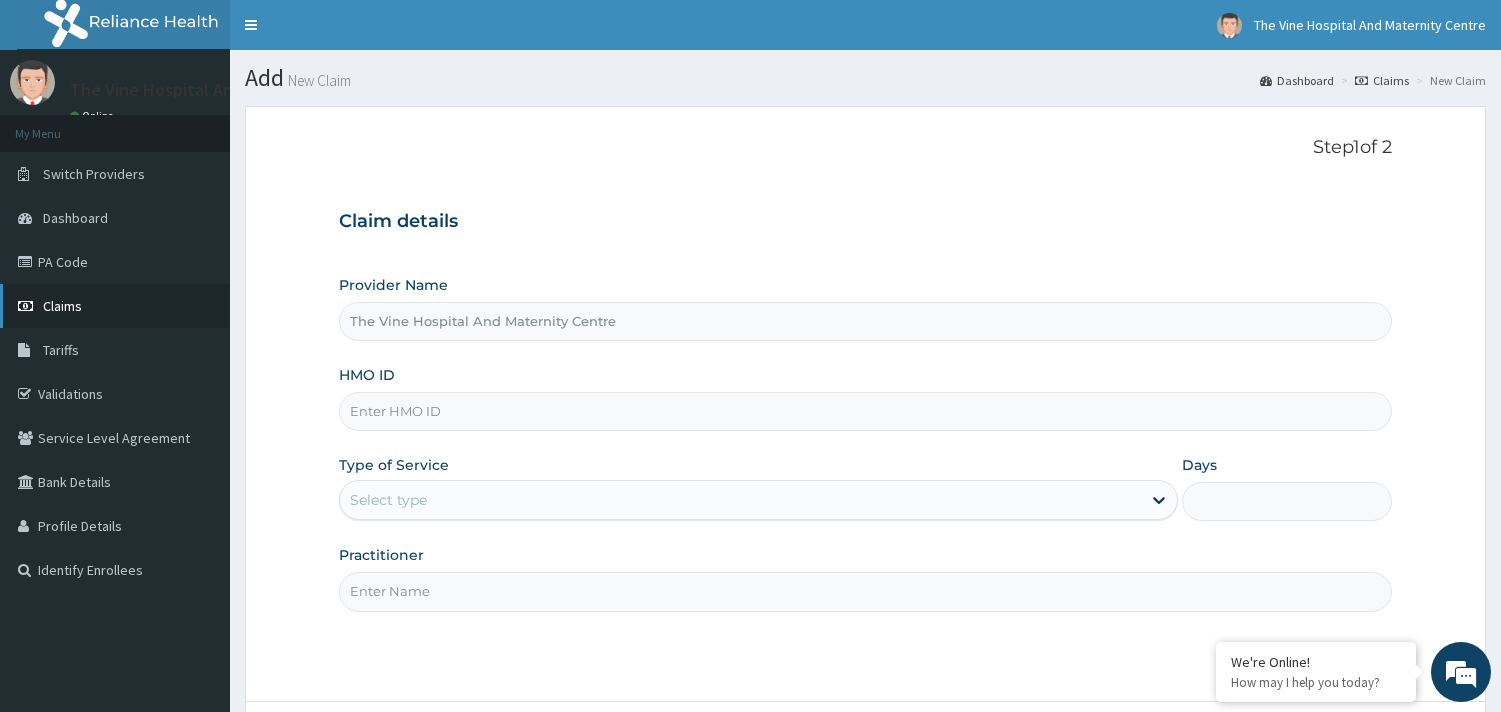 scroll, scrollTop: 0, scrollLeft: 0, axis: both 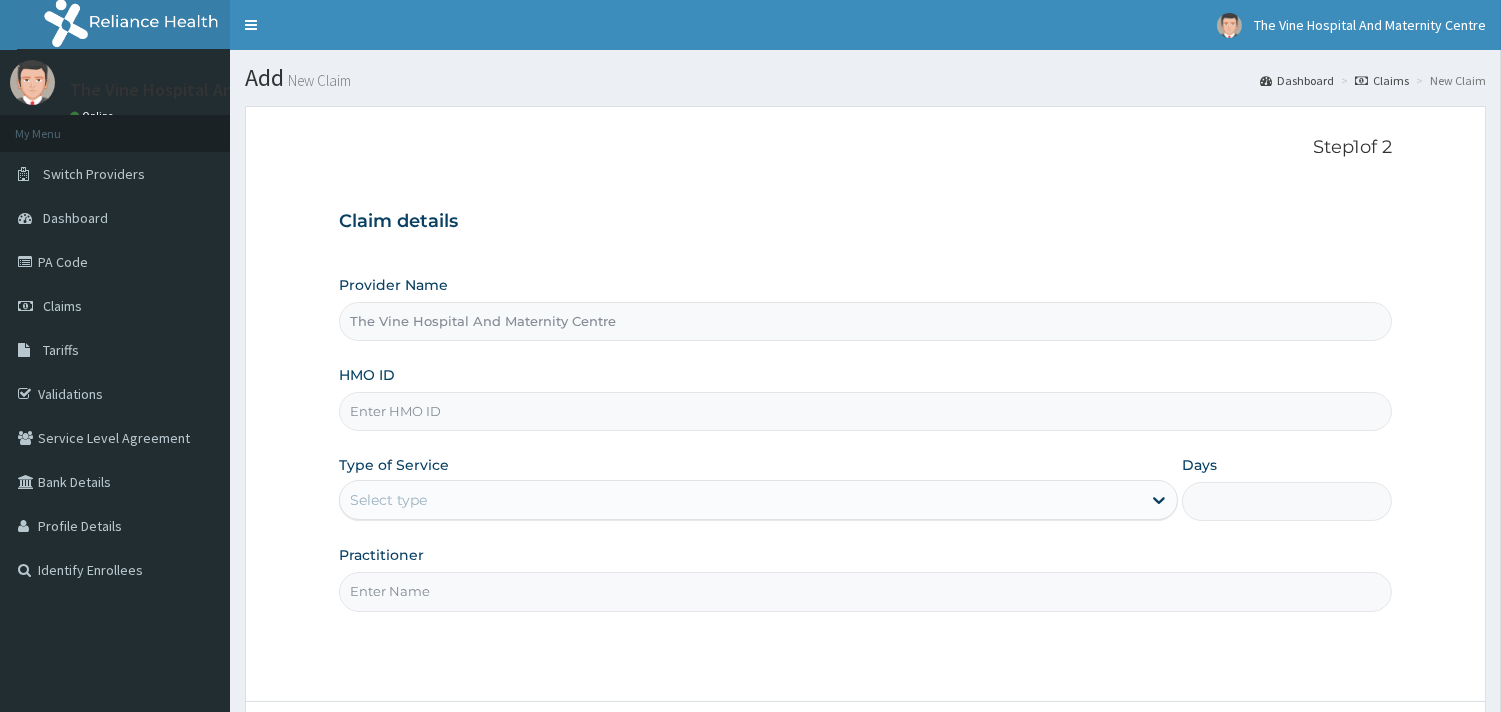click on "HMO ID" at bounding box center [865, 411] 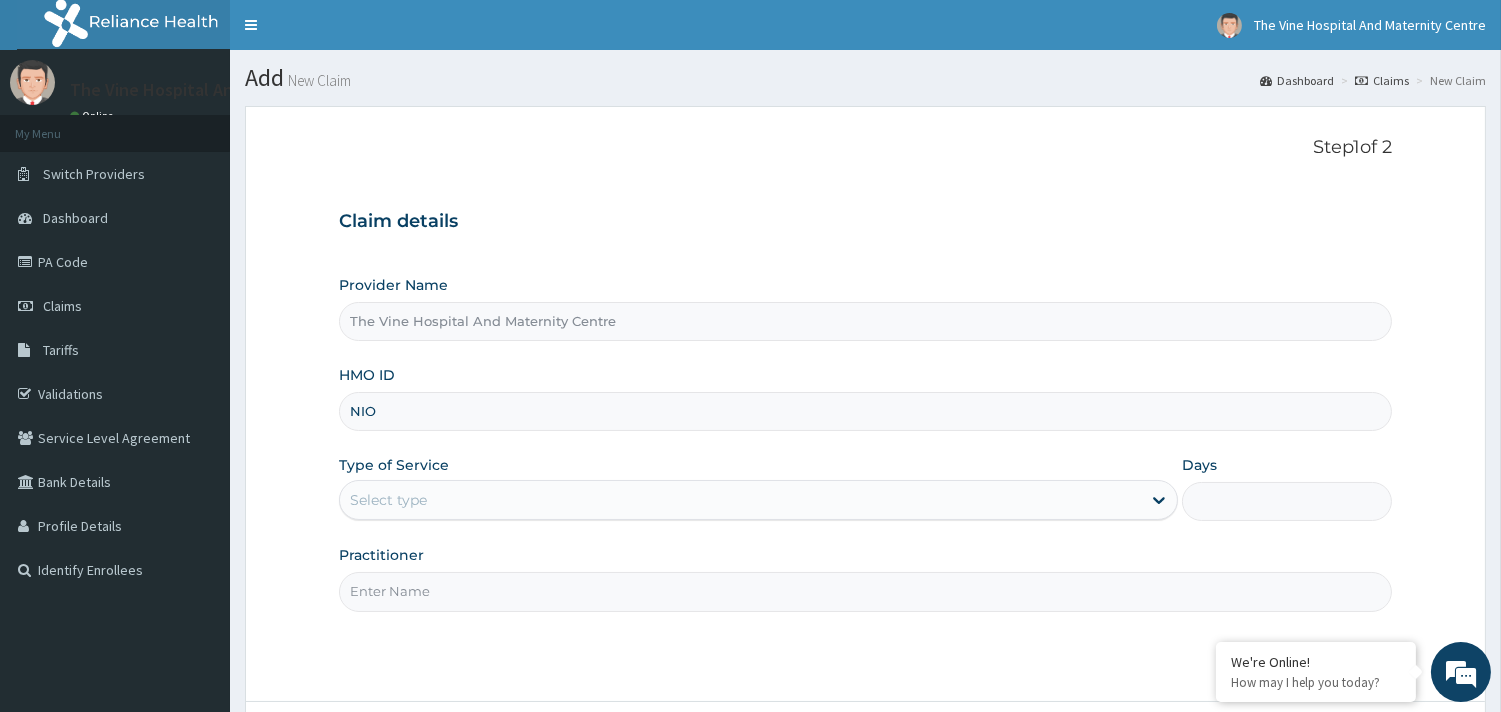 scroll, scrollTop: 0, scrollLeft: 0, axis: both 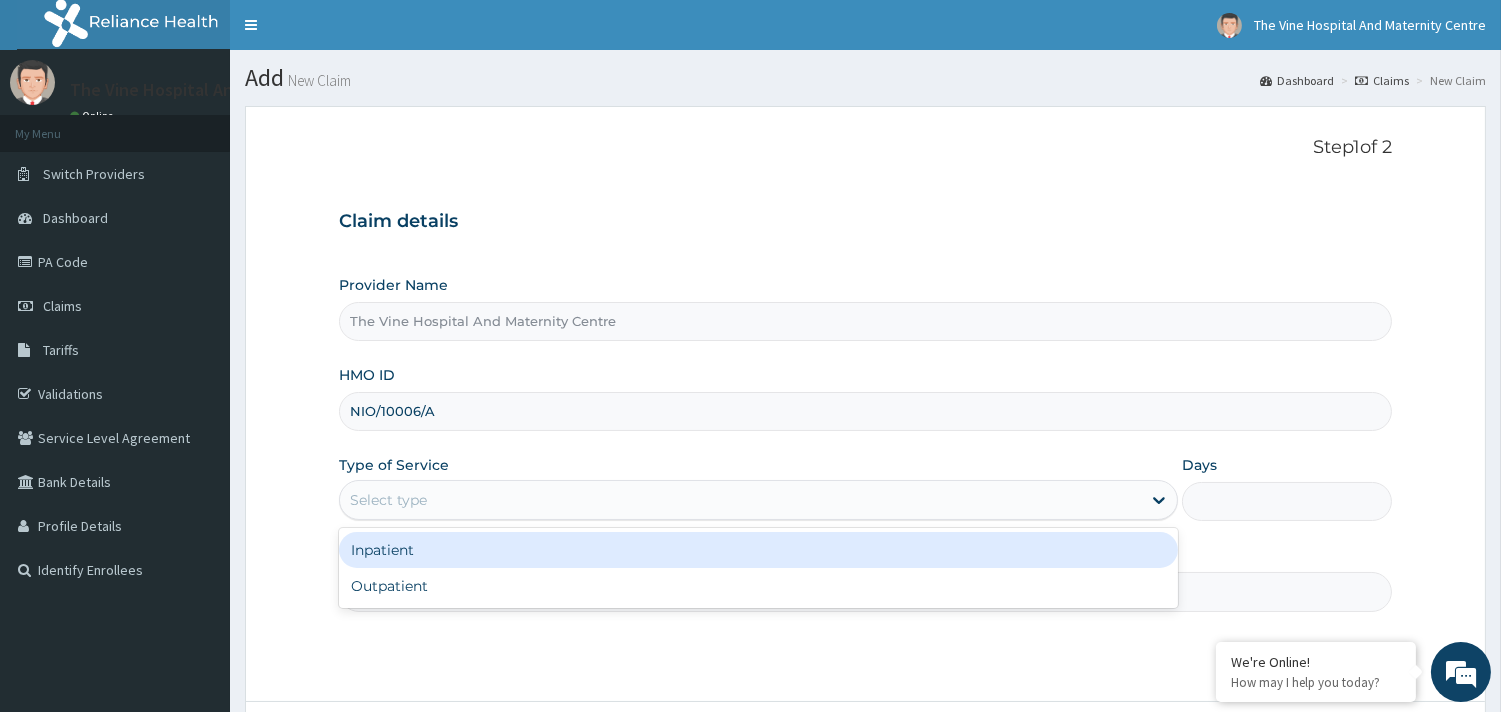drag, startPoint x: 392, startPoint y: 495, endPoint x: 384, endPoint y: 504, distance: 12.0415945 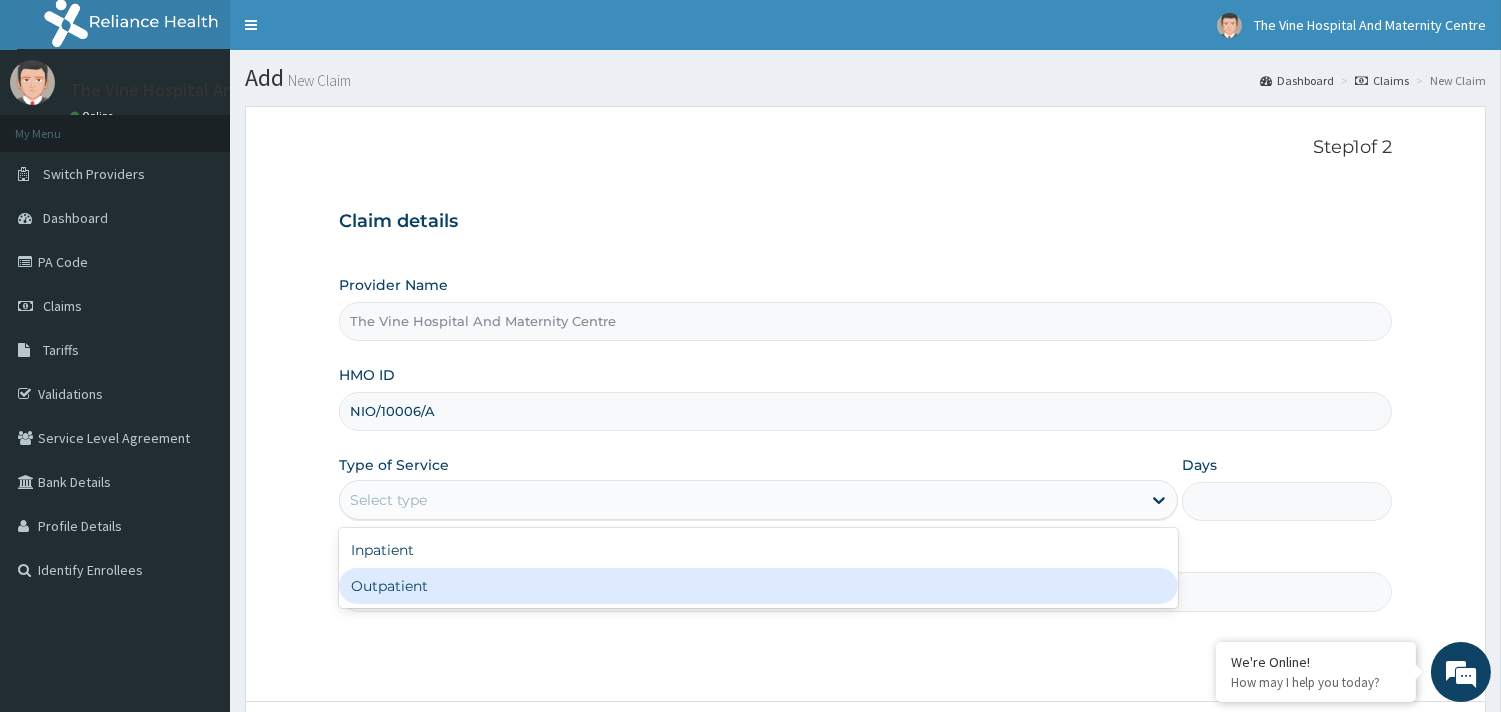 click on "Outpatient" at bounding box center (758, 586) 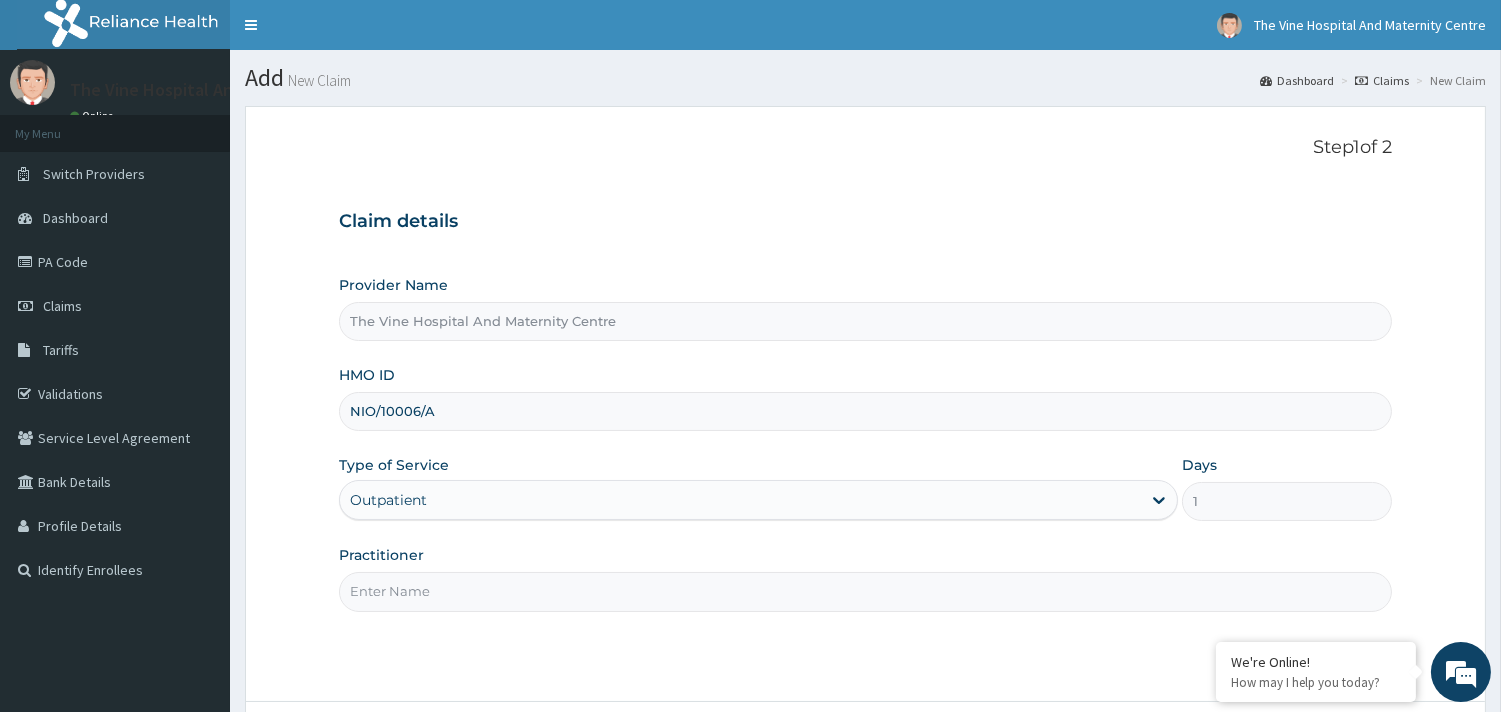 click on "Practitioner" at bounding box center [865, 591] 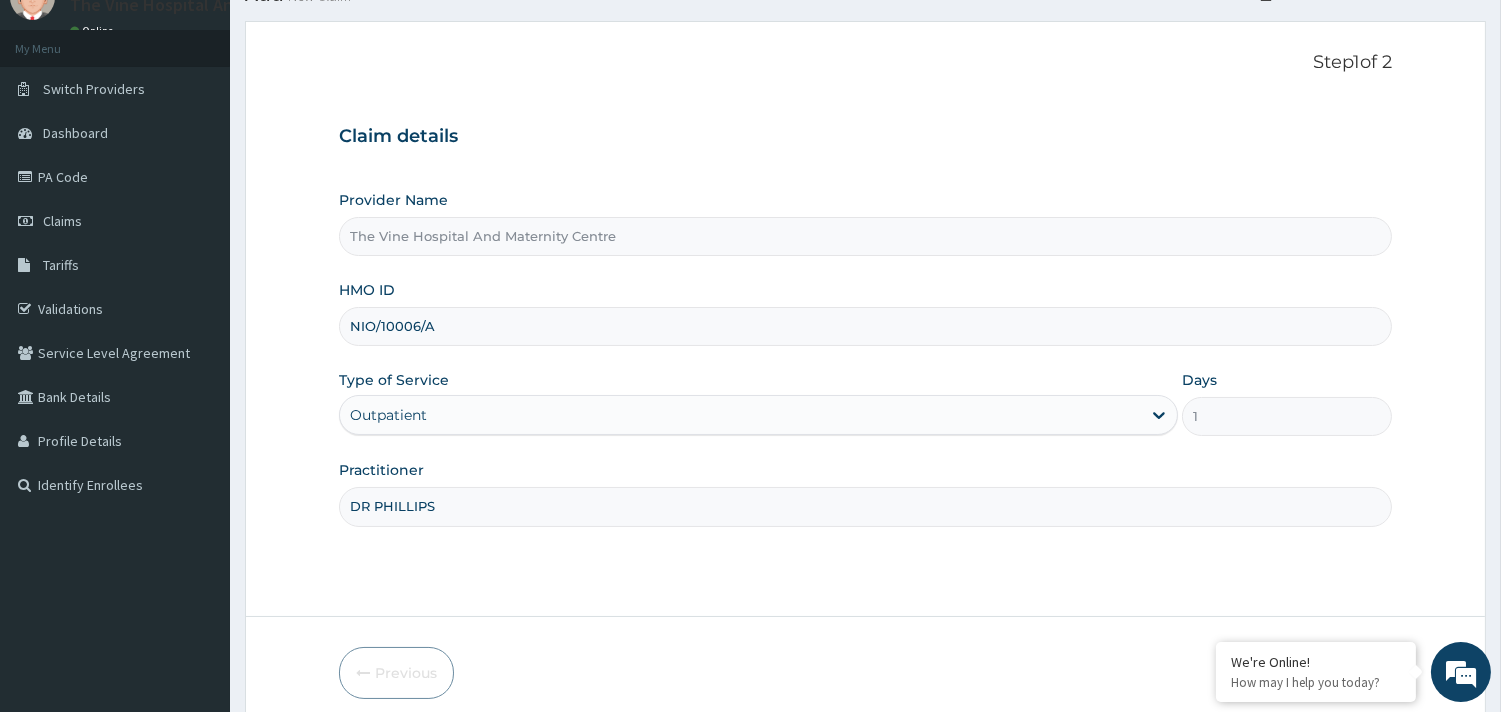 scroll, scrollTop: 170, scrollLeft: 0, axis: vertical 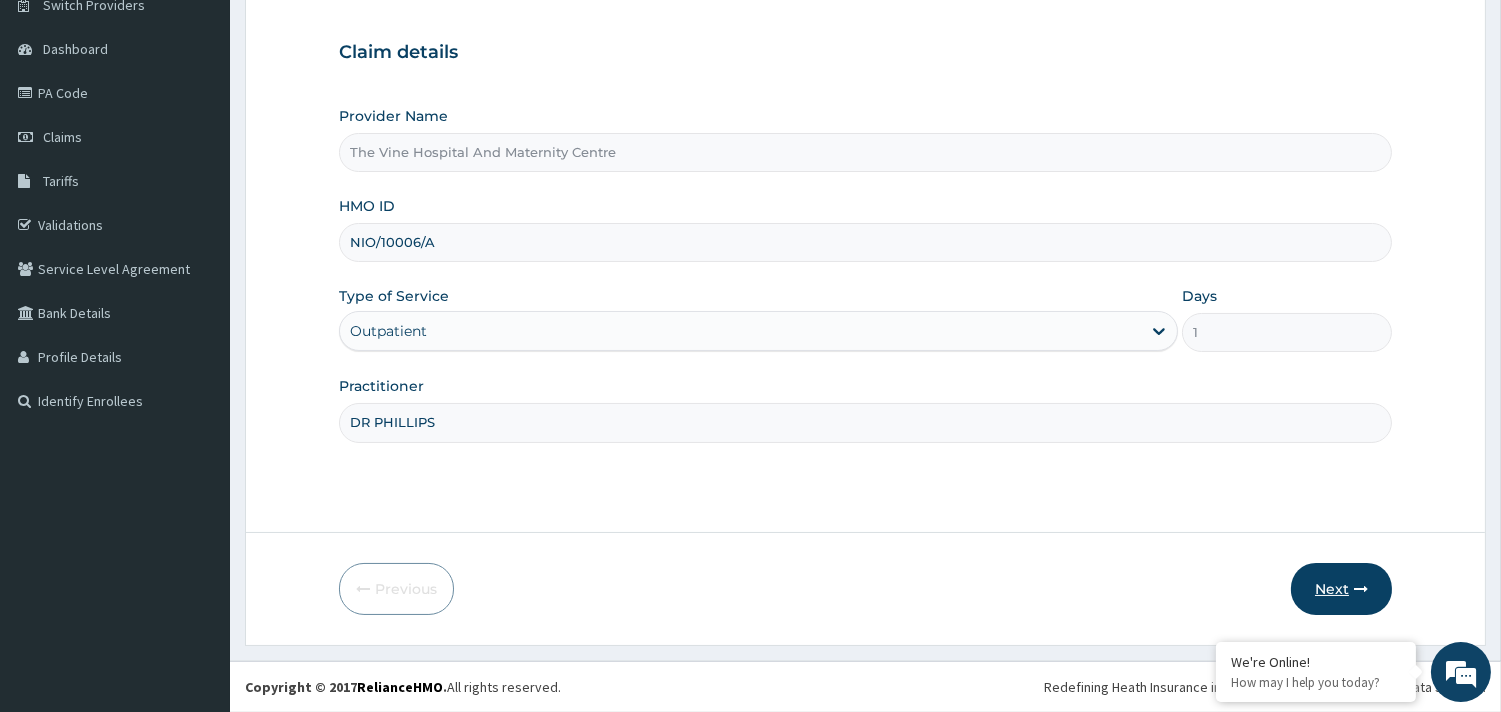click on "Next" at bounding box center [1341, 589] 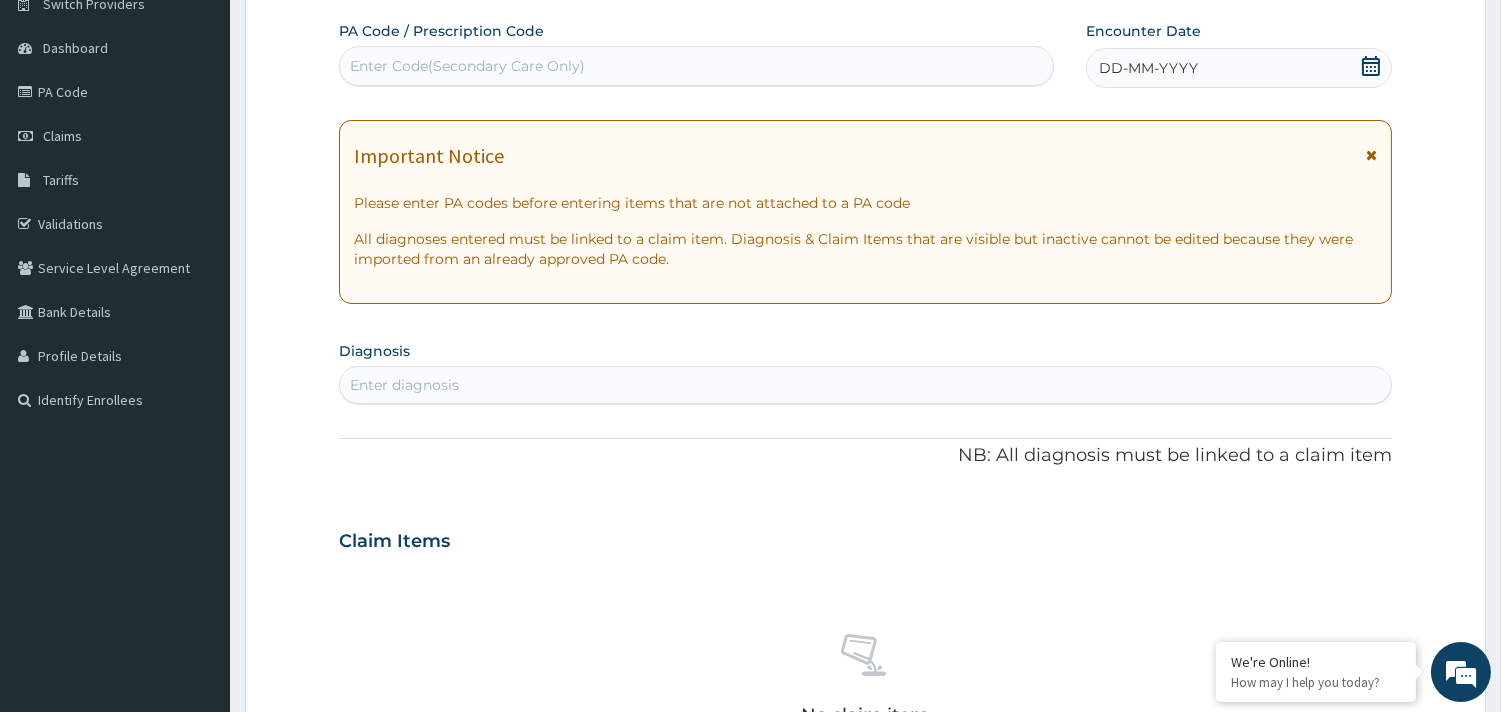 click on "DD-MM-YYYY" at bounding box center [1239, 68] 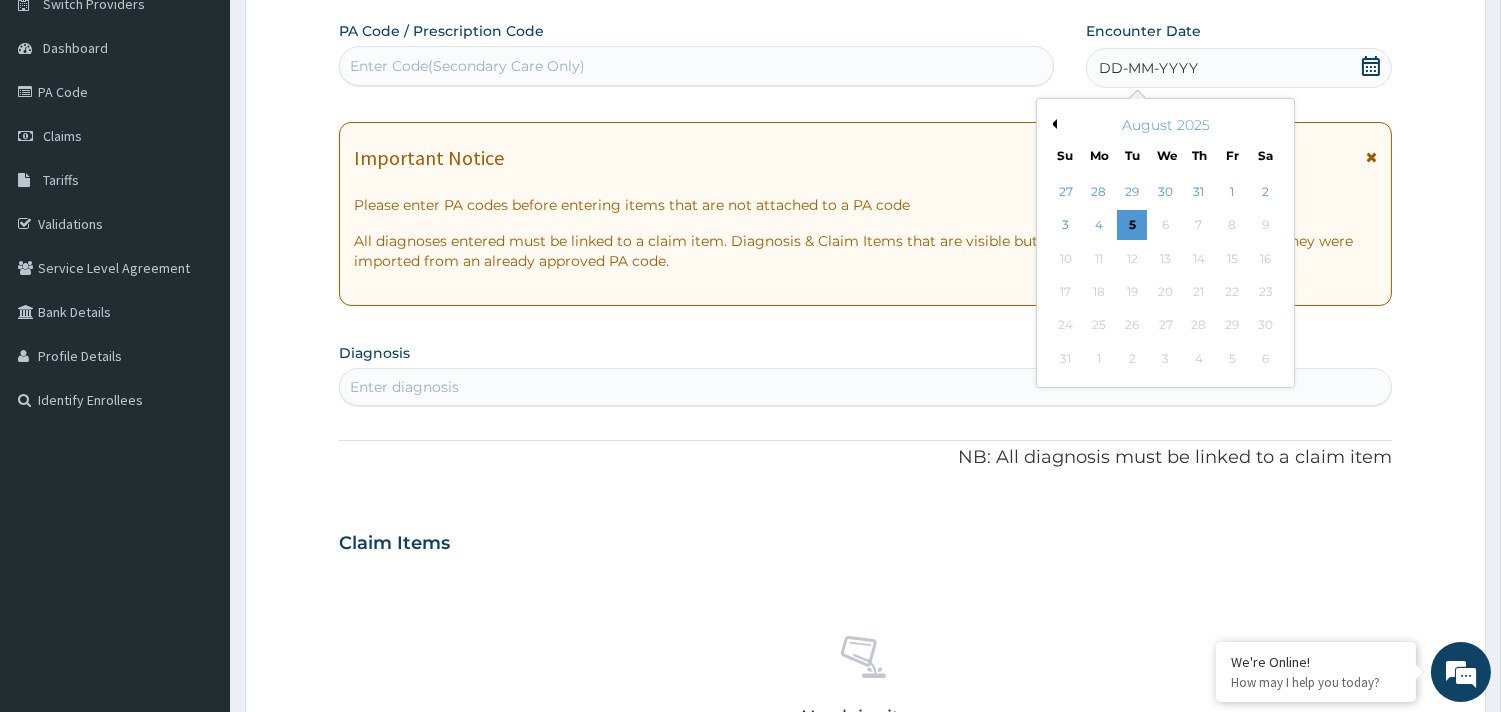 click 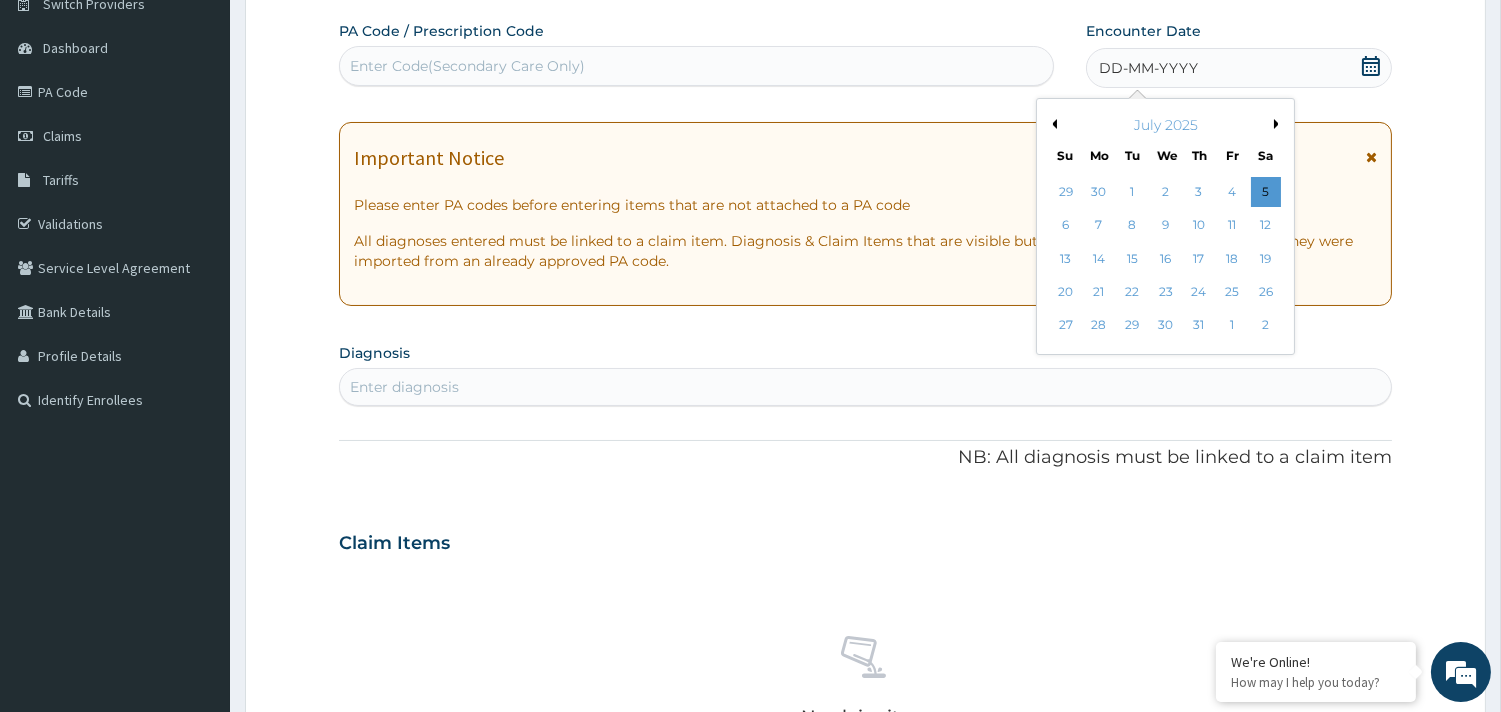 click on "Previous Month" at bounding box center (1052, 124) 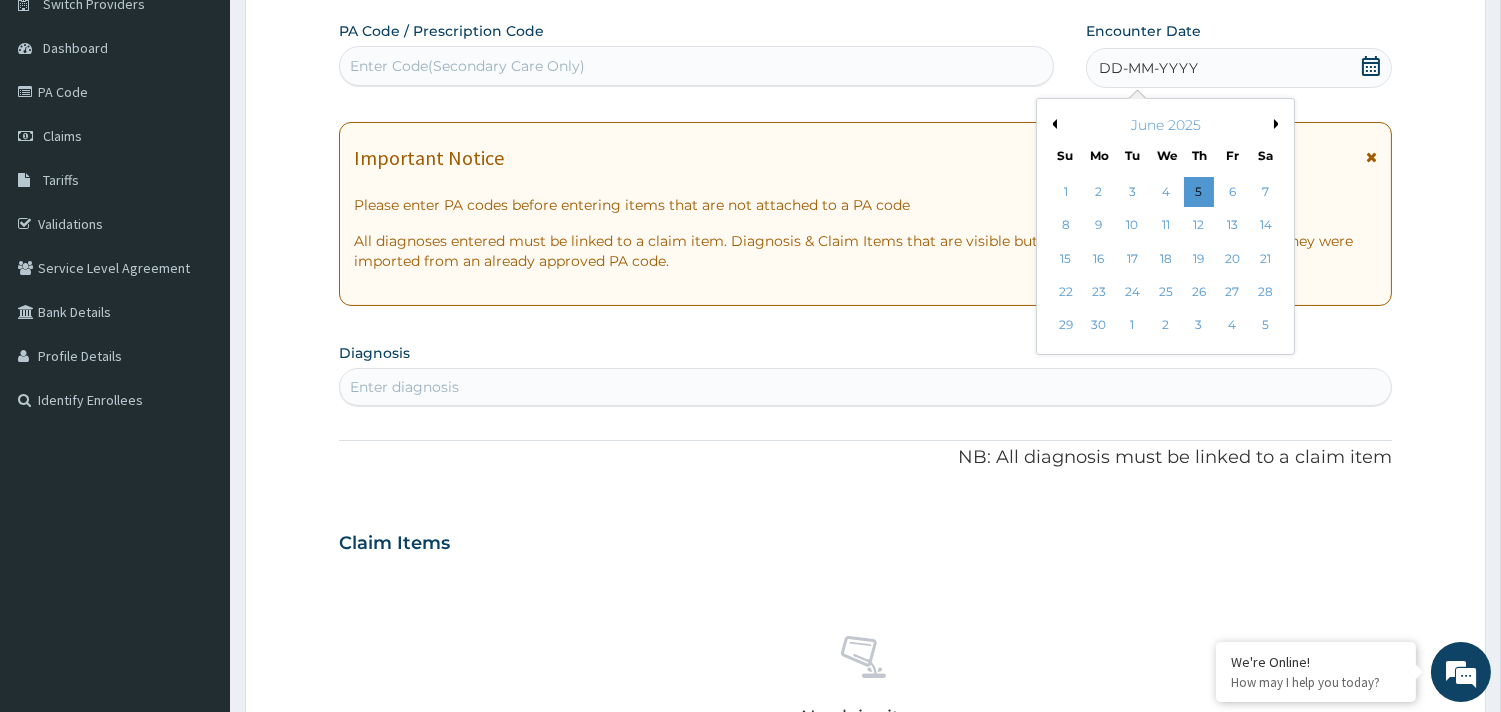 click on "24" at bounding box center (1132, 292) 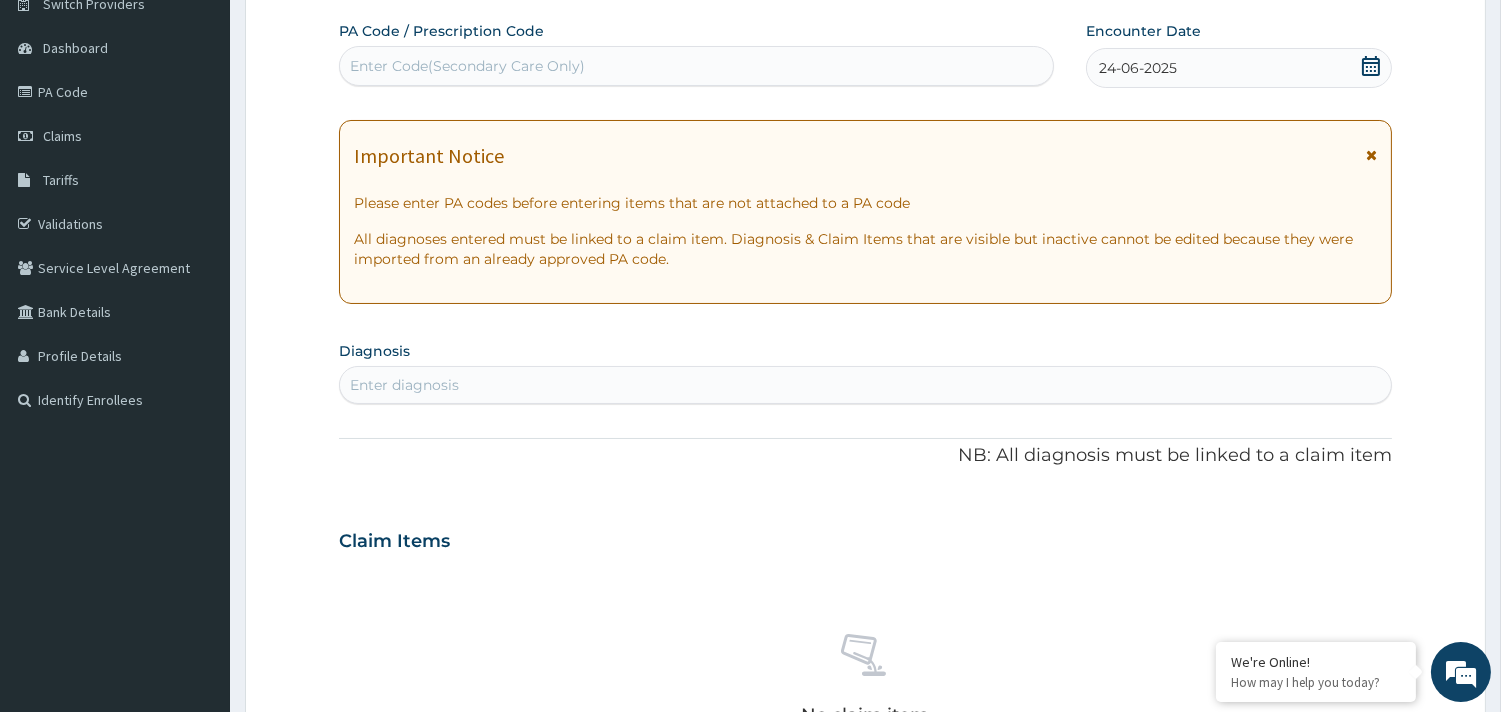 click on "Enter diagnosis" at bounding box center [404, 385] 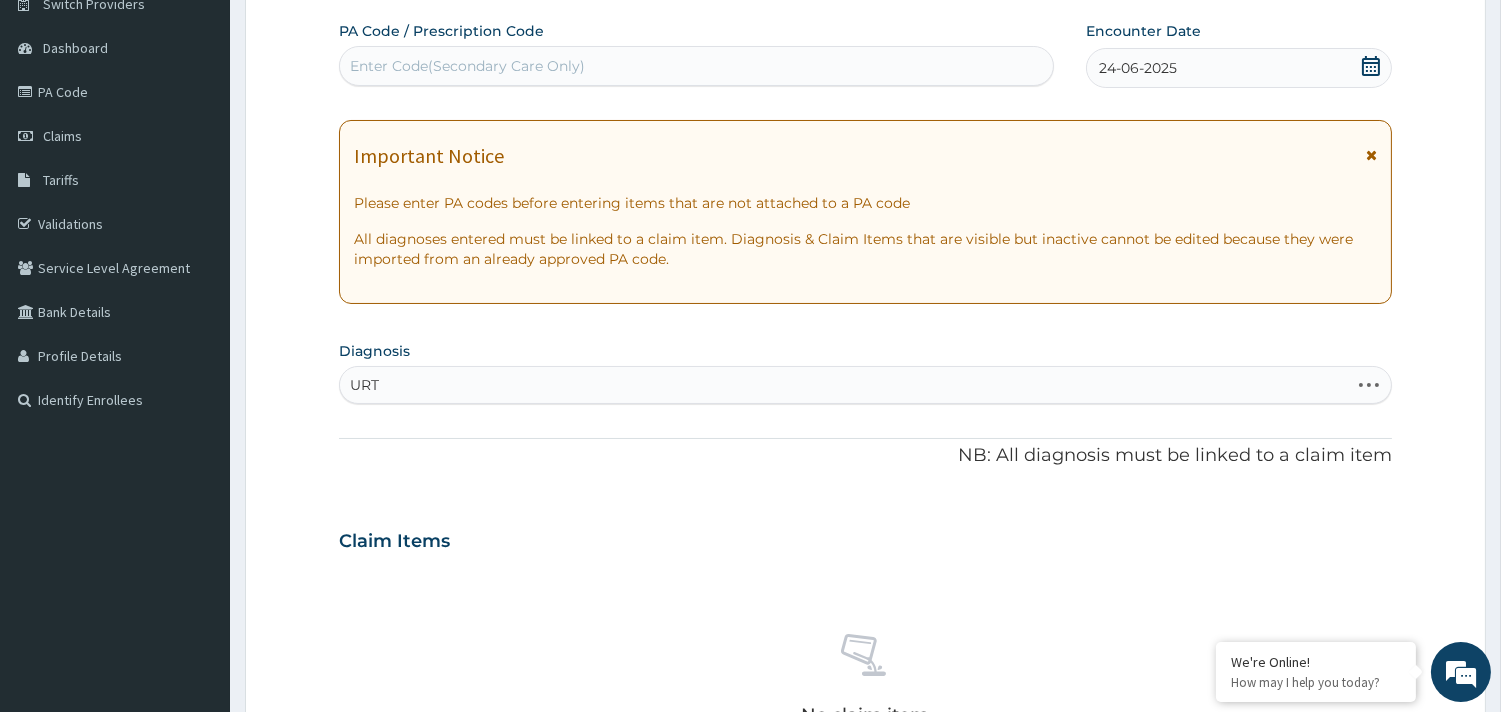 type on "URTI" 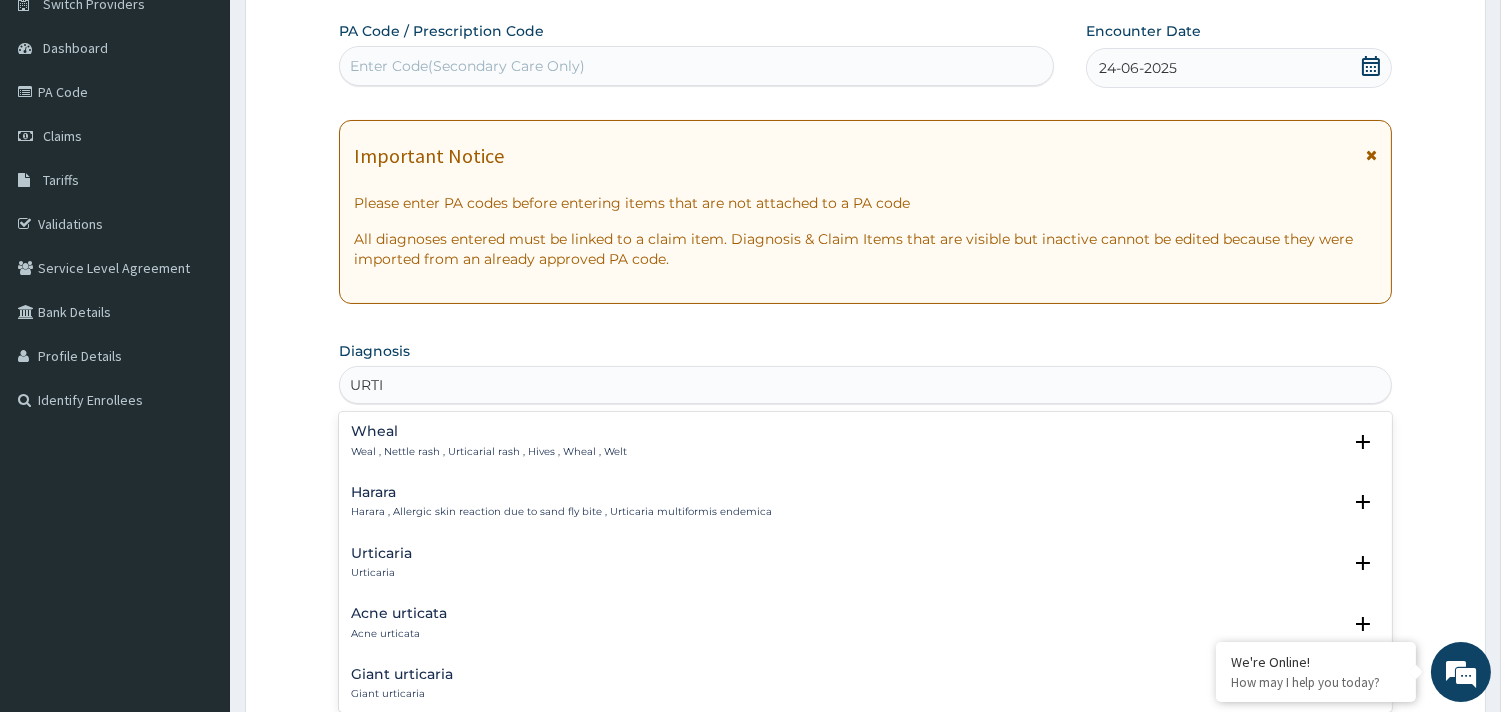 click on "Urticaria" at bounding box center (381, 553) 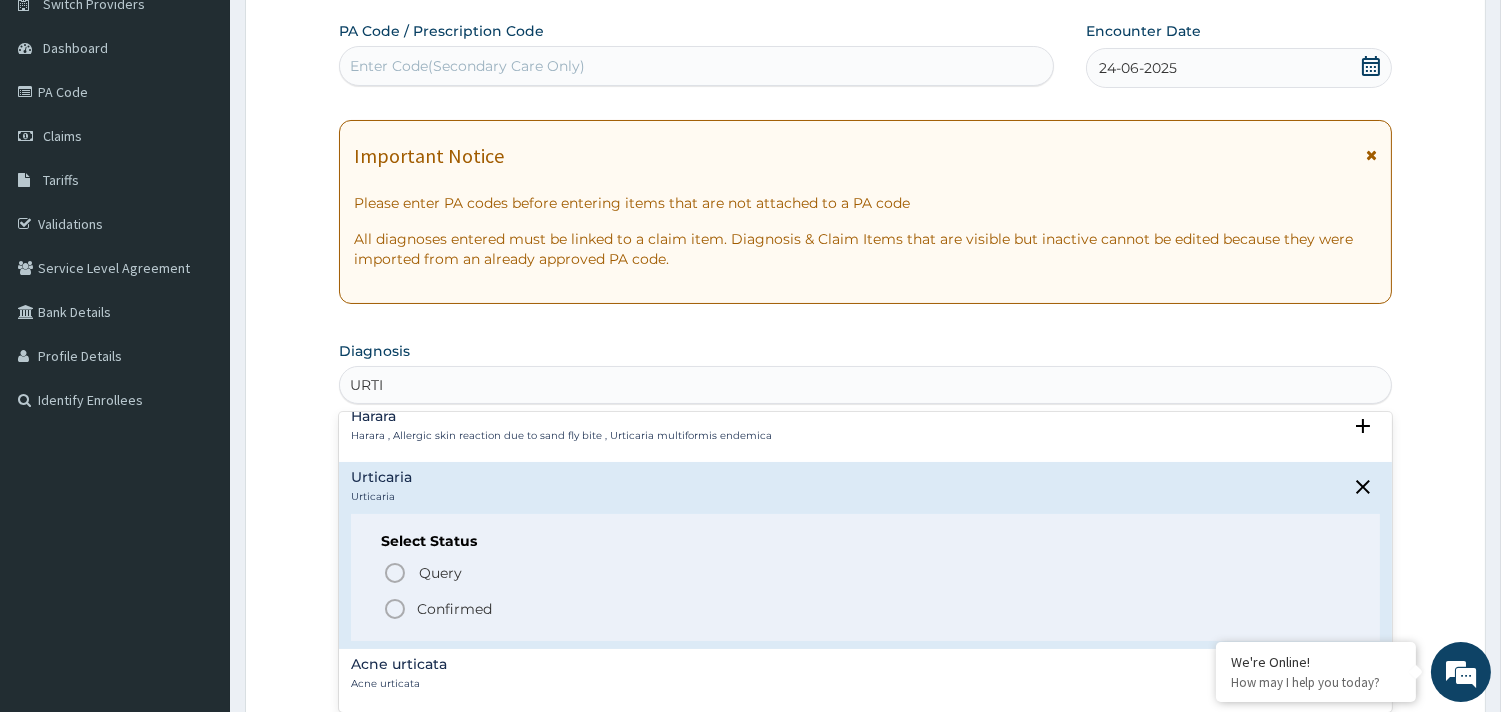 scroll, scrollTop: 111, scrollLeft: 0, axis: vertical 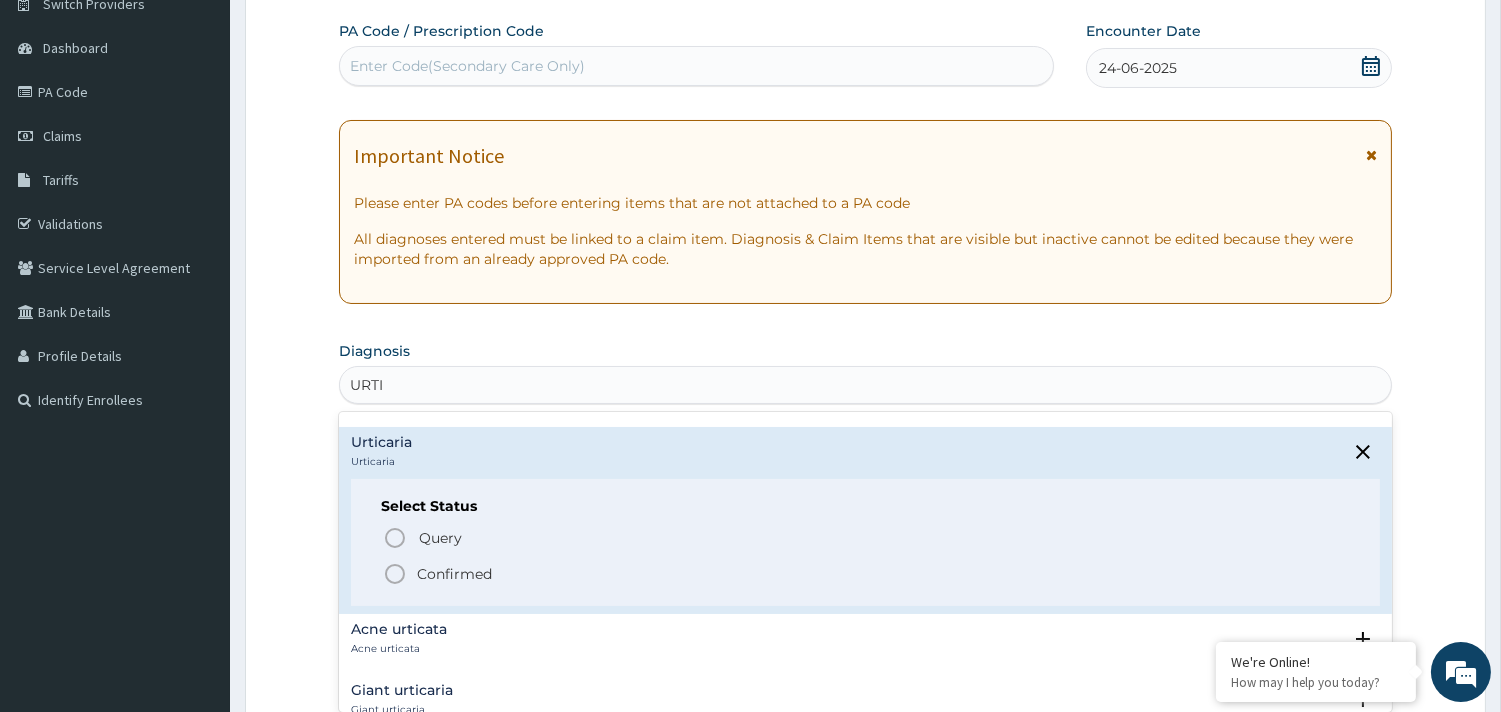 click 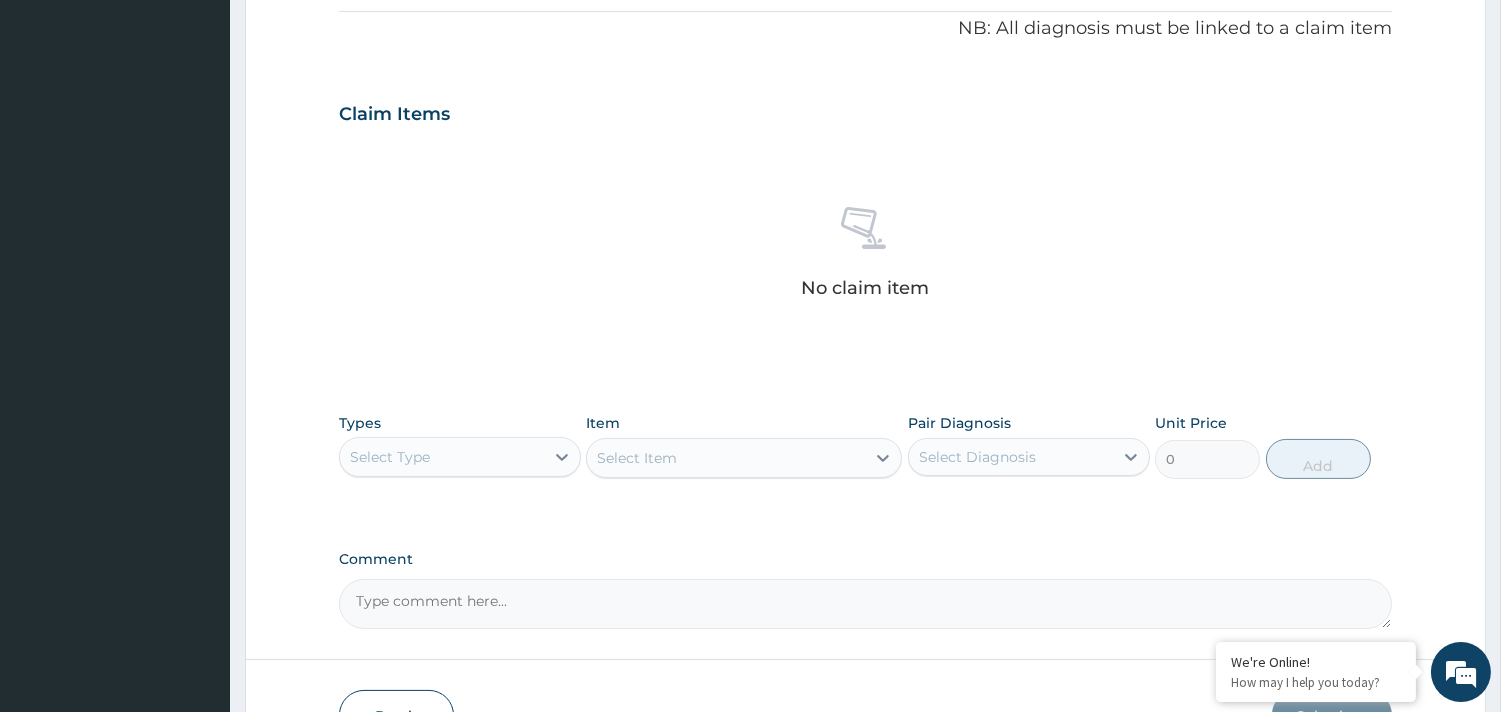 scroll, scrollTop: 725, scrollLeft: 0, axis: vertical 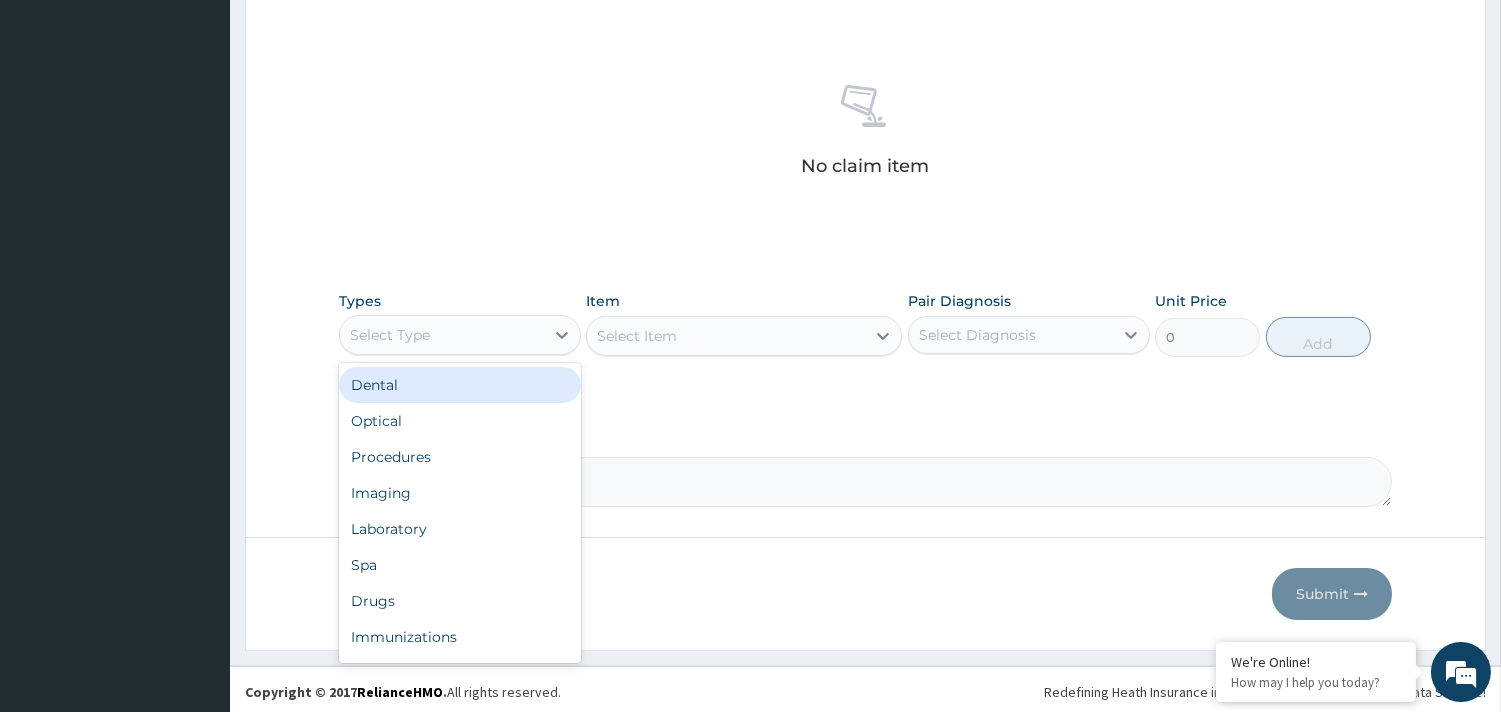 drag, startPoint x: 433, startPoint y: 331, endPoint x: 421, endPoint y: 338, distance: 13.892444 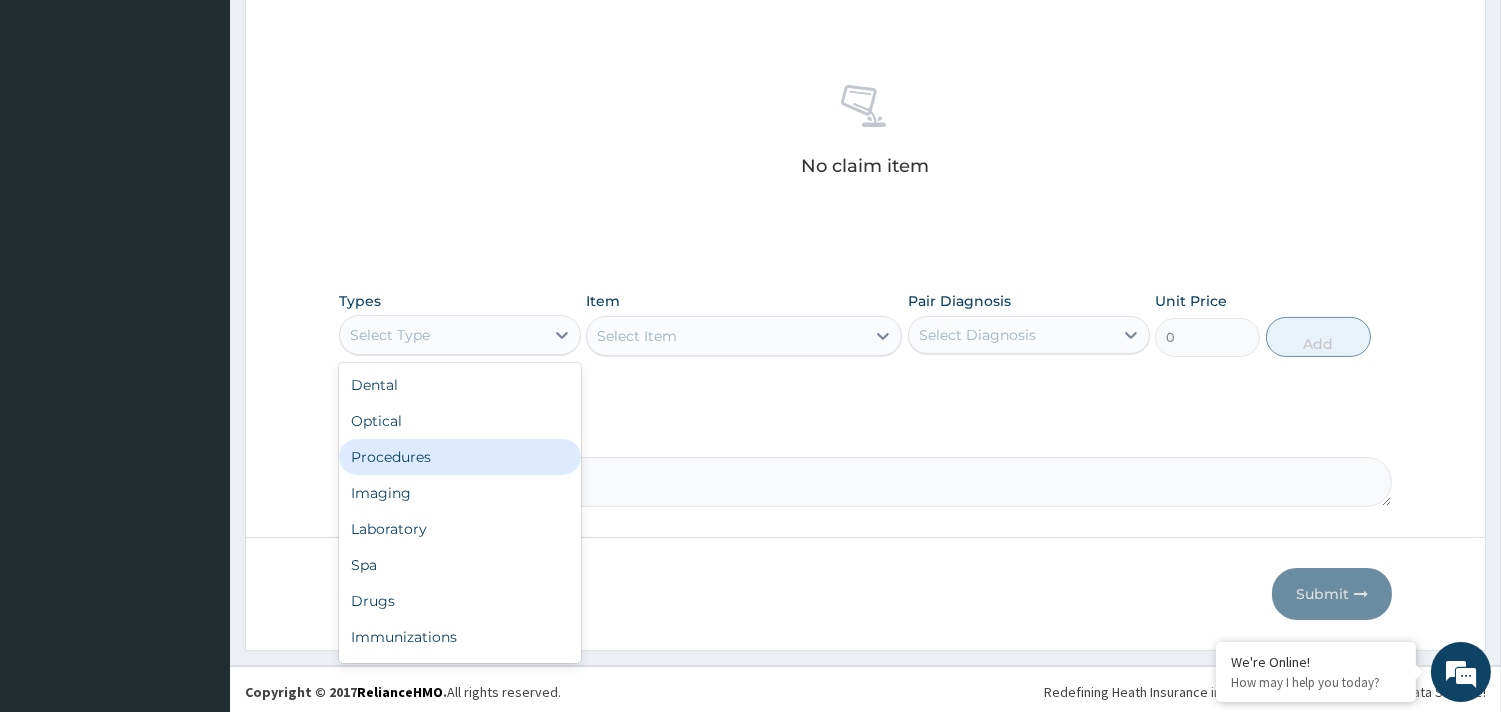 click on "Procedures" at bounding box center (460, 457) 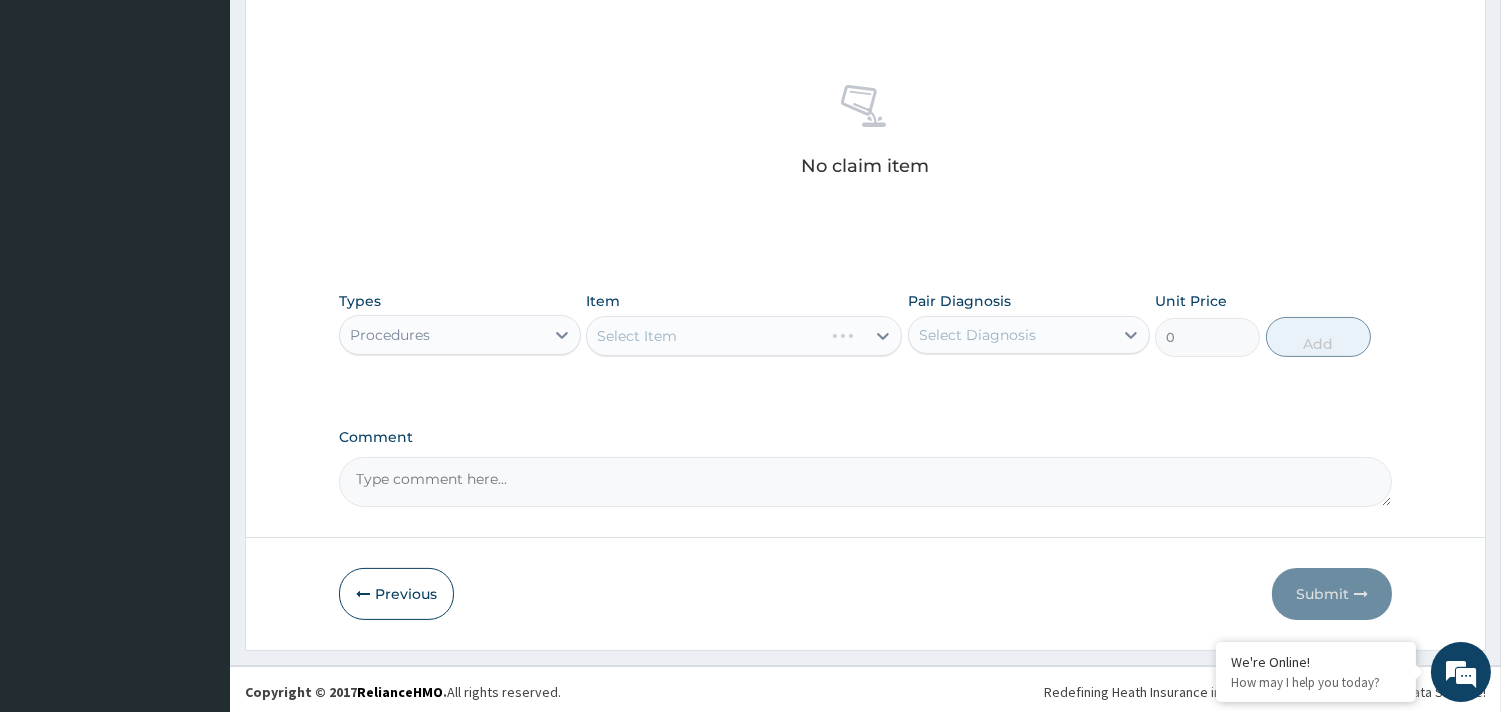 click on "Select Item" at bounding box center (744, 336) 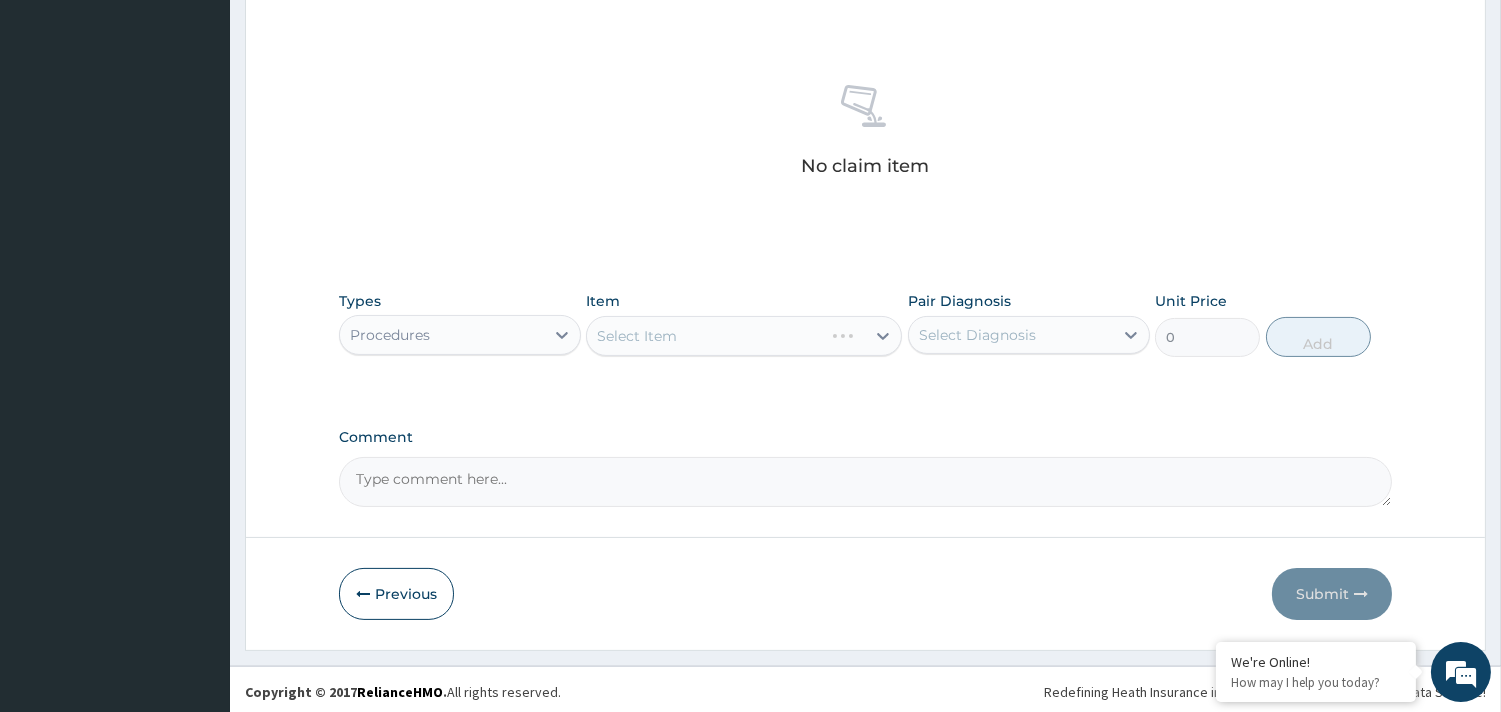 click on "Select Item" at bounding box center (744, 336) 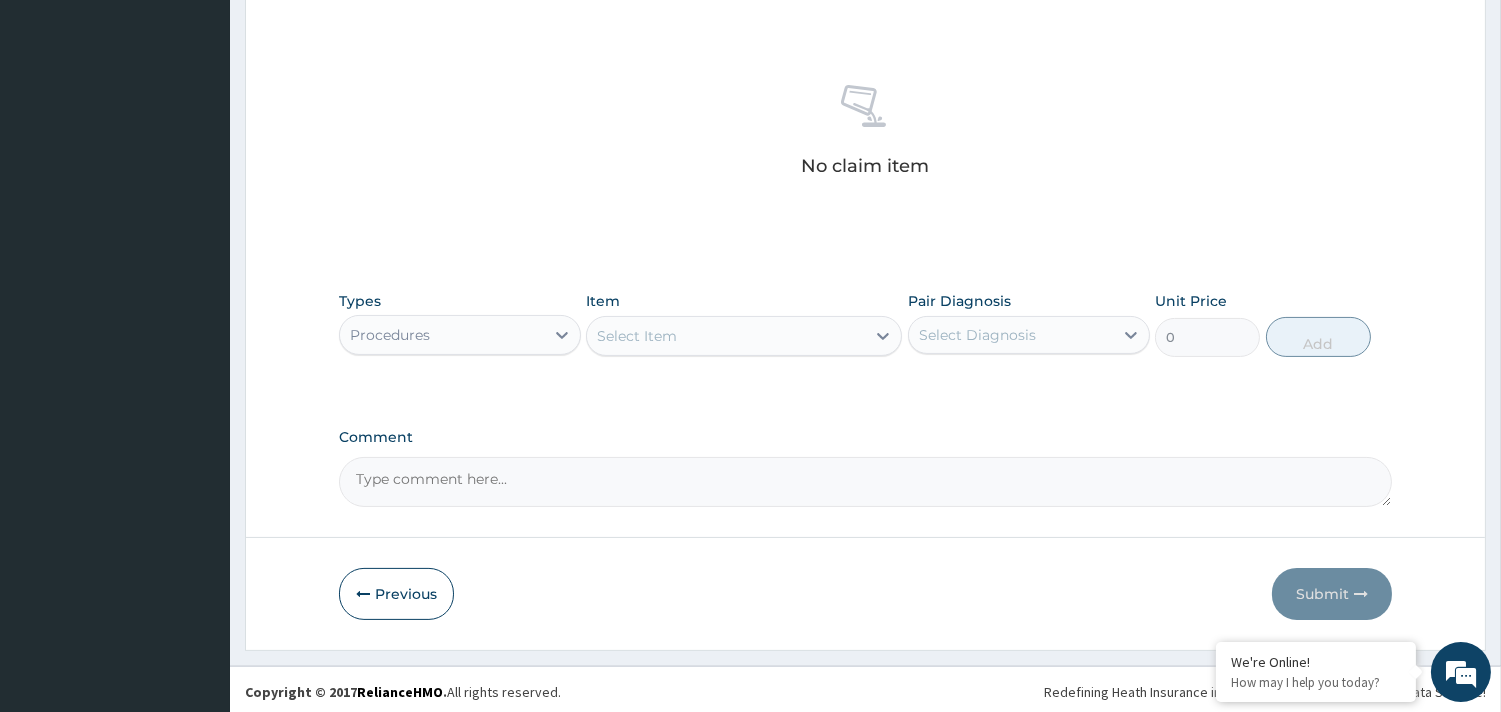 click on "Select Item" at bounding box center (726, 336) 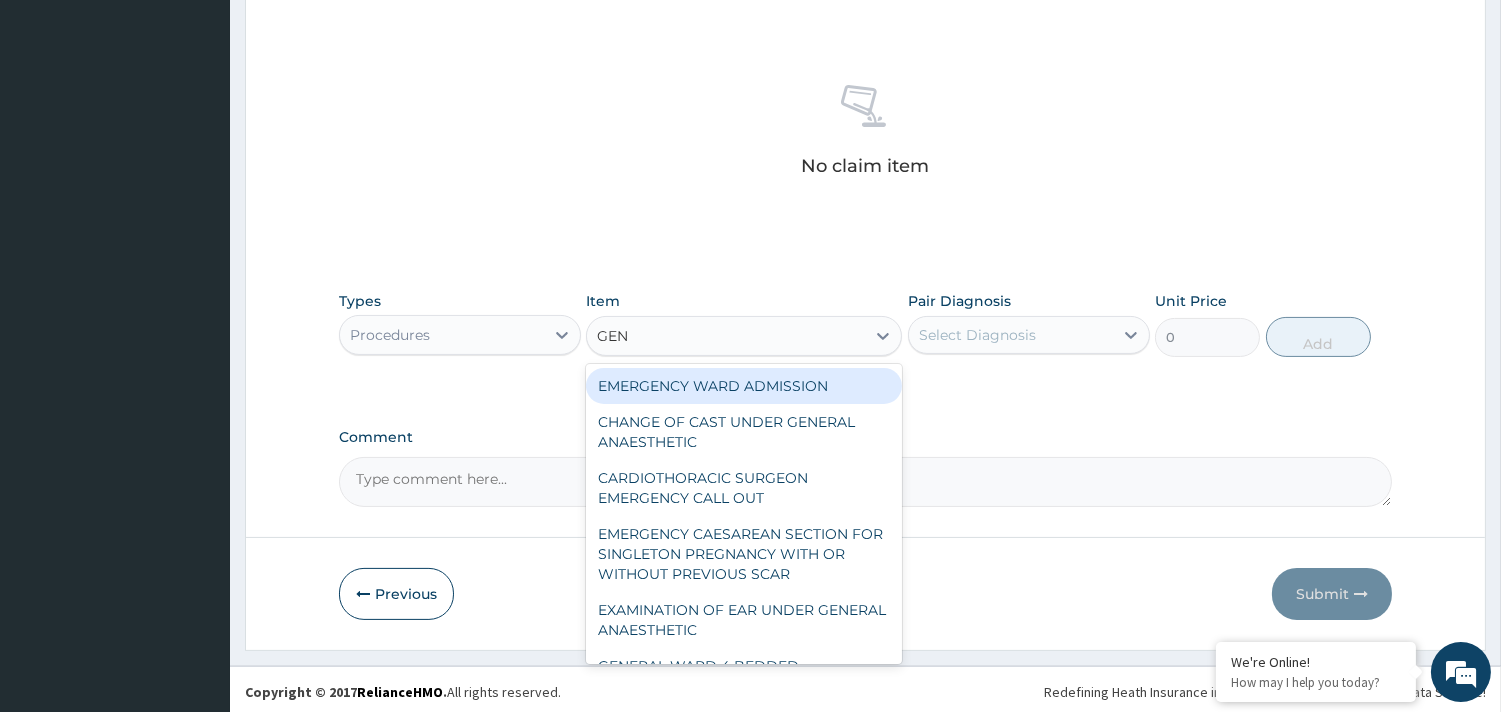 type on "GENE" 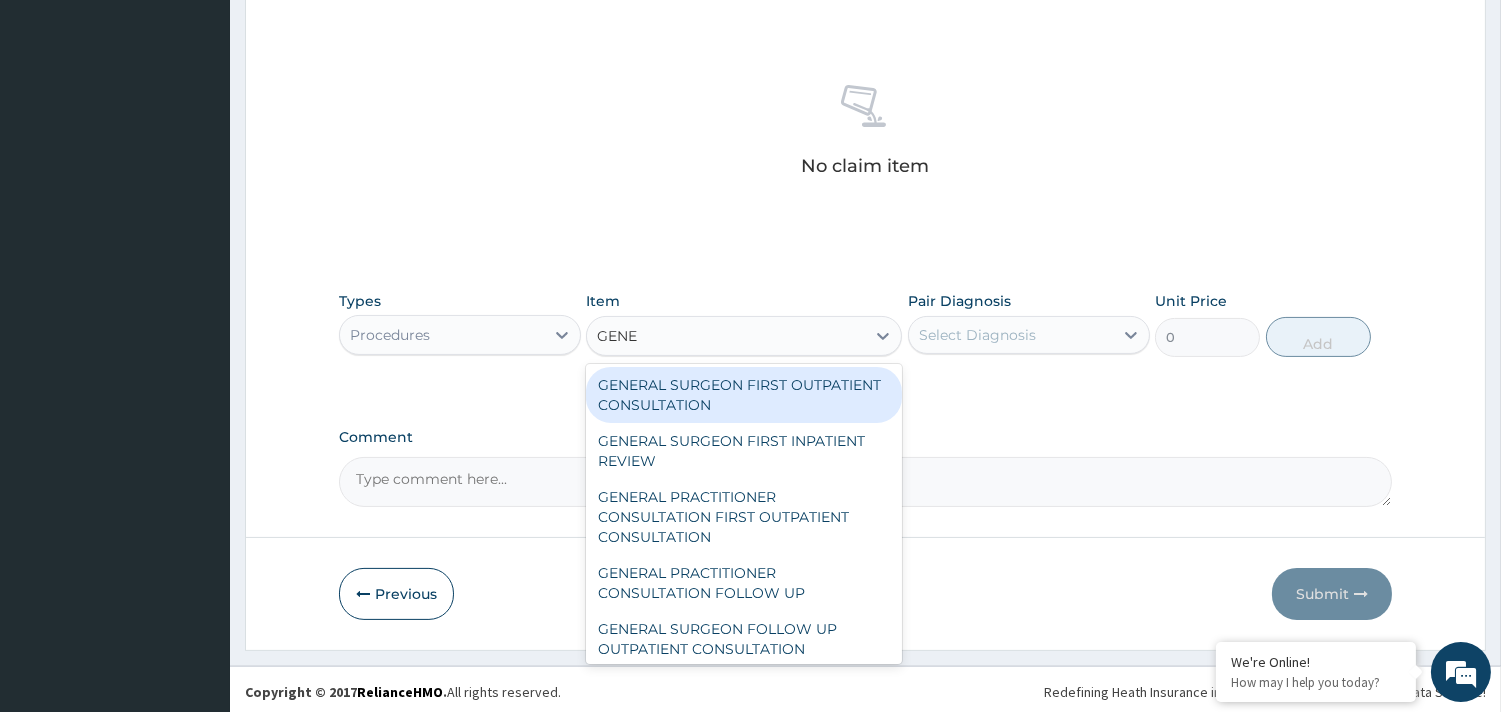 scroll, scrollTop: 222, scrollLeft: 0, axis: vertical 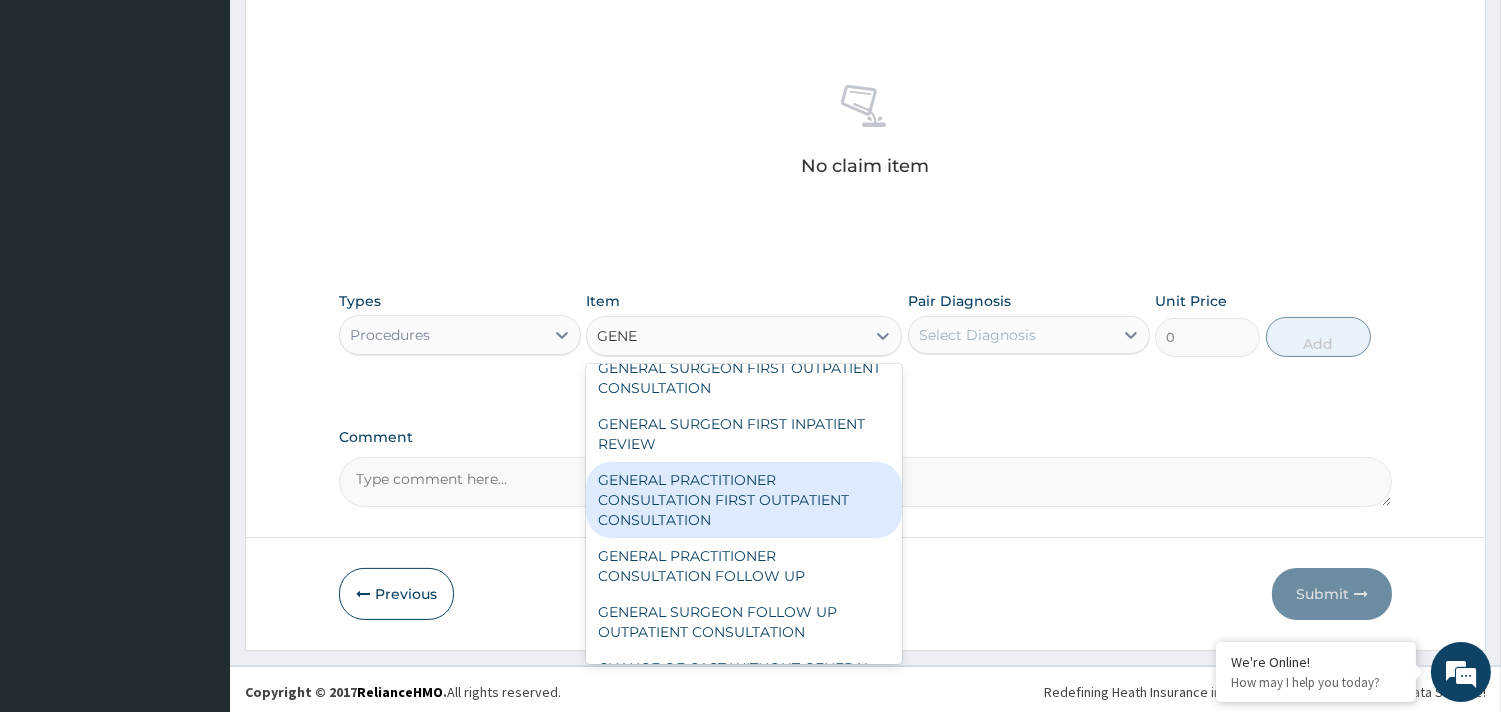 click on "GENERAL PRACTITIONER CONSULTATION FIRST OUTPATIENT CONSULTATION" at bounding box center [744, 500] 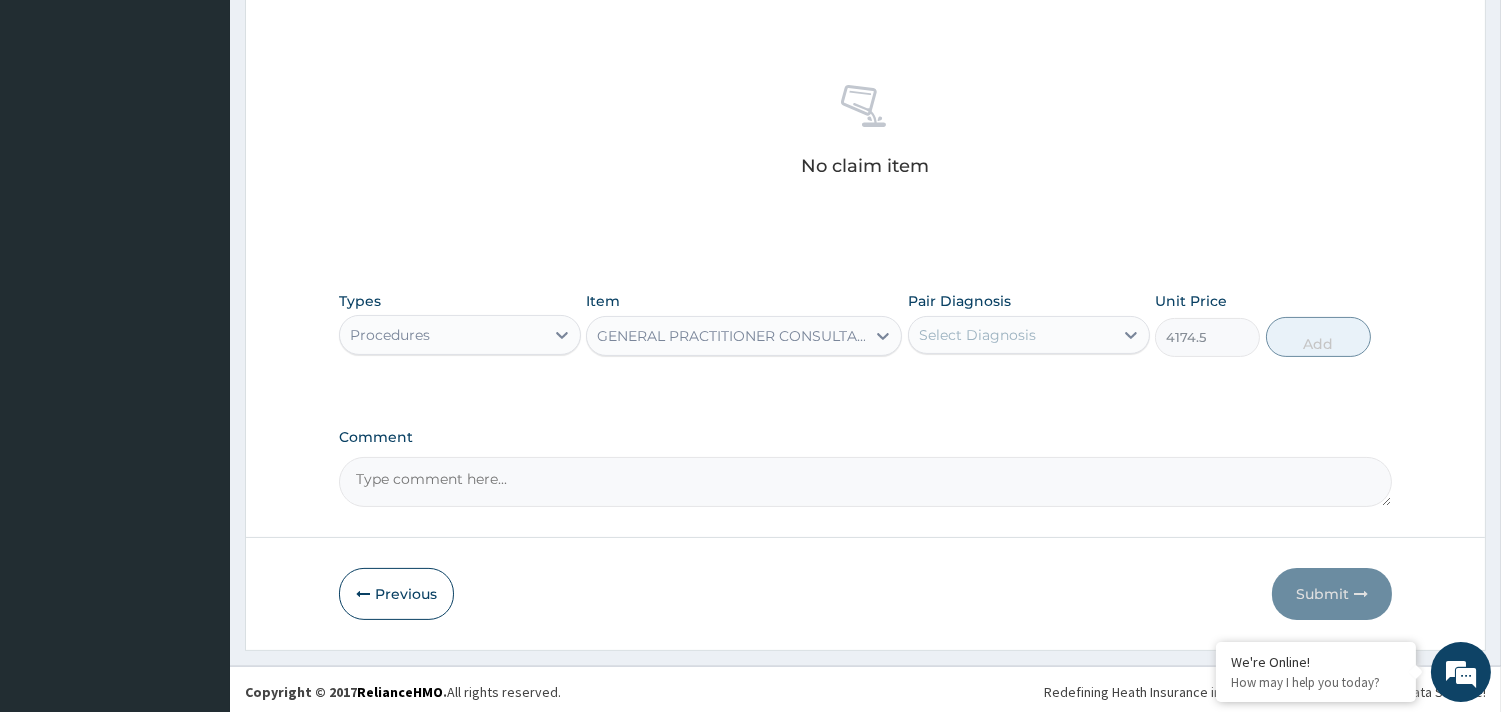 click on "Select Diagnosis" at bounding box center (977, 335) 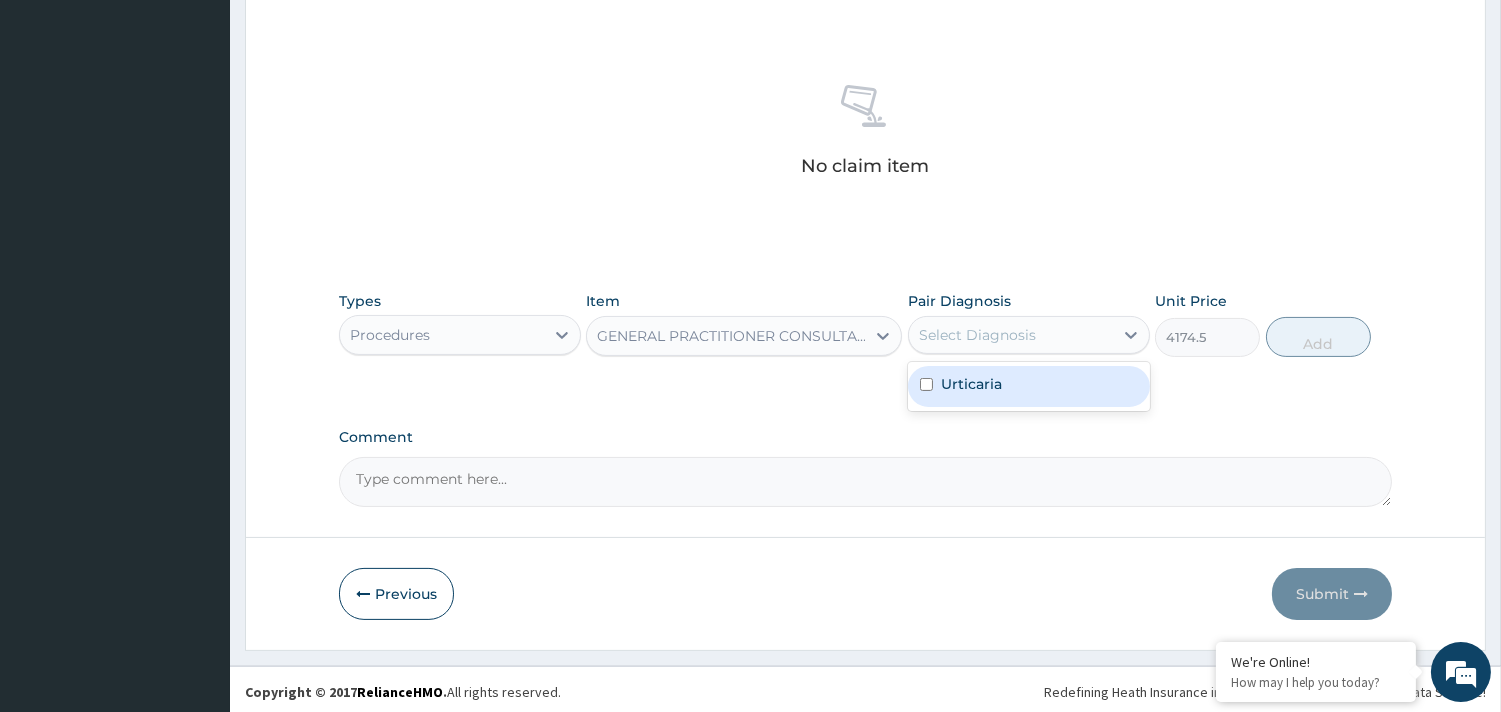 click on "Select Diagnosis" at bounding box center [977, 335] 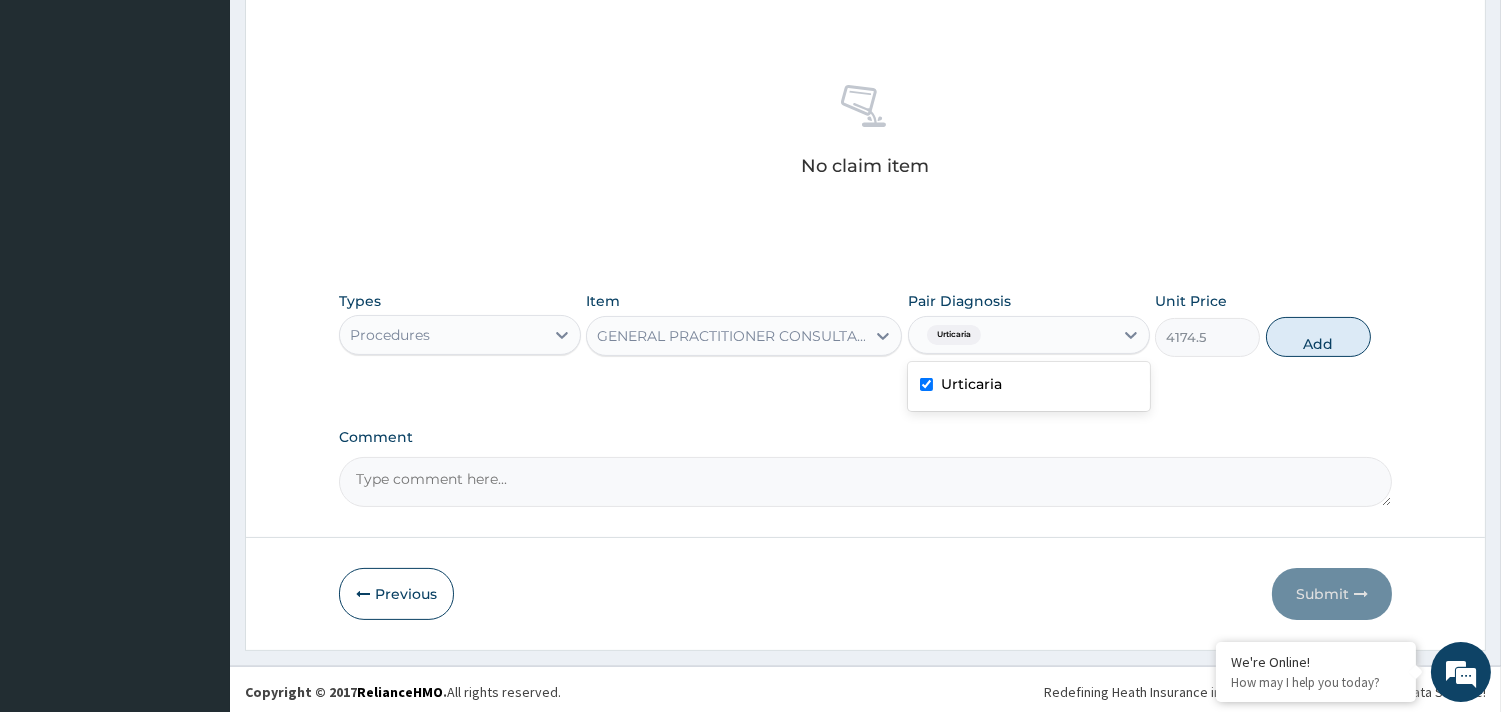 checkbox on "true" 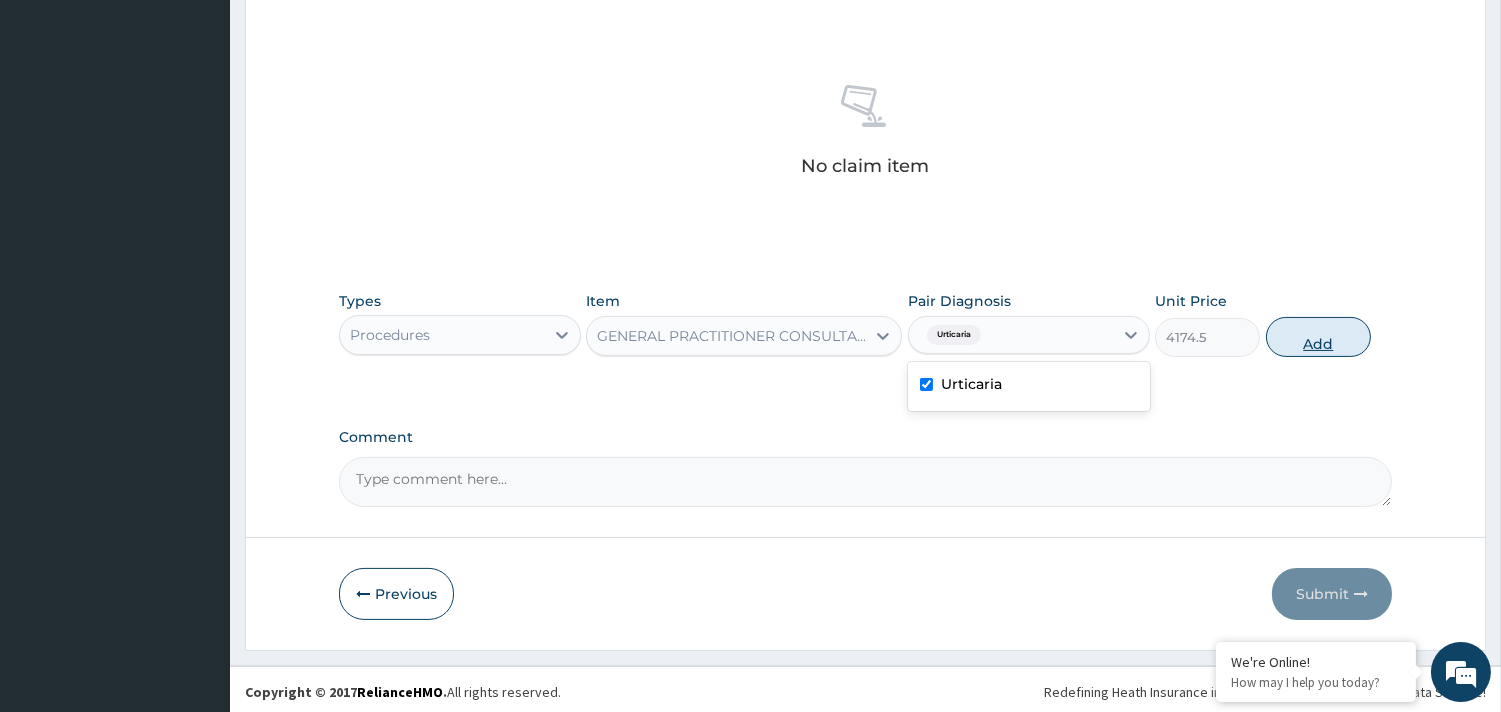 click on "Add" at bounding box center (1318, 337) 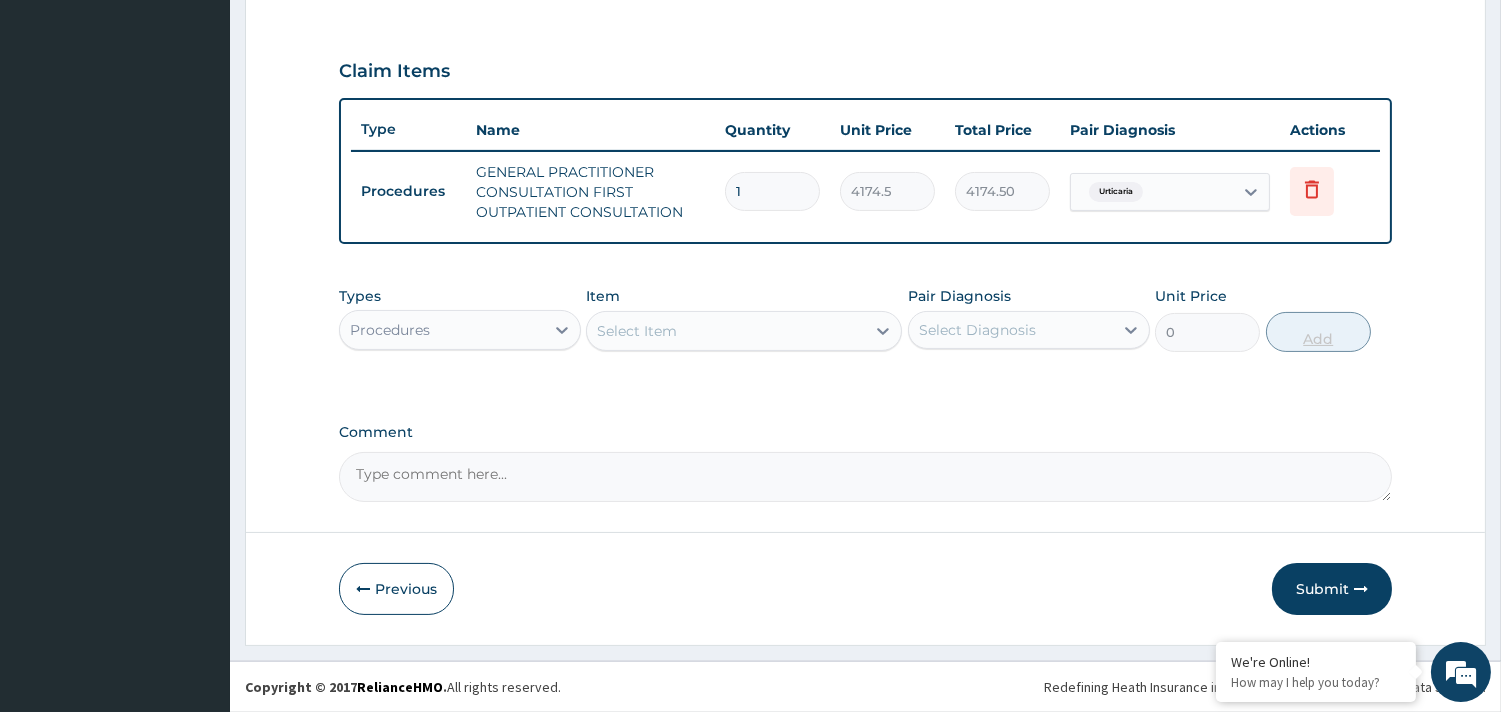 scroll, scrollTop: 643, scrollLeft: 0, axis: vertical 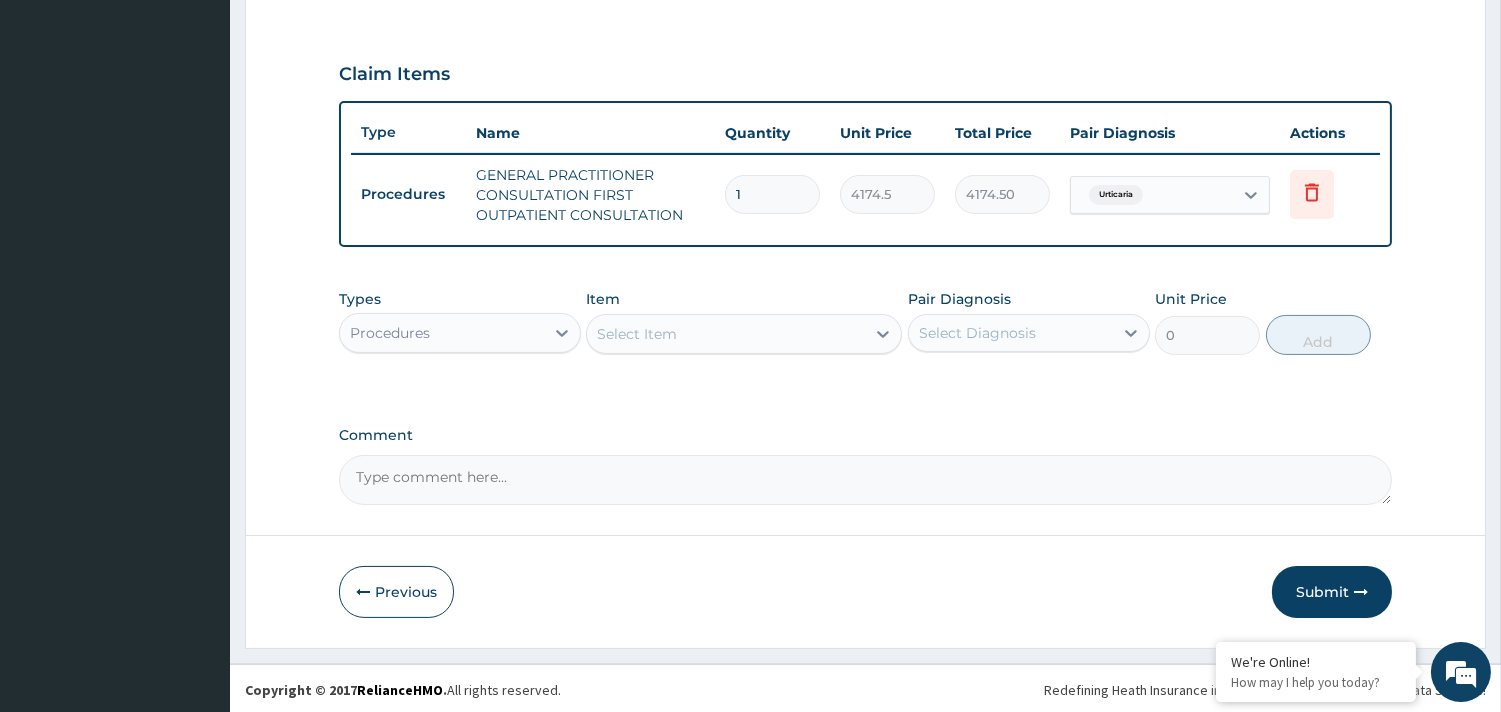 click on "Procedures" at bounding box center [442, 333] 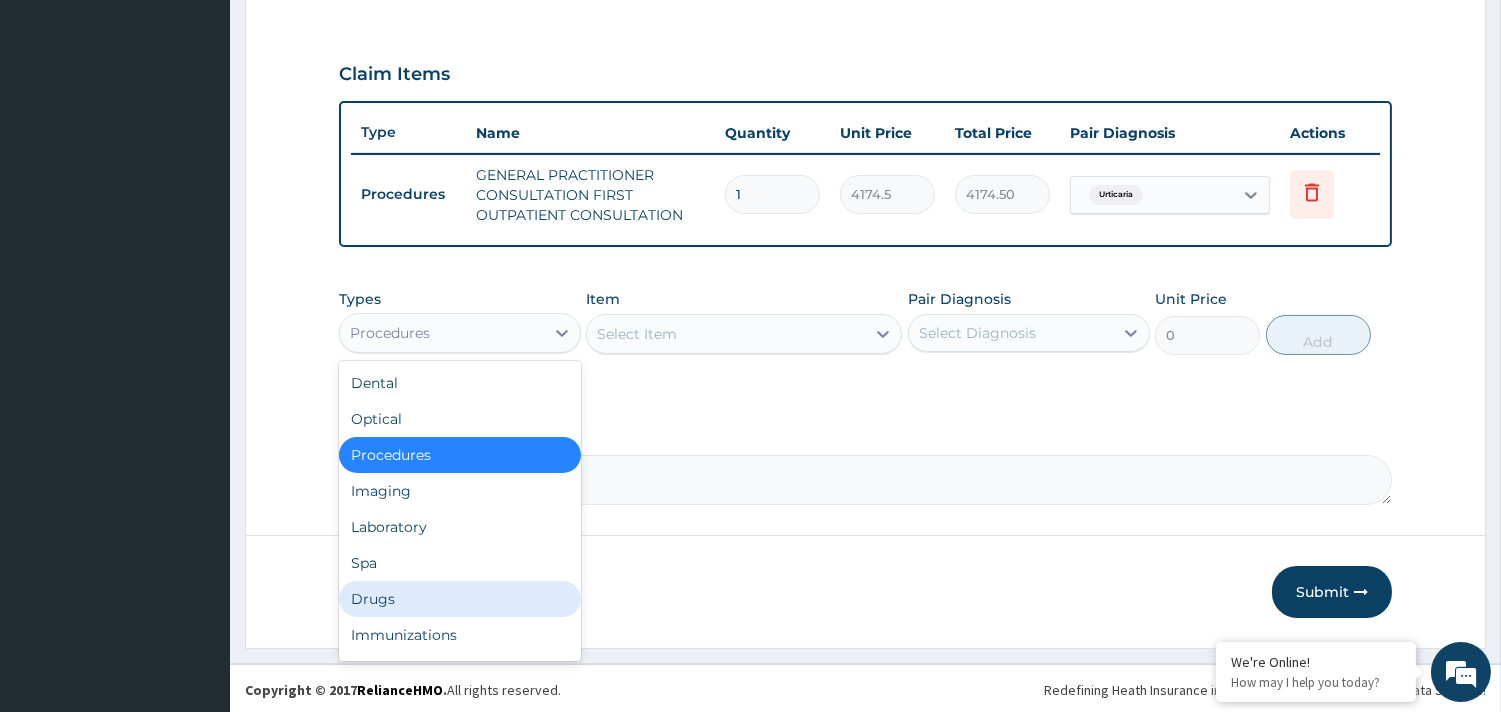 click on "Drugs" at bounding box center (460, 599) 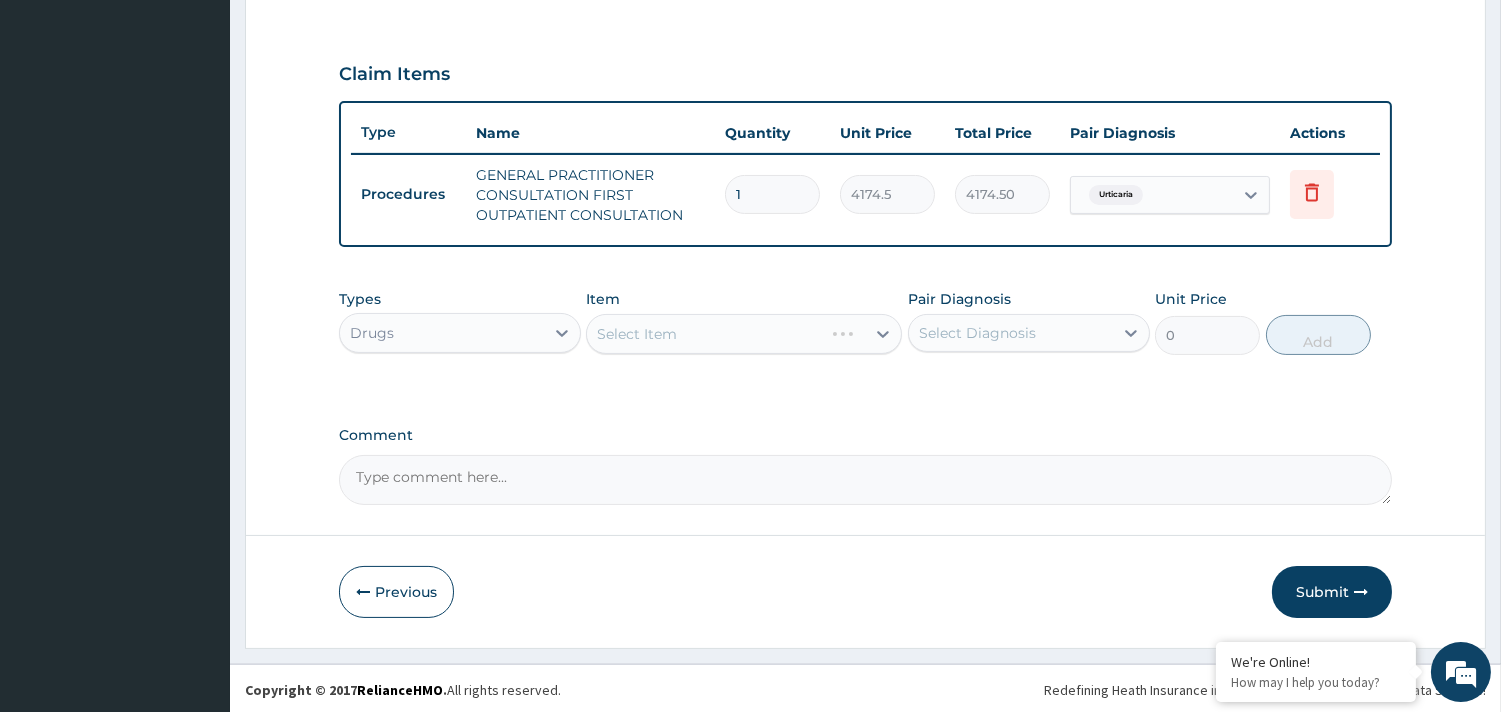 click on "Select Item" at bounding box center [744, 334] 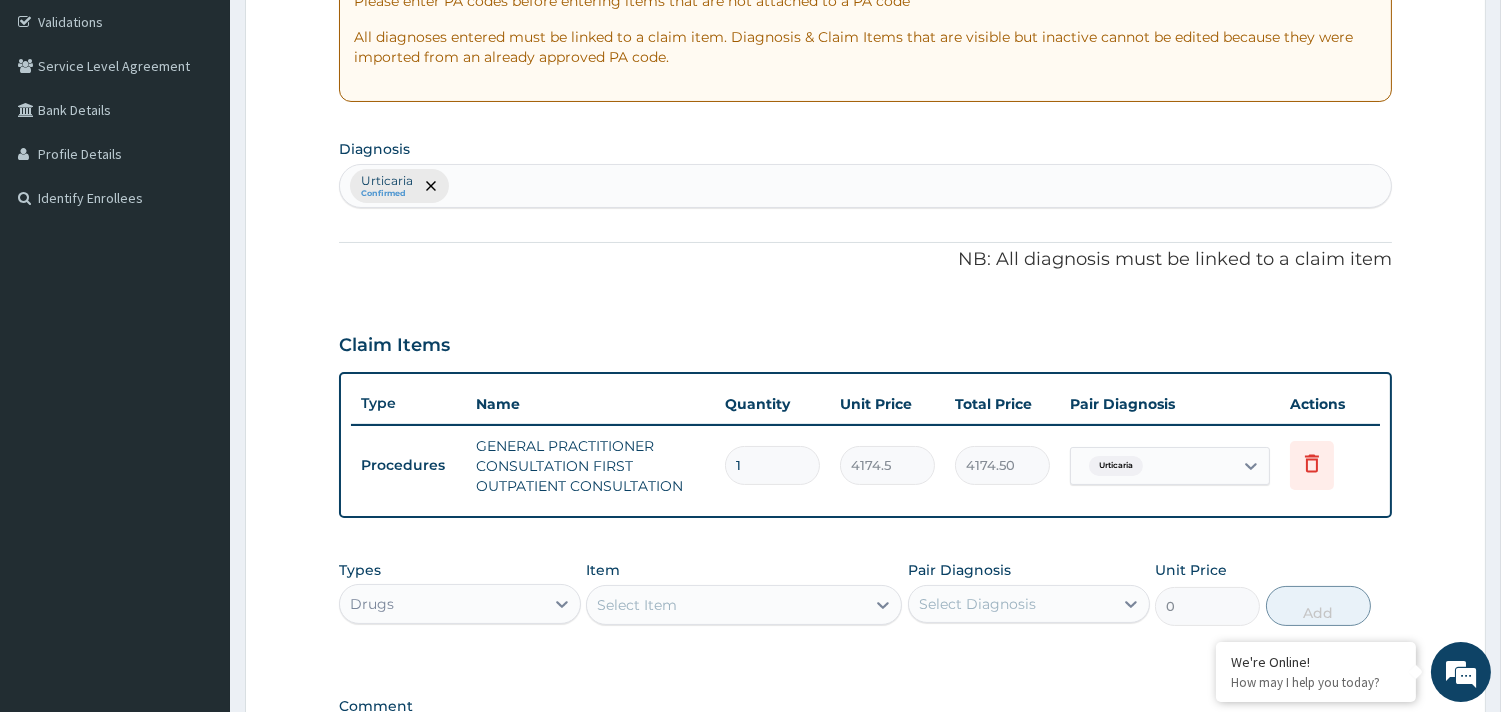 scroll, scrollTop: 310, scrollLeft: 0, axis: vertical 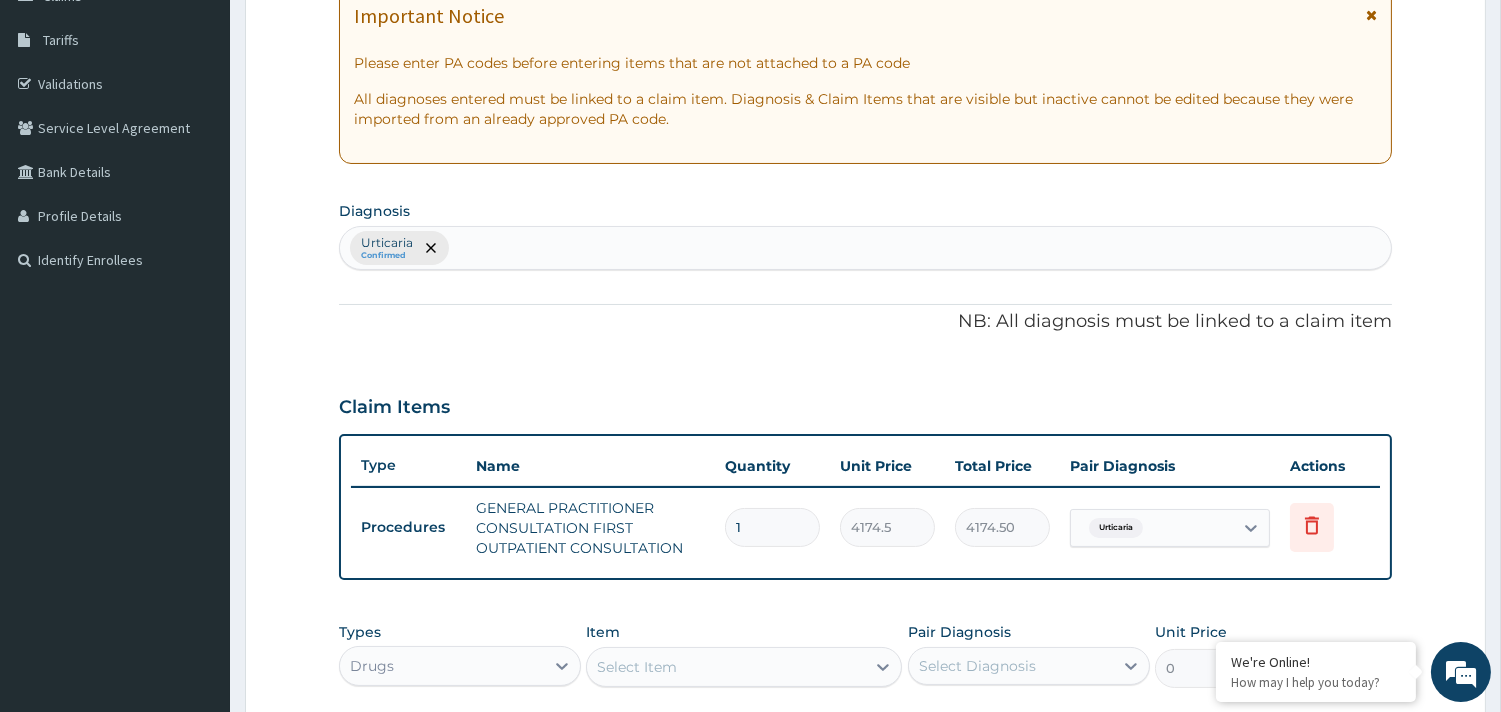 click on "Urticaria Confirmed" at bounding box center (865, 248) 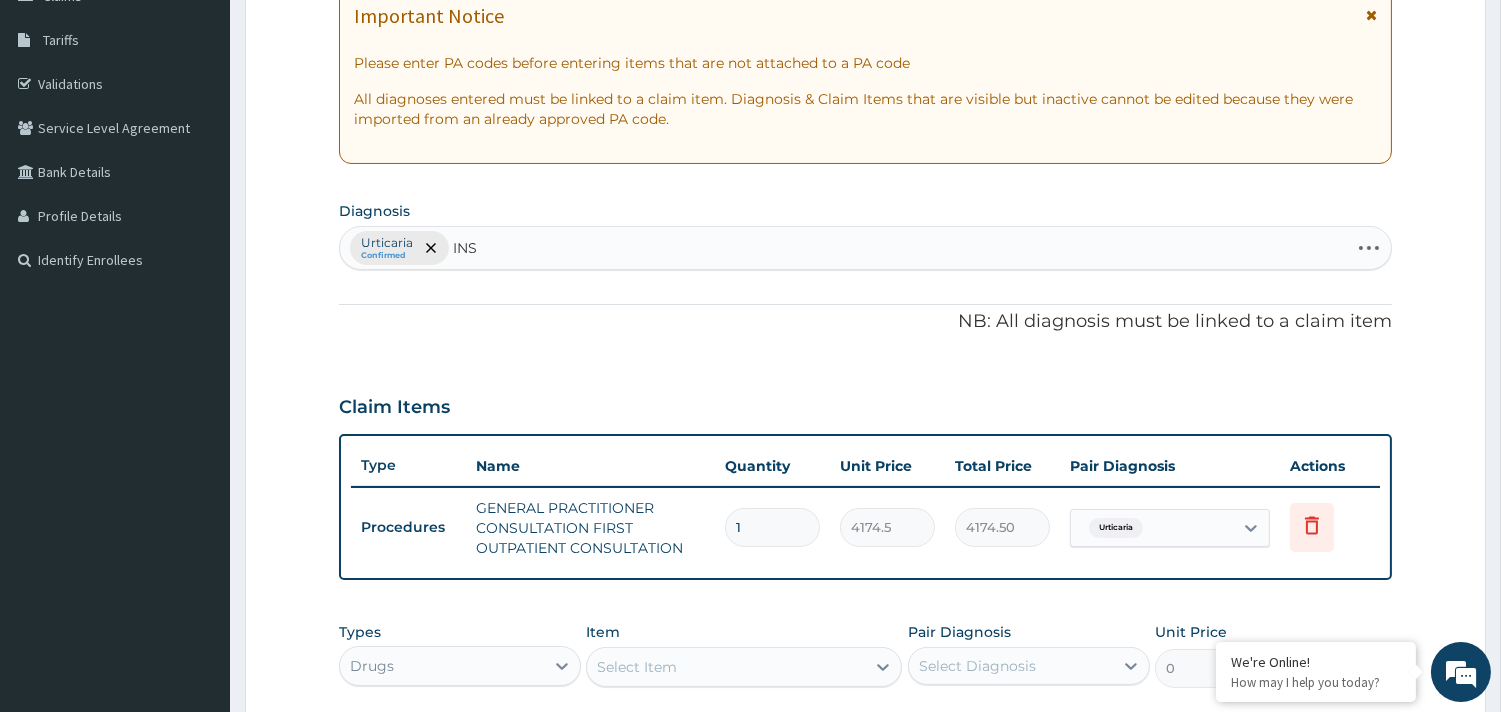 type on "INSO" 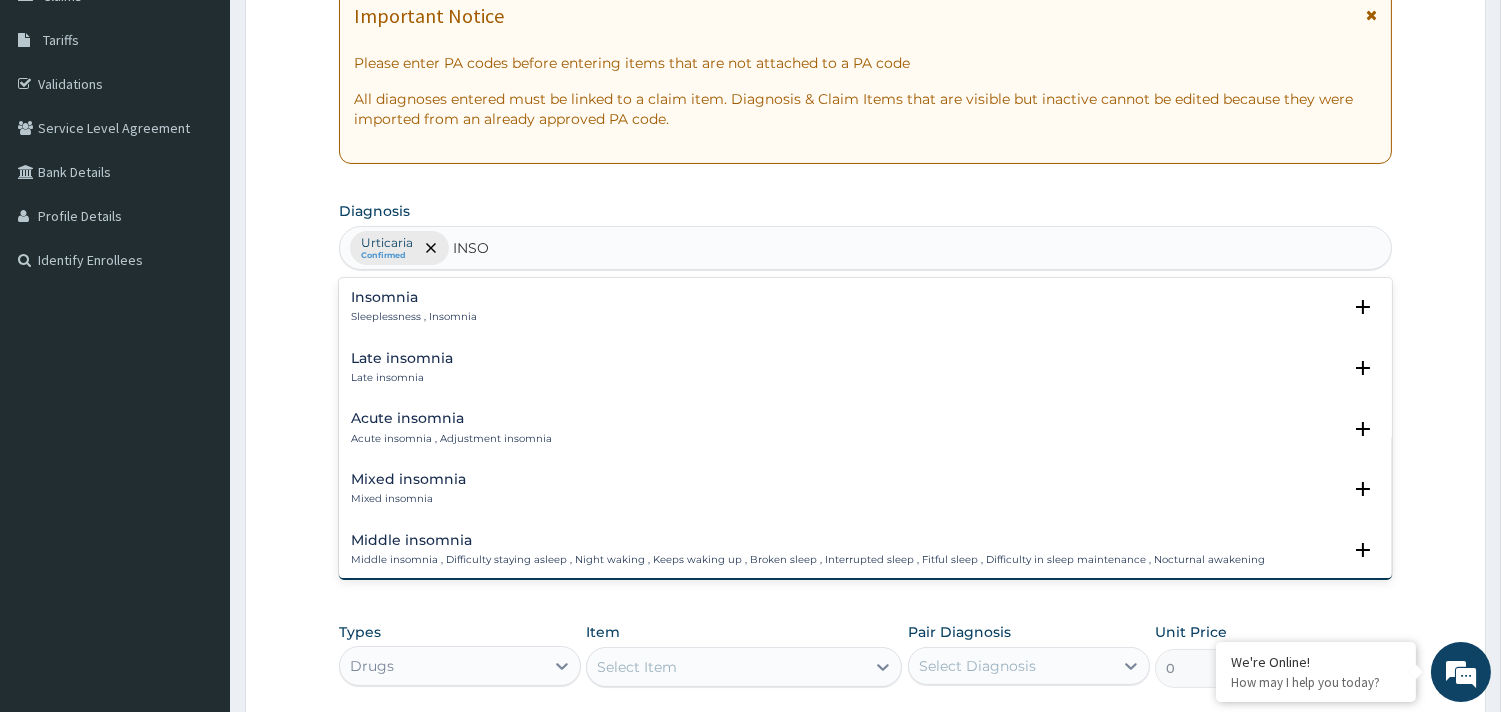 click on "Insomnia" at bounding box center [414, 297] 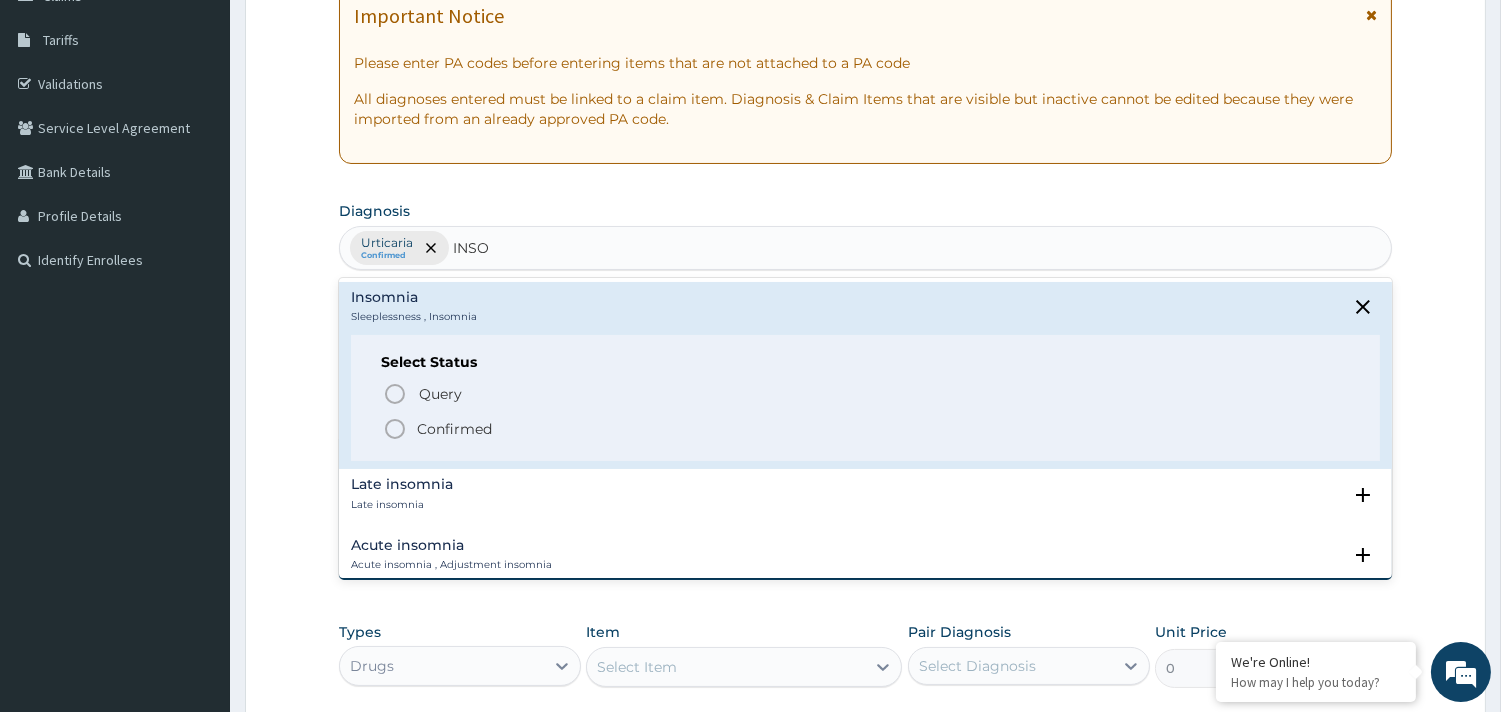 click 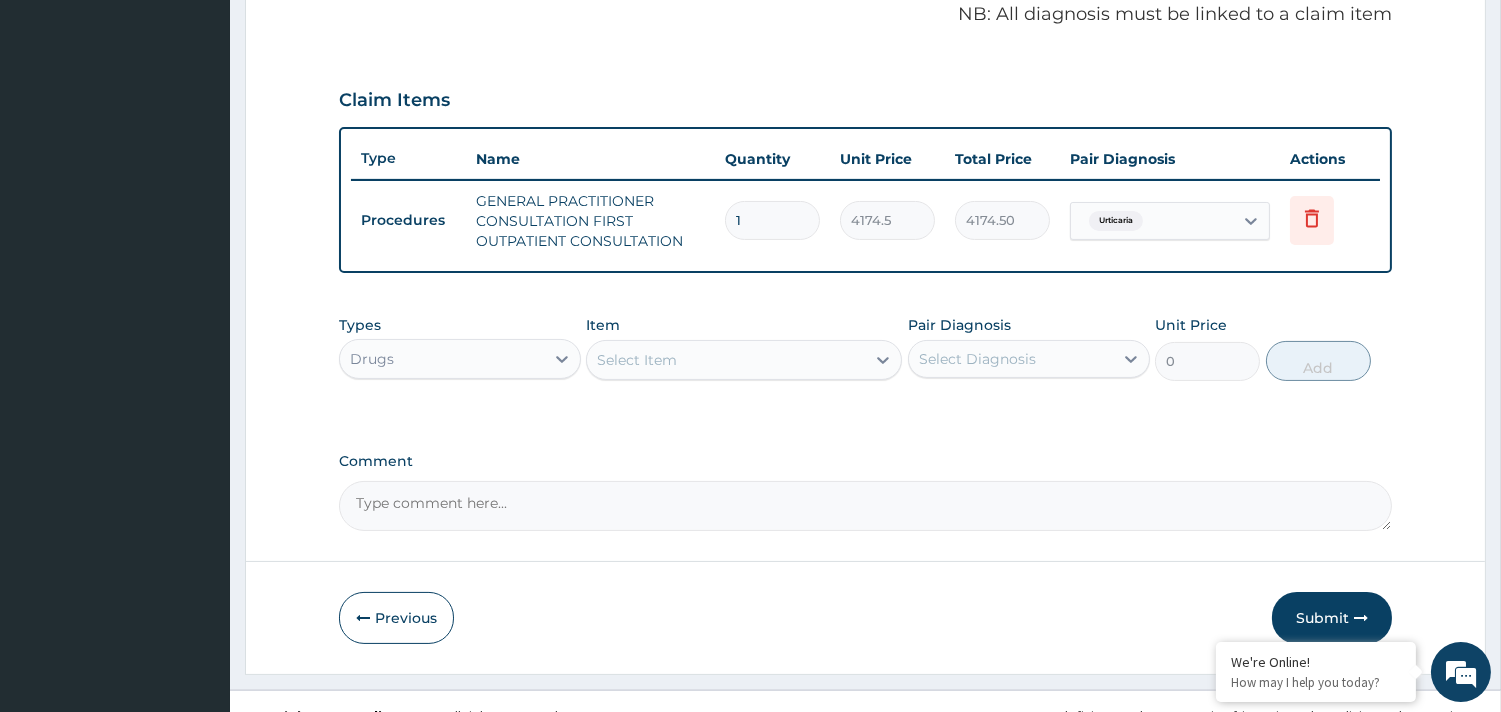 scroll, scrollTop: 643, scrollLeft: 0, axis: vertical 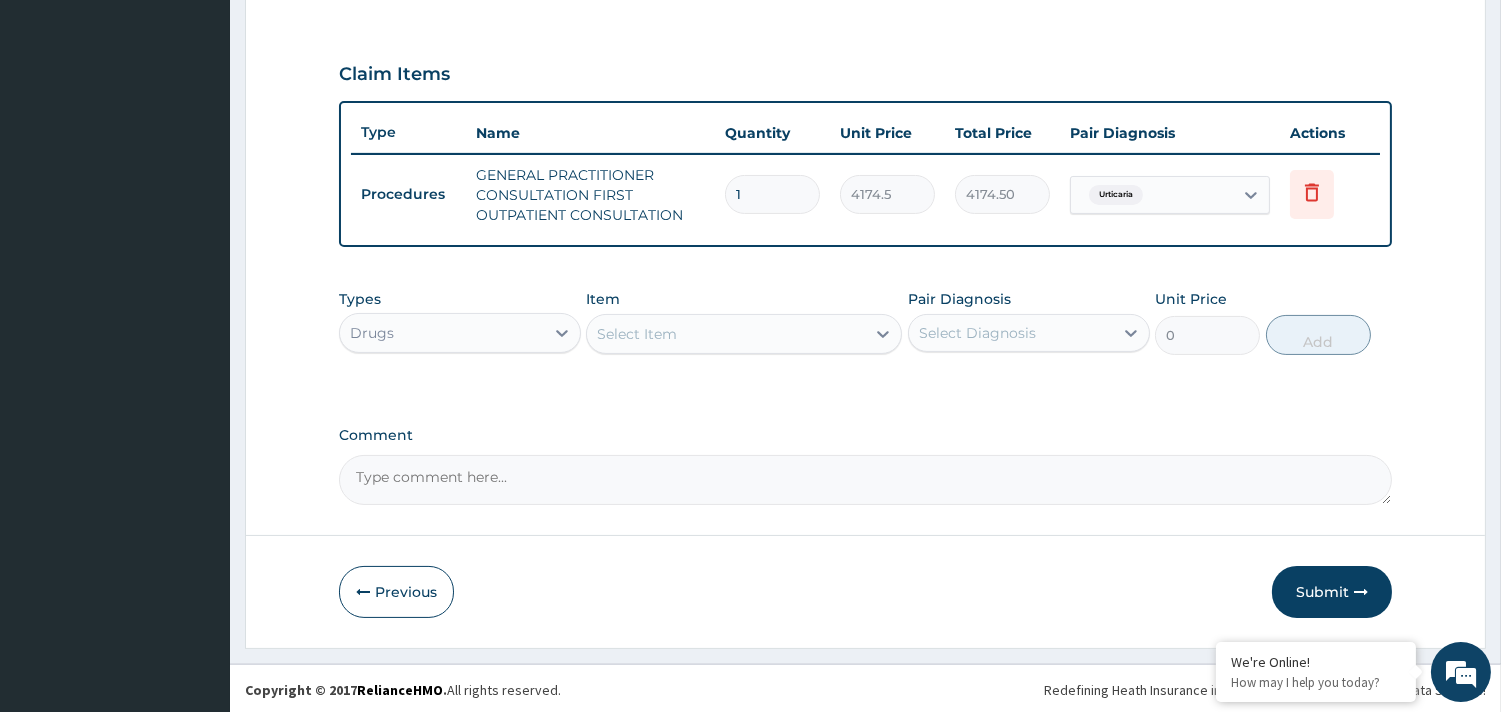 click on "Select Item" at bounding box center [637, 334] 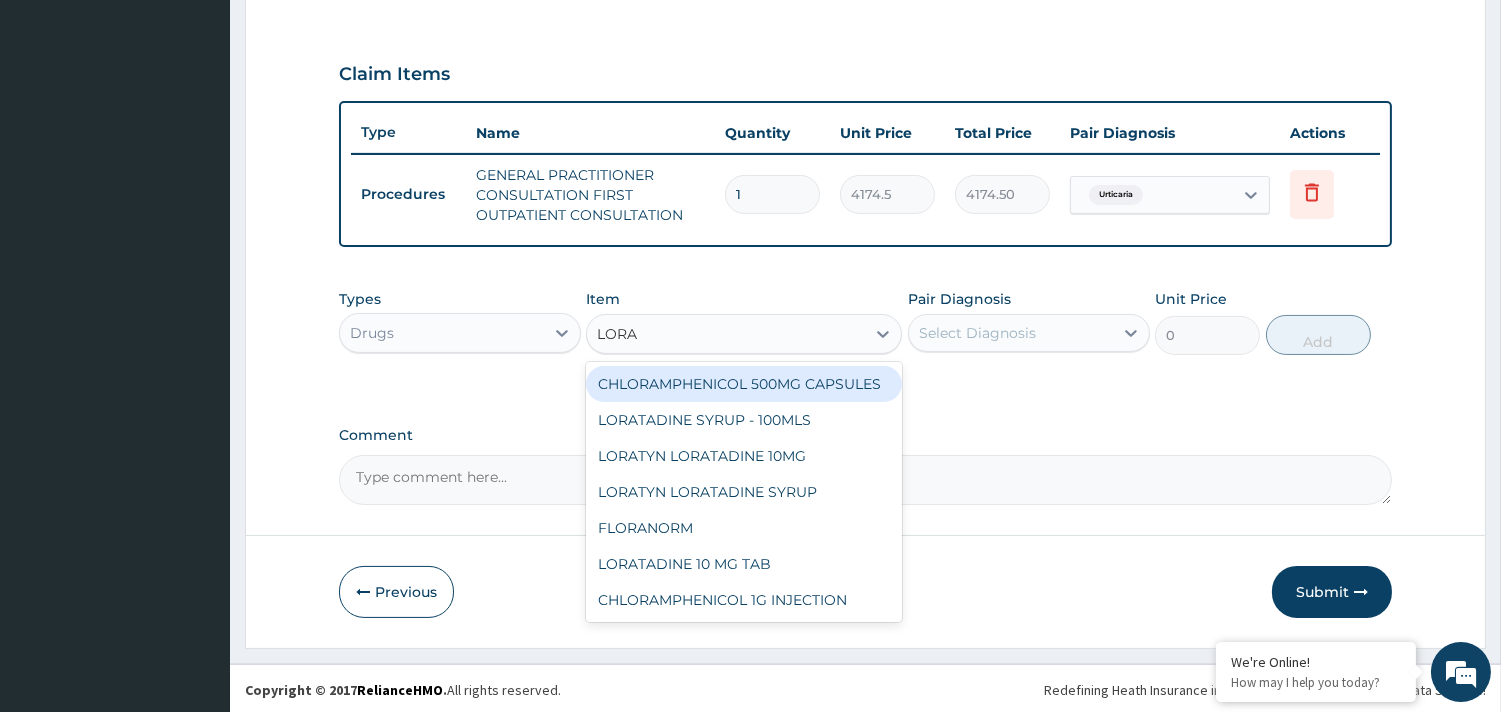 type on "LORAT" 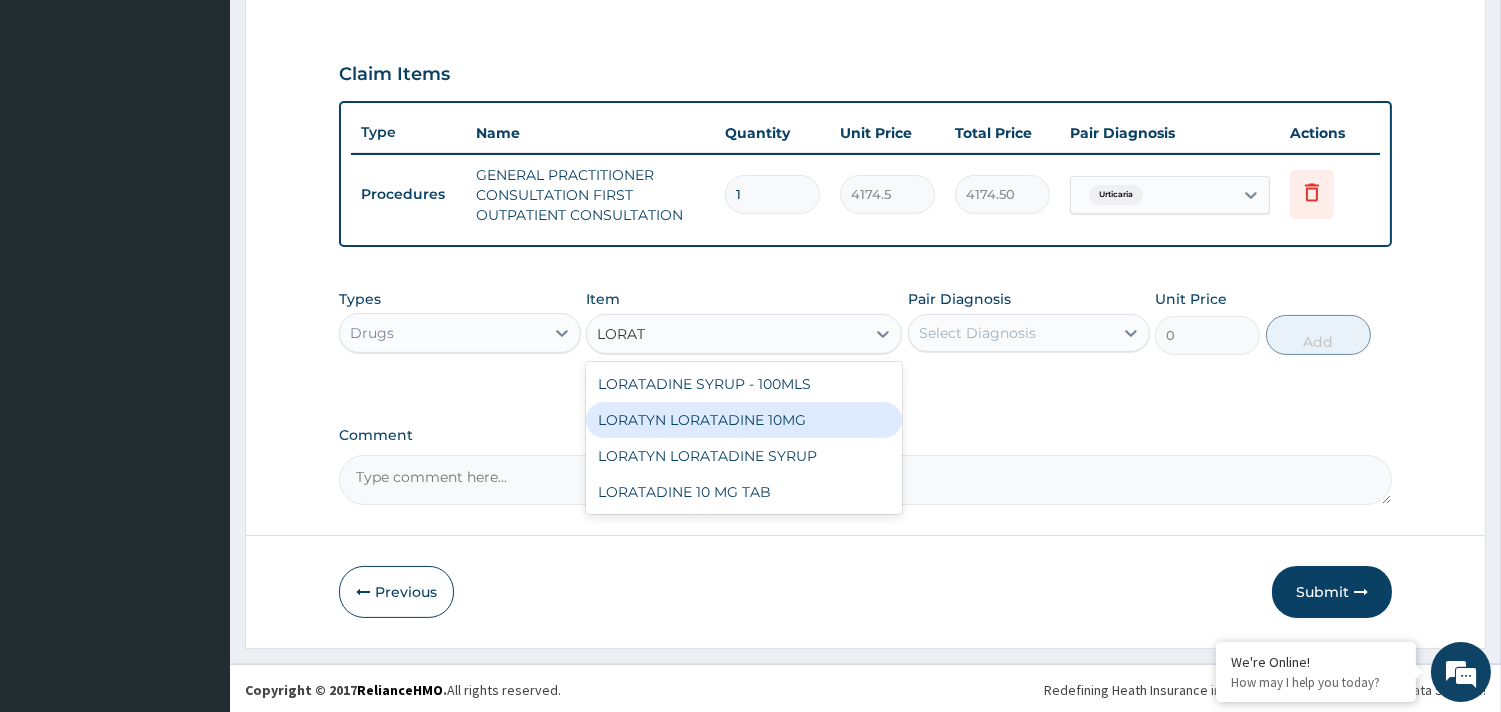 click on "LORATYN LORATADINE 10MG" at bounding box center (744, 420) 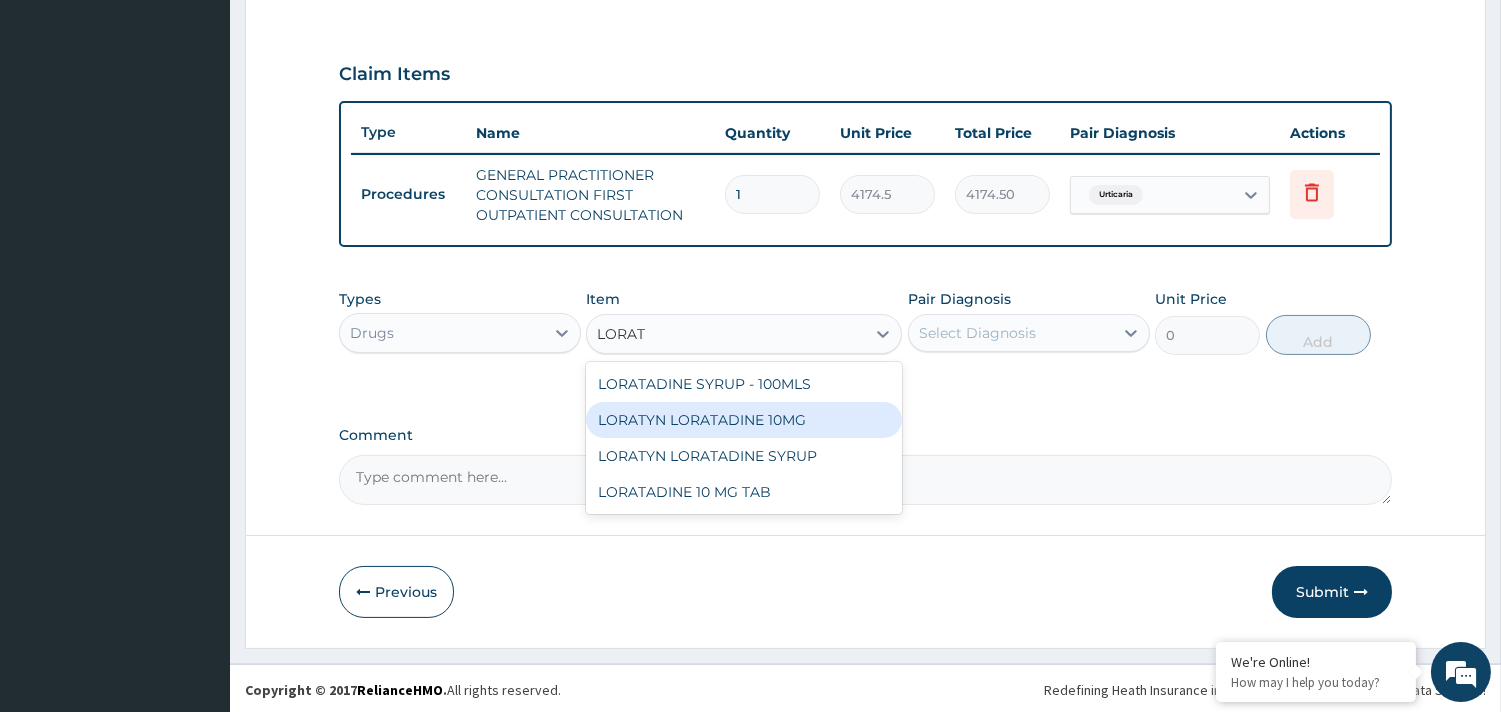 type 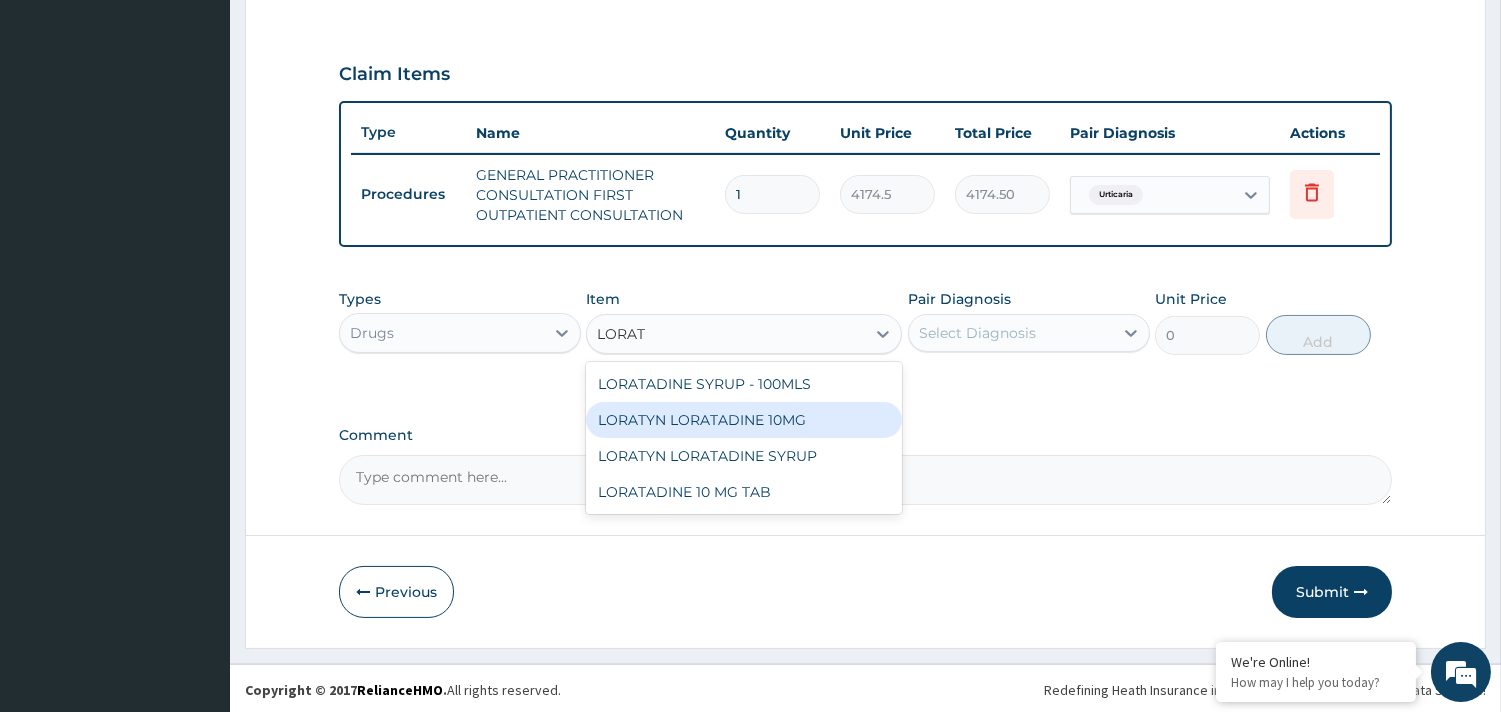 type on "104.3625" 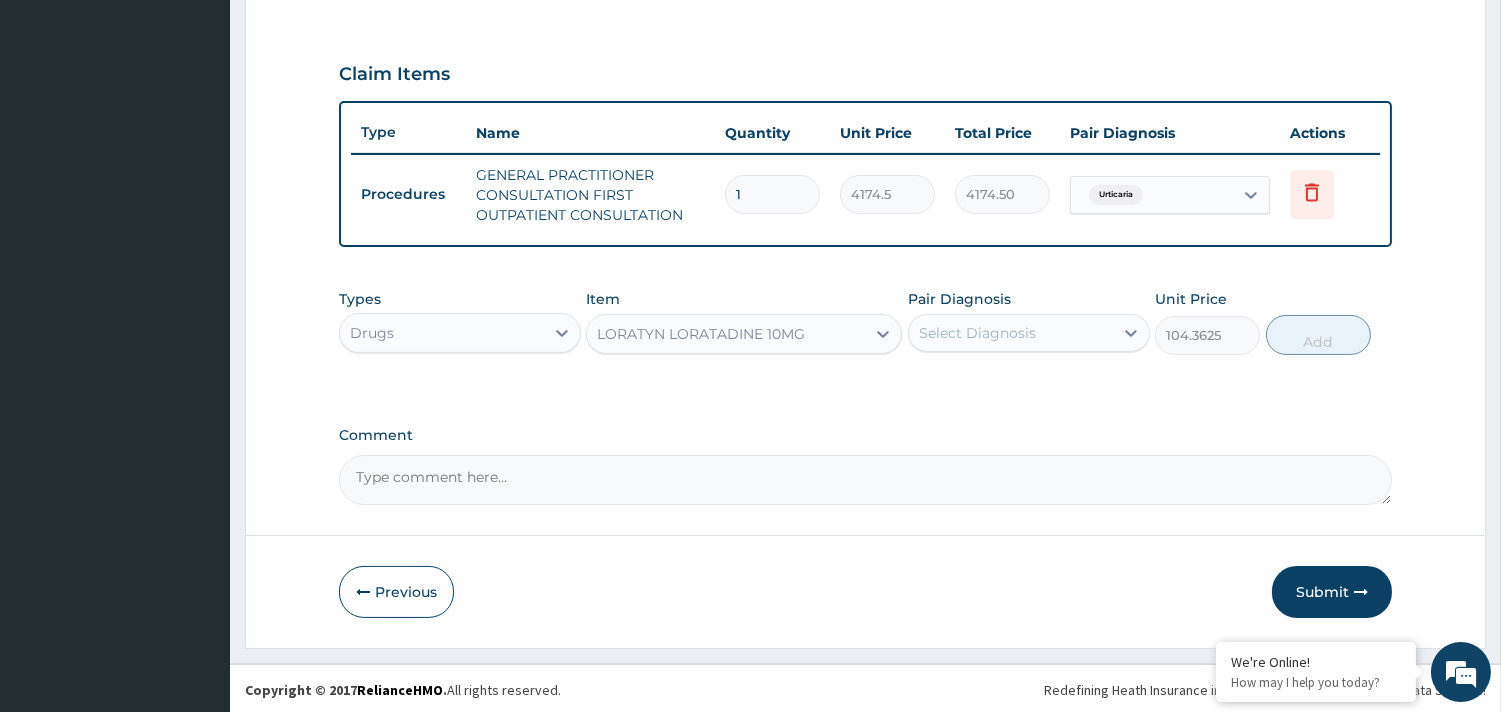 click on "Select Diagnosis" at bounding box center (977, 333) 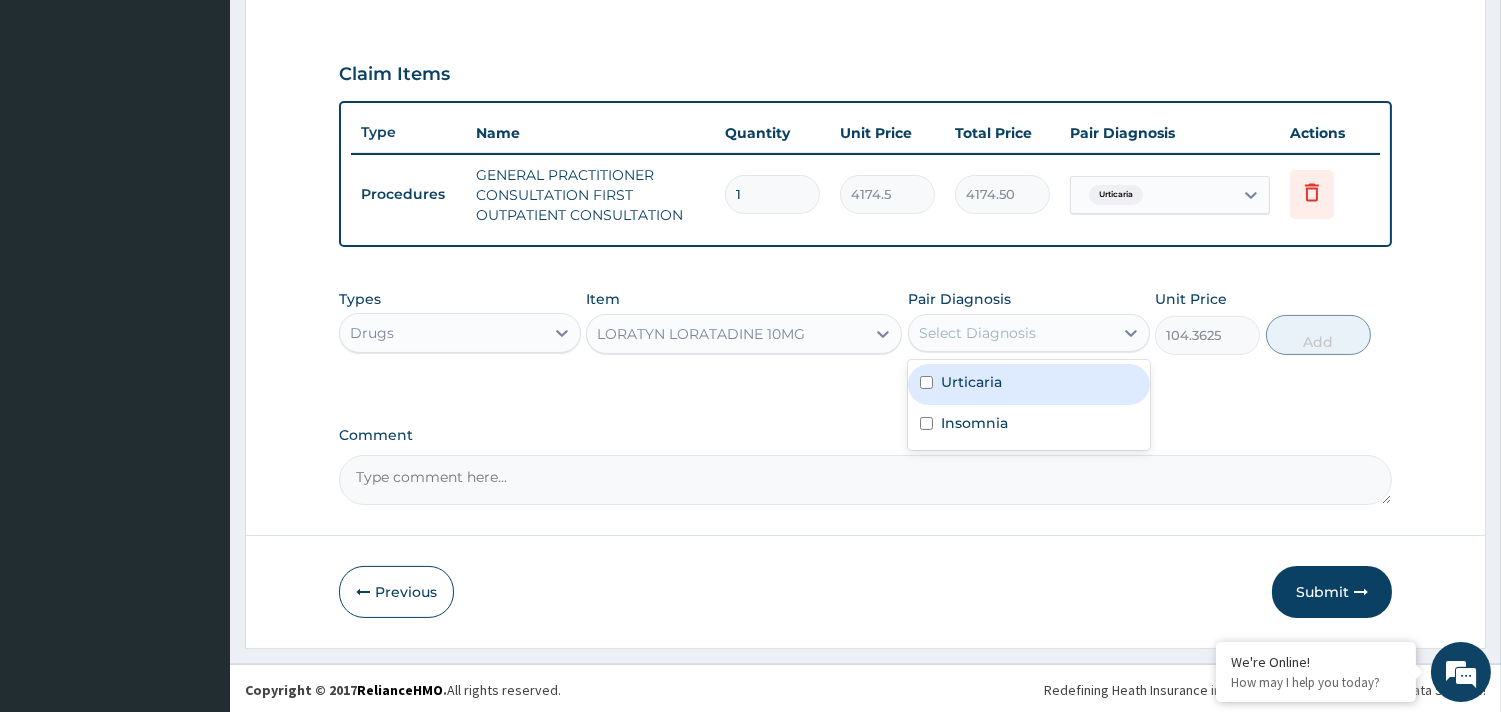 click on "Urticaria" at bounding box center (971, 382) 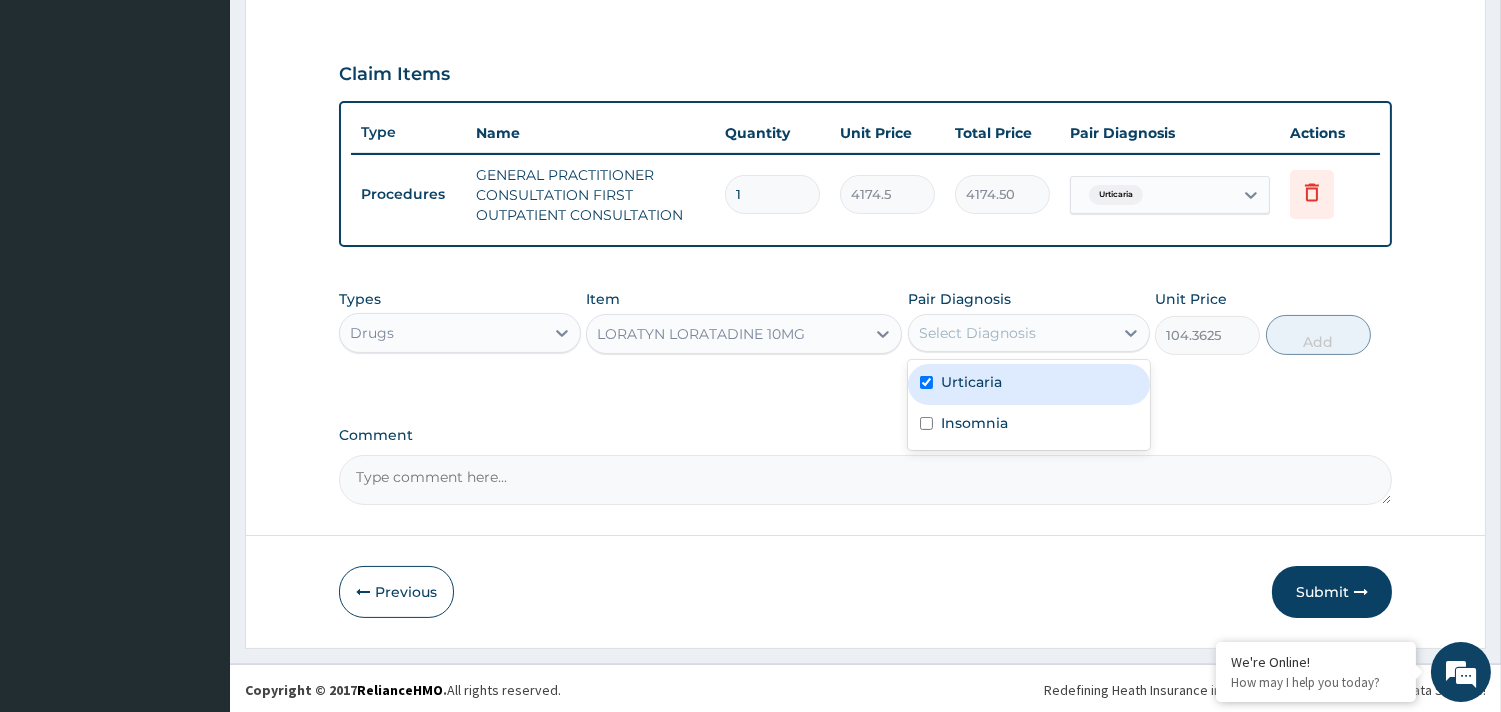 checkbox on "true" 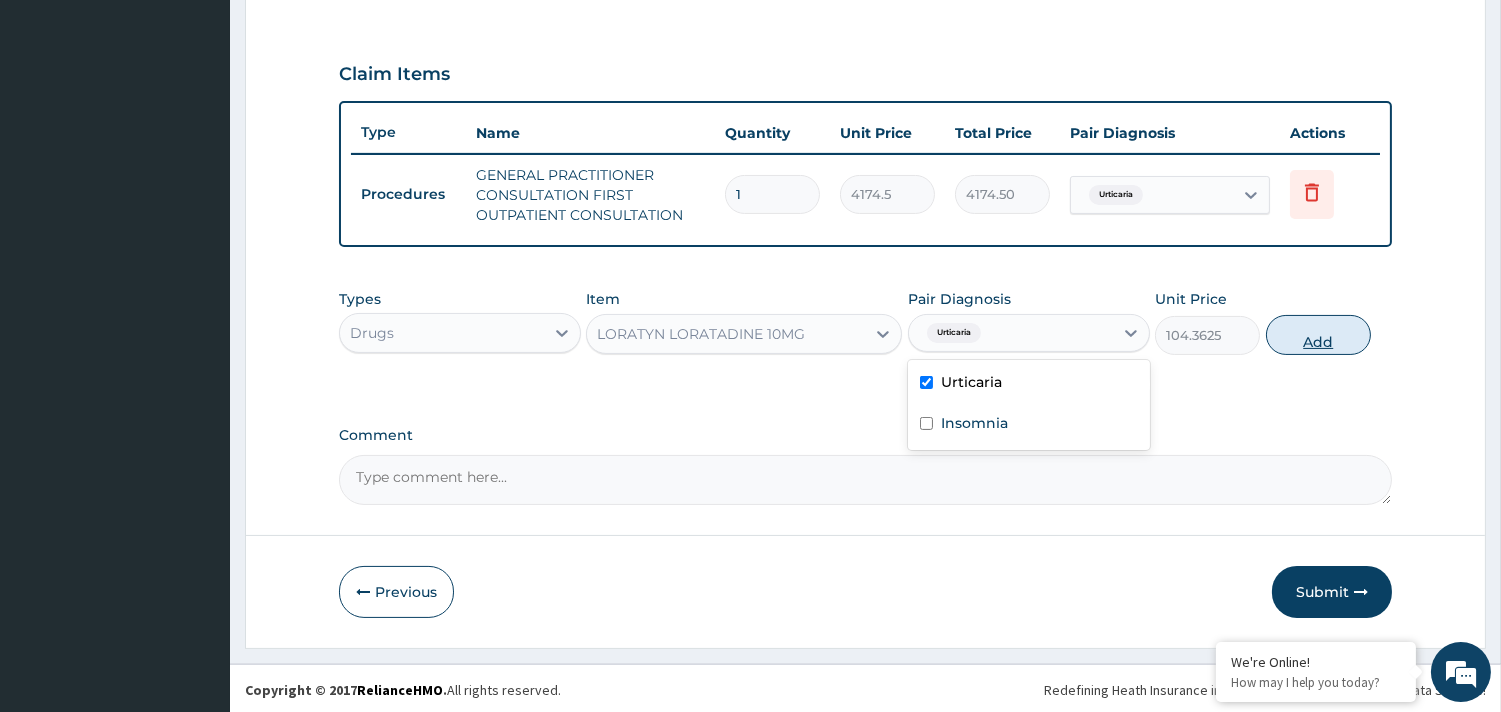 click on "Add" at bounding box center (1318, 335) 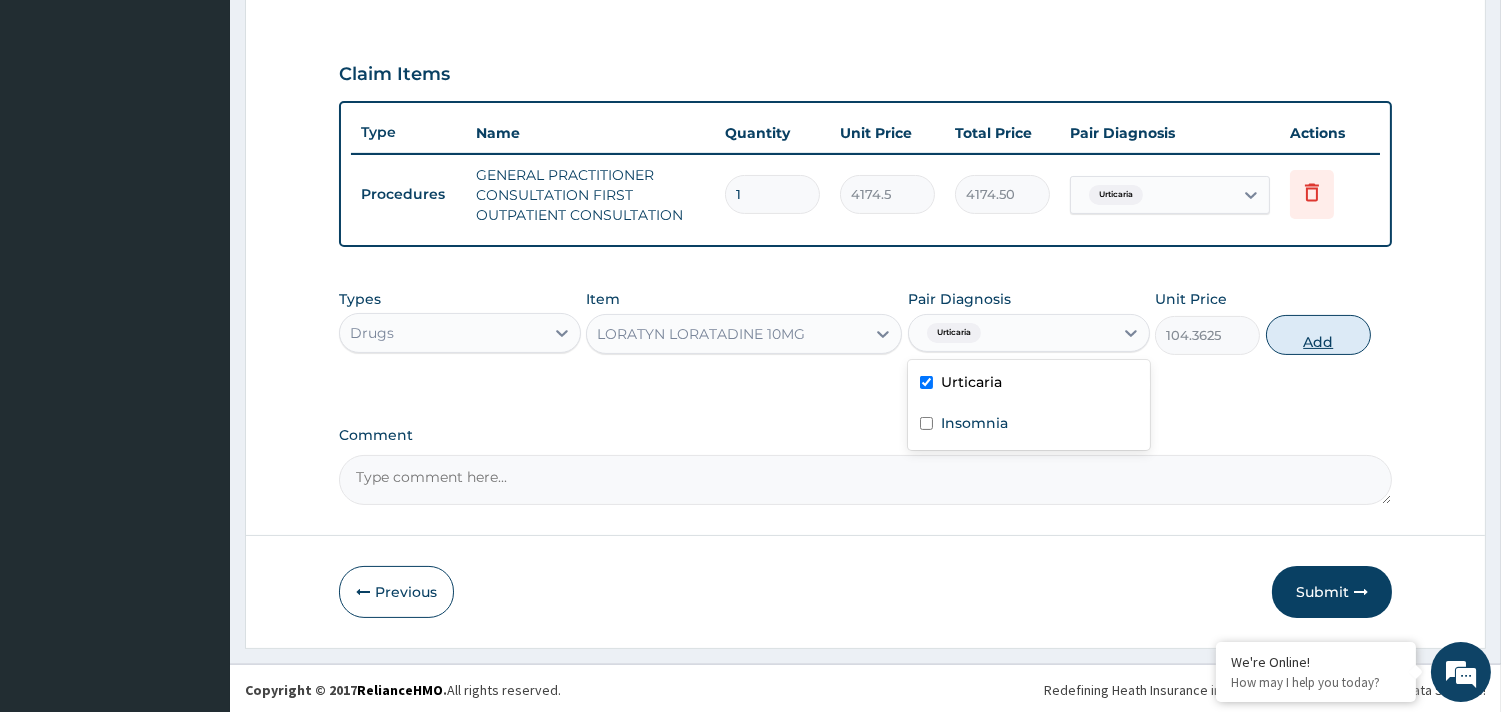 type on "0" 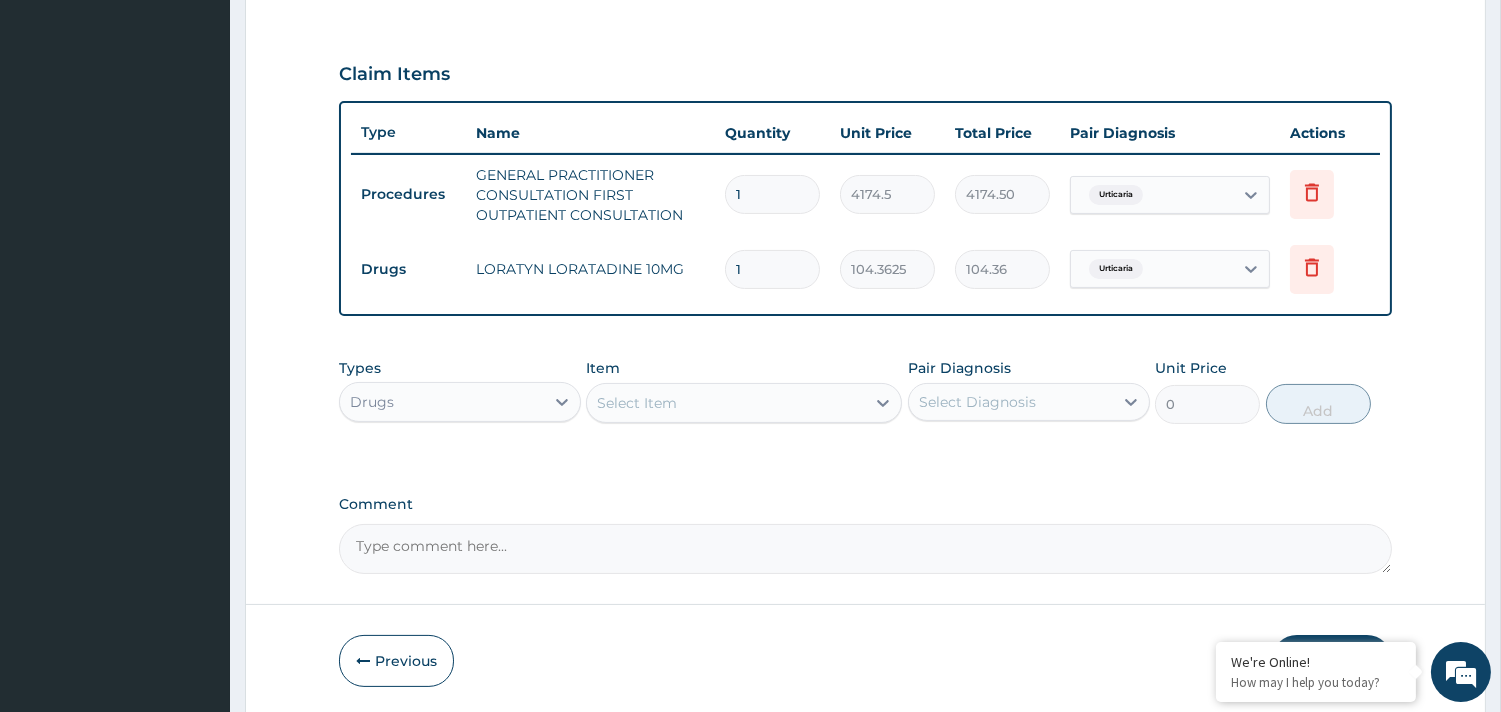 type 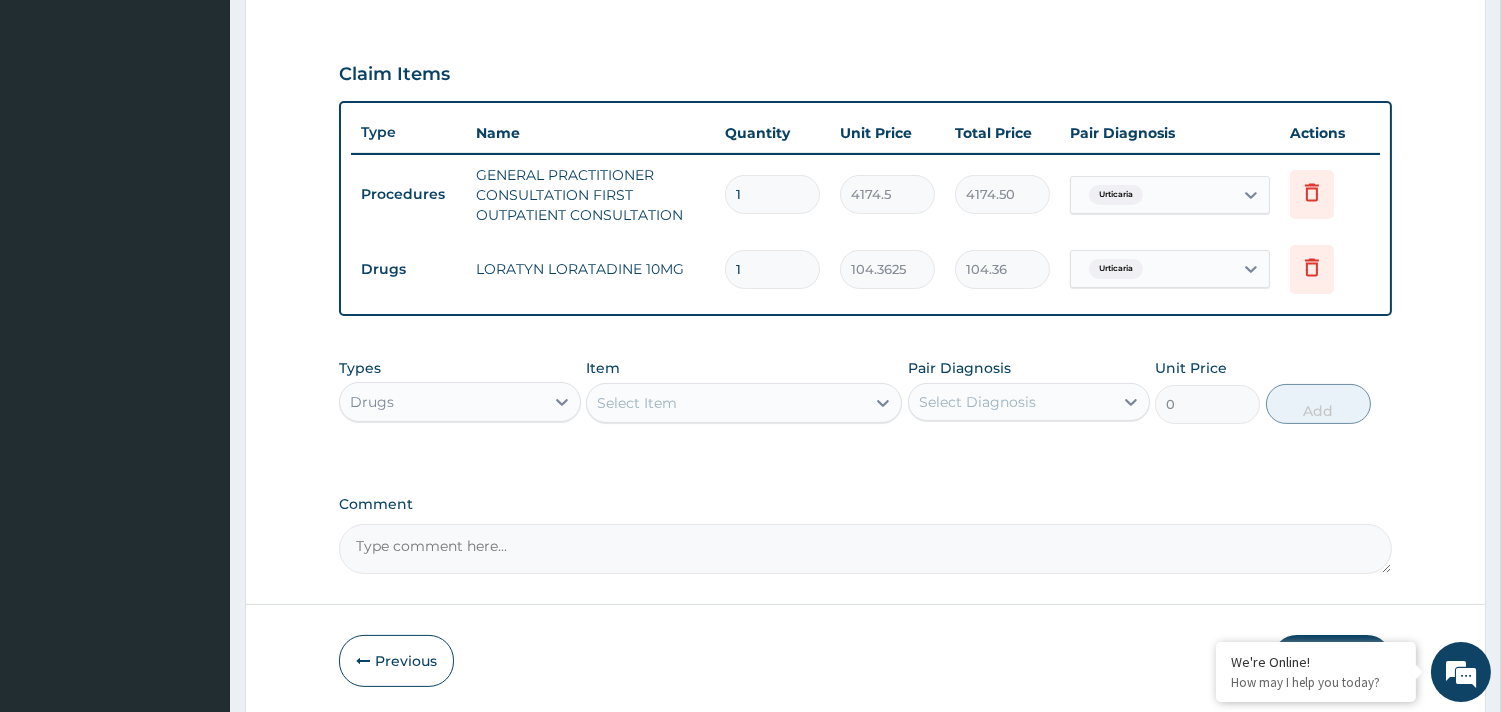 type on "0.00" 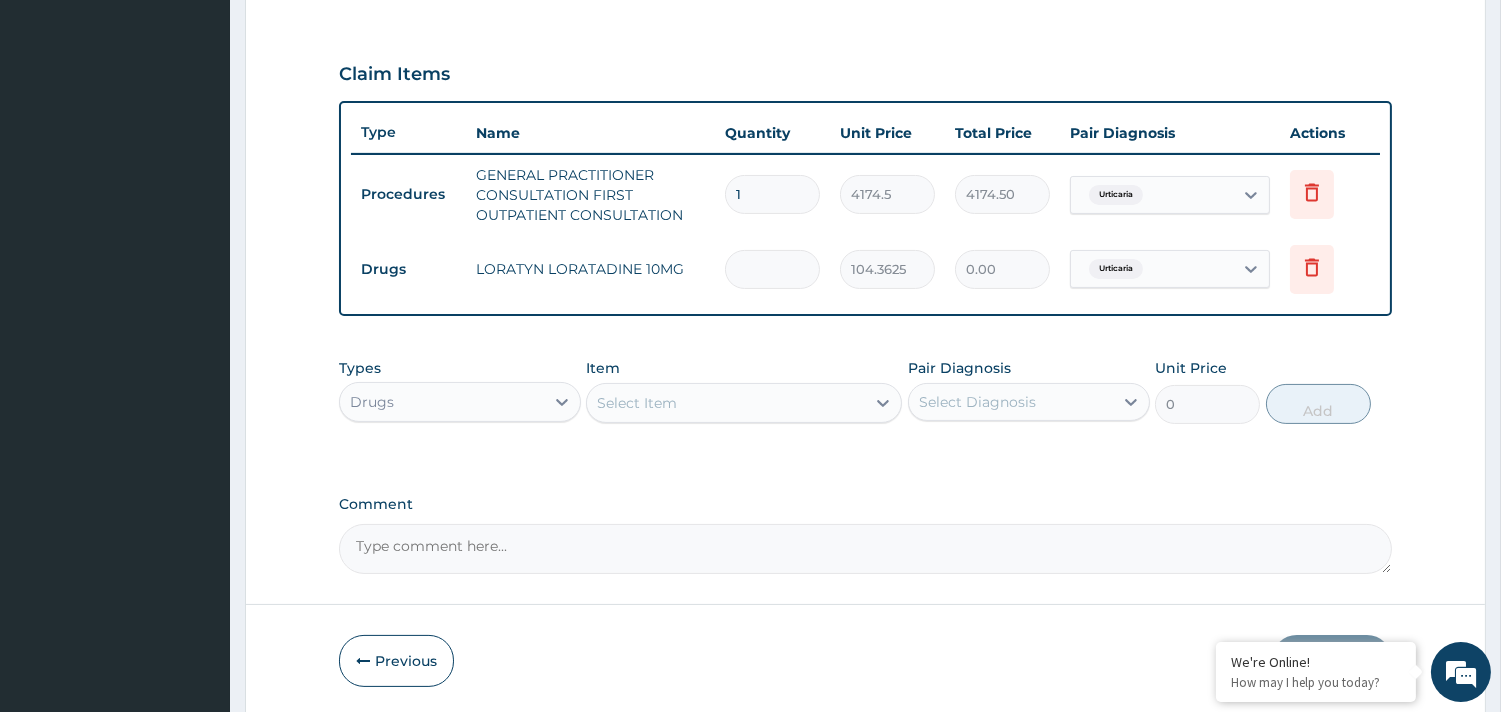type on "5" 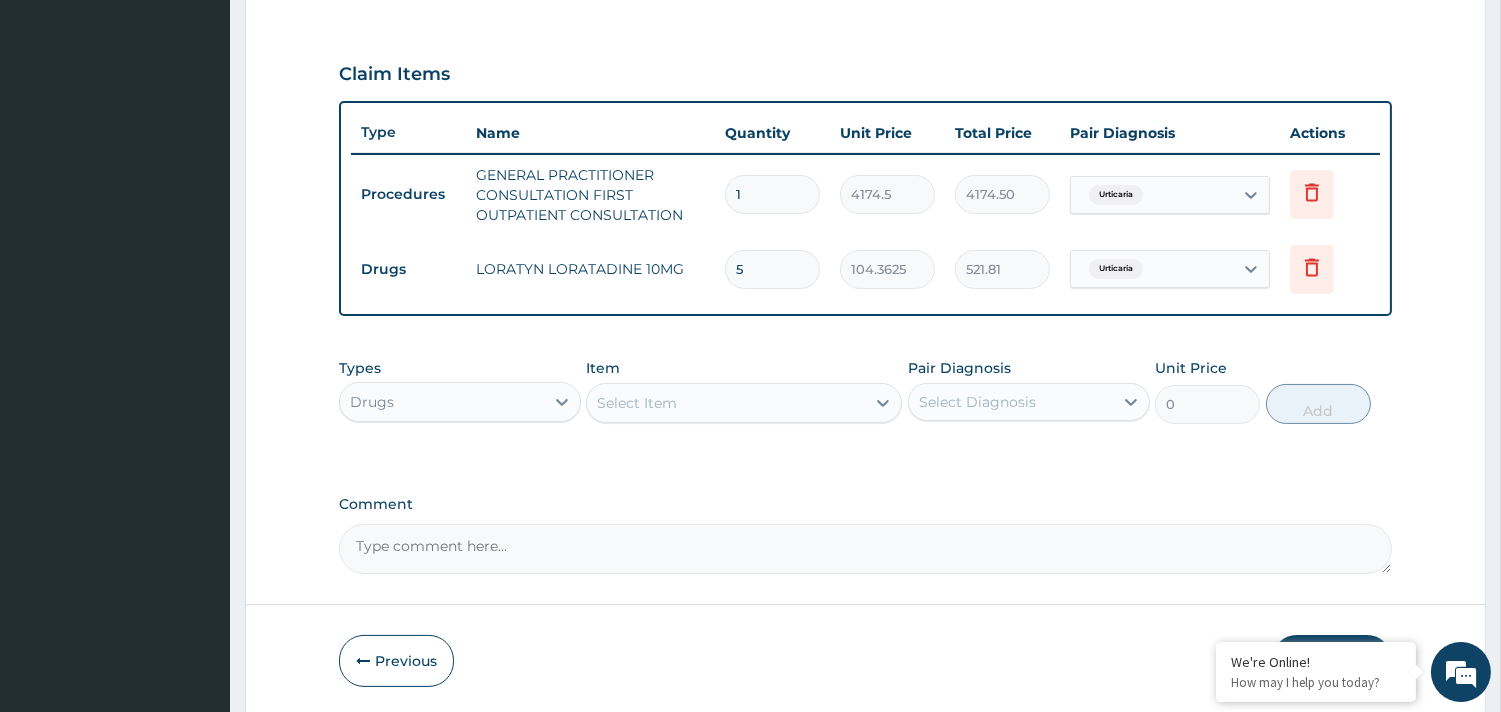 type on "5" 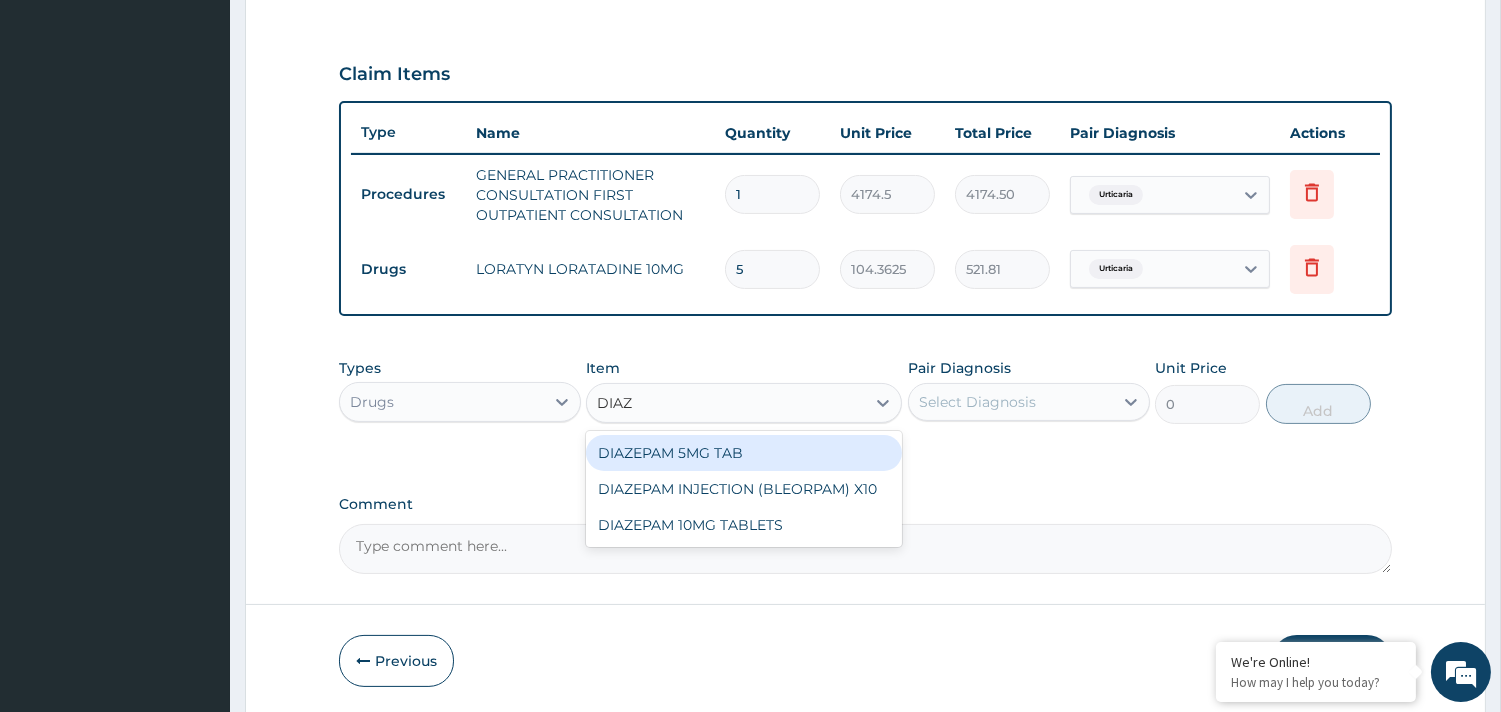 type on "DIAZE" 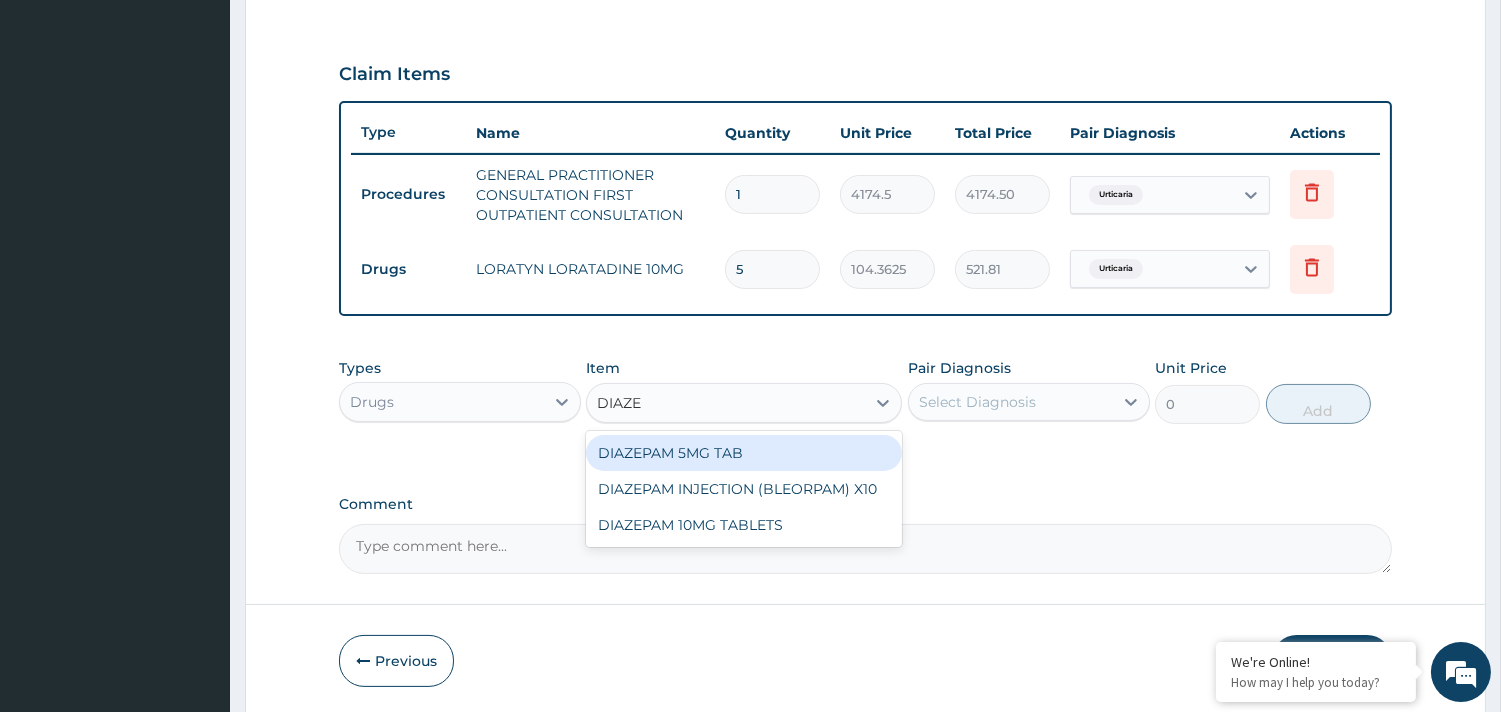 click on "DIAZEPAM 5MG TAB" at bounding box center (744, 453) 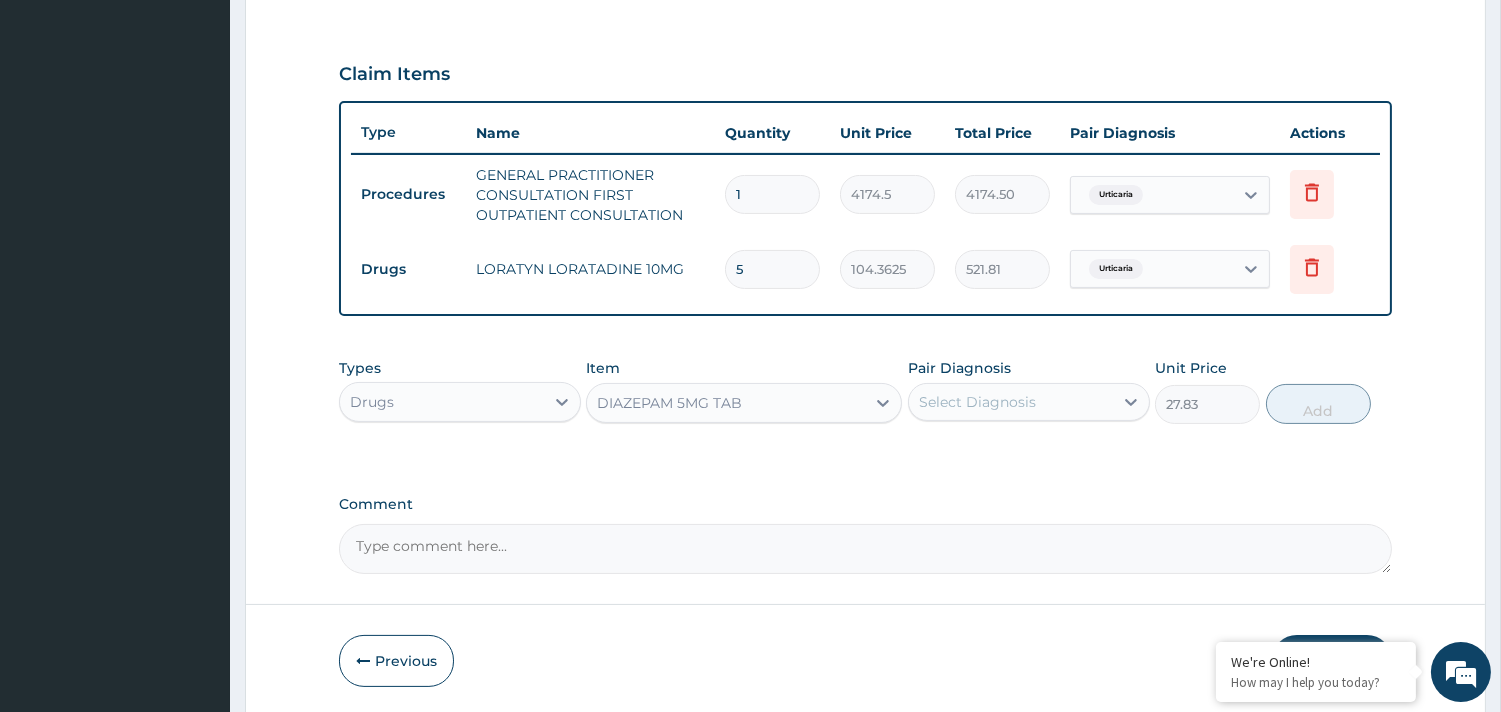 click on "Select Diagnosis" at bounding box center (977, 402) 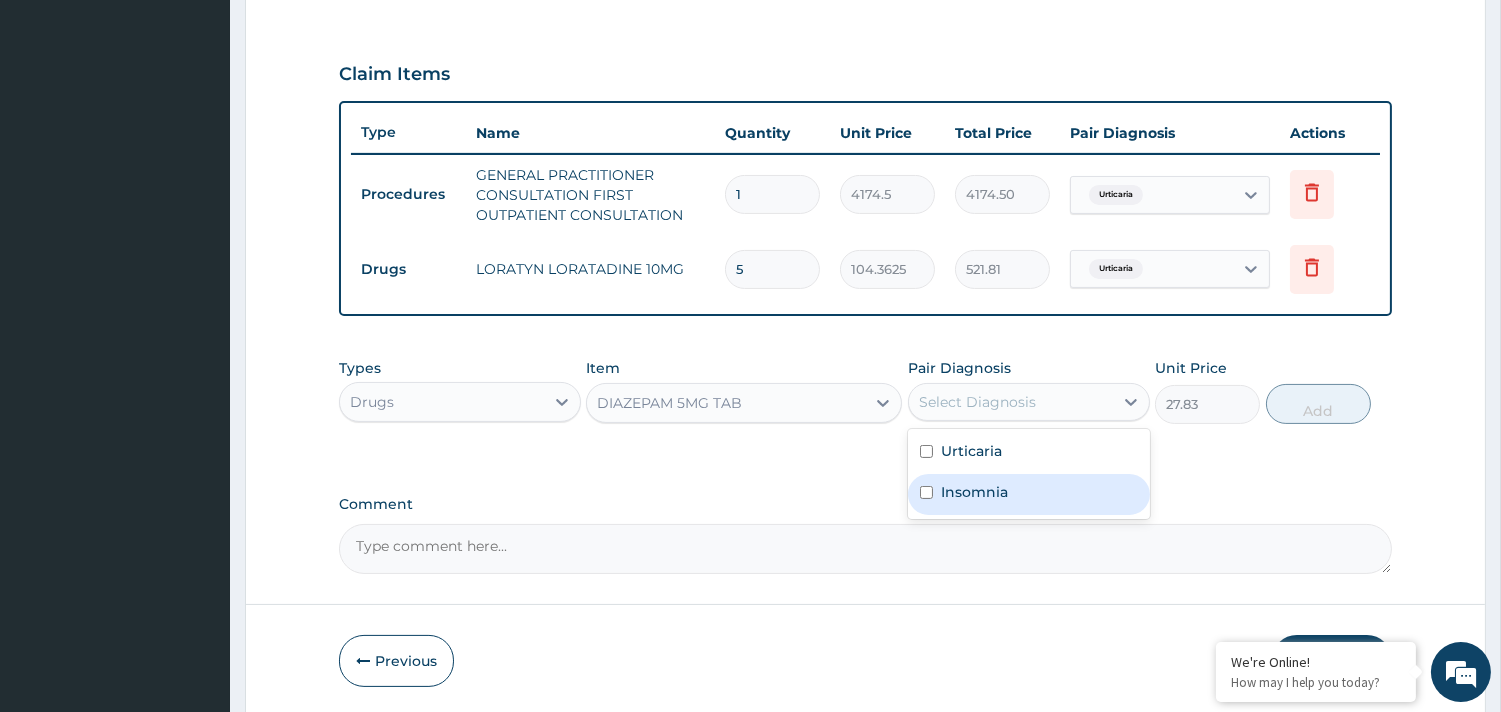 click on "Insomnia" at bounding box center (974, 492) 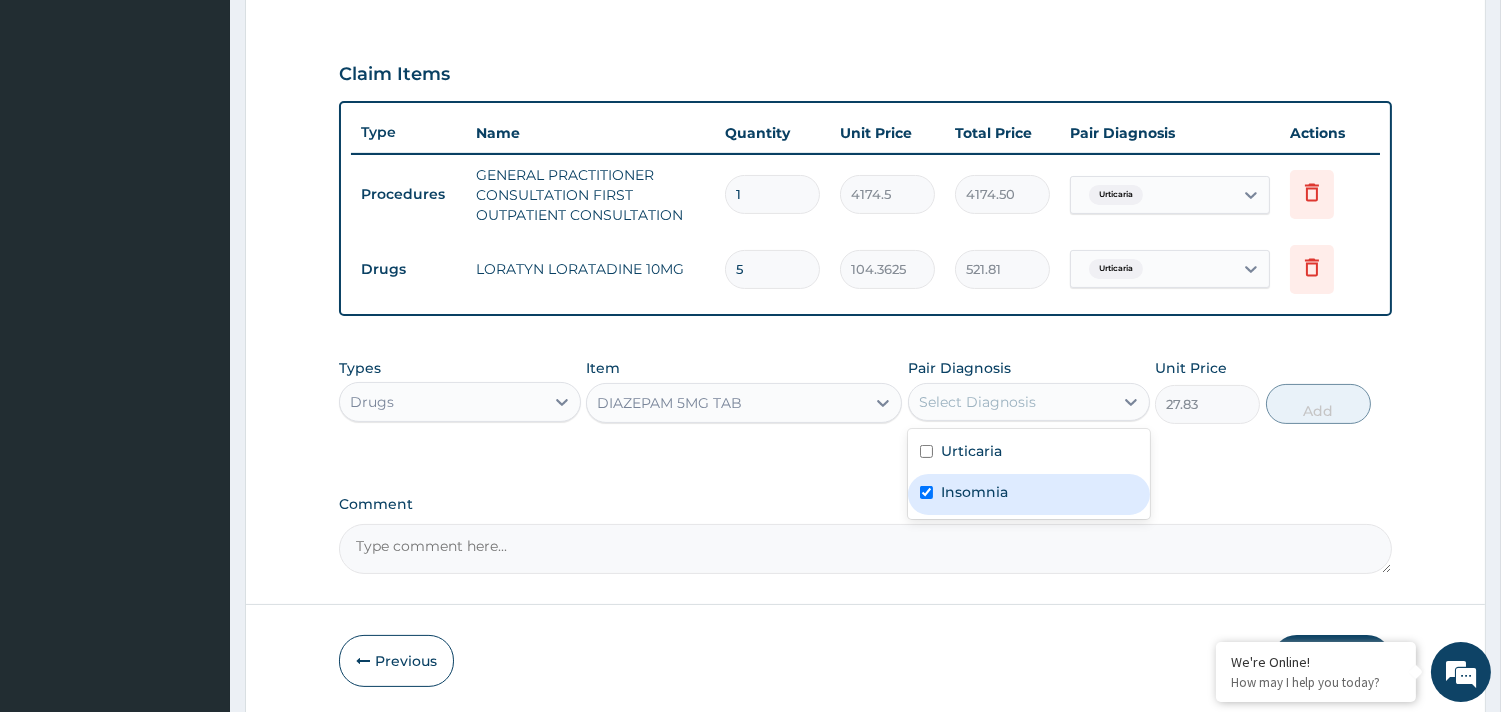 checkbox on "true" 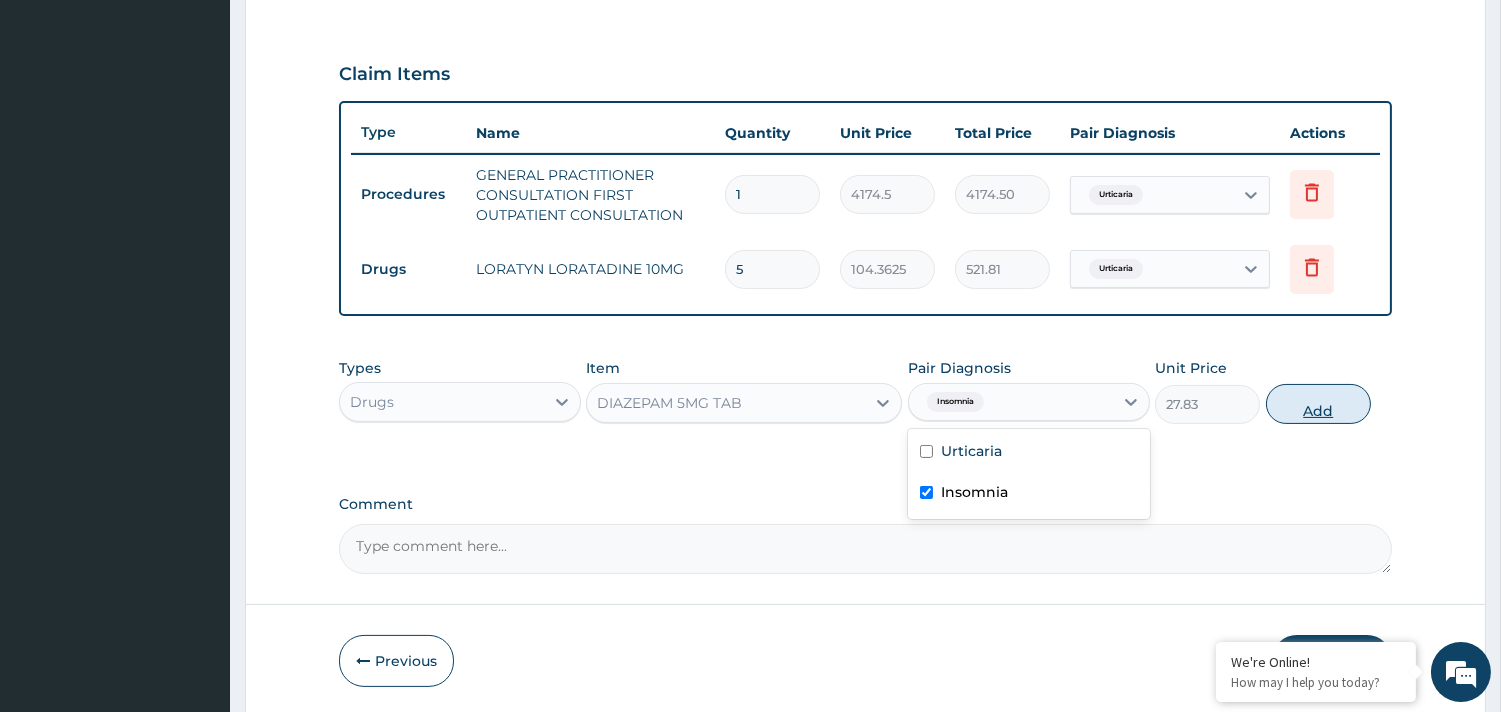 click on "Add" at bounding box center [1318, 404] 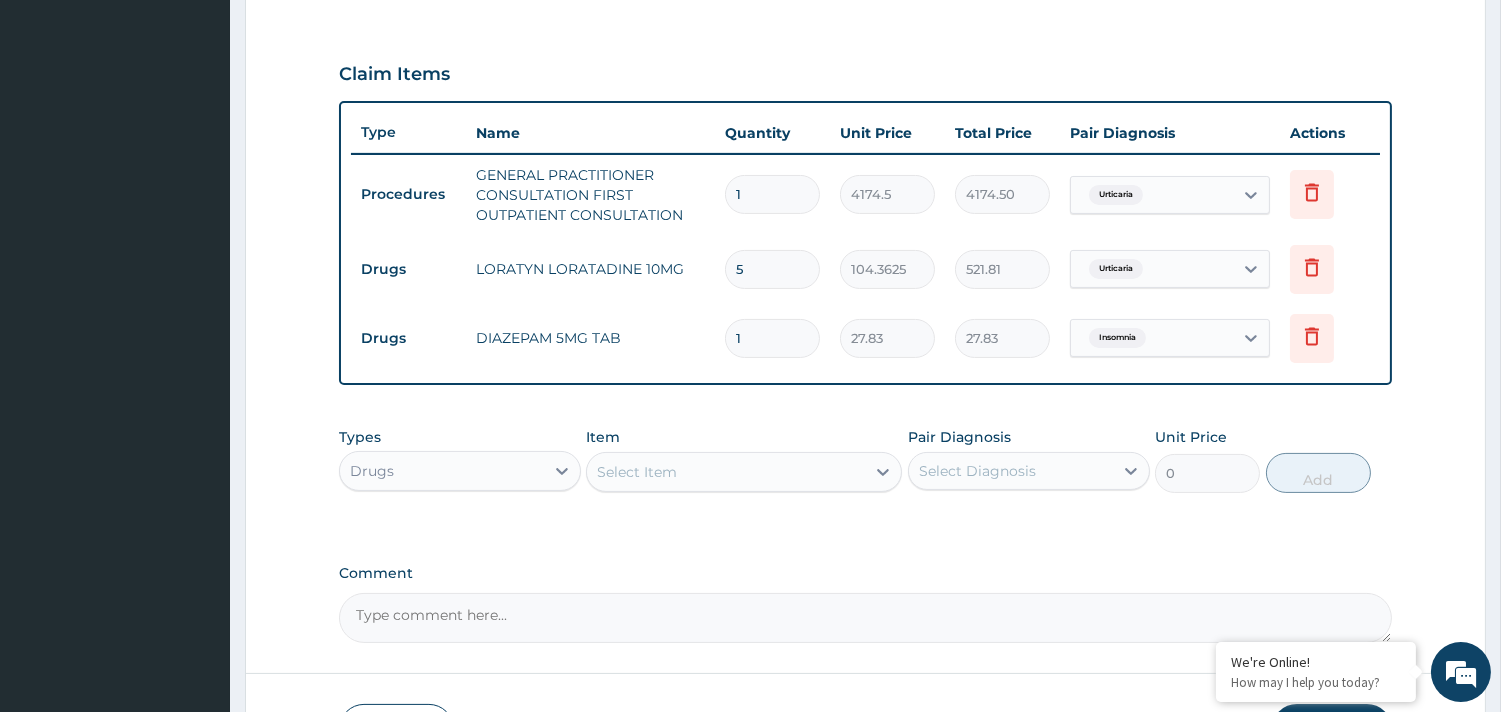 type 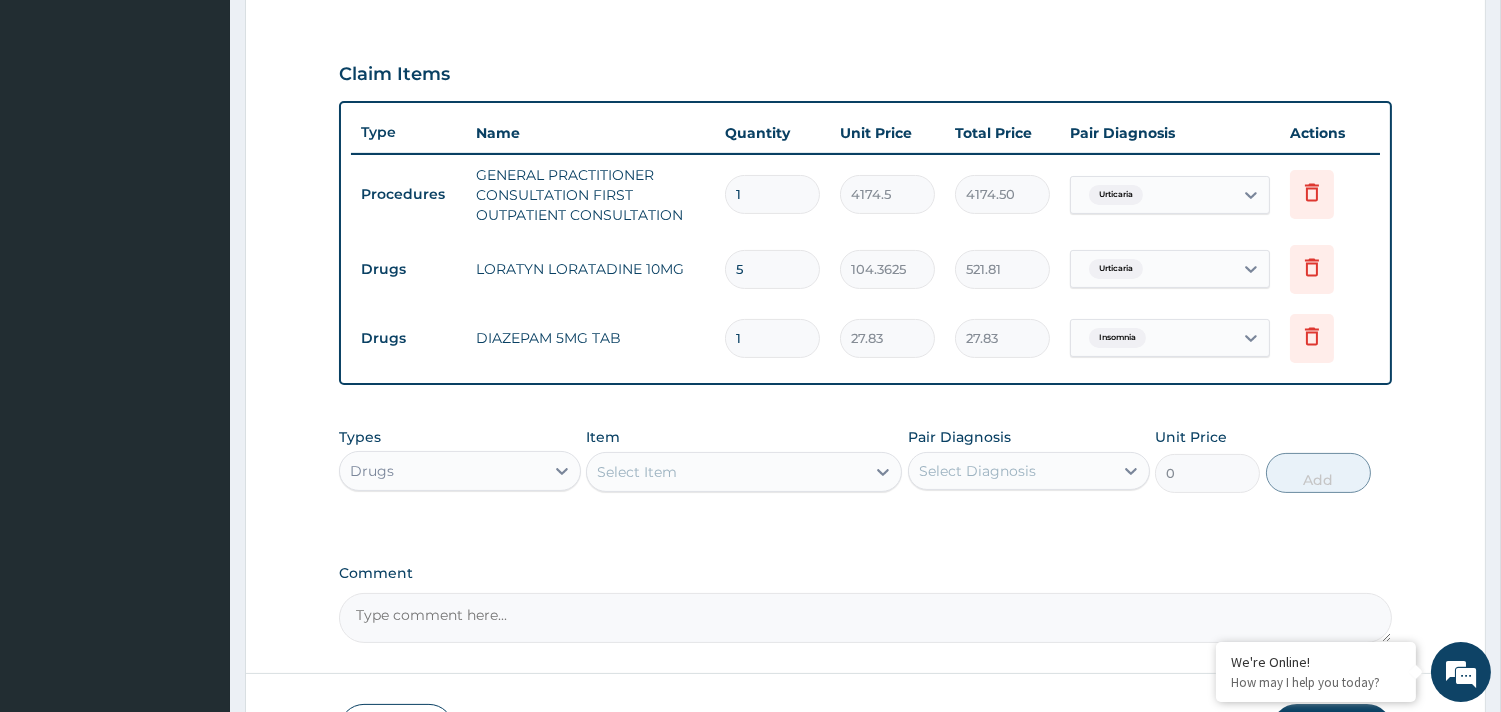 type on "0.00" 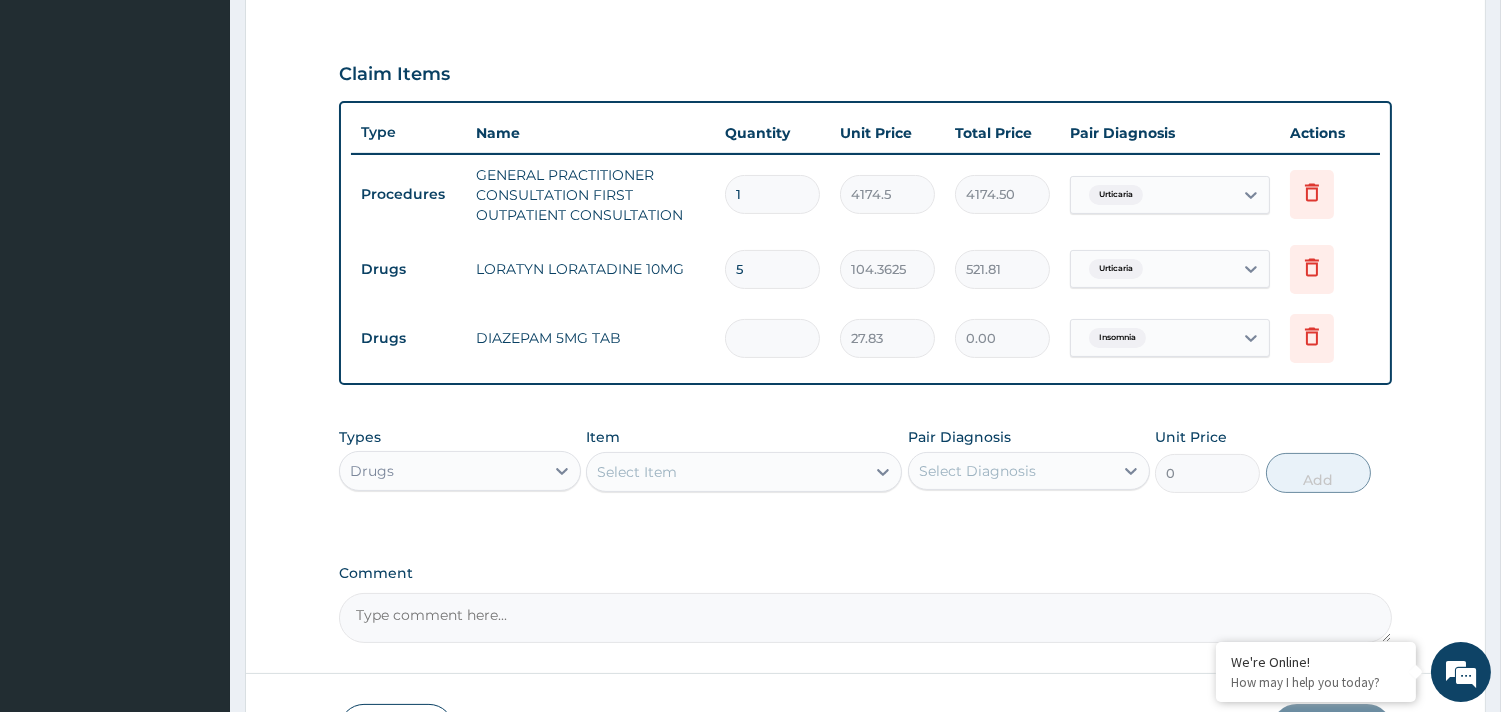 type on "3" 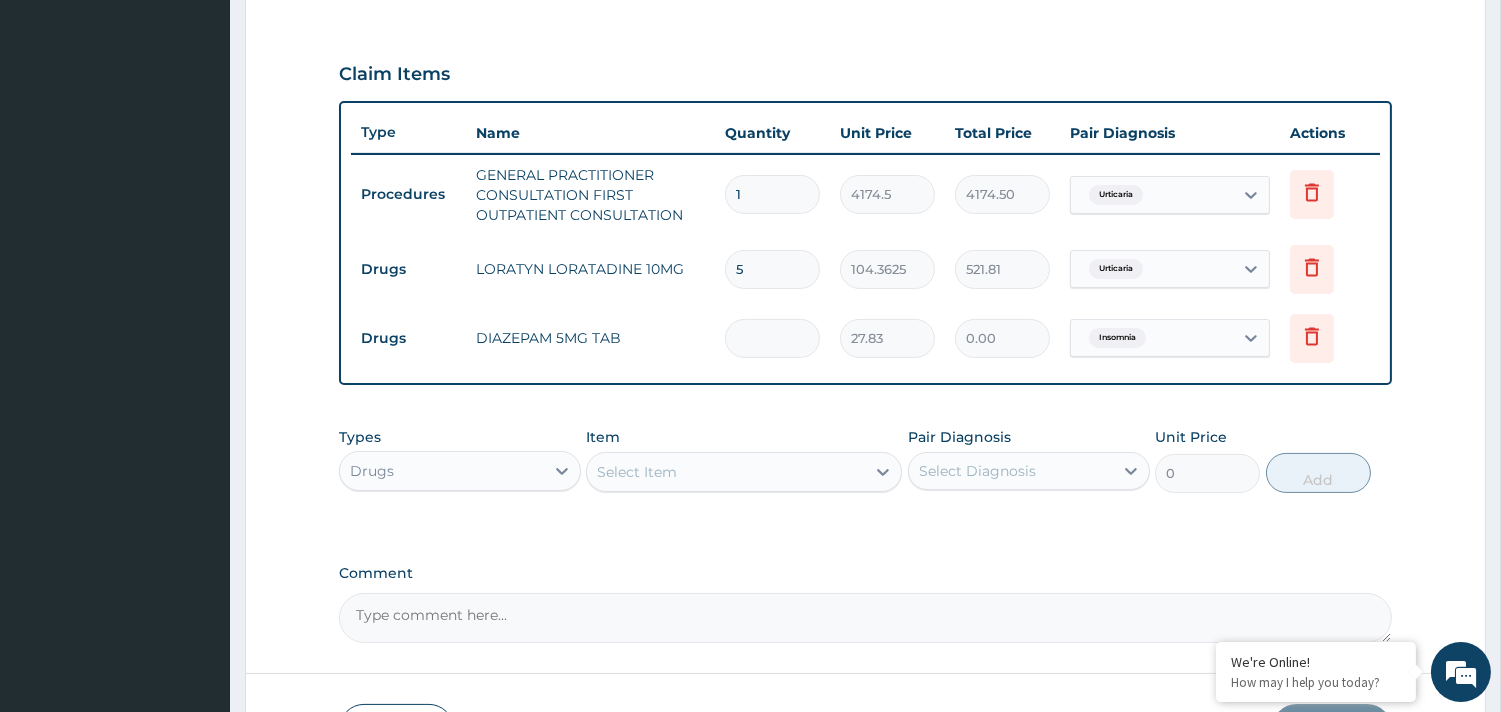 type on "83.49" 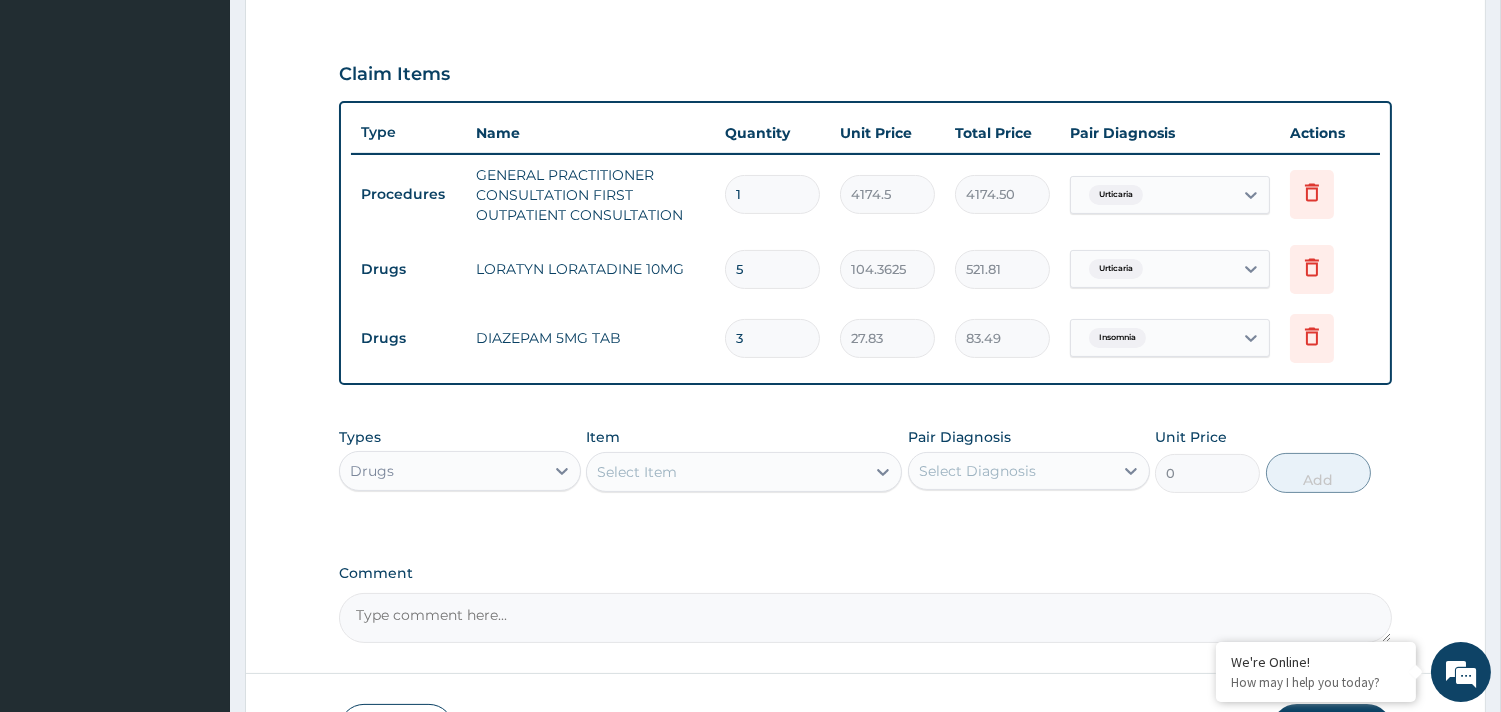 type on "3" 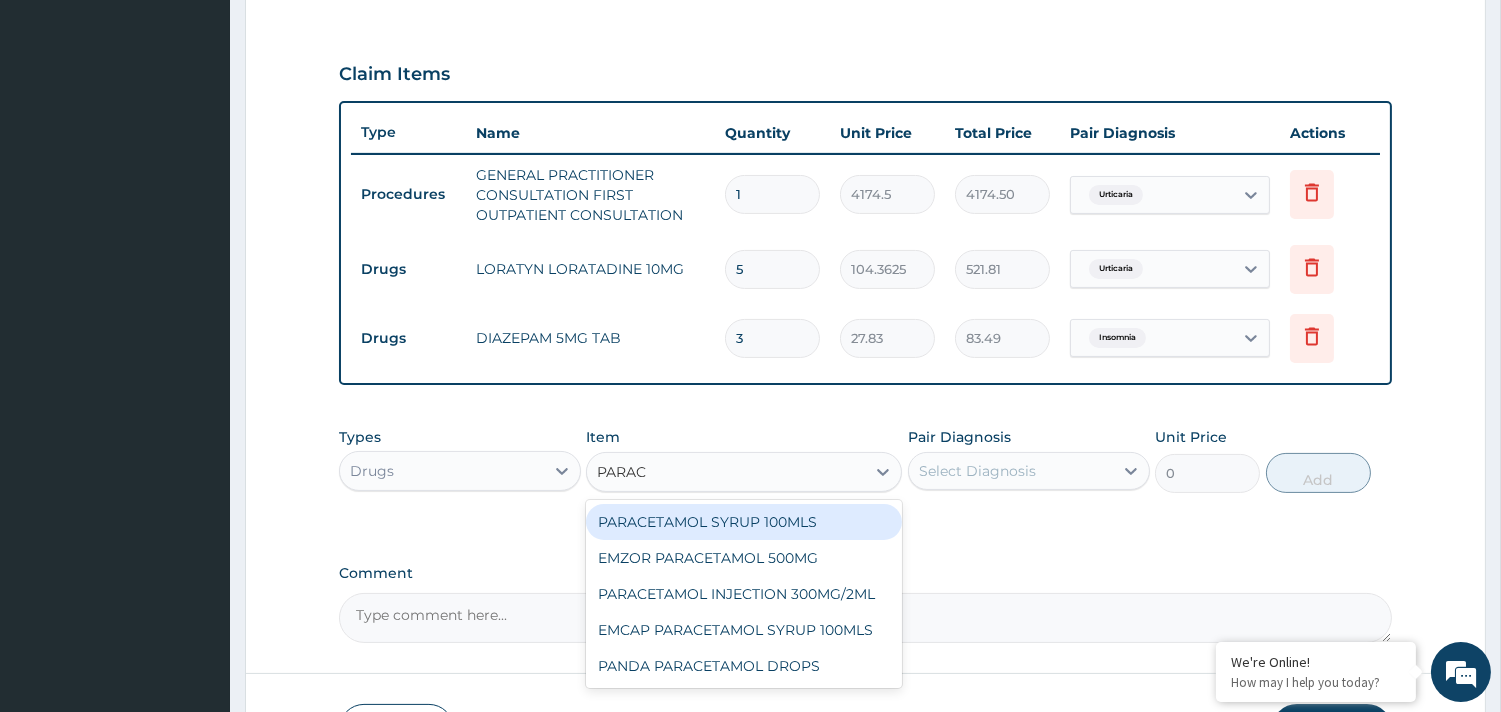 type on "PARACE" 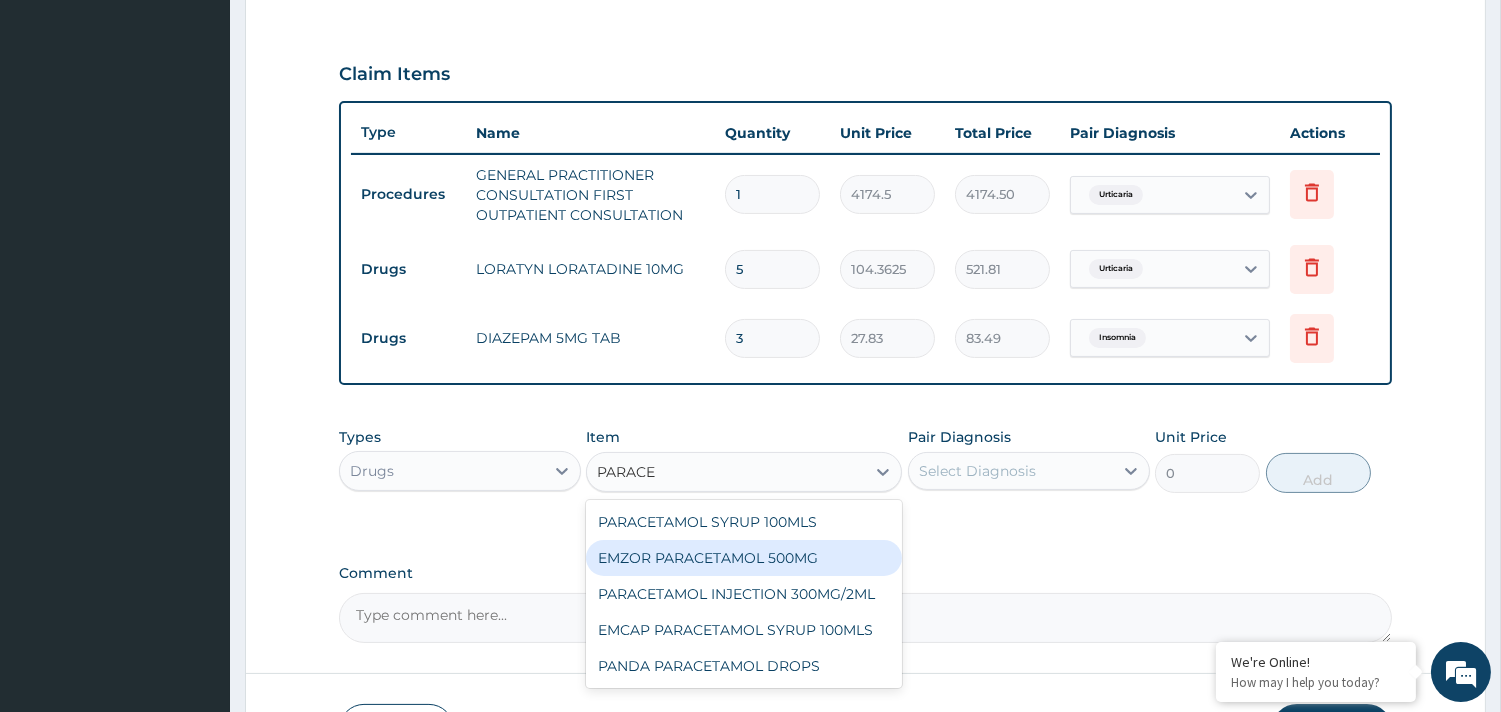click on "EMZOR PARACETAMOL 500MG" at bounding box center (744, 558) 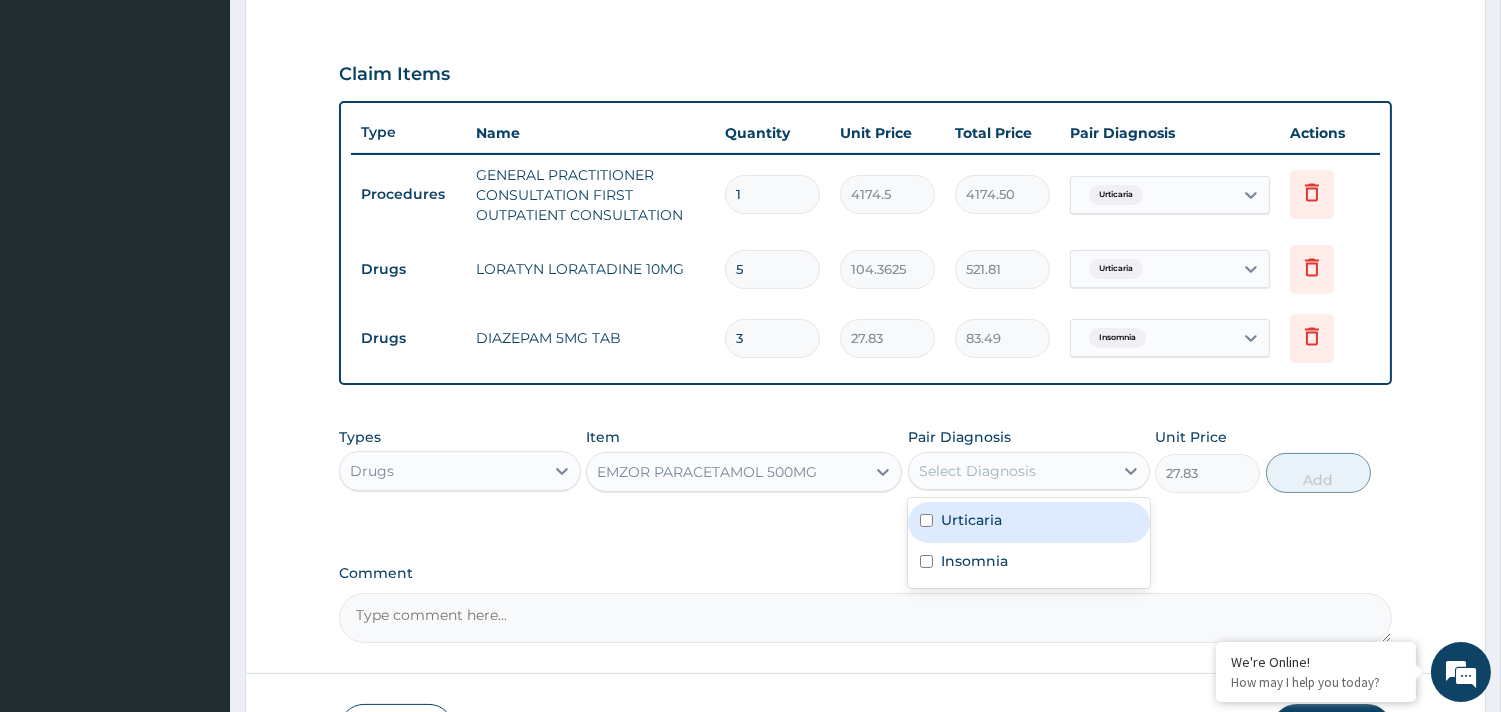 click on "Select Diagnosis" at bounding box center (1011, 471) 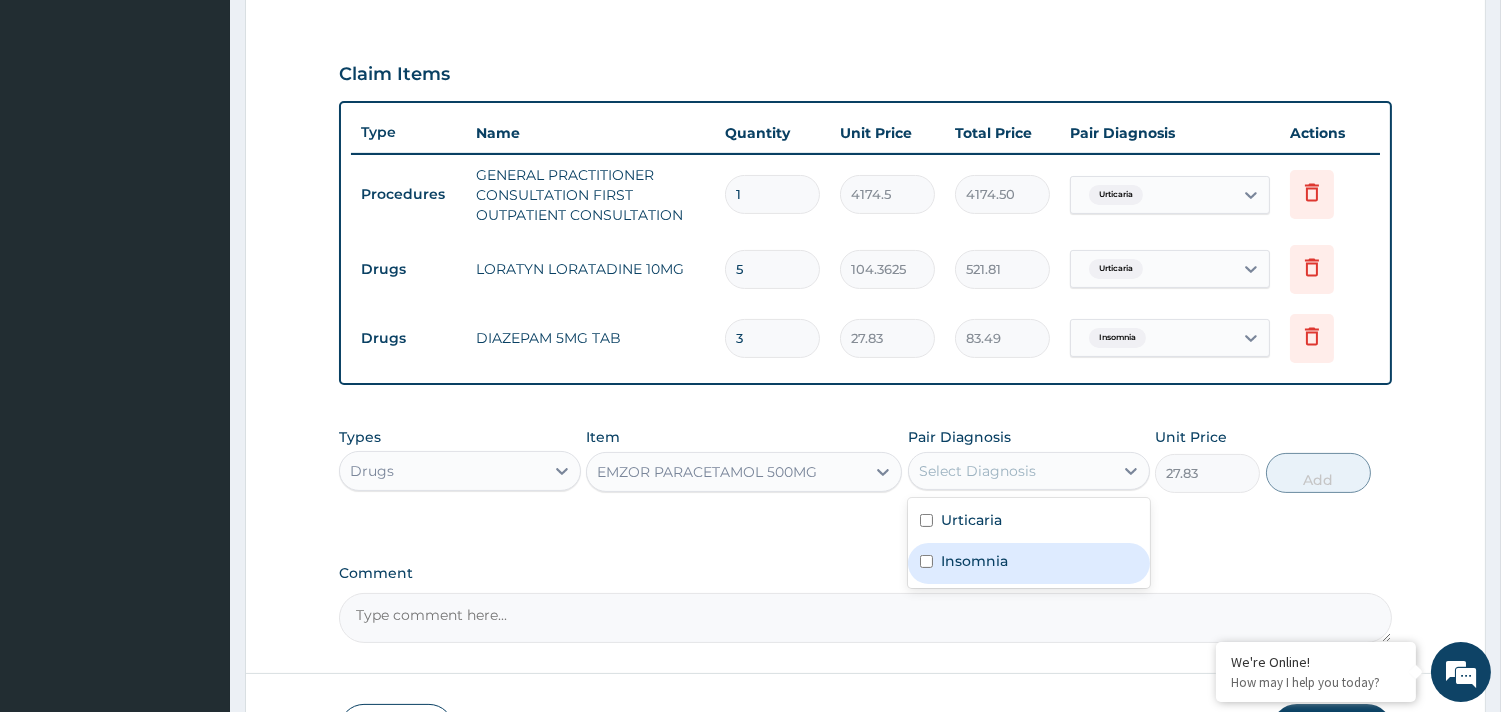 click on "Insomnia" at bounding box center (1029, 563) 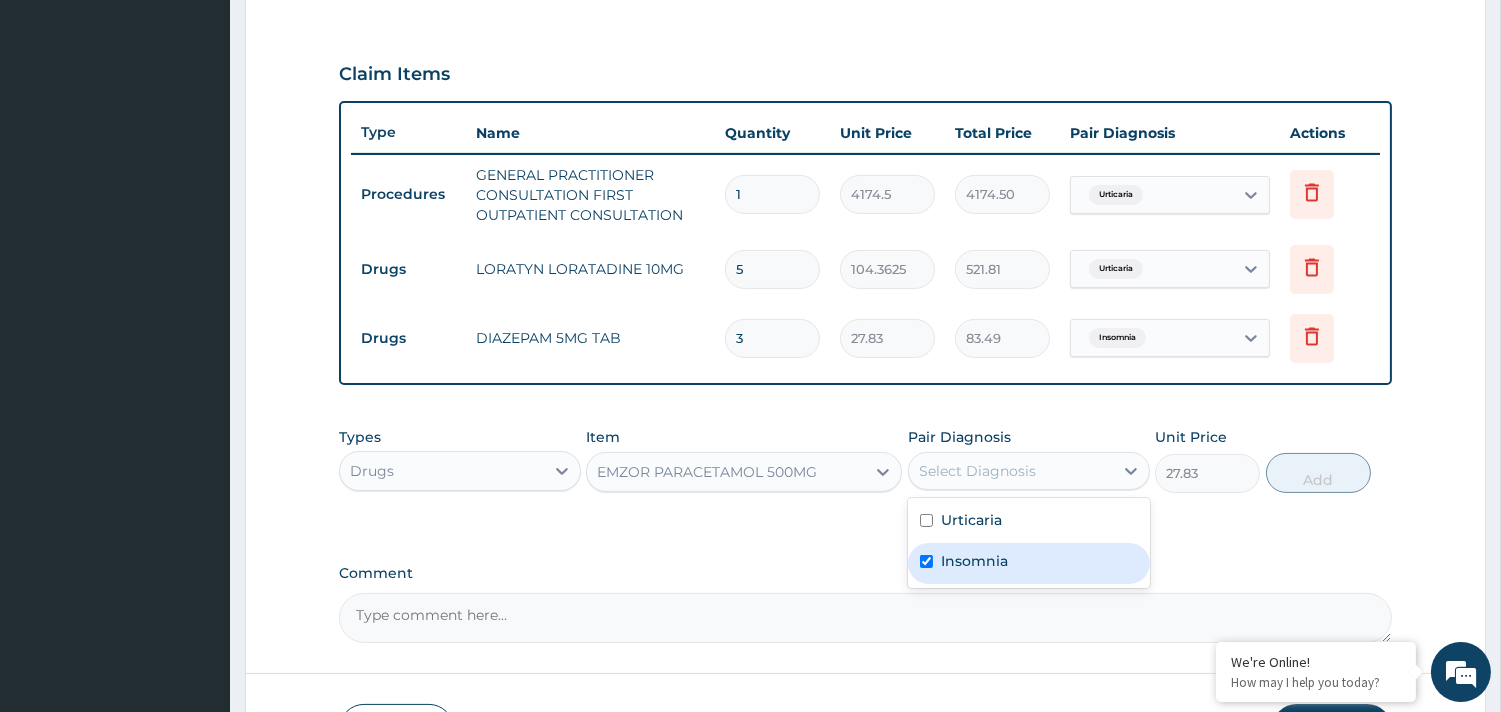 checkbox on "true" 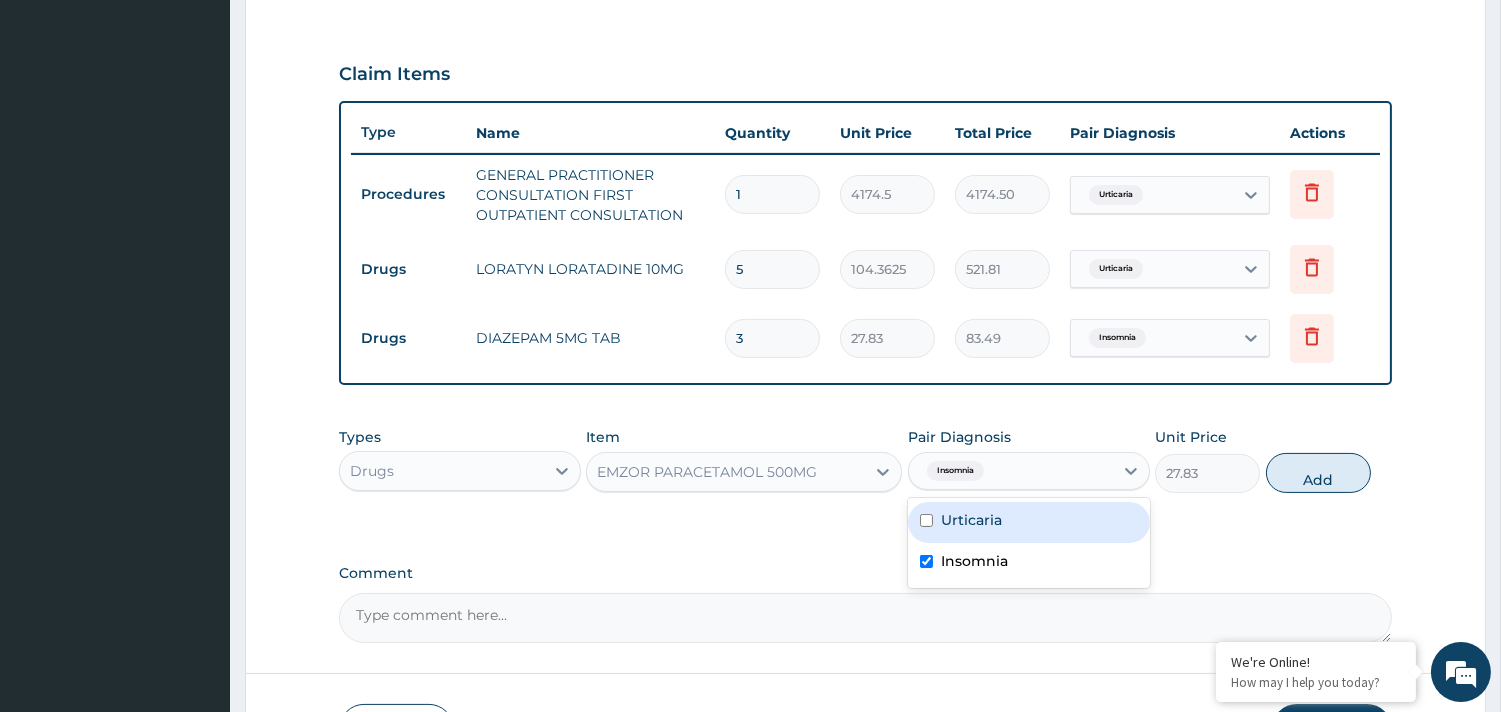 click on "Urticaria" at bounding box center [971, 520] 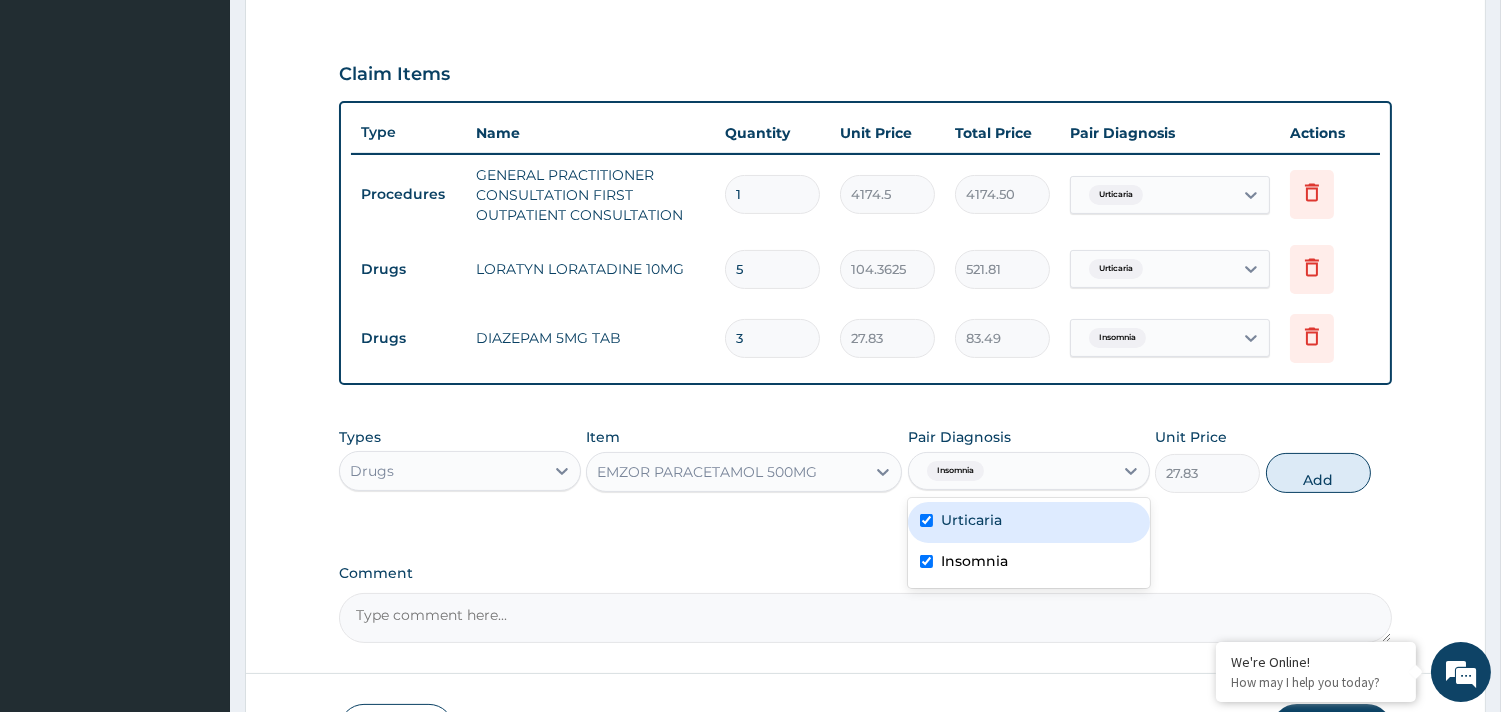 checkbox on "true" 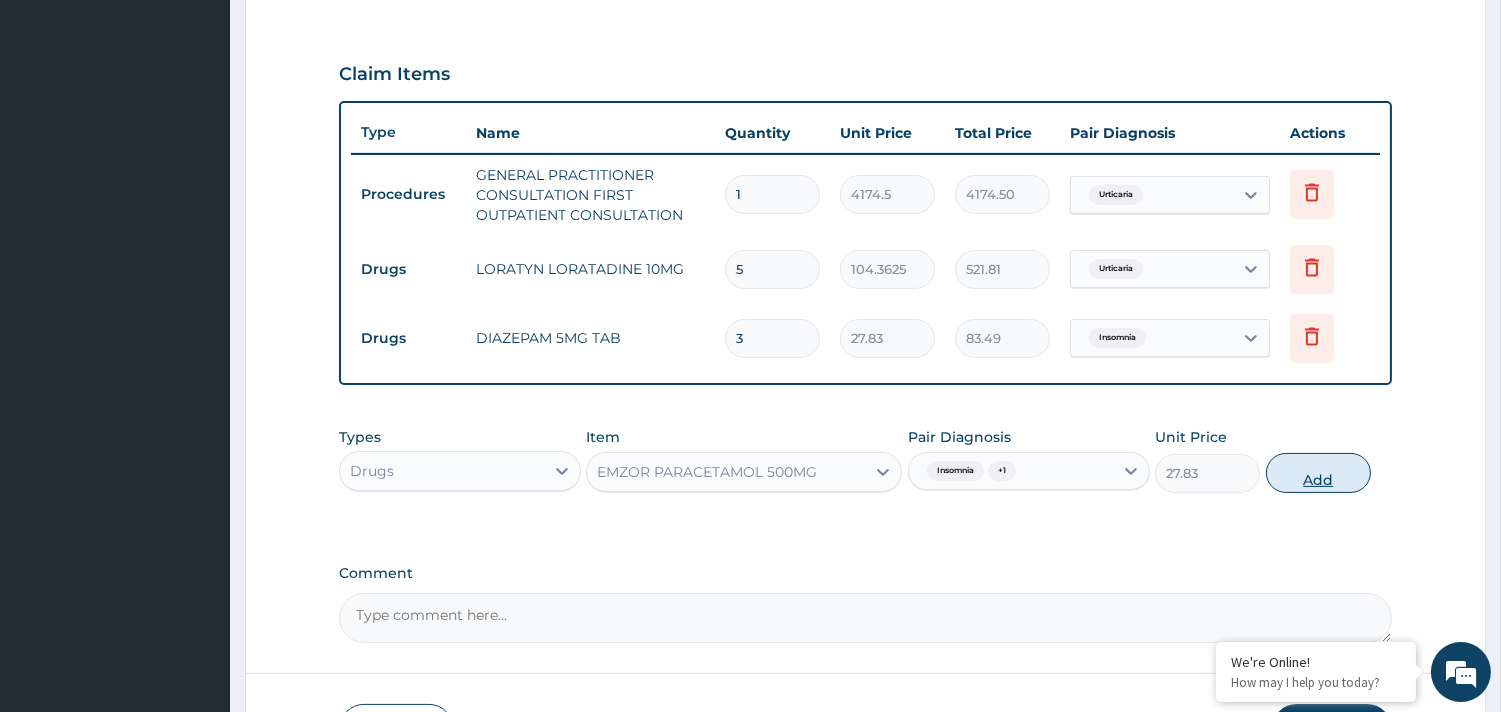 click on "Add" at bounding box center [1318, 473] 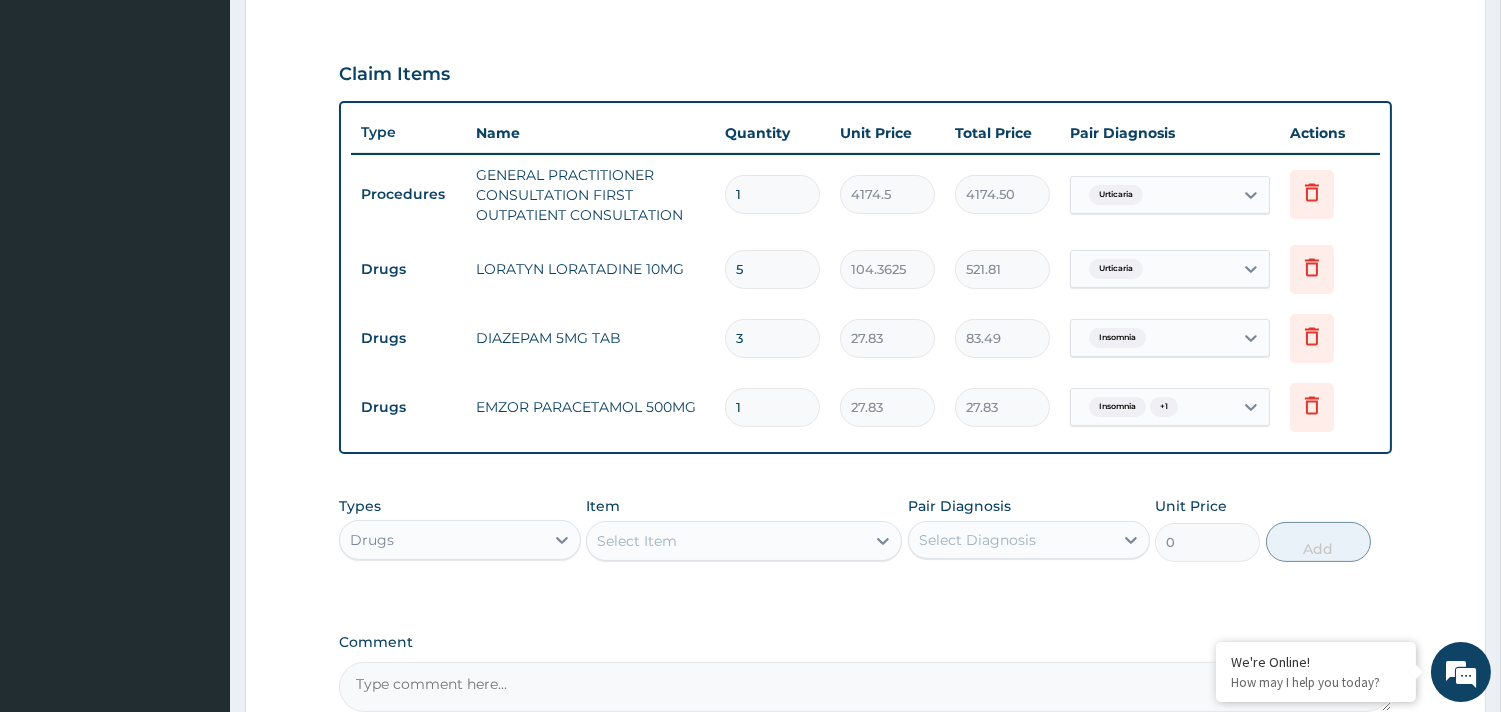 click on "1" at bounding box center (772, 407) 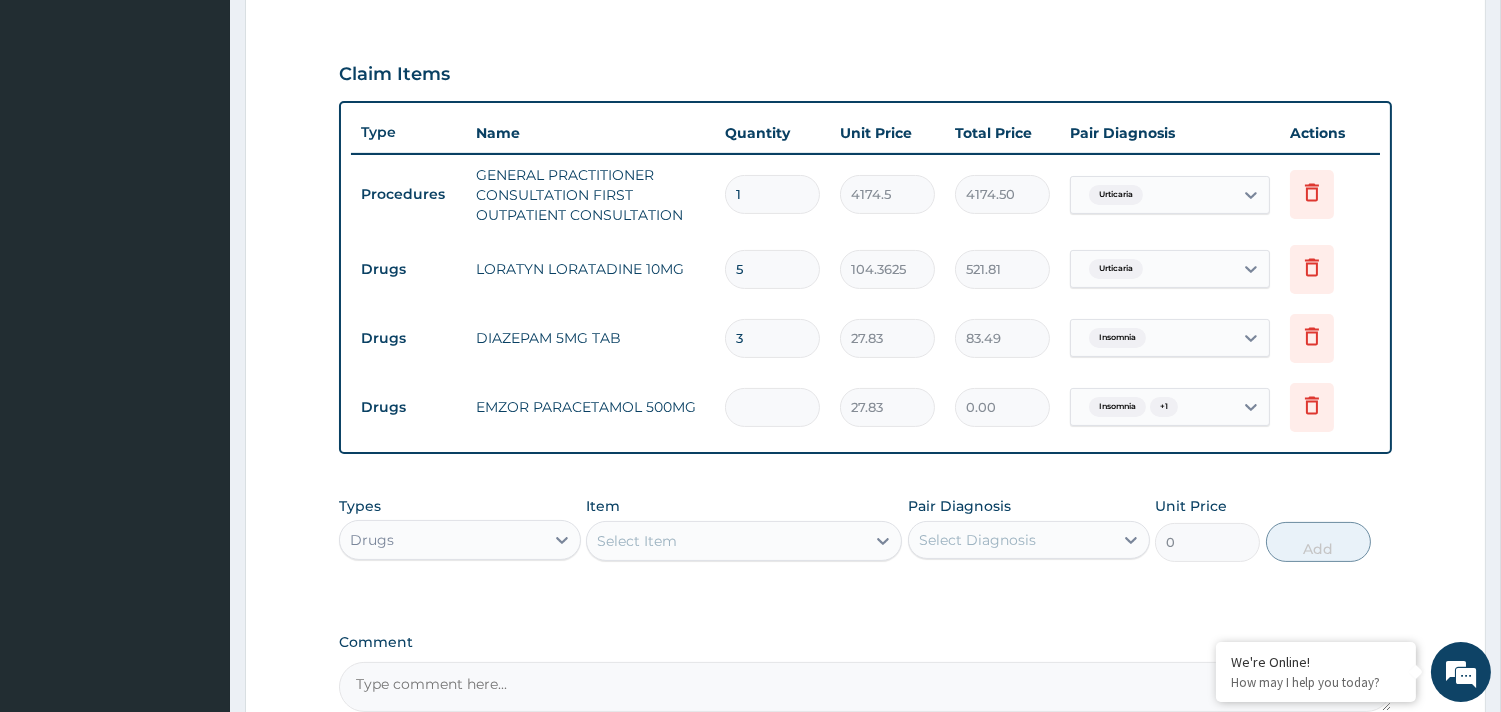 type on "2" 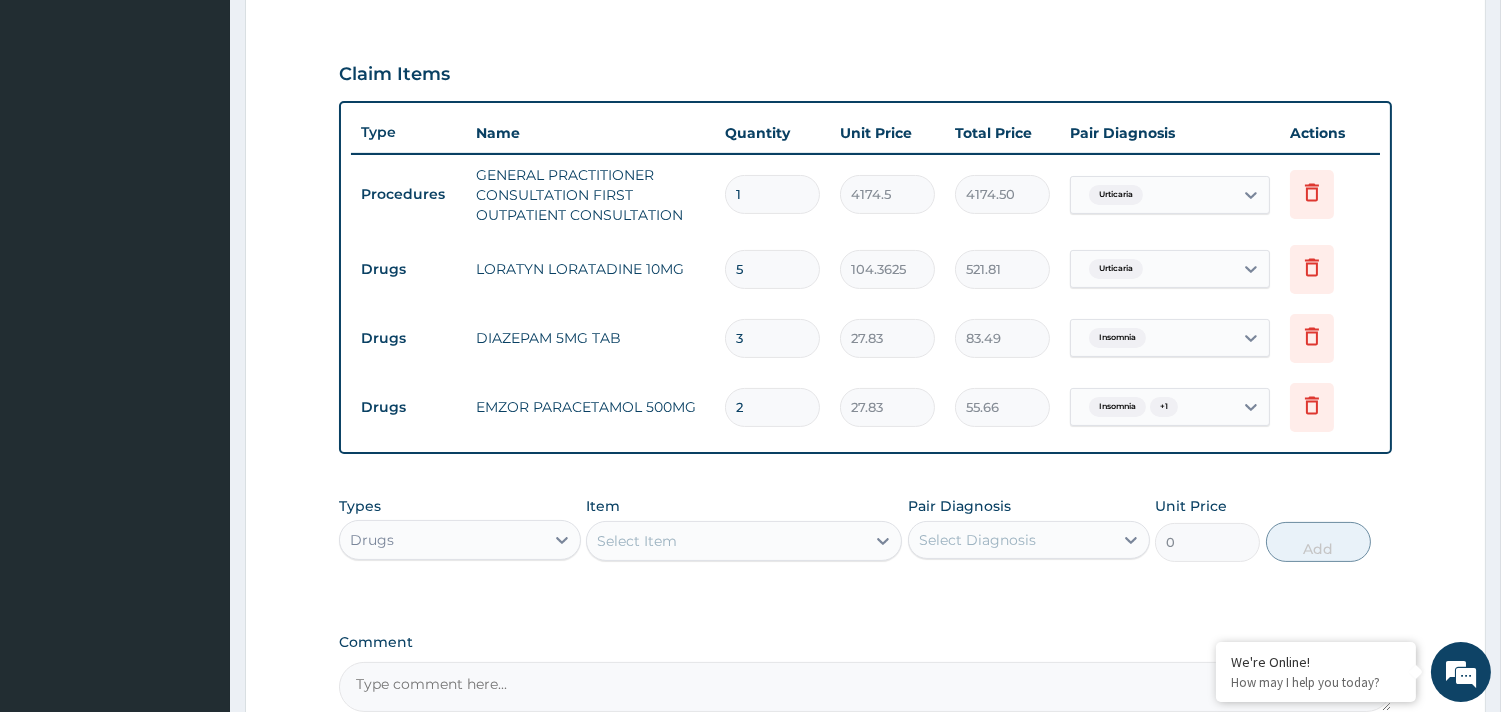 type on "20" 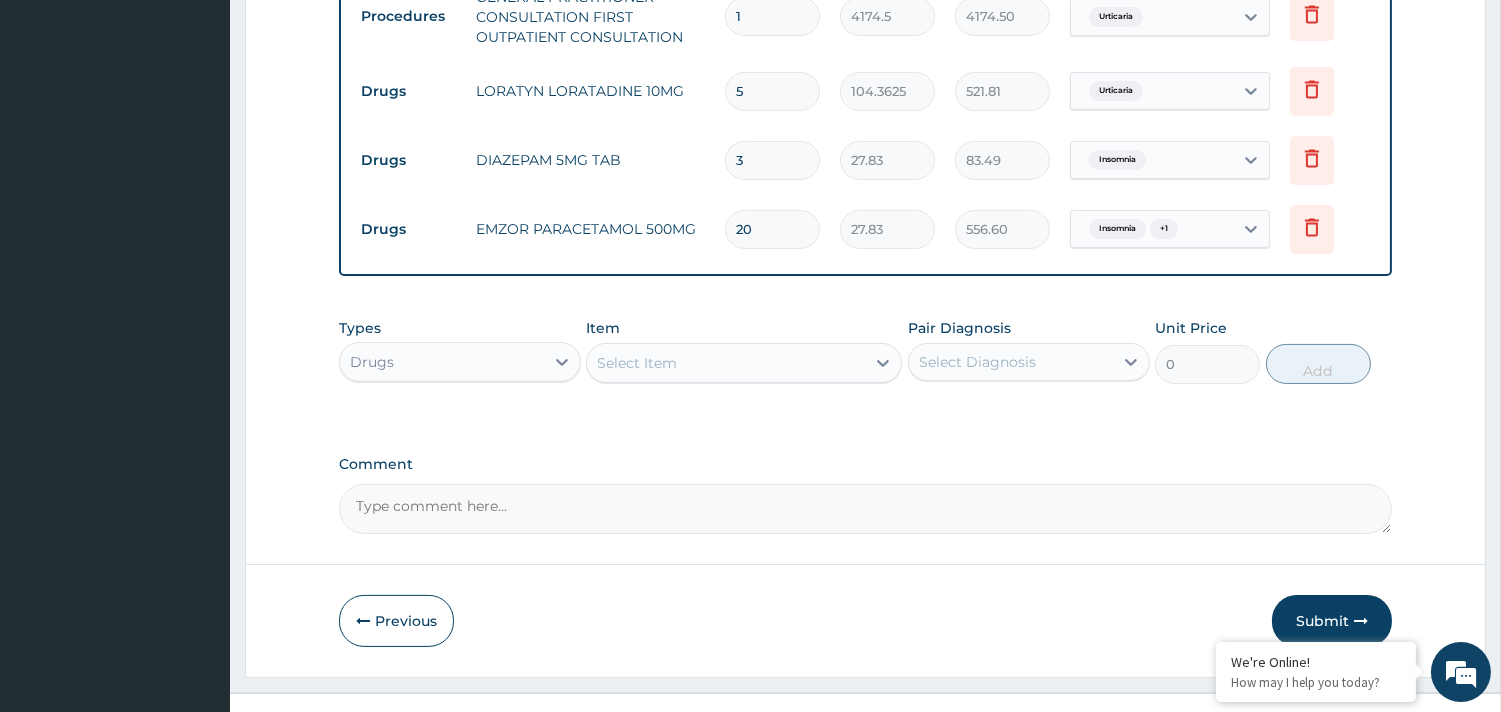 scroll, scrollTop: 852, scrollLeft: 0, axis: vertical 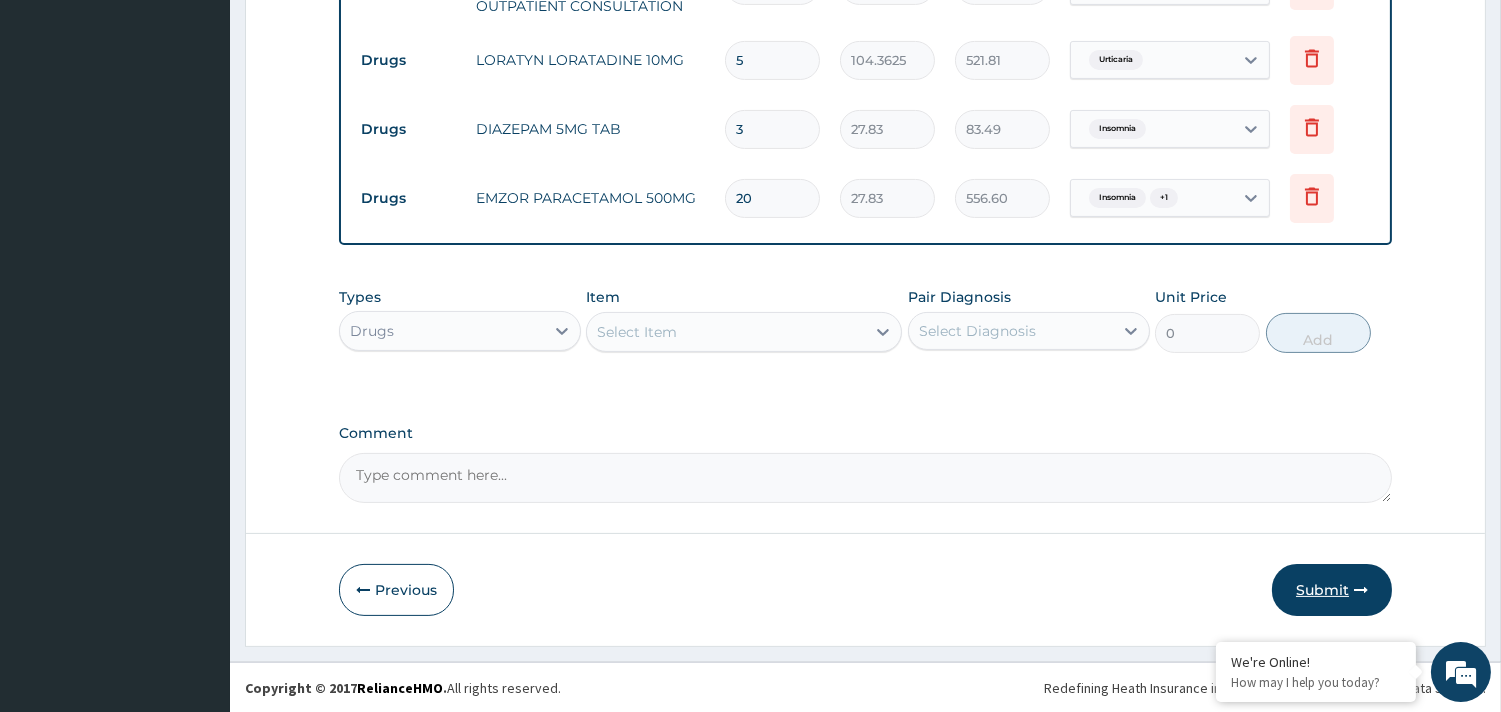 type on "20" 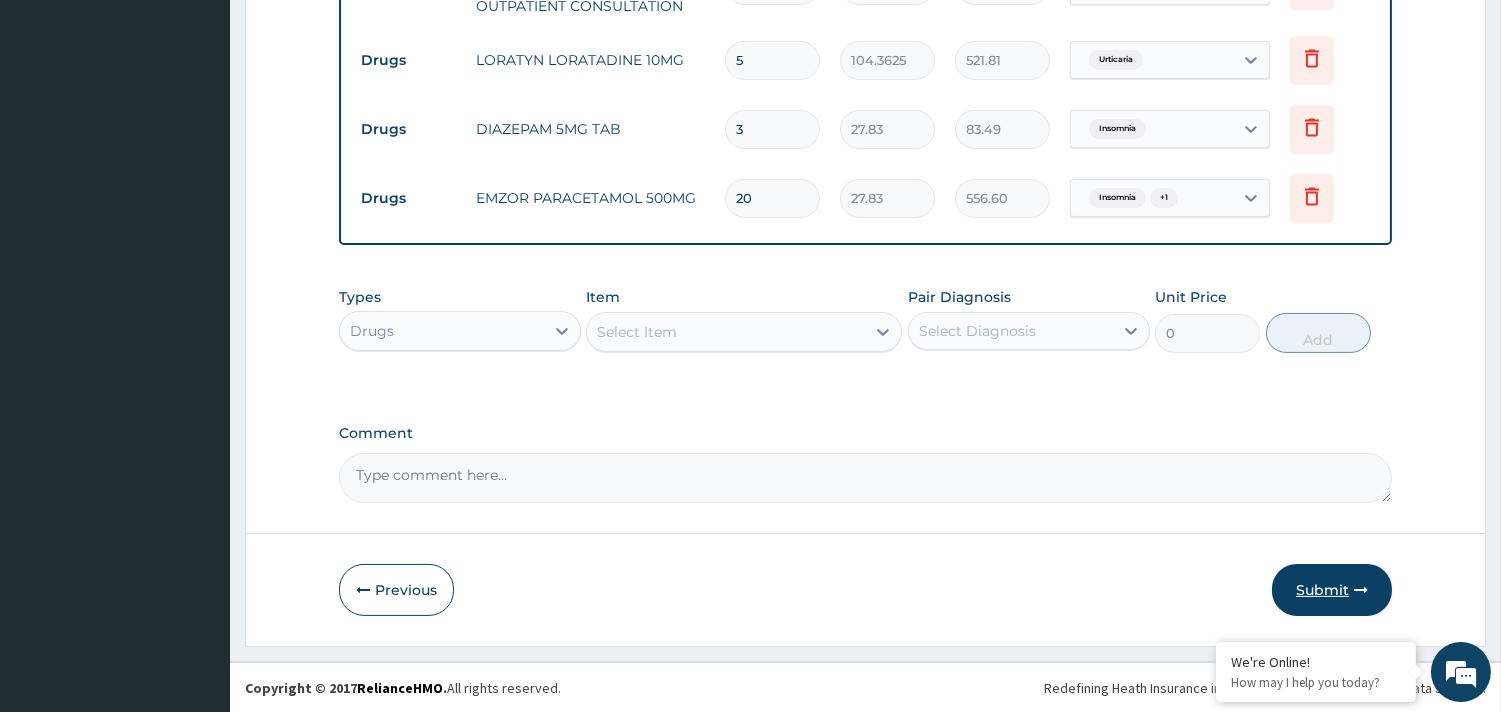 click on "Submit" at bounding box center [1332, 590] 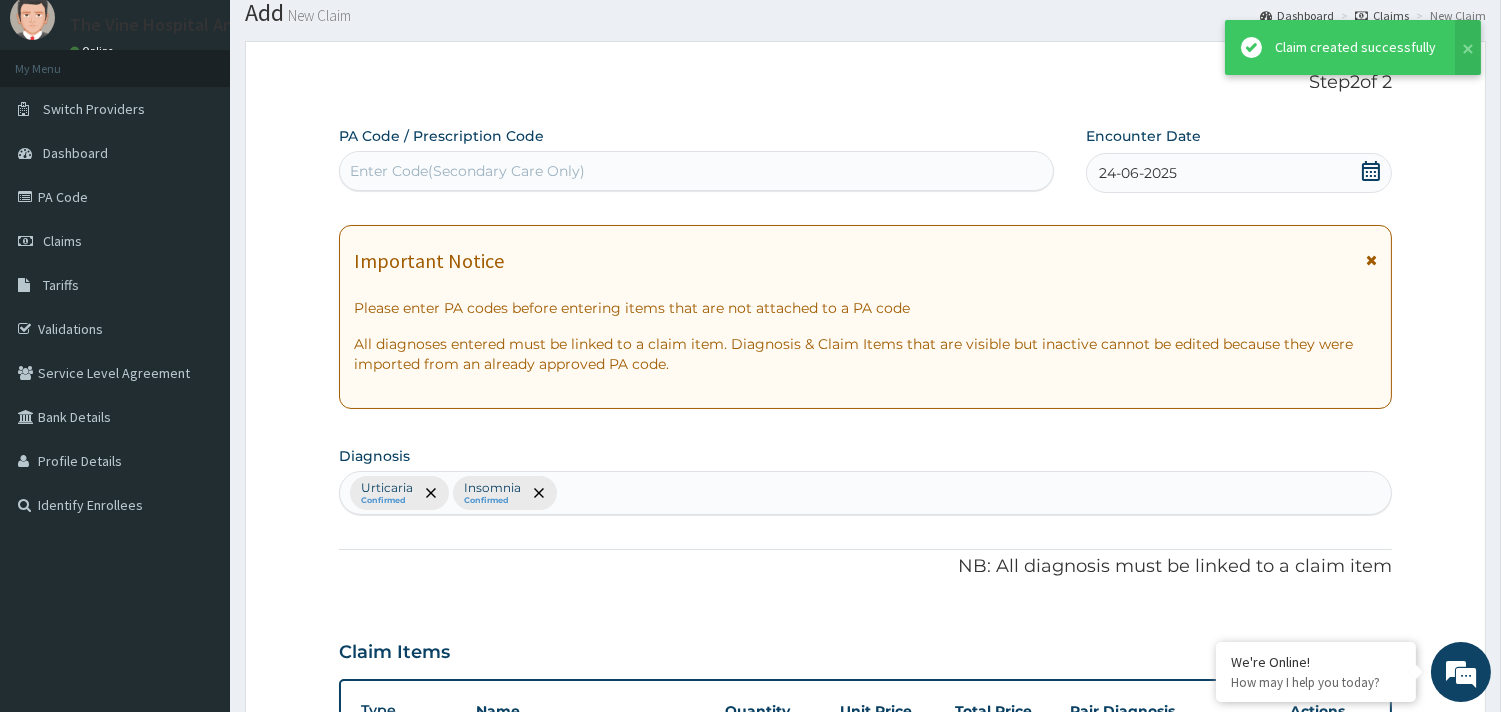 scroll, scrollTop: 852, scrollLeft: 0, axis: vertical 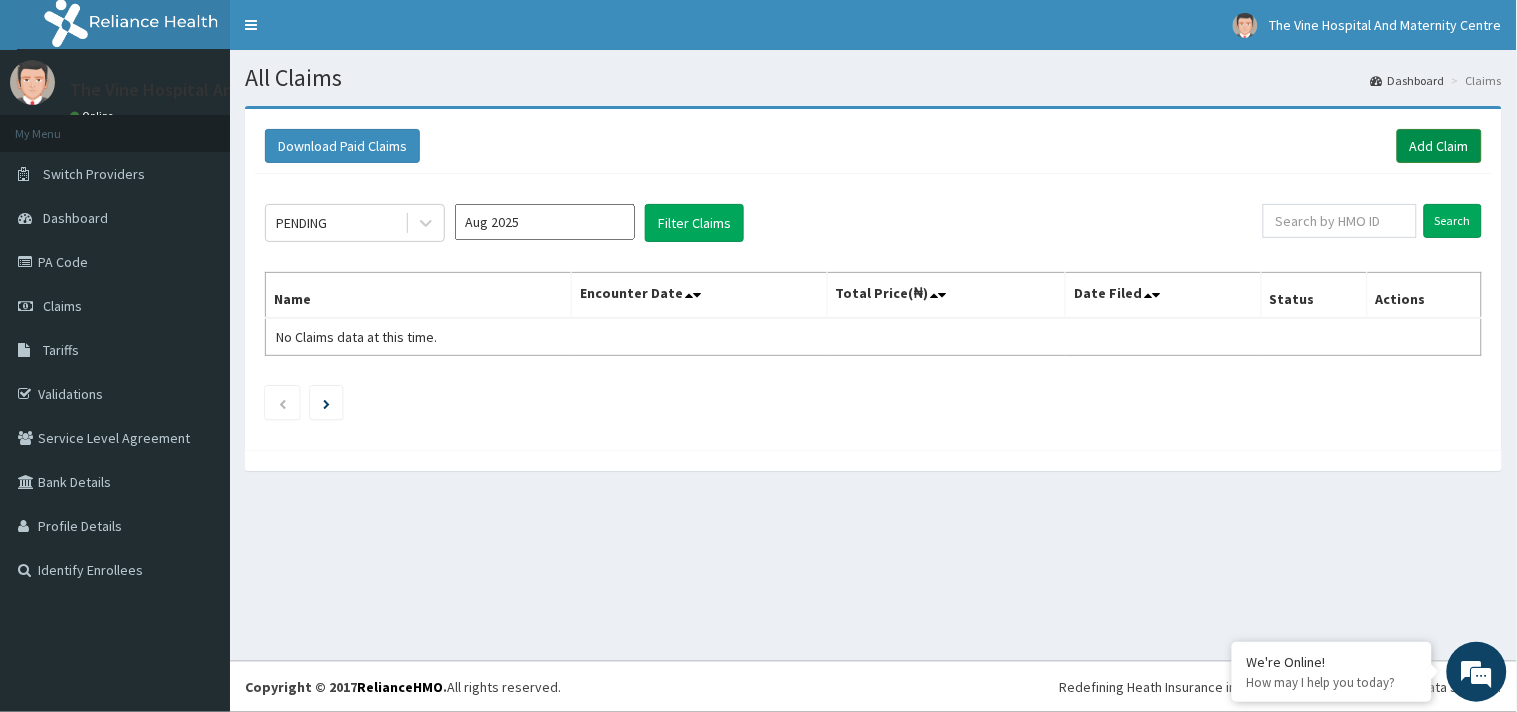 click on "Add Claim" at bounding box center [1439, 146] 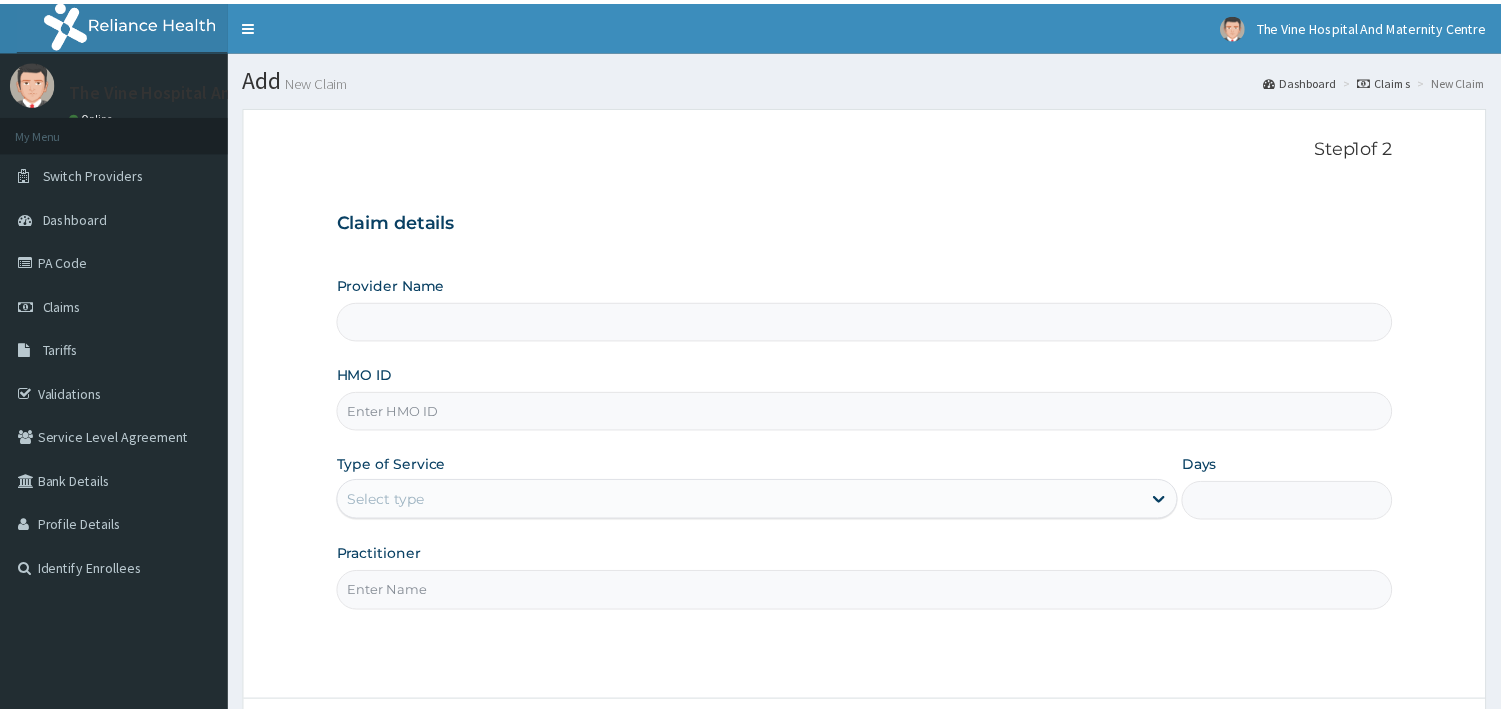 scroll, scrollTop: 0, scrollLeft: 0, axis: both 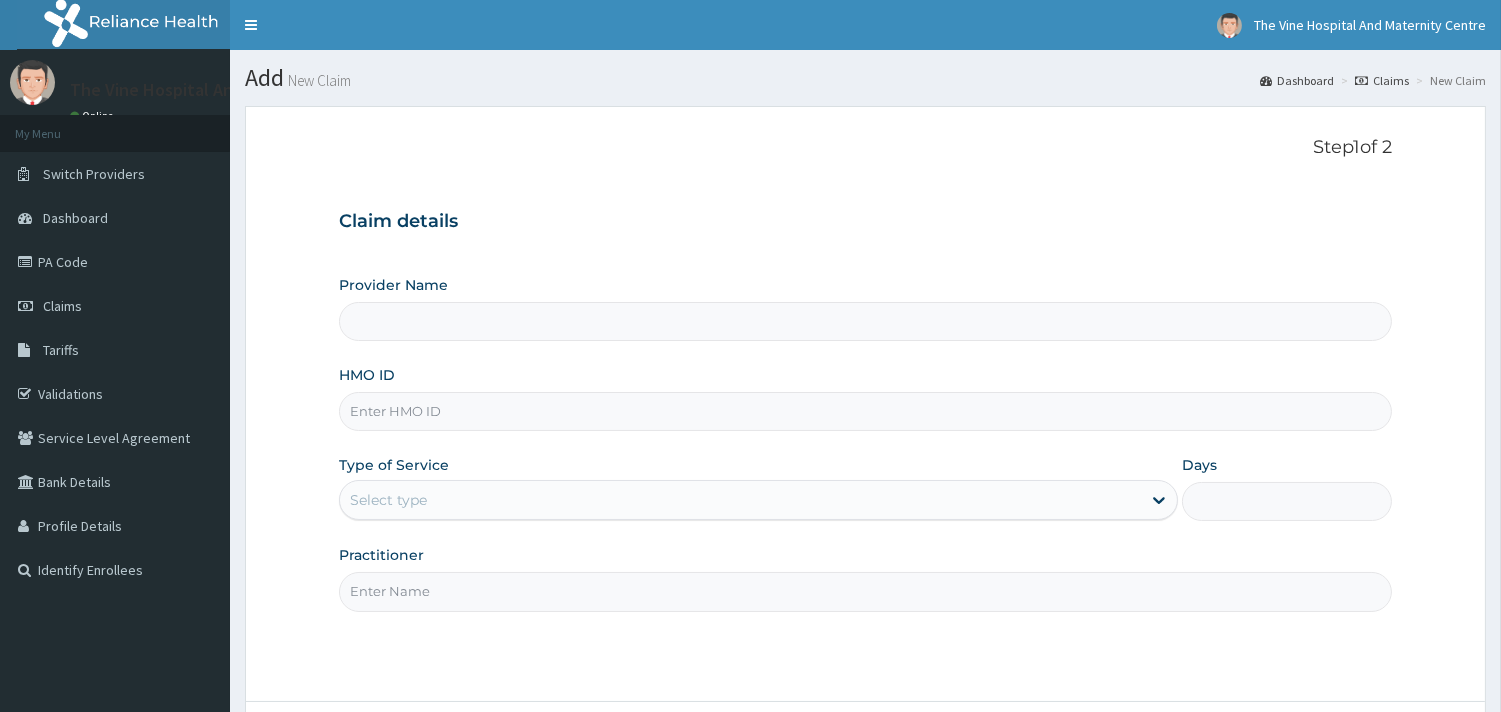 type on "The Vine Hospital And Maternity Centre" 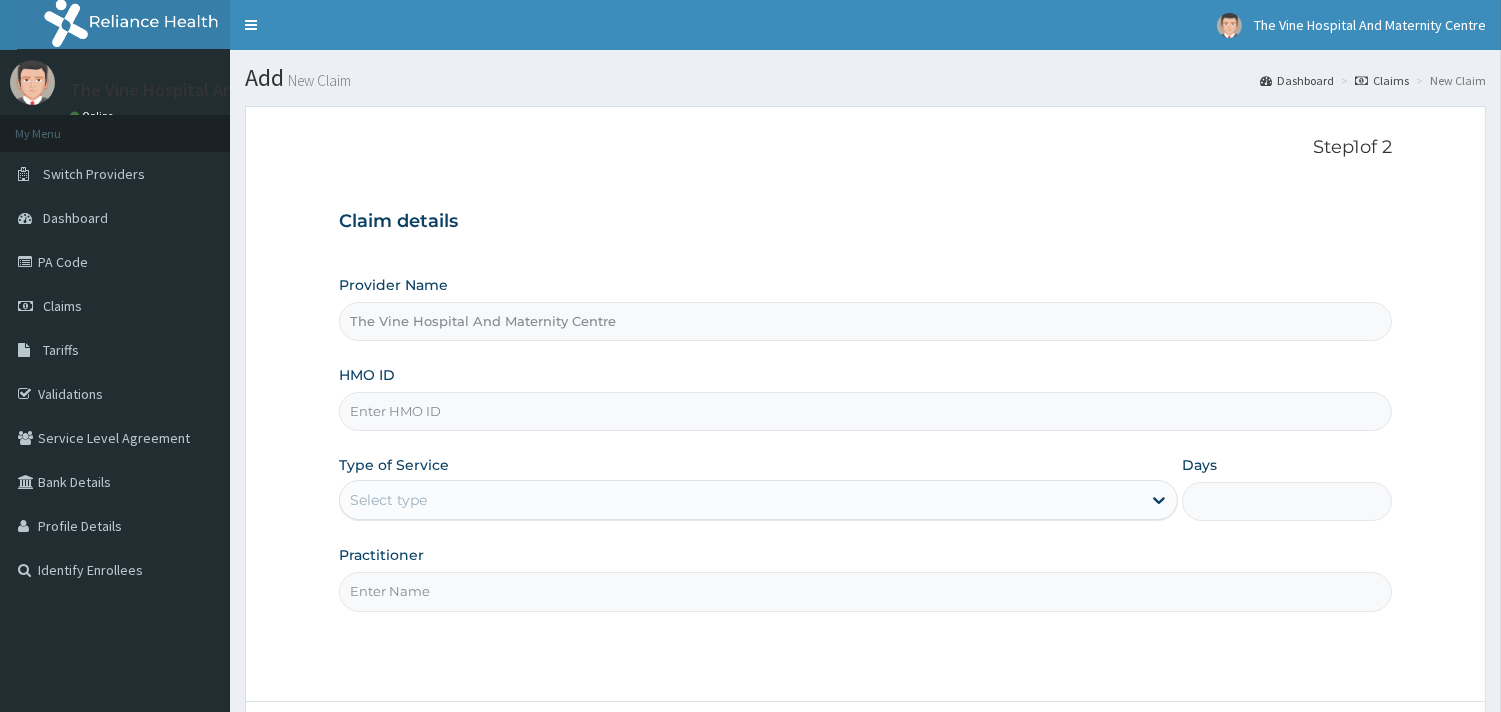 scroll, scrollTop: 0, scrollLeft: 0, axis: both 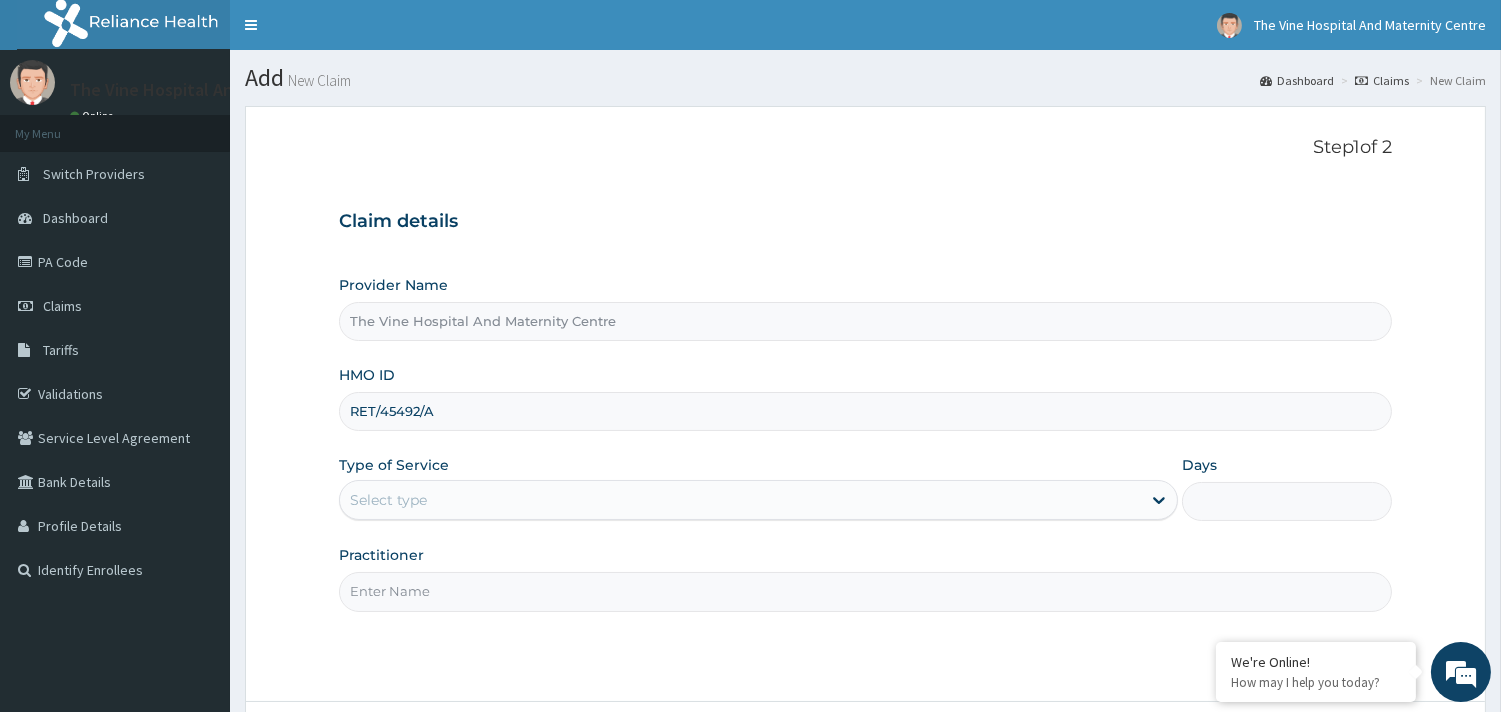 type on "RET/45492/A" 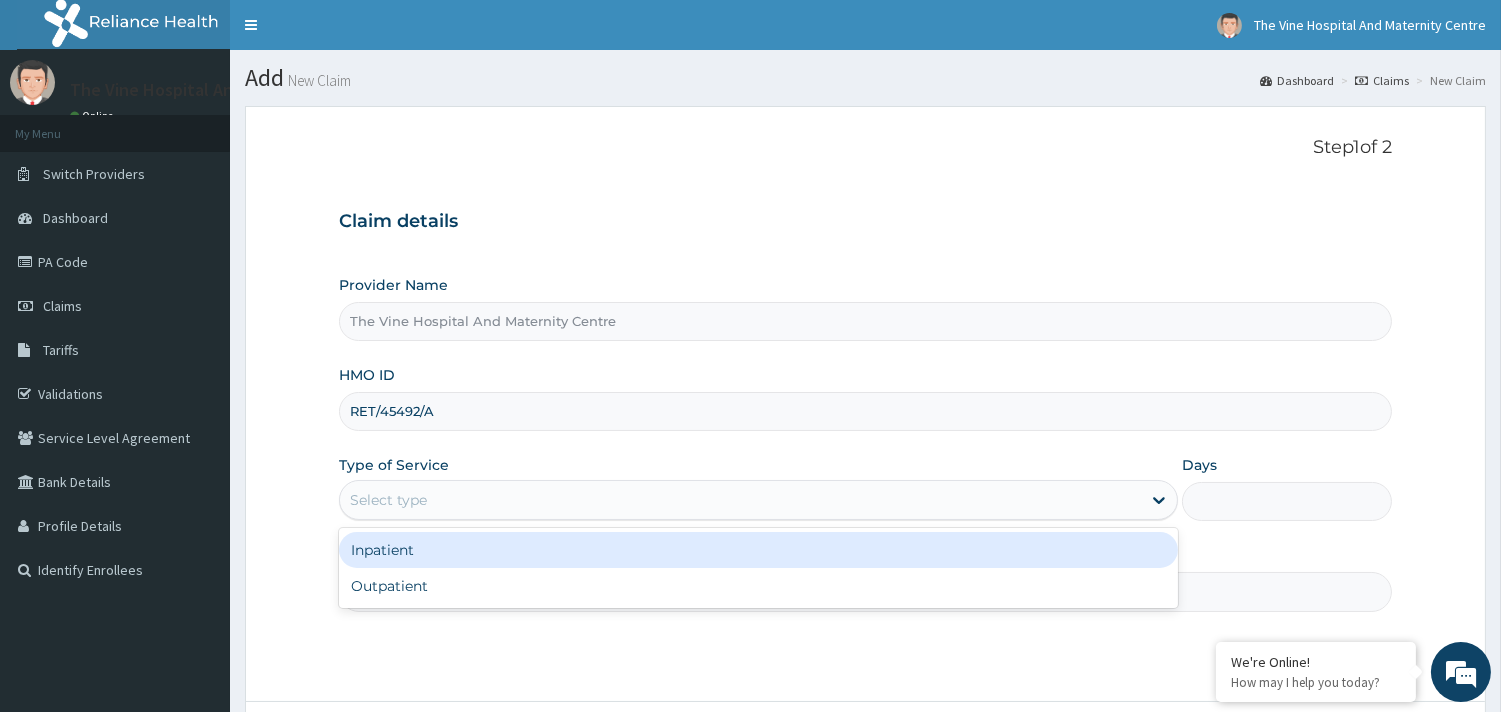 drag, startPoint x: 364, startPoint y: 498, endPoint x: 393, endPoint y: 524, distance: 38.948685 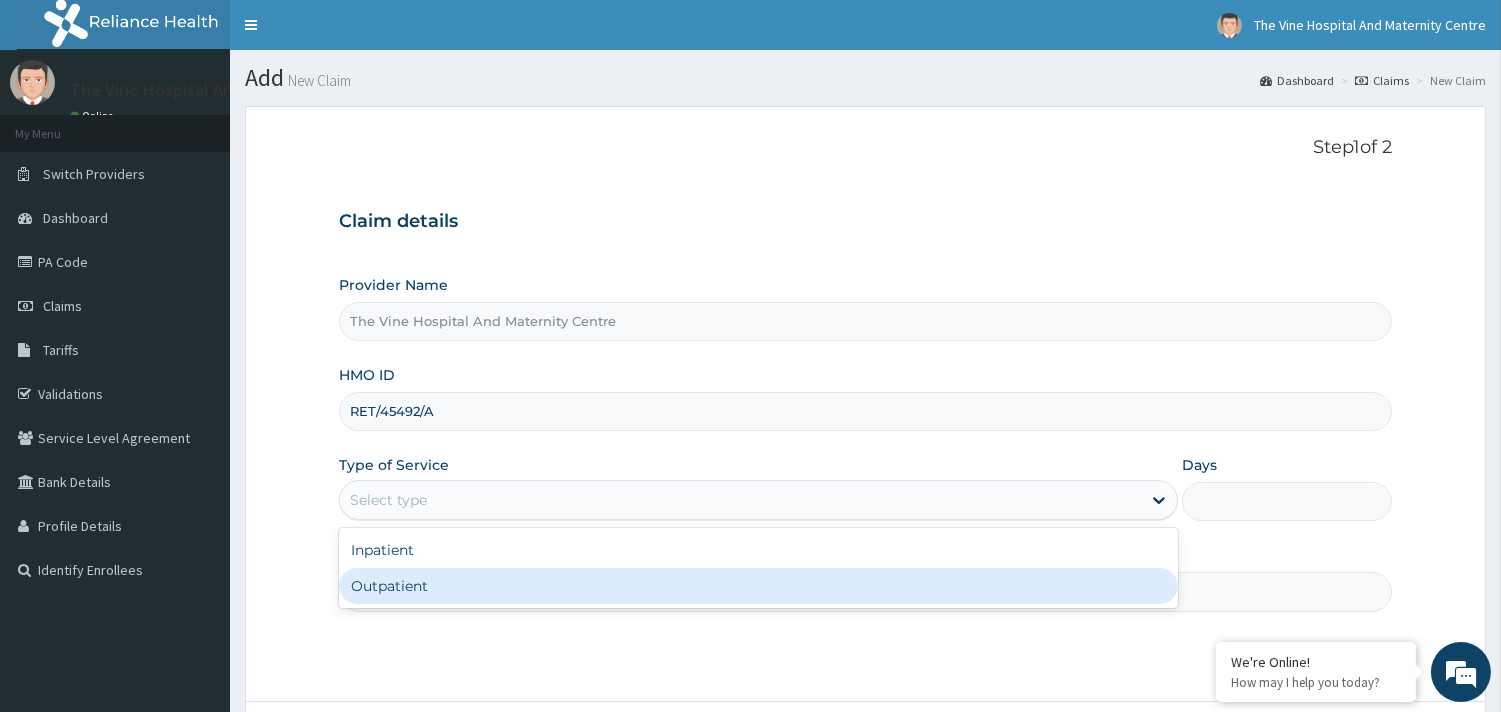 click on "Outpatient" at bounding box center (758, 586) 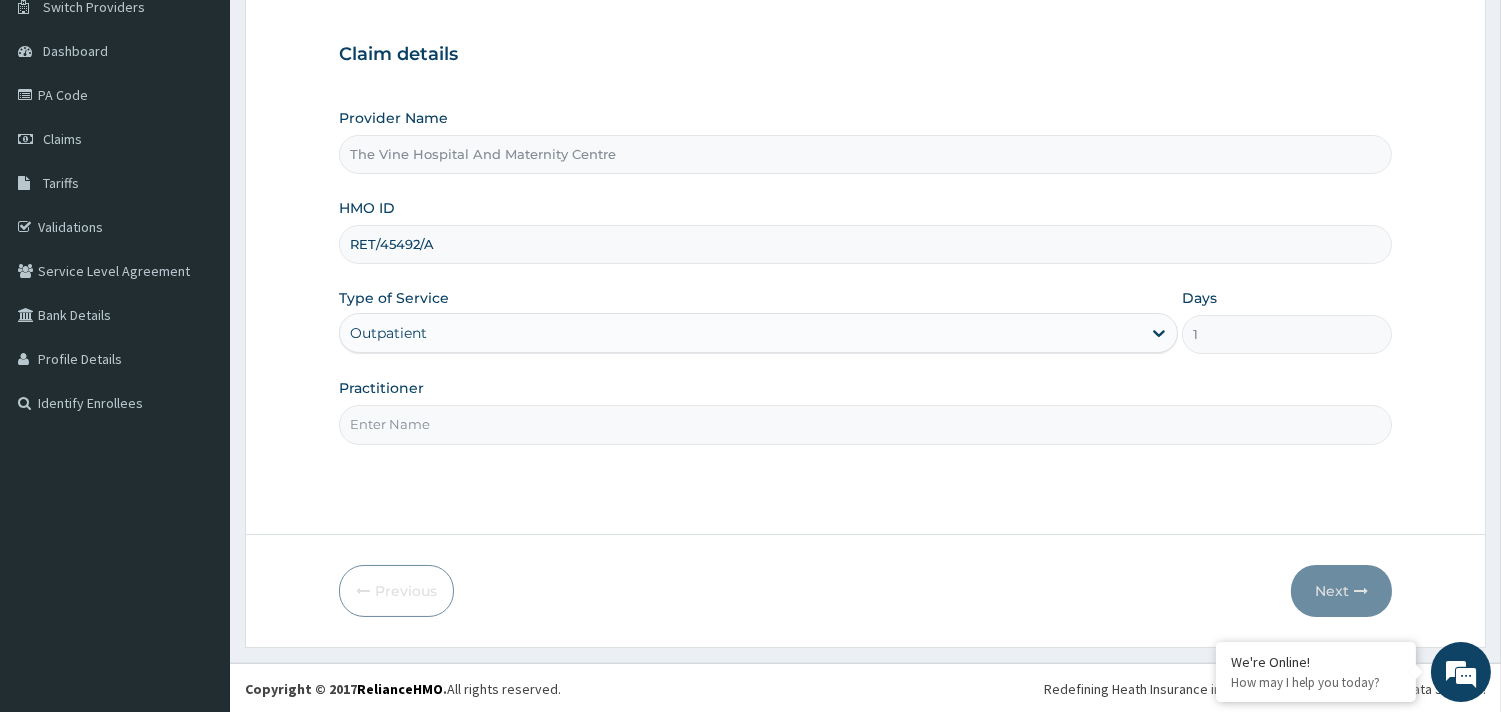 scroll, scrollTop: 170, scrollLeft: 0, axis: vertical 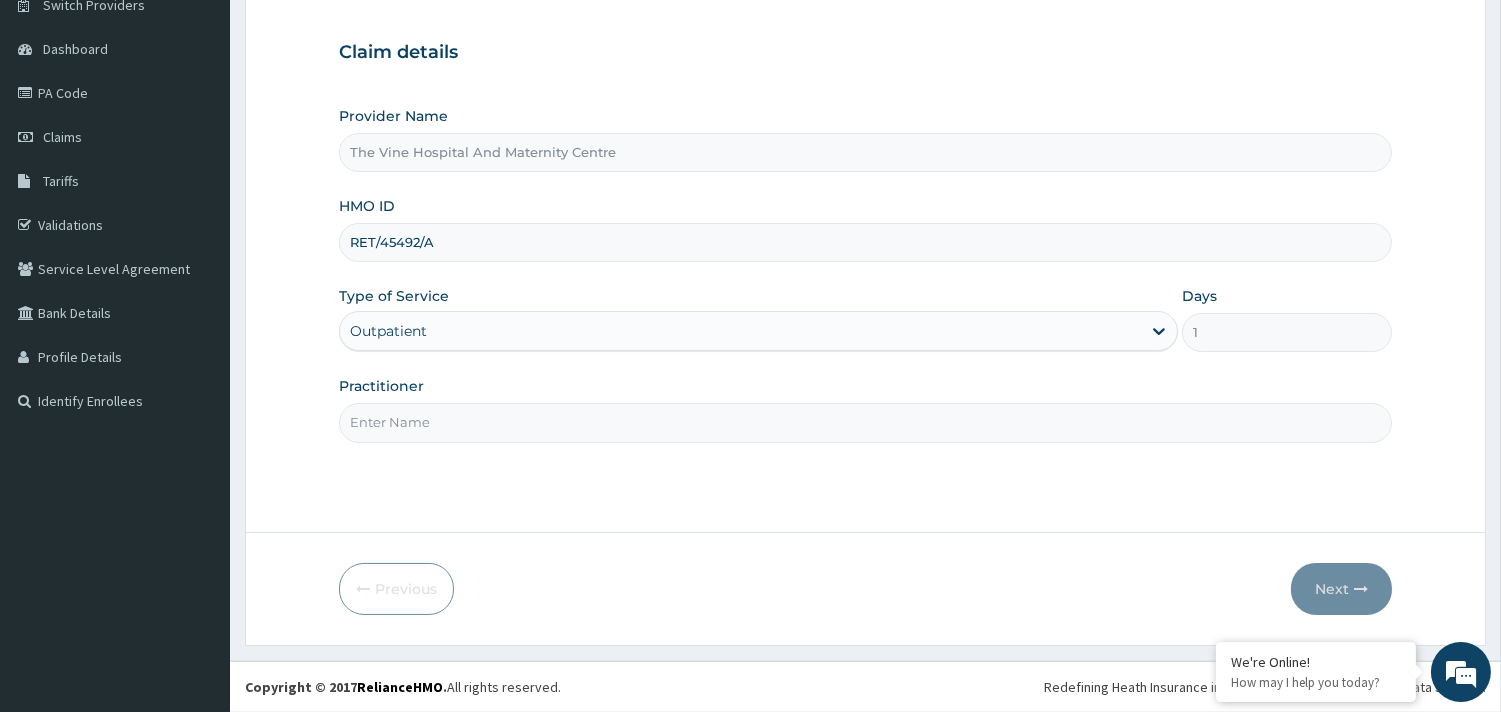 click on "Practitioner" at bounding box center (865, 422) 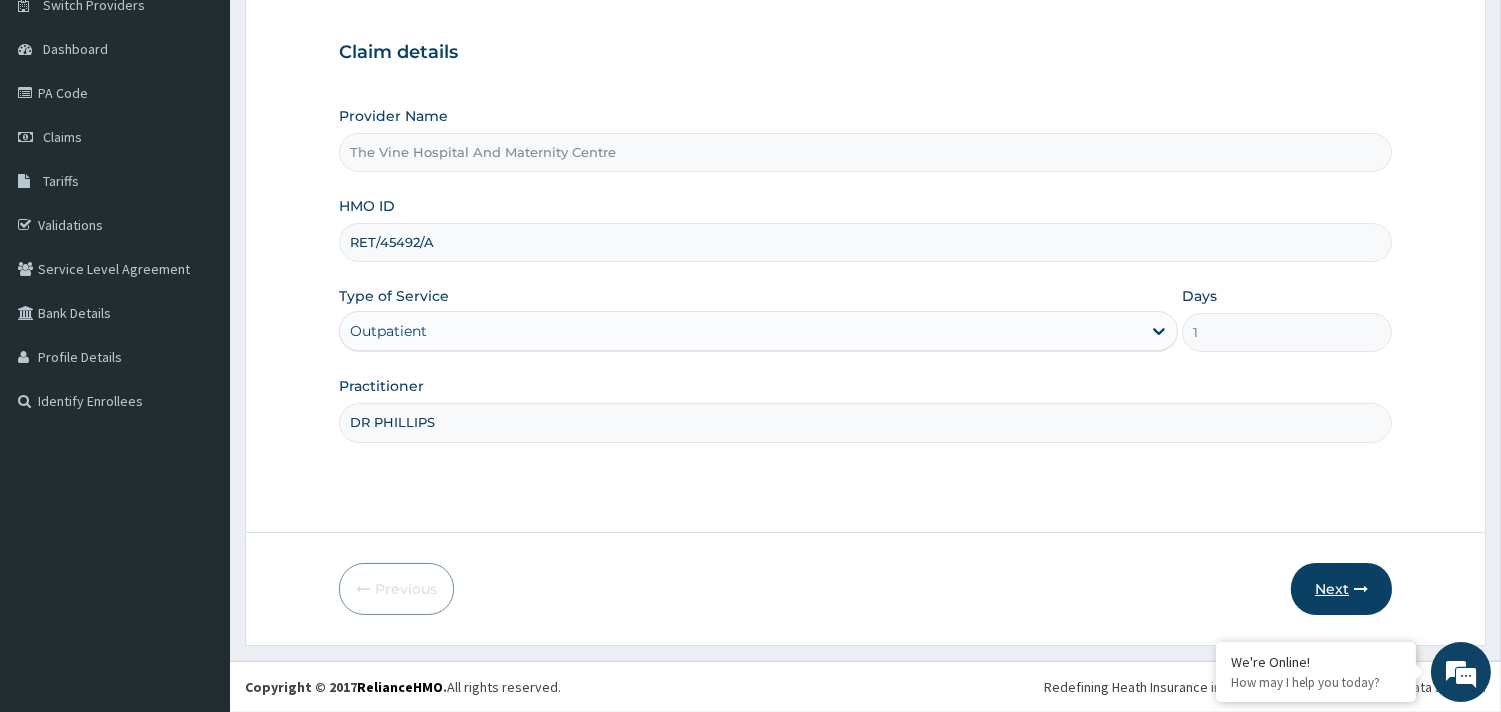 click on "Next" at bounding box center (1341, 589) 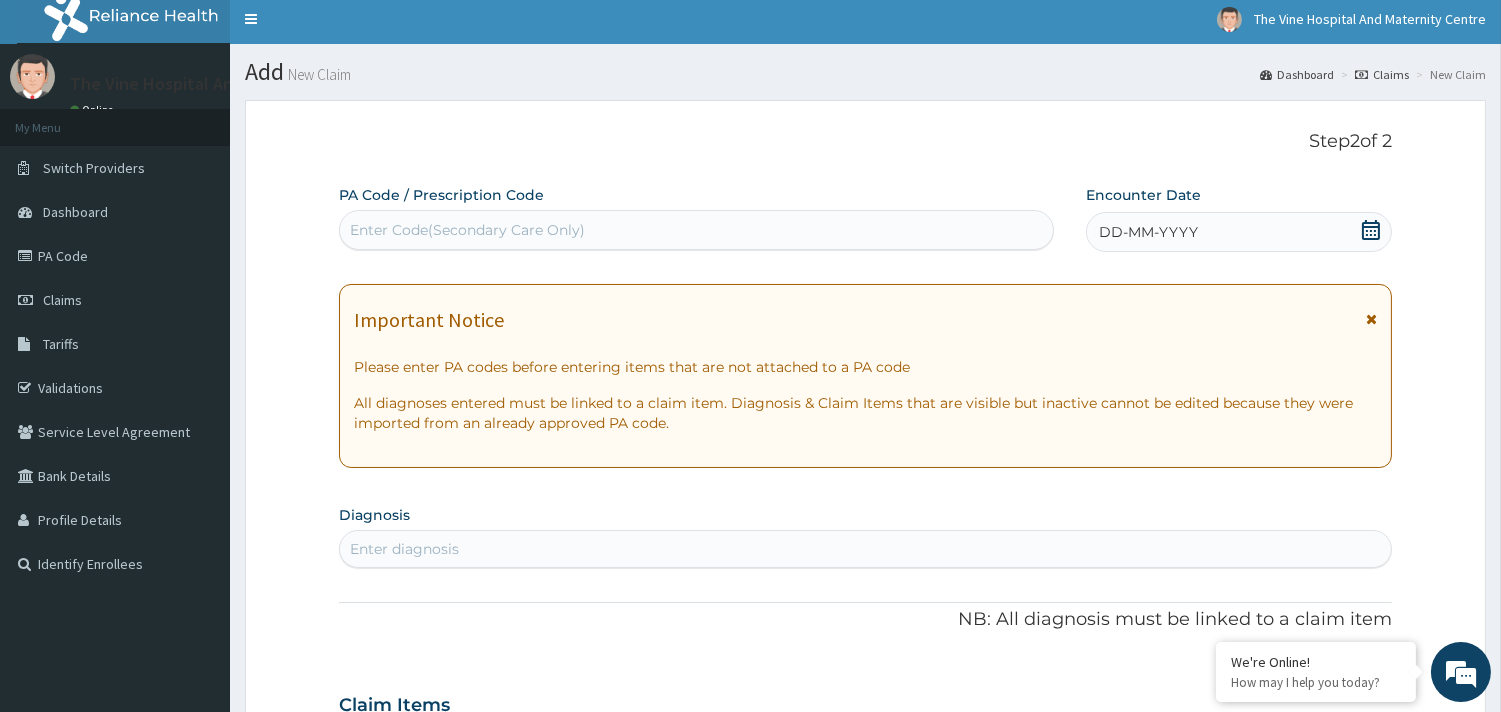 scroll, scrollTop: 0, scrollLeft: 0, axis: both 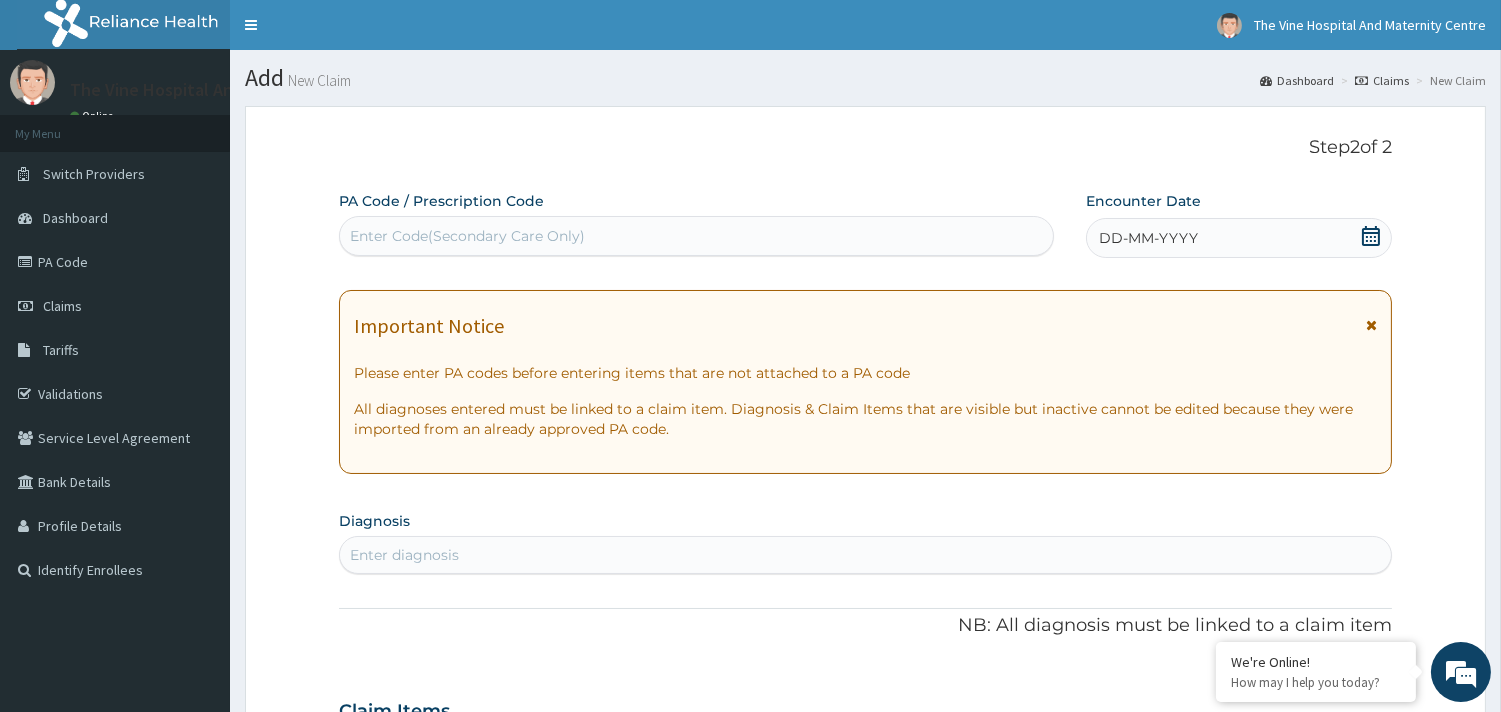 click 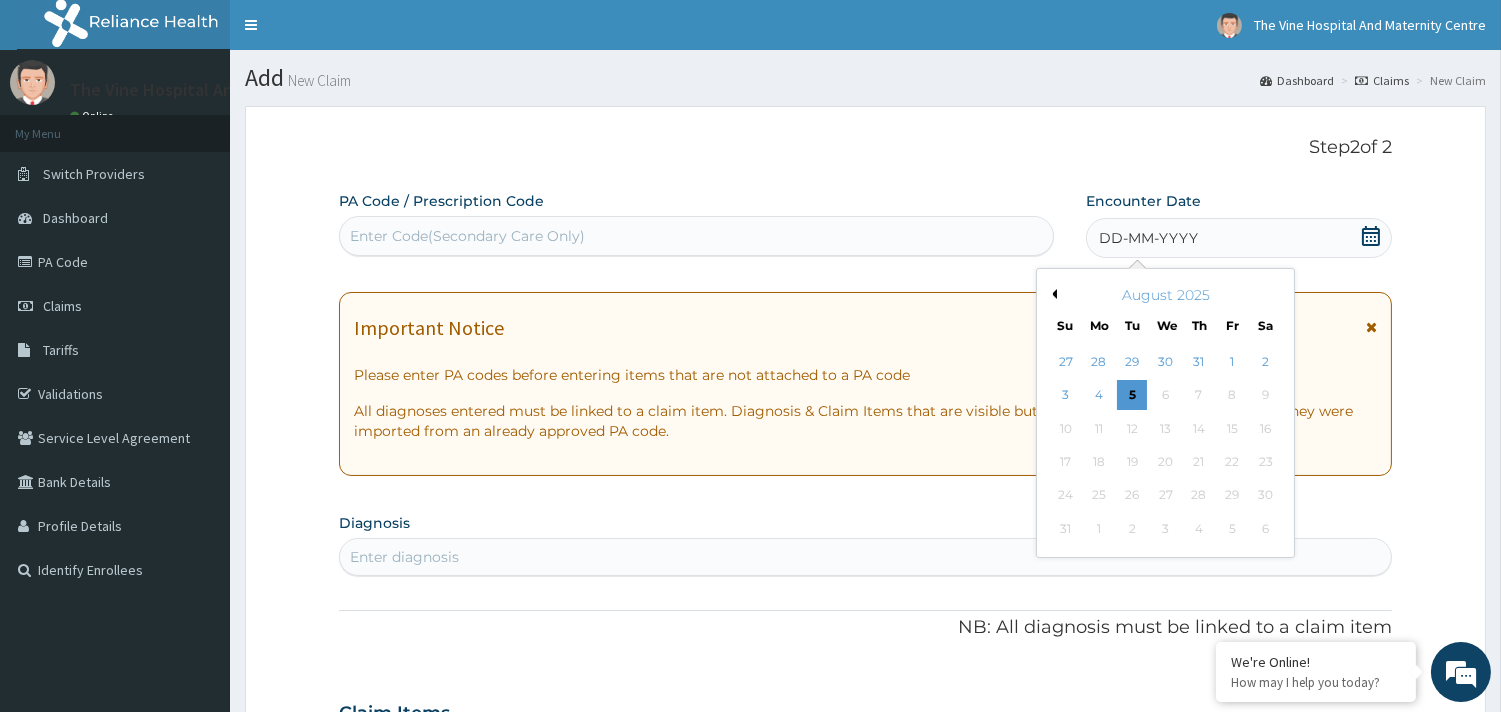 click on "Previous Month August 2025 Su Mo Tu We Th Fr Sa 27 28 29 30 31 1 2 3 4 5 6 7 8 9 10 11 12 13 14 15 16 17 18 19 20 21 22 23 24 25 26 27 28 29 30 31 1 2 3 4 5 6" at bounding box center (1165, 413) 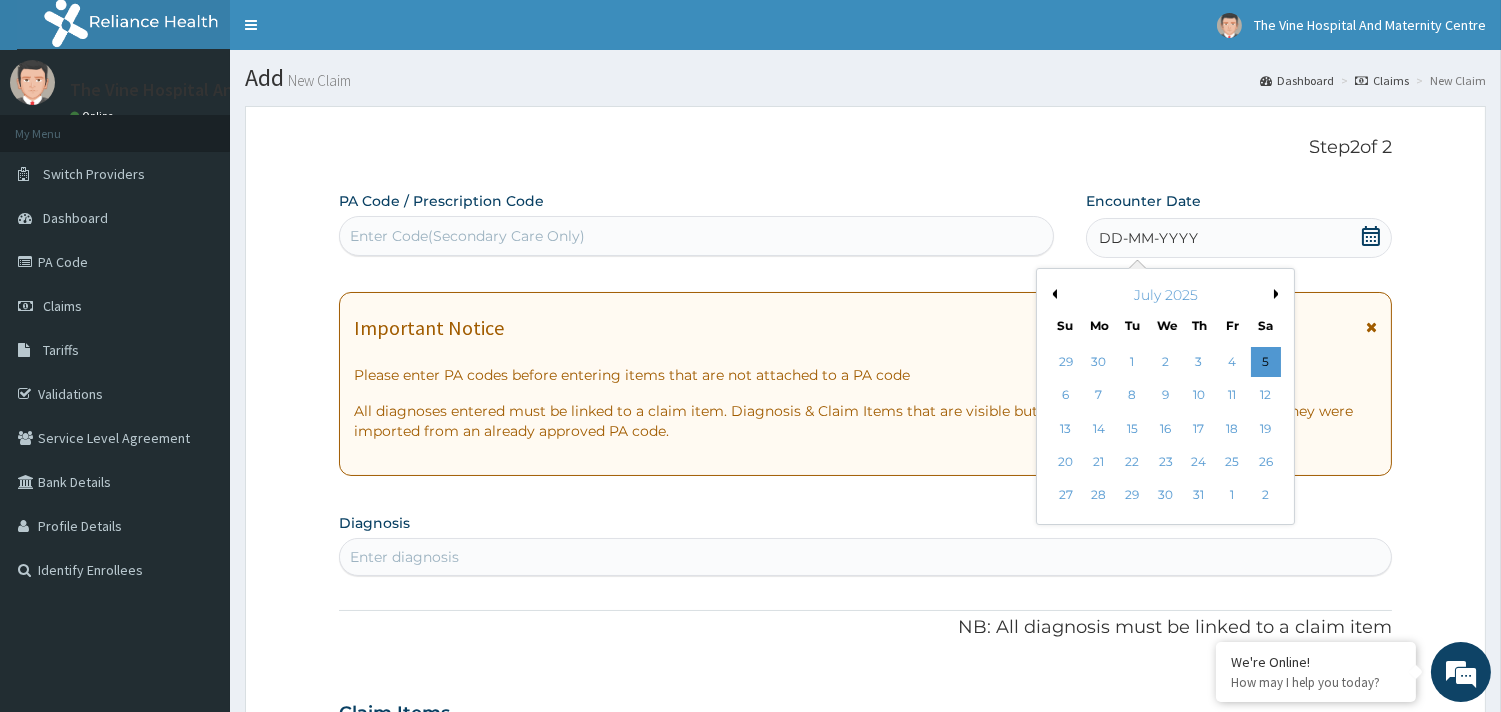 click on "Previous Month" at bounding box center (1052, 294) 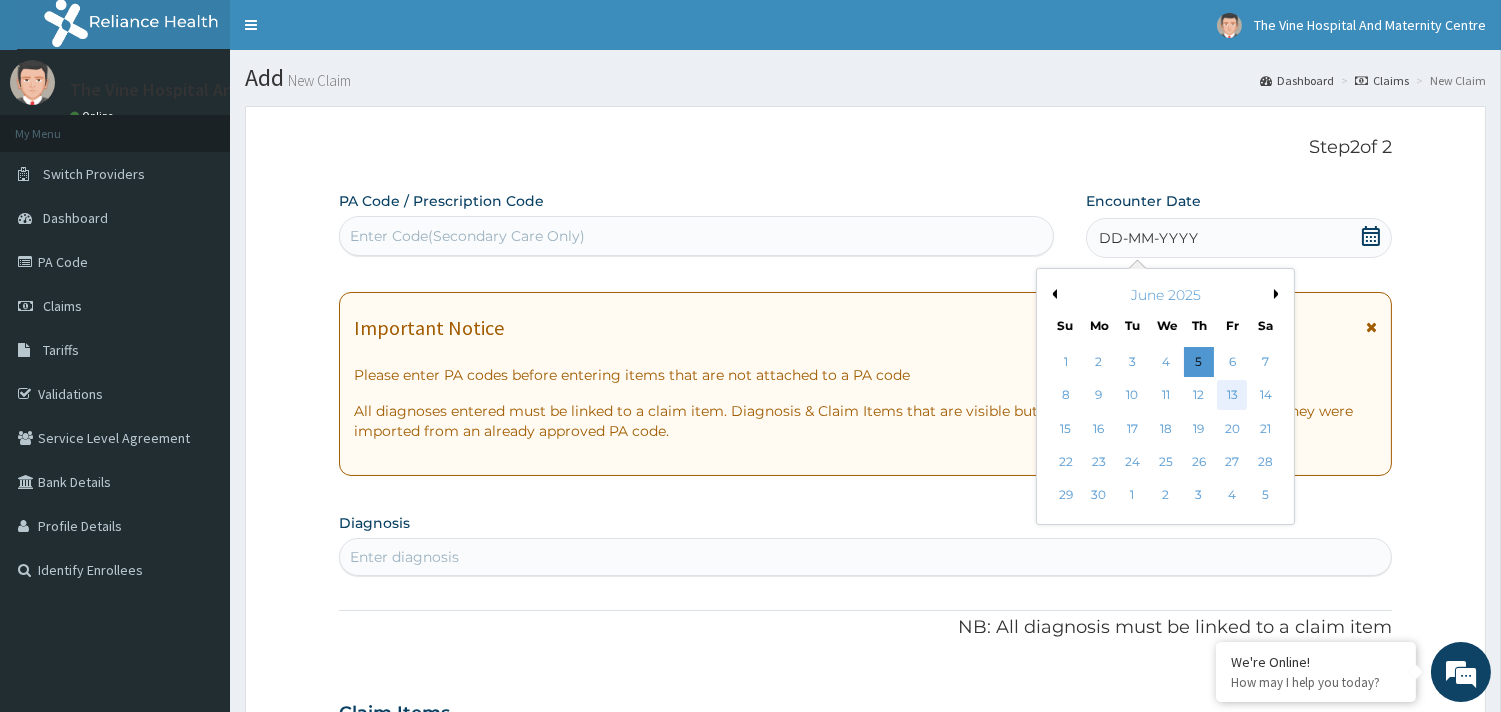click on "13" at bounding box center [1232, 396] 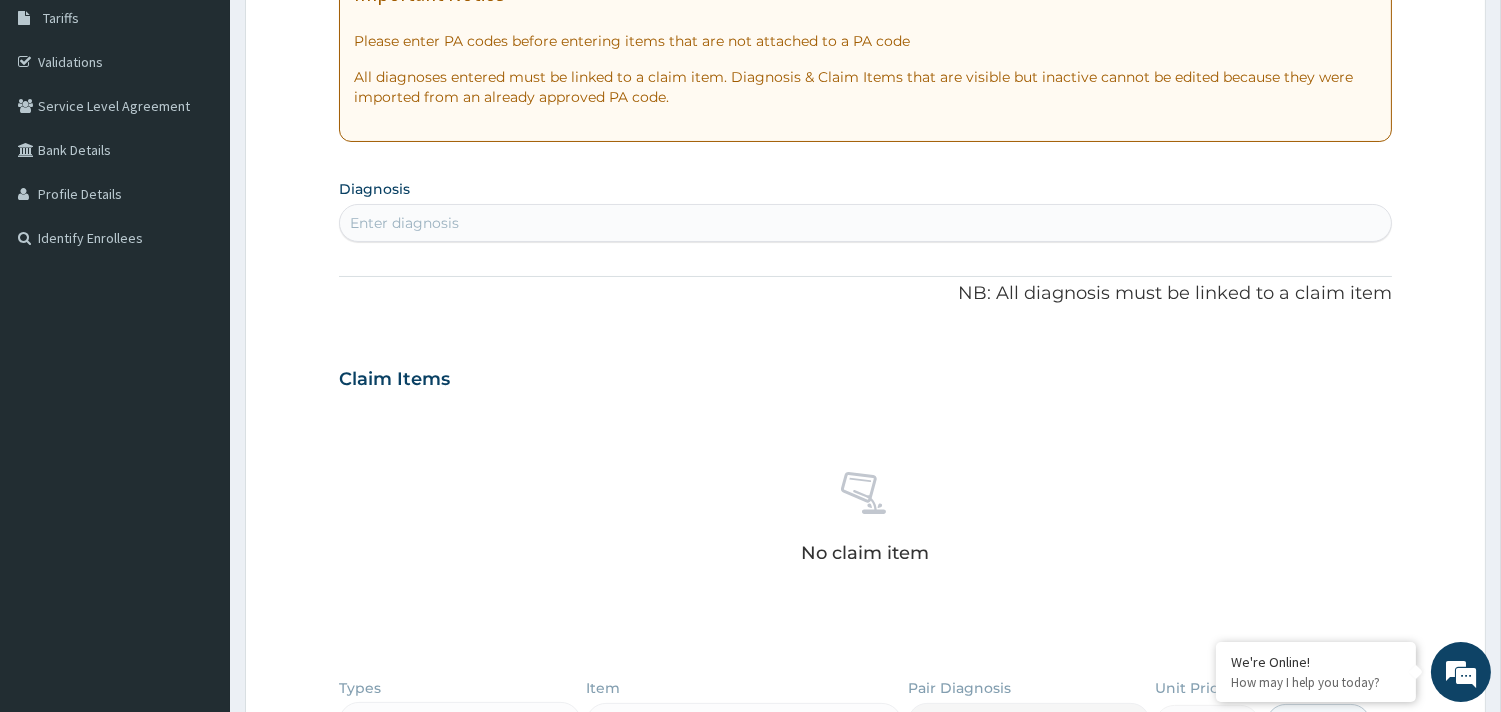 scroll, scrollTop: 333, scrollLeft: 0, axis: vertical 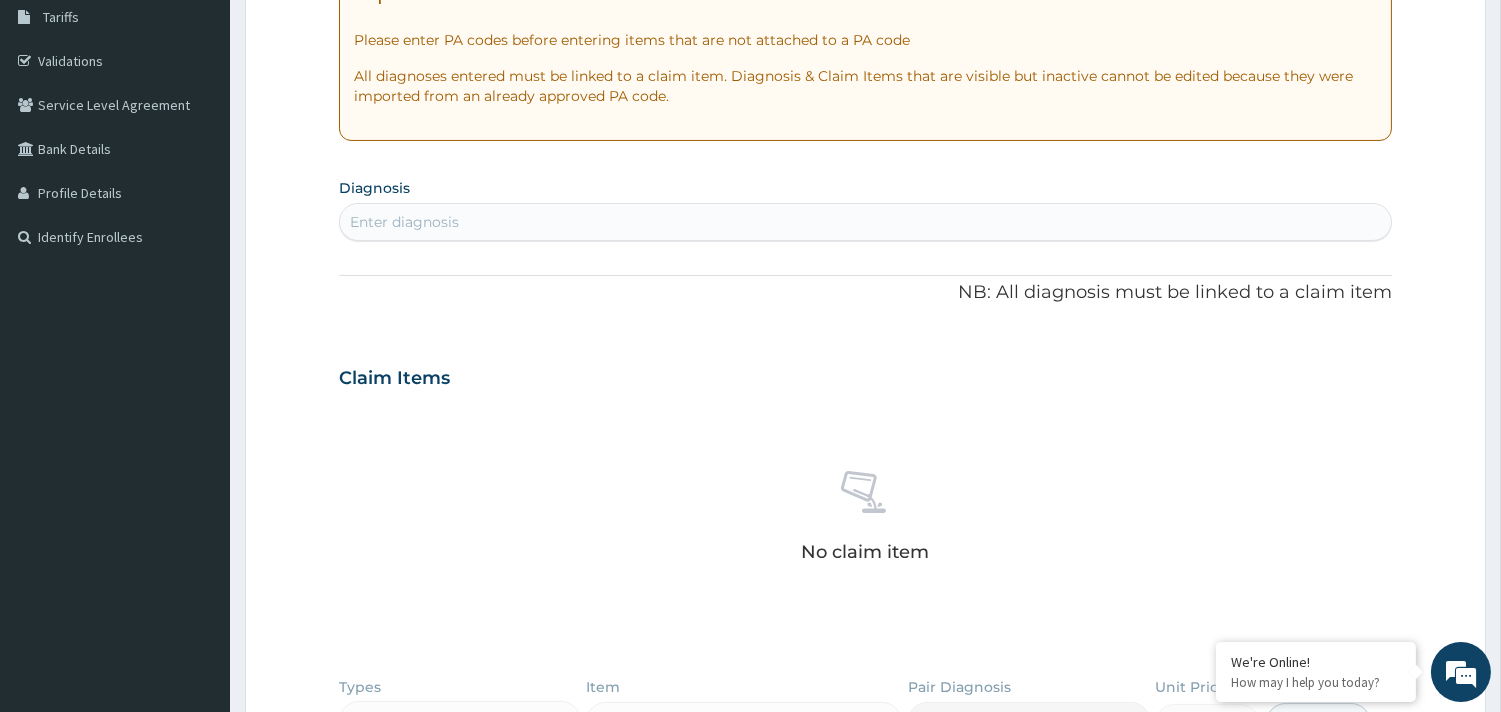 click on "Enter diagnosis" at bounding box center (404, 222) 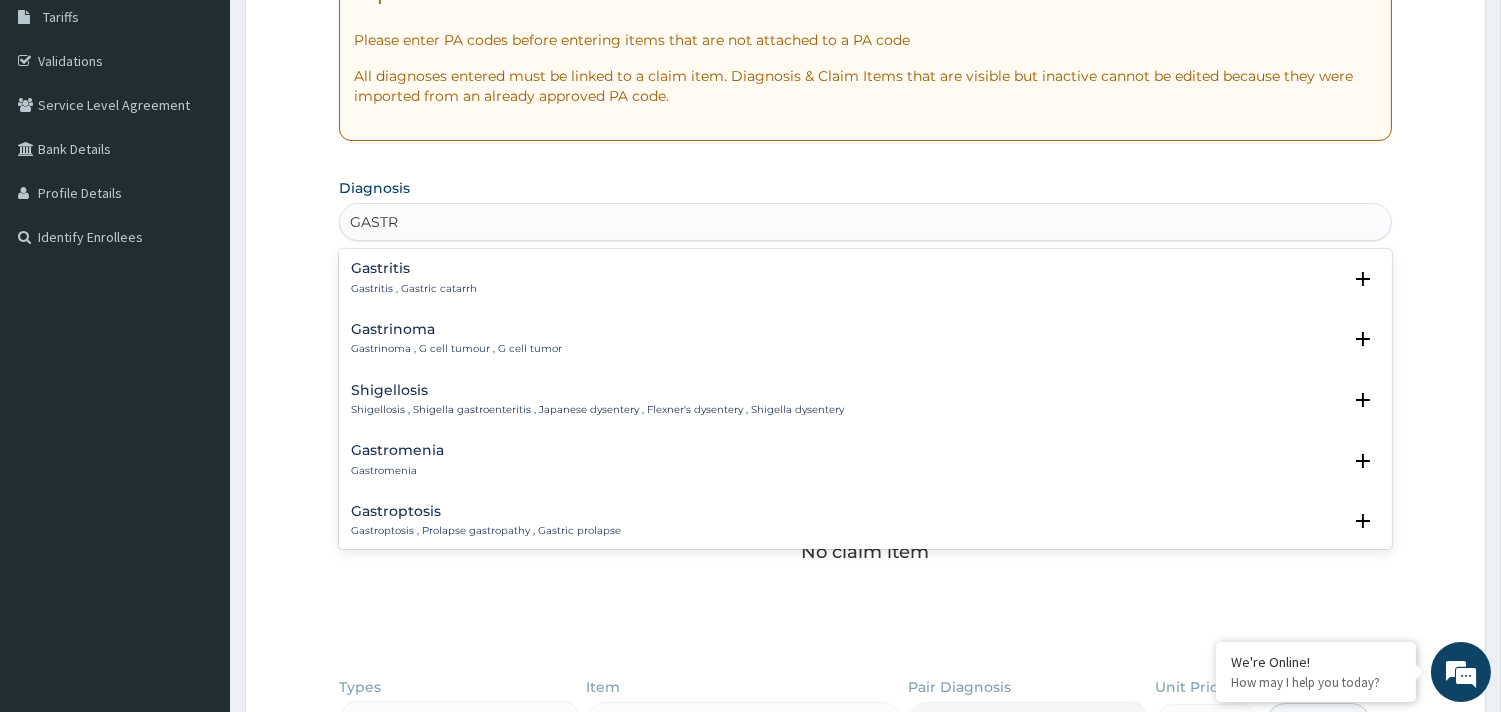 type on "GASTRI" 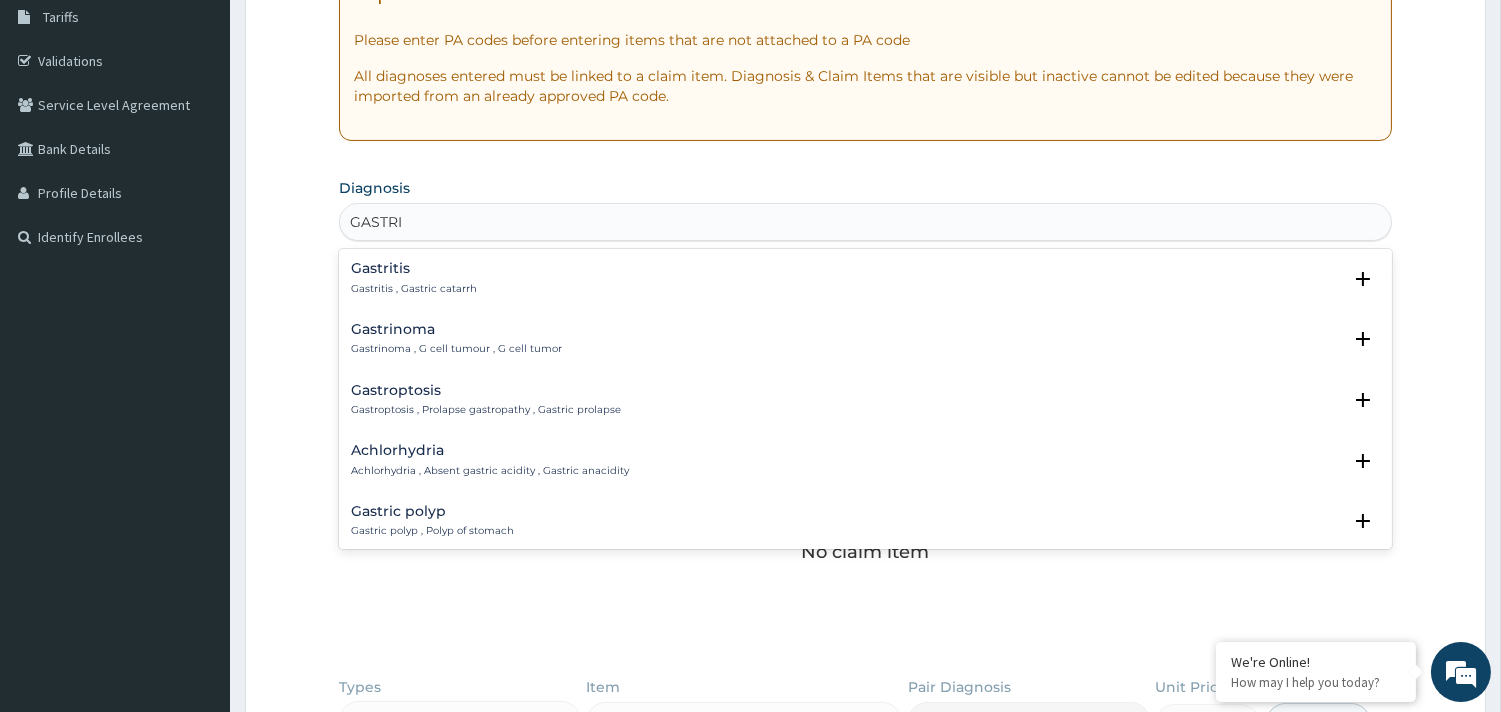 click on "Gastritis" at bounding box center (414, 268) 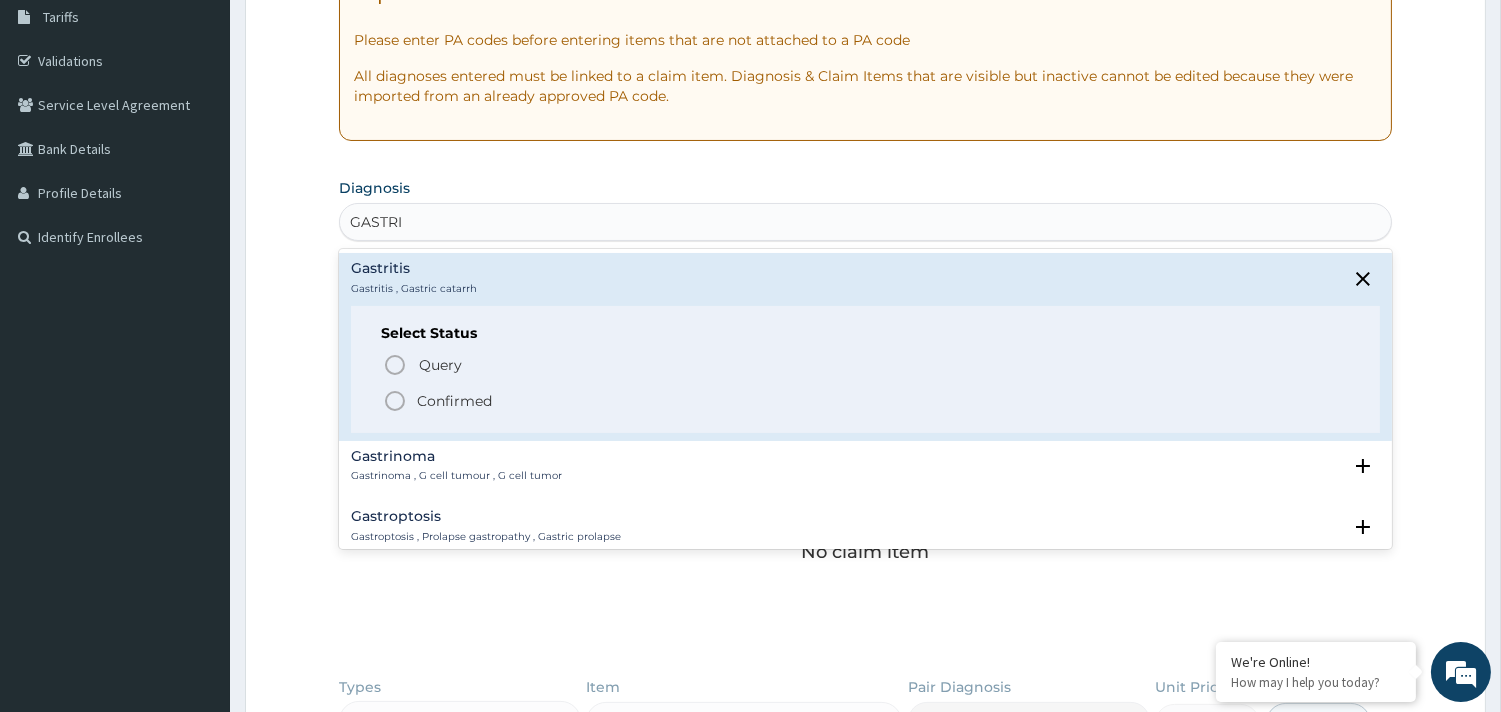 click 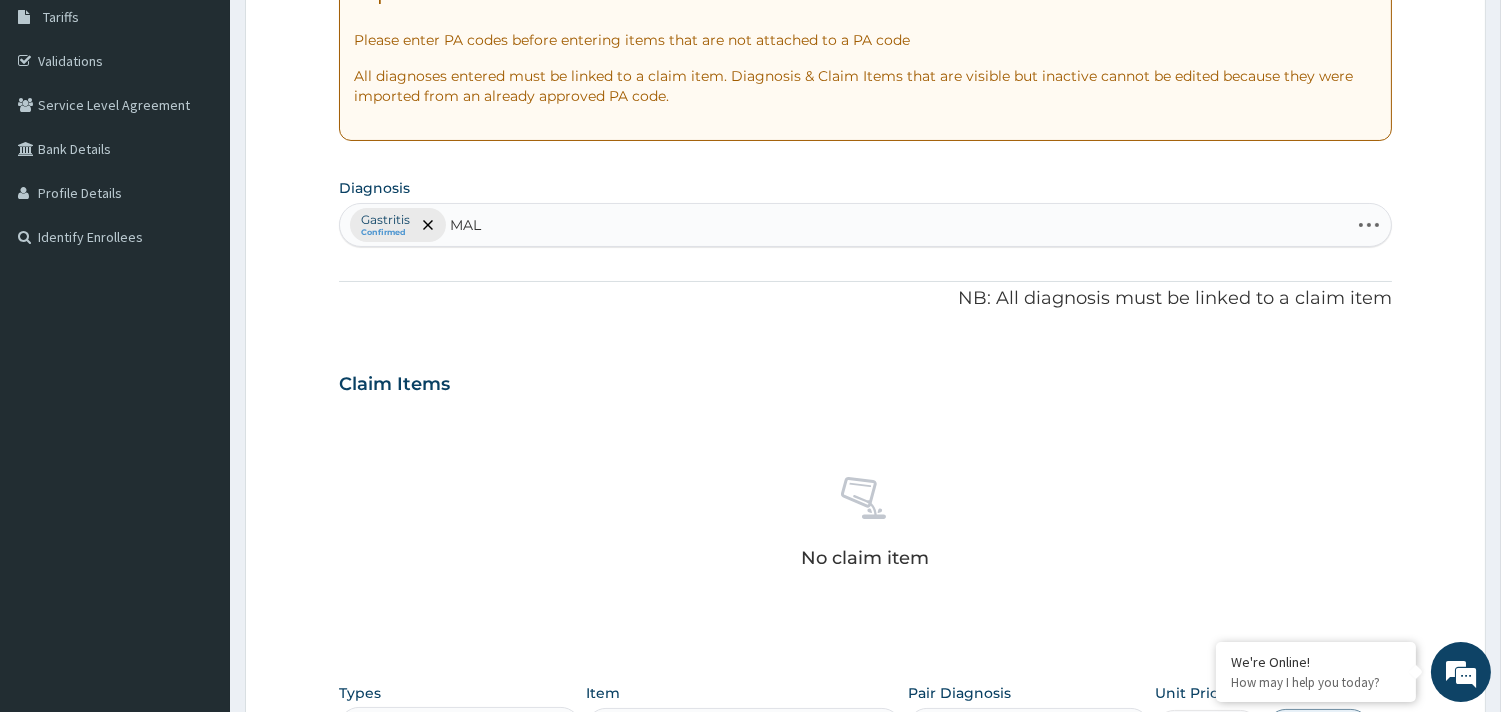 type on "MALA" 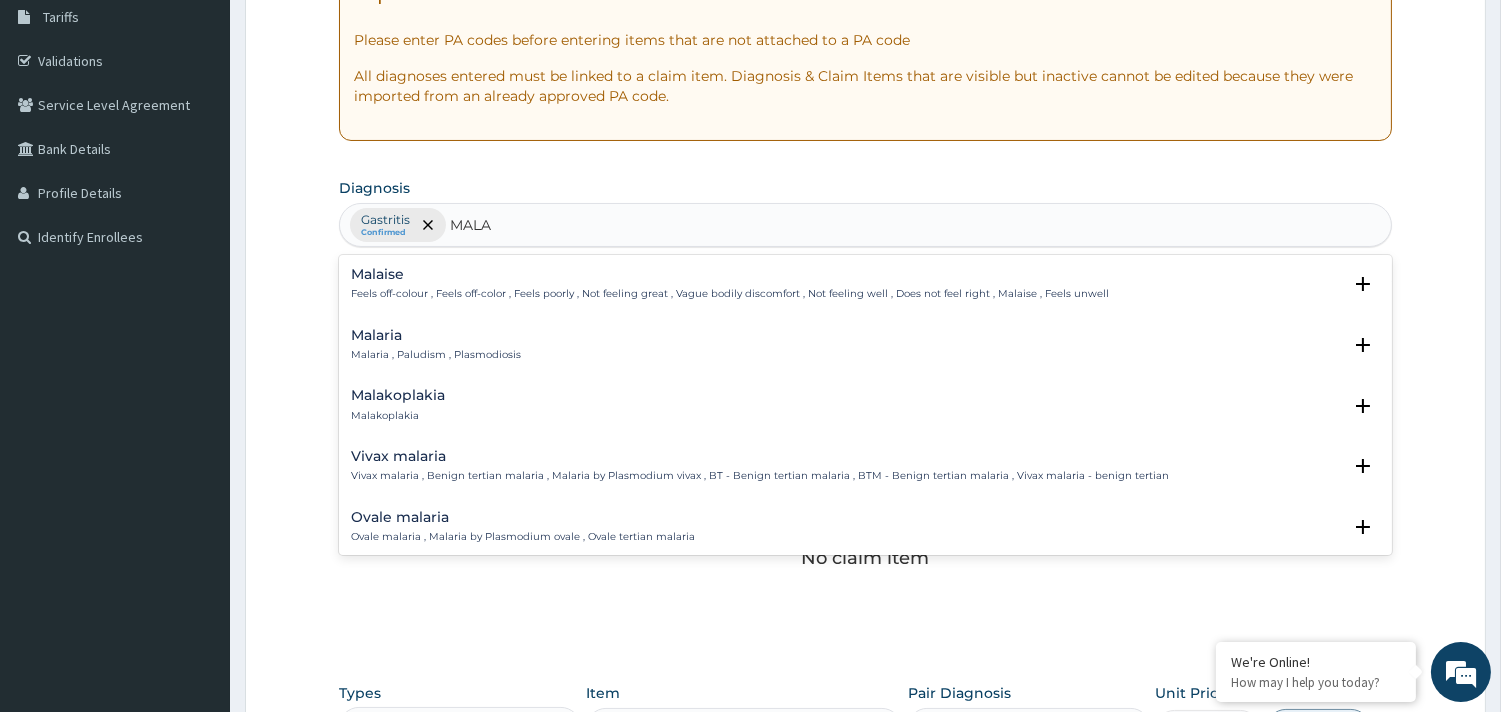 click on "Malaria , Paludism , Plasmodiosis" at bounding box center [436, 355] 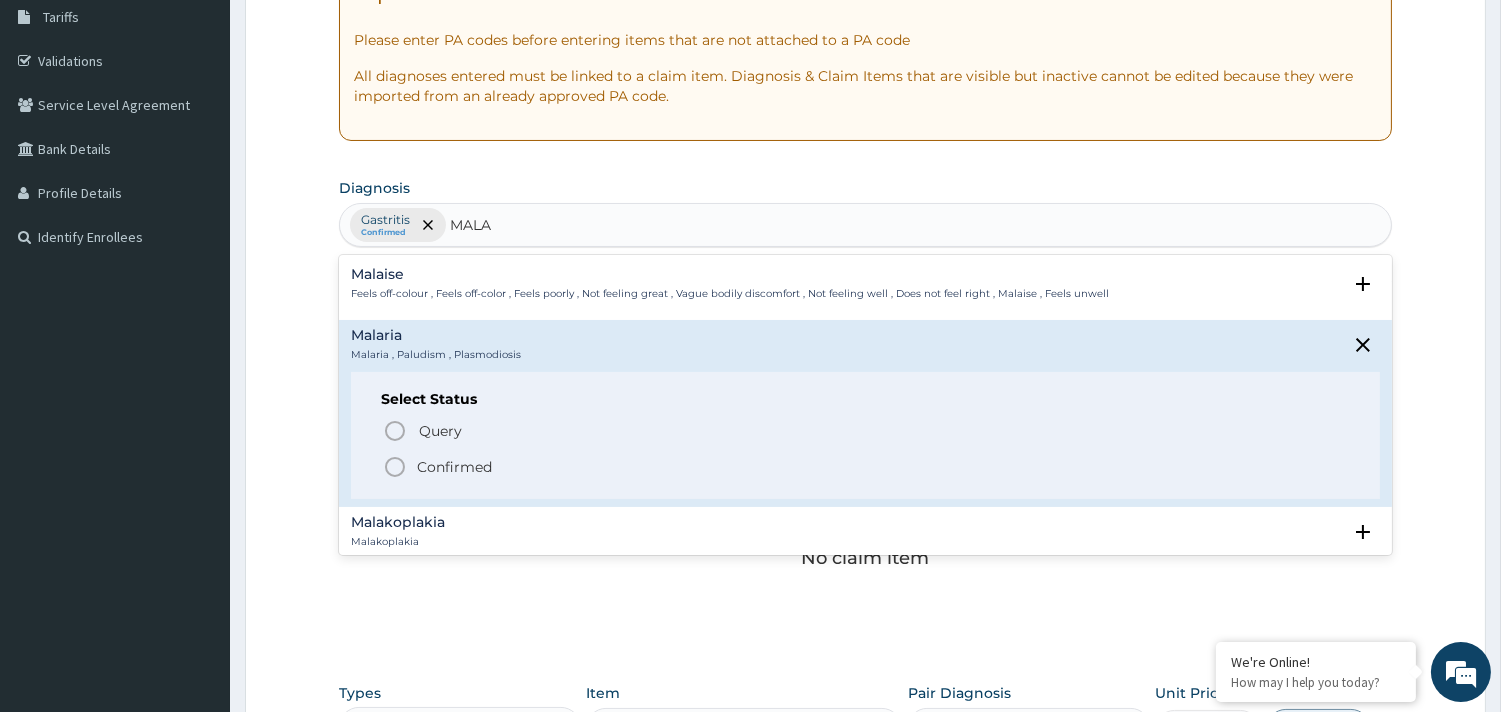 click on "Confirmed" at bounding box center [866, 467] 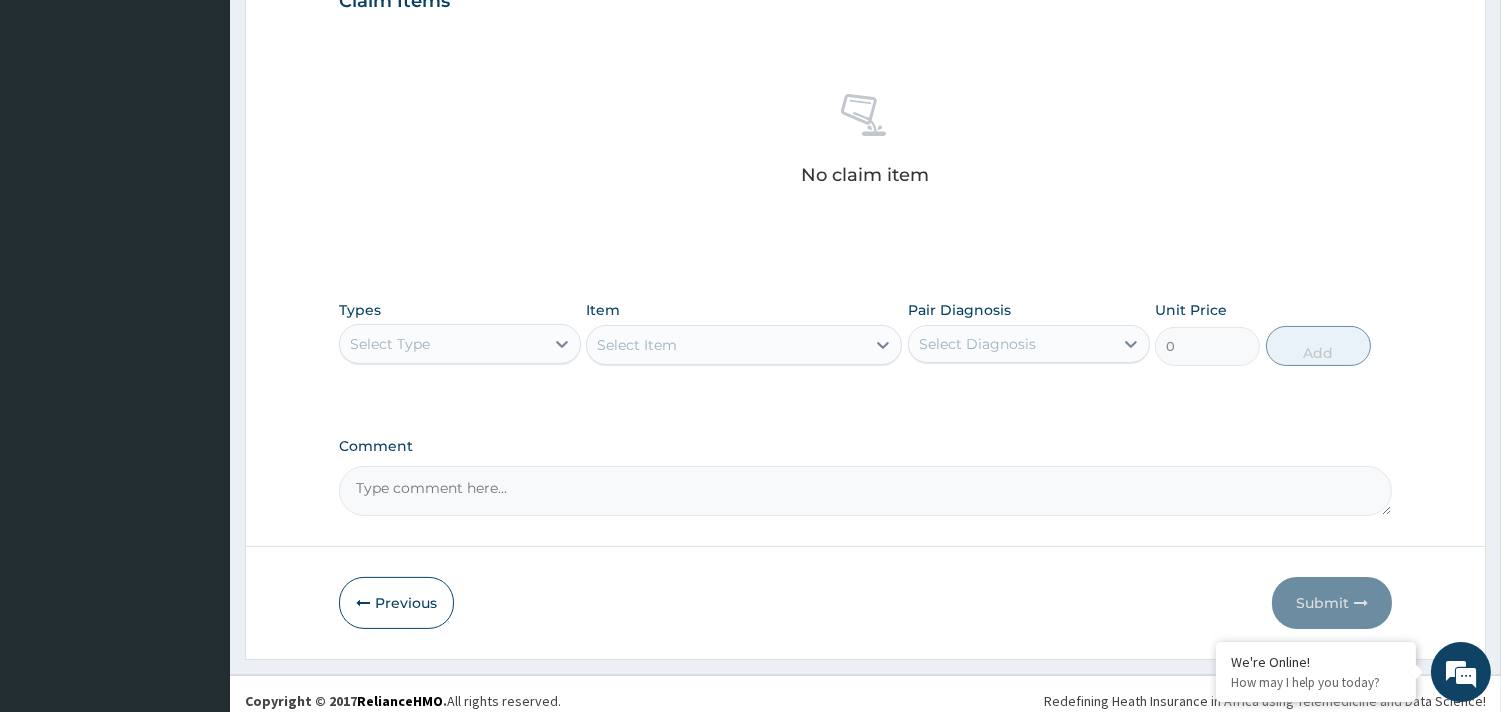 scroll, scrollTop: 730, scrollLeft: 0, axis: vertical 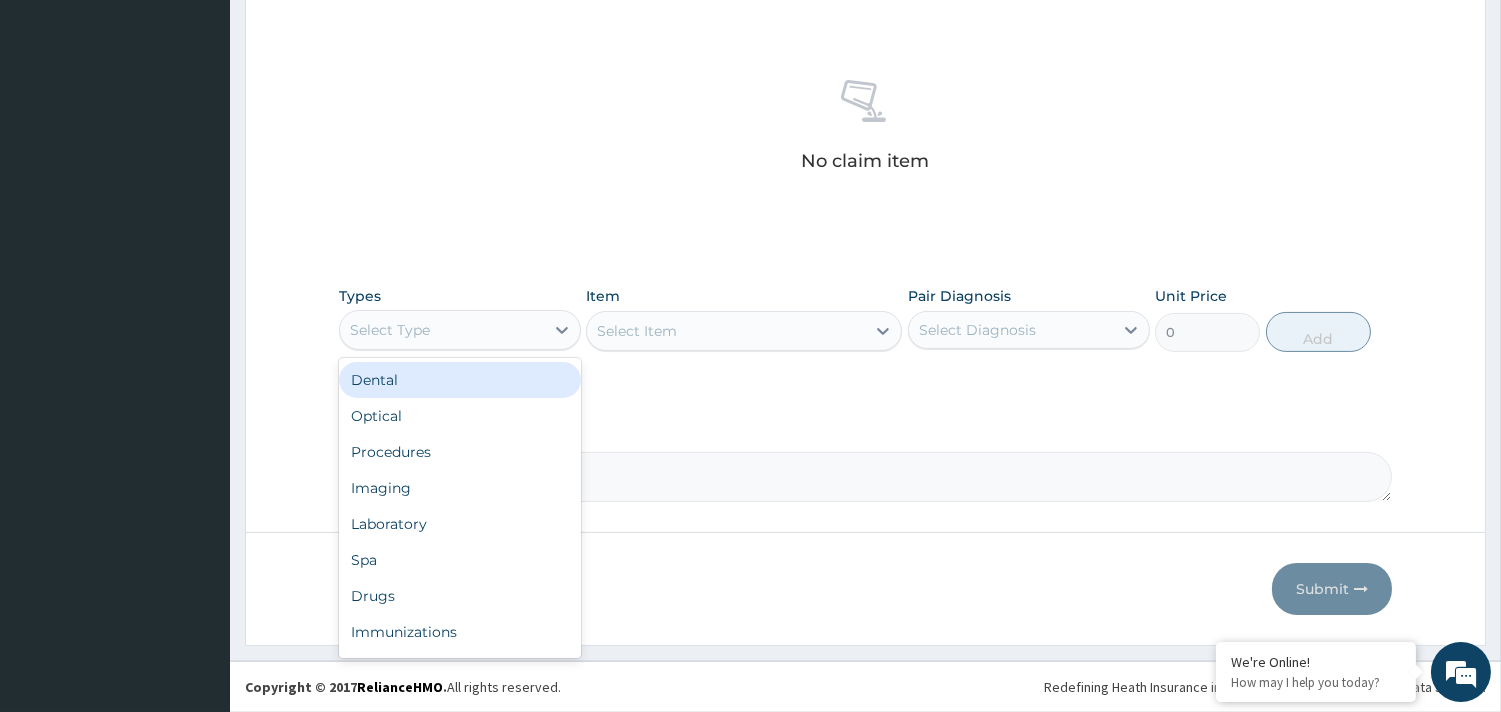click on "Select Type" at bounding box center [442, 330] 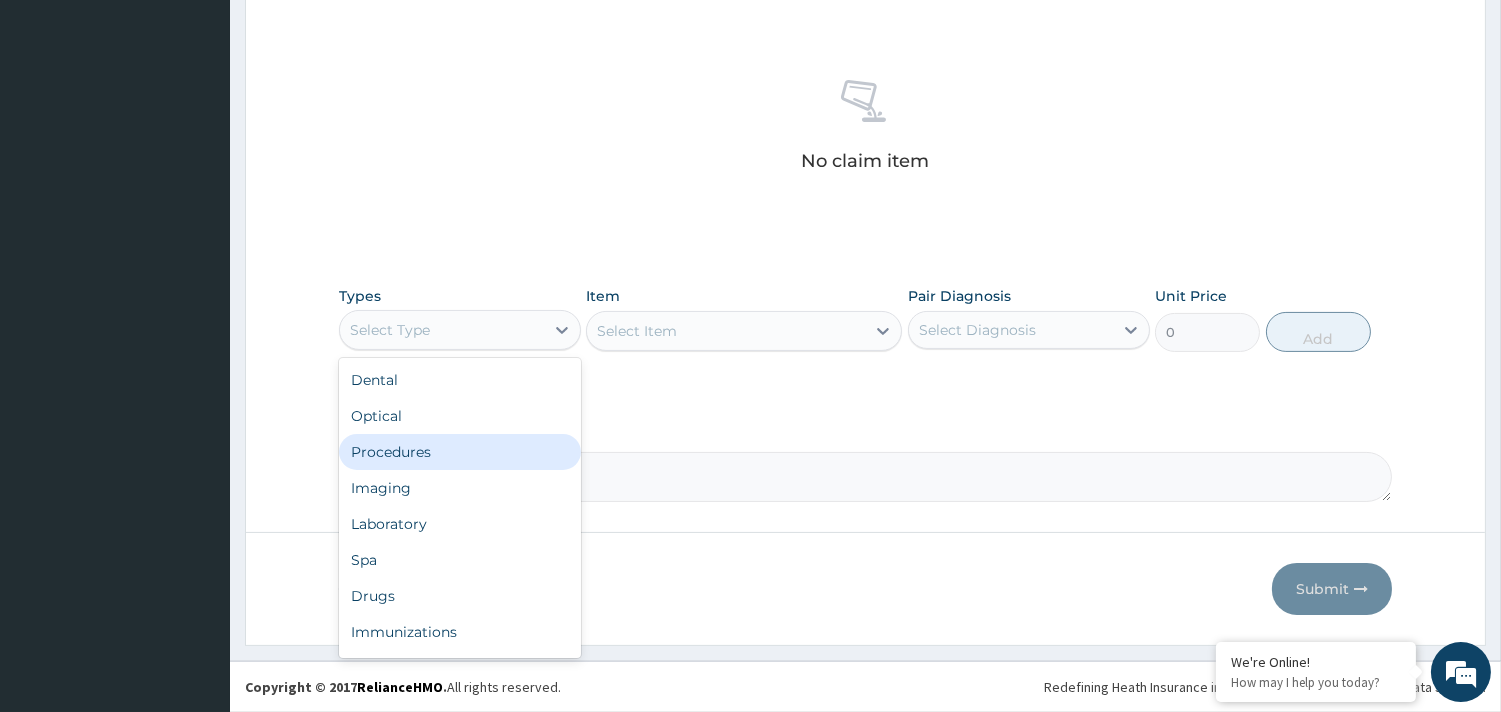 click on "Procedures" at bounding box center [460, 452] 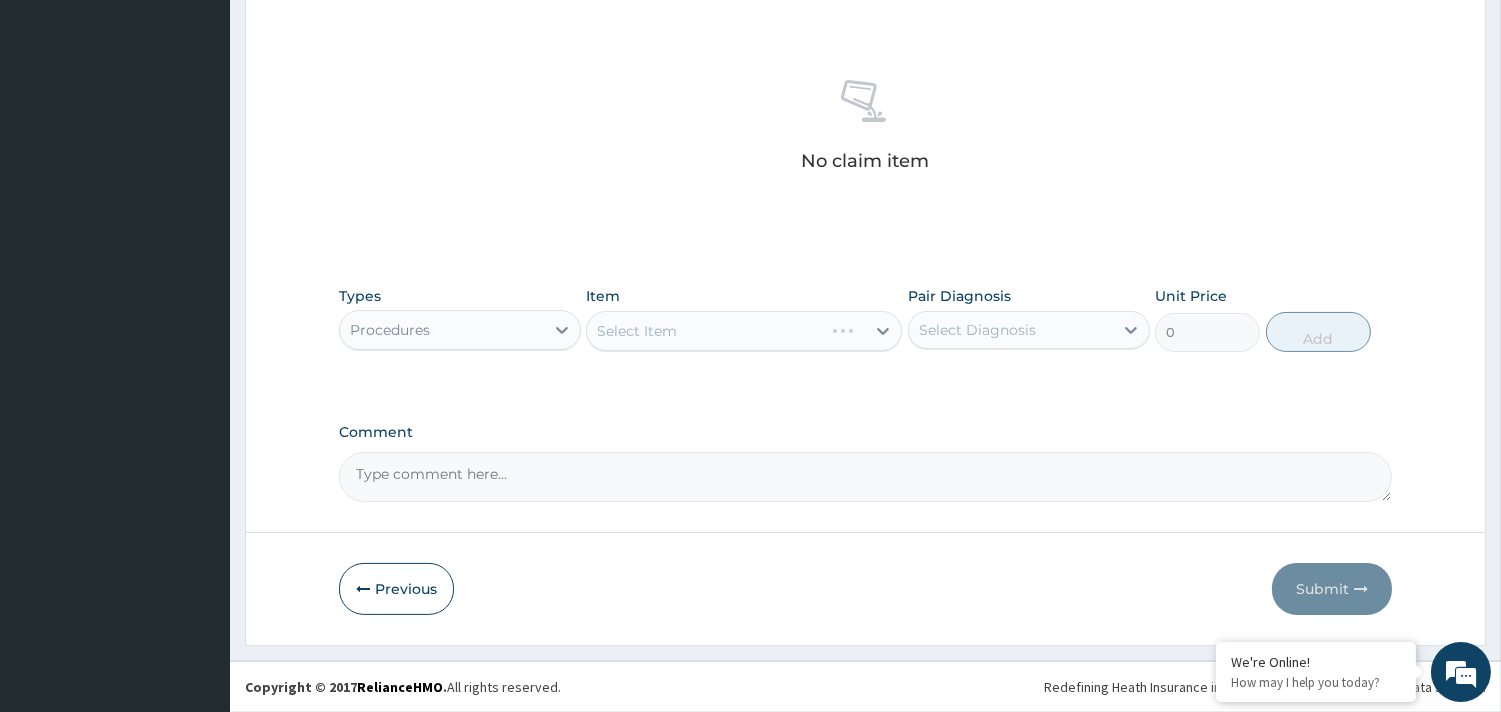 click on "Select Item" at bounding box center (744, 331) 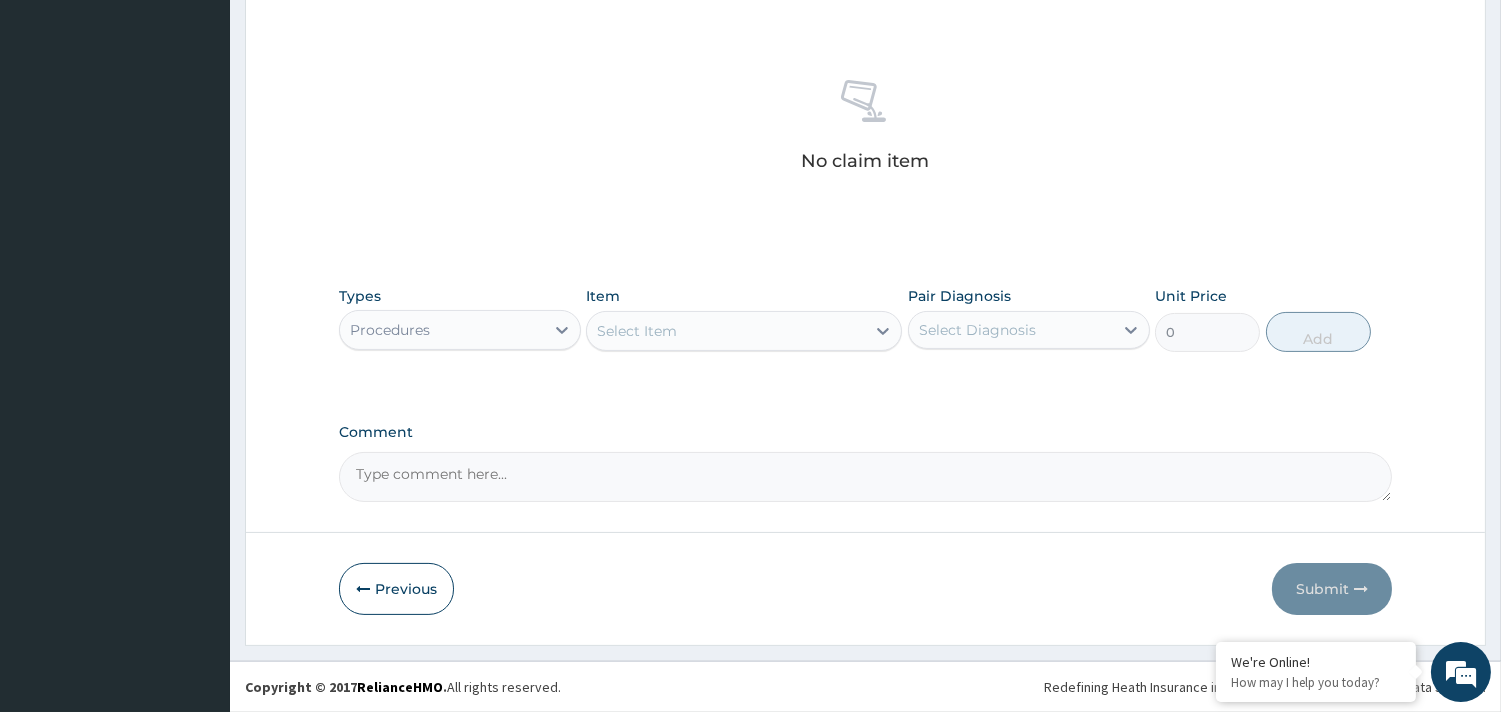 click on "Select Item" at bounding box center (726, 331) 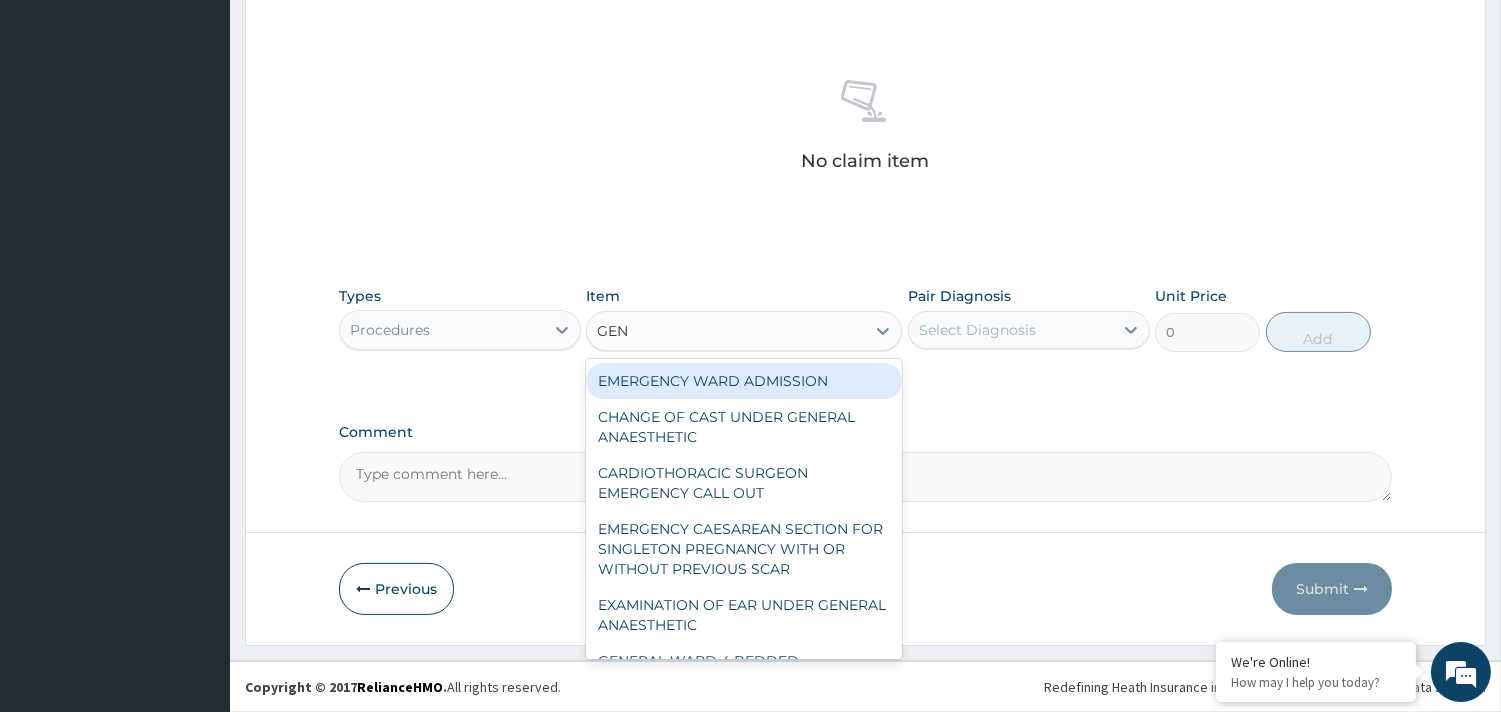 type on "GENE" 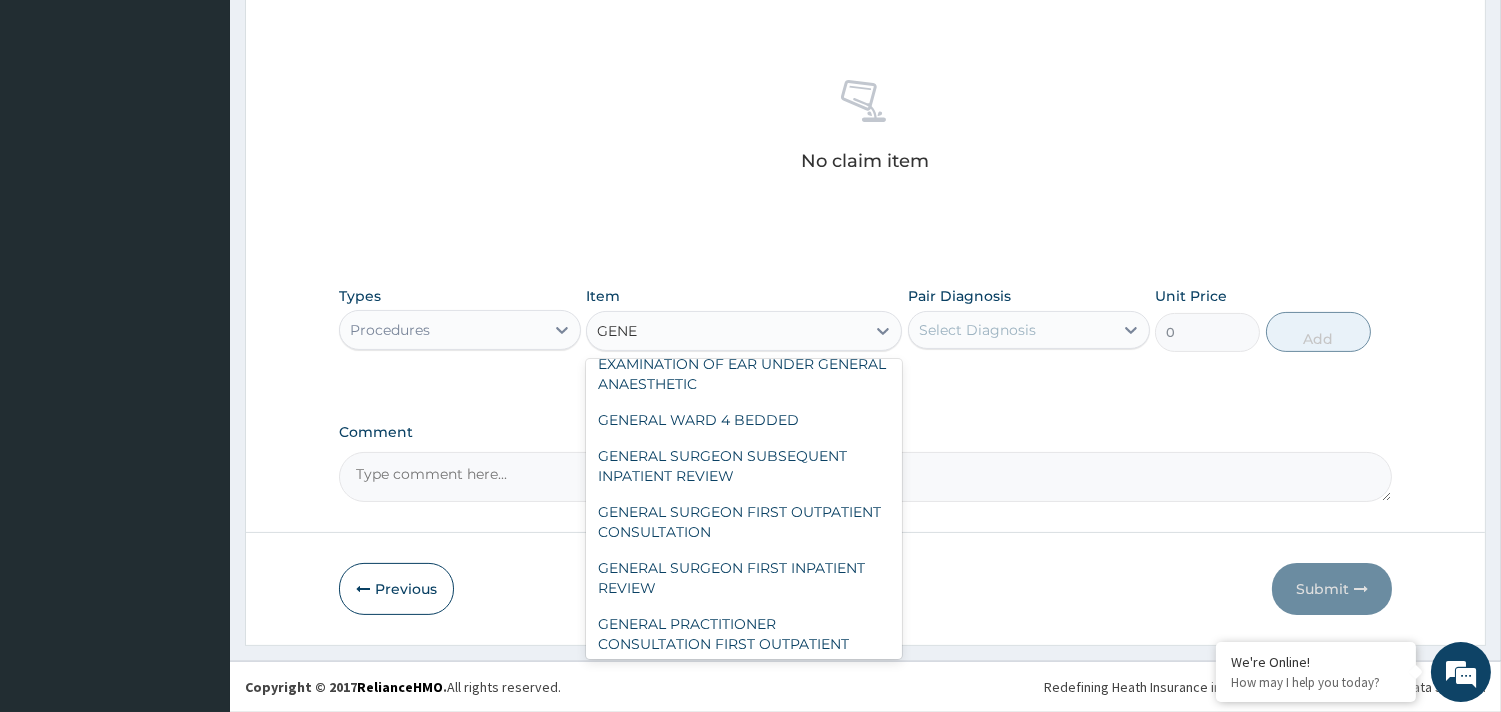 scroll, scrollTop: 111, scrollLeft: 0, axis: vertical 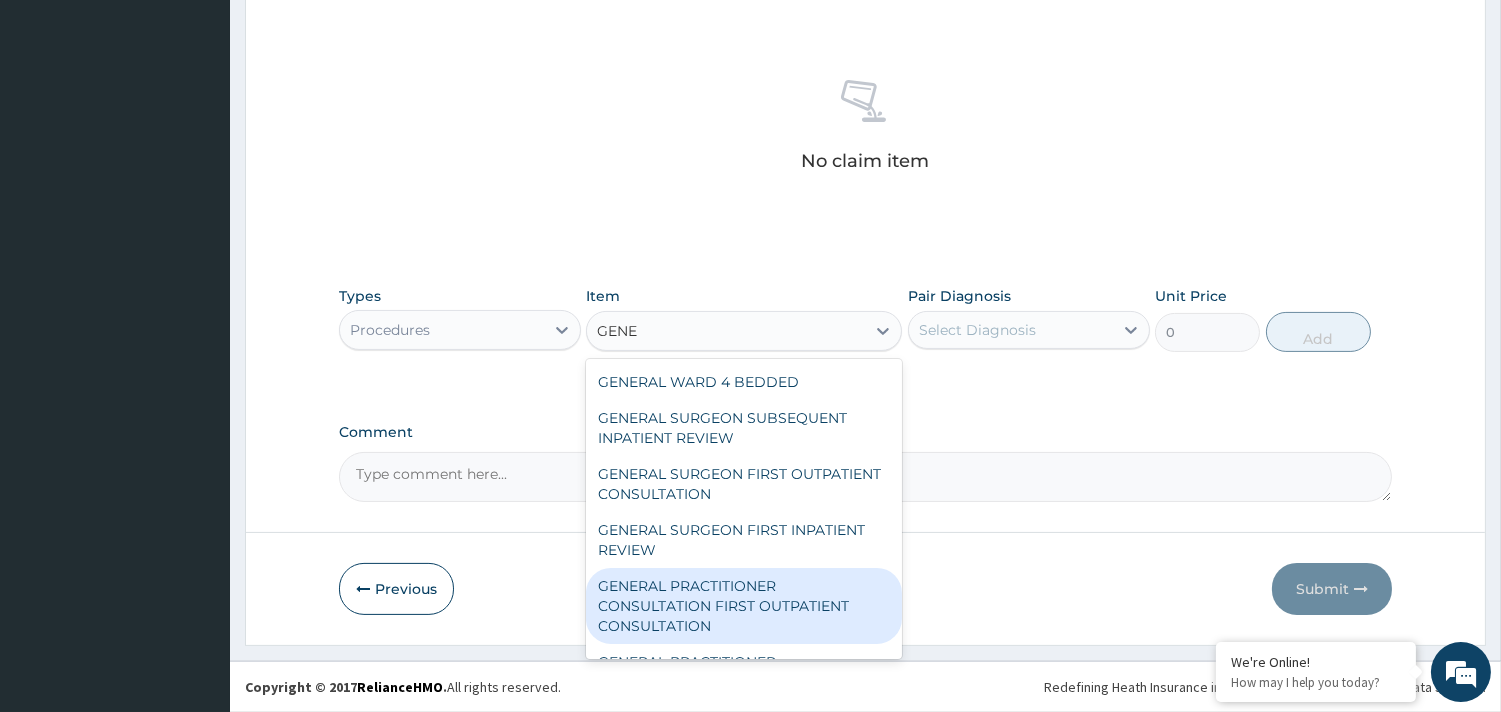 click on "GENERAL PRACTITIONER CONSULTATION FIRST OUTPATIENT CONSULTATION" at bounding box center (744, 606) 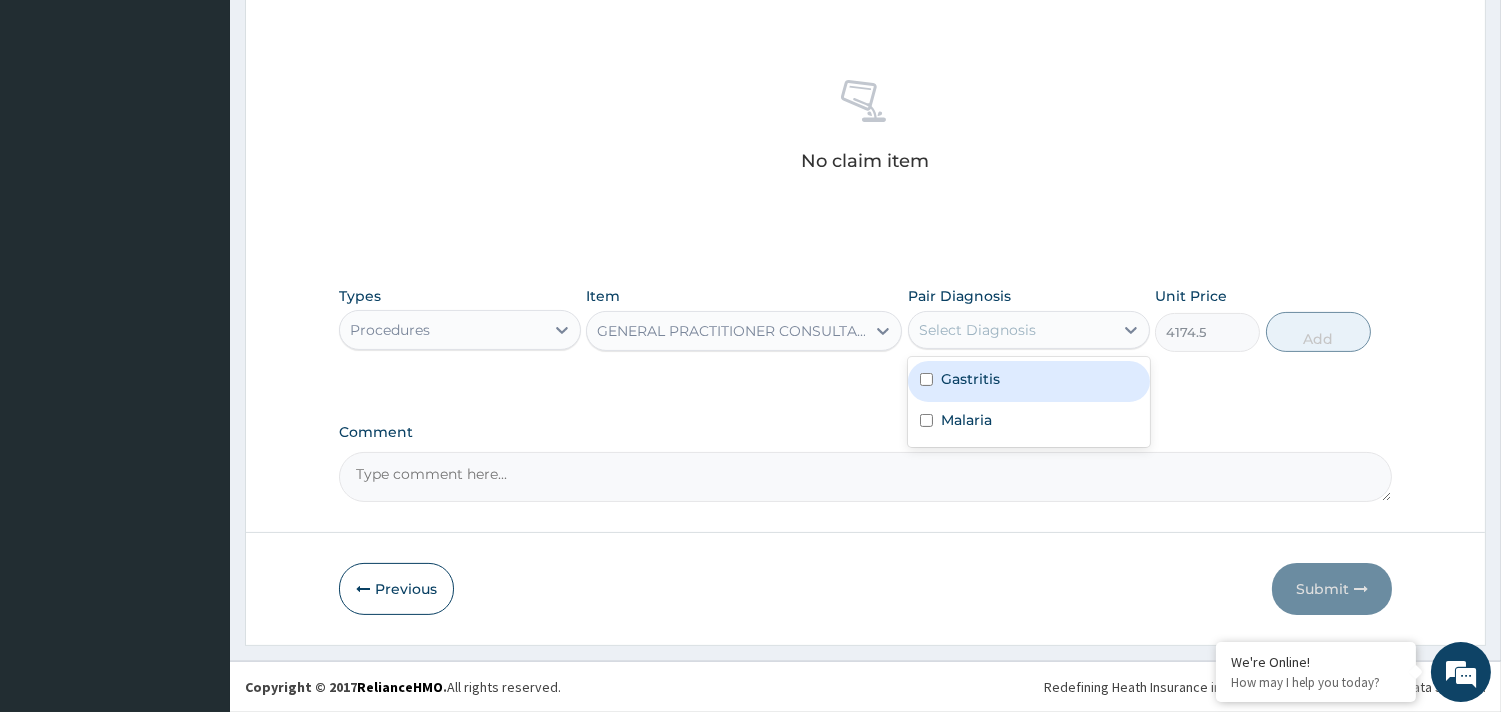 click on "Select Diagnosis" at bounding box center (977, 330) 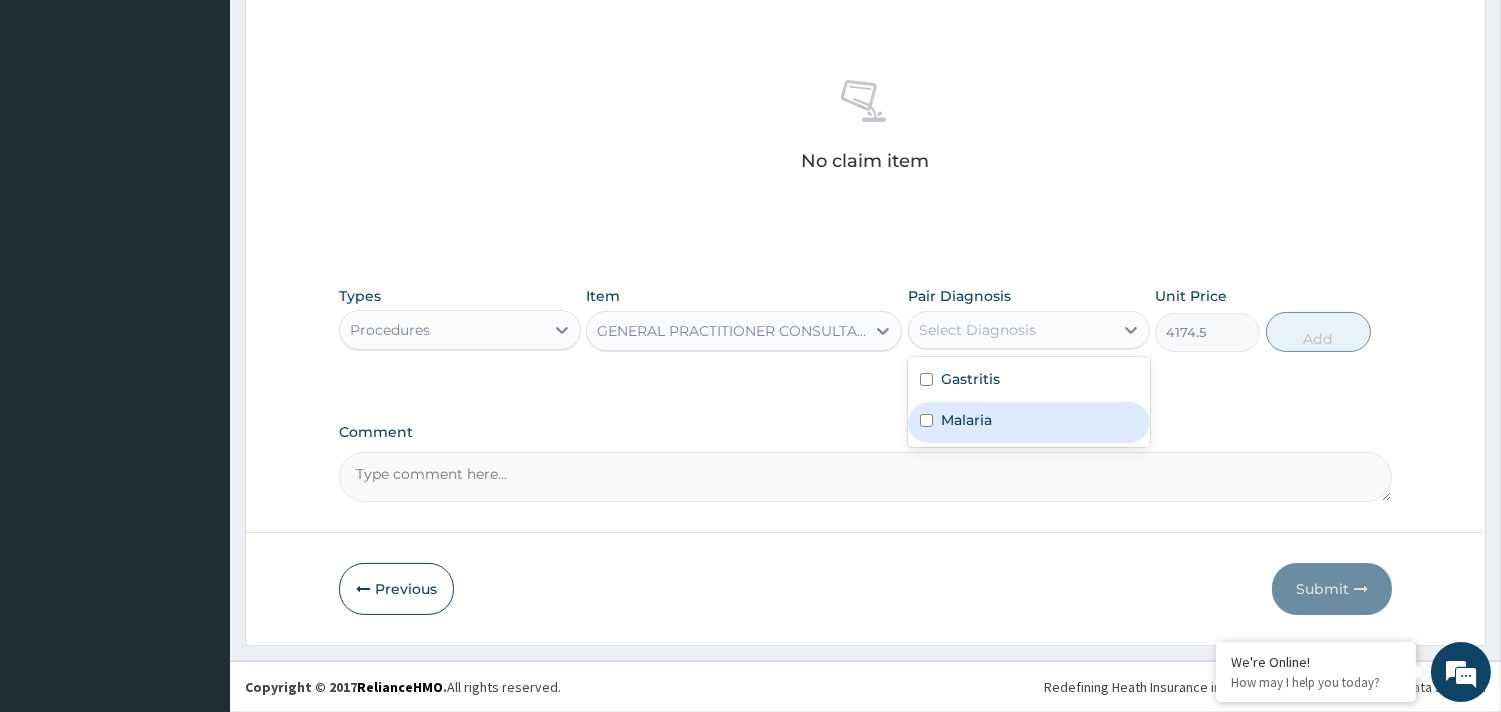 click on "Malaria" at bounding box center [966, 420] 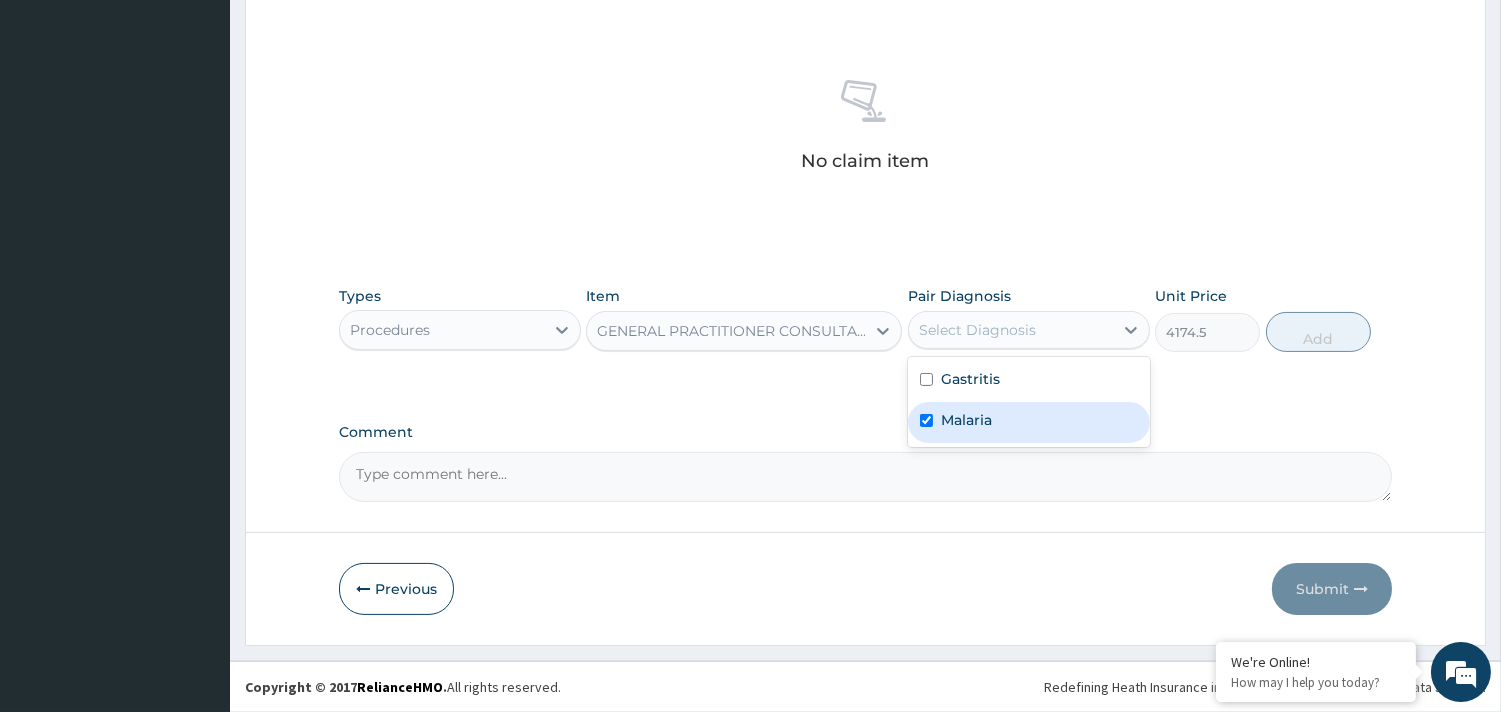checkbox on "true" 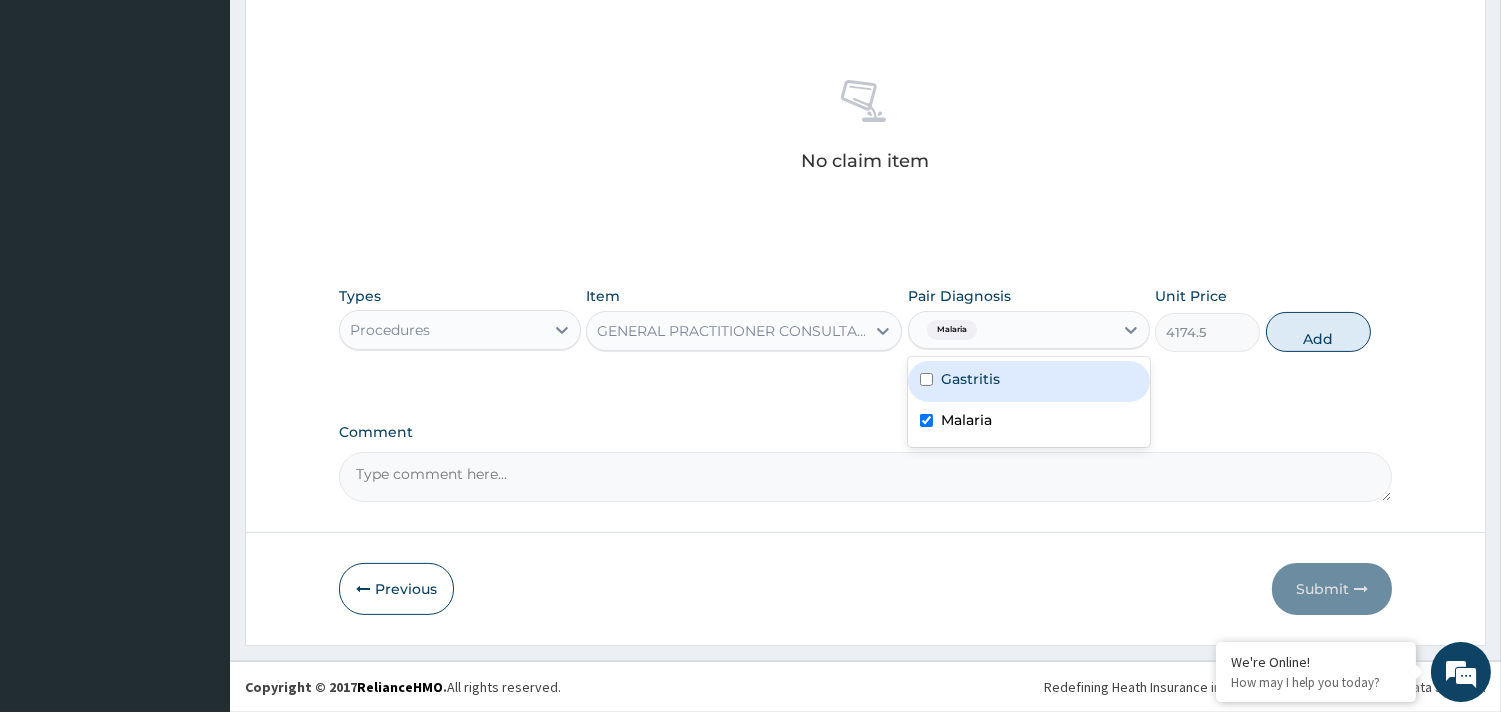 click on "Malaria" at bounding box center [1011, 330] 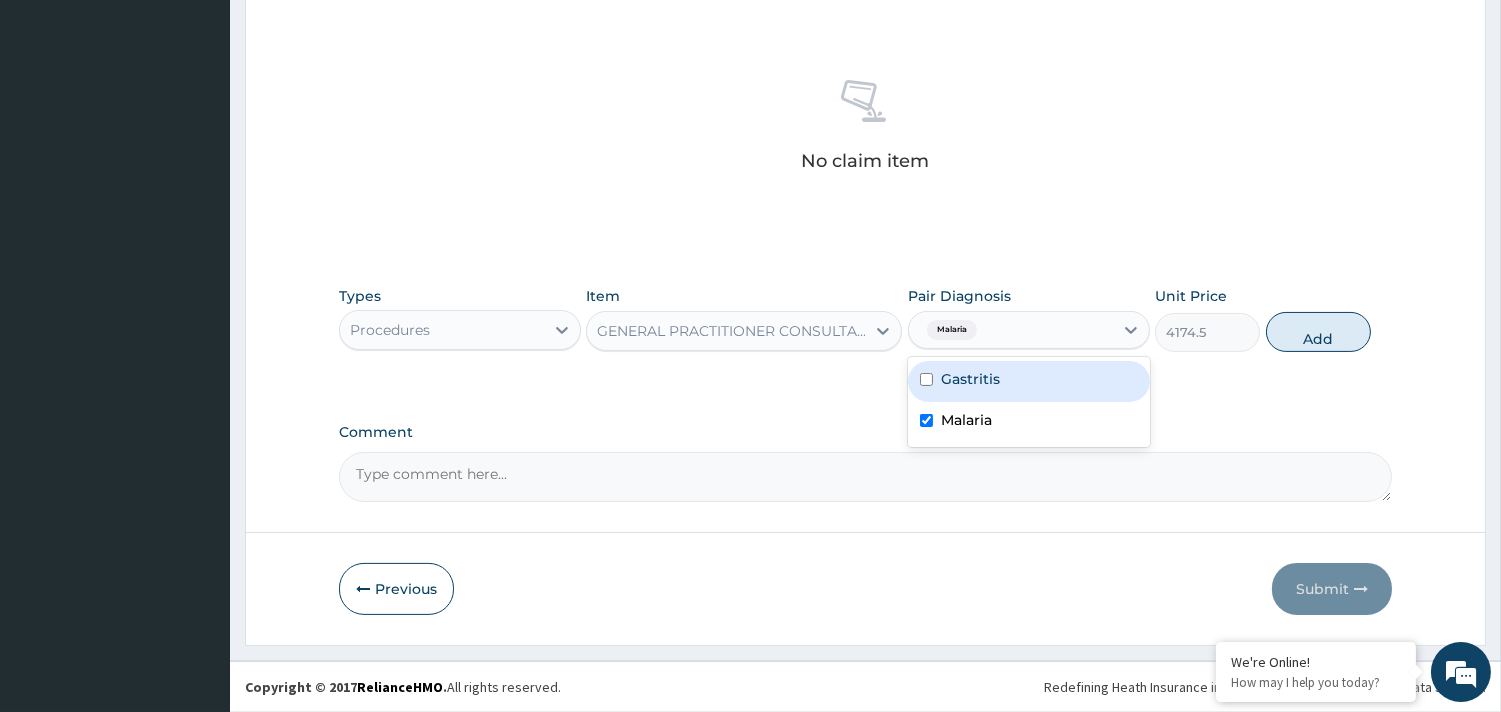 click on "Malaria" at bounding box center (1011, 330) 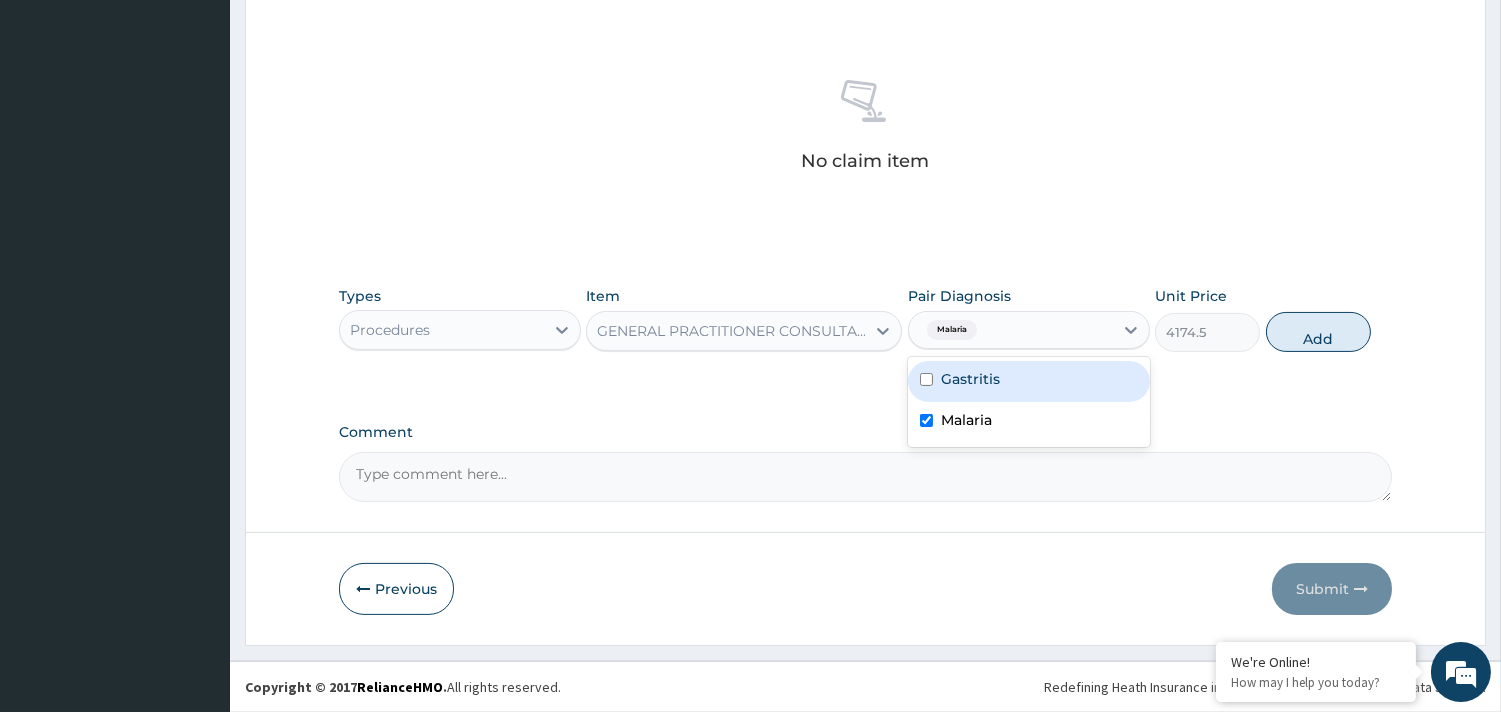 click on "Gastritis" at bounding box center (1029, 381) 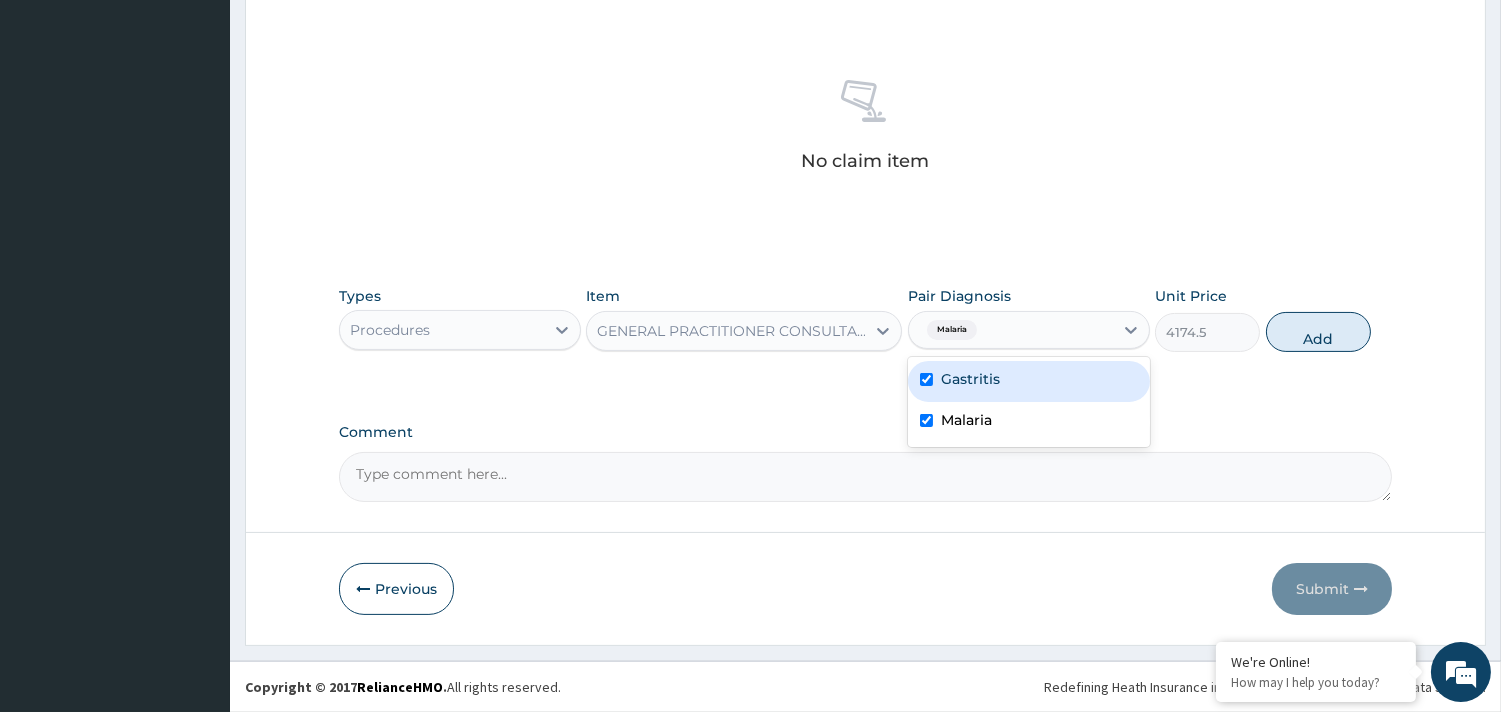 checkbox on "true" 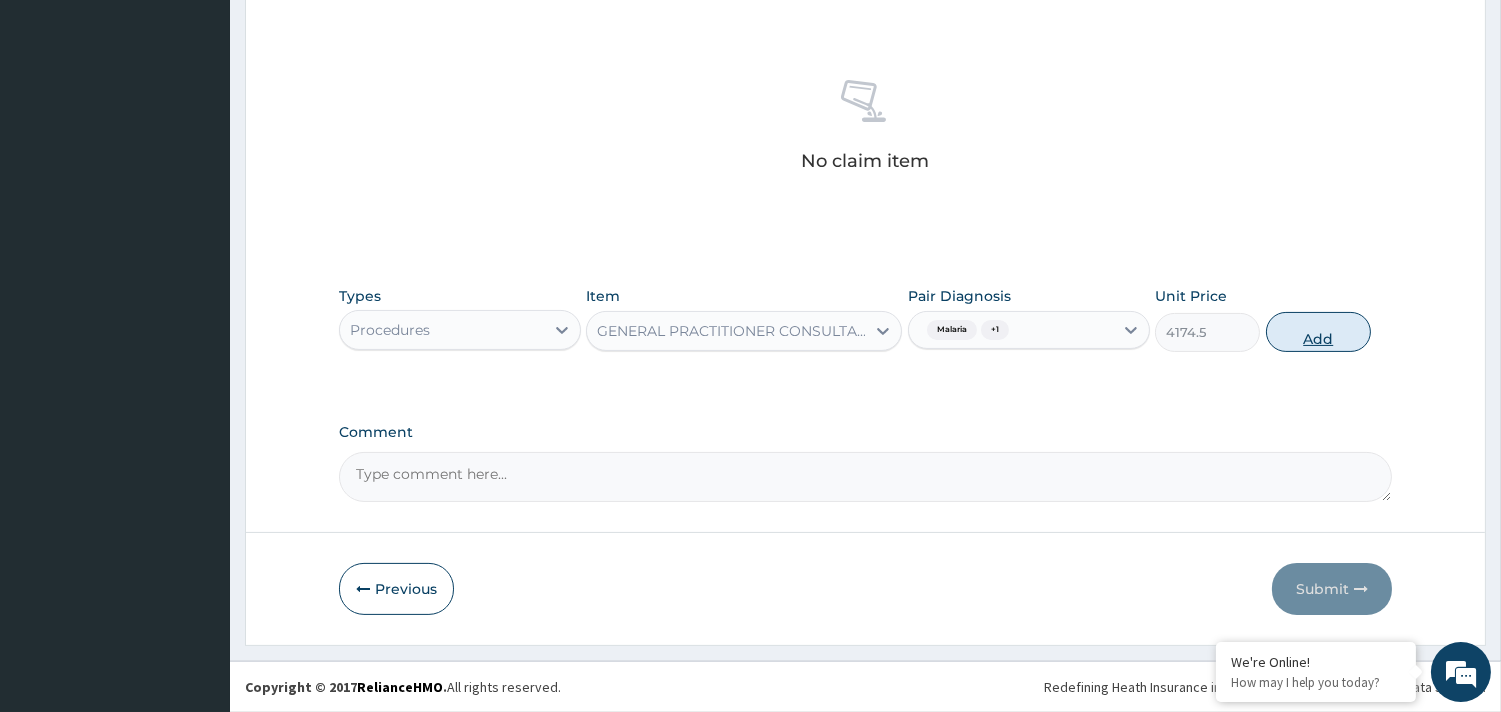 click on "Add" at bounding box center [1318, 332] 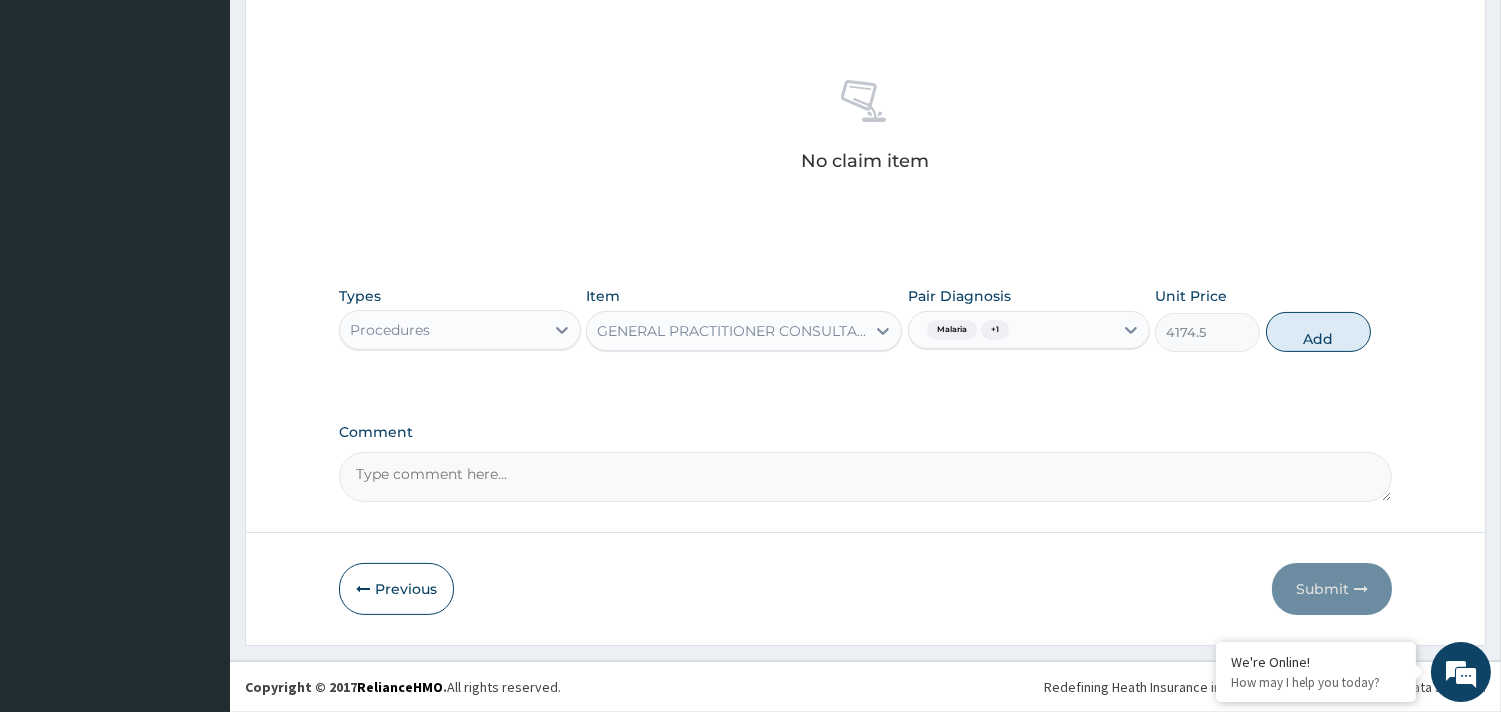 type on "0" 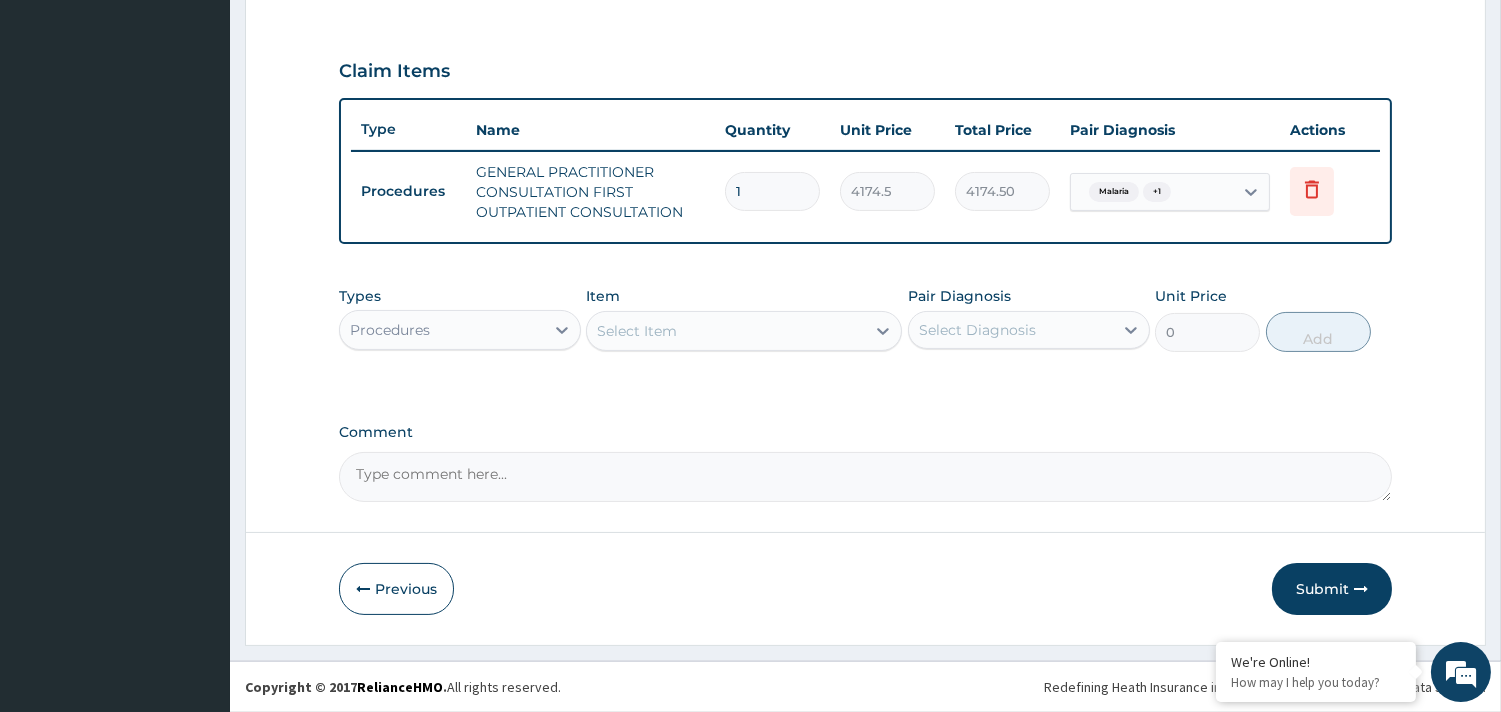 scroll, scrollTop: 643, scrollLeft: 0, axis: vertical 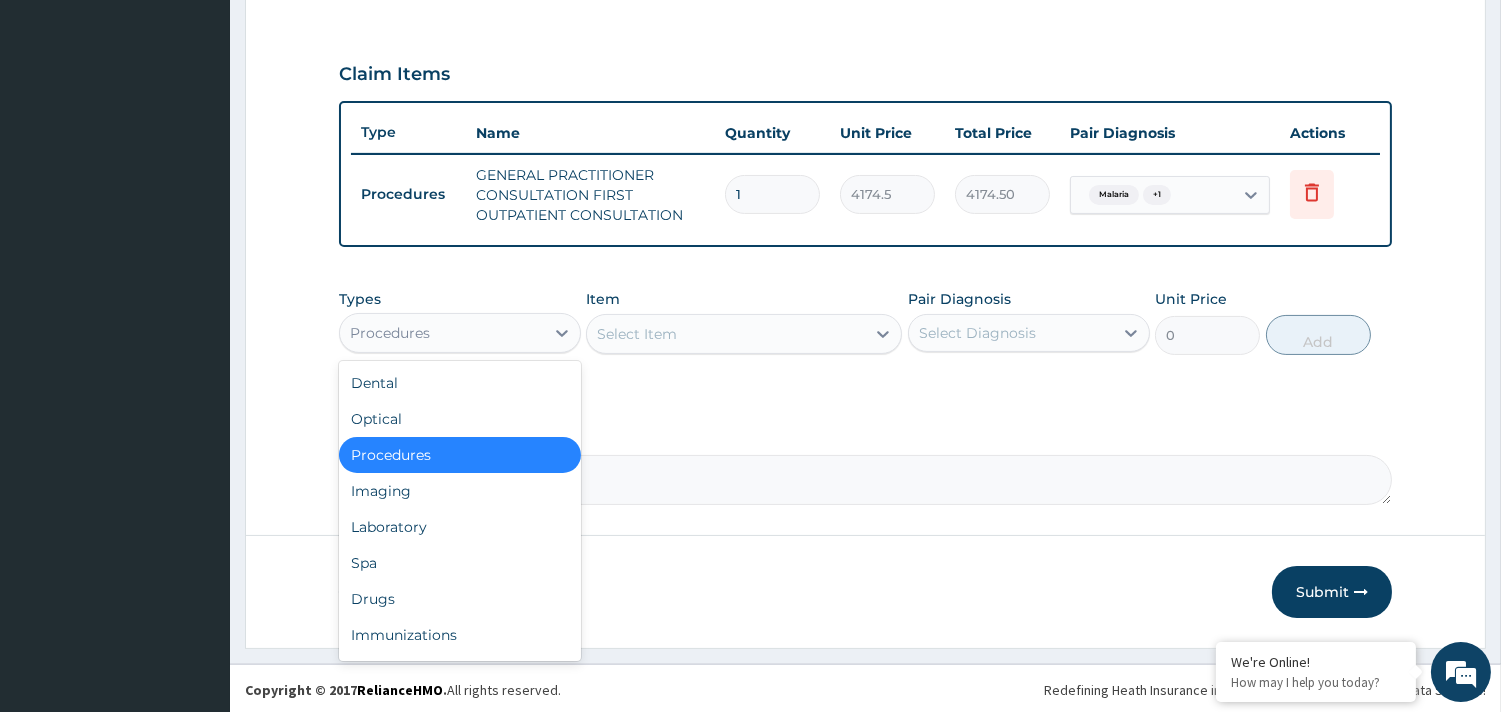 click on "Procedures" at bounding box center [442, 333] 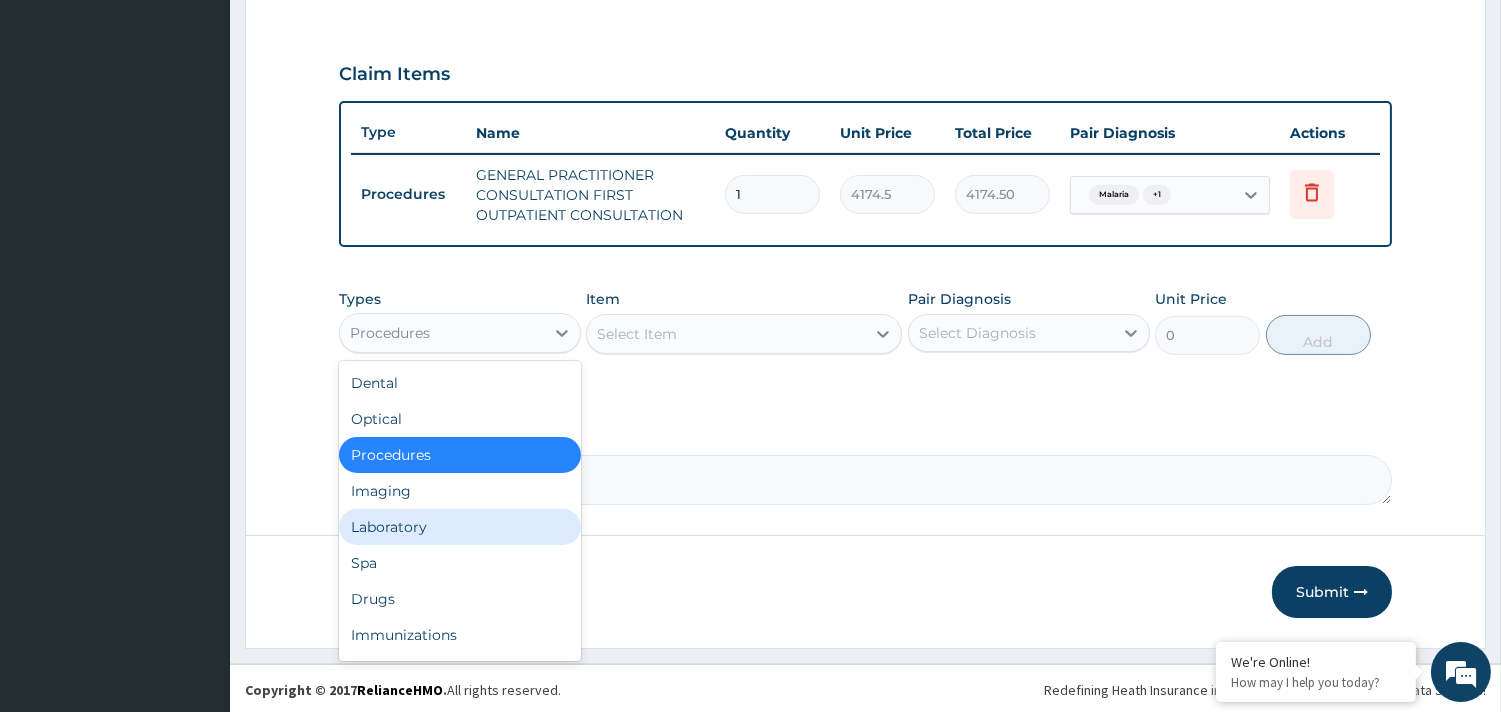 click on "Laboratory" at bounding box center [460, 527] 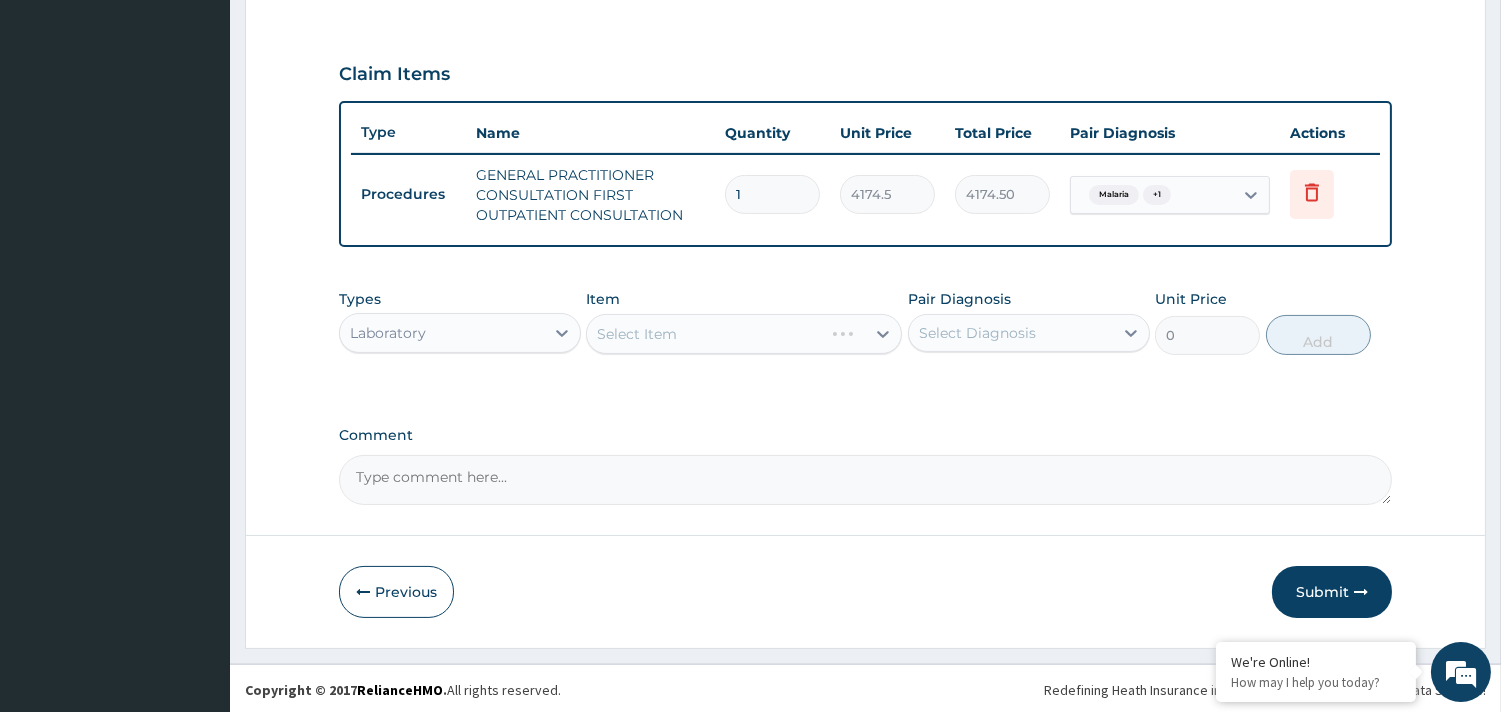 click on "Select Item" at bounding box center [744, 334] 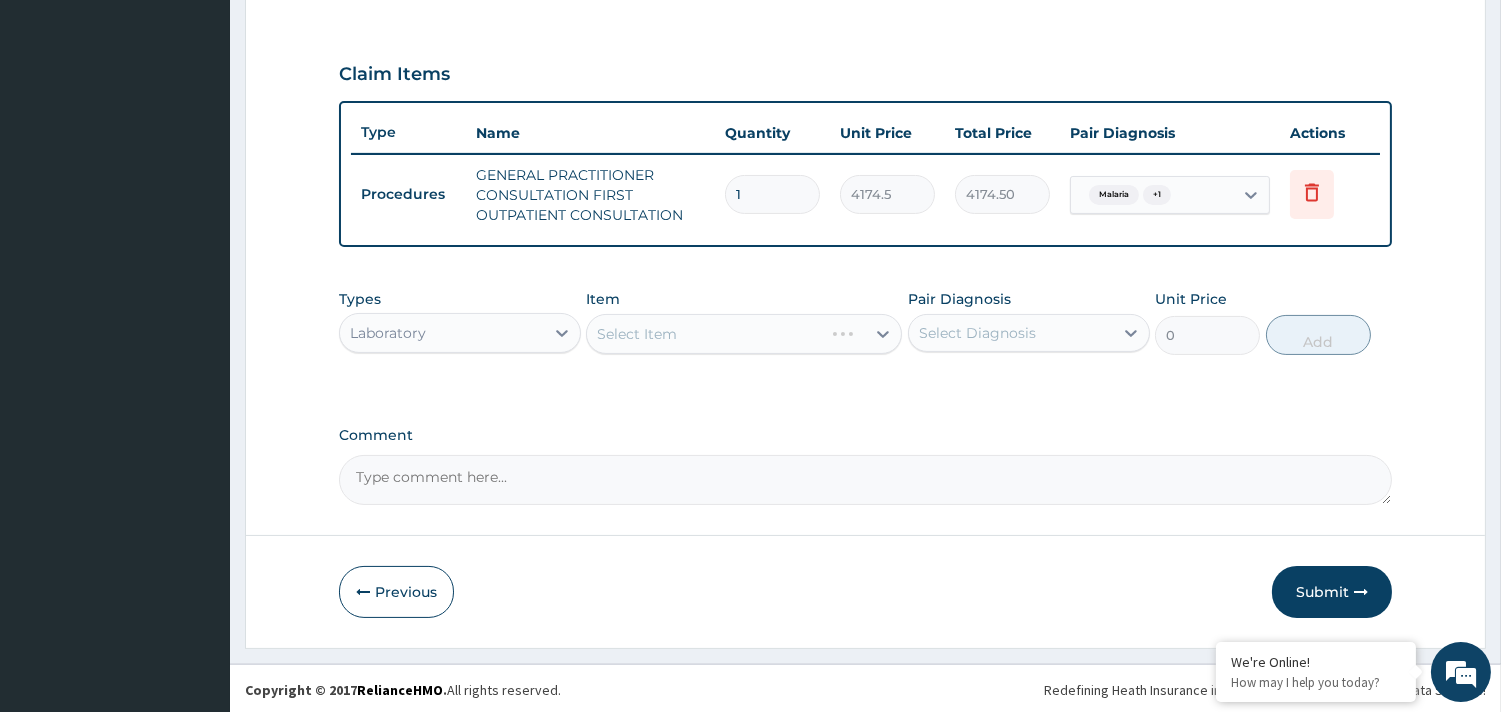 click on "Select Item" at bounding box center [744, 334] 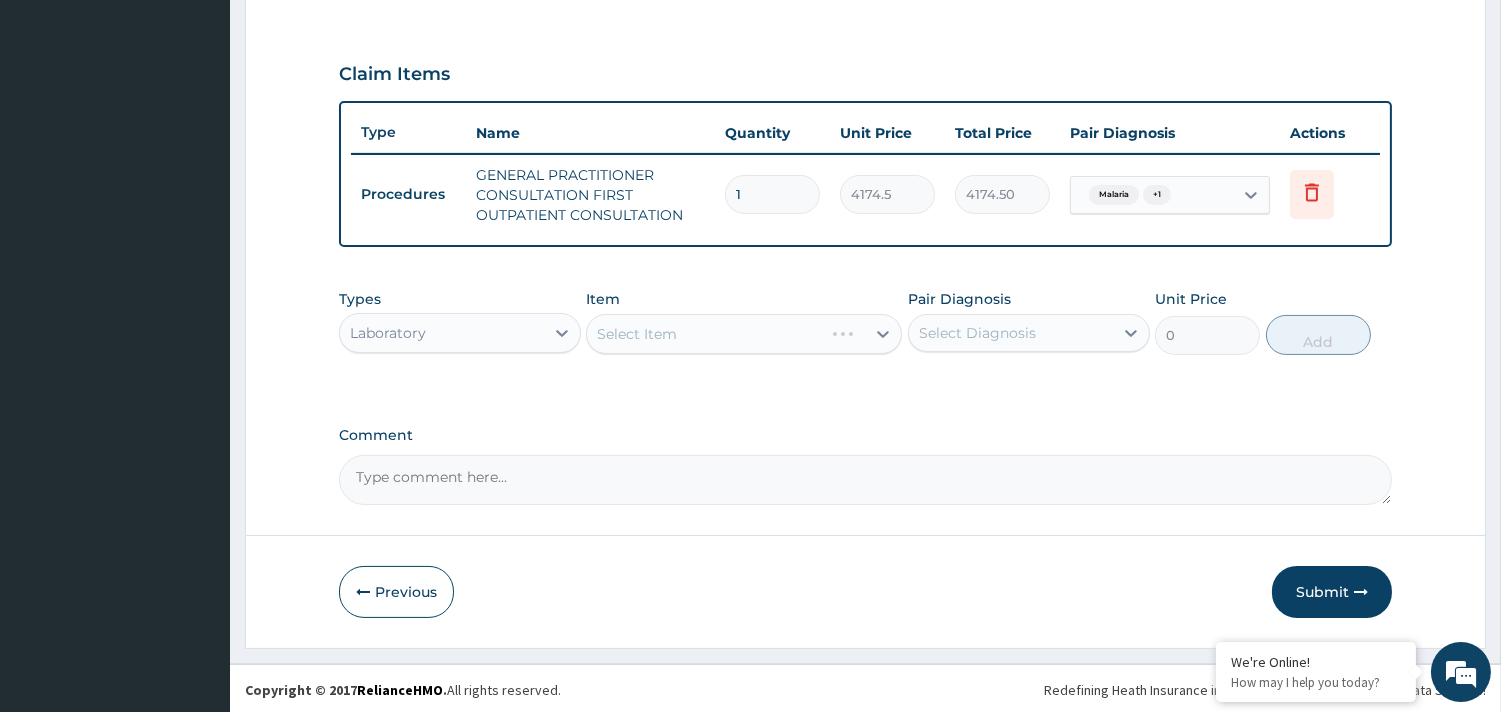 click on "Select Item" at bounding box center (744, 334) 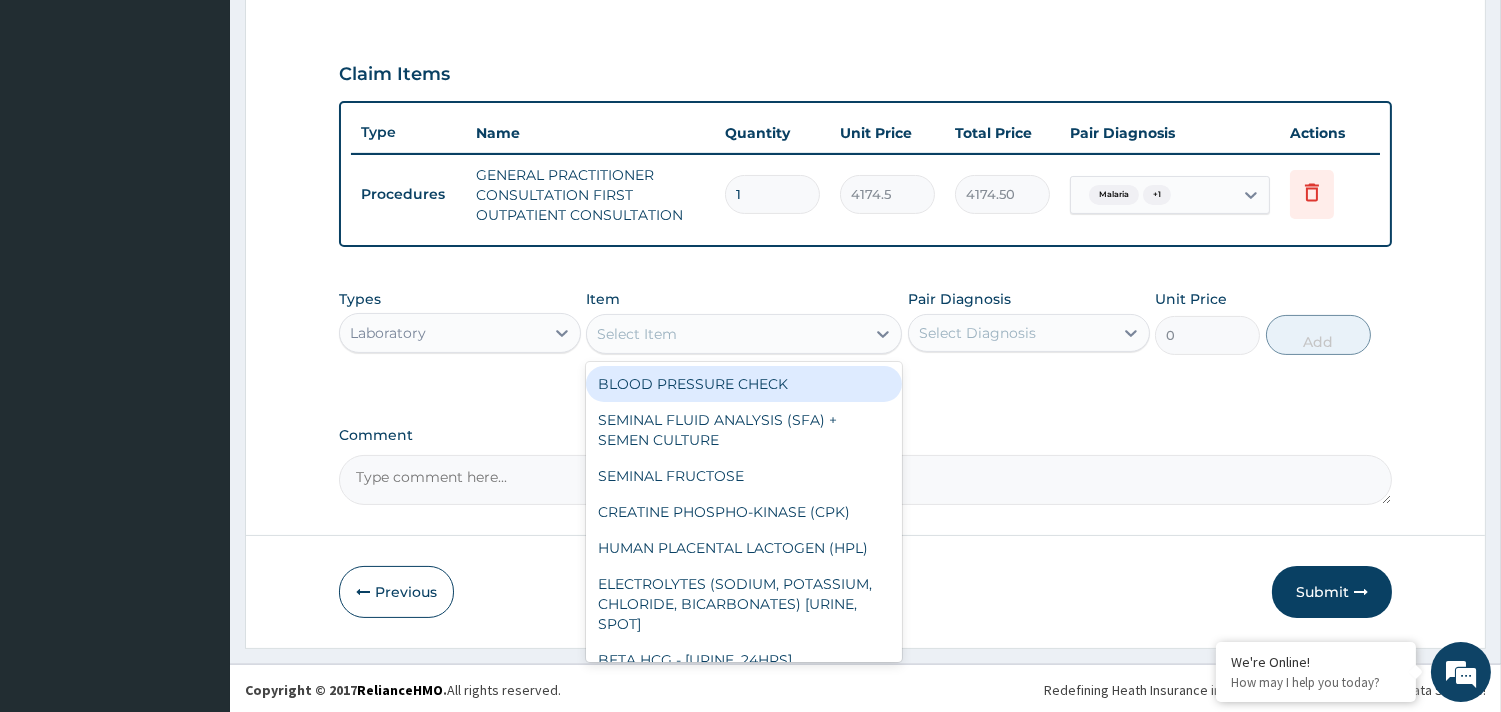 click on "Select Item" at bounding box center (637, 334) 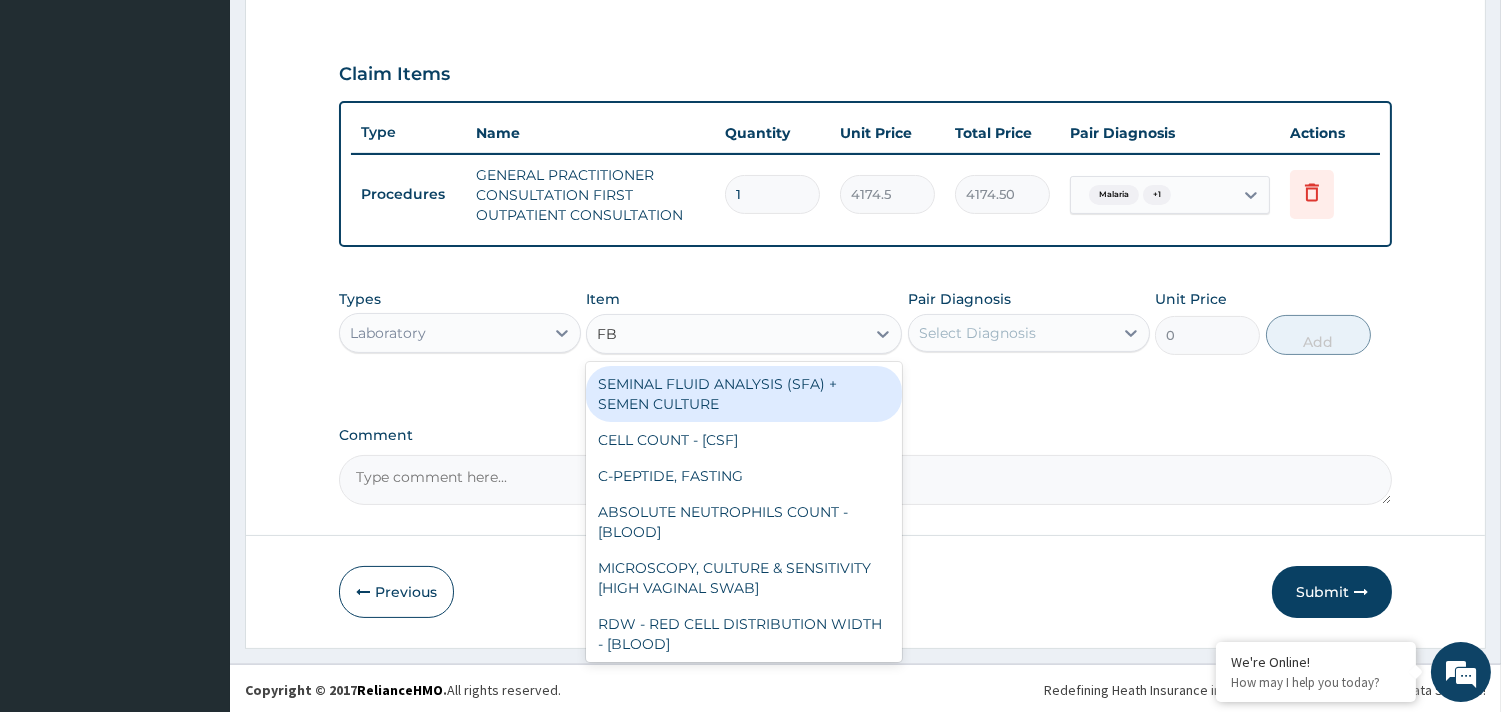 type on "FBC" 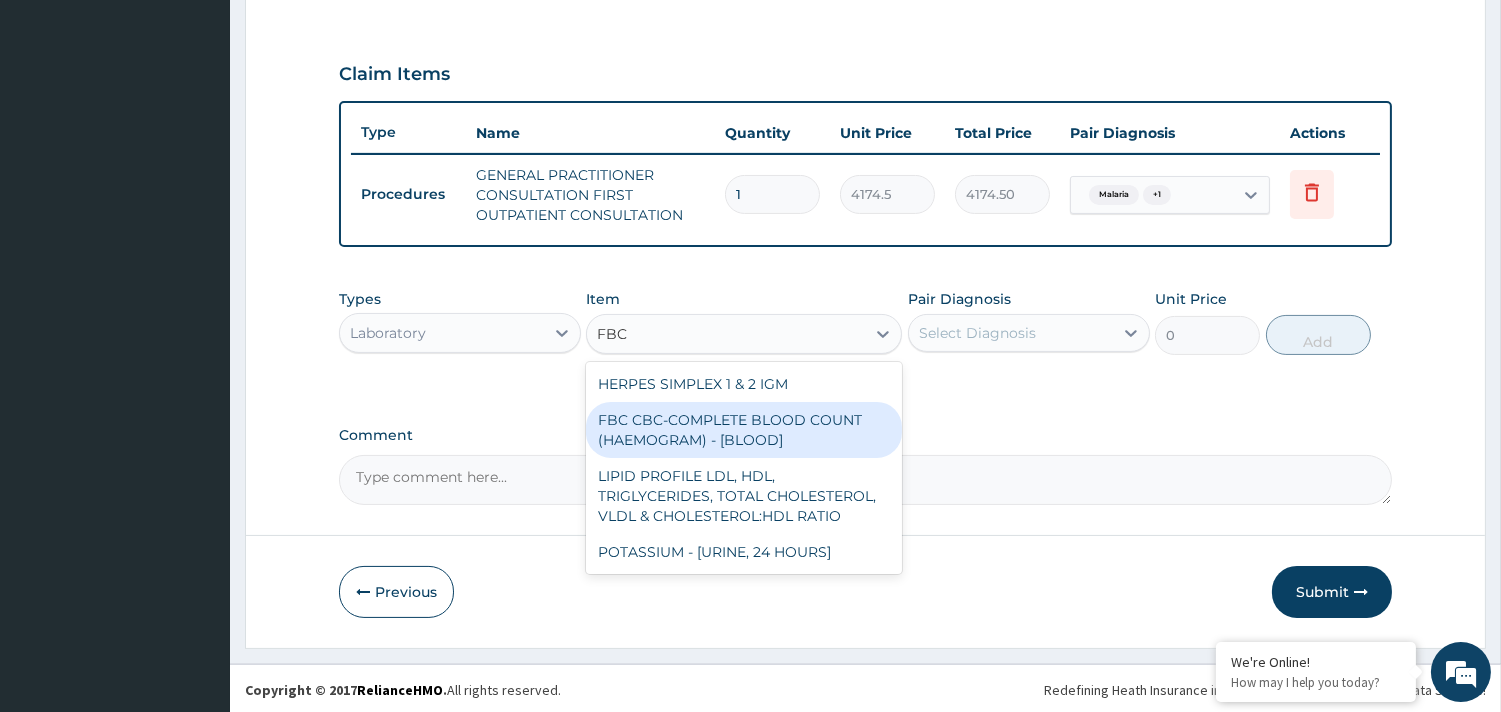 click on "FBC CBC-COMPLETE BLOOD COUNT (HAEMOGRAM) - [BLOOD]" at bounding box center [744, 430] 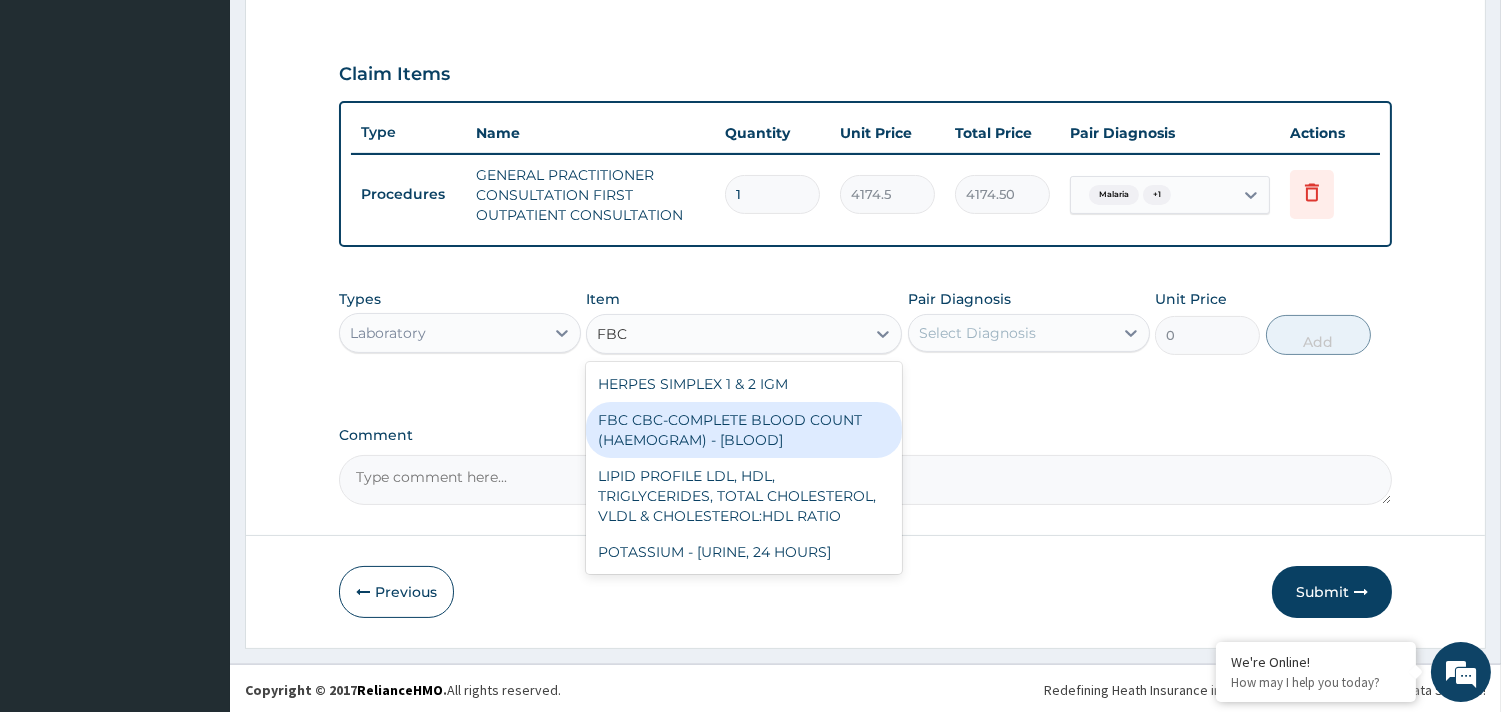 type 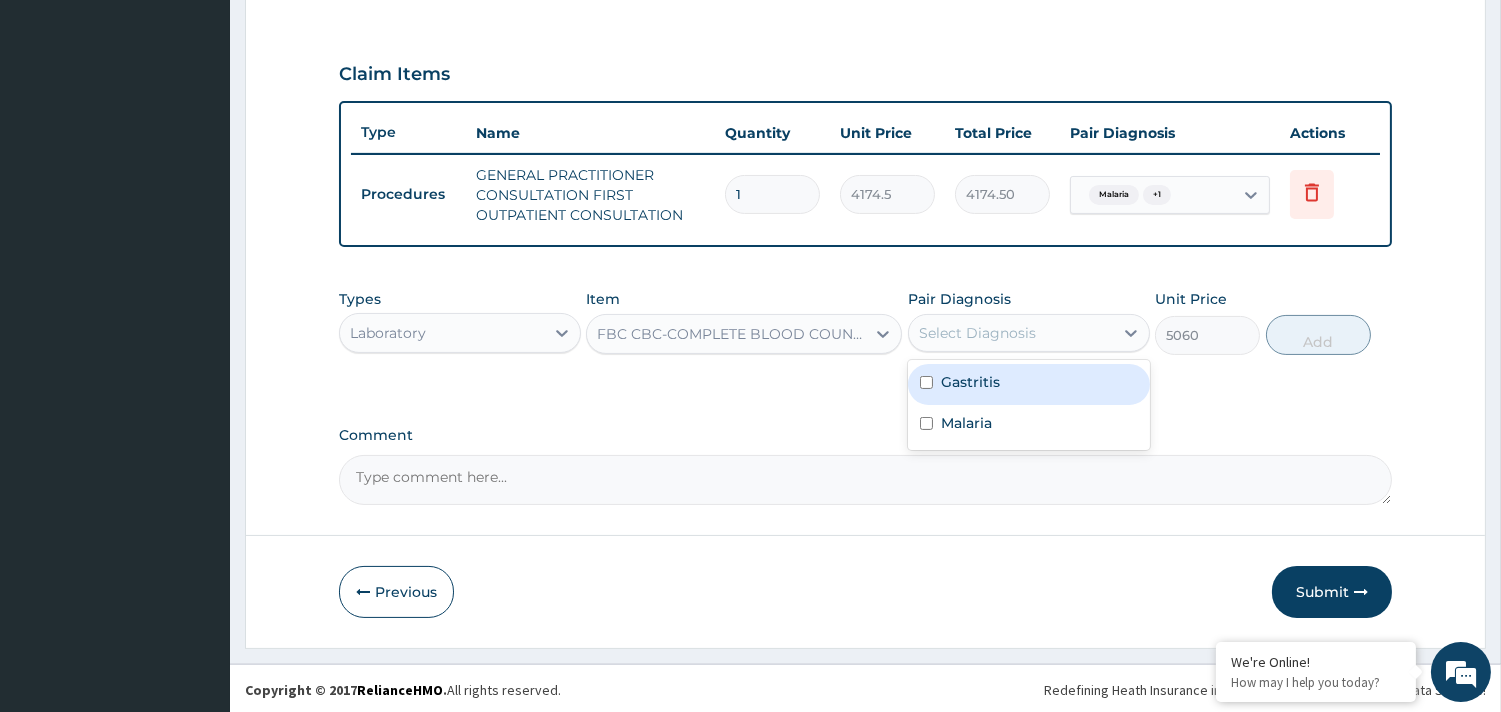 click on "Select Diagnosis" at bounding box center (1011, 333) 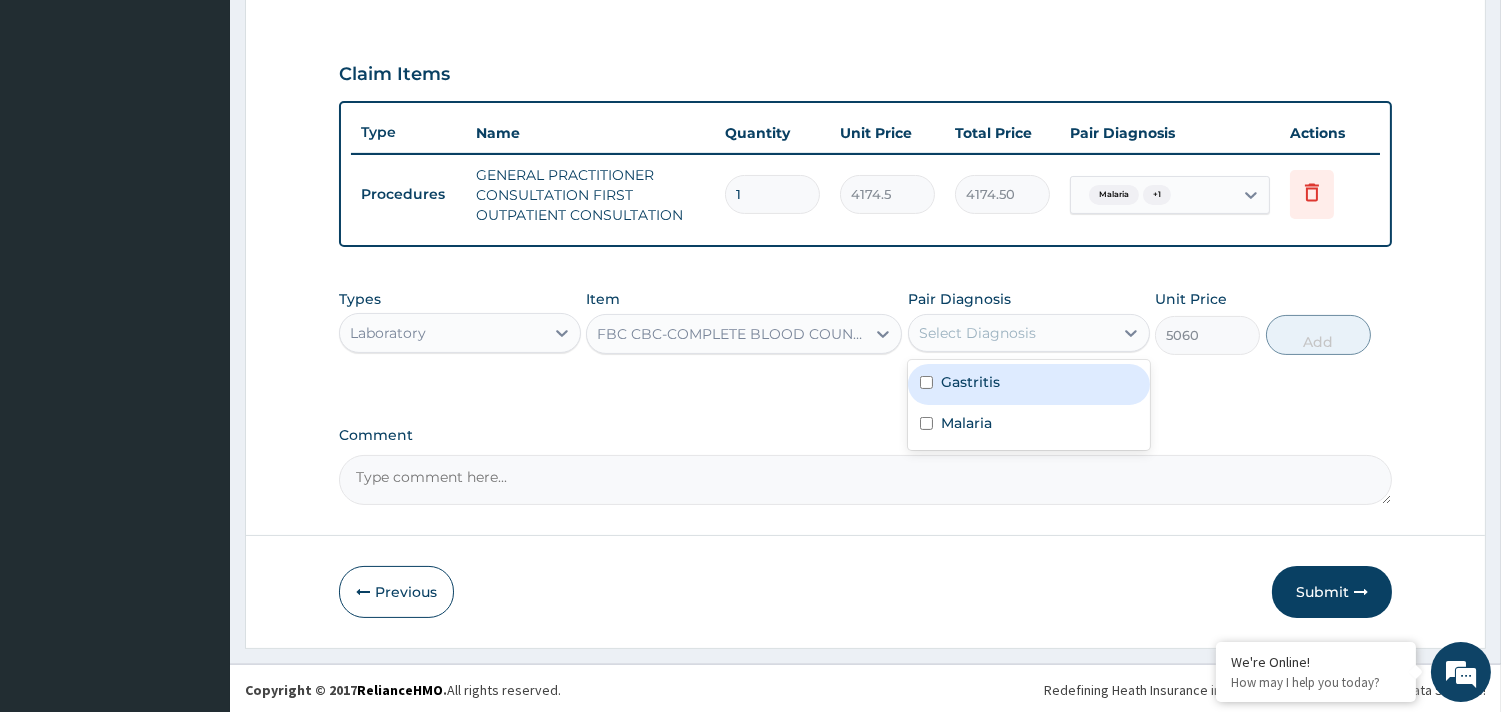 click on "Gastritis" at bounding box center [1029, 384] 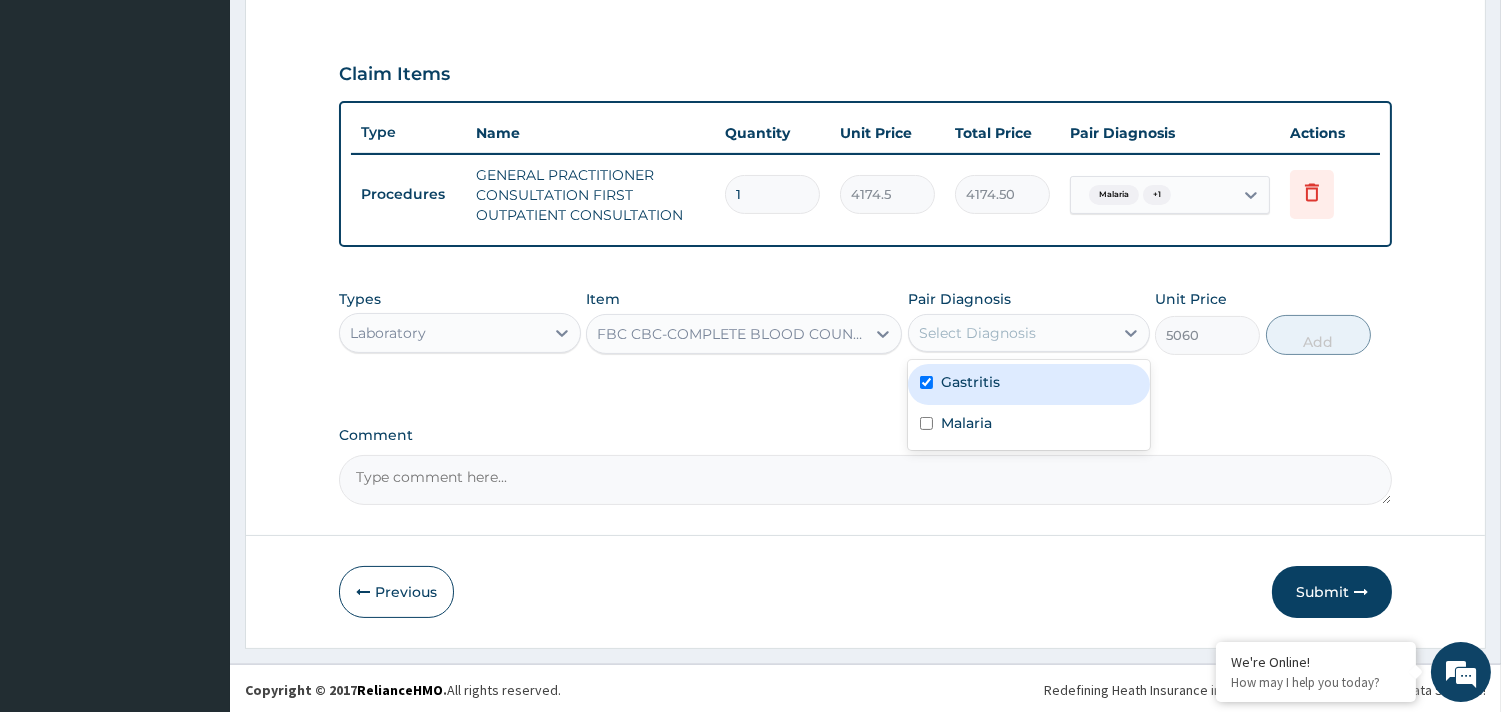 checkbox on "true" 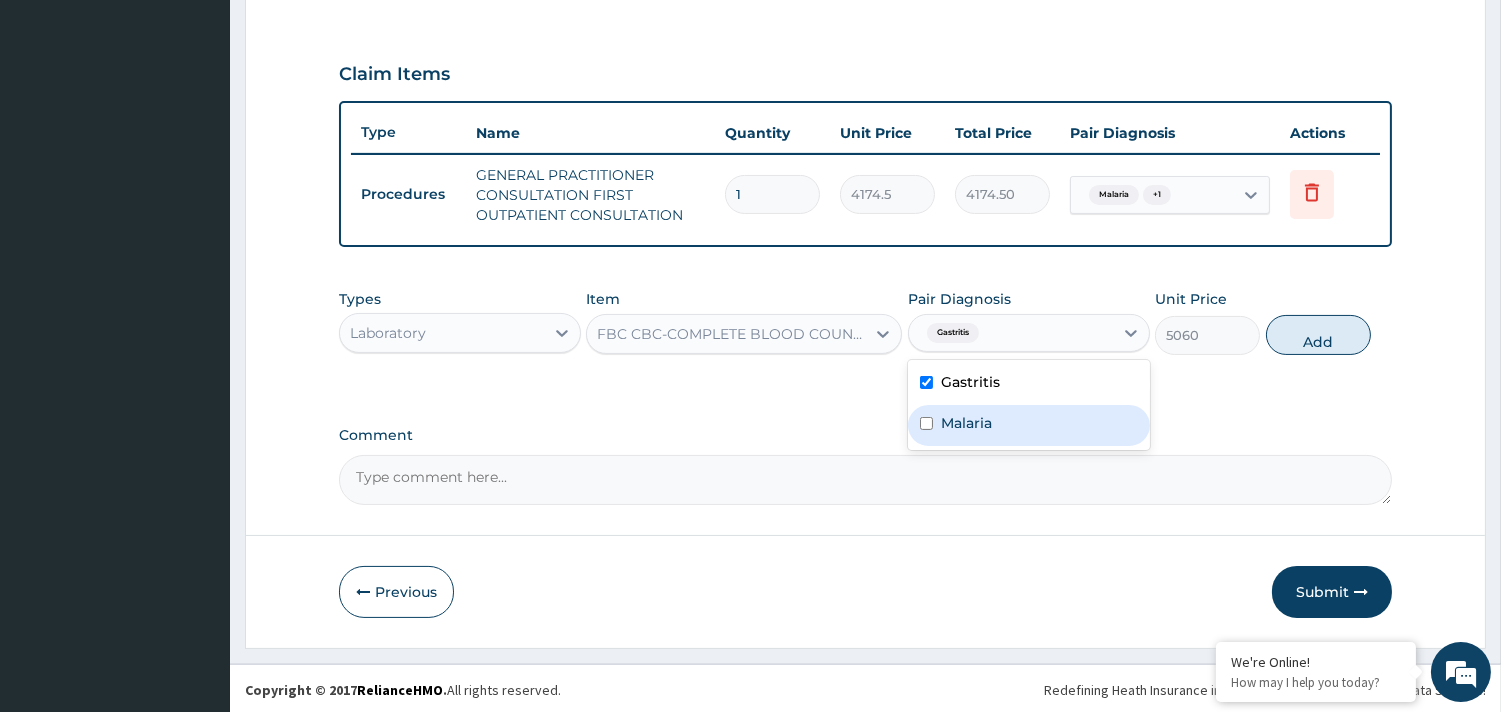 click on "Malaria" at bounding box center [966, 423] 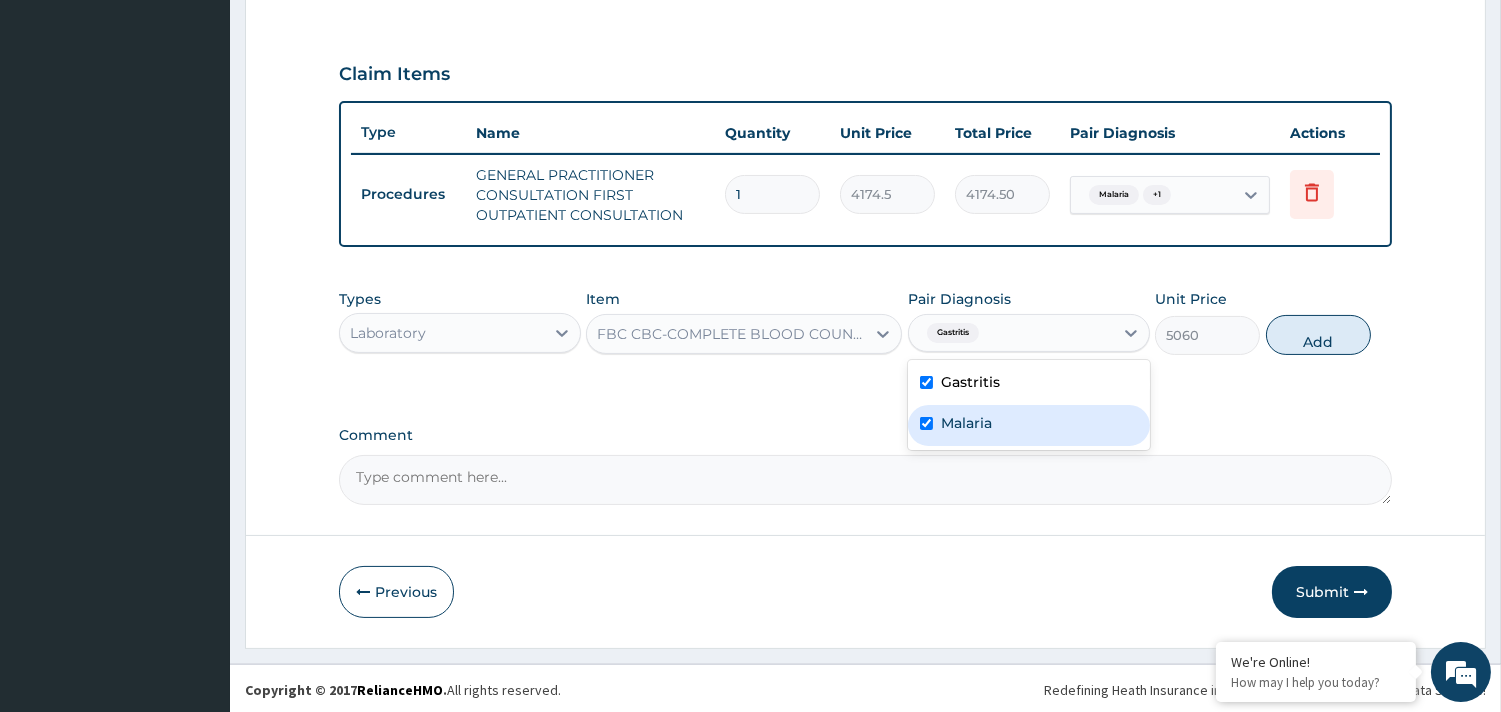 checkbox on "true" 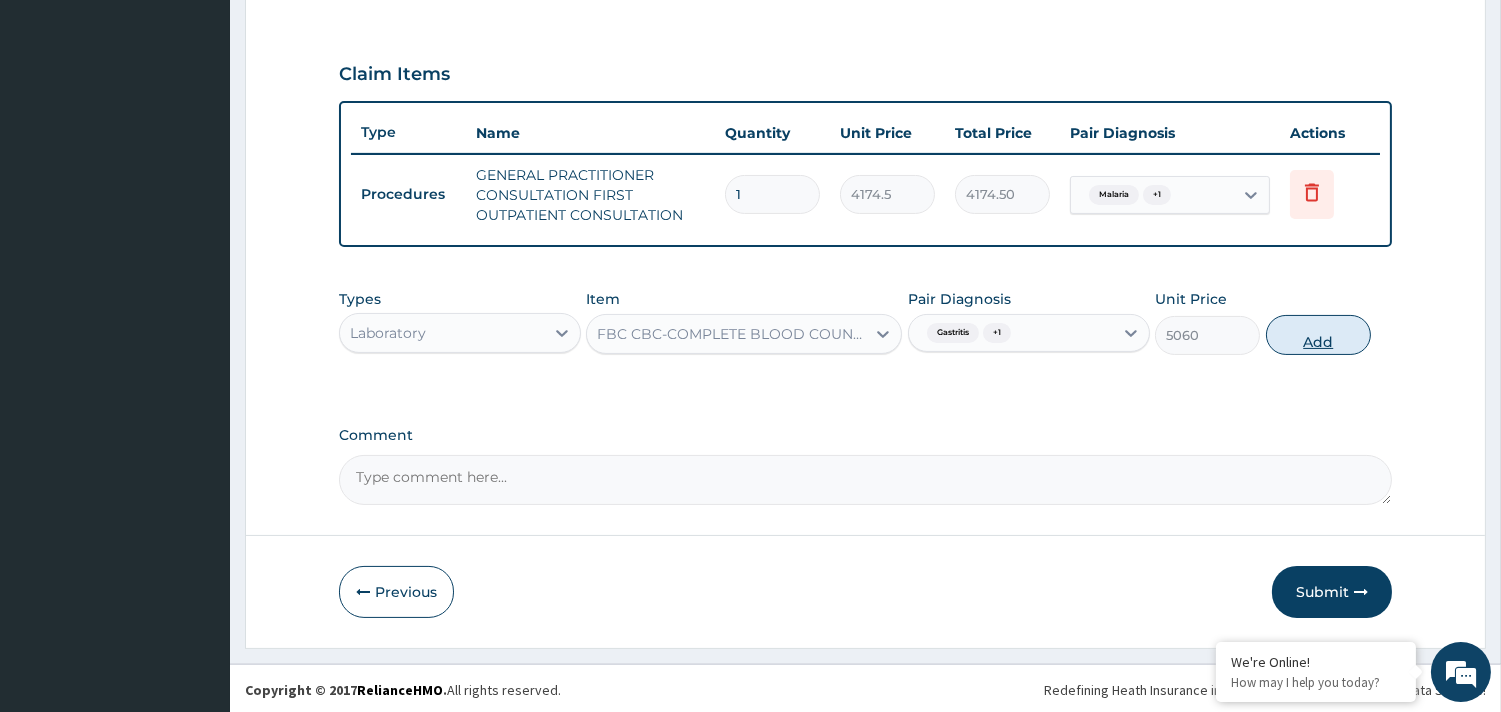 click on "Add" at bounding box center [1318, 335] 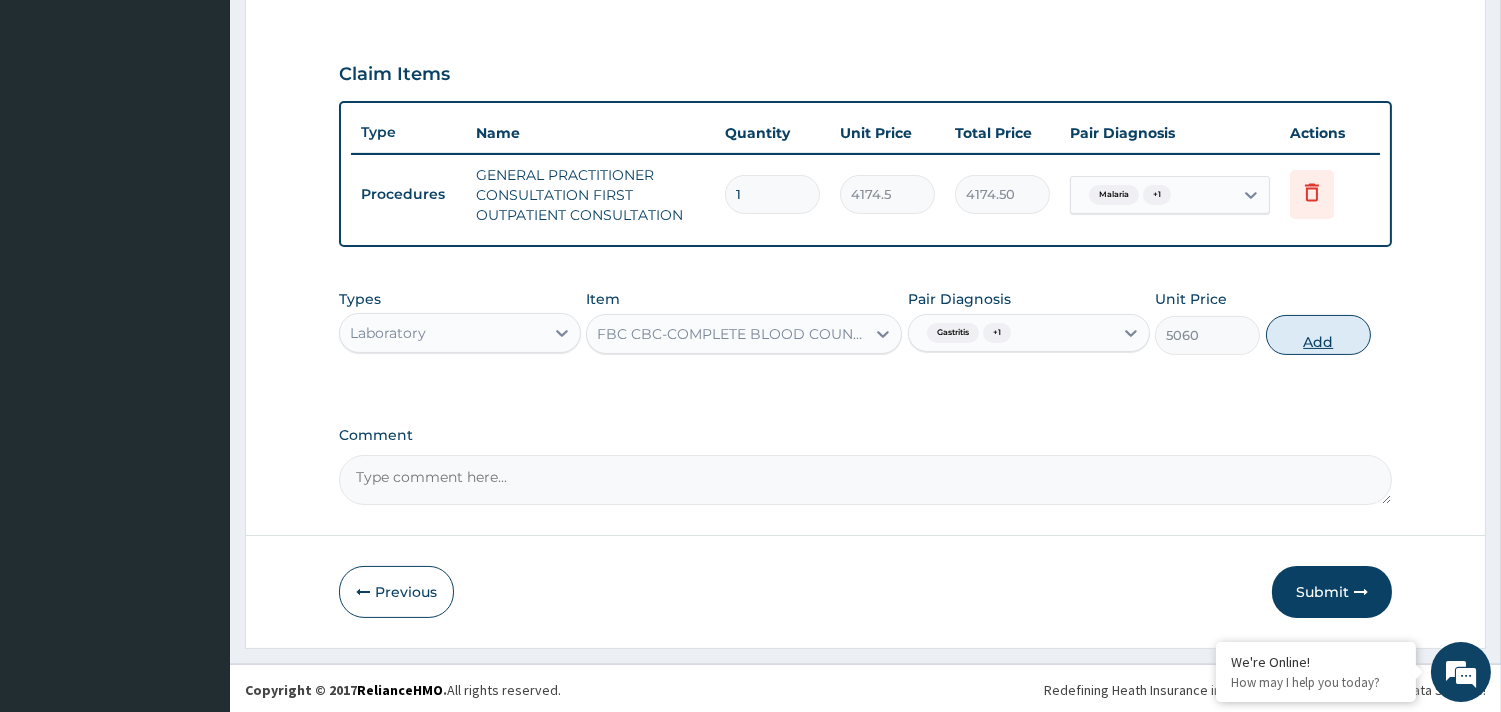 type on "0" 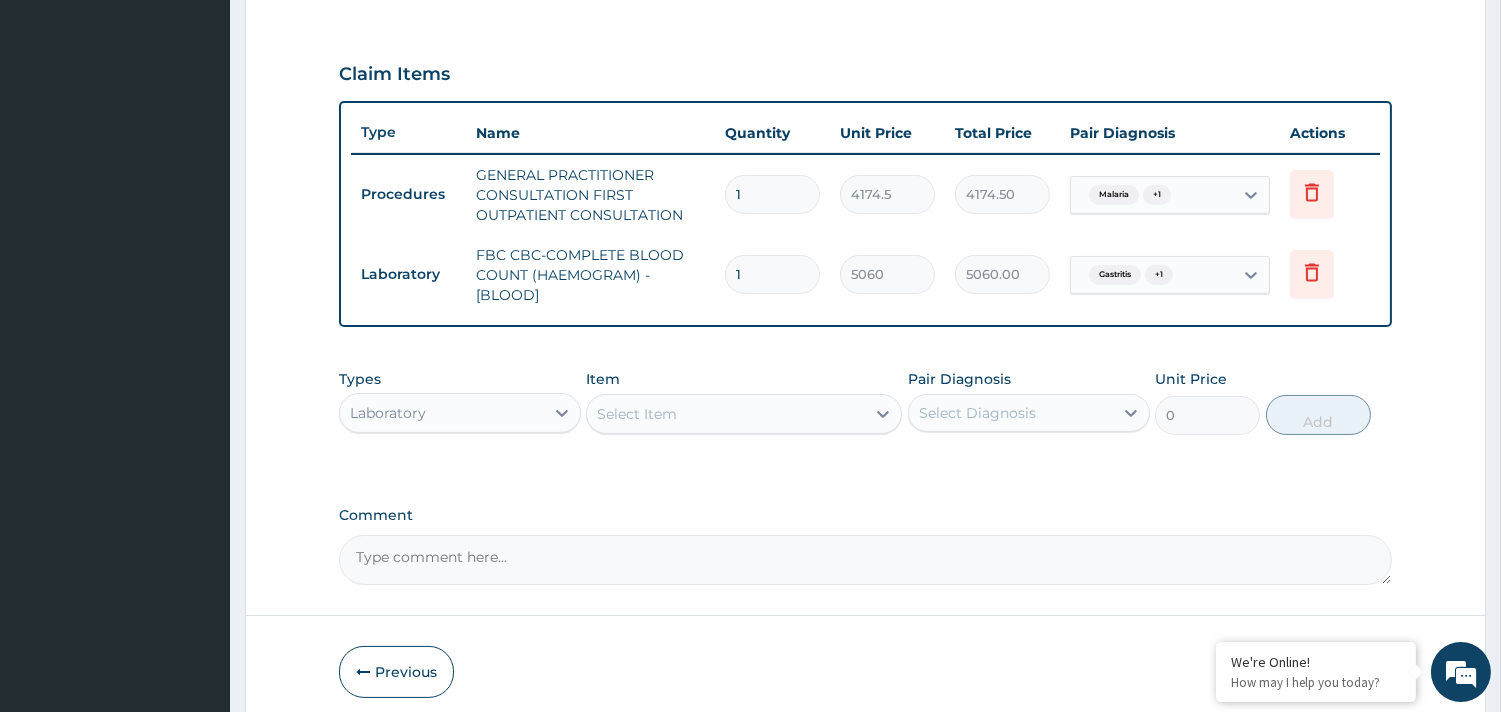 click on "Select Item" at bounding box center (637, 414) 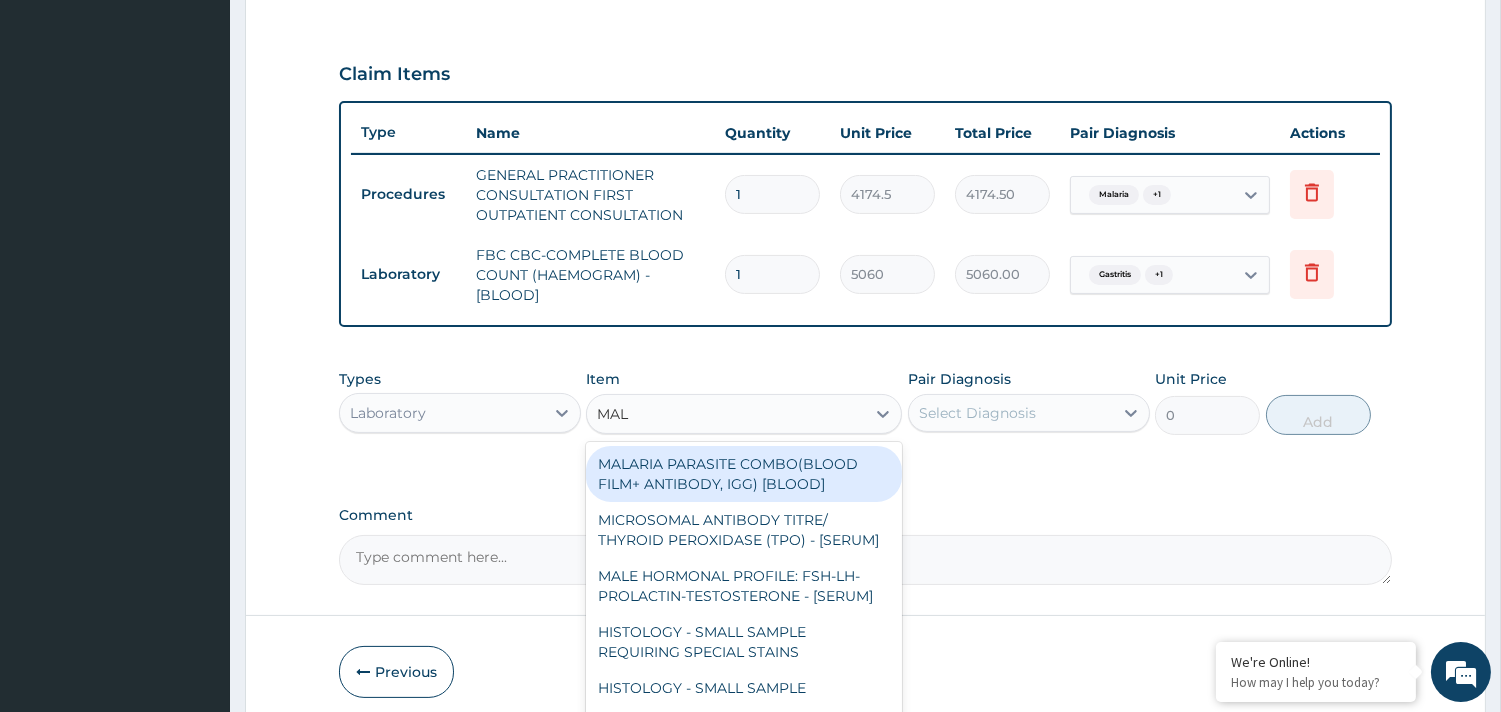 type on "MALA" 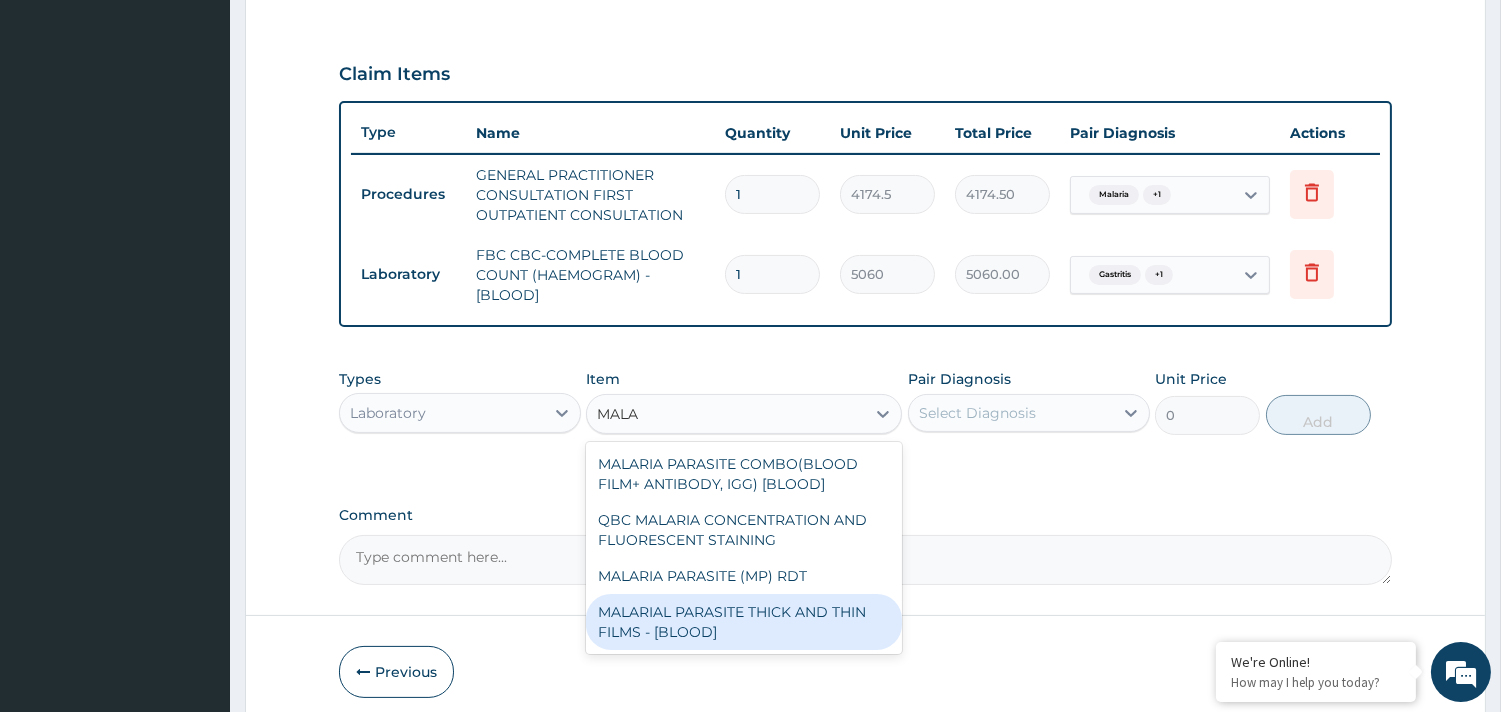 click on "MALARIAL PARASITE THICK AND THIN FILMS - [BLOOD]" at bounding box center [744, 622] 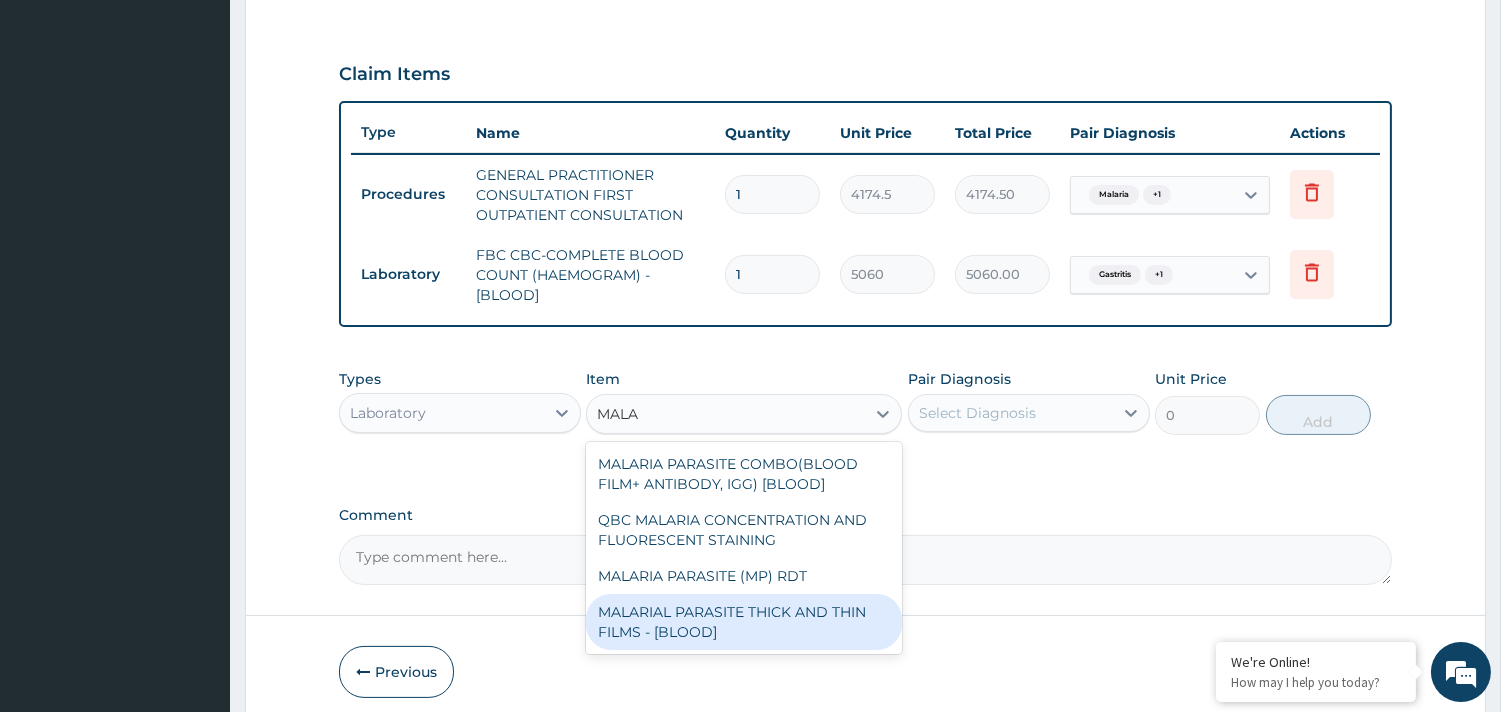 type 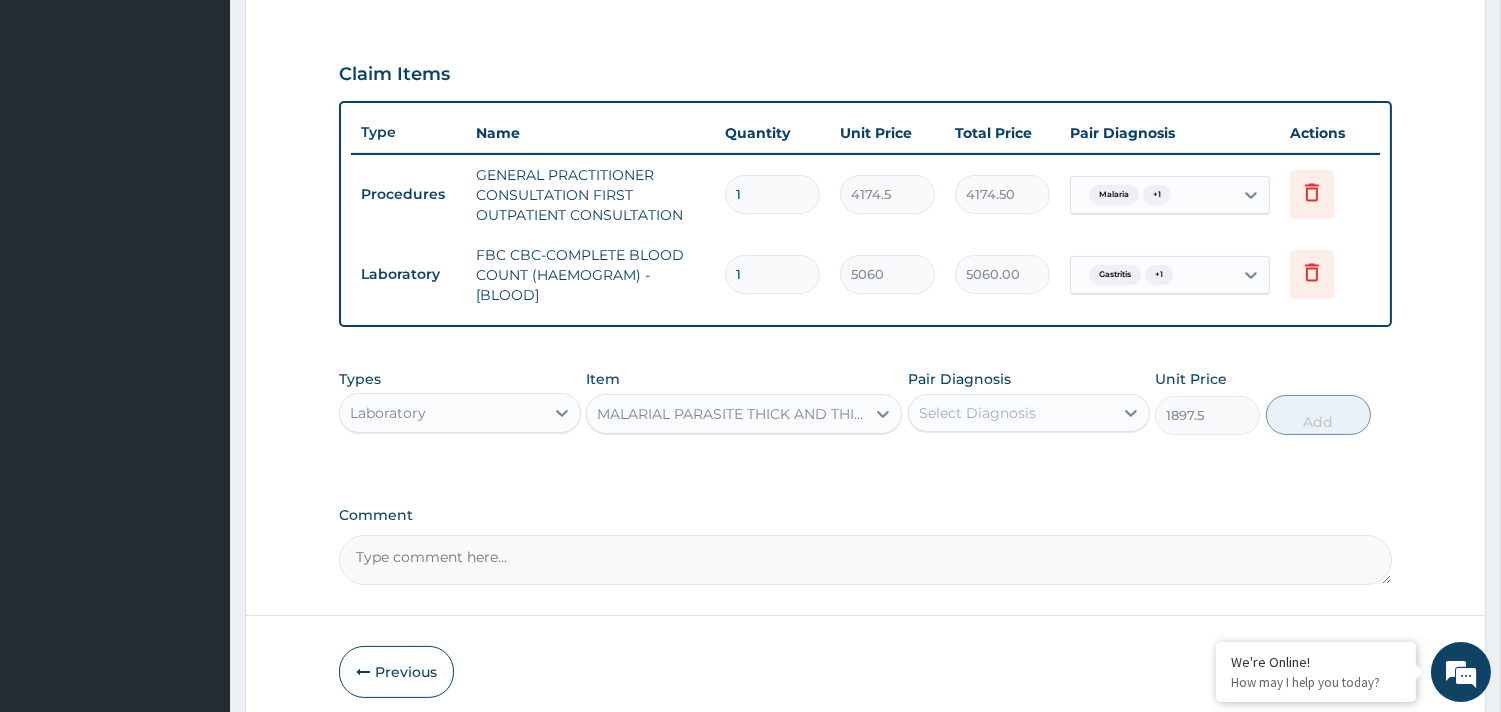 click on "Select Diagnosis" at bounding box center [977, 413] 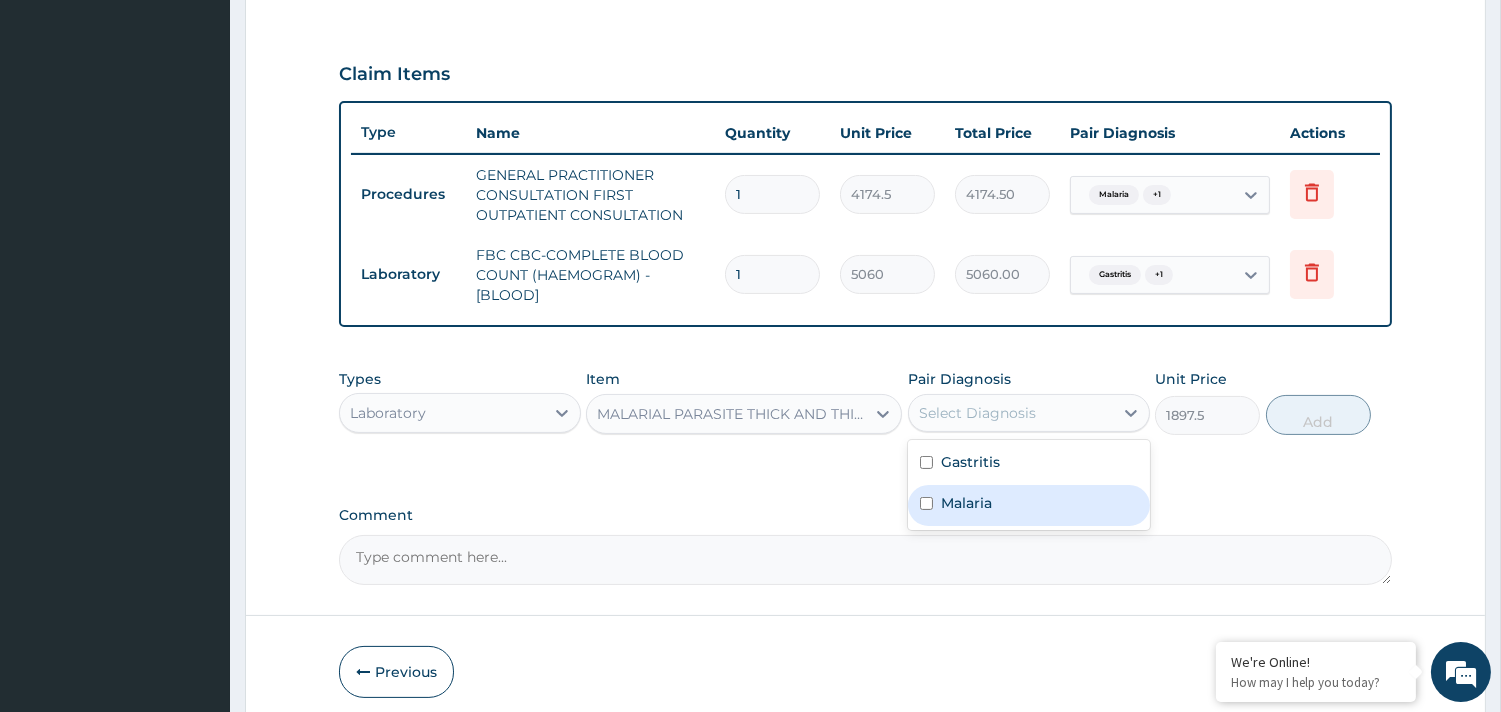 click on "Malaria" at bounding box center (966, 503) 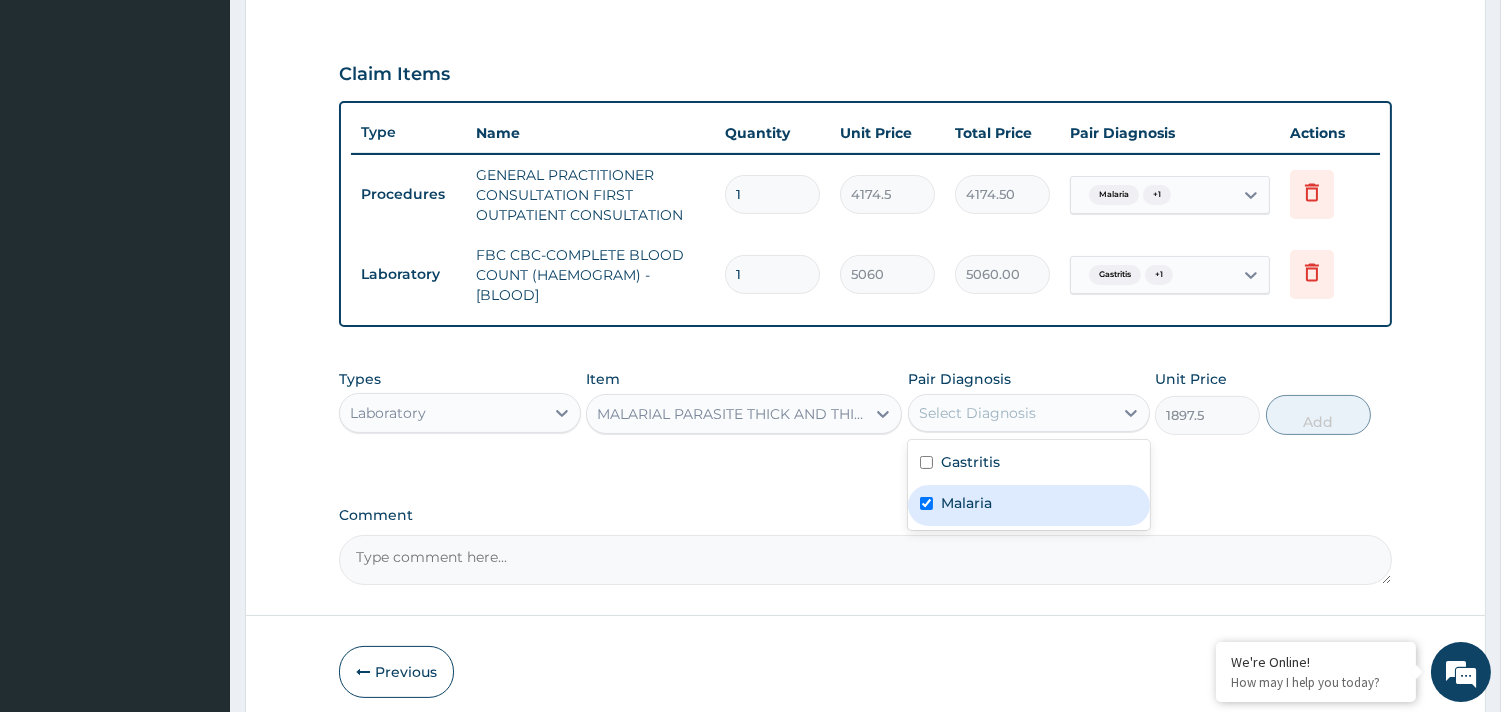 checkbox on "true" 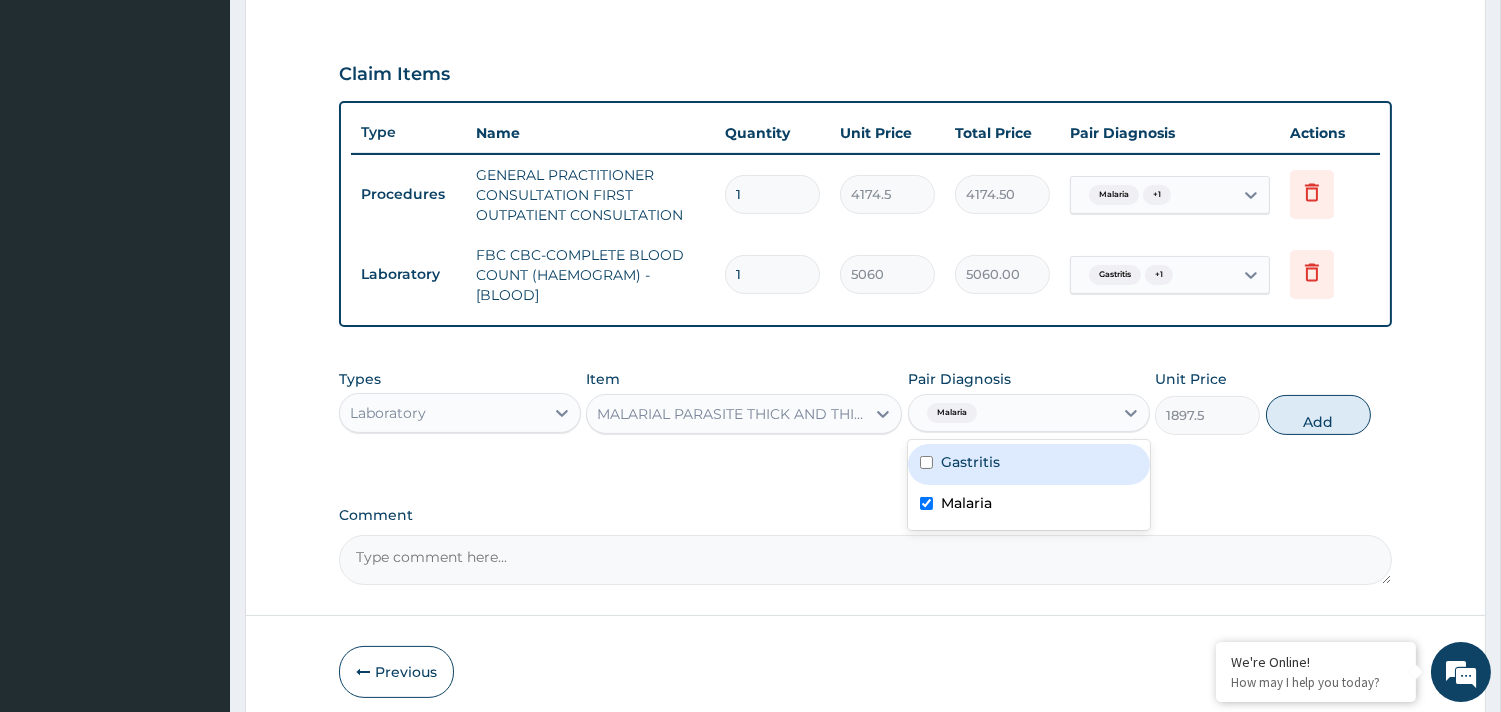 click on "Add" at bounding box center (1318, 415) 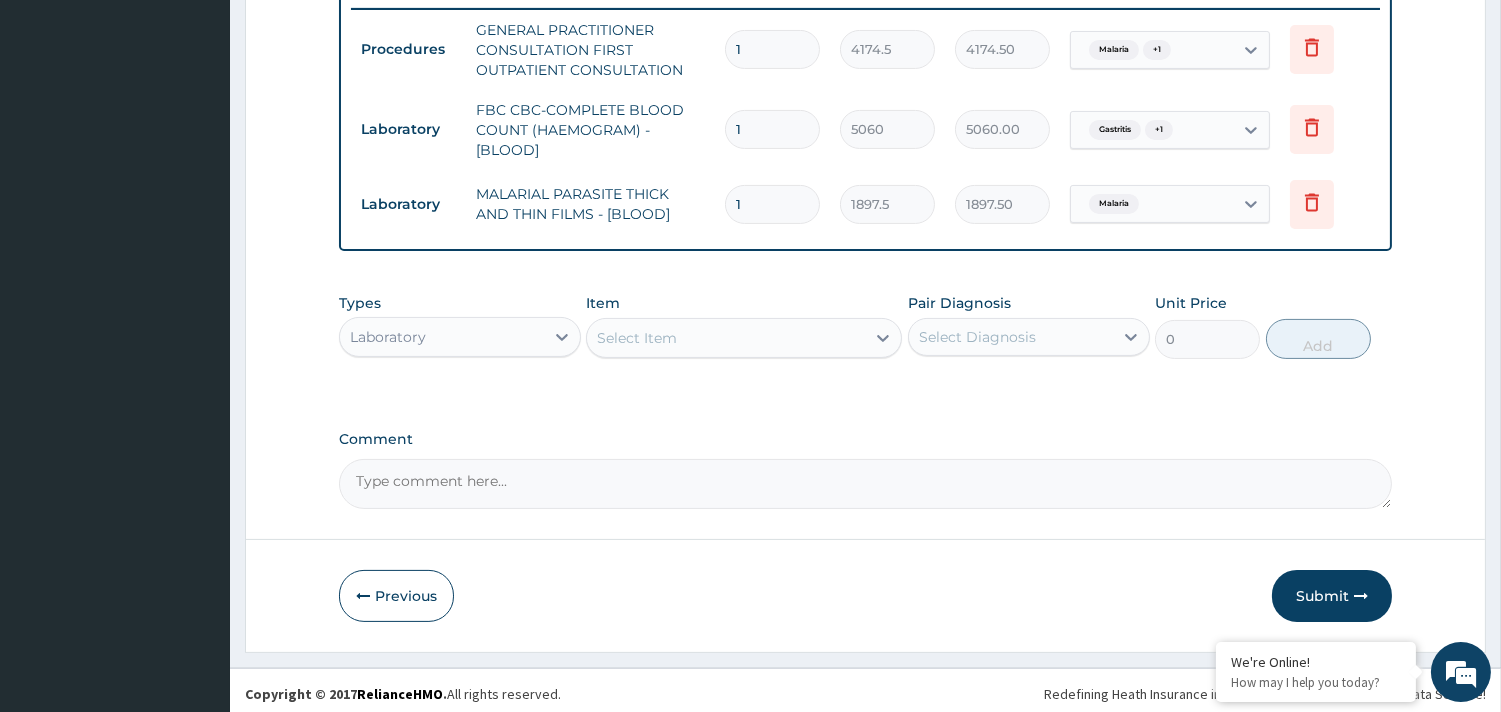 scroll, scrollTop: 793, scrollLeft: 0, axis: vertical 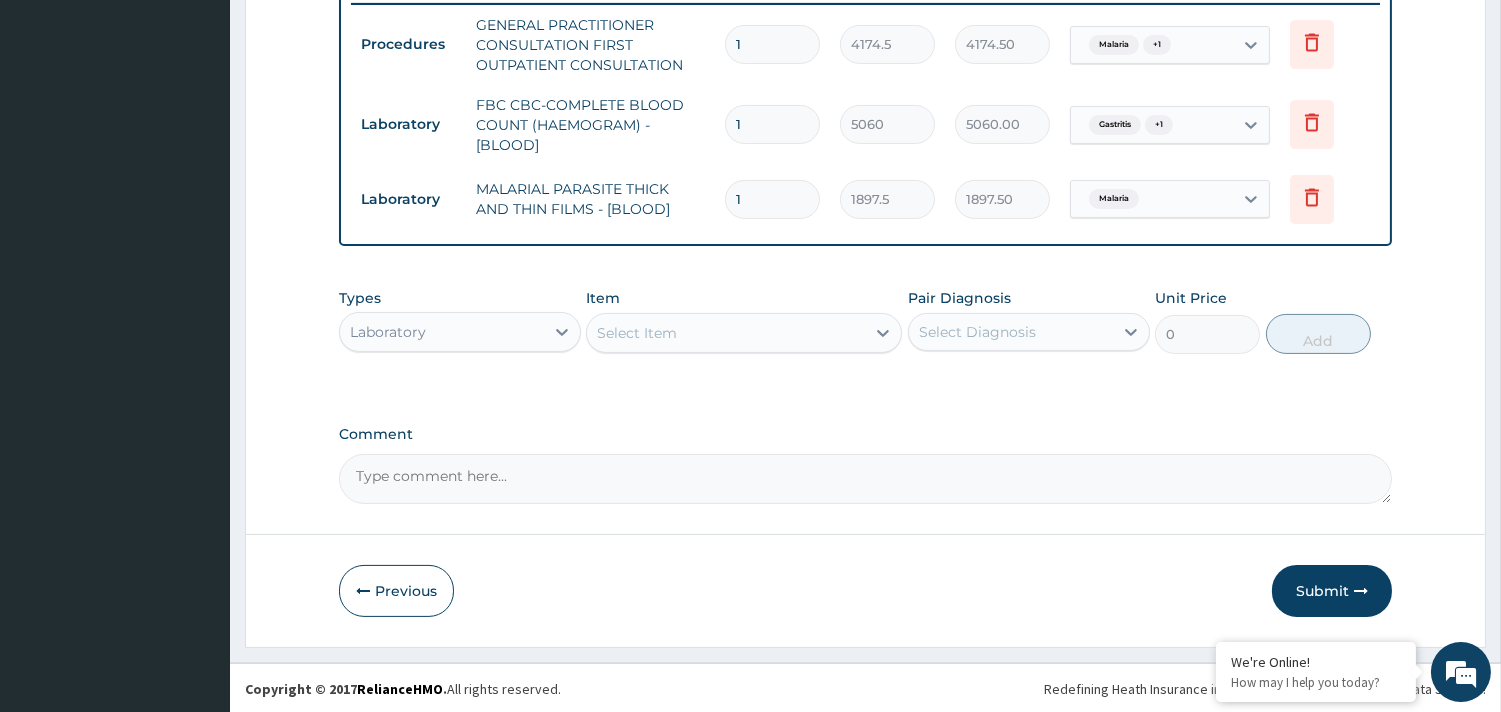 click on "Laboratory" at bounding box center (442, 332) 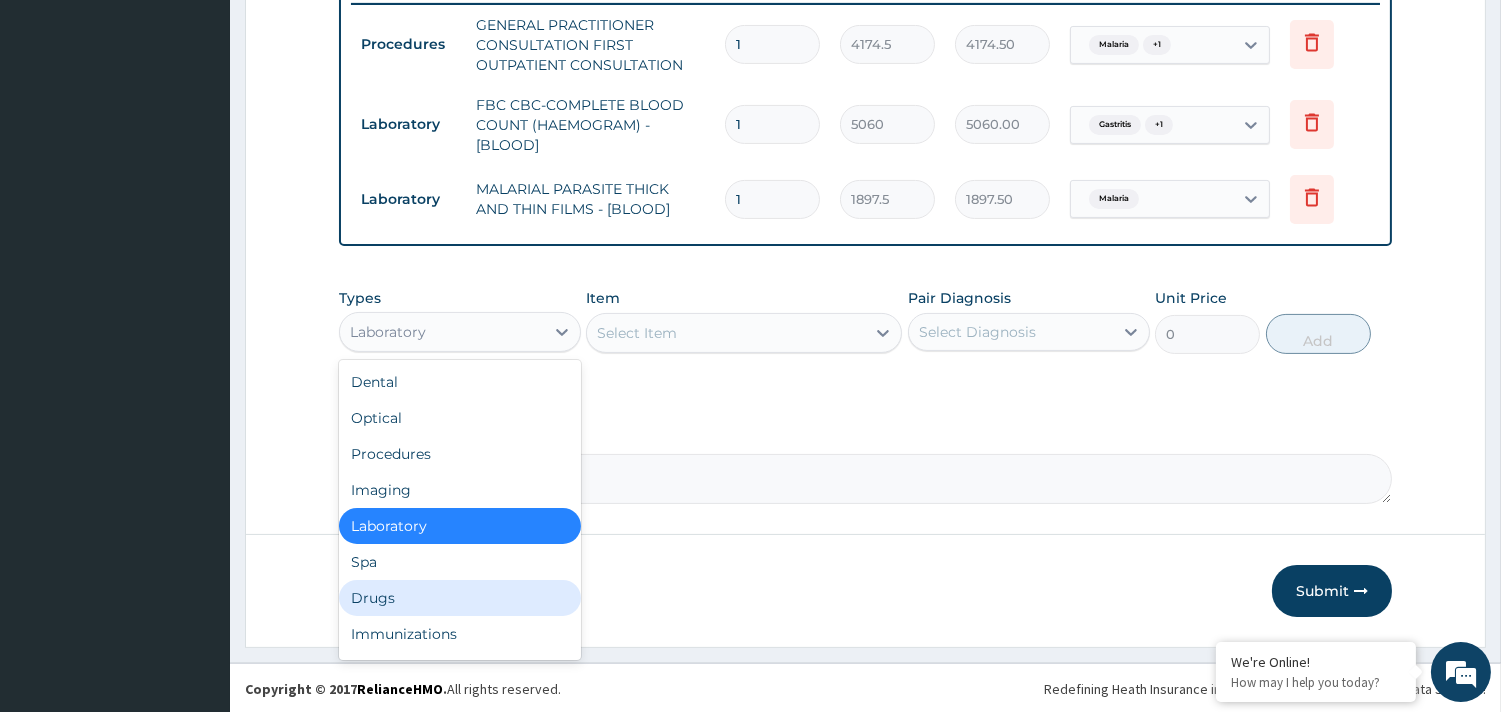 click on "Drugs" at bounding box center (460, 598) 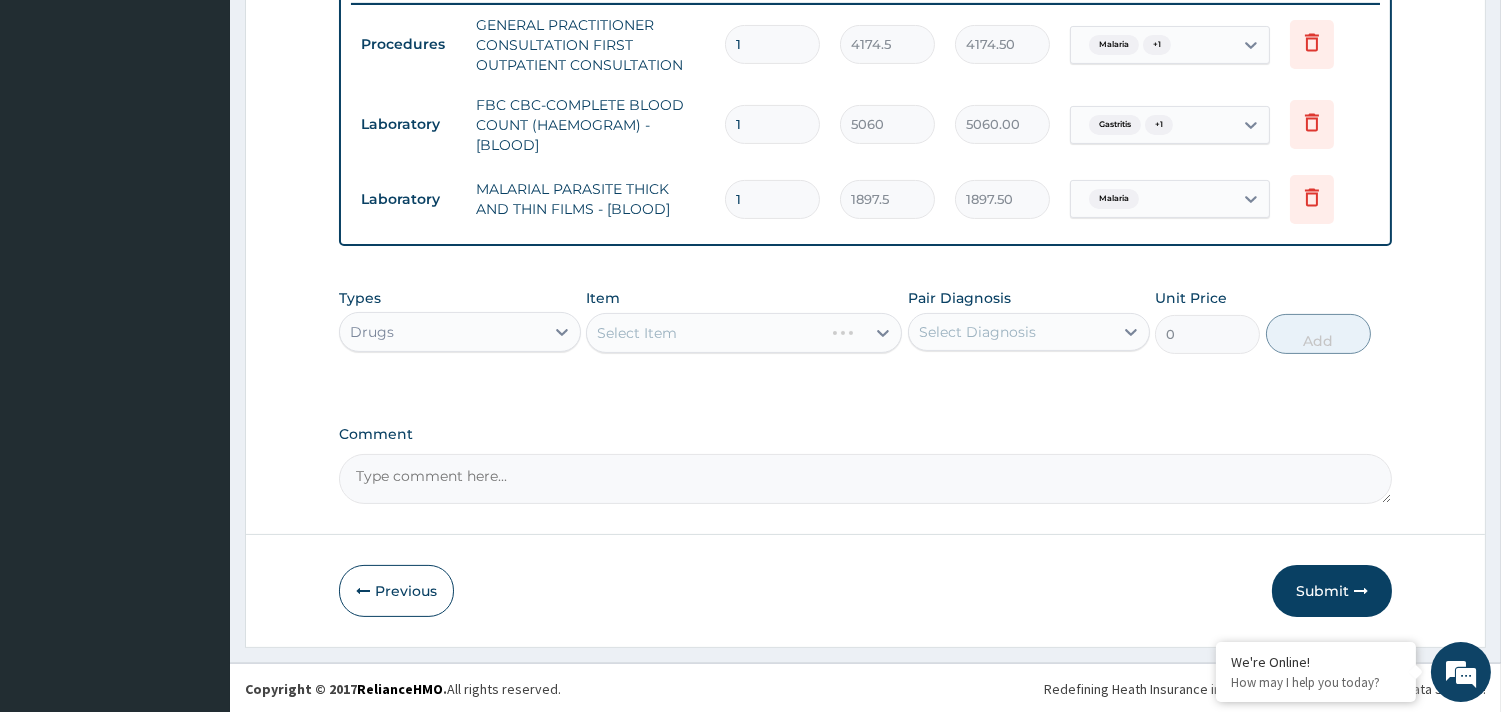 click on "Select Item" at bounding box center [744, 333] 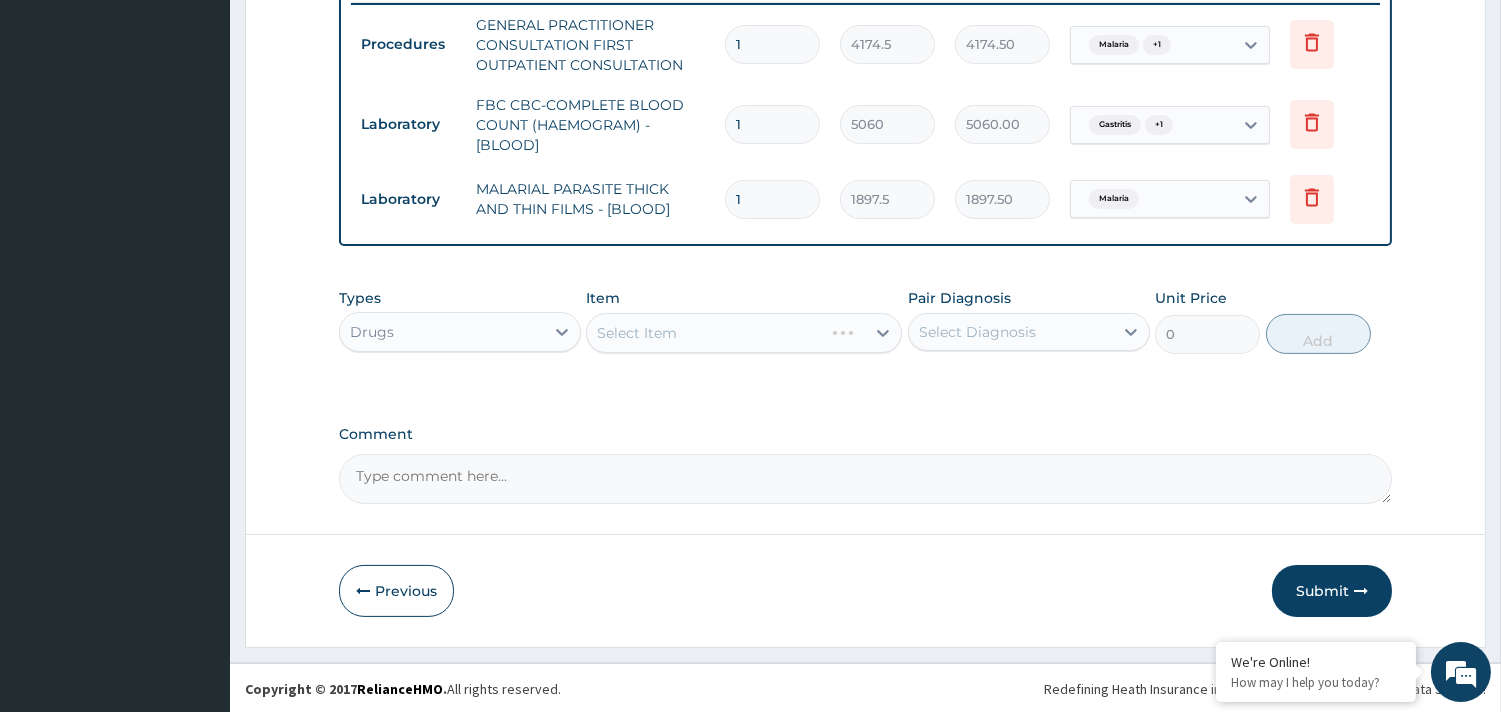 click on "Select Item" at bounding box center (744, 333) 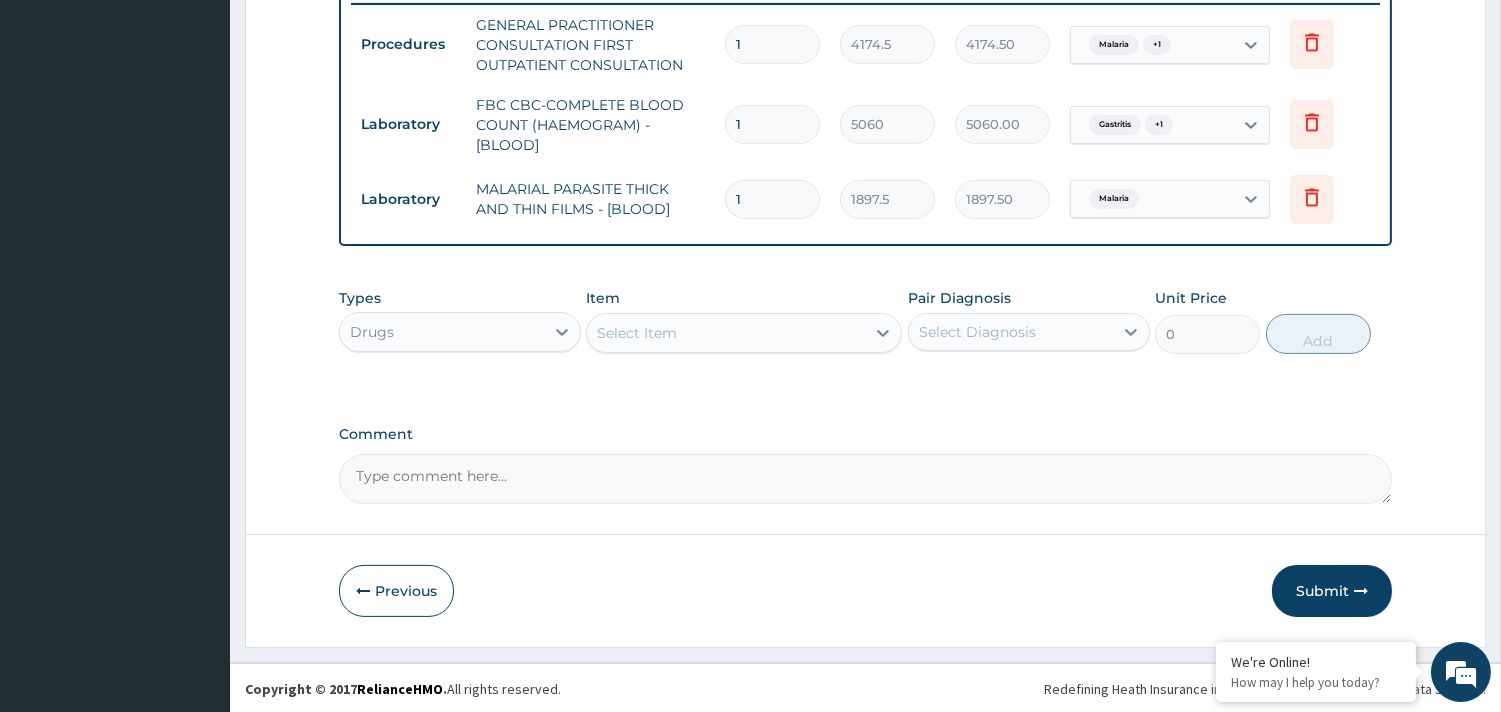 click on "Select Item" at bounding box center [637, 333] 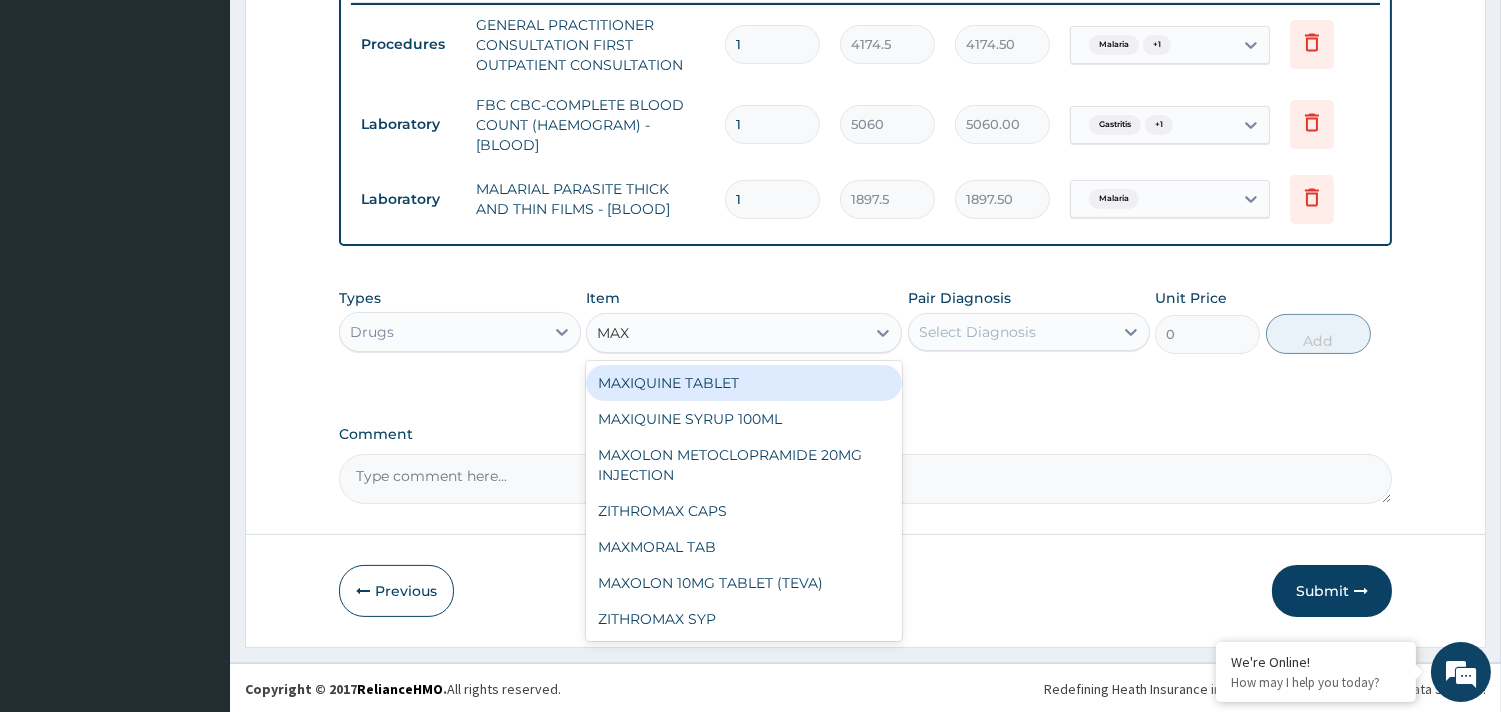 type on "MAXO" 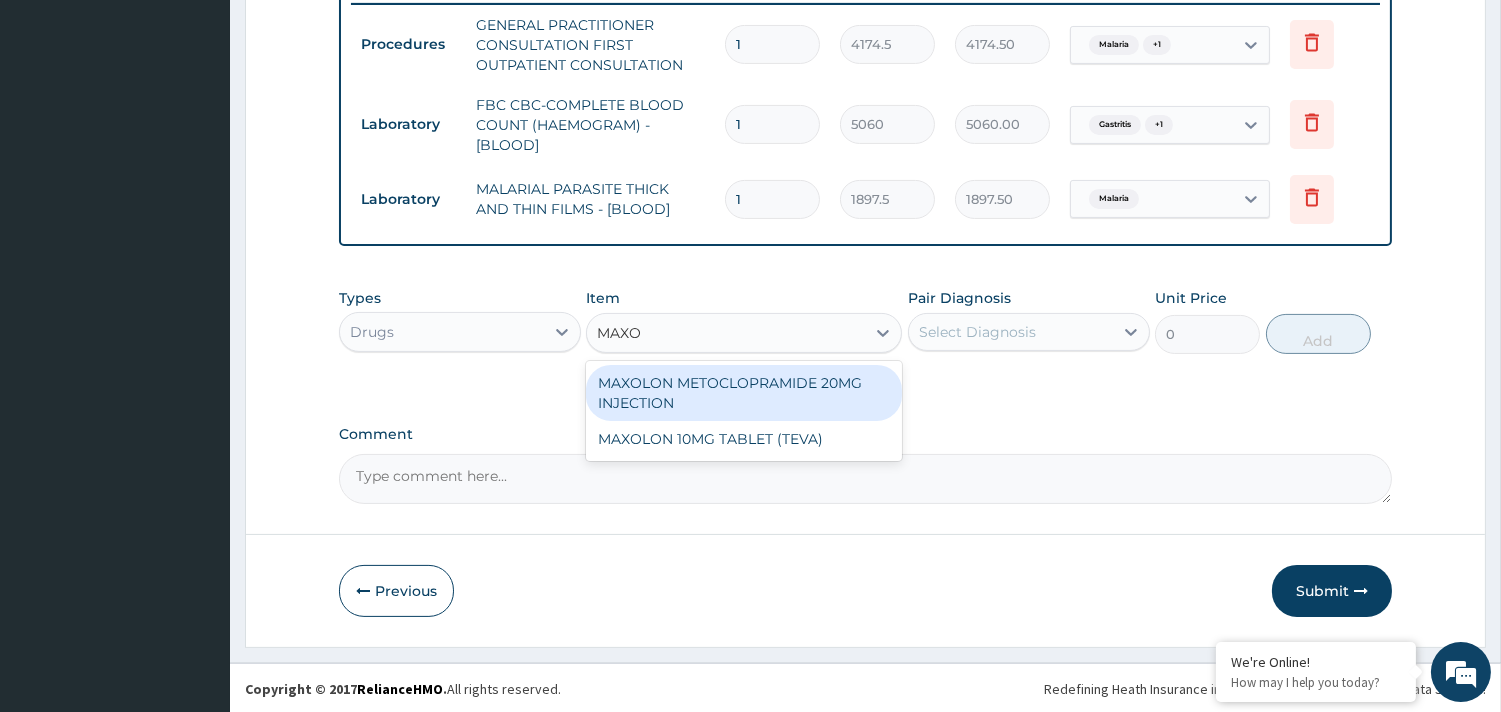 click on "MAXOLON METOCLOPRAMIDE 20MG INJECTION" at bounding box center (744, 393) 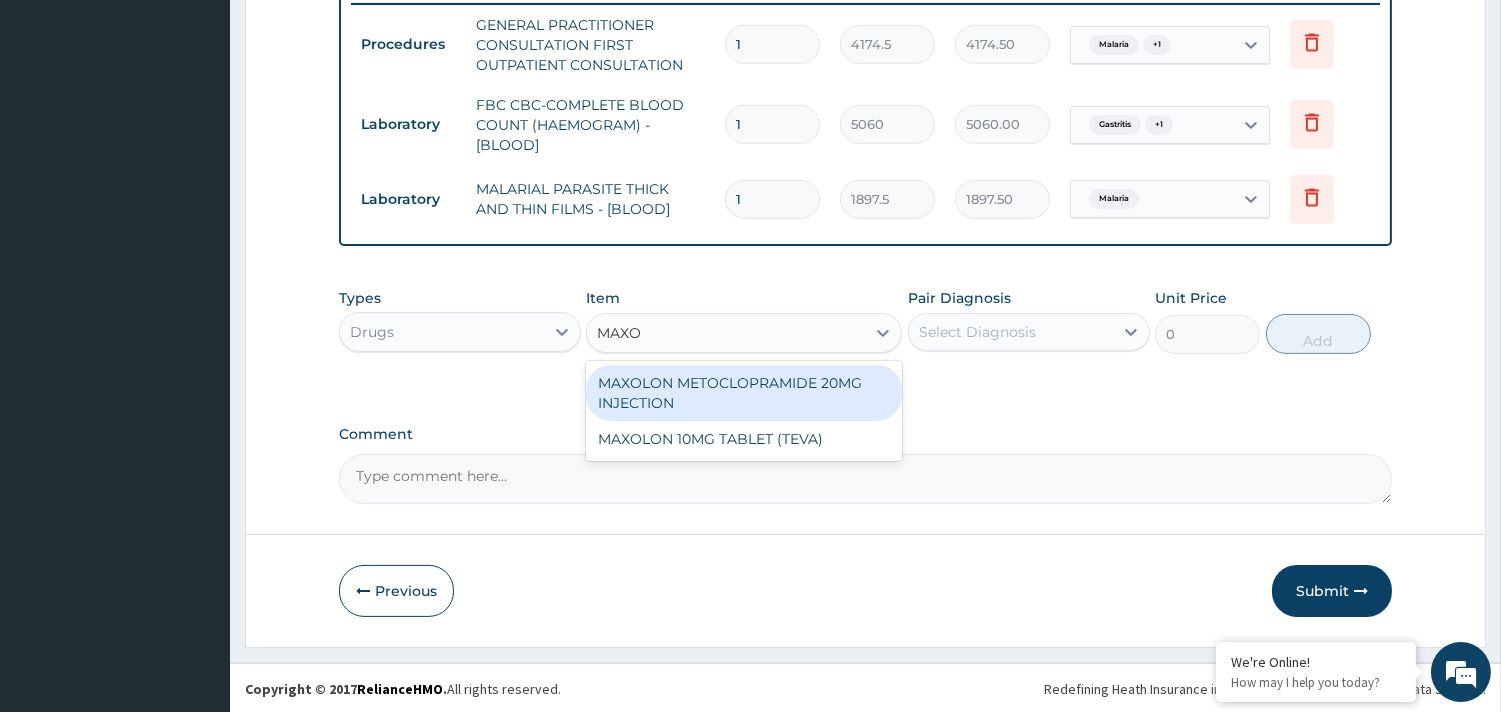 type 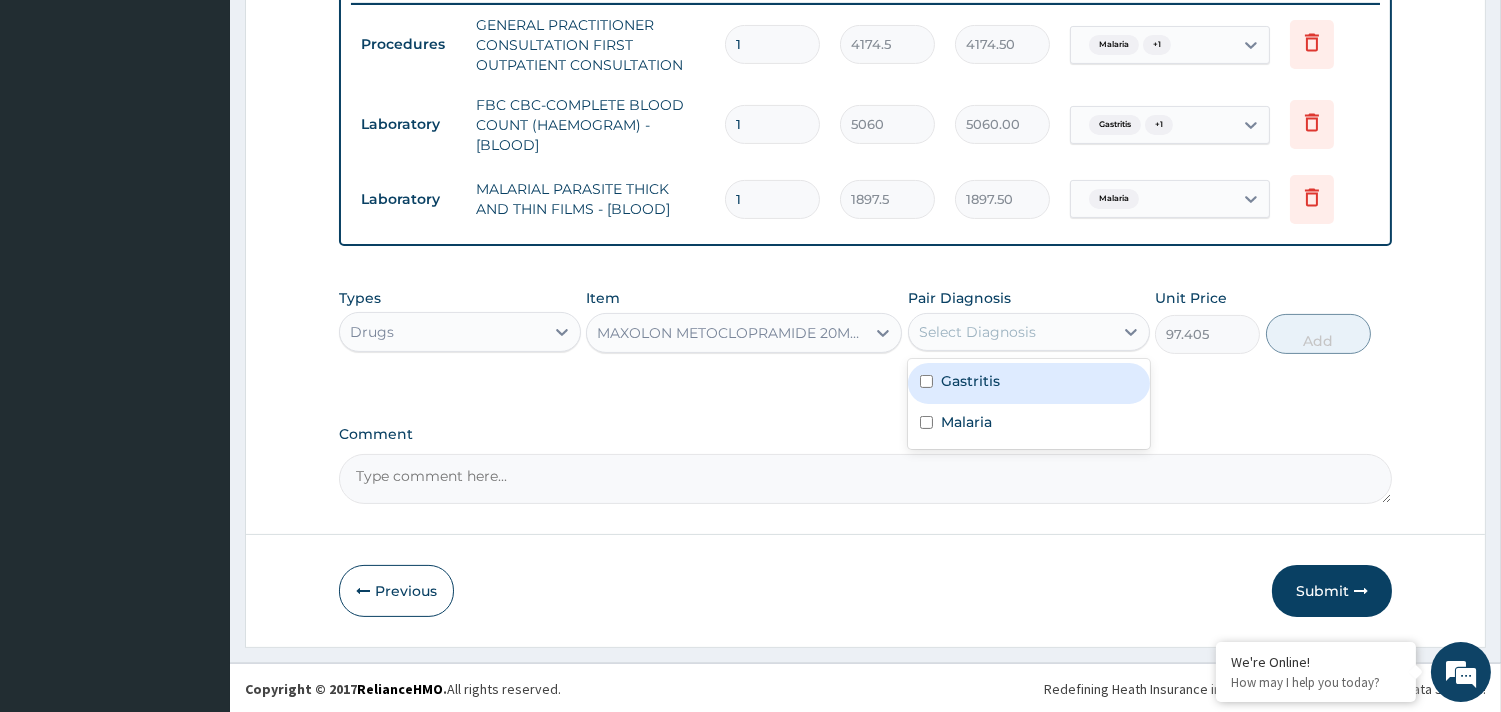 click on "Select Diagnosis" at bounding box center [977, 332] 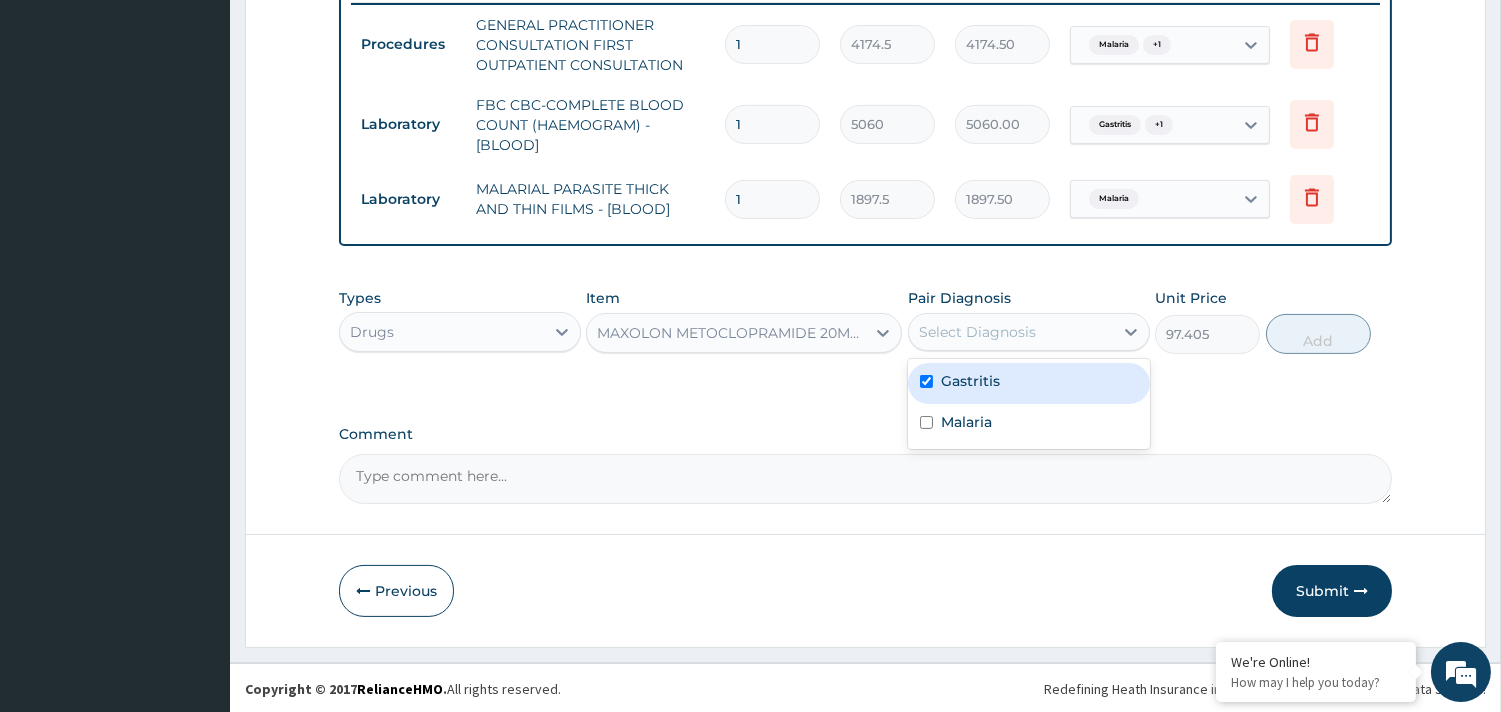 checkbox on "true" 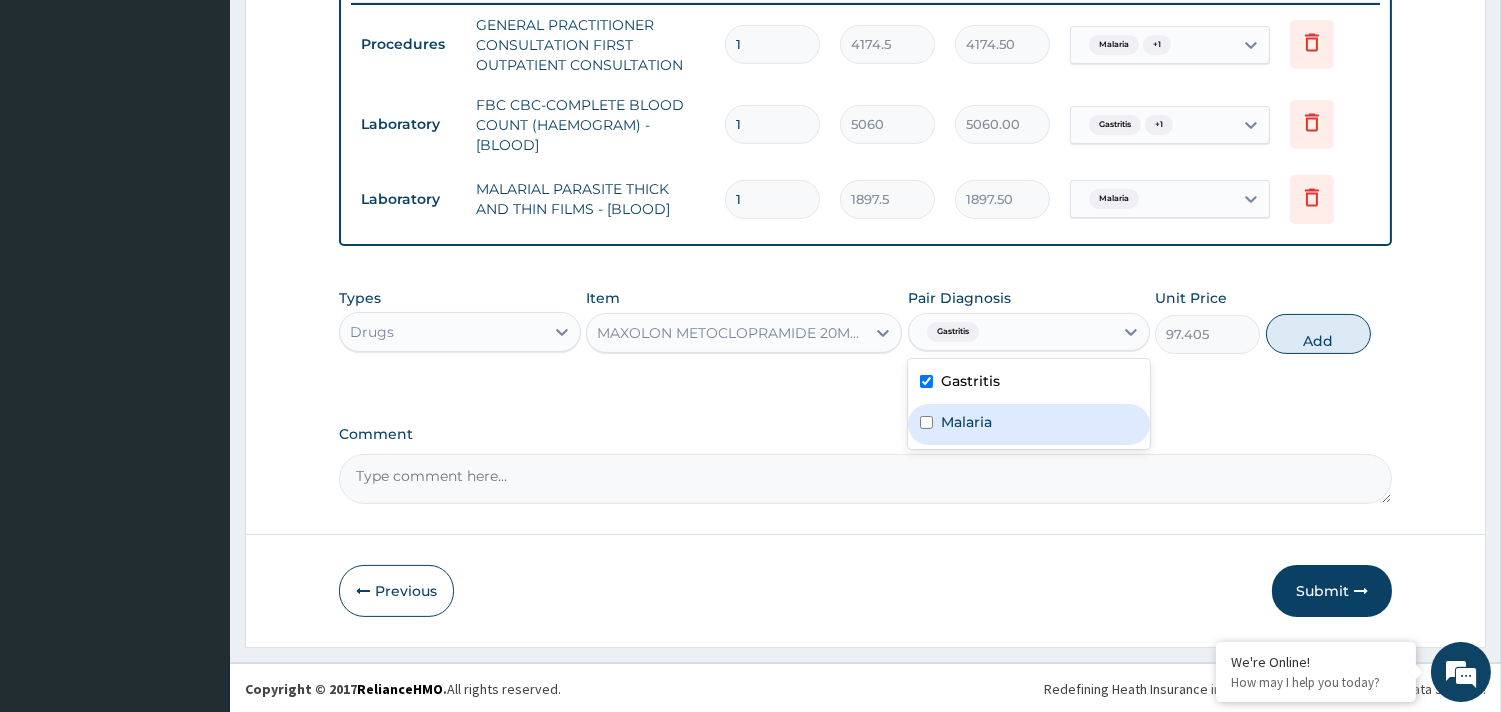 click on "Malaria" at bounding box center (1029, 424) 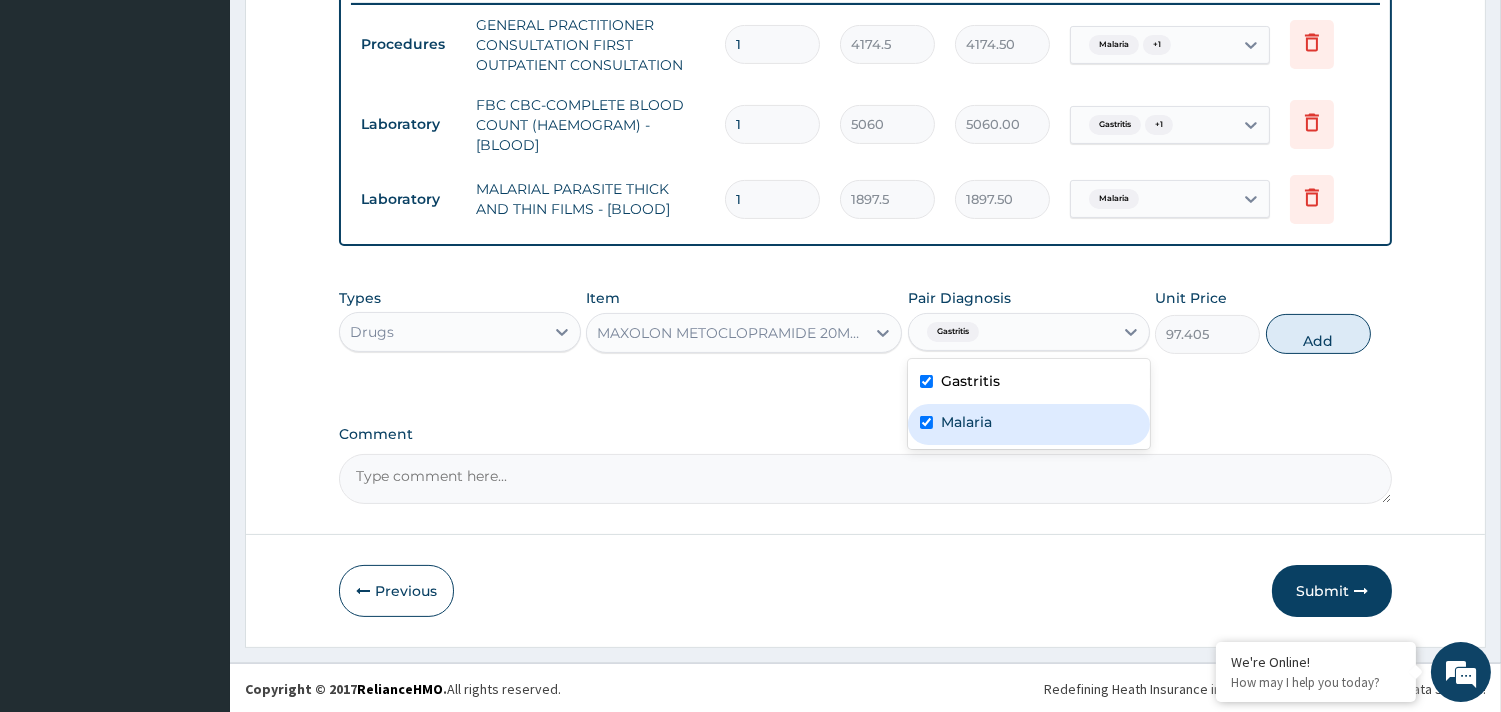 checkbox on "true" 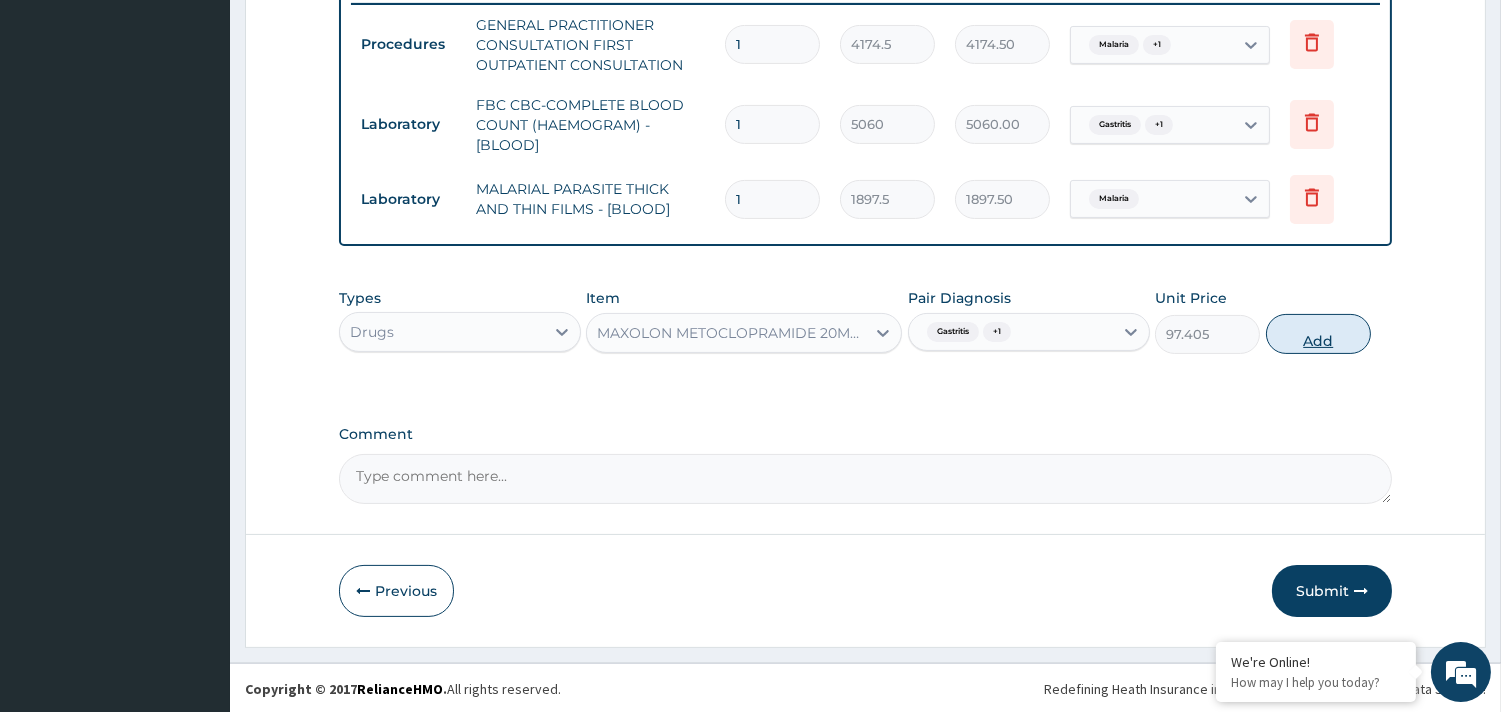 click on "Add" at bounding box center (1318, 334) 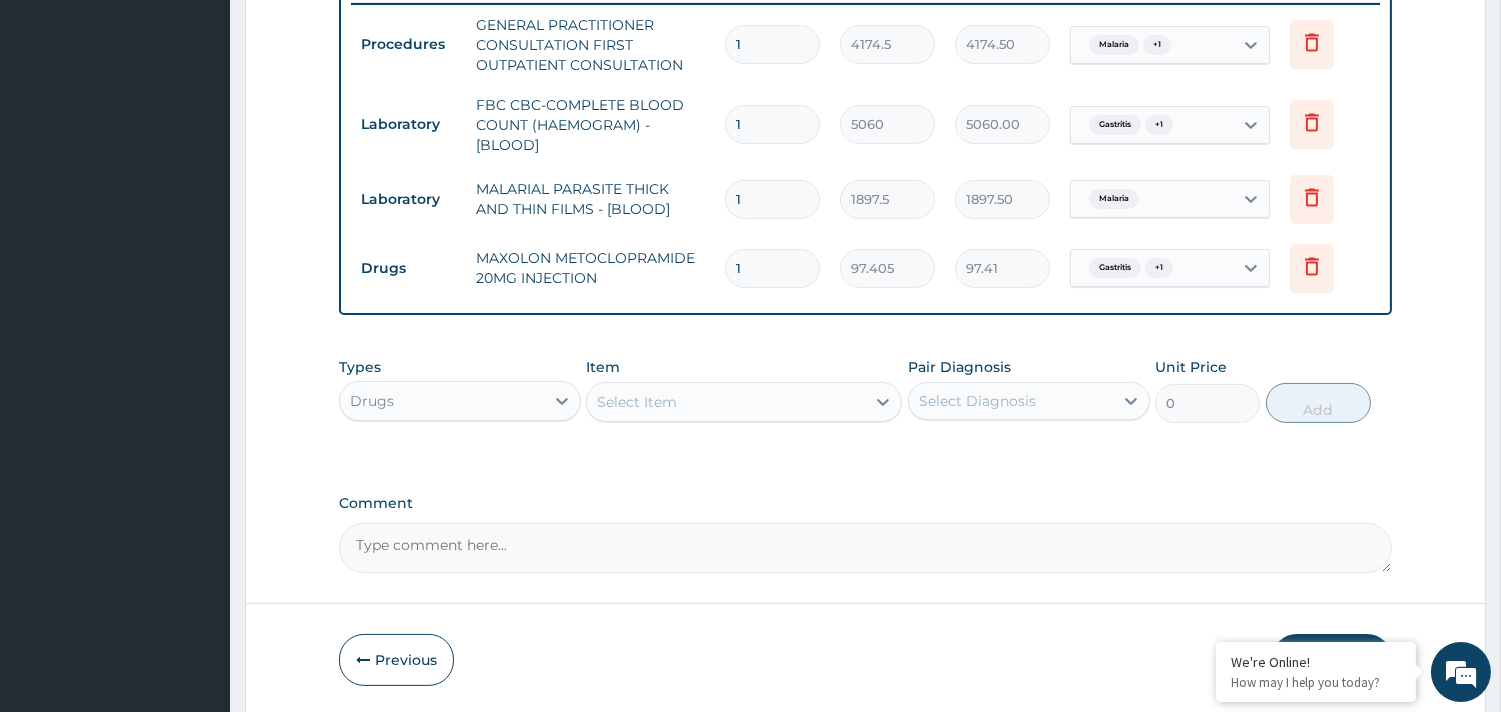 click on "Select Item" at bounding box center [726, 402] 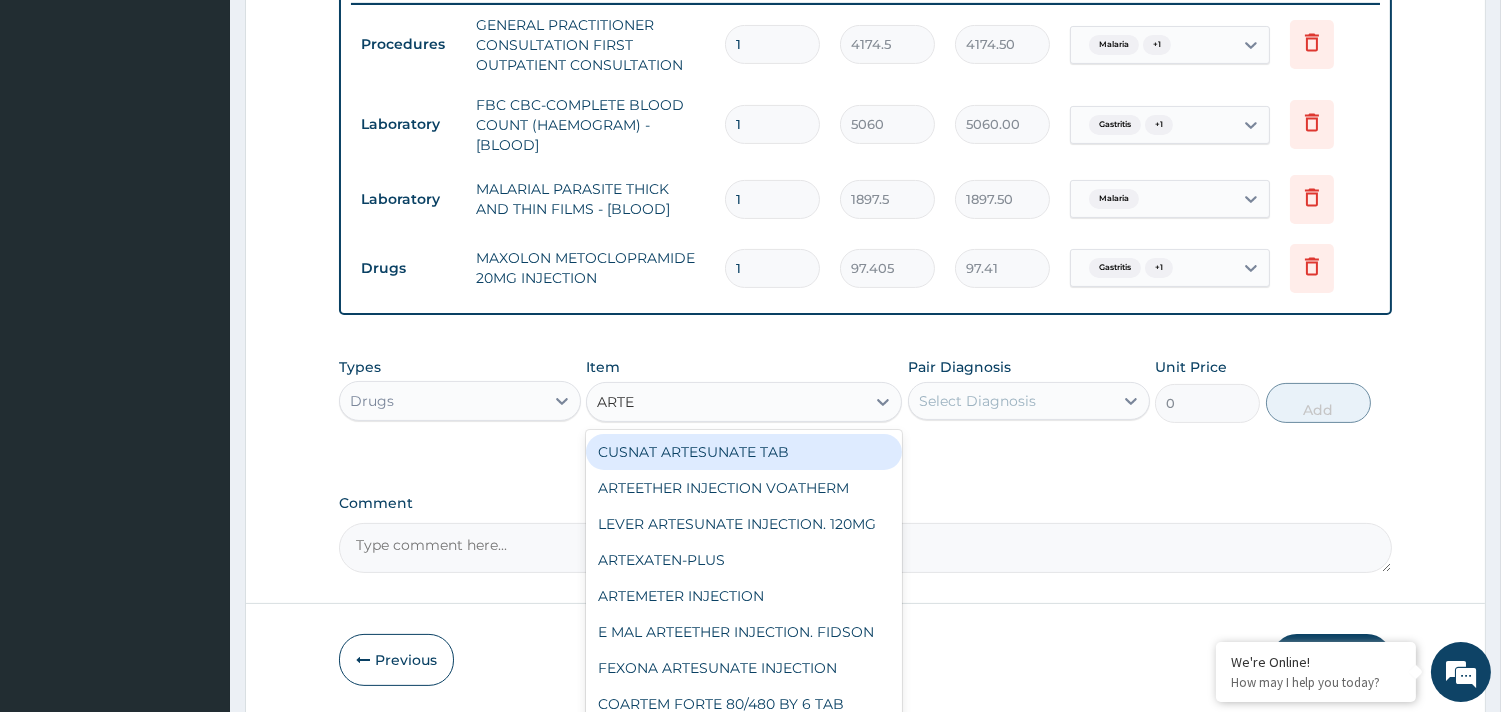 type on "ARTEM" 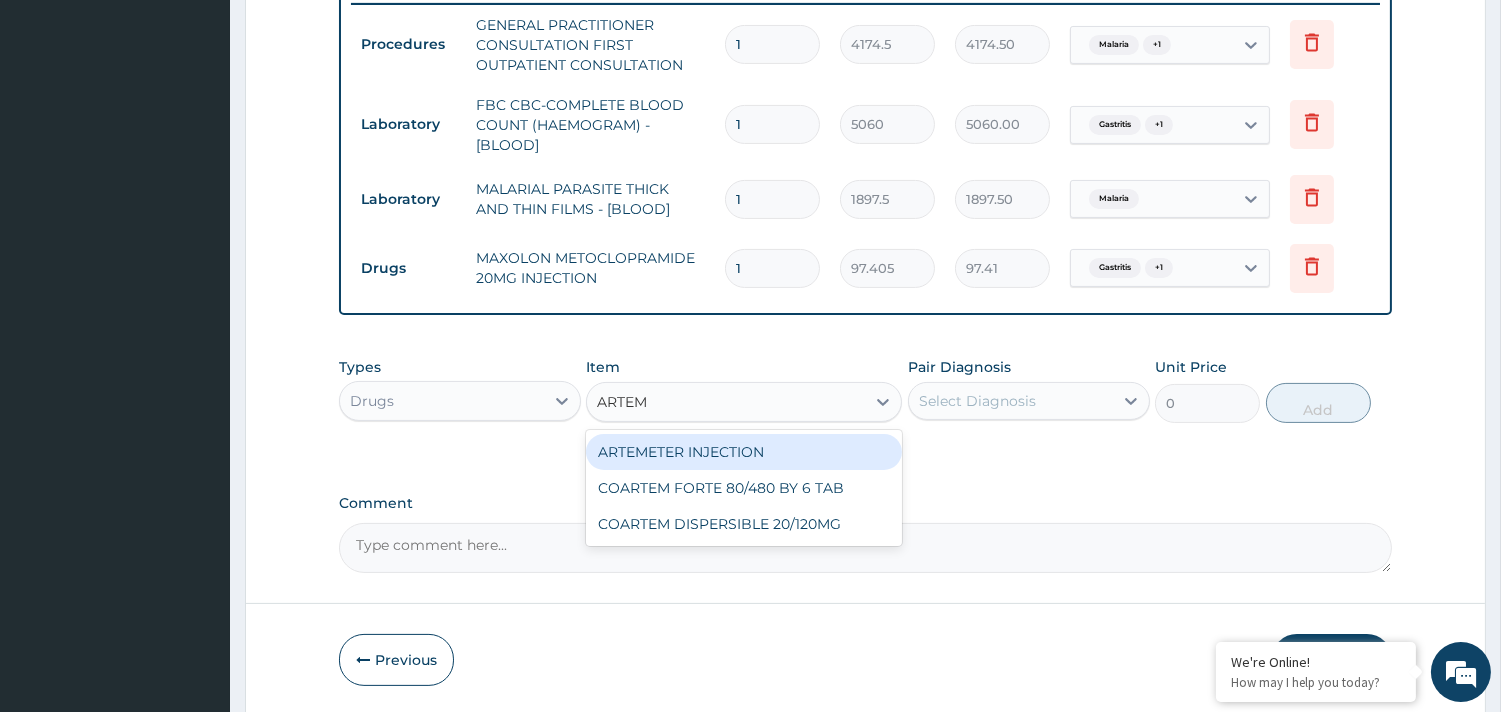 click on "ARTEMETER INJECTION" at bounding box center [744, 452] 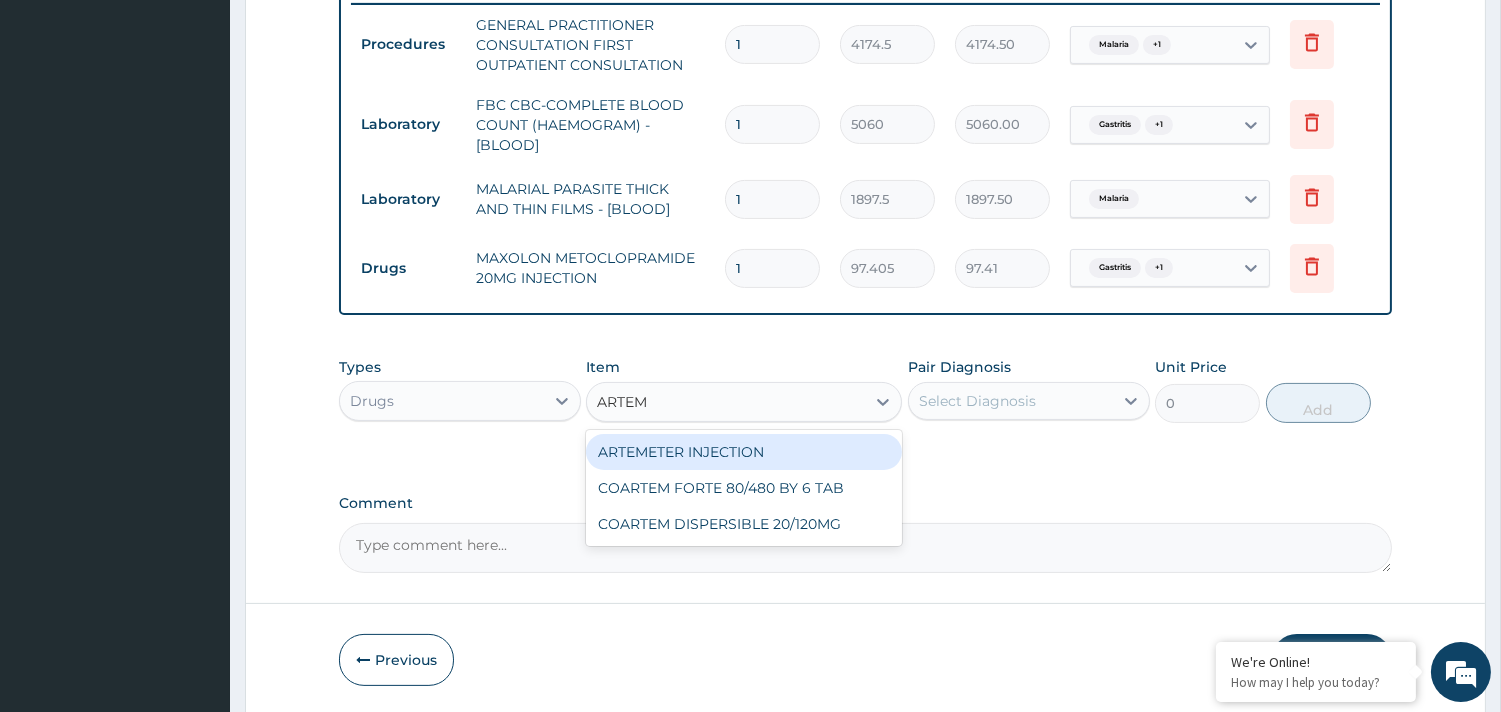 type 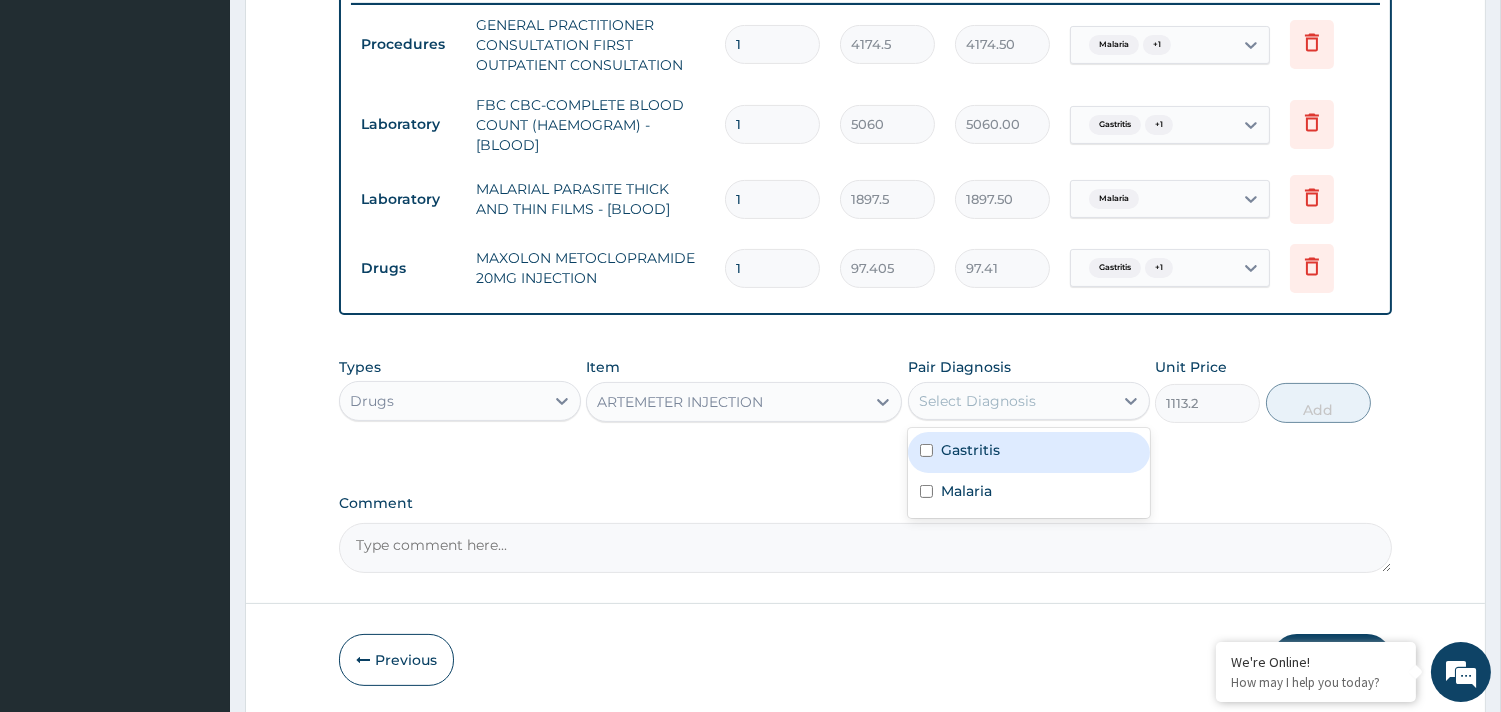 click on "Select Diagnosis" at bounding box center [977, 401] 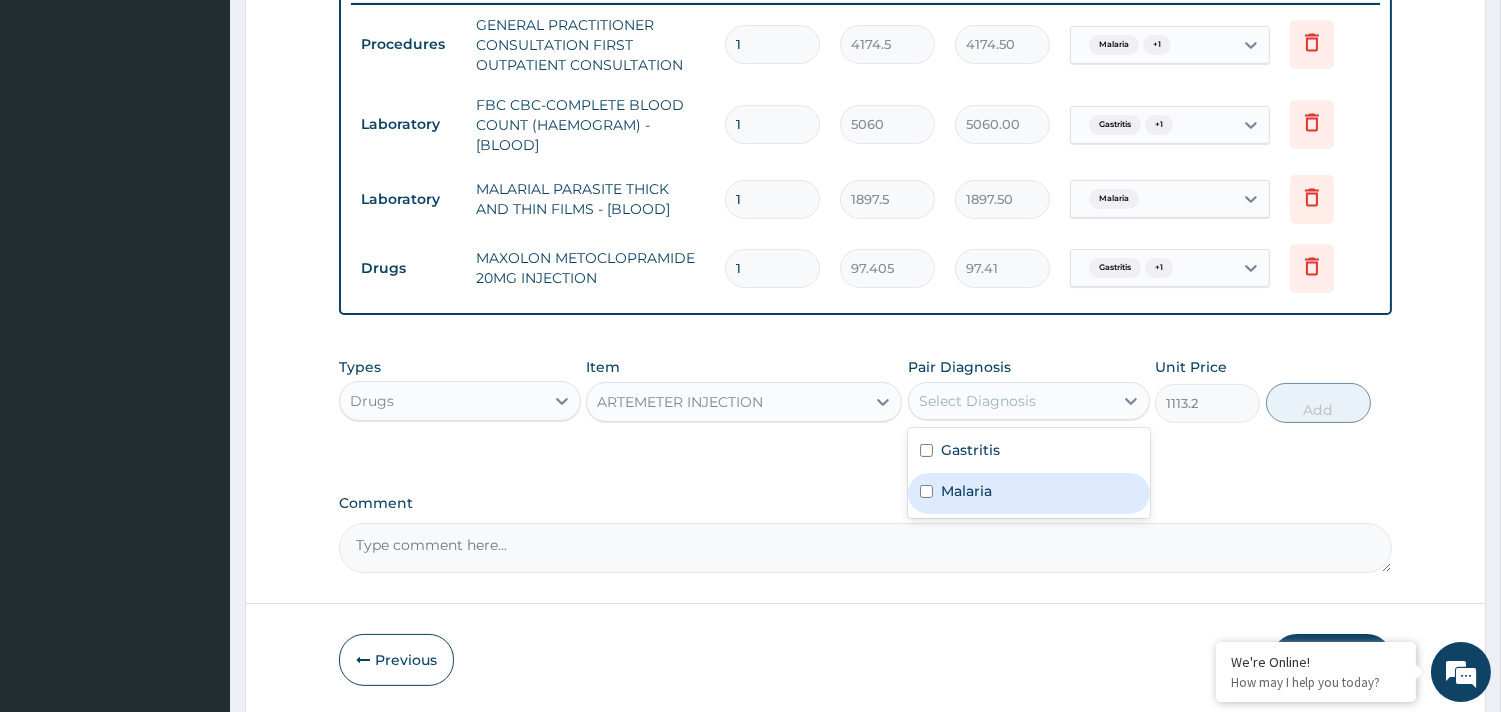 click on "Malaria" at bounding box center (966, 491) 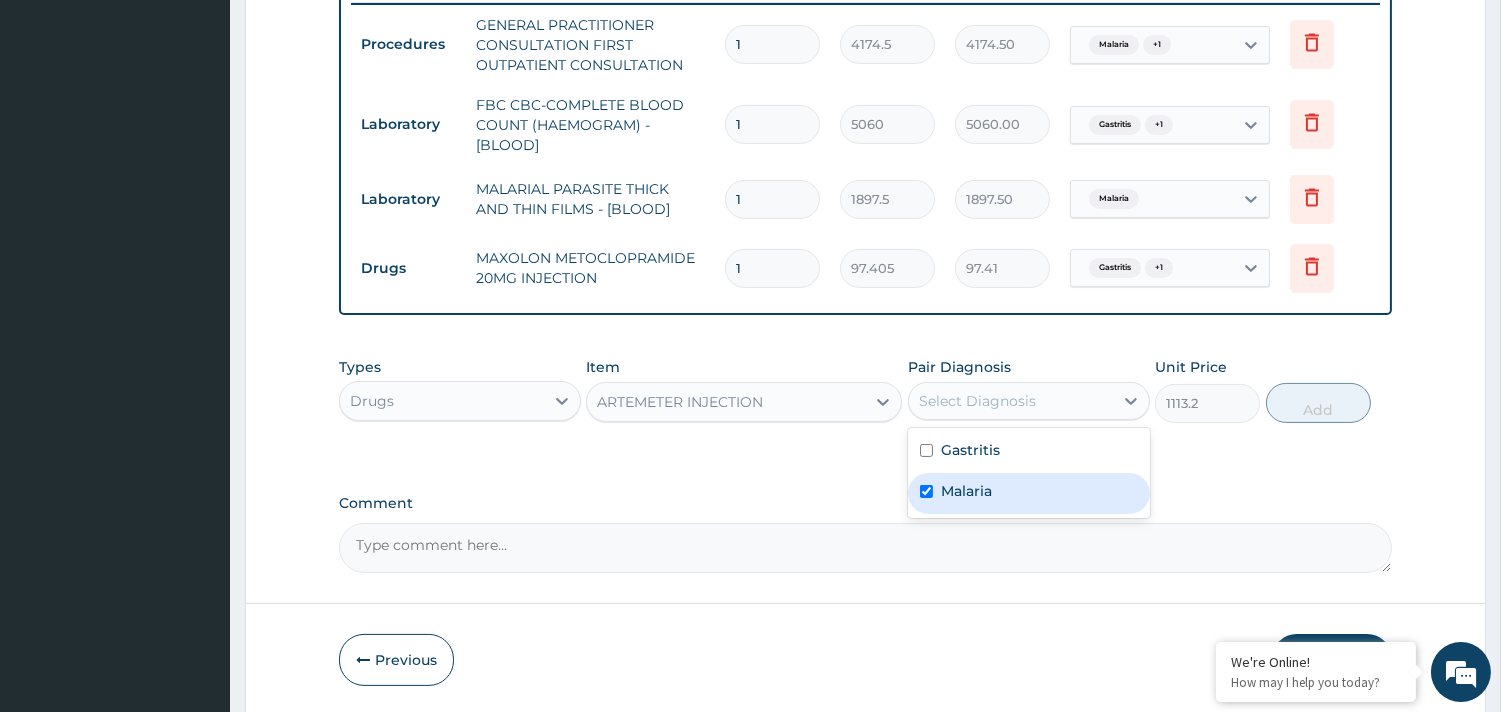 checkbox on "true" 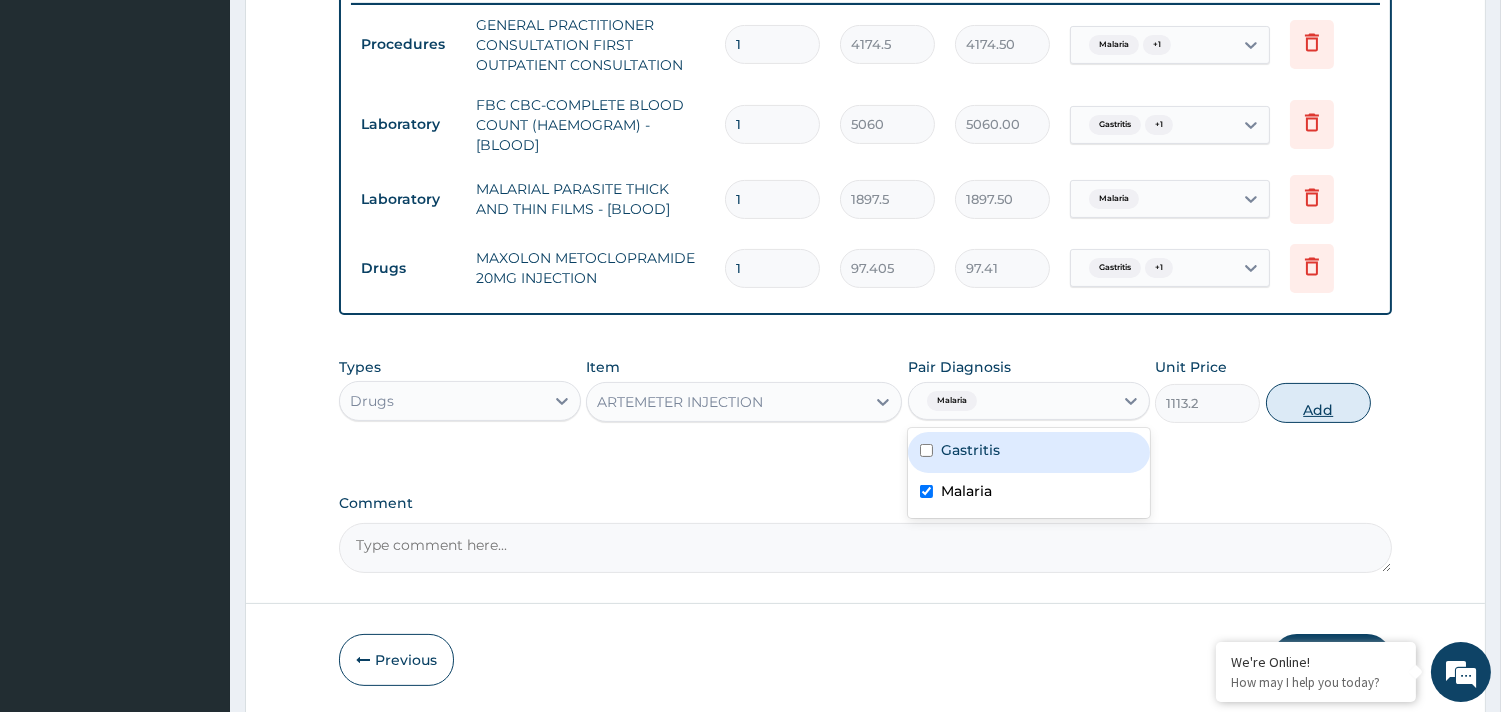click on "Add" at bounding box center (1318, 403) 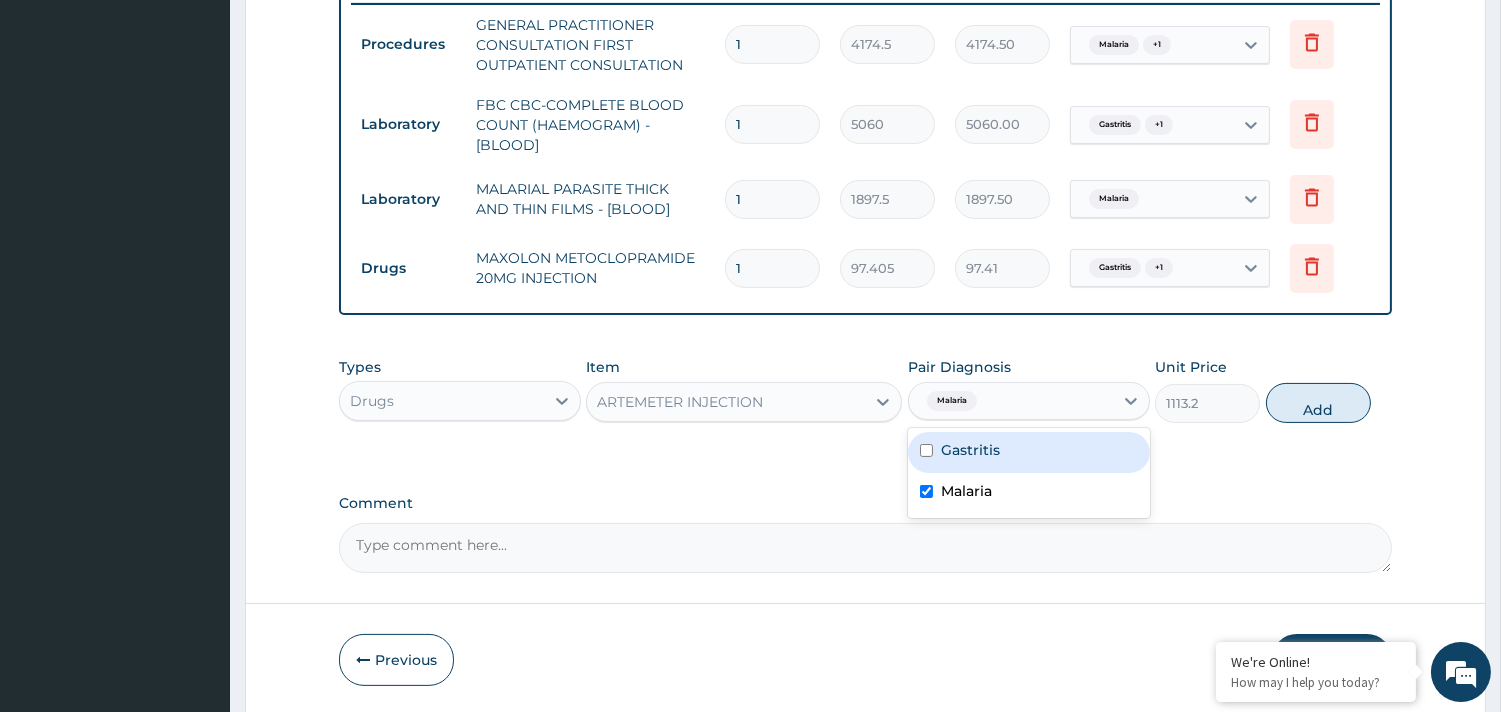 type on "0" 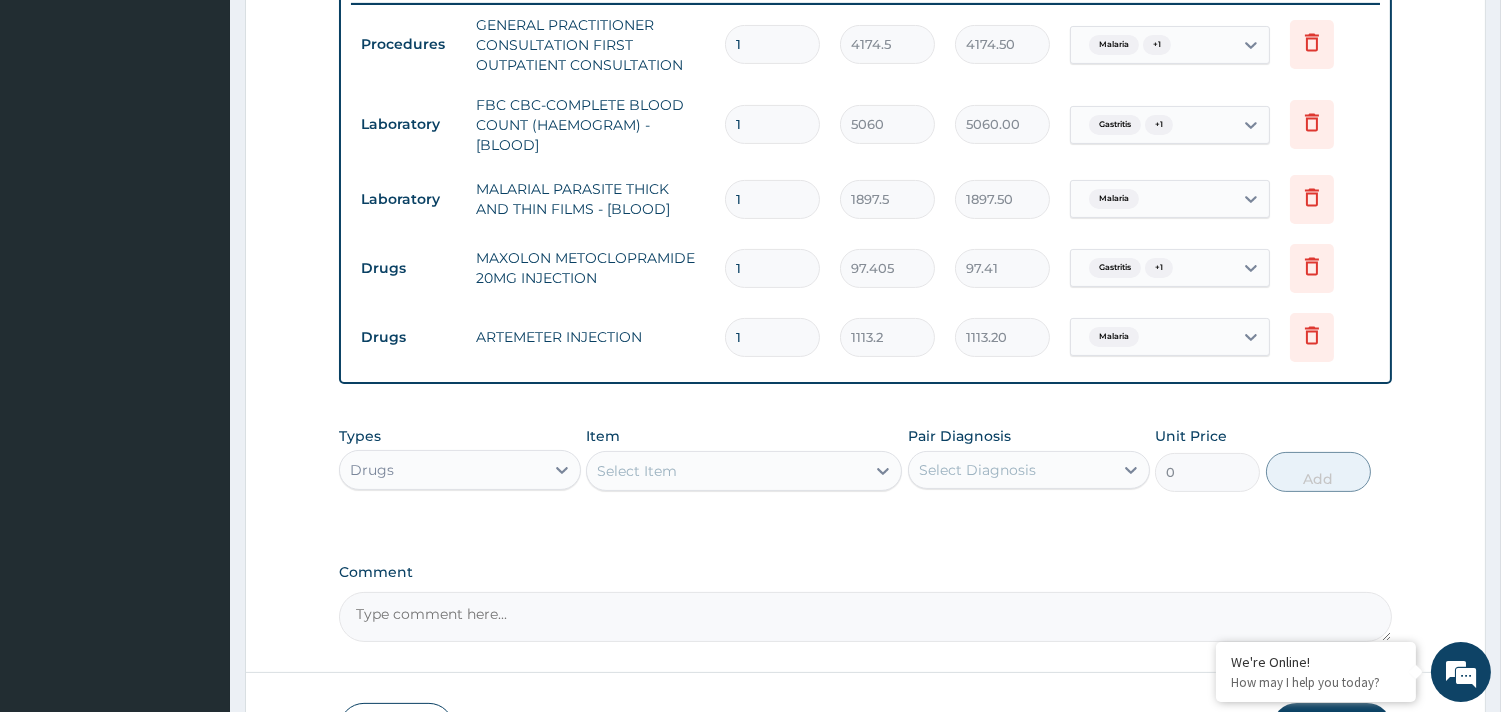 type 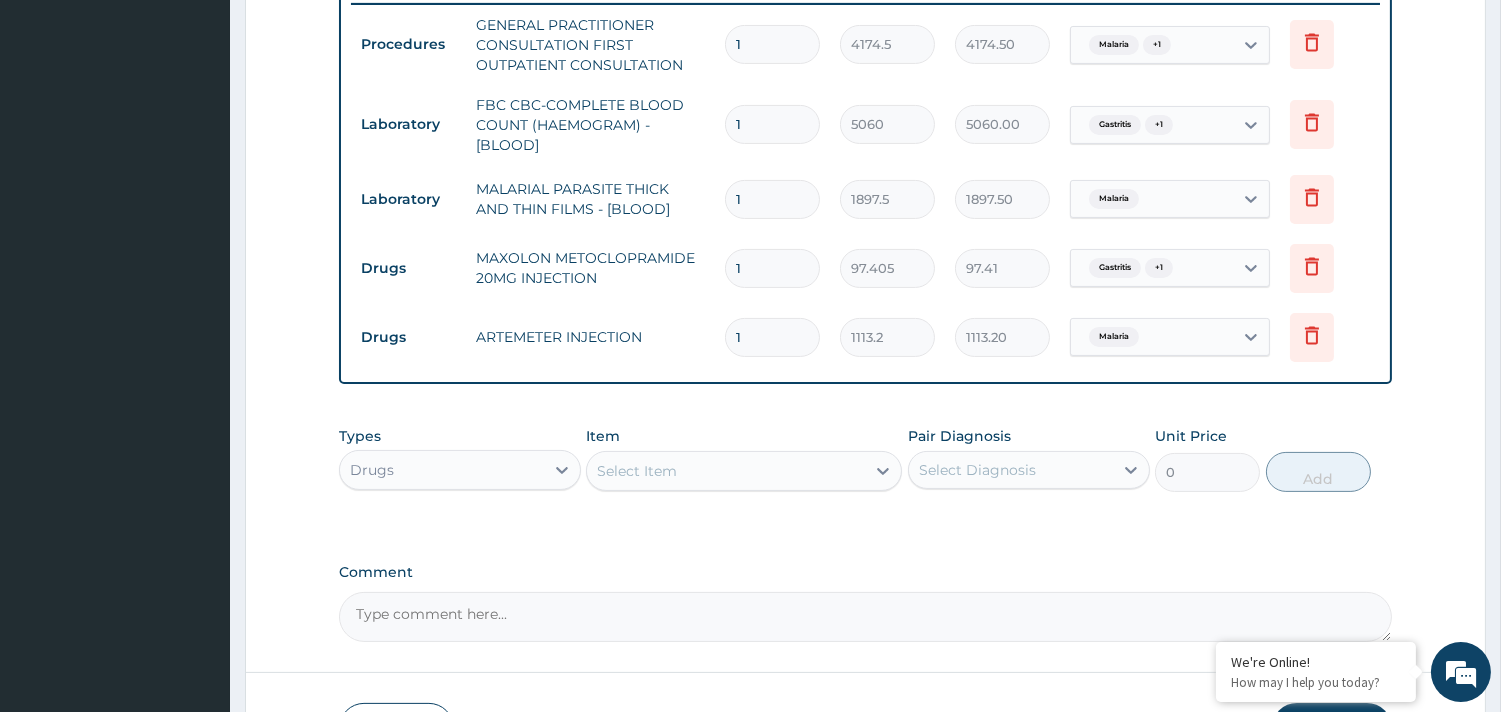 type on "0.00" 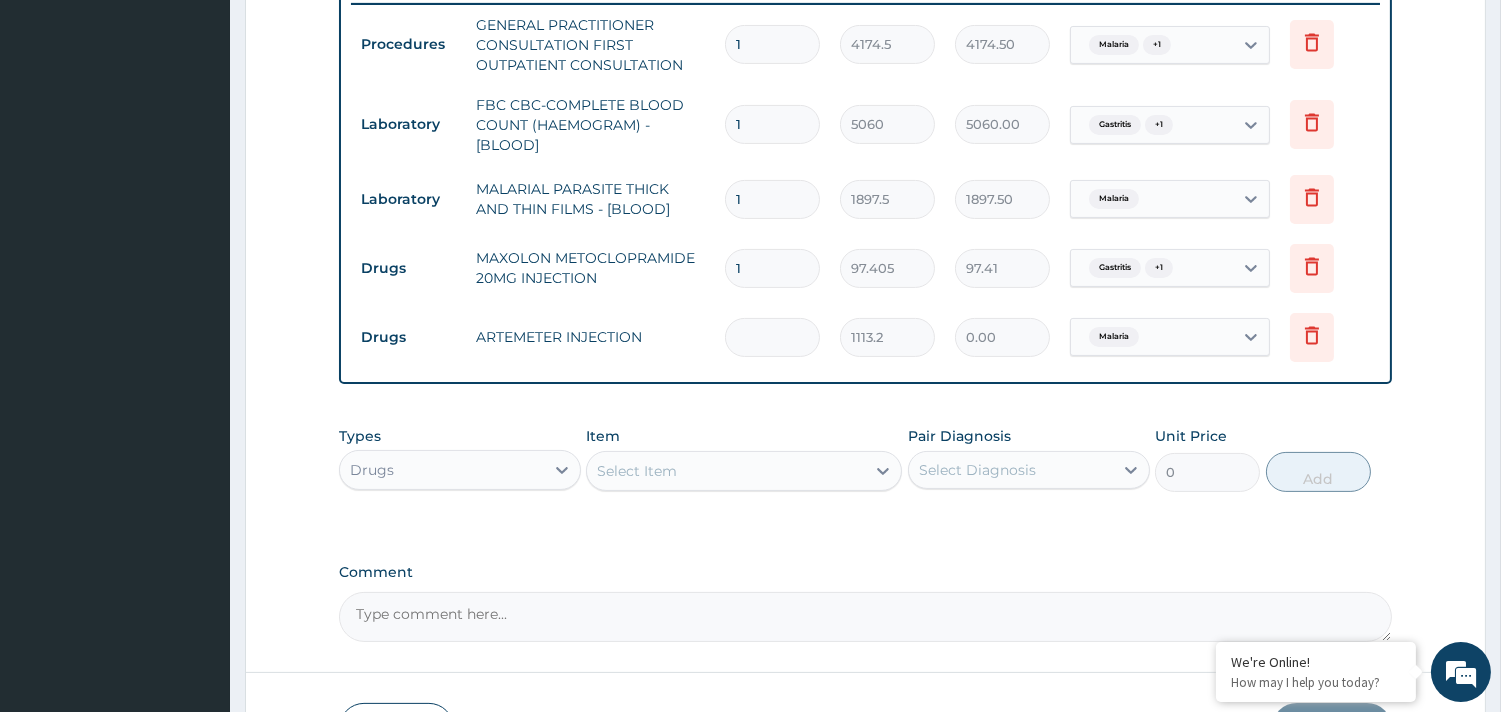 type on "2" 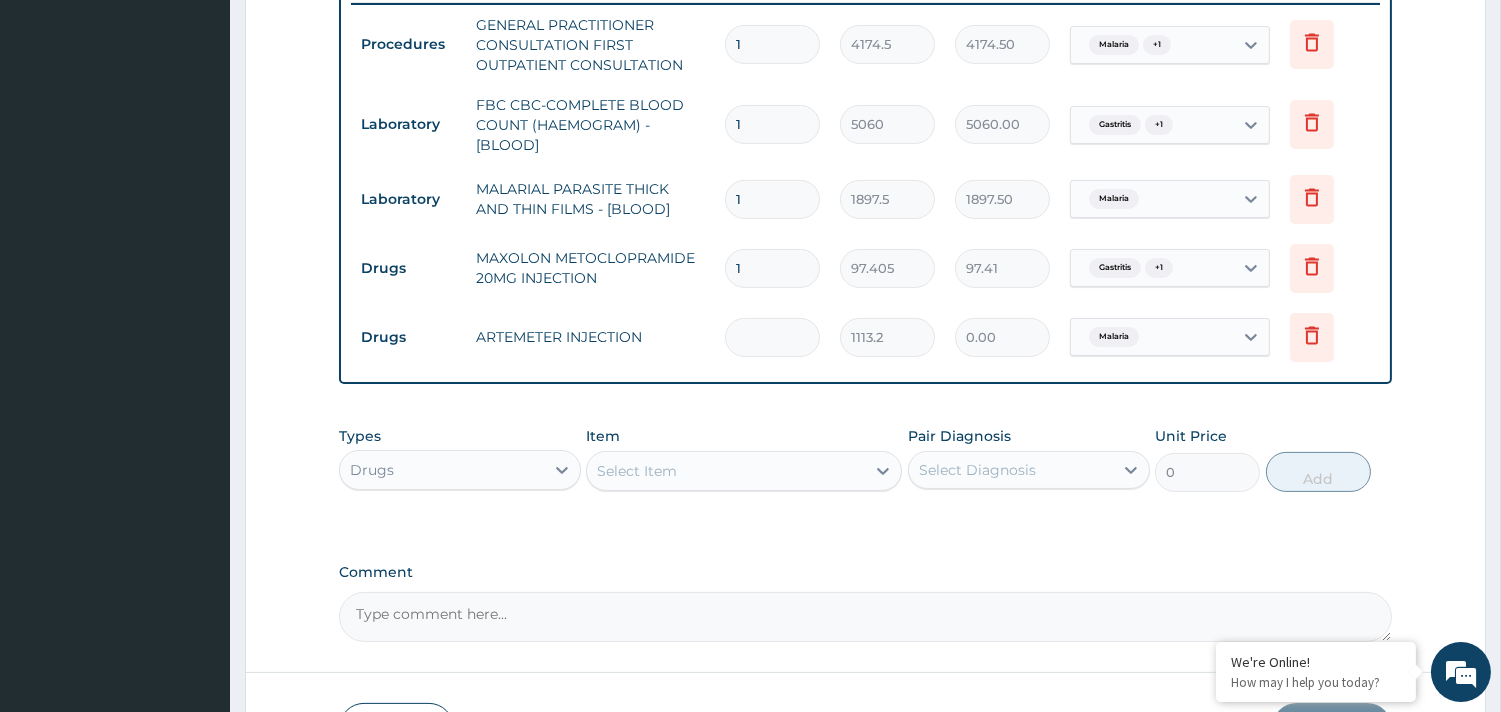 type on "2226.40" 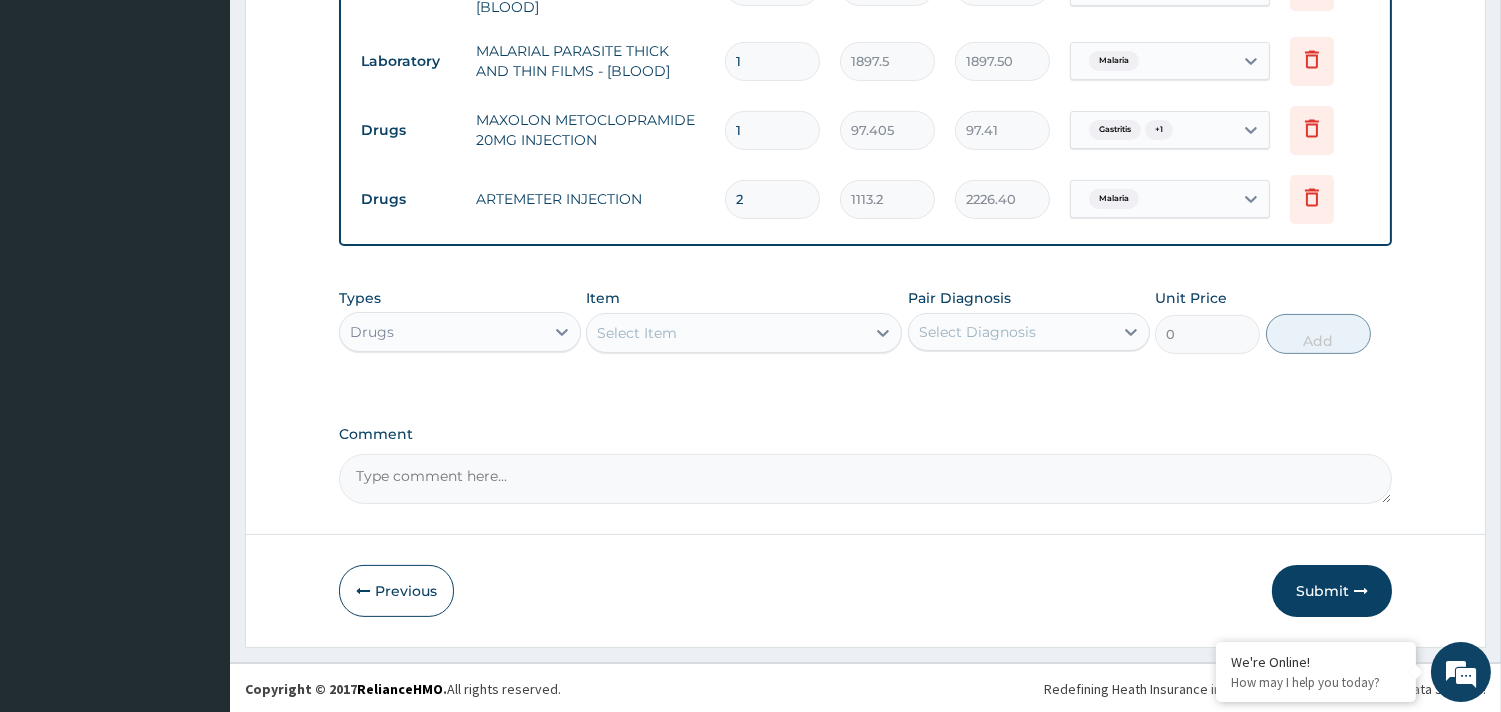 scroll, scrollTop: 932, scrollLeft: 0, axis: vertical 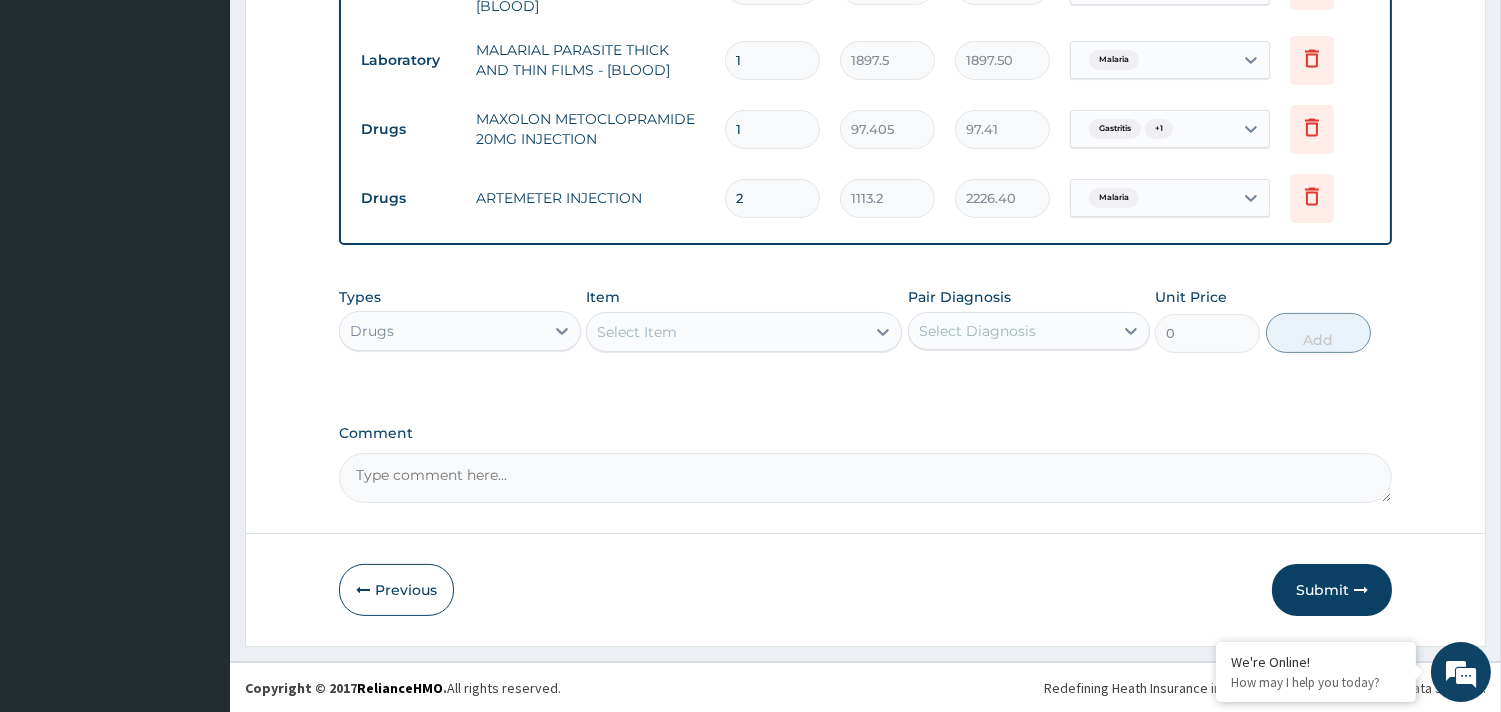 type on "2" 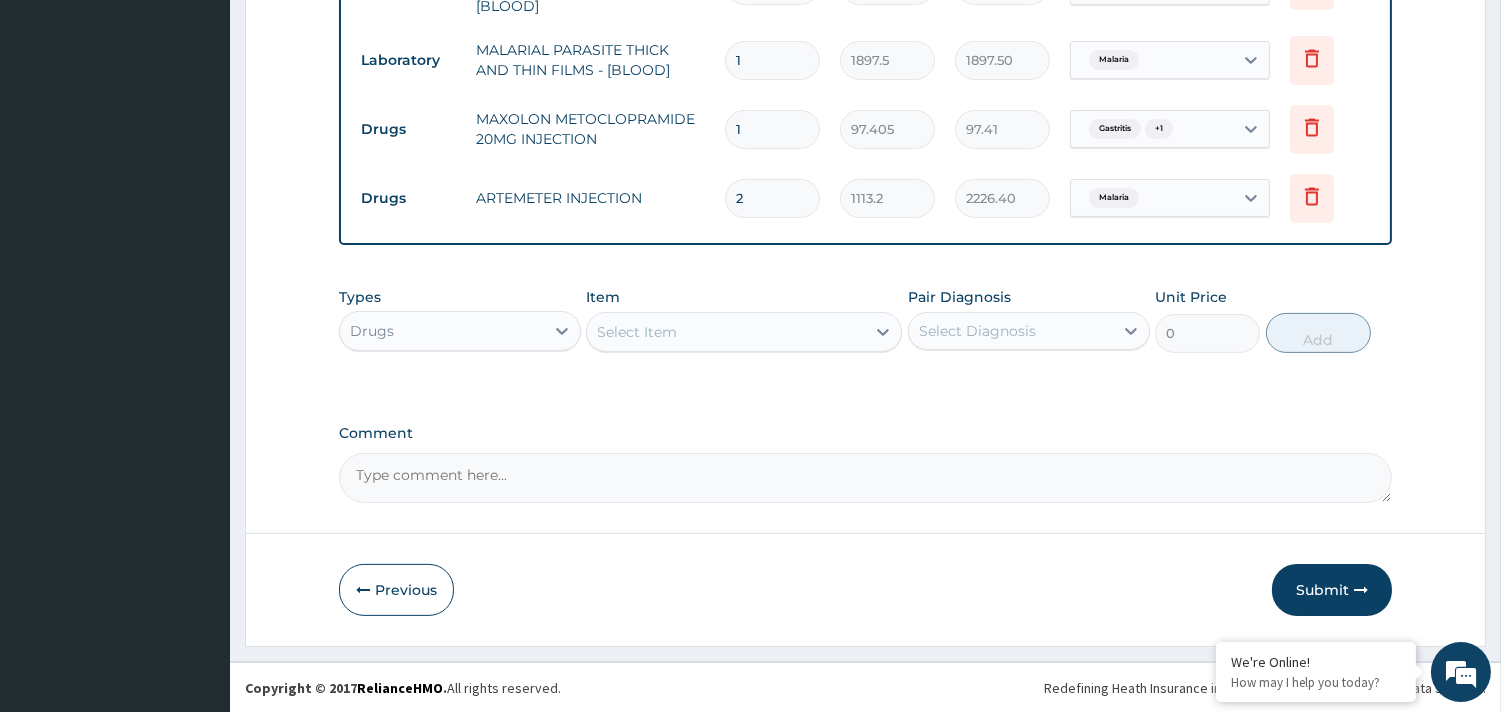 click on "Select Item" at bounding box center [637, 332] 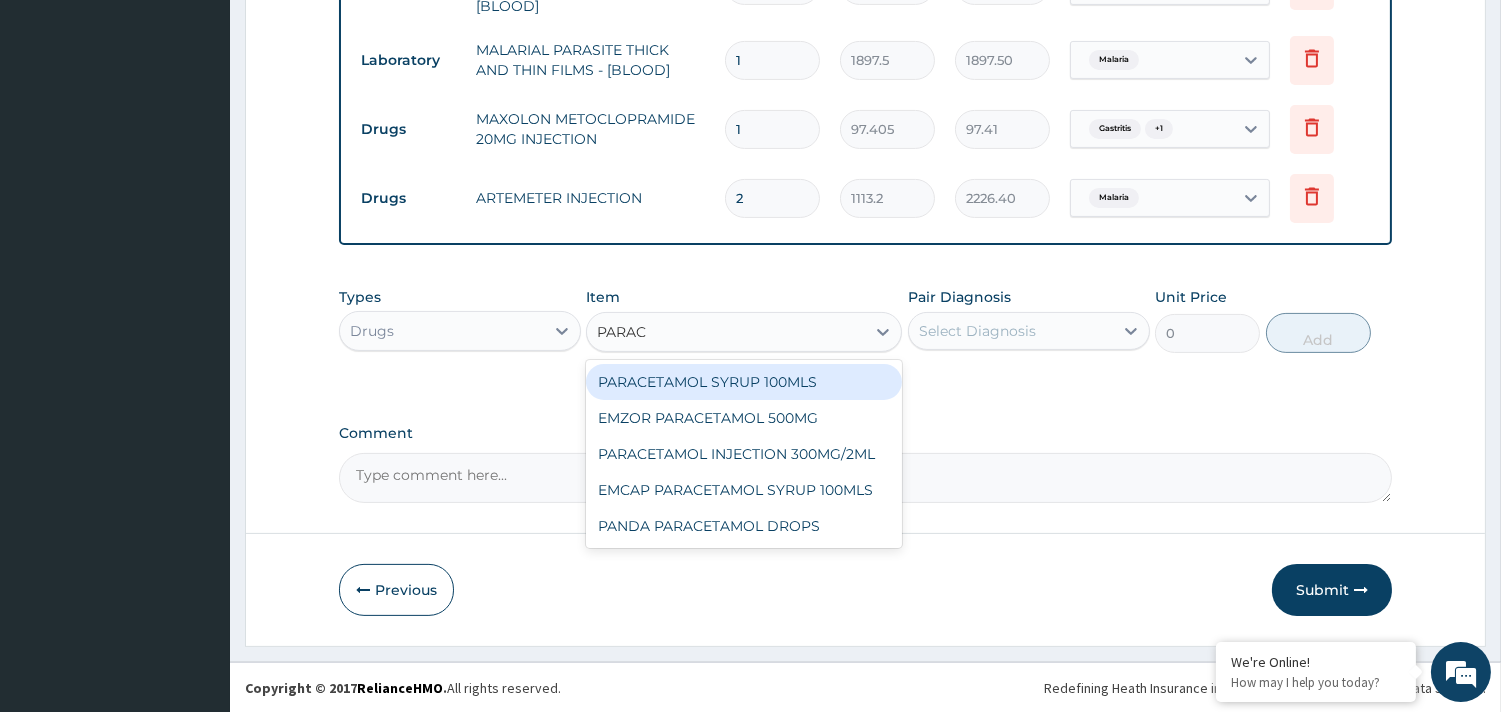 type on "PARACE" 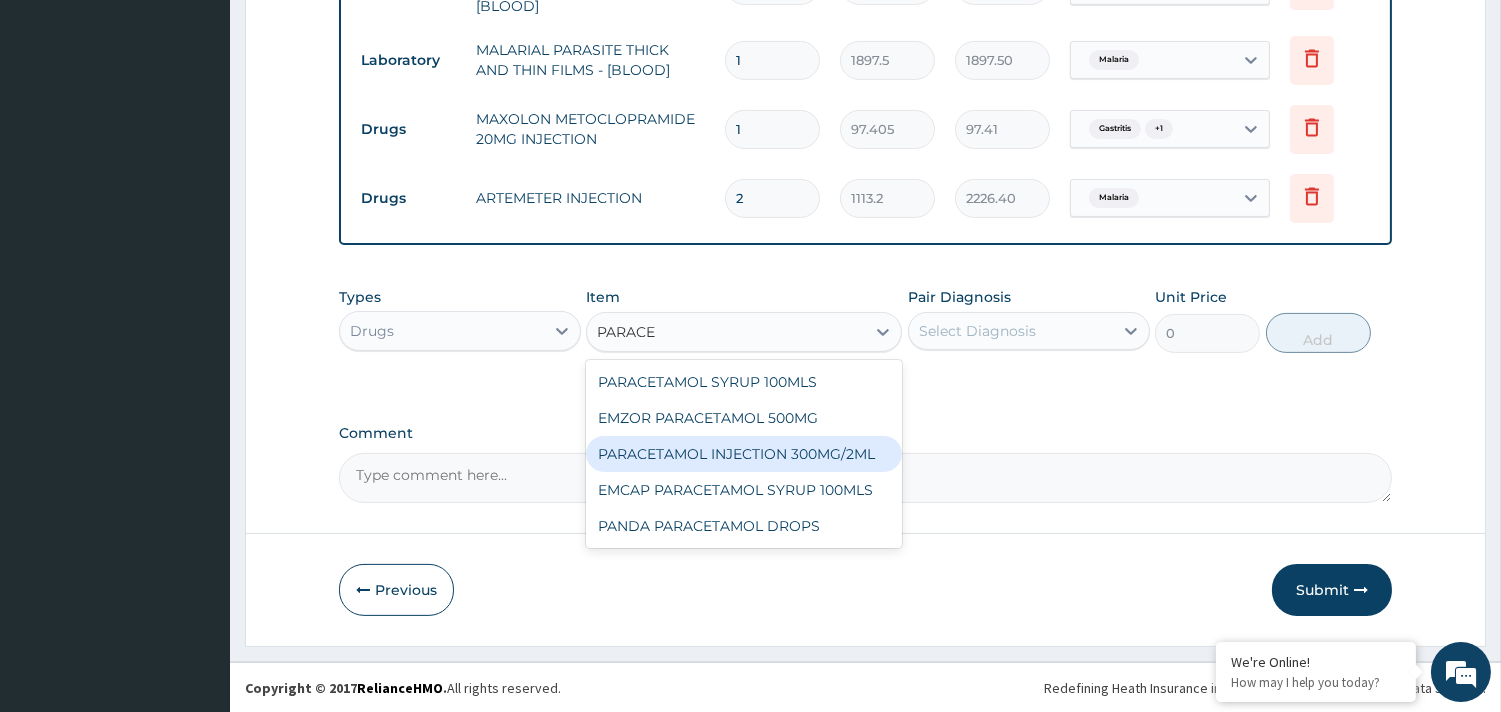 click on "PARACETAMOL INJECTION 300MG/2ML" at bounding box center (744, 454) 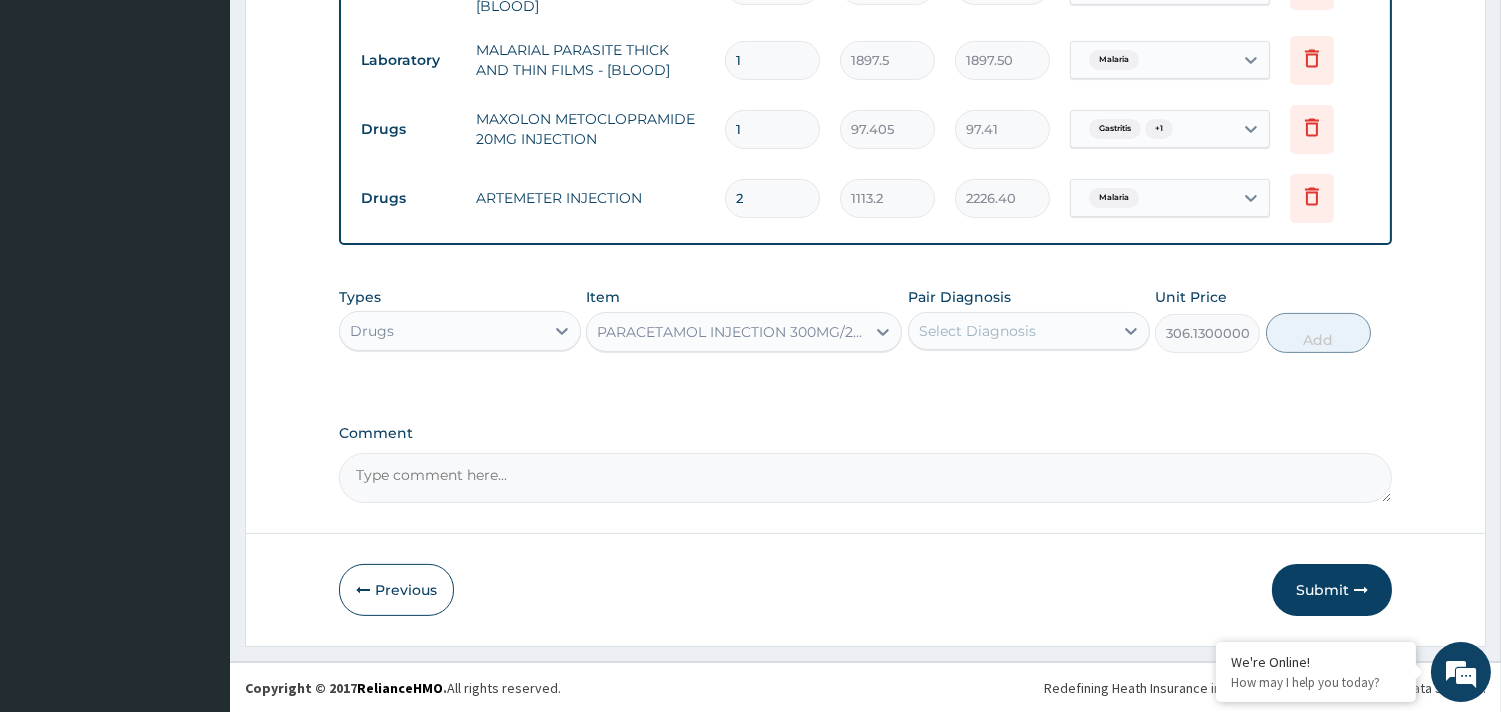 click on "Select Diagnosis" at bounding box center [977, 331] 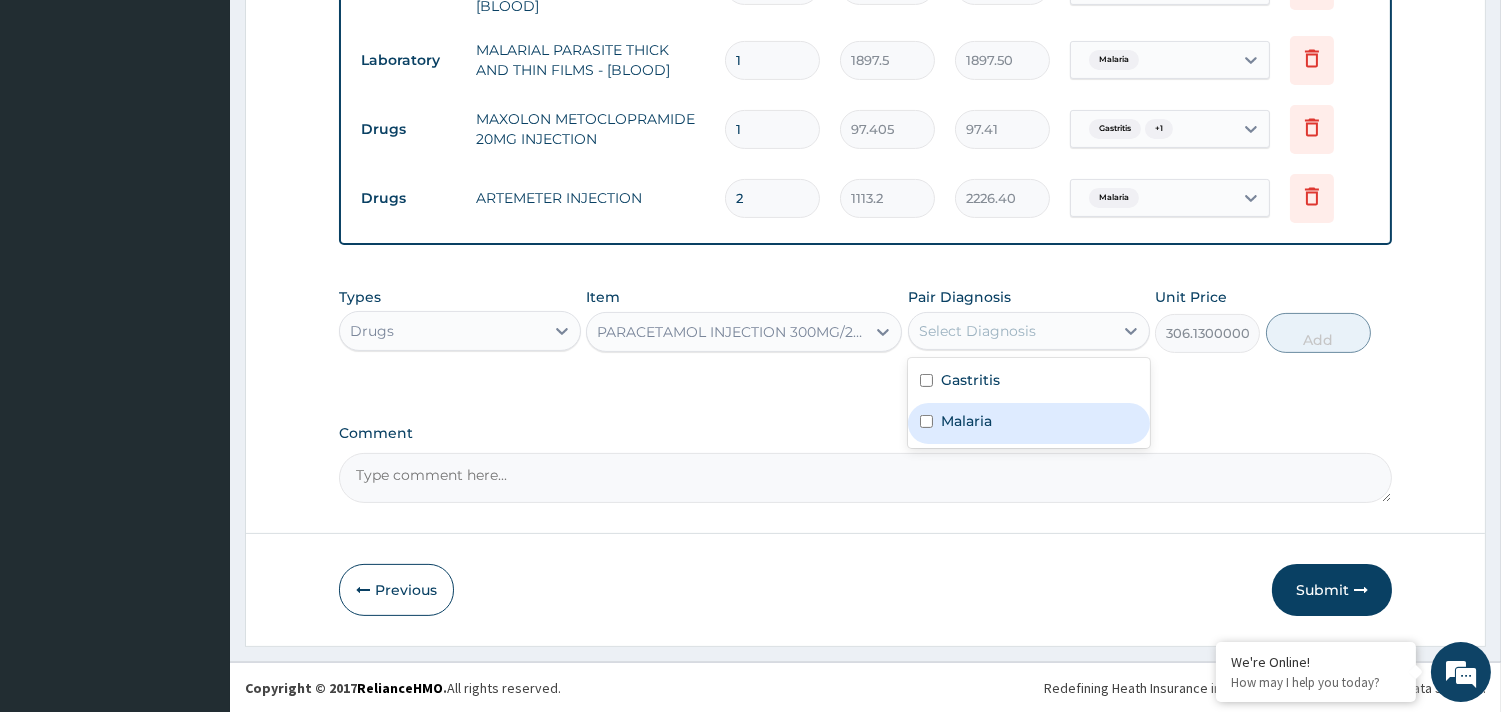 click on "Malaria" at bounding box center (1029, 423) 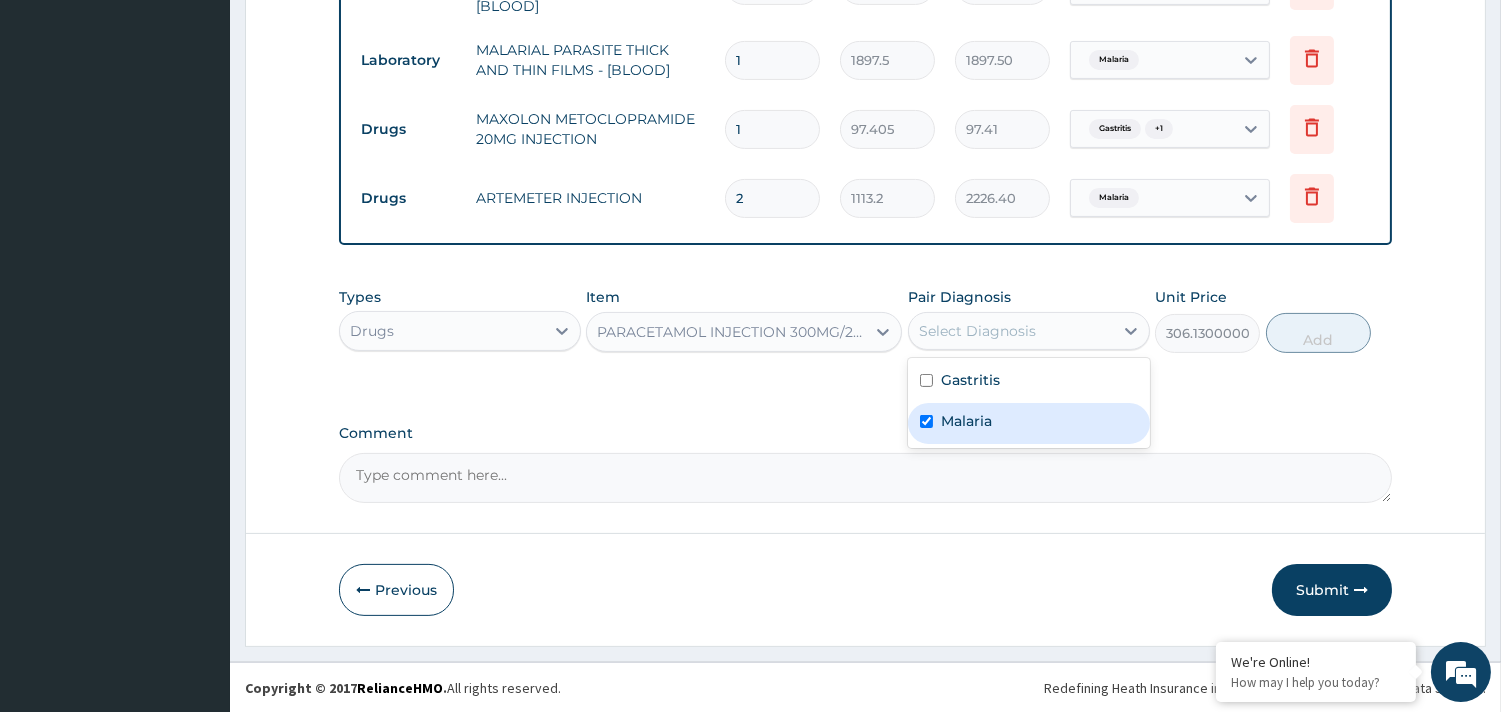 checkbox on "true" 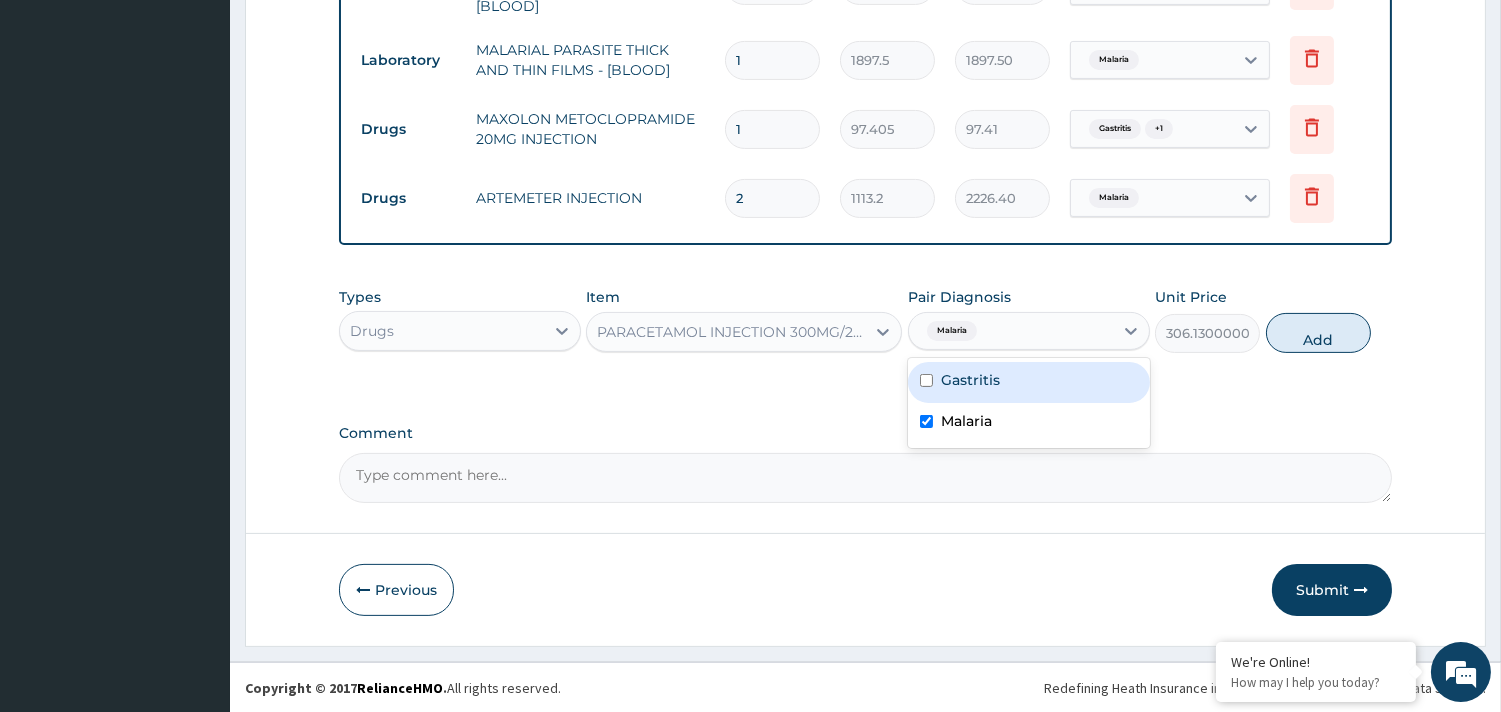 click on "Gastritis" at bounding box center [1029, 382] 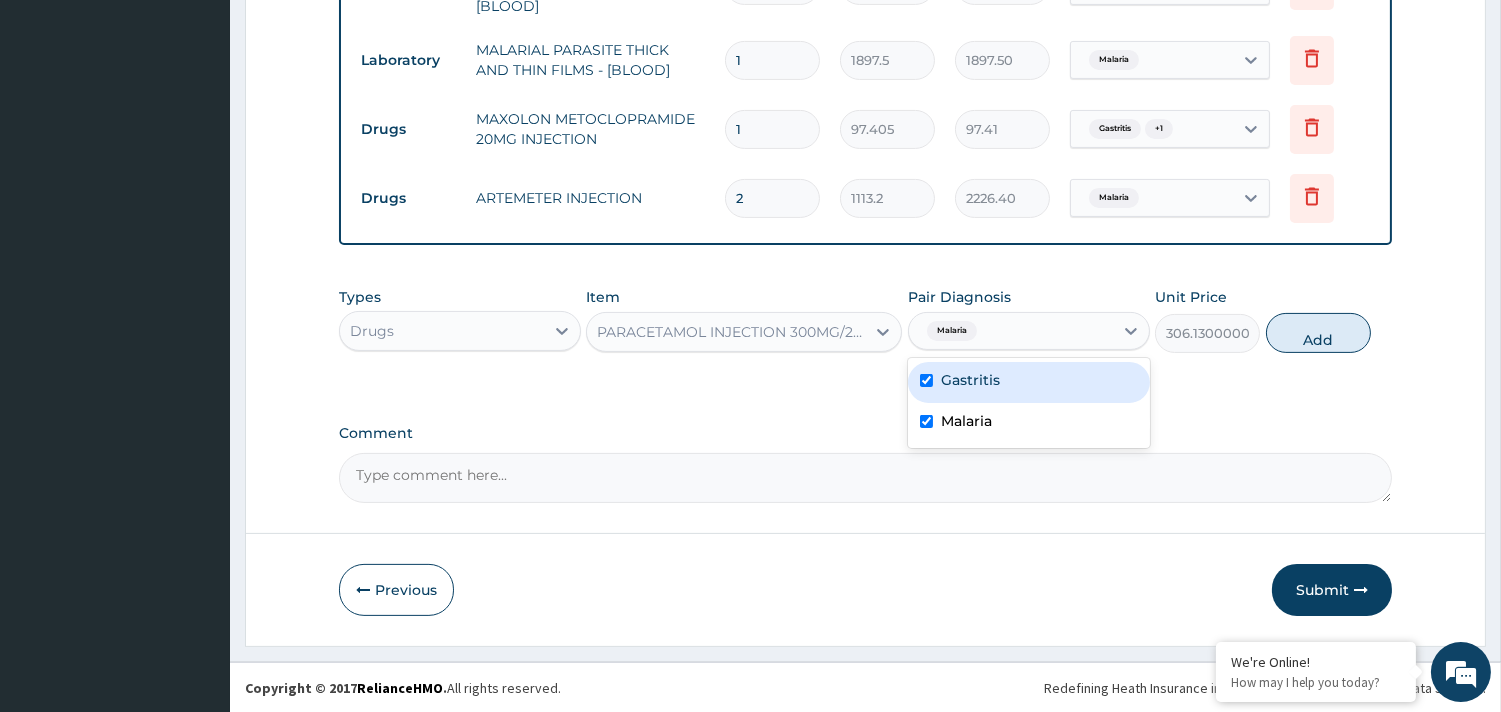 checkbox on "true" 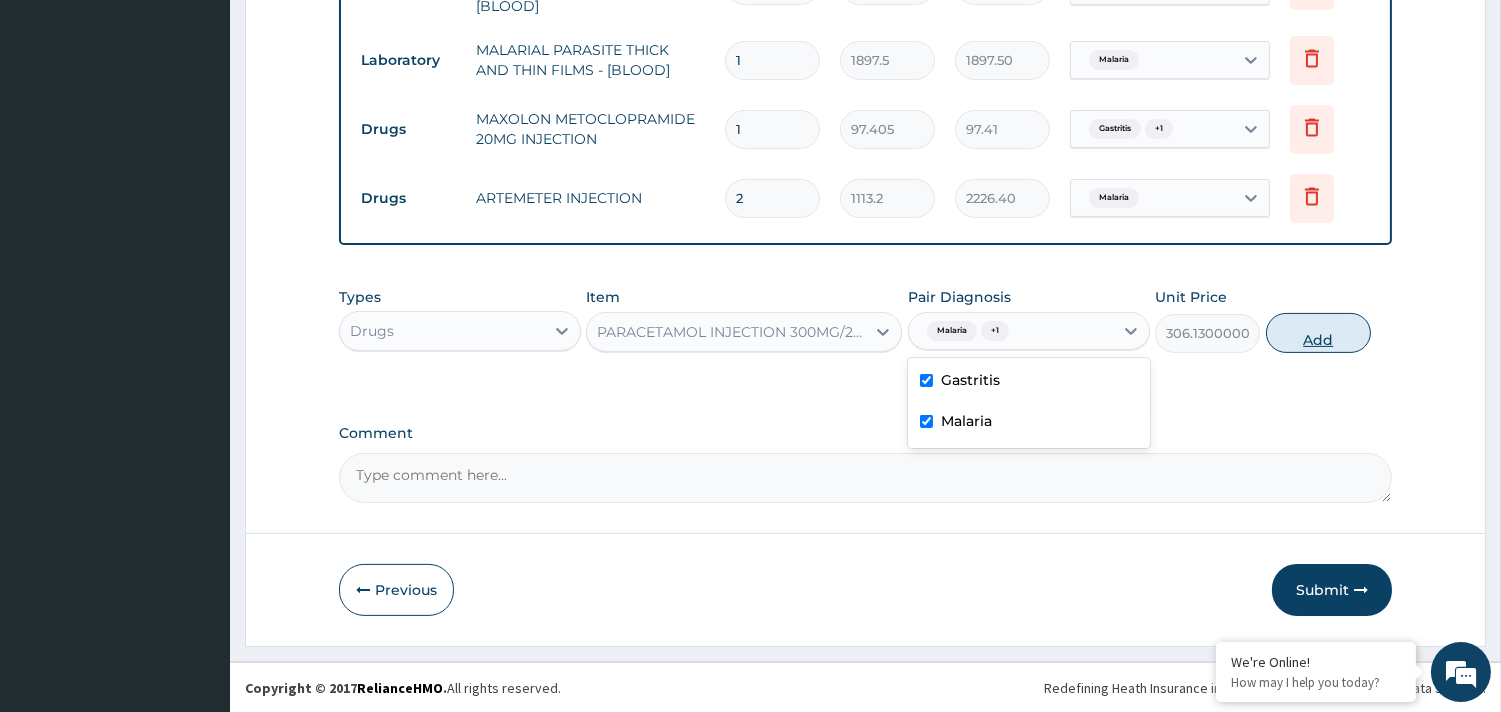 click on "Add" at bounding box center [1318, 333] 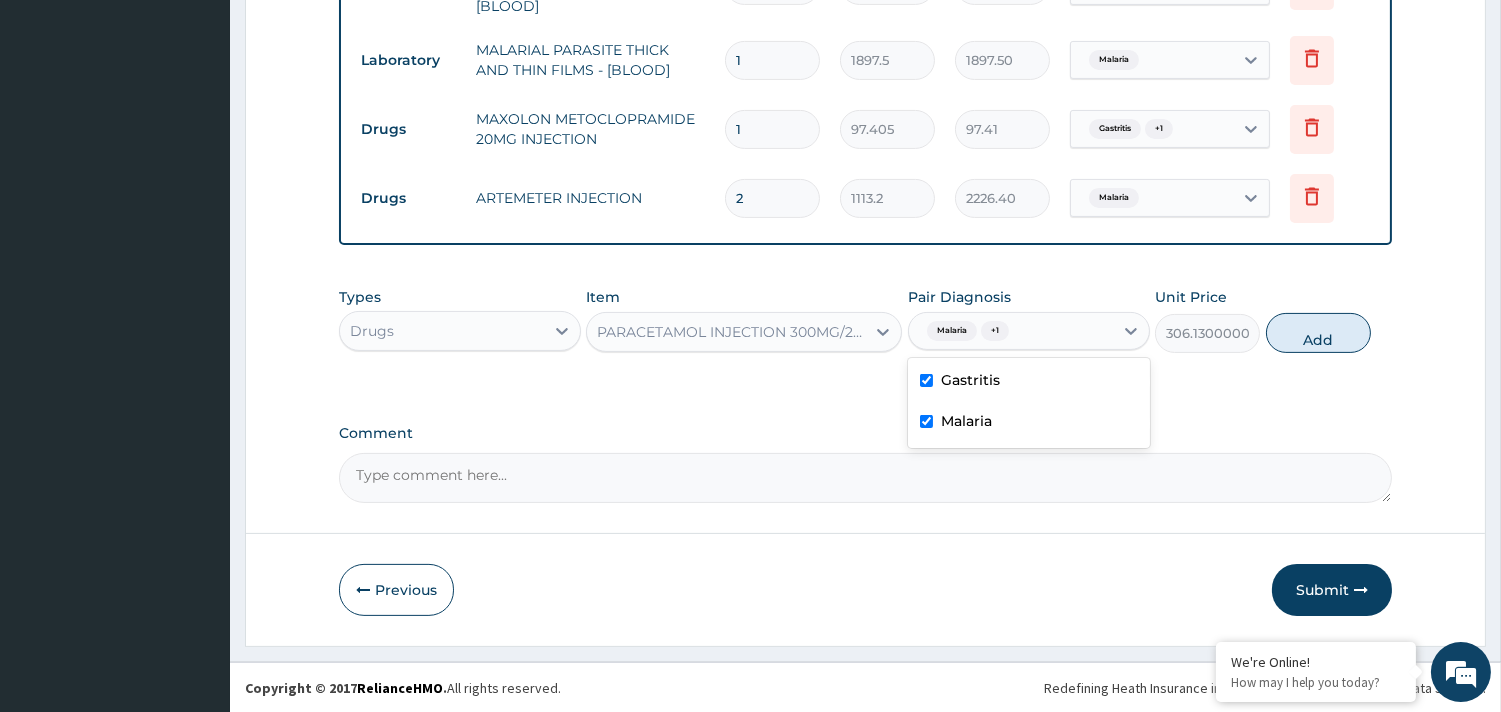 type on "0" 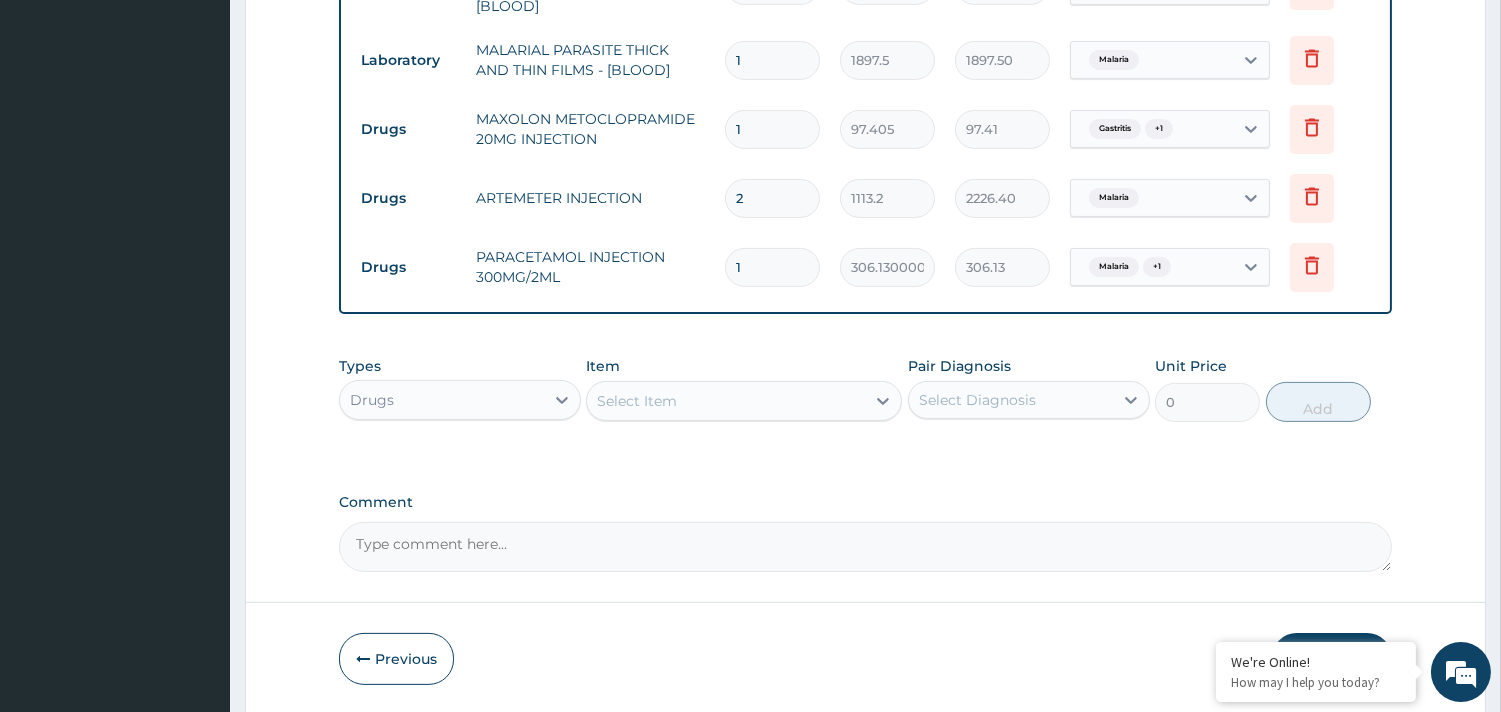 click on "Select Item" at bounding box center (637, 401) 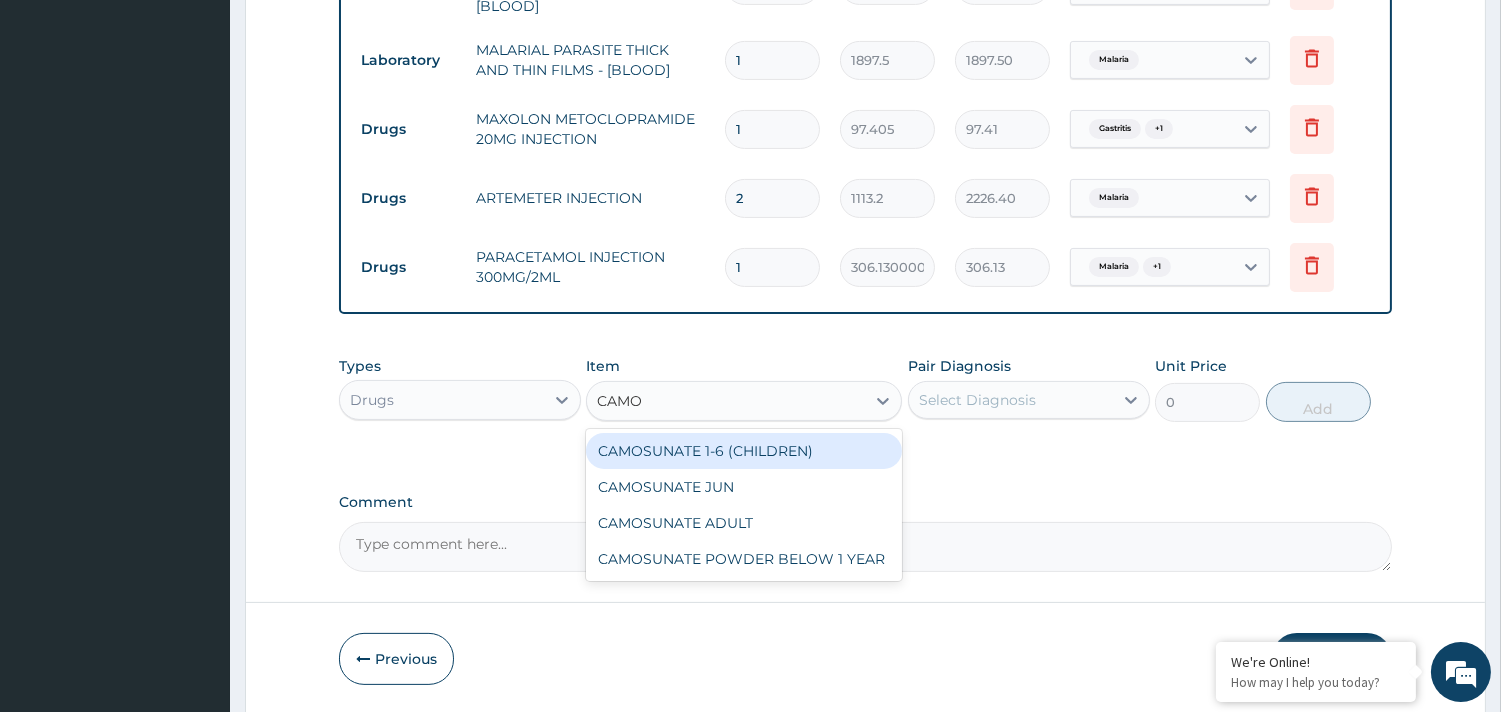 type on "CAMOS" 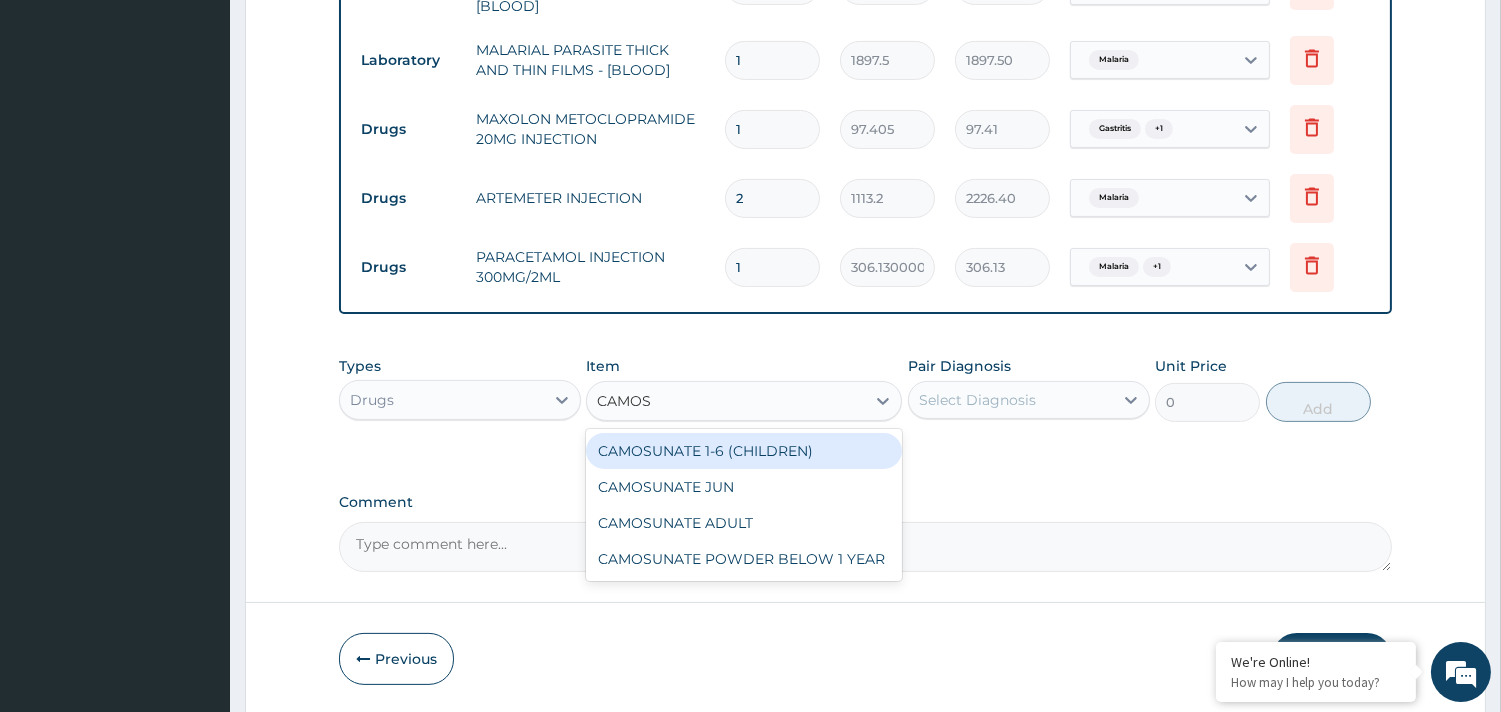 click on "CAMOSUNATE 1-6 (CHILDREN)" at bounding box center [744, 451] 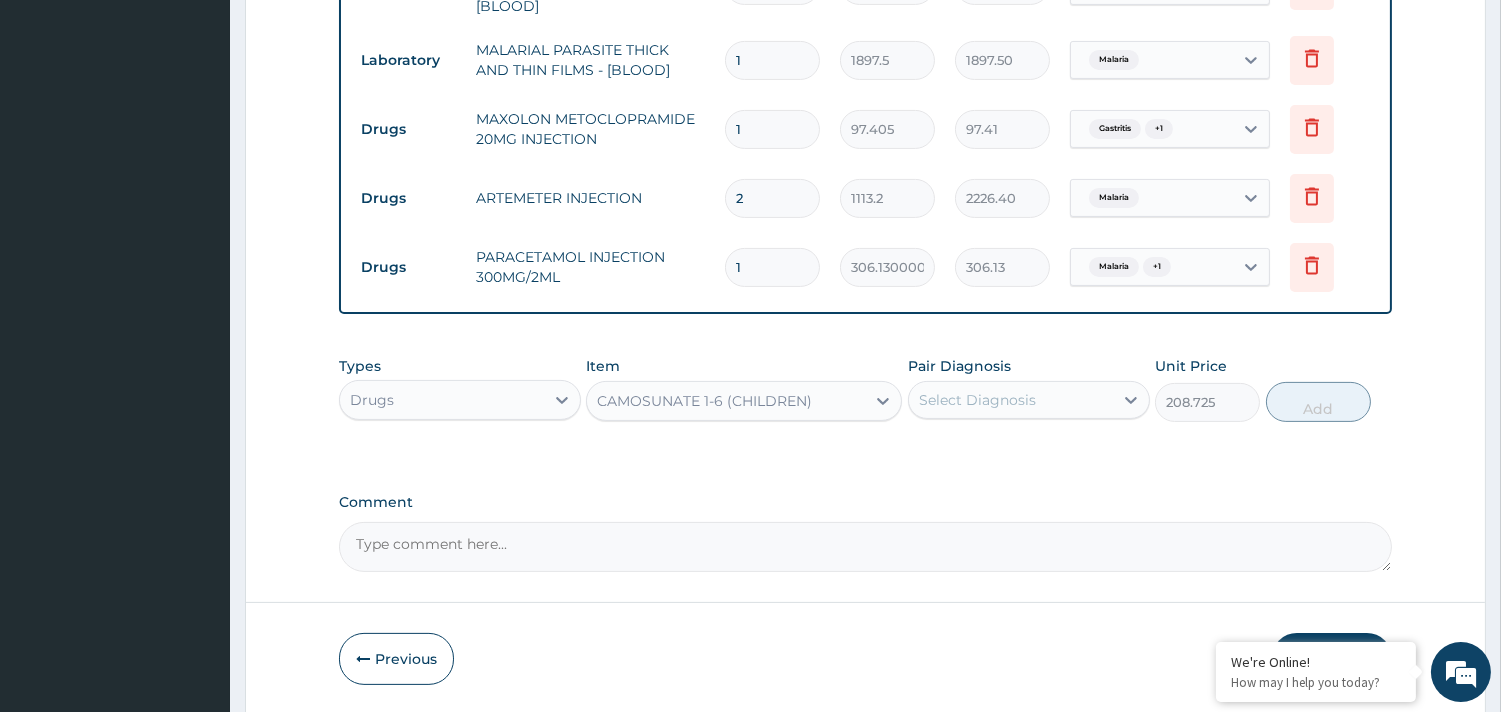 click on "CAMOSUNATE 1-6 (CHILDREN)" at bounding box center [704, 401] 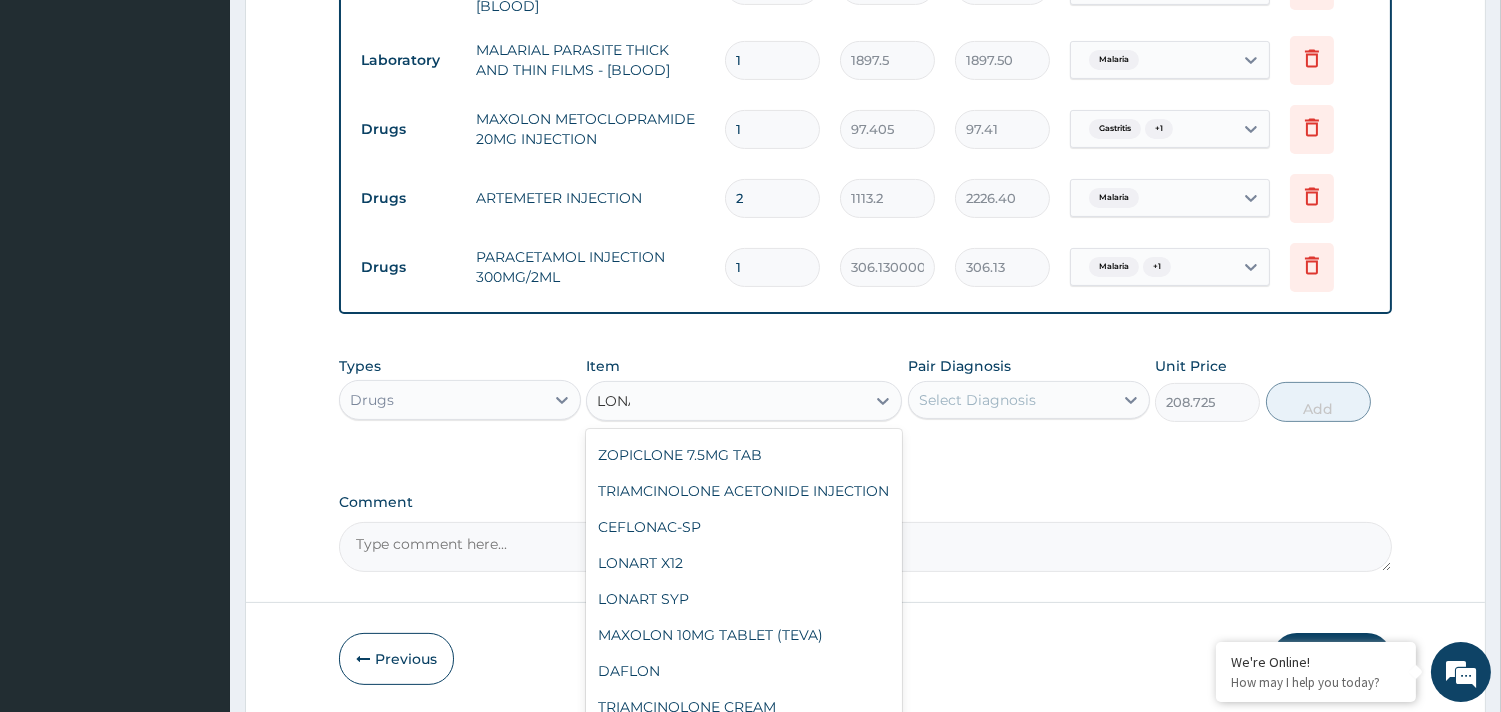 scroll, scrollTop: 0, scrollLeft: 0, axis: both 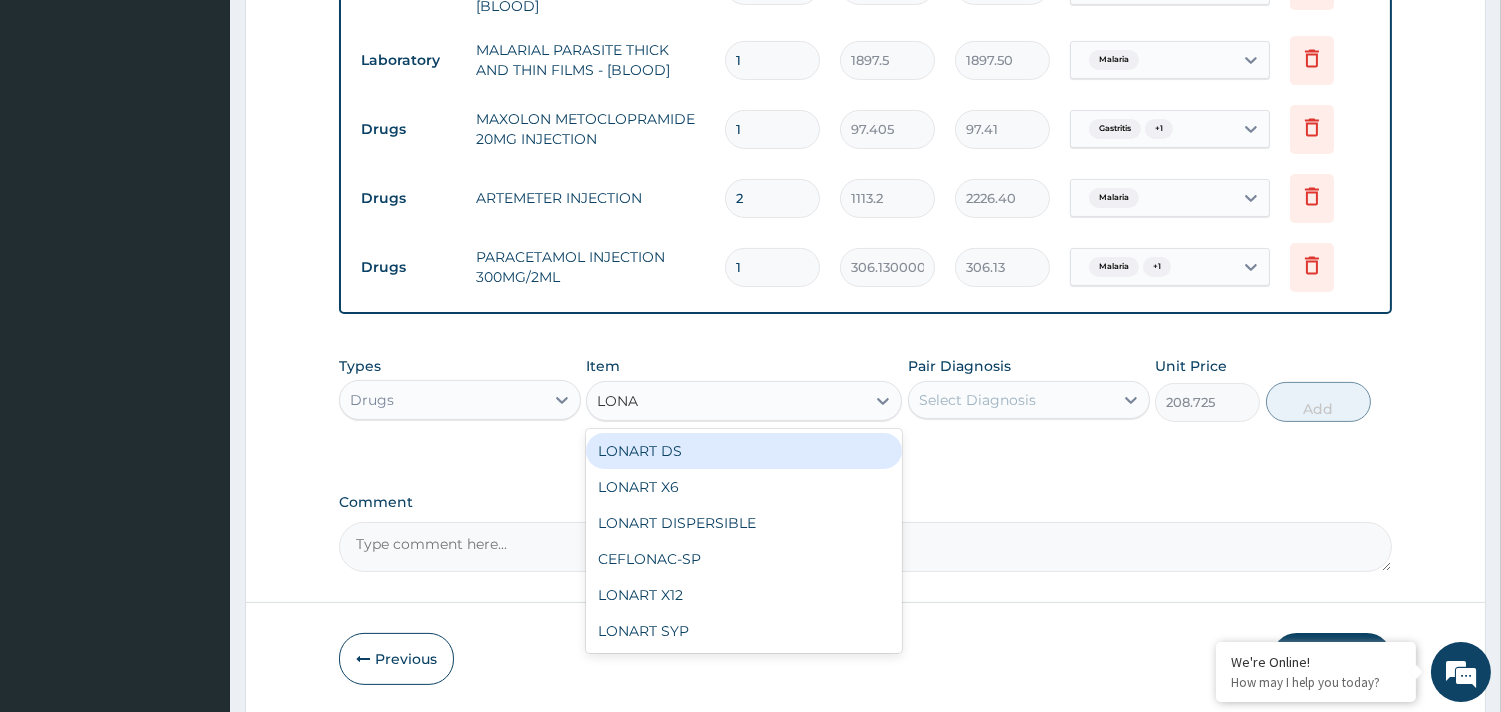 type on "LONAR" 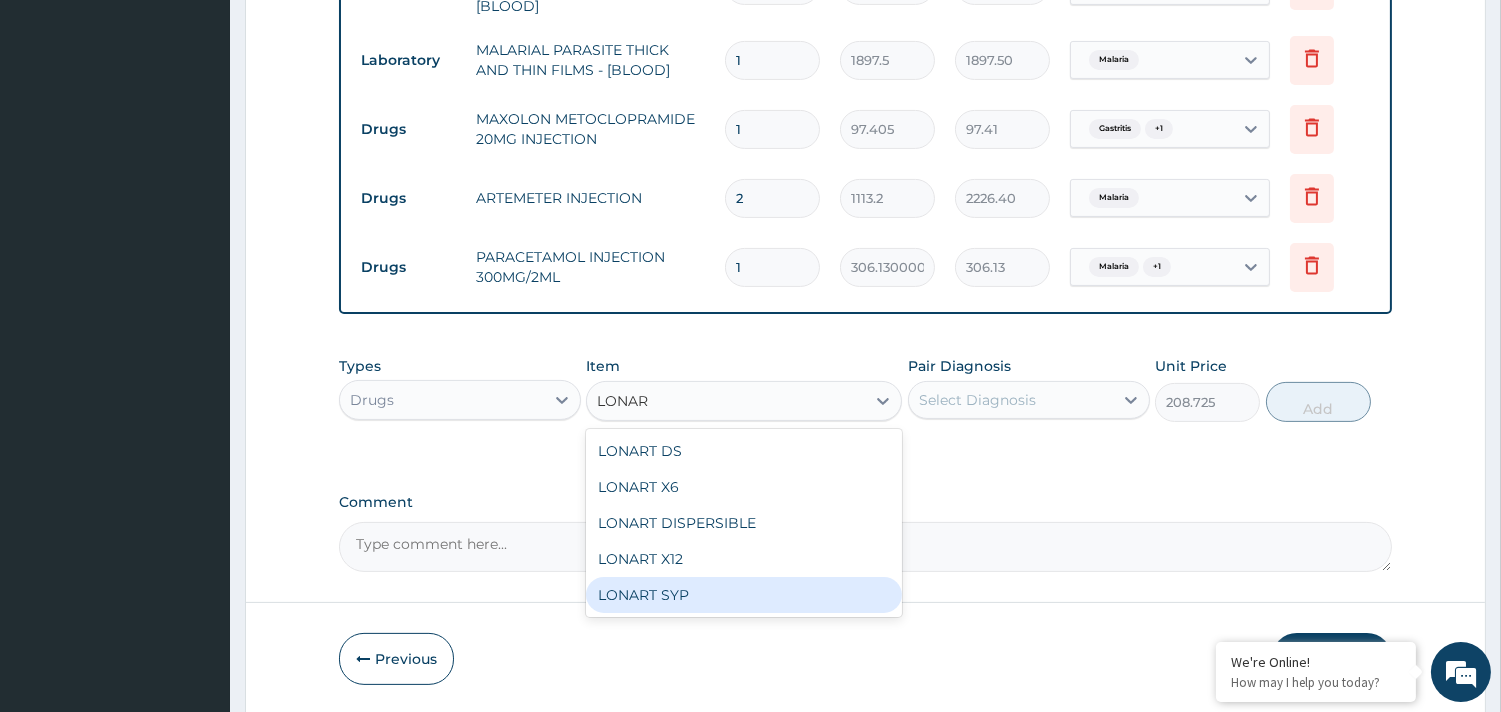 click on "LONART SYP" at bounding box center [744, 595] 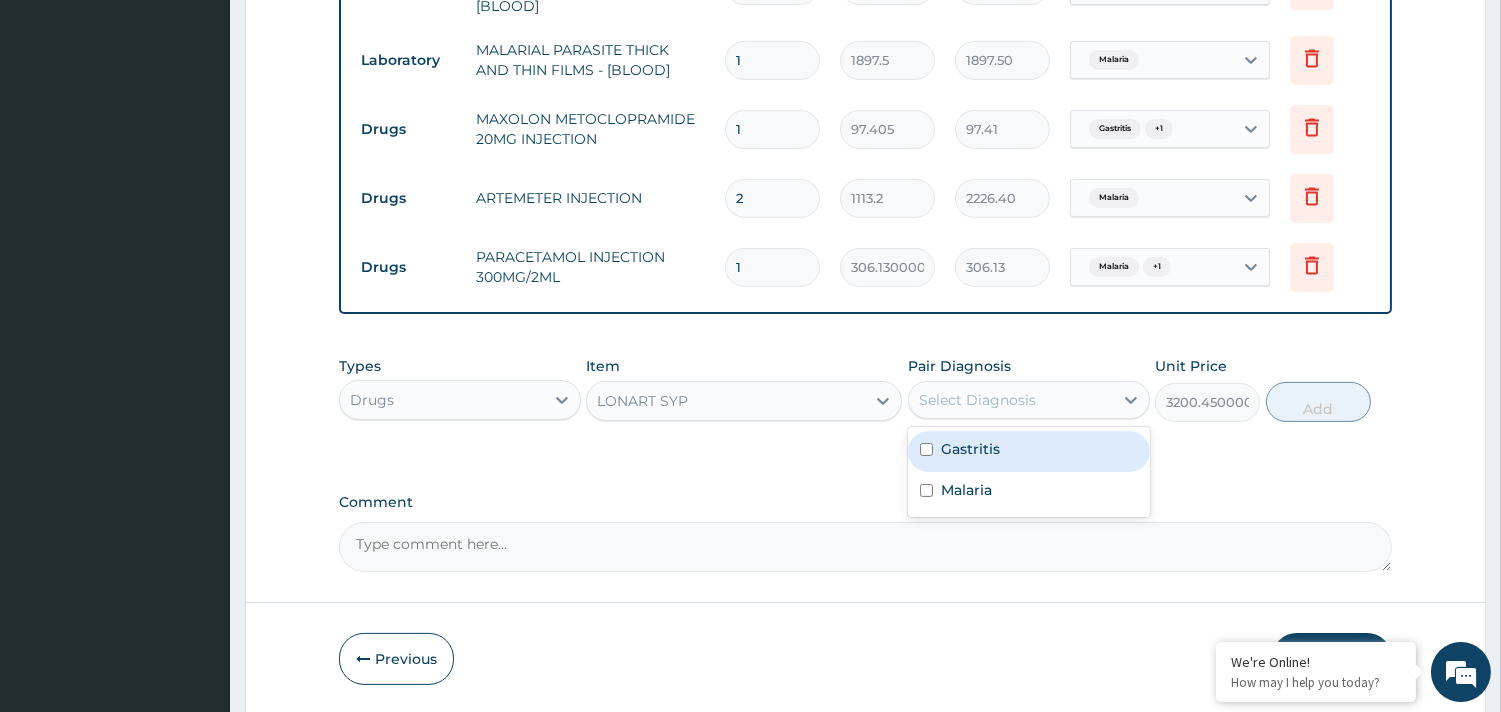 click on "Select Diagnosis" at bounding box center [977, 400] 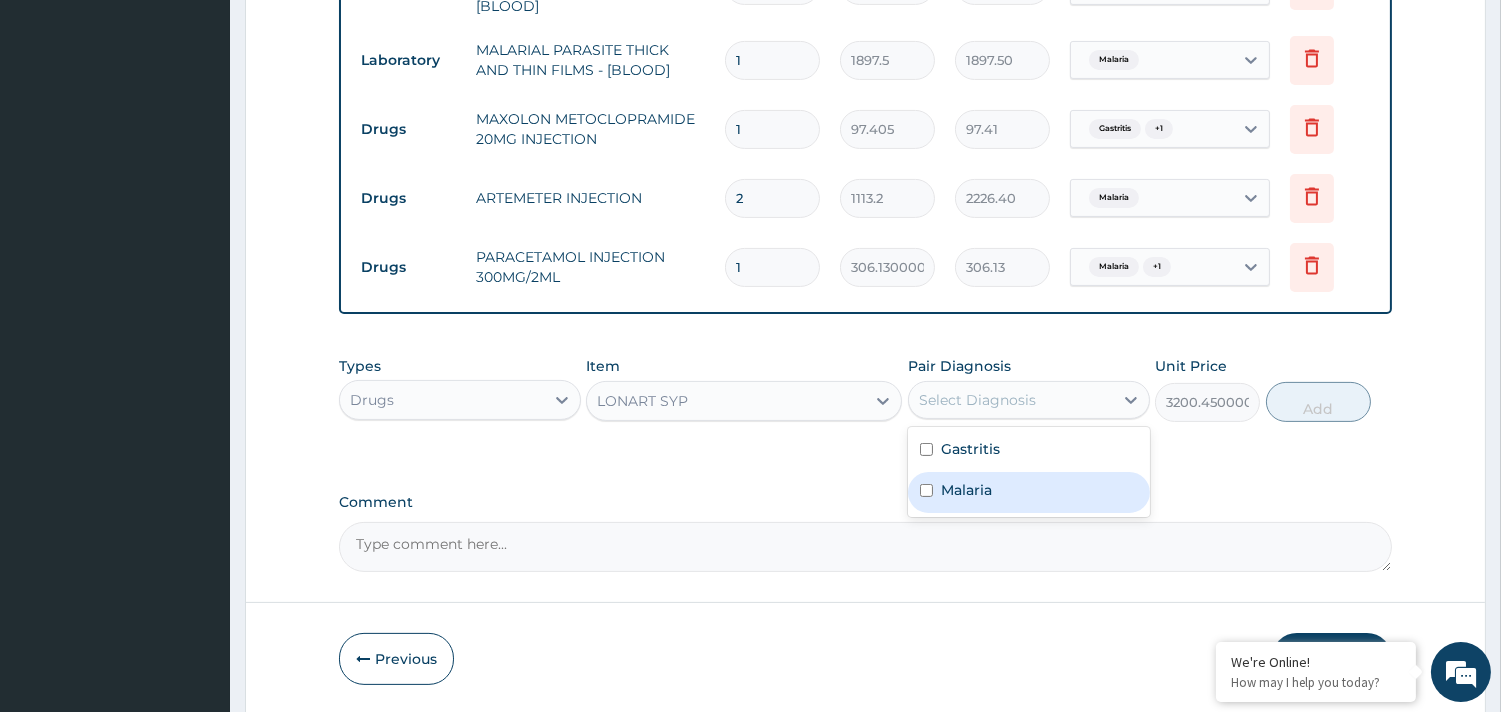 click on "Malaria" at bounding box center (966, 490) 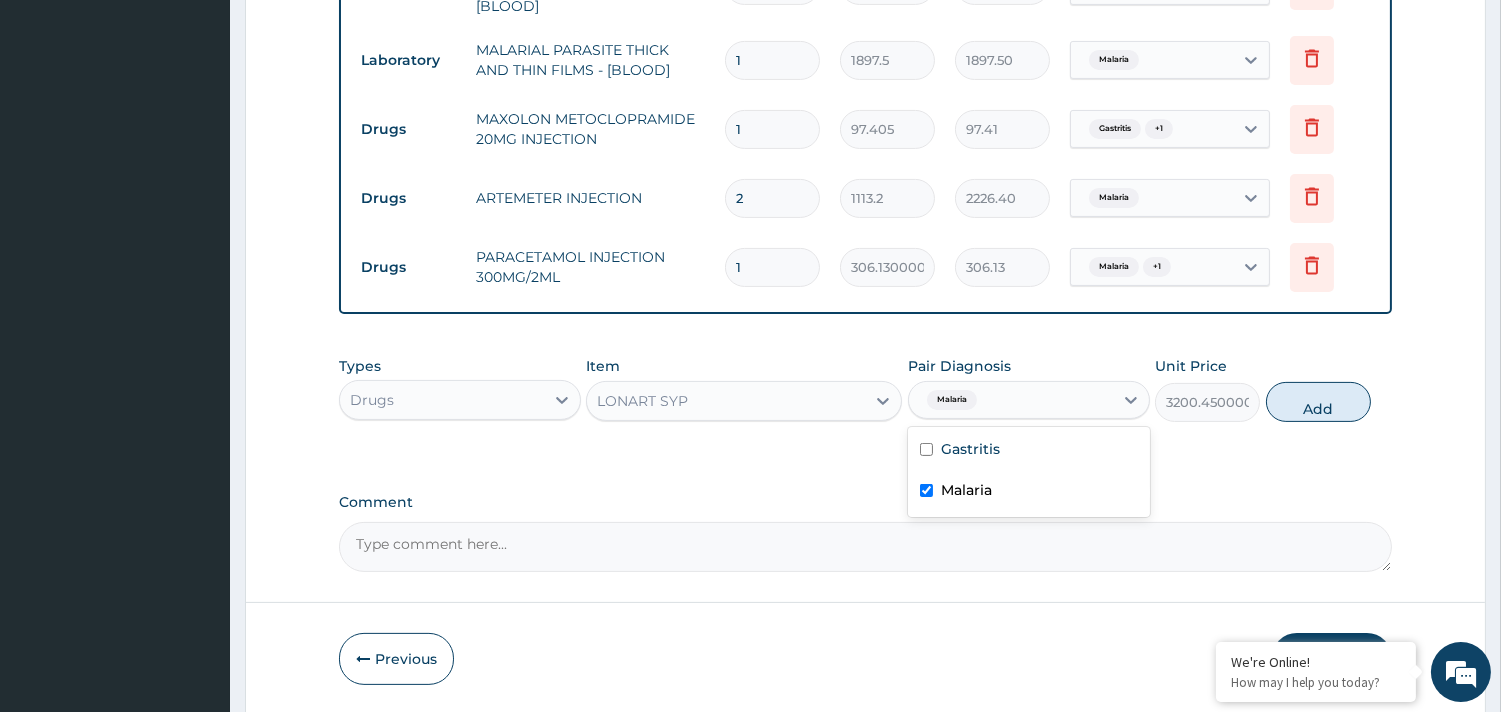 checkbox on "true" 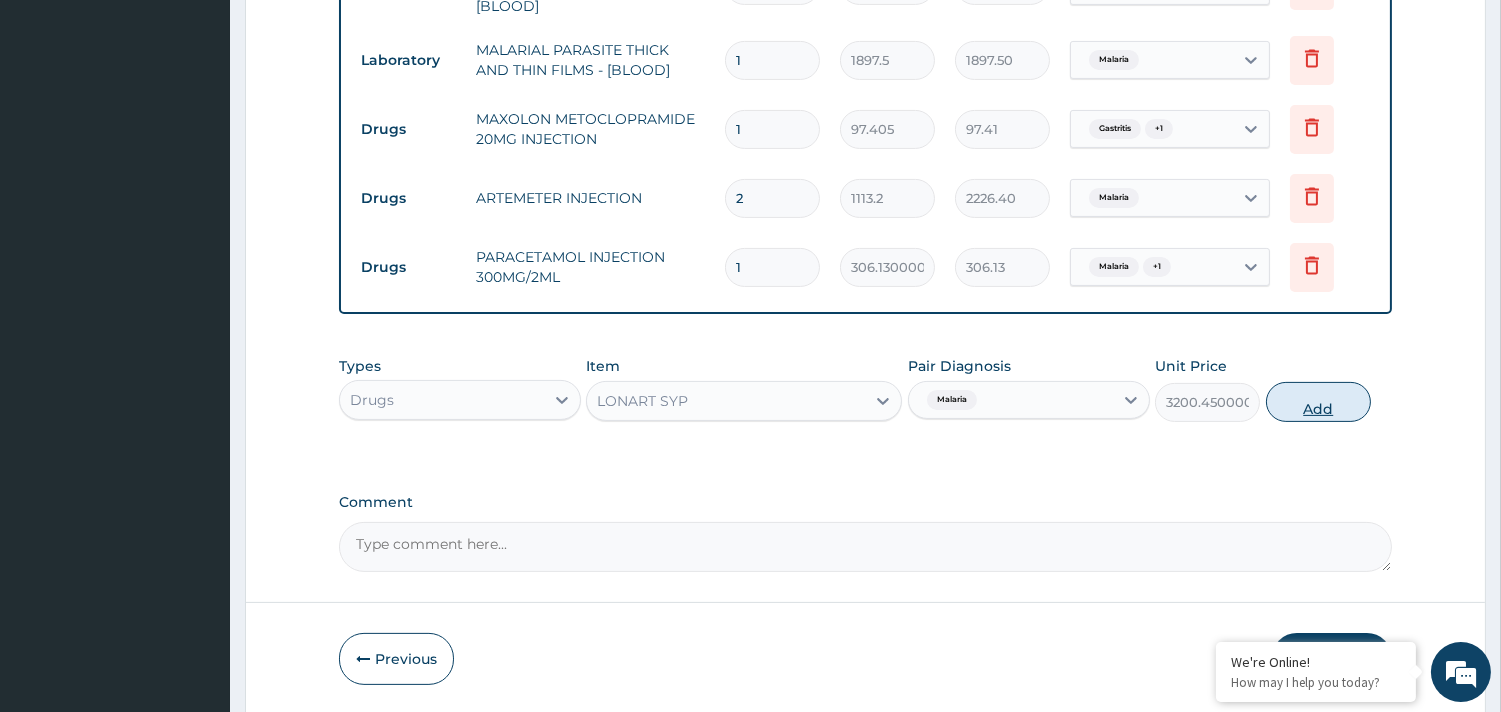 click on "Add" at bounding box center (1318, 402) 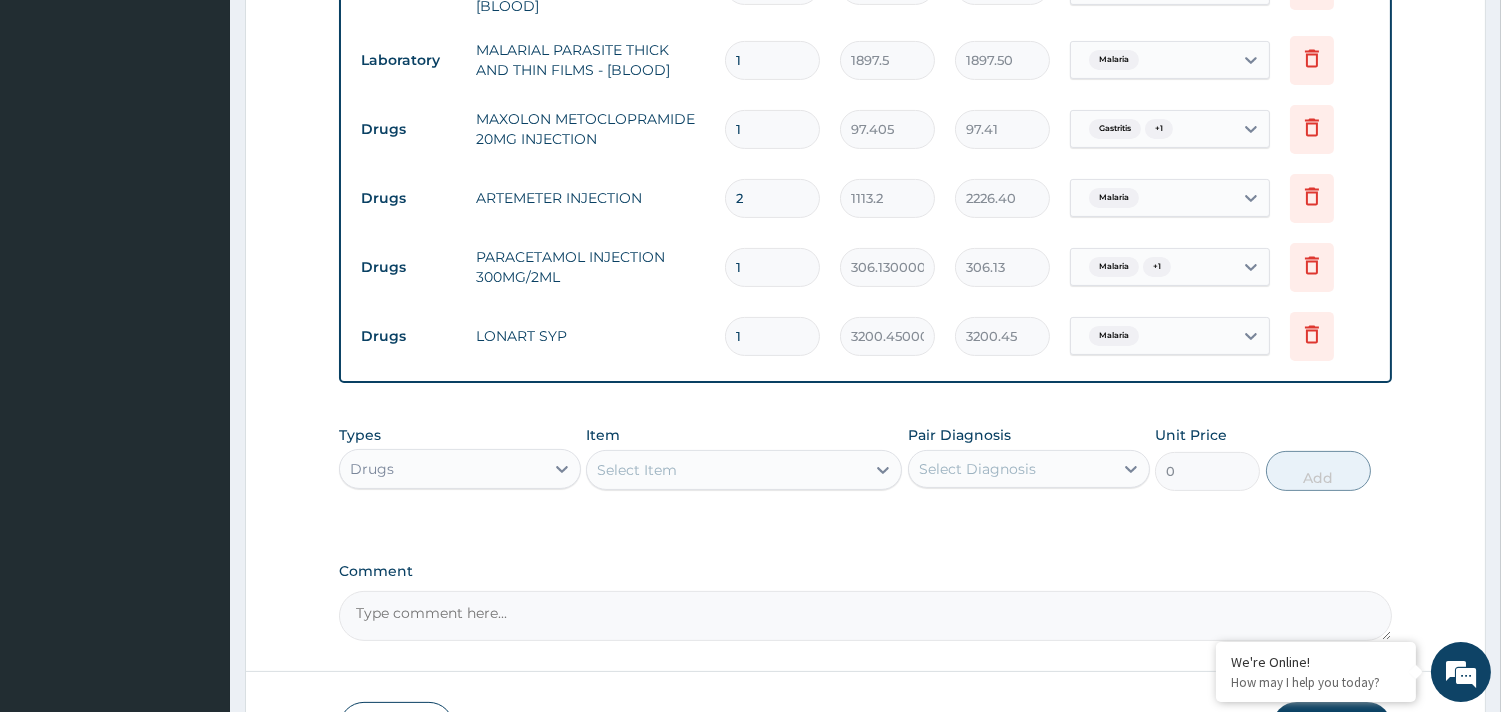 click on "Select Item" at bounding box center [637, 470] 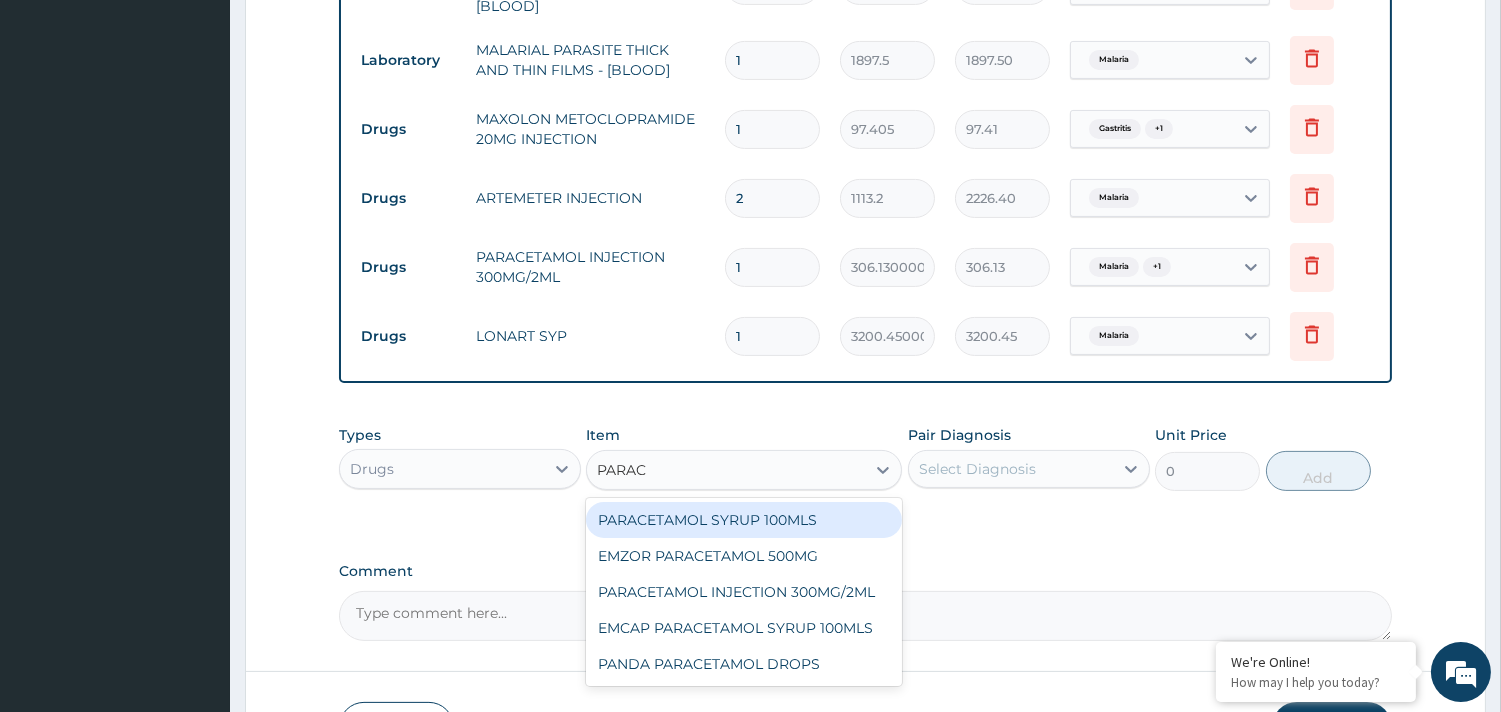 type on "PARACE" 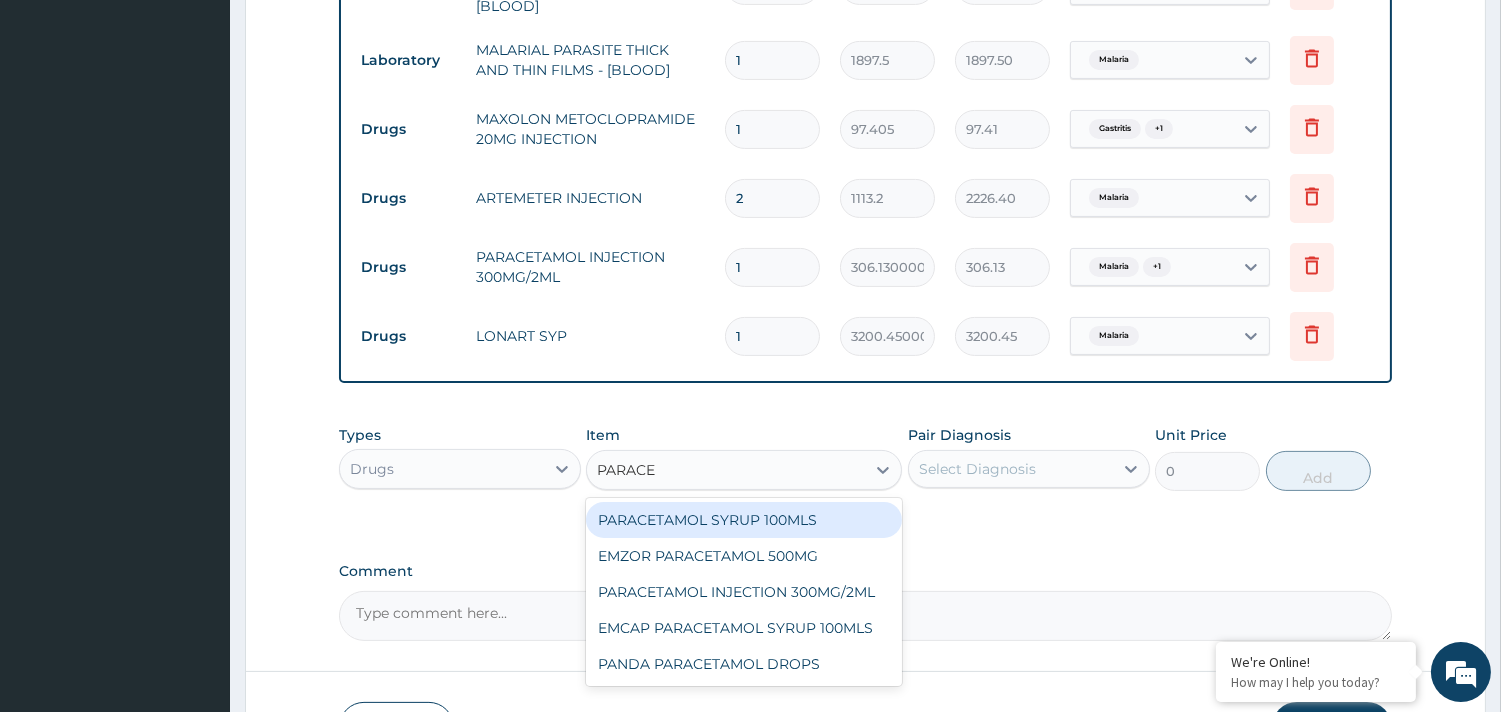 click on "PARACETAMOL SYRUP 100MLS" at bounding box center [744, 520] 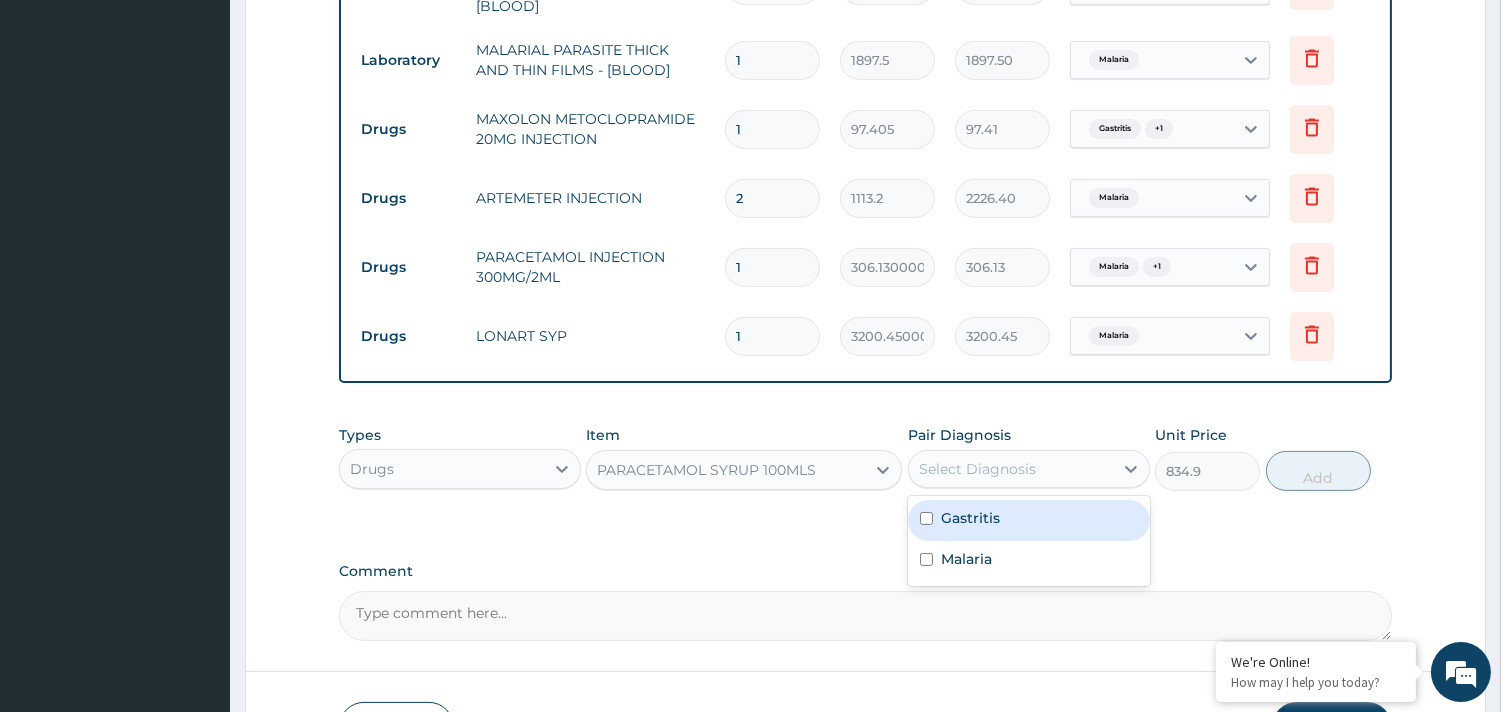 click on "Select Diagnosis" at bounding box center [977, 469] 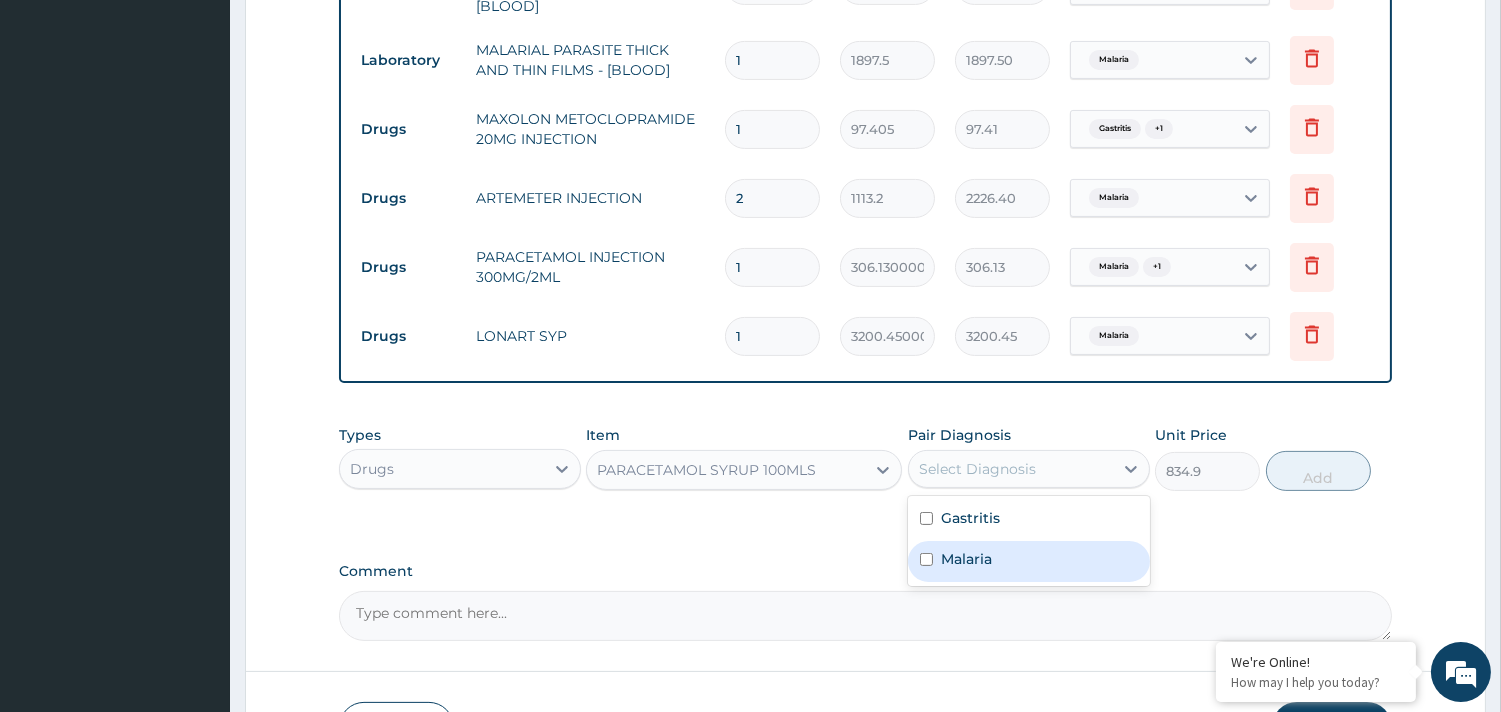 click on "Malaria" at bounding box center [1029, 561] 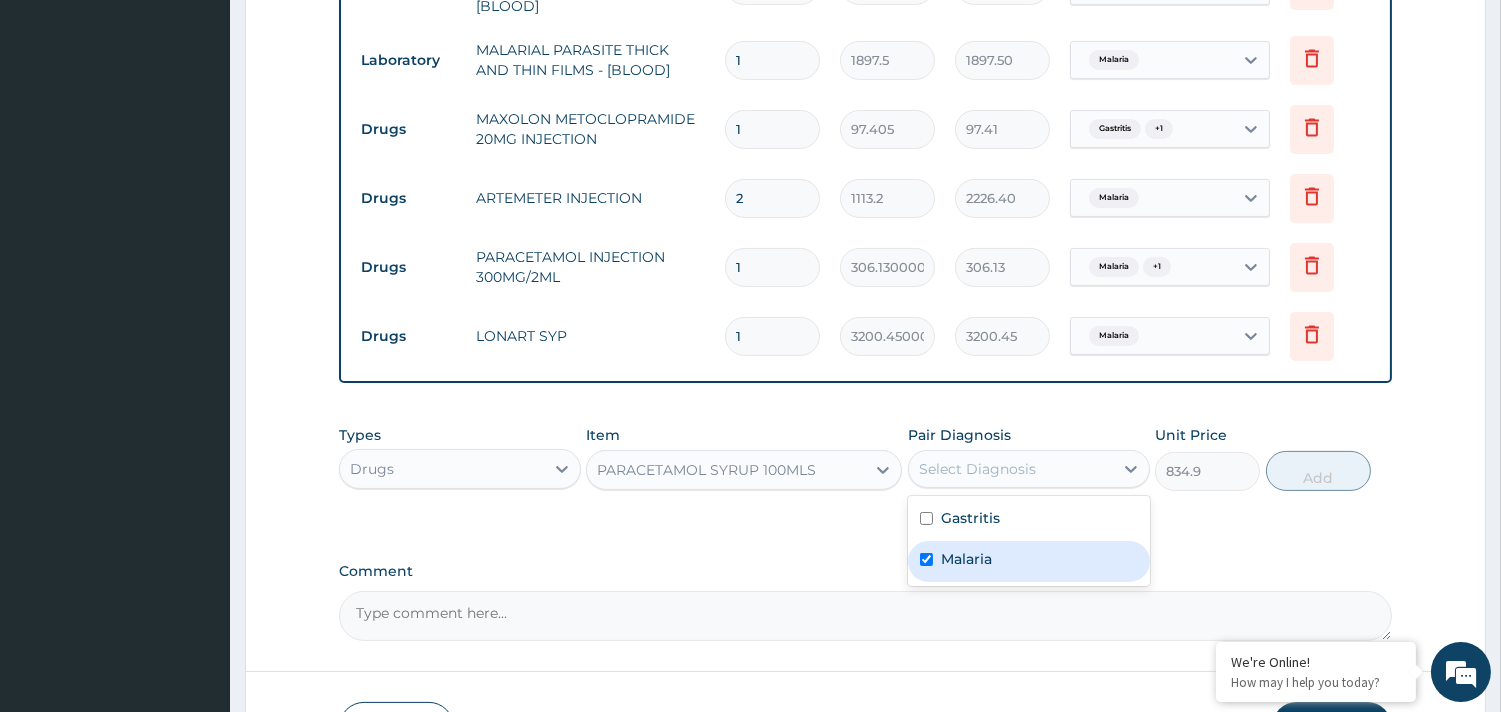 checkbox on "true" 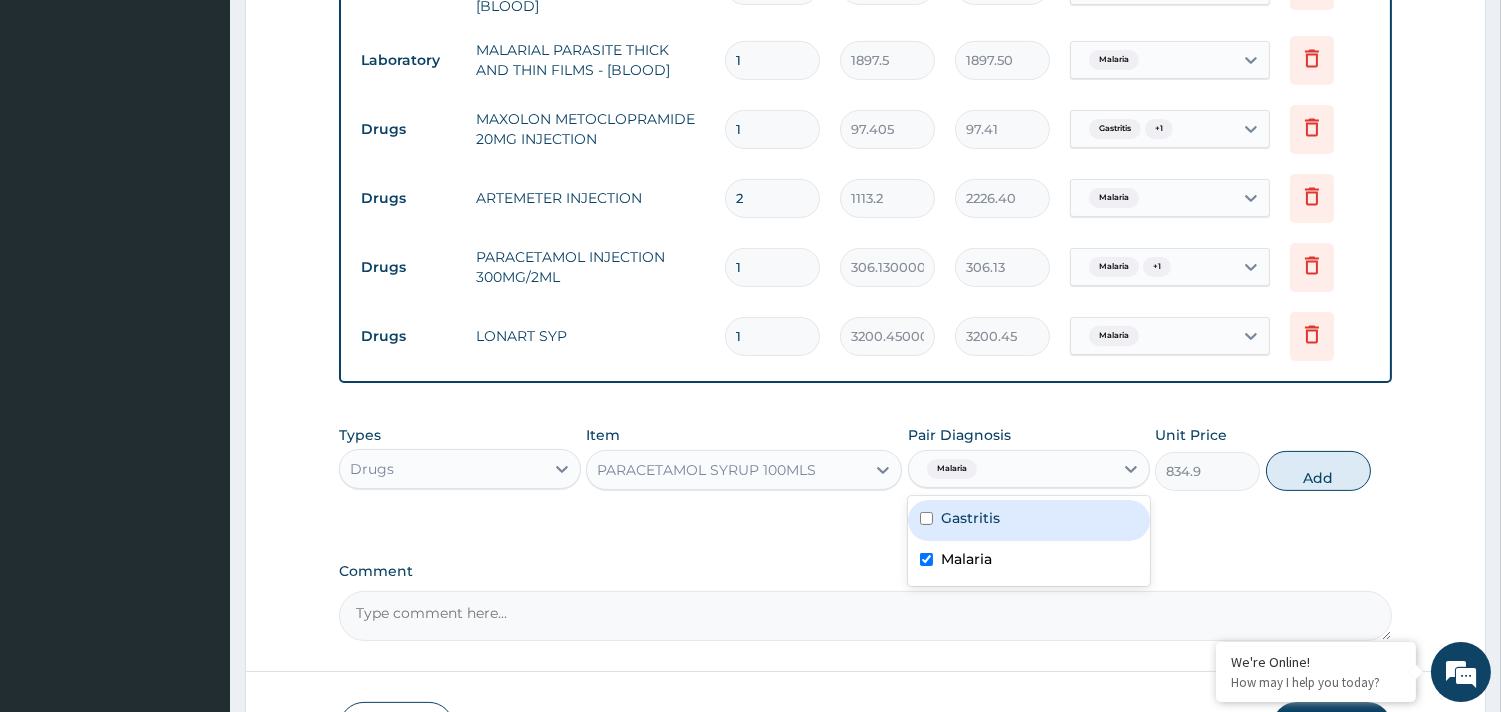 click on "Gastritis" at bounding box center (970, 518) 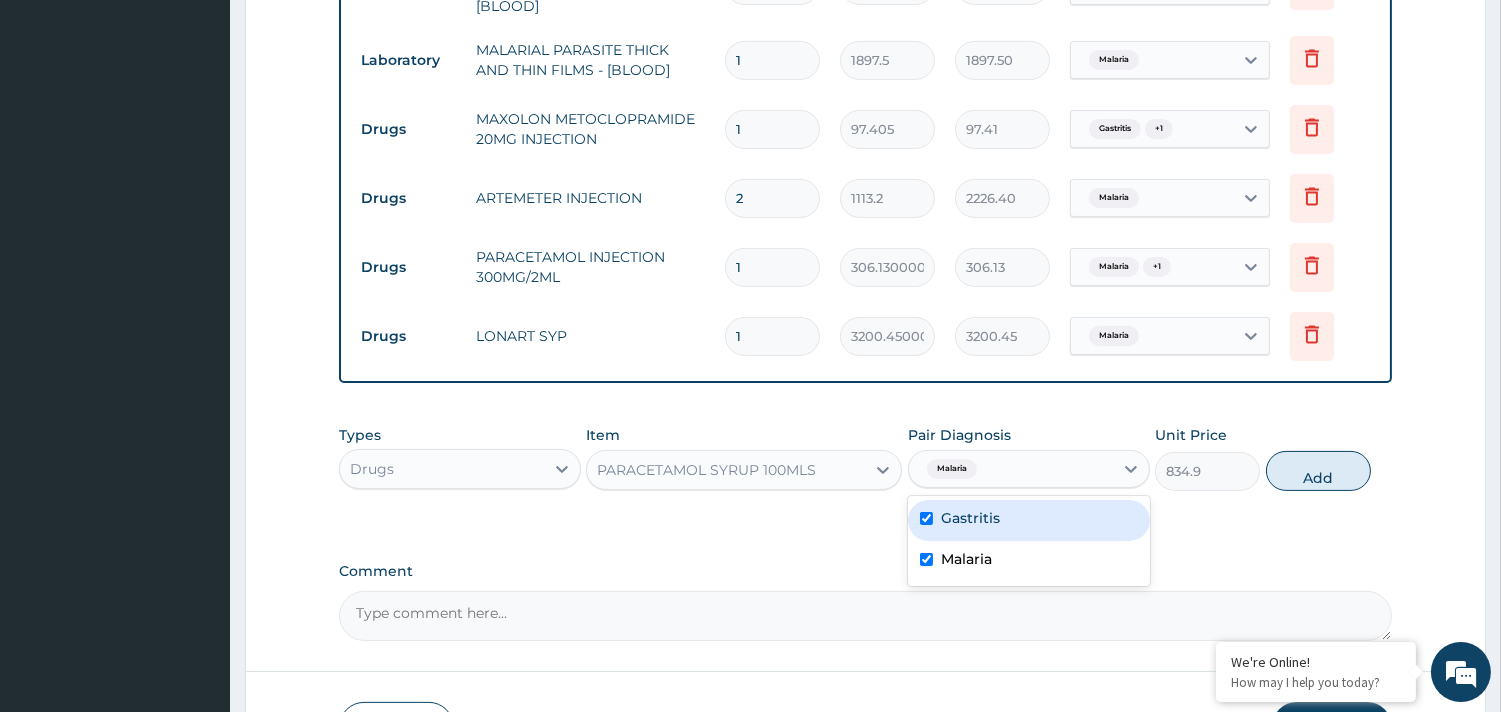 checkbox on "true" 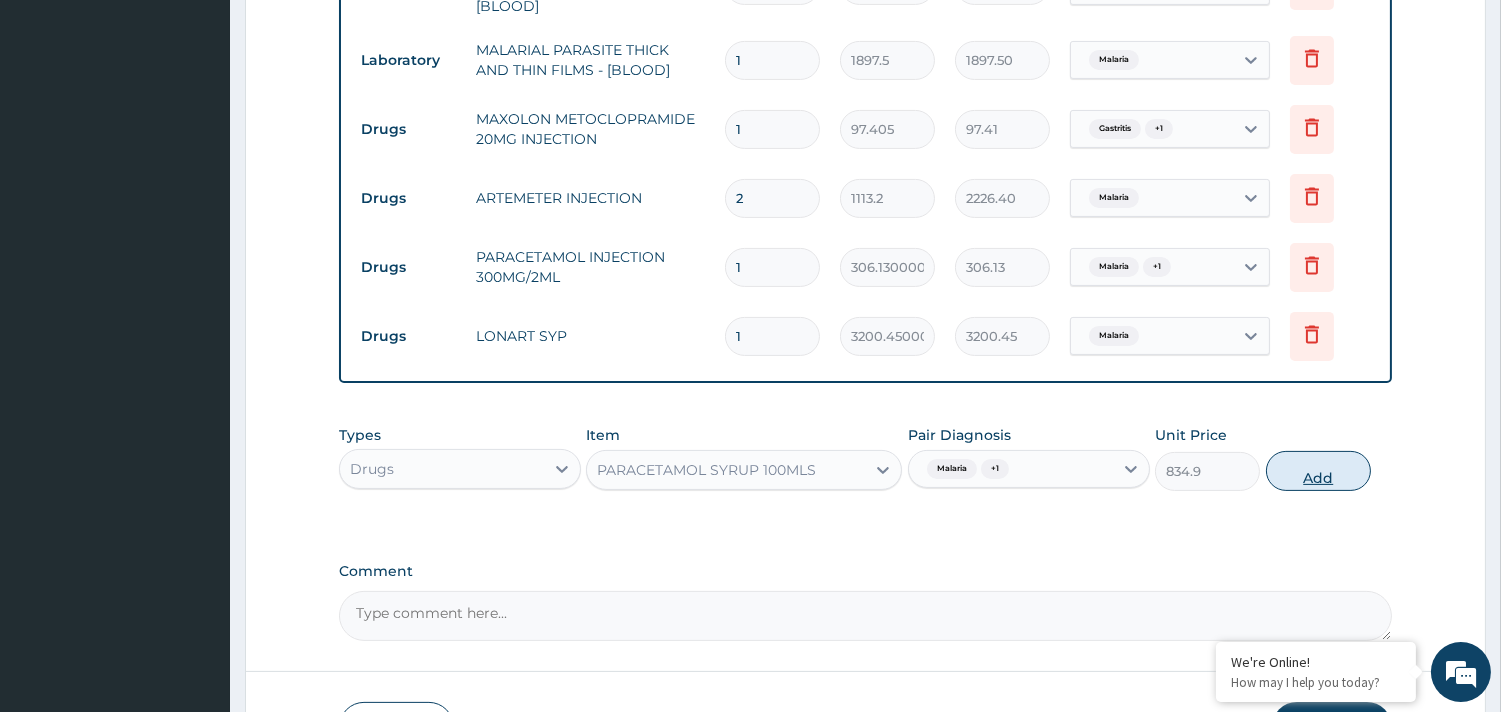 click on "Add" at bounding box center (1318, 471) 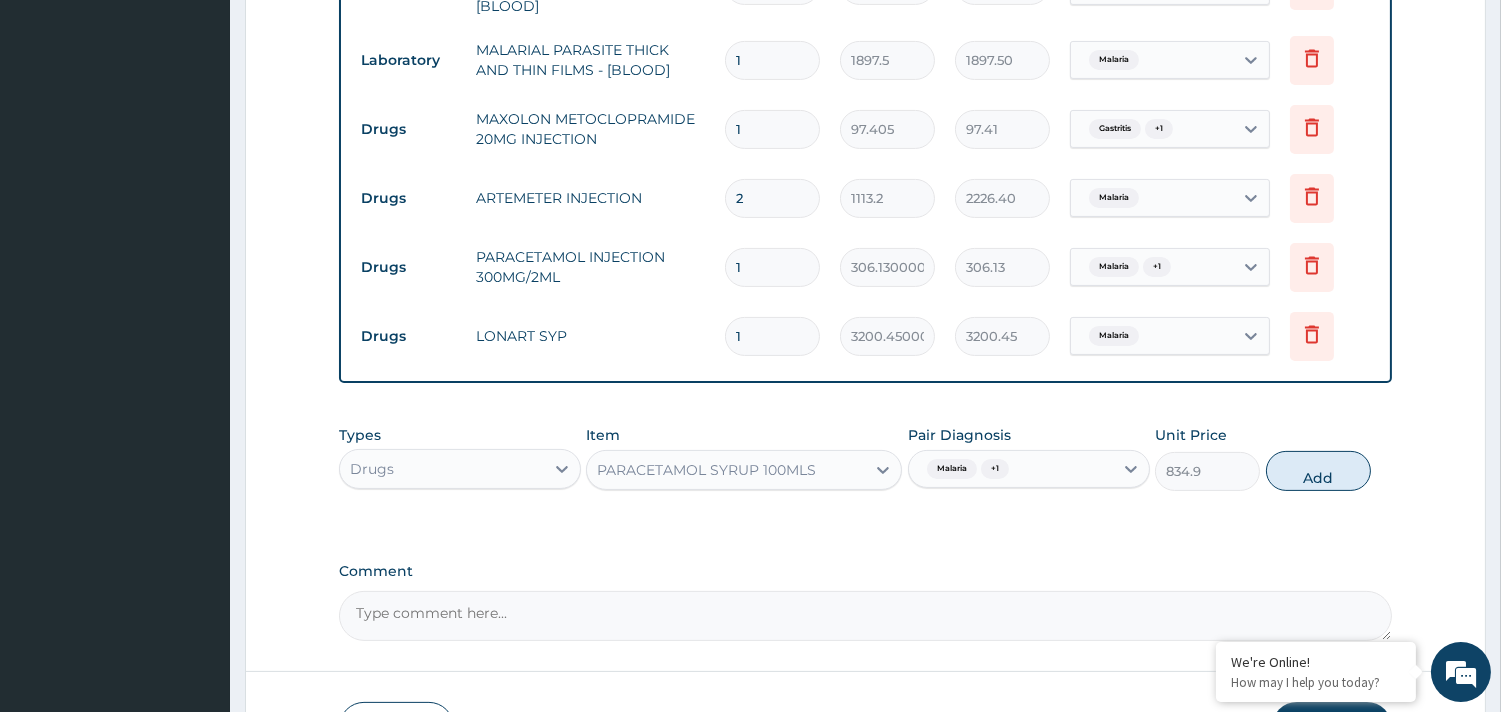 type on "0" 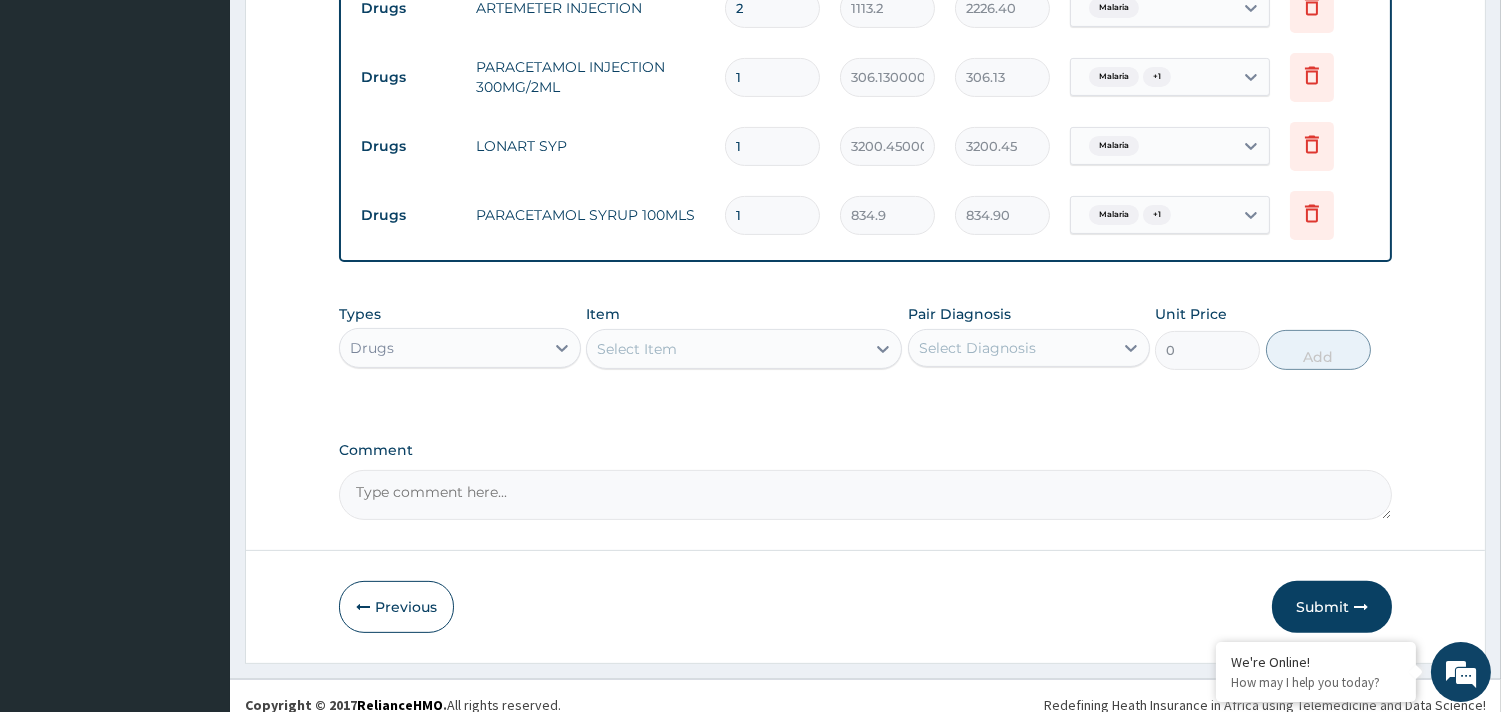 scroll, scrollTop: 1141, scrollLeft: 0, axis: vertical 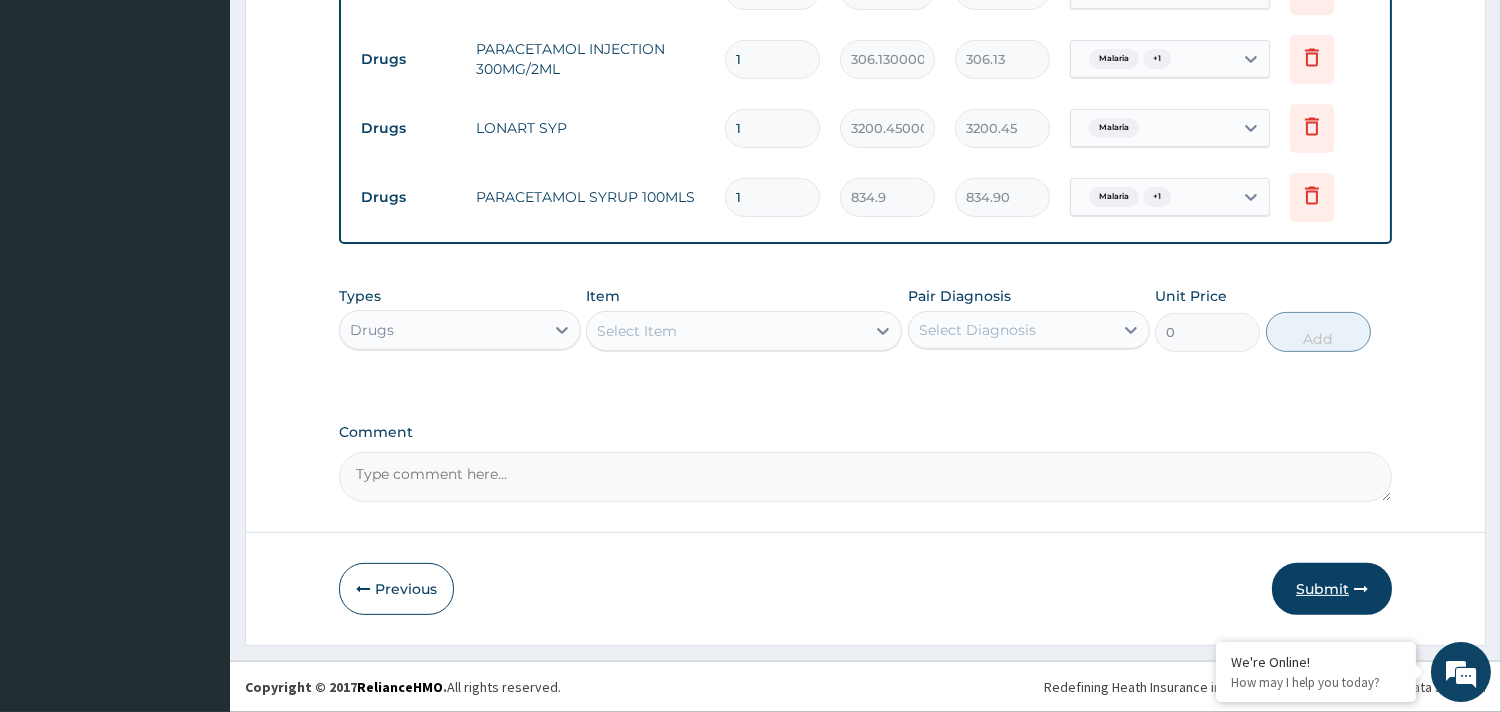 click on "Submit" at bounding box center [1332, 589] 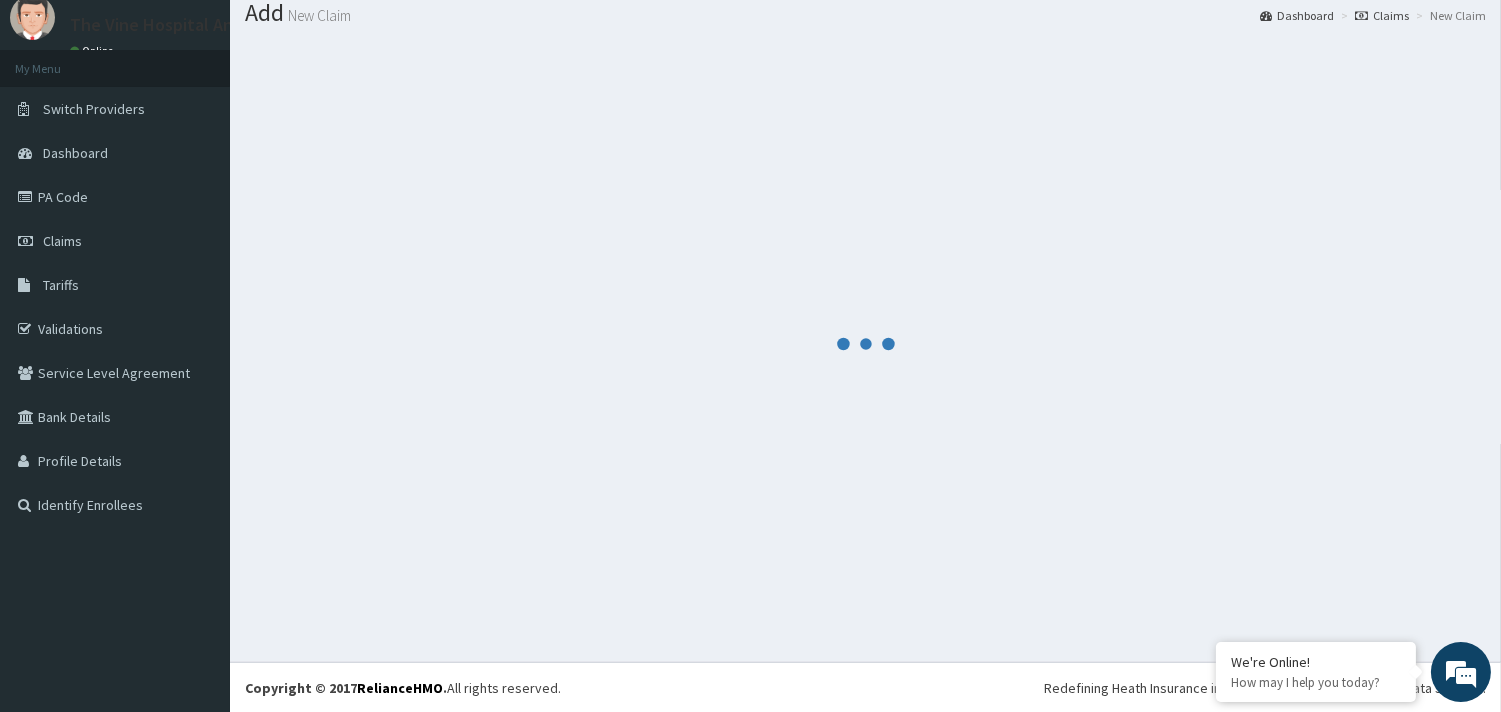 scroll, scrollTop: 1141, scrollLeft: 0, axis: vertical 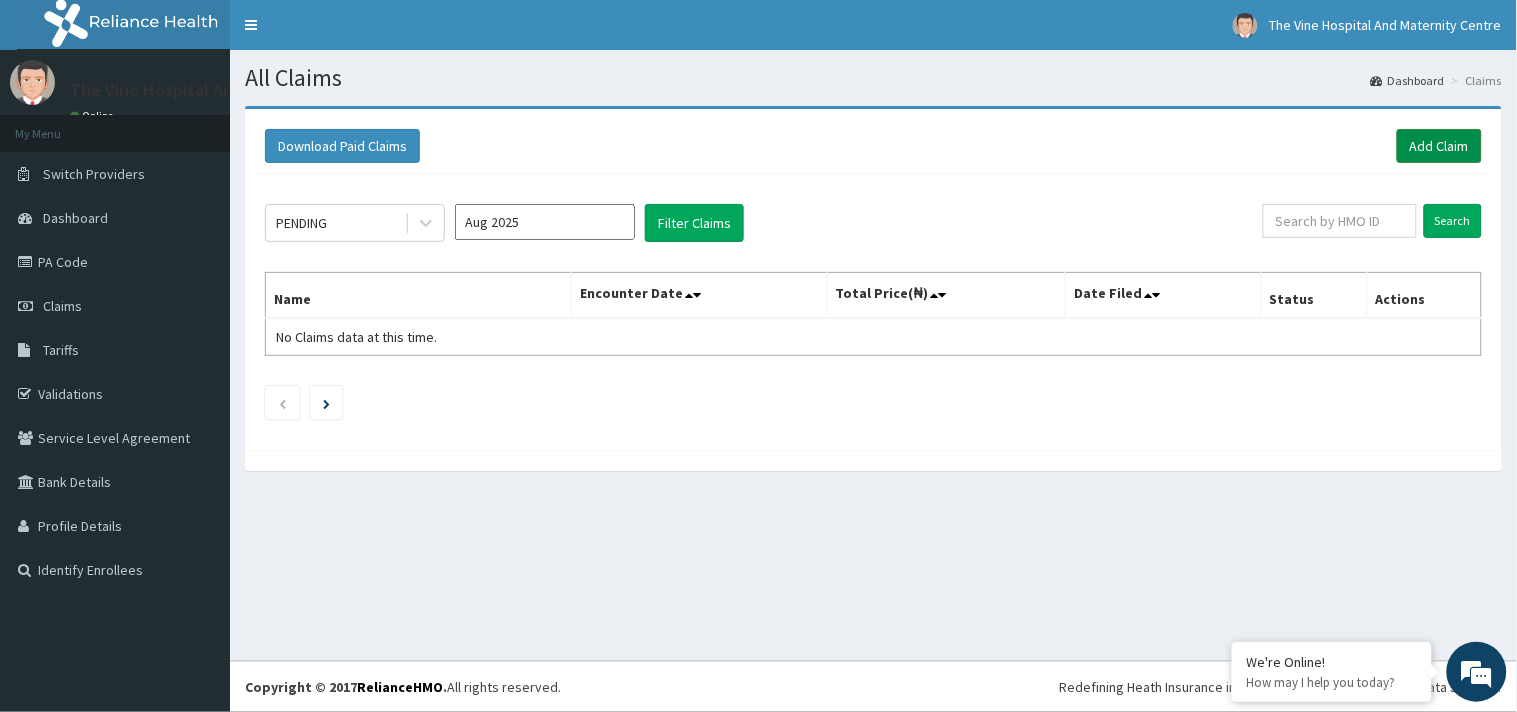 click on "Add Claim" at bounding box center (1439, 146) 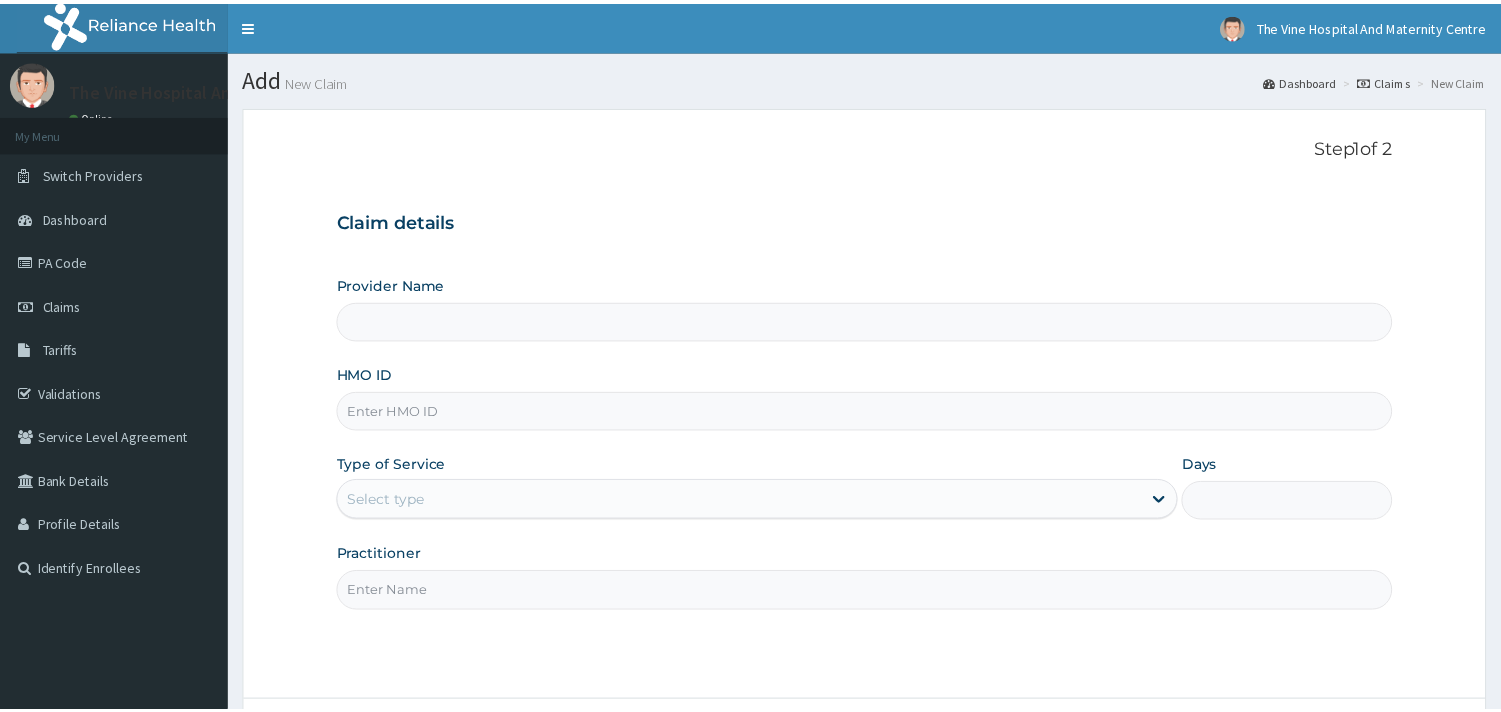 scroll, scrollTop: 0, scrollLeft: 0, axis: both 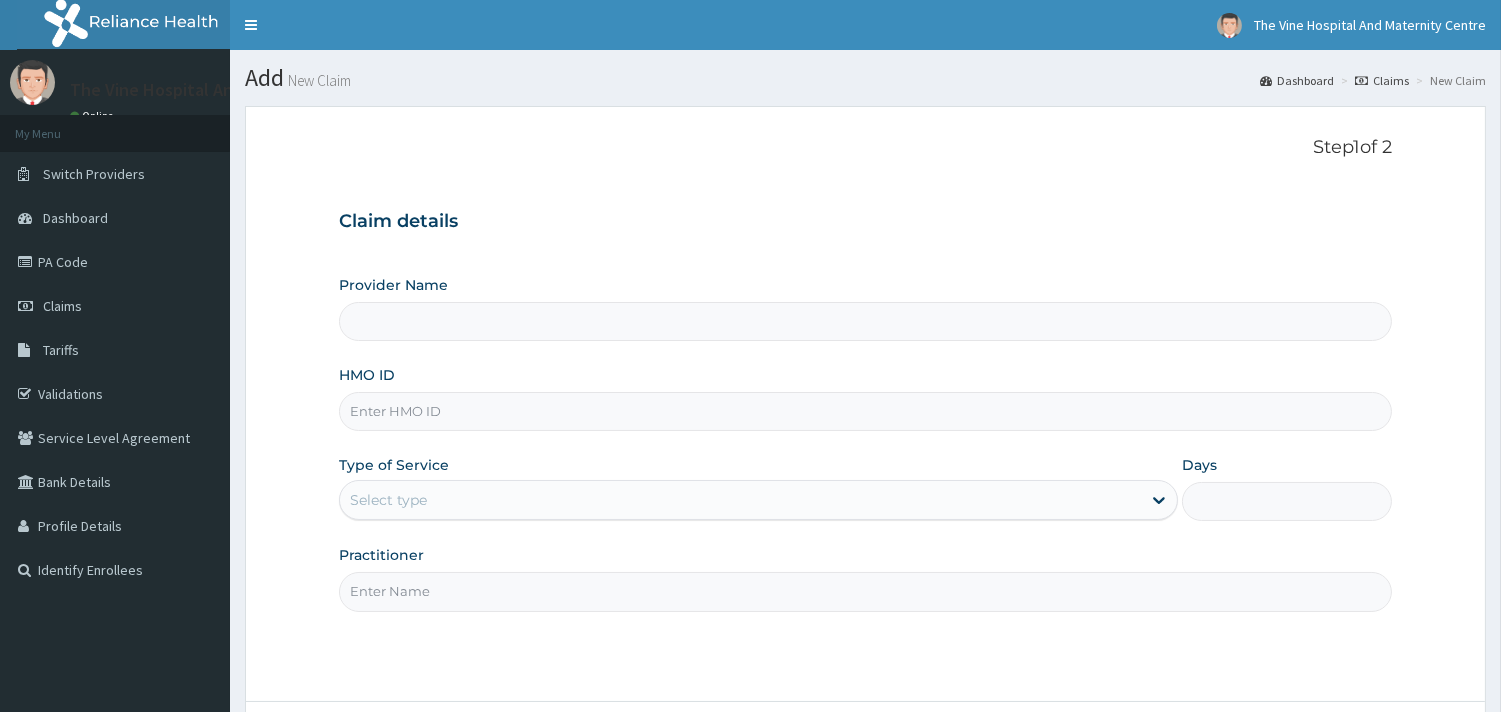 type on "The Vine Hospital And Maternity Centre" 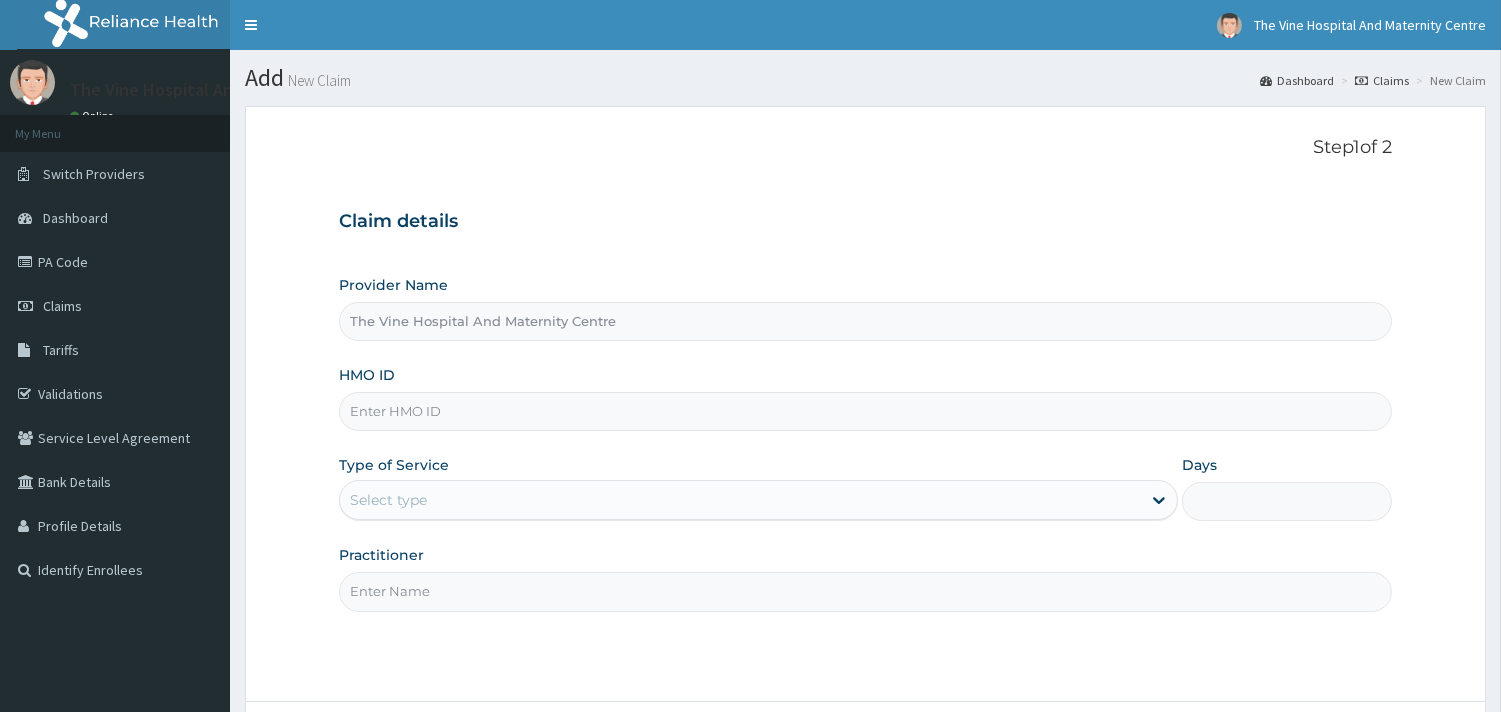 click on "HMO ID" at bounding box center [865, 411] 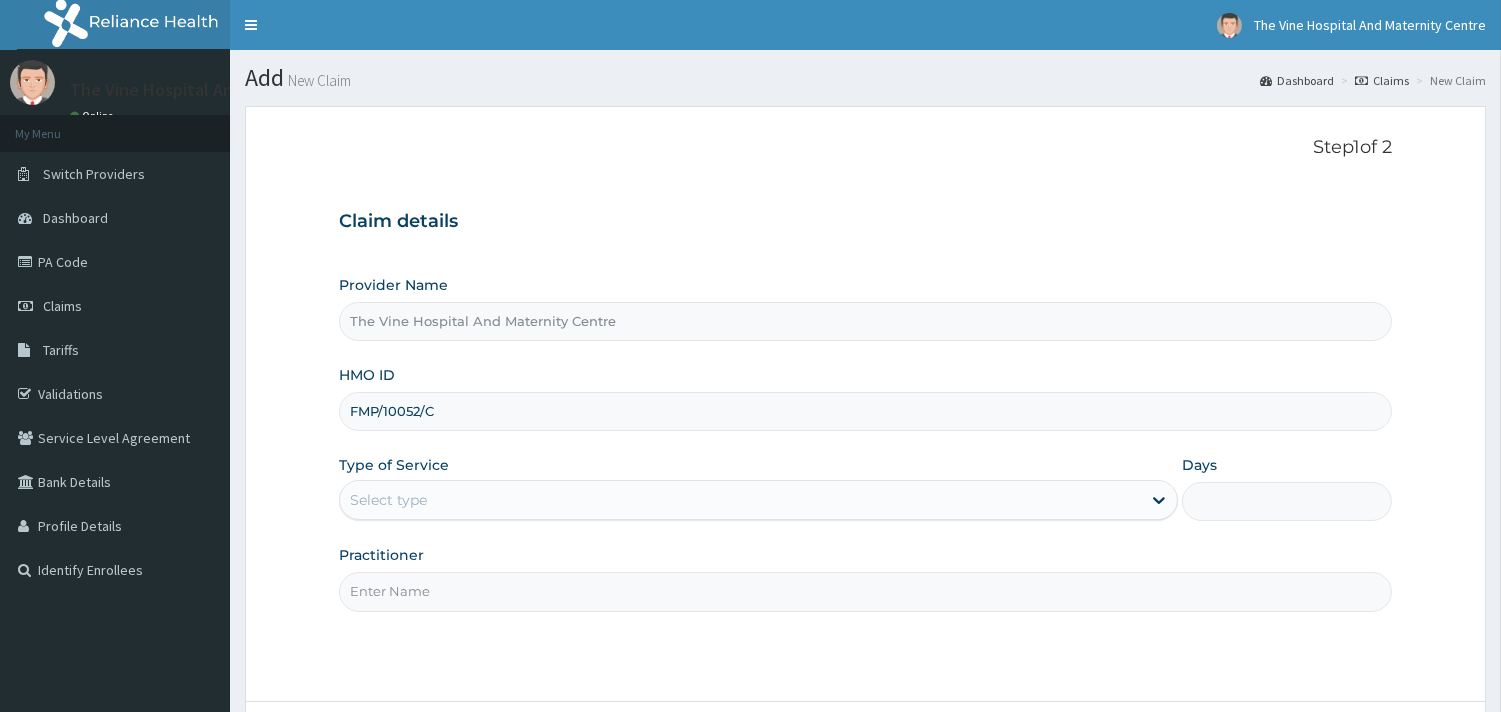 type on "FMP/10052/C" 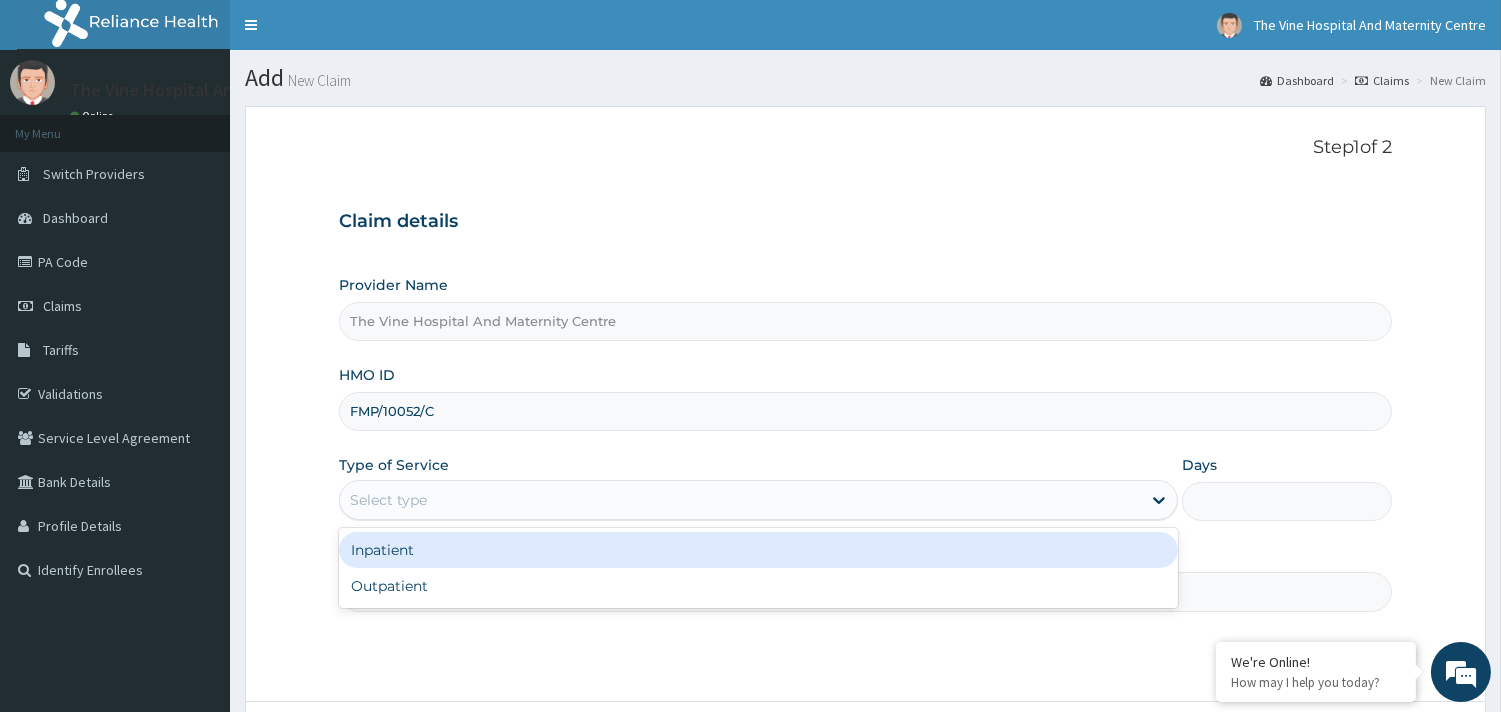 click on "Select type" at bounding box center [740, 500] 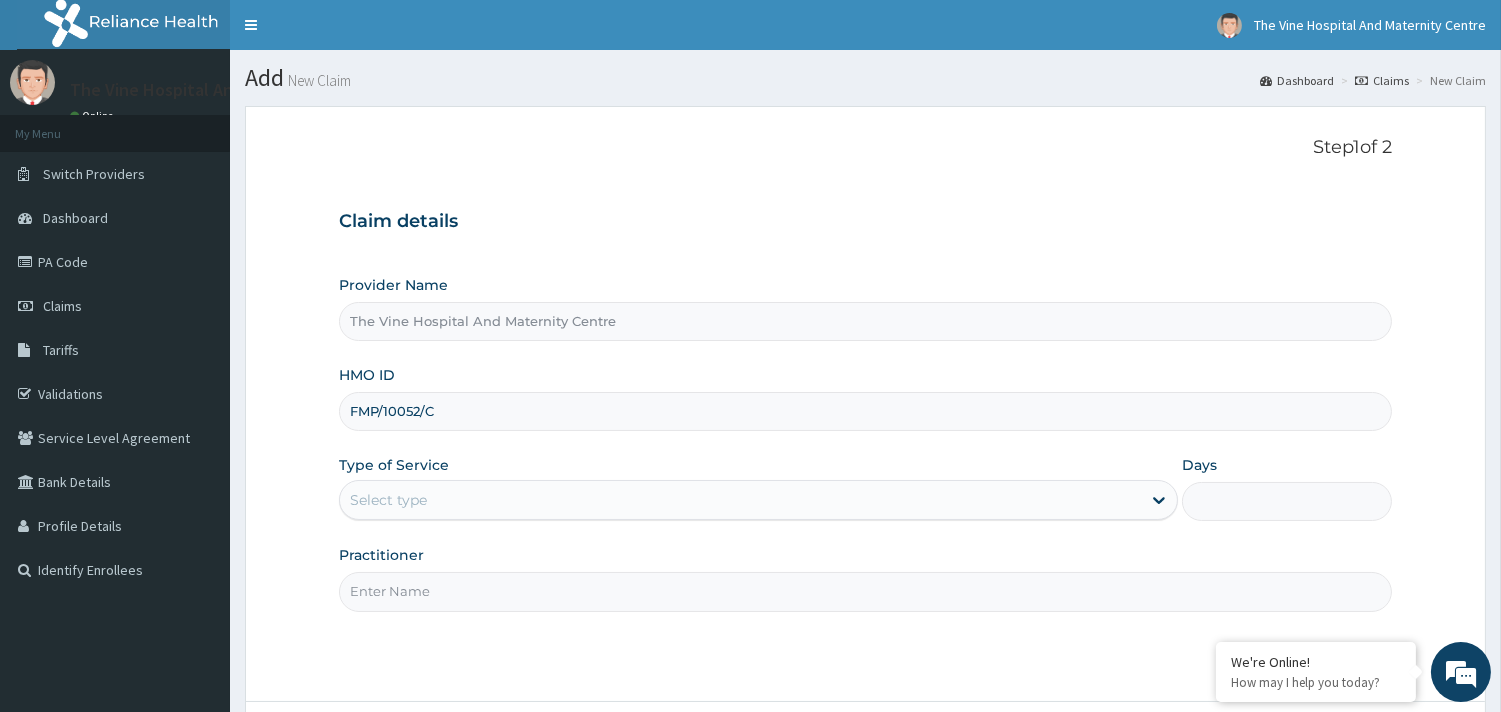 click on "Provider Name The Vine Hospital And Maternity Centre HMO ID FMP/10052/C Type of Service Select type Days Practitioner" at bounding box center [865, 443] 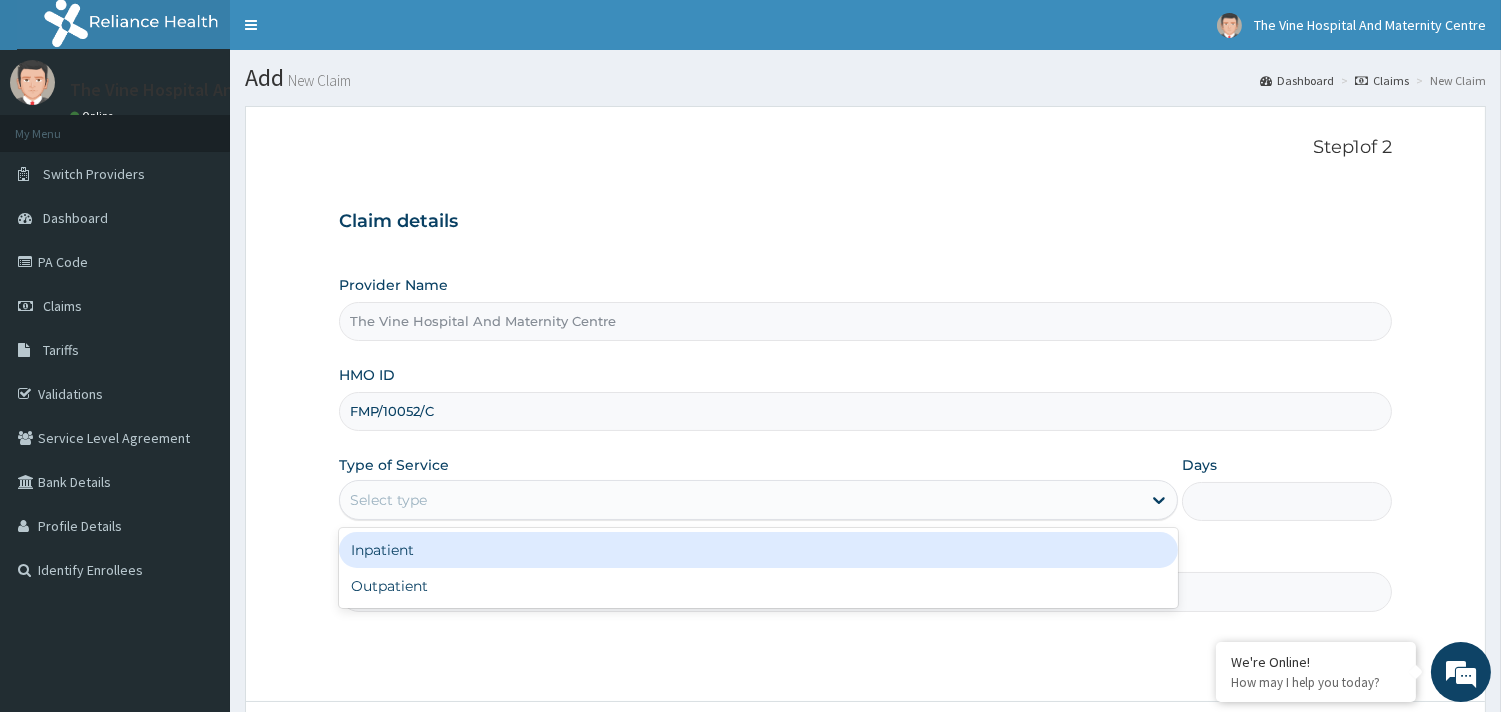 click on "Select type" at bounding box center (388, 500) 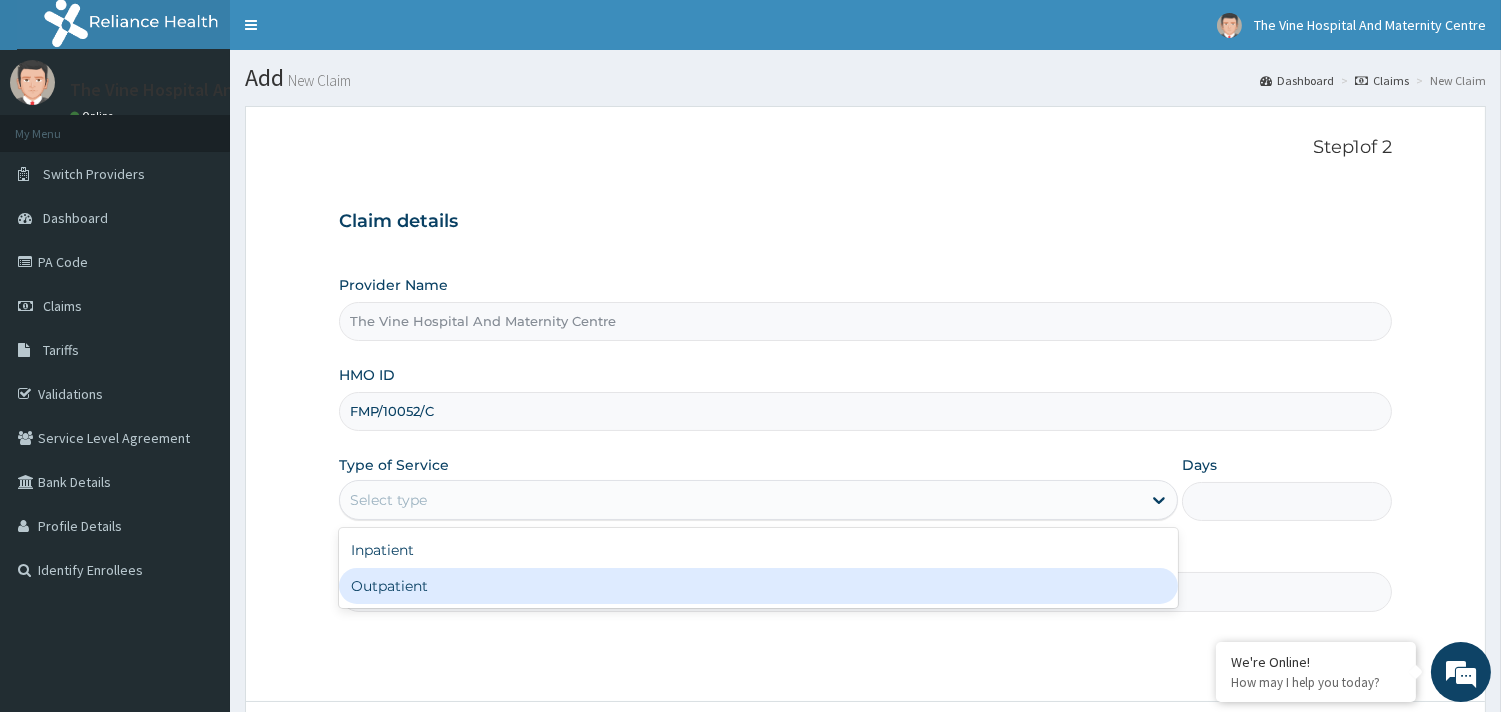 click on "Outpatient" at bounding box center [758, 586] 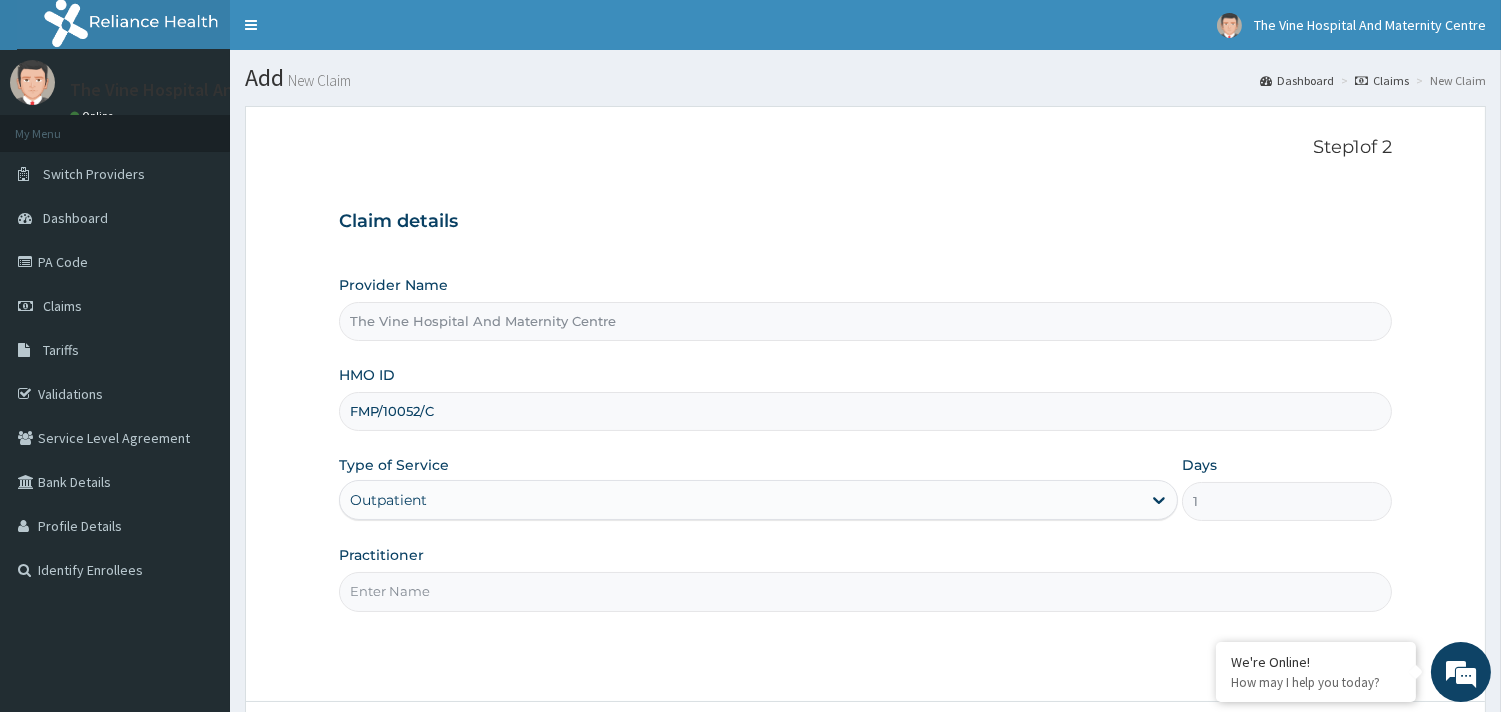 click on "Practitioner" at bounding box center (865, 591) 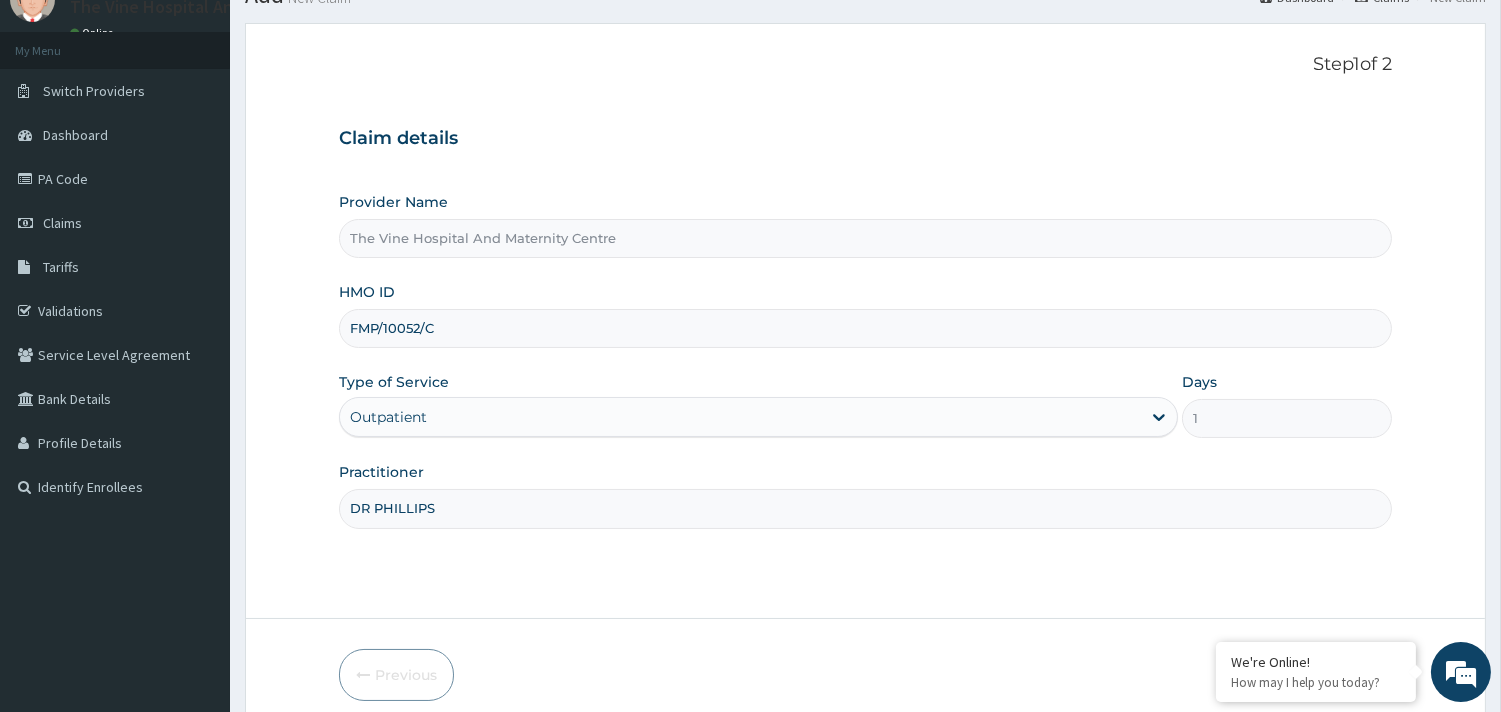 scroll, scrollTop: 170, scrollLeft: 0, axis: vertical 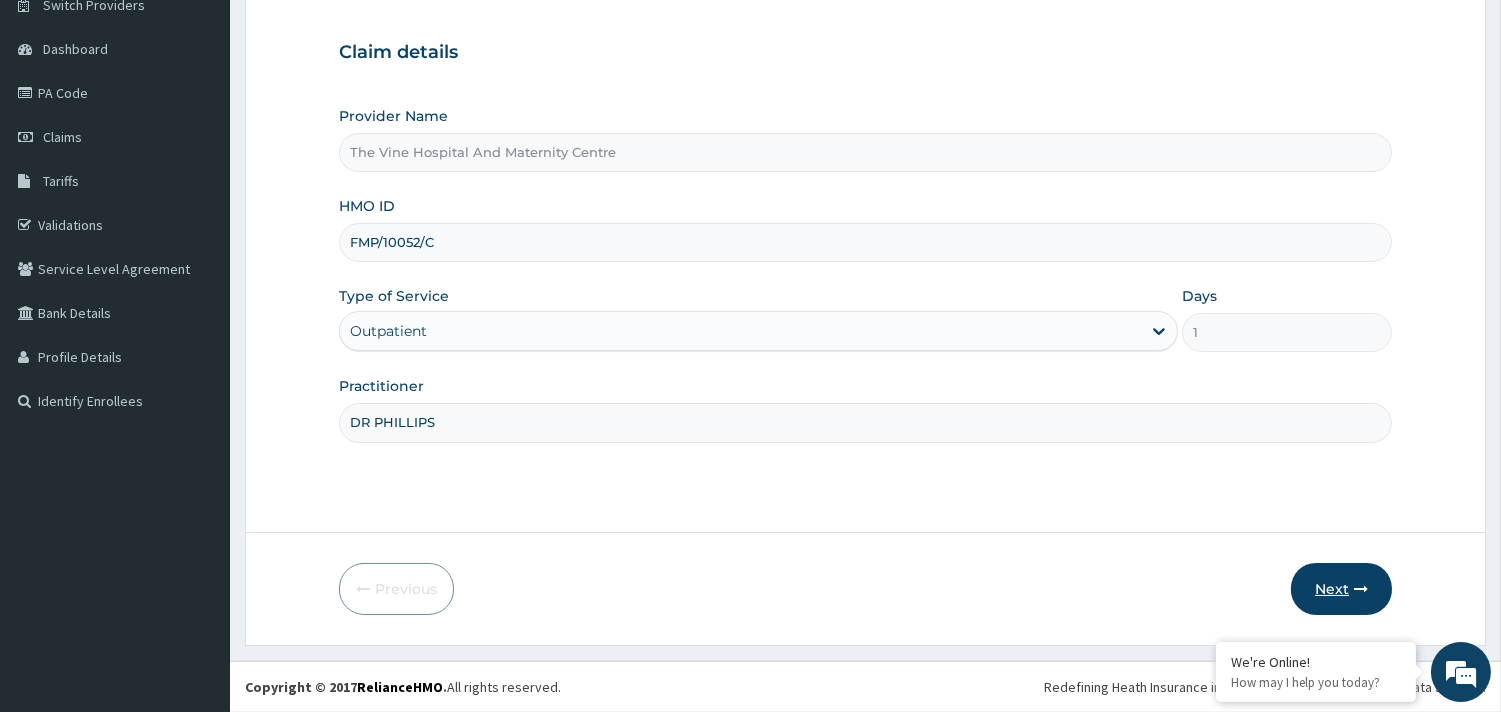 click at bounding box center (1361, 589) 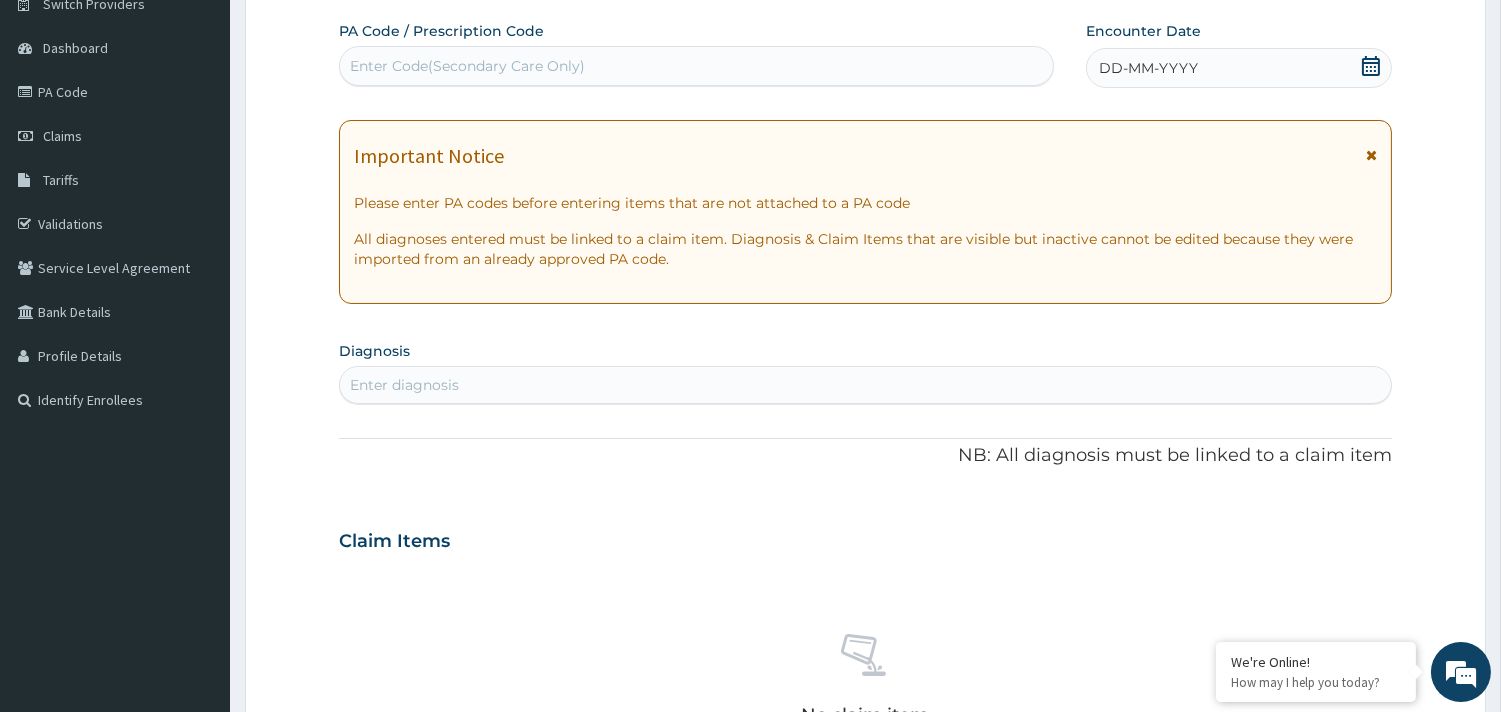 scroll, scrollTop: 0, scrollLeft: 0, axis: both 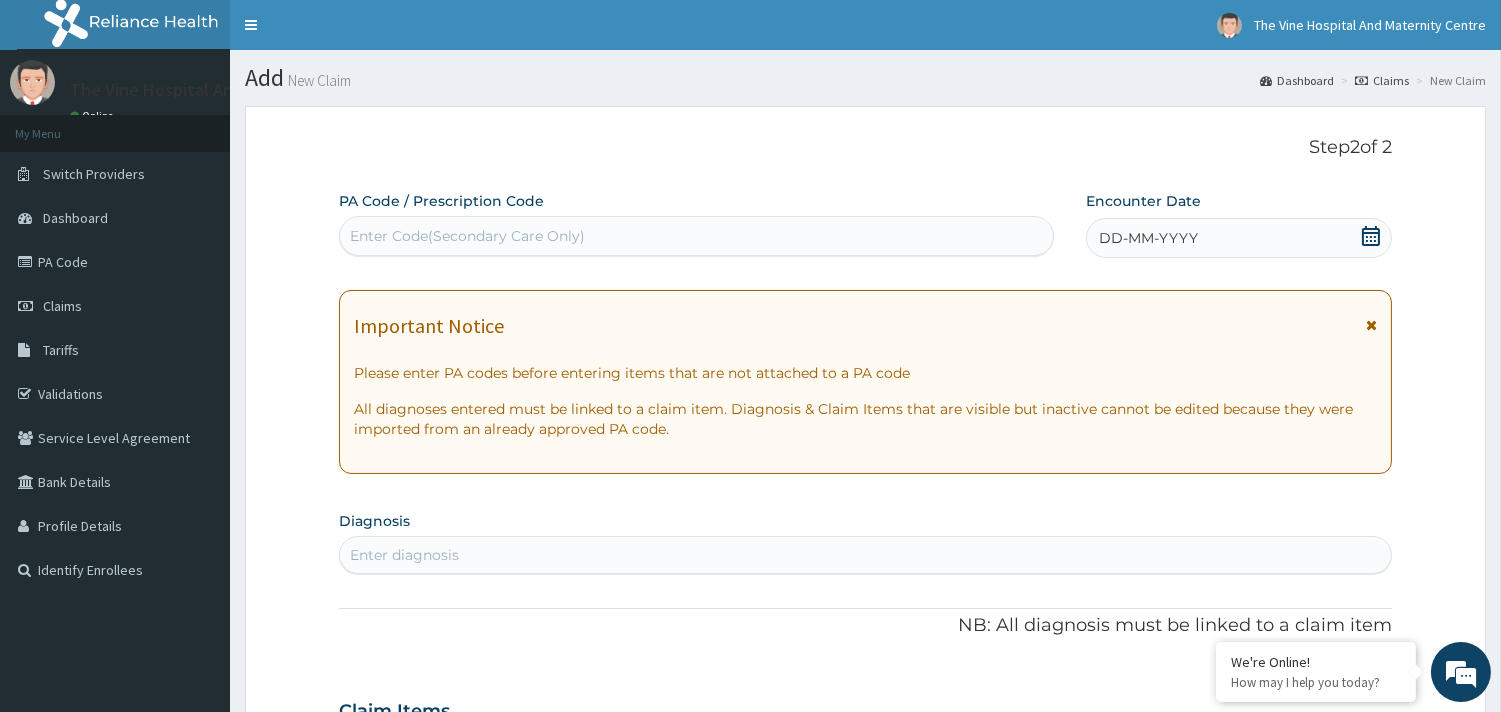 click 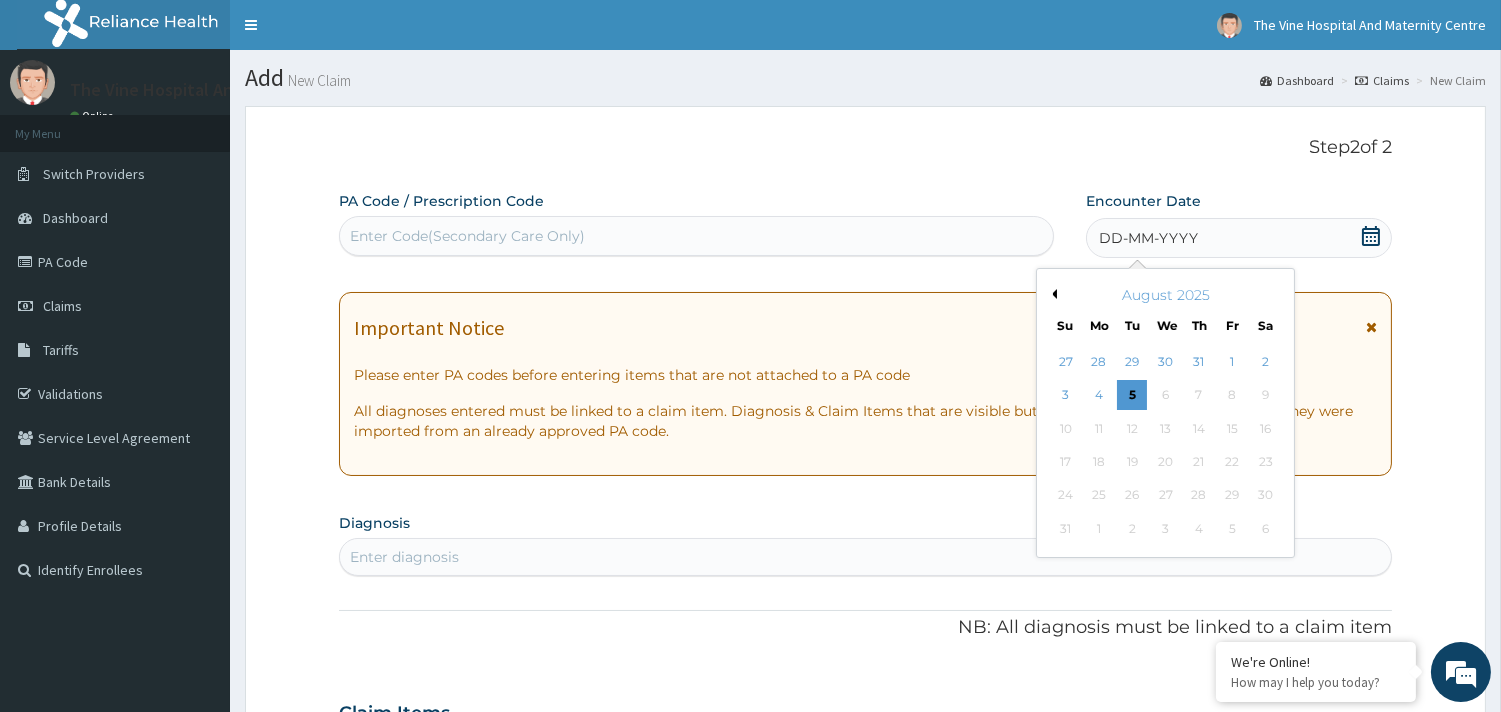 click on "Previous Month" at bounding box center [1052, 294] 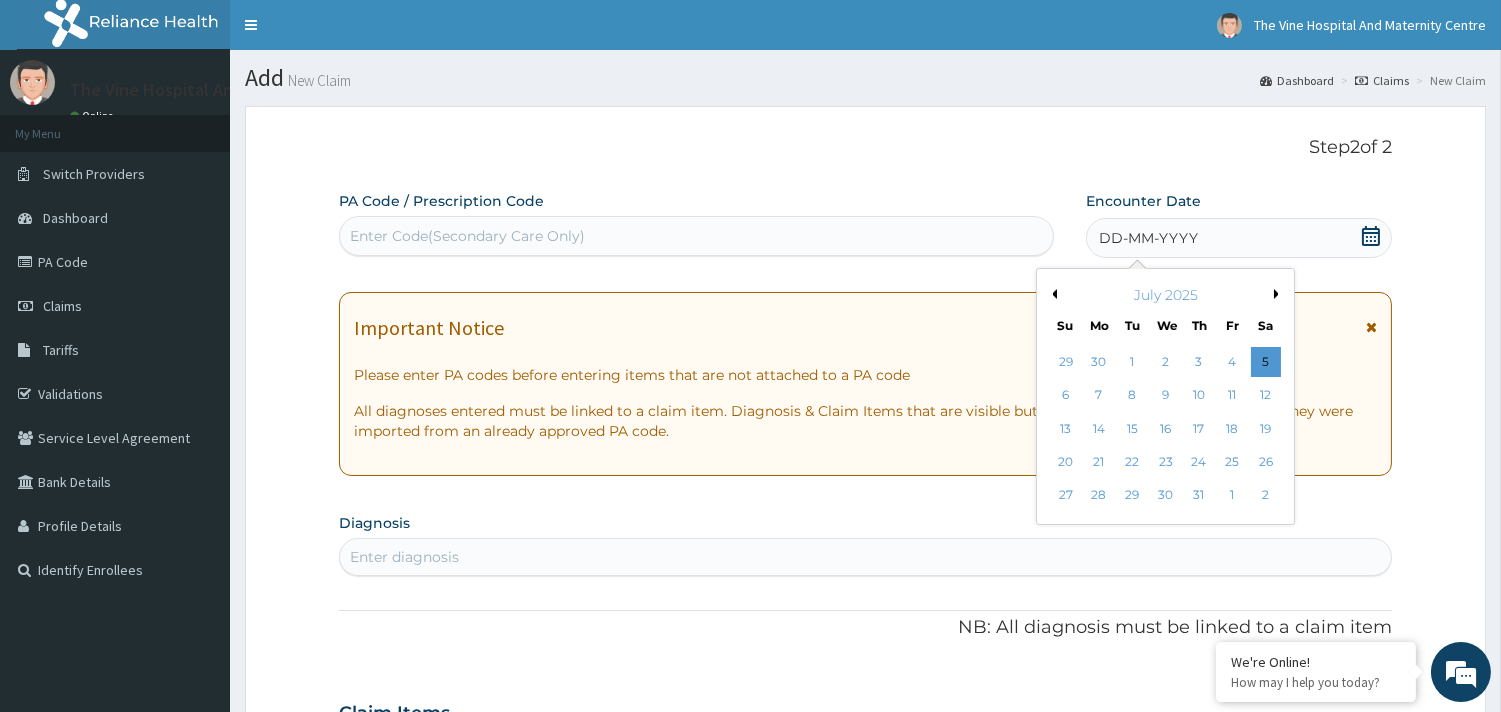 click on "Previous Month" at bounding box center [1052, 294] 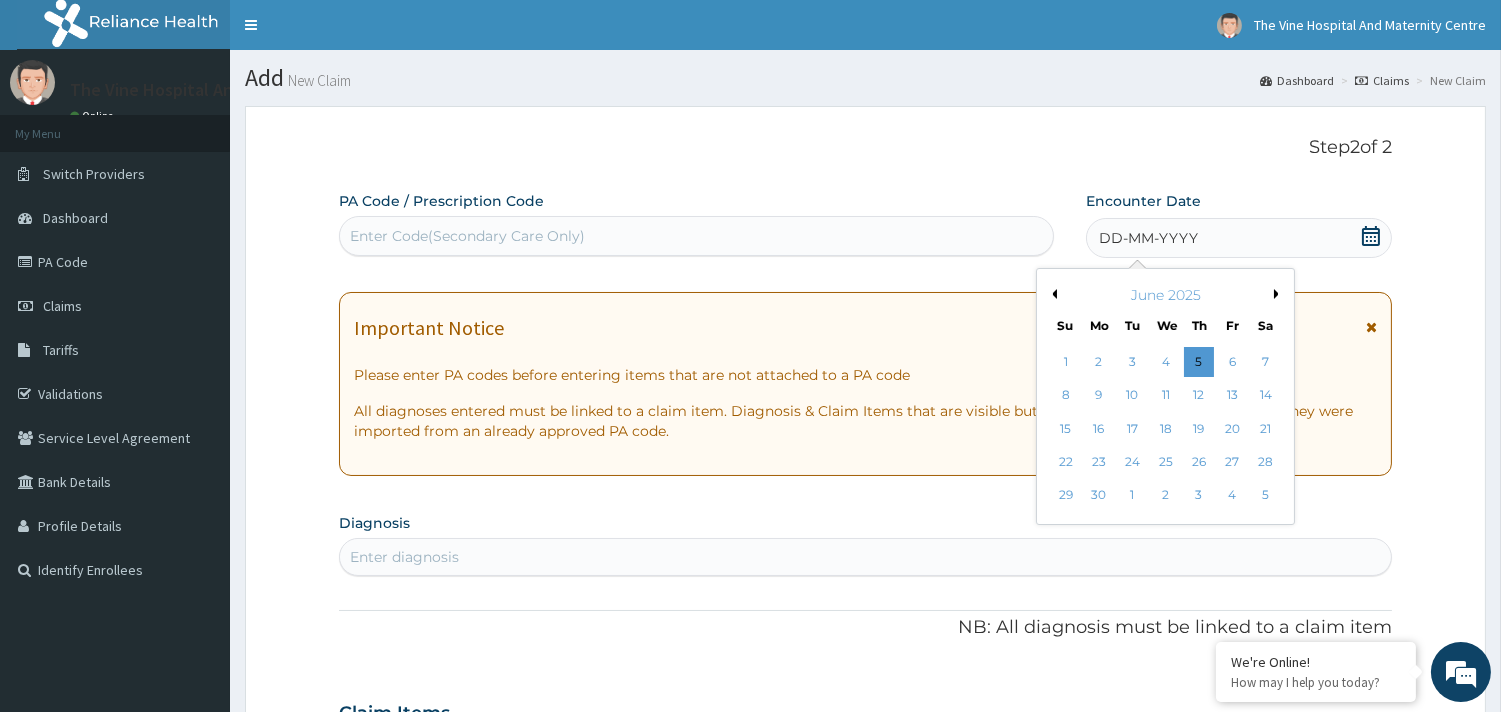 click on "15" at bounding box center [1065, 429] 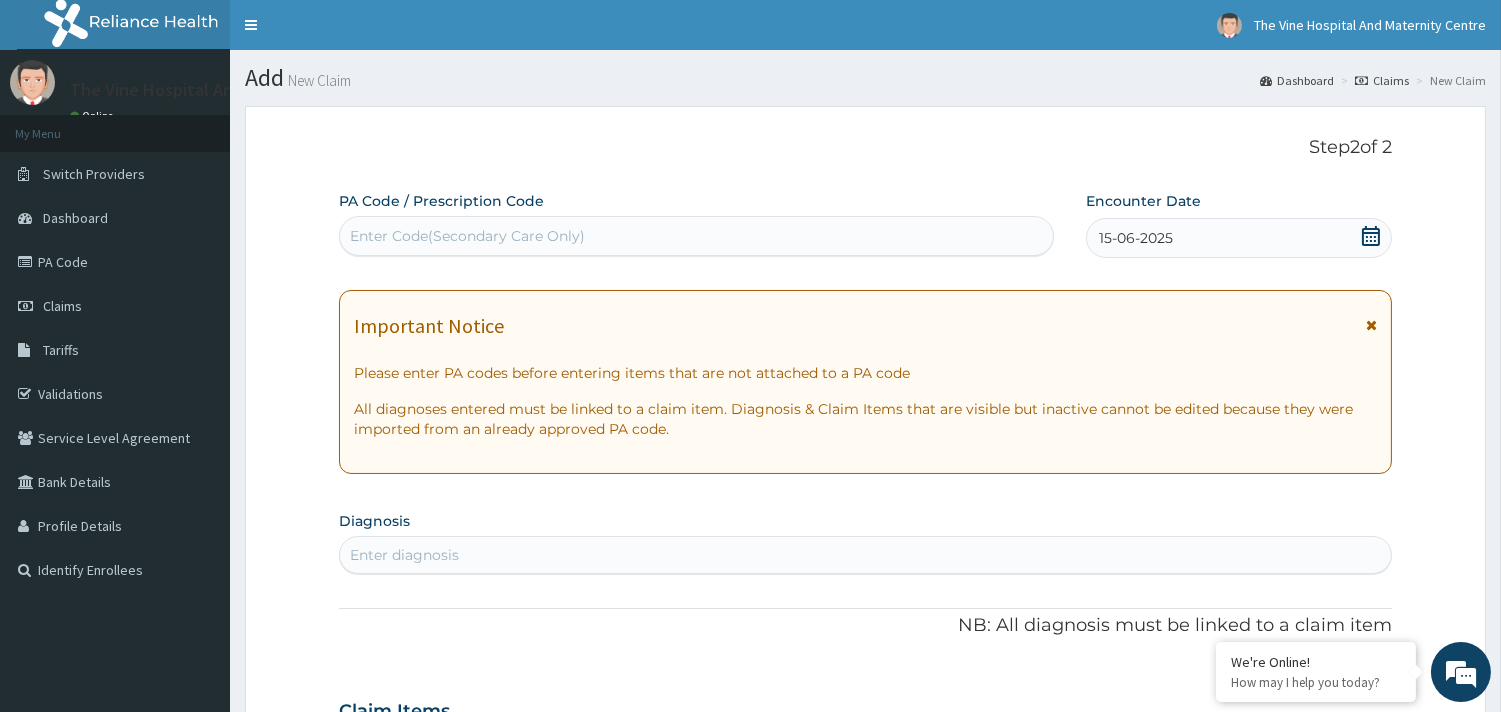 click on "Enter diagnosis" at bounding box center (865, 555) 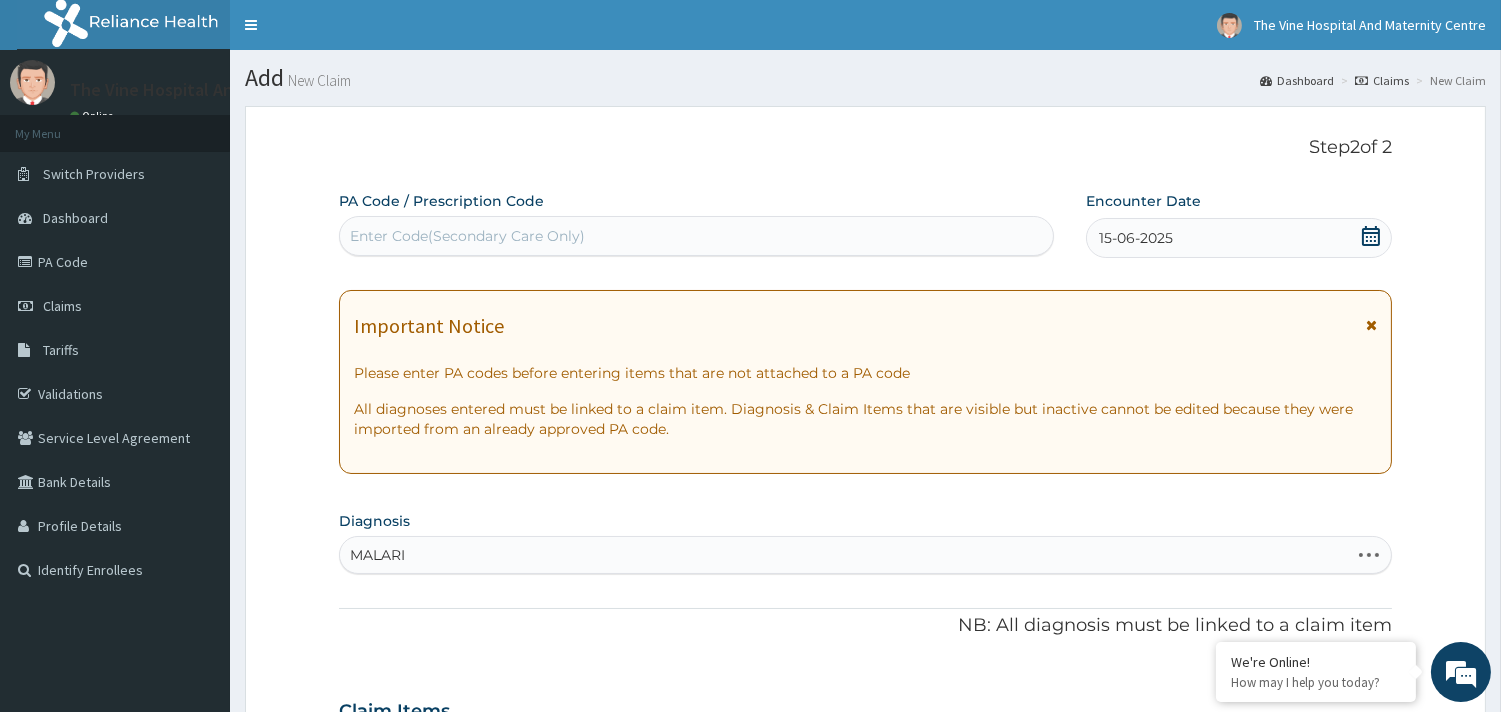 type on "MALARIA" 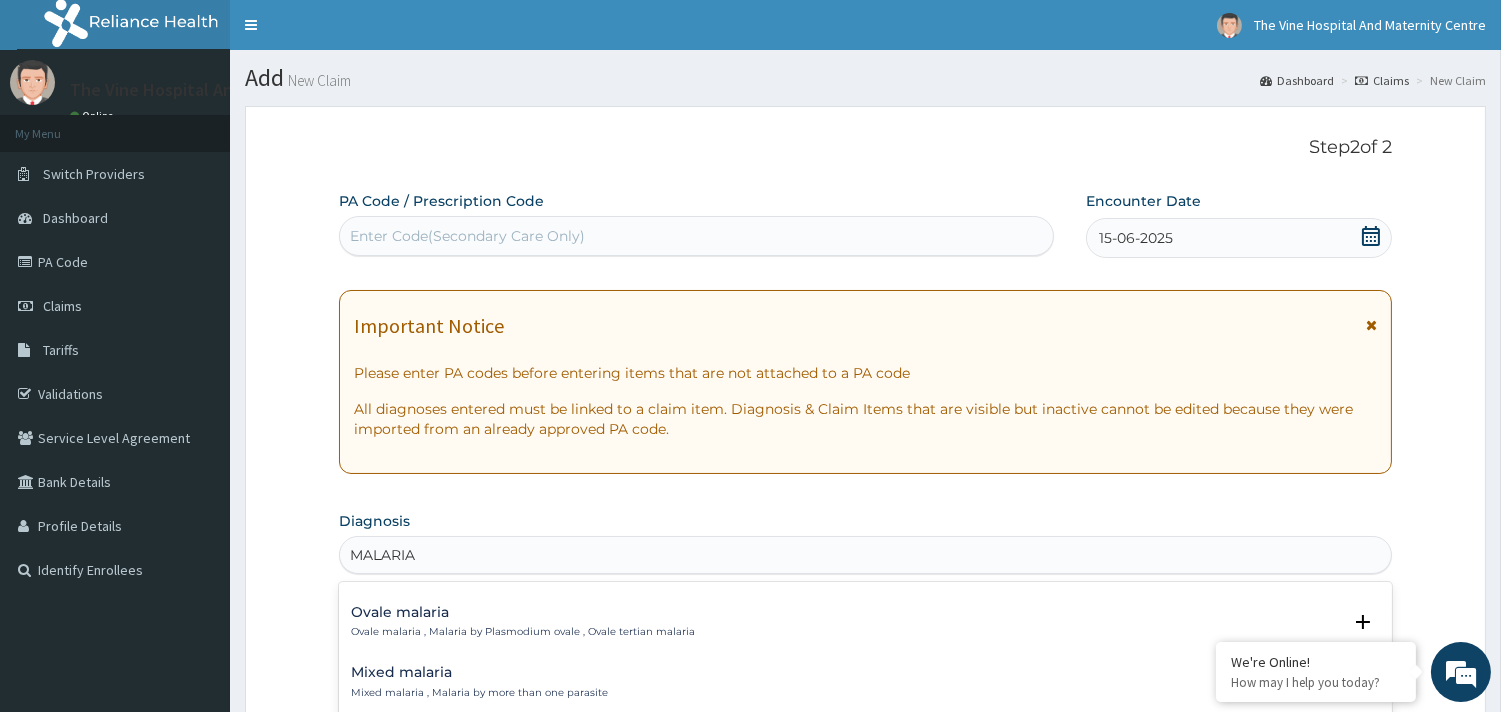 scroll, scrollTop: 0, scrollLeft: 0, axis: both 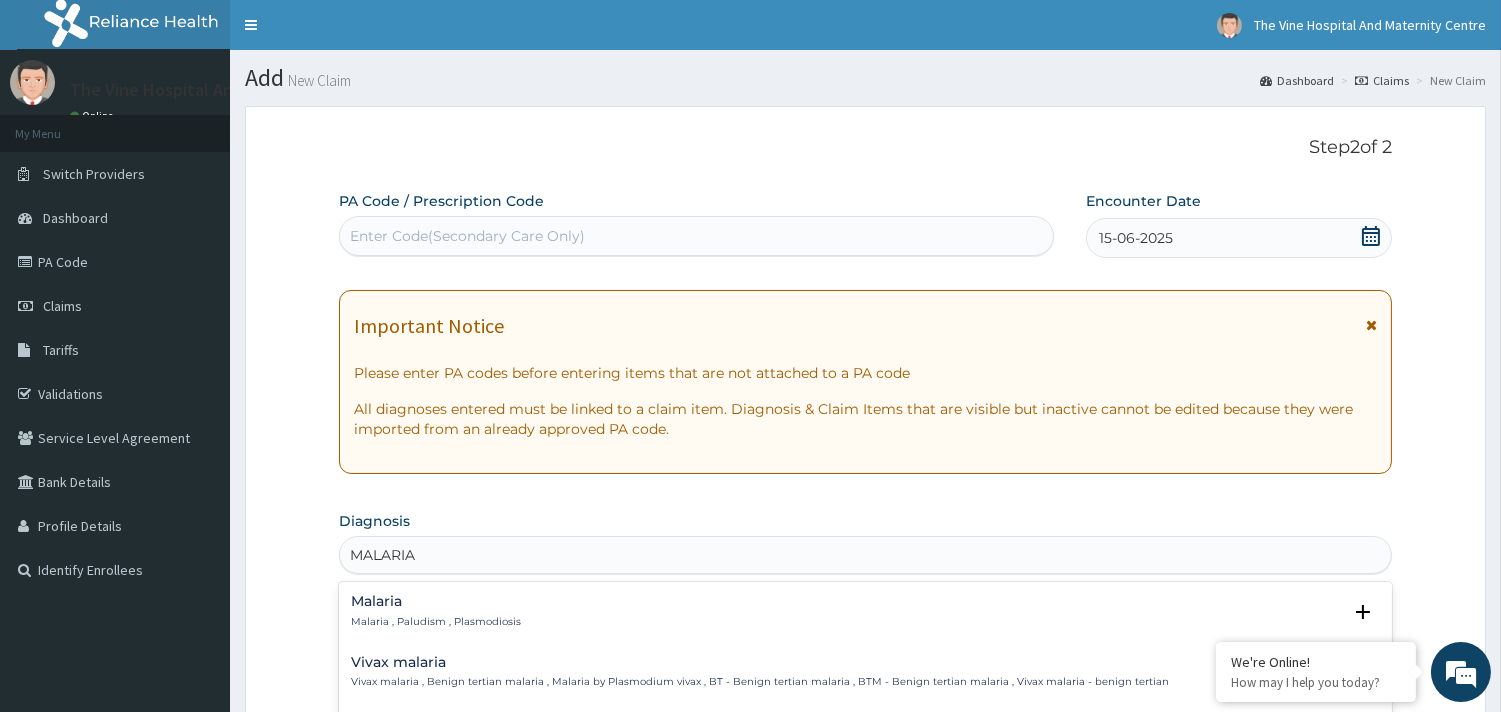 click on "Malaria Malaria , Paludism , Plasmodiosis" at bounding box center (436, 611) 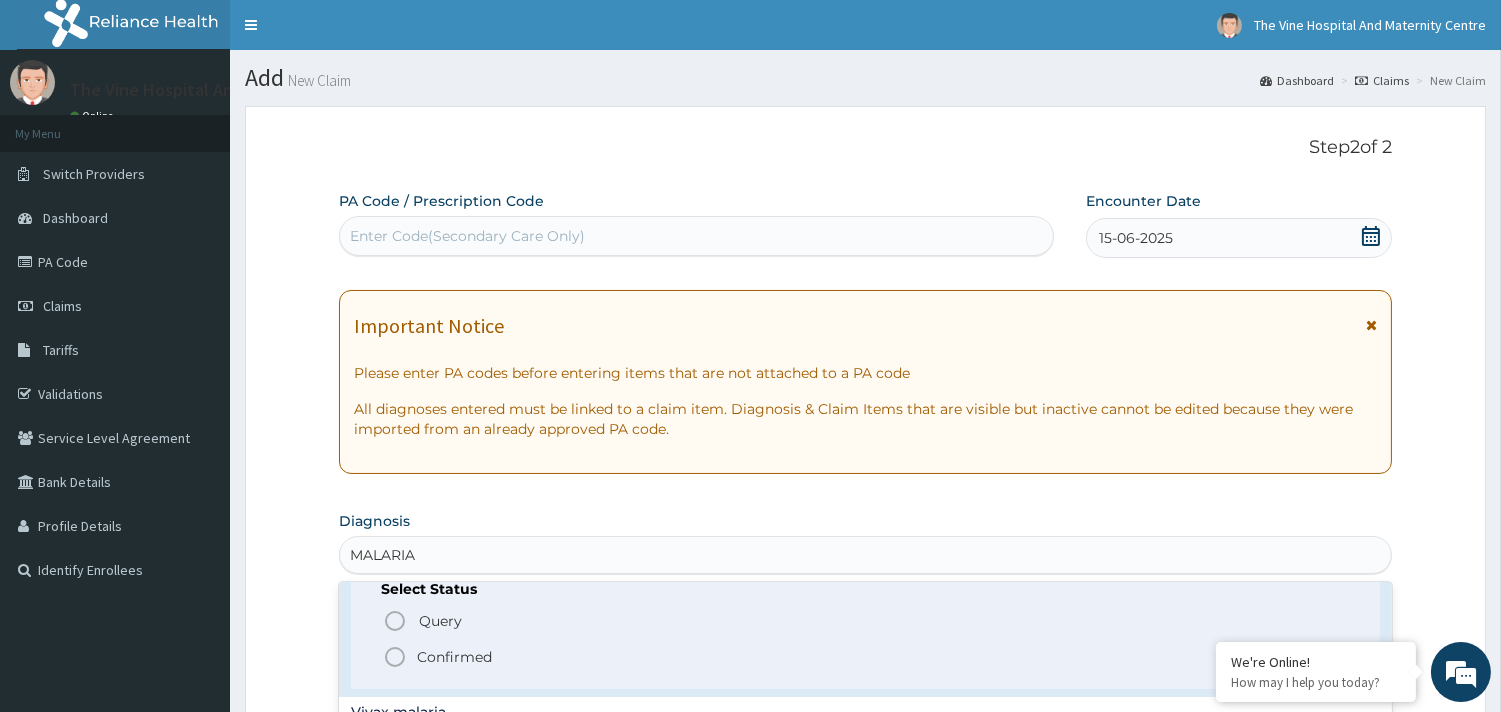 scroll, scrollTop: 111, scrollLeft: 0, axis: vertical 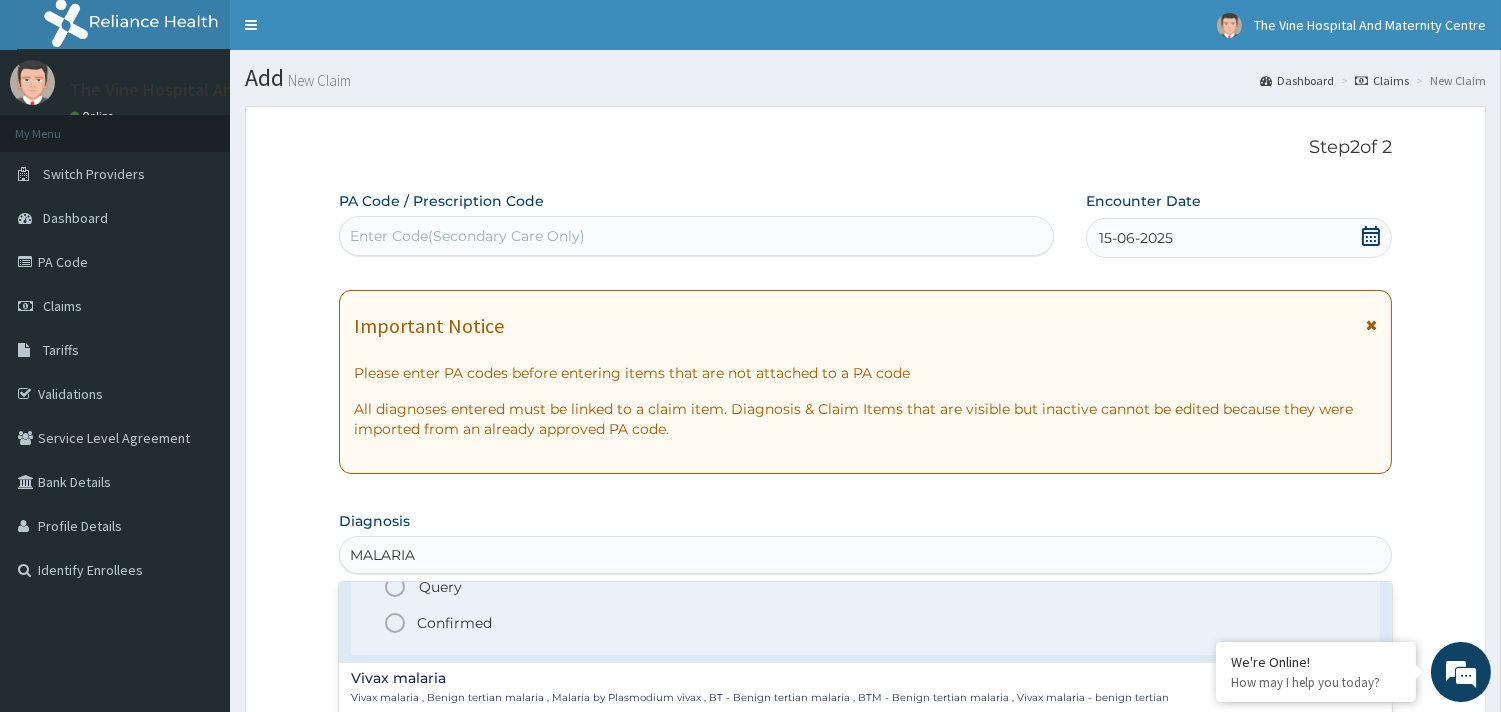 click 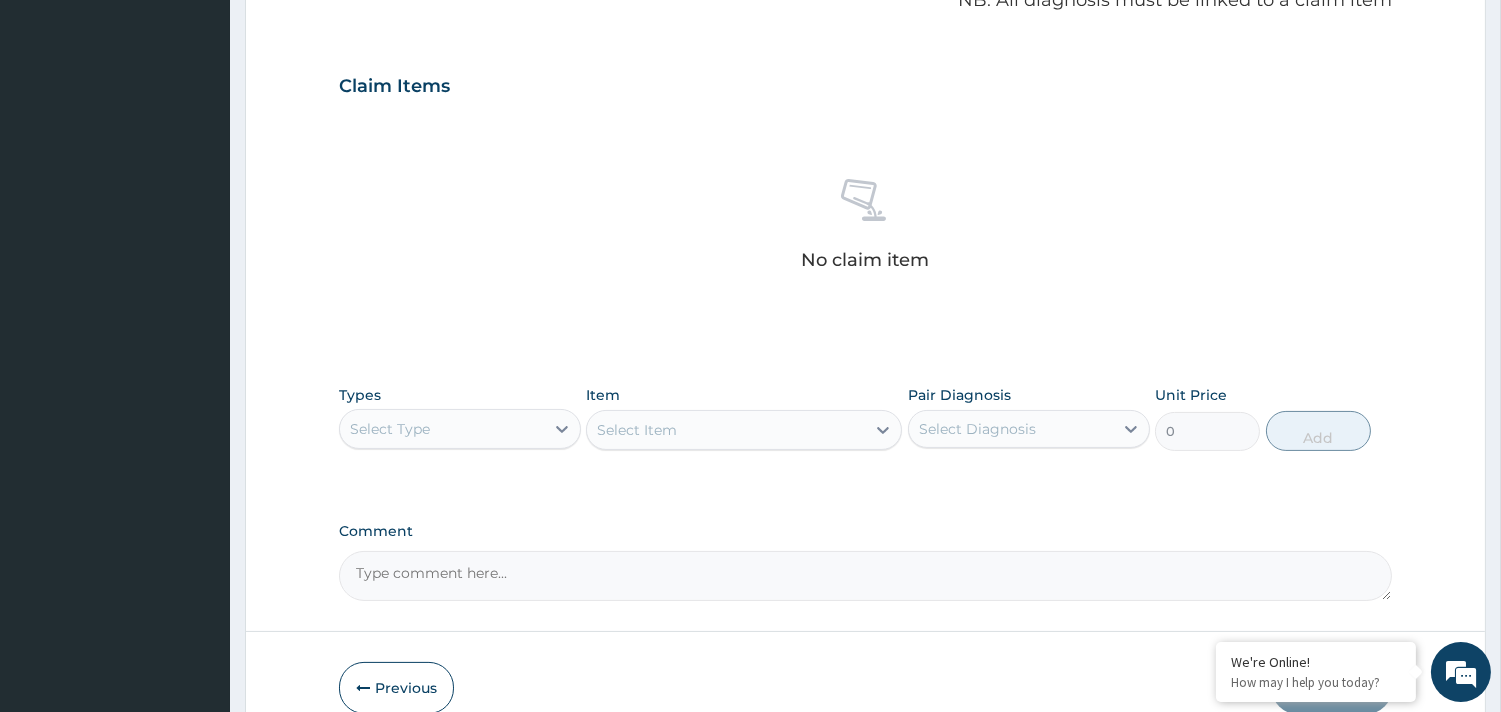 scroll, scrollTop: 730, scrollLeft: 0, axis: vertical 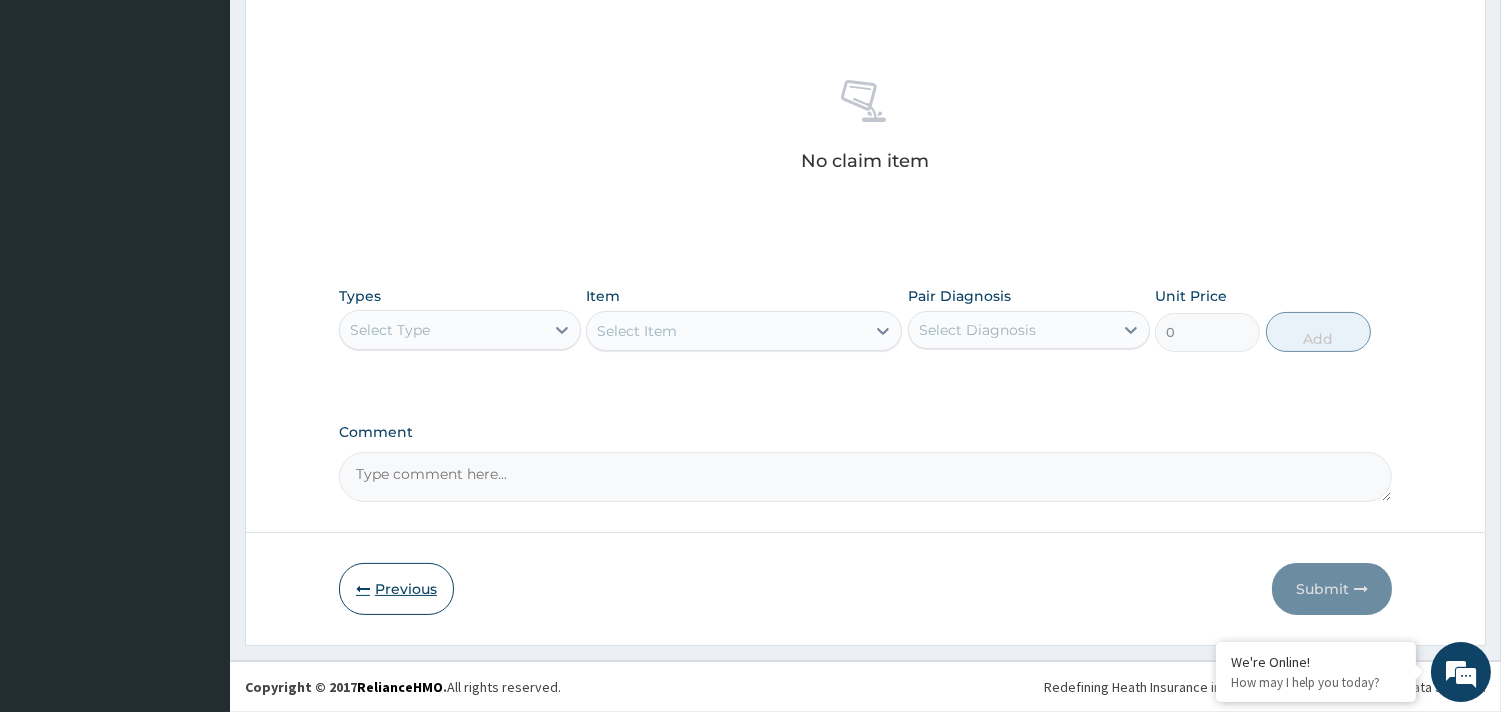click at bounding box center [363, 589] 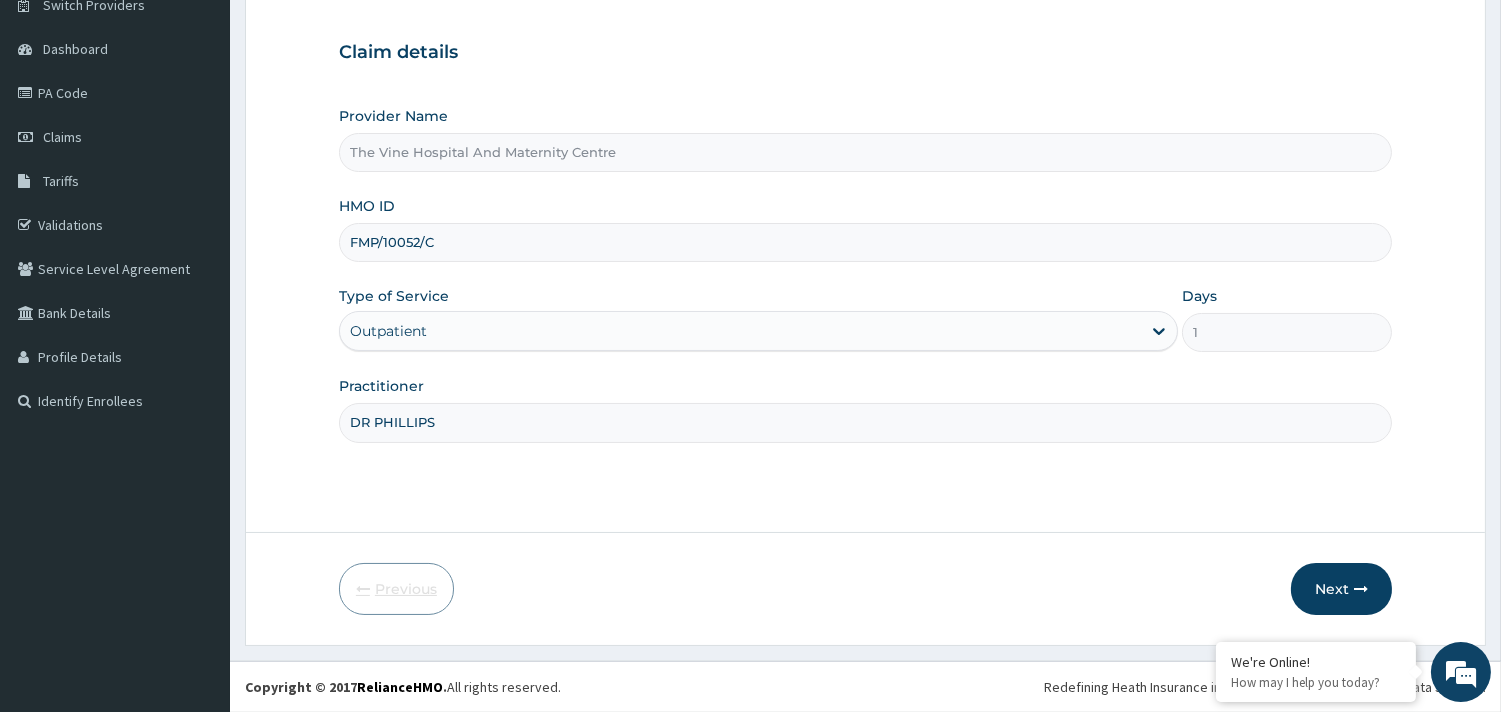 scroll, scrollTop: 170, scrollLeft: 0, axis: vertical 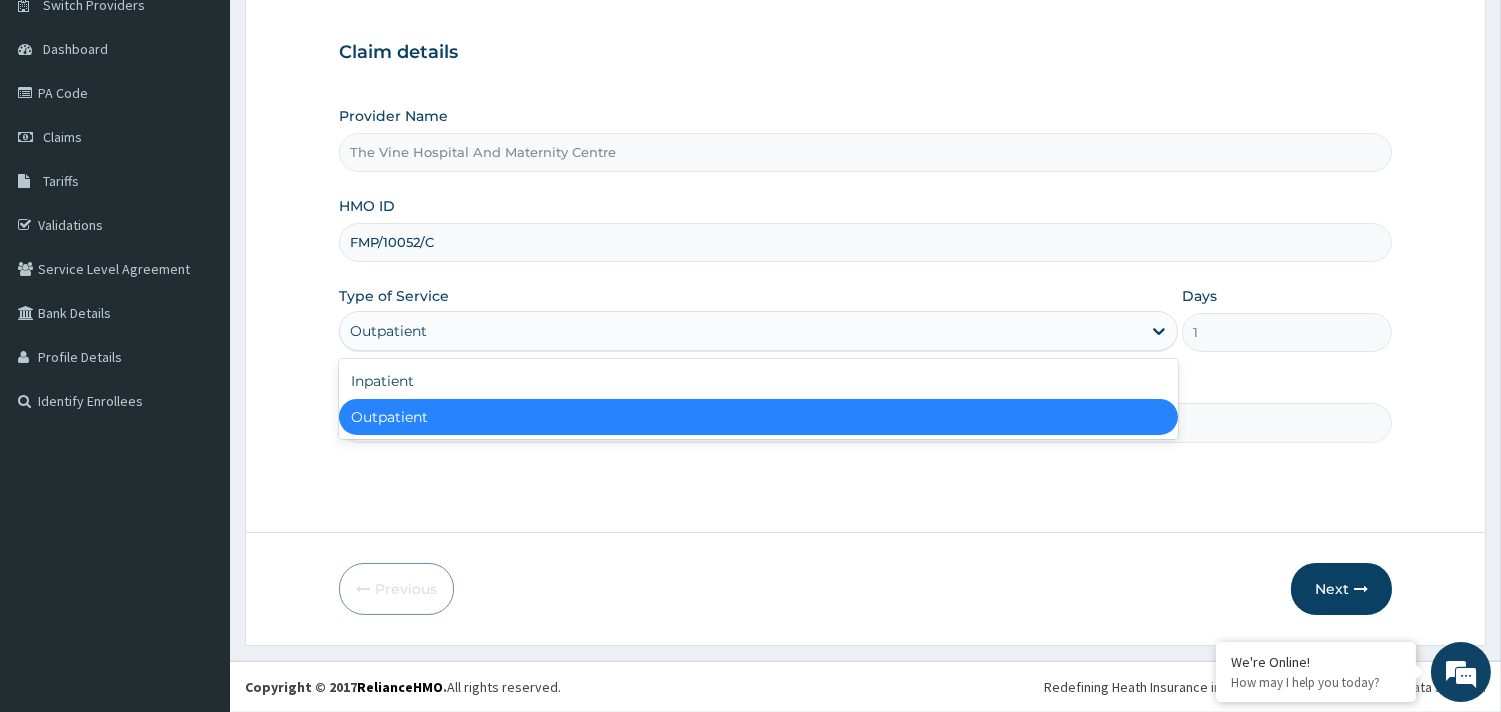 click on "Outpatient" at bounding box center [388, 331] 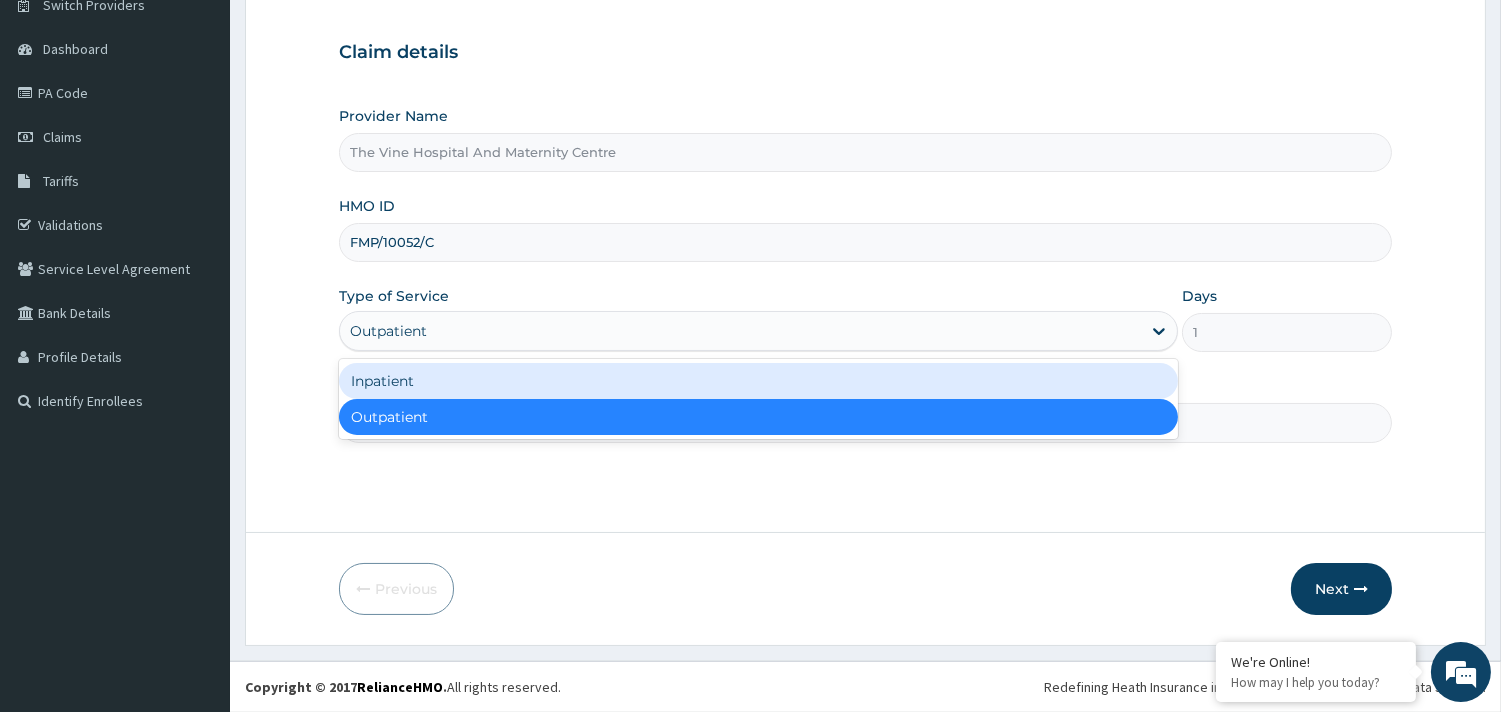 click on "Inpatient" at bounding box center (758, 381) 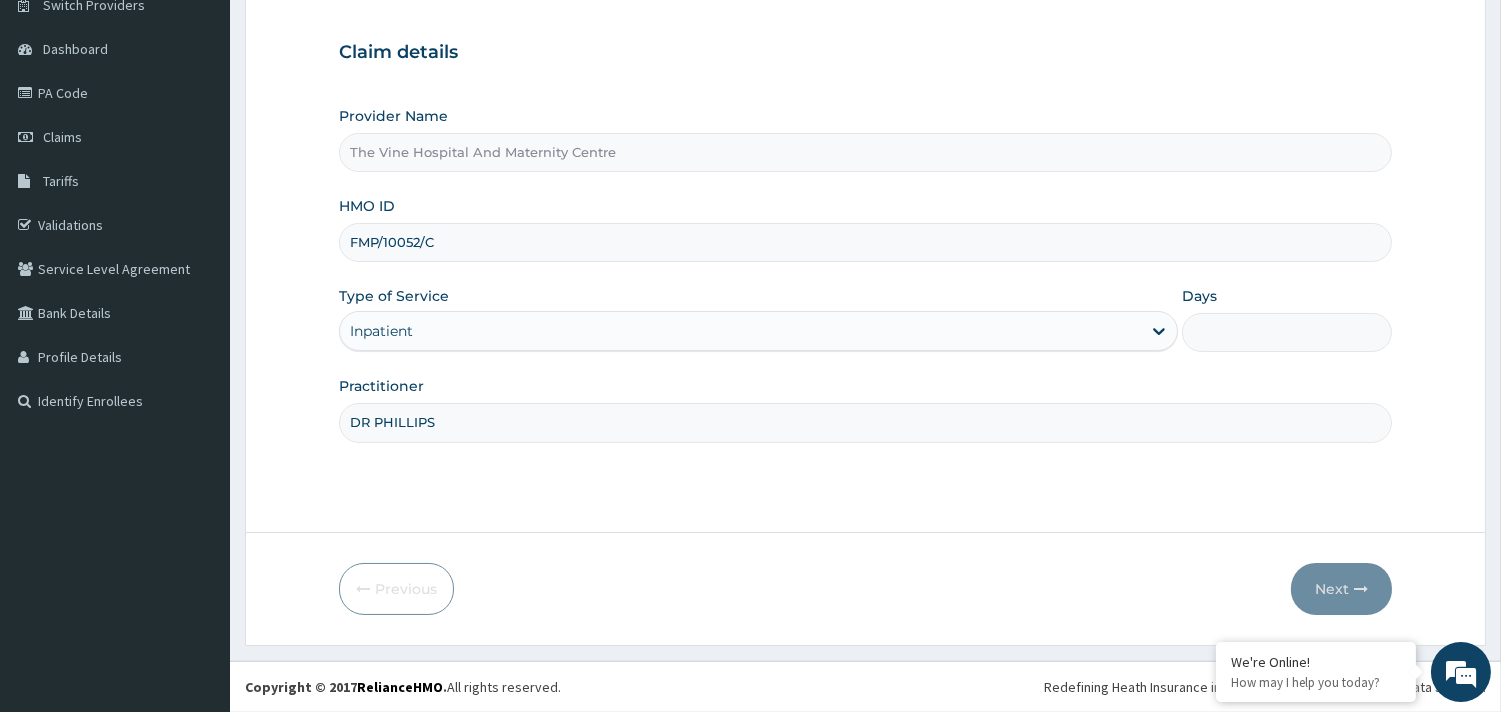 click on "Days" at bounding box center (1287, 319) 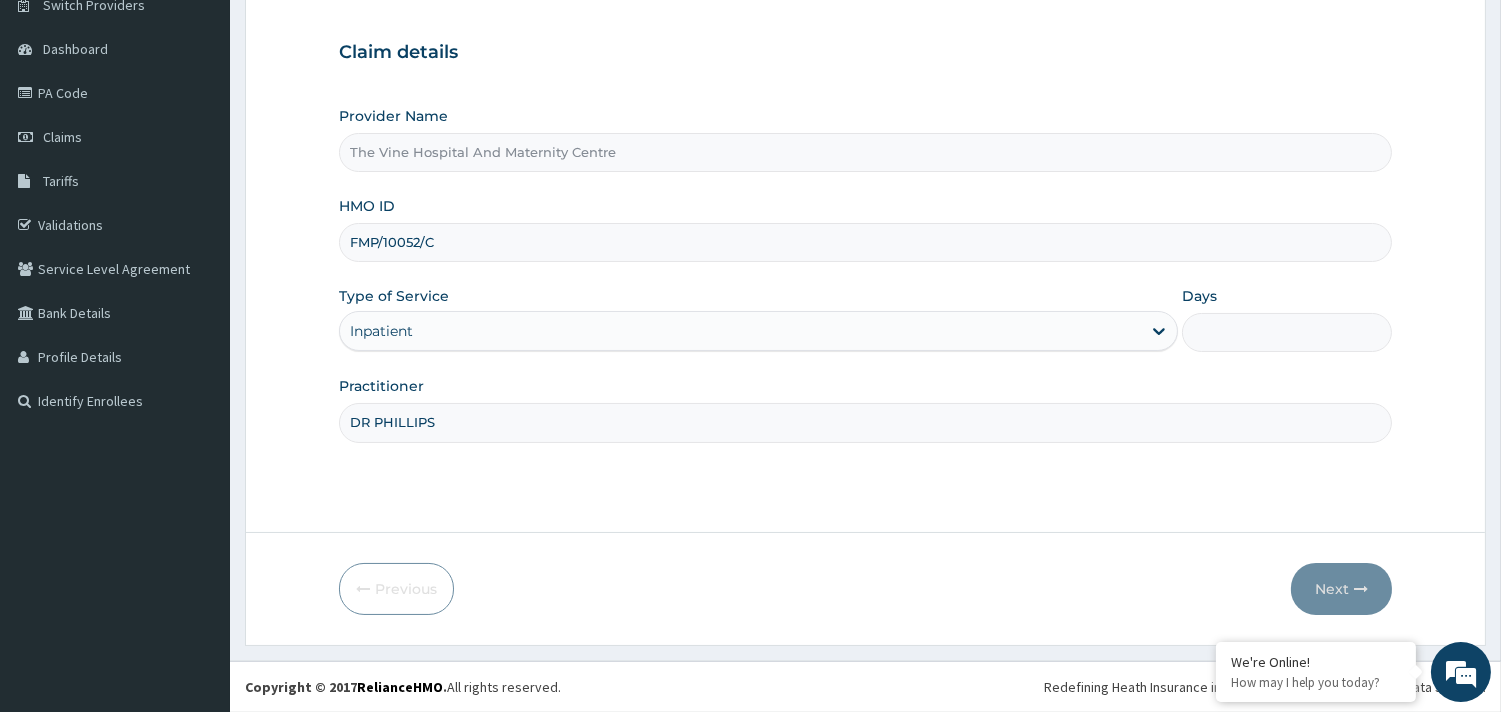 type on "1" 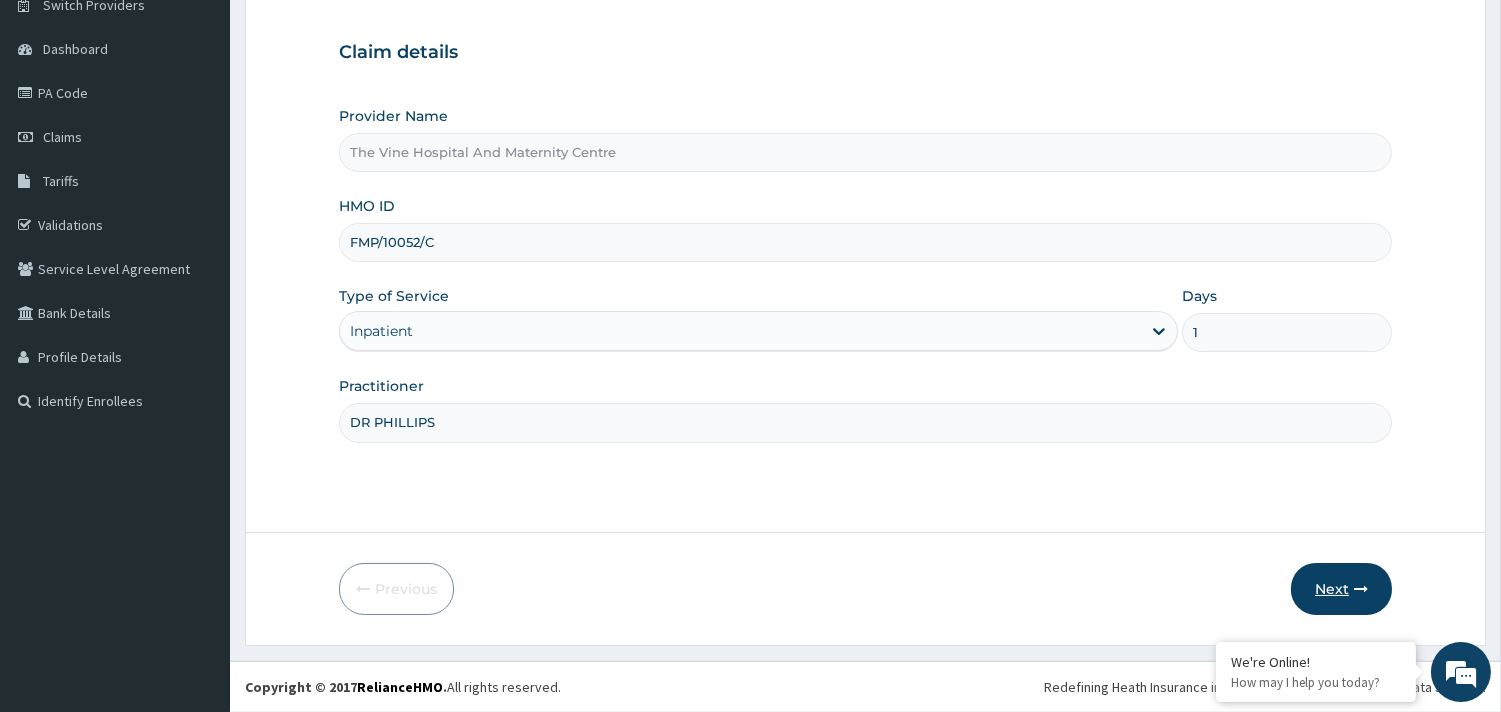 click on "Next" at bounding box center (1341, 589) 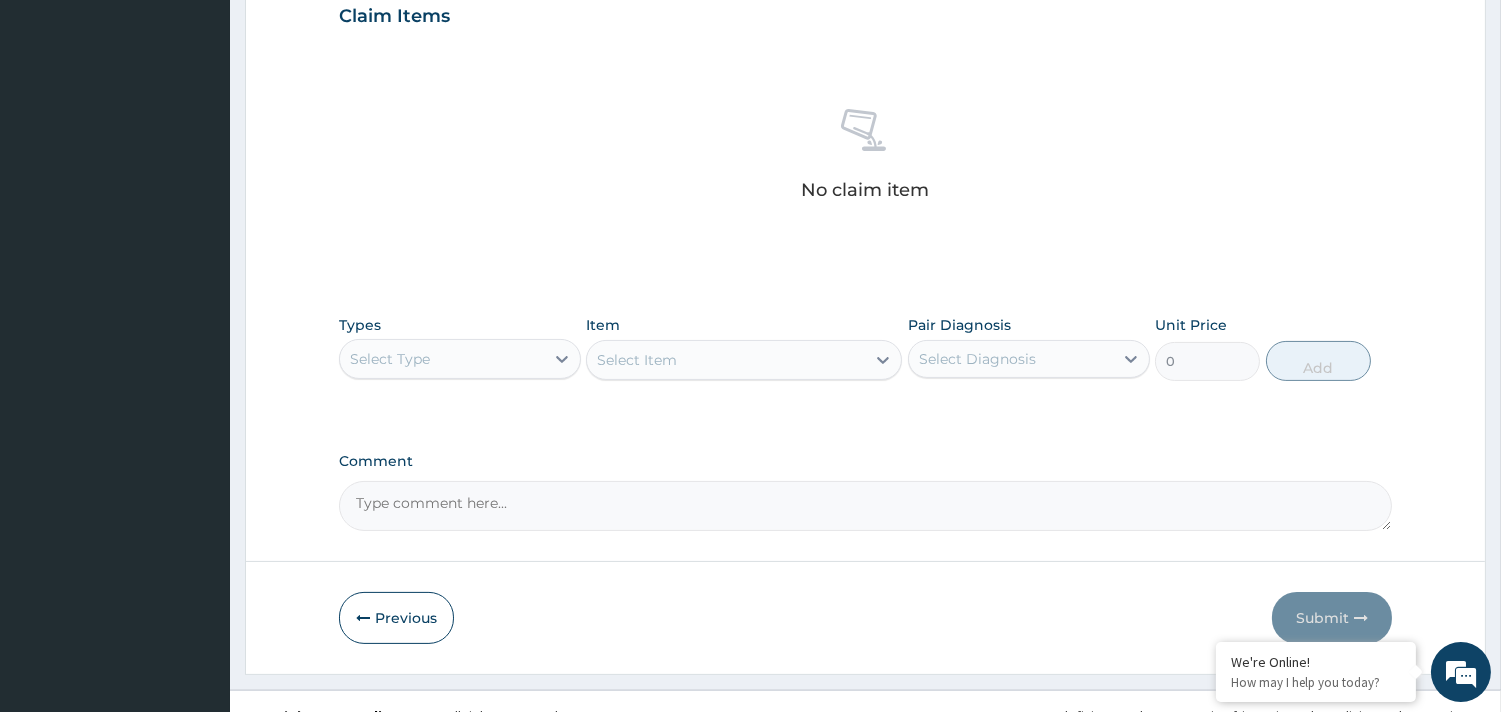 scroll, scrollTop: 730, scrollLeft: 0, axis: vertical 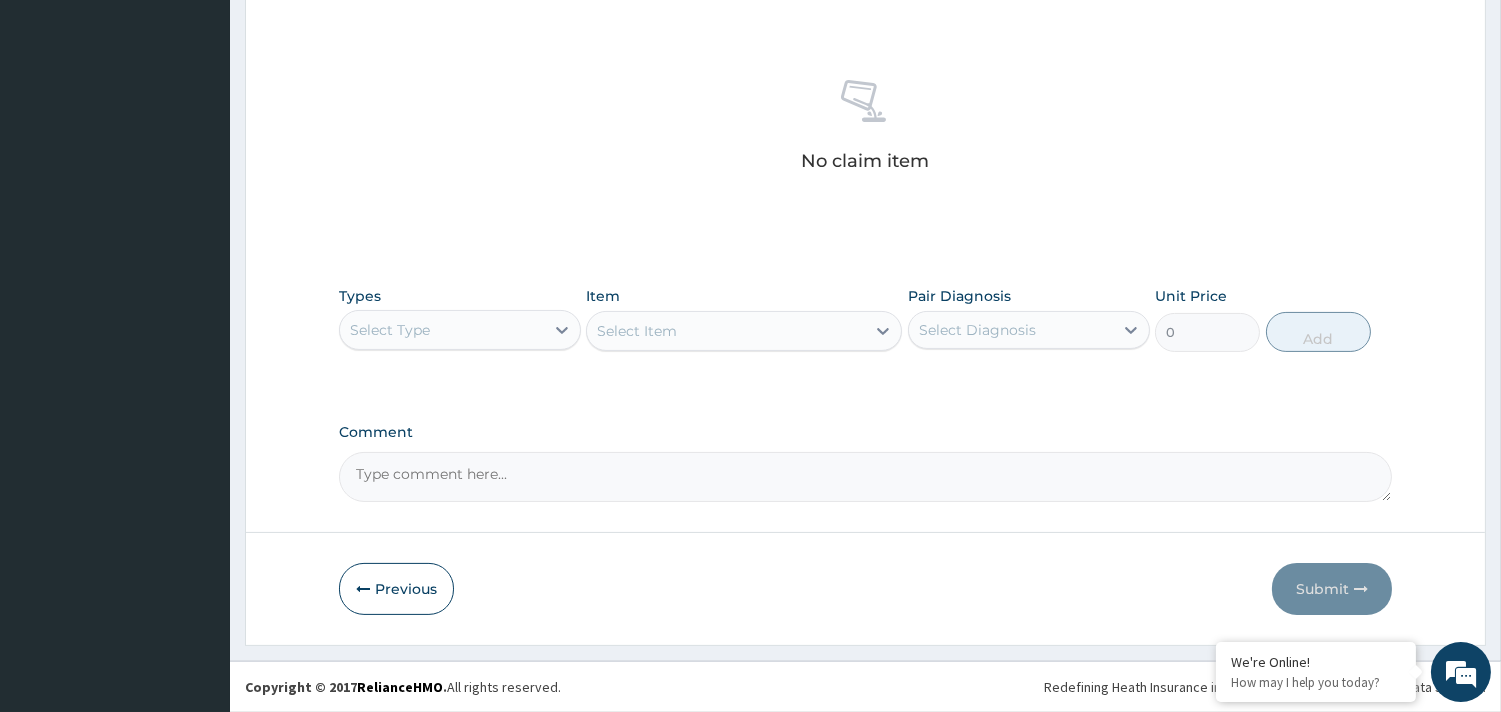 click on "Types Select Type" at bounding box center [460, 319] 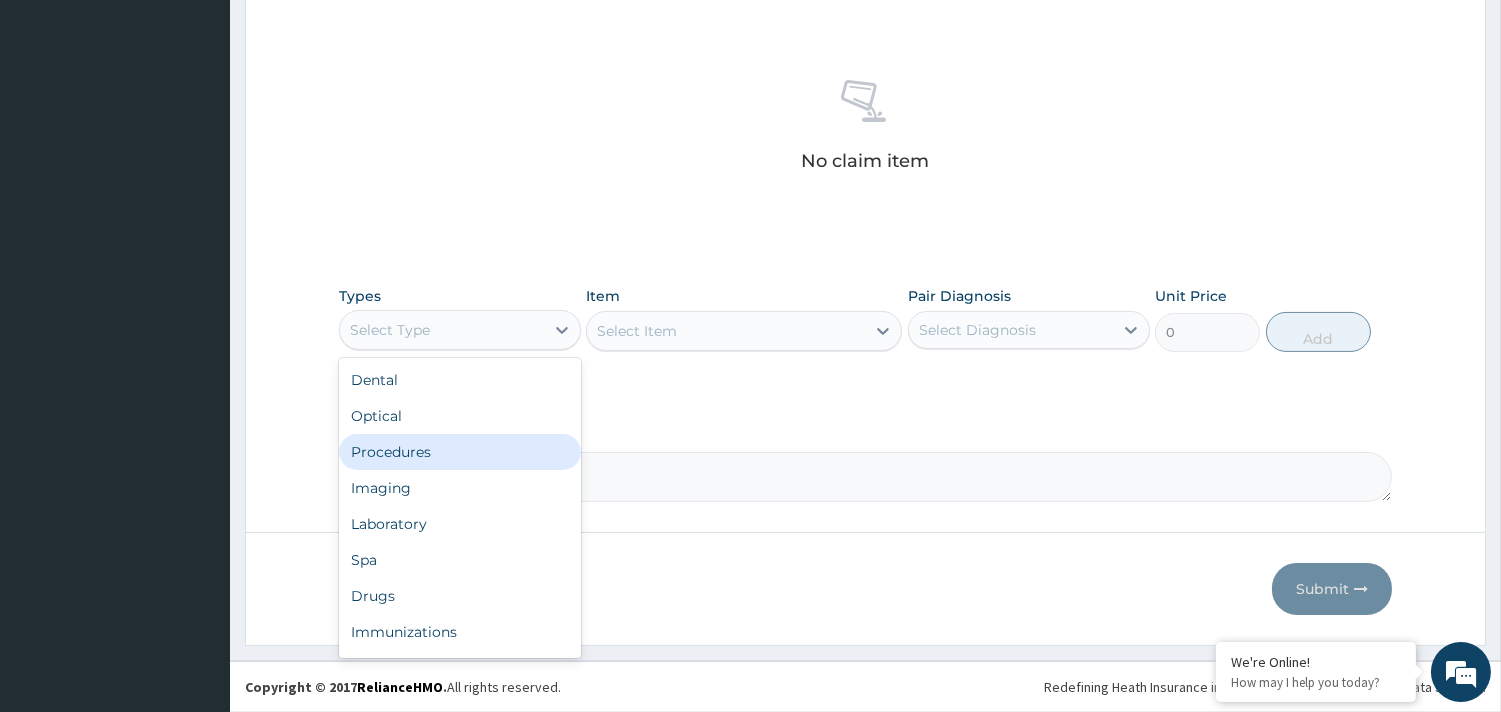 click on "Procedures" at bounding box center [460, 452] 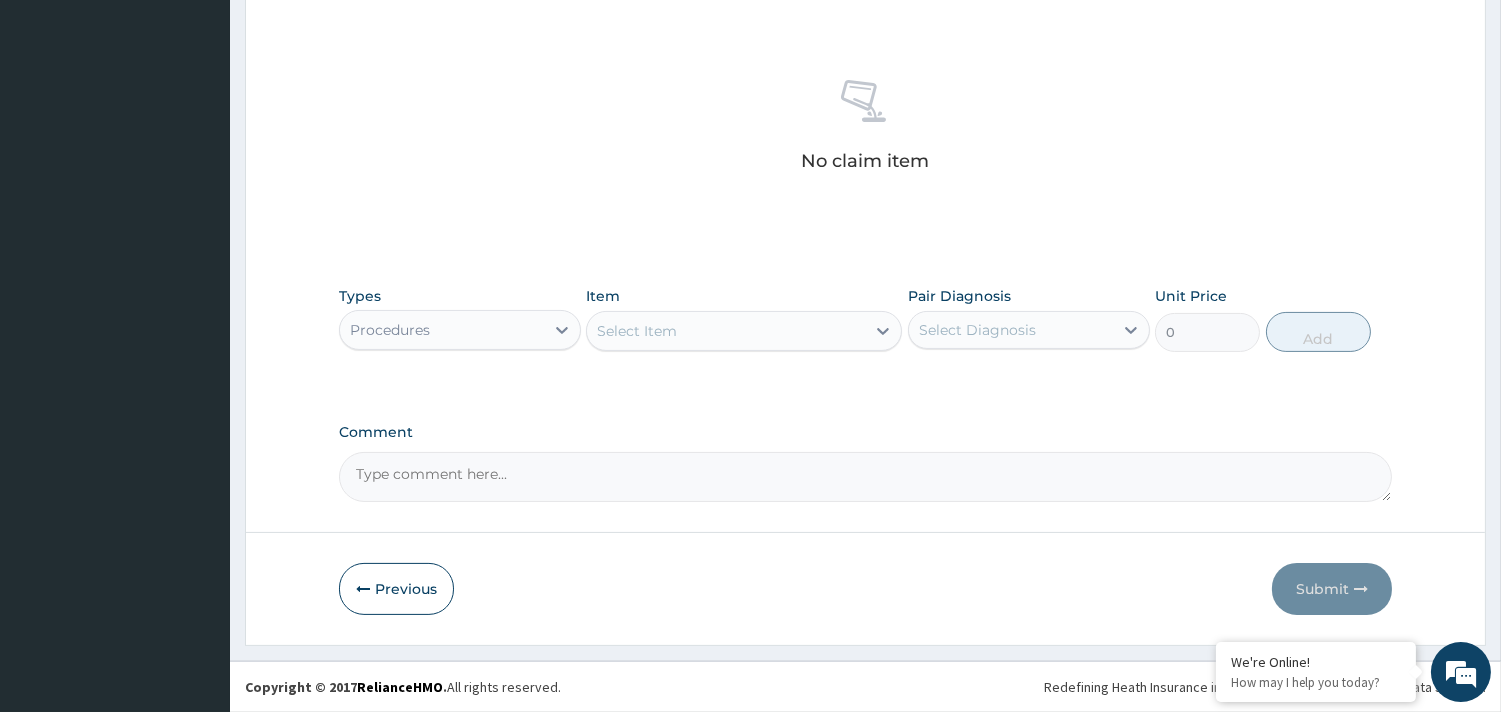 click on "Select Item" at bounding box center (726, 331) 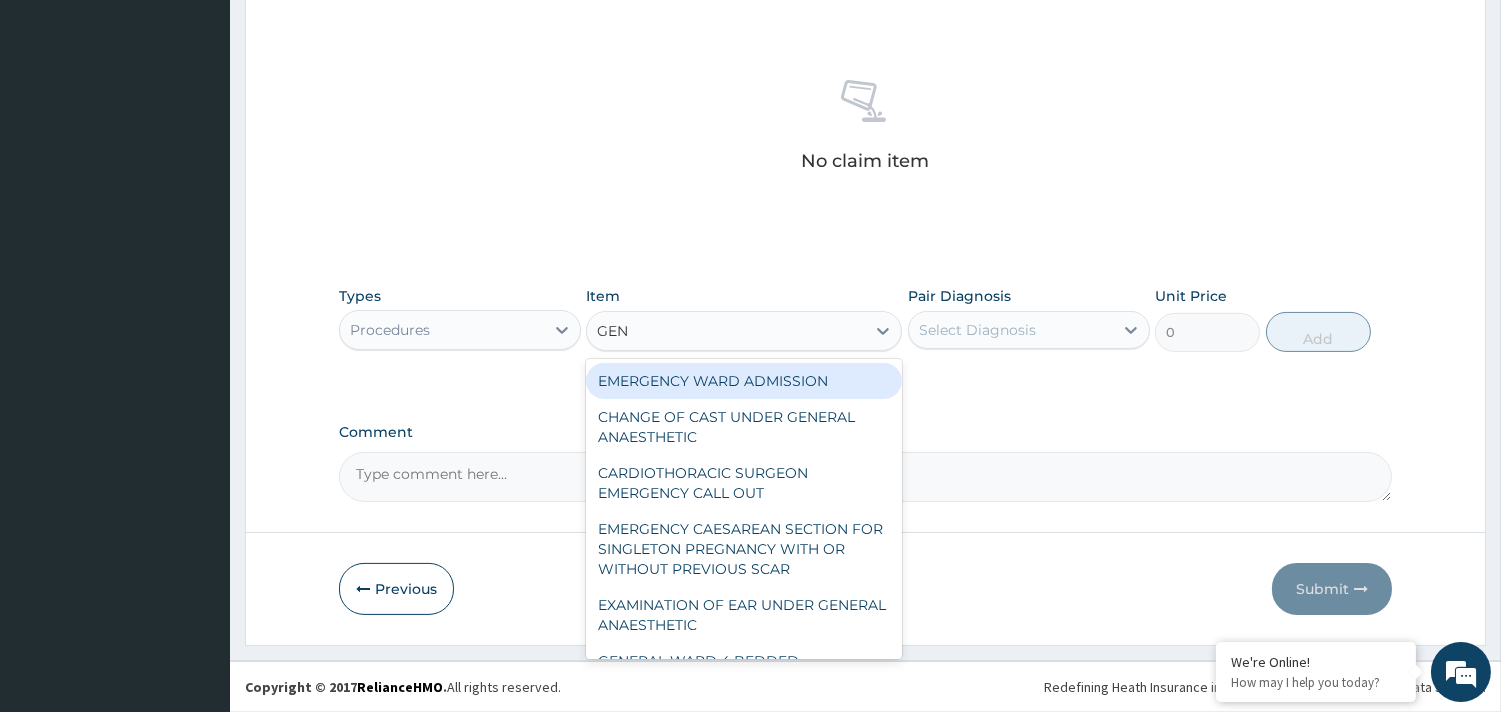 type on "GENE" 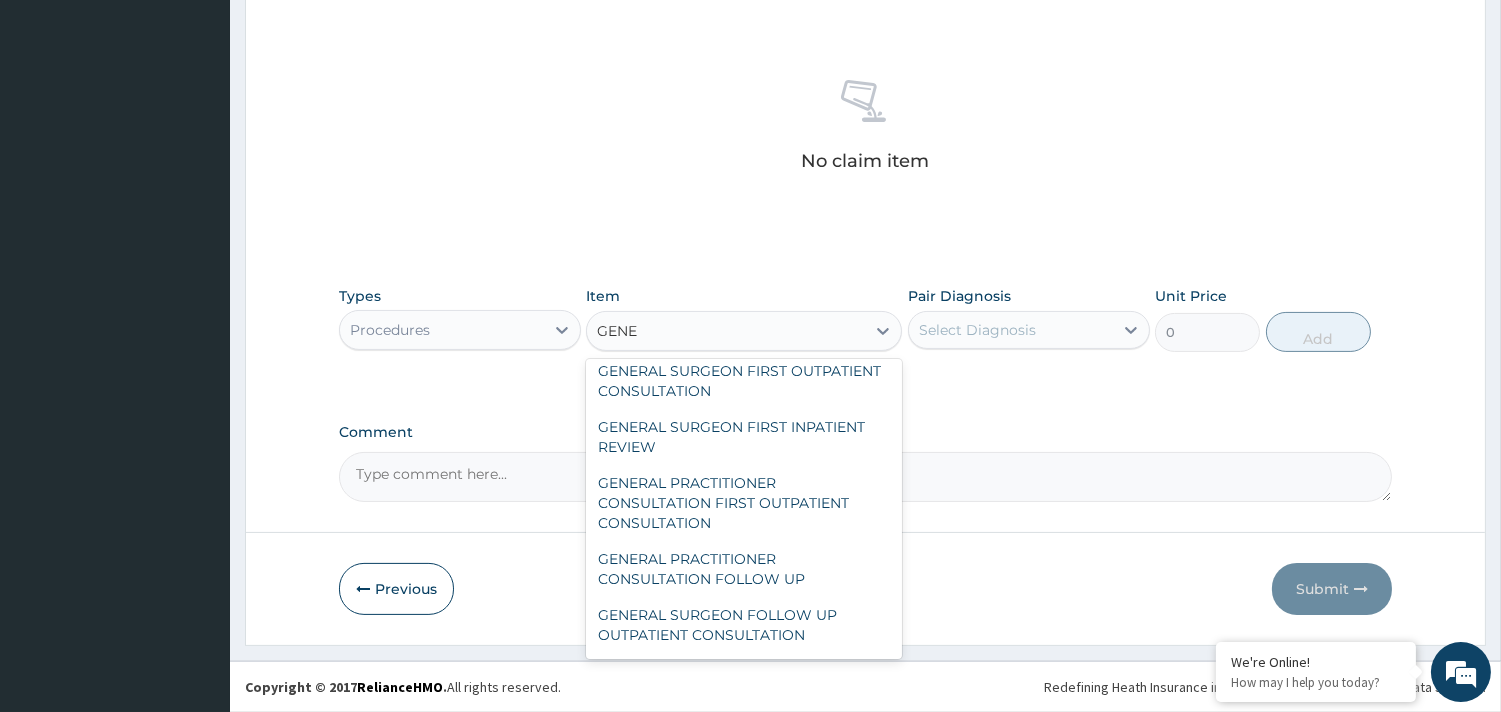 scroll, scrollTop: 222, scrollLeft: 0, axis: vertical 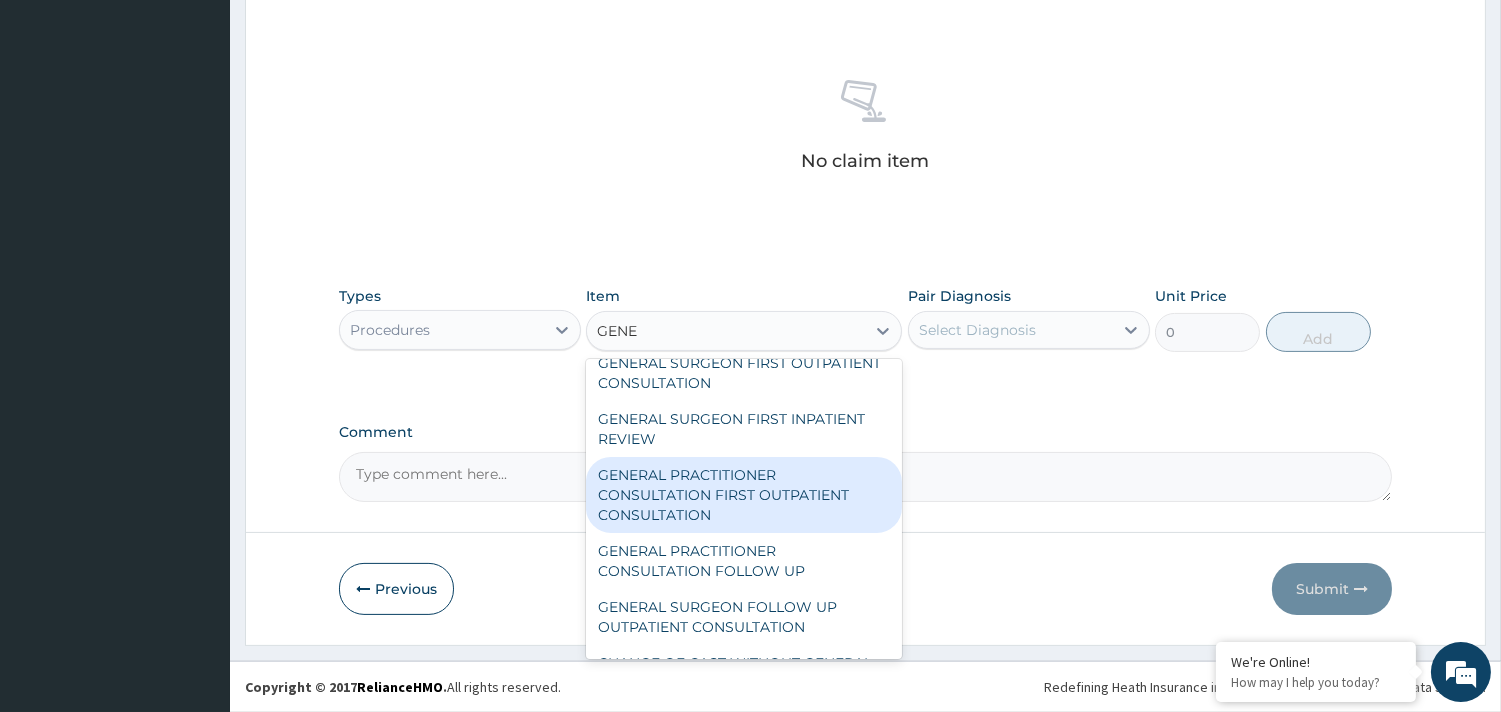 click on "GENERAL PRACTITIONER CONSULTATION FIRST OUTPATIENT CONSULTATION" at bounding box center [744, 495] 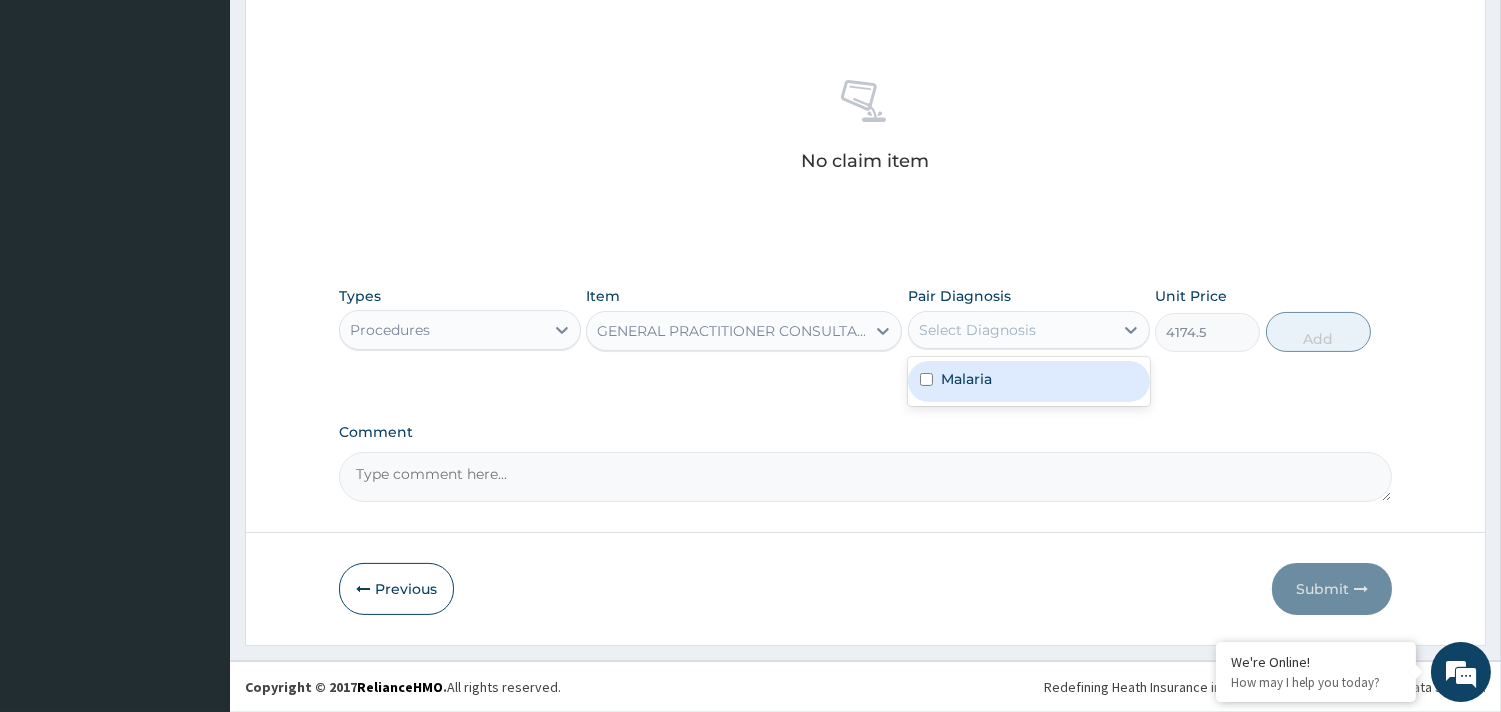 click on "Select Diagnosis" at bounding box center (977, 330) 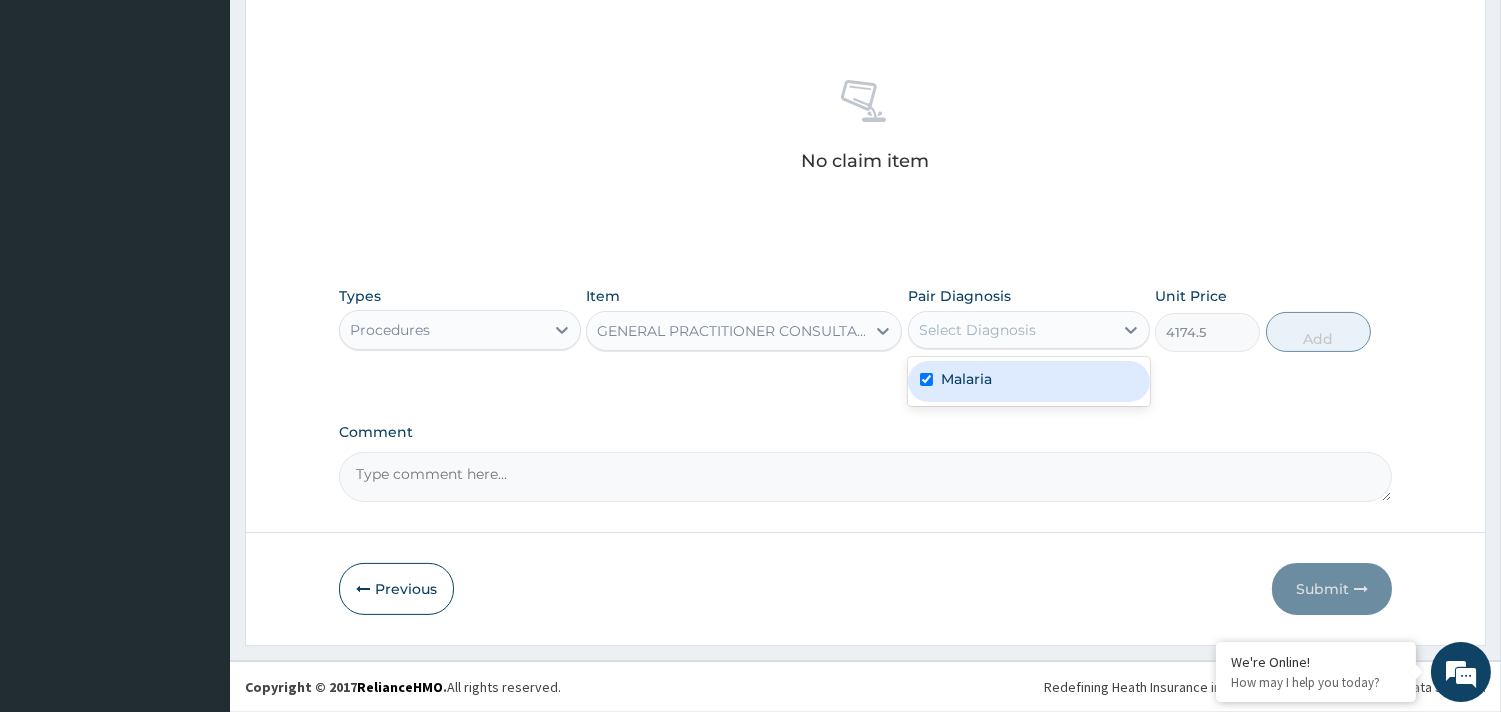 checkbox on "true" 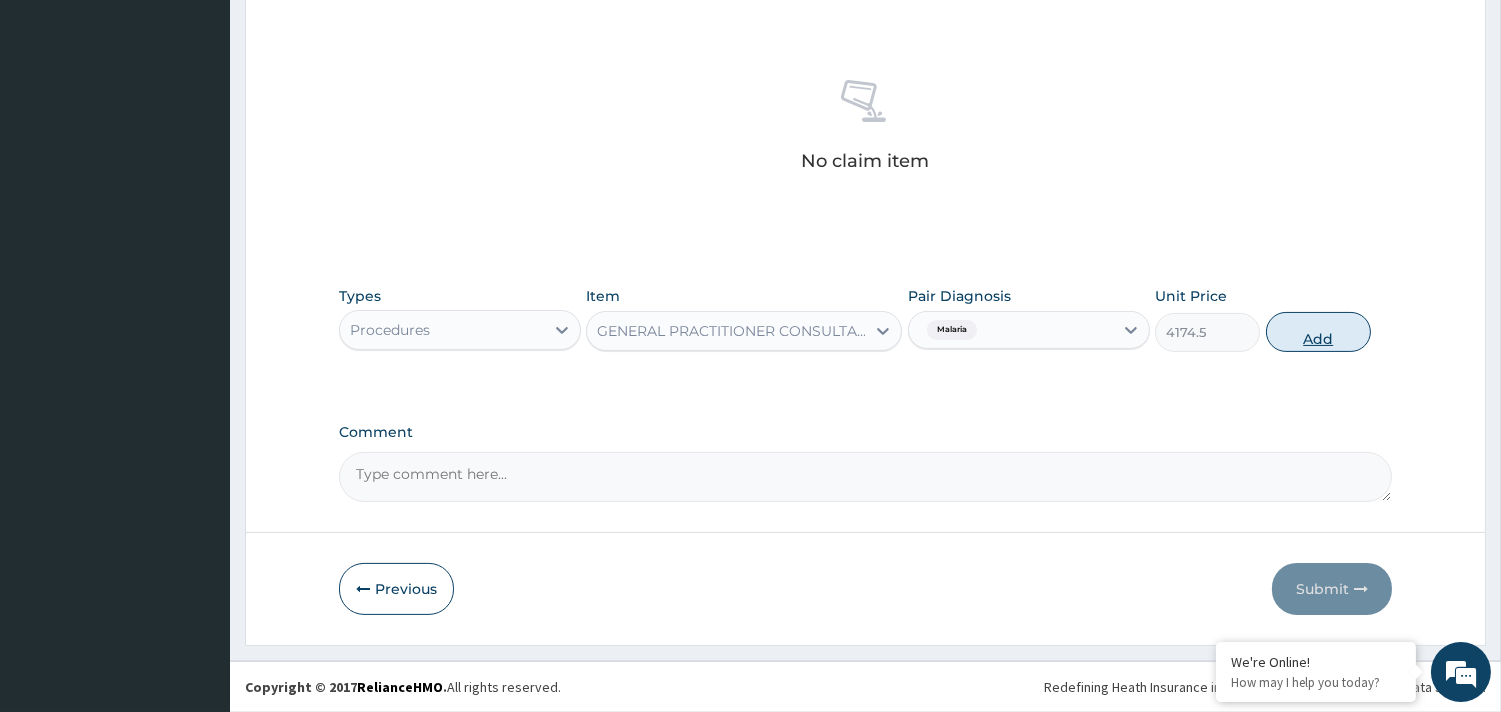 click on "Add" at bounding box center [1318, 332] 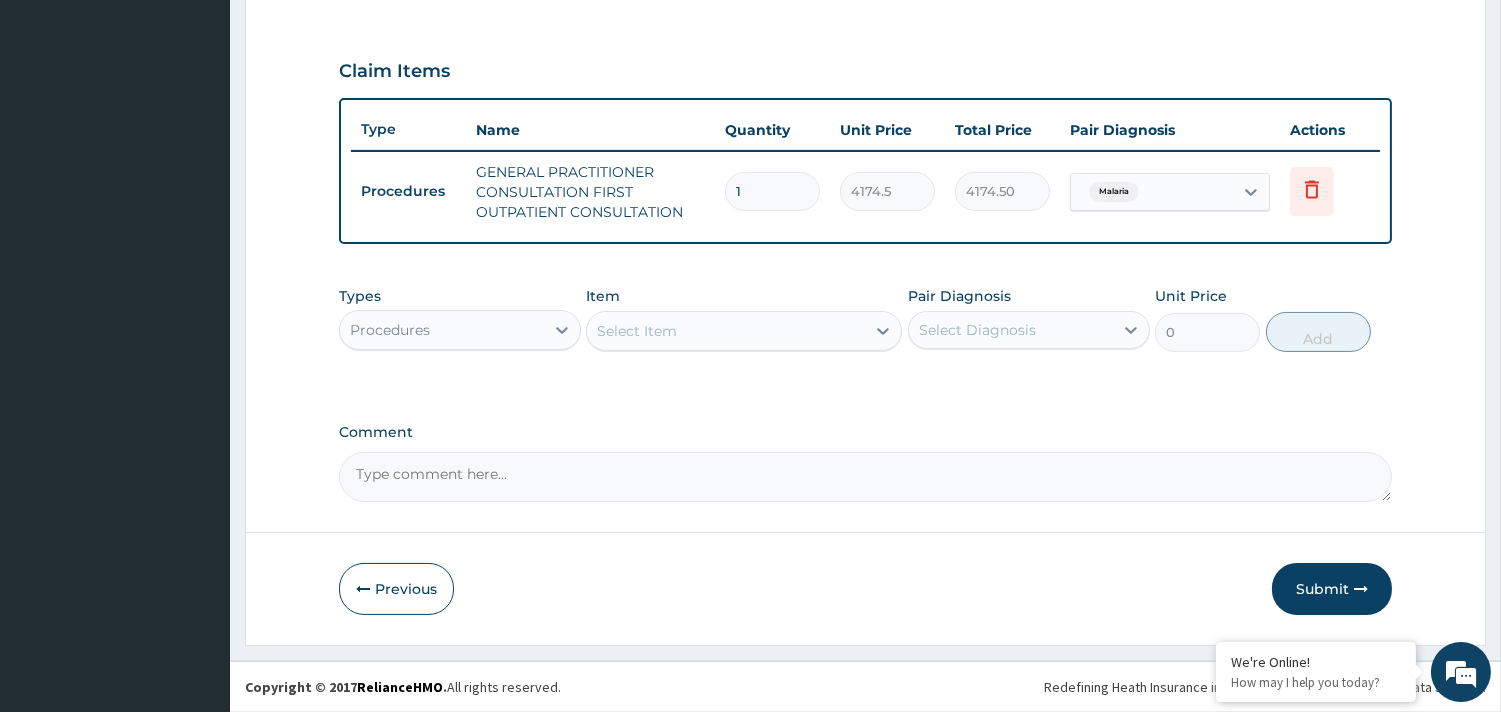 scroll, scrollTop: 643, scrollLeft: 0, axis: vertical 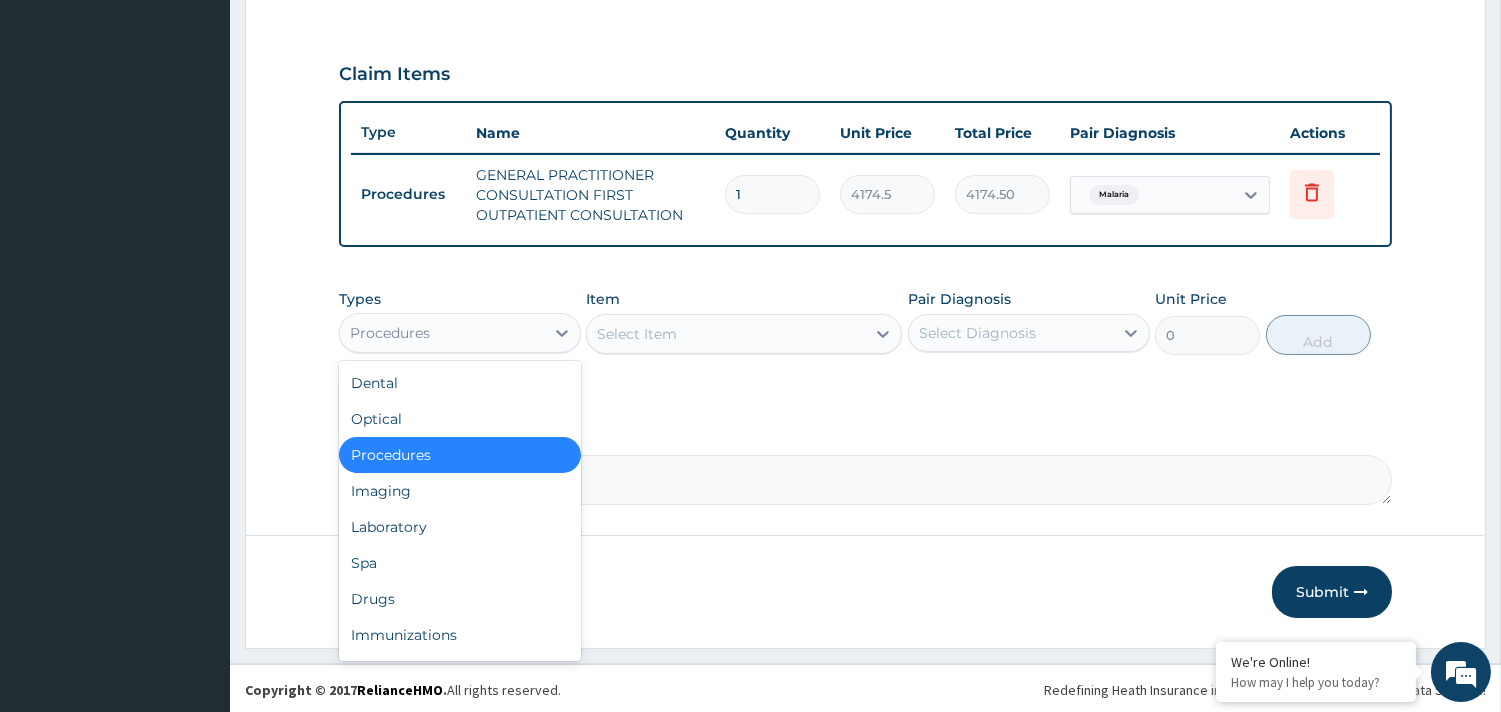 click on "Procedures" at bounding box center (442, 333) 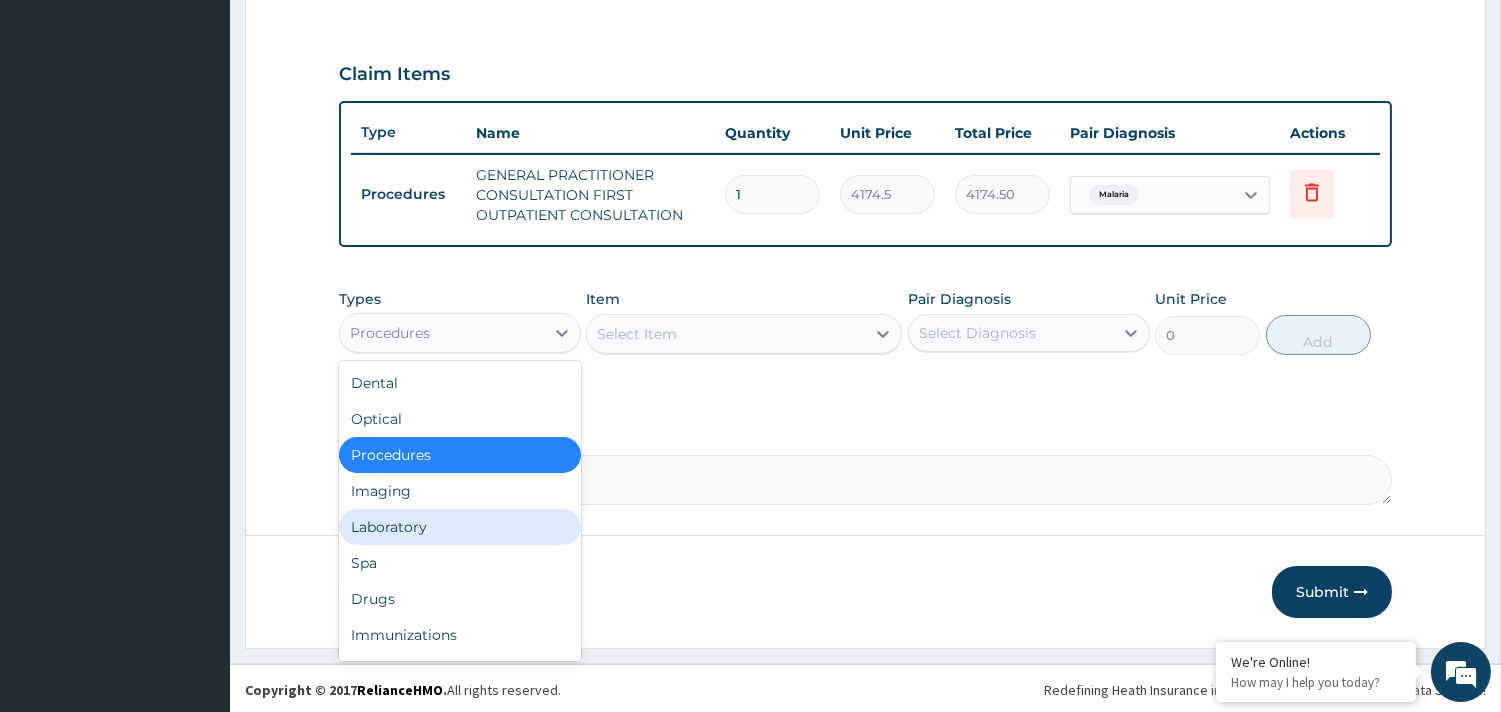 click on "Laboratory" at bounding box center [460, 527] 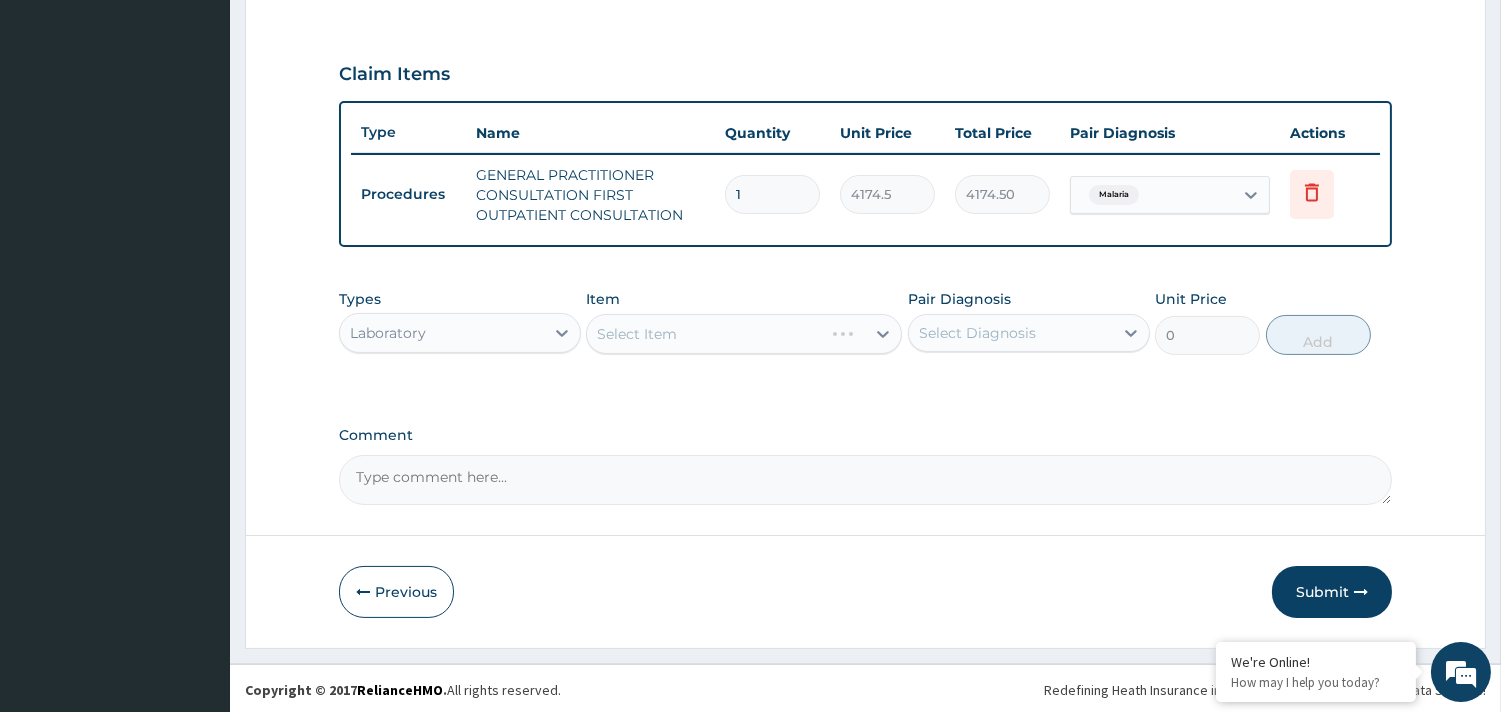 click on "Select Item" at bounding box center [744, 334] 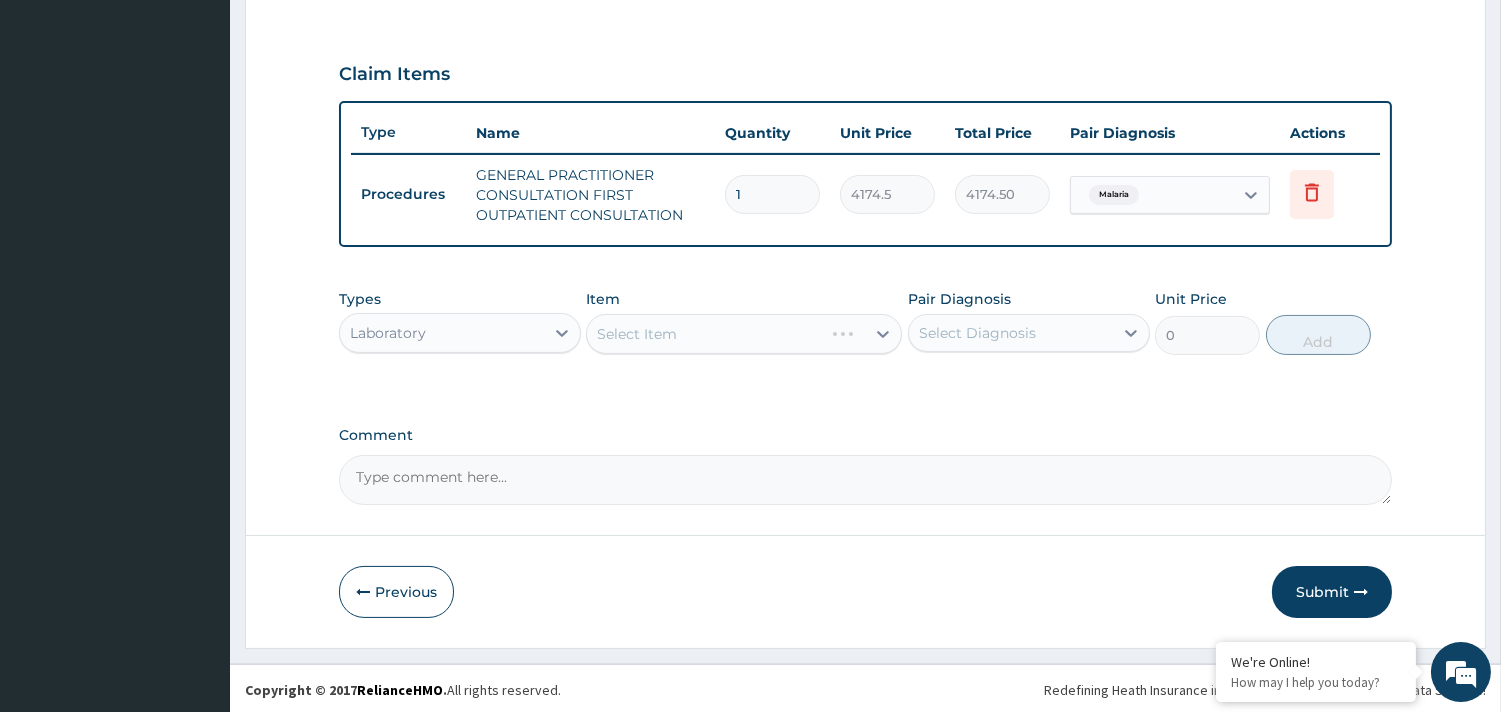 click on "Select Item" at bounding box center [744, 334] 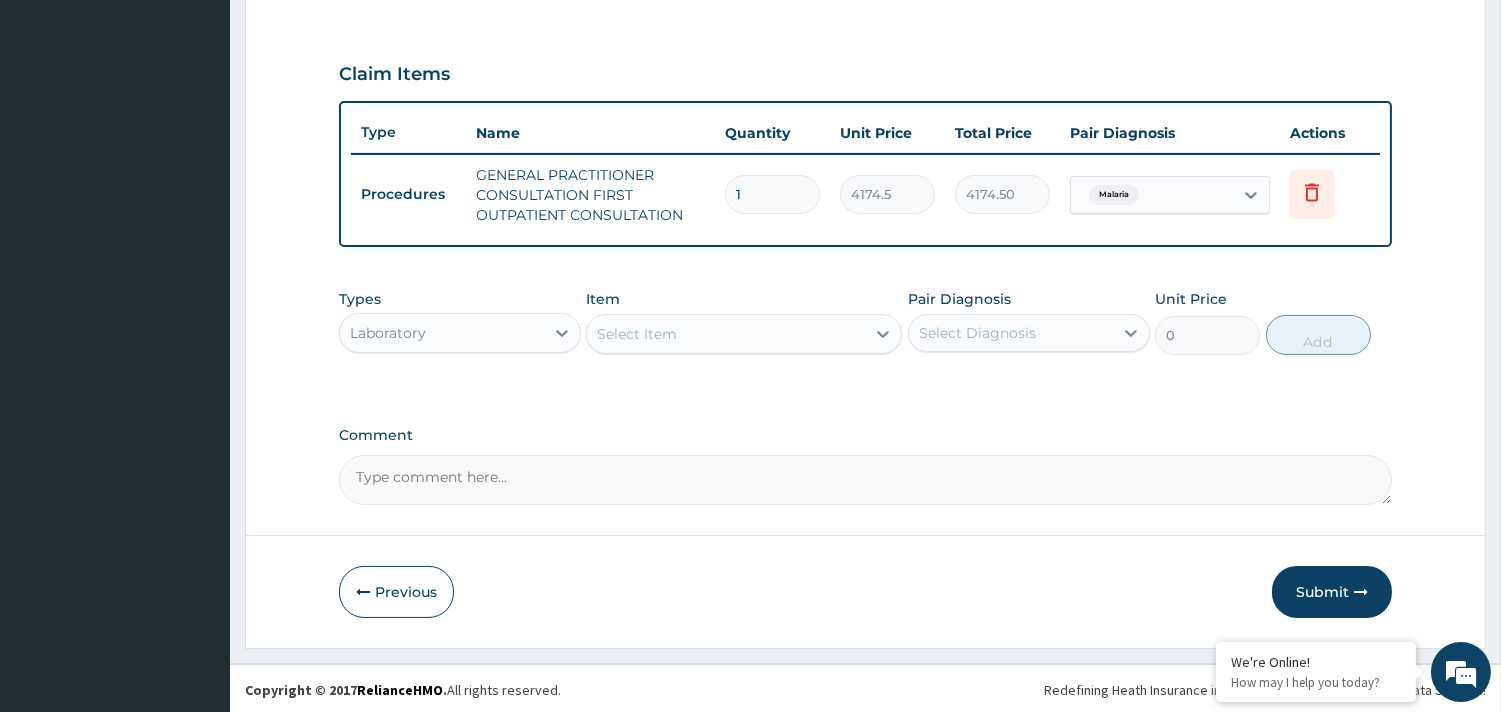 click on "Select Item" at bounding box center (726, 334) 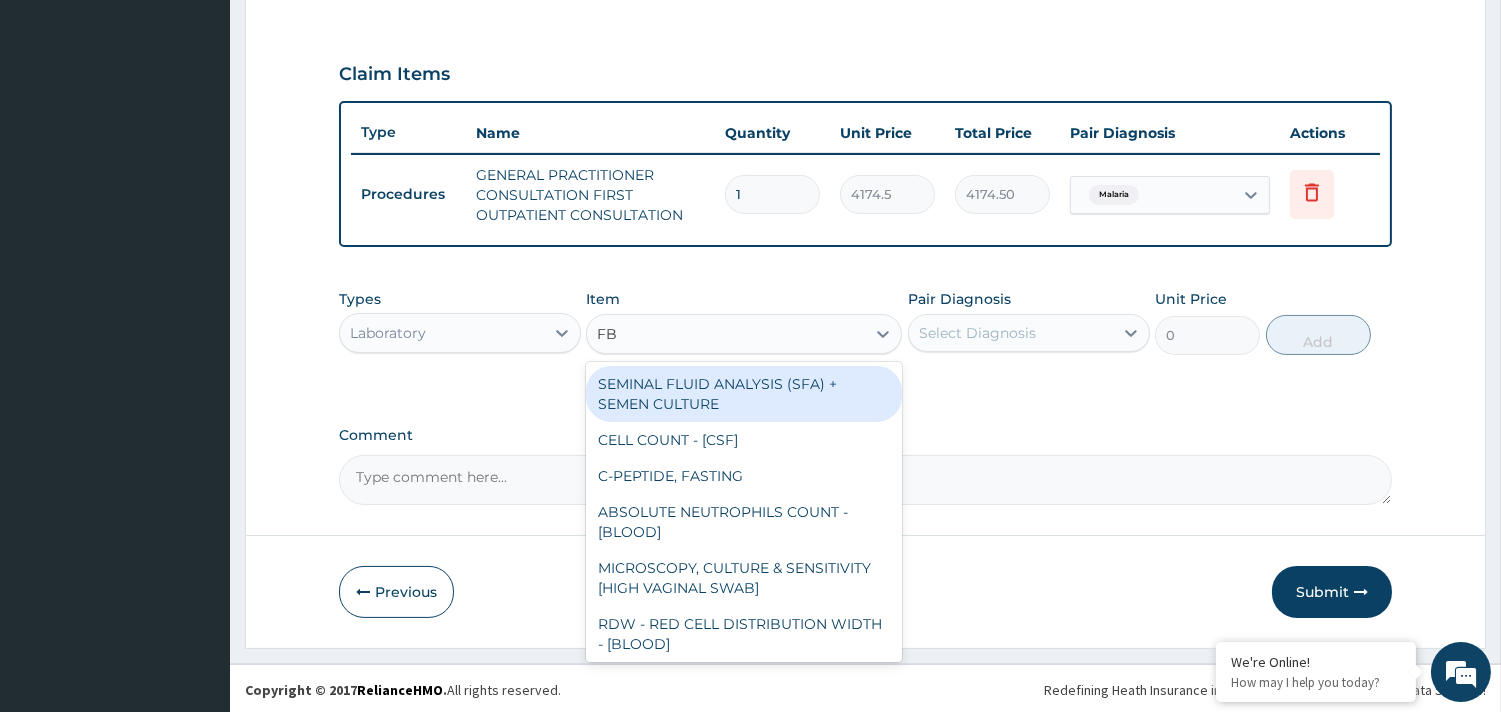 type on "FBC" 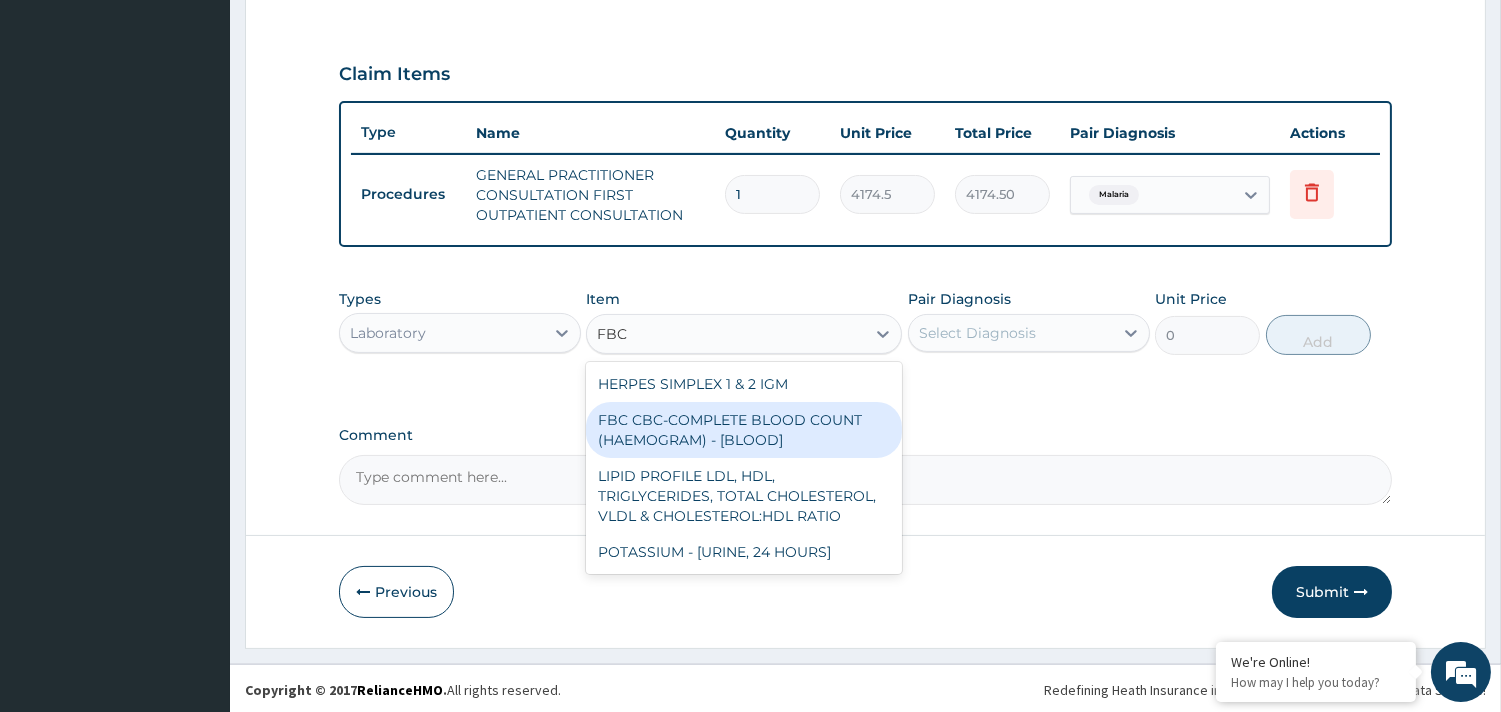 click on "FBC CBC-COMPLETE BLOOD COUNT (HAEMOGRAM) - [BLOOD]" at bounding box center [744, 430] 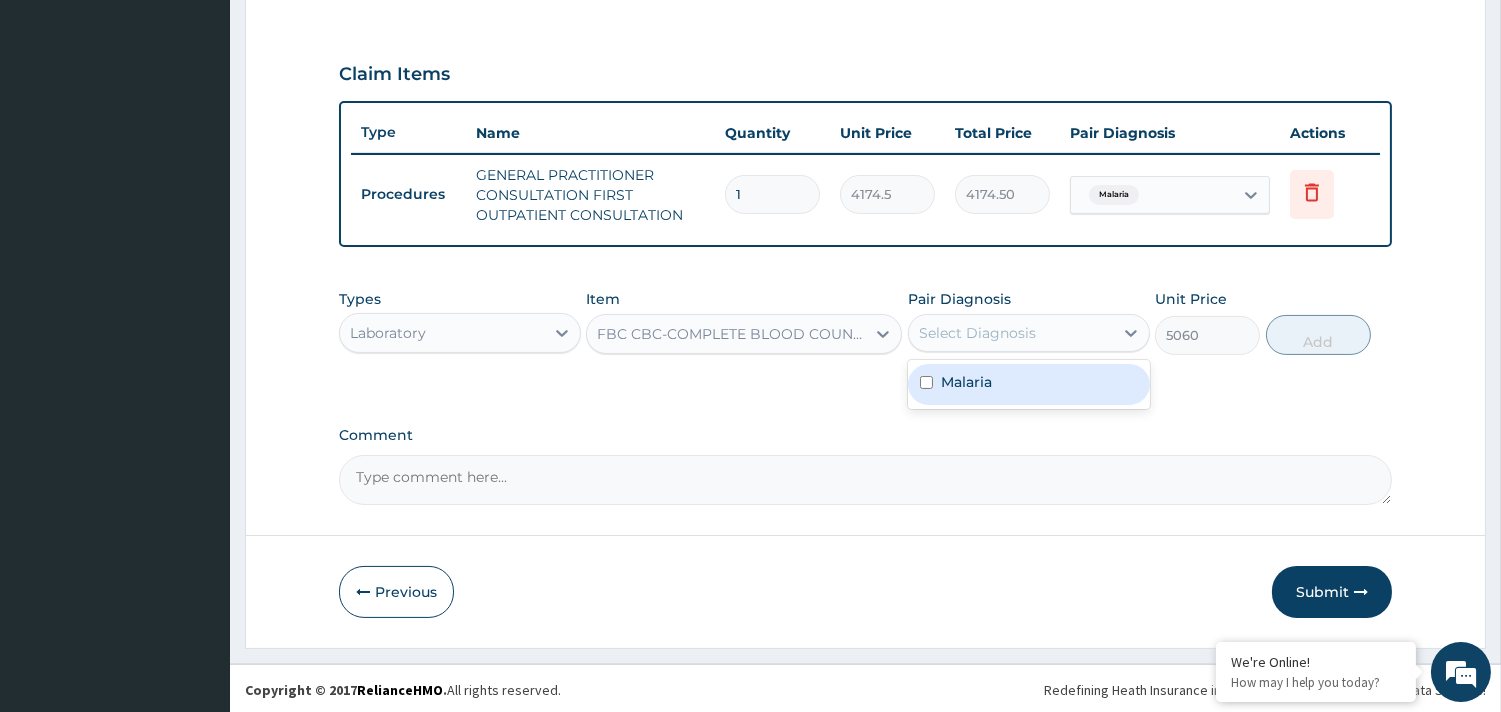 drag, startPoint x: 948, startPoint y: 323, endPoint x: 952, endPoint y: 348, distance: 25.317978 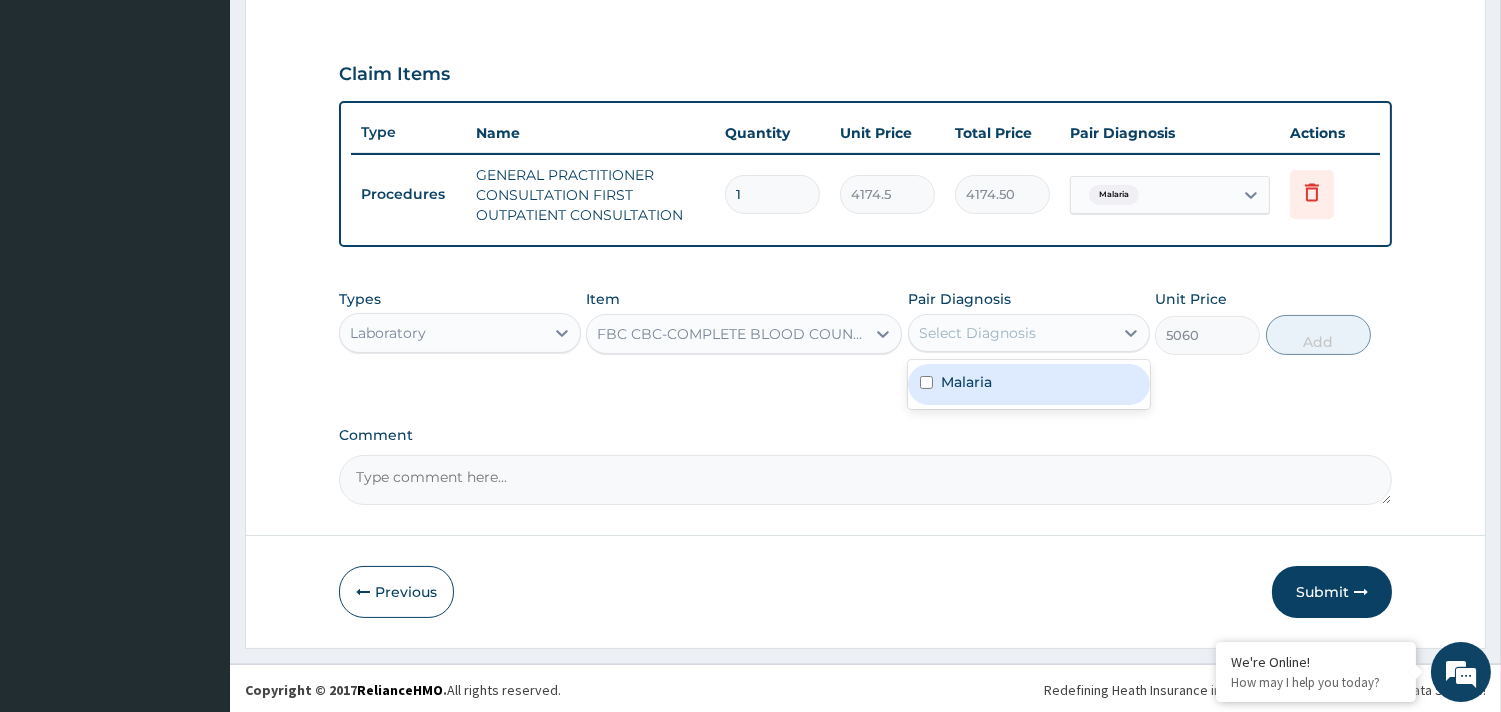 click on "Select Diagnosis" at bounding box center (977, 333) 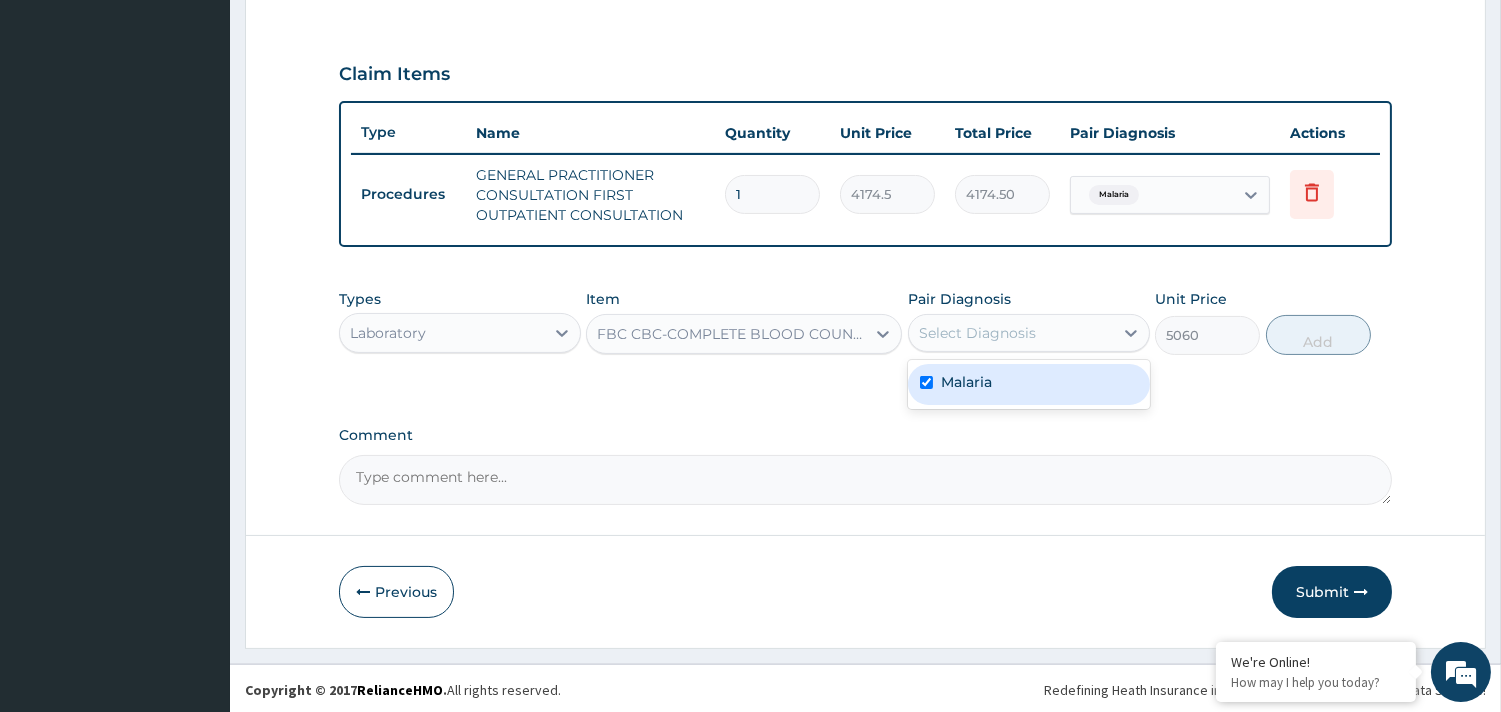 checkbox on "true" 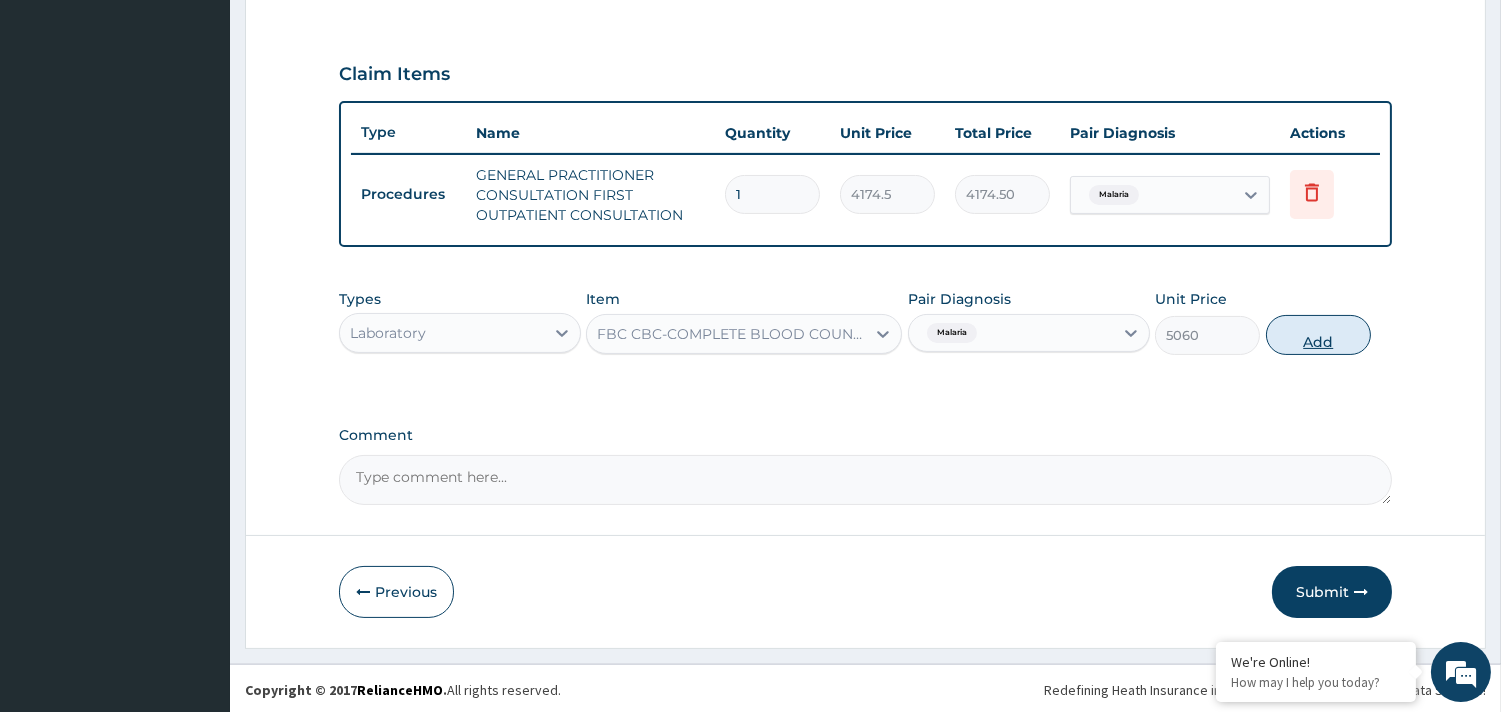 click on "Add" at bounding box center [1318, 335] 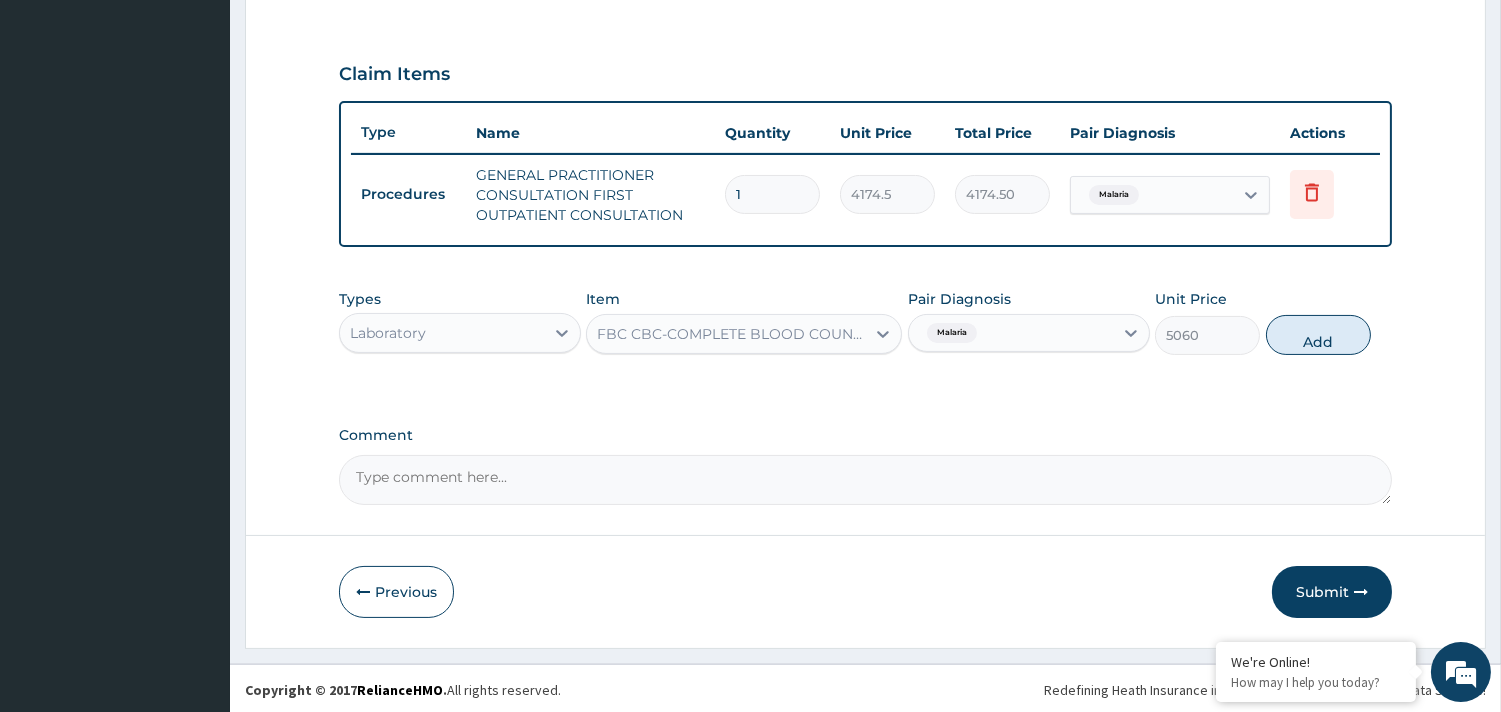 type on "0" 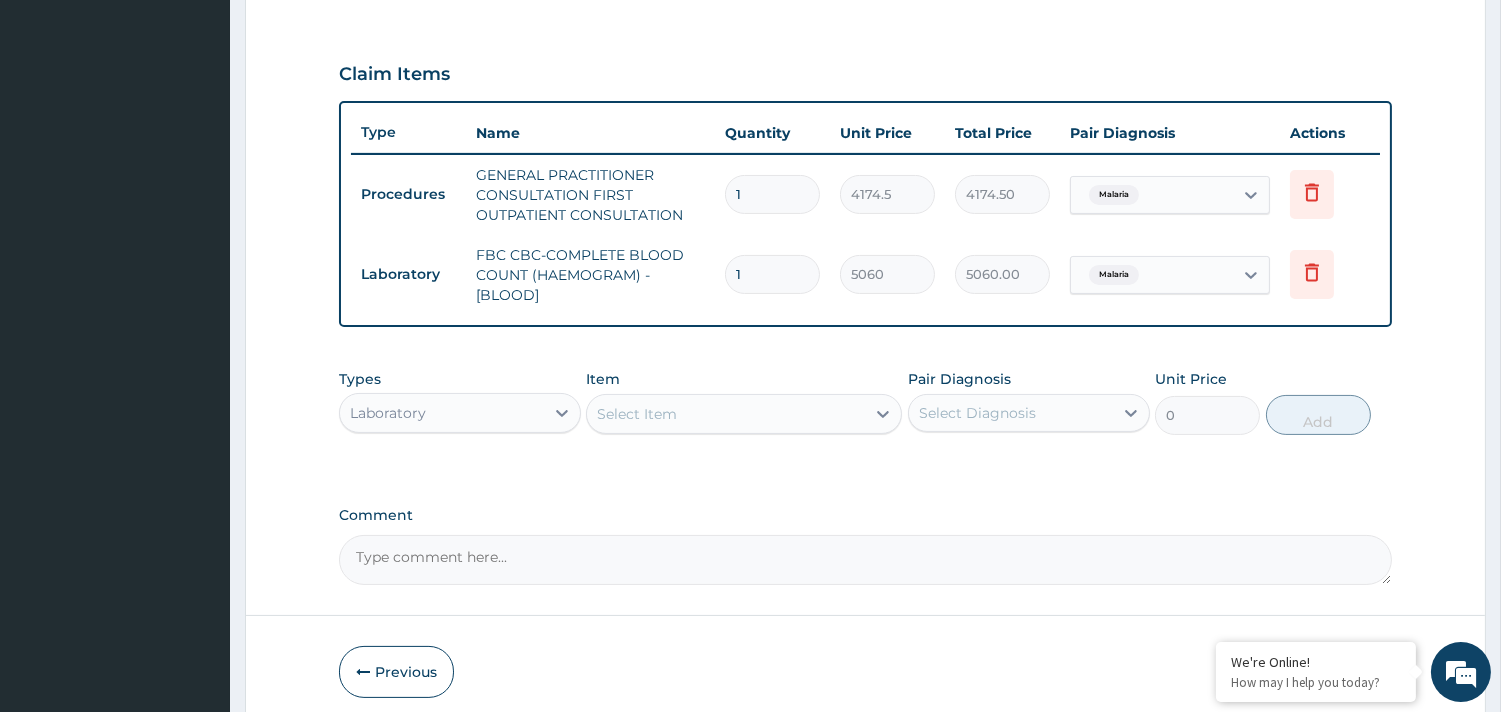 click on "Select Item" at bounding box center (637, 414) 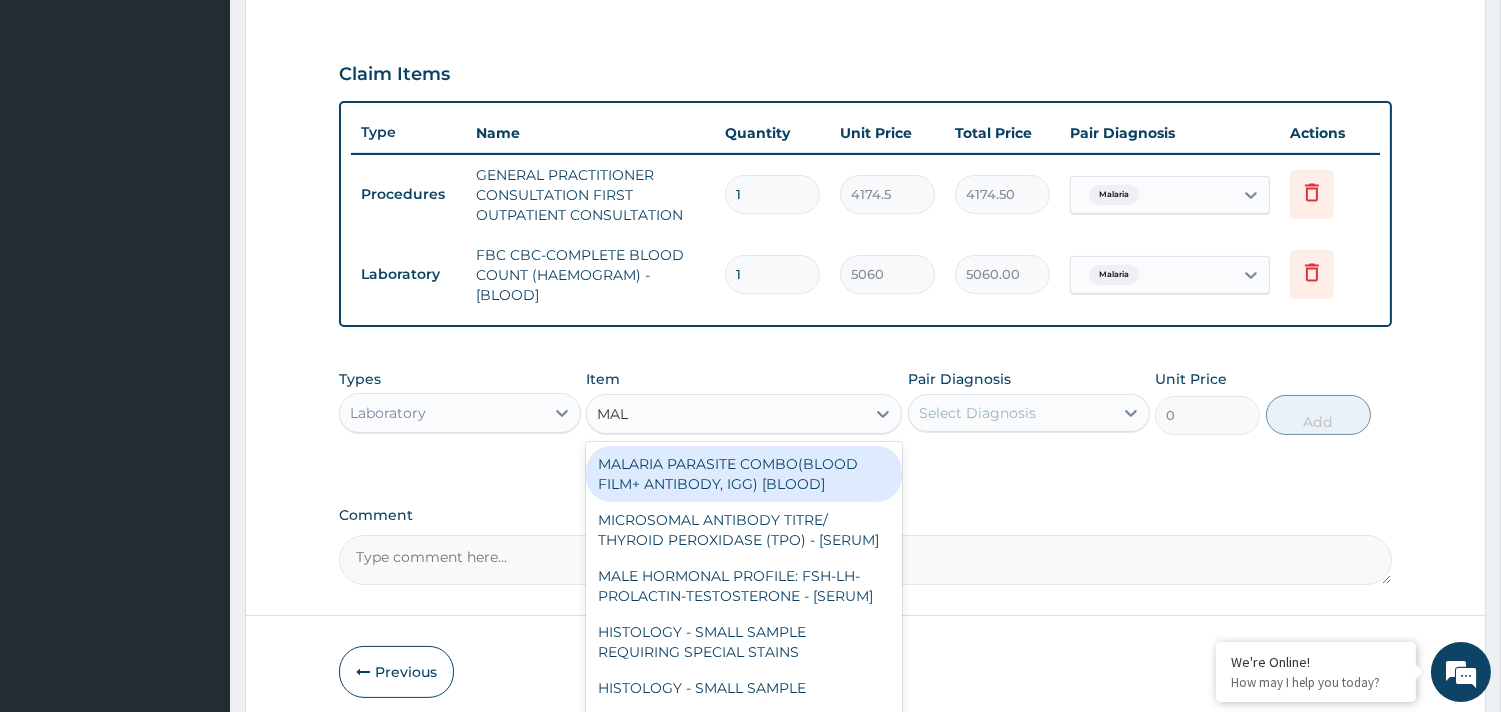 type on "MALA" 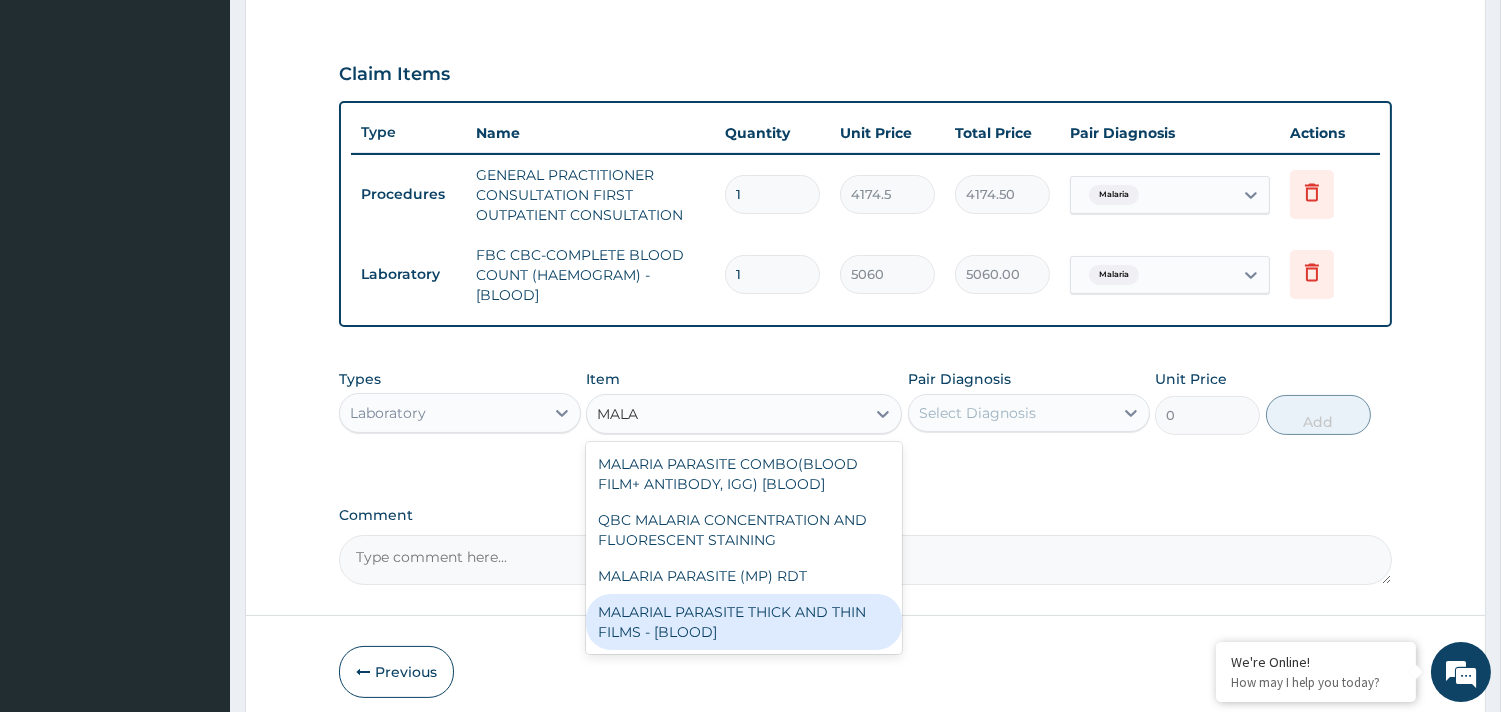 click on "MALARIAL PARASITE THICK AND THIN FILMS - [BLOOD]" at bounding box center [744, 622] 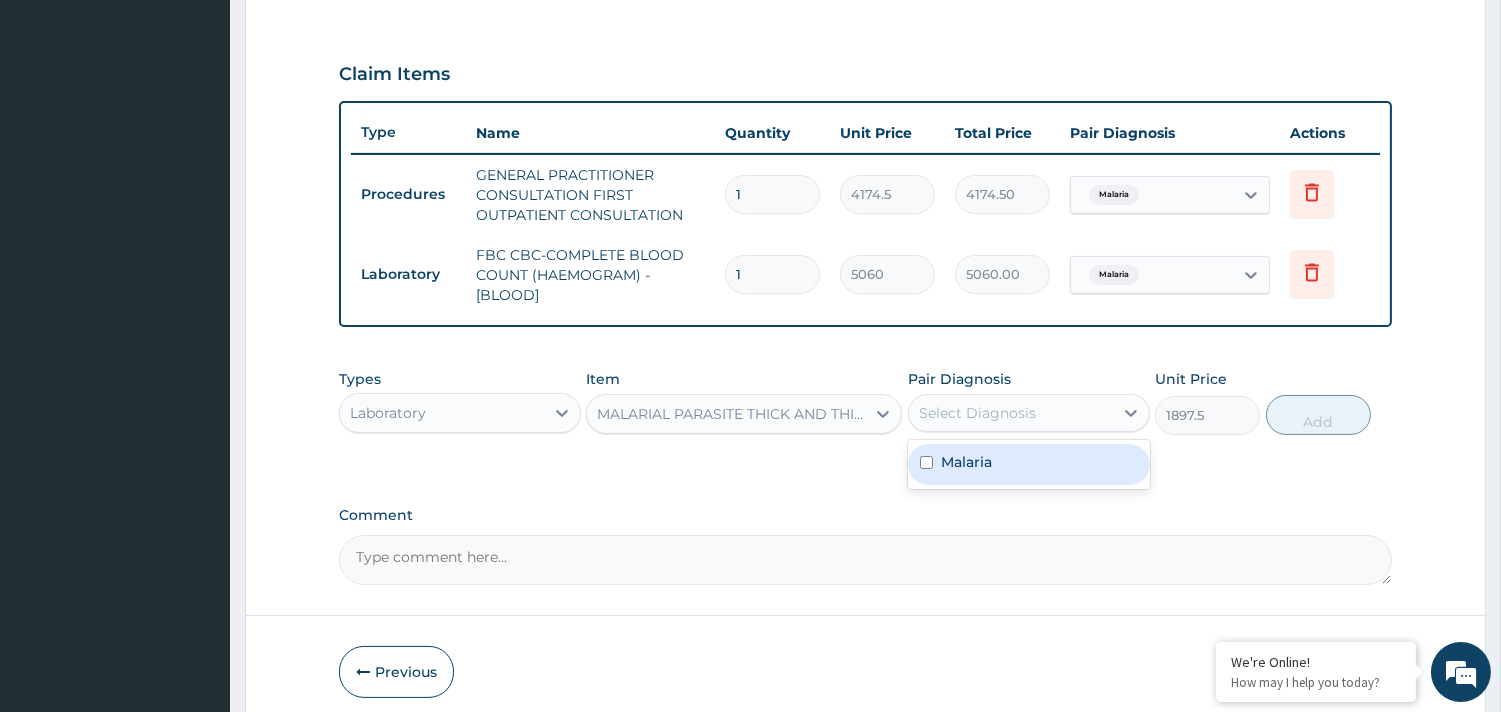 click on "Select Diagnosis" at bounding box center [1029, 413] 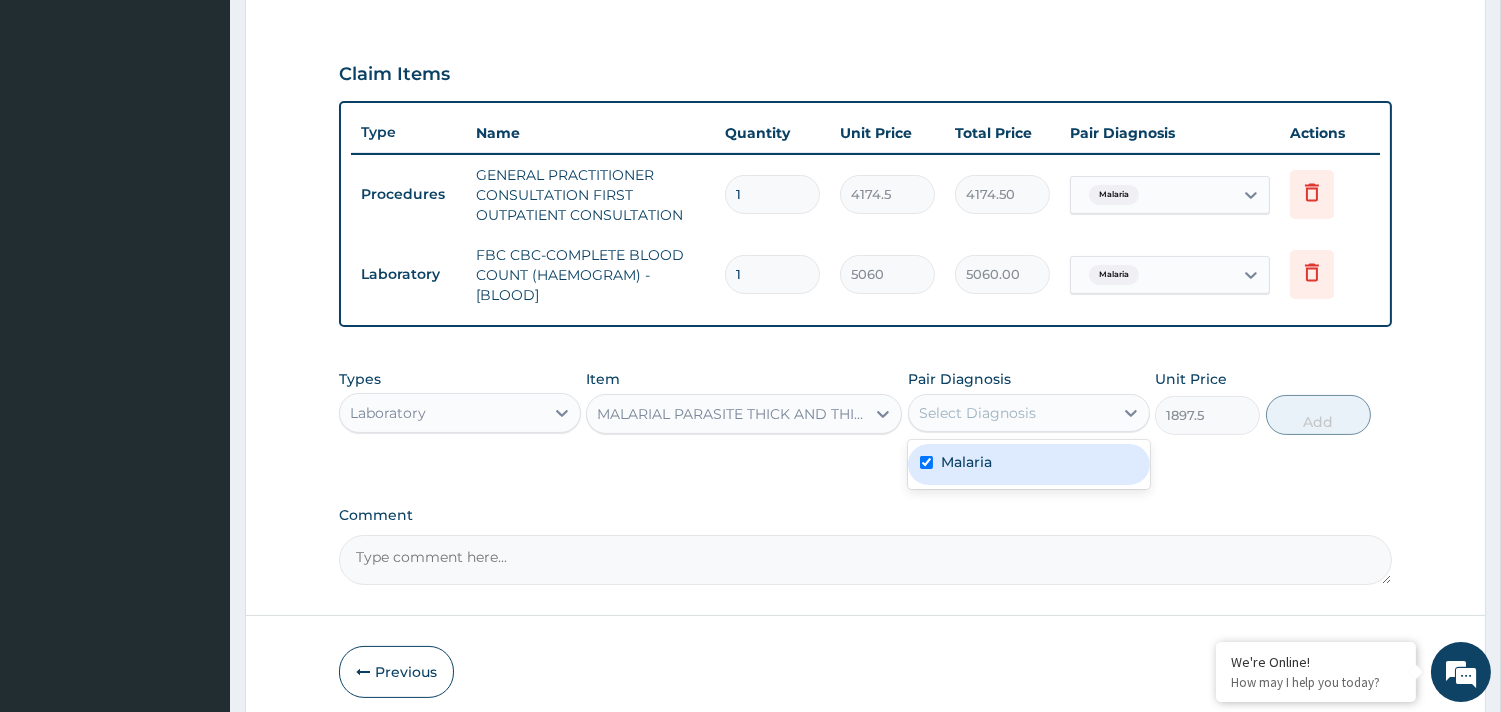 checkbox on "true" 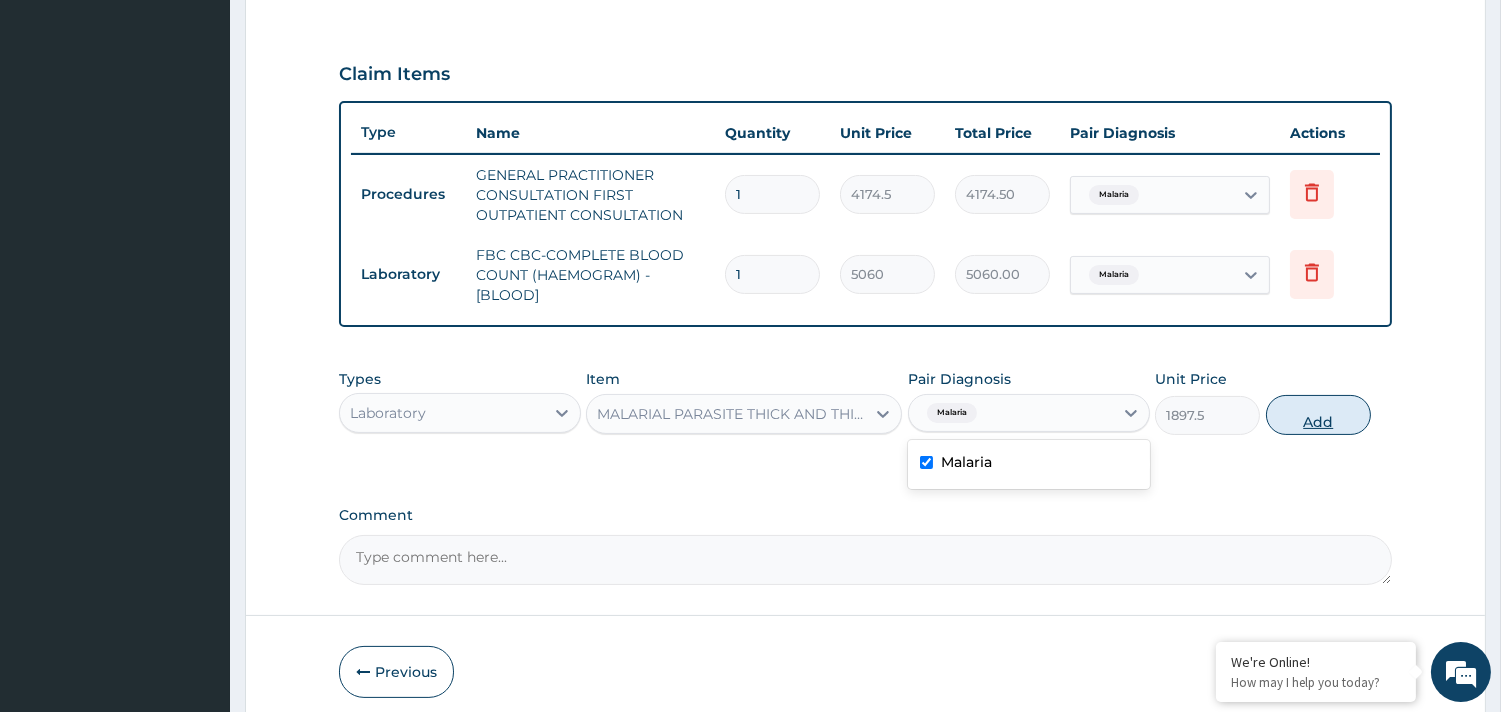 click on "Add" at bounding box center [1318, 415] 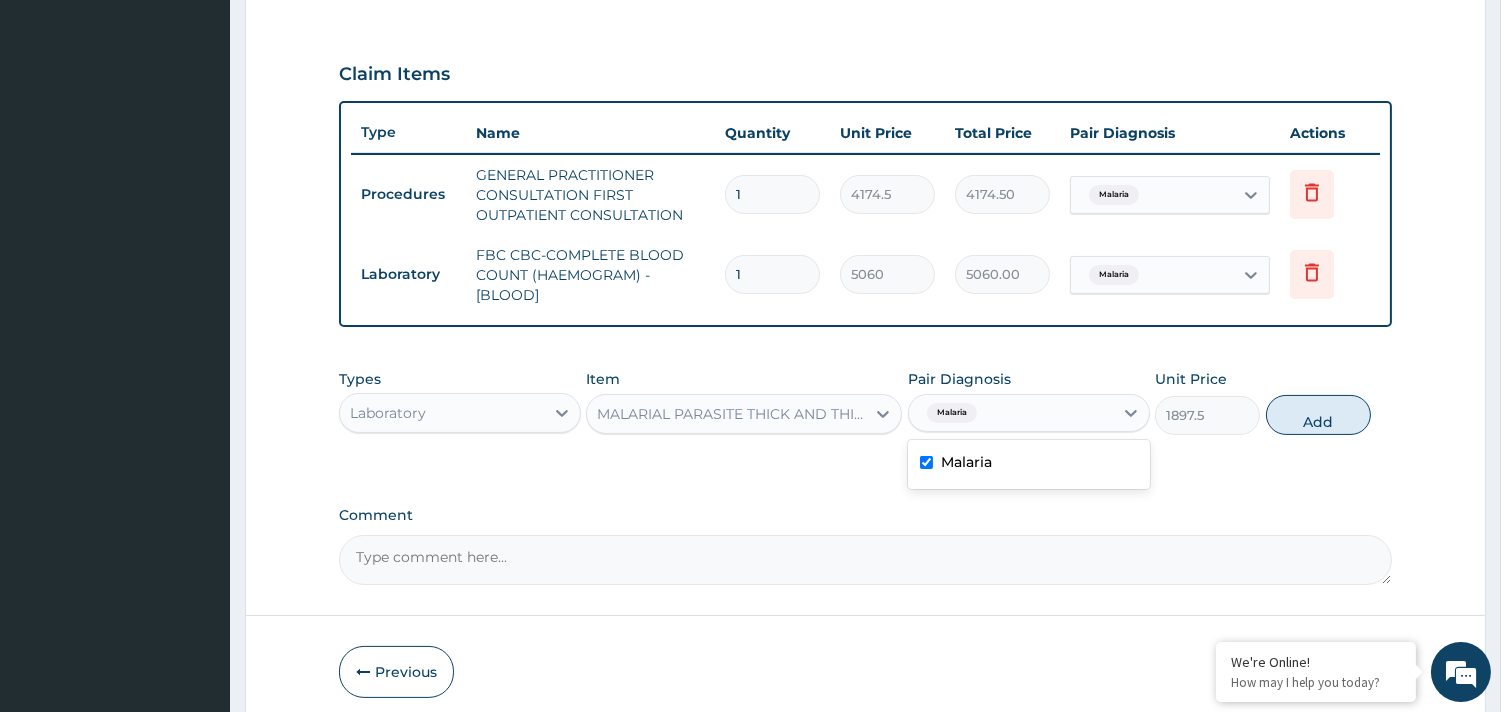 type on "0" 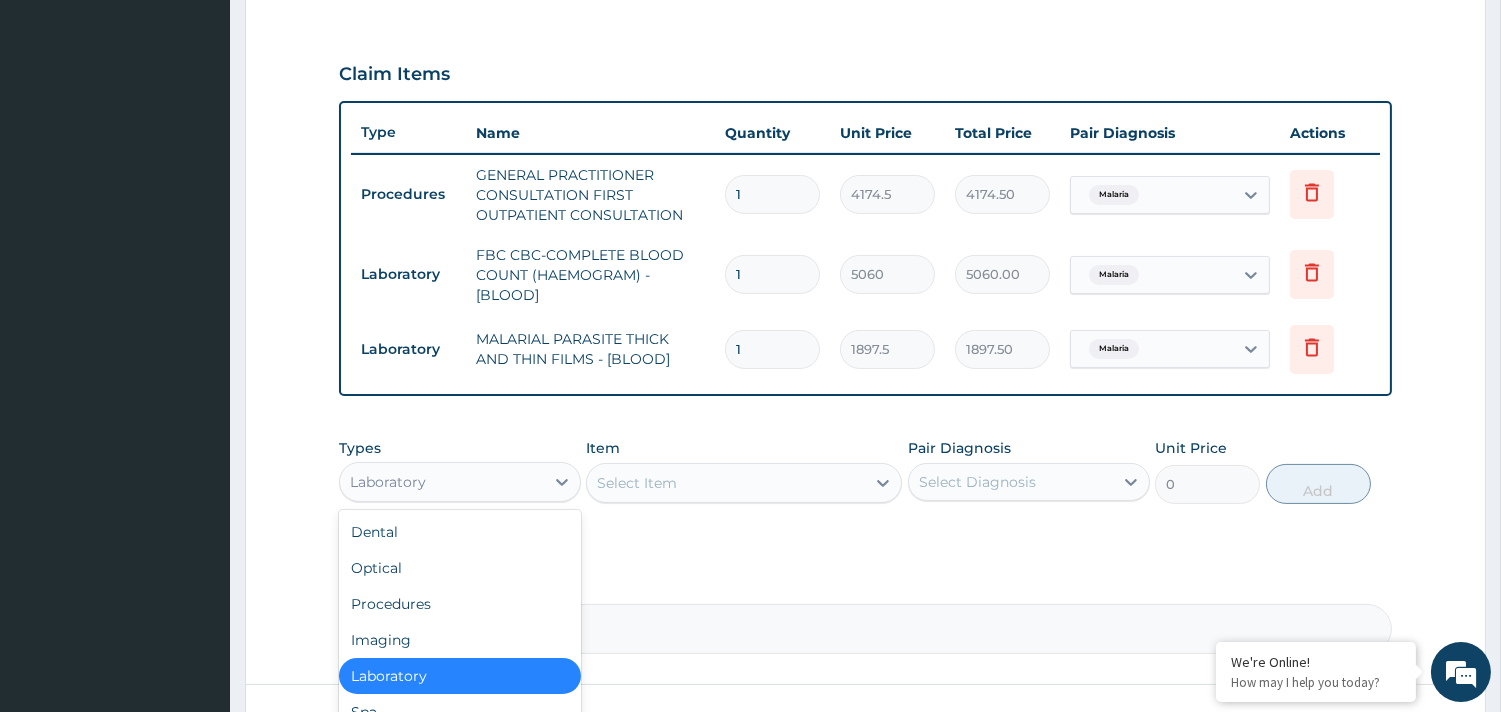 click on "Laboratory" at bounding box center [442, 482] 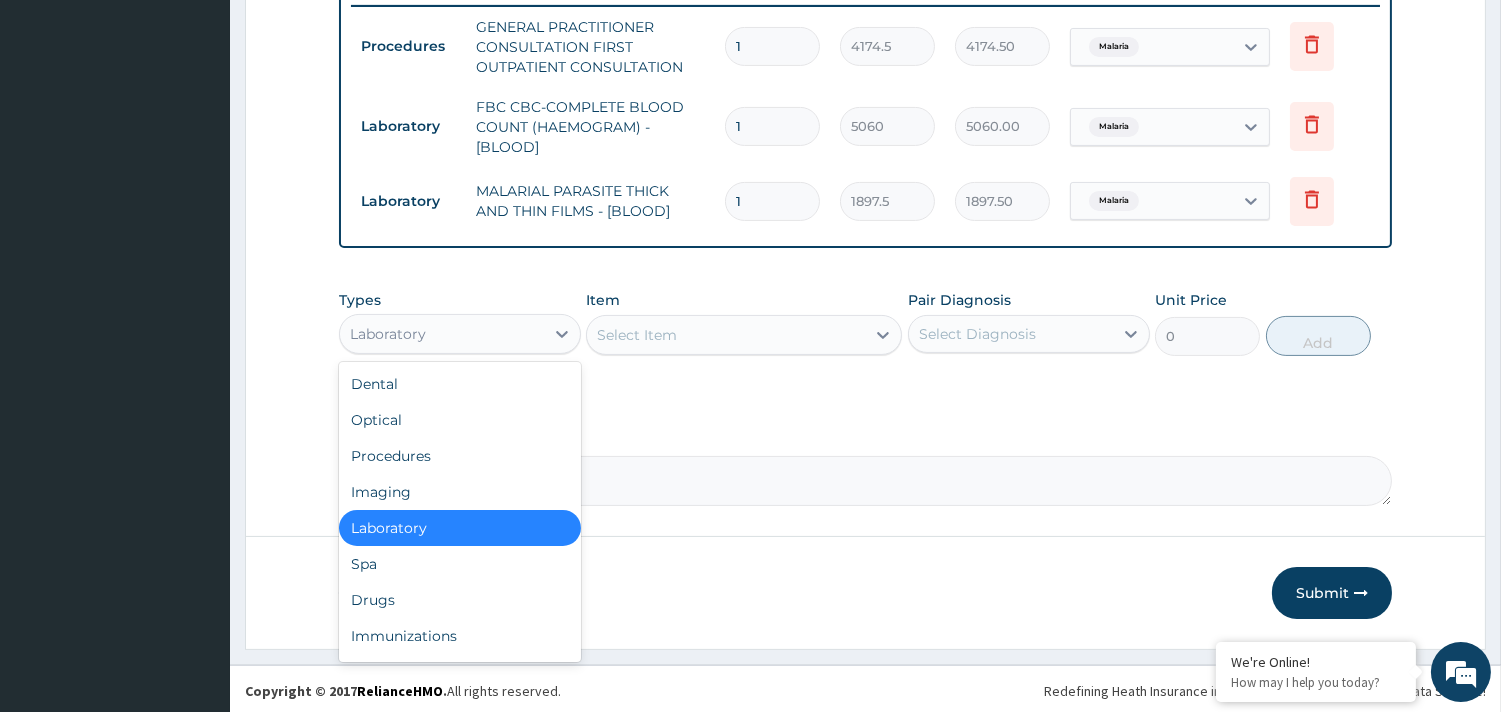 scroll, scrollTop: 793, scrollLeft: 0, axis: vertical 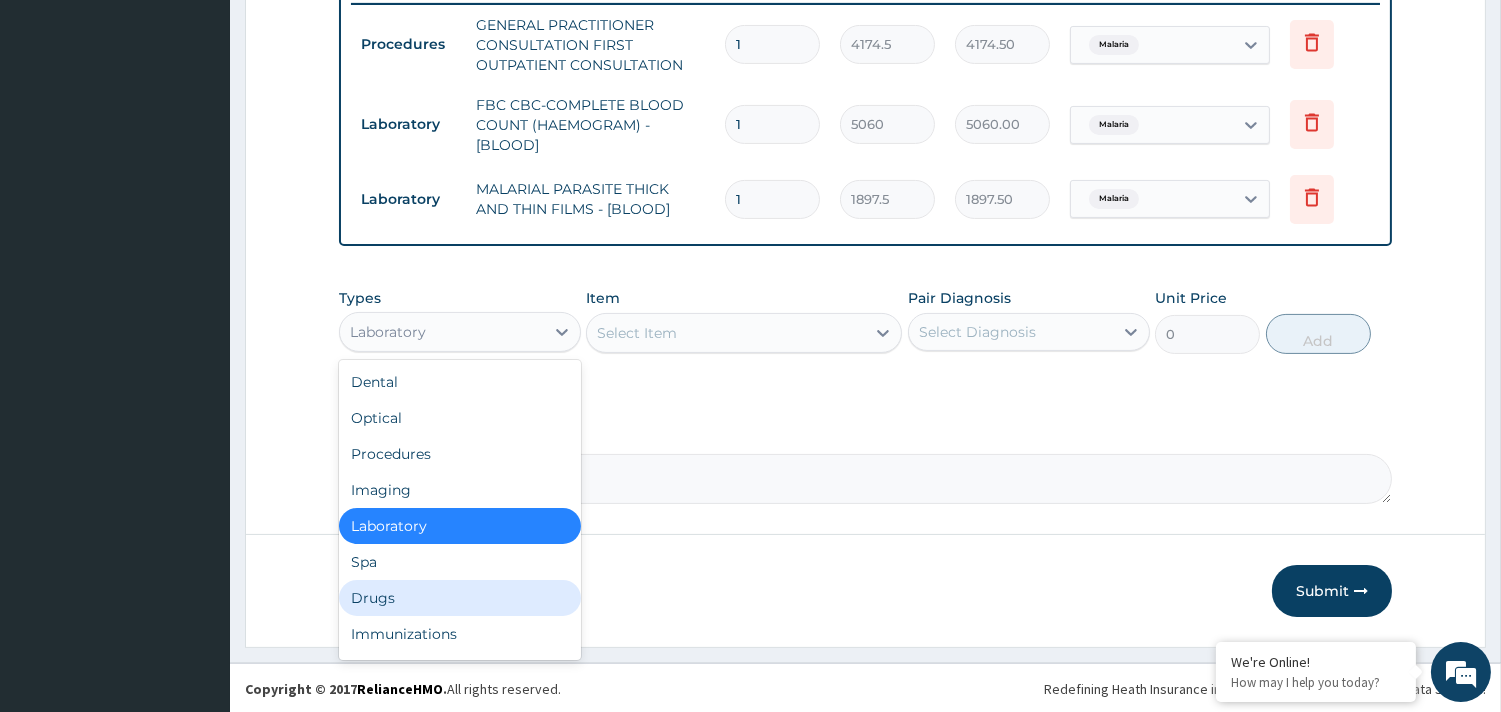 click on "Drugs" at bounding box center (460, 598) 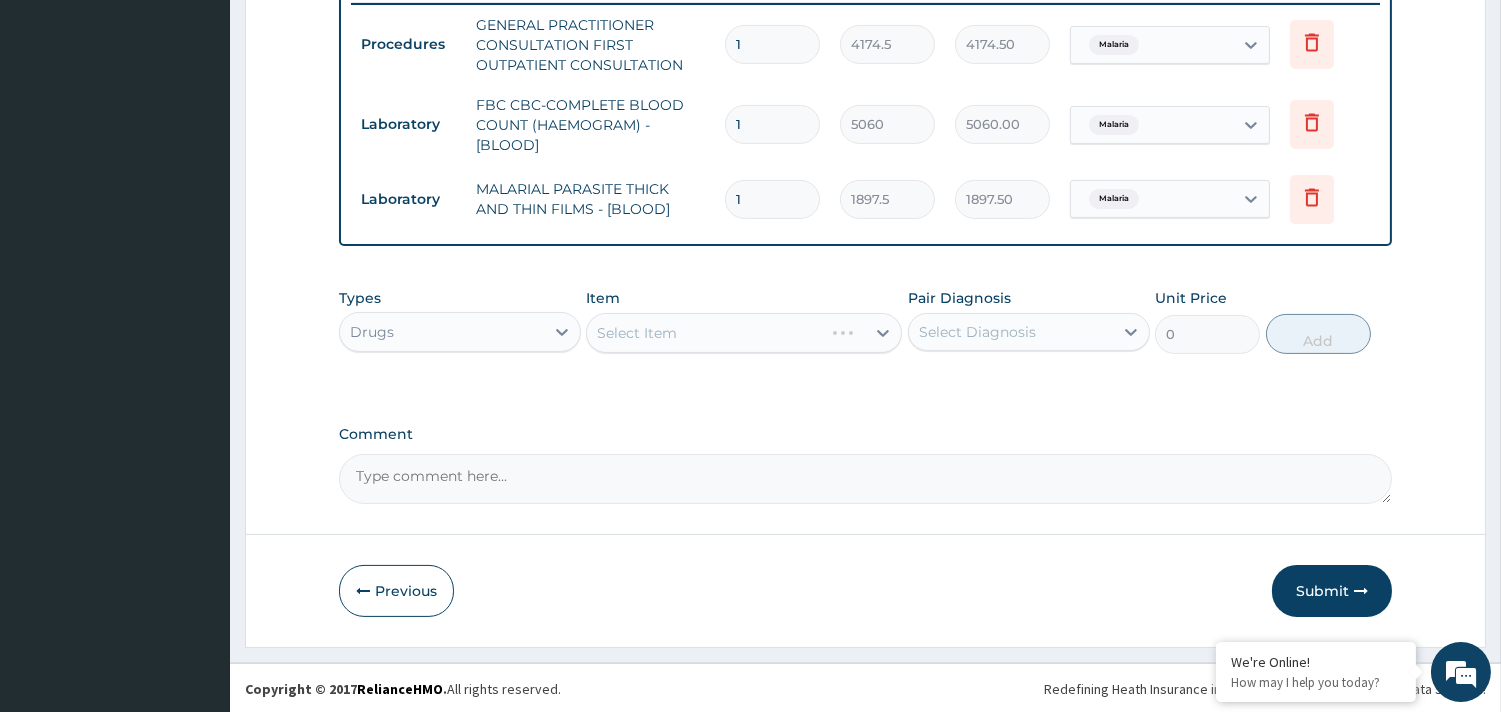 click on "Select Item" at bounding box center (744, 333) 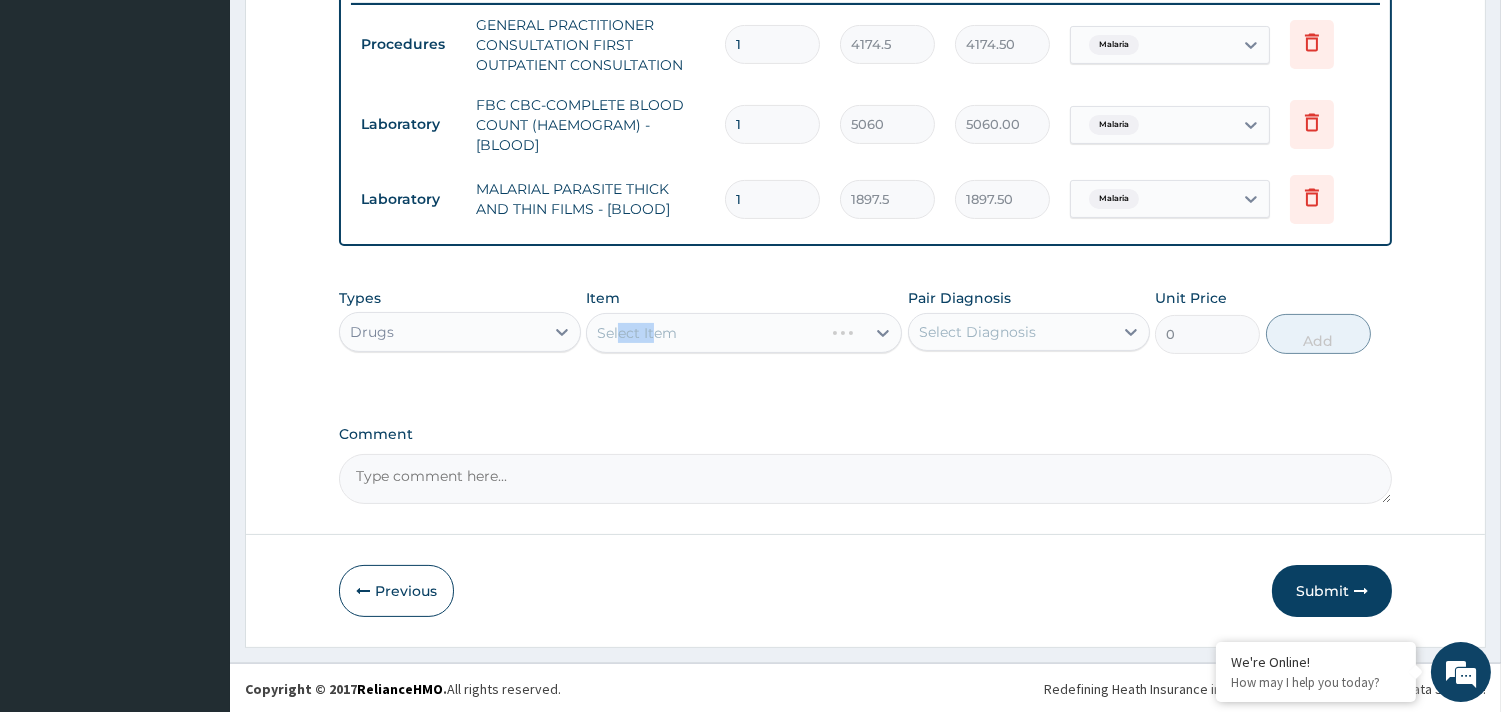 drag, startPoint x: 654, startPoint y: 323, endPoint x: 622, endPoint y: 335, distance: 34.176014 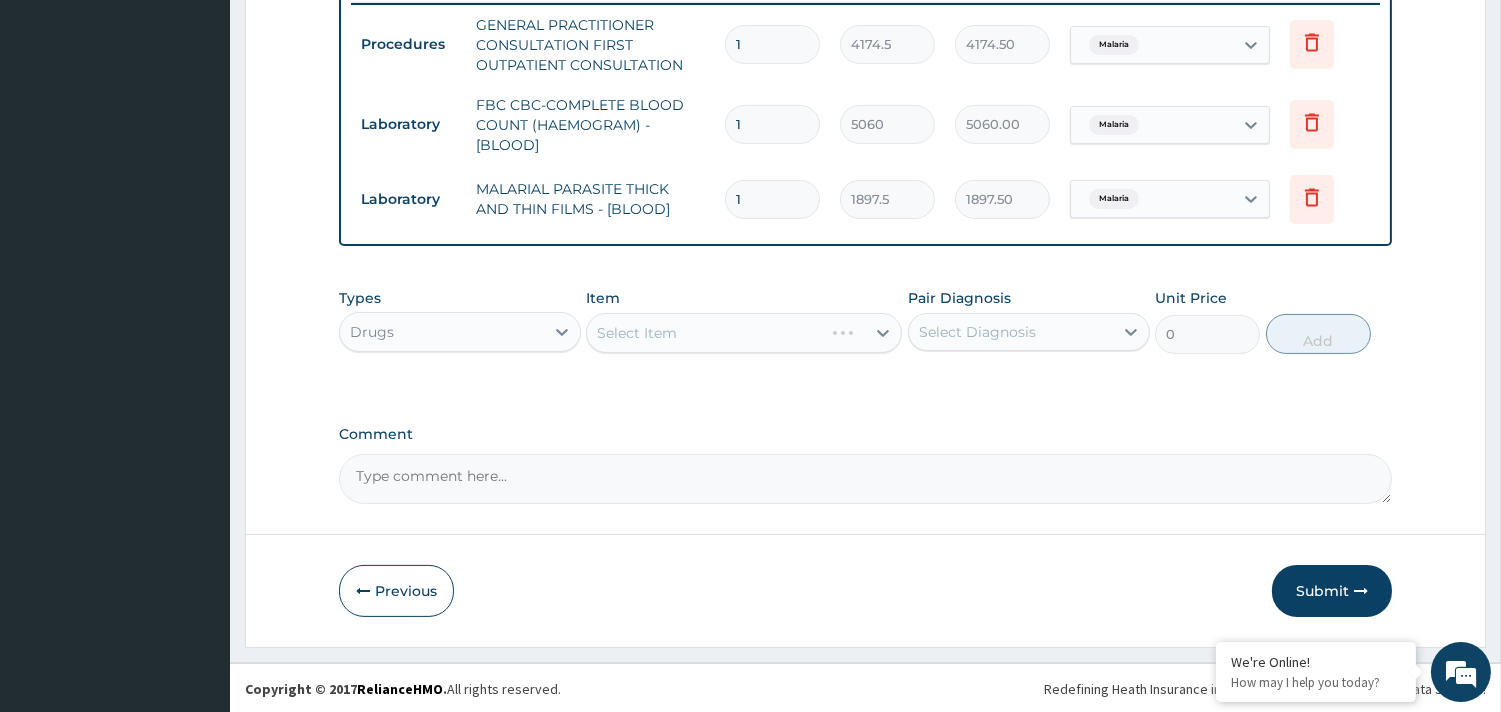 click on "Select Item" at bounding box center (744, 333) 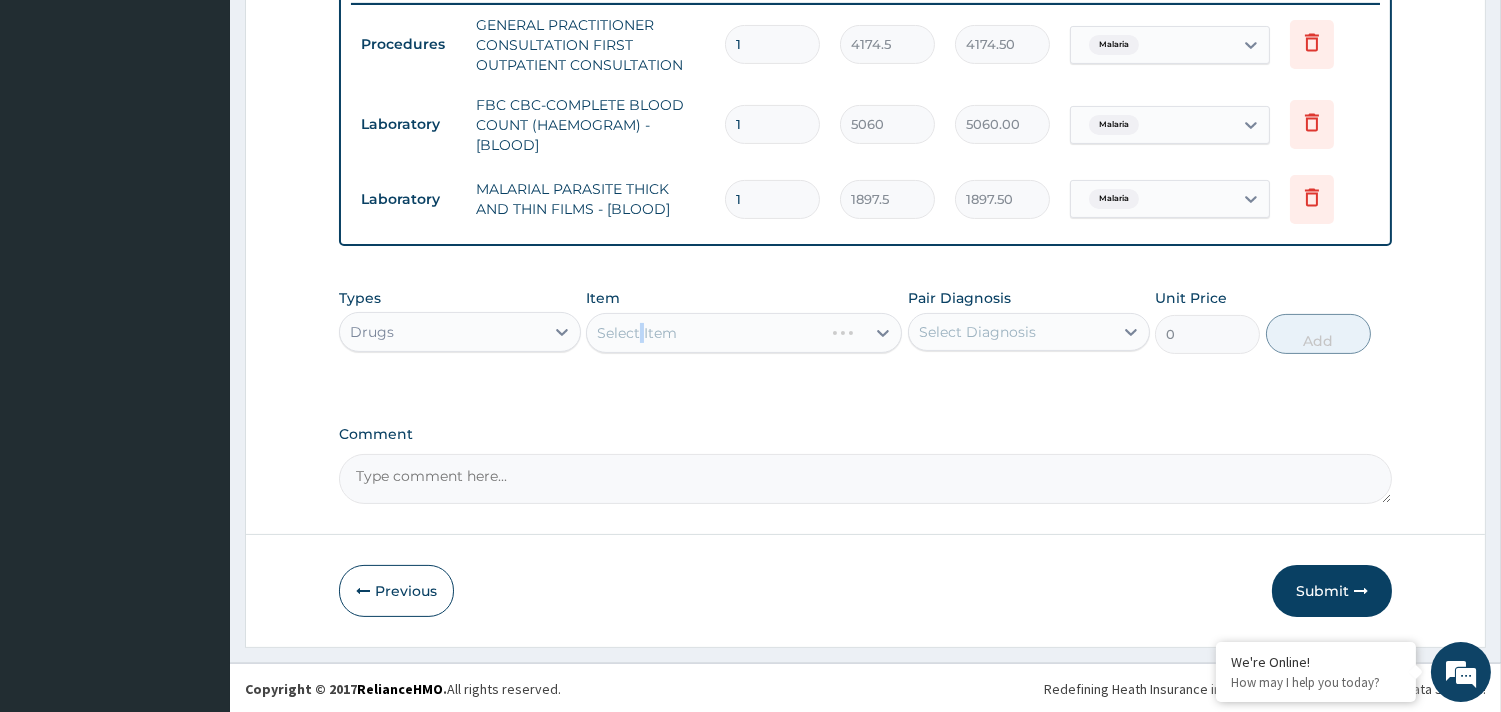 click on "Select Item" at bounding box center (744, 333) 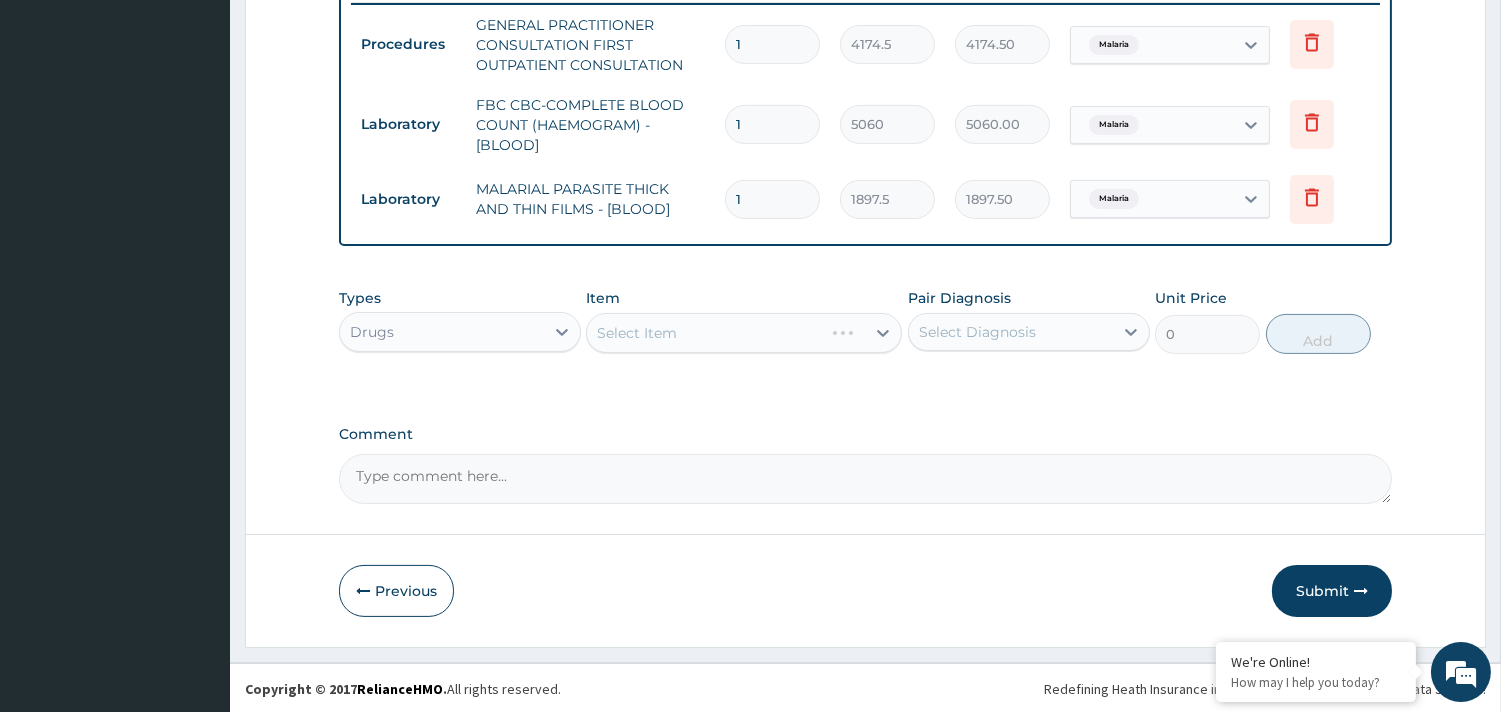 click on "Select Item" at bounding box center (744, 333) 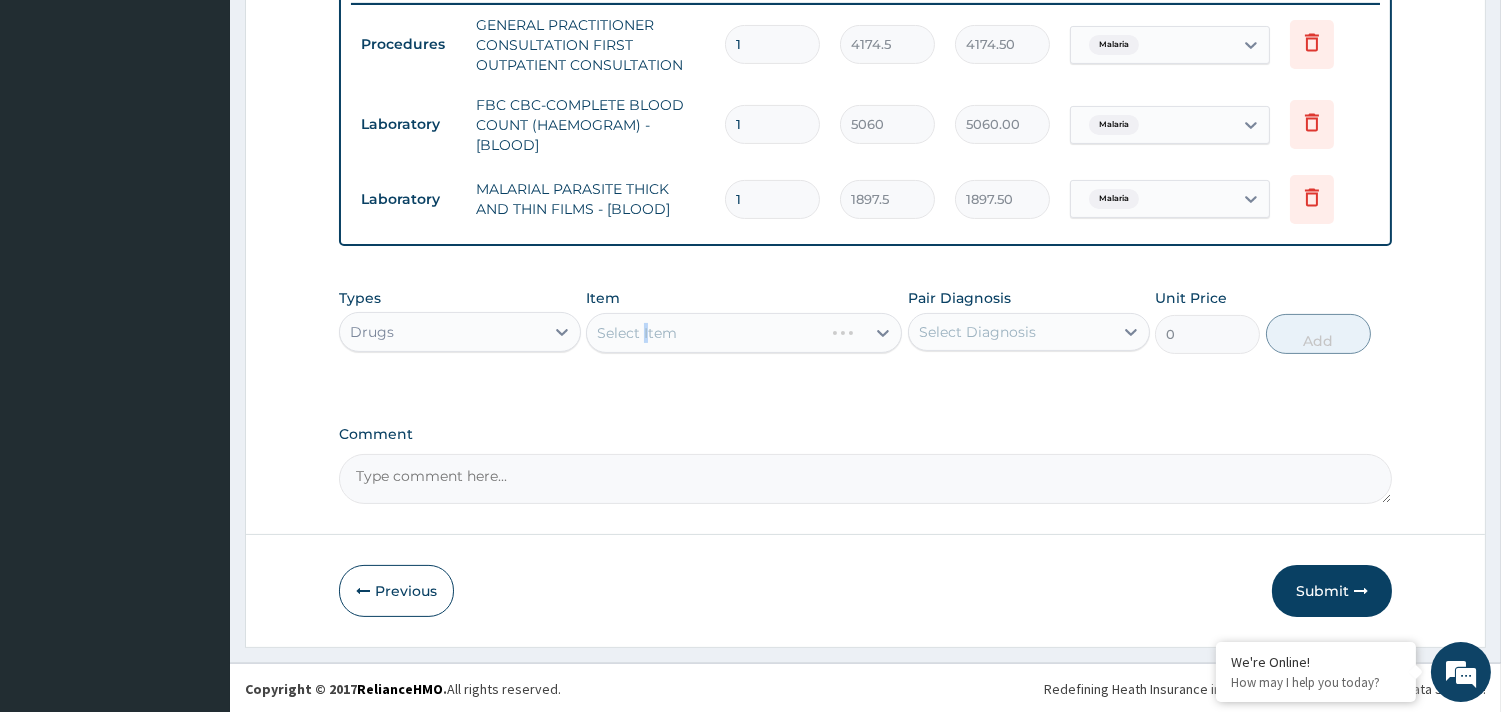 click on "Select Item" at bounding box center (744, 333) 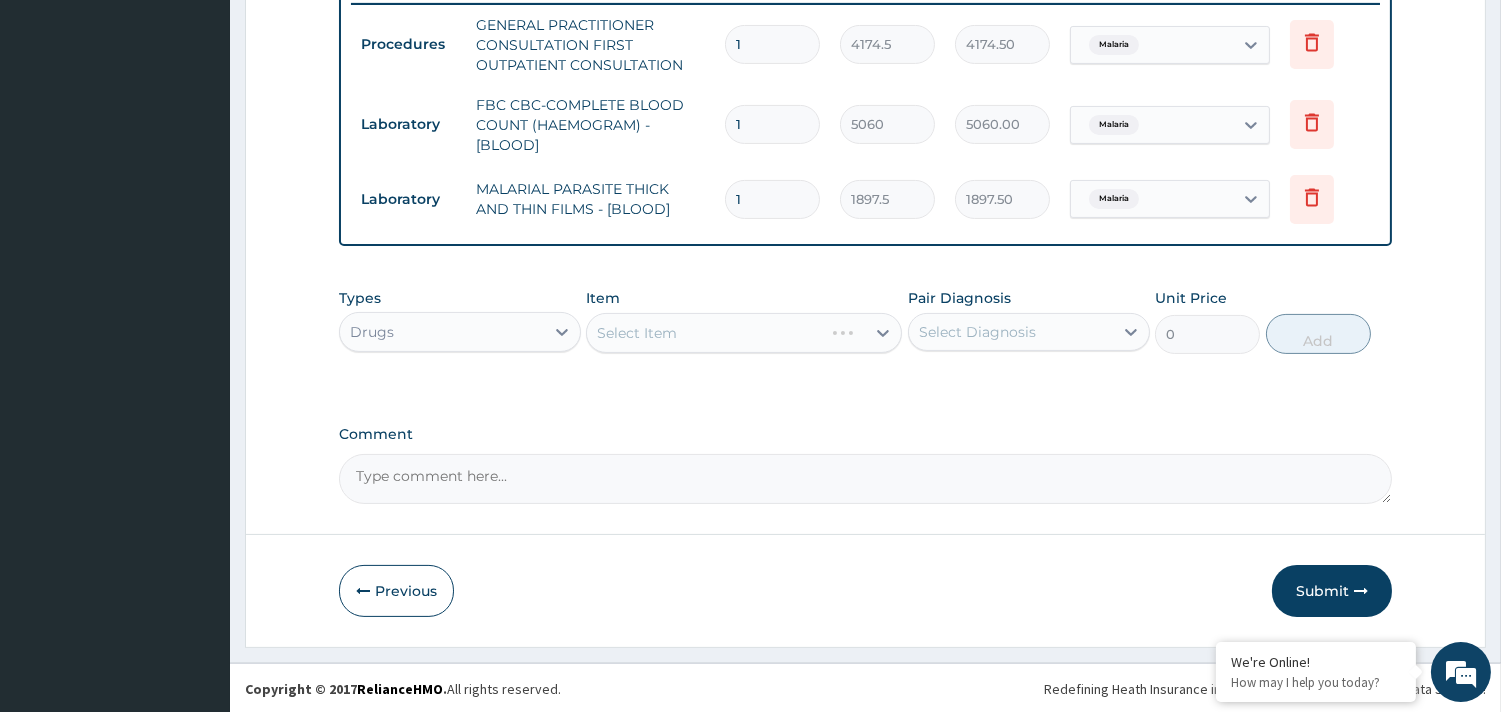 click on "Select Item" at bounding box center [744, 333] 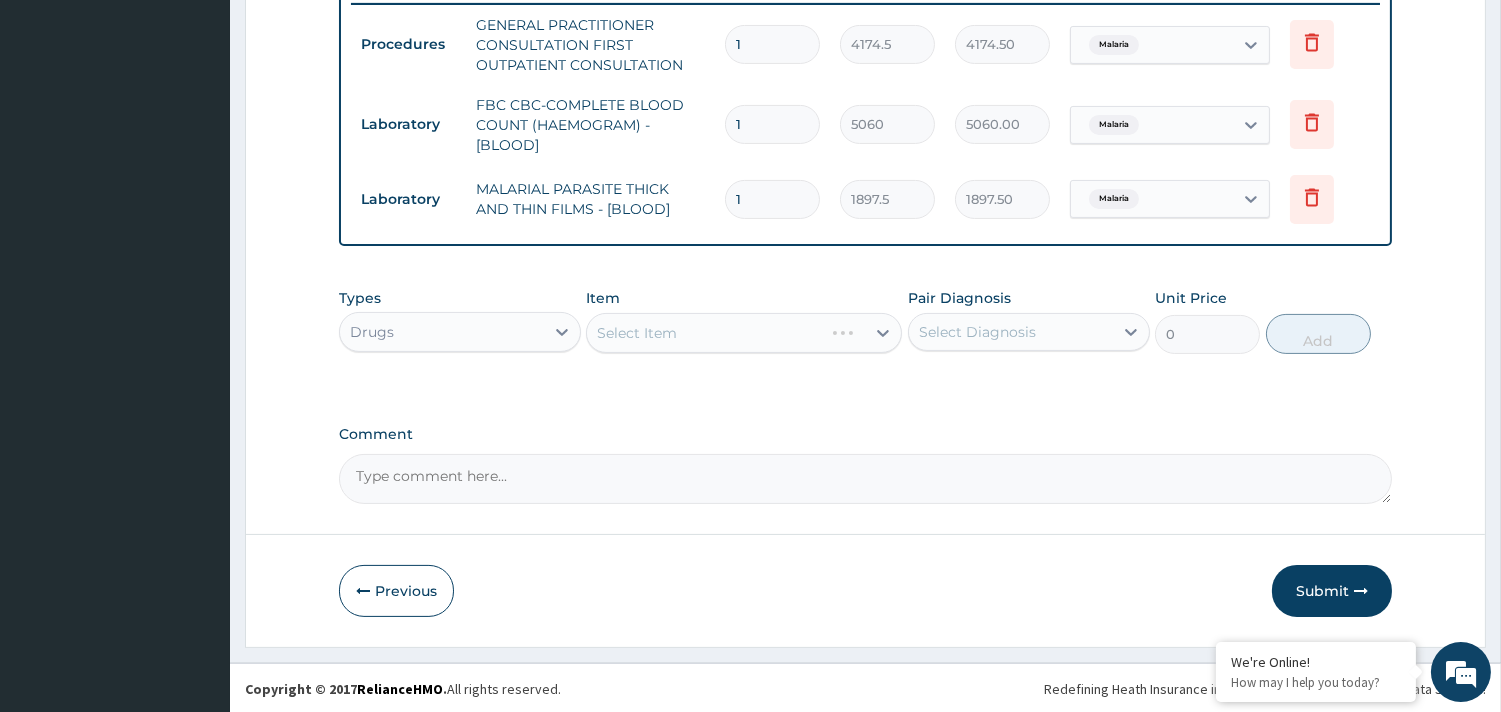 click on "Select Item" at bounding box center (744, 333) 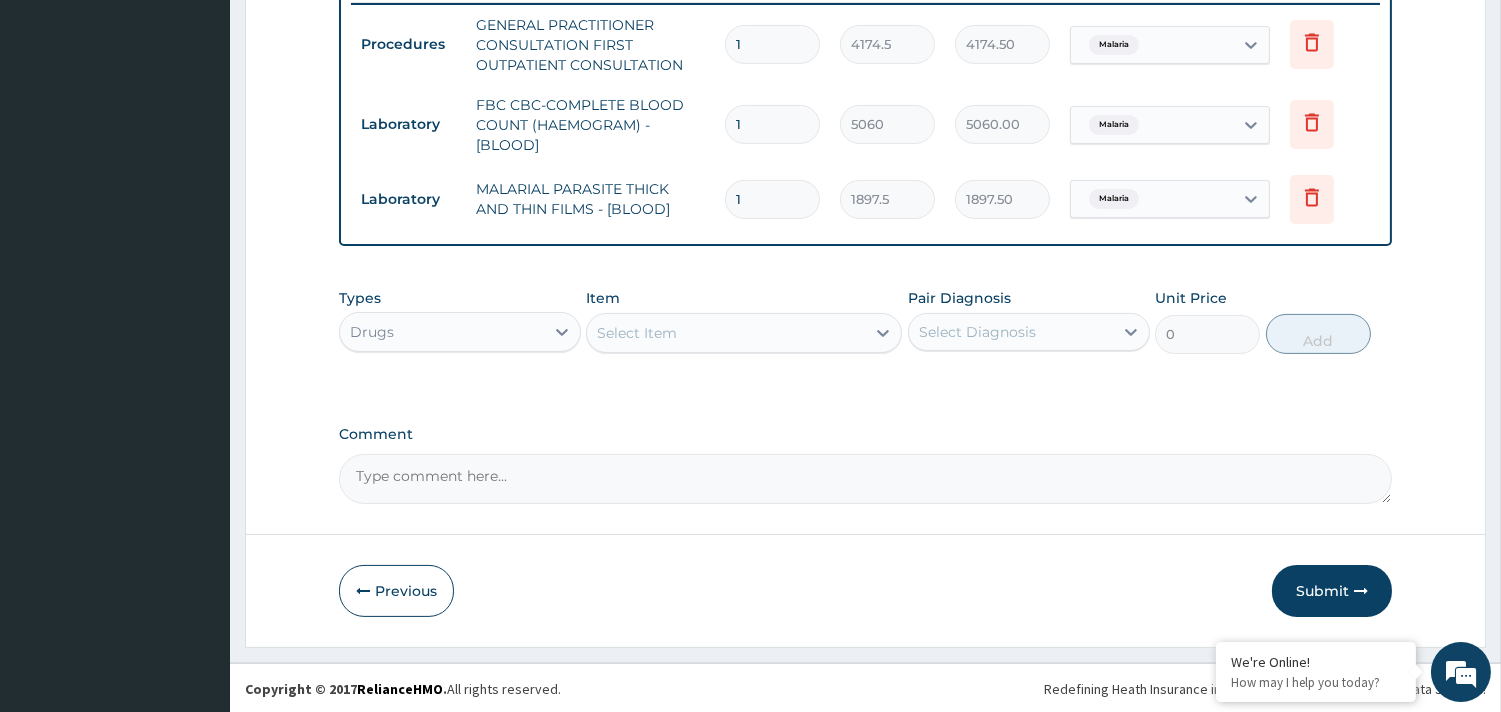 click on "Select Item" at bounding box center [637, 333] 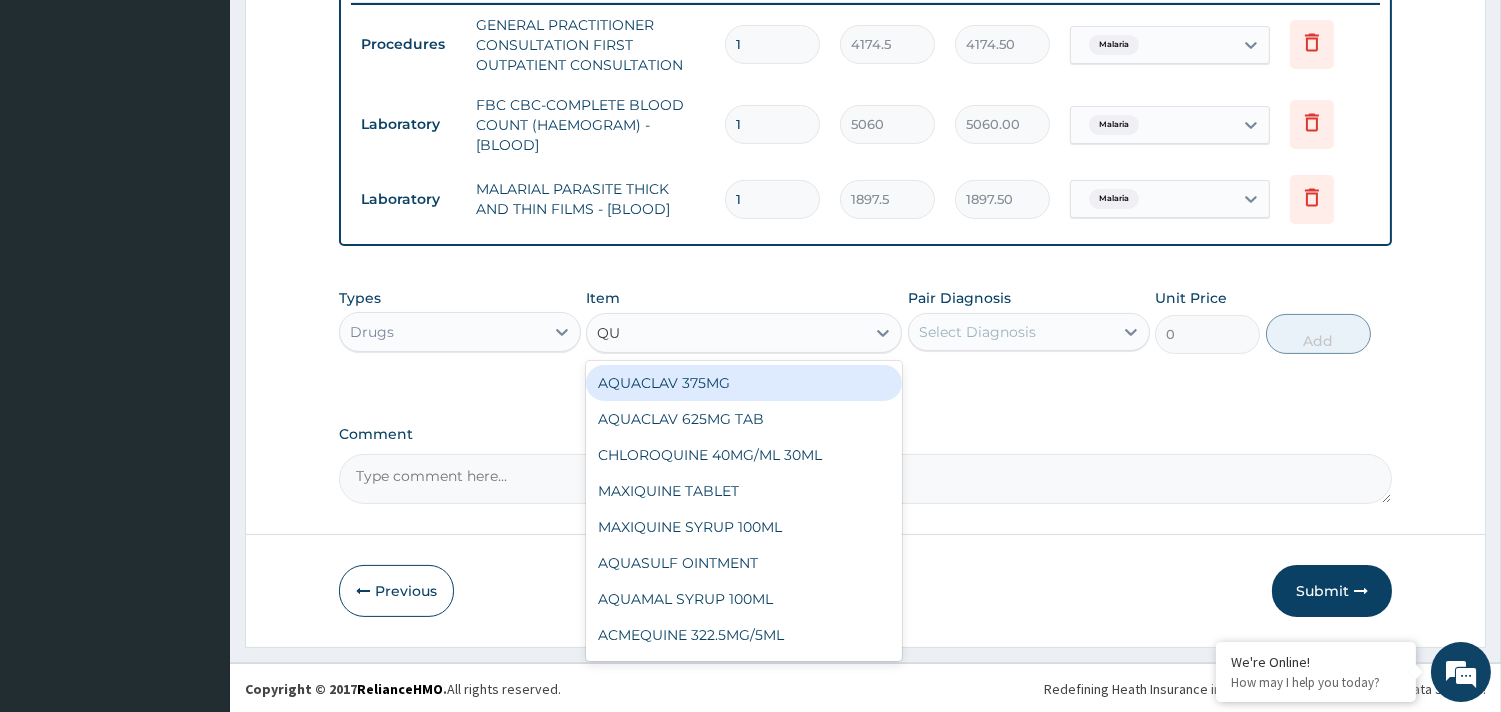 type on "QUI" 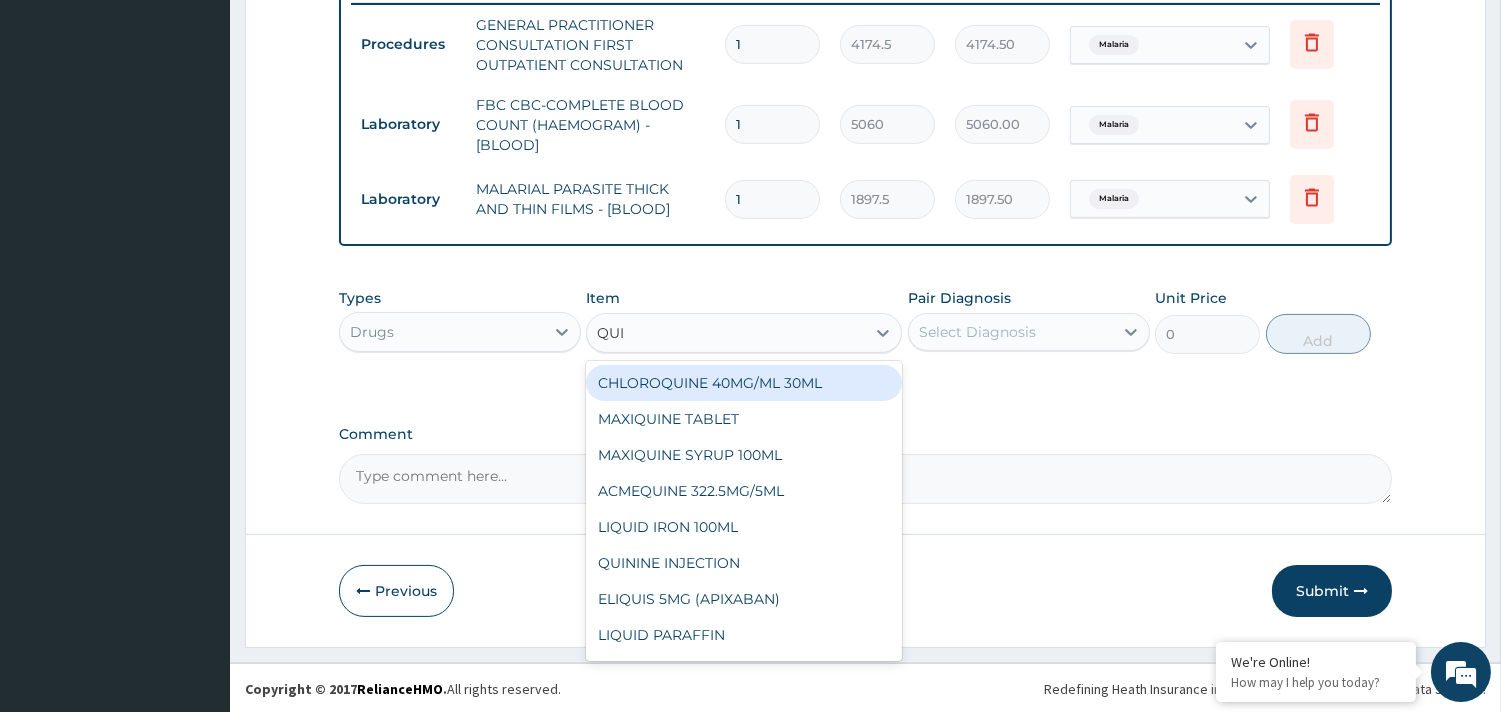 click on "CHLOROQUINE 40MG/ML 30ML" at bounding box center [744, 383] 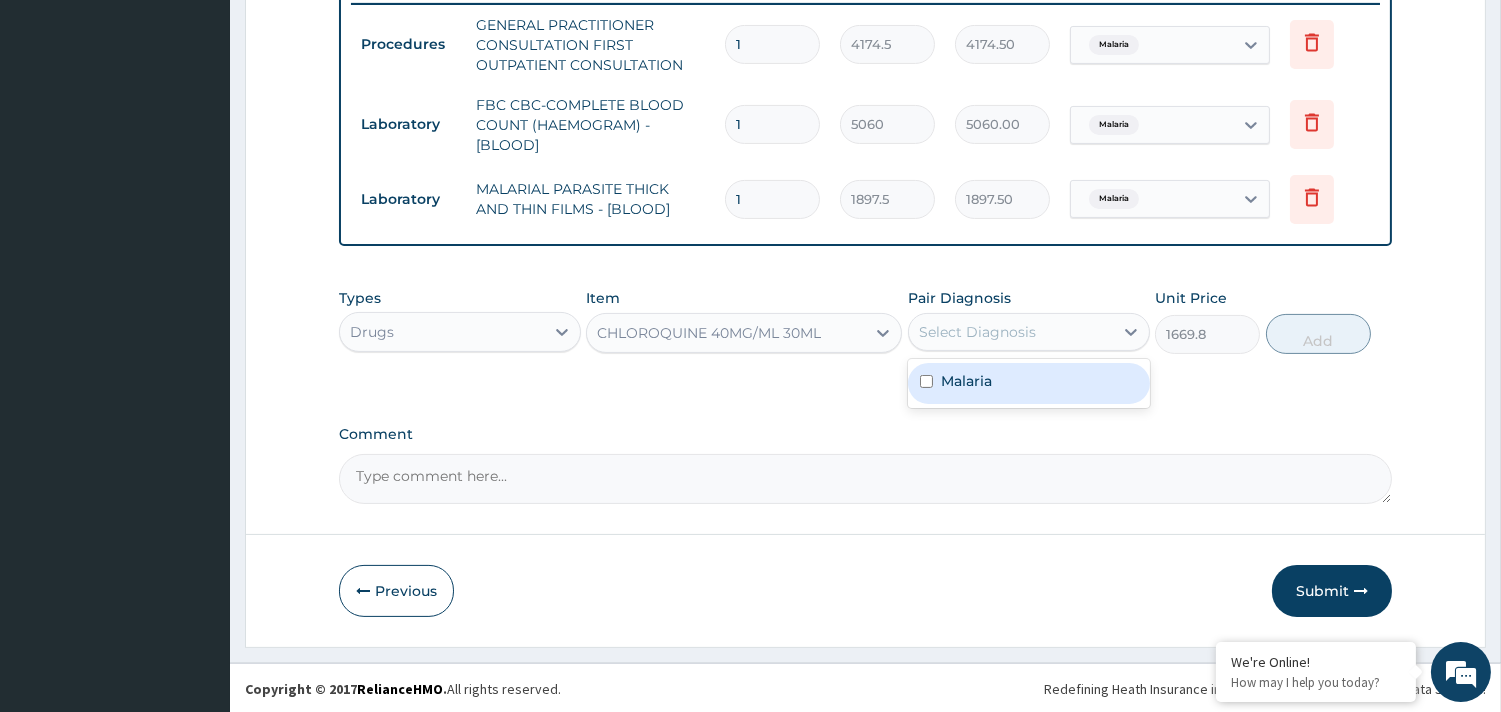 click on "Select Diagnosis" at bounding box center [977, 332] 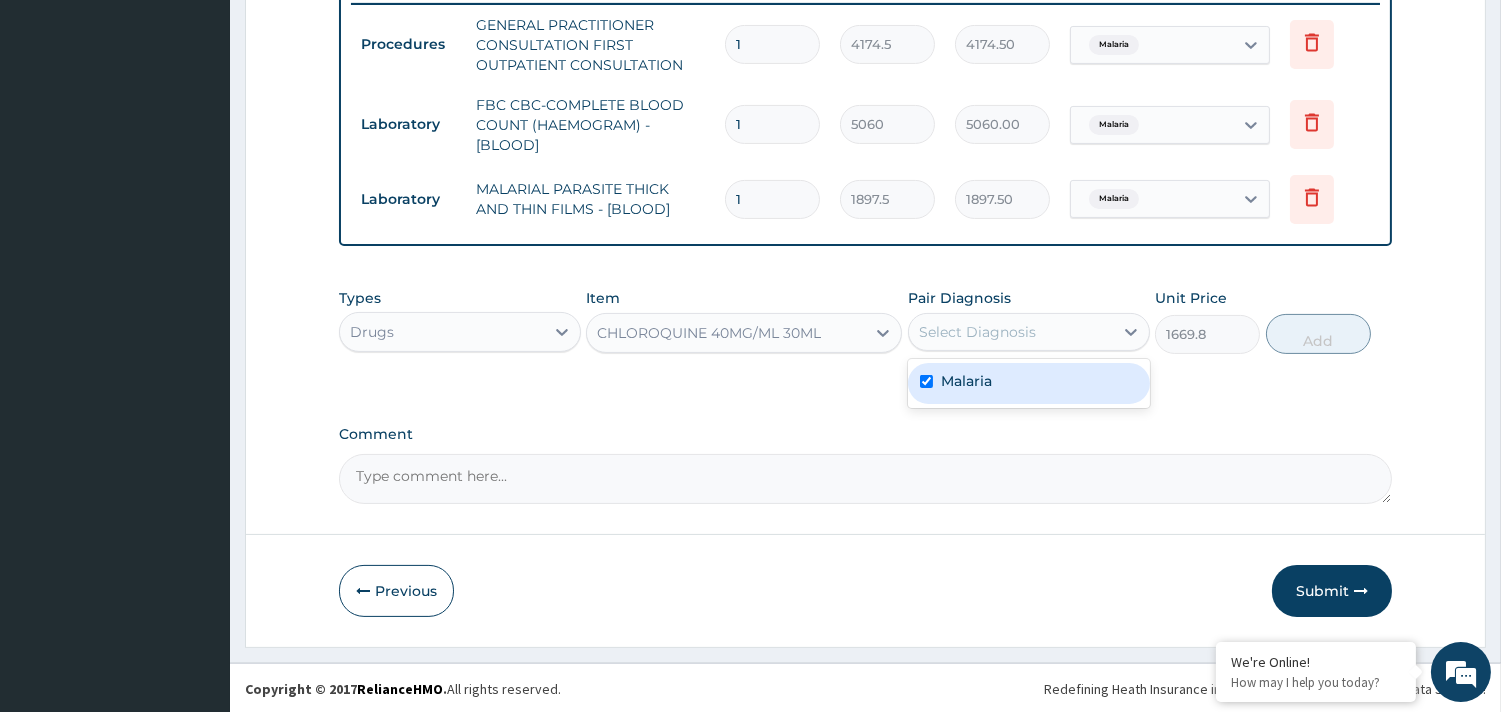 checkbox on "true" 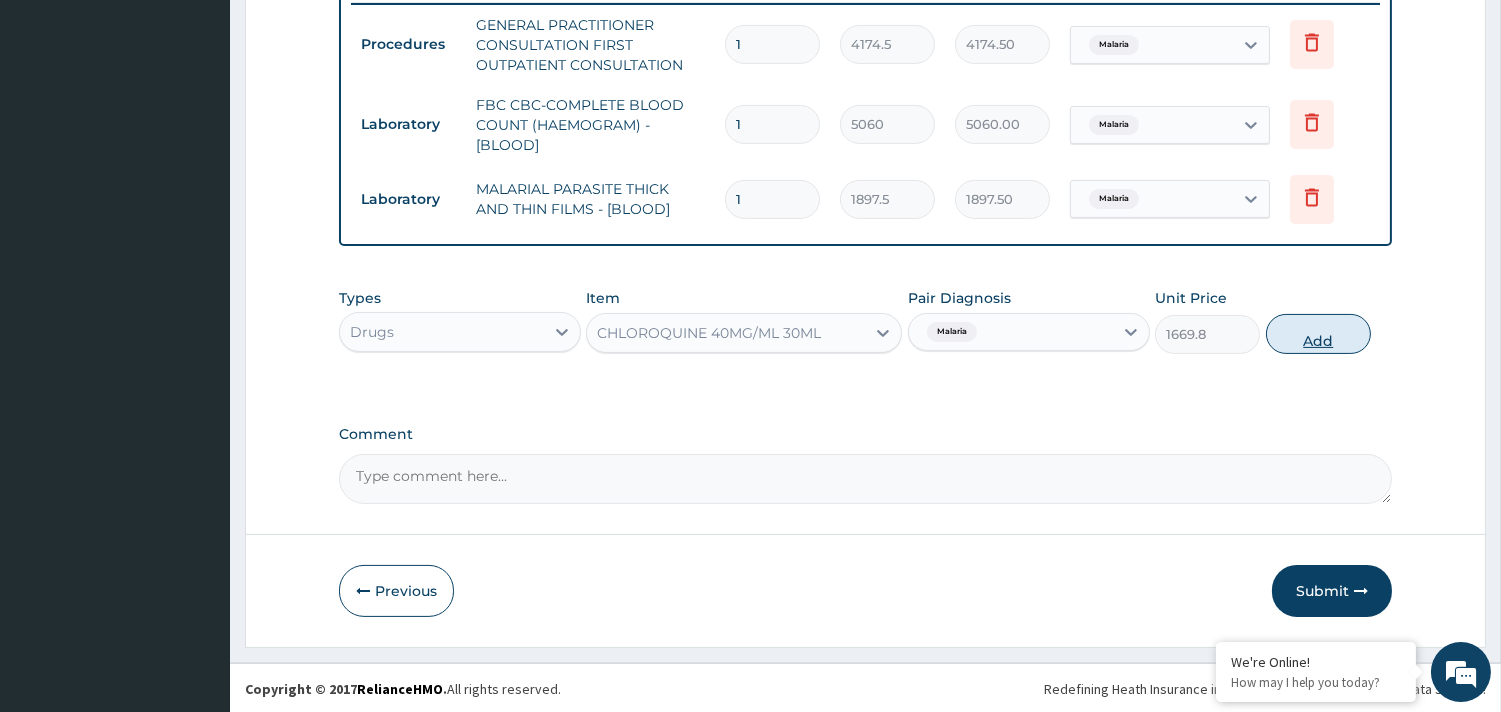 click on "Add" at bounding box center [1318, 334] 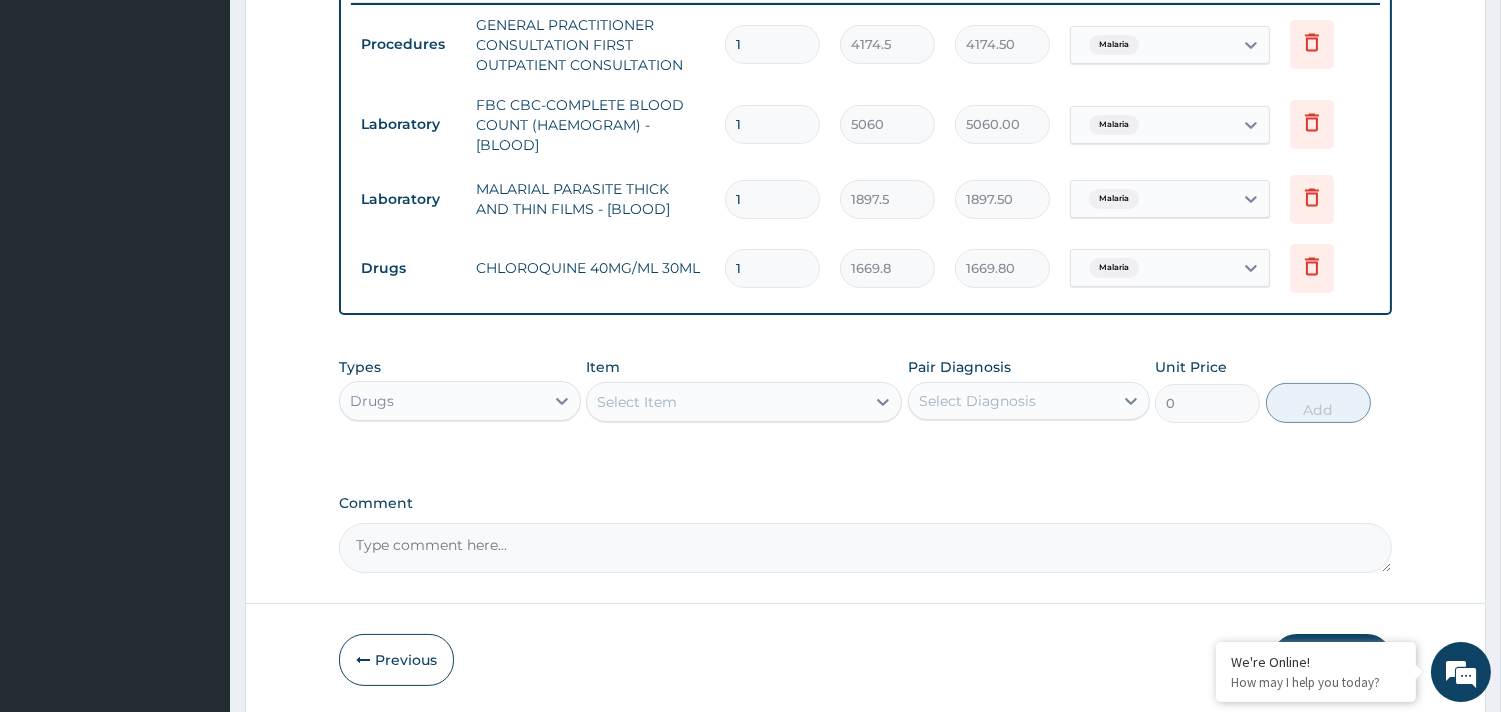 click on "Select Item" at bounding box center (726, 402) 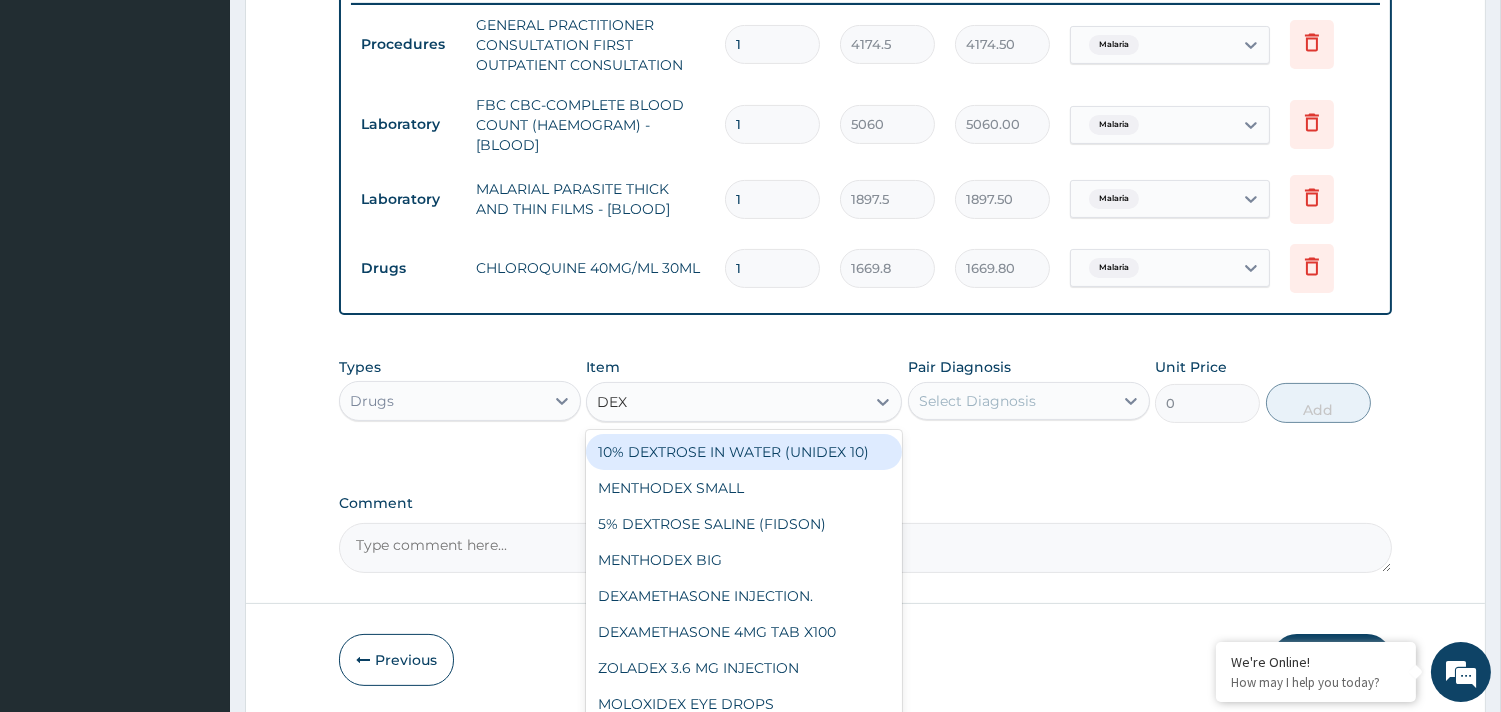 type on "DEXT" 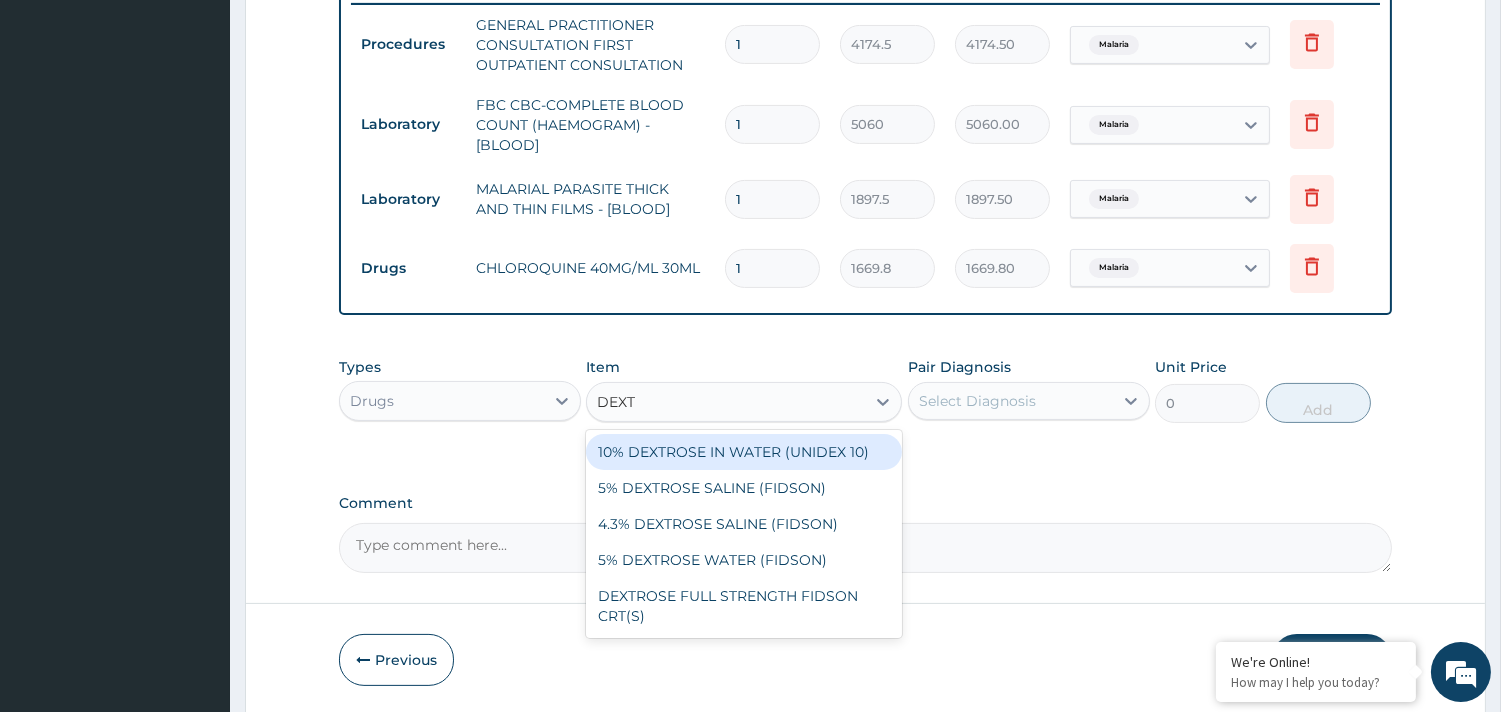 click on "10% DEXTROSE IN WATER (UNIDEX 10)" at bounding box center [744, 452] 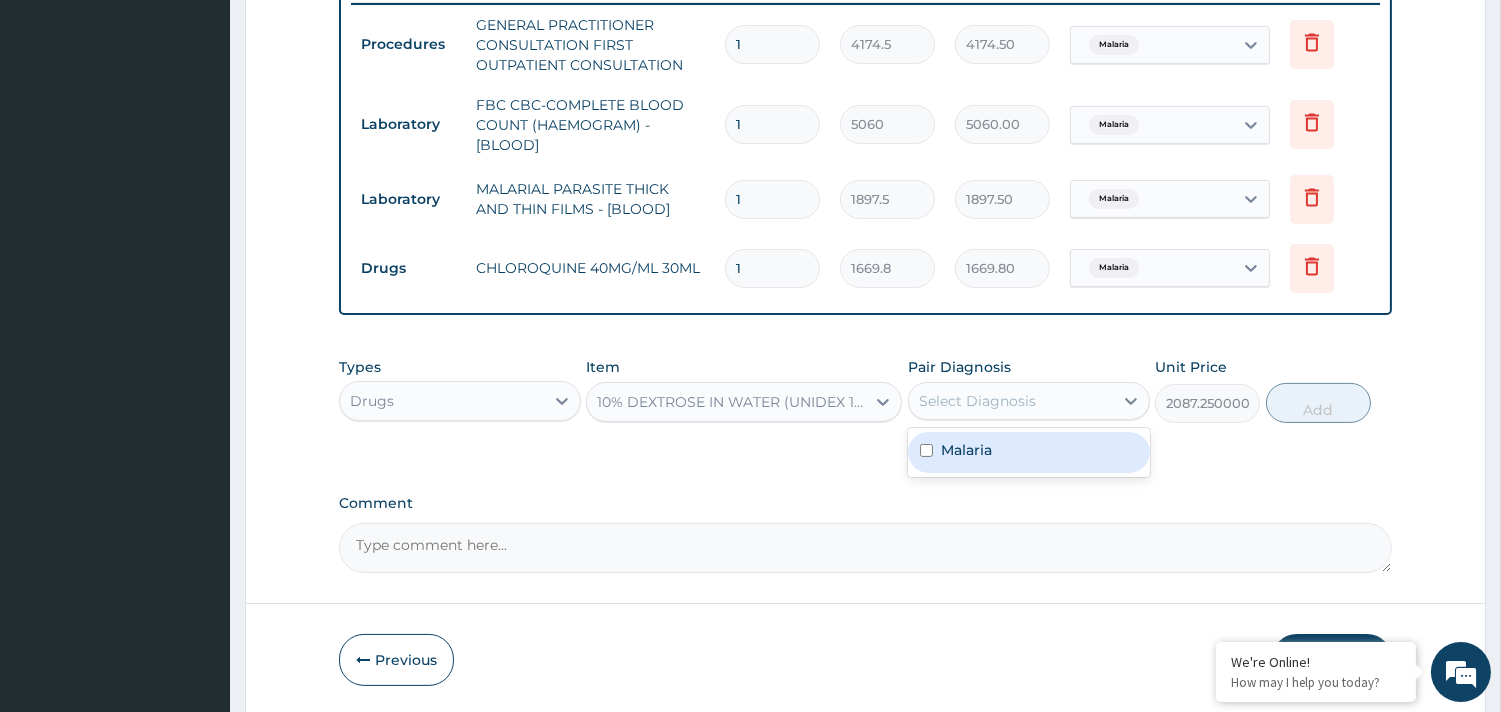 click on "Select Diagnosis" at bounding box center (977, 401) 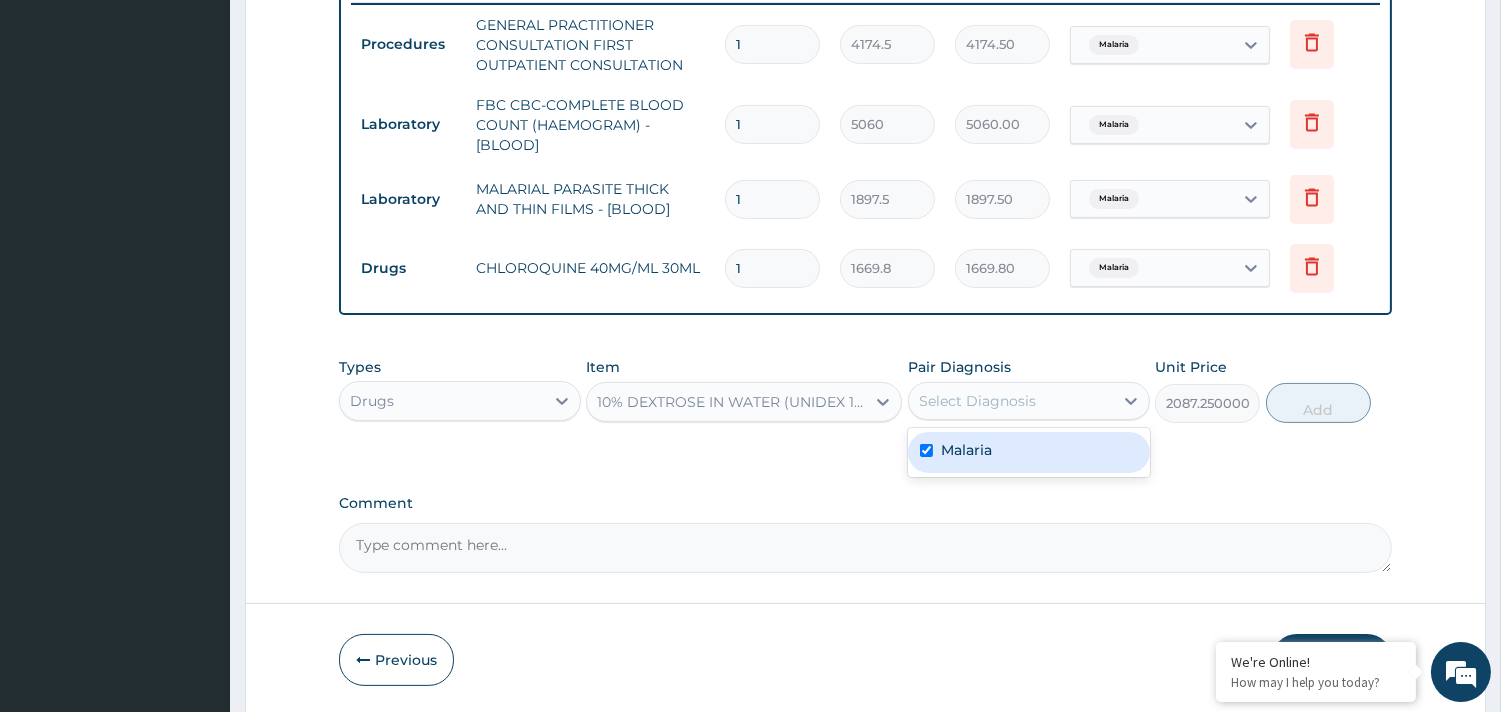 checkbox on "true" 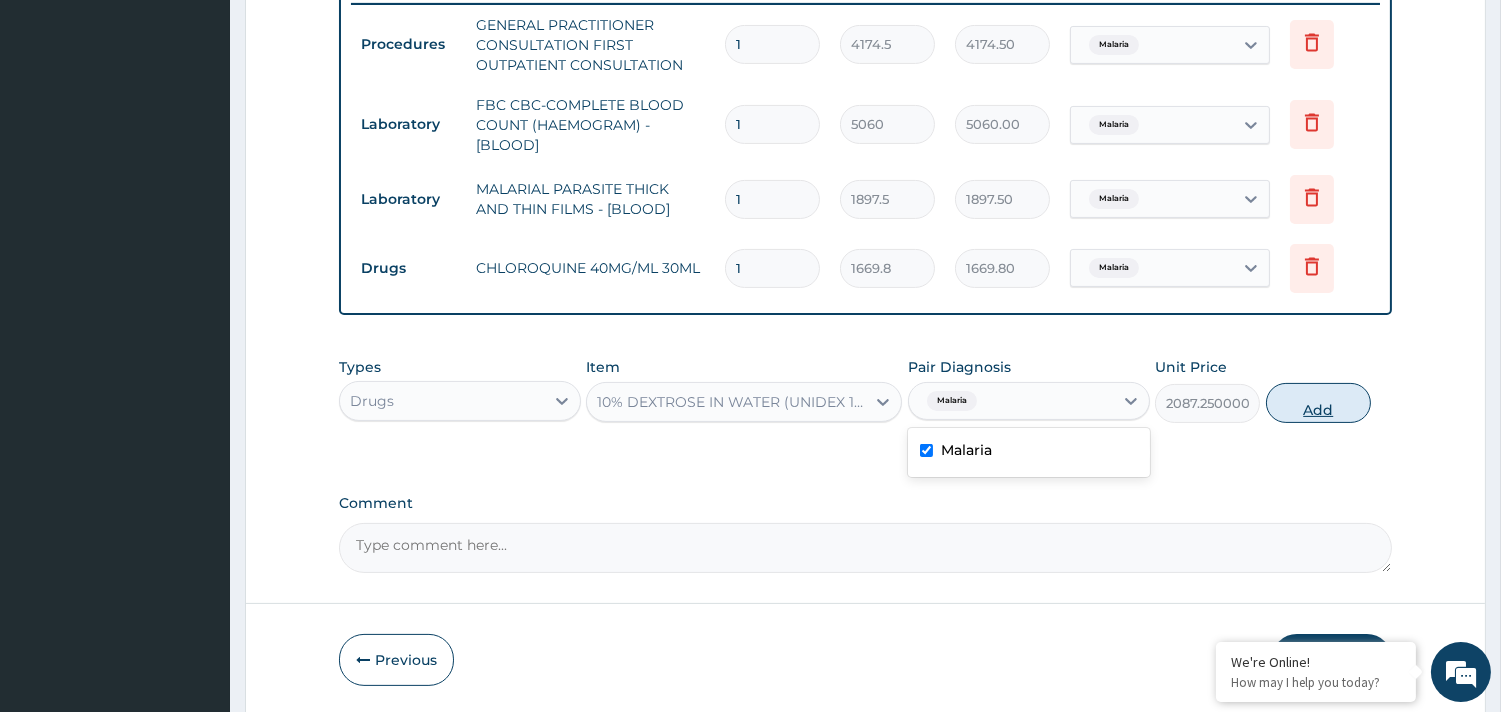 click on "Add" at bounding box center [1318, 403] 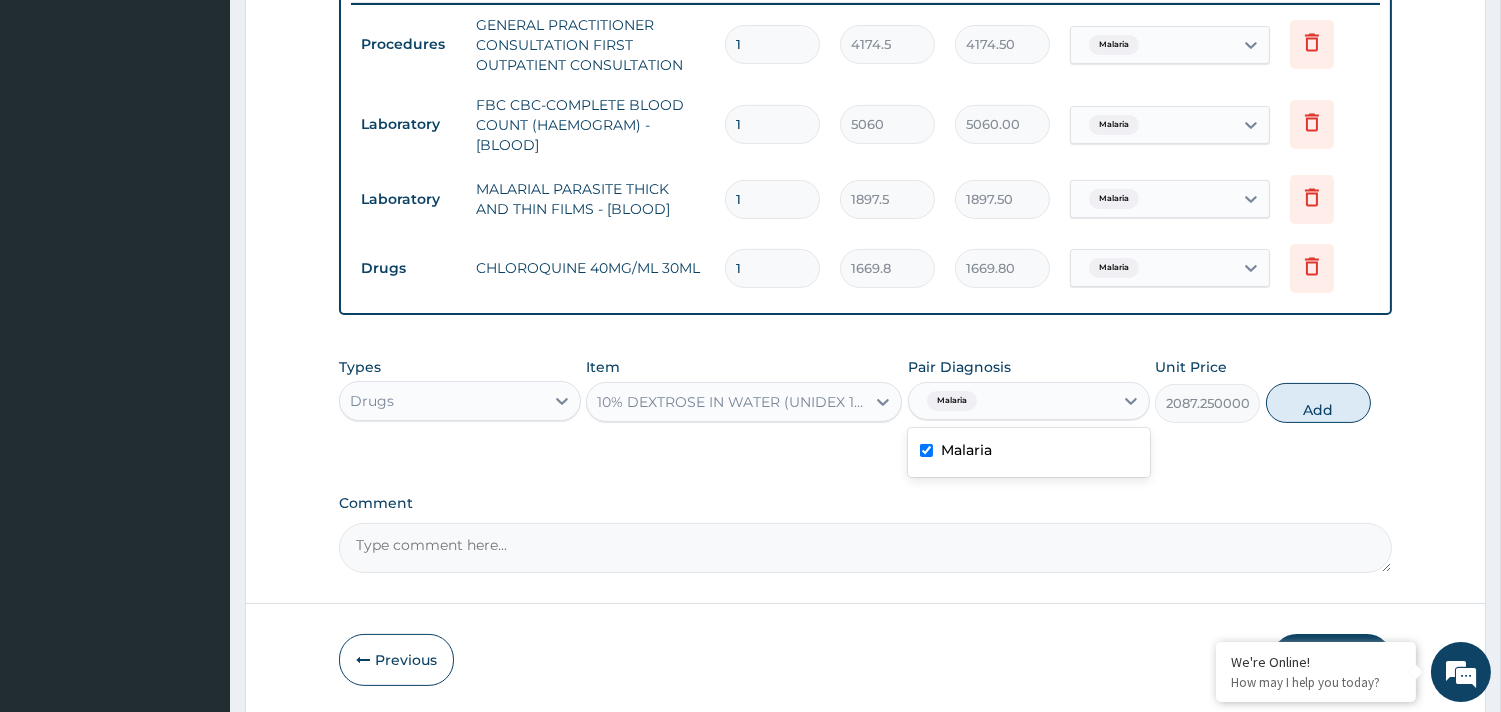 type on "0" 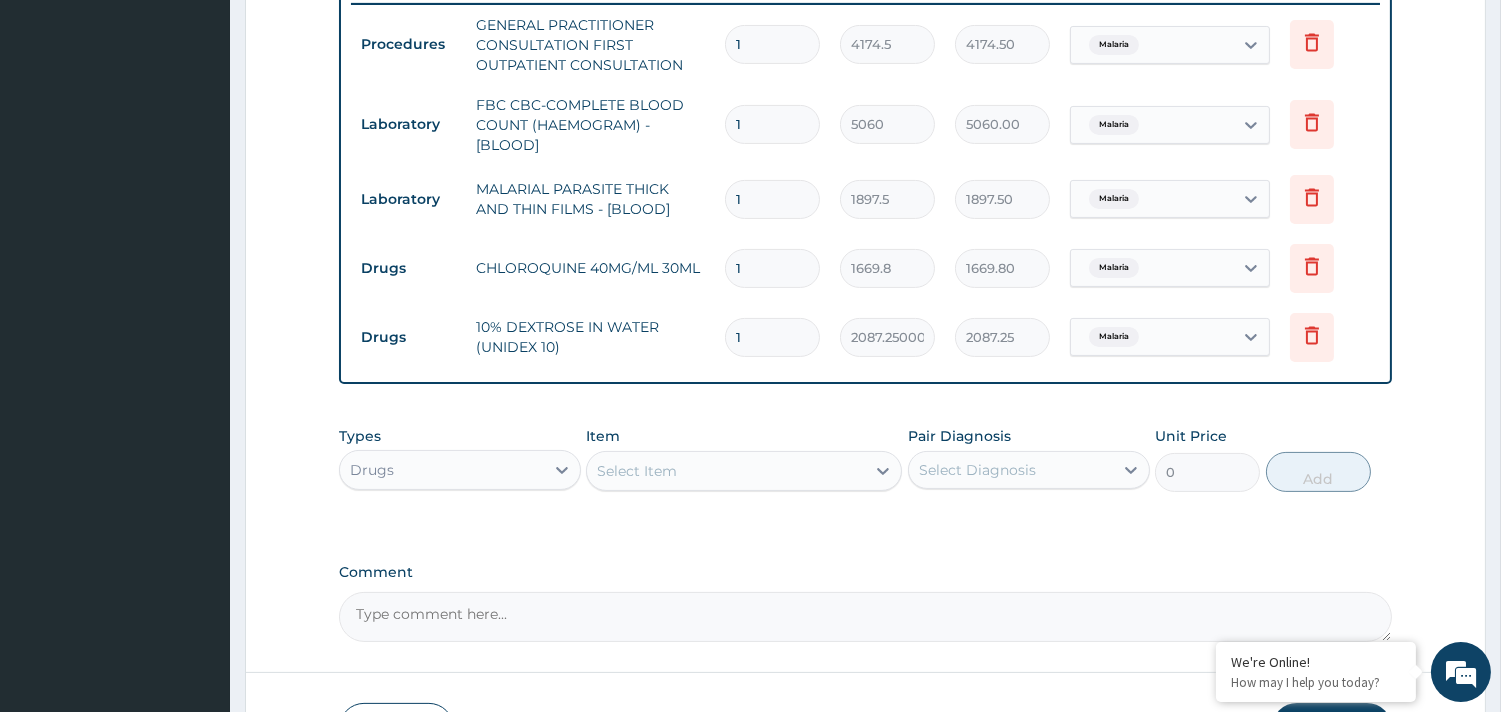 click on "Select Item" at bounding box center (726, 471) 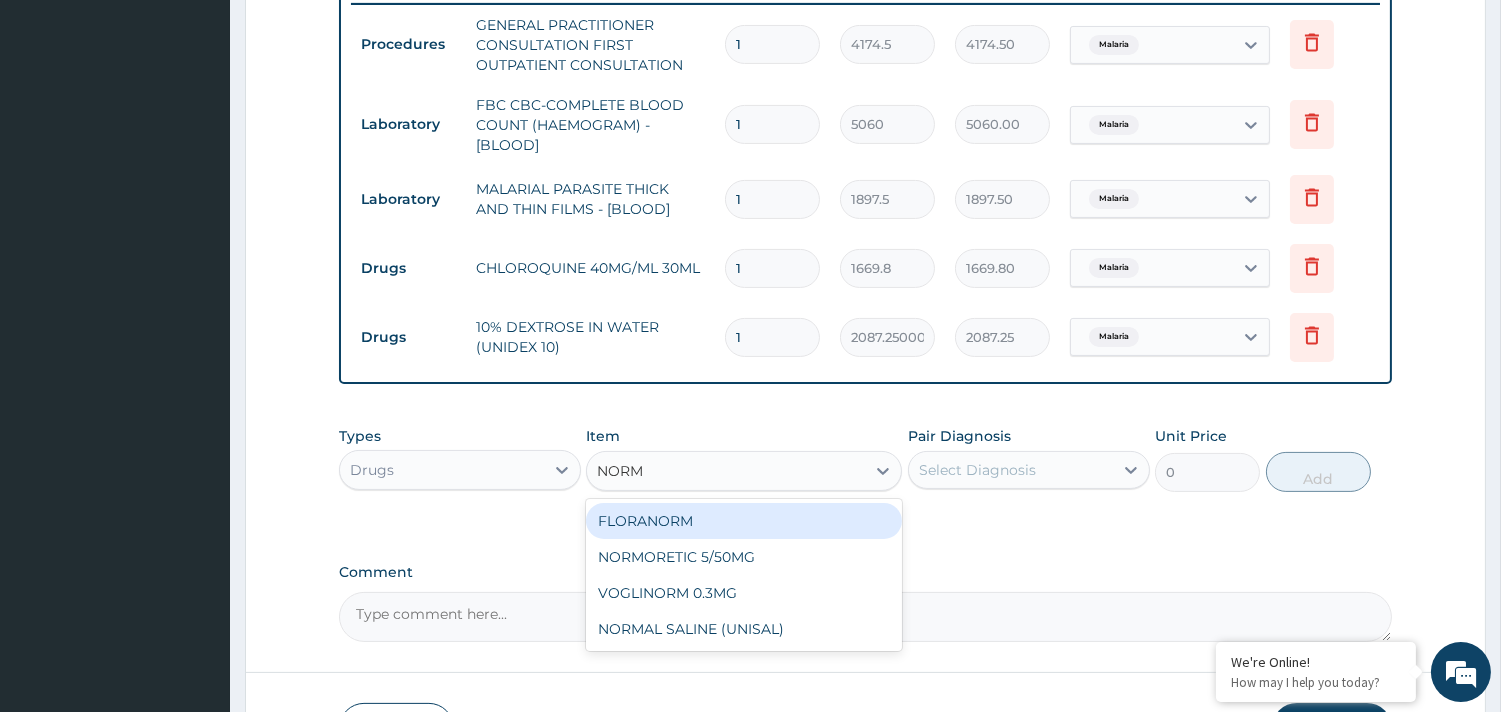 type on "NORMA" 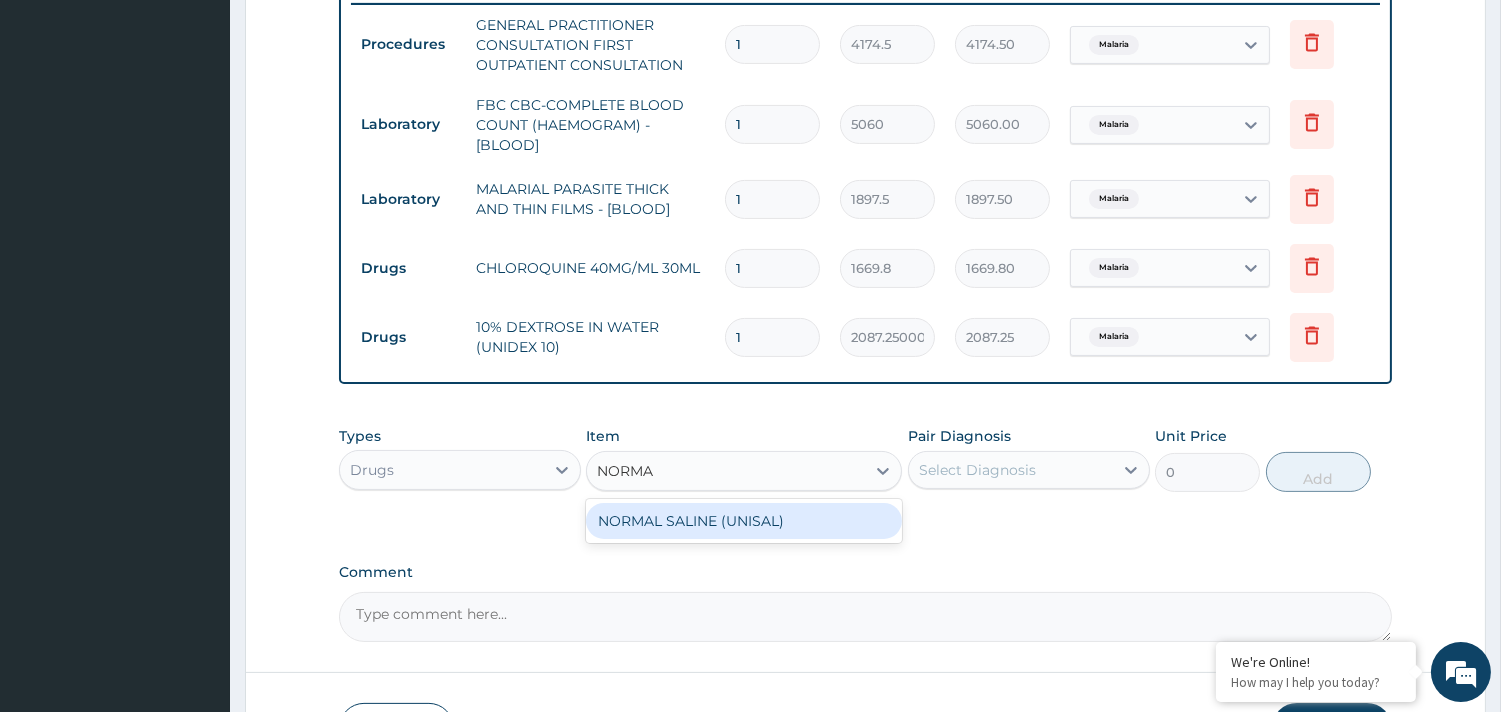 click on "NORMAL SALINE (UNISAL)" at bounding box center [744, 521] 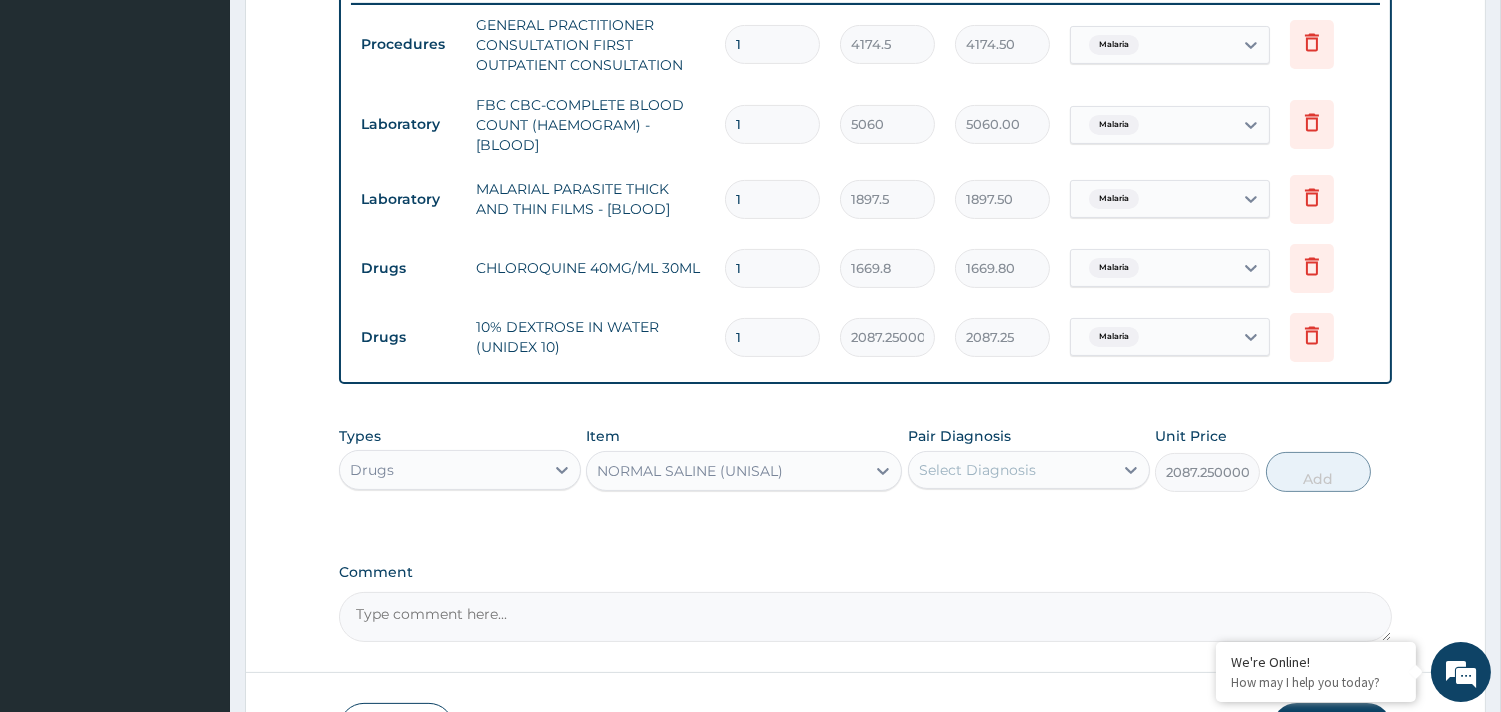 click on "Select Diagnosis" at bounding box center [977, 470] 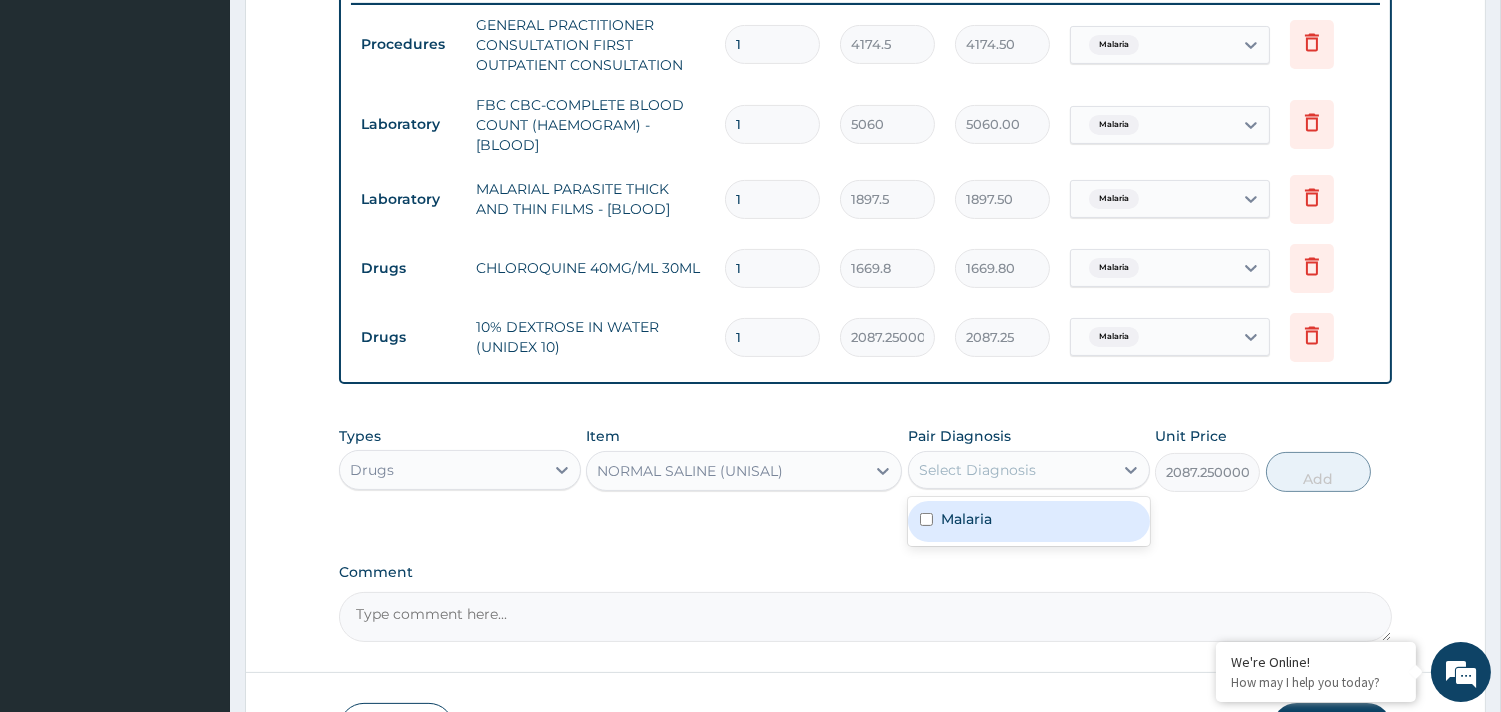 click on "Malaria" at bounding box center (966, 519) 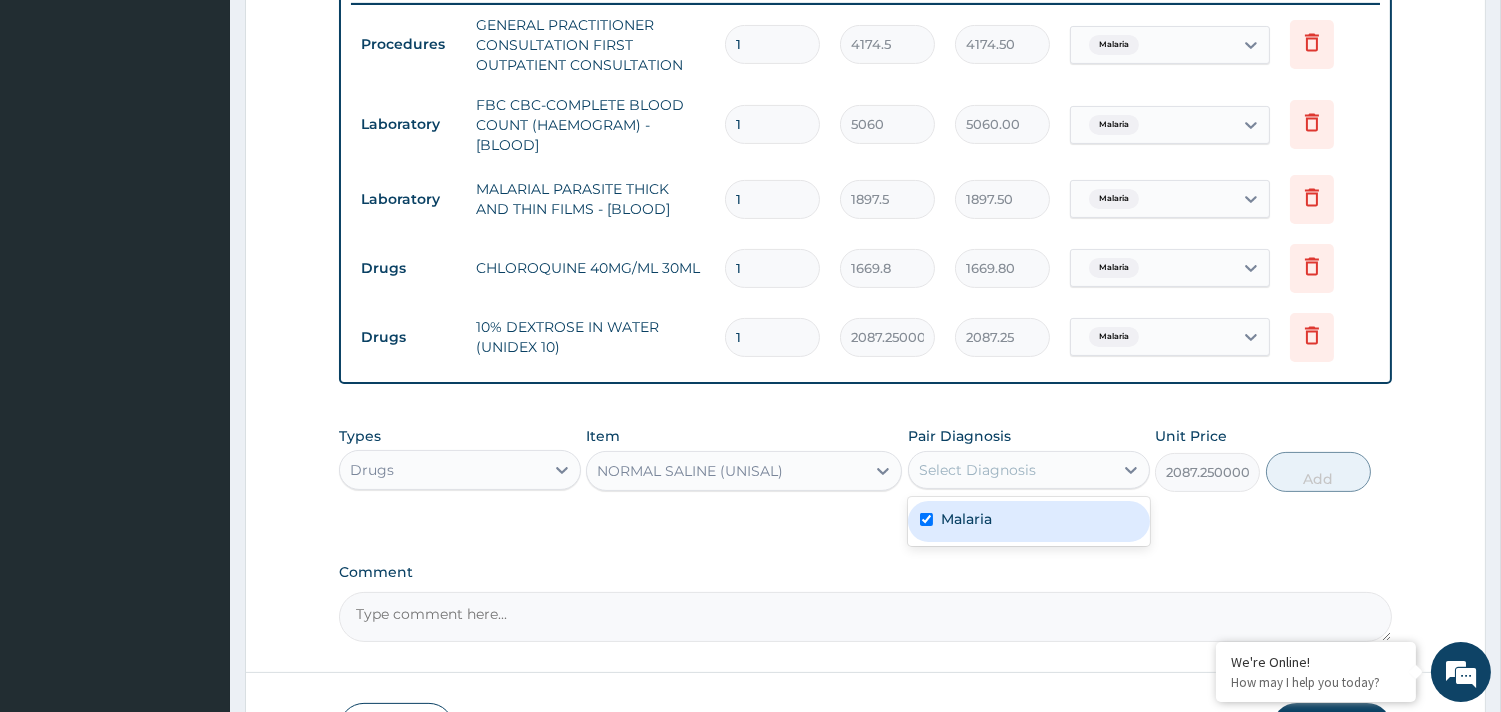checkbox on "true" 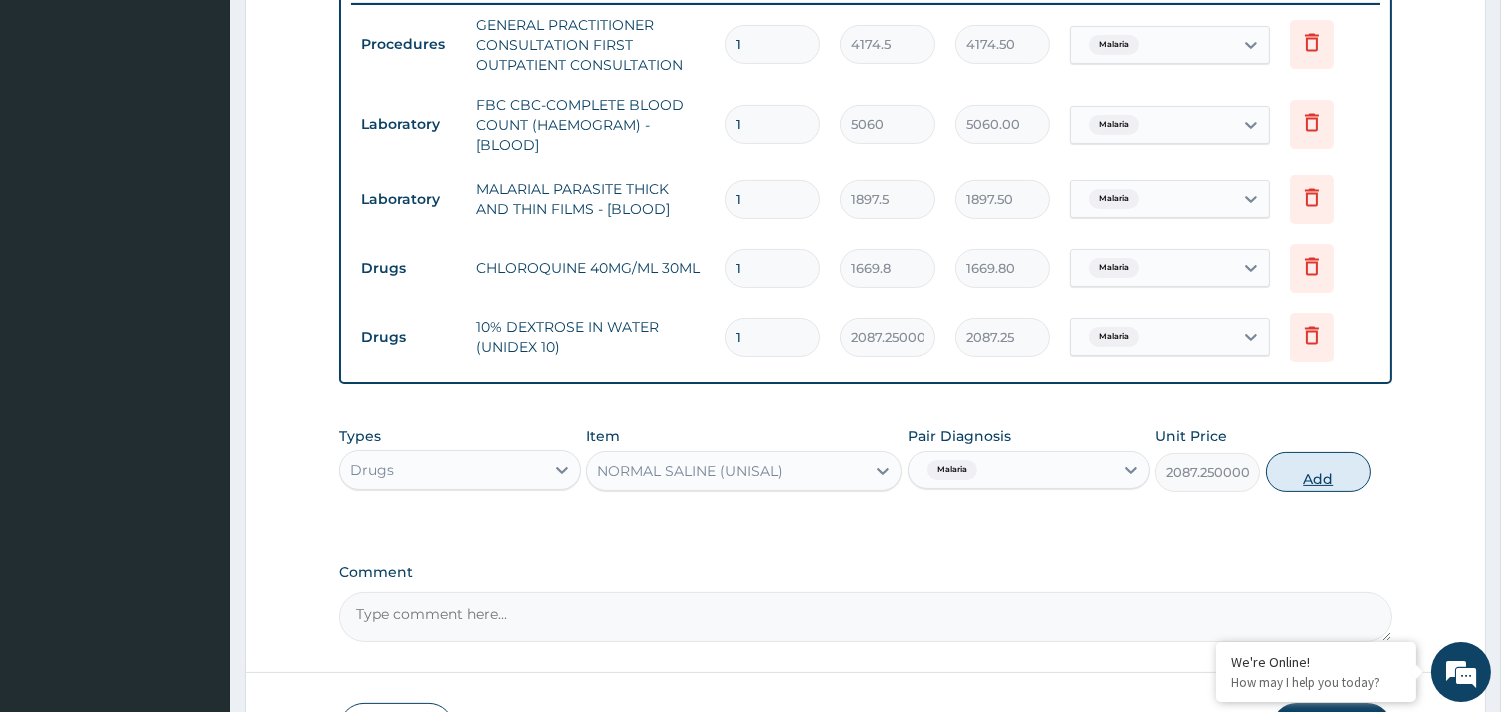 click on "Add" at bounding box center [1318, 472] 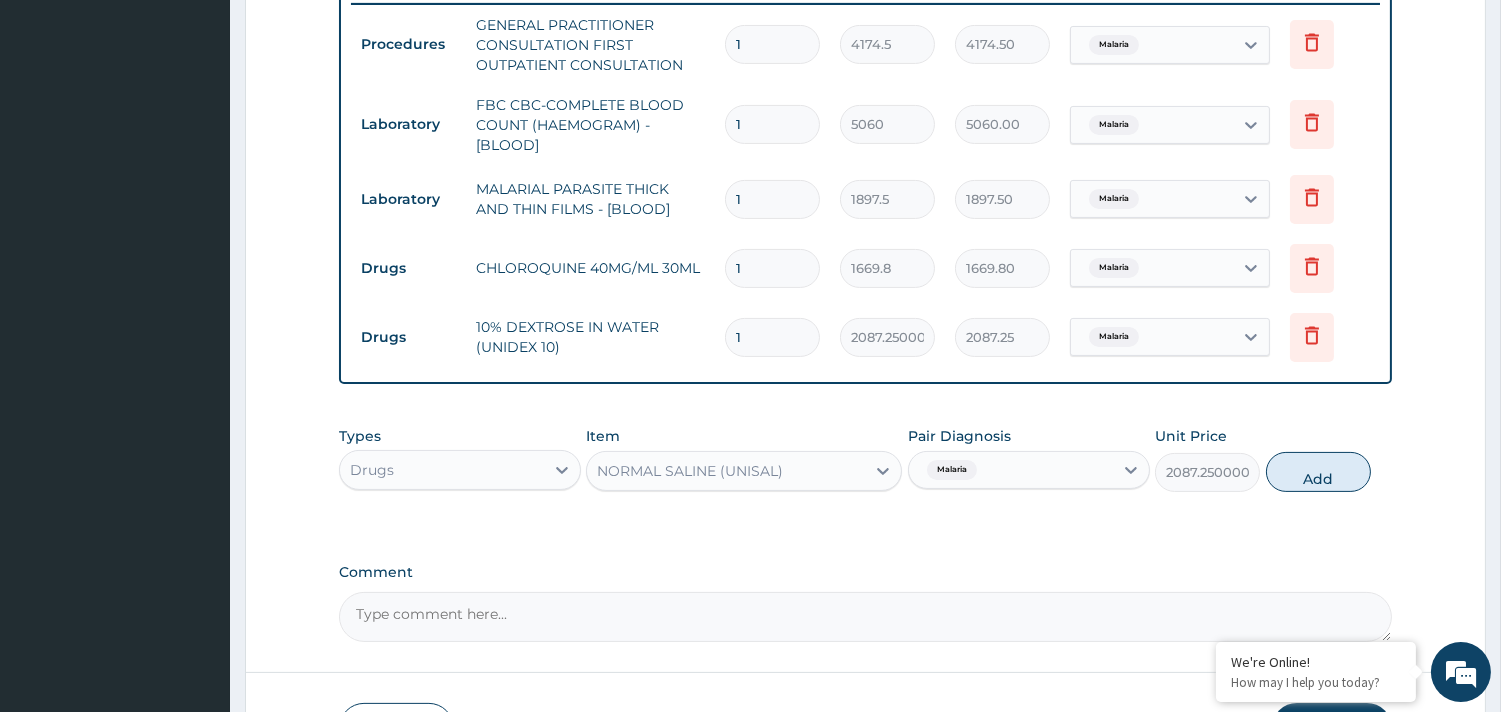 type on "0" 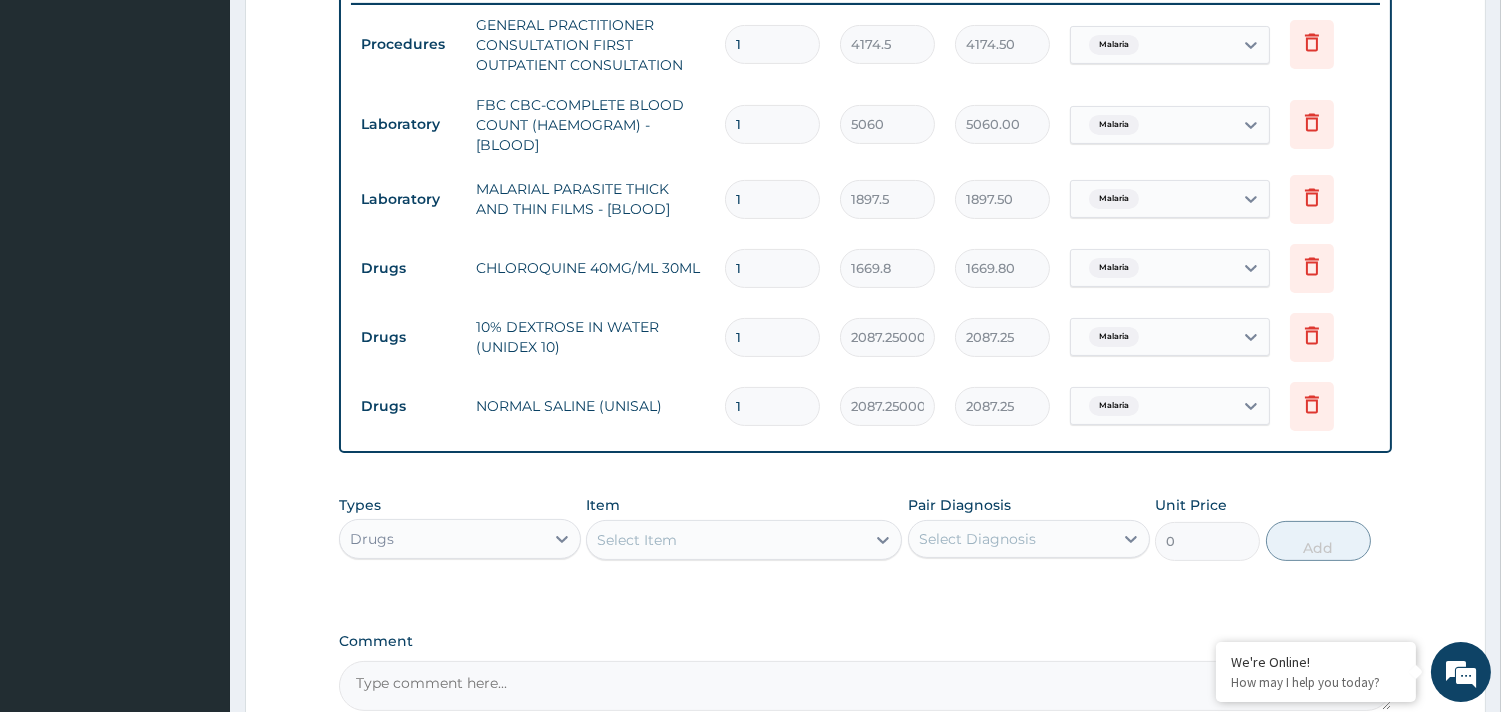 scroll, scrollTop: 904, scrollLeft: 0, axis: vertical 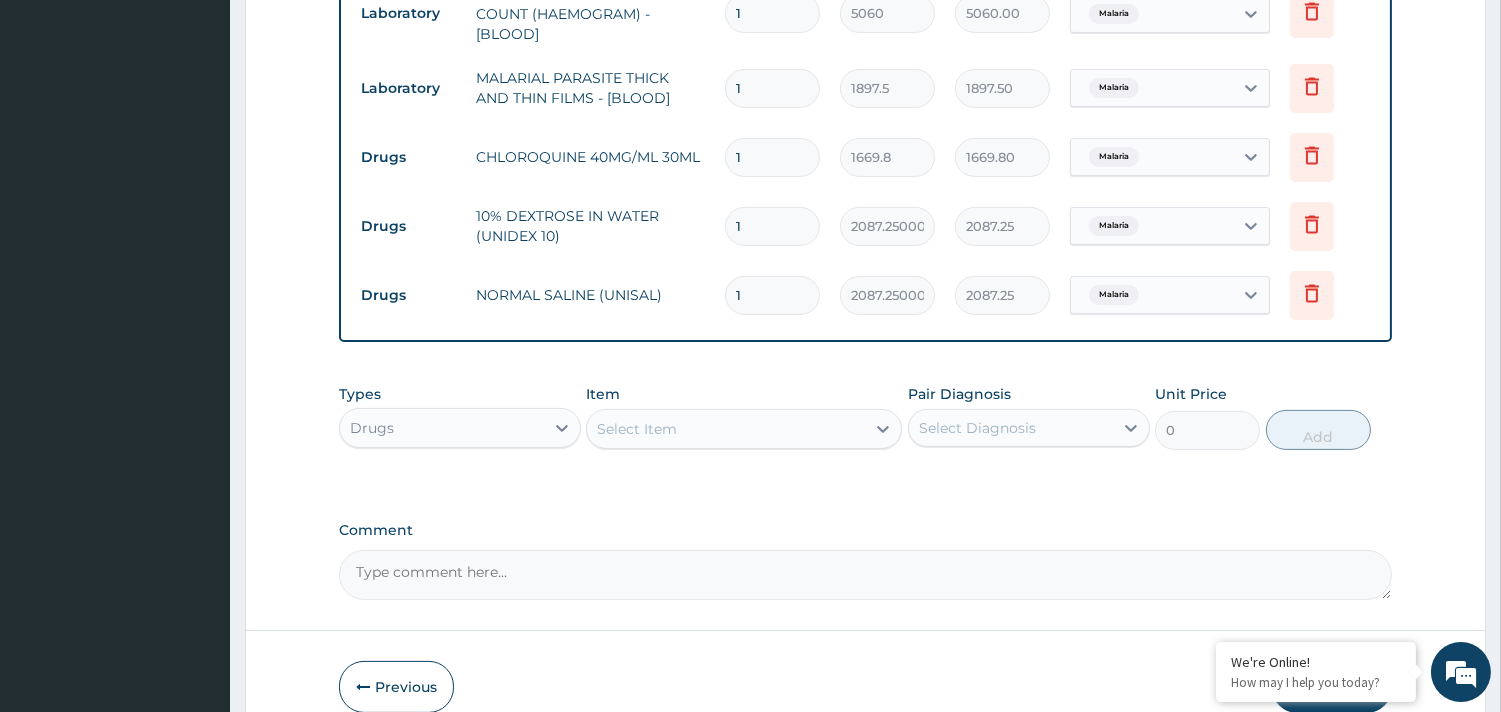 click on "Select Item" at bounding box center [637, 429] 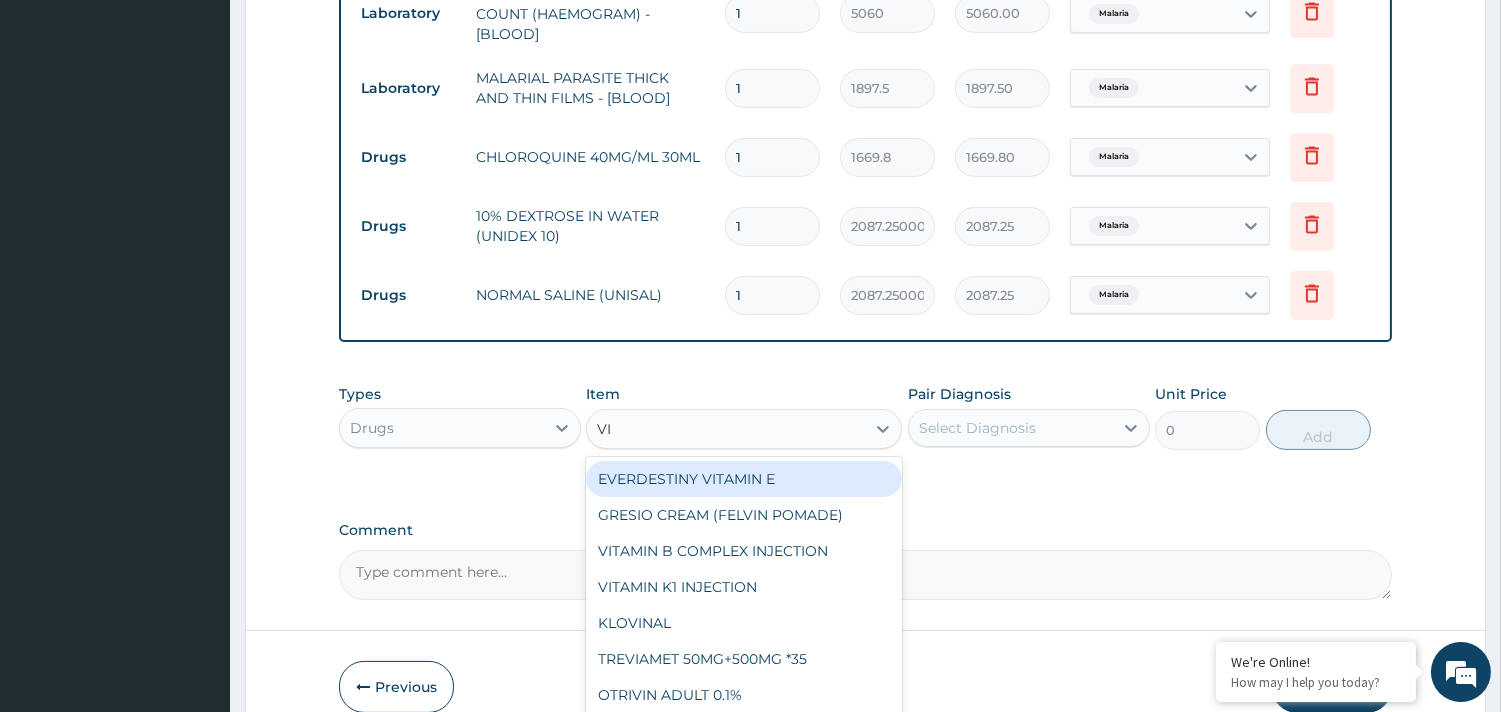 type on "VIT" 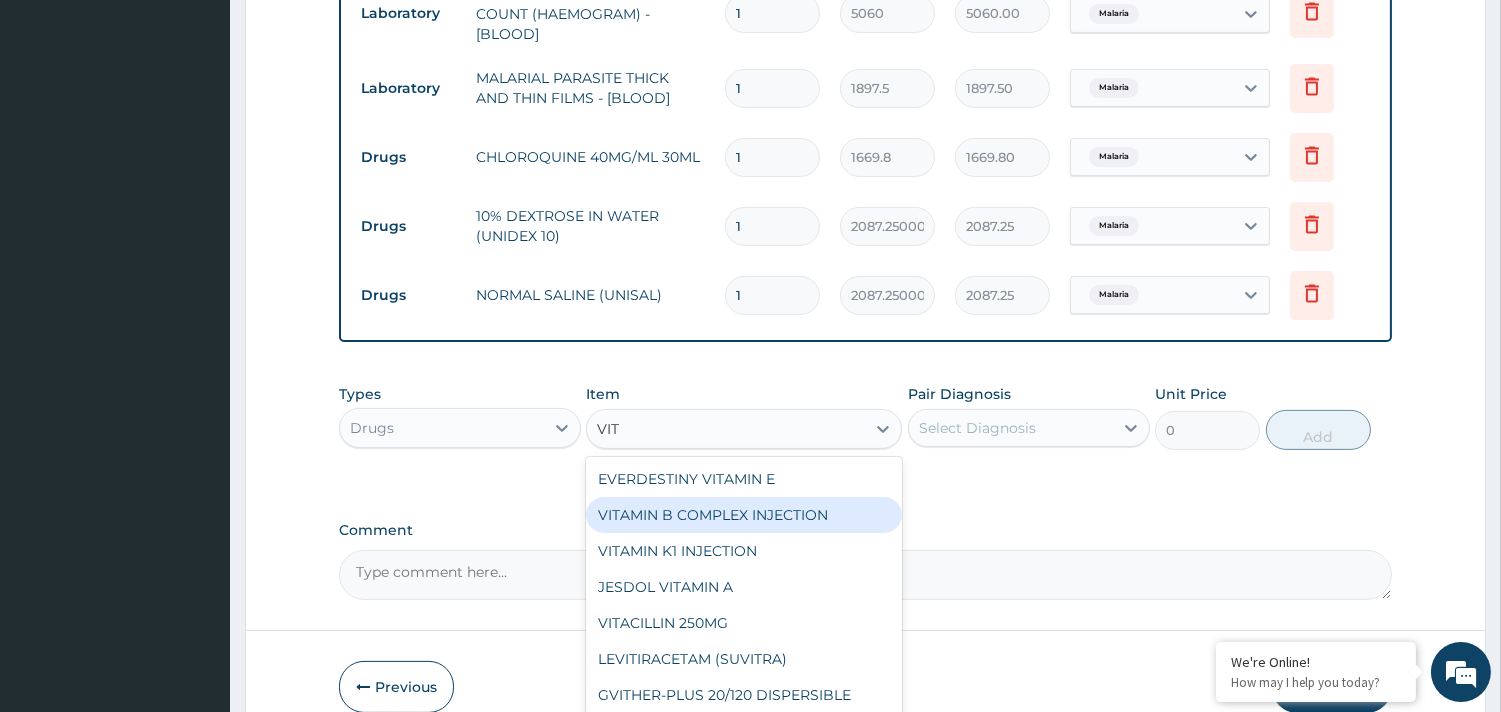 click on "VITAMIN B COMPLEX INJECTION" at bounding box center [744, 515] 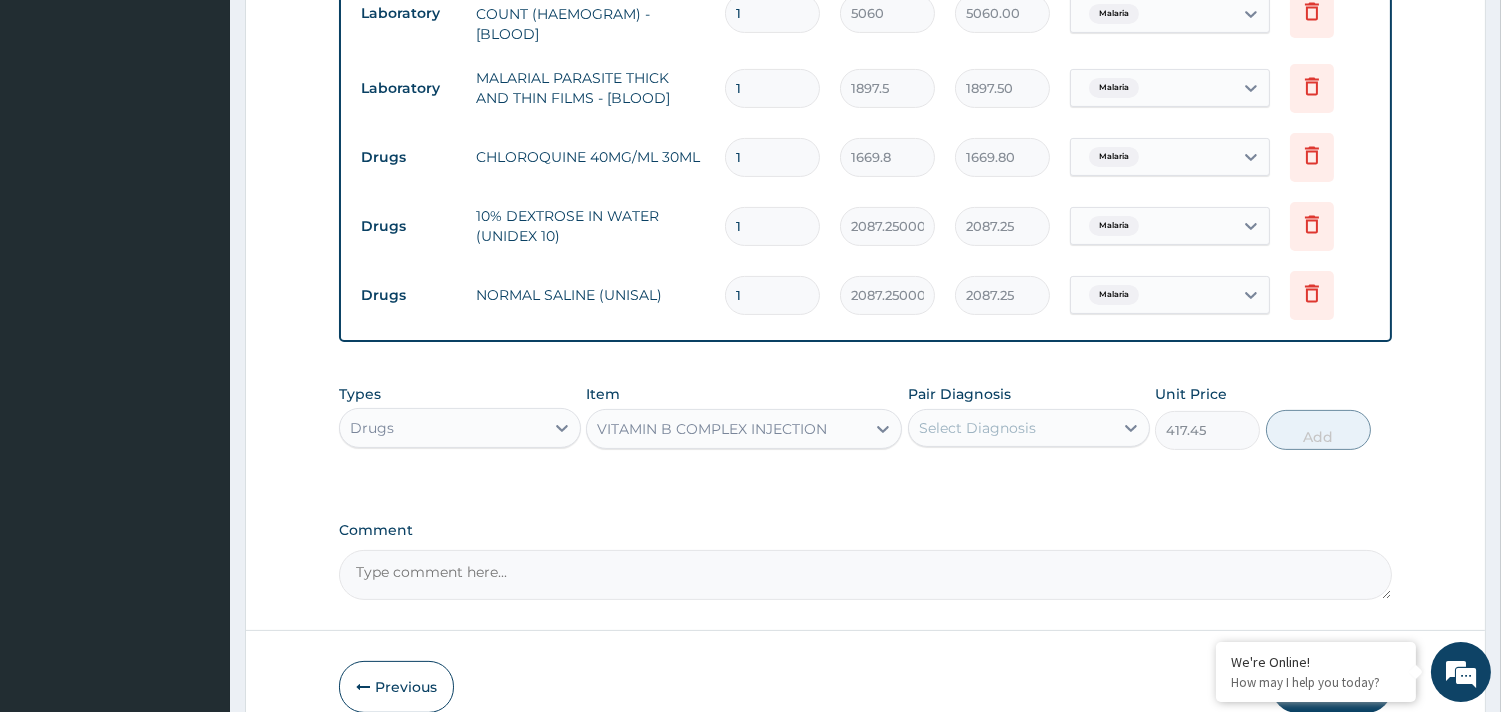 click on "Select Diagnosis" at bounding box center [977, 428] 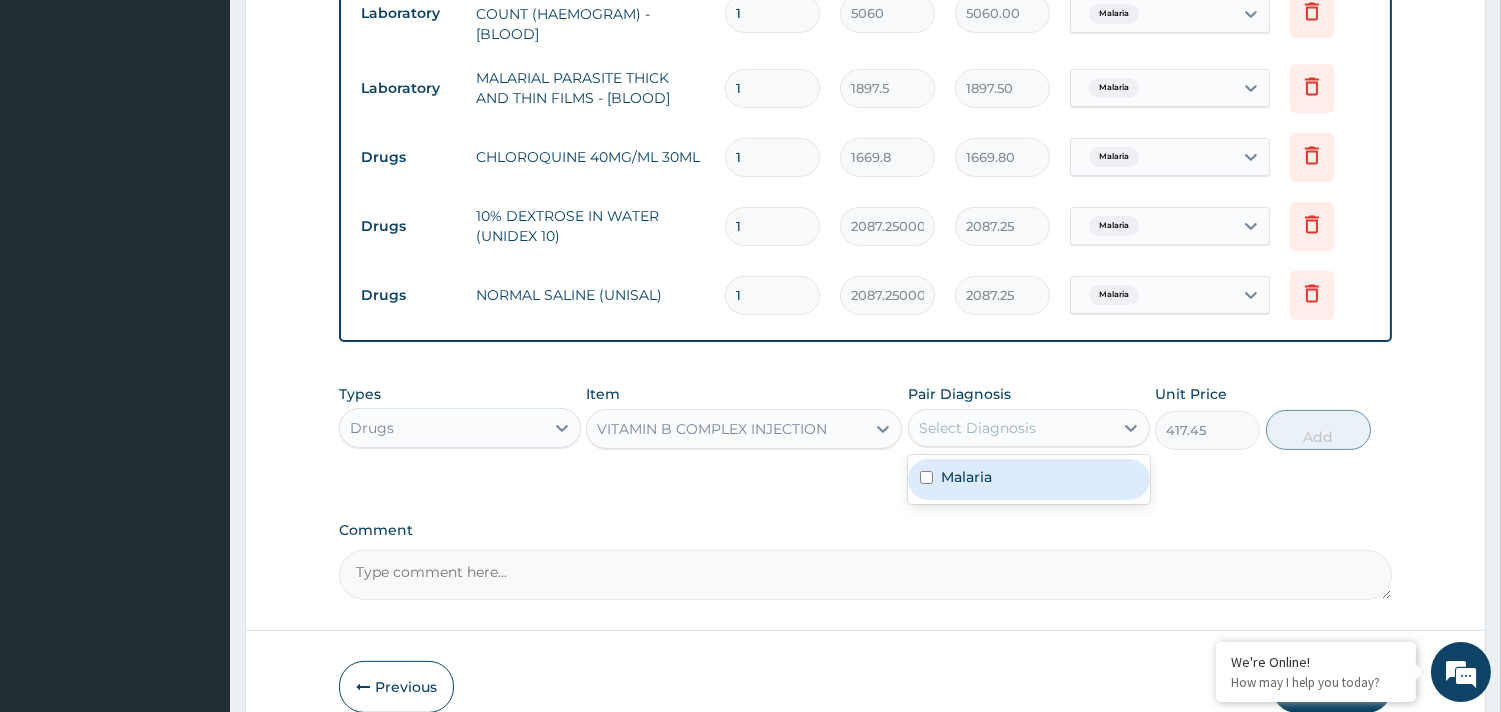 click on "Malaria" at bounding box center (1029, 479) 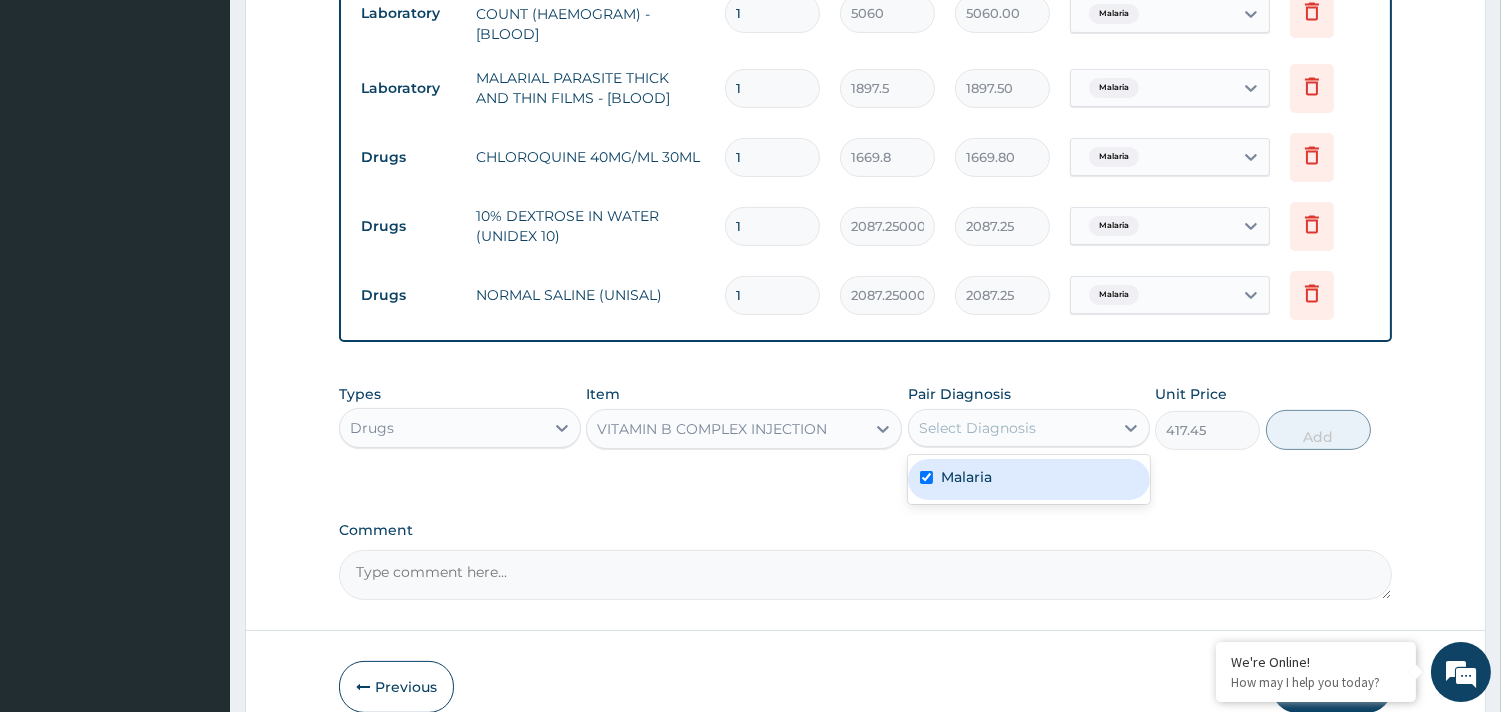checkbox on "true" 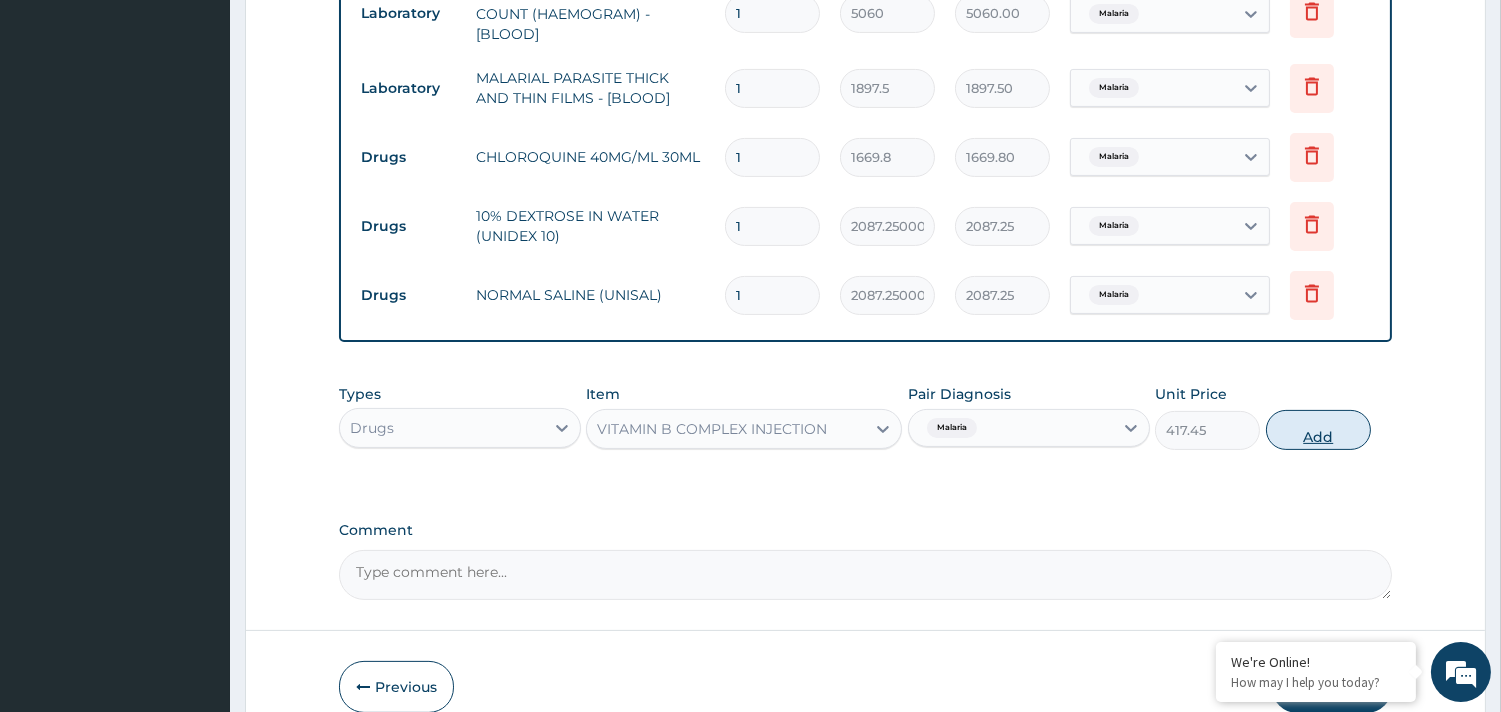 click on "Add" at bounding box center (1318, 430) 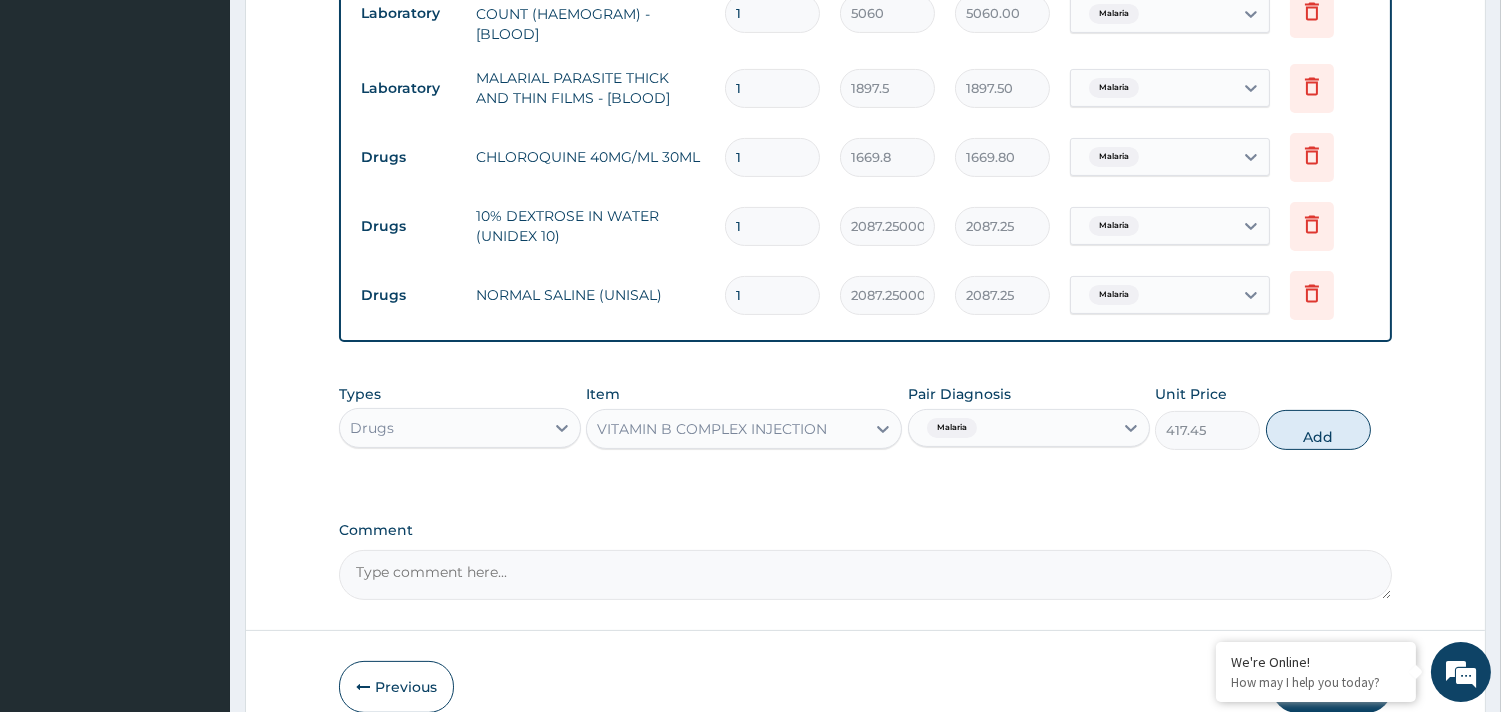 type on "0" 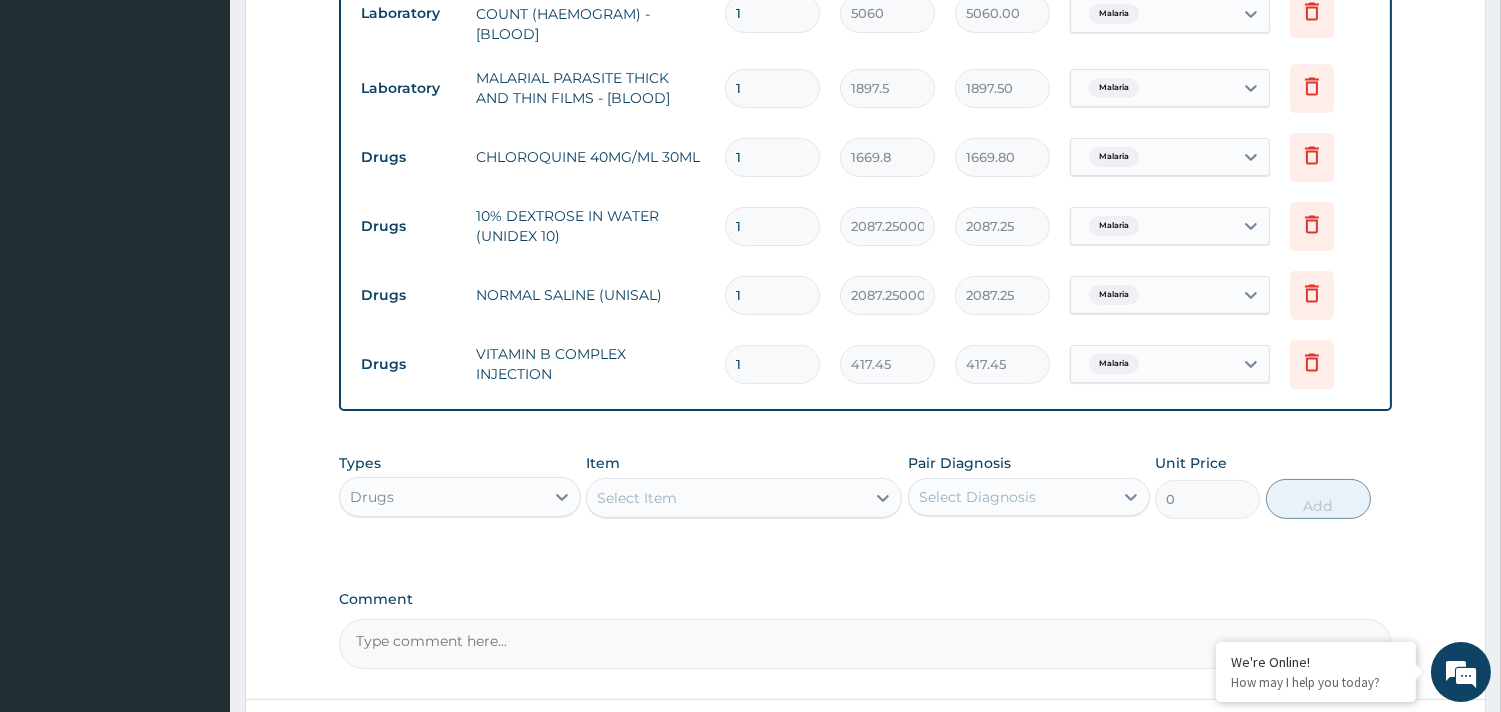 click on "Select Item" at bounding box center (726, 498) 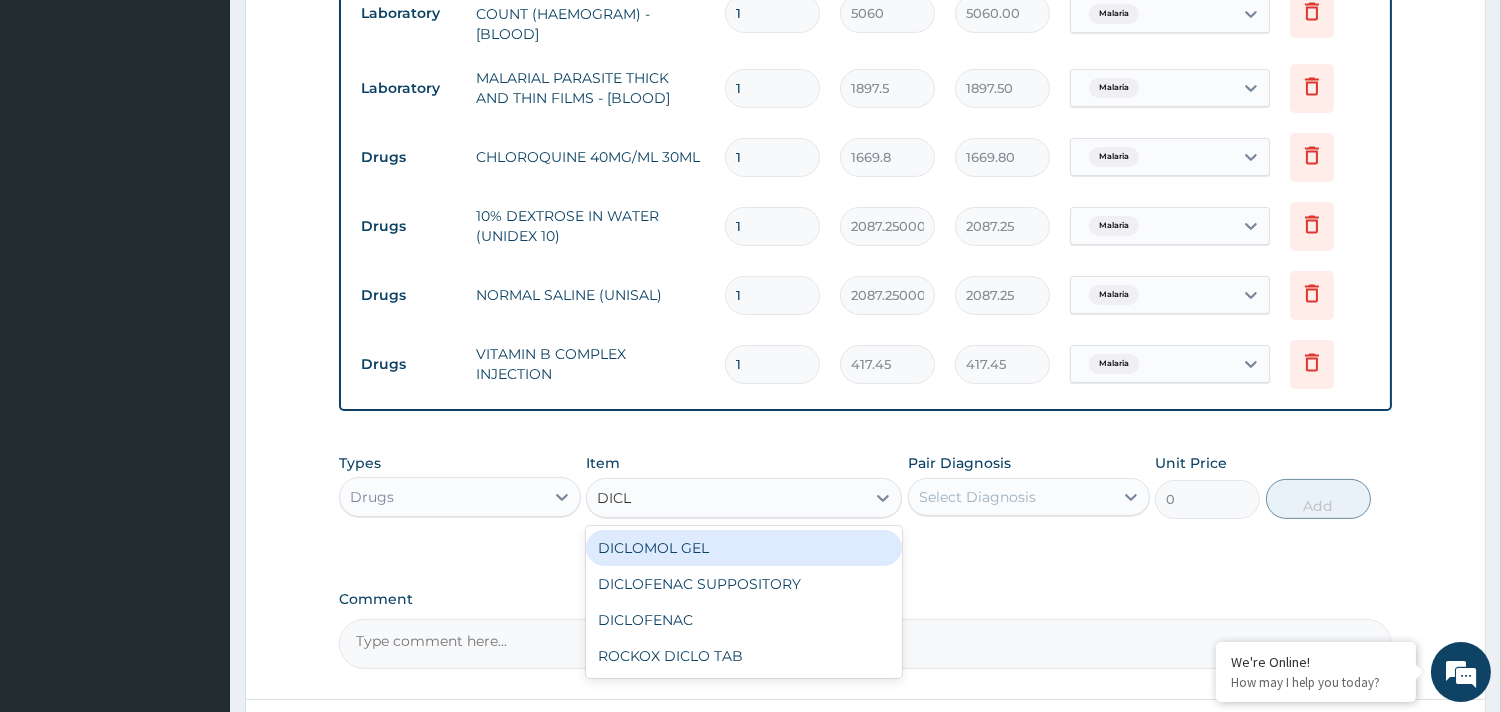 type on "DICLO" 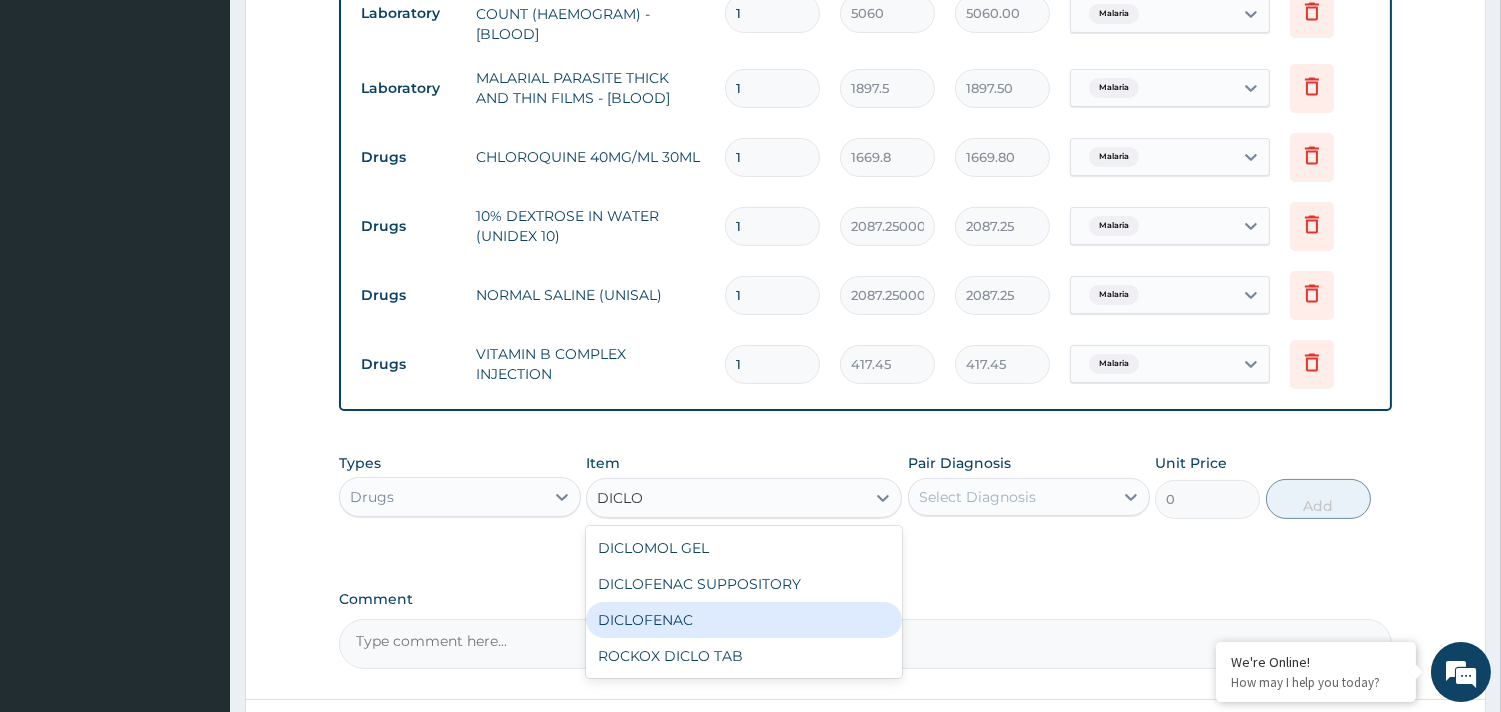 click on "DICLOFENAC" at bounding box center [744, 620] 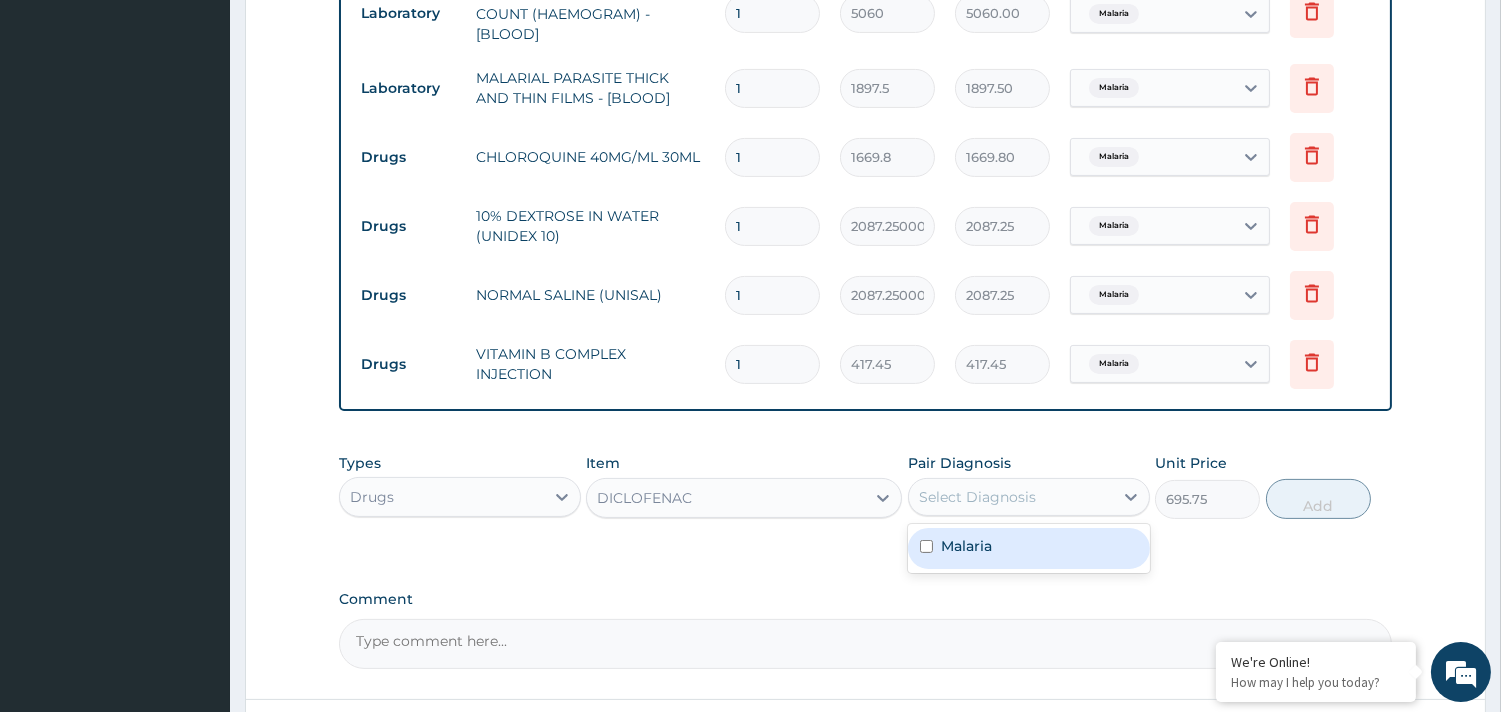 click on "Select Diagnosis" at bounding box center (977, 497) 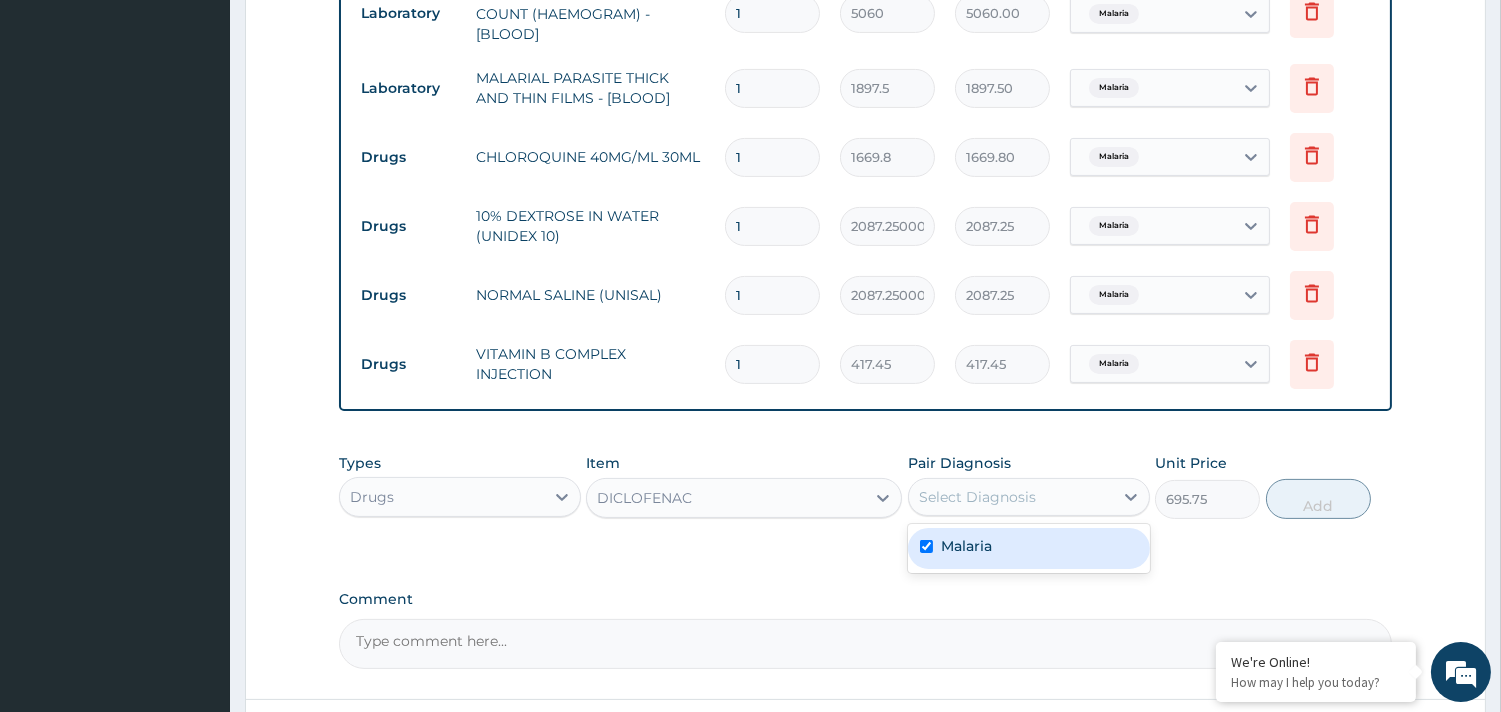 checkbox on "true" 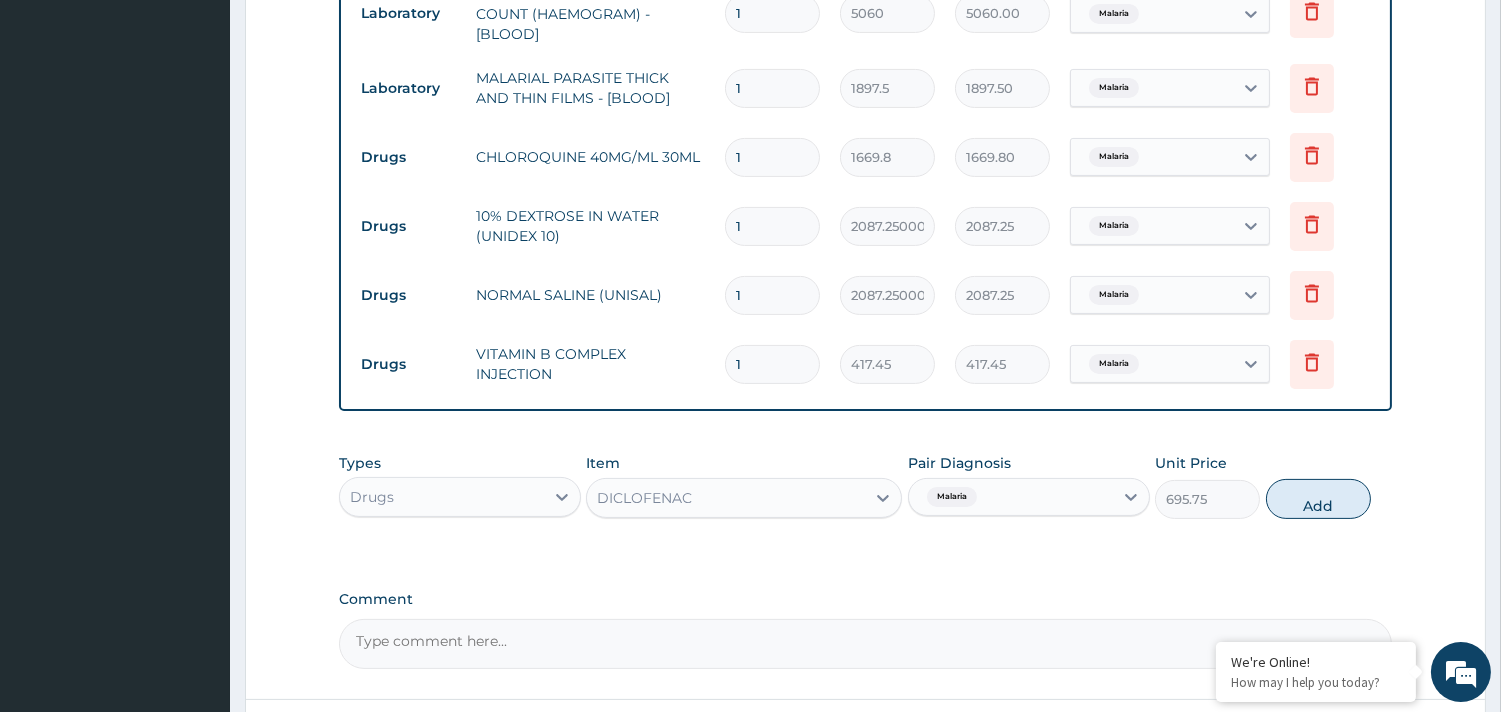 click on "Add" at bounding box center (1318, 499) 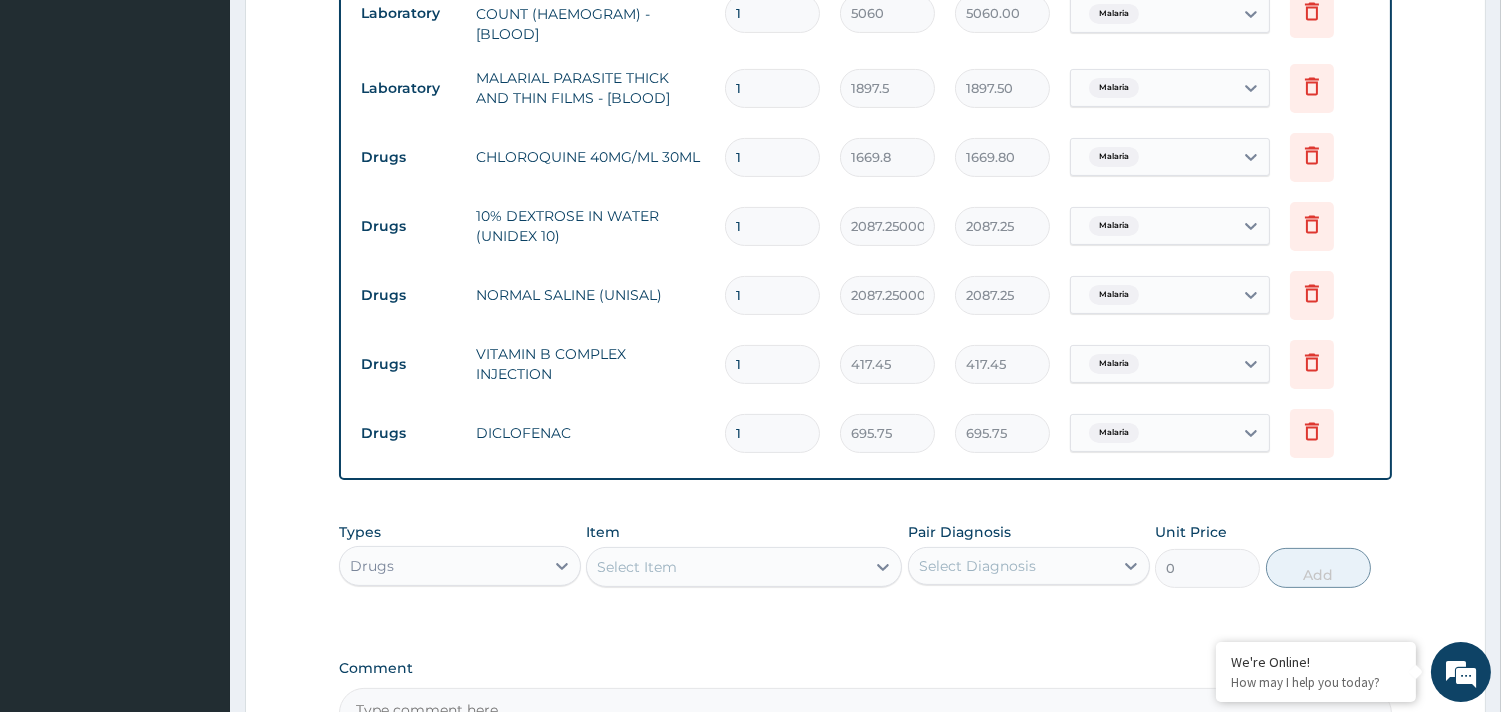 click on "Select Item" at bounding box center [744, 567] 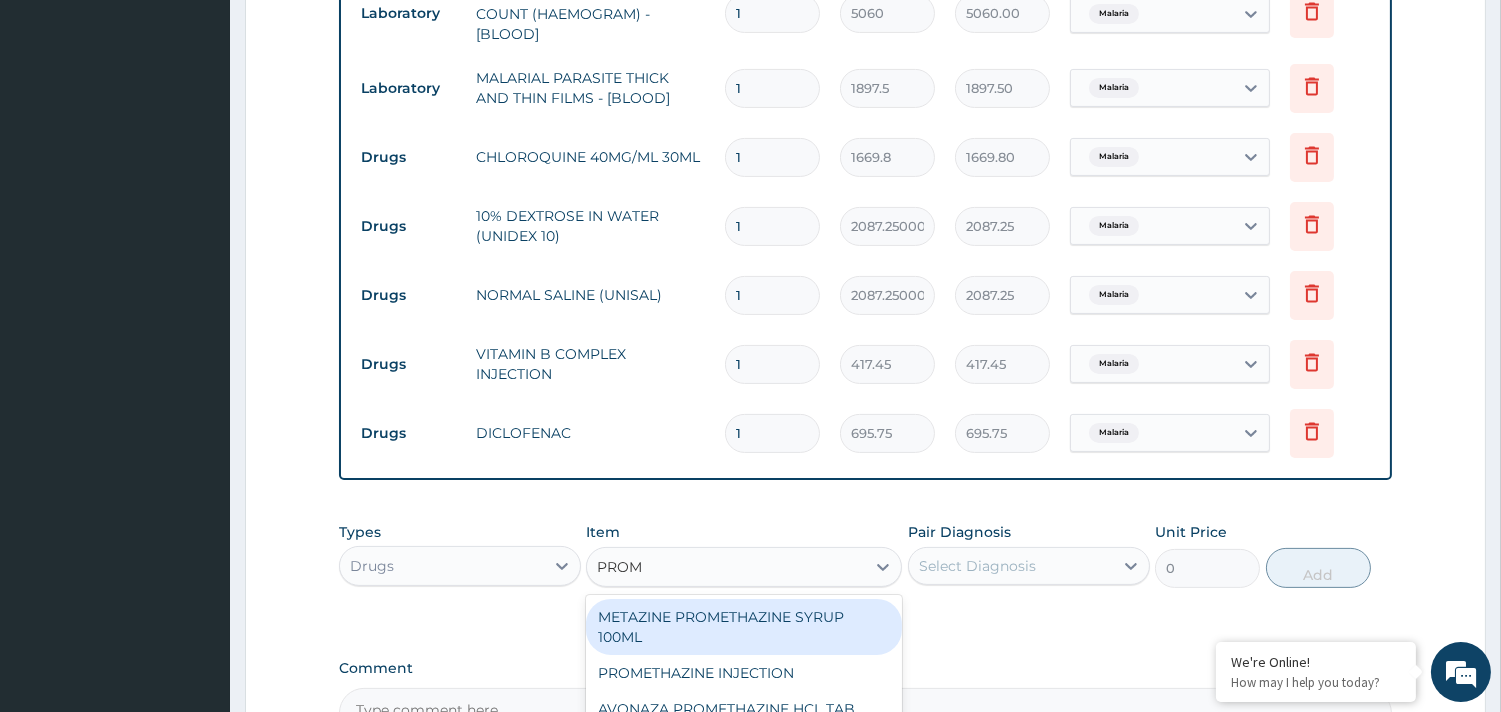 type on "PROME" 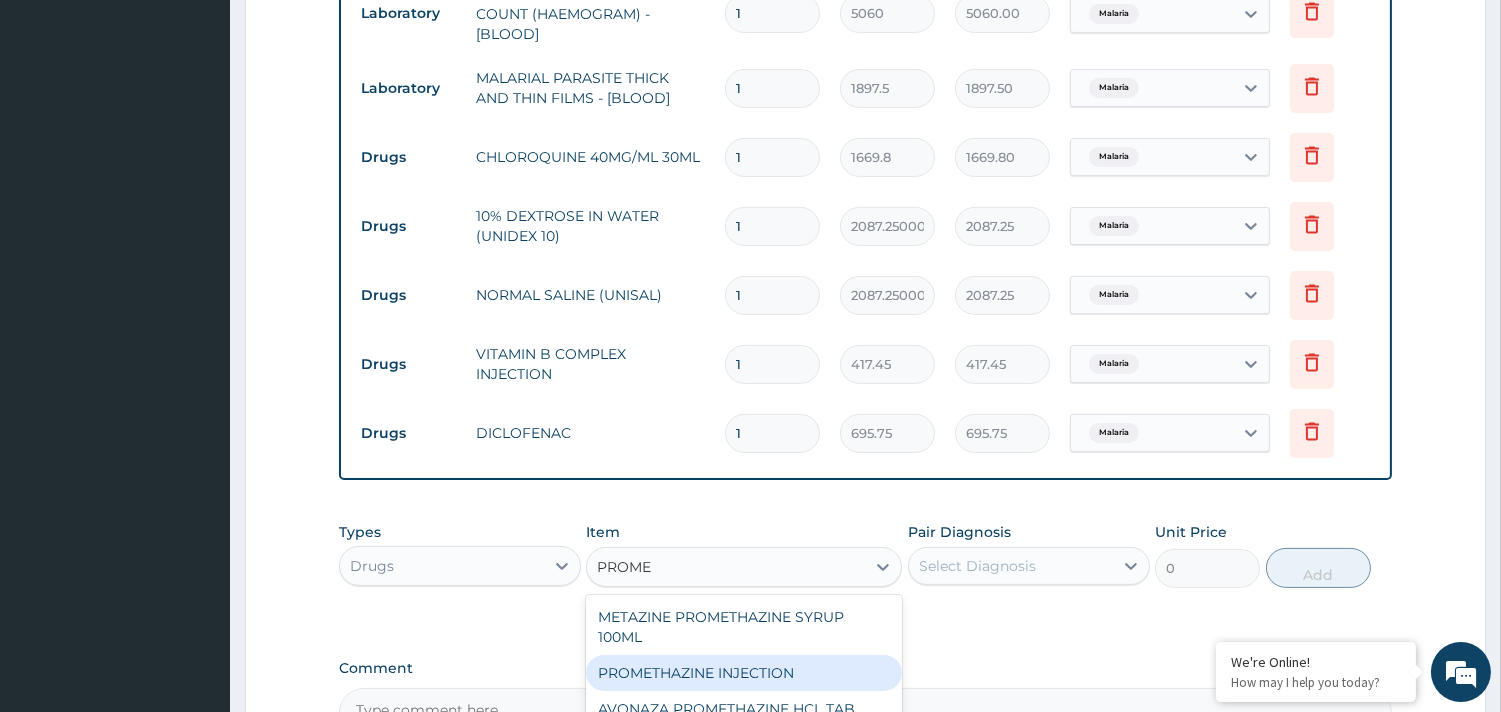 click on "PROMETHAZINE INJECTION" at bounding box center [744, 673] 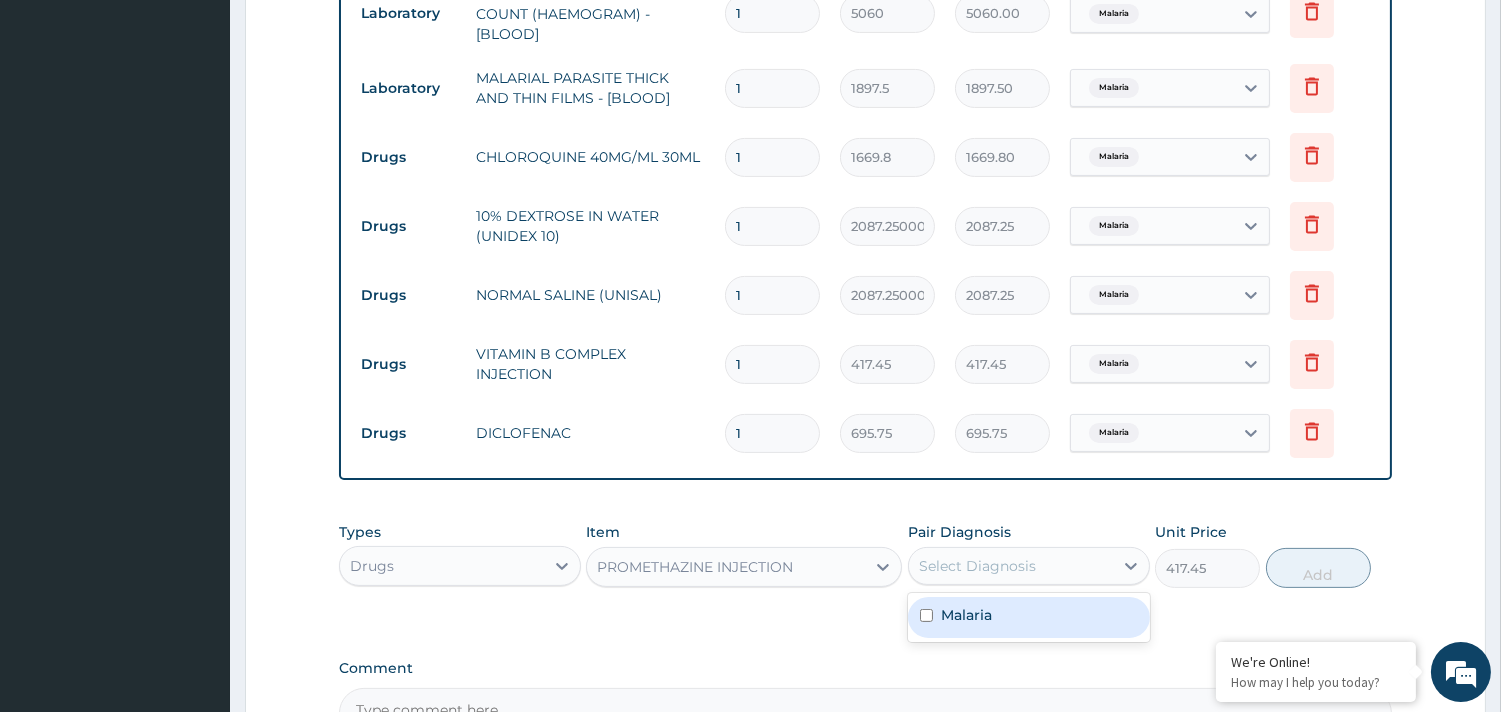 click on "Select Diagnosis" at bounding box center (977, 566) 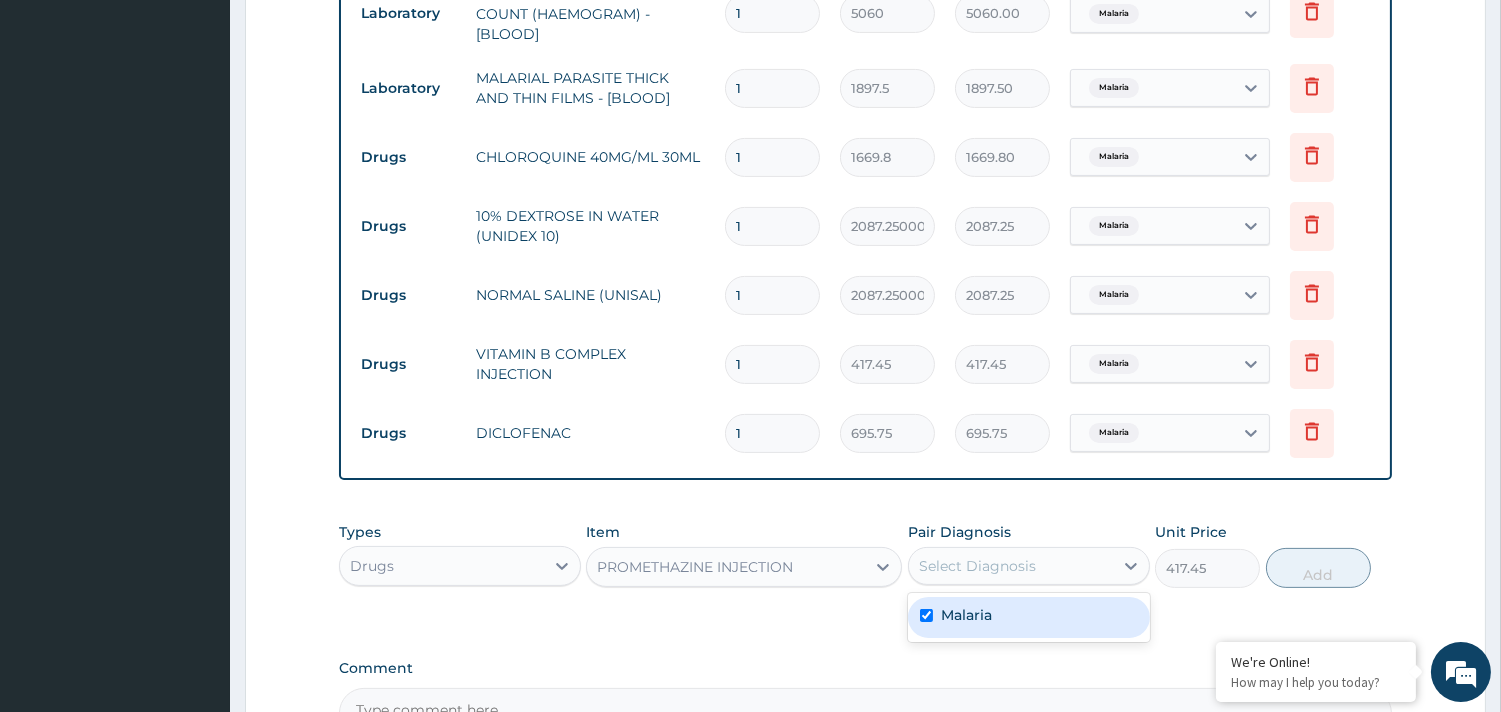 checkbox on "true" 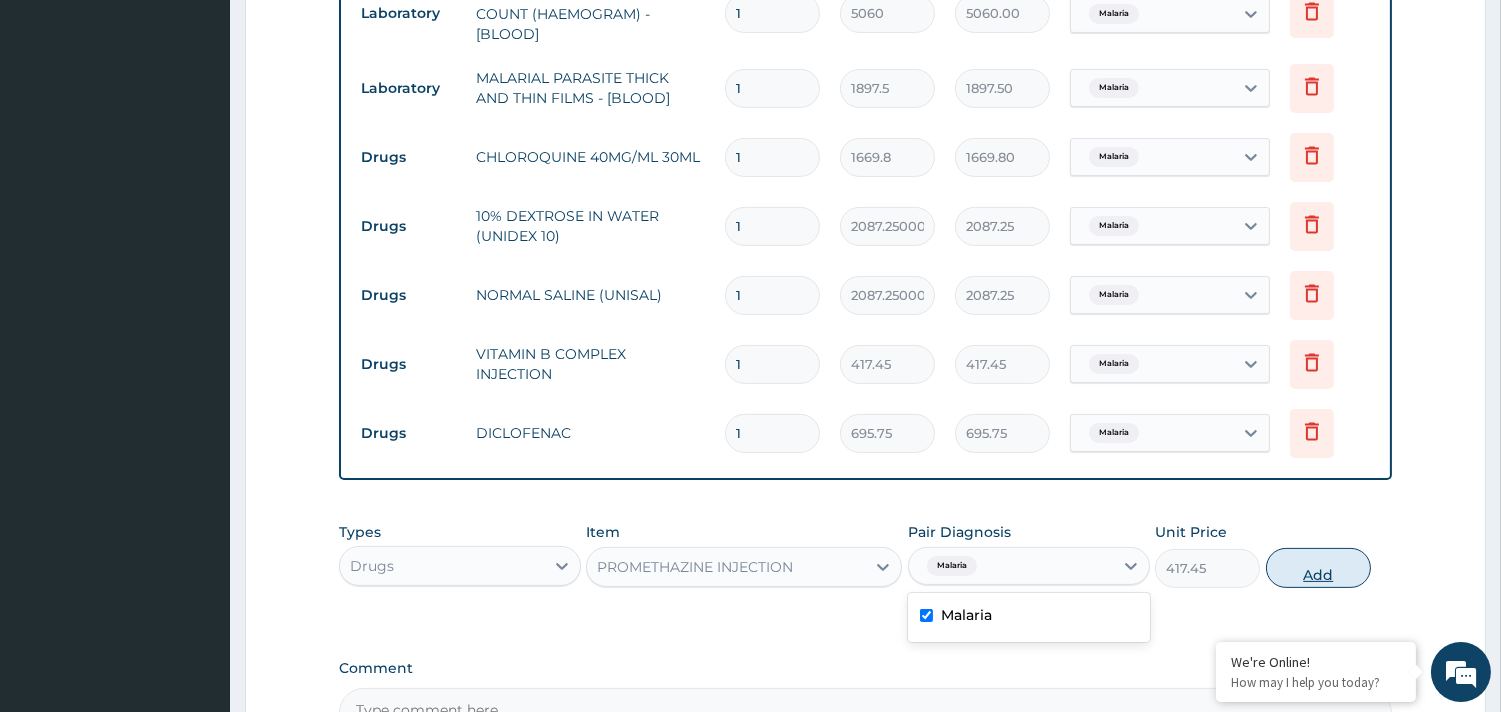 click on "Add" at bounding box center (1318, 568) 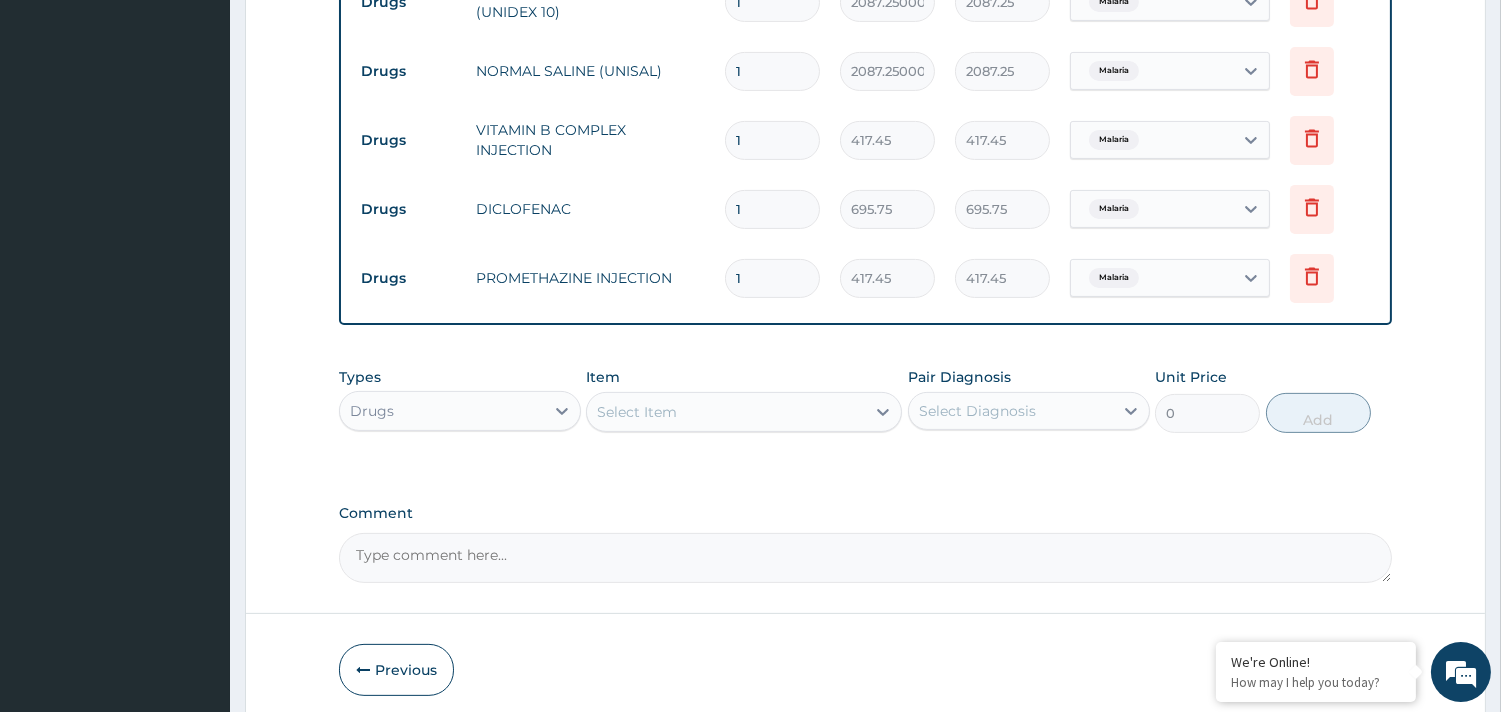 scroll, scrollTop: 1210, scrollLeft: 0, axis: vertical 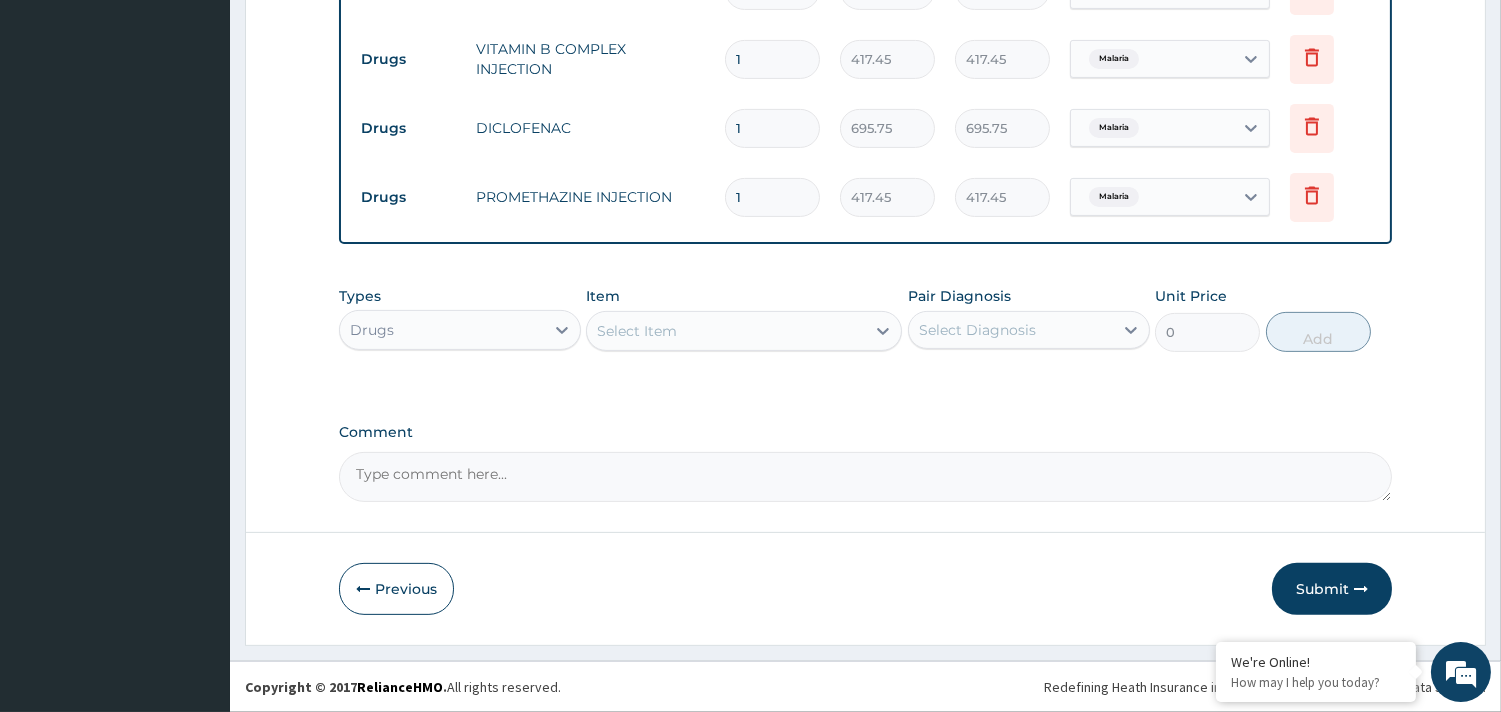 click on "Select Item" at bounding box center [726, 331] 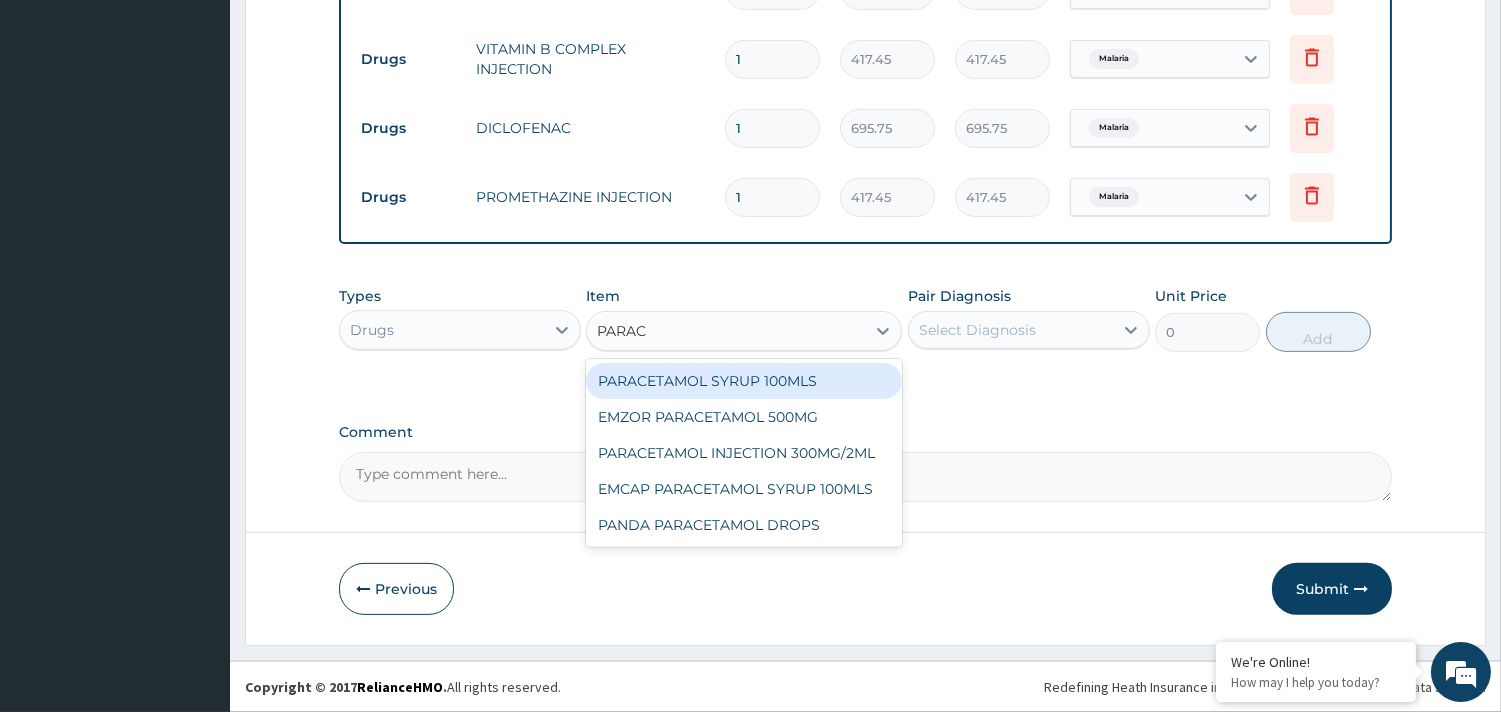 type on "PARACE" 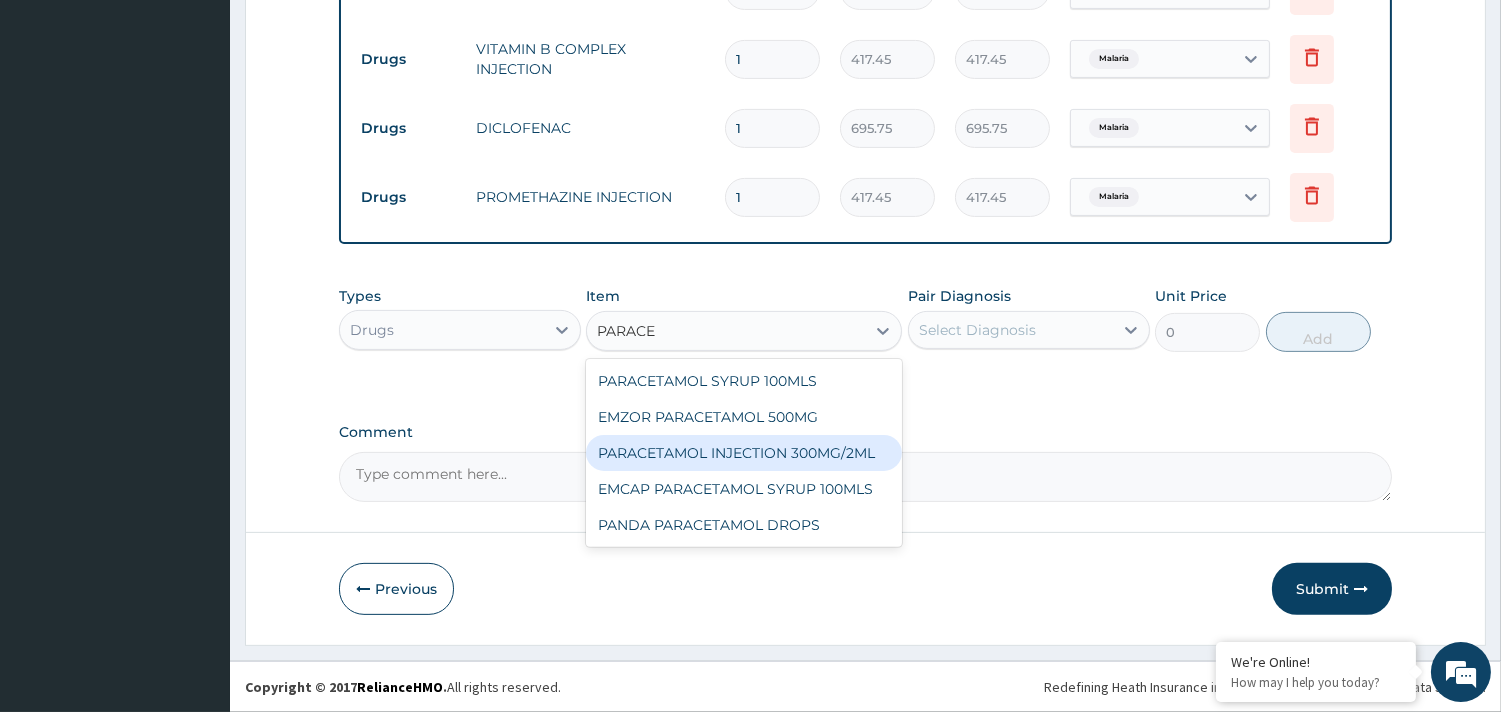 click on "PARACETAMOL INJECTION 300MG/2ML" at bounding box center (744, 453) 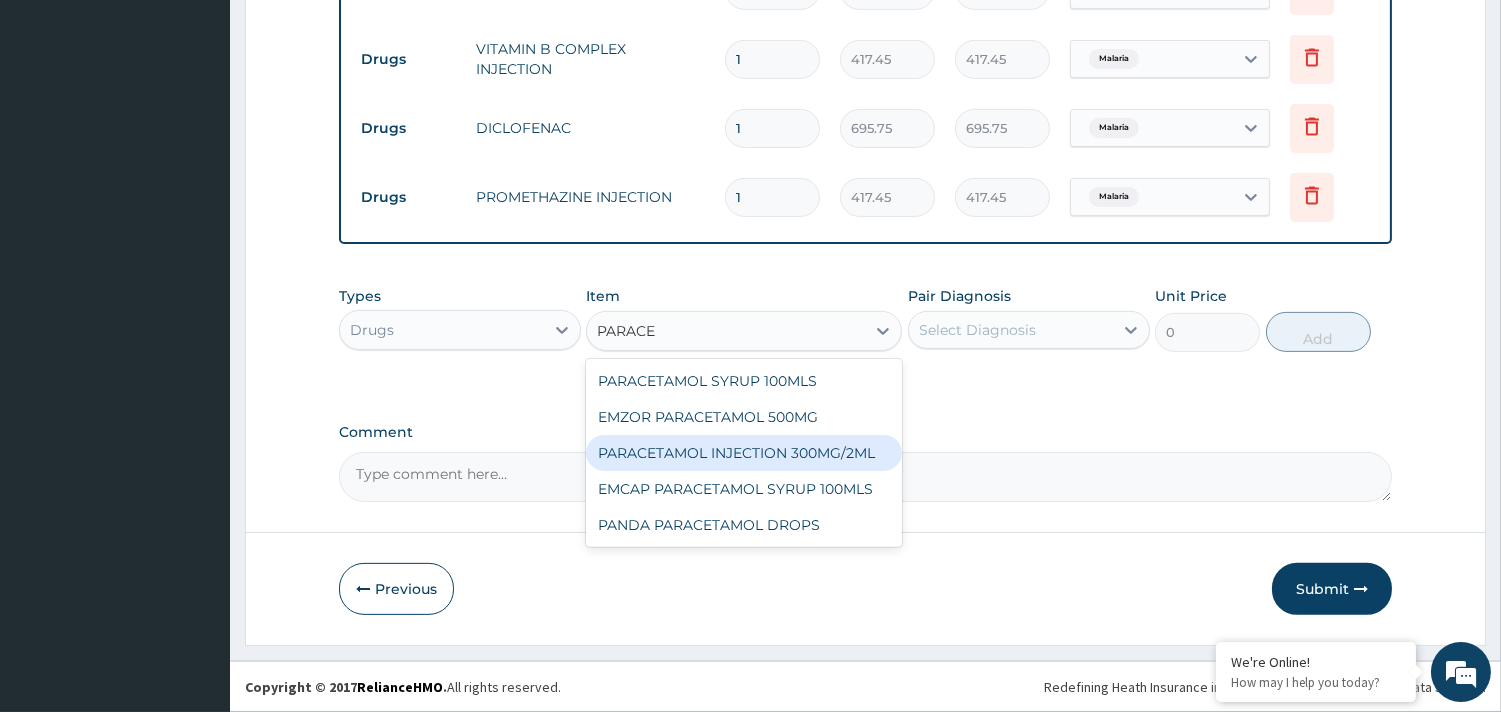 type 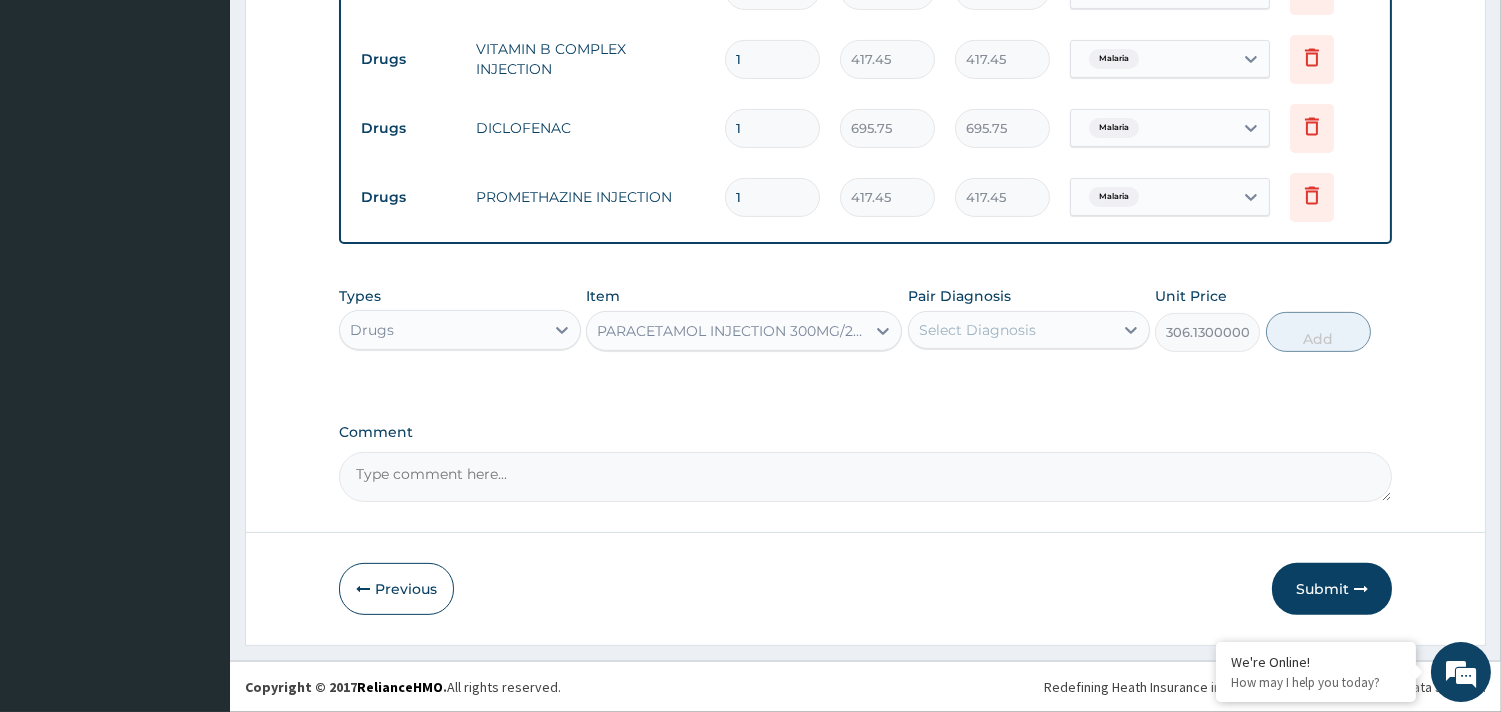 click on "Select Diagnosis" at bounding box center (977, 330) 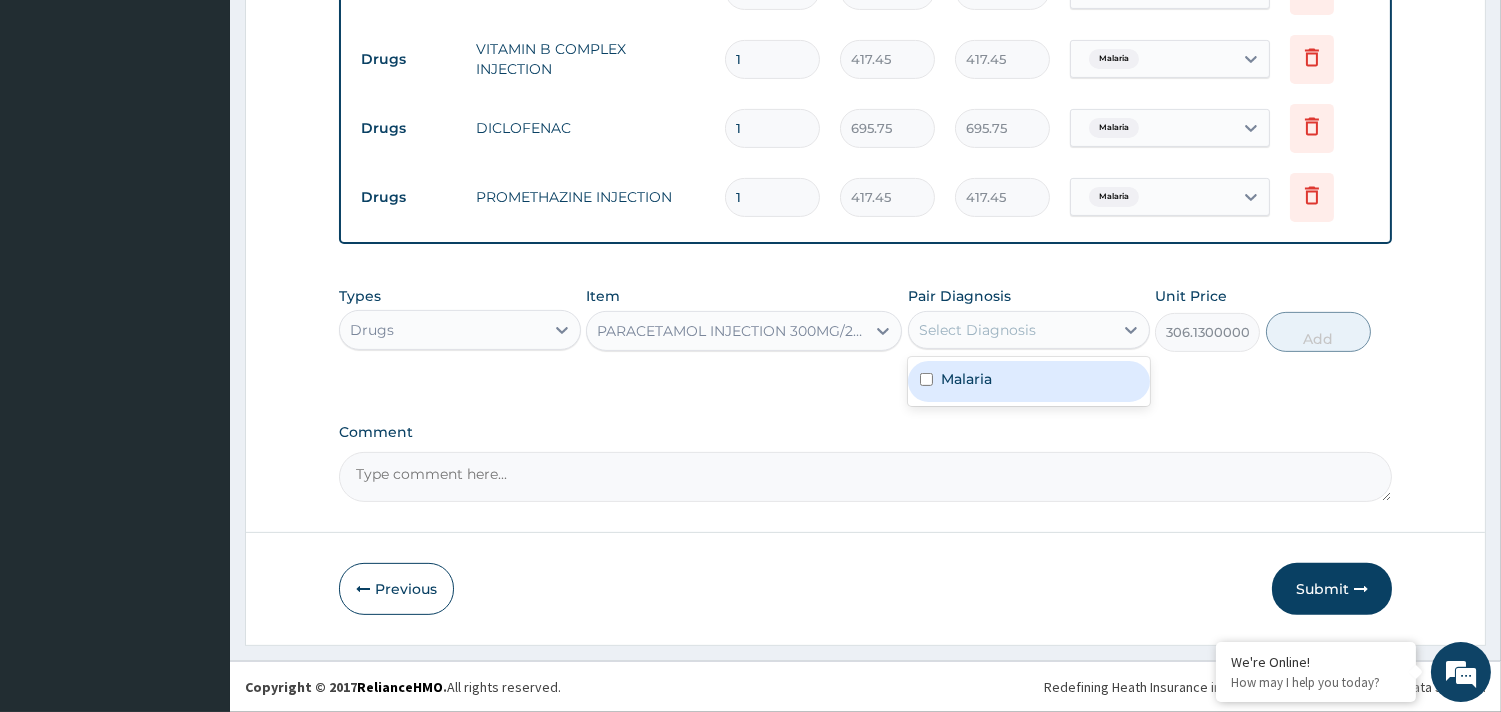click on "Malaria" at bounding box center (1029, 381) 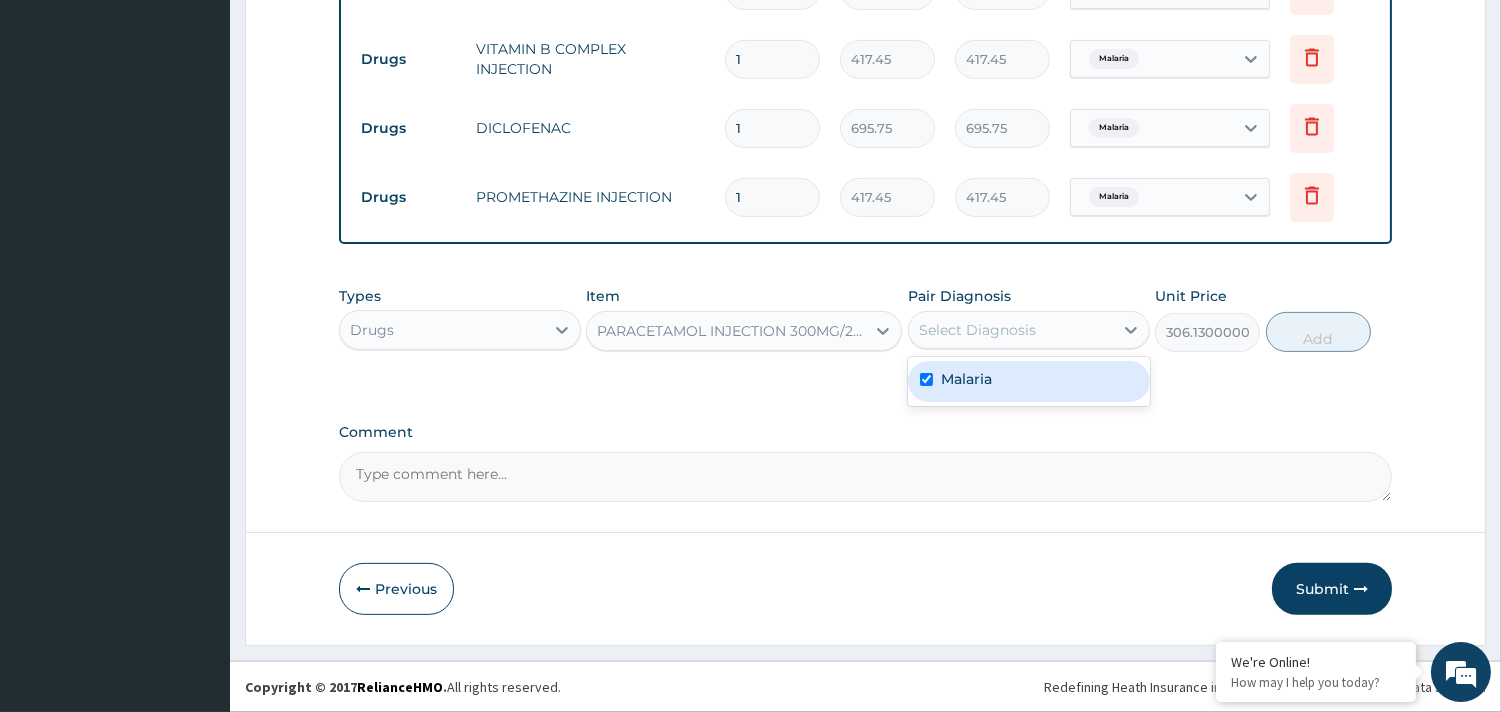 checkbox on "true" 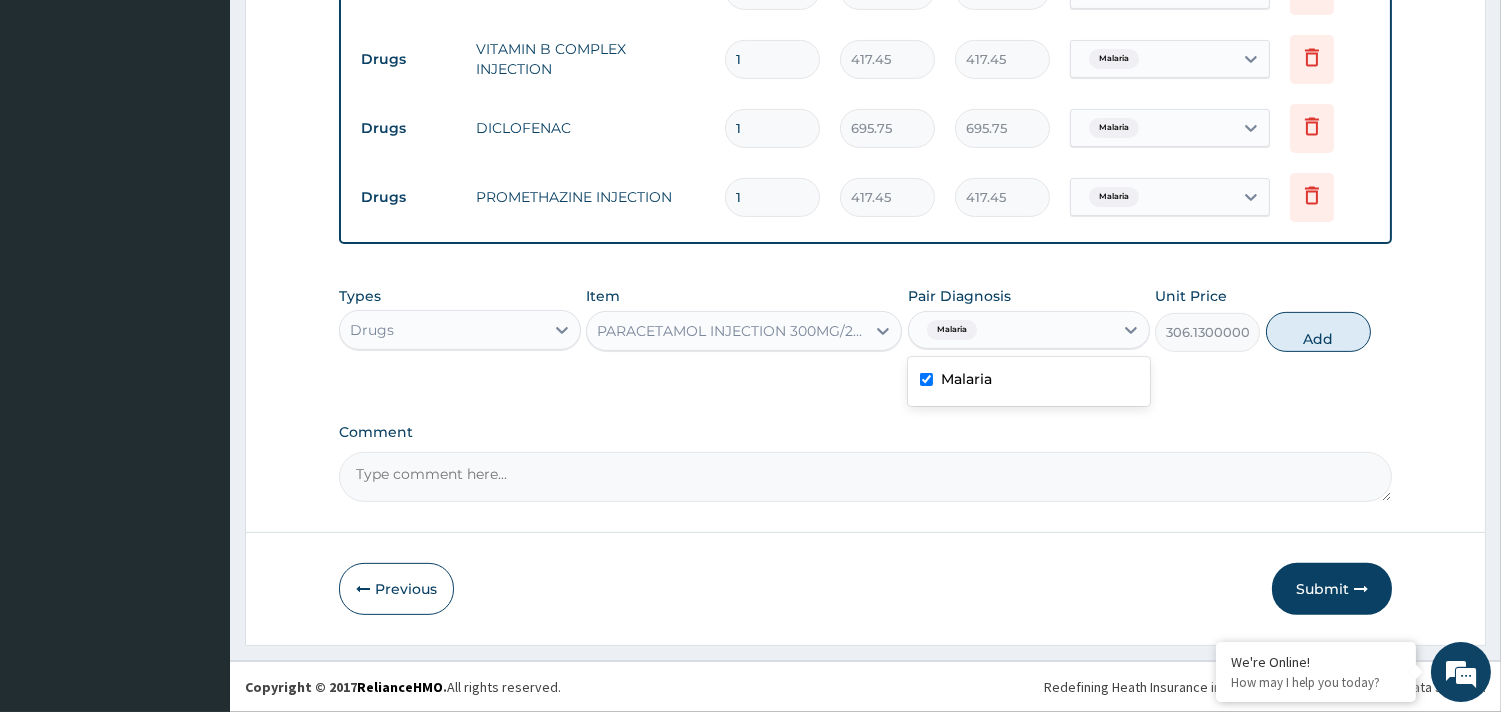 click on "Add" at bounding box center (1318, 332) 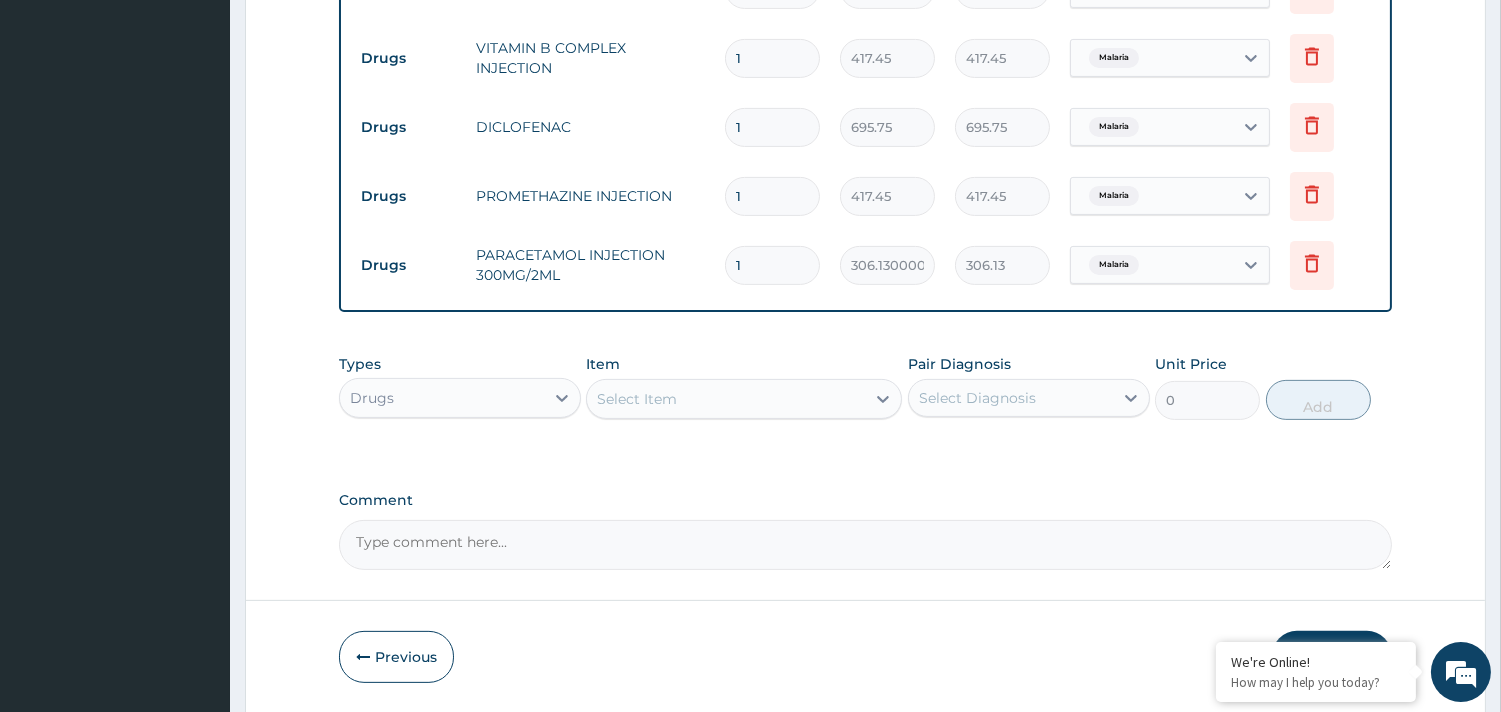 click on "1" at bounding box center [772, 265] 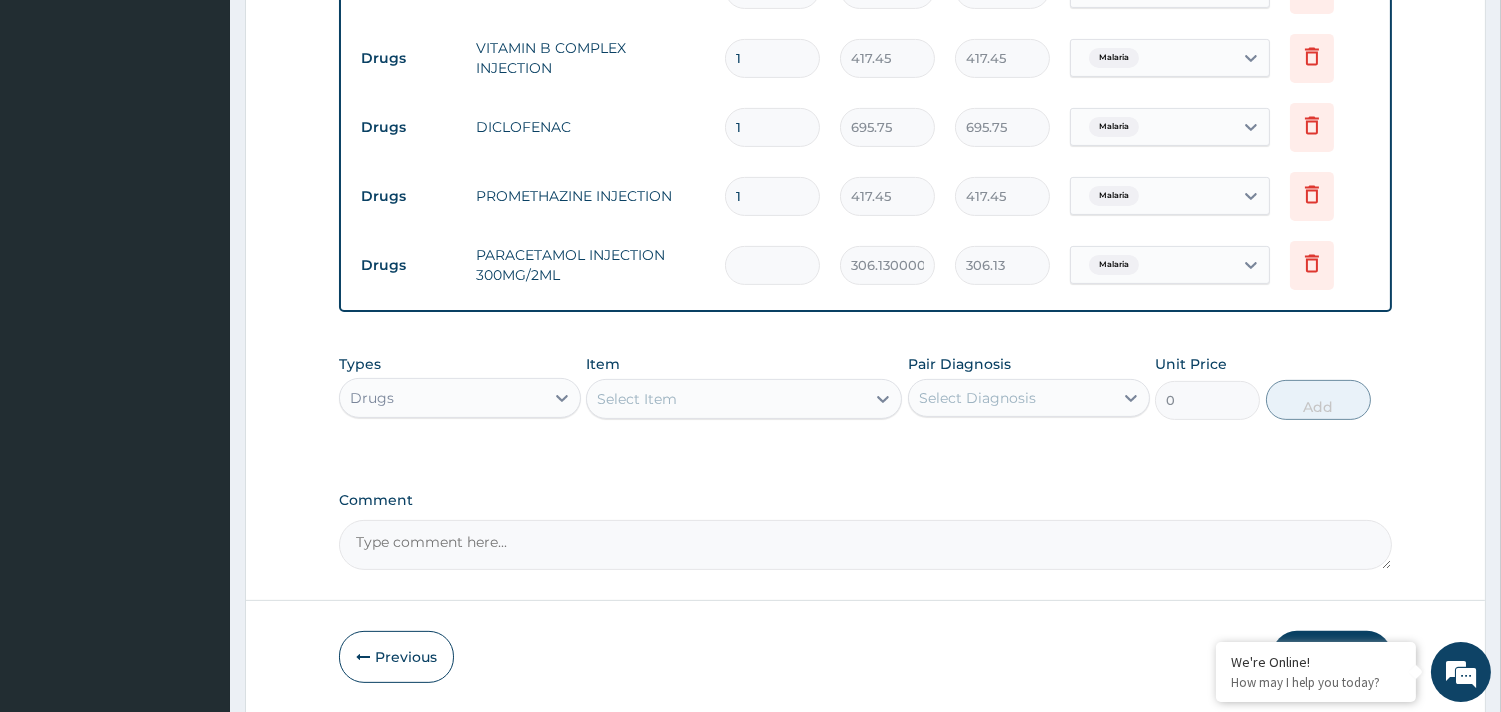 type on "0.00" 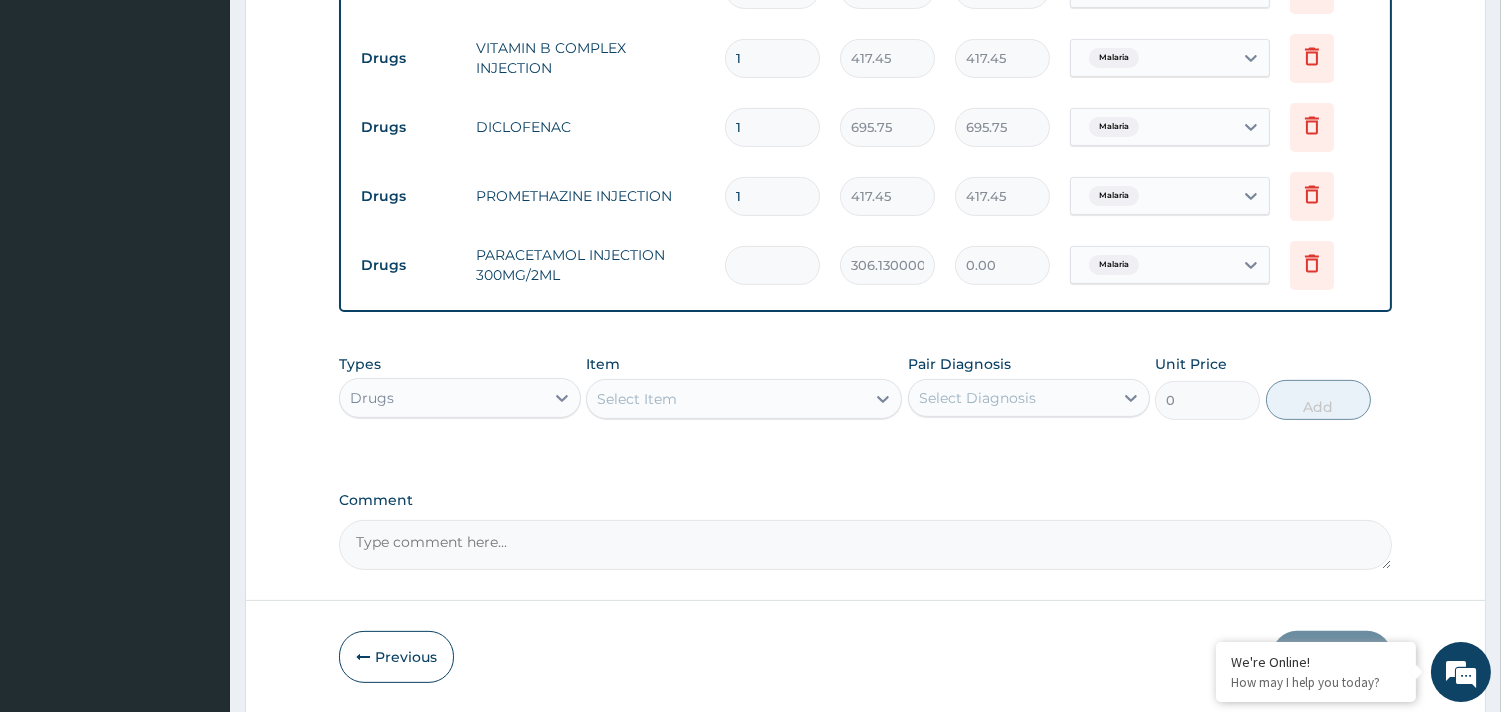 type on "8" 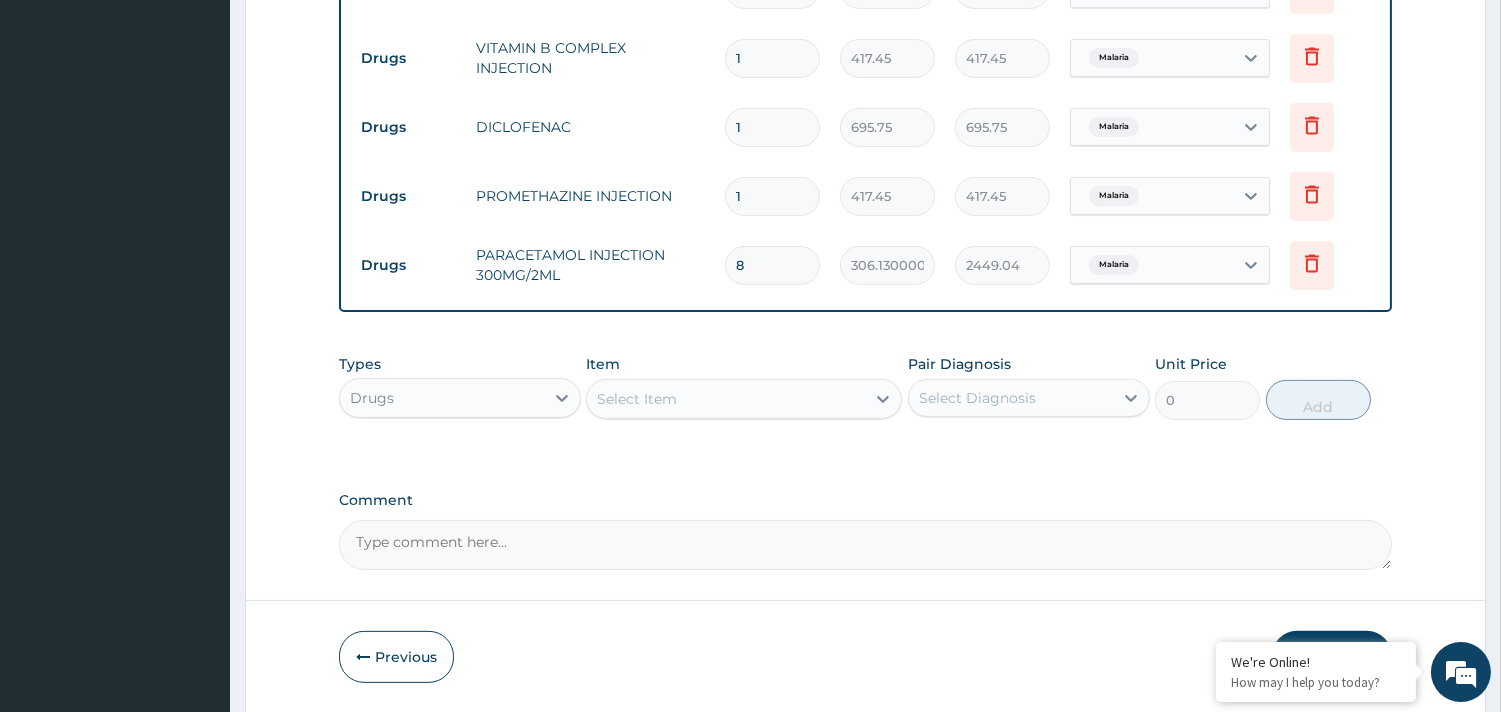 type on "8" 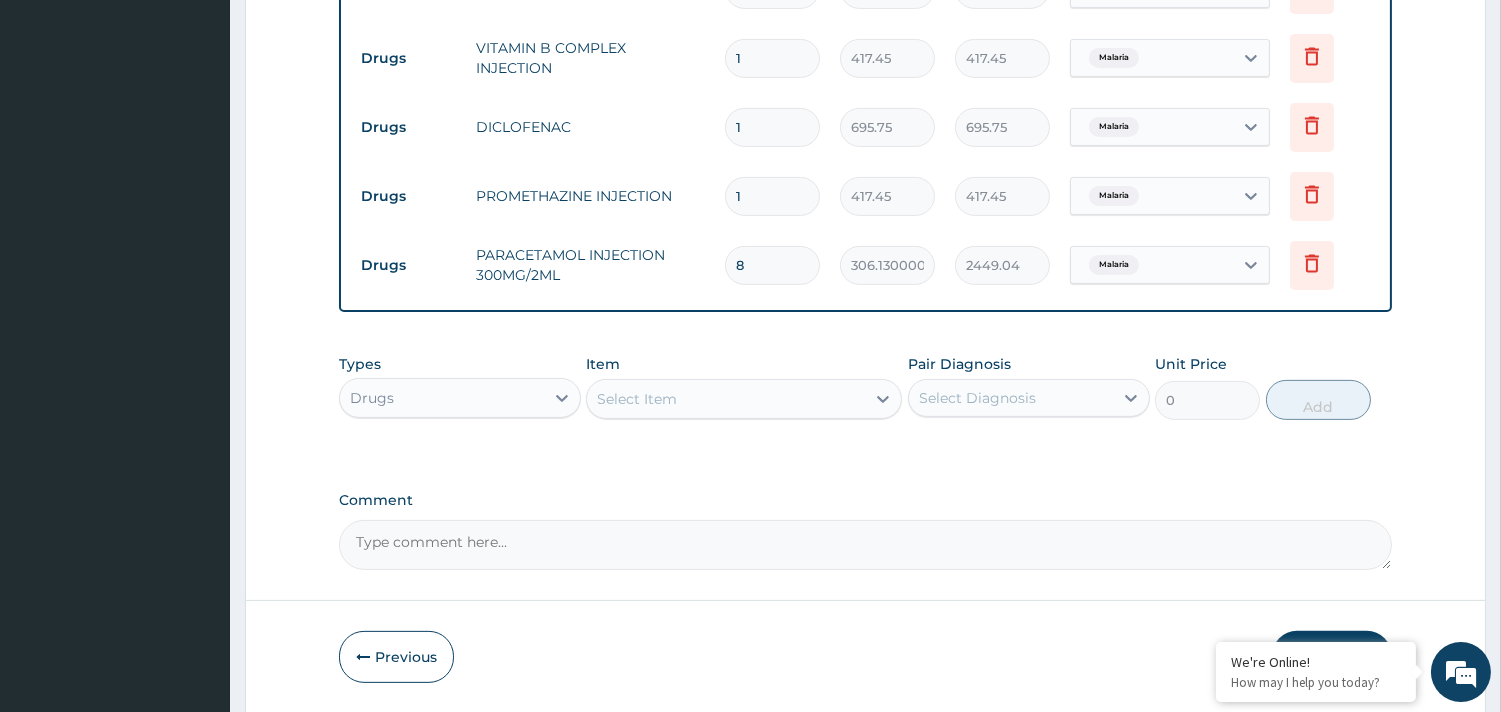 click on "Select Item" at bounding box center [637, 399] 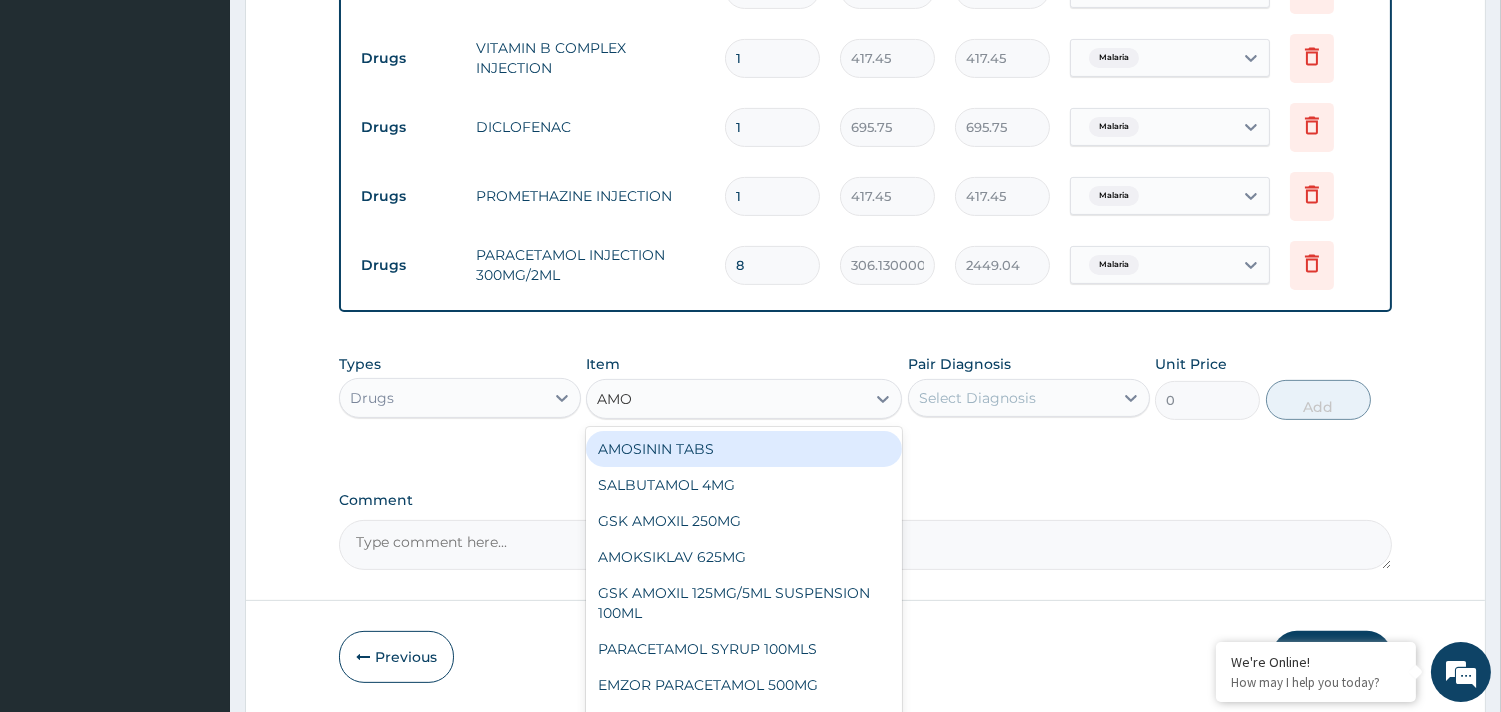 type on "AMOX" 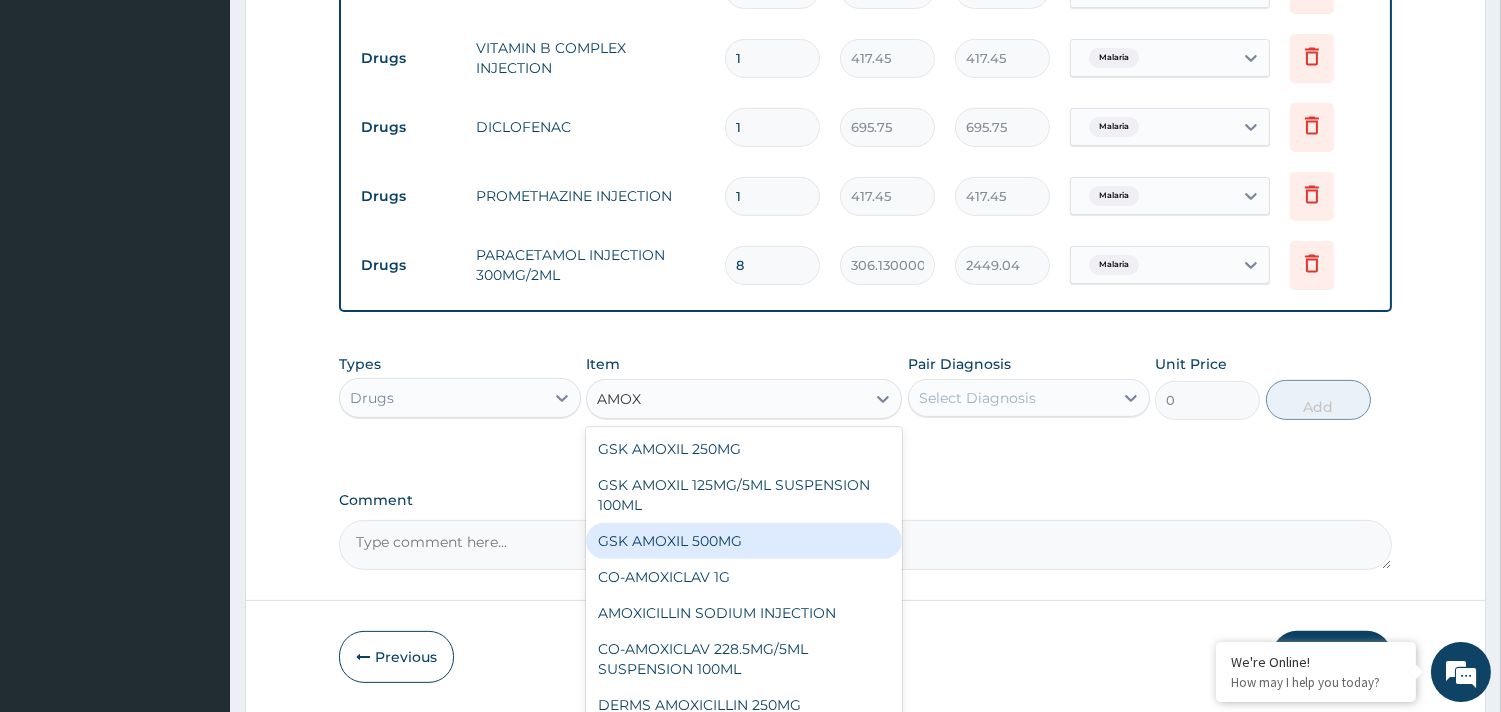 scroll, scrollTop: 35, scrollLeft: 0, axis: vertical 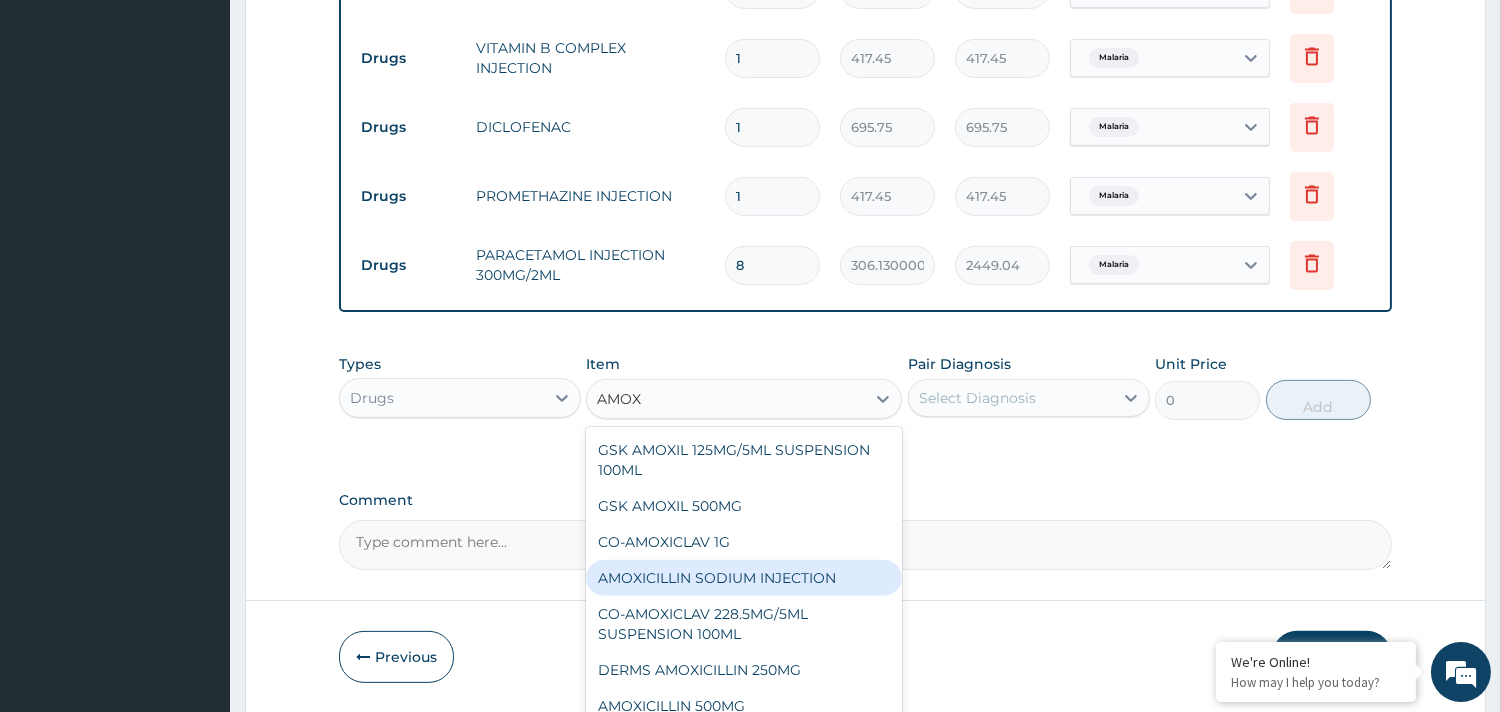 click on "AMOXICILLIN SODIUM INJECTION" at bounding box center (744, 578) 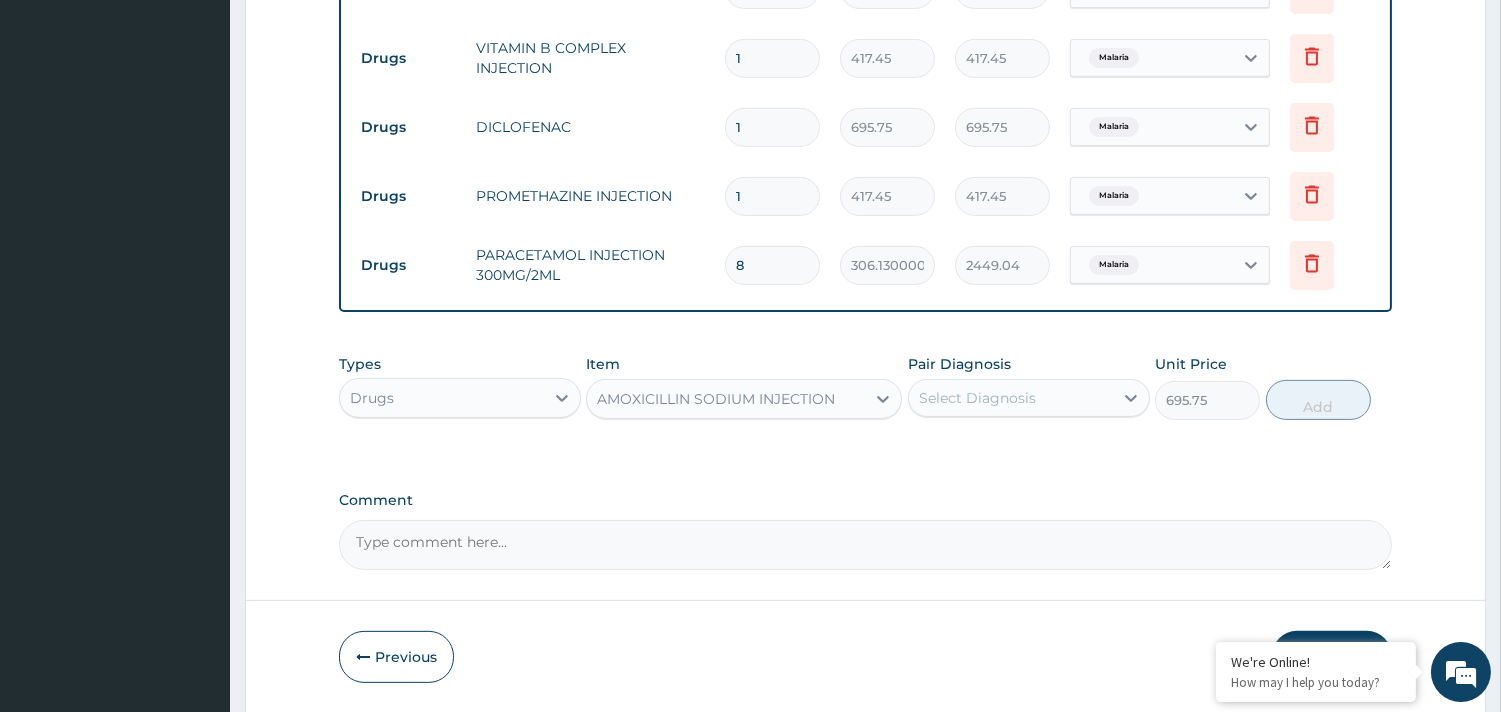 click on "Select Diagnosis" at bounding box center [977, 398] 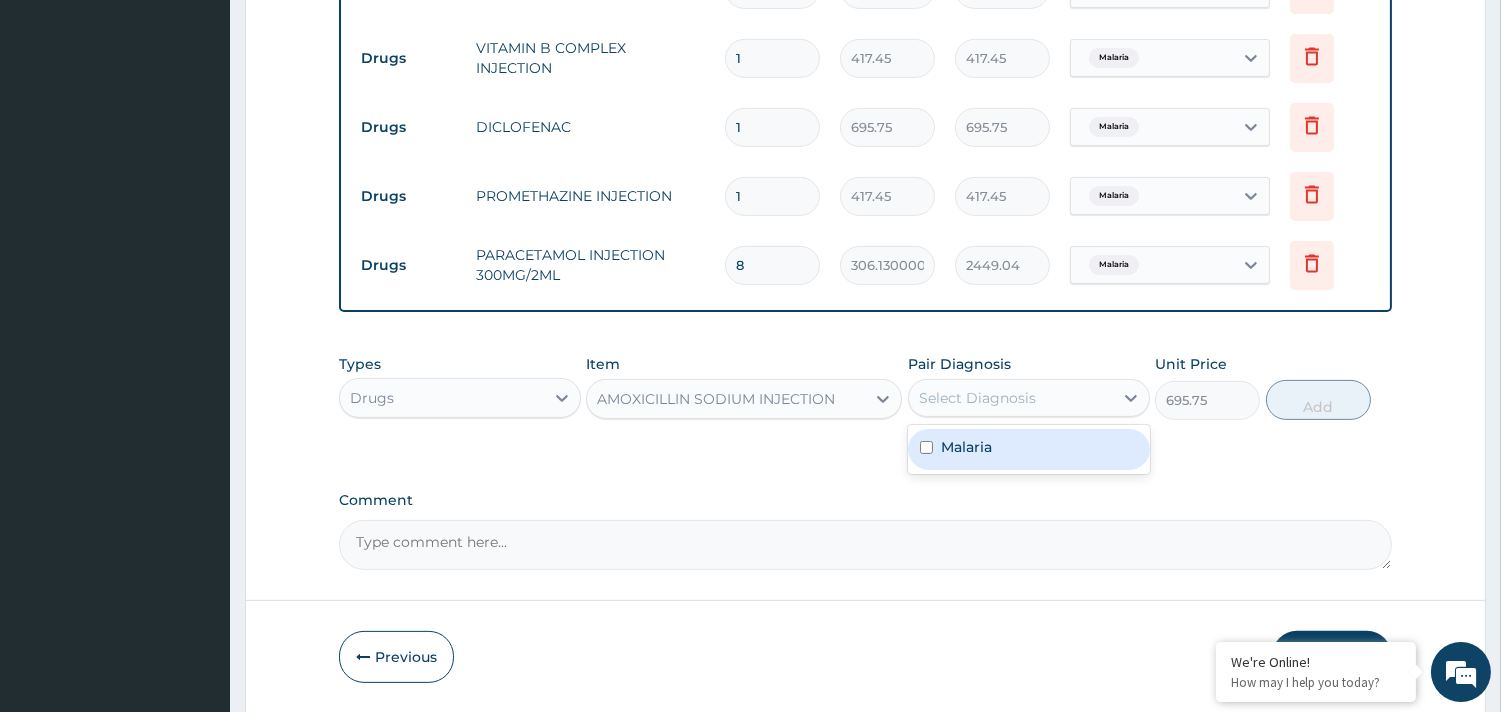 click on "Malaria" at bounding box center (966, 447) 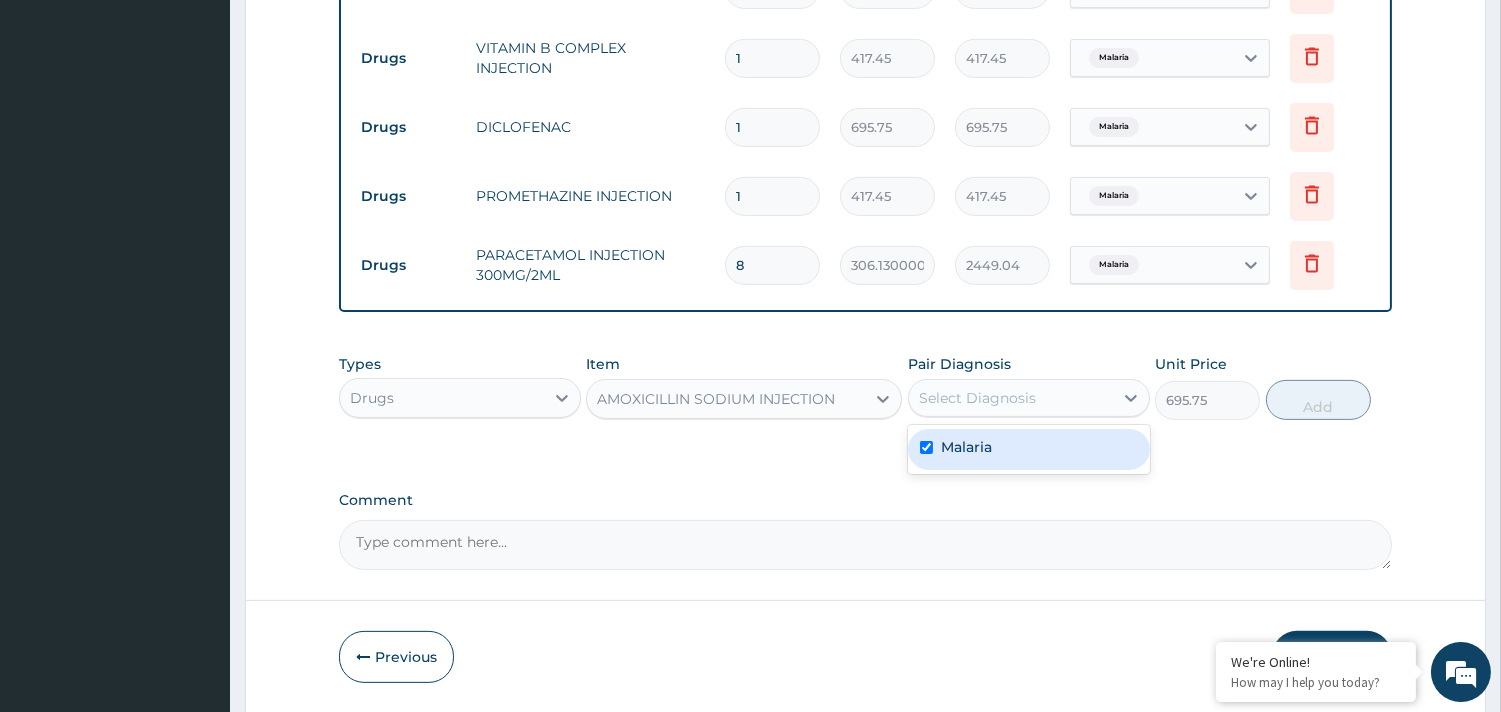 checkbox on "true" 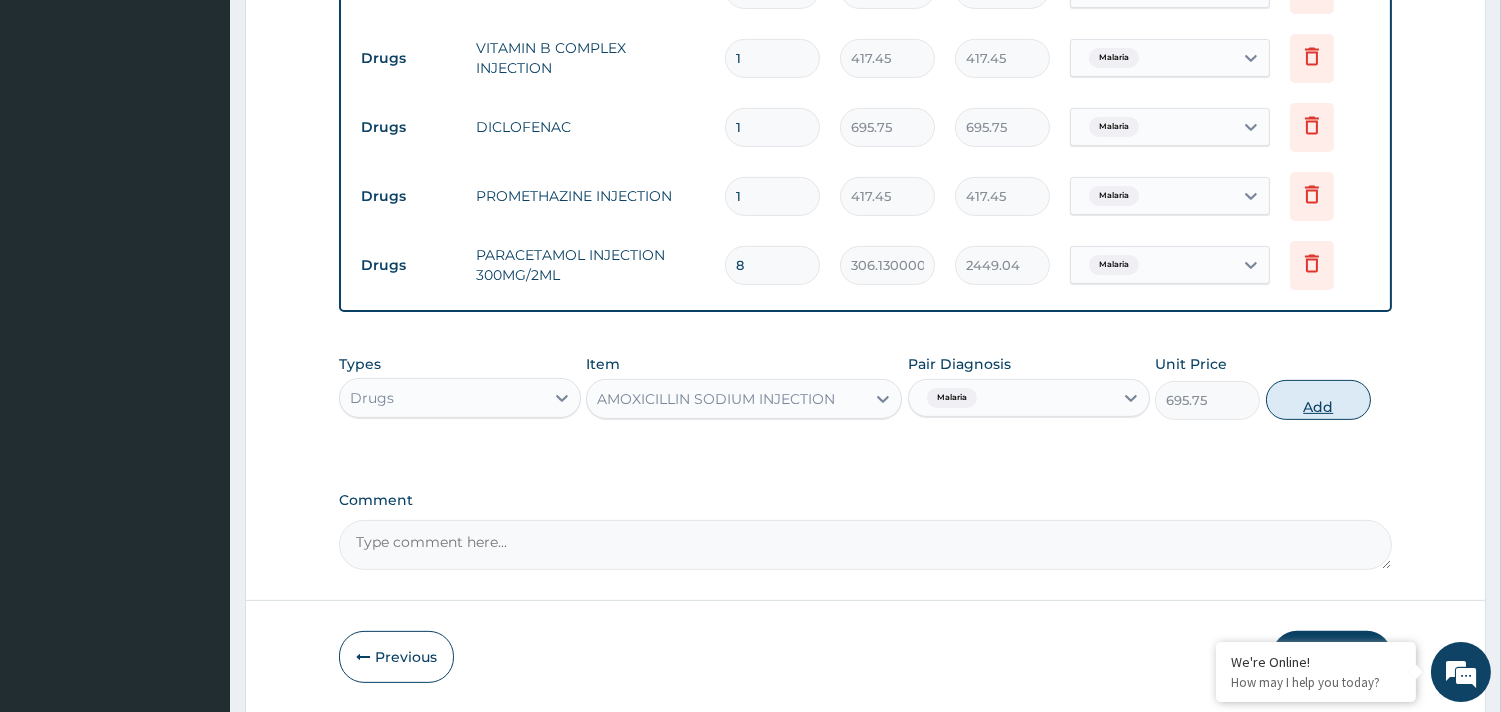 click on "Add" at bounding box center (1318, 400) 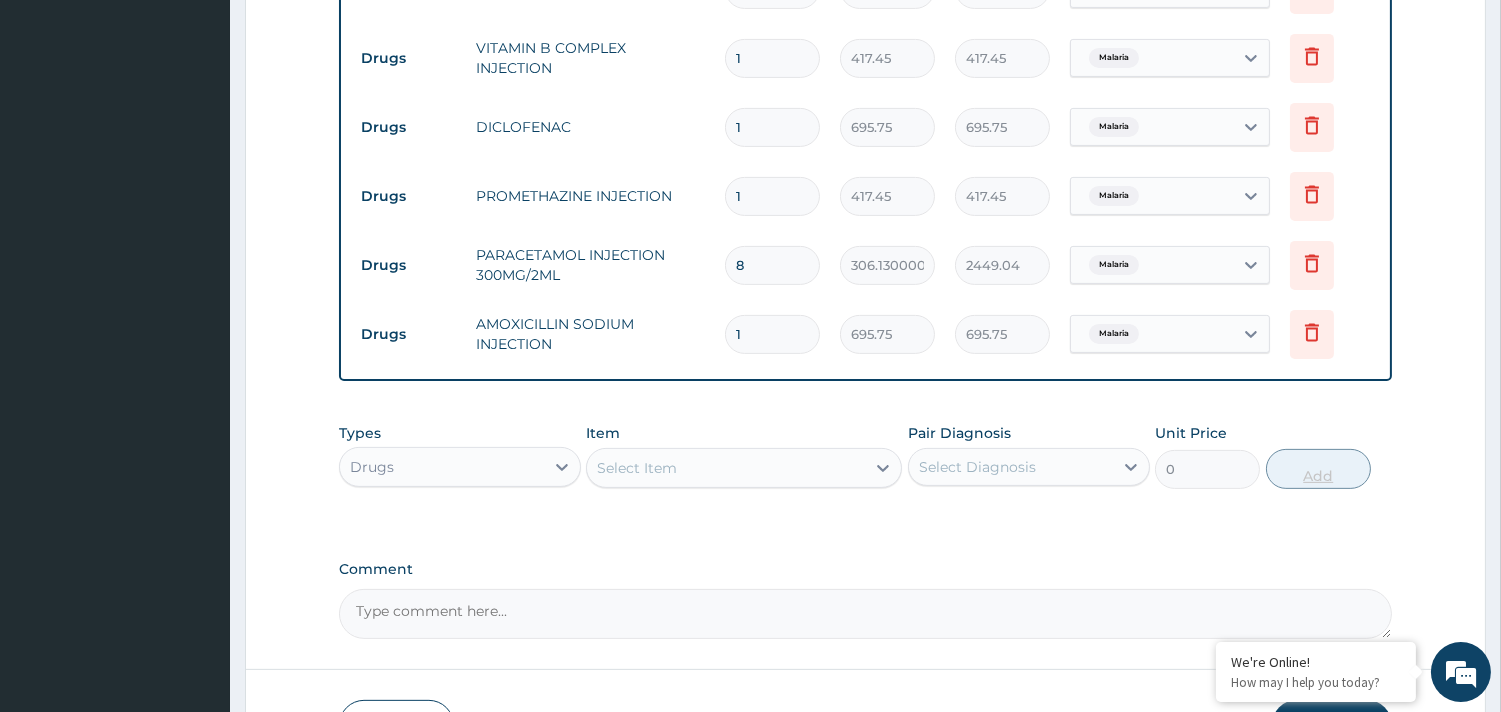 type 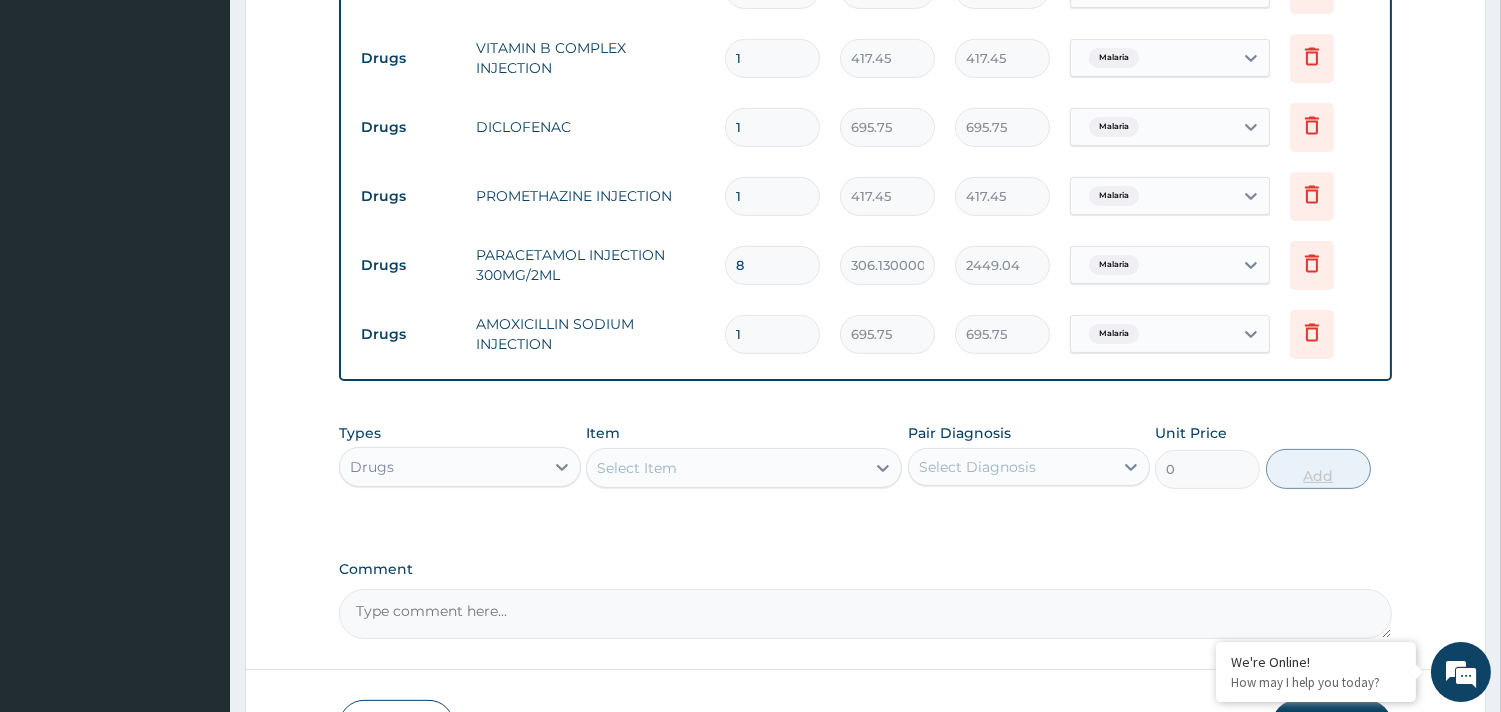 type on "0.00" 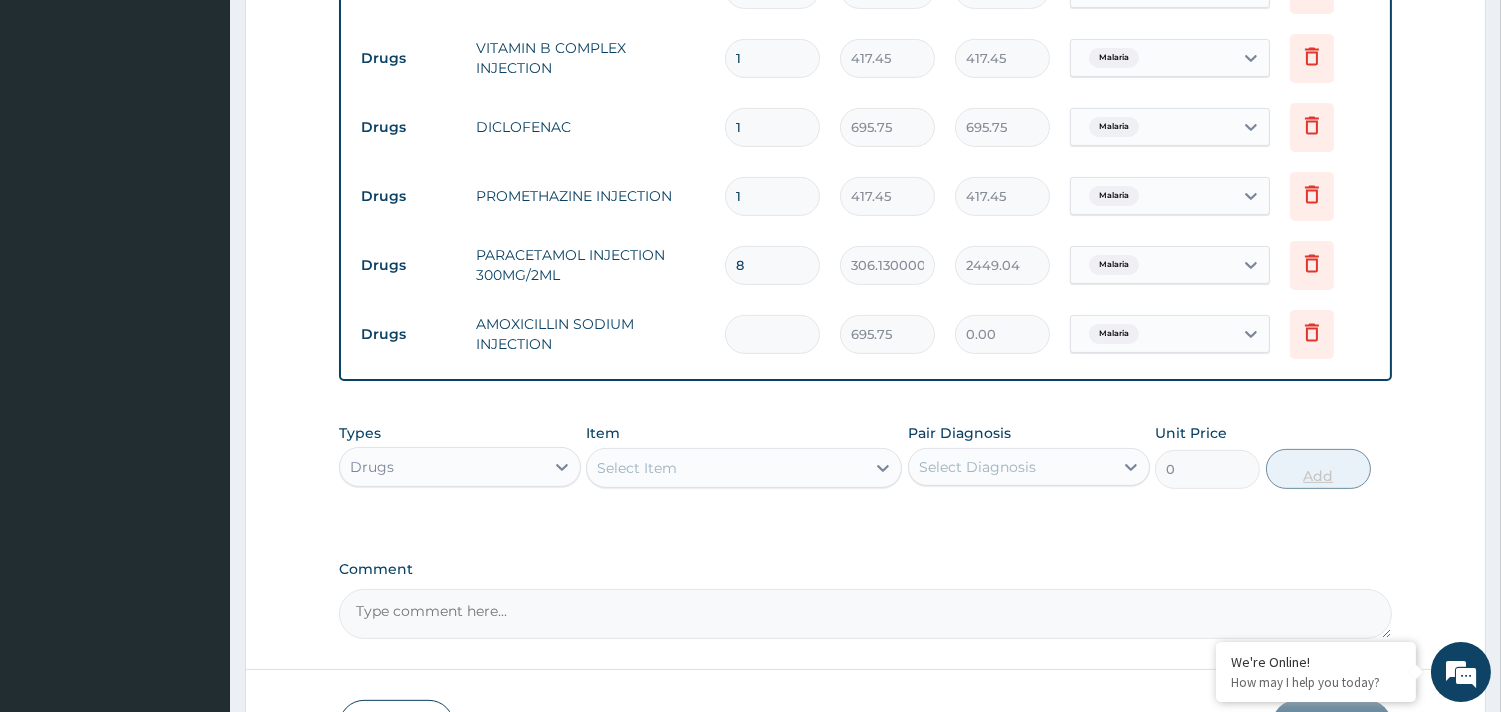 type on "3" 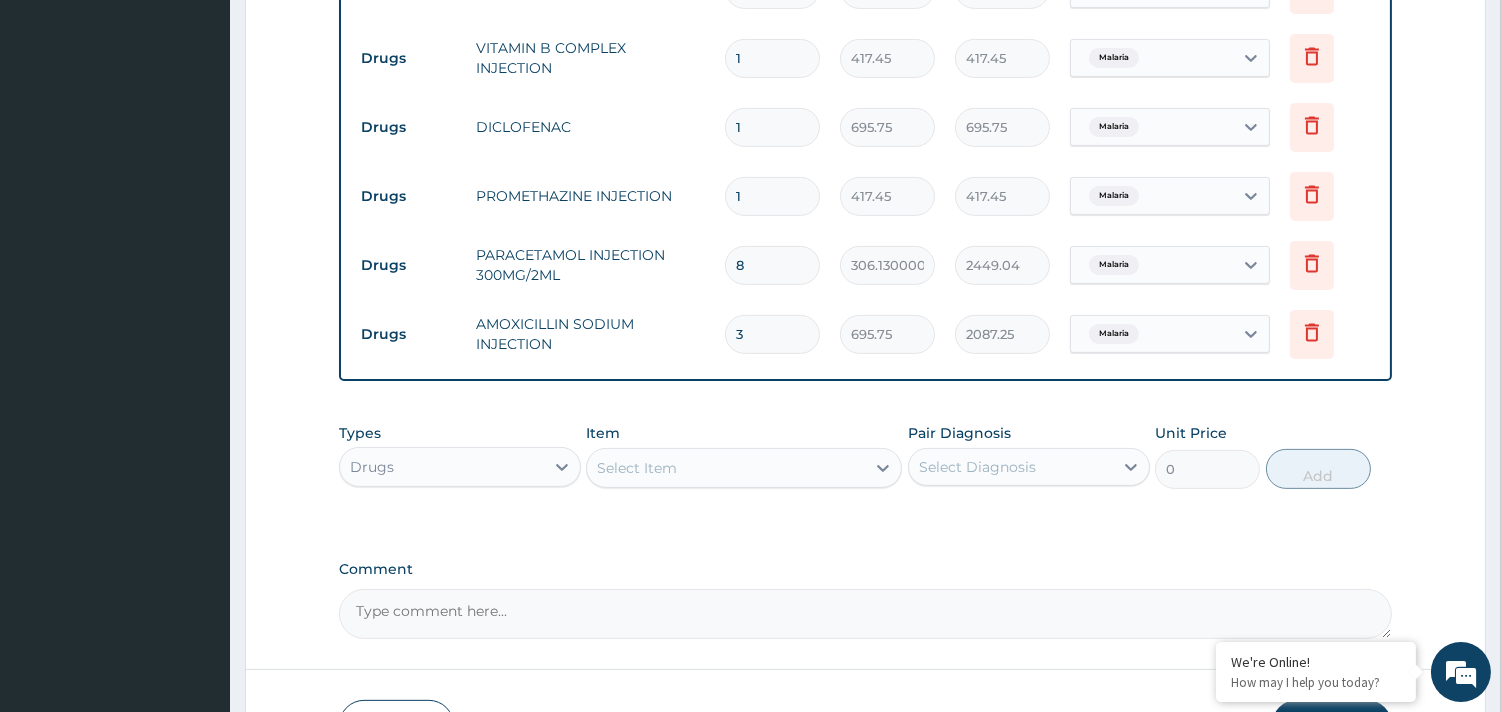 type on "3" 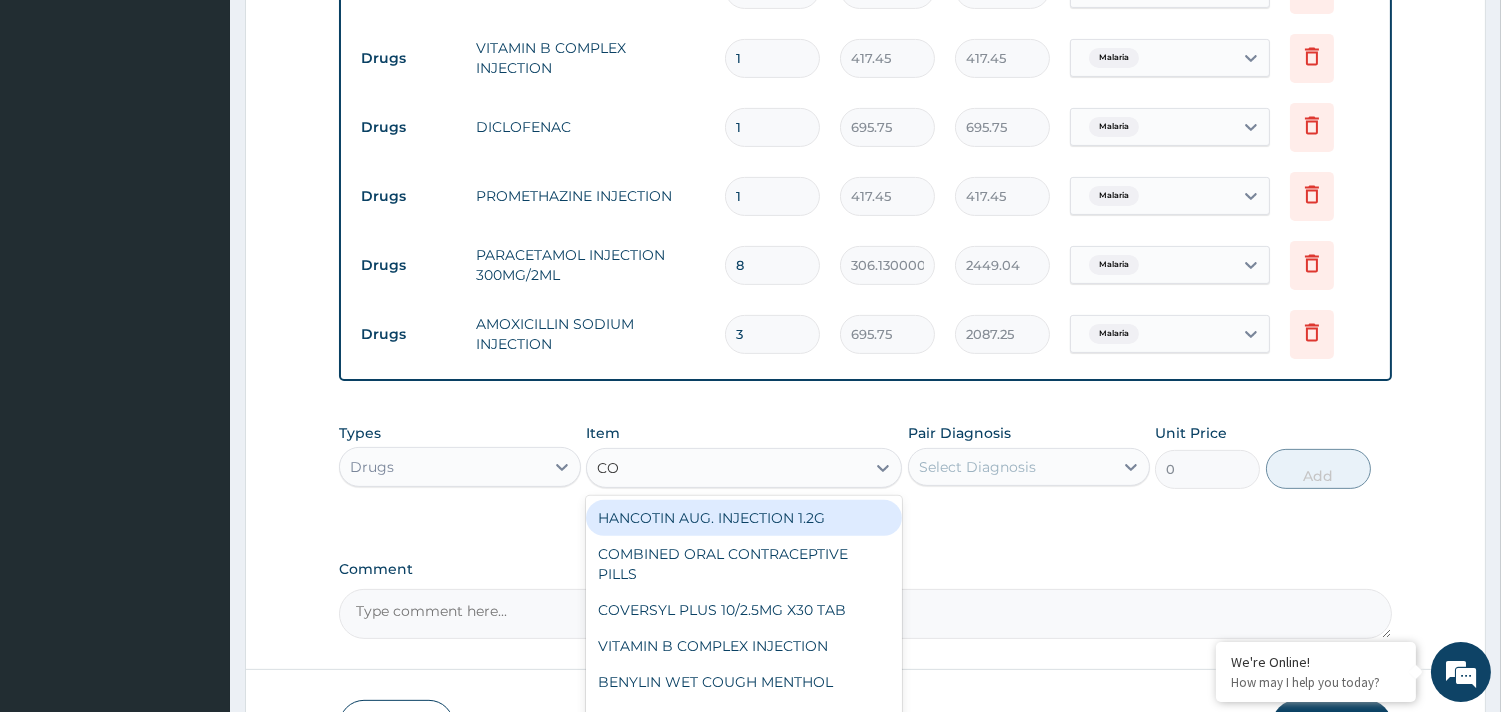 type on "COA" 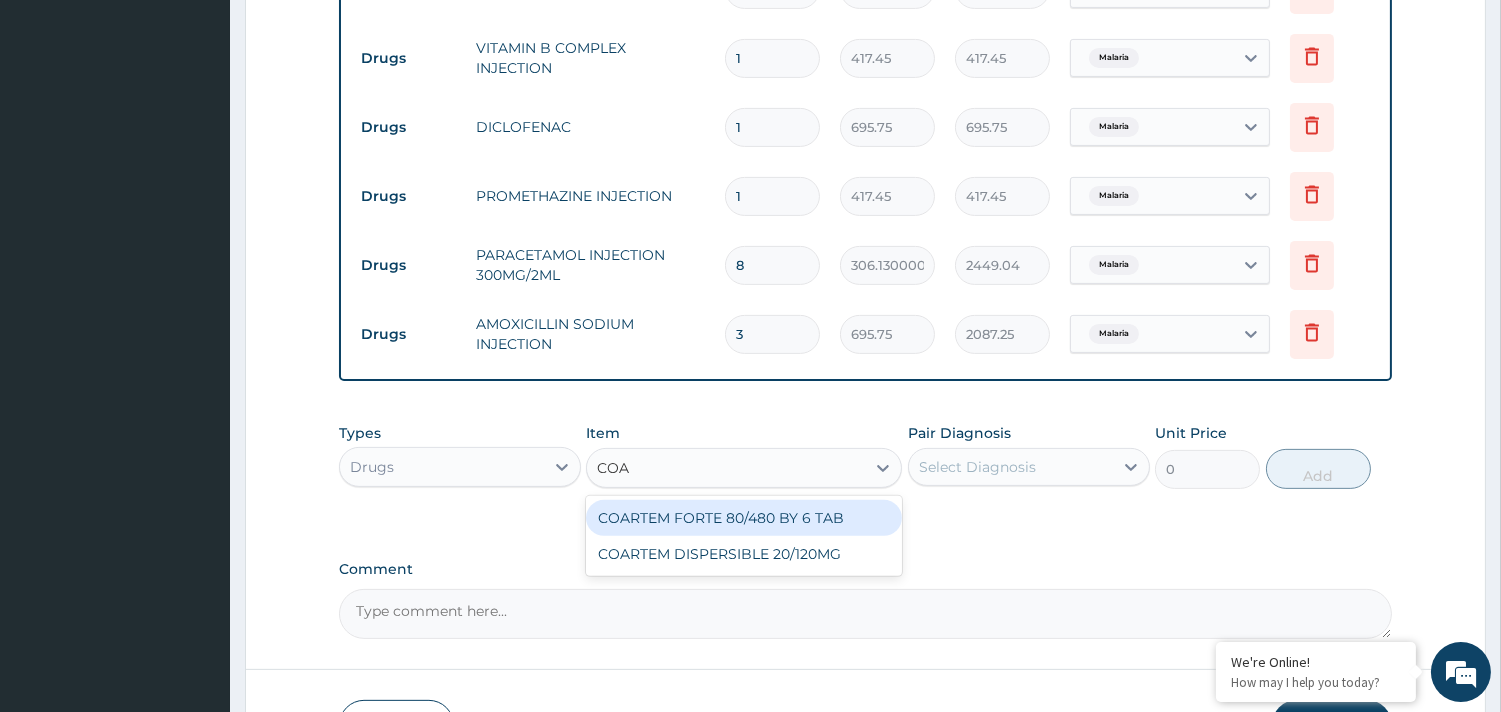 click on "COARTEM FORTE 80/480 BY 6 TAB" at bounding box center (744, 518) 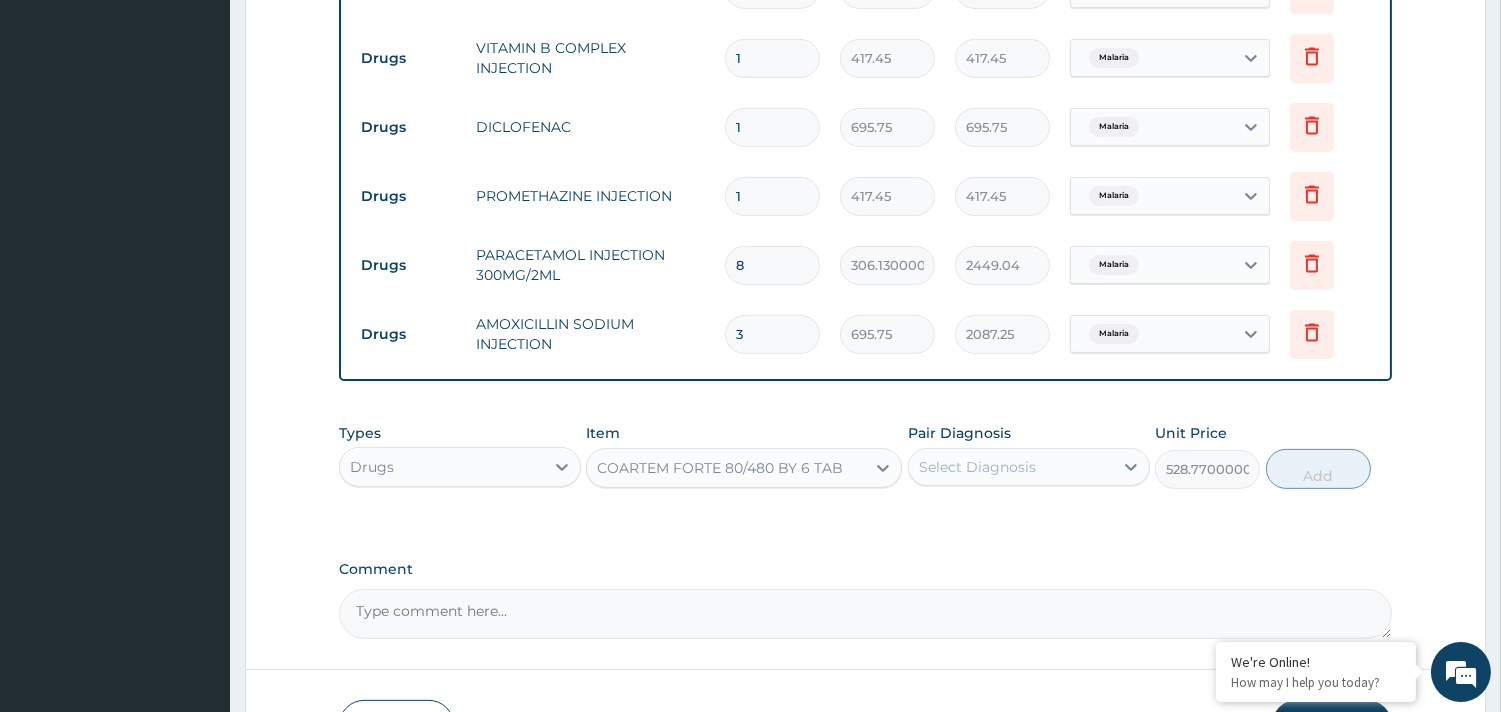 click on "Select Diagnosis" at bounding box center [977, 467] 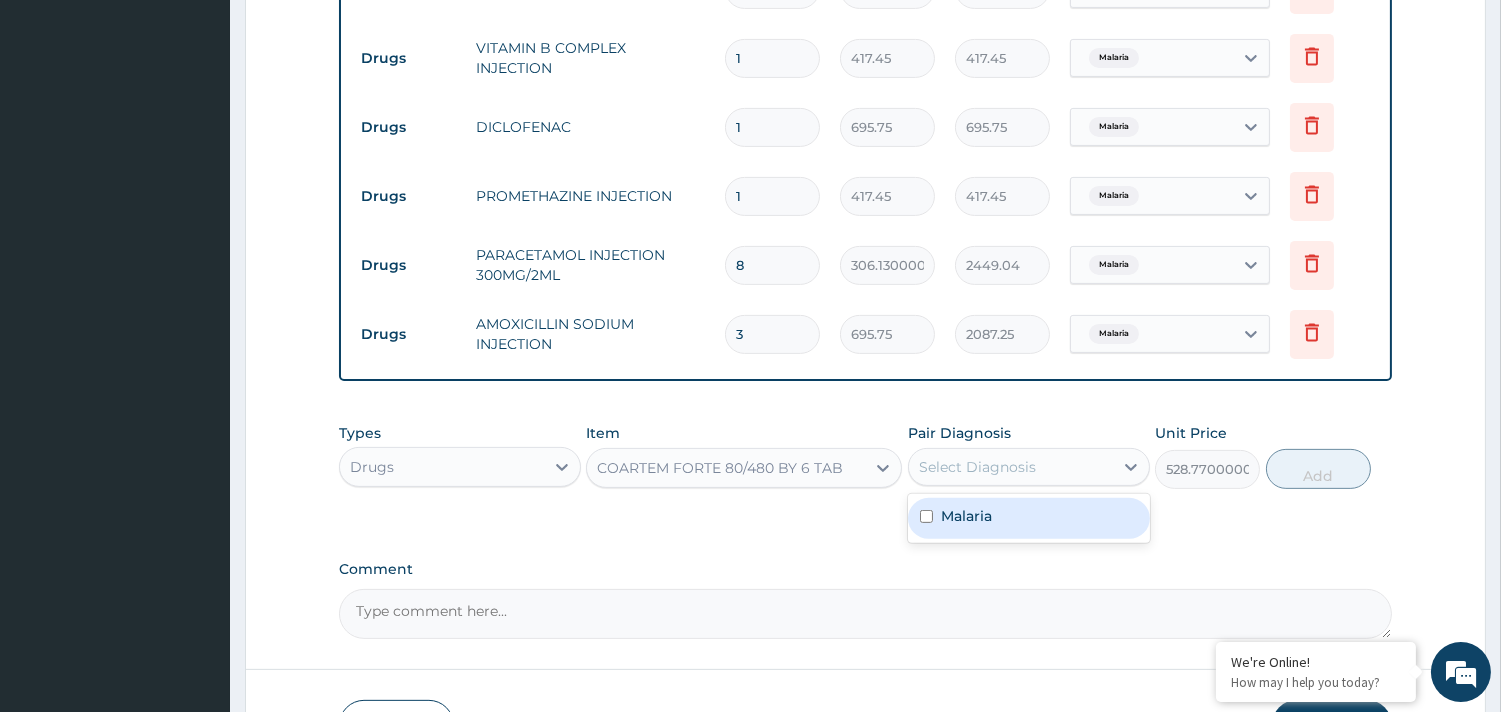 click on "Malaria" at bounding box center (966, 516) 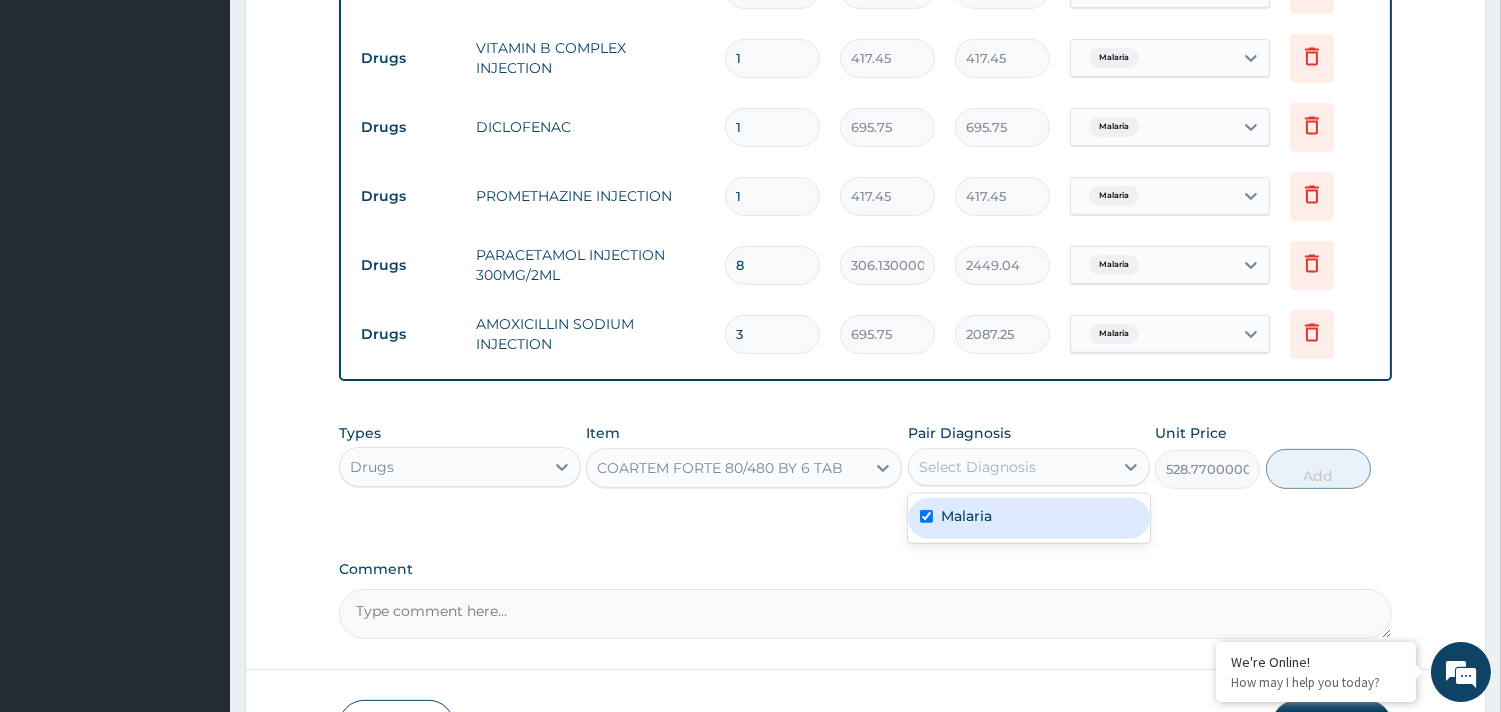 checkbox on "true" 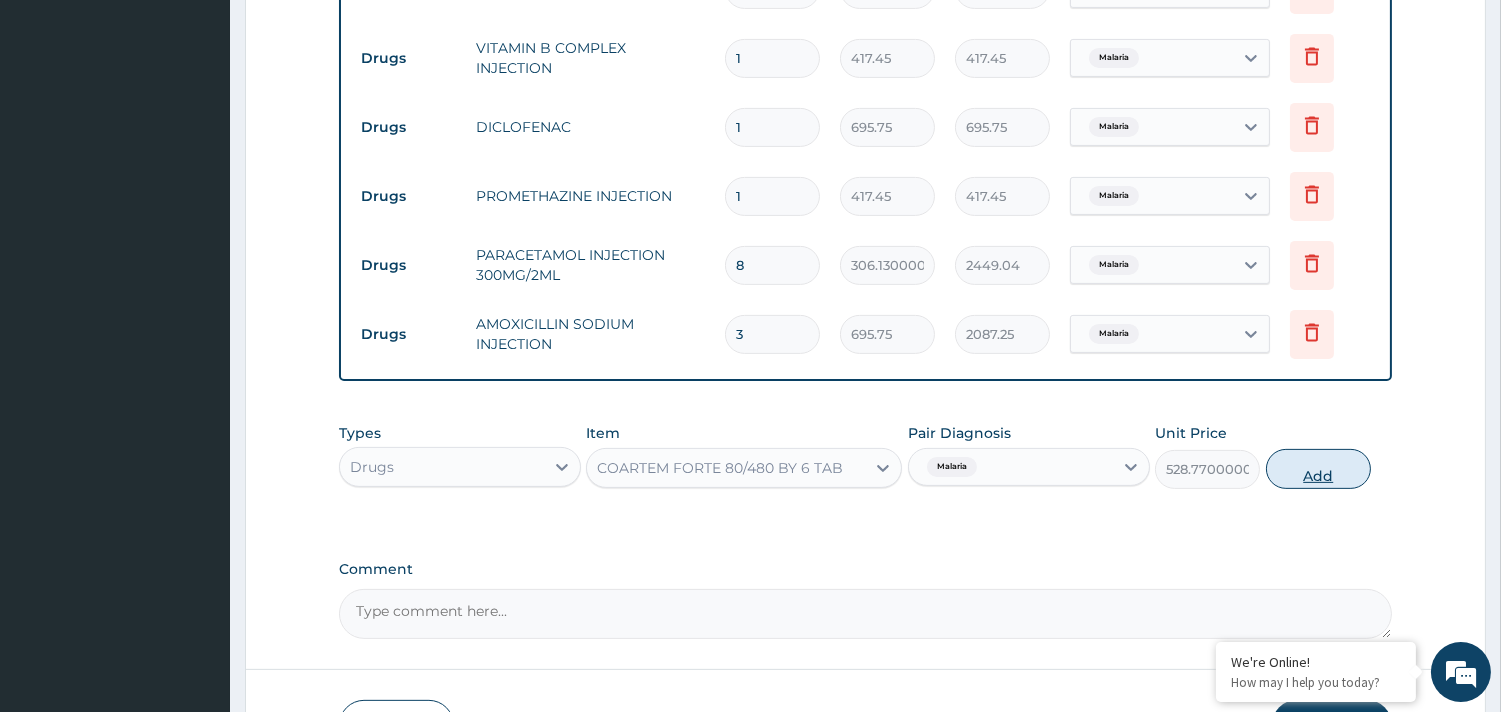 click on "Add" at bounding box center (1318, 469) 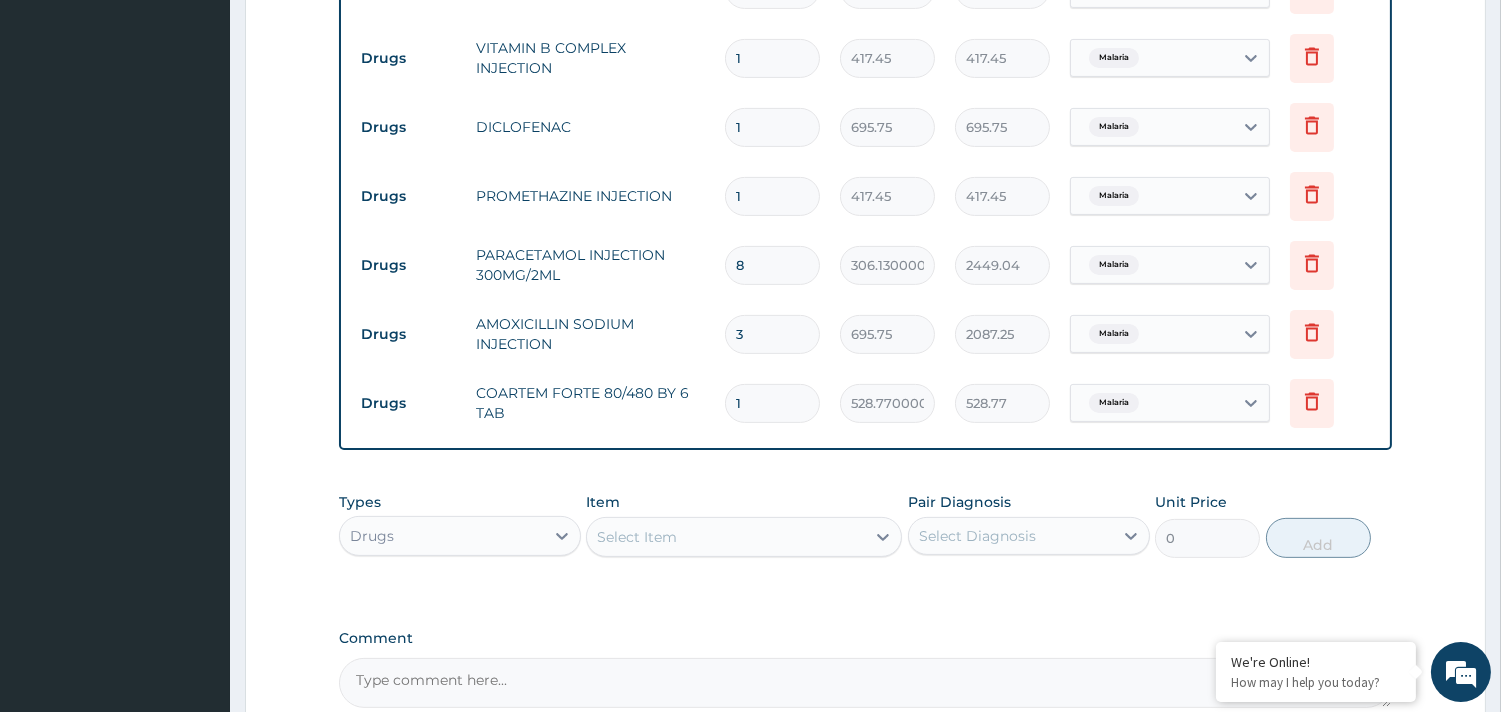 type 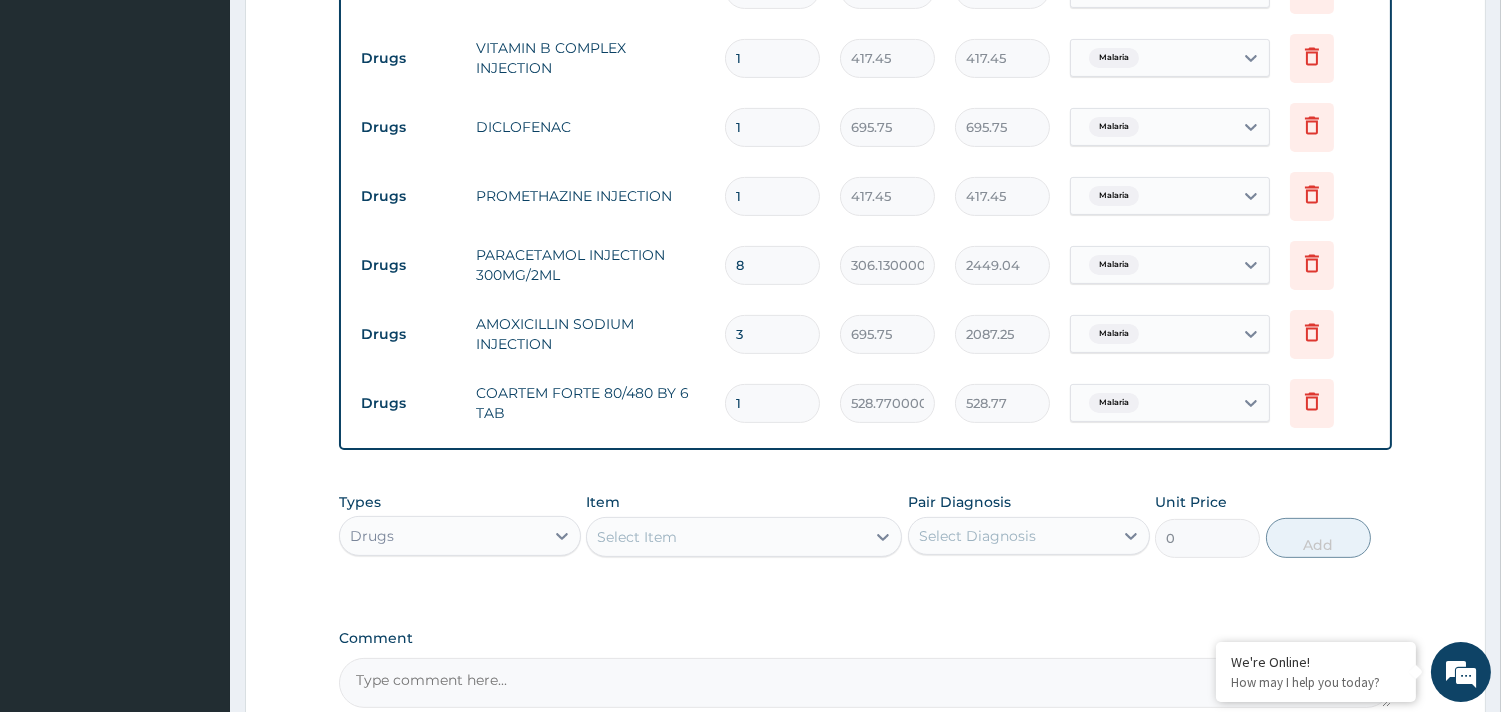 type on "0.00" 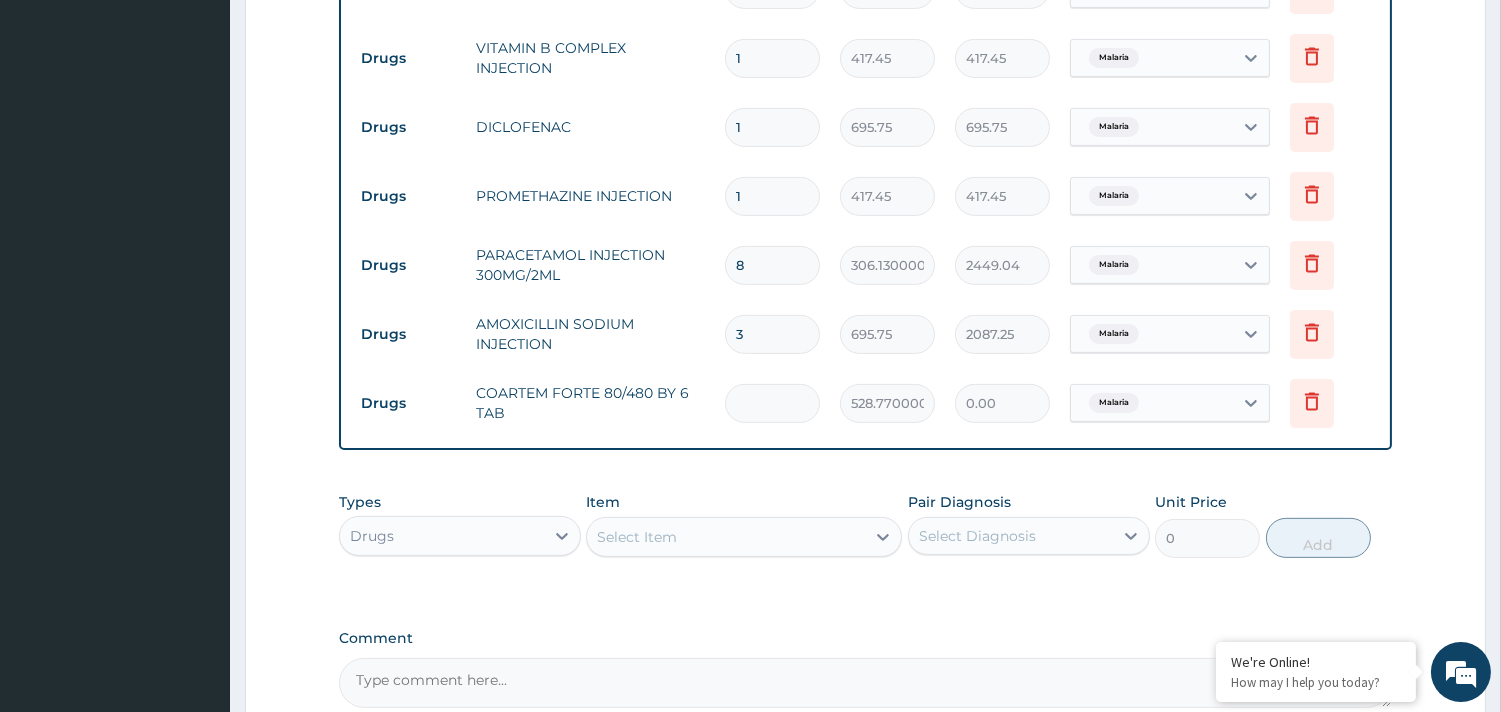 type on "6" 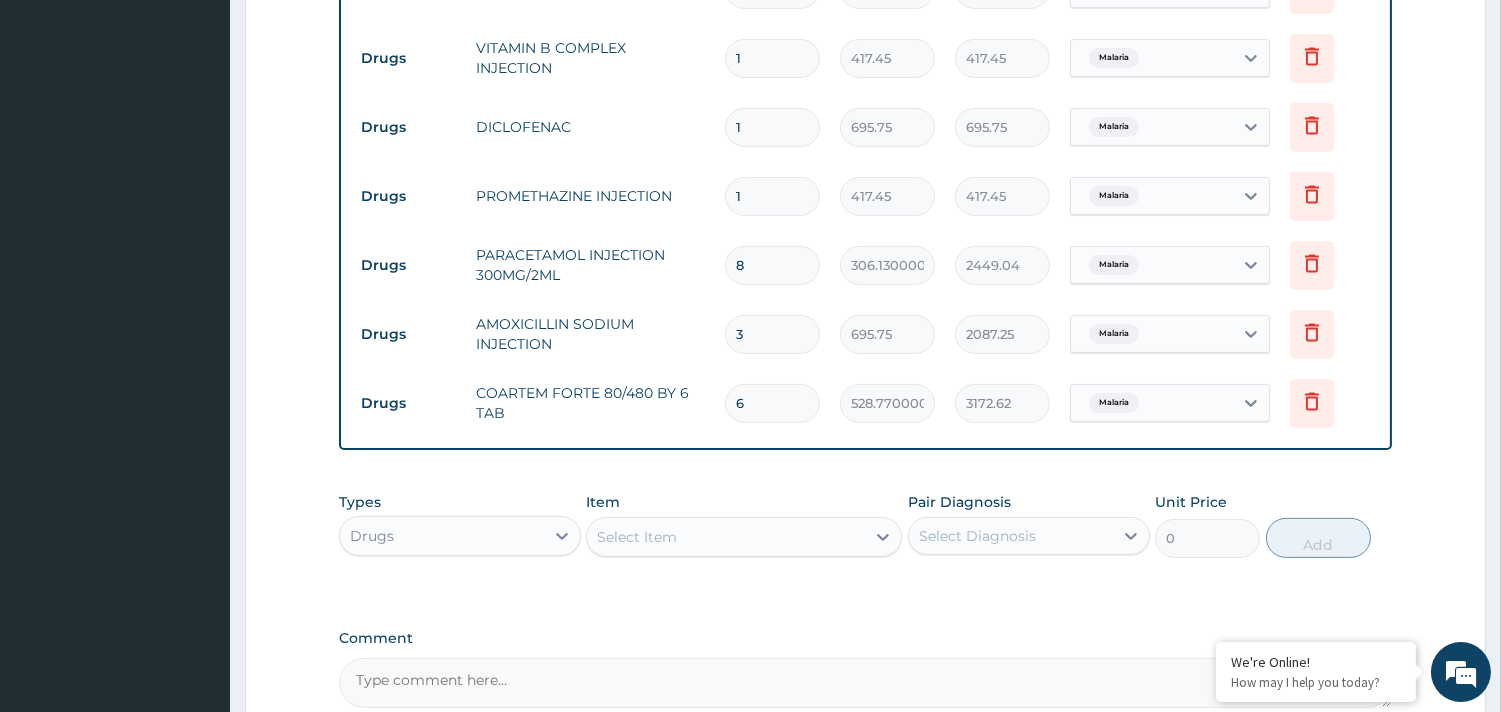 type on "6" 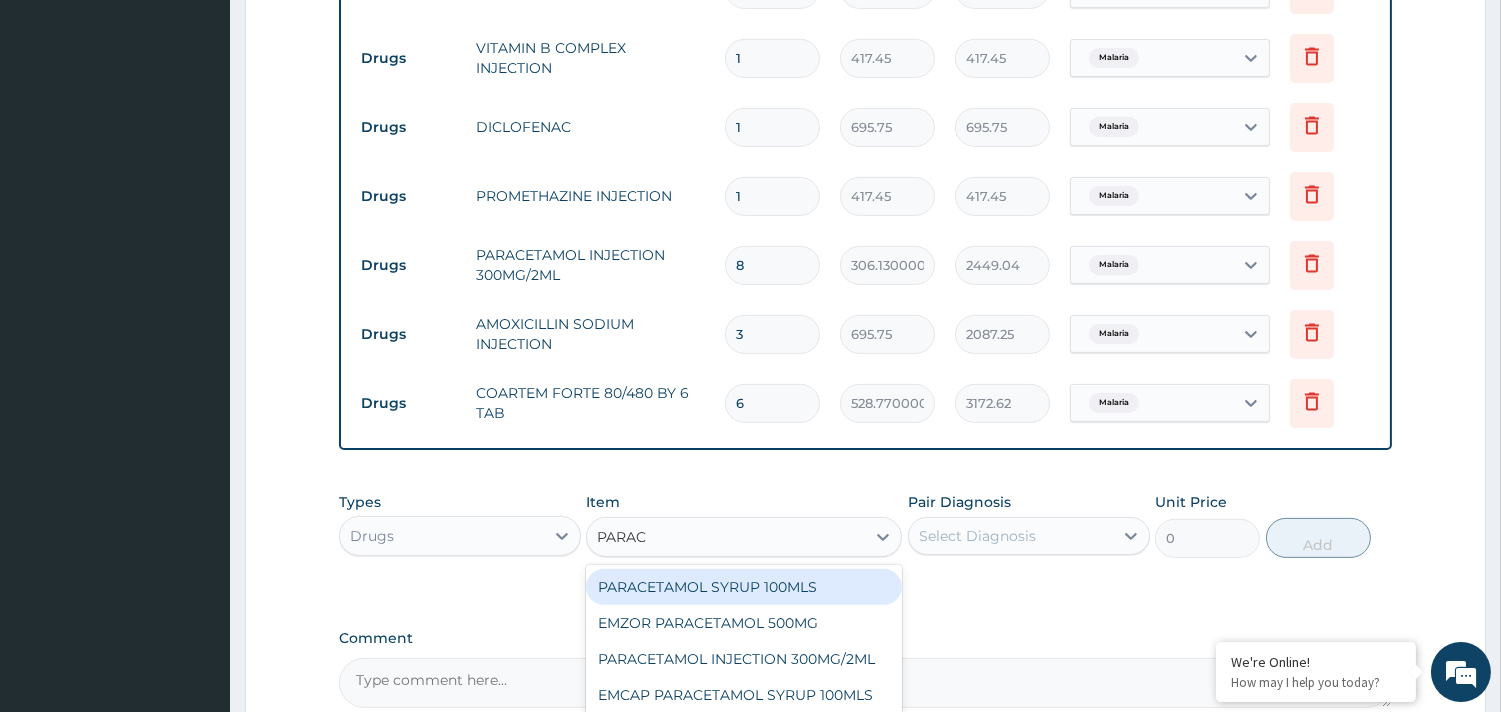 type on "PARACE" 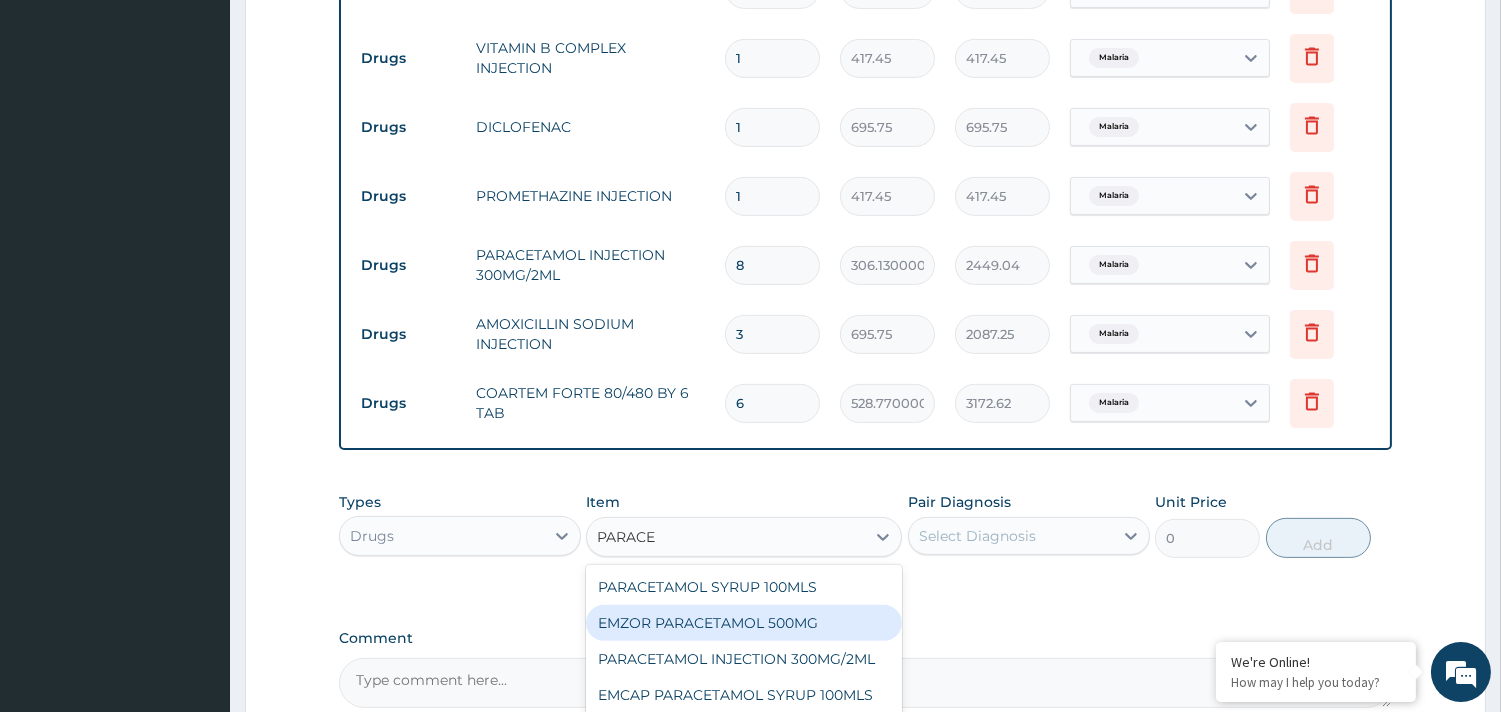 click on "EMZOR PARACETAMOL 500MG" at bounding box center (744, 623) 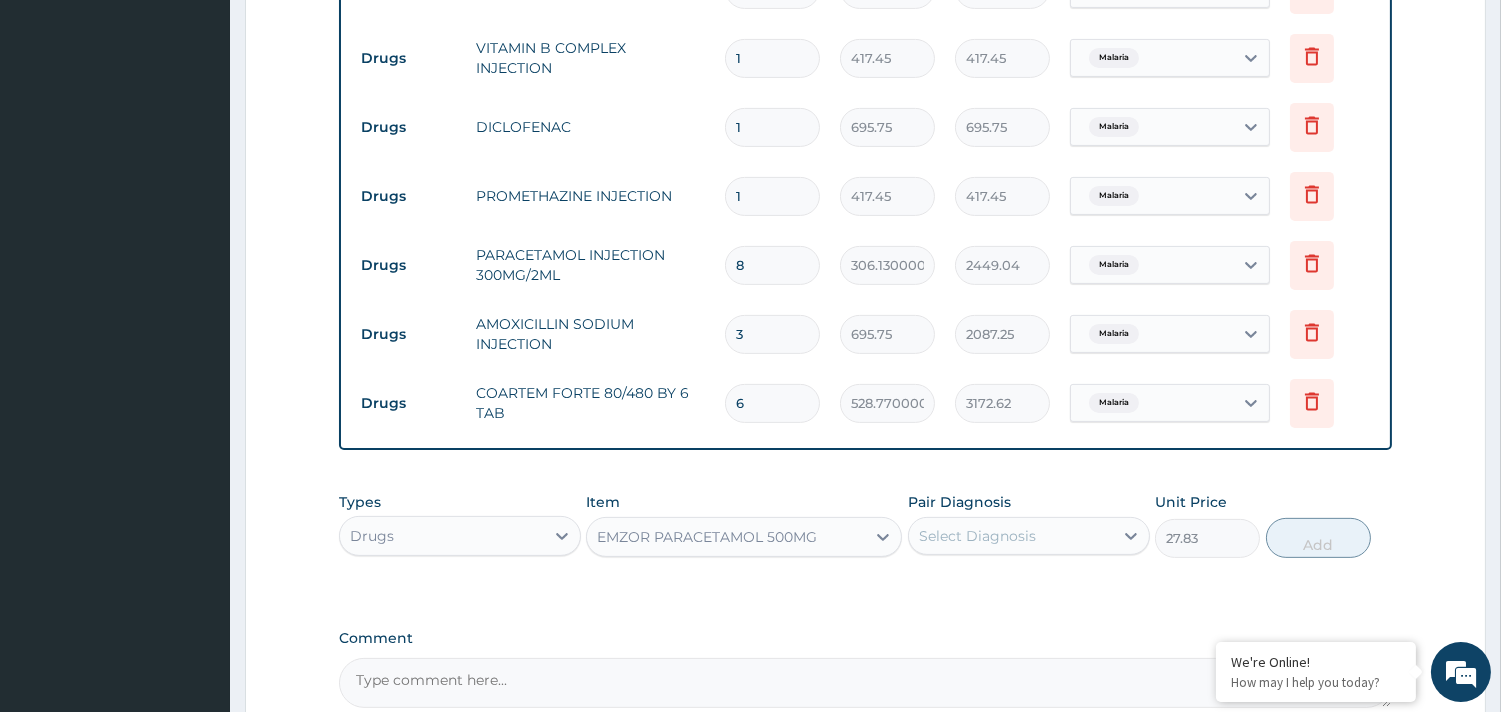 click on "Select Diagnosis" at bounding box center [977, 536] 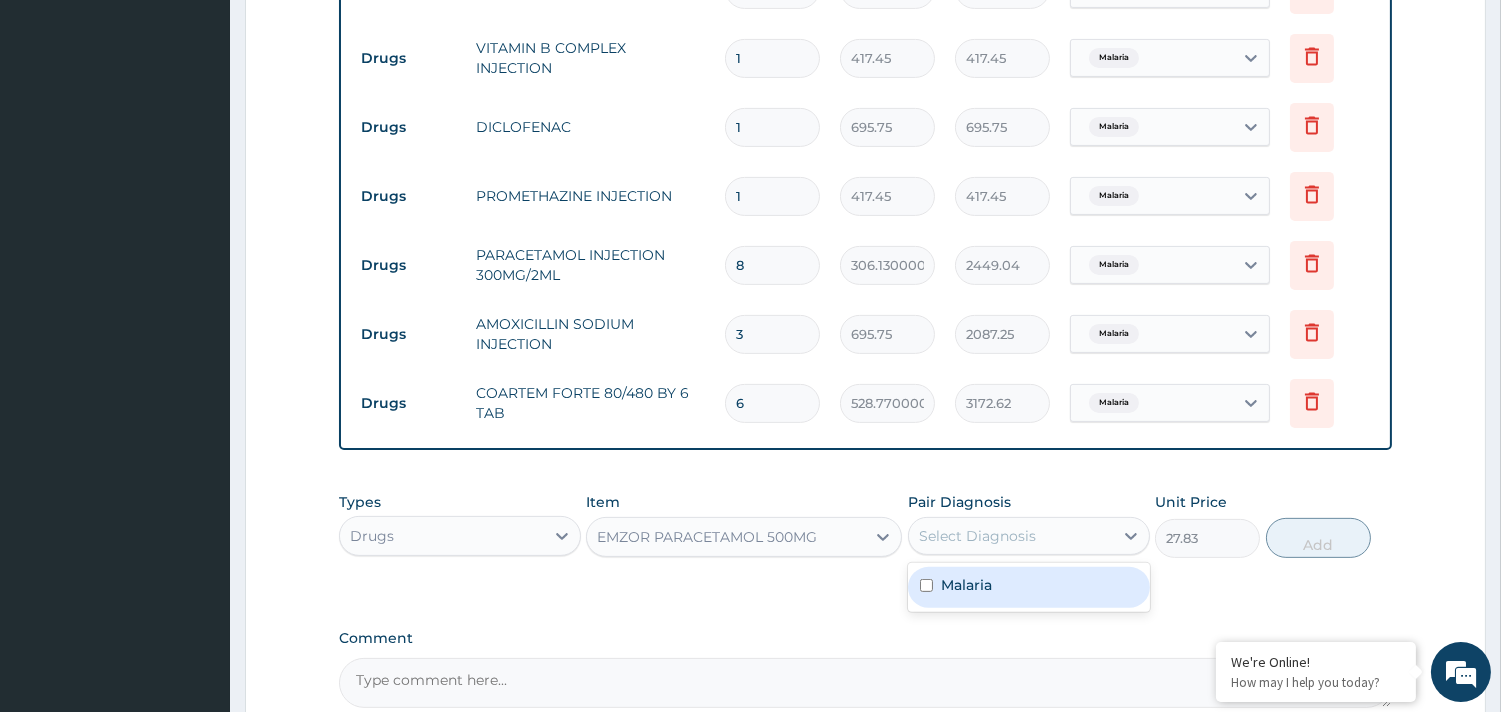 click on "Malaria" at bounding box center [1029, 587] 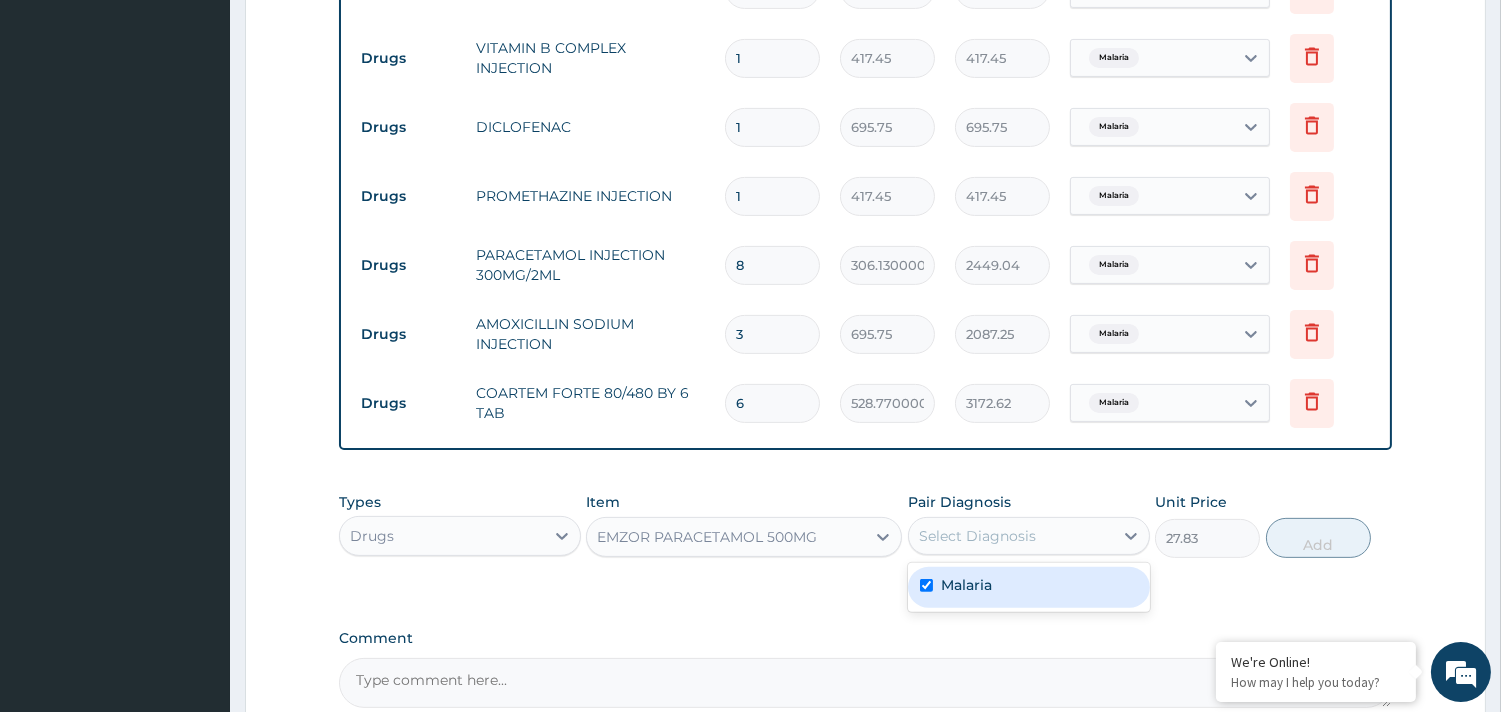 checkbox on "true" 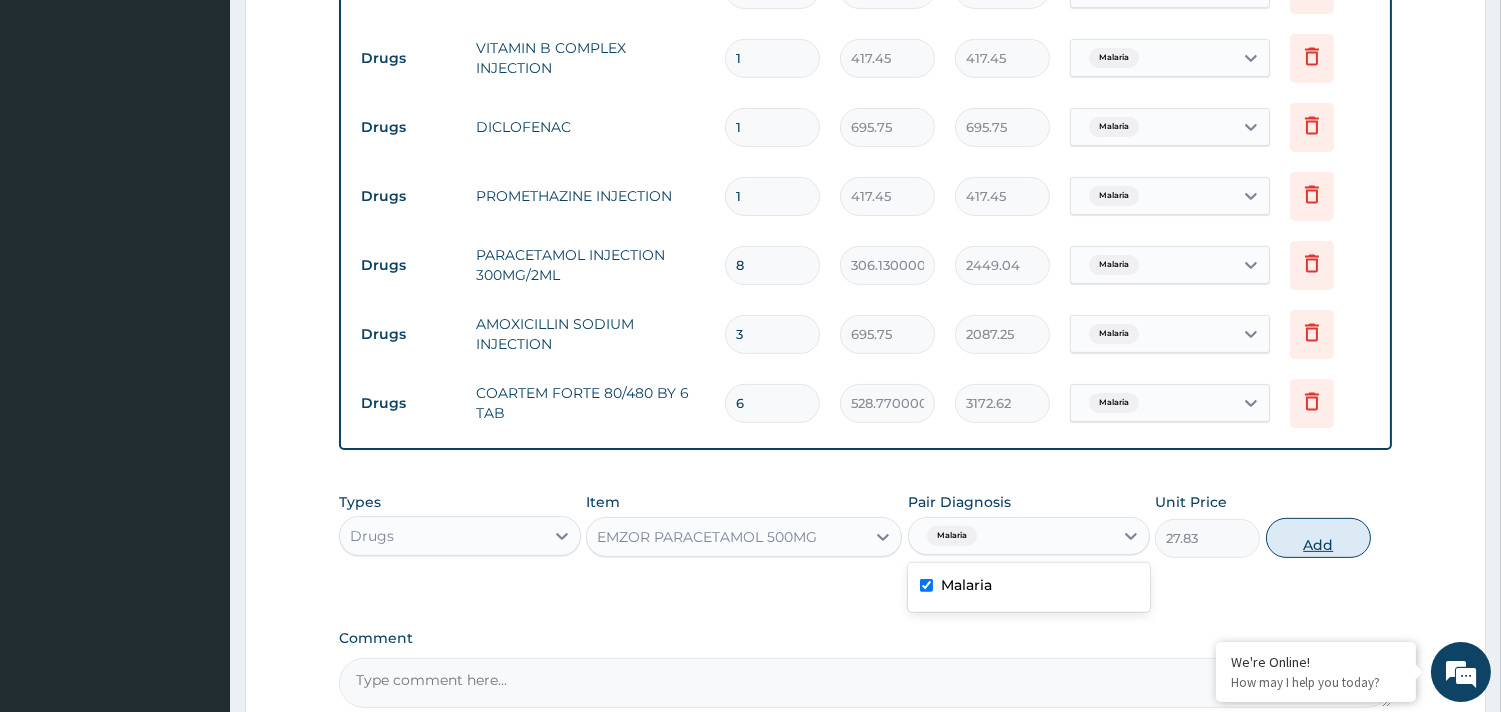 click on "Add" at bounding box center [1318, 538] 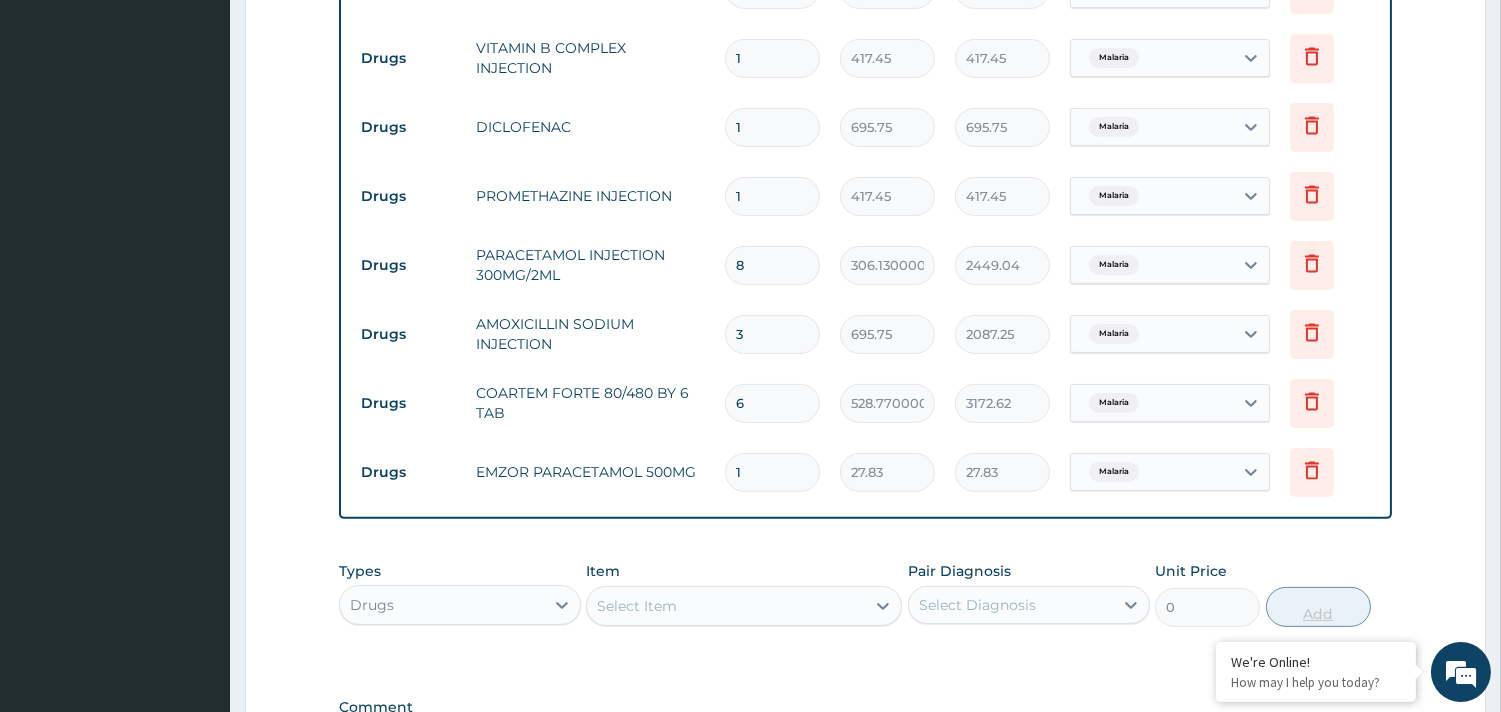 type 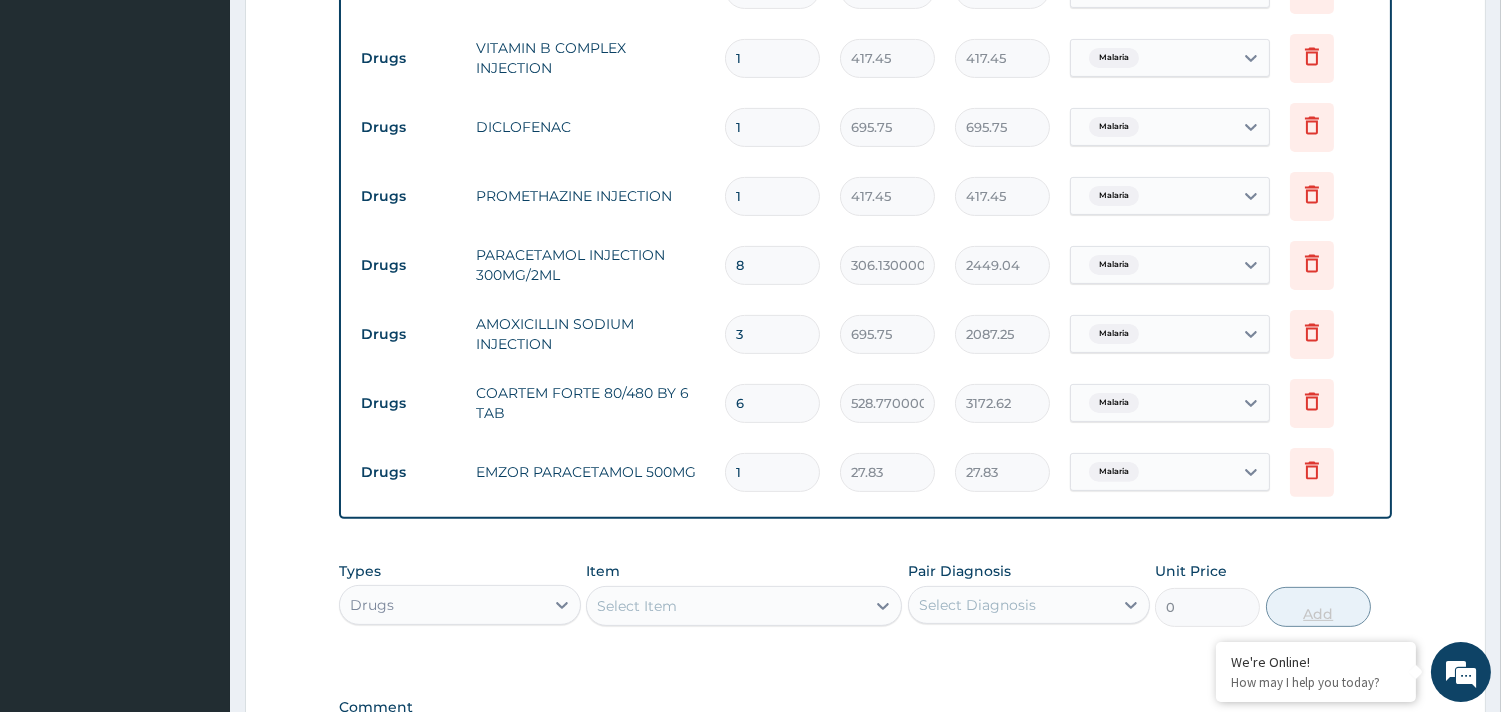 type on "0.00" 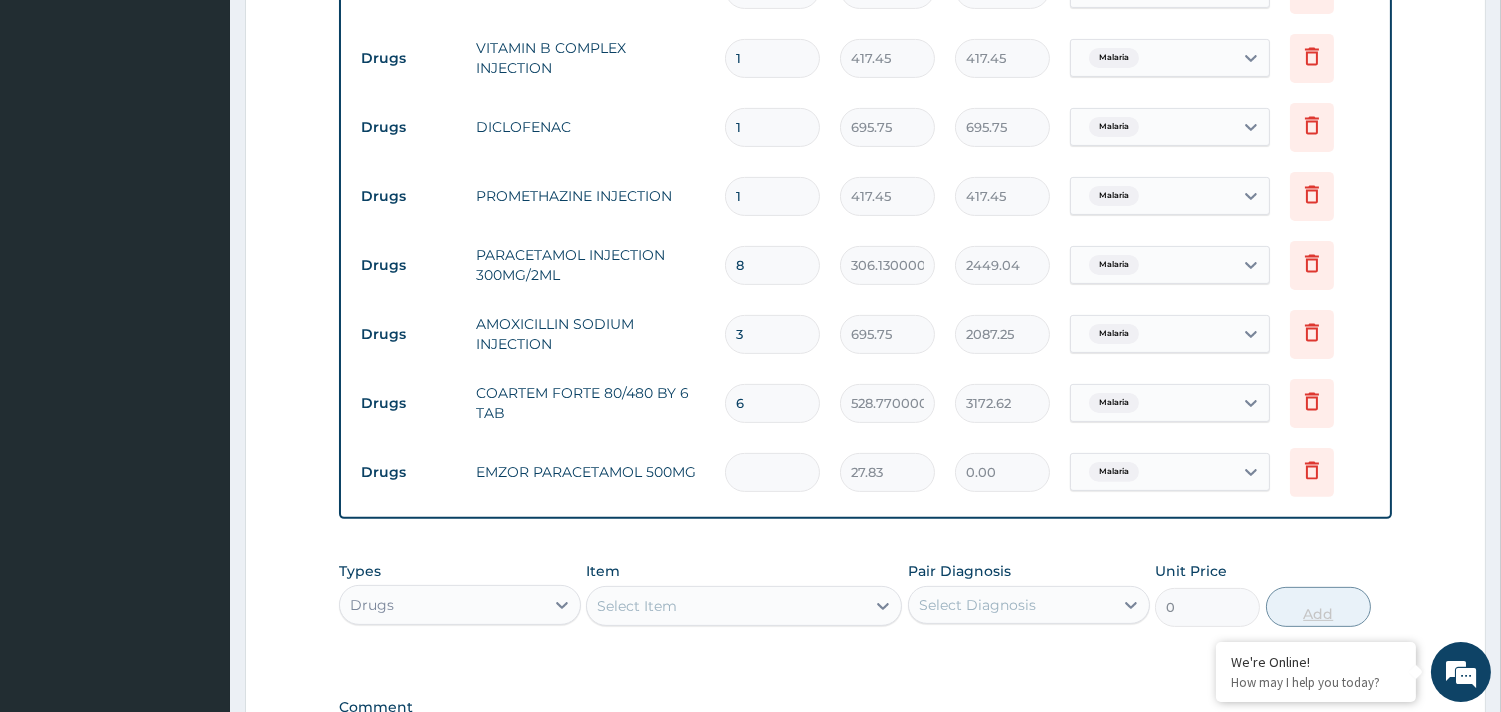 type on "2" 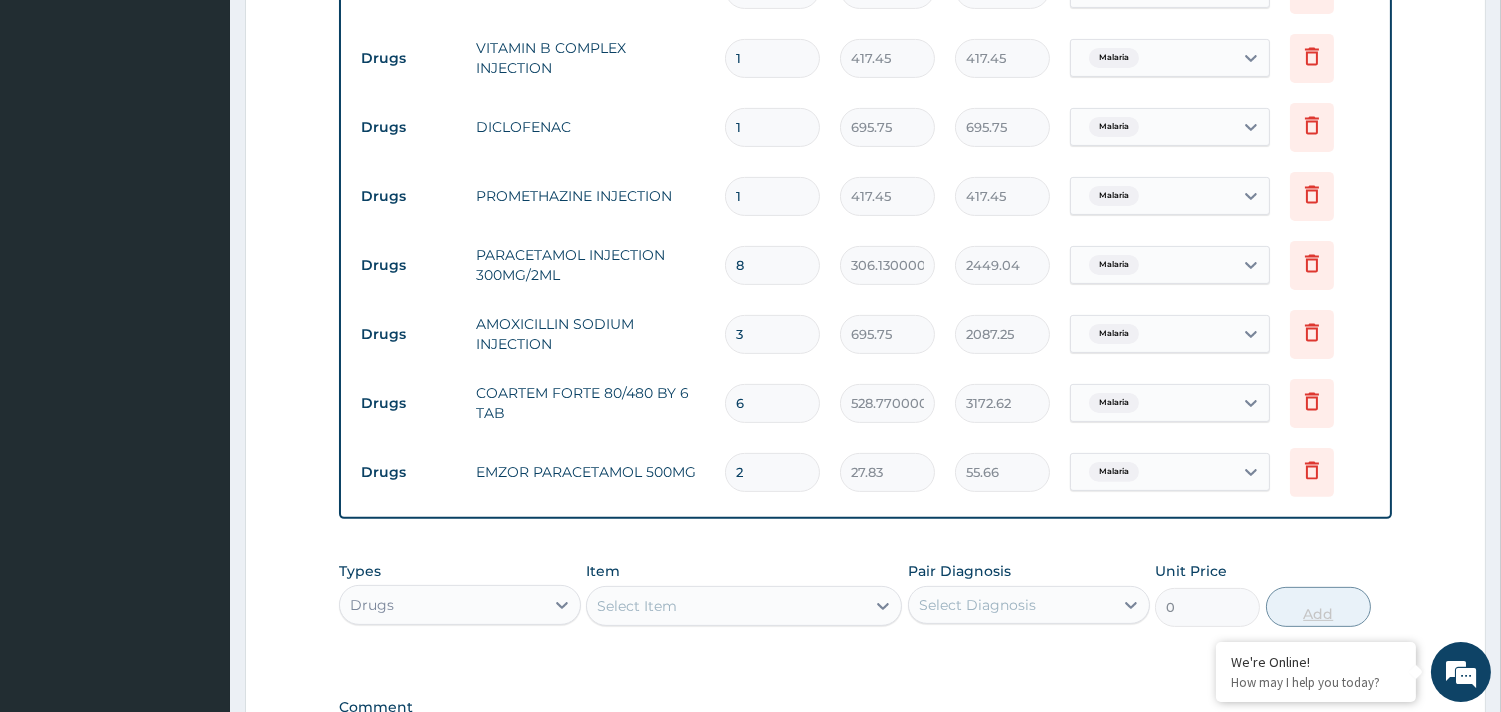 type on "20" 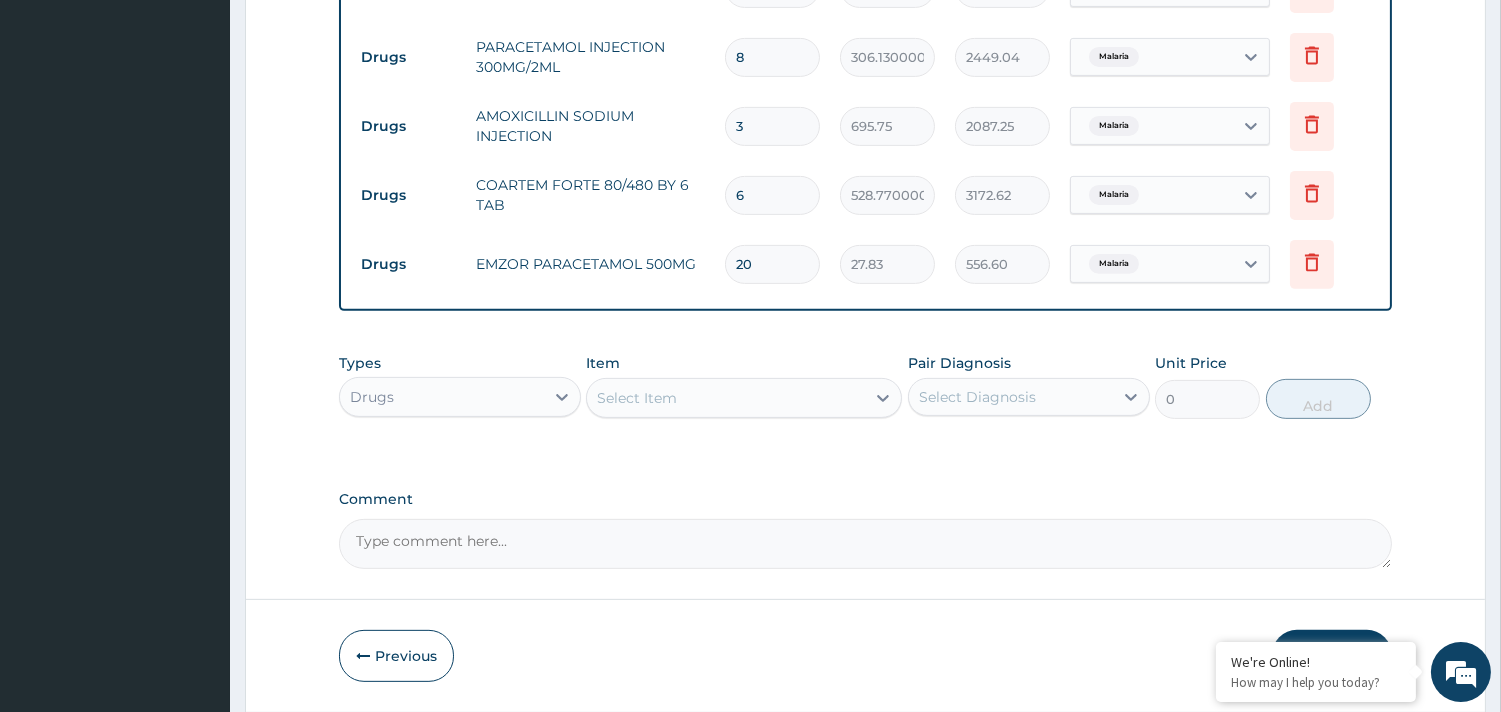 scroll, scrollTop: 1432, scrollLeft: 0, axis: vertical 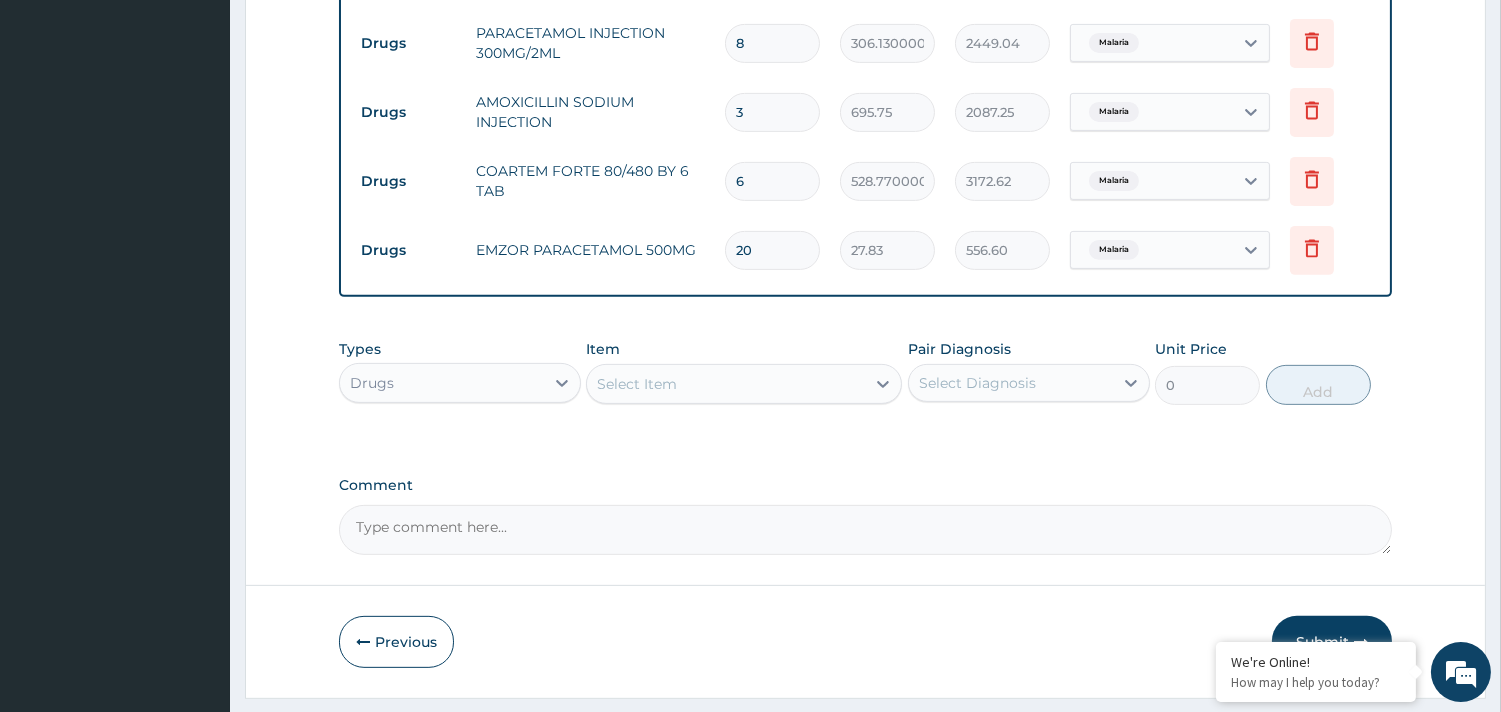 type on "20" 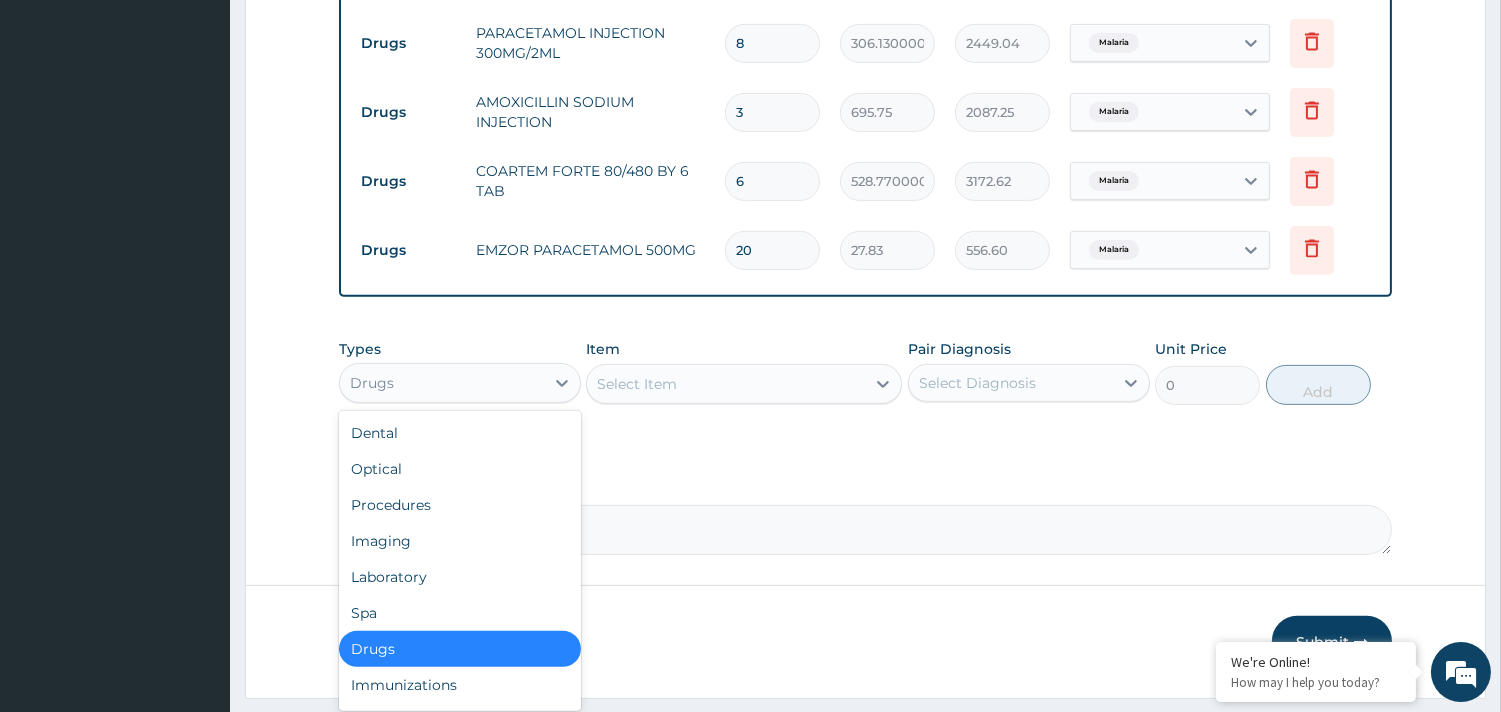 click on "Drugs" at bounding box center [442, 383] 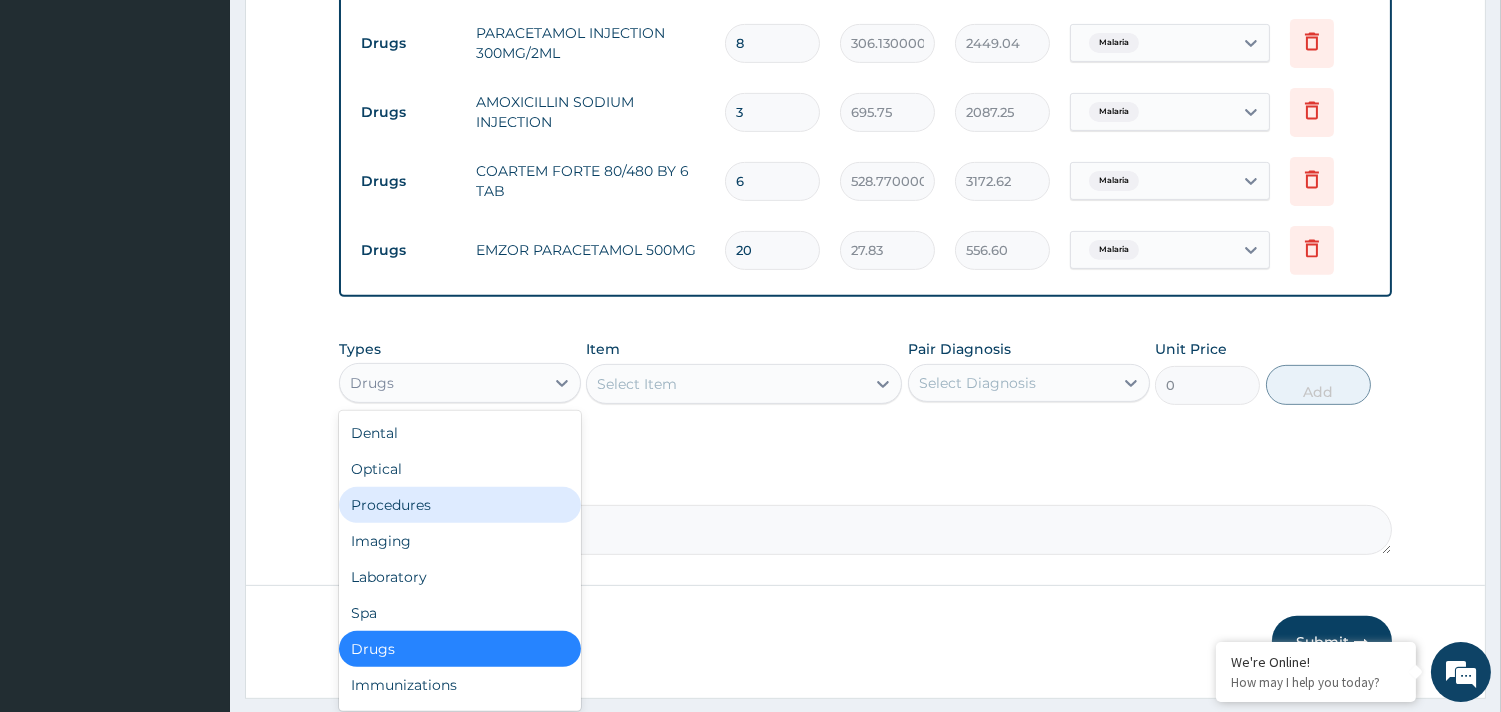 click on "Procedures" at bounding box center [460, 505] 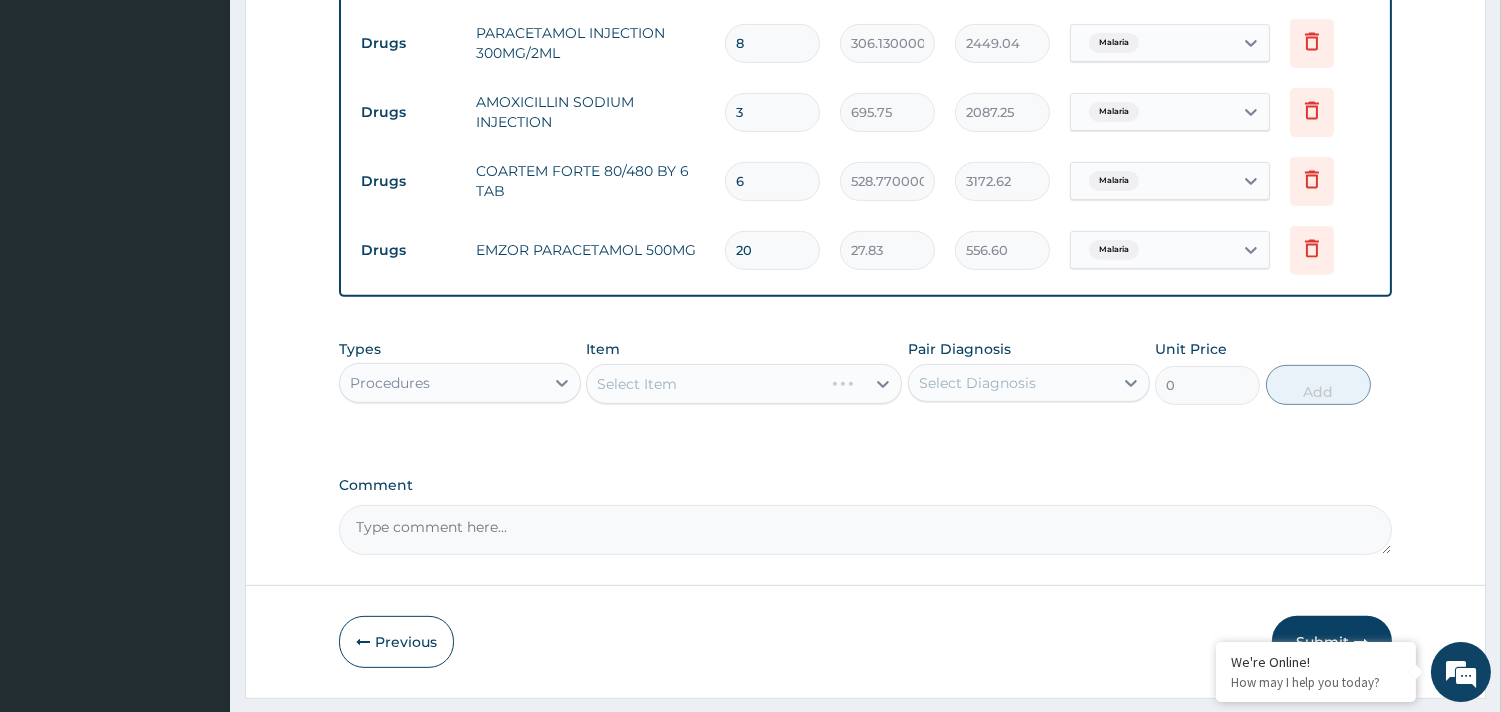 click on "Select Item" at bounding box center (744, 384) 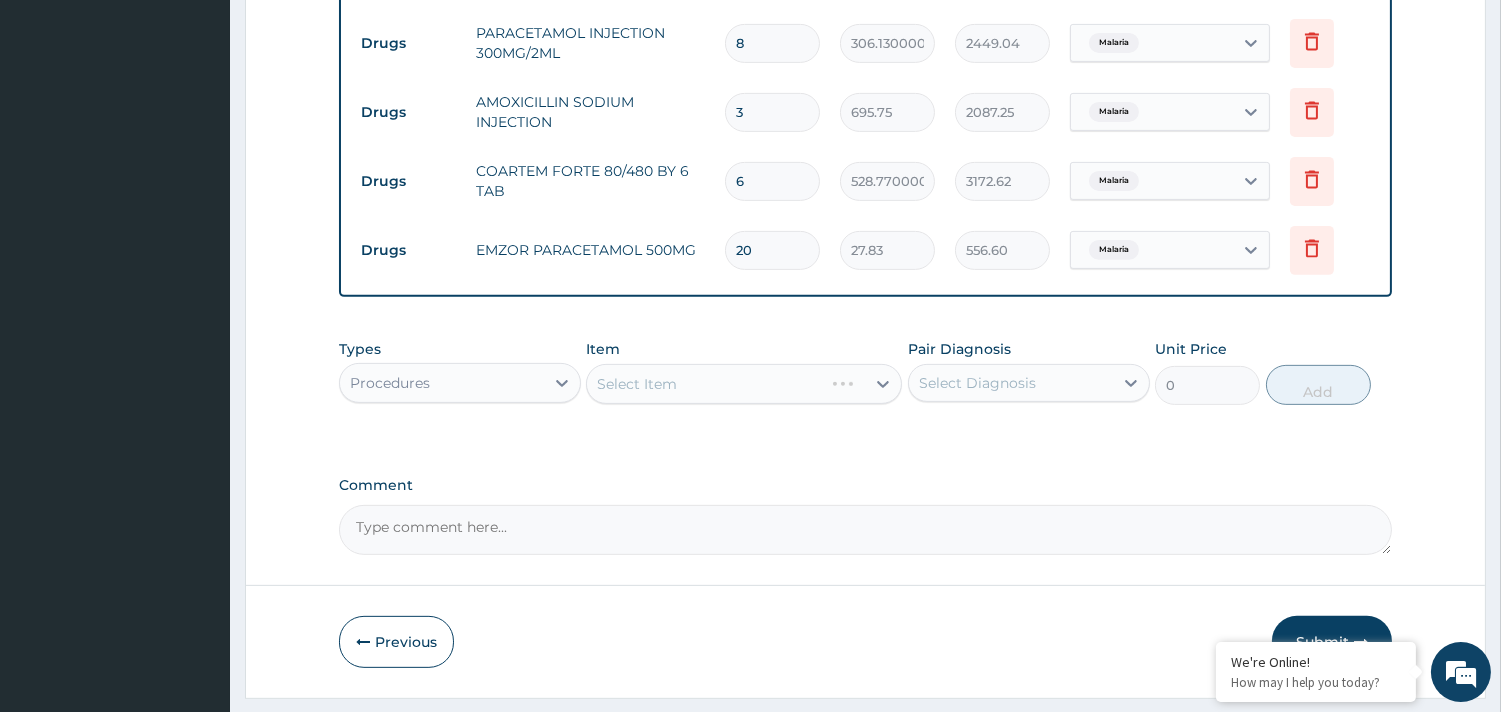 click on "Comment" at bounding box center (865, 516) 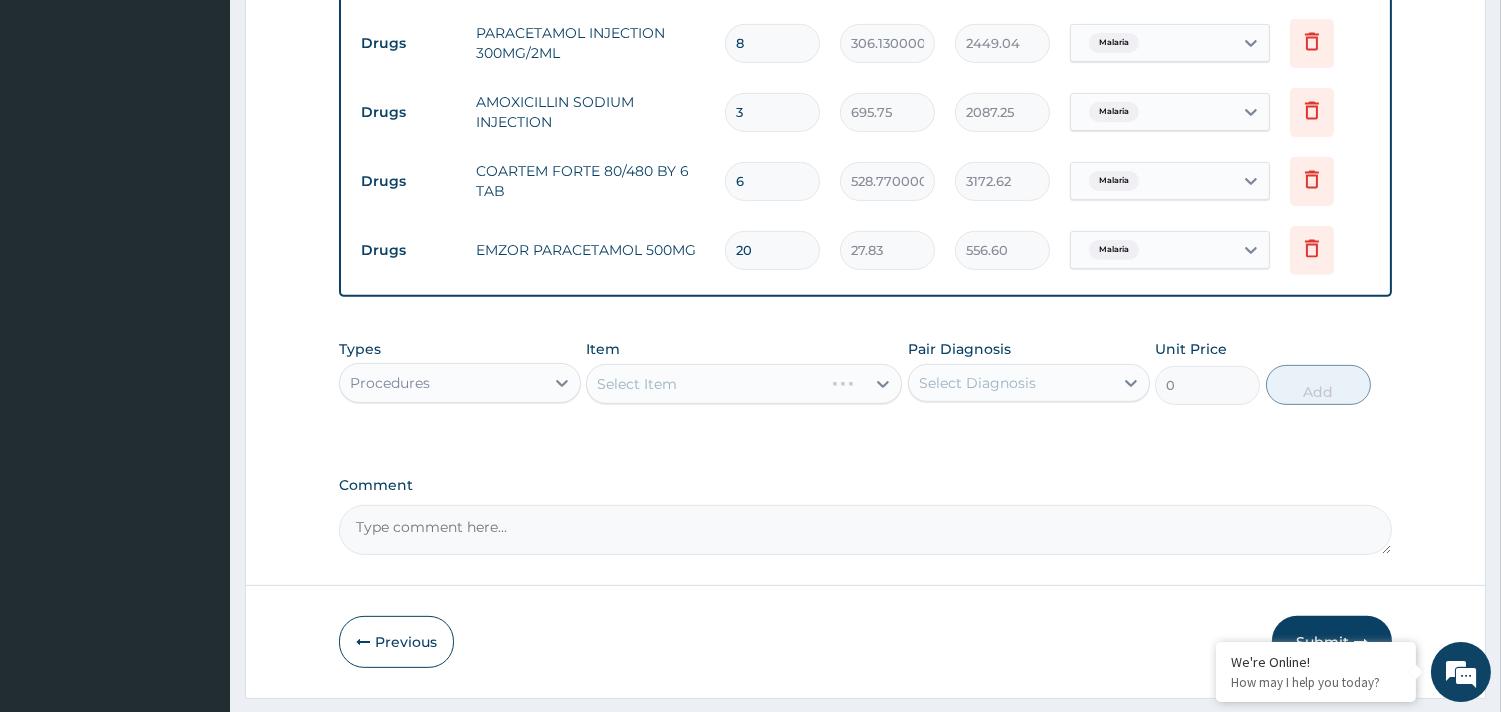 click on "Select Item" at bounding box center (744, 384) 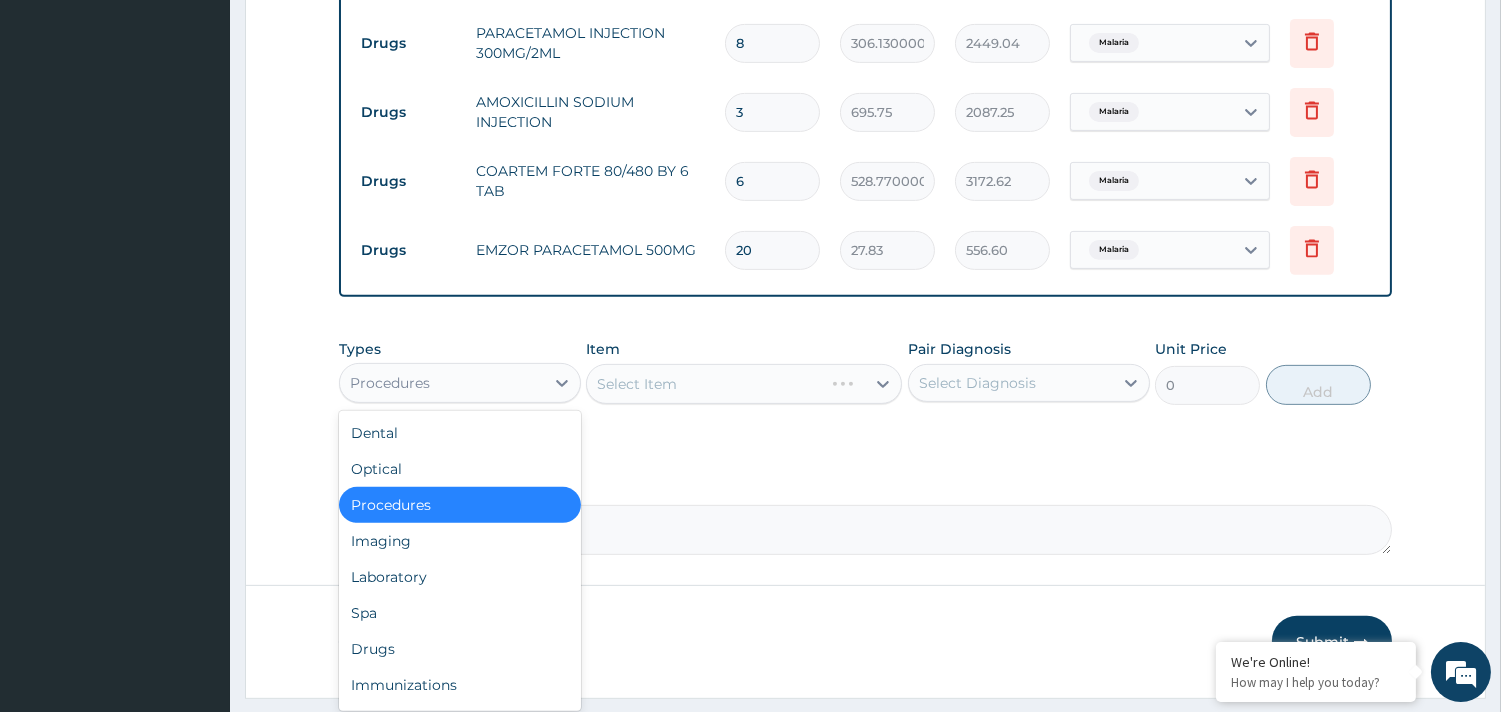 click on "Procedures" at bounding box center [390, 383] 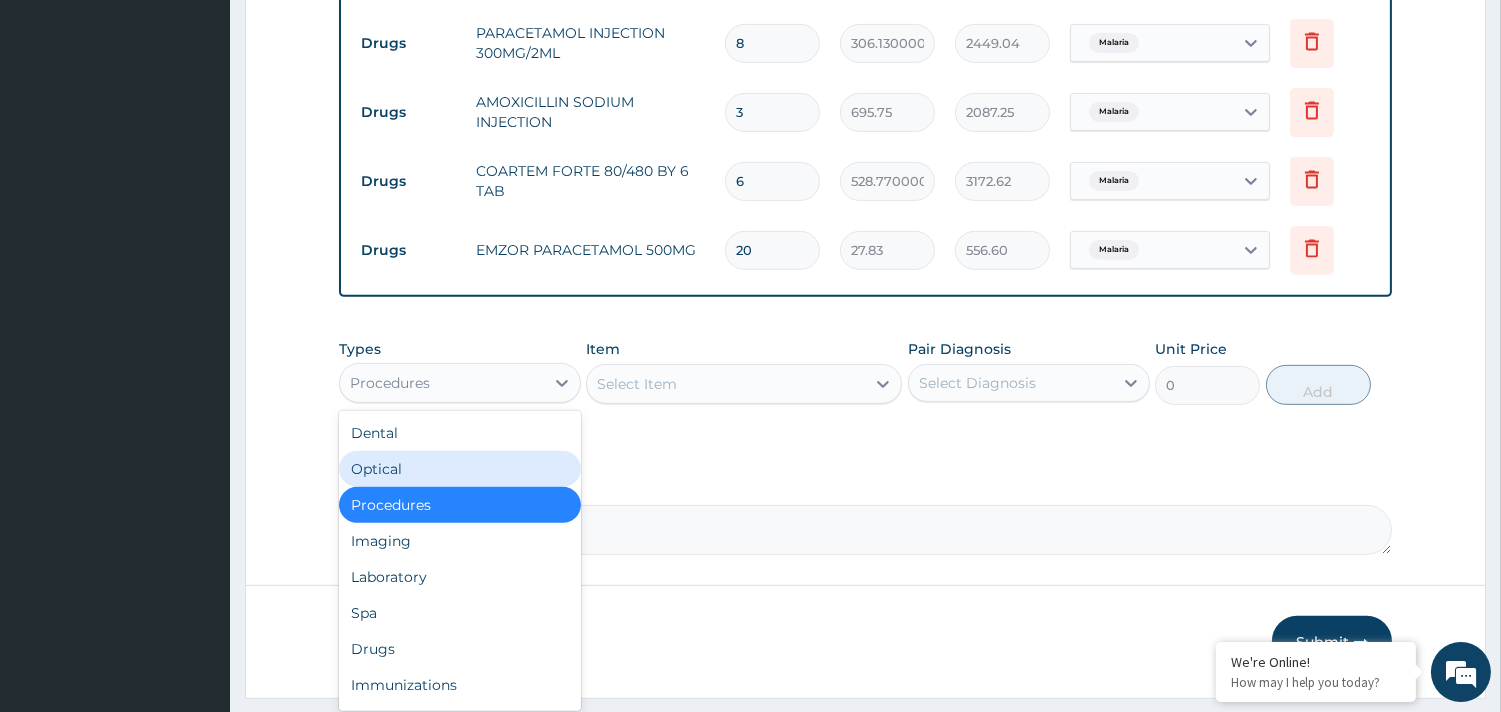 click at bounding box center (883, 384) 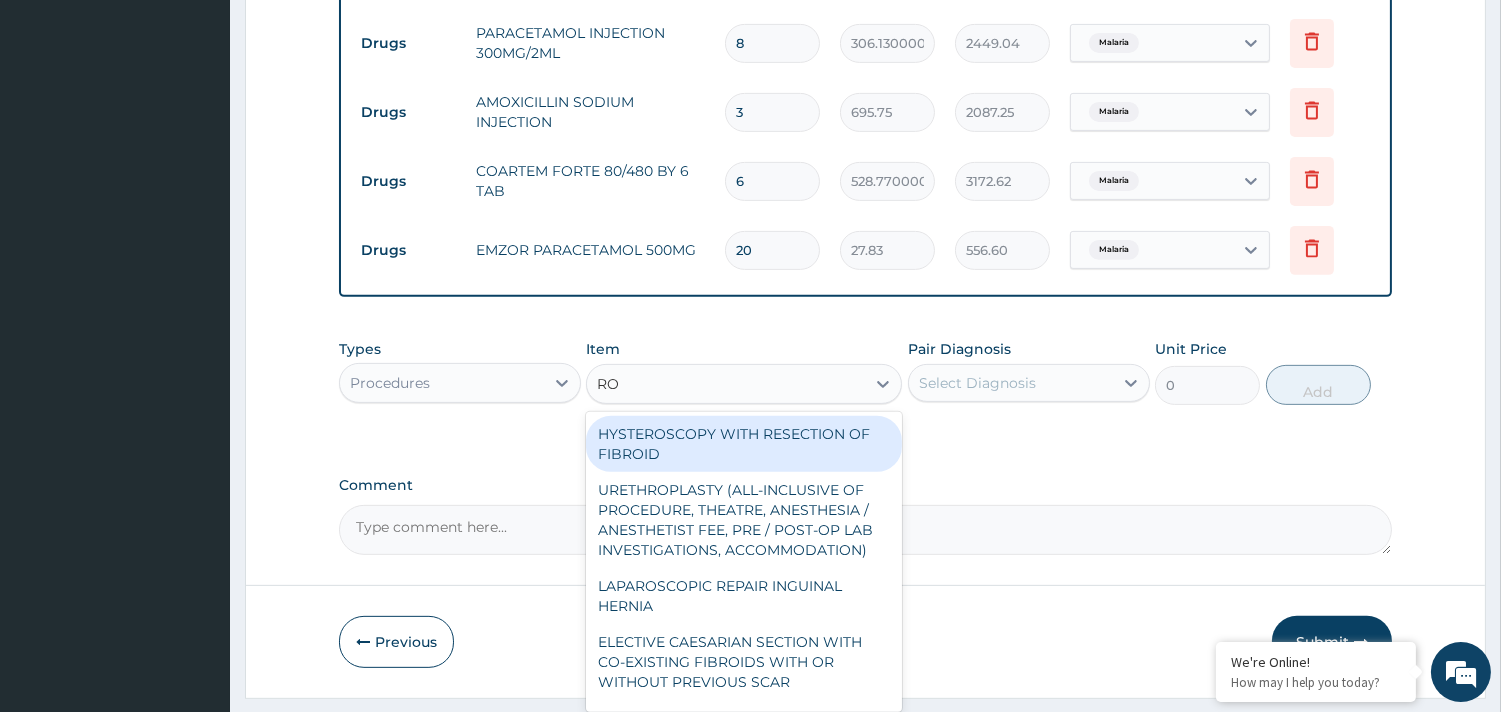 type on "R" 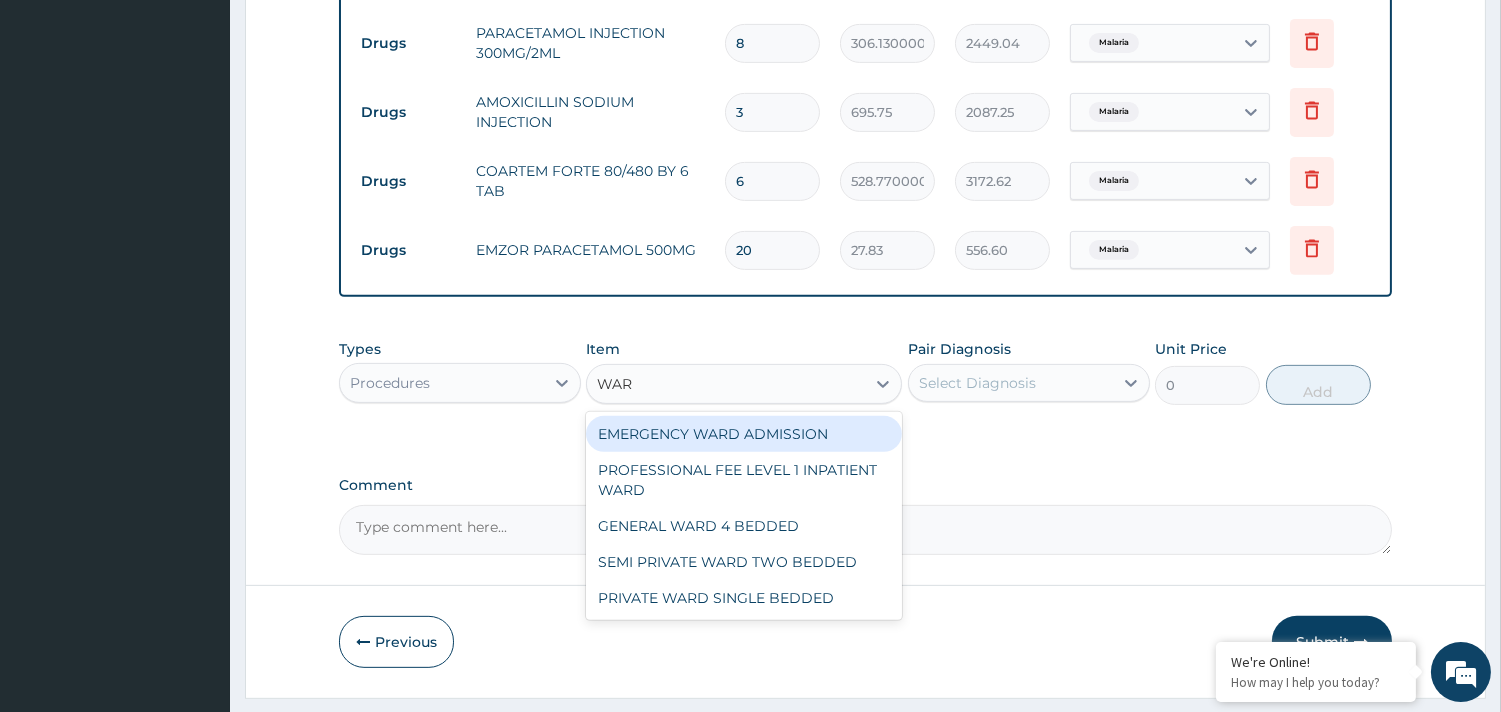 type on "WARD" 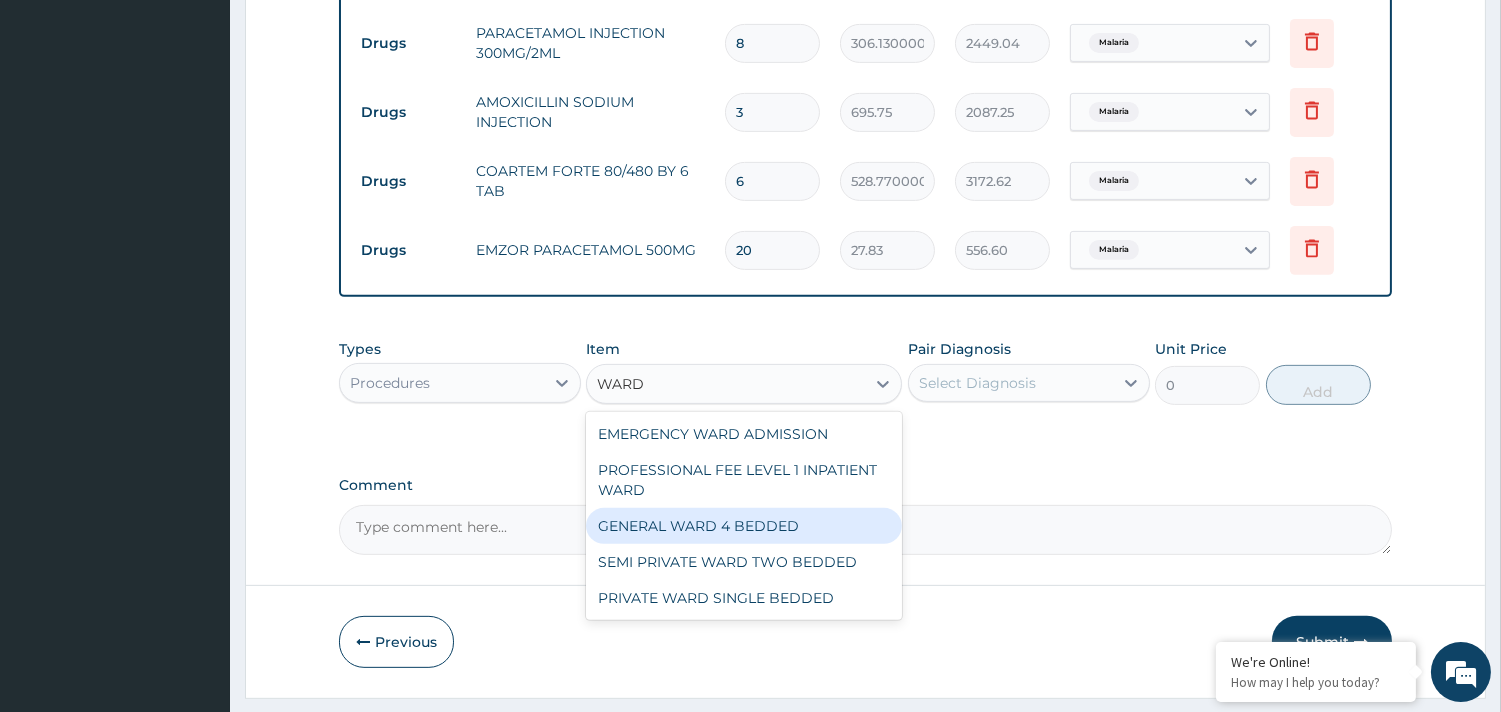click on "GENERAL WARD 4 BEDDED" at bounding box center [744, 526] 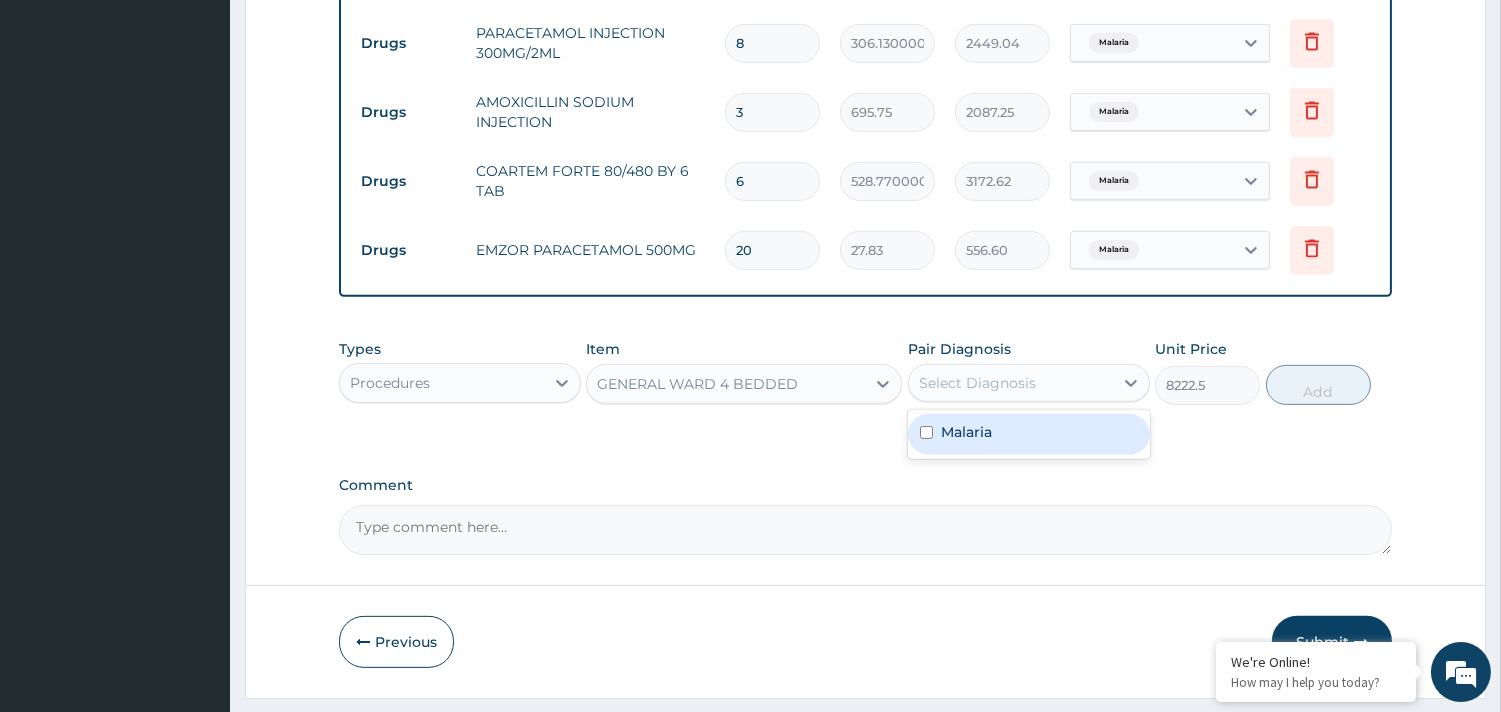 click on "Select Diagnosis" at bounding box center [977, 383] 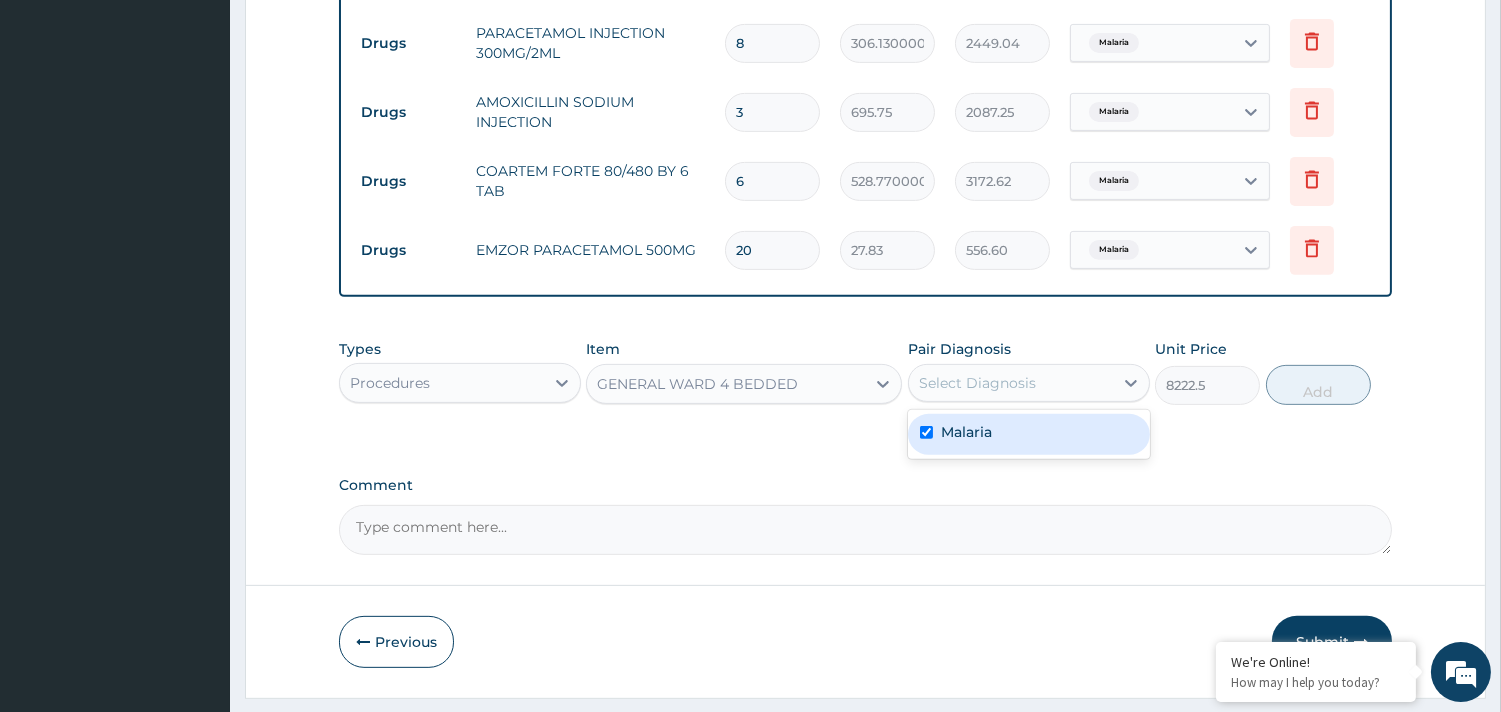 checkbox on "true" 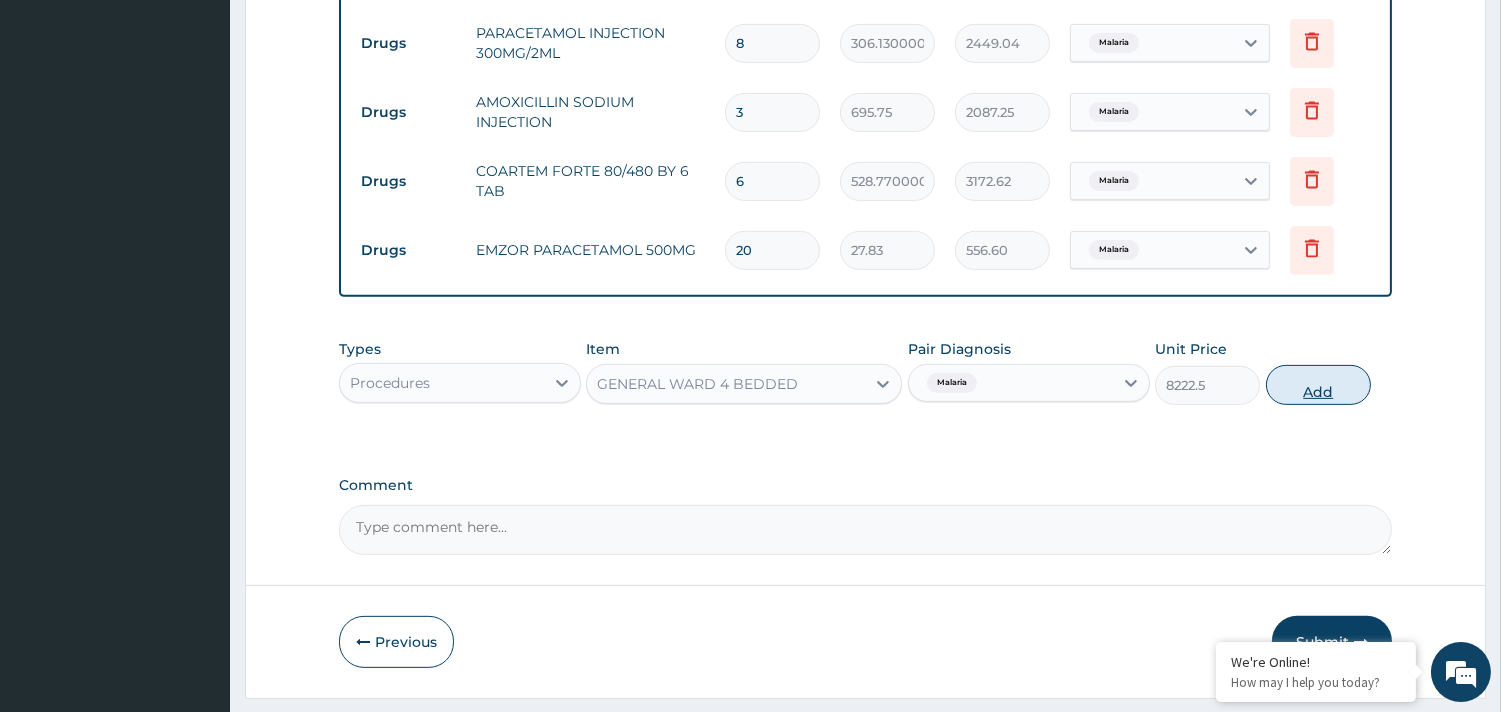 click on "Add" at bounding box center (1318, 385) 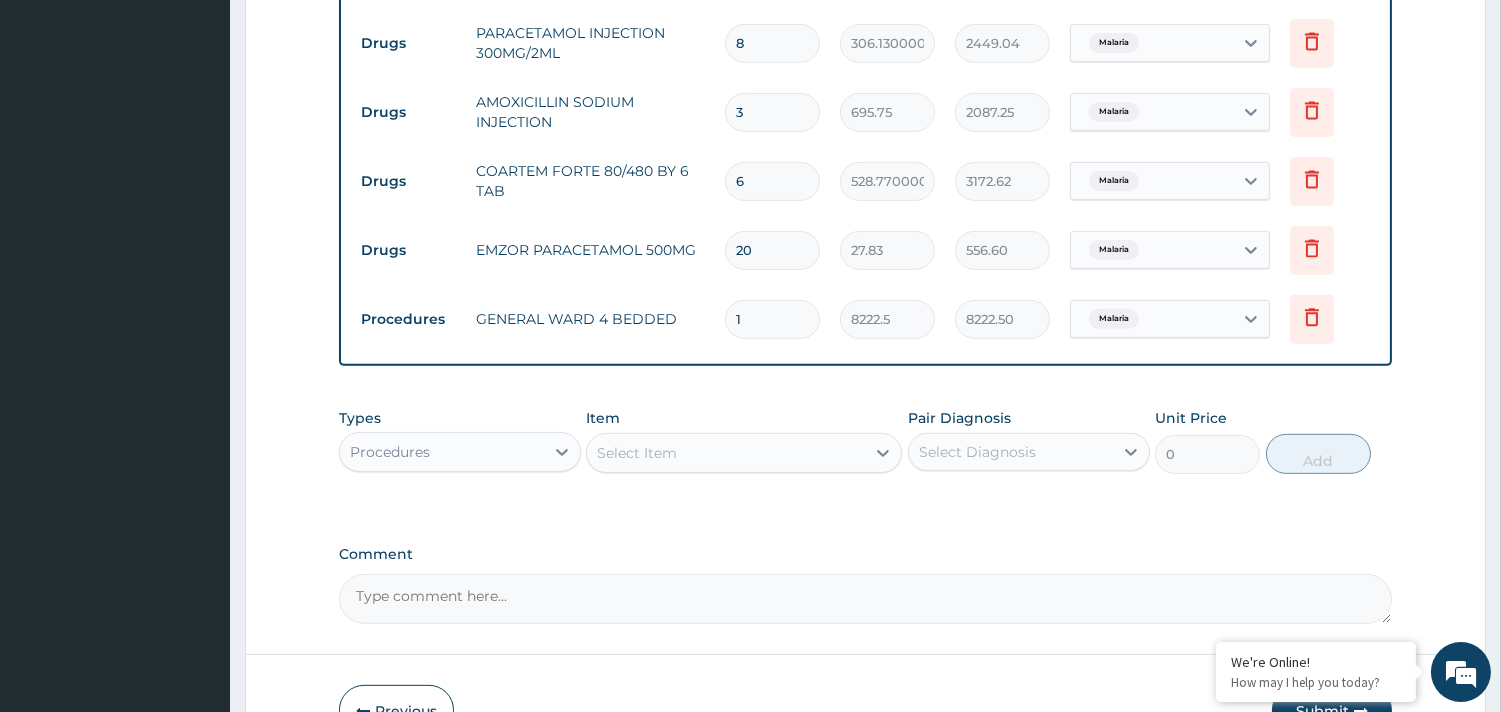 scroll, scrollTop: 1557, scrollLeft: 0, axis: vertical 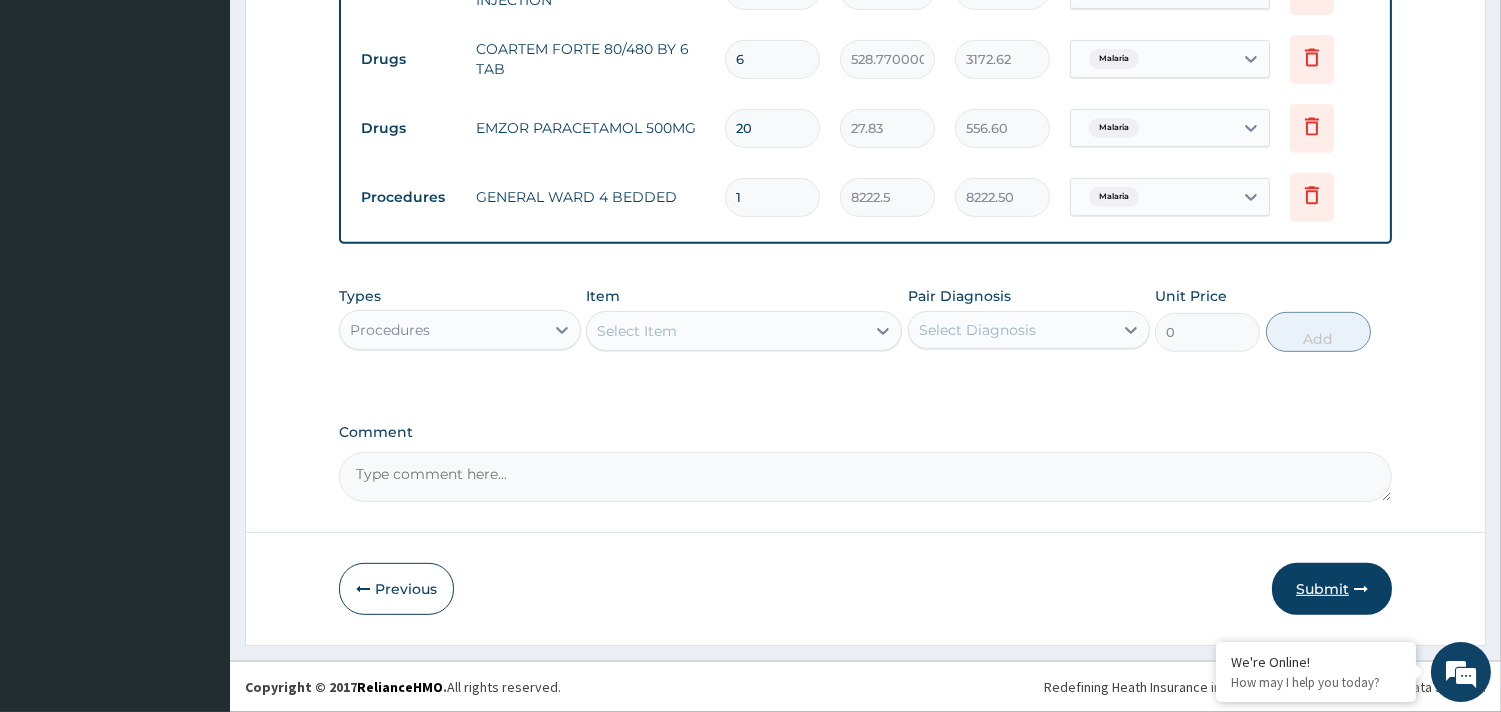 click on "Submit" at bounding box center [1332, 589] 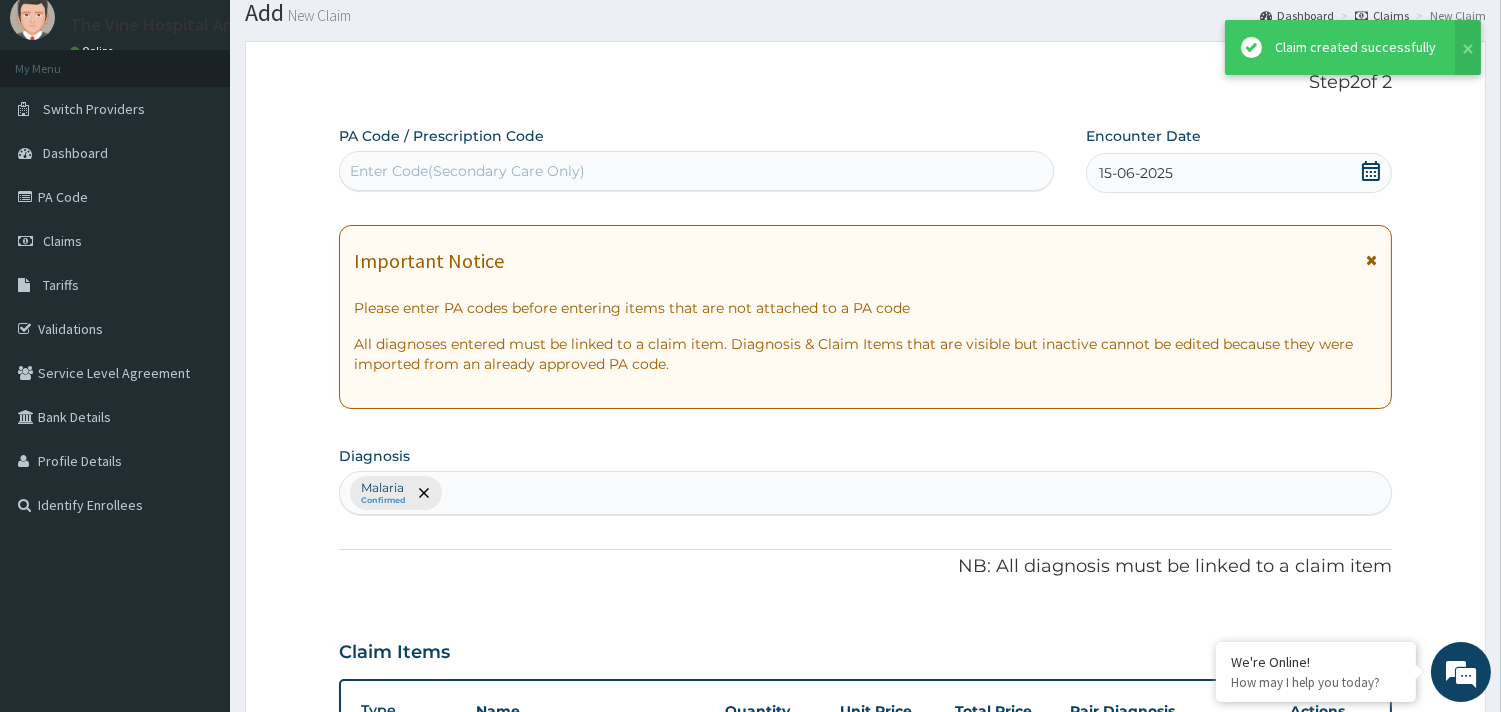 scroll, scrollTop: 1557, scrollLeft: 0, axis: vertical 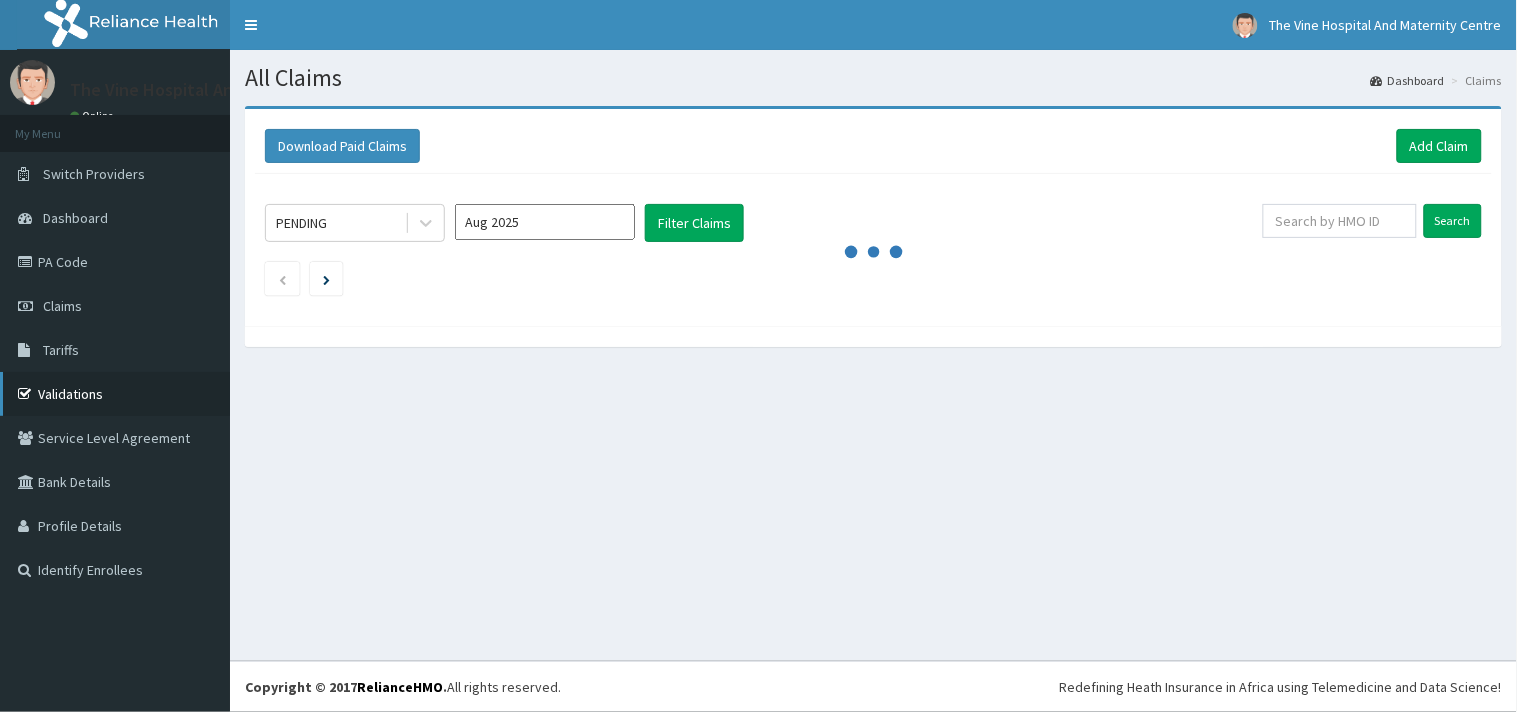 click on "Validations" at bounding box center (115, 394) 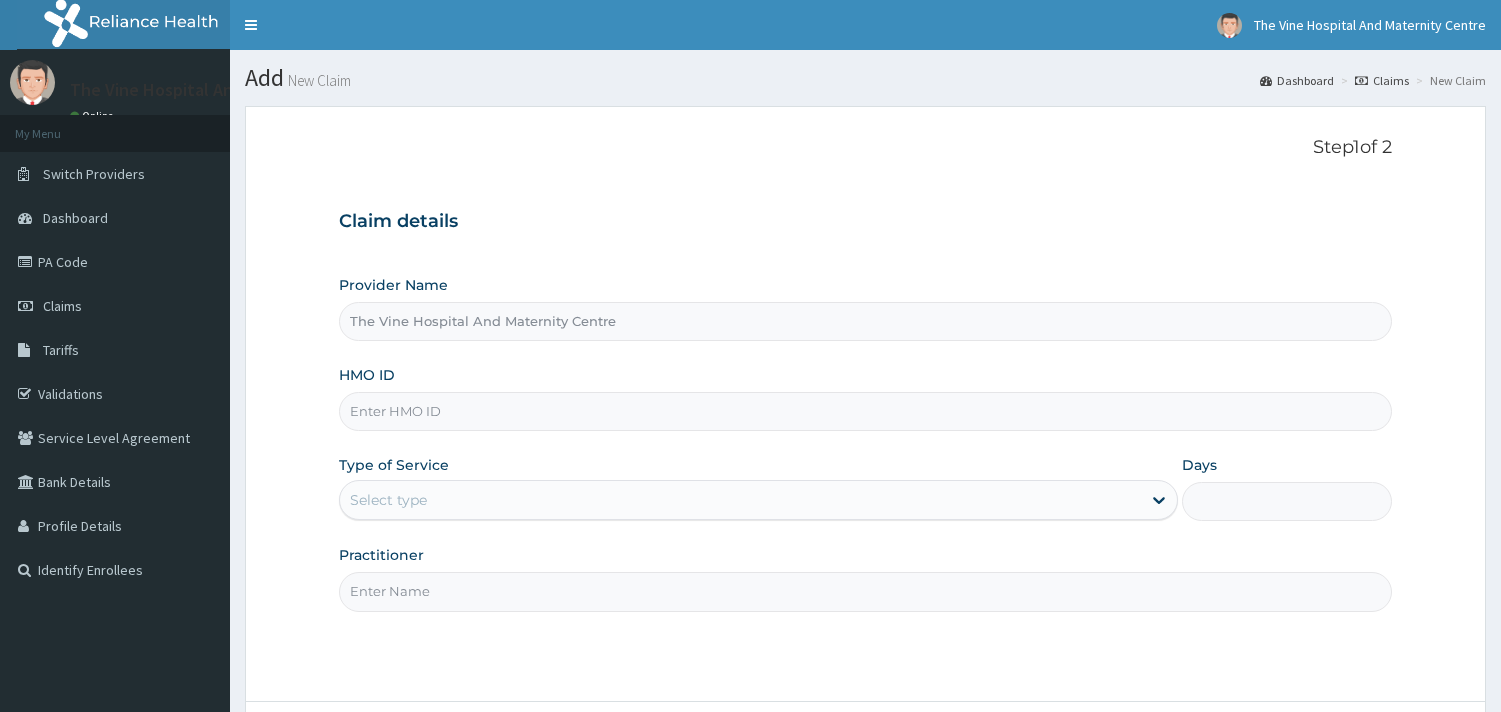 scroll, scrollTop: 0, scrollLeft: 0, axis: both 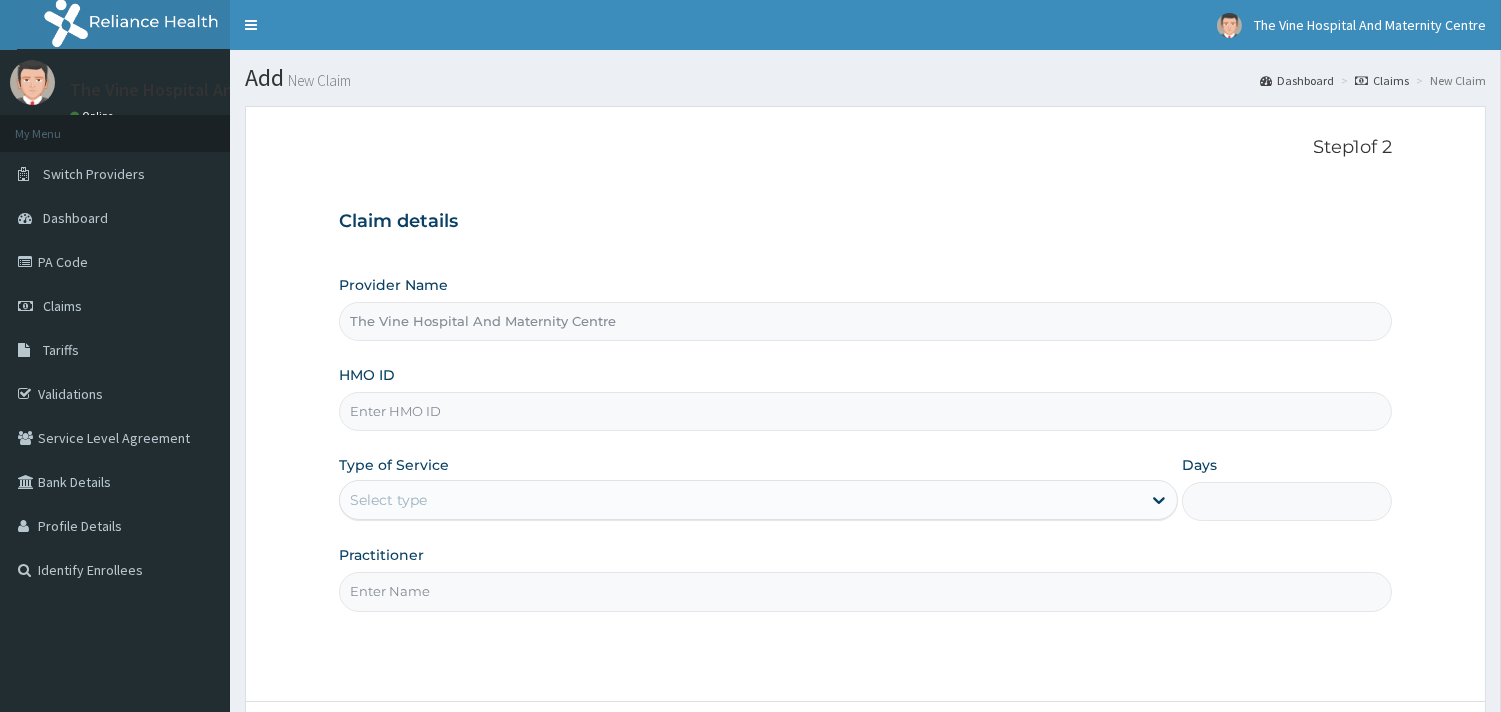 click on "HMO ID" at bounding box center [865, 411] 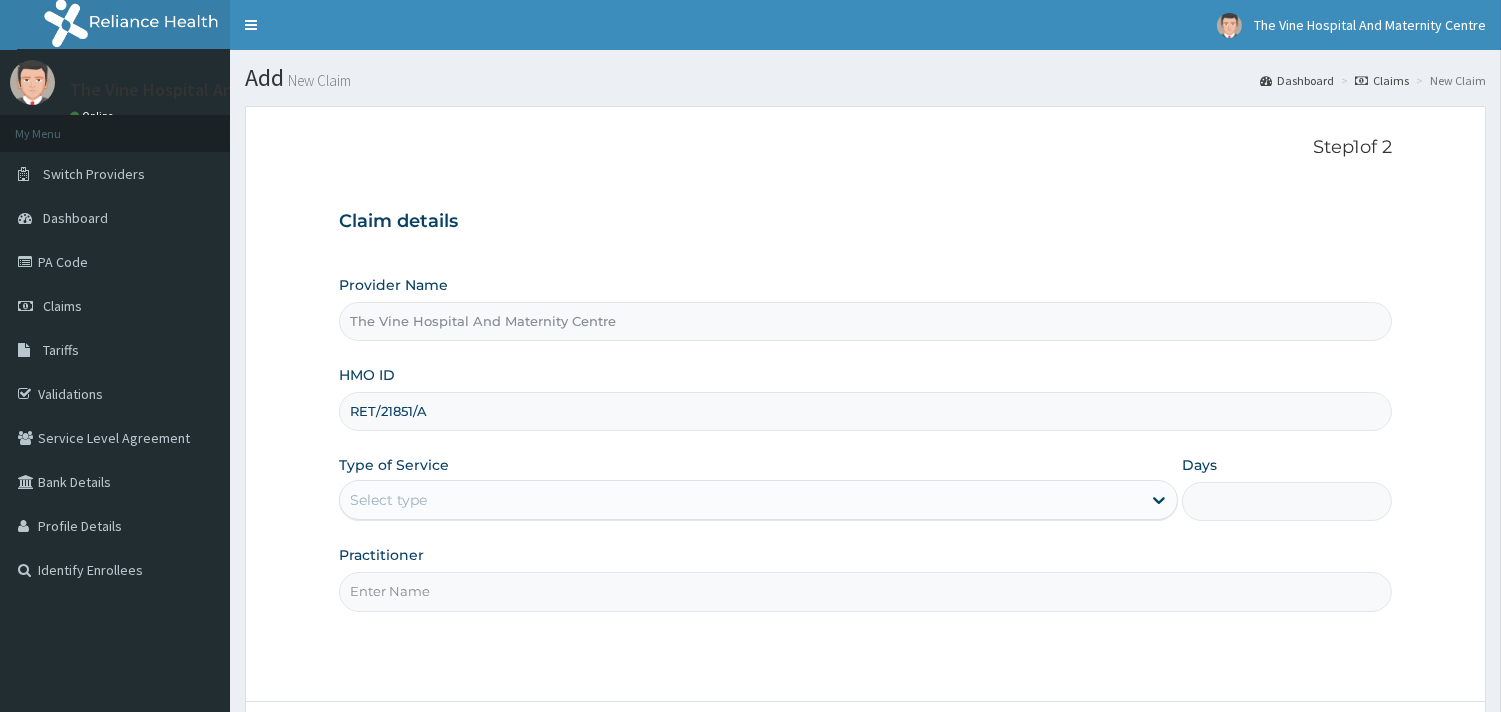 type on "RET/21851/A" 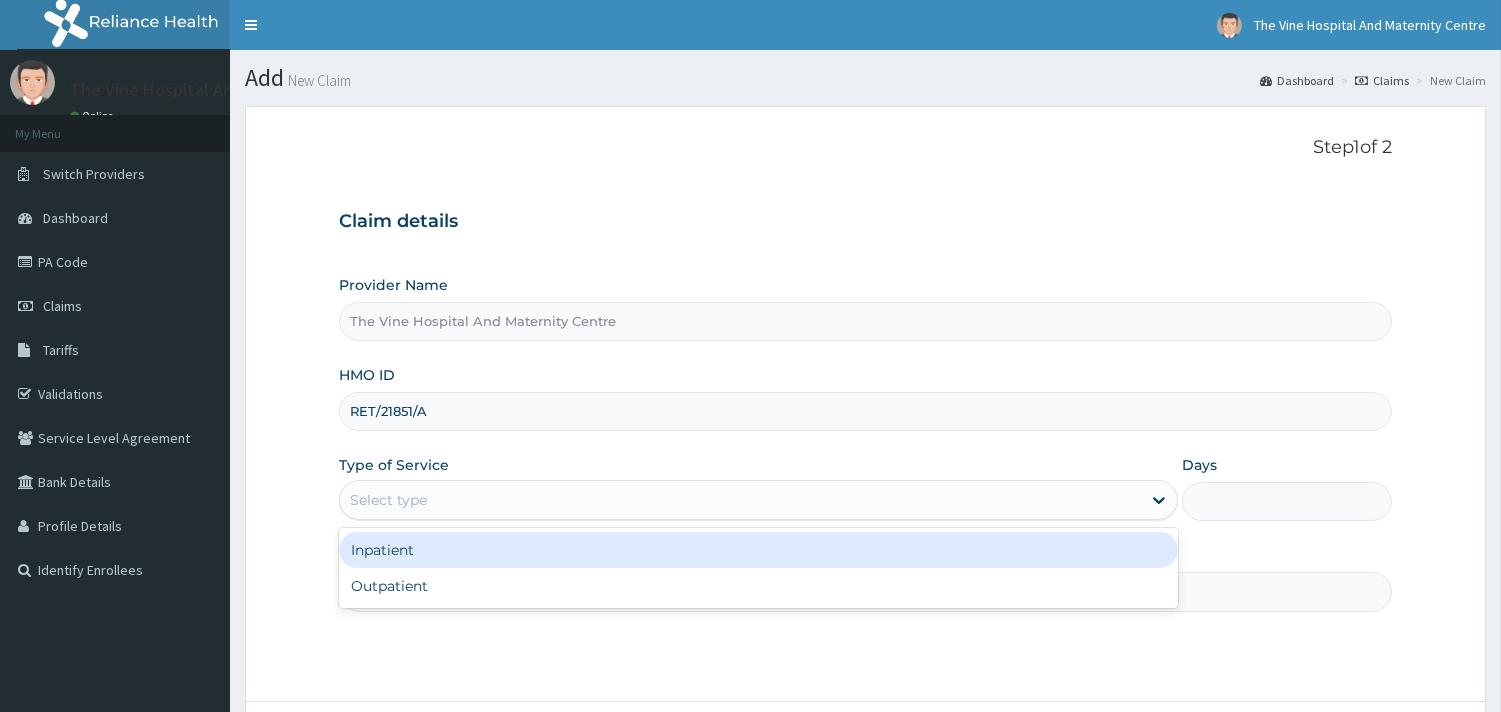 click on "Select type" at bounding box center [388, 500] 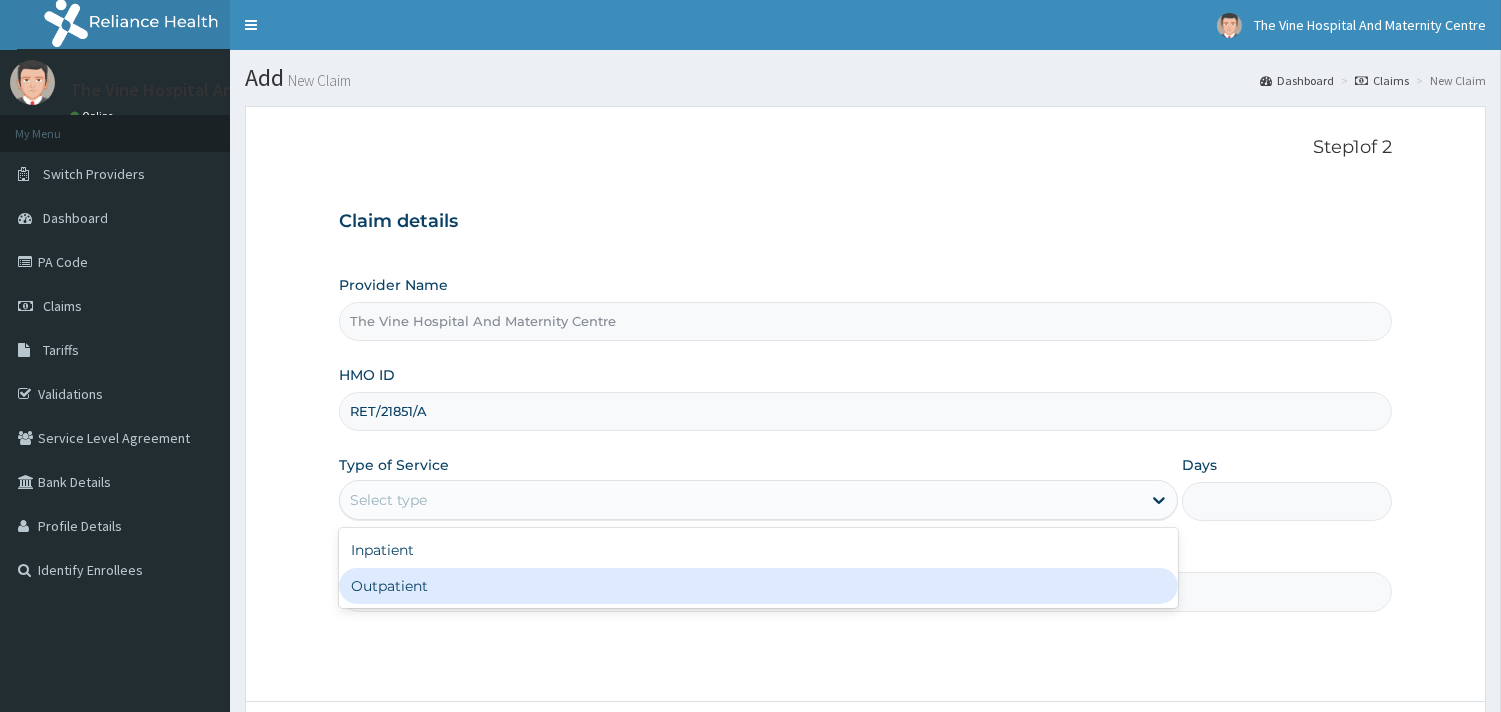 click on "Outpatient" at bounding box center (758, 586) 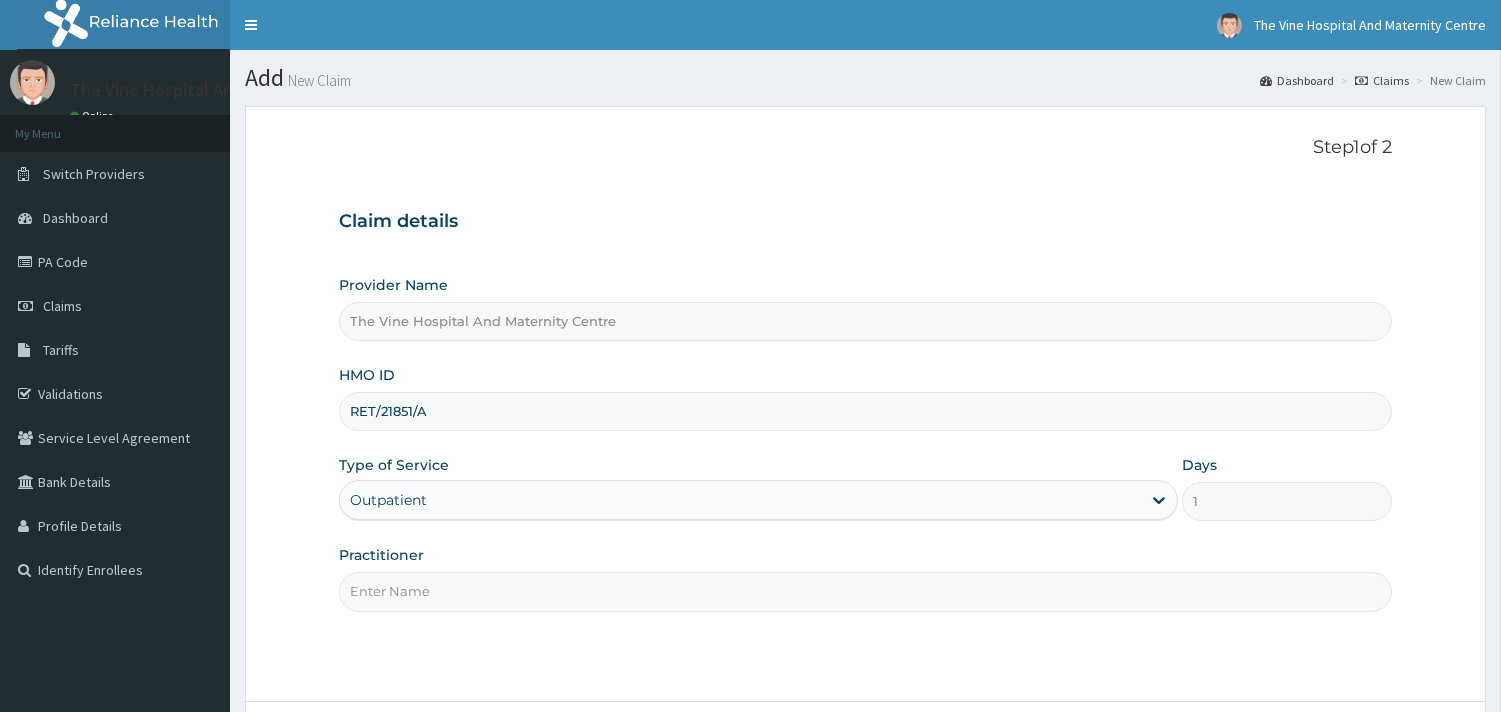 click on "Practitioner" at bounding box center [865, 591] 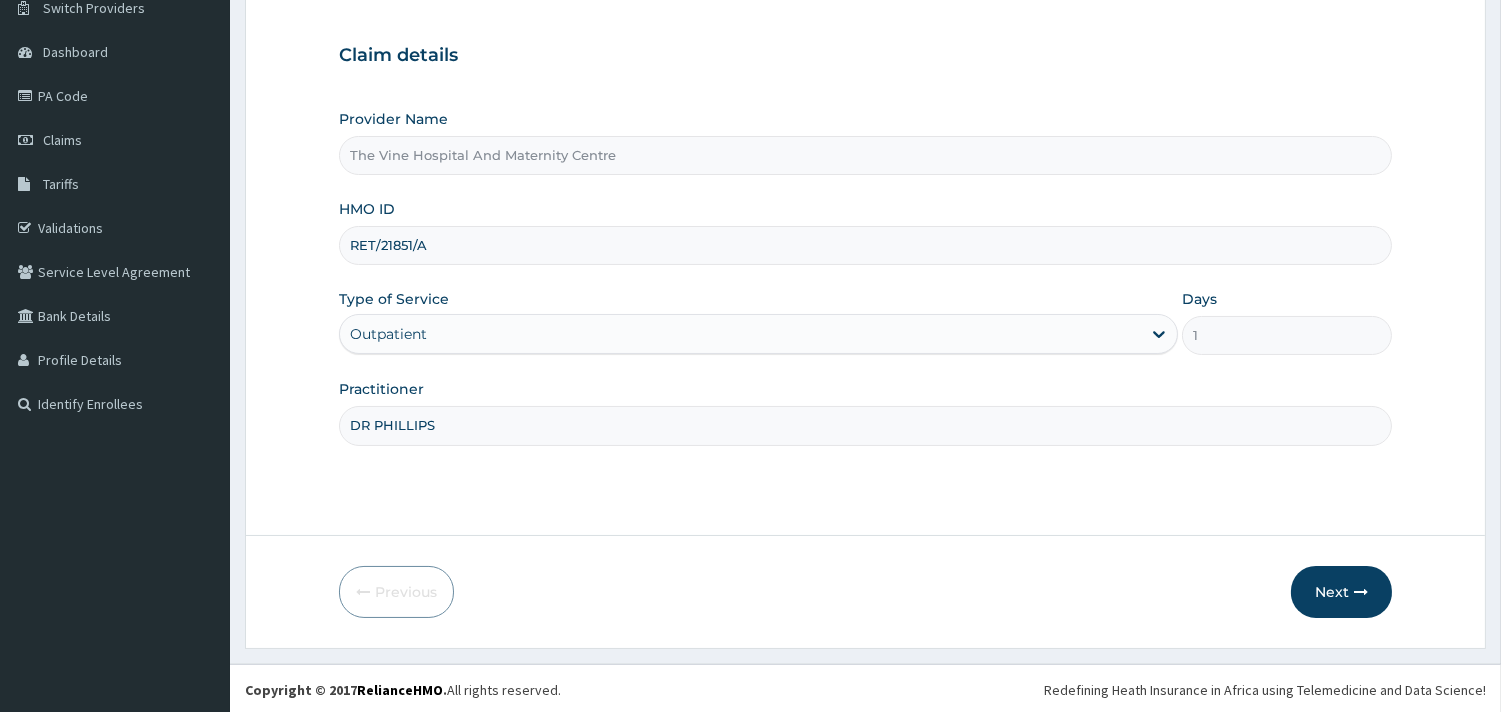 scroll, scrollTop: 170, scrollLeft: 0, axis: vertical 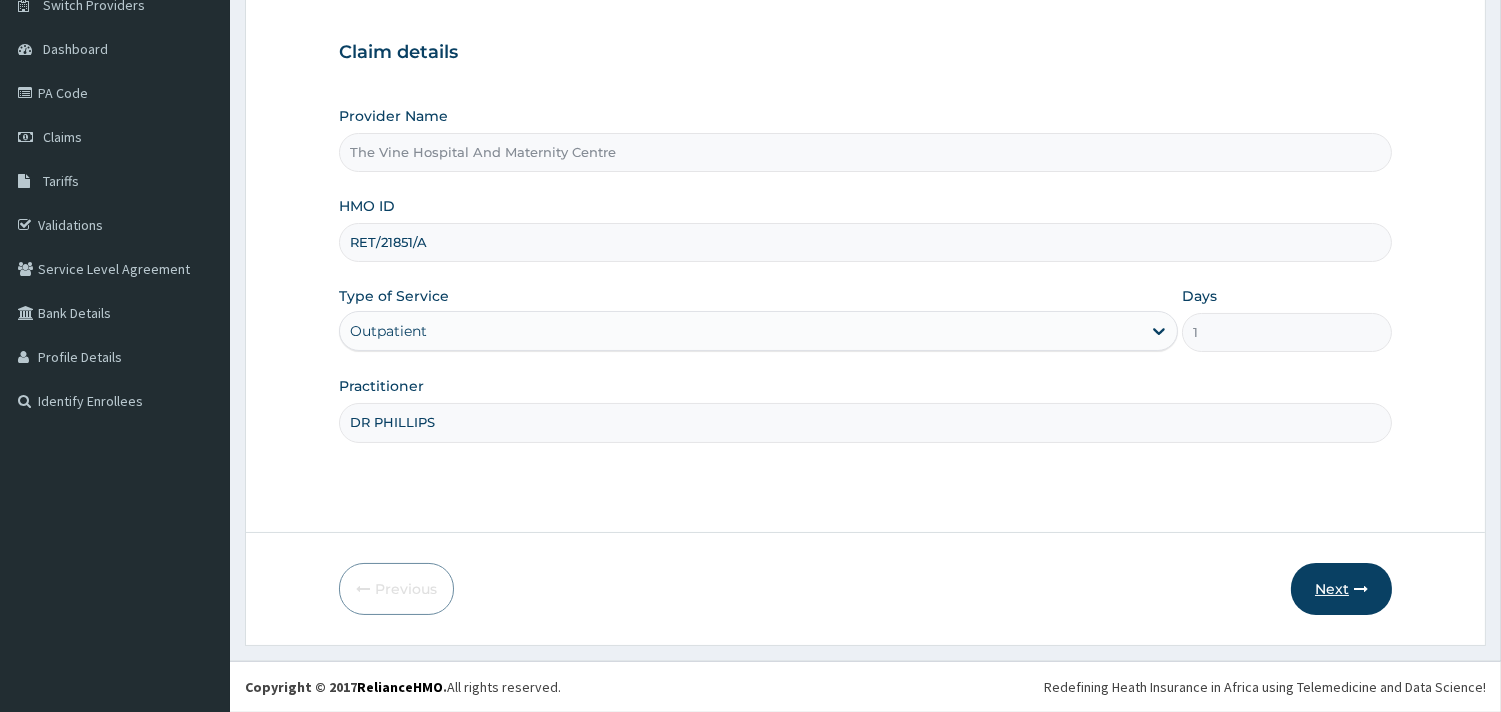 click on "Next" at bounding box center (1341, 589) 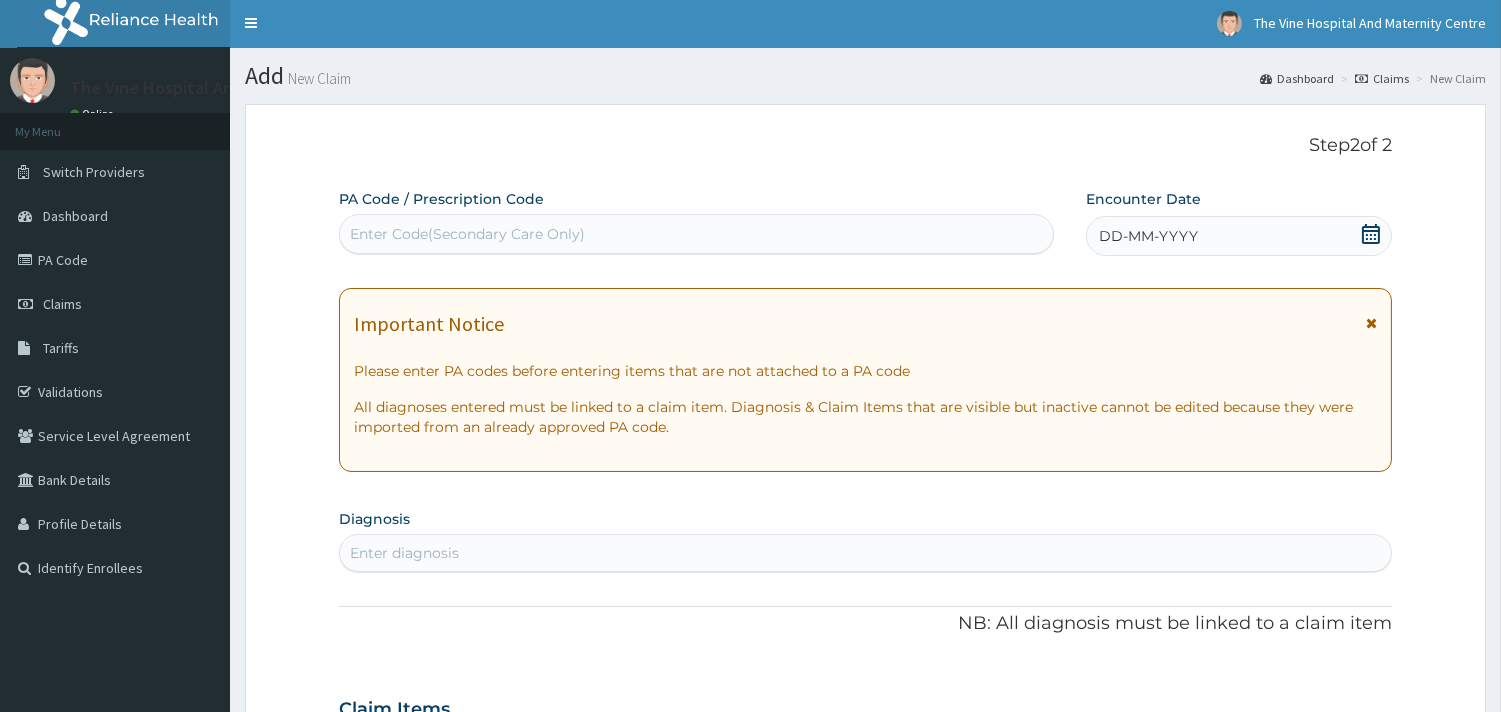 scroll, scrollTop: 0, scrollLeft: 0, axis: both 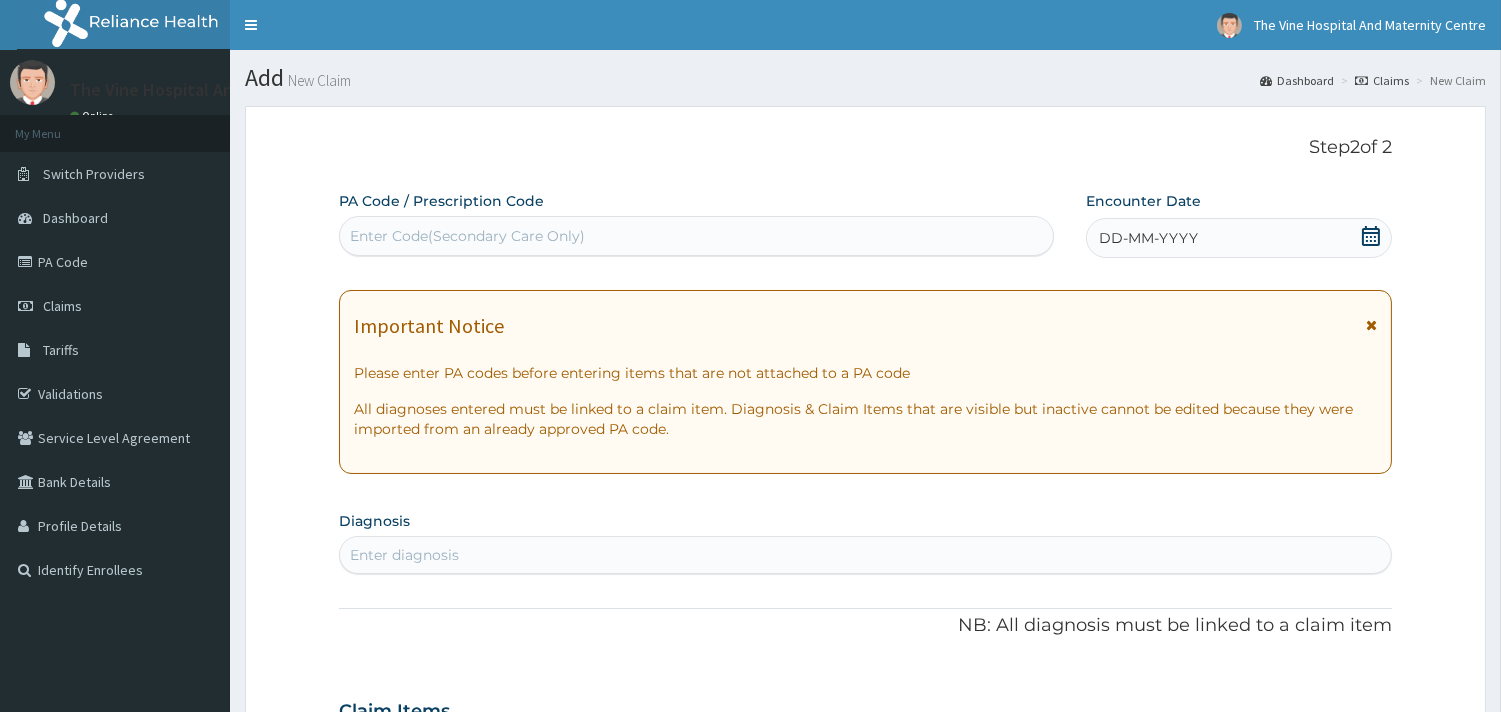 click 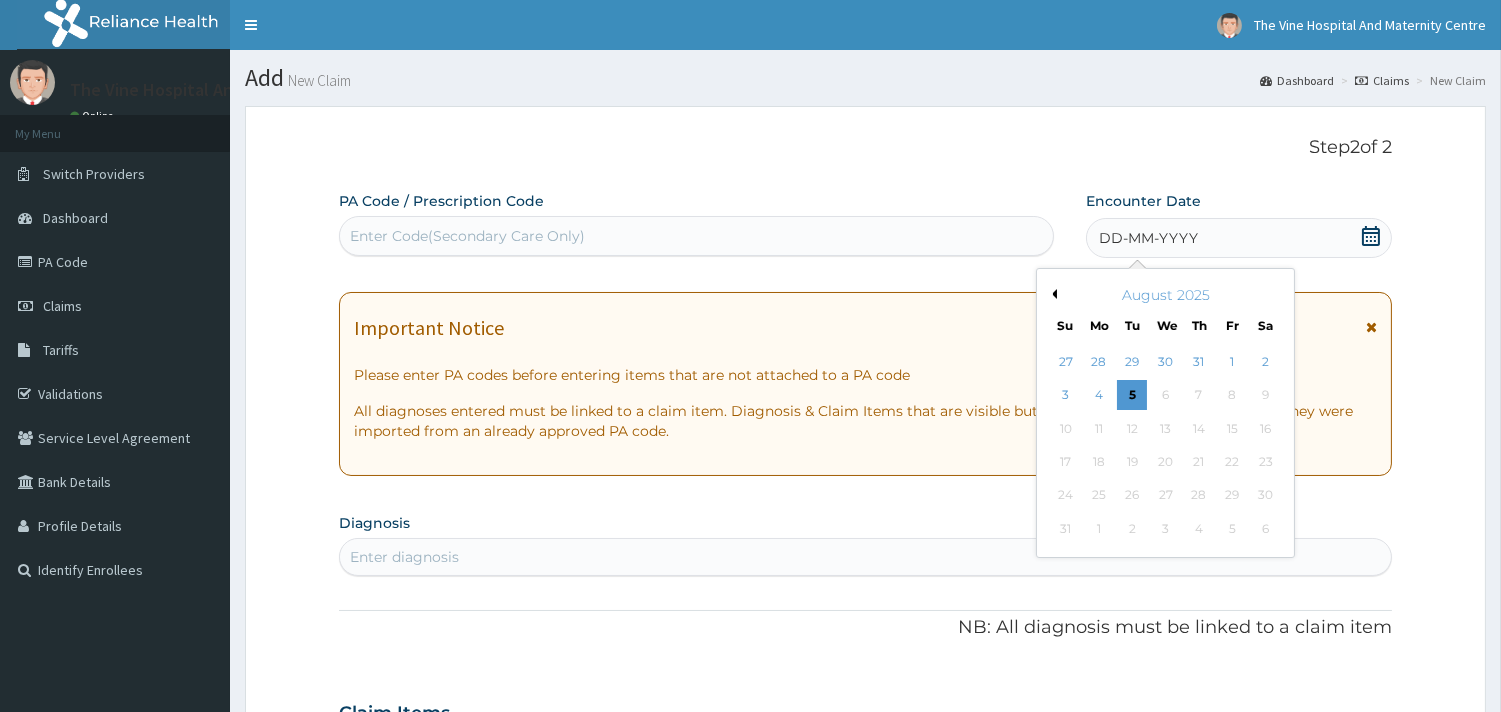 click on "Previous Month" at bounding box center [1052, 294] 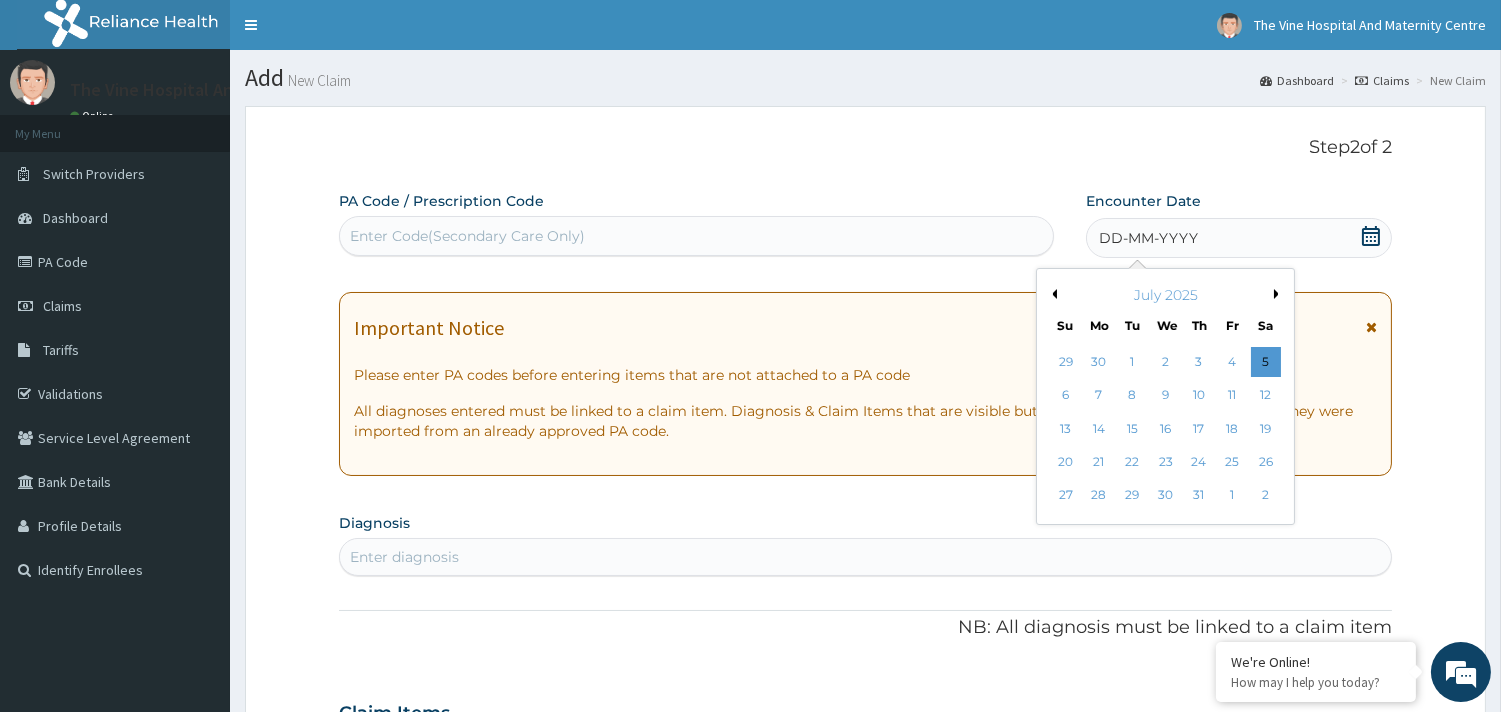 click on "Previous Month" at bounding box center (1052, 294) 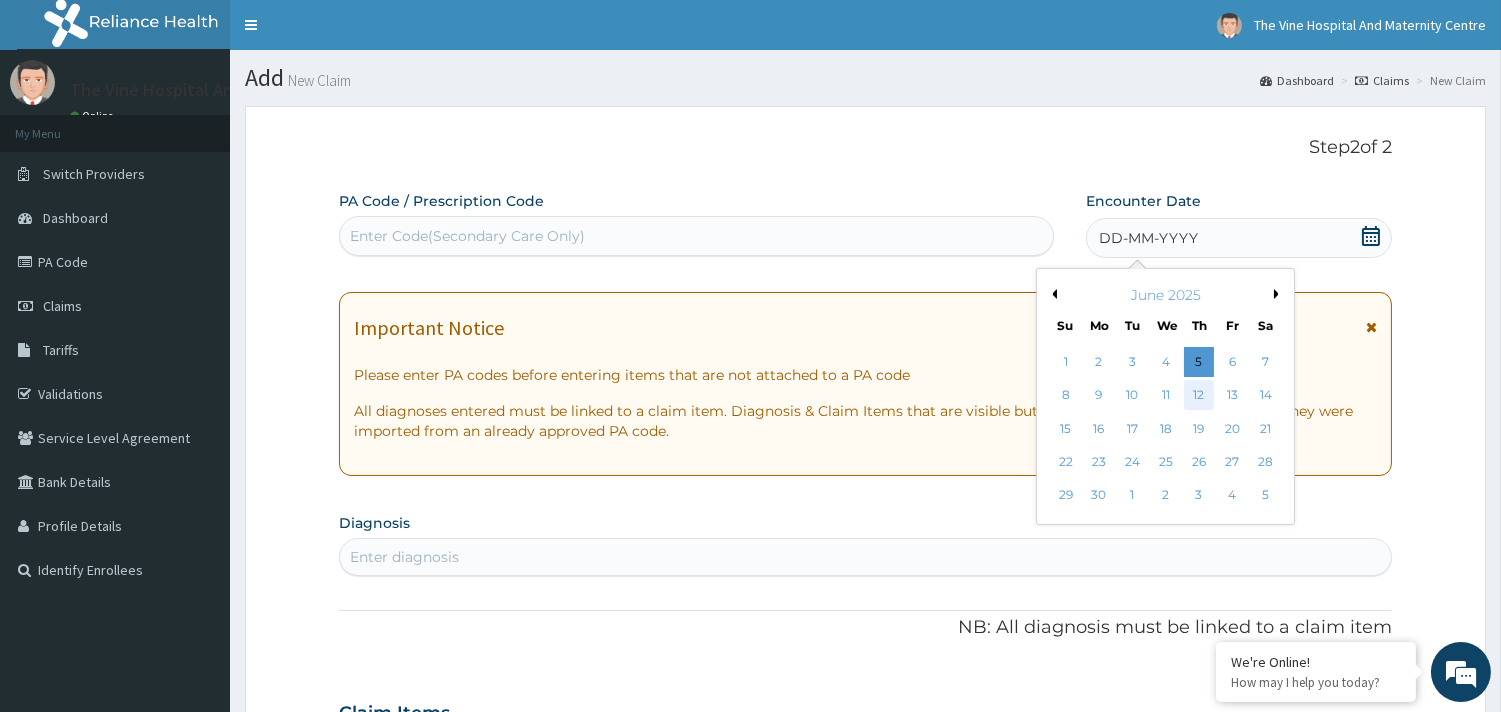click on "12" at bounding box center (1199, 396) 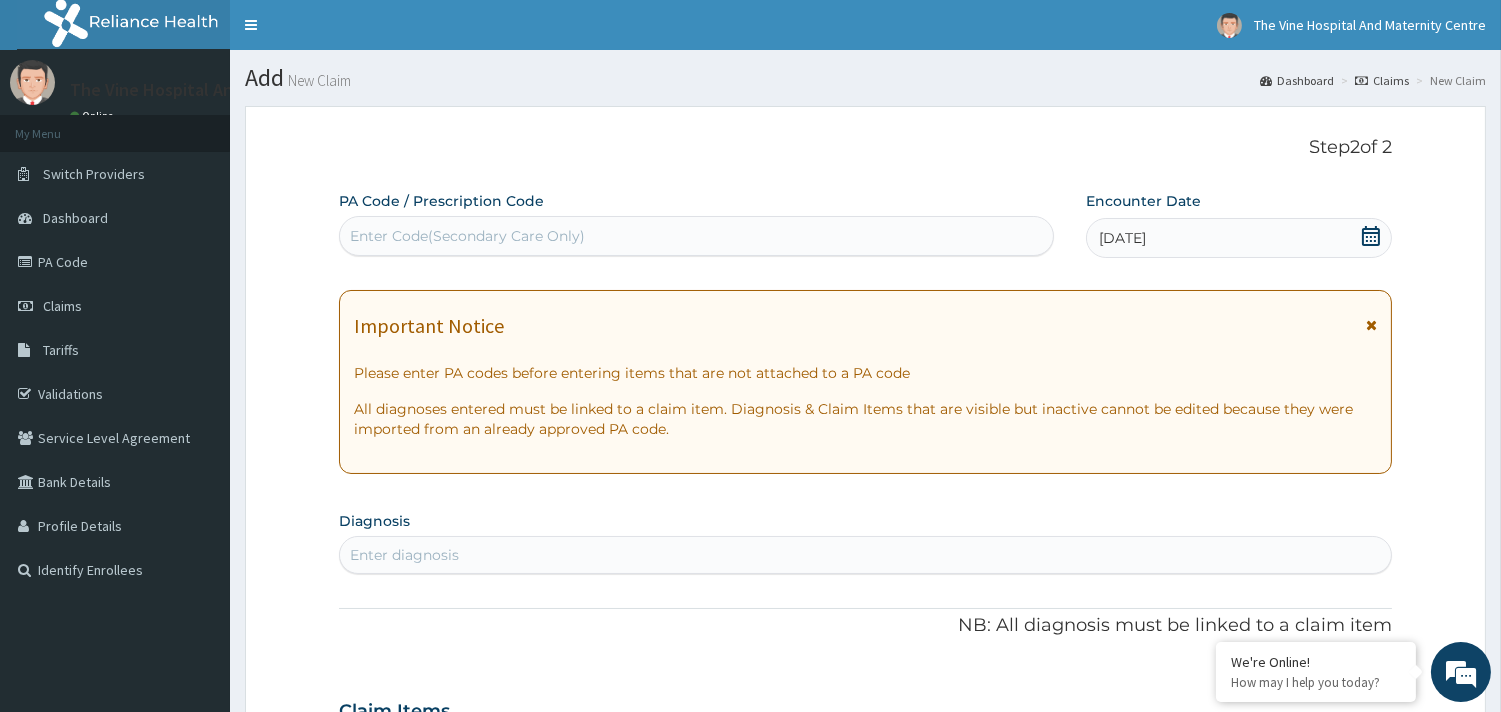 scroll, scrollTop: 222, scrollLeft: 0, axis: vertical 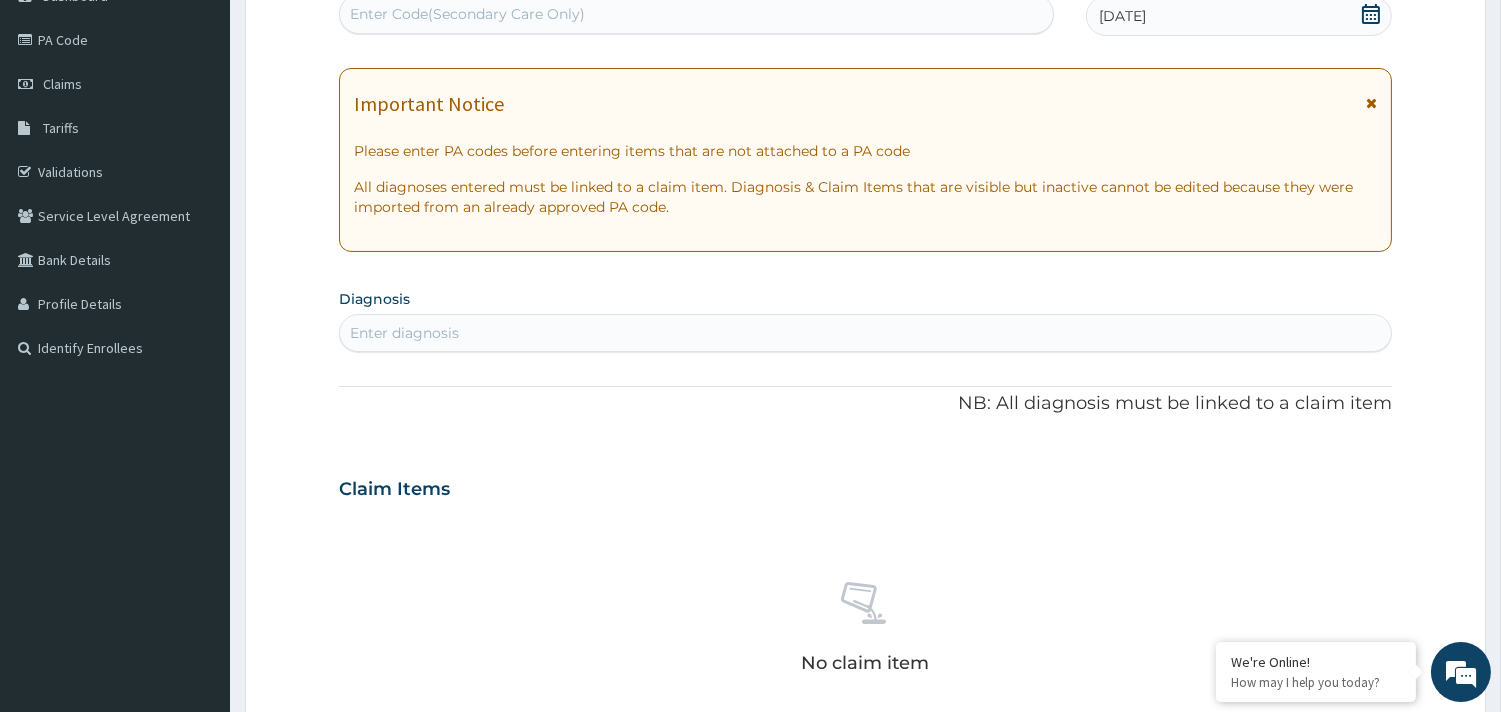 click on "Enter diagnosis" at bounding box center (404, 333) 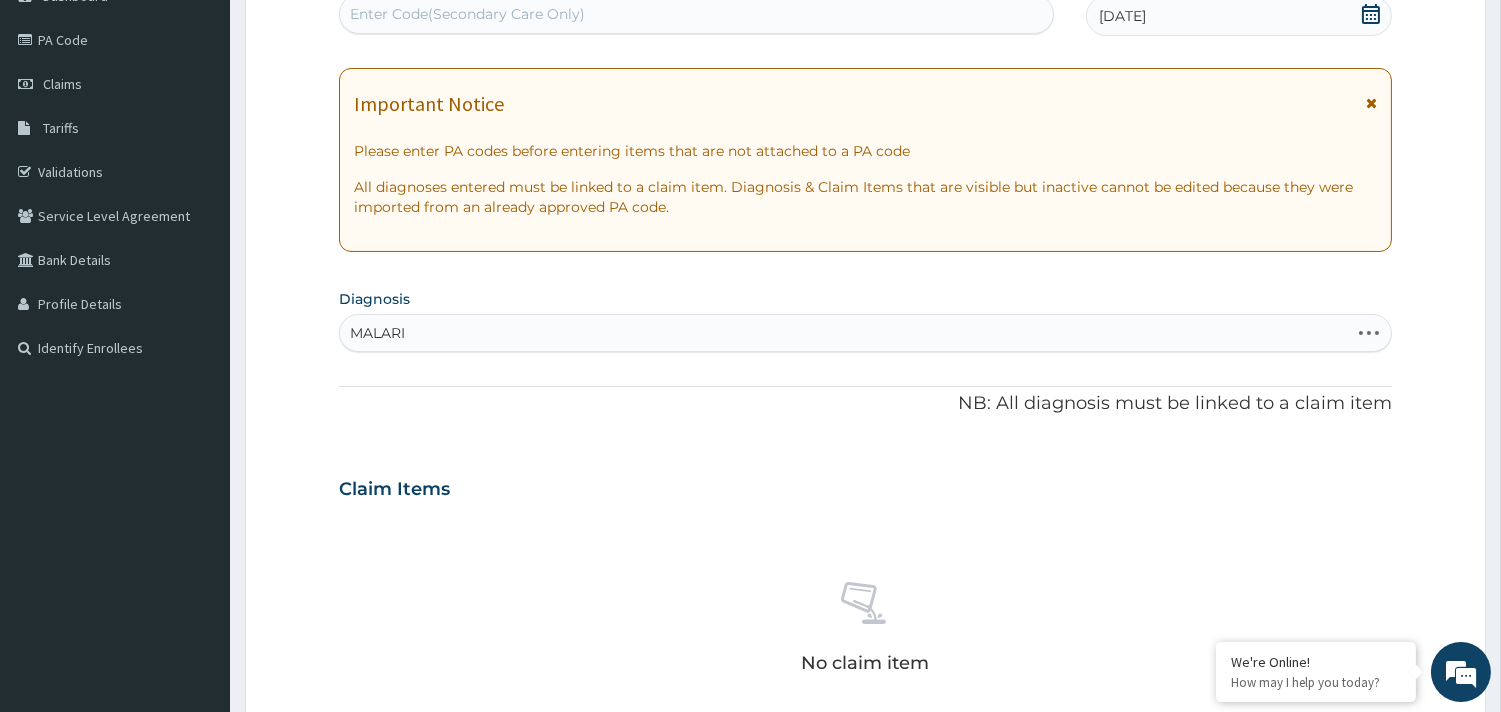 type on "MALARIA" 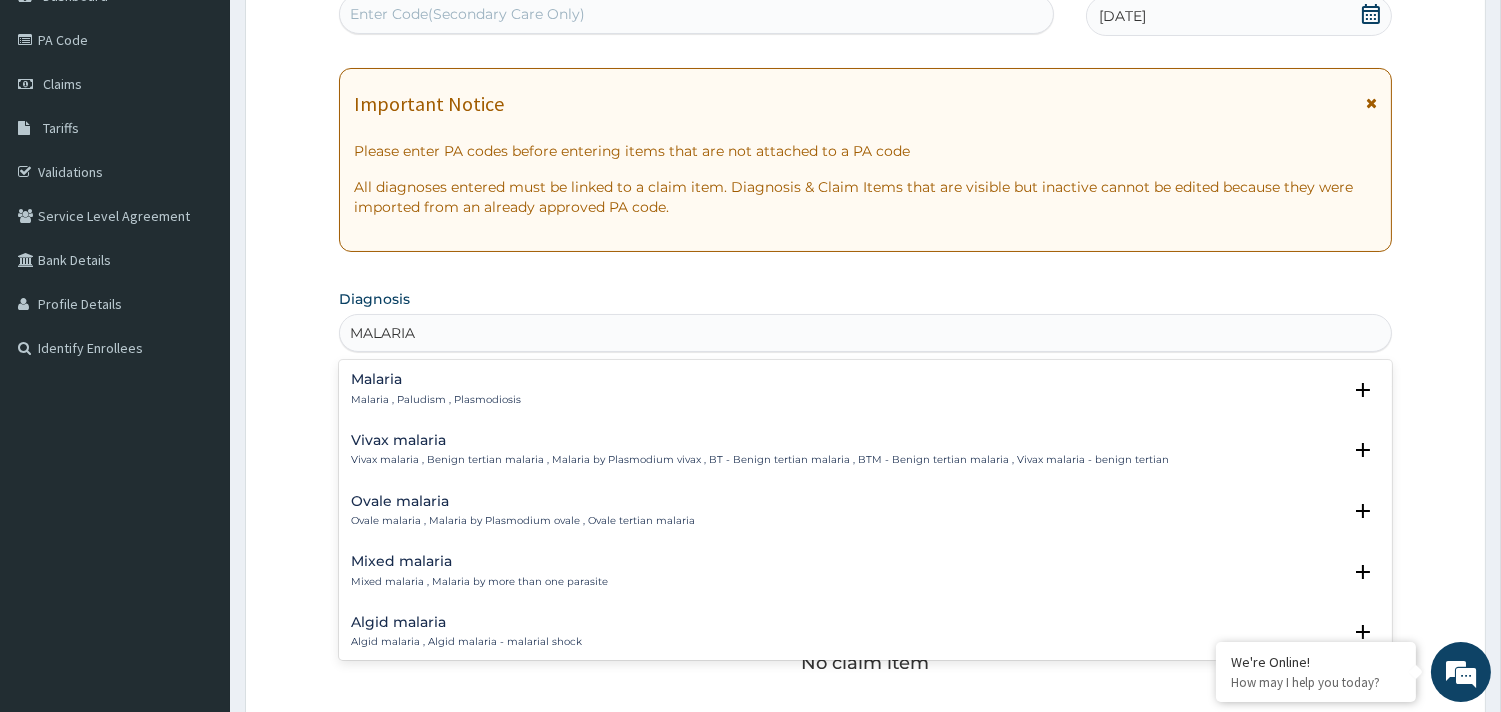 click on "Malaria" at bounding box center (436, 379) 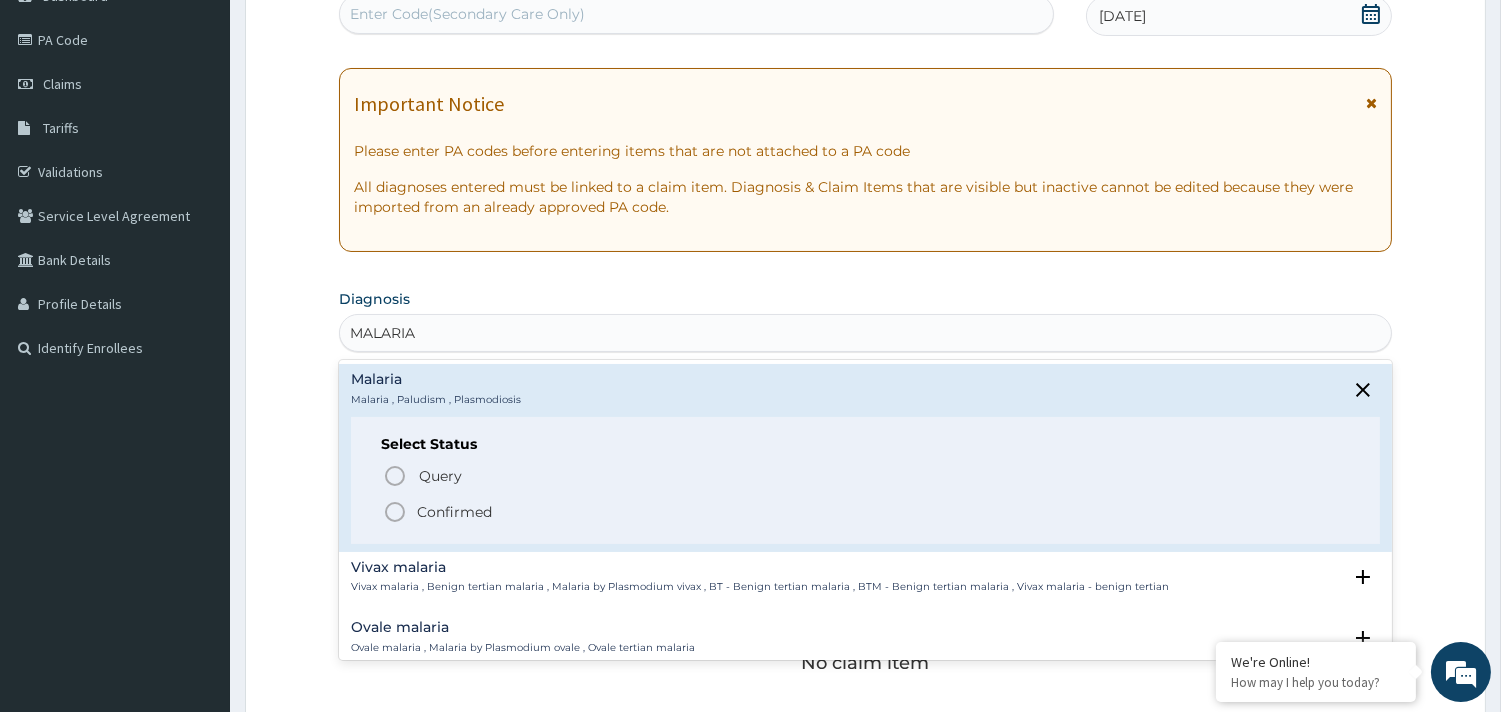 click 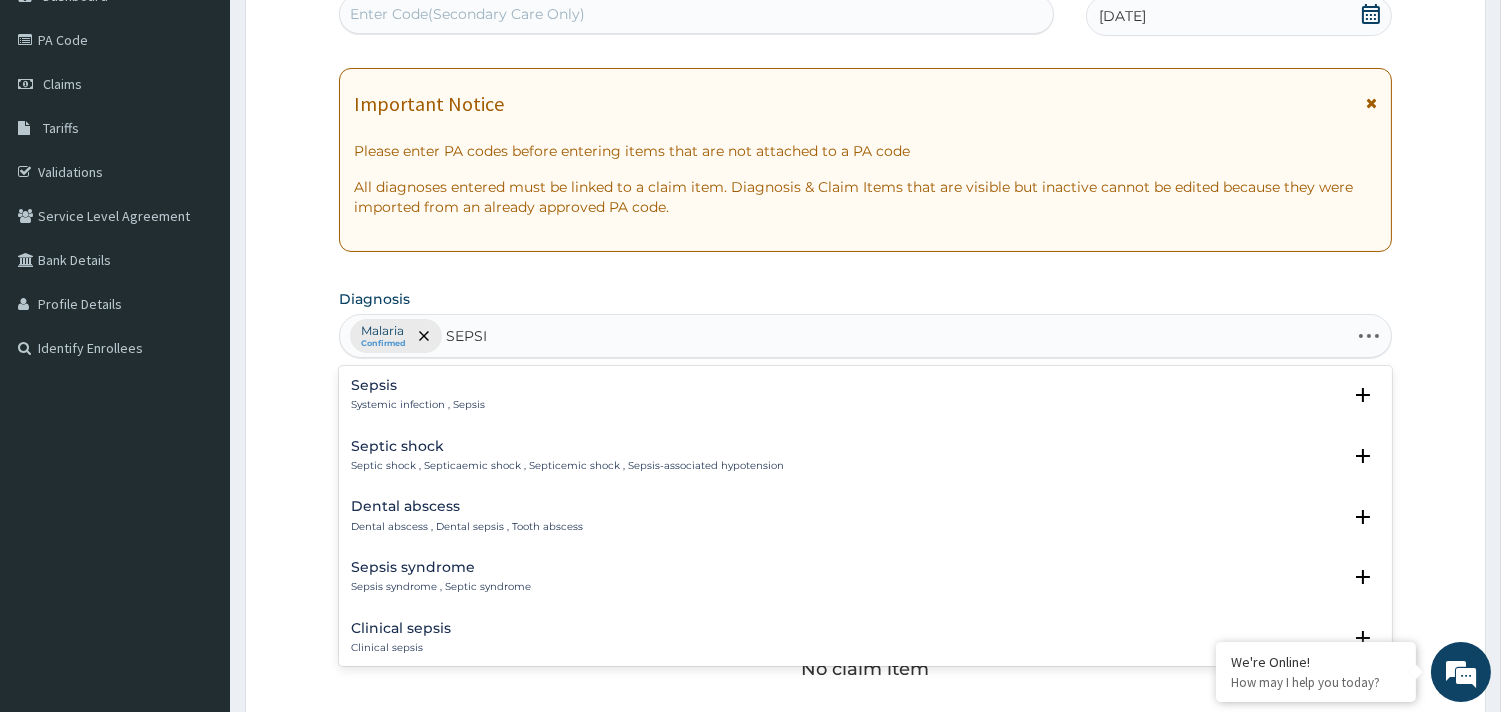 type on "SEPSIS" 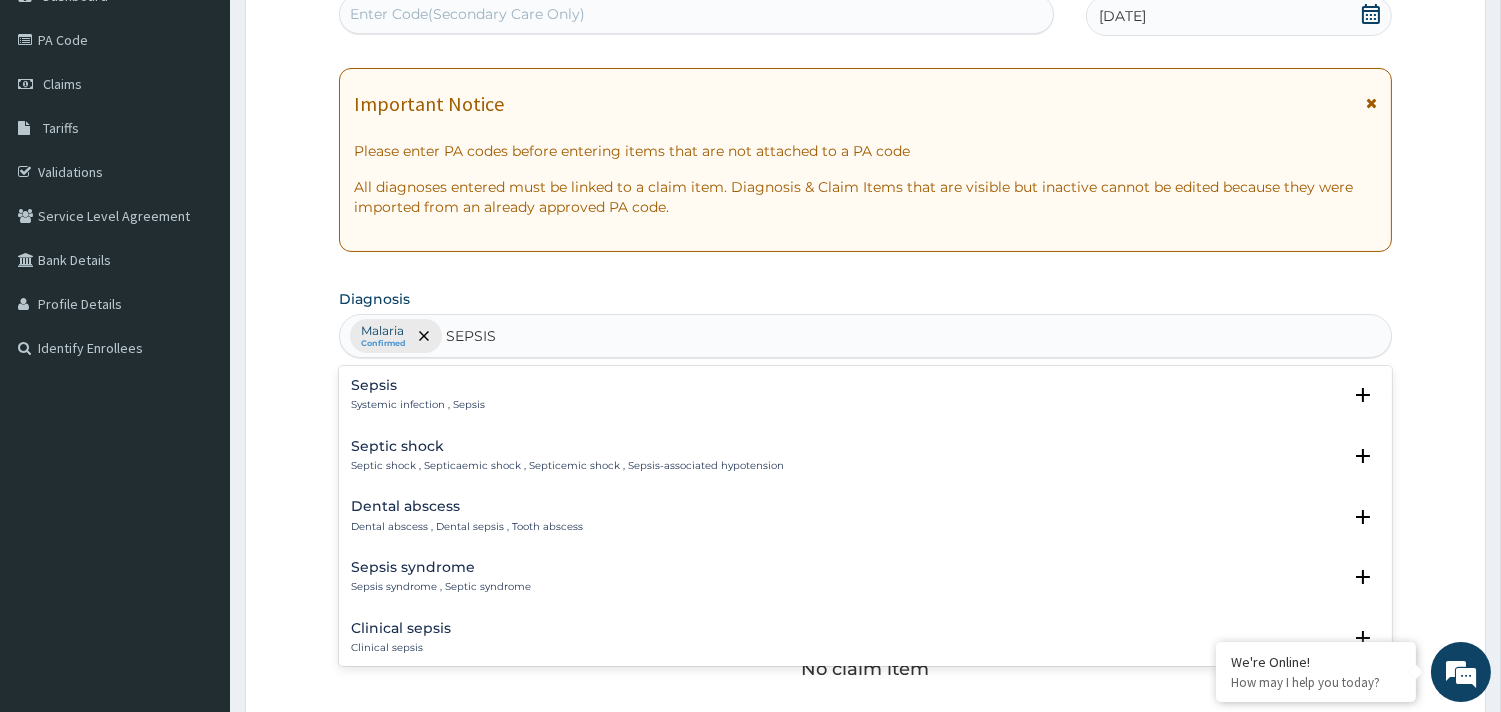 click on "Sepsis" at bounding box center [418, 385] 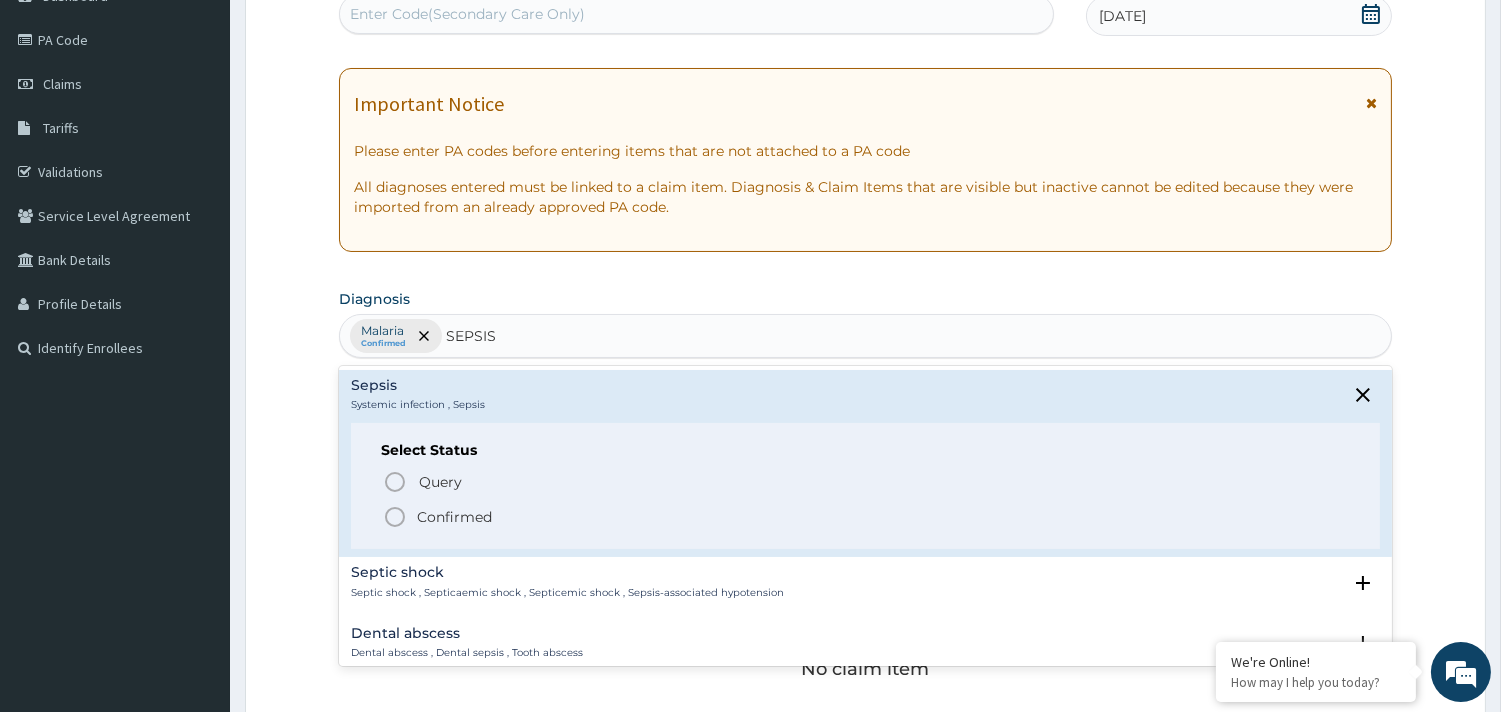 click 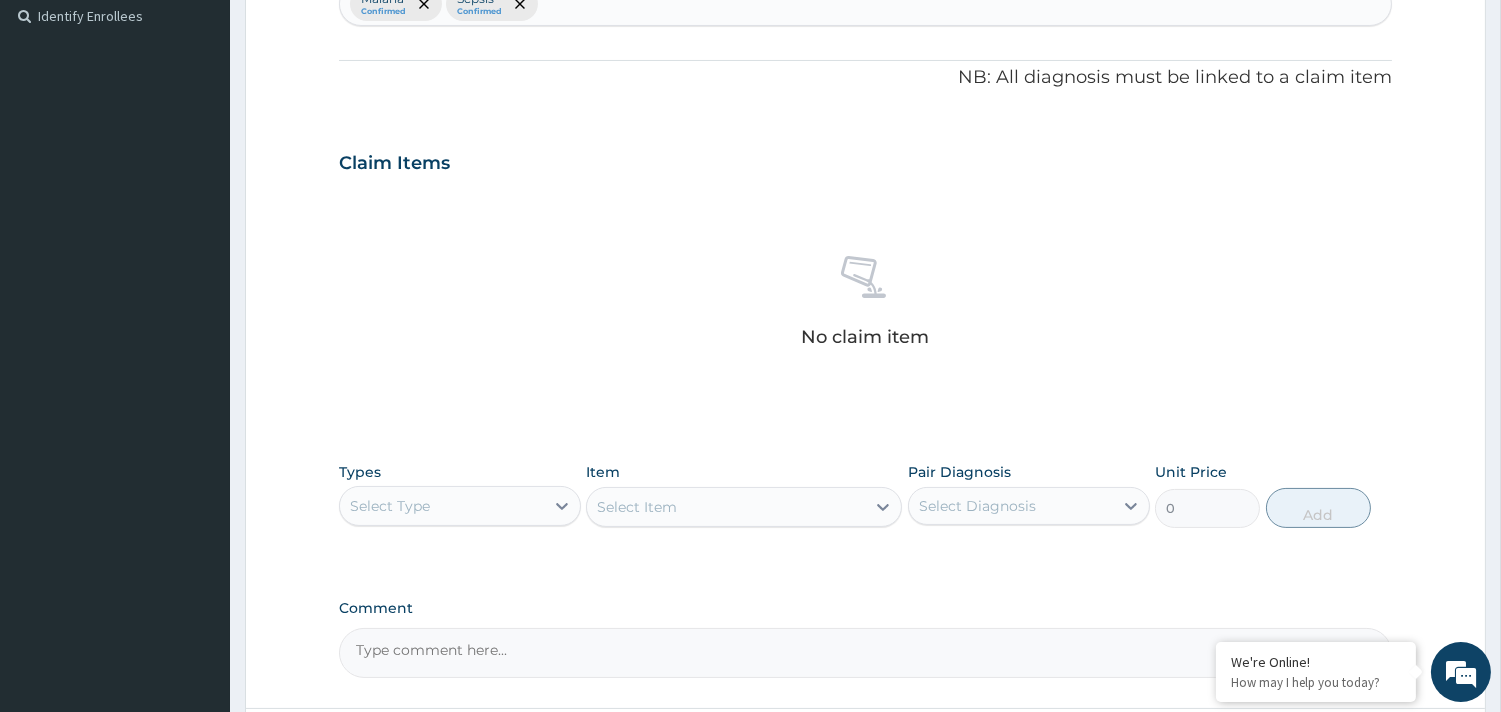 scroll, scrollTop: 555, scrollLeft: 0, axis: vertical 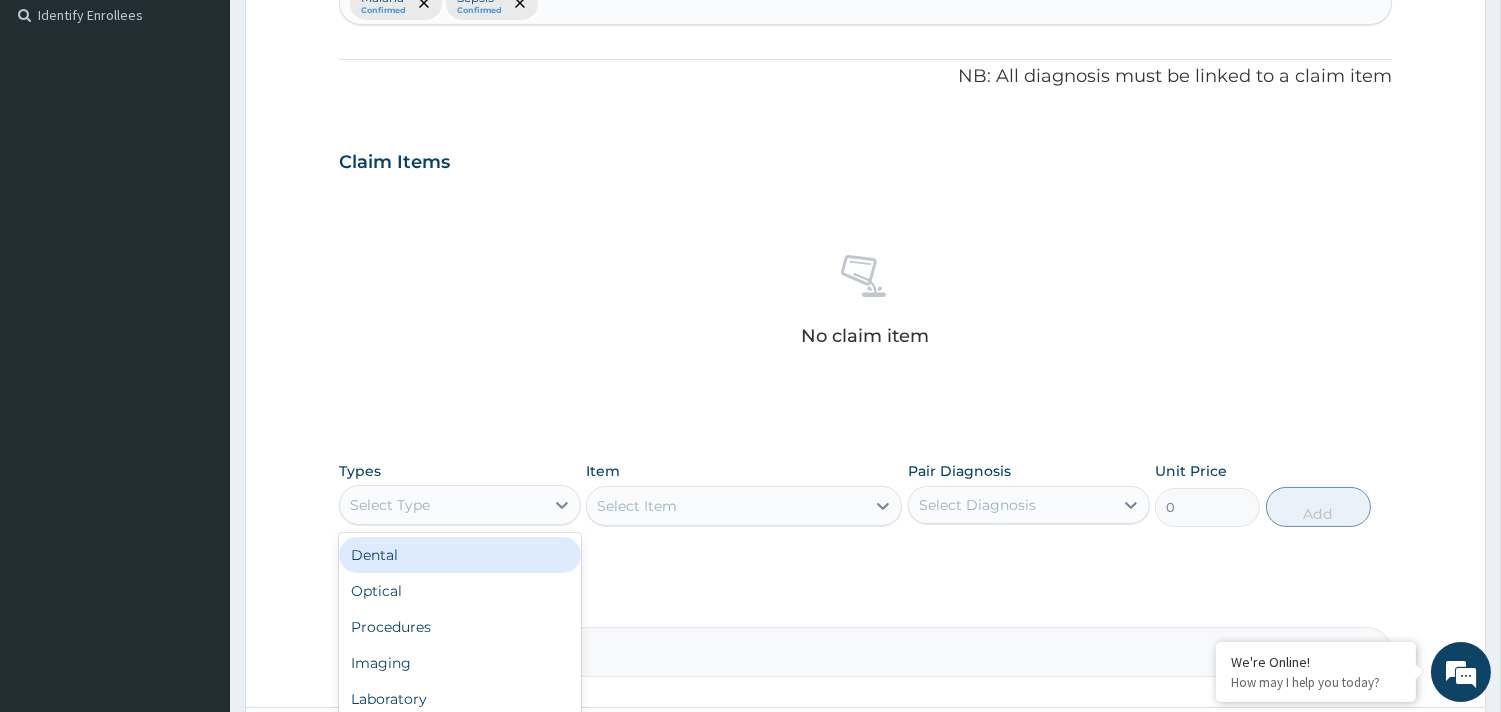 click on "Select Type" at bounding box center (442, 505) 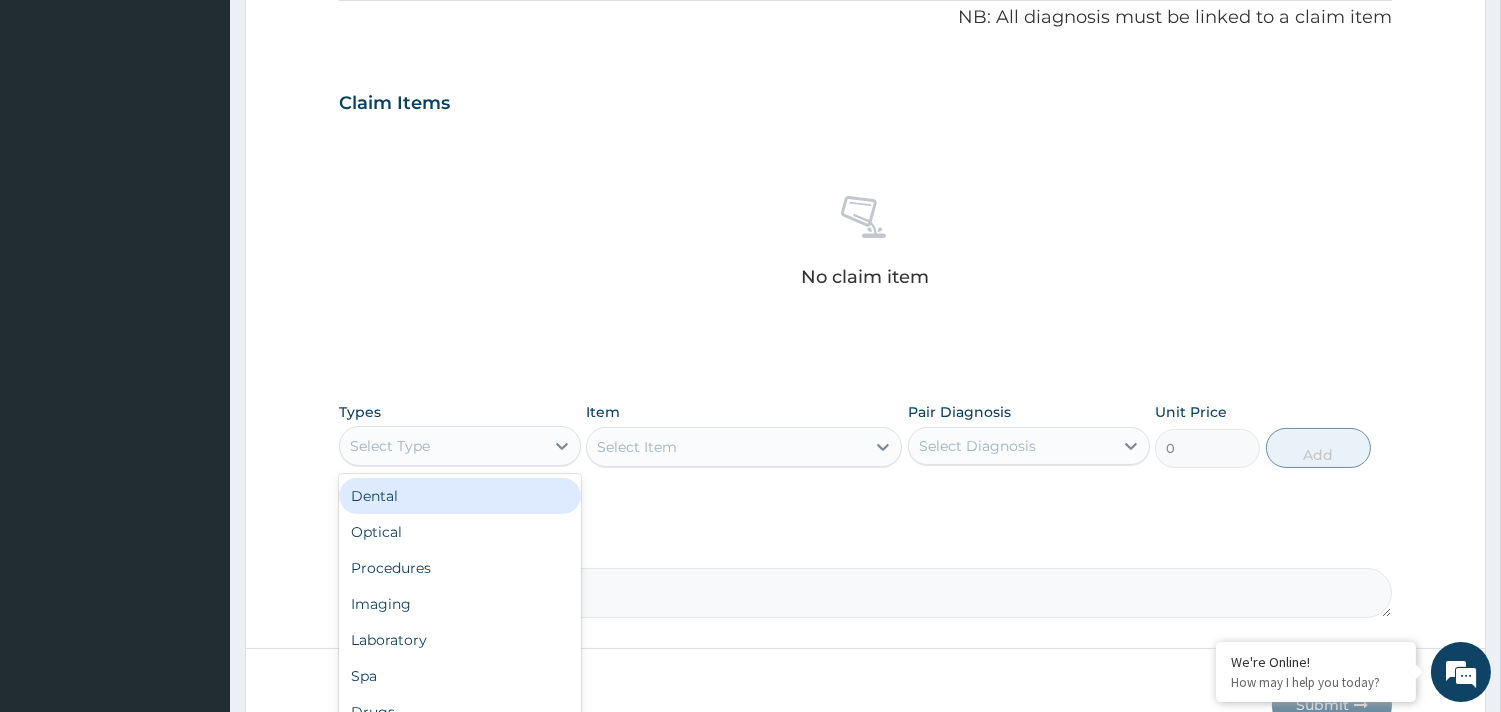 scroll, scrollTop: 666, scrollLeft: 0, axis: vertical 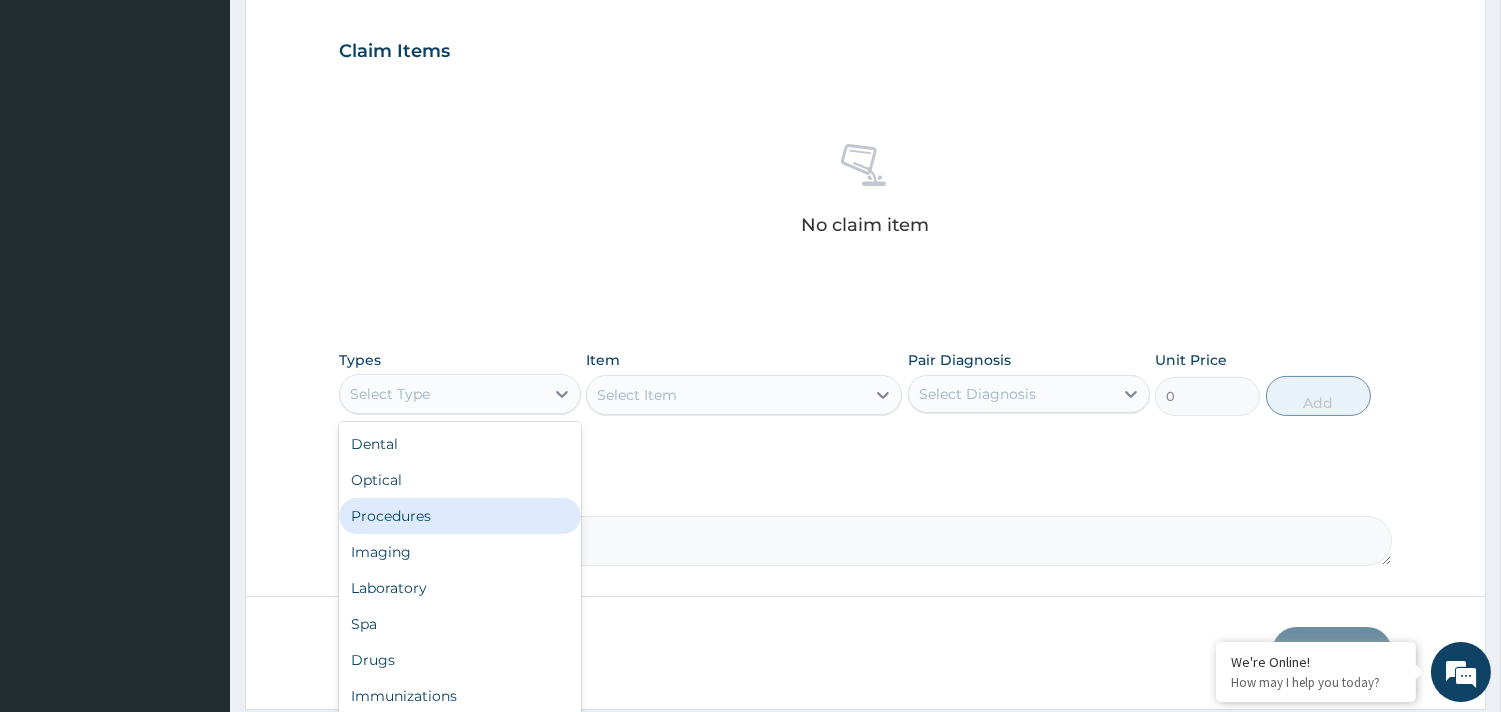 click on "Procedures" at bounding box center (460, 516) 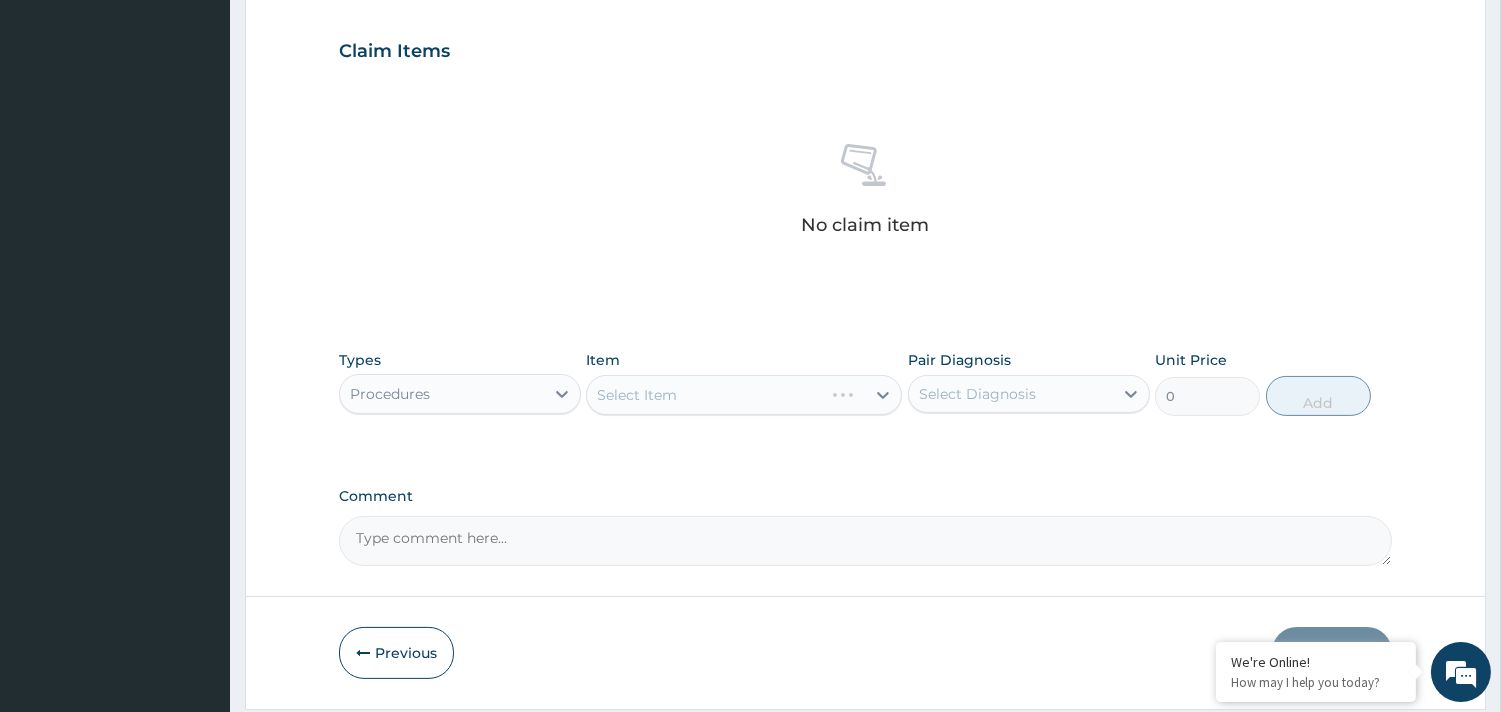 click on "Select Item" at bounding box center (744, 395) 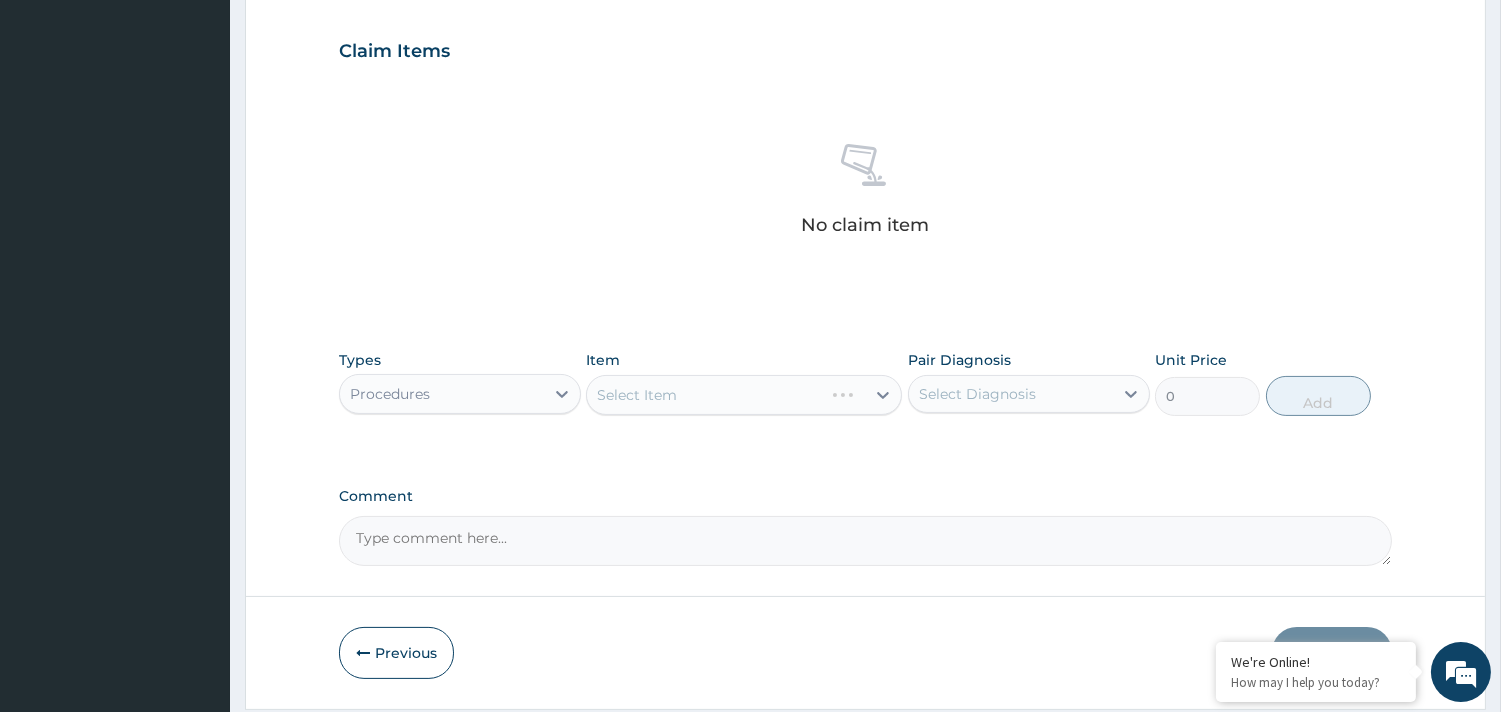 click on "Select Item" at bounding box center (744, 395) 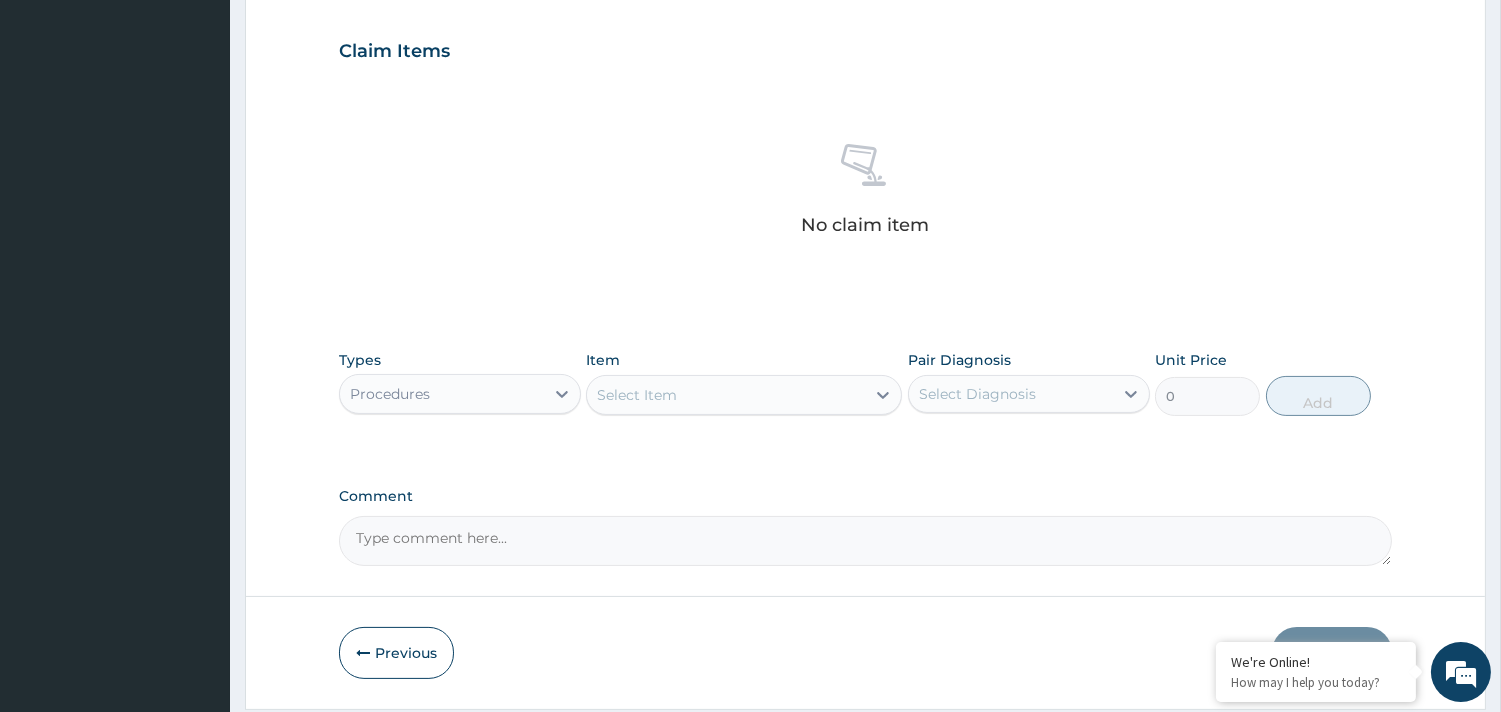 click on "Select Item" at bounding box center (637, 395) 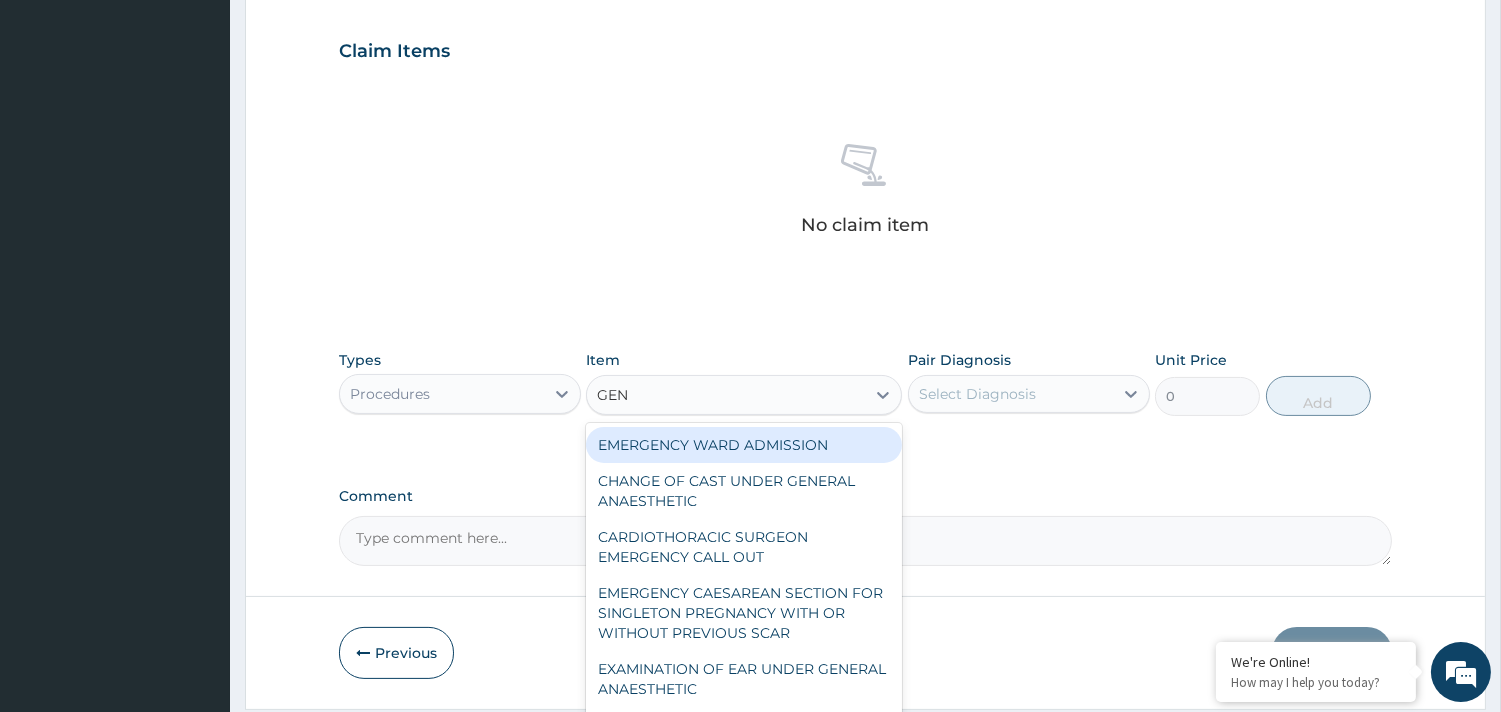 type on "GENE" 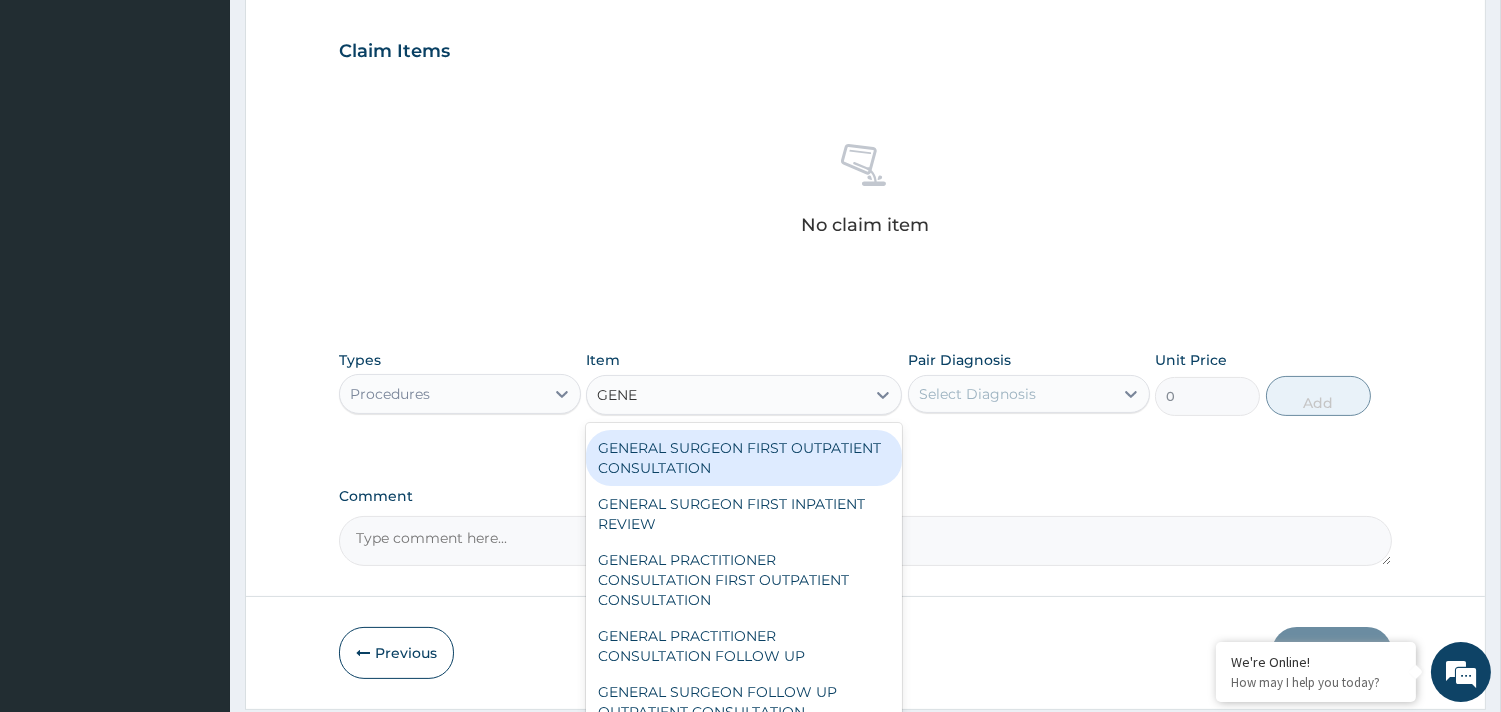scroll, scrollTop: 222, scrollLeft: 0, axis: vertical 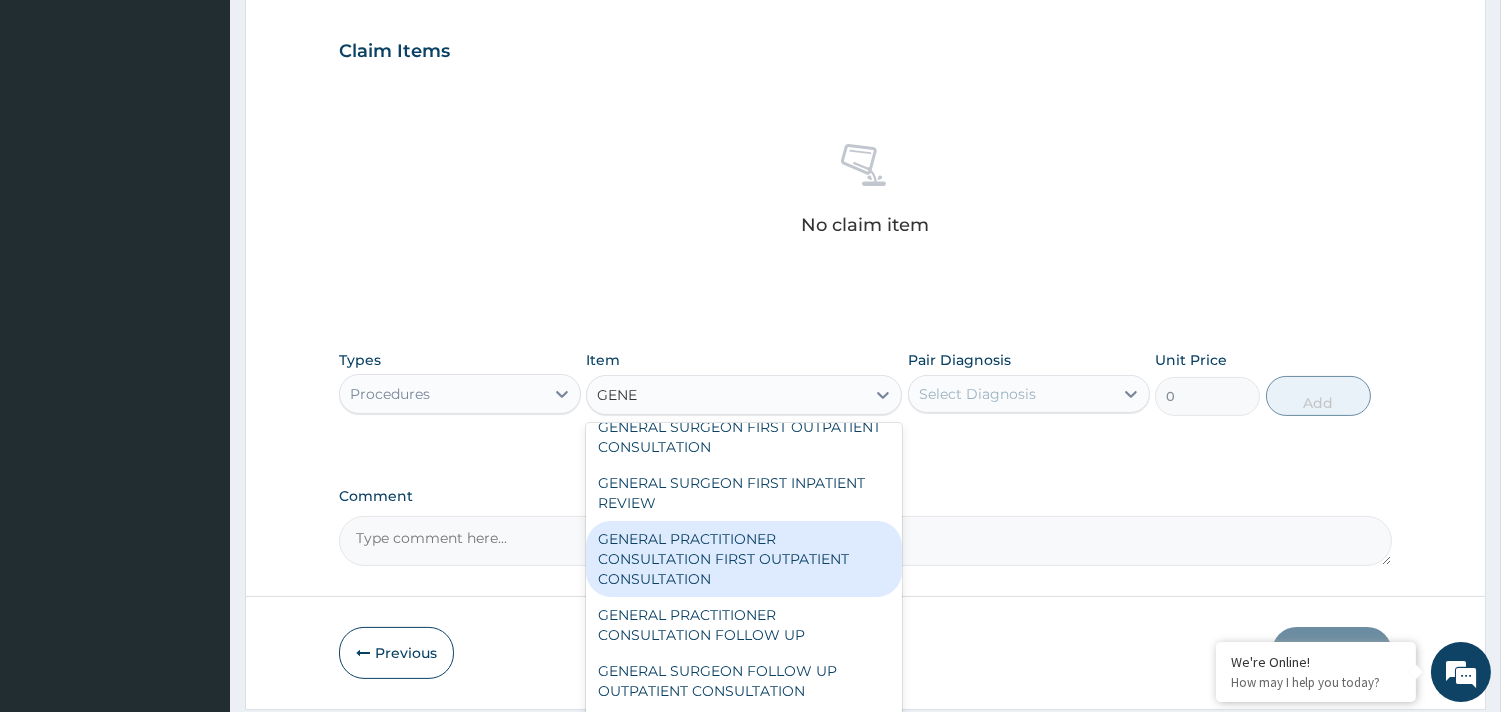click on "GENERAL PRACTITIONER CONSULTATION FIRST OUTPATIENT CONSULTATION" at bounding box center (744, 559) 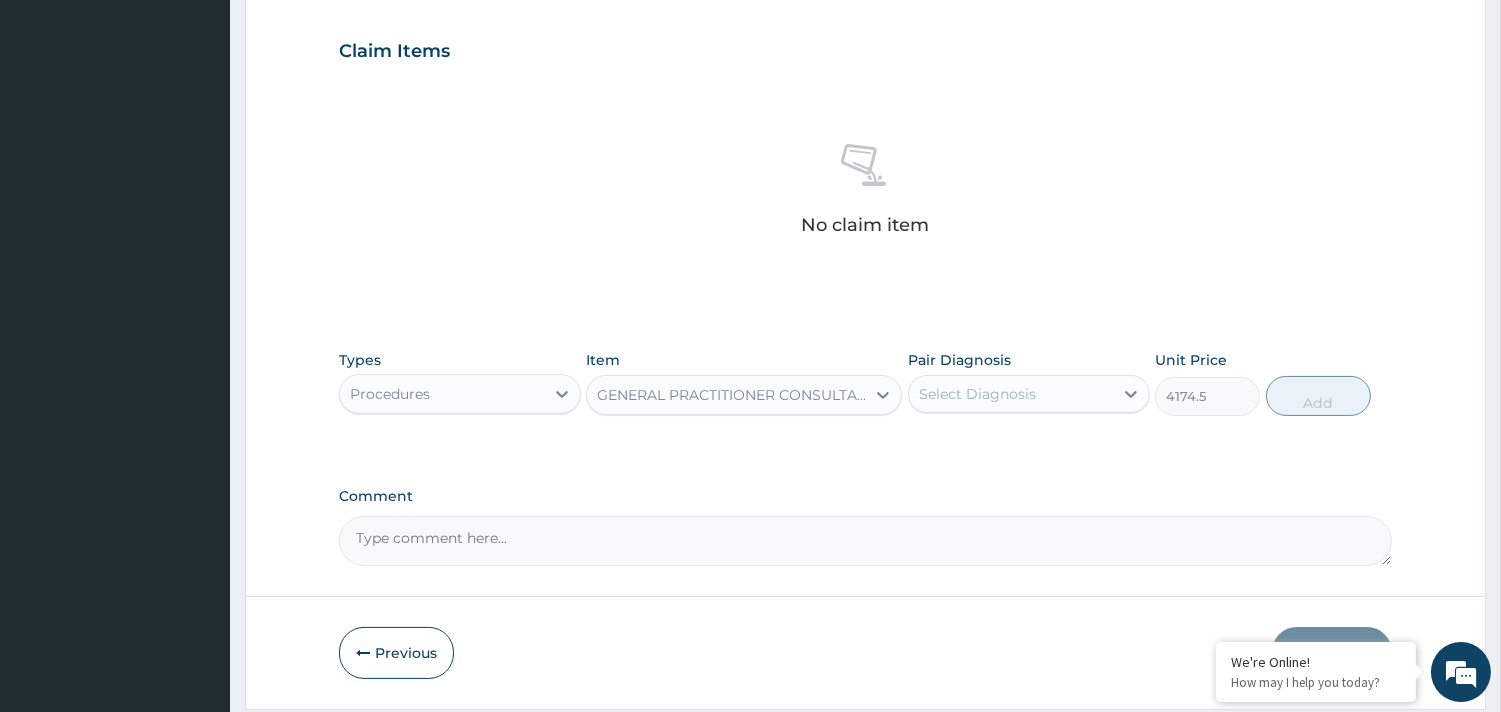 type 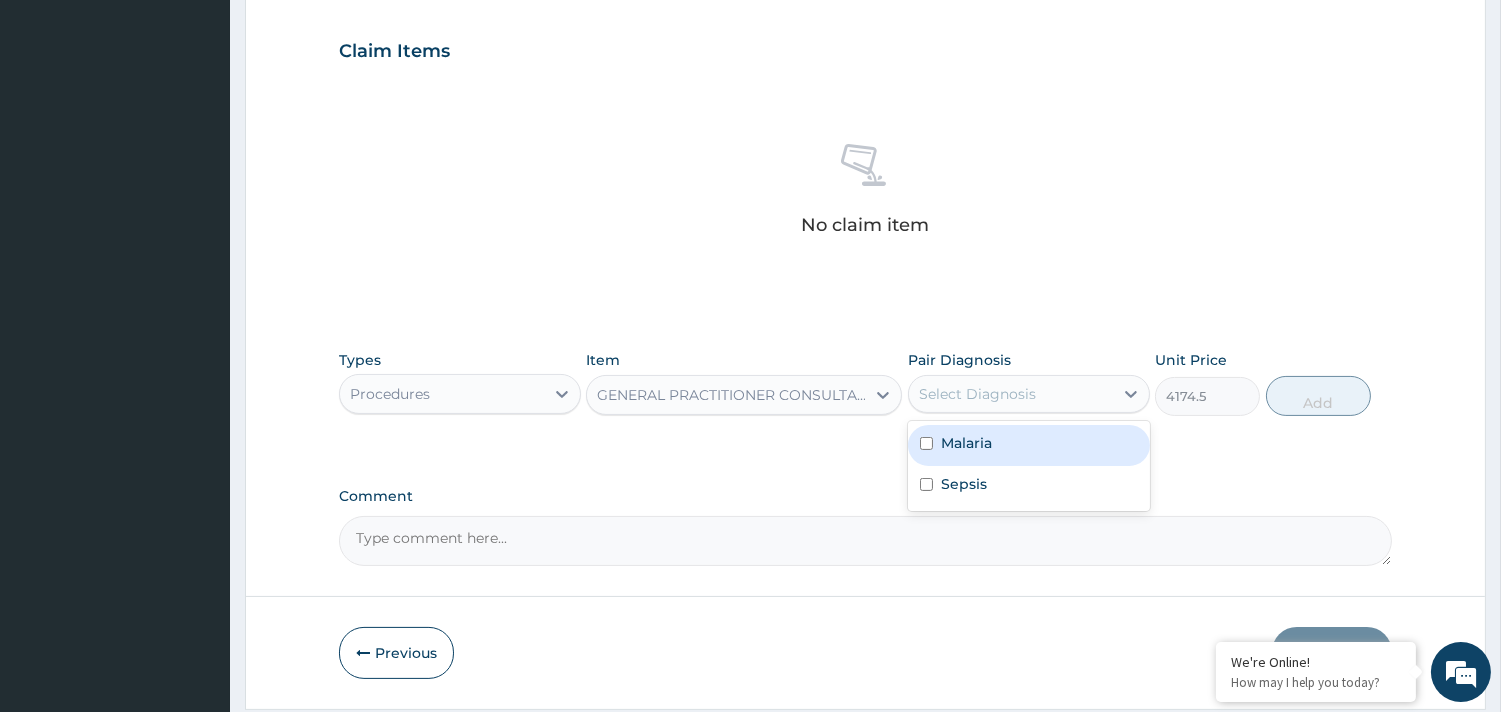 click on "Malaria" at bounding box center (1029, 445) 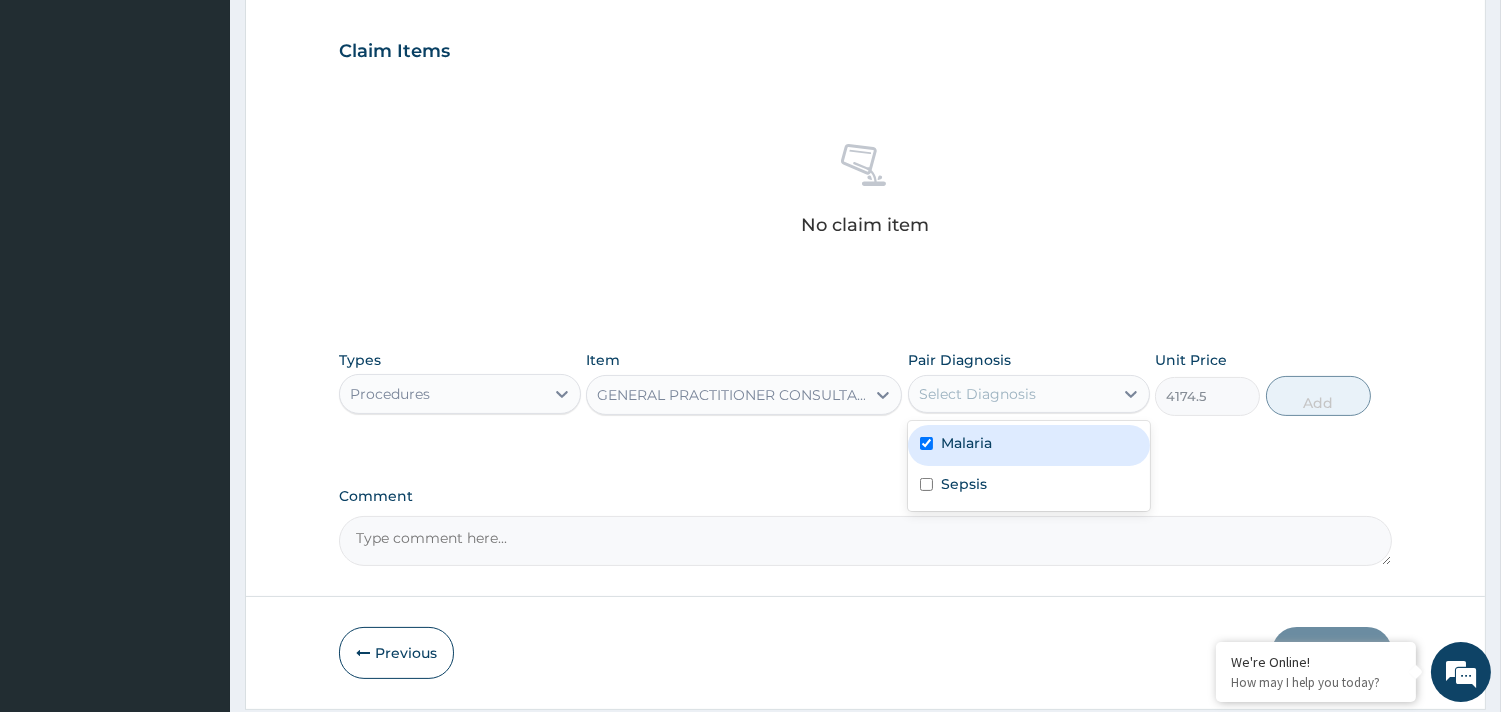 checkbox on "true" 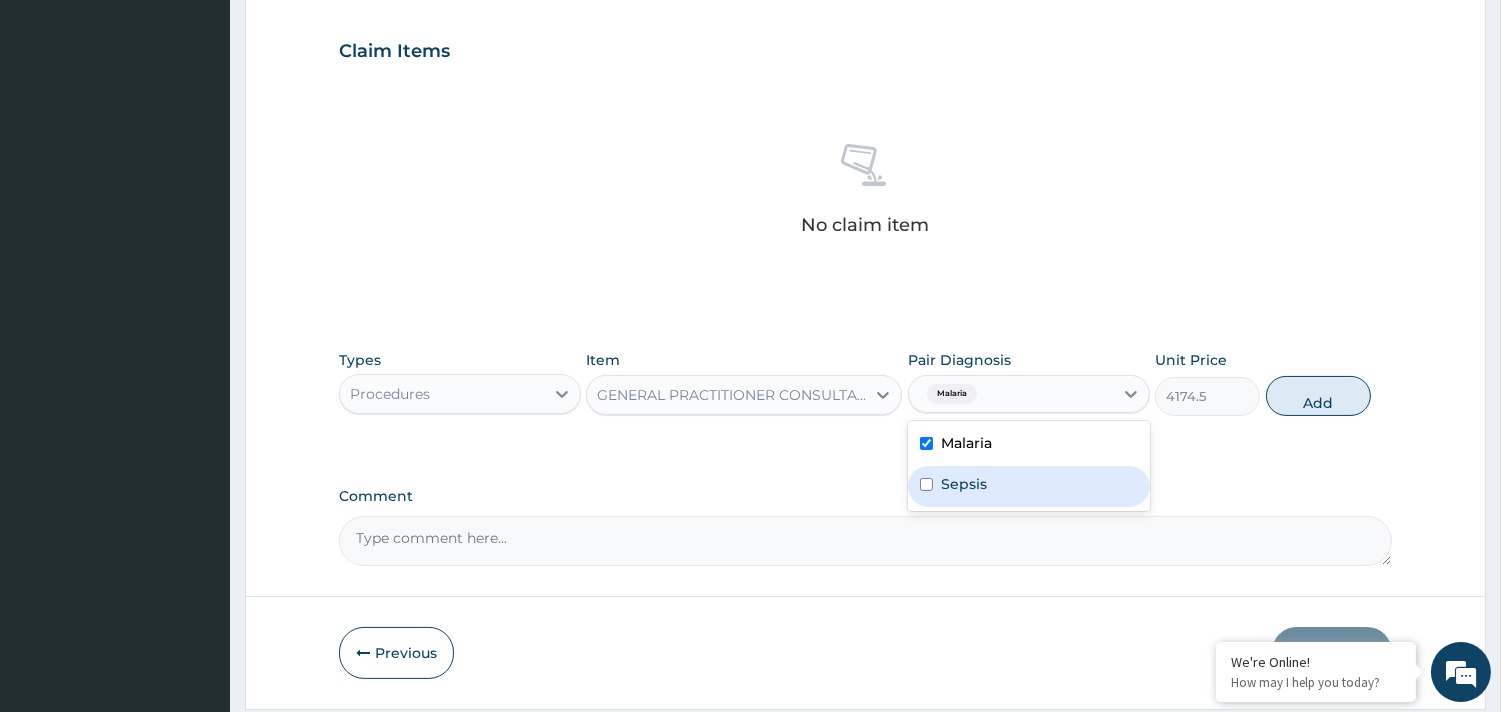 click on "Sepsis" at bounding box center [1029, 486] 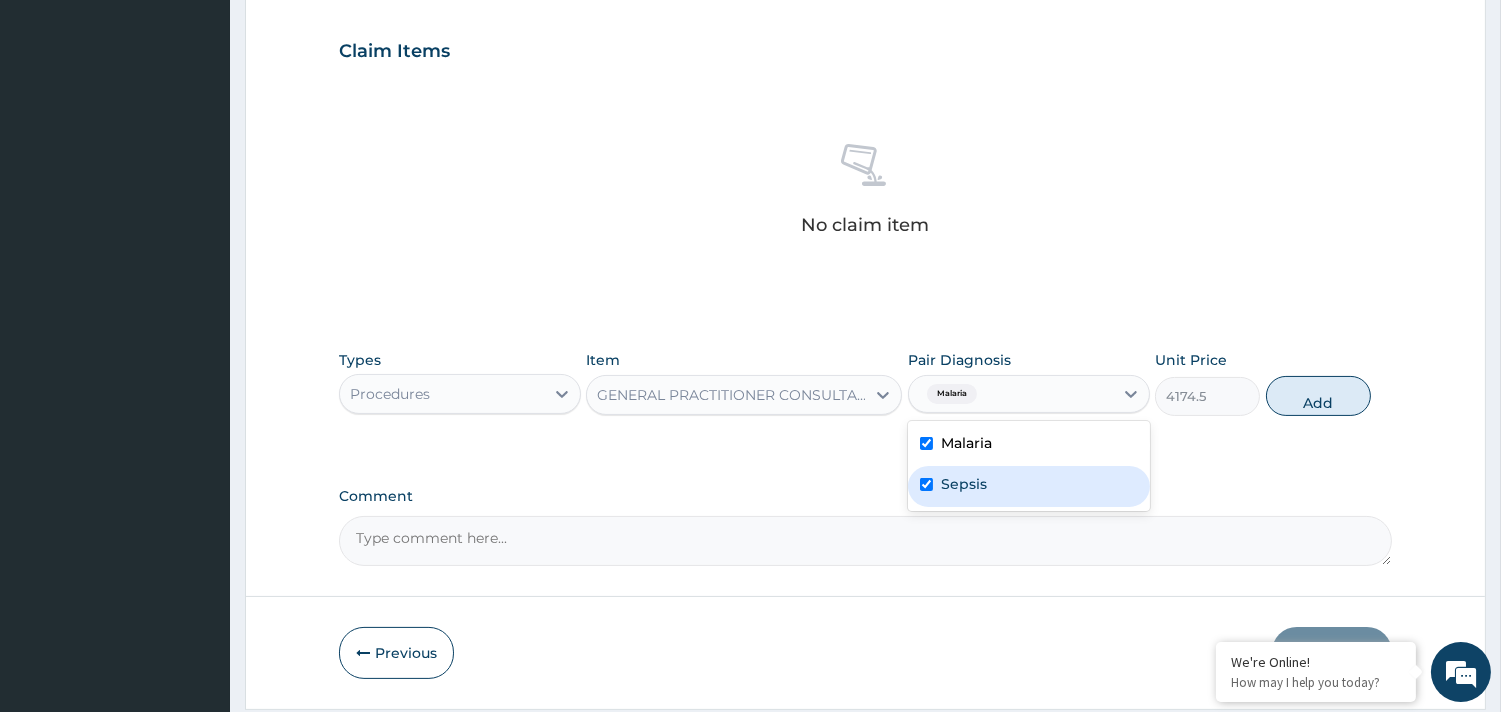 checkbox on "true" 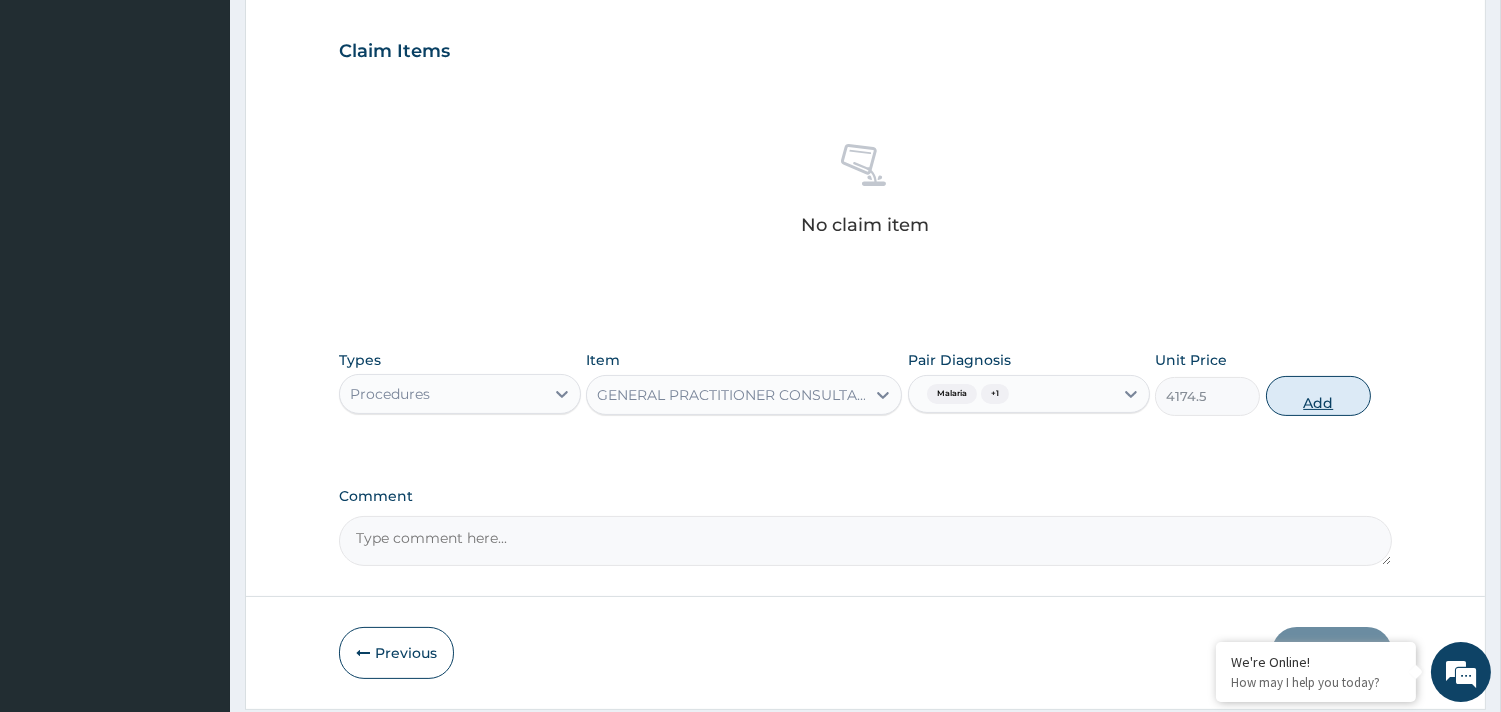 click on "Add" at bounding box center (1318, 396) 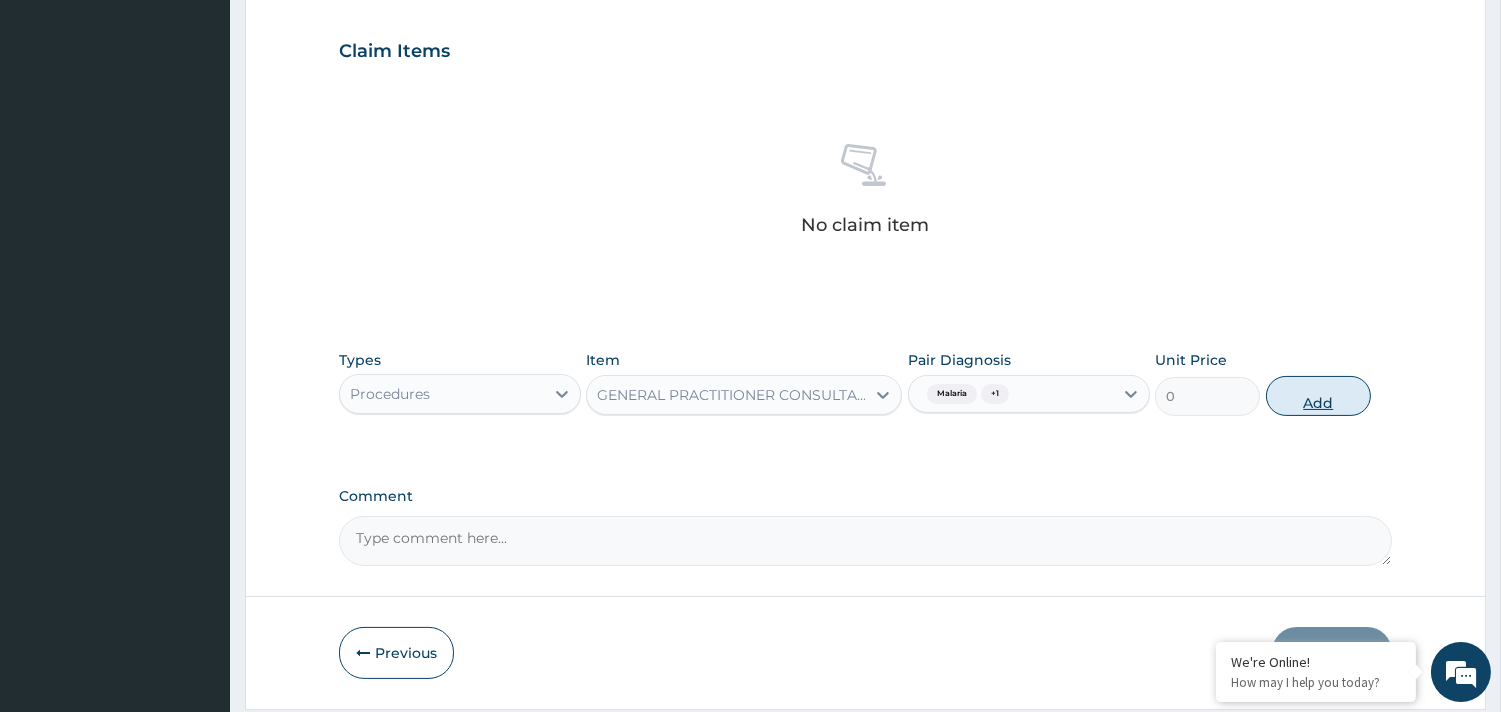 scroll, scrollTop: 643, scrollLeft: 0, axis: vertical 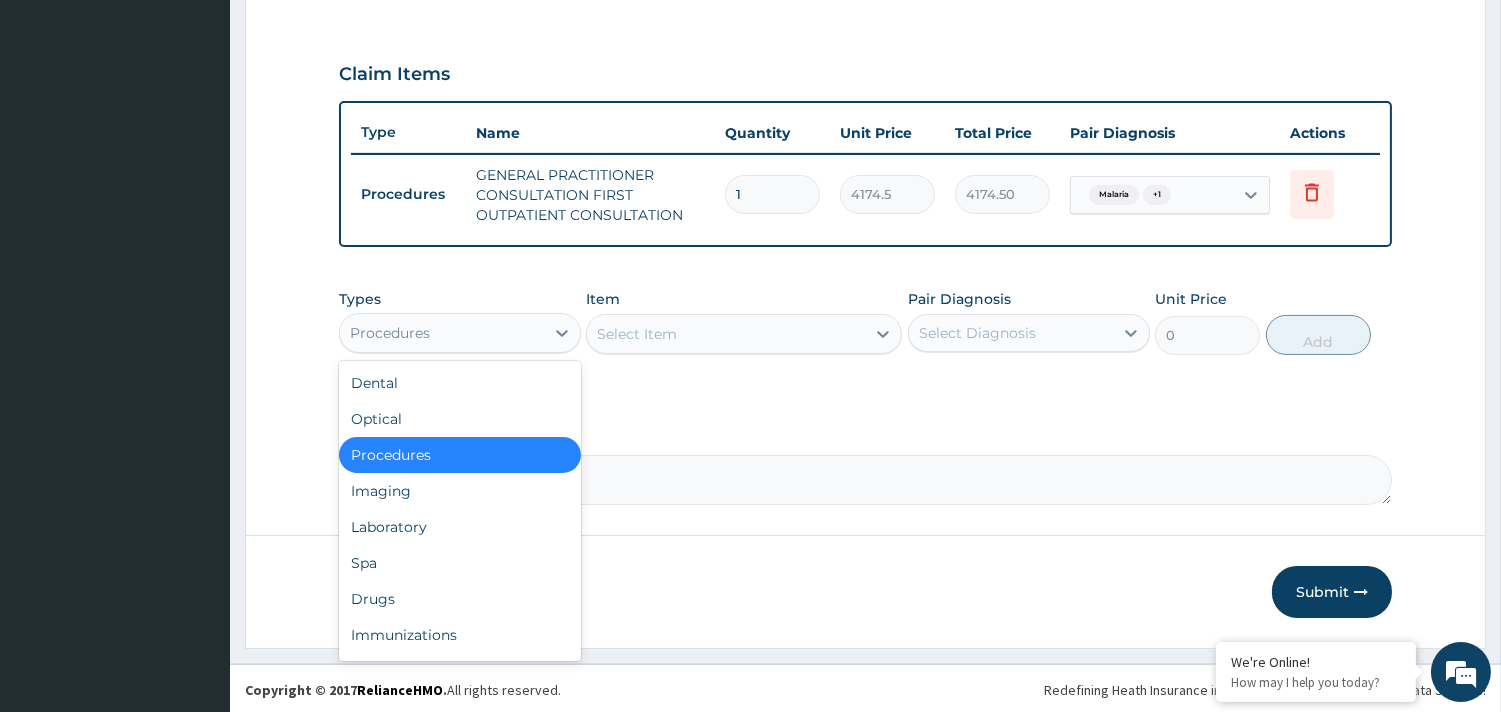 click on "Procedures" at bounding box center [442, 333] 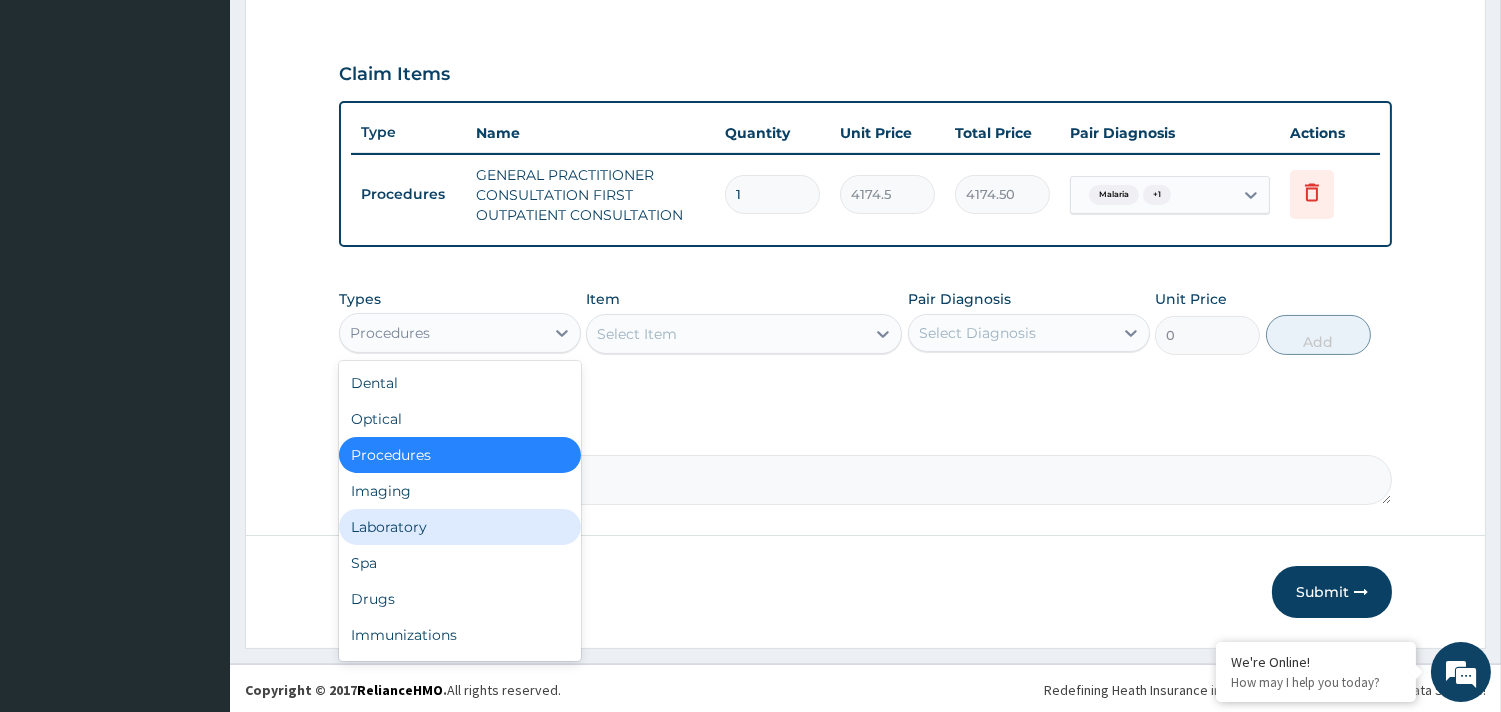 click on "Laboratory" at bounding box center (460, 527) 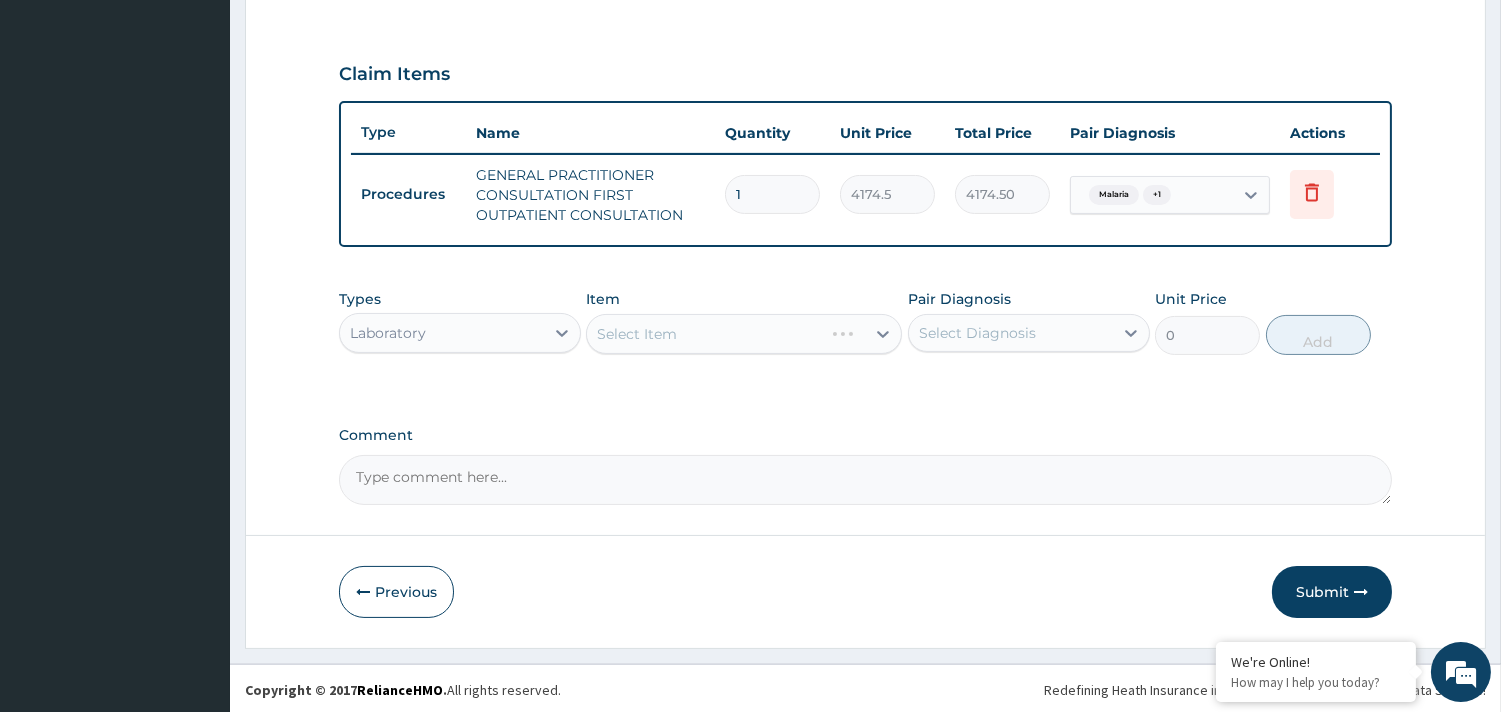 click on "Select Item" at bounding box center (744, 334) 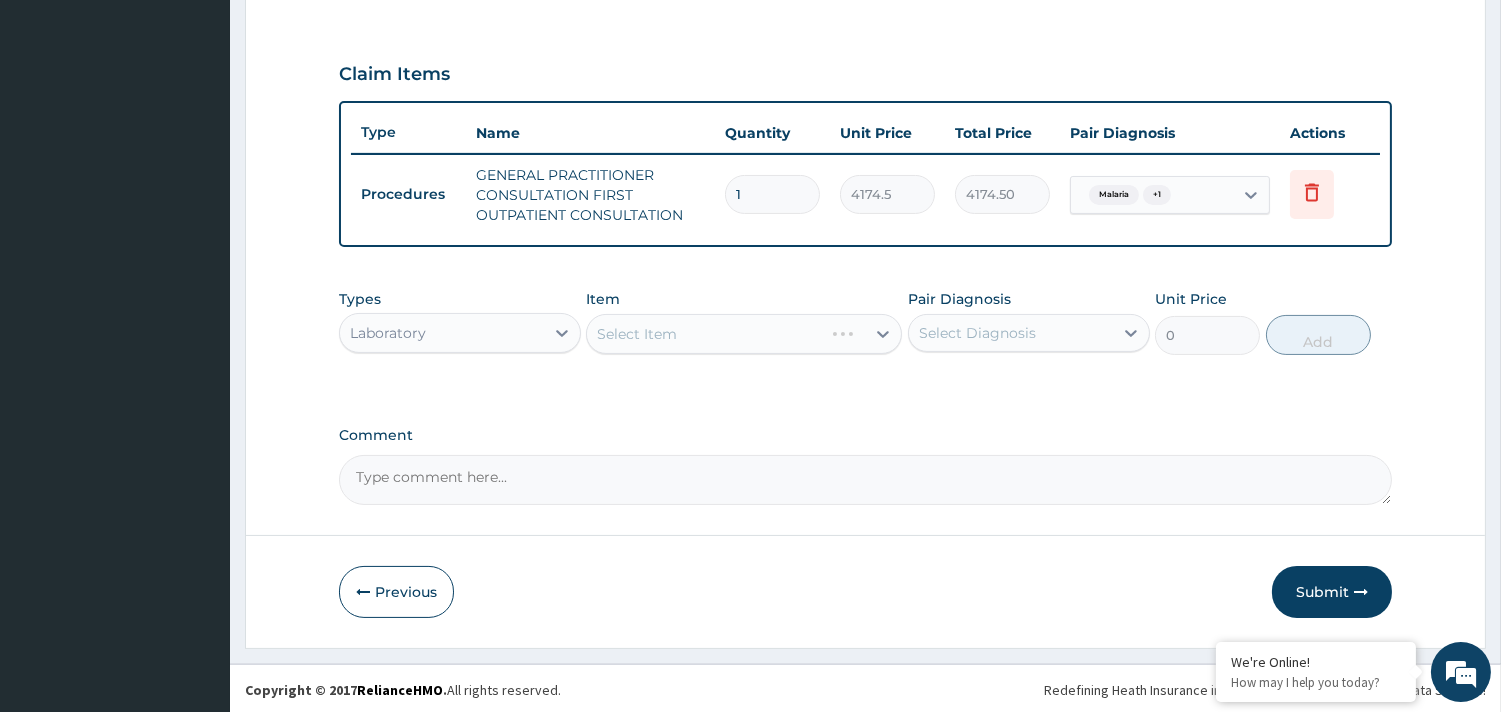 click on "Select Item" at bounding box center (744, 334) 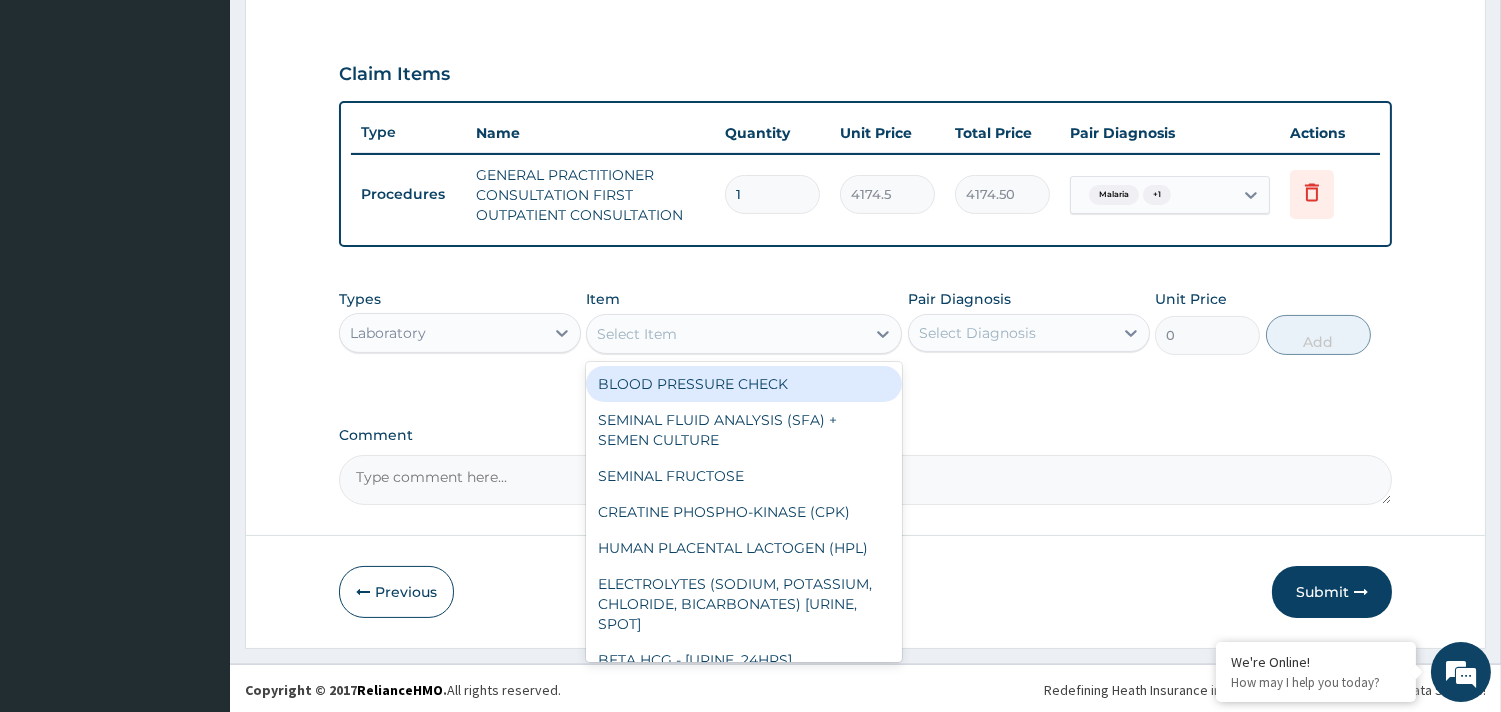 click on "Select Item" at bounding box center (637, 334) 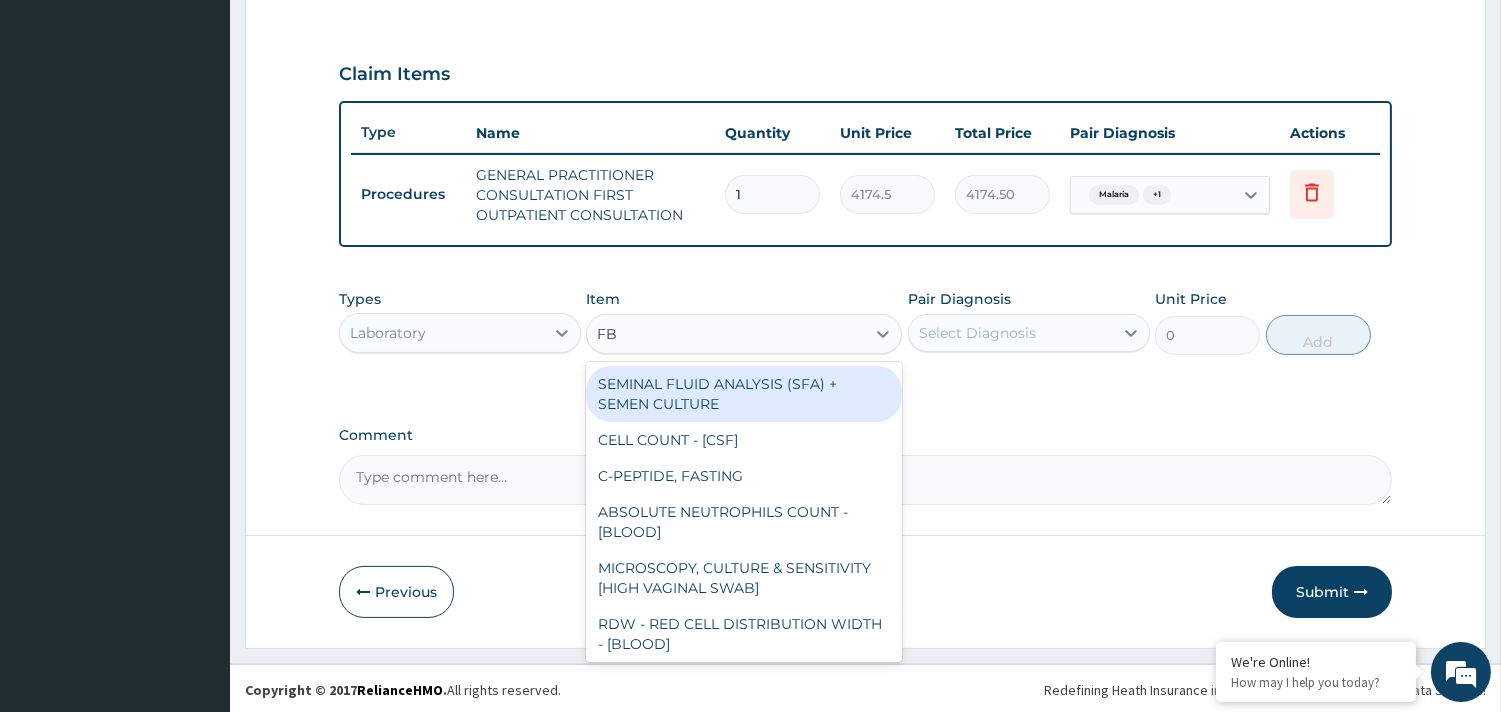 type on "FBC" 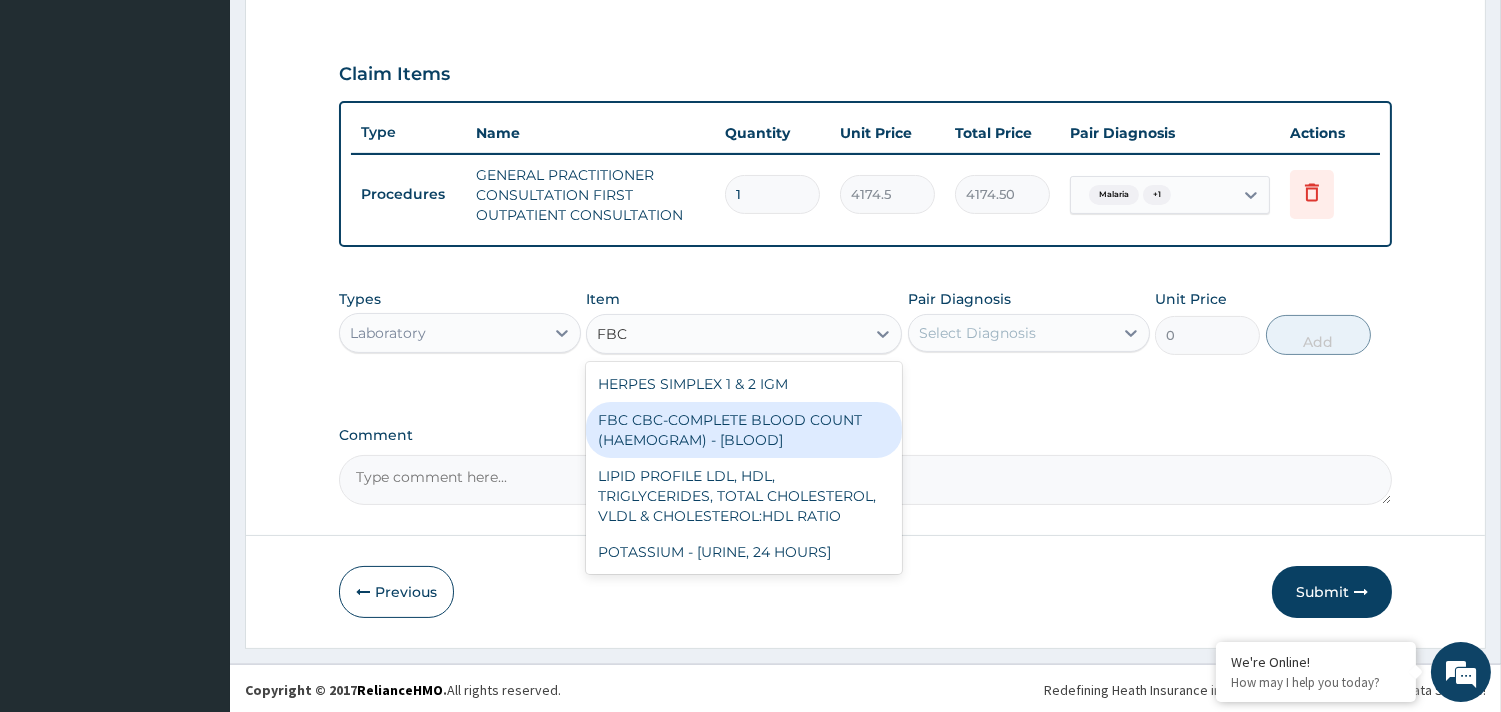click on "FBC CBC-COMPLETE BLOOD COUNT (HAEMOGRAM) - [BLOOD]" at bounding box center (744, 430) 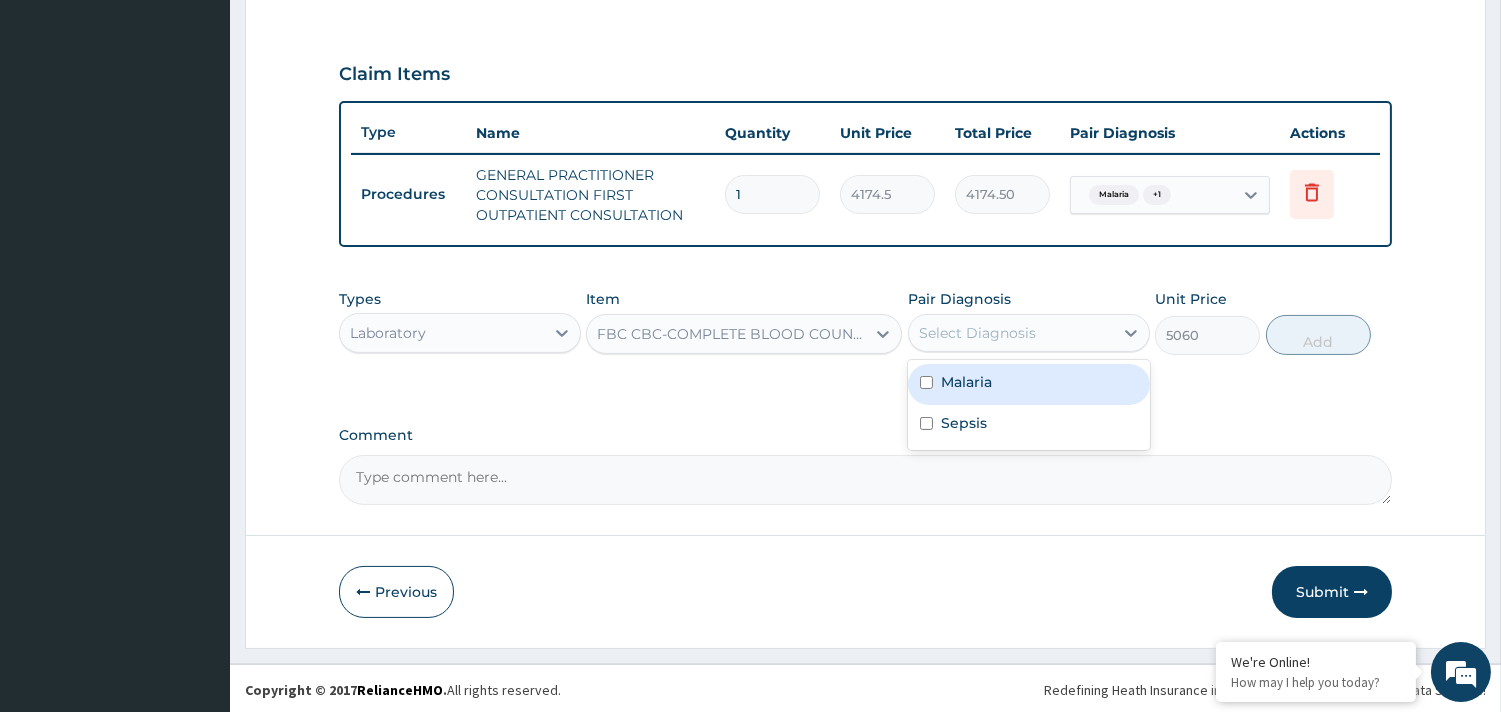 click on "Select Diagnosis" at bounding box center [1011, 333] 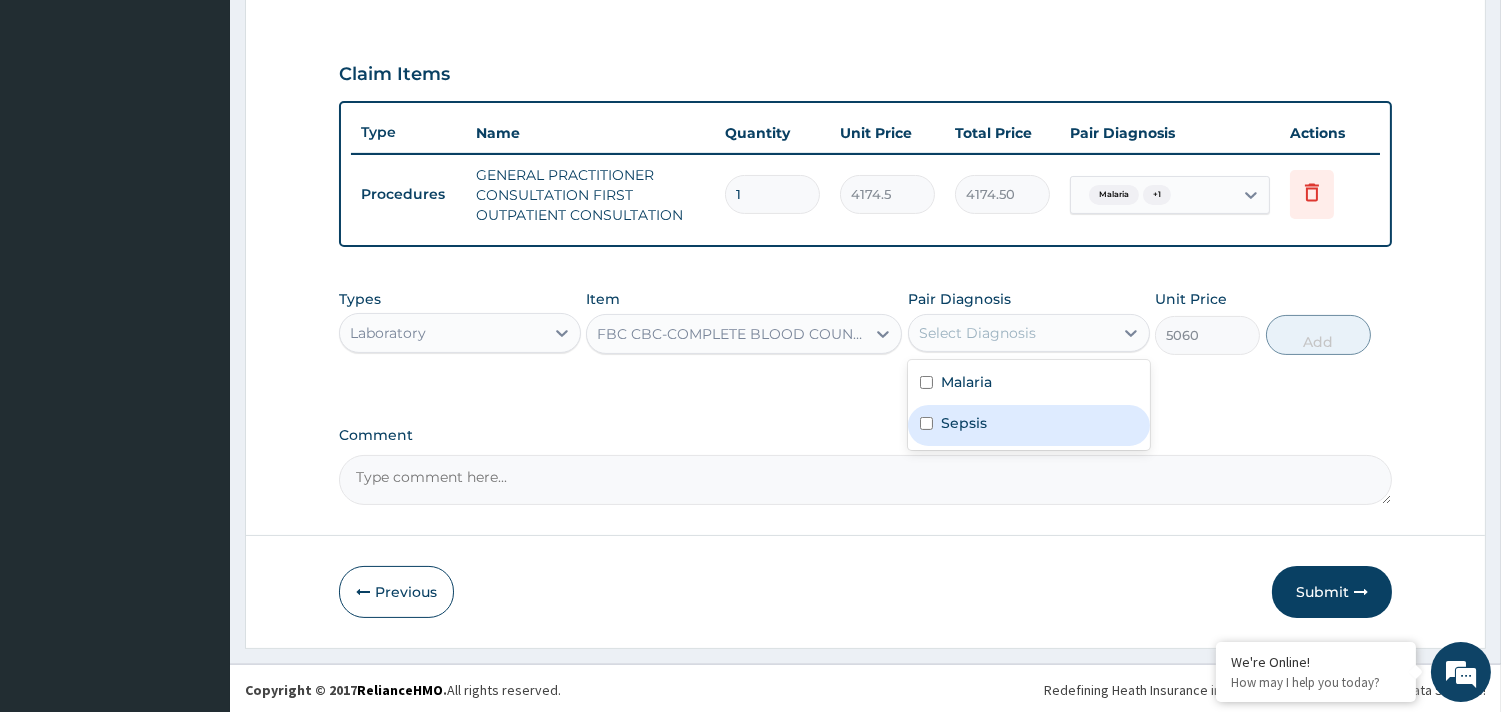 click on "Sepsis" at bounding box center (964, 423) 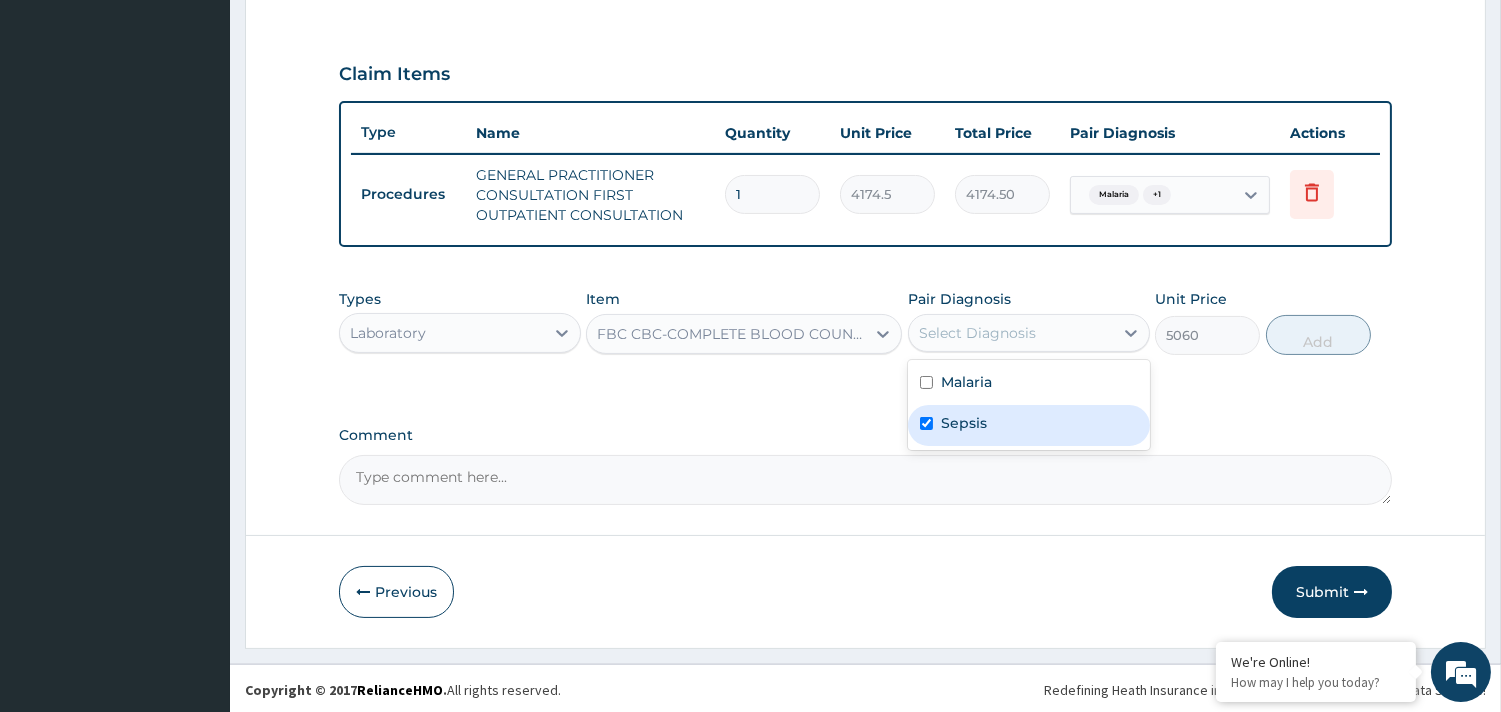 checkbox on "true" 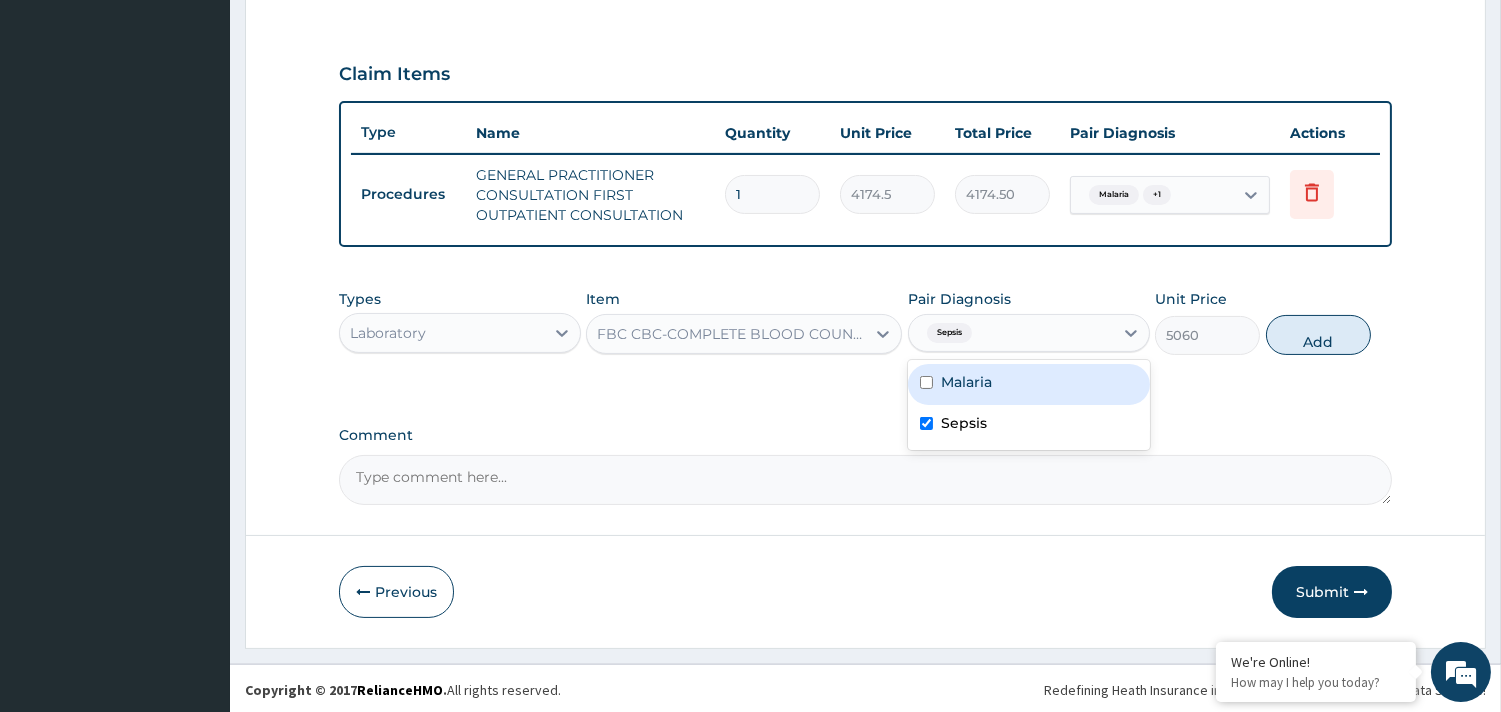 click on "Malaria" at bounding box center [1029, 384] 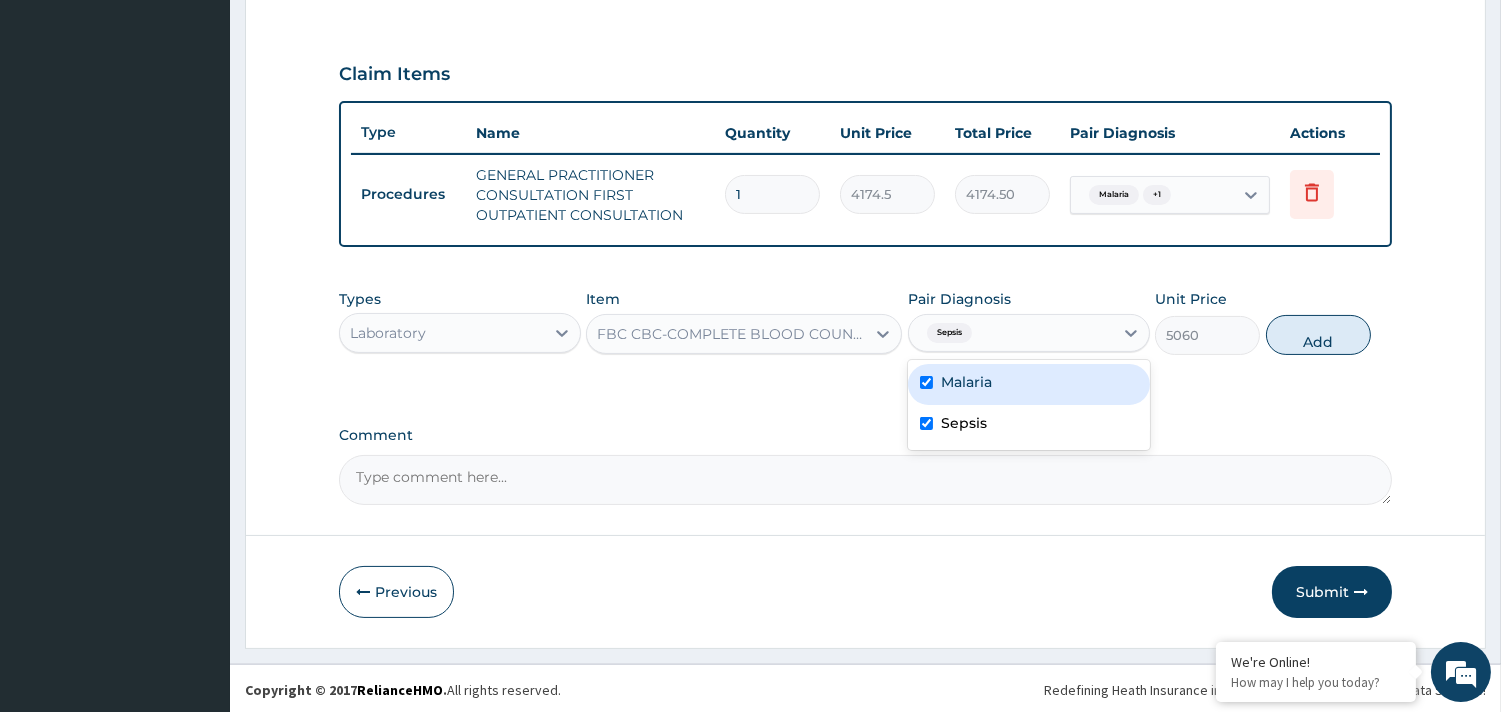 checkbox on "true" 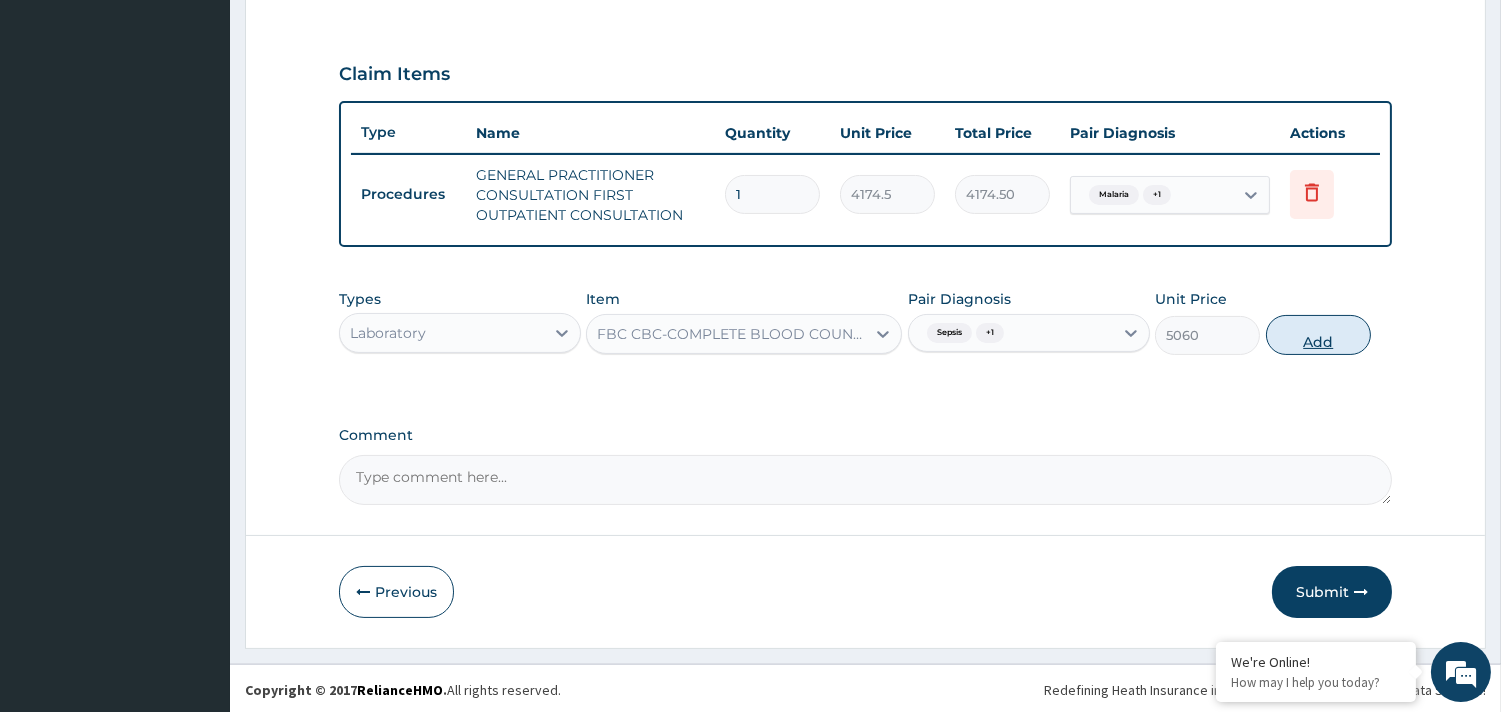 click on "Add" at bounding box center [1318, 335] 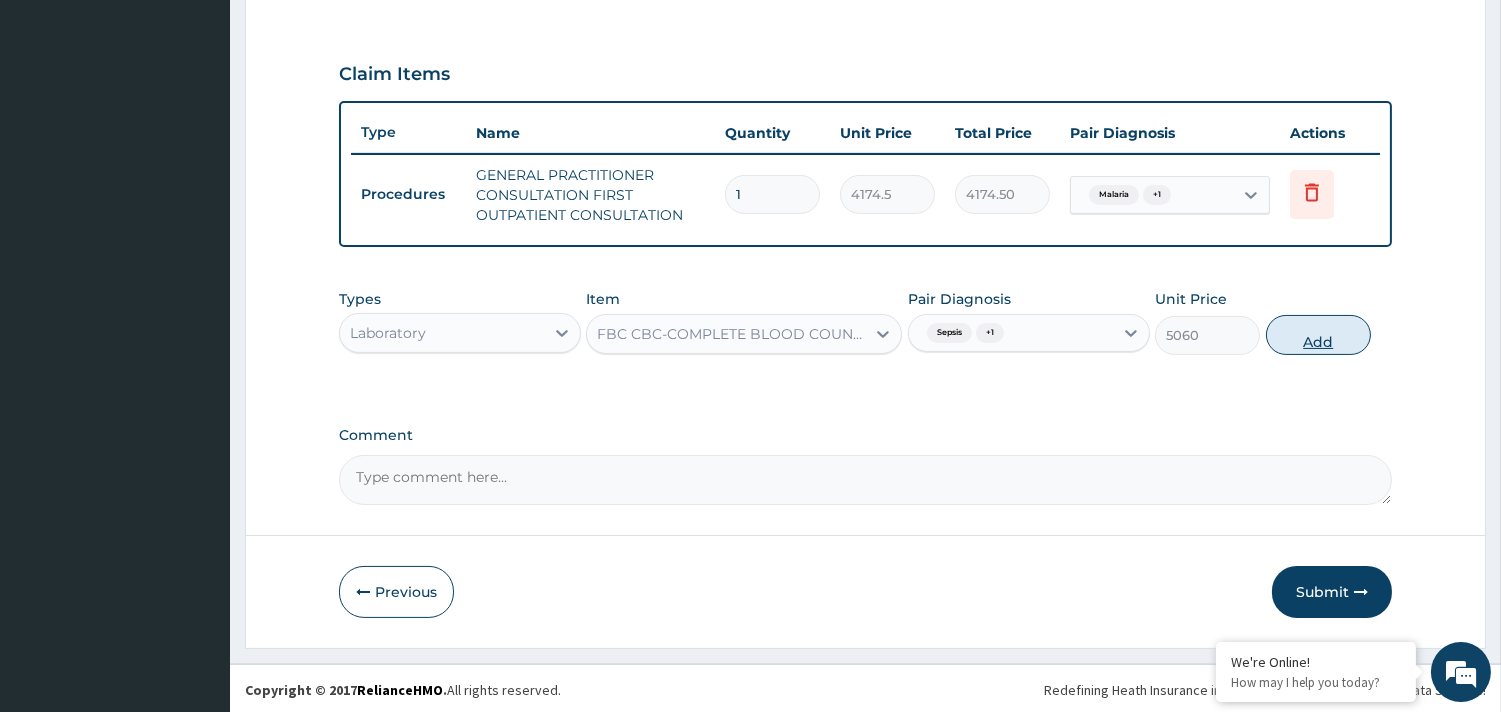 type on "0" 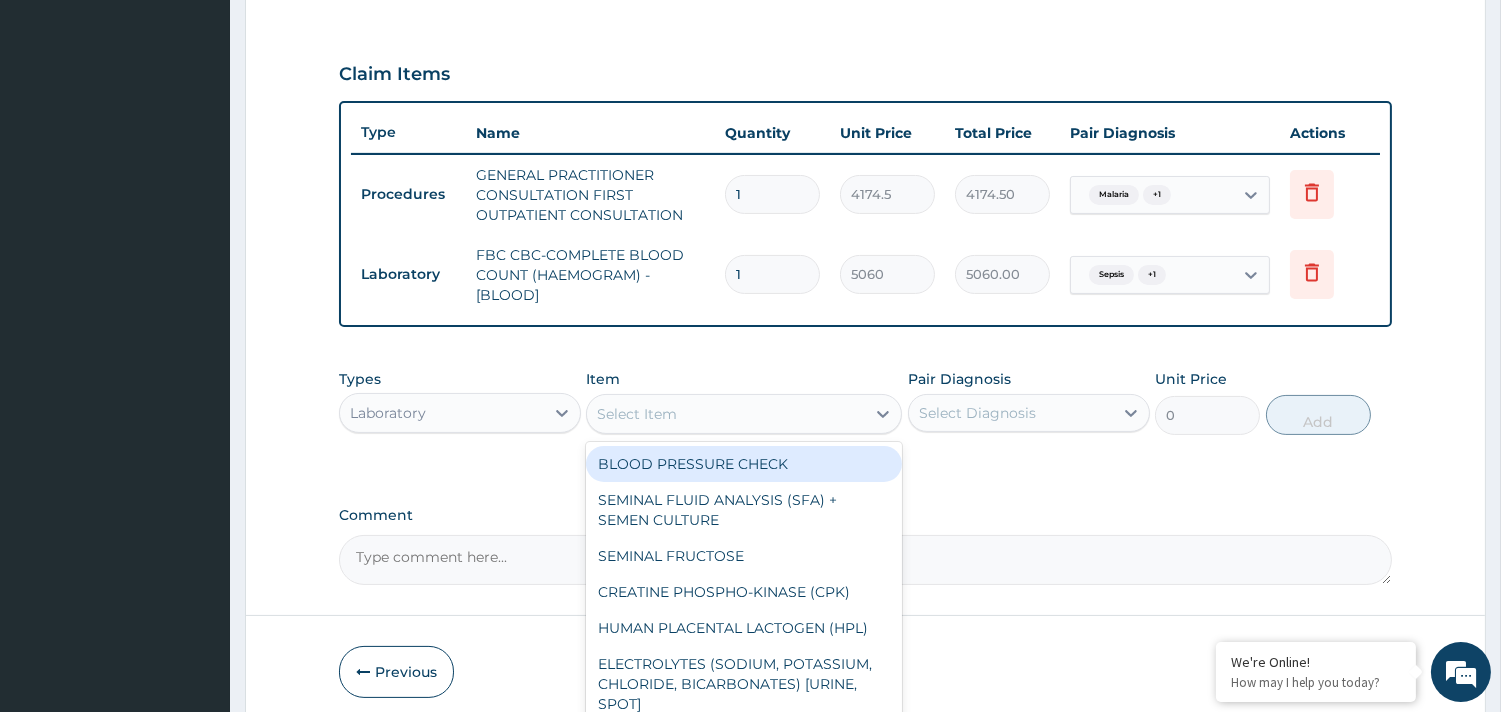 click on "Select Item" at bounding box center (637, 414) 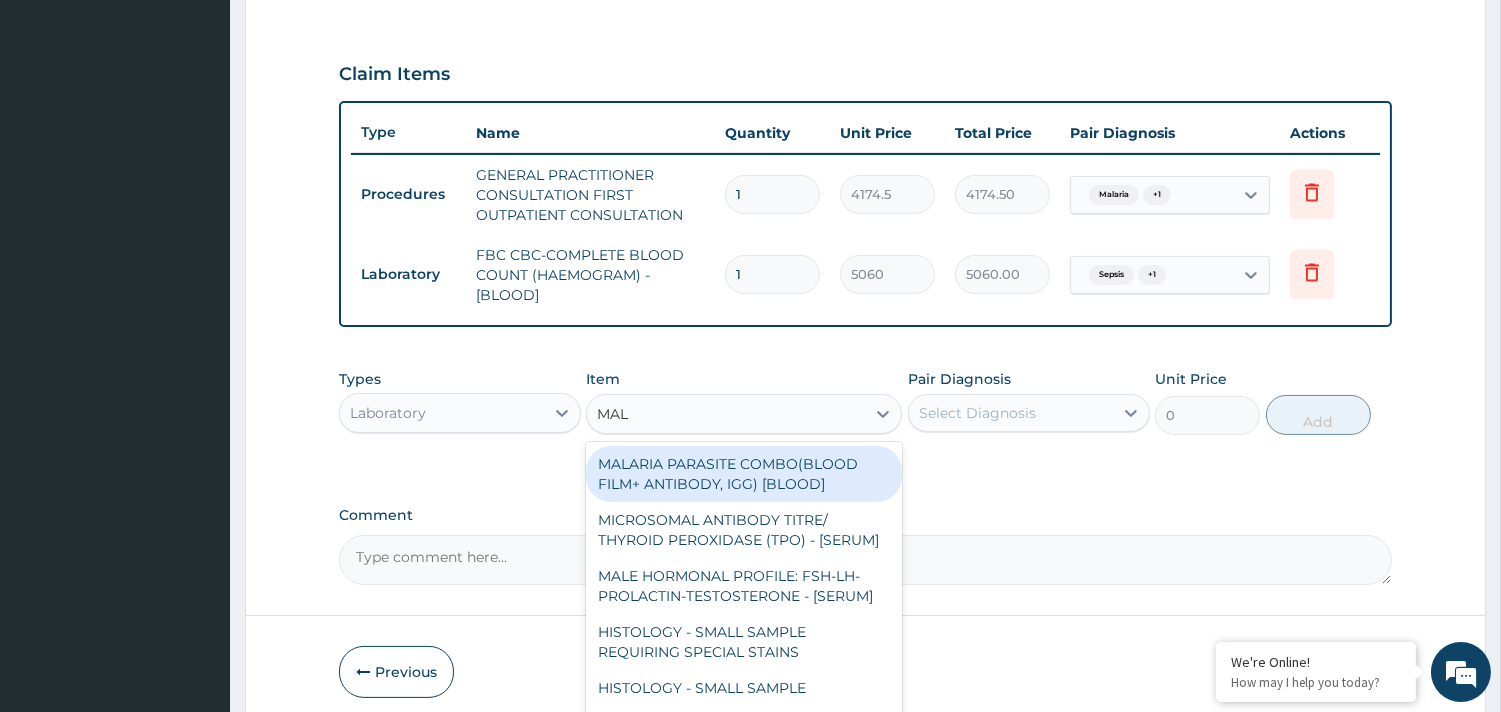type on "MALA" 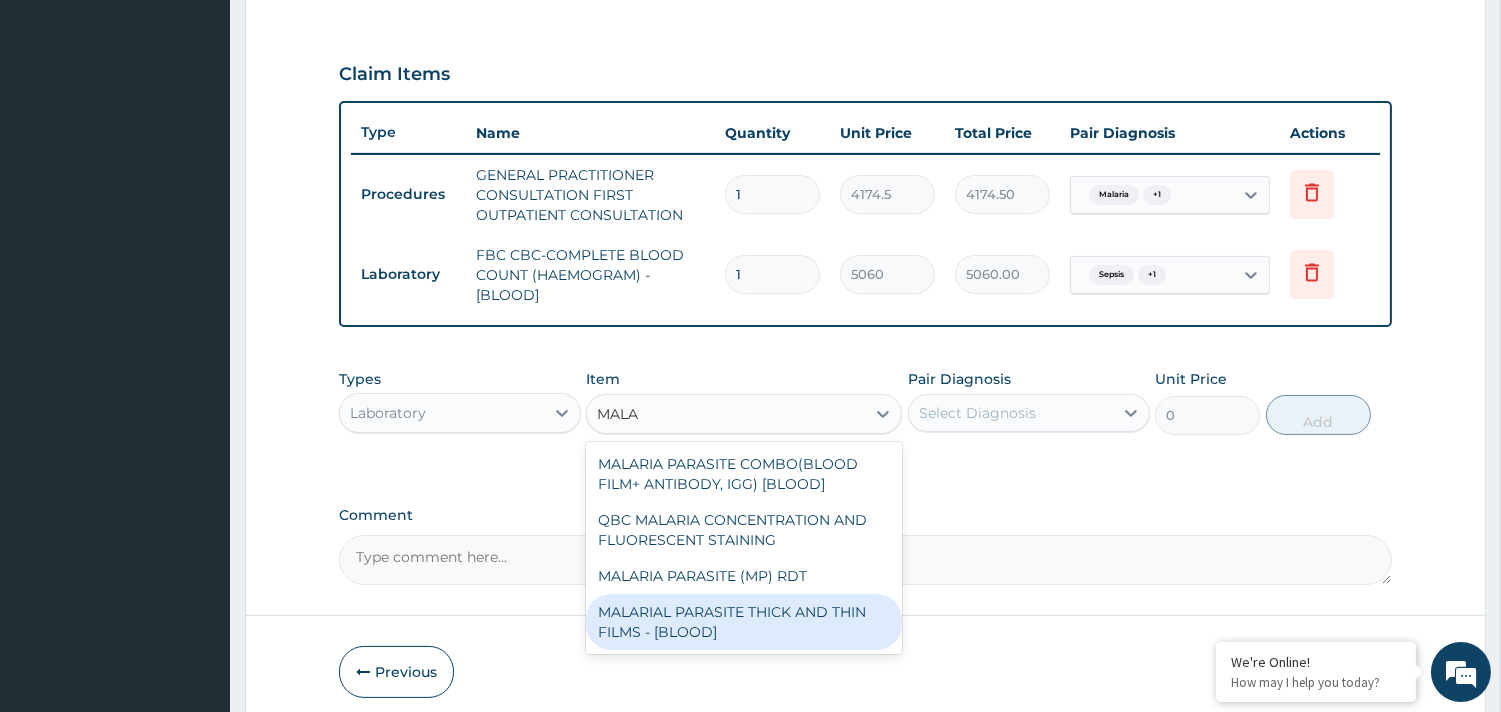 click on "MALARIAL PARASITE THICK AND THIN FILMS - [BLOOD]" at bounding box center [744, 622] 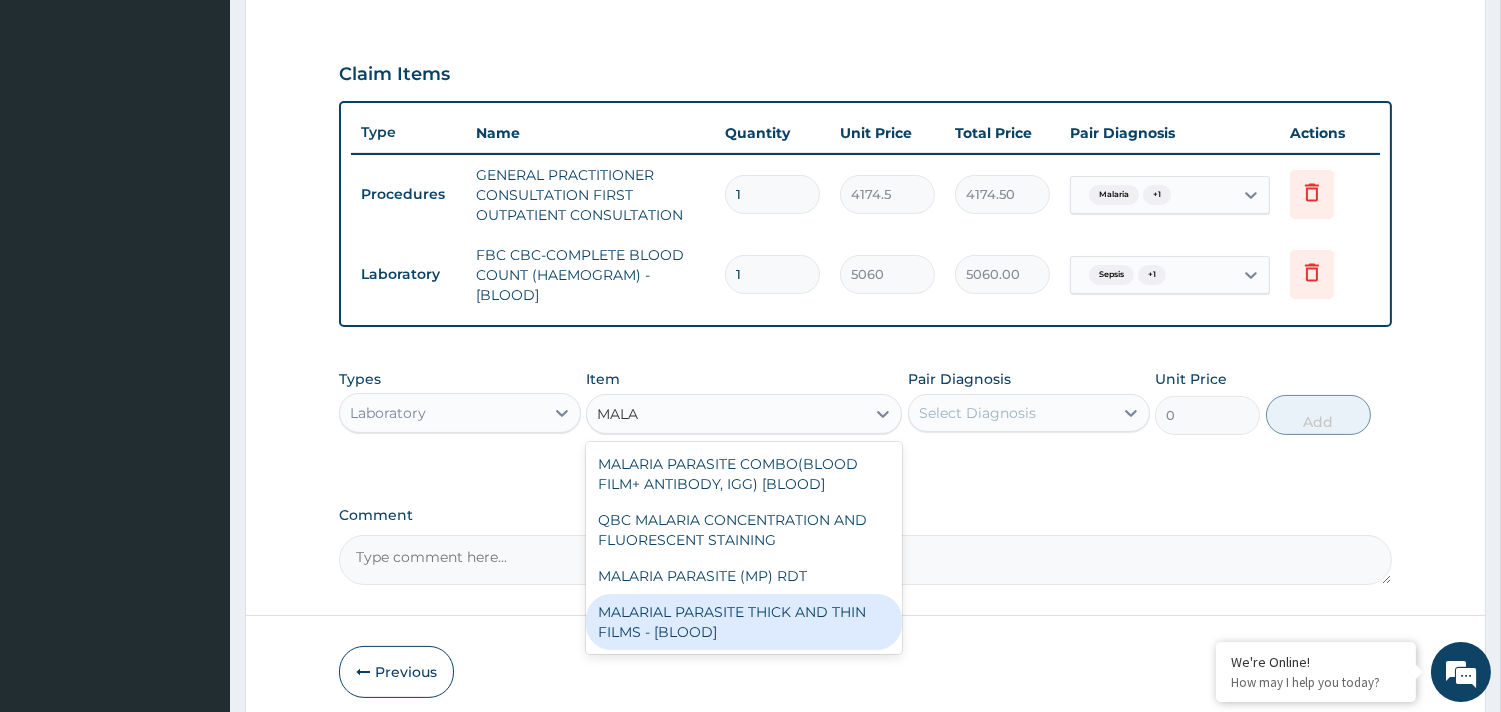 type 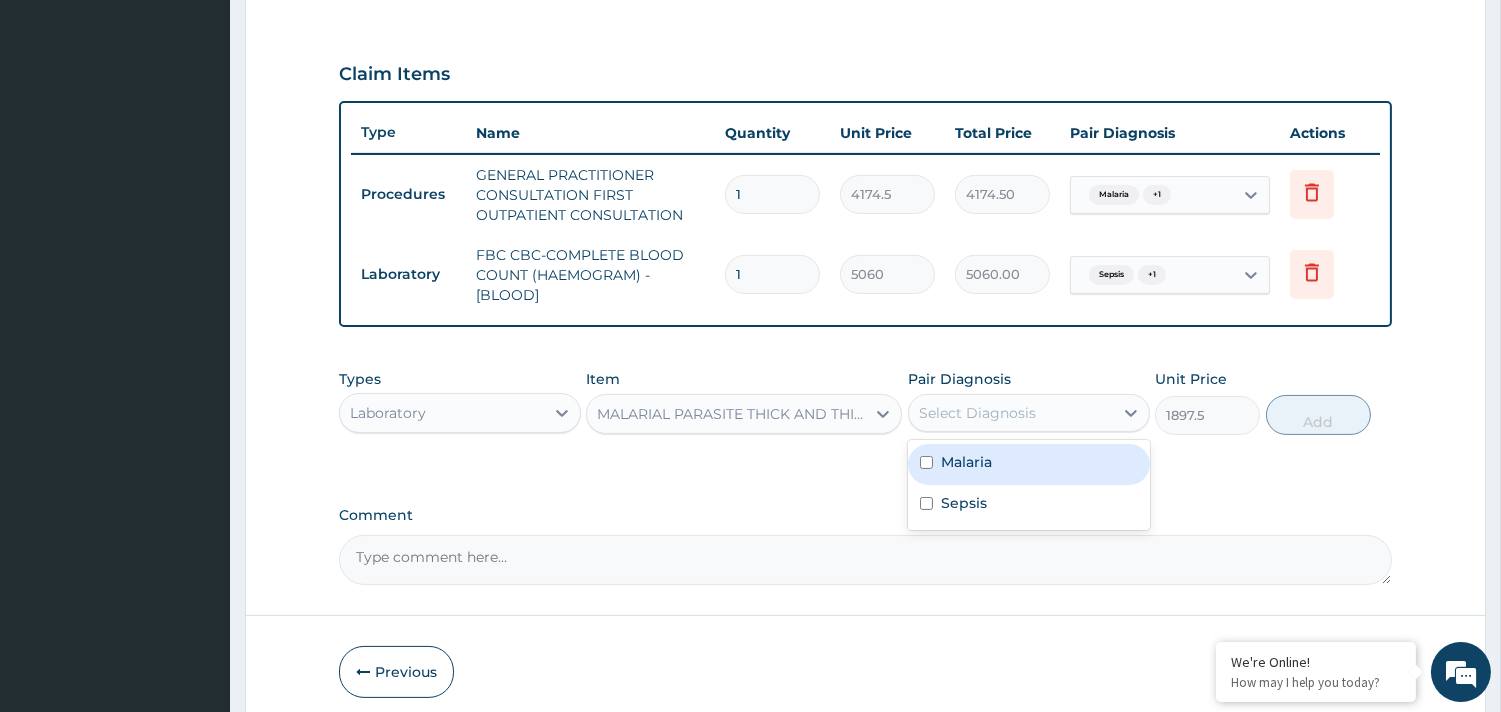 click on "Select Diagnosis" at bounding box center (977, 413) 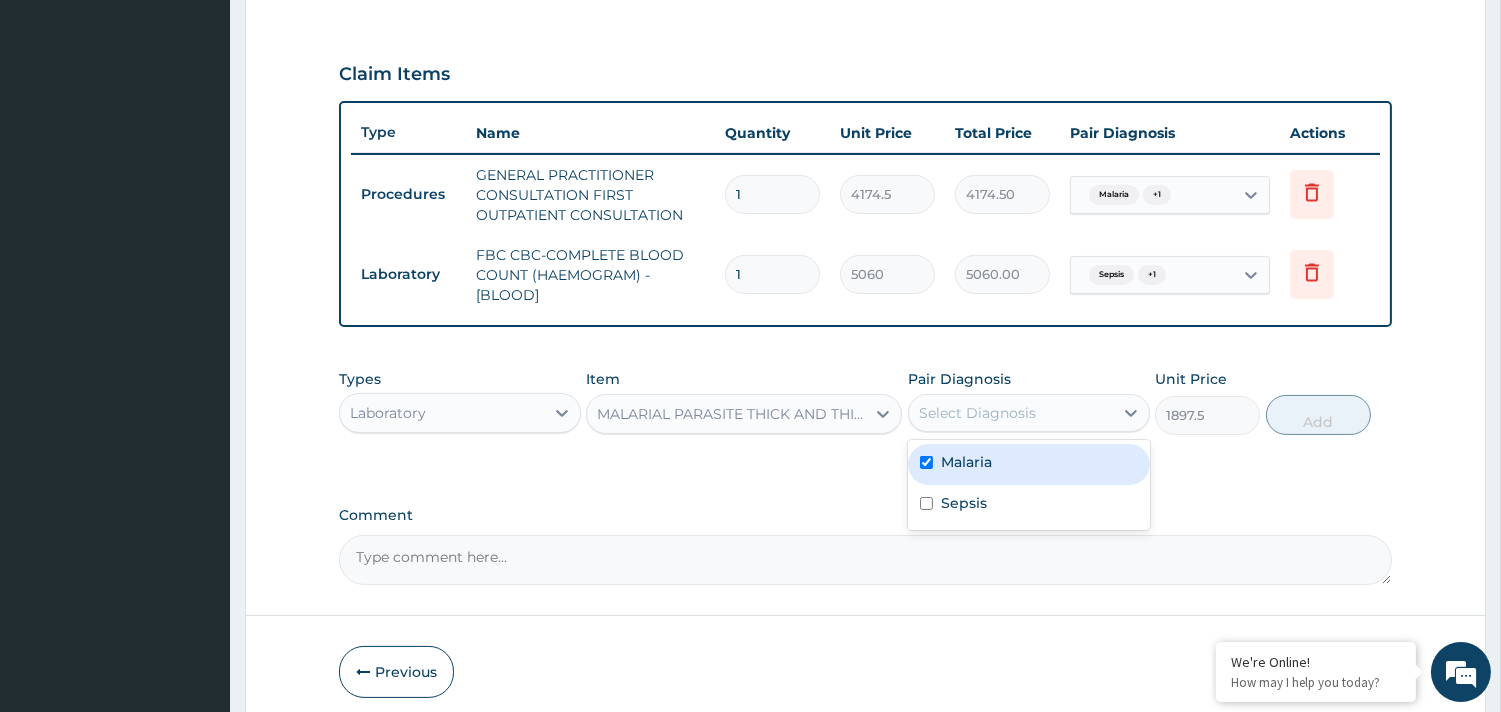 checkbox on "true" 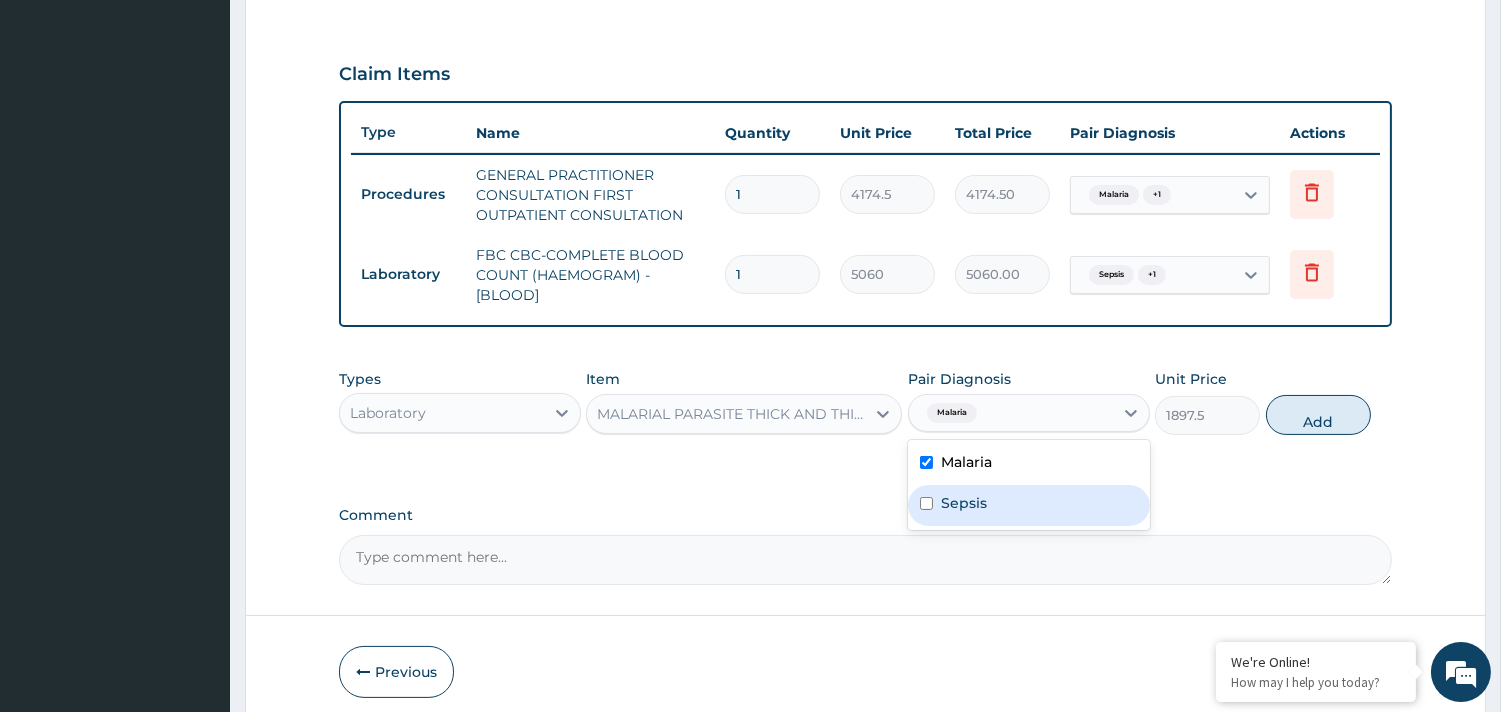 click on "Sepsis" at bounding box center (1029, 505) 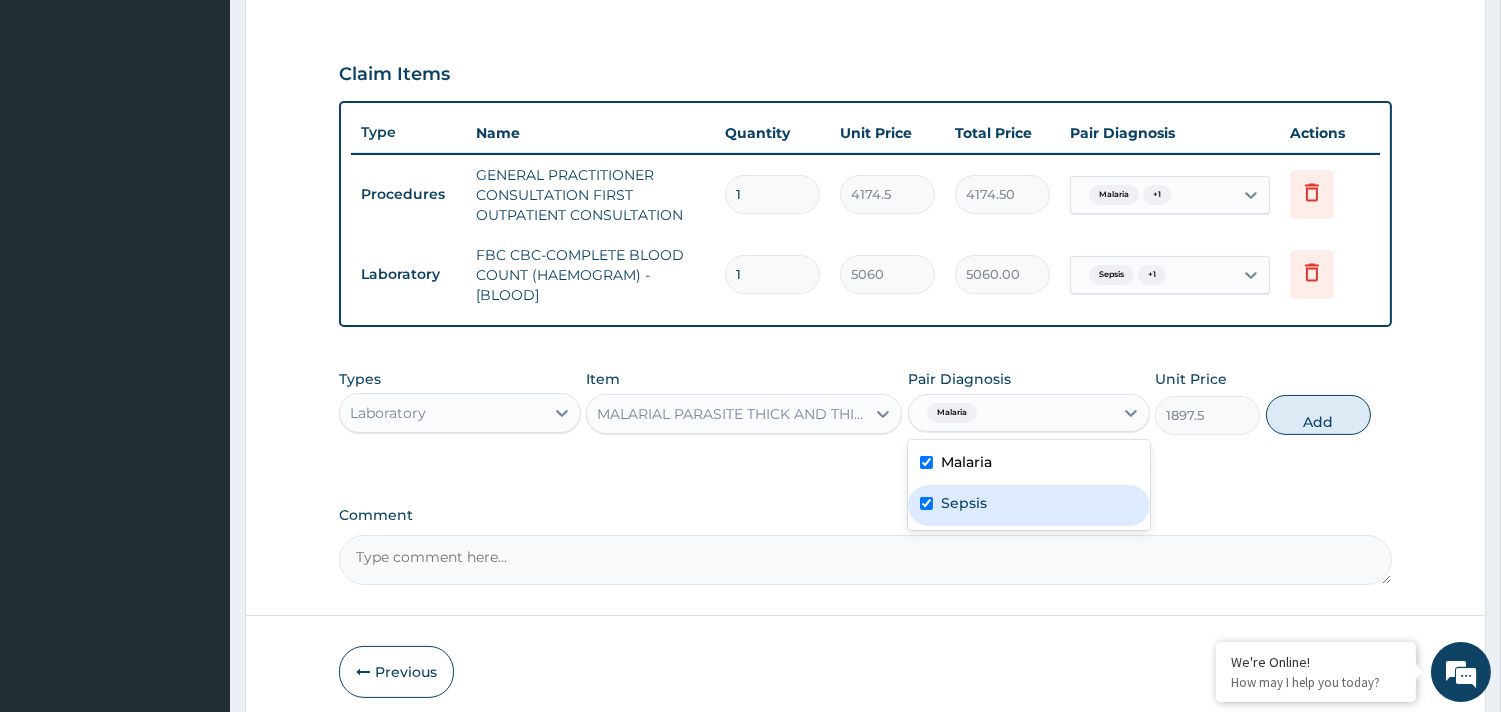 checkbox on "true" 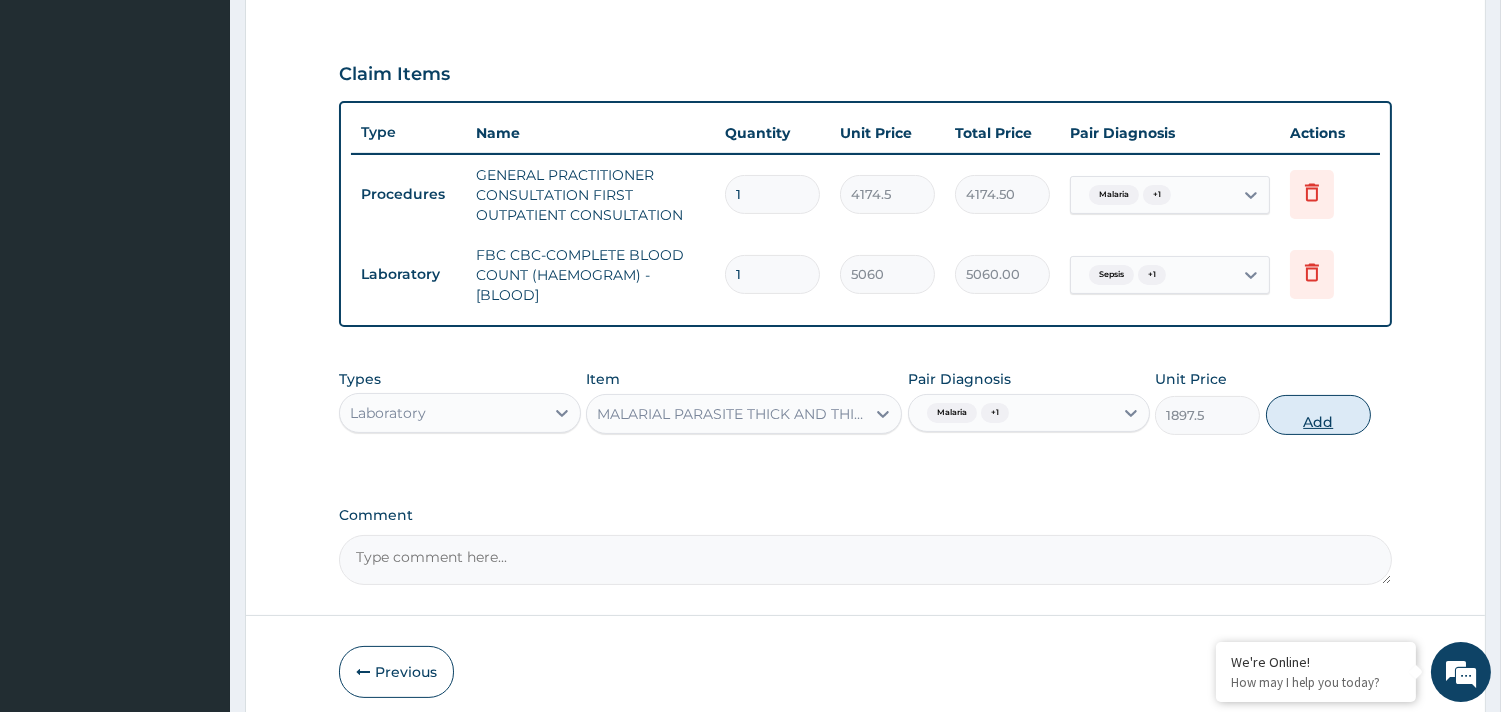 click on "Add" at bounding box center [1318, 415] 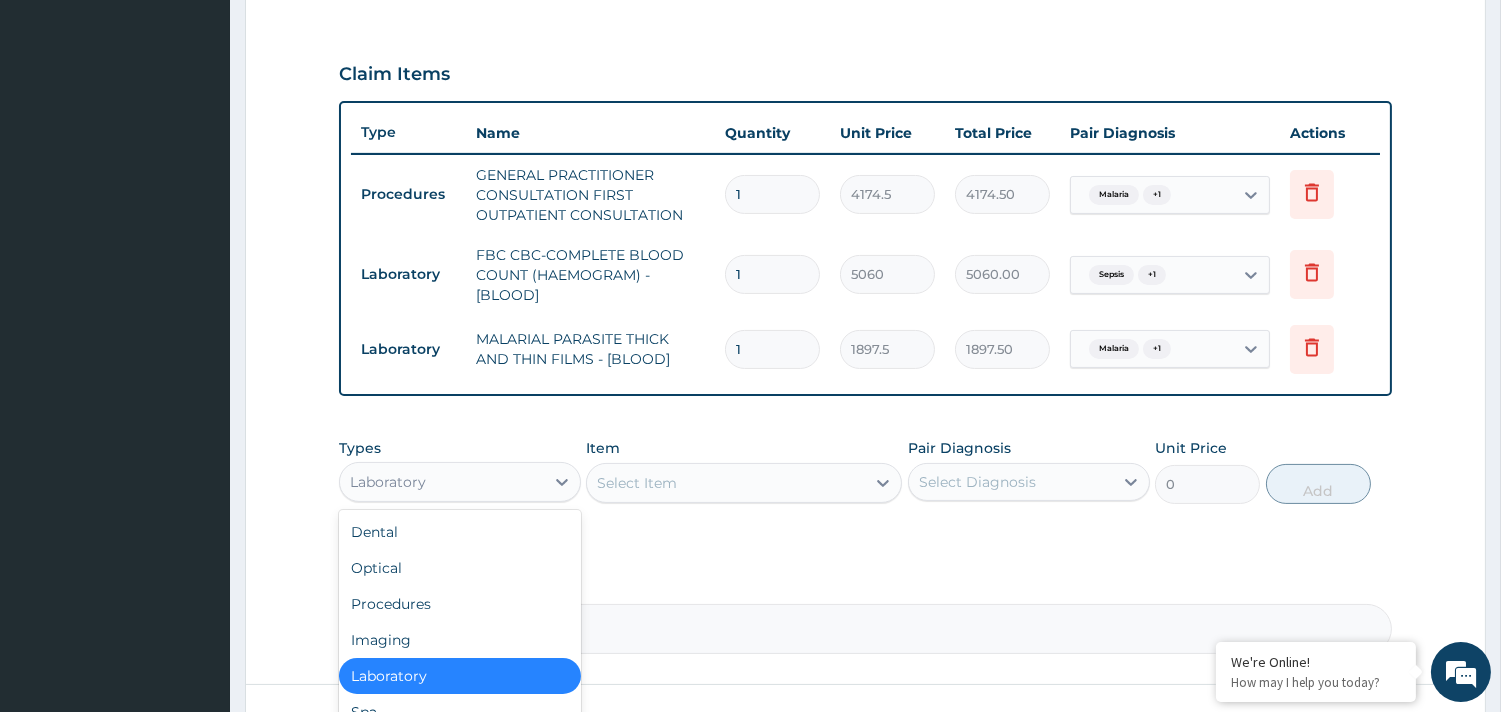 click on "Laboratory" at bounding box center (442, 482) 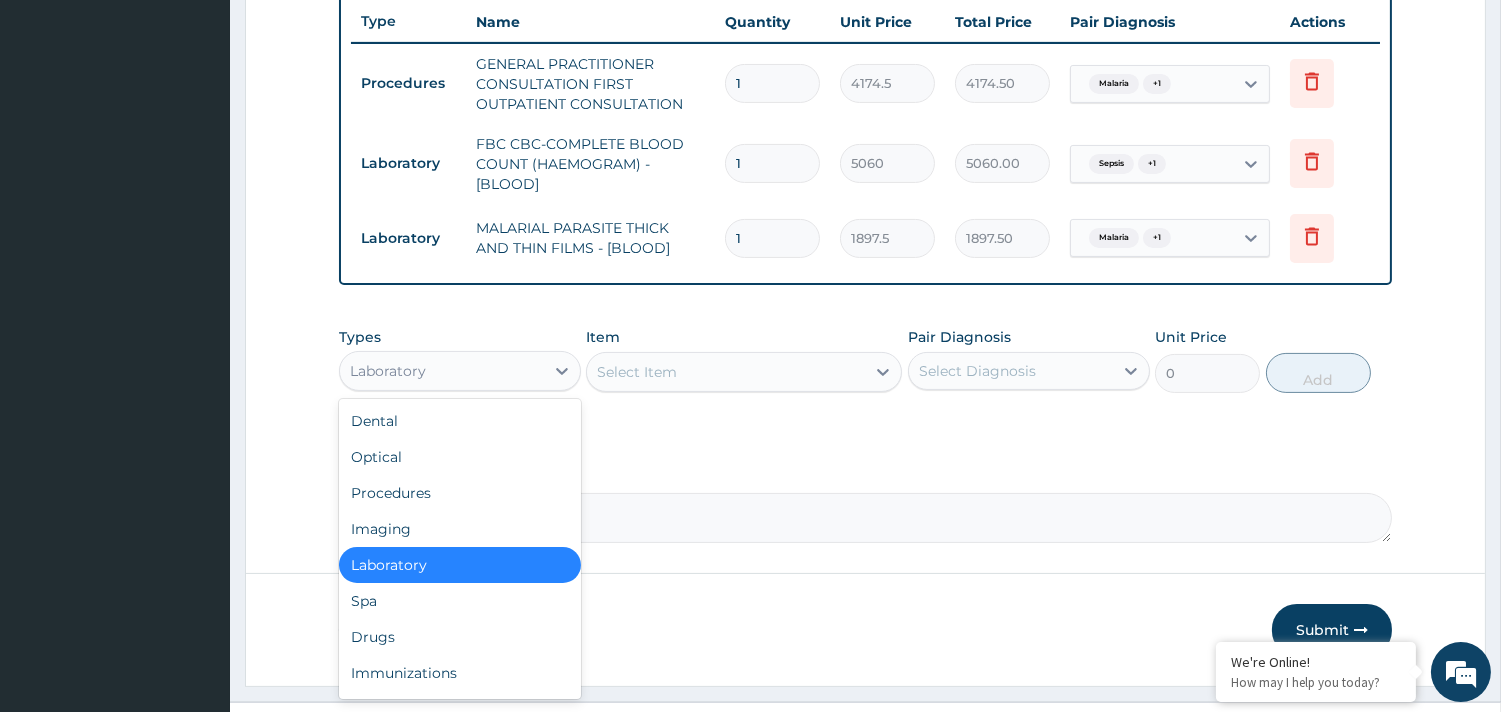 scroll, scrollTop: 793, scrollLeft: 0, axis: vertical 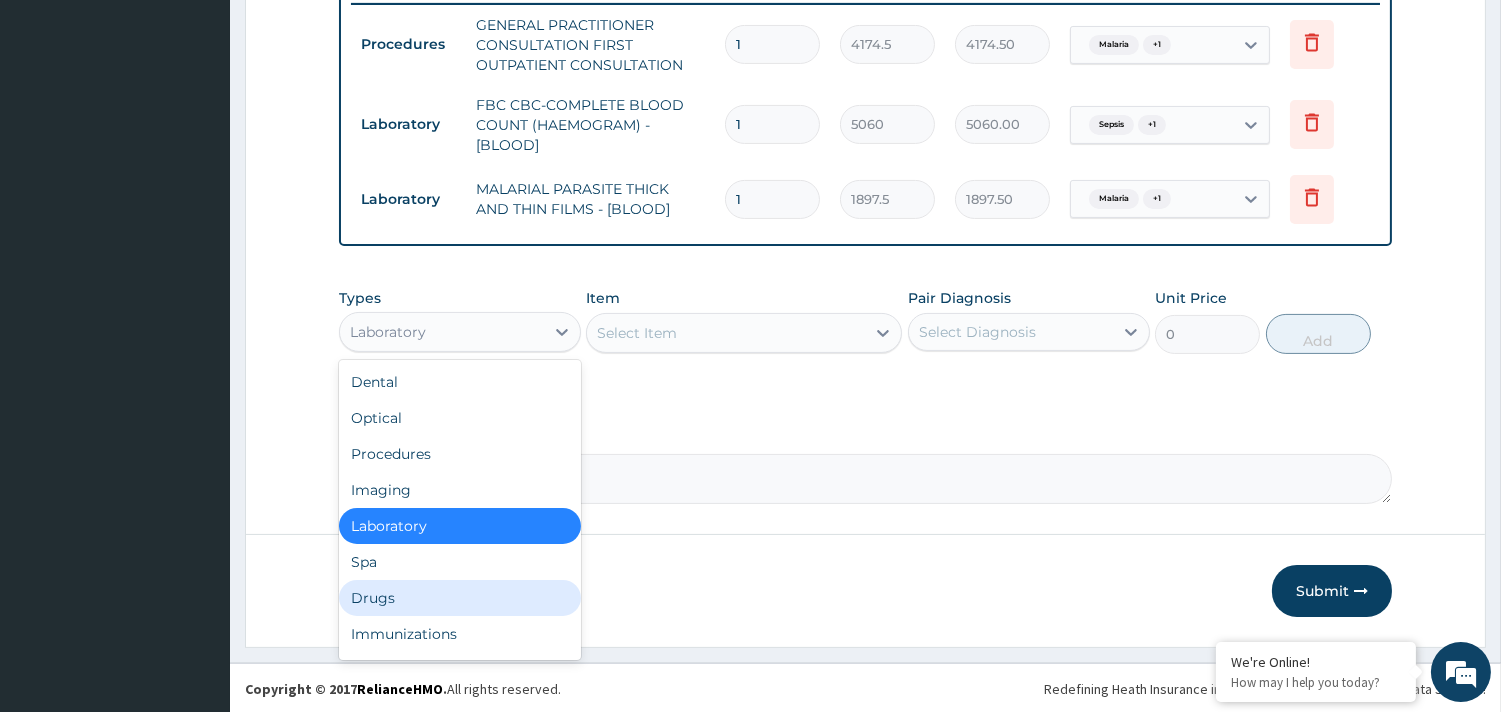 click on "Drugs" at bounding box center (460, 598) 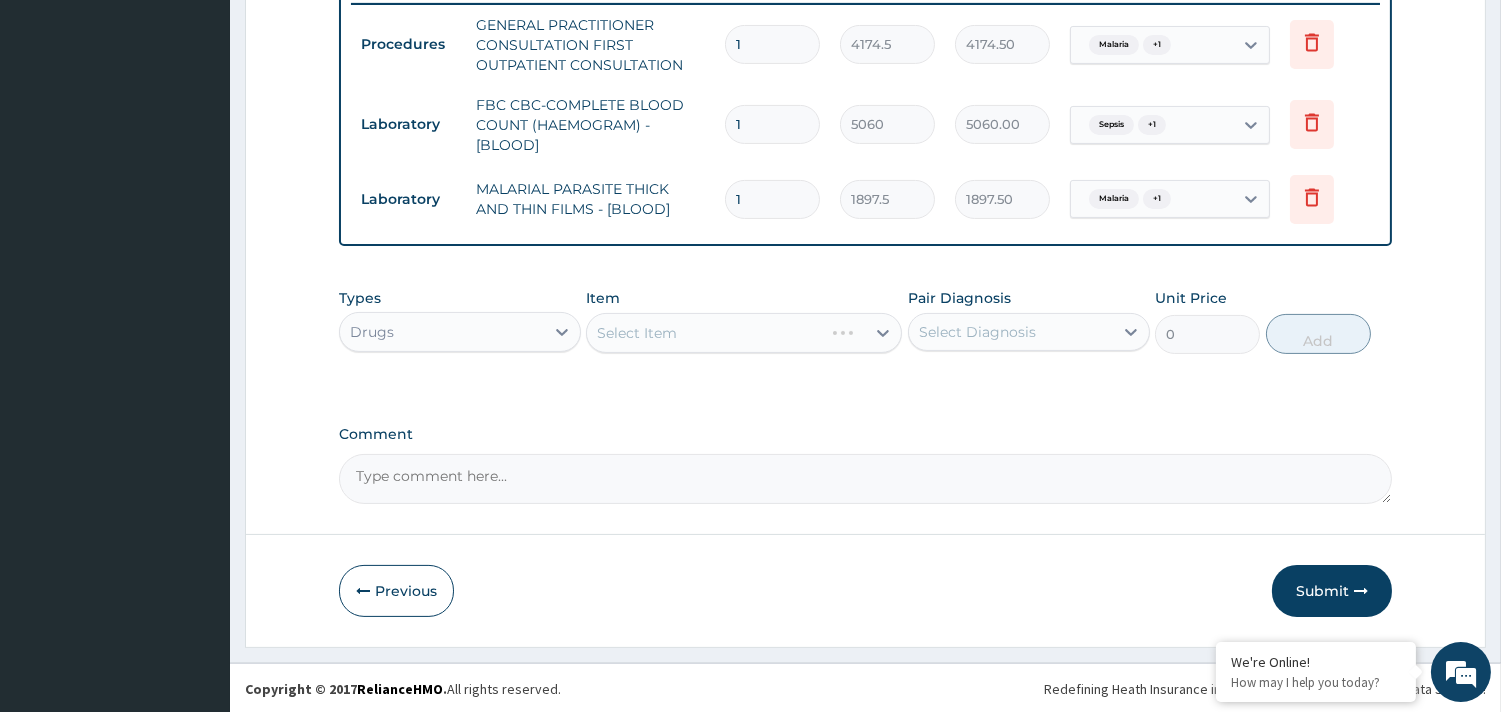 click on "Select Item" at bounding box center (744, 333) 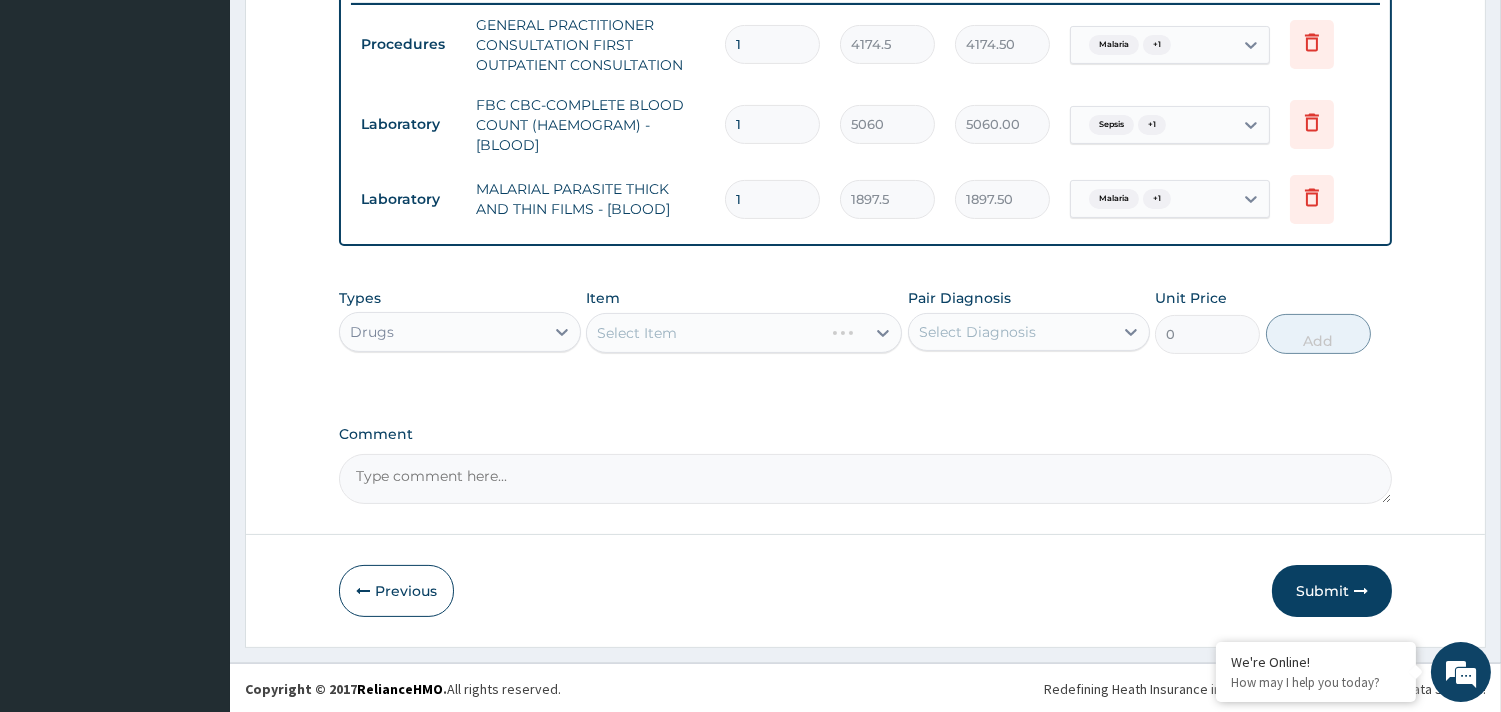 click on "Select Item" at bounding box center (744, 333) 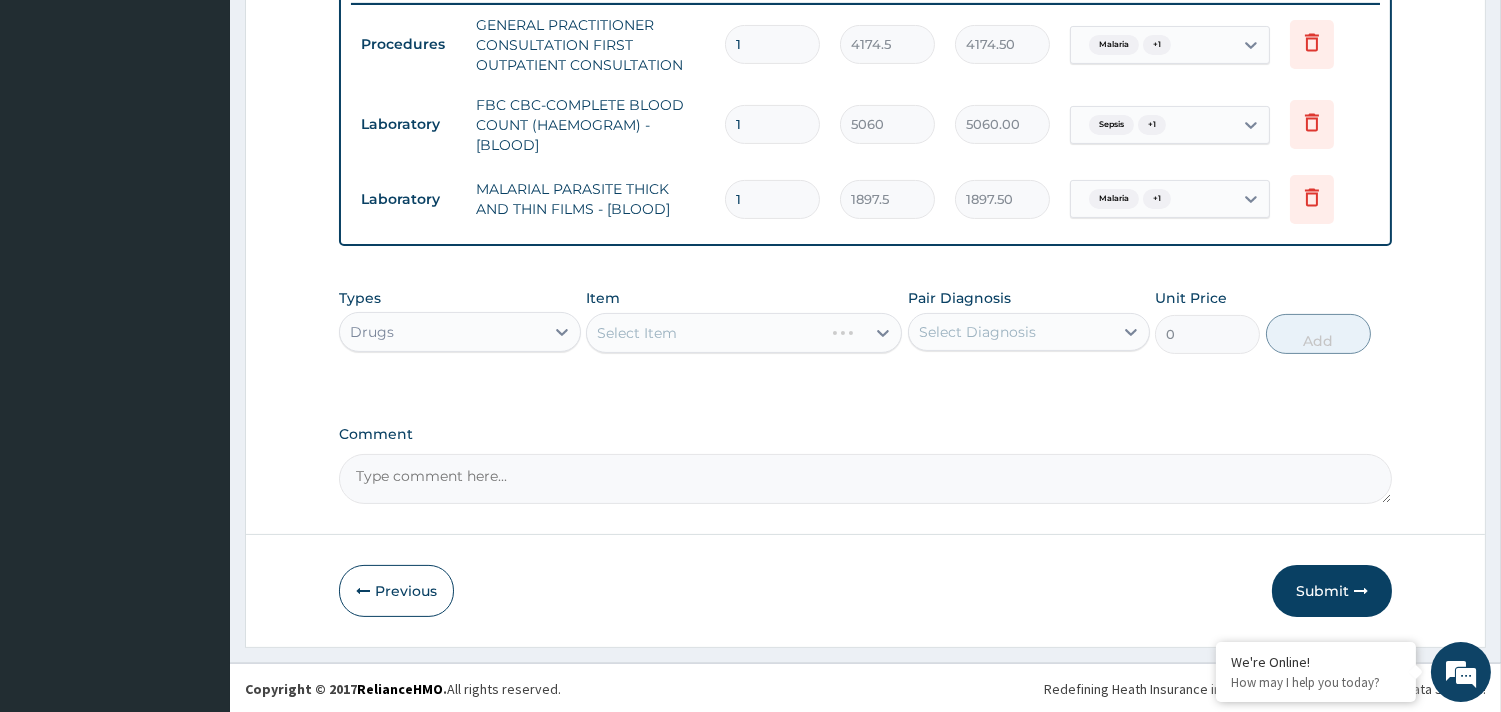click on "Select Item" at bounding box center [744, 333] 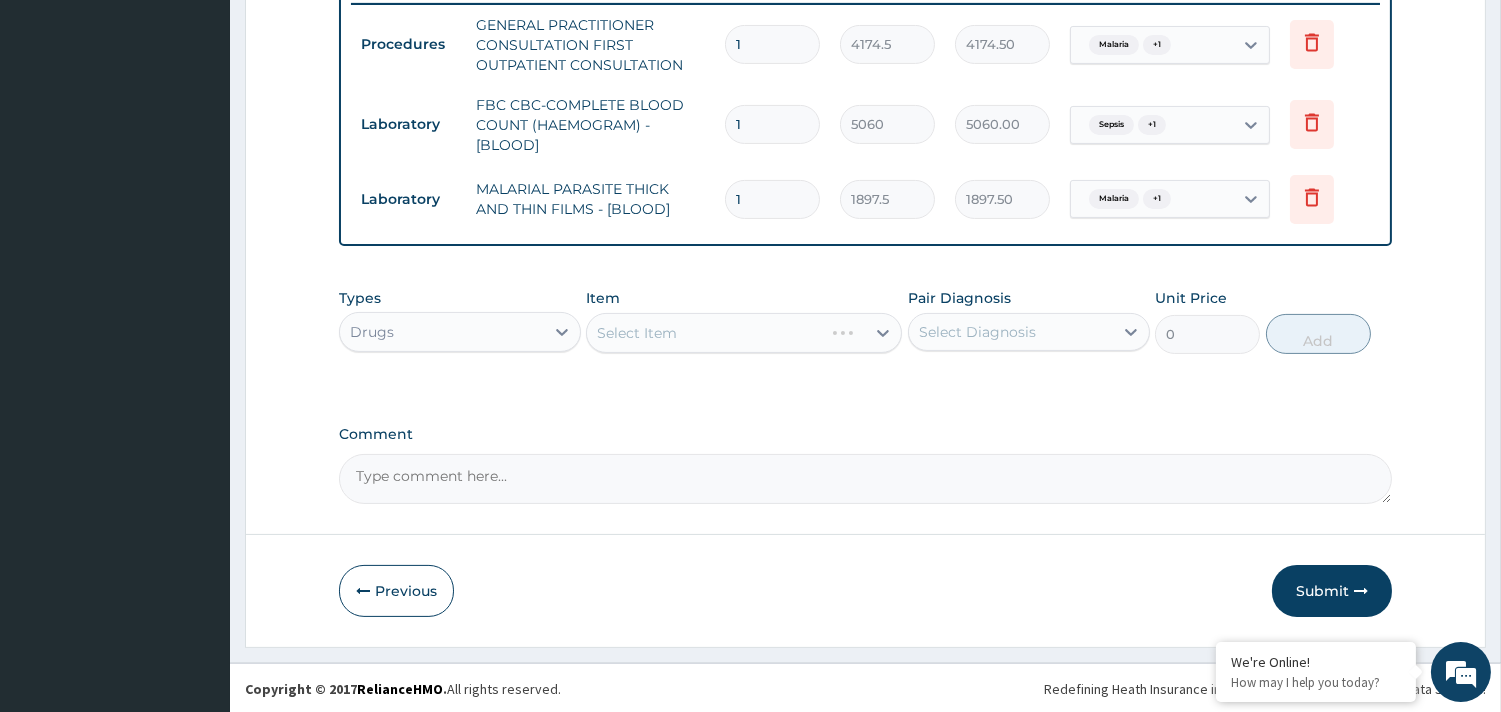 click on "Select Item" at bounding box center (744, 333) 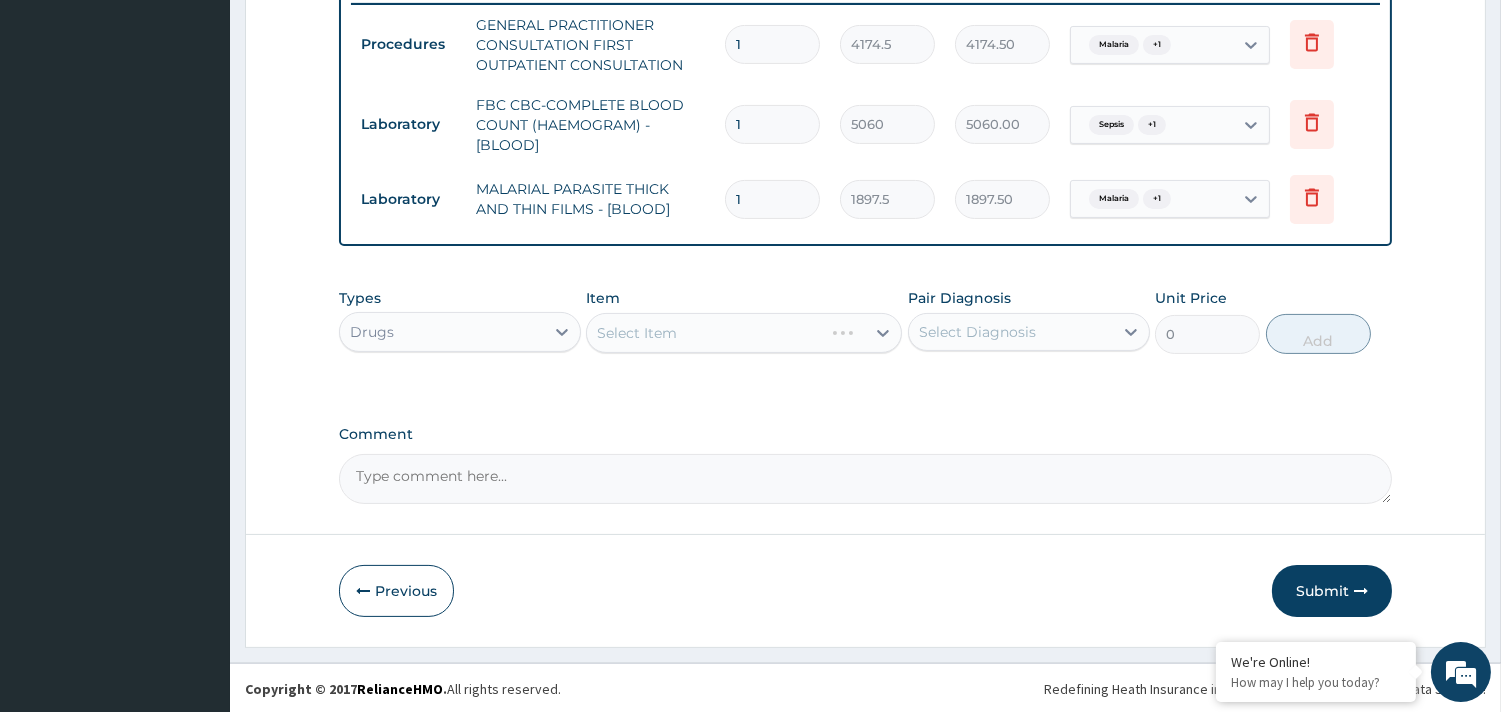 click on "Select Item" at bounding box center (744, 333) 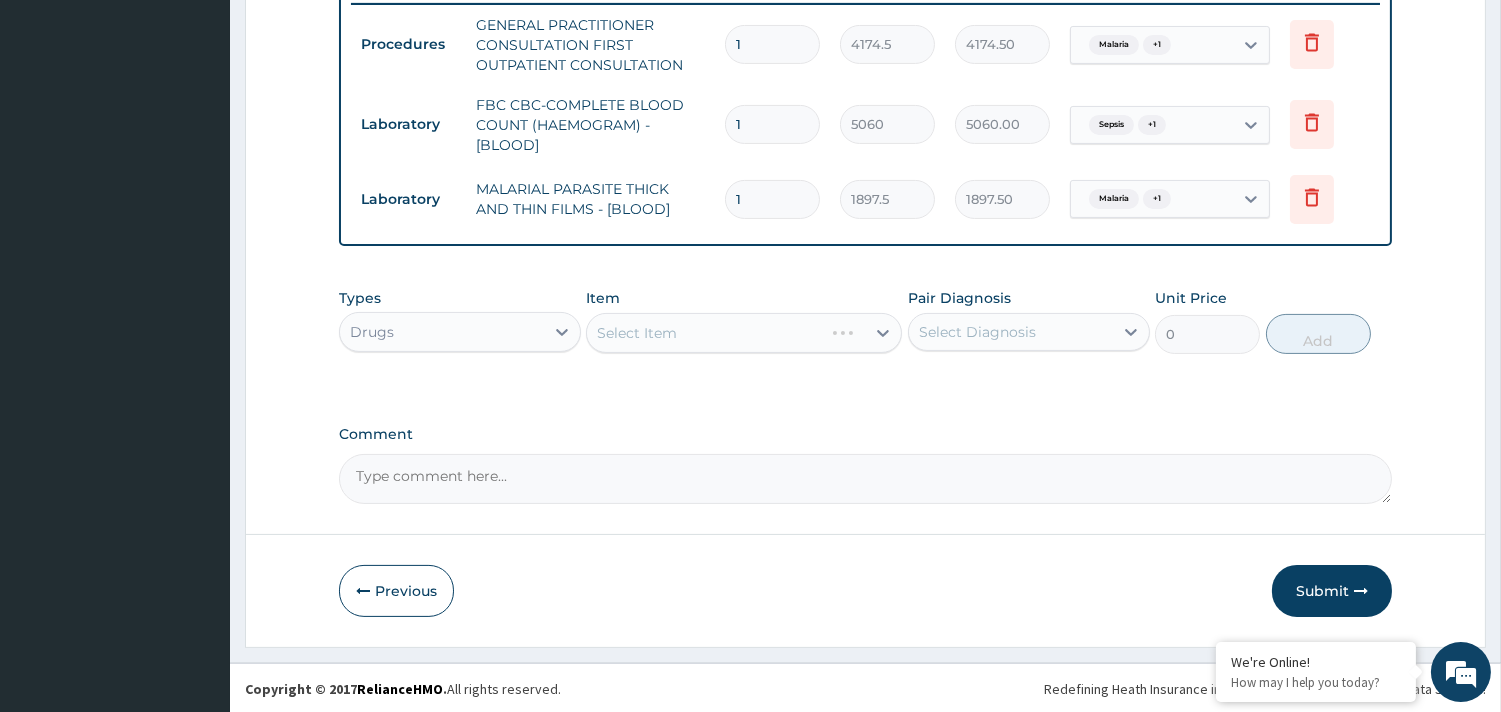click on "Select Item" at bounding box center (744, 333) 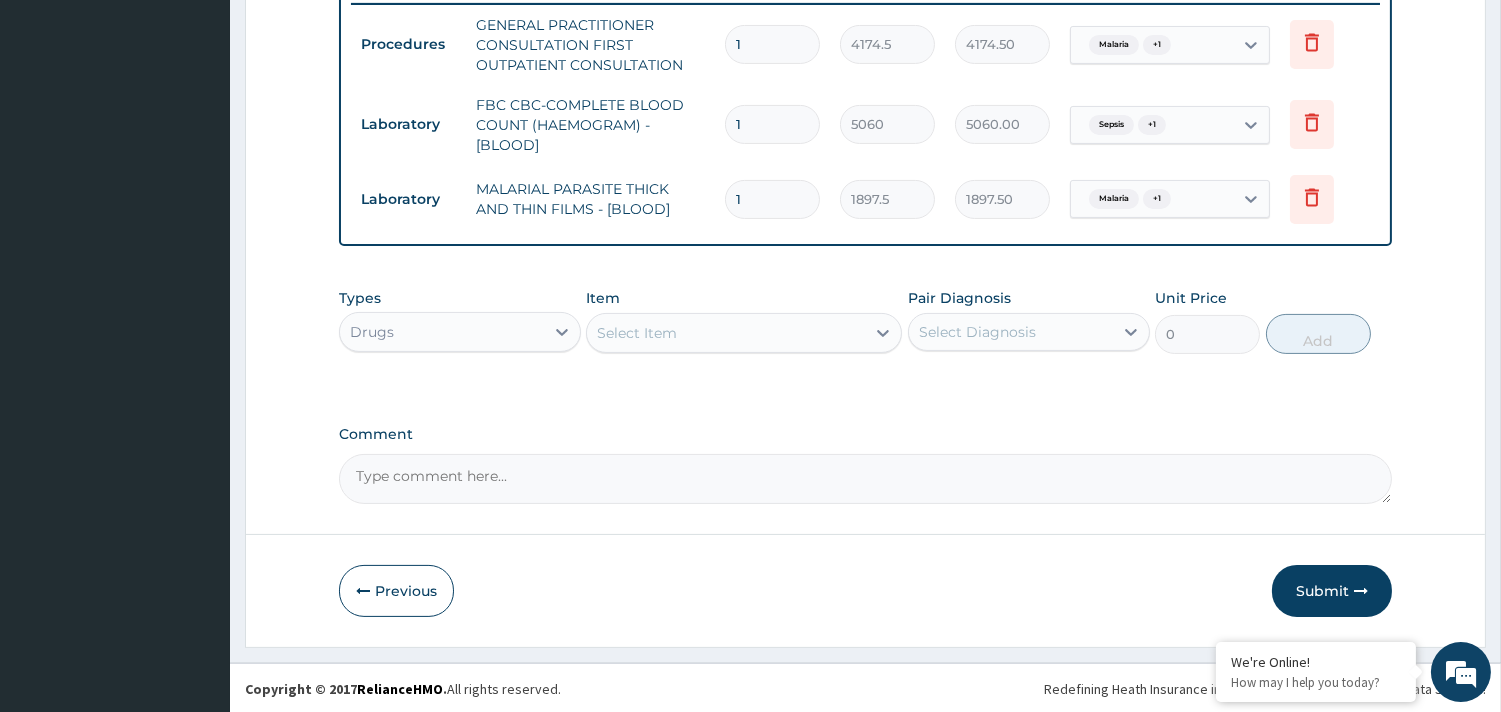 click on "Select Item" at bounding box center [637, 333] 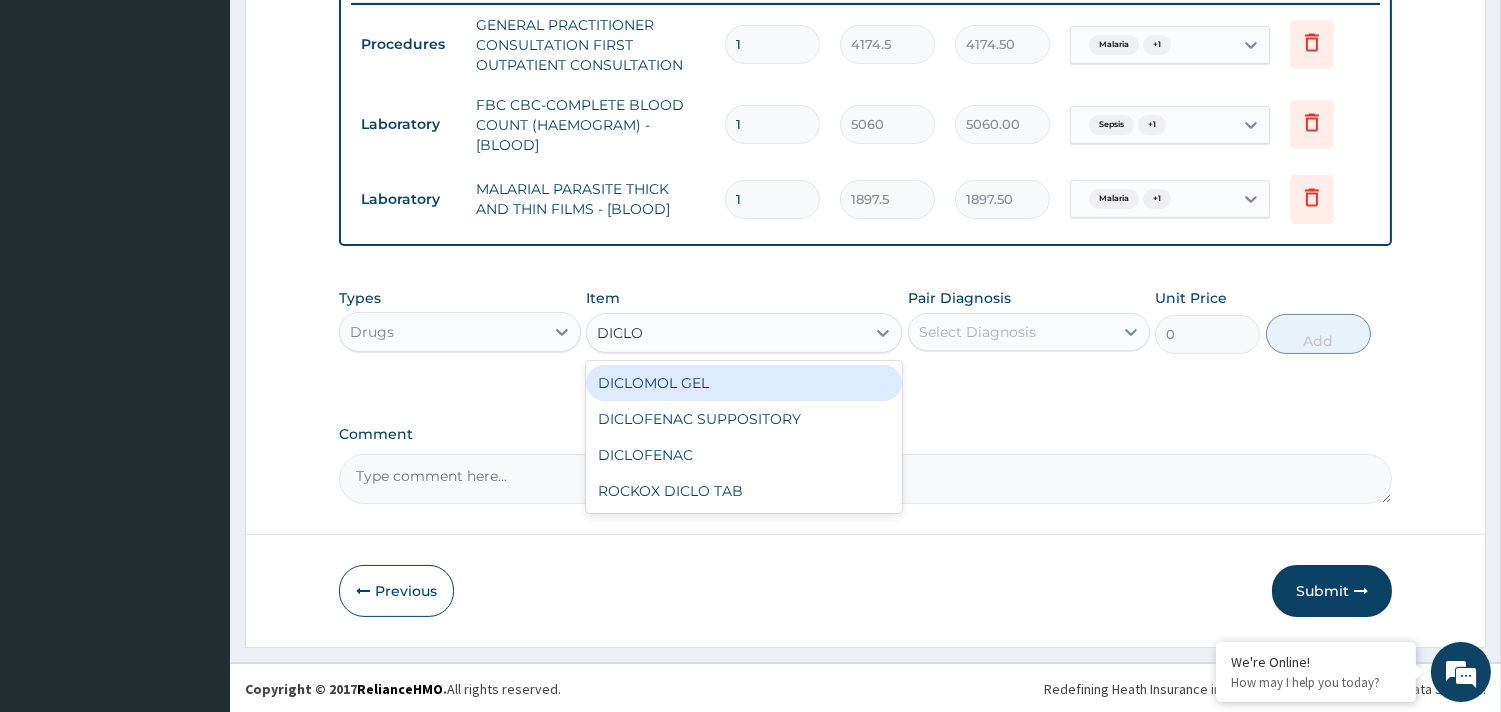 type on "DICLOF" 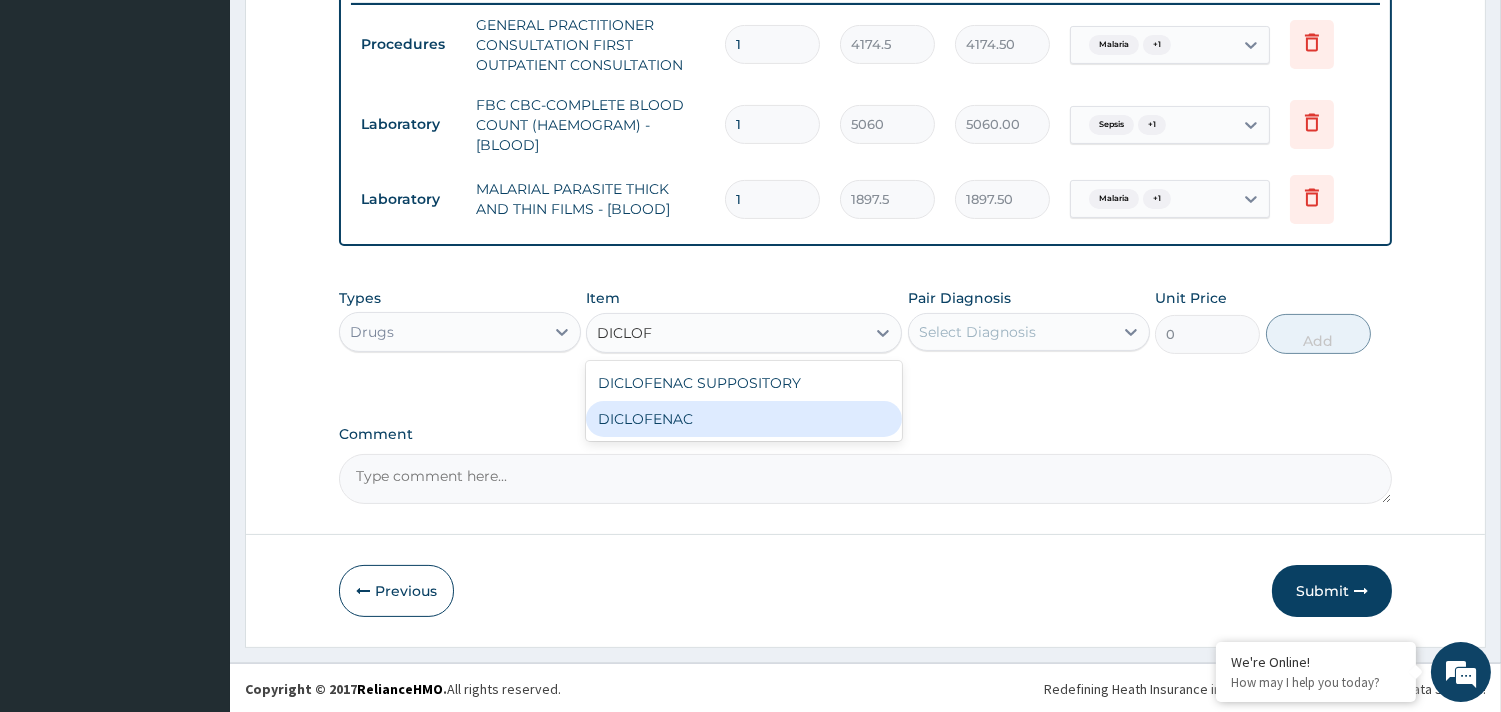 click on "DICLOFENAC" at bounding box center (744, 419) 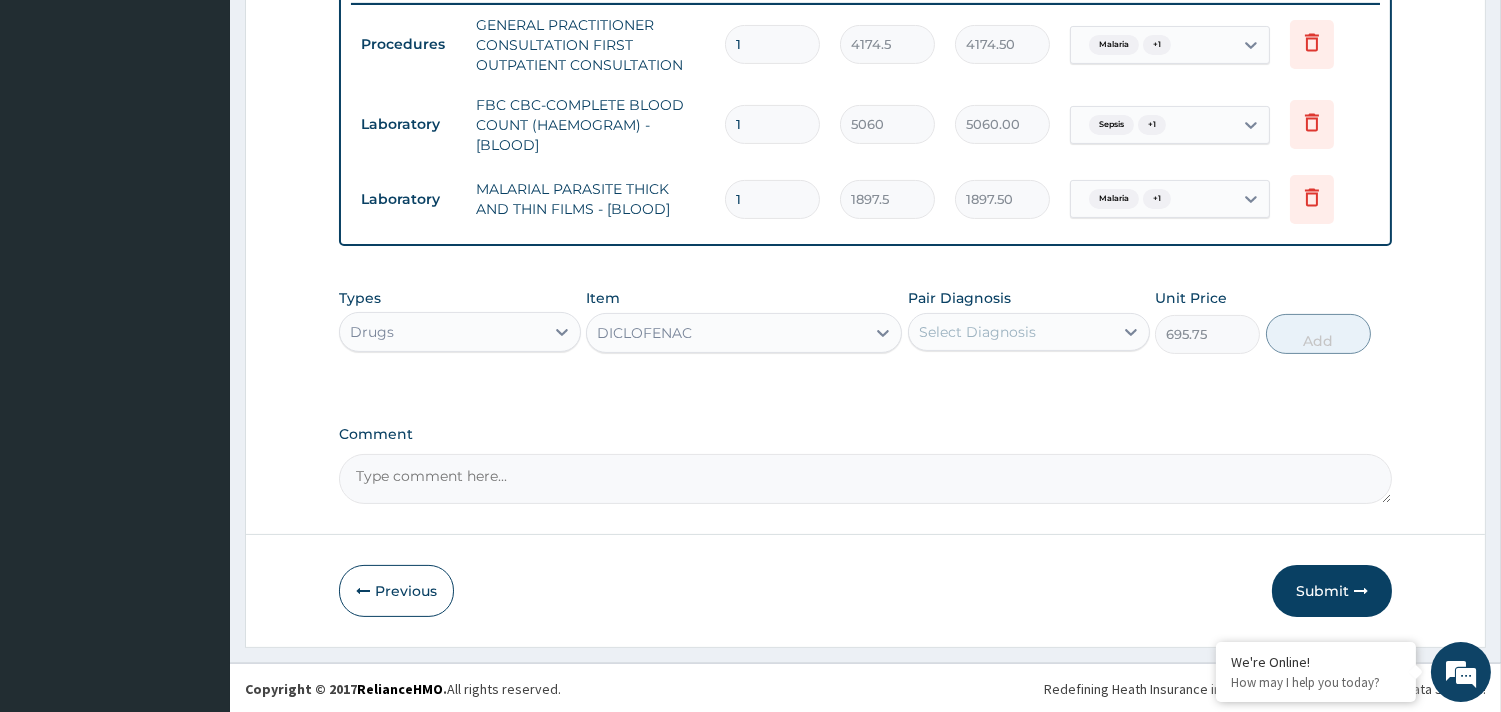 click on "Select Diagnosis" at bounding box center [977, 332] 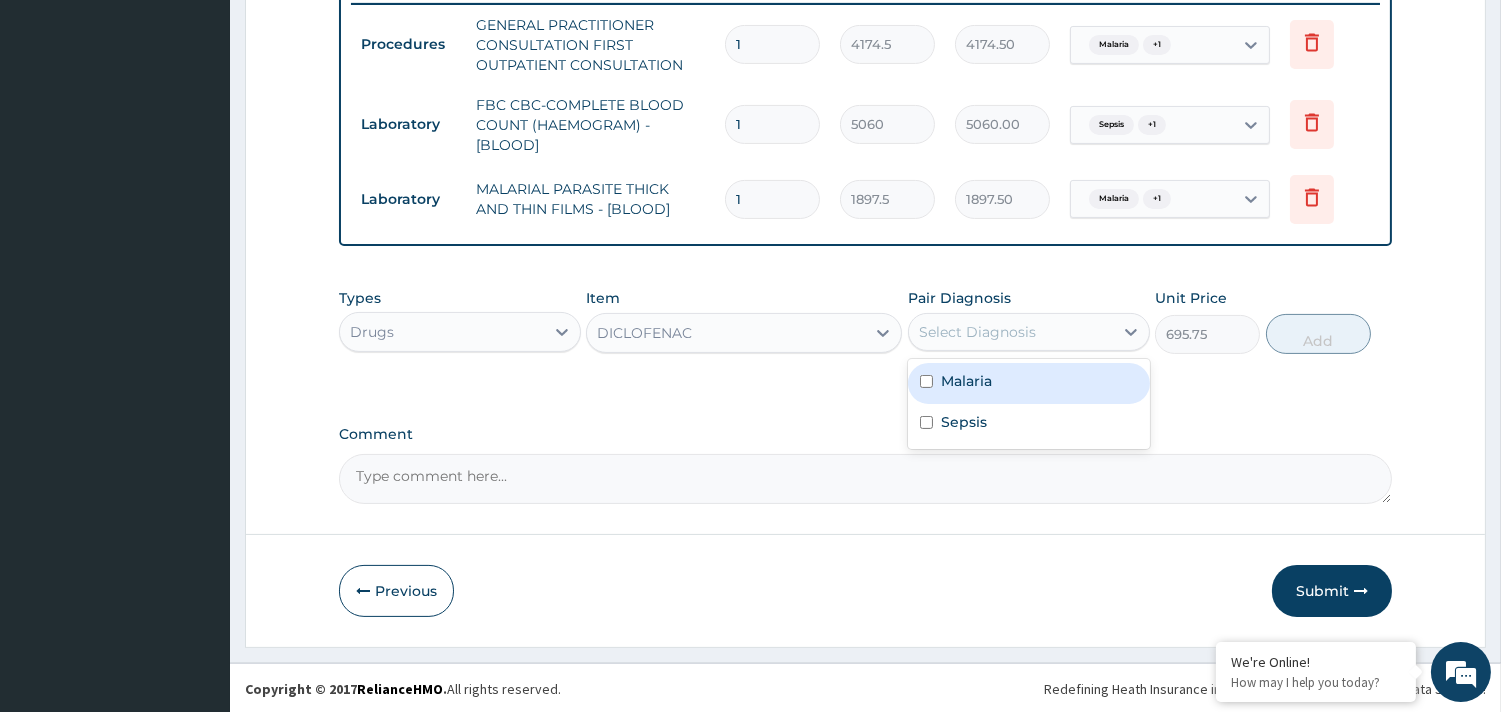 click on "Malaria" at bounding box center [1029, 383] 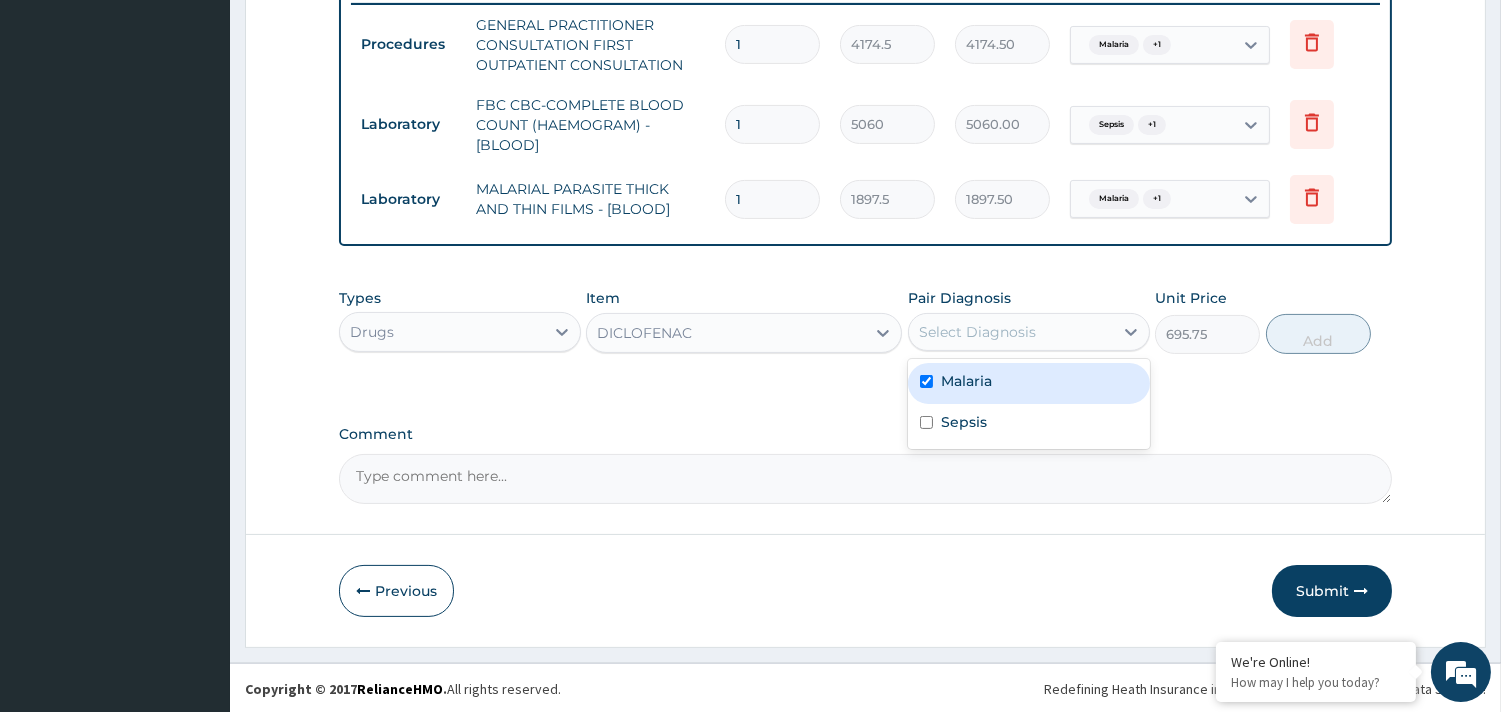 checkbox on "true" 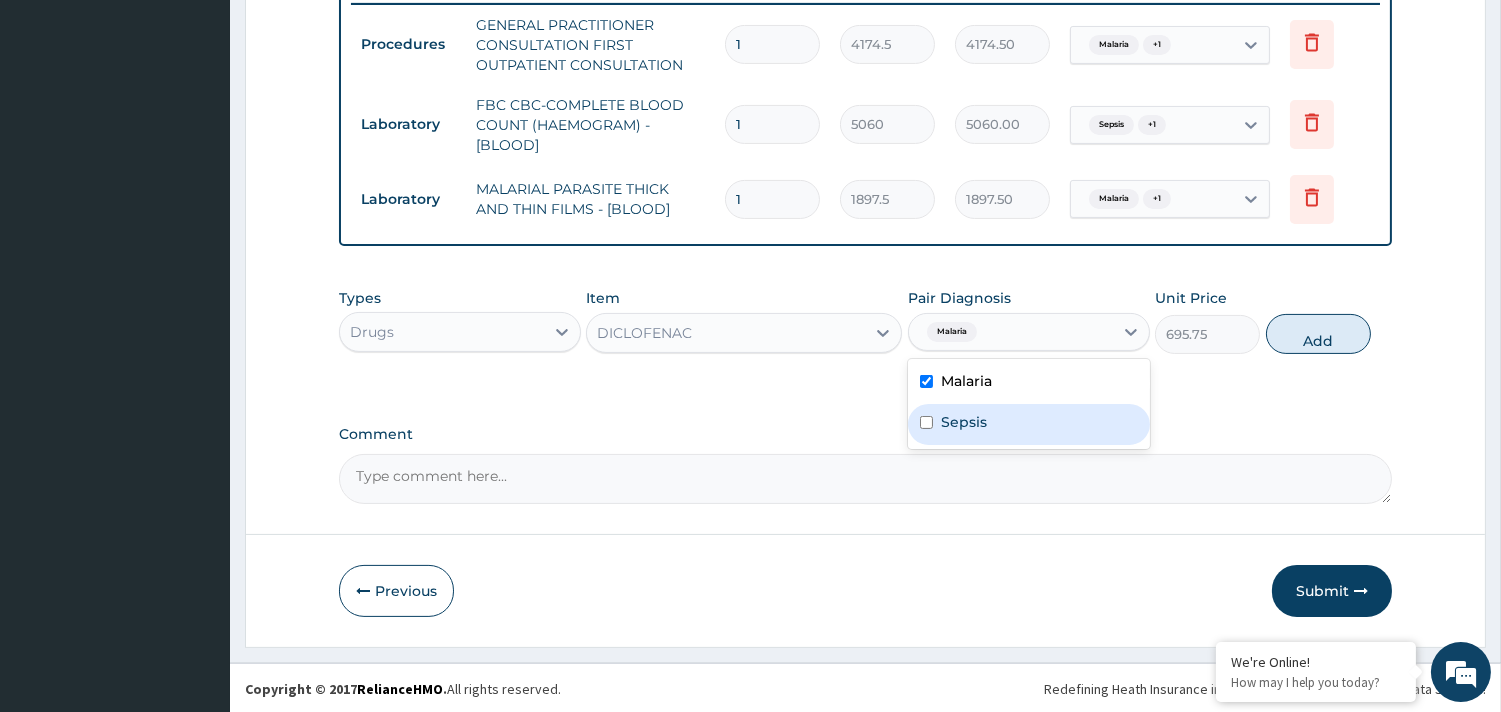 click on "Sepsis" at bounding box center [1029, 424] 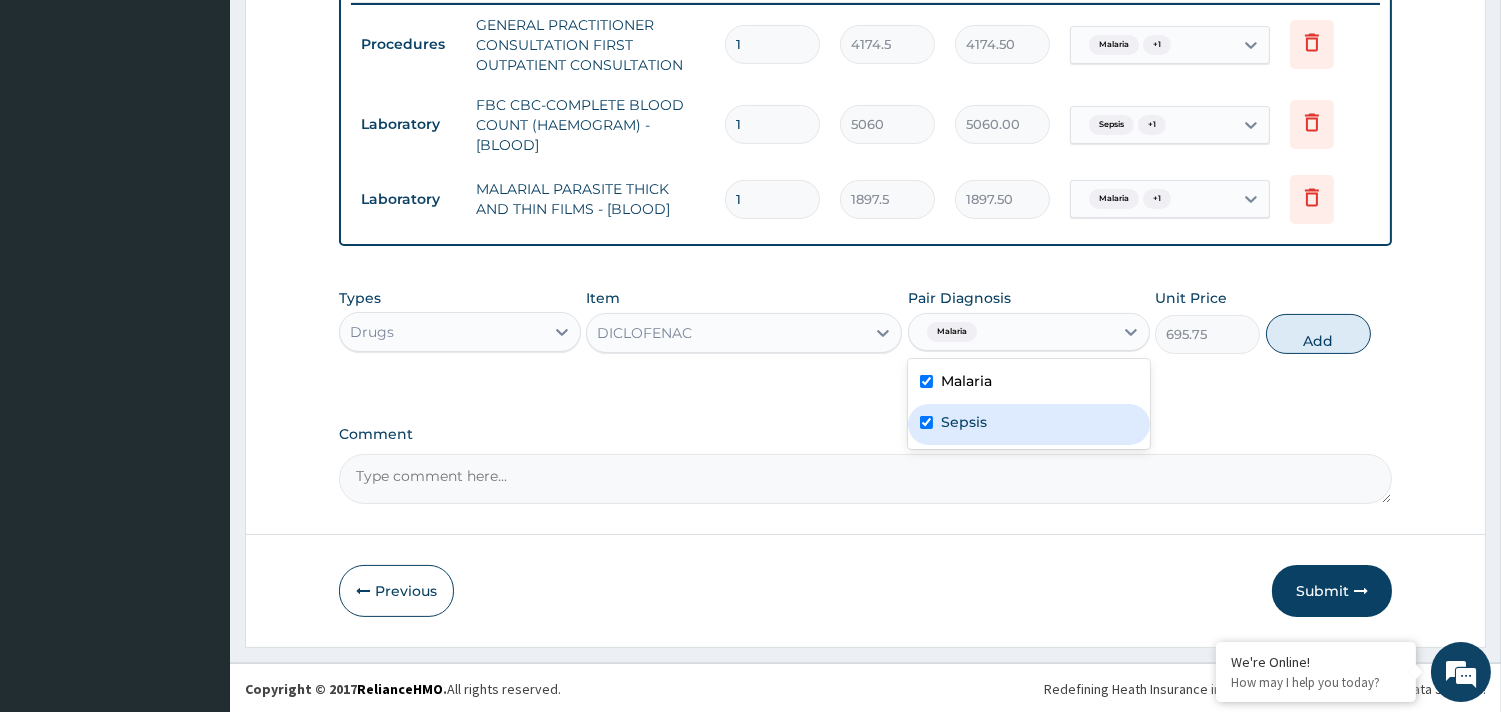 checkbox on "true" 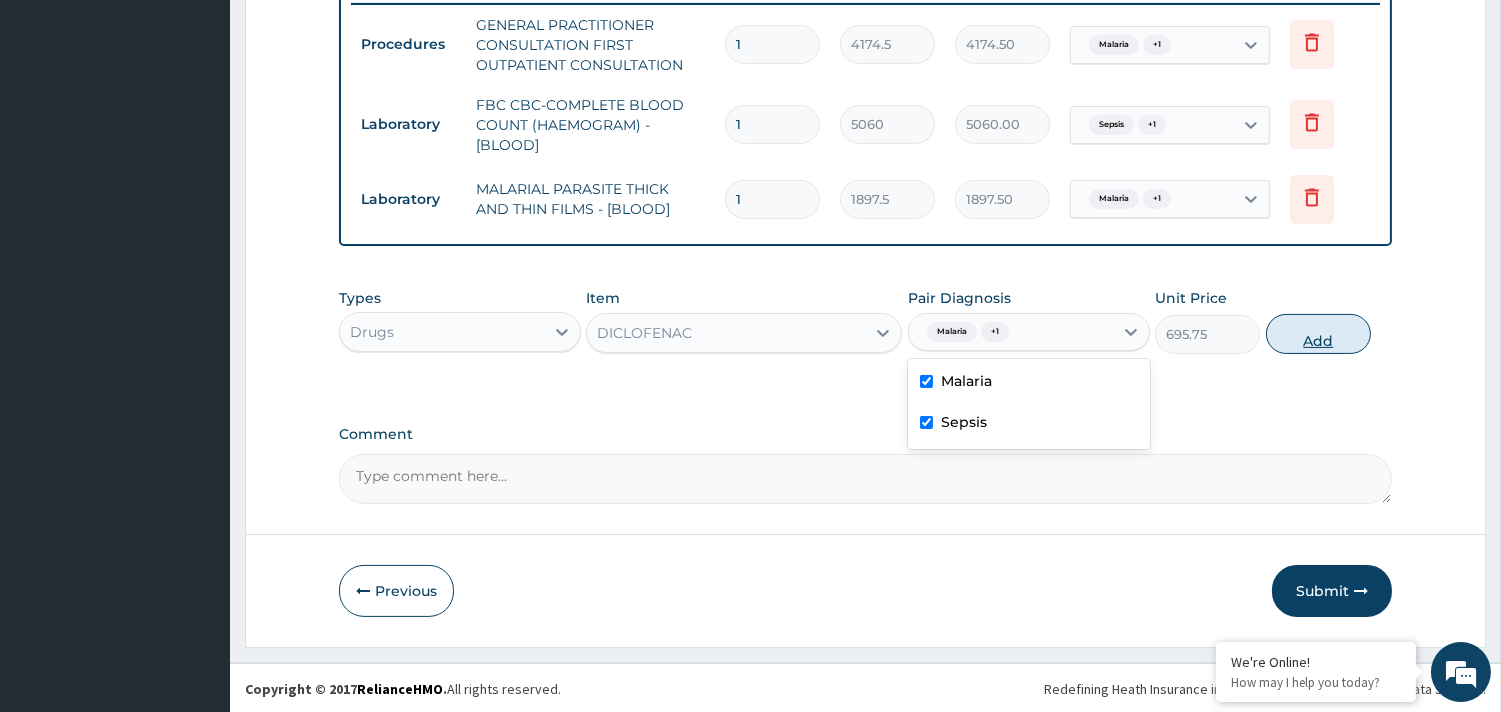click on "Add" at bounding box center (1318, 334) 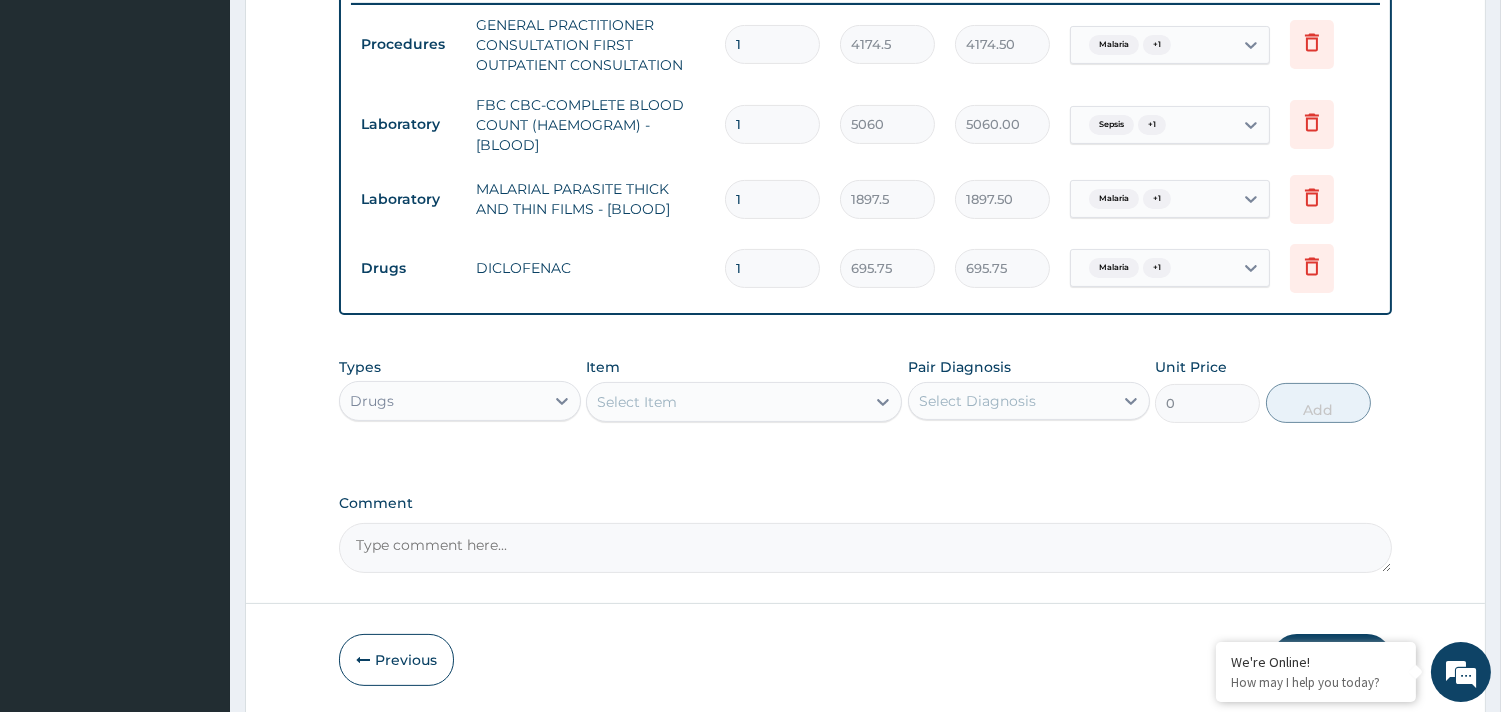 click on "Select Item" at bounding box center [726, 402] 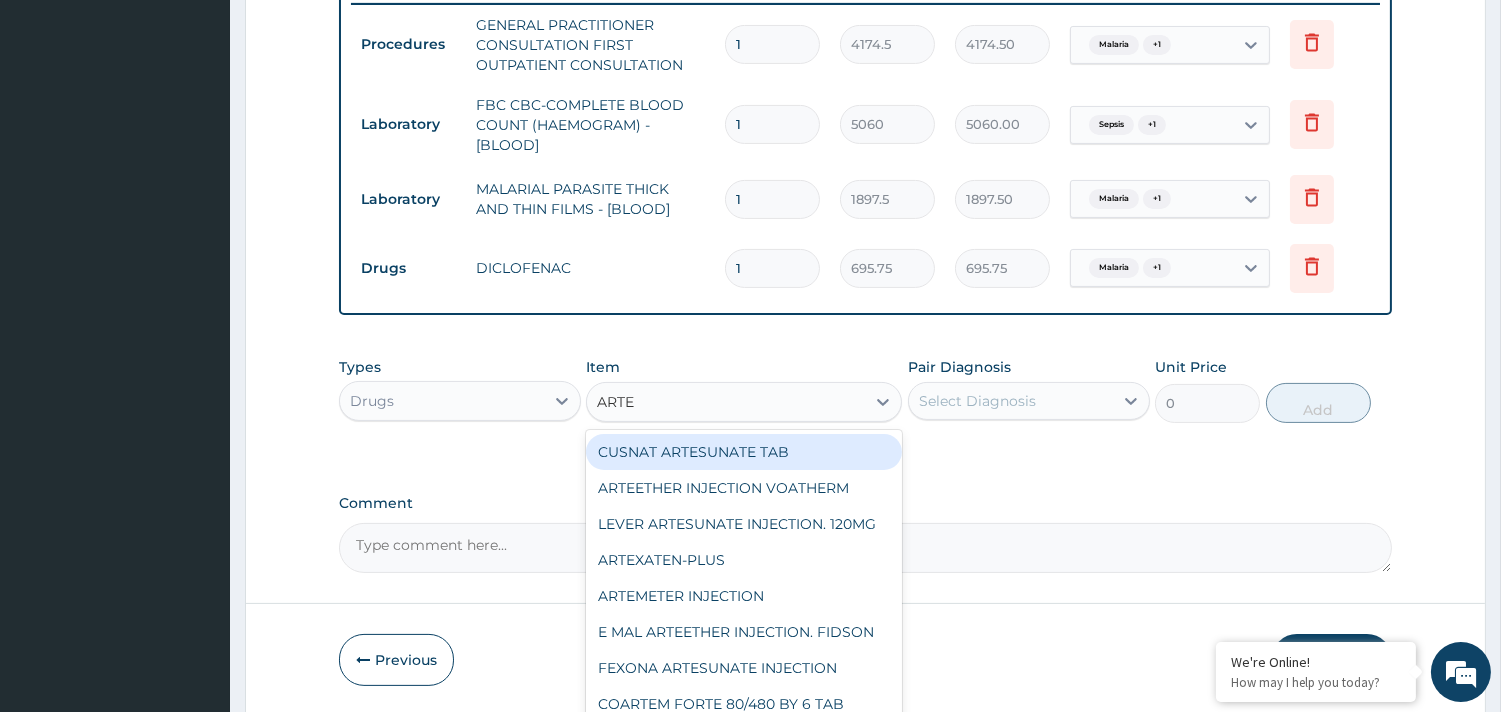 type on "ARTEM" 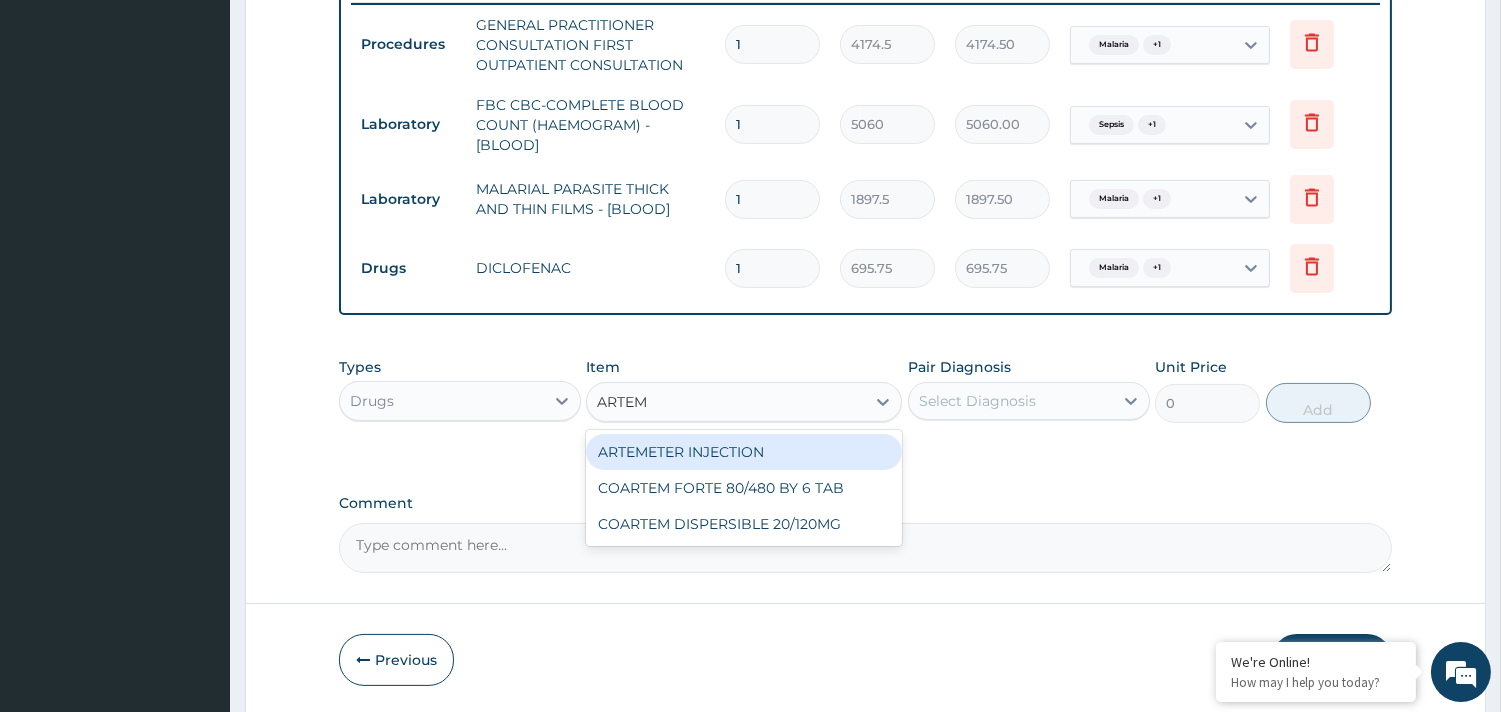 click on "ARTEMETER INJECTION" at bounding box center (744, 452) 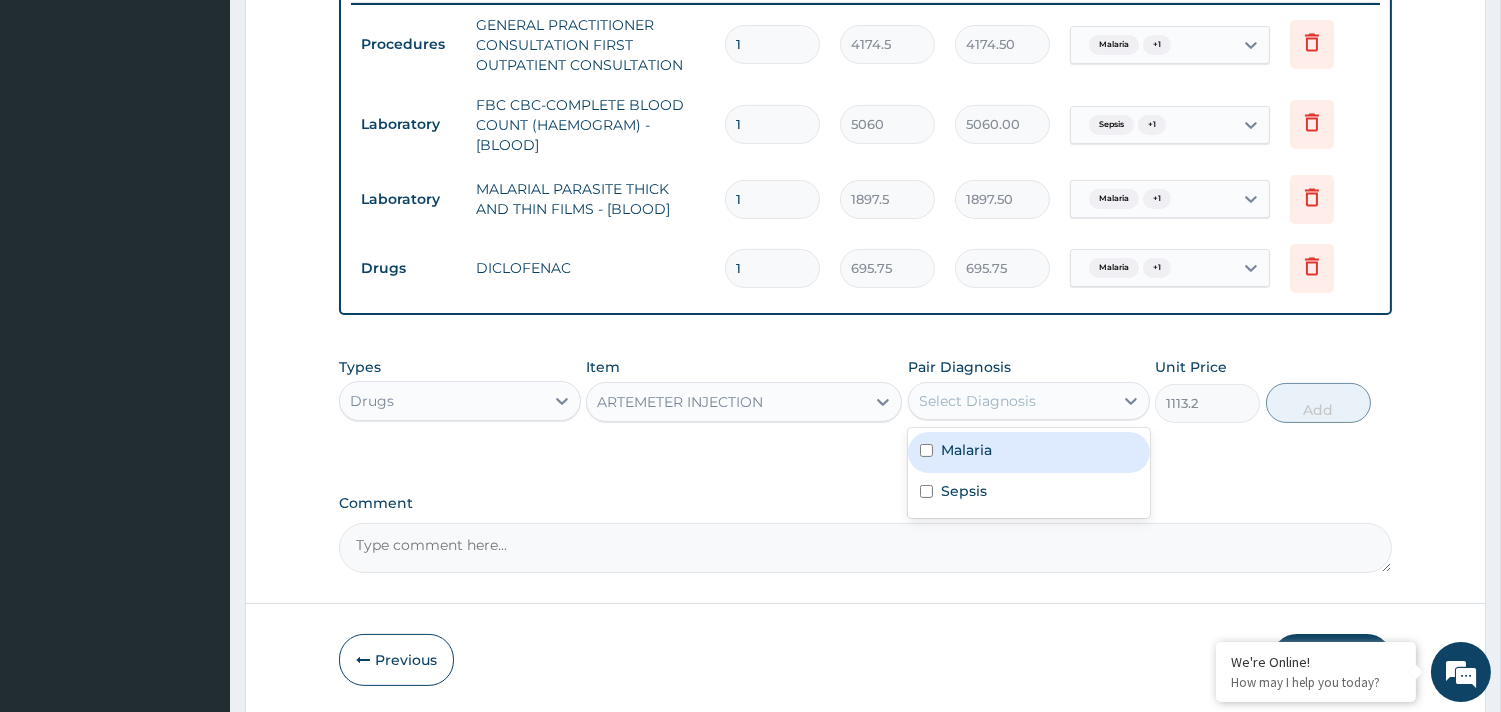 drag, startPoint x: 953, startPoint y: 385, endPoint x: 948, endPoint y: 397, distance: 13 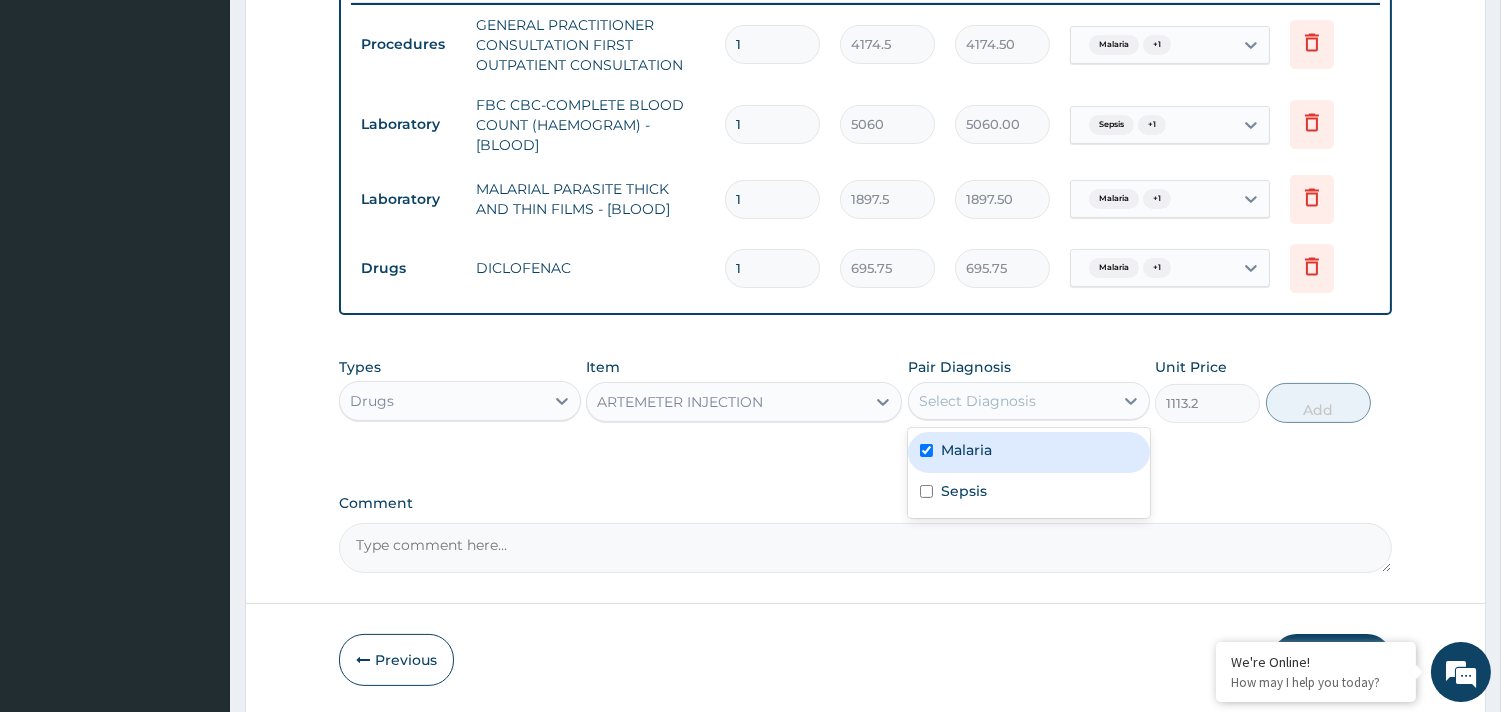 checkbox on "true" 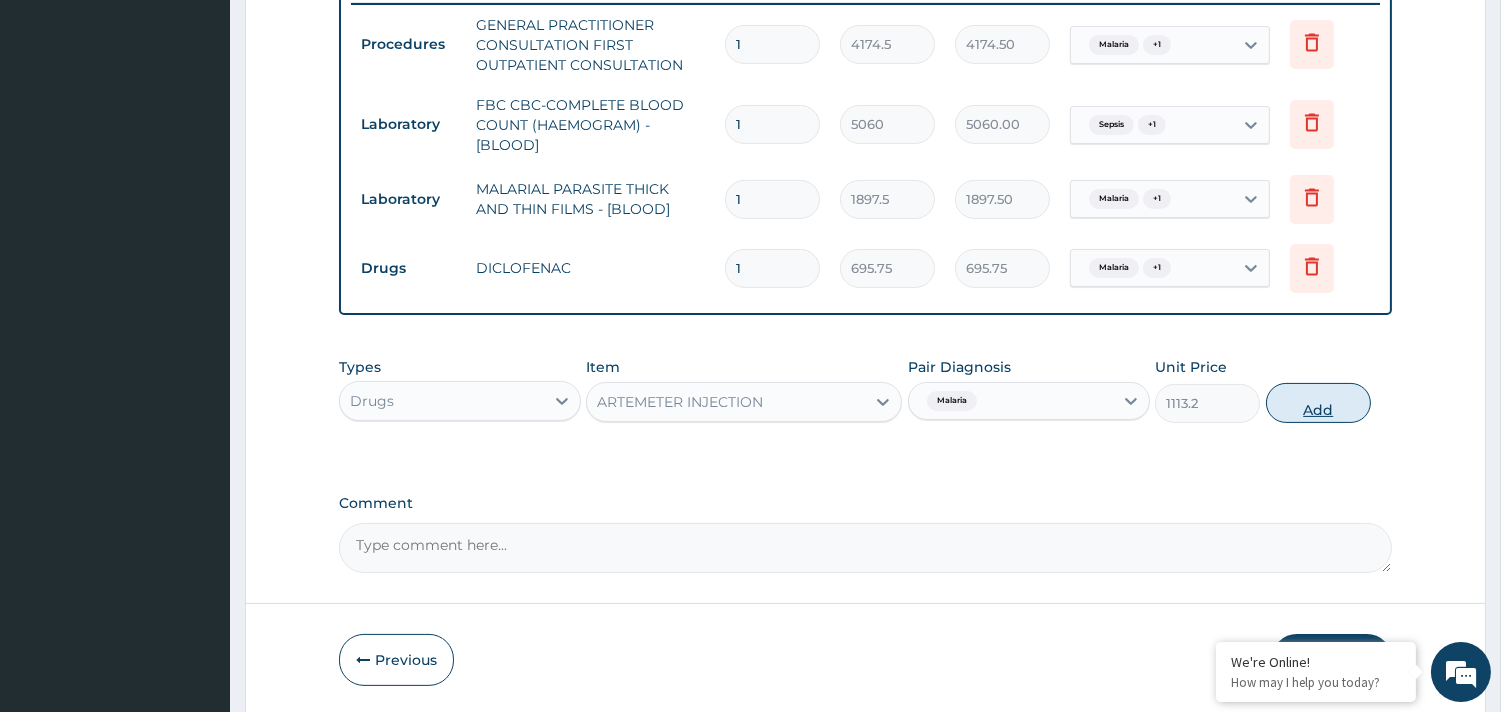 click on "Add" at bounding box center [1318, 403] 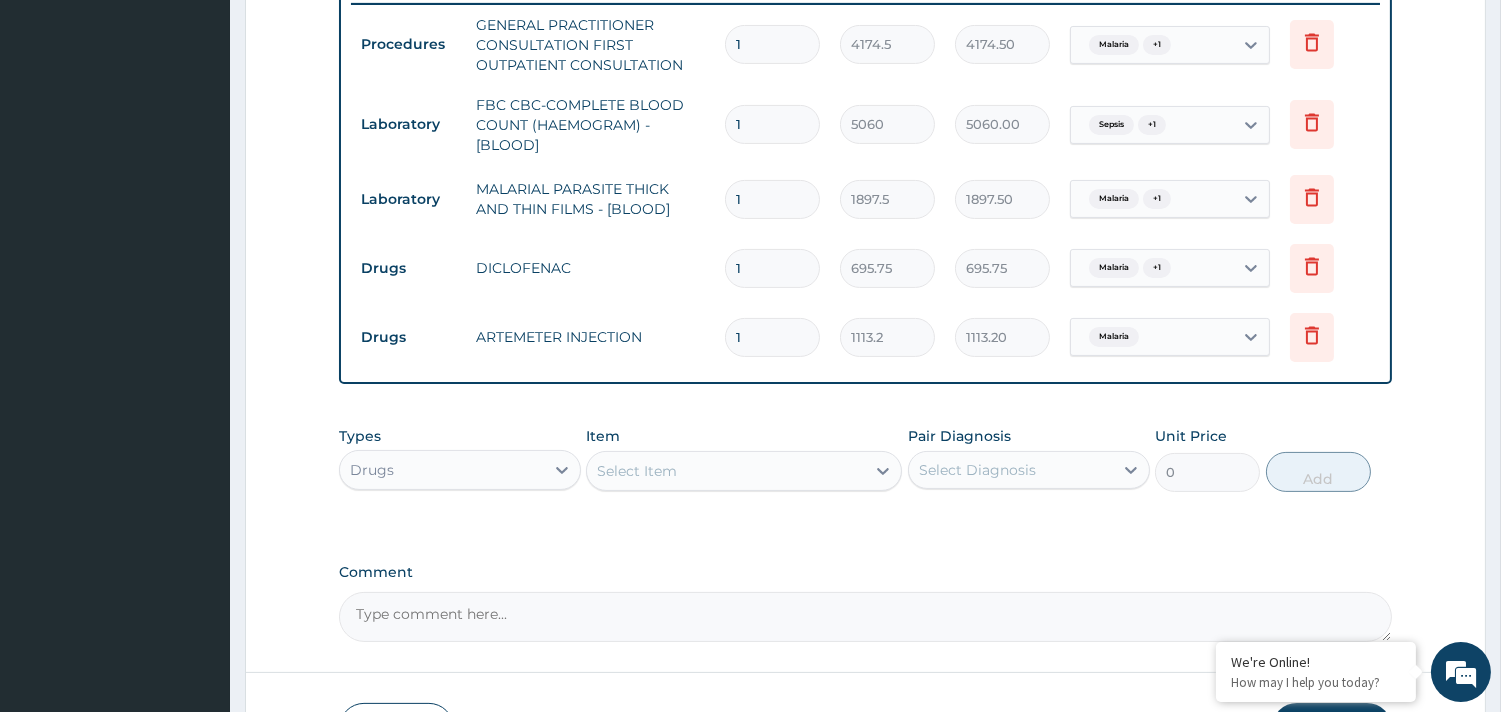 click on "Select Item" at bounding box center [726, 471] 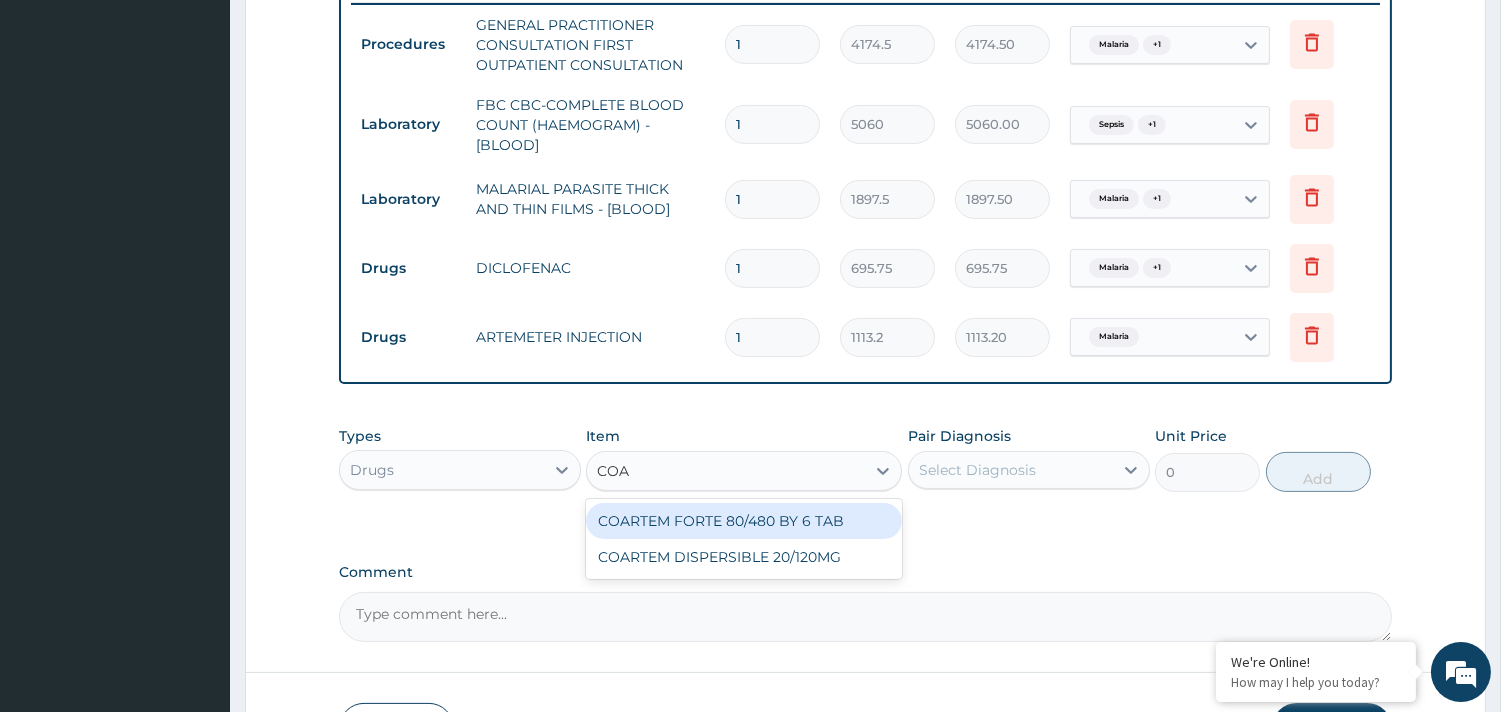 type on "COAR" 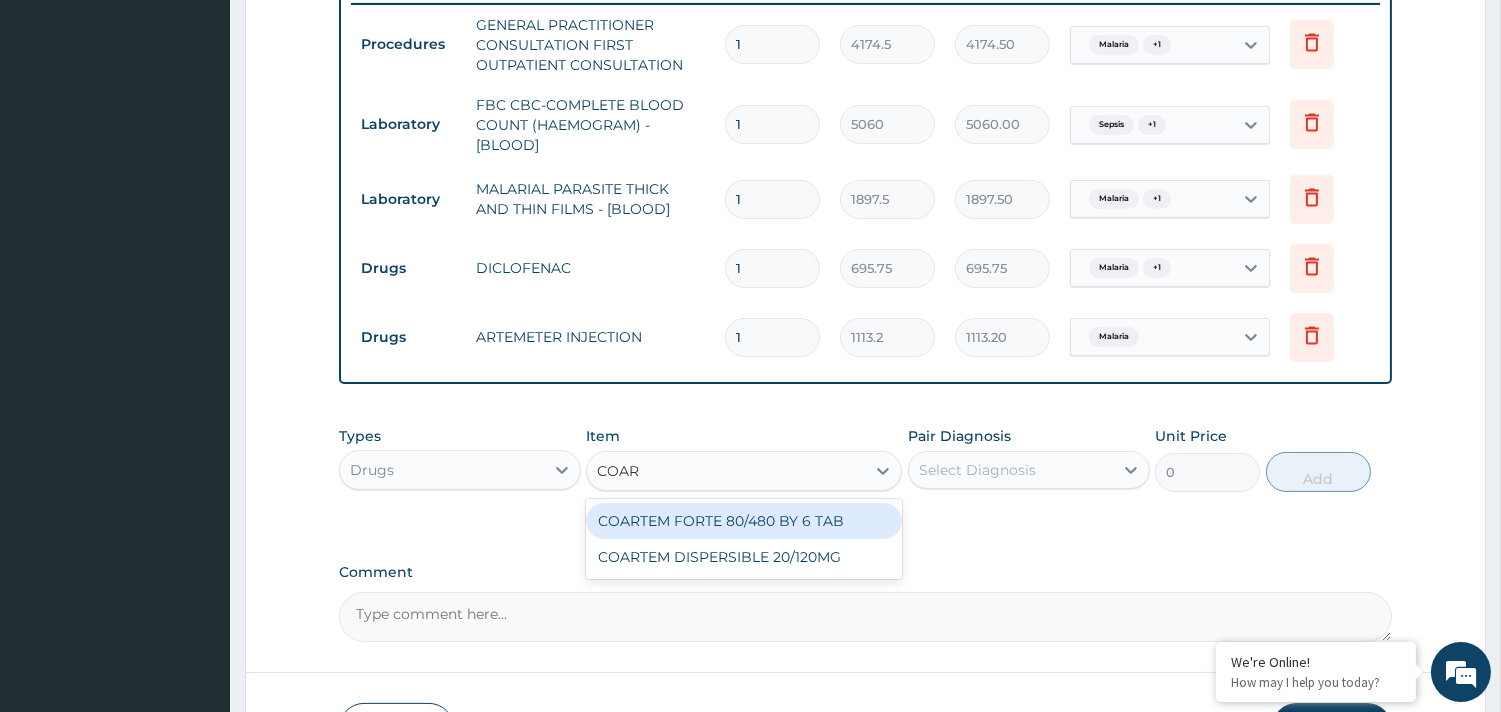 click on "COARTEM FORTE 80/480 BY 6 TAB" at bounding box center (744, 521) 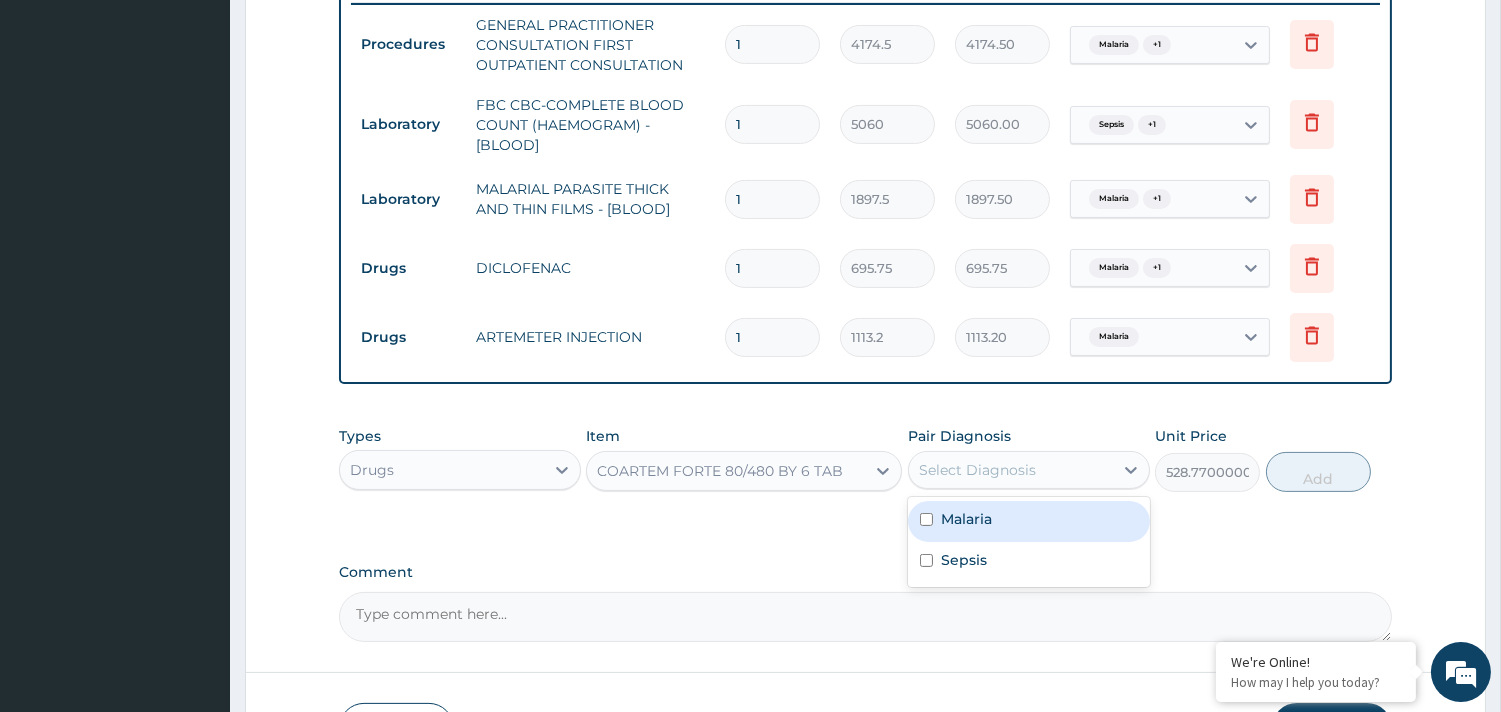 click on "Select Diagnosis" at bounding box center (977, 470) 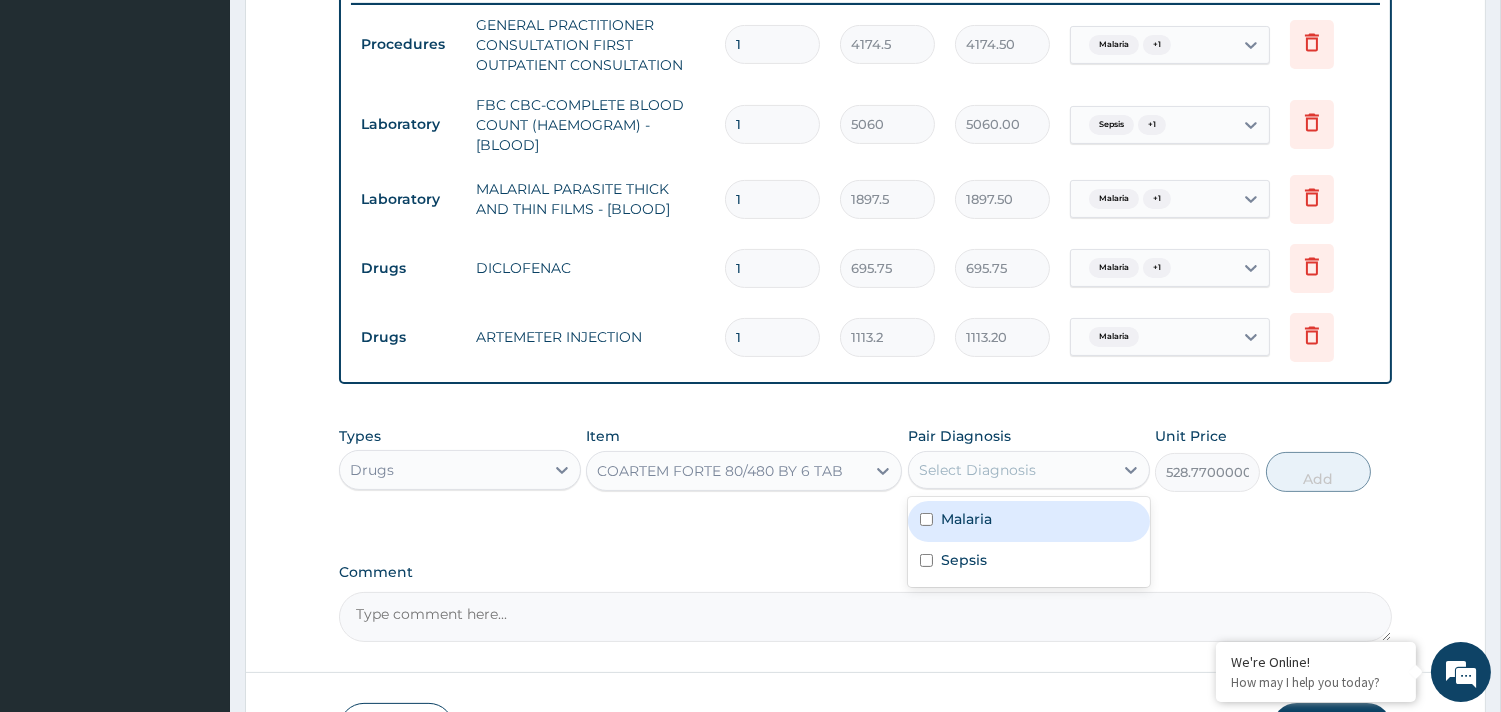 click on "Malaria" at bounding box center [966, 519] 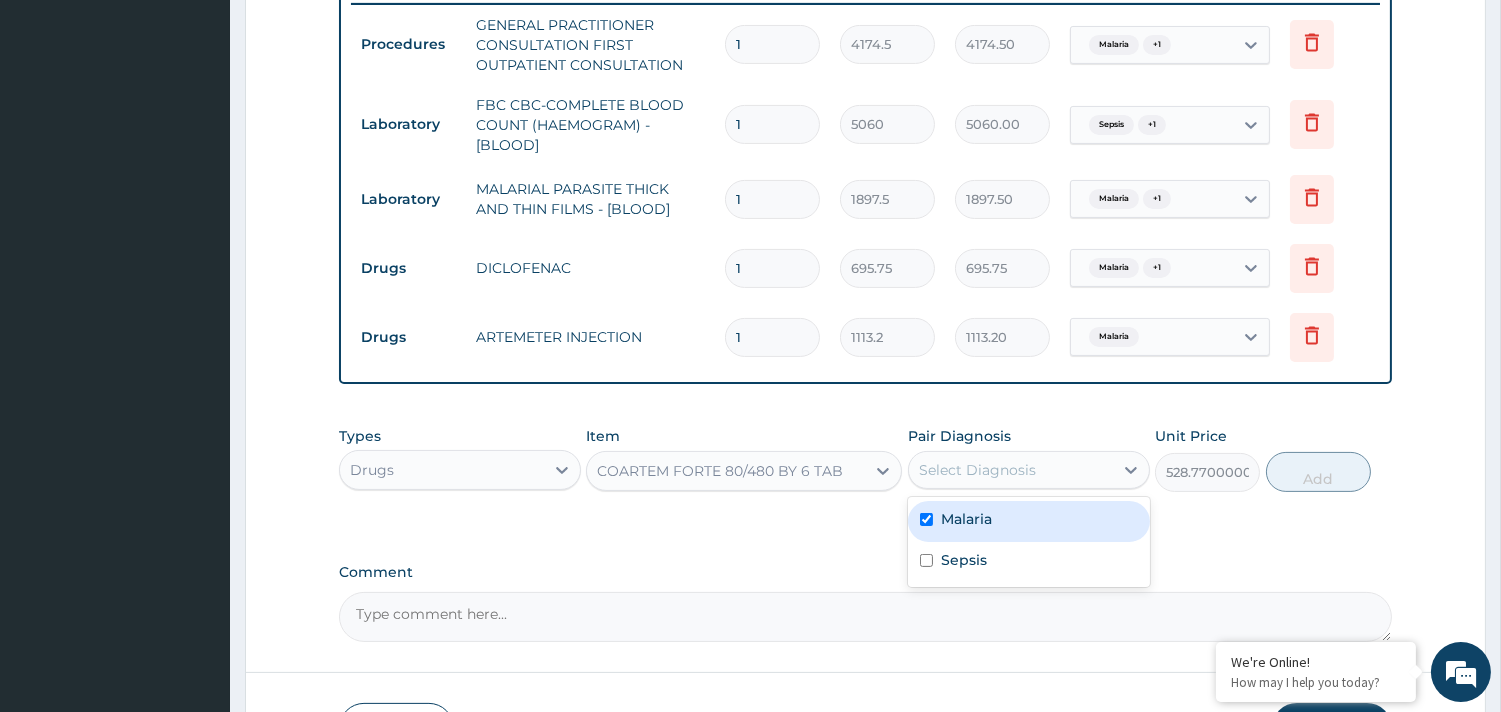 checkbox on "true" 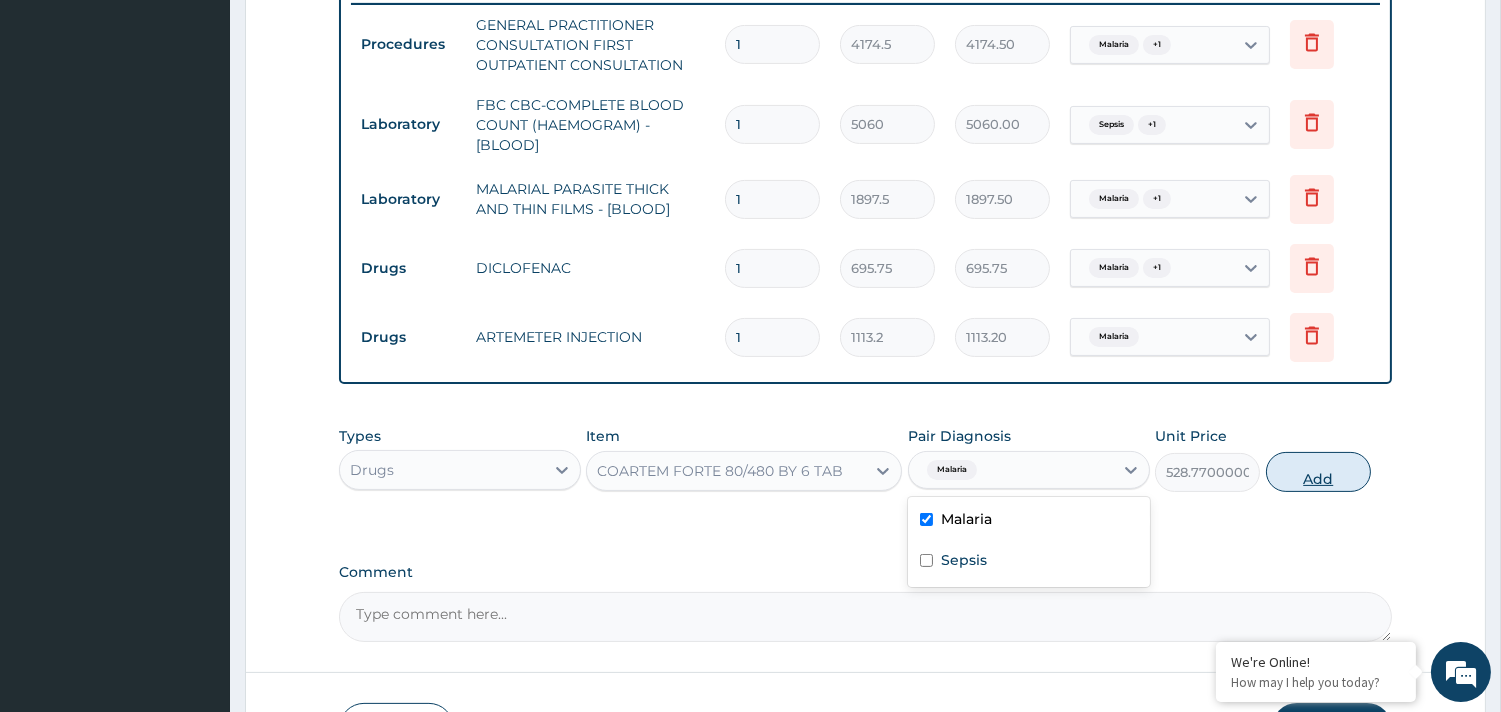 click on "Add" at bounding box center (1318, 472) 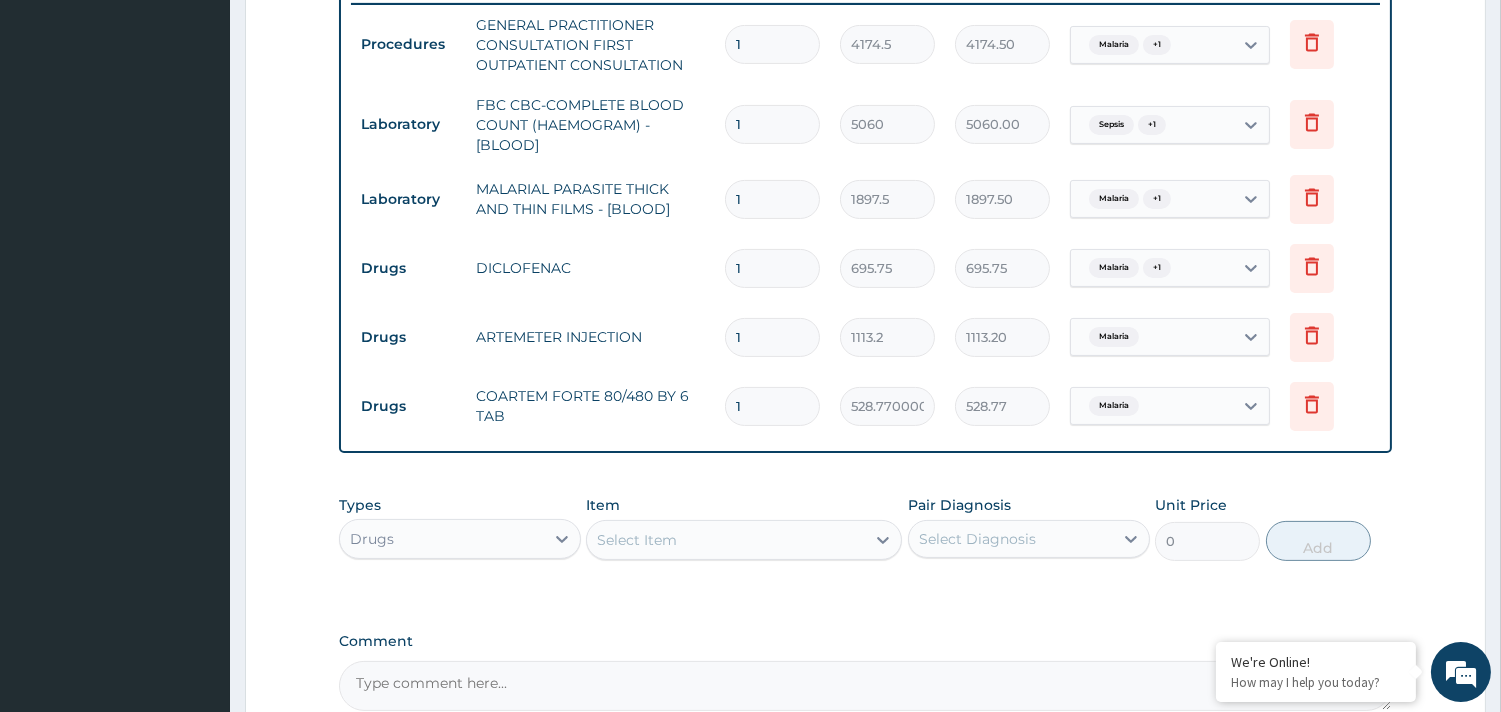 type 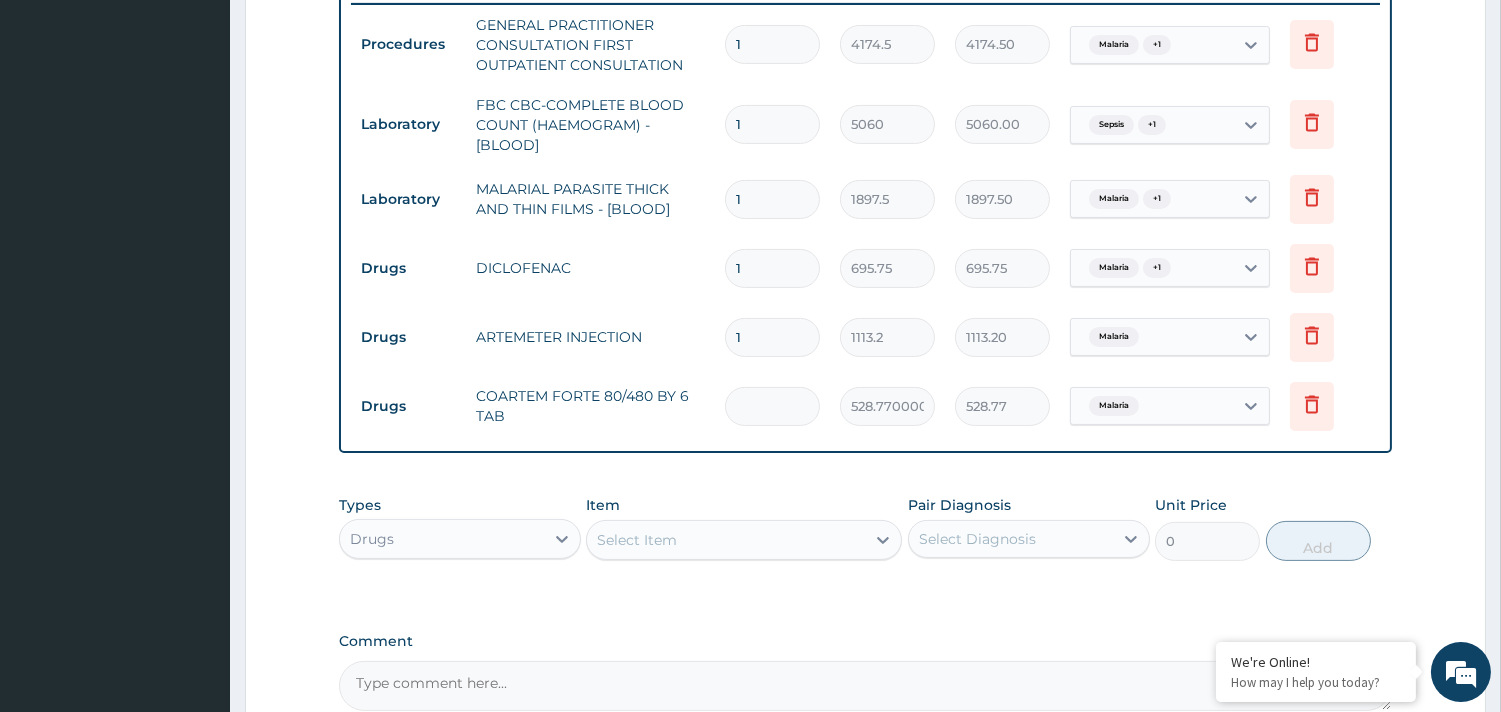 type on "0.00" 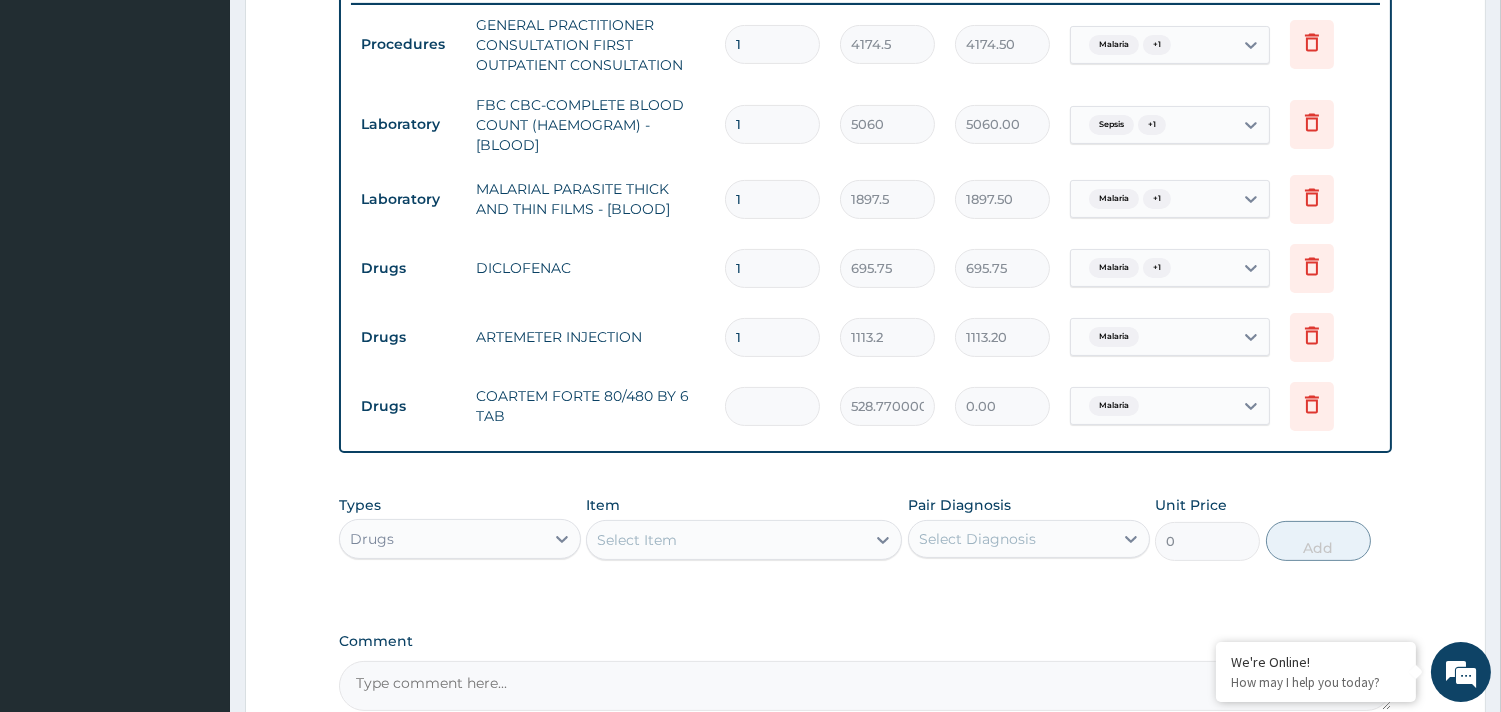 type on "3" 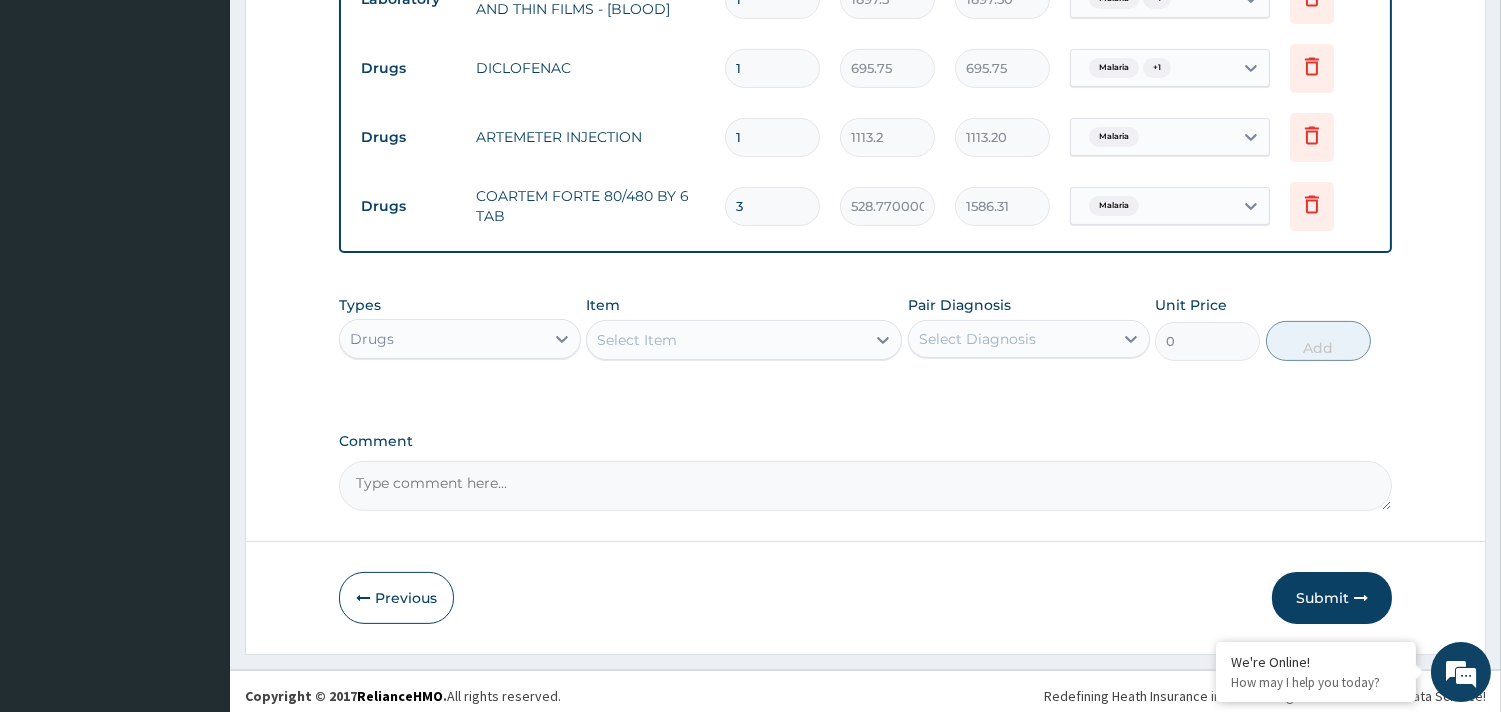 scroll, scrollTop: 1002, scrollLeft: 0, axis: vertical 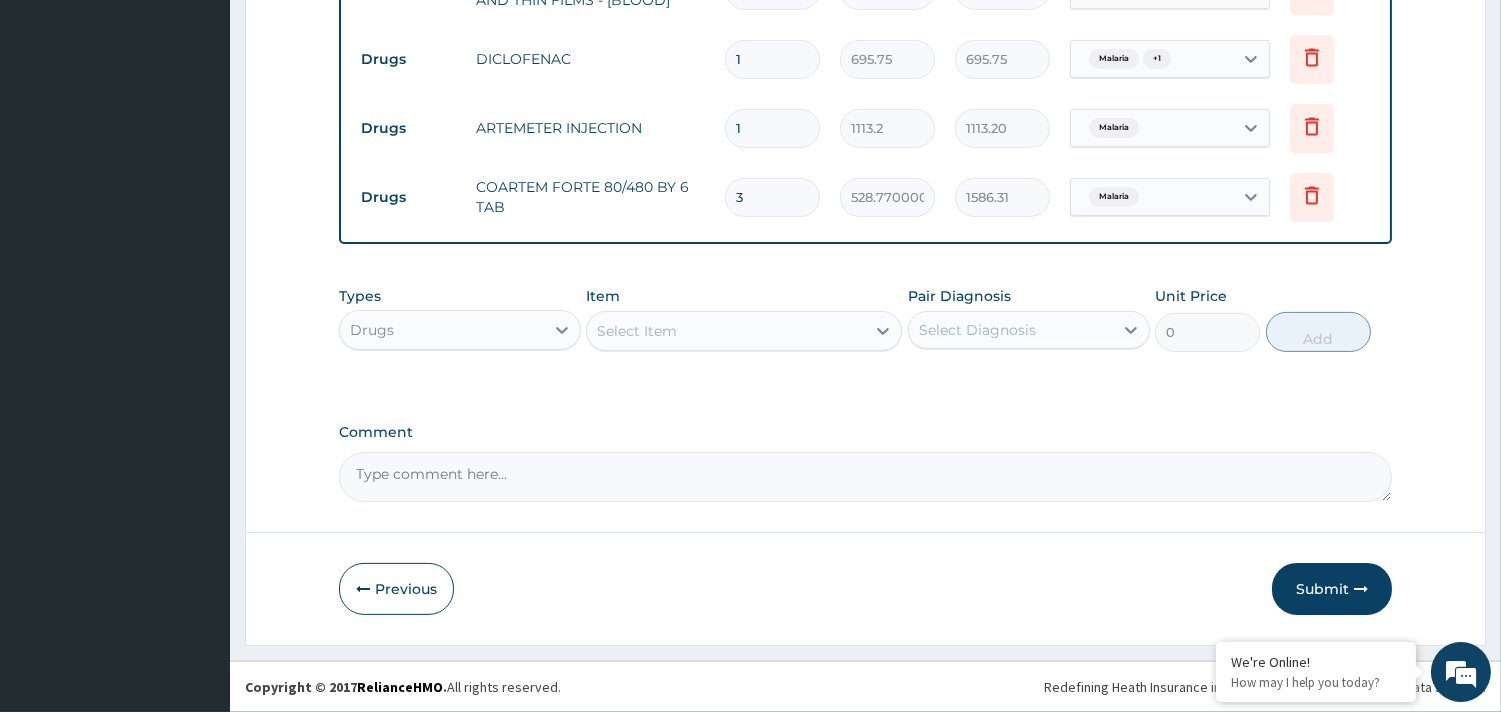 type on "3" 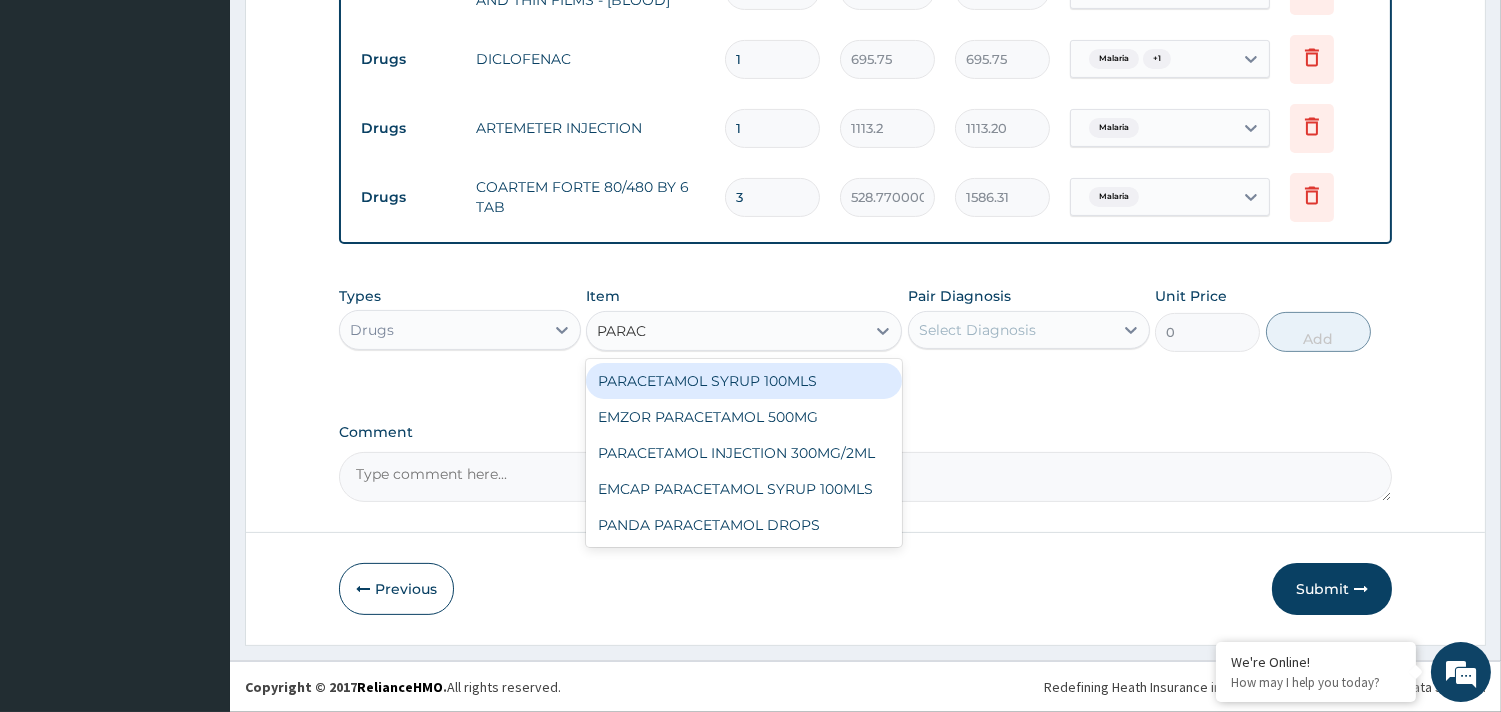 type on "PARACE" 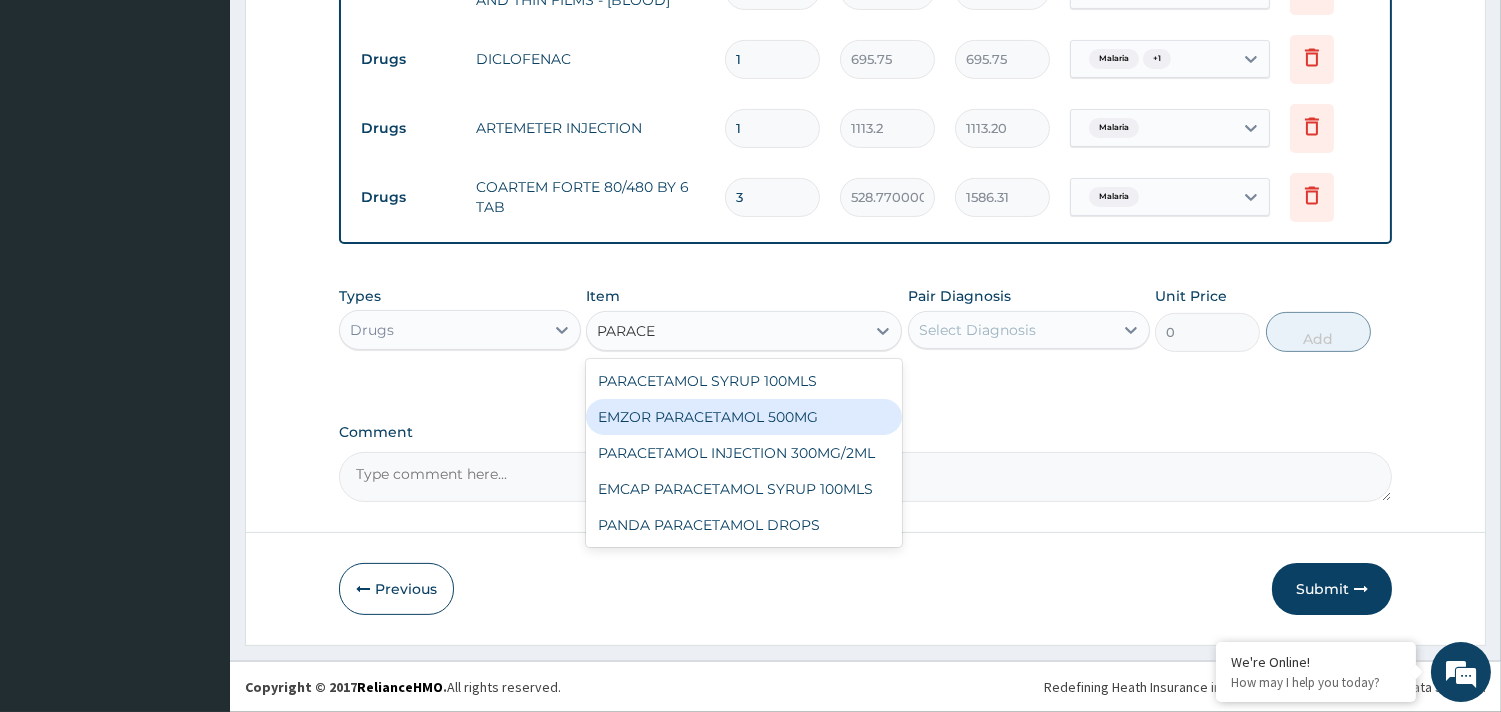 click on "EMZOR PARACETAMOL 500MG" at bounding box center [744, 417] 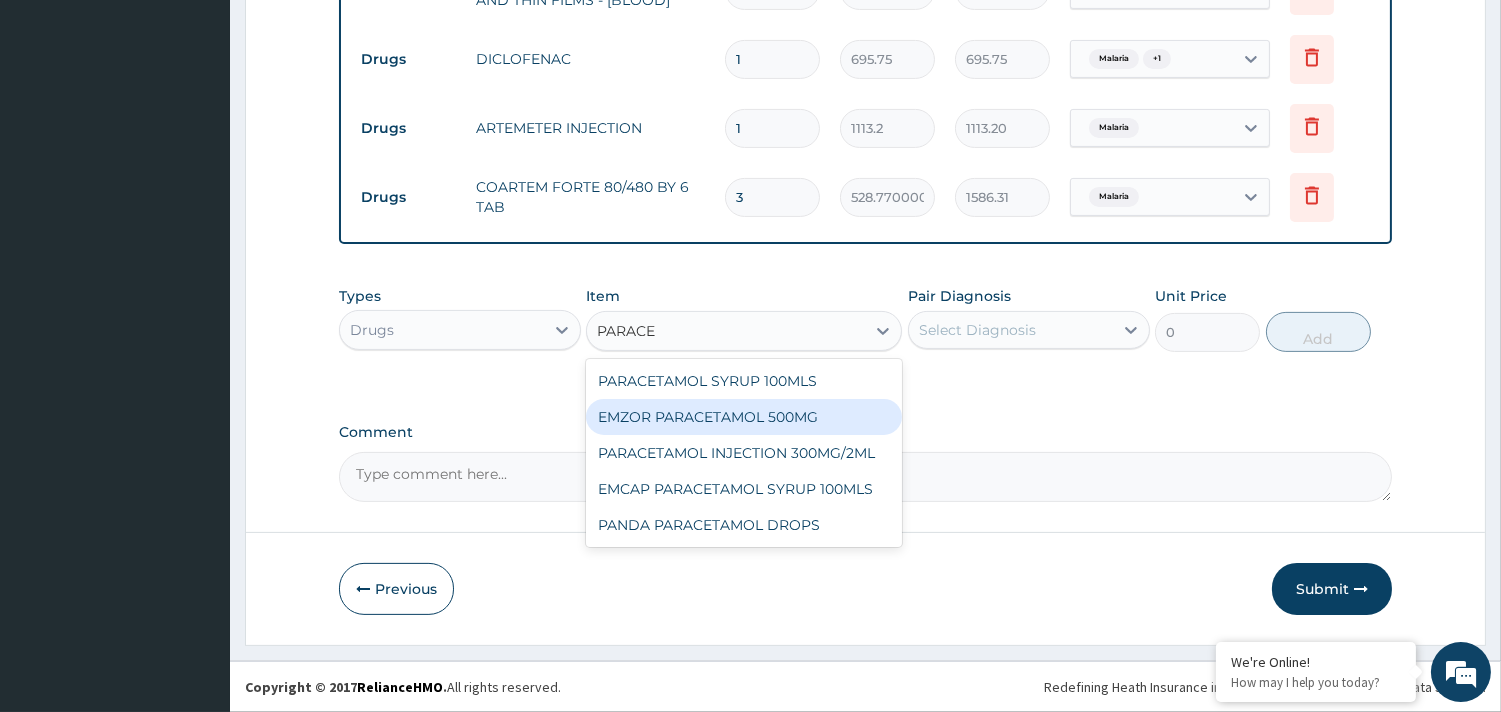 type 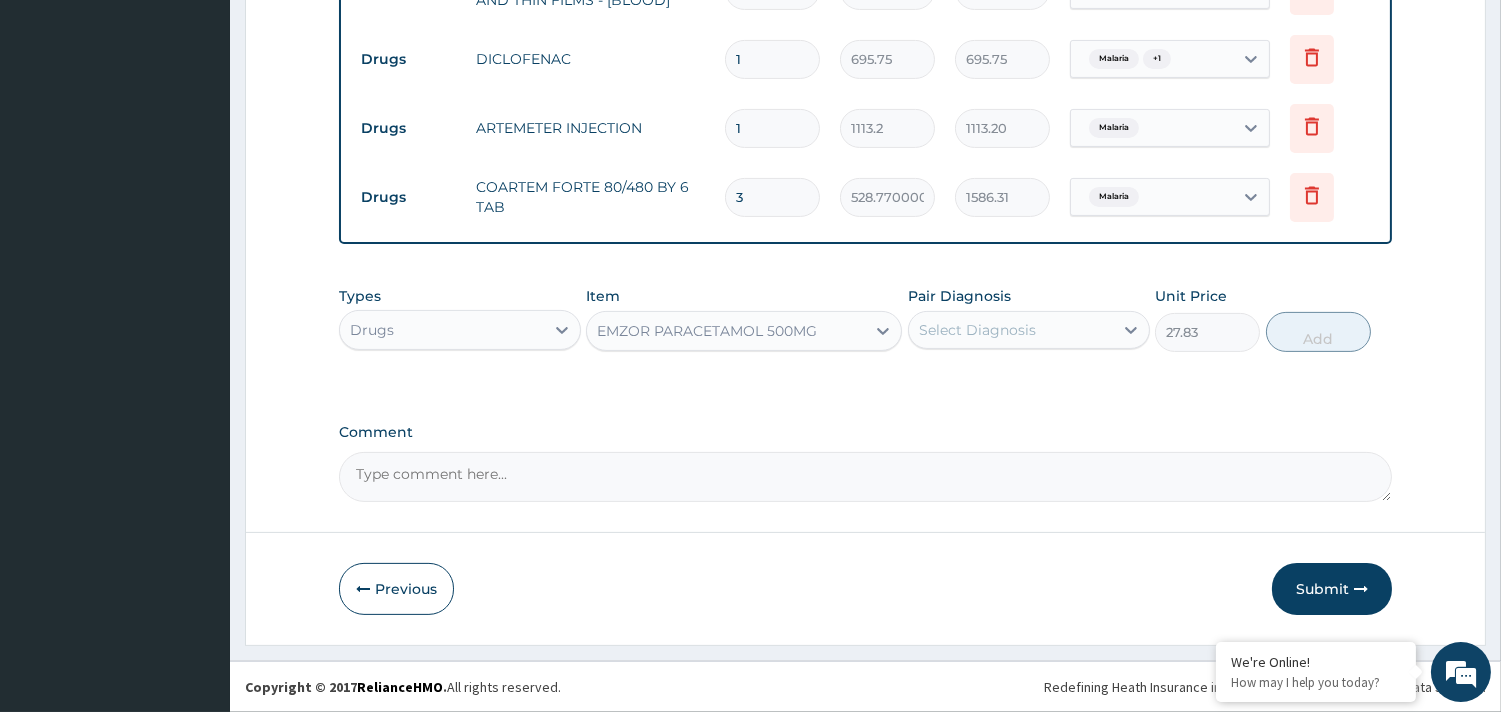 click on "Select Diagnosis" at bounding box center (977, 330) 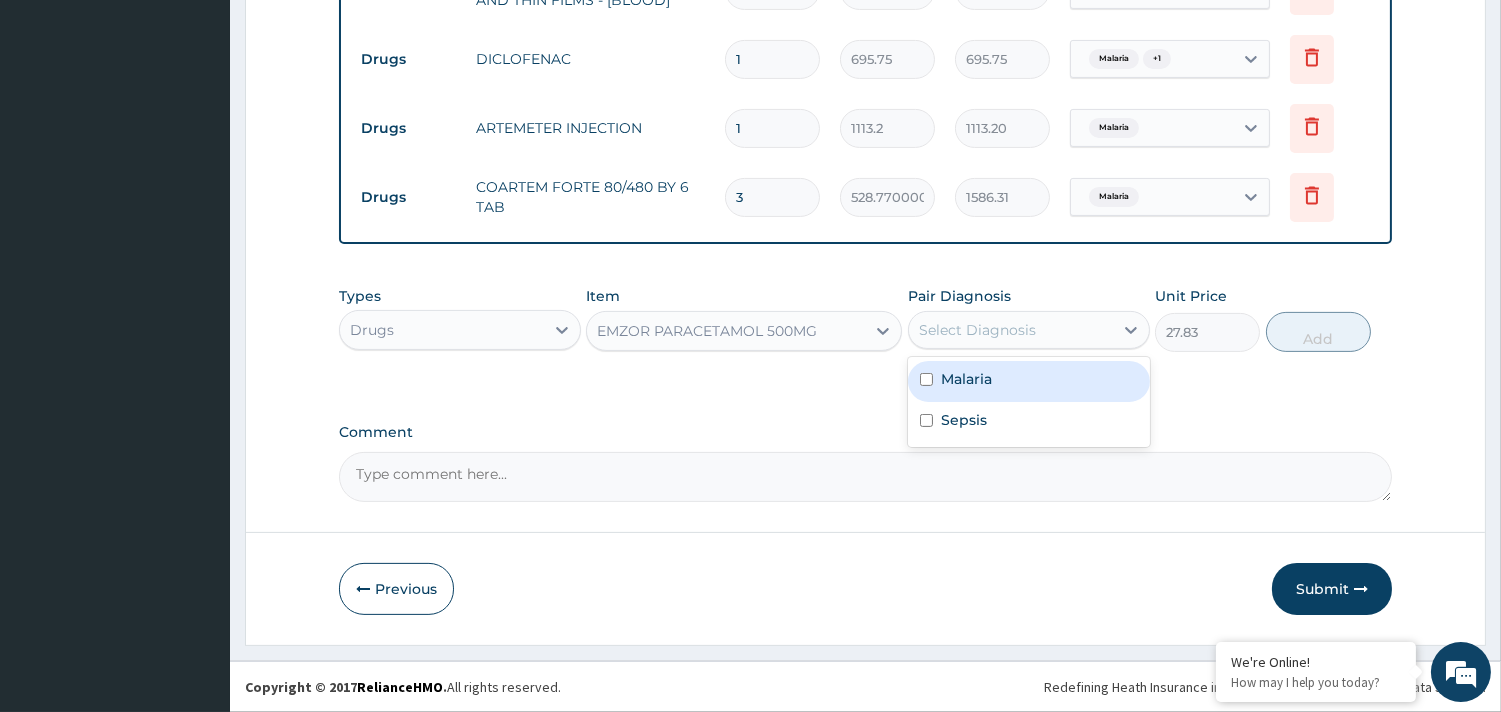 click on "Malaria" at bounding box center (1029, 381) 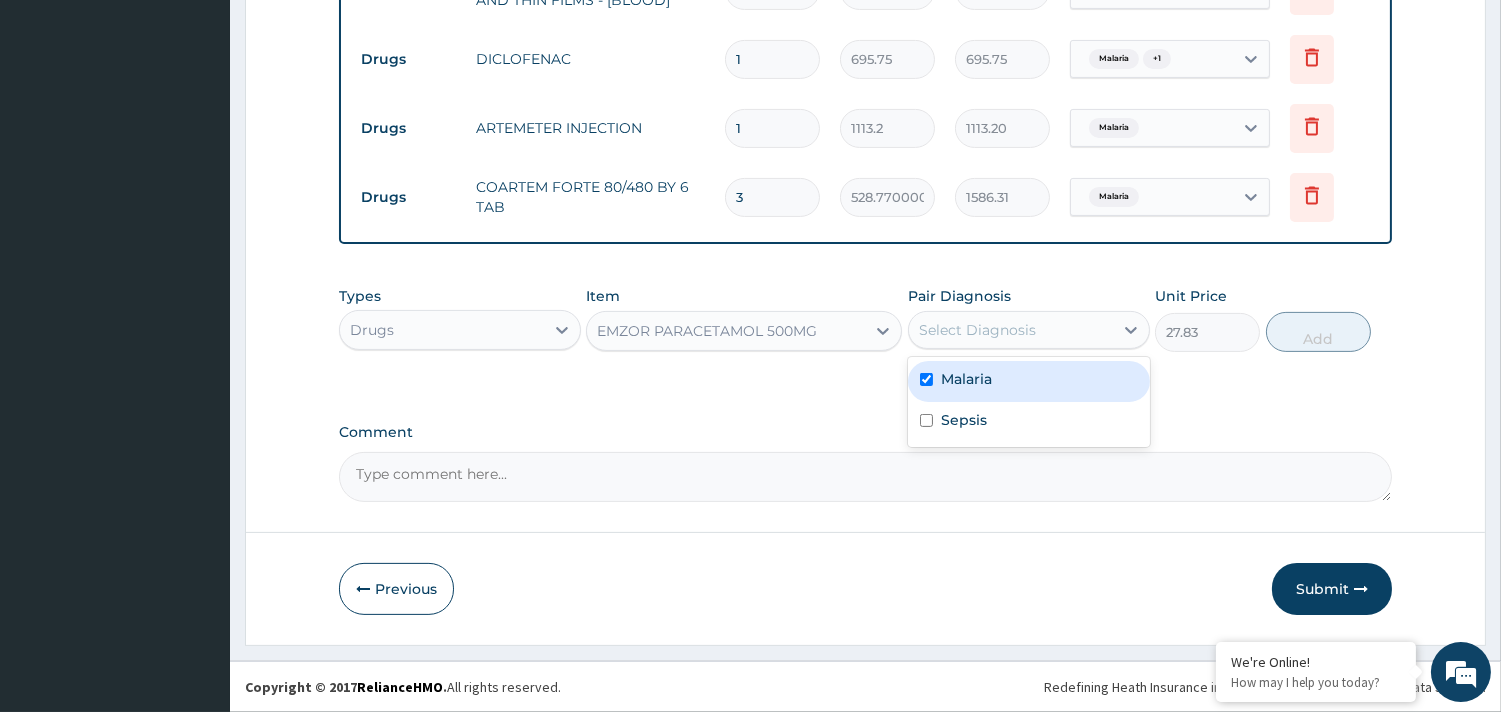 checkbox on "true" 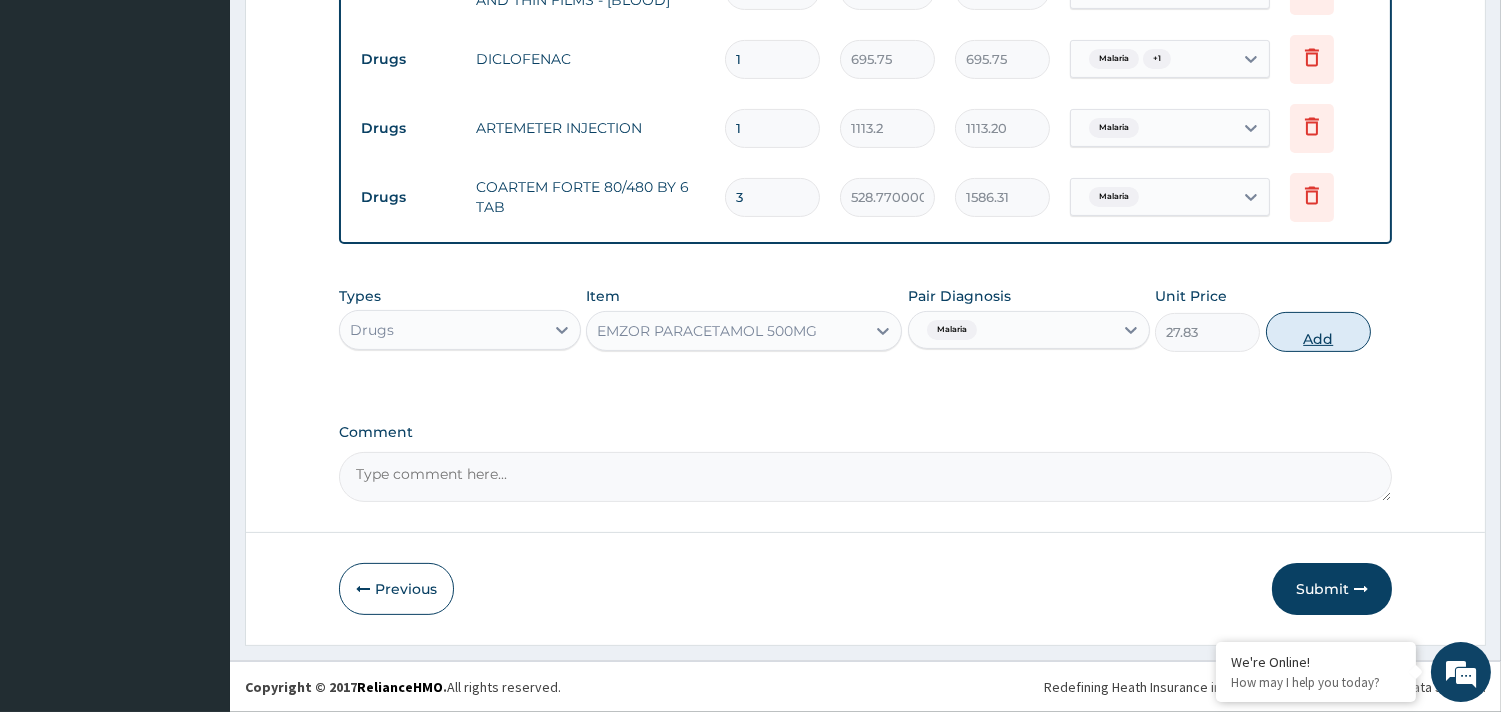 click on "Add" at bounding box center (1318, 332) 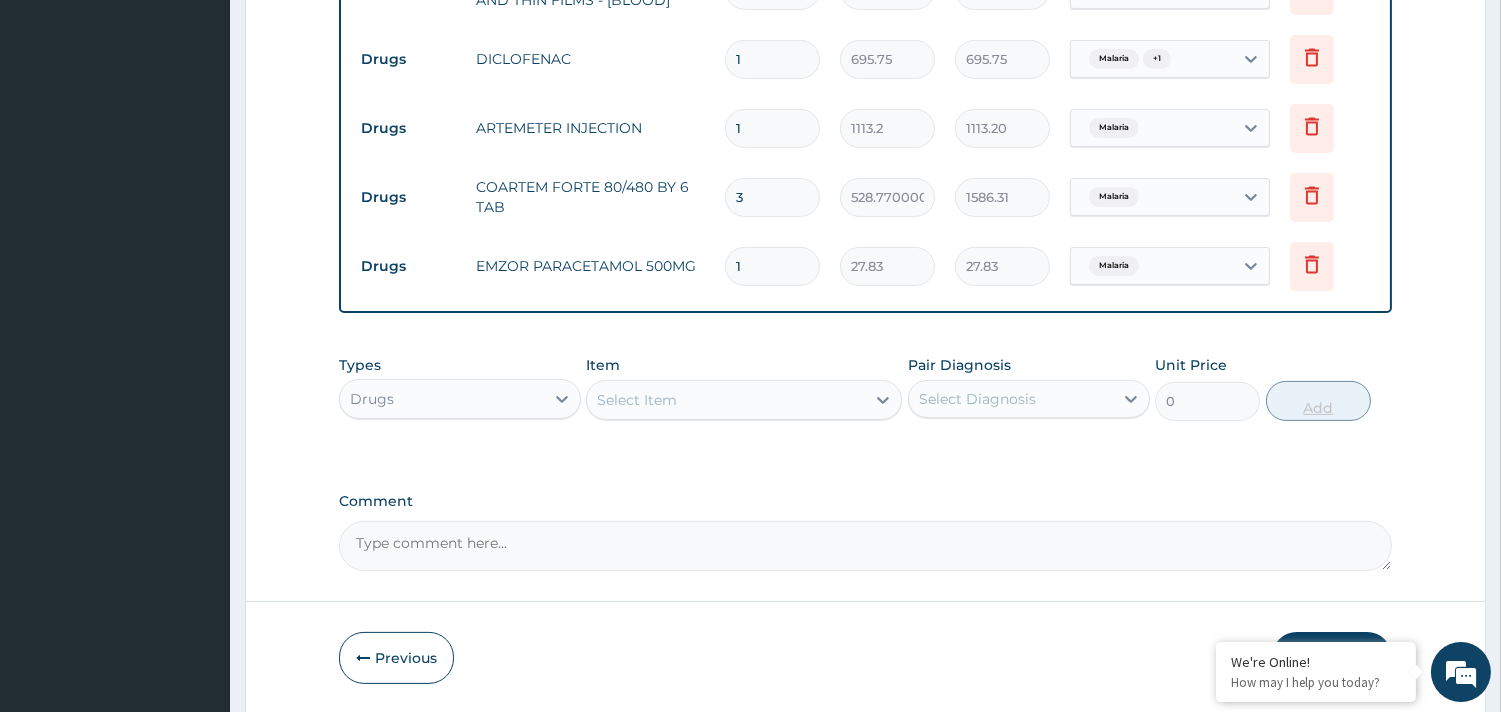 type on "10" 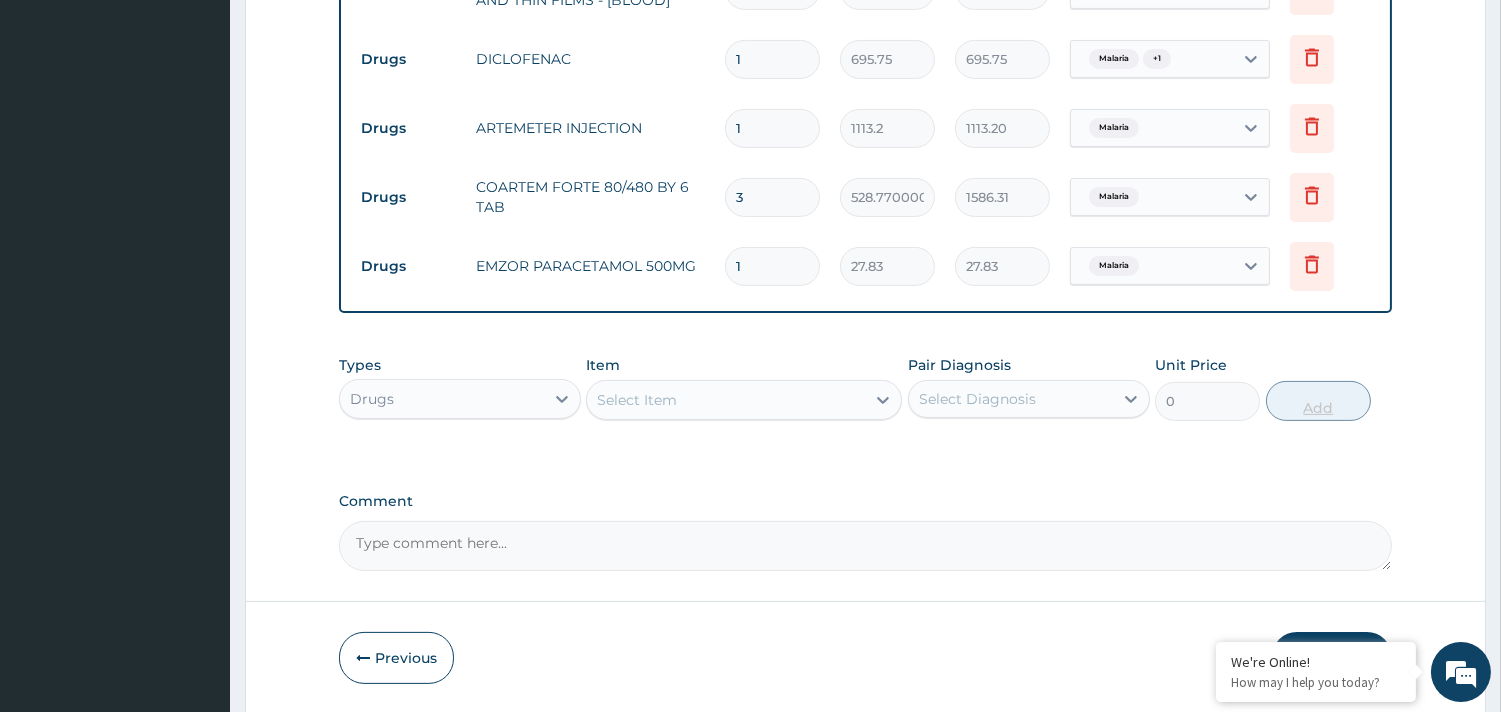 type on "278.30" 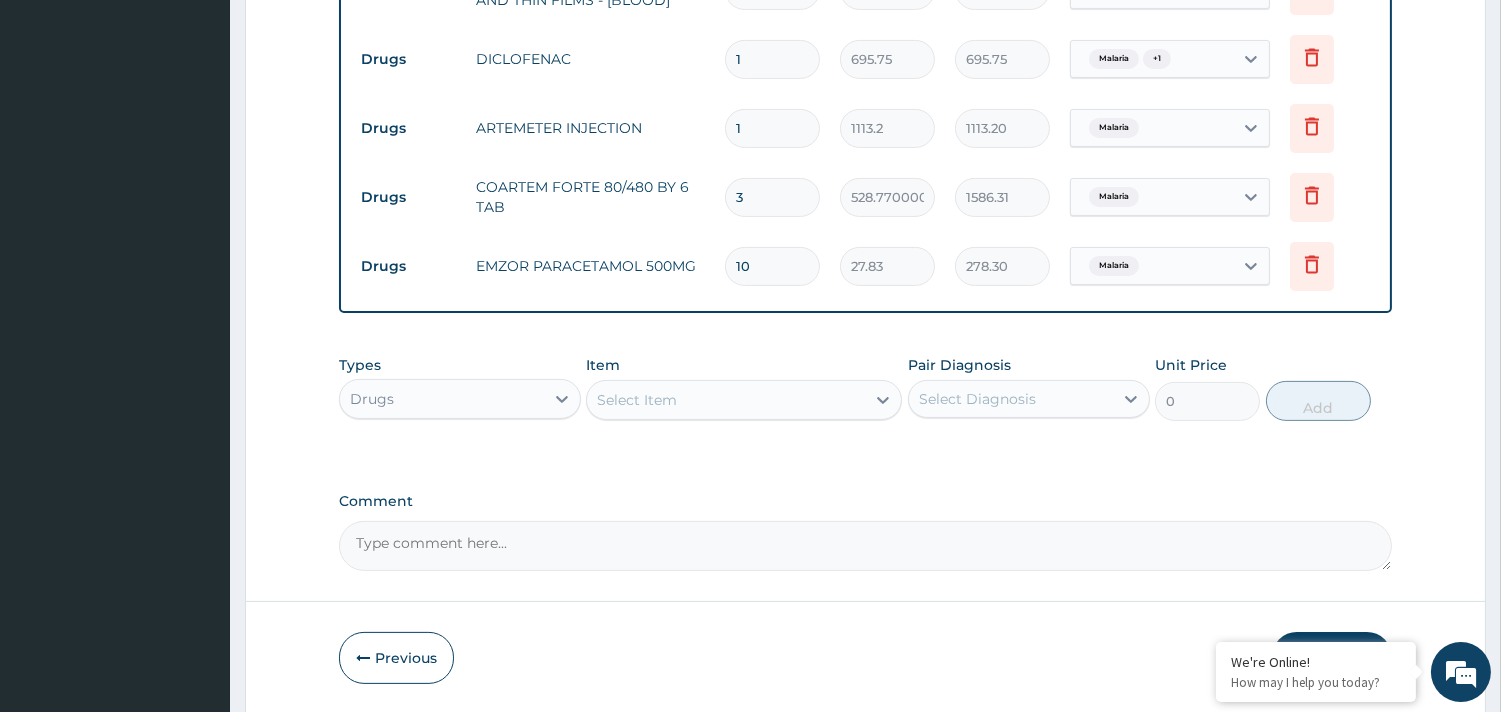 type on "10" 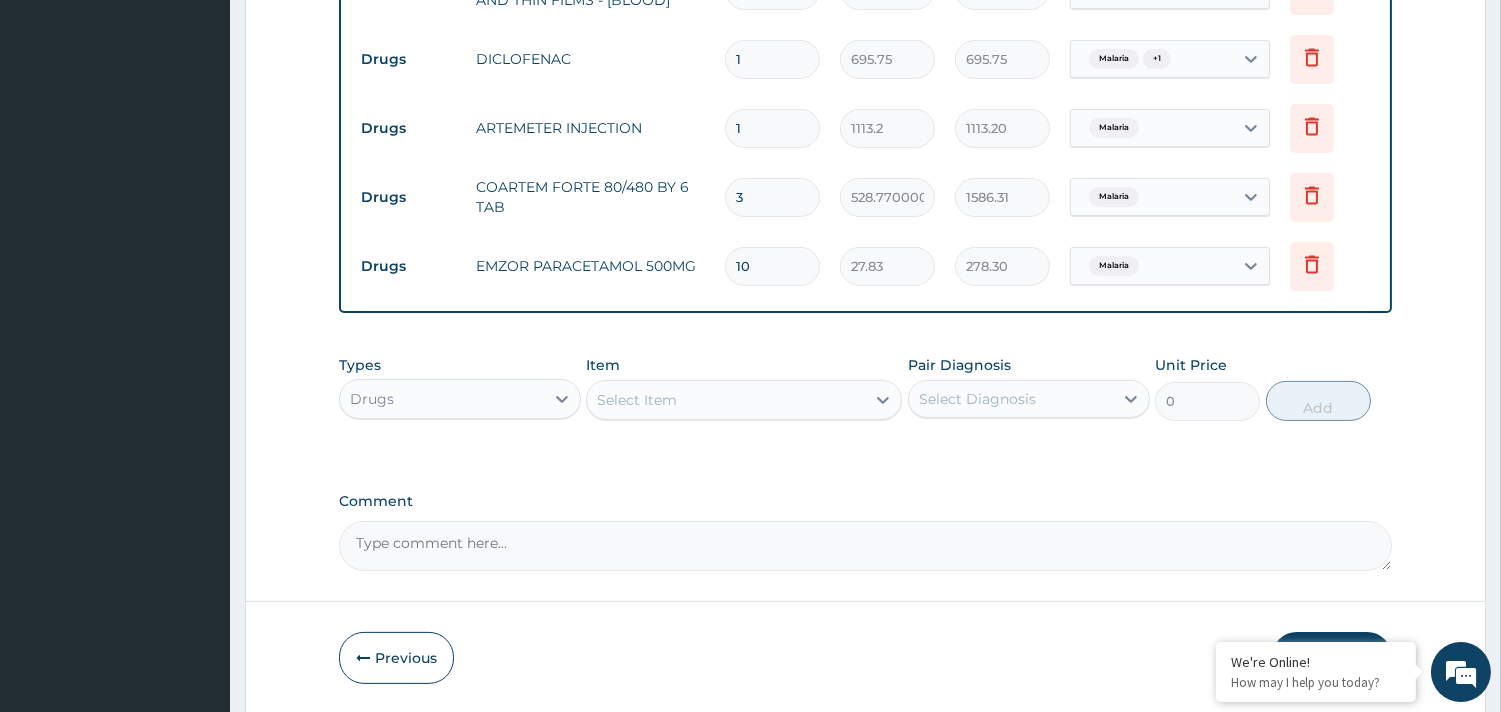 click on "Select Item" at bounding box center (637, 400) 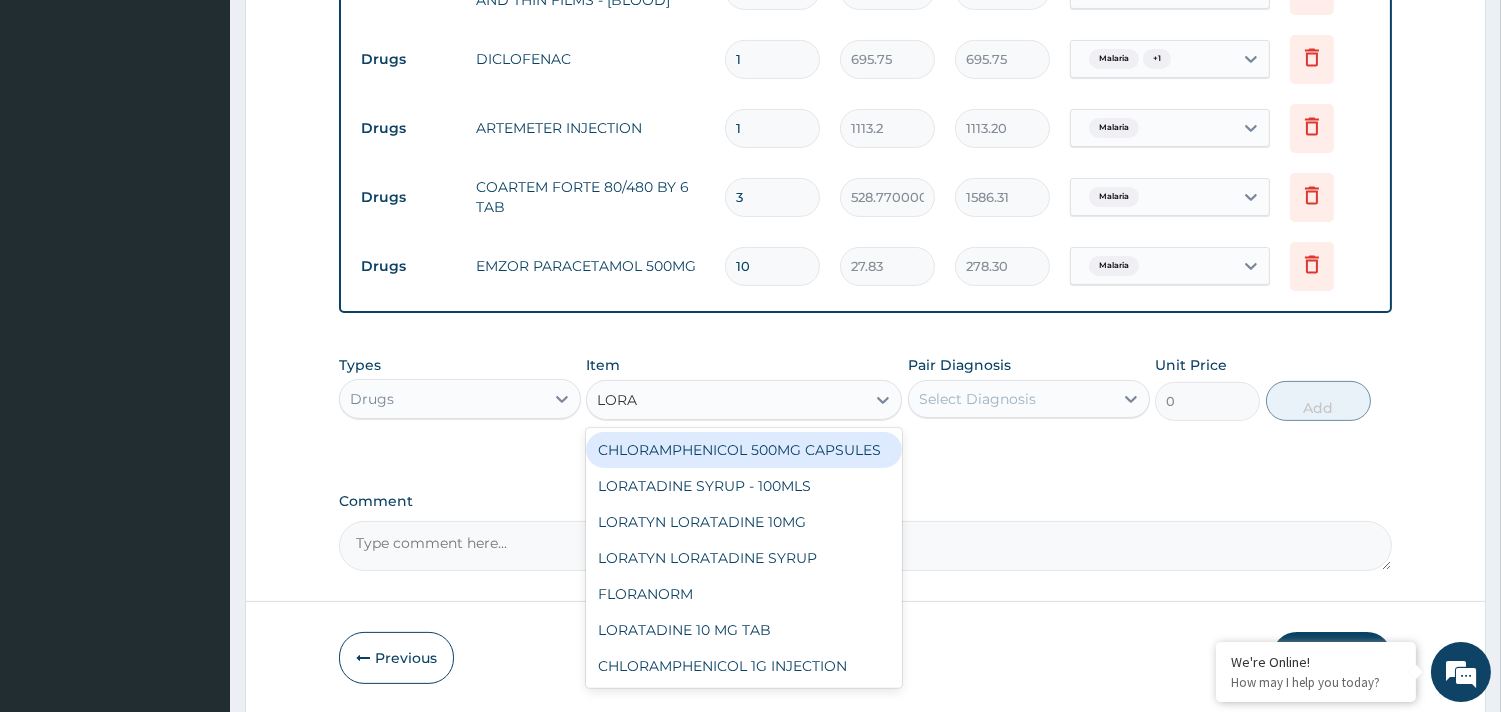 type on "LORAT" 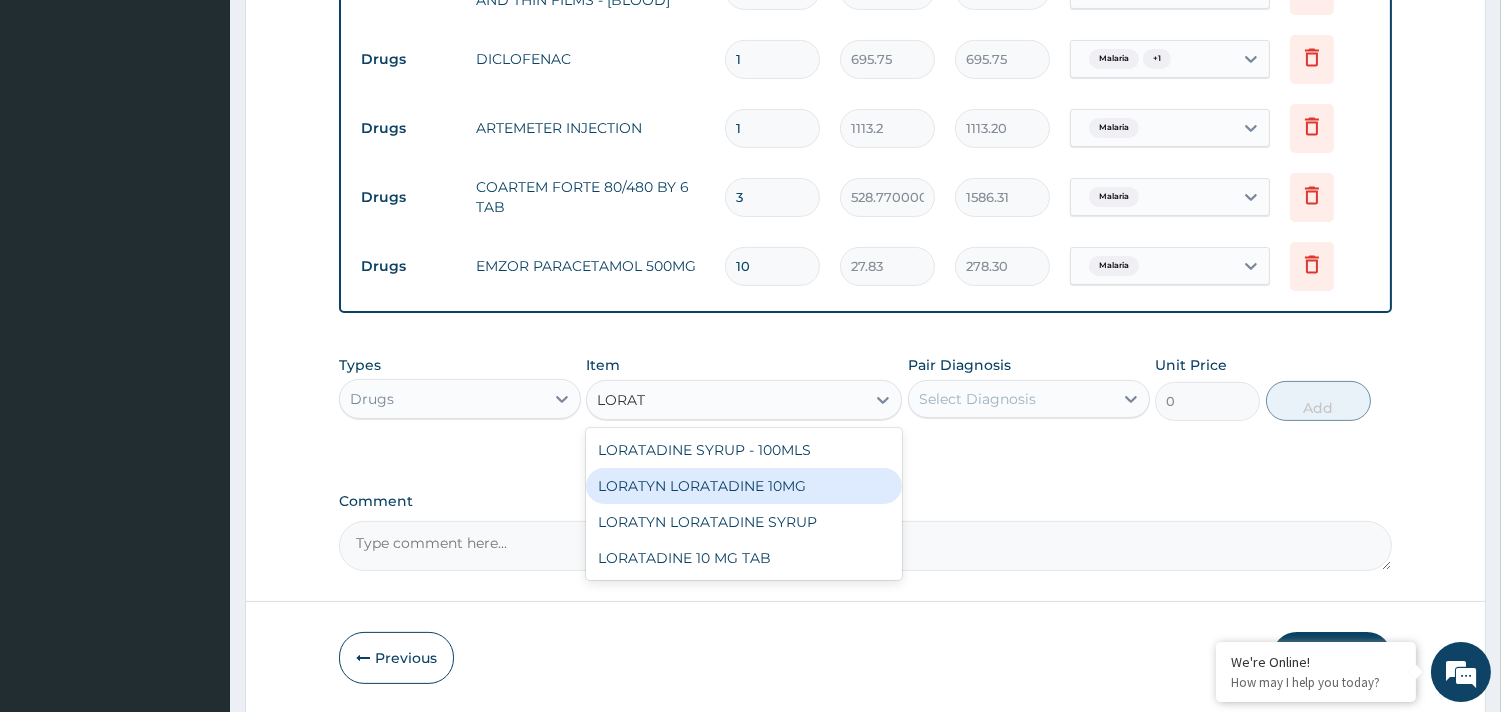 click on "LORATYN LORATADINE 10MG" at bounding box center (744, 486) 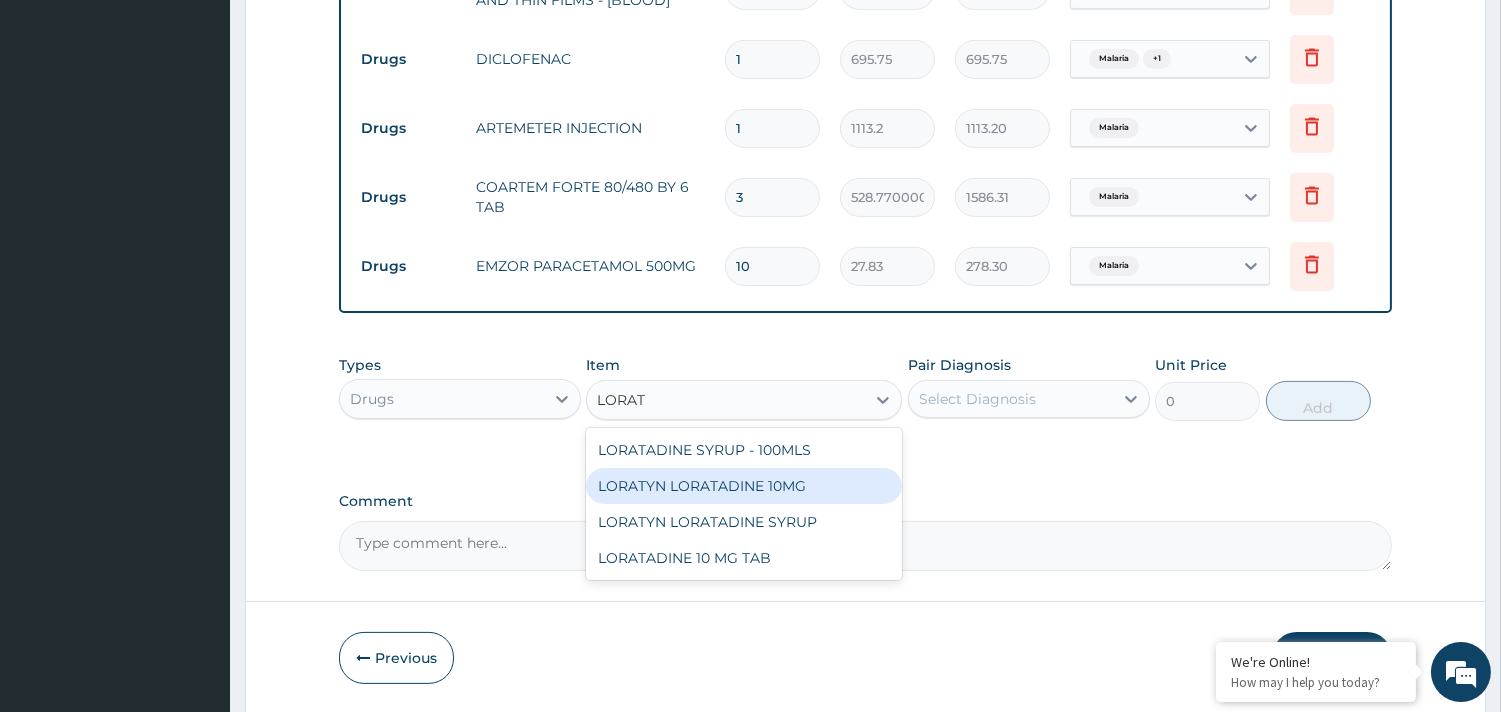 type 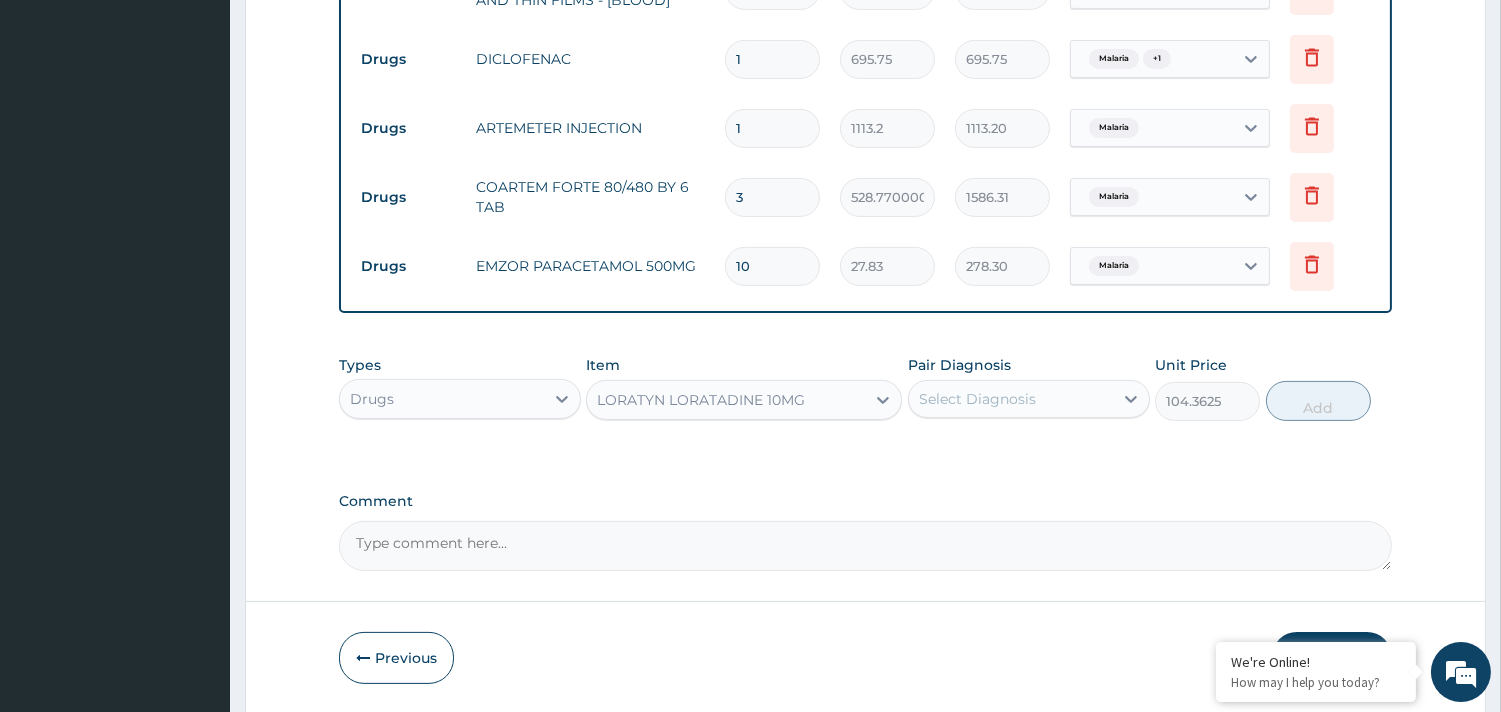 click on "Select Diagnosis" at bounding box center [1011, 399] 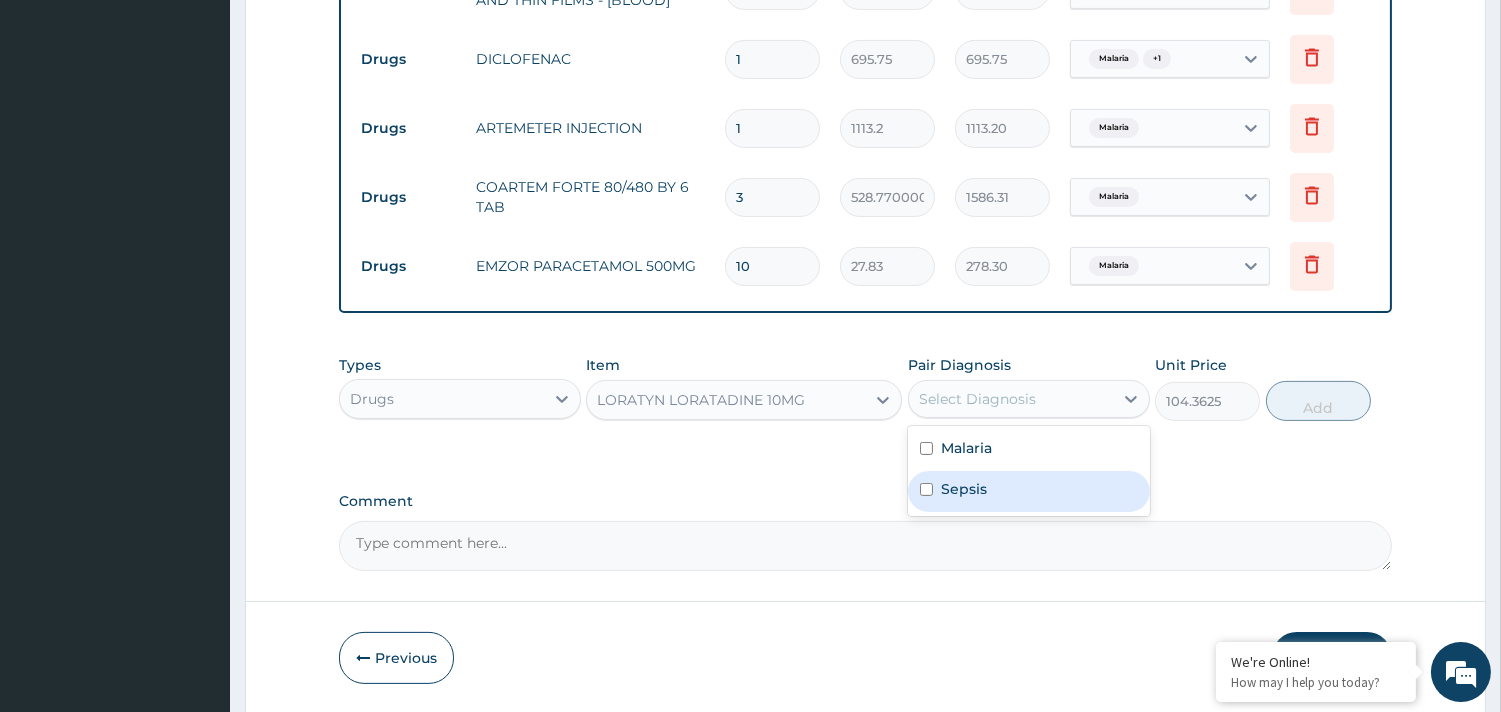 click on "Sepsis" at bounding box center (964, 489) 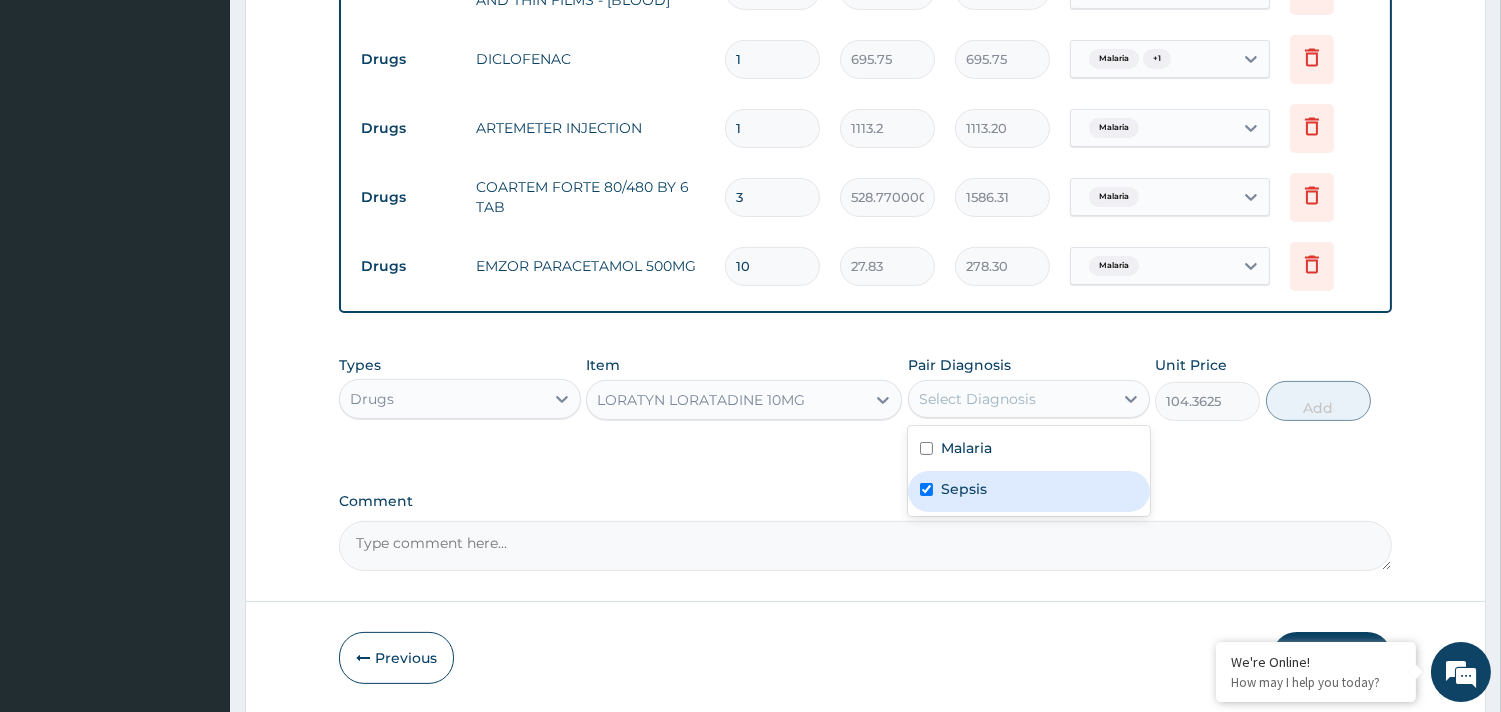 checkbox on "true" 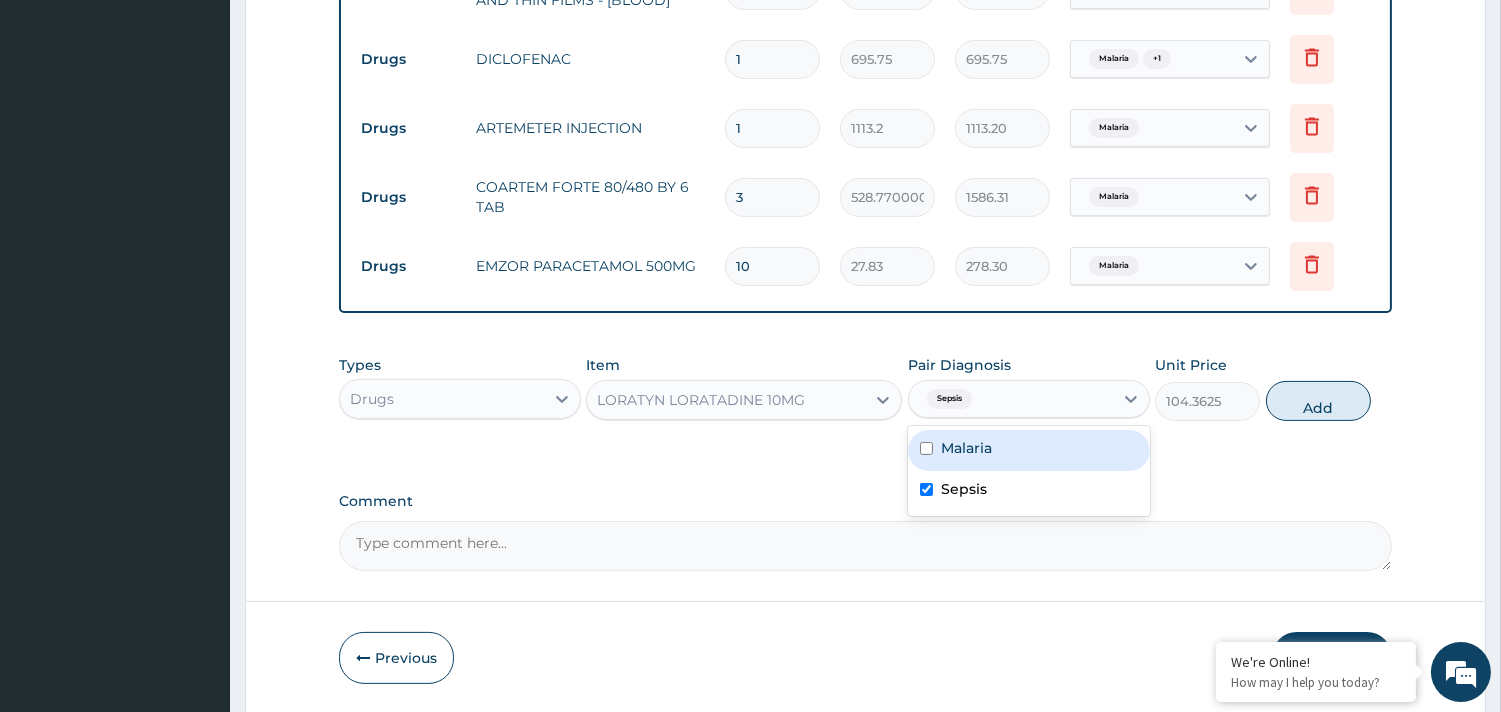 click on "Malaria" at bounding box center (1029, 450) 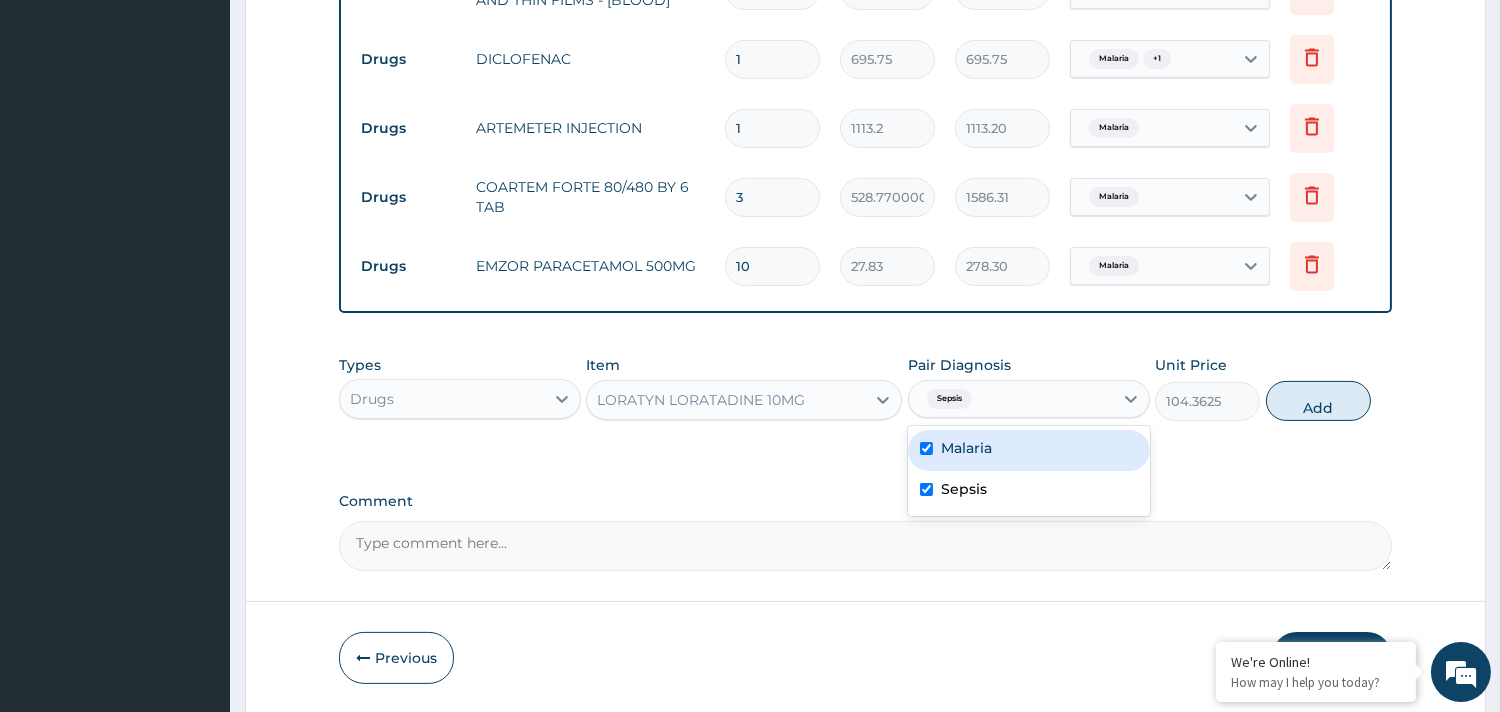 checkbox on "true" 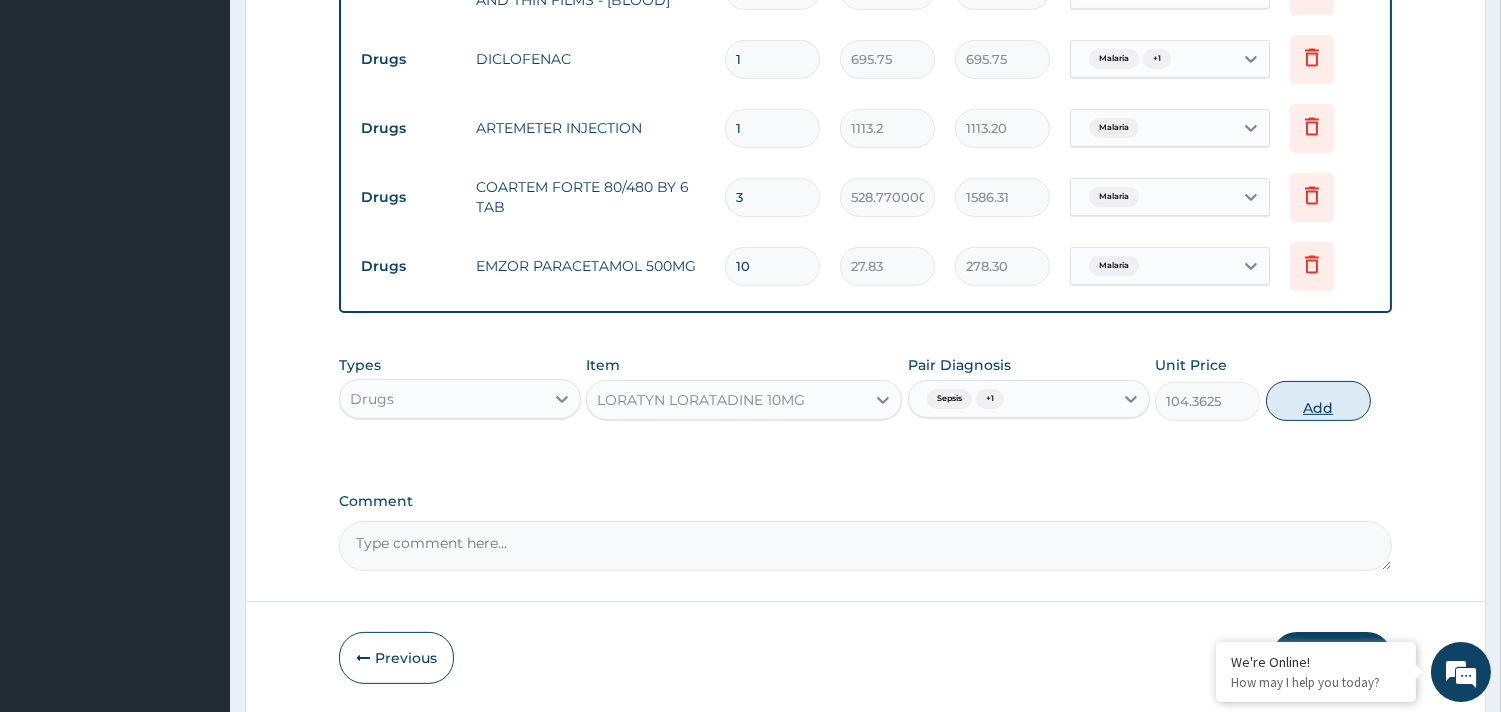 click on "Add" at bounding box center [1318, 401] 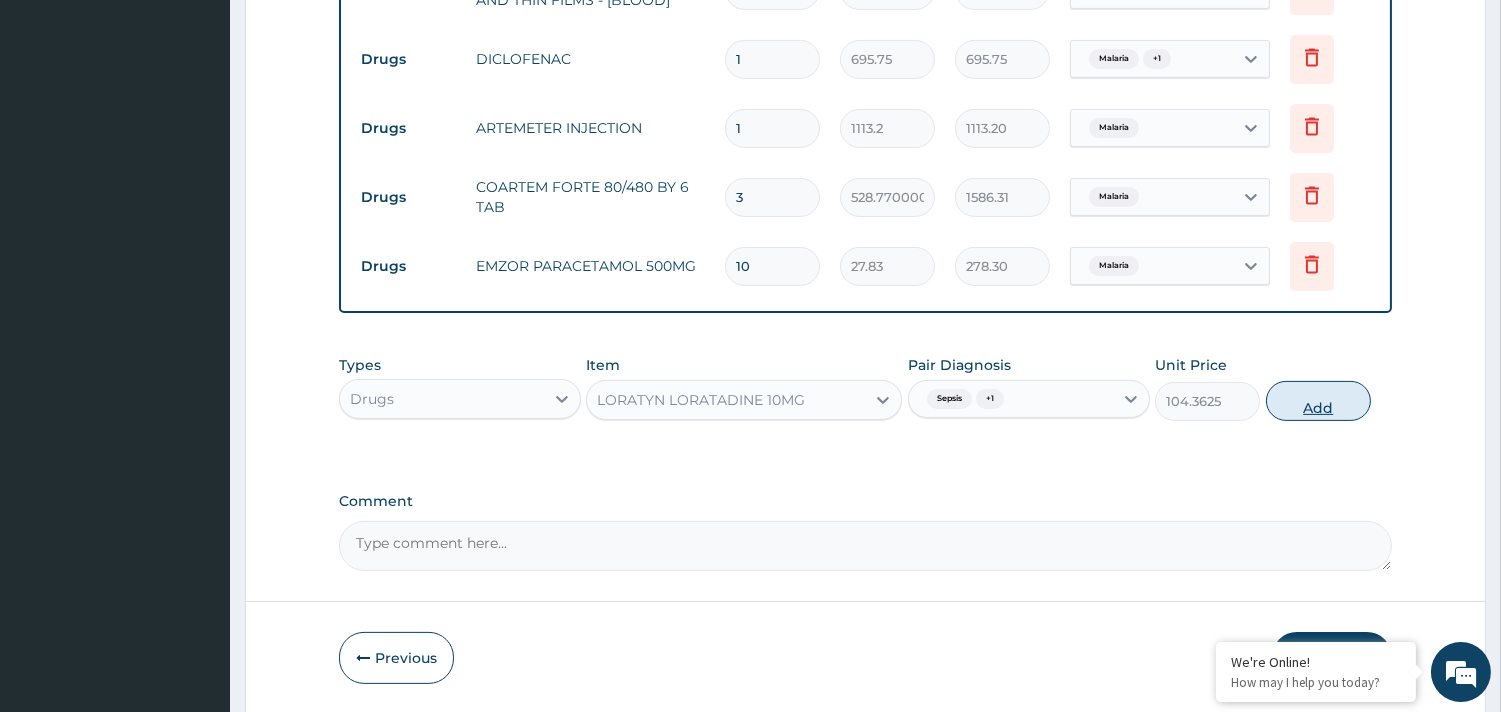 type on "0" 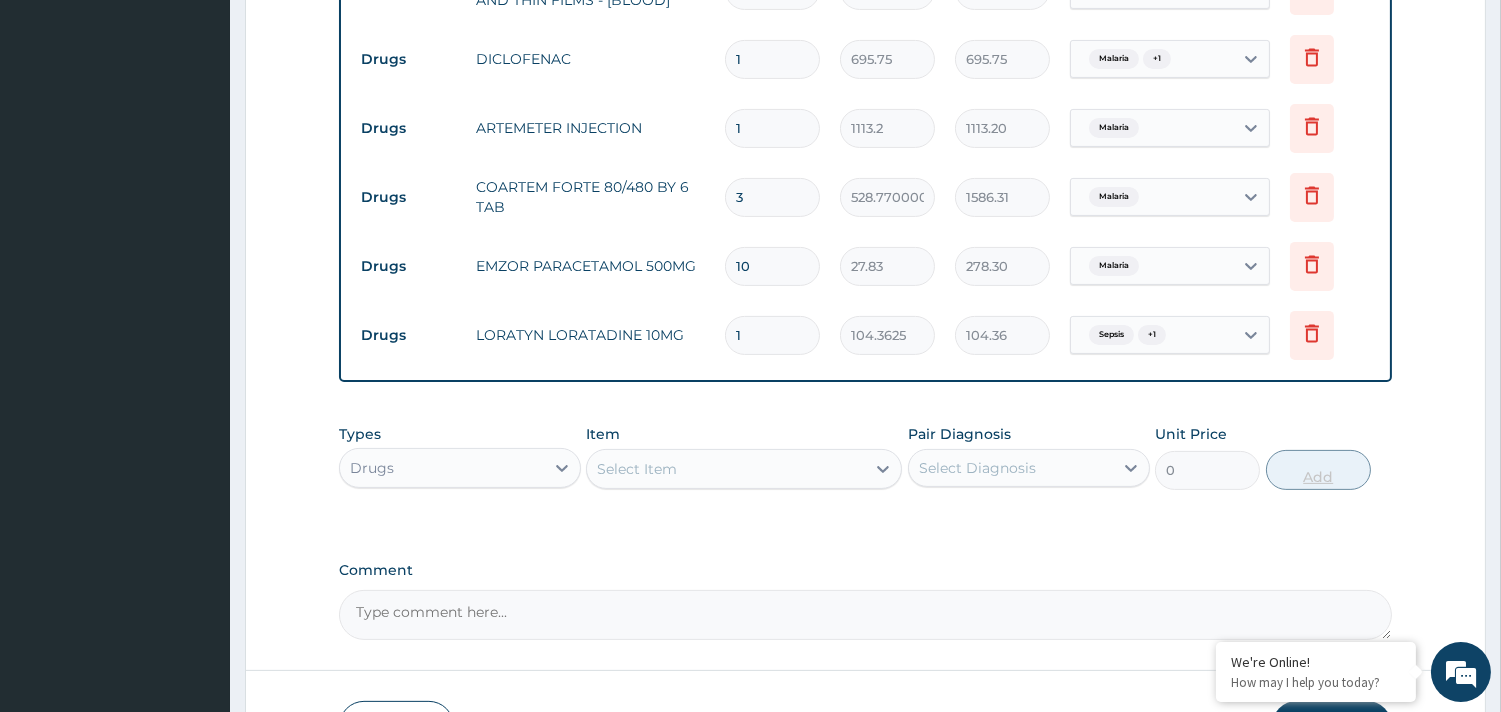 type on "10" 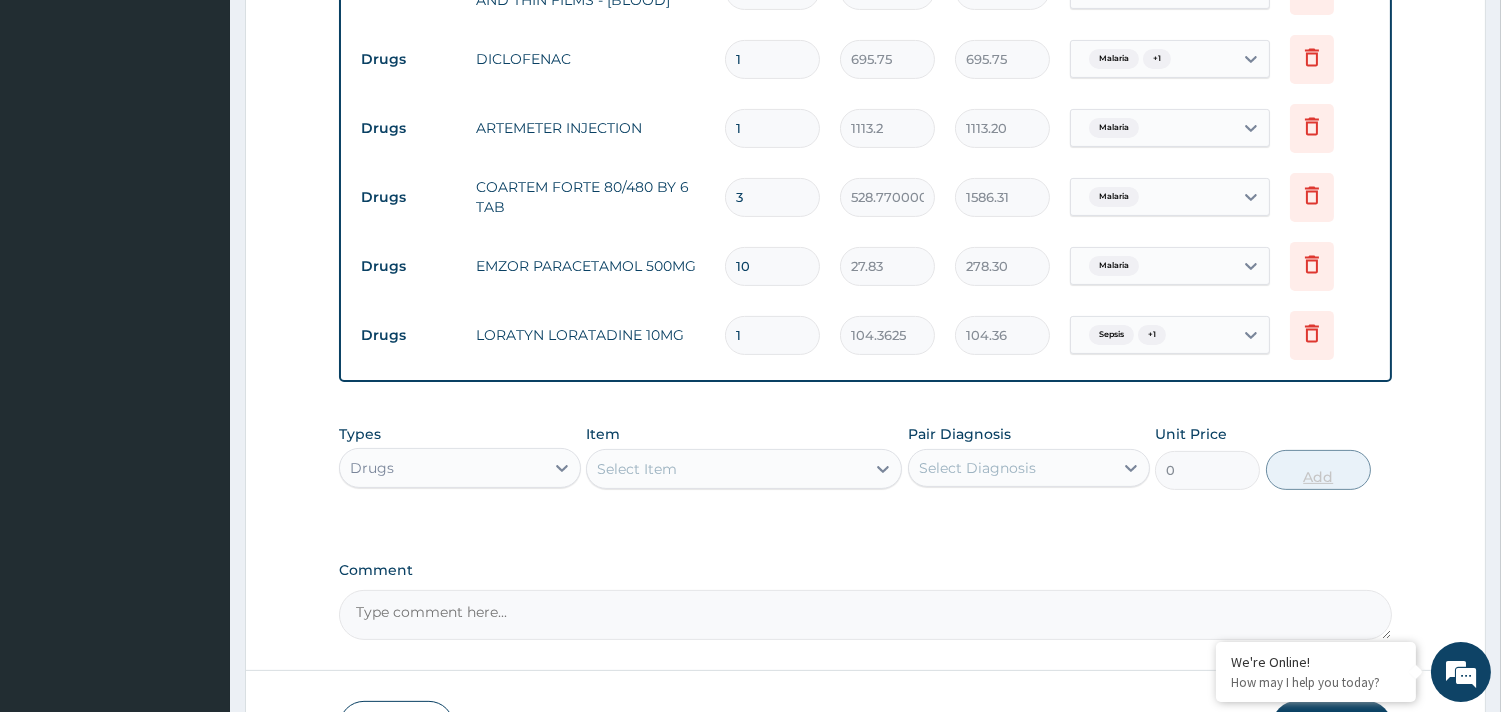 type on "1043.63" 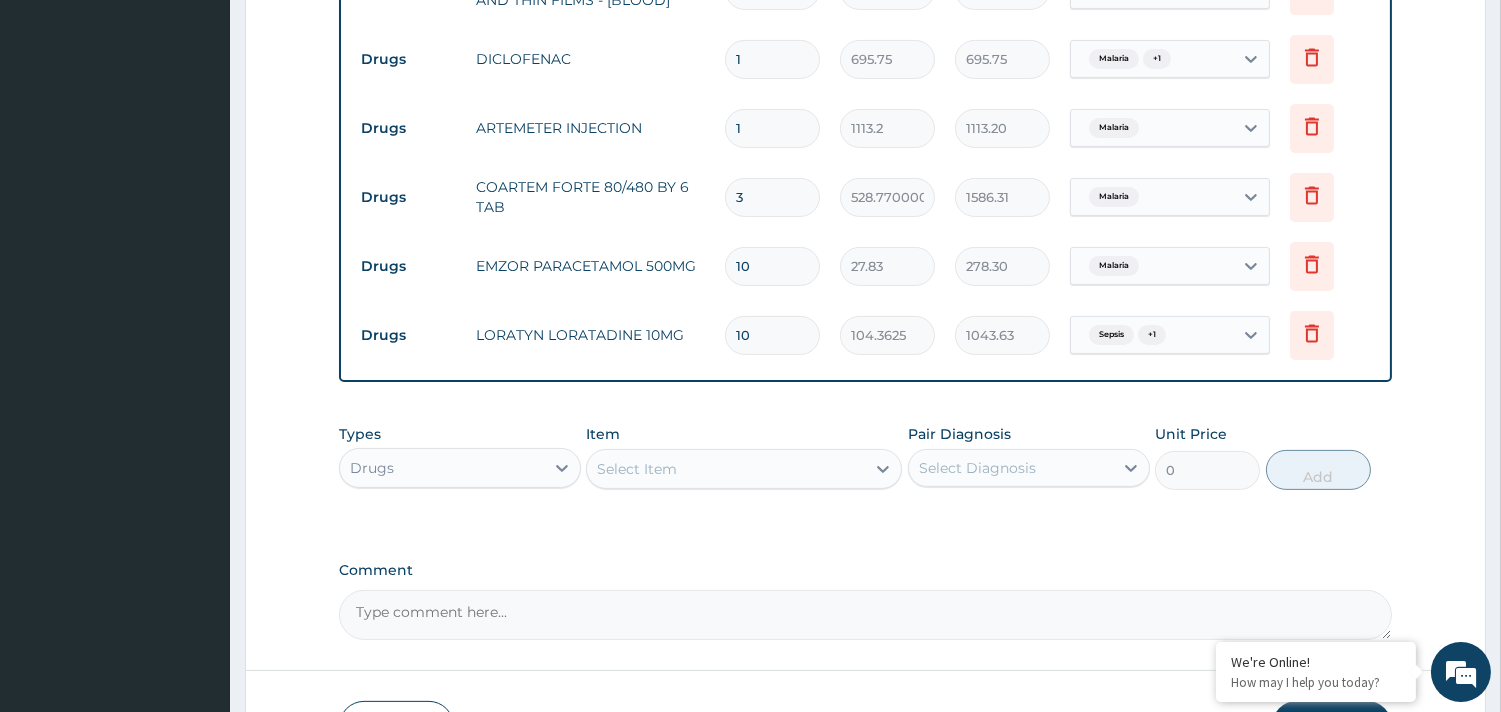type on "10" 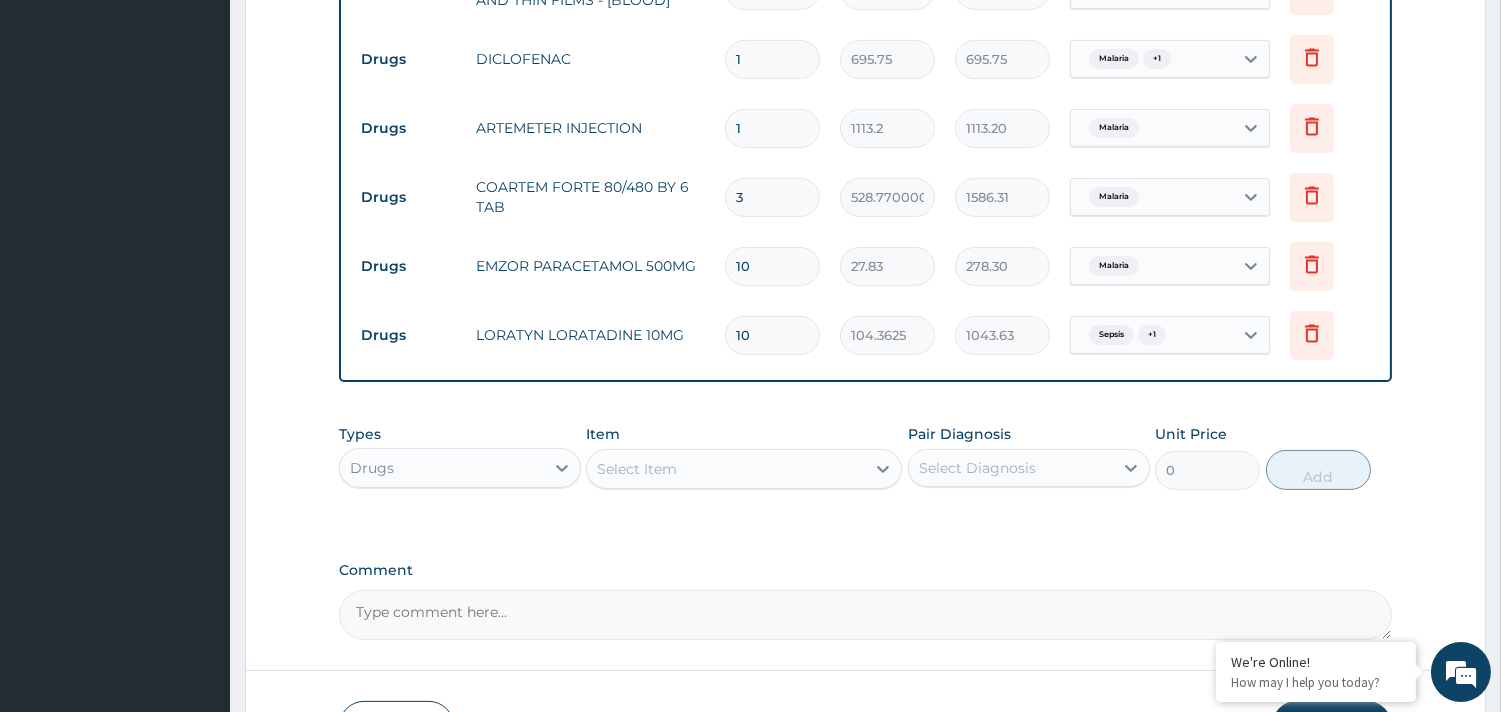 click on "Select Item" at bounding box center [637, 469] 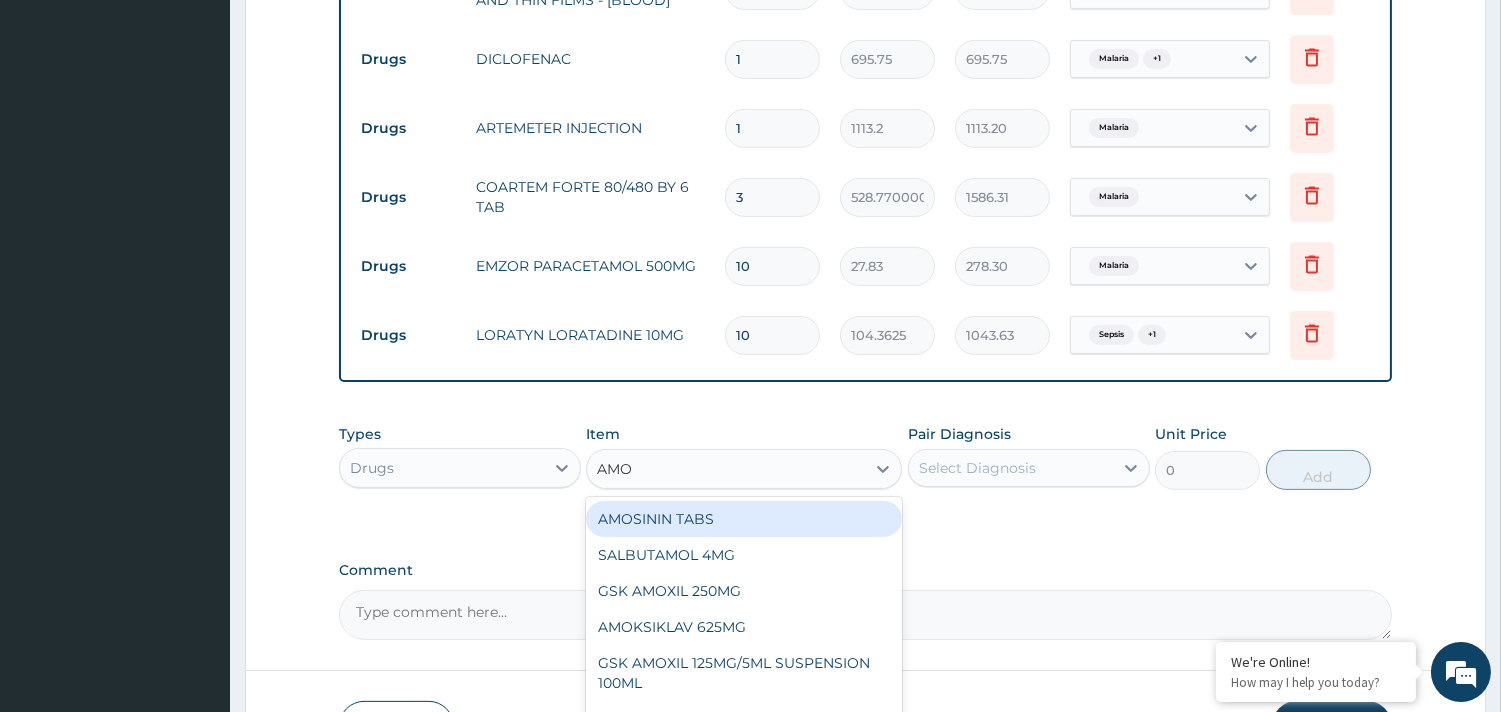 type on "AMOX" 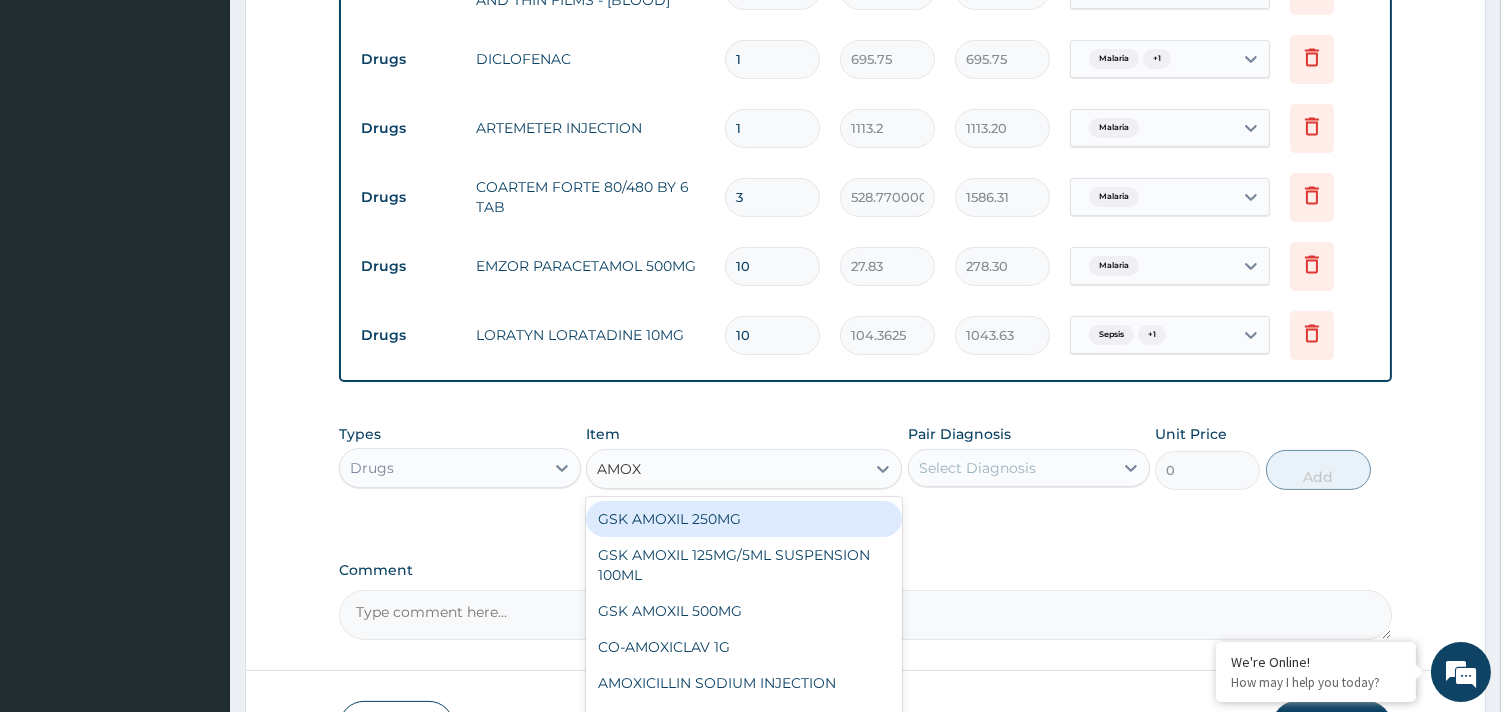 click on "GSK AMOXIL 250MG" at bounding box center (744, 519) 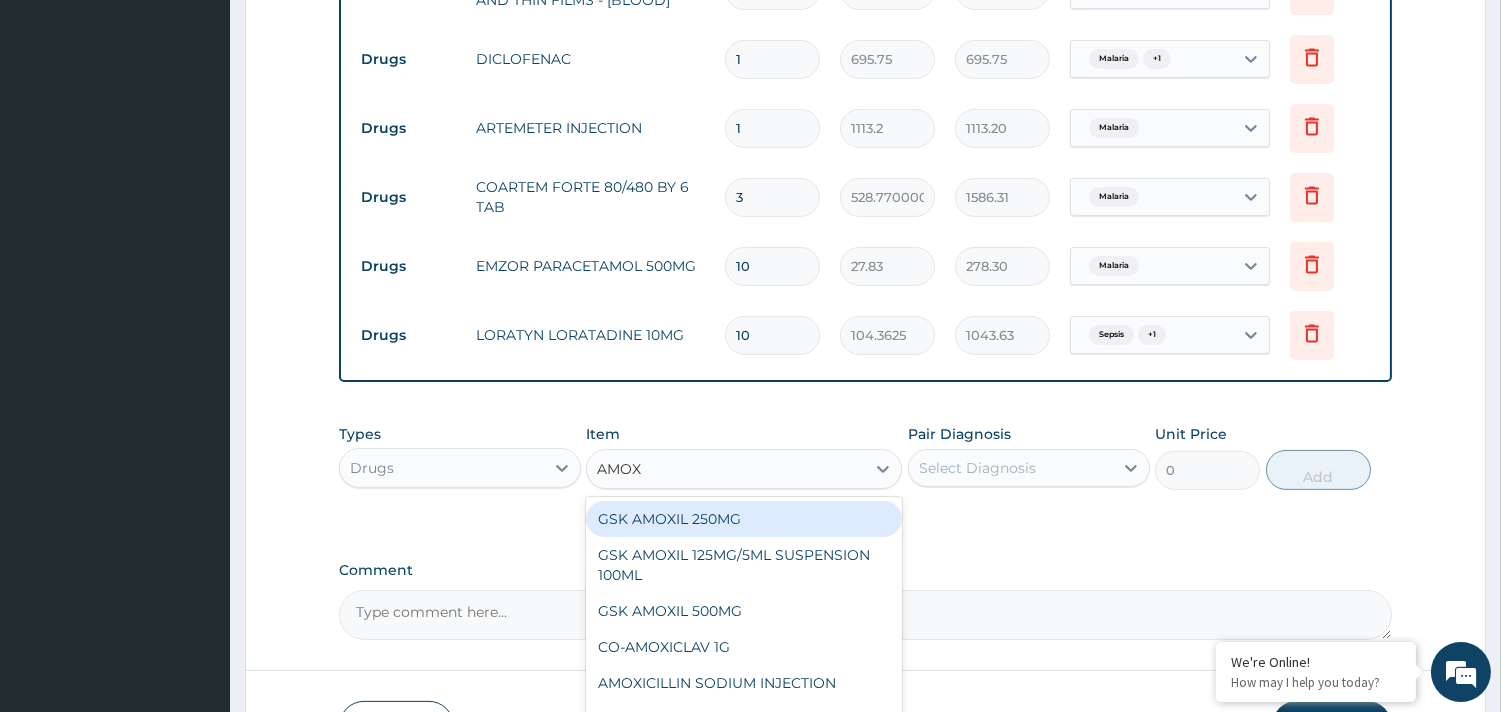 type 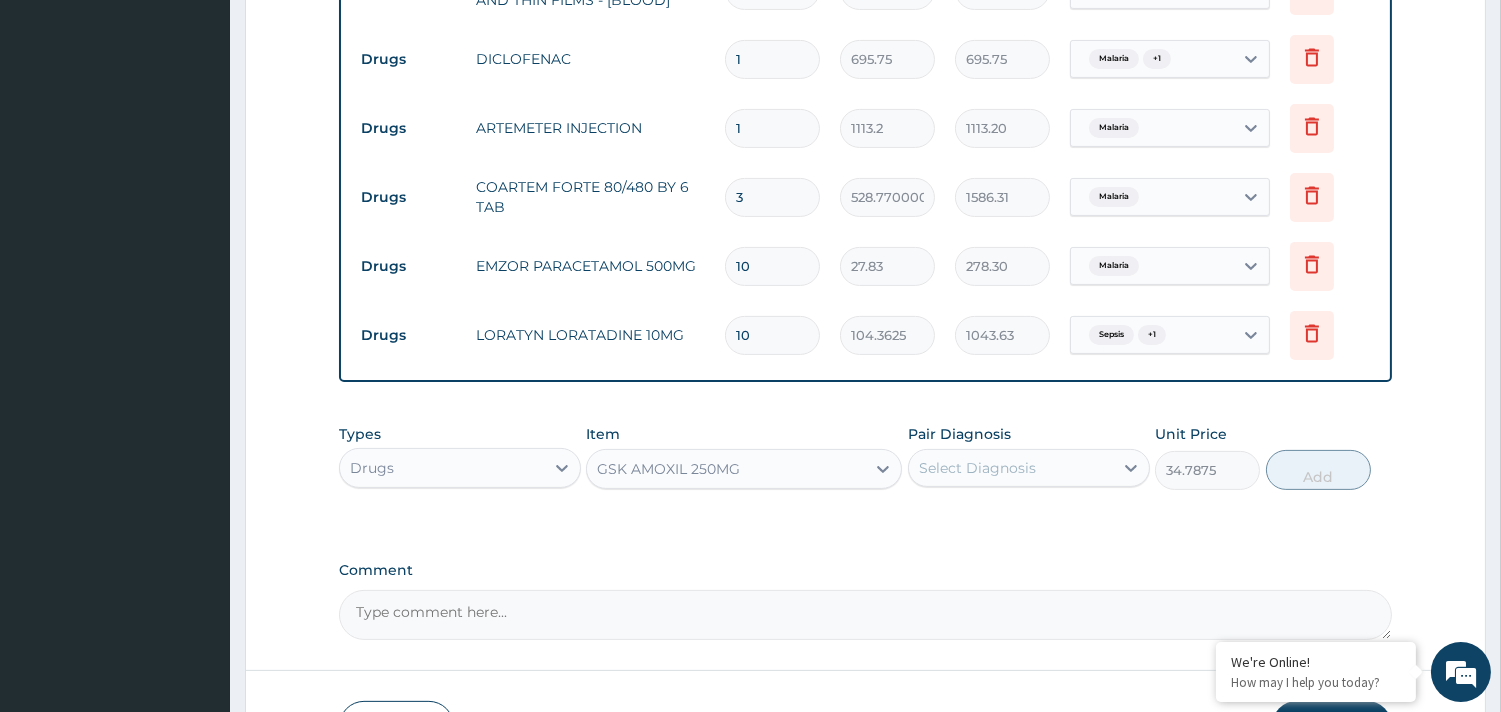 click on "GSK AMOXIL 250MG" at bounding box center (668, 469) 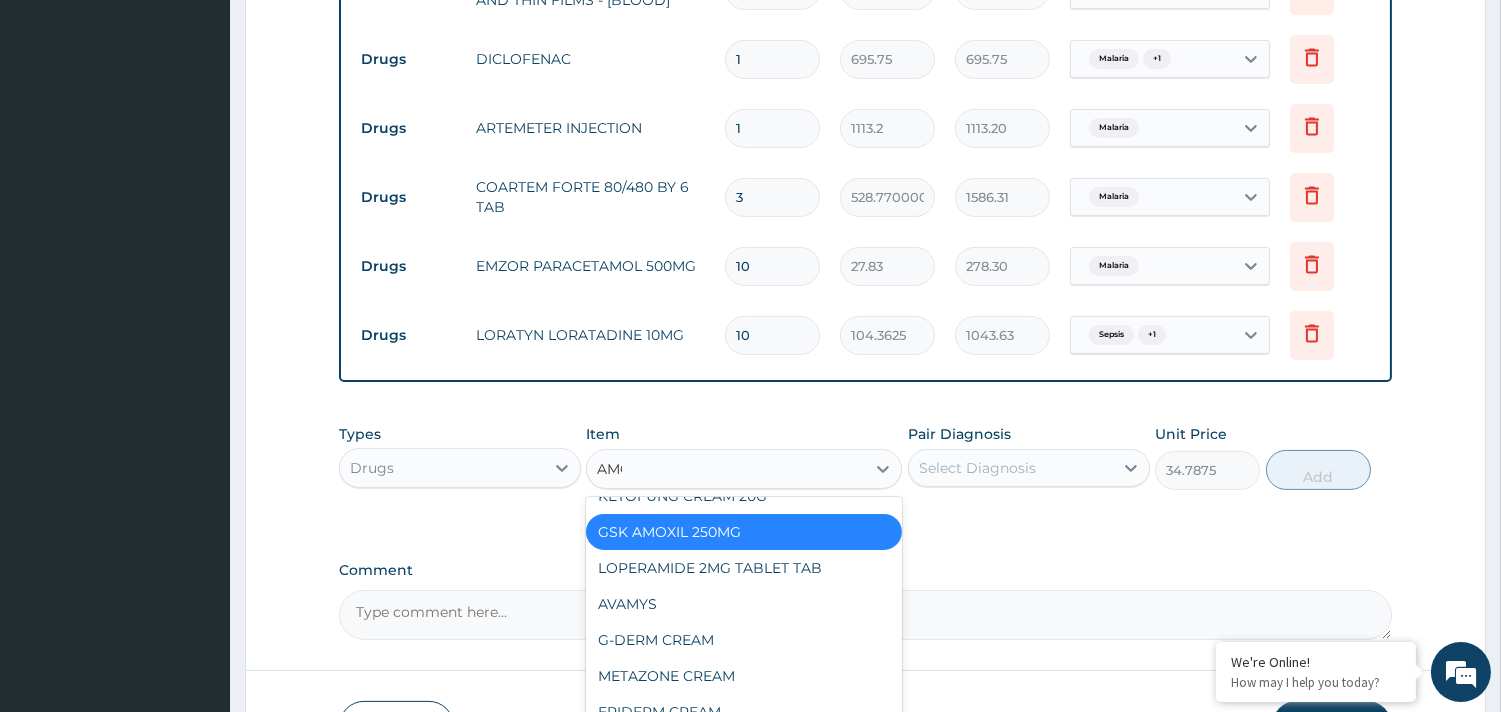 scroll, scrollTop: 40, scrollLeft: 0, axis: vertical 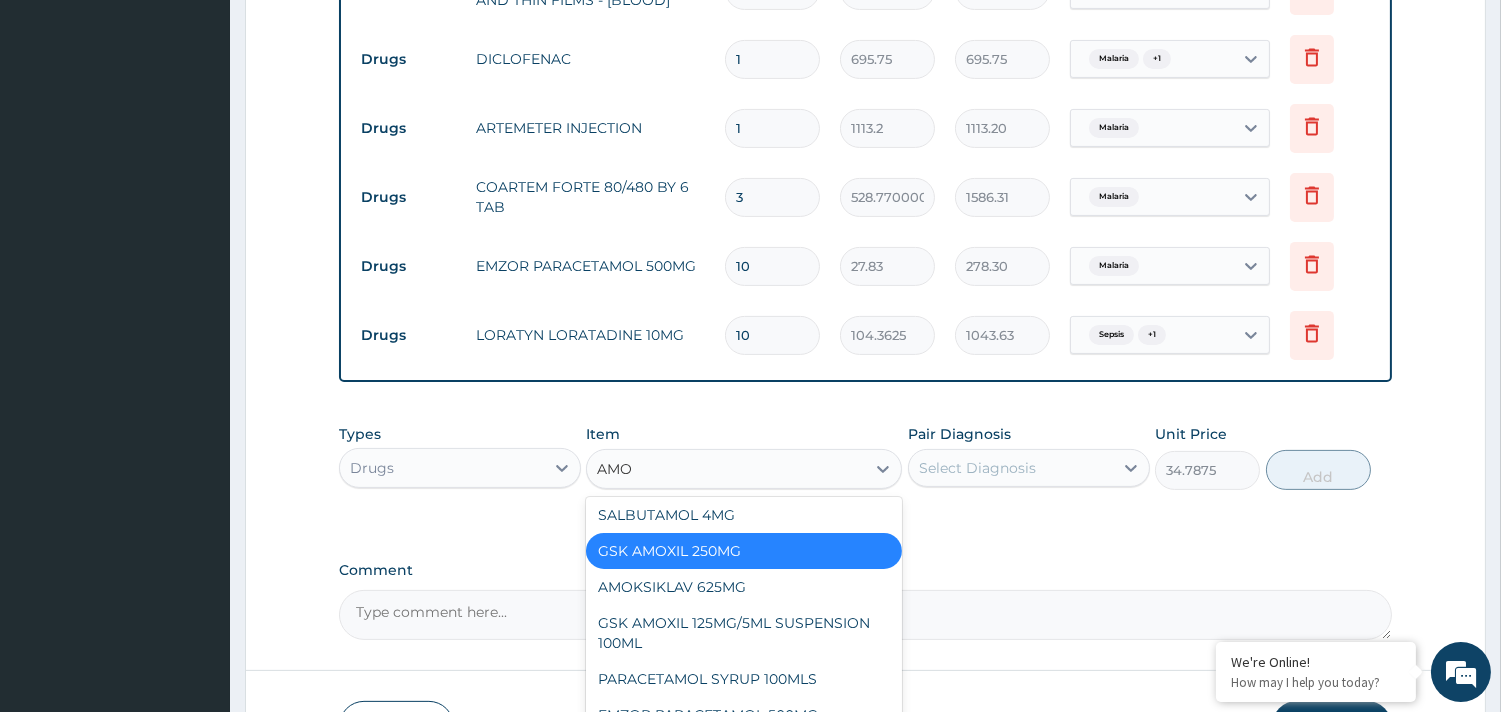 type on "AMOX" 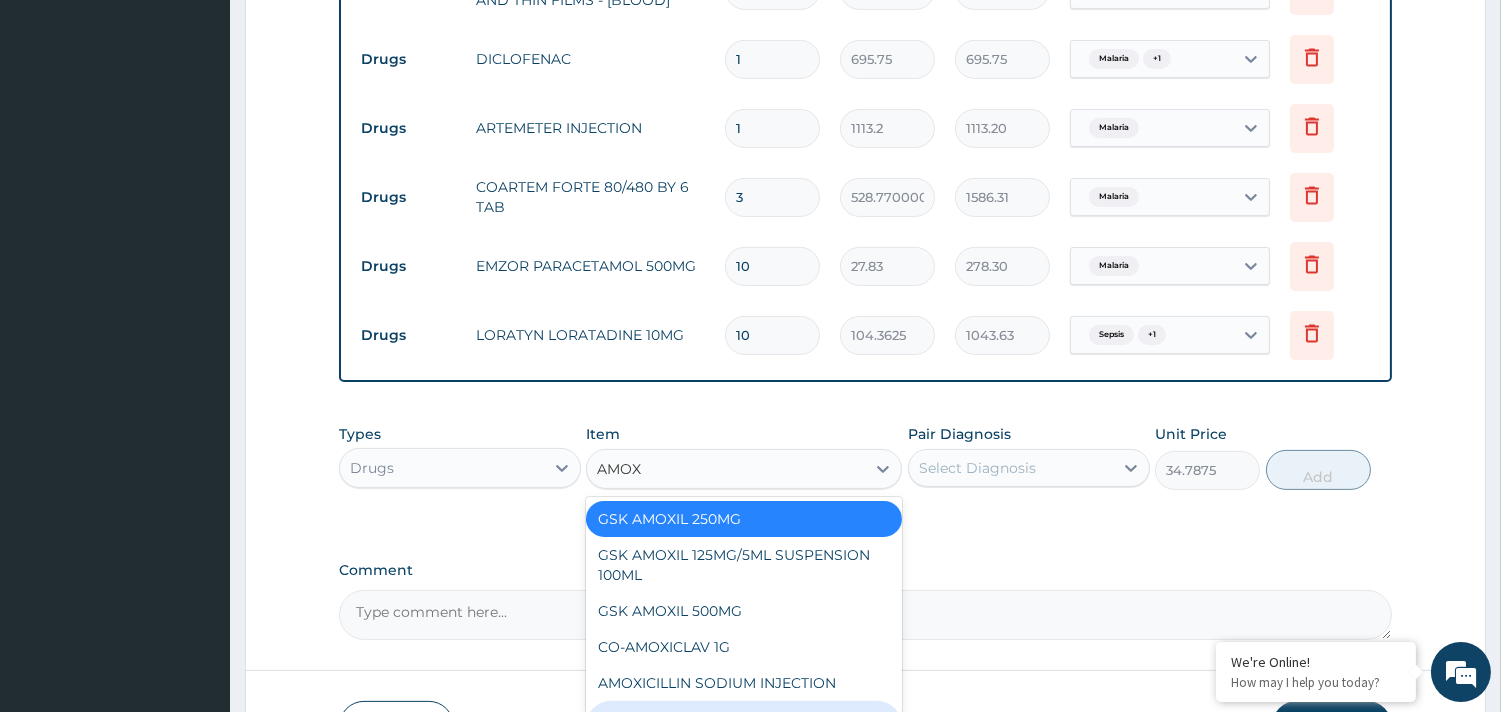 scroll, scrollTop: 35, scrollLeft: 0, axis: vertical 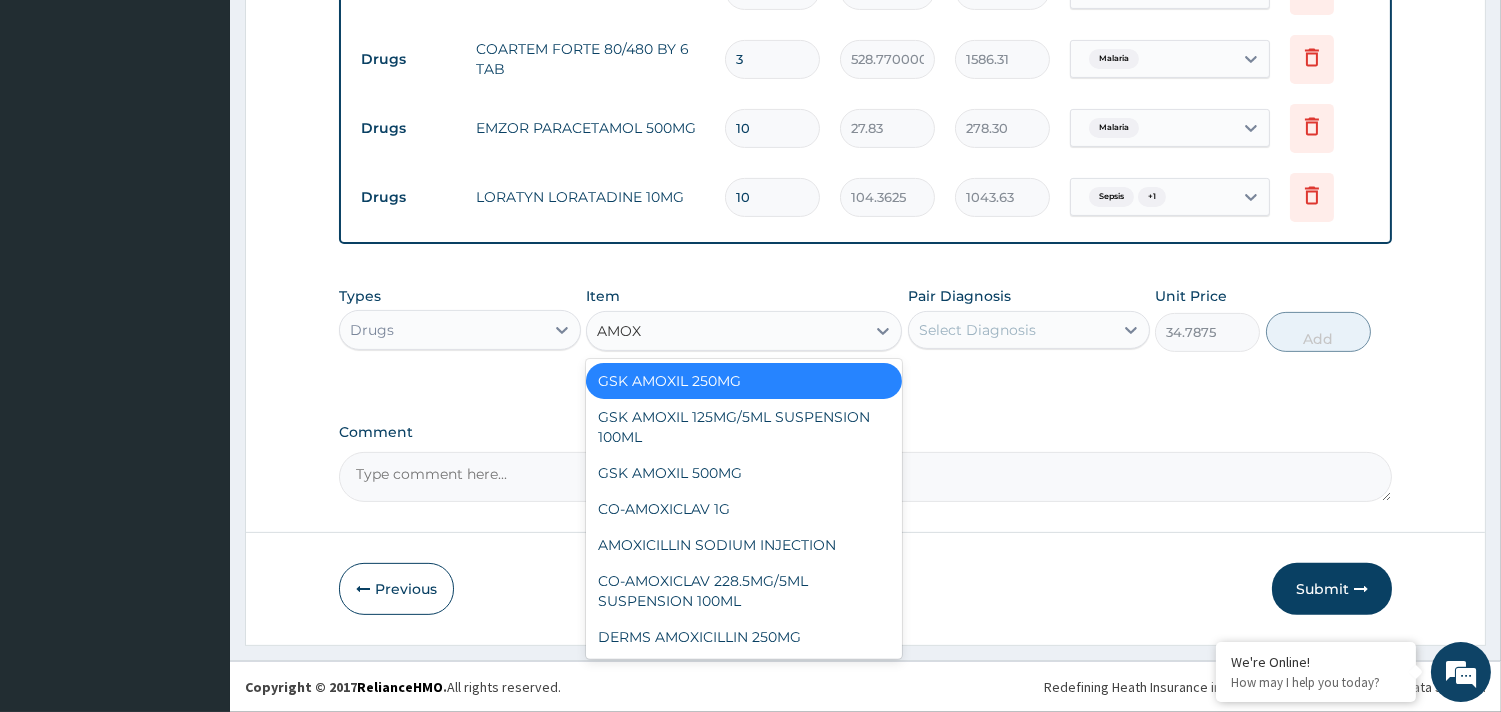 click on "GSK AMOXIL 250MG" at bounding box center [744, 381] 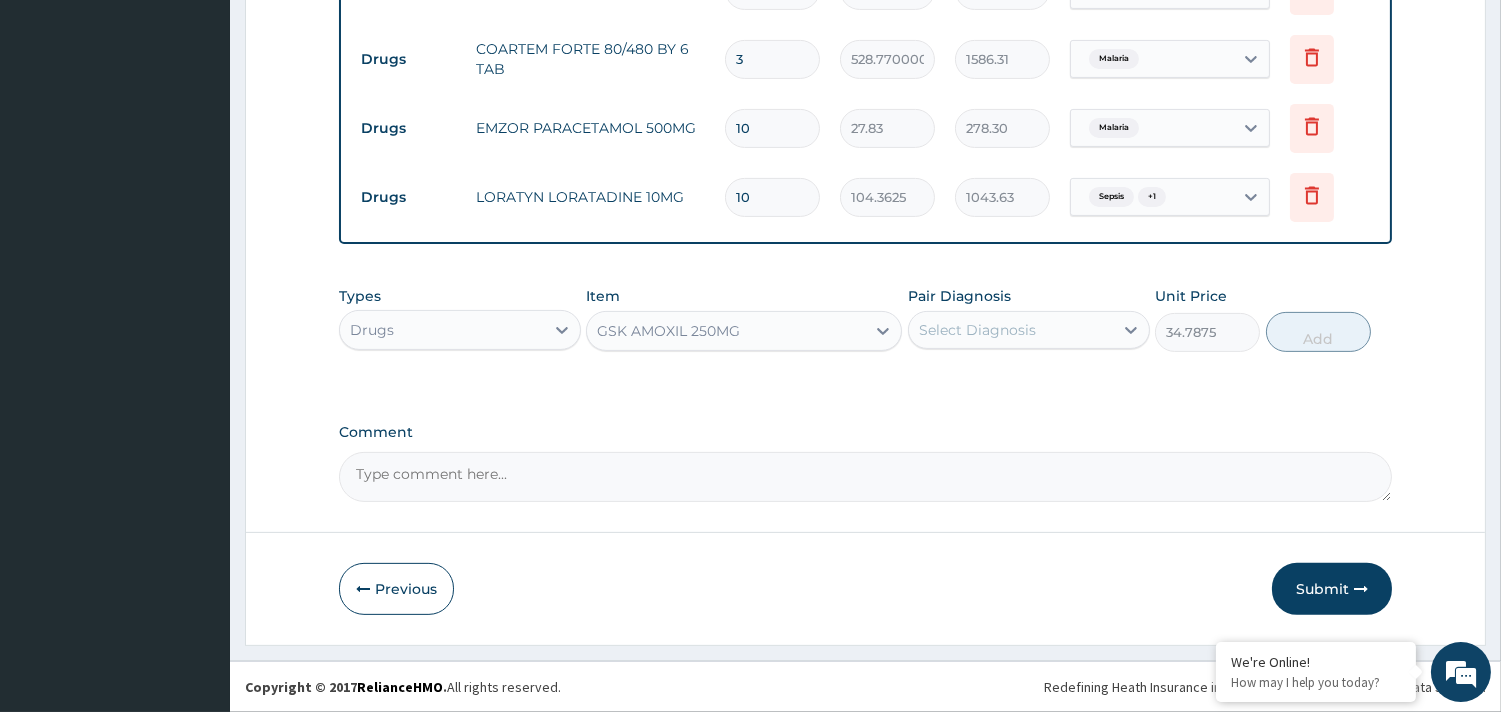type 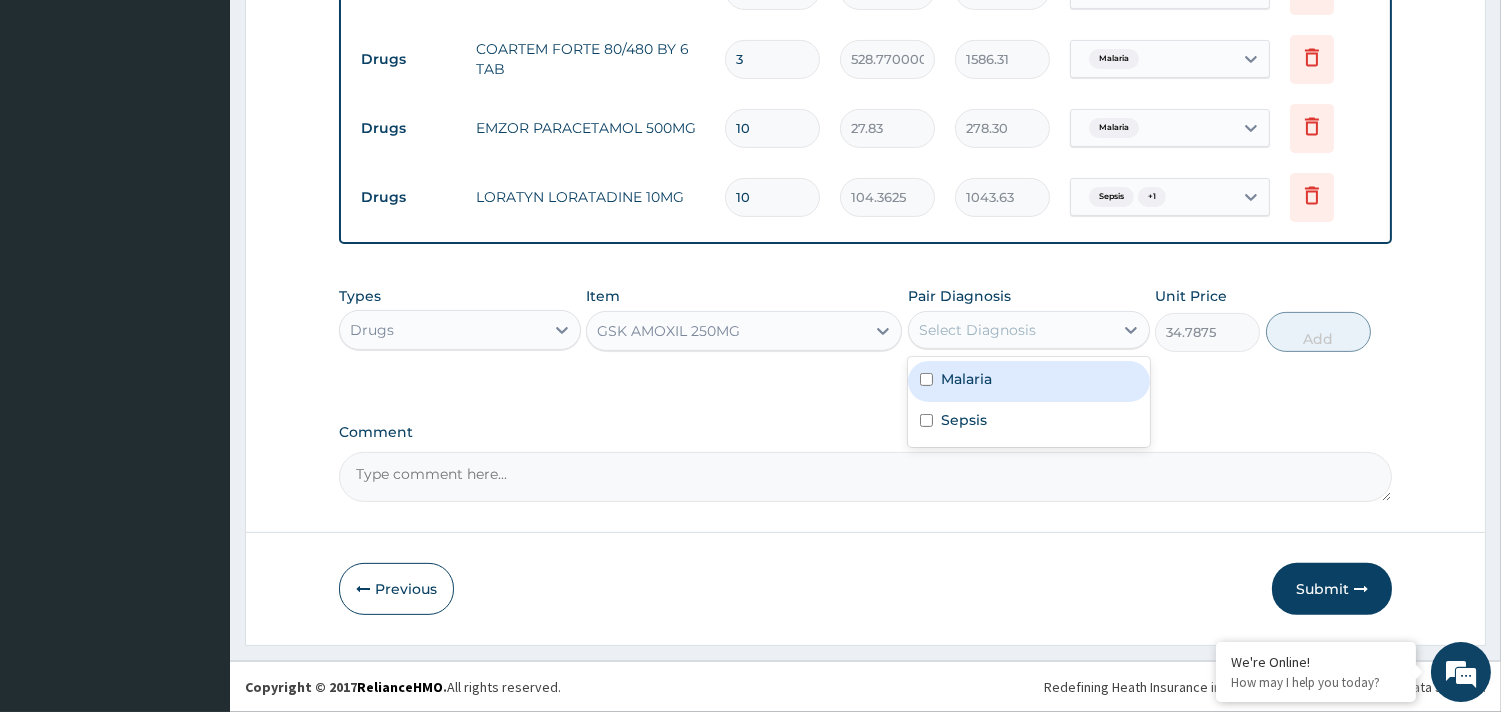 click on "Select Diagnosis" at bounding box center [1011, 330] 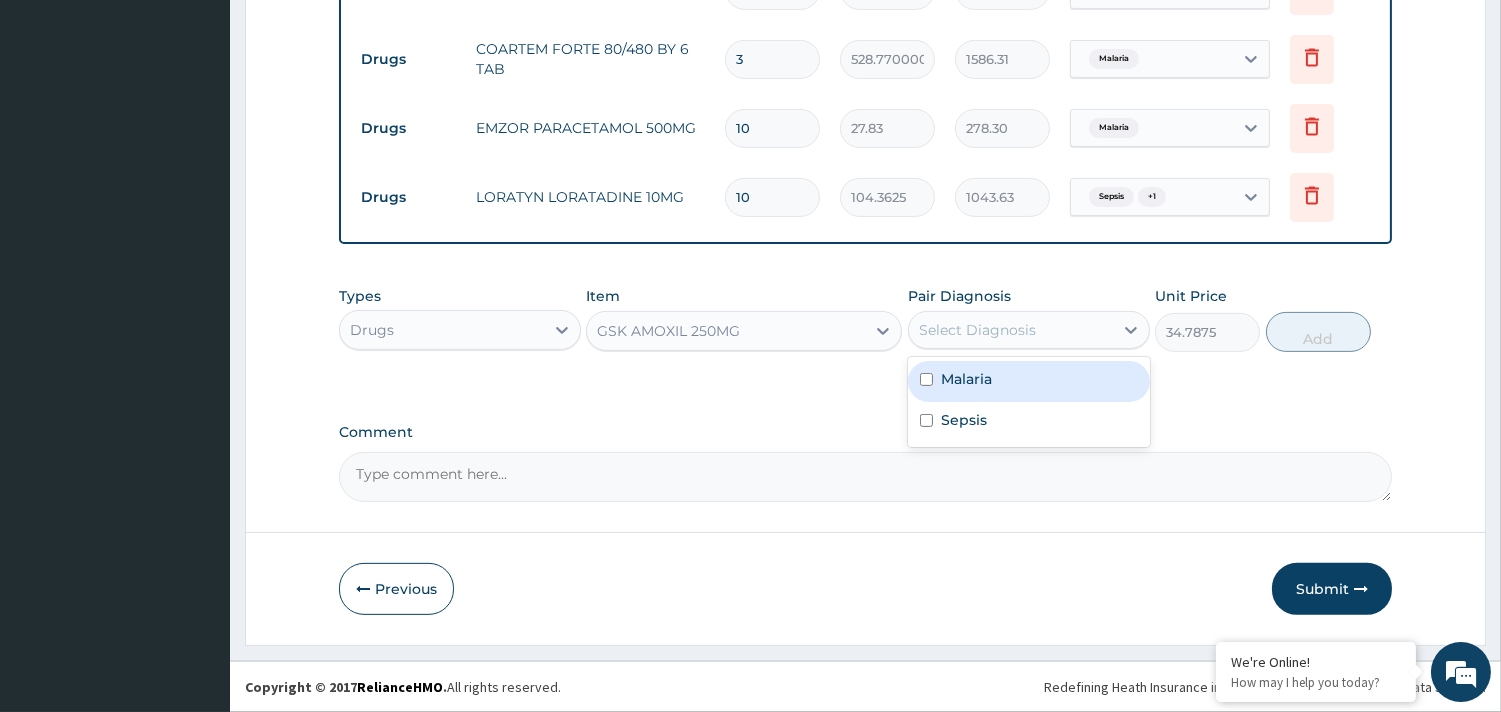 click on "Malaria" at bounding box center (1029, 381) 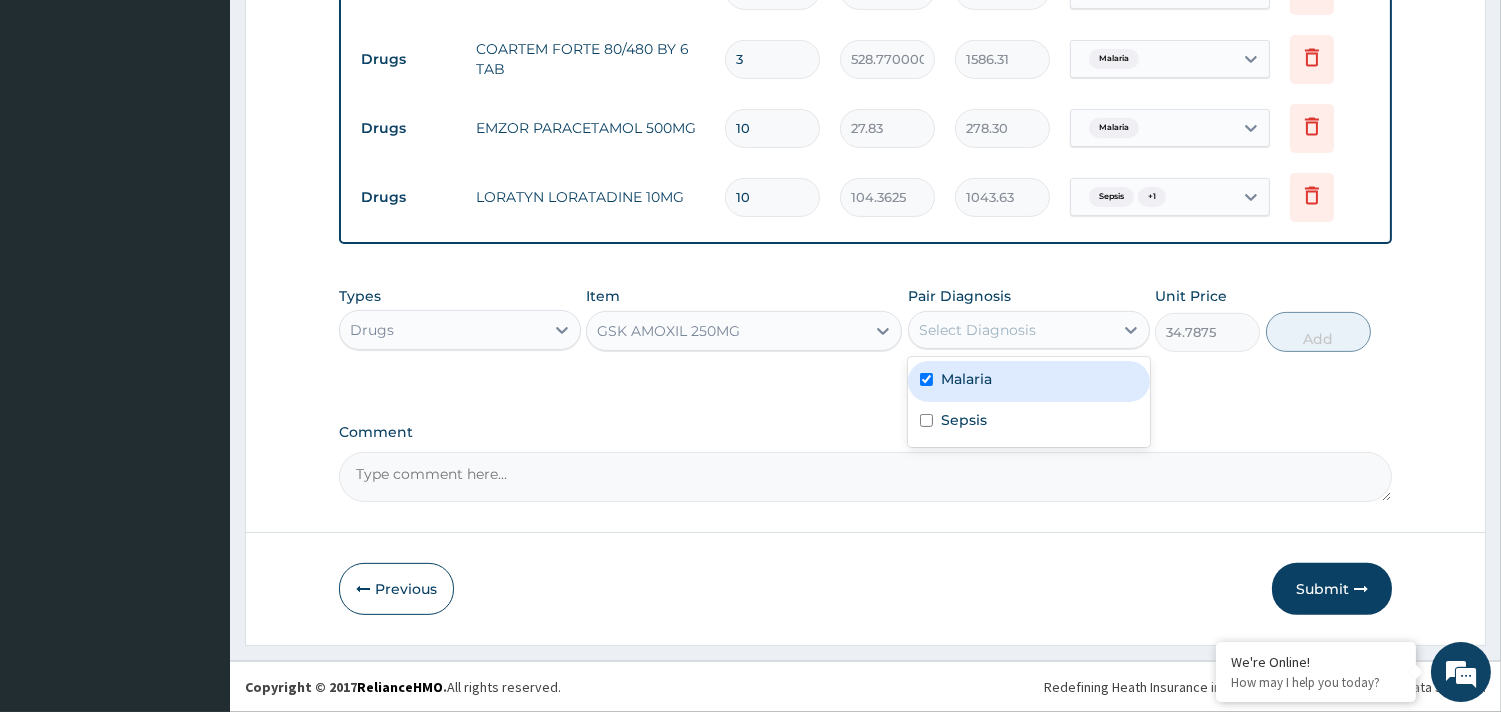 checkbox on "true" 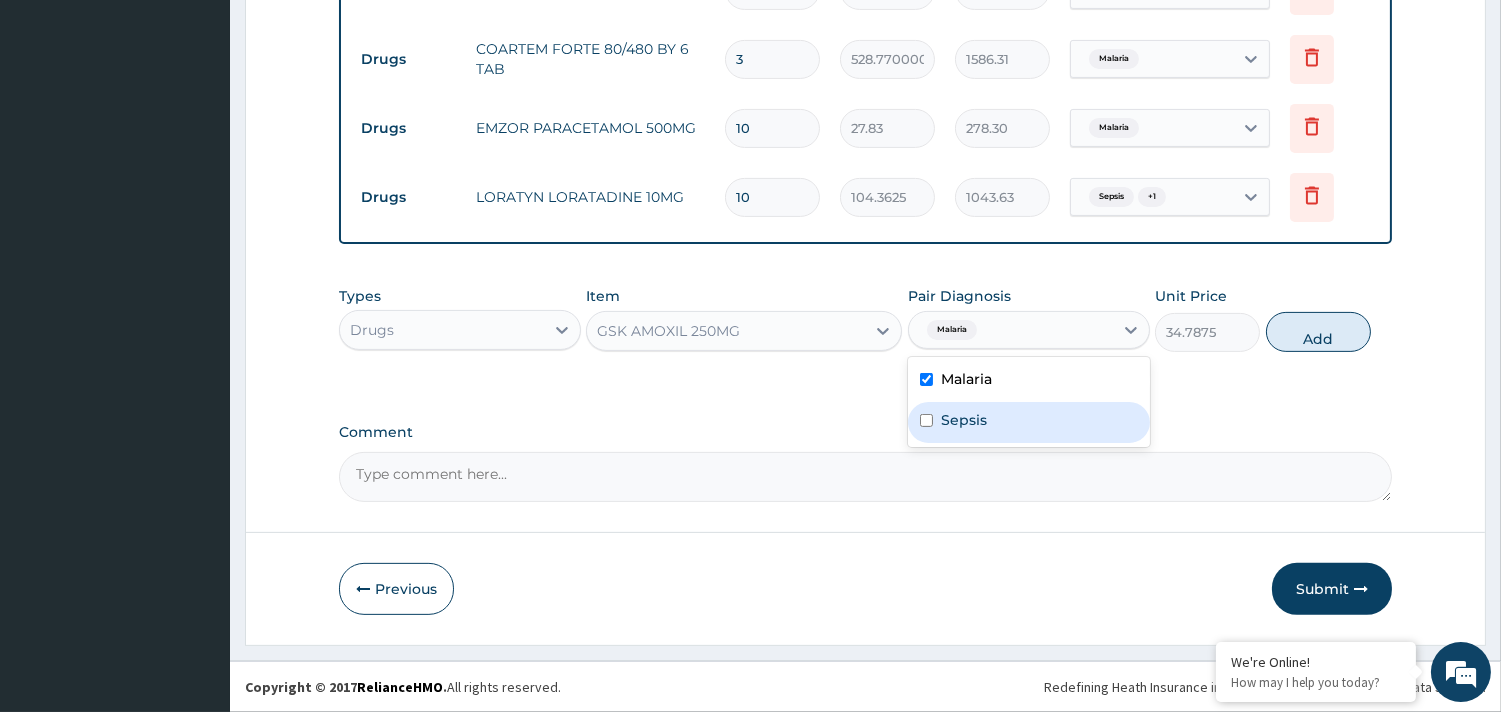 click on "Sepsis" at bounding box center (1029, 422) 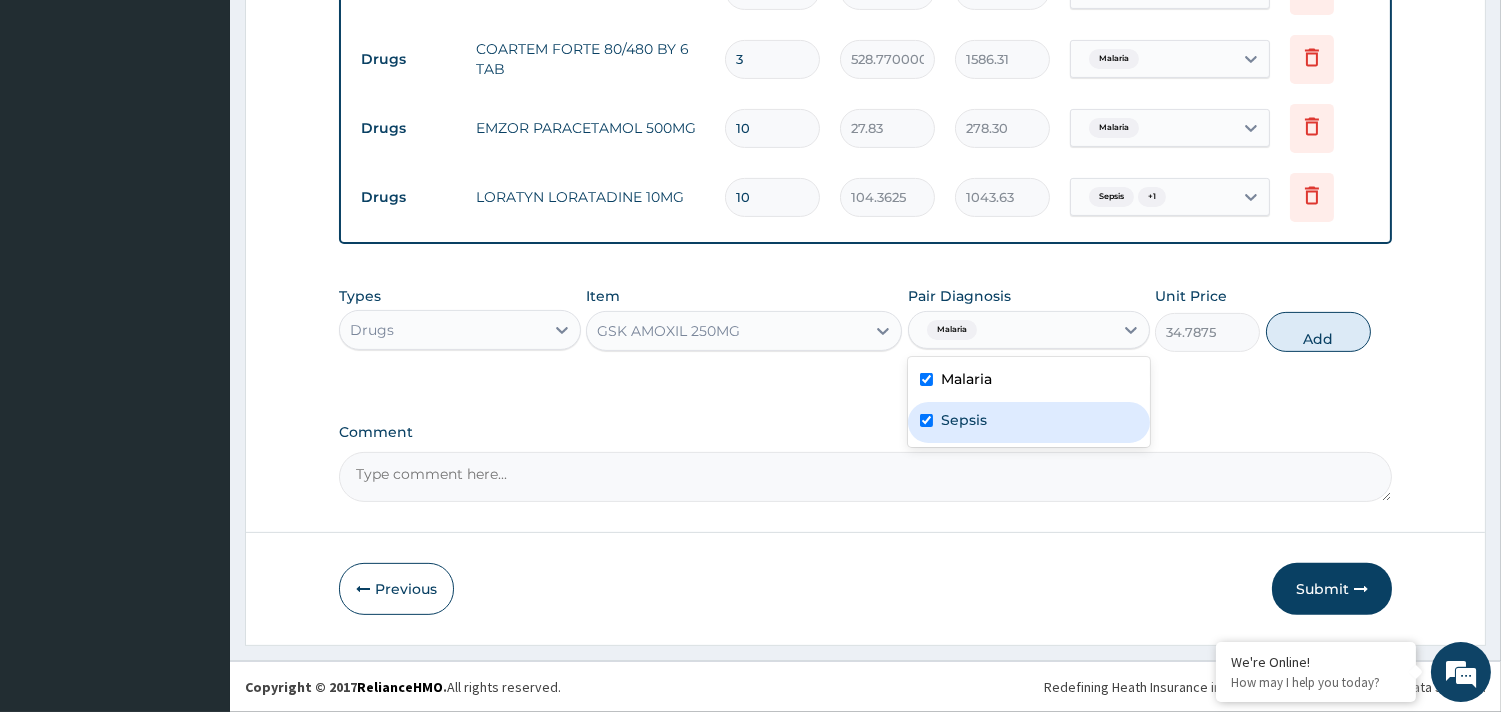 checkbox on "true" 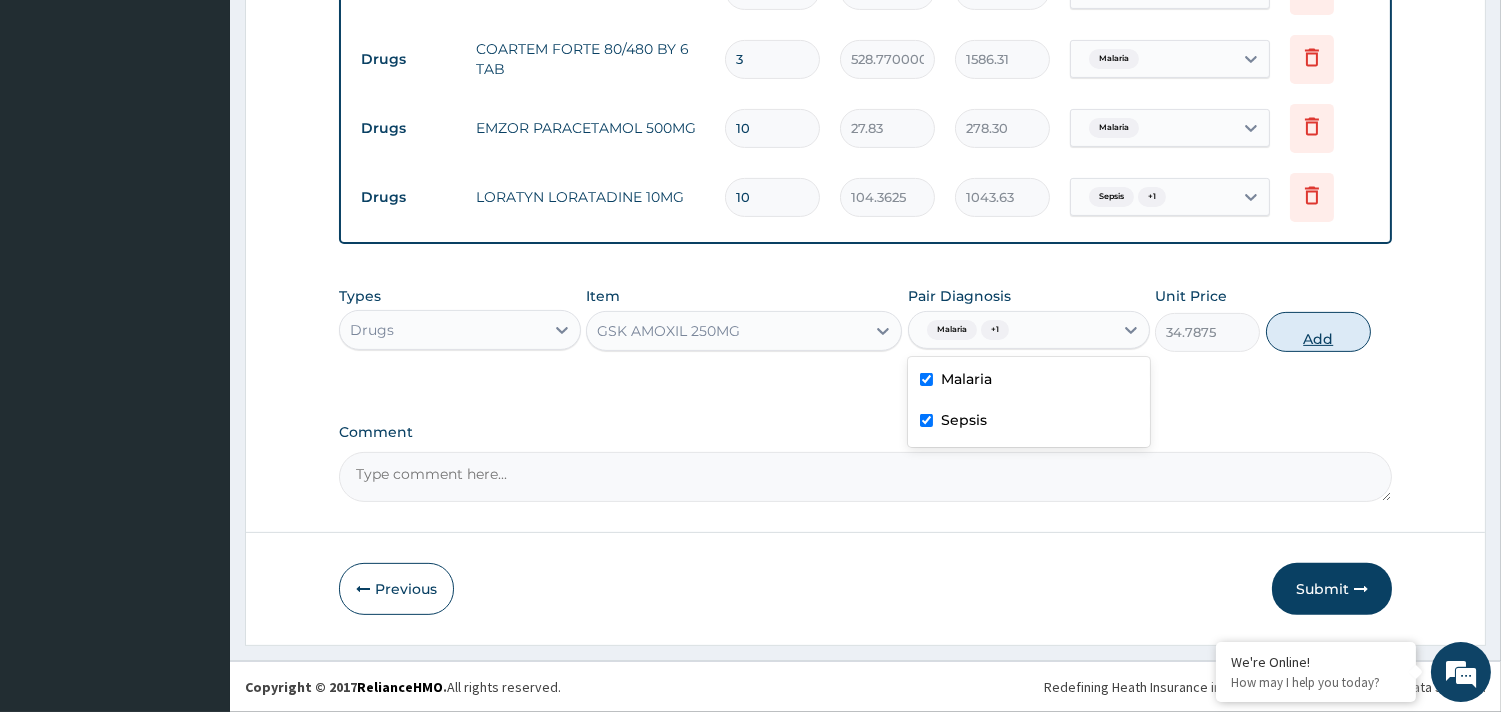 click on "Add" at bounding box center (1318, 332) 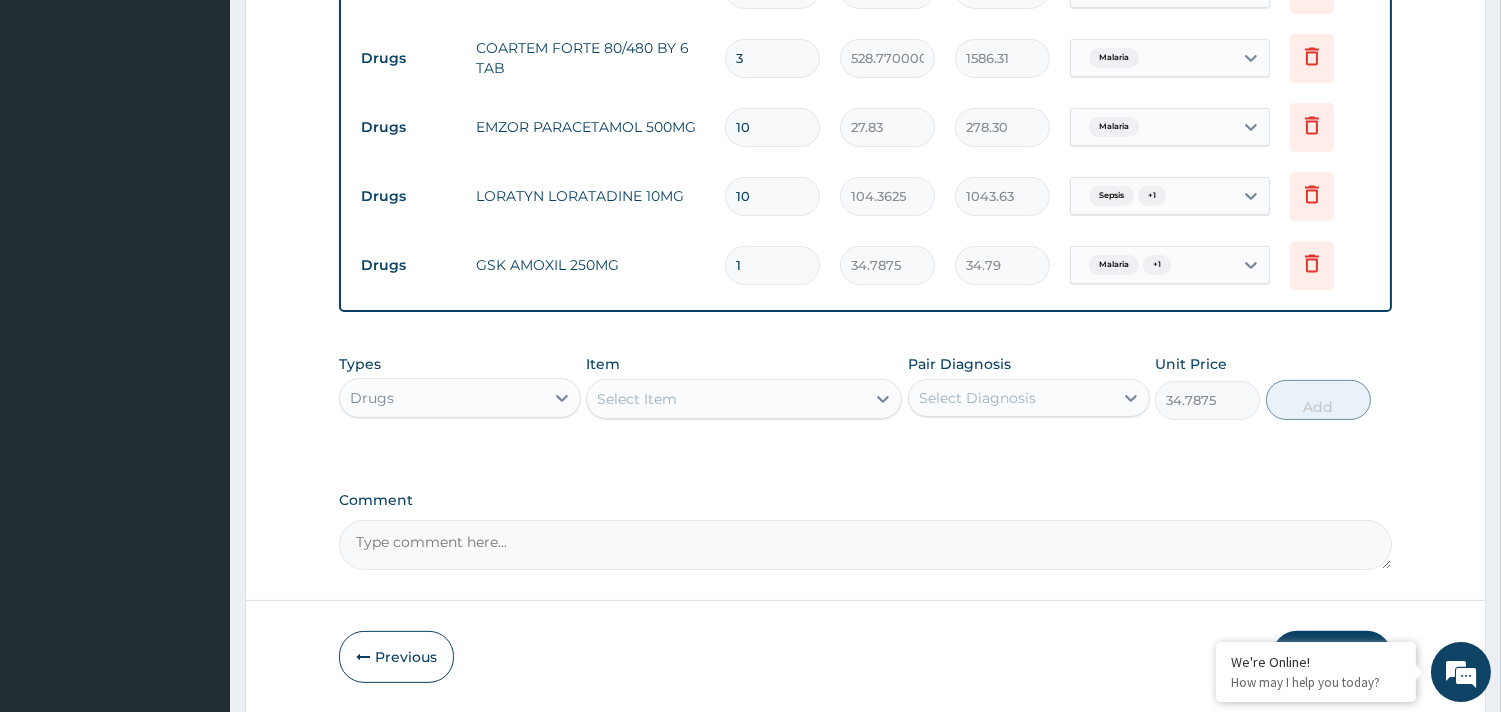 type on "0" 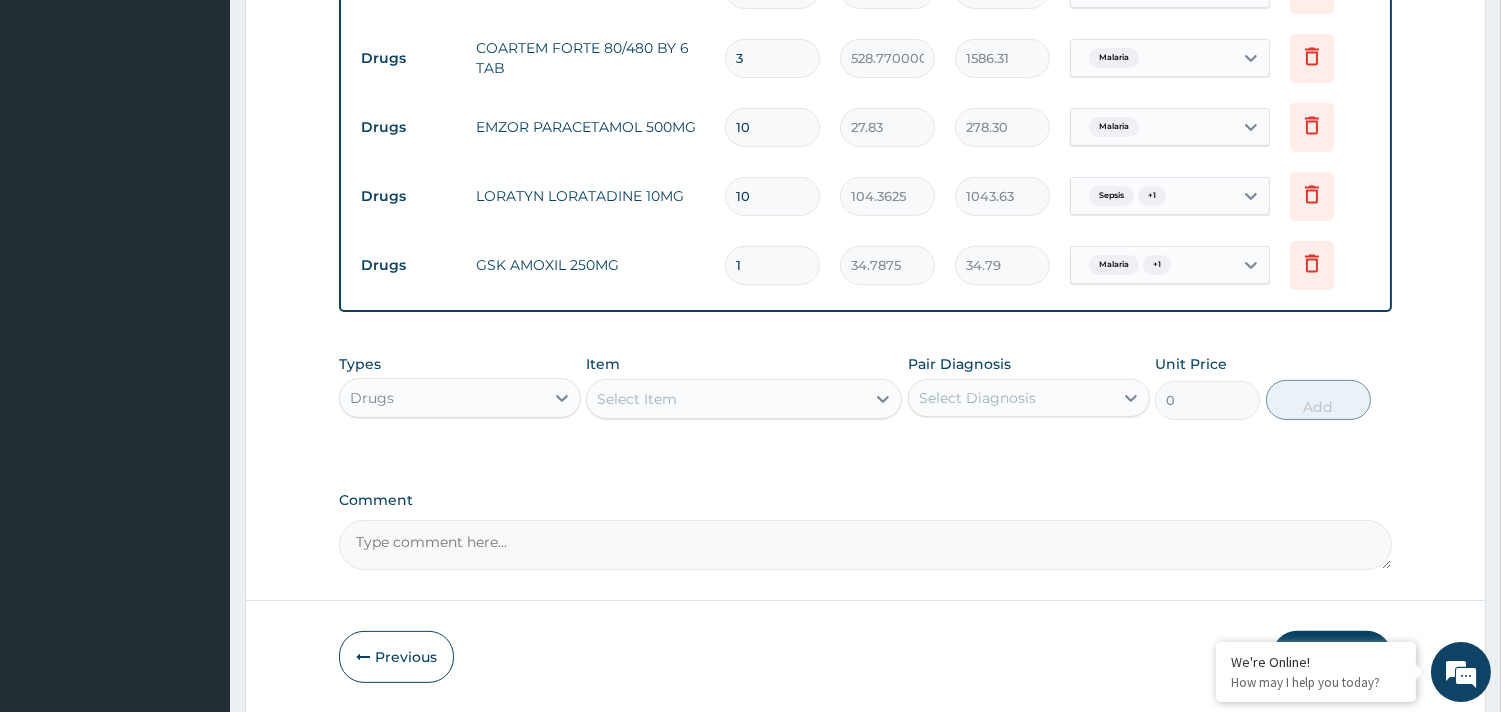 type on "15" 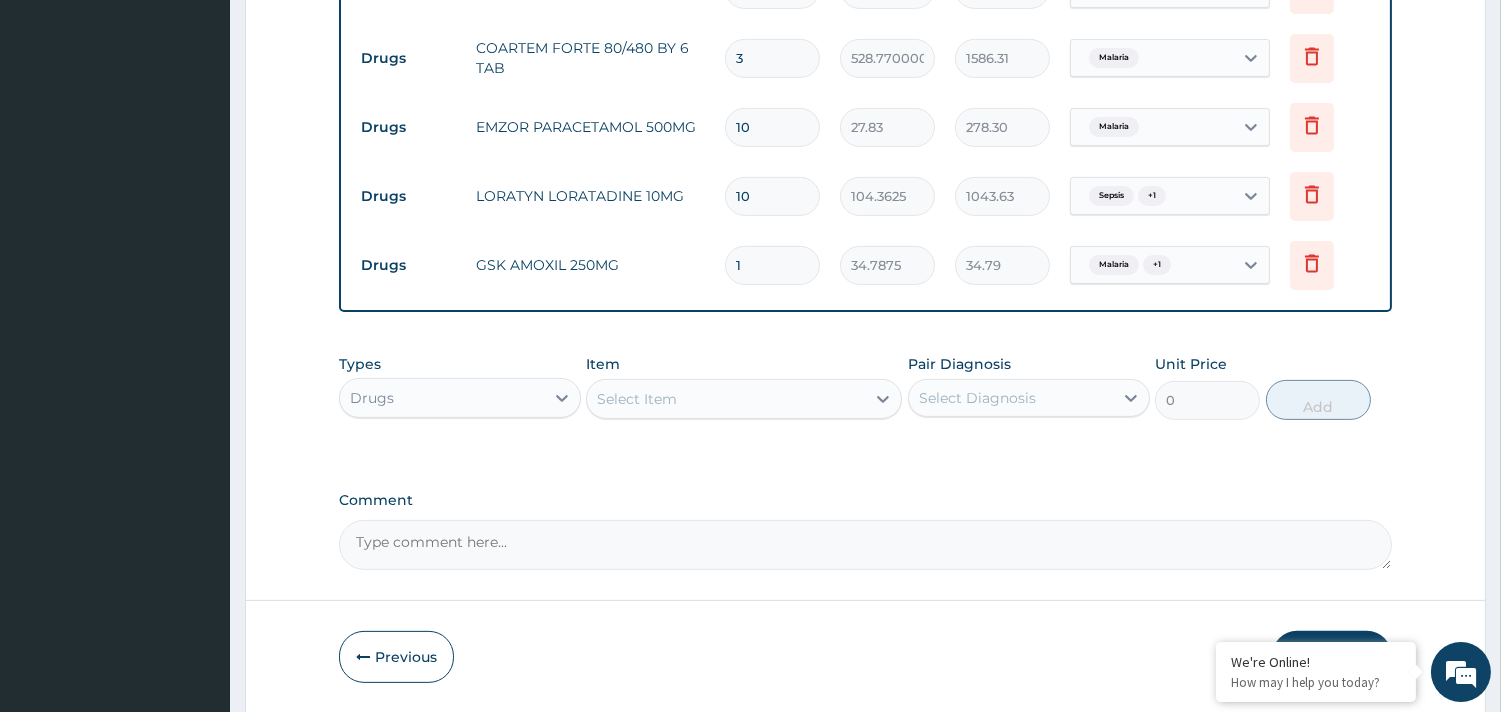 type on "521.81" 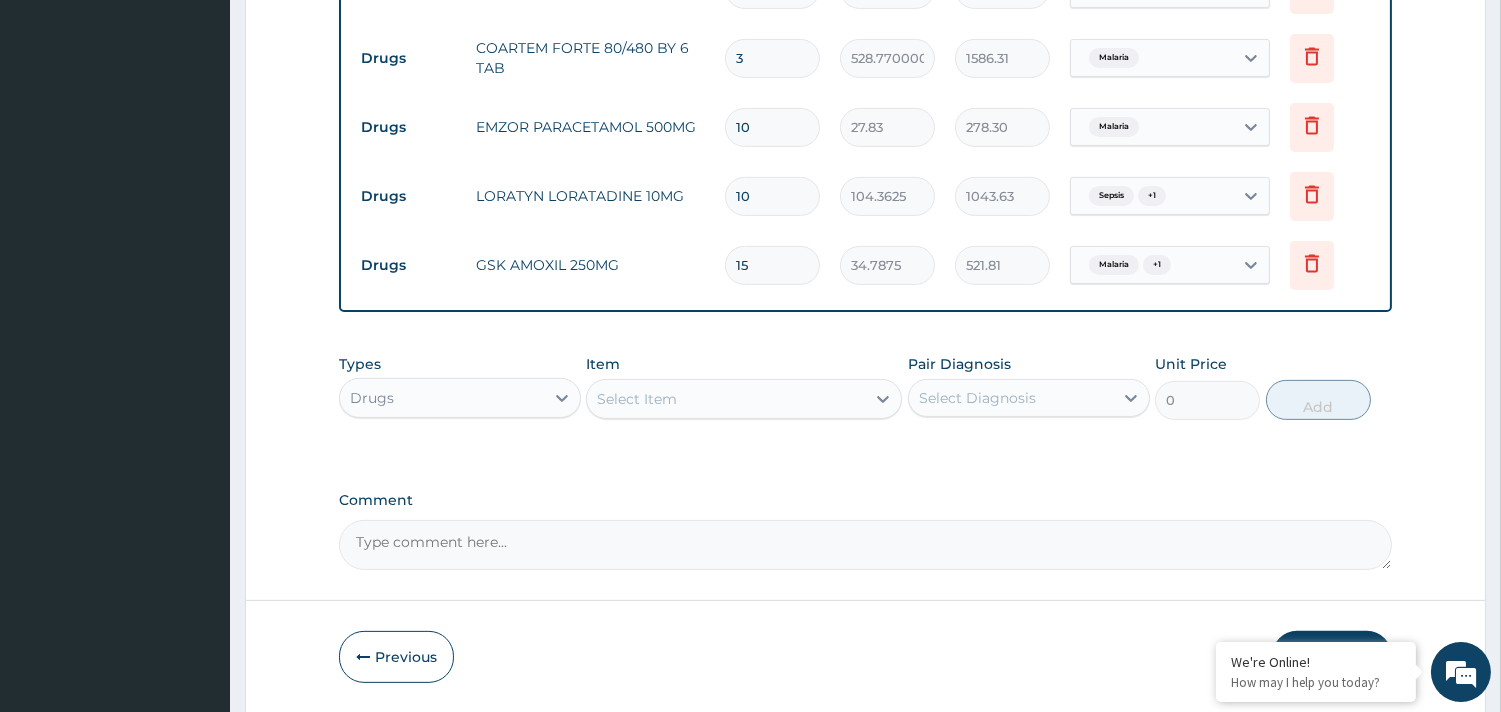 scroll, scrollTop: 918, scrollLeft: 0, axis: vertical 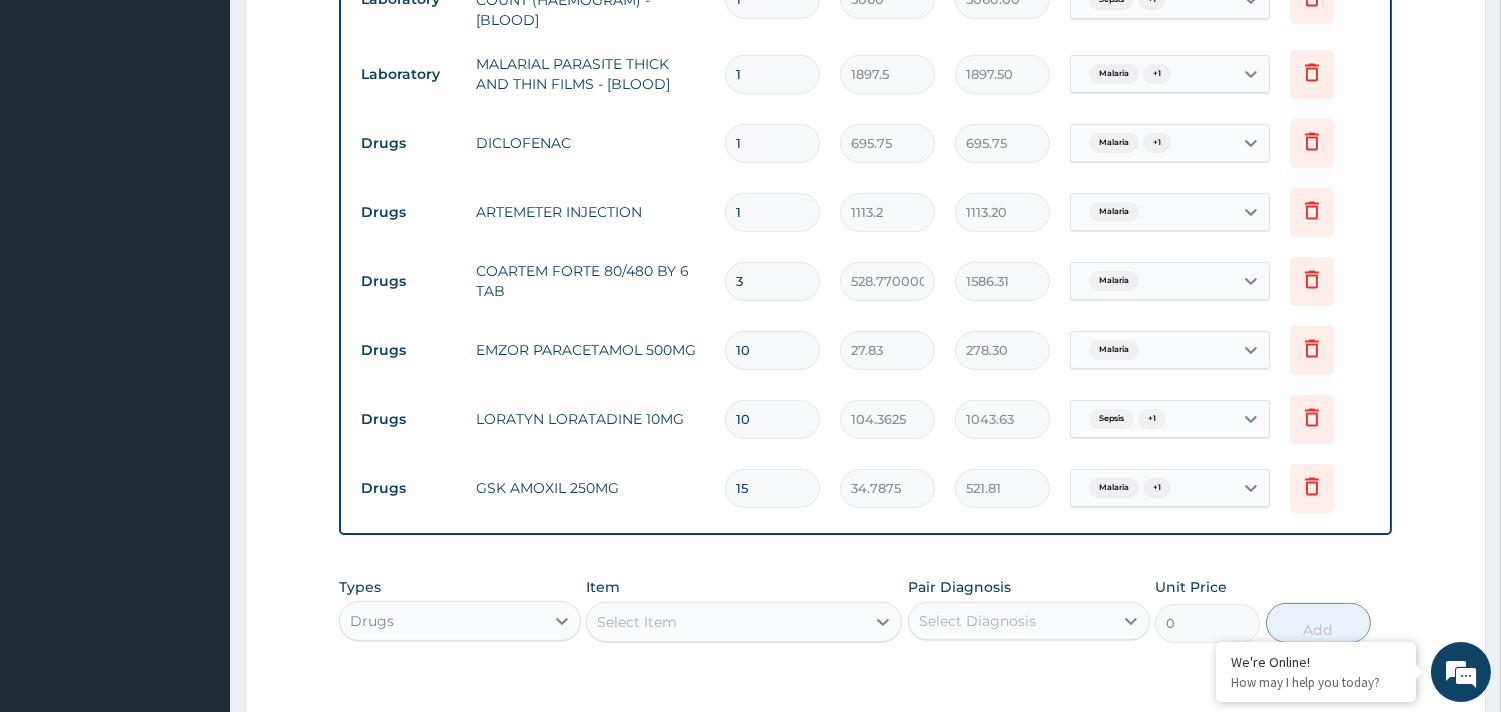 type on "15" 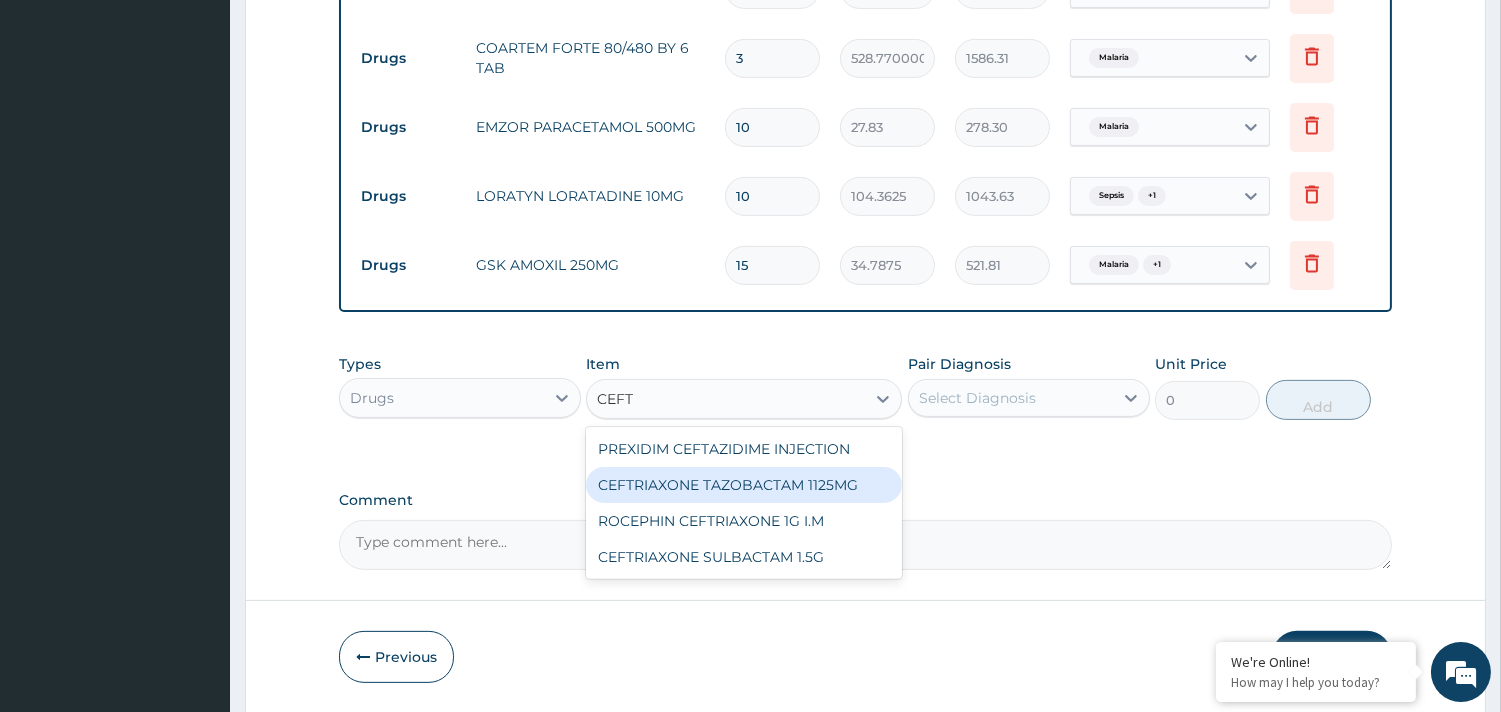 scroll, scrollTop: 1210, scrollLeft: 0, axis: vertical 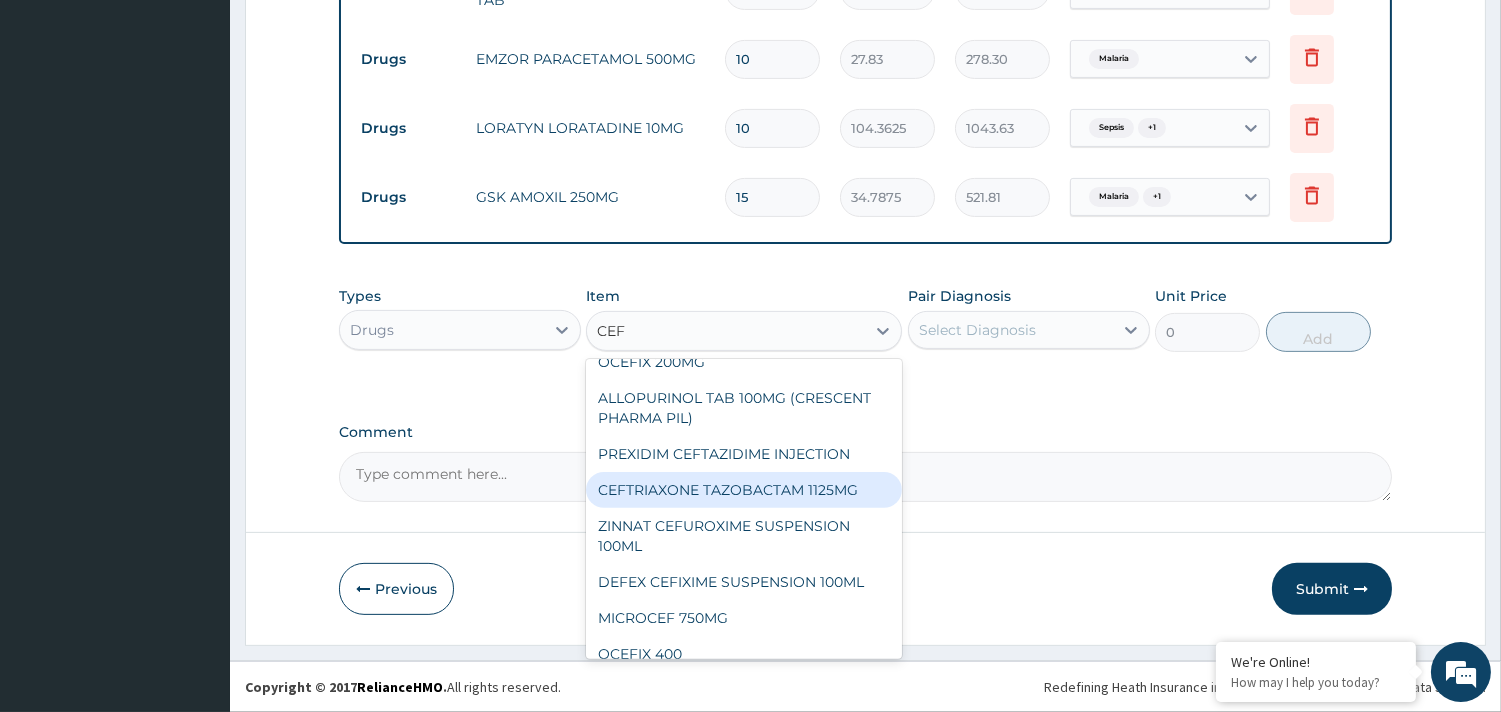 type on "CEFT" 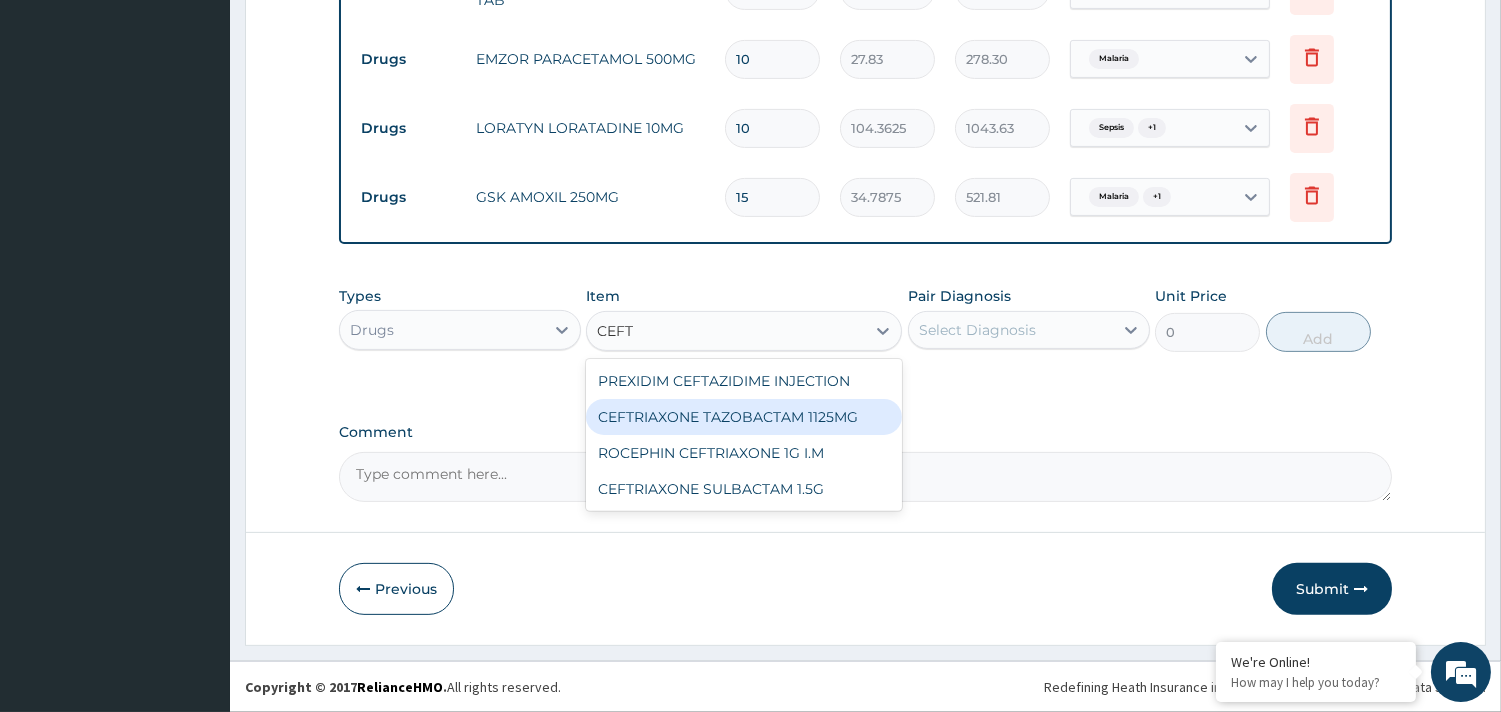 scroll, scrollTop: 0, scrollLeft: 0, axis: both 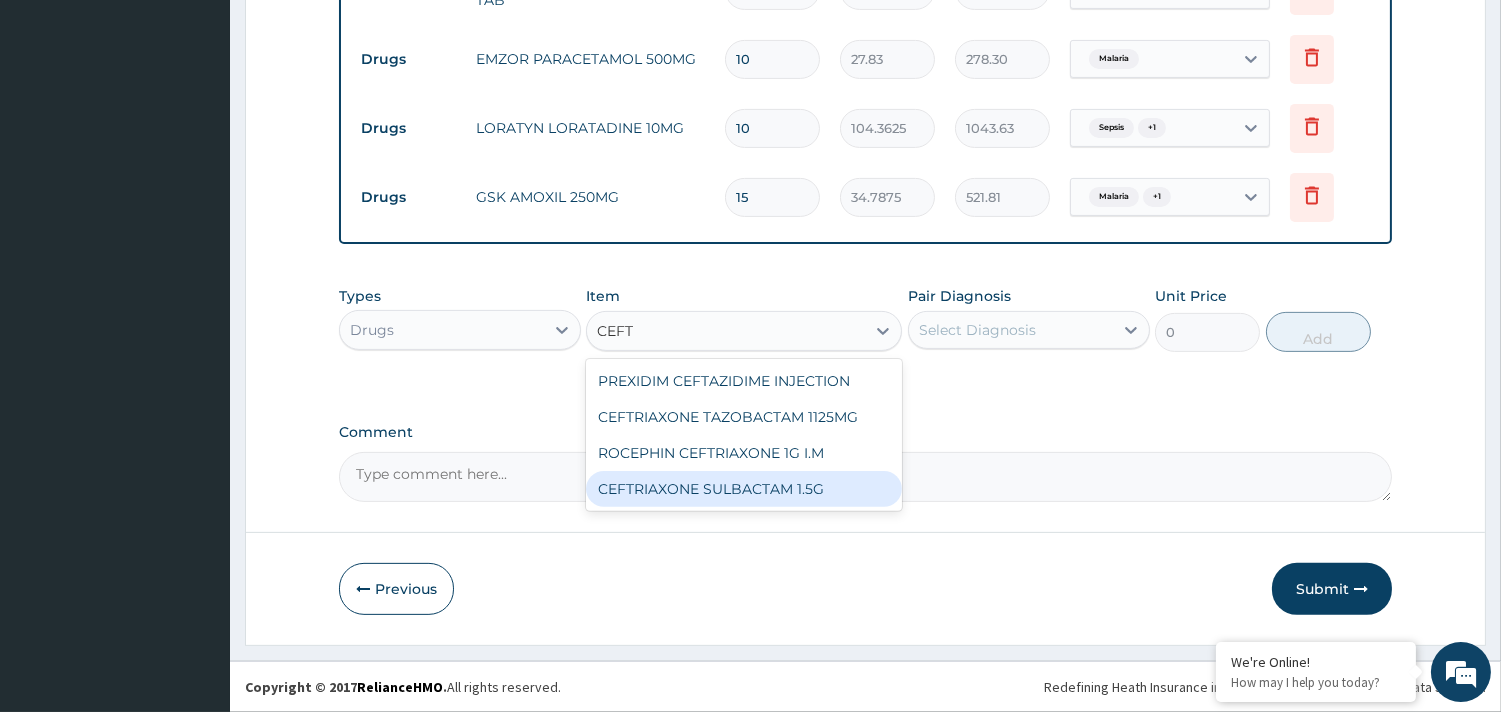 click on "CEFTRIAXONE SULBACTAM 1.5G" at bounding box center [744, 489] 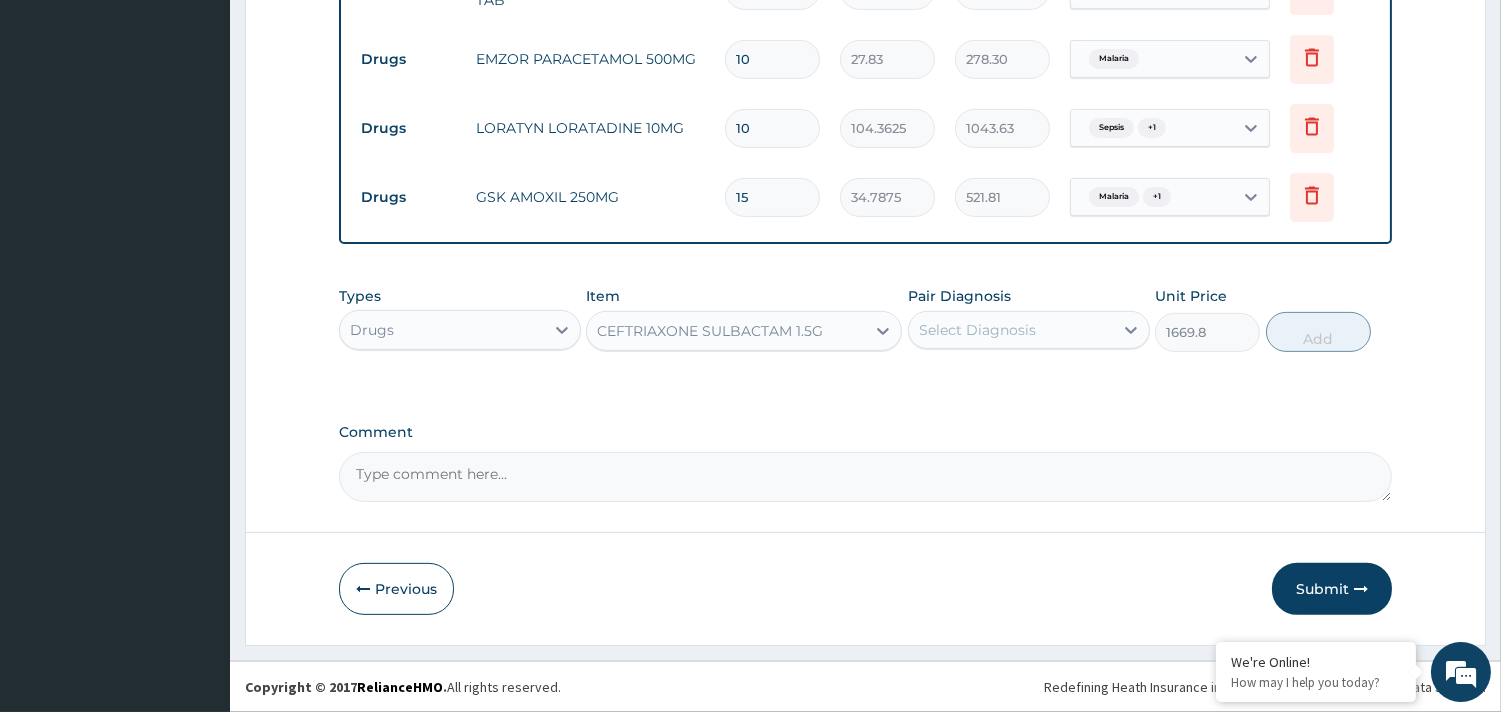 click on "CEFTRIAXONE SULBACTAM 1.5G" at bounding box center (710, 331) 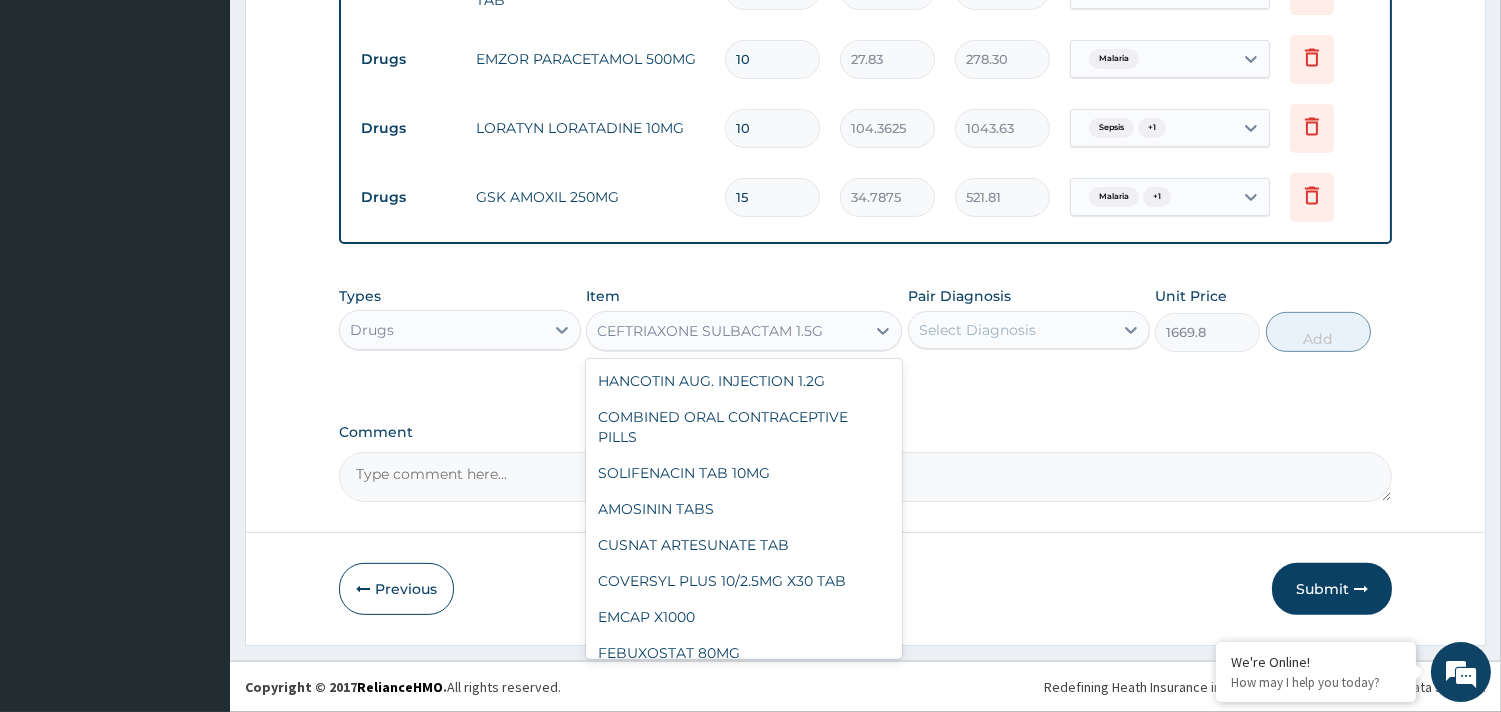 scroll, scrollTop: 29238, scrollLeft: 0, axis: vertical 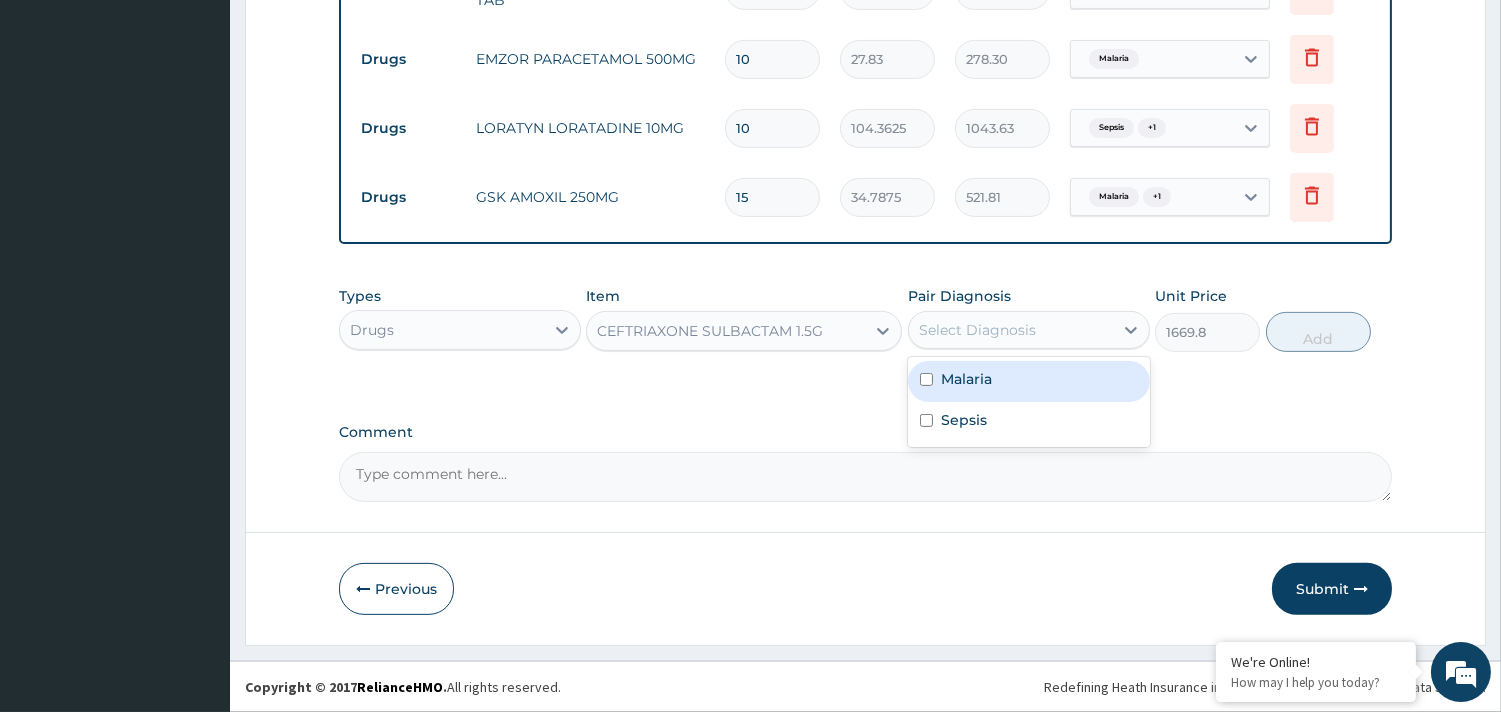 click on "Select Diagnosis" at bounding box center [1011, 330] 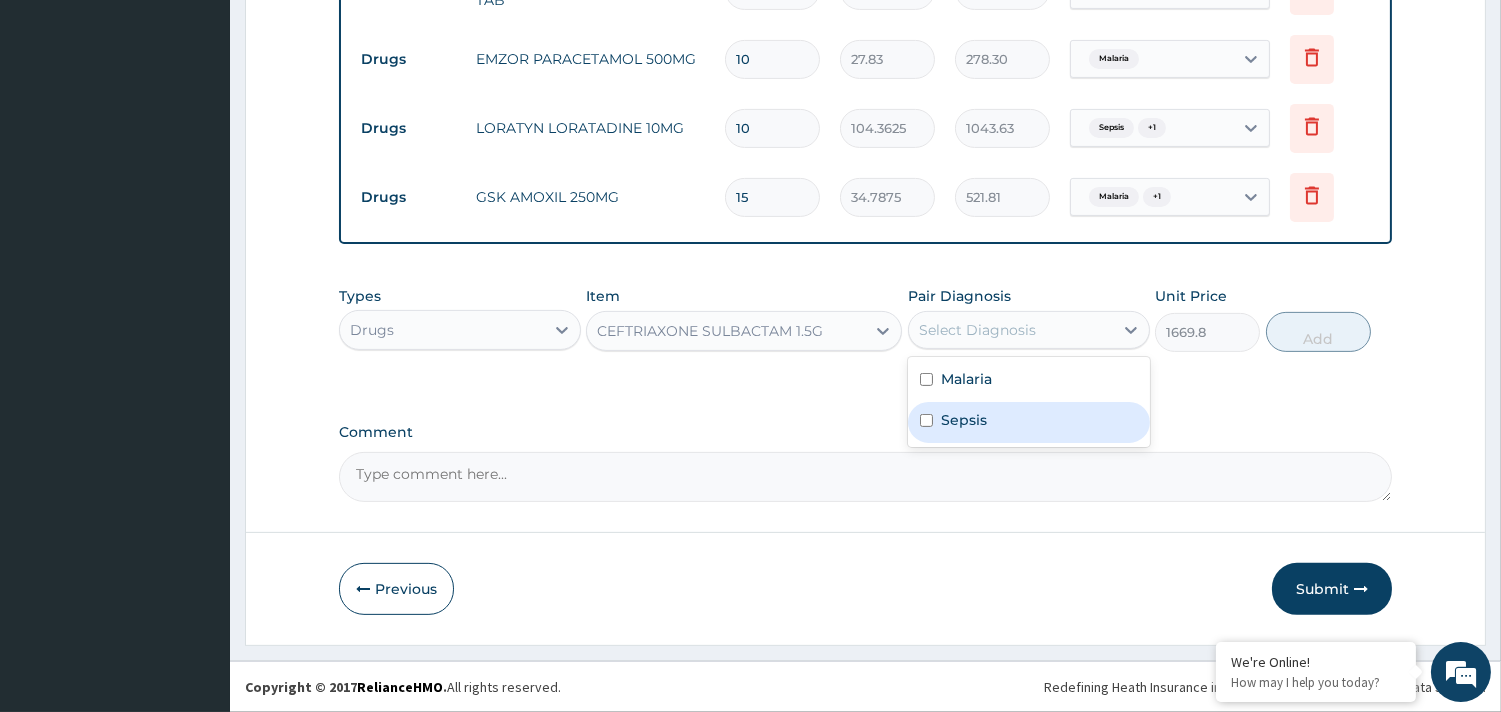 click on "Sepsis" at bounding box center [1029, 422] 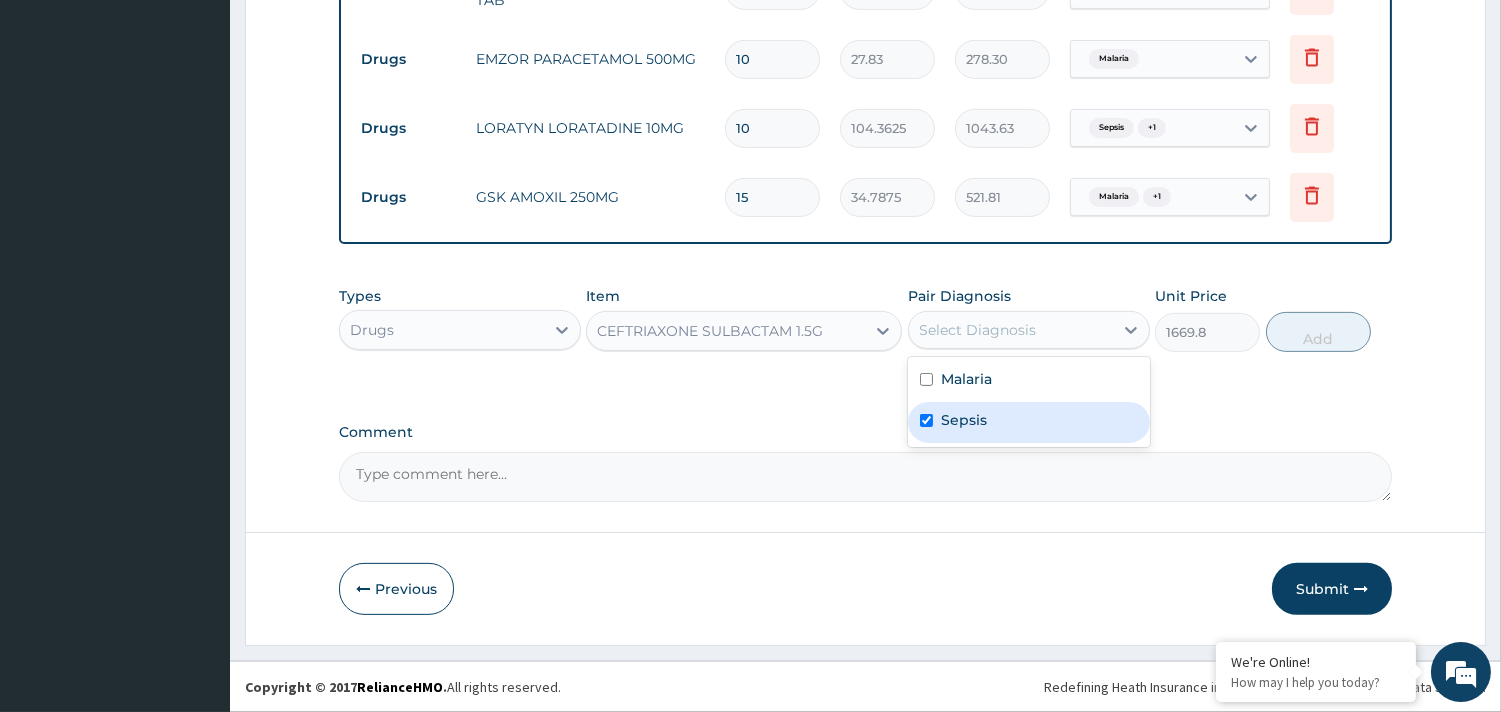 checkbox on "true" 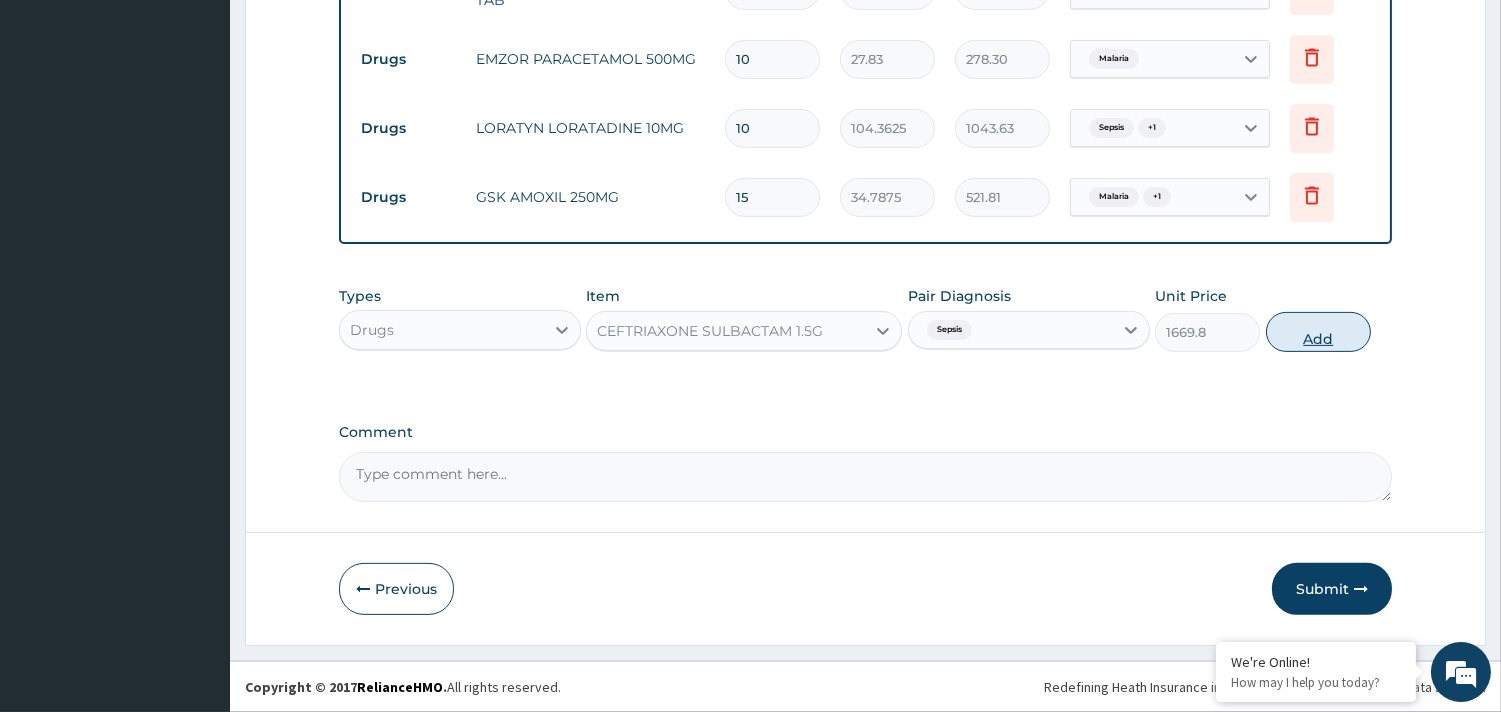 click on "Add" at bounding box center [1318, 332] 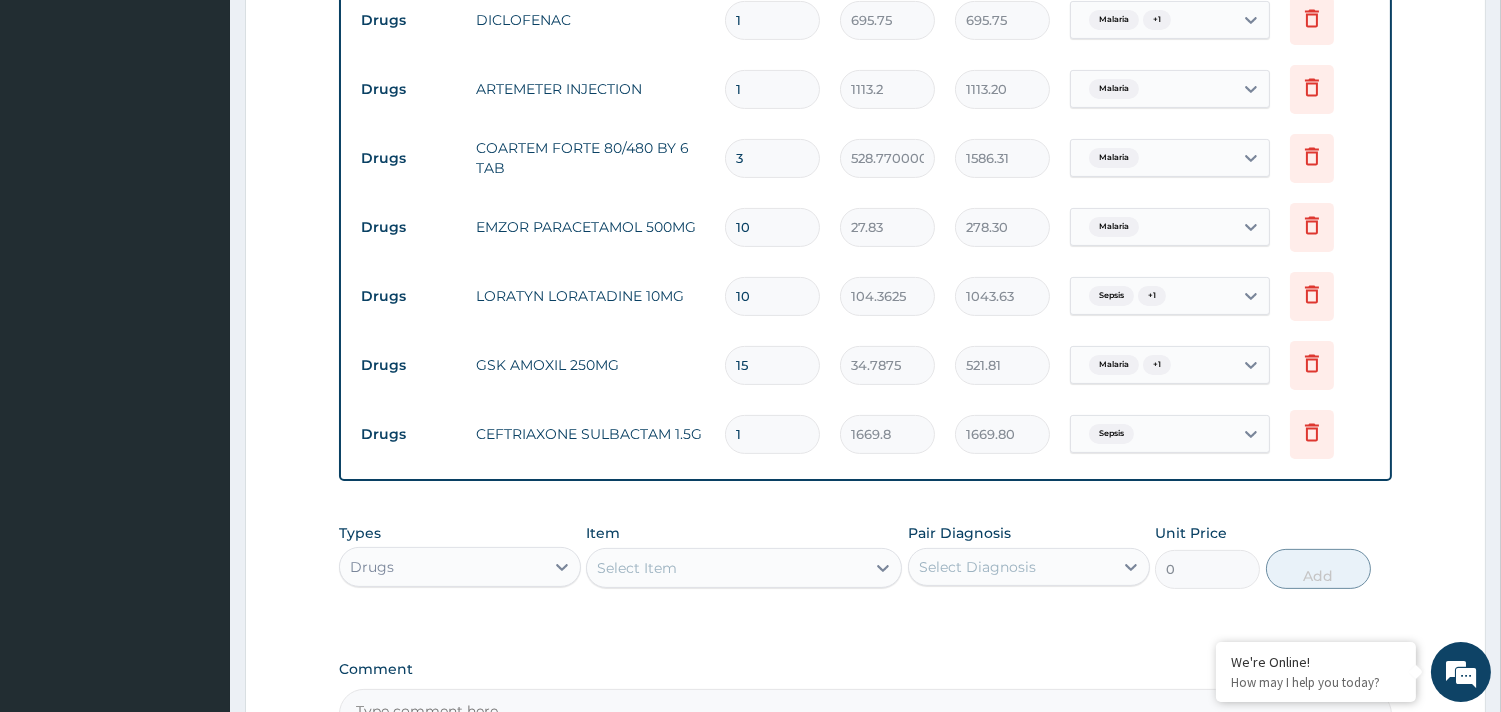 scroll, scrollTop: 987, scrollLeft: 0, axis: vertical 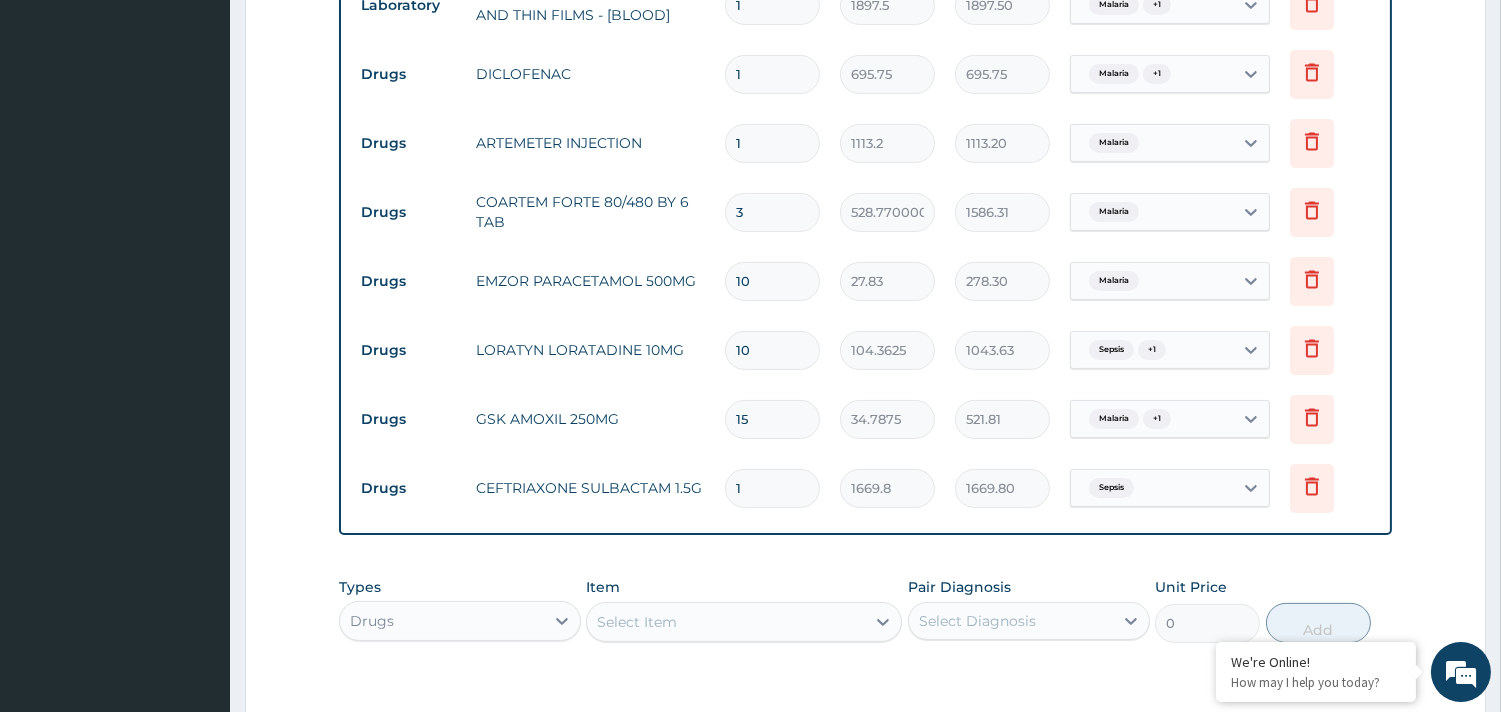 click on "1" at bounding box center [772, 143] 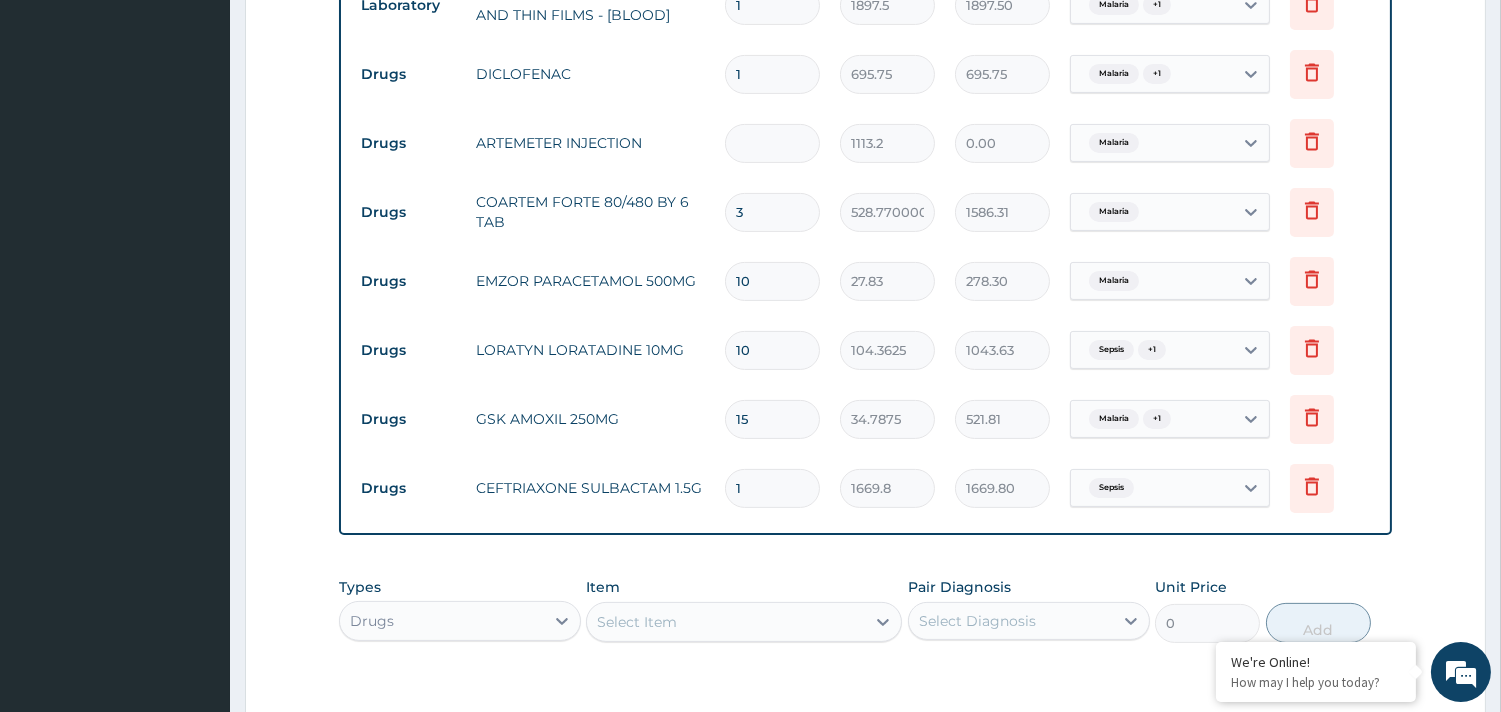 type on "2" 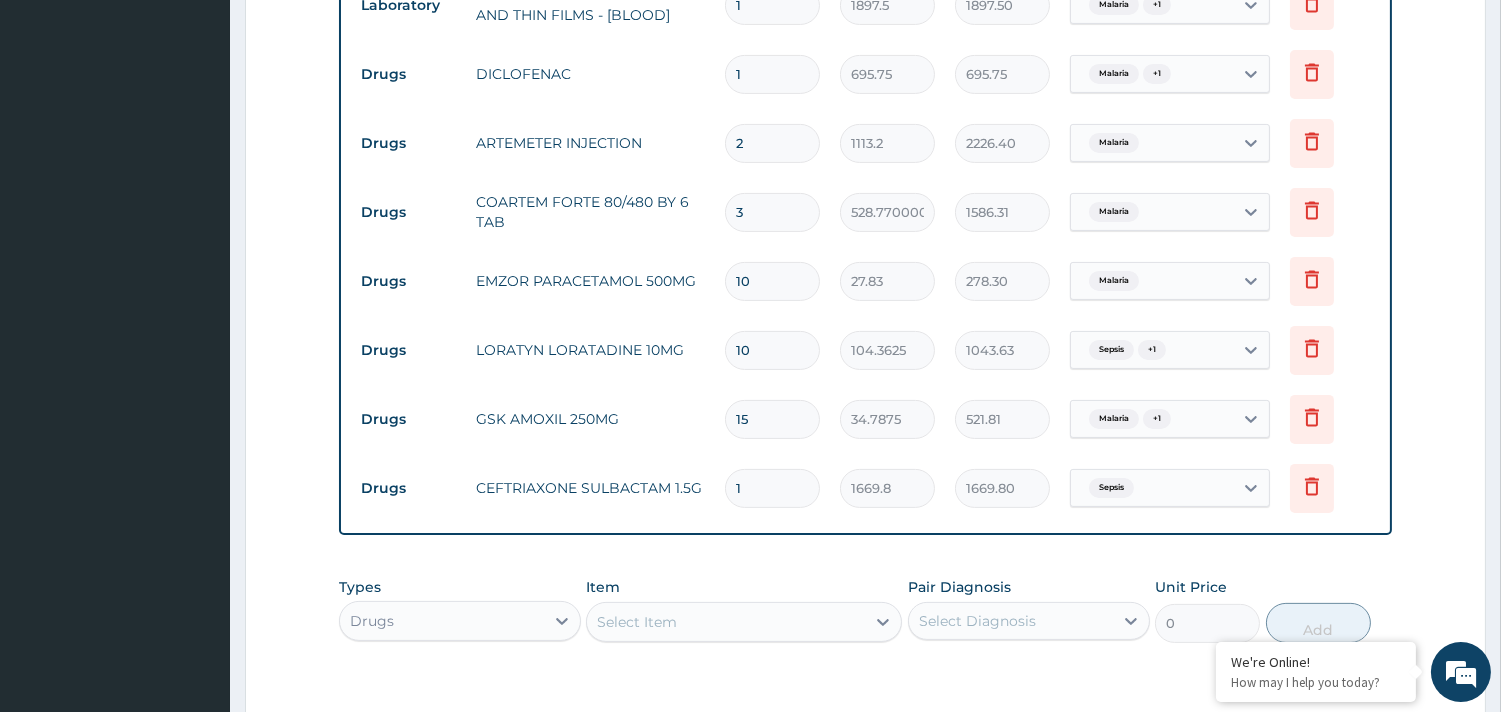 click on "2" at bounding box center [772, 143] 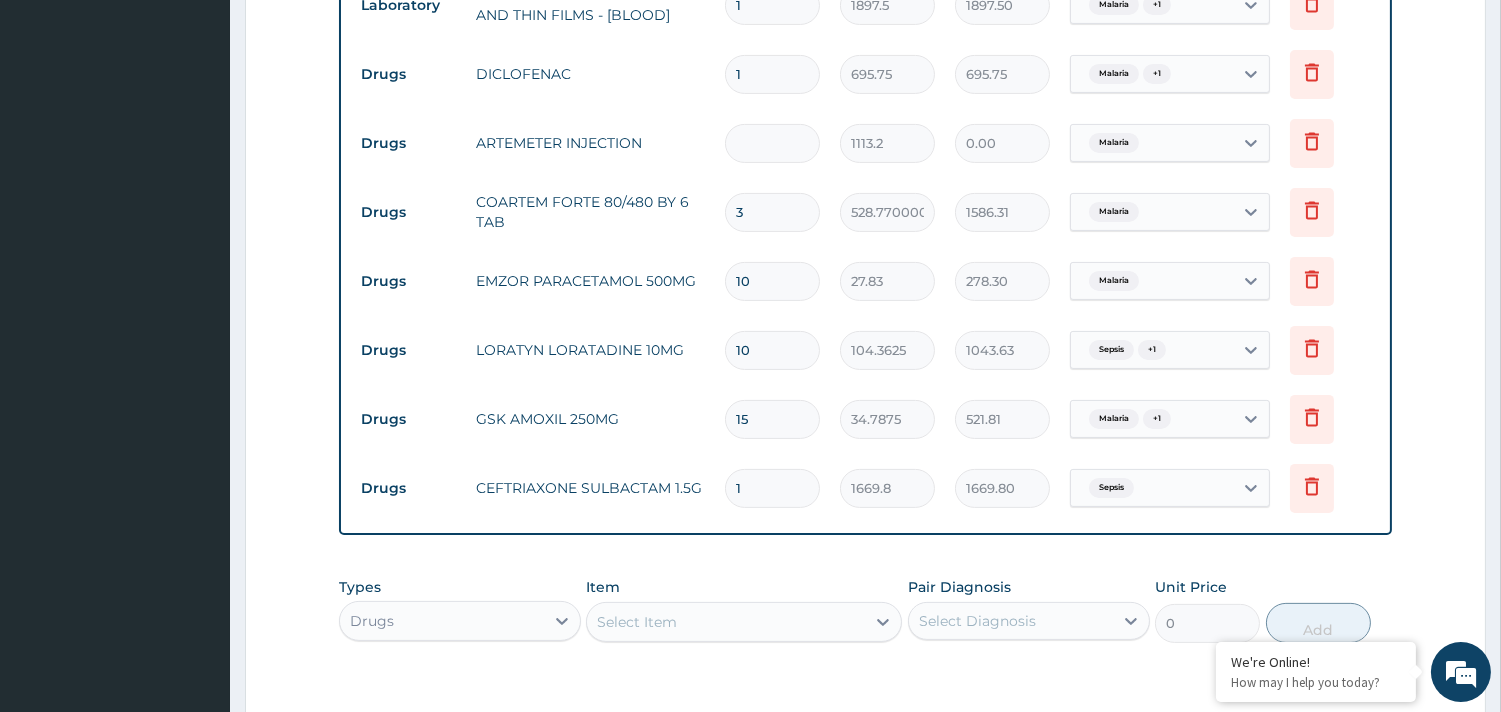 type on "3" 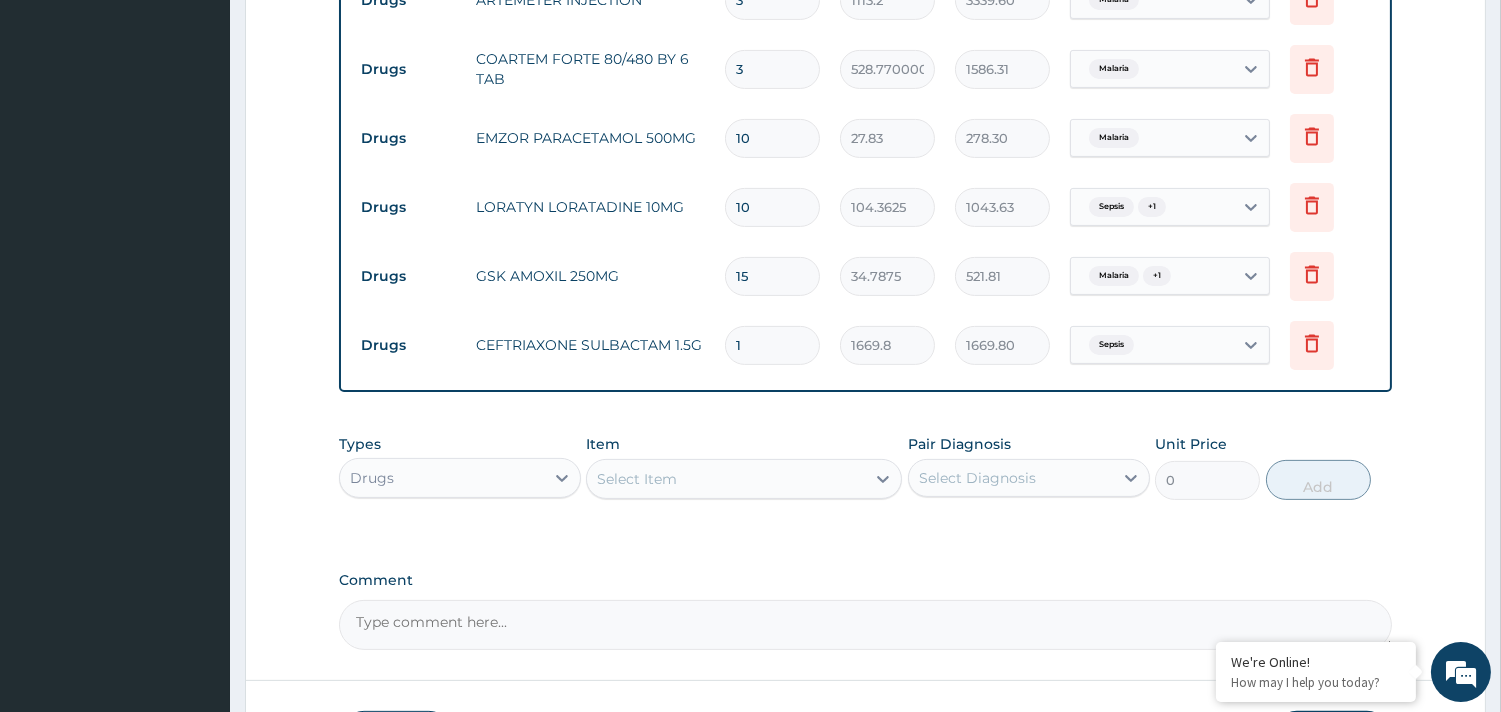scroll, scrollTop: 1280, scrollLeft: 0, axis: vertical 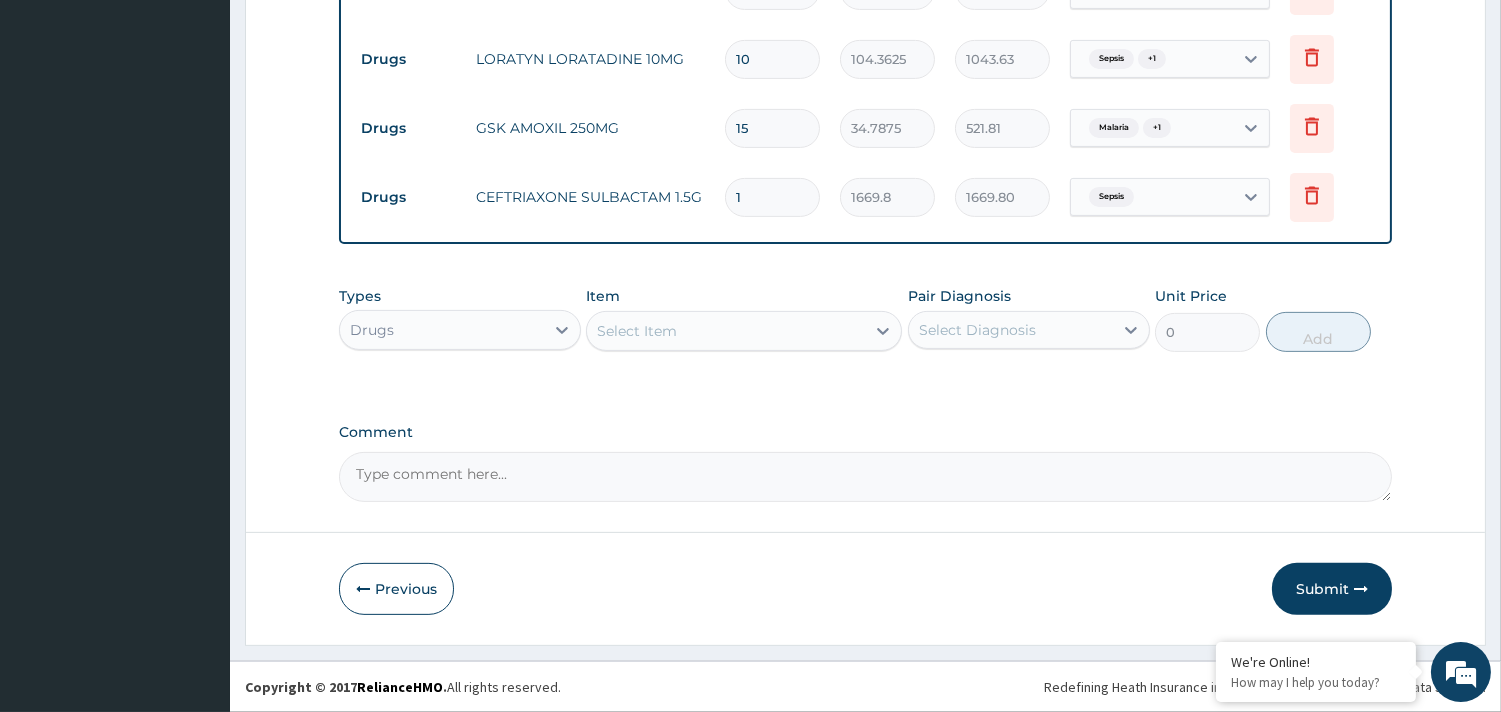 type on "3" 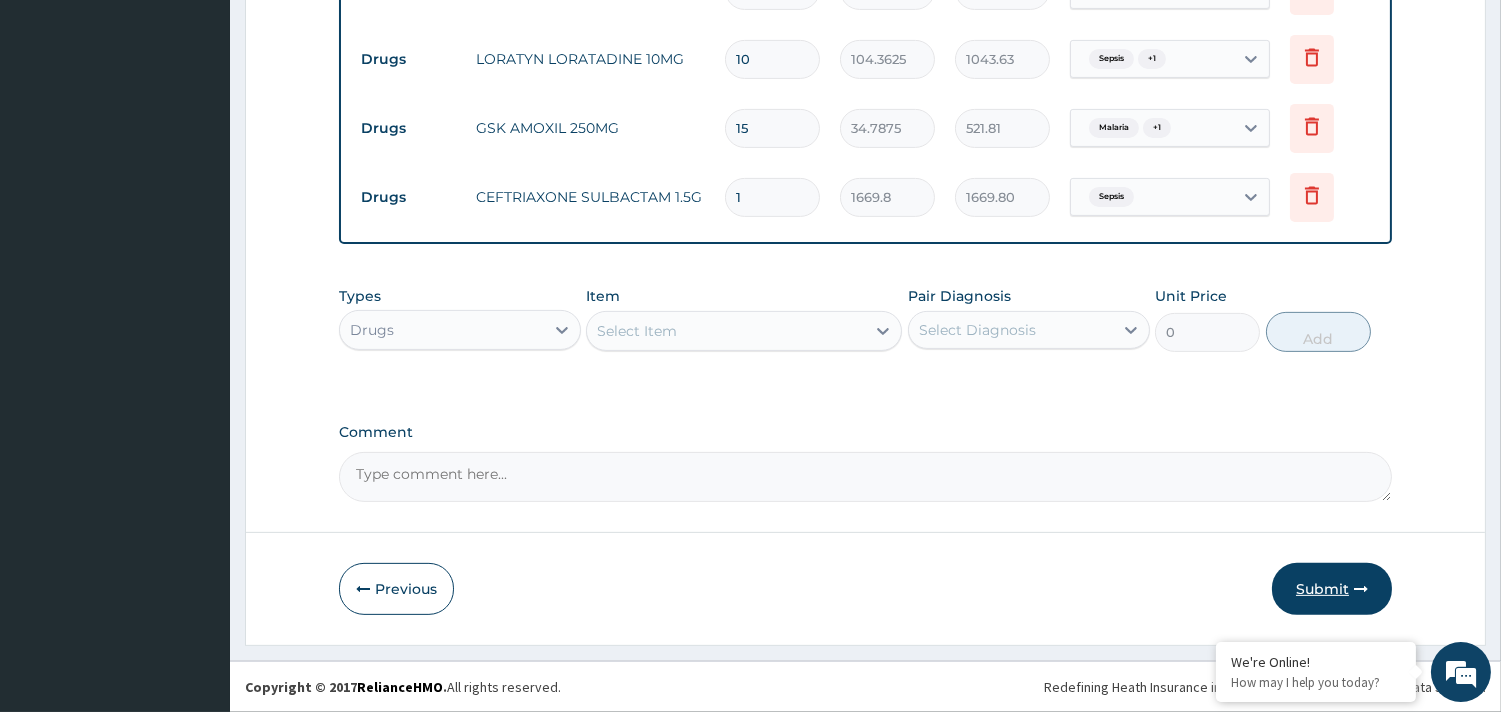 click on "Submit" at bounding box center [1332, 589] 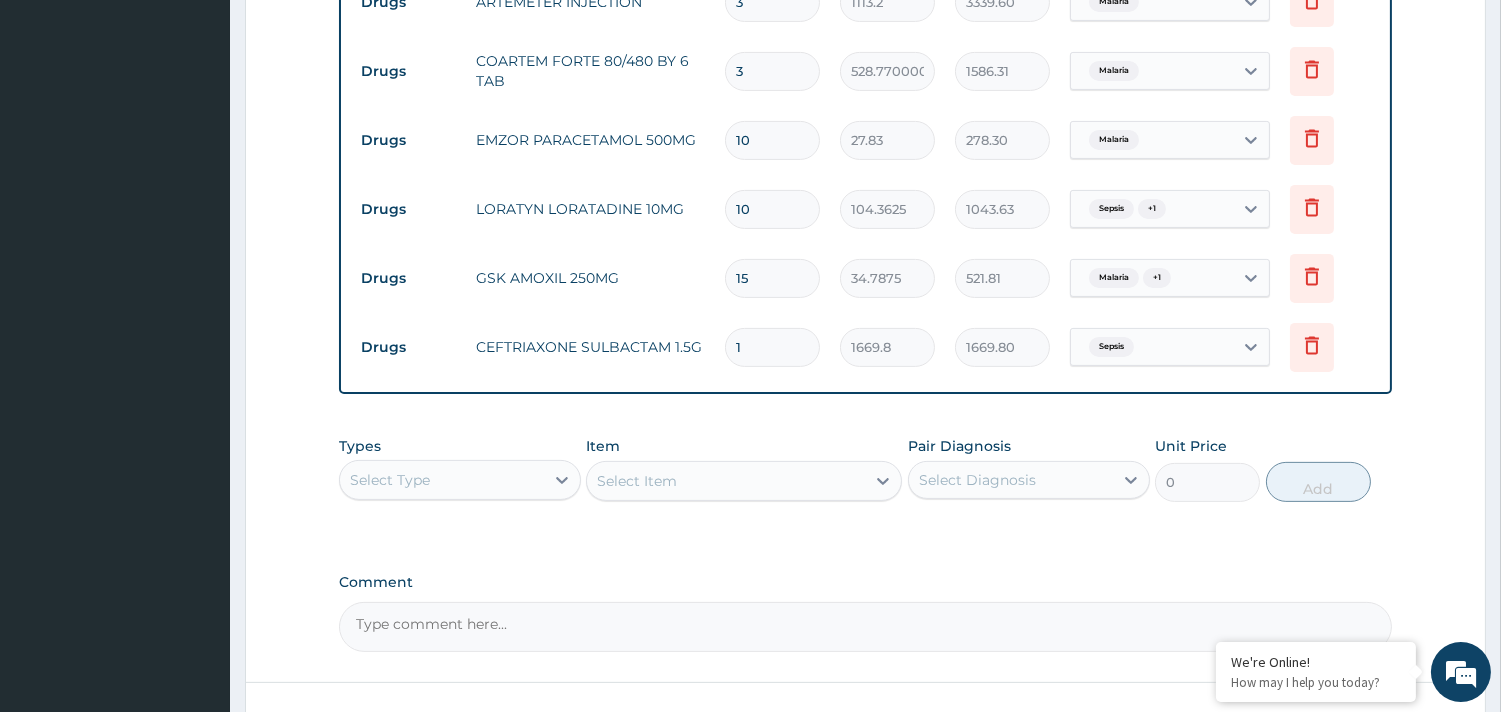 scroll, scrollTop: 1280, scrollLeft: 0, axis: vertical 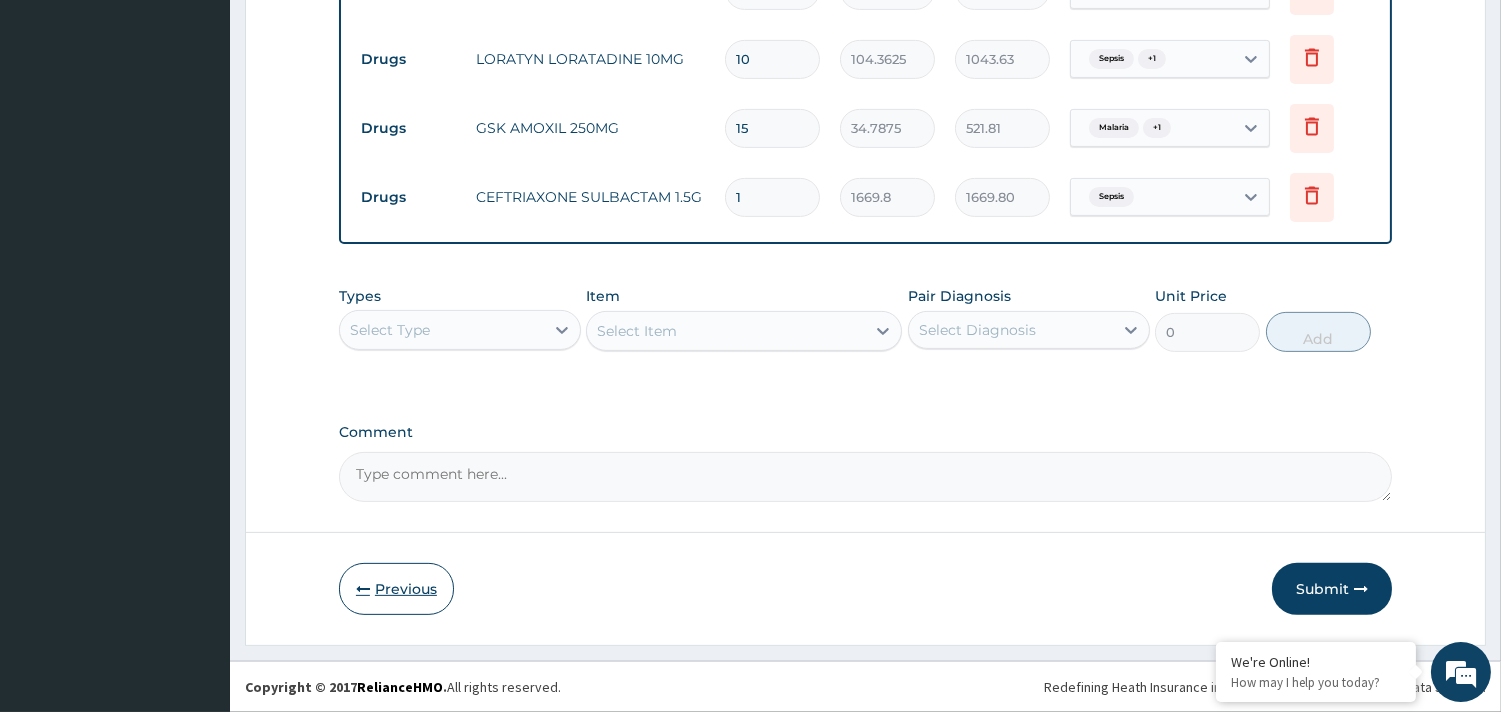 click on "Previous" at bounding box center [396, 589] 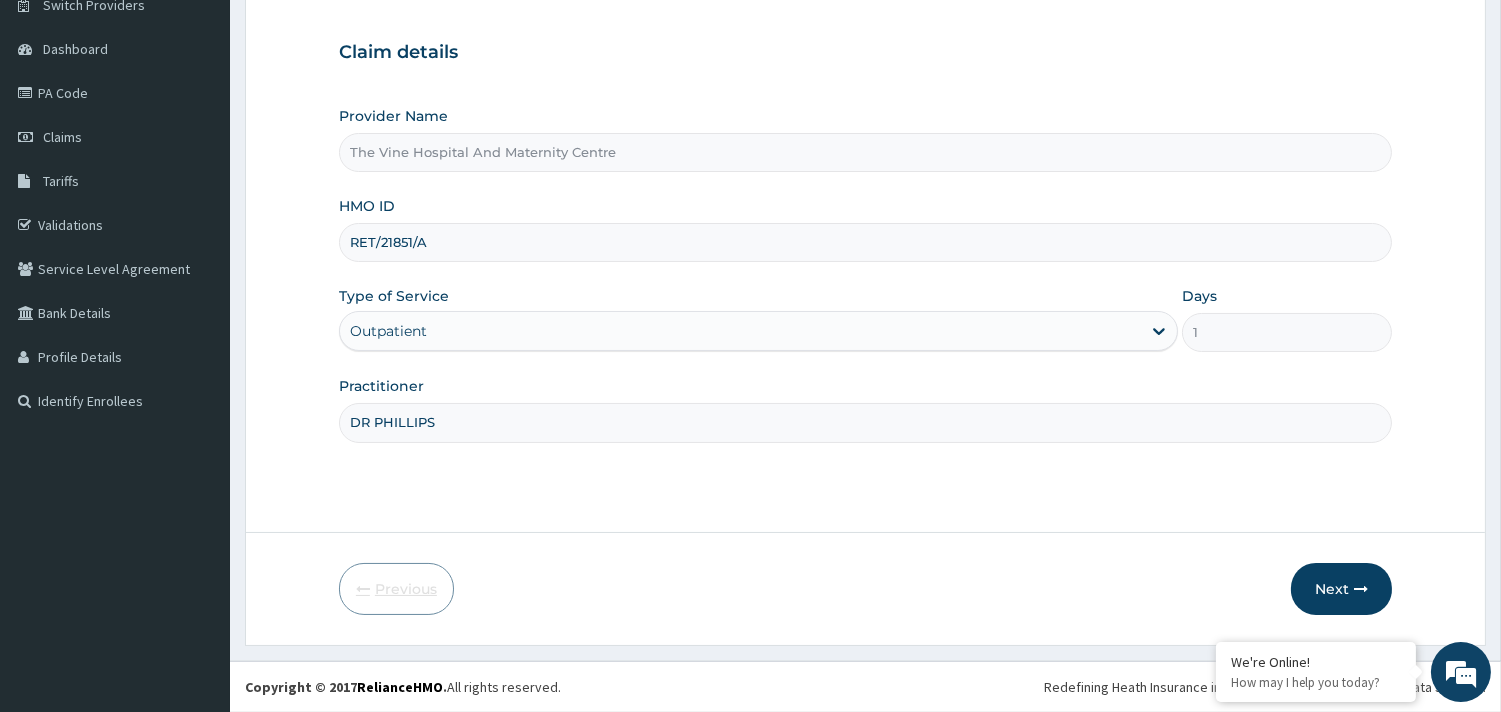 scroll, scrollTop: 170, scrollLeft: 0, axis: vertical 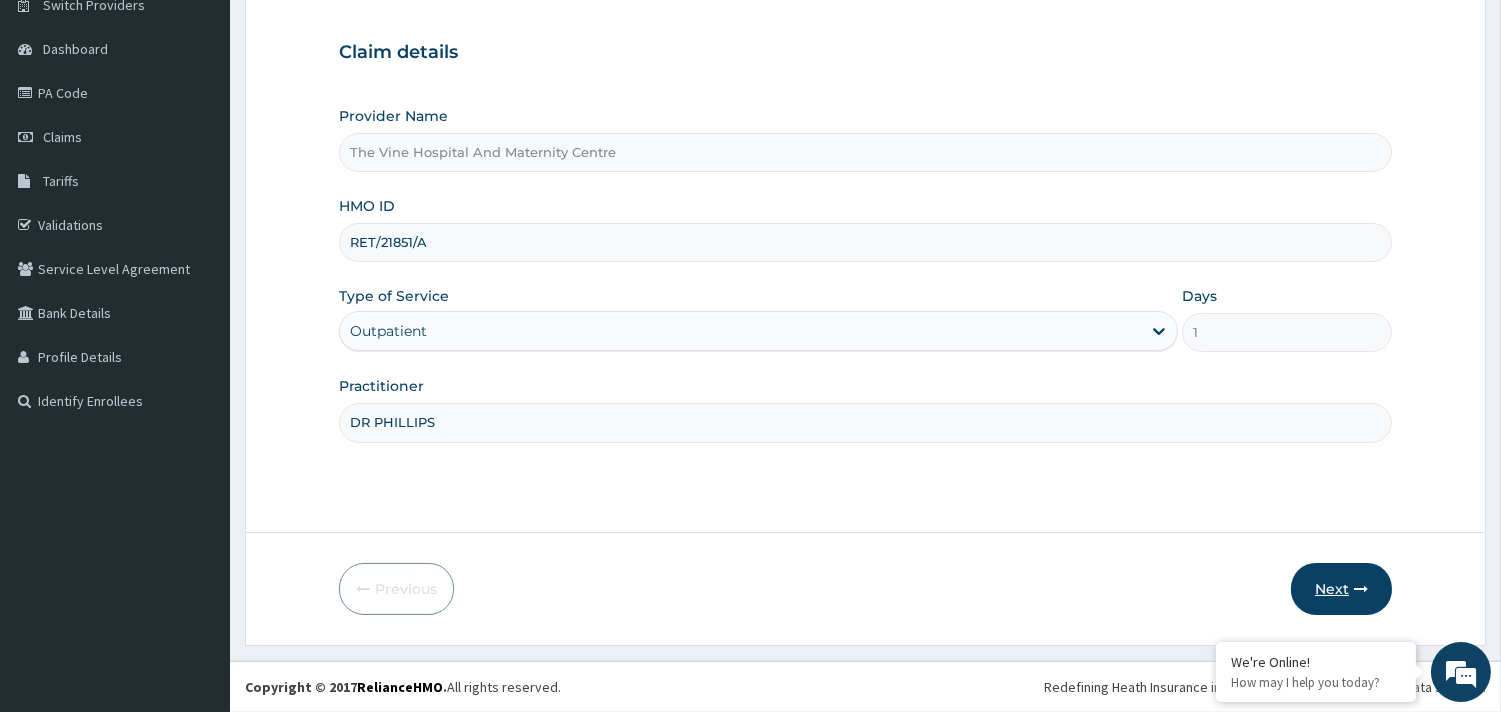 click on "Next" at bounding box center [1341, 589] 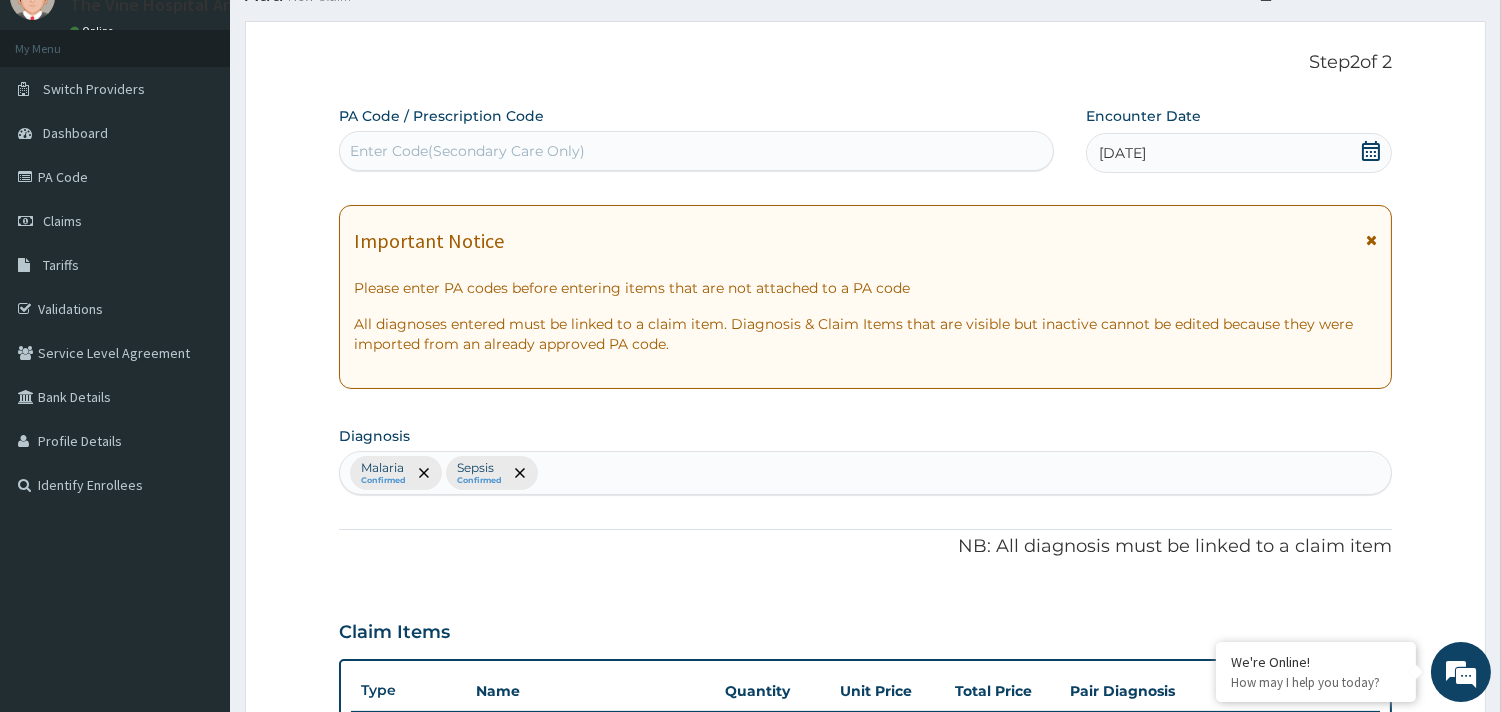 scroll, scrollTop: 0, scrollLeft: 0, axis: both 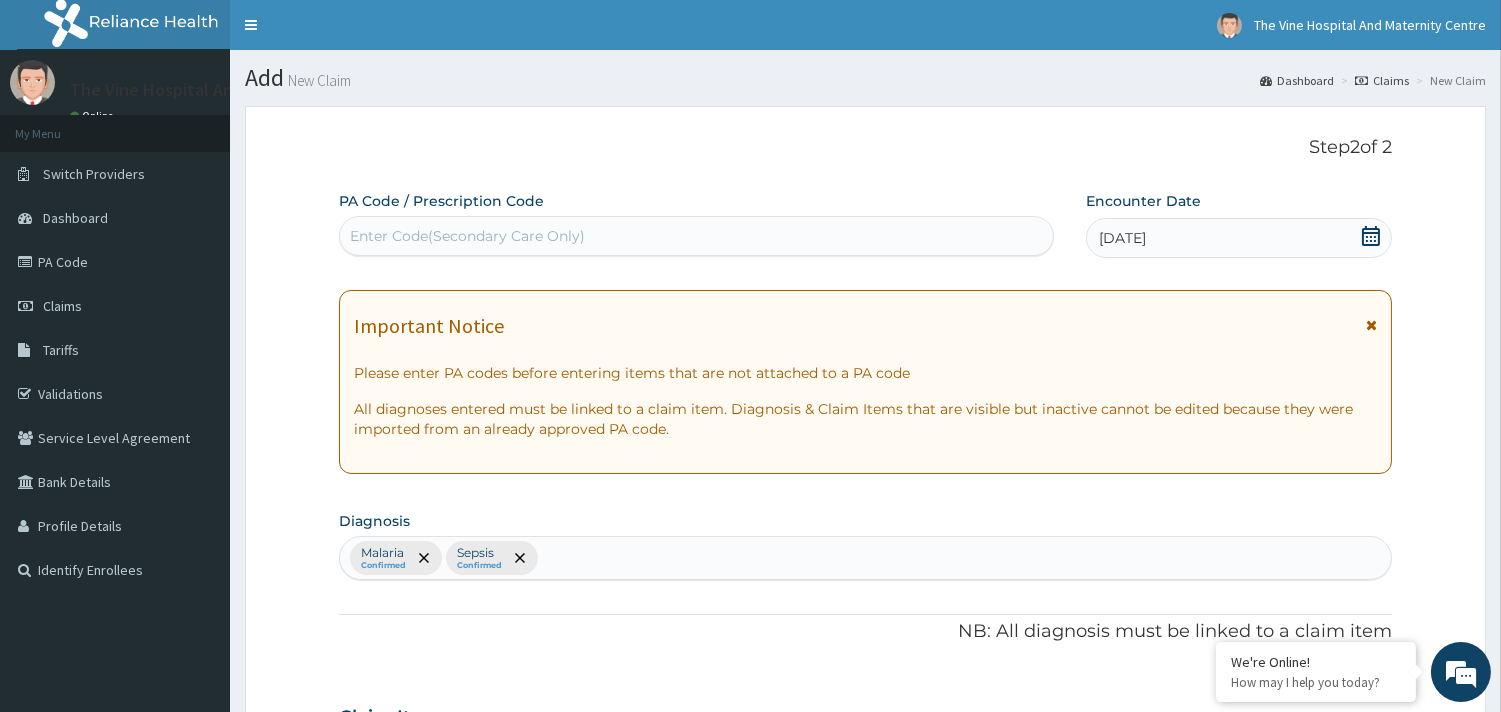 click 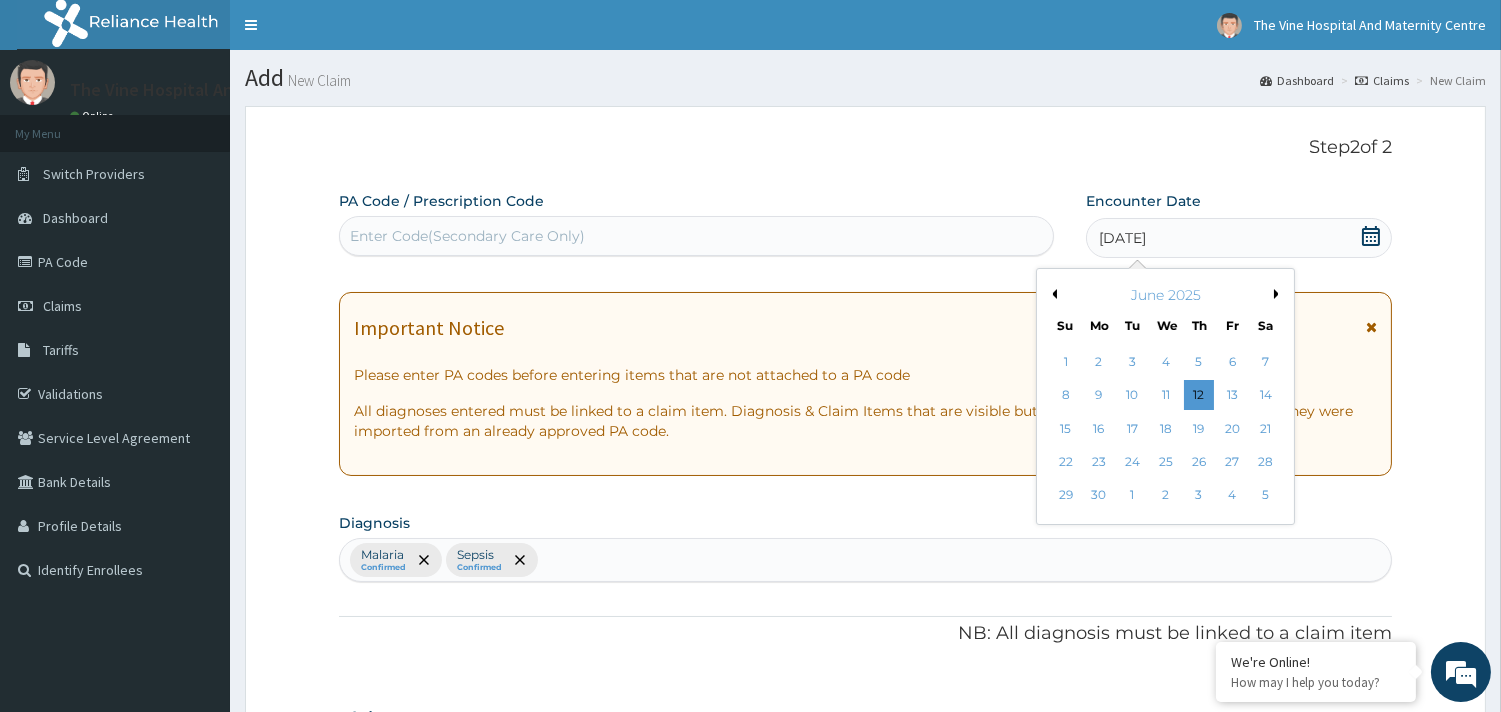 click on "June 2025" at bounding box center (1165, 295) 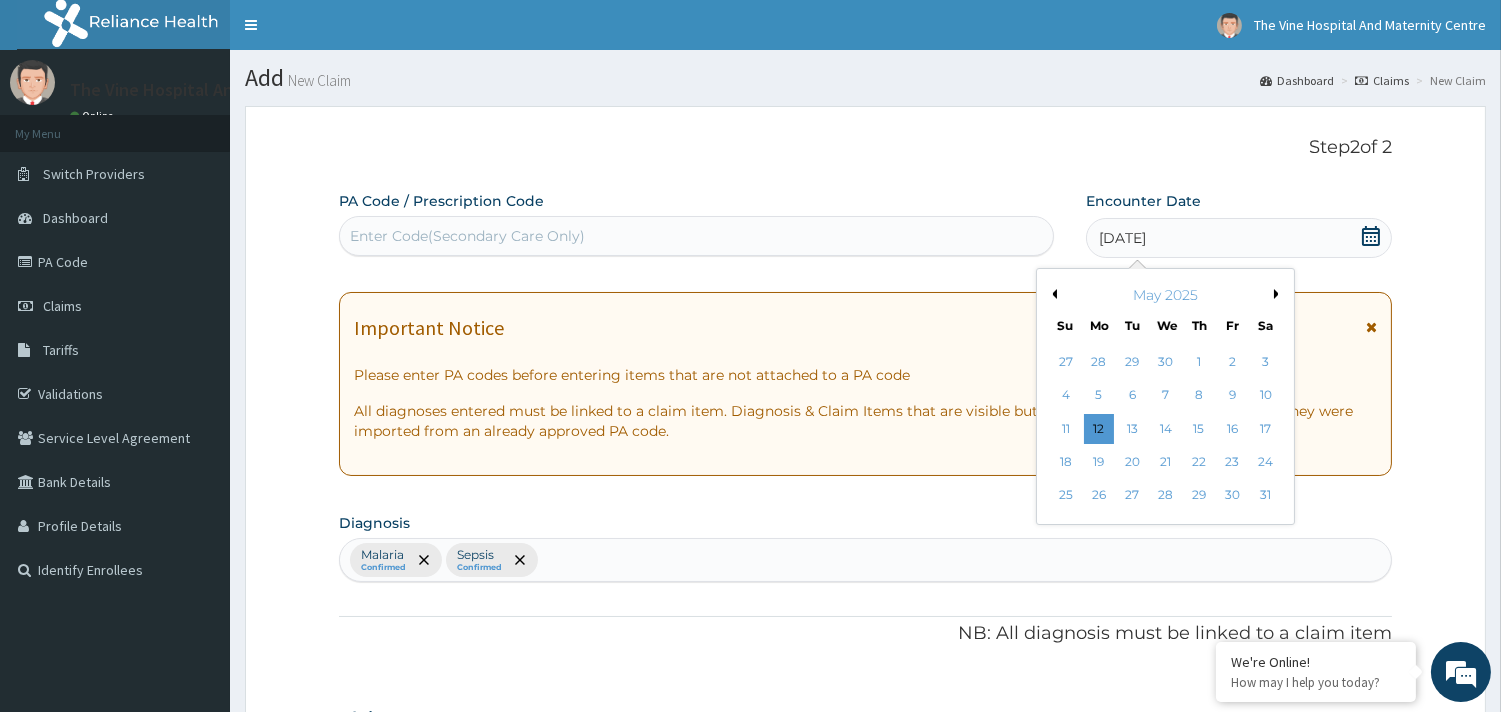 click on "Next Month" at bounding box center (1279, 294) 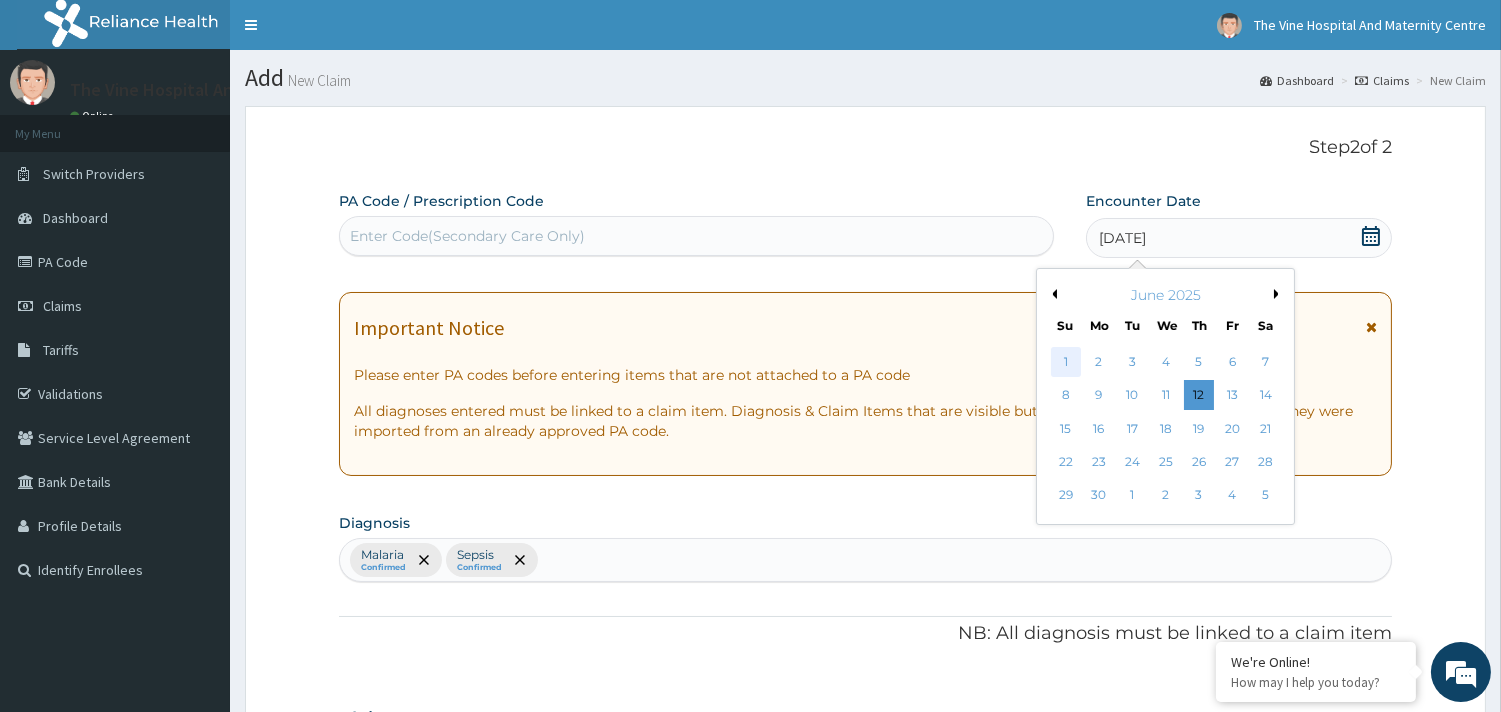 click on "1" at bounding box center (1065, 362) 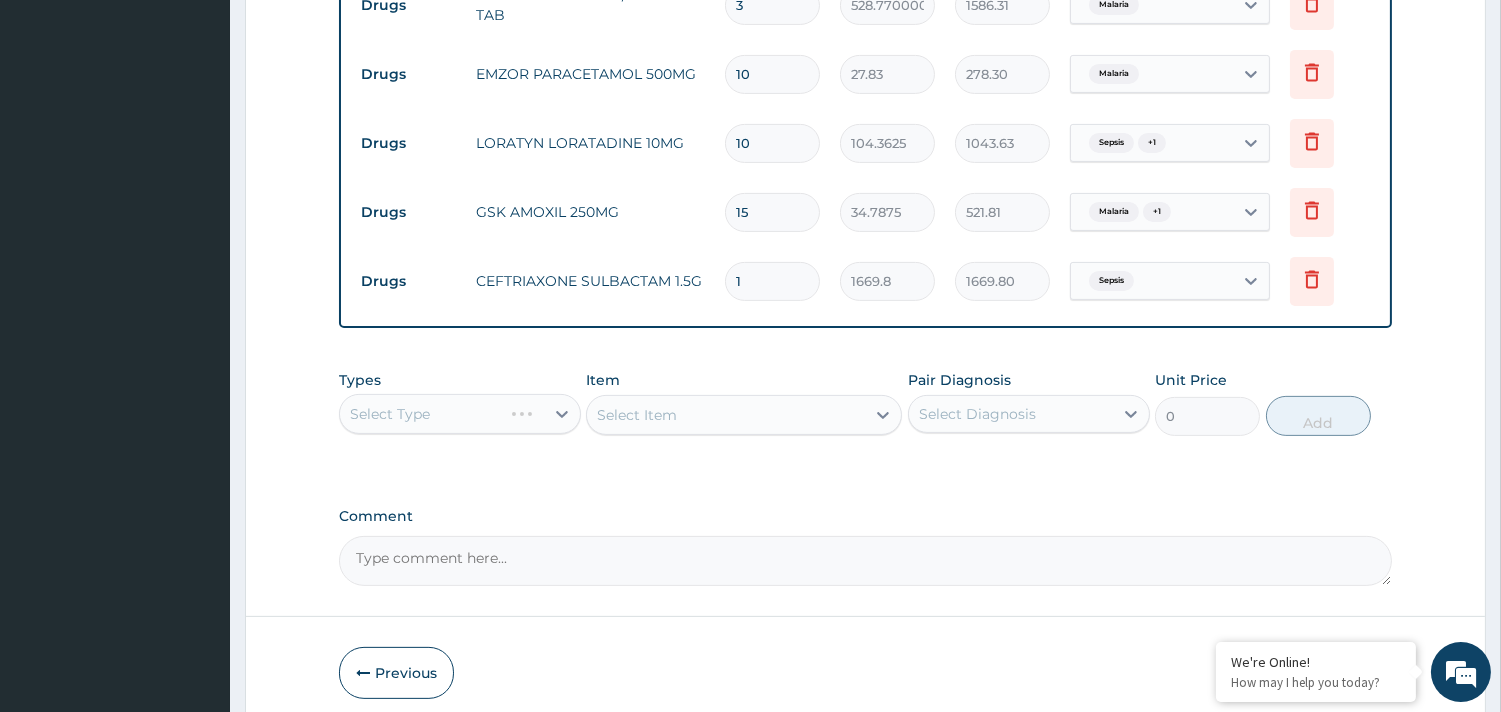 scroll, scrollTop: 1280, scrollLeft: 0, axis: vertical 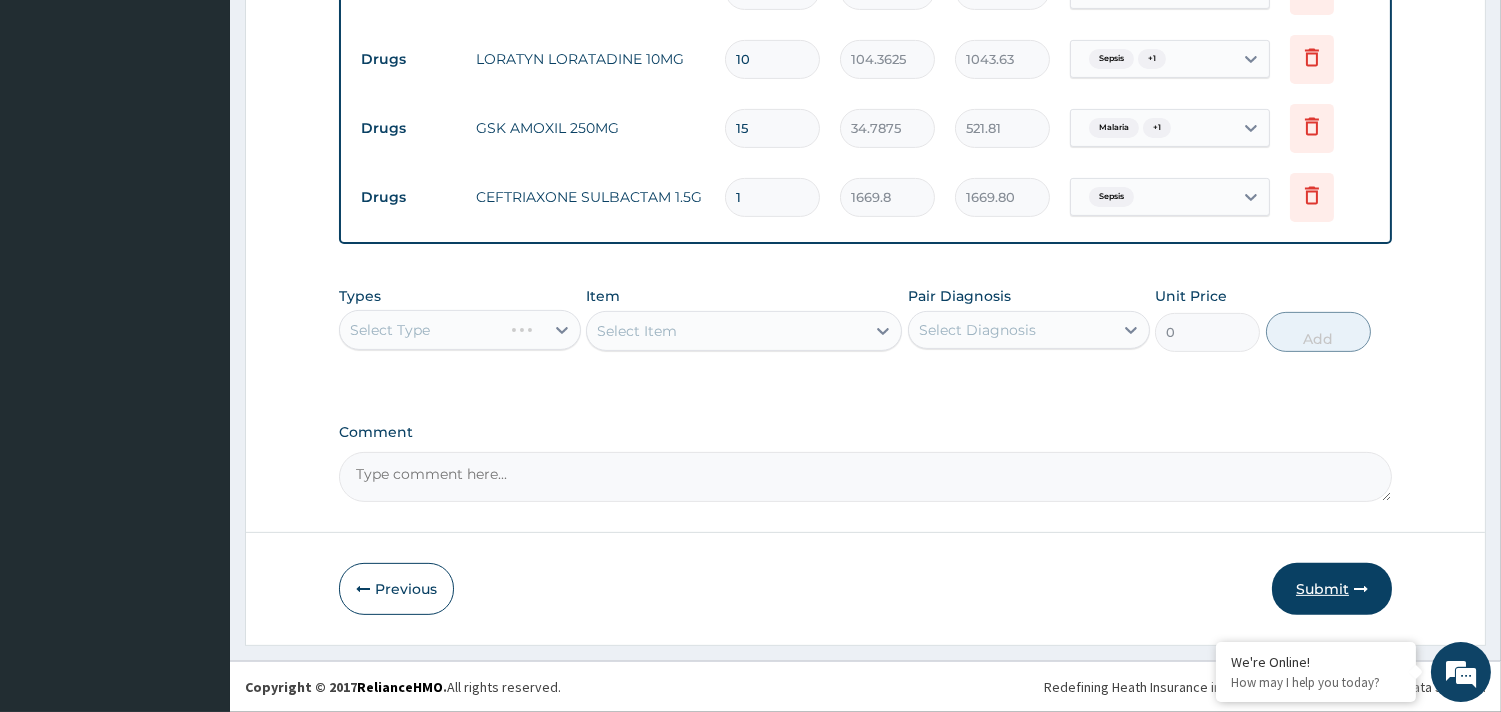 click on "Submit" at bounding box center [1332, 589] 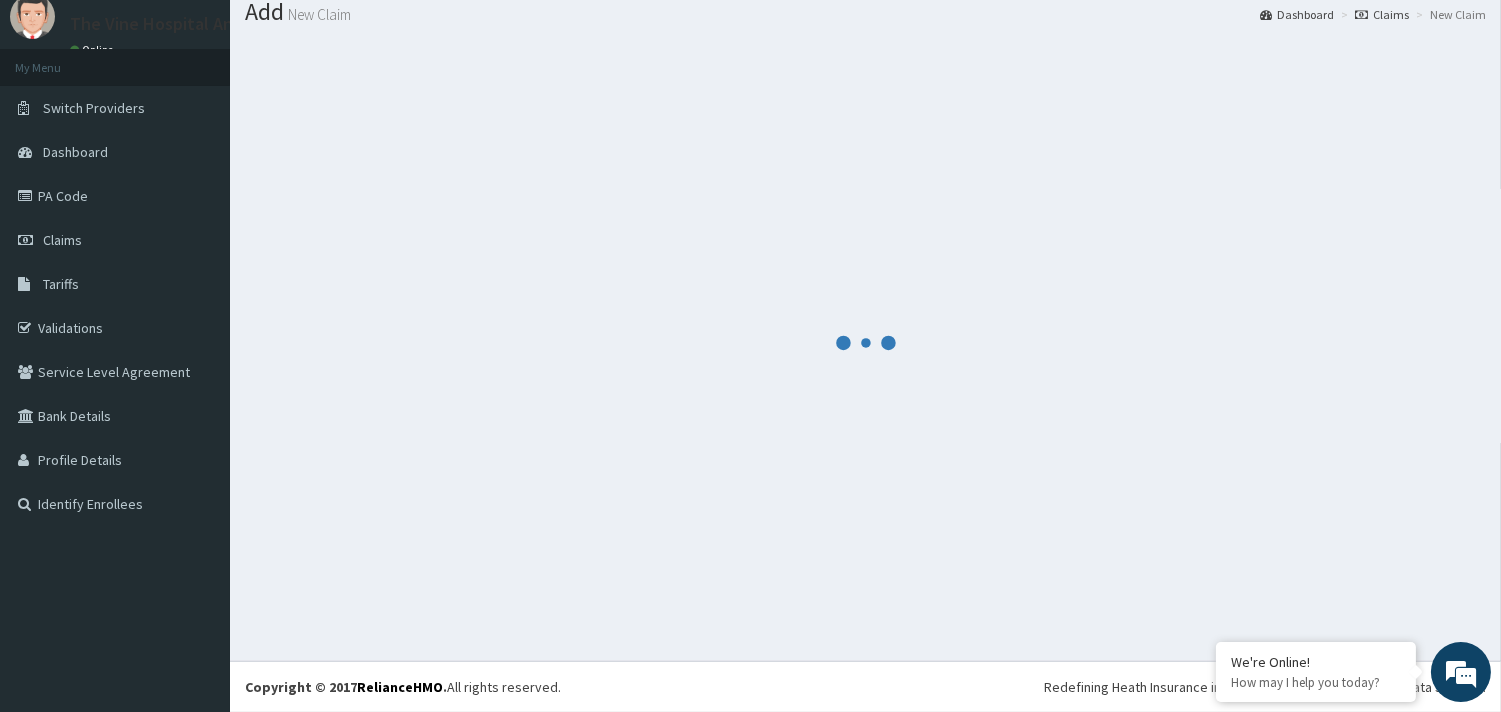 scroll, scrollTop: 65, scrollLeft: 0, axis: vertical 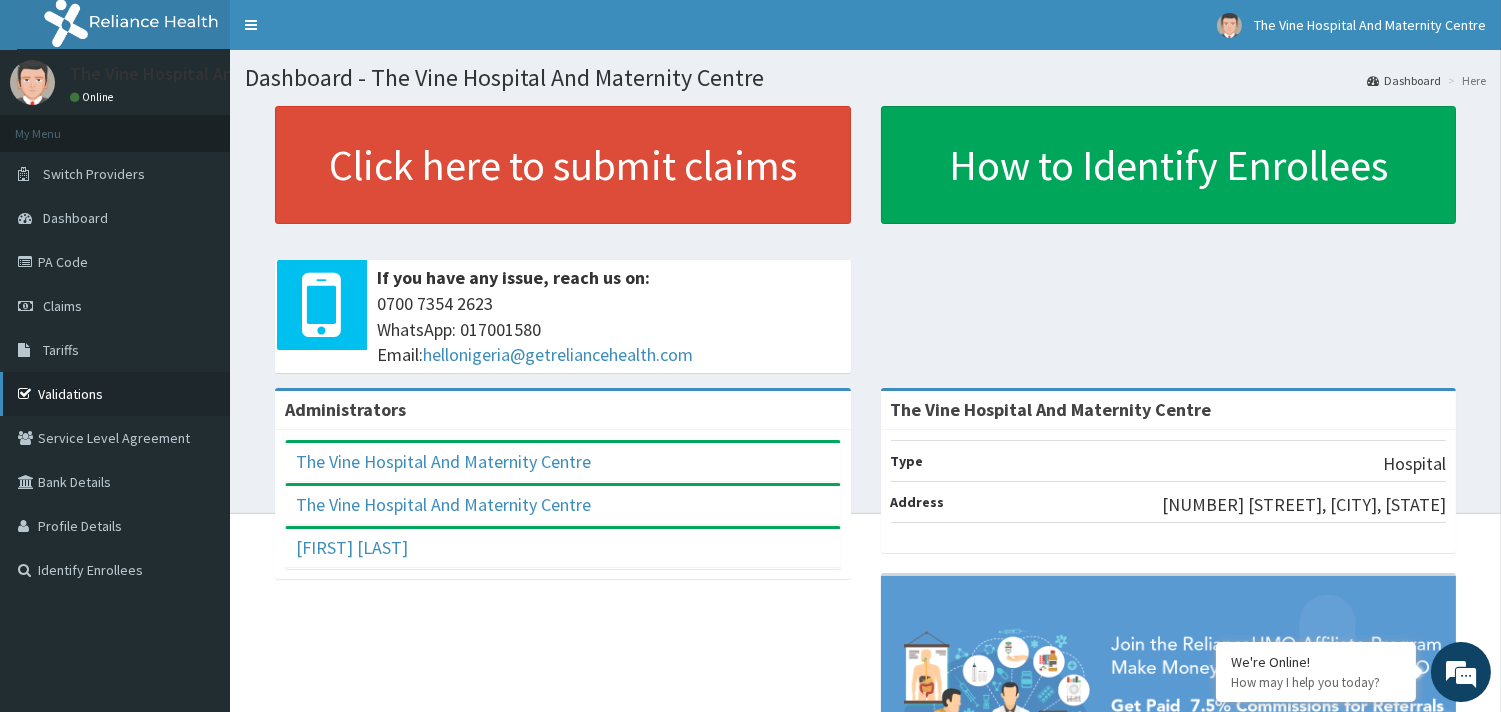 click on "Validations" at bounding box center [115, 394] 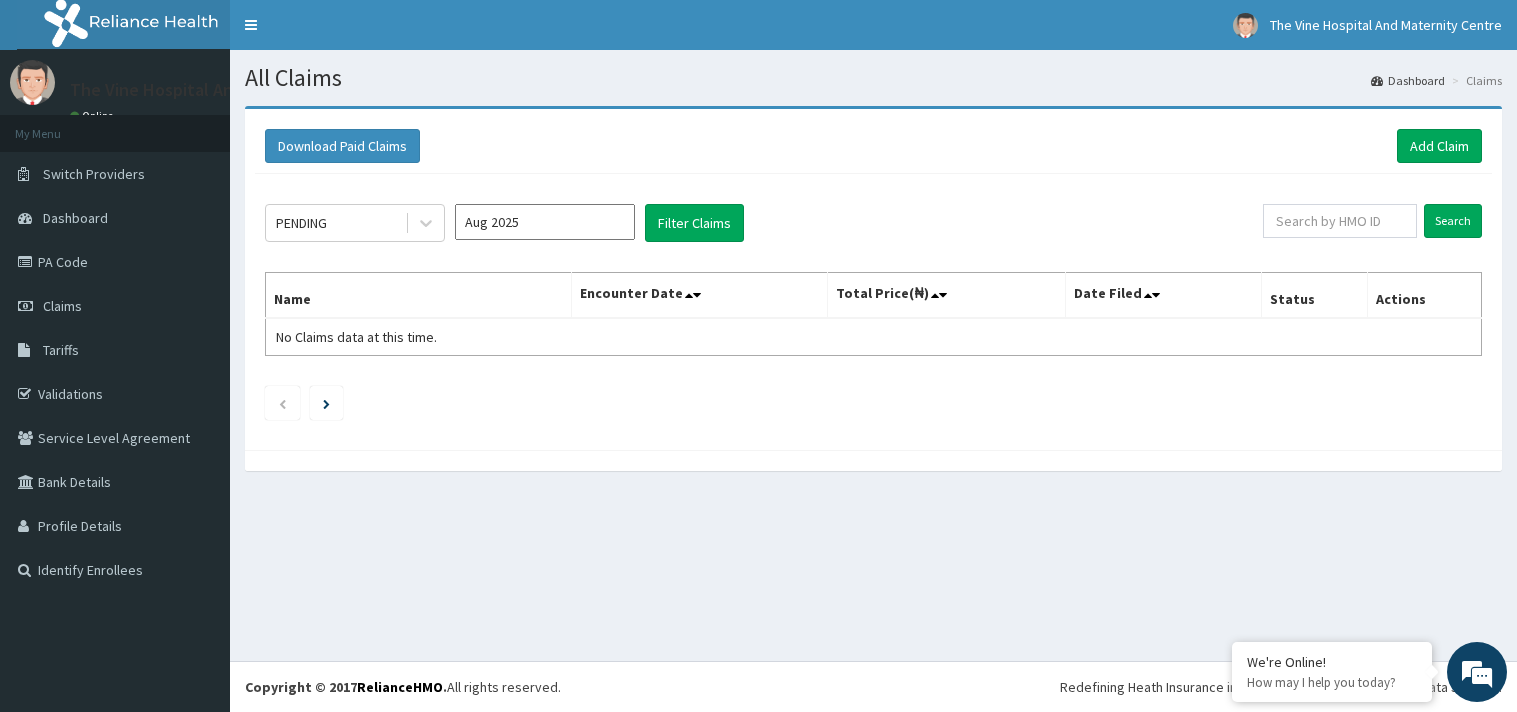 scroll, scrollTop: 0, scrollLeft: 0, axis: both 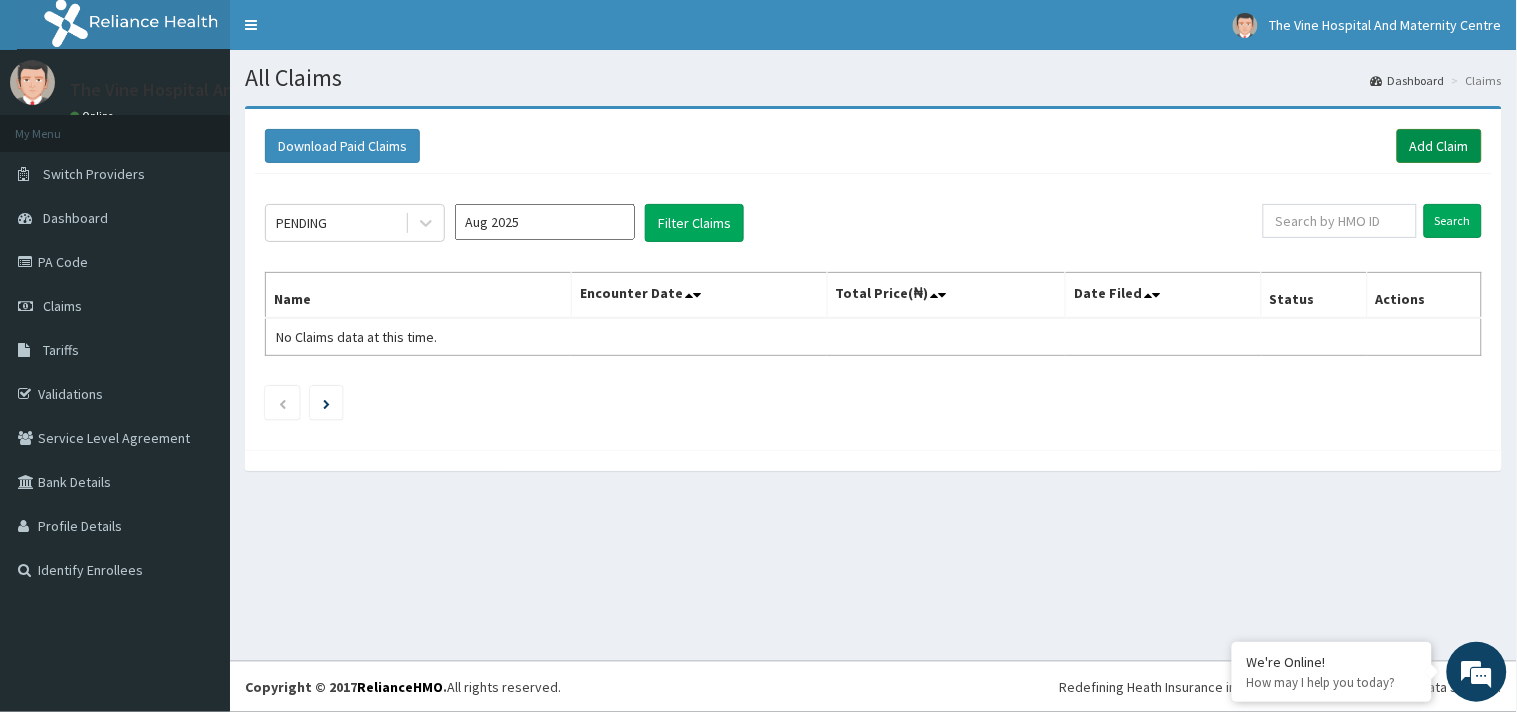 click on "Add Claim" at bounding box center [1439, 146] 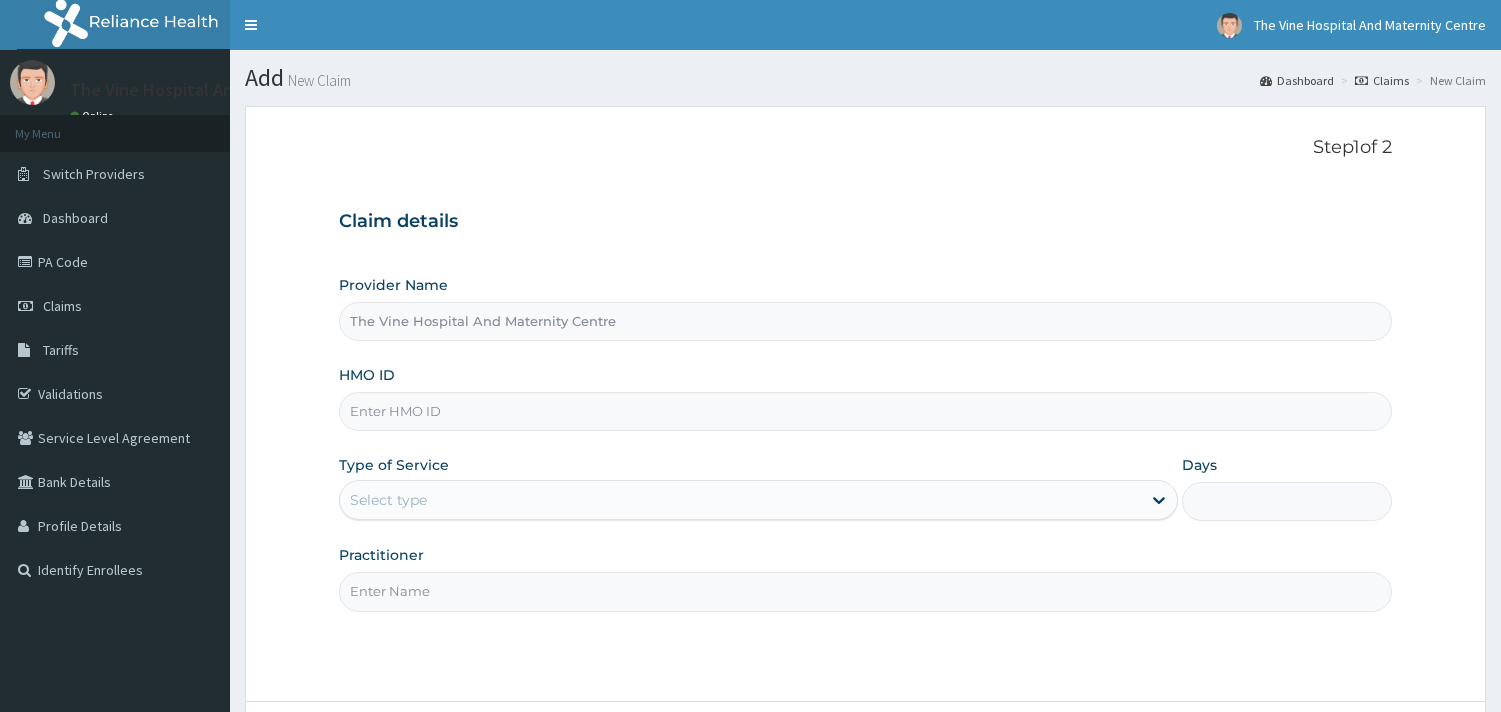 scroll, scrollTop: 0, scrollLeft: 0, axis: both 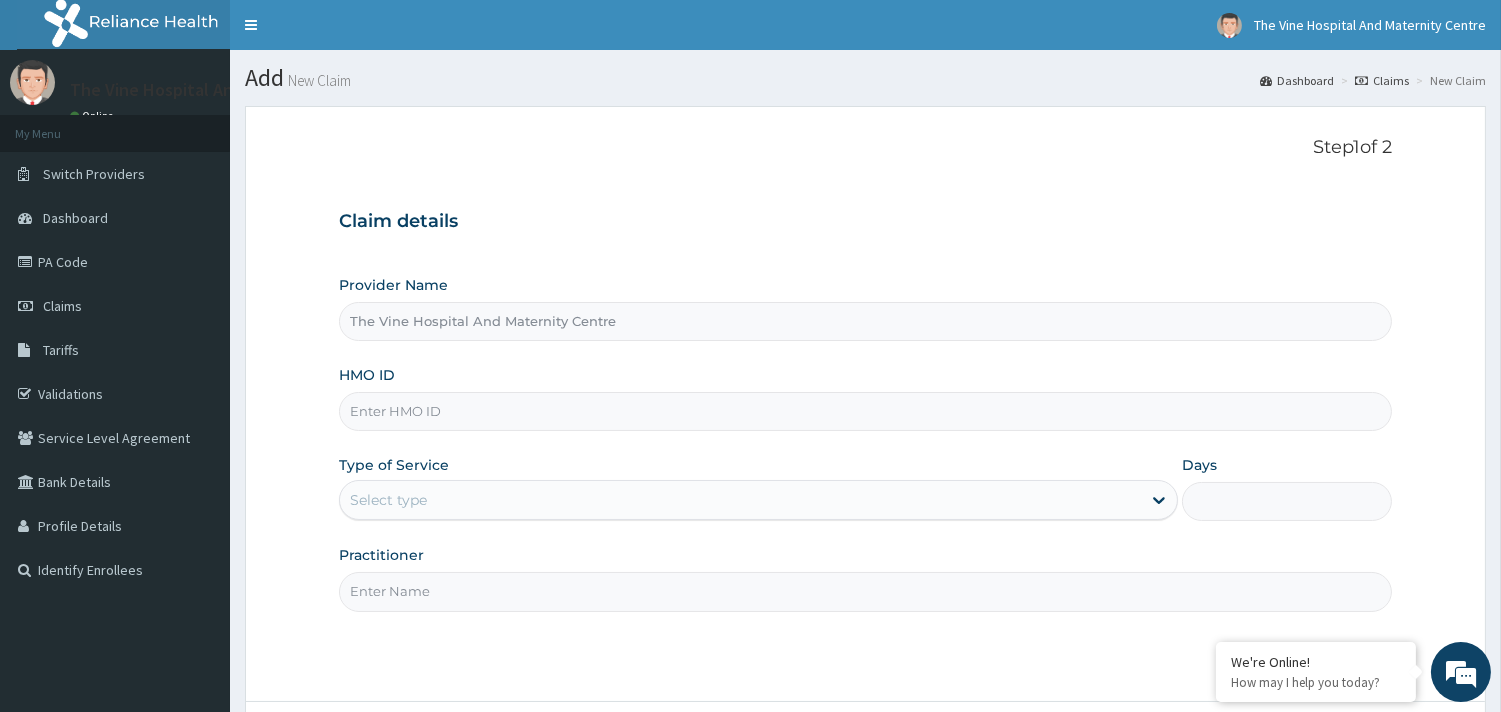 click on "HMO ID" at bounding box center [865, 411] 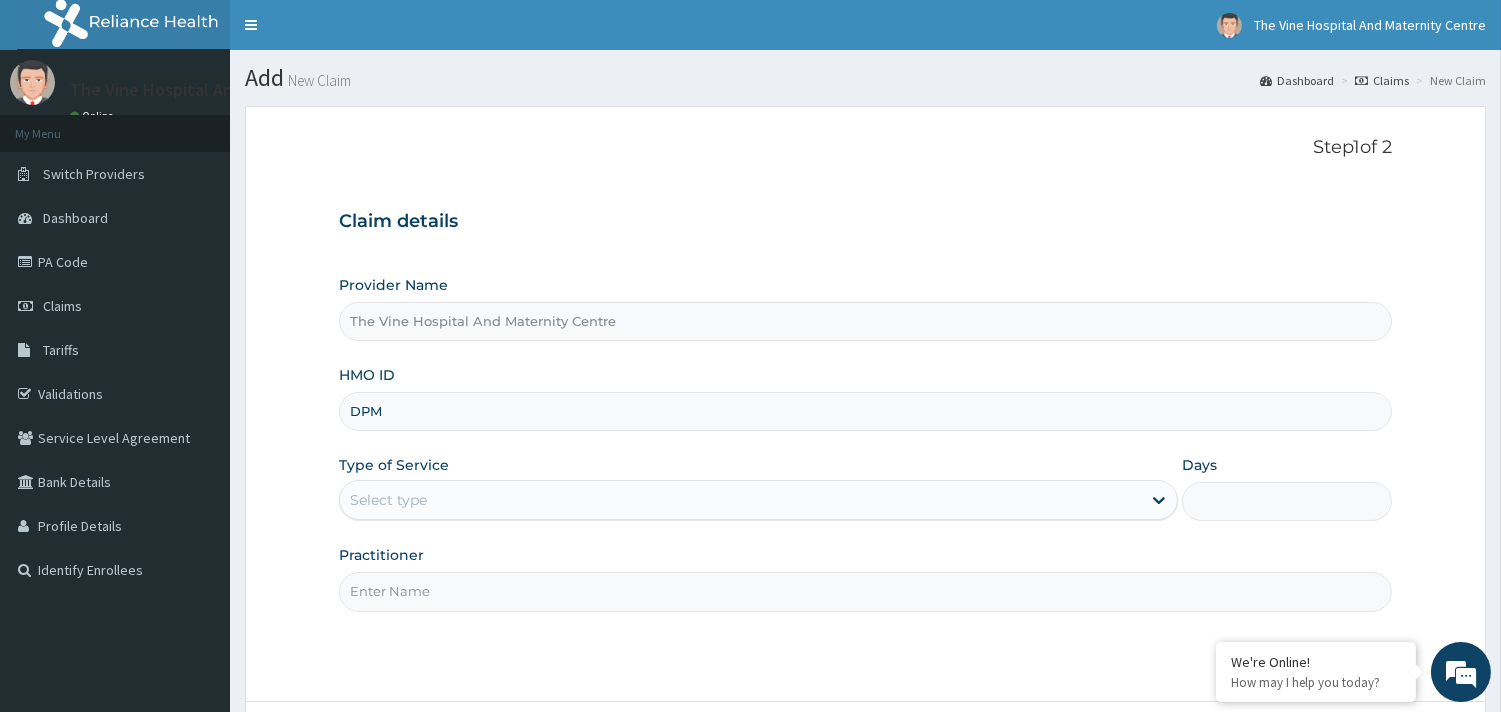 scroll, scrollTop: 0, scrollLeft: 0, axis: both 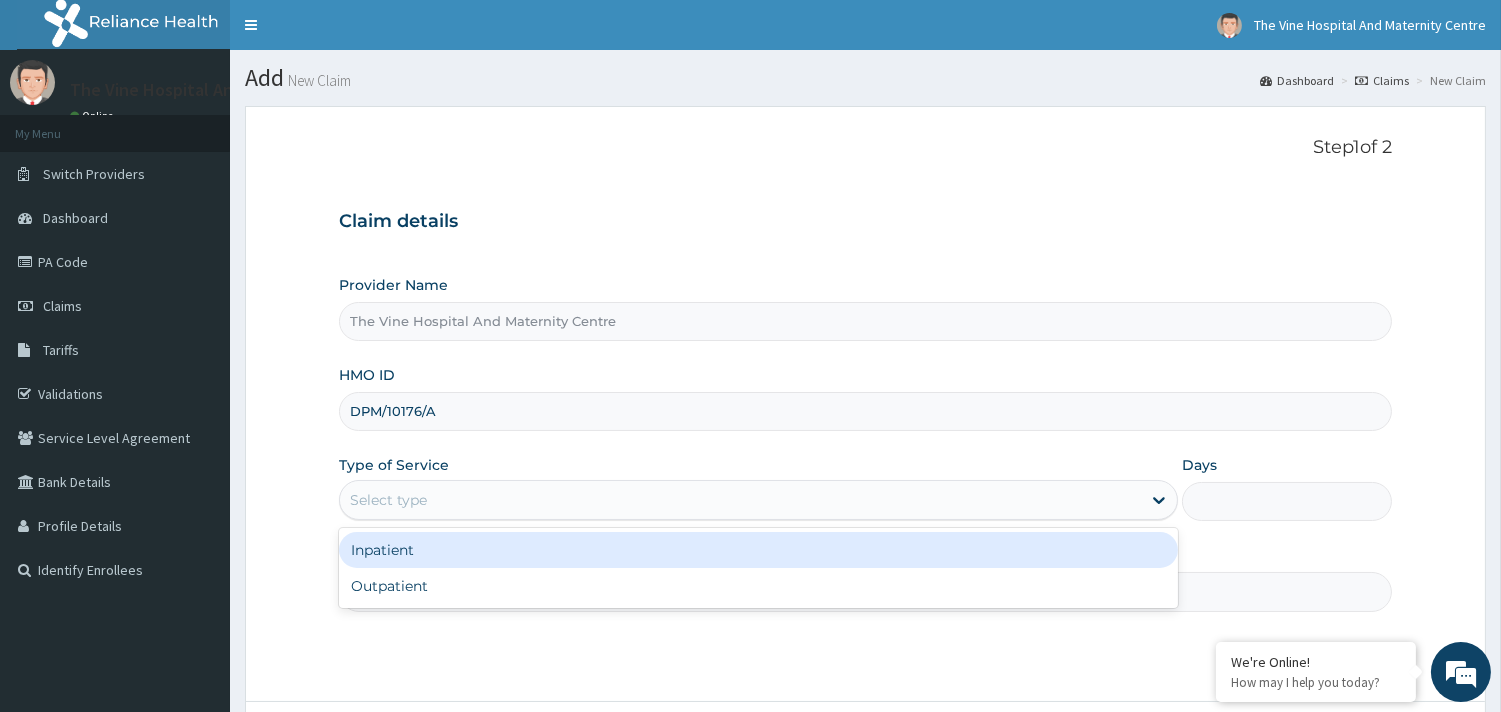click on "Select type" at bounding box center [758, 500] 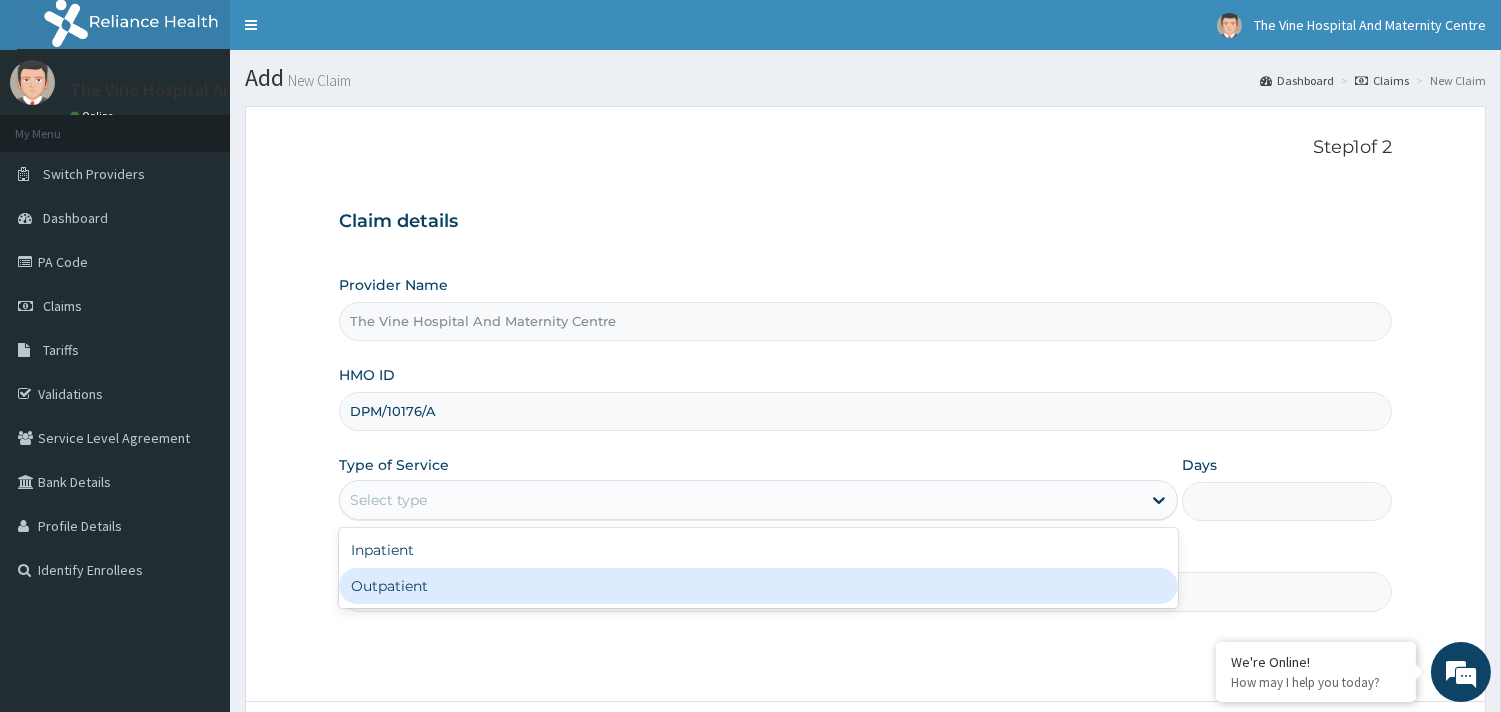 click on "Outpatient" at bounding box center (758, 586) 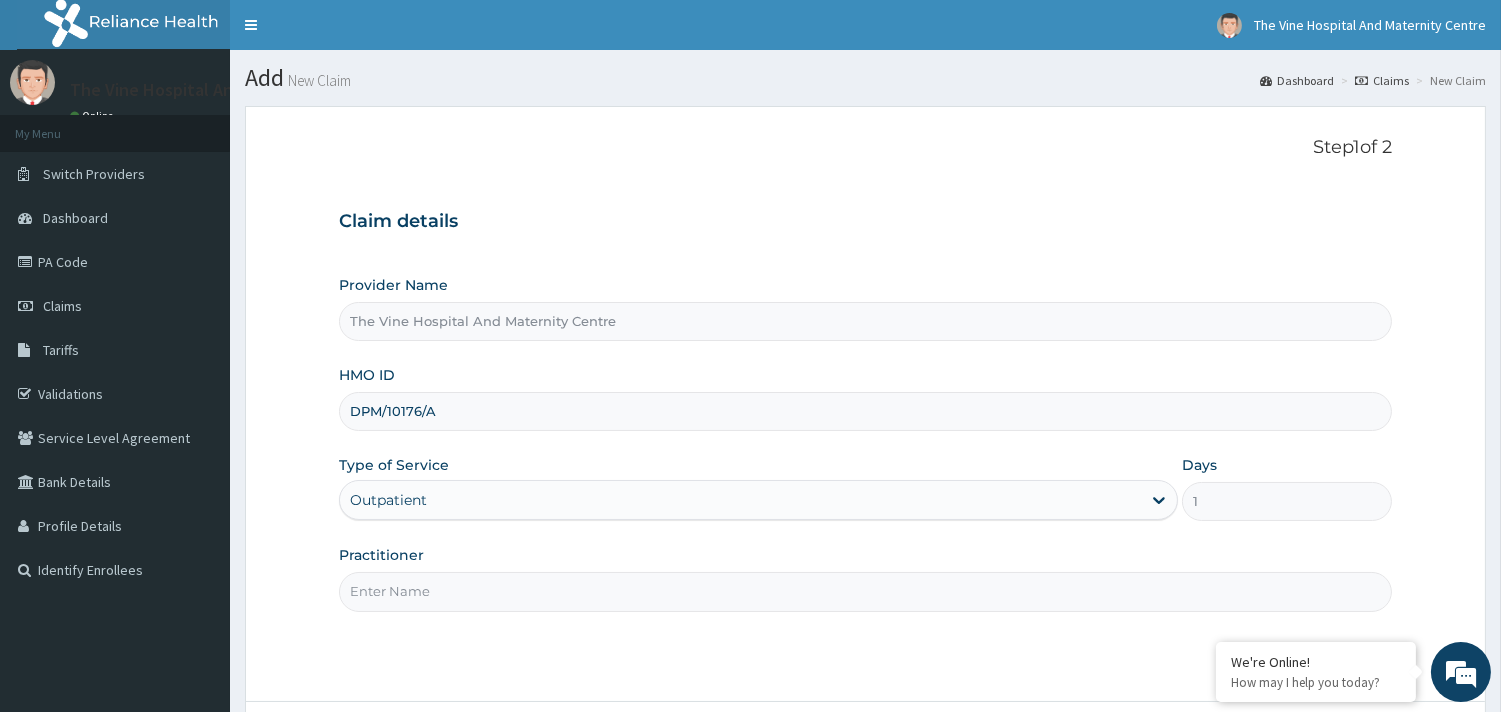 click on "Practitioner" at bounding box center [865, 578] 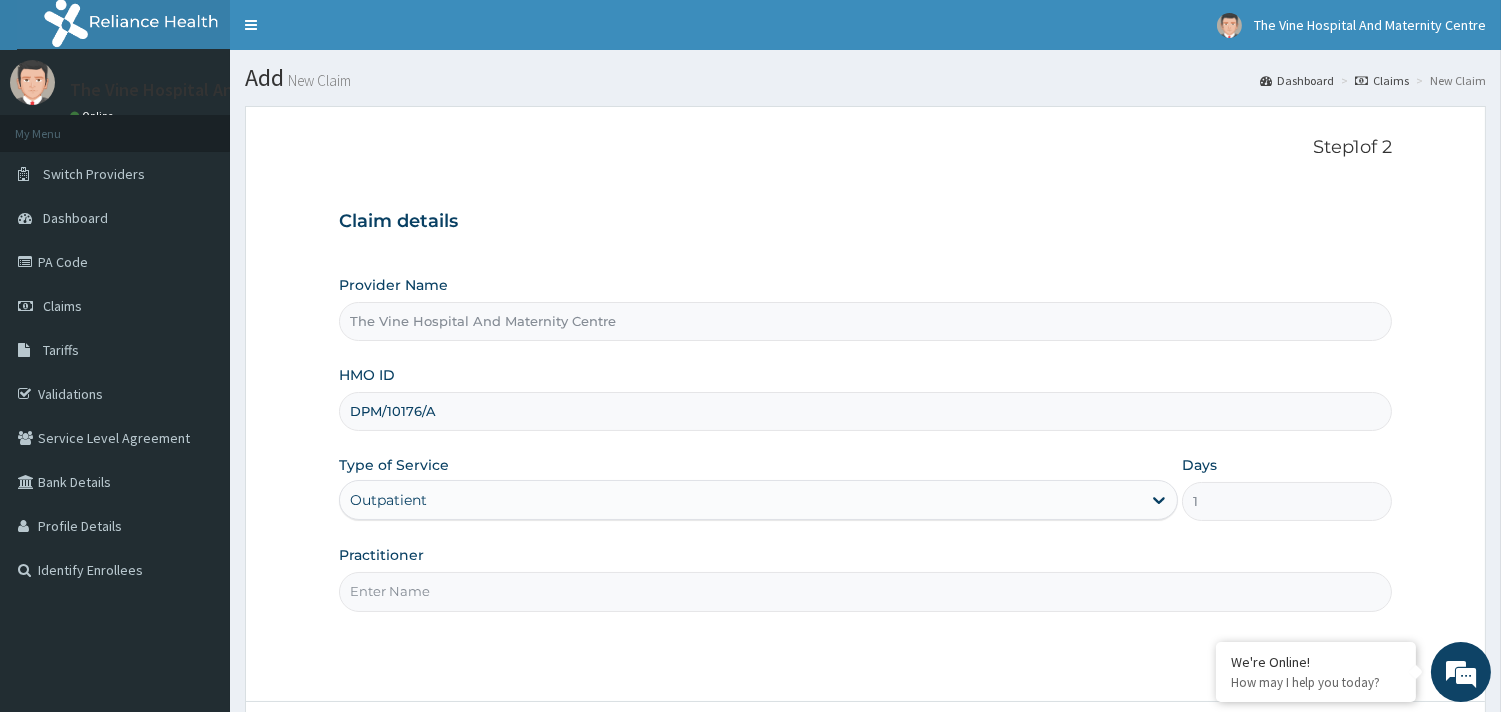 type on "DR PHILLIPS" 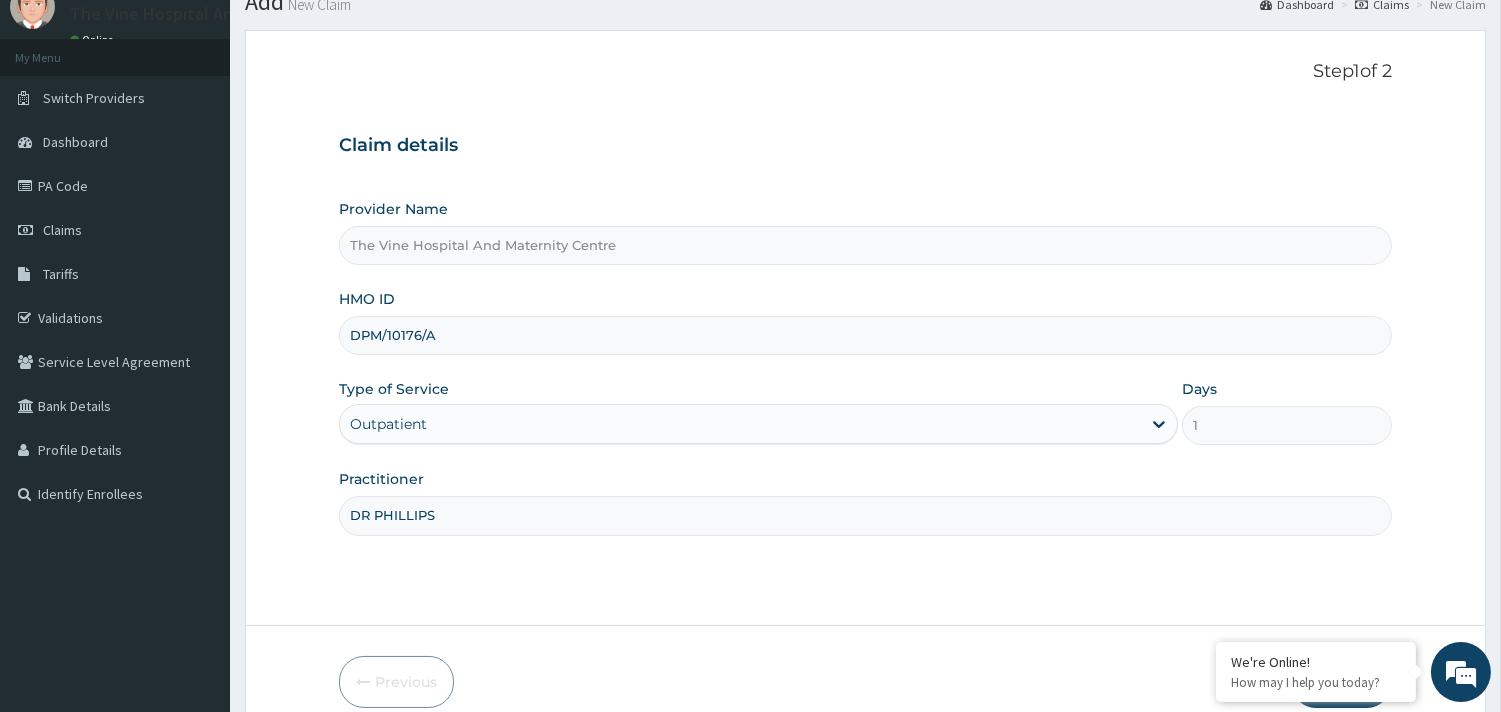 scroll, scrollTop: 170, scrollLeft: 0, axis: vertical 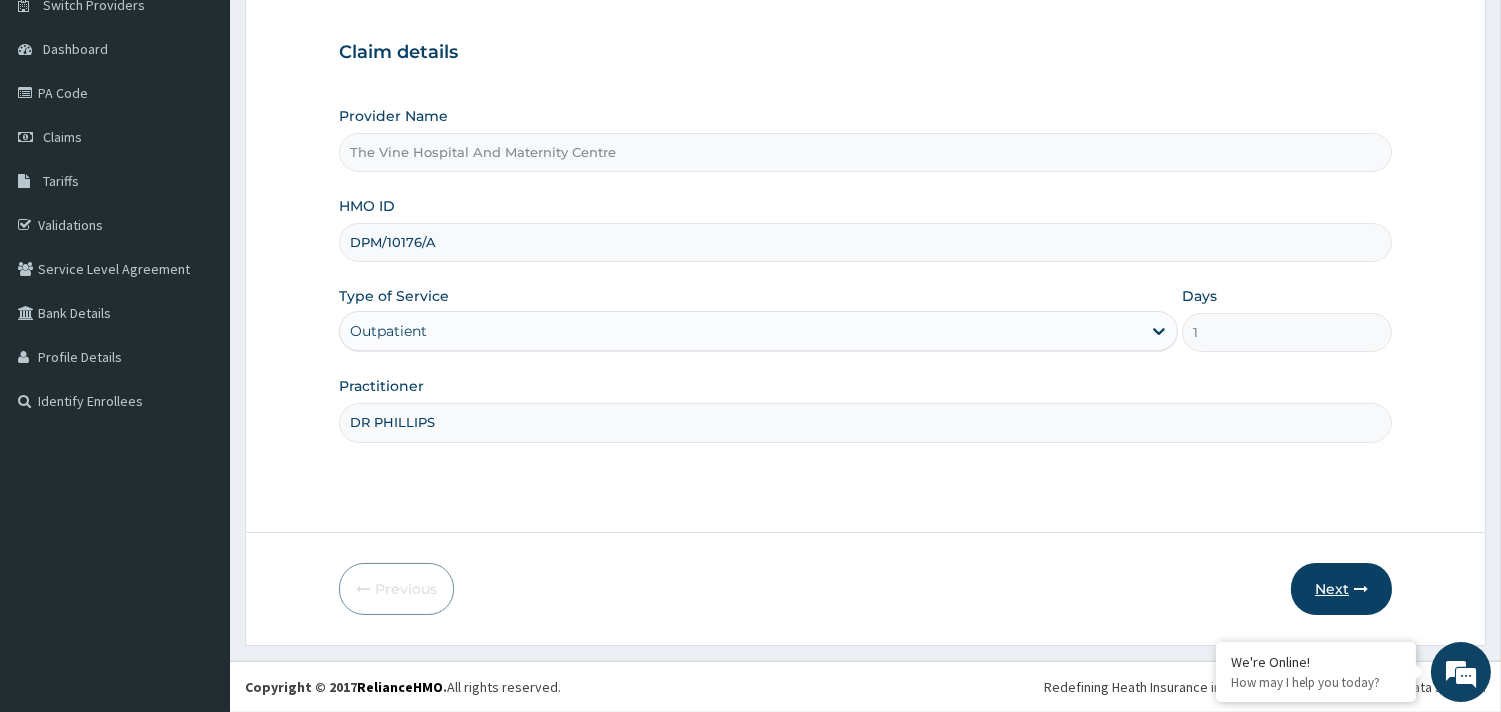 click on "Next" at bounding box center (1341, 589) 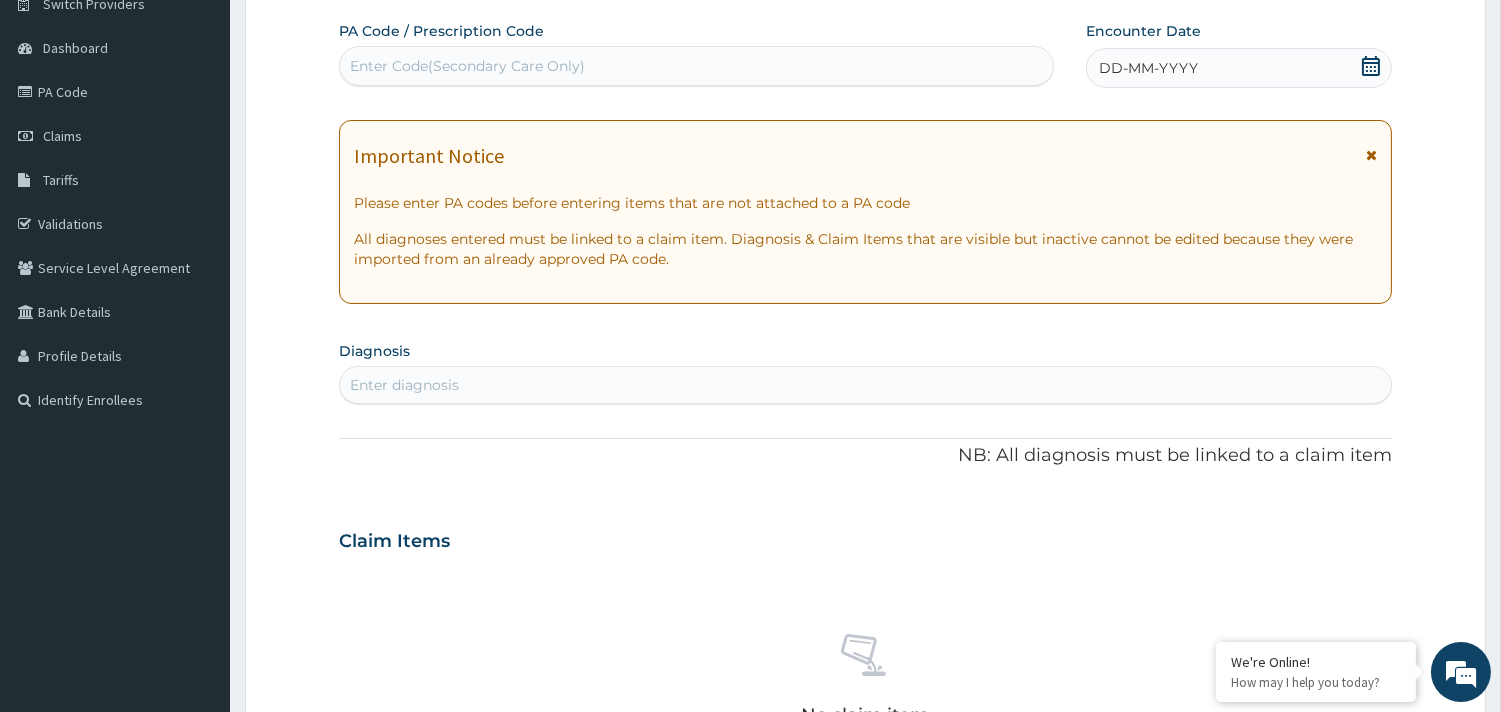 drag, startPoint x: 1368, startPoint y: 68, endPoint x: 1268, endPoint y: 82, distance: 100.97524 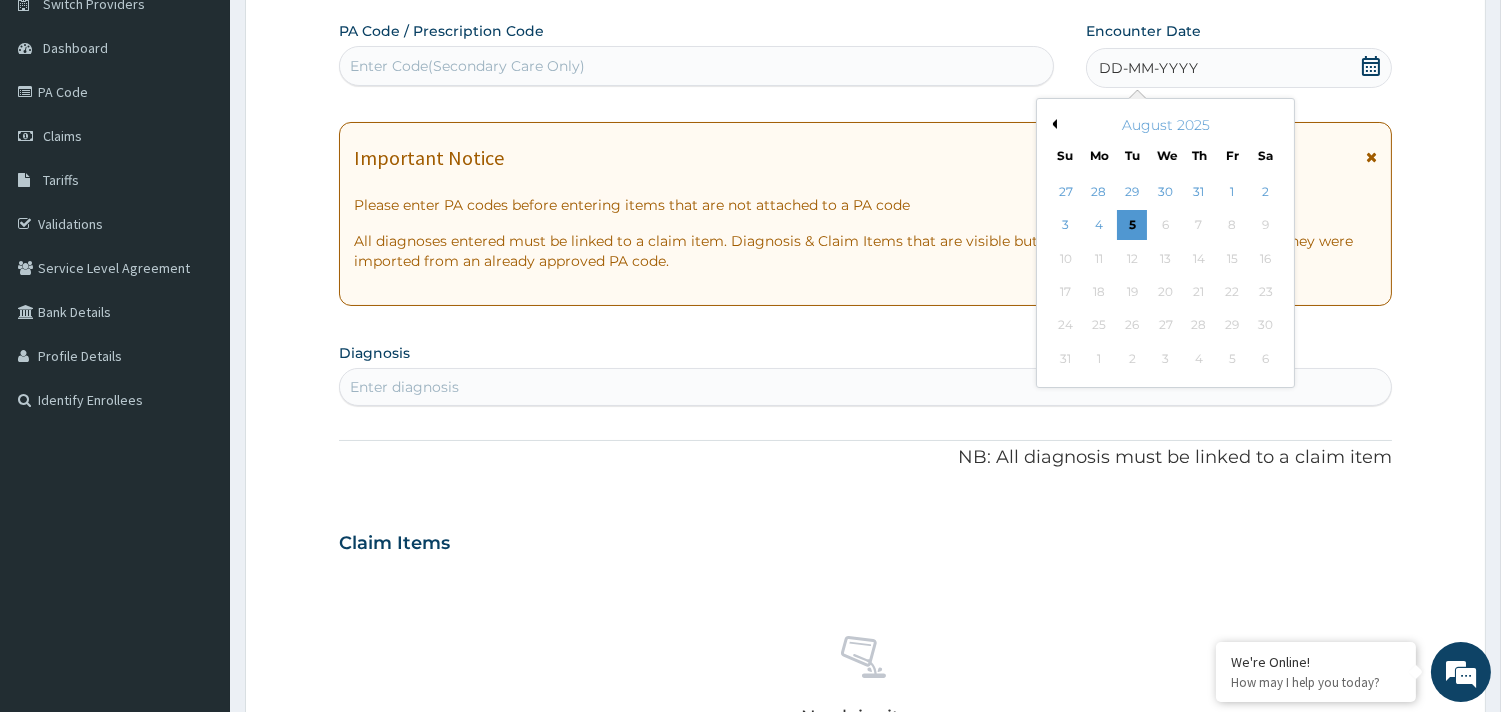 click on "August 2025" at bounding box center [1165, 125] 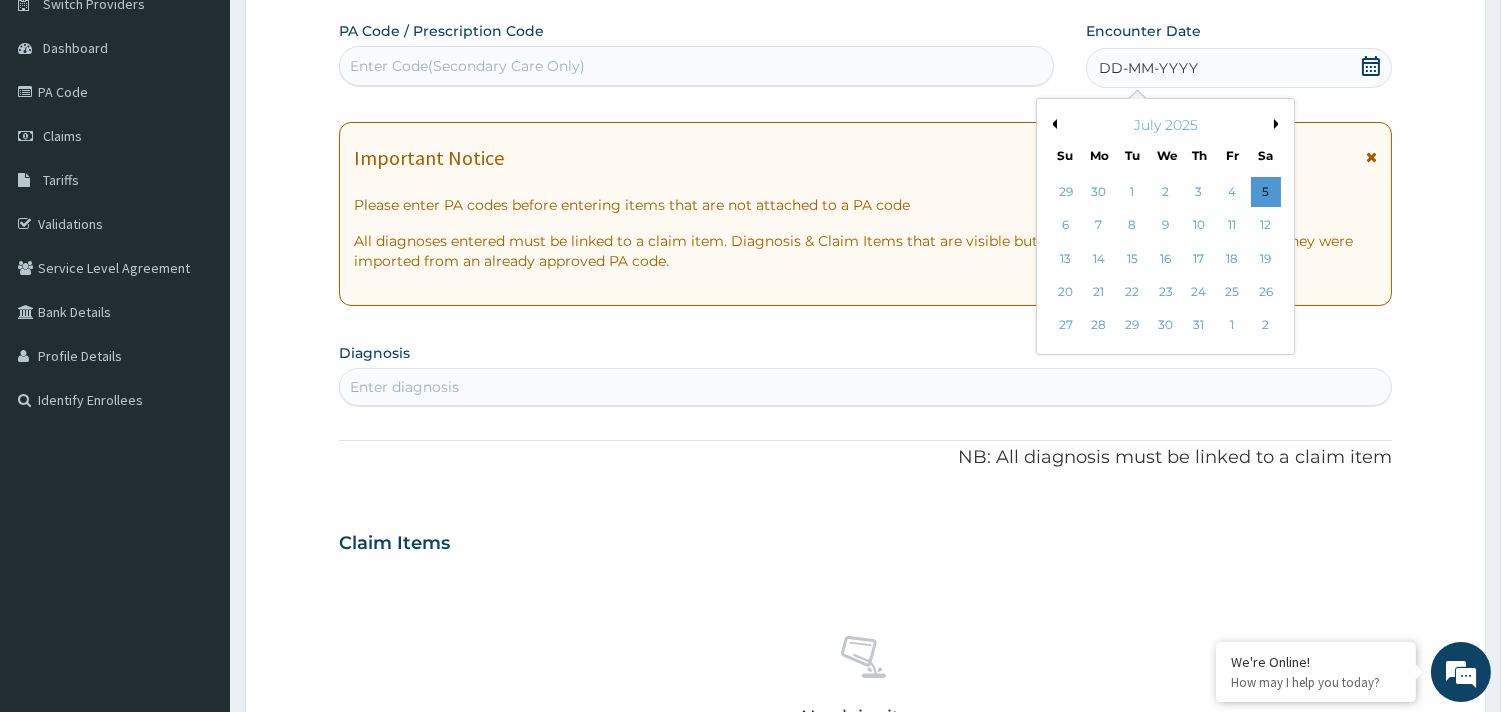 click on "Previous Month" at bounding box center (1052, 124) 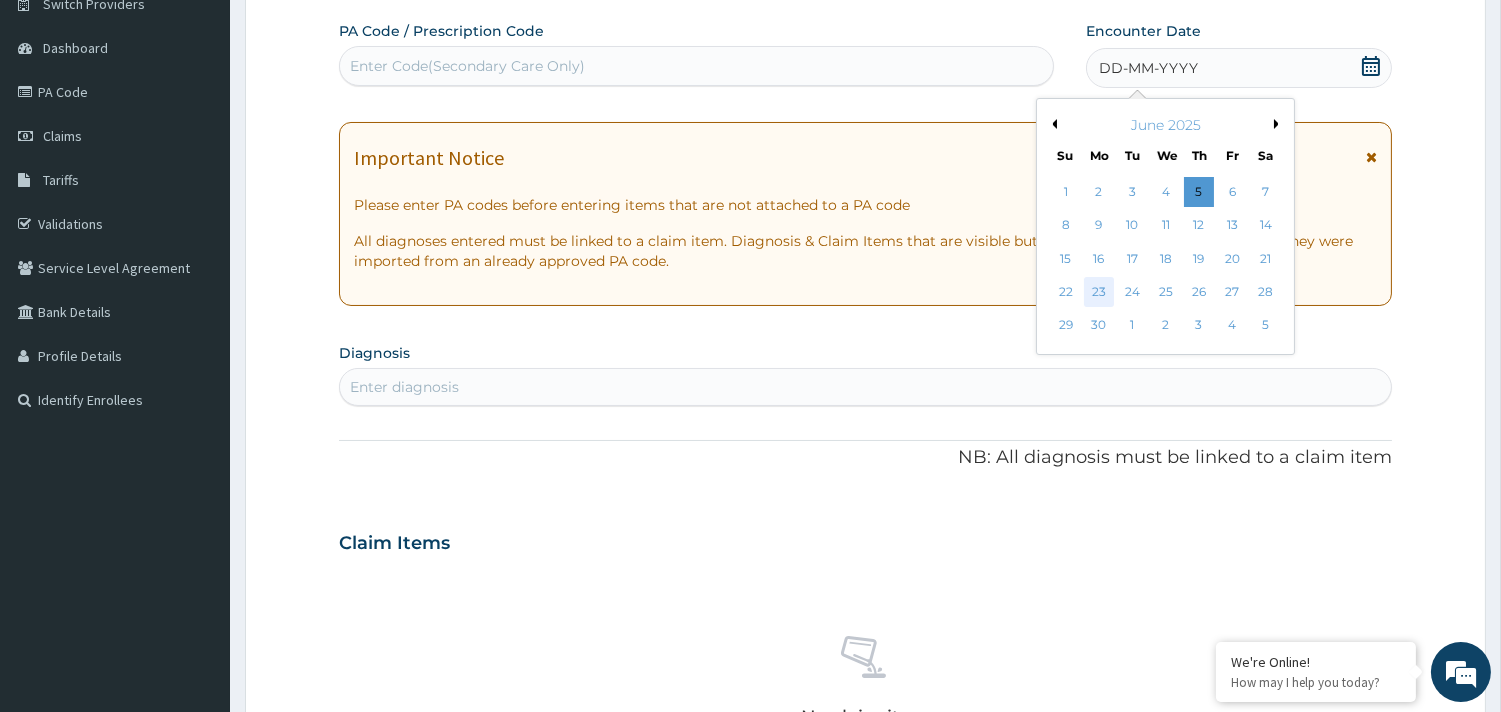 click on "23" at bounding box center (1099, 292) 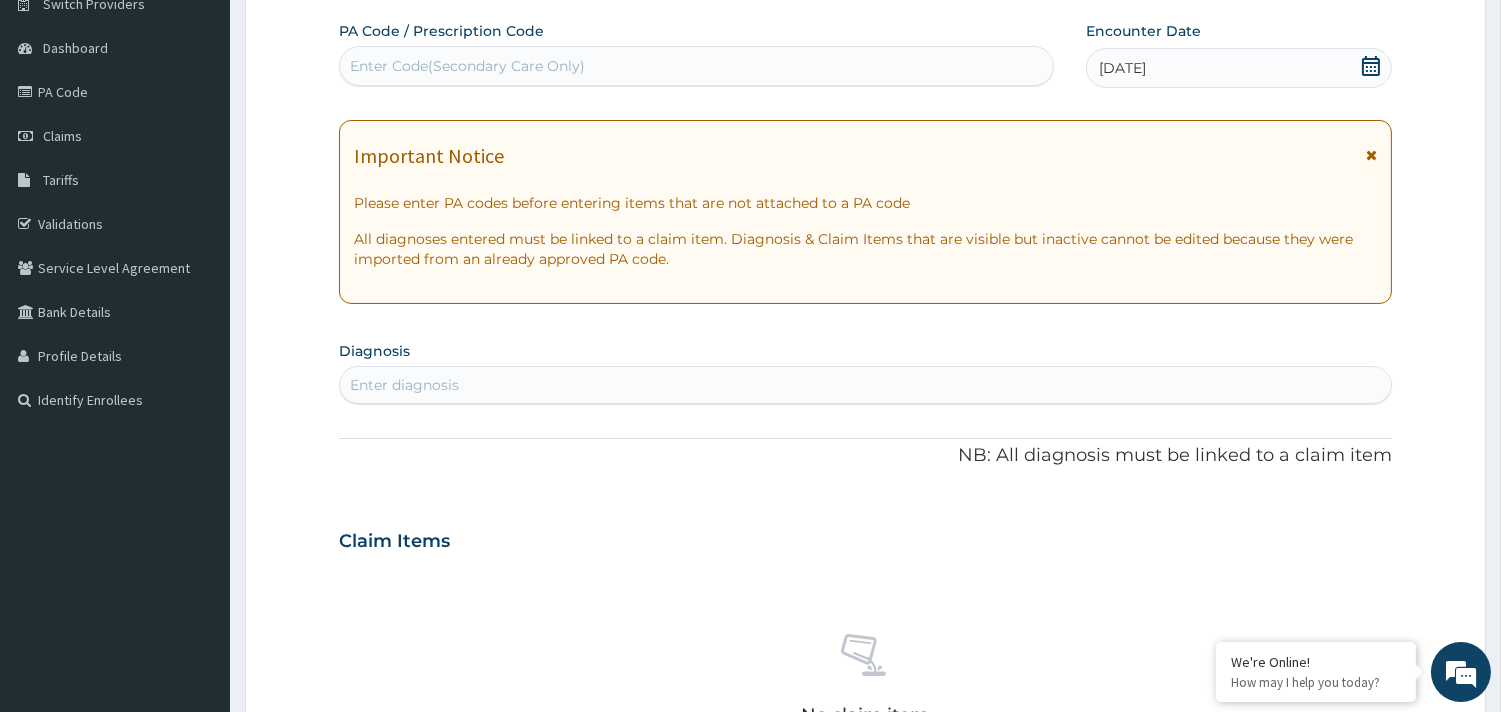 click on "Enter diagnosis" at bounding box center [404, 385] 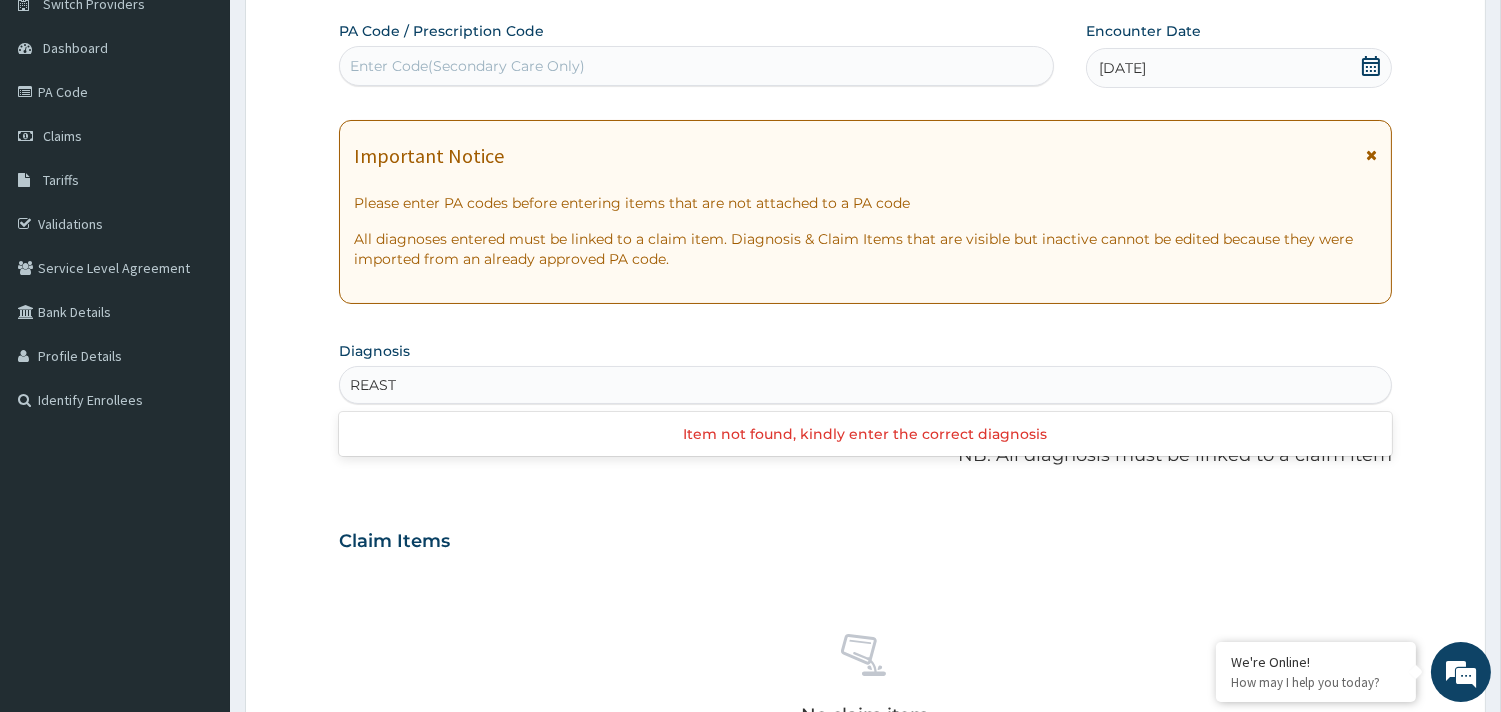 type on "BREAST" 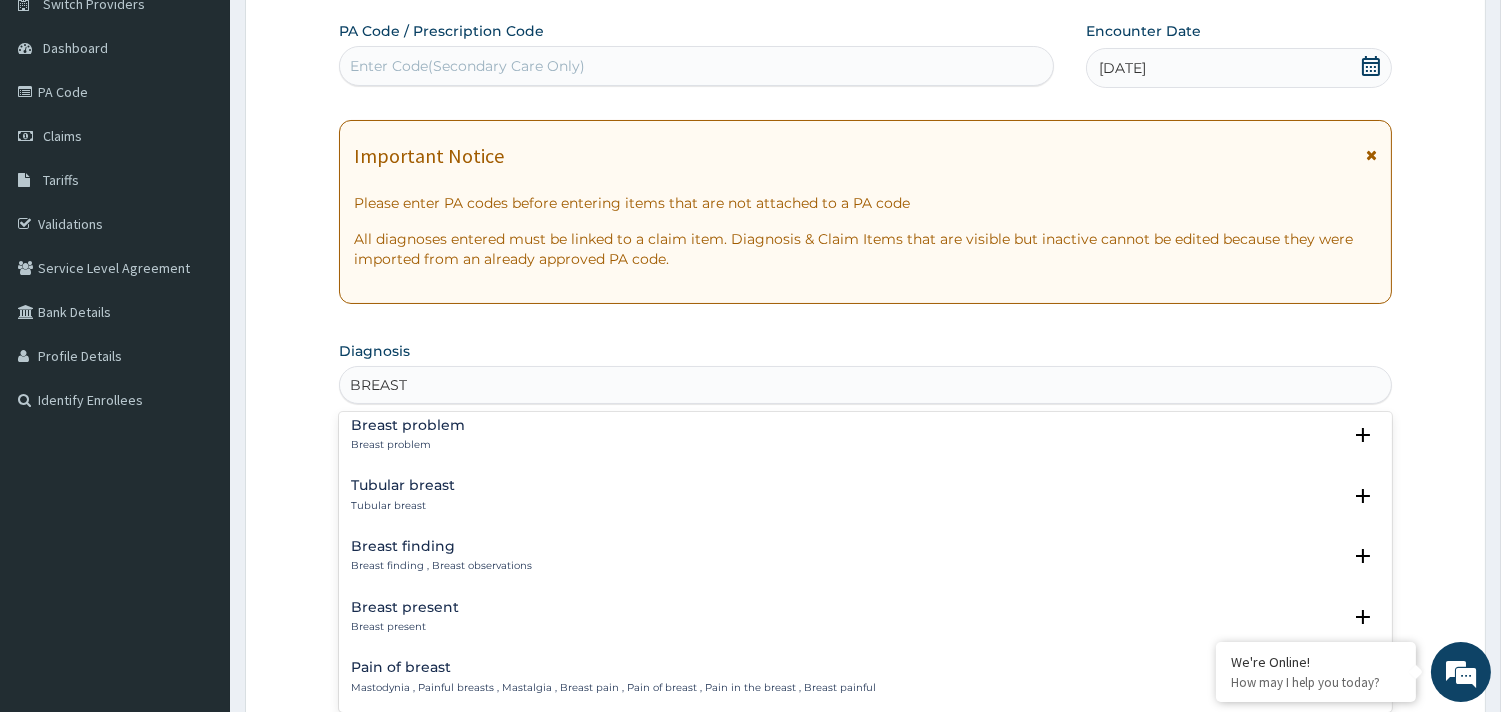 scroll, scrollTop: 888, scrollLeft: 0, axis: vertical 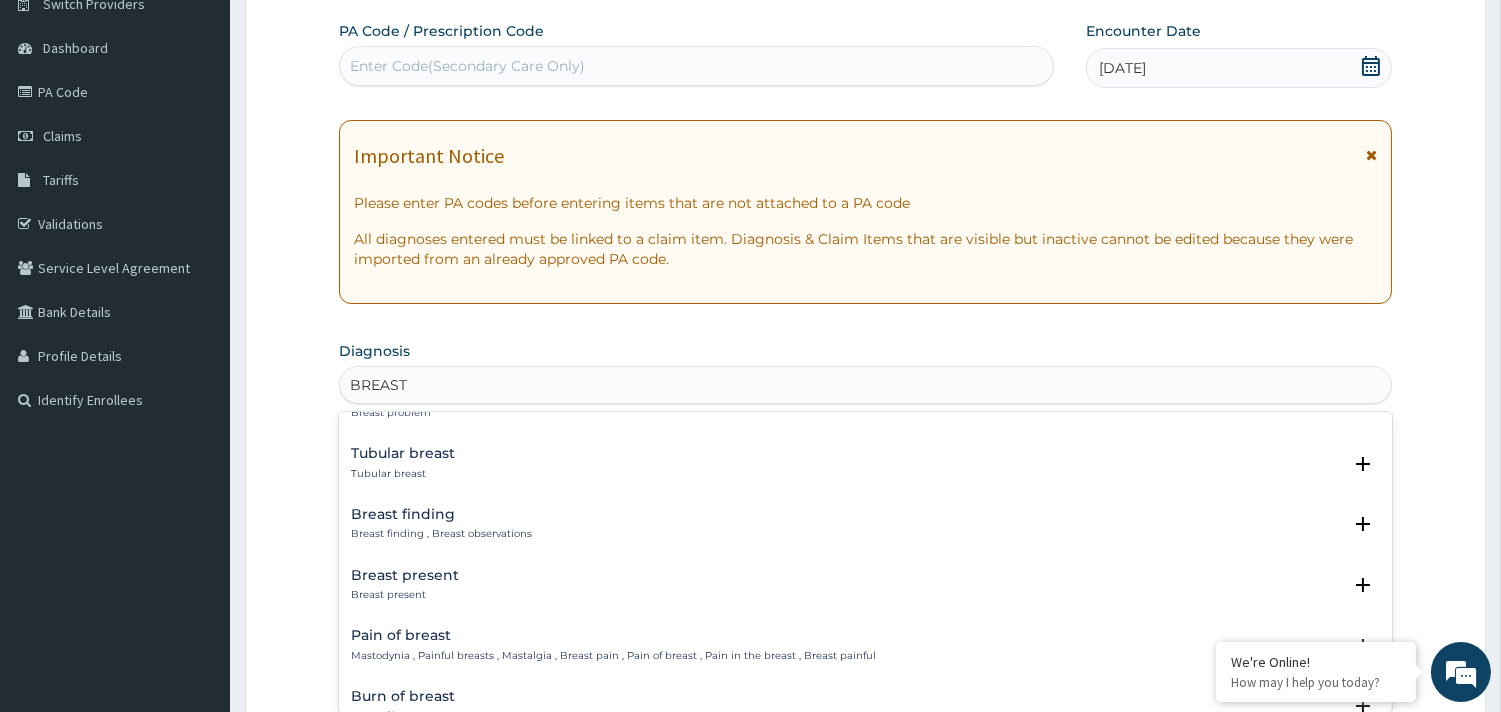 click on "Breast finding , Breast observations" at bounding box center (441, 534) 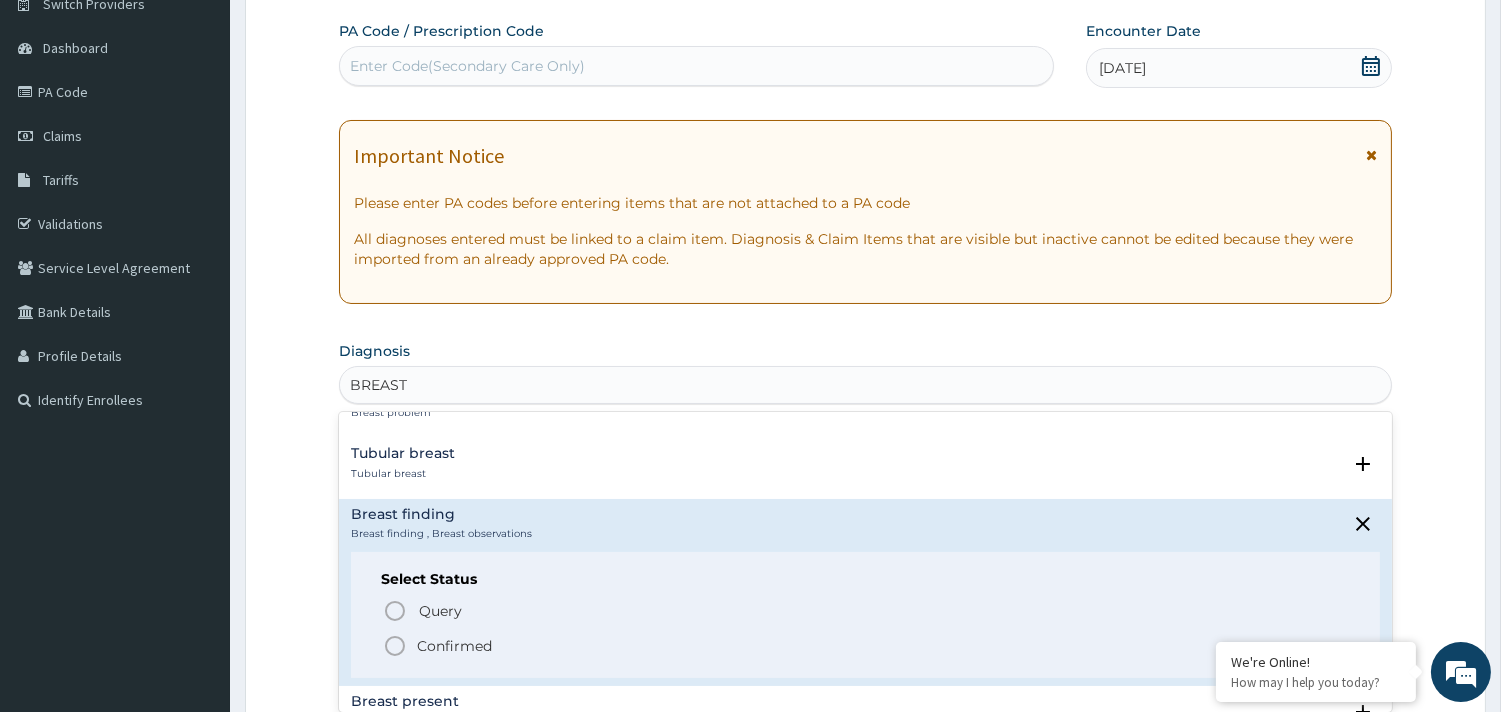click 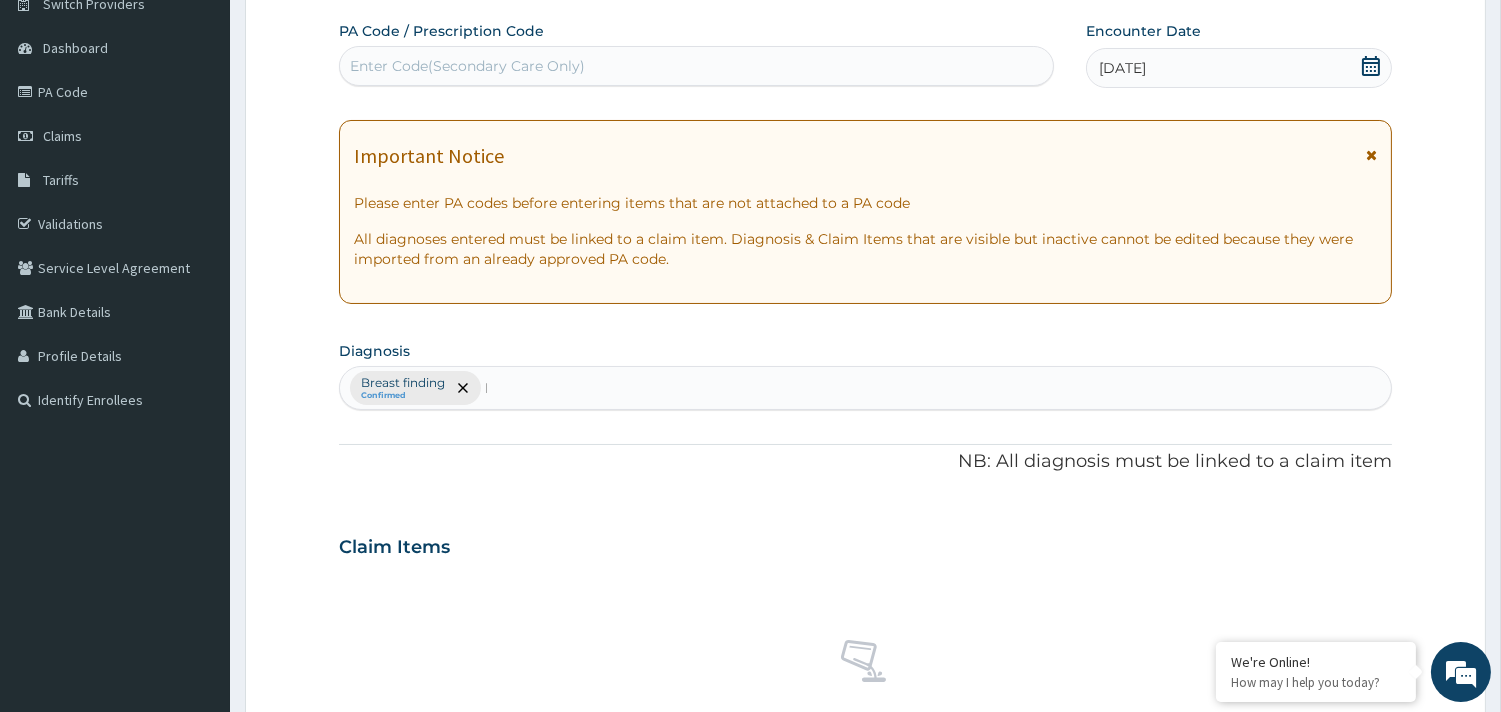 type 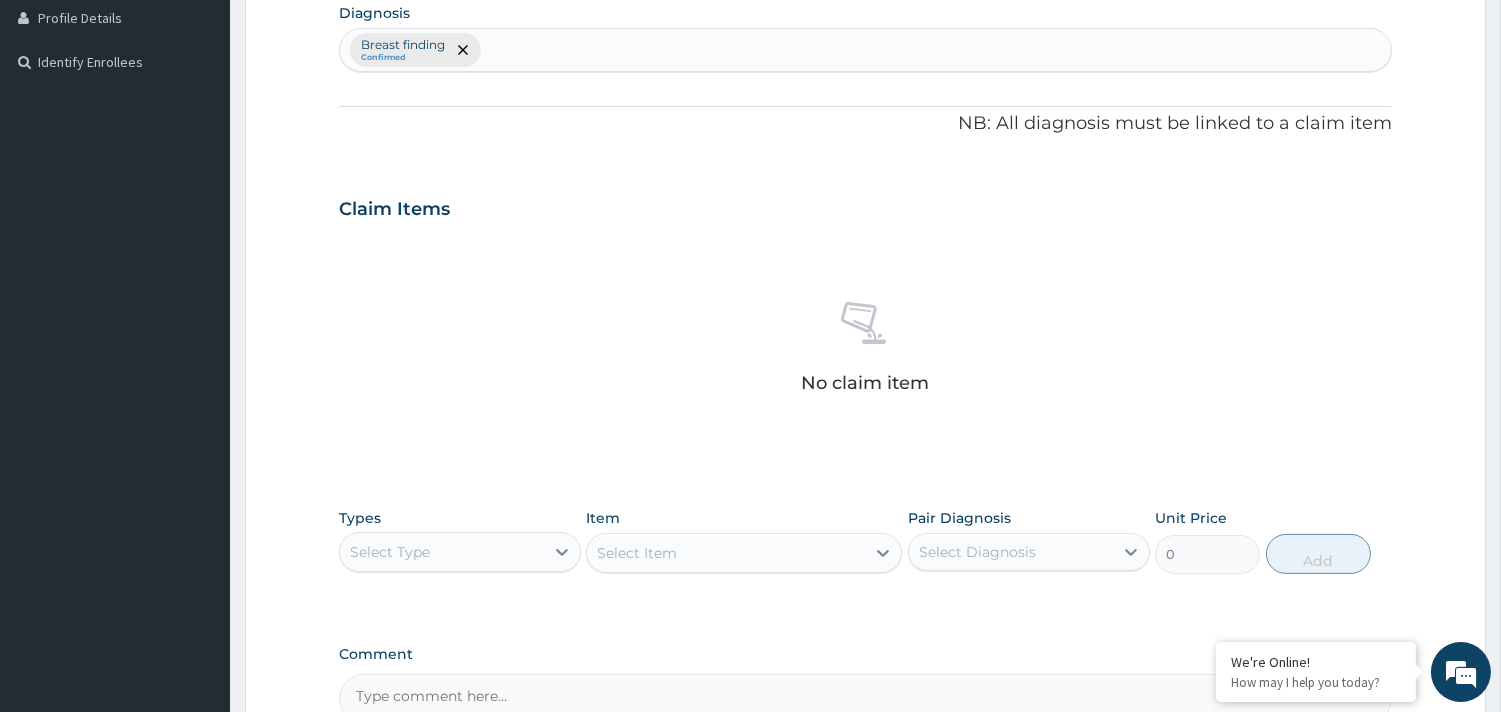 scroll, scrollTop: 614, scrollLeft: 0, axis: vertical 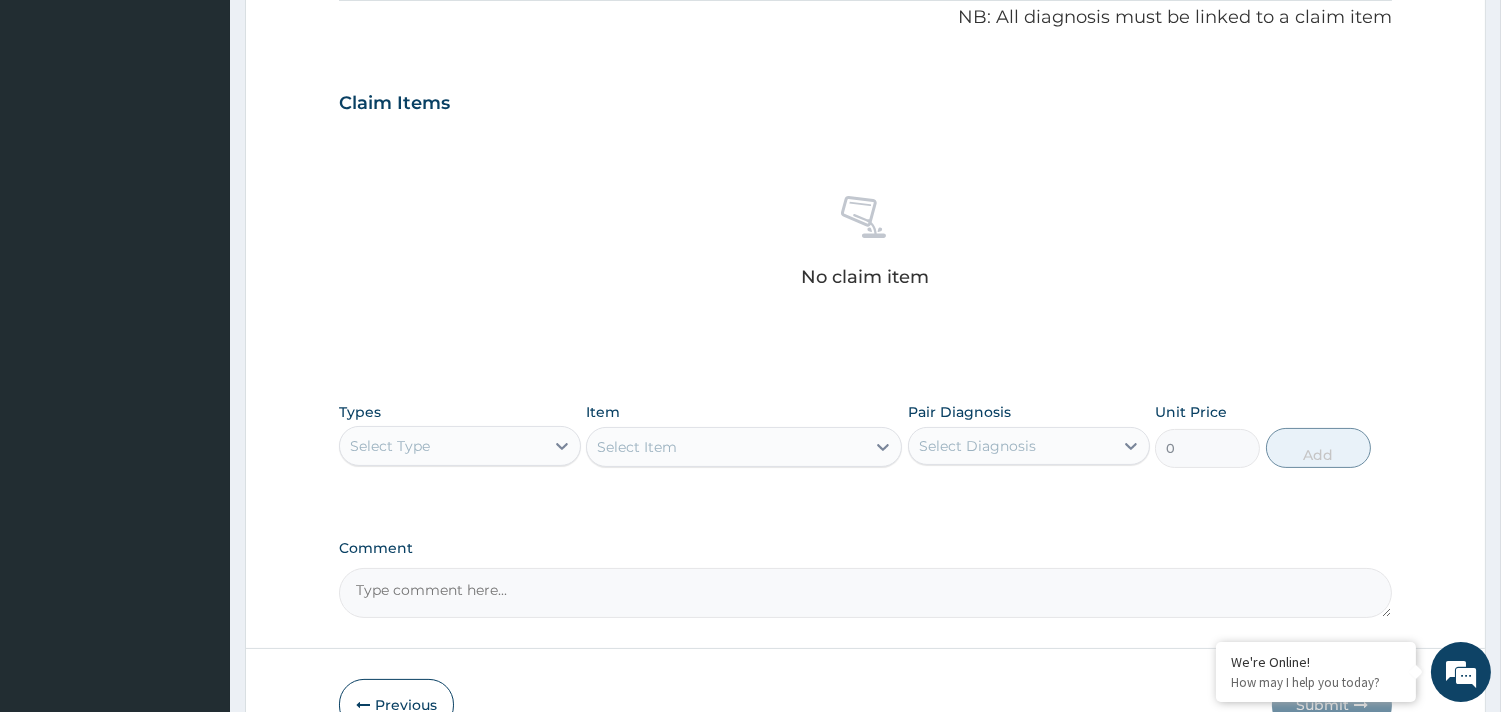 click on "Select Type" at bounding box center [442, 446] 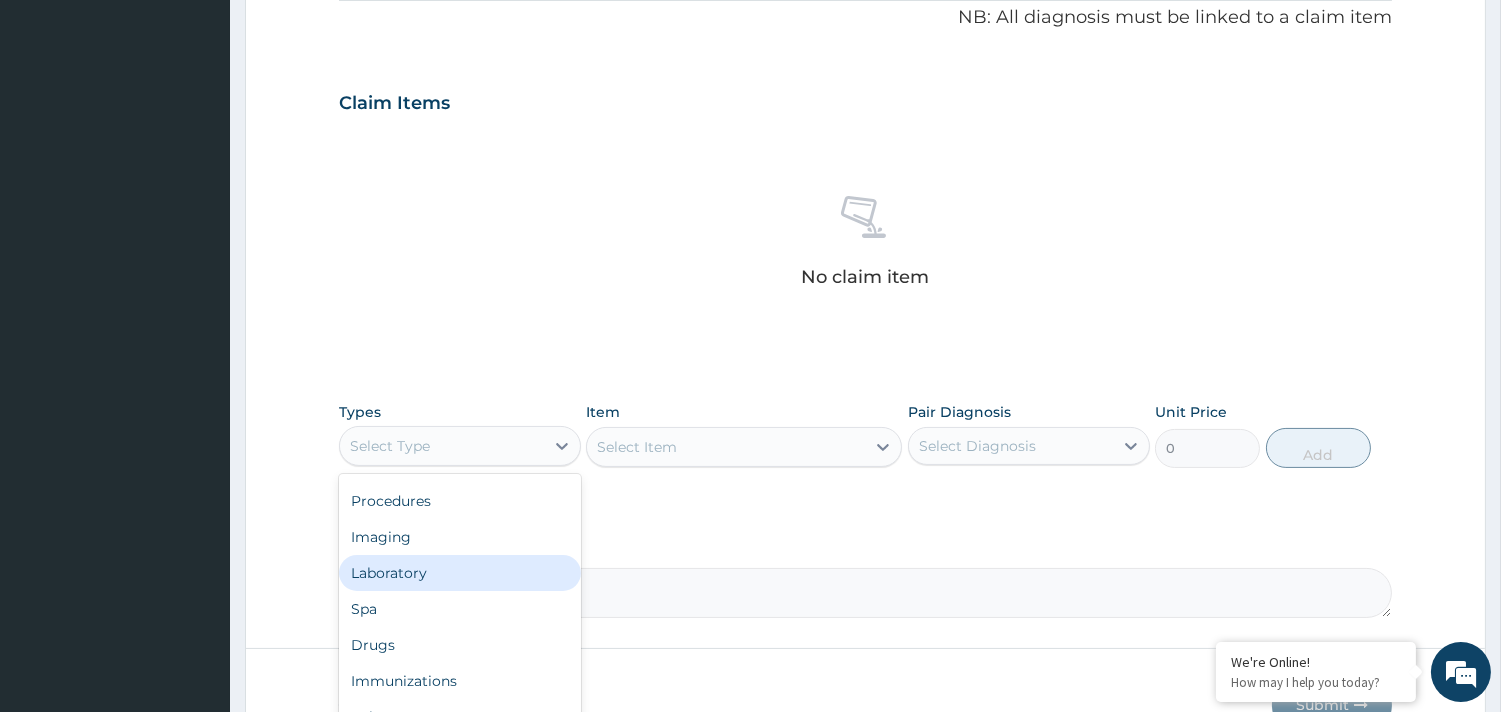 scroll, scrollTop: 0, scrollLeft: 0, axis: both 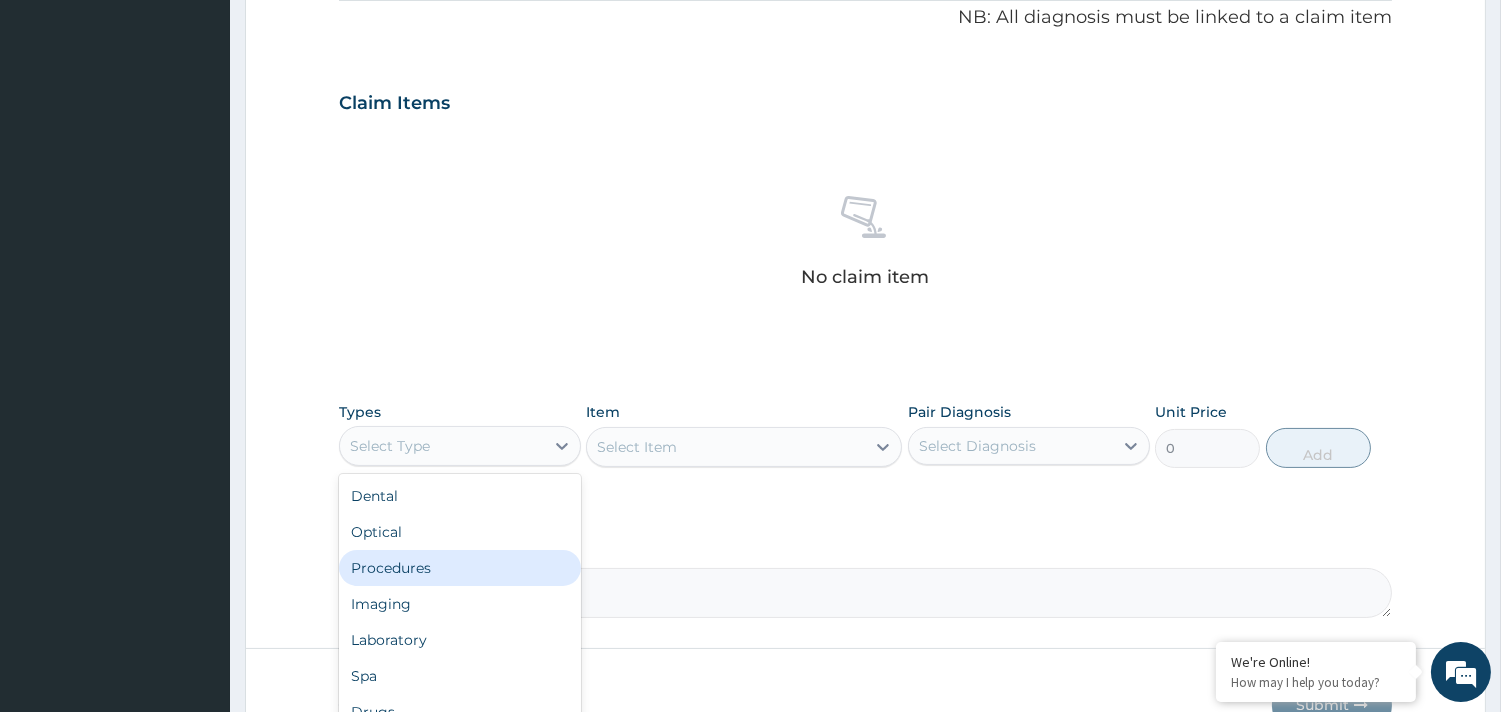 click on "Procedures" at bounding box center [460, 568] 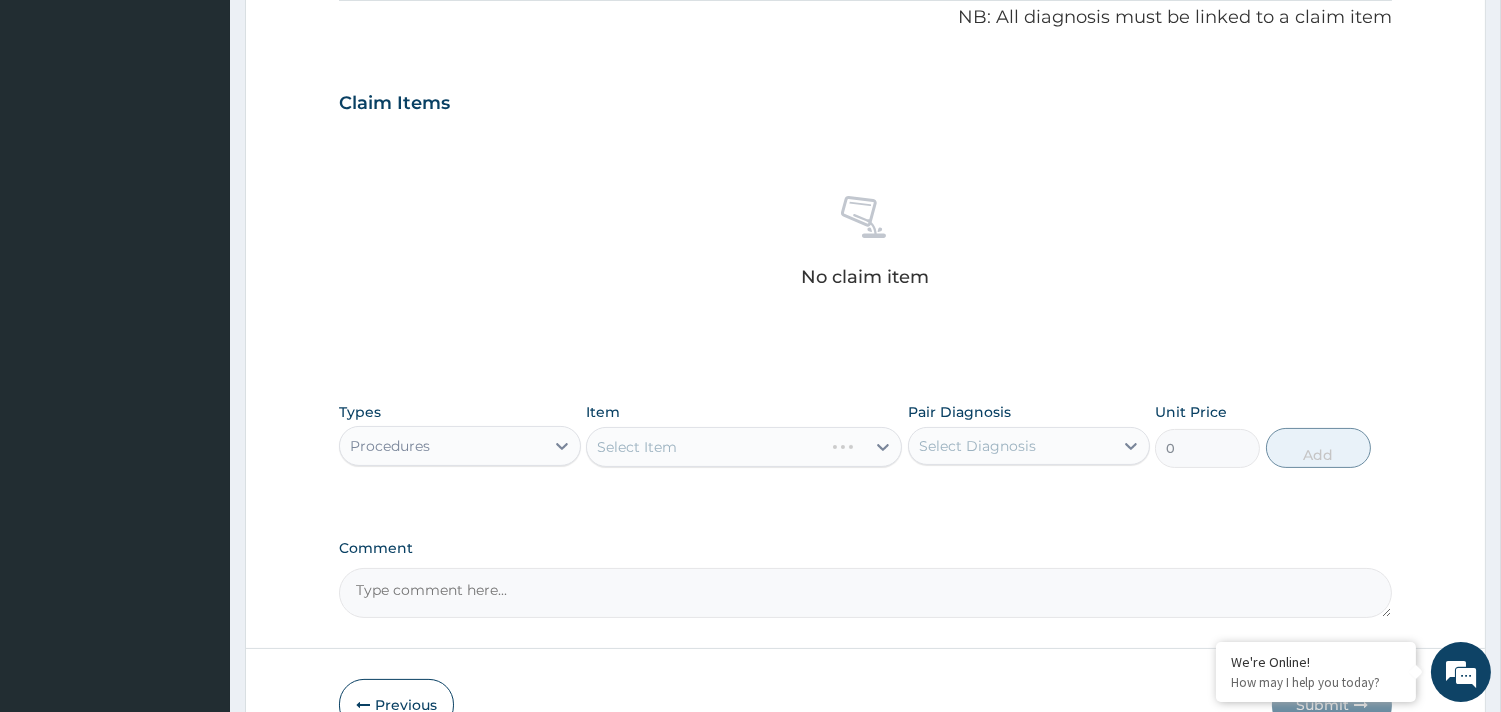 click on "Select Item" at bounding box center (744, 447) 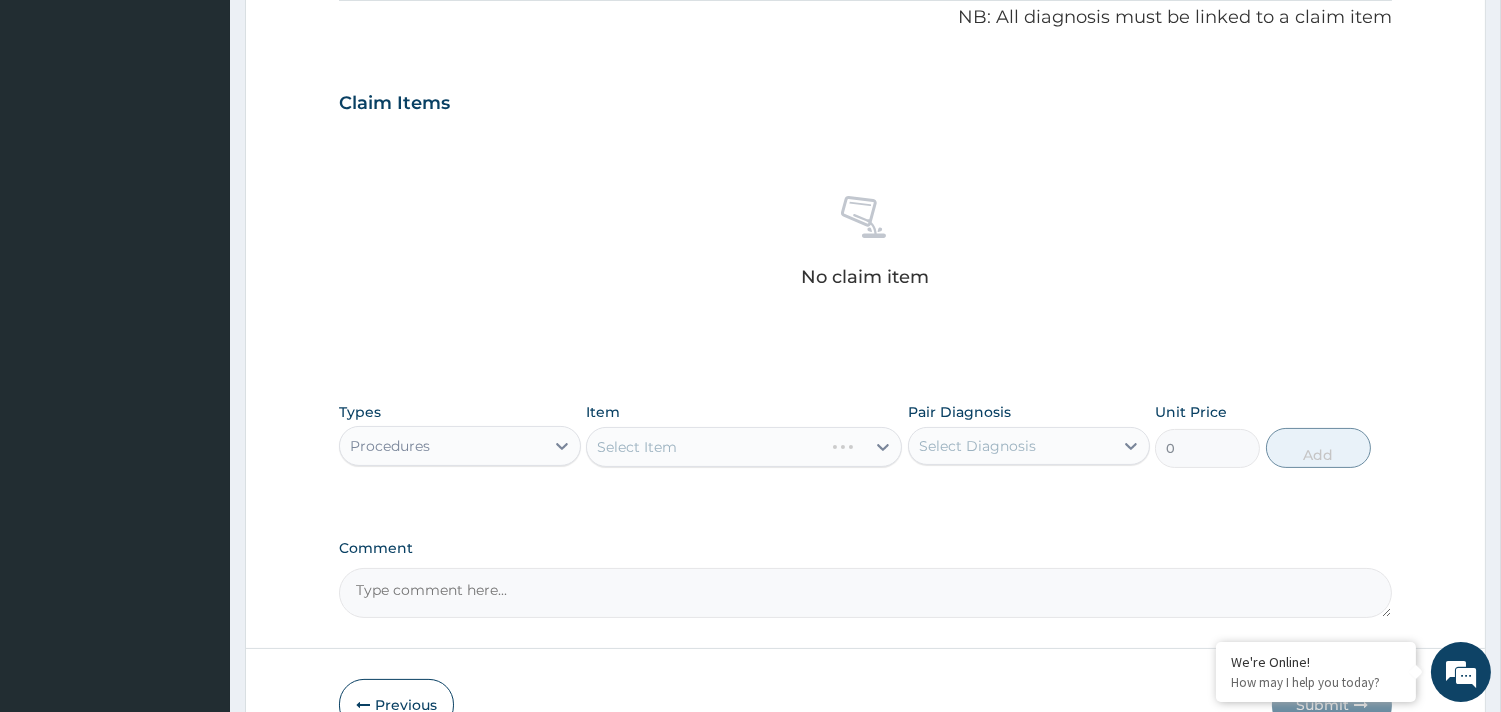 click on "Select Item" at bounding box center (744, 447) 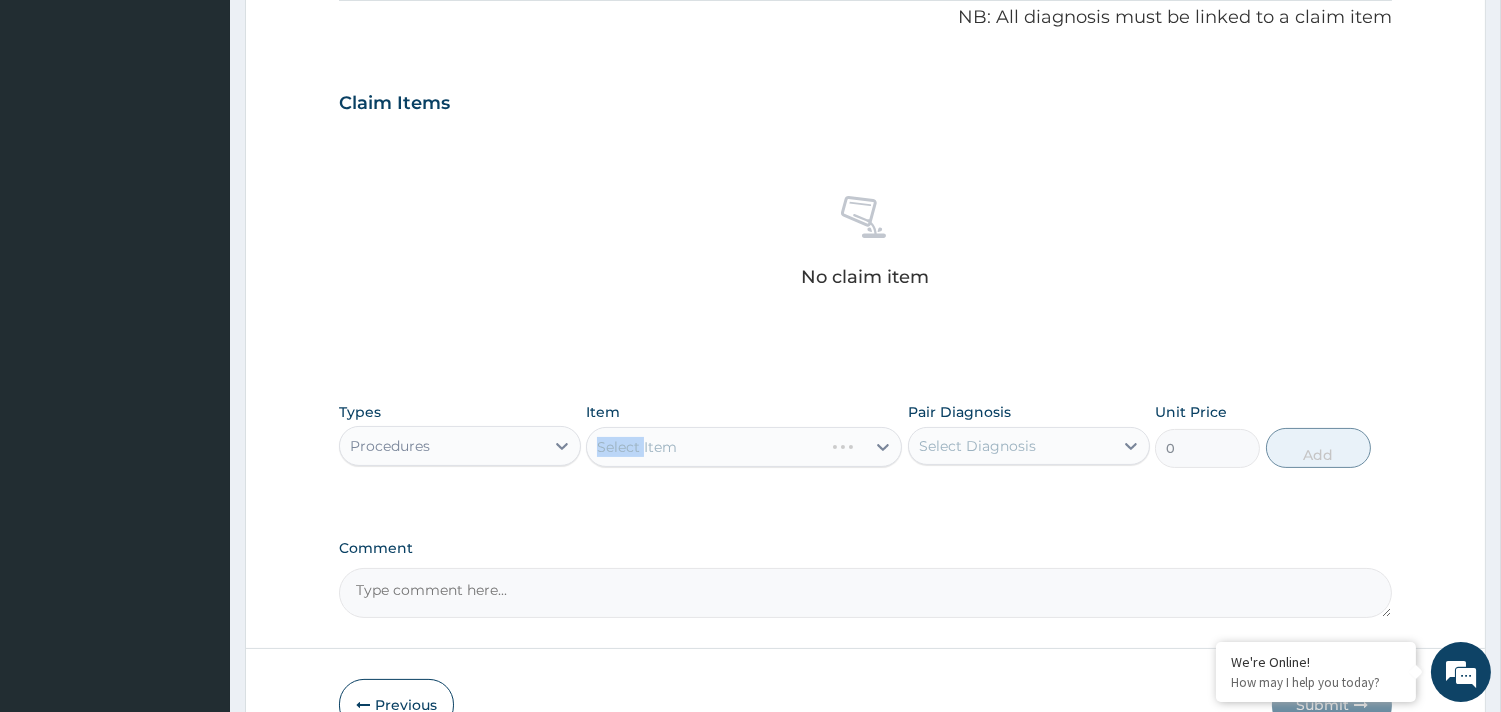 click on "Select Item" at bounding box center [744, 447] 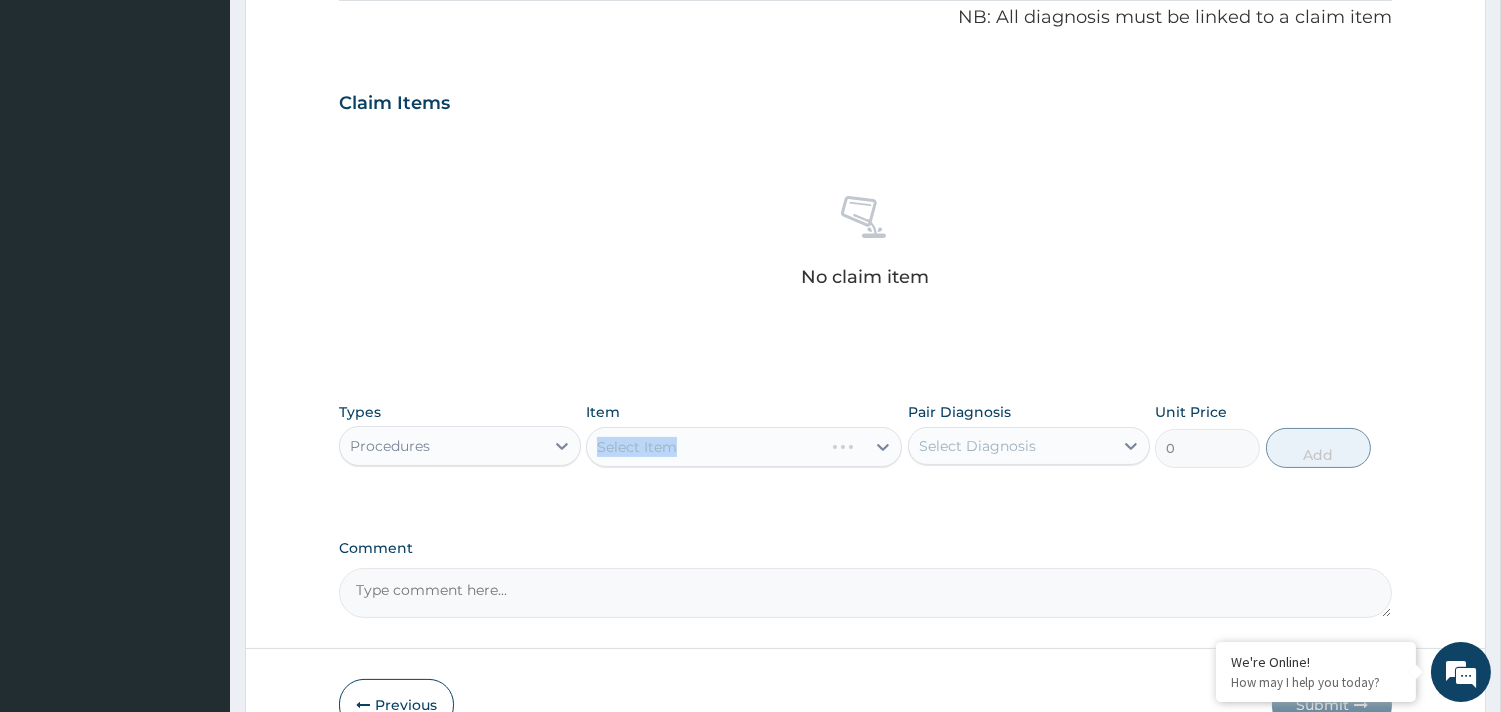 click on "Select Item" at bounding box center [744, 447] 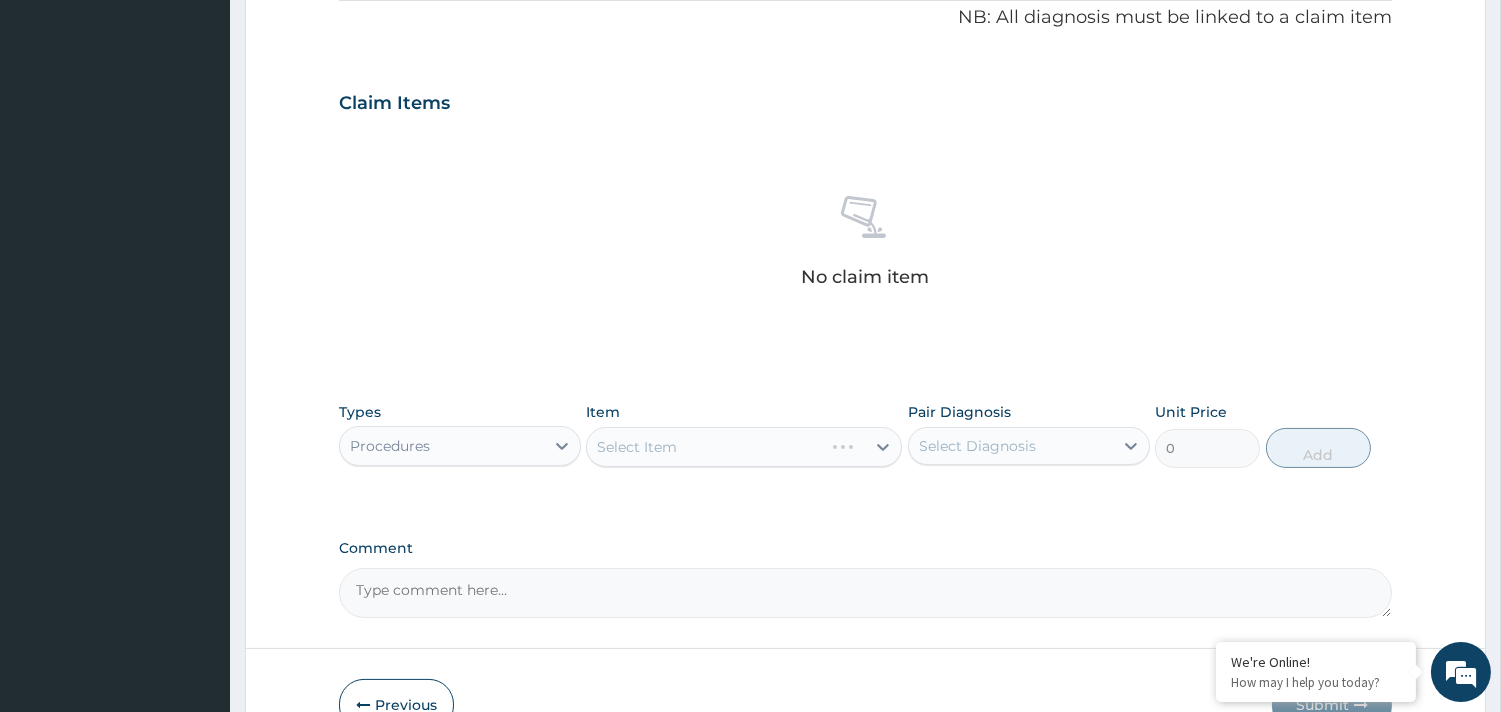 drag, startPoint x: 714, startPoint y: 445, endPoint x: 728, endPoint y: 441, distance: 14.56022 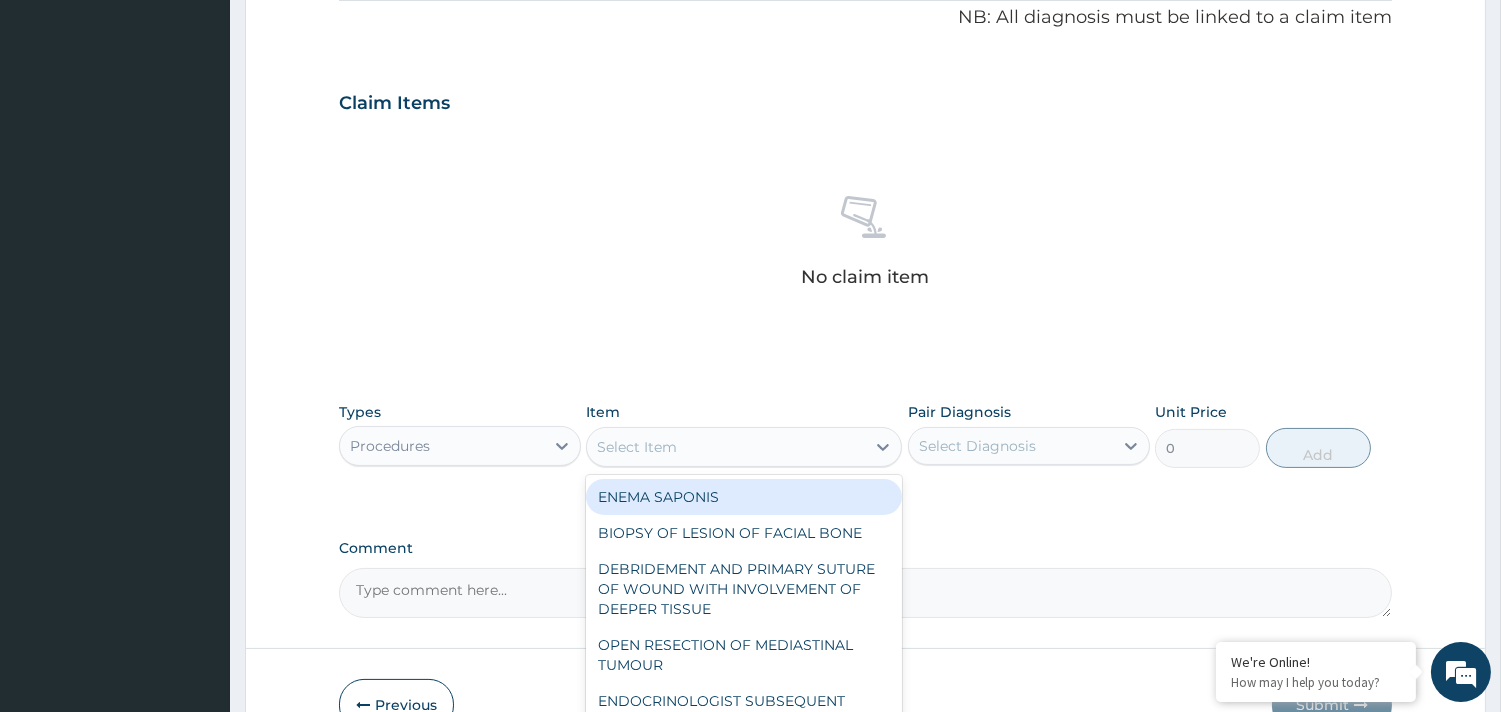 click on "Select Item" at bounding box center (637, 447) 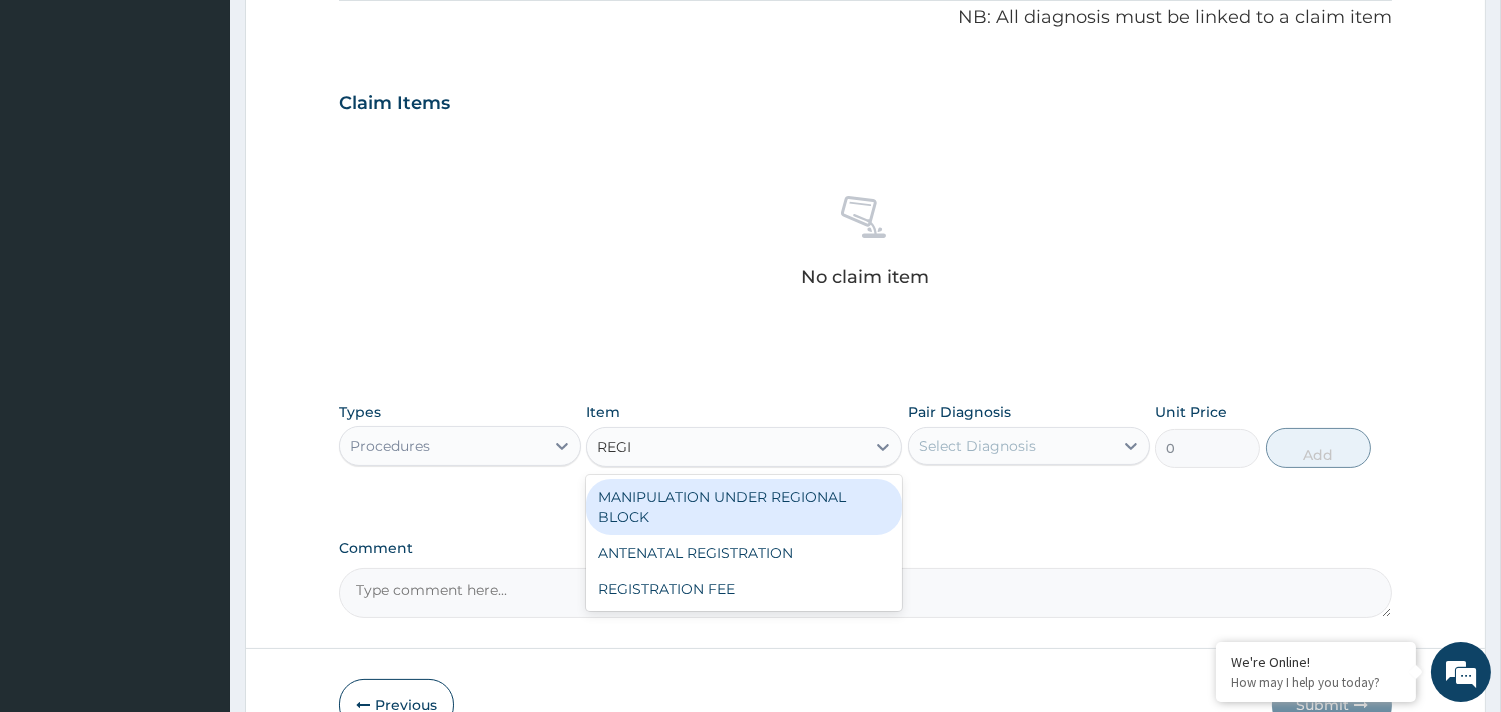 type on "REGIS" 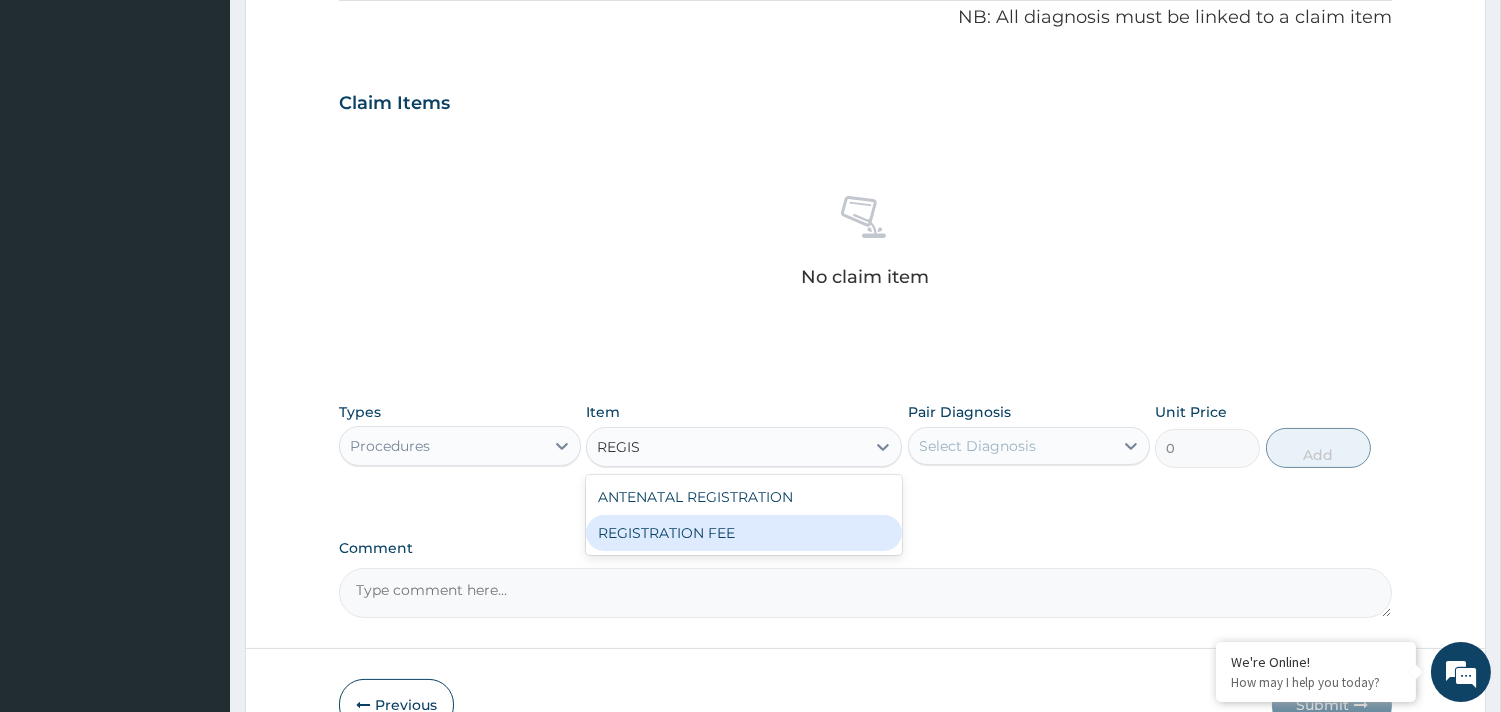 click on "REGISTRATION FEE" at bounding box center (744, 533) 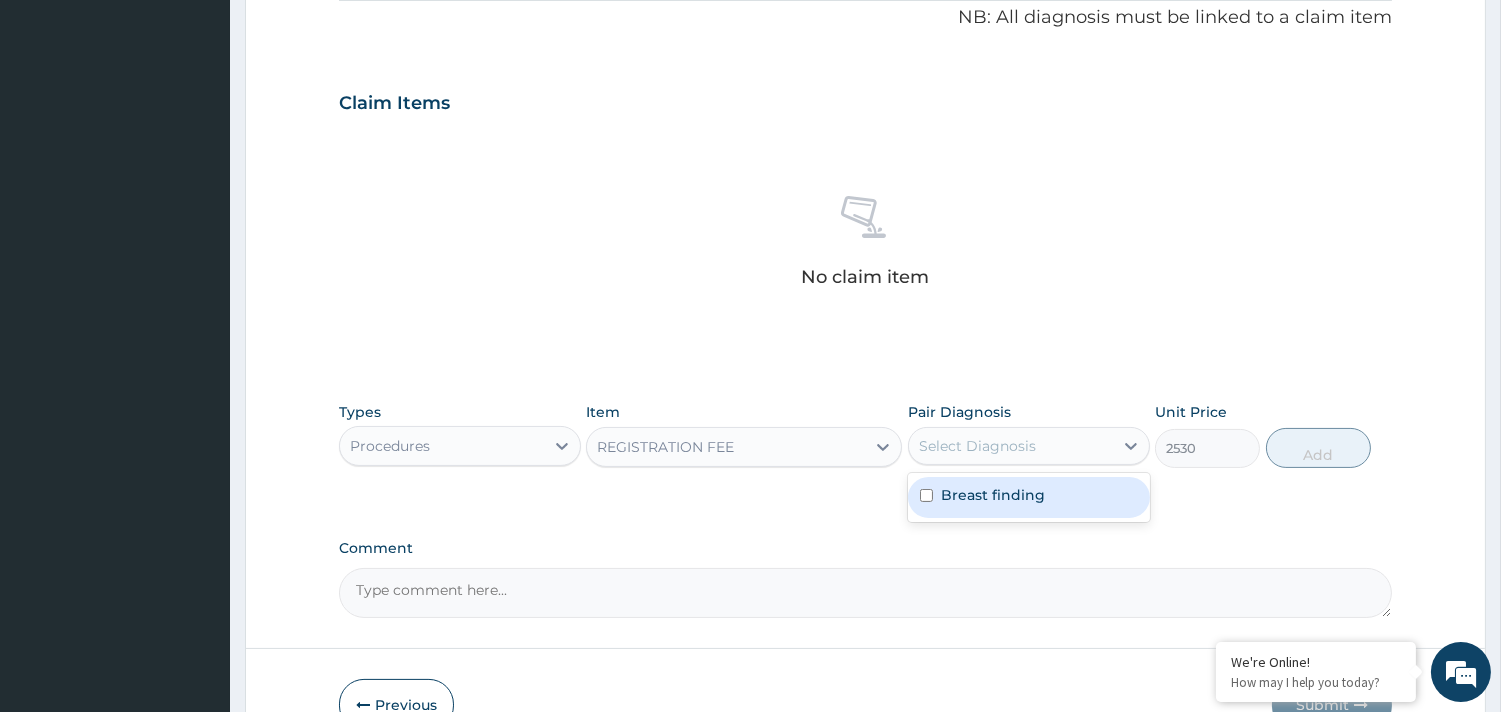 drag, startPoint x: 951, startPoint y: 440, endPoint x: 996, endPoint y: 485, distance: 63.63961 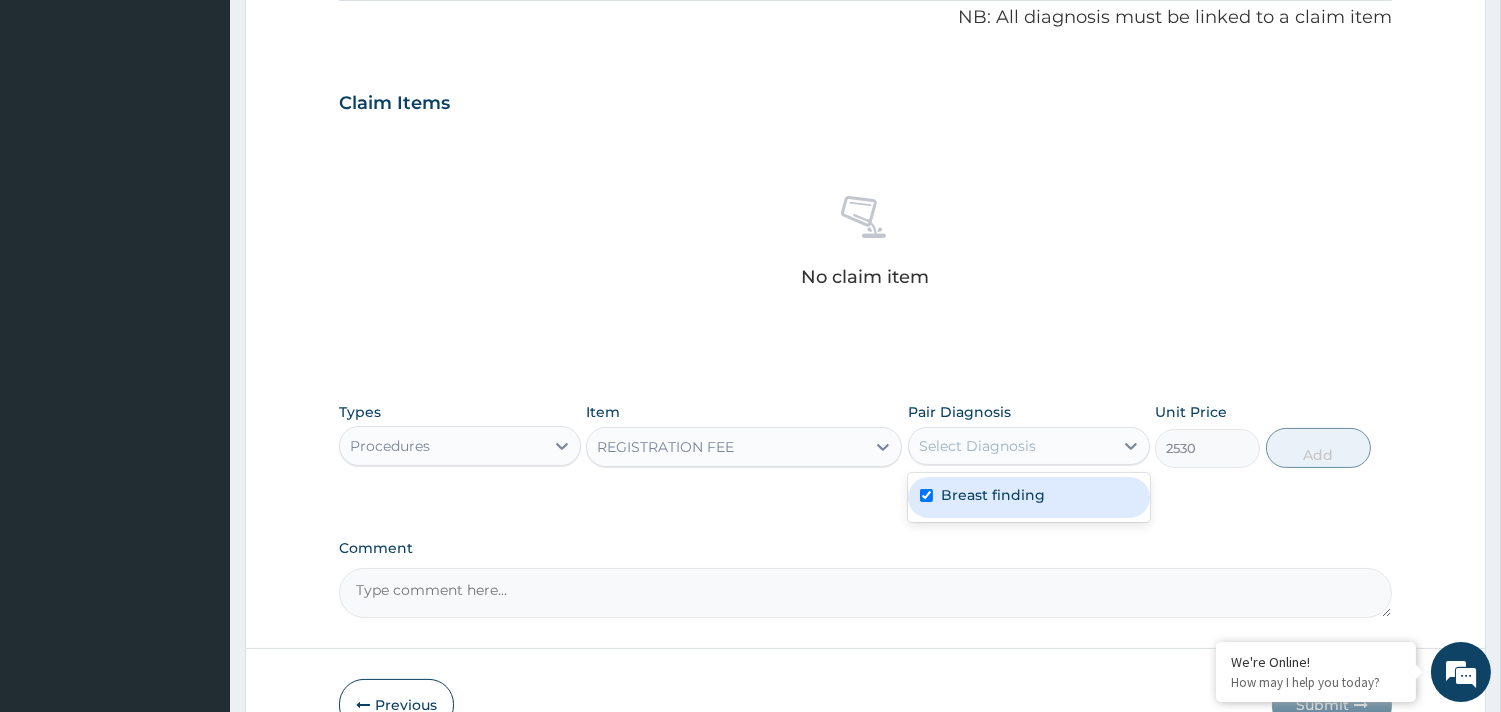 checkbox on "true" 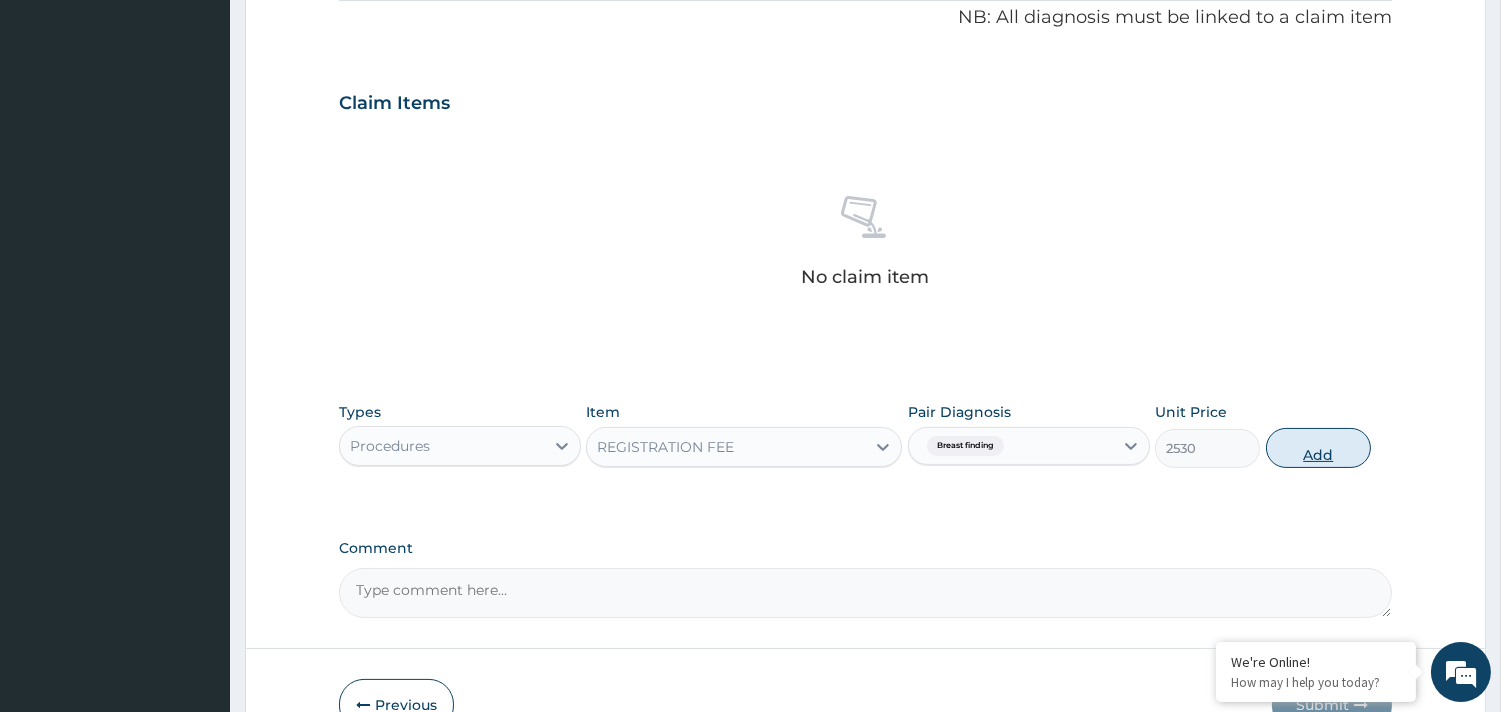 click on "Add" at bounding box center [1318, 448] 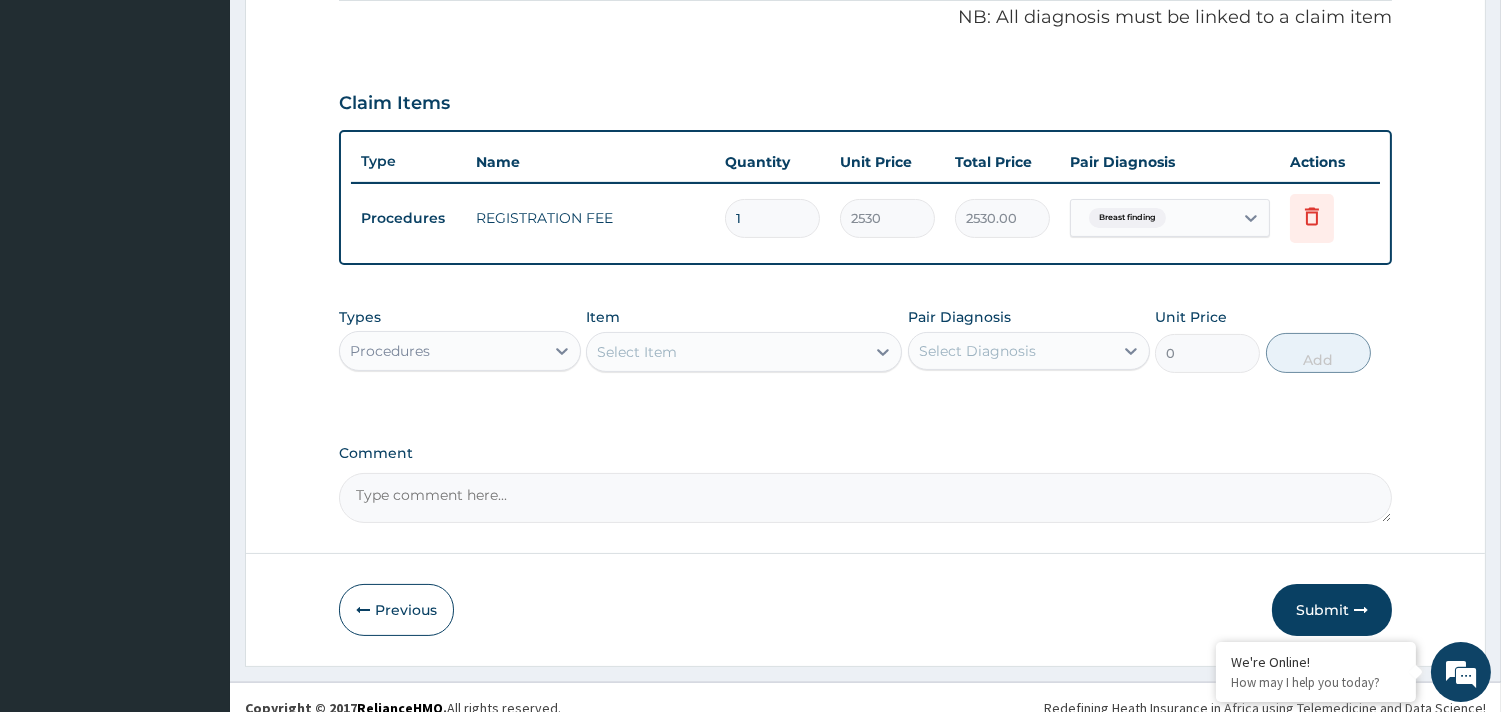 click on "Select Item" at bounding box center [637, 352] 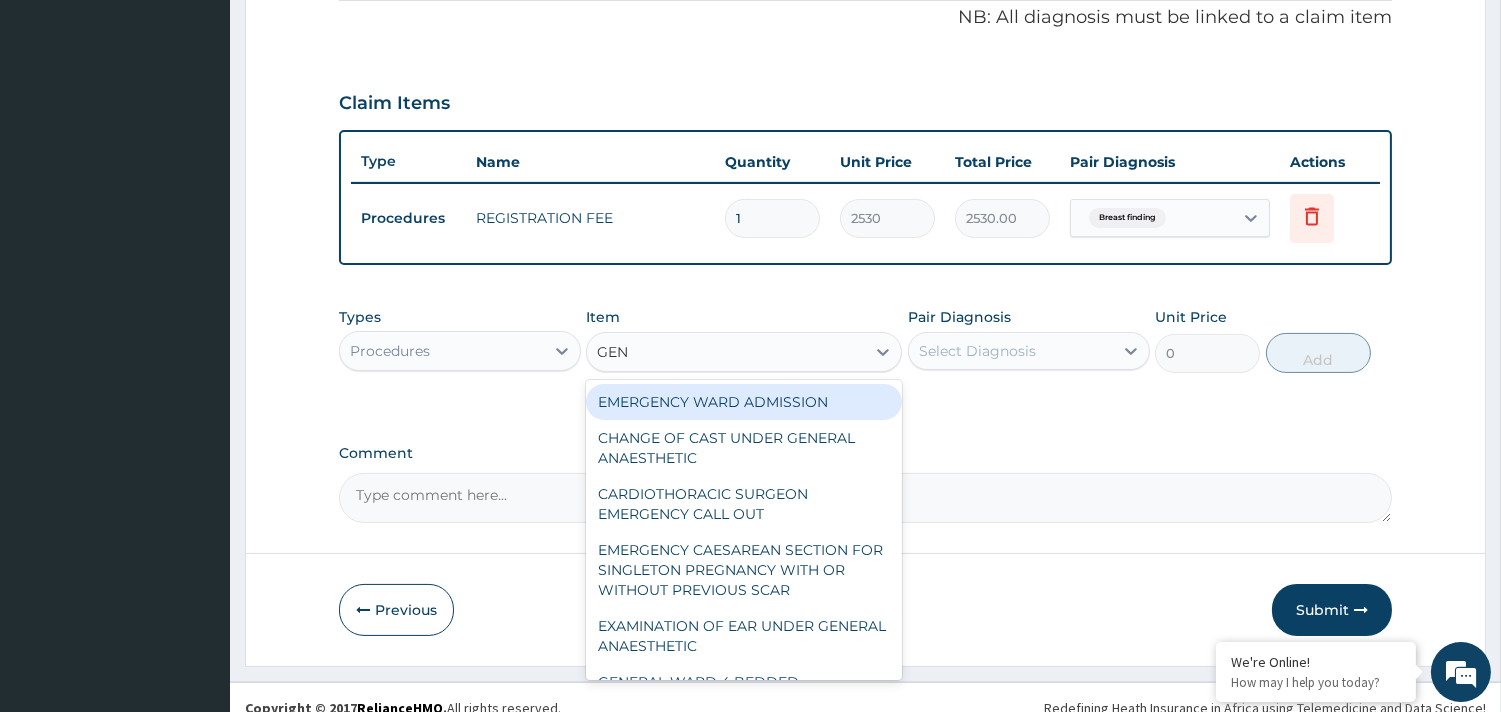 type on "GENE" 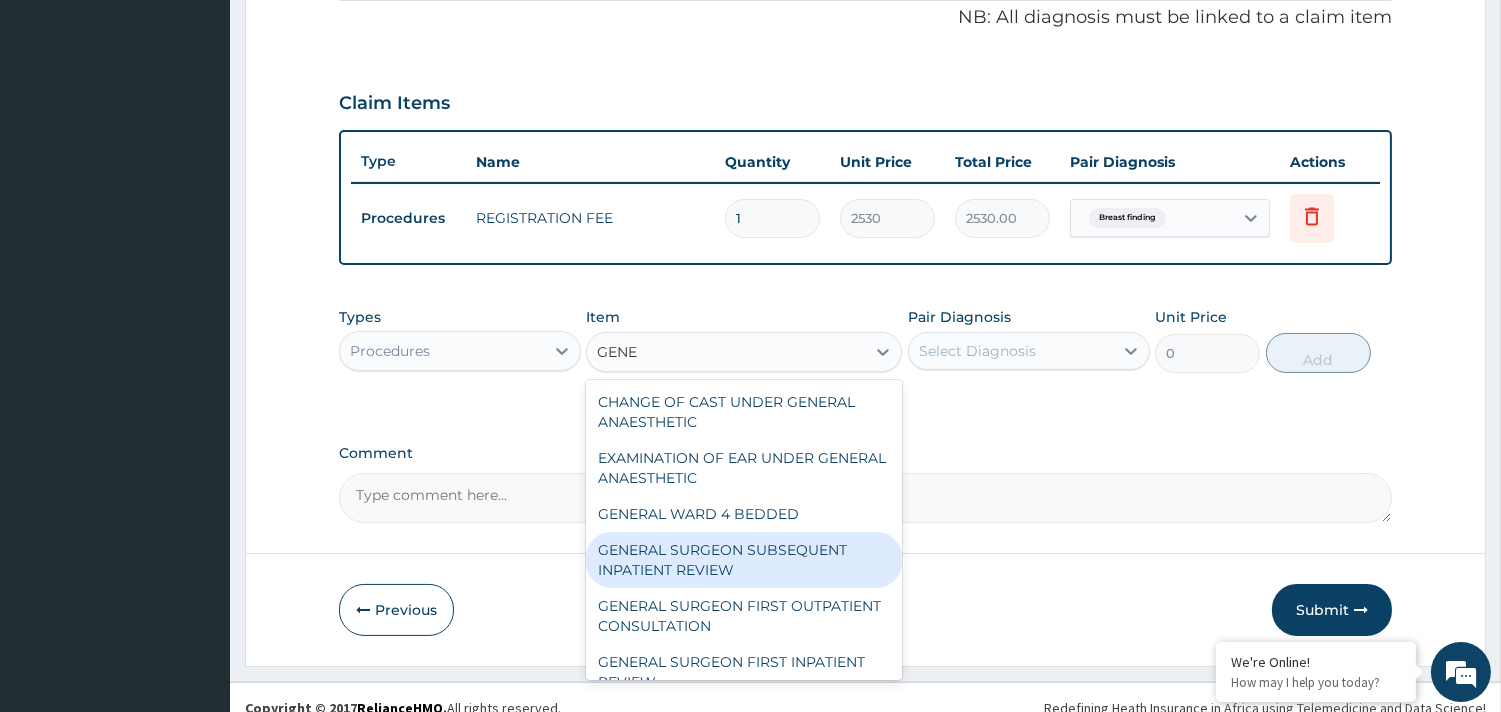 scroll, scrollTop: 111, scrollLeft: 0, axis: vertical 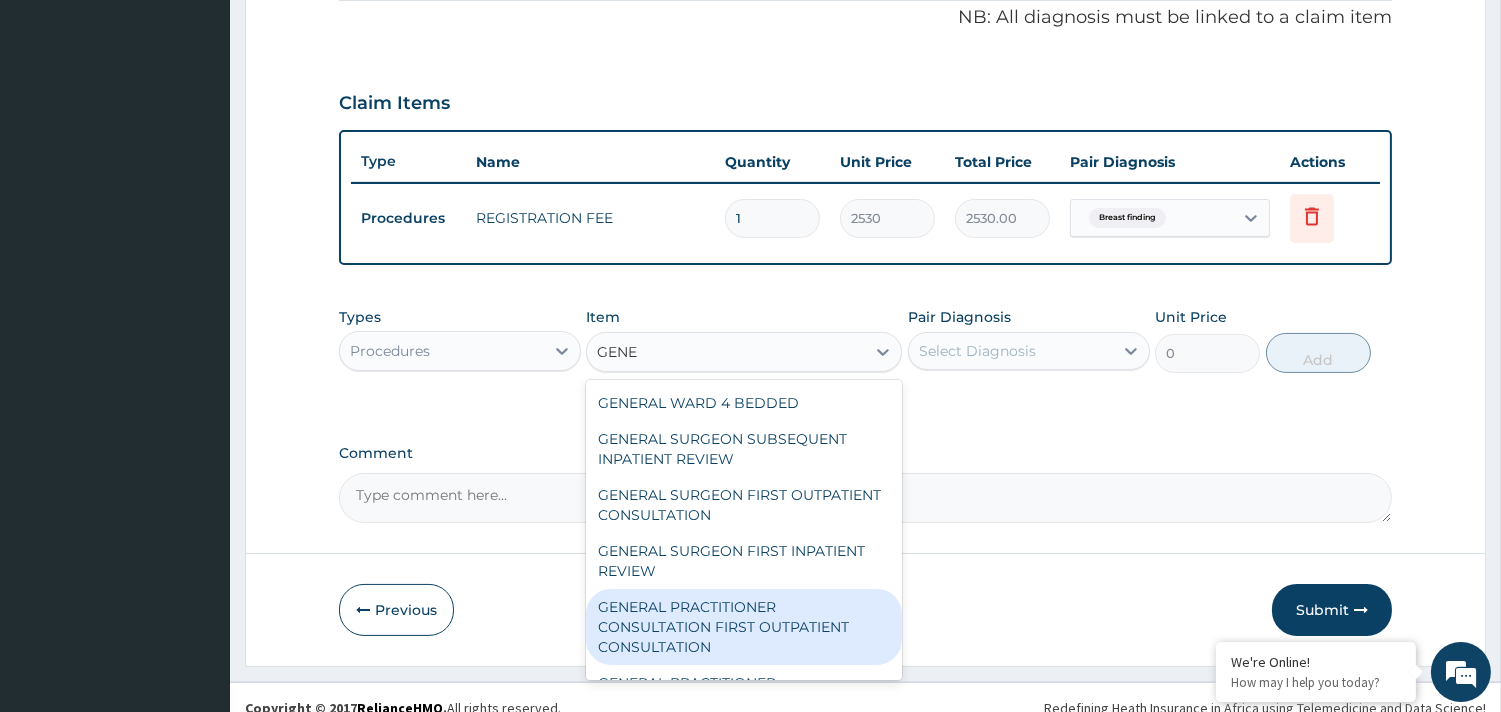 click on "GENERAL PRACTITIONER CONSULTATION FIRST OUTPATIENT CONSULTATION" at bounding box center (744, 627) 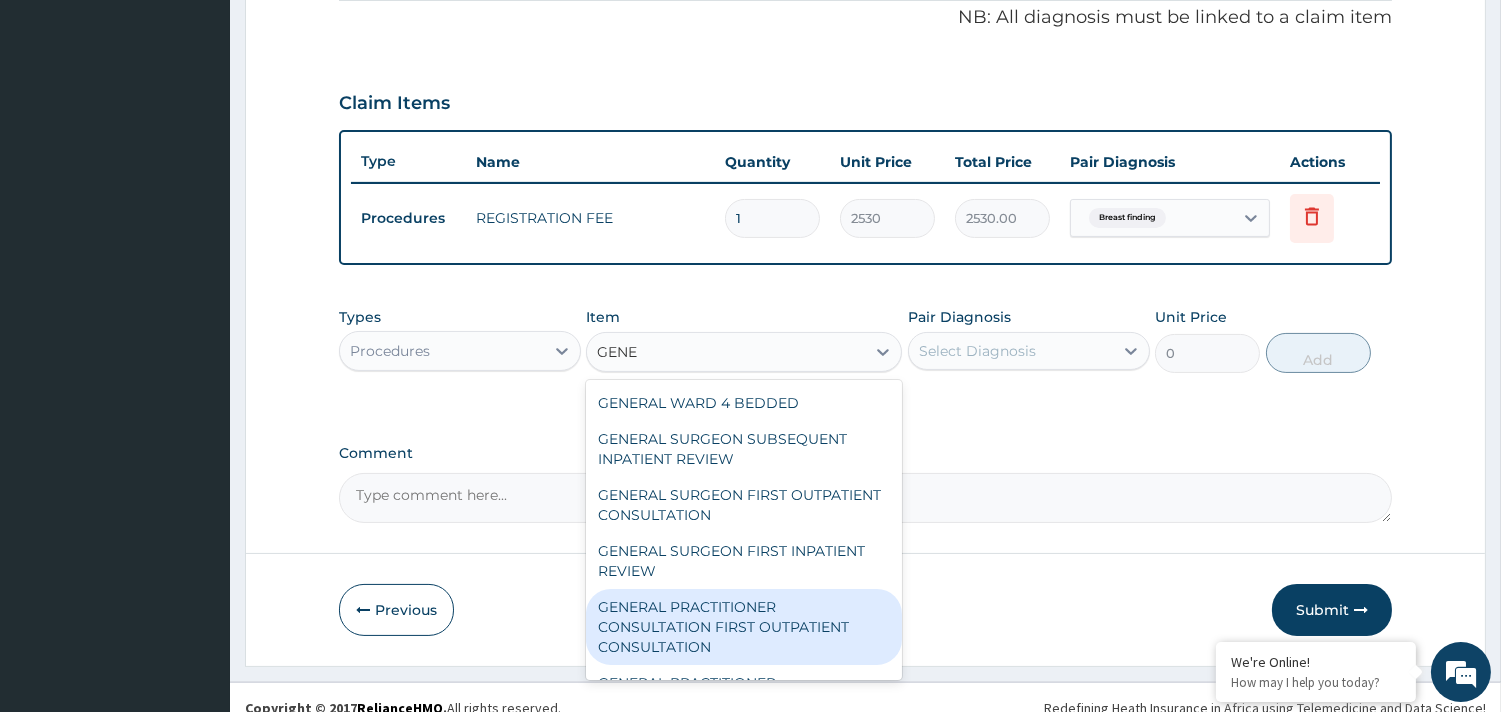 type 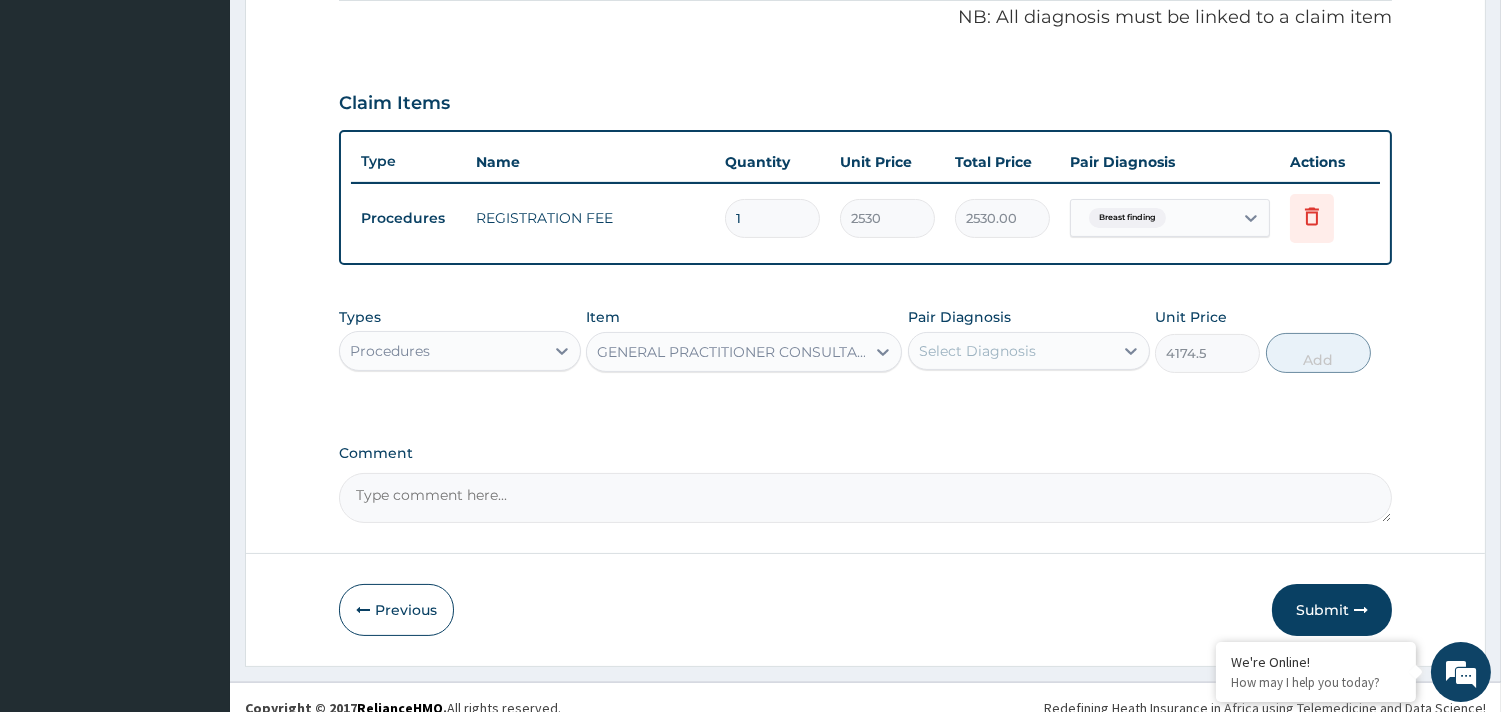 click on "Select Diagnosis" at bounding box center (977, 351) 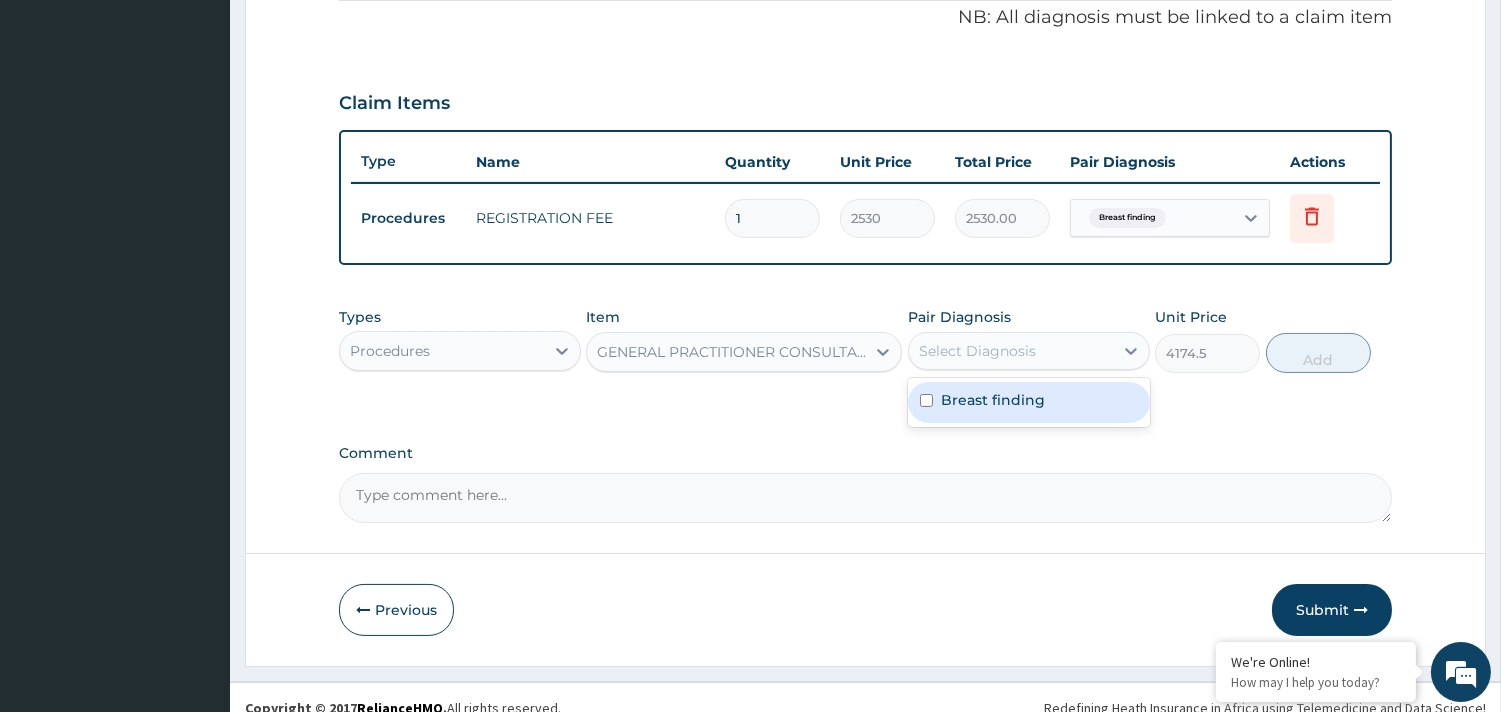 click on "Breast finding" at bounding box center [993, 400] 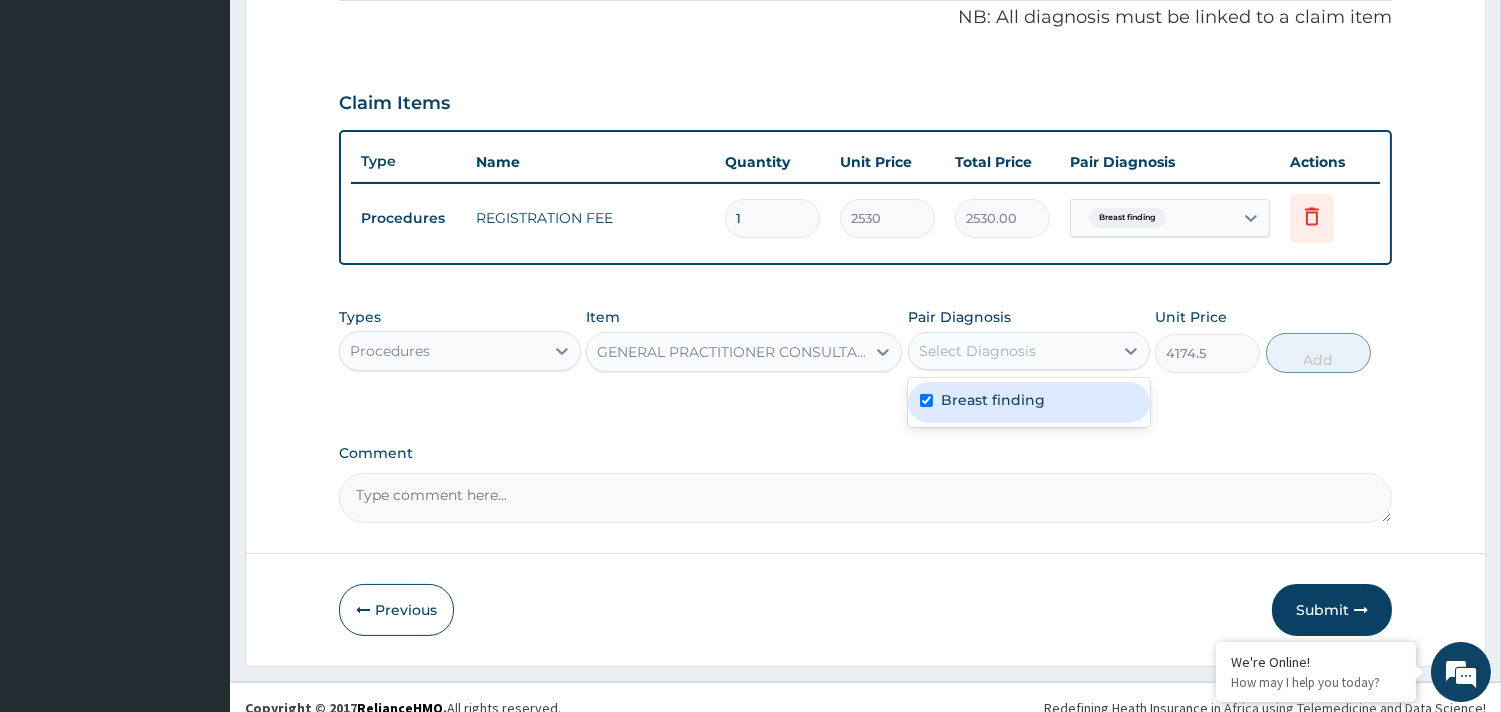 checkbox on "true" 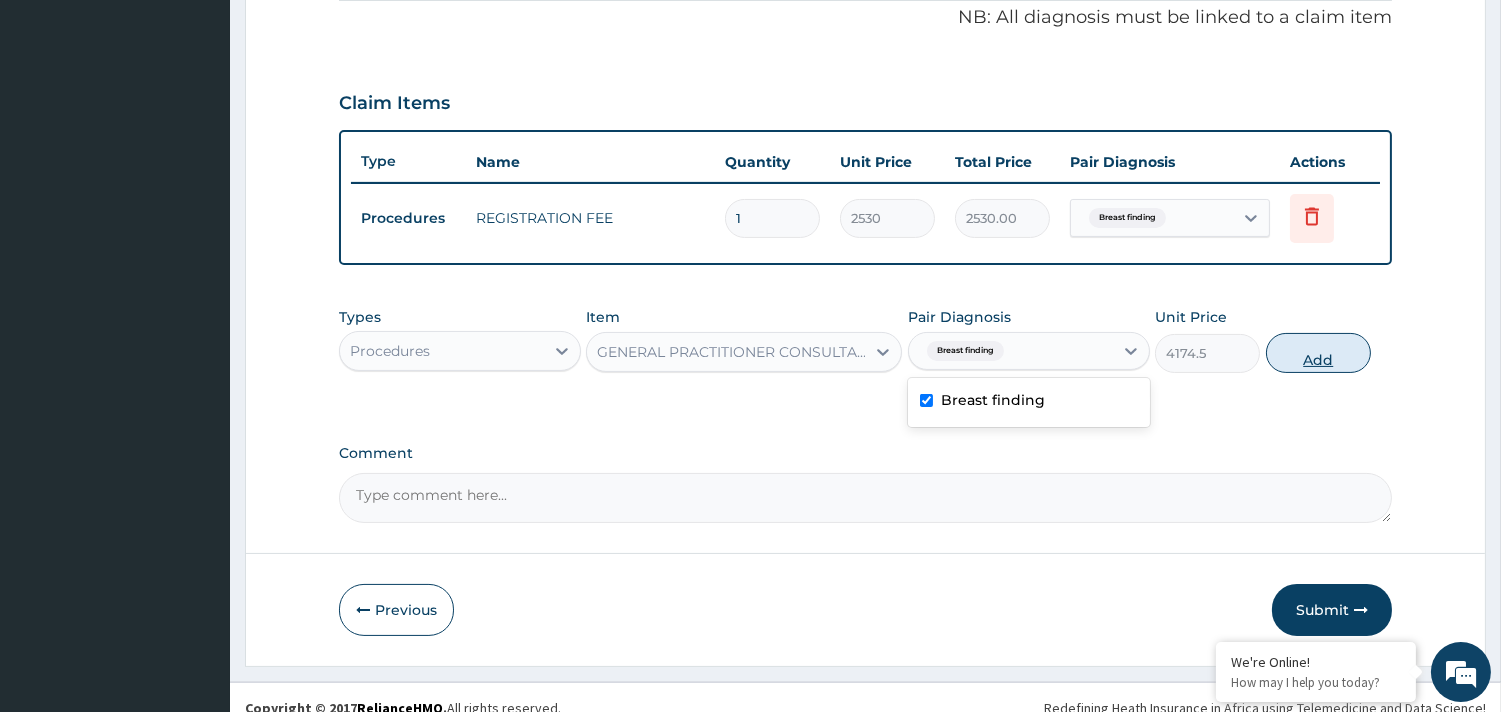 click on "Add" at bounding box center [1318, 353] 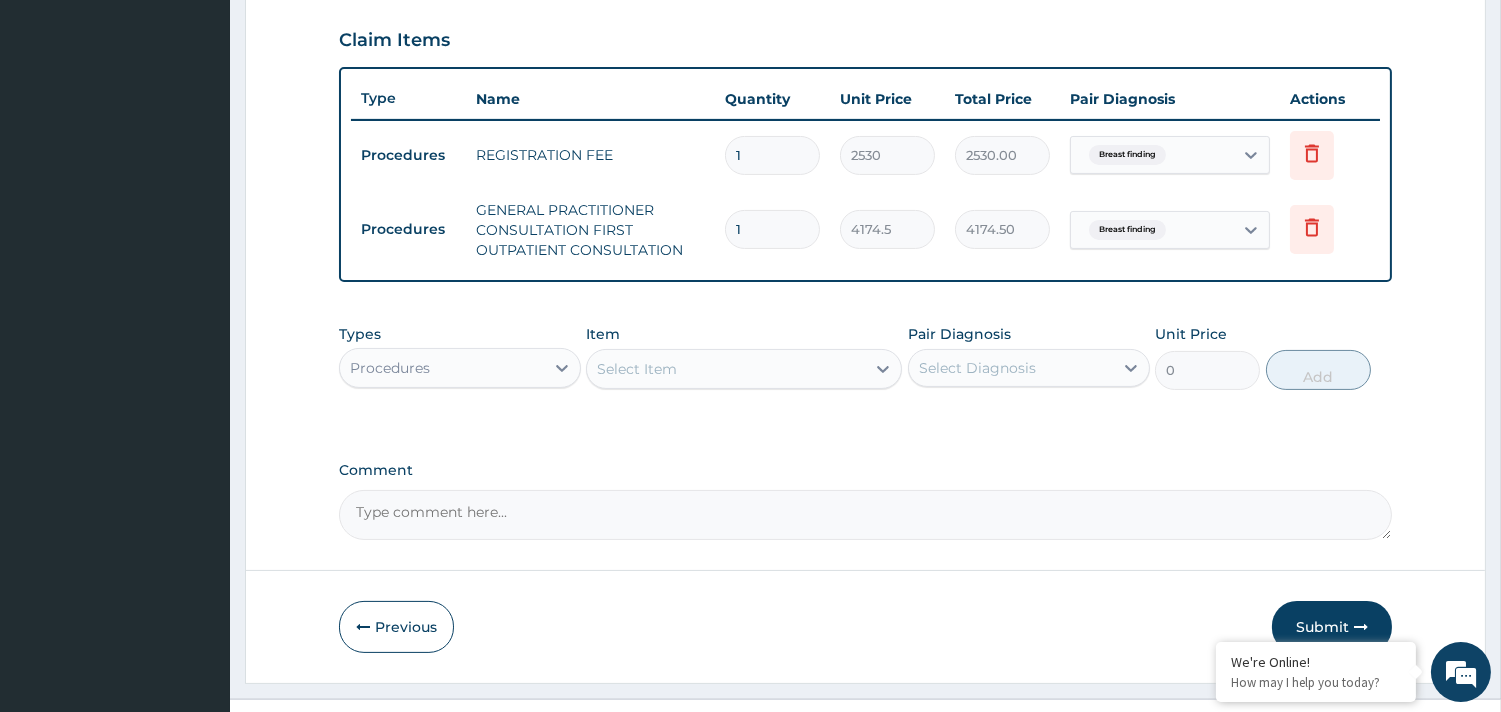 scroll, scrollTop: 713, scrollLeft: 0, axis: vertical 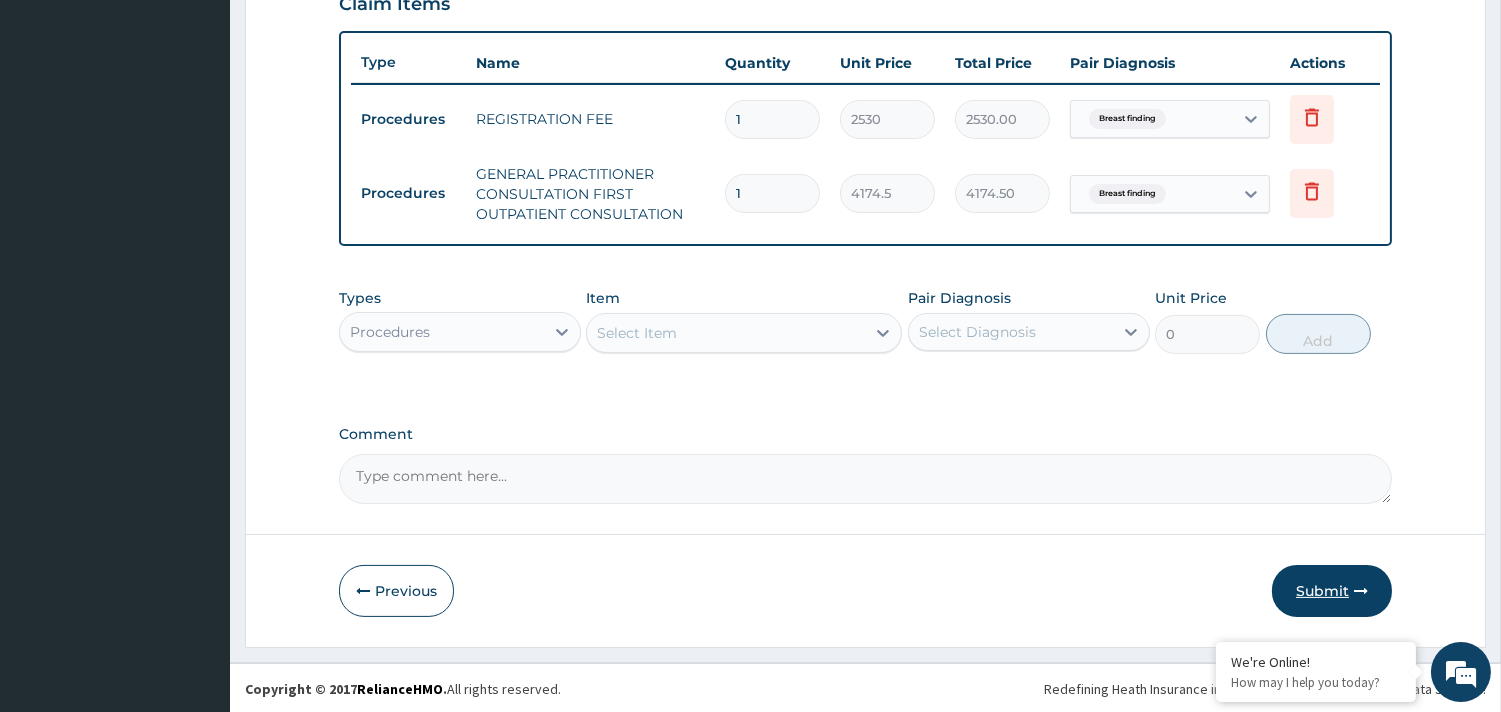 click on "Submit" at bounding box center [1332, 591] 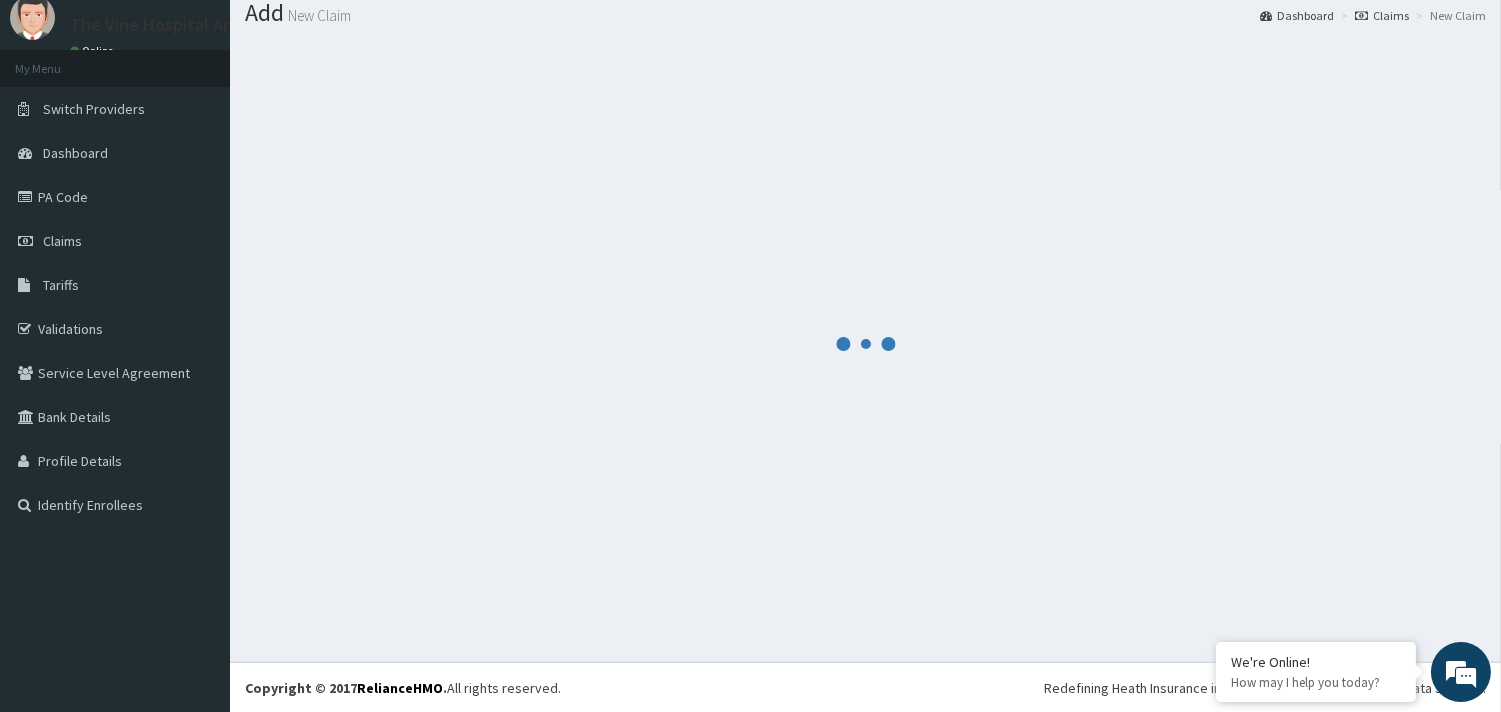 scroll, scrollTop: 713, scrollLeft: 0, axis: vertical 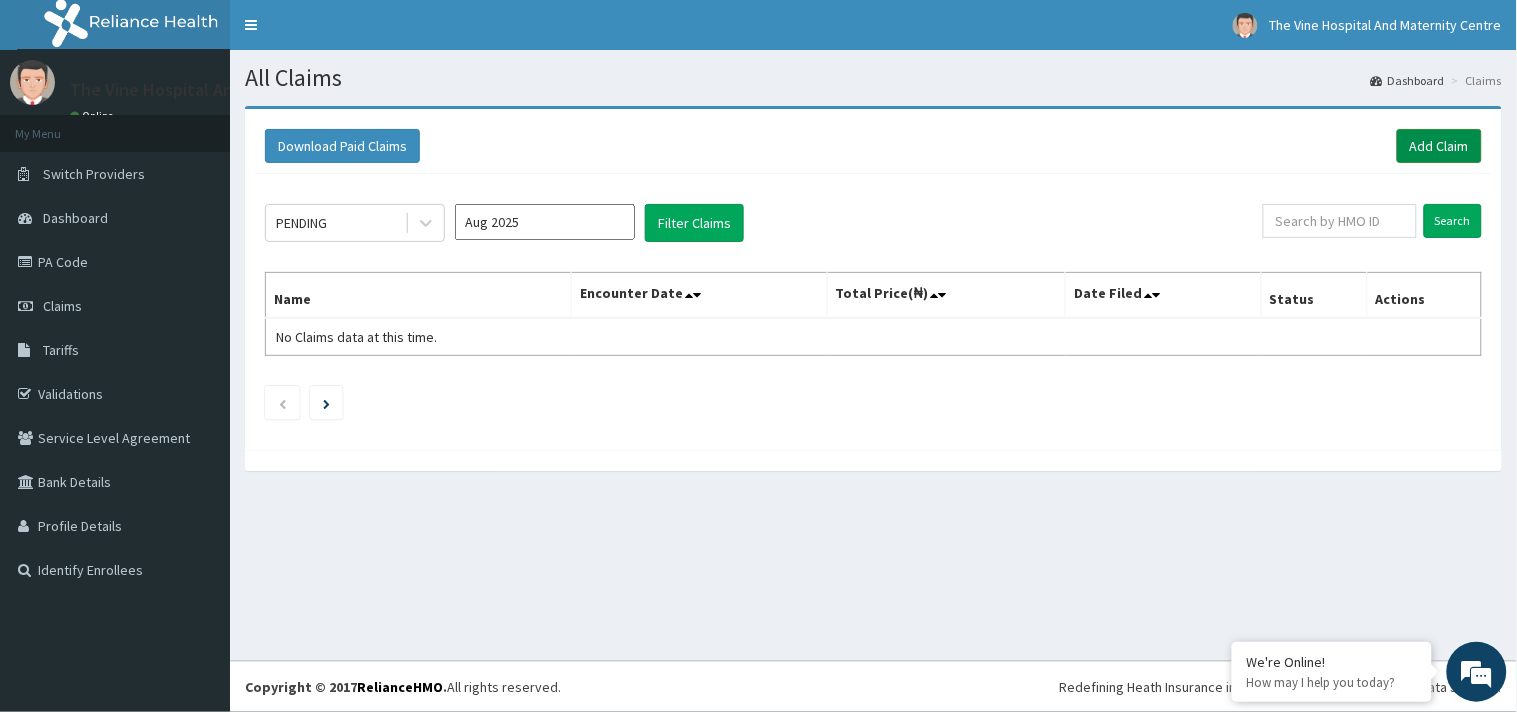 click on "Add Claim" at bounding box center [1439, 146] 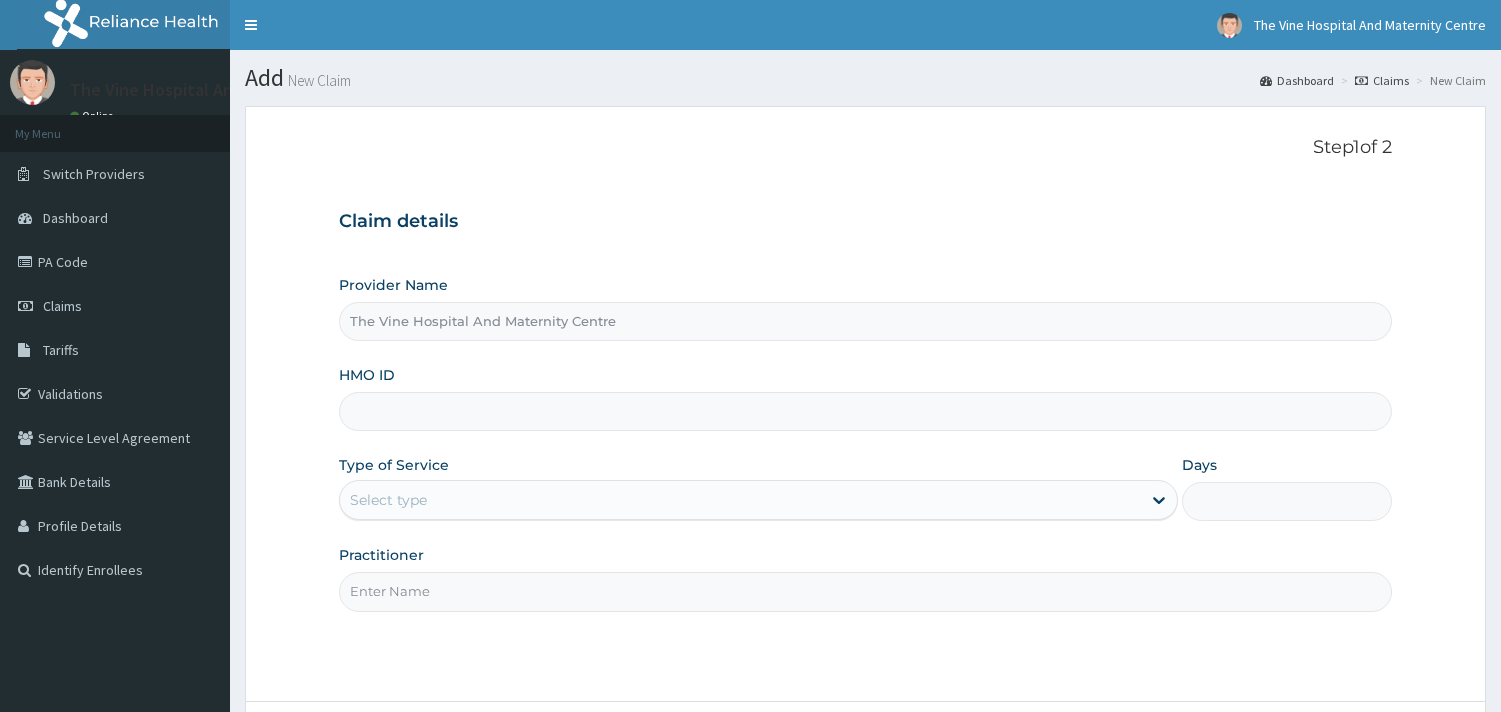 scroll, scrollTop: 0, scrollLeft: 0, axis: both 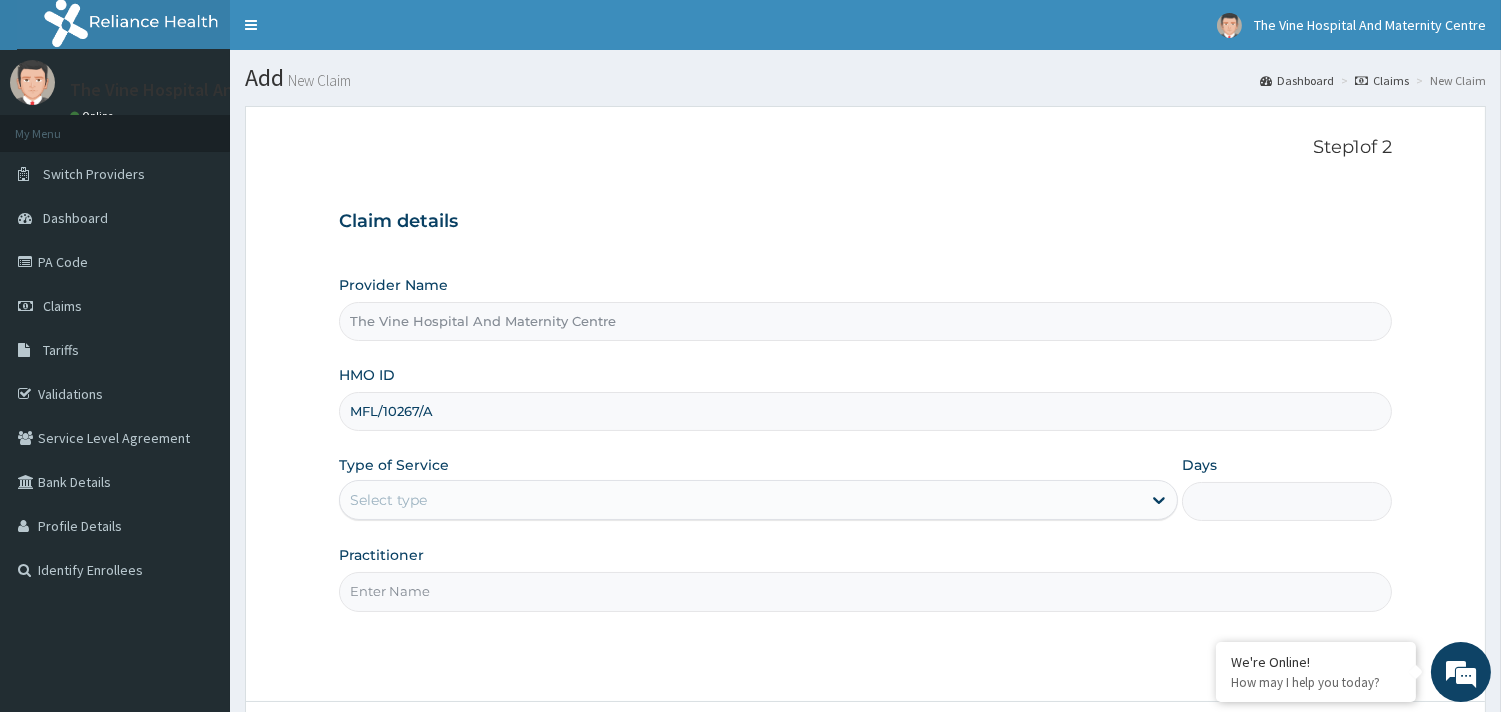 type on "MFL/10267/A" 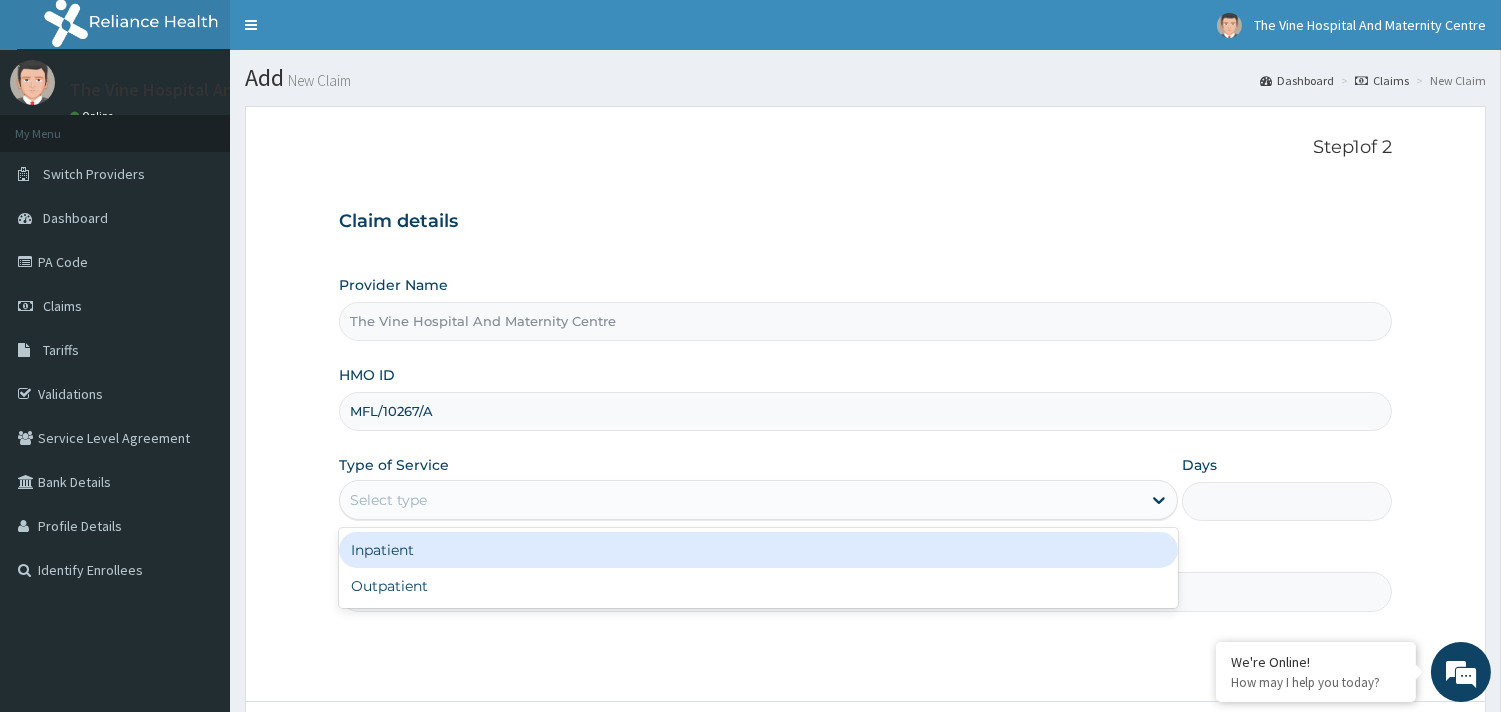 click at bounding box center (351, 500) 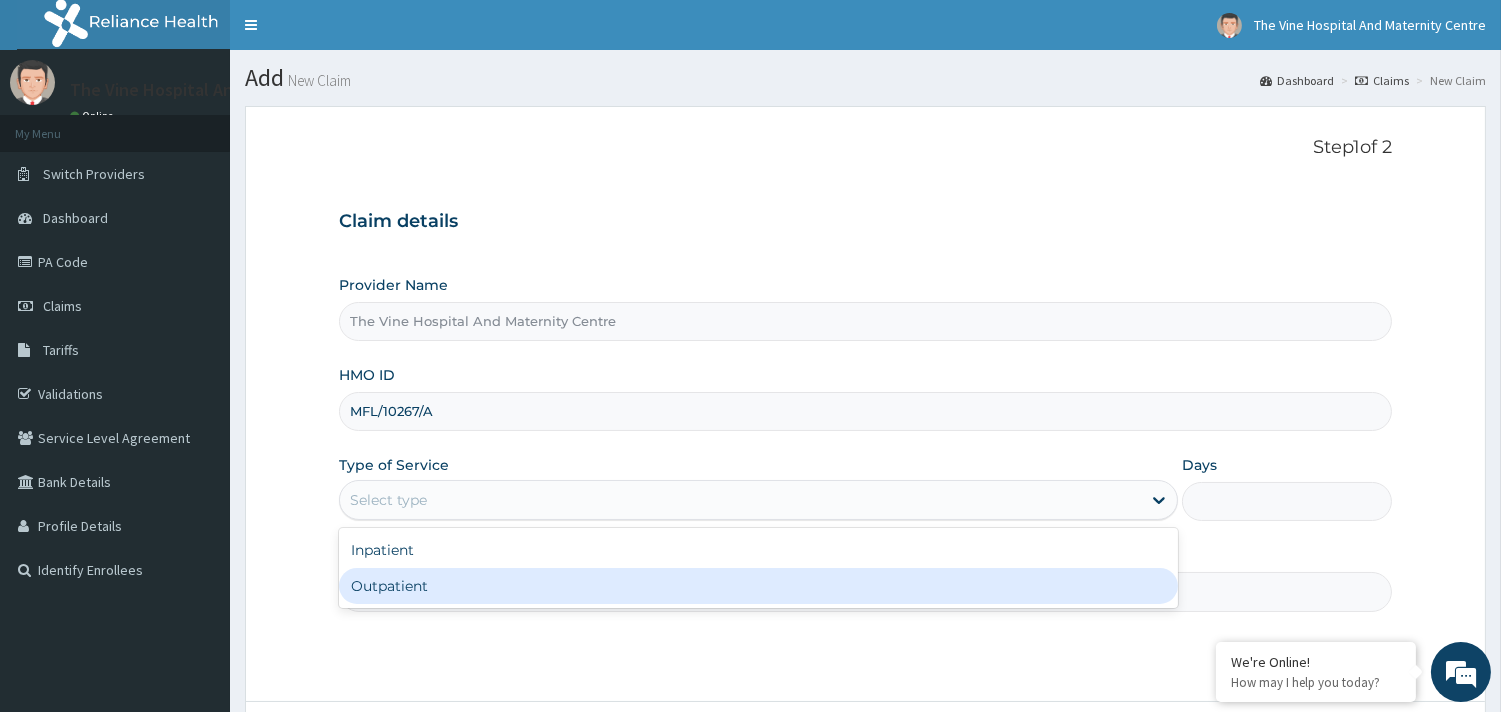 click on "Outpatient" at bounding box center [758, 586] 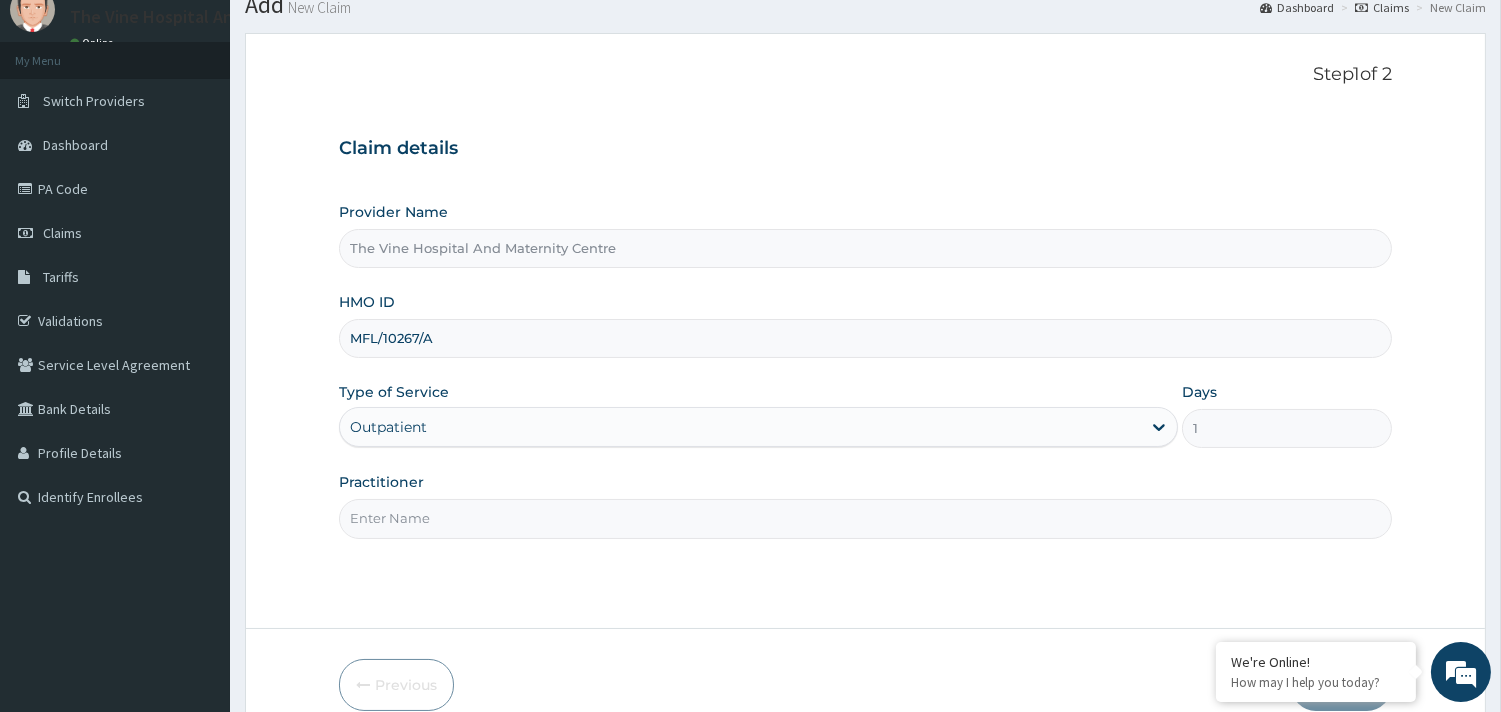 scroll, scrollTop: 170, scrollLeft: 0, axis: vertical 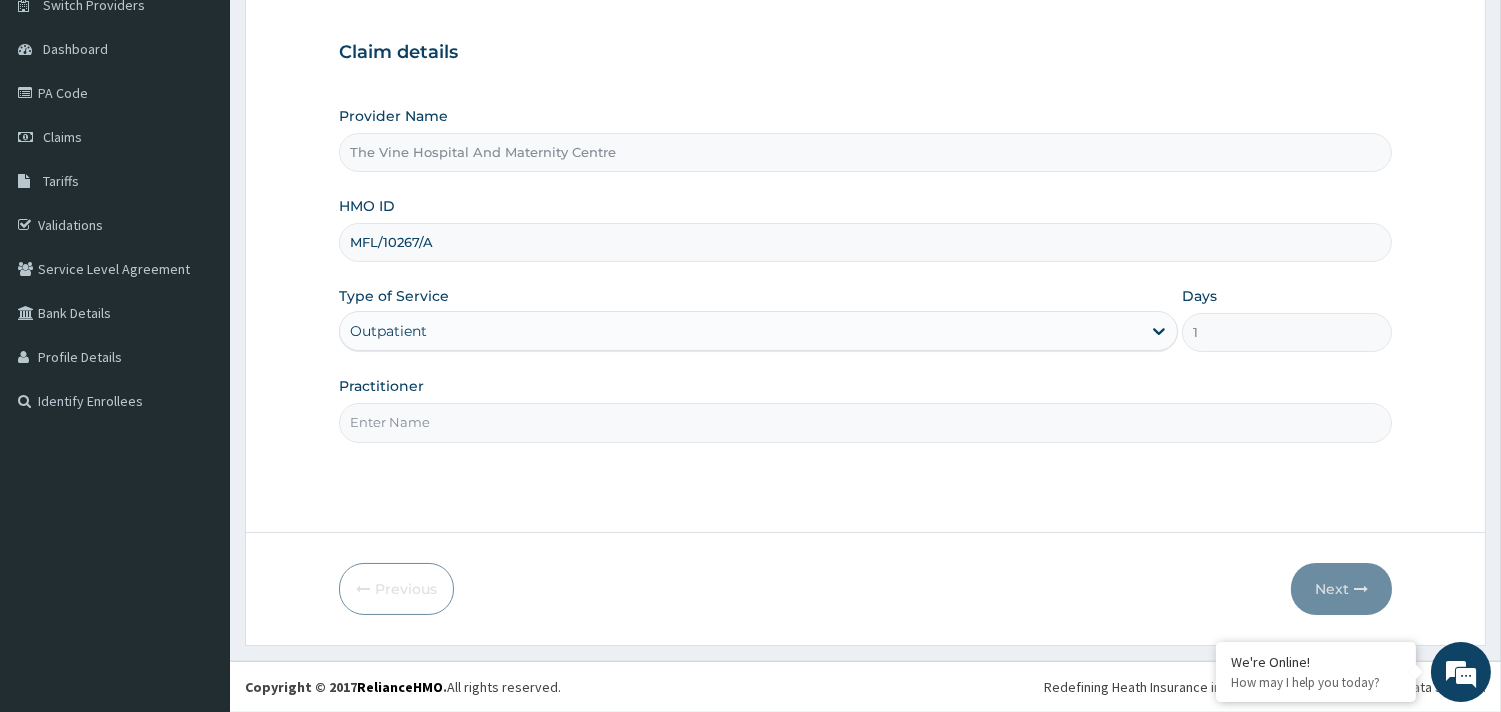 click on "Practitioner" at bounding box center (865, 422) 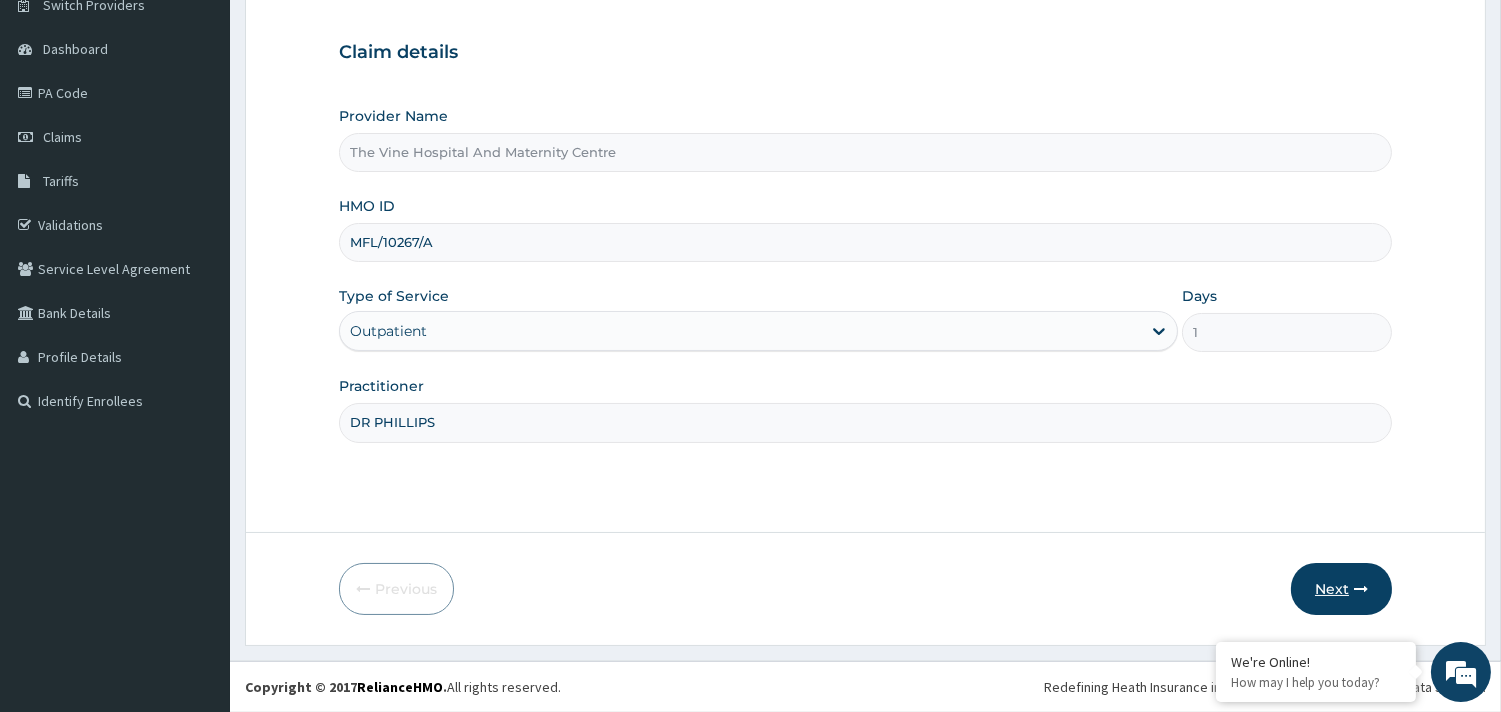 click on "Next" at bounding box center (1341, 589) 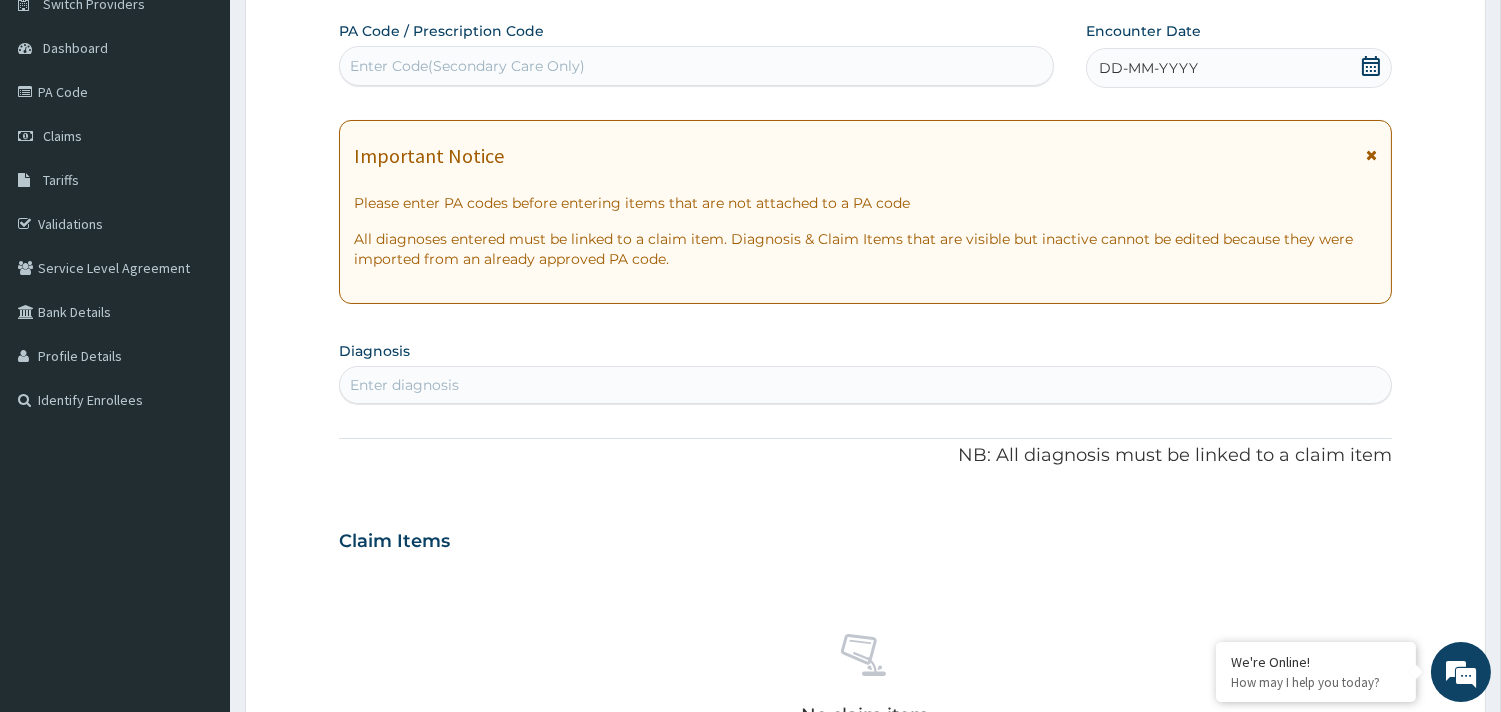 click 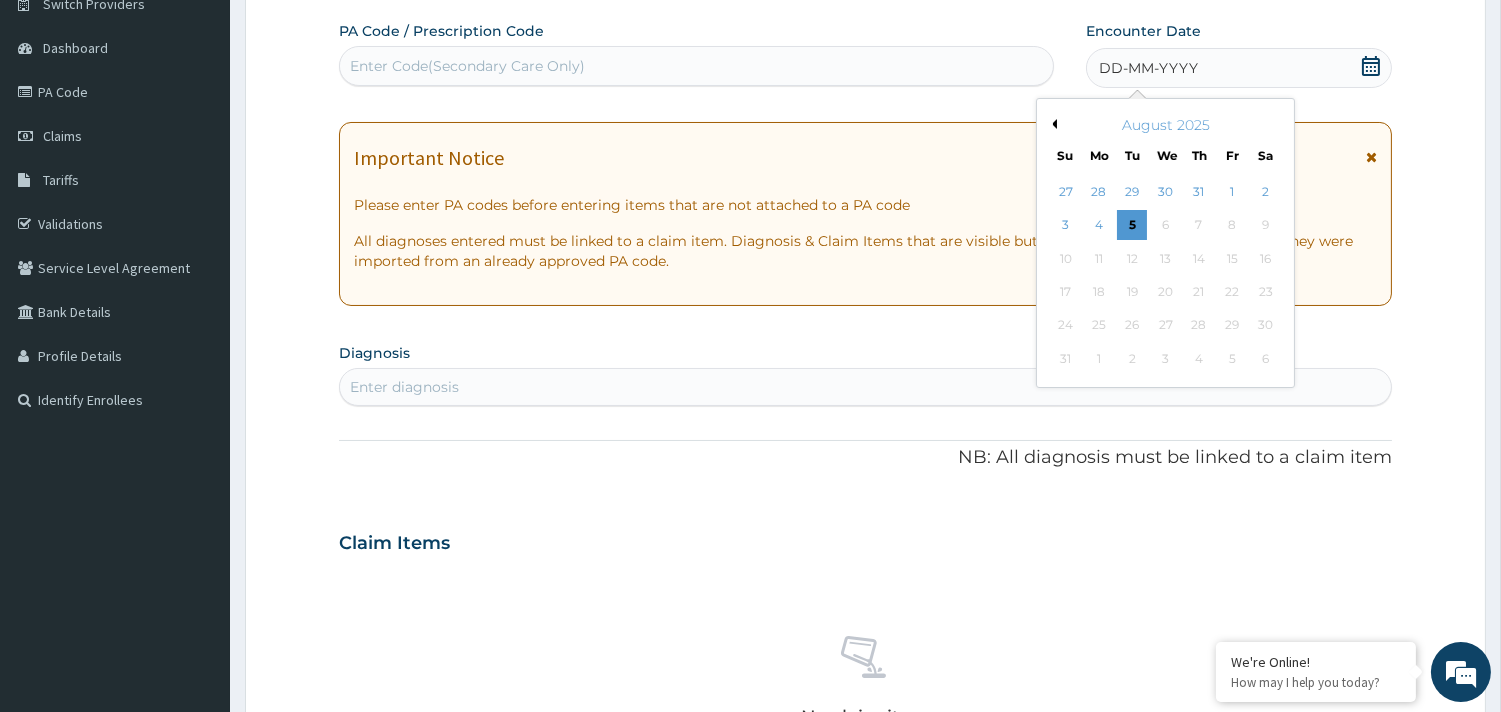 click on "Previous Month" at bounding box center [1052, 124] 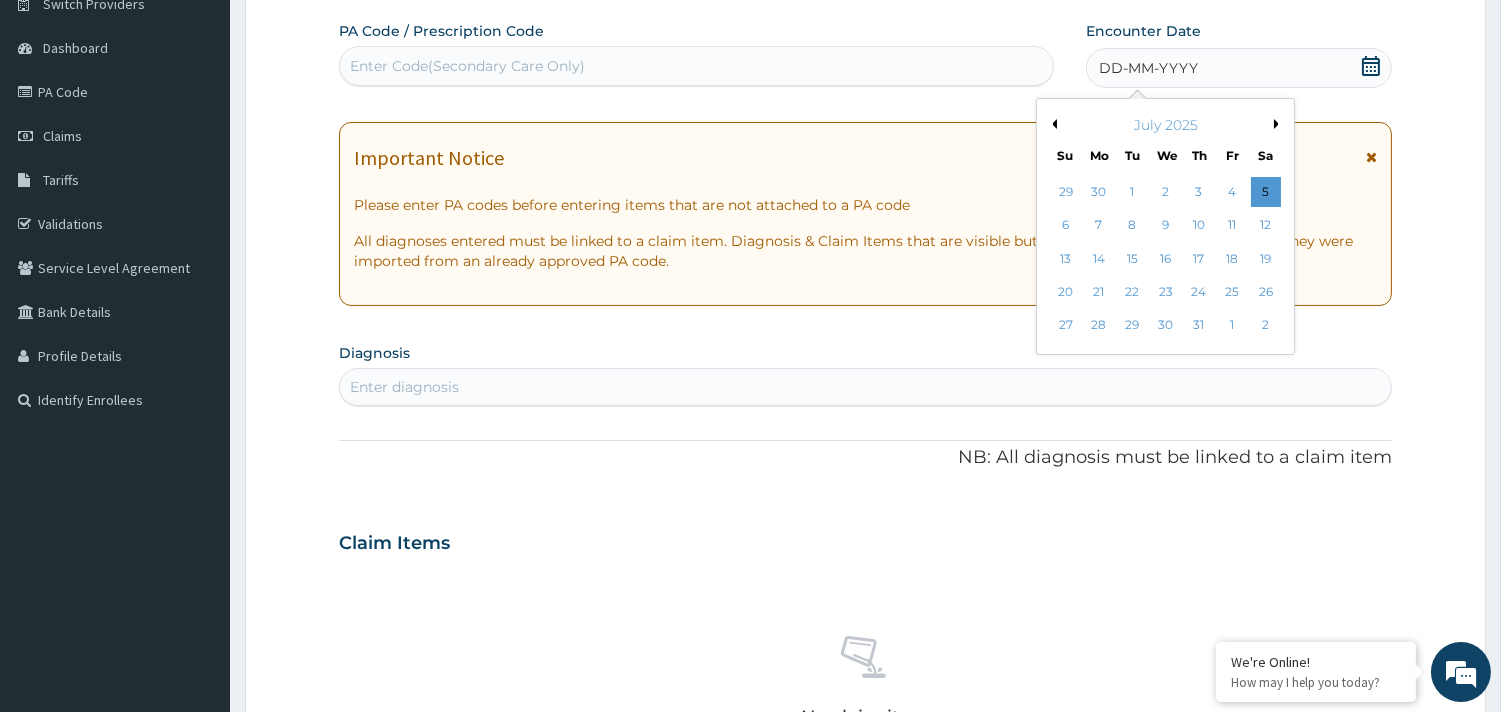 click on "Previous Month" at bounding box center [1052, 124] 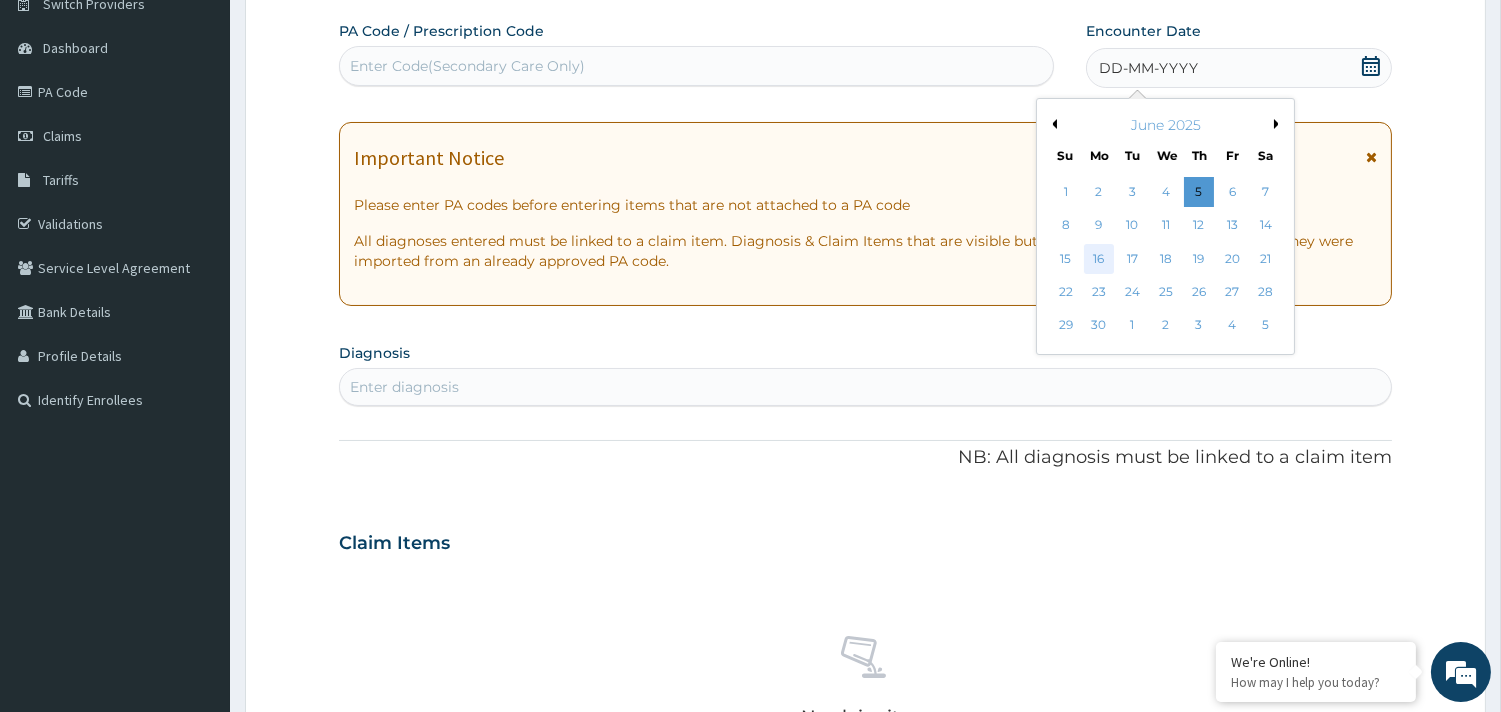 click on "16" at bounding box center (1099, 259) 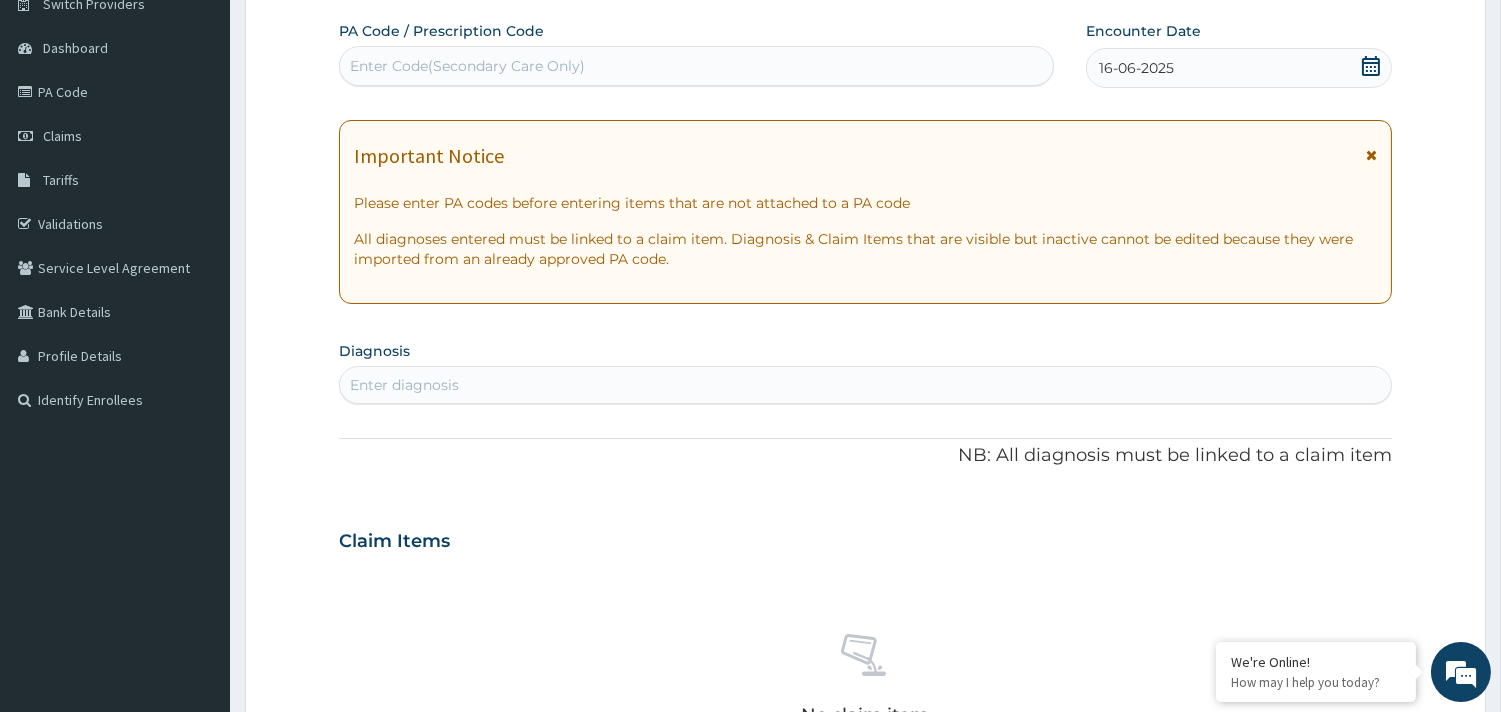 click on "Enter diagnosis" at bounding box center (404, 385) 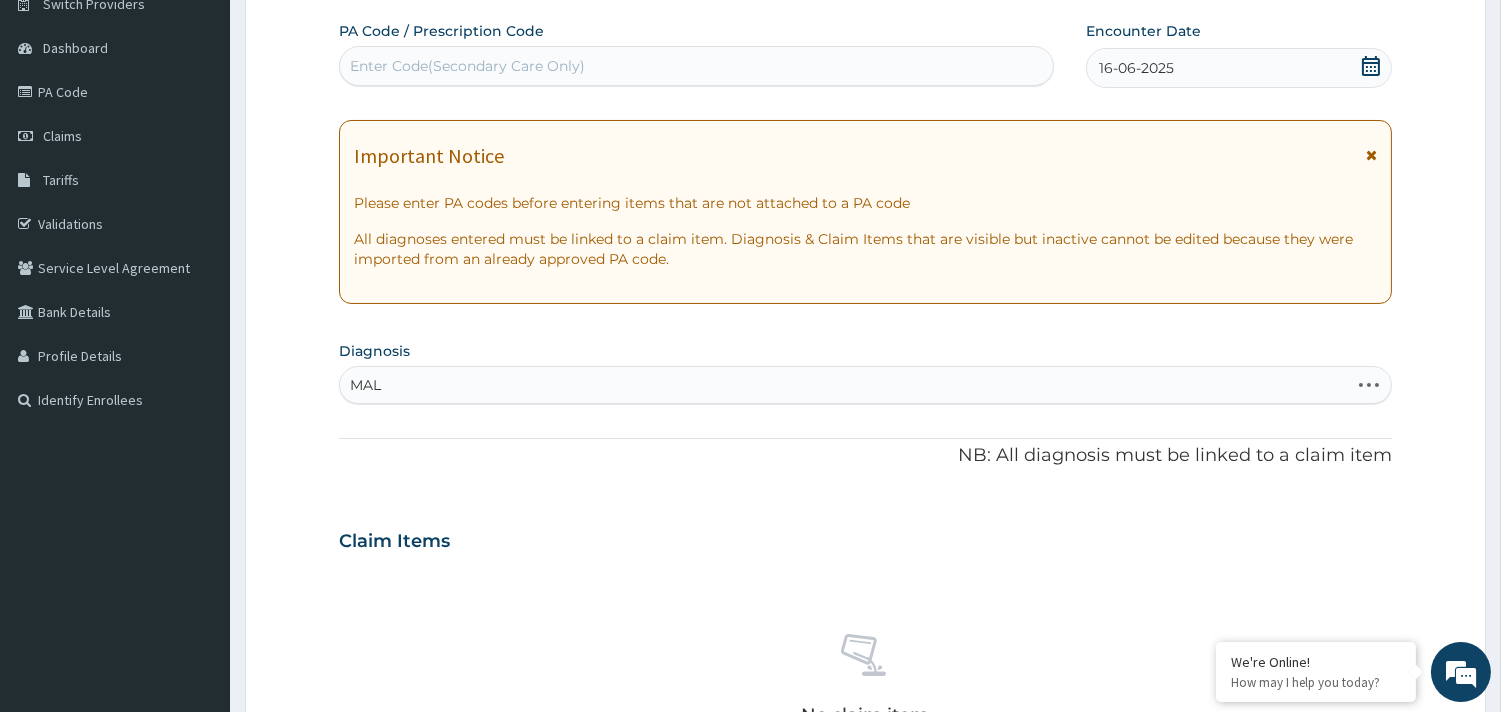 type on "MALA" 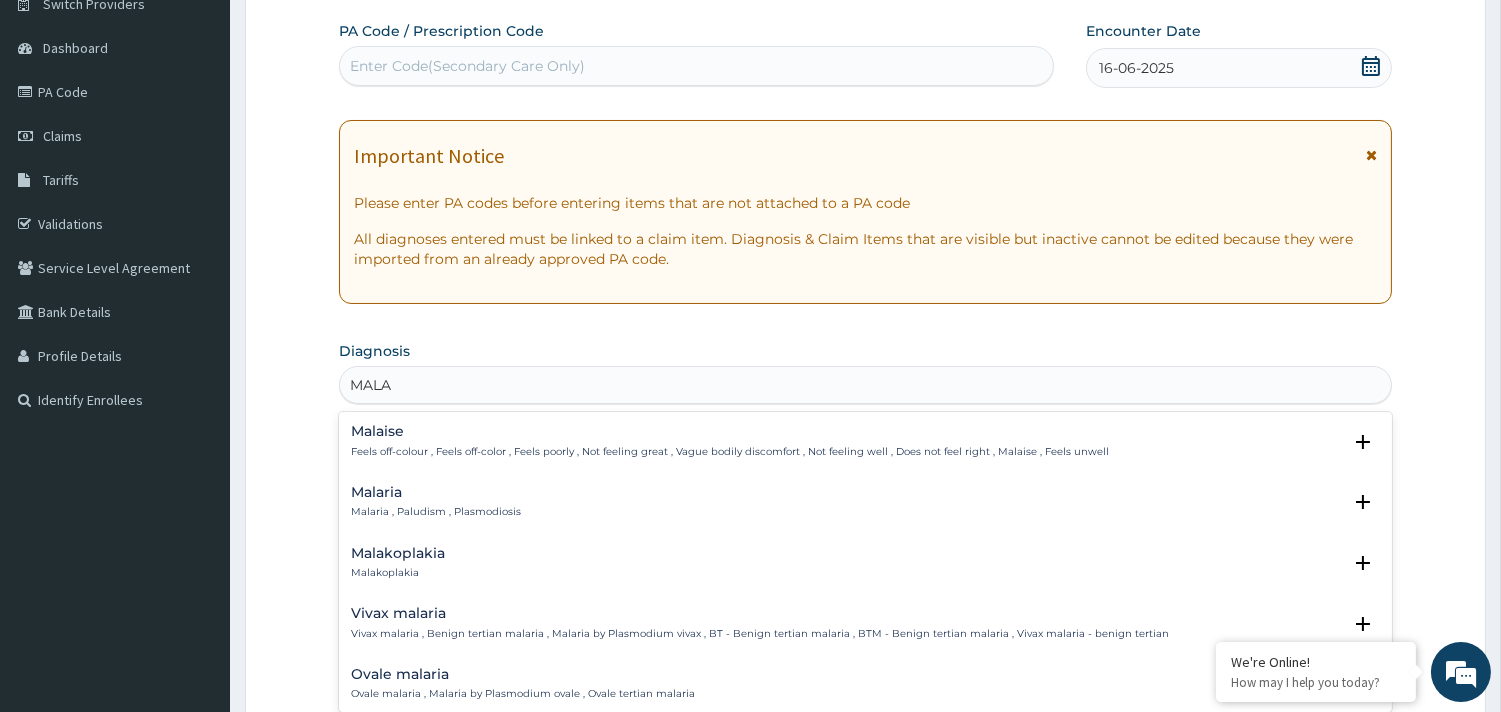click on "Malaria Malaria , Paludism , Plasmodiosis" at bounding box center [436, 502] 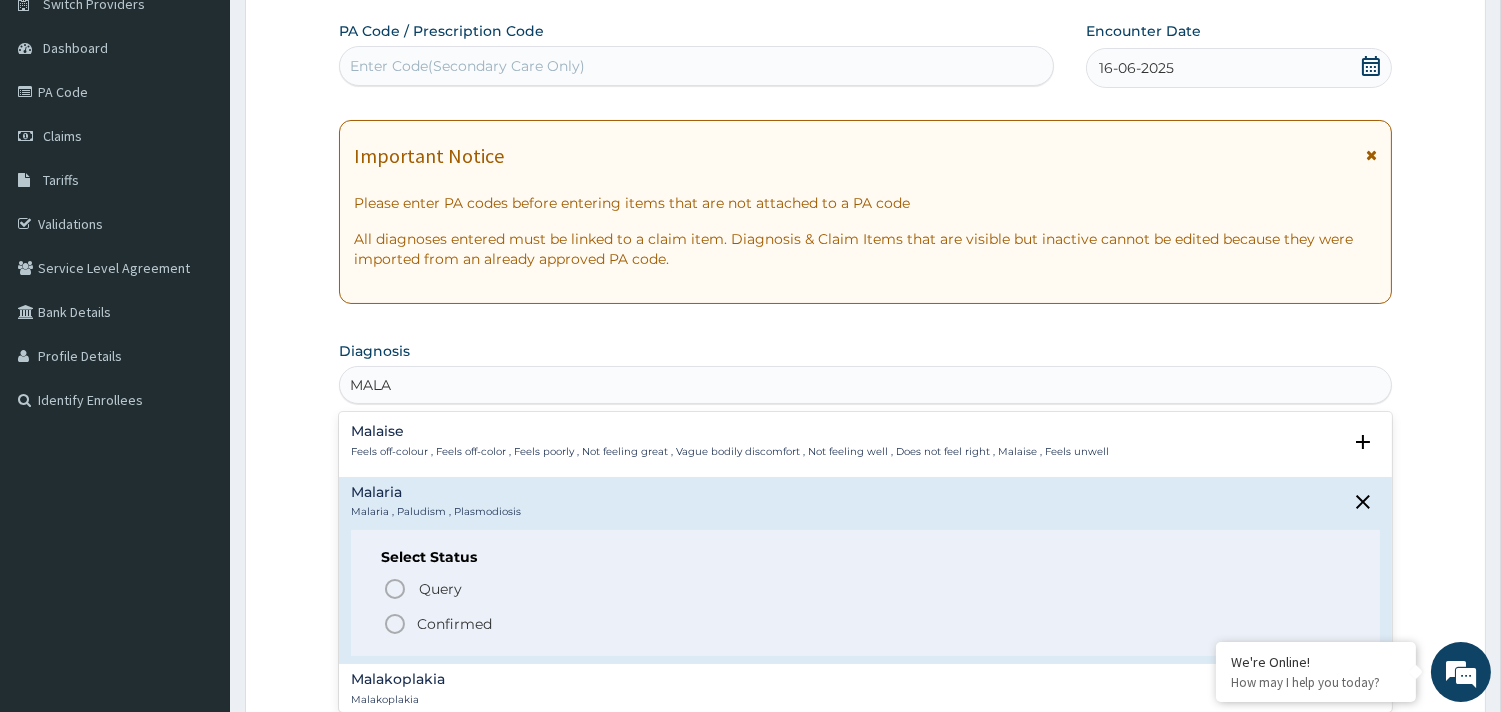 click 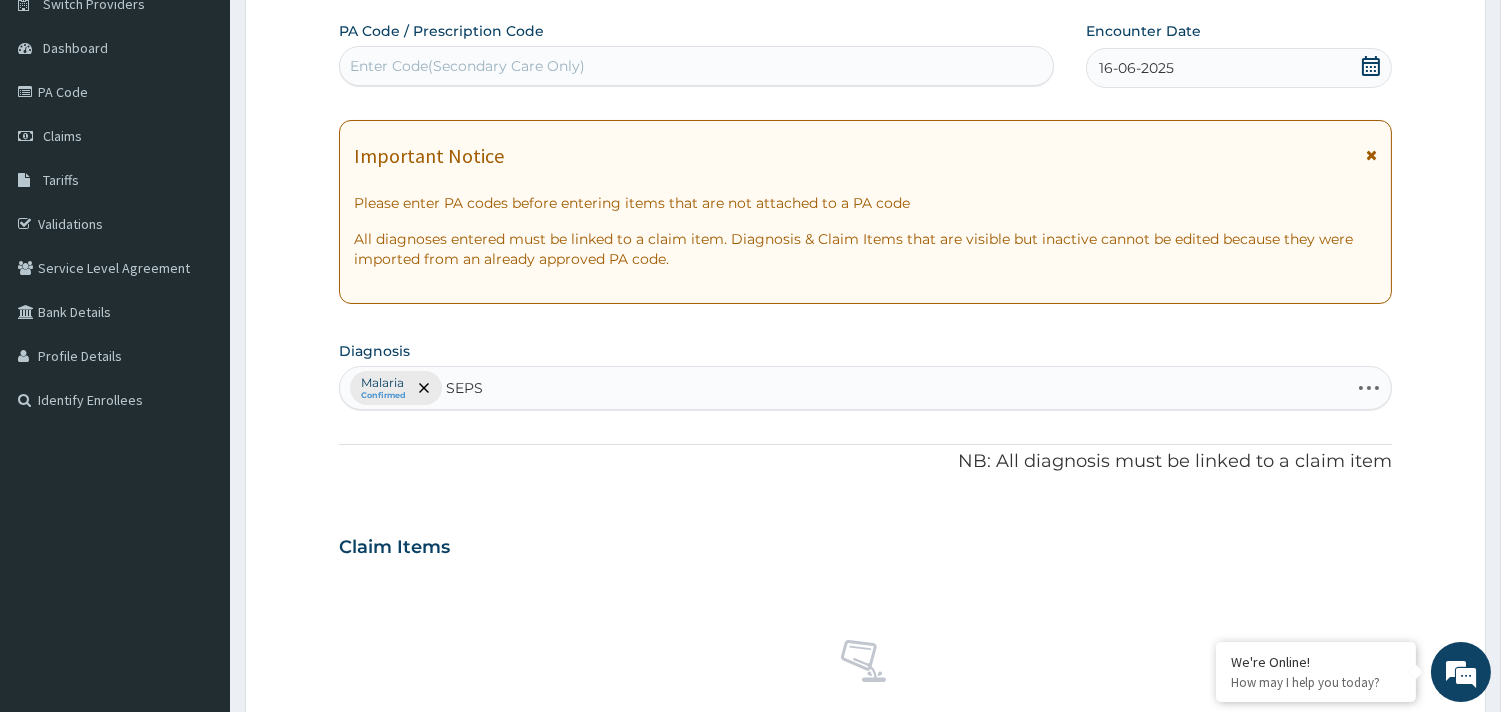 type on "SEPSI" 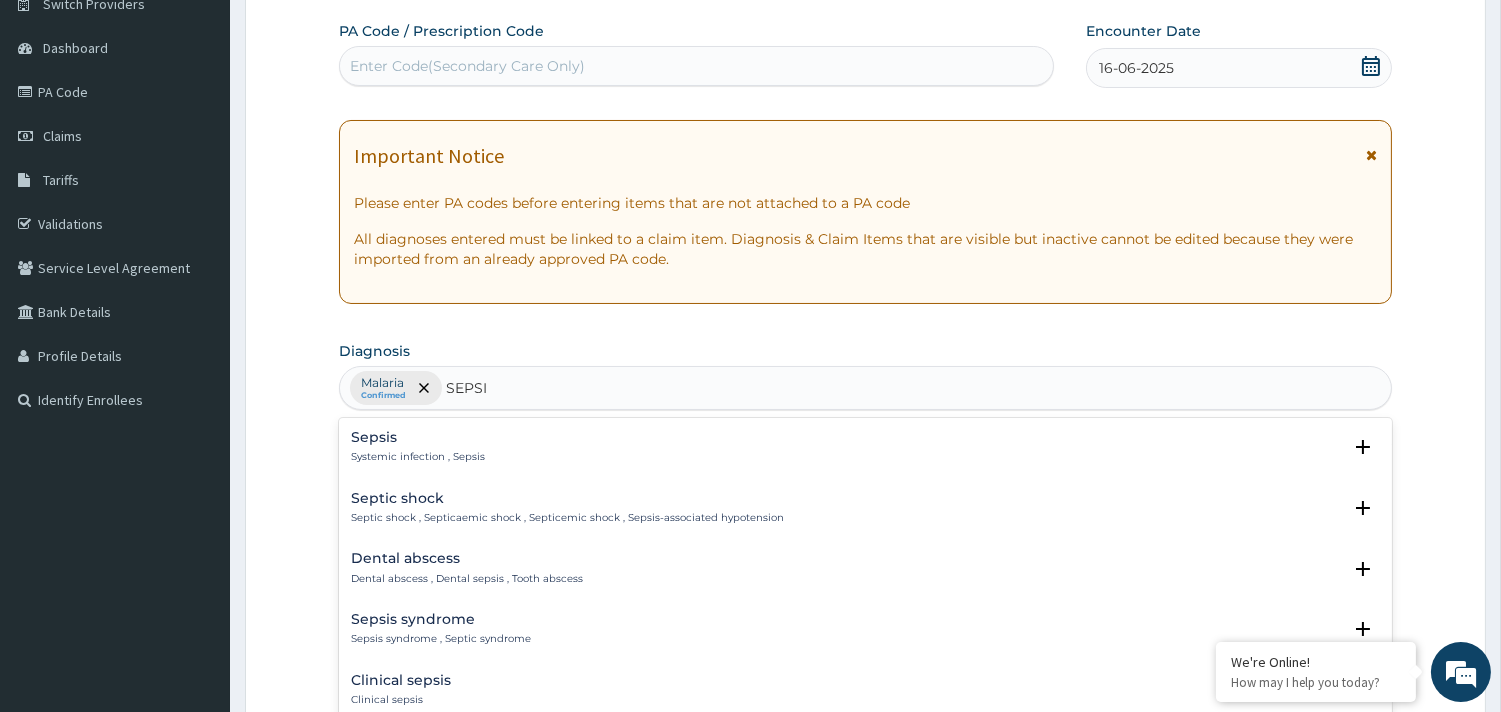 click on "Sepsis Systemic infection , Sepsis" at bounding box center [418, 447] 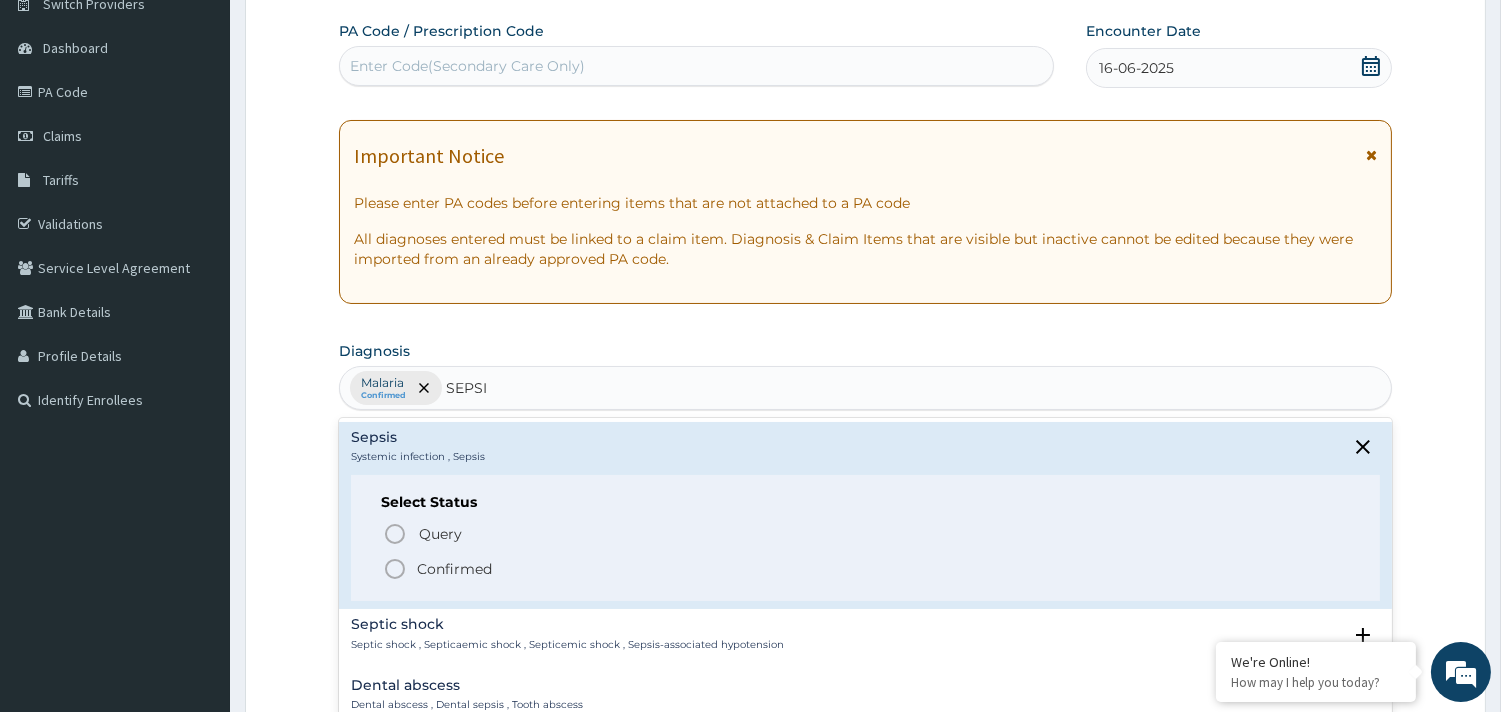 click 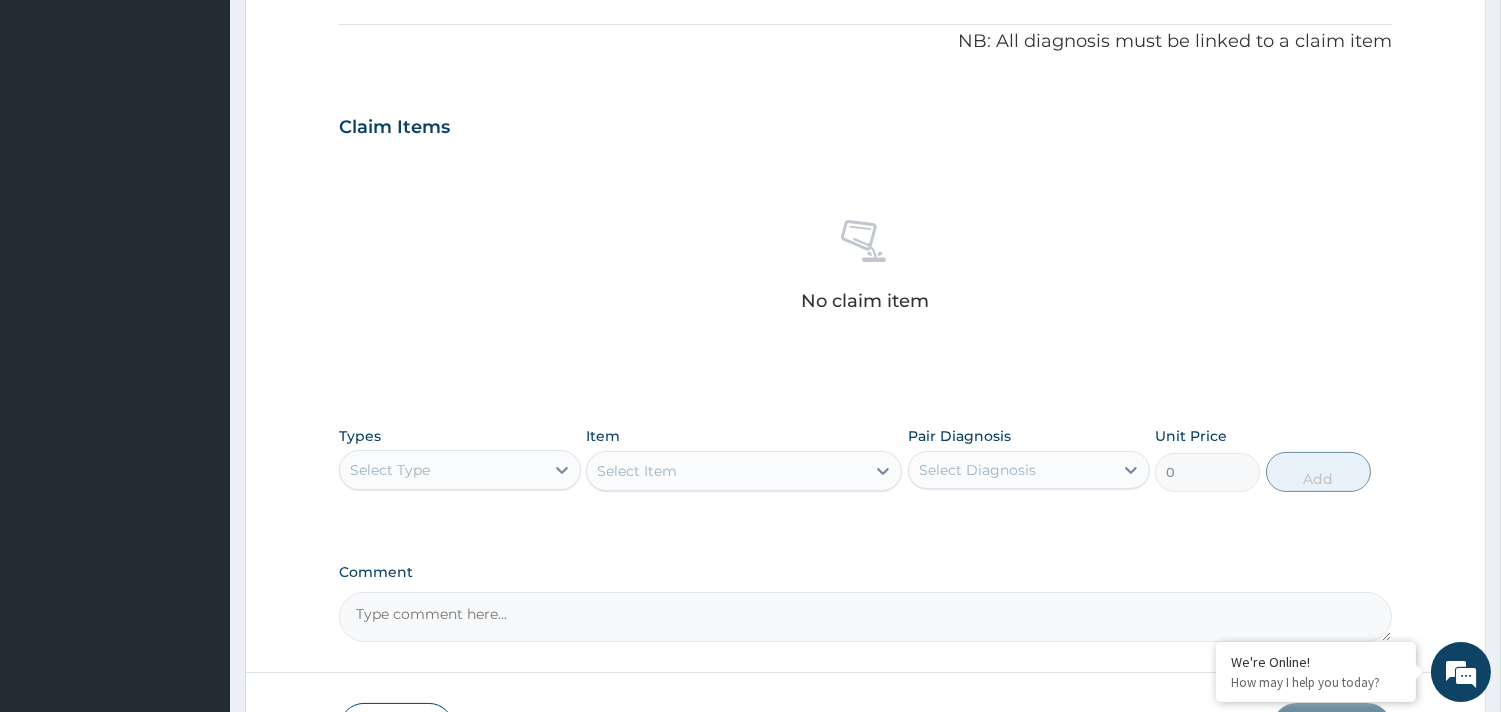 scroll, scrollTop: 730, scrollLeft: 0, axis: vertical 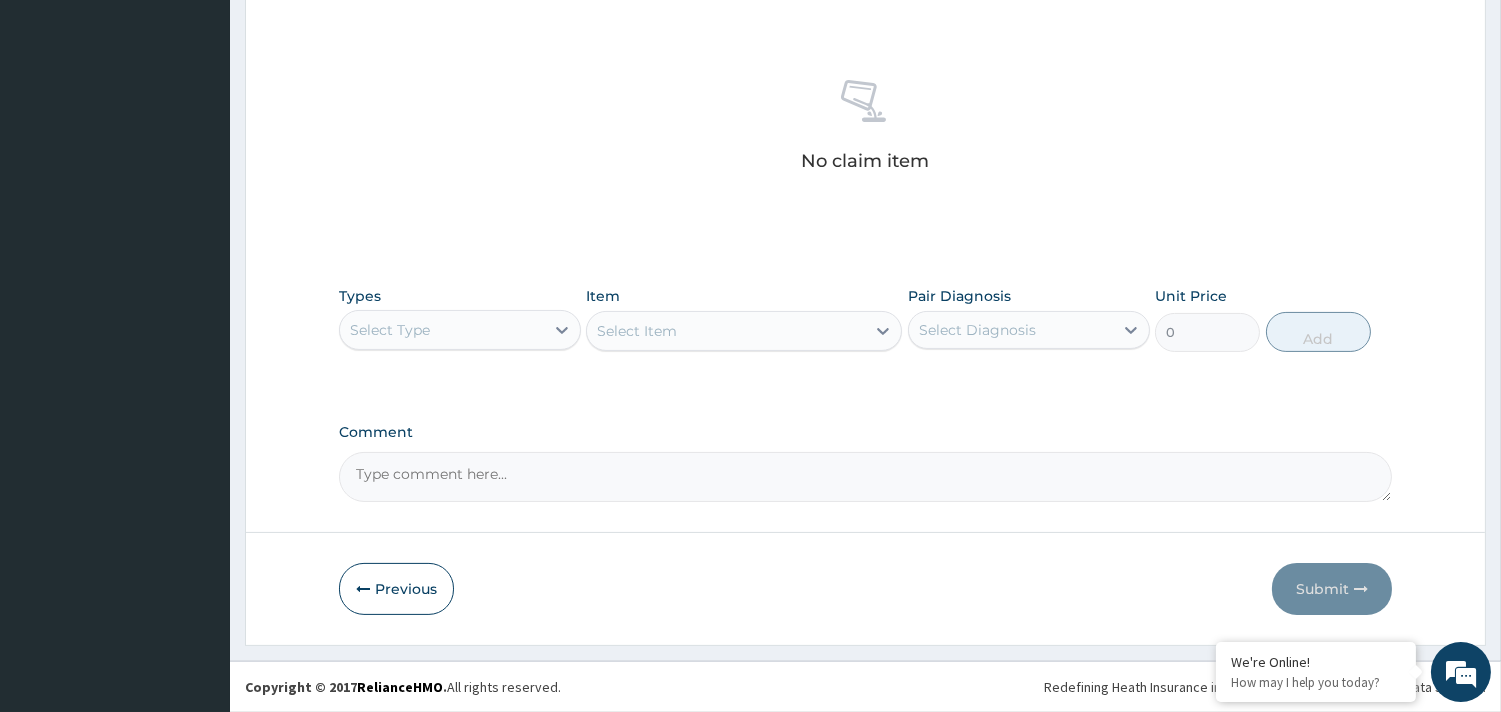drag, startPoint x: 537, startPoint y: 324, endPoint x: 527, endPoint y: 328, distance: 10.770329 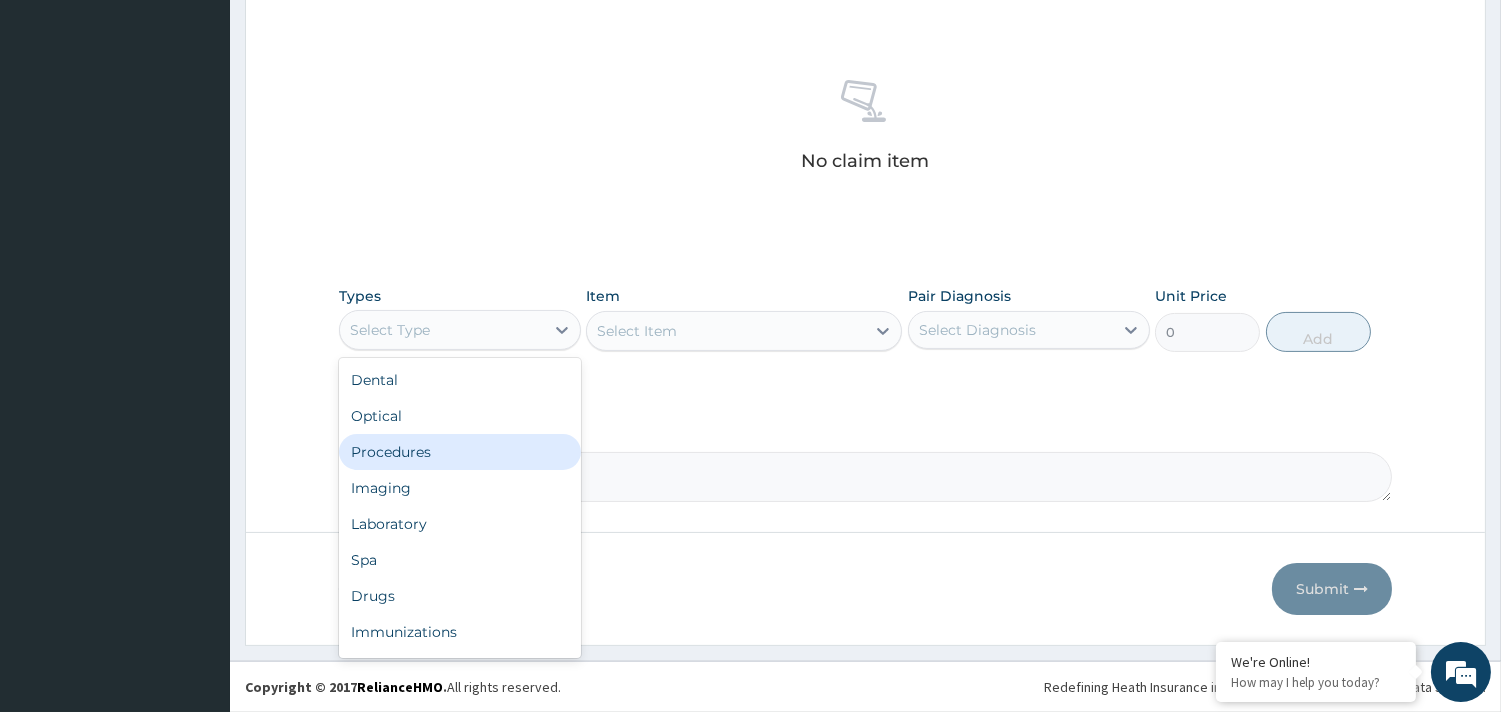 click on "Procedures" at bounding box center (460, 452) 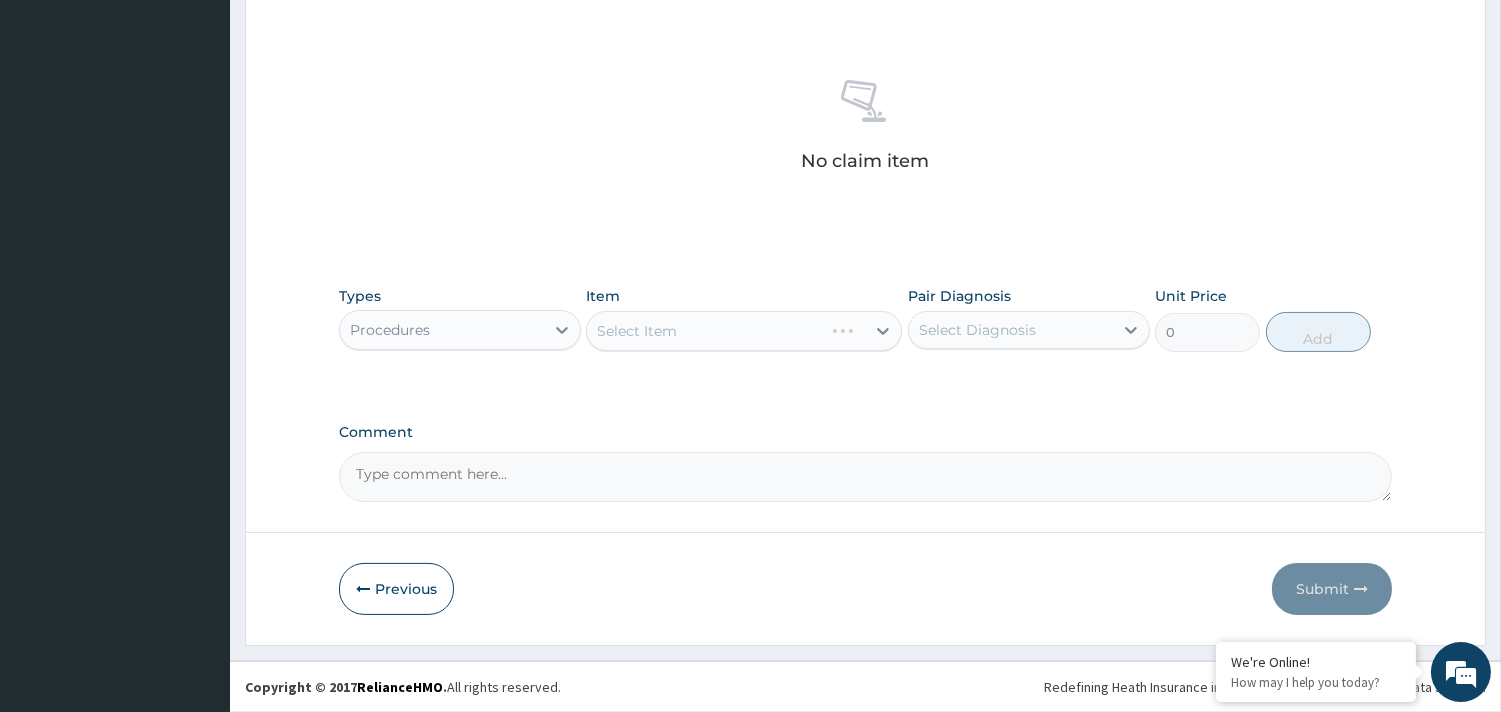 click on "Select Item" at bounding box center [744, 331] 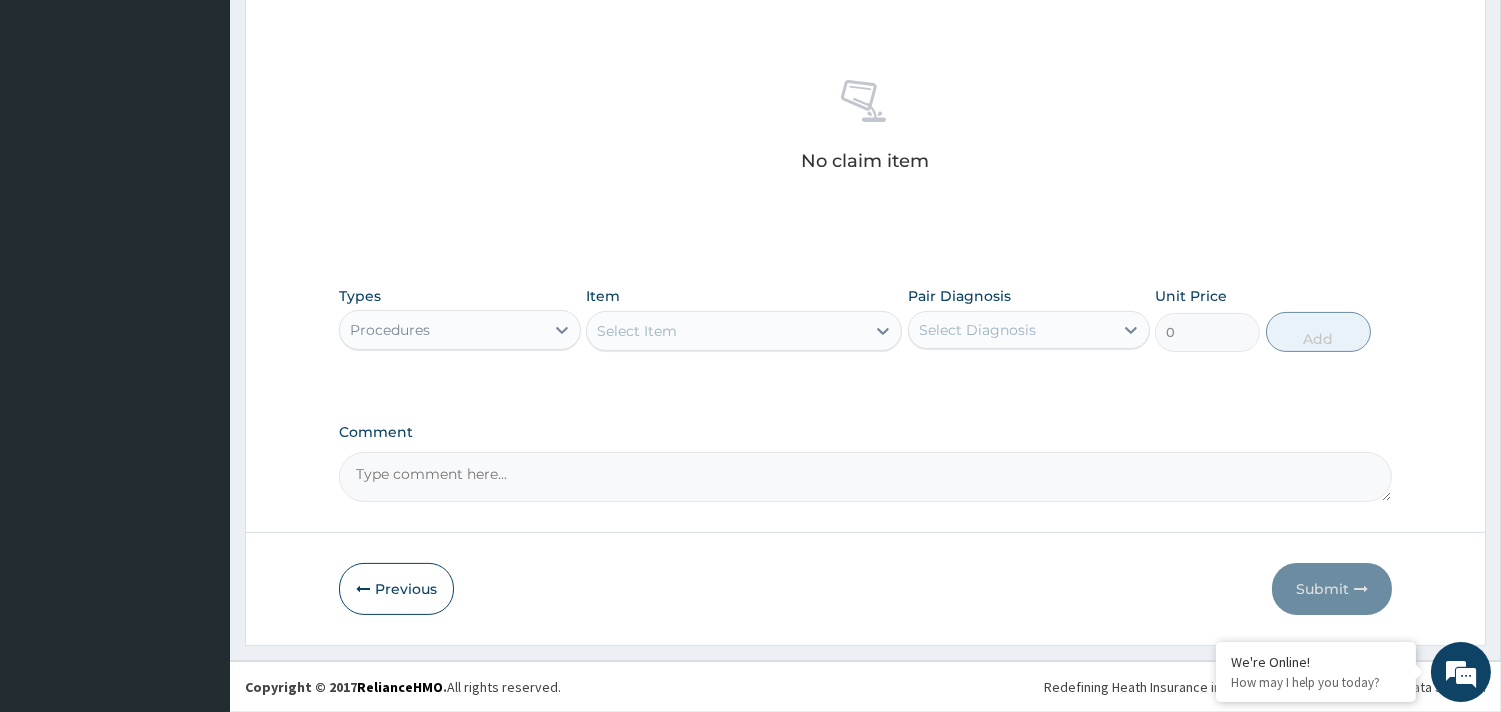 click on "Select Item" at bounding box center [637, 331] 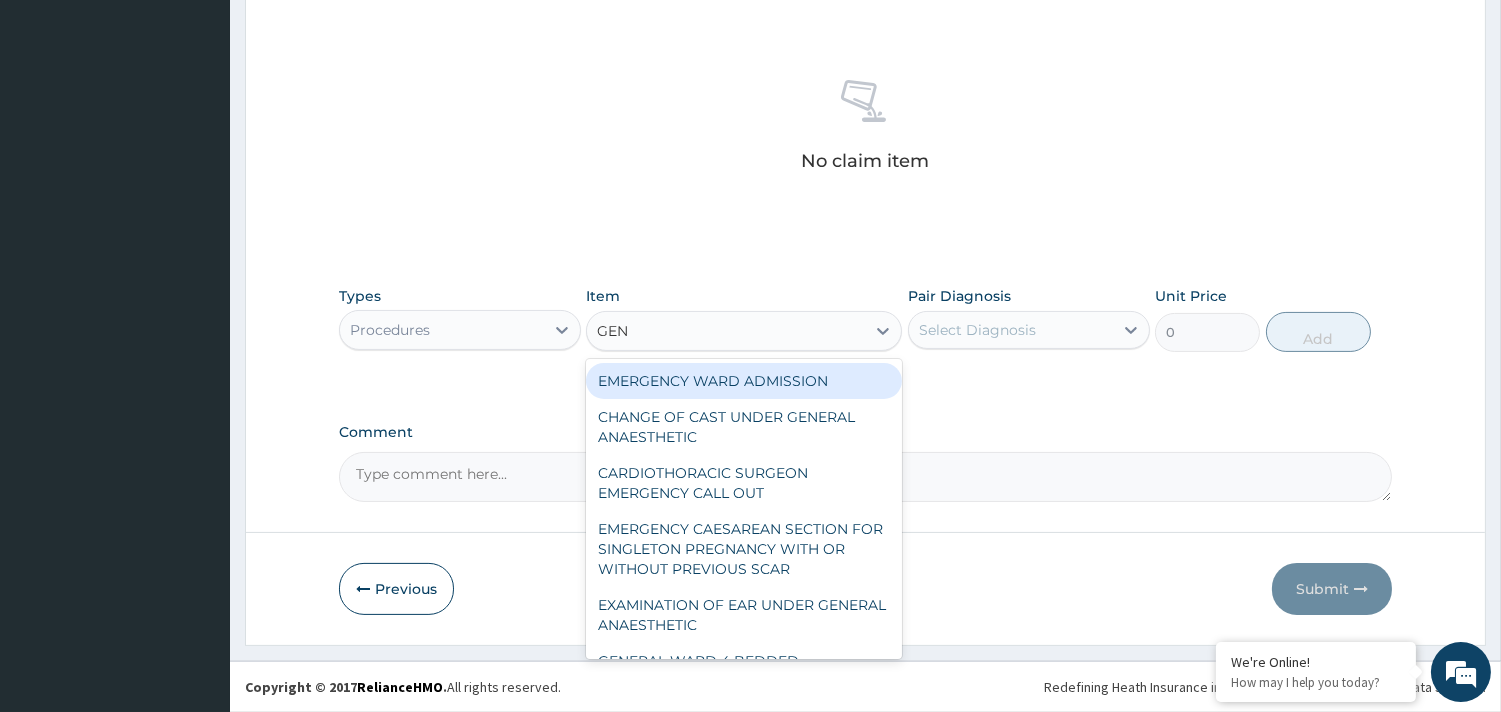 type on "GENE" 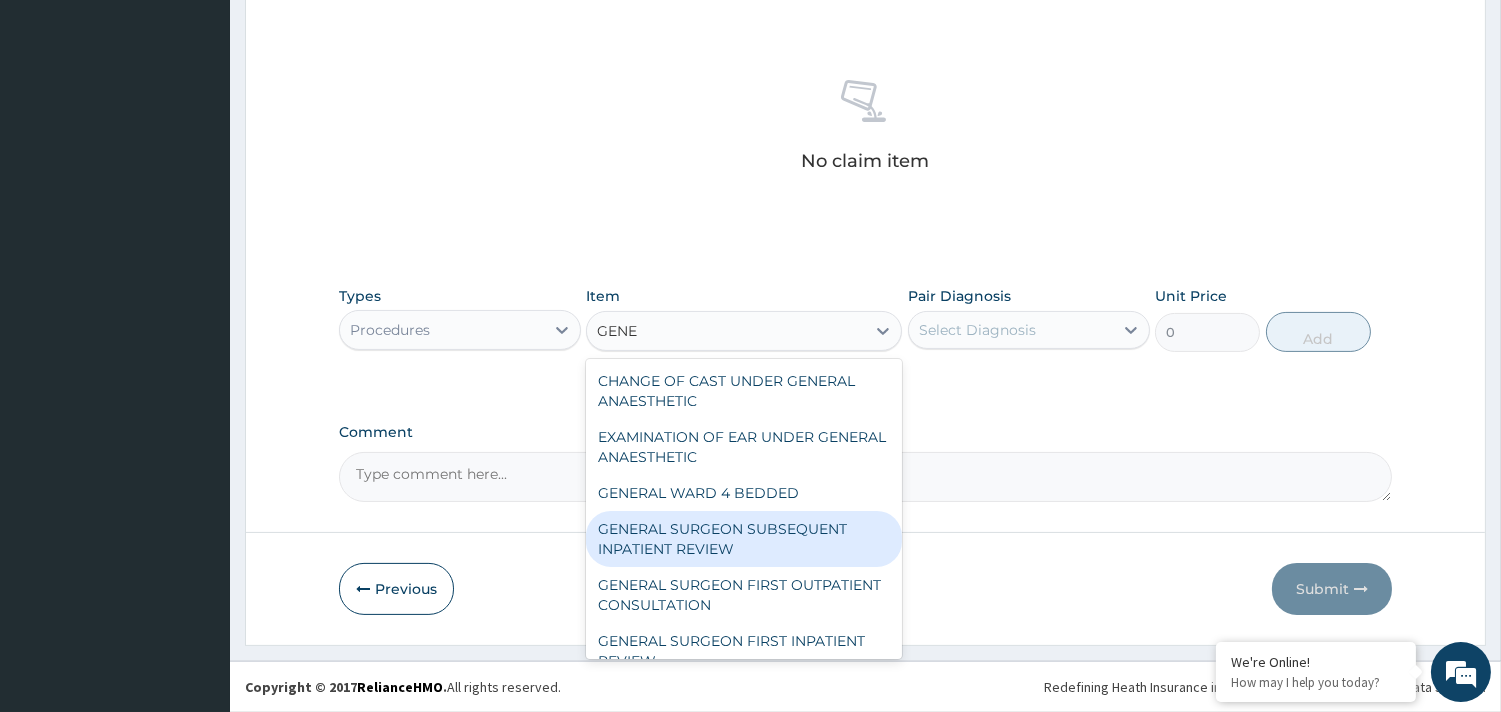 scroll, scrollTop: 111, scrollLeft: 0, axis: vertical 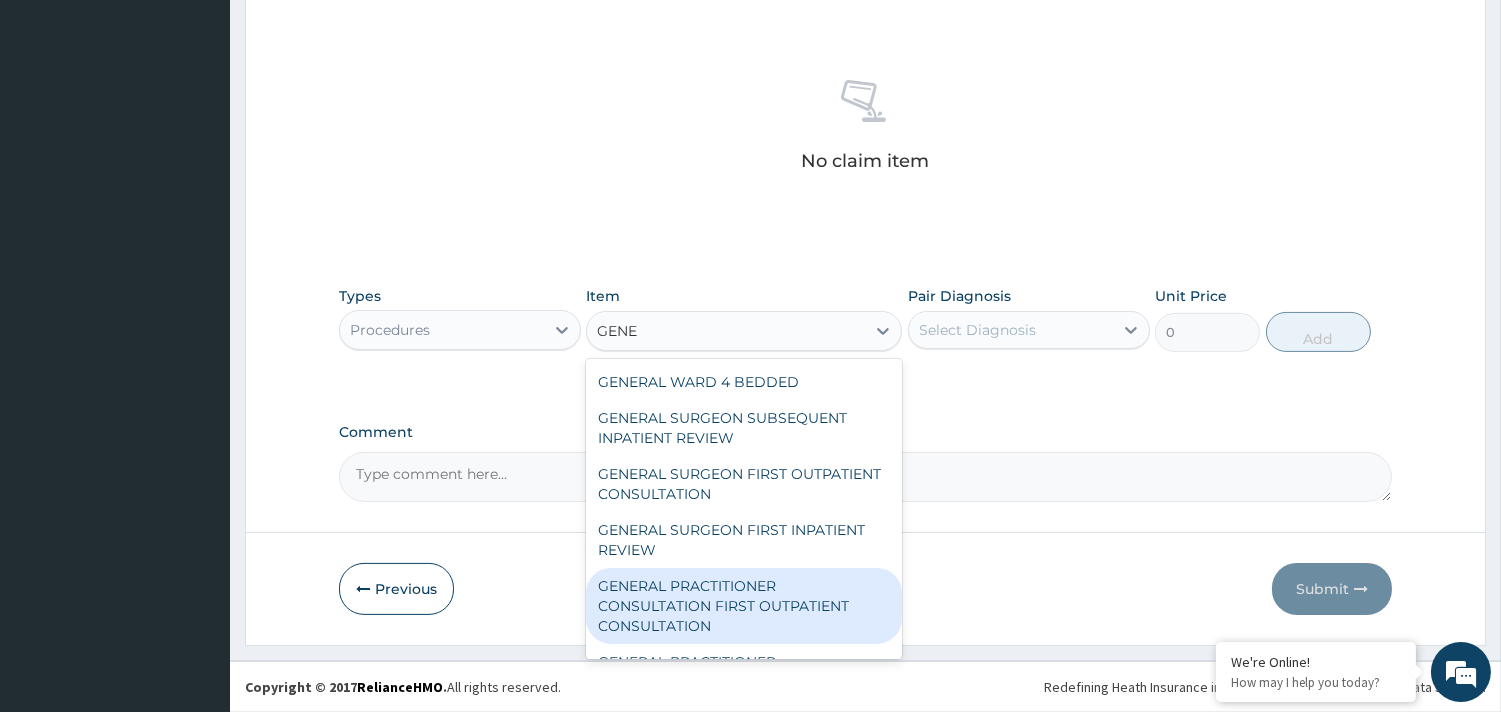 click on "GENERAL PRACTITIONER CONSULTATION FIRST OUTPATIENT CONSULTATION" at bounding box center [744, 606] 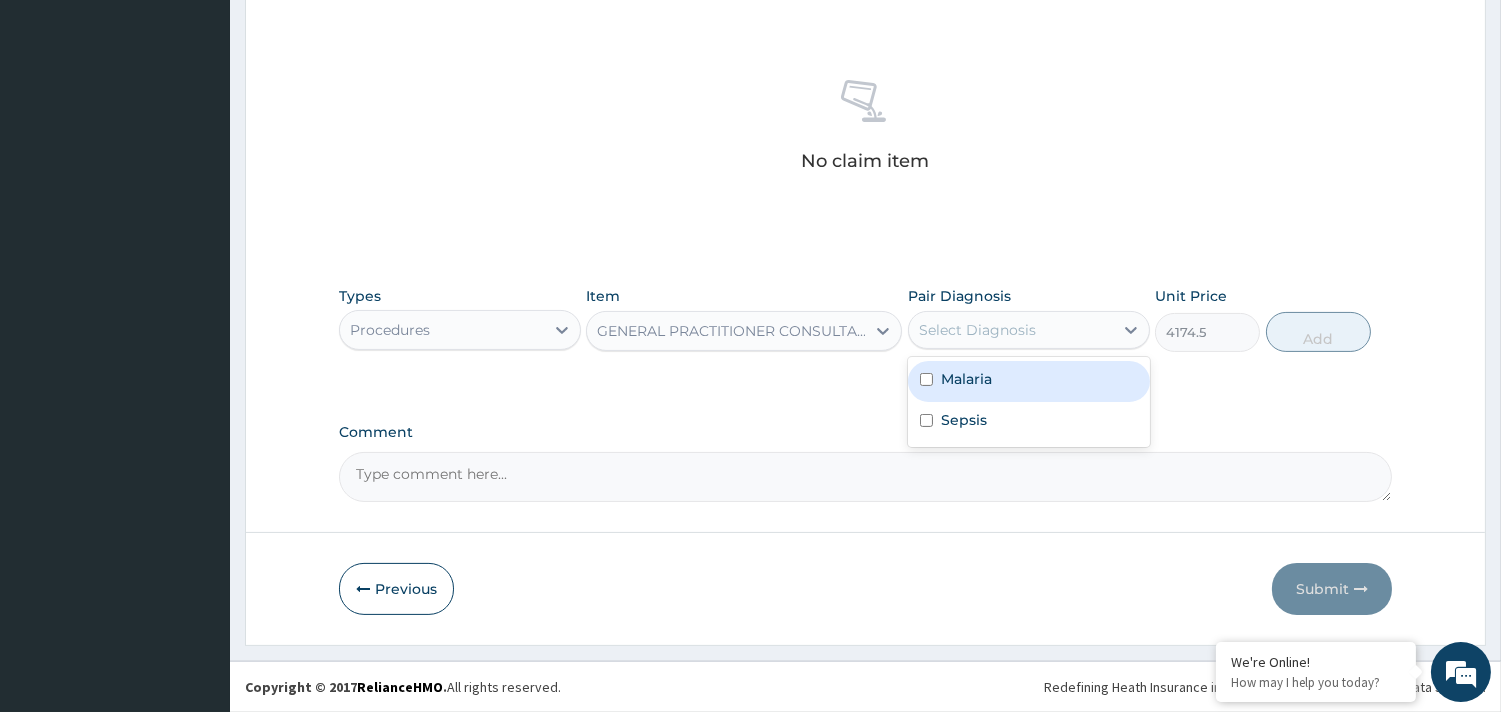 click on "Select Diagnosis" at bounding box center (977, 330) 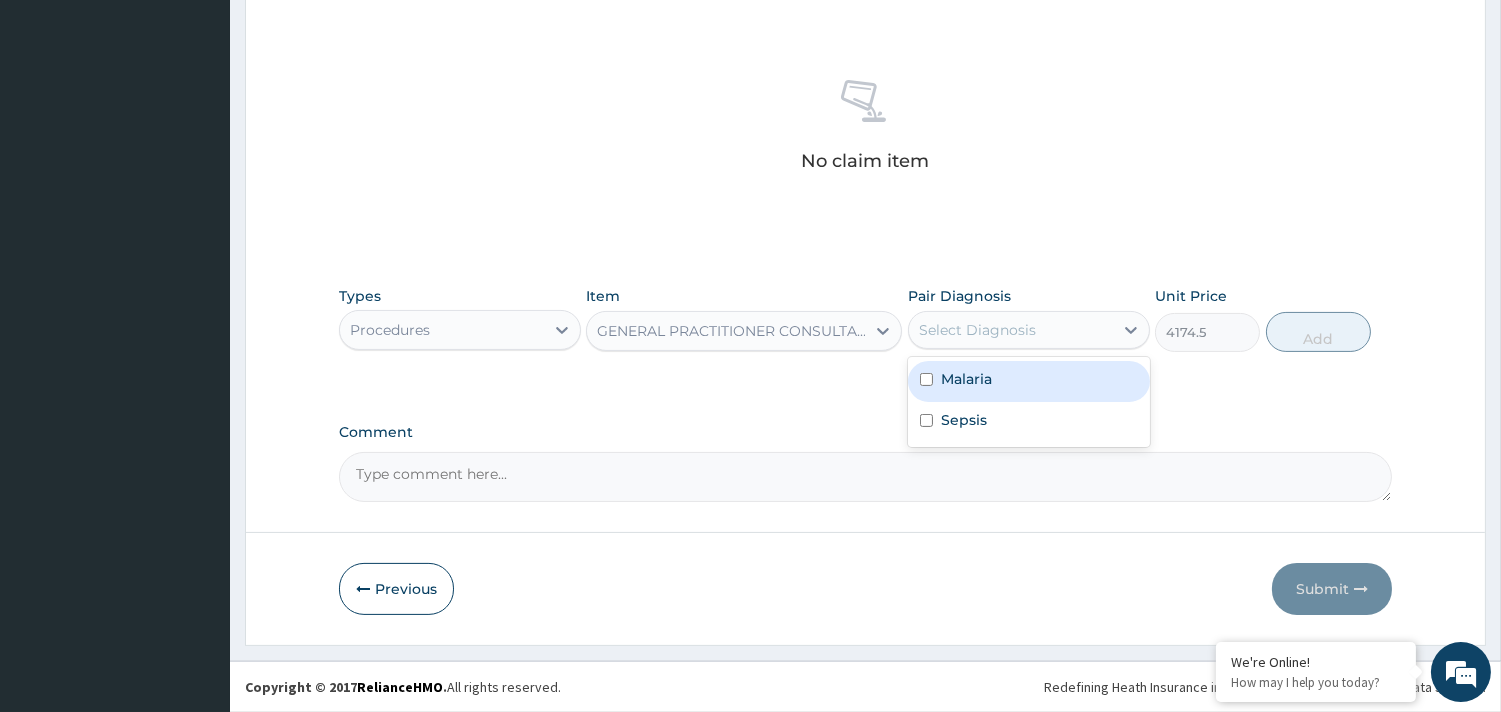 click on "Malaria" at bounding box center [1029, 381] 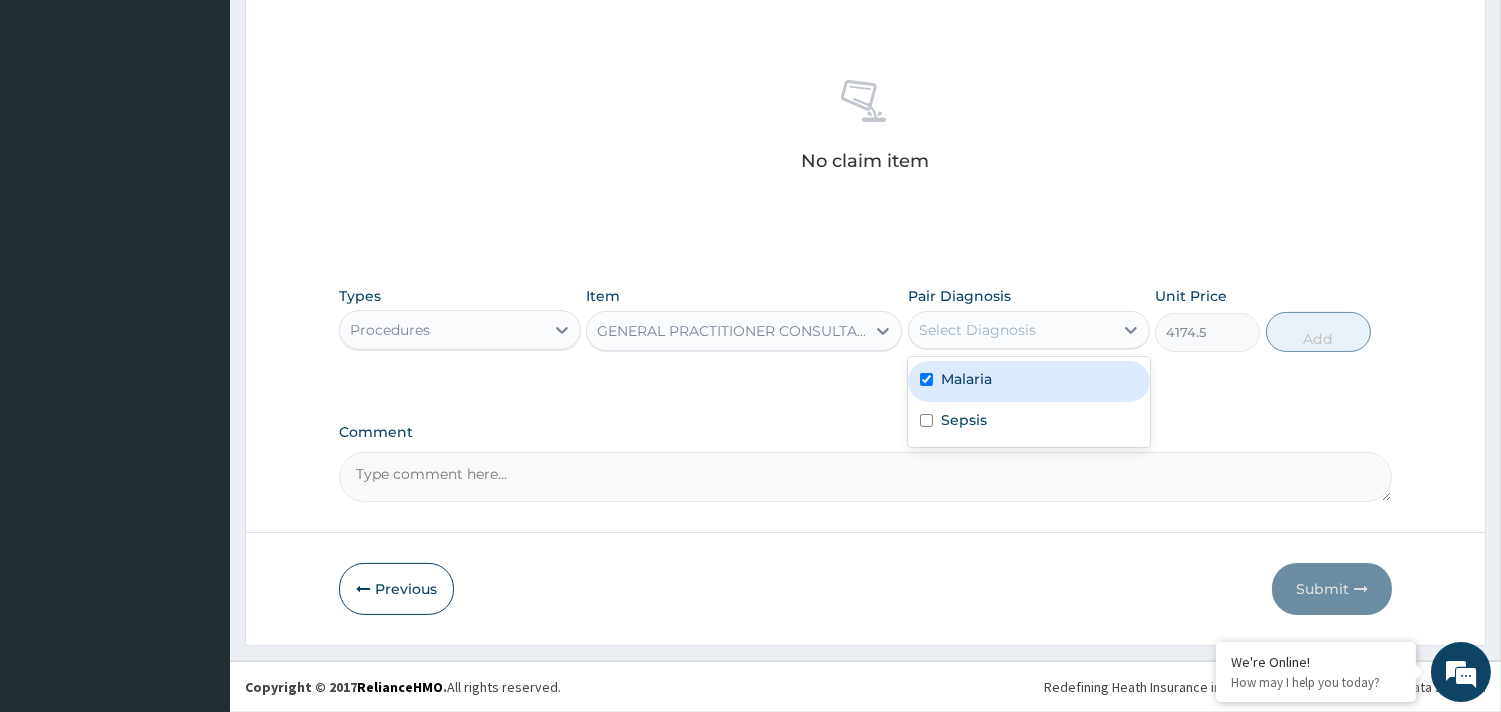 checkbox on "true" 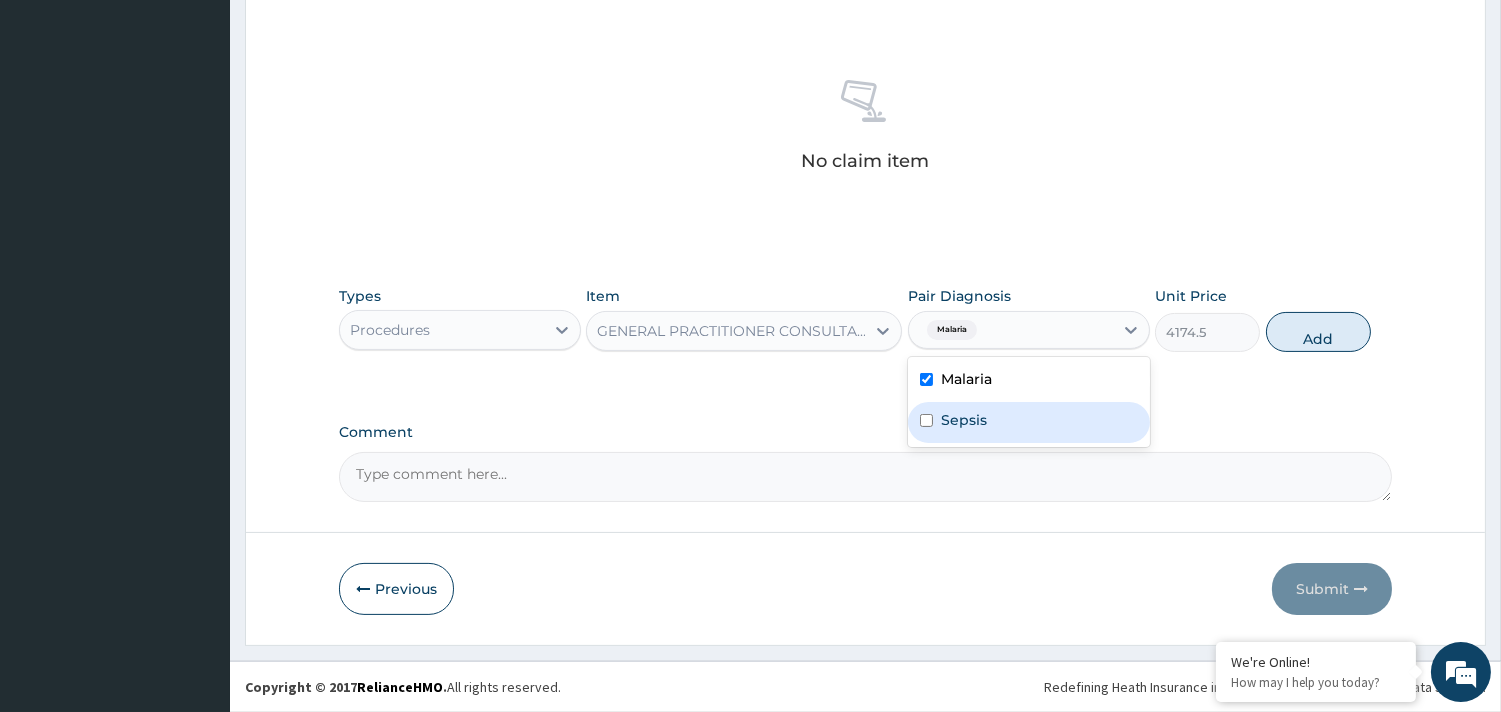 click on "Sepsis" at bounding box center (964, 420) 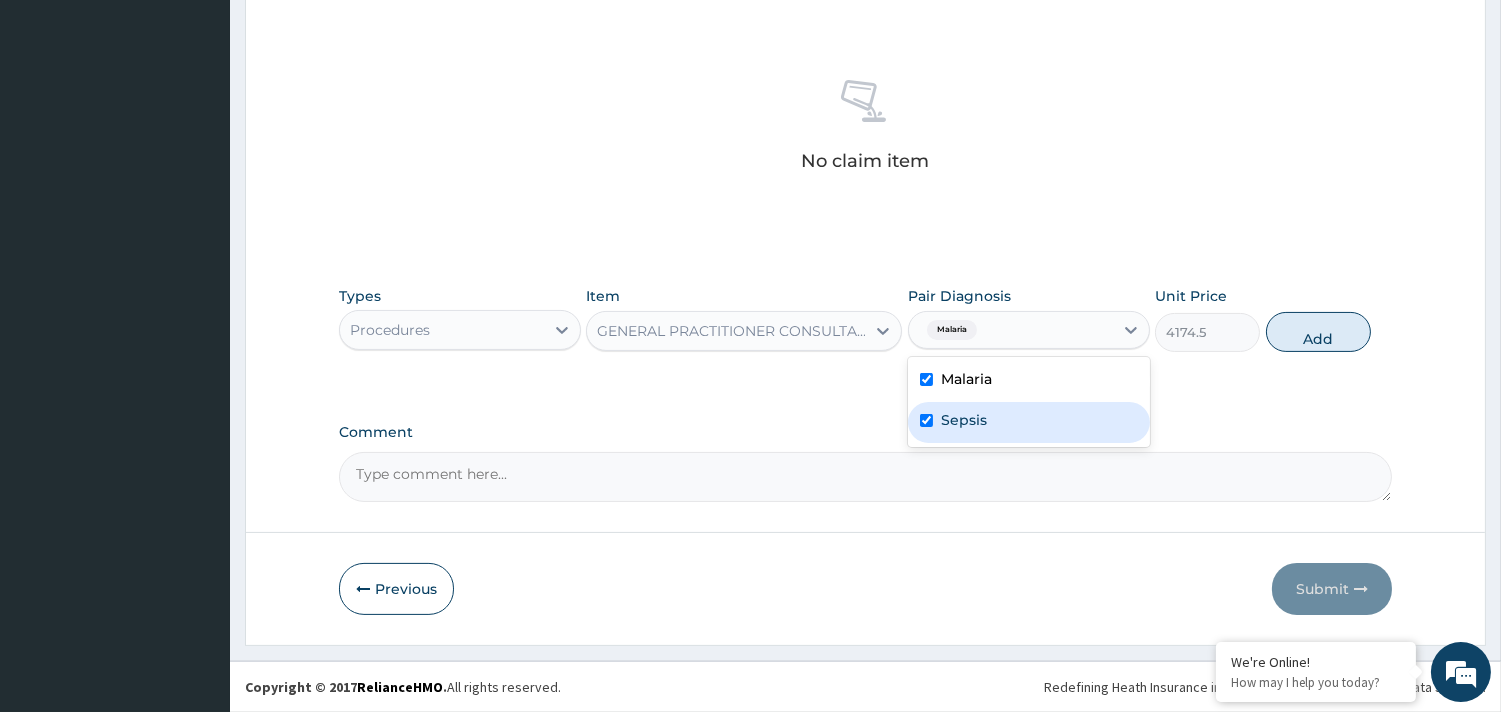 checkbox on "true" 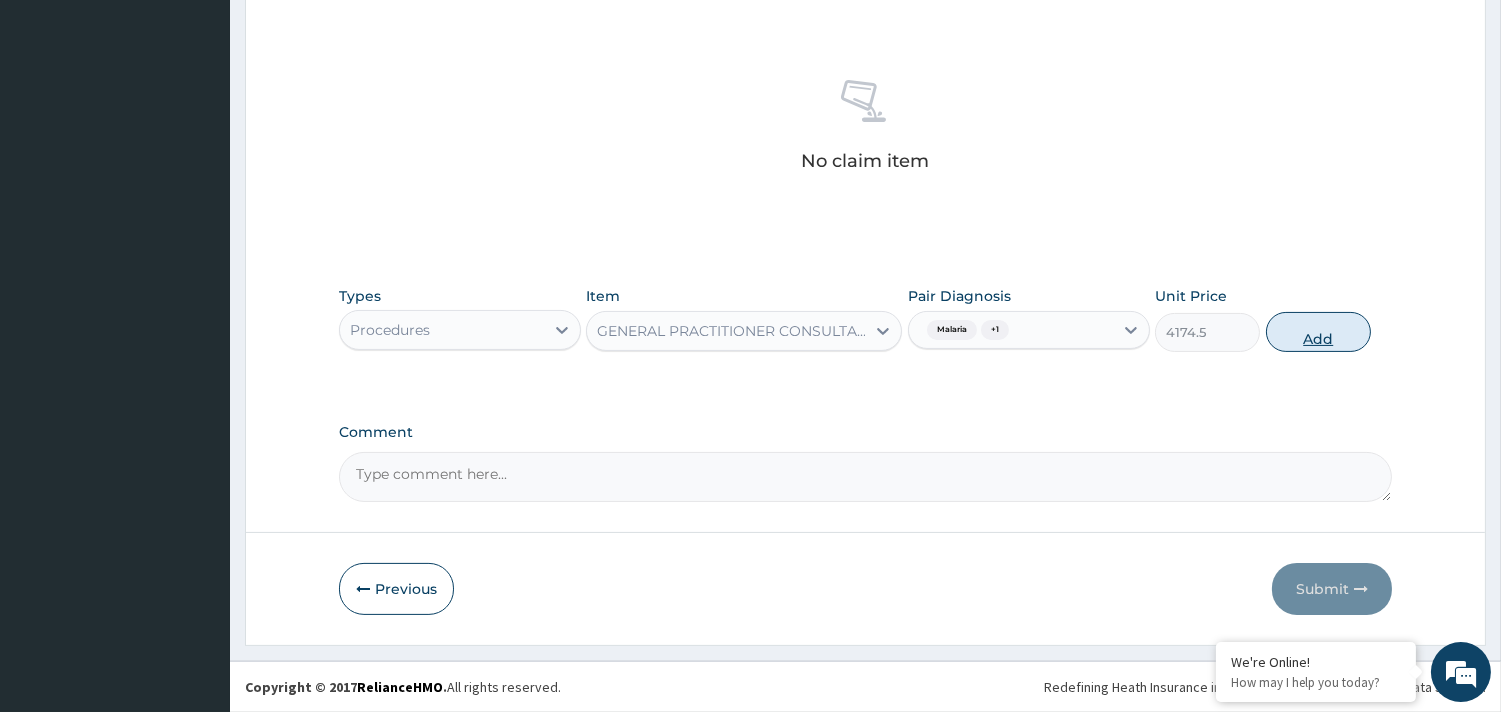 click on "Add" at bounding box center (1318, 332) 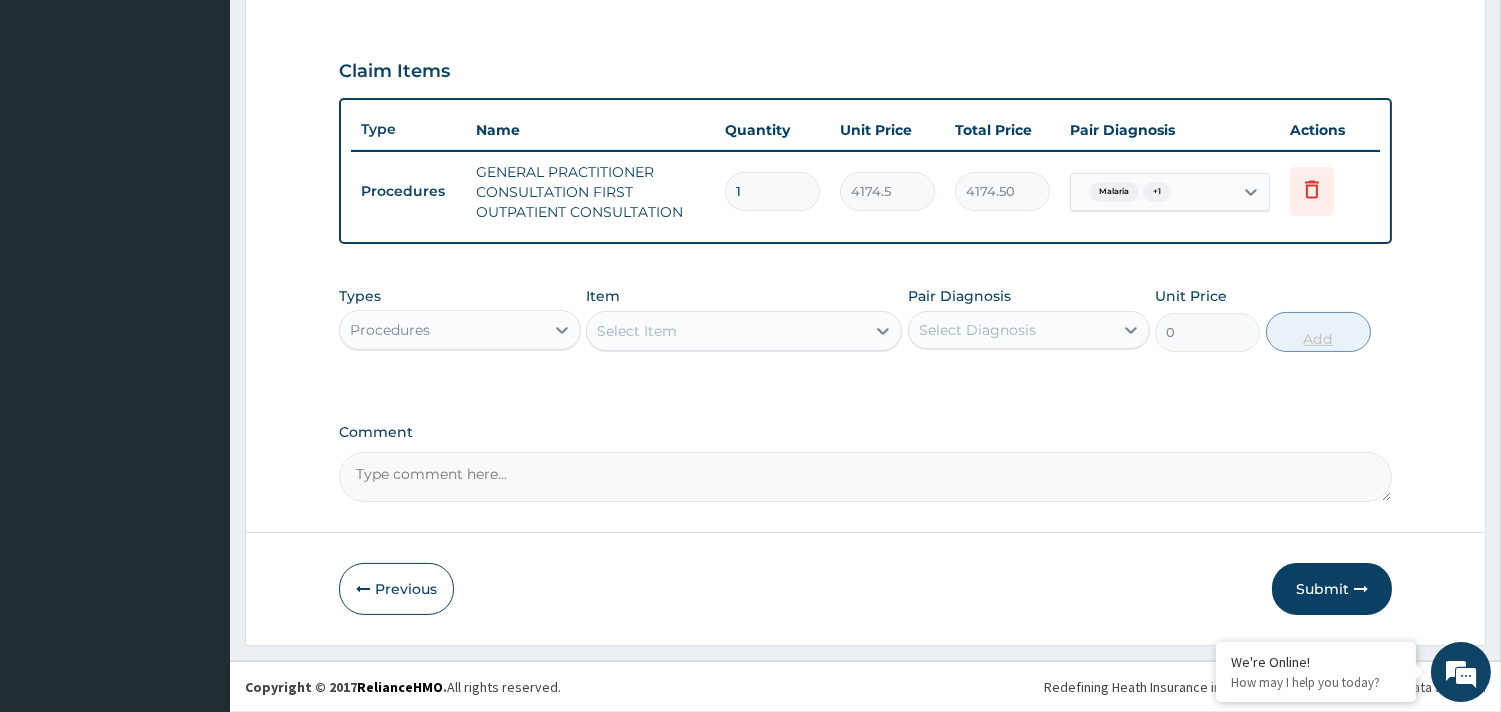 scroll, scrollTop: 643, scrollLeft: 0, axis: vertical 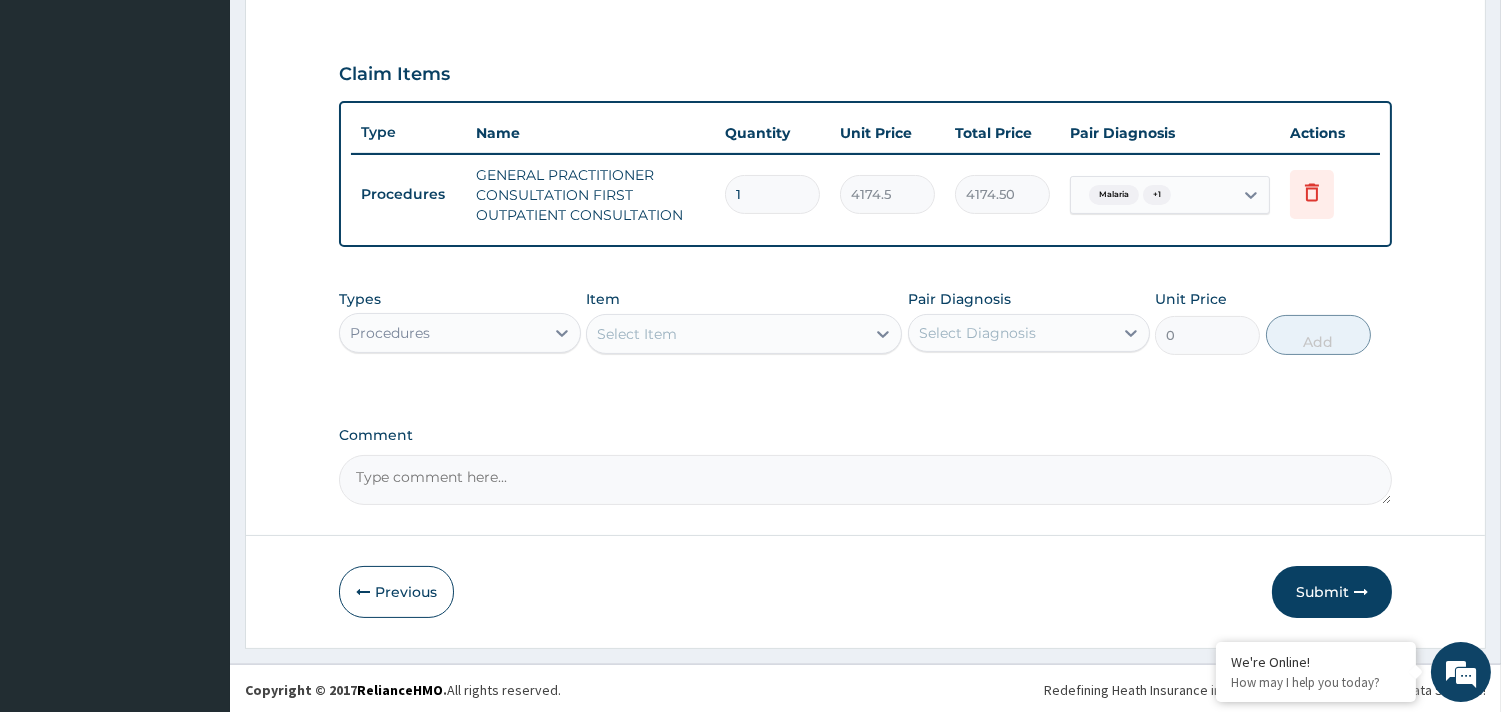 click on "Procedures" at bounding box center [390, 333] 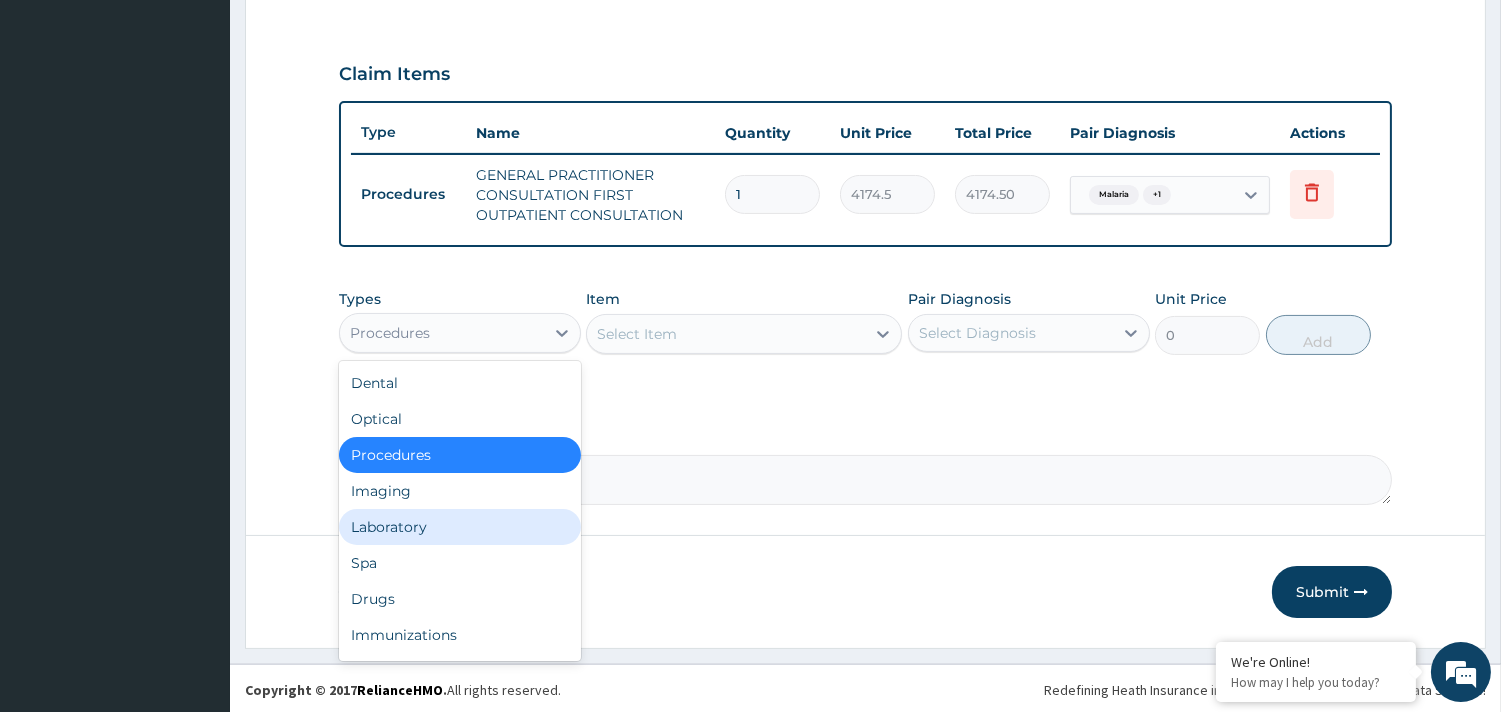 click on "Laboratory" at bounding box center (460, 527) 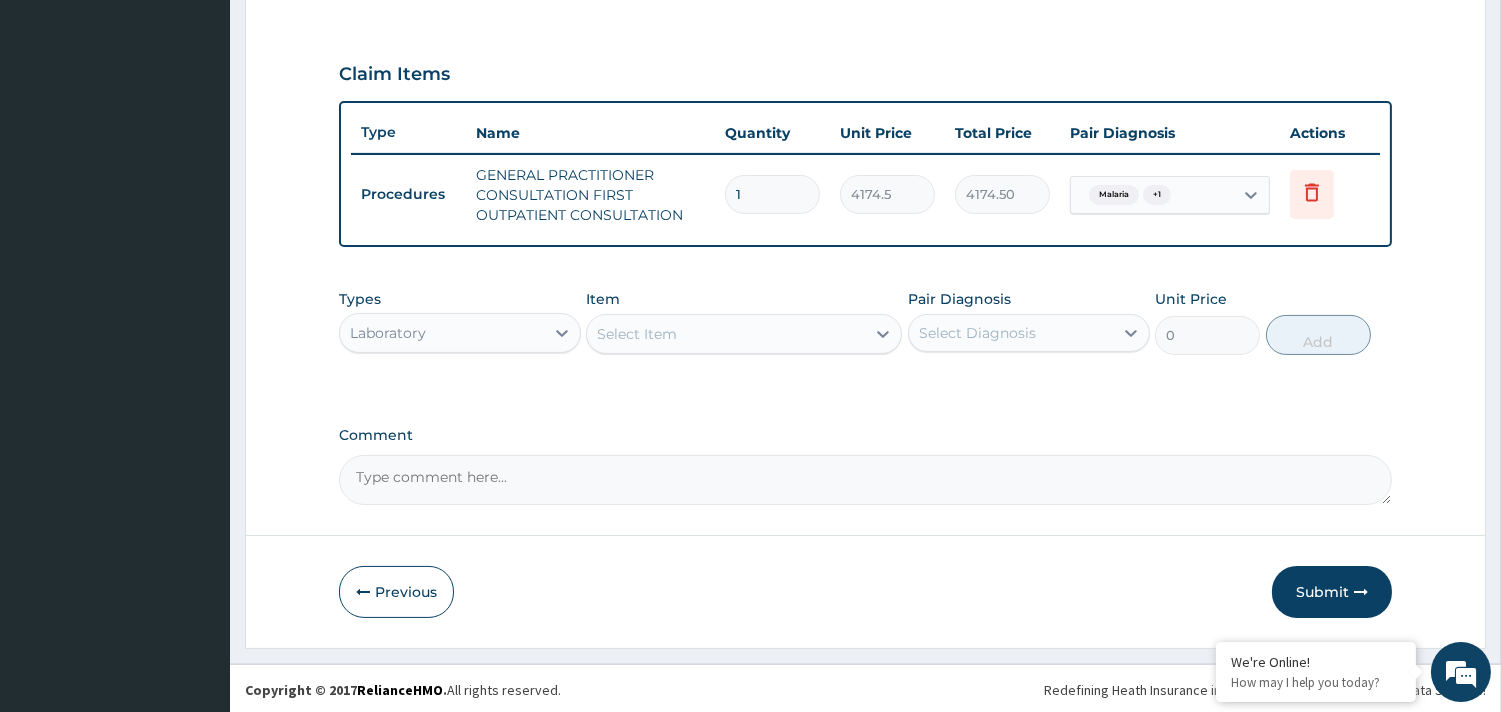 click on "Select Item" at bounding box center [637, 334] 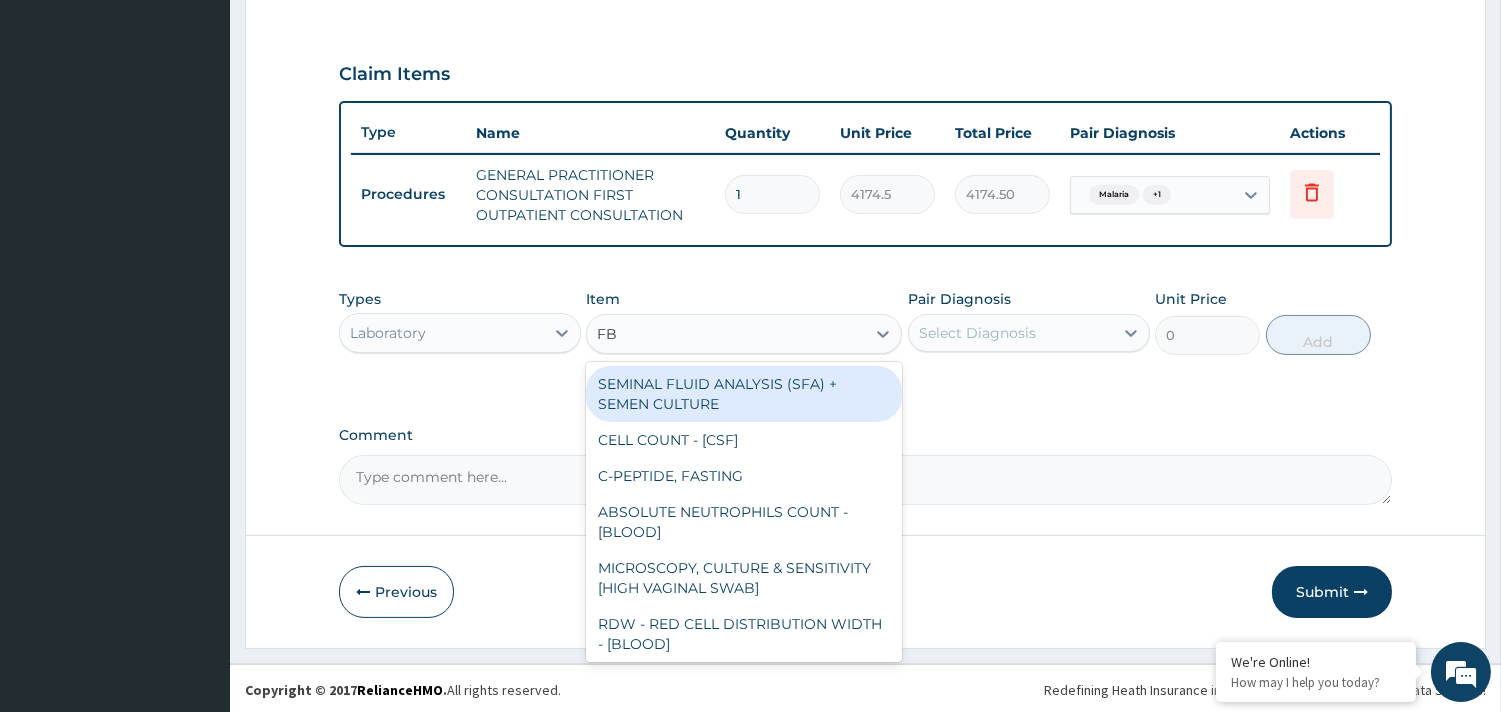 type on "FBC" 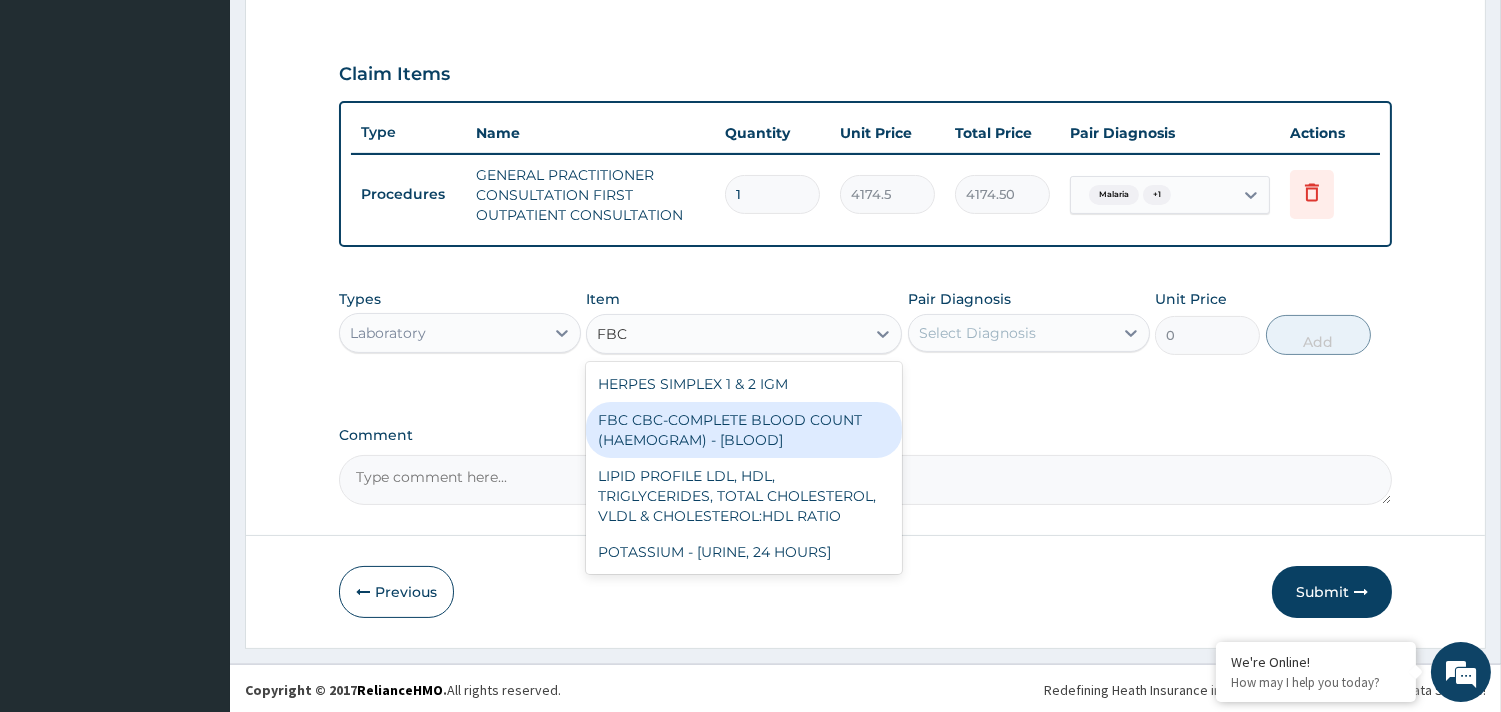 click on "FBC CBC-COMPLETE BLOOD COUNT (HAEMOGRAM) - [BLOOD]" at bounding box center [744, 430] 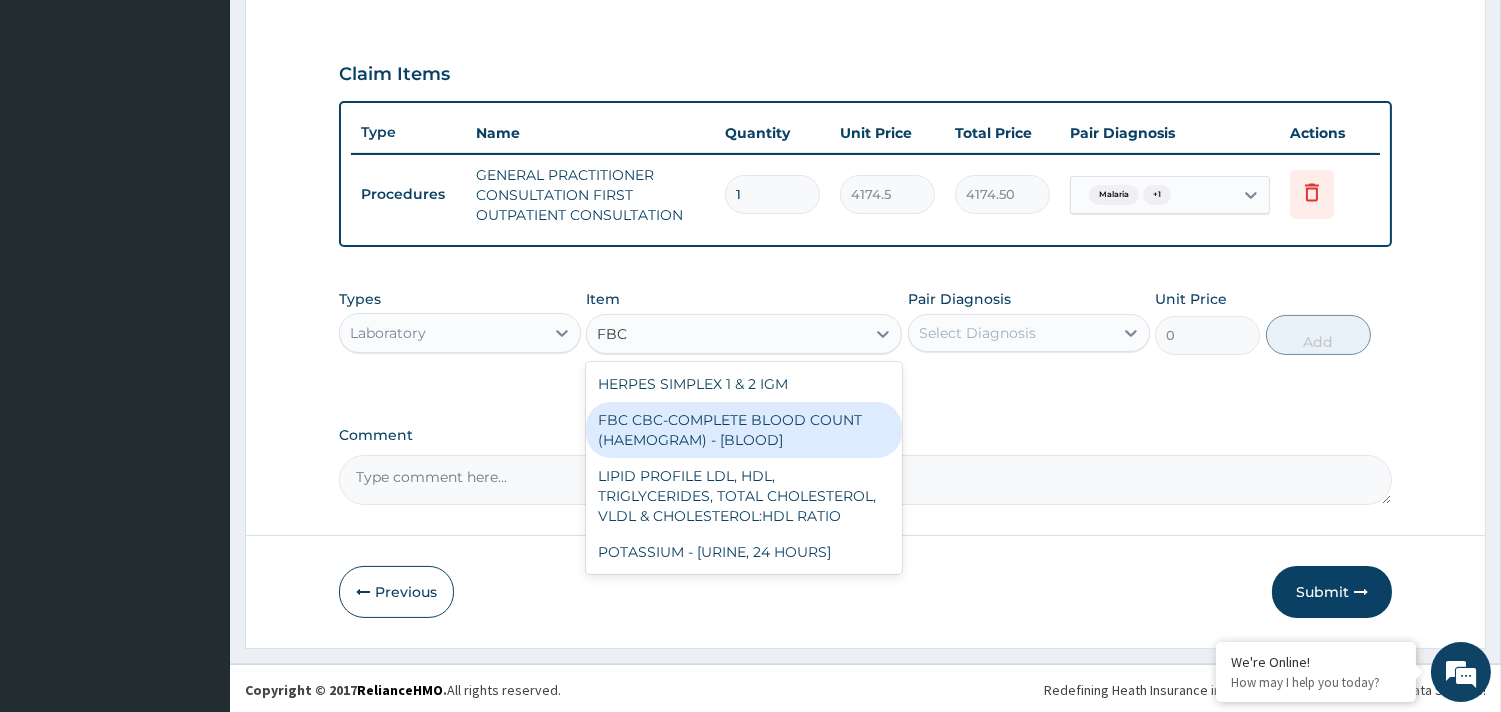type 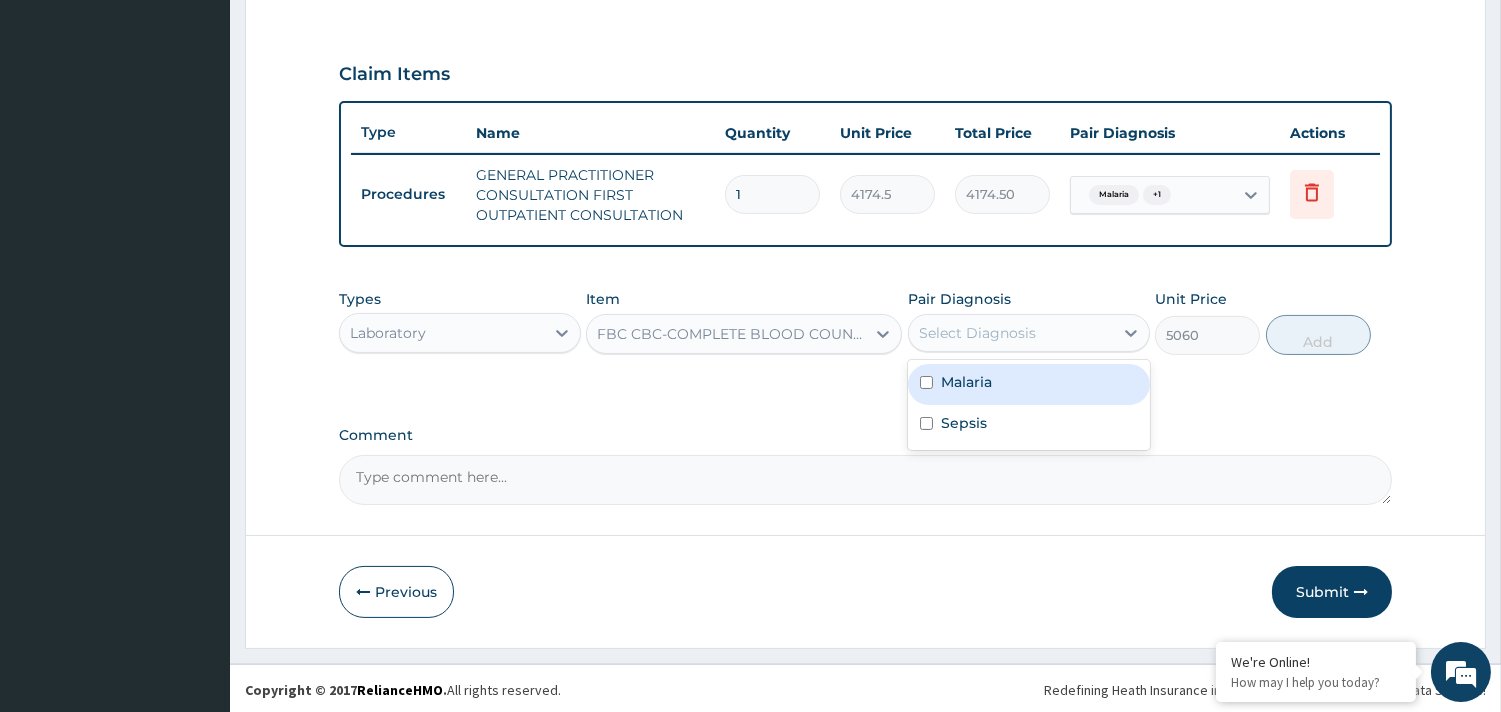 click on "Select Diagnosis" at bounding box center (1011, 333) 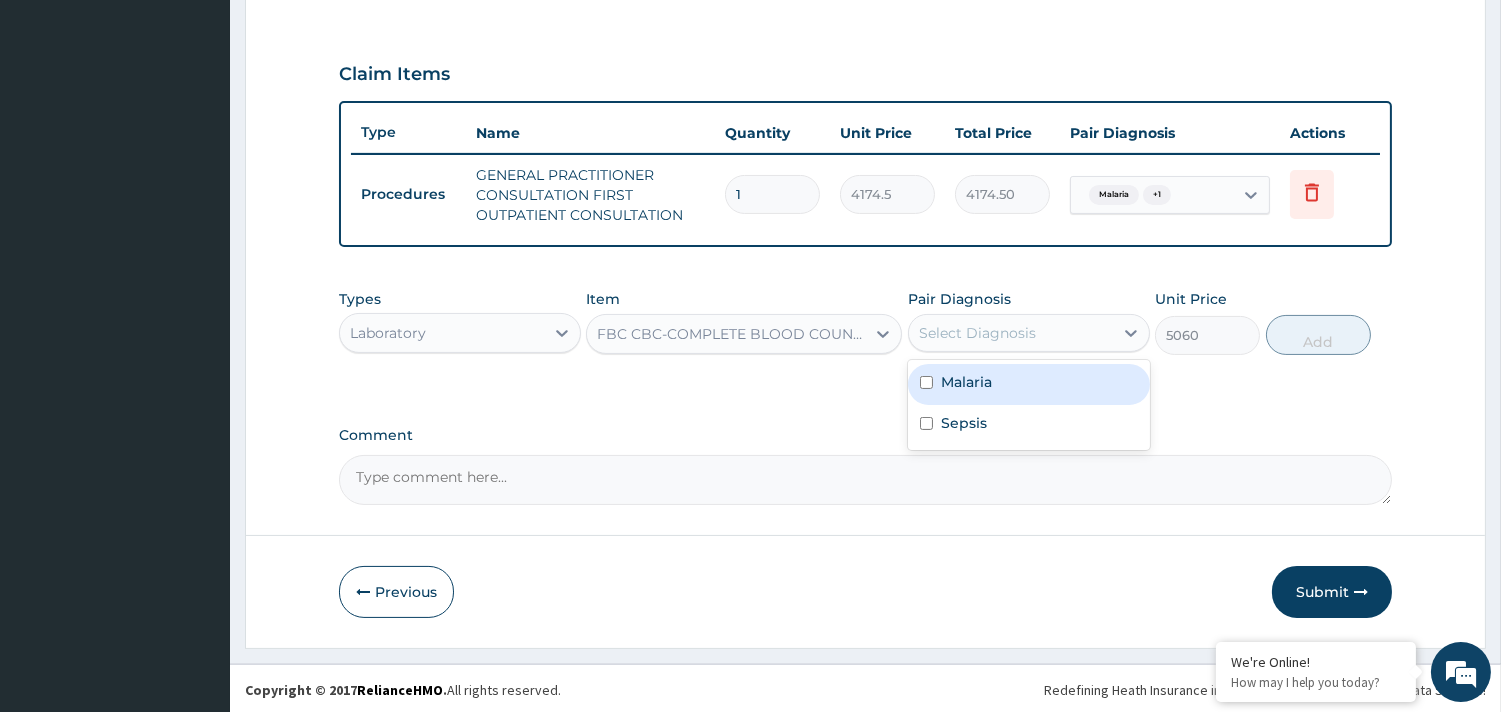 drag, startPoint x: 968, startPoint y: 372, endPoint x: 972, endPoint y: 396, distance: 24.33105 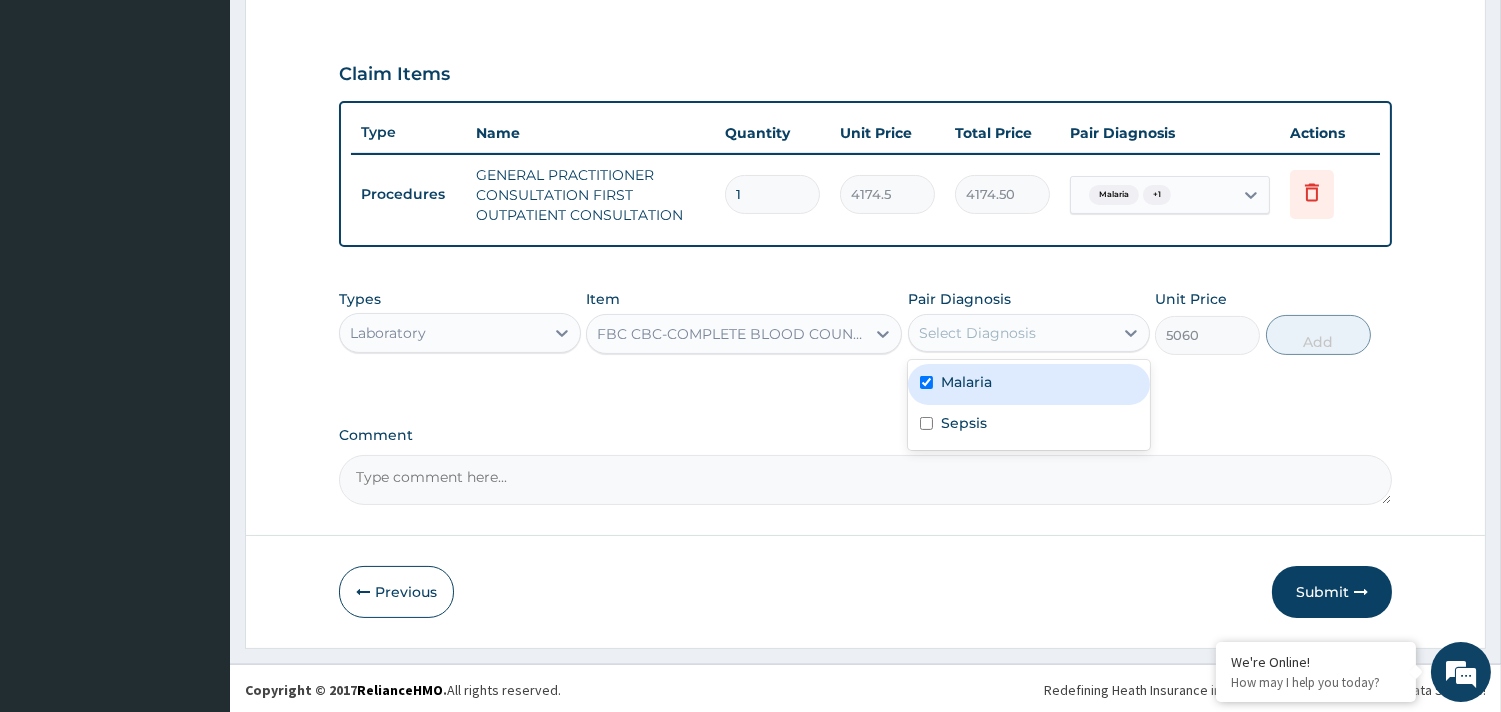 checkbox on "true" 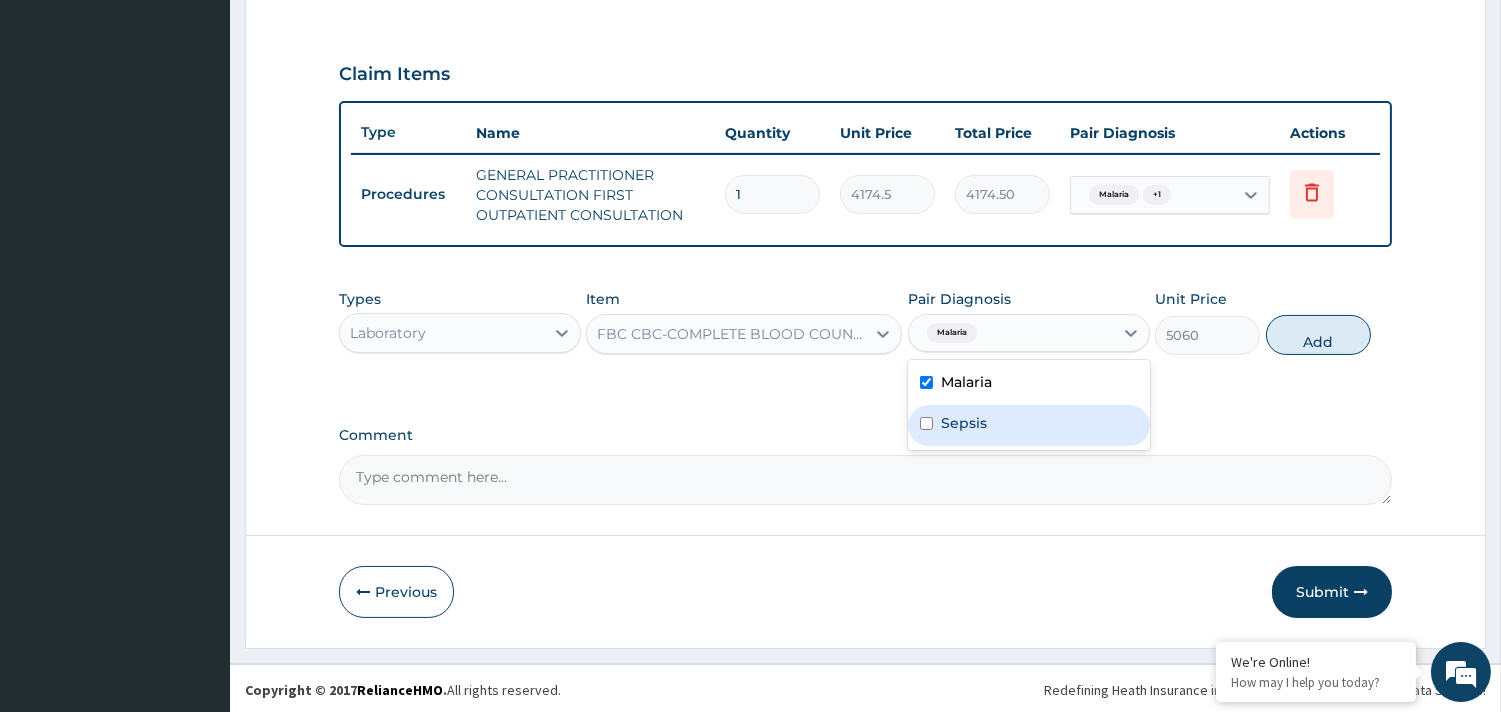 drag, startPoint x: 968, startPoint y: 412, endPoint x: 1133, endPoint y: 402, distance: 165.30275 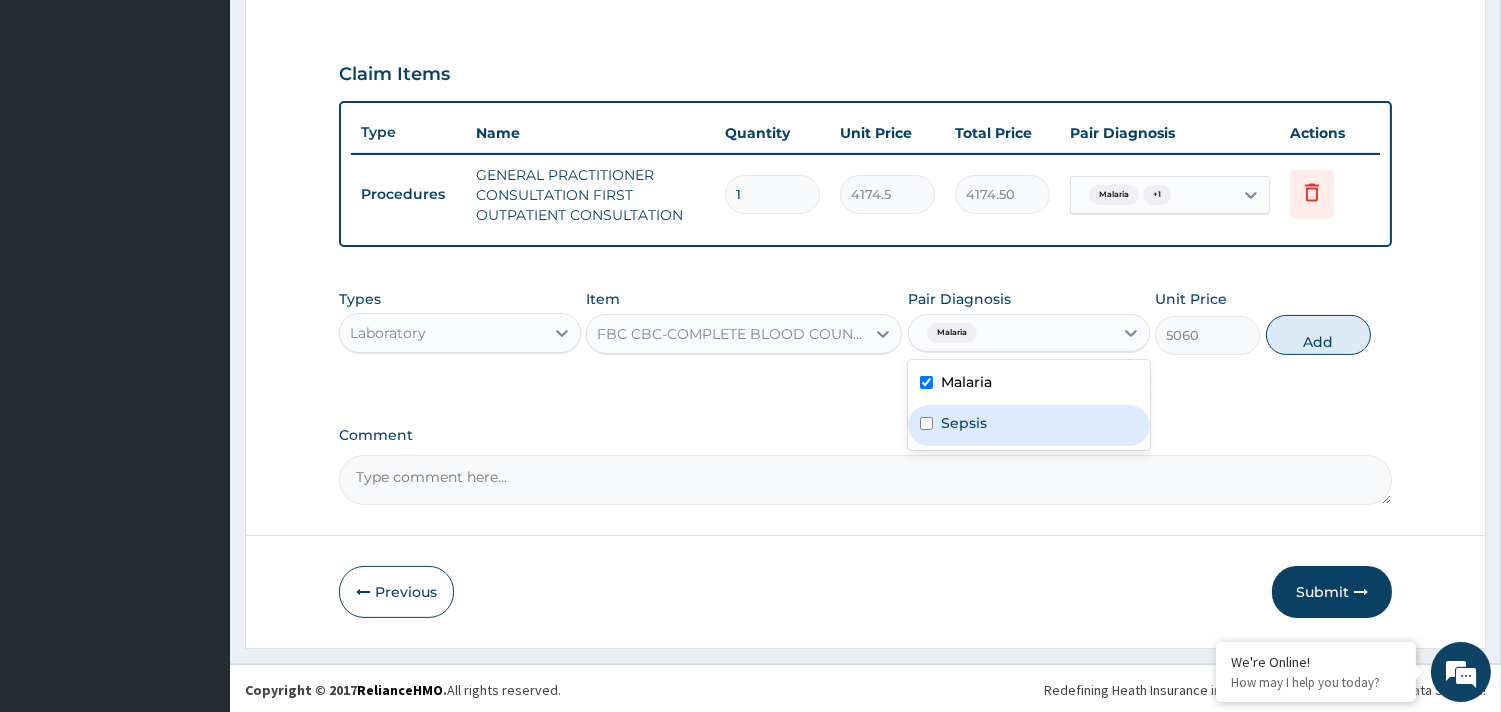 click on "Sepsis" at bounding box center [964, 423] 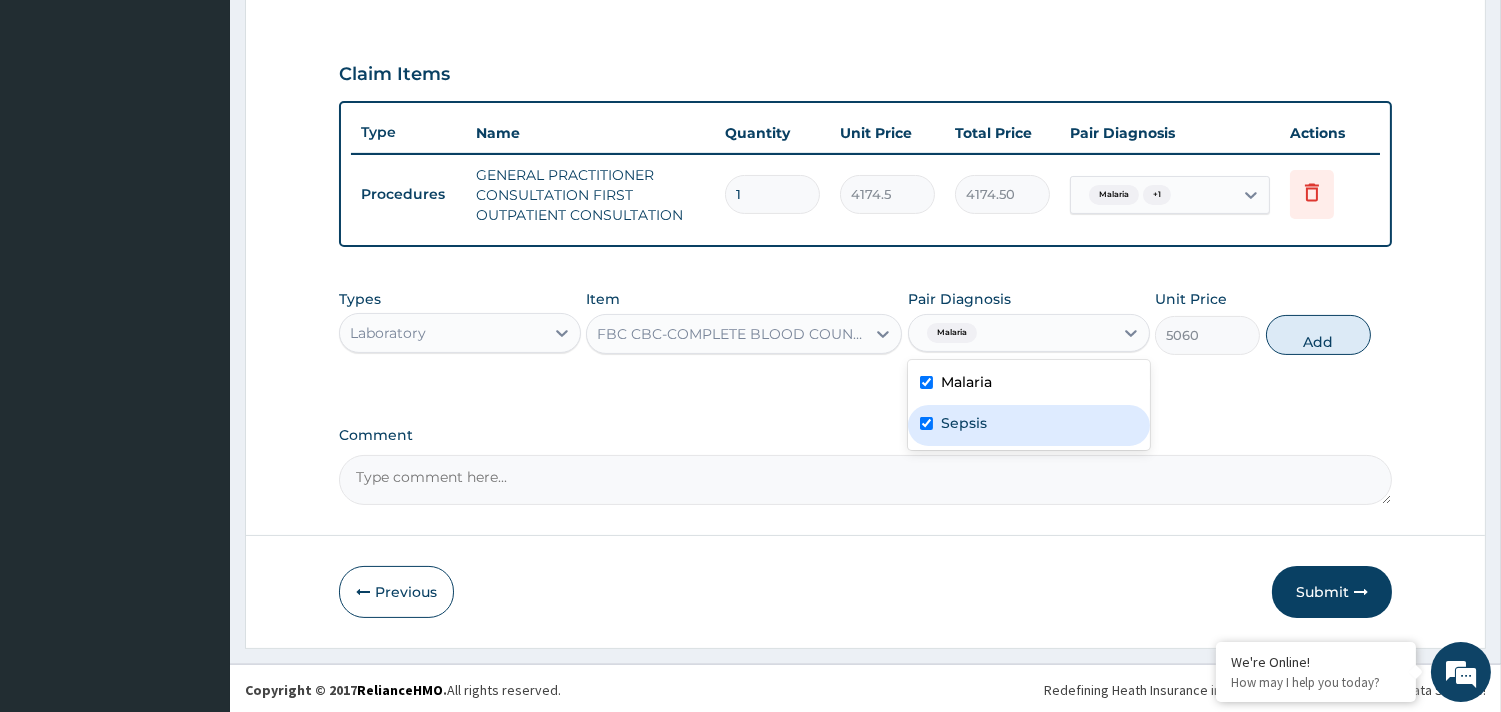 checkbox on "true" 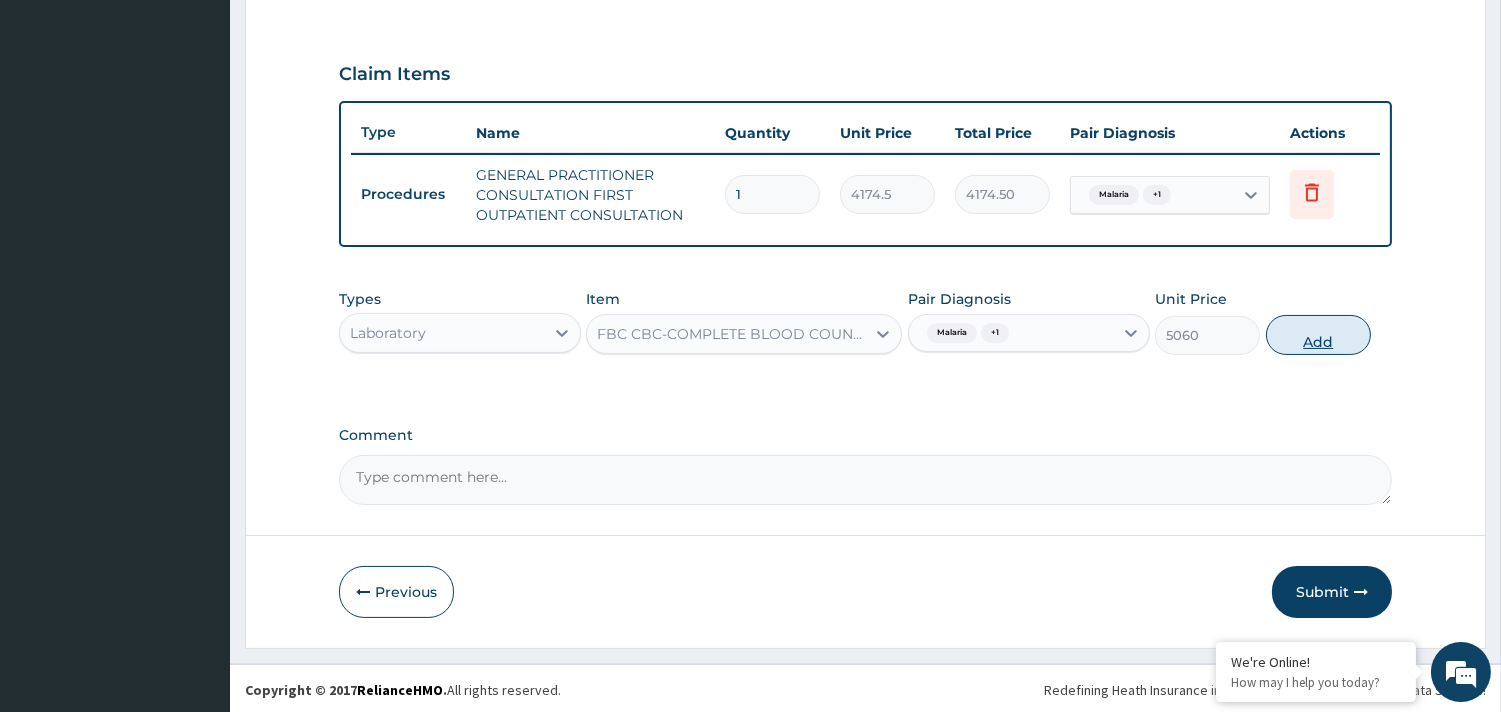 click on "Add" at bounding box center (1318, 335) 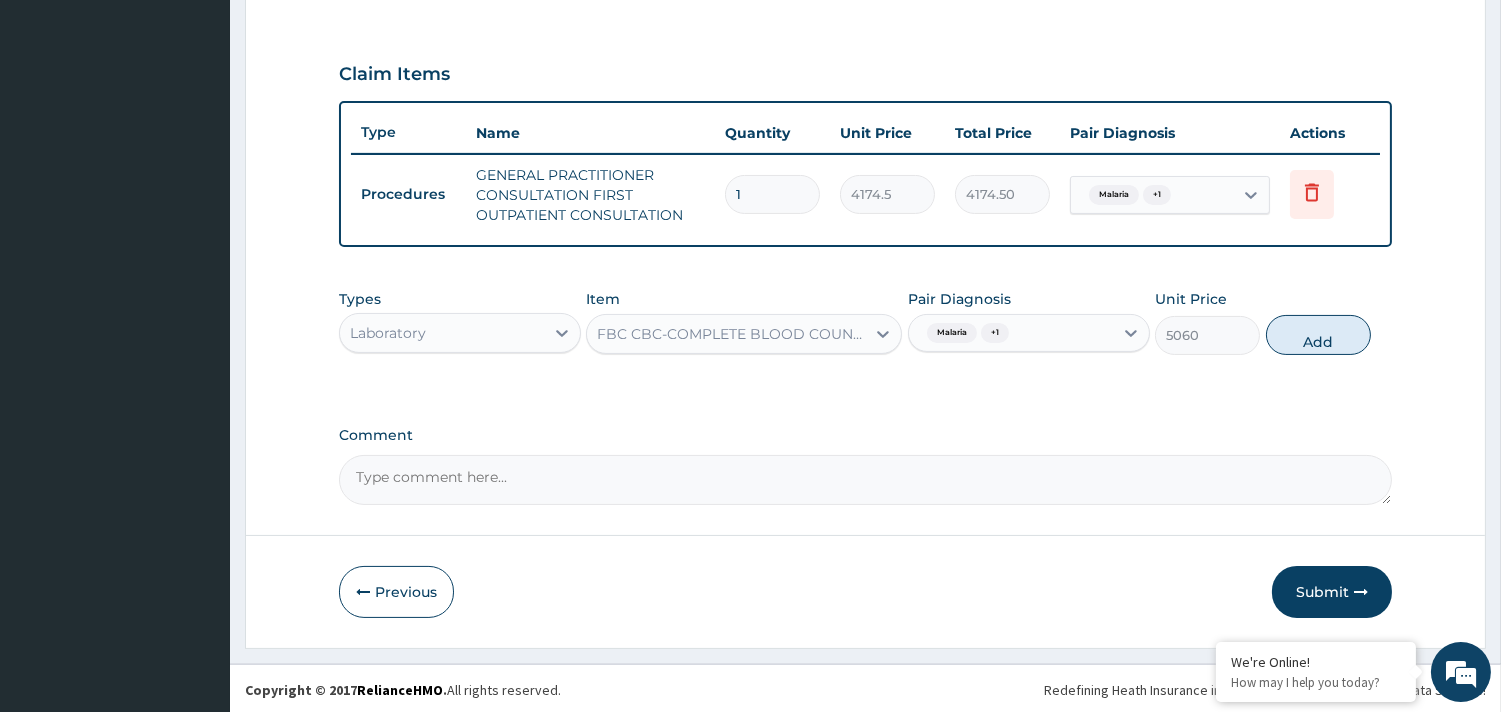 type on "0" 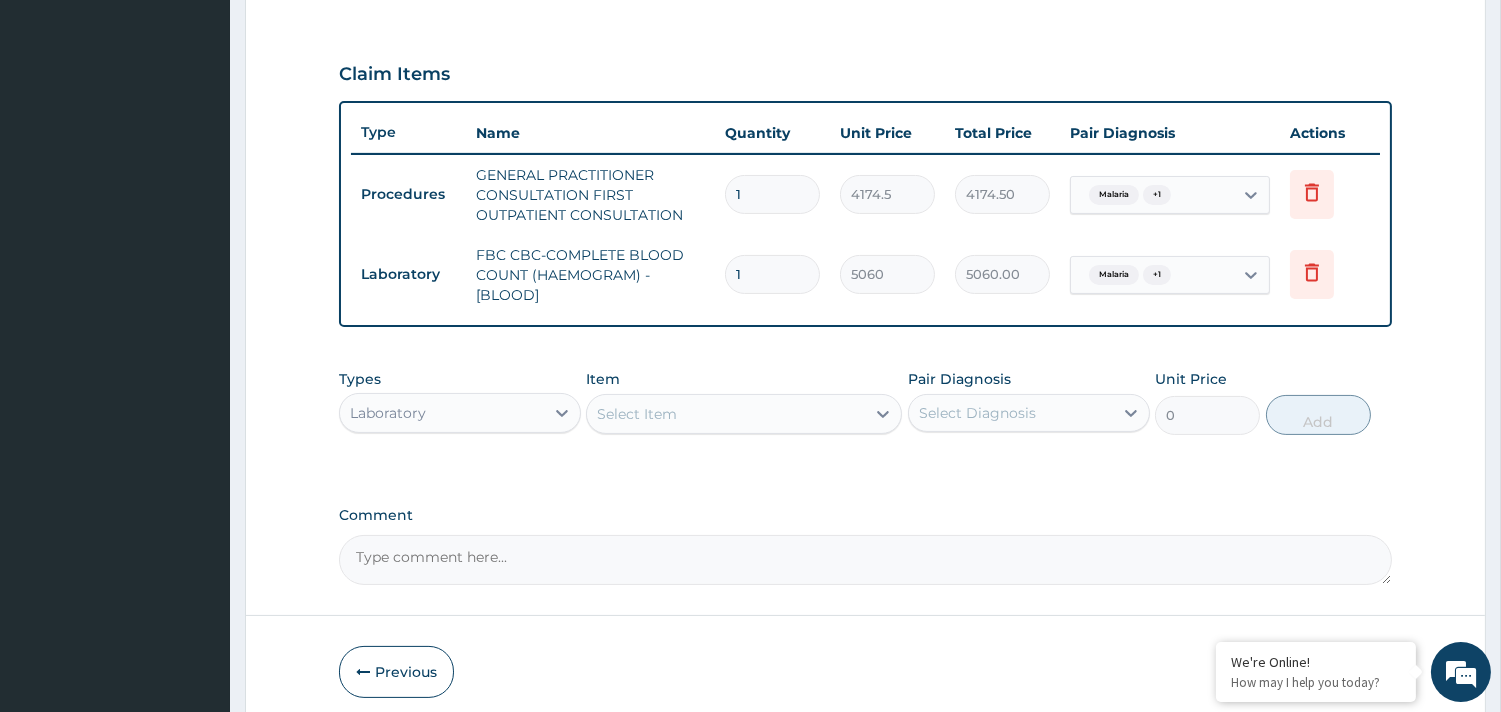 click on "Select Item" at bounding box center (637, 414) 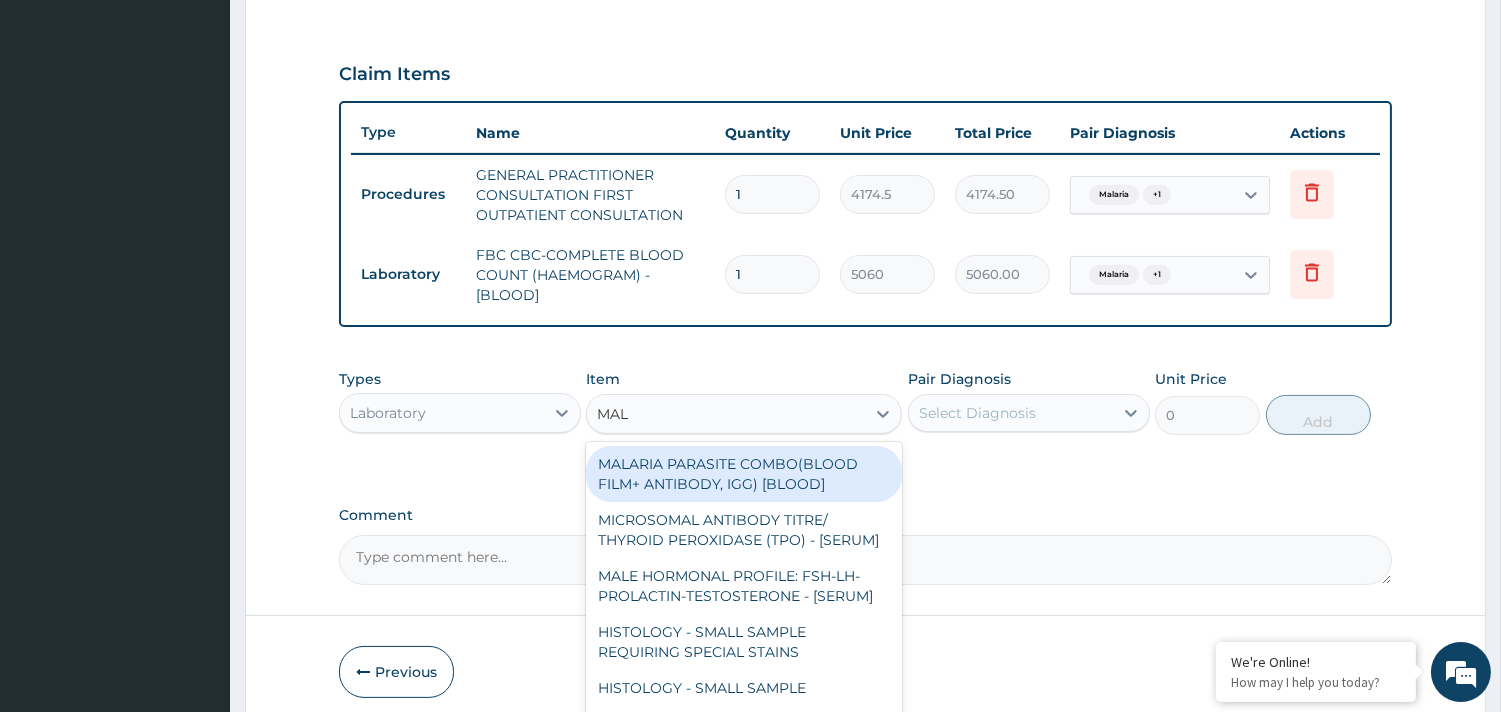 type on "MALA" 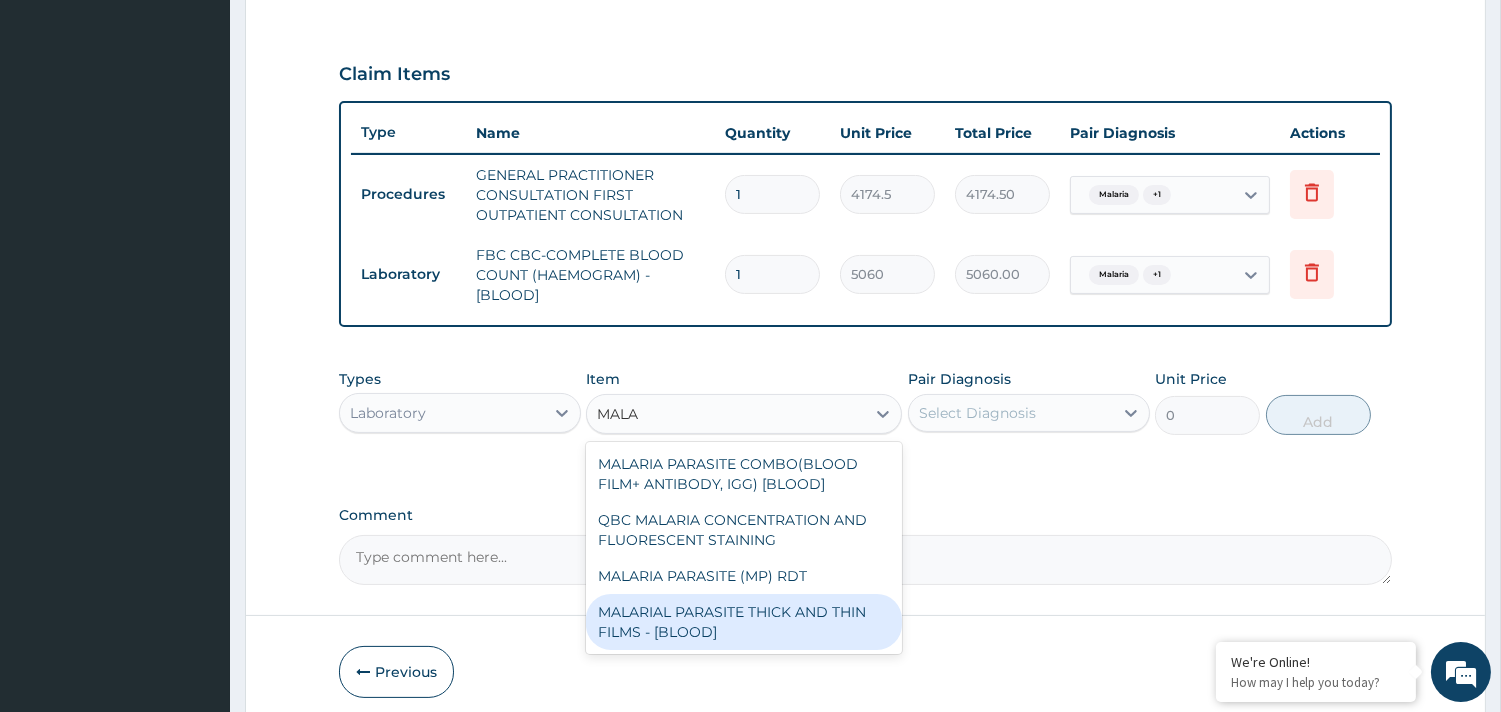 click on "MALARIAL PARASITE THICK AND THIN FILMS - [BLOOD]" at bounding box center [744, 622] 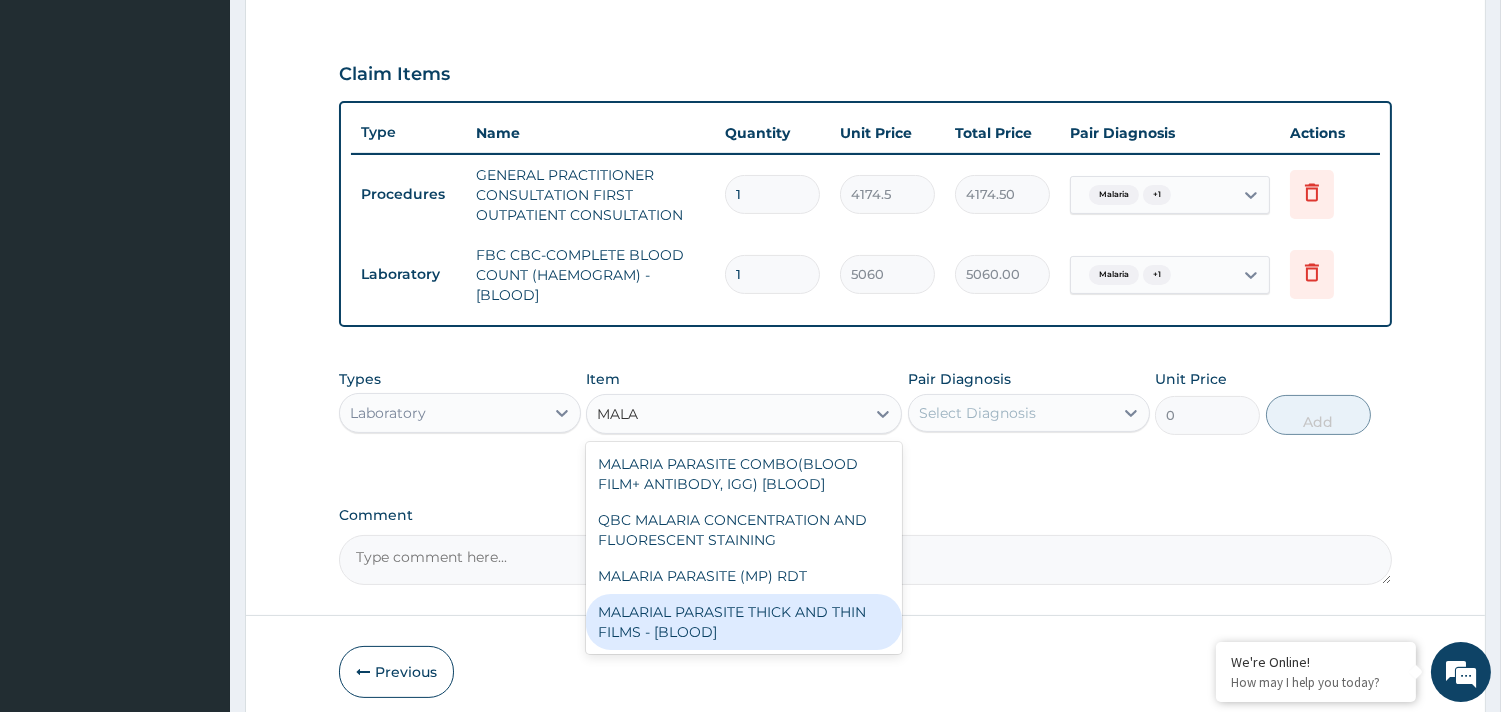 type 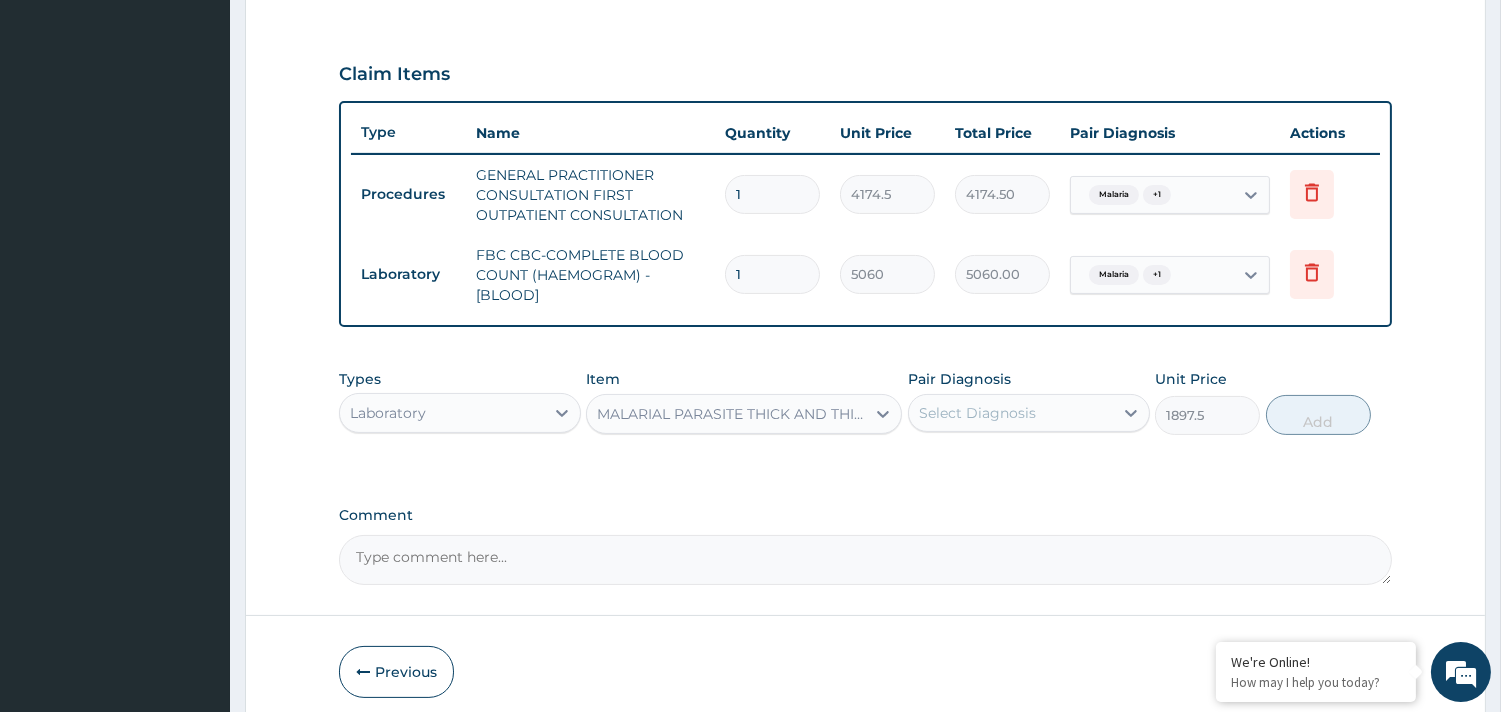 click on "Select Diagnosis" at bounding box center (977, 413) 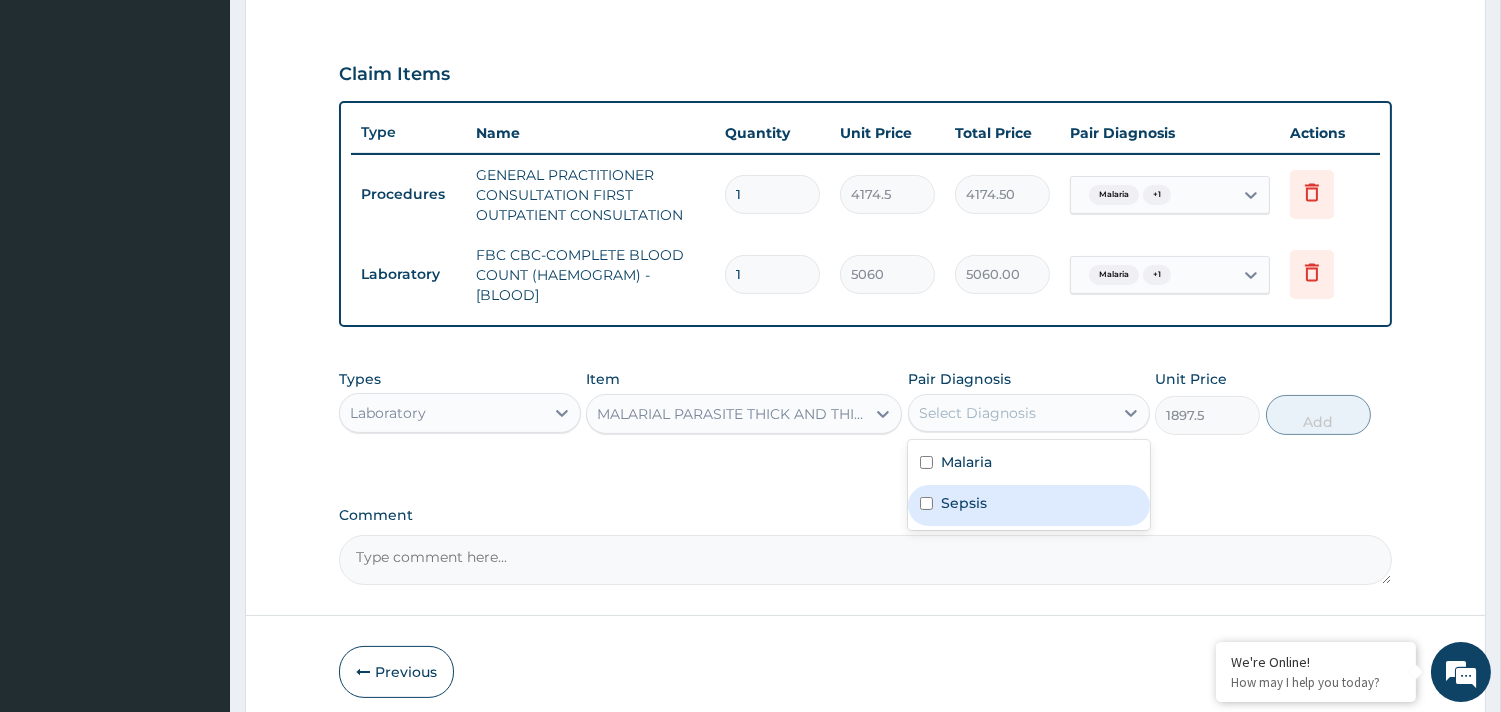 click on "Sepsis" at bounding box center [964, 503] 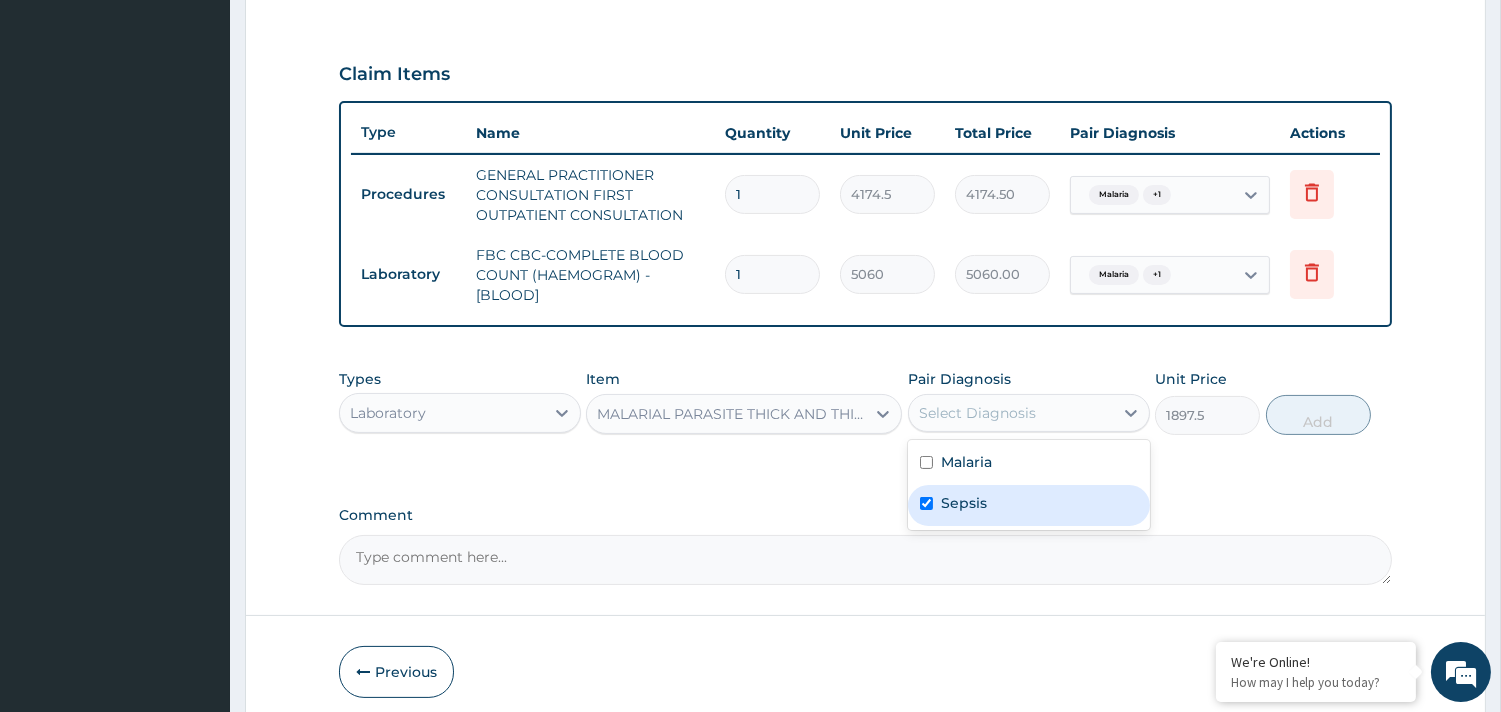 checkbox on "true" 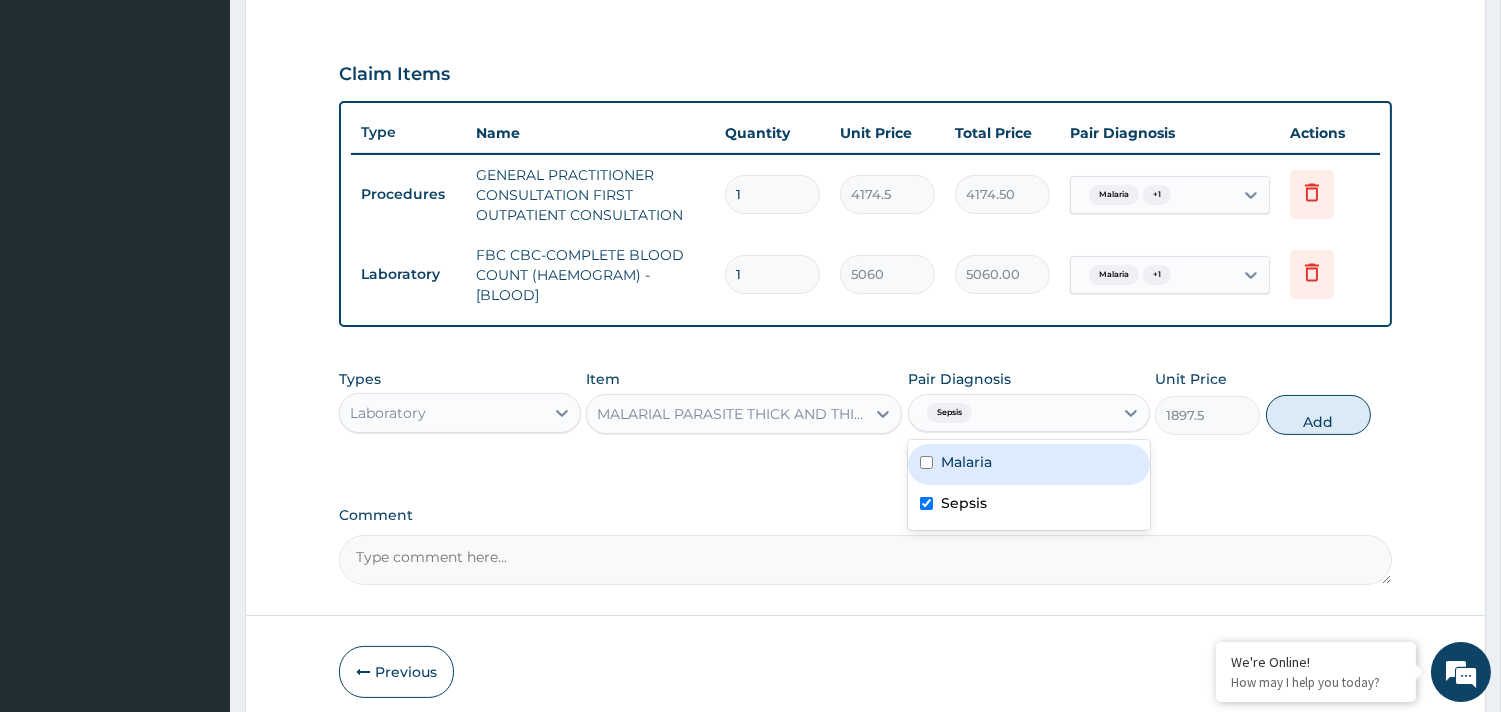 click on "Malaria" at bounding box center [966, 462] 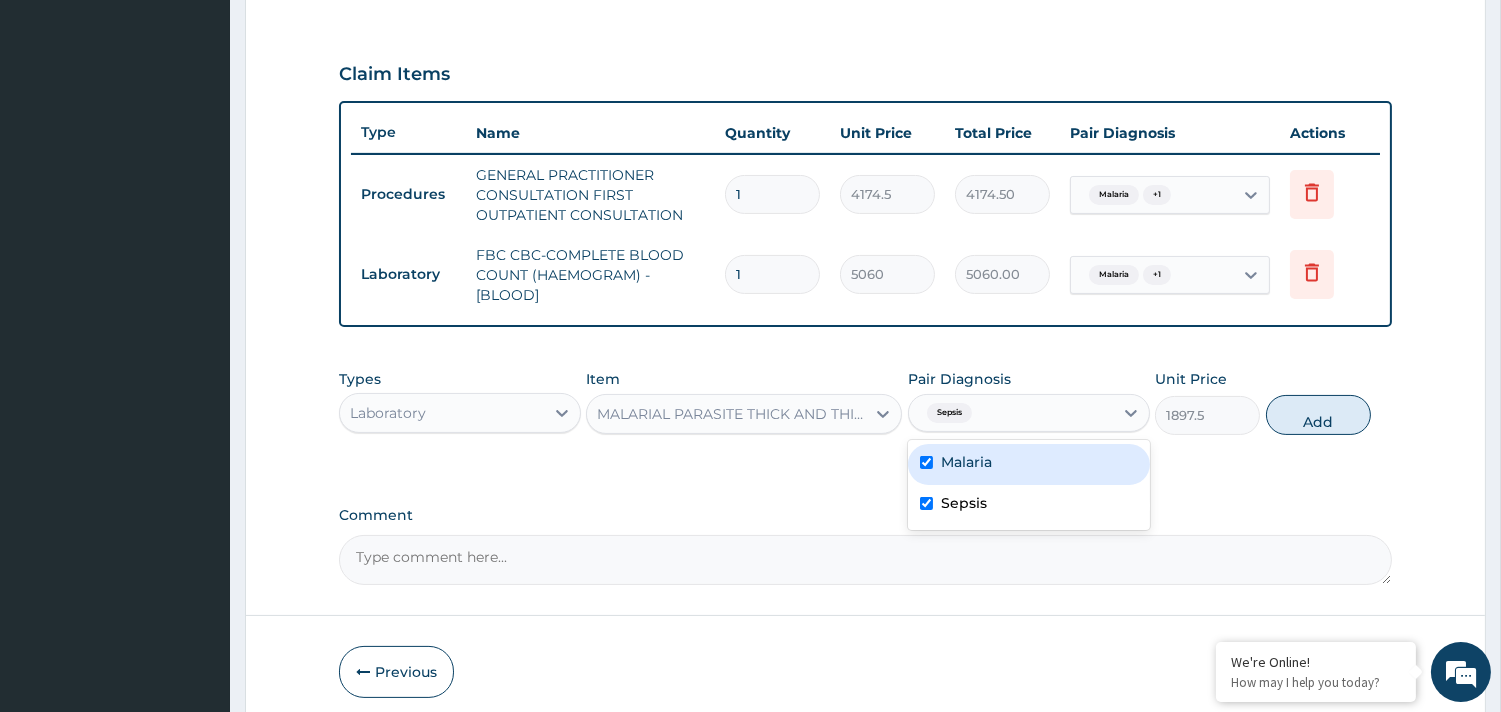 checkbox on "true" 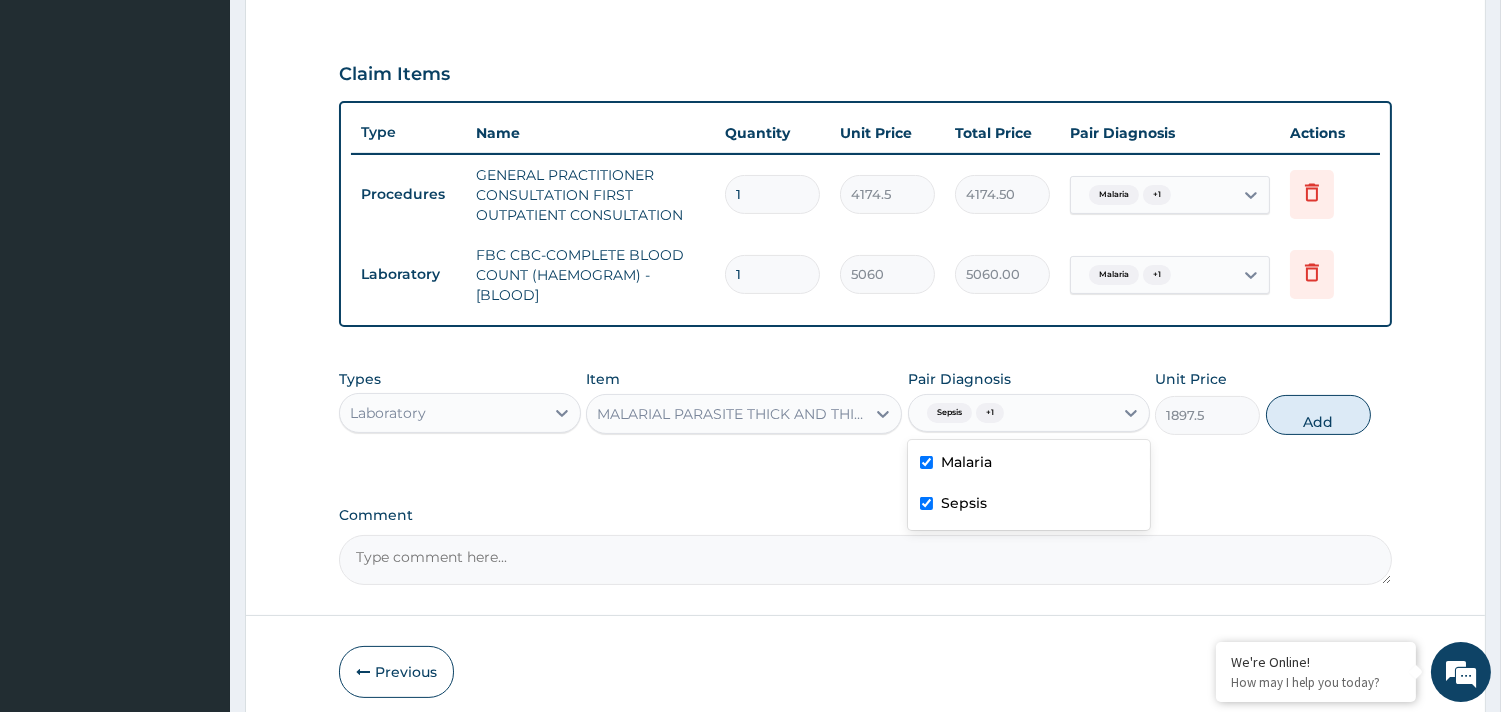 click on "Add" at bounding box center [1318, 415] 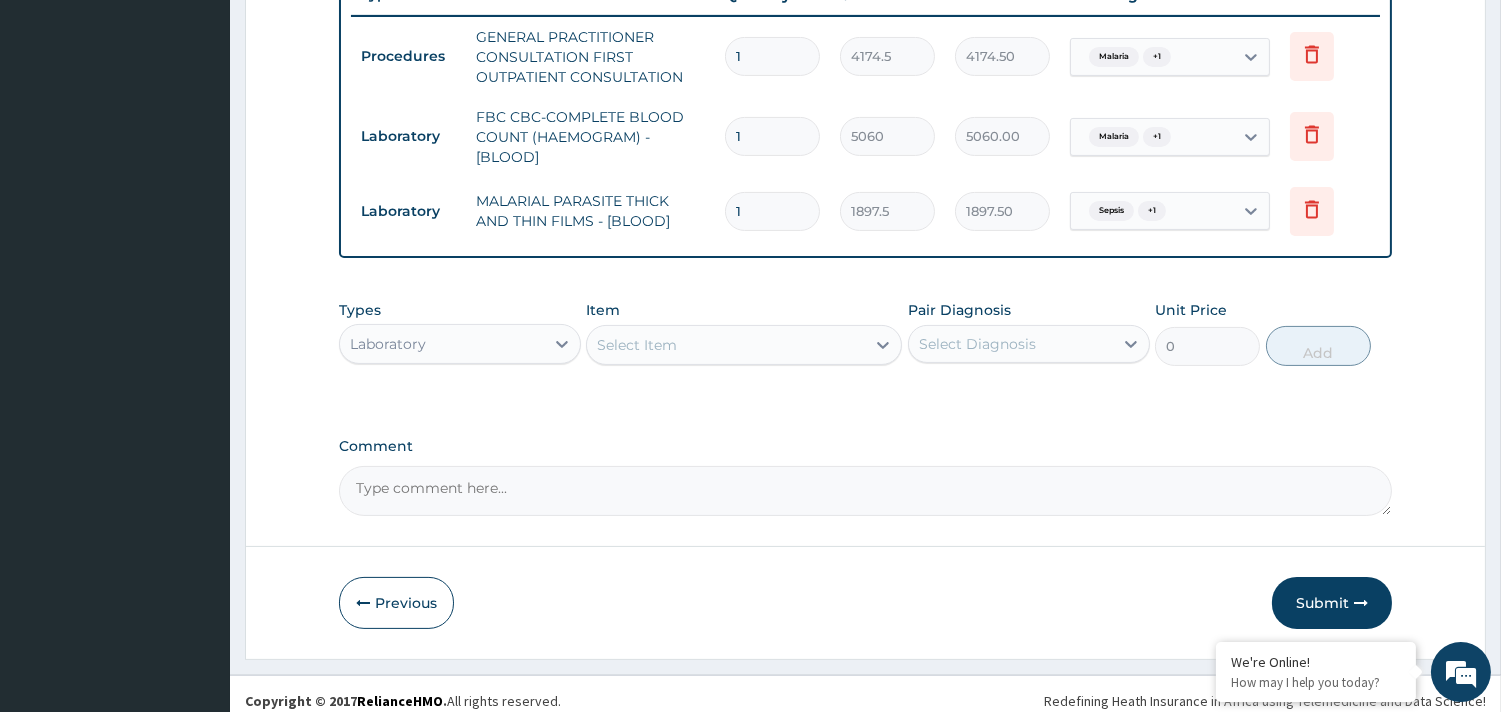 scroll, scrollTop: 793, scrollLeft: 0, axis: vertical 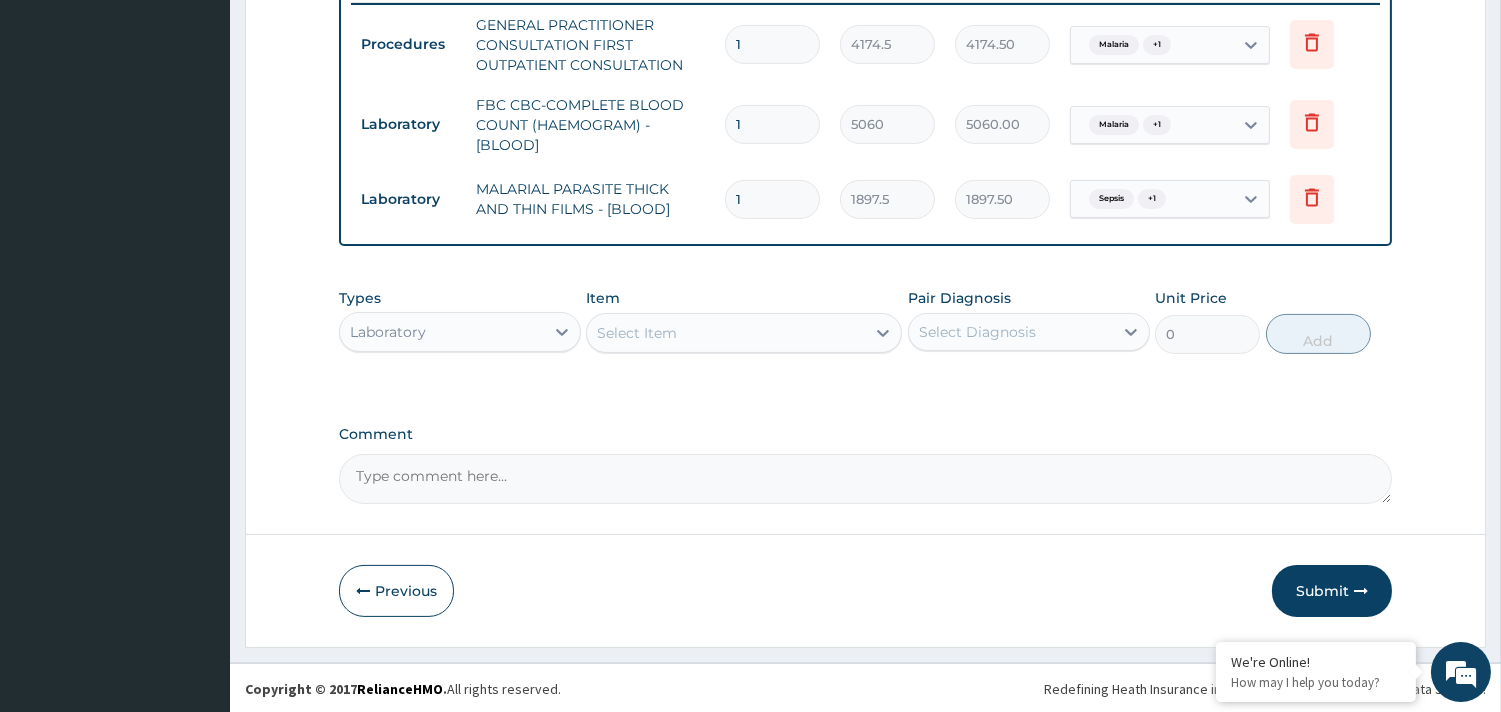 click on "Laboratory" at bounding box center [442, 332] 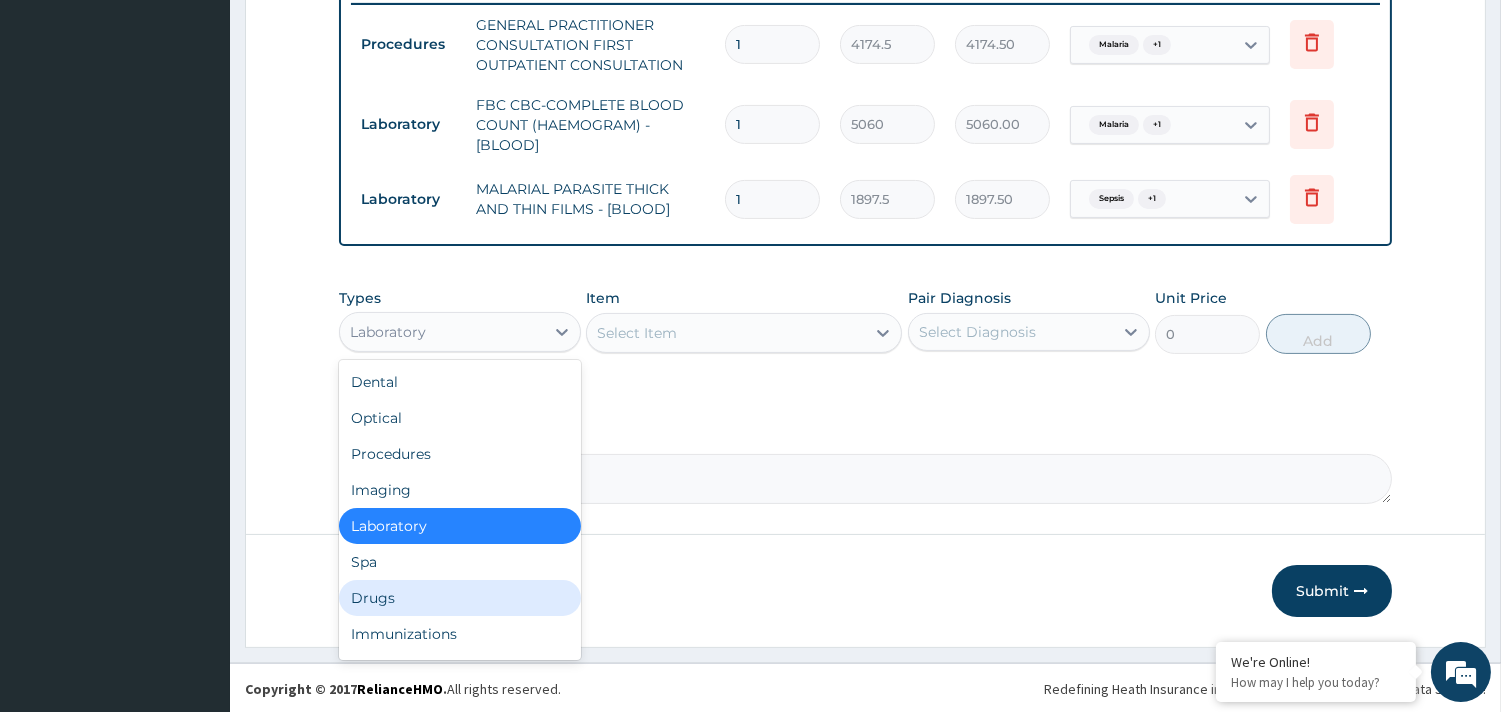 click on "Drugs" at bounding box center [460, 598] 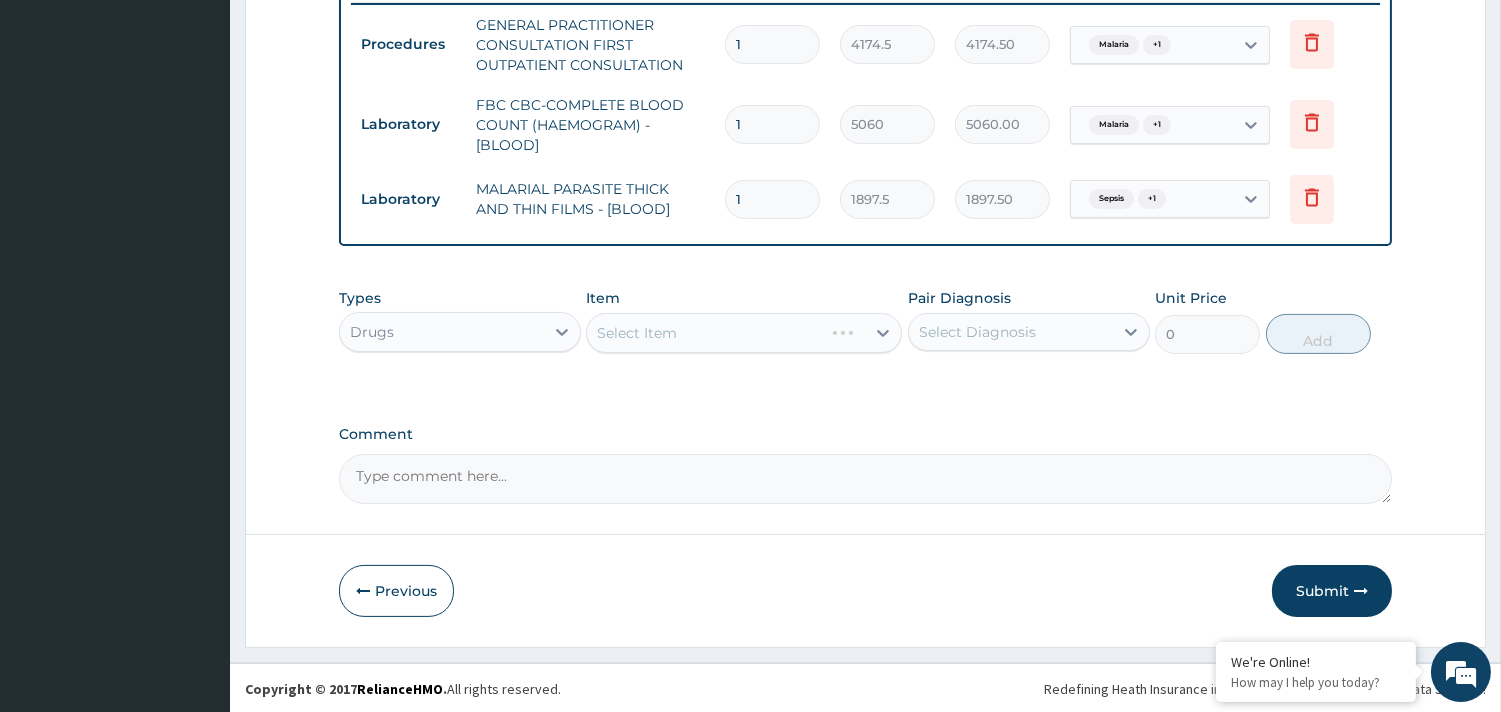 click on "Select Item" at bounding box center (744, 333) 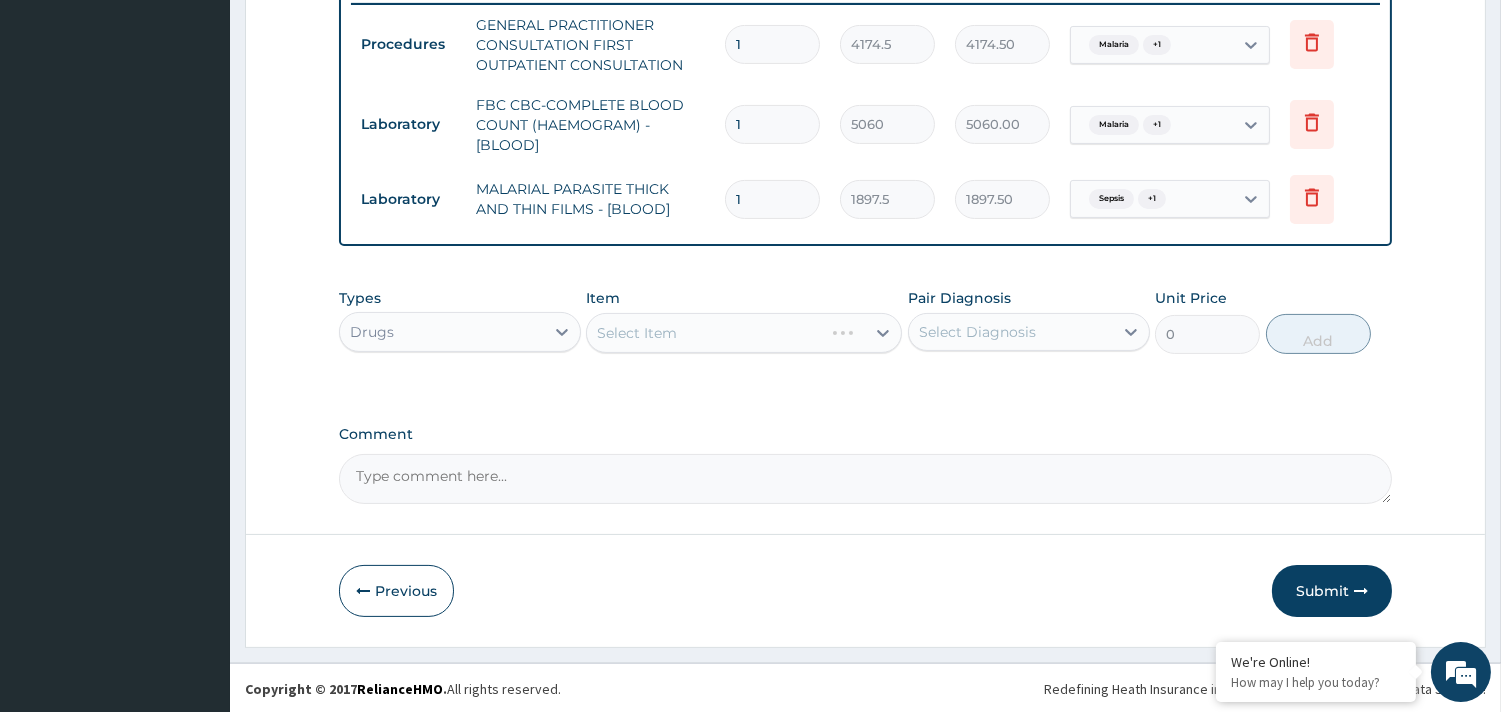 click on "Select Item" at bounding box center (744, 333) 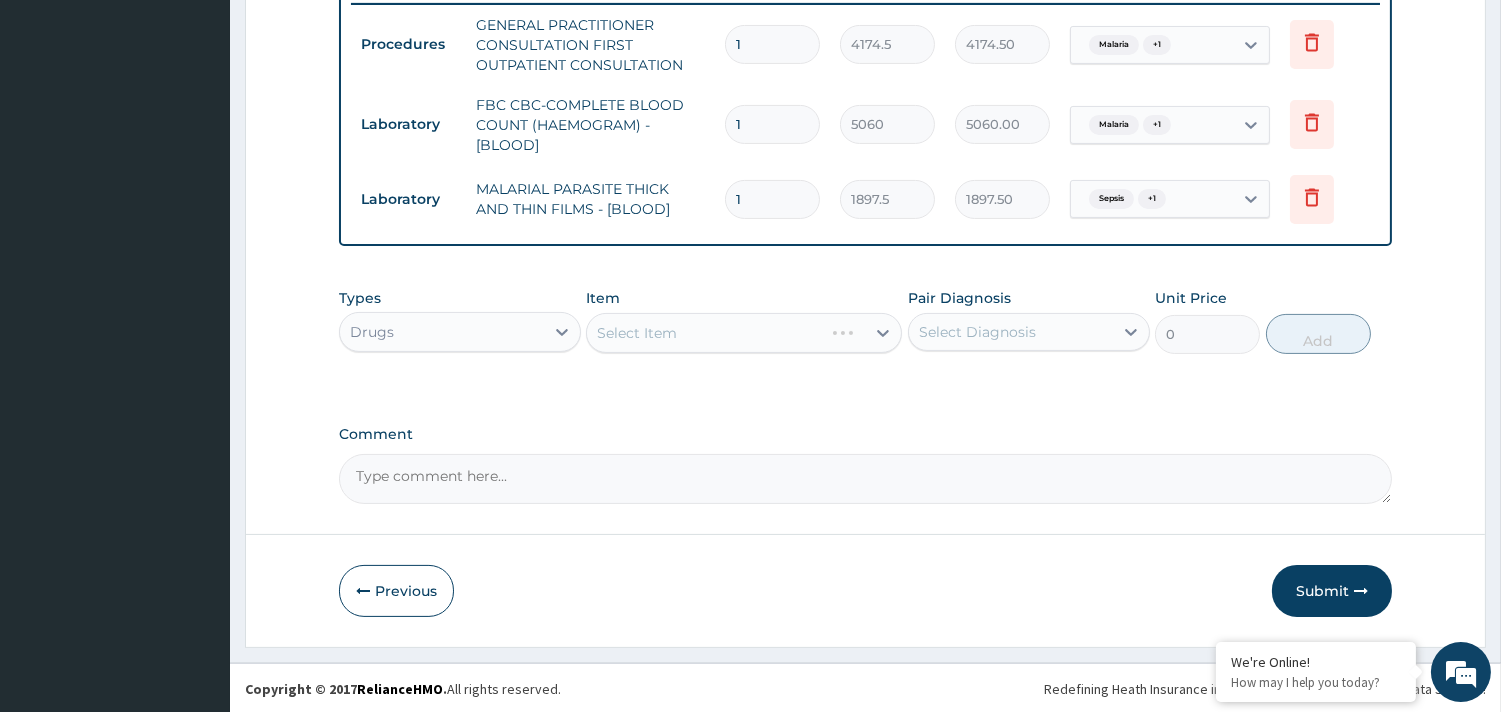 click on "Select Item" at bounding box center [744, 333] 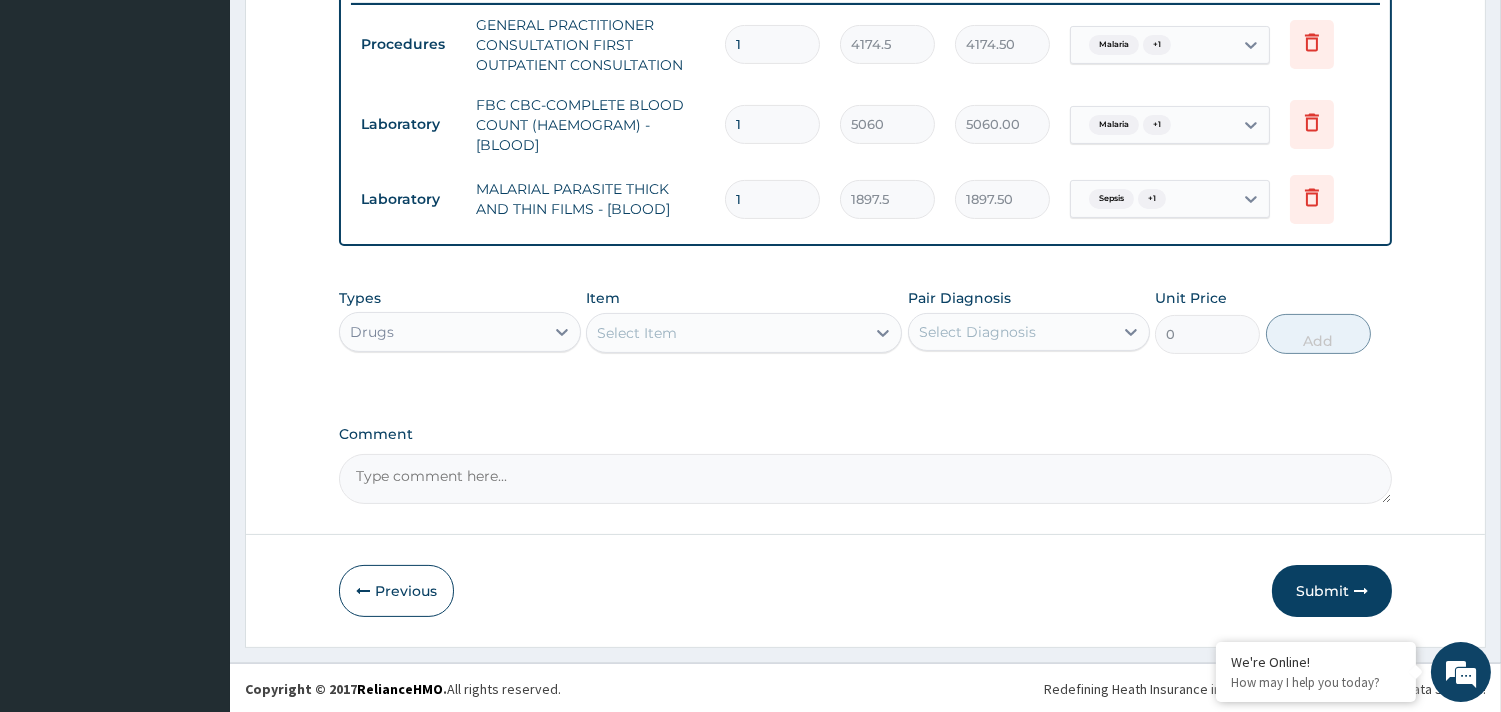 click on "Select Item" at bounding box center (637, 333) 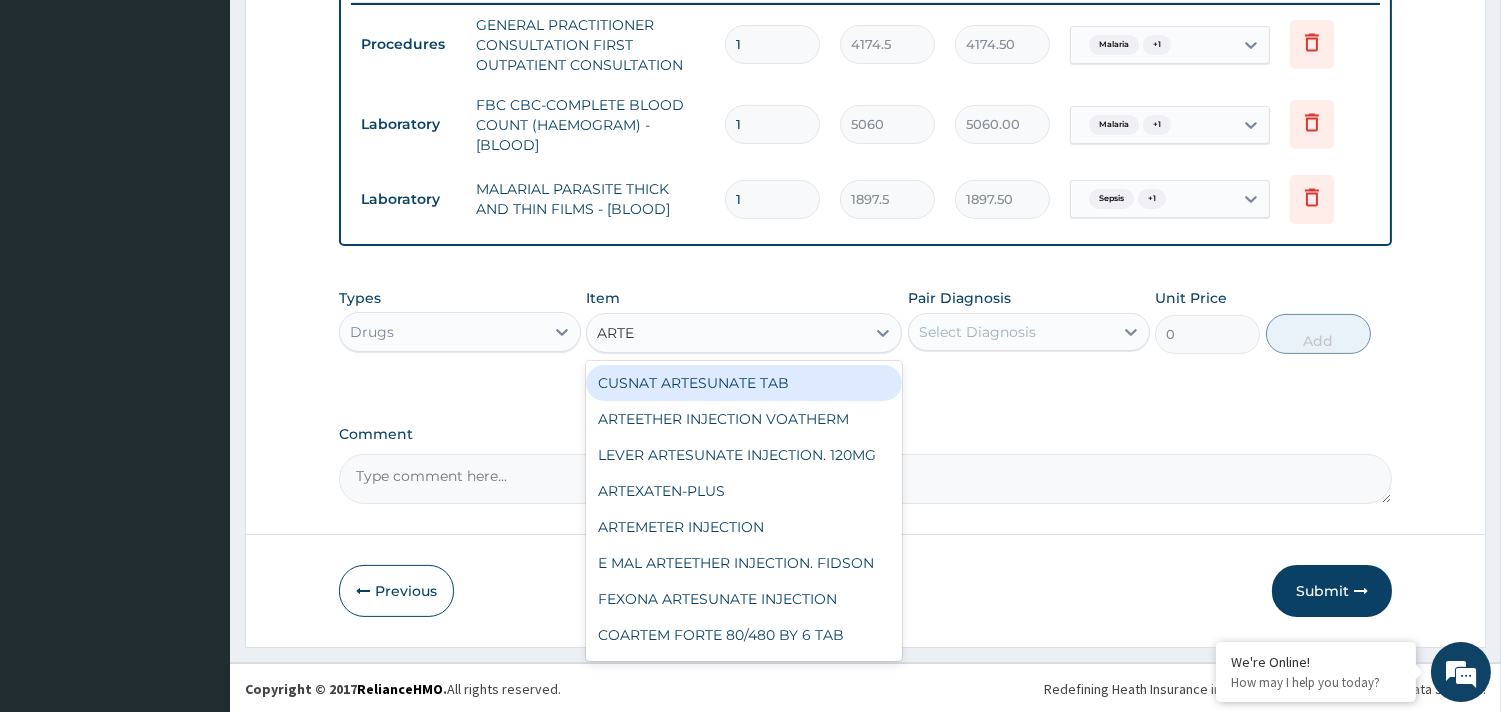 type on "ARTEM" 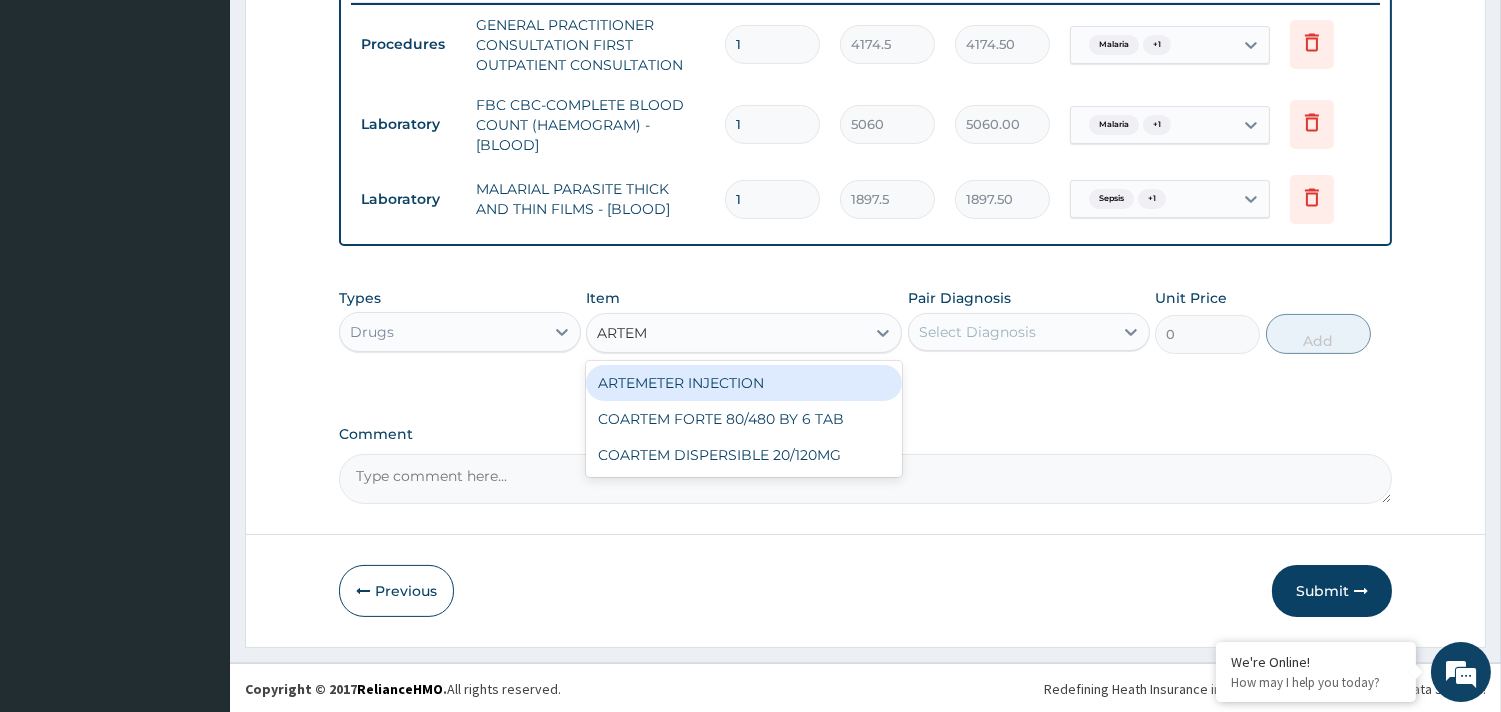 click on "ARTEMETER INJECTION" at bounding box center [744, 383] 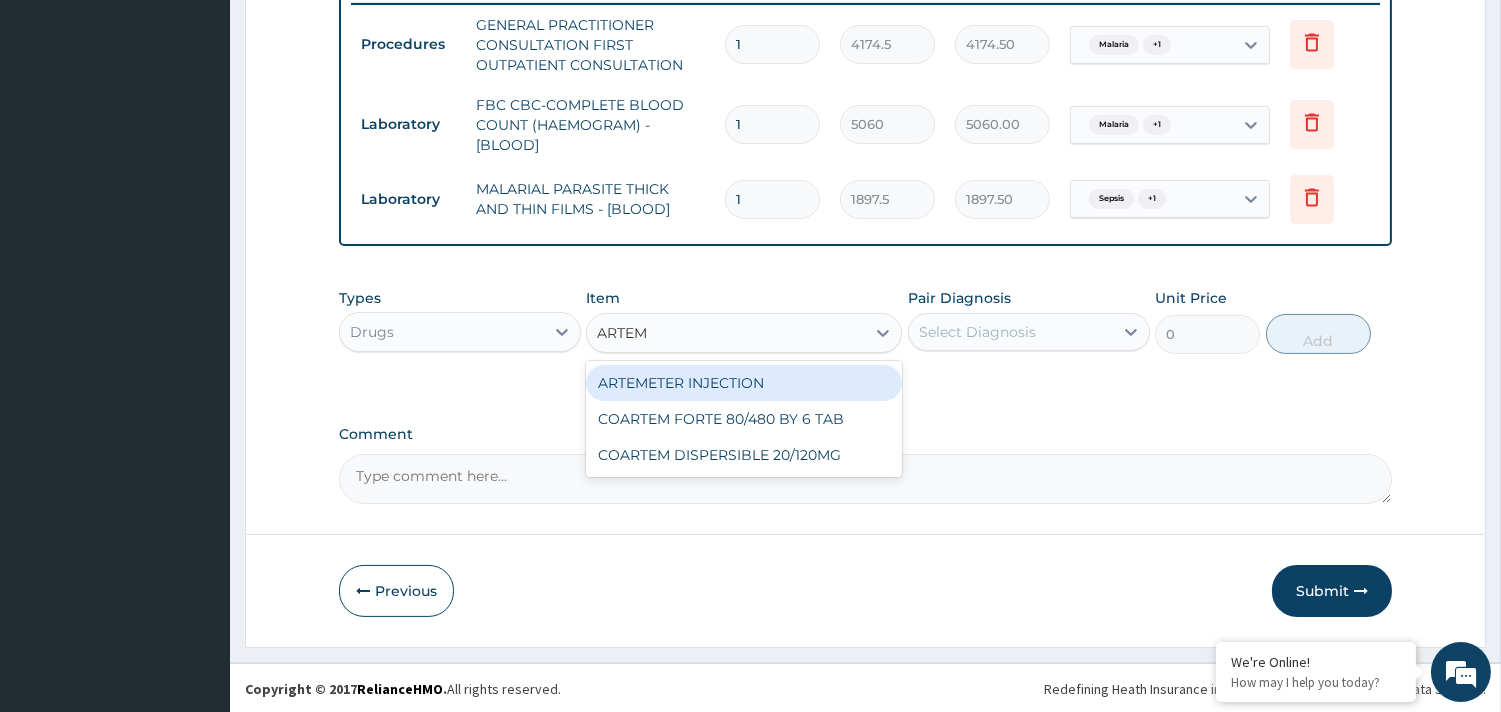 type 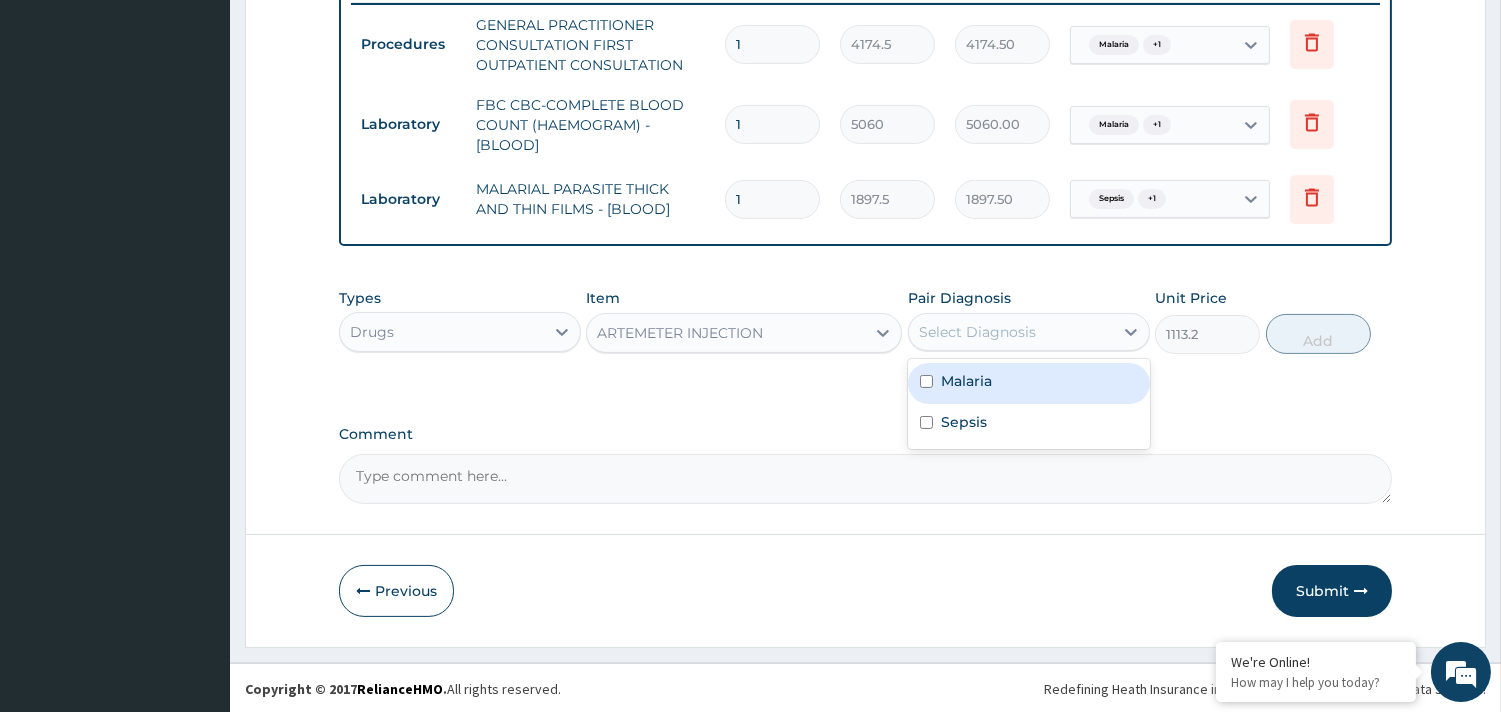click on "Select Diagnosis" at bounding box center [977, 332] 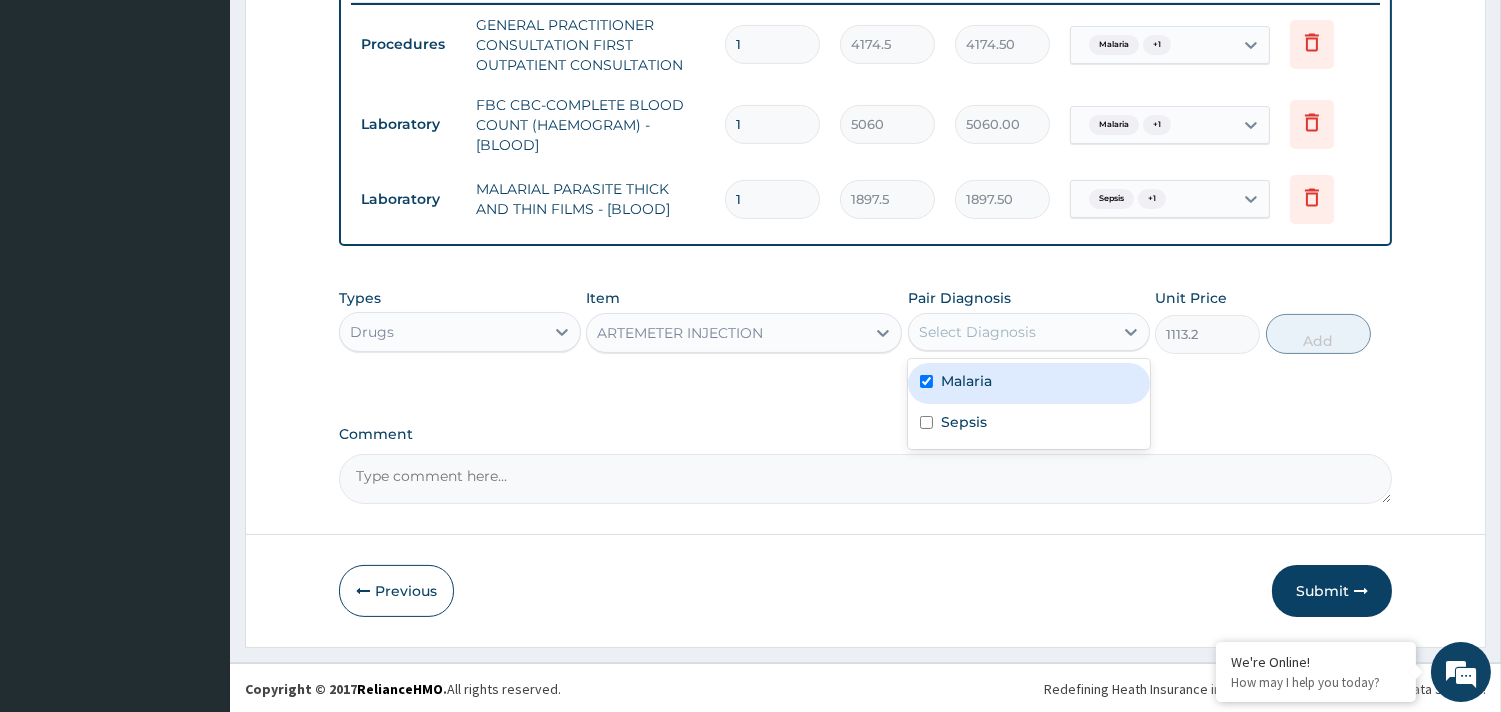 checkbox on "true" 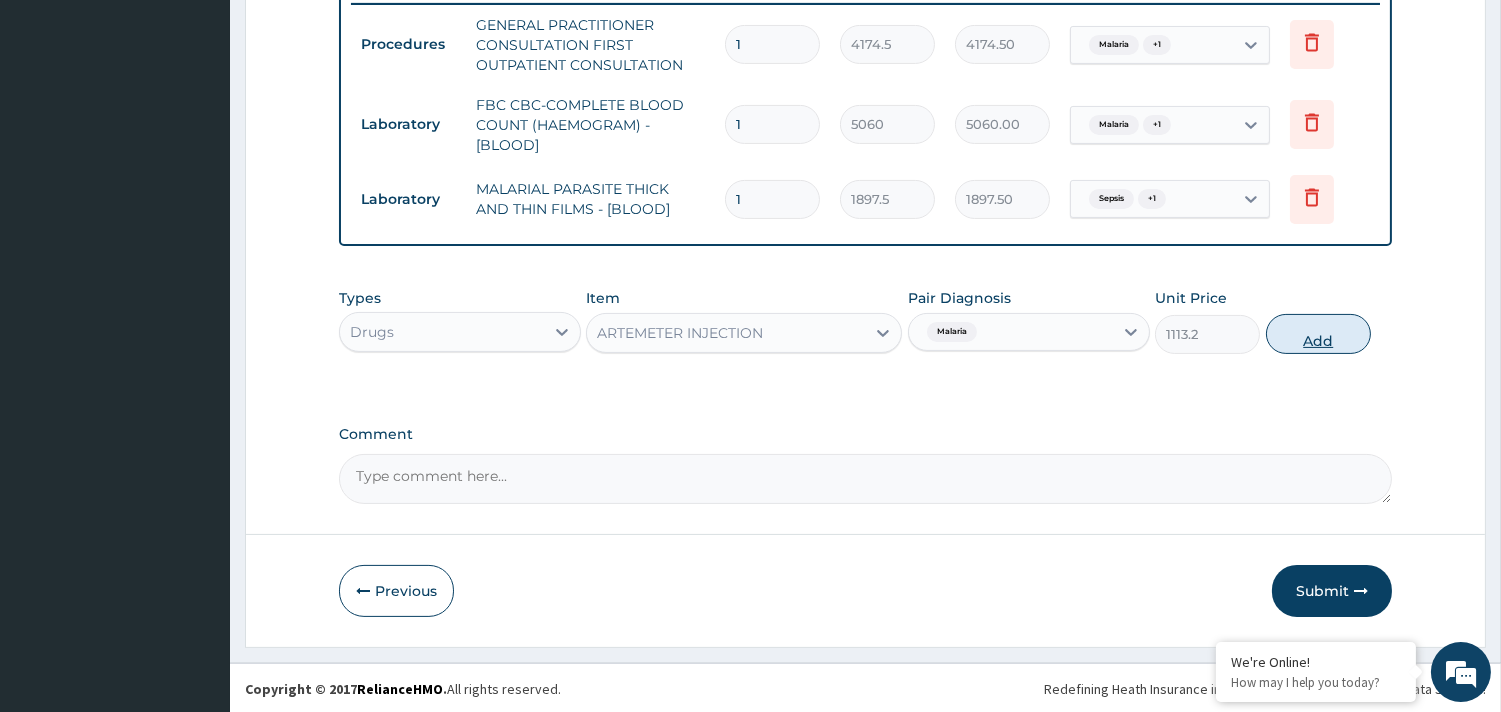 click on "Add" at bounding box center [1318, 334] 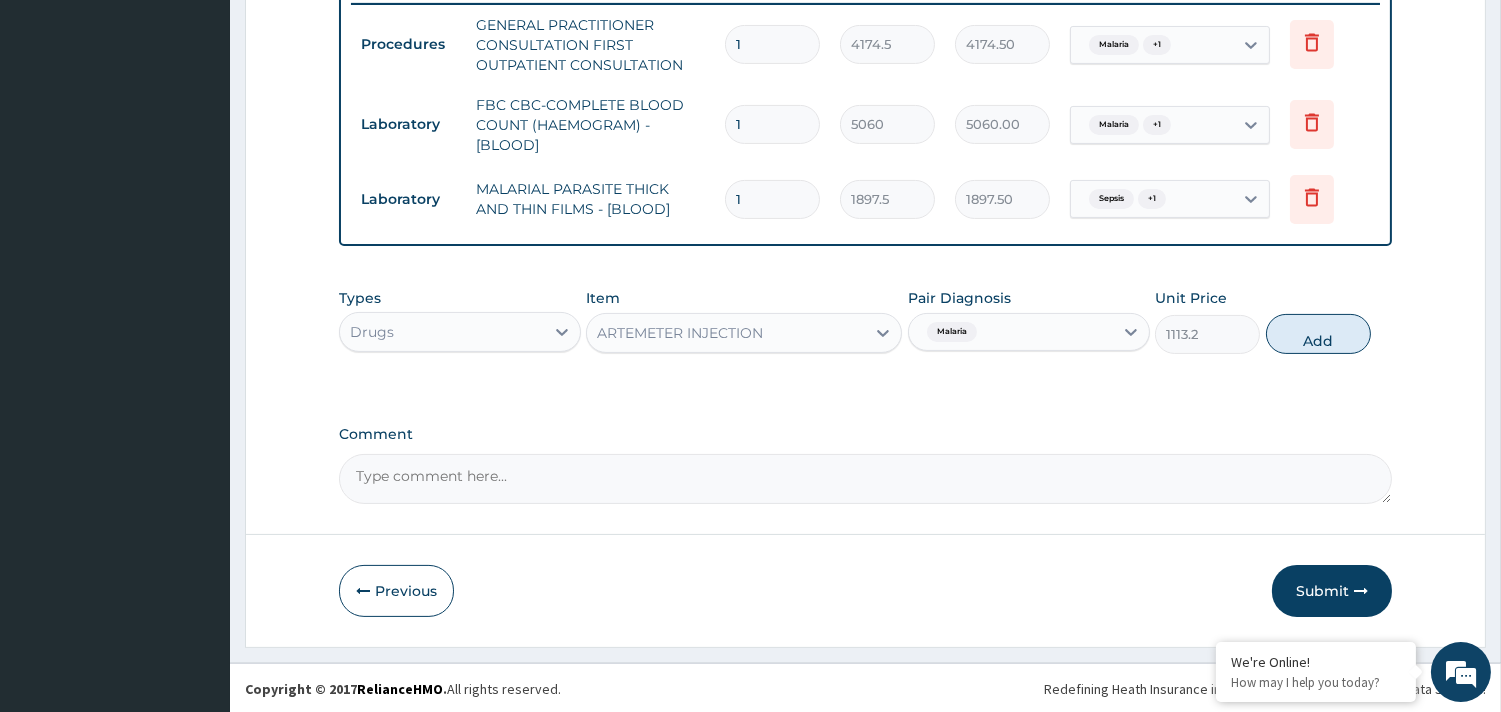 type on "0" 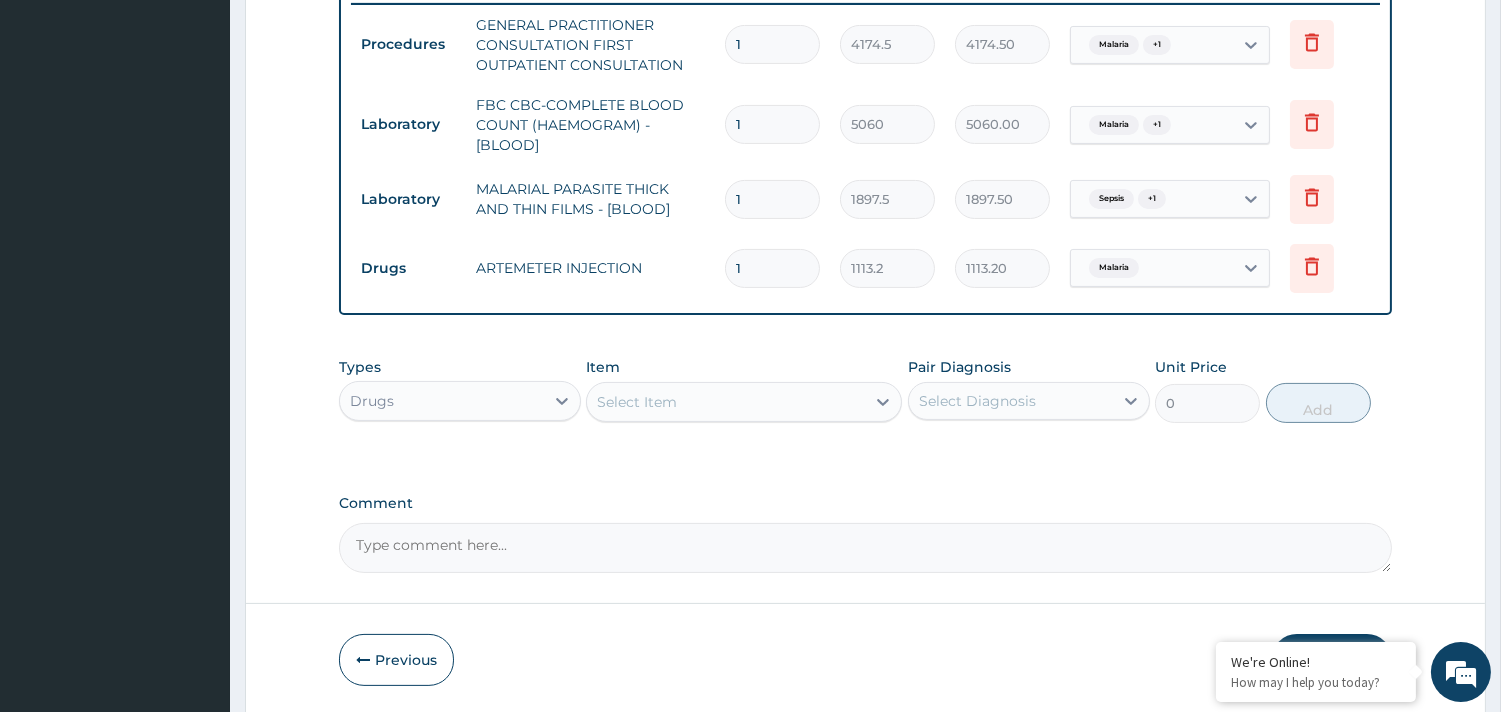 click on "1" at bounding box center (772, 268) 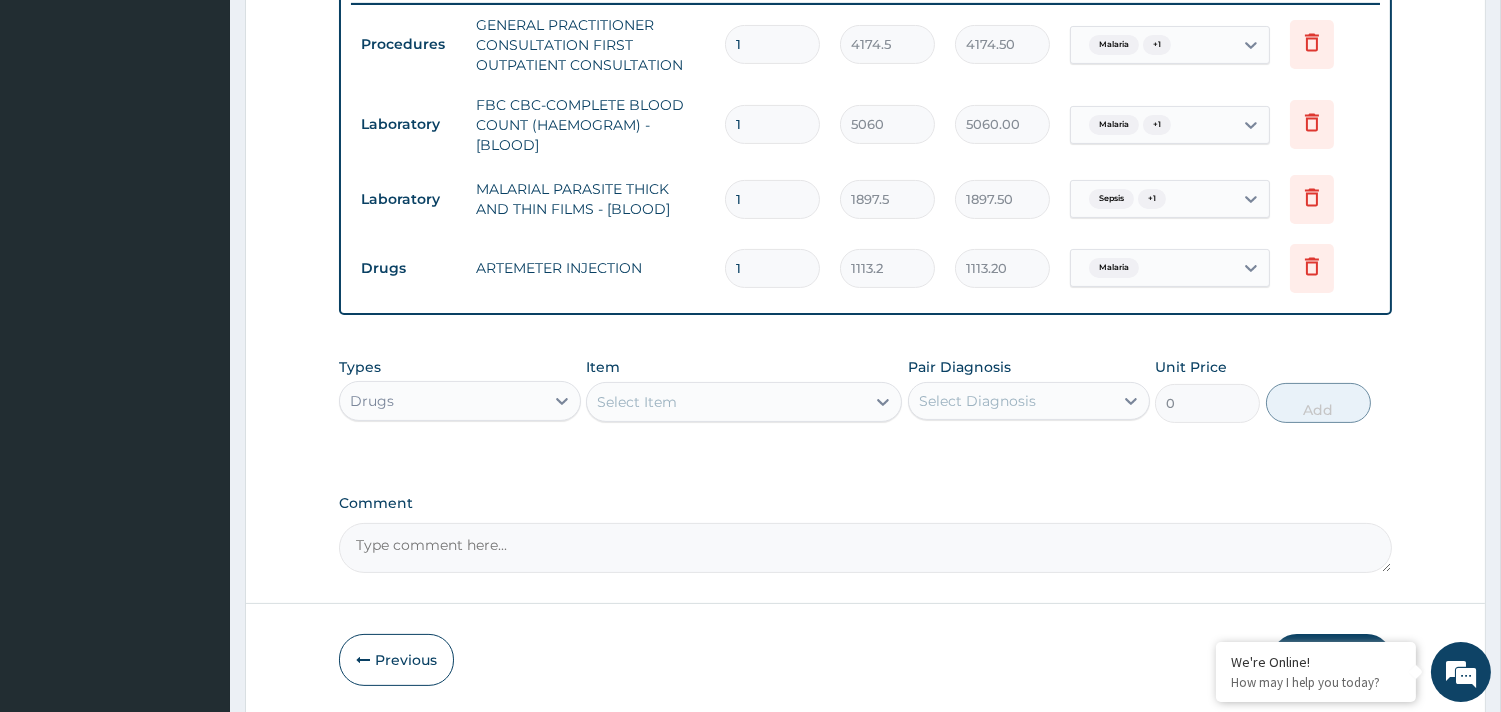 type 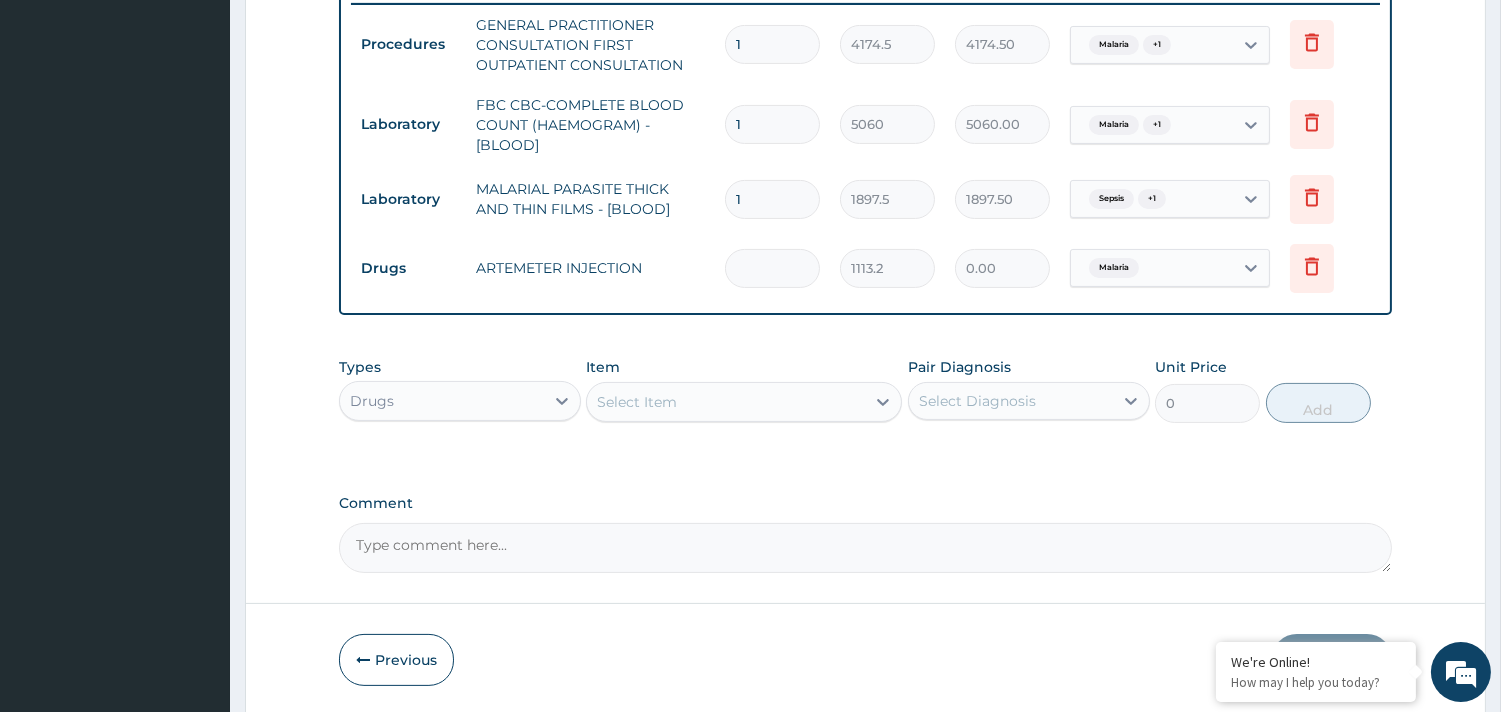 type on "2" 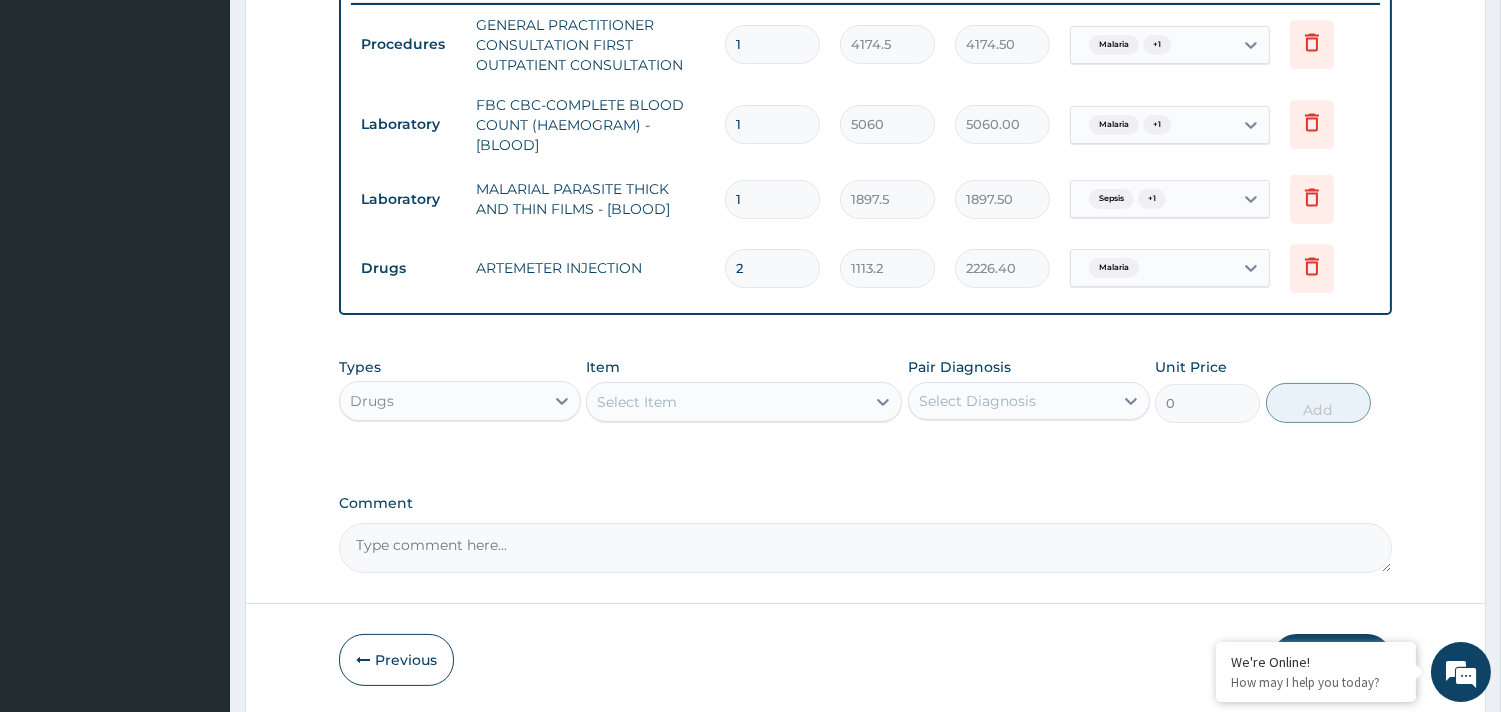 type on "2" 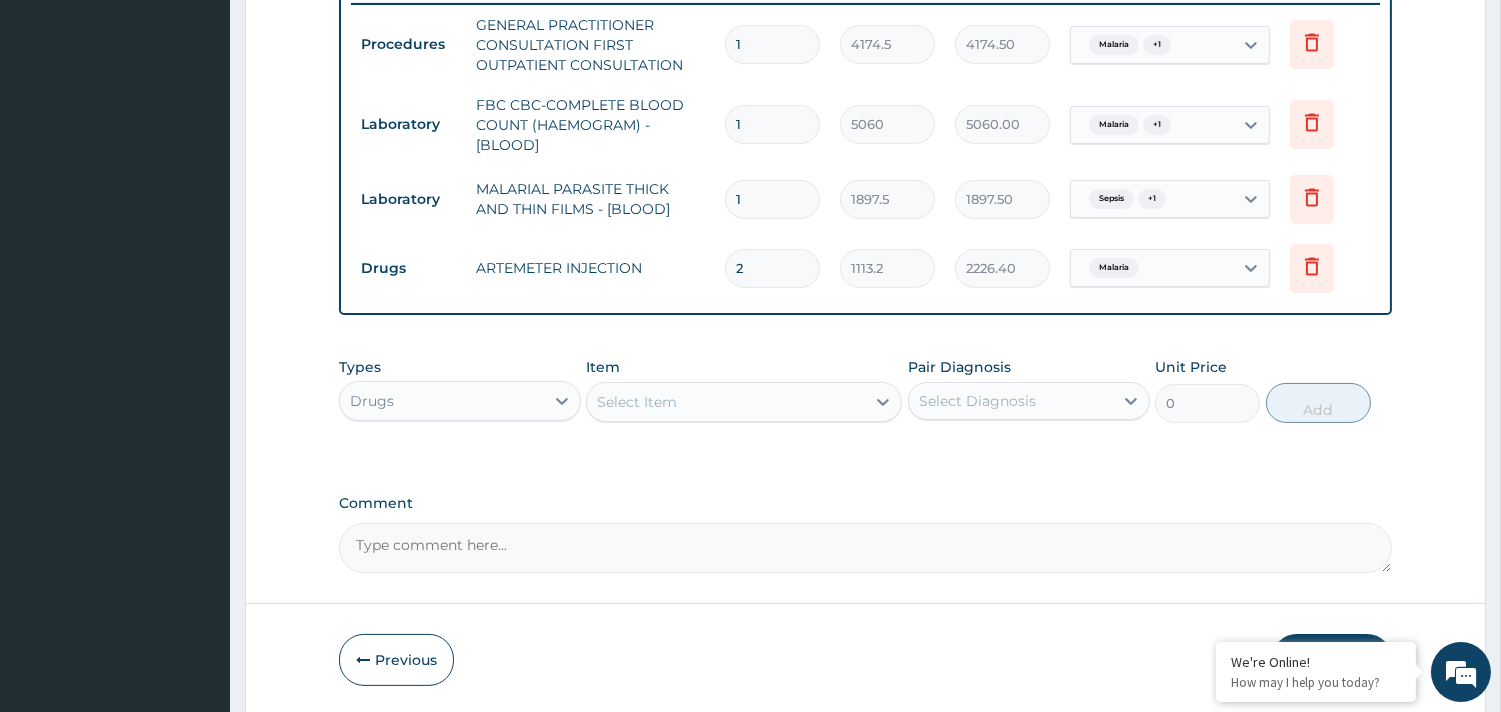 click on "Select Item" at bounding box center (637, 402) 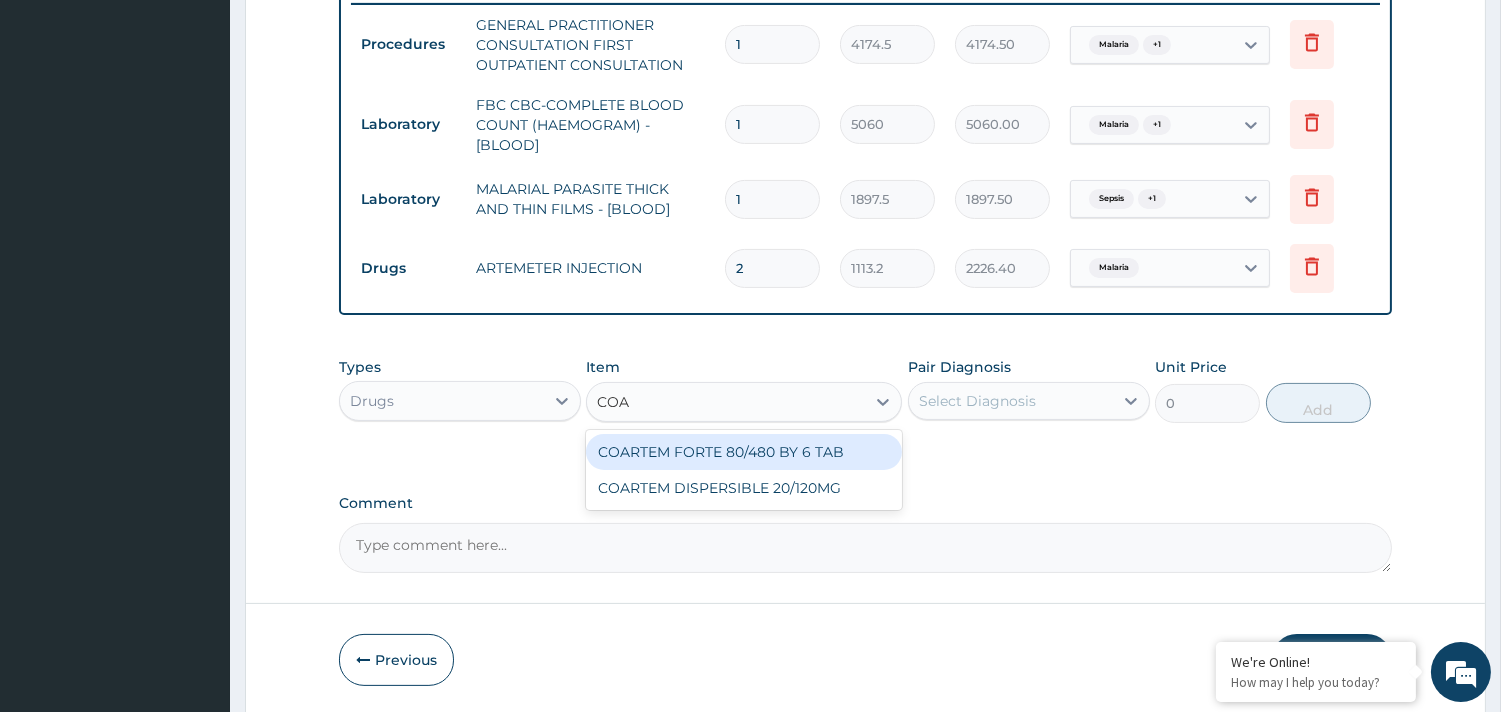 type on "COAR" 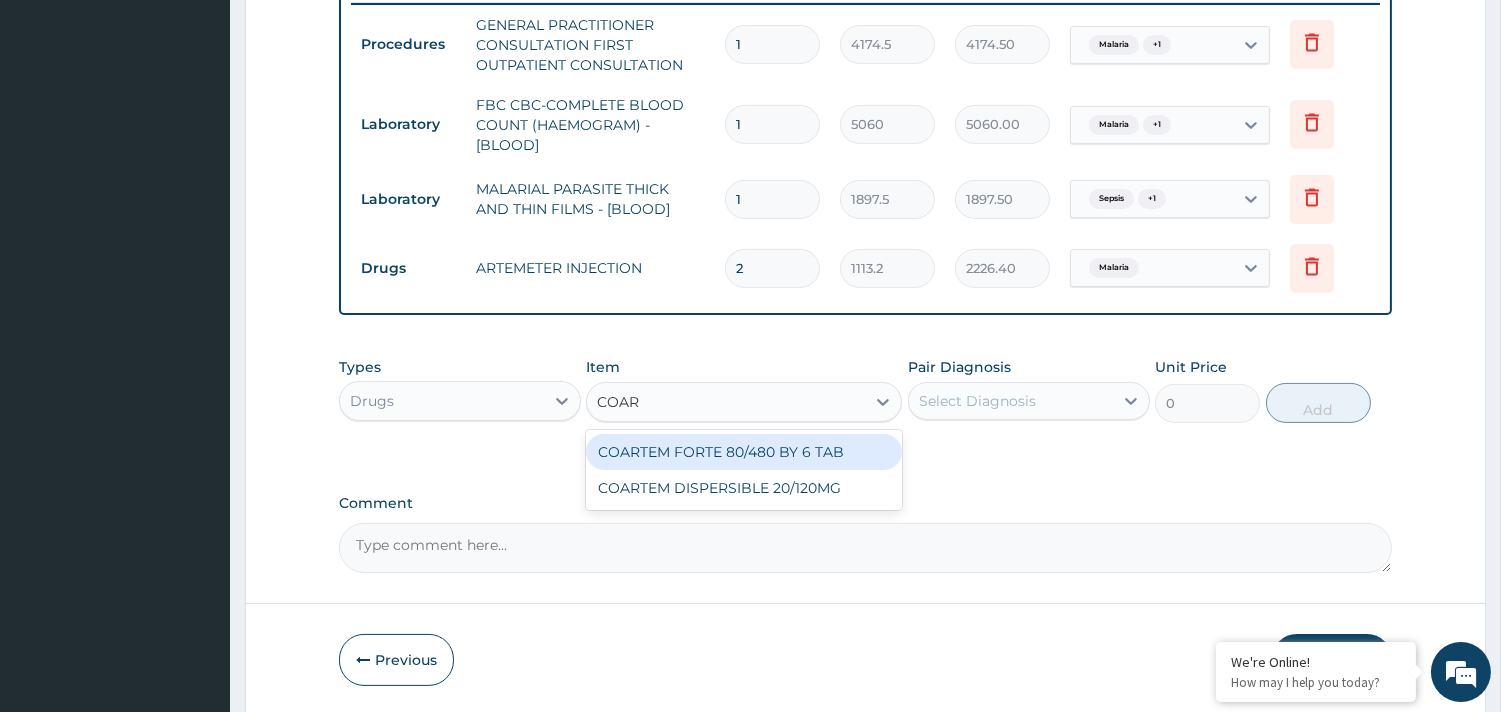 click on "COARTEM FORTE 80/480 BY 6 TAB" at bounding box center (744, 452) 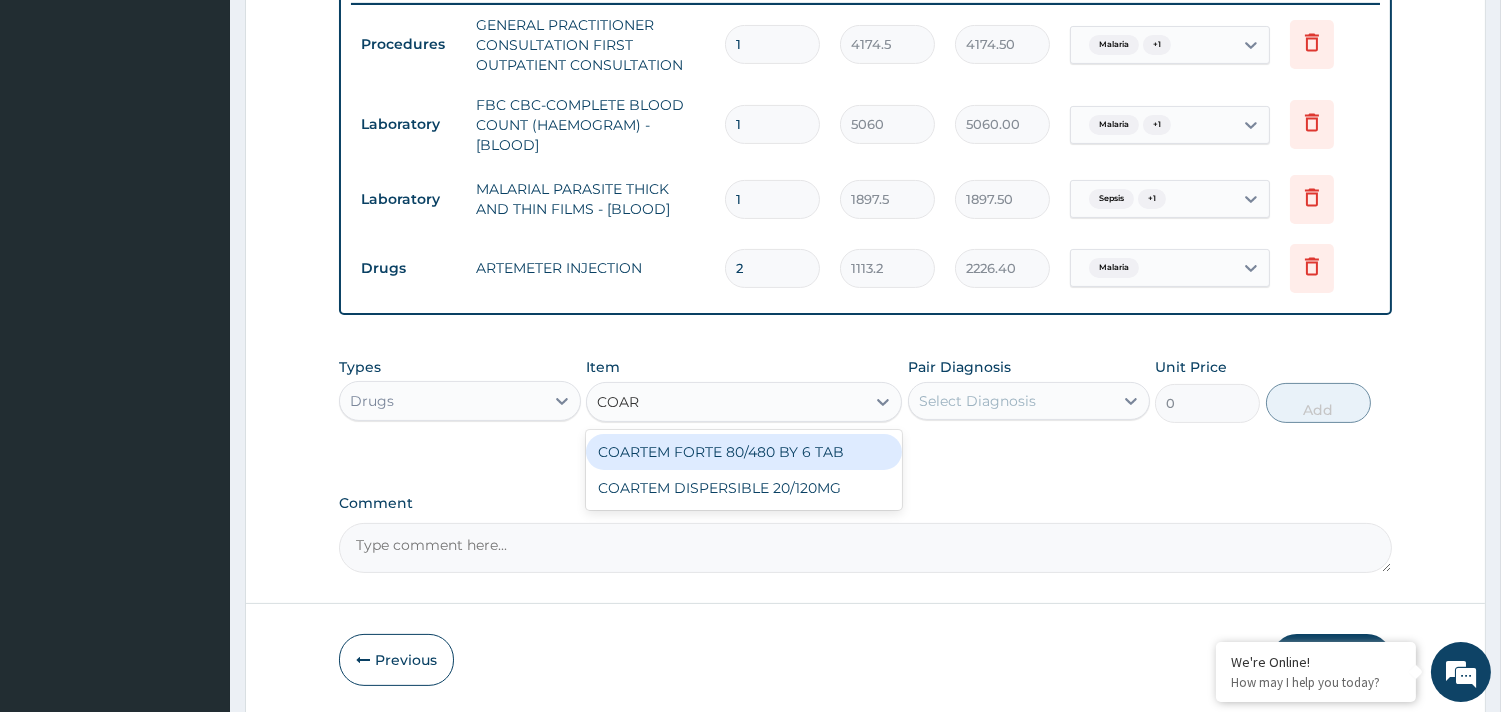 type 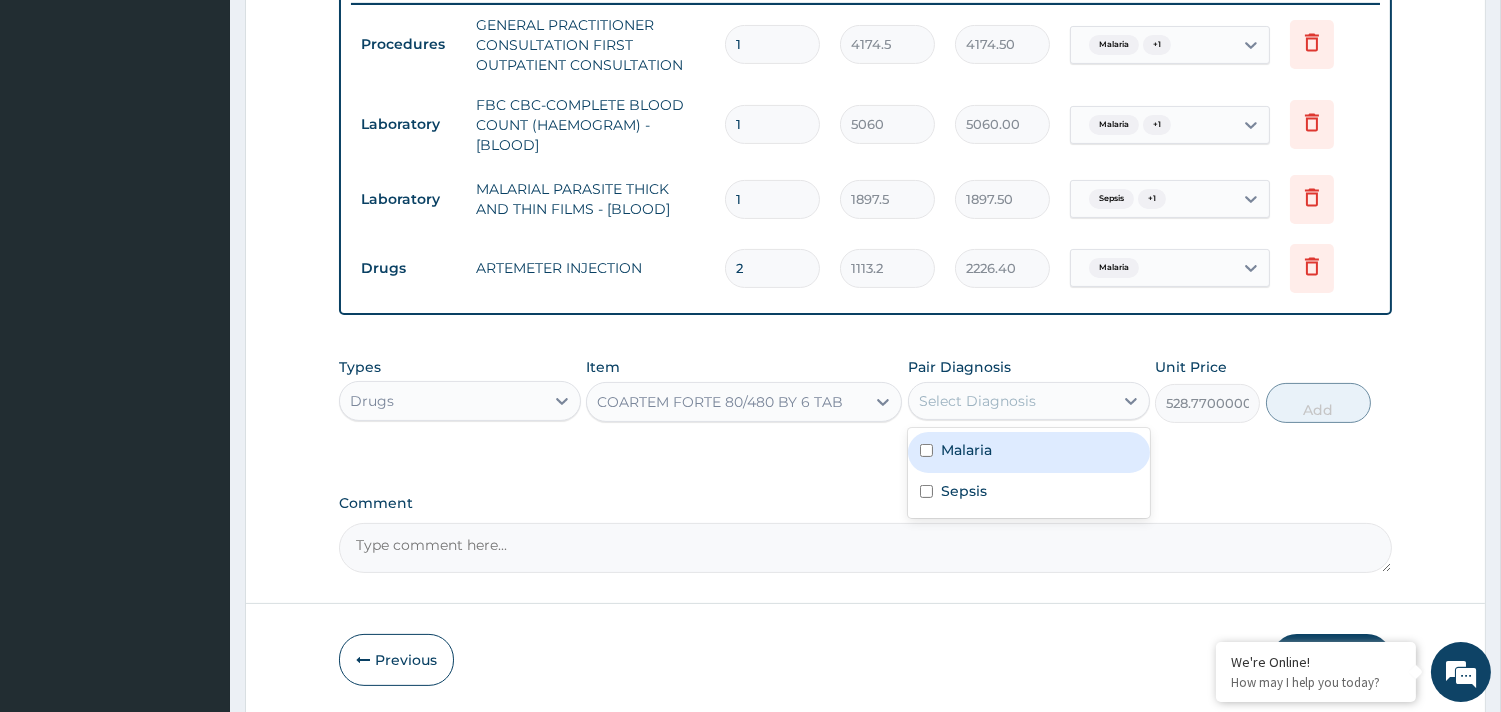 click on "Select Diagnosis" at bounding box center [977, 401] 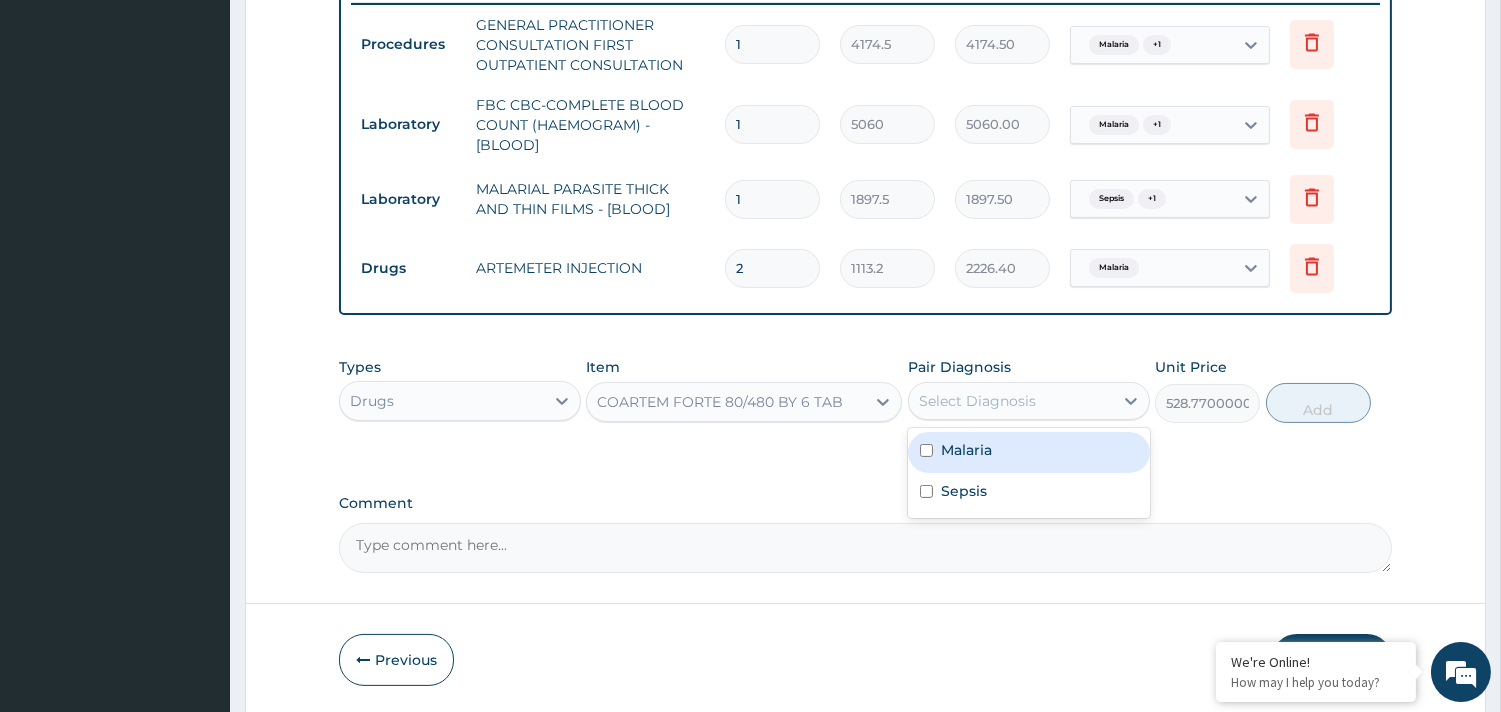 click on "Malaria" at bounding box center [1029, 452] 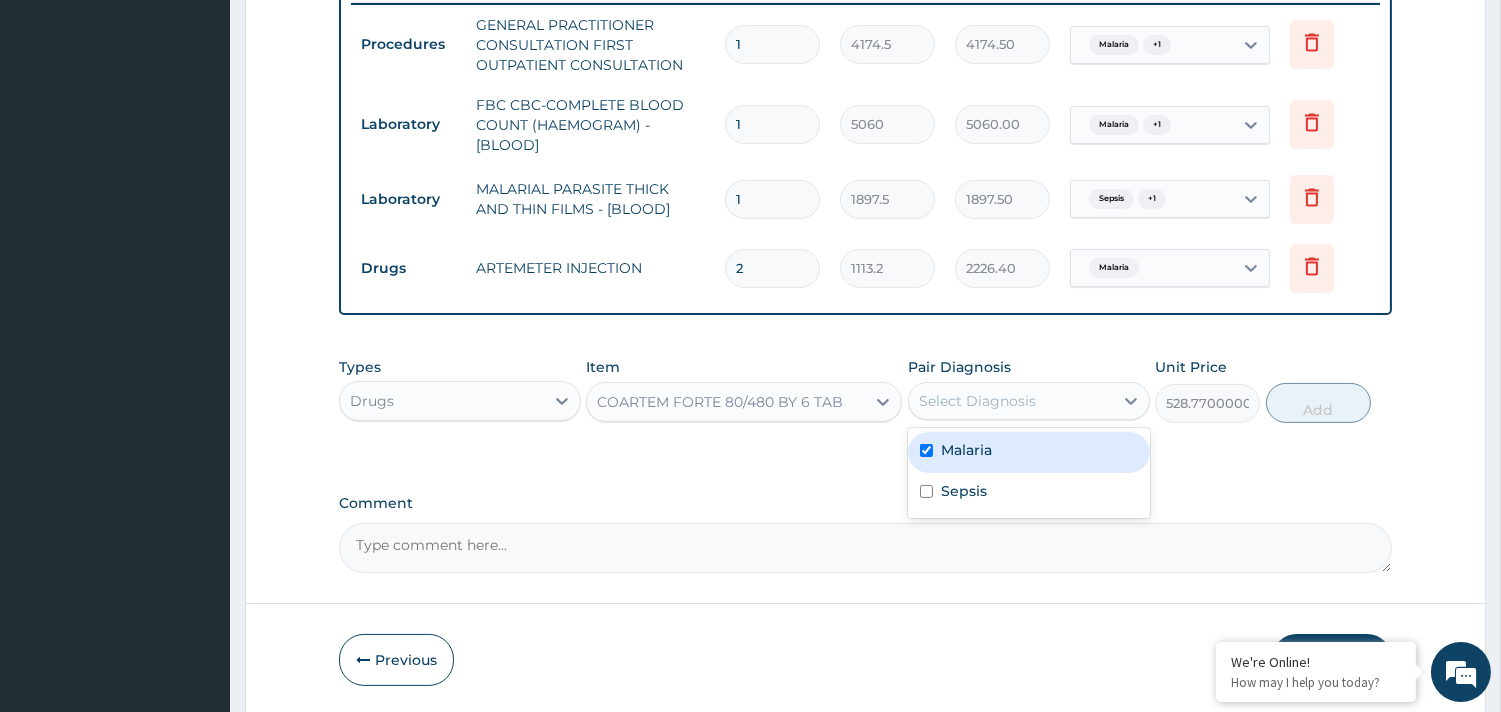 checkbox on "true" 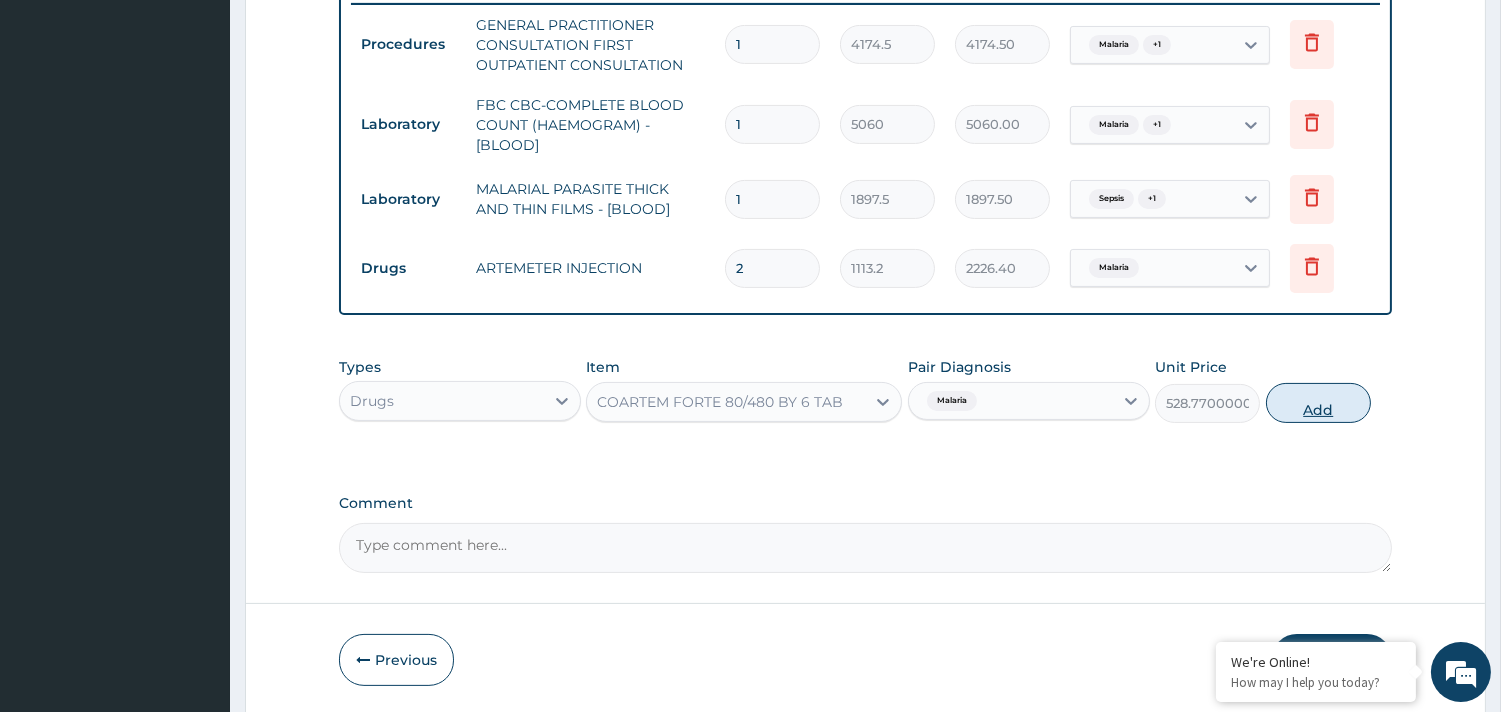click on "Add" at bounding box center [1318, 403] 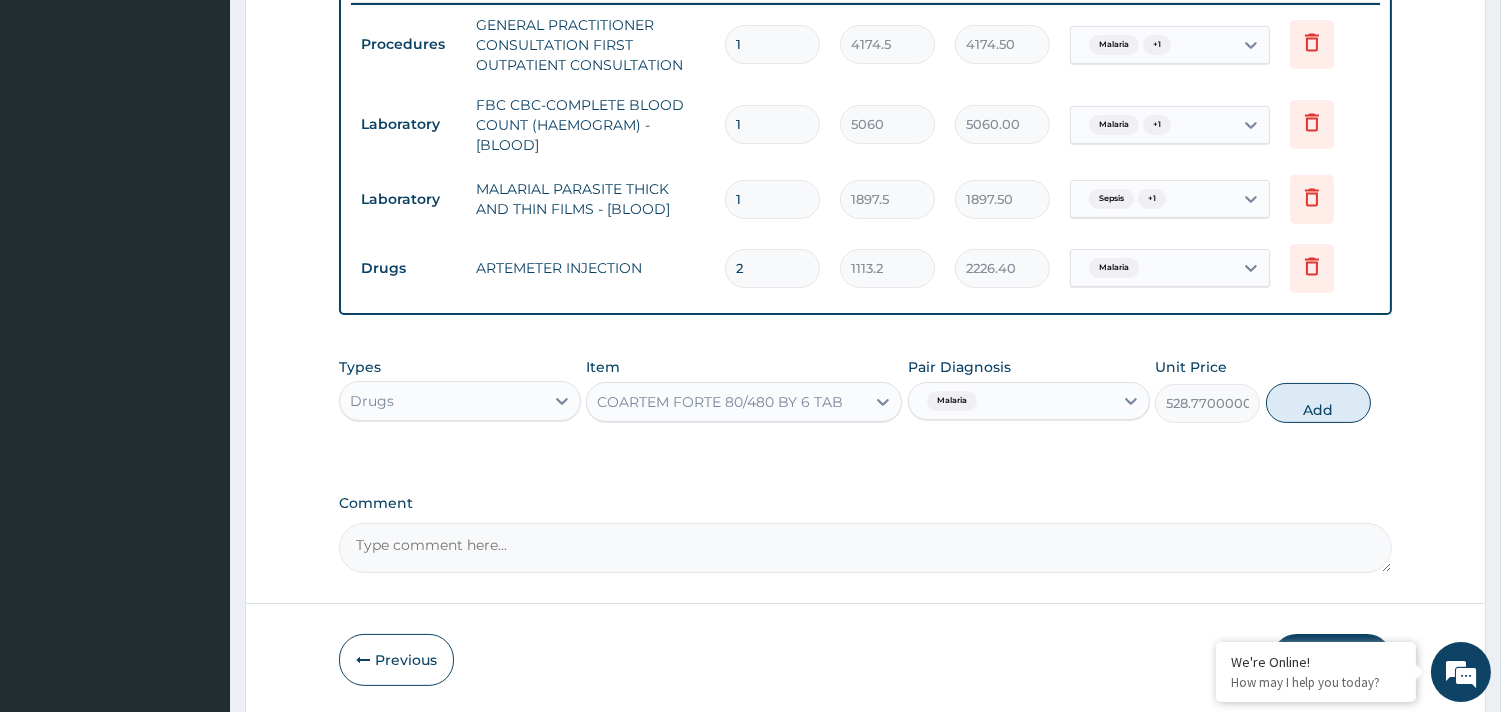 type on "0" 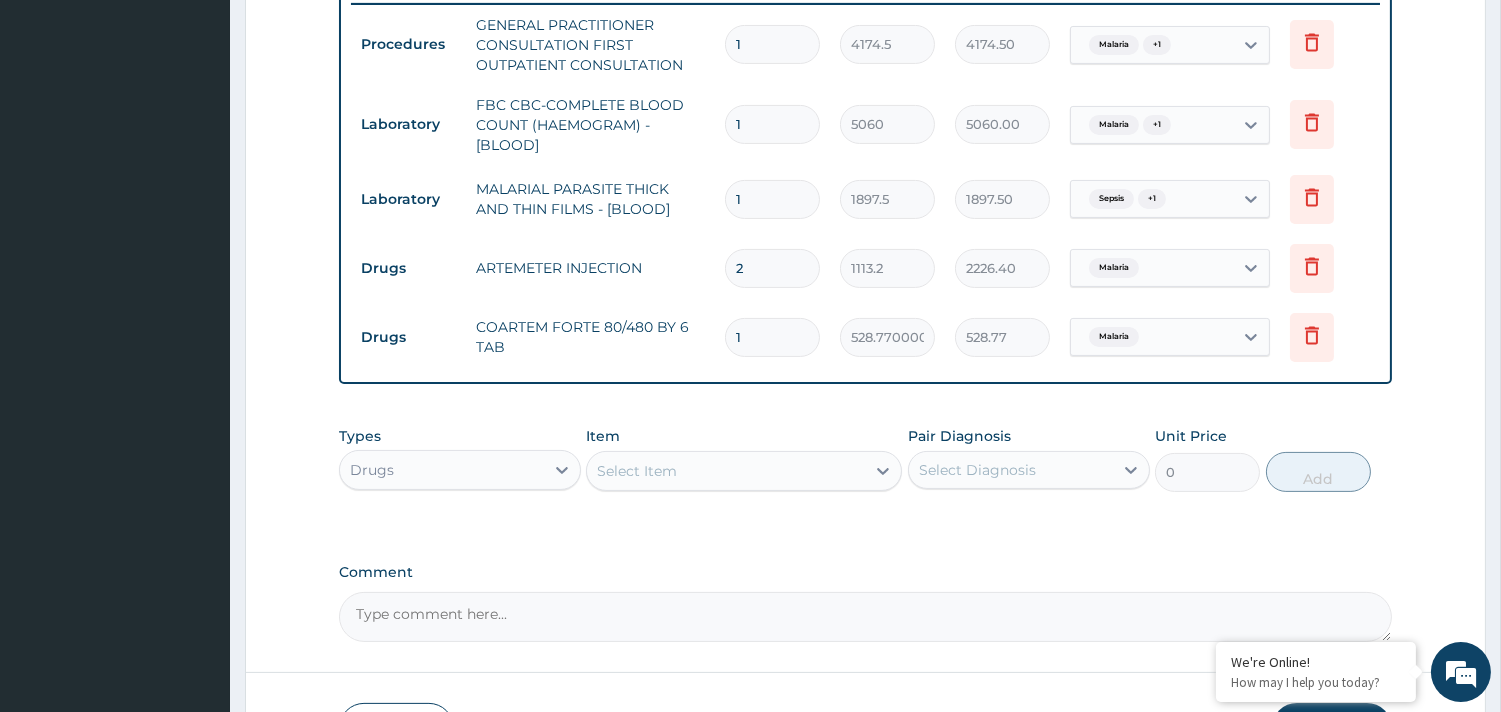 type 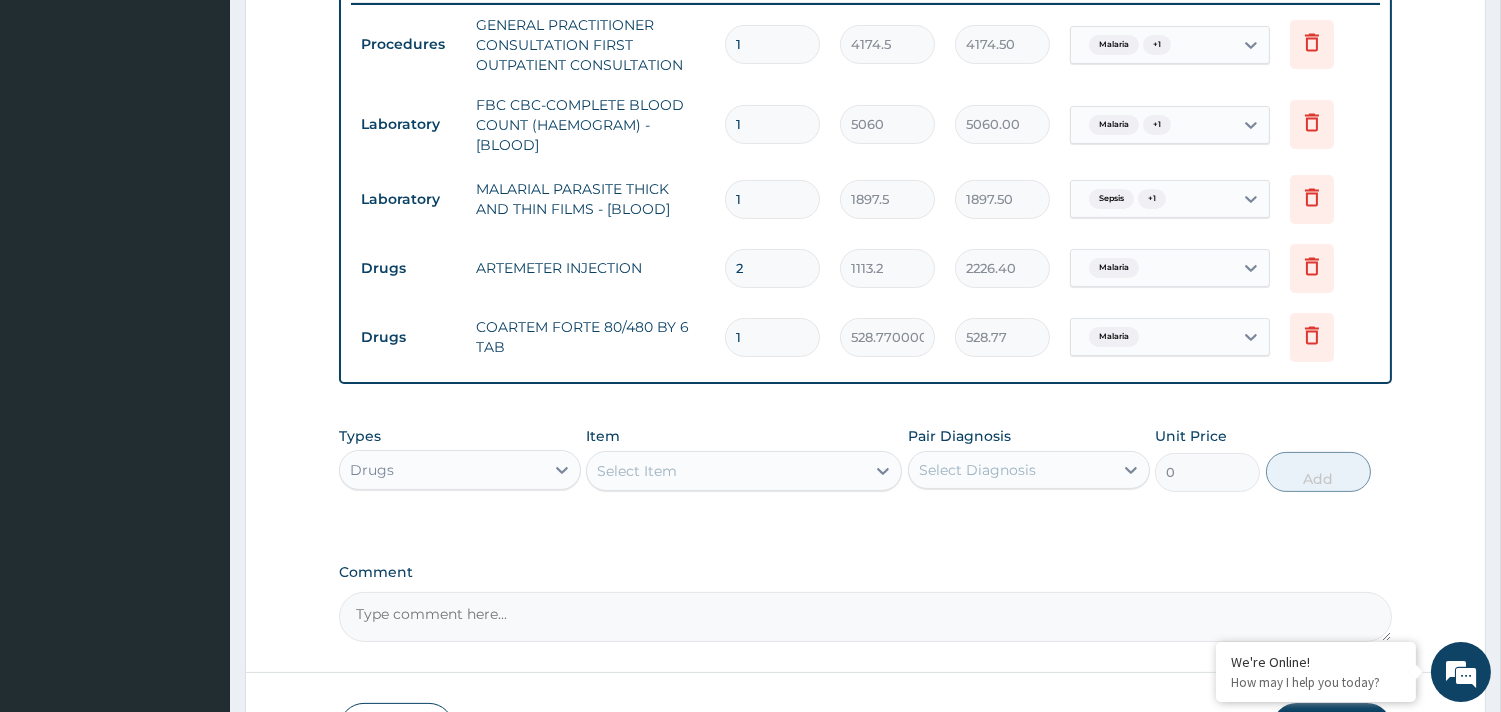 type on "0.00" 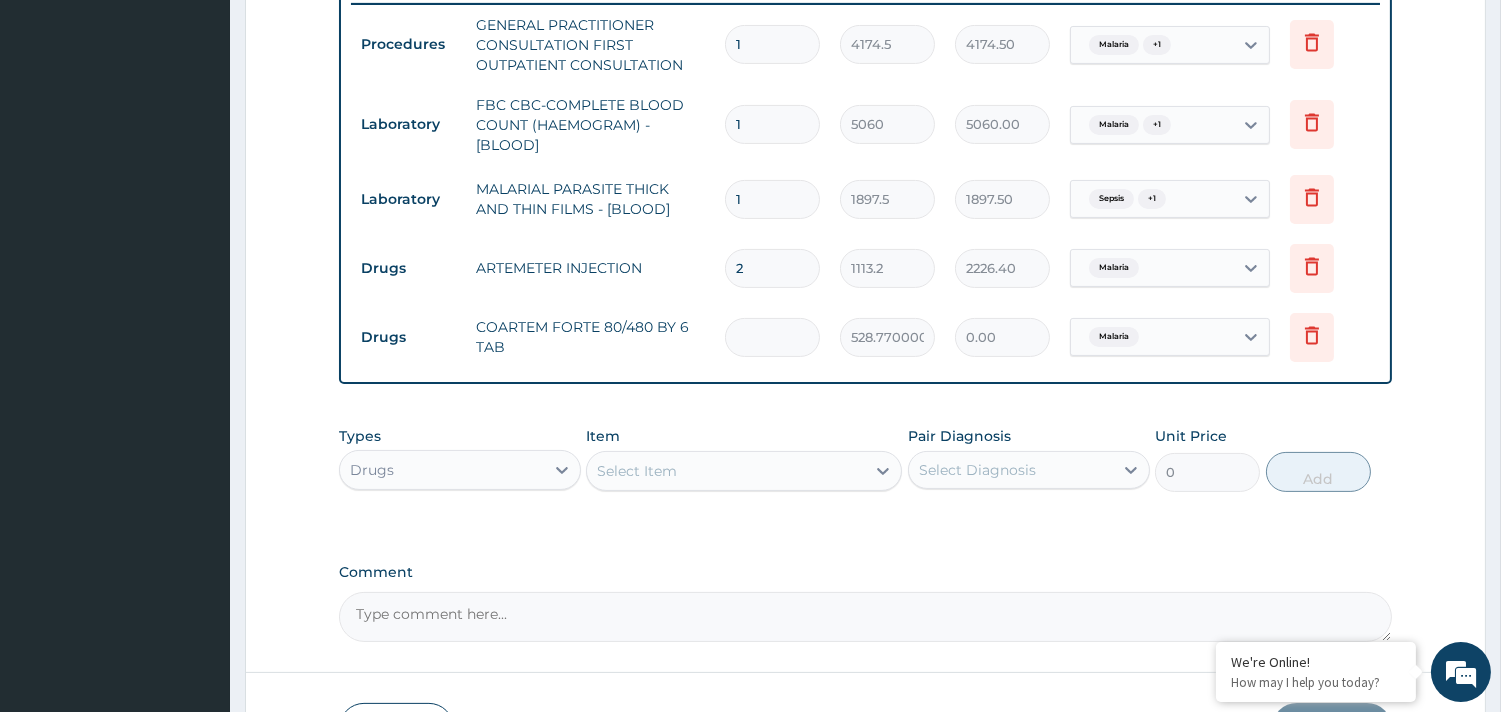 type on "6" 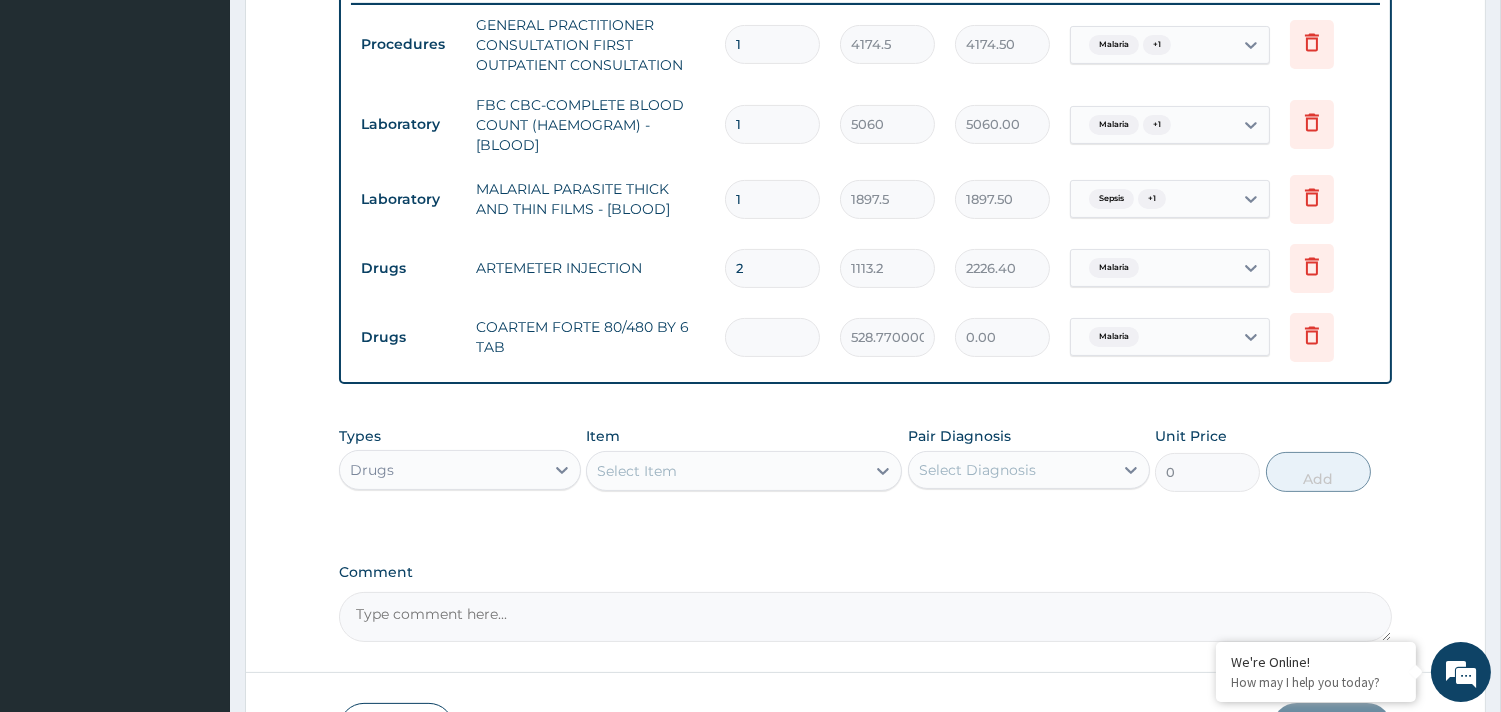 type on "3172.62" 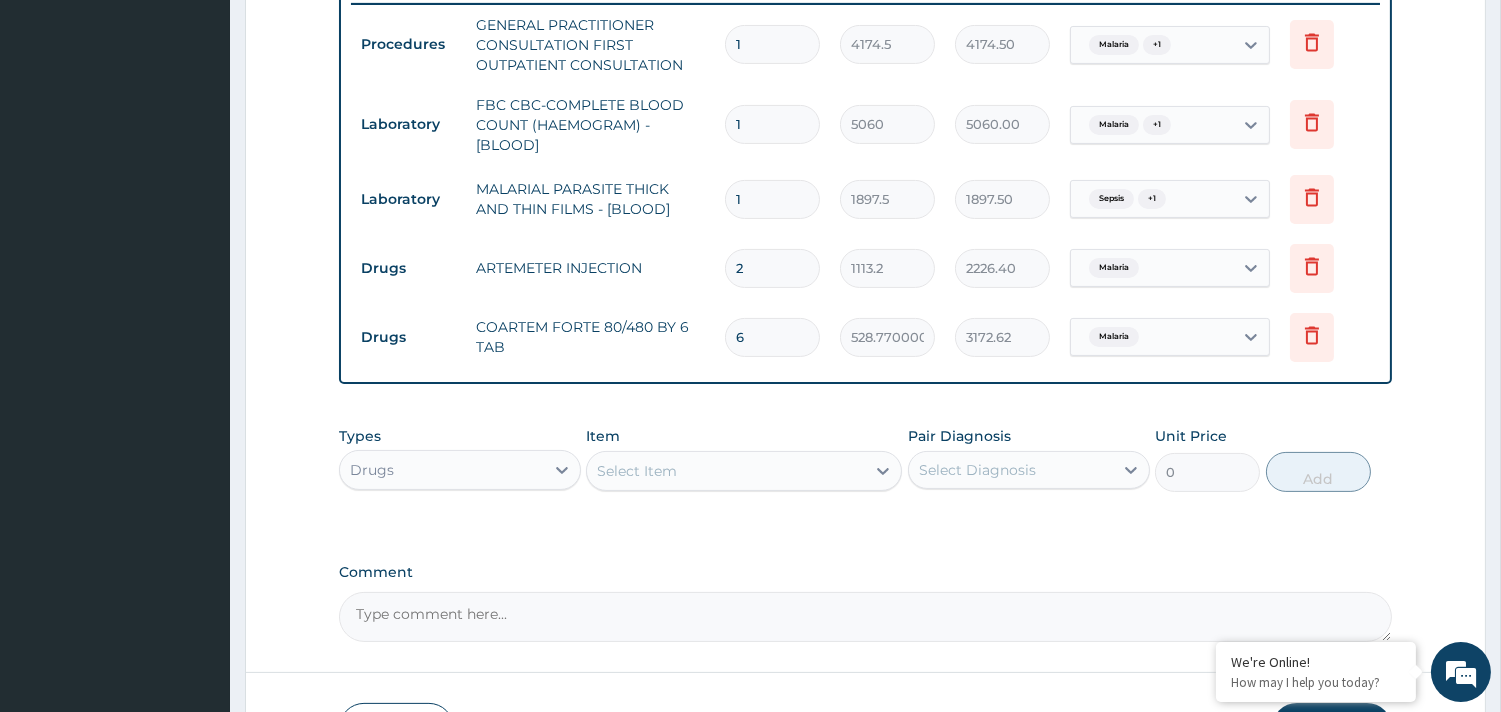 type on "6" 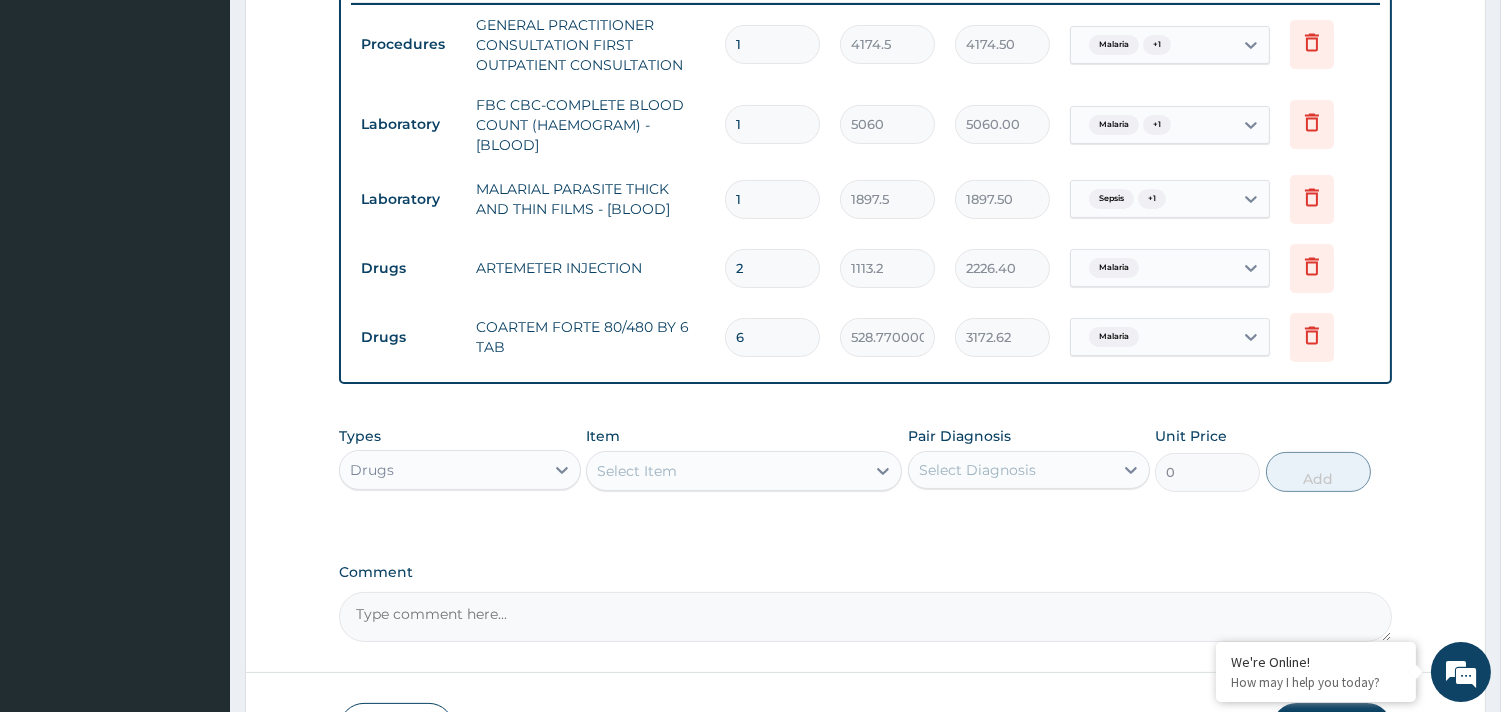 click on "Select Item" at bounding box center [637, 471] 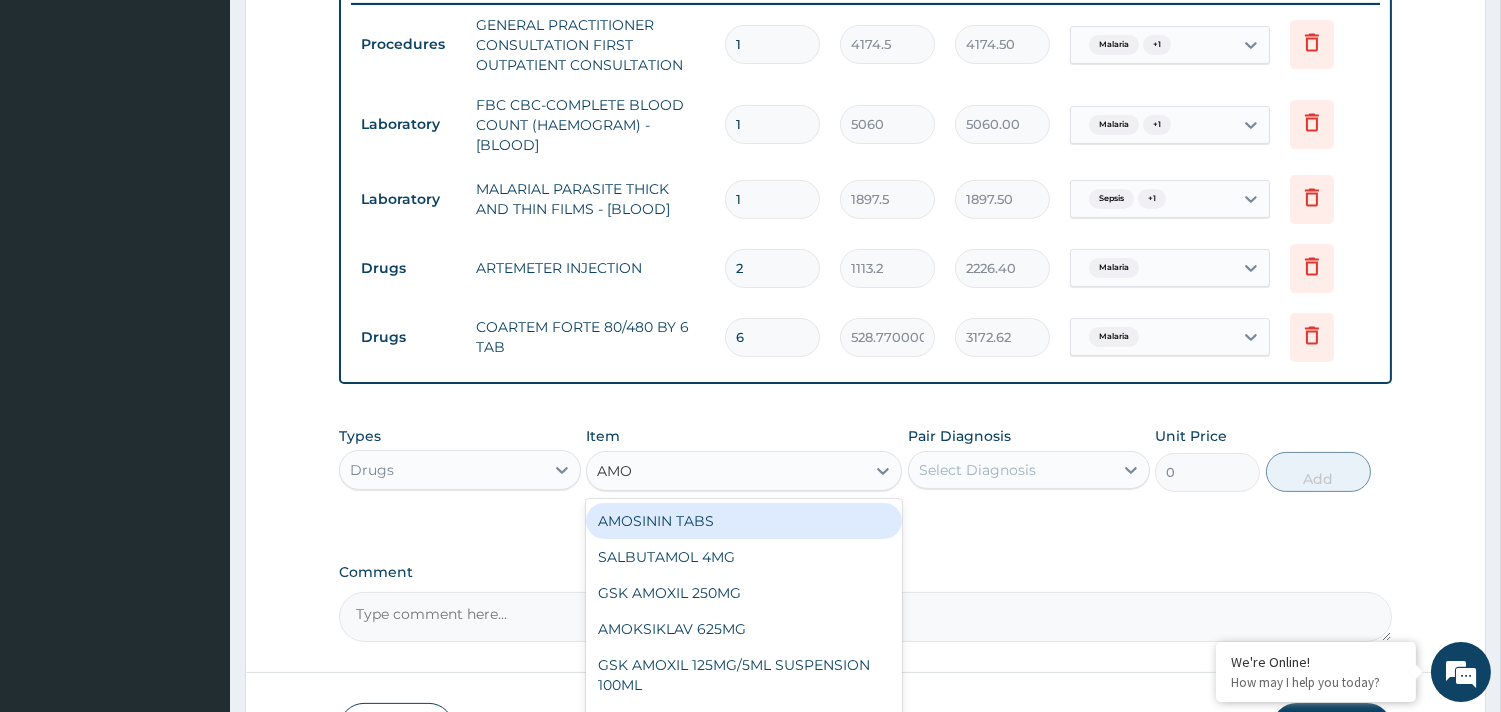 type on "AMOX" 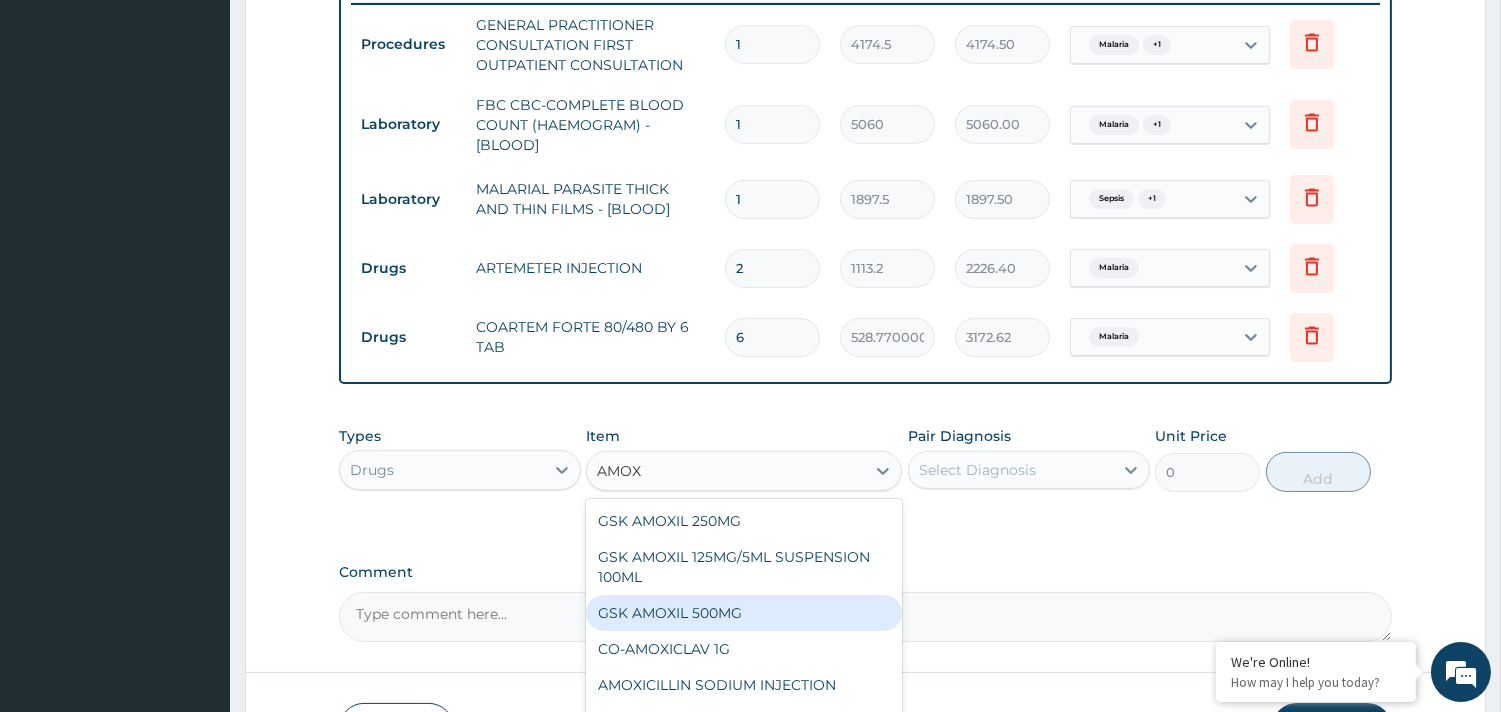 click on "GSK AMOXIL 500MG" at bounding box center (744, 613) 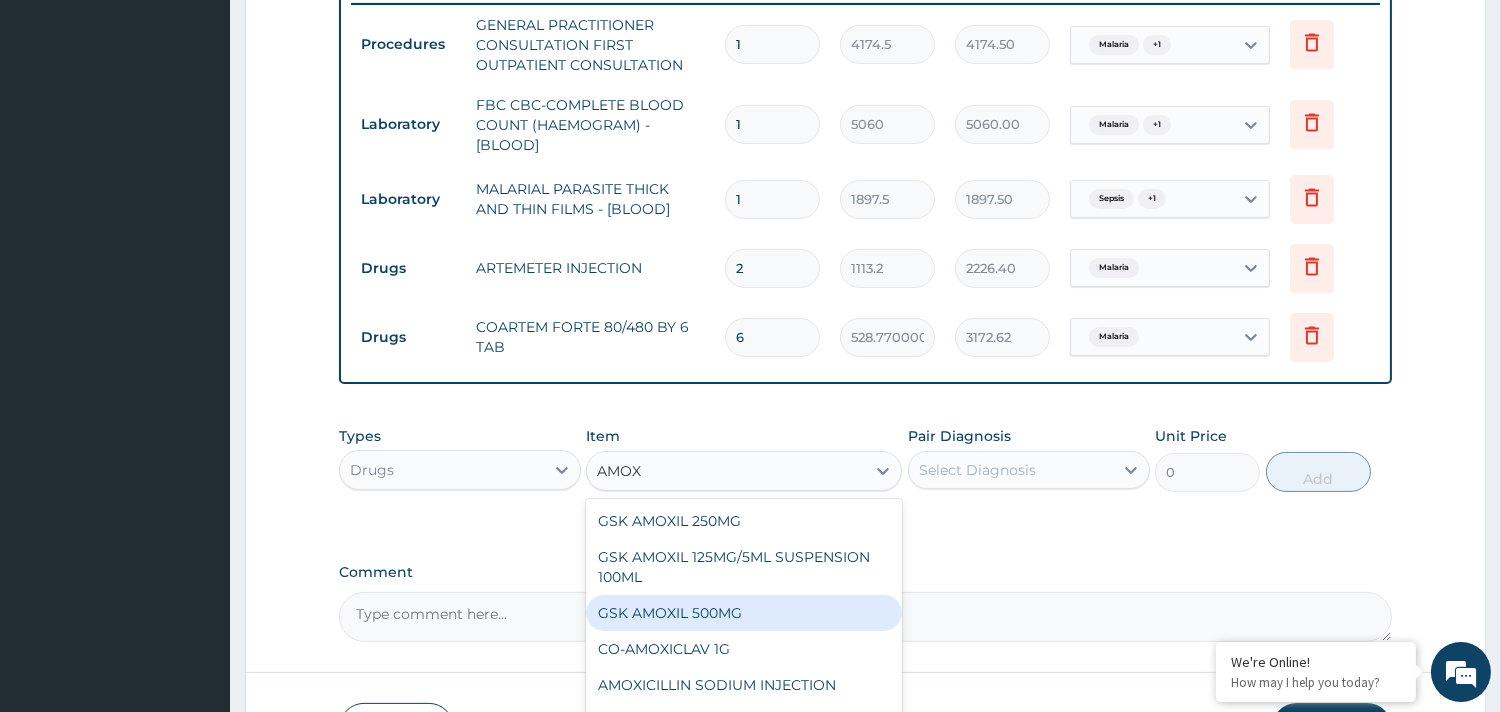 type 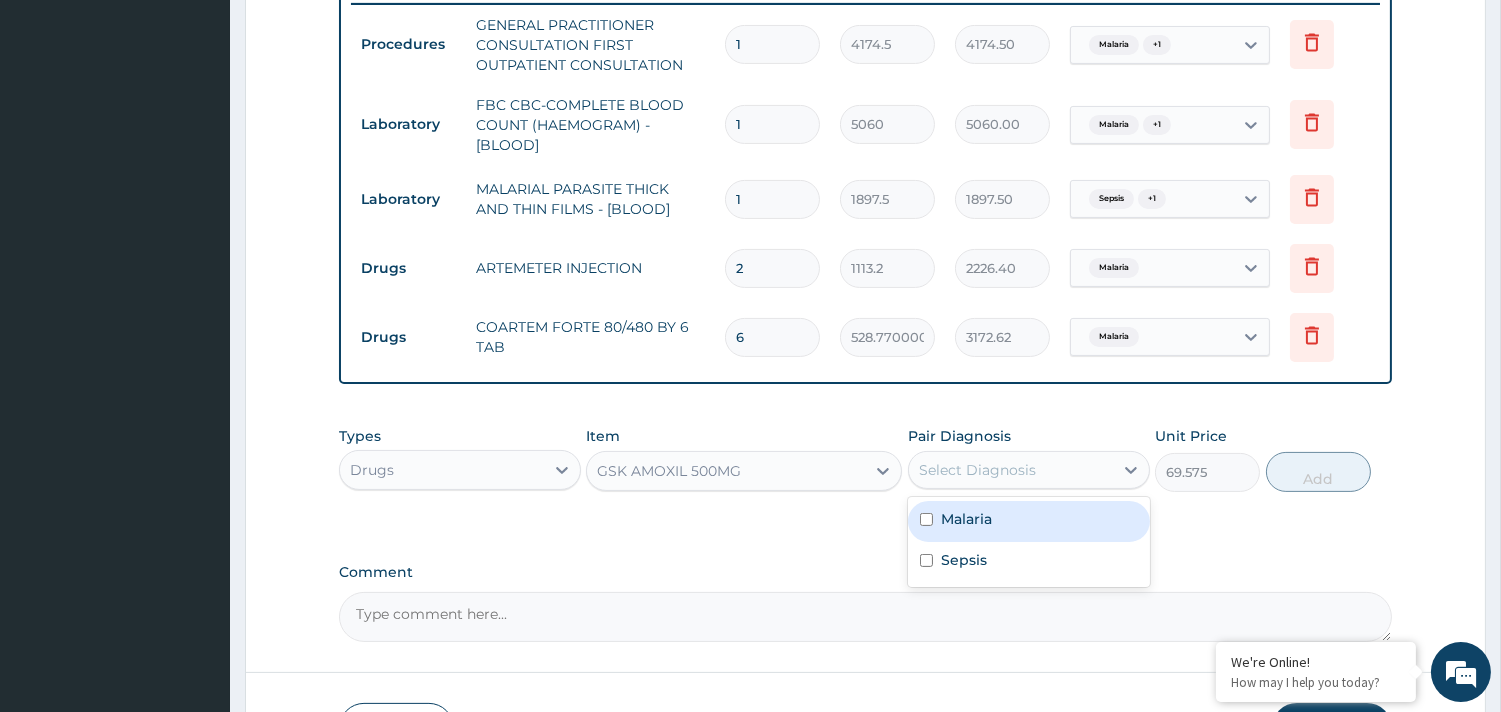 click on "Select Diagnosis" at bounding box center [977, 470] 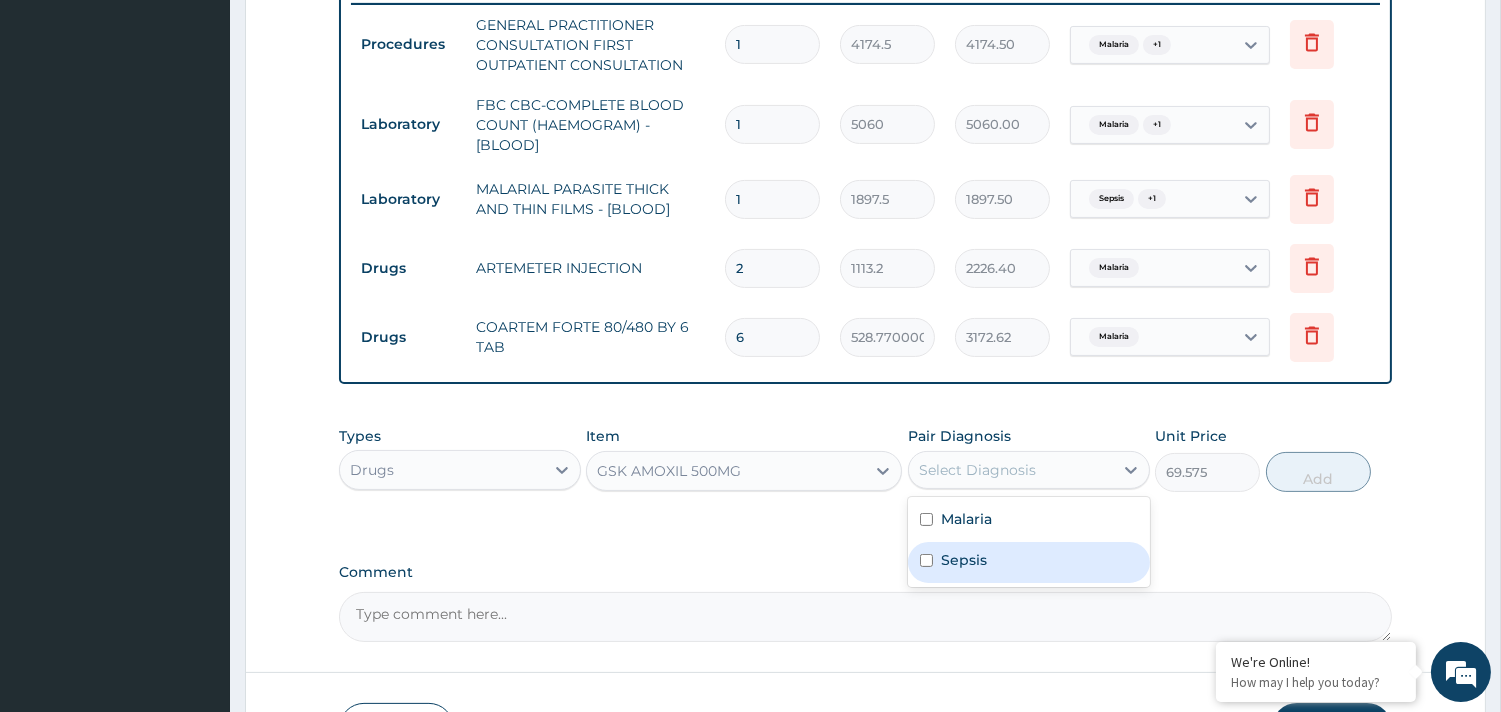 click on "Sepsis" at bounding box center [964, 560] 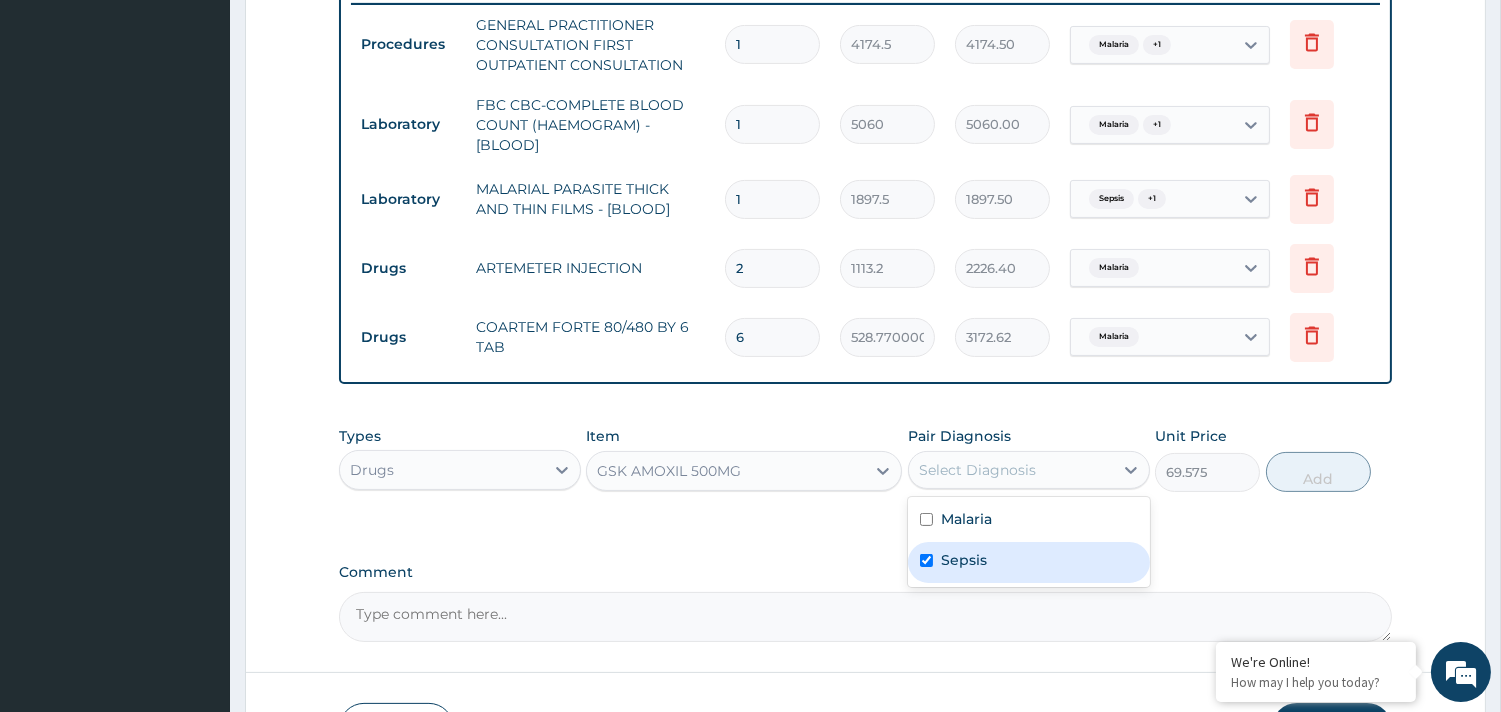 checkbox on "true" 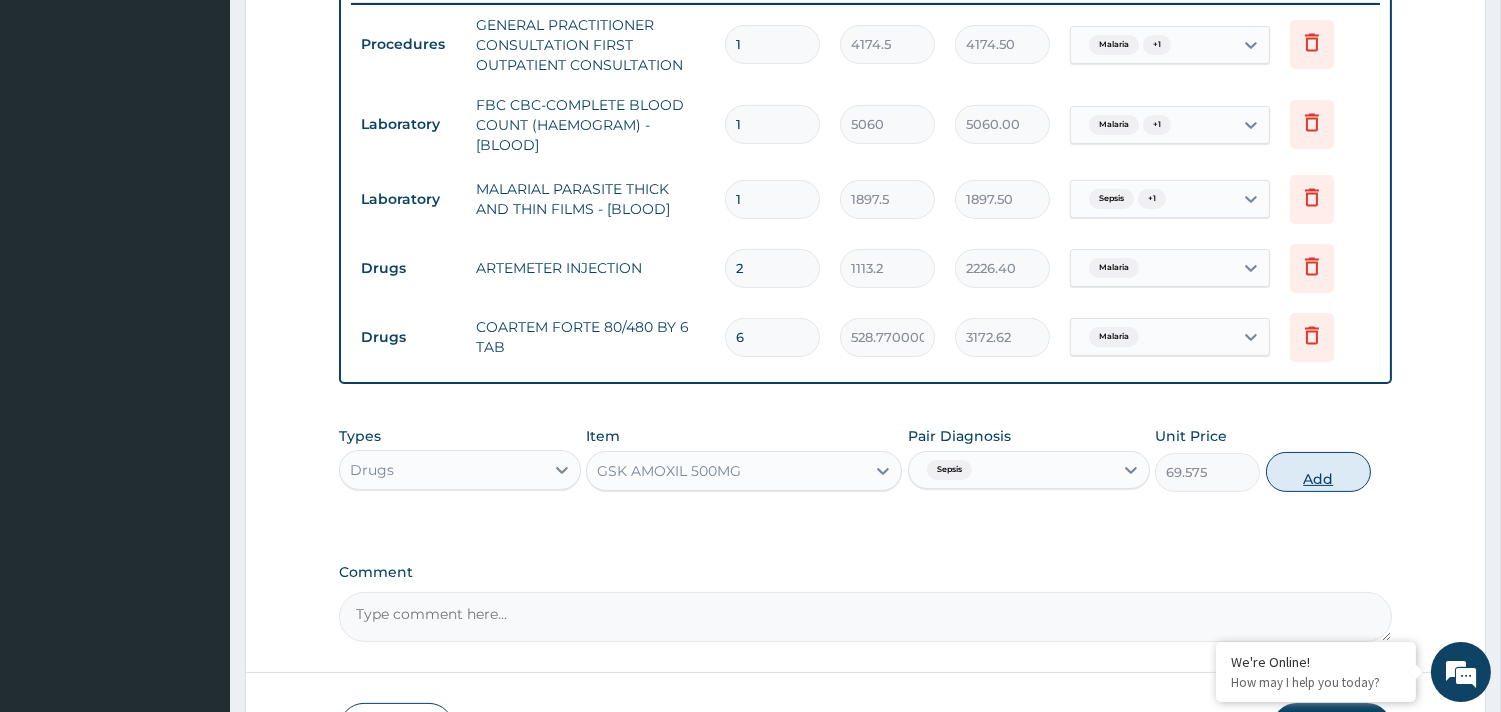 click on "Add" at bounding box center (1318, 472) 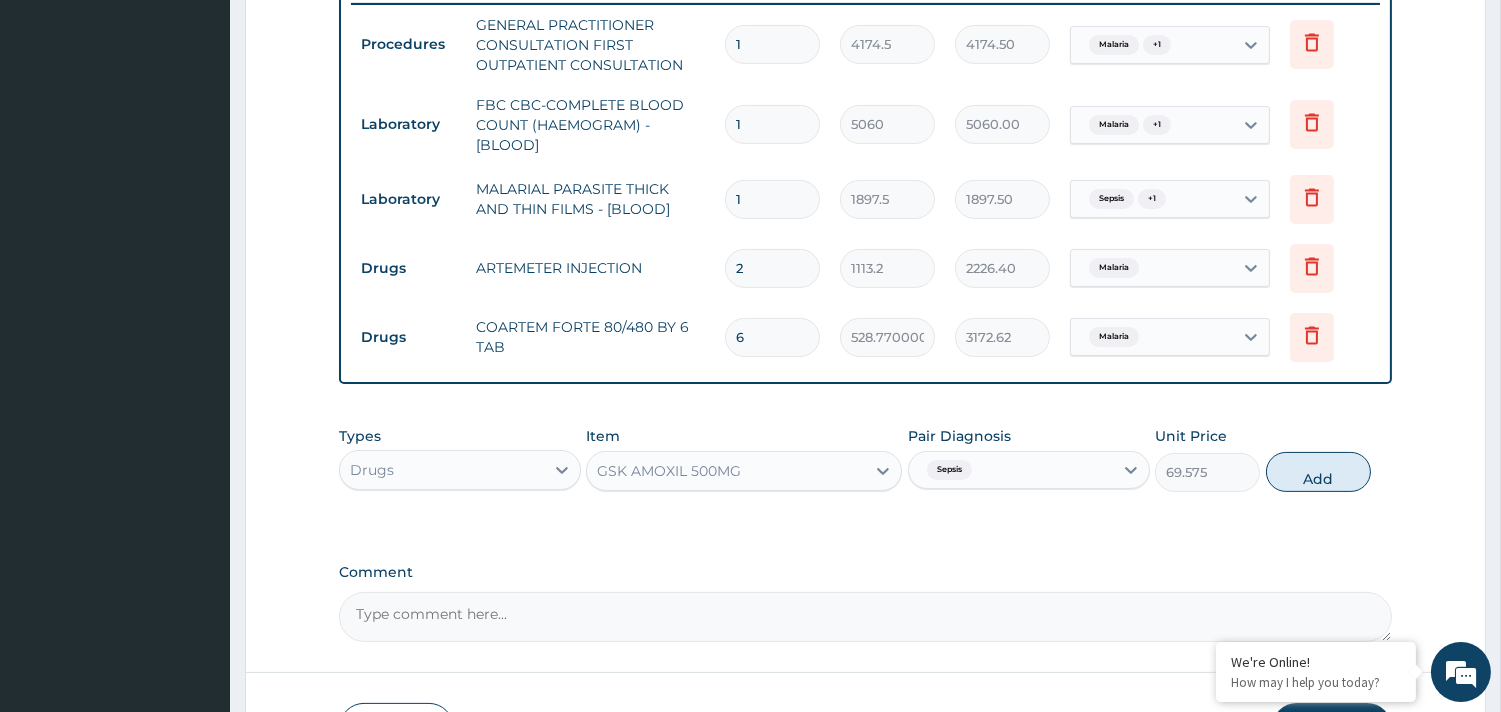 type on "0" 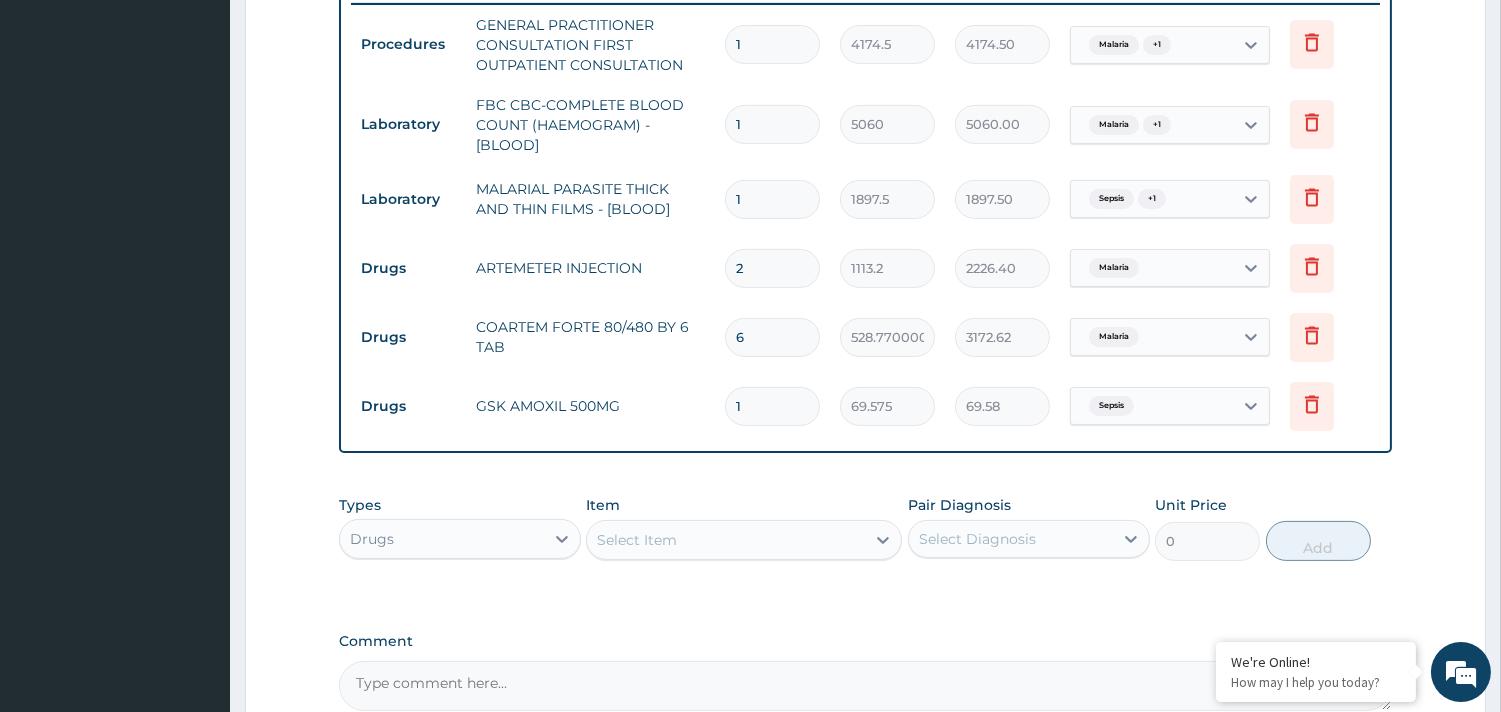 click on "Select Item" at bounding box center [637, 540] 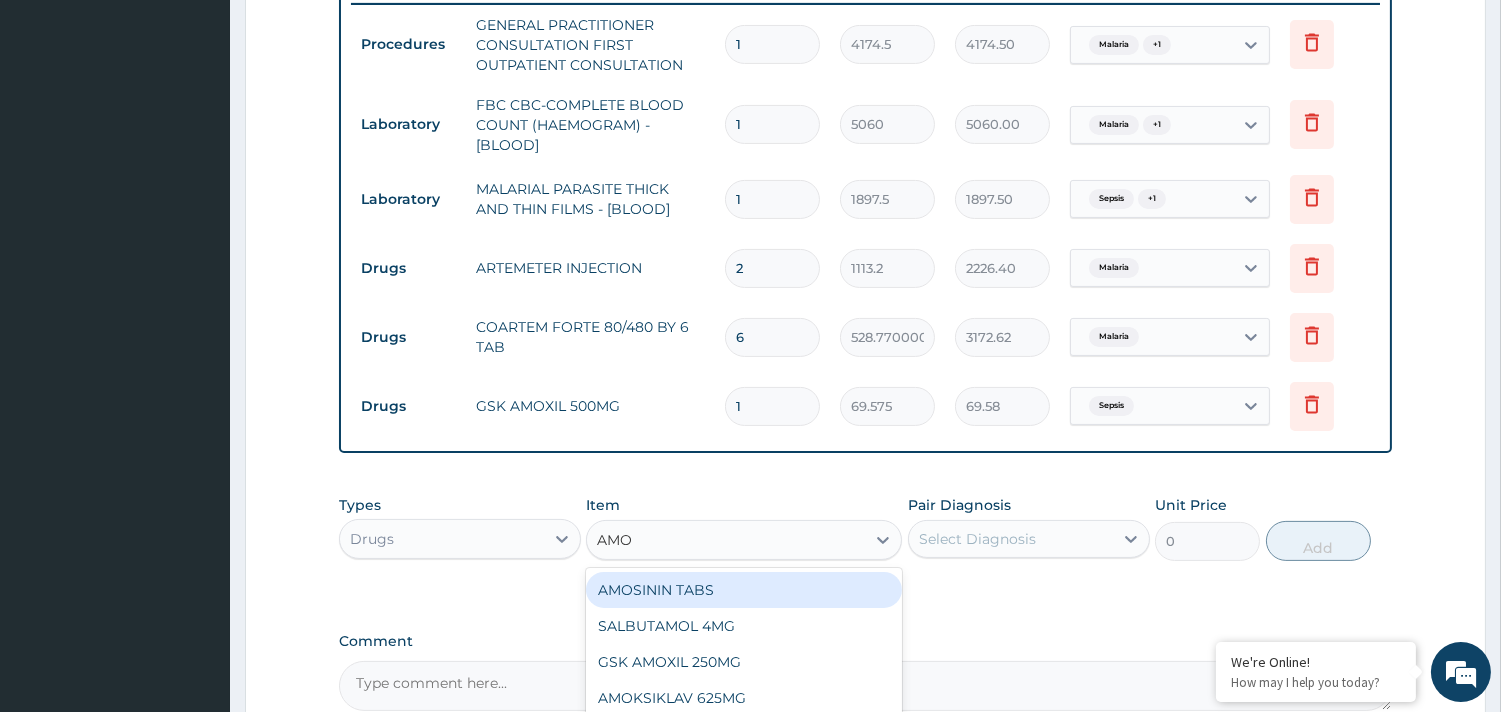 type on "AMOX" 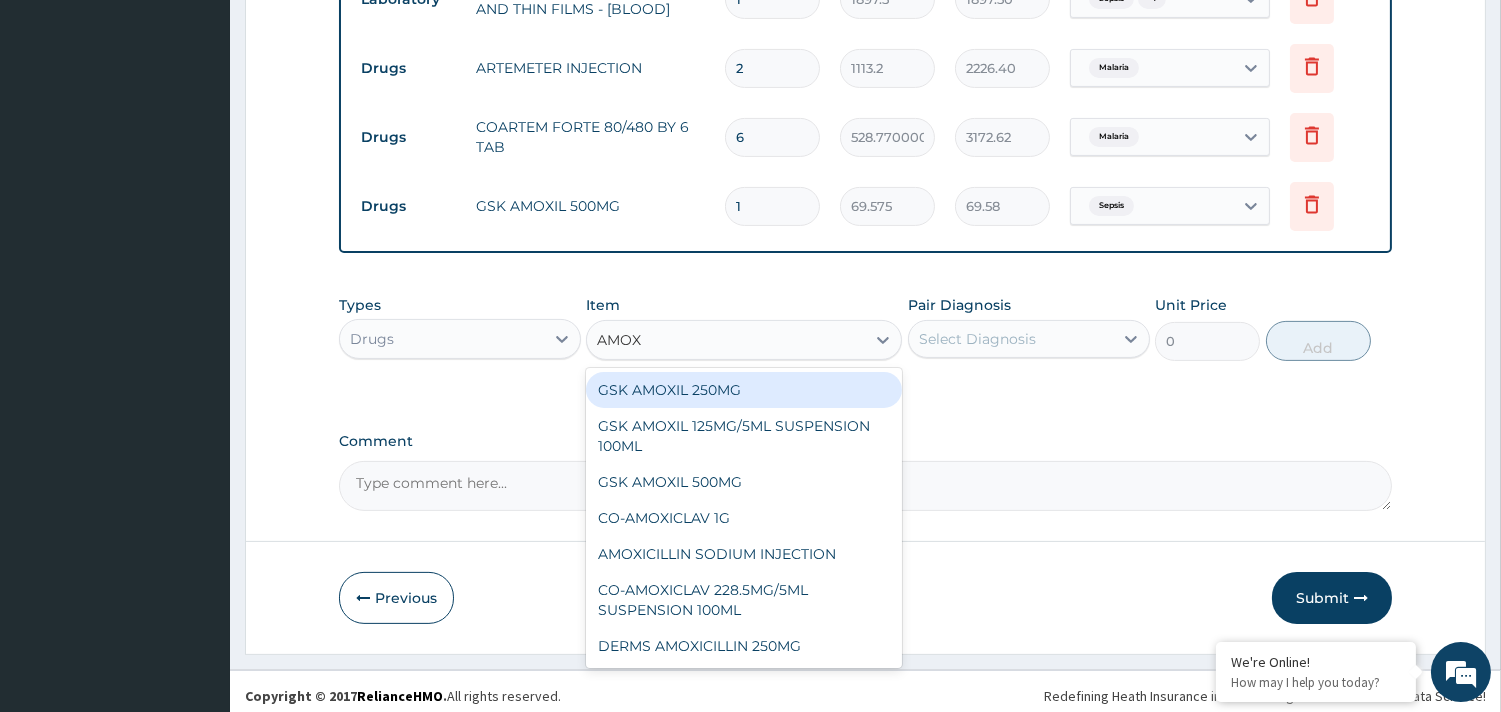 scroll, scrollTop: 1002, scrollLeft: 0, axis: vertical 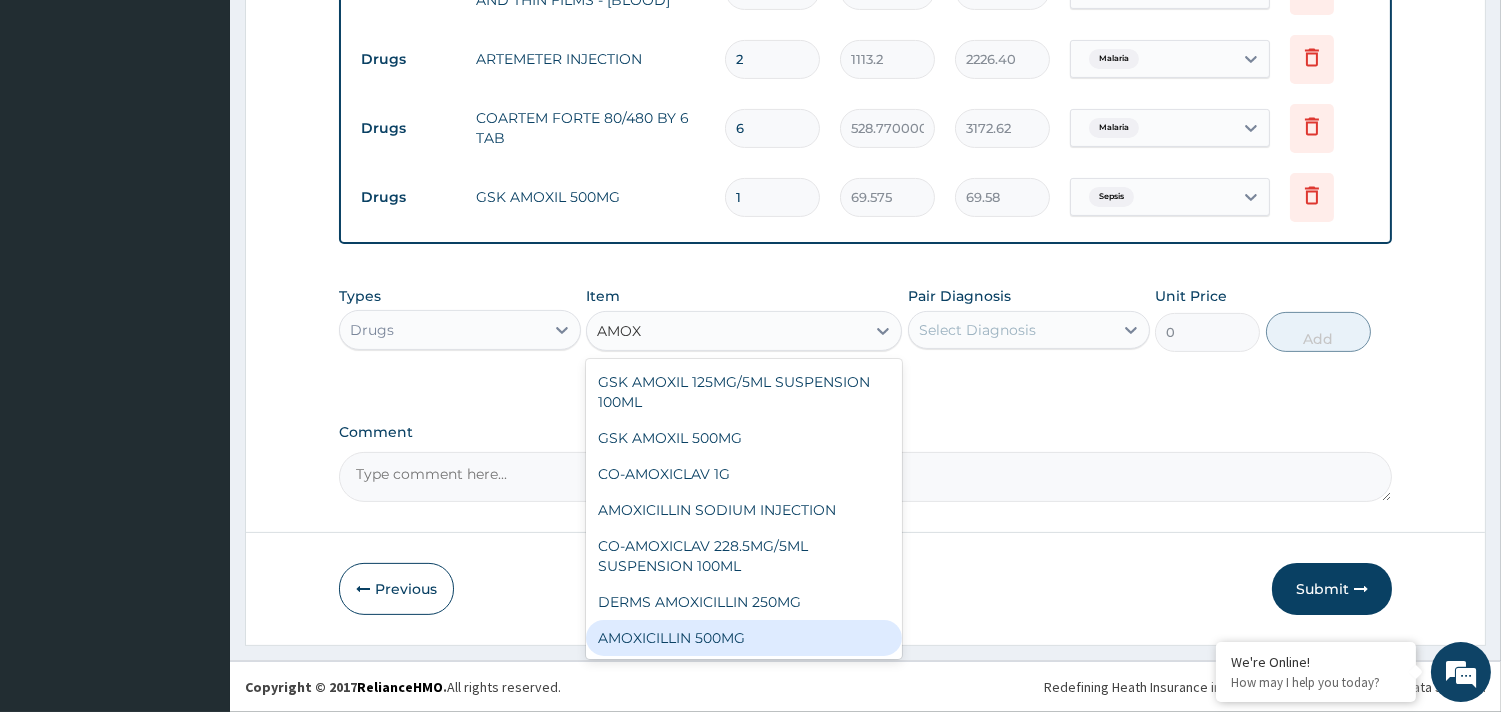 click on "AMOXICILLIN 500MG" at bounding box center (744, 638) 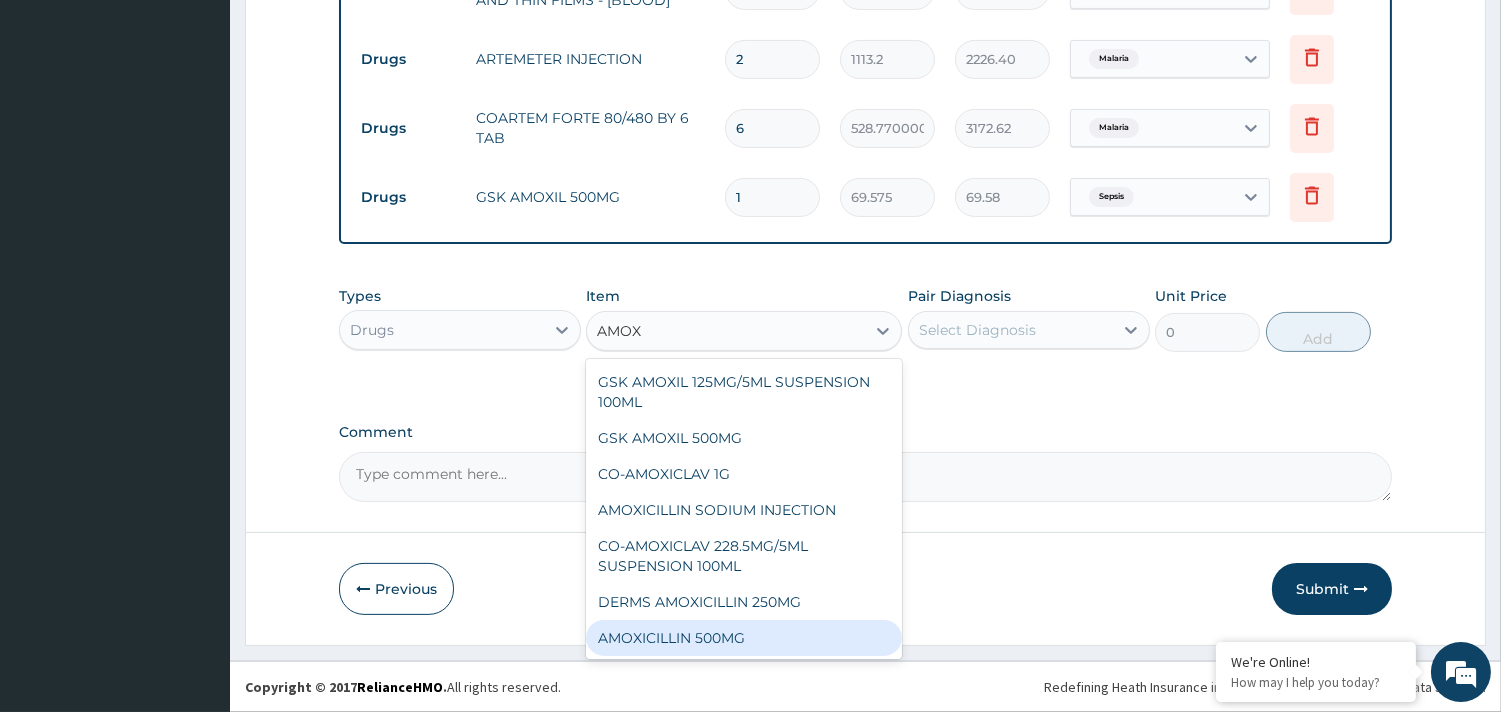 type 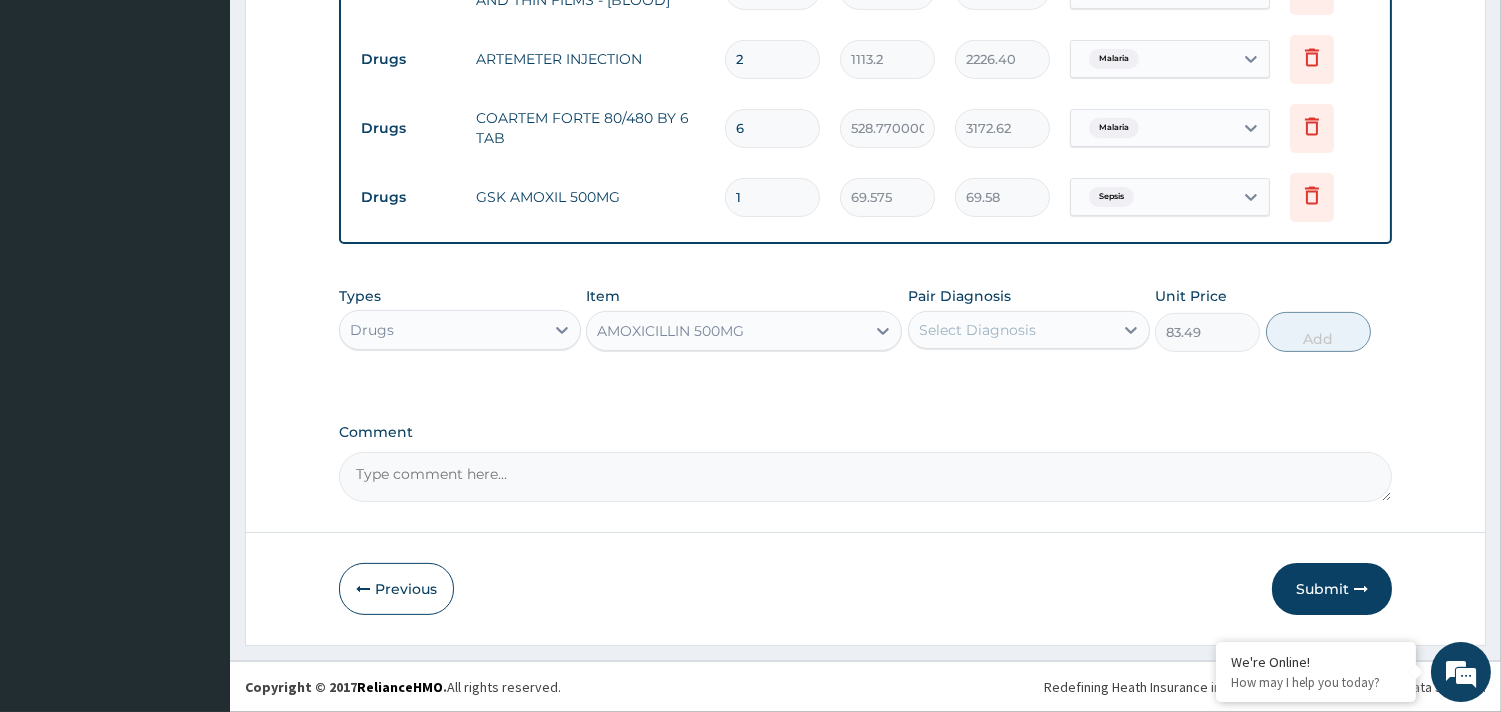 click on "Select Diagnosis" at bounding box center (1011, 330) 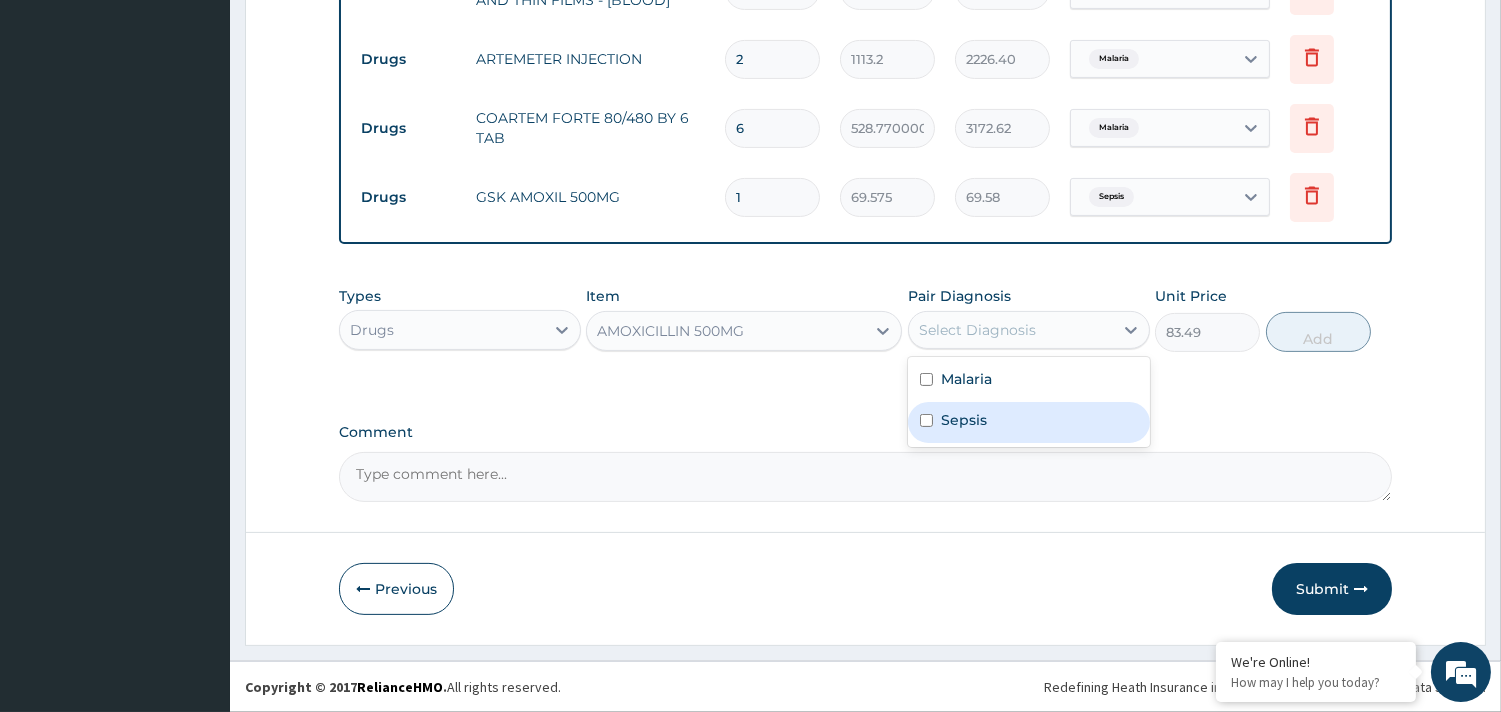 click on "Sepsis" at bounding box center (964, 420) 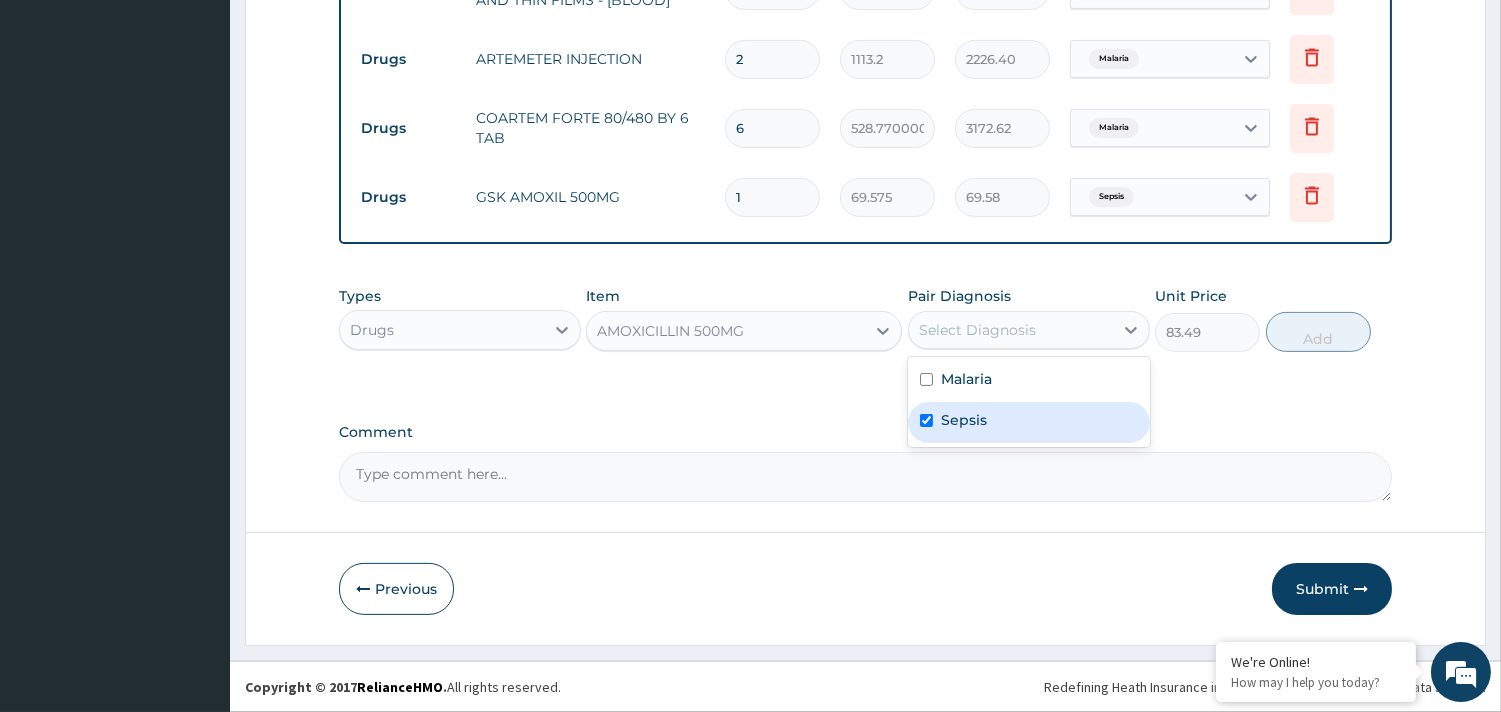 checkbox on "true" 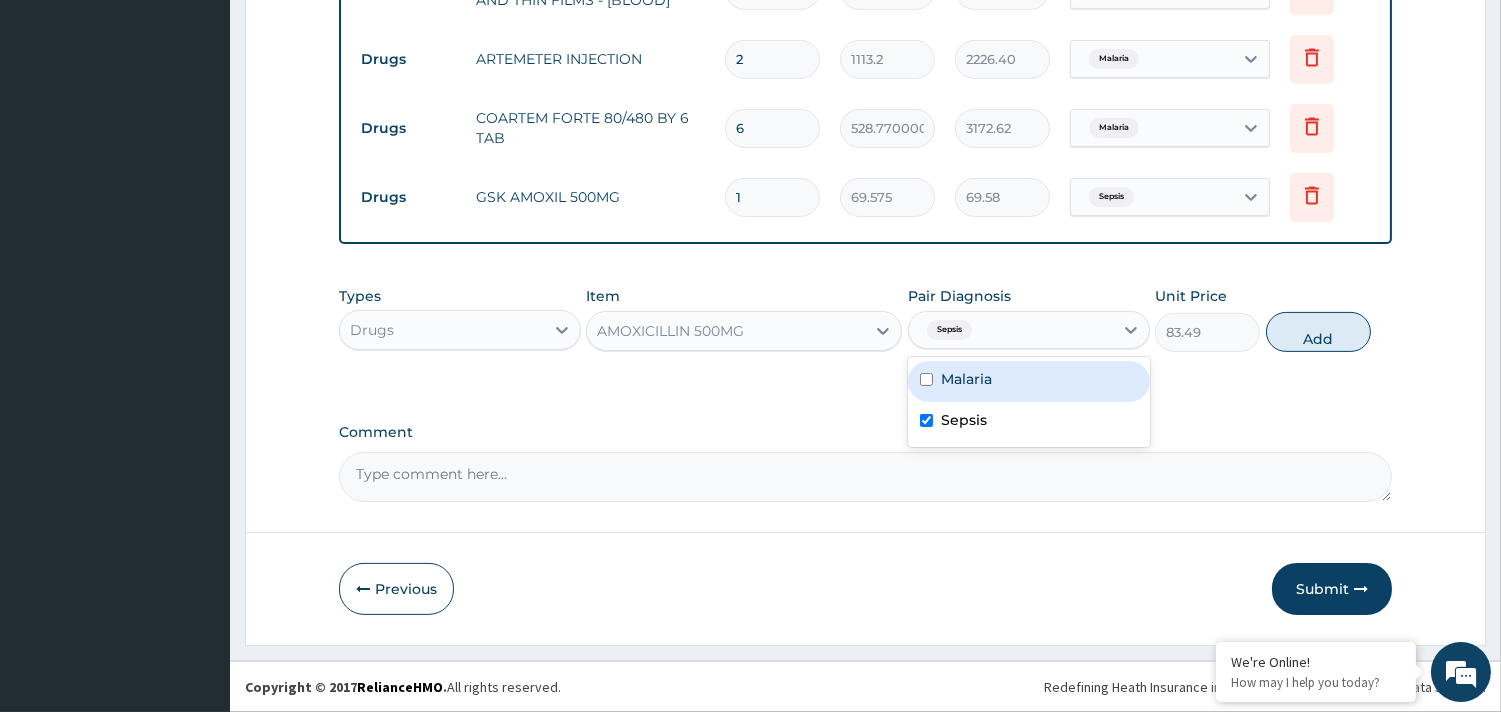 drag, startPoint x: 1294, startPoint y: 332, endPoint x: 1243, endPoint y: 344, distance: 52.392746 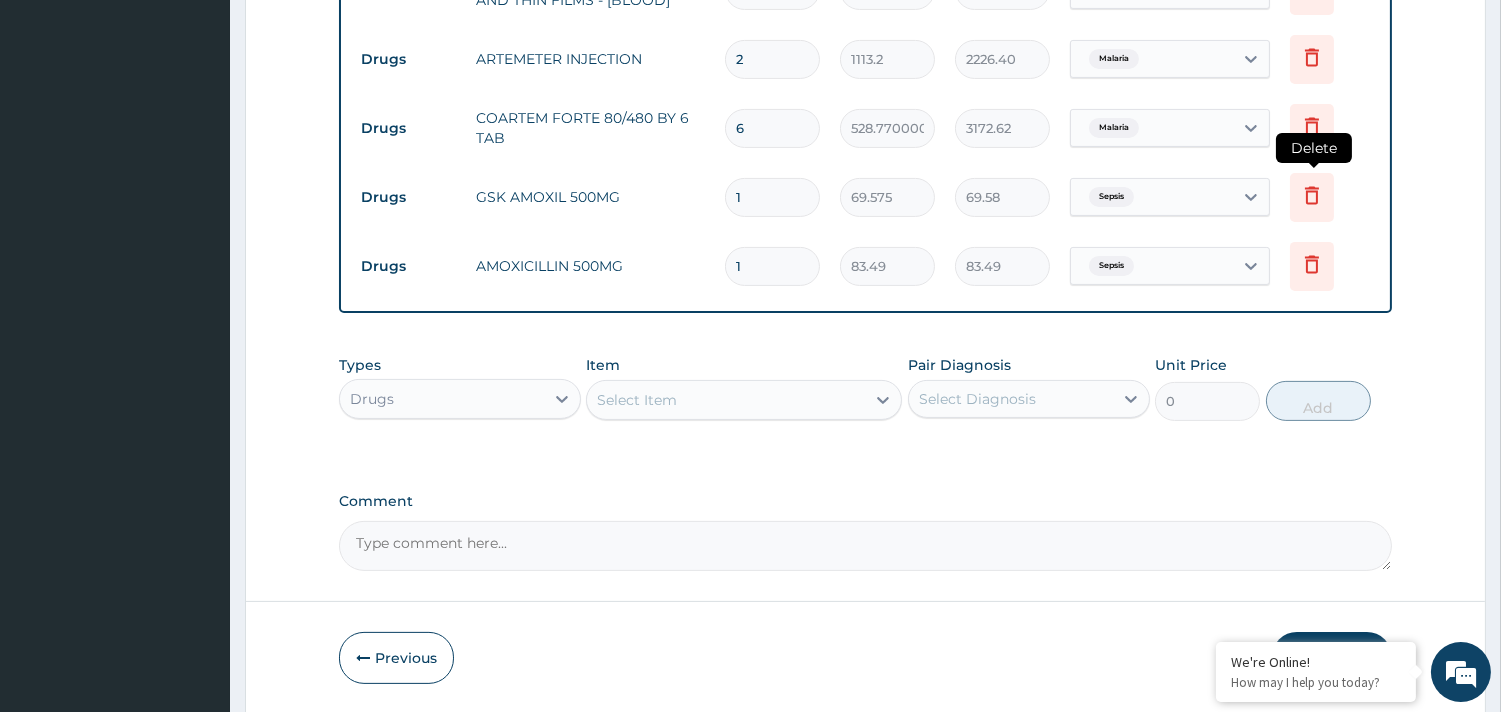 click 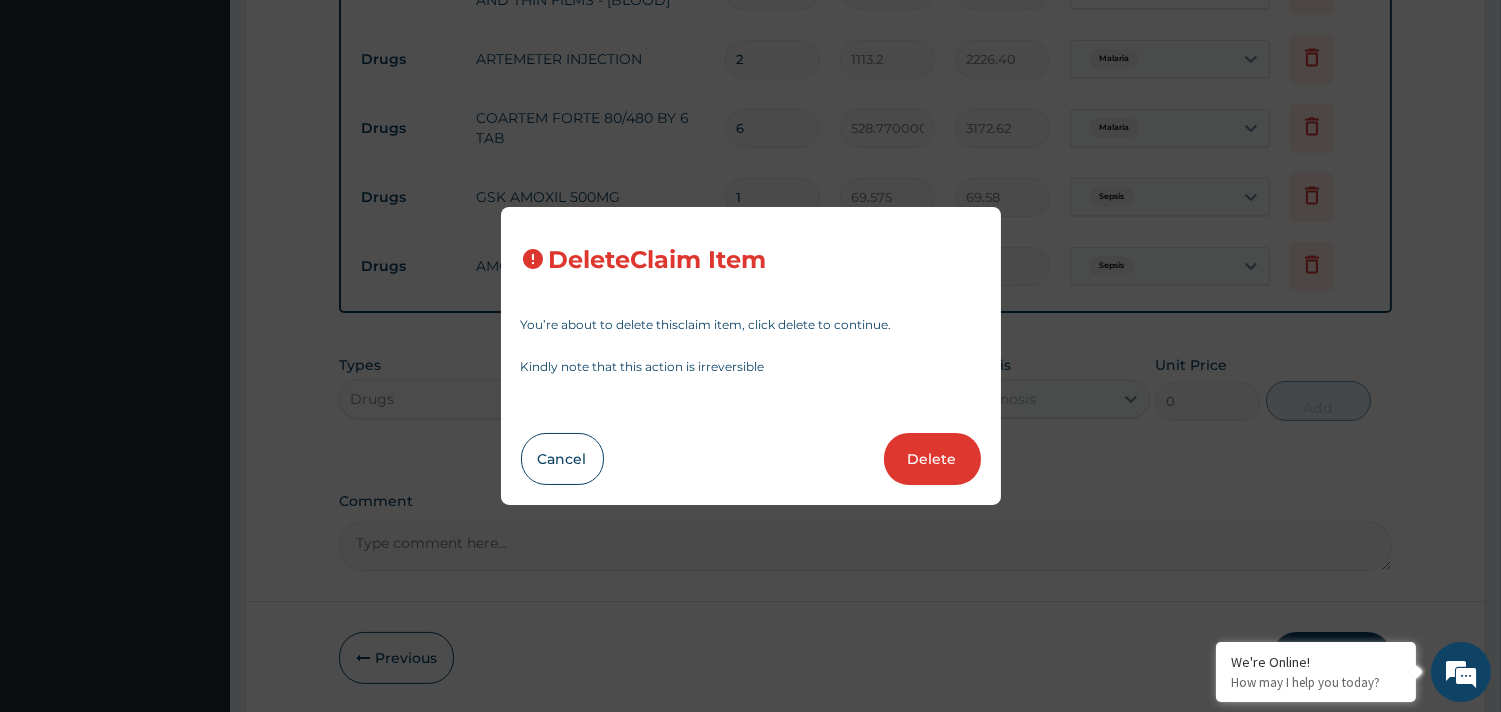click on "Delete" at bounding box center [932, 459] 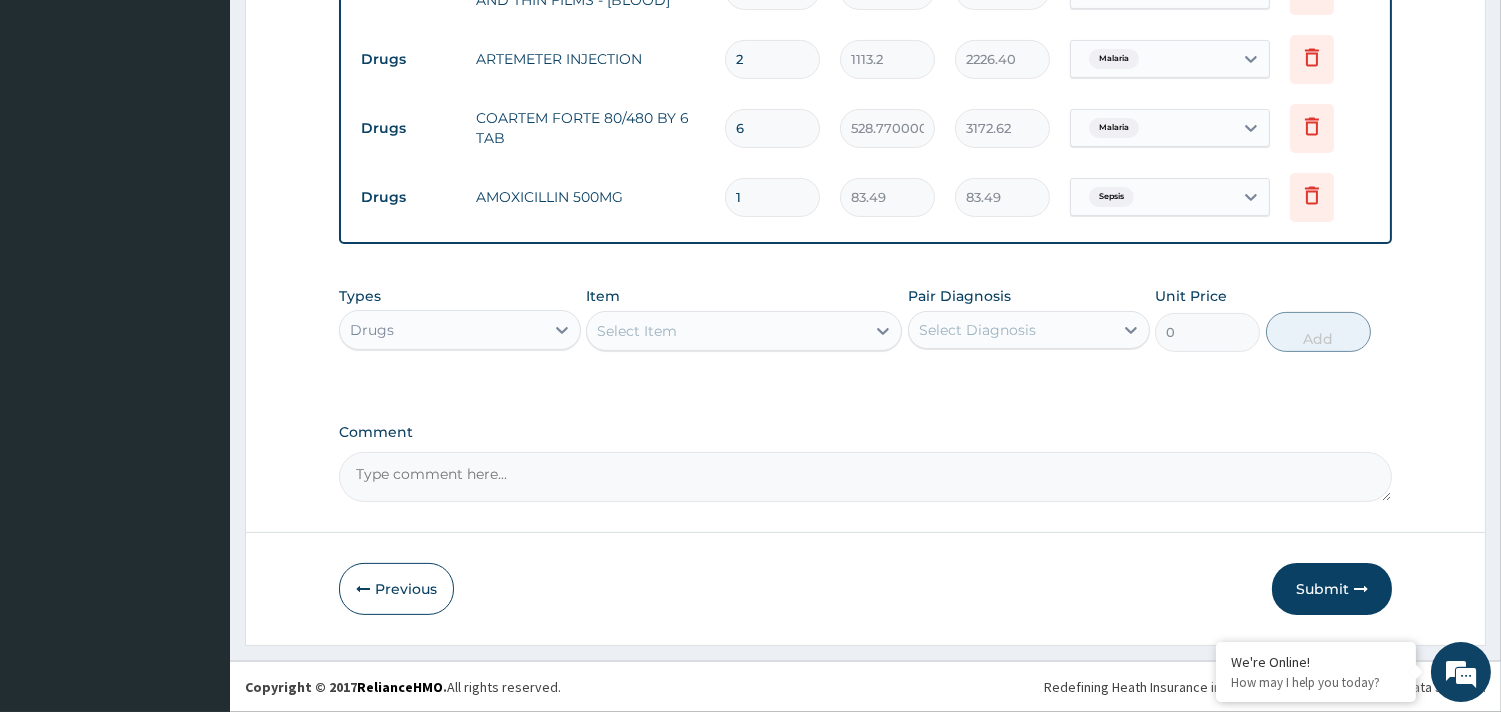 click on "1" at bounding box center (772, 197) 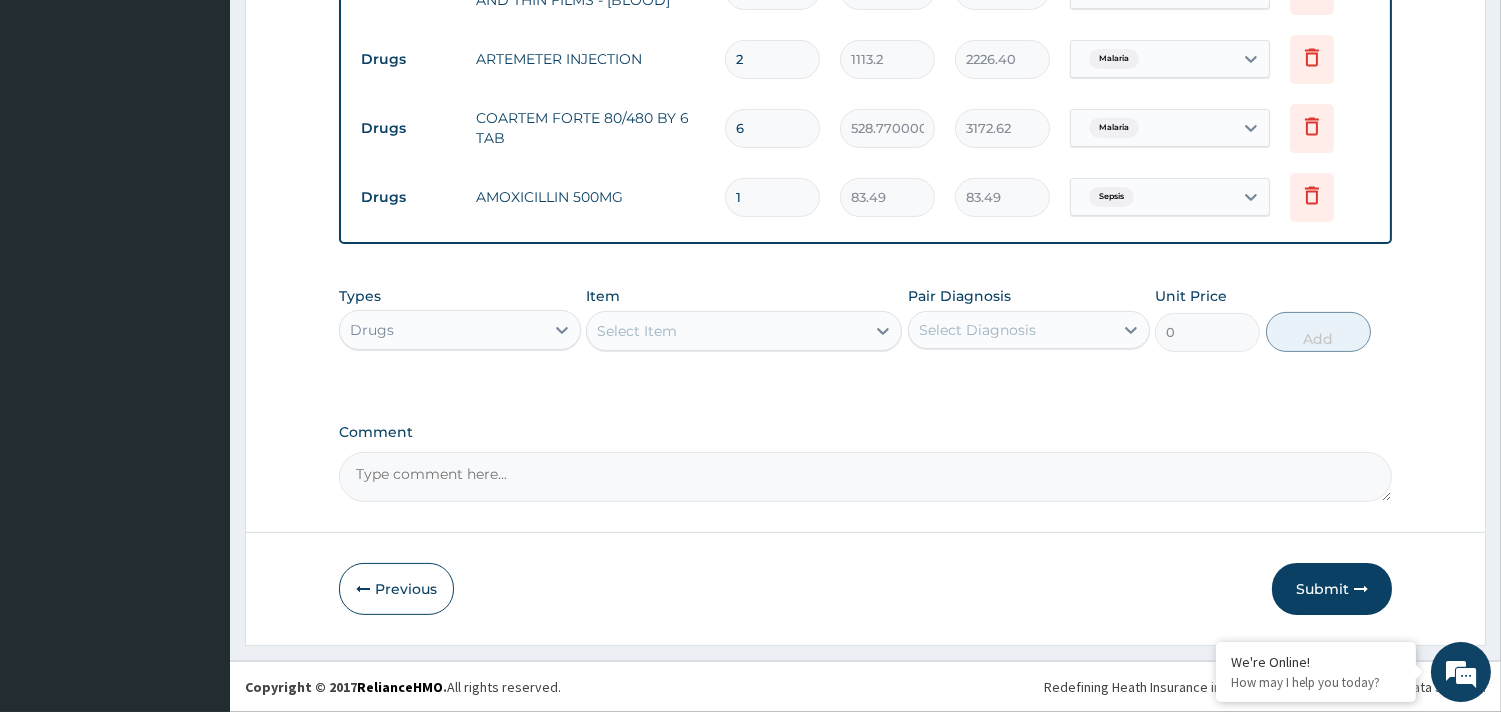 type on "15" 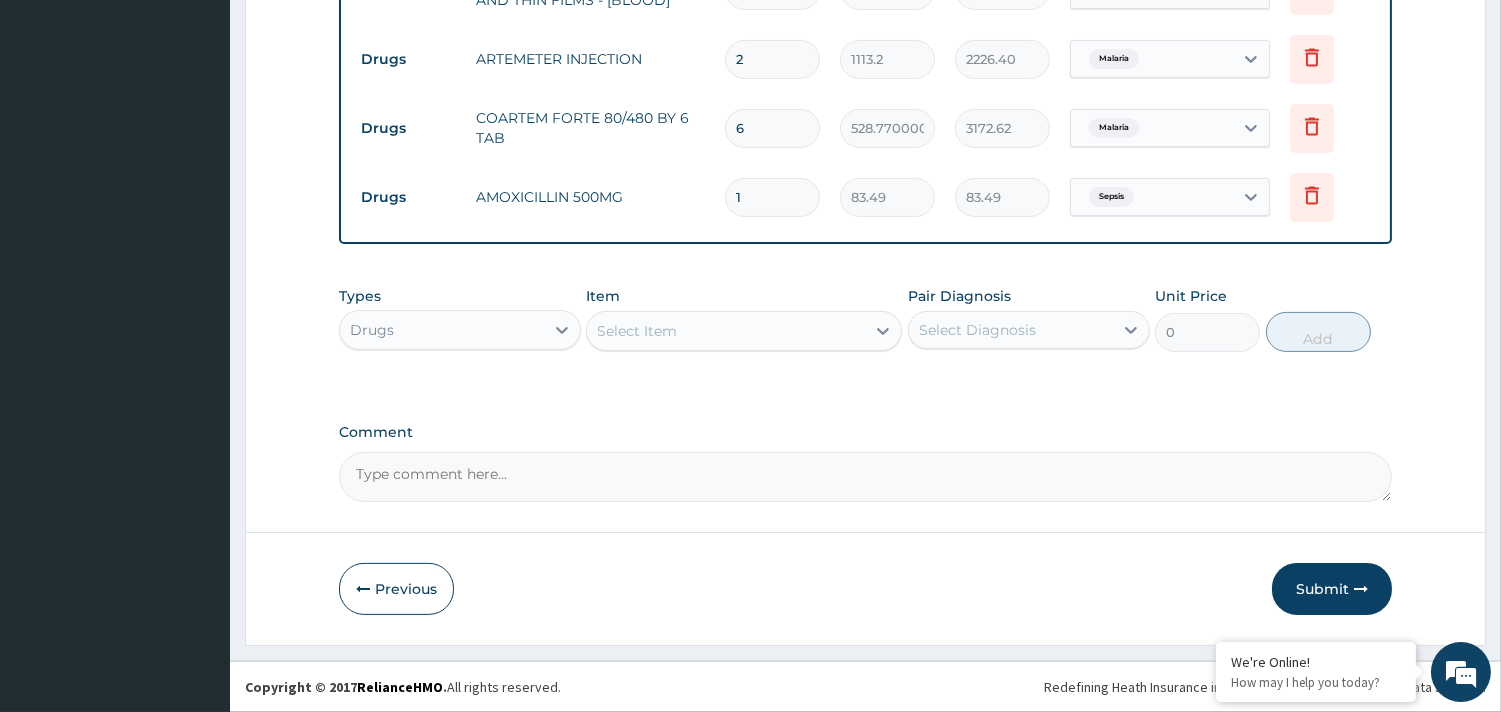 type on "1252.35" 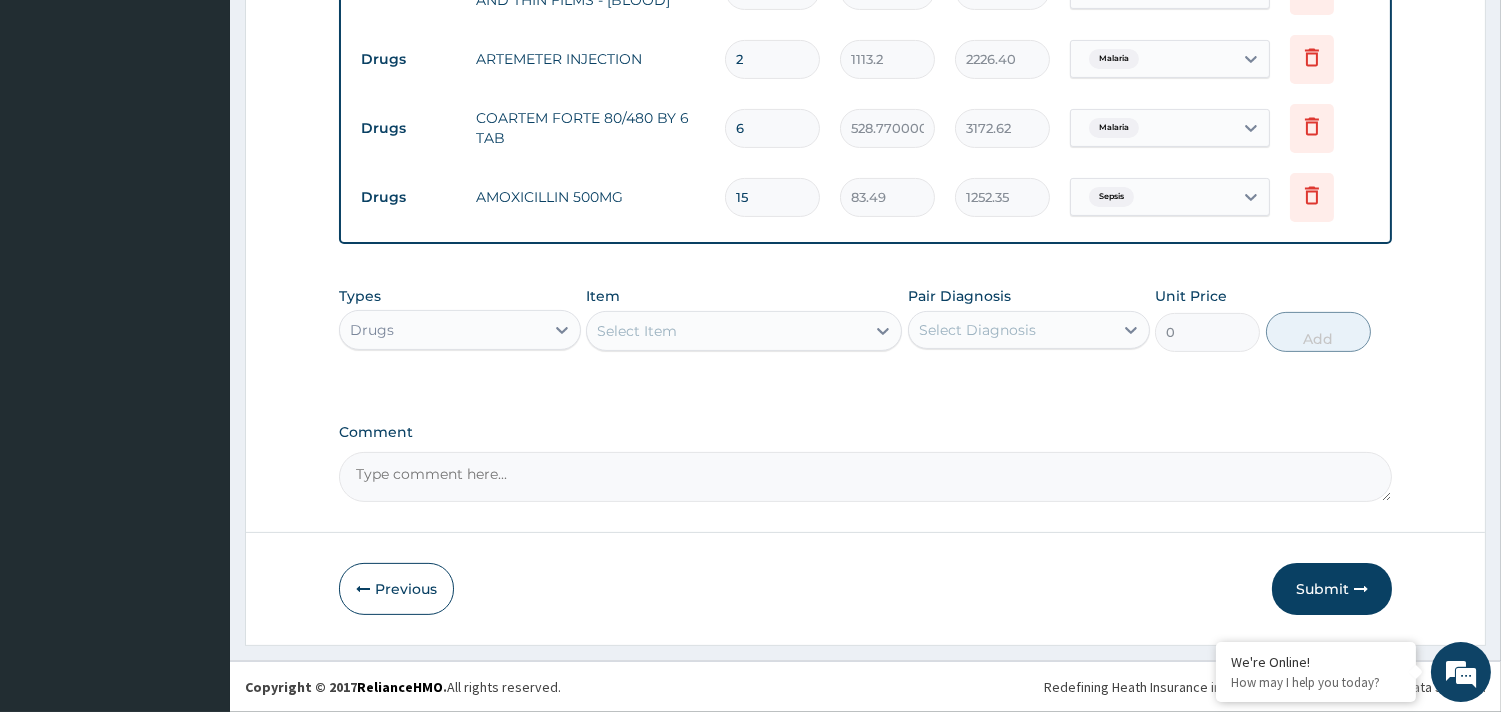 type on "15" 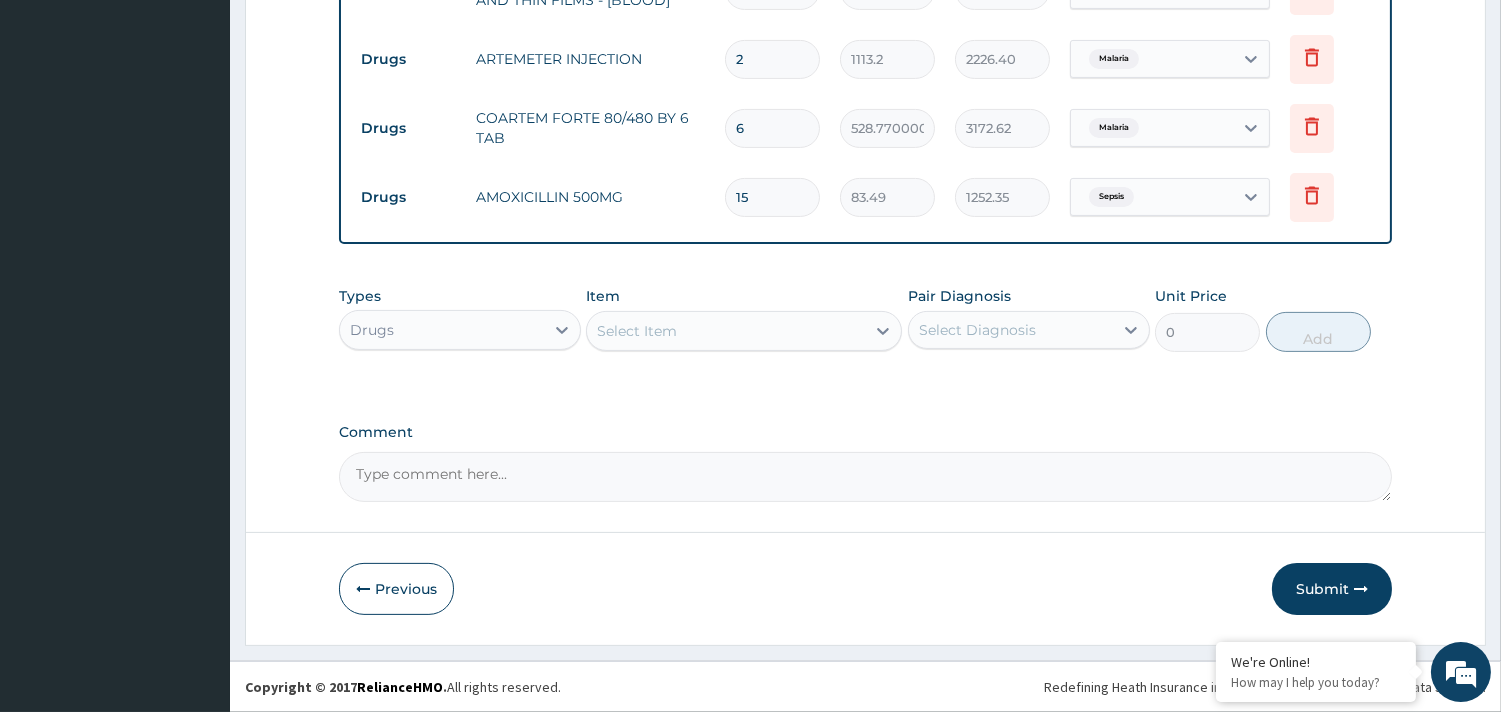 click on "Item Select Item" at bounding box center [744, 319] 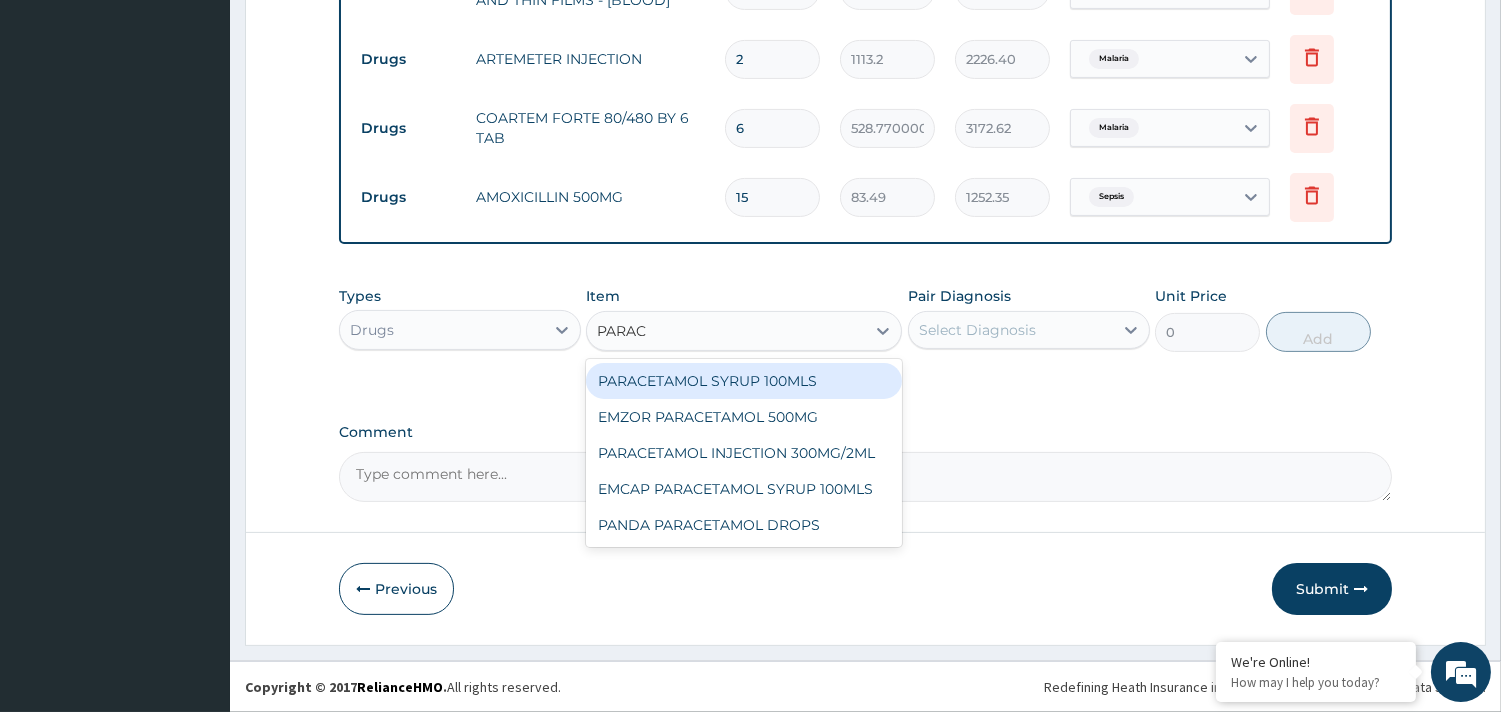type on "PARACE" 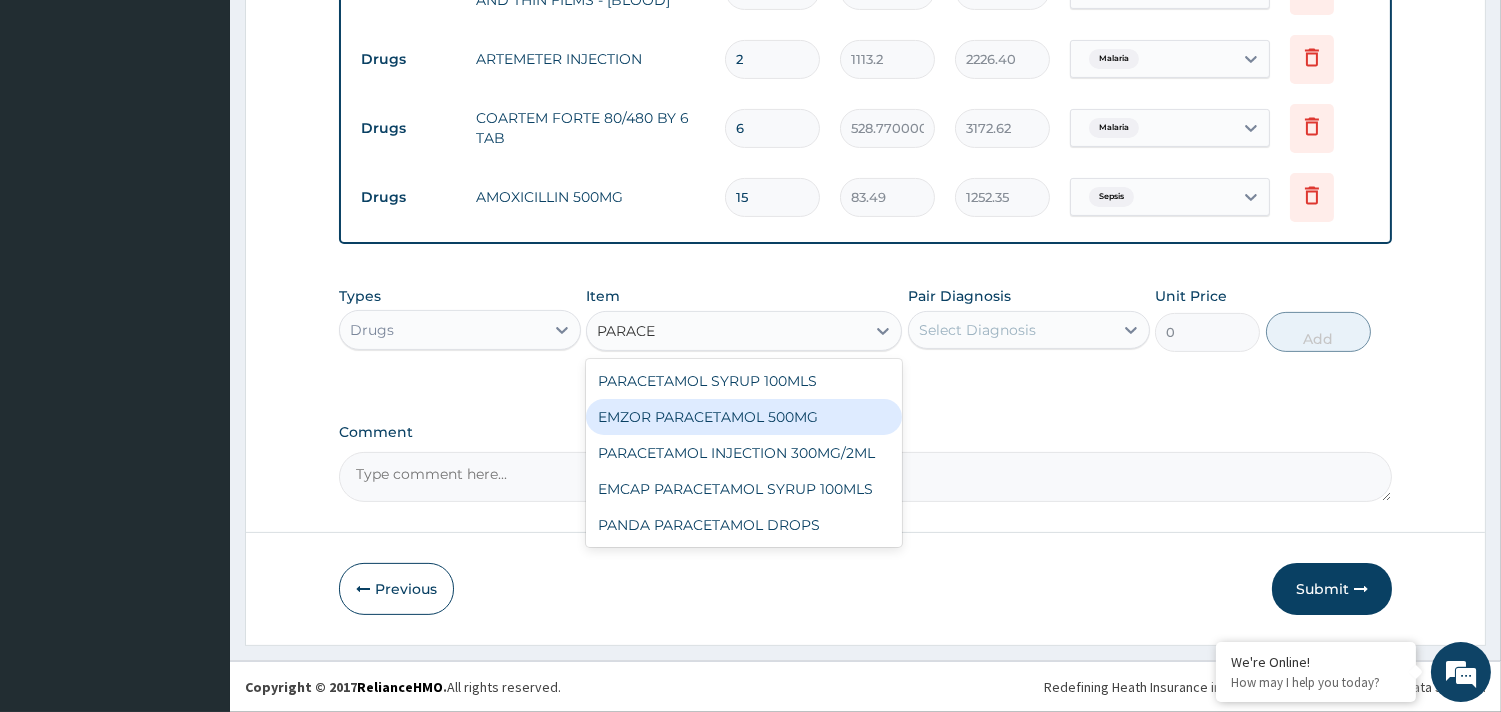 click on "EMZOR PARACETAMOL 500MG" at bounding box center (744, 417) 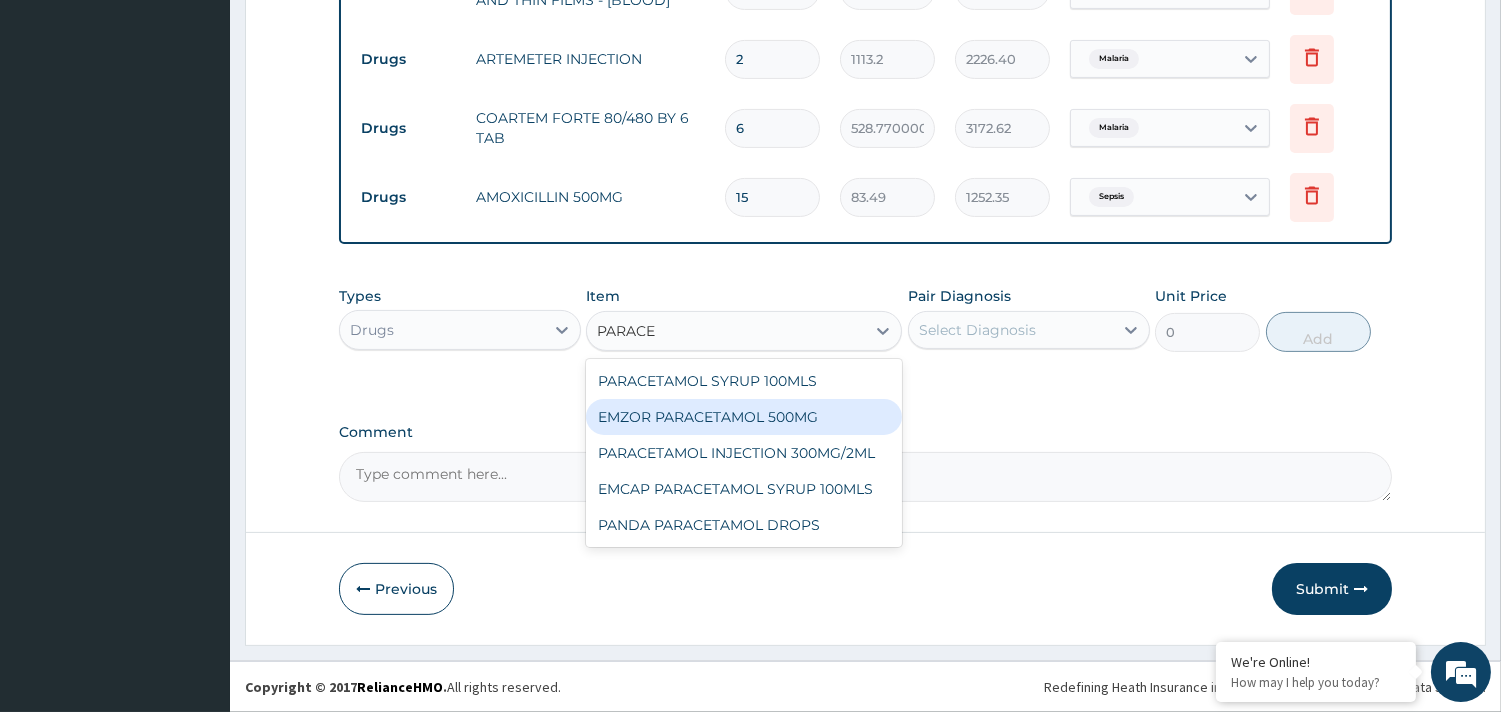 type 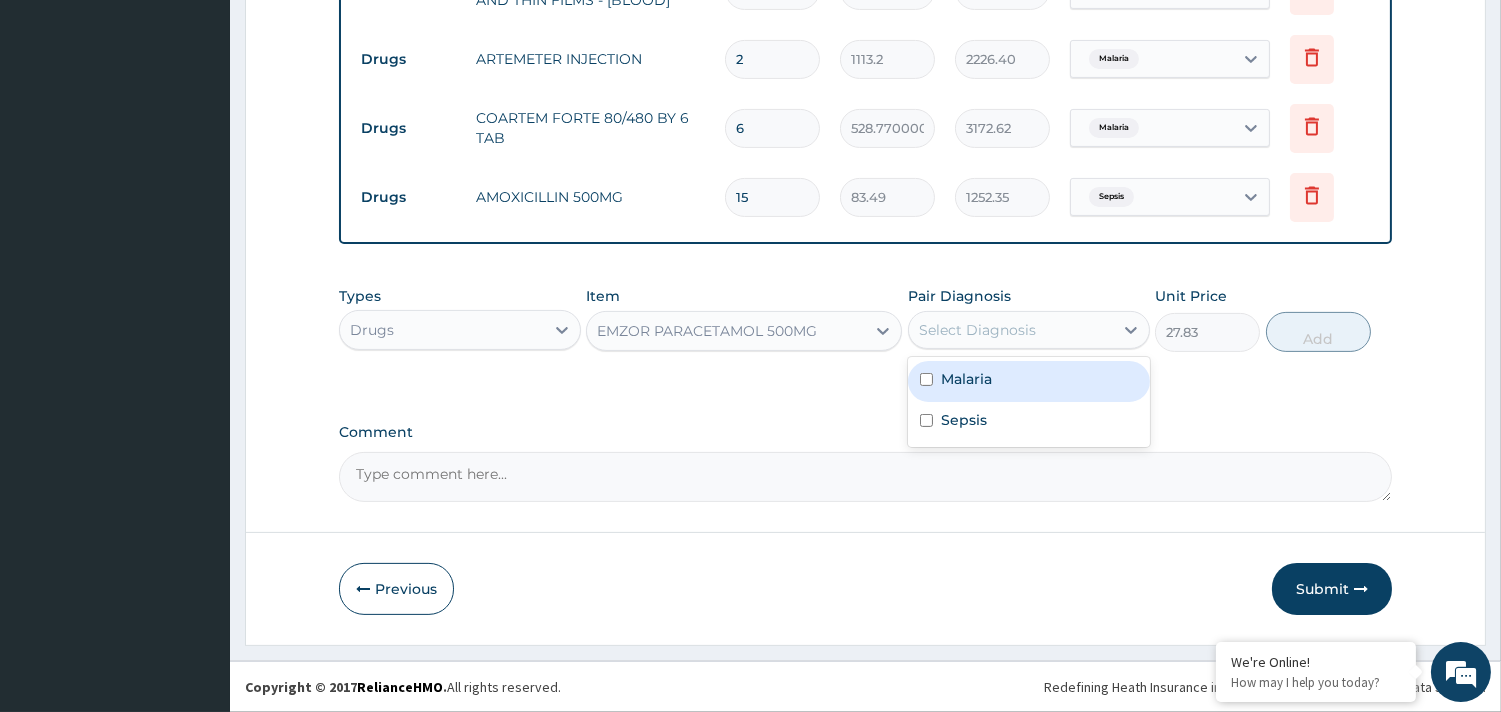 drag, startPoint x: 1016, startPoint y: 326, endPoint x: 1008, endPoint y: 346, distance: 21.540659 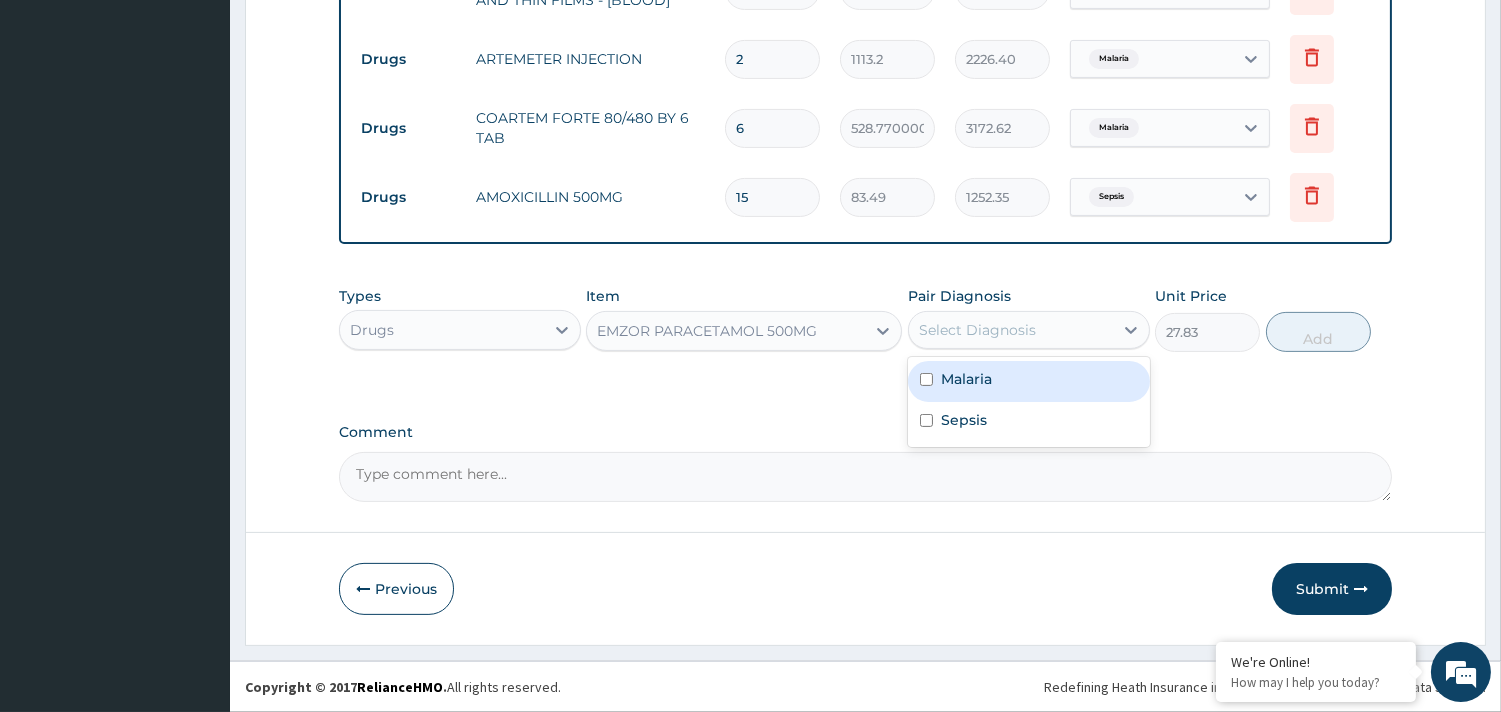 drag, startPoint x: 972, startPoint y: 383, endPoint x: 972, endPoint y: 427, distance: 44 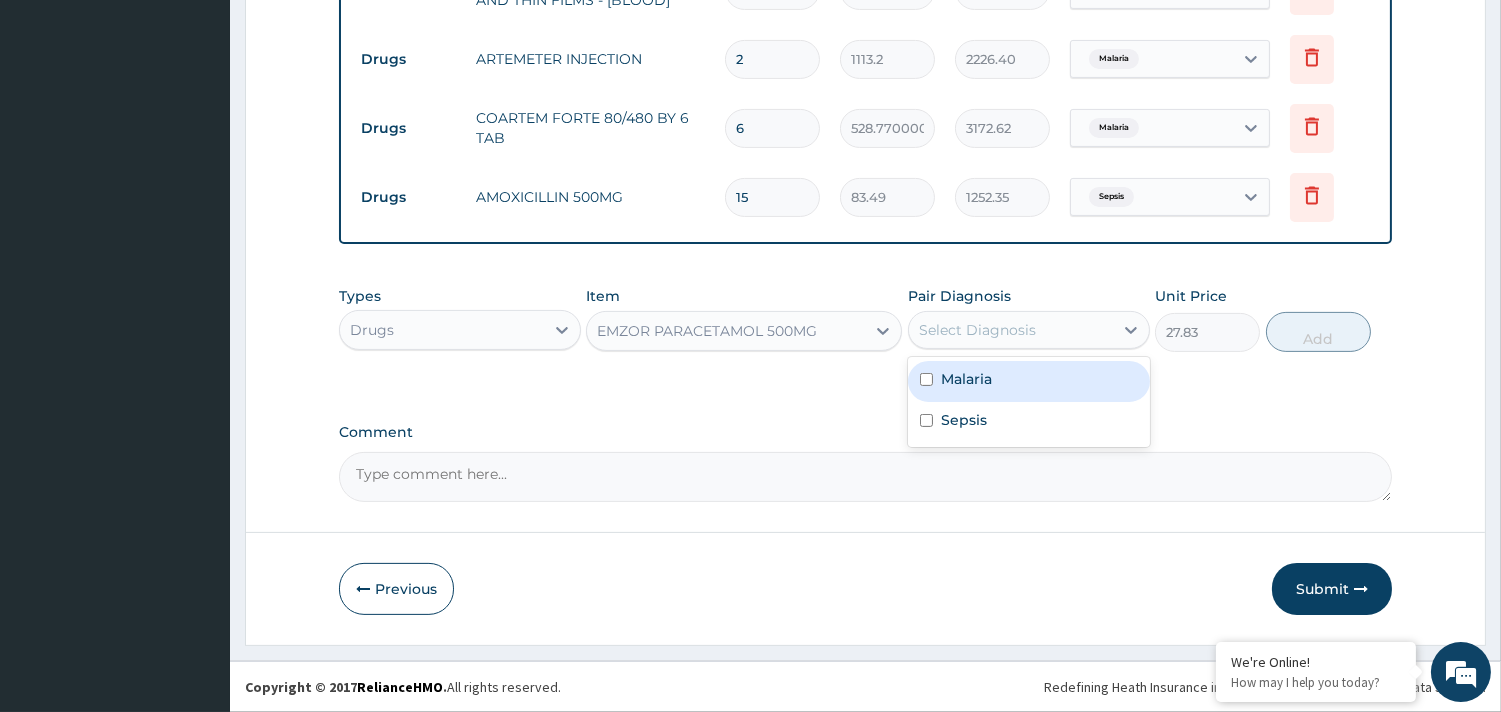 click on "Malaria" at bounding box center [966, 379] 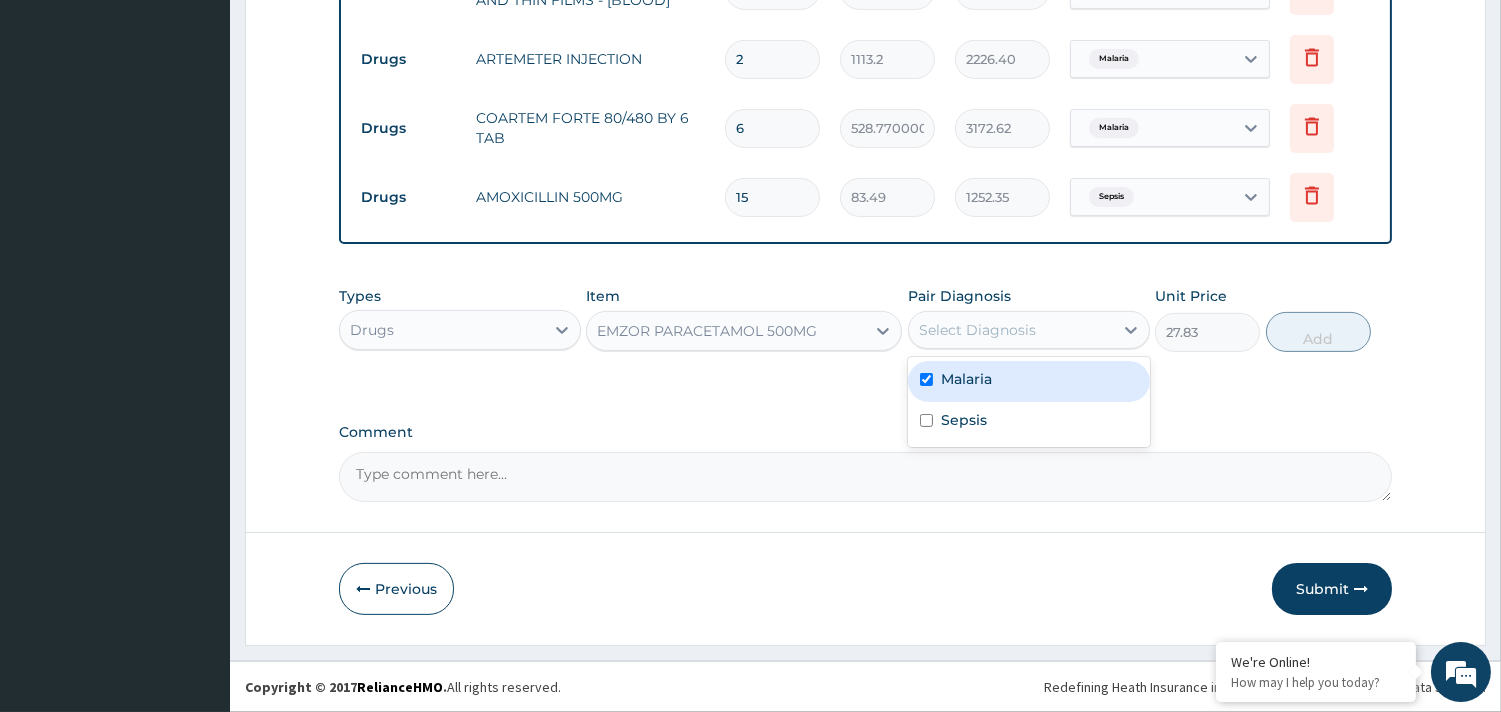 checkbox on "true" 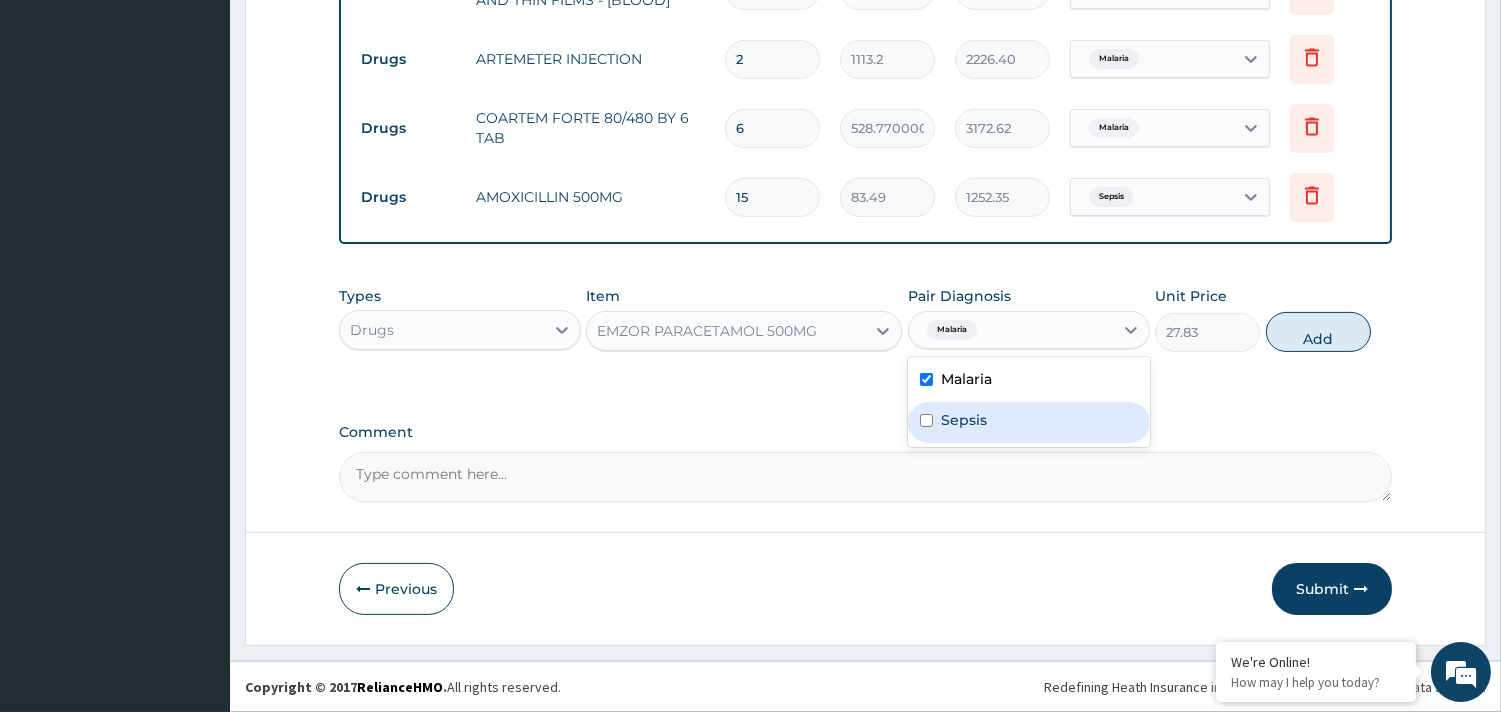 click on "Sepsis" at bounding box center [964, 420] 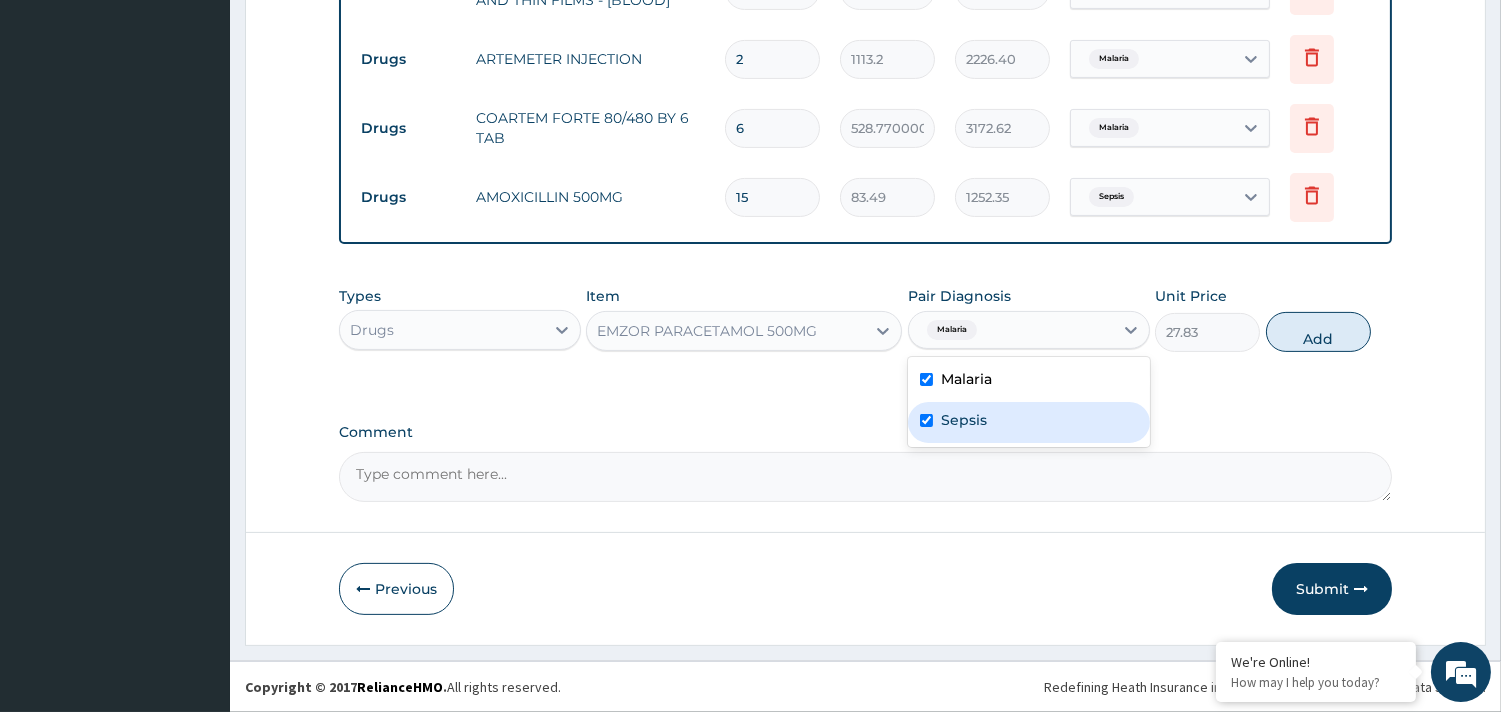 checkbox on "true" 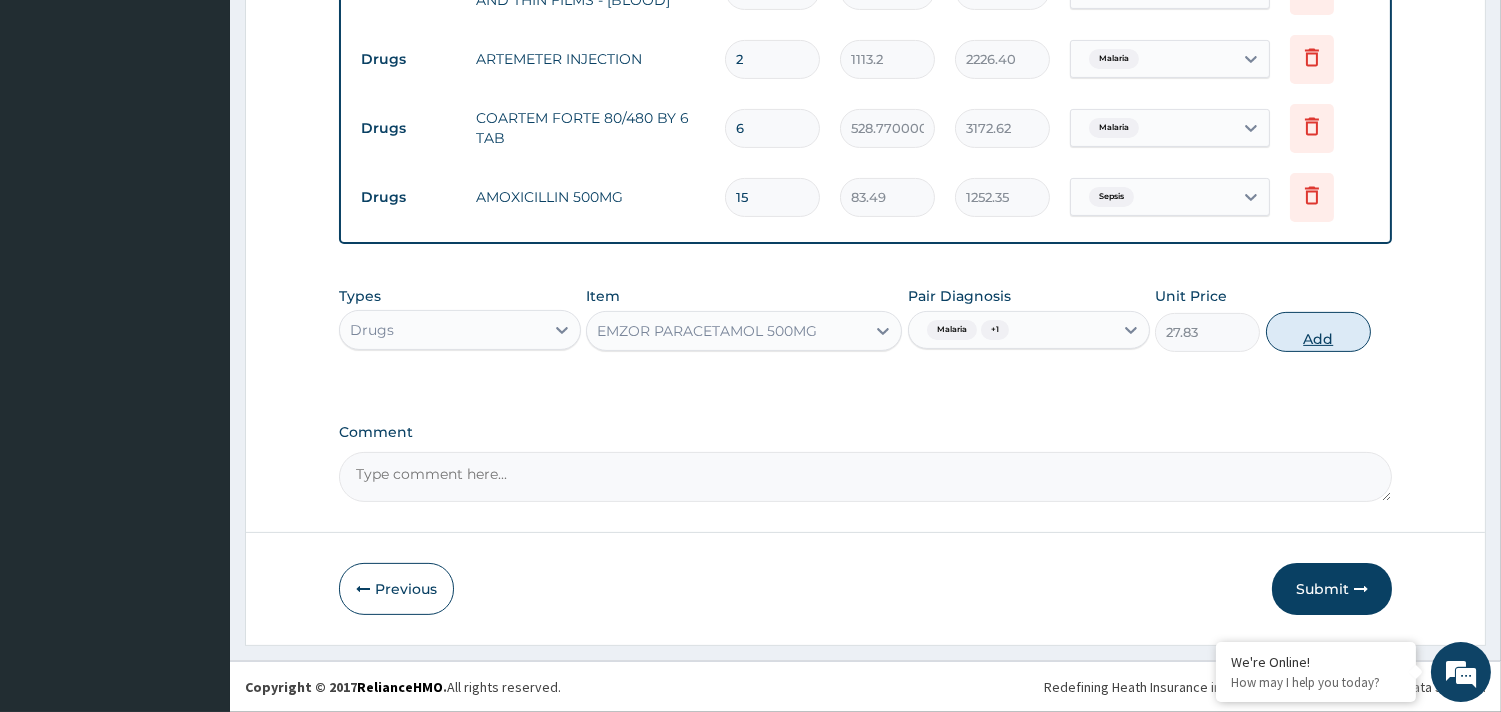 click on "Add" at bounding box center [1318, 332] 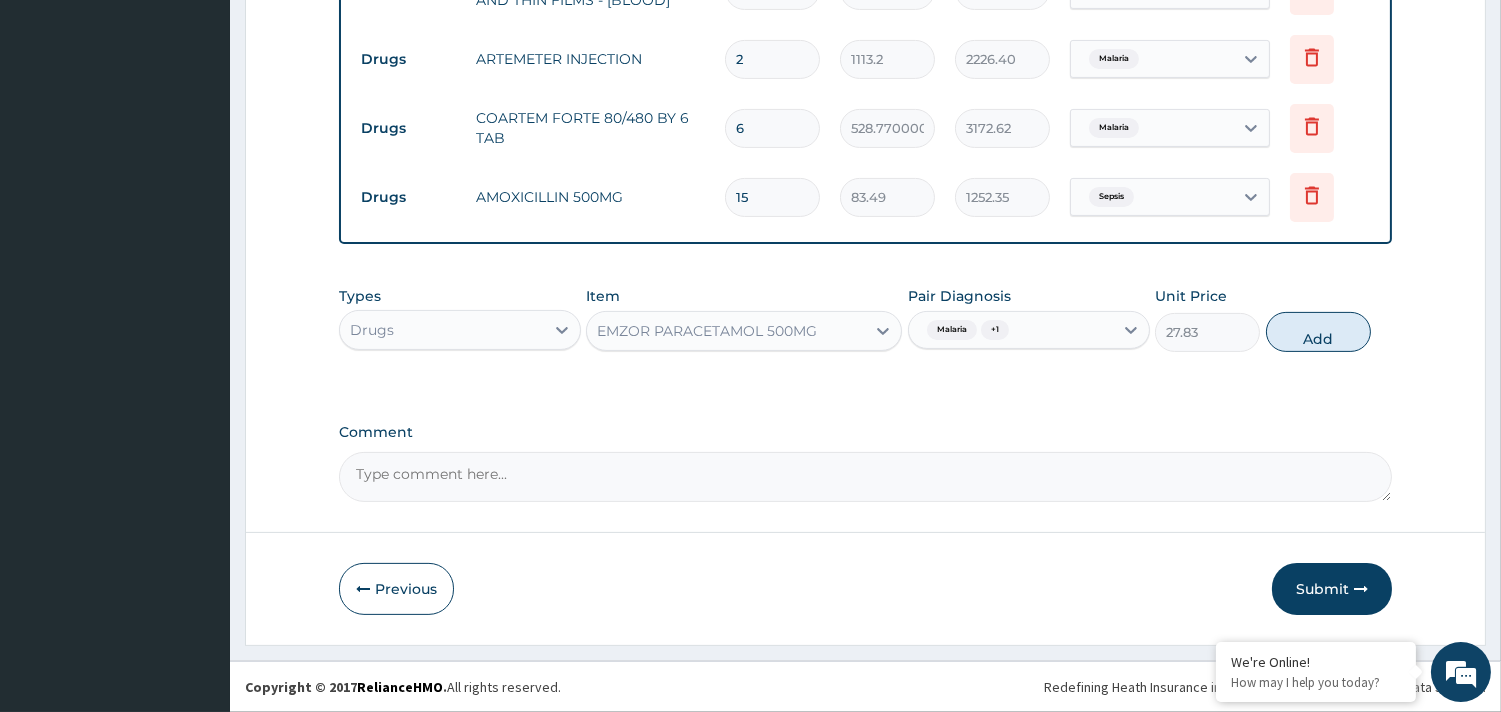 type on "0" 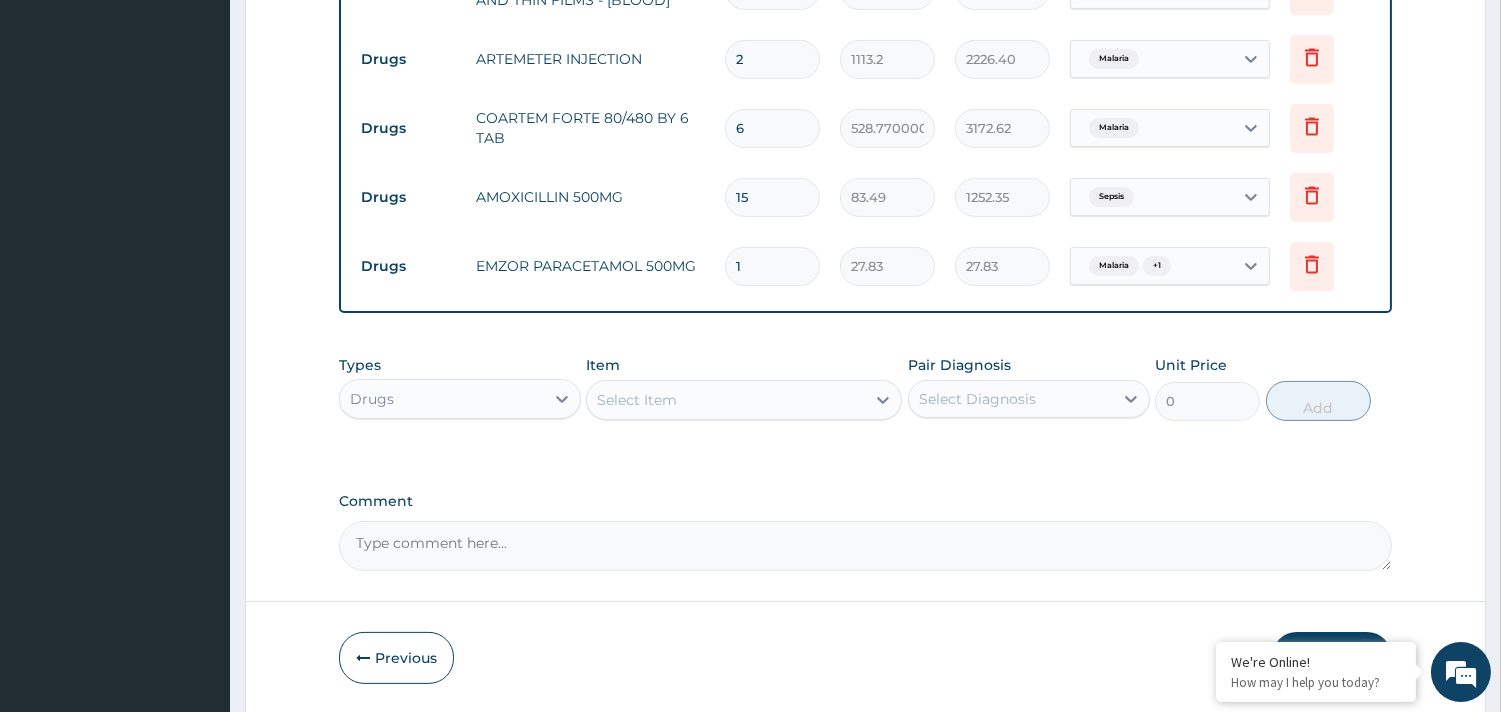 type 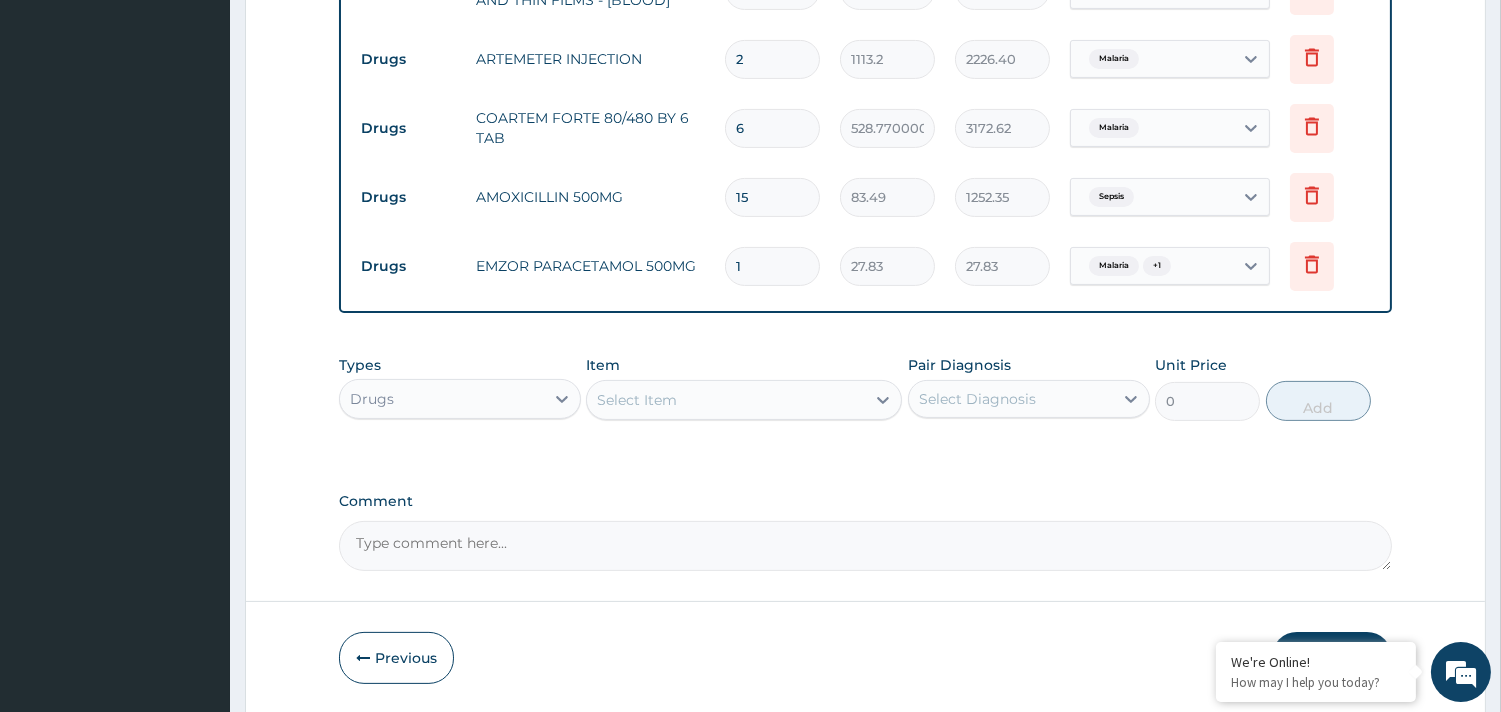 type on "0.00" 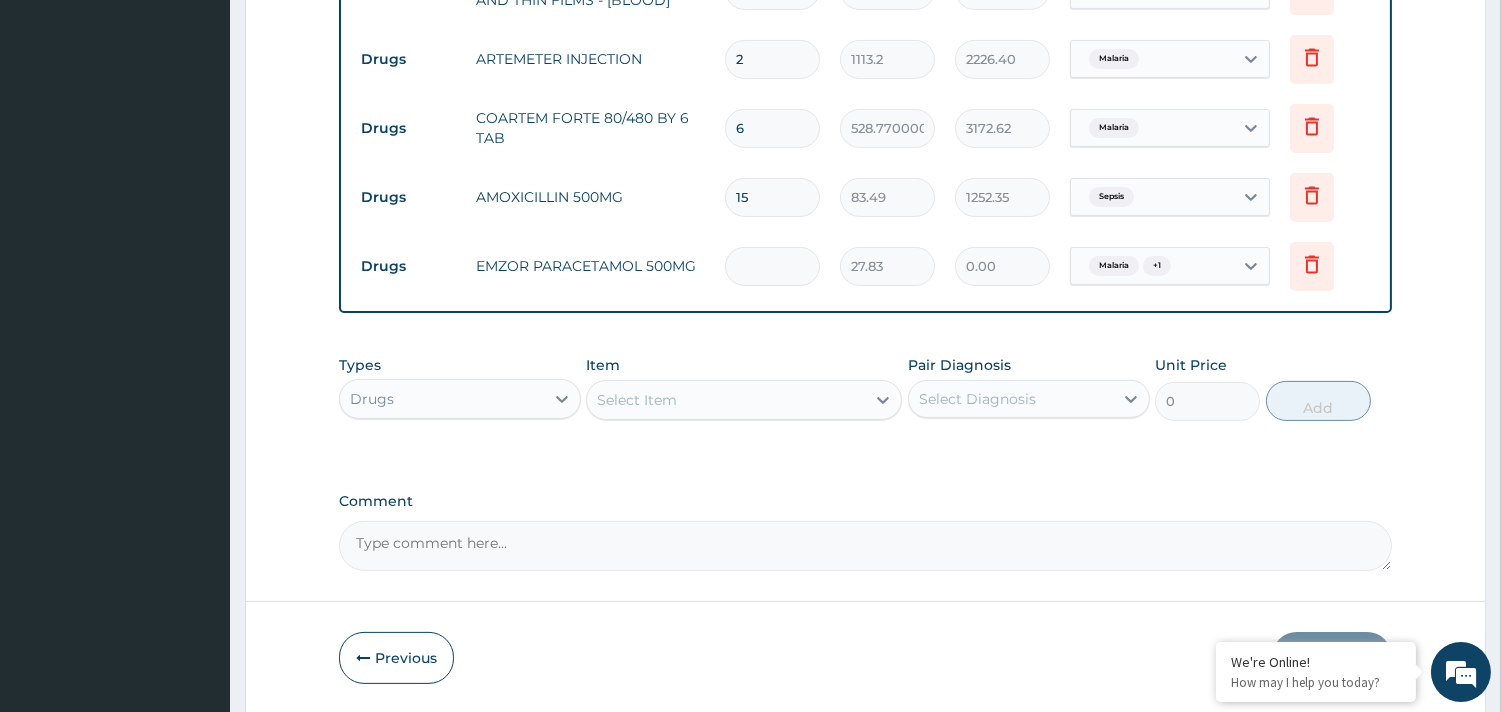 type on "2" 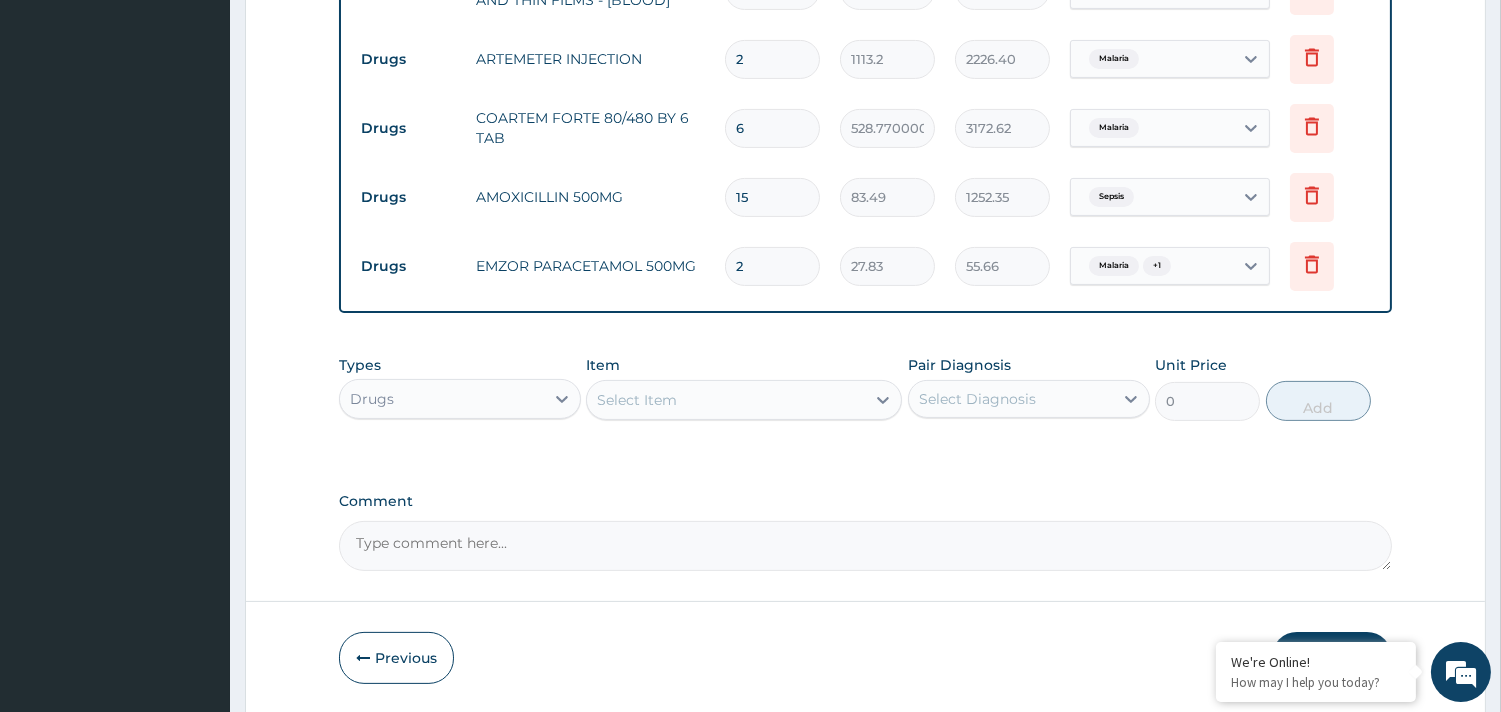 type on "20" 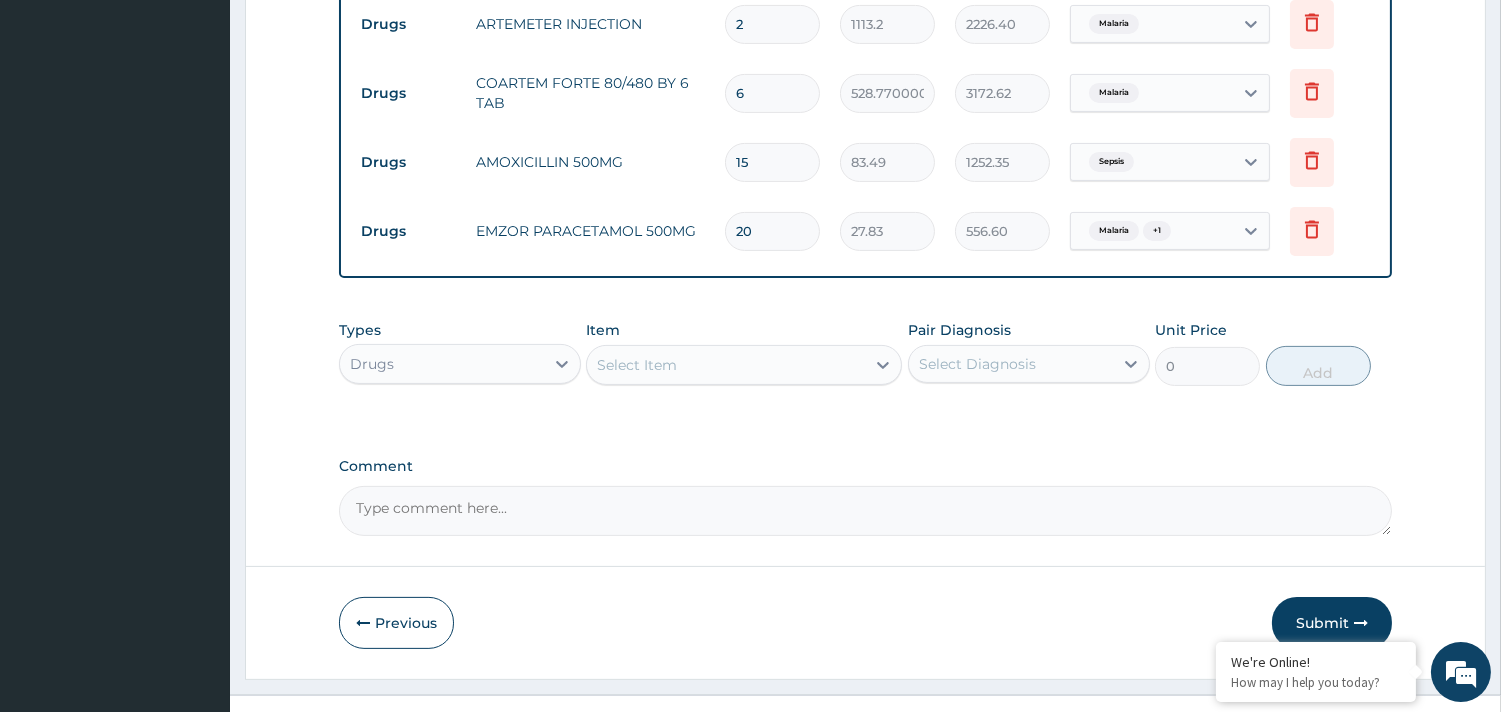 scroll, scrollTop: 1071, scrollLeft: 0, axis: vertical 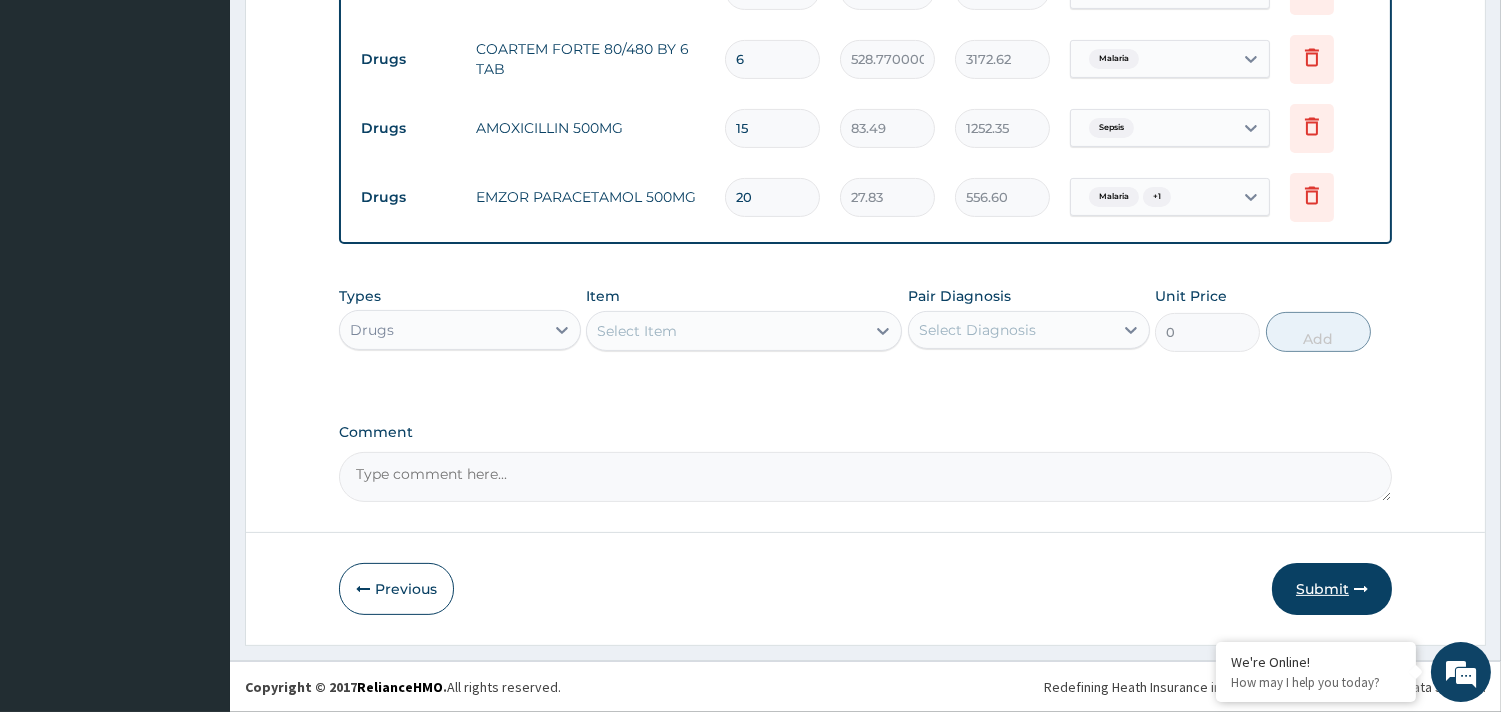 type on "20" 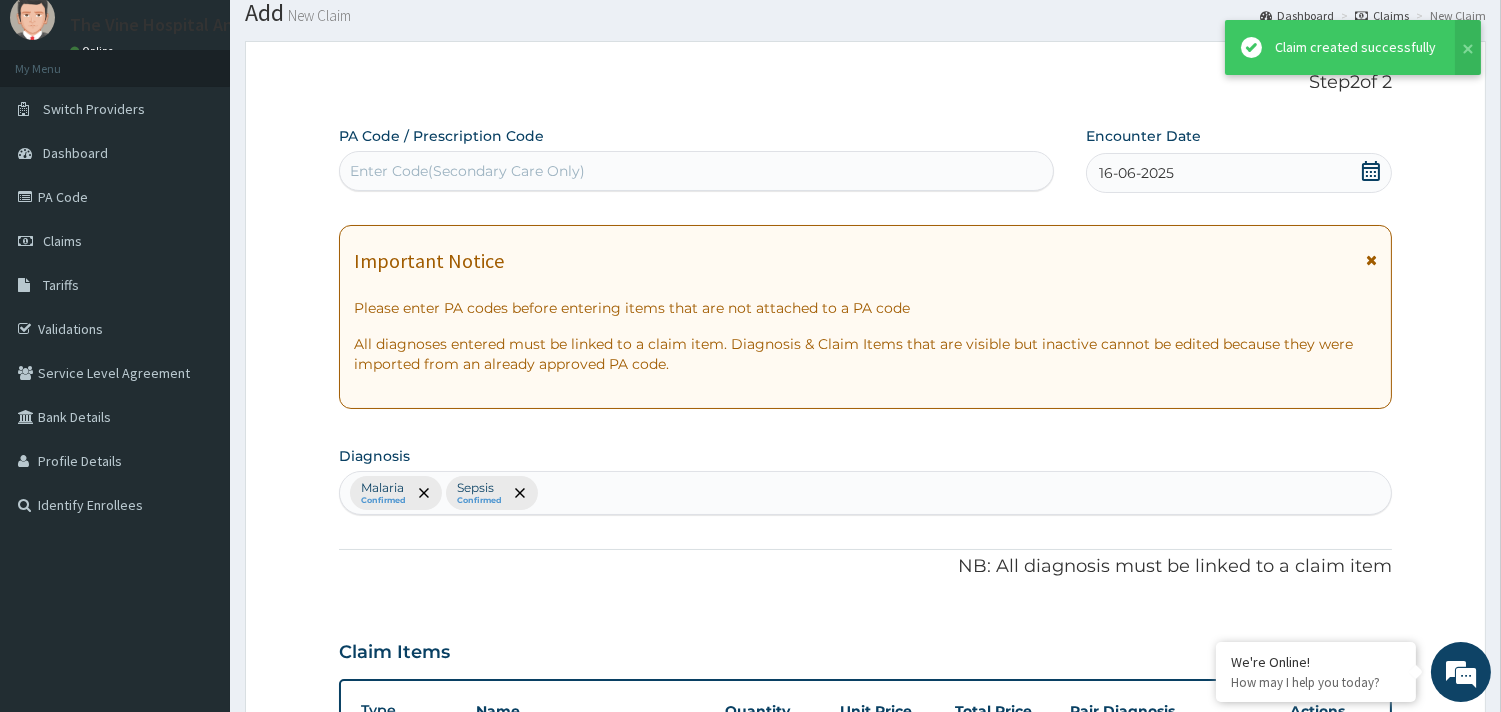 scroll, scrollTop: 1071, scrollLeft: 0, axis: vertical 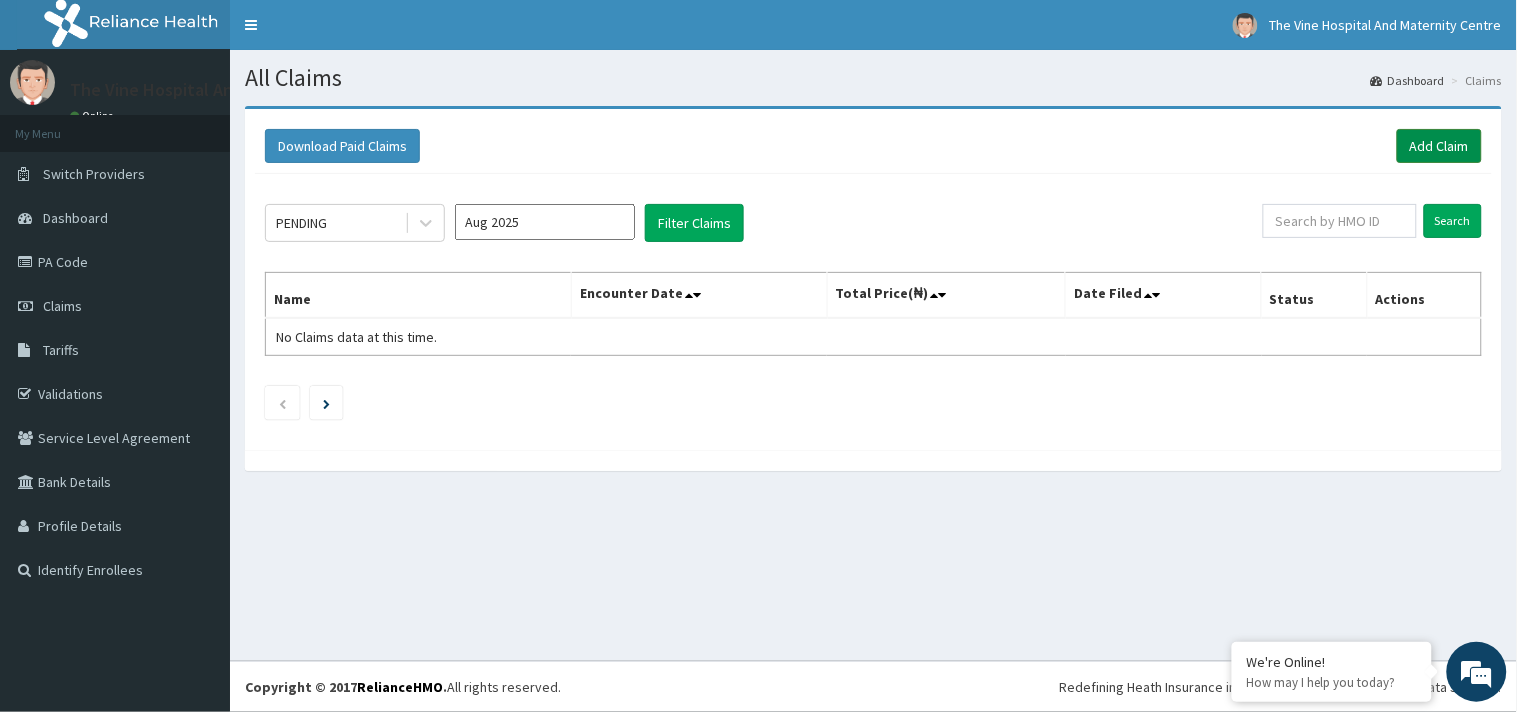 click on "Add Claim" at bounding box center [1439, 146] 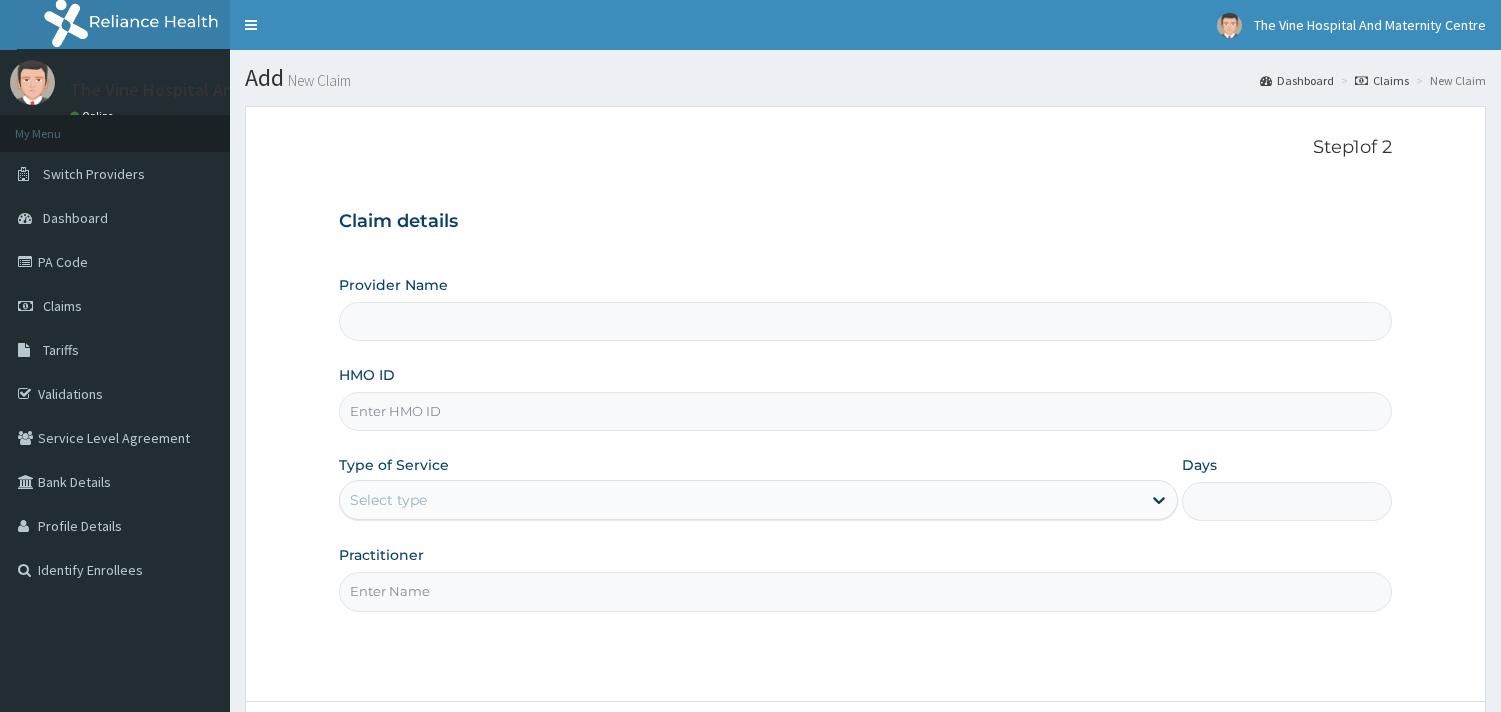 scroll, scrollTop: 0, scrollLeft: 0, axis: both 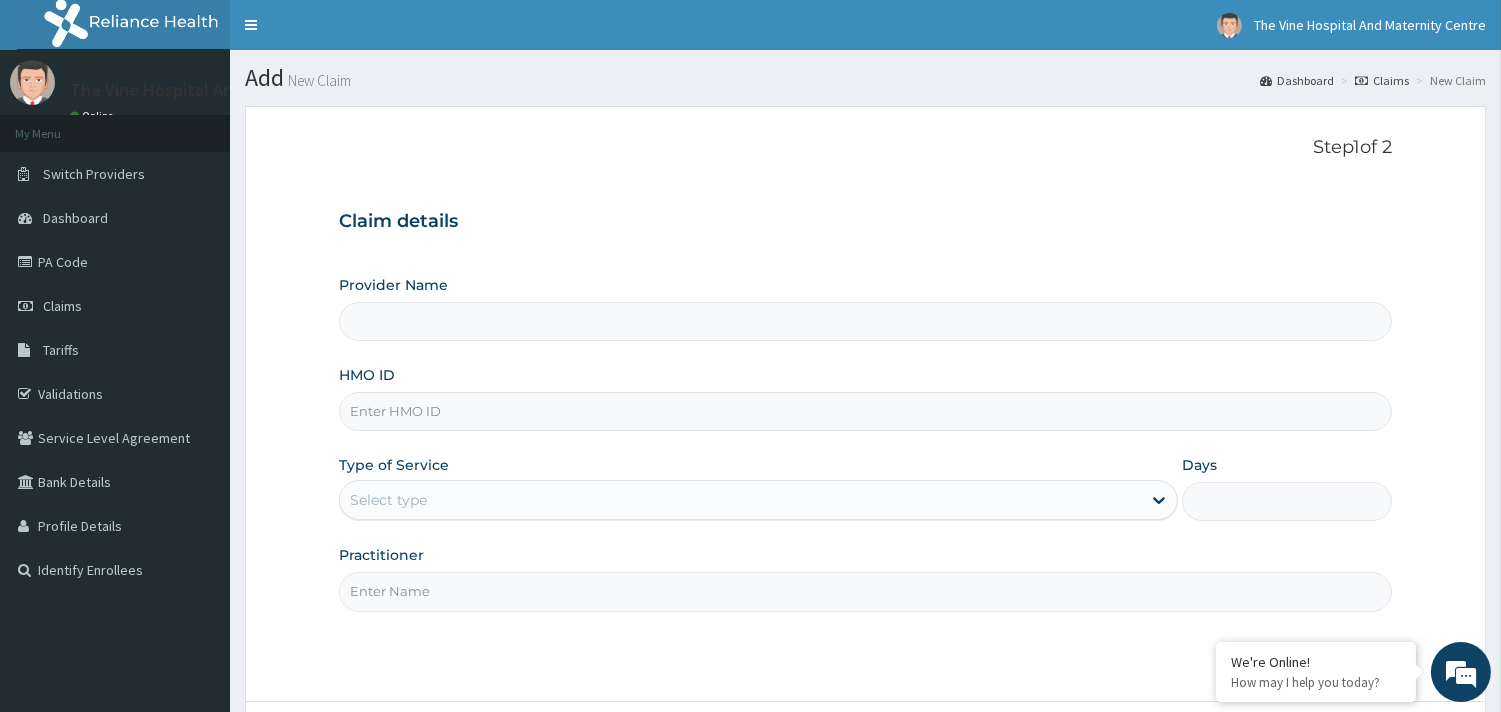 type on "The Vine Hospital And Maternity Centre" 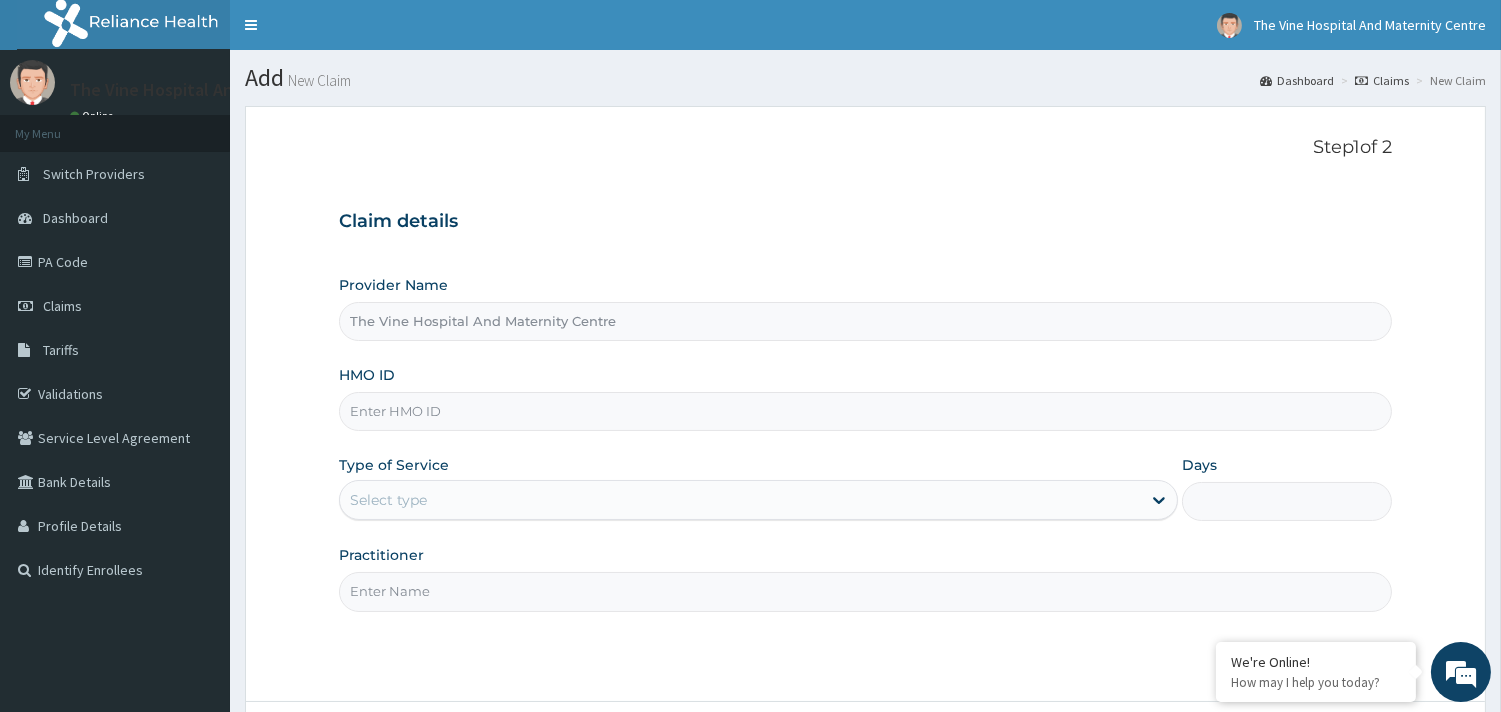 scroll, scrollTop: 0, scrollLeft: 0, axis: both 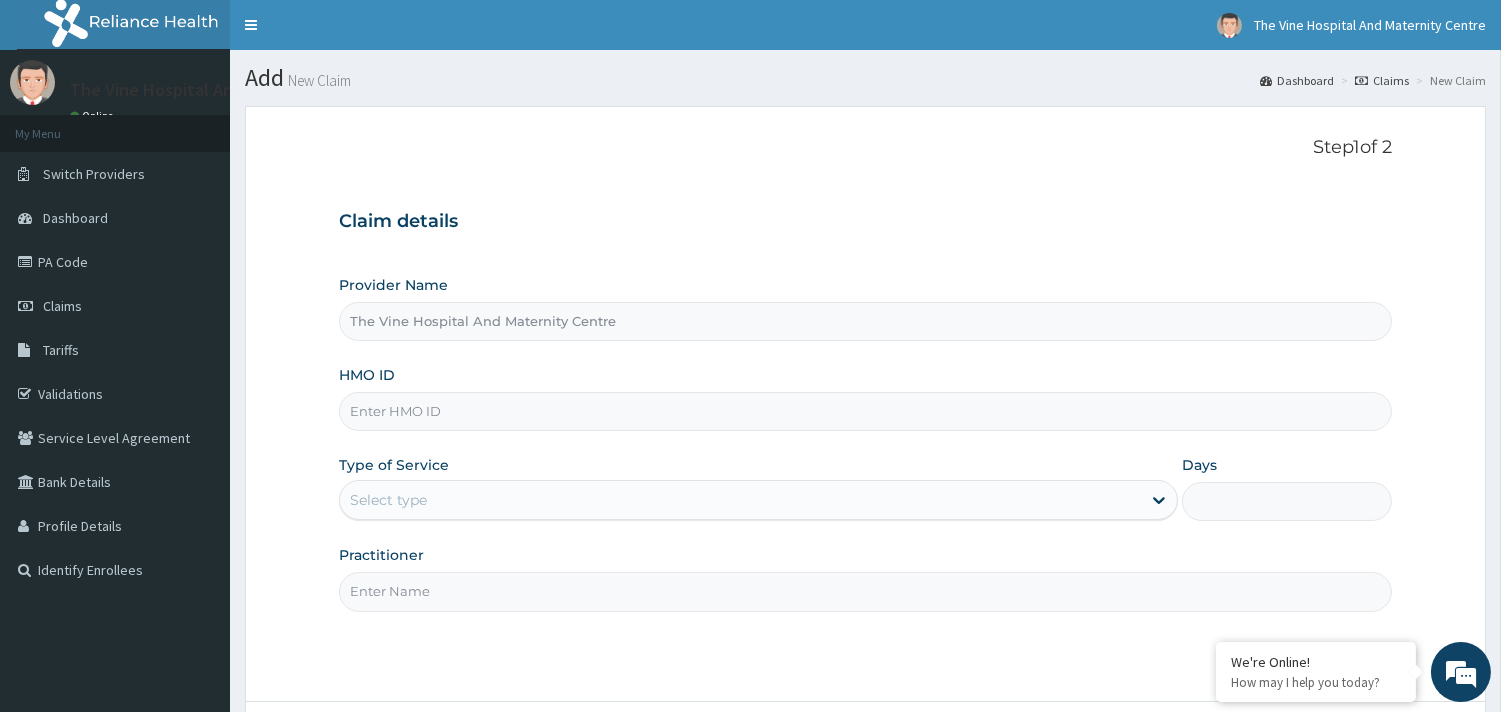 click on "HMO ID" at bounding box center [865, 411] 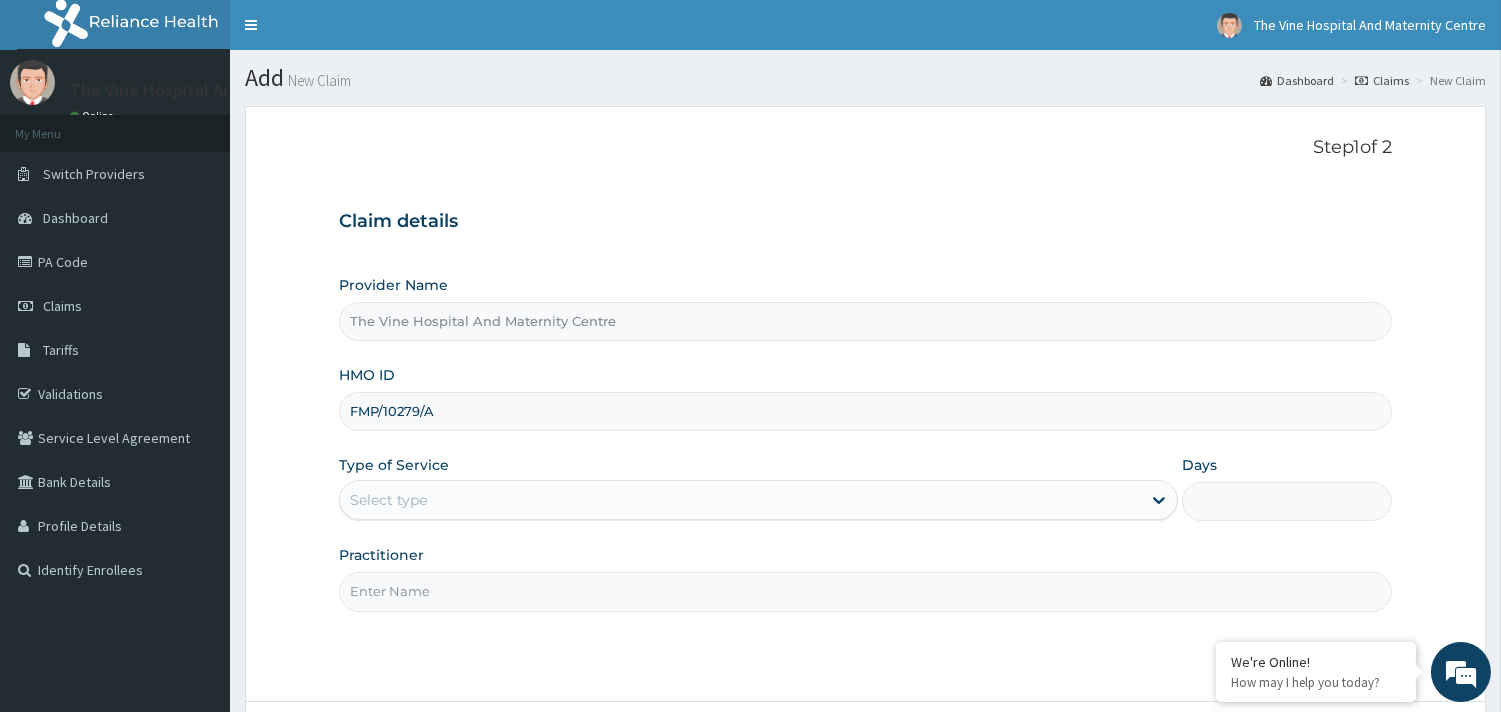 type on "FMP/10279/A" 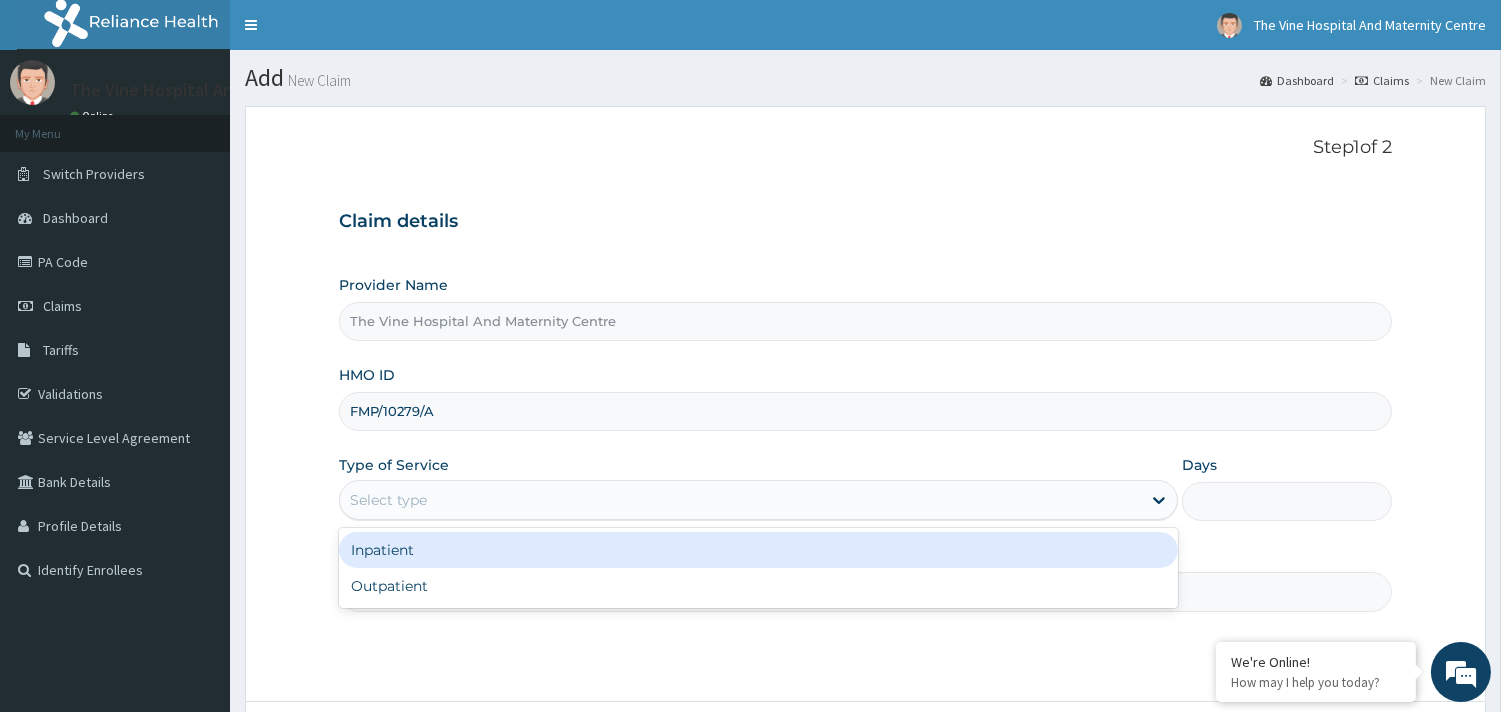 click on "Select type" at bounding box center (388, 500) 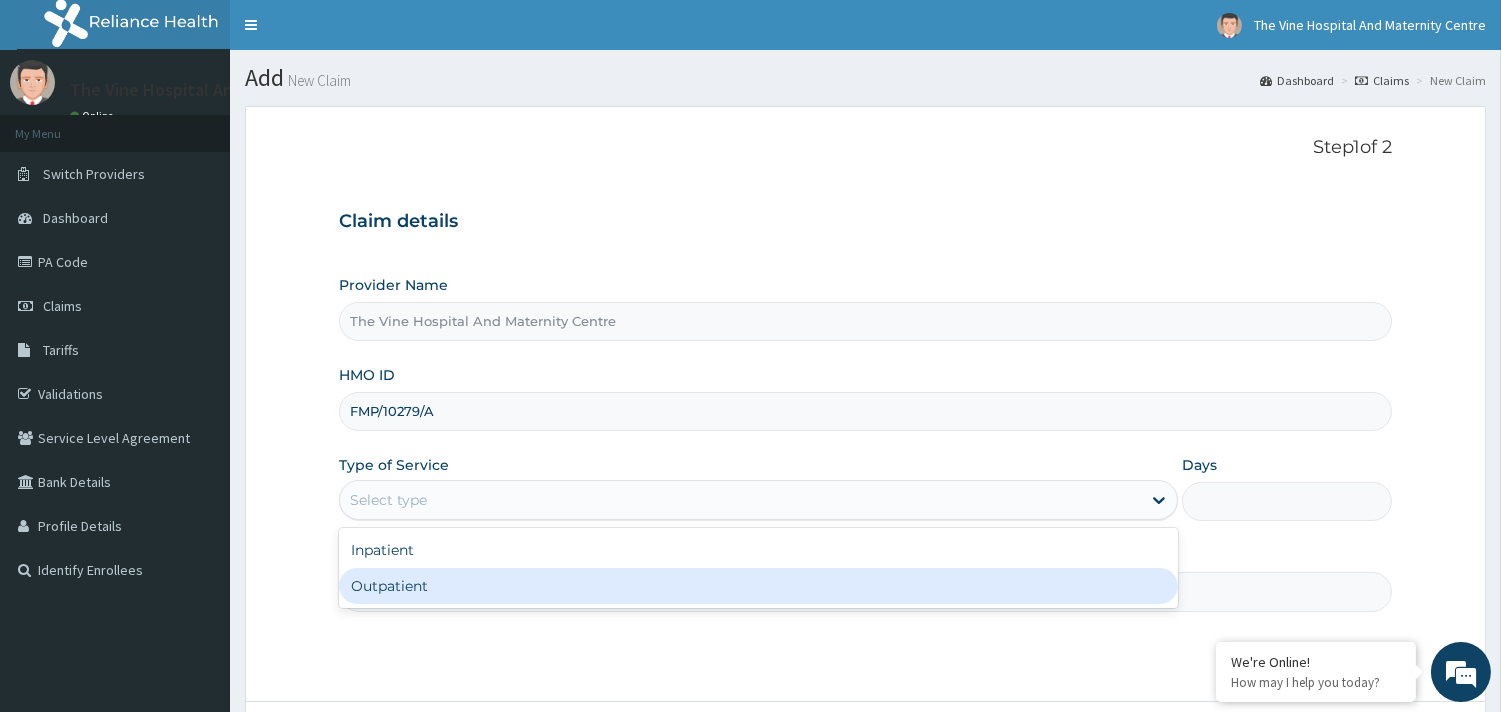 click on "Outpatient" at bounding box center (758, 586) 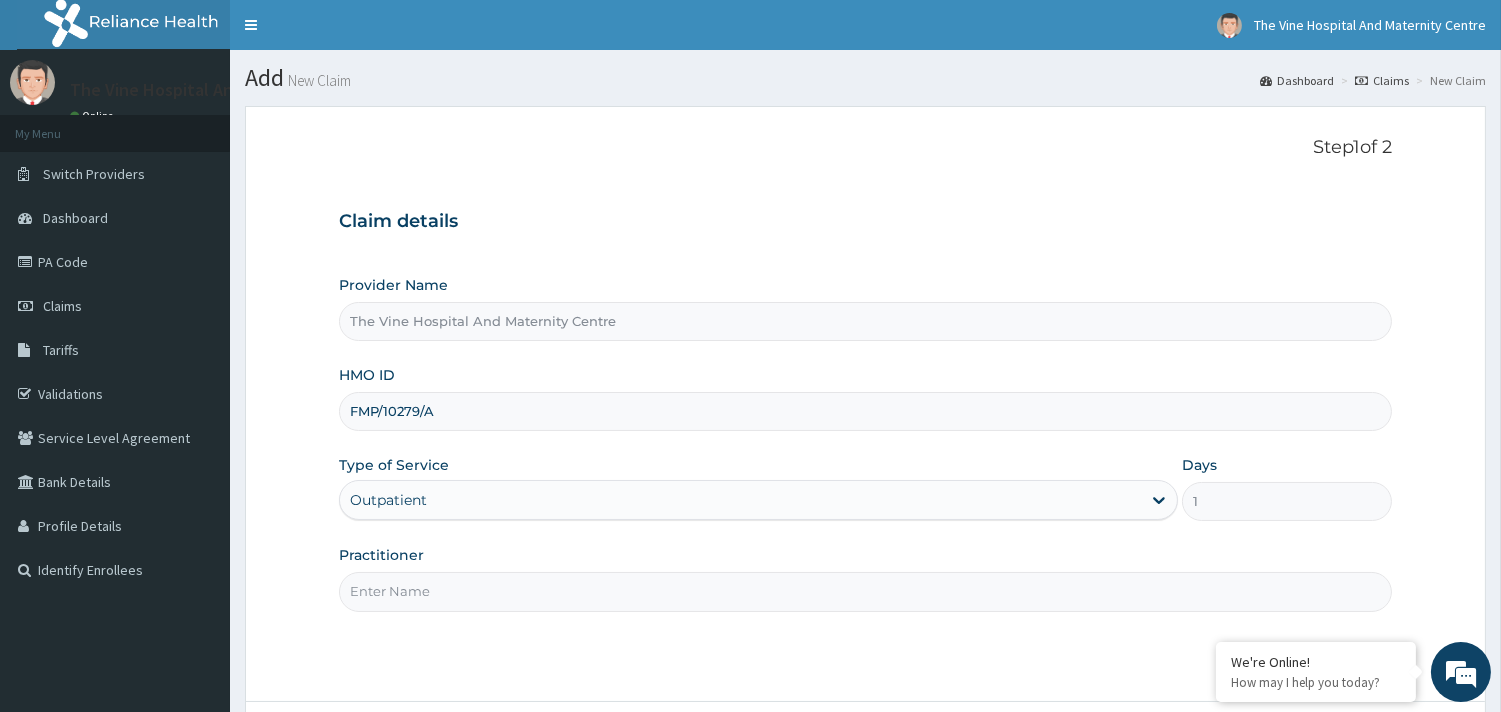 scroll, scrollTop: 170, scrollLeft: 0, axis: vertical 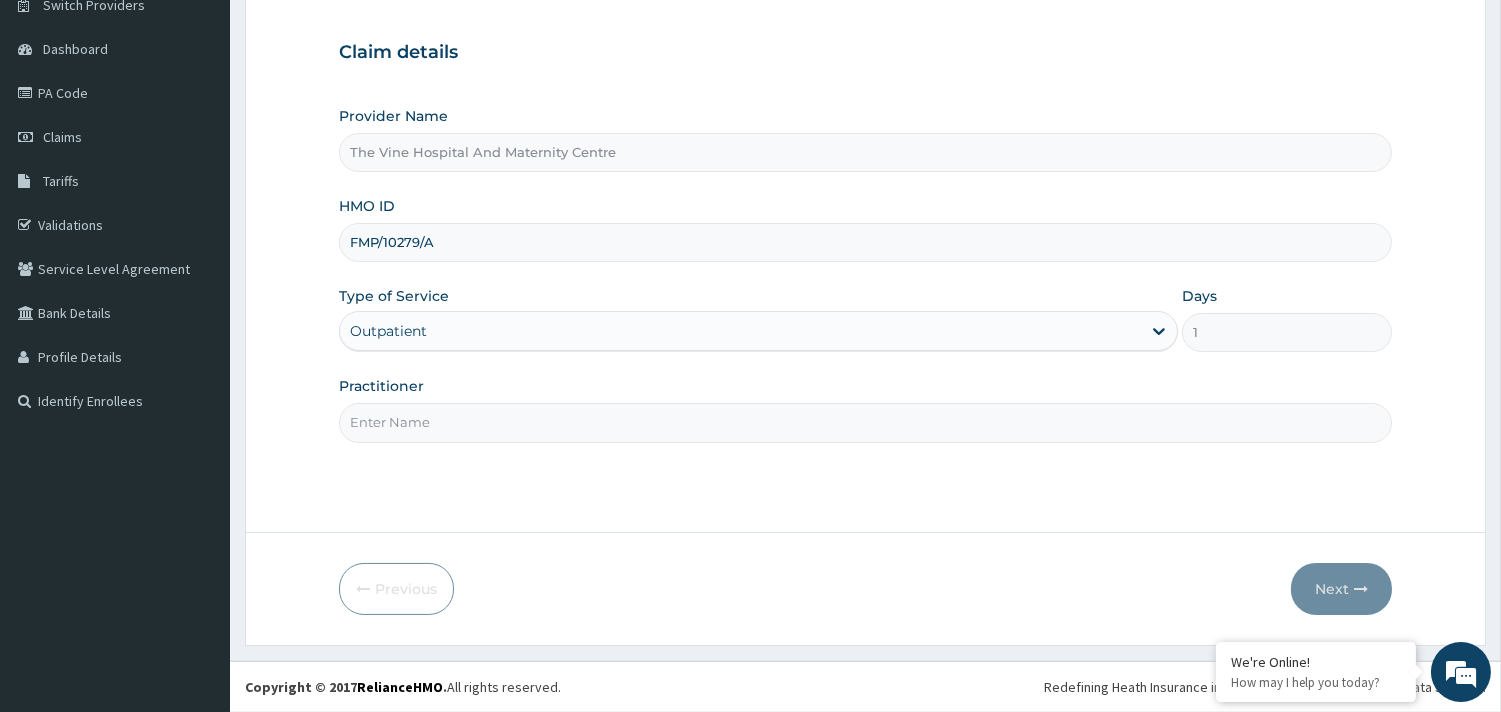 click on "Practitioner" at bounding box center [865, 422] 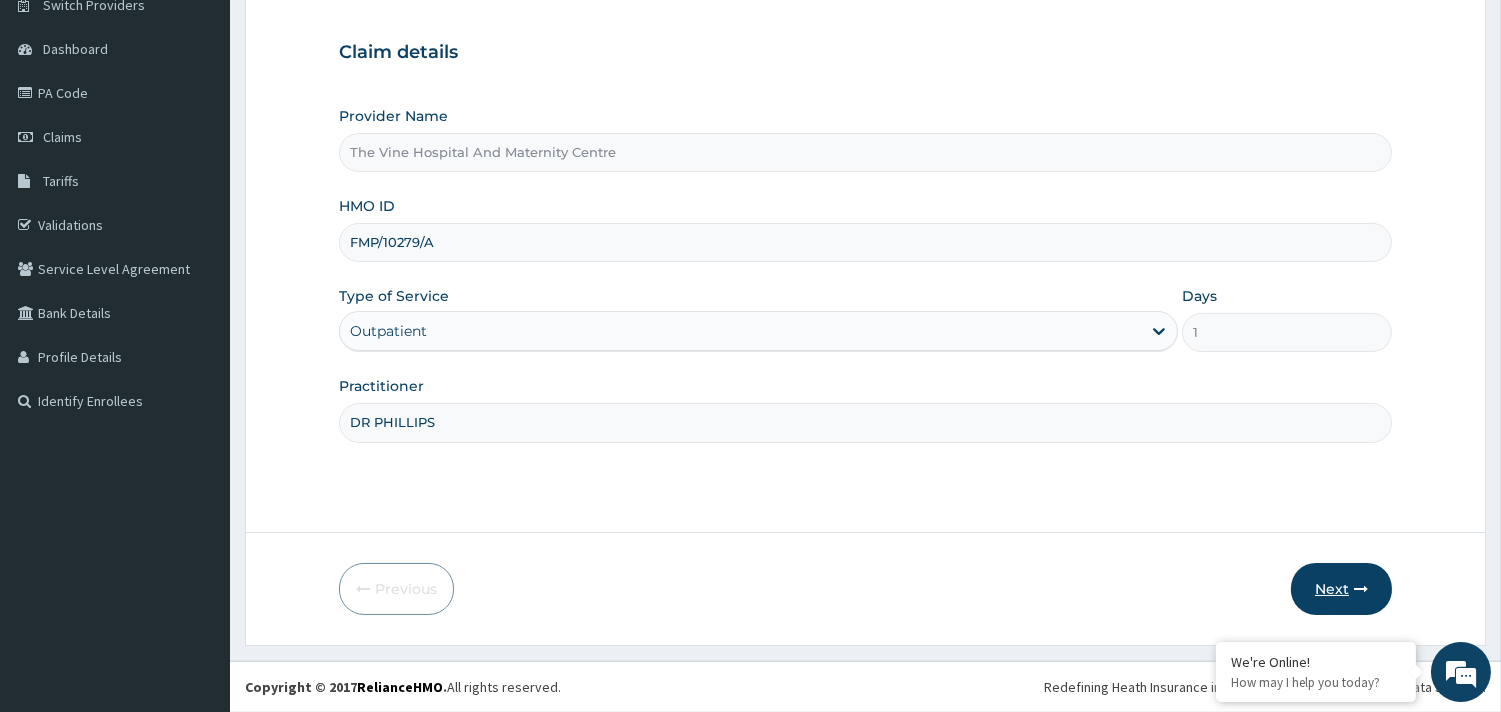 click on "Next" at bounding box center (1341, 589) 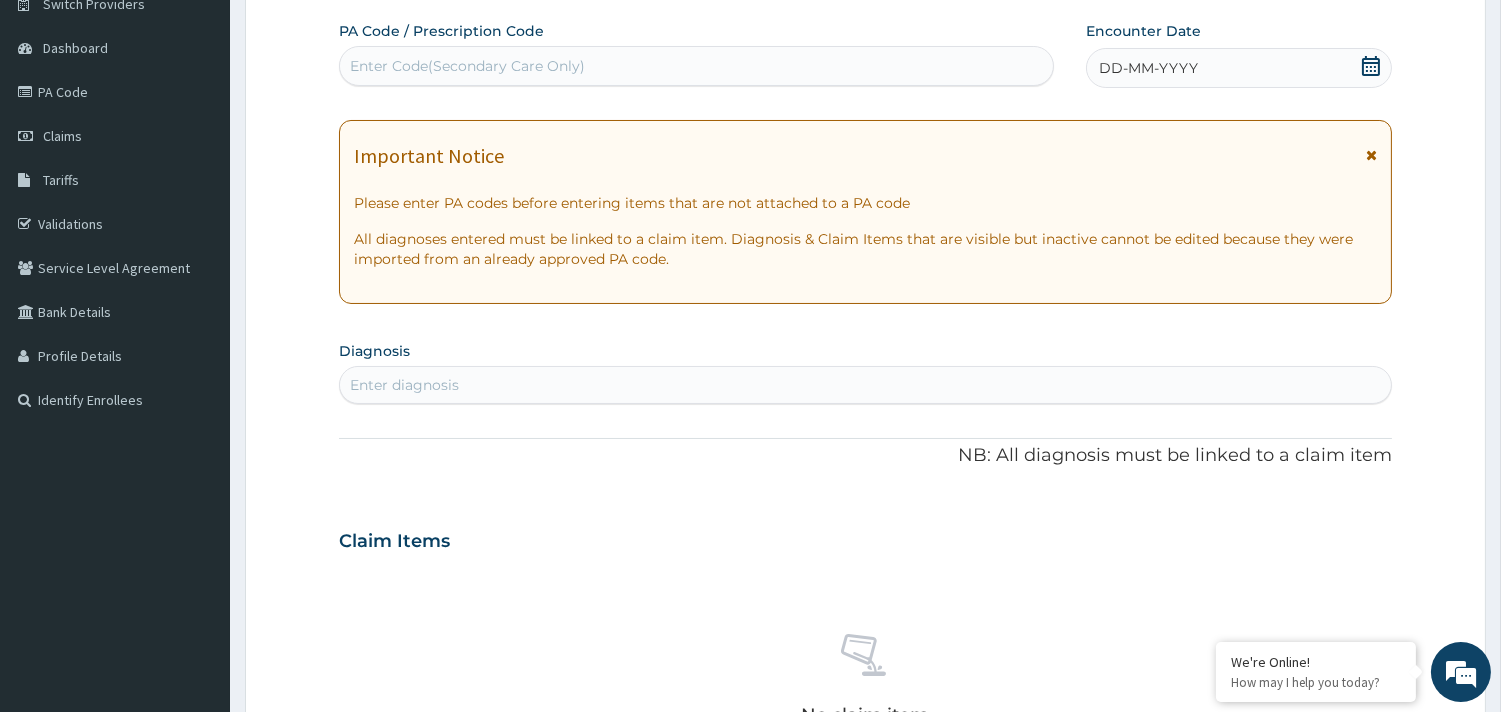 click on "DD-MM-YYYY" at bounding box center (1239, 68) 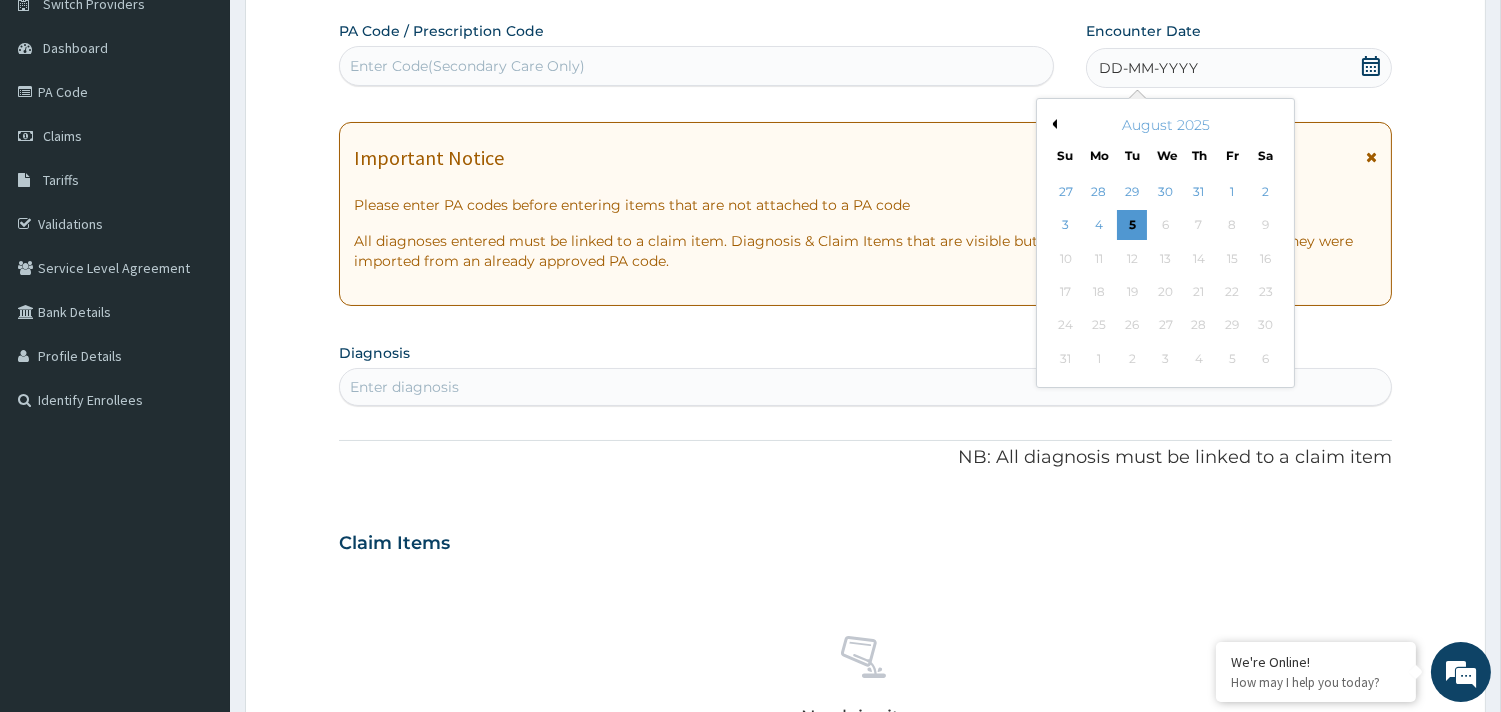 click on "Previous Month" at bounding box center [1052, 124] 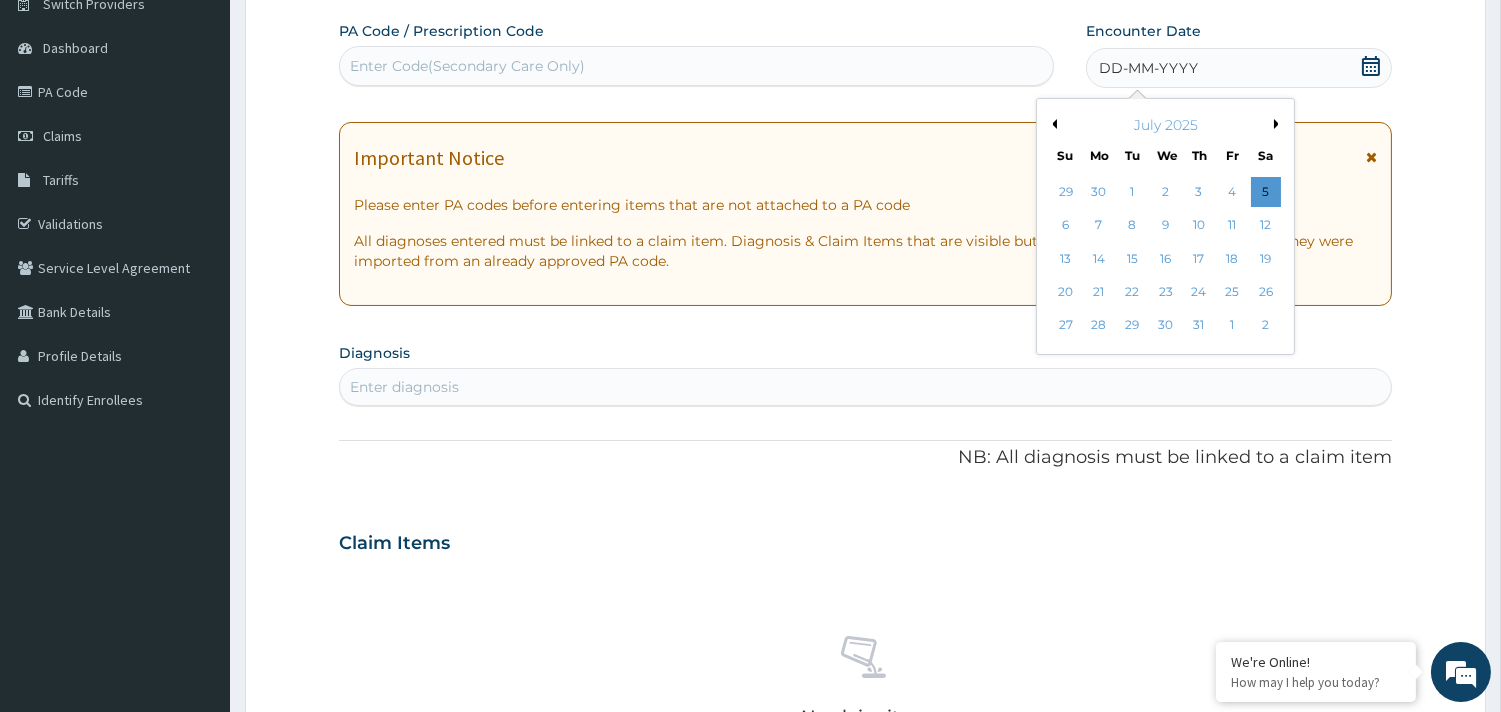 click on "Previous Month" at bounding box center (1052, 124) 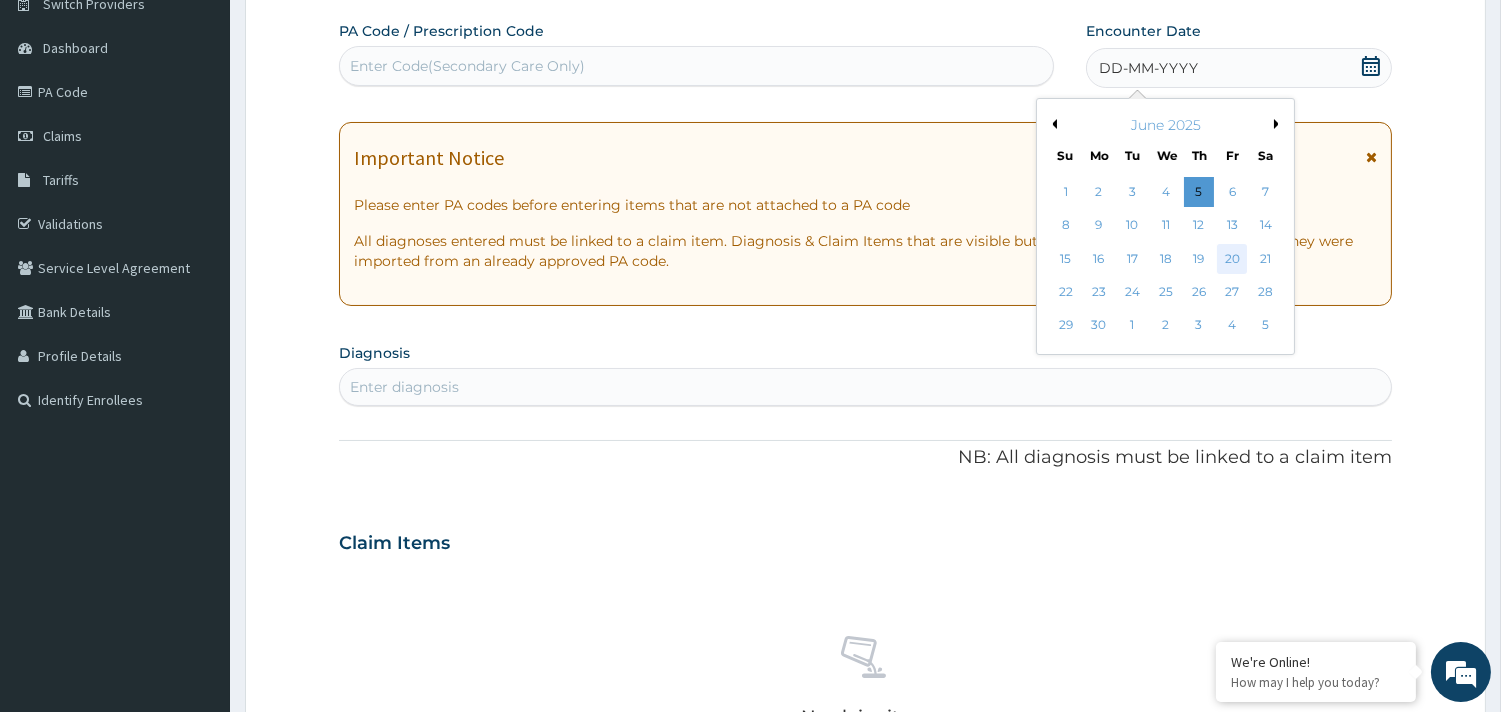 click on "20" at bounding box center [1232, 259] 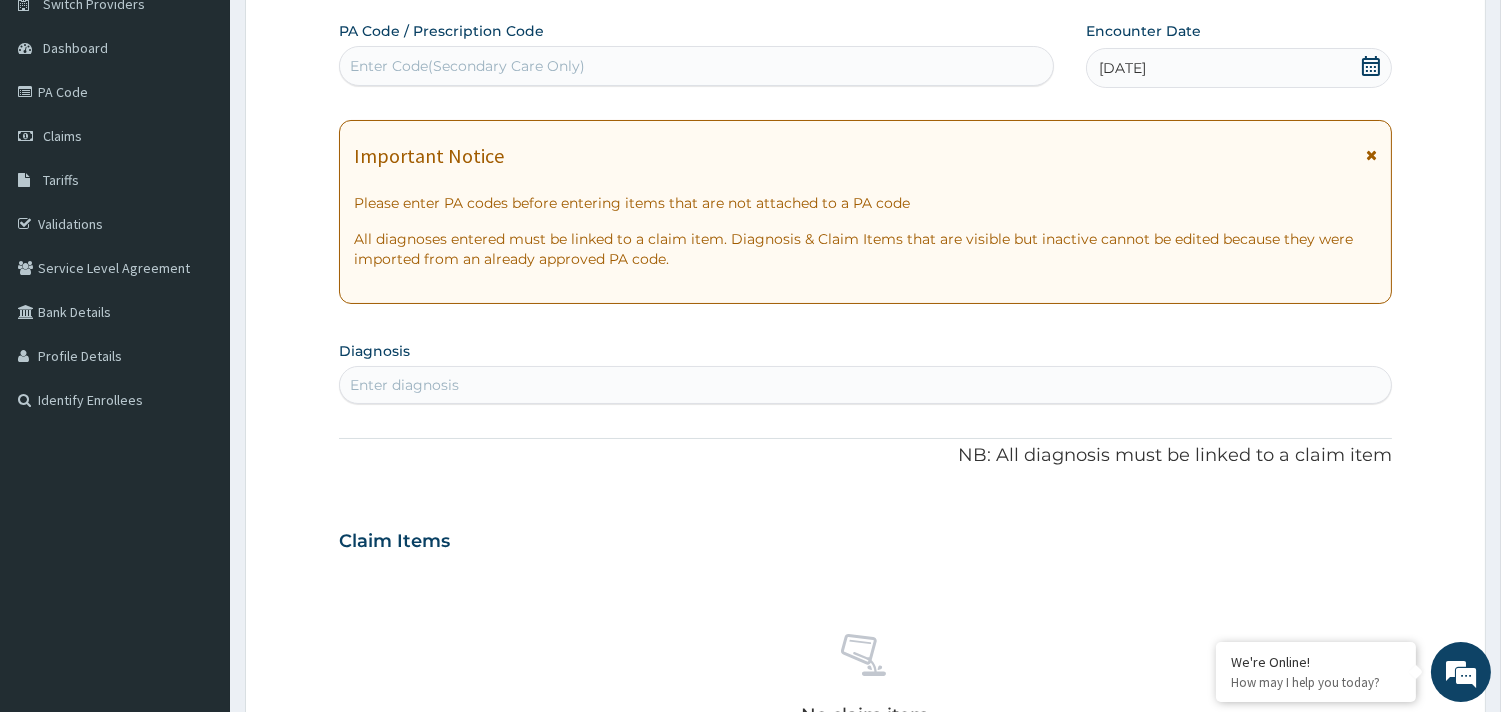 click on "Enter diagnosis" at bounding box center [404, 385] 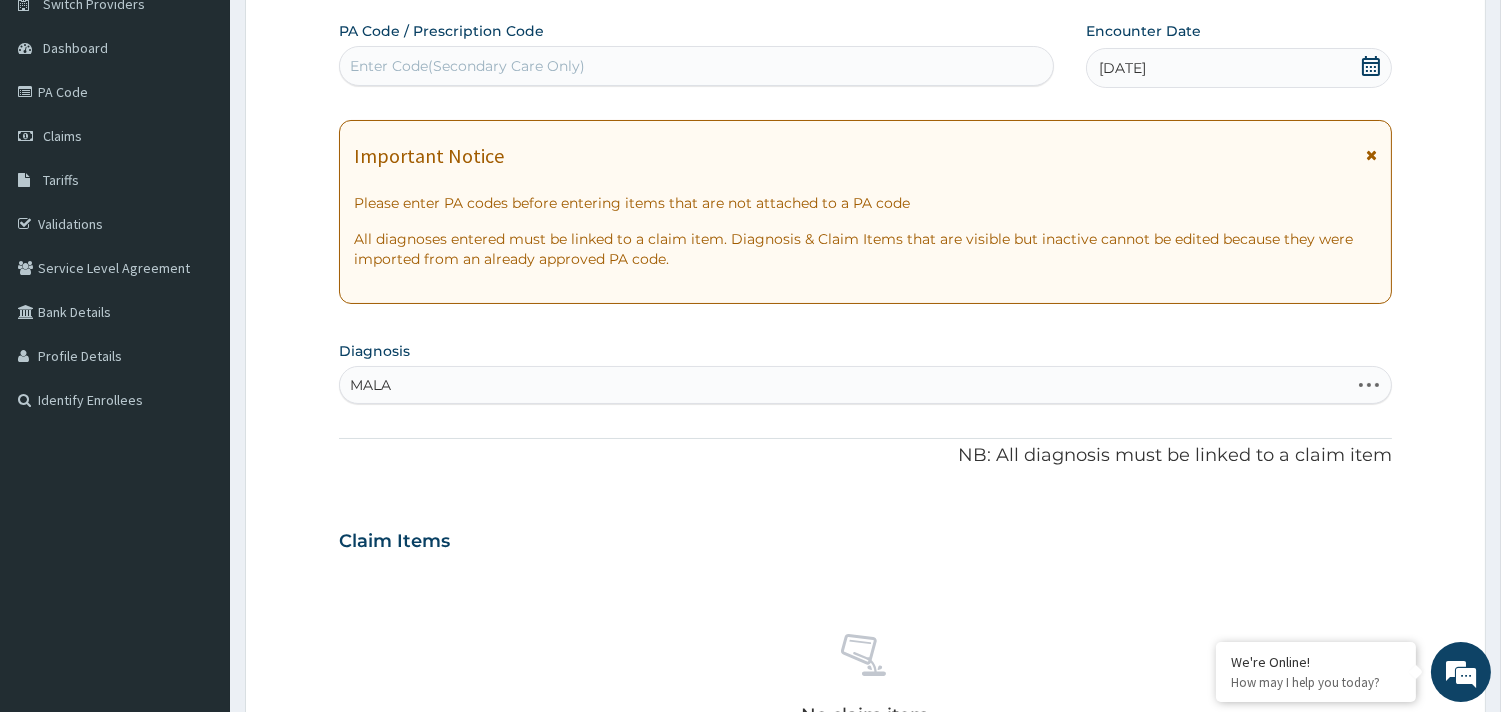 type on "MALAR" 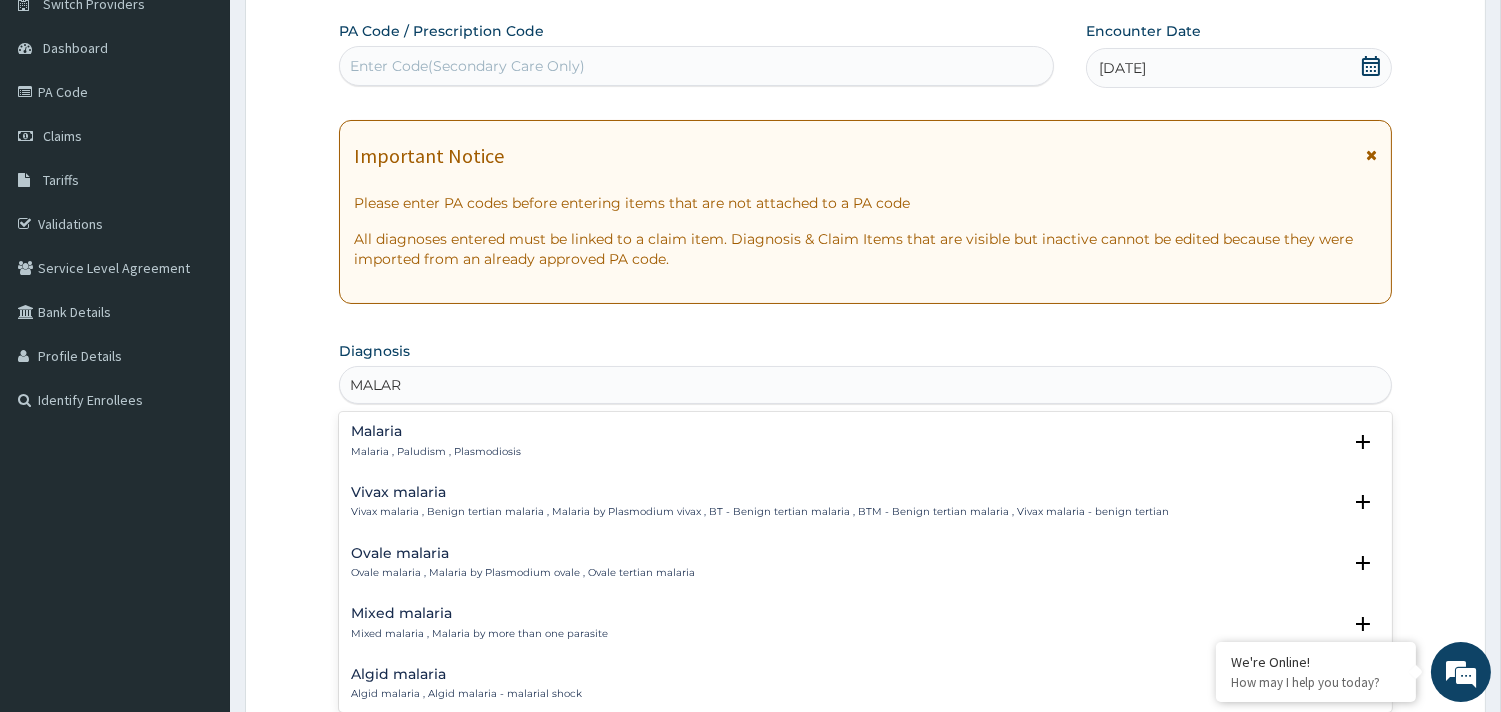 click on "Malaria" at bounding box center [436, 431] 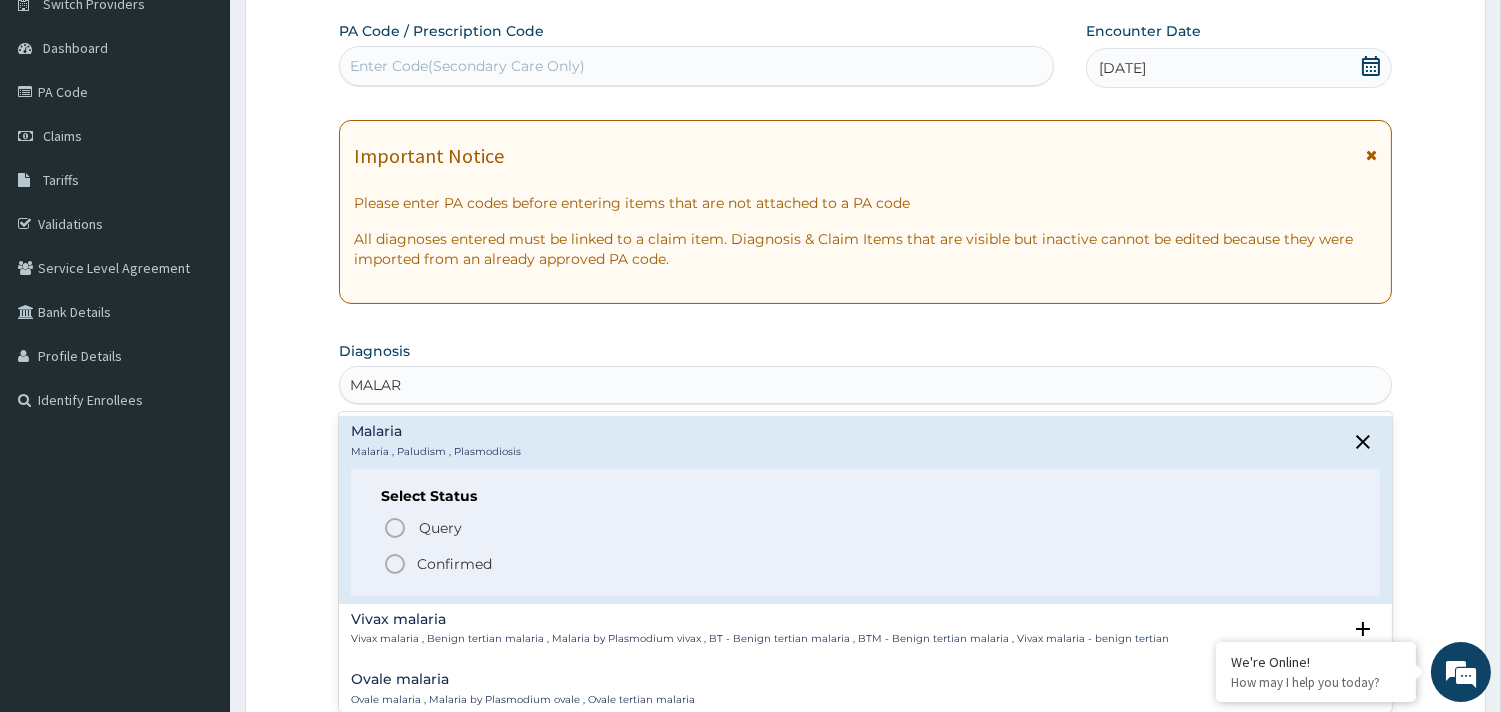 click 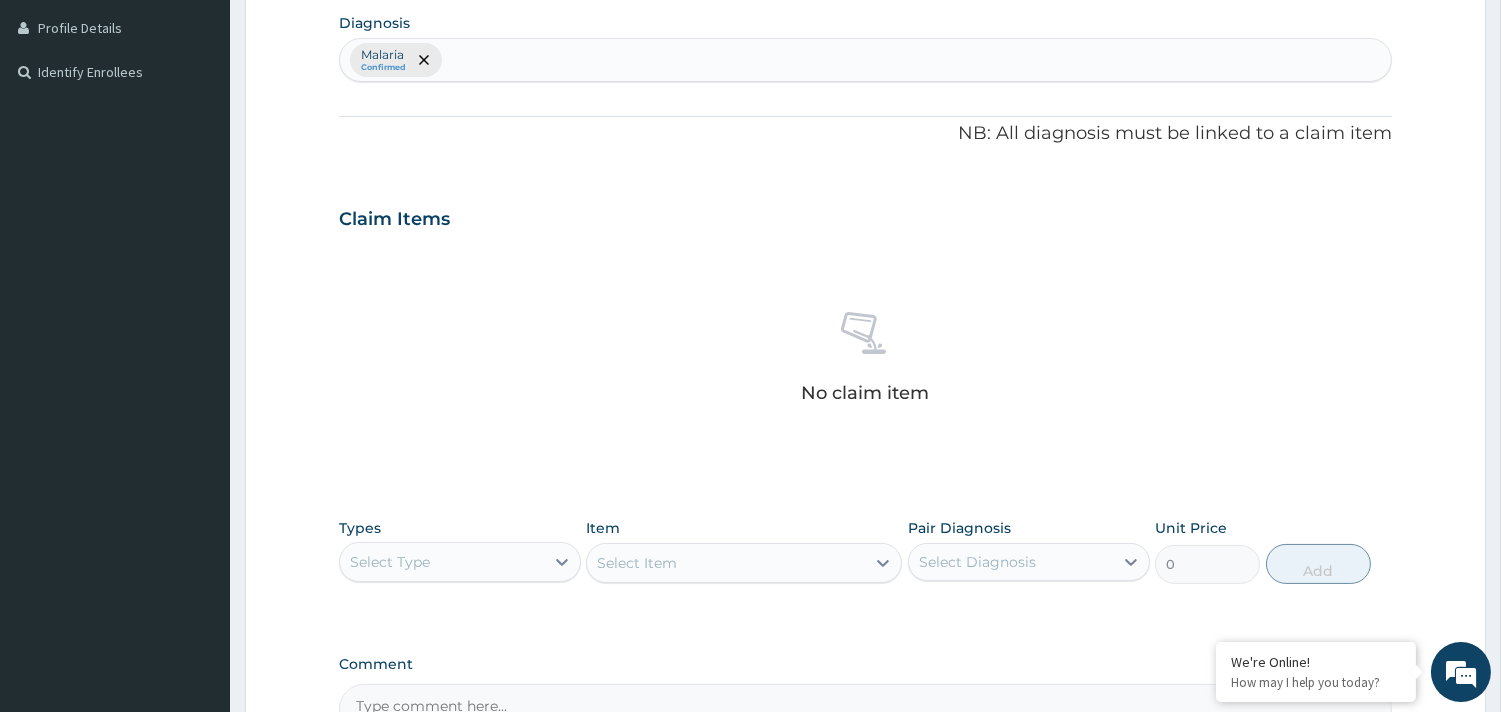 scroll, scrollTop: 503, scrollLeft: 0, axis: vertical 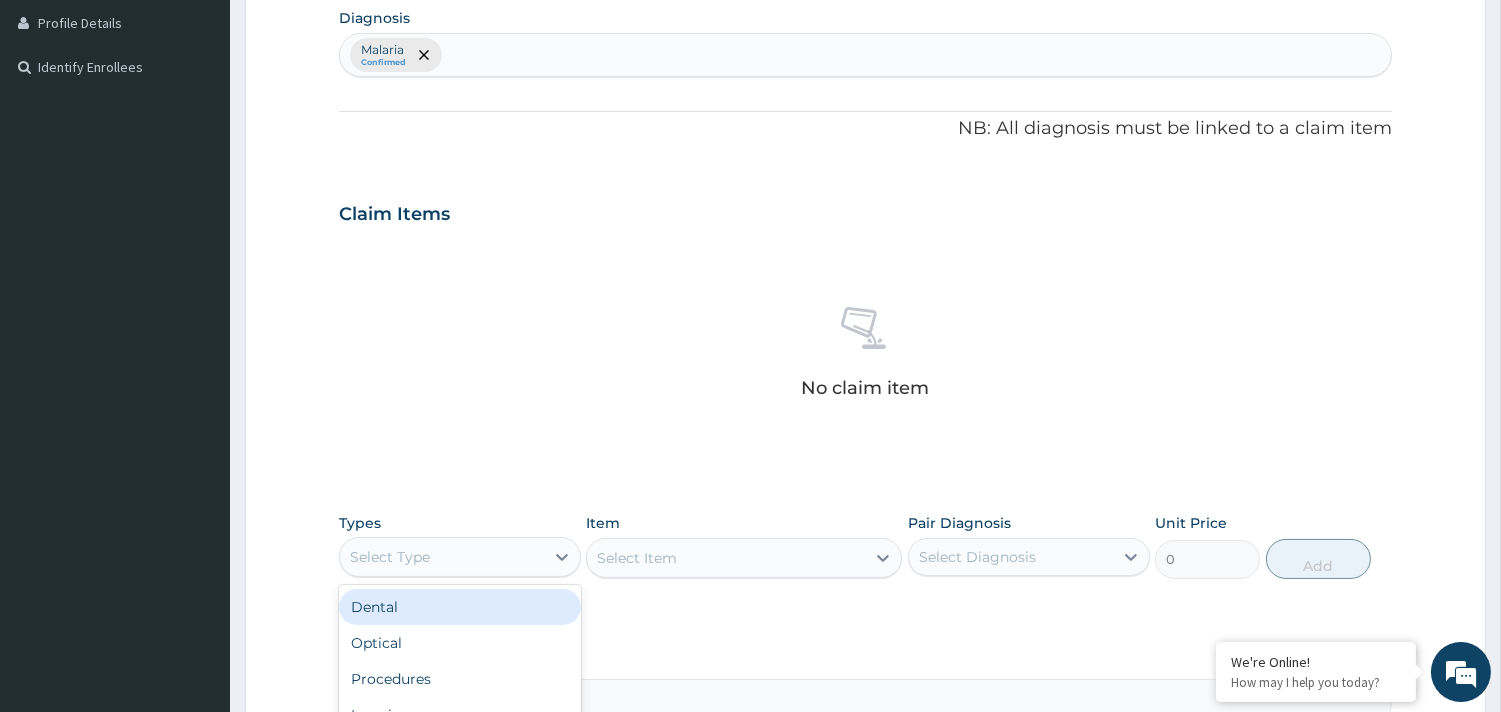 click on "Select Type" at bounding box center (390, 557) 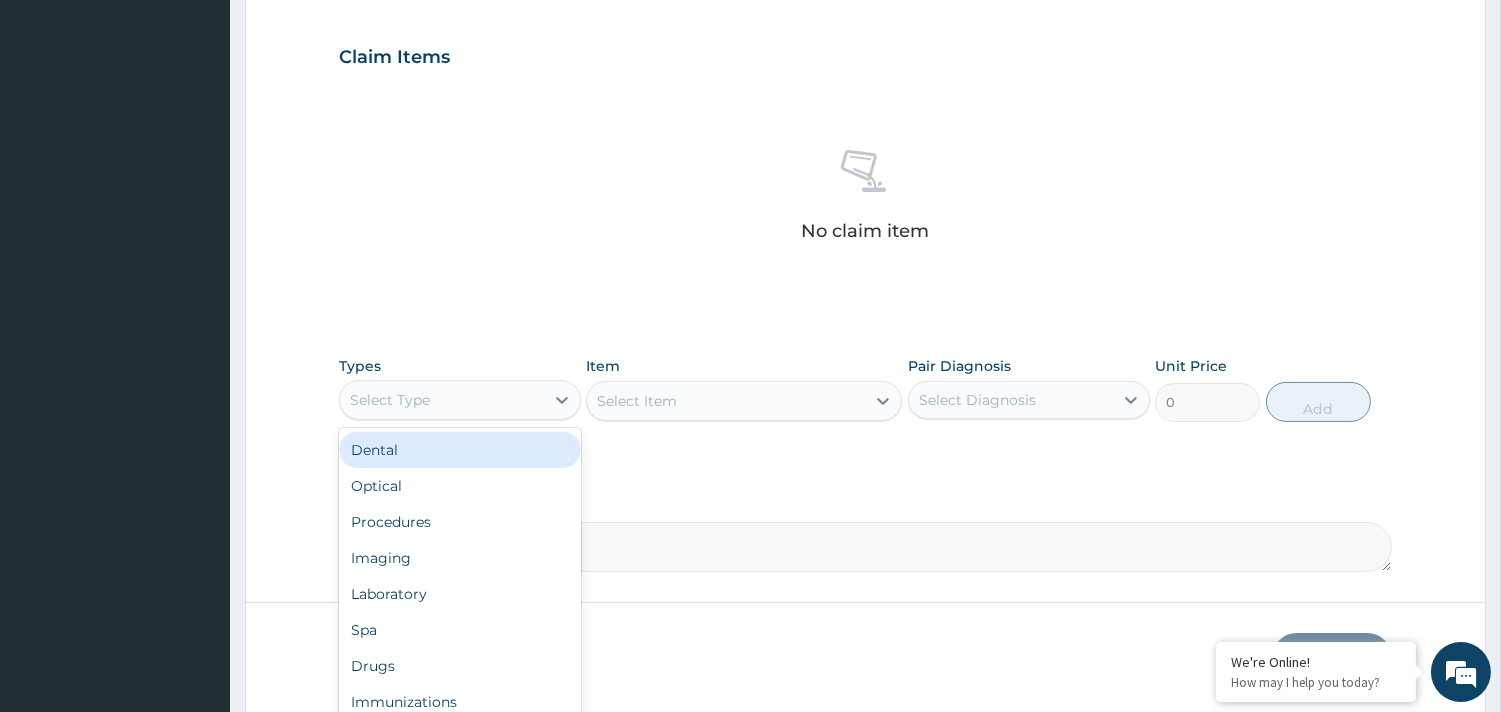 scroll, scrollTop: 730, scrollLeft: 0, axis: vertical 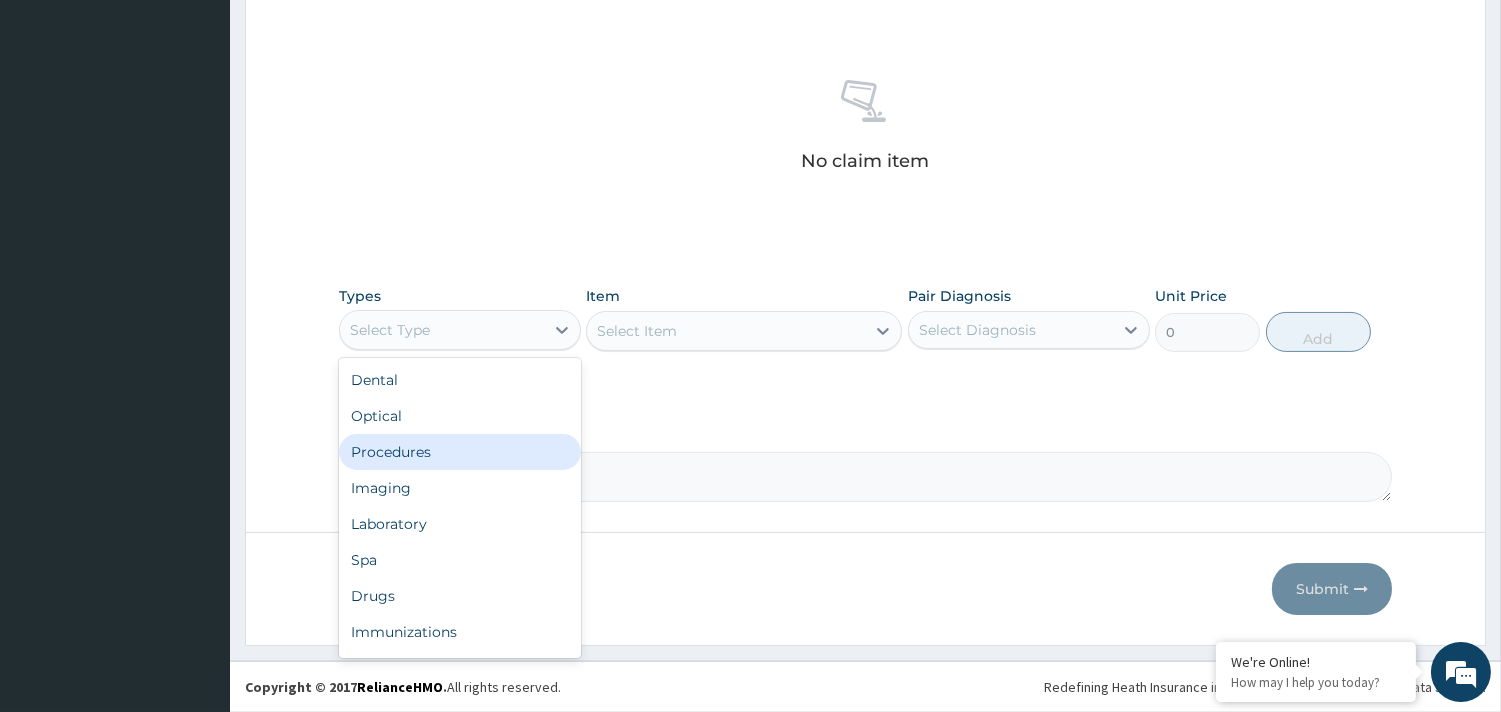 click on "Procedures" at bounding box center [460, 452] 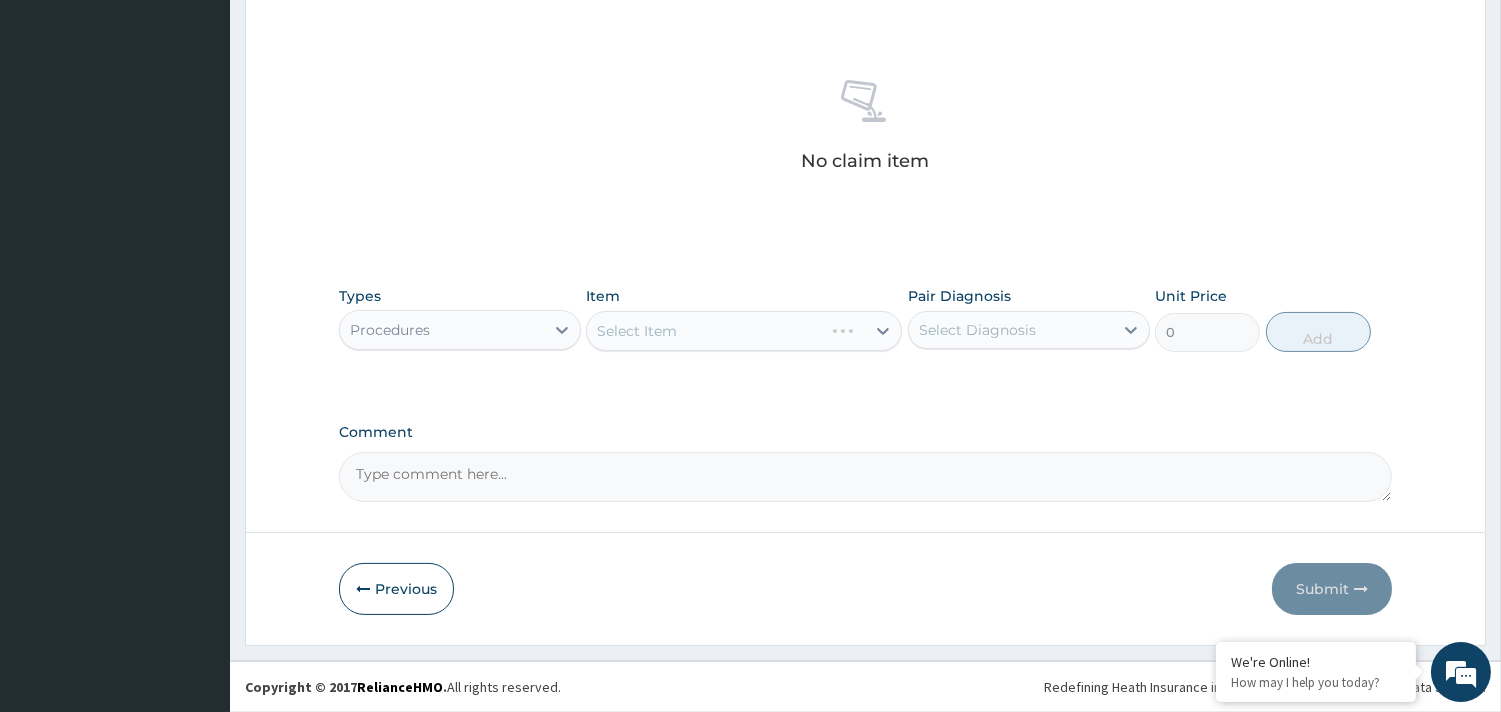 click on "Select Item" at bounding box center (744, 331) 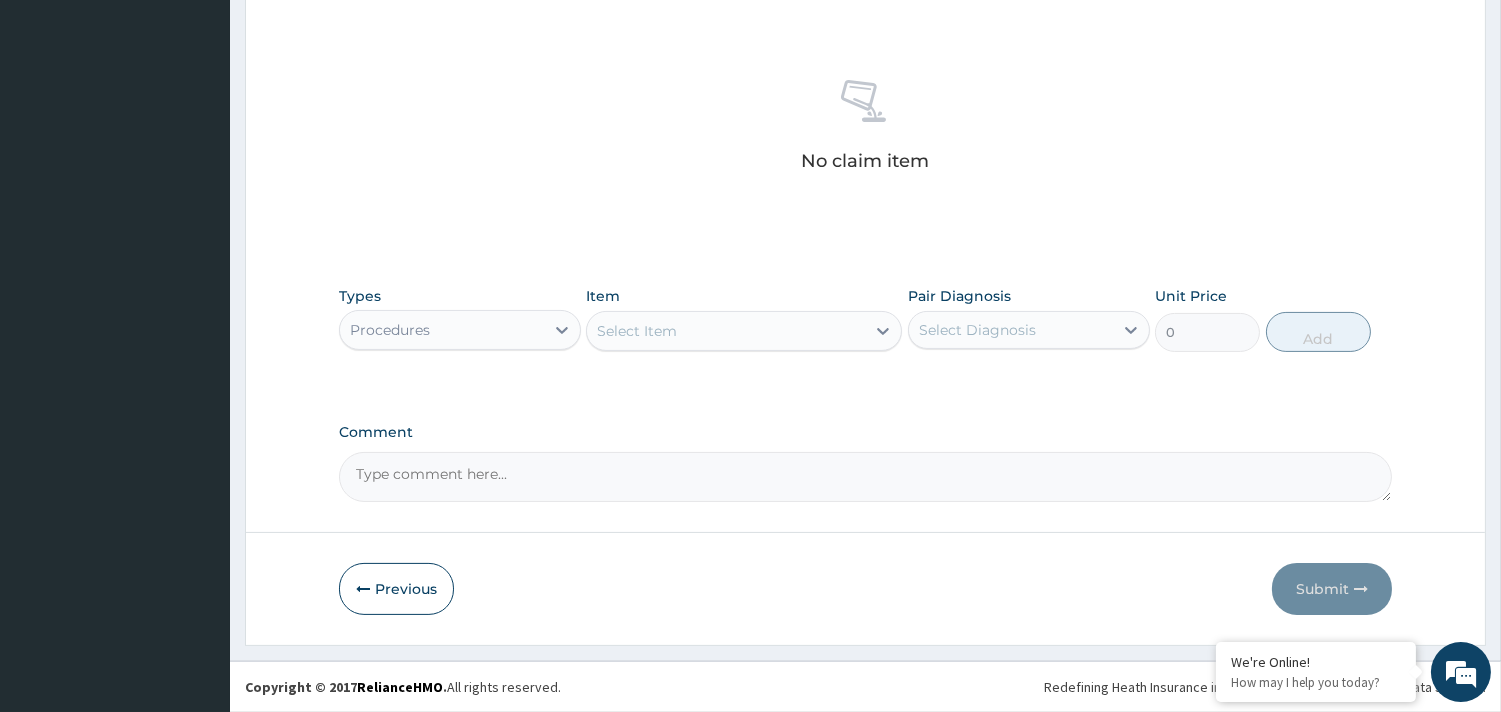 click on "Select Item" at bounding box center [637, 331] 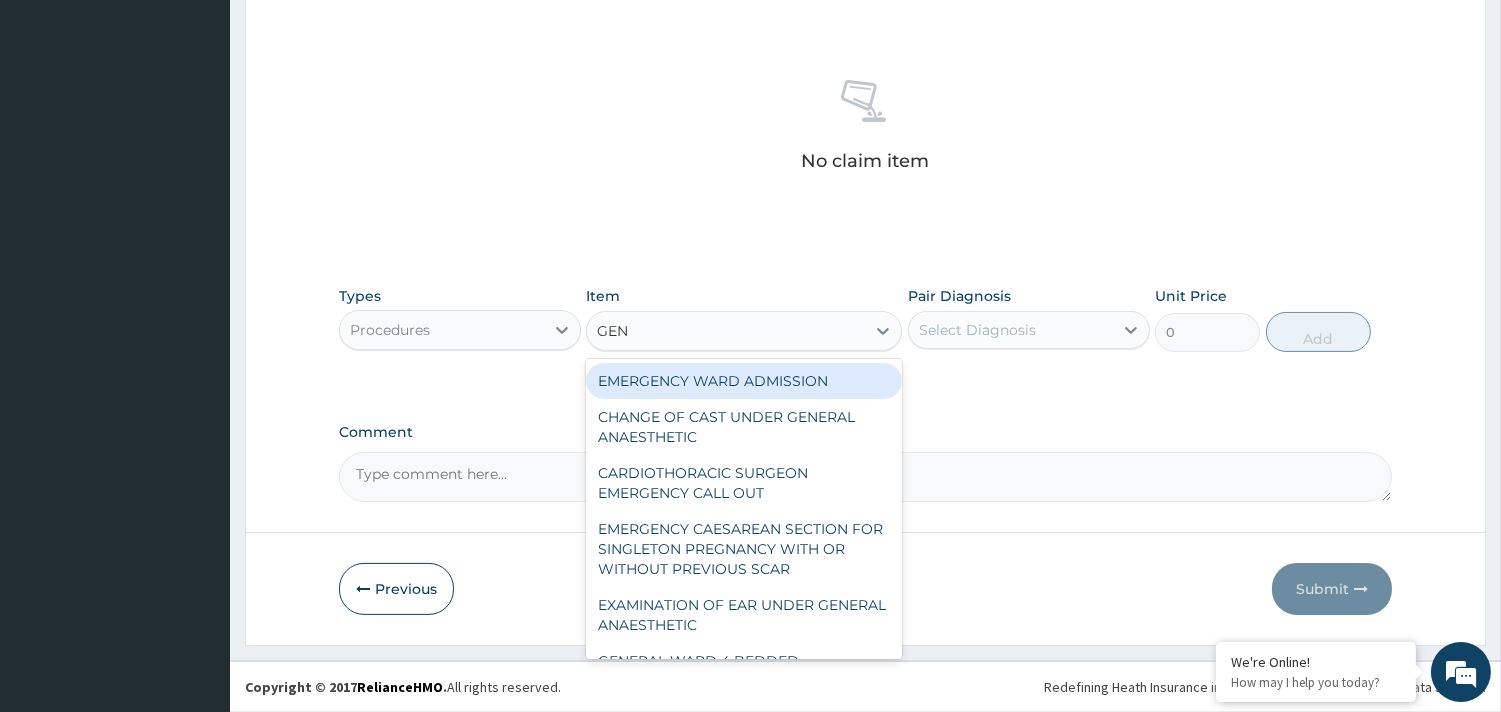 type on "GENE" 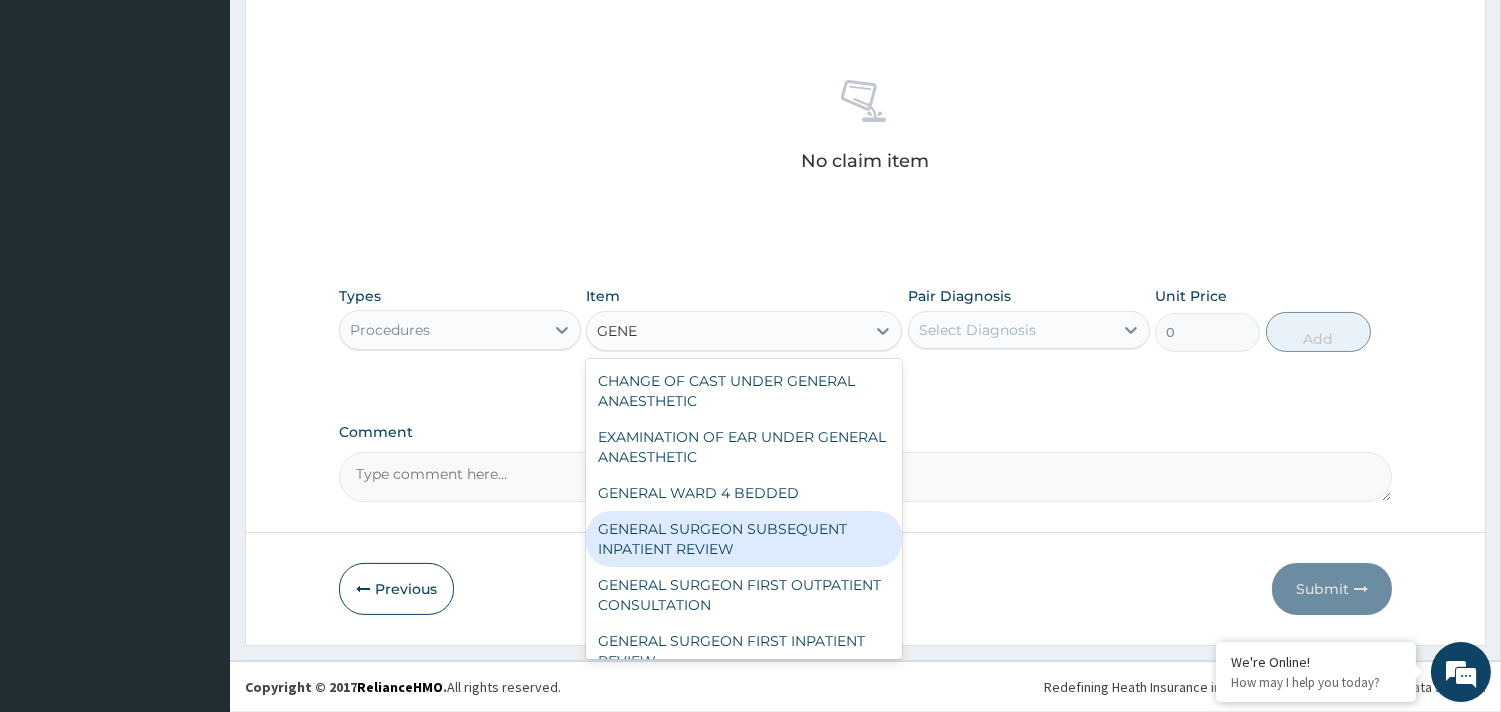 scroll, scrollTop: 222, scrollLeft: 0, axis: vertical 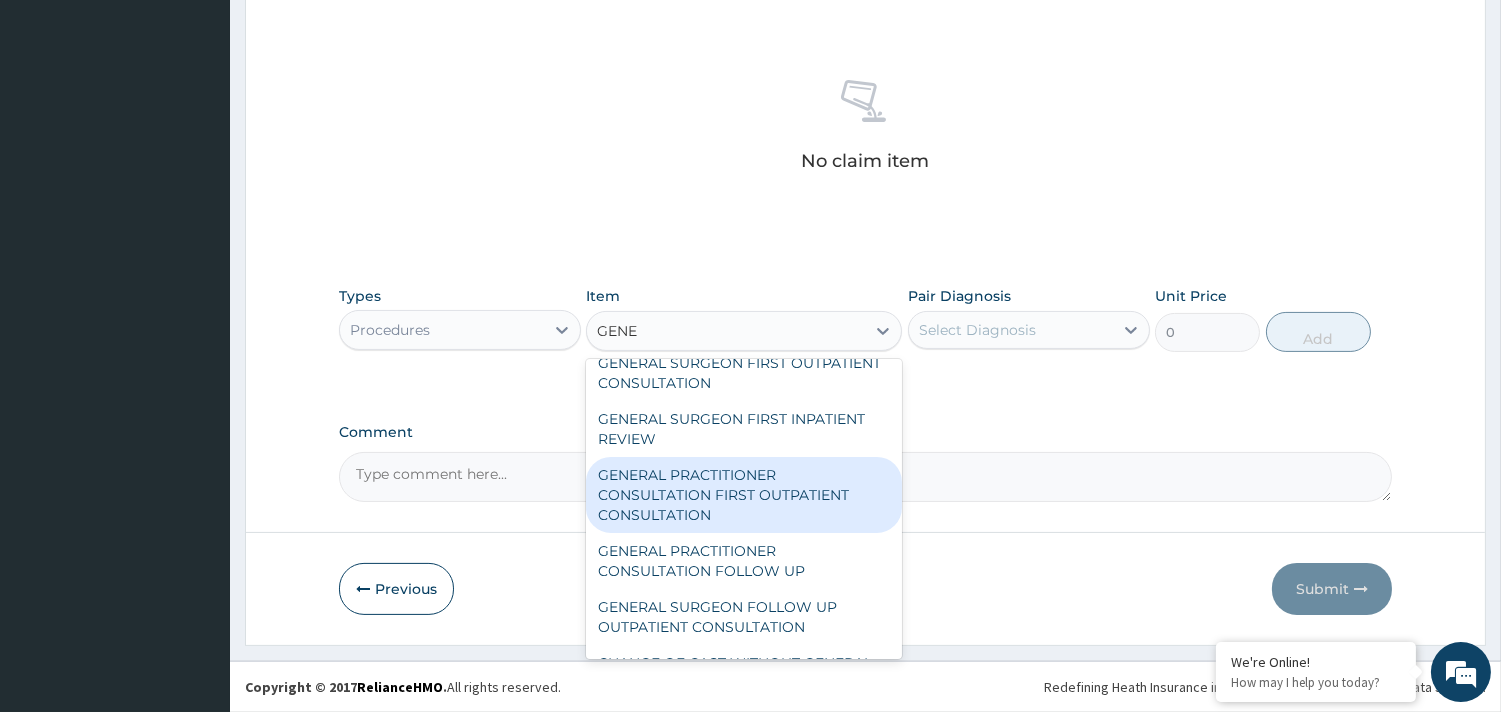 click on "GENERAL PRACTITIONER CONSULTATION FIRST OUTPATIENT CONSULTATION" at bounding box center [744, 495] 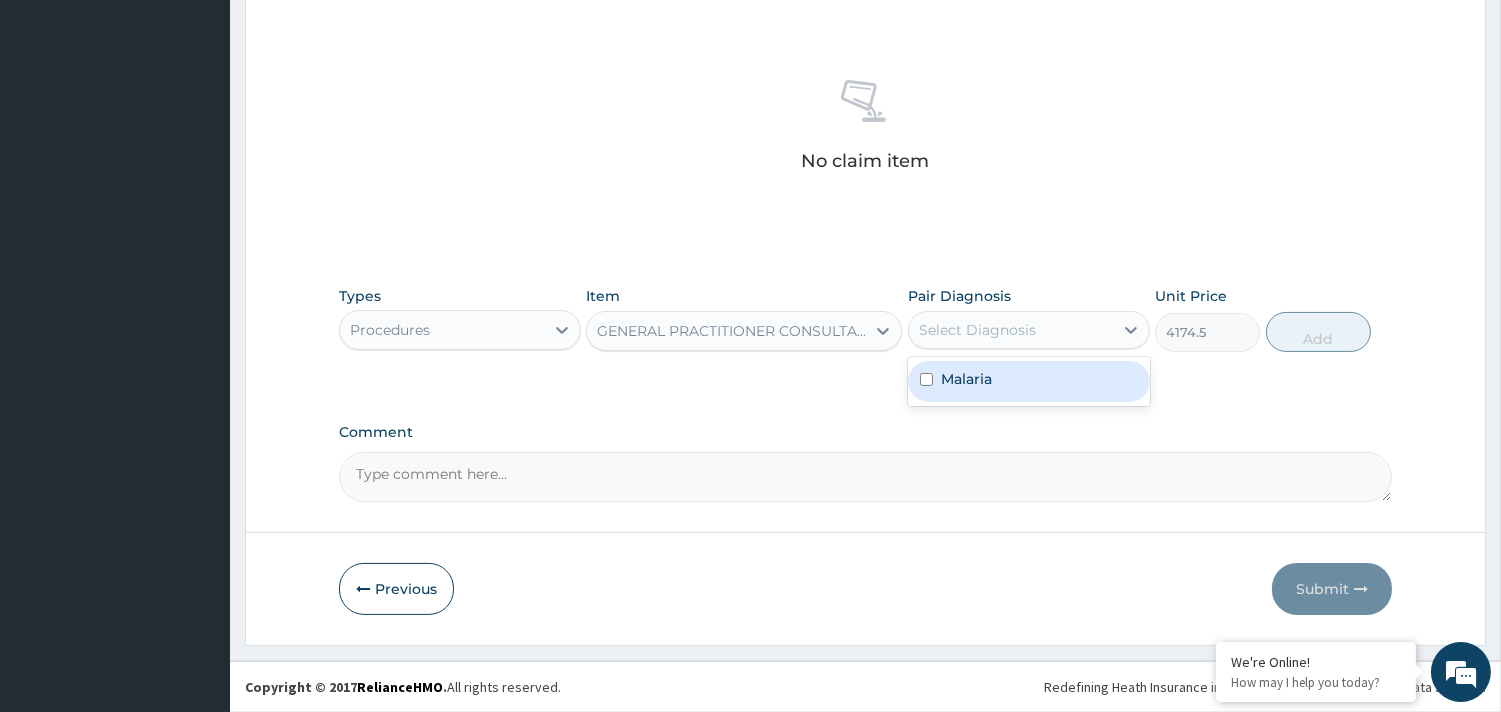 click on "Select Diagnosis" at bounding box center [977, 330] 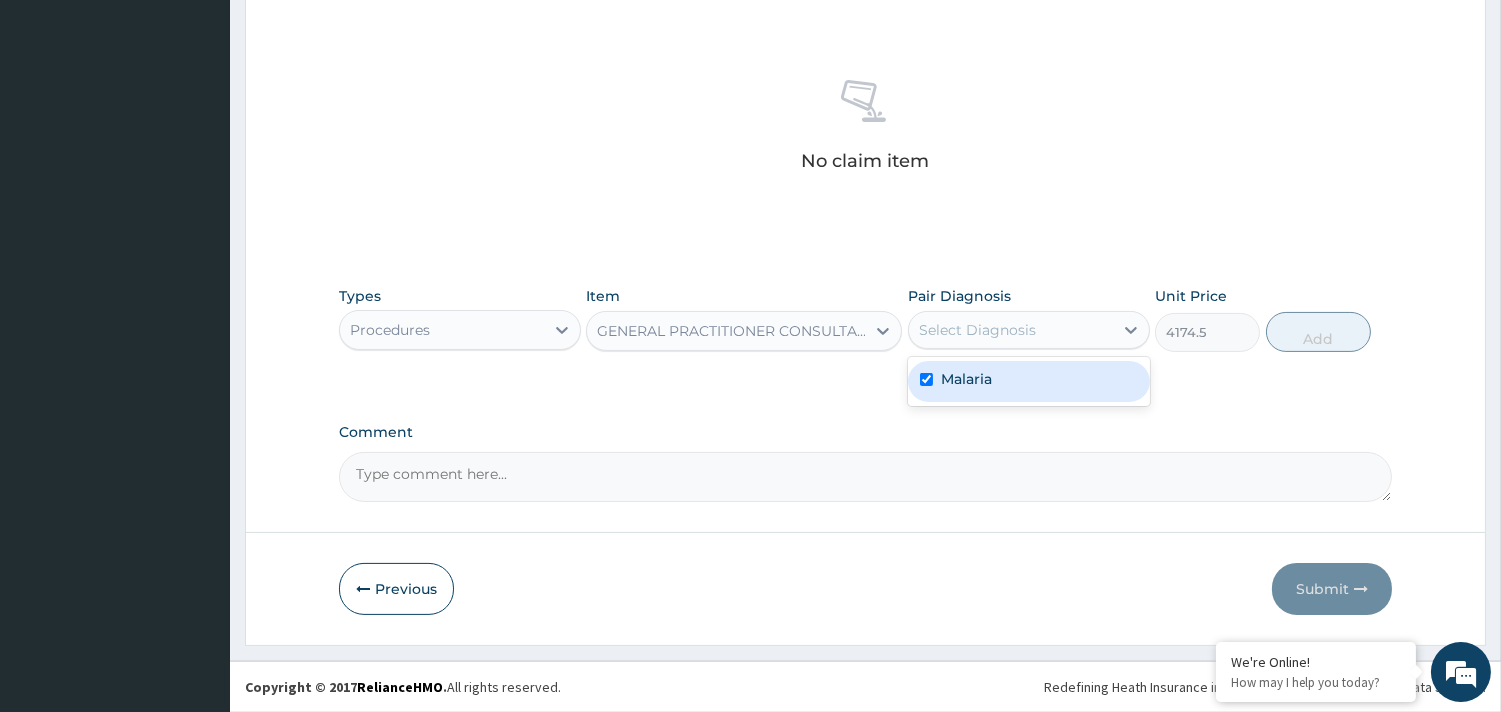 checkbox on "true" 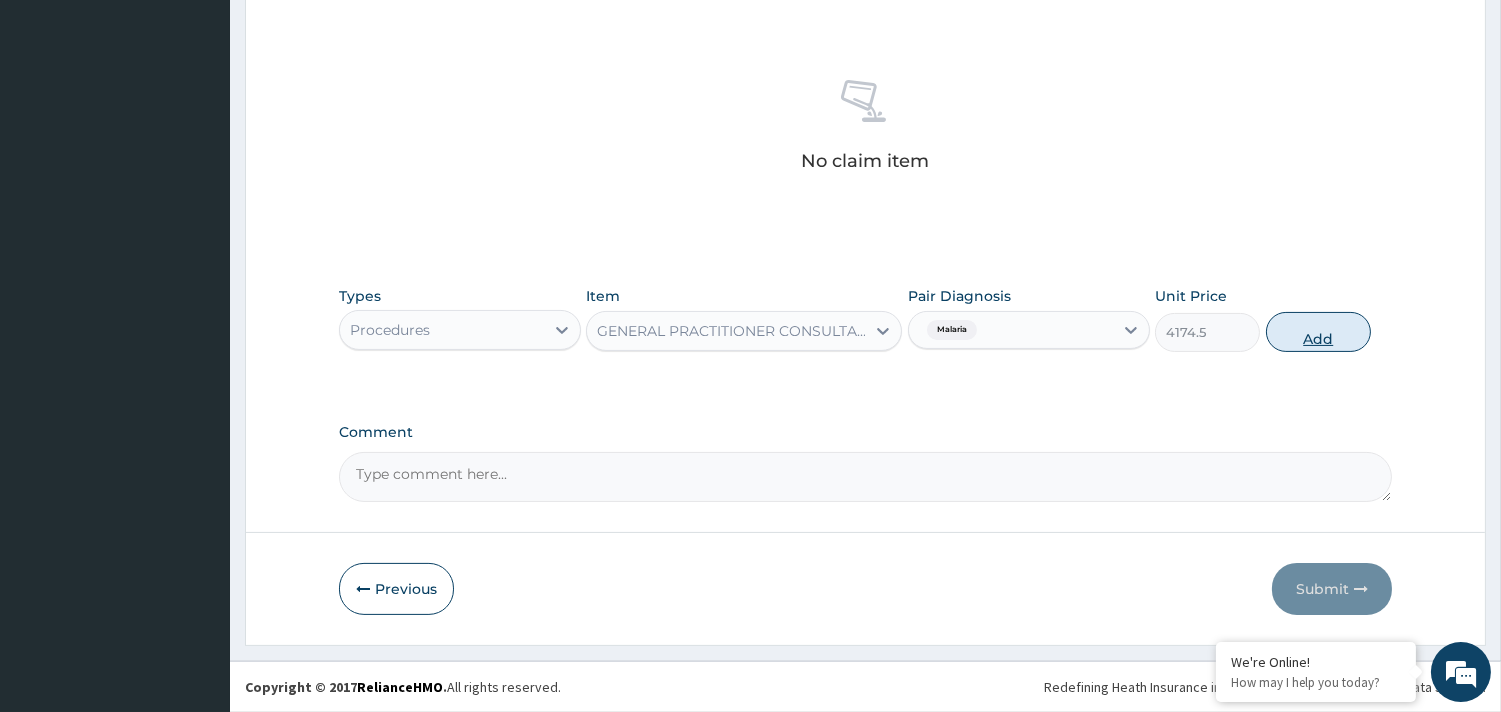 click on "Add" at bounding box center [1318, 332] 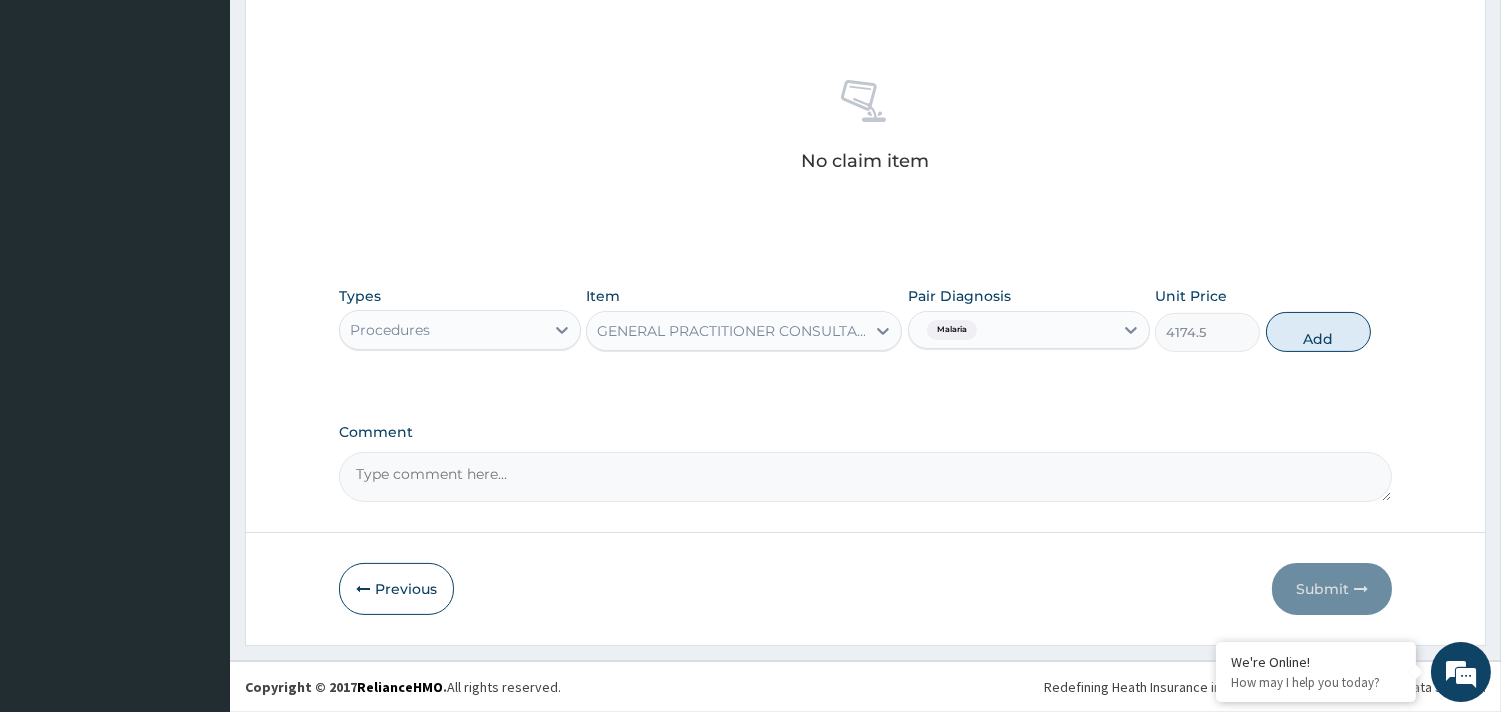 type on "0" 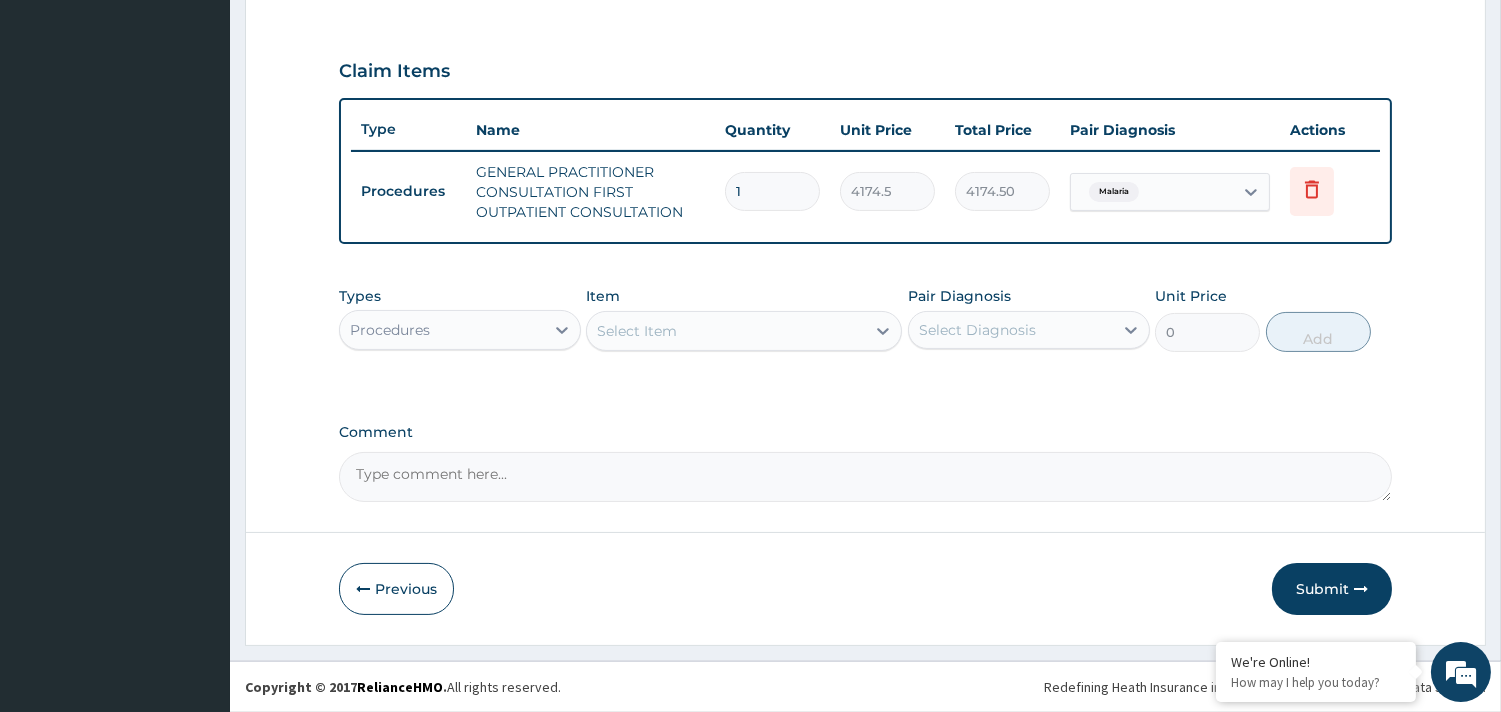 scroll, scrollTop: 643, scrollLeft: 0, axis: vertical 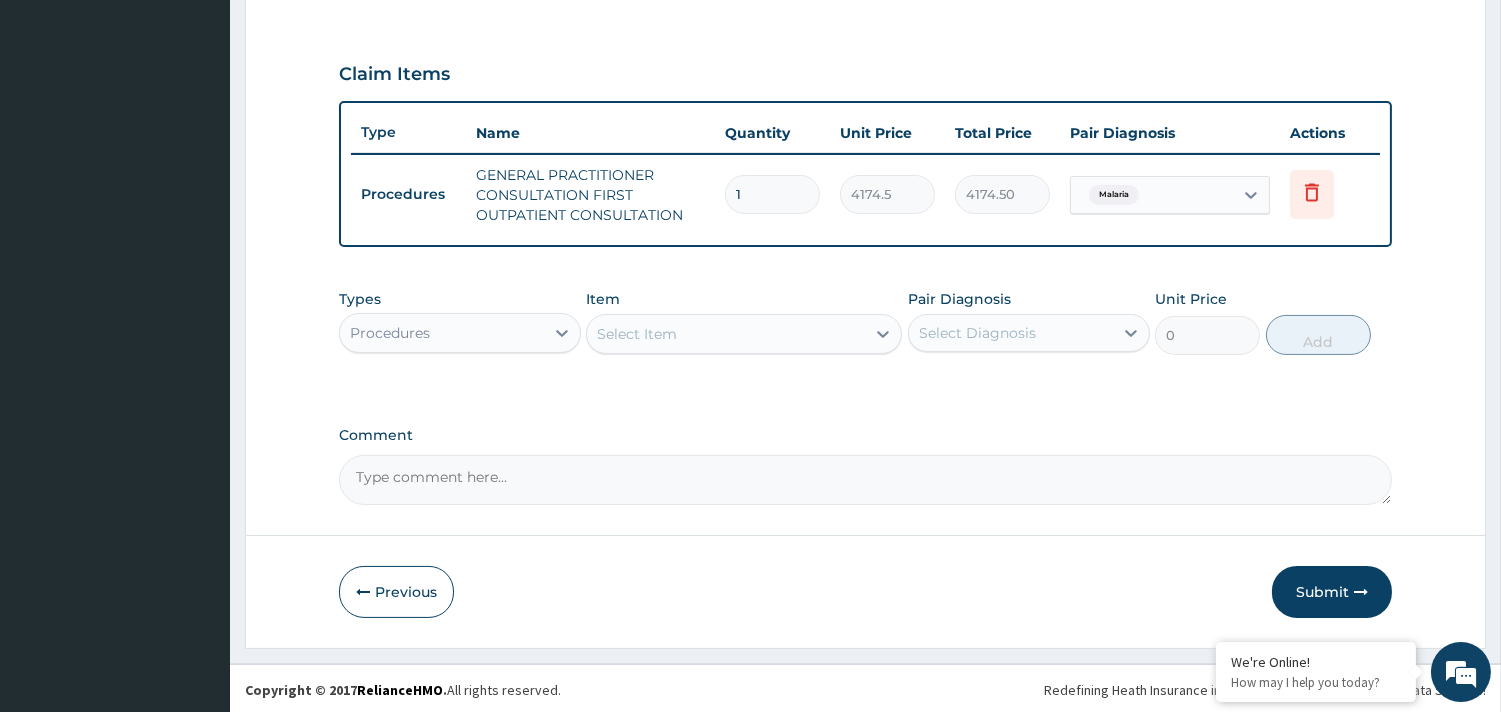 drag, startPoint x: 465, startPoint y: 326, endPoint x: 427, endPoint y: 342, distance: 41.231056 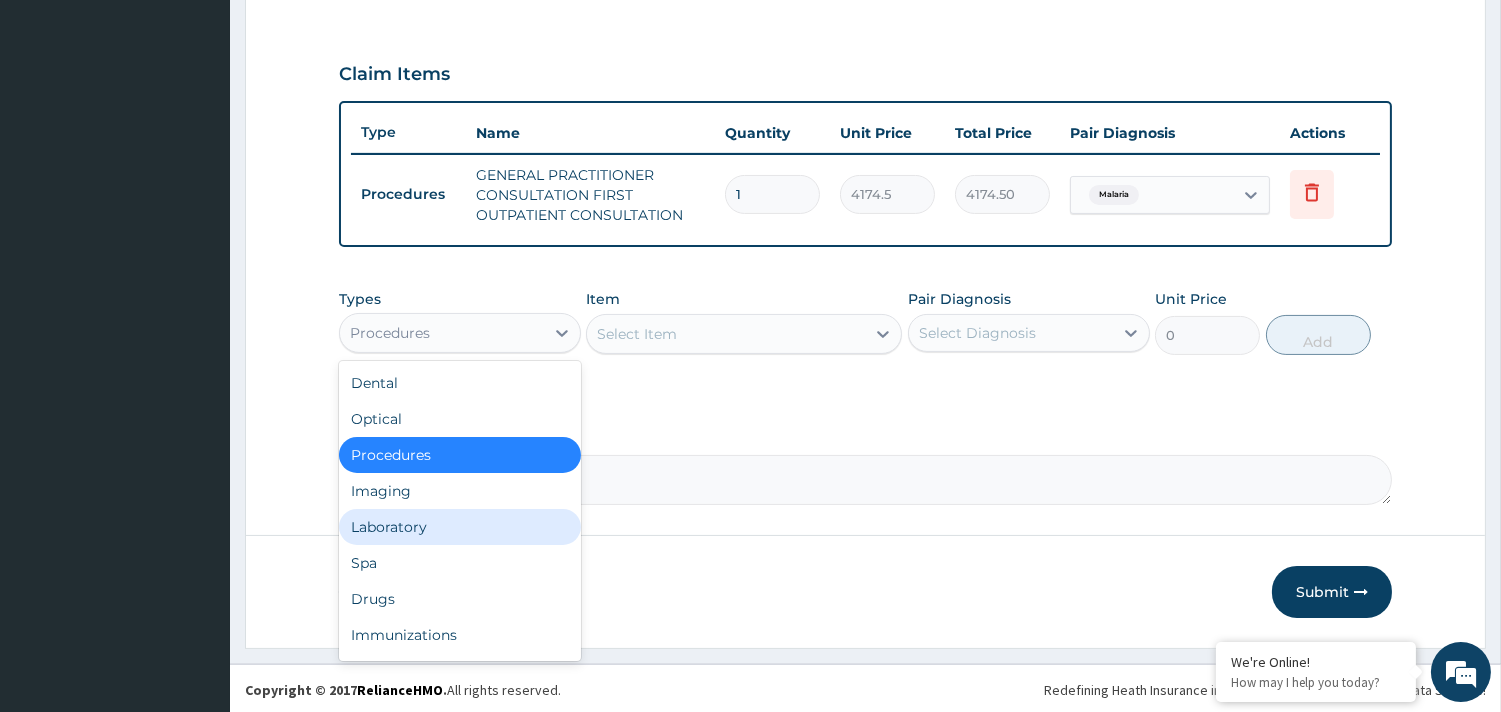 click on "Laboratory" at bounding box center (460, 527) 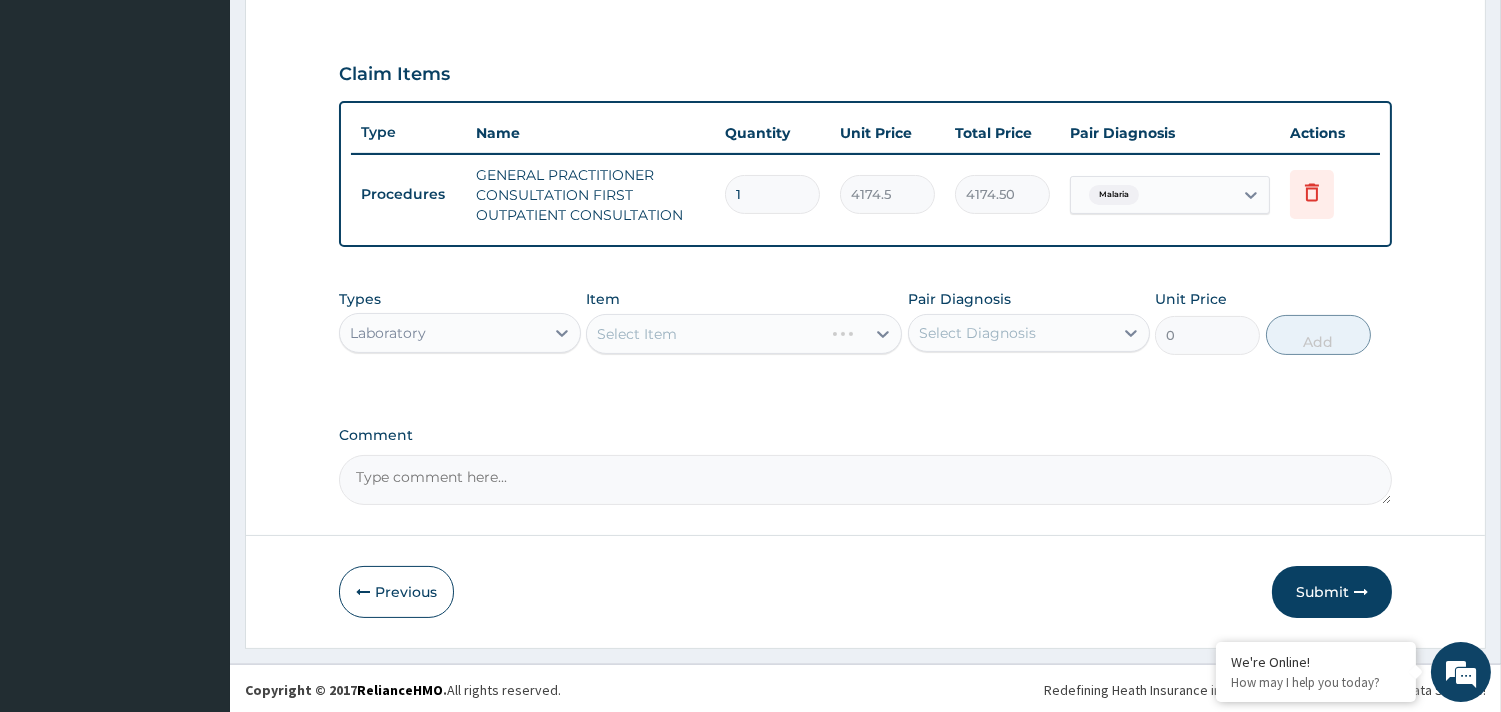 click on "Select Item" at bounding box center [744, 334] 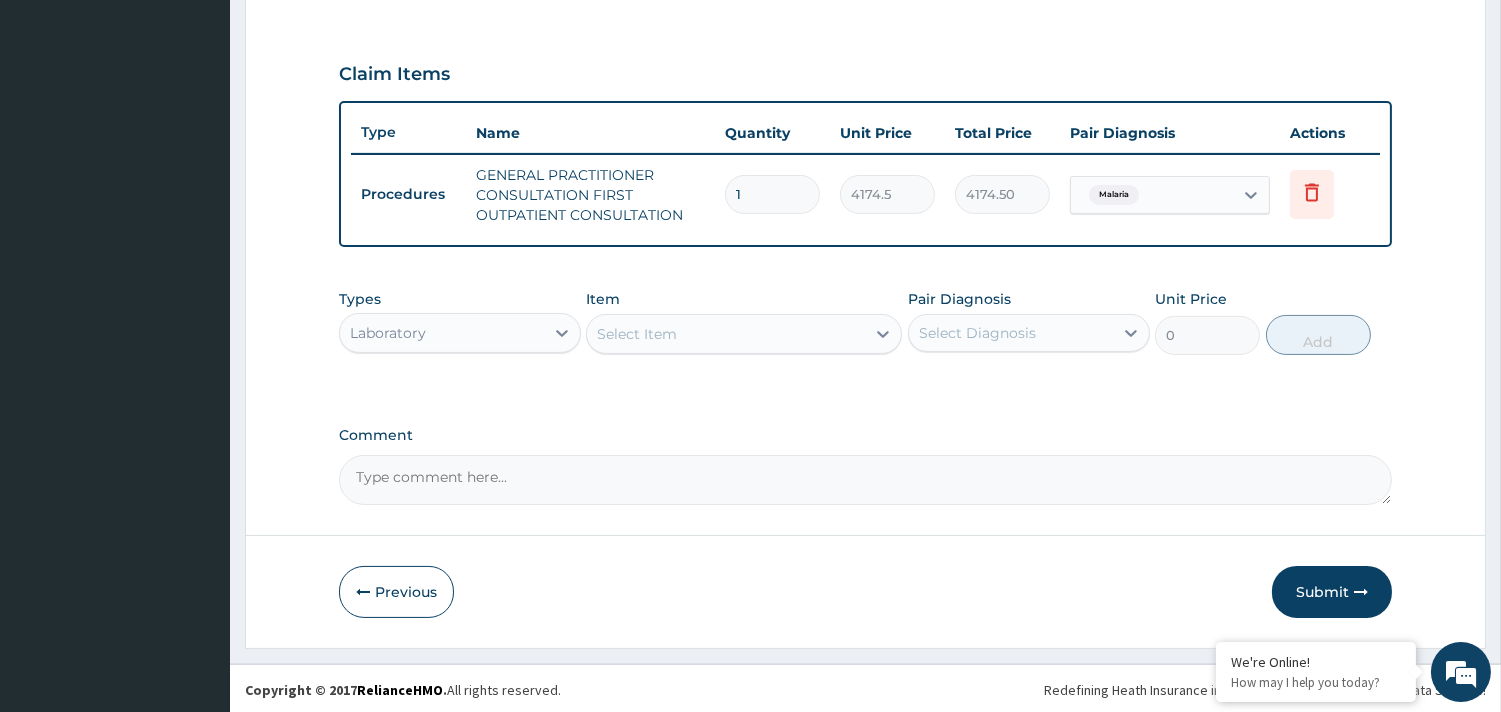 click on "Select Item" at bounding box center (637, 334) 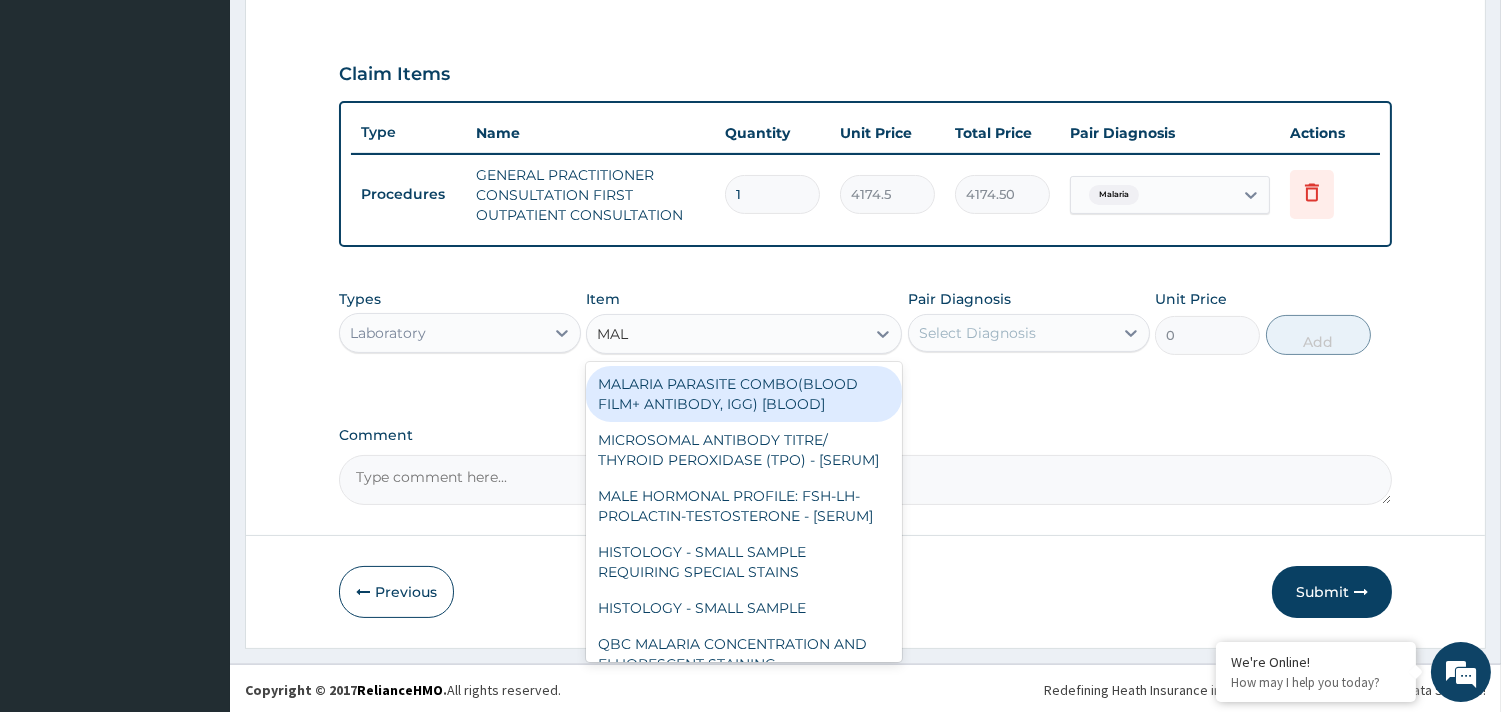 type on "MALA" 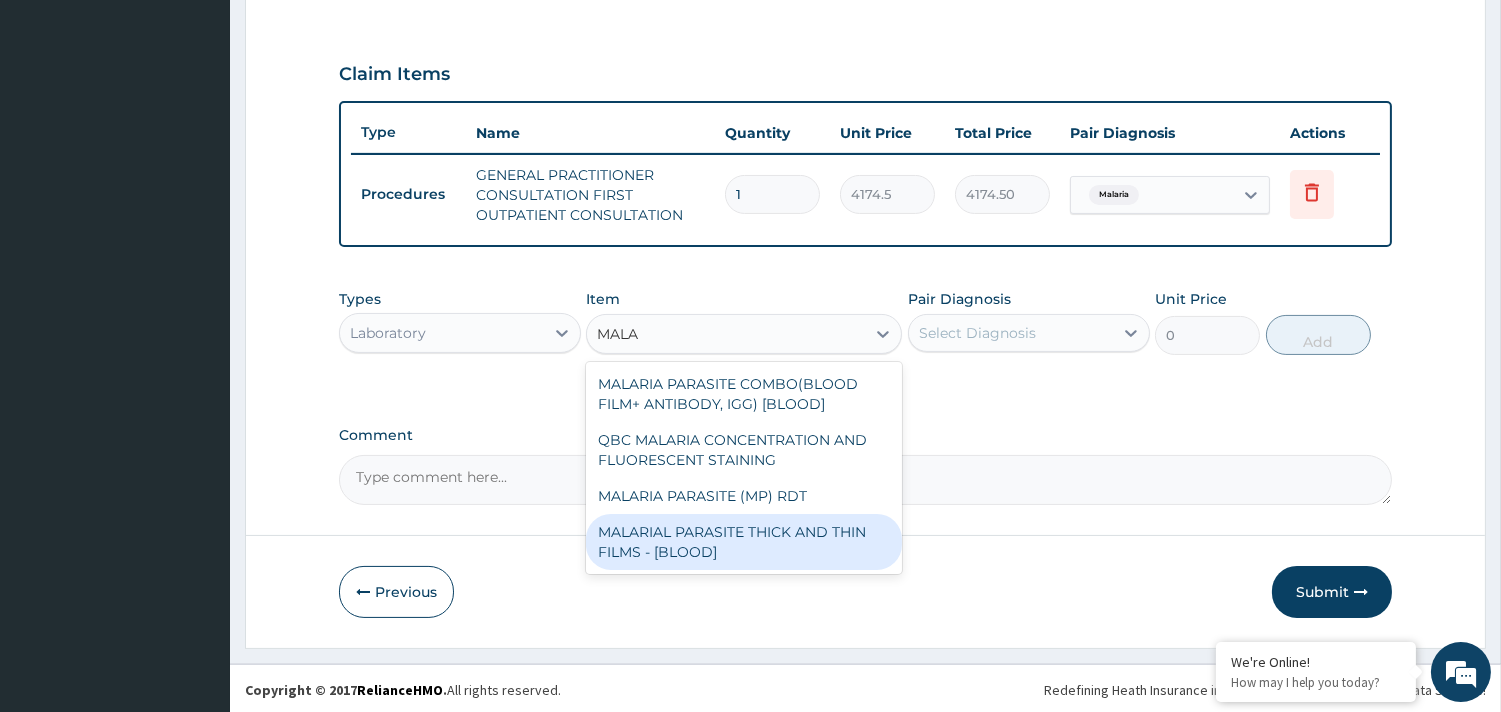 click on "MALARIAL PARASITE THICK AND THIN FILMS - [BLOOD]" at bounding box center [744, 542] 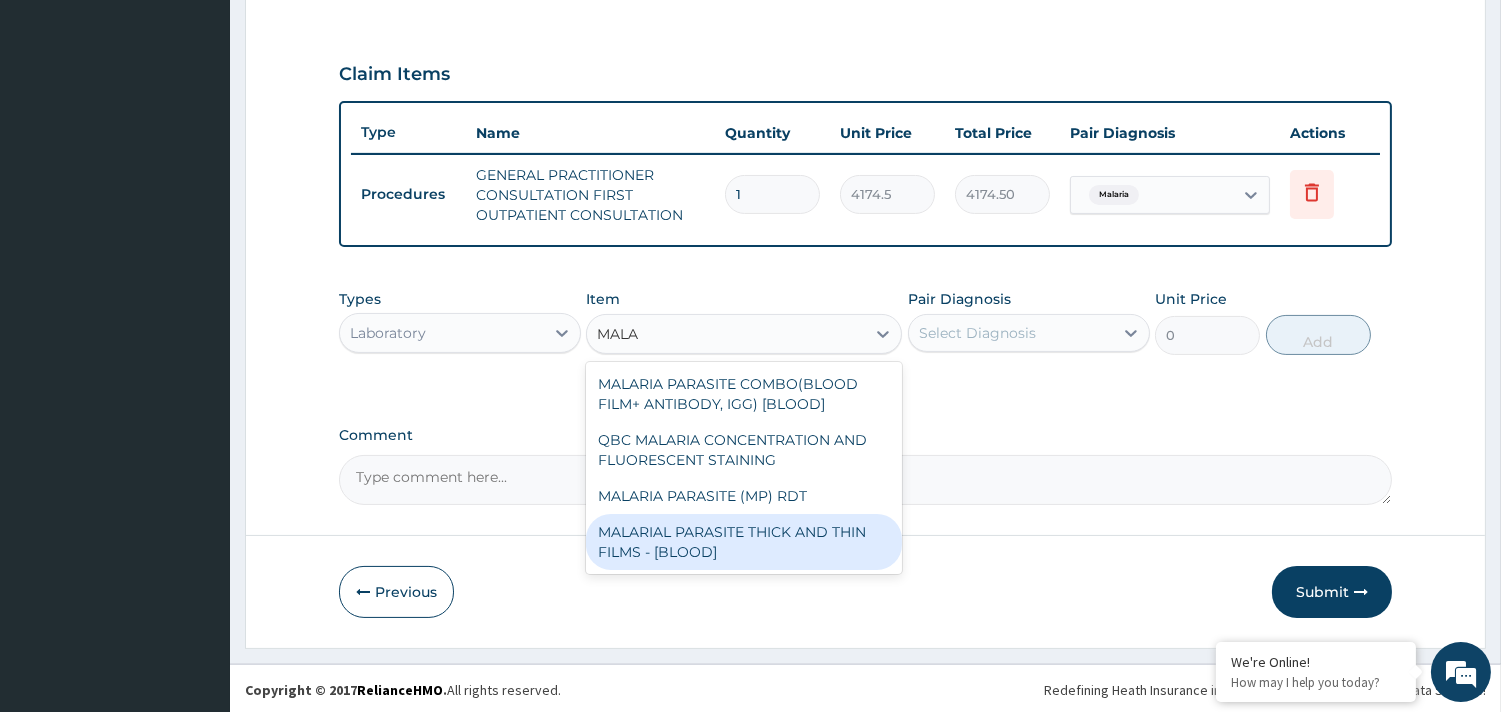 type 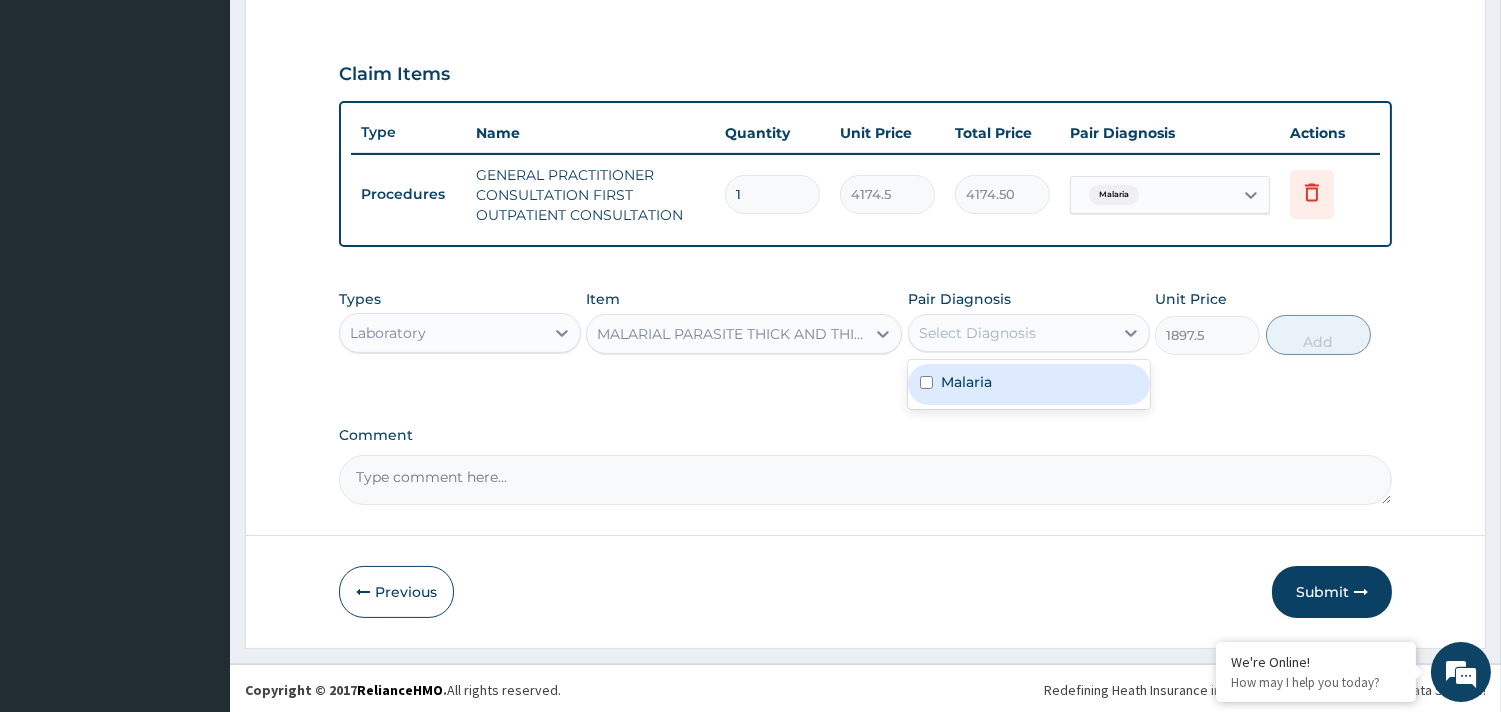 click on "Select Diagnosis" at bounding box center (977, 333) 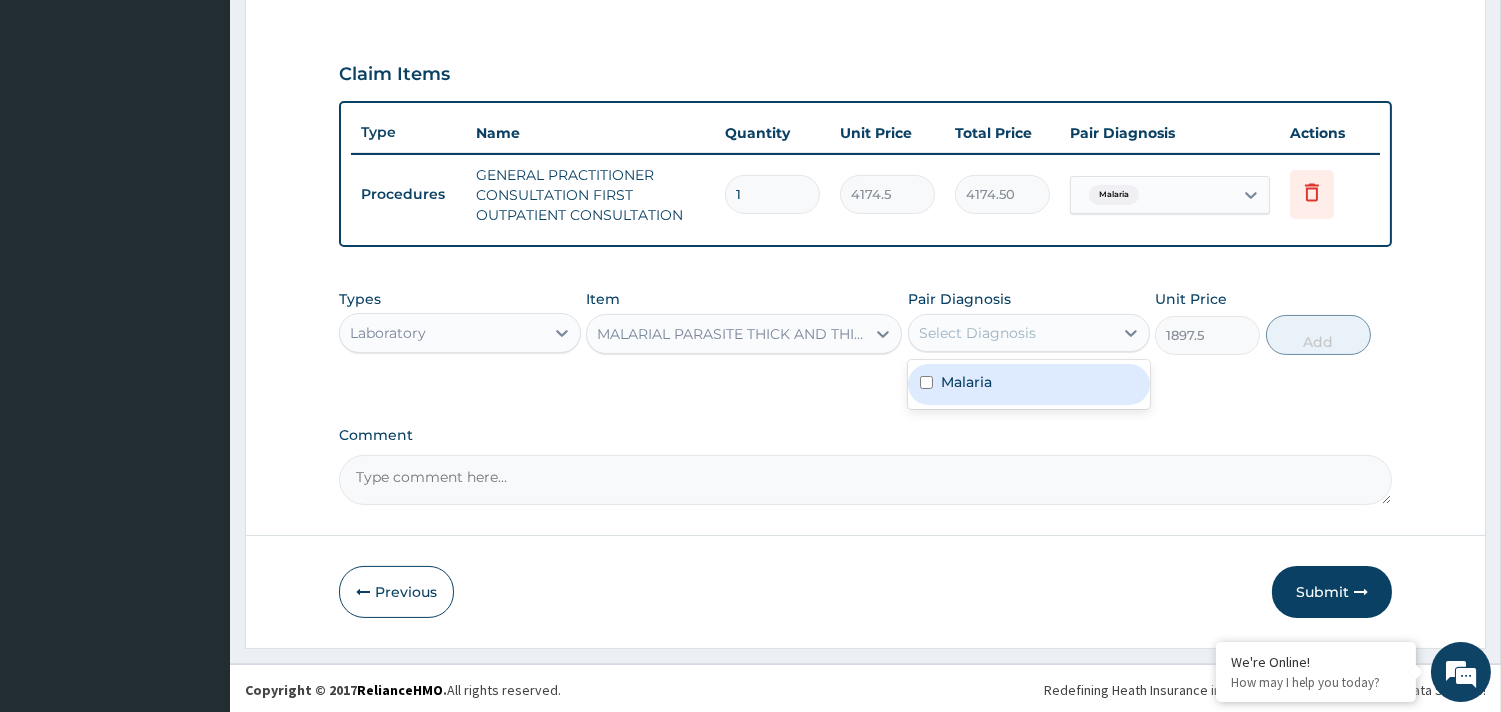 click on "Malaria" at bounding box center (1029, 384) 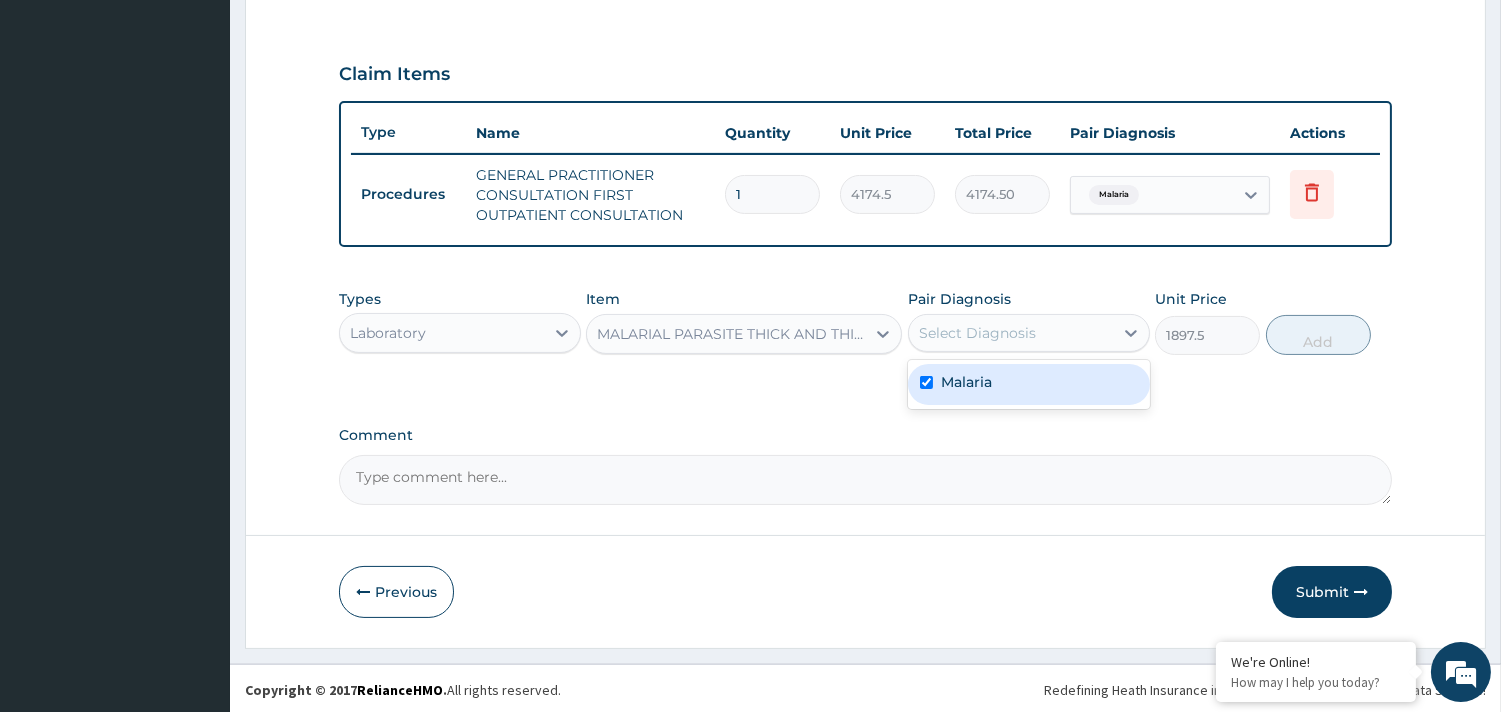 checkbox on "true" 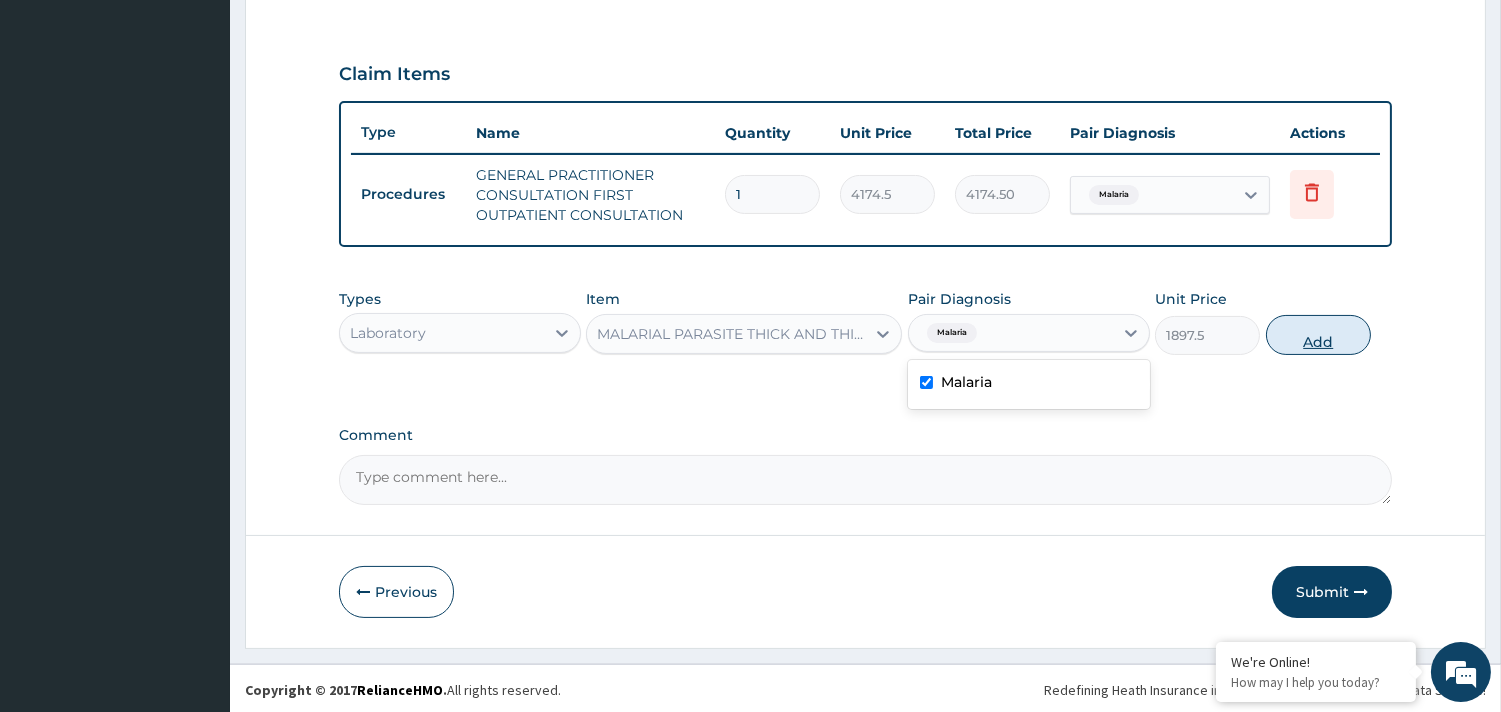 click on "Add" at bounding box center [1318, 335] 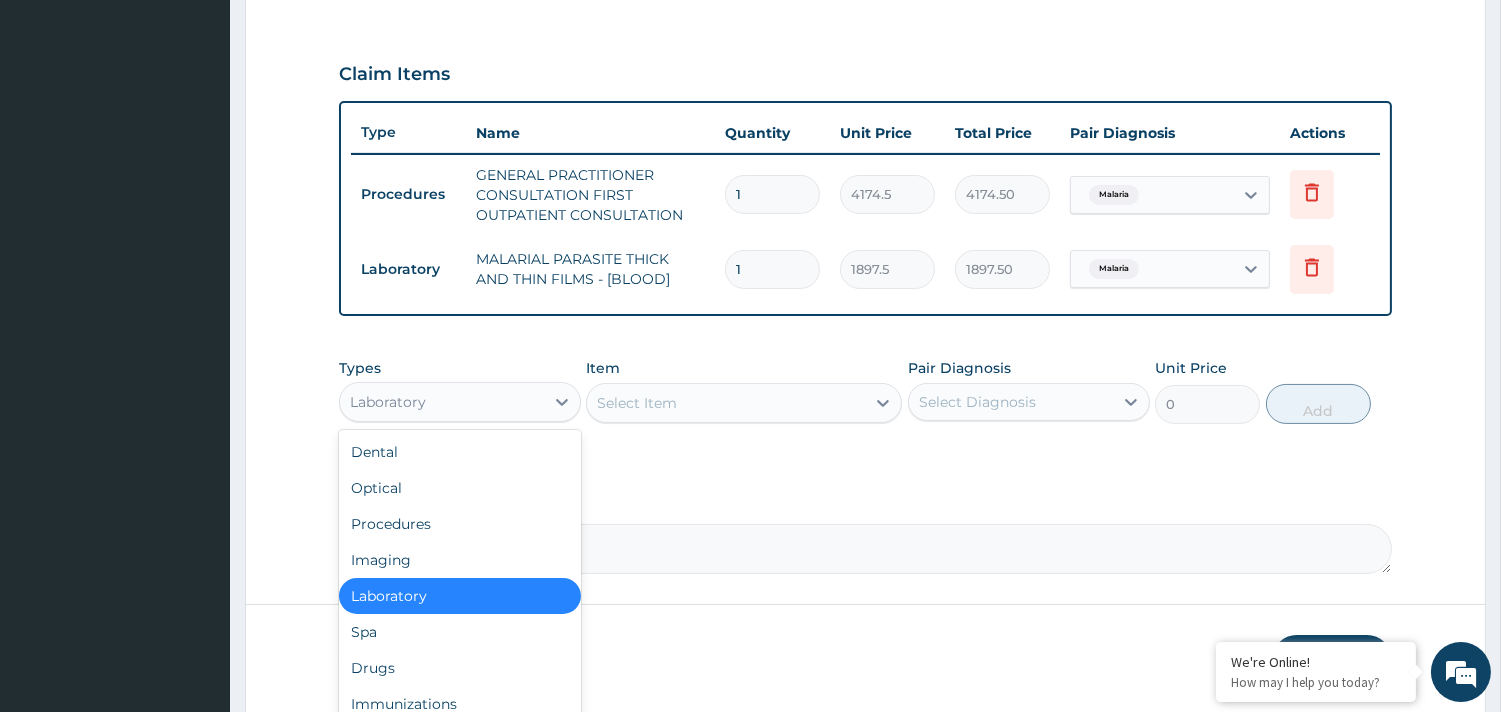 click on "Laboratory" at bounding box center [442, 402] 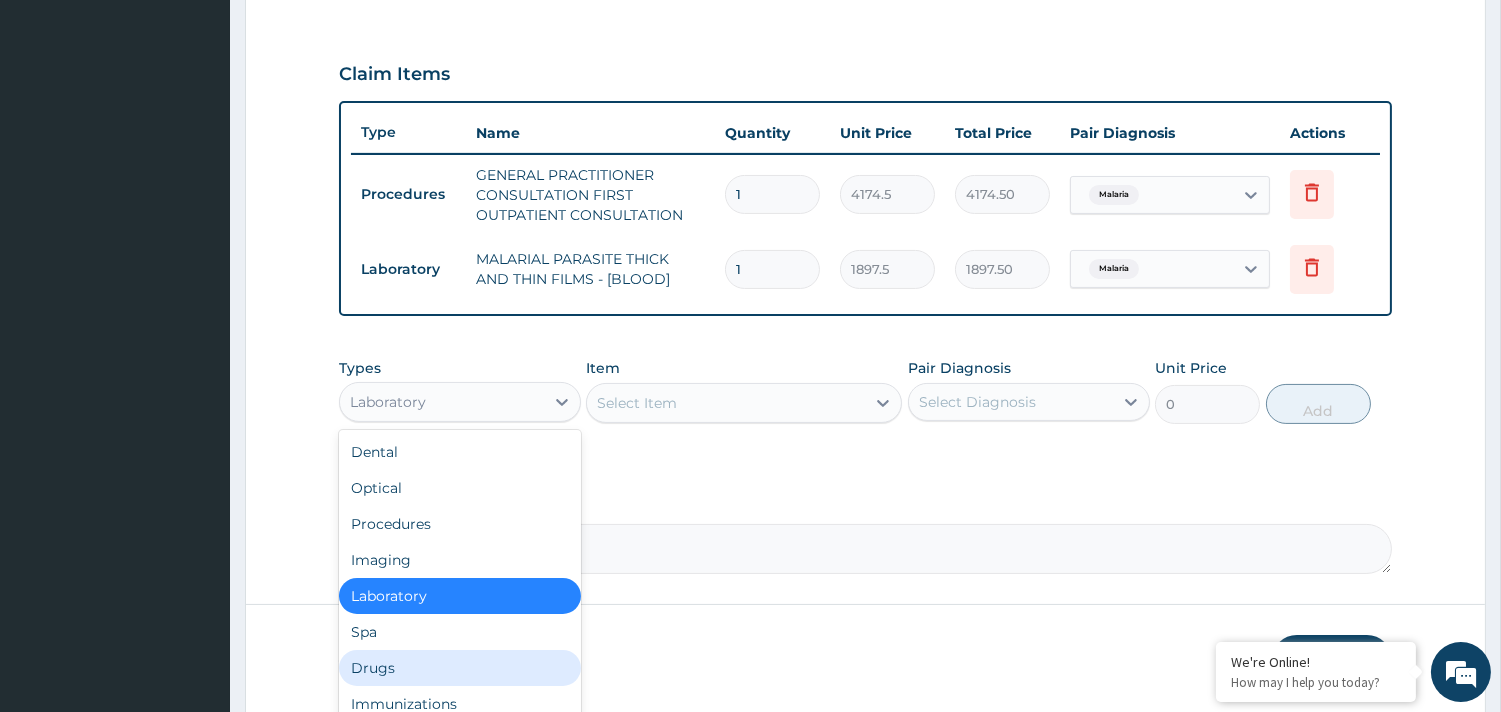 click on "Drugs" at bounding box center (460, 668) 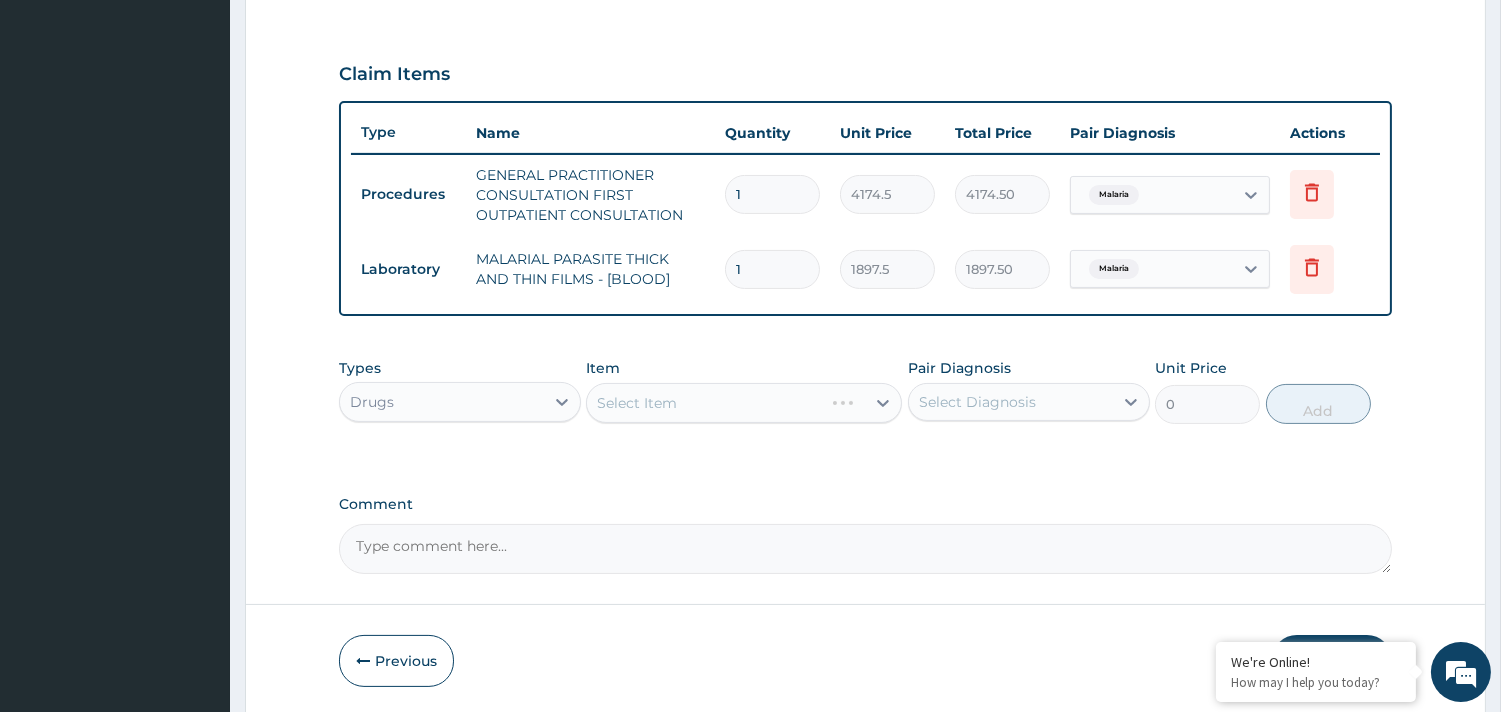 click on "Select Item" at bounding box center (744, 403) 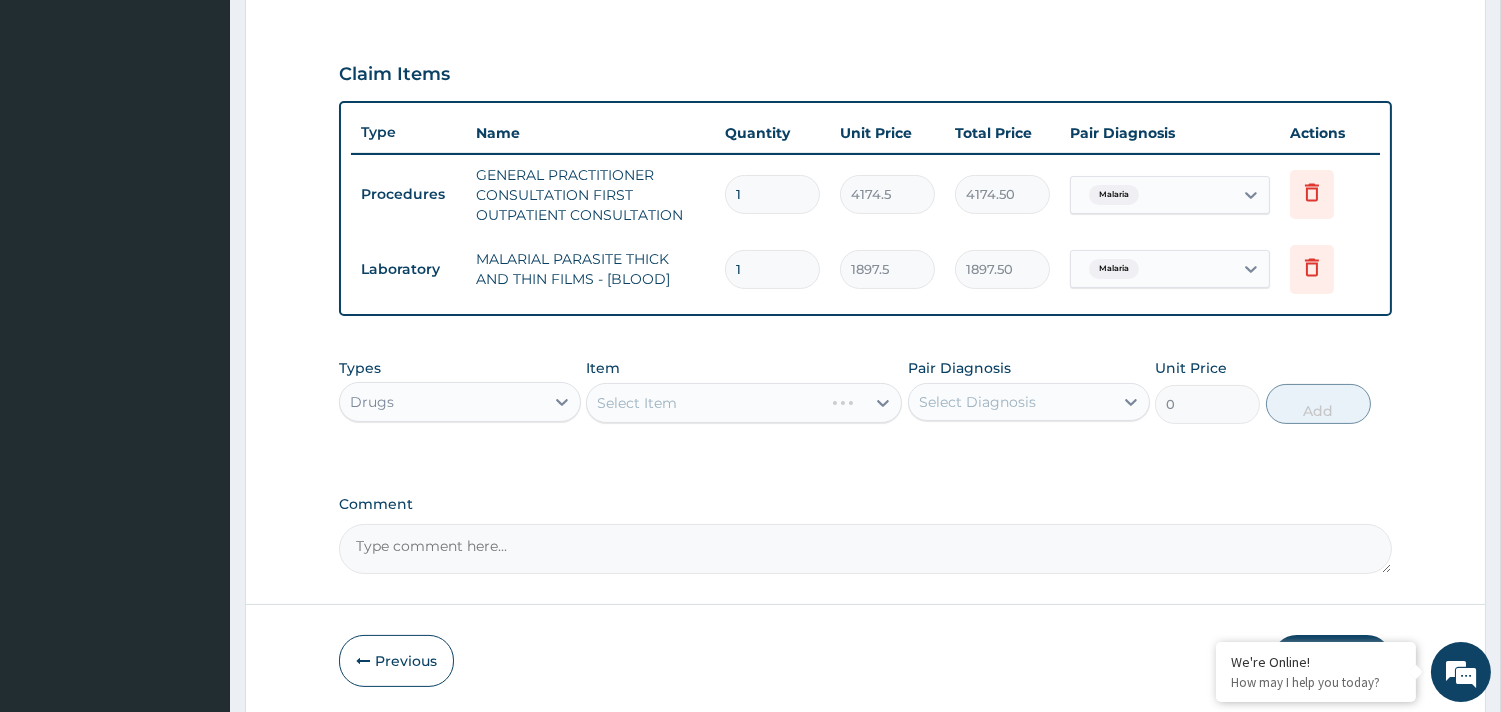 click on "Select Item" at bounding box center [744, 403] 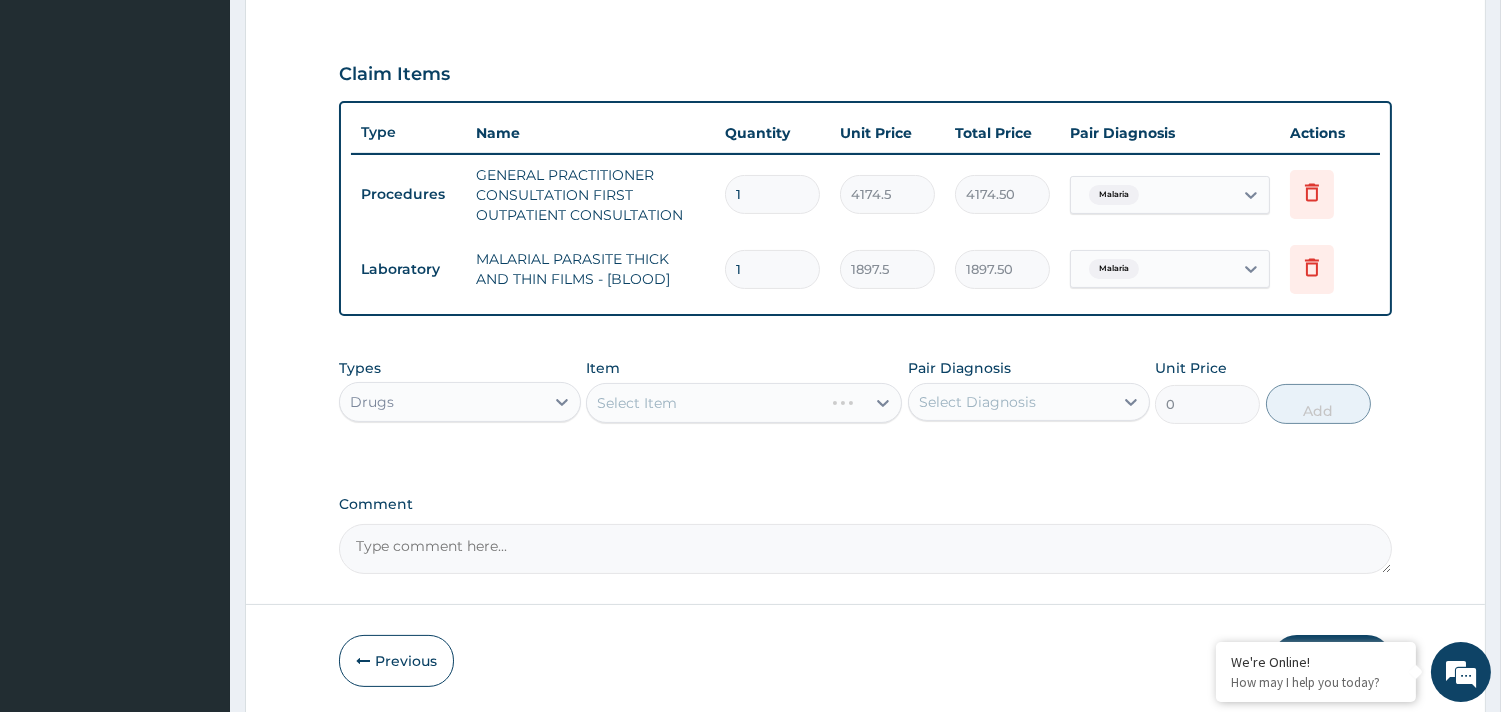 click on "Select Item" at bounding box center [744, 403] 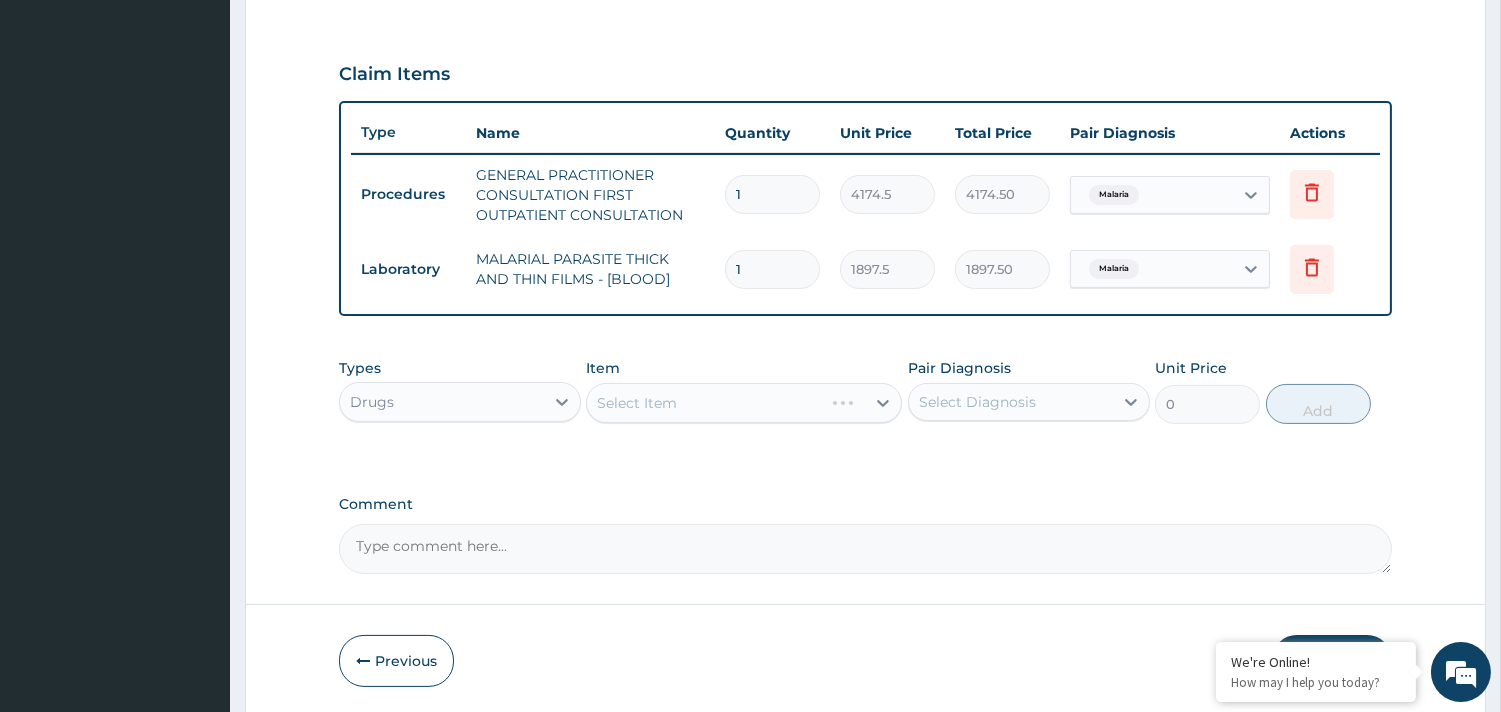 click on "Select Item" at bounding box center (744, 403) 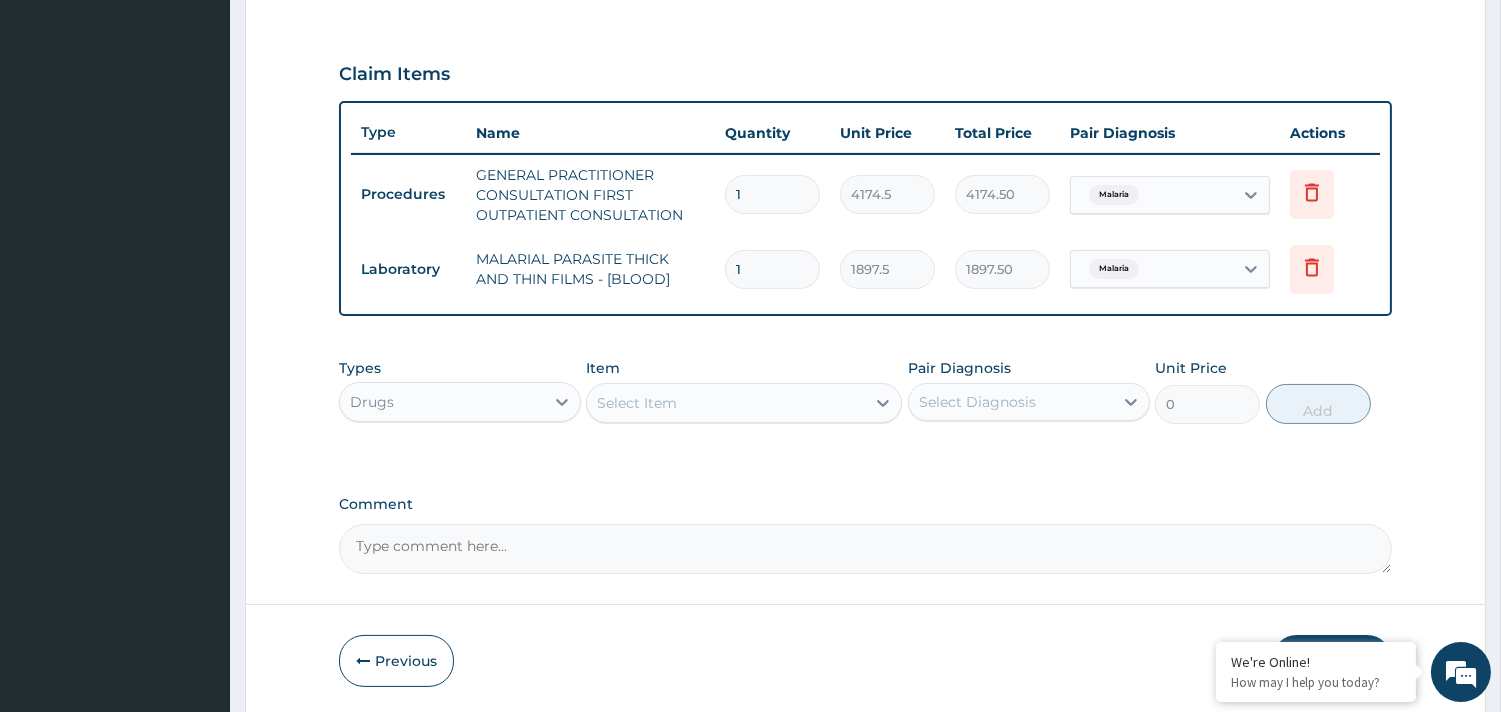 click on "Select Item" at bounding box center (637, 403) 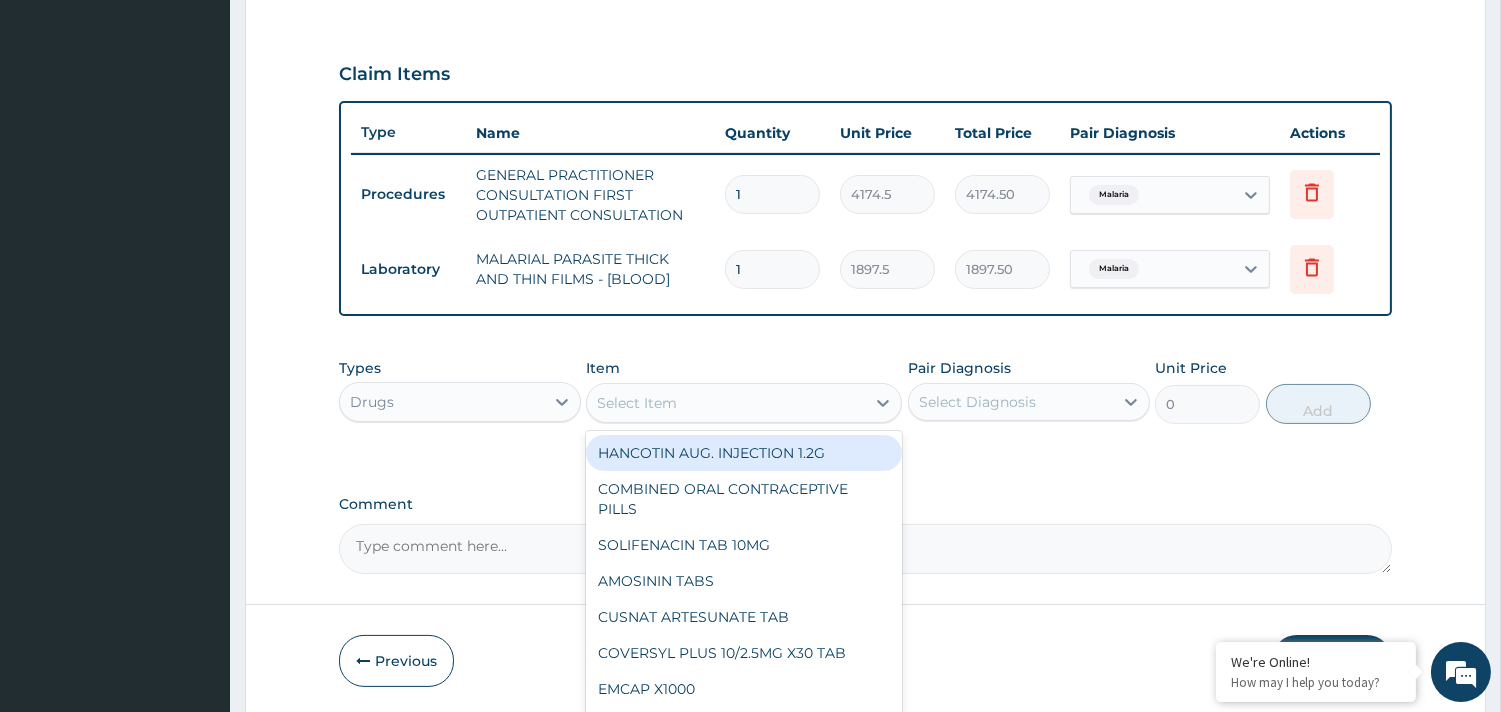 click on "Select Item" at bounding box center (637, 403) 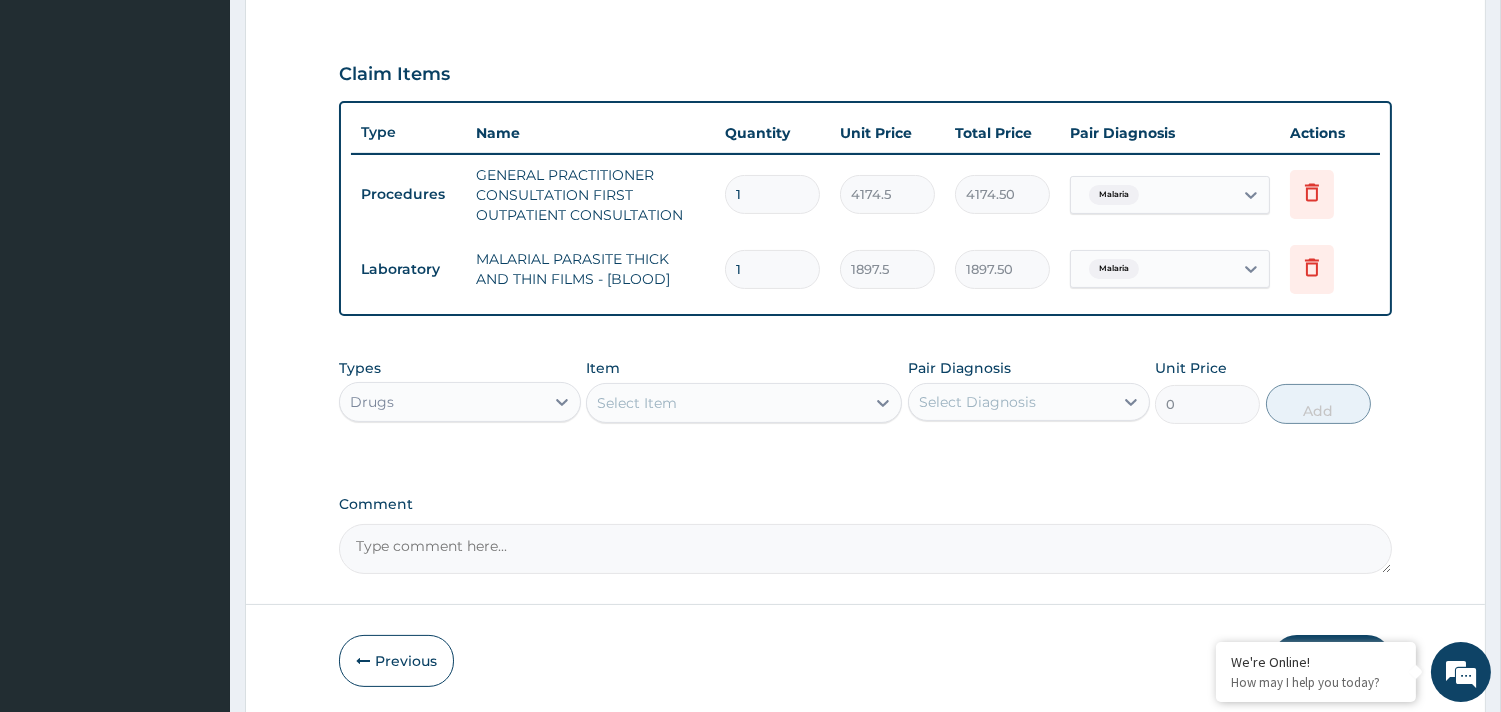 click on "Select Item" at bounding box center [637, 403] 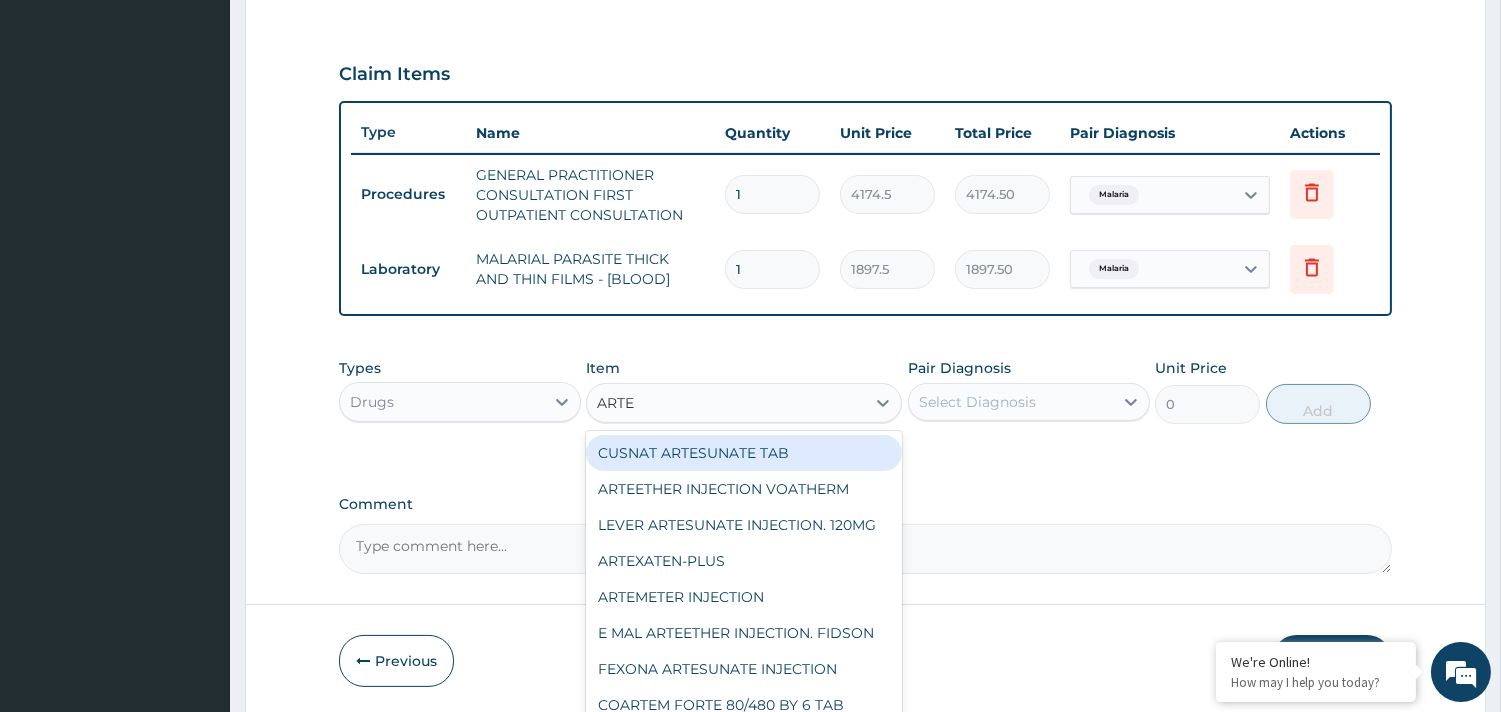 type on "ARTEM" 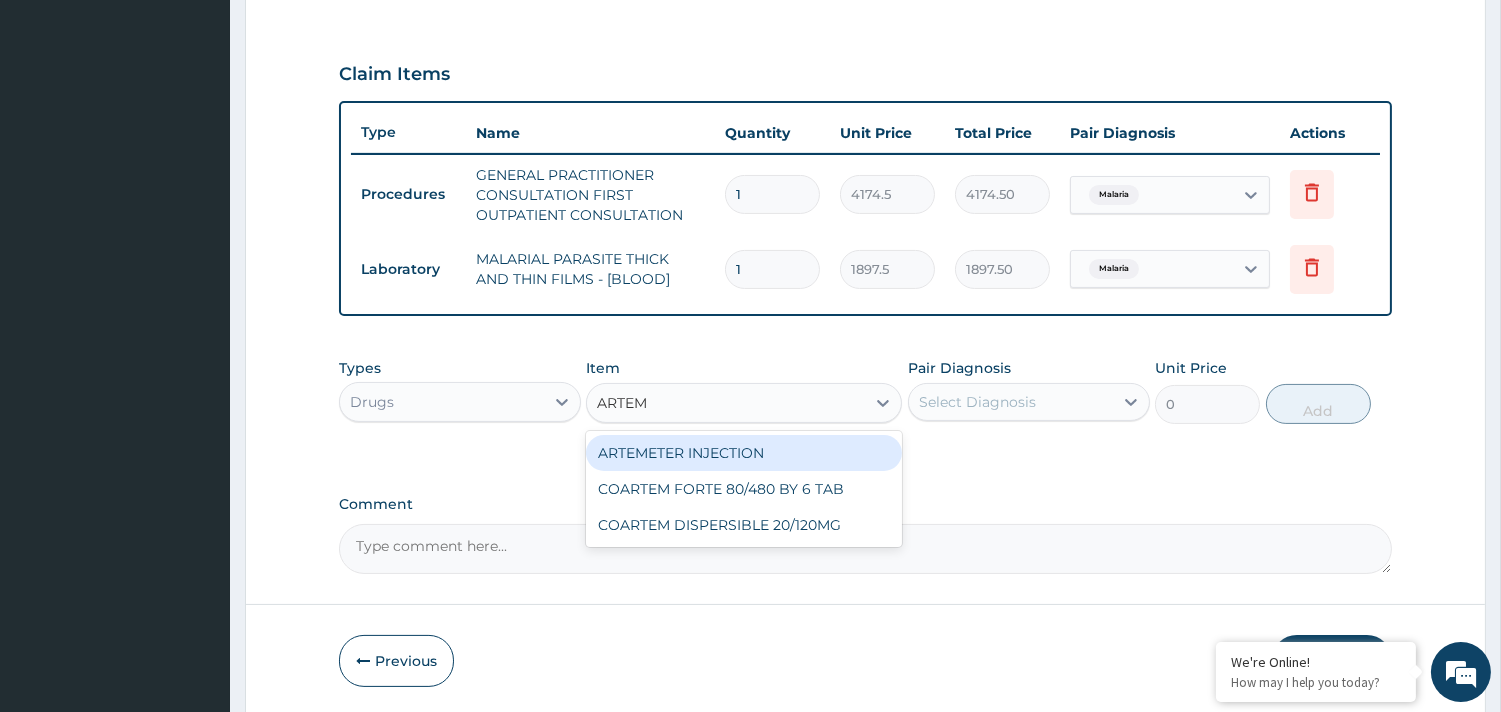 click on "ARTEMETER INJECTION" at bounding box center (744, 453) 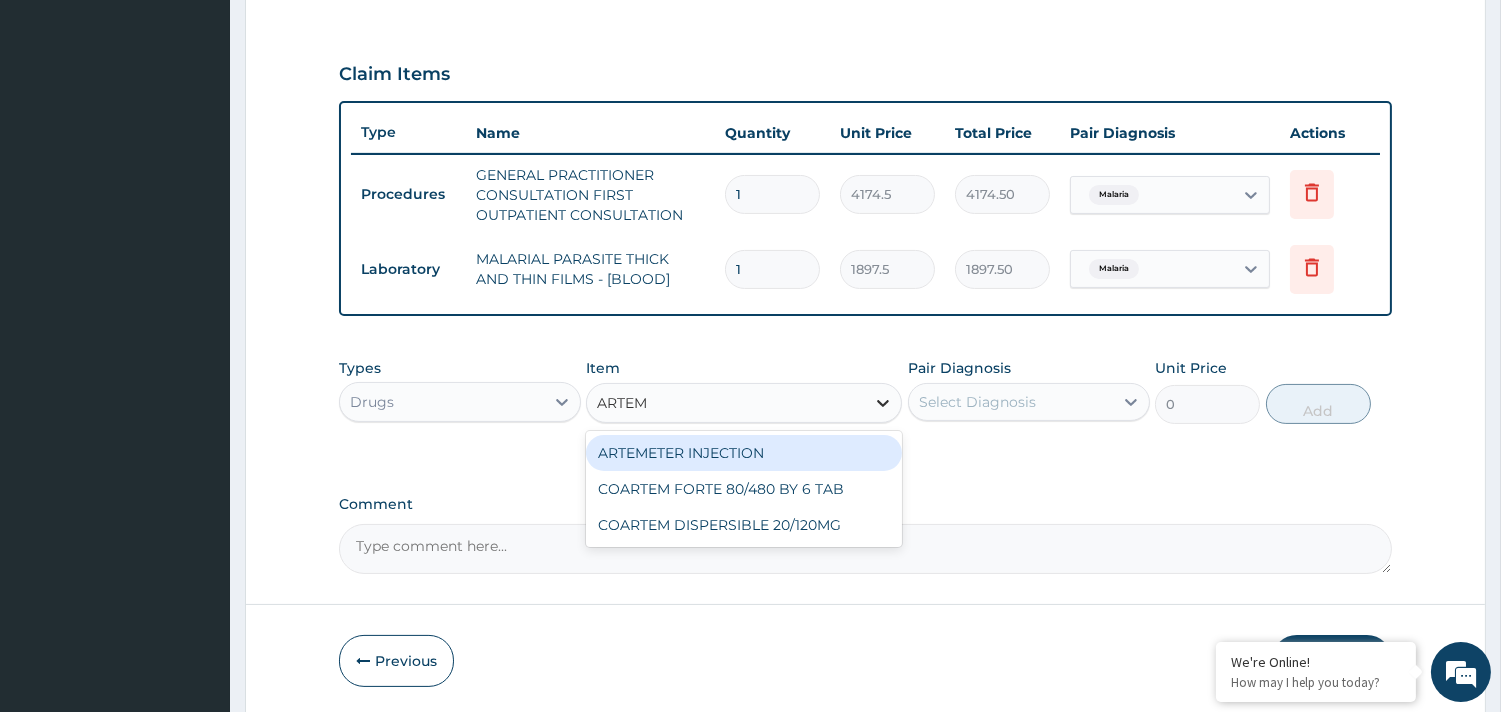 type 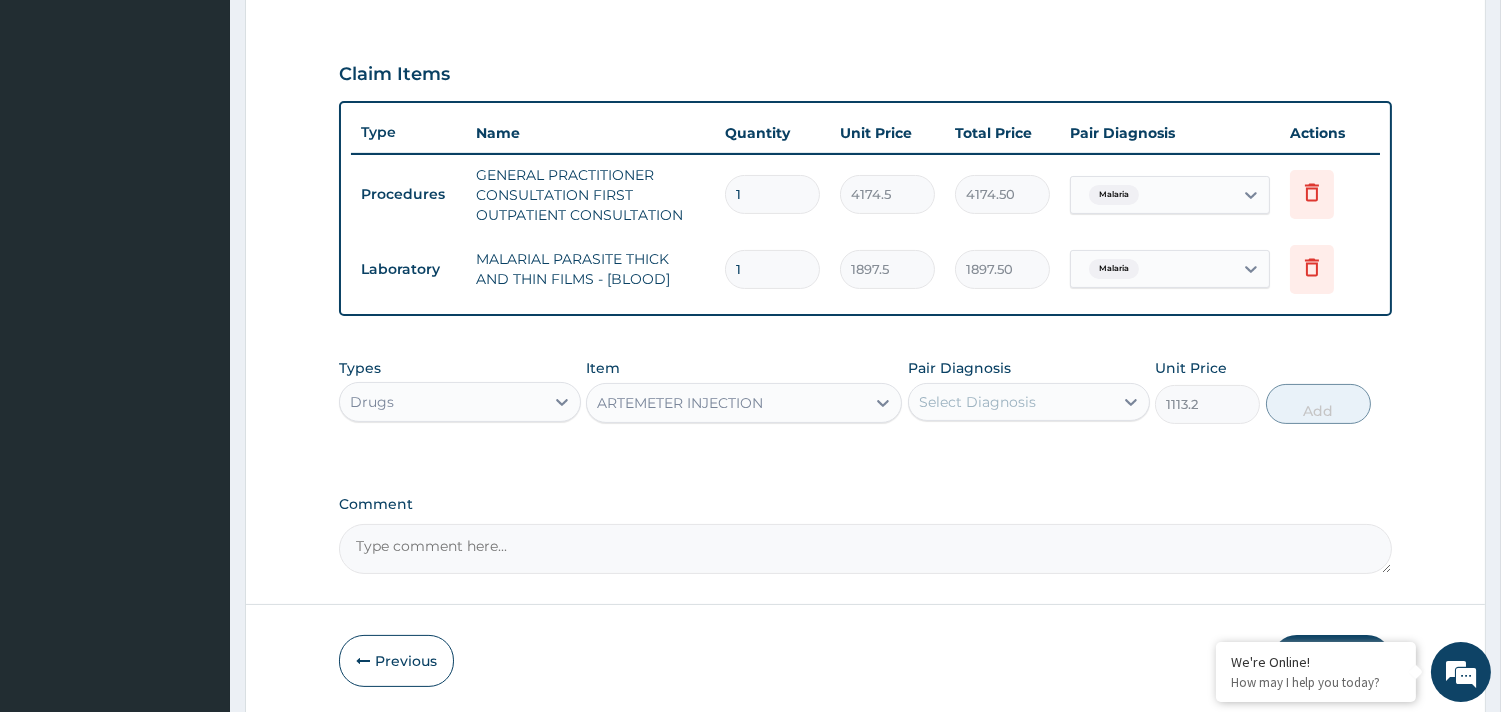 click on "Select Diagnosis" at bounding box center (977, 402) 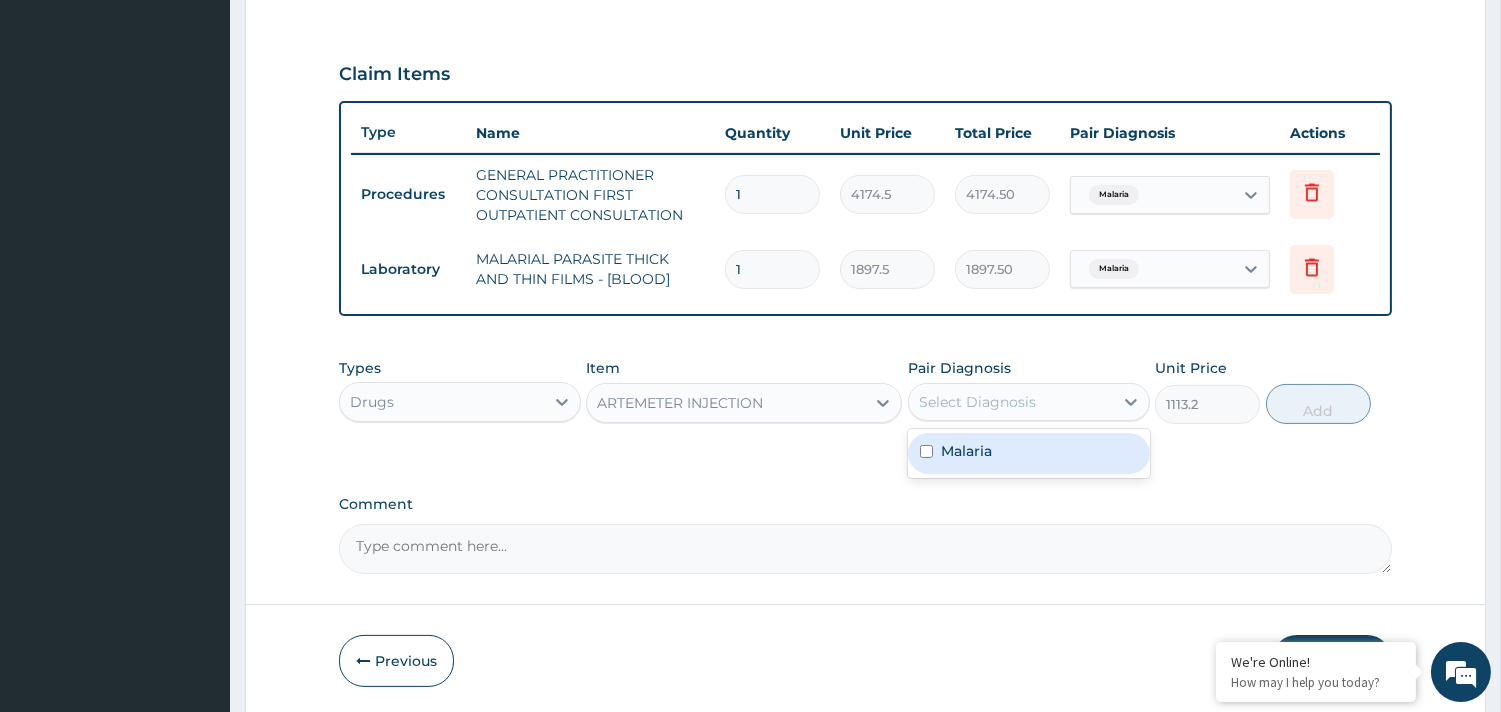 click on "Malaria" at bounding box center [1029, 453] 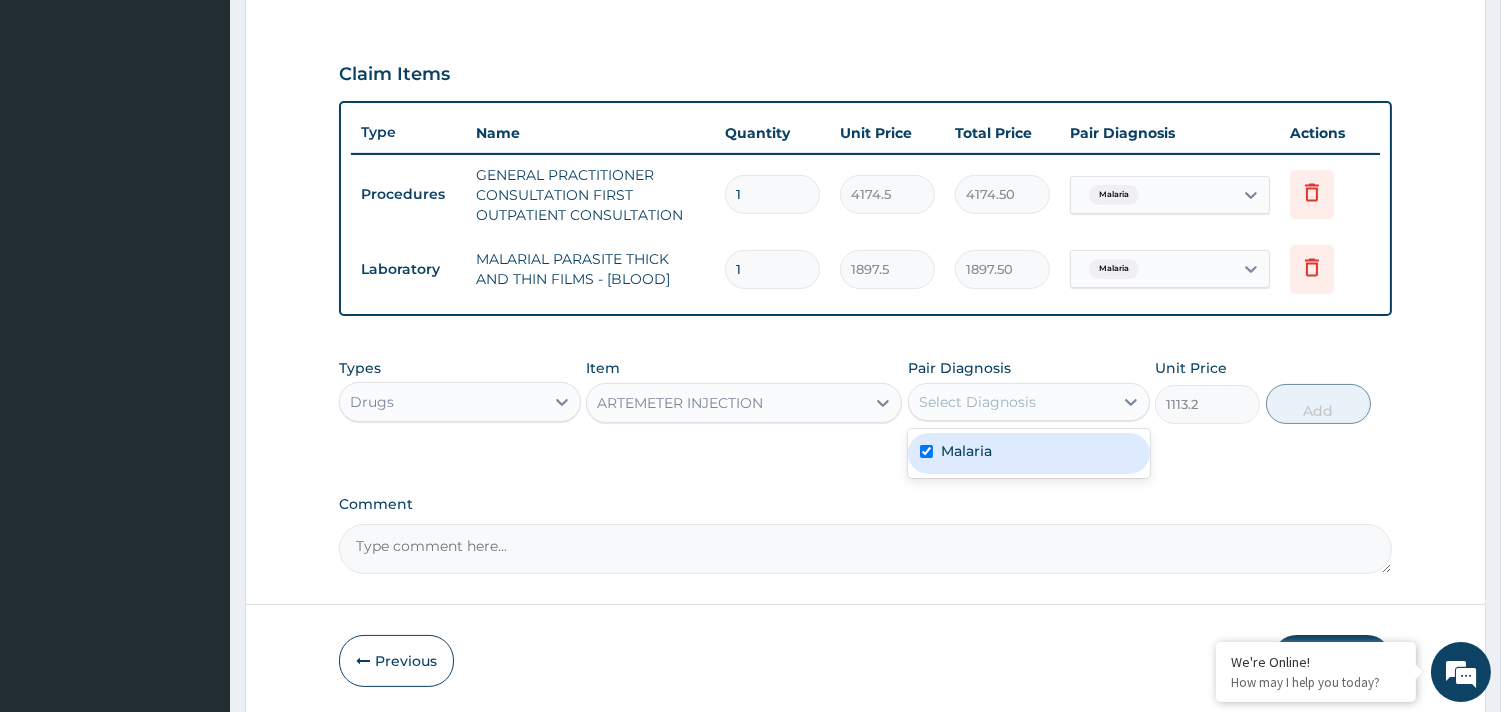 checkbox on "true" 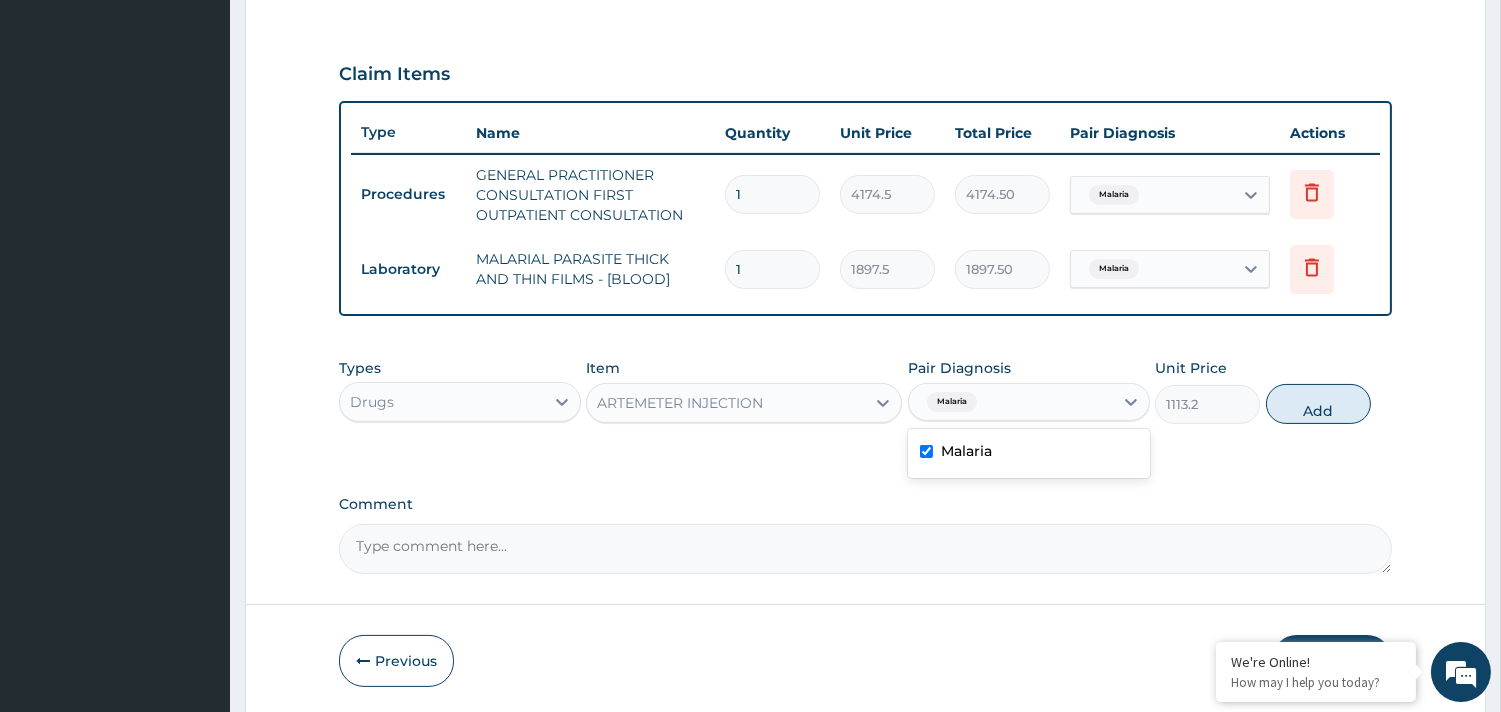 click on "Add" at bounding box center (1318, 404) 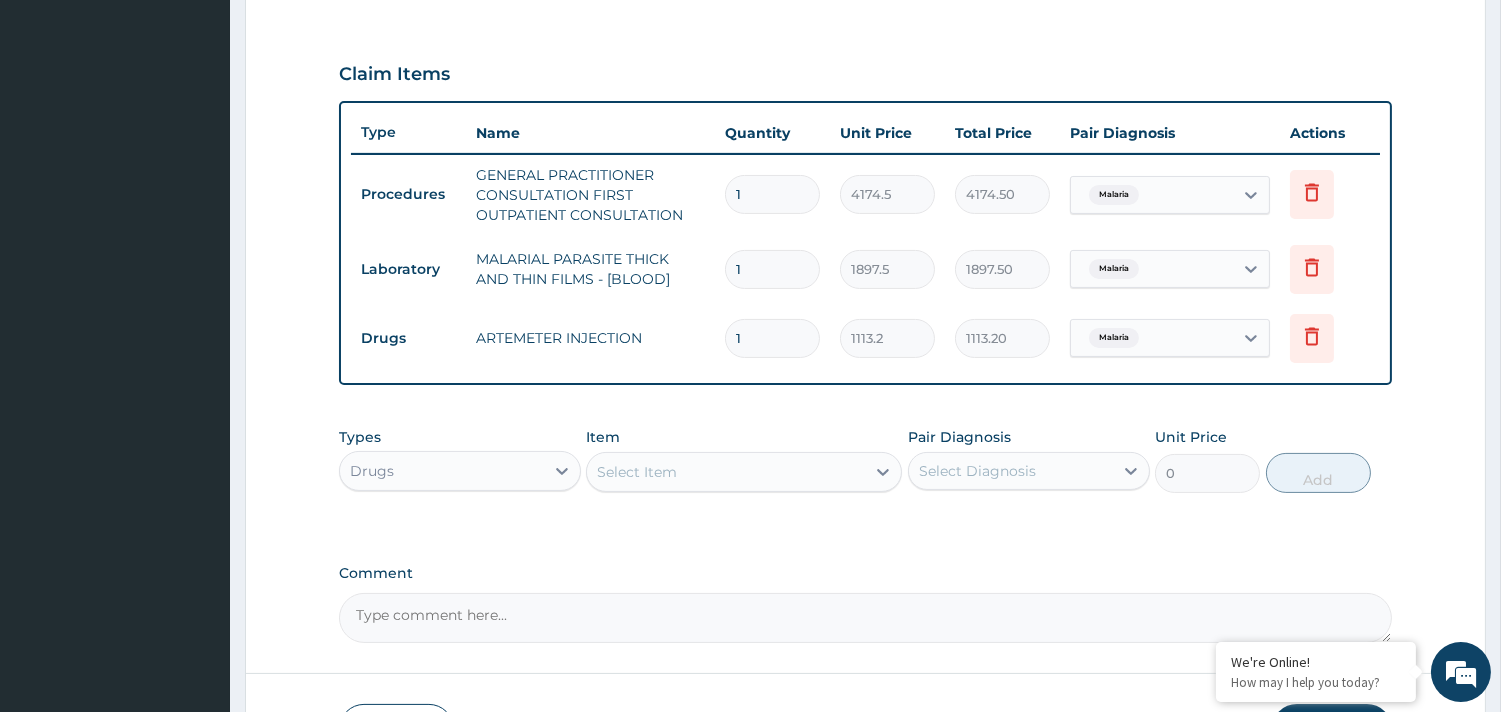 click on "1" at bounding box center (772, 338) 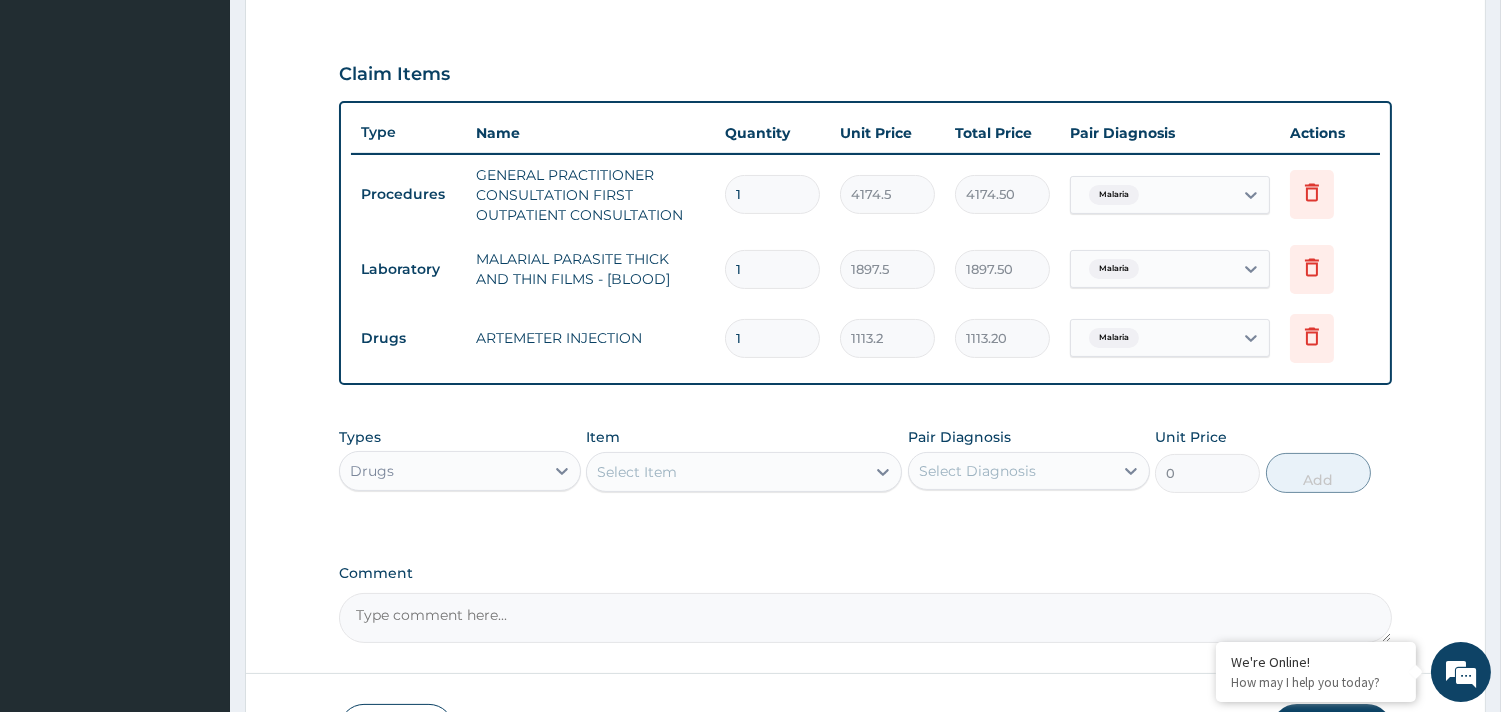 type 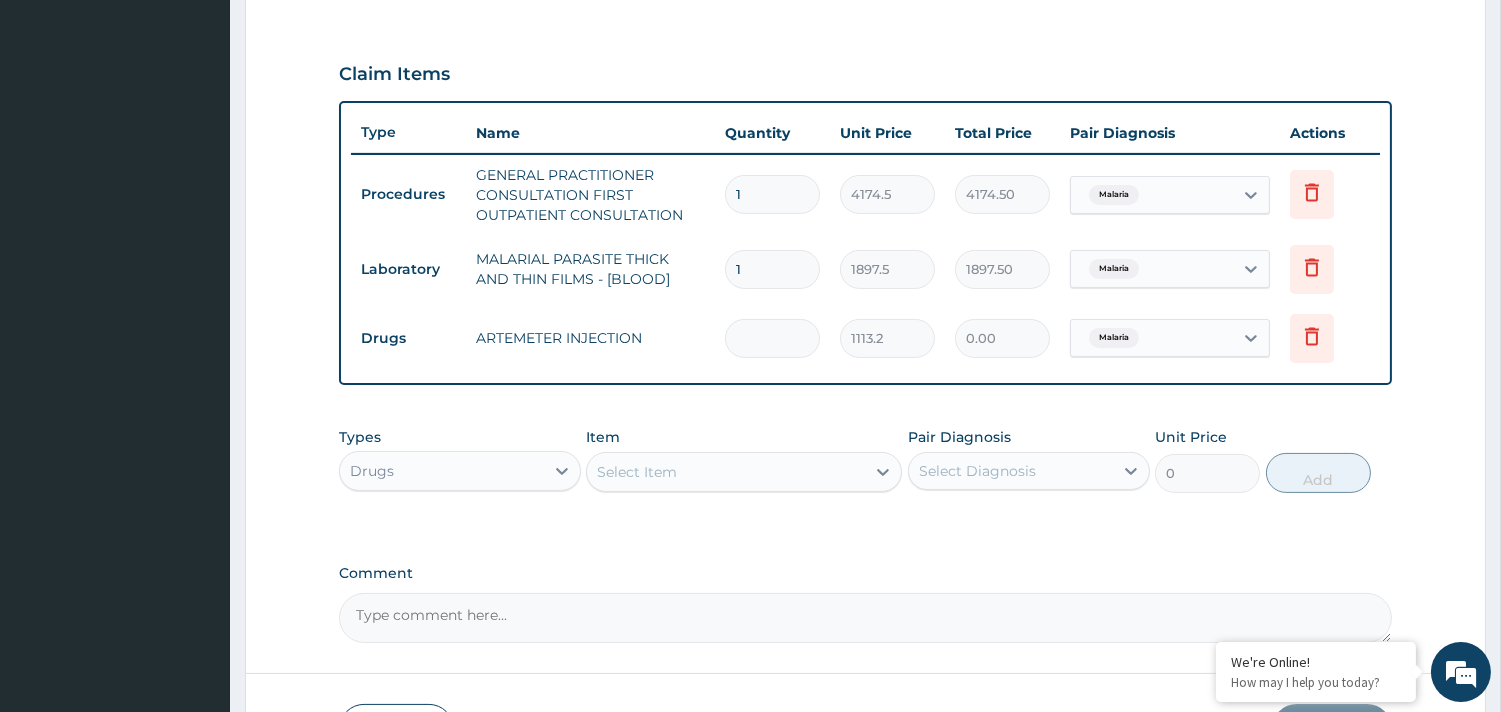 type on "2" 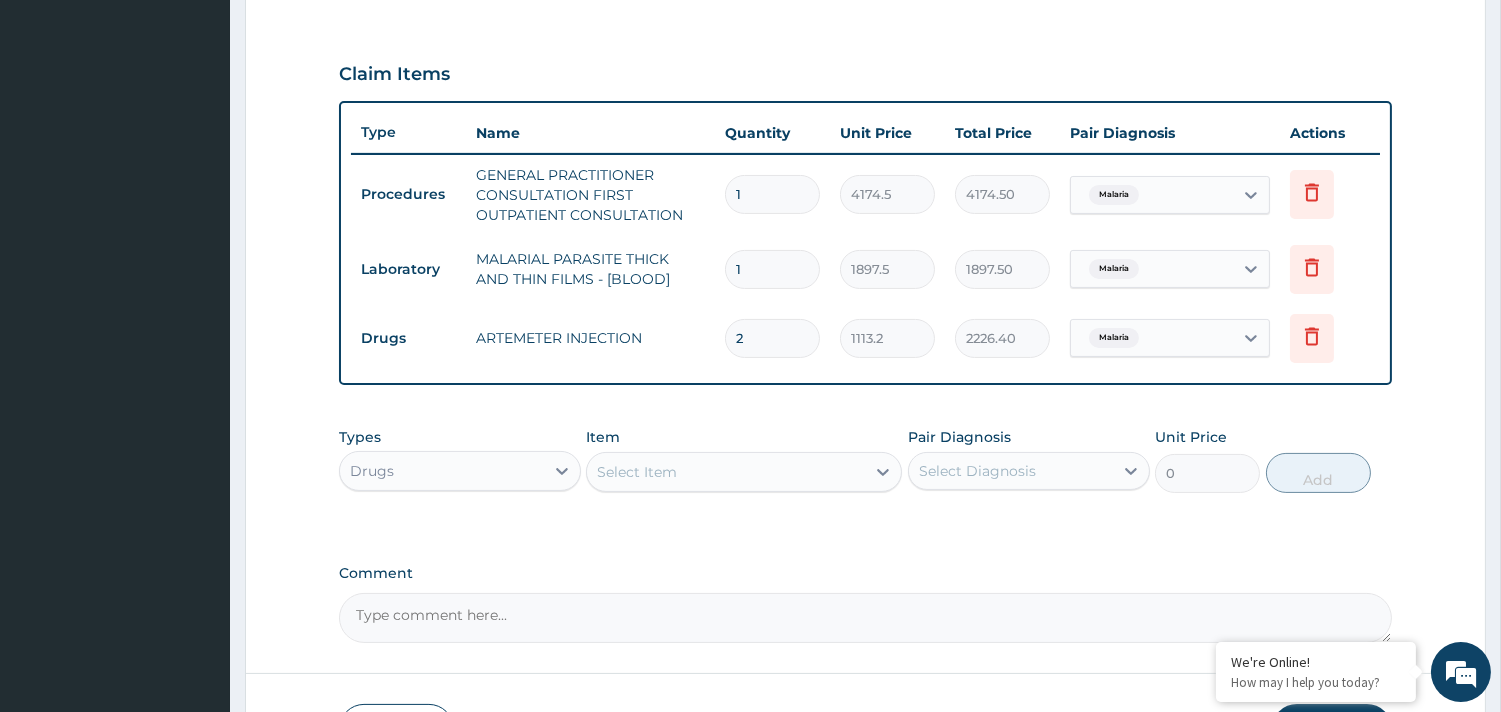 type on "2" 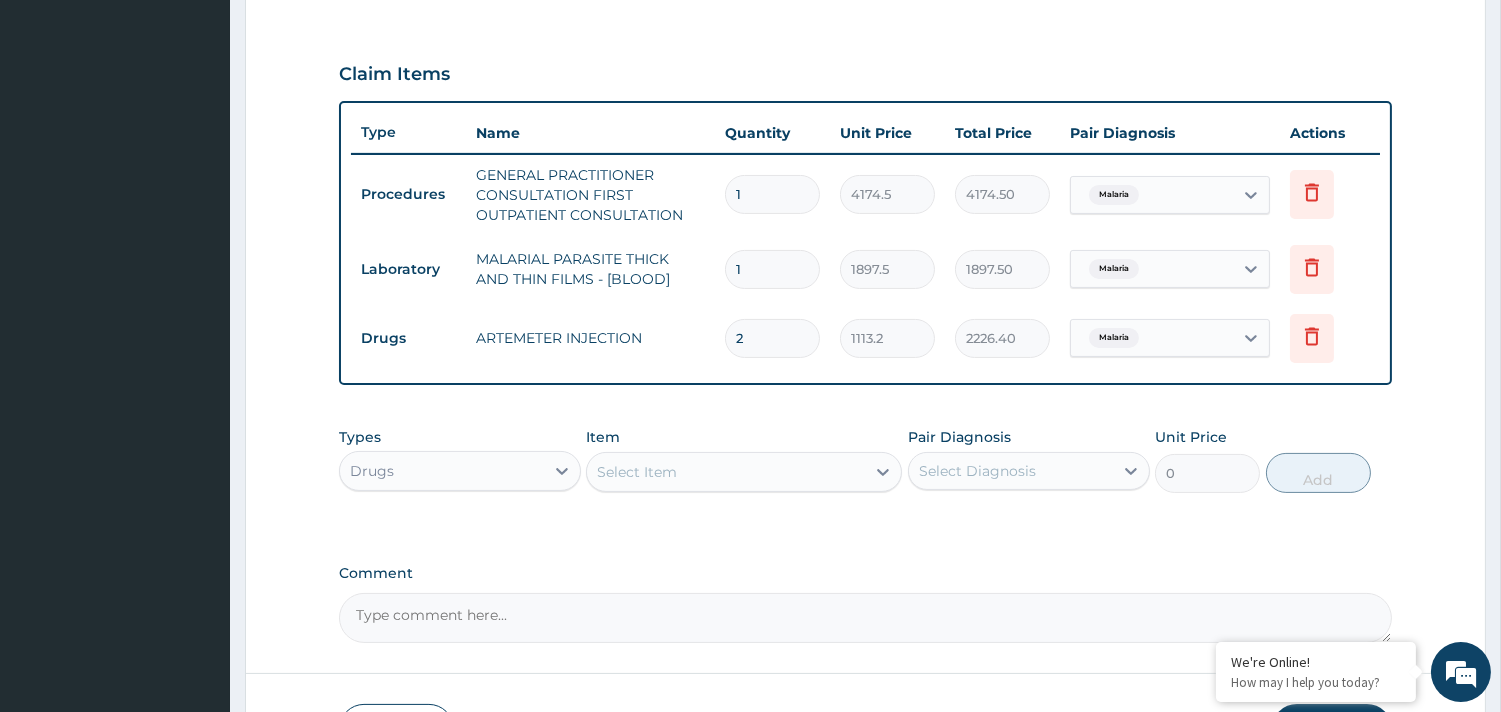click on "Select Item" at bounding box center [637, 472] 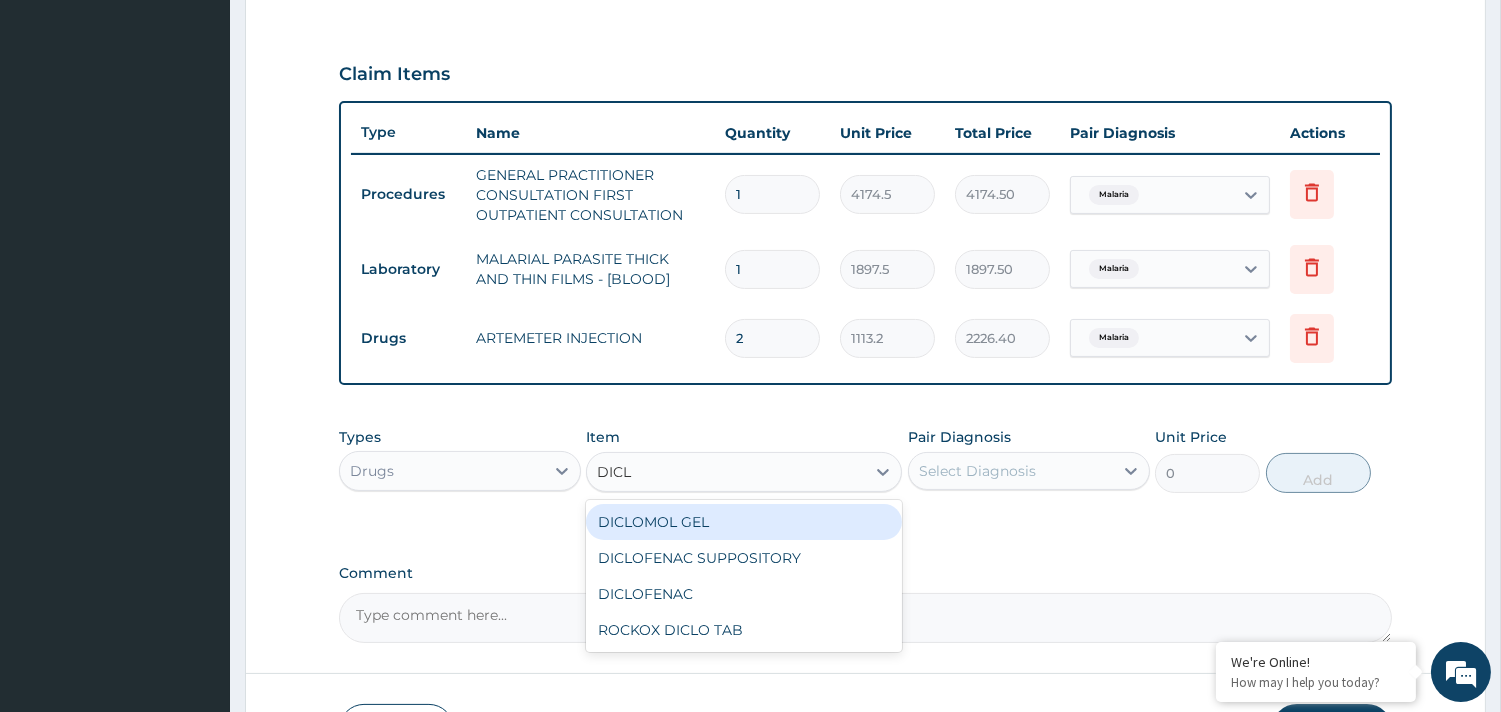 type on "DICLO" 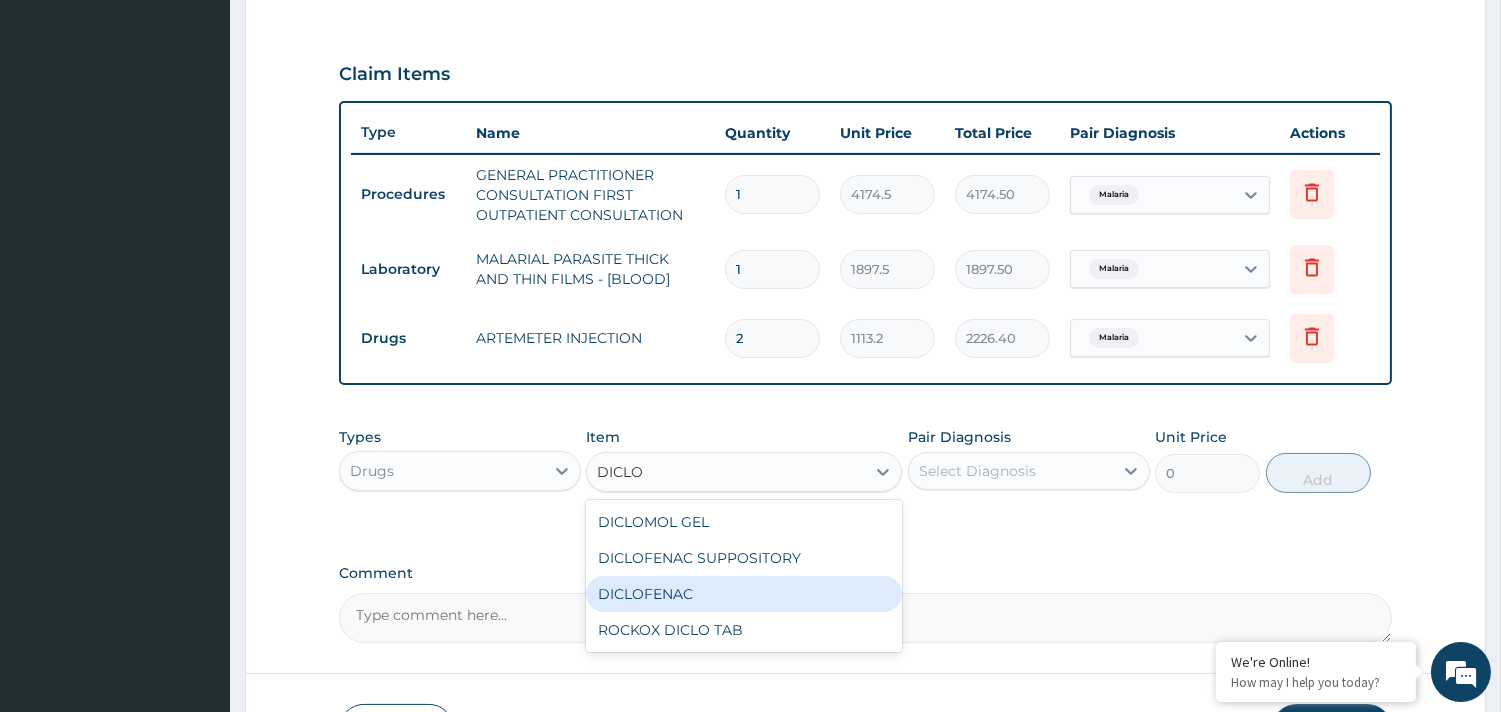 click on "DICLOFENAC" at bounding box center (744, 594) 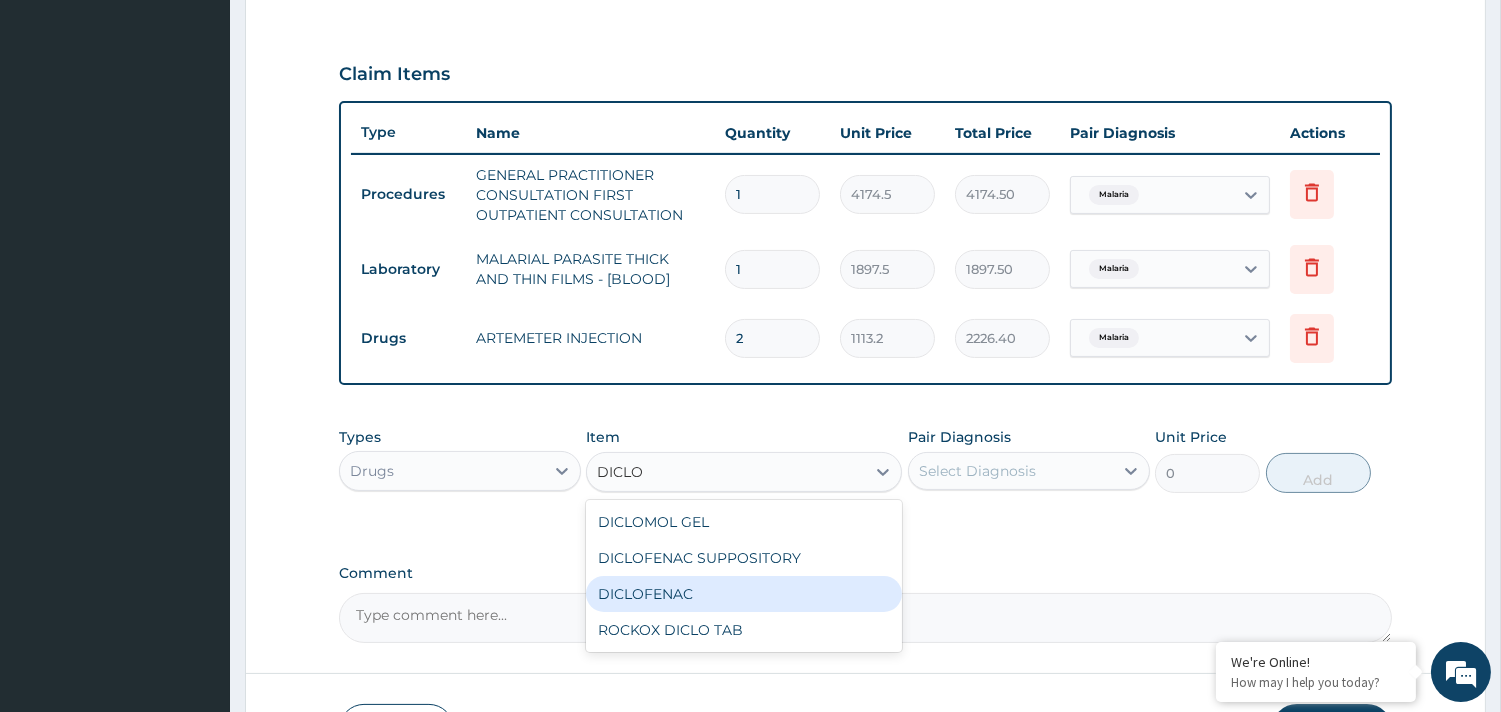 type 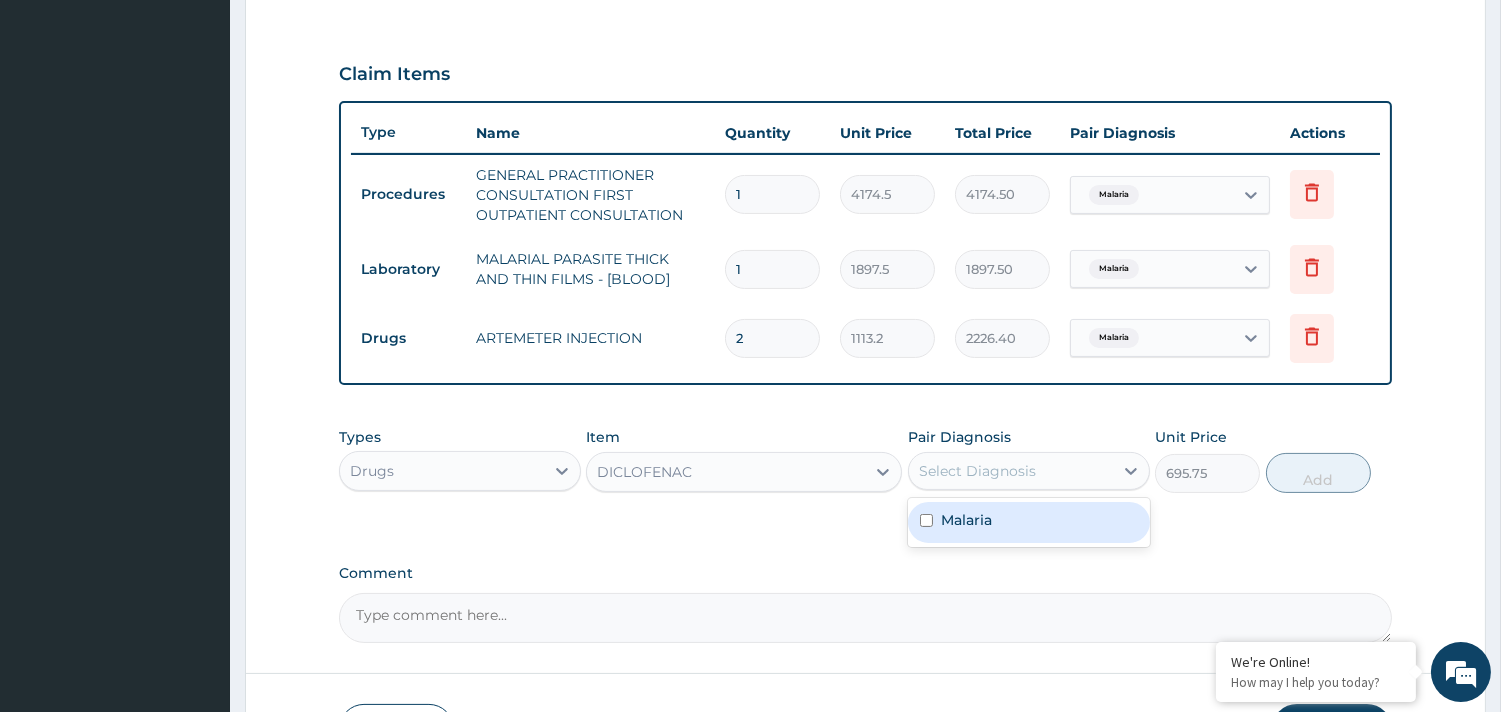 click on "Select Diagnosis" at bounding box center (1011, 471) 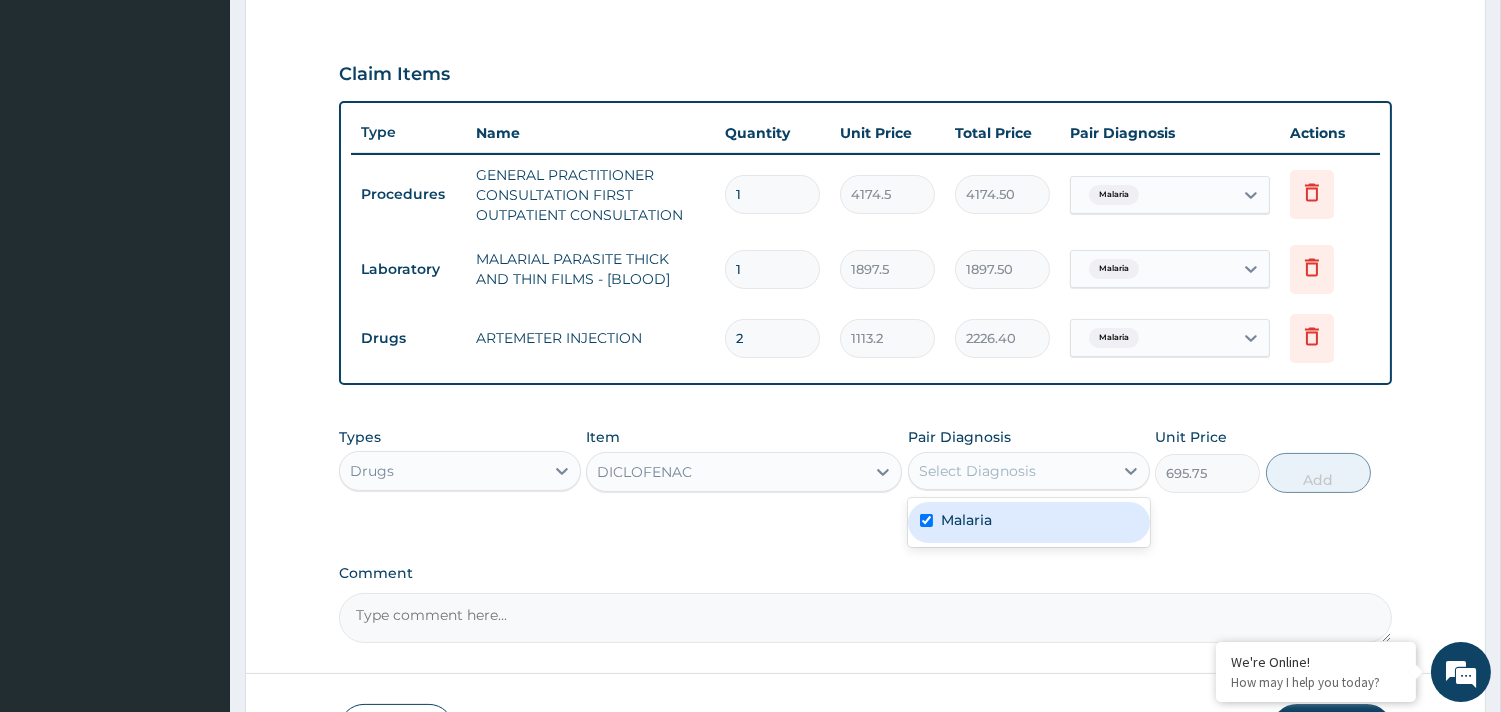 checkbox on "true" 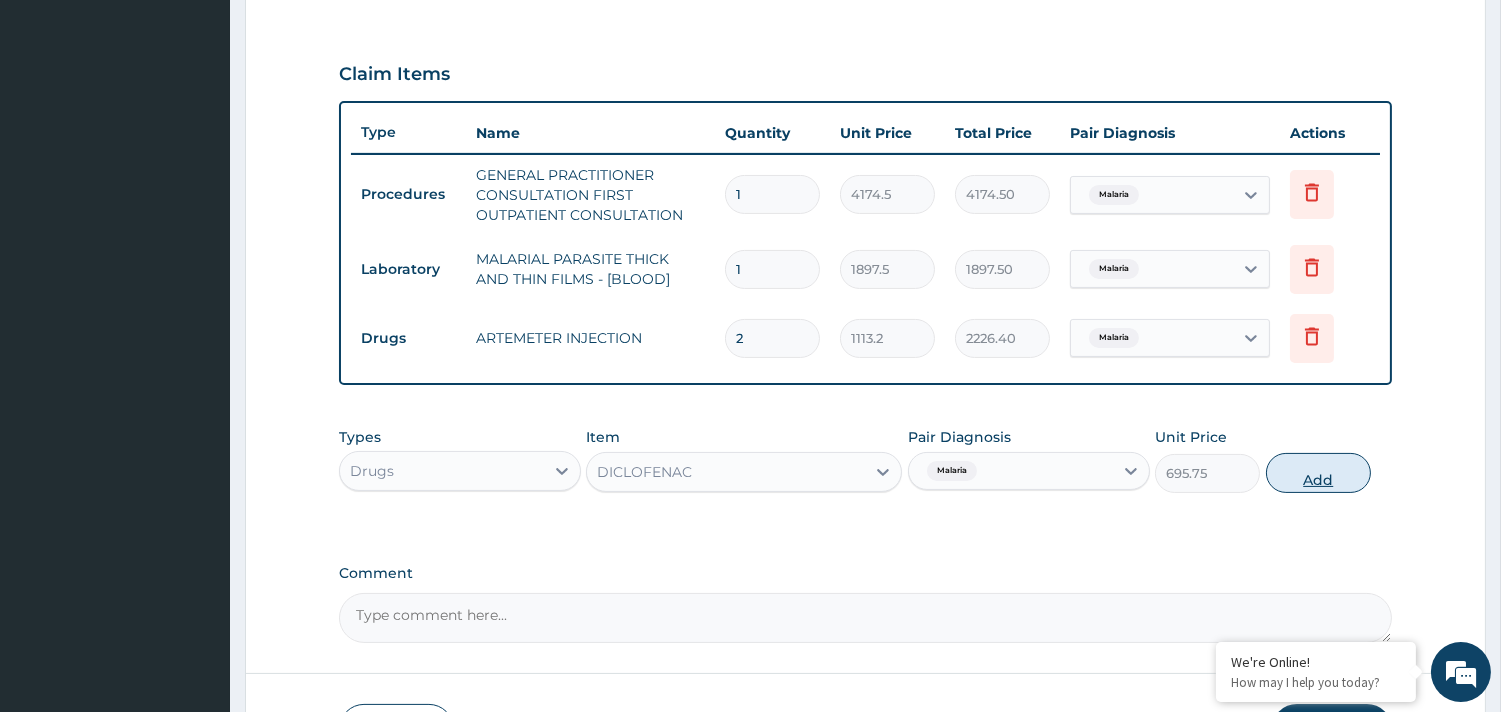 click on "Add" at bounding box center (1318, 473) 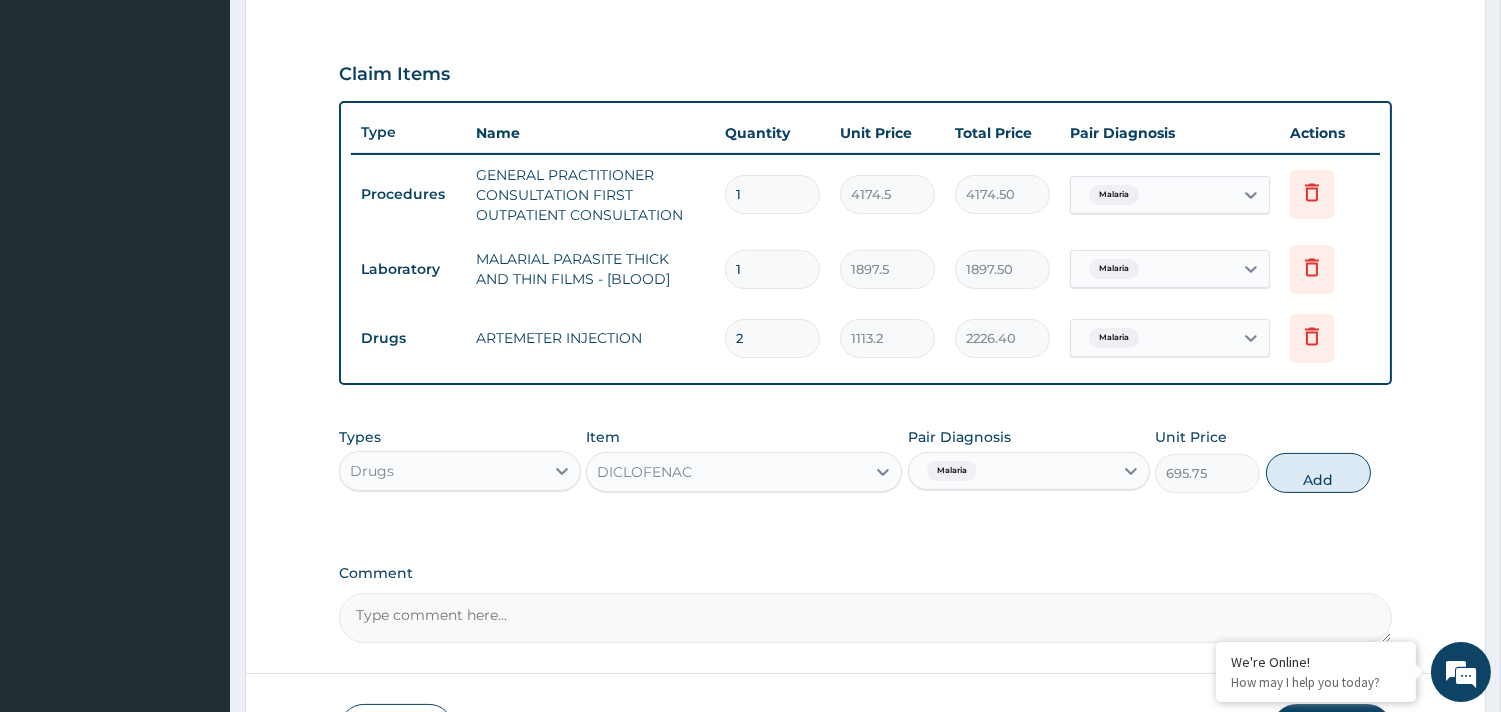 type on "0" 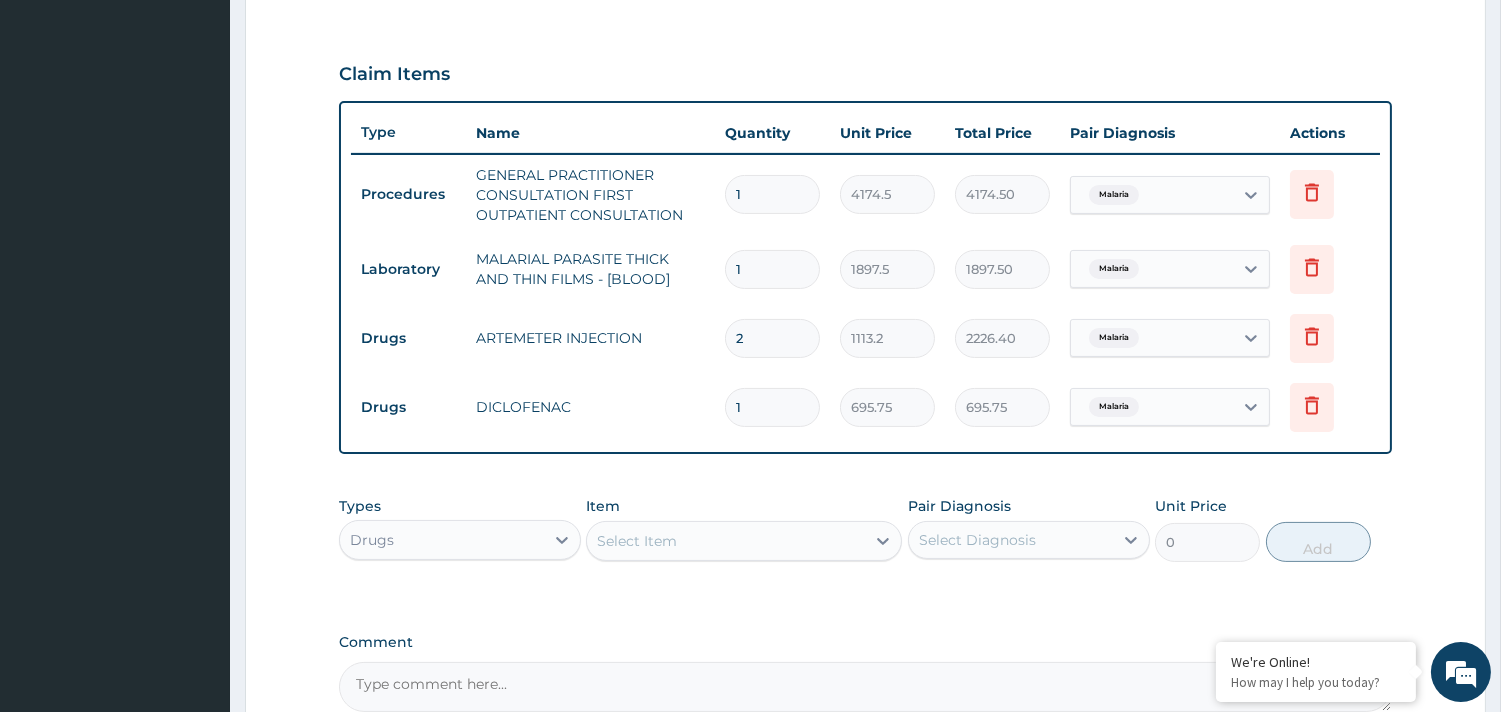 click on "Select Item" at bounding box center (637, 541) 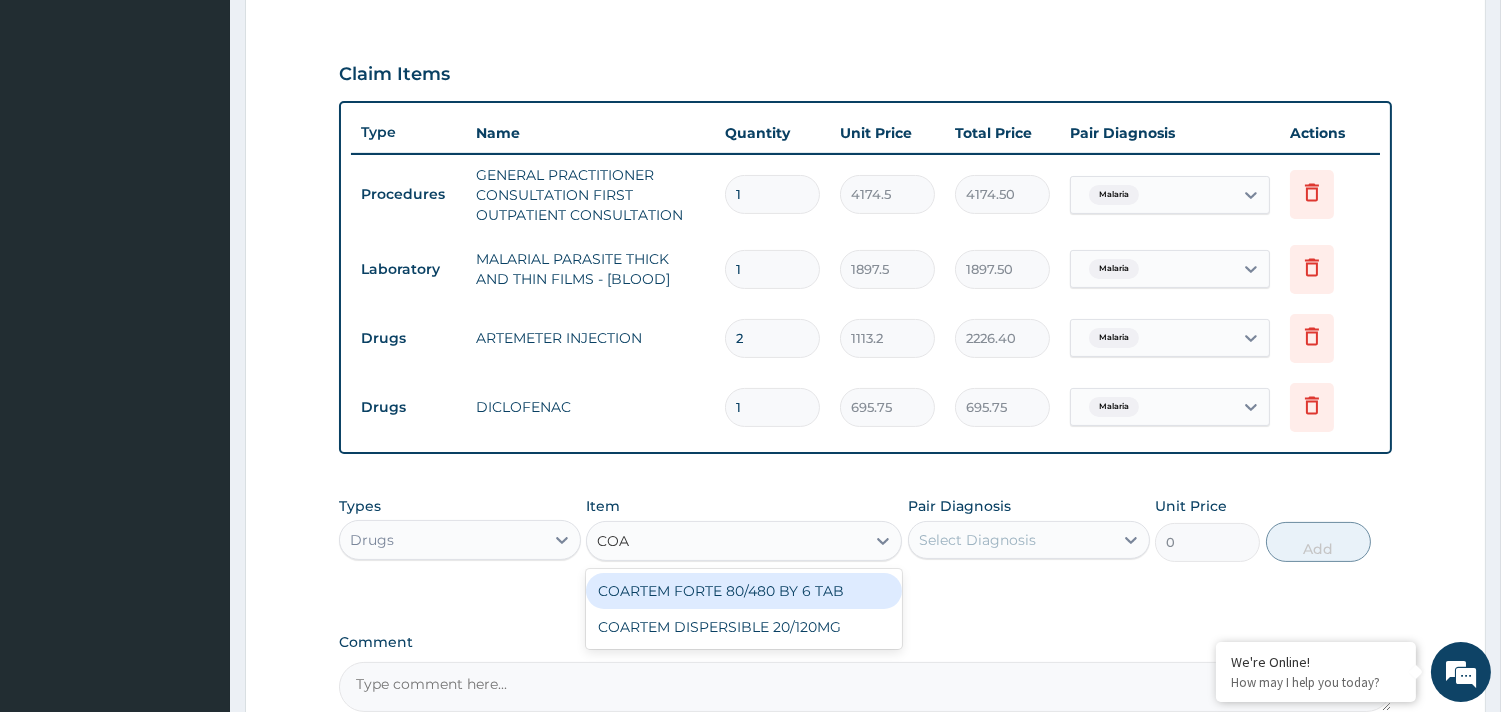 type on "COAR" 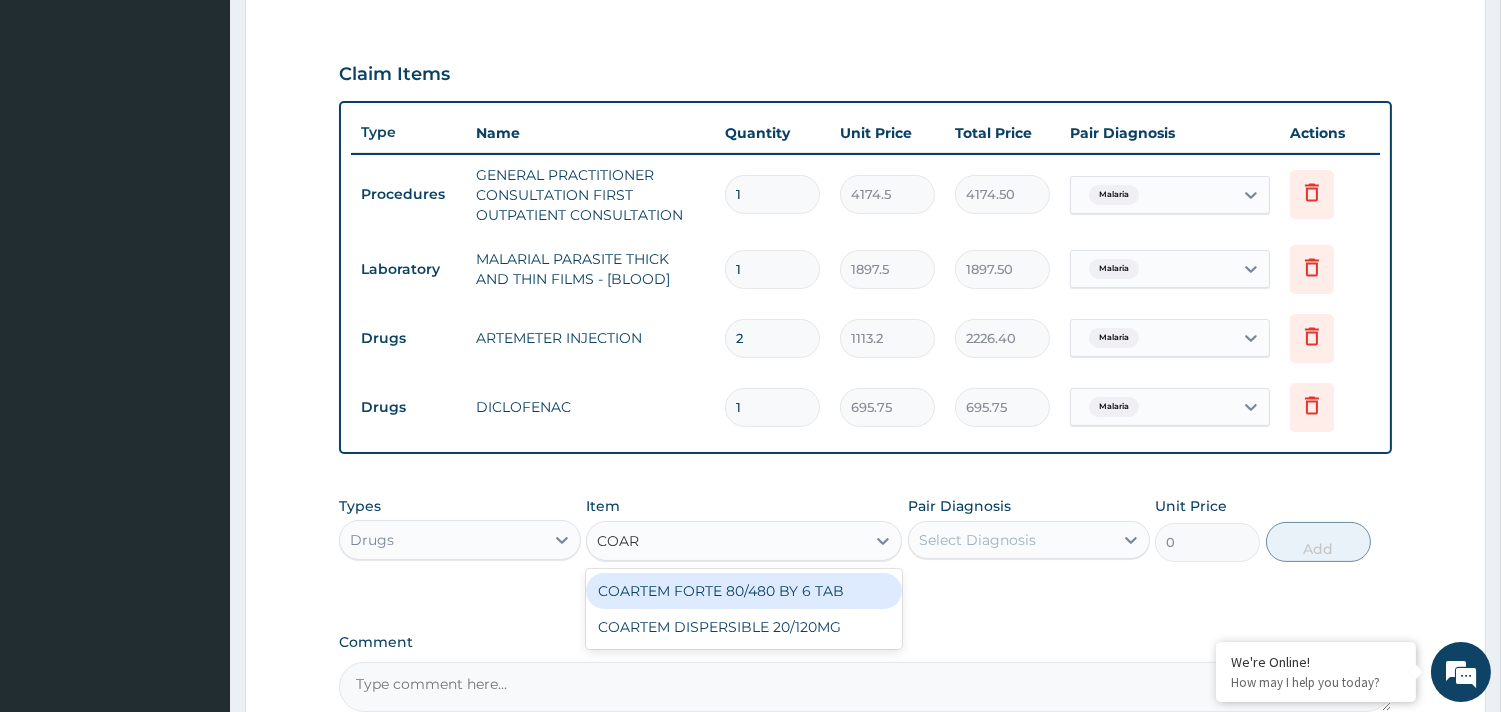 click on "COARTEM FORTE 80/480 BY 6 TAB" at bounding box center [744, 591] 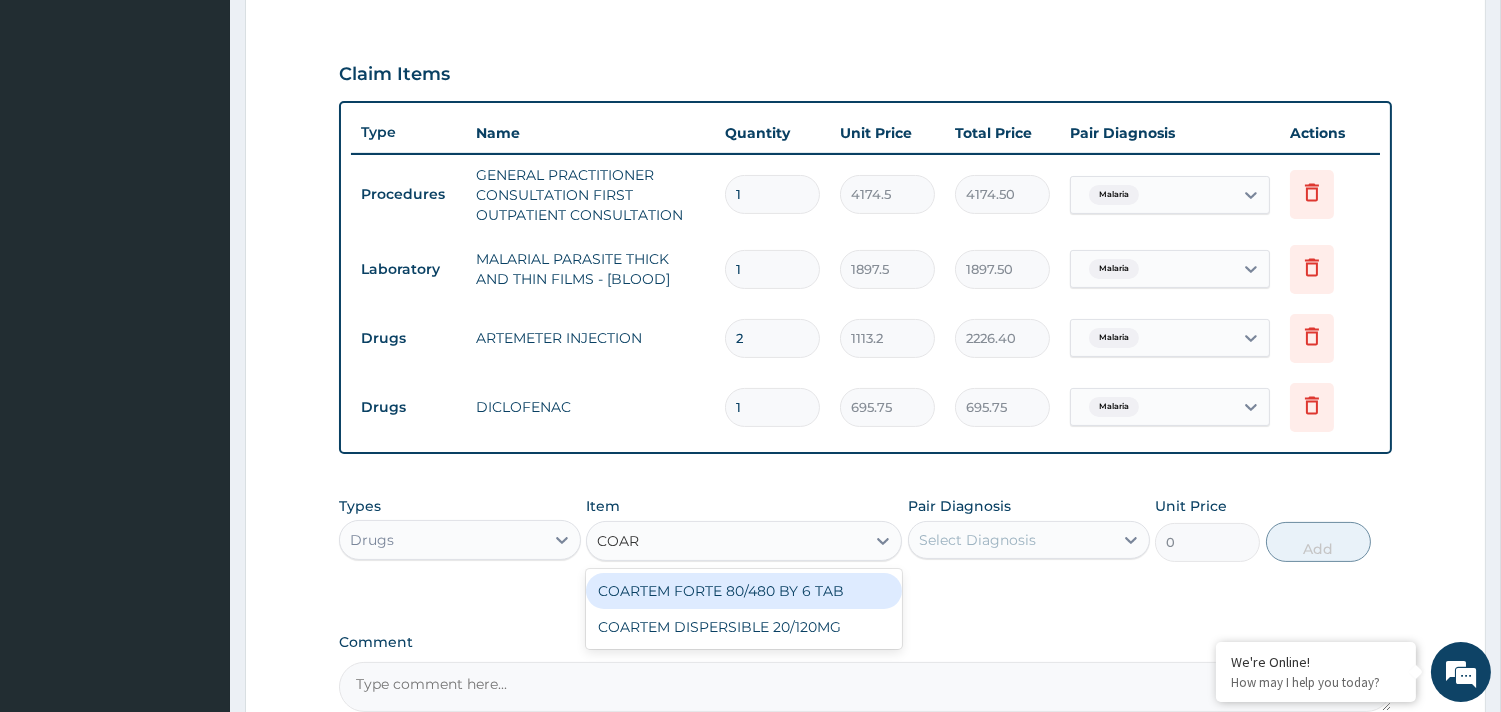 type 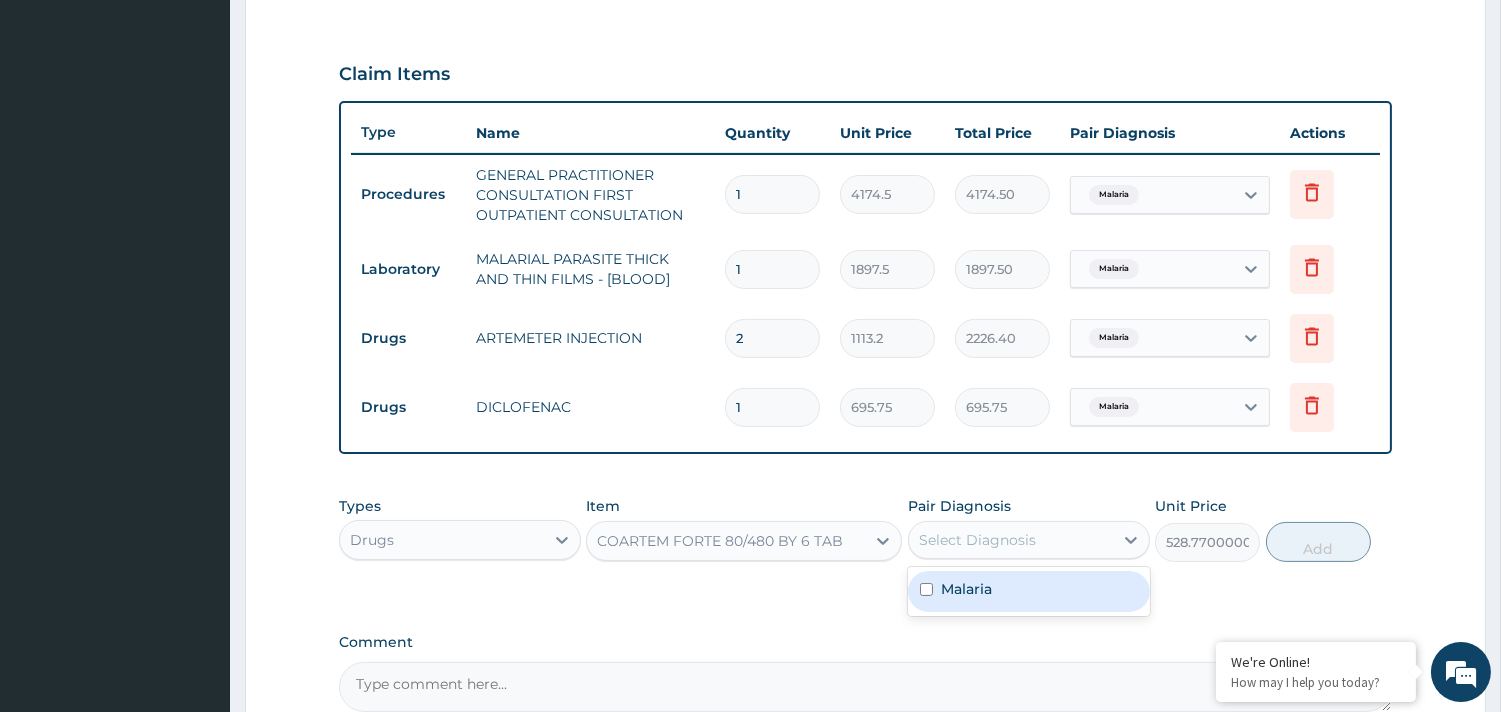 click on "Select Diagnosis" at bounding box center (977, 540) 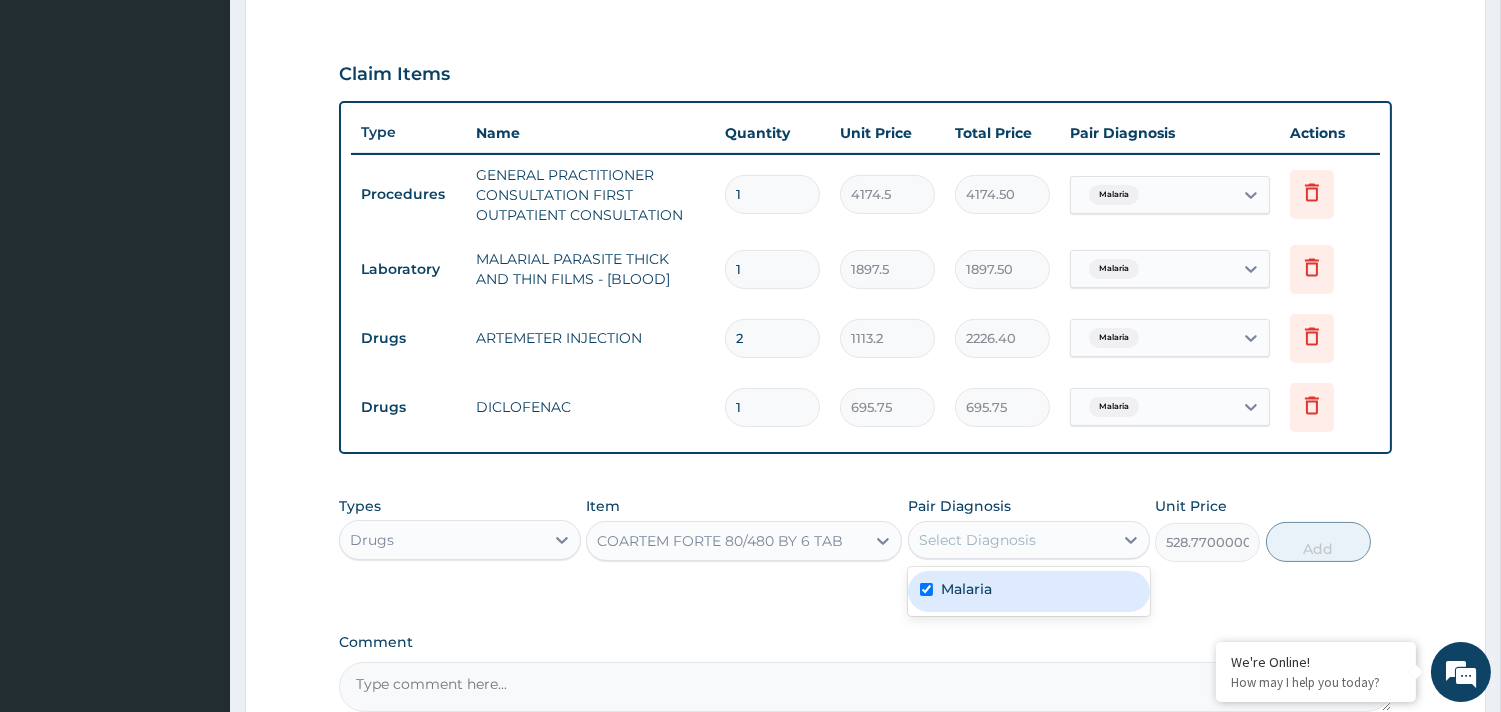 checkbox on "true" 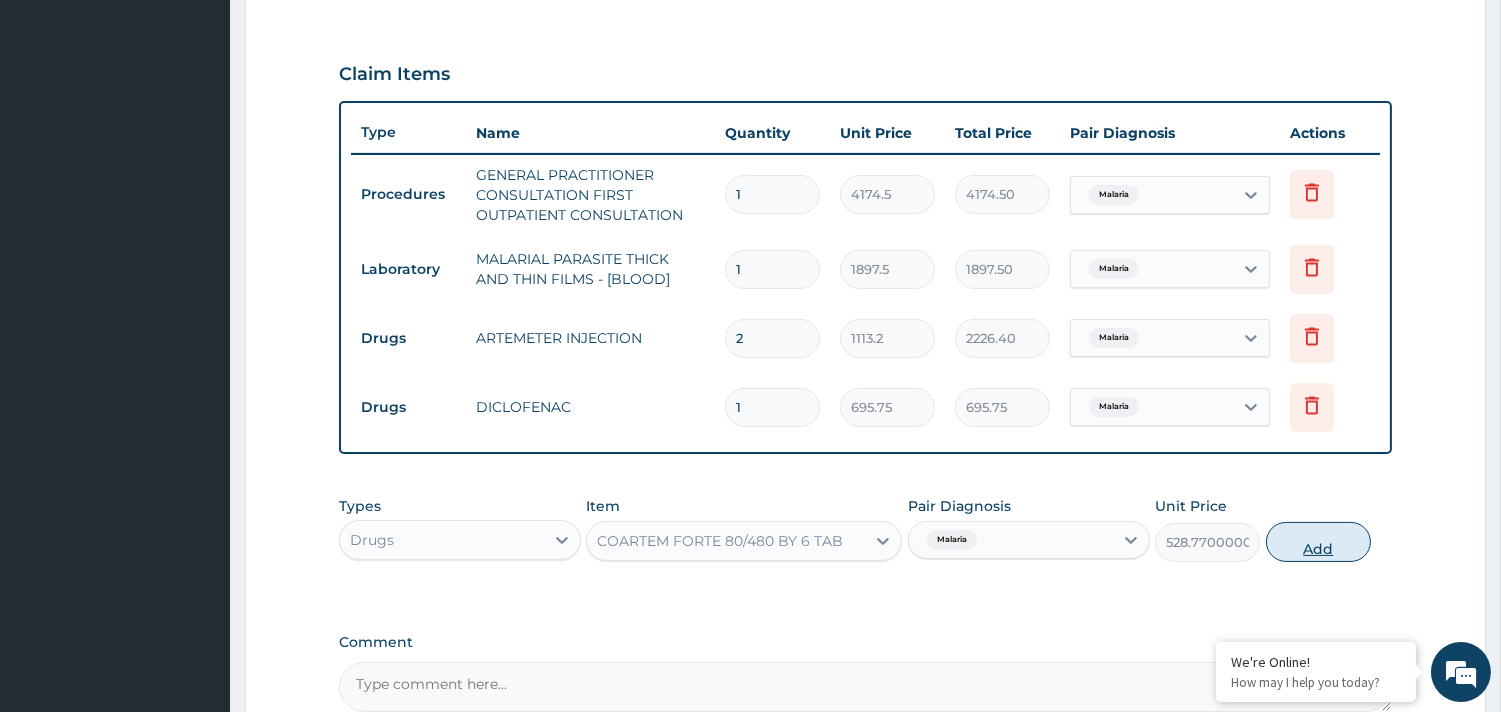 click on "Add" at bounding box center [1318, 542] 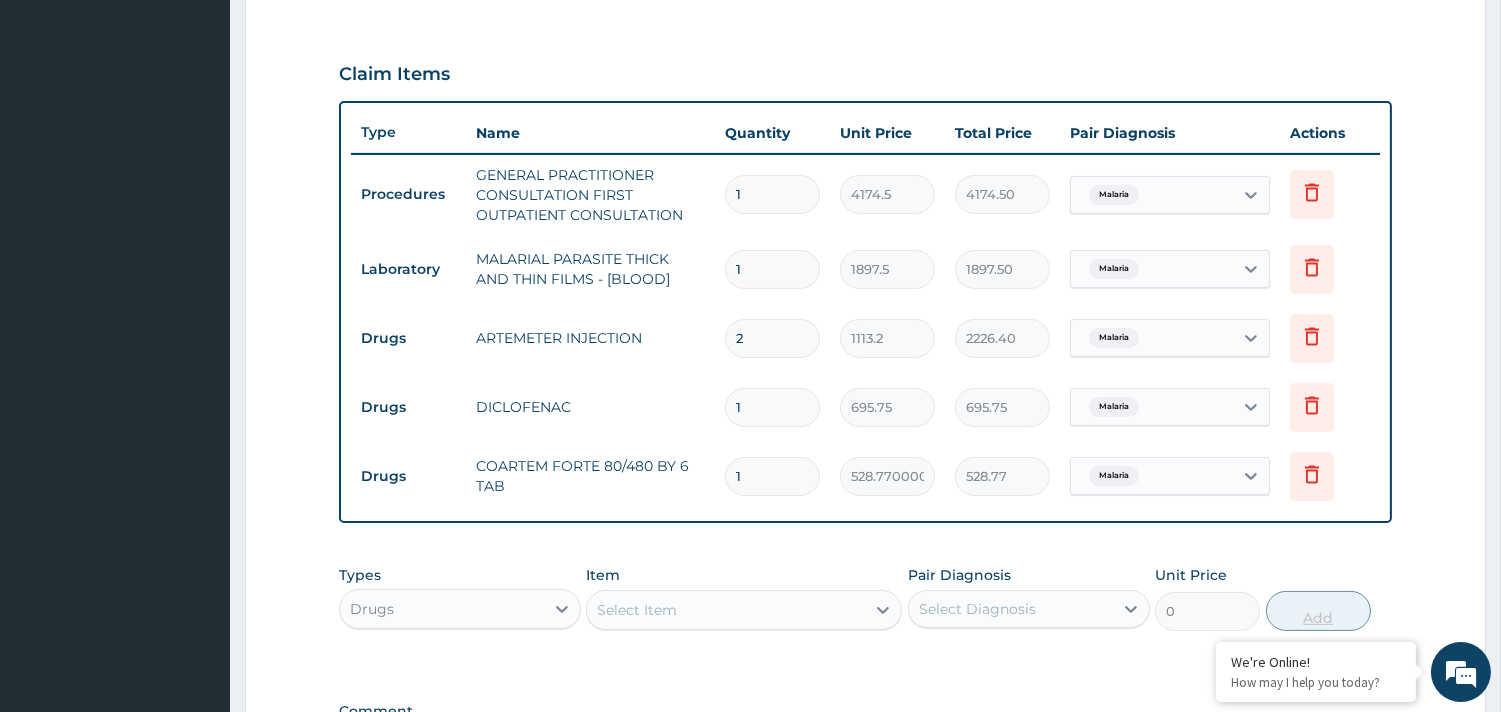 type 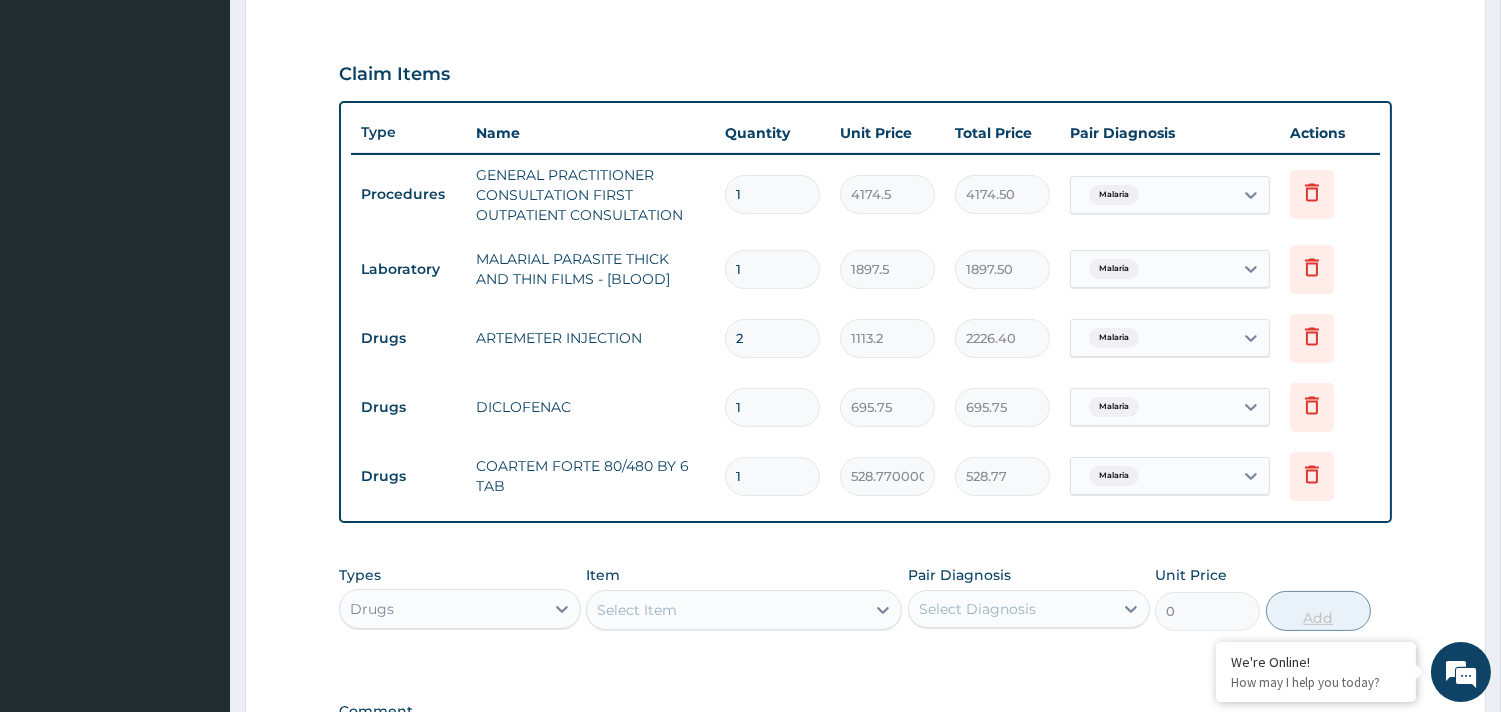 type on "0.00" 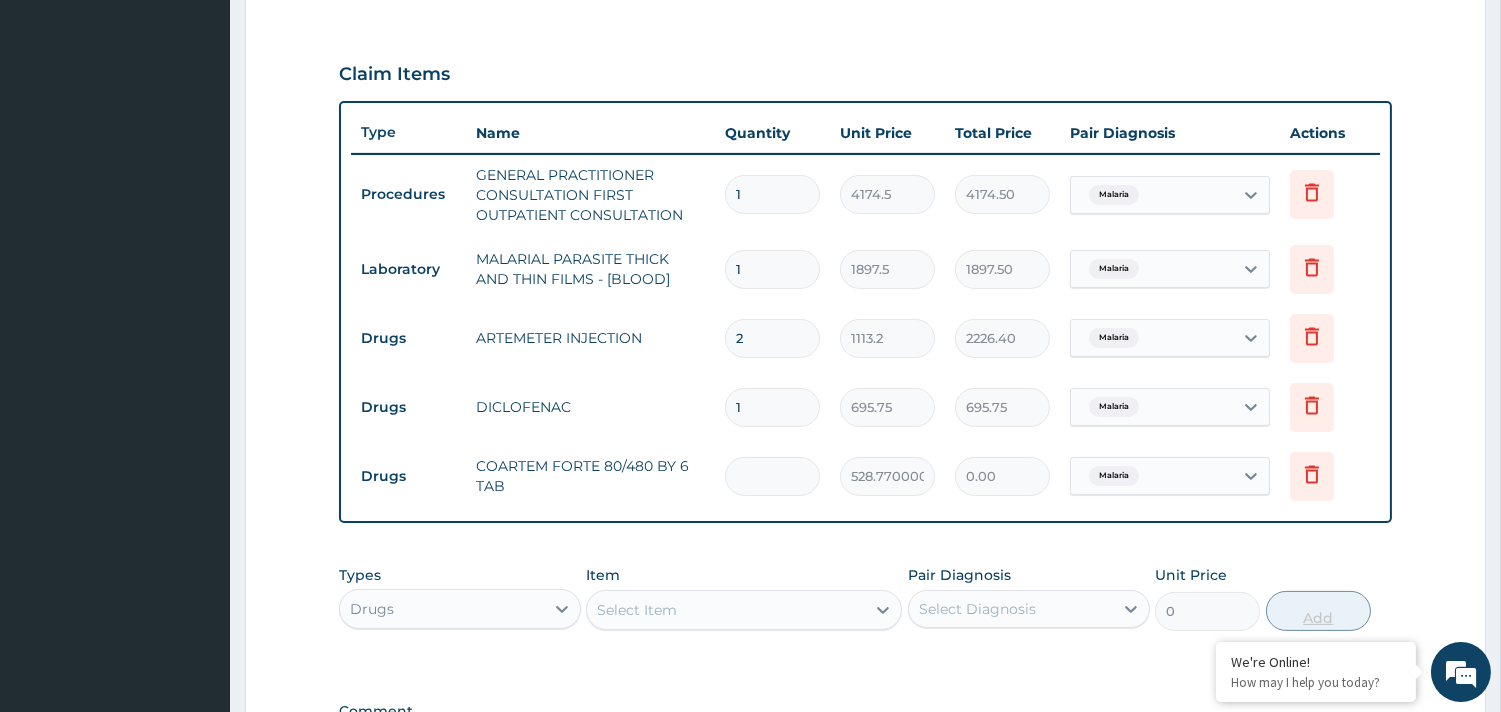 type on "6" 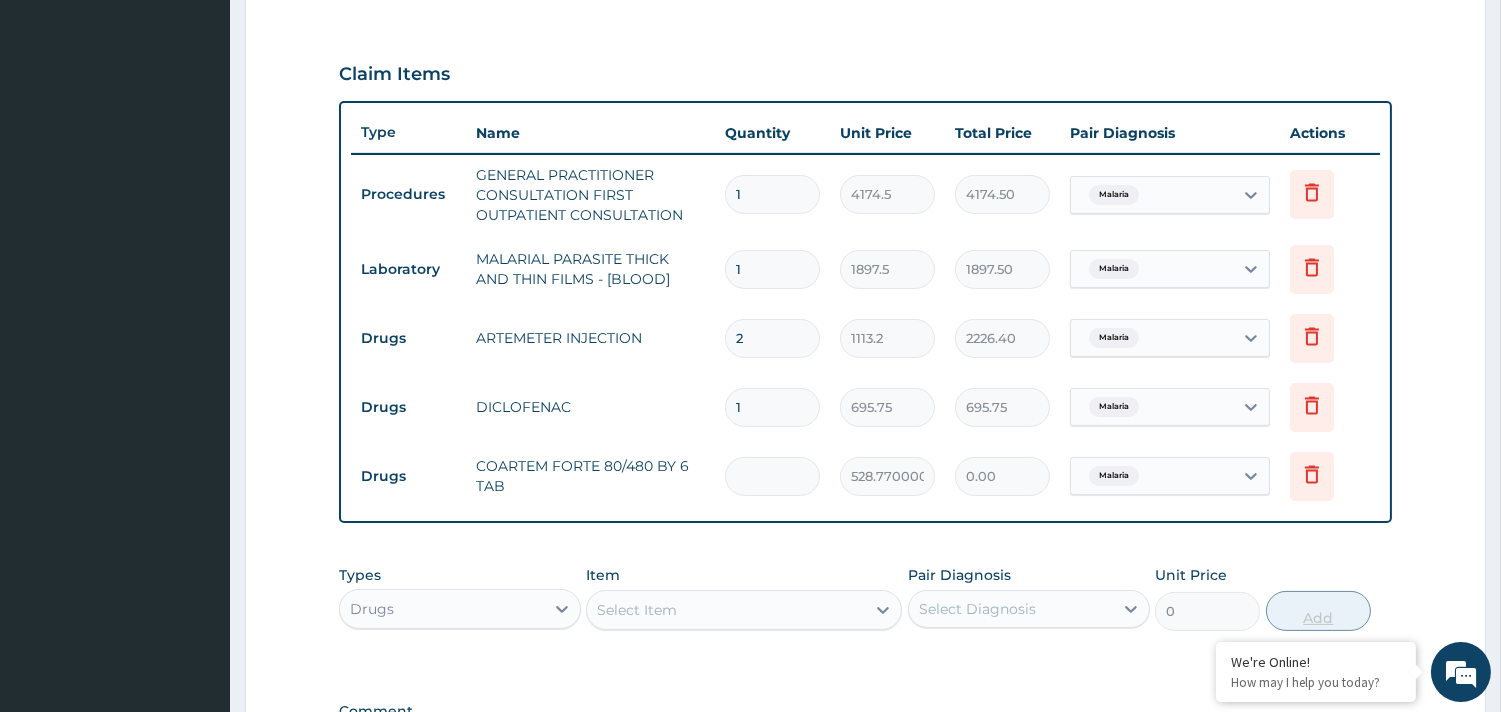 type on "3172.62" 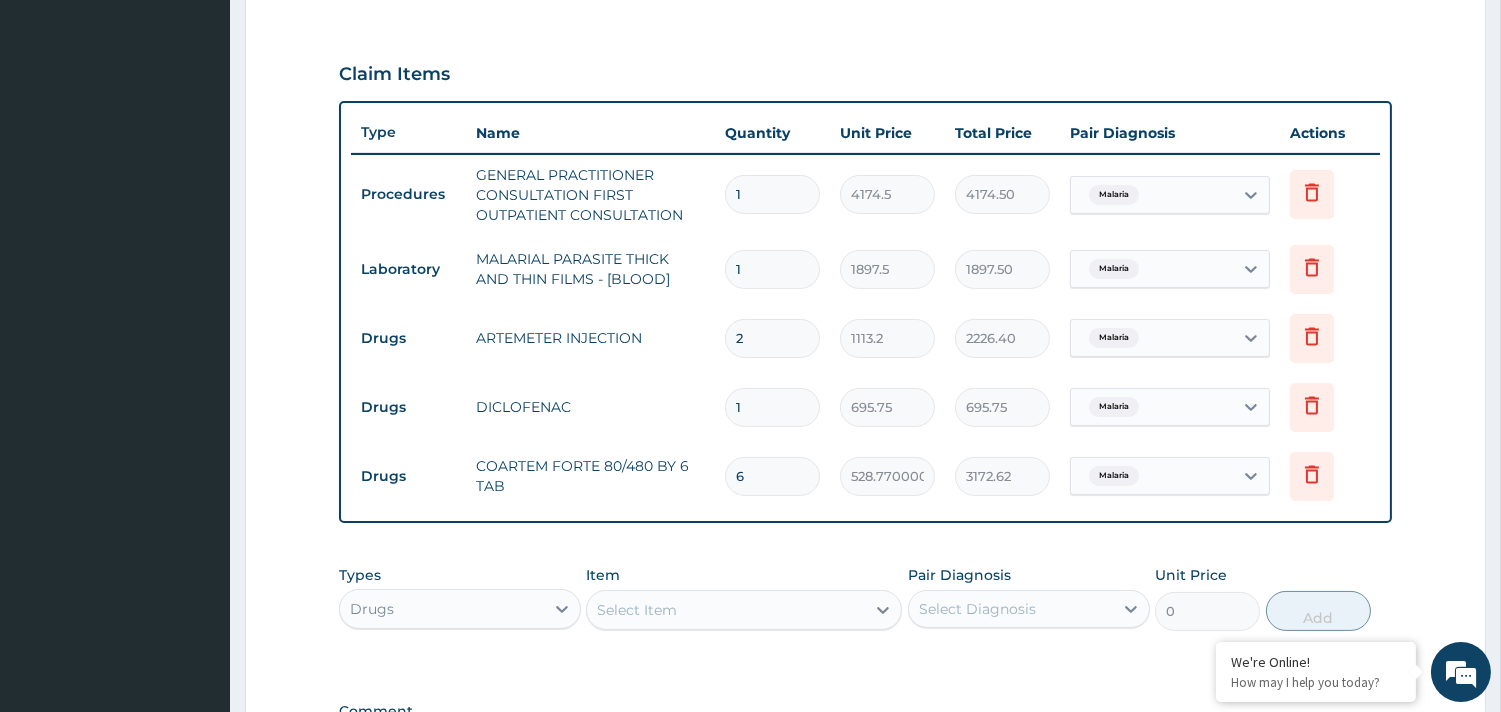 type on "6" 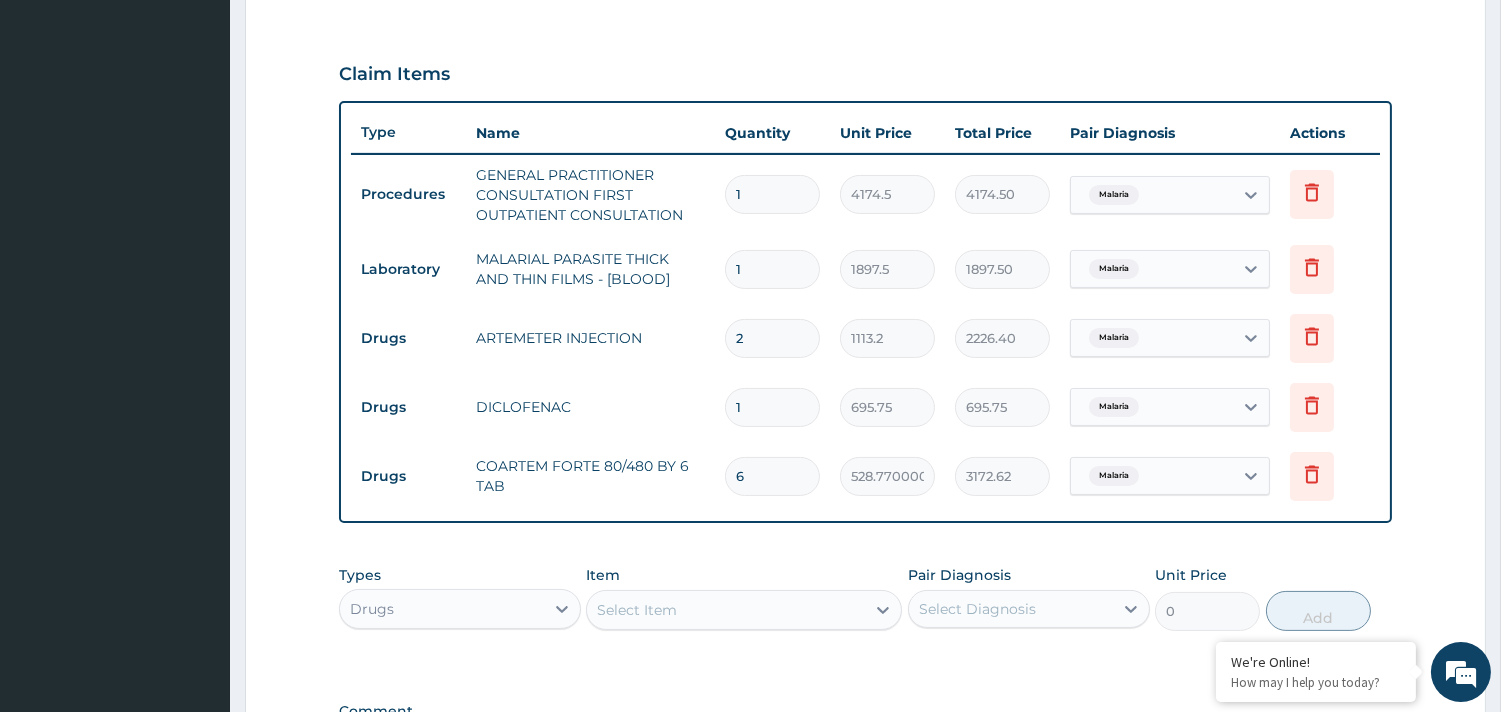 click on "Select Item" at bounding box center (637, 610) 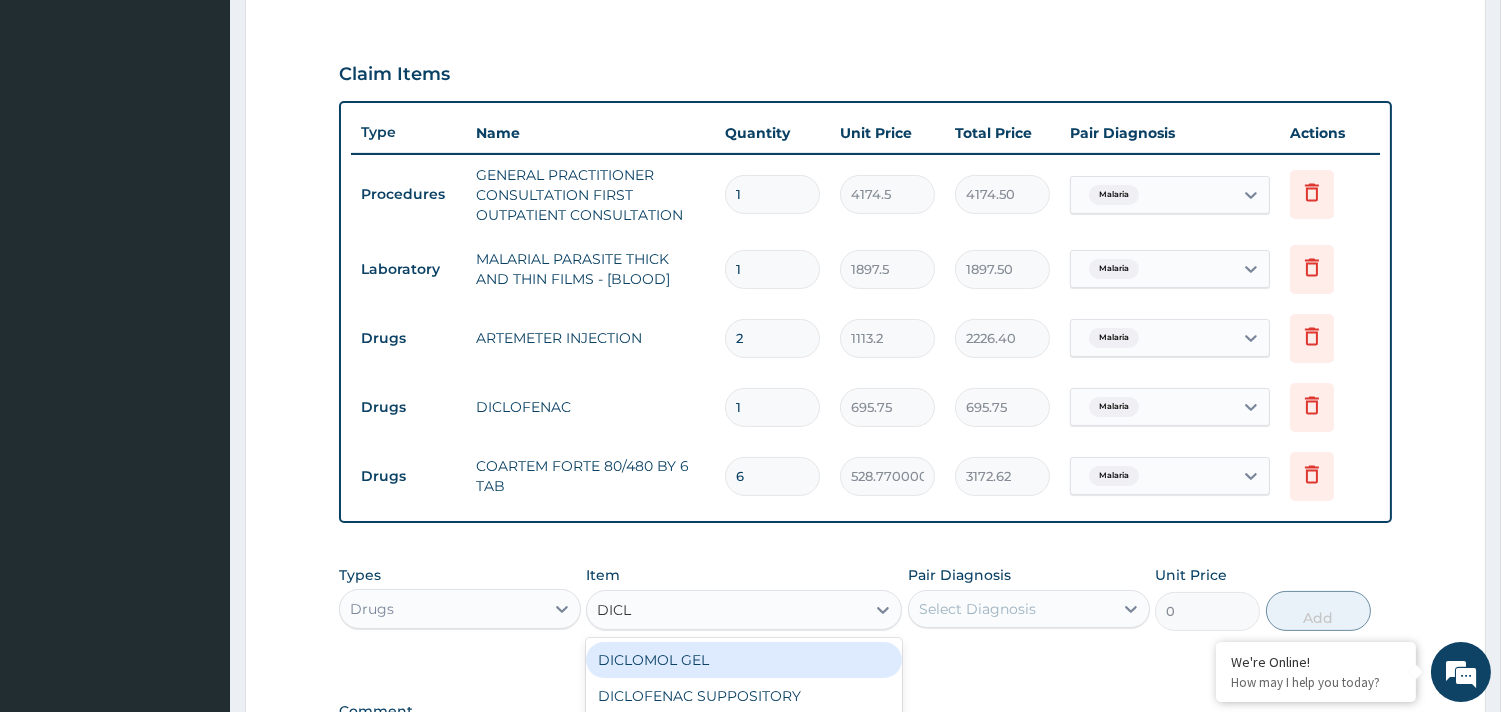 type on "DICLO" 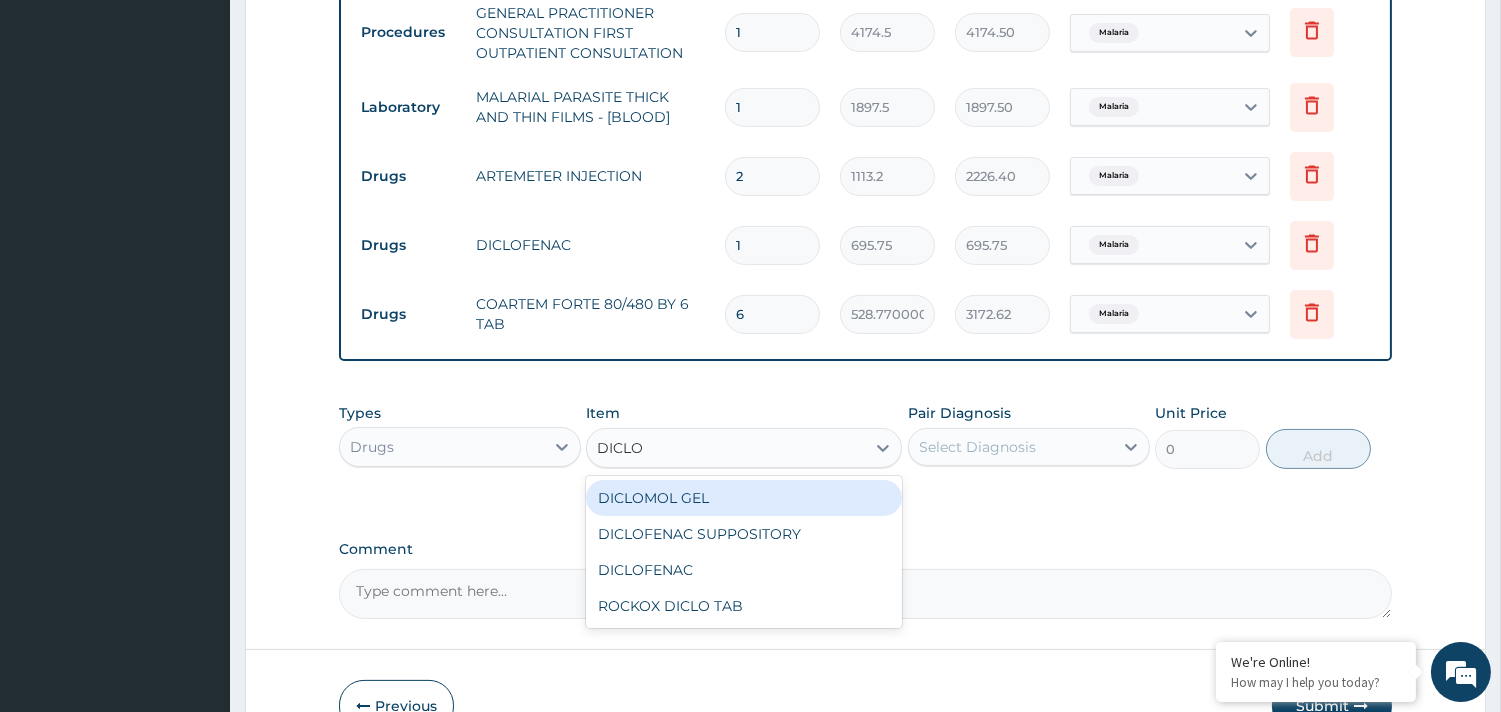 scroll, scrollTop: 821, scrollLeft: 0, axis: vertical 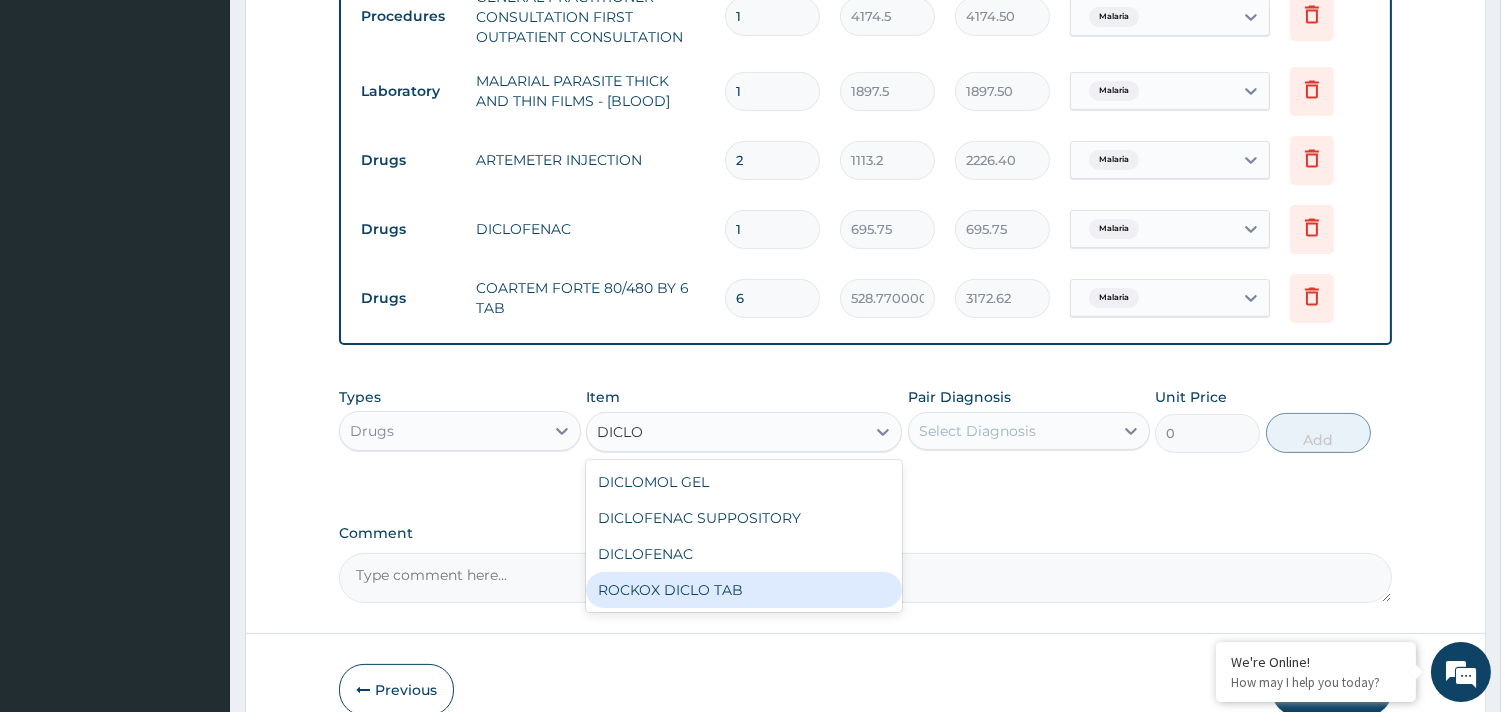 click on "ROCKOX DICLO TAB" at bounding box center [744, 590] 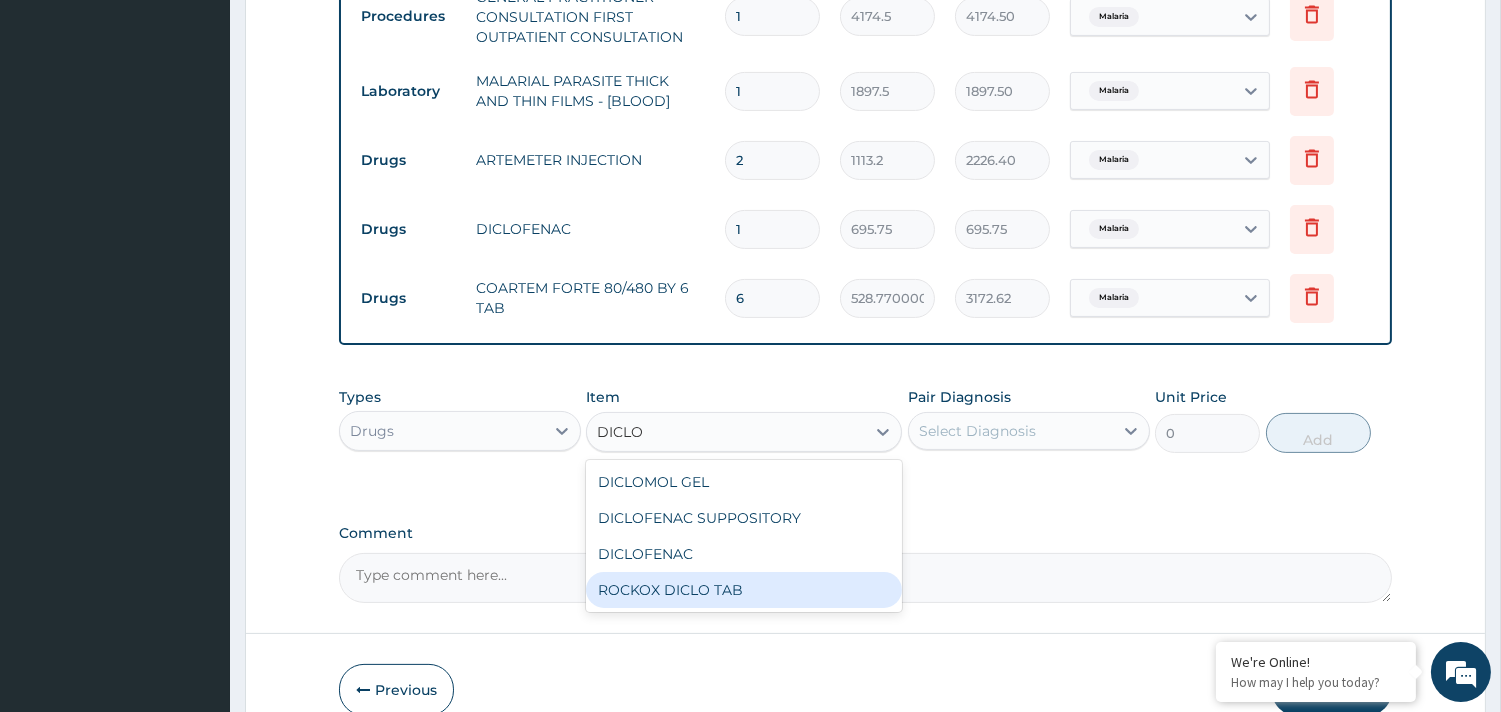 type 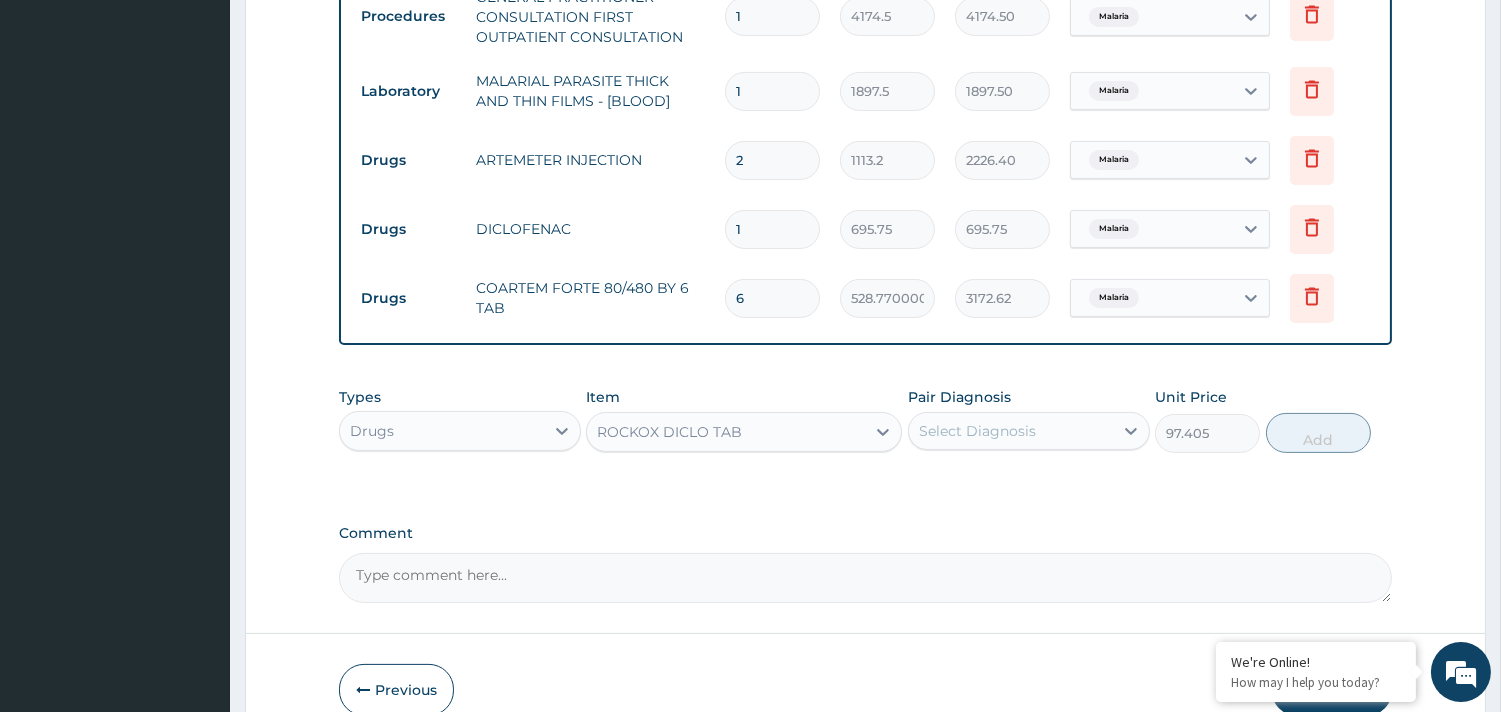 click on "Select Diagnosis" at bounding box center [977, 431] 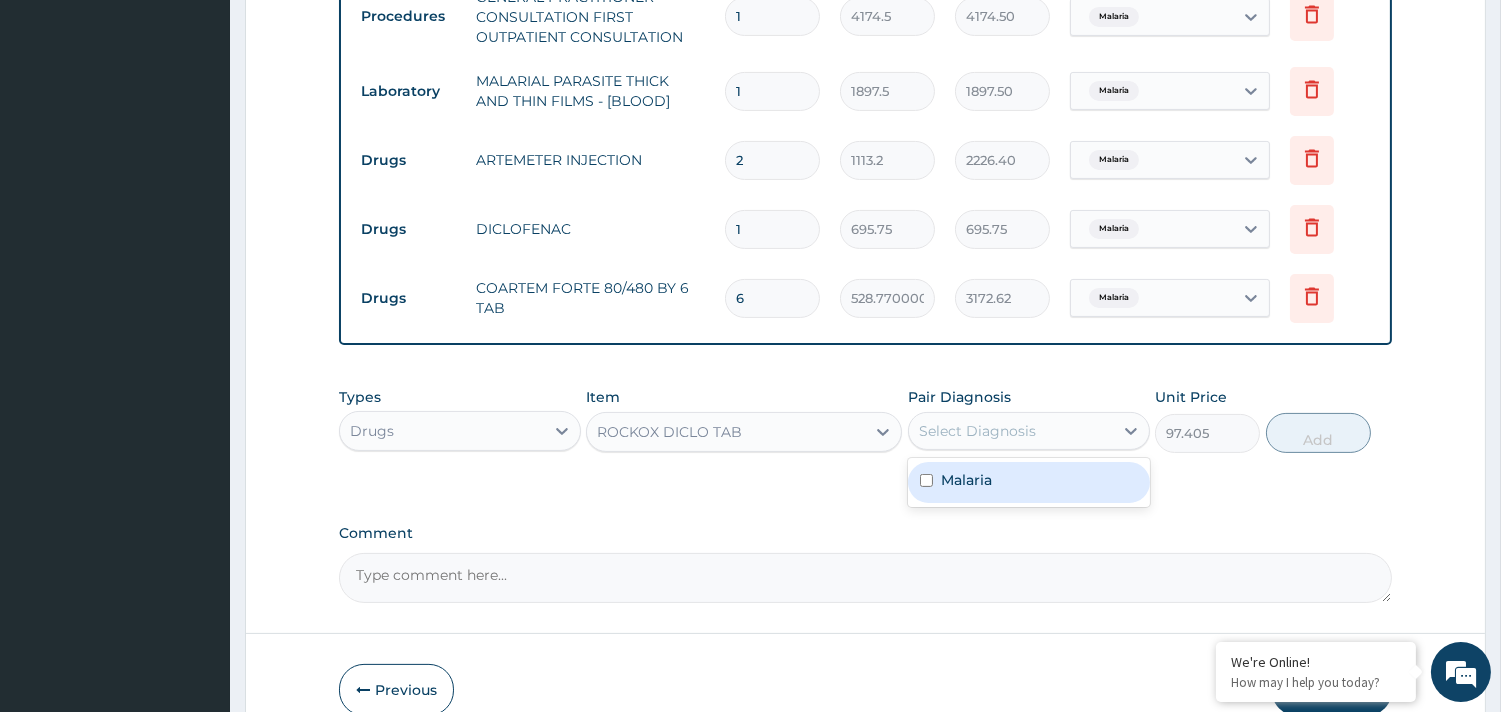 click on "Malaria" at bounding box center [966, 480] 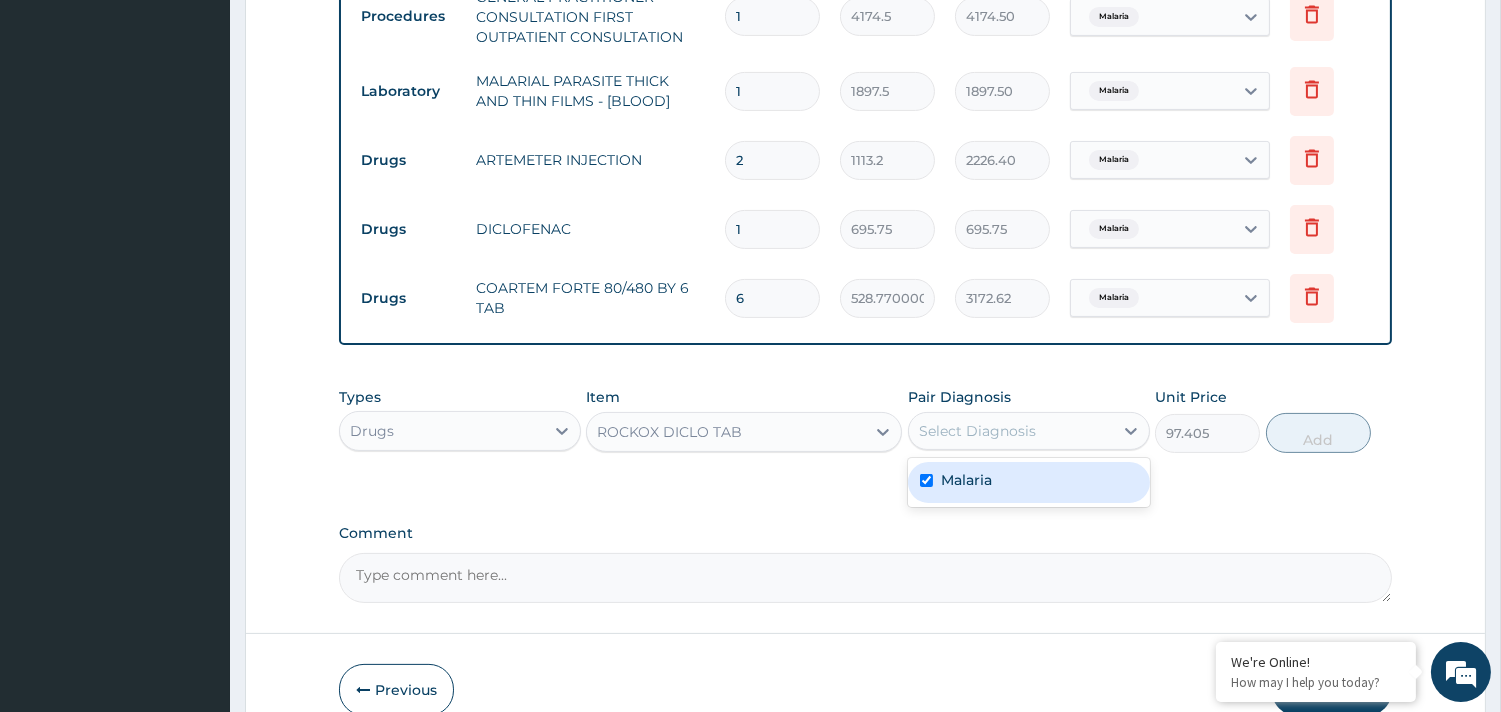 checkbox on "true" 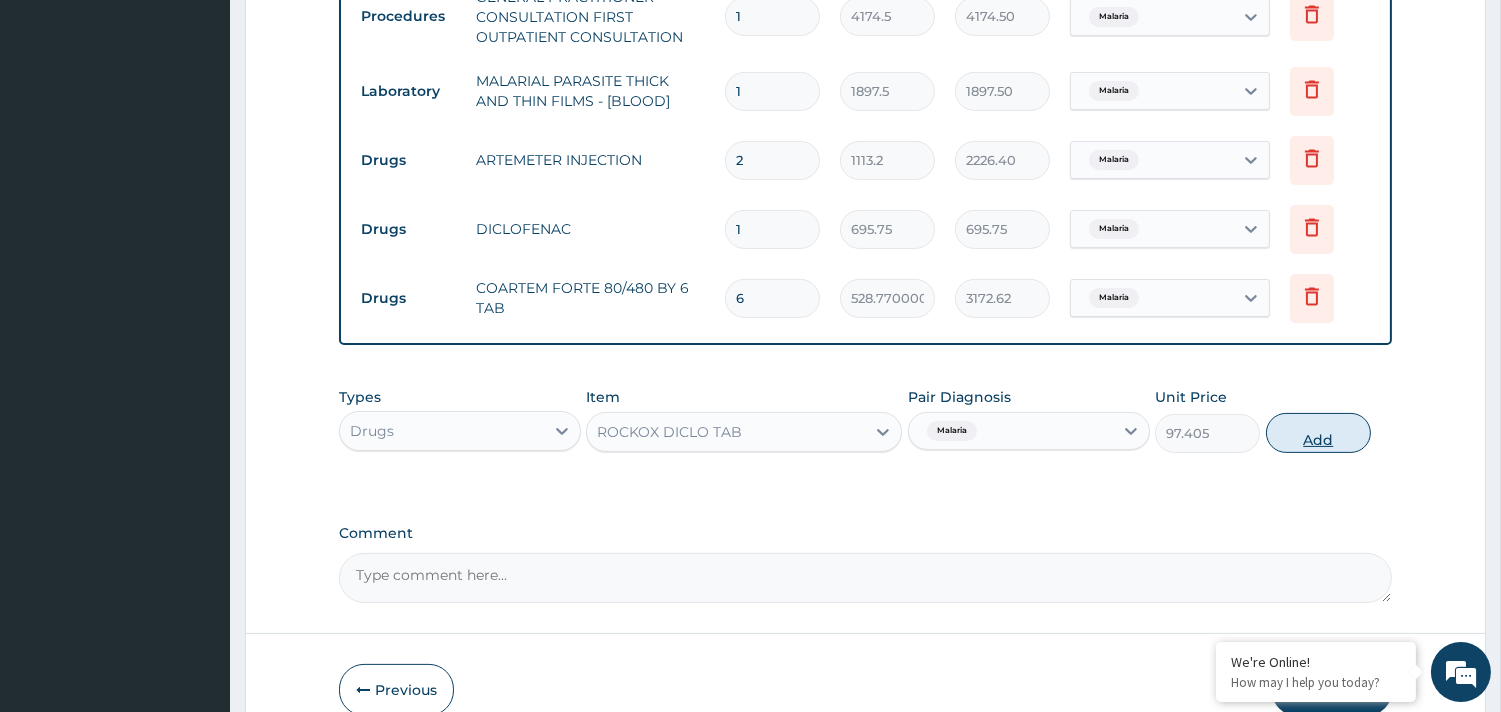 click on "Add" at bounding box center (1318, 433) 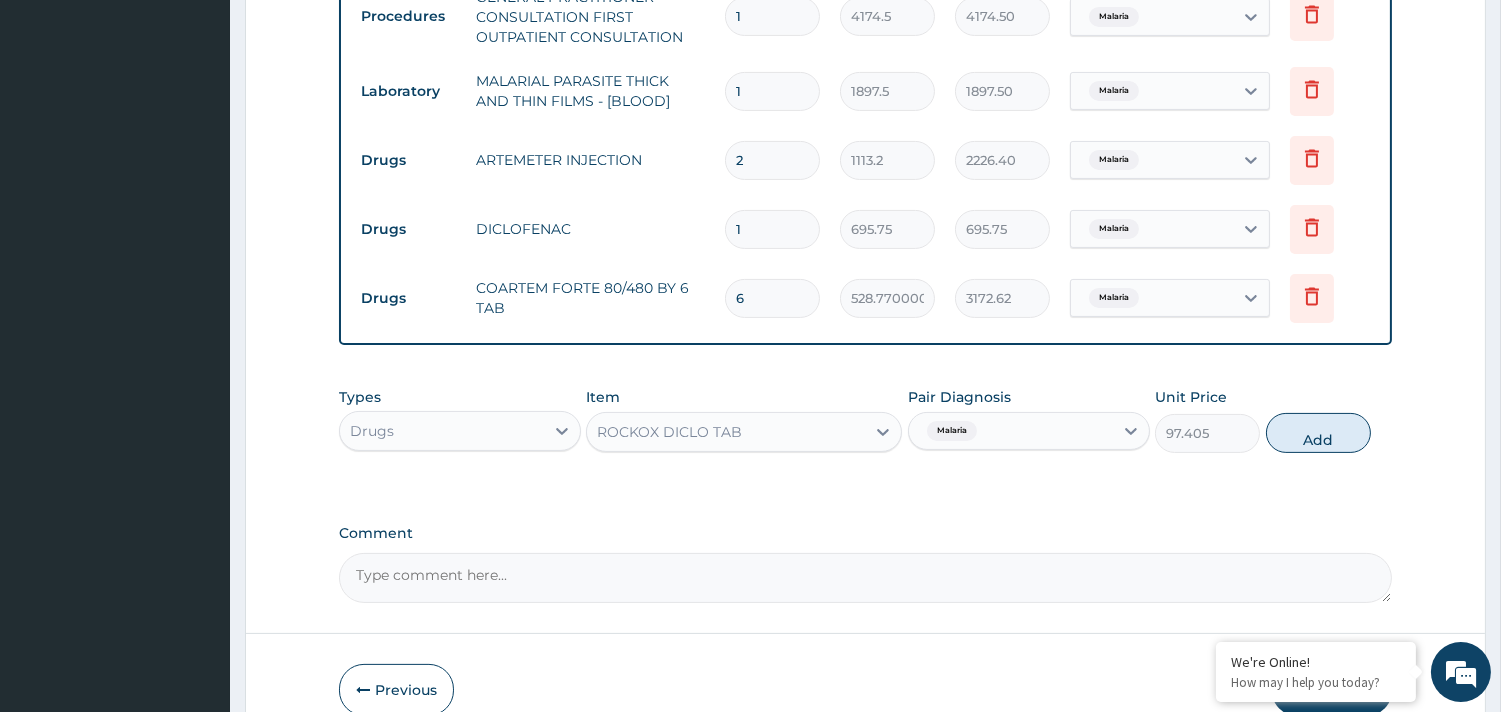 type on "0" 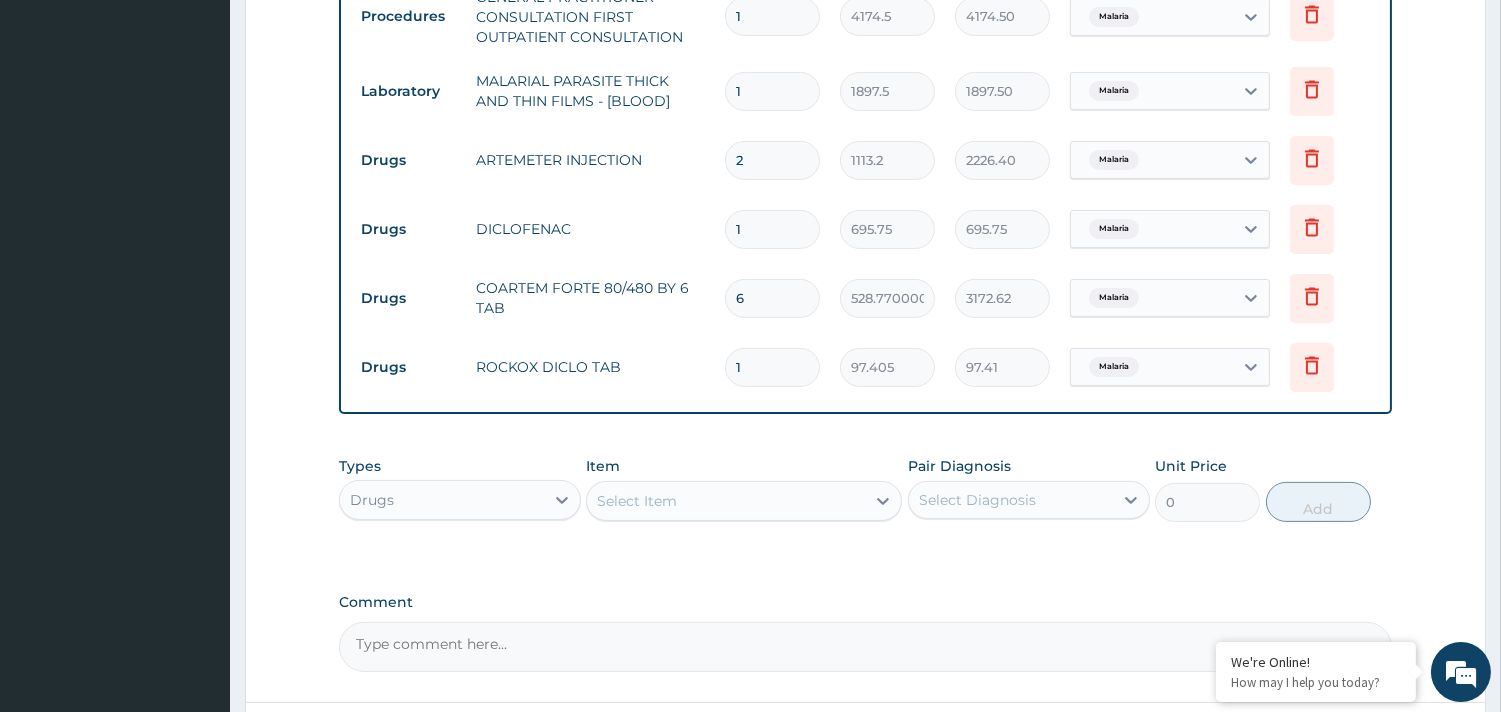 type on "10" 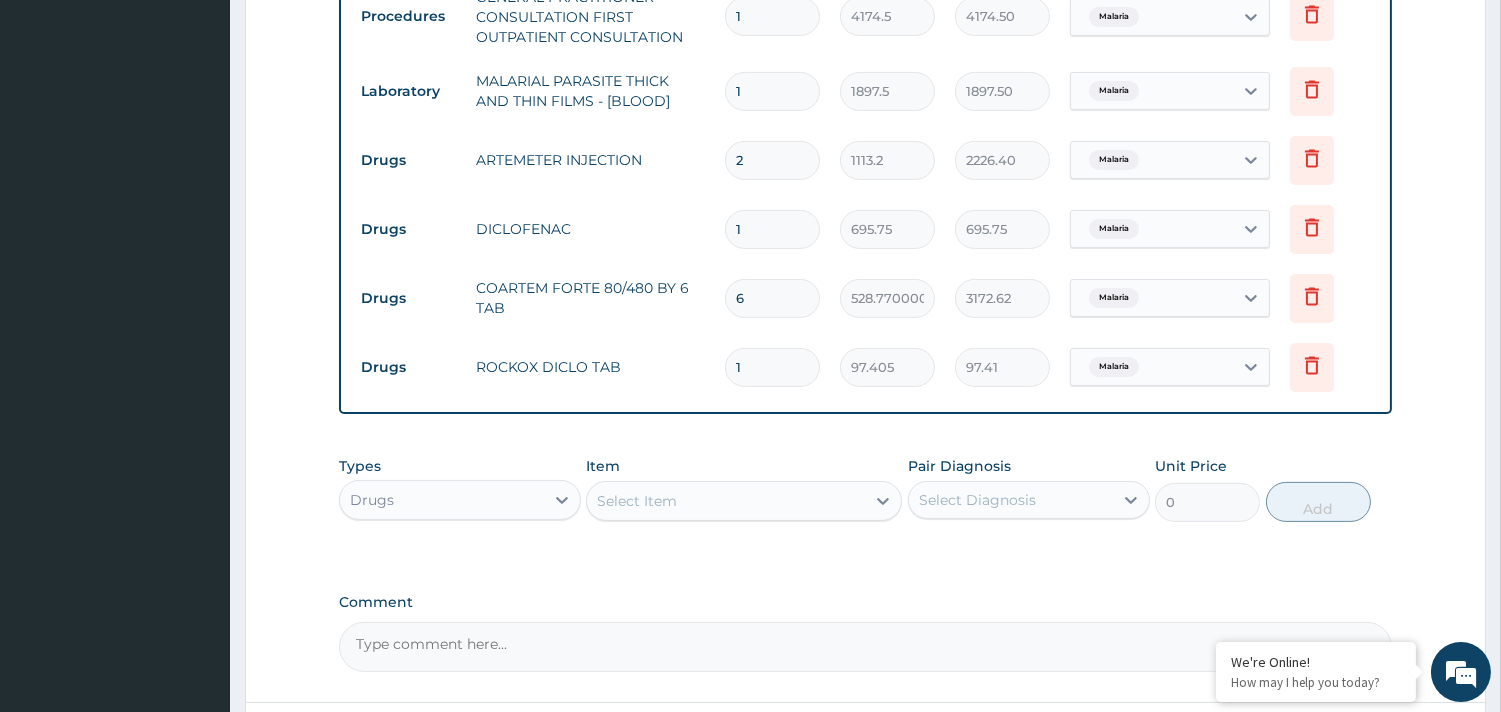 type on "974.05" 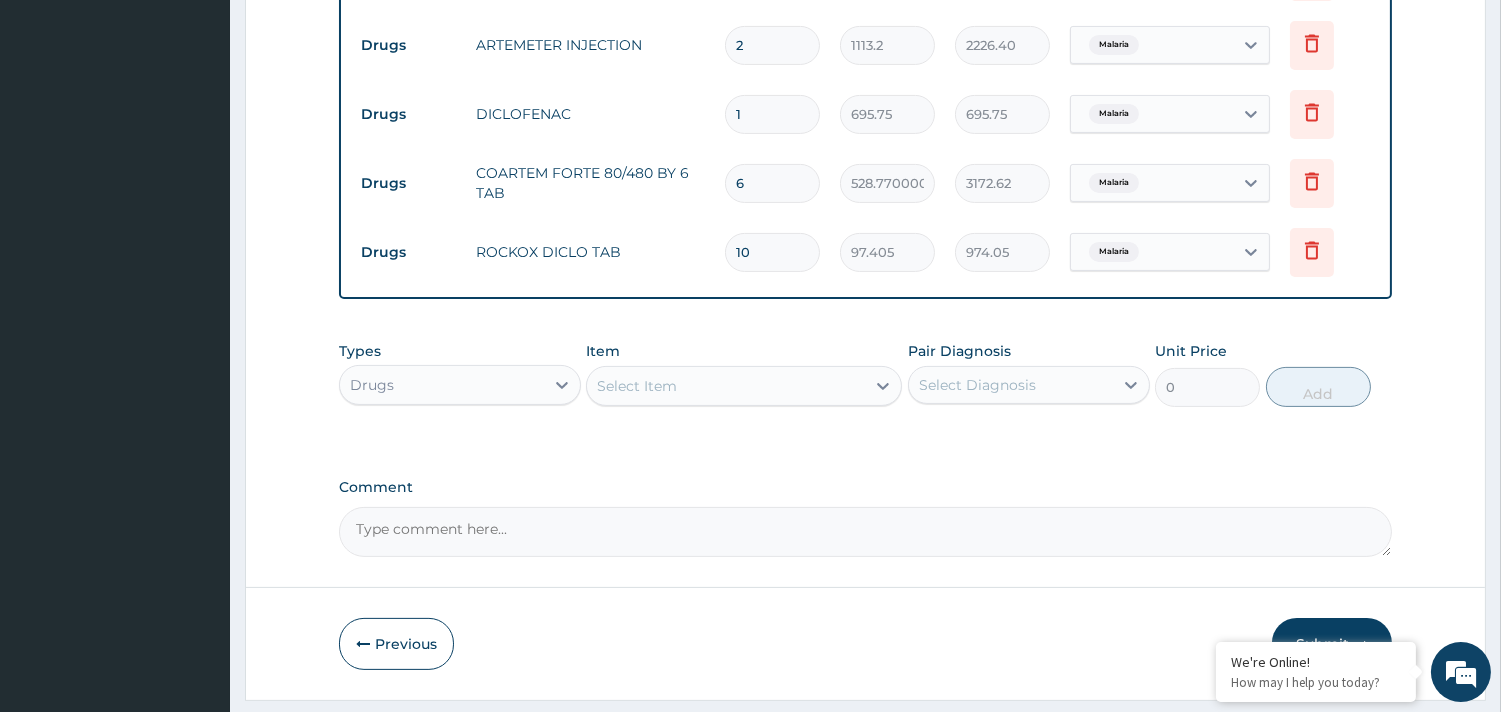 scroll, scrollTop: 991, scrollLeft: 0, axis: vertical 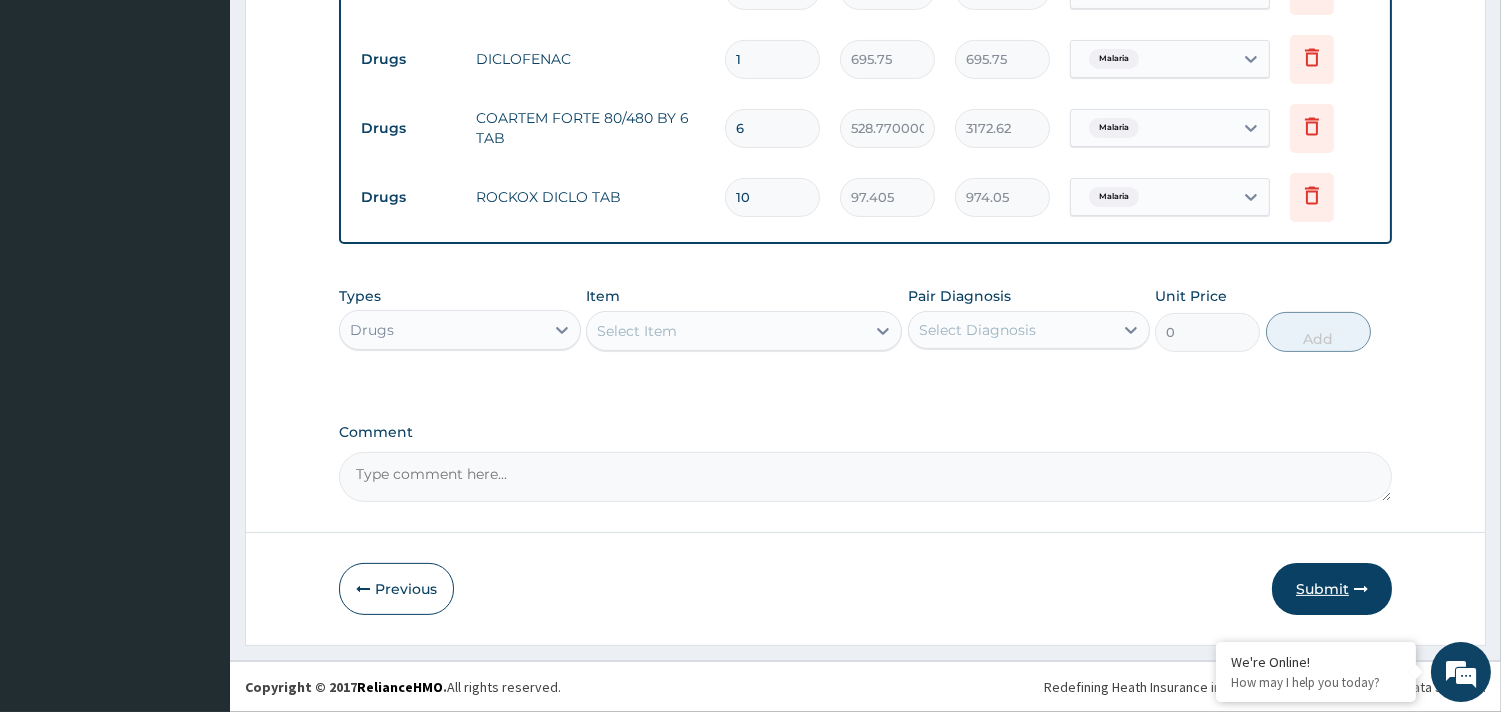 type on "10" 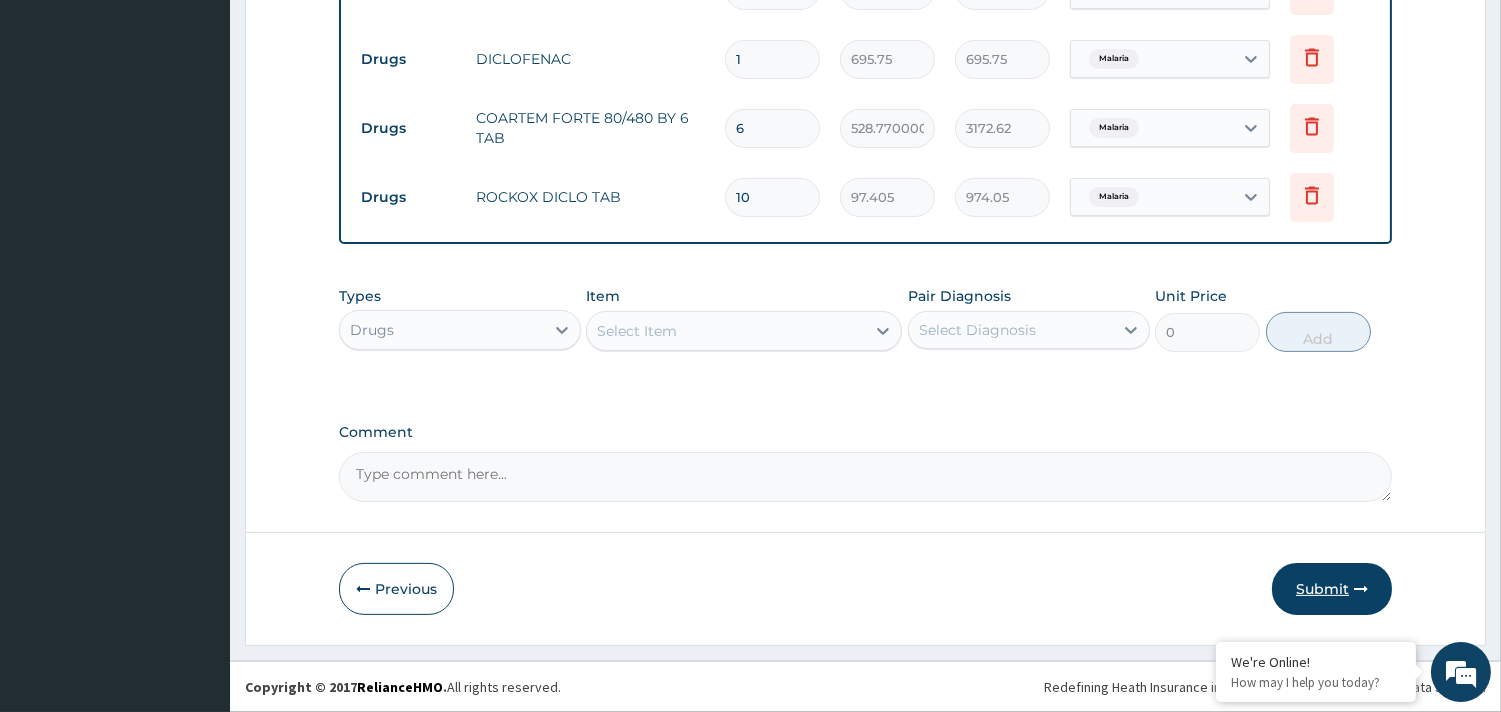 click on "Submit" at bounding box center [1332, 589] 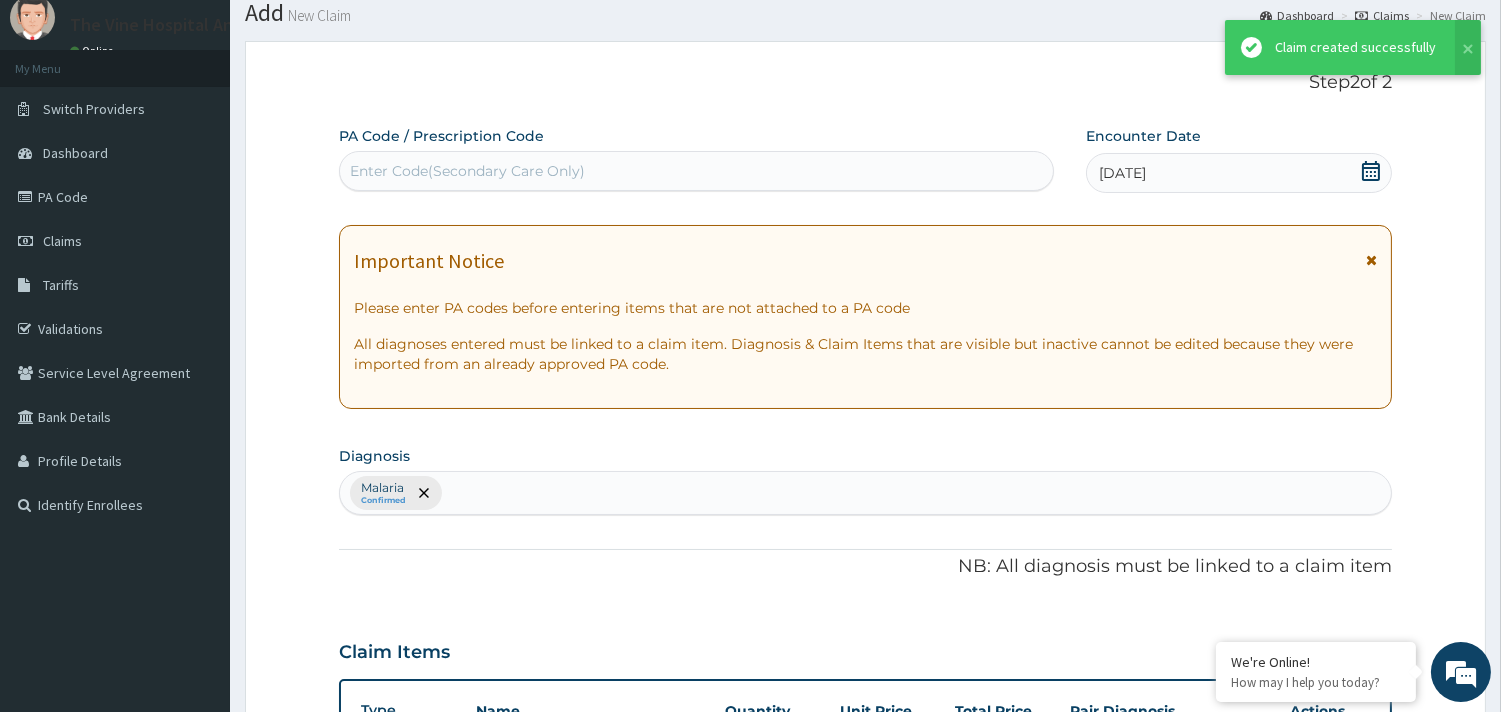 scroll, scrollTop: 991, scrollLeft: 0, axis: vertical 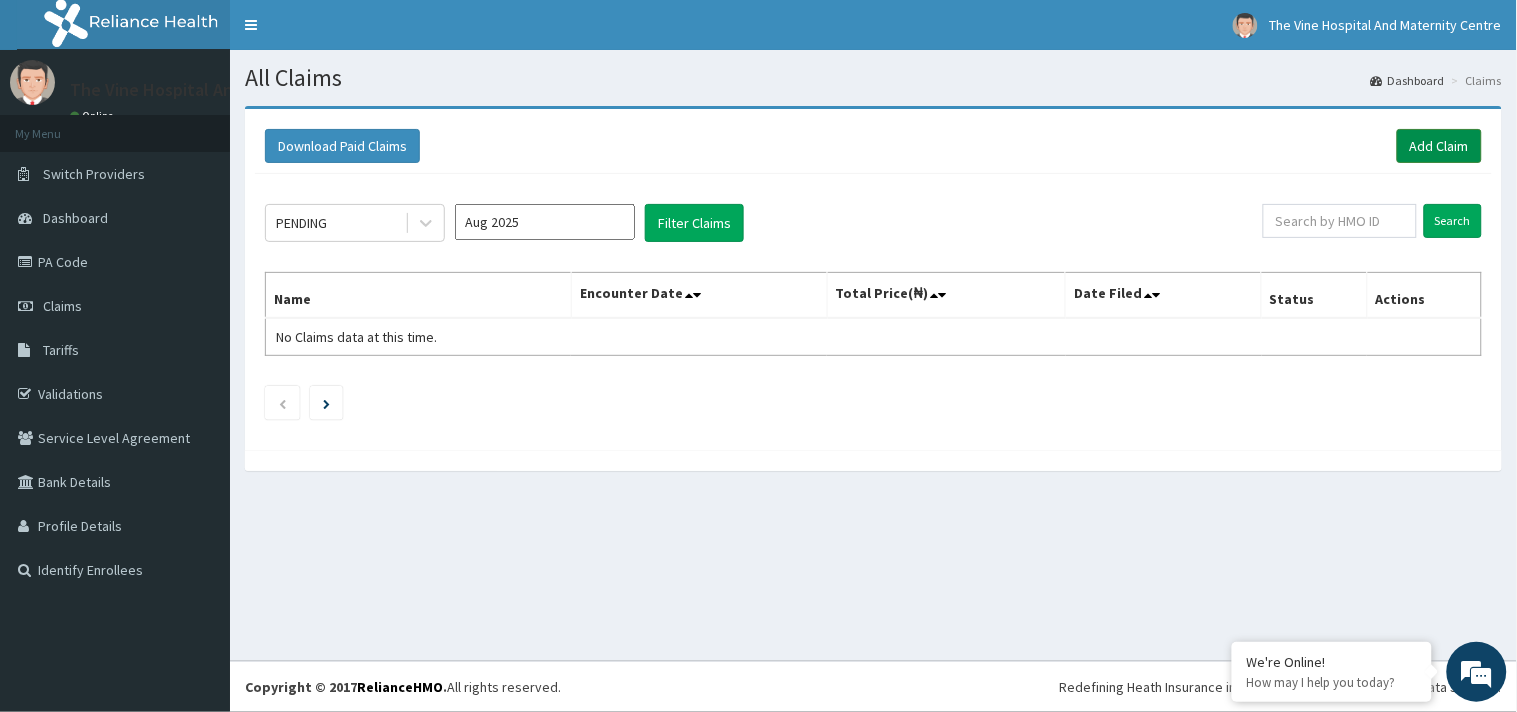 click on "Add Claim" at bounding box center (1439, 146) 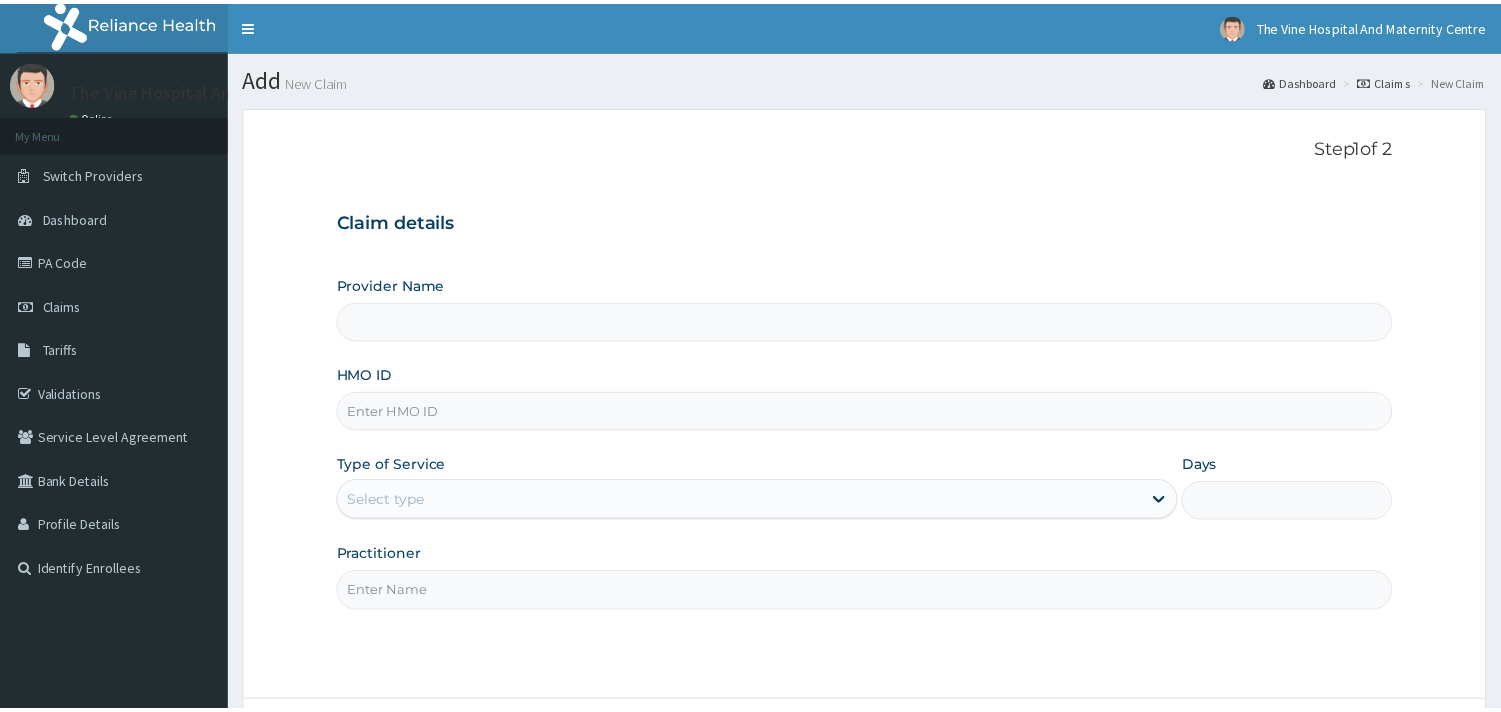 scroll, scrollTop: 0, scrollLeft: 0, axis: both 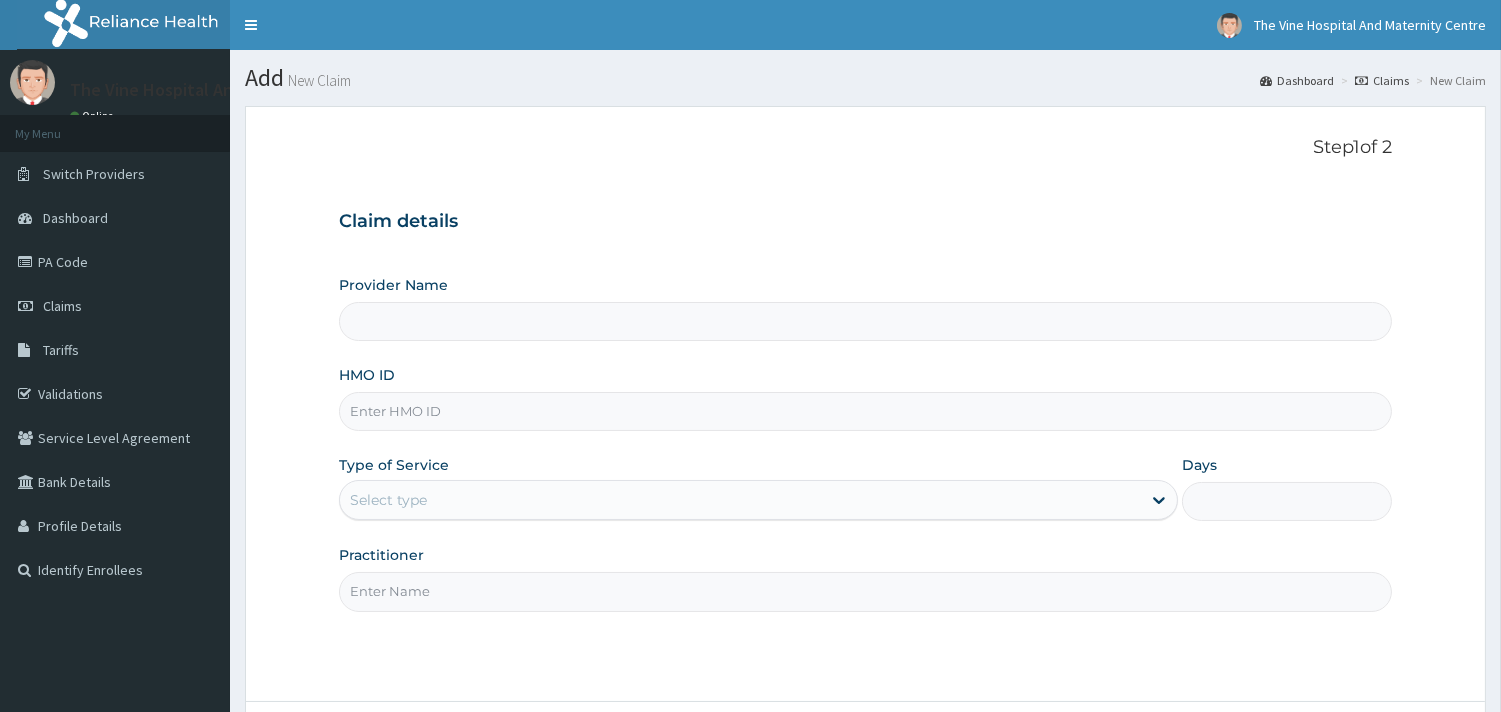 type on "The Vine Hospital And Maternity Centre" 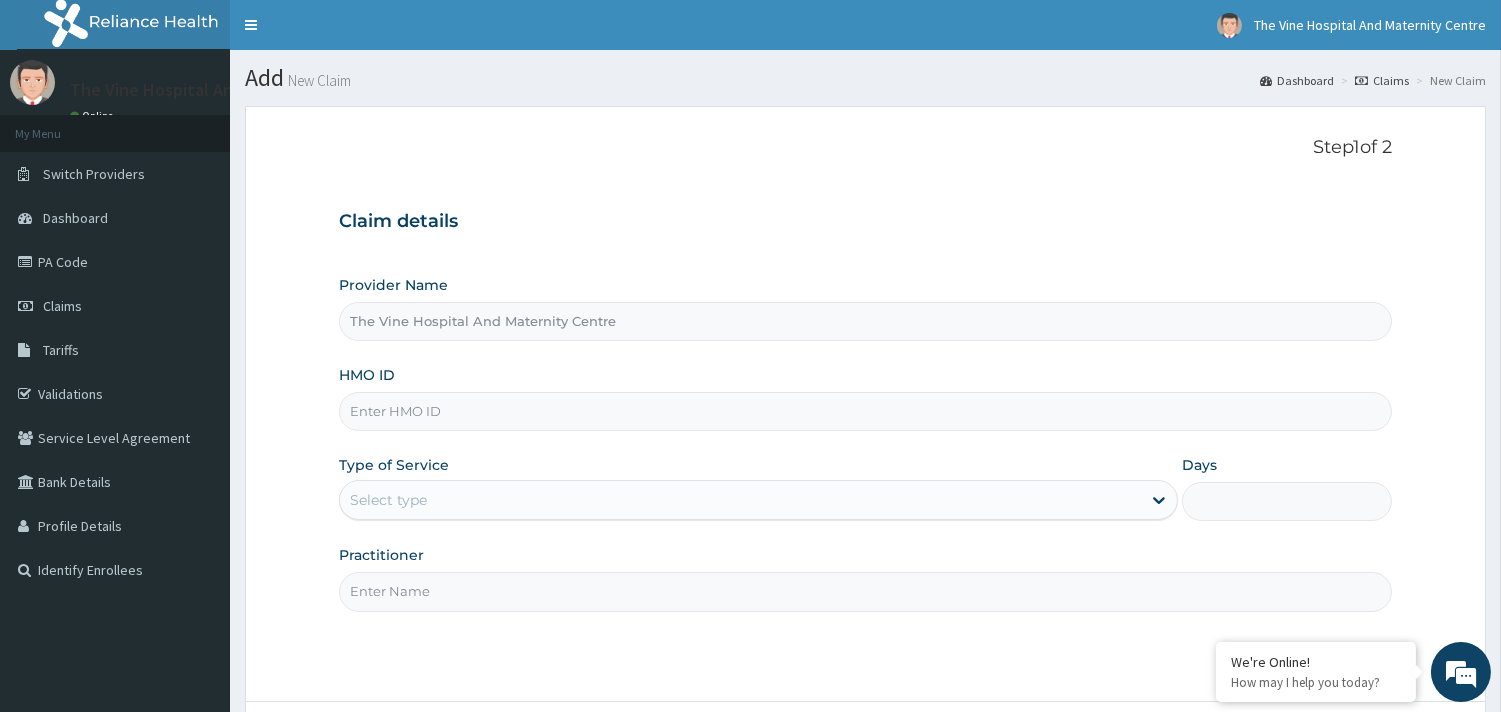 scroll, scrollTop: 0, scrollLeft: 0, axis: both 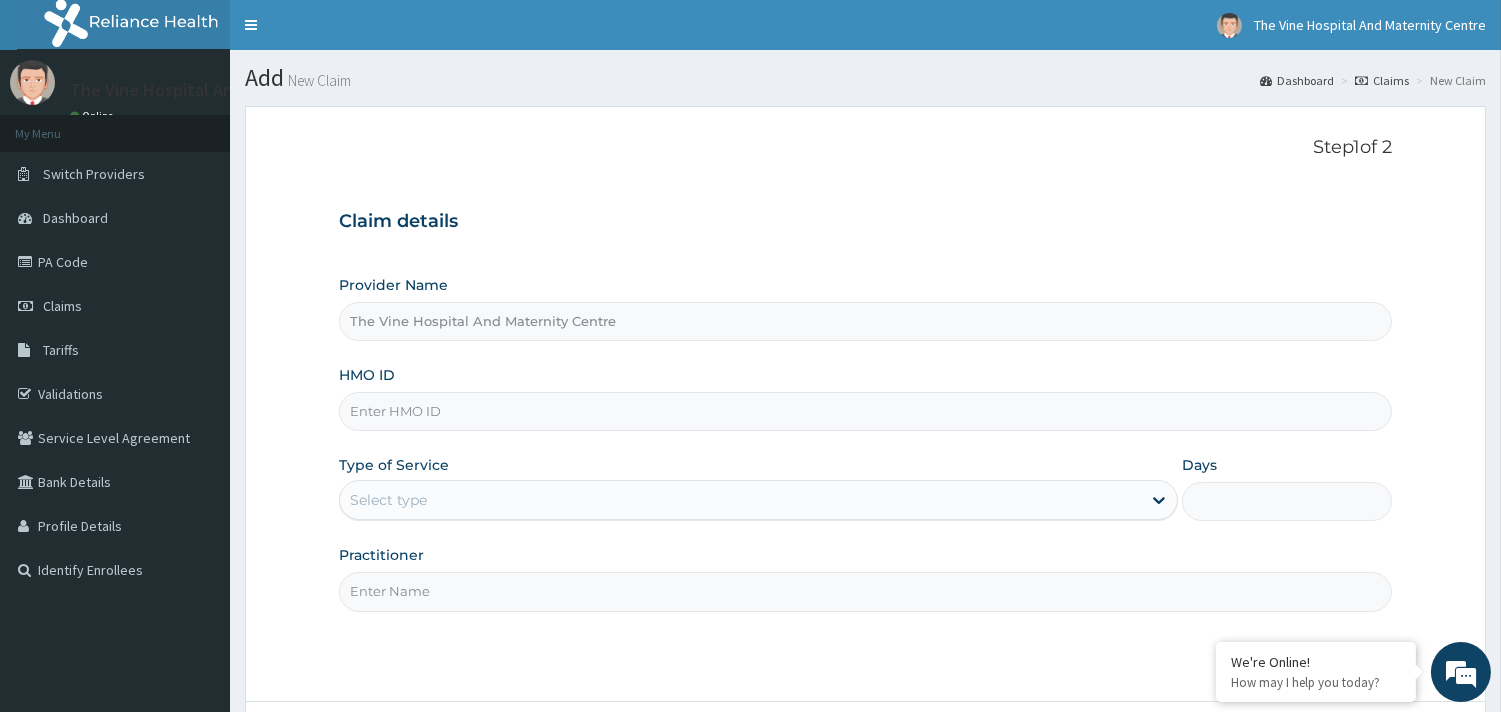 click on "HMO ID" at bounding box center (865, 411) 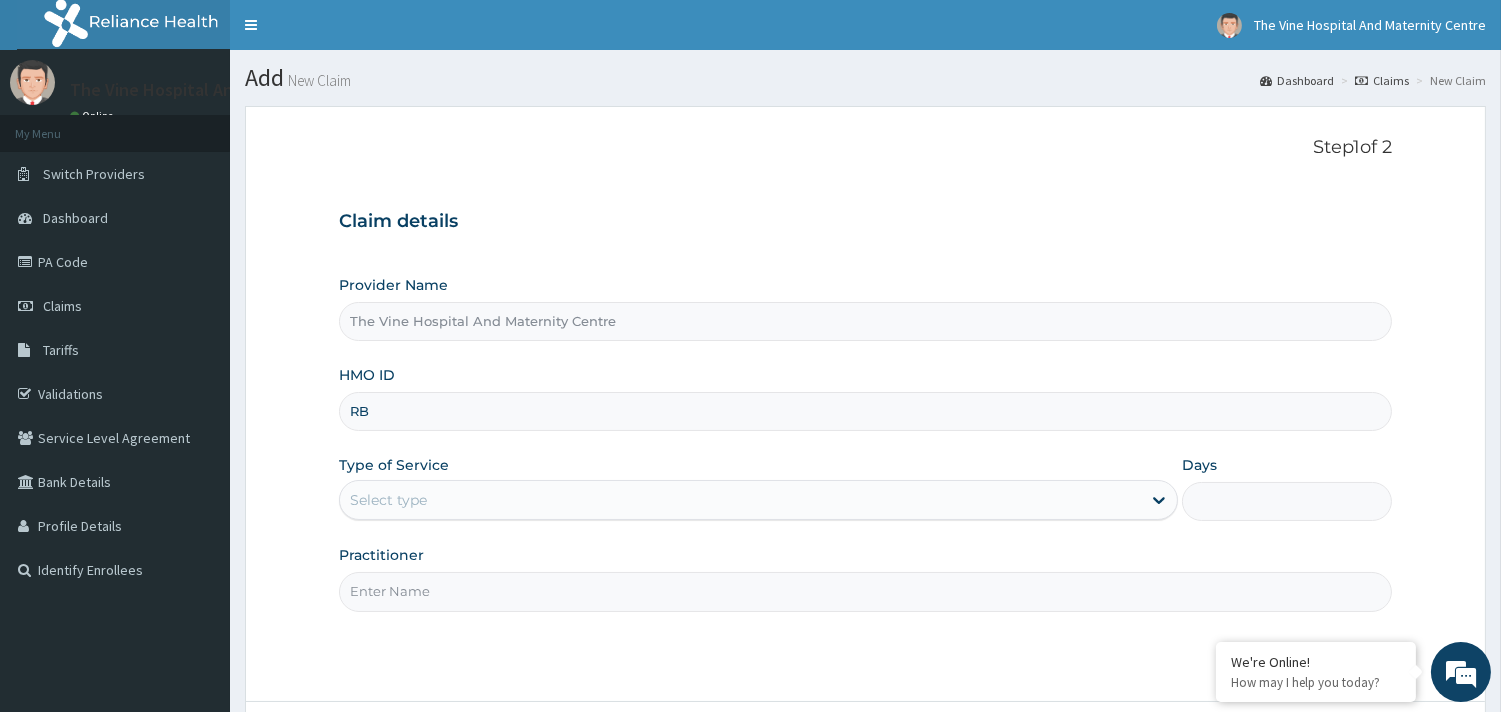 type on "RBN/10151/C" 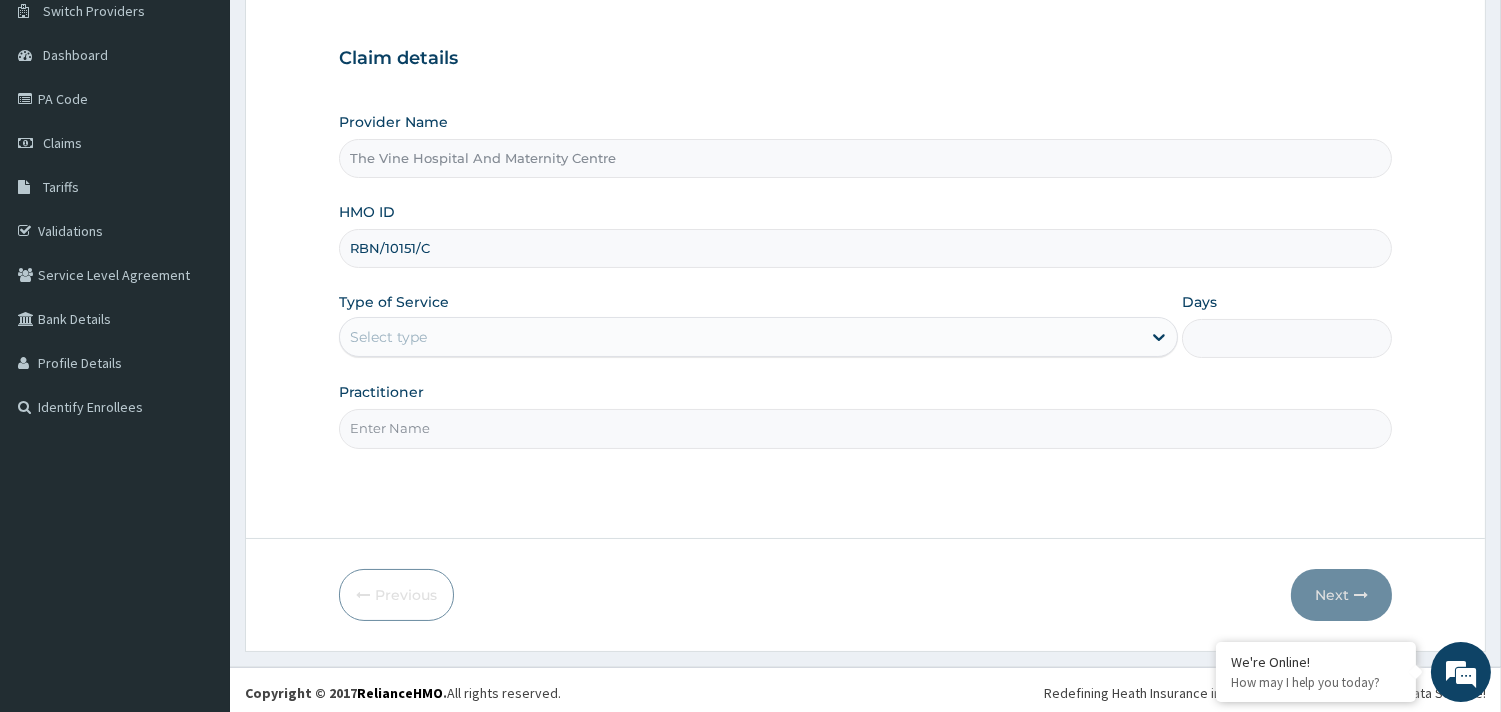 scroll, scrollTop: 170, scrollLeft: 0, axis: vertical 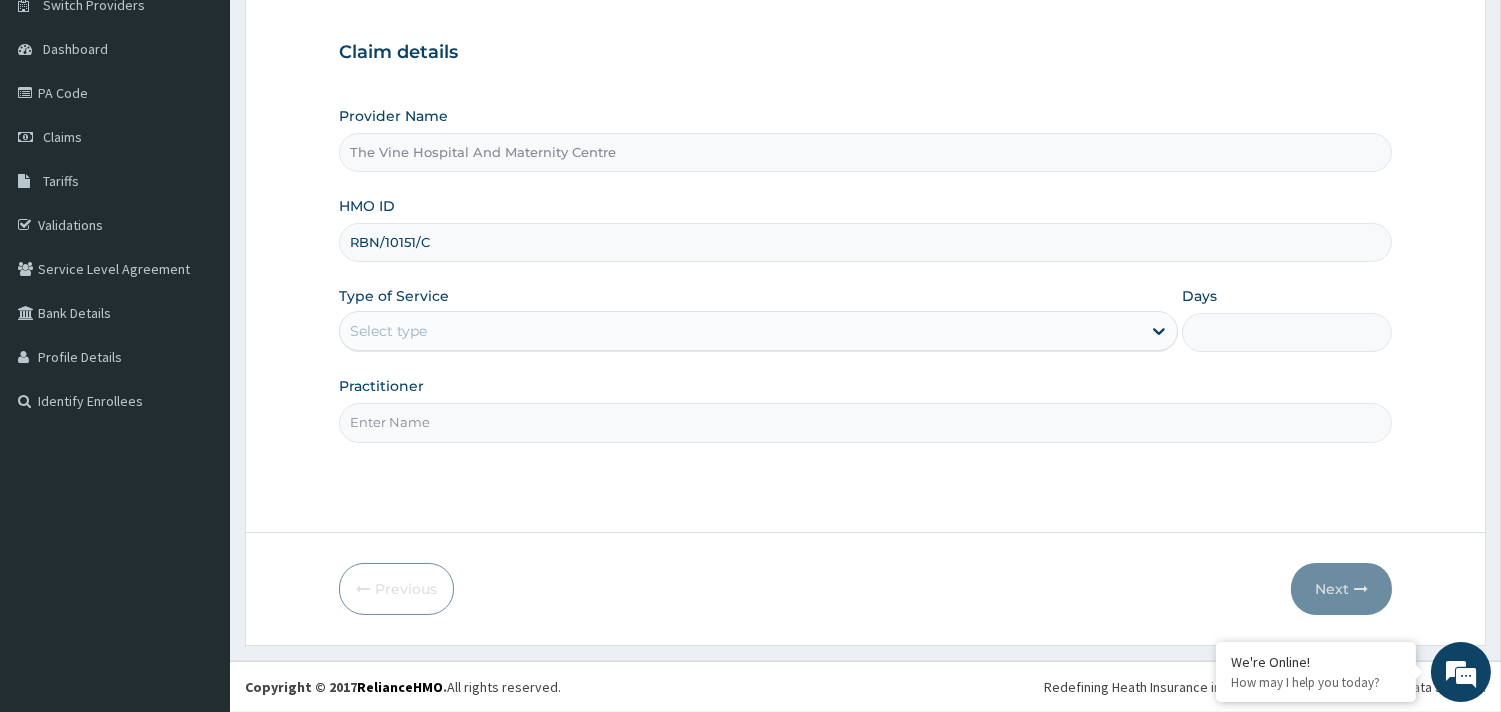 click on "Select type" at bounding box center (388, 331) 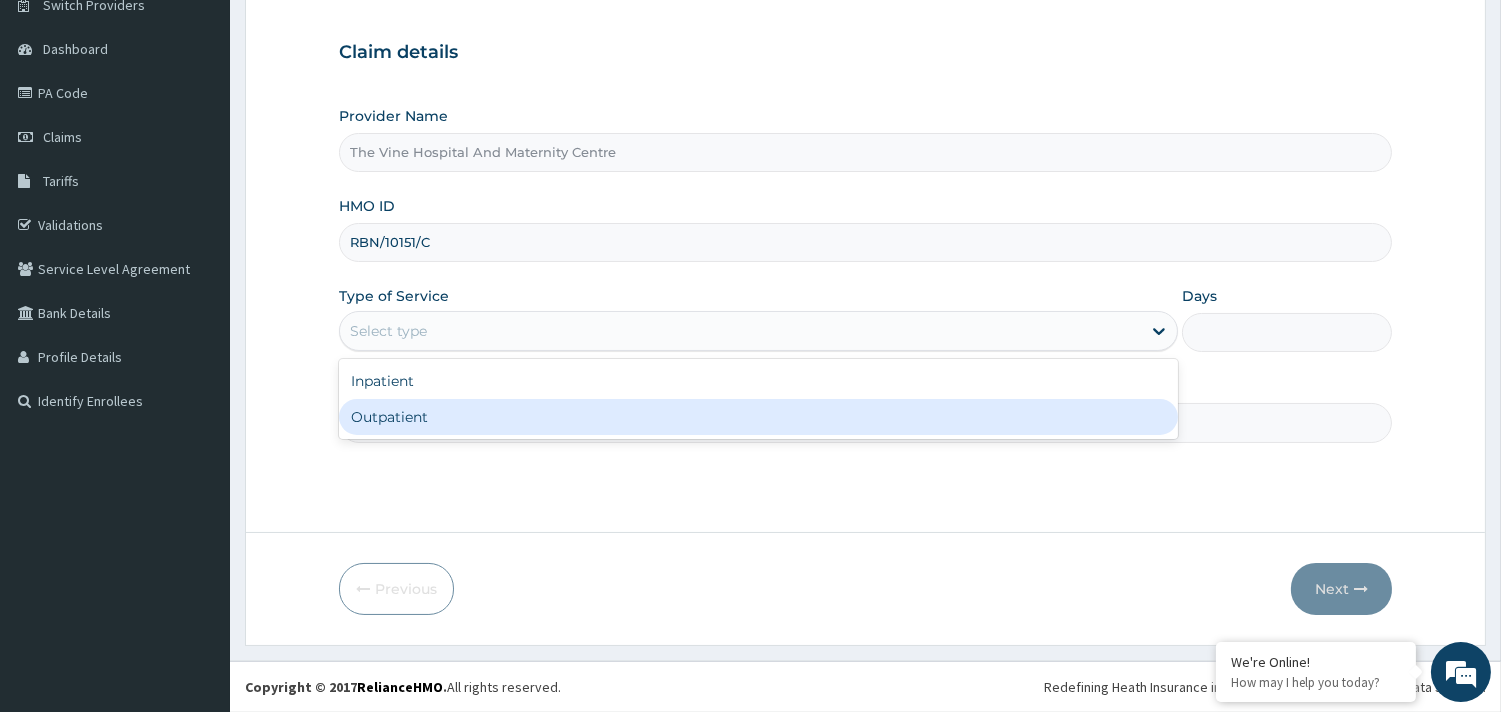 click on "Outpatient" at bounding box center (758, 417) 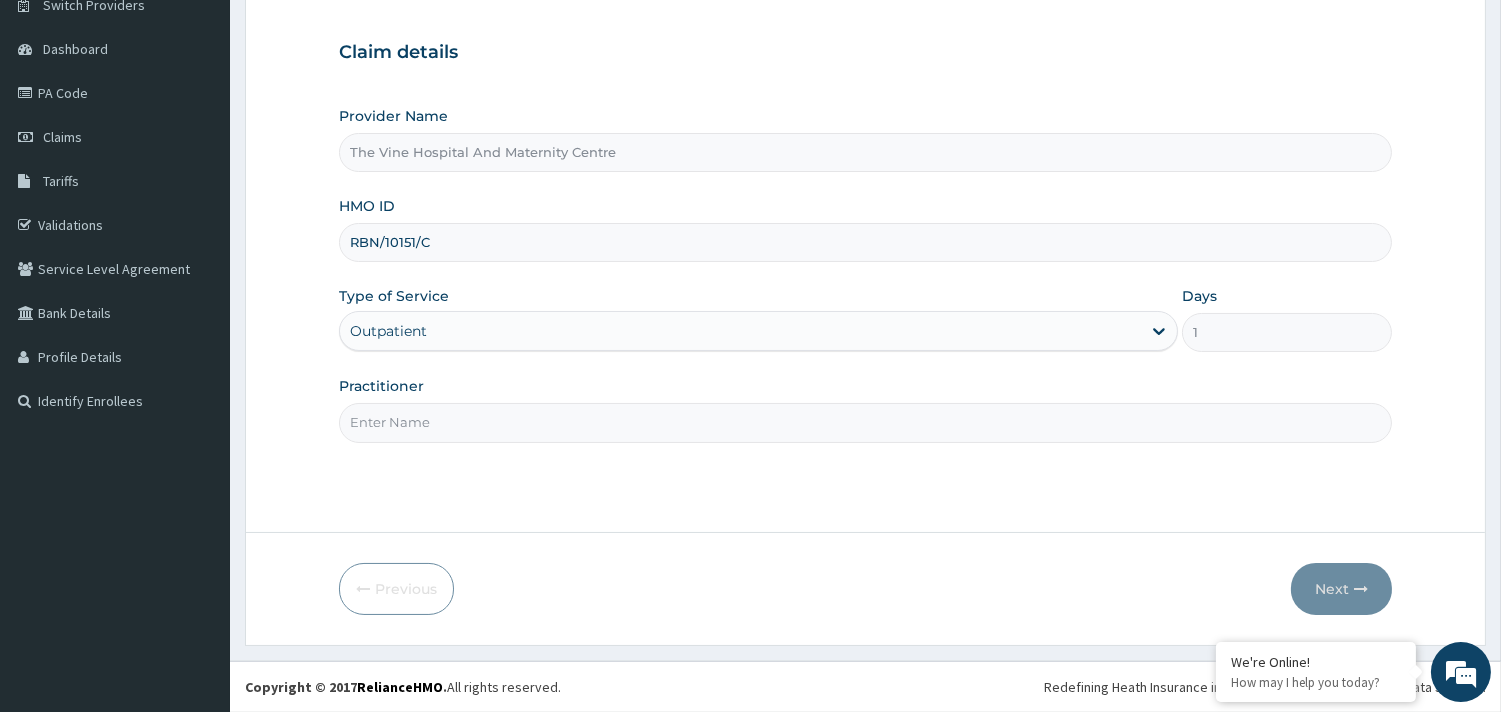 drag, startPoint x: 386, startPoint y: 408, endPoint x: 471, endPoint y: 652, distance: 258.3815 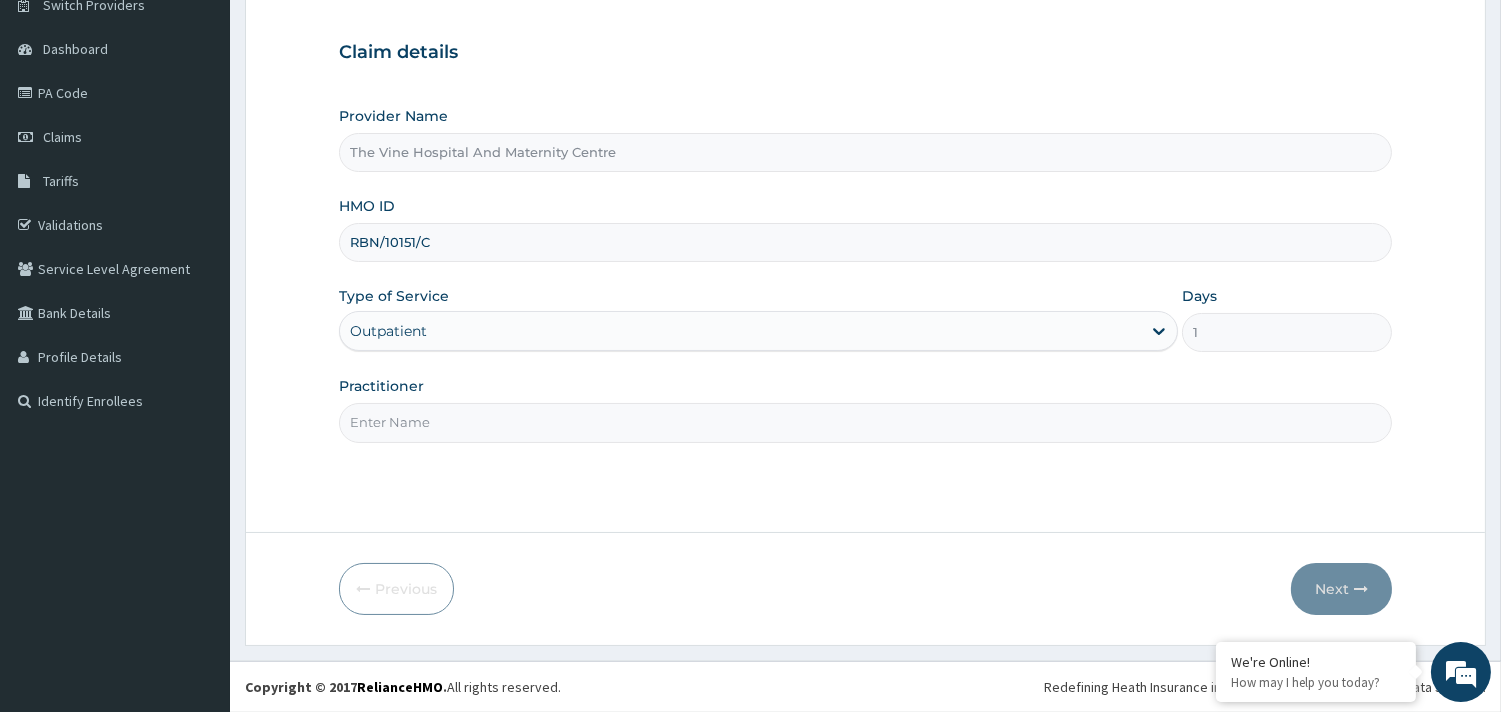 type on "DR PHILLIPS" 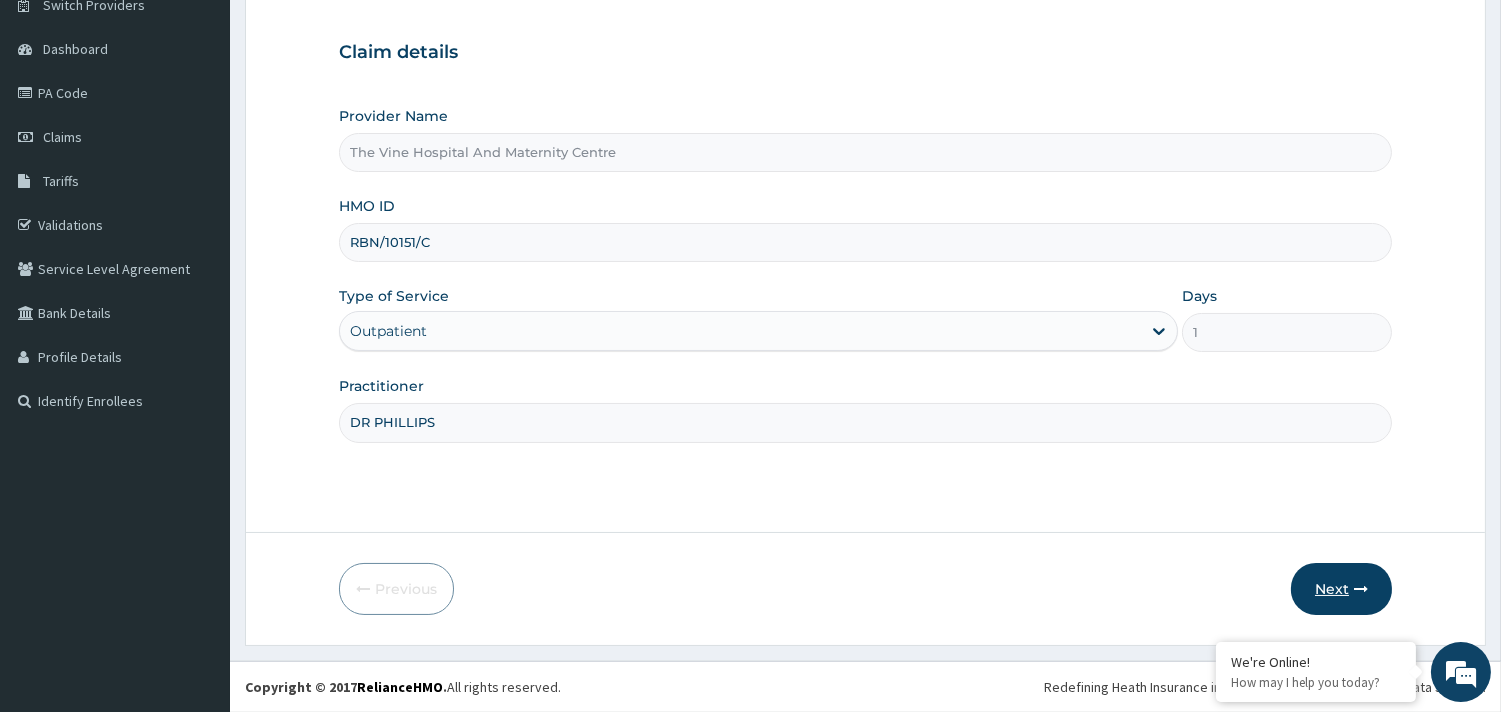 click on "Next" at bounding box center (1341, 589) 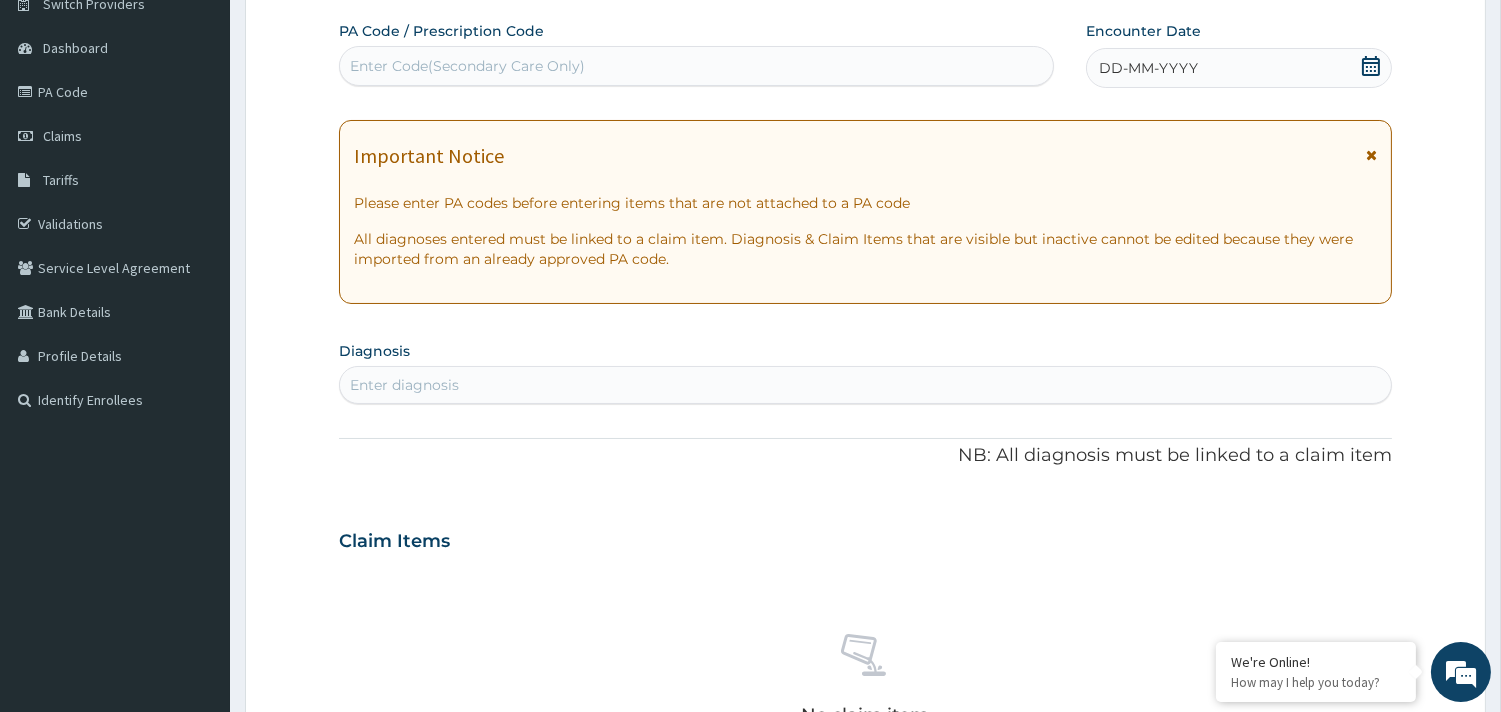 drag, startPoint x: 1370, startPoint y: 64, endPoint x: 1360, endPoint y: 70, distance: 11.661903 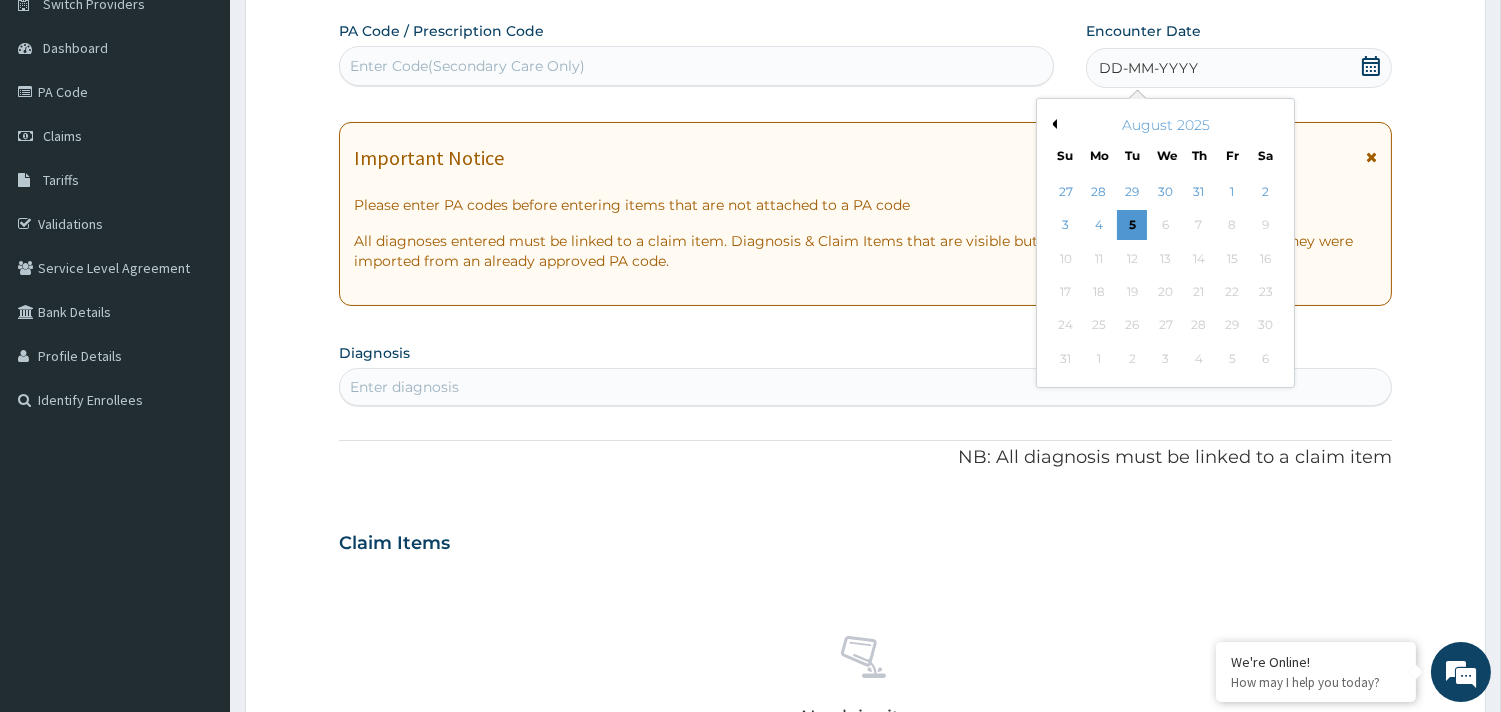 click on "Previous Month" at bounding box center (1052, 124) 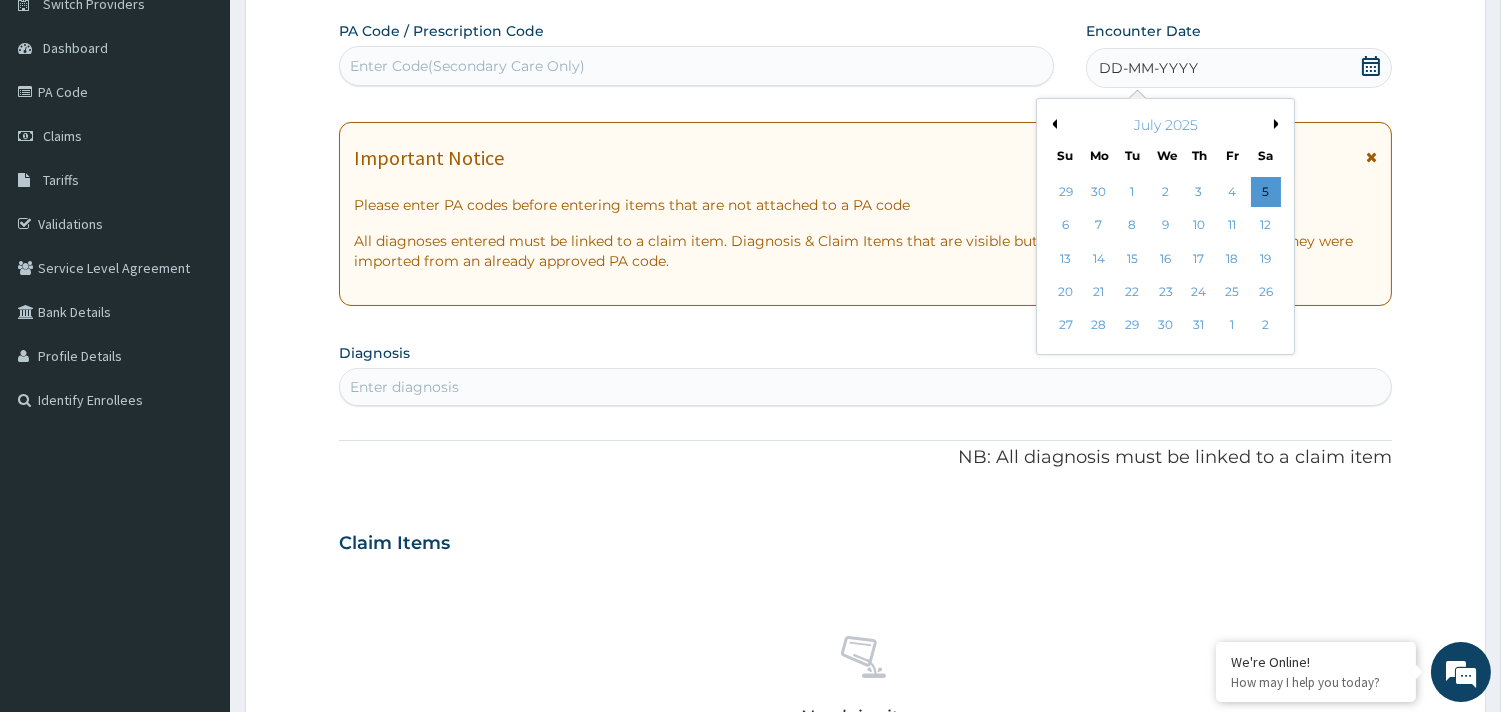 click on "Previous Month" at bounding box center [1052, 124] 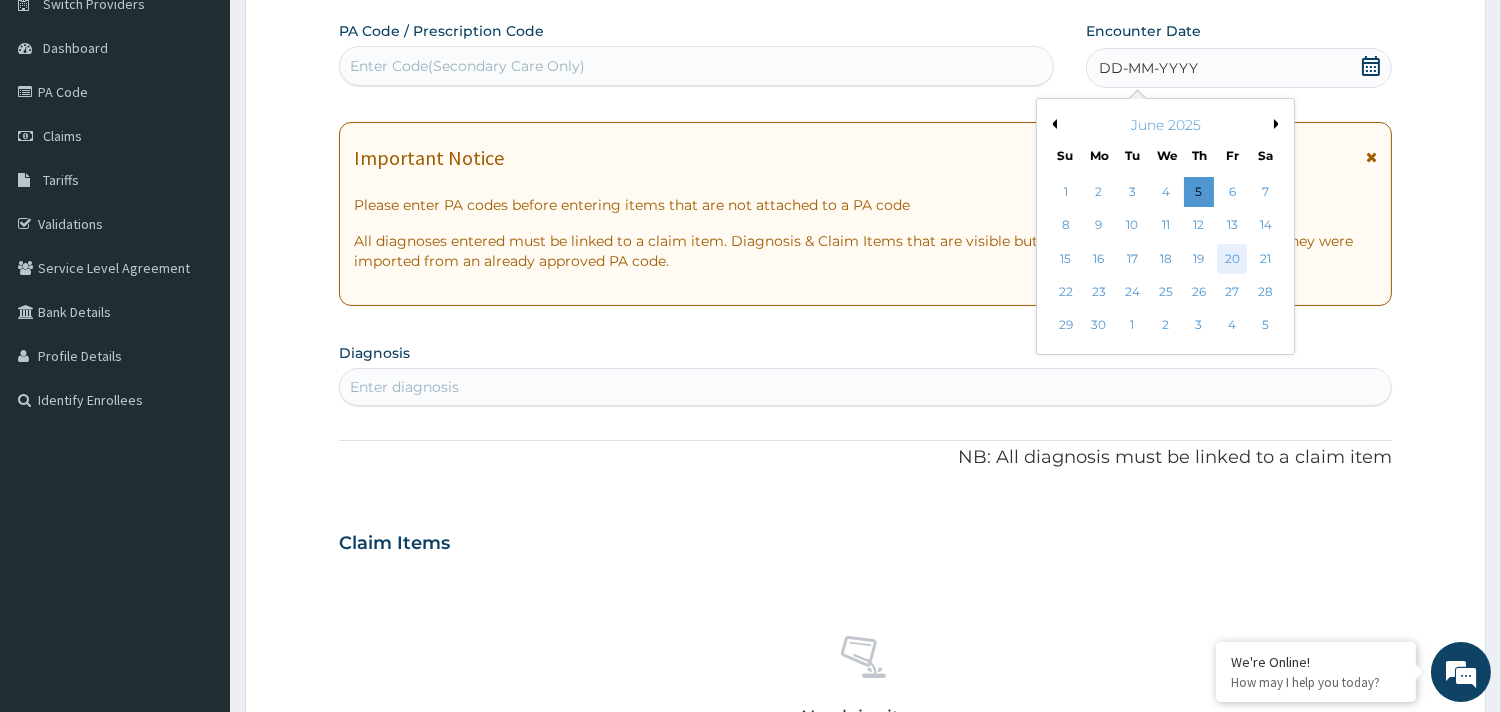 click on "20" at bounding box center (1232, 259) 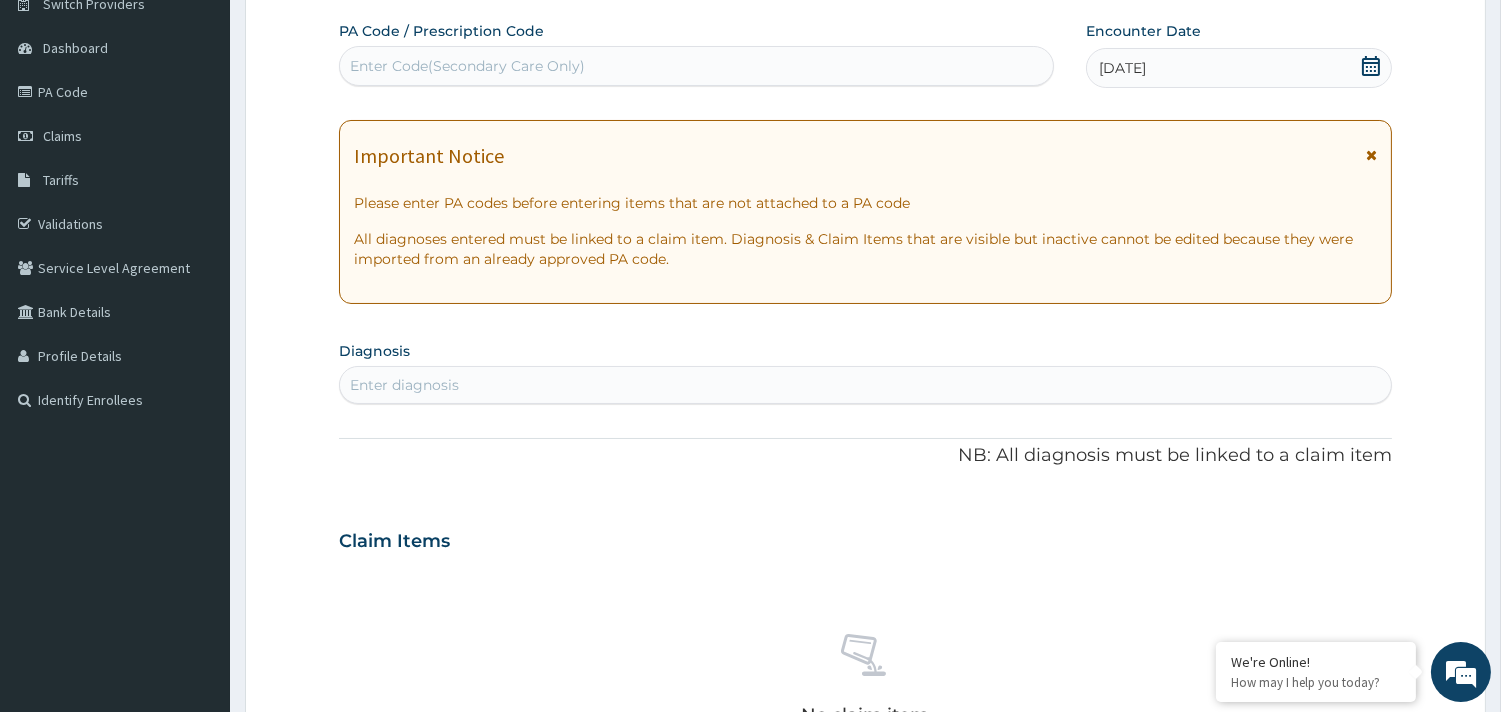 click on "Enter diagnosis" at bounding box center (865, 385) 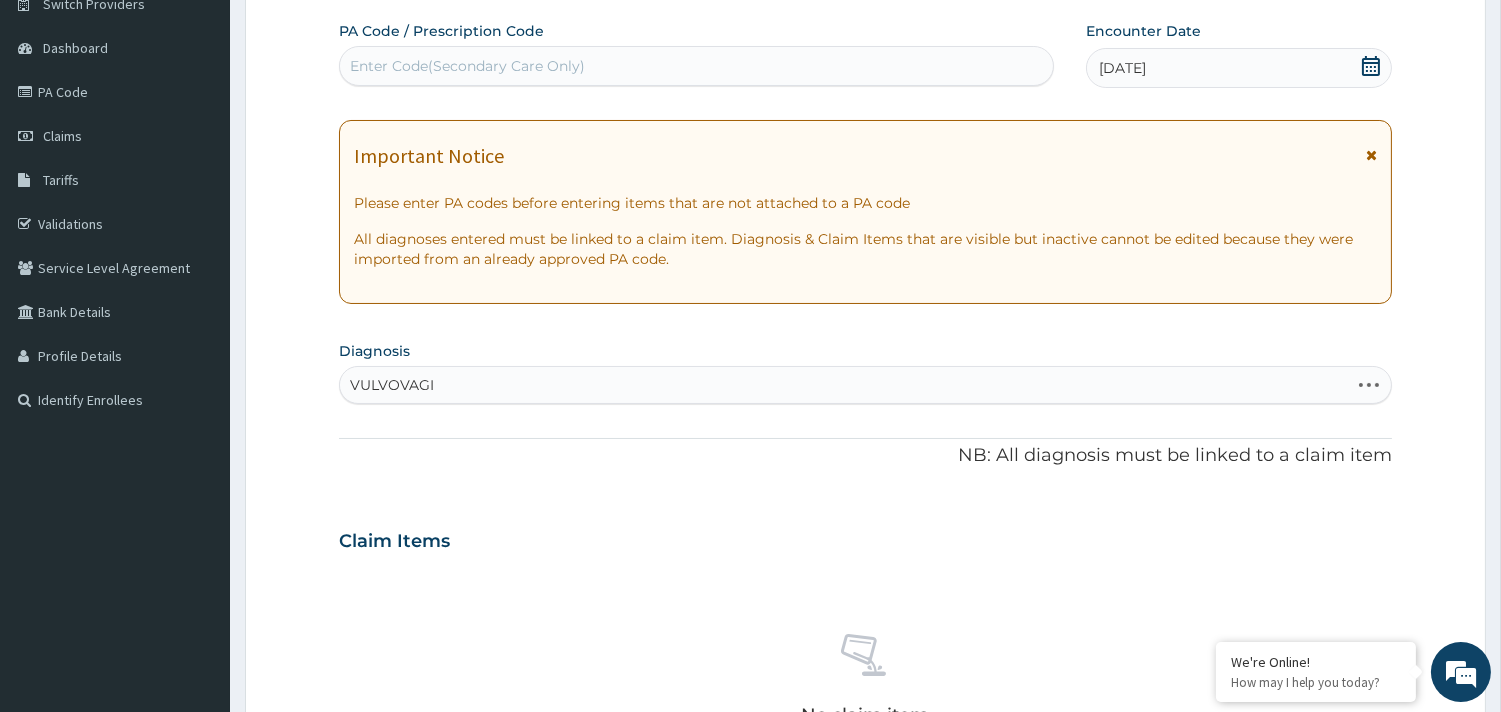 type on "VULVOVAGIN" 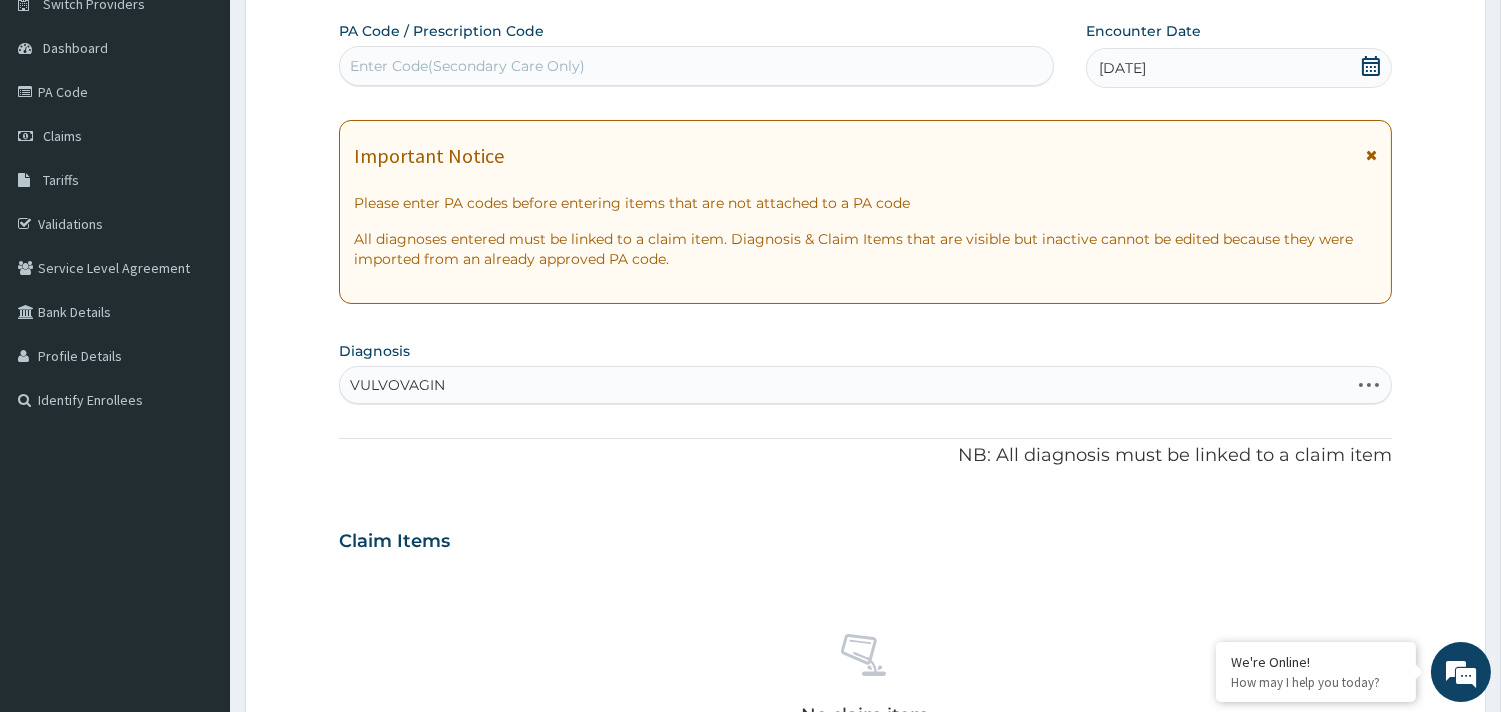 click on "VULVOVAGIN VULVOVAGIN" at bounding box center [844, 385] 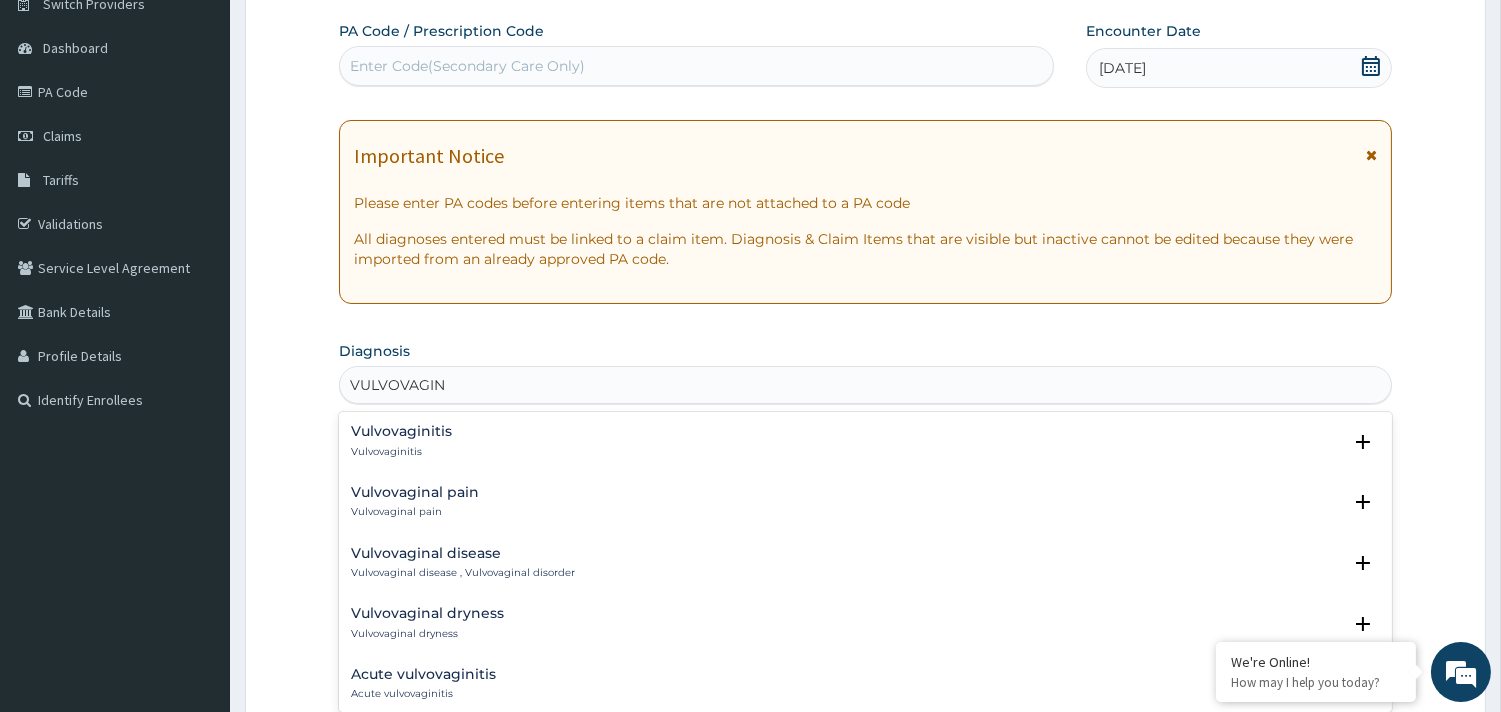 click on "Vulvovaginitis" at bounding box center [401, 431] 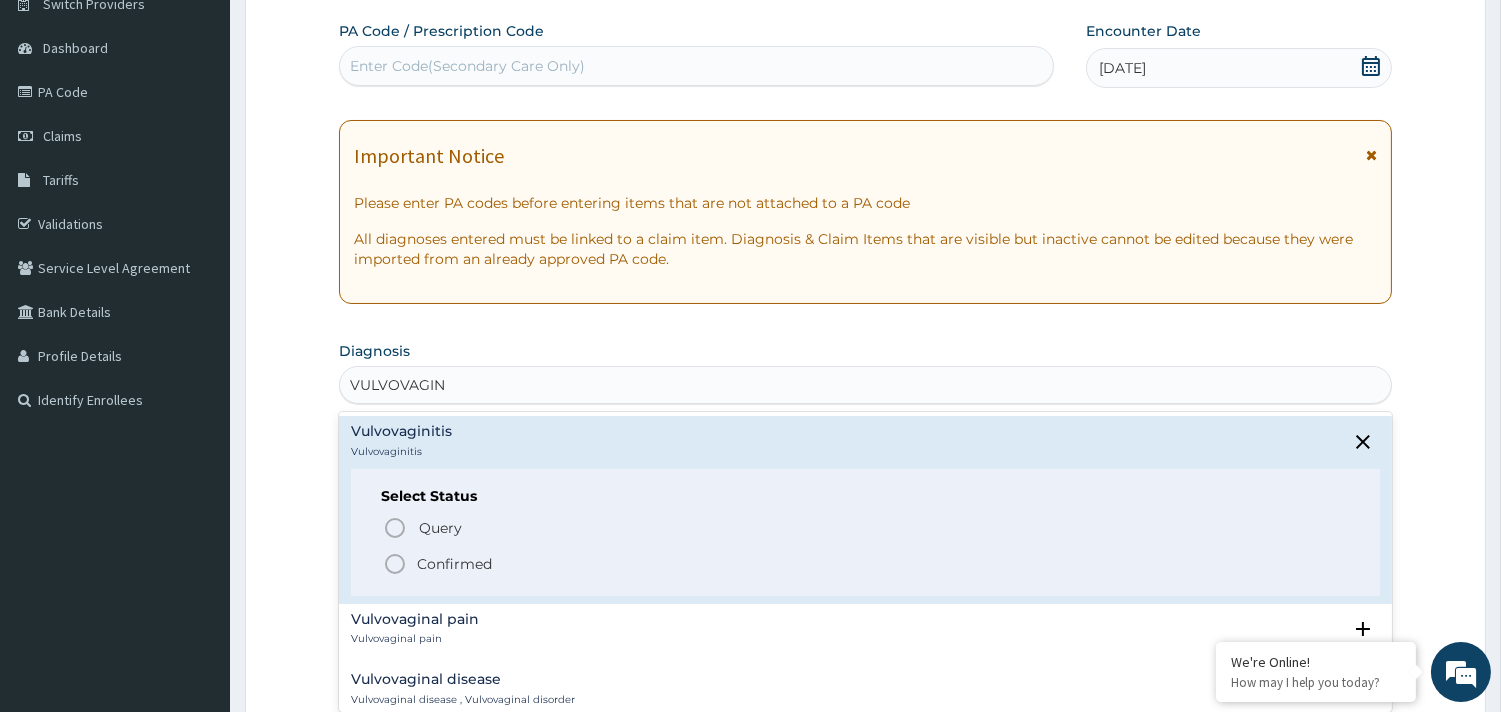 click 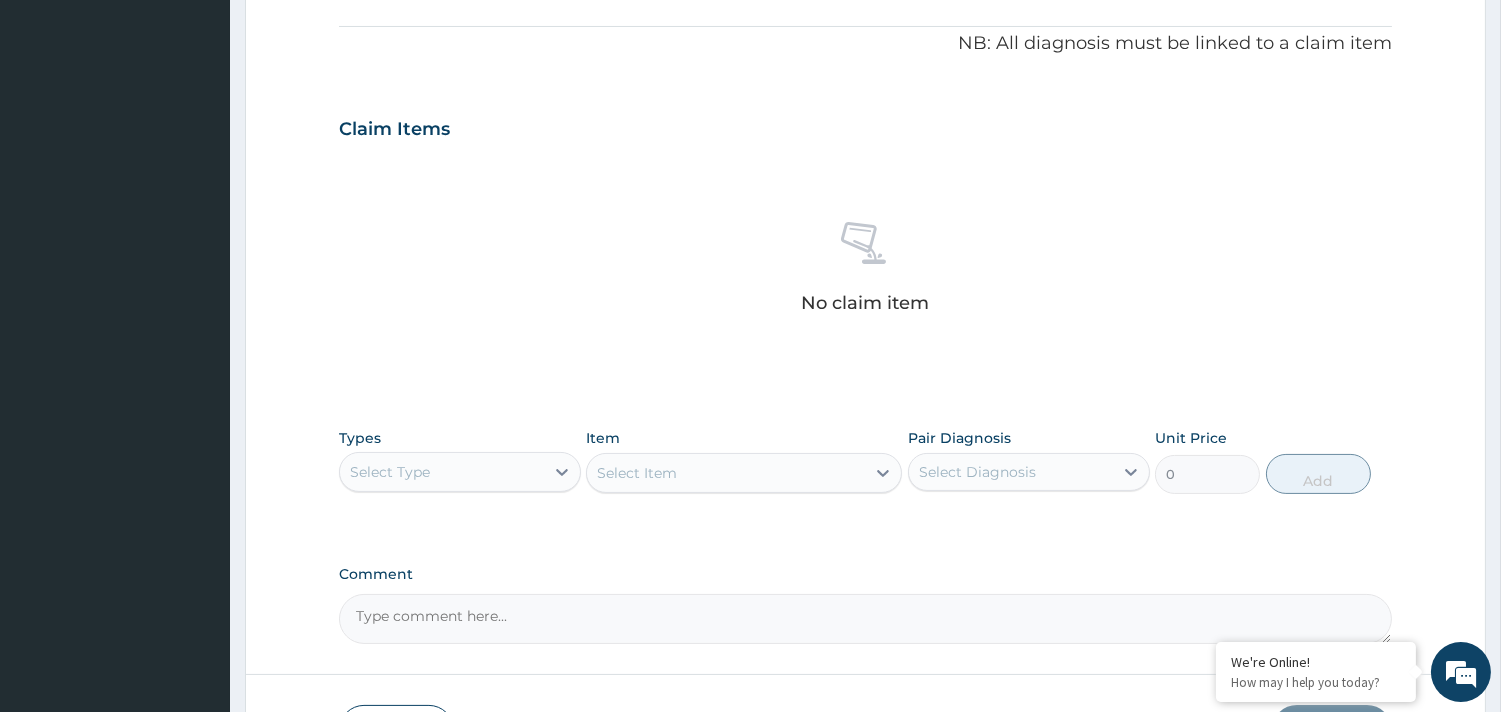 scroll, scrollTop: 614, scrollLeft: 0, axis: vertical 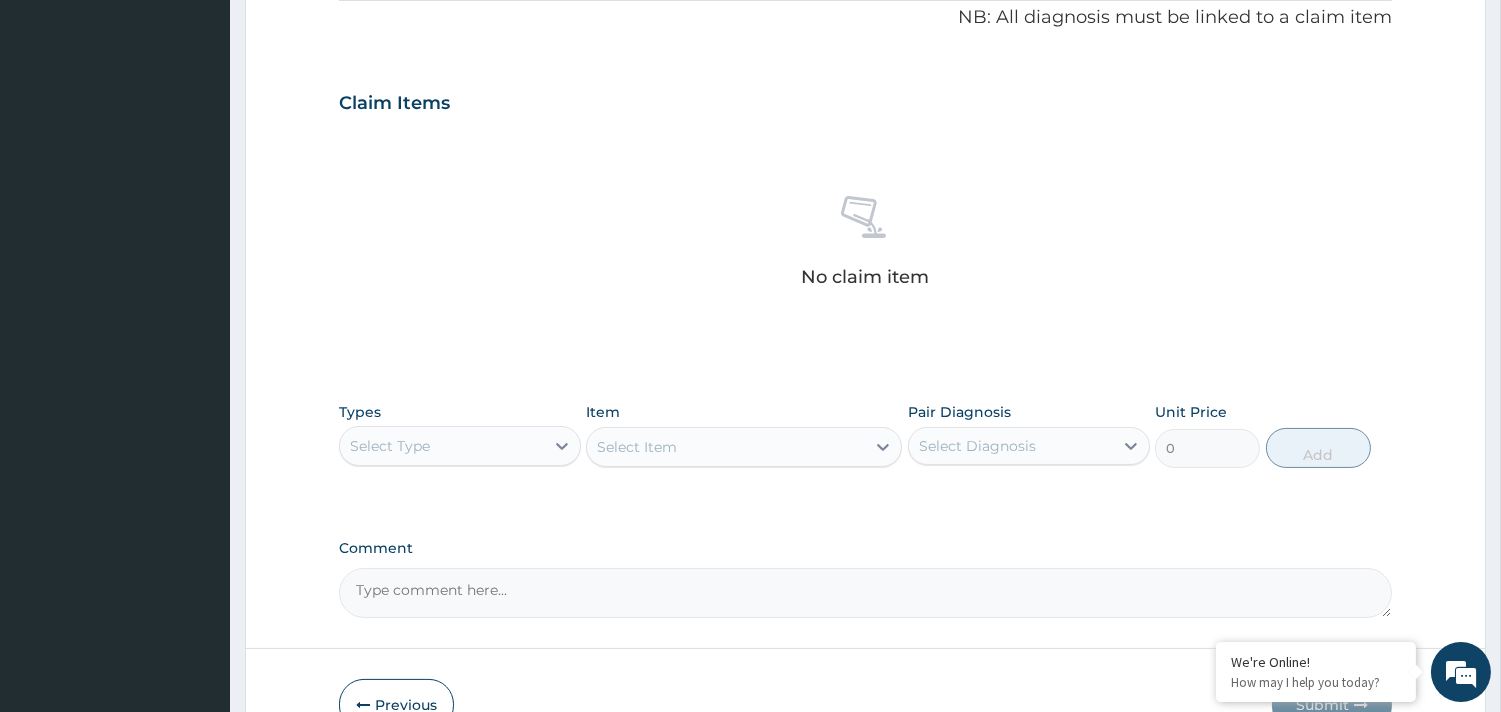 click on "Select Type" at bounding box center (442, 446) 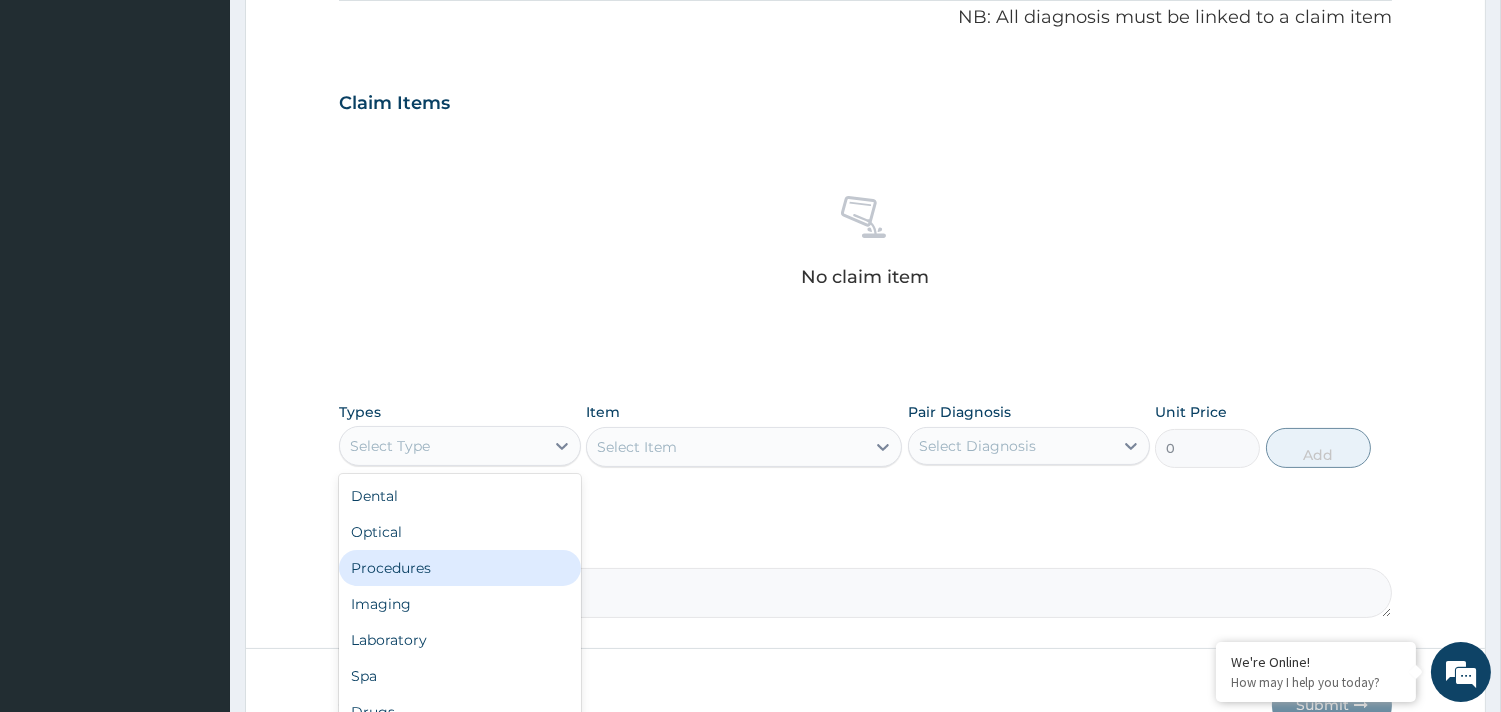 click on "Procedures" at bounding box center [460, 568] 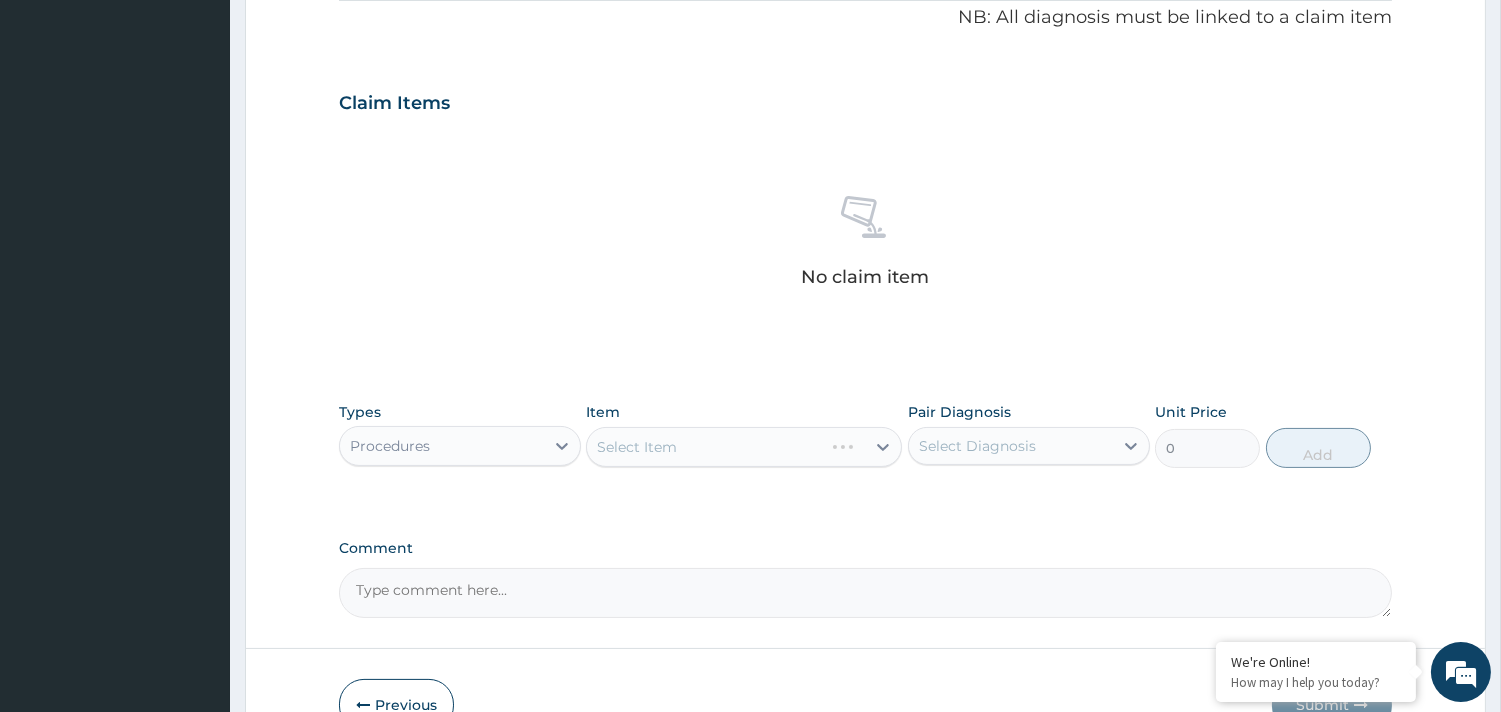 click on "Select Item" at bounding box center [744, 447] 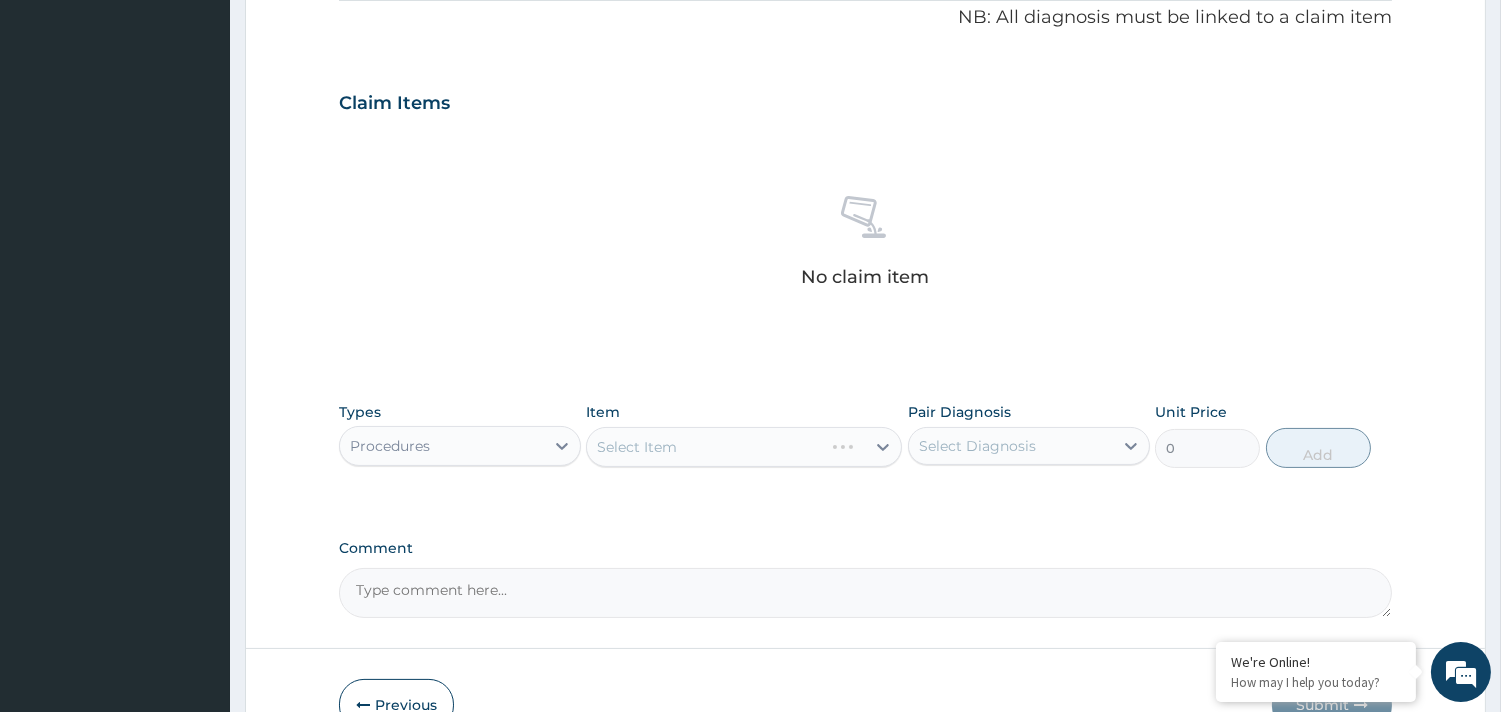 click on "Select Item" at bounding box center (744, 447) 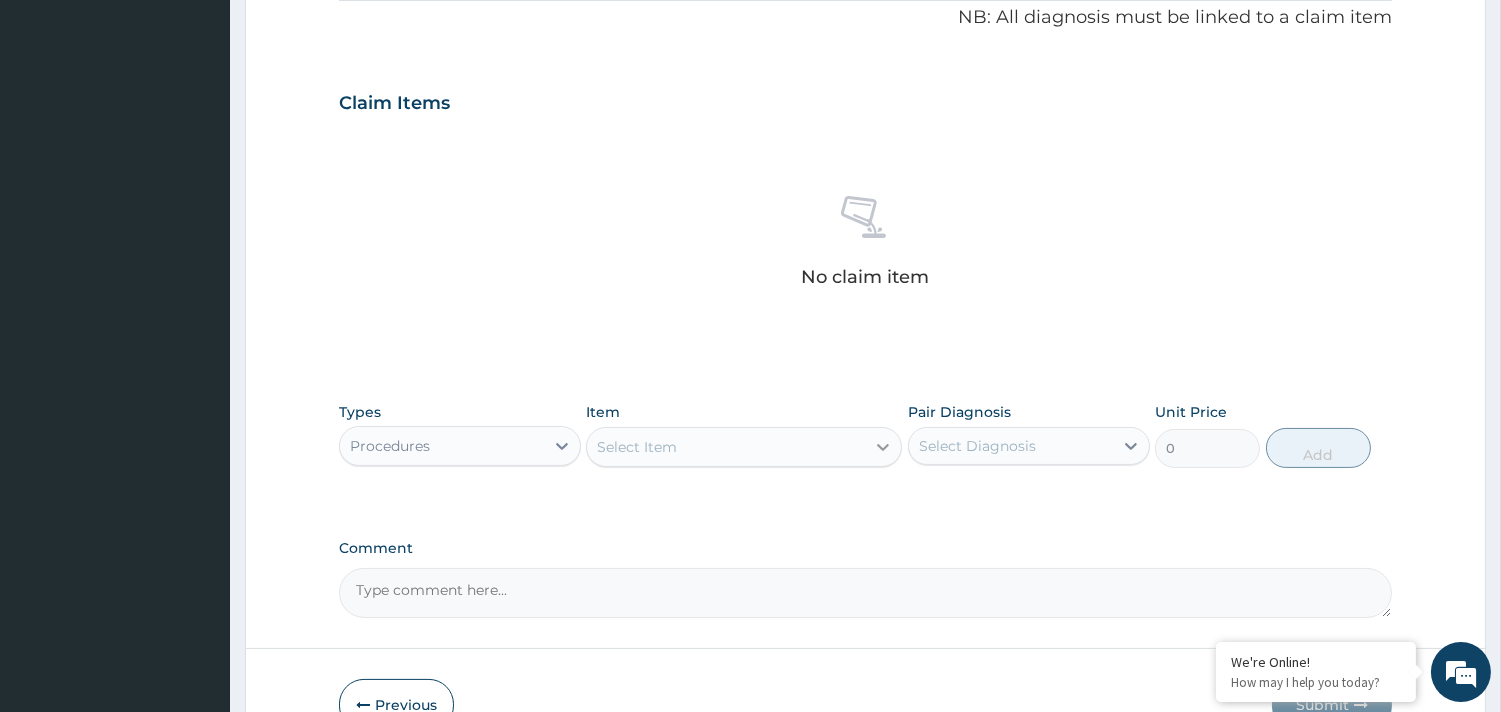 click at bounding box center (883, 447) 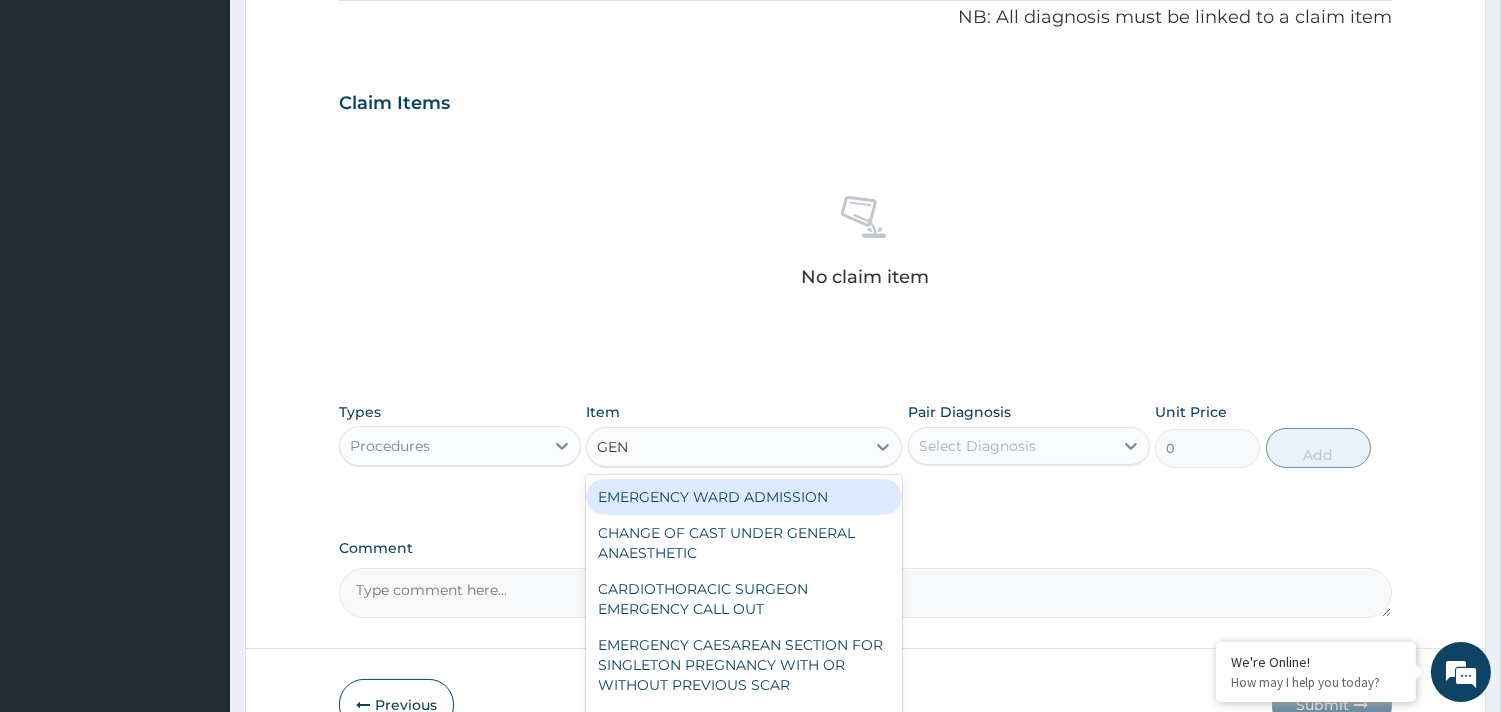 type on "GENE" 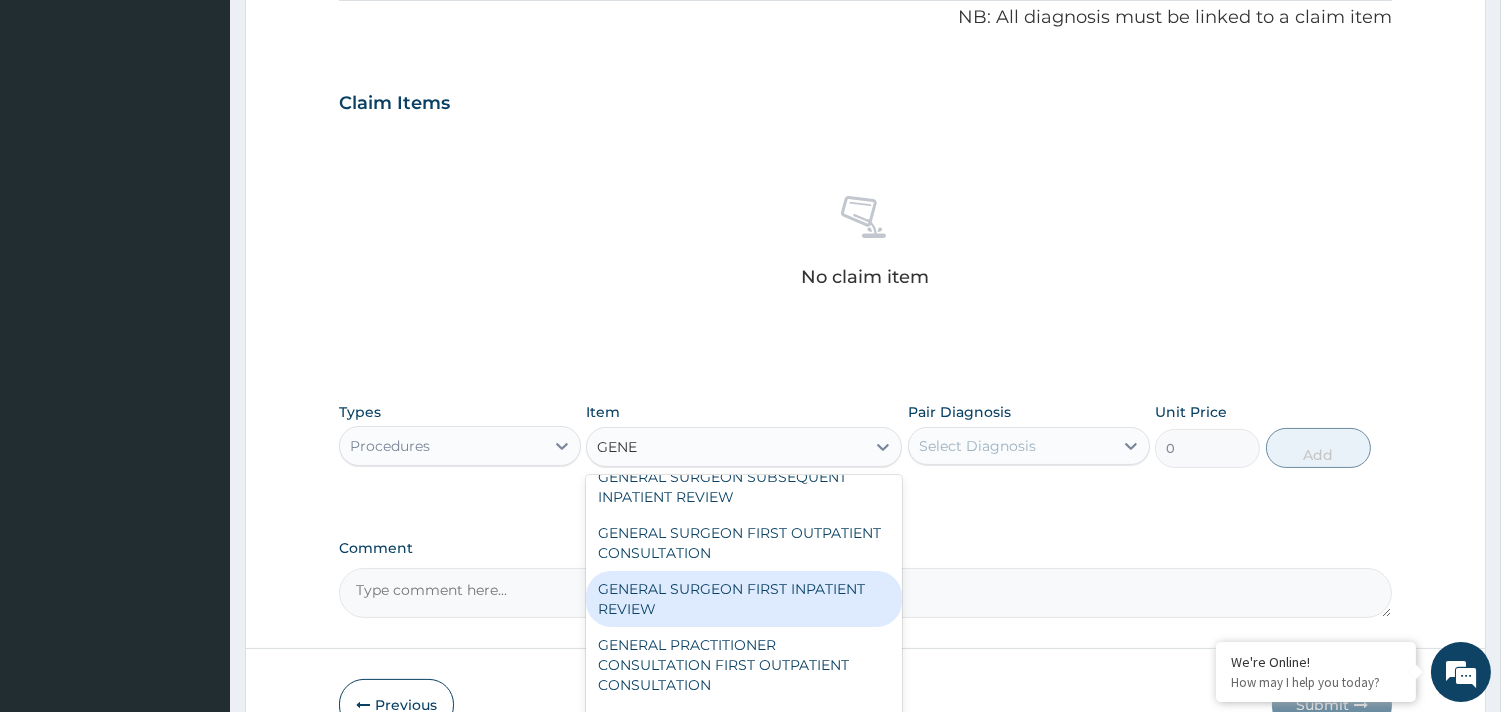 scroll, scrollTop: 222, scrollLeft: 0, axis: vertical 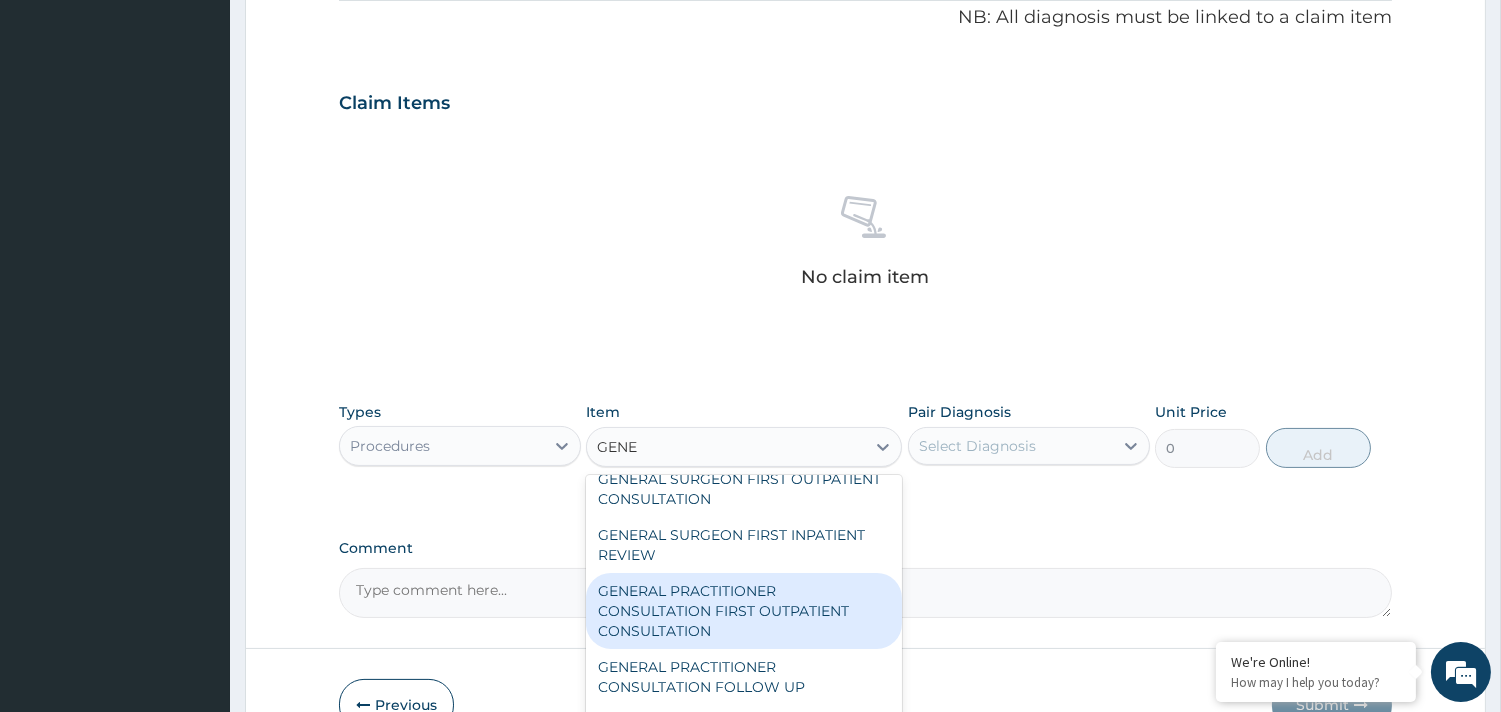 drag, startPoint x: 784, startPoint y: 613, endPoint x: 871, endPoint y: 555, distance: 104.56099 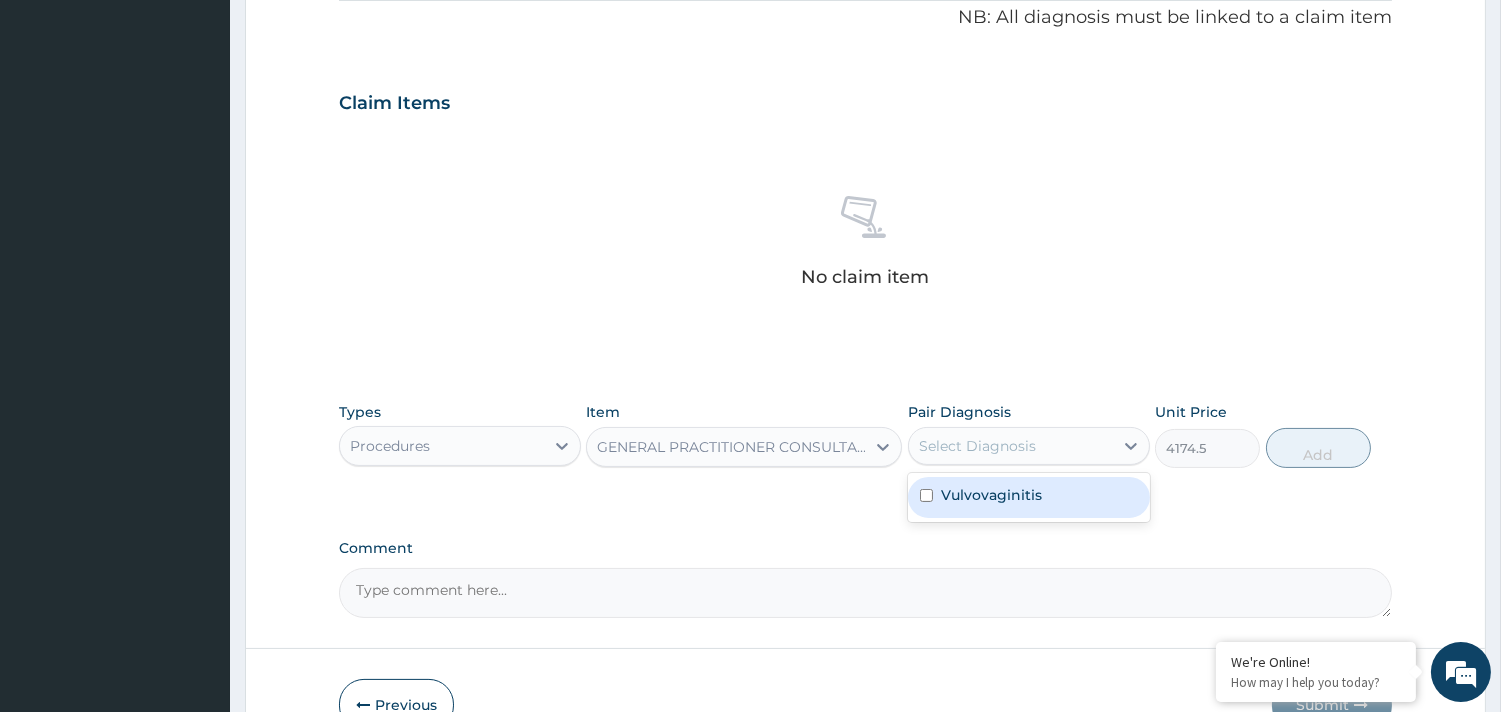 click on "Select Diagnosis" at bounding box center (977, 446) 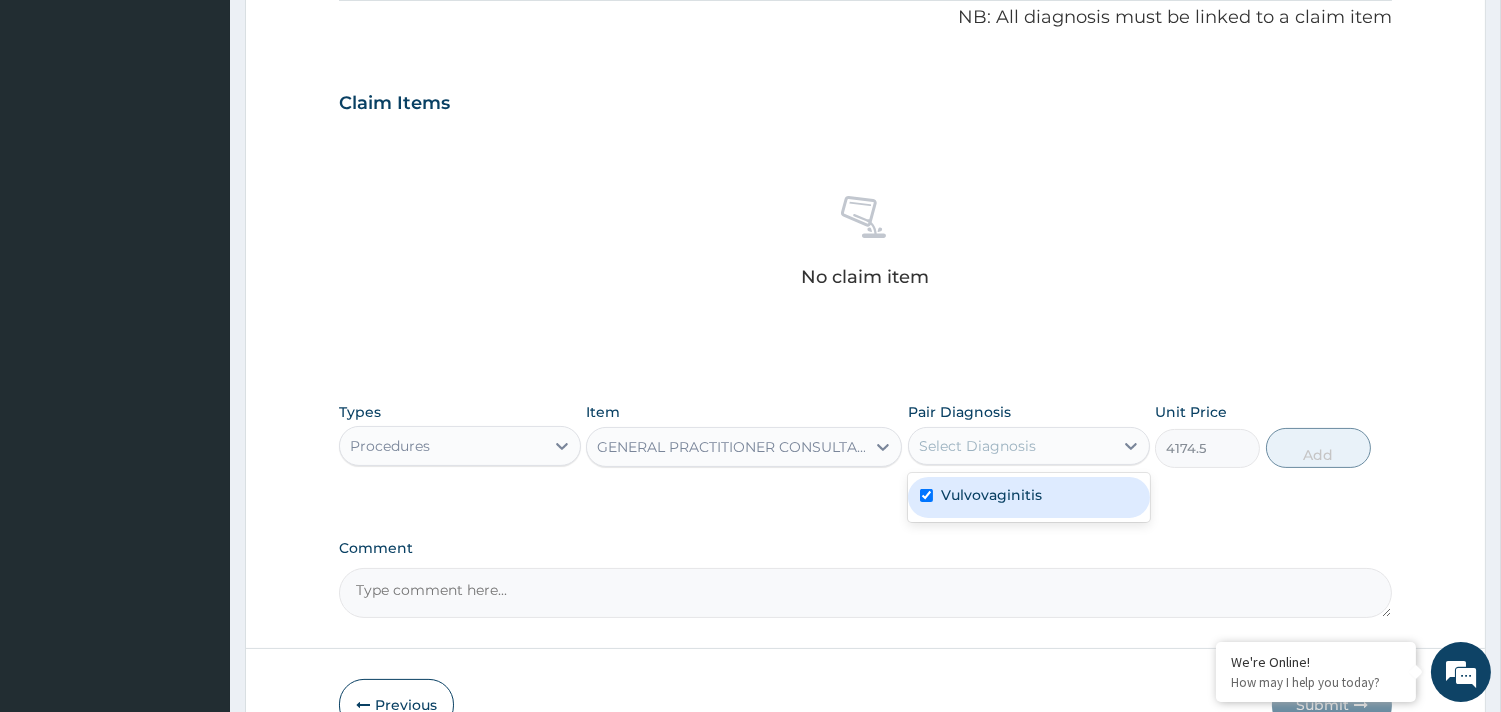 checkbox on "true" 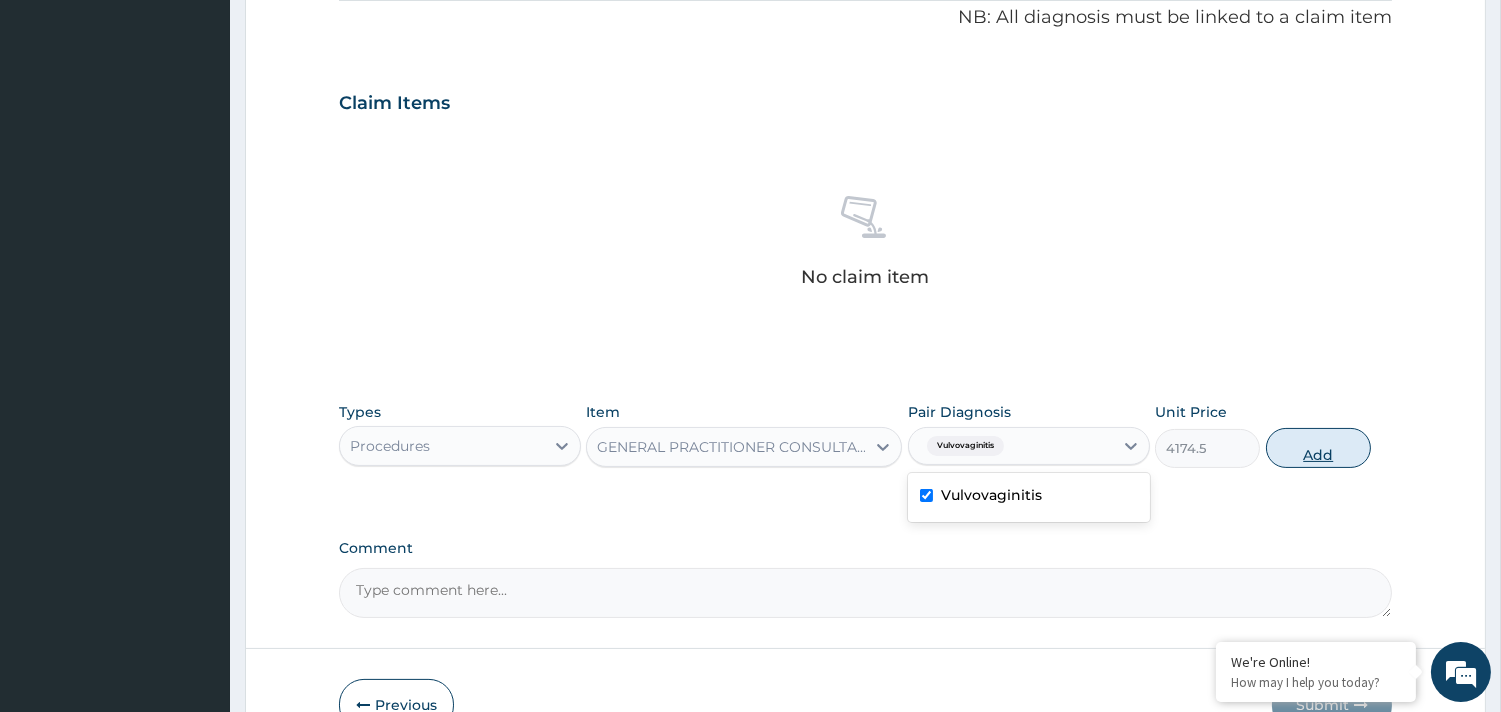 click on "Add" at bounding box center (1318, 448) 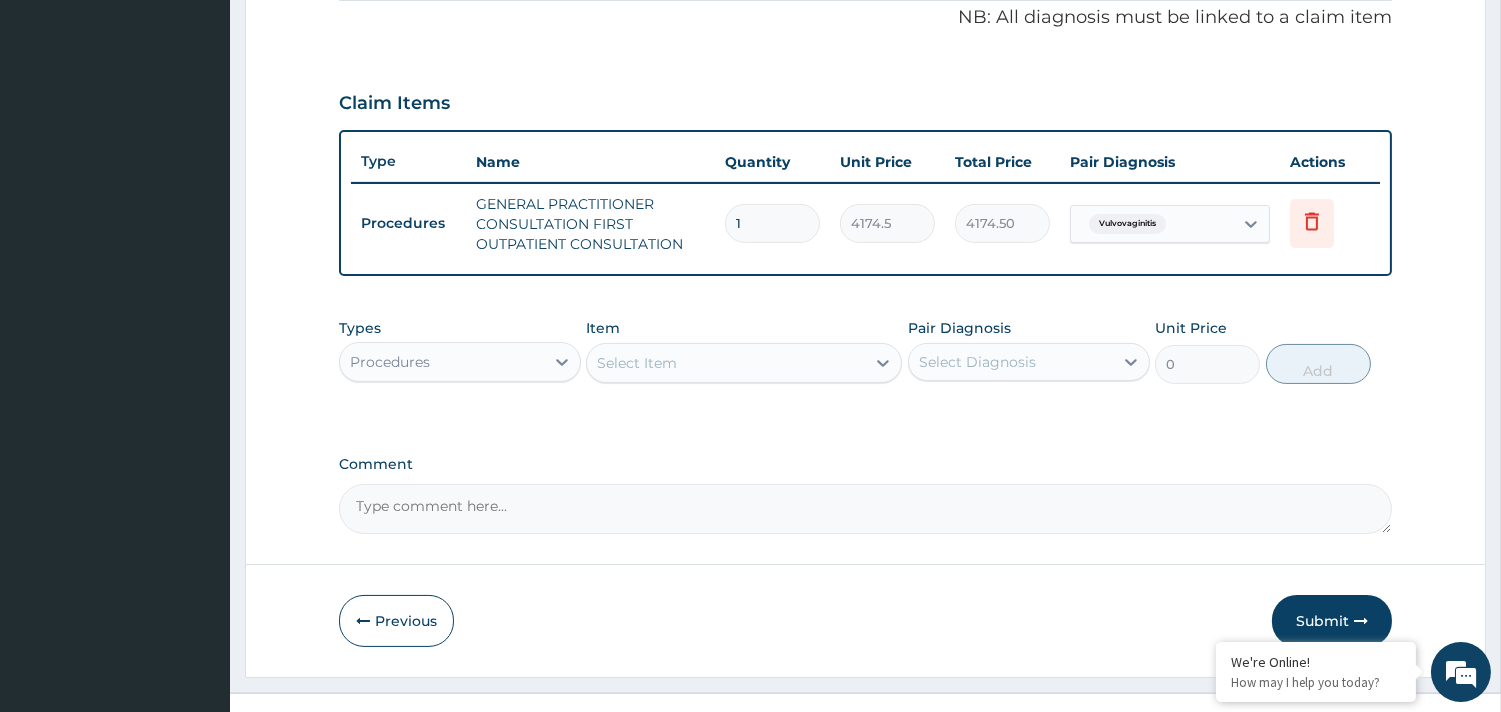 click on "Select Item" at bounding box center [726, 363] 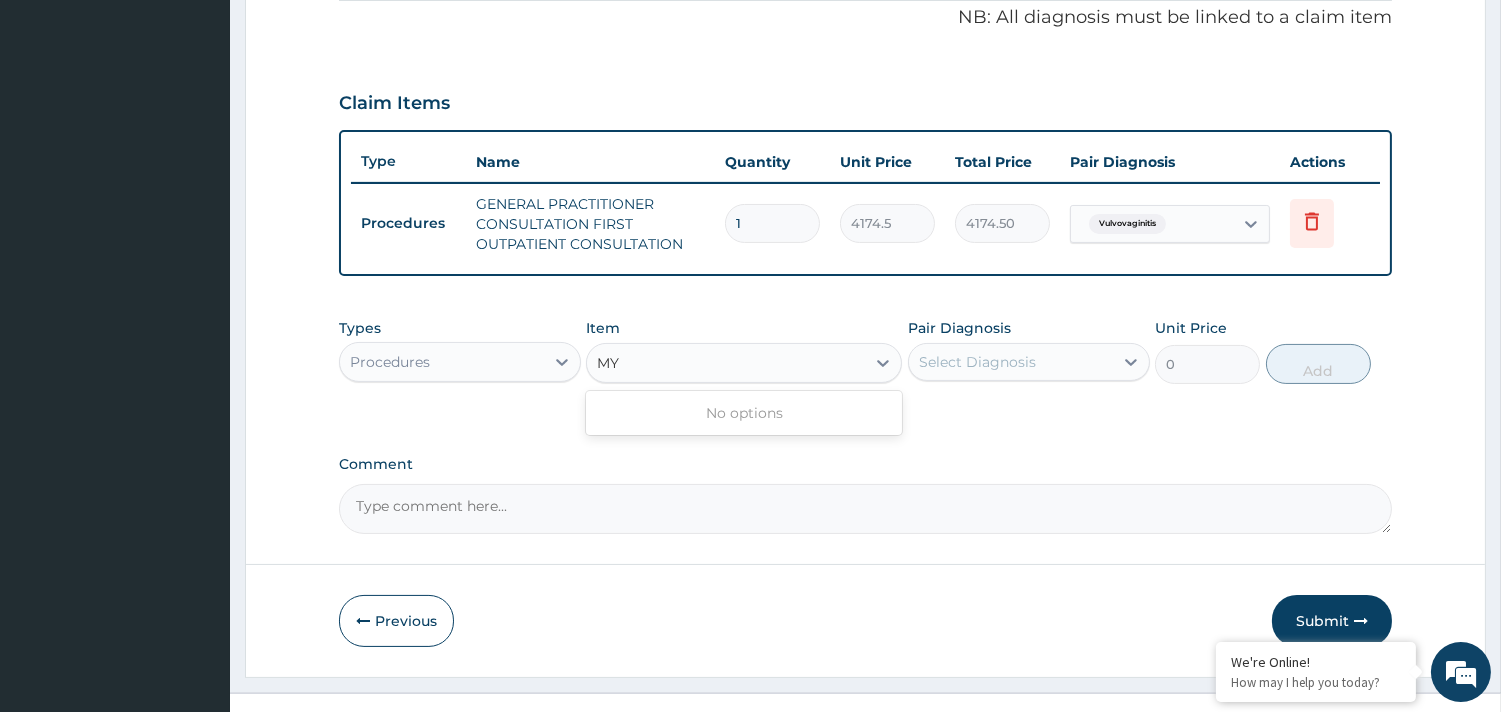 type on "M" 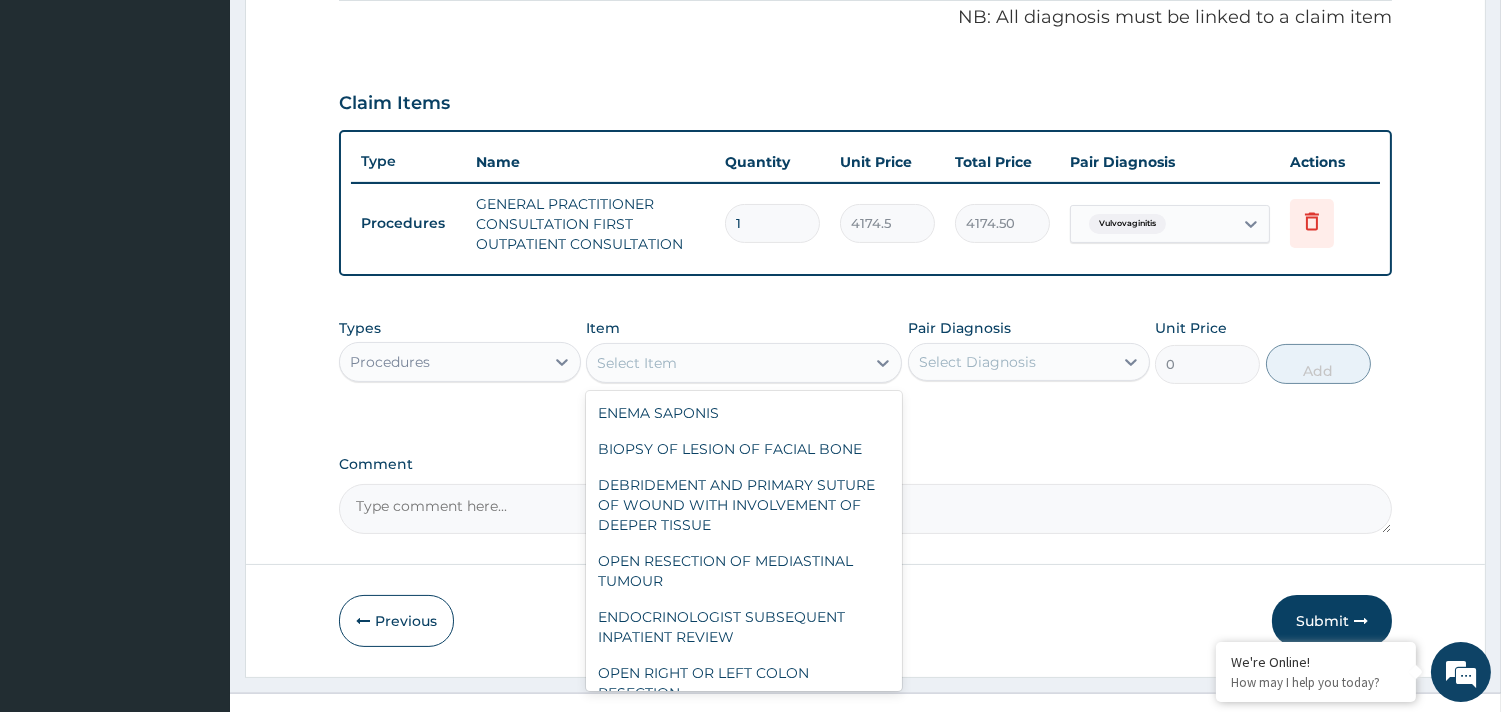 click on "Procedures" at bounding box center [390, 362] 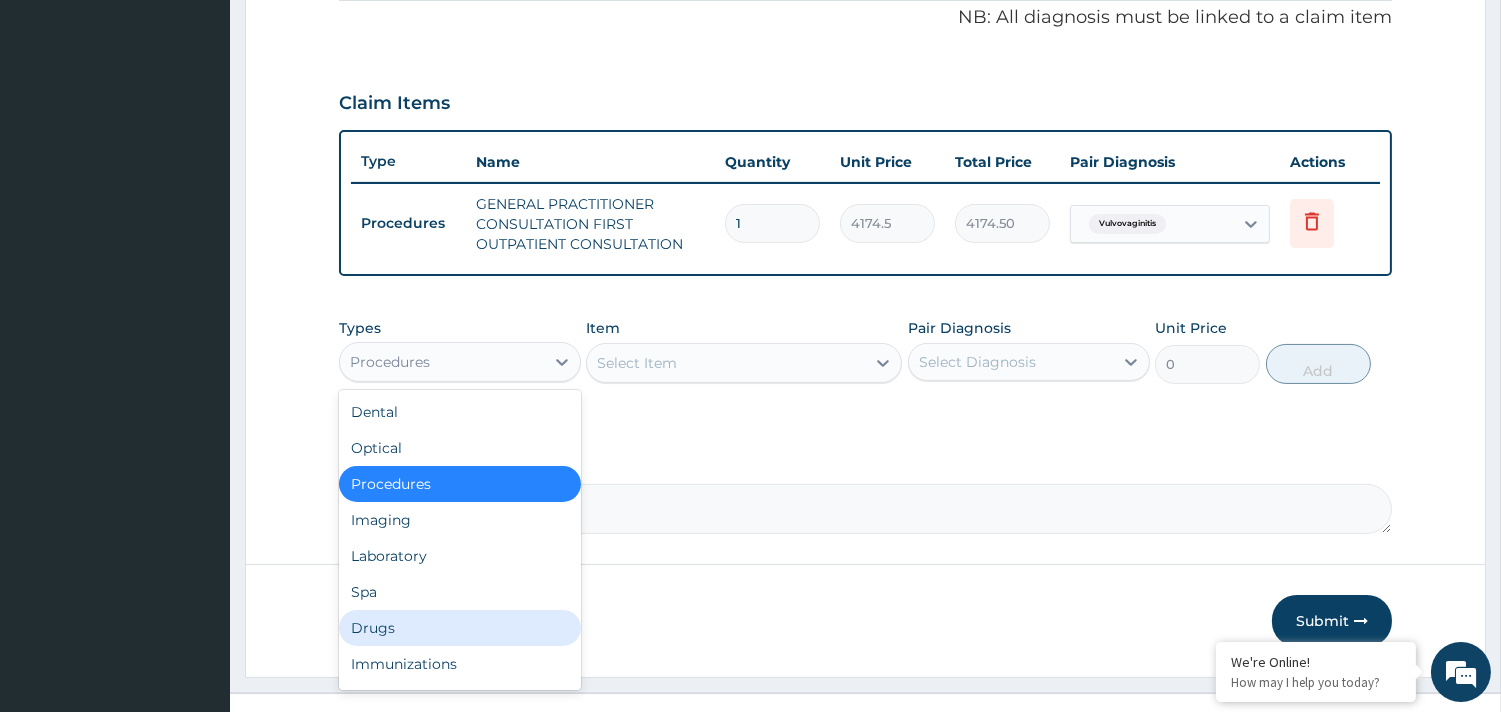 click on "Drugs" at bounding box center (460, 628) 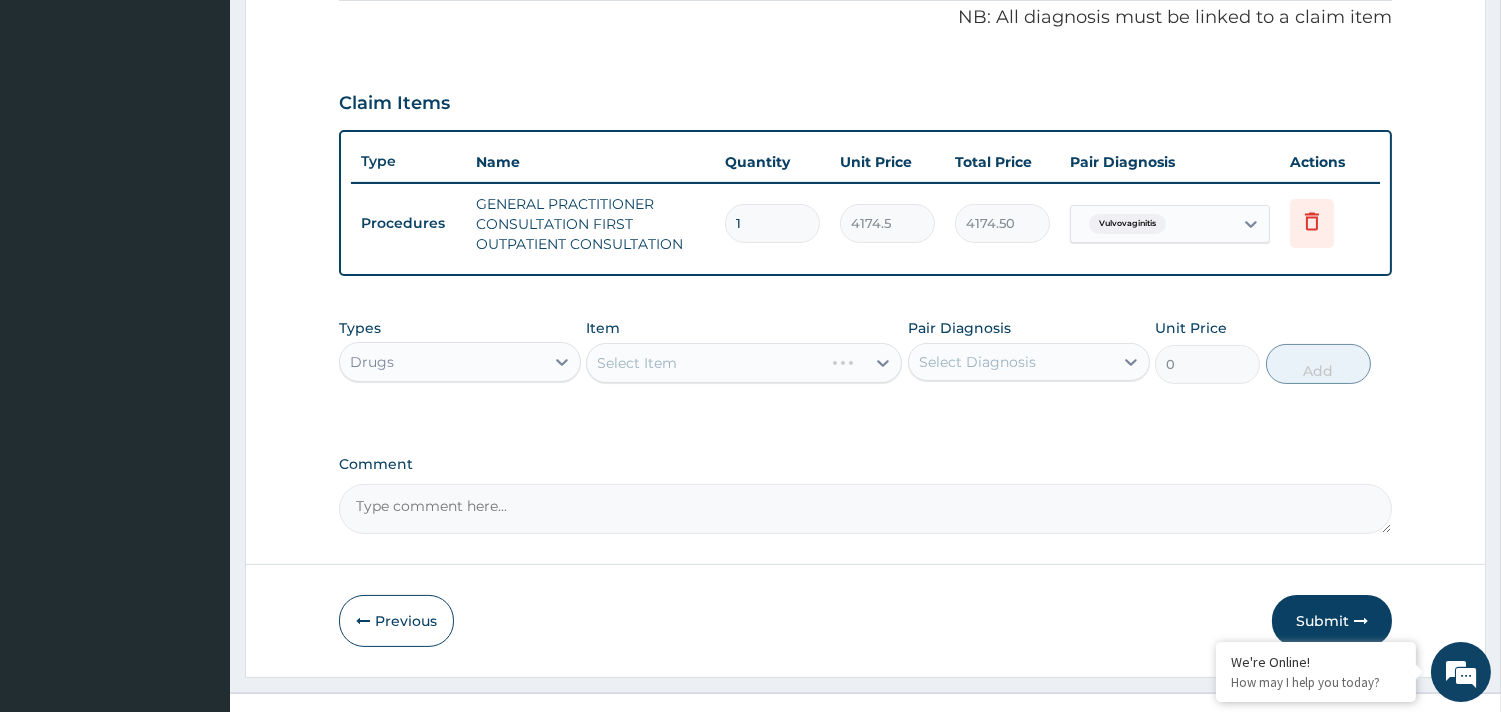 click on "Select Item" at bounding box center [744, 363] 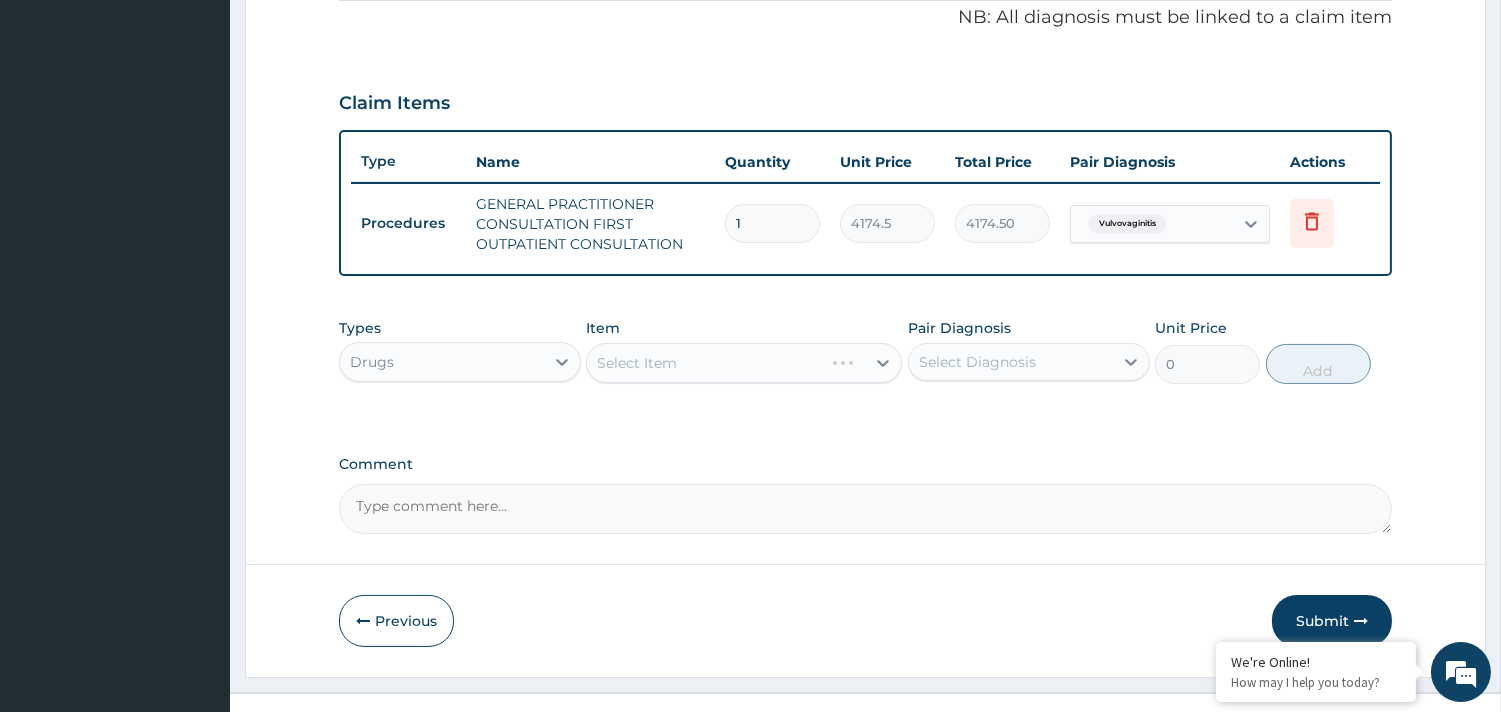 click on "Select Item" at bounding box center (744, 363) 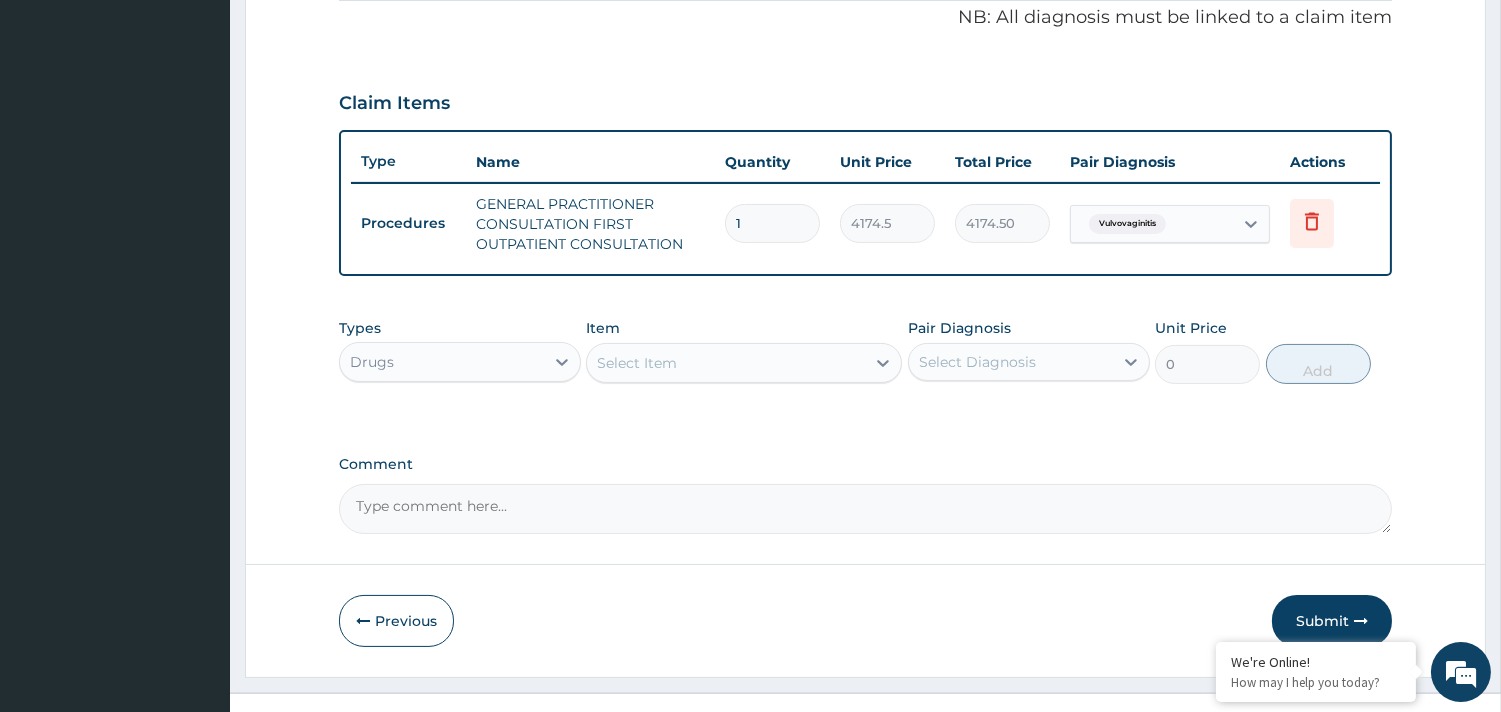 click on "Select Item" at bounding box center (726, 363) 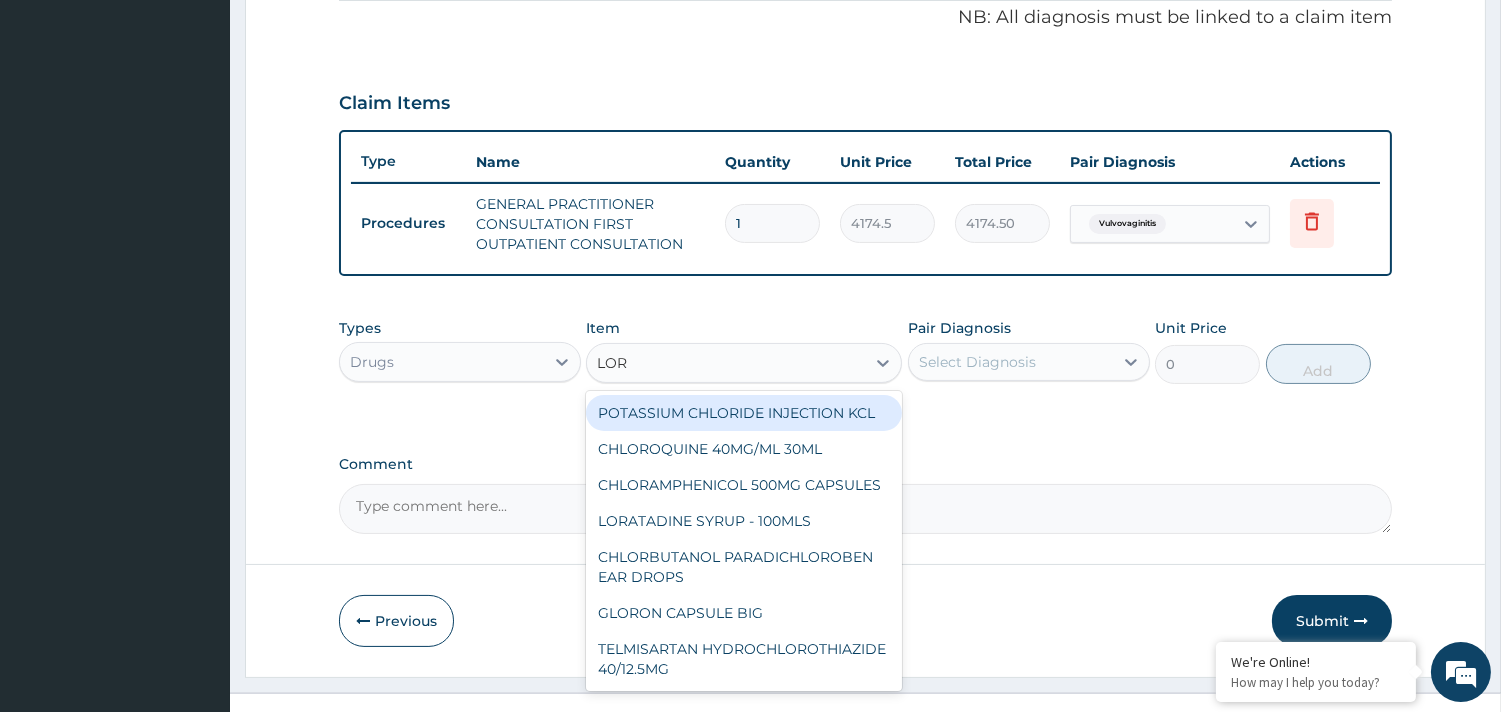 type on "LORA" 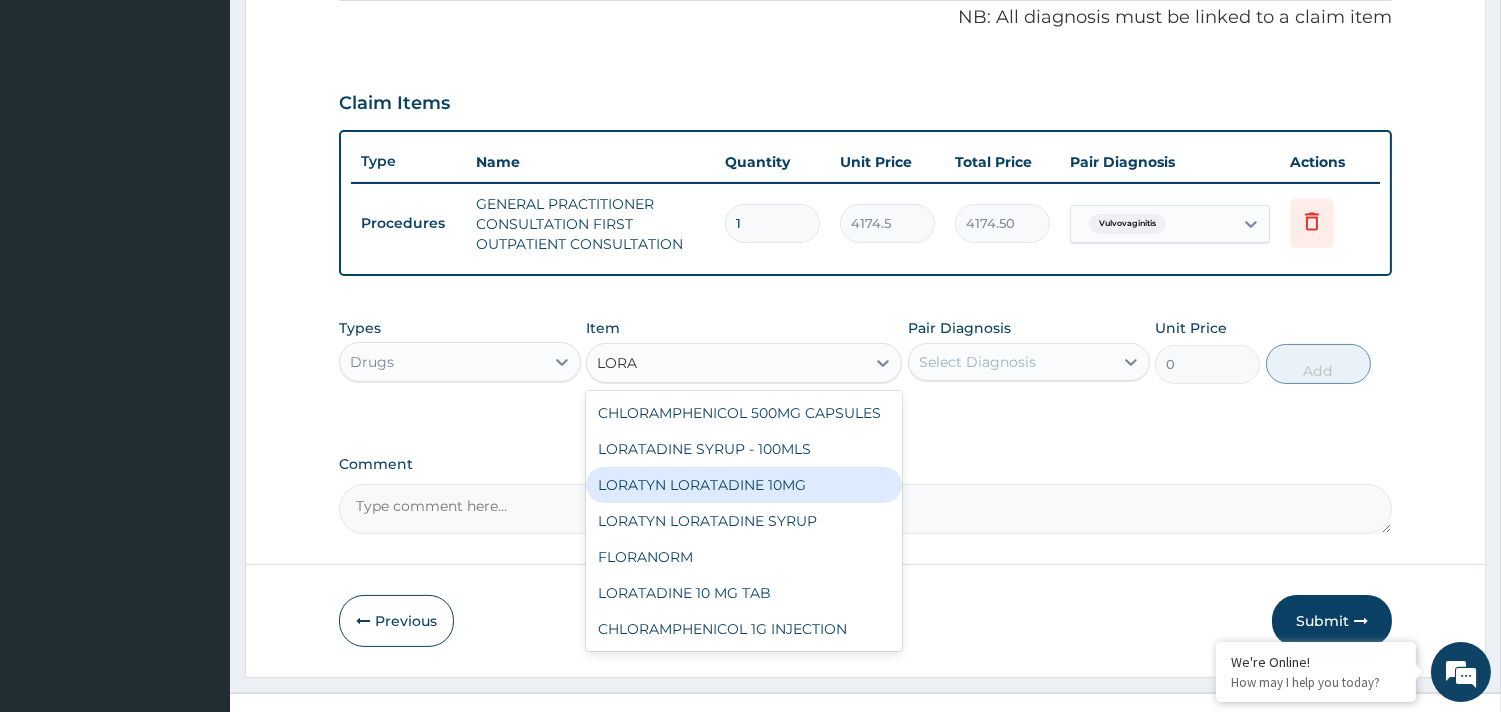 click on "LORATYN LORATADINE 10MG" at bounding box center [744, 485] 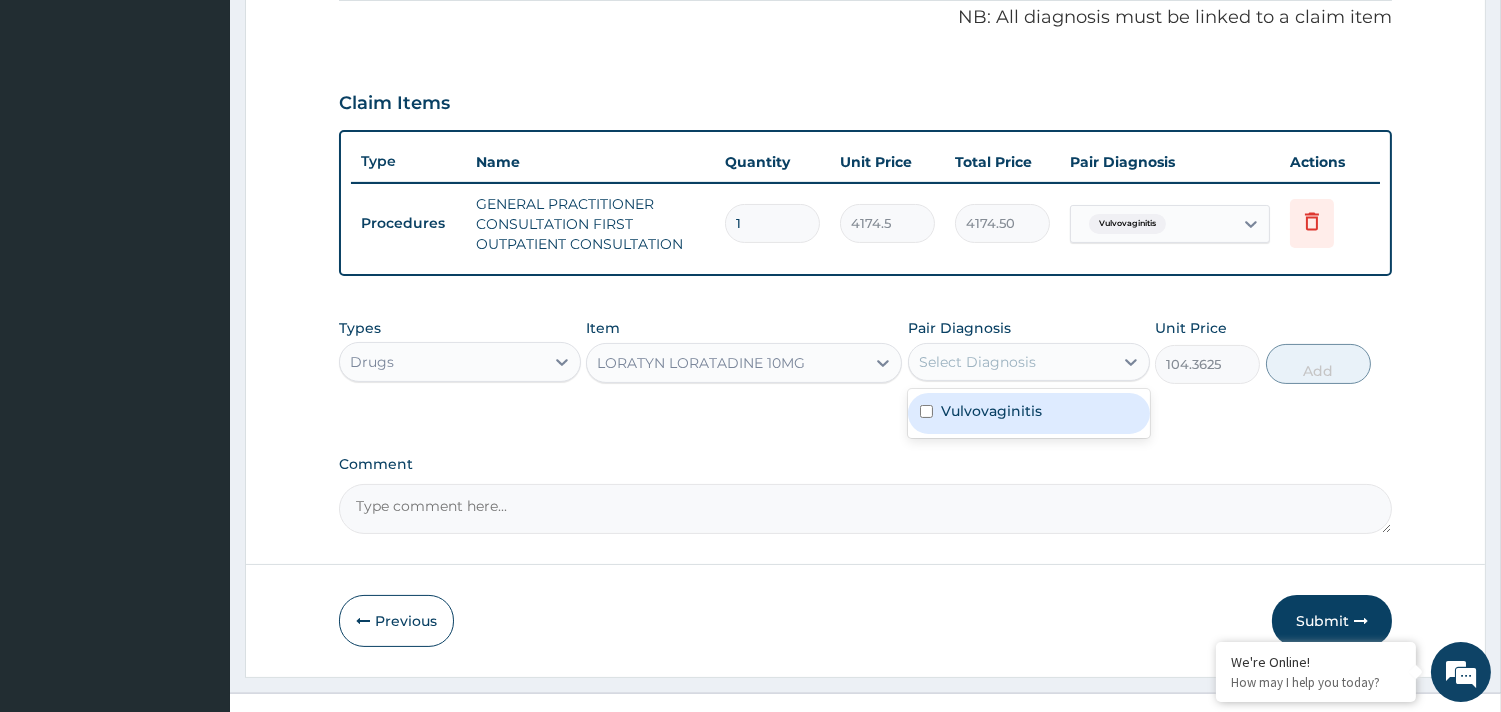 click on "Select Diagnosis" at bounding box center (1011, 362) 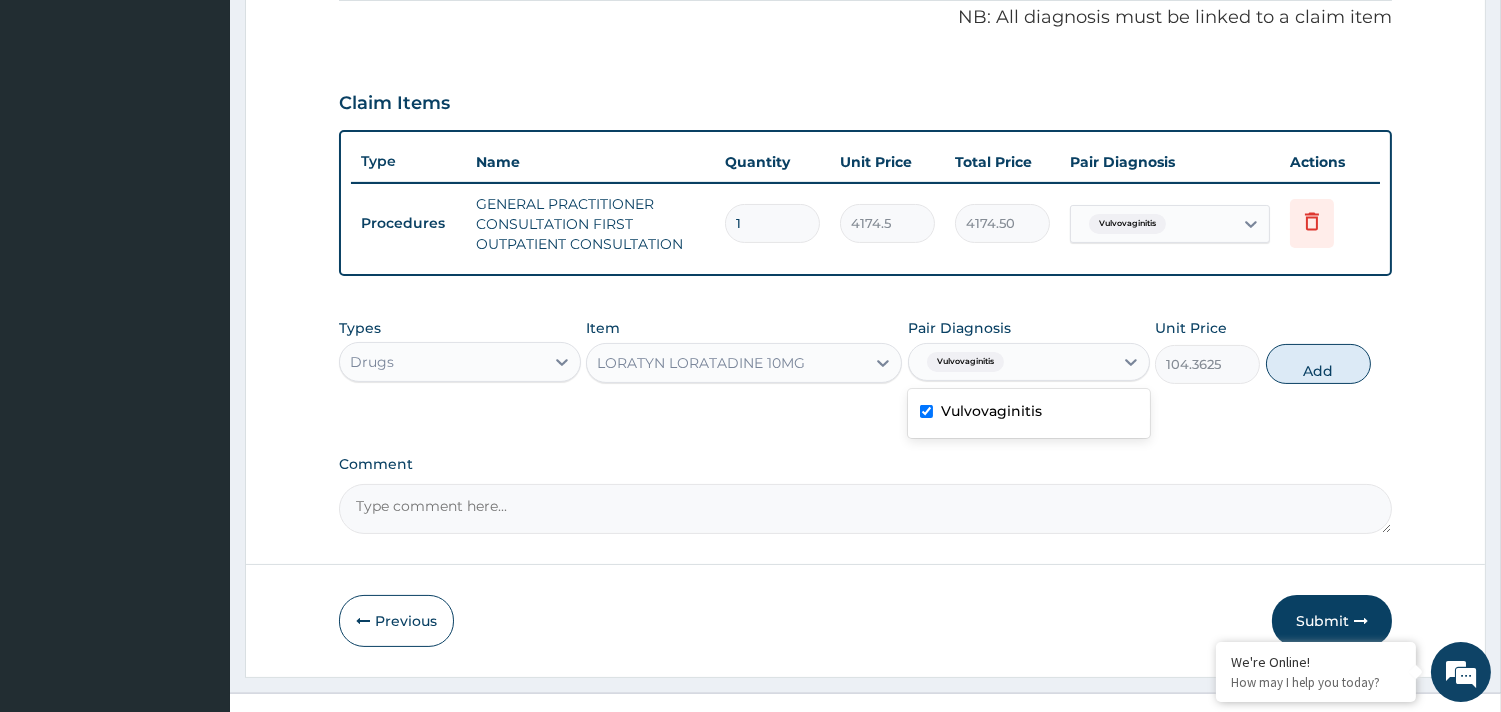 checkbox on "true" 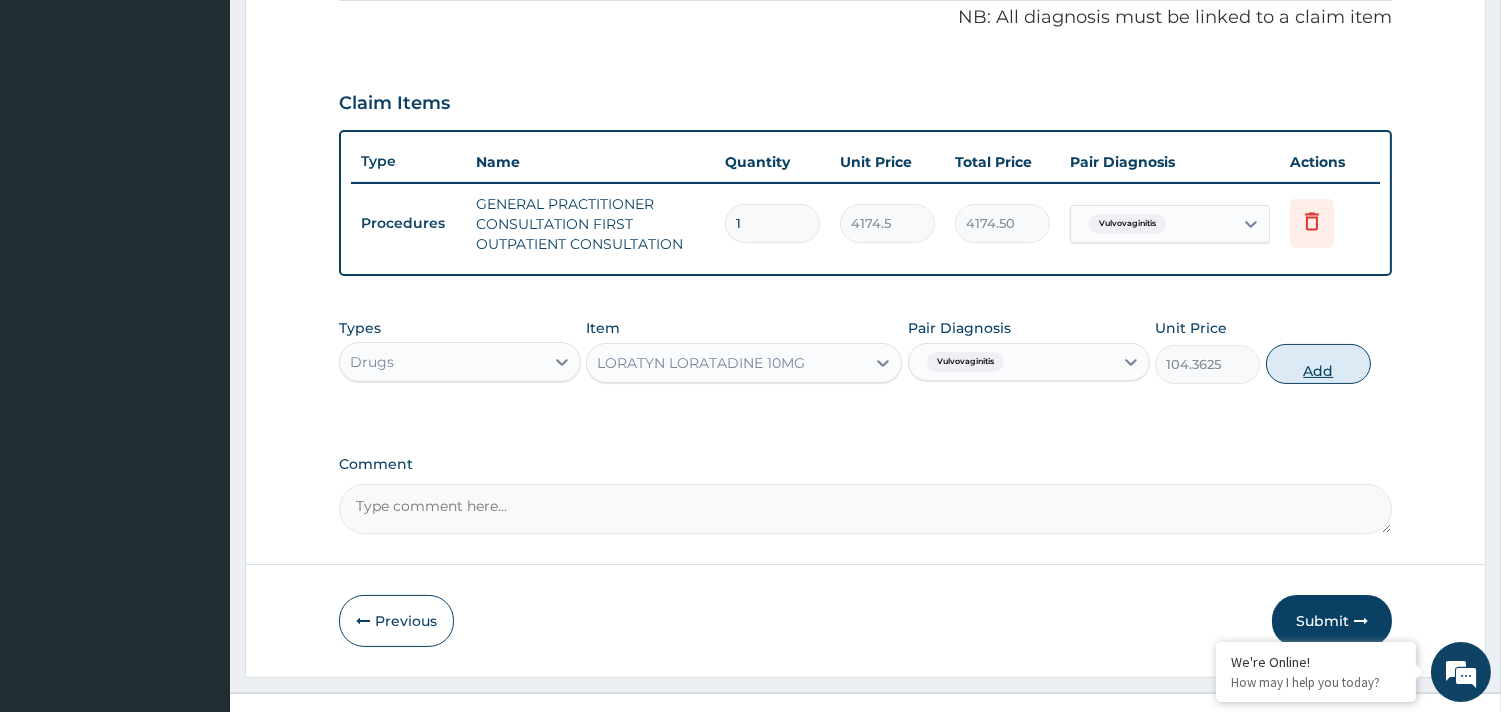 click on "Add" at bounding box center [1318, 364] 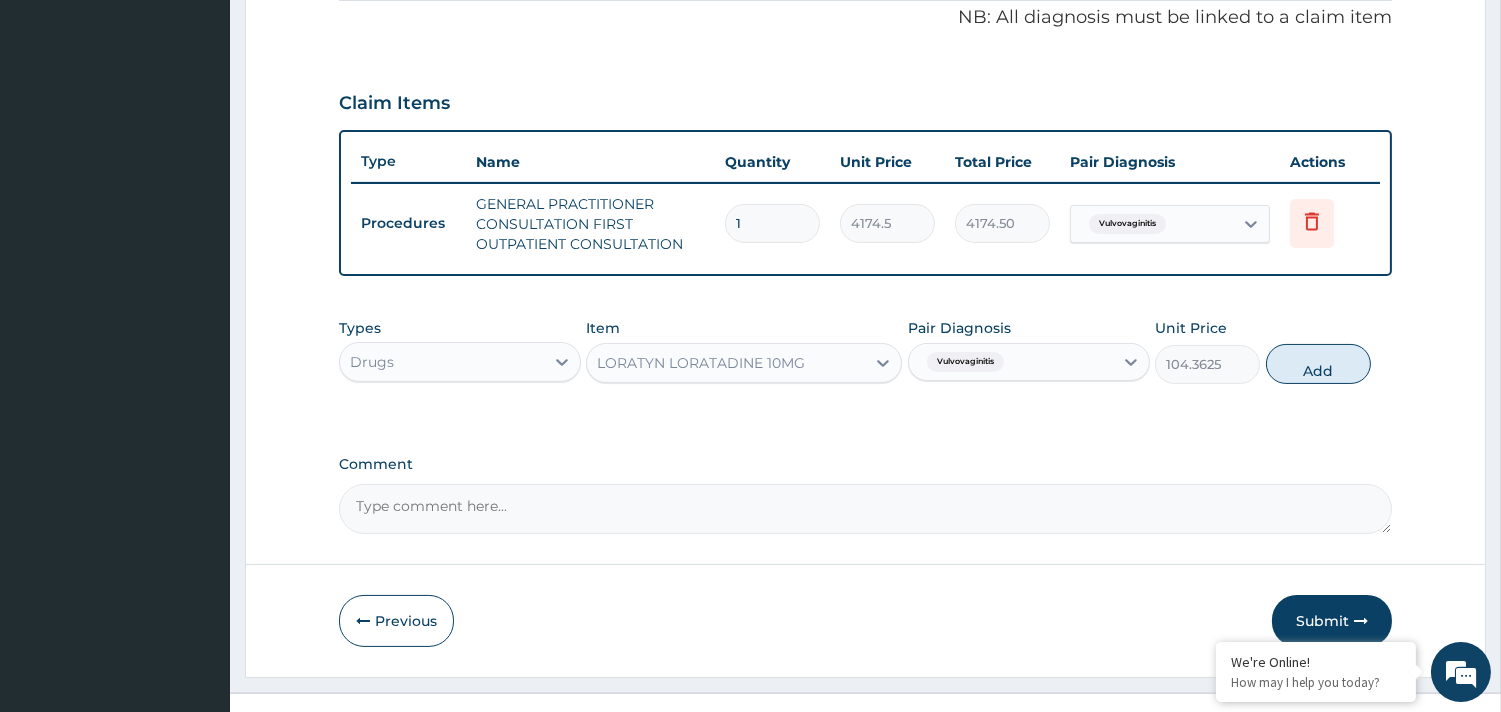 type on "0" 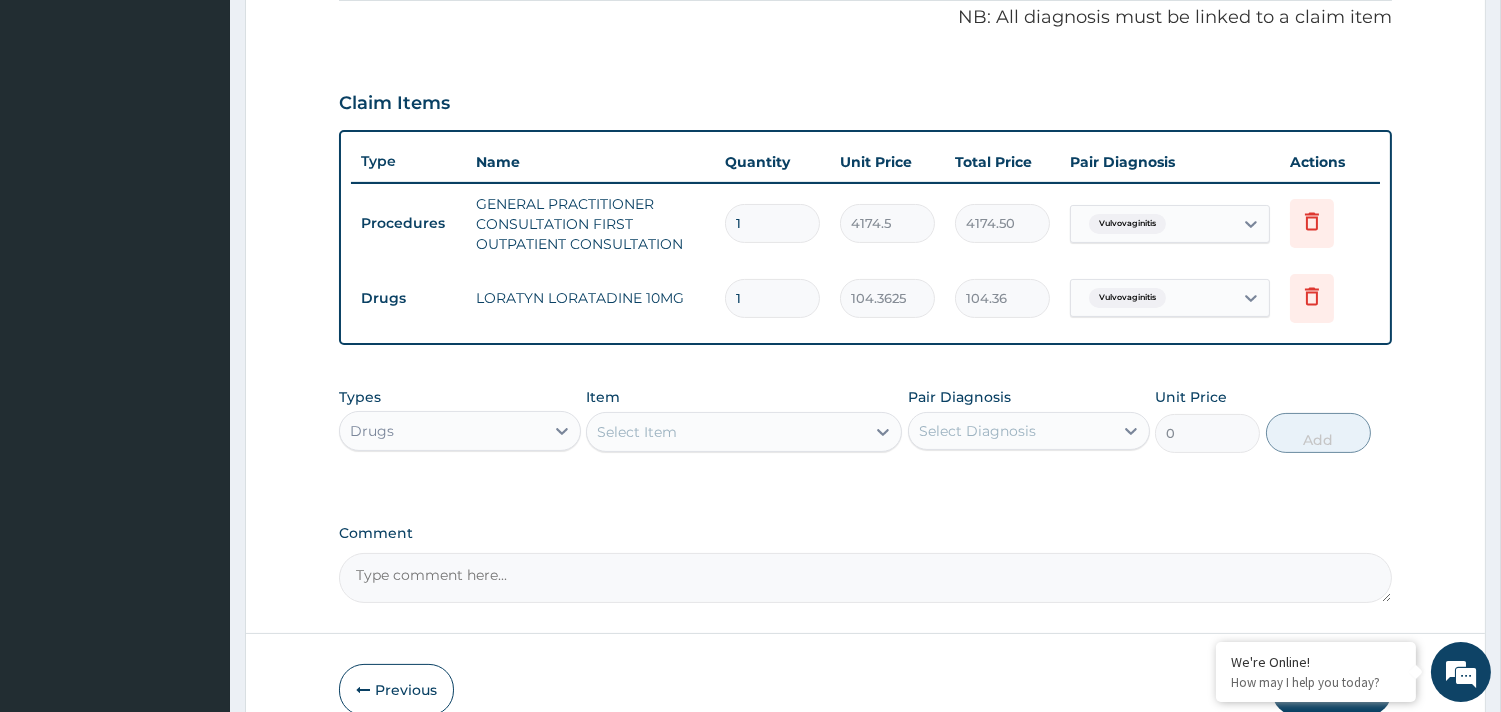 click on "1" at bounding box center (772, 298) 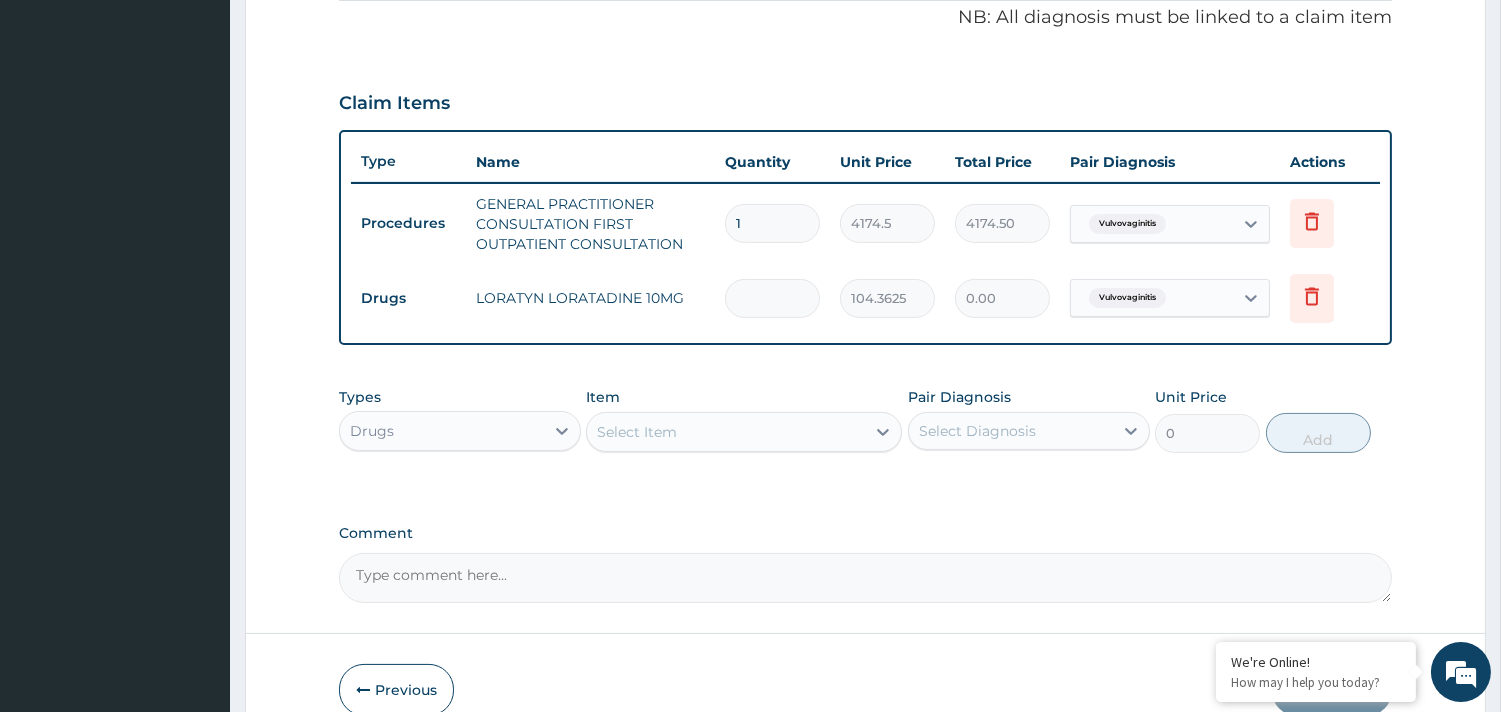 type on "5" 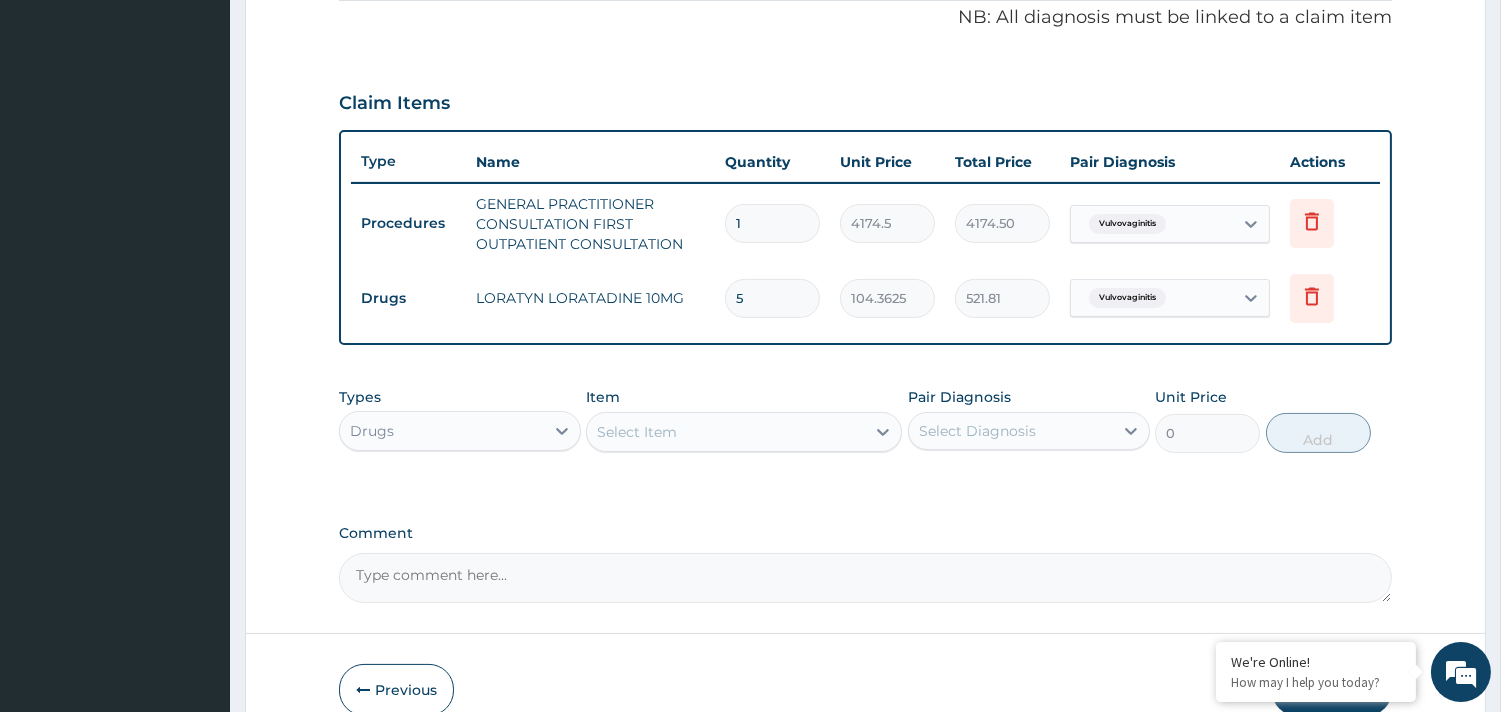 type on "5" 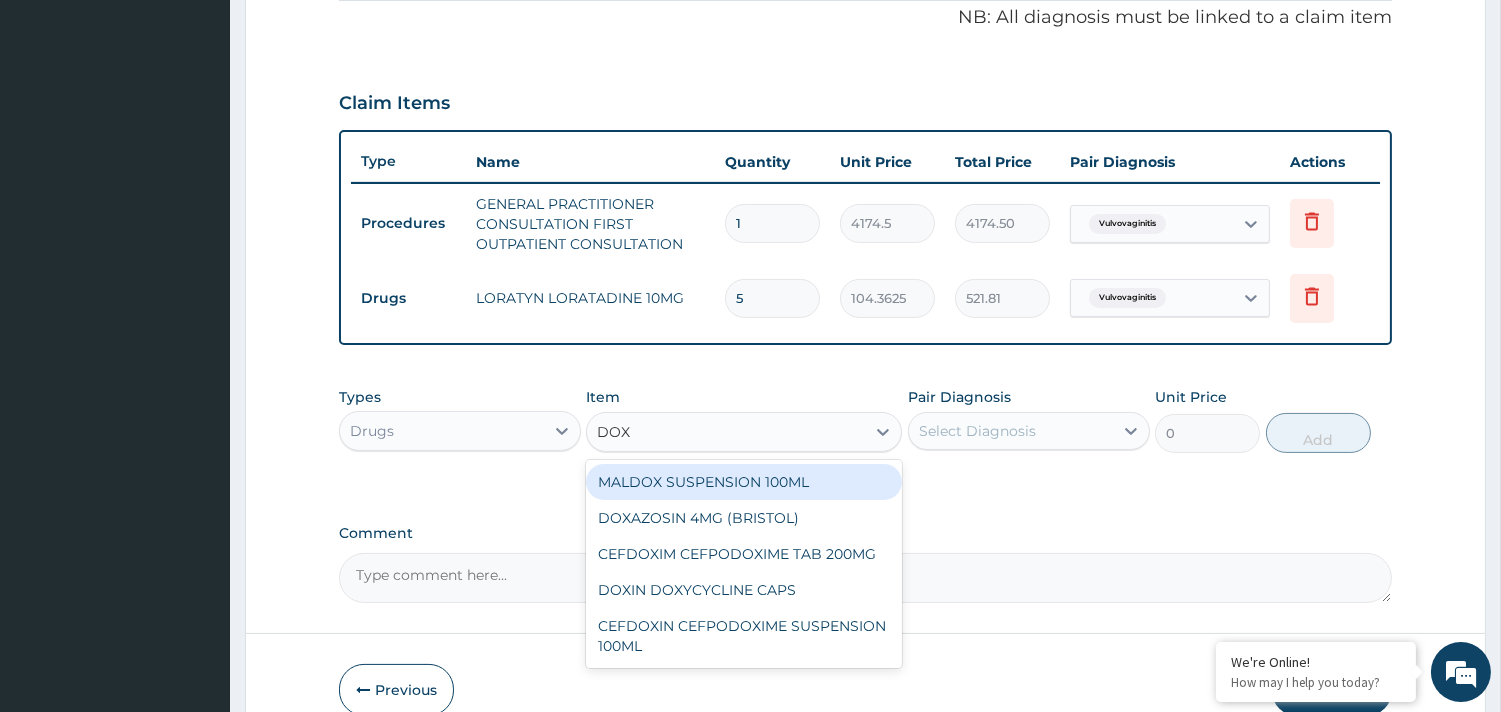 type on "DOXY" 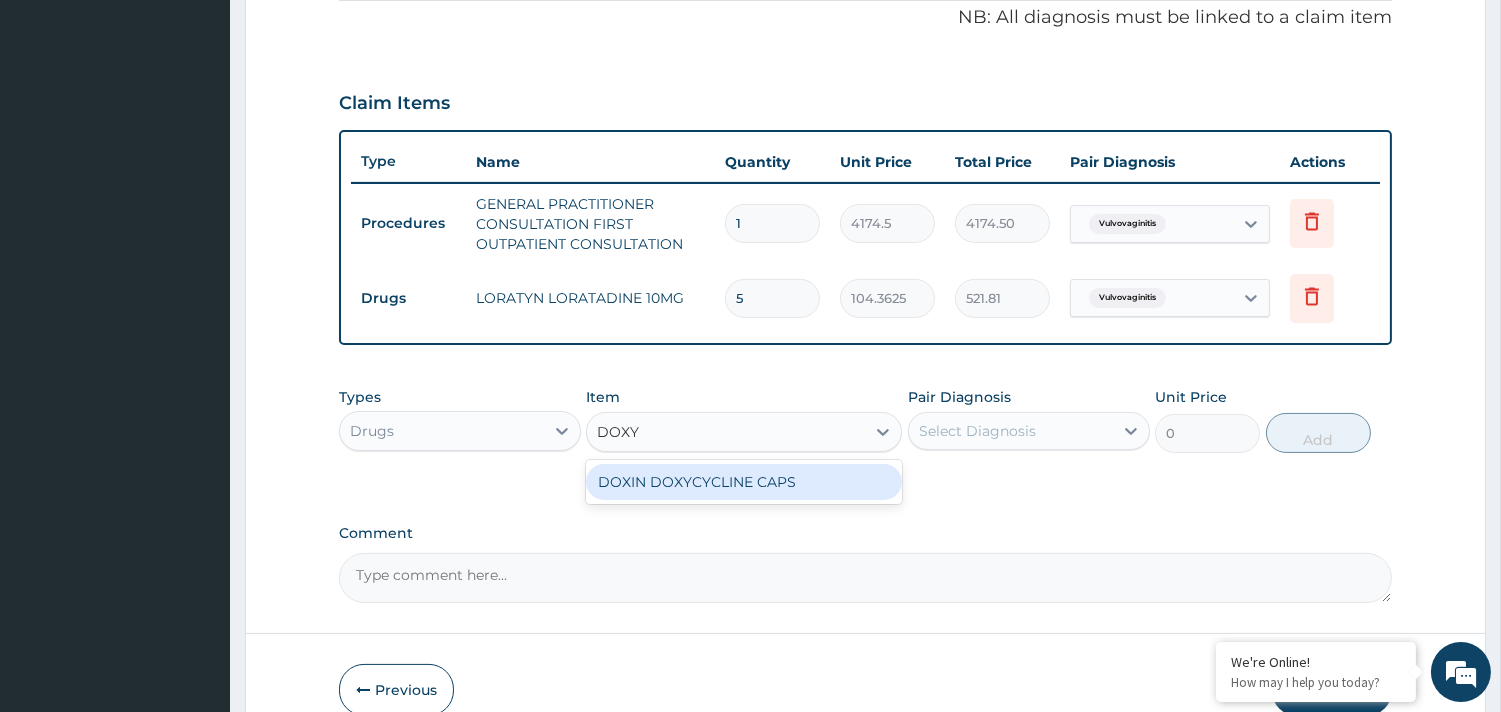 click on "DOXIN DOXYCYCLINE CAPS" at bounding box center [744, 482] 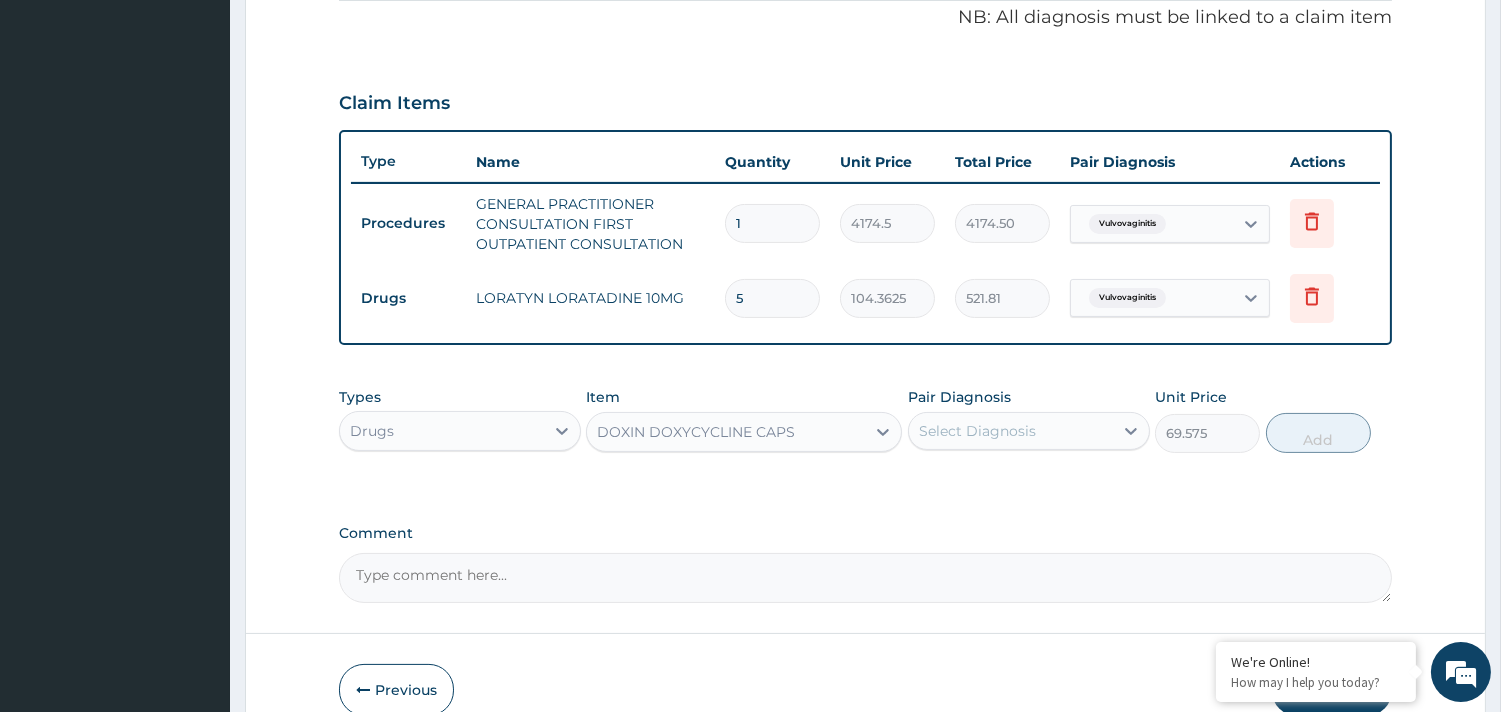 click on "Select Diagnosis" at bounding box center [977, 431] 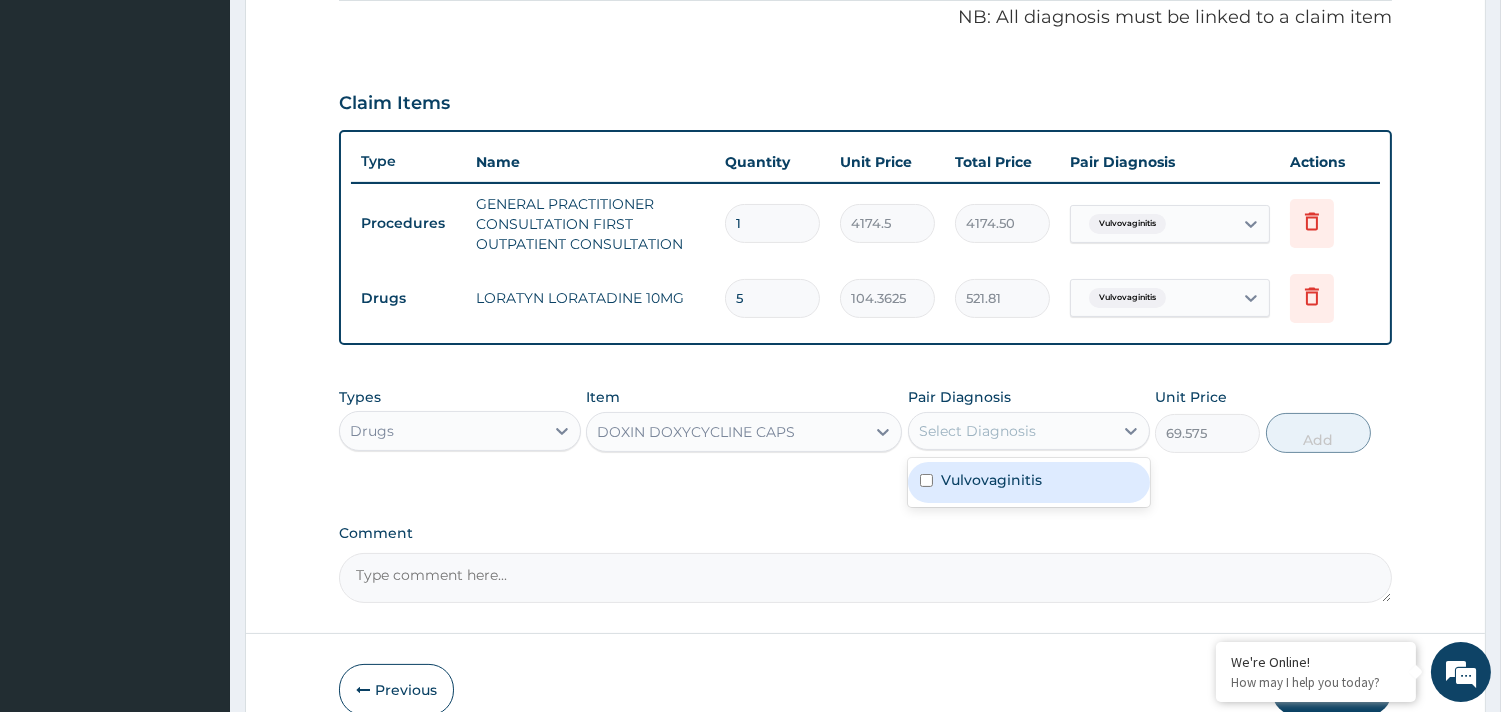 click on "Vulvovaginitis" at bounding box center (991, 480) 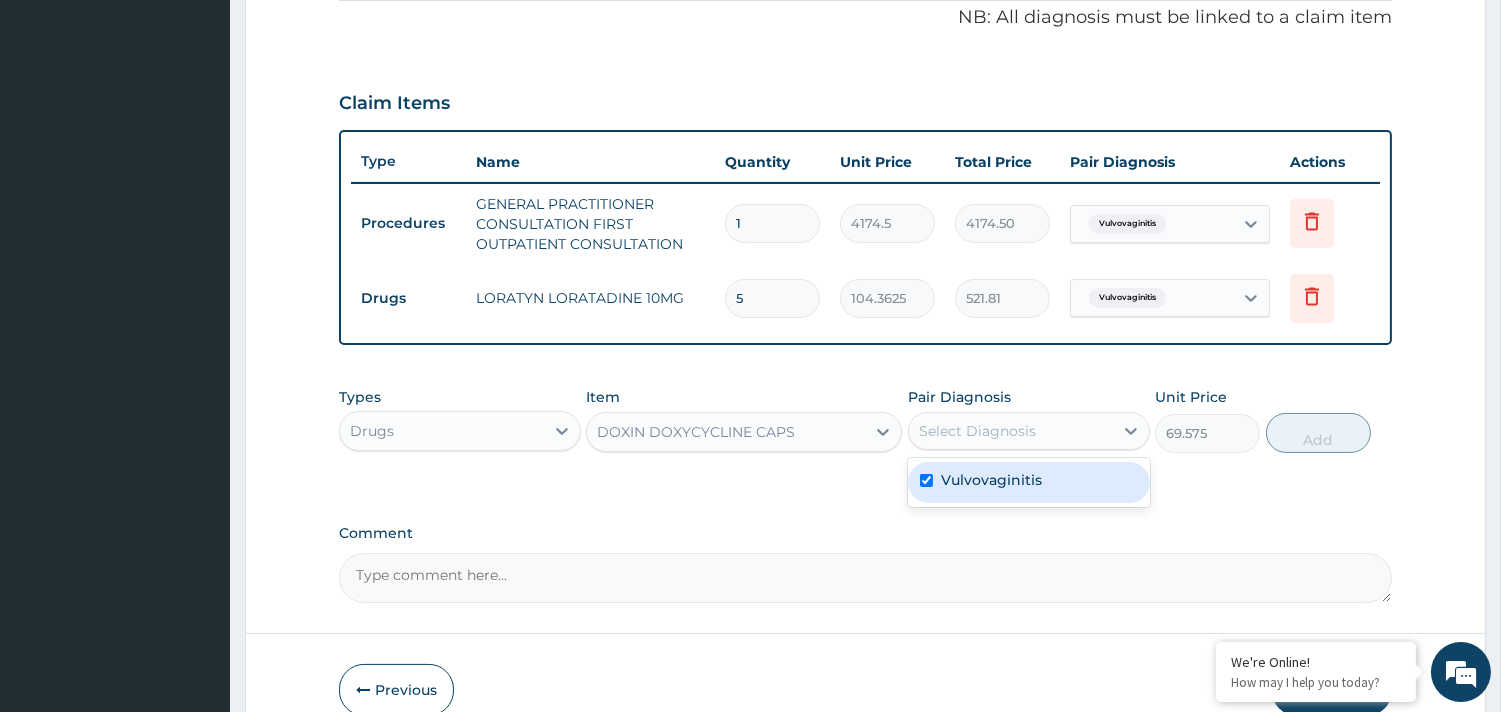 checkbox on "true" 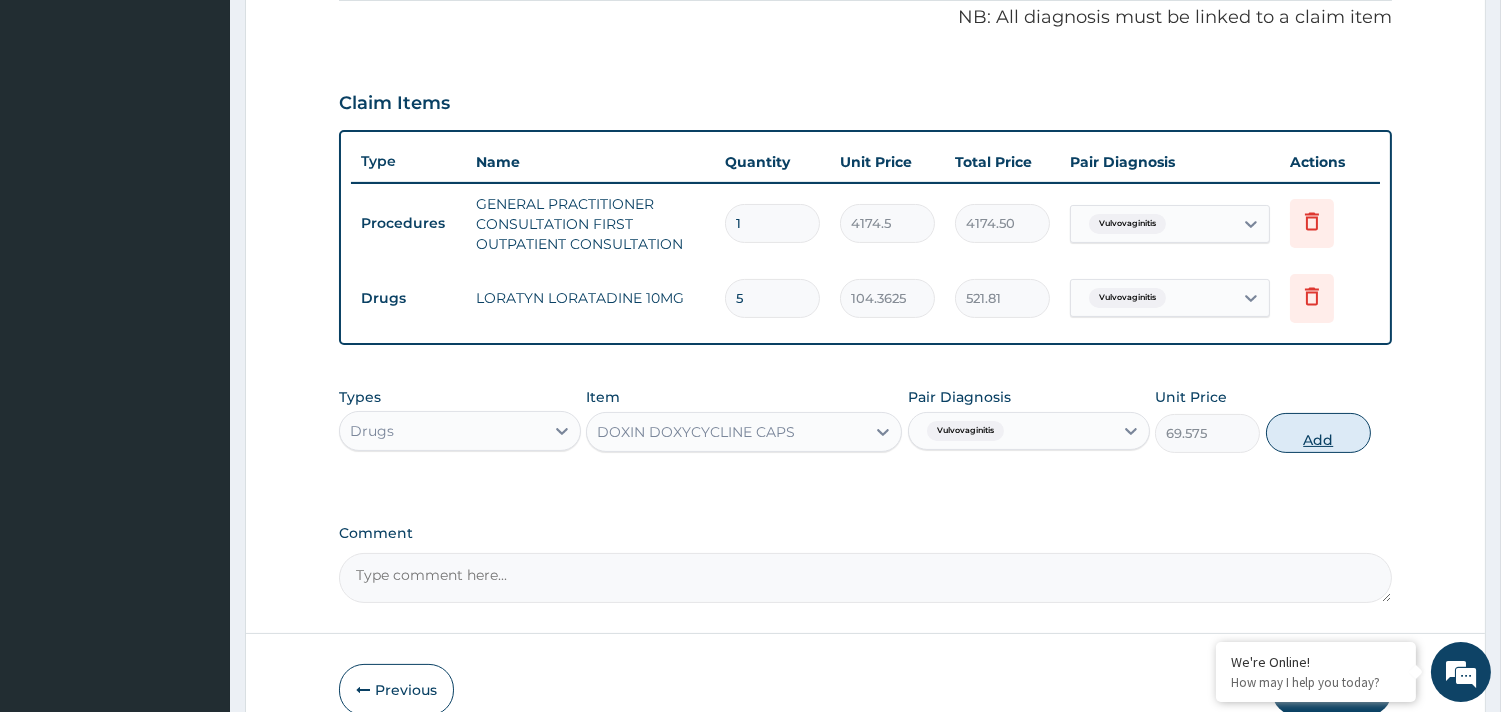 click on "Add" at bounding box center (1318, 433) 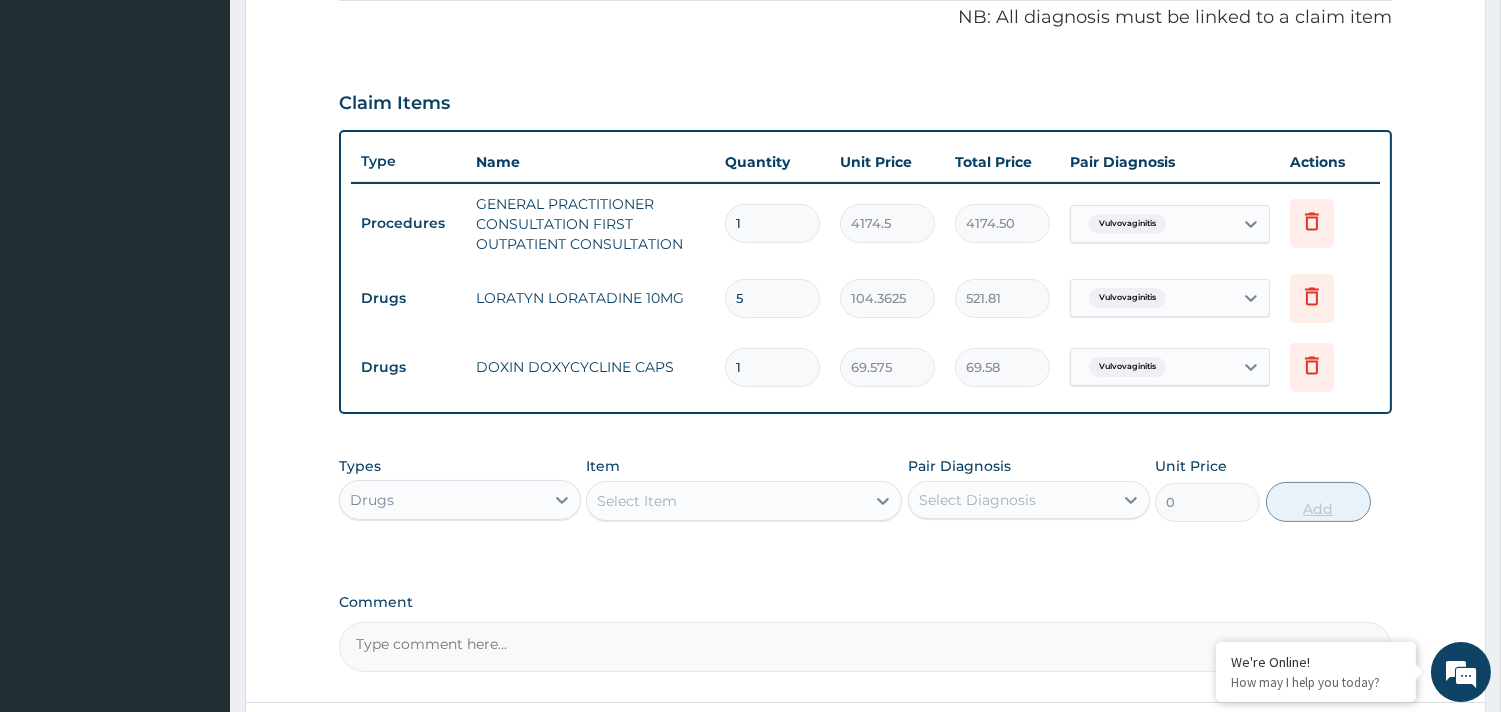 type on "14" 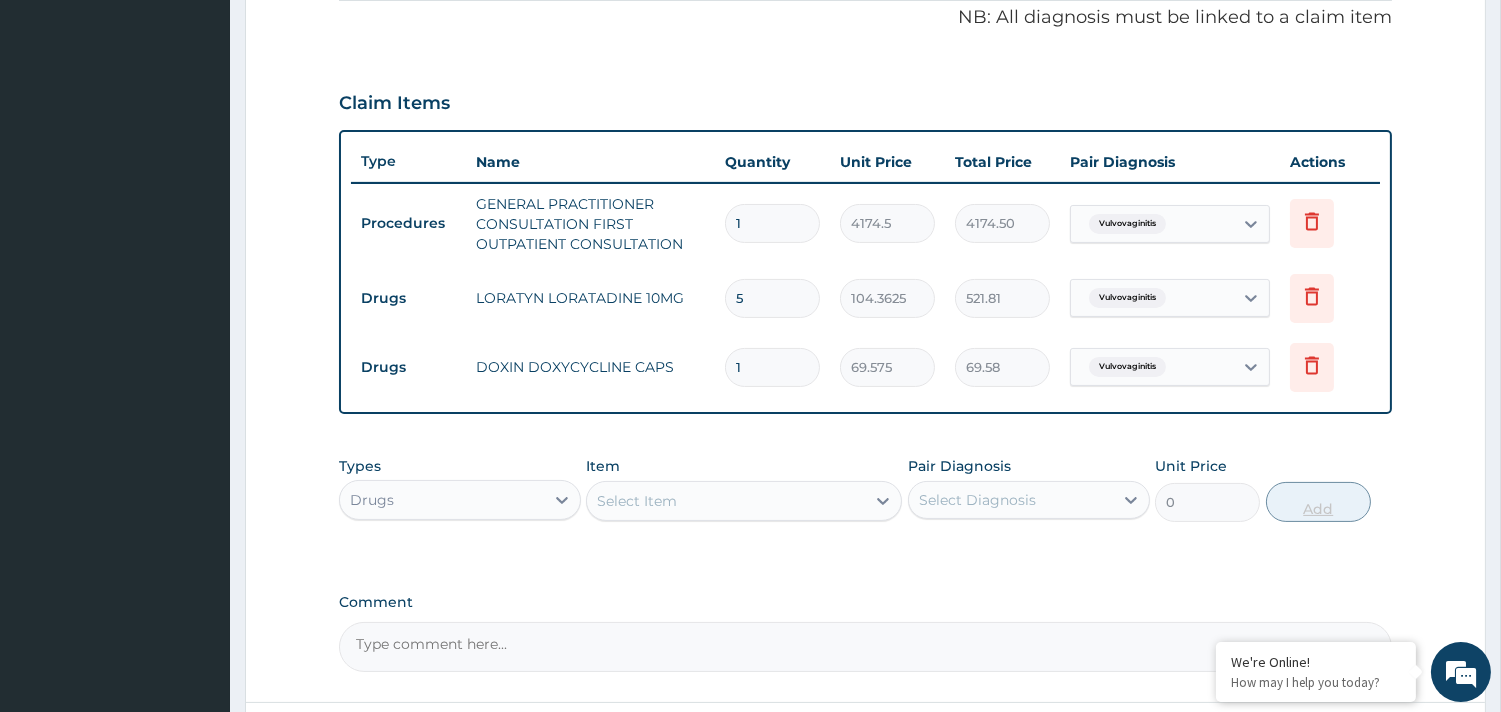 type on "974.05" 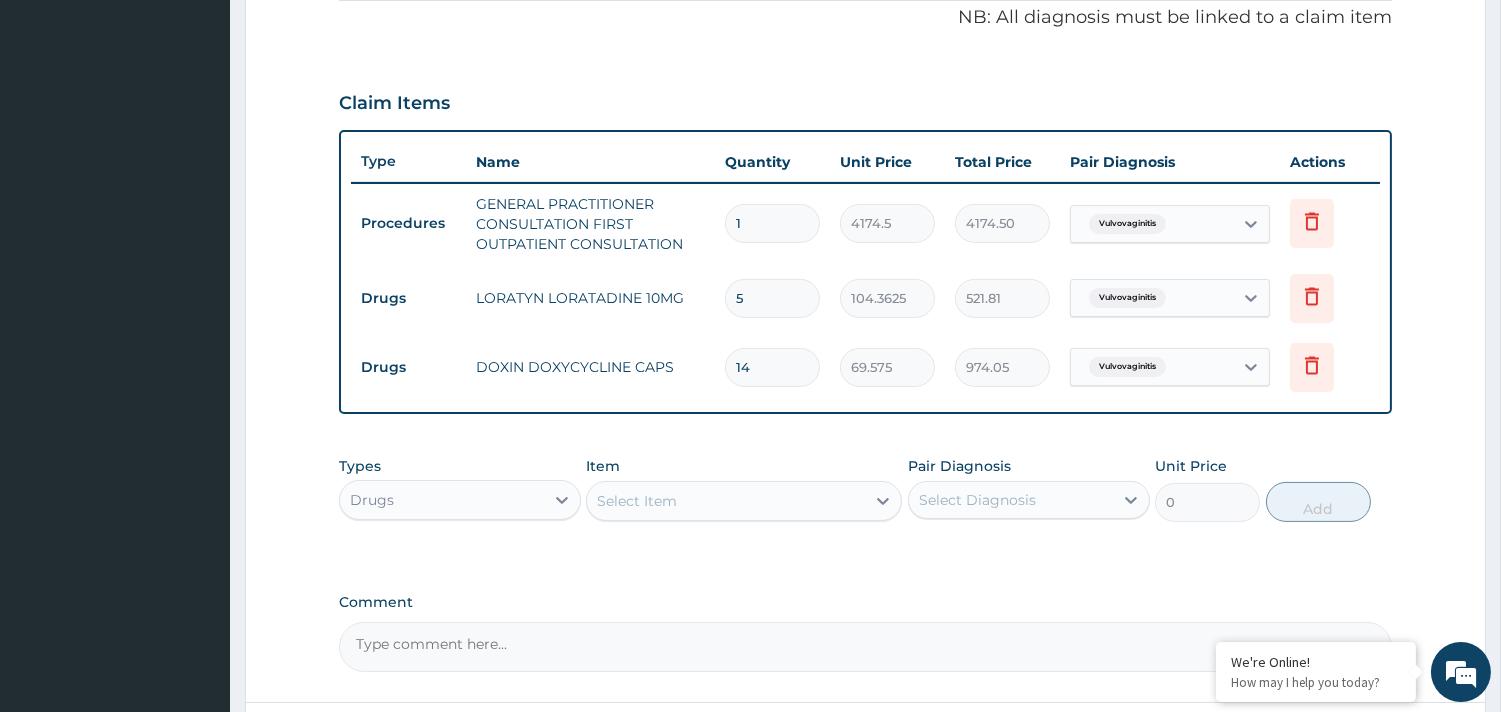 type on "14" 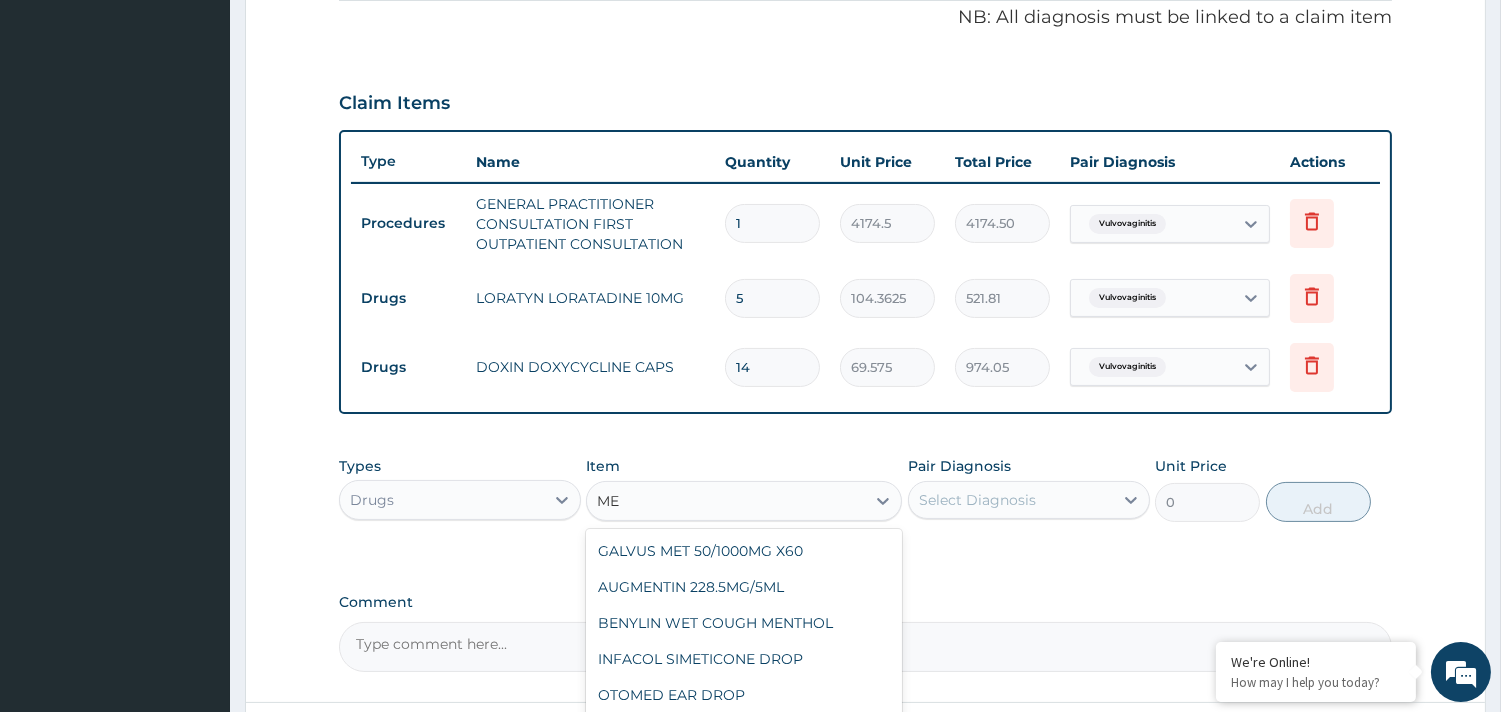 type on "M" 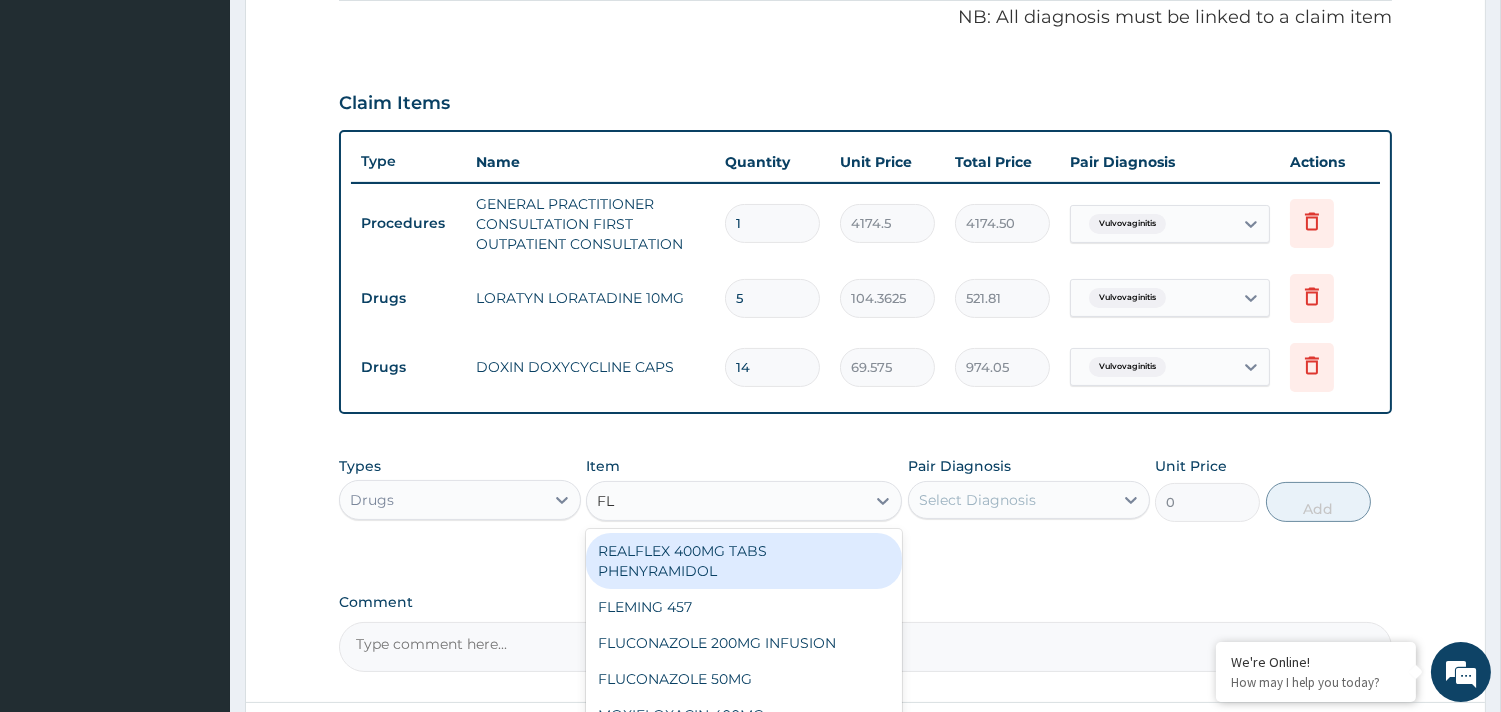 type on "FLA" 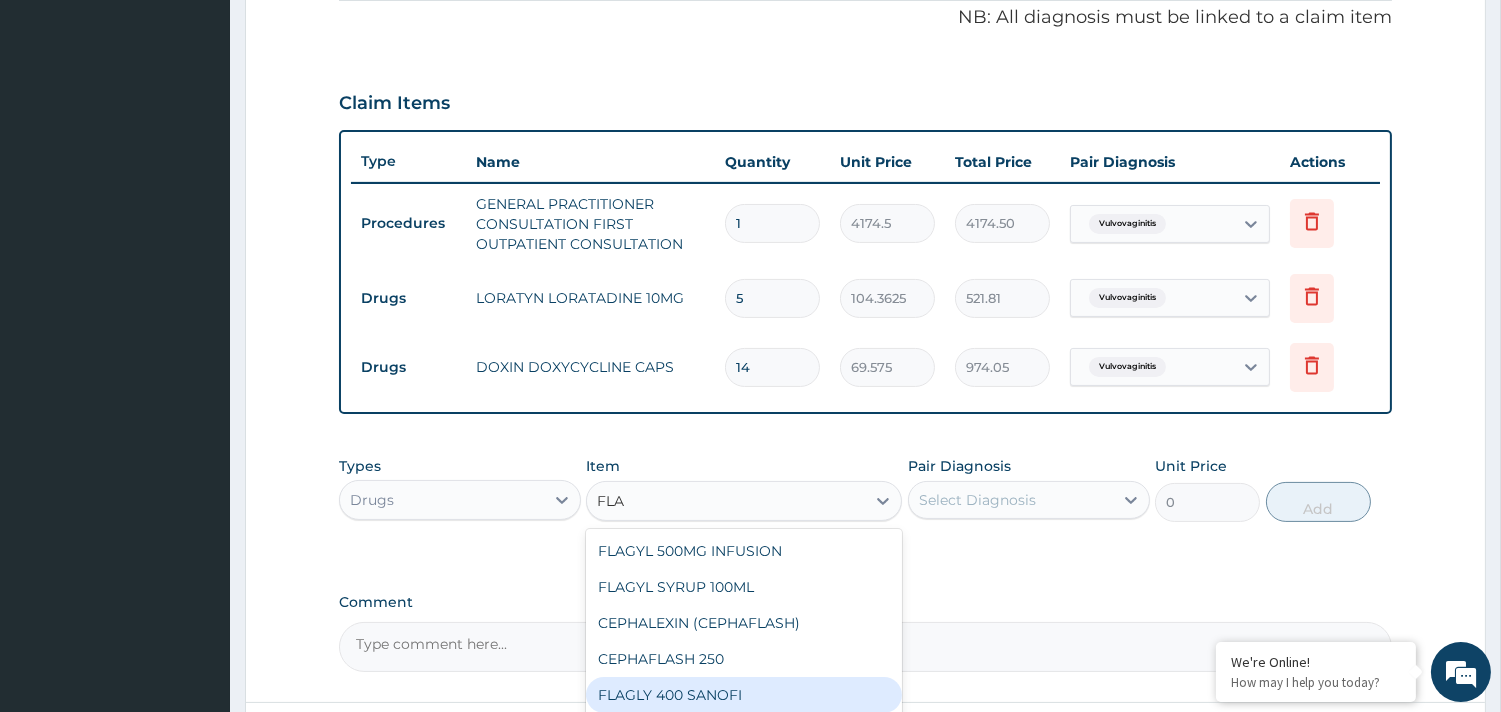 click on "FLAGLY 400 SANOFI" at bounding box center [744, 695] 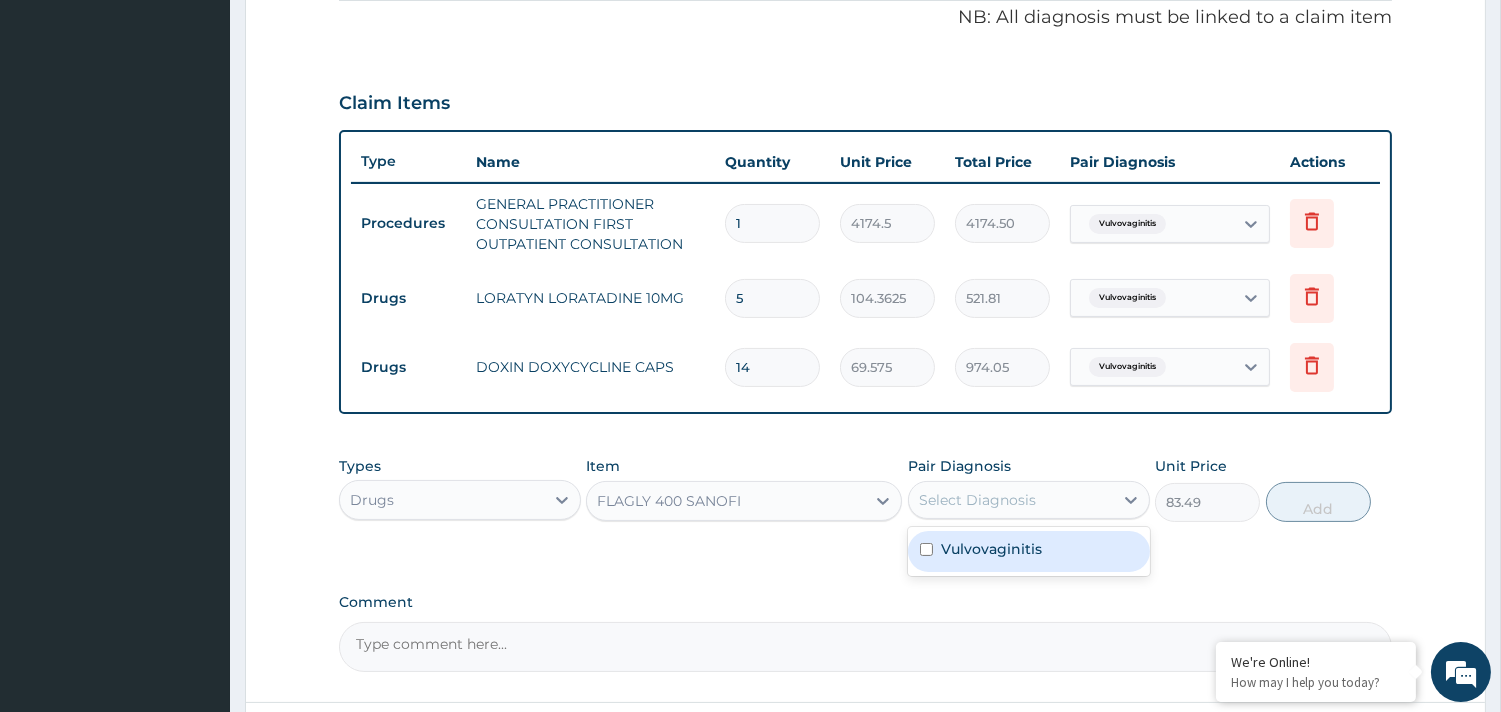 click on "Select Diagnosis" at bounding box center (977, 500) 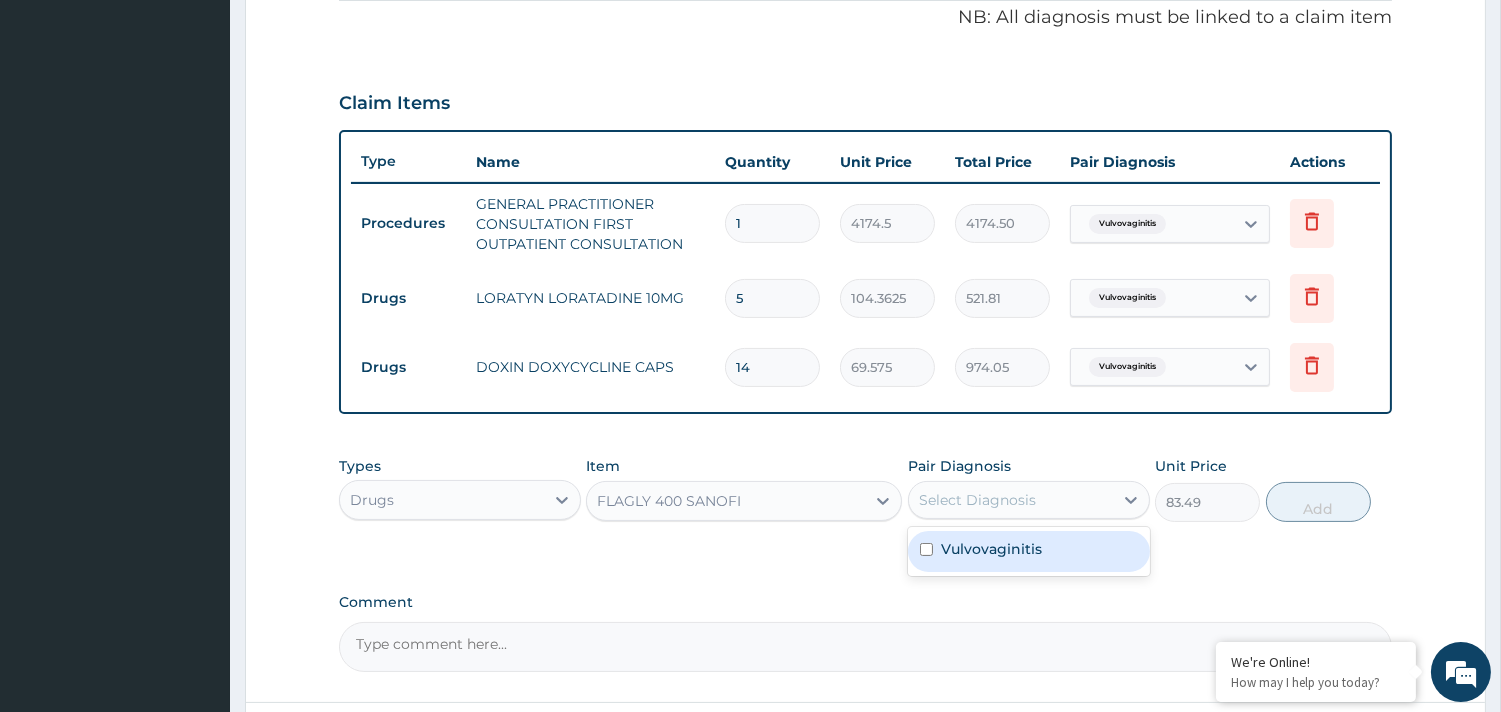 drag, startPoint x: 972, startPoint y: 544, endPoint x: 1167, endPoint y: 546, distance: 195.01025 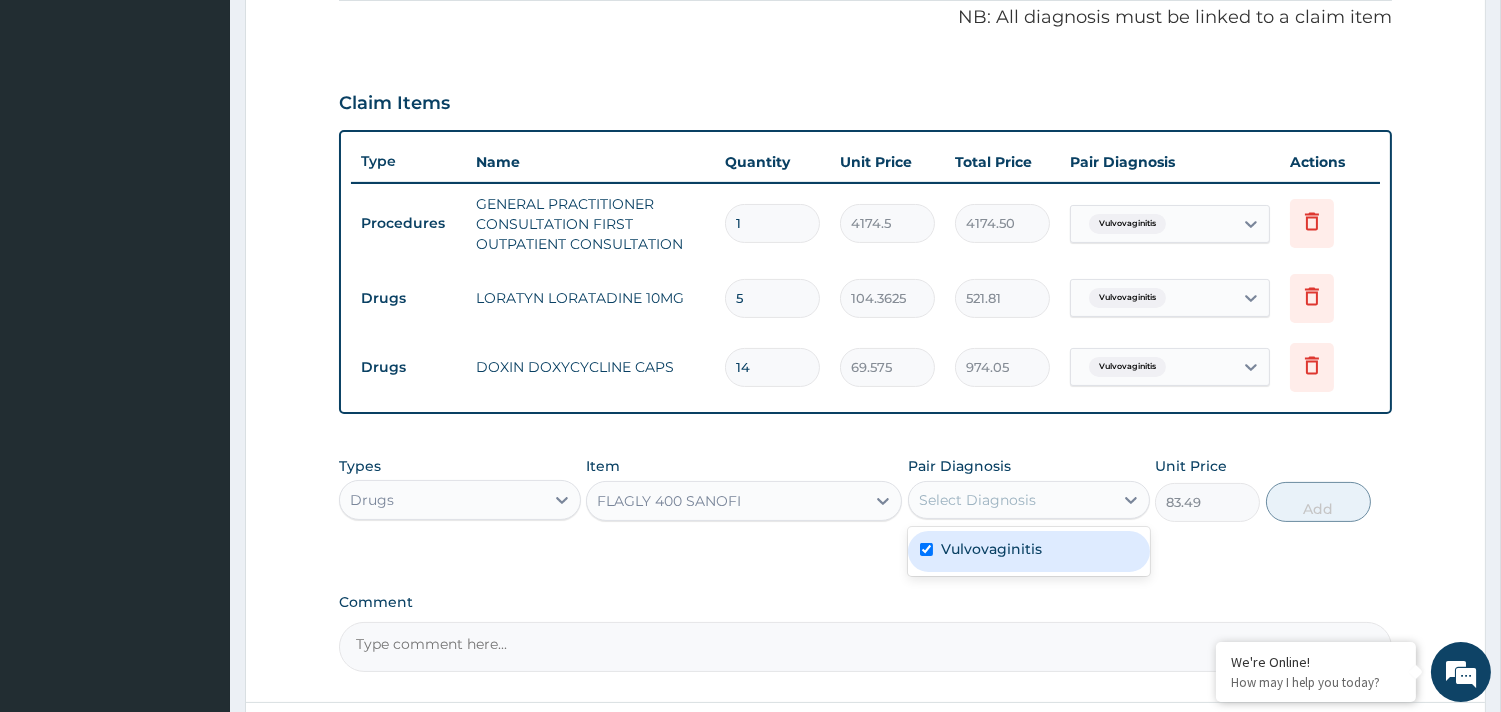 checkbox on "true" 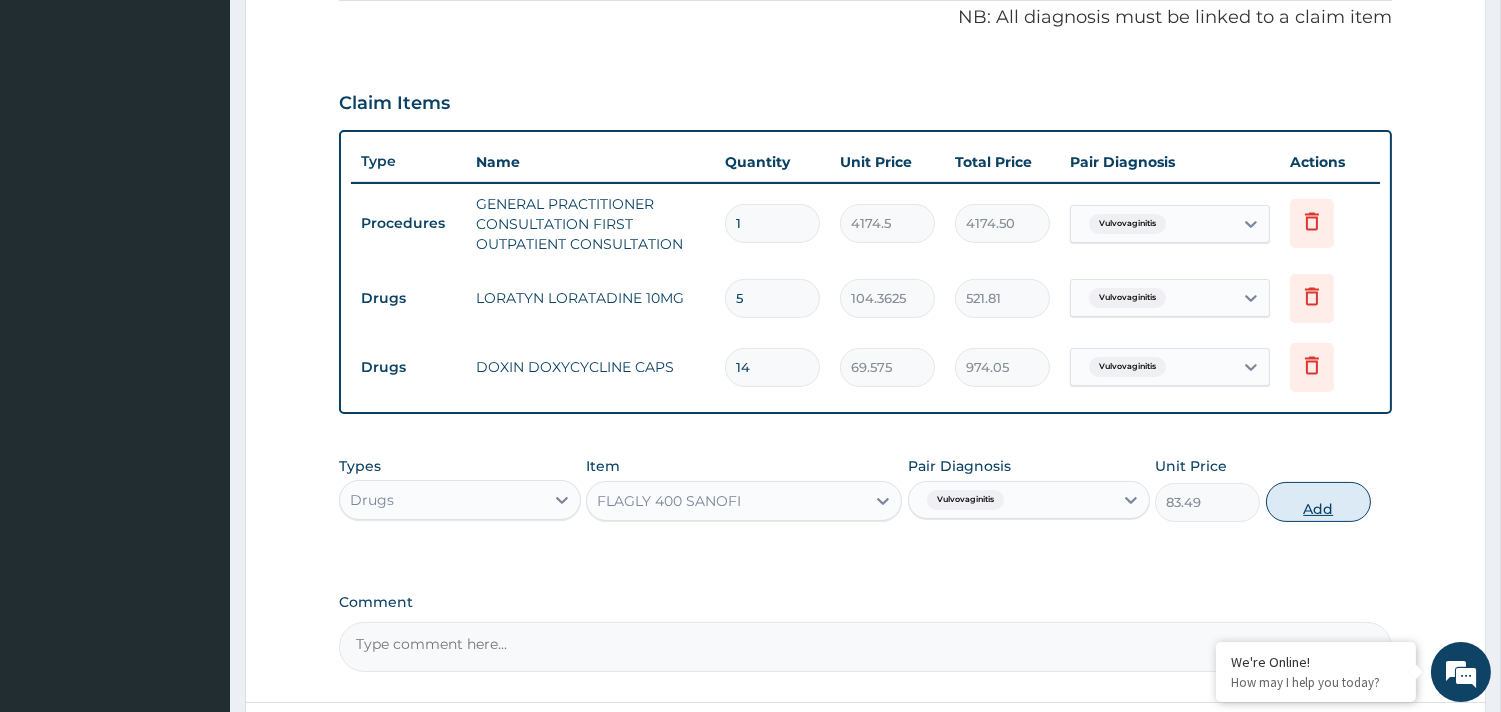 click on "Add" at bounding box center [1318, 502] 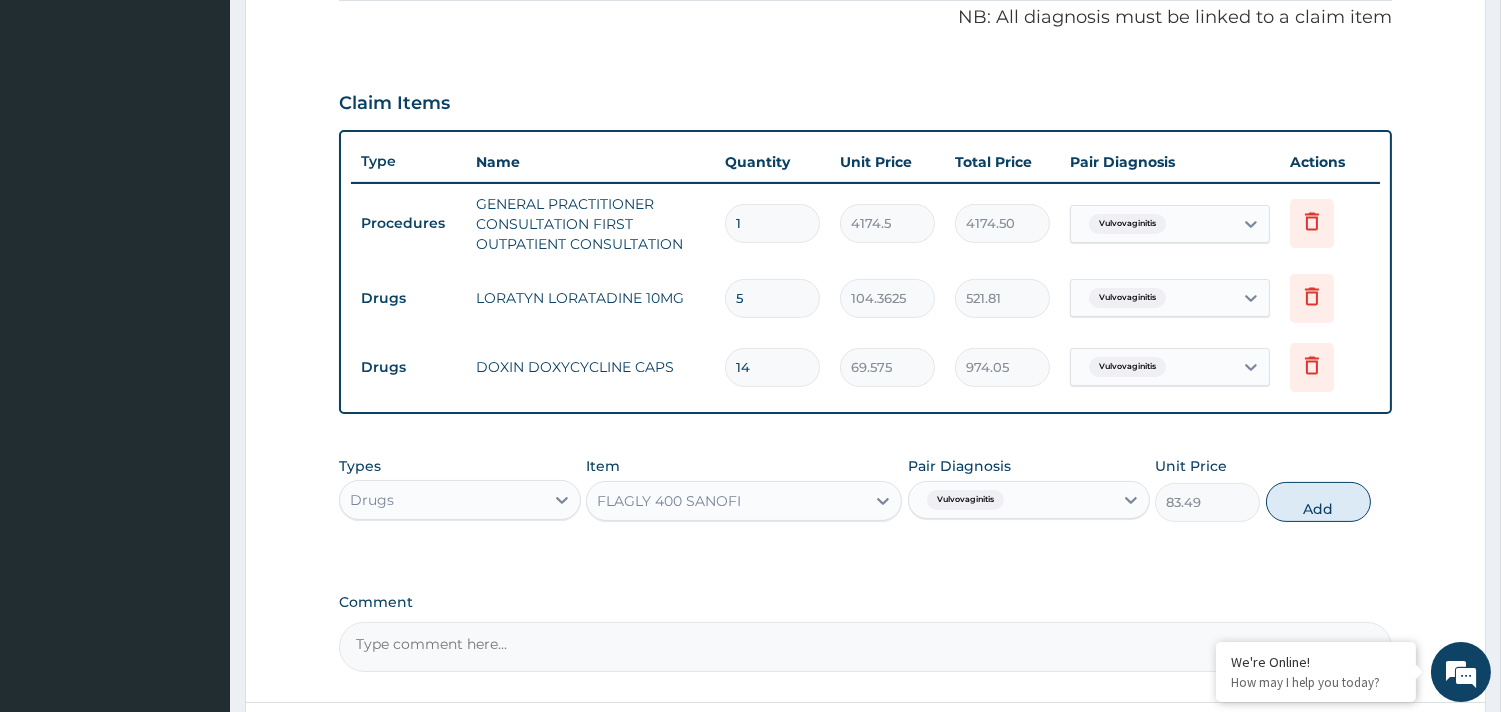 type on "0" 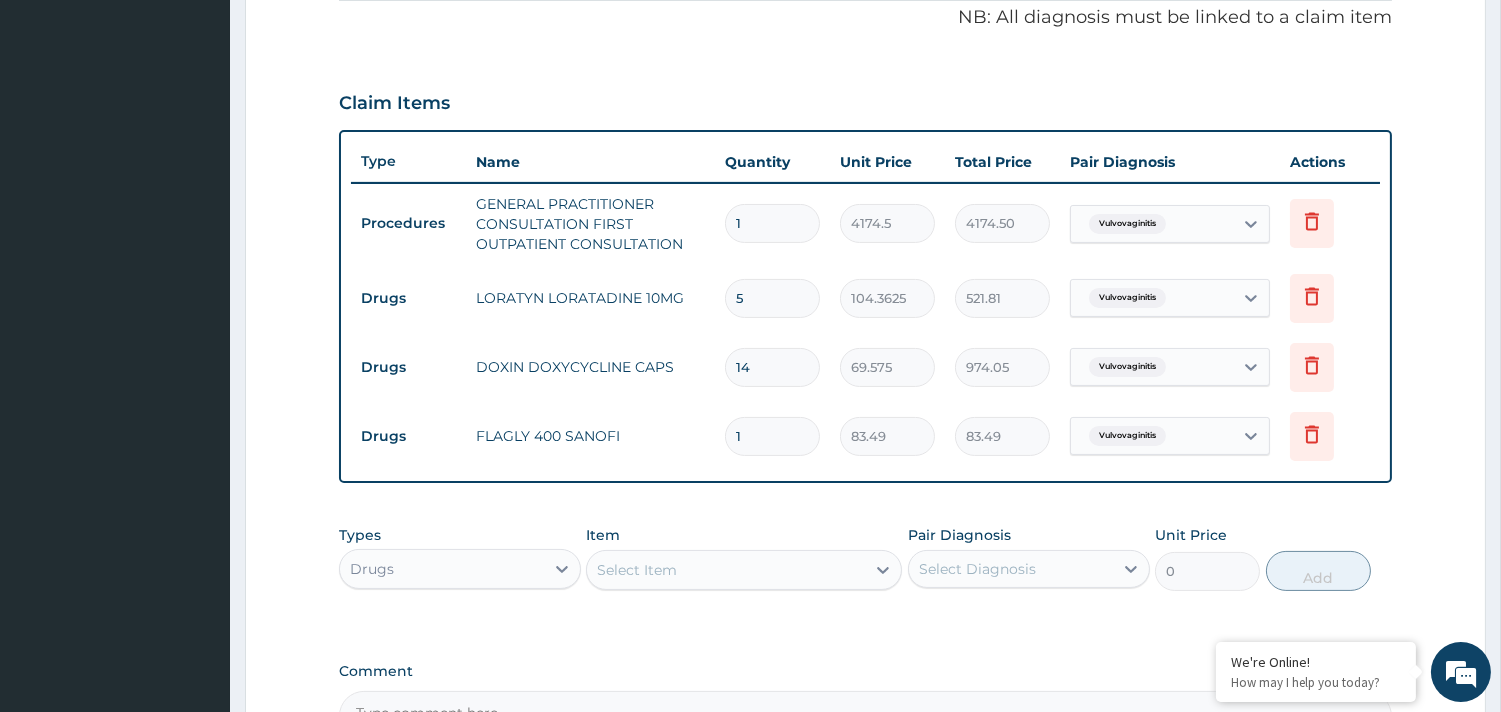 type on "15" 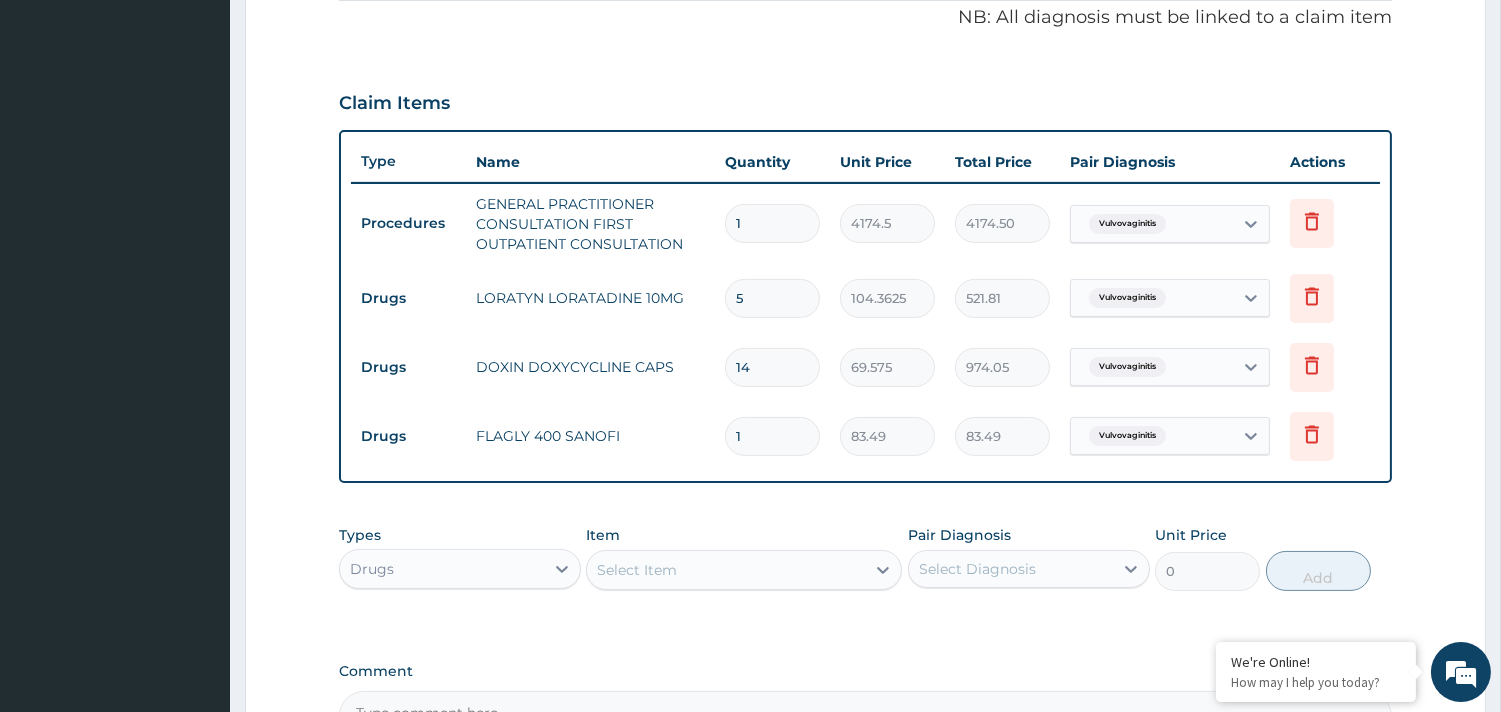 type on "1252.35" 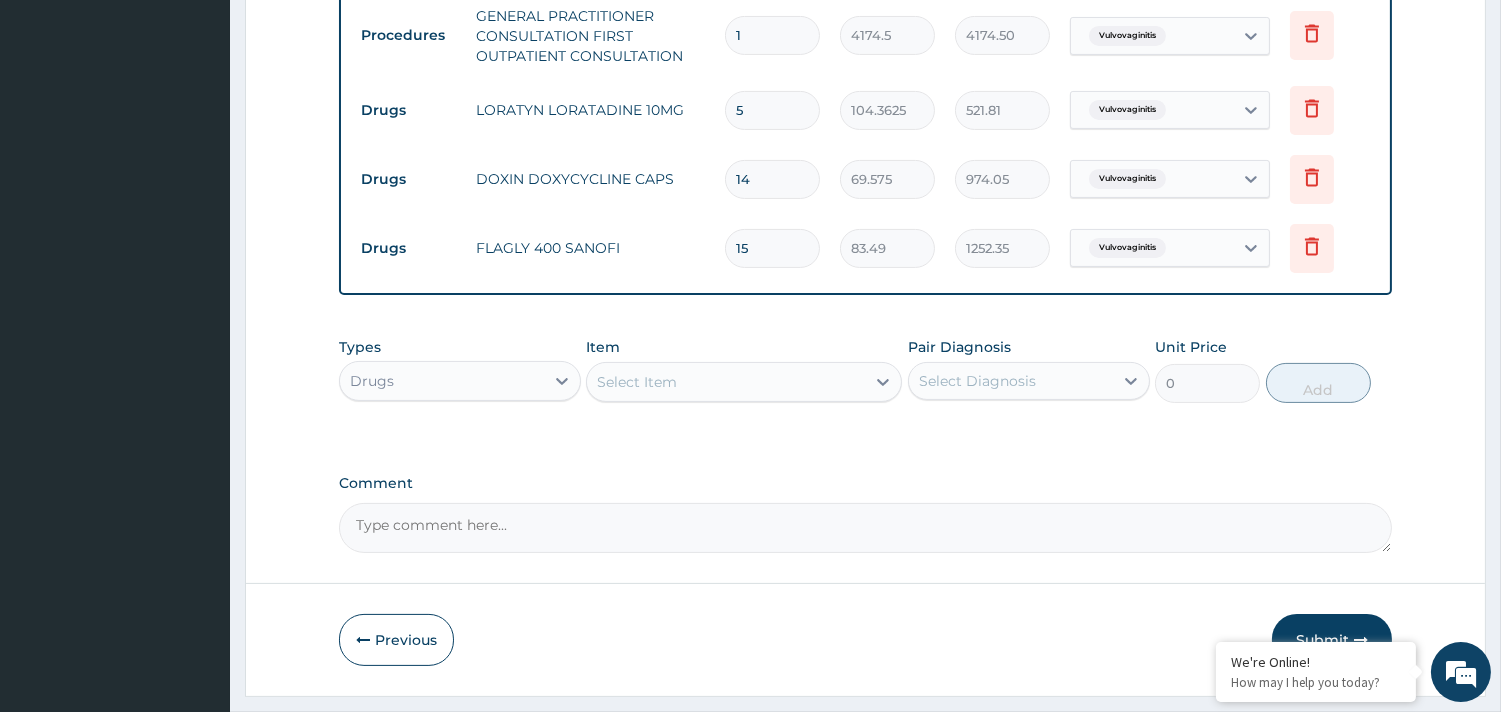 scroll, scrollTop: 852, scrollLeft: 0, axis: vertical 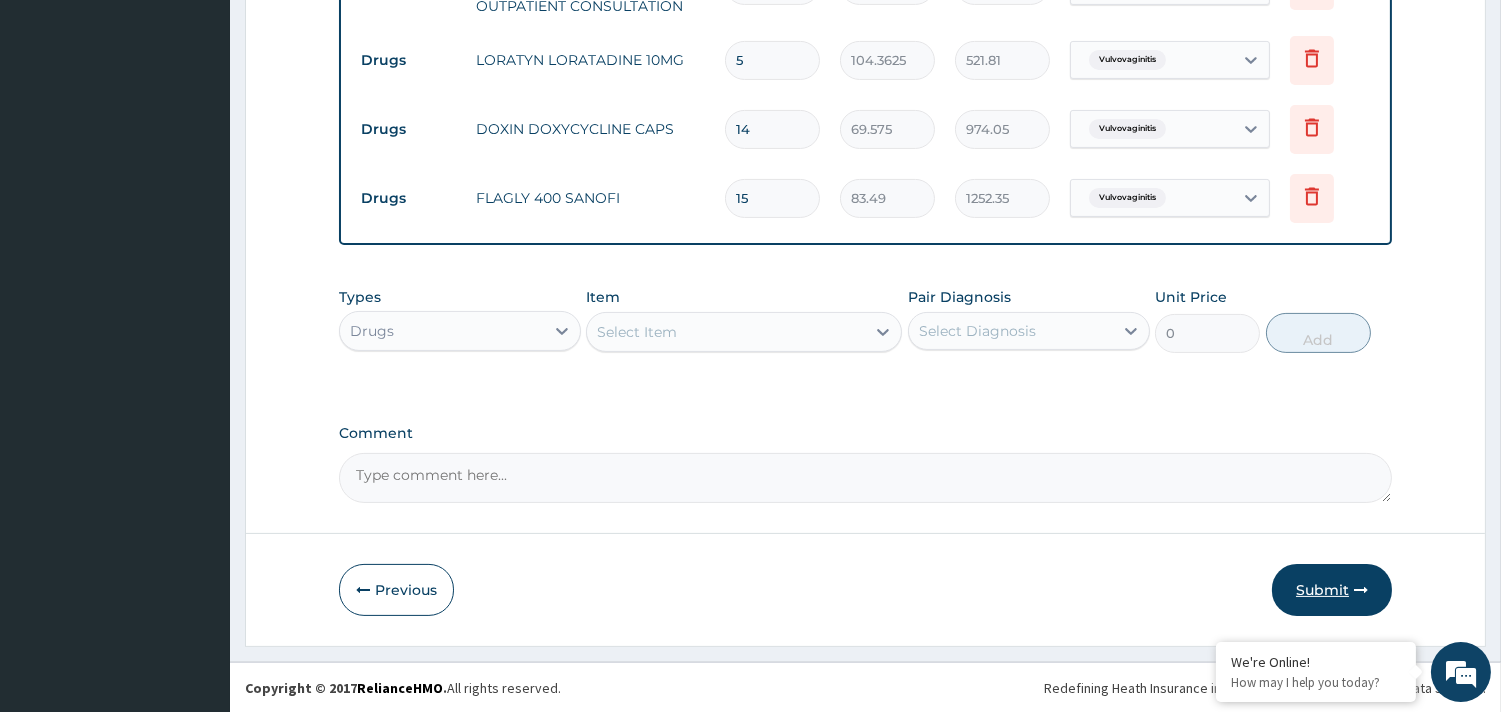 type on "15" 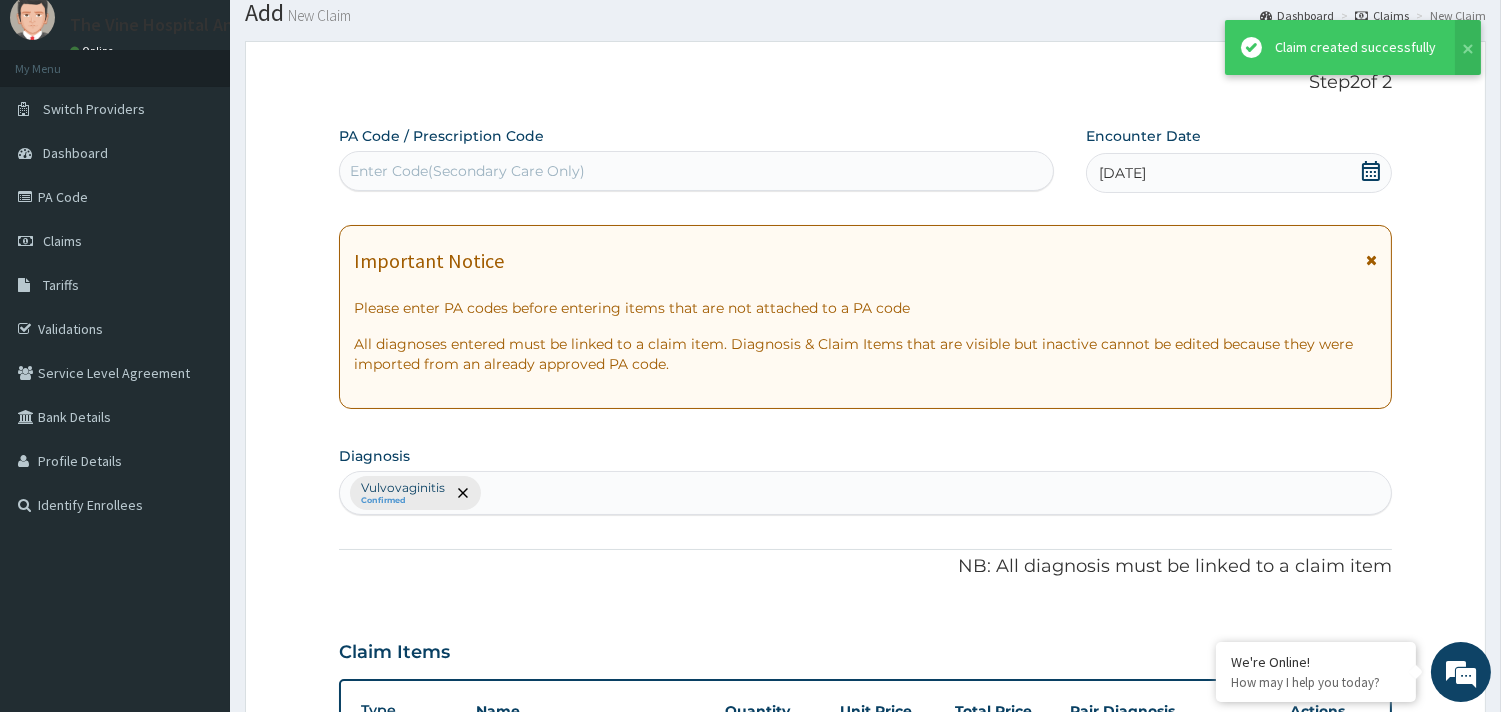 scroll, scrollTop: 852, scrollLeft: 0, axis: vertical 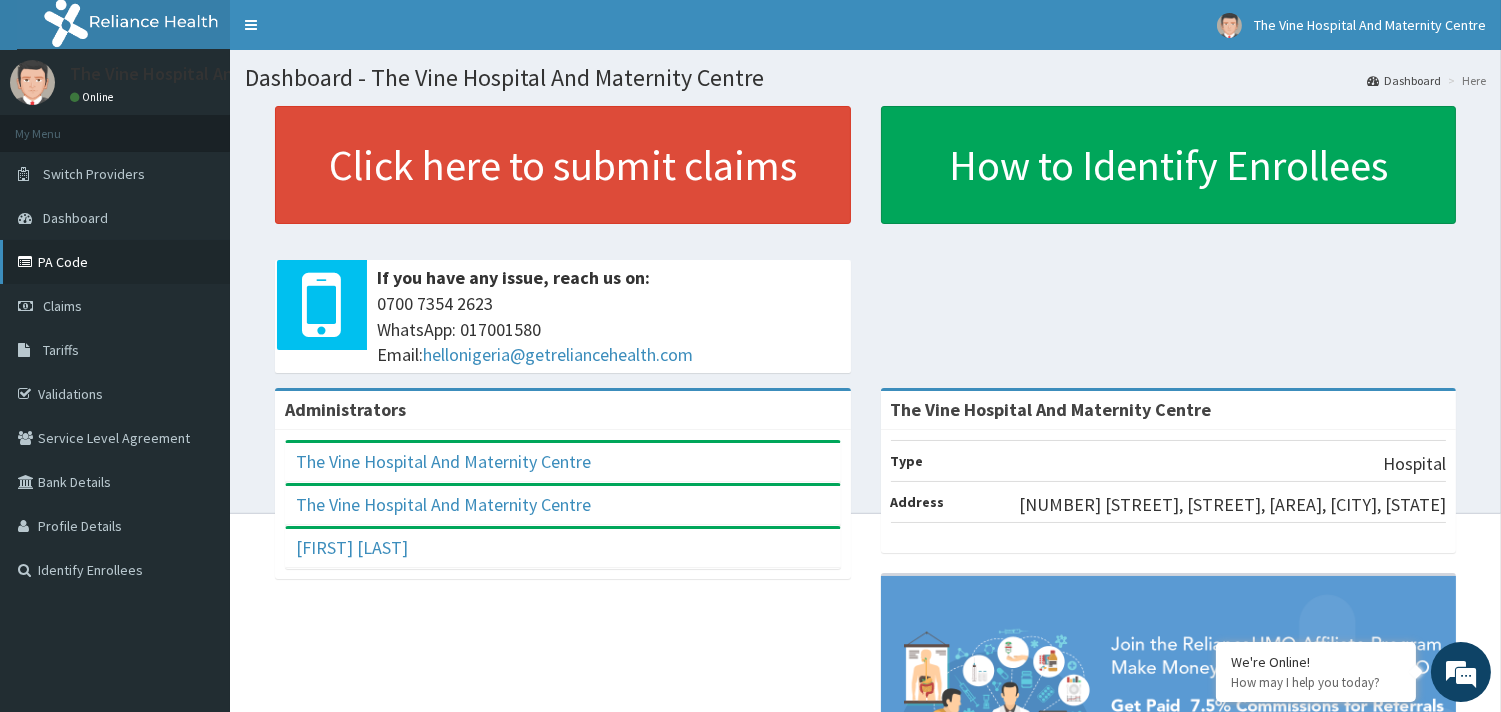 click on "PA Code" at bounding box center (115, 262) 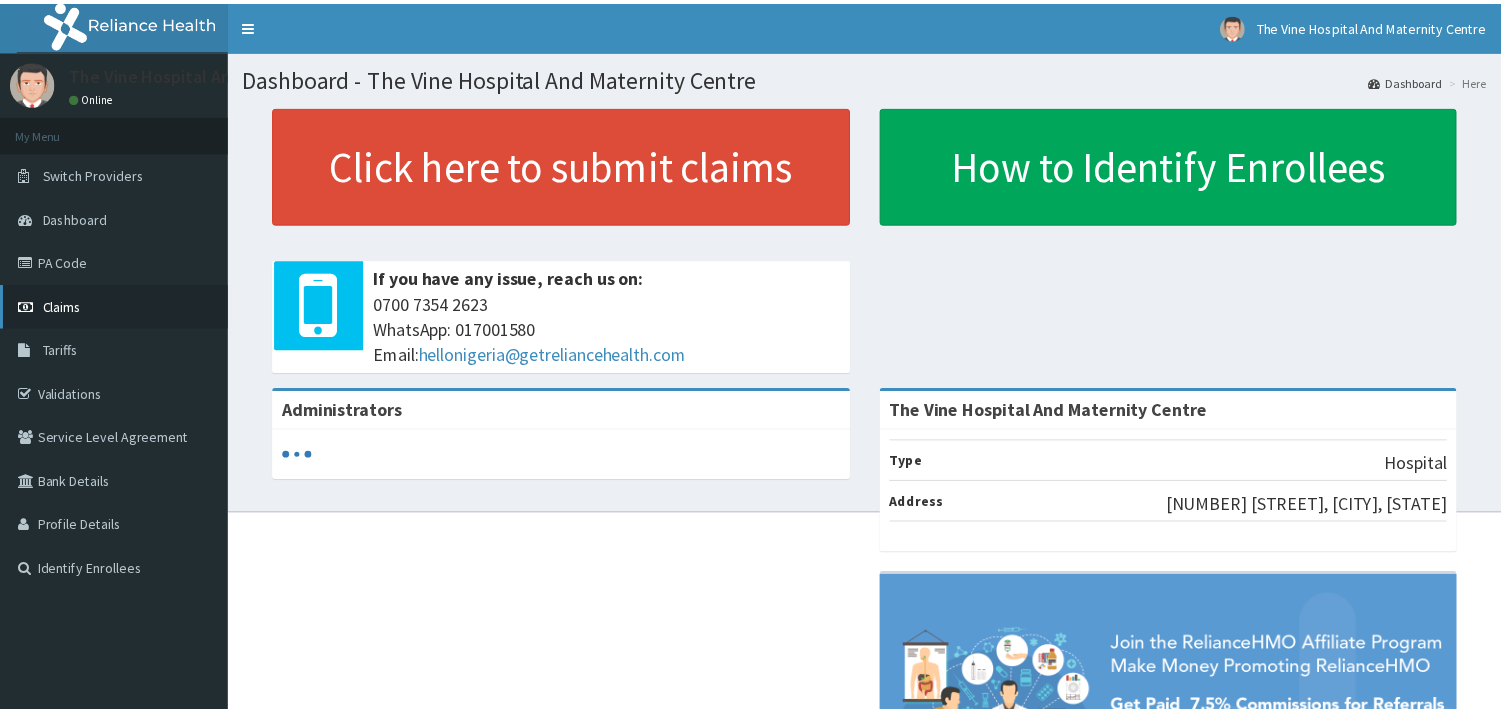 scroll, scrollTop: 0, scrollLeft: 0, axis: both 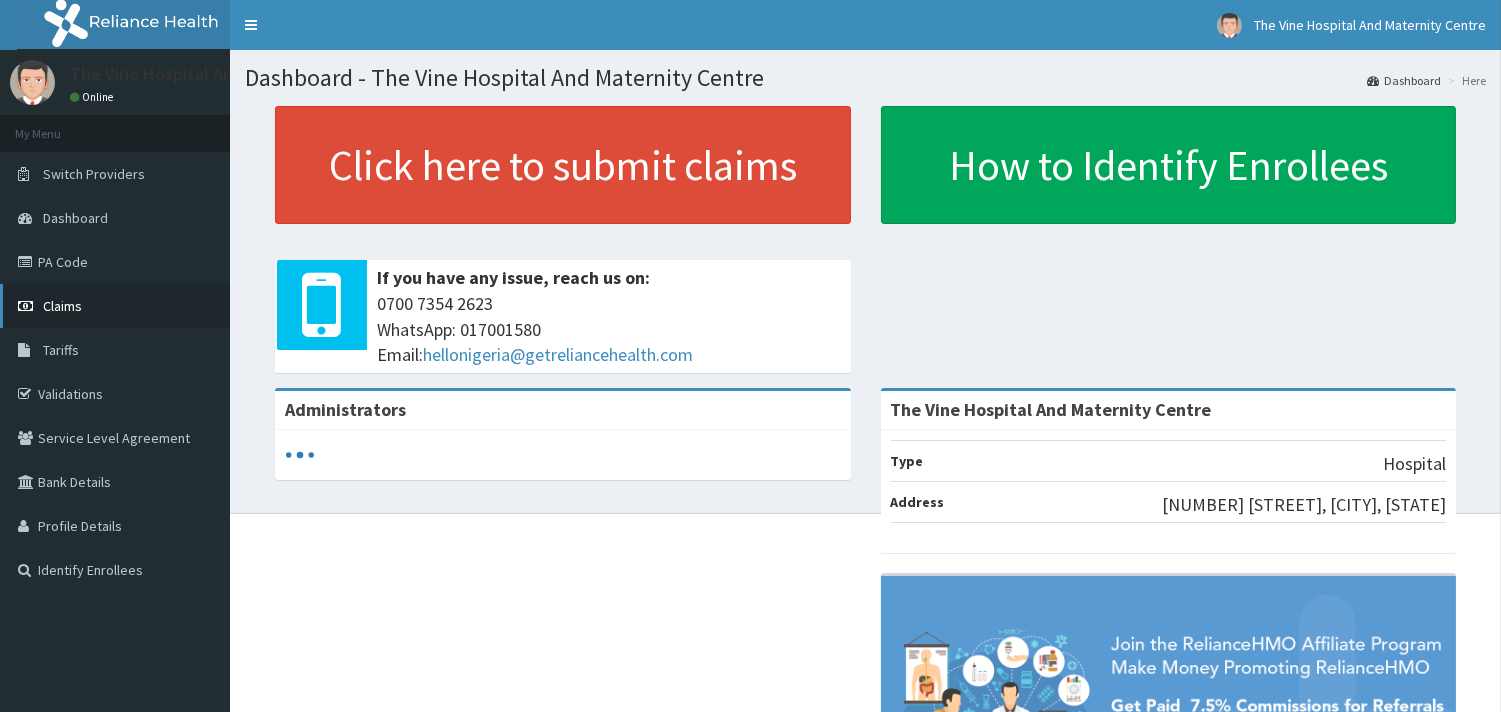 click on "Claims" at bounding box center (62, 306) 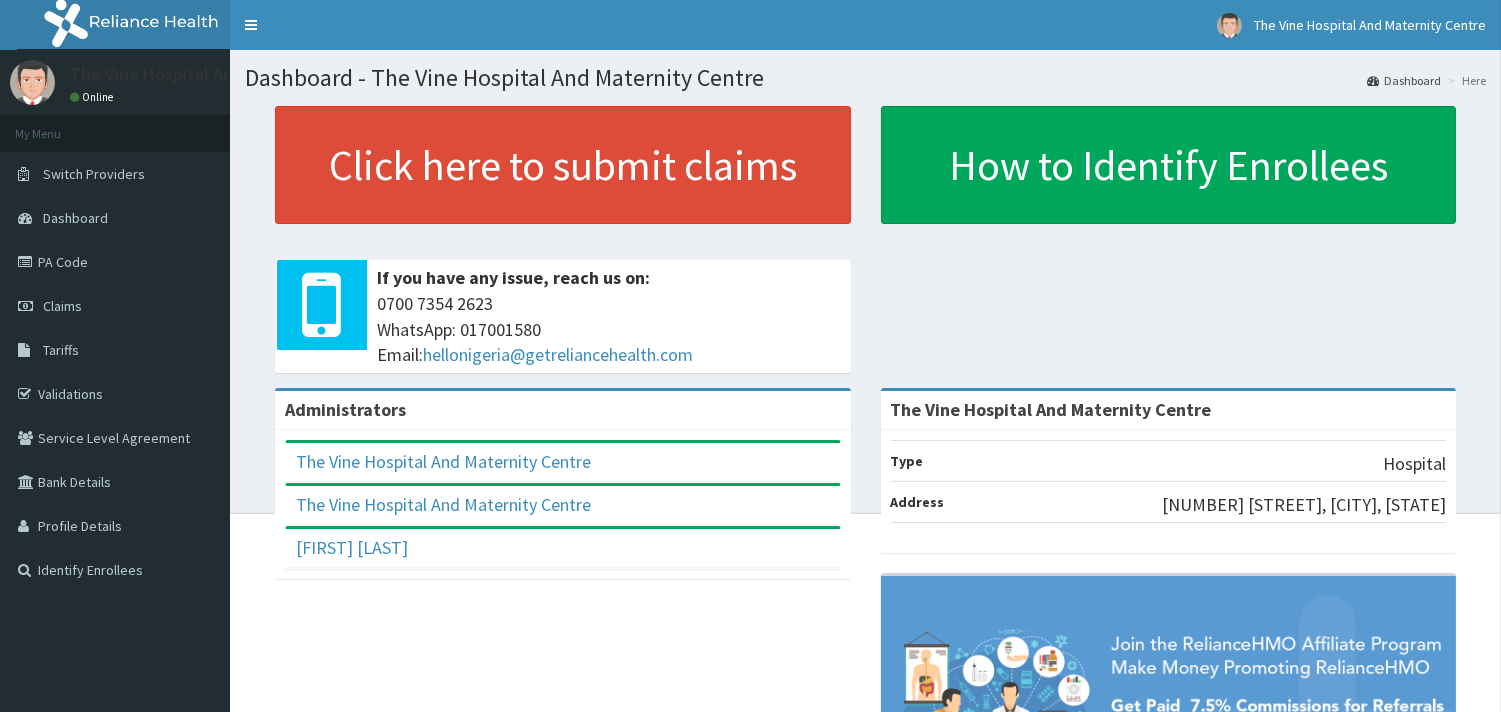 scroll, scrollTop: 0, scrollLeft: 0, axis: both 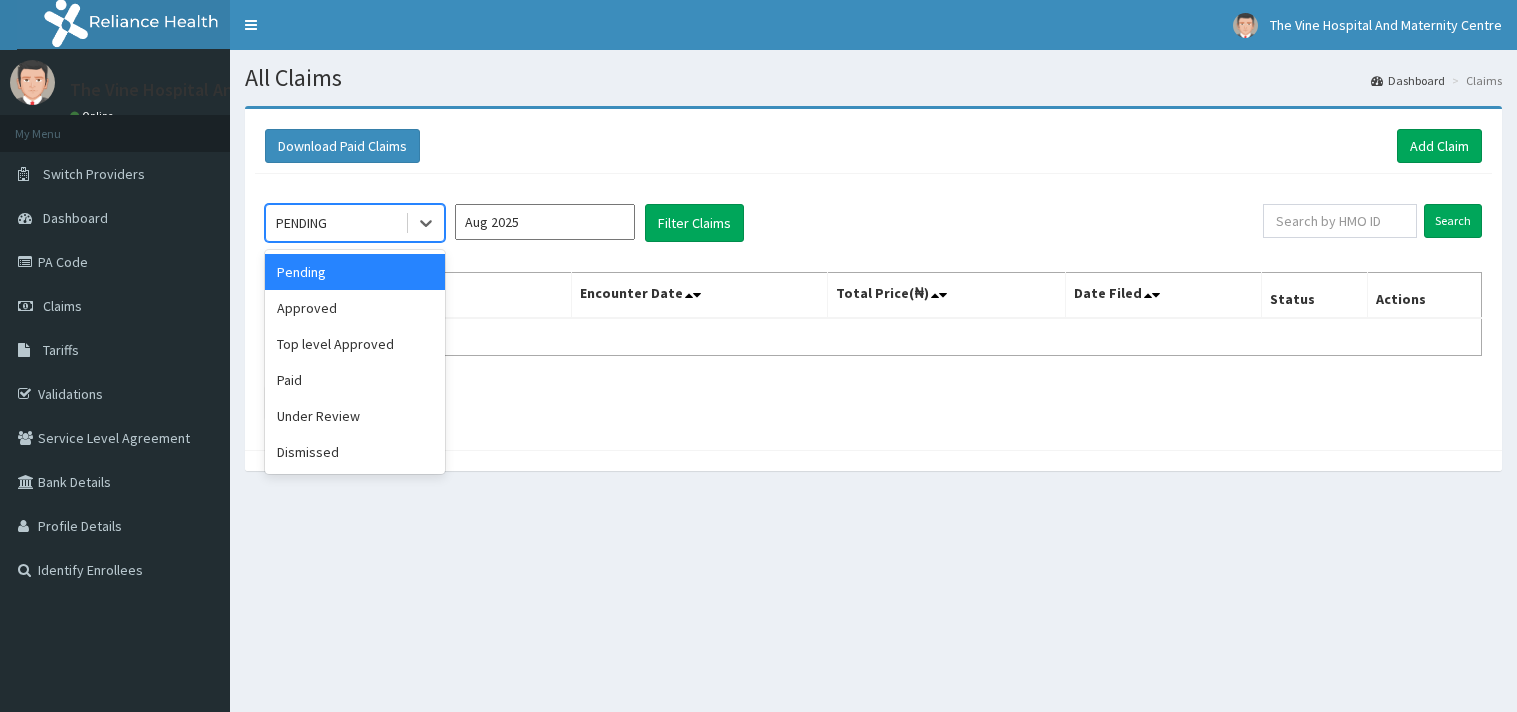 click on "PENDING" at bounding box center [335, 223] 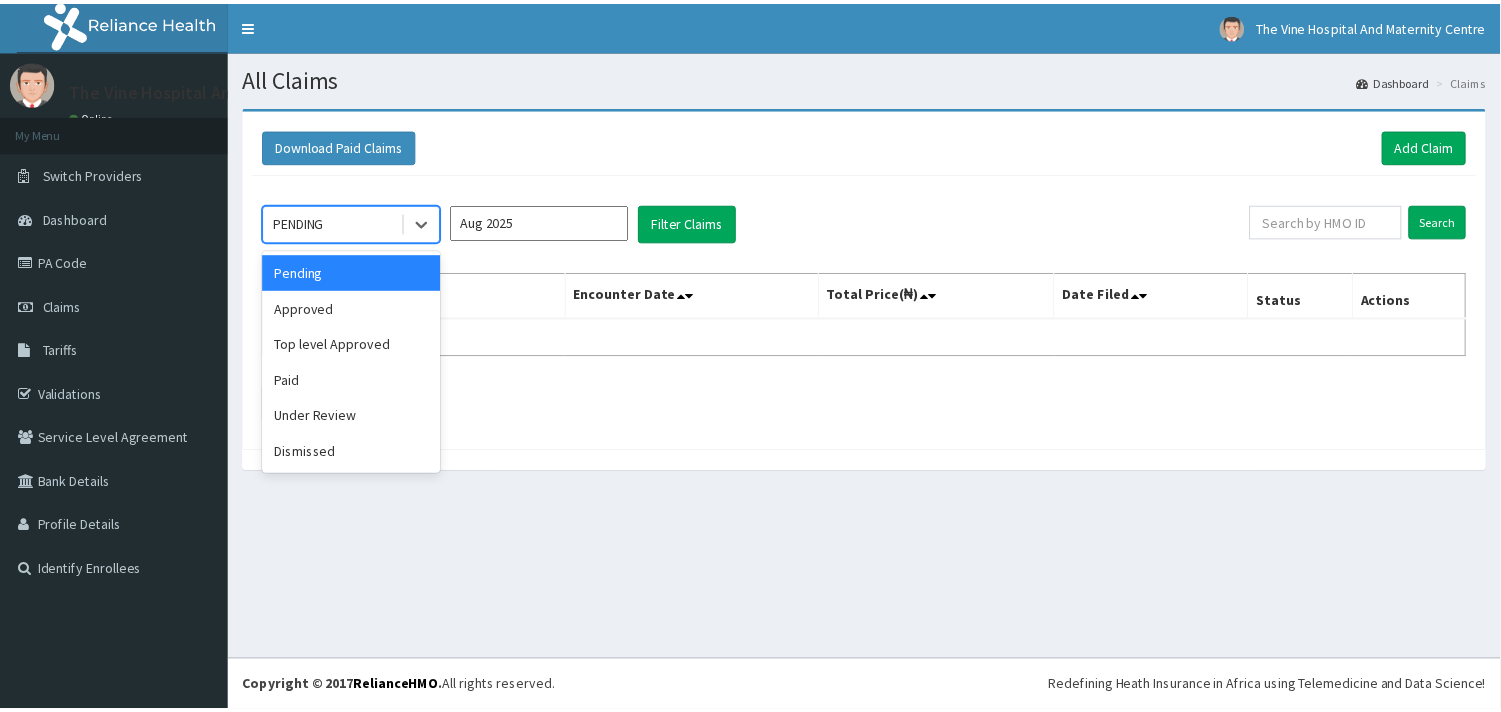 scroll, scrollTop: 0, scrollLeft: 0, axis: both 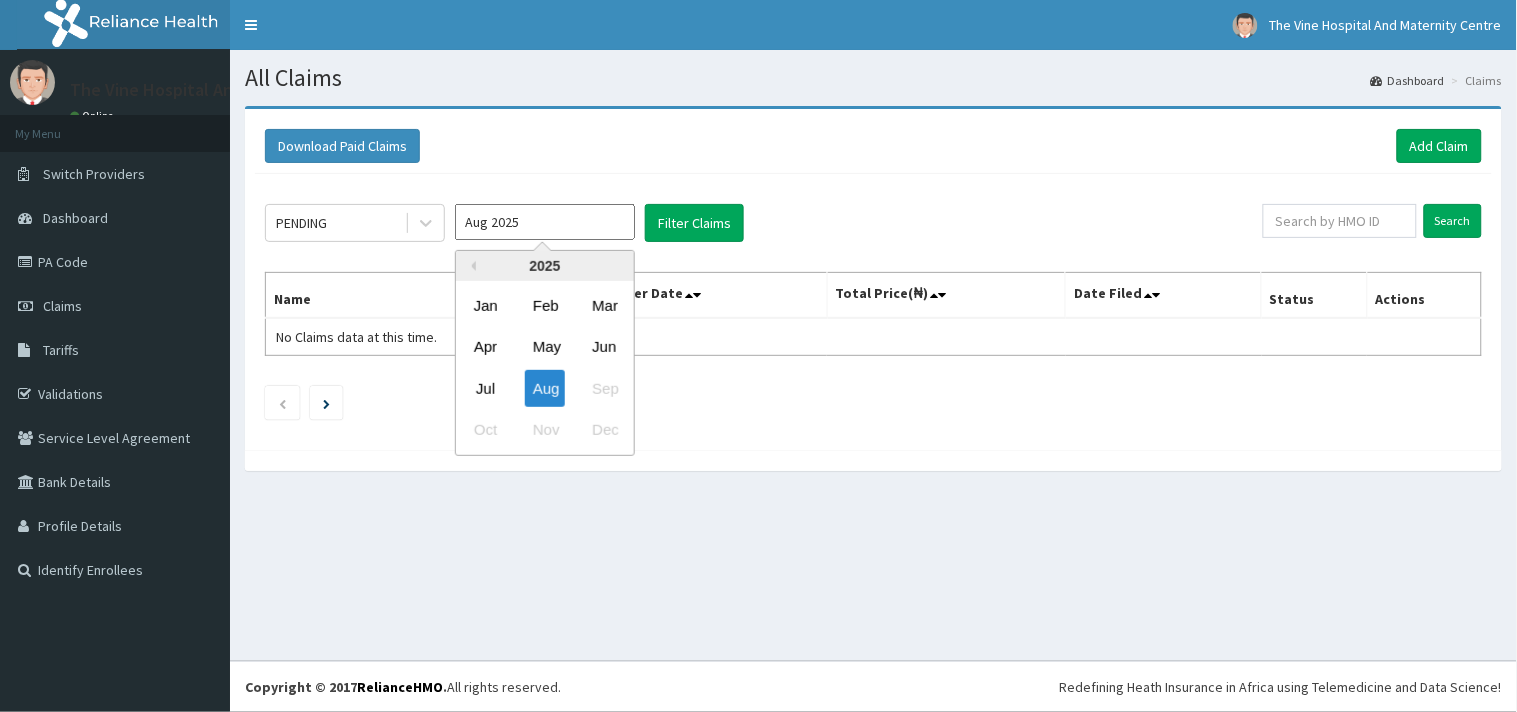 click on "Aug 2025" at bounding box center [545, 222] 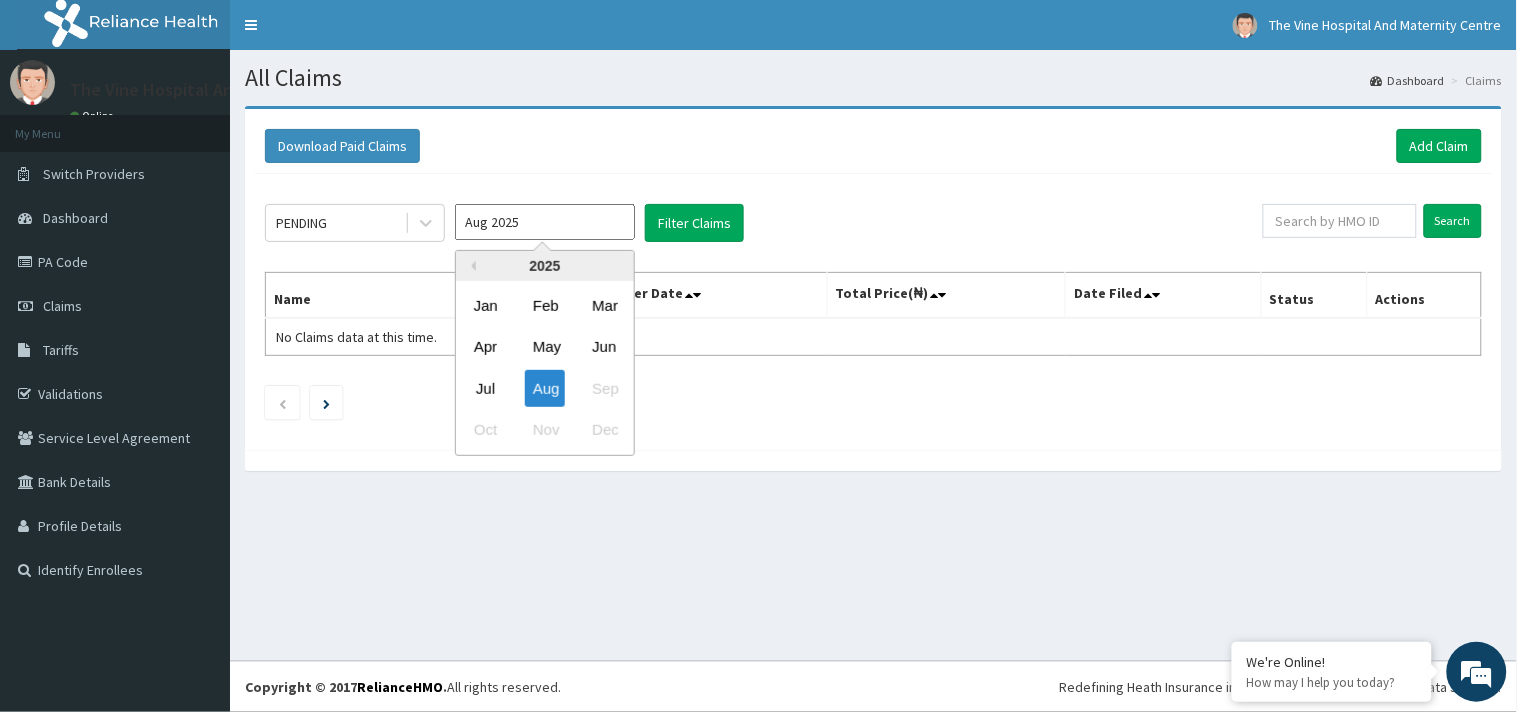 click on "Jun" at bounding box center (604, 347) 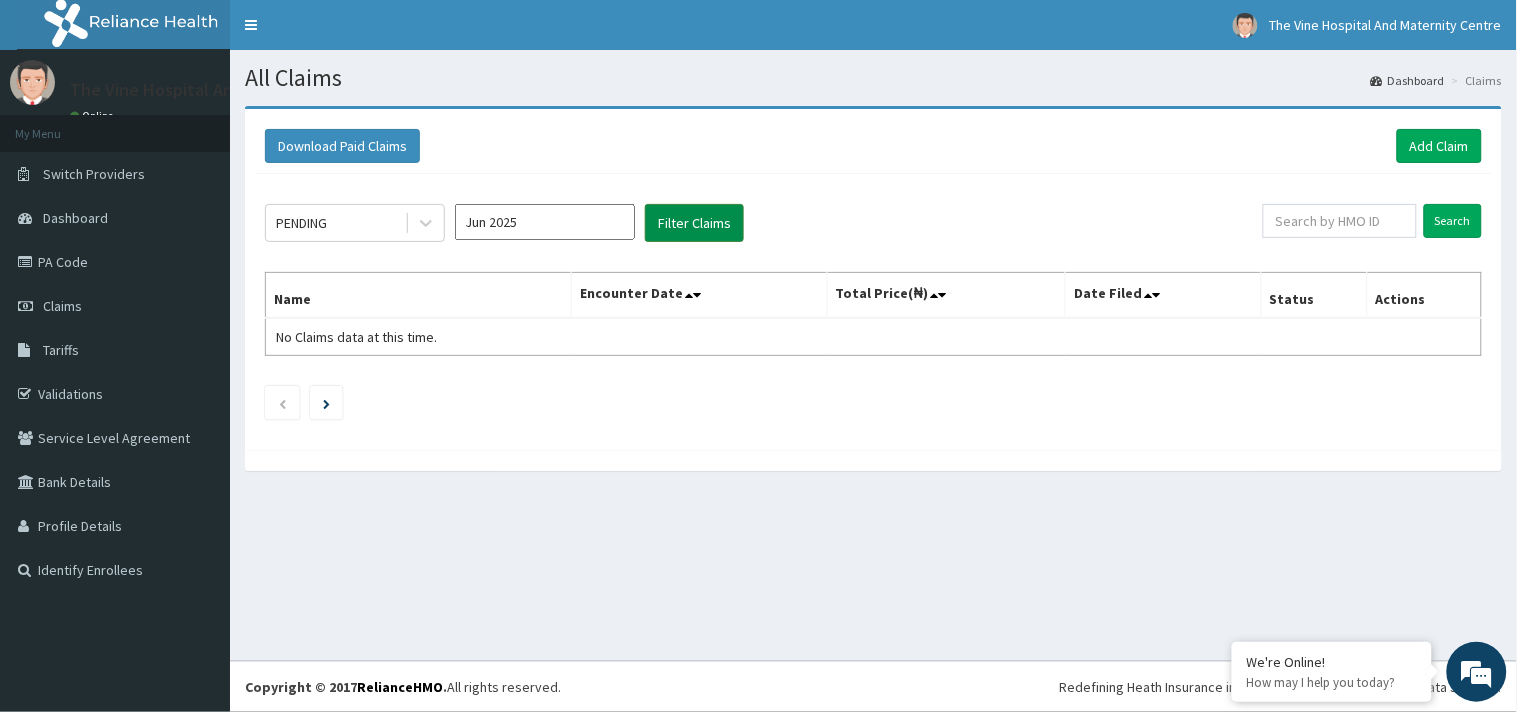 click on "Filter Claims" at bounding box center [694, 223] 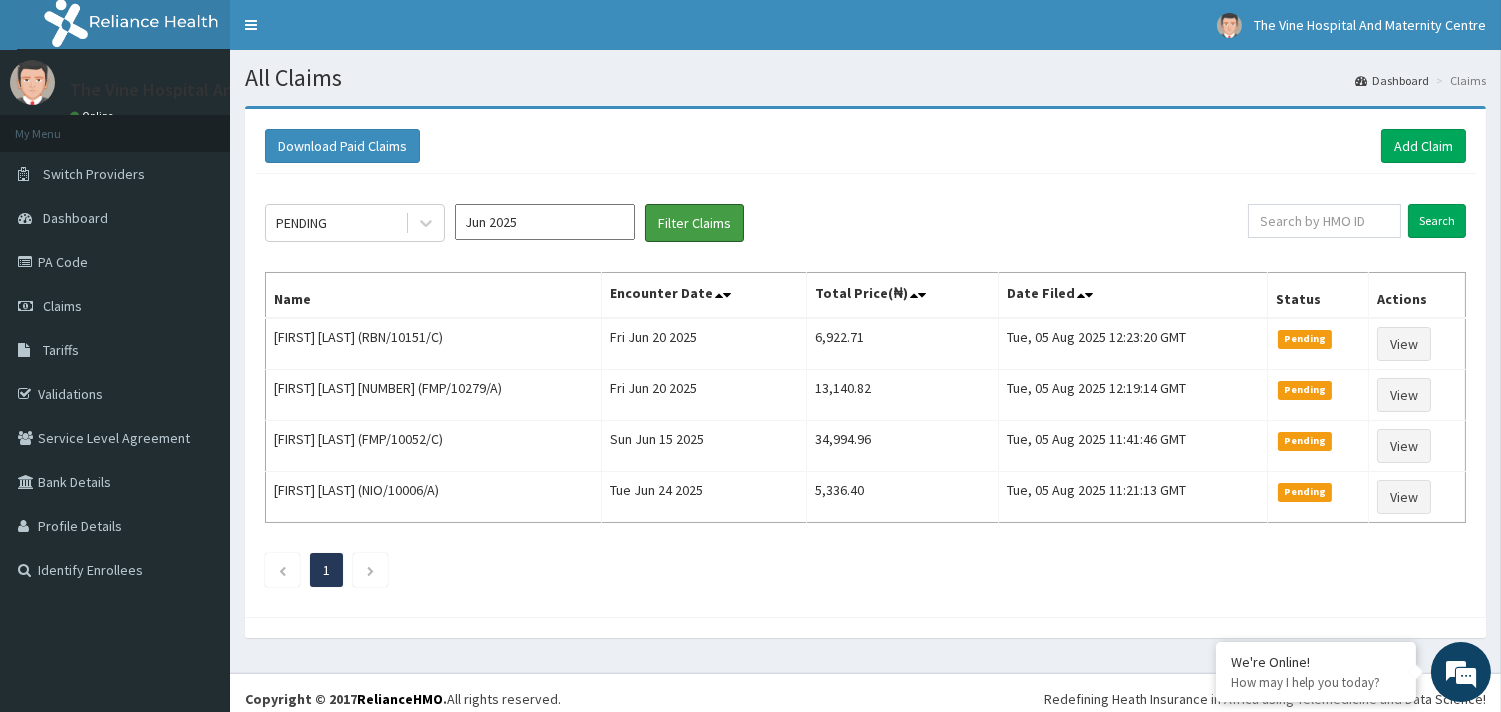 scroll, scrollTop: 0, scrollLeft: 0, axis: both 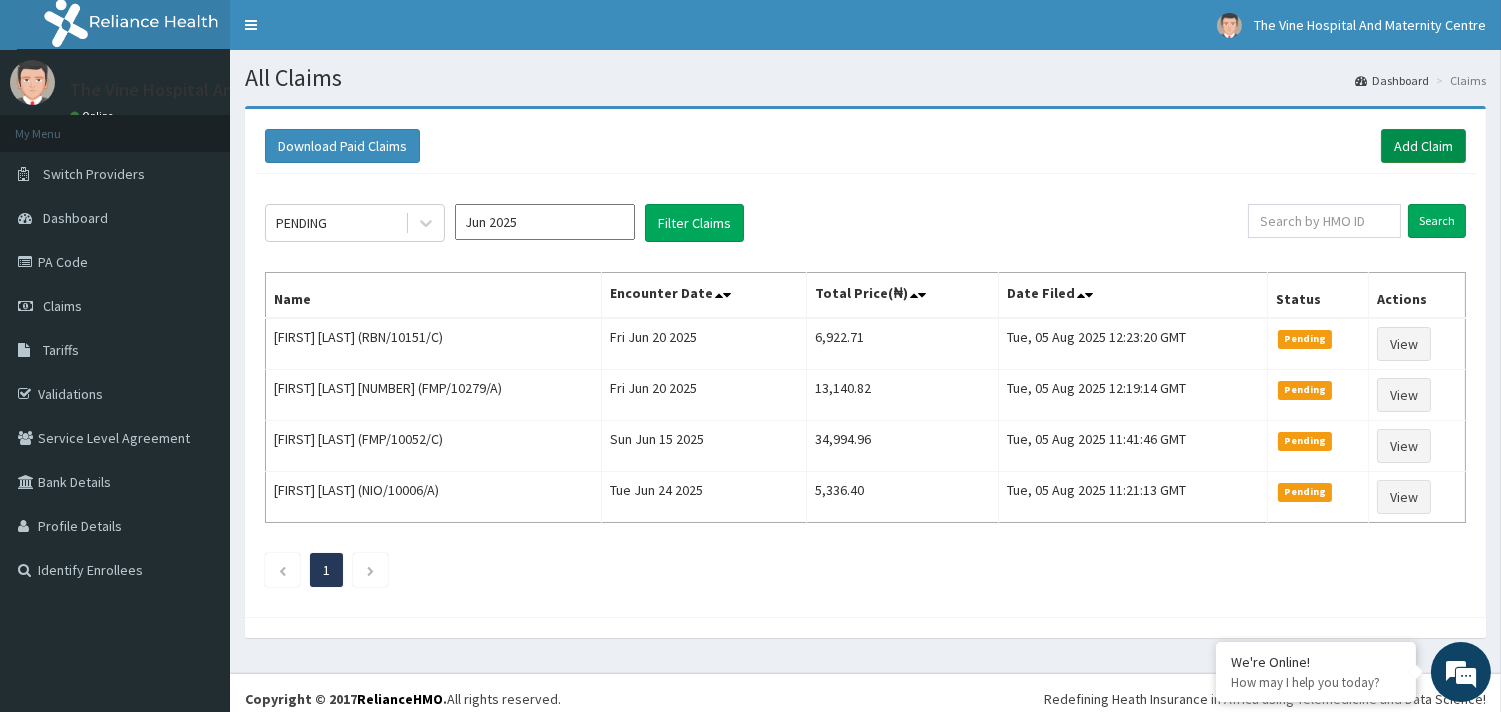 click on "Add Claim" at bounding box center [1423, 146] 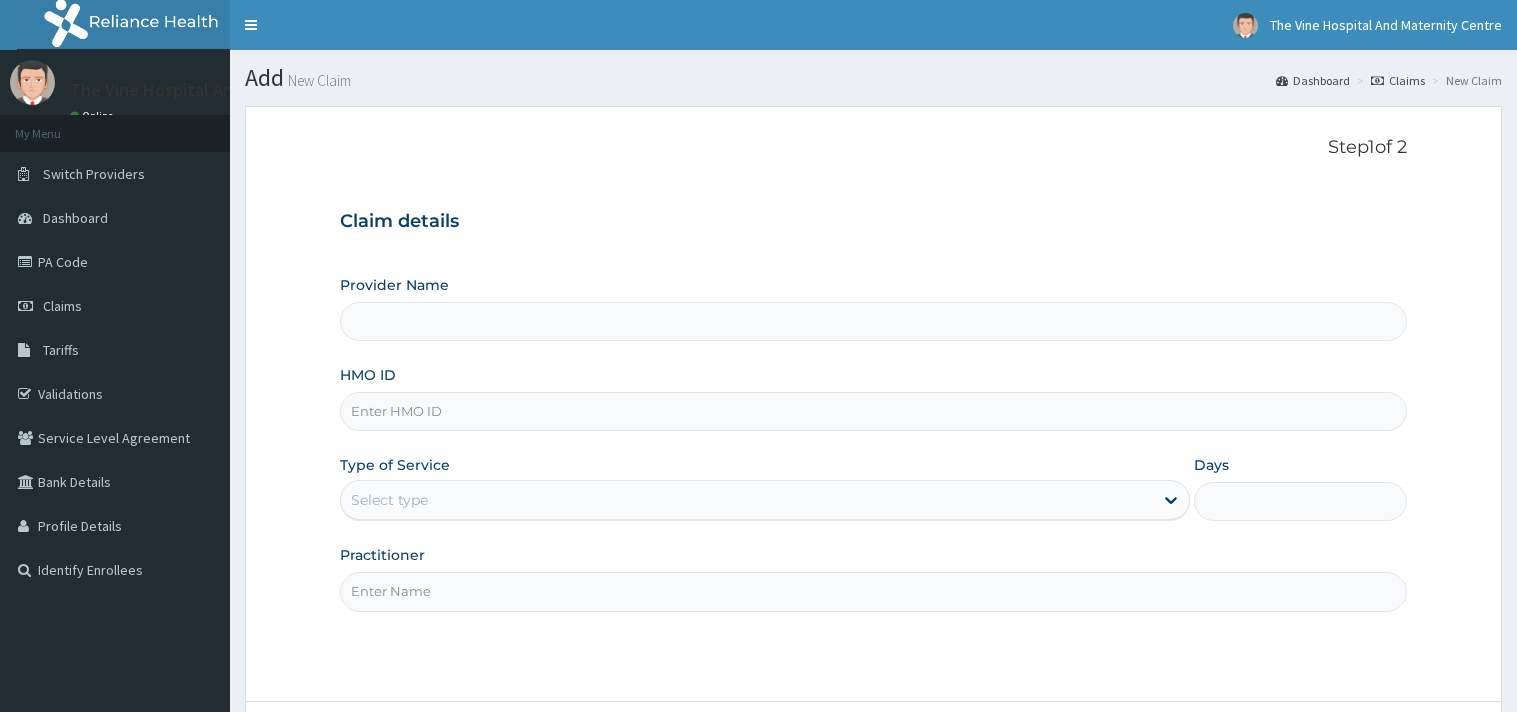 type on "The Vine Hospital And Maternity Centre" 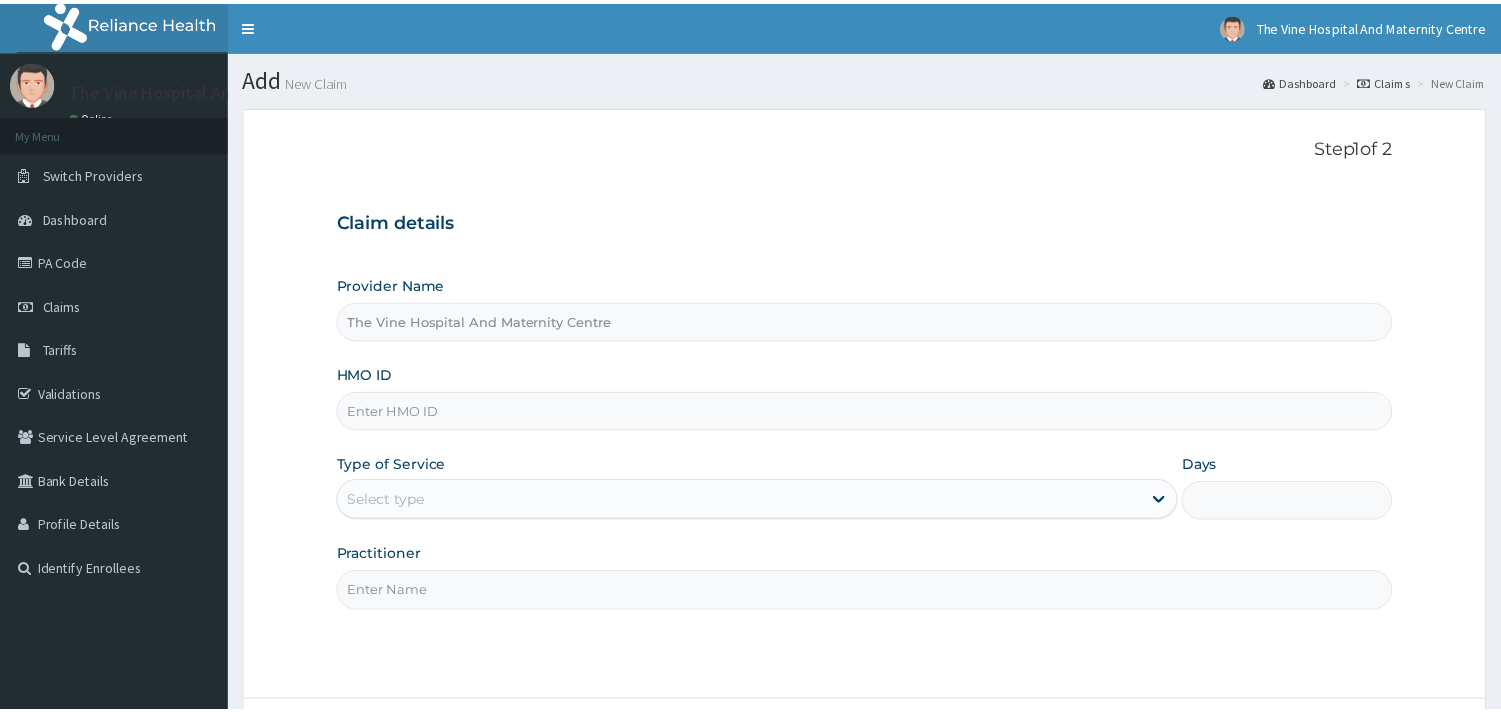 scroll, scrollTop: 0, scrollLeft: 0, axis: both 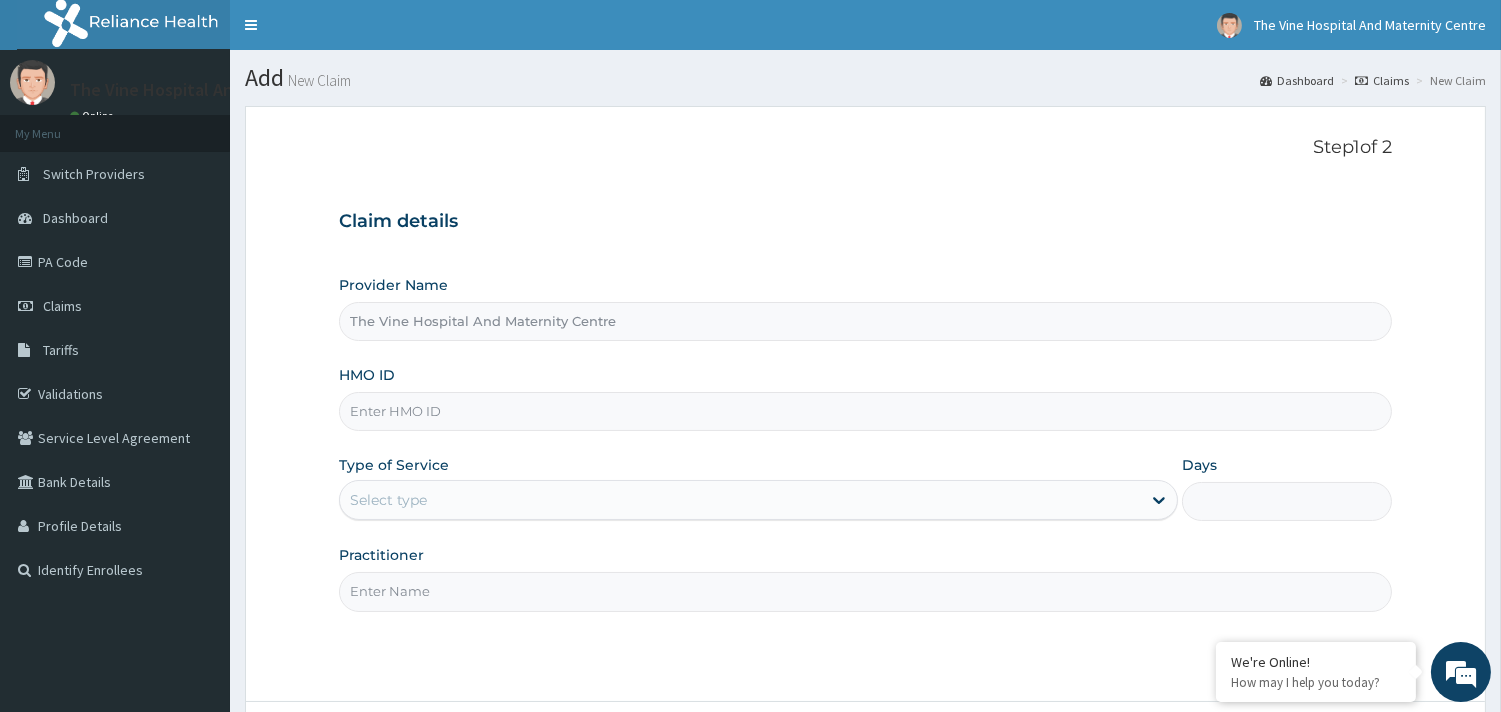 click on "HMO ID" at bounding box center [865, 411] 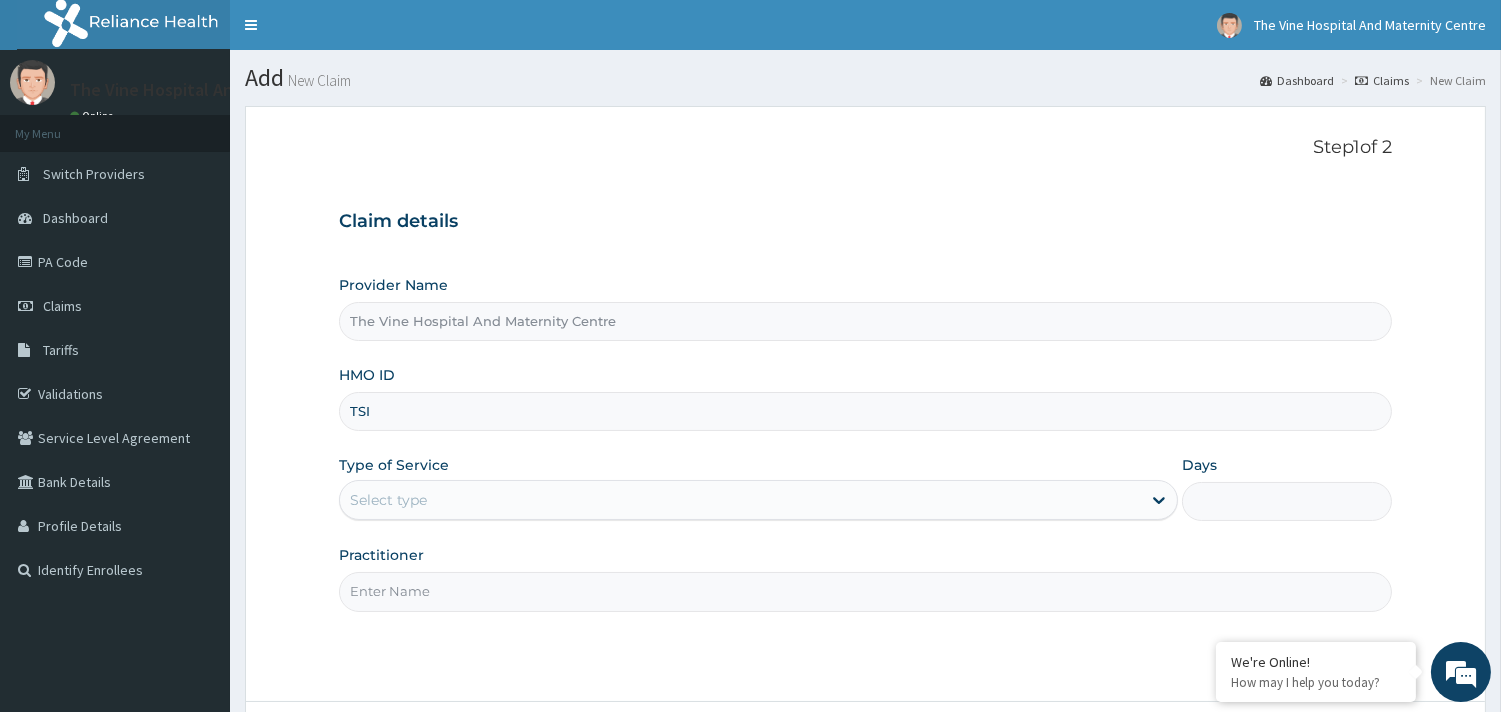 type on "TSI/11243/A" 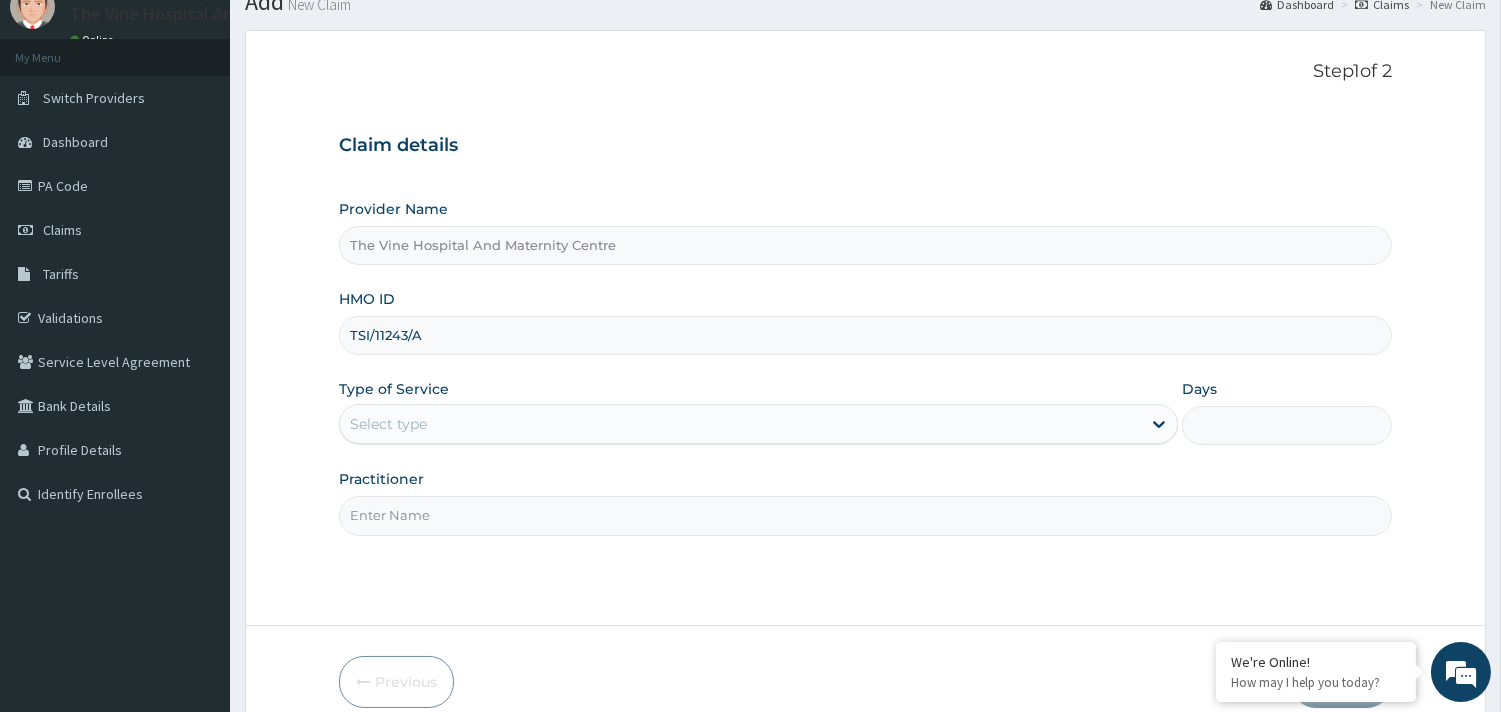 scroll, scrollTop: 111, scrollLeft: 0, axis: vertical 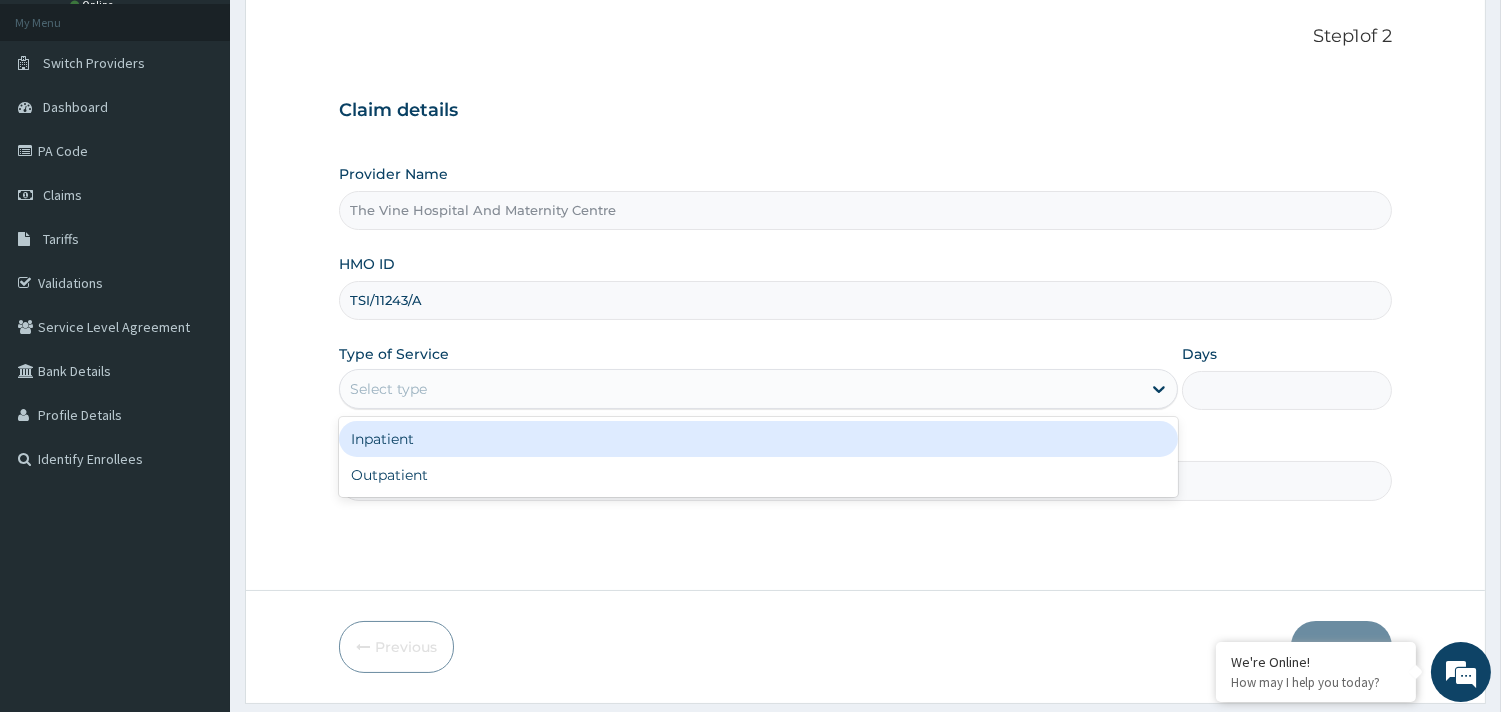 drag, startPoint x: 415, startPoint y: 371, endPoint x: 413, endPoint y: 391, distance: 20.09975 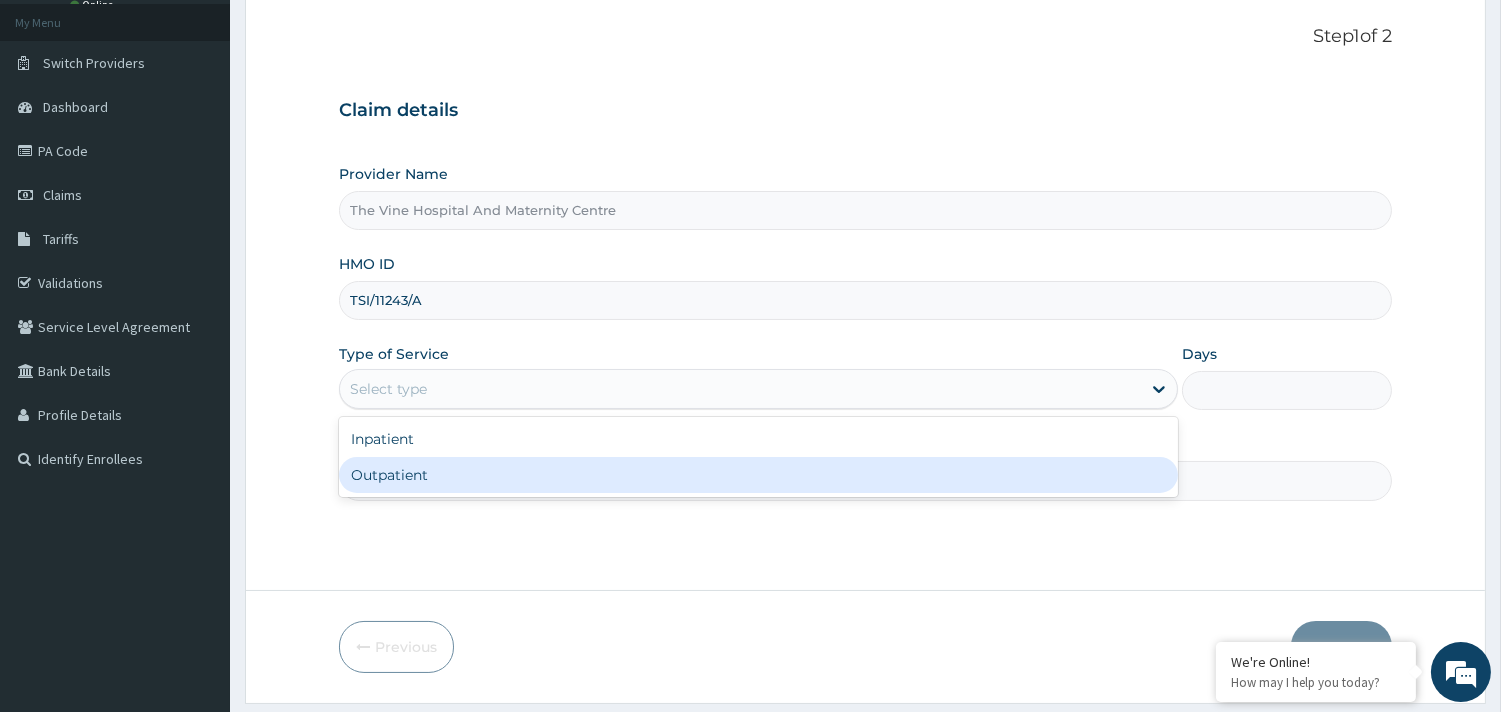 click on "Outpatient" at bounding box center (758, 475) 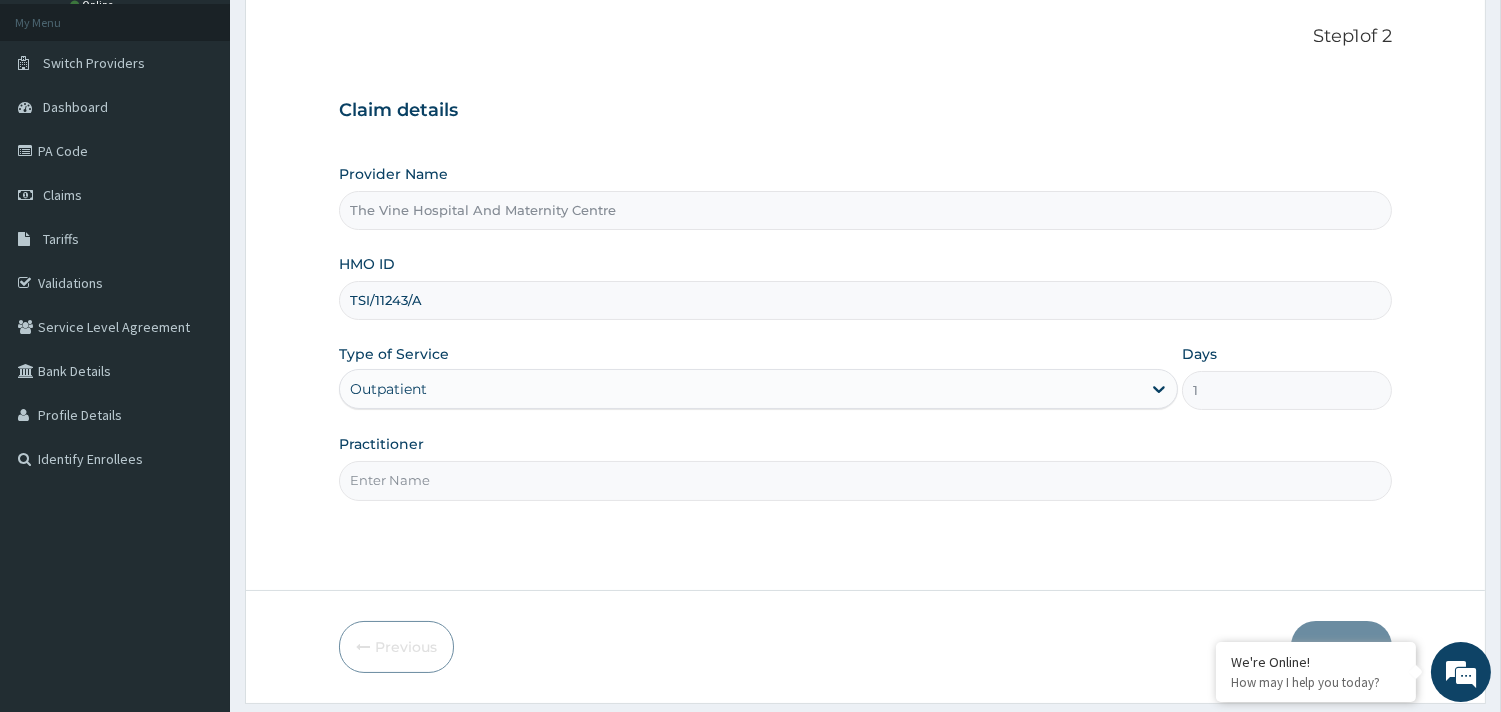 click on "Practitioner" at bounding box center (865, 480) 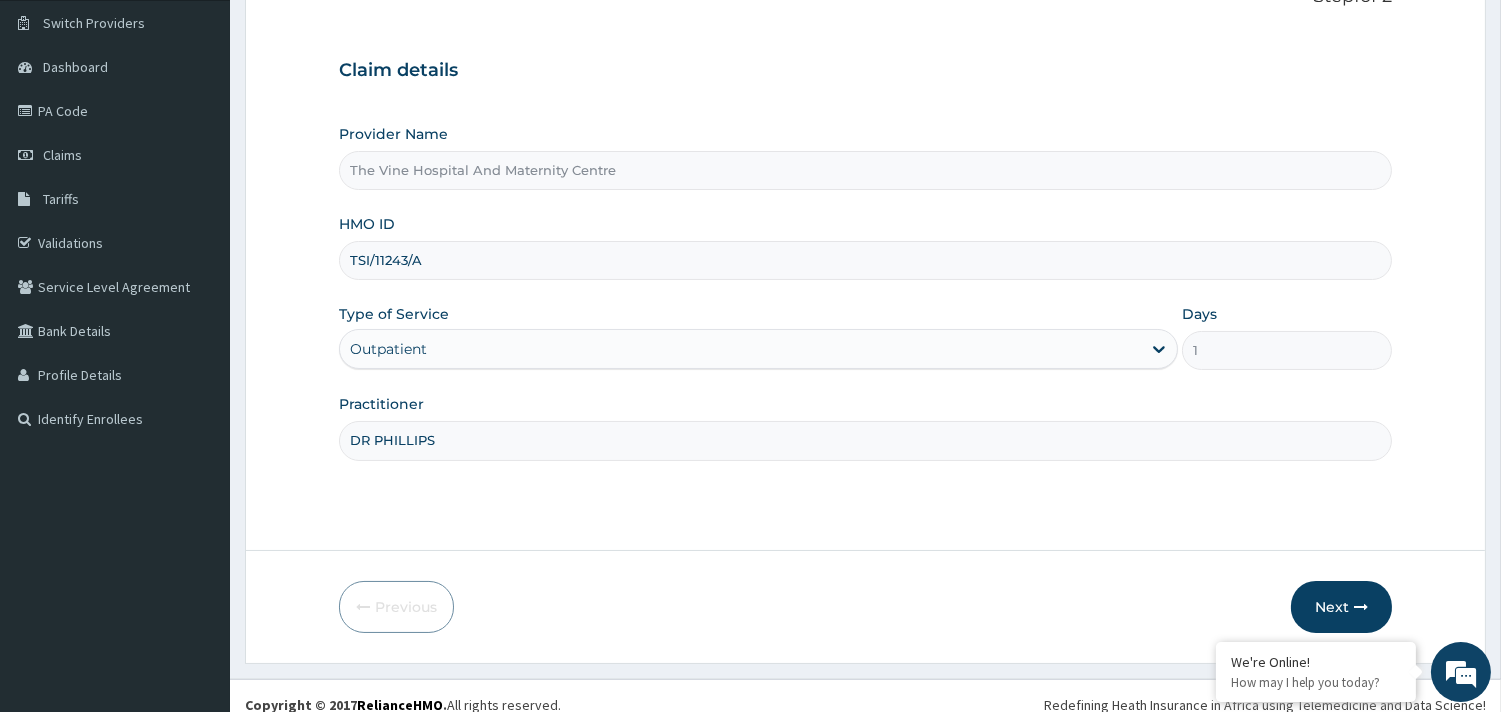 scroll, scrollTop: 170, scrollLeft: 0, axis: vertical 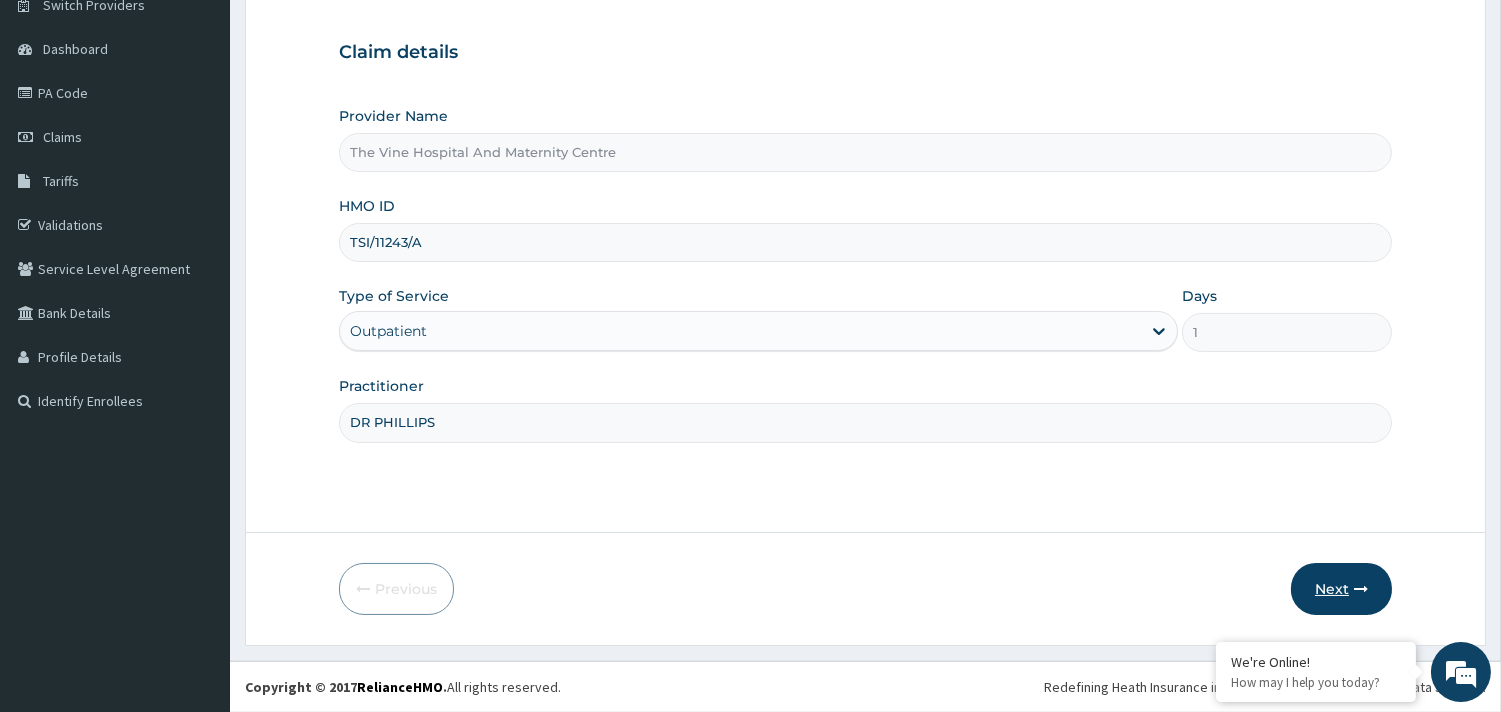 click on "Next" at bounding box center [1341, 589] 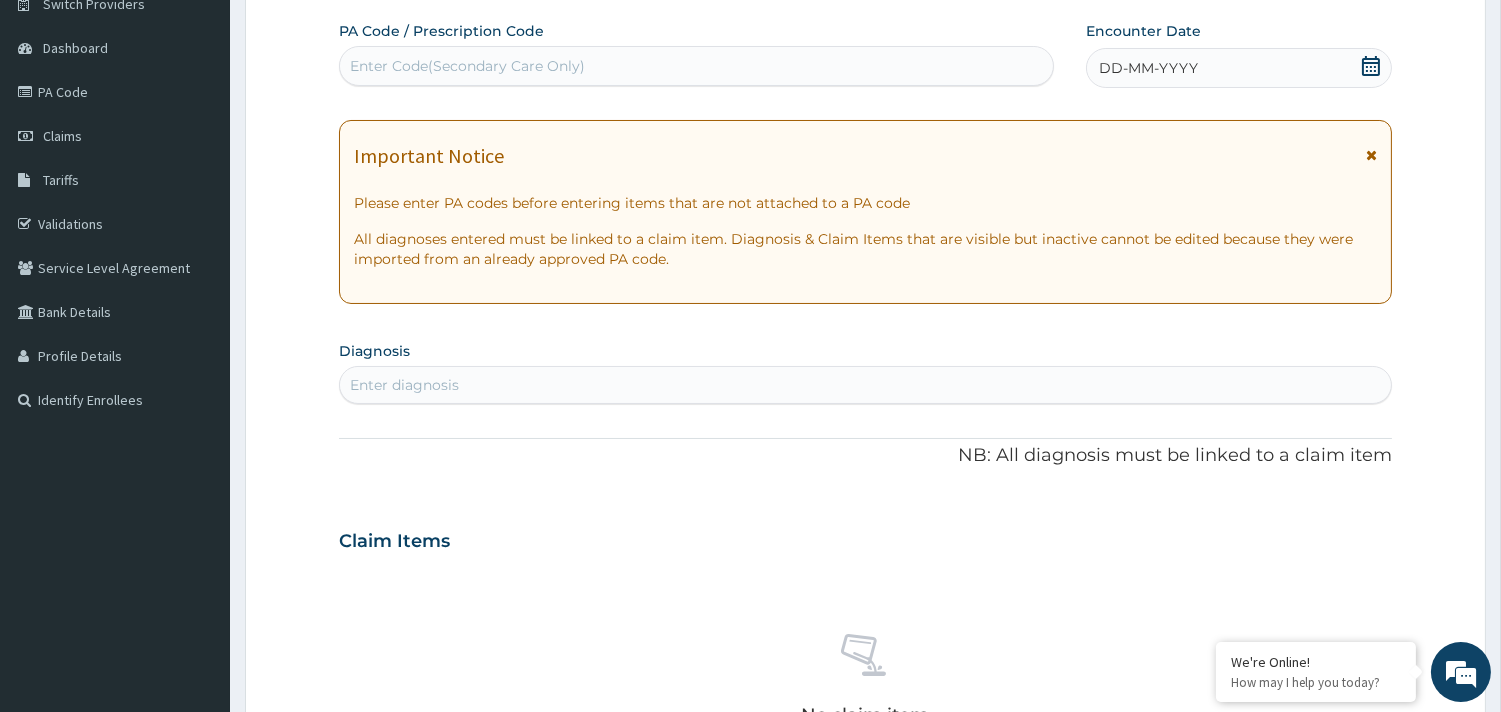 click 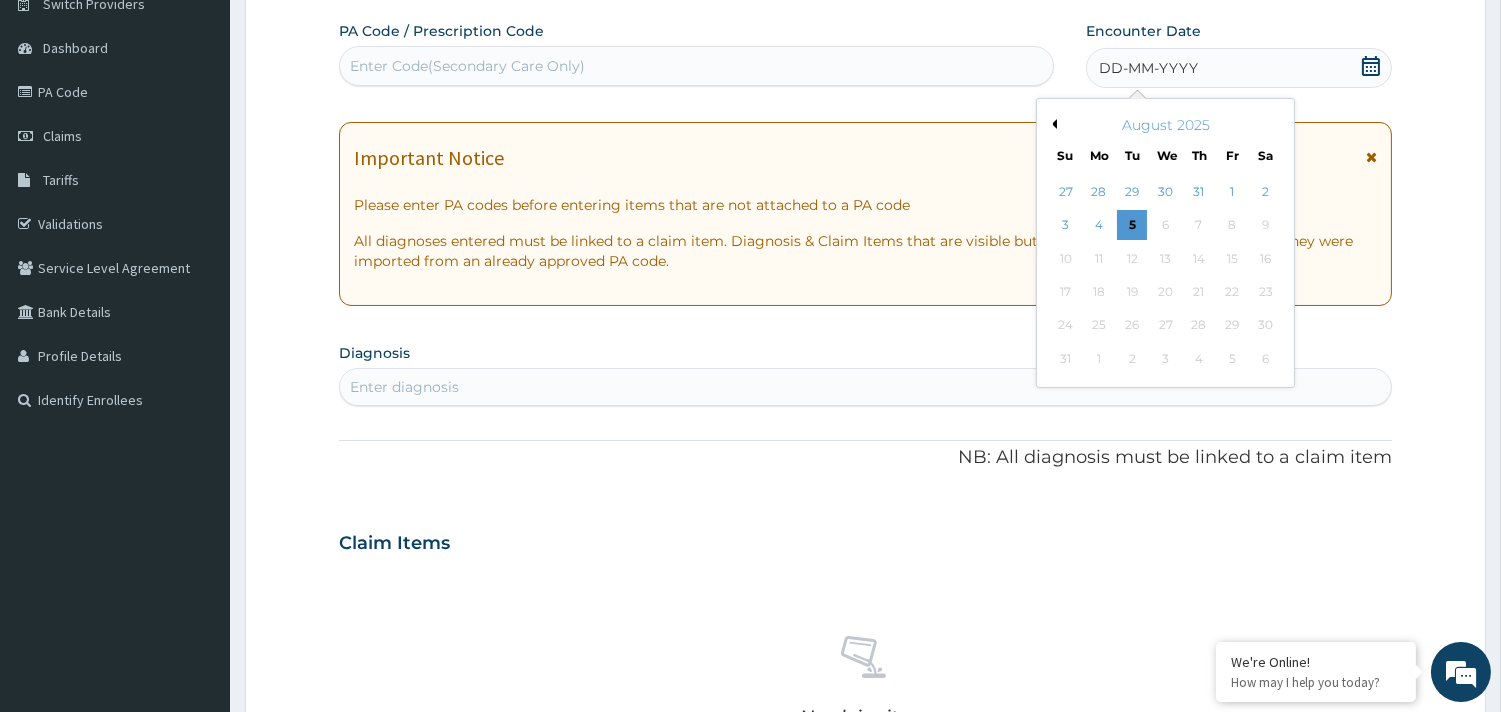 click on "August 2025" at bounding box center (1165, 125) 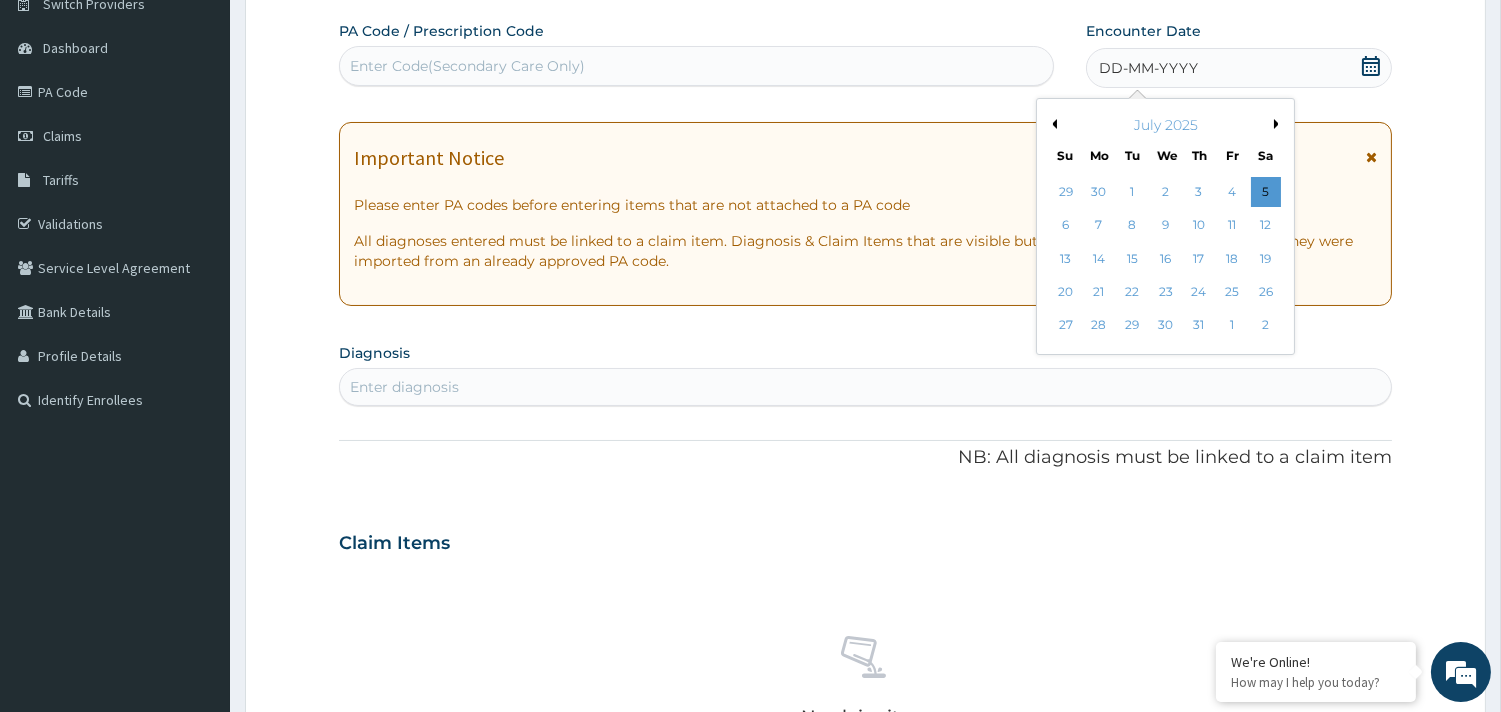 click on "Previous Month" at bounding box center [1052, 124] 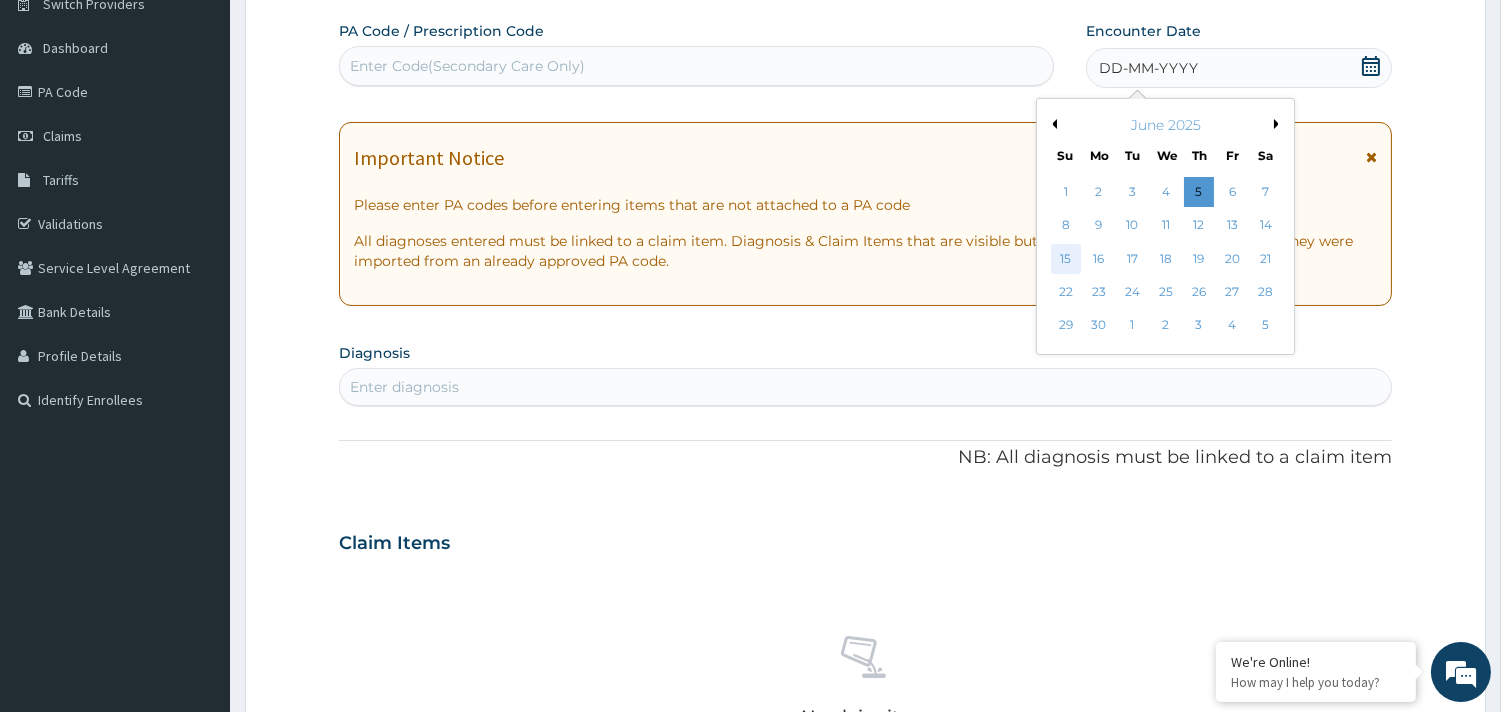 click on "15" at bounding box center [1065, 259] 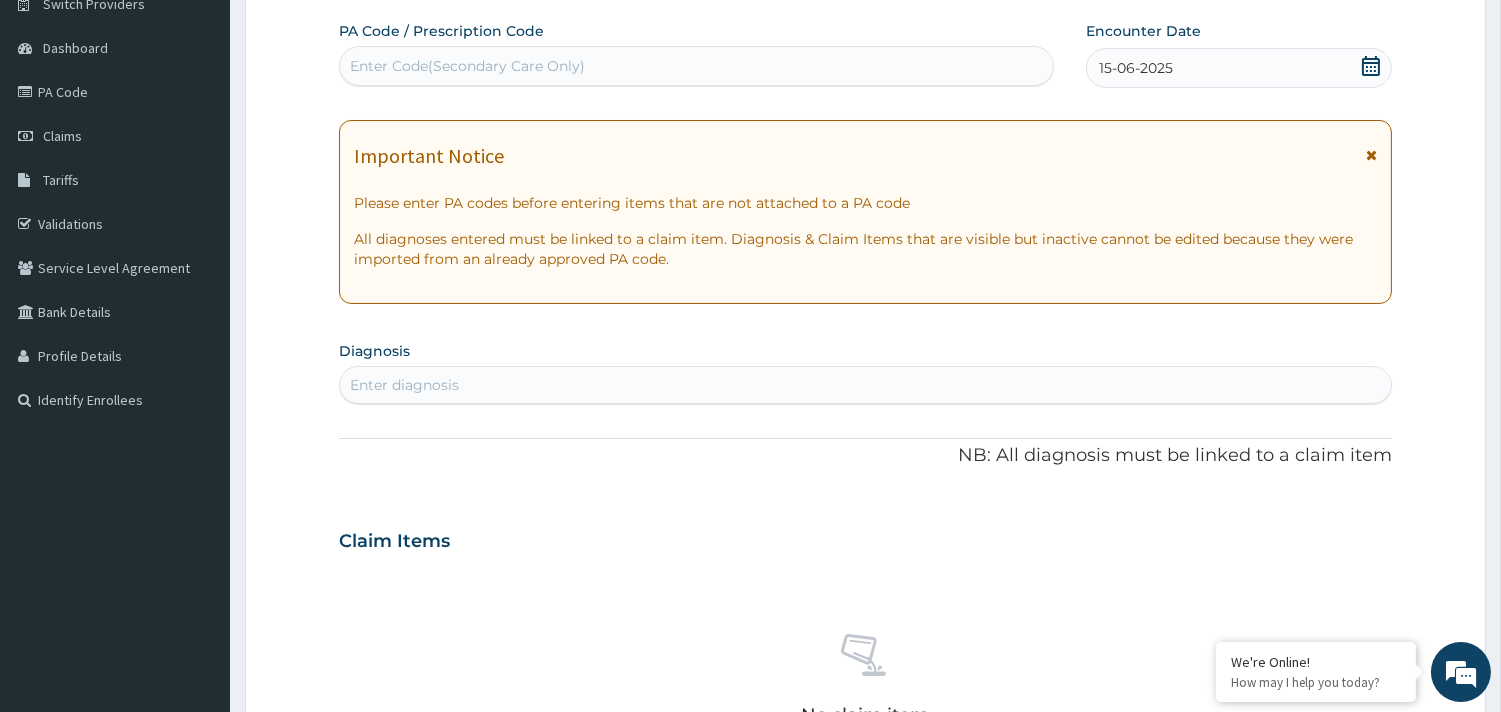 click on "Enter diagnosis" at bounding box center [404, 385] 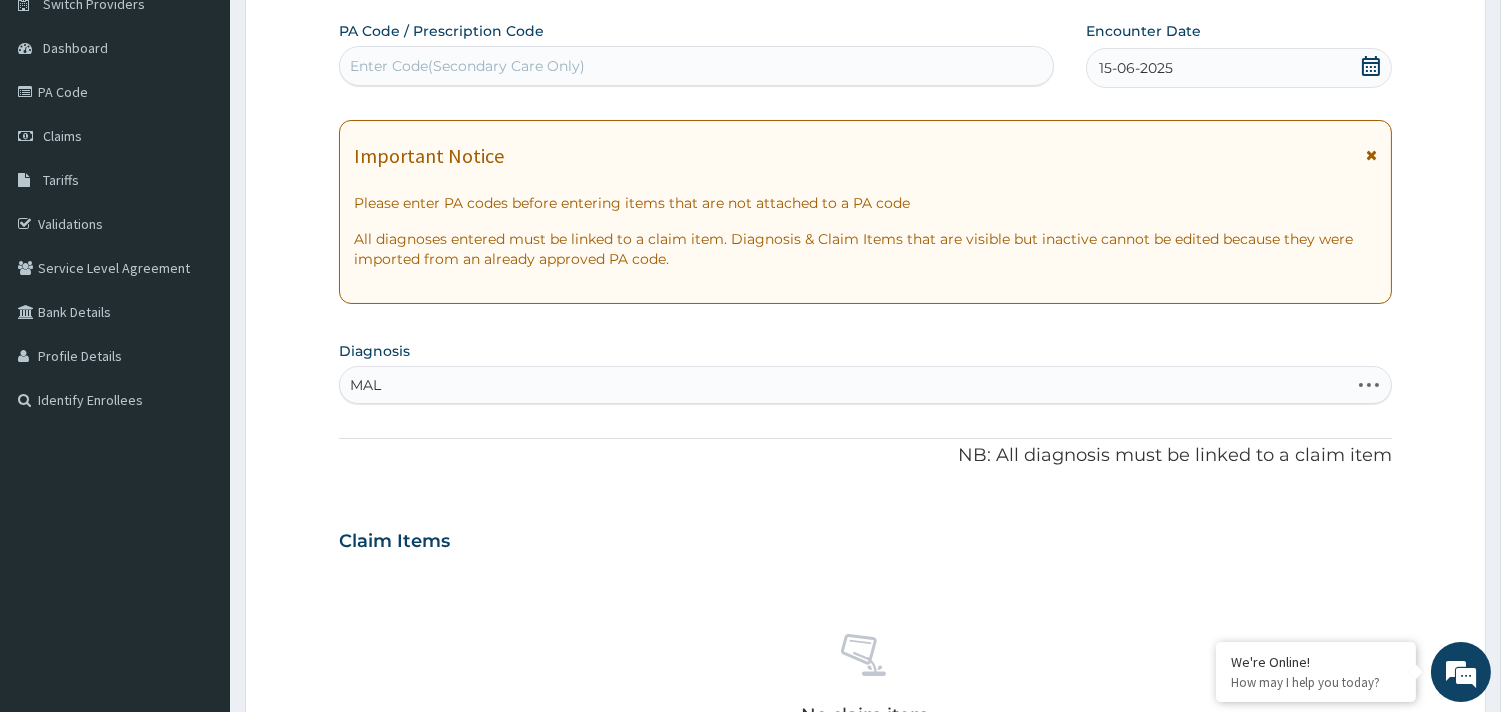 type on "MALA" 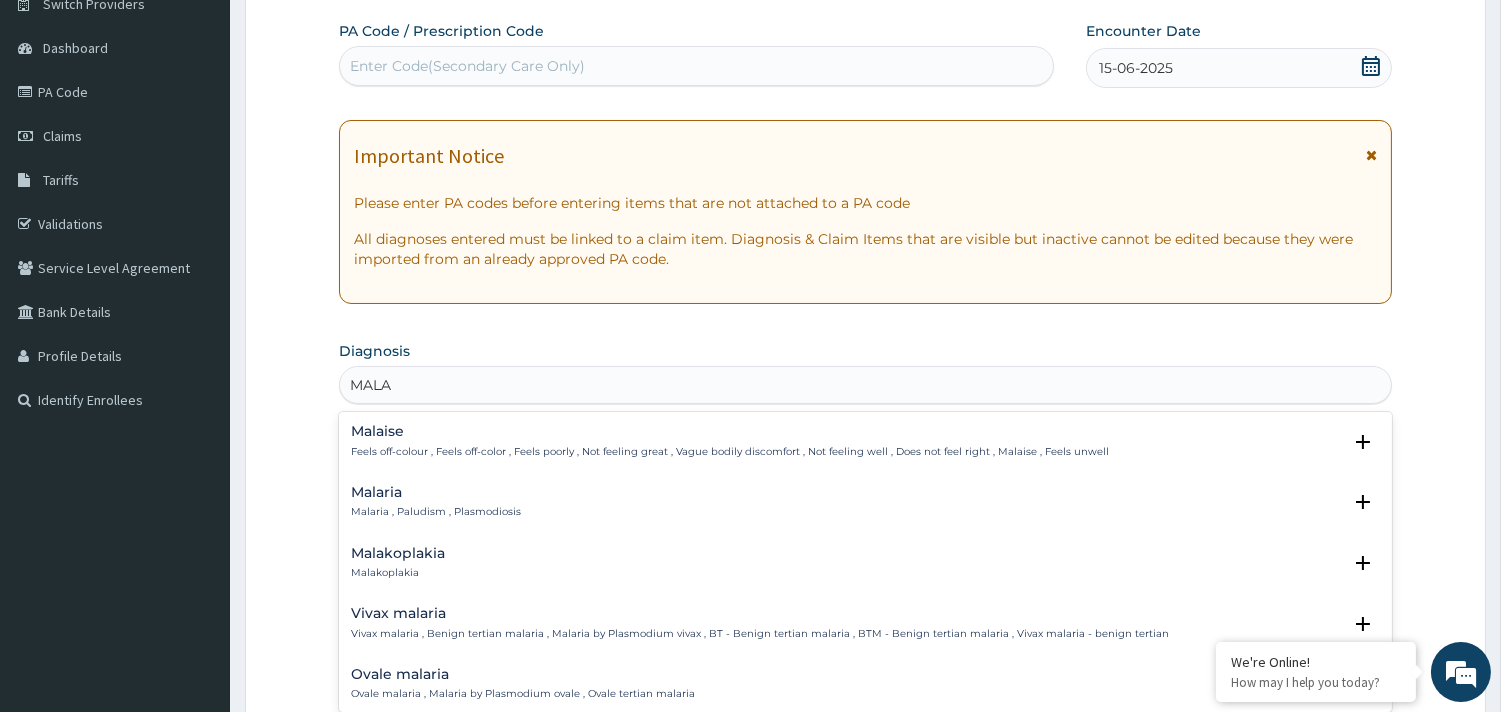 click on "Malaria Malaria , Paludism , Plasmodiosis" at bounding box center (436, 502) 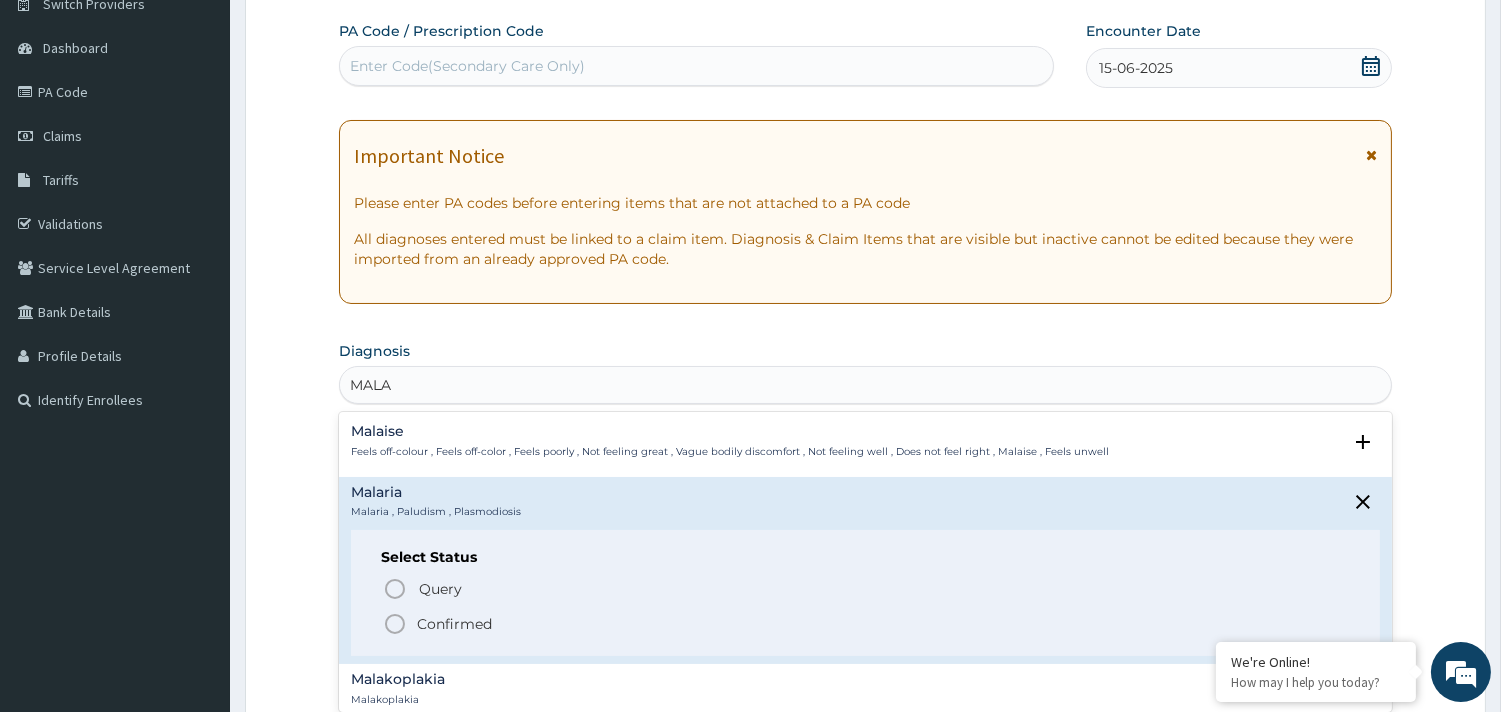 click on "Query Query covers suspected (?), Keep in view (kiv), Ruled out (r/o) Confirmed" at bounding box center [865, 605] 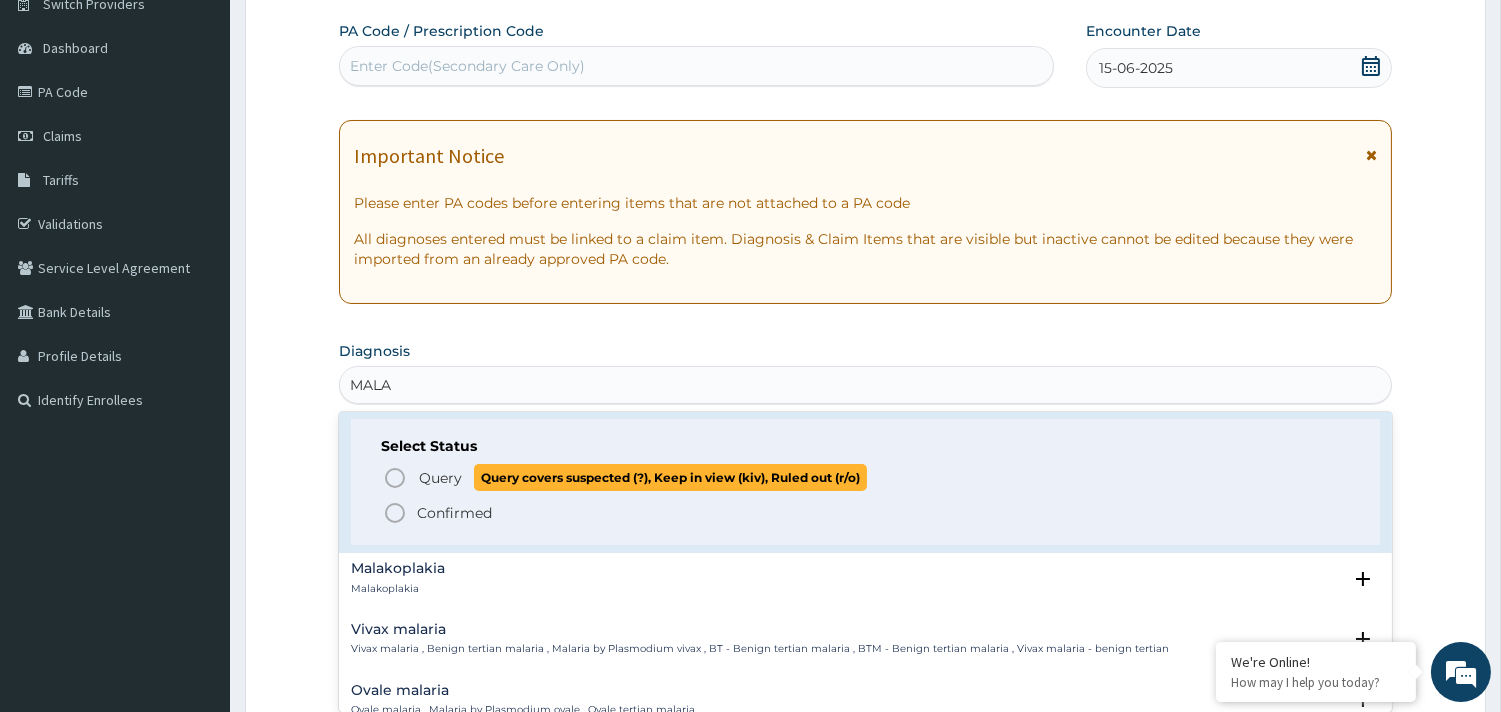 scroll, scrollTop: 0, scrollLeft: 0, axis: both 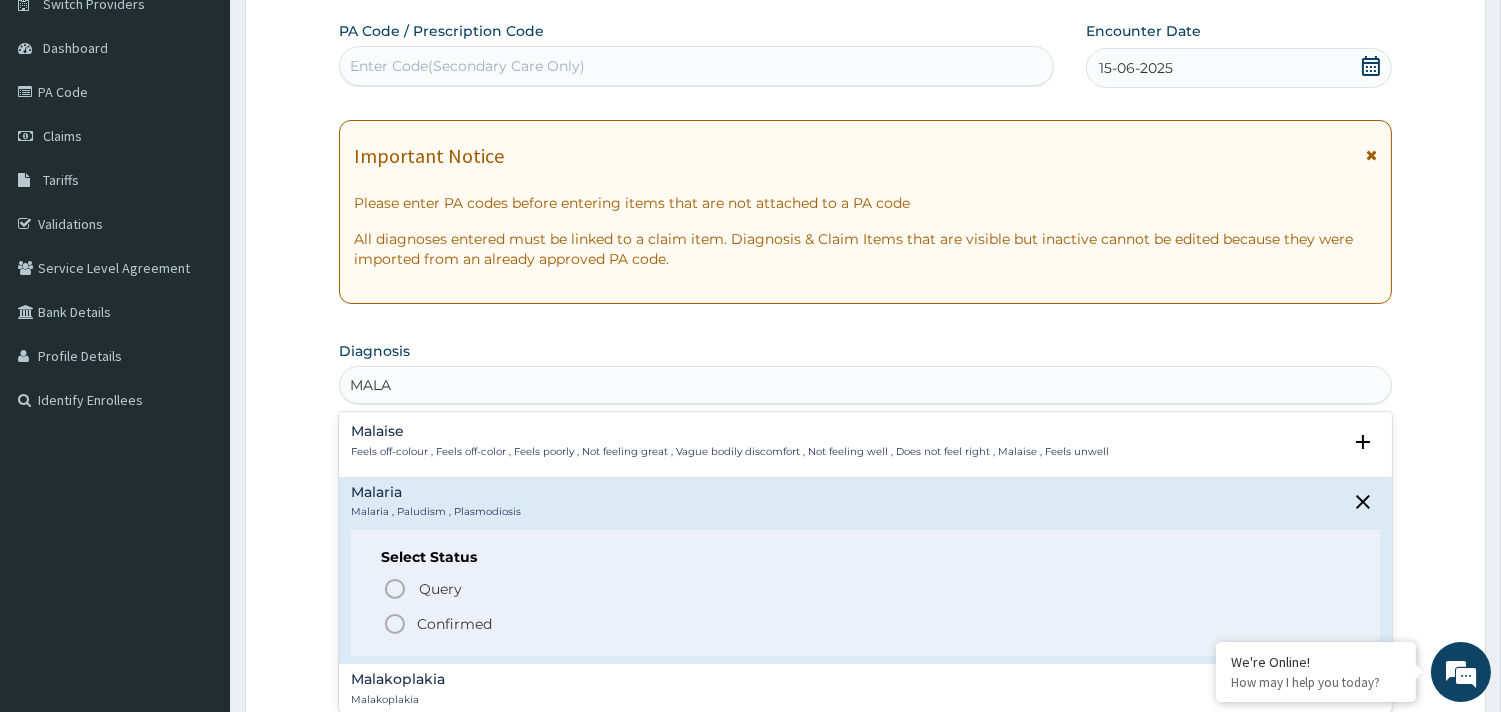 click 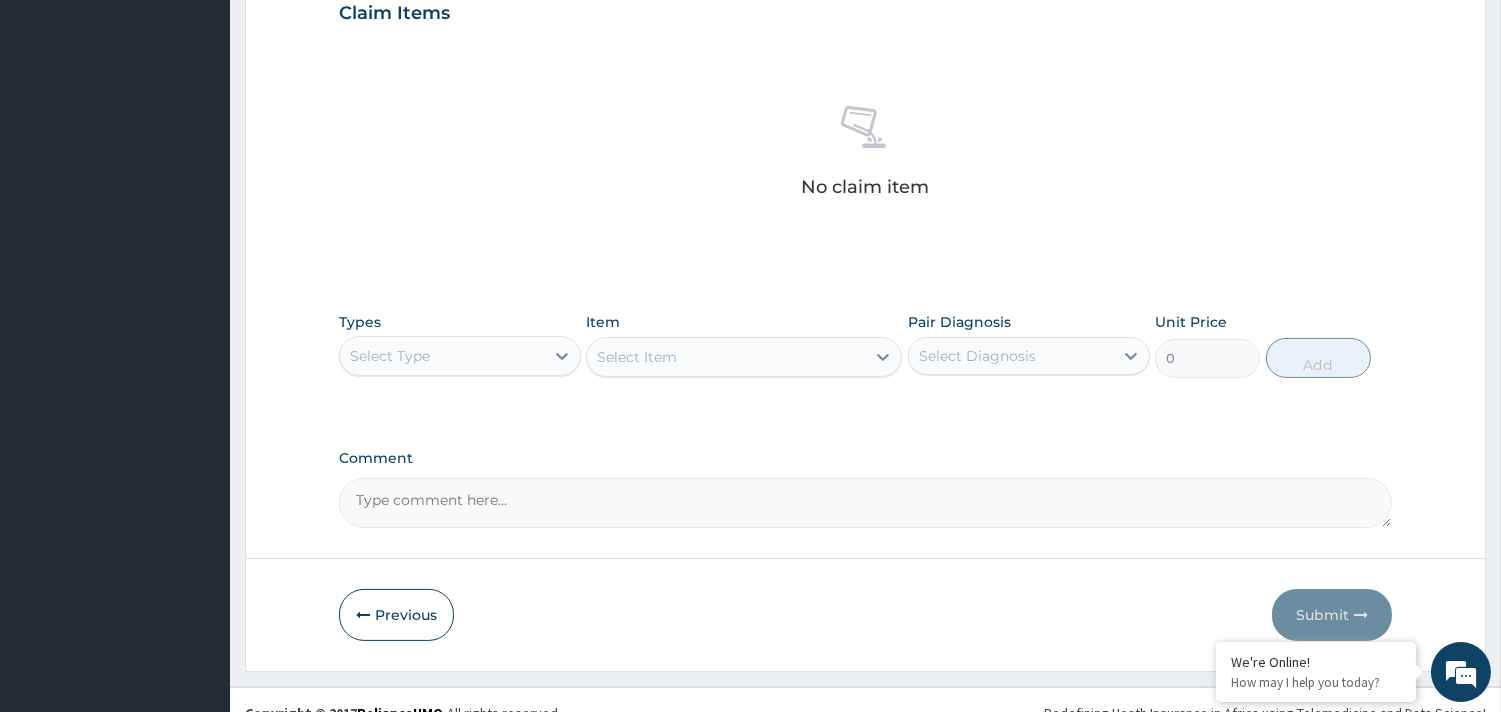 scroll, scrollTop: 725, scrollLeft: 0, axis: vertical 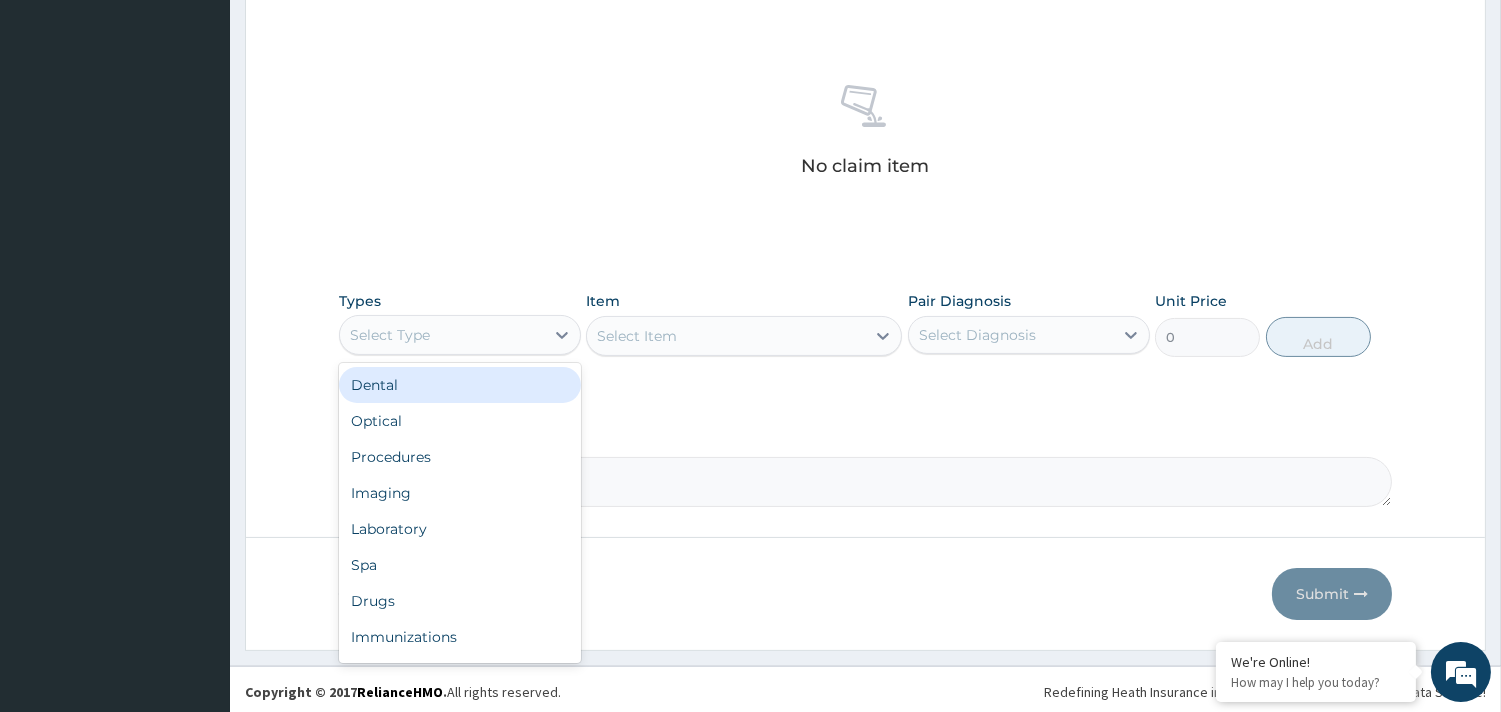 click on "Select Type" at bounding box center (442, 335) 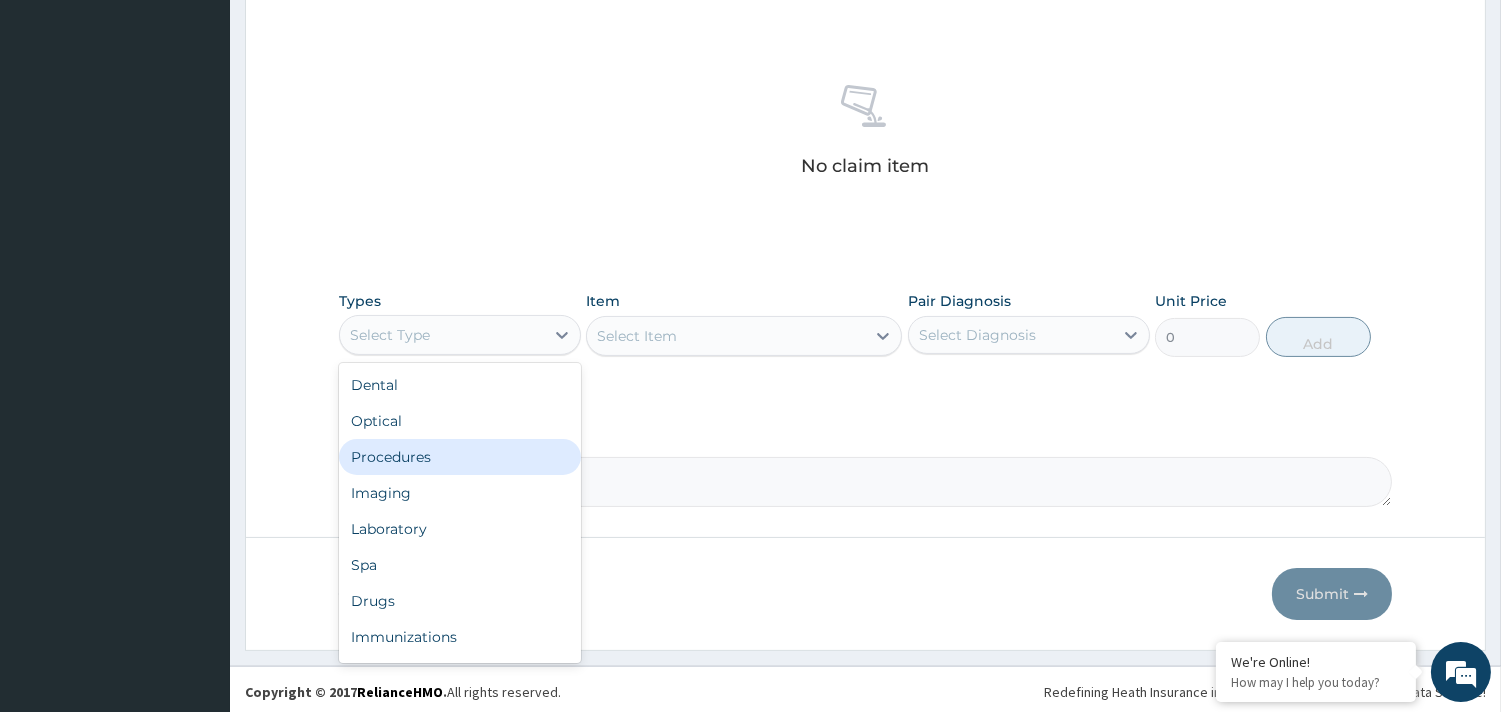 click on "Procedures" at bounding box center (460, 457) 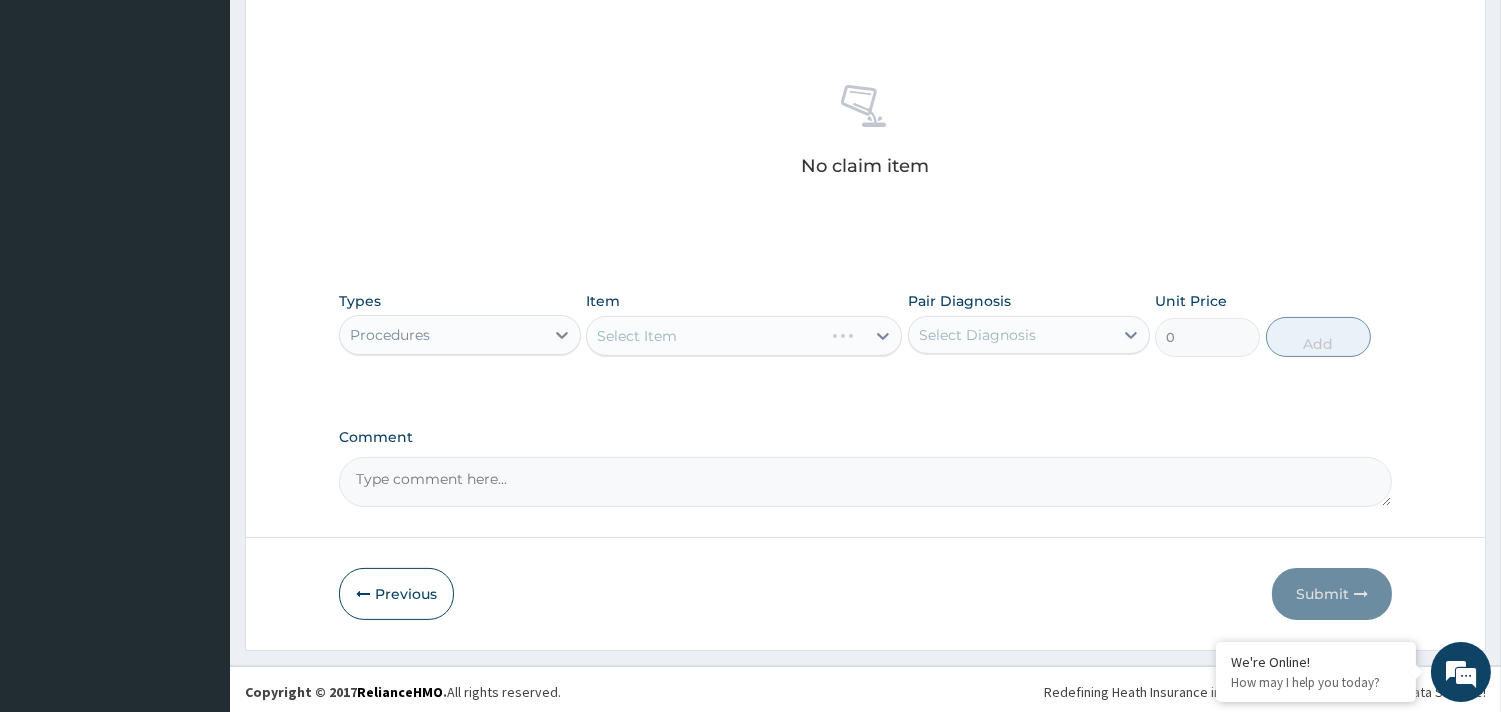 click on "Select Item" at bounding box center [744, 336] 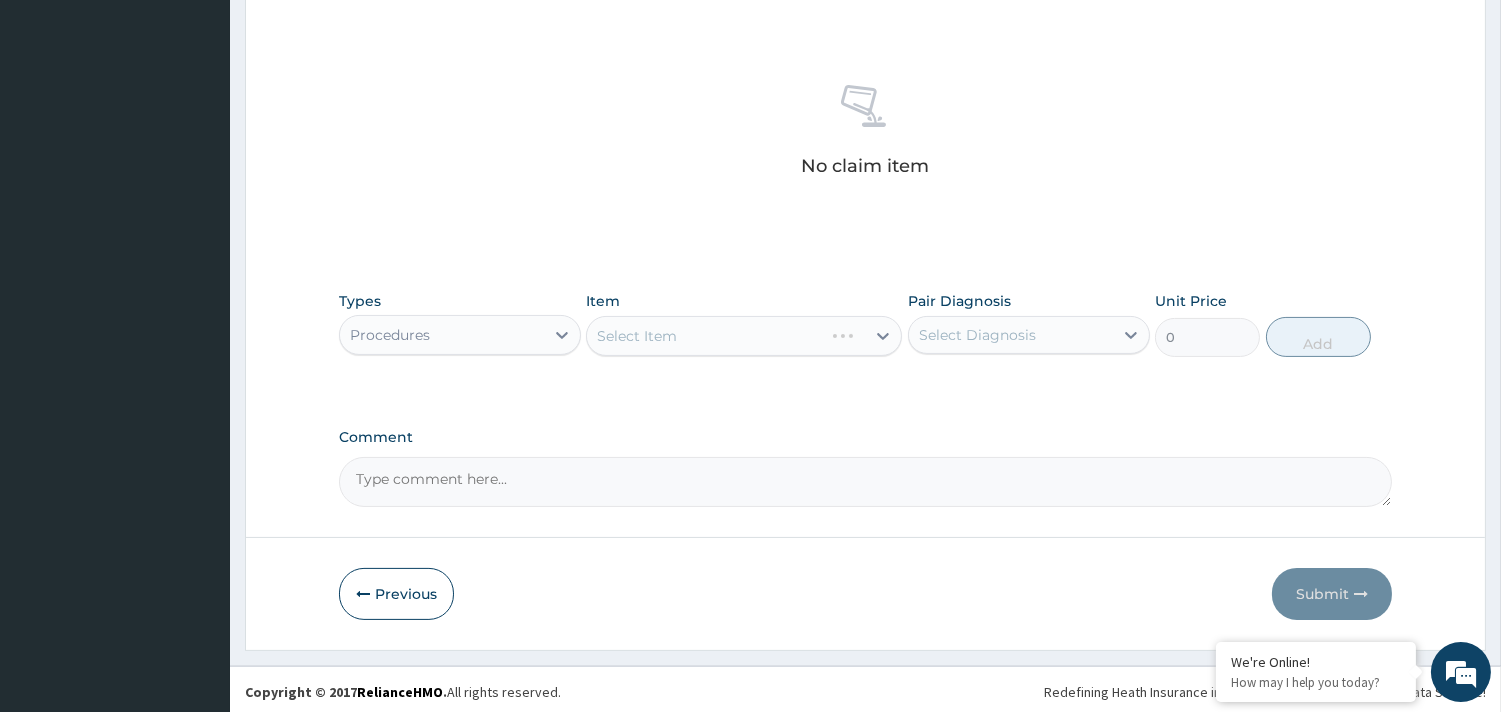 click on "Select Item" at bounding box center [744, 336] 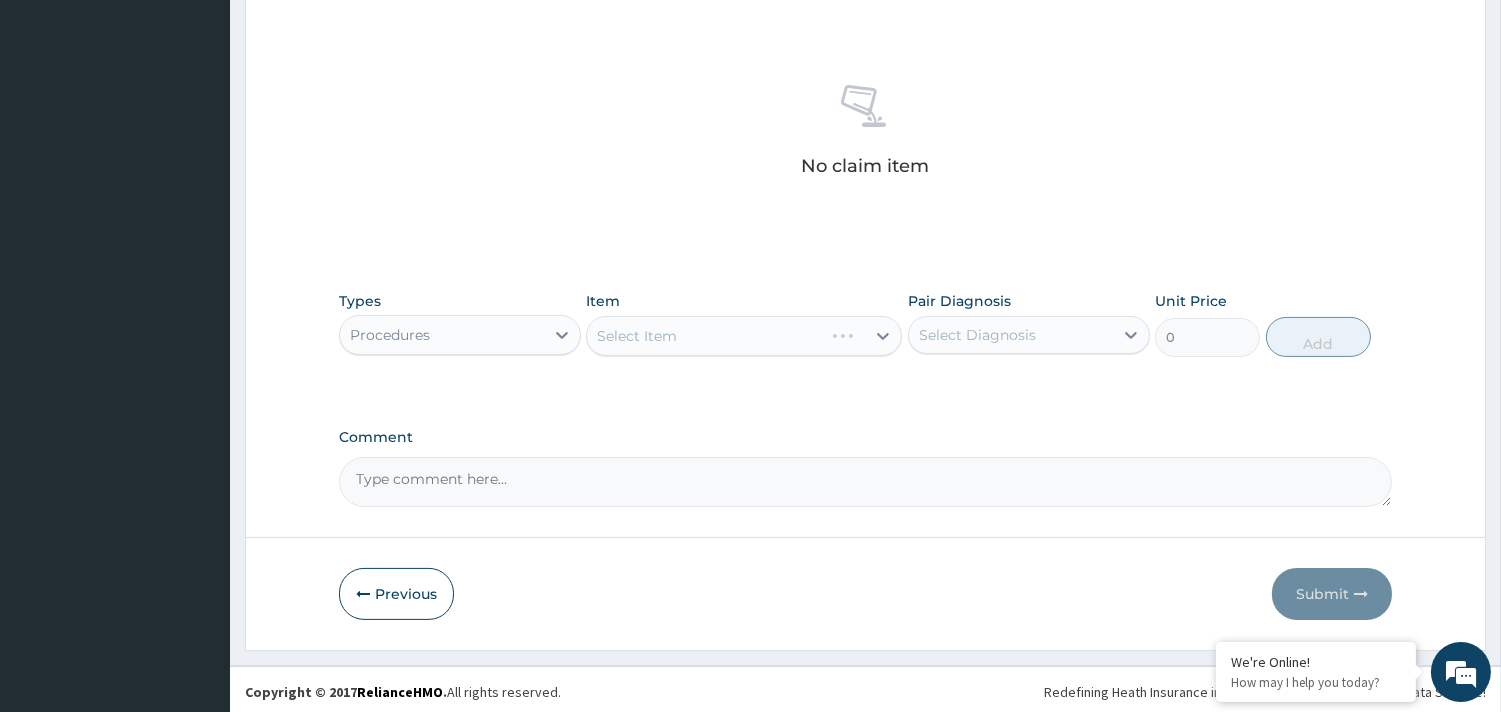 click on "Select Item" at bounding box center (744, 336) 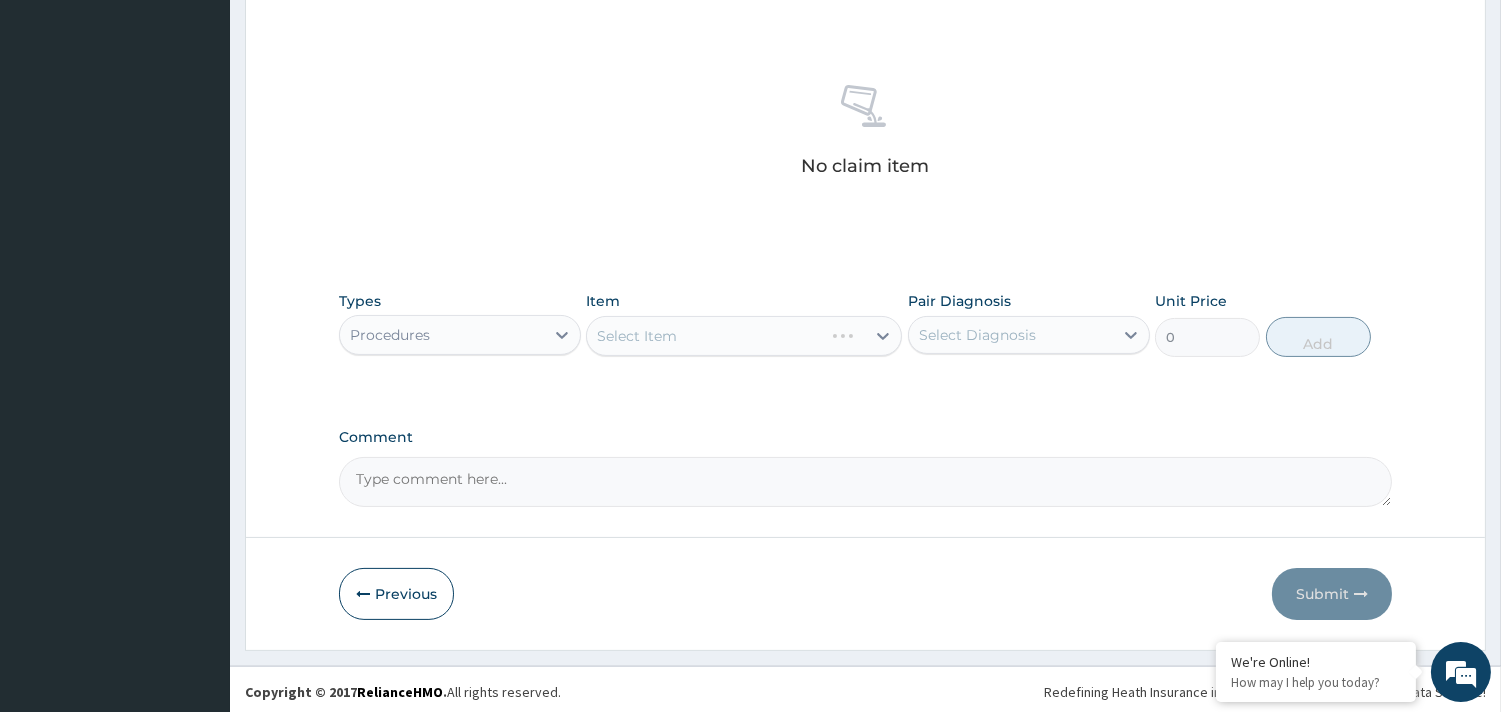 click on "Select Item" at bounding box center (744, 336) 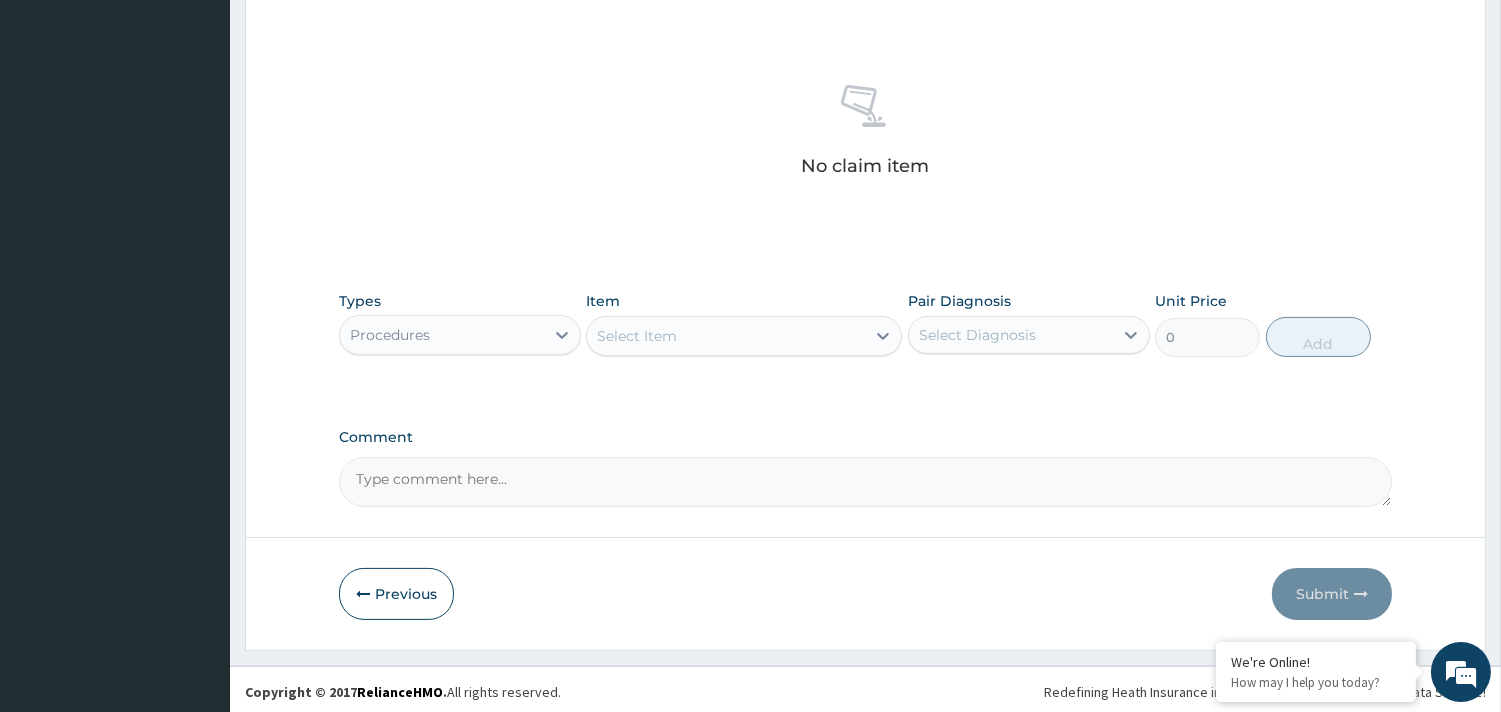 click on "Select Item" at bounding box center [637, 336] 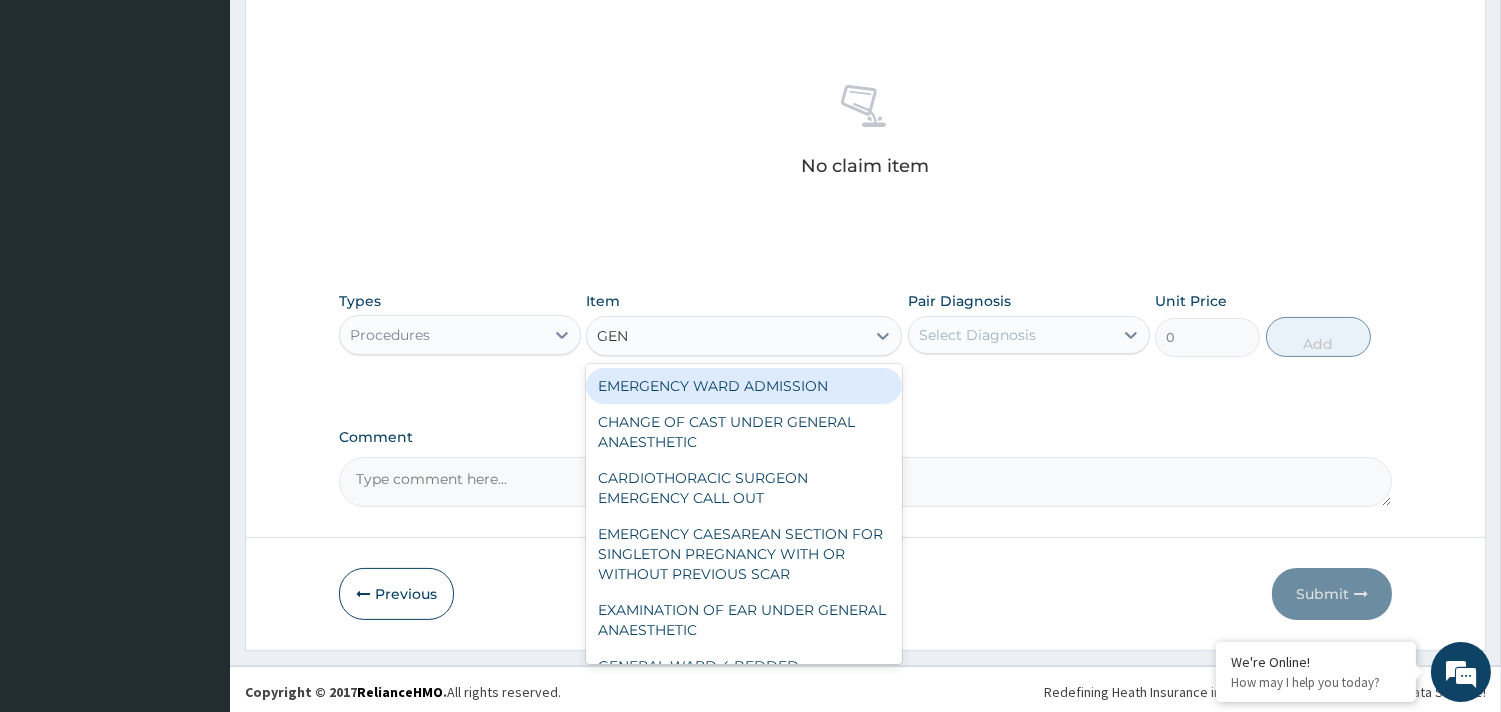type on "GENE" 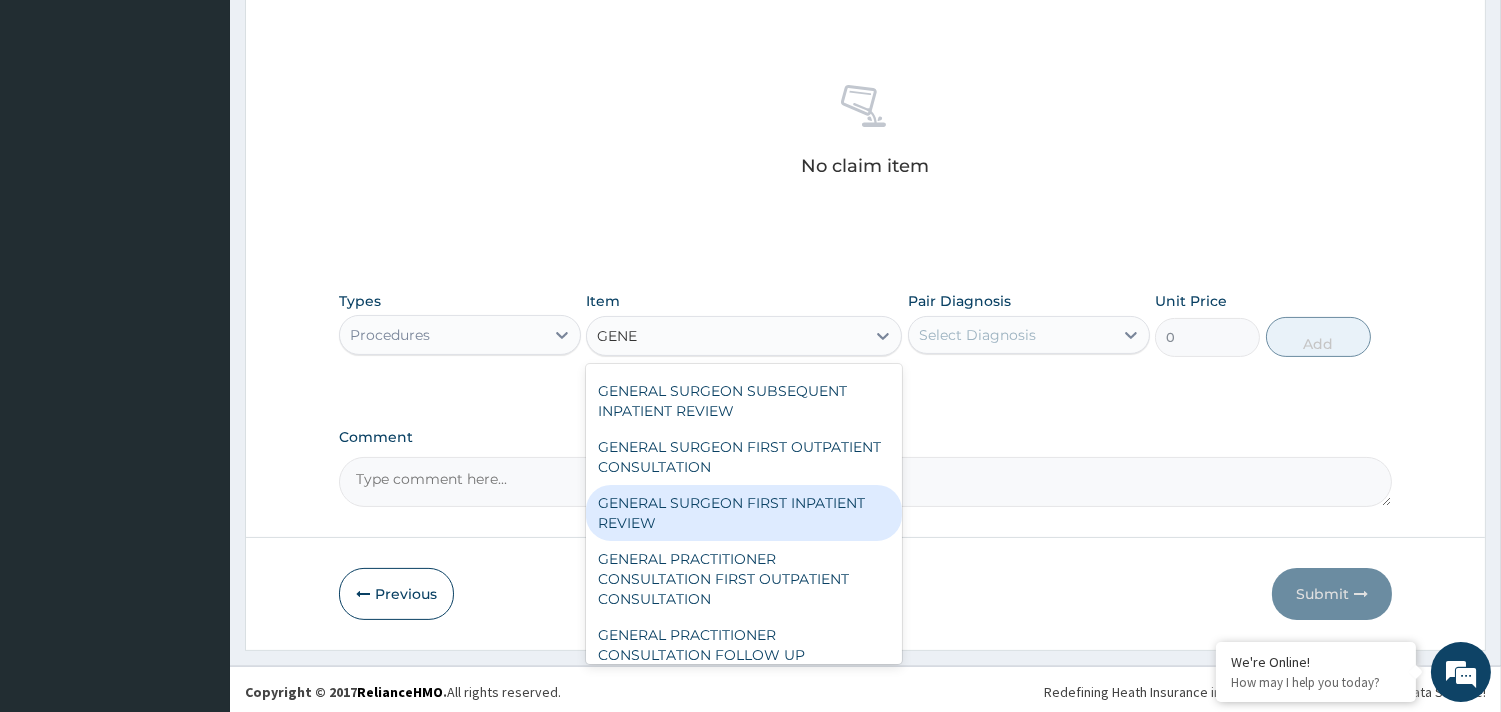 scroll, scrollTop: 222, scrollLeft: 0, axis: vertical 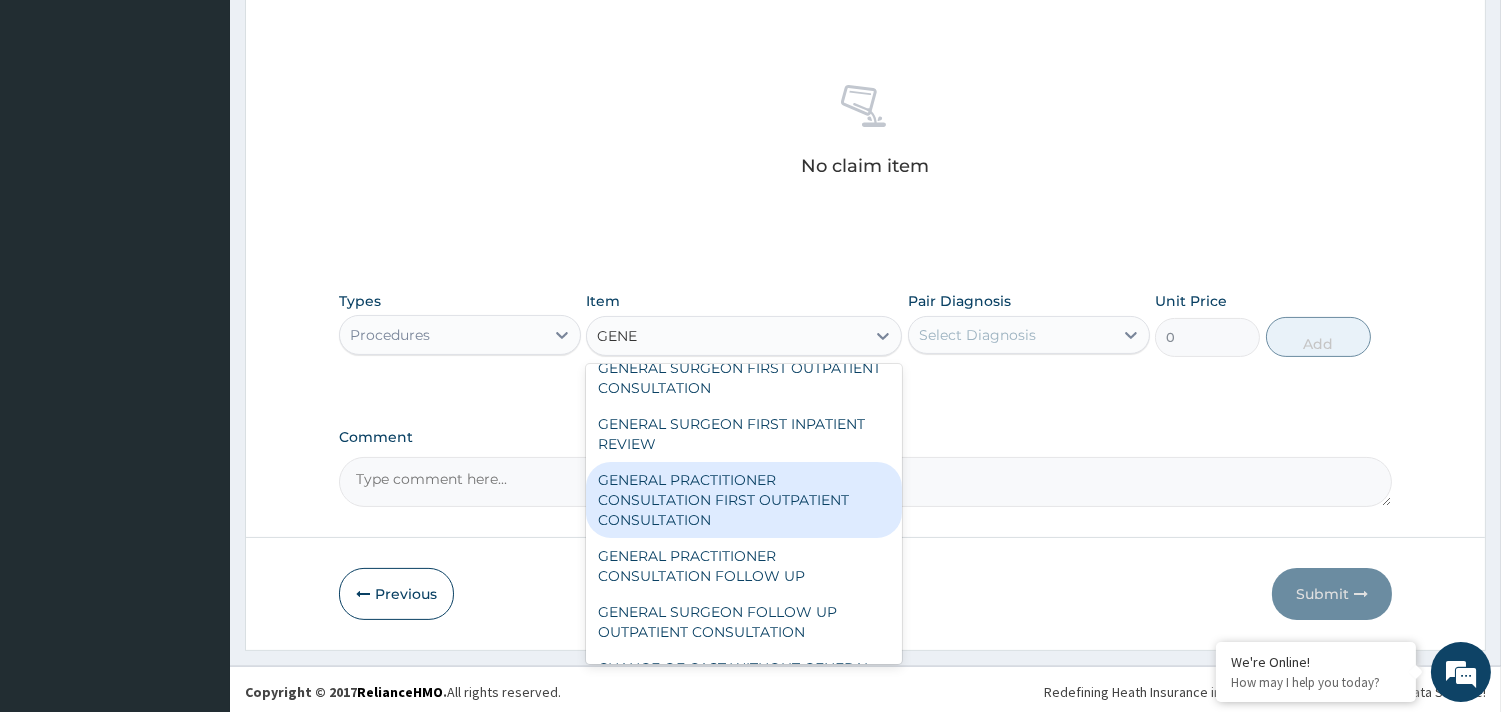 click on "GENERAL PRACTITIONER CONSULTATION FIRST OUTPATIENT CONSULTATION" at bounding box center (744, 500) 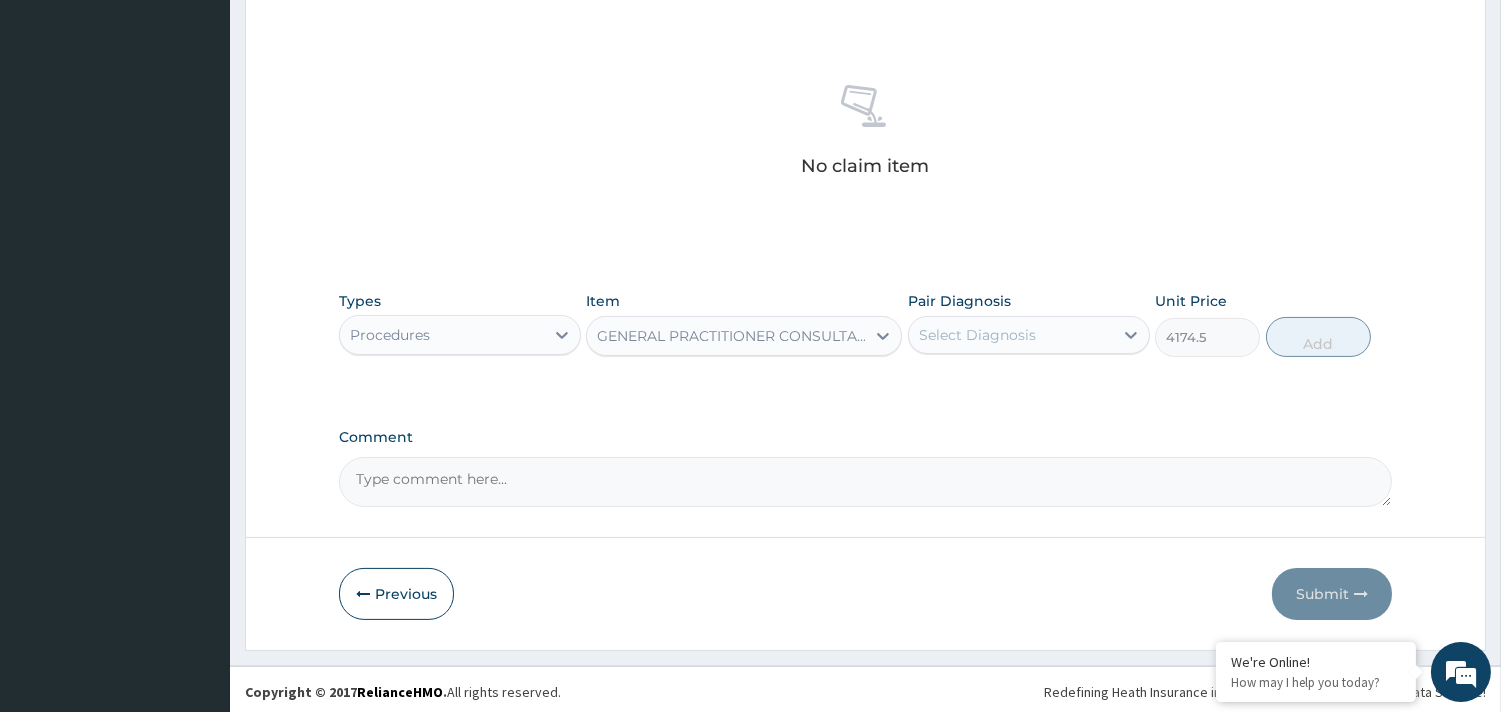 click on "Select Diagnosis" at bounding box center [1011, 335] 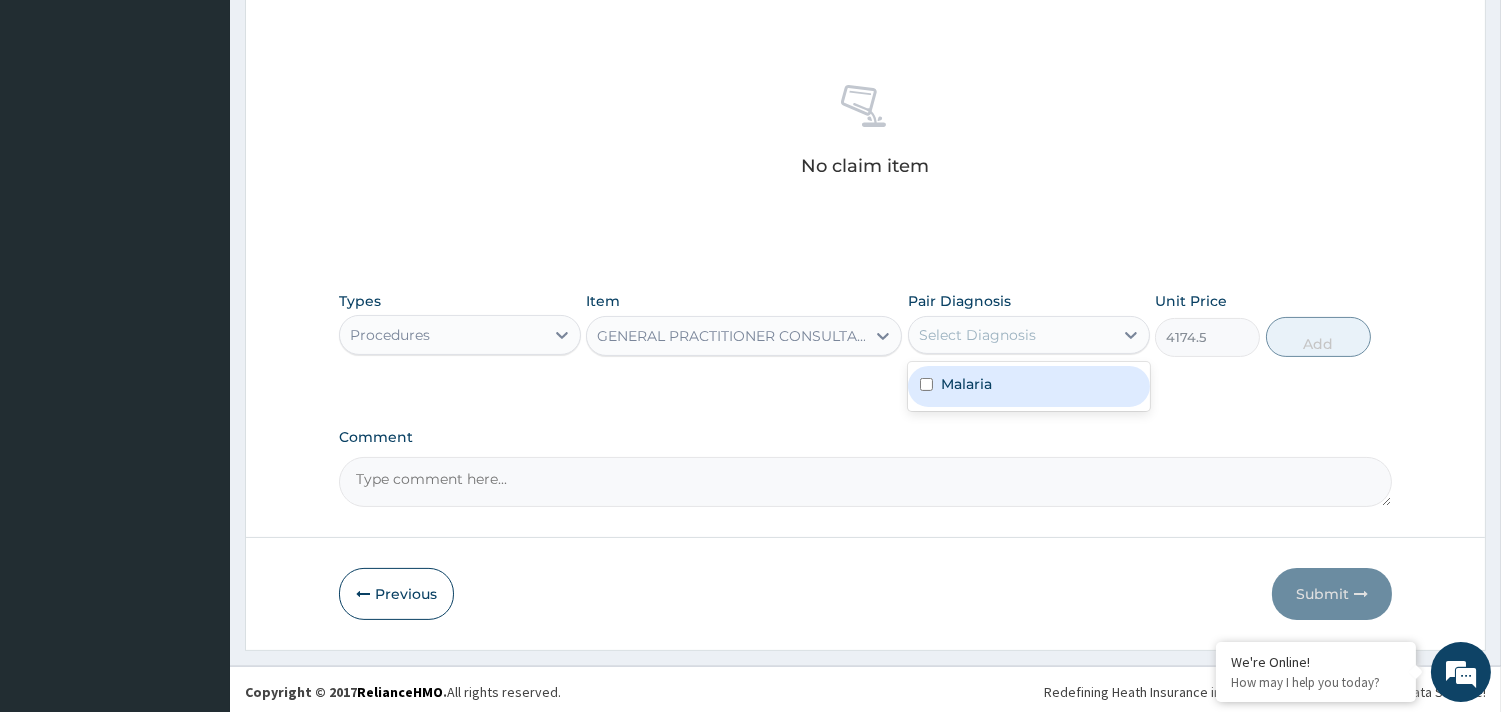 click on "Malaria" at bounding box center (1029, 386) 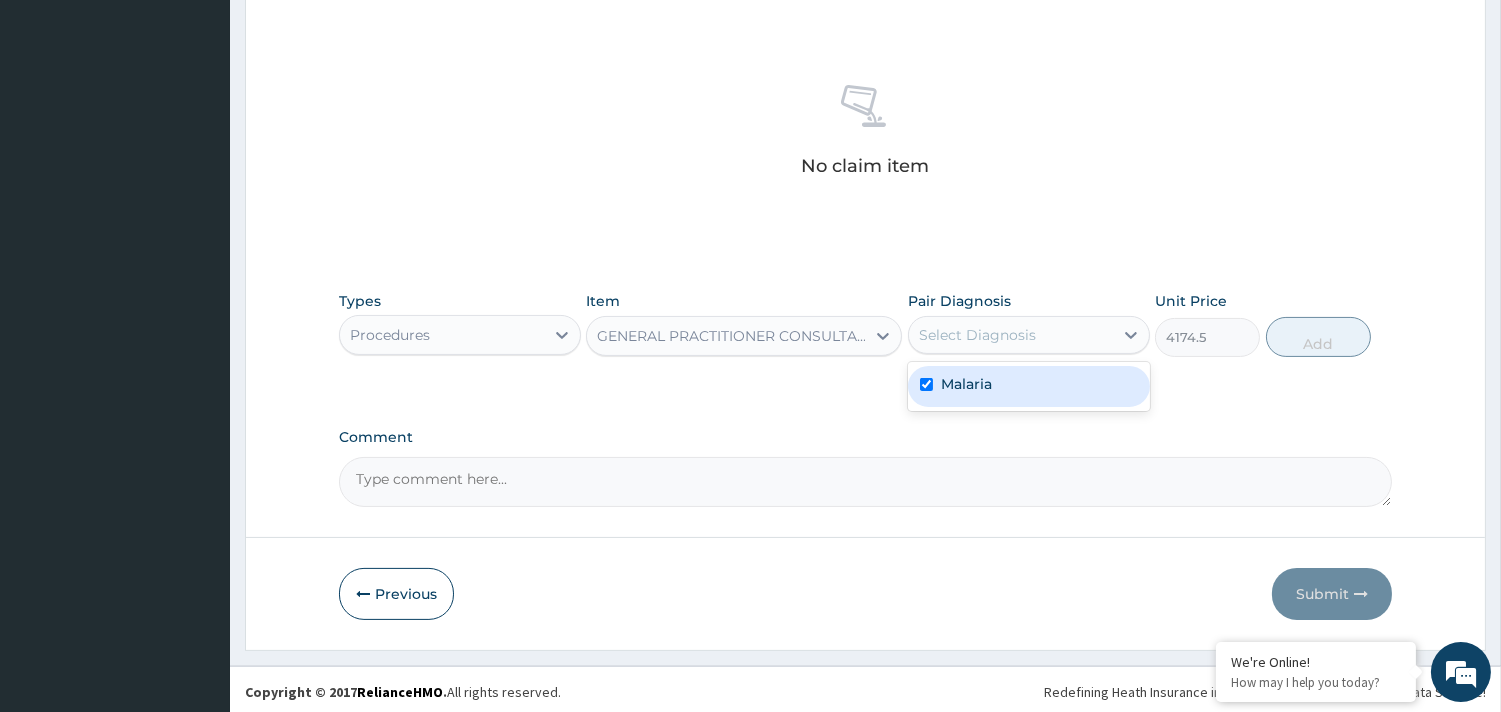 checkbox on "true" 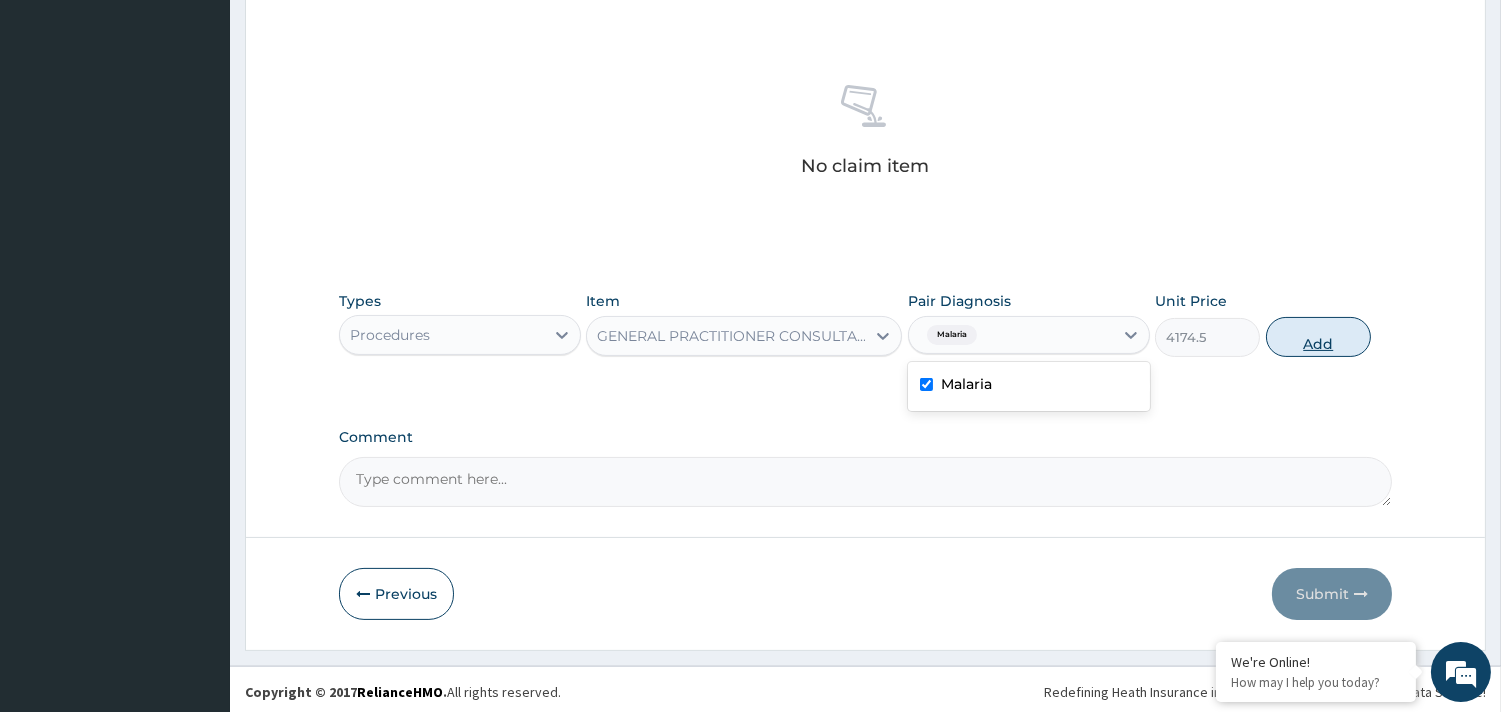 click on "Add" at bounding box center [1318, 337] 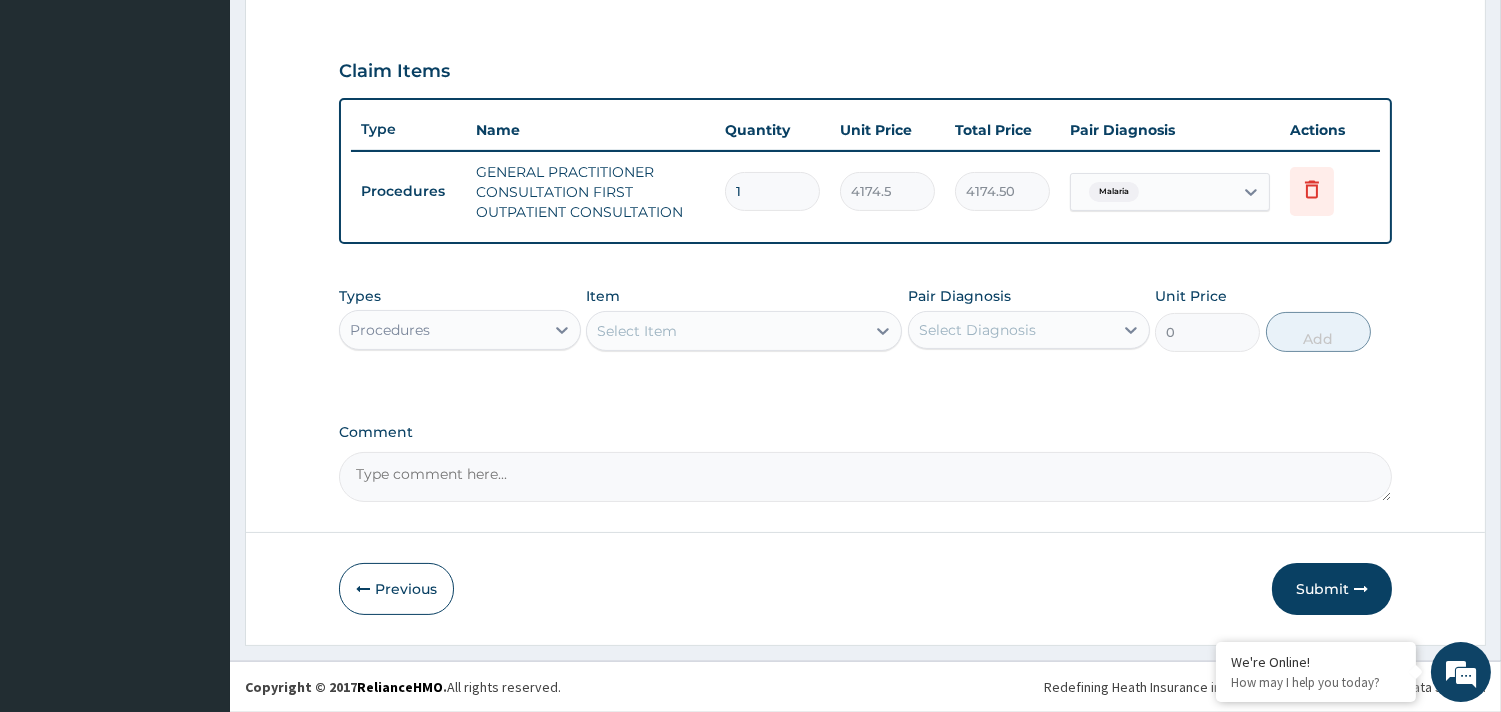 scroll, scrollTop: 643, scrollLeft: 0, axis: vertical 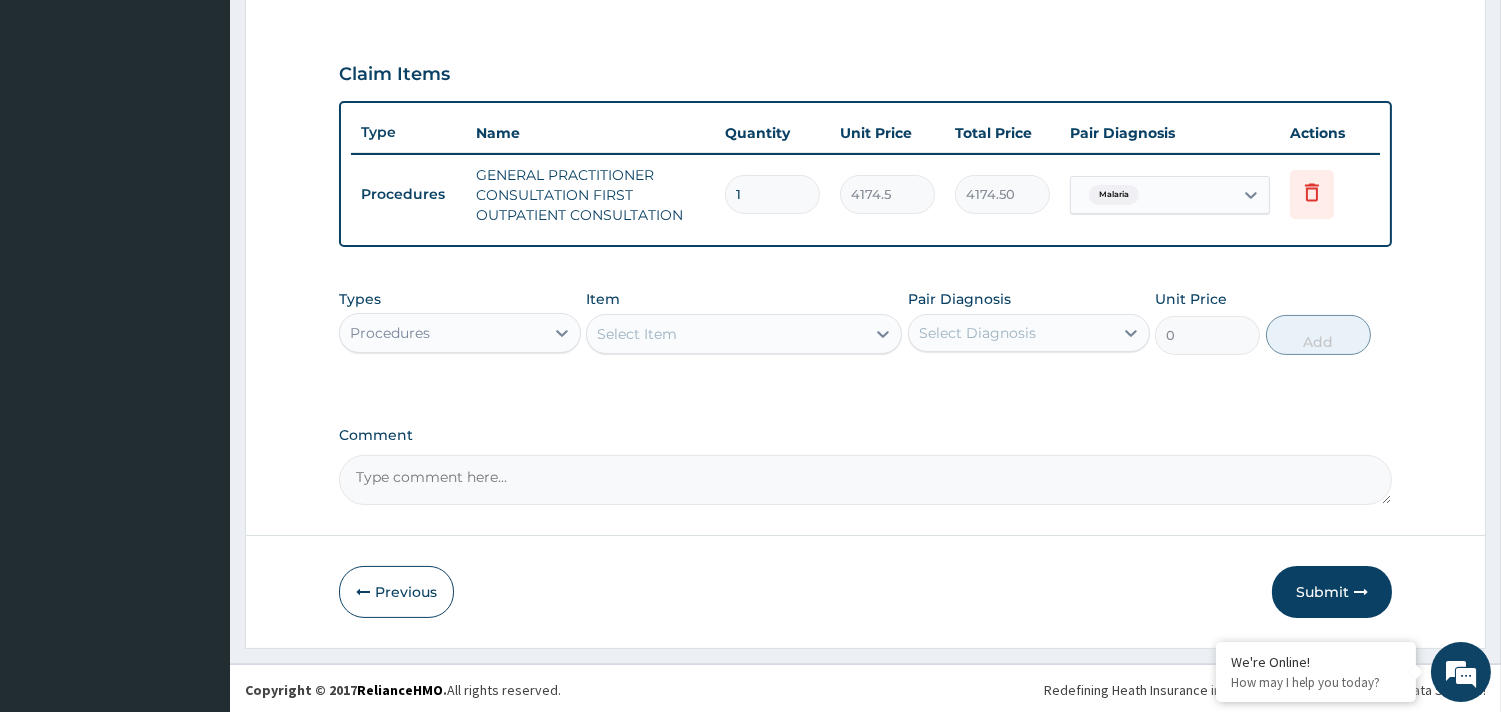 click on "Procedures" at bounding box center [442, 333] 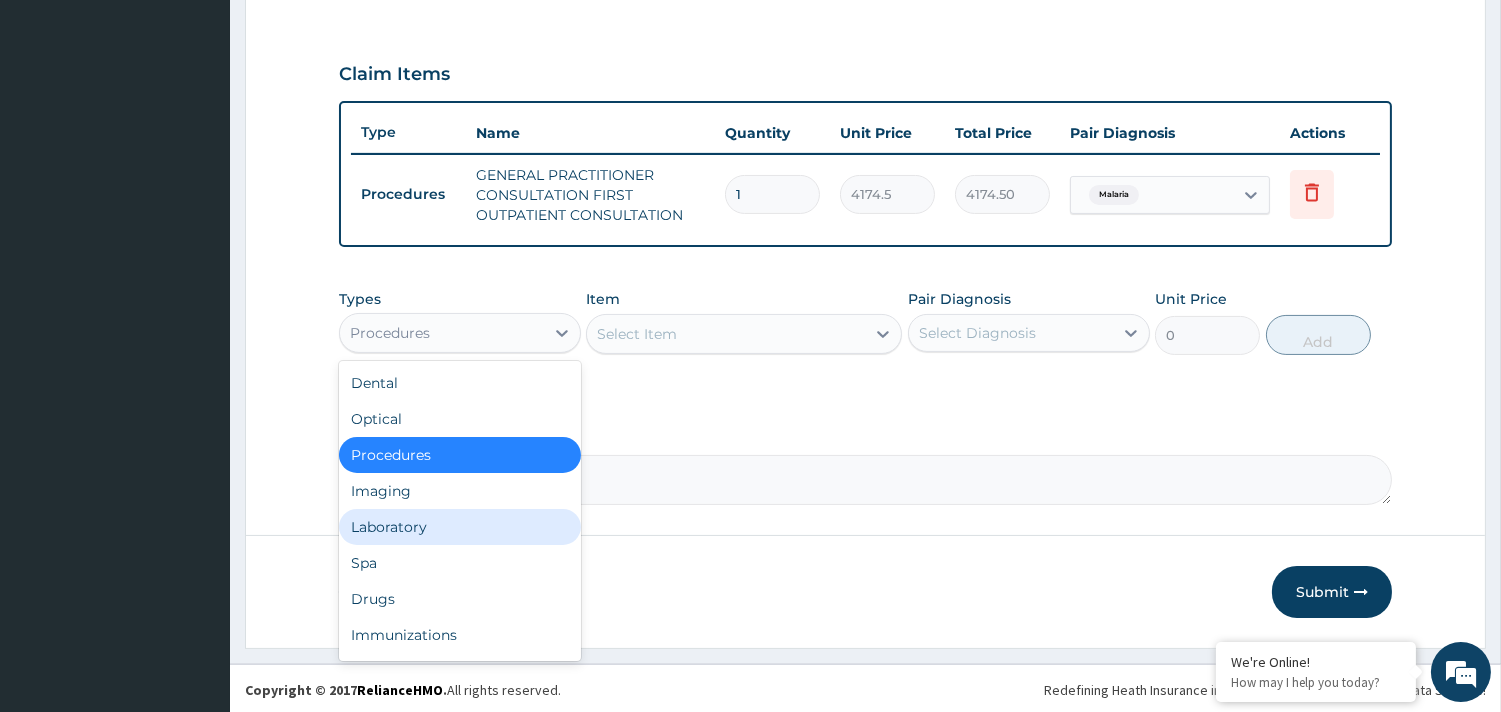 click on "Laboratory" at bounding box center [460, 527] 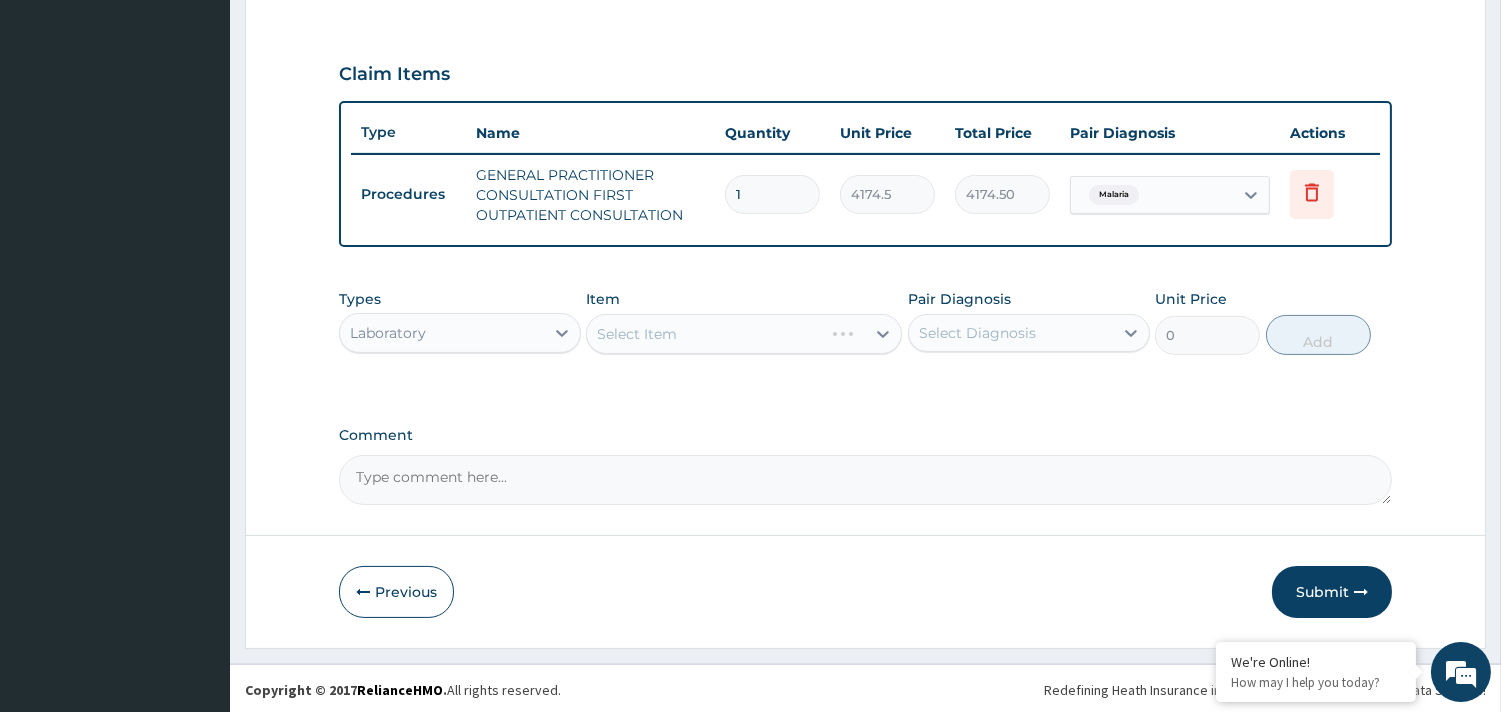 click on "Select Item" at bounding box center [744, 334] 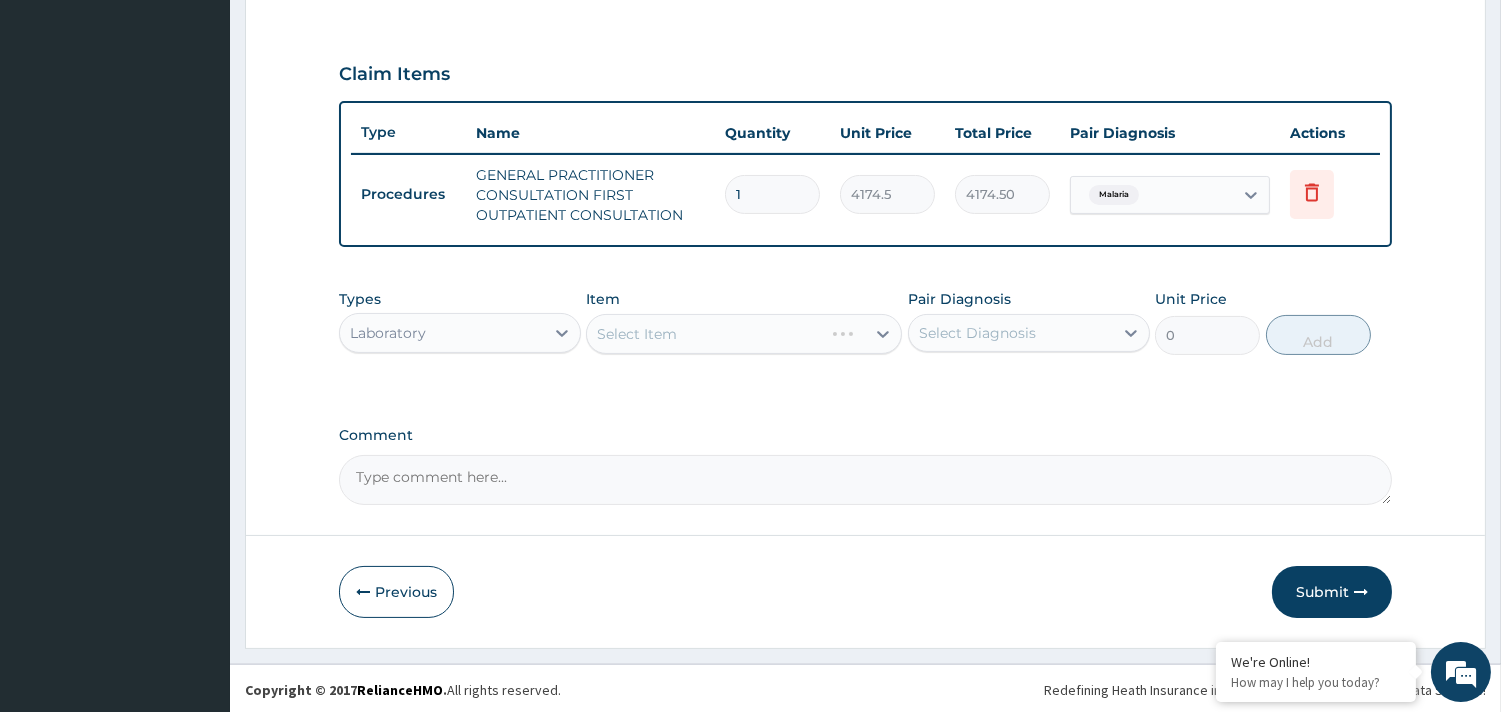 click on "Select Item" at bounding box center (744, 334) 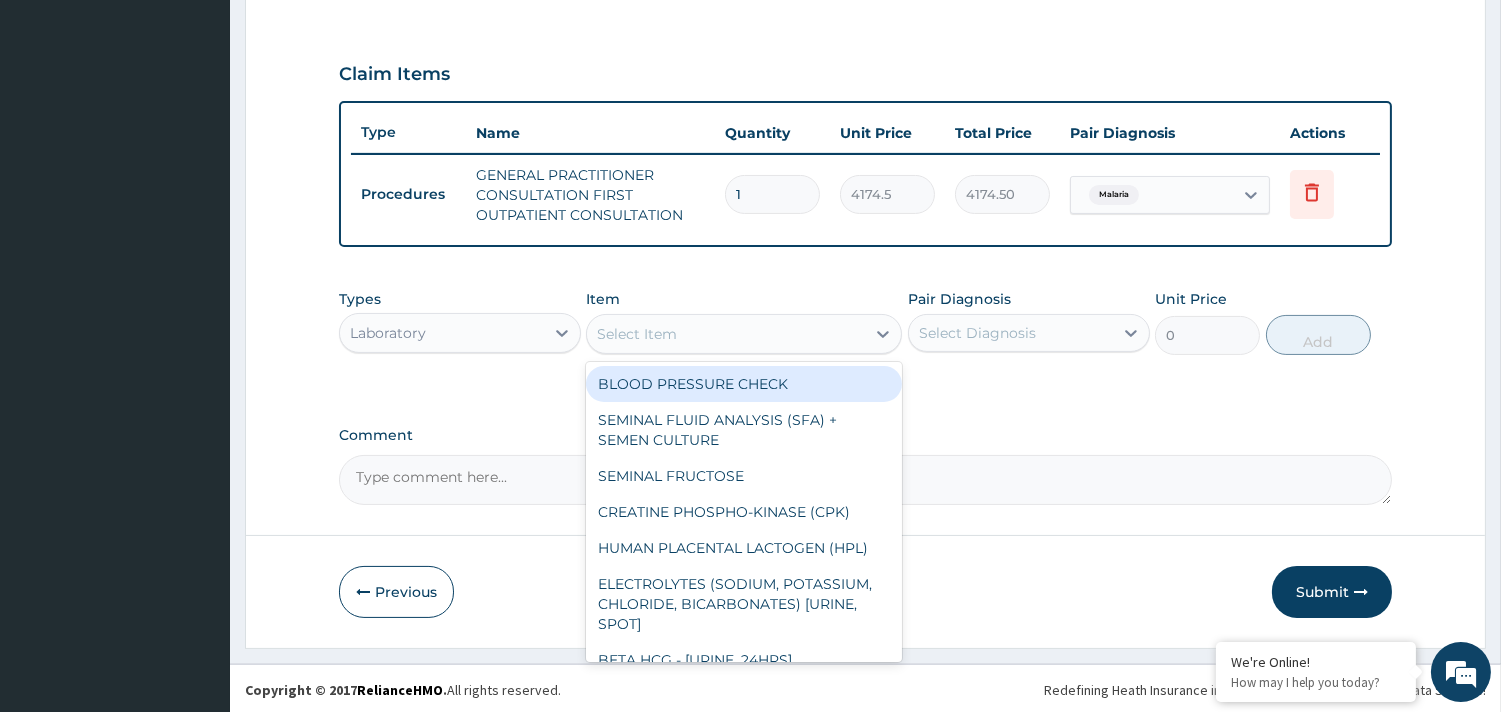 click on "Select Item" at bounding box center [637, 334] 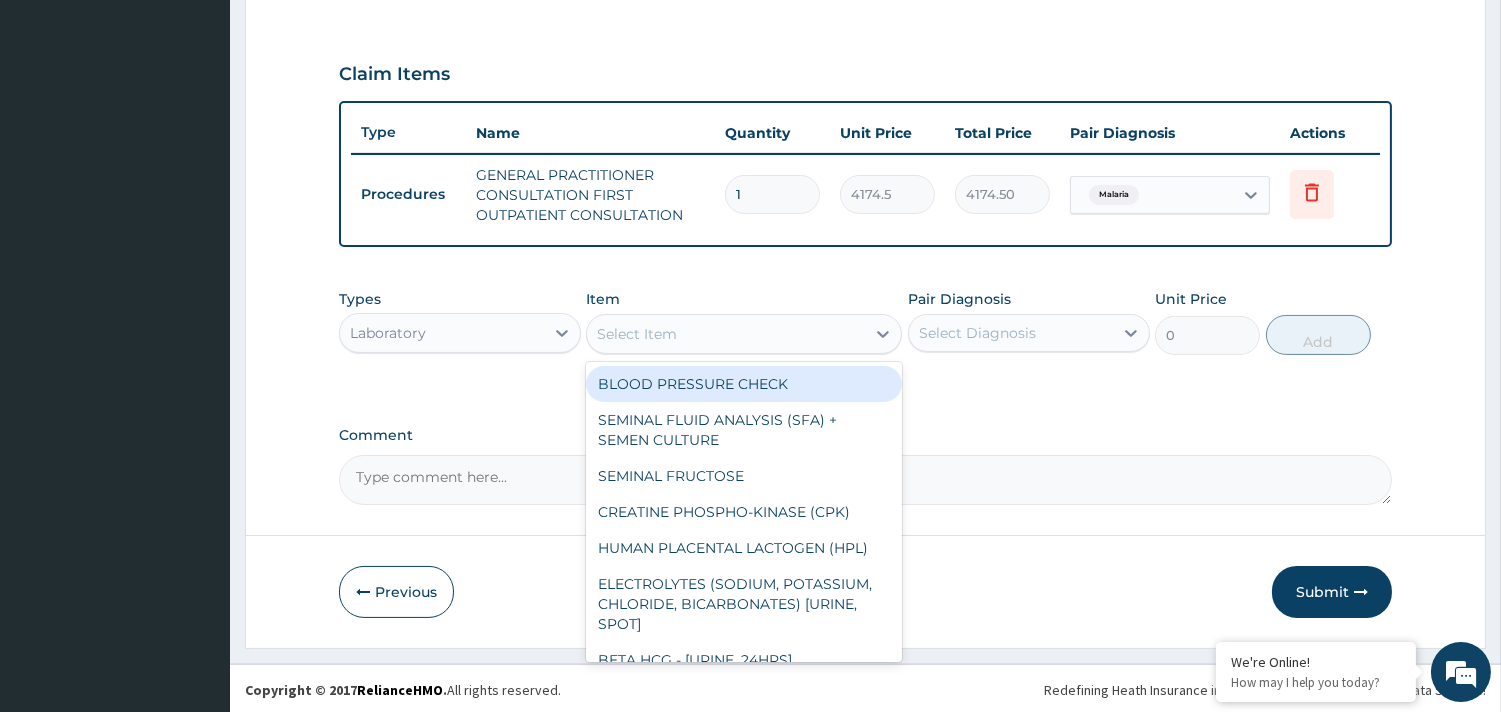 type on "1518.0000000000002" 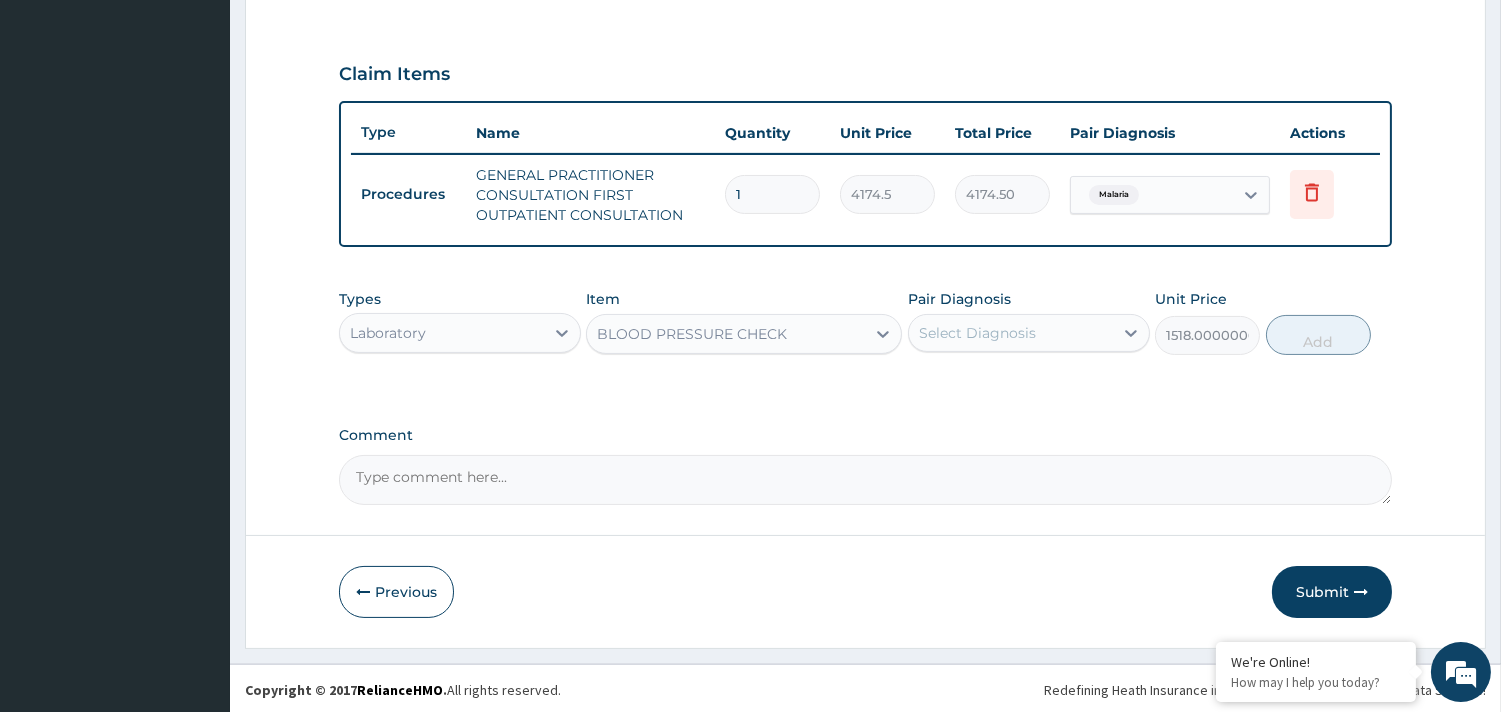 type on "A" 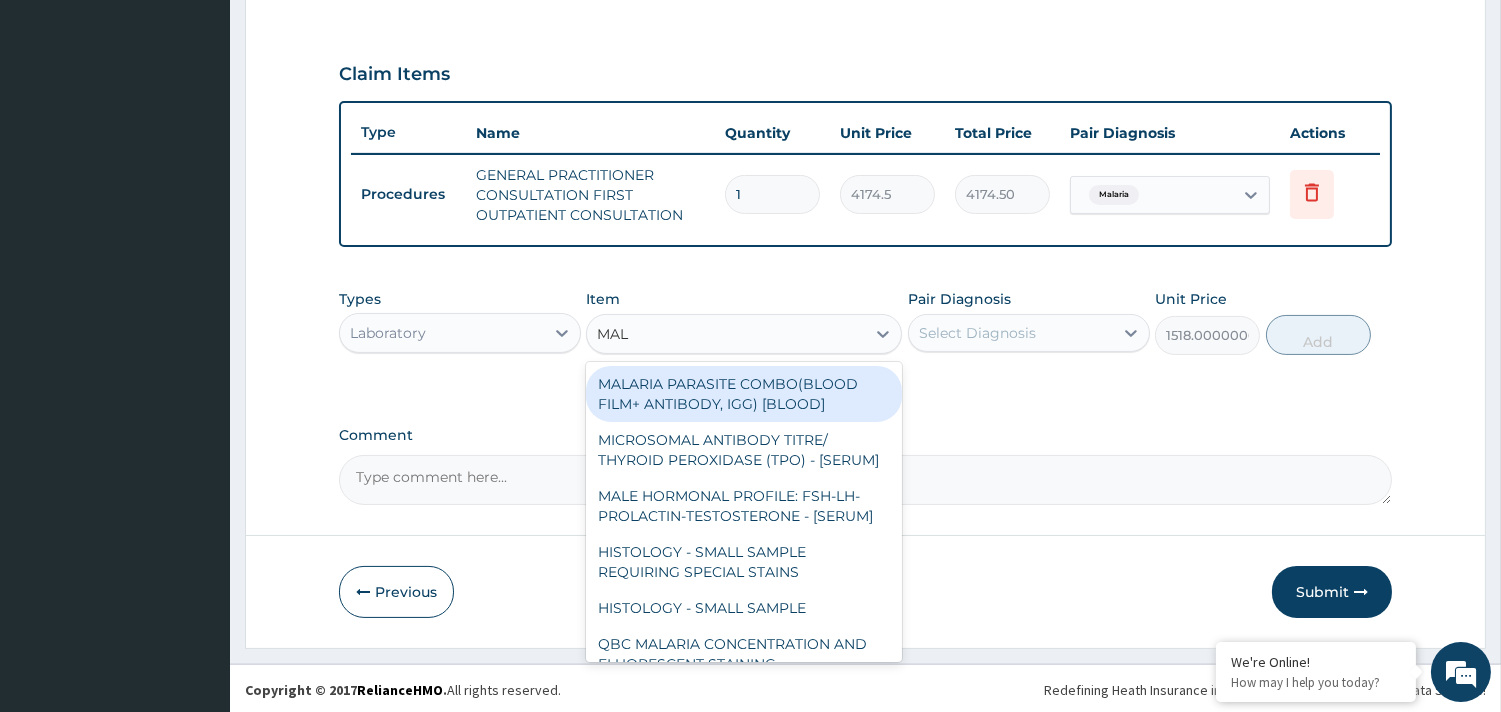 type on "MALA" 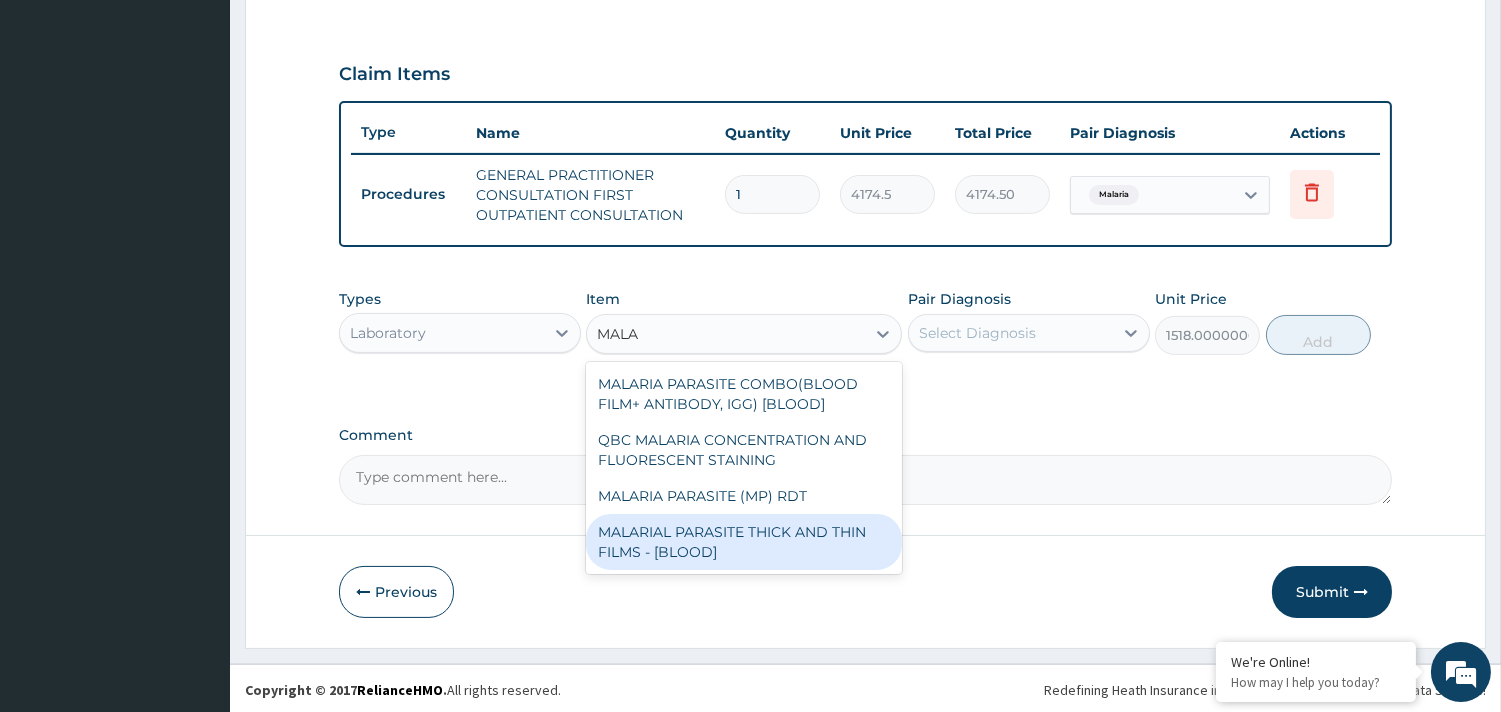click on "MALARIAL PARASITE THICK AND THIN FILMS - [BLOOD]" at bounding box center (744, 542) 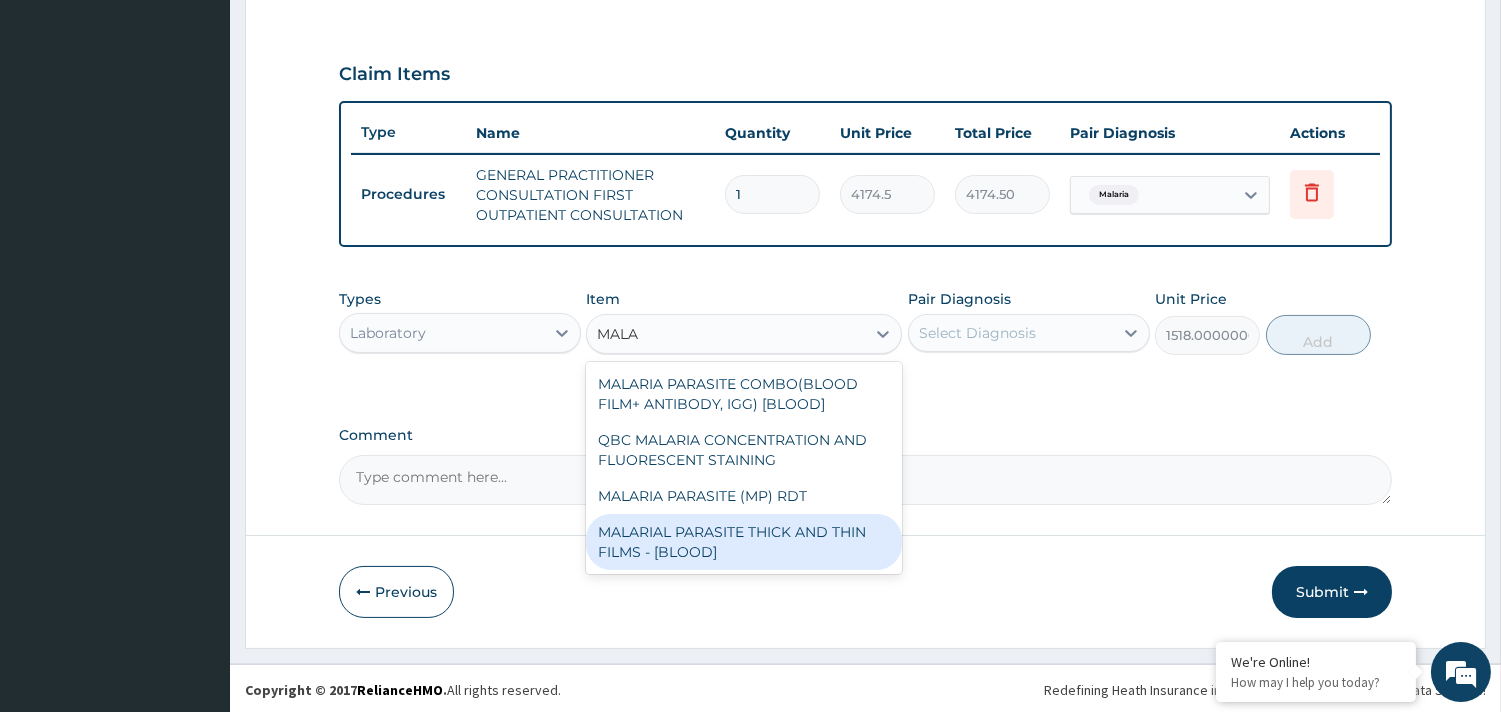 type 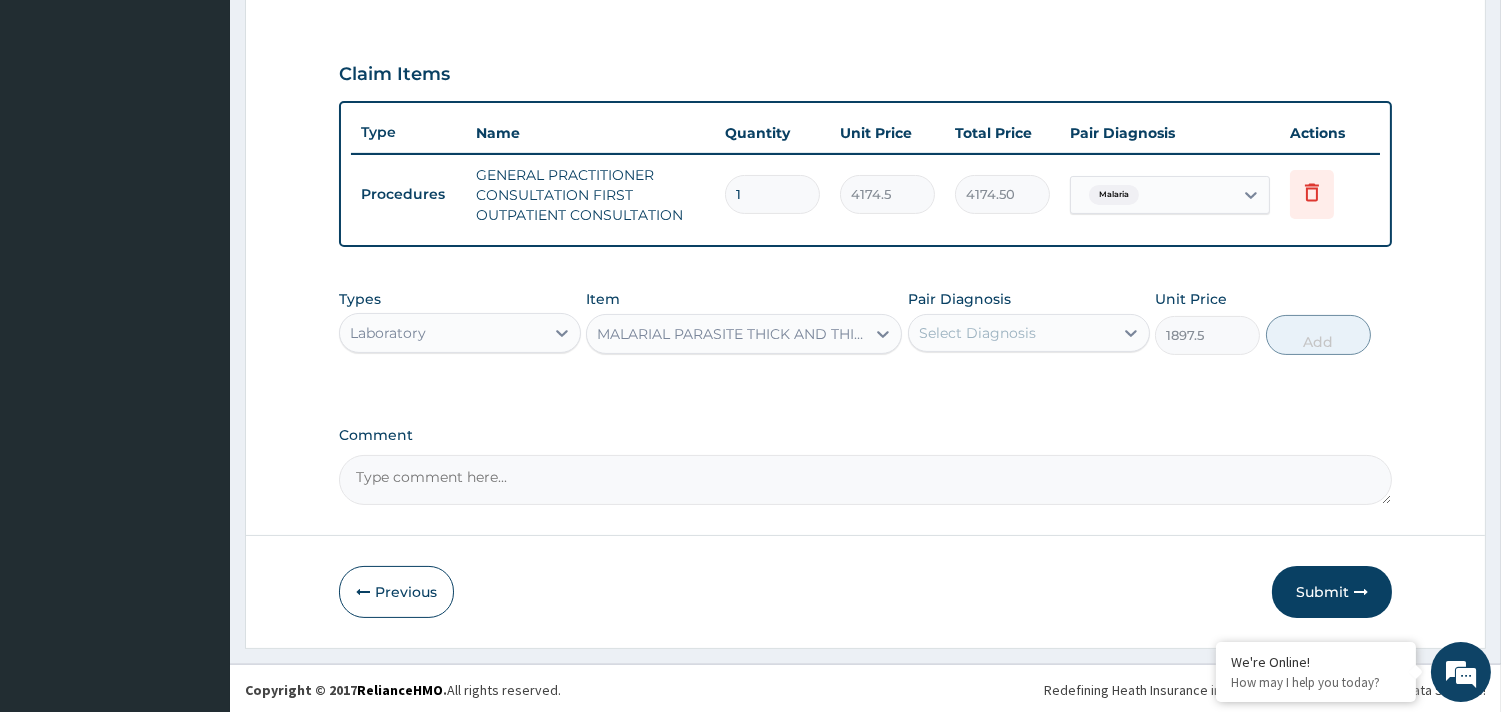 click on "Select Diagnosis" at bounding box center [977, 333] 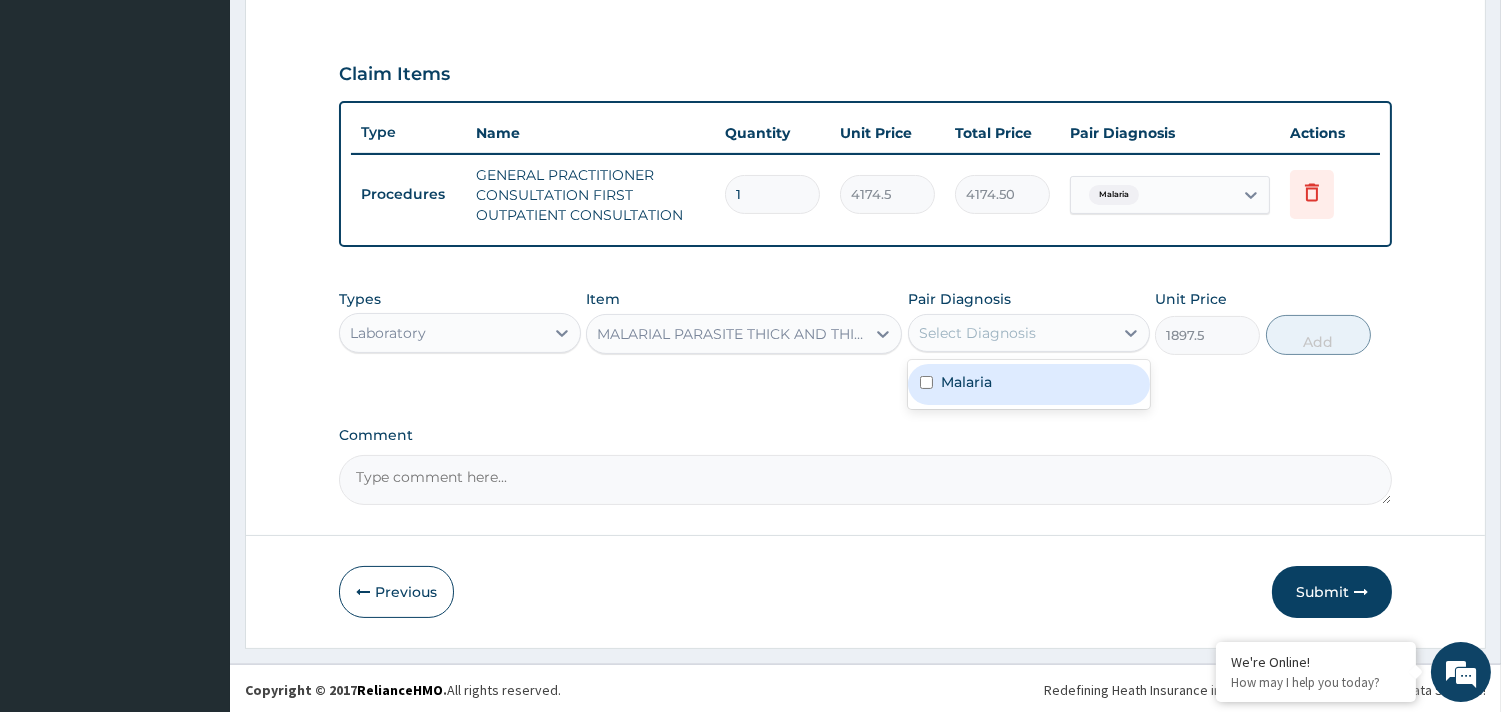 click on "Malaria" at bounding box center (966, 382) 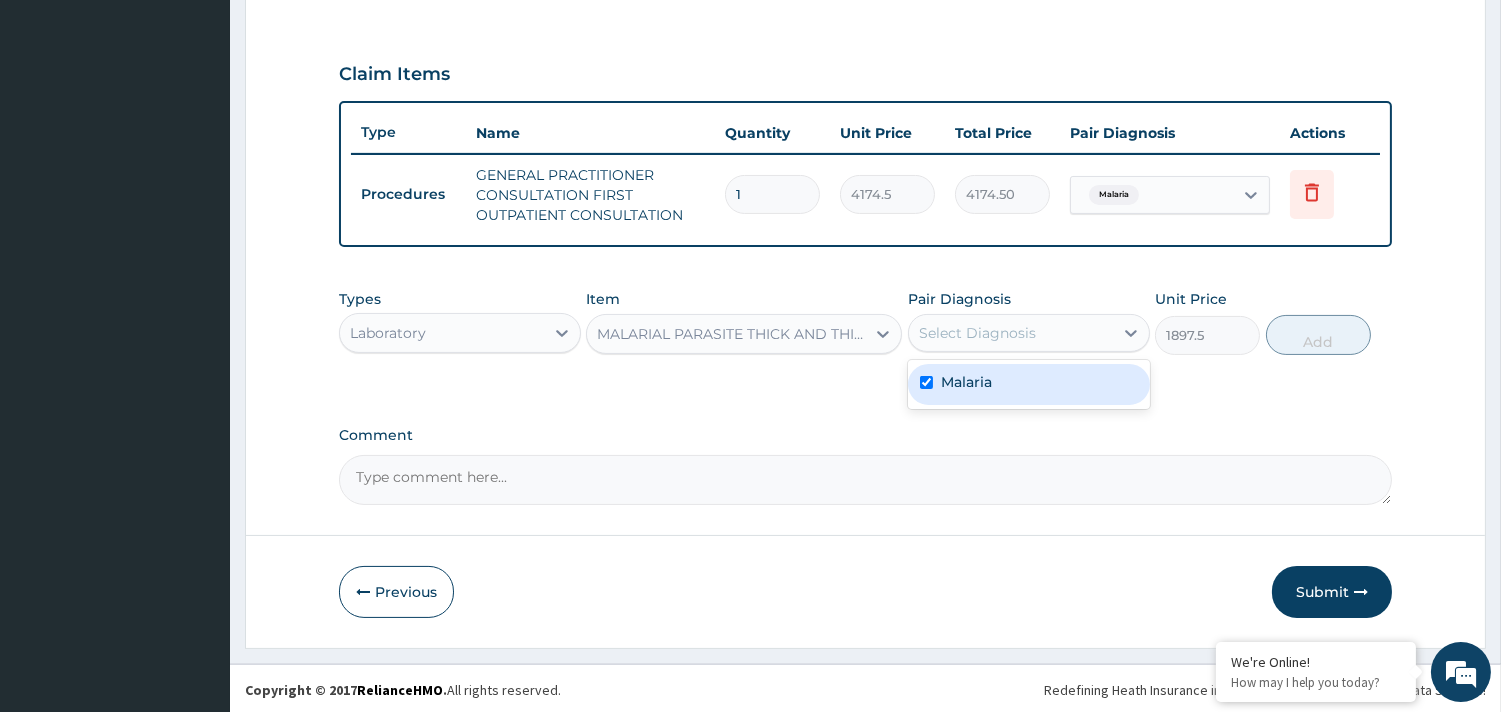 checkbox on "true" 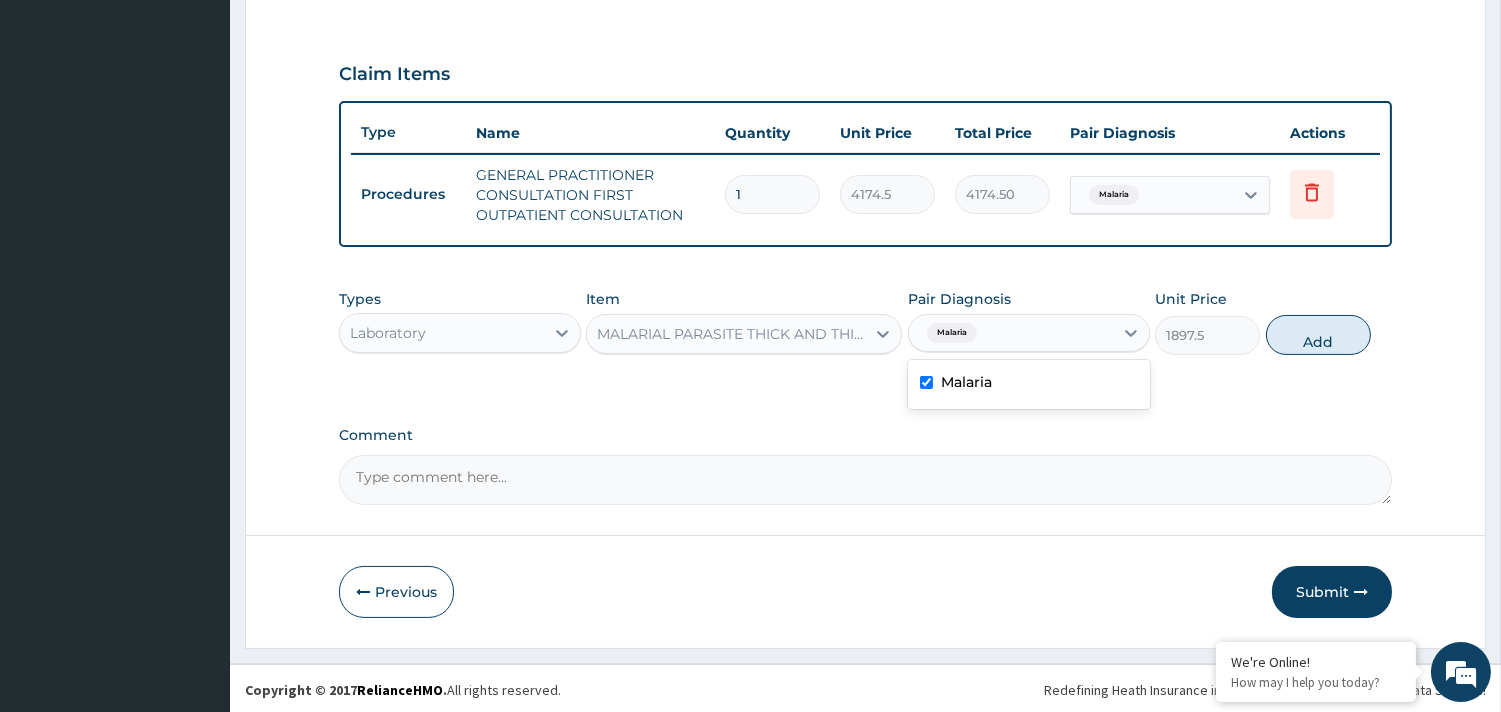 click on "Add" at bounding box center (1318, 335) 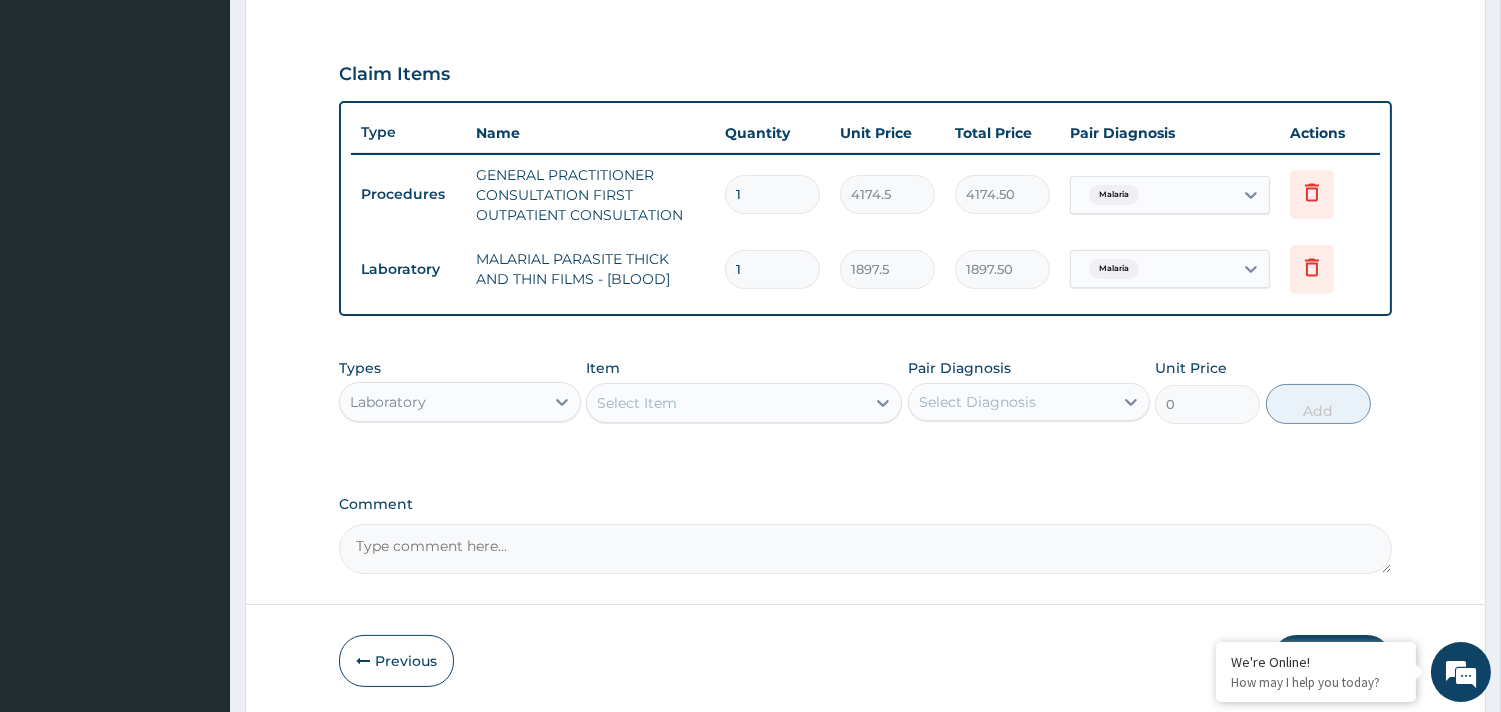click on "Laboratory" at bounding box center [388, 402] 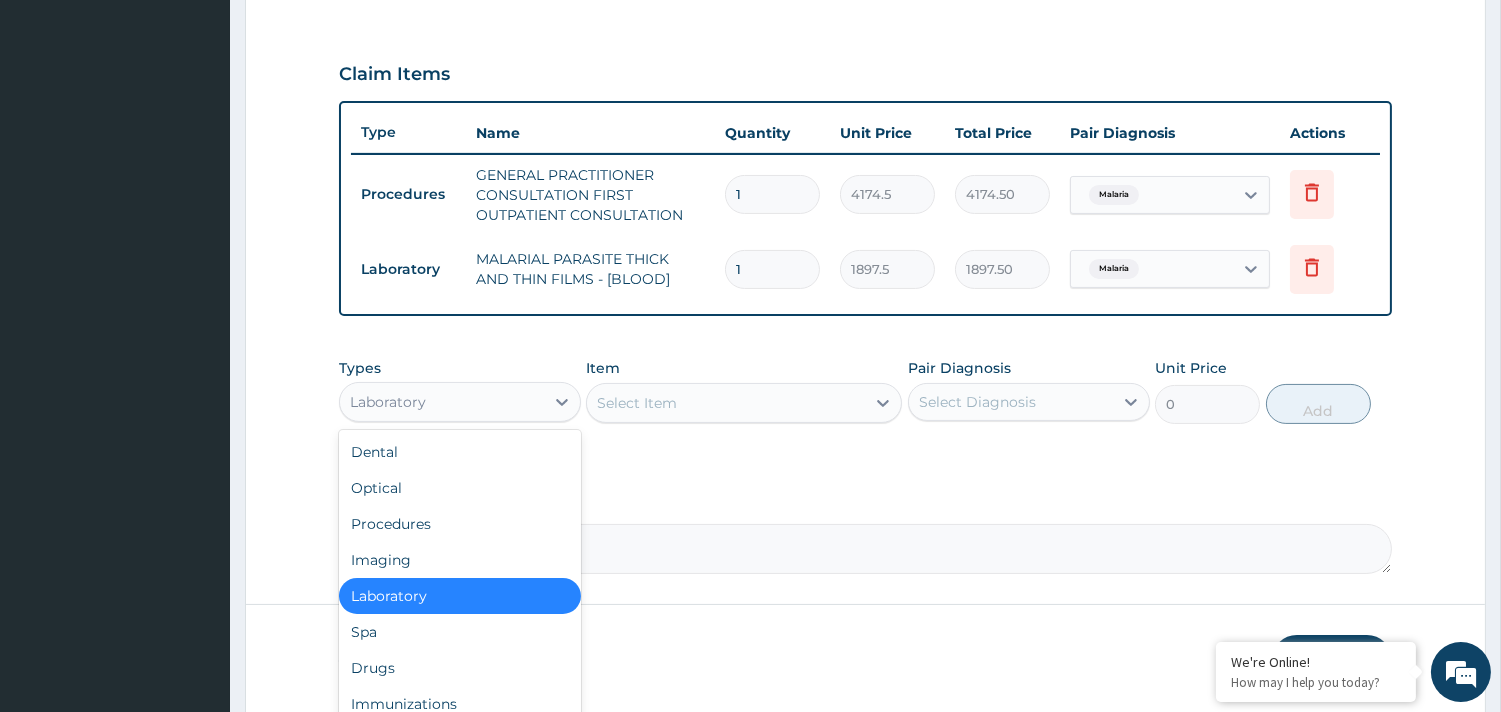 scroll, scrollTop: 67, scrollLeft: 0, axis: vertical 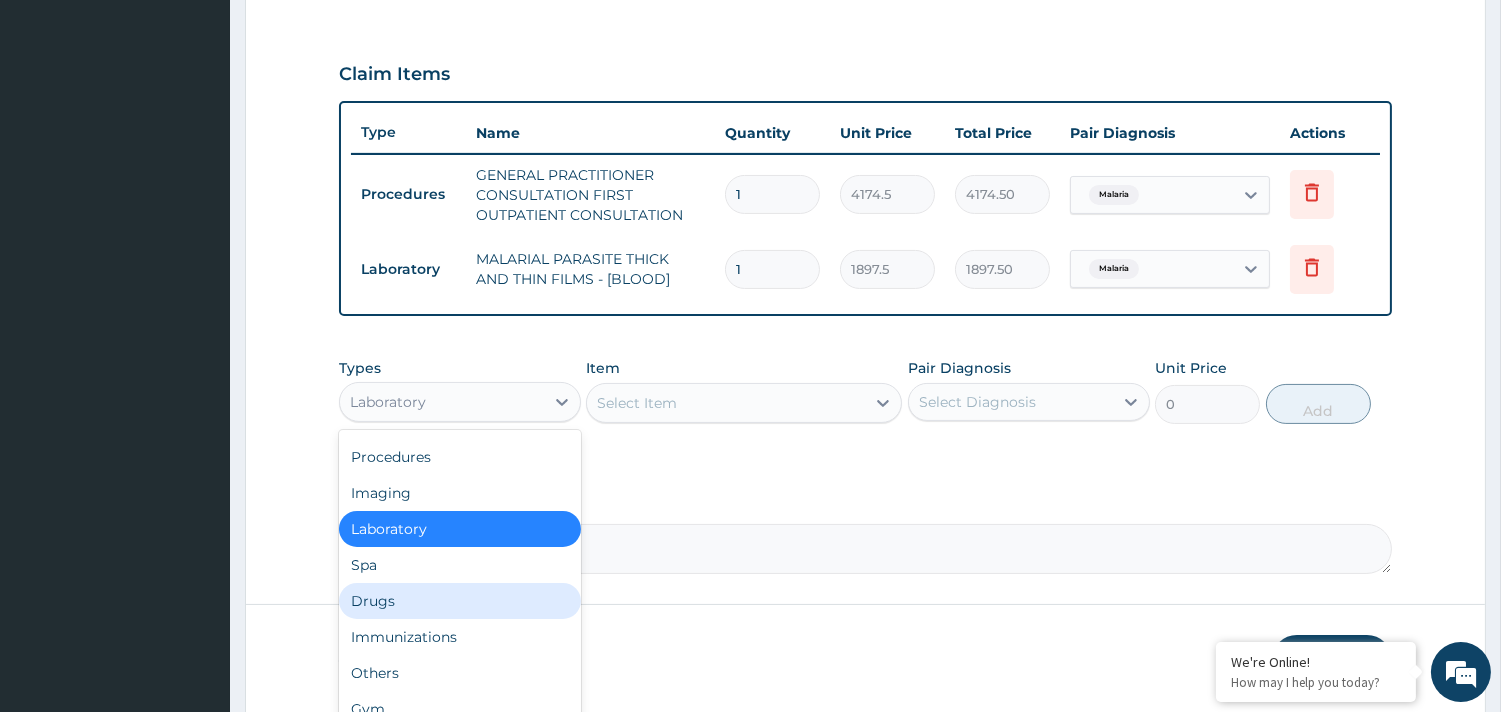 click on "Drugs" at bounding box center [460, 601] 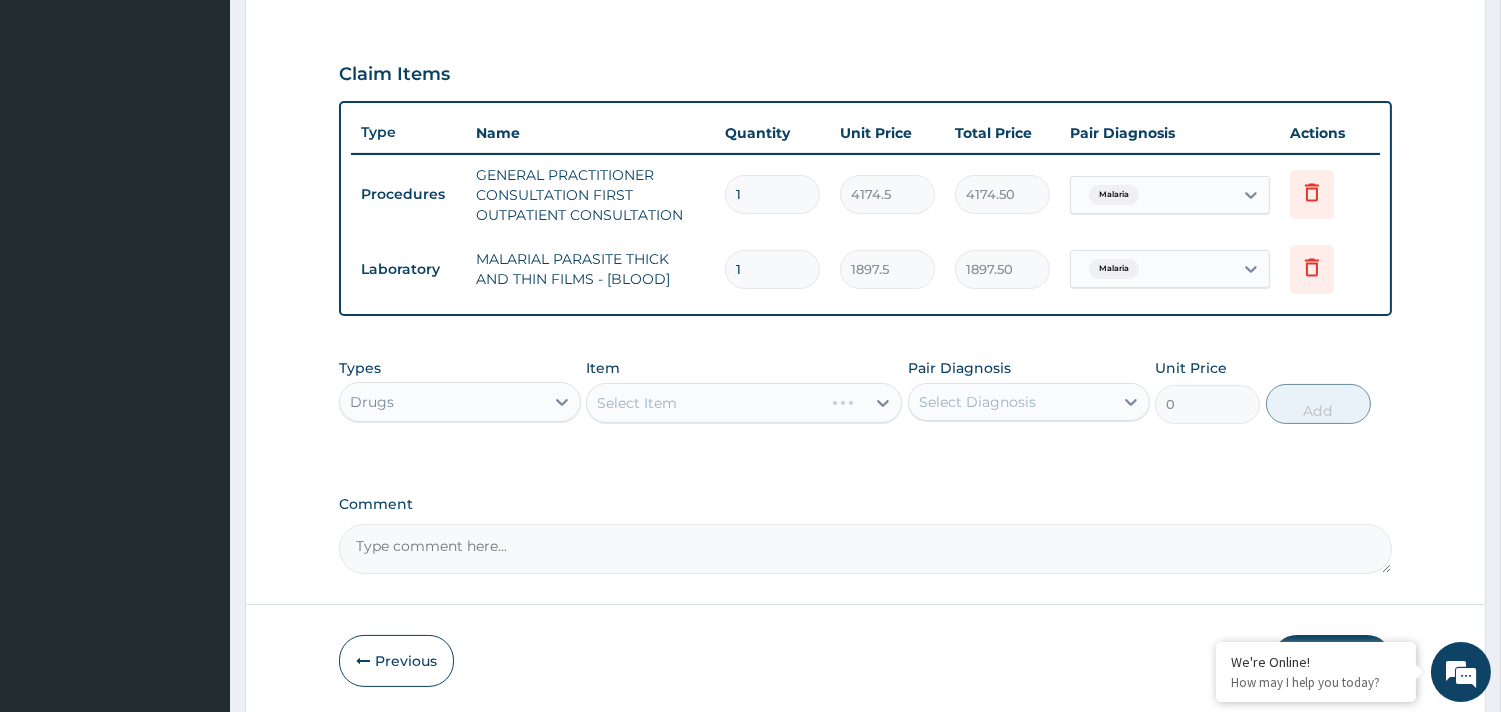 click on "Select Item" at bounding box center (744, 403) 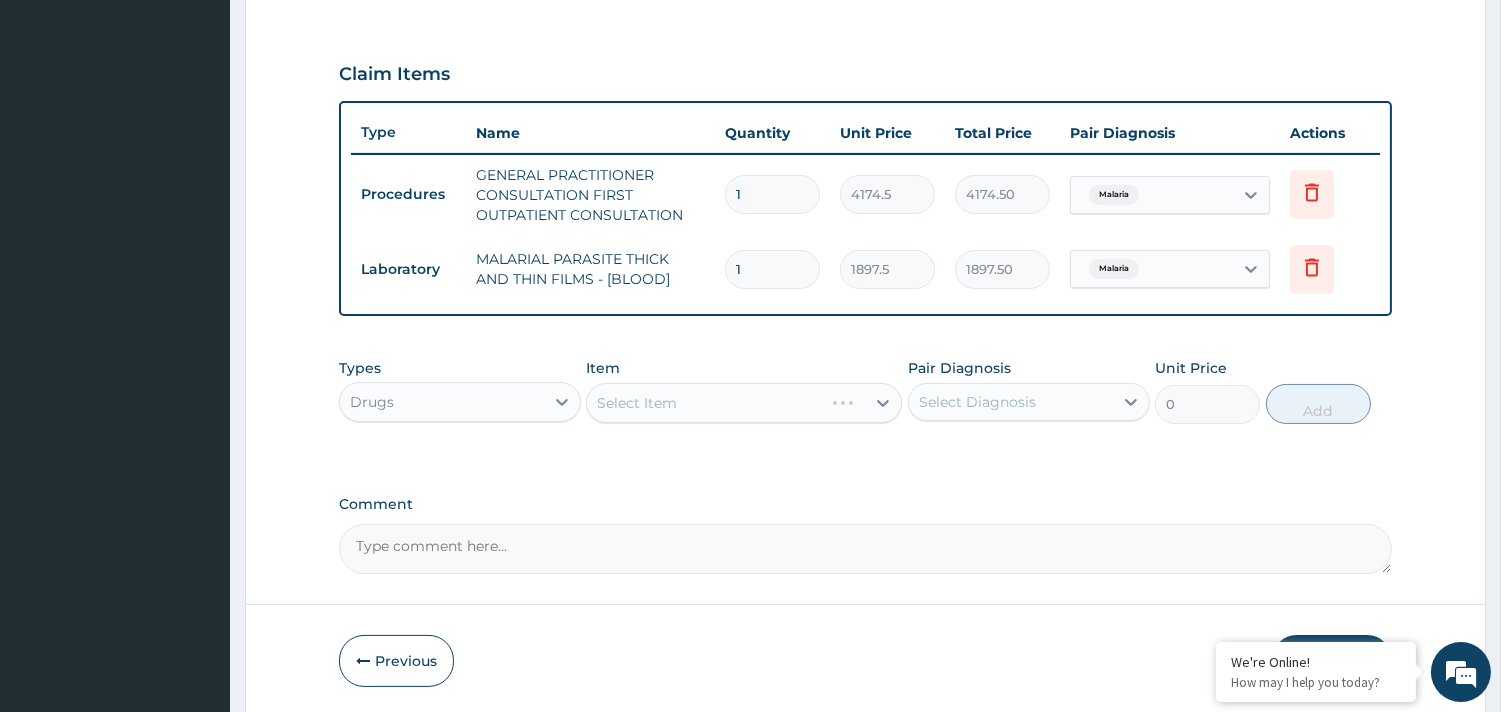 click on "Select Item" at bounding box center [744, 403] 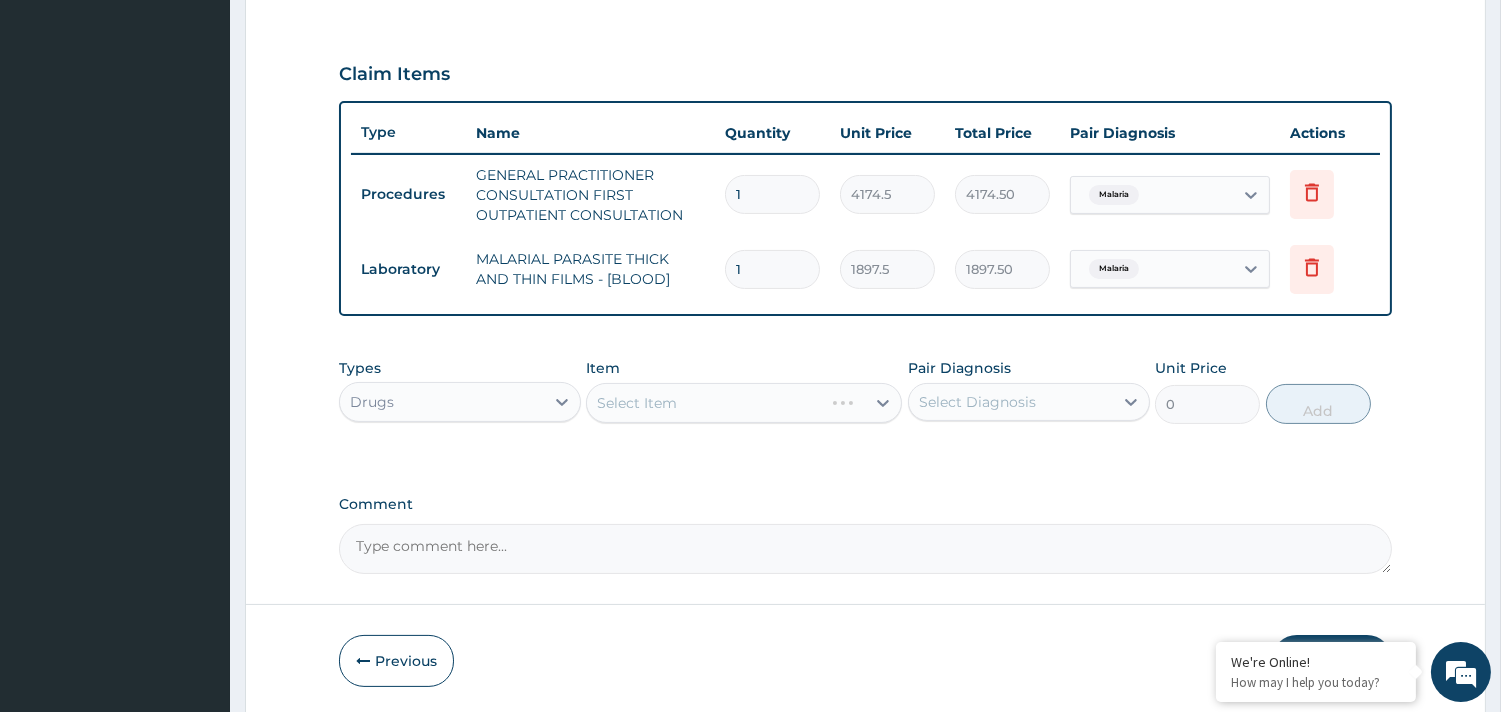 click on "Select Item" at bounding box center [744, 403] 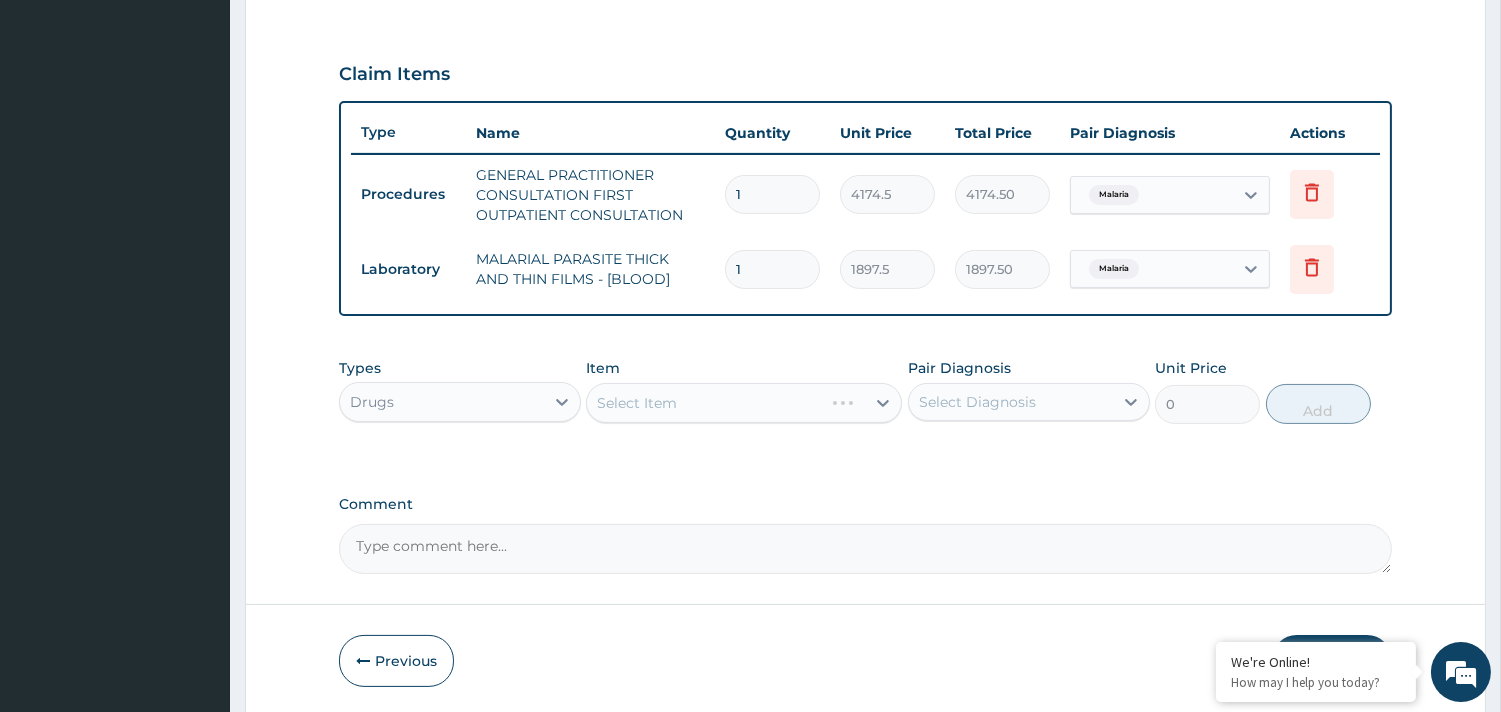 click on "Select Item" at bounding box center [744, 403] 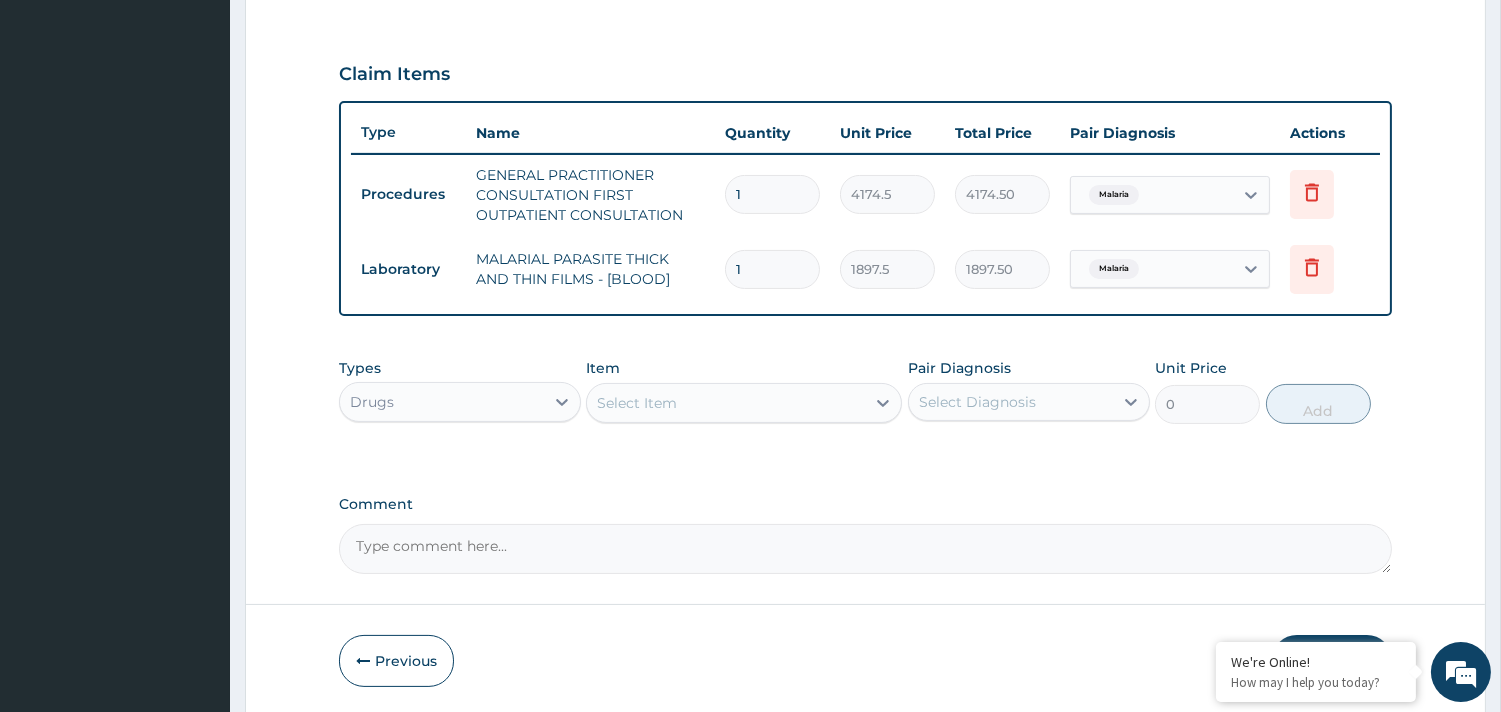 click on "Select Item" at bounding box center (637, 403) 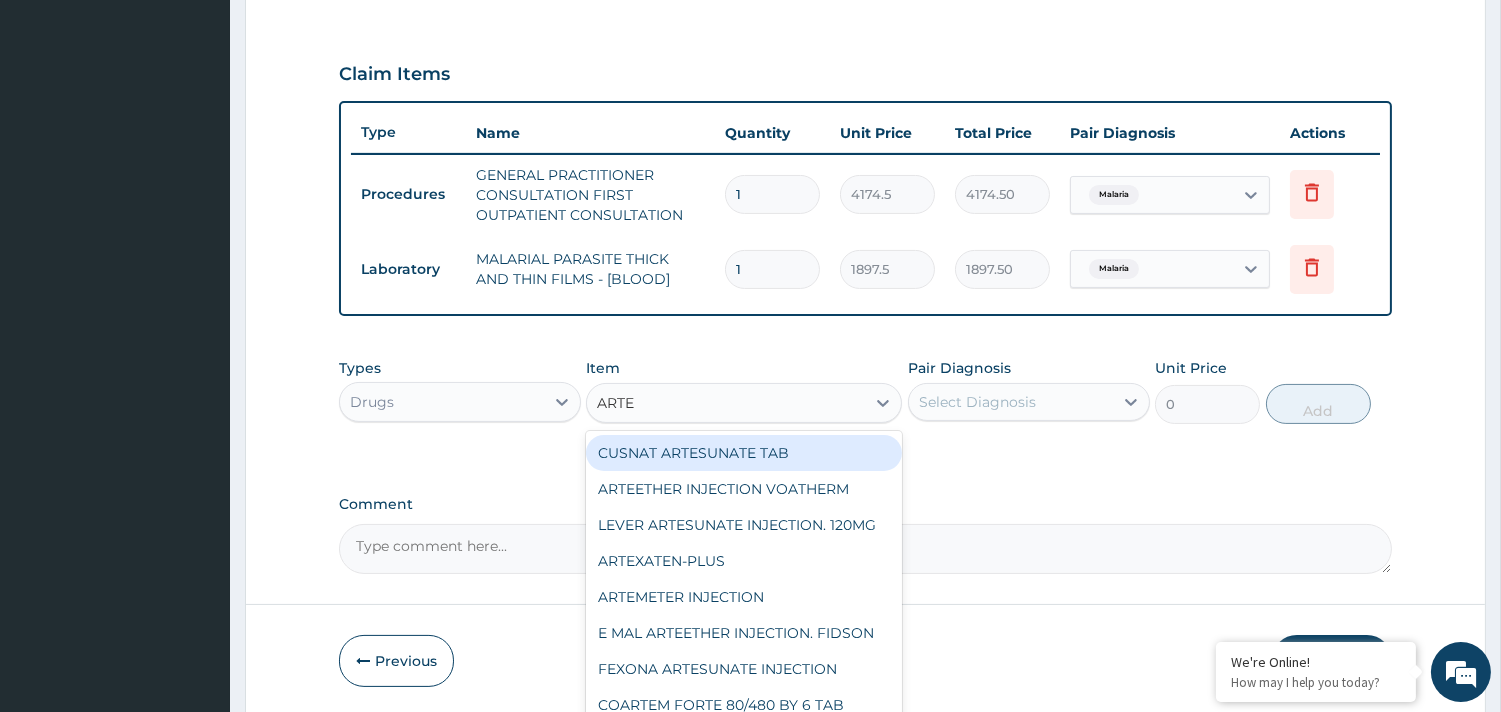 type on "ARTEM" 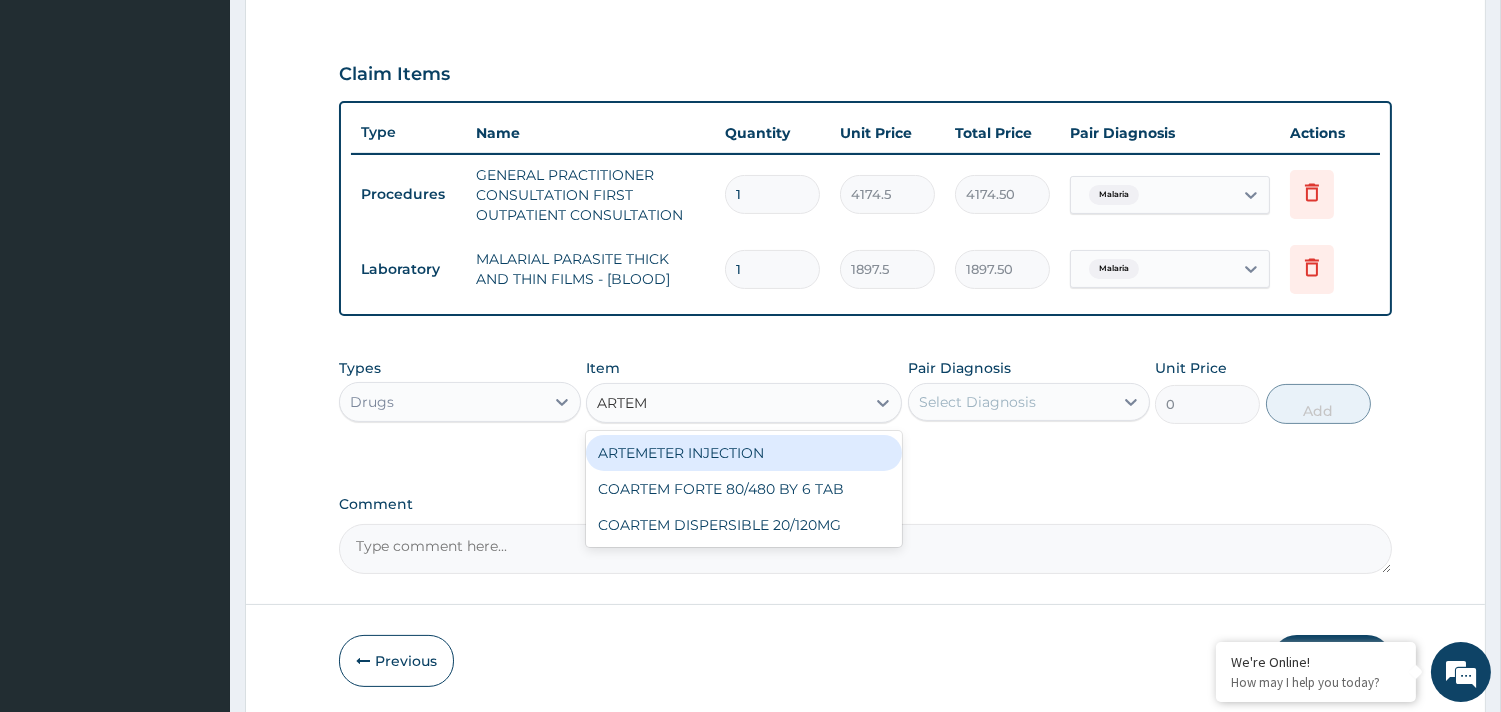 click on "ARTEMETER INJECTION" at bounding box center (744, 453) 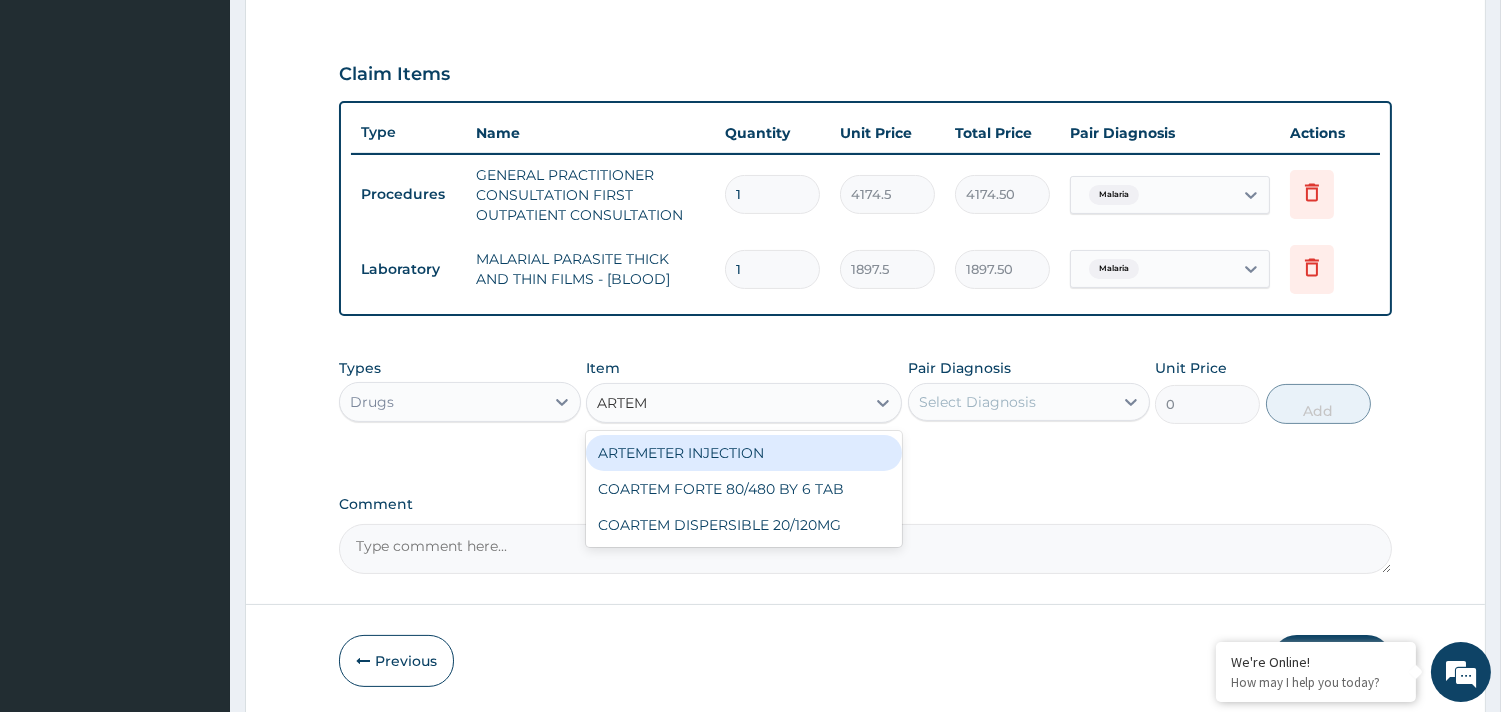 type 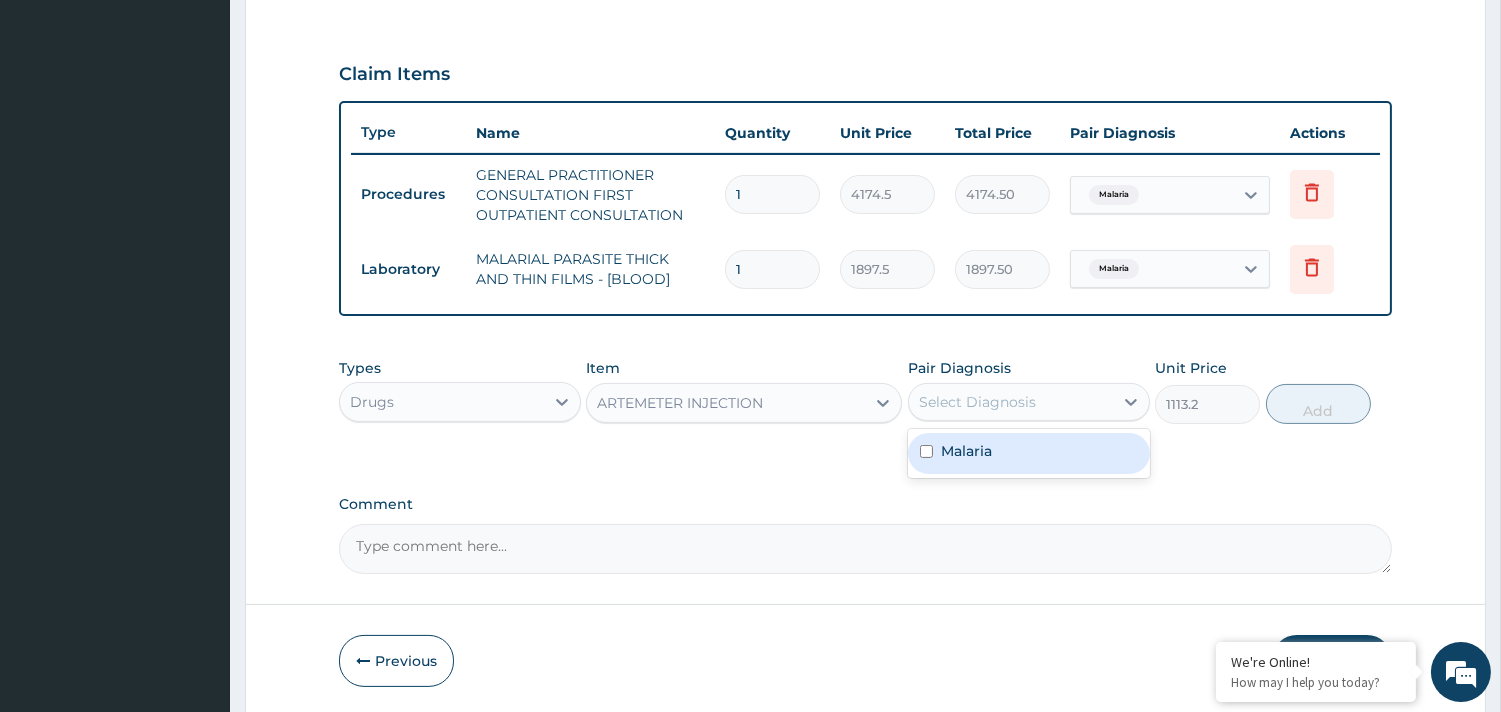 click on "Select Diagnosis" at bounding box center [977, 402] 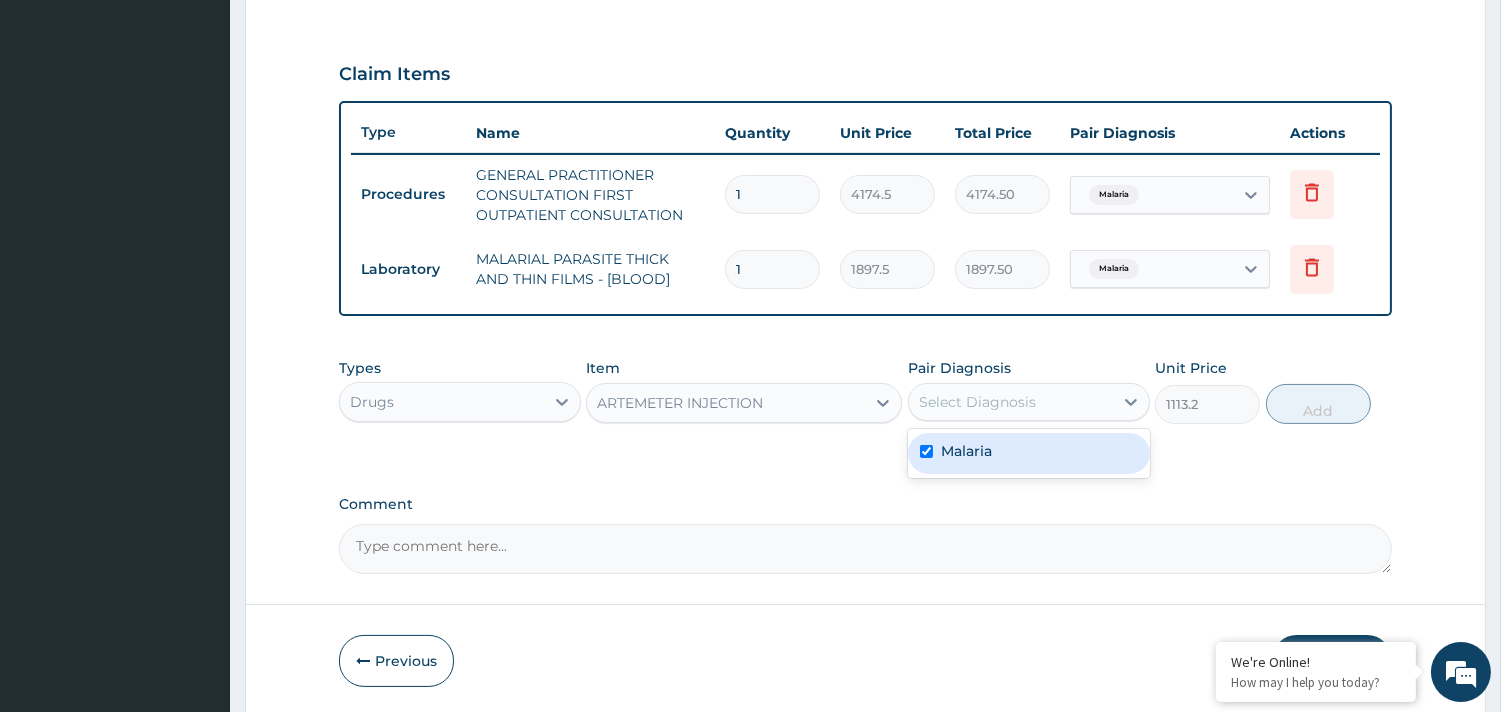 checkbox on "true" 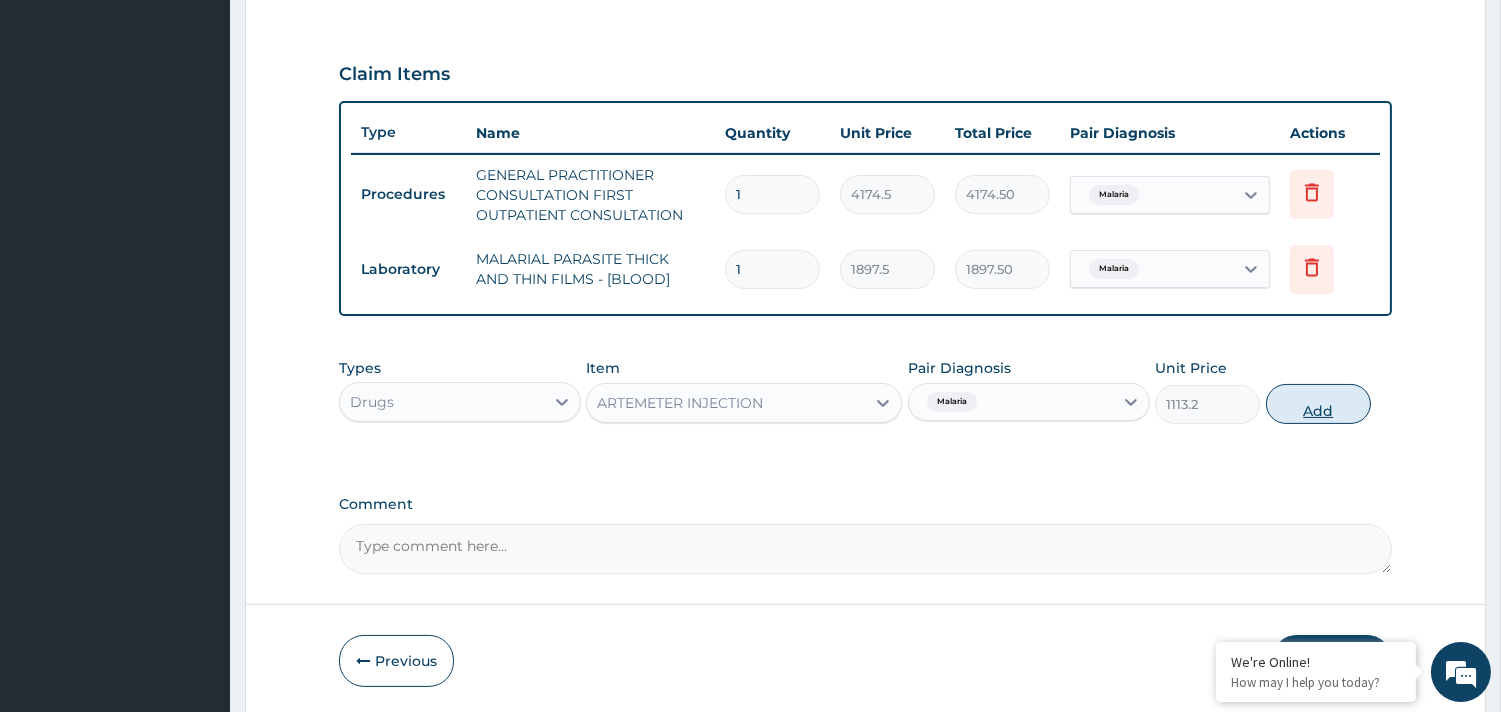 click on "Add" at bounding box center (1318, 404) 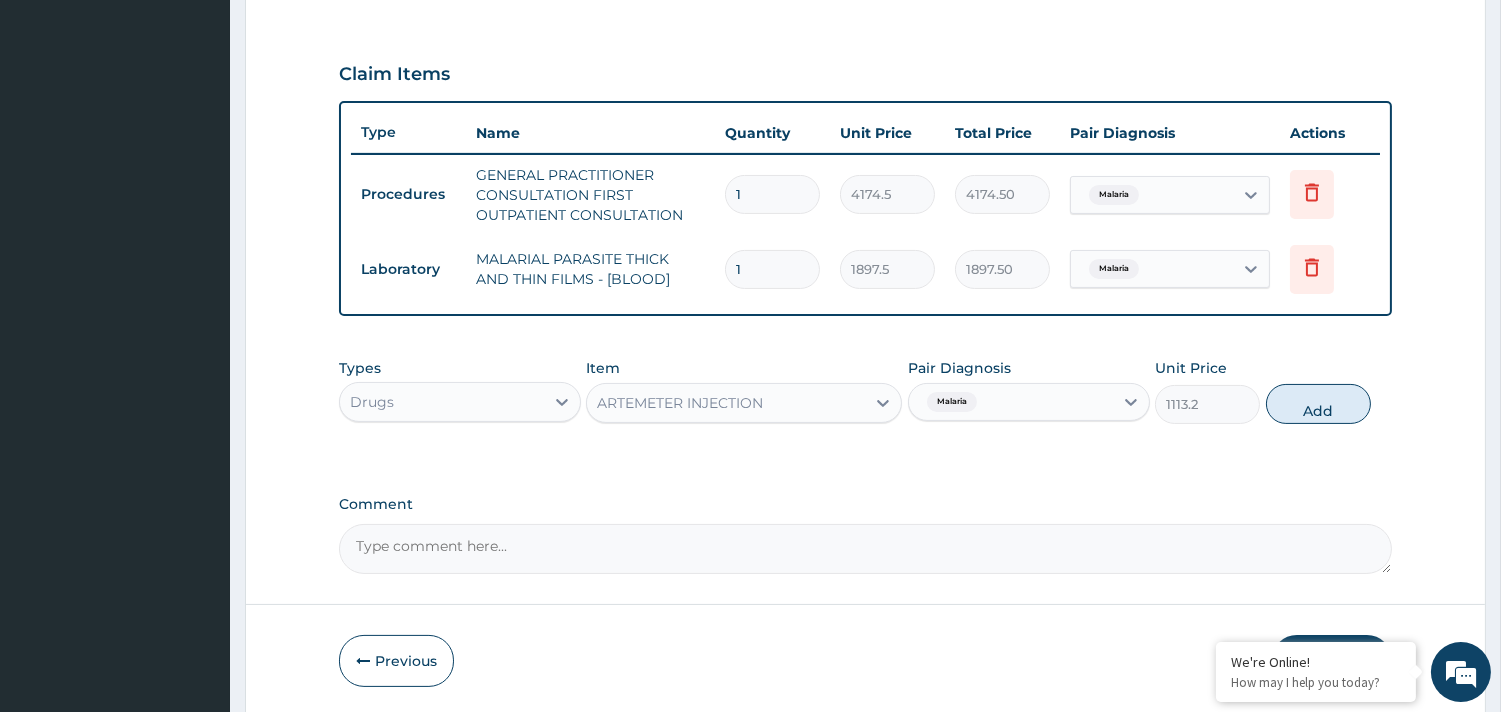 type on "0" 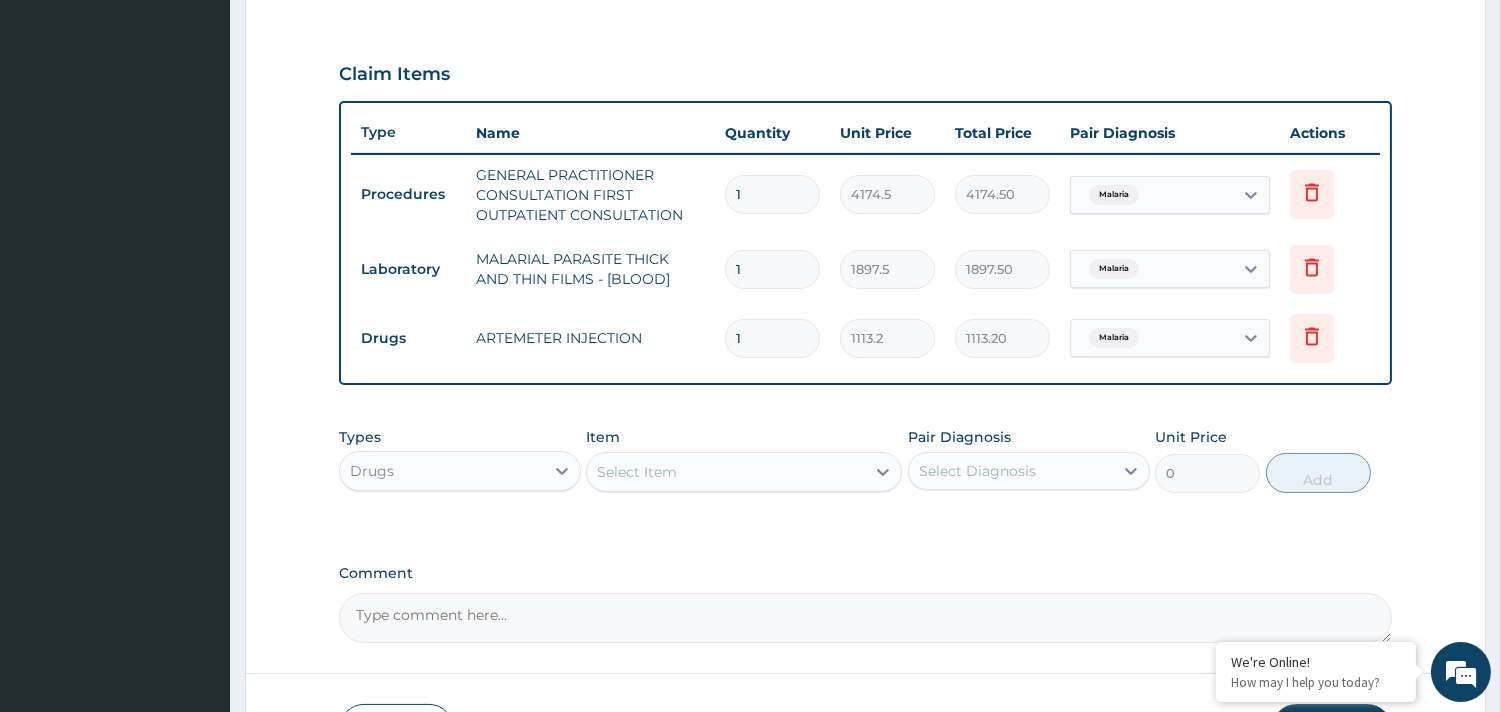 type 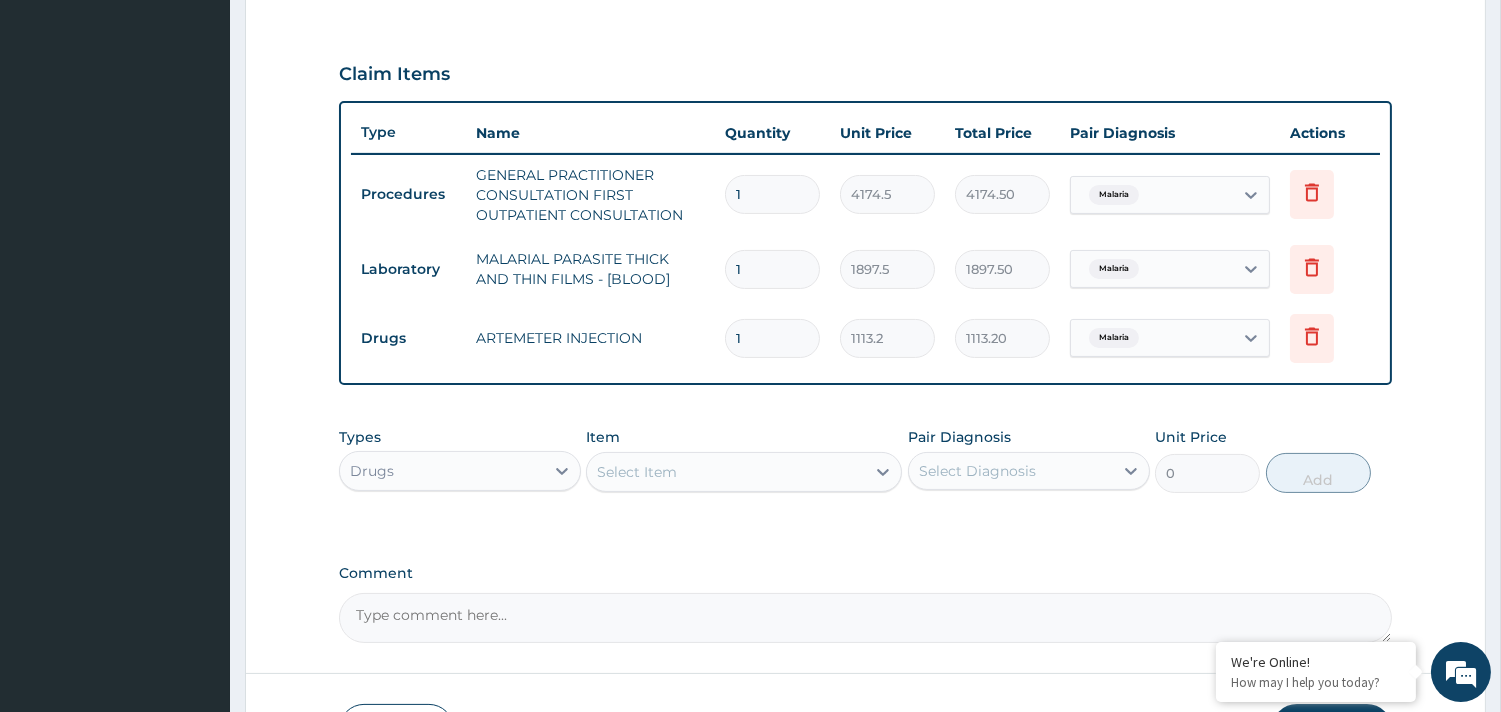 type on "0.00" 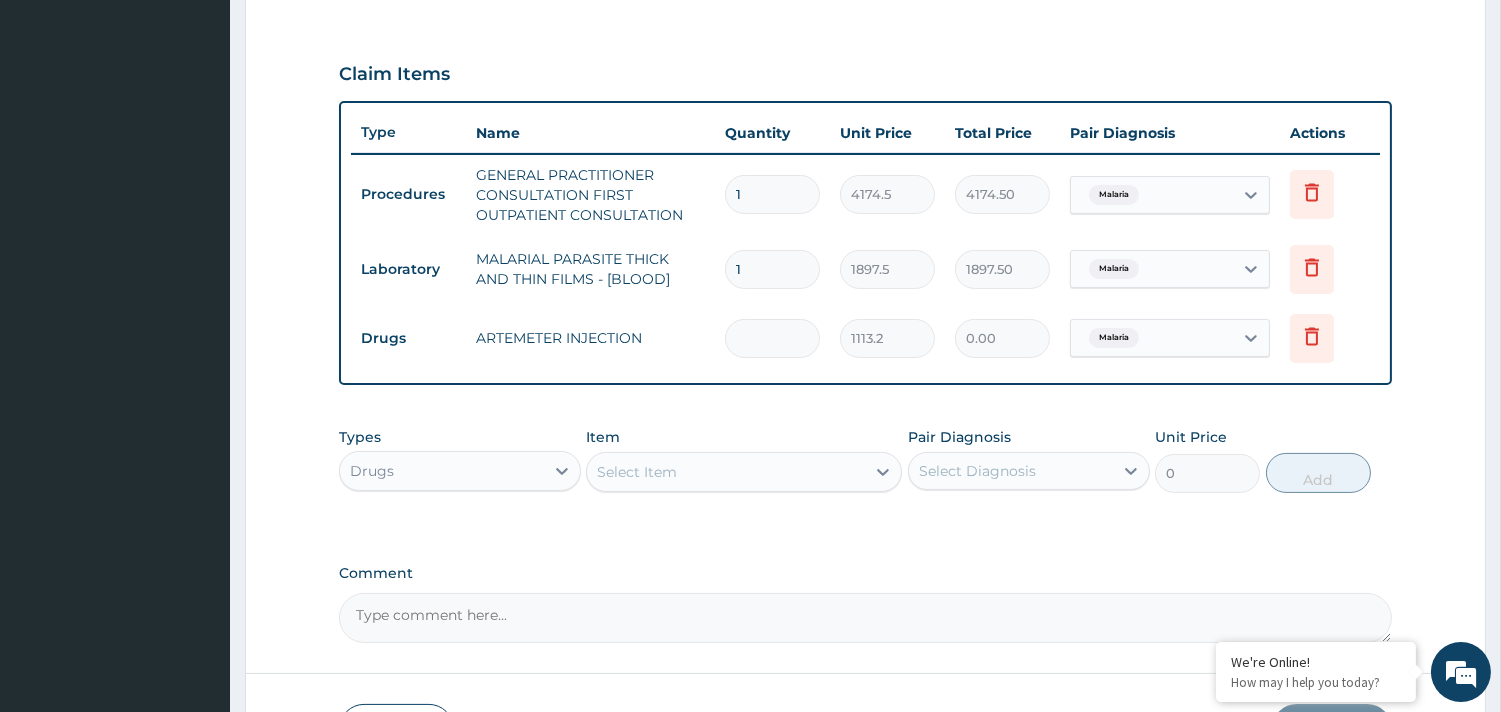 type on "2" 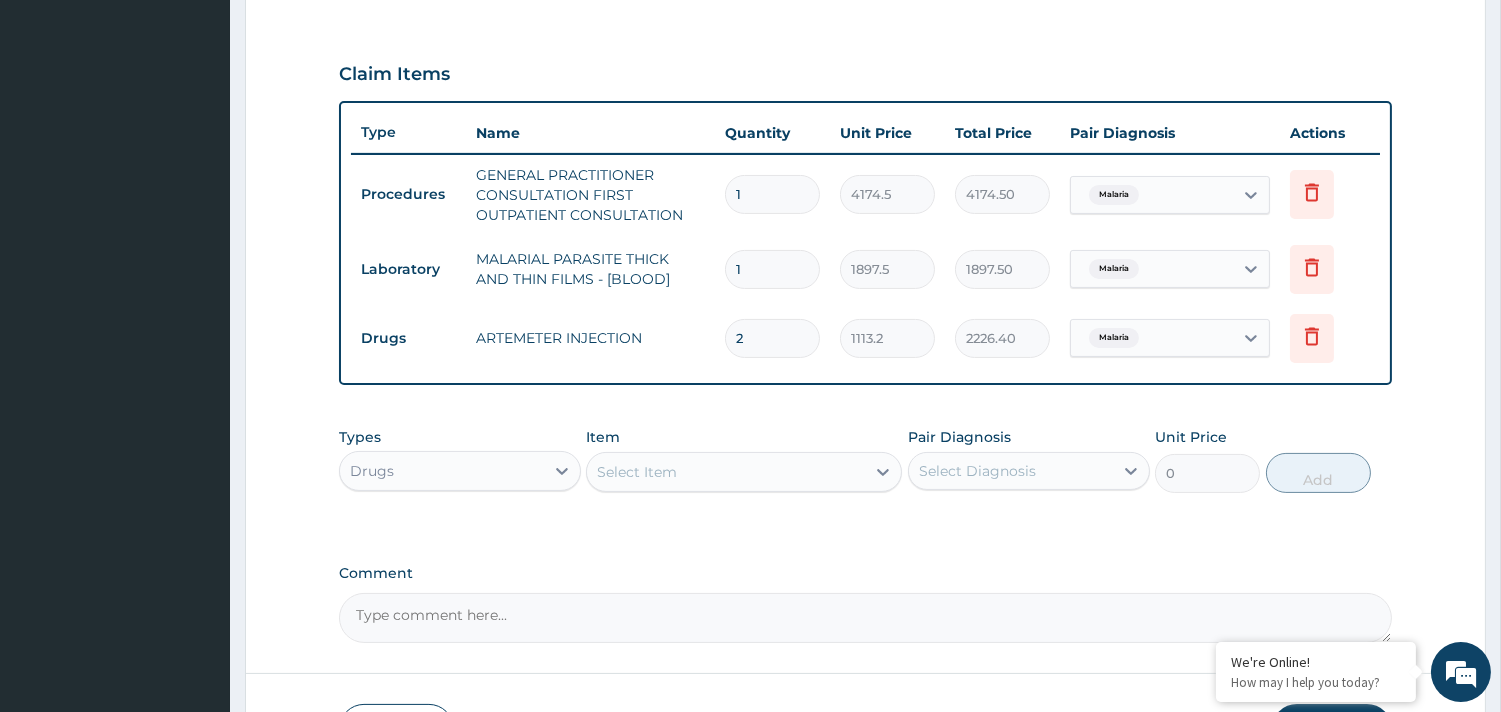 type on "2" 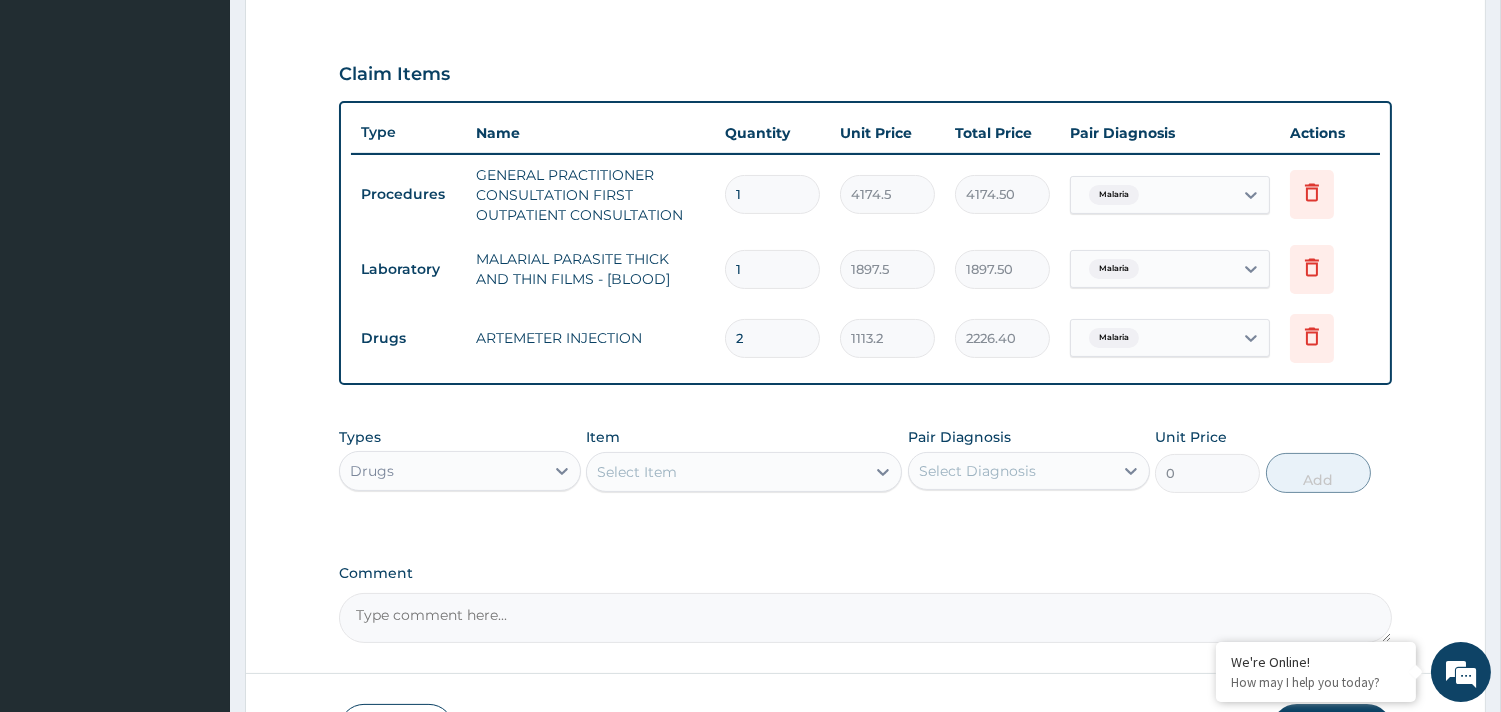 click on "Select Item" at bounding box center (637, 472) 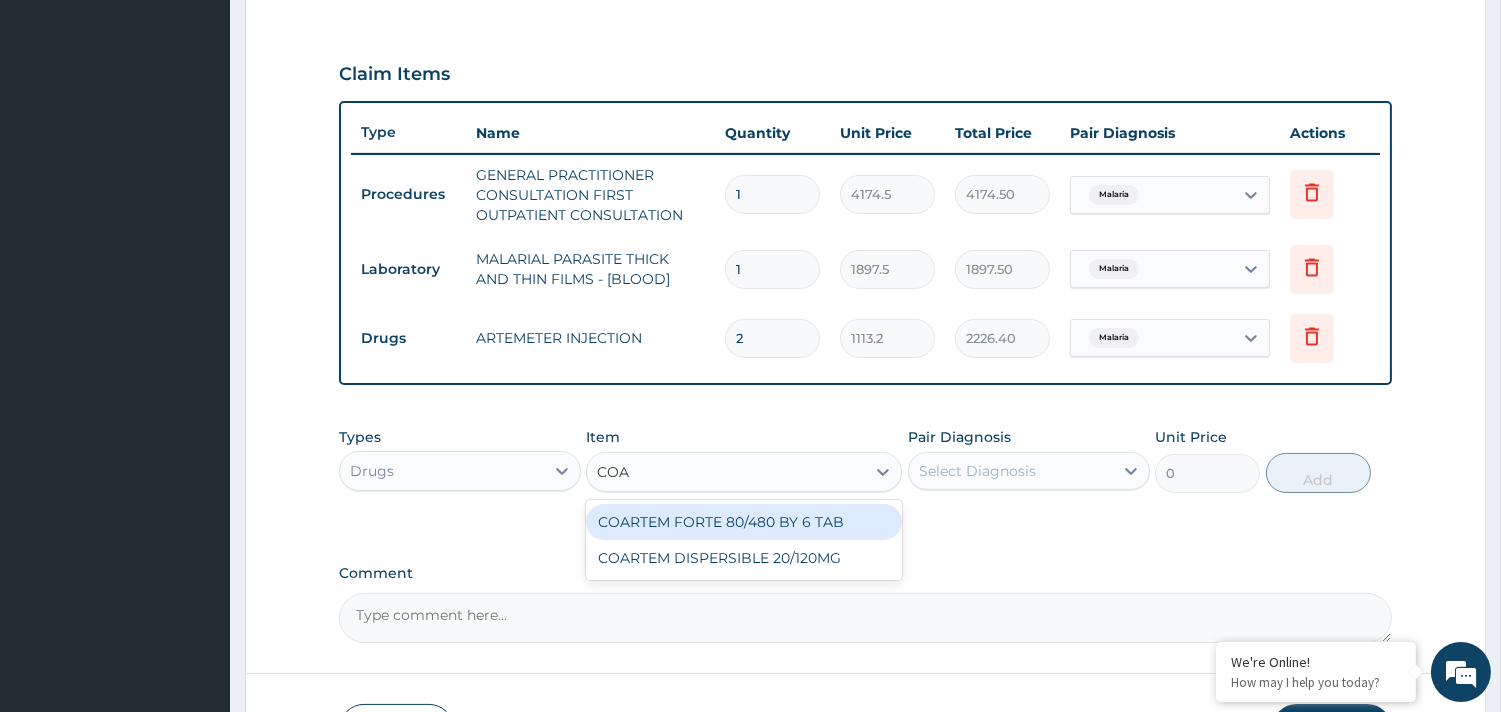 type on "COAR" 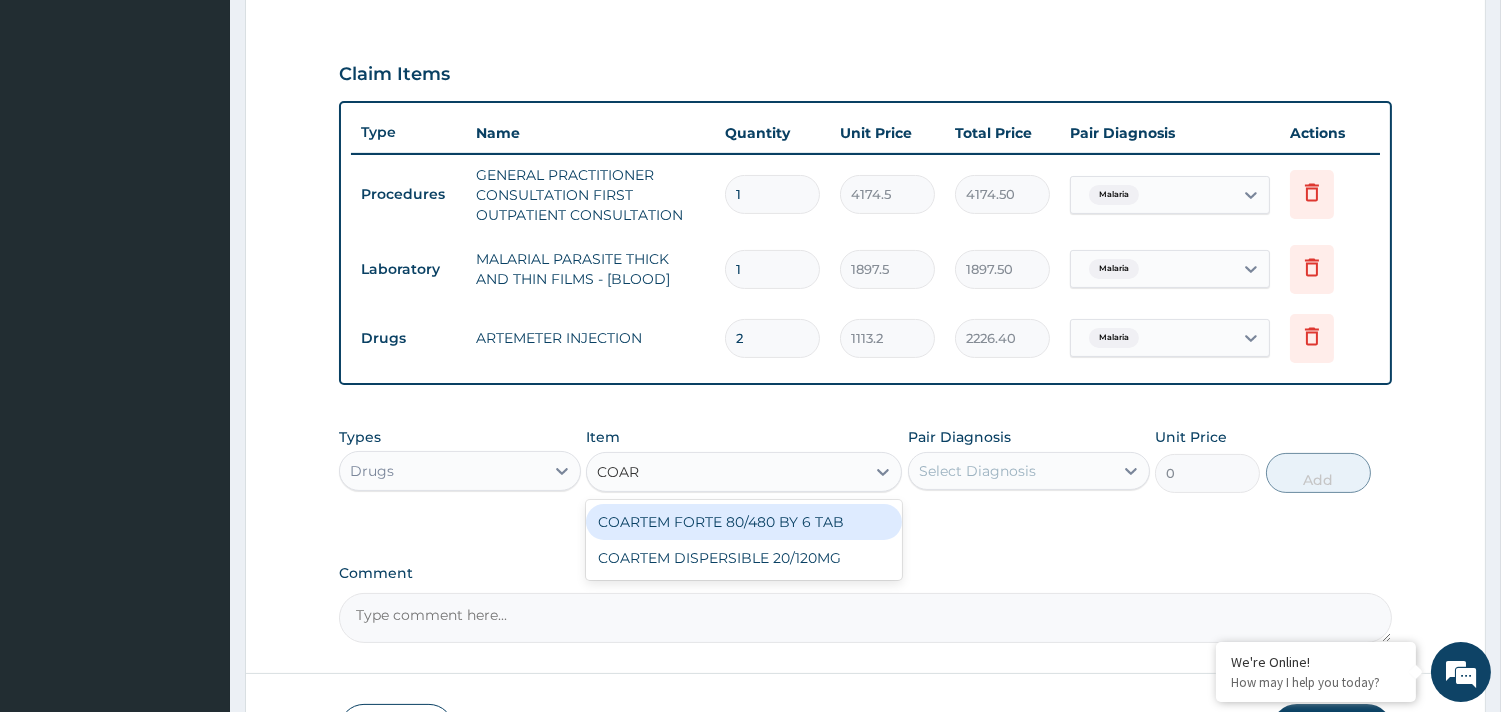 click on "COARTEM FORTE 80/480 BY 6 TAB" at bounding box center (744, 522) 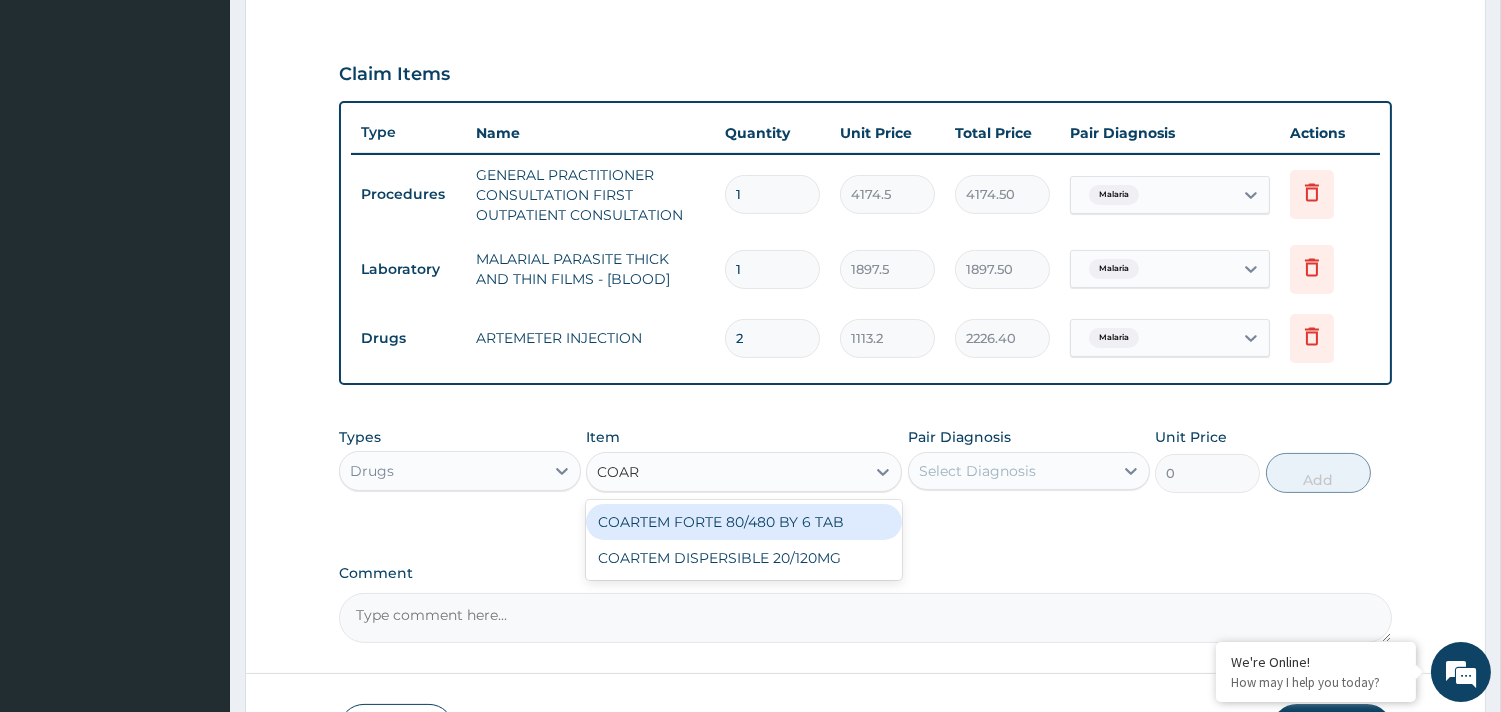 type 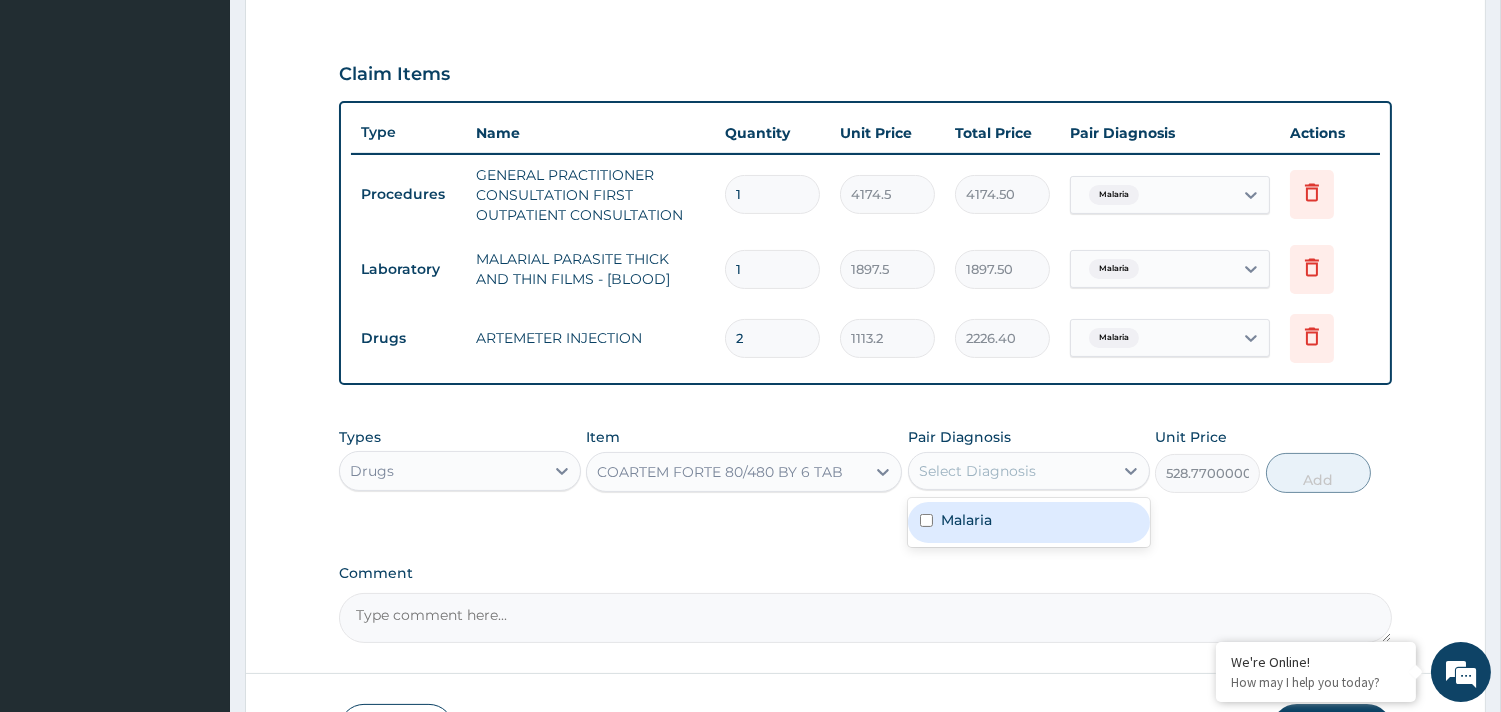 click on "Select Diagnosis" at bounding box center (977, 471) 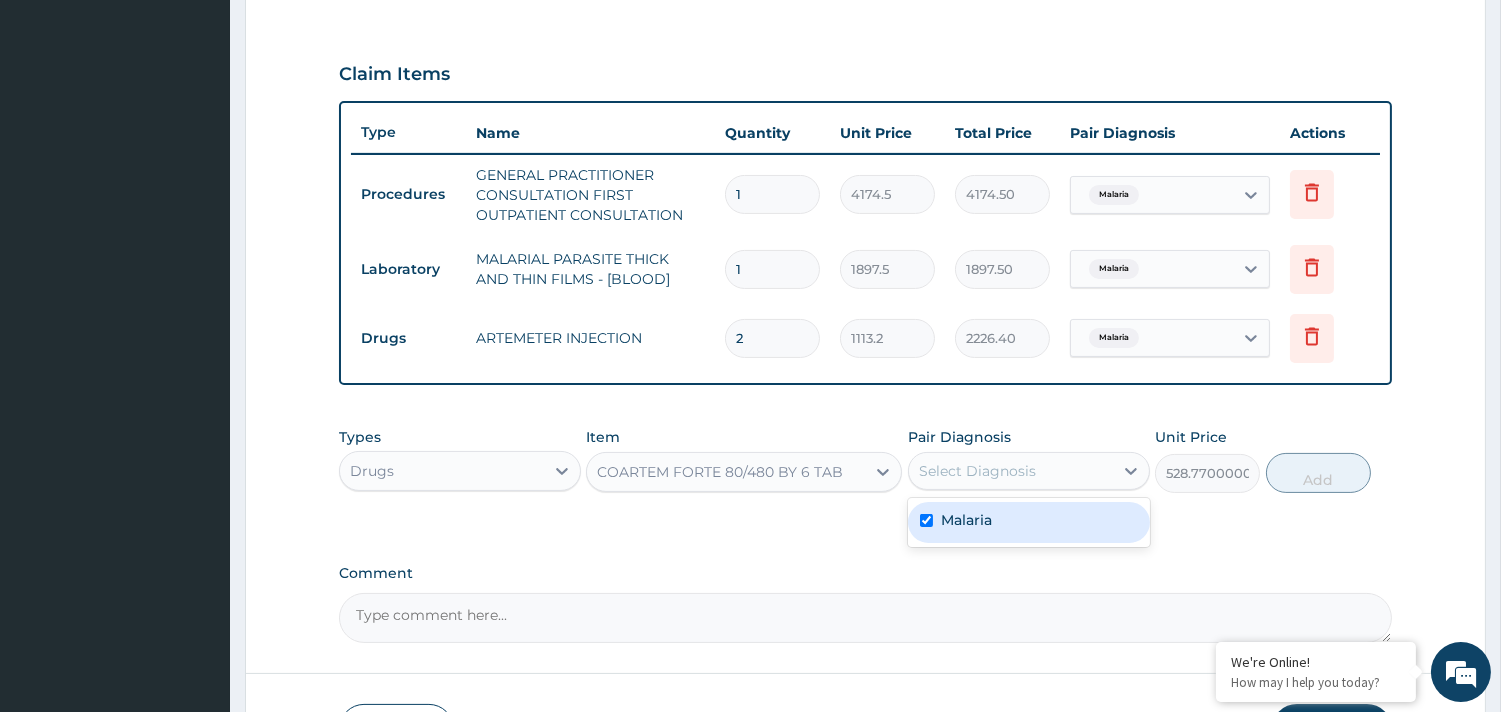 checkbox on "true" 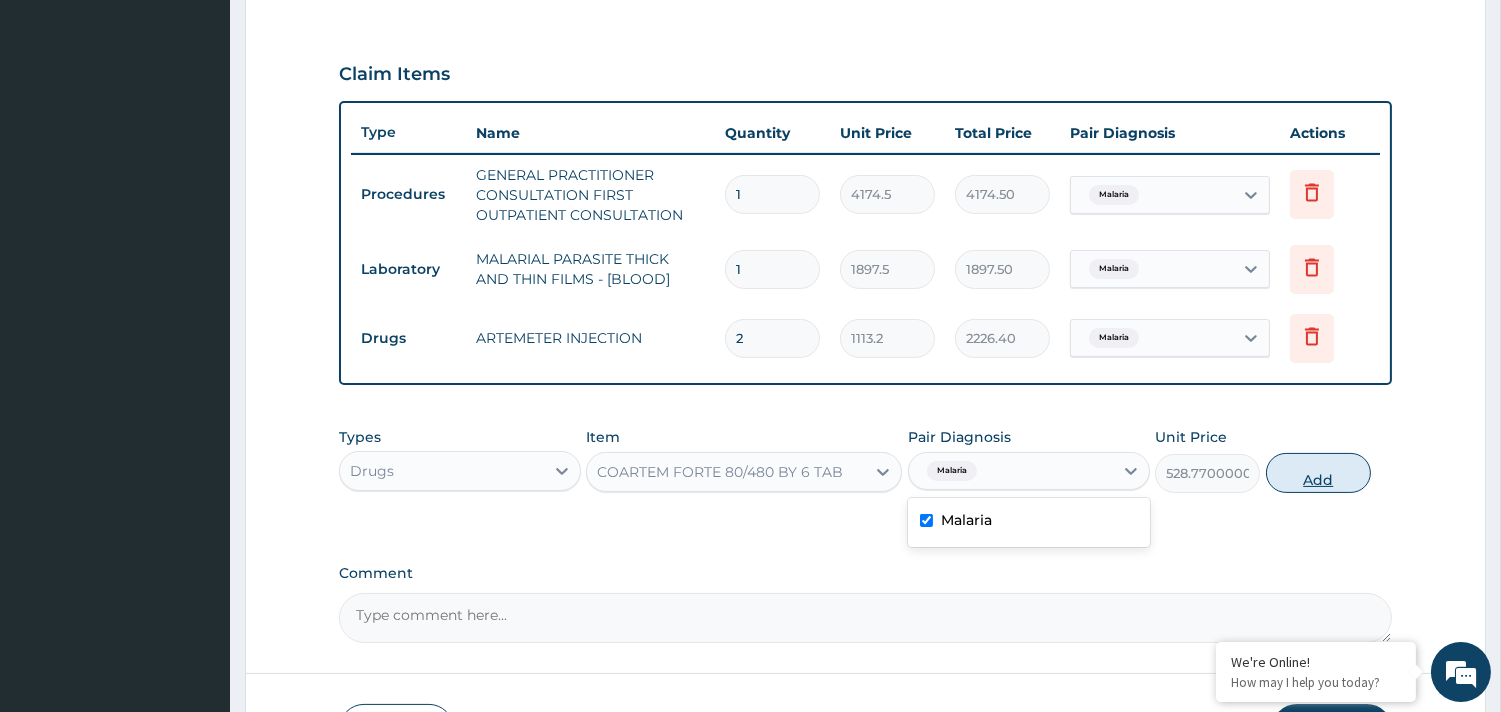 click on "Add" at bounding box center (1318, 473) 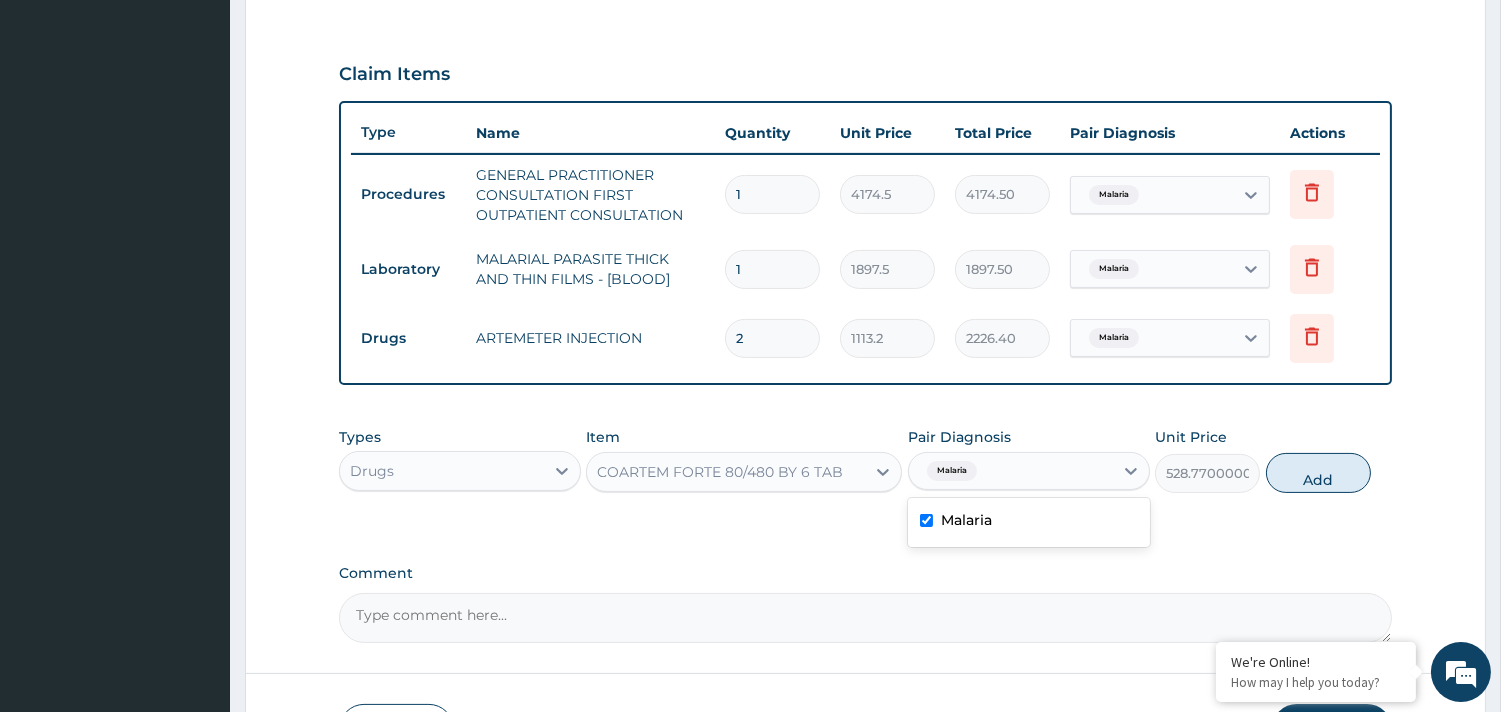 type on "0" 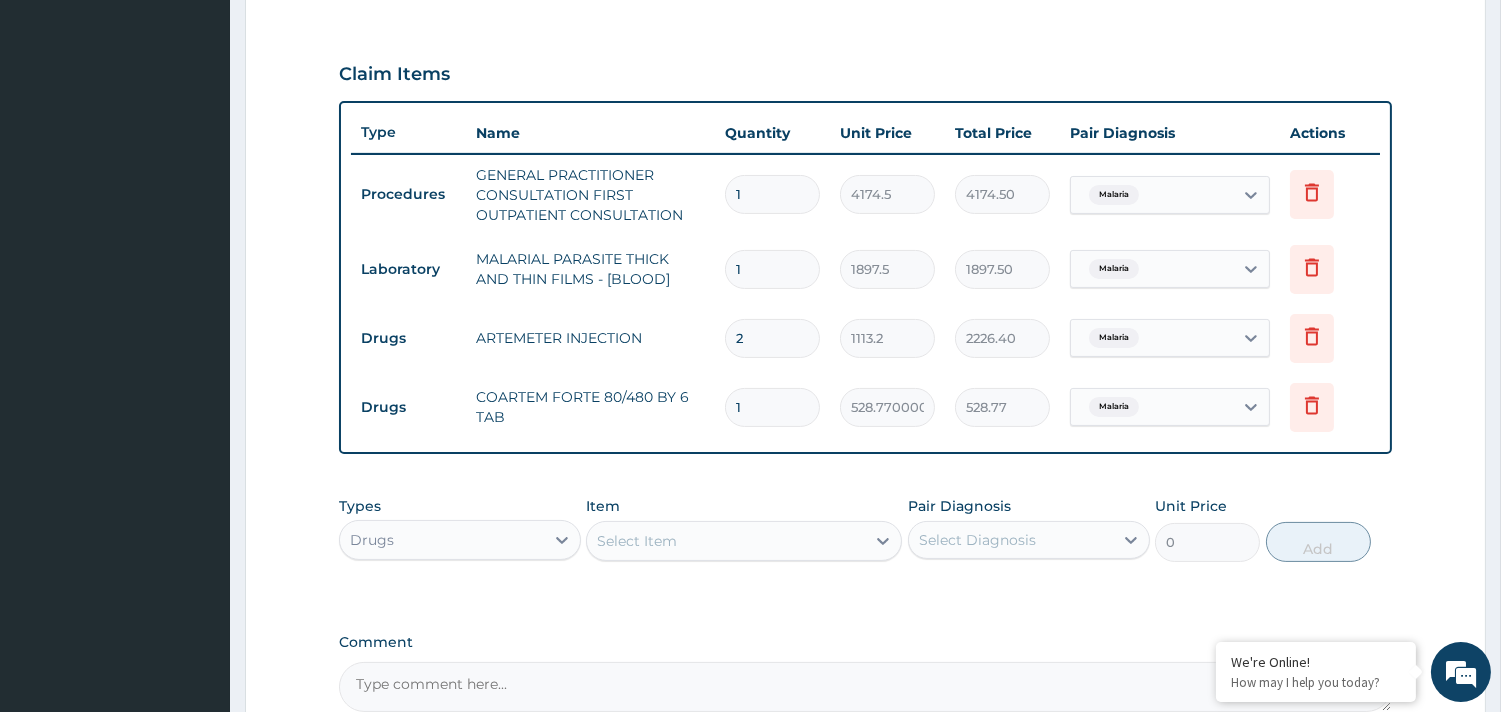 type 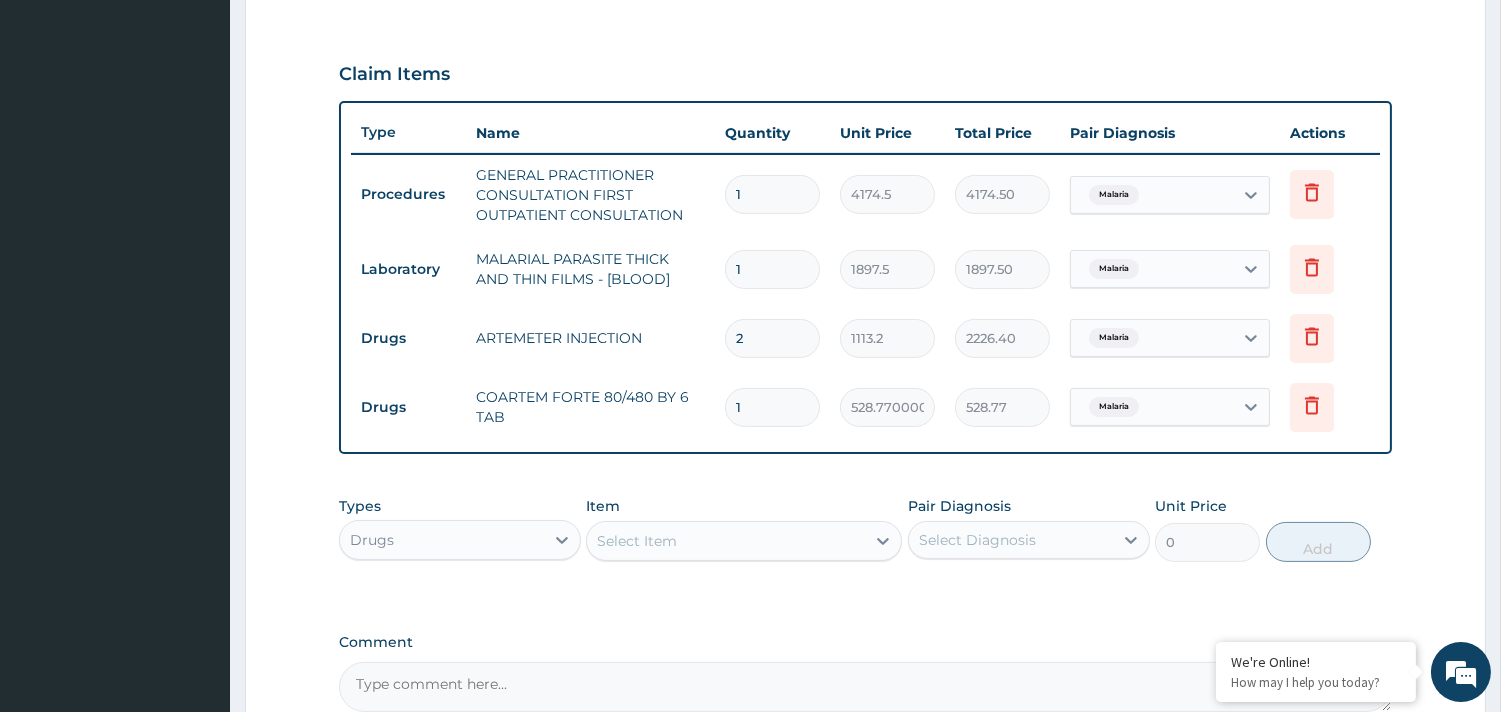 type on "0.00" 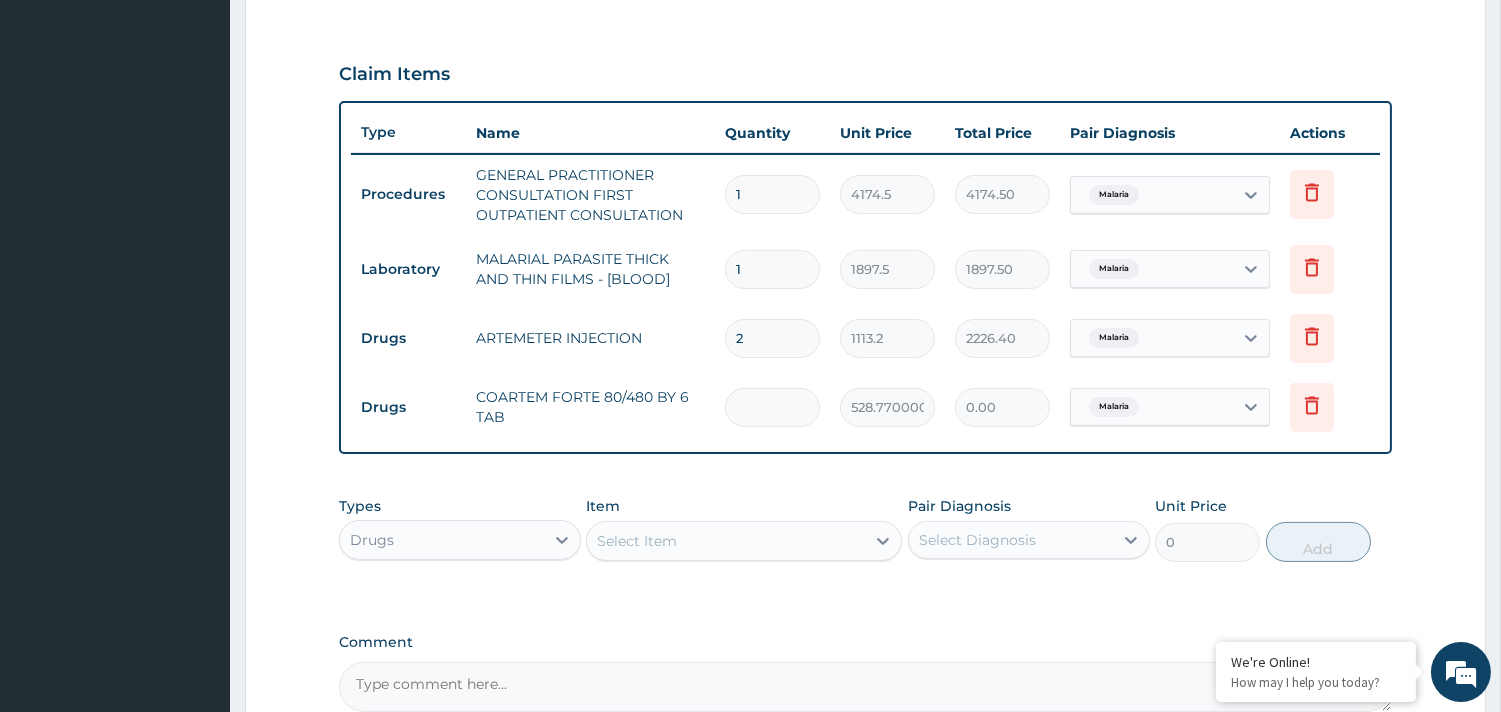 type on "6" 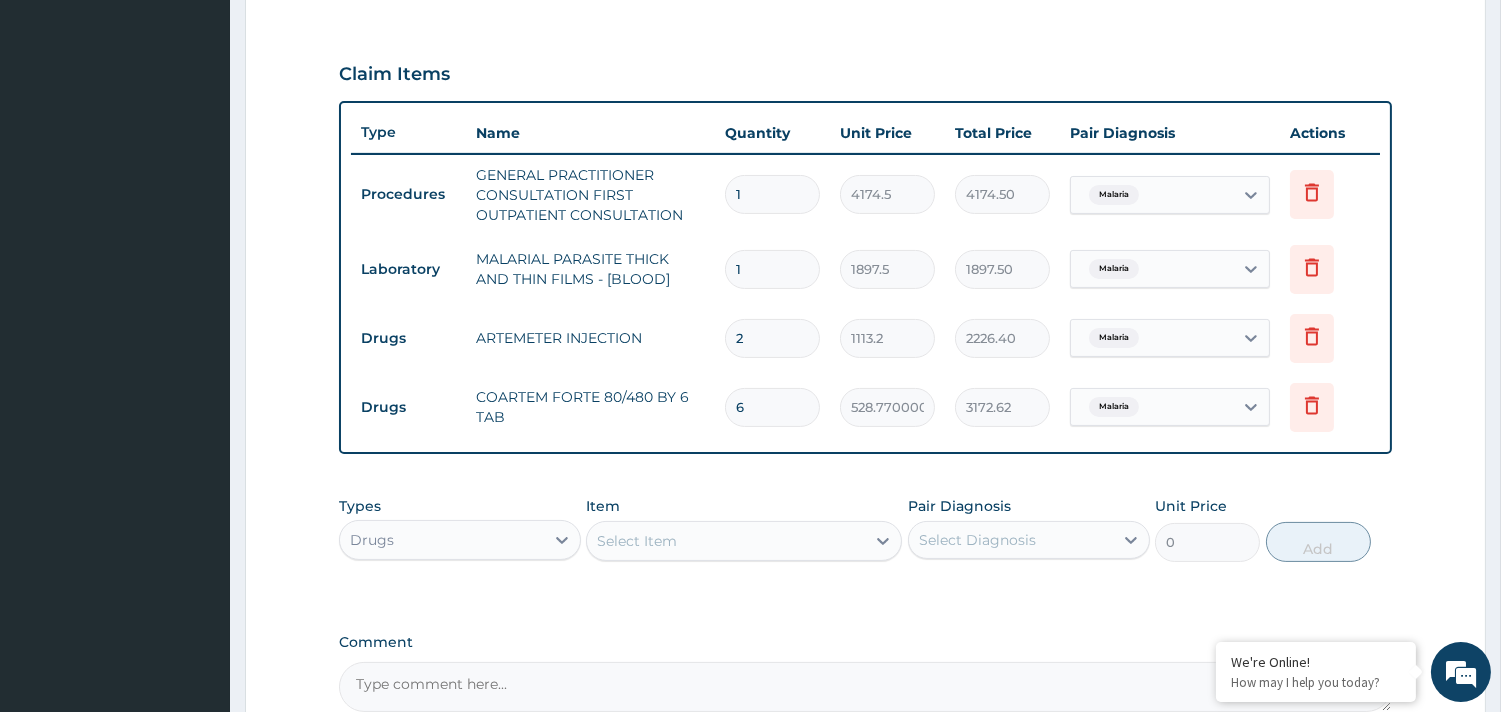 type on "6" 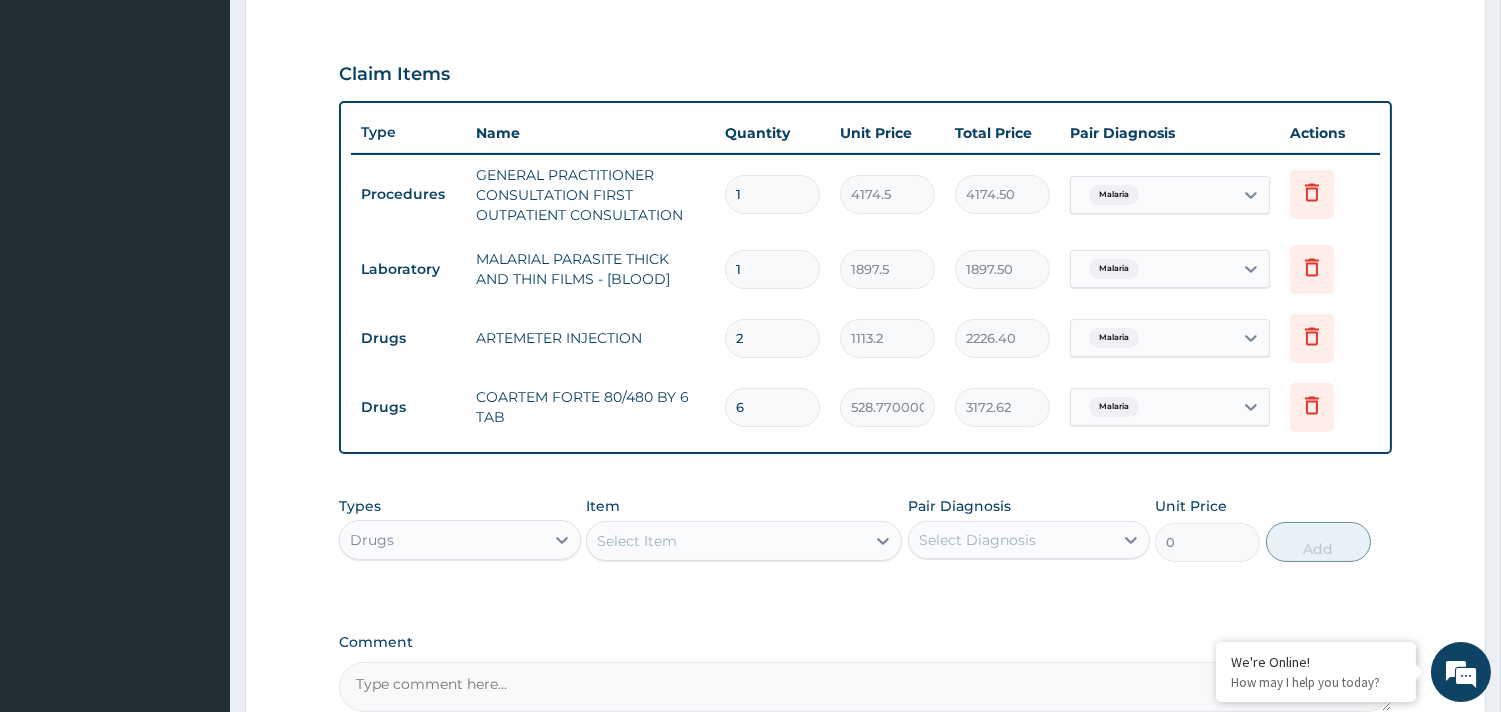 click on "Select Item" at bounding box center (637, 541) 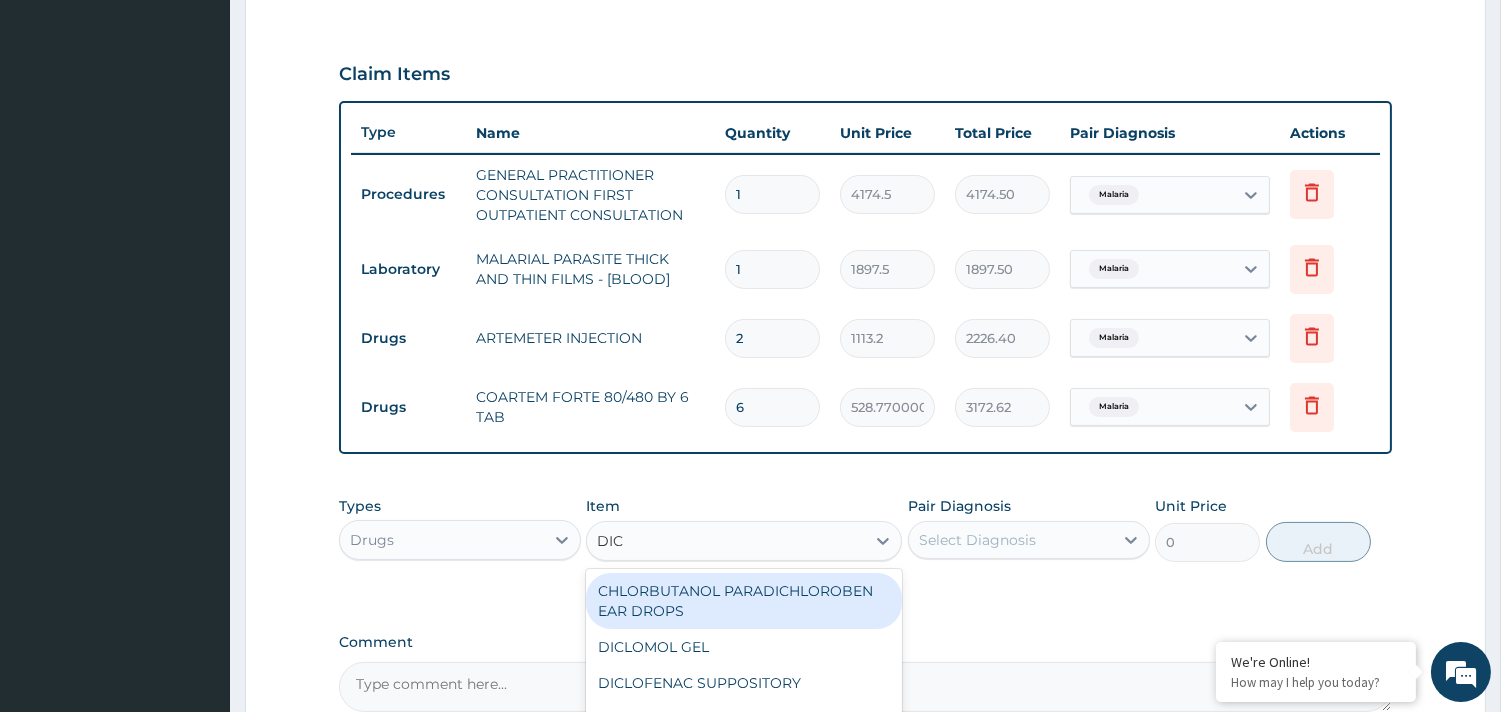 type on "DICL" 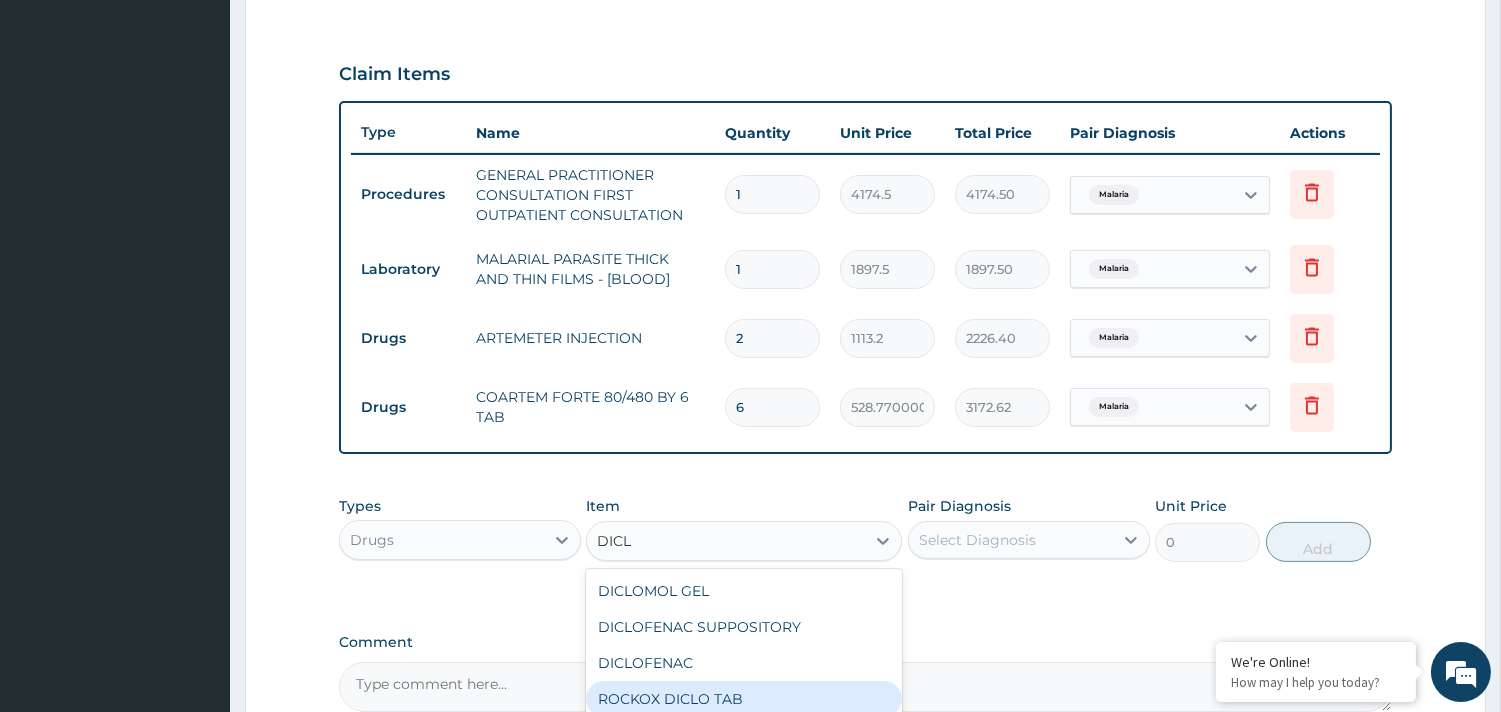 click on "ROCKOX DICLO TAB" at bounding box center [744, 699] 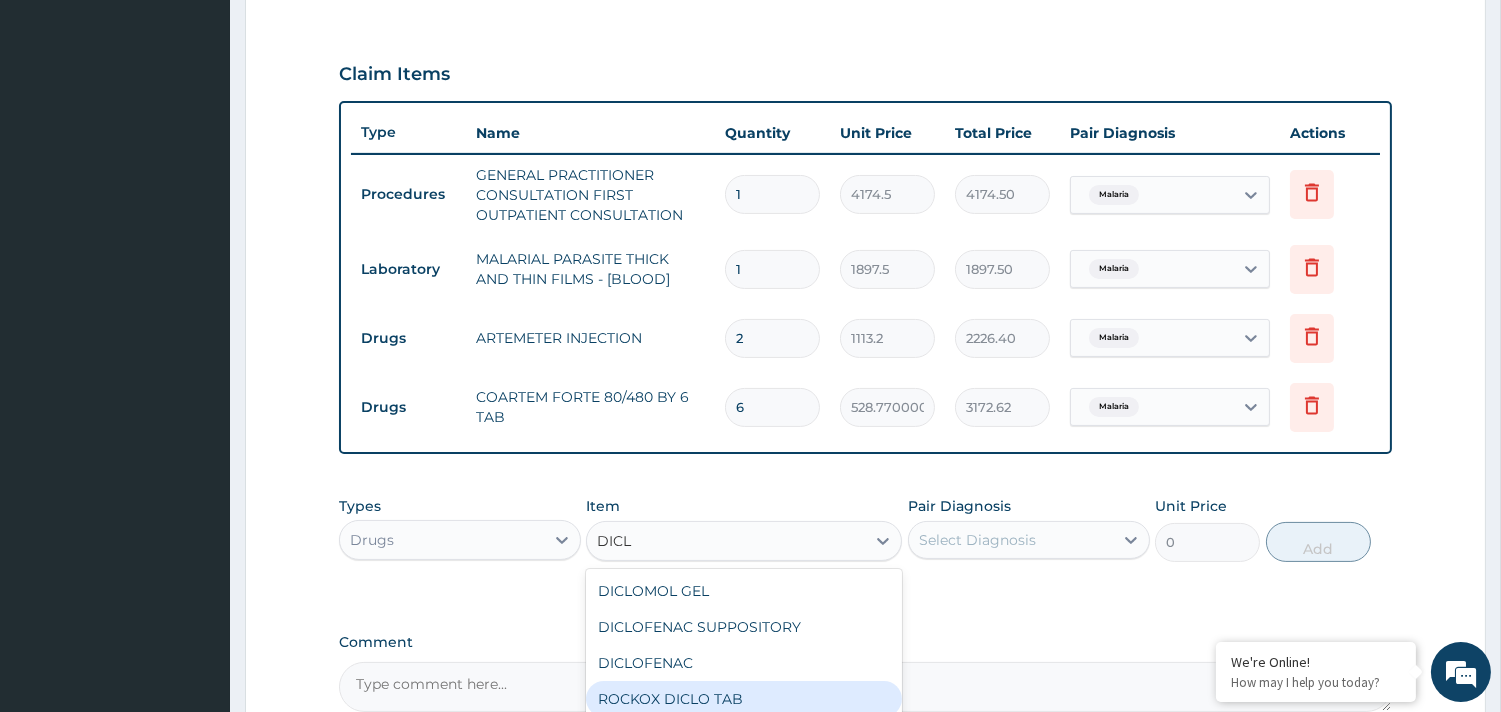 type 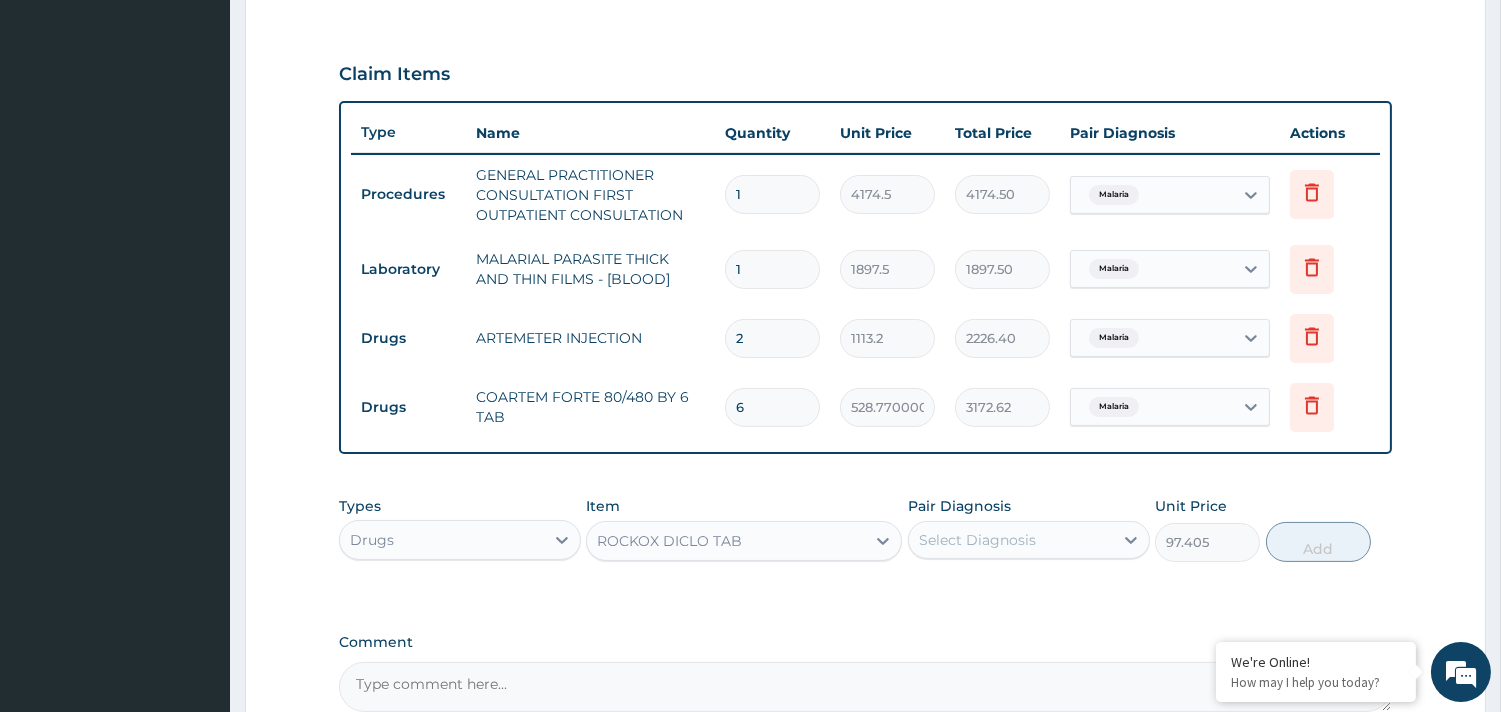 drag, startPoint x: 970, startPoint y: 540, endPoint x: 973, endPoint y: 556, distance: 16.27882 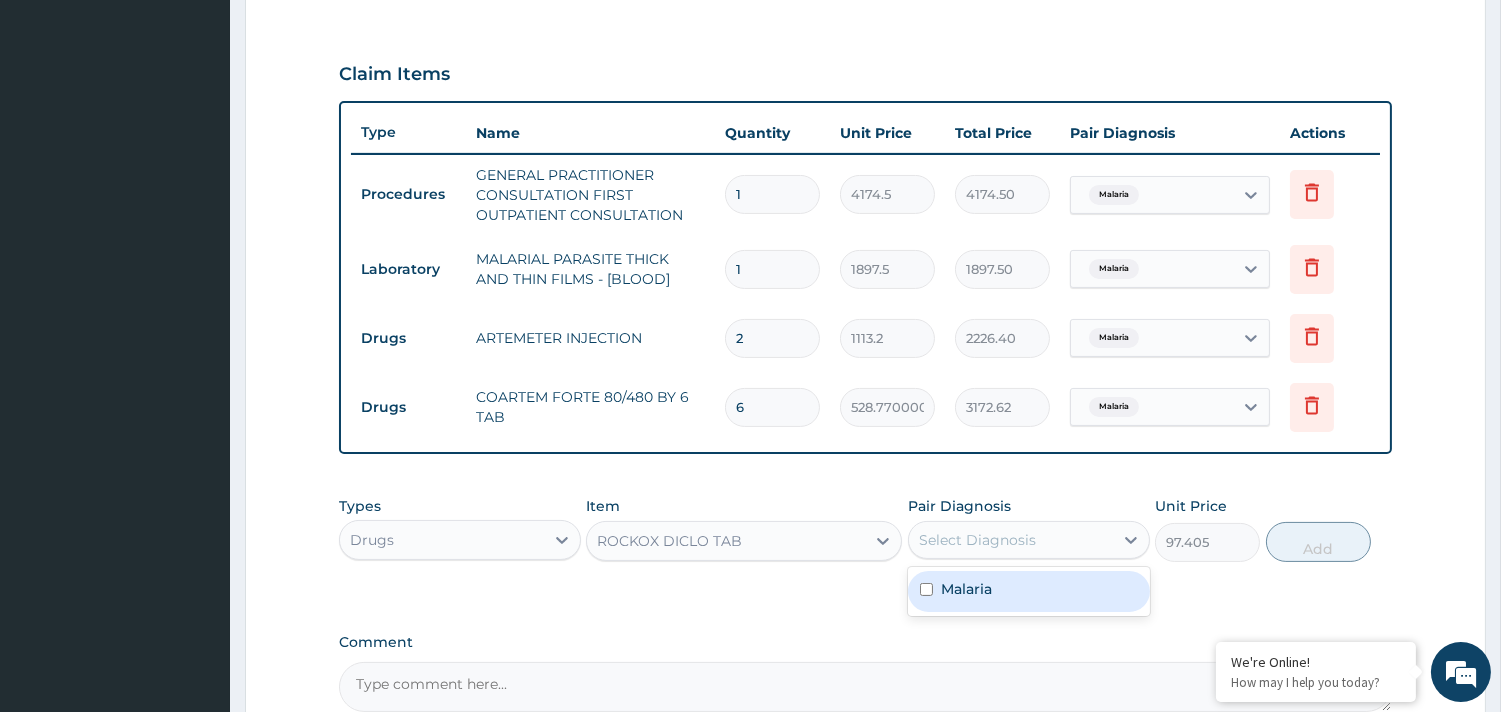 click on "Malaria" at bounding box center (1029, 591) 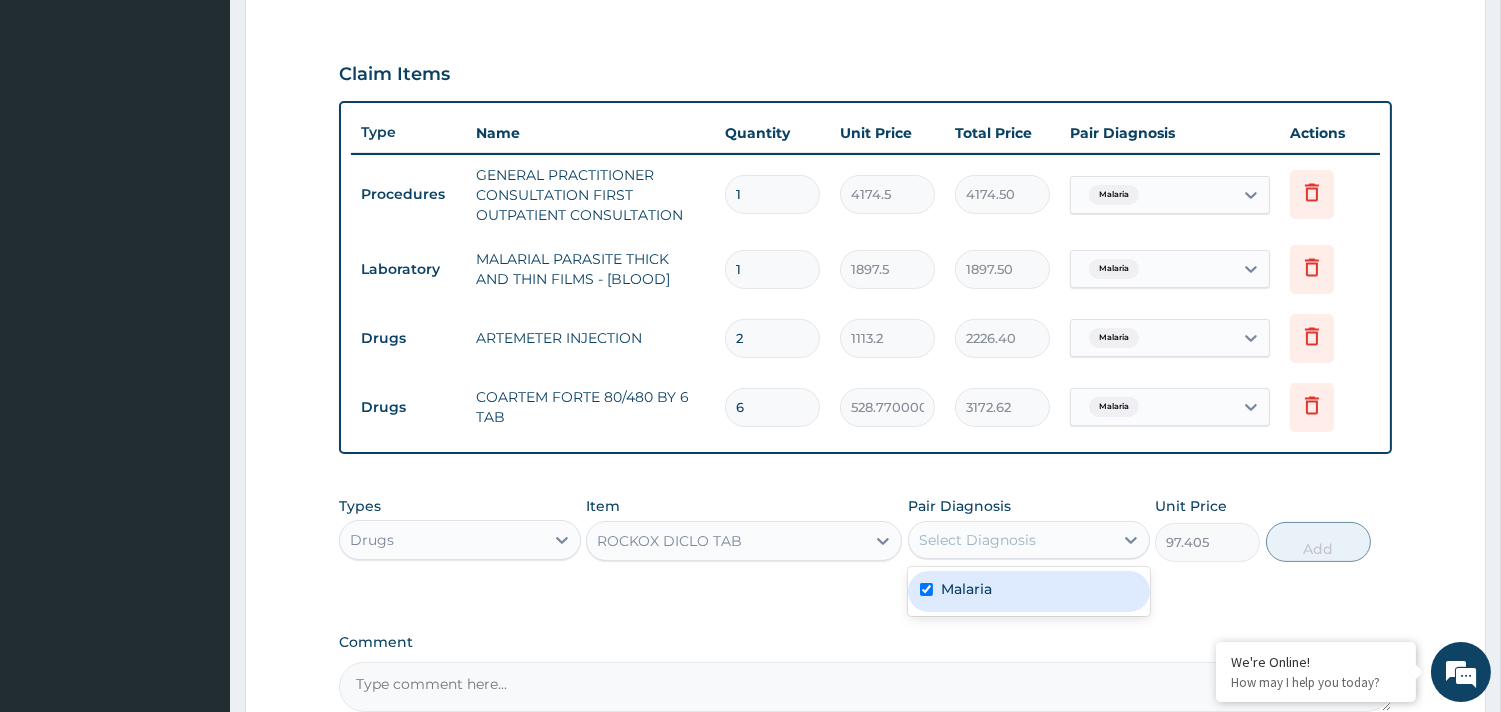 checkbox on "true" 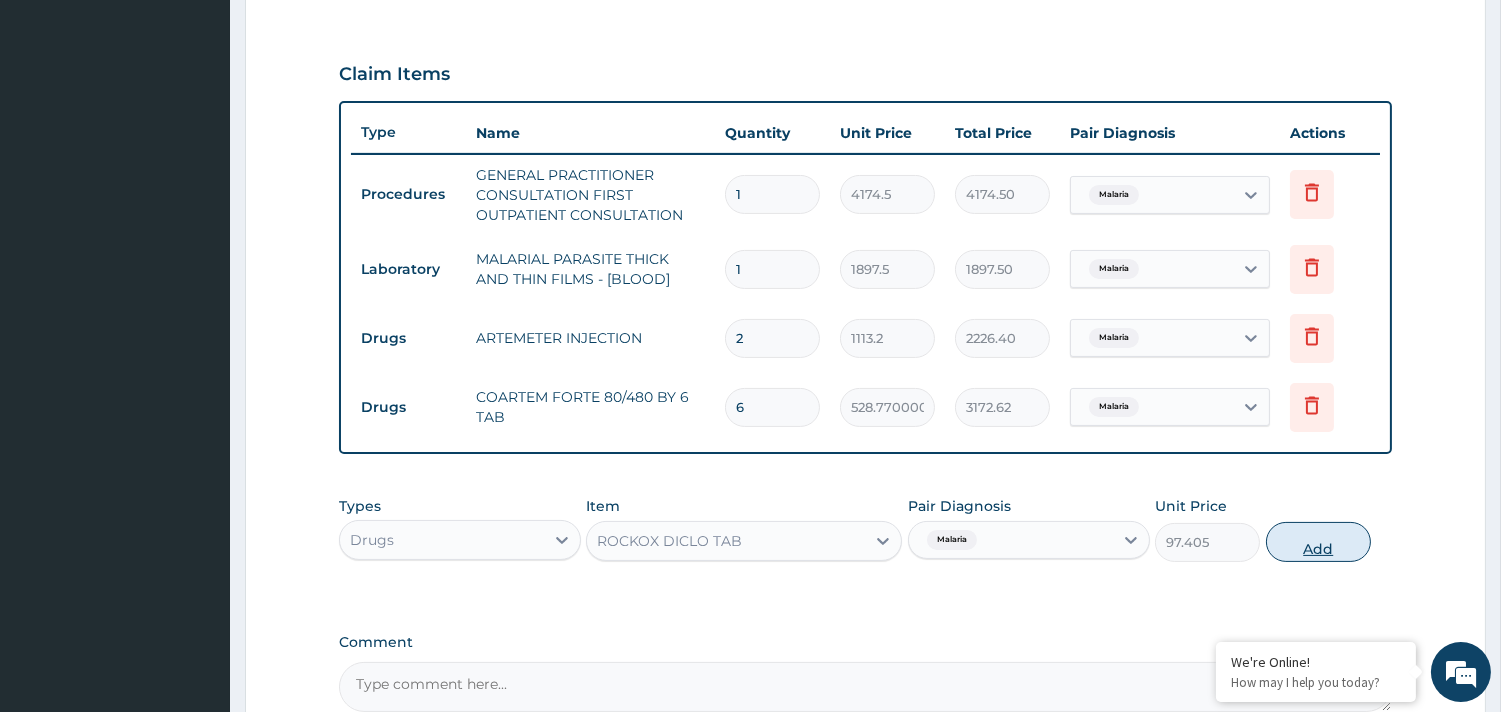 click on "Add" at bounding box center [1318, 542] 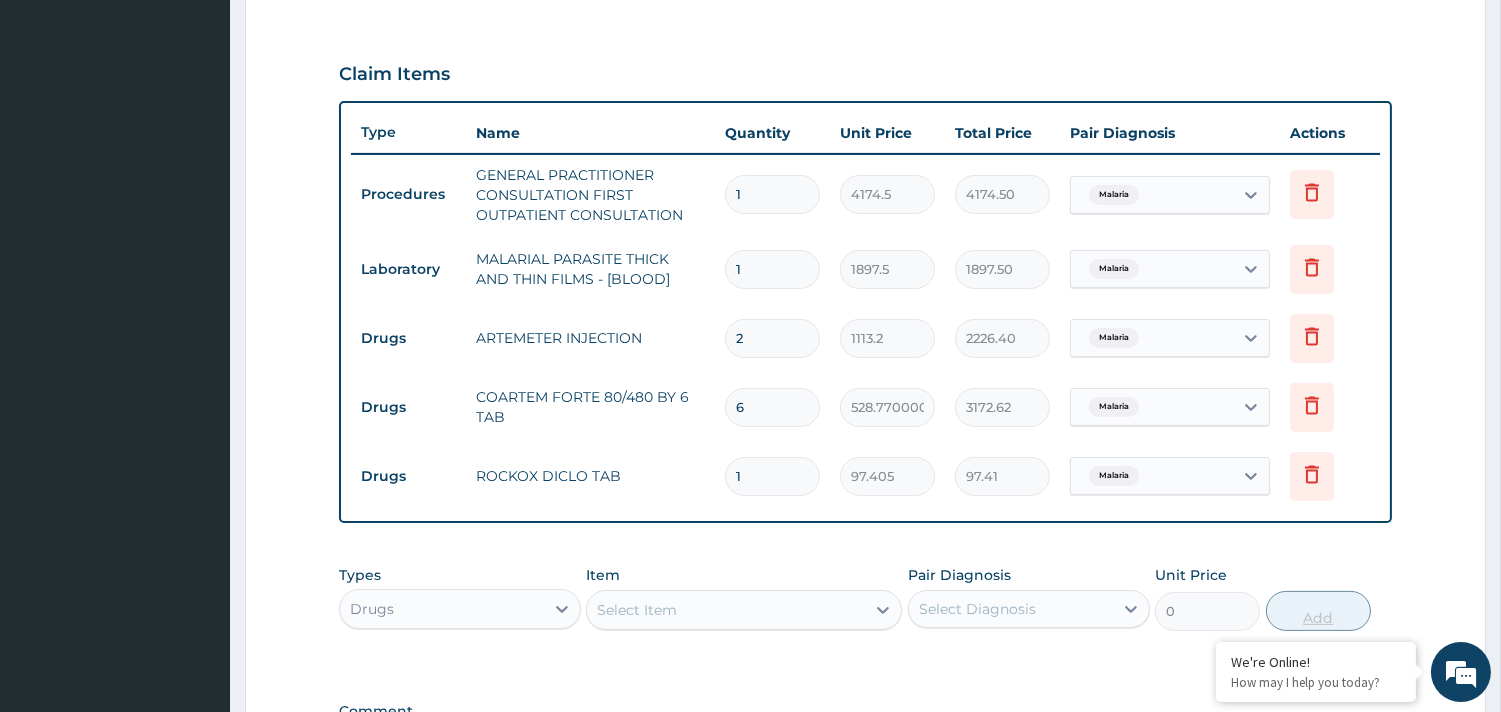 type on "10" 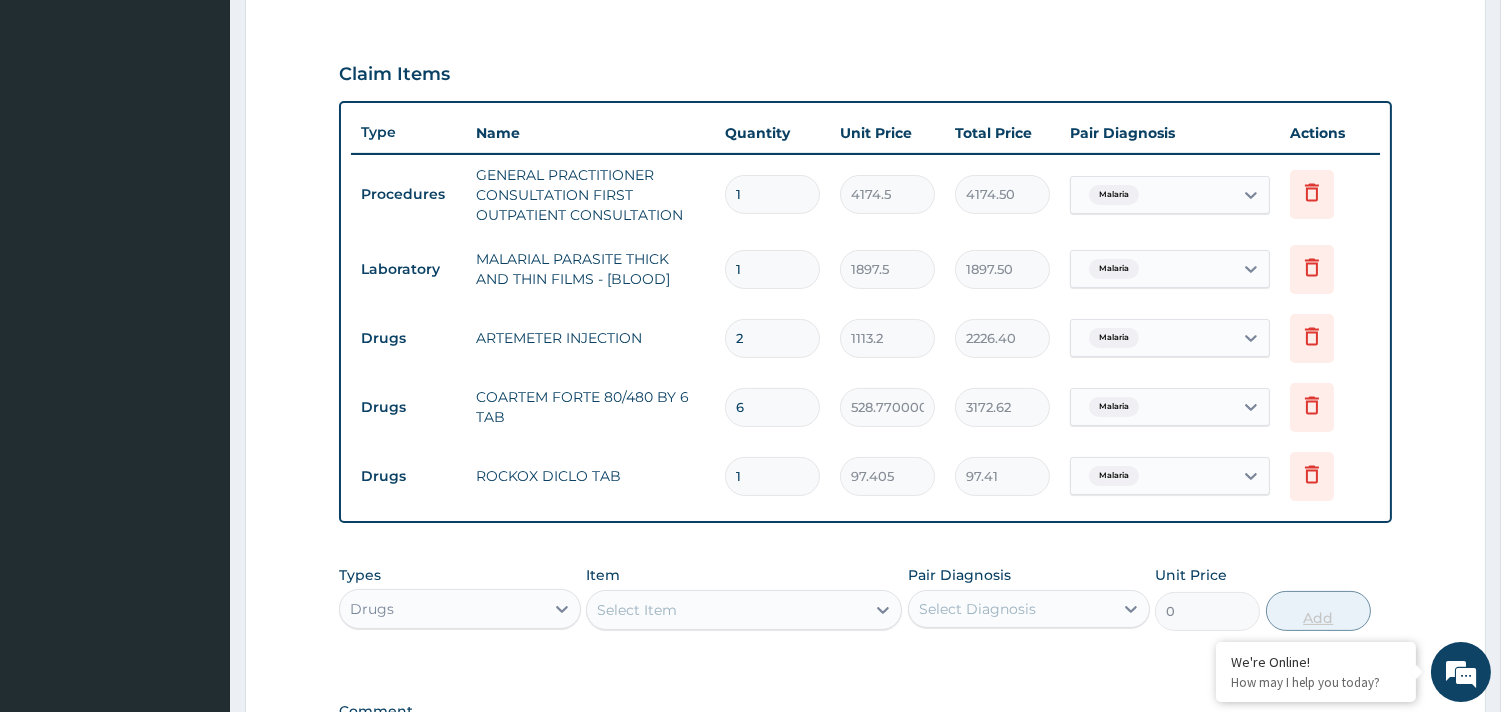 type on "974.05" 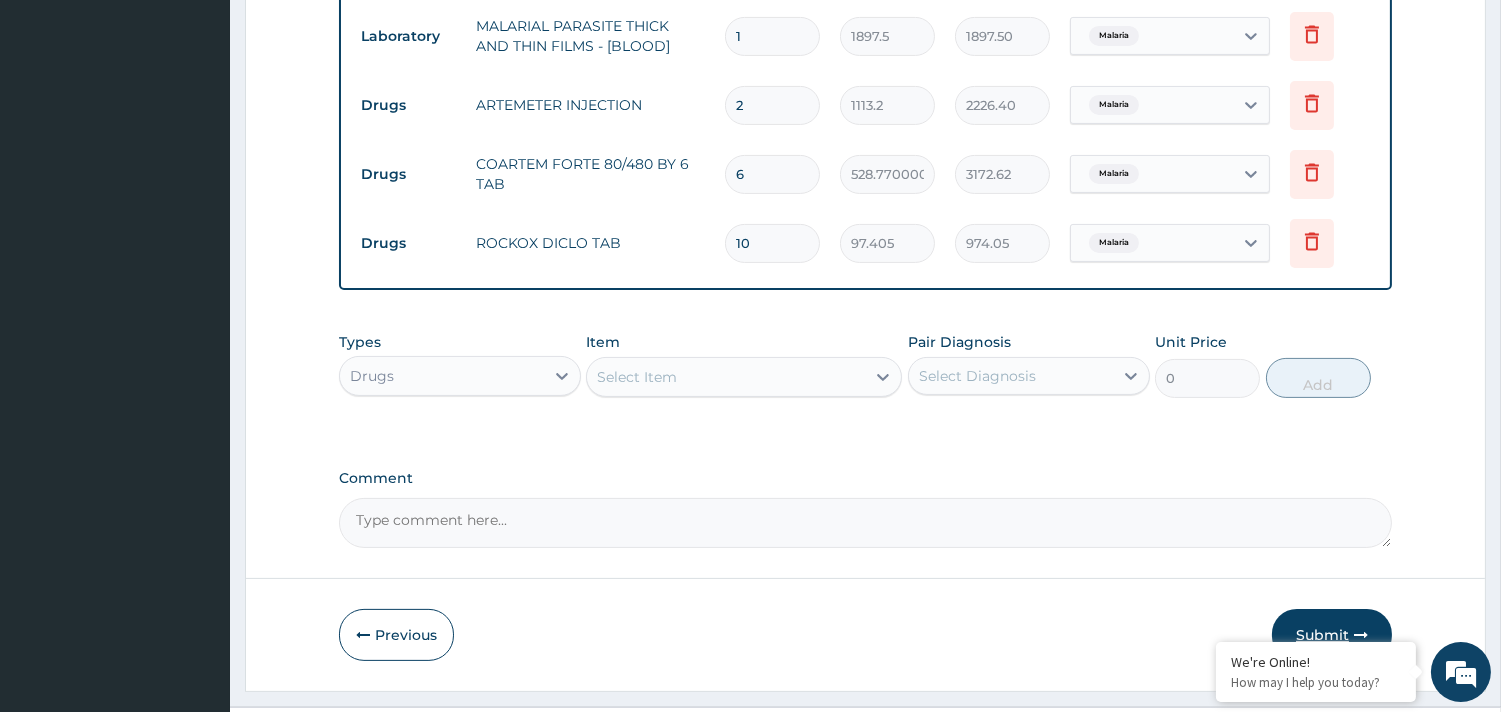 scroll, scrollTop: 922, scrollLeft: 0, axis: vertical 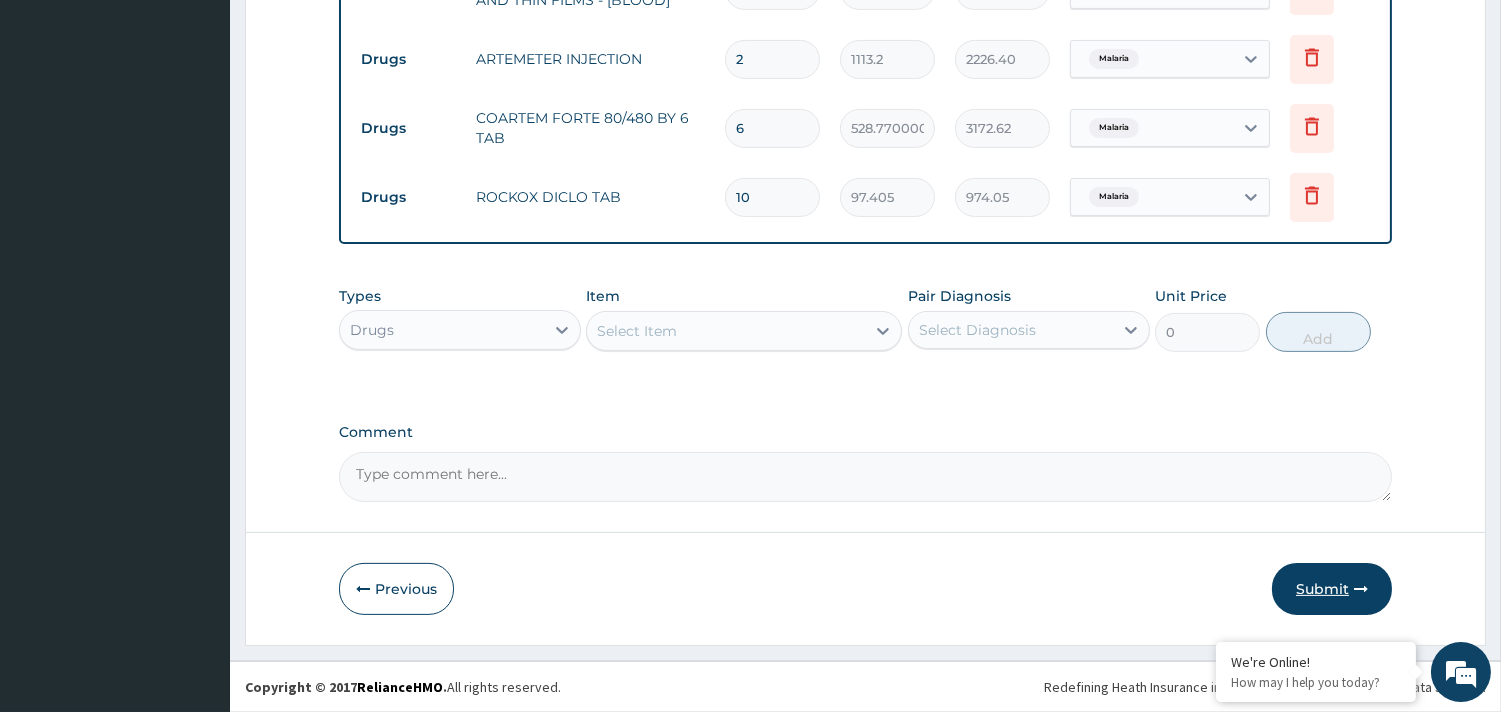 type on "10" 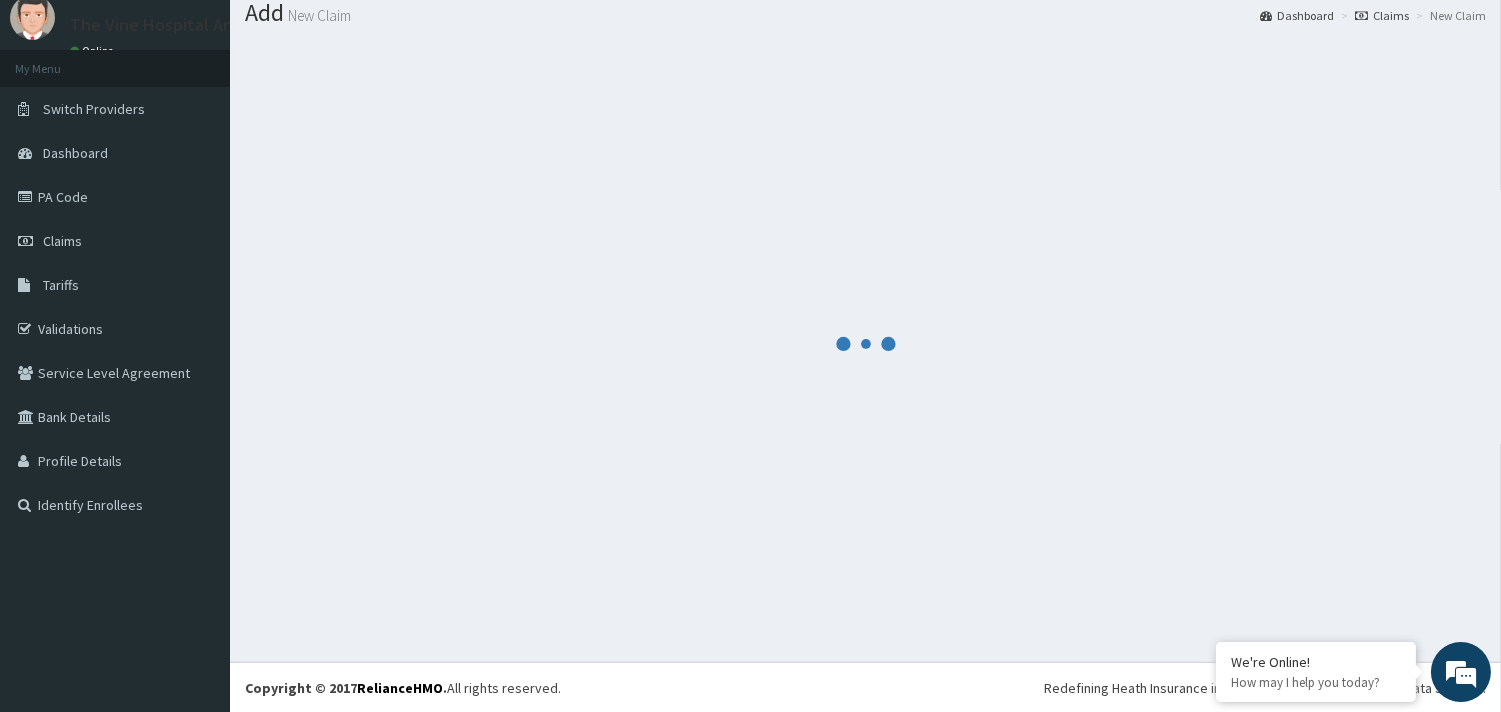 scroll, scrollTop: 922, scrollLeft: 0, axis: vertical 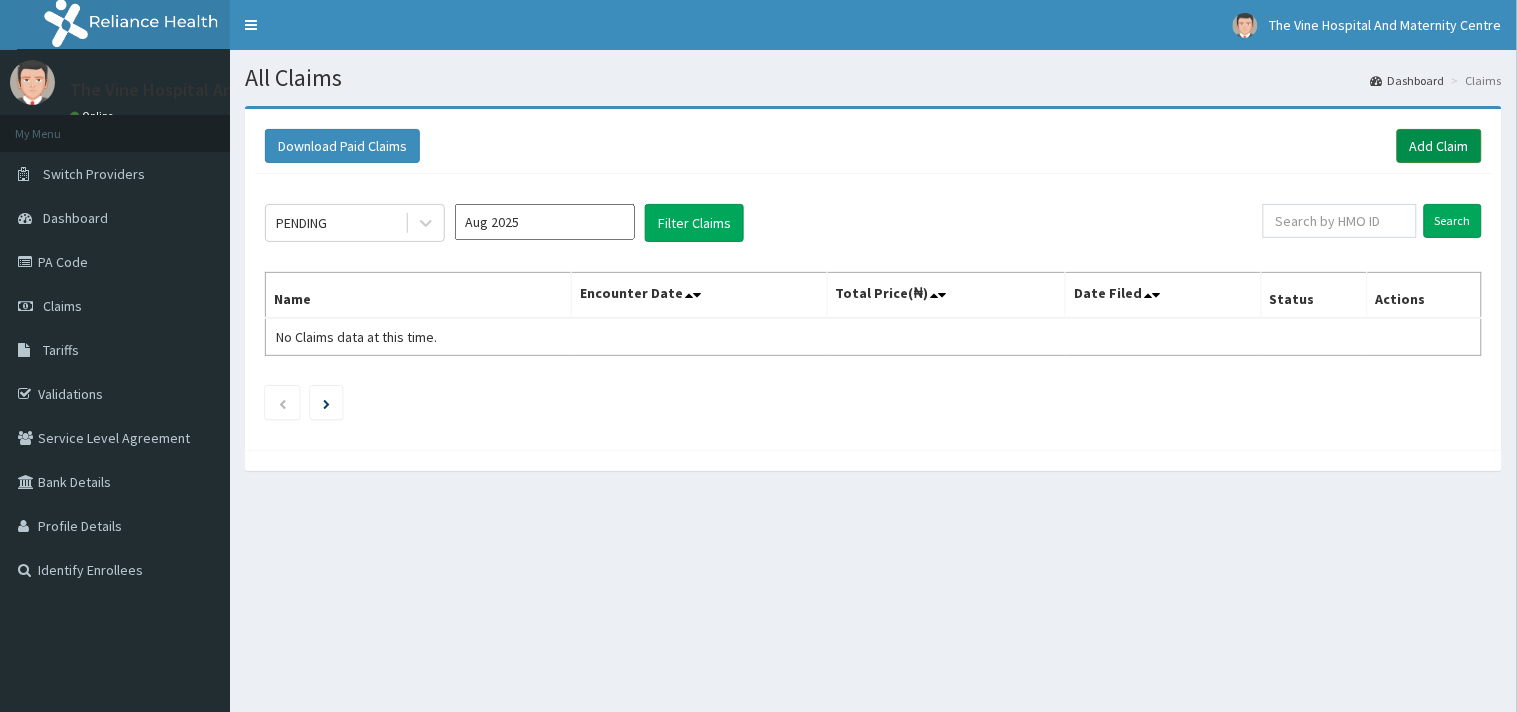 click on "Add Claim" at bounding box center [1439, 146] 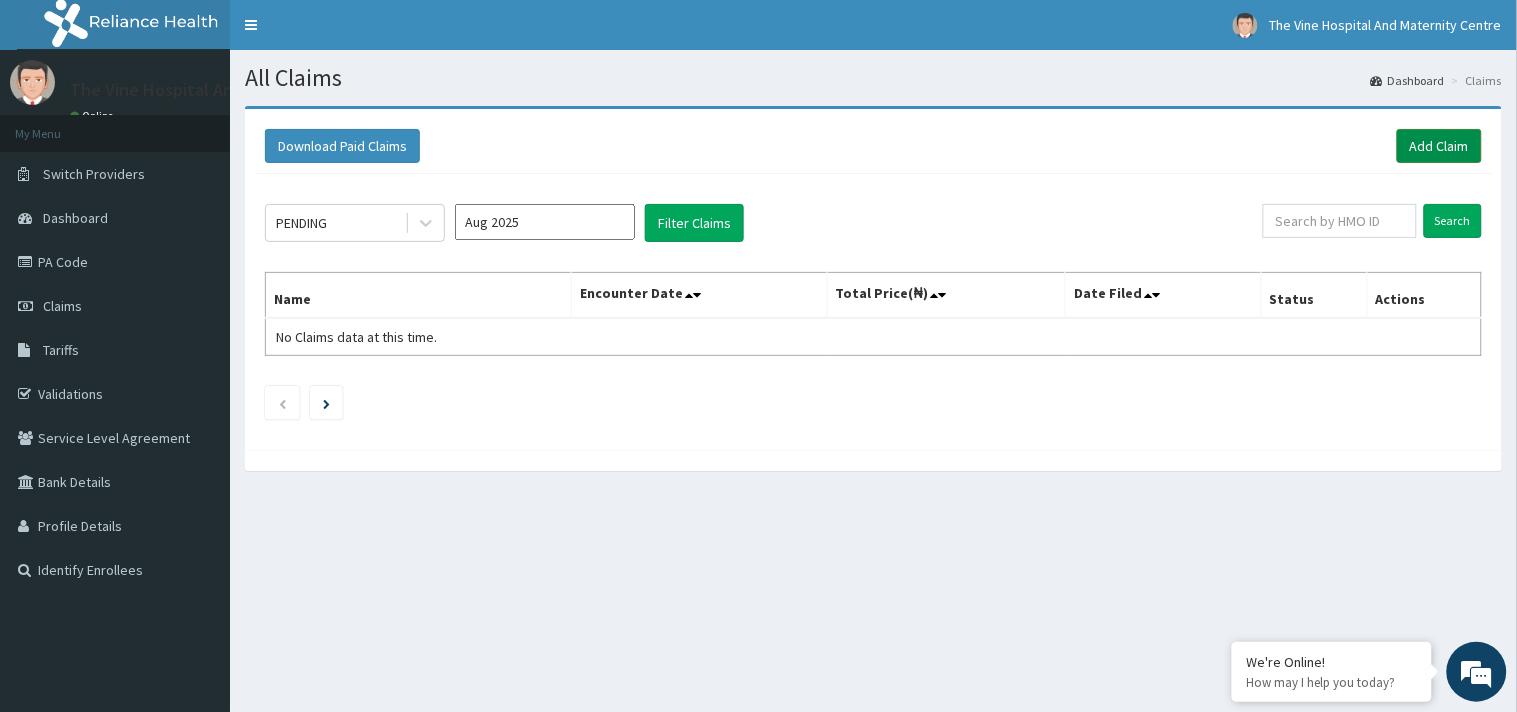 click on "Add Claim" at bounding box center [1439, 146] 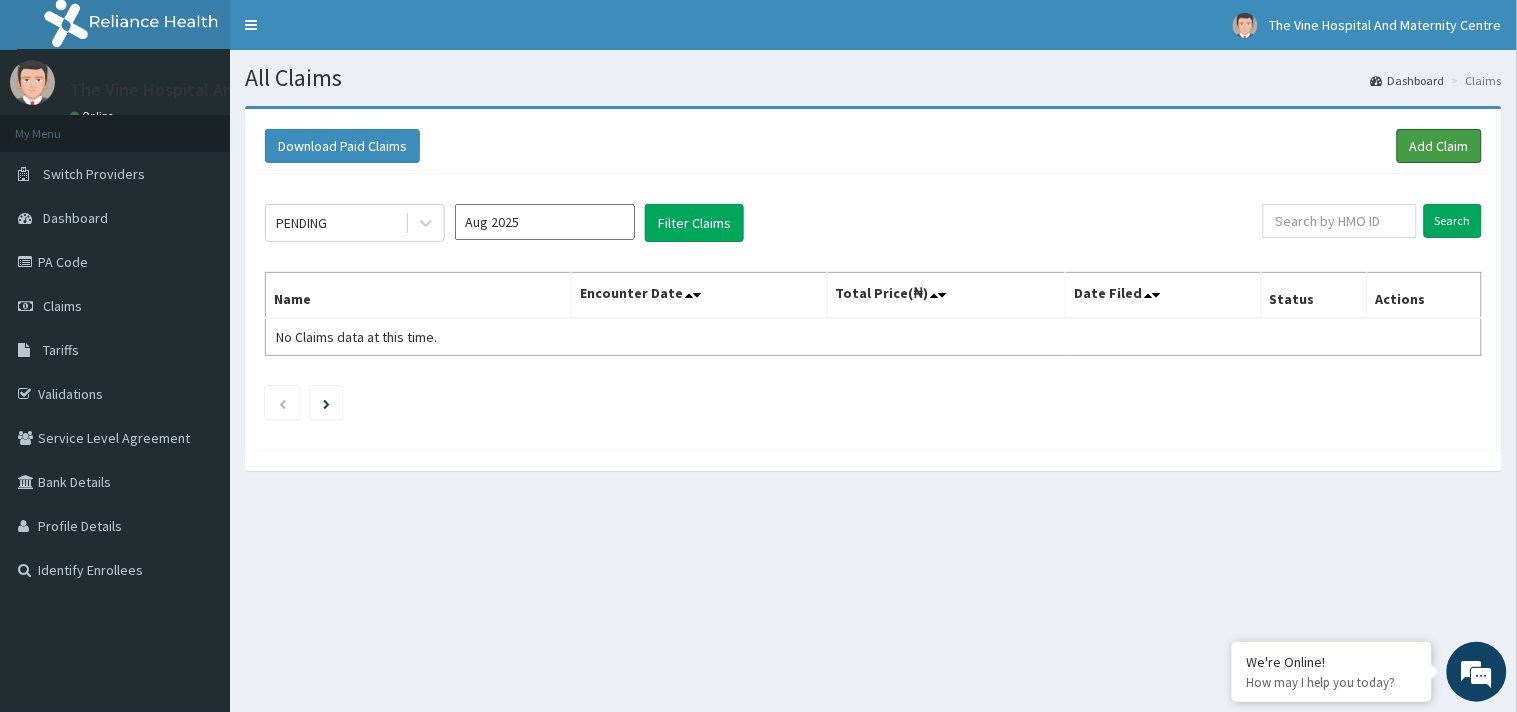 scroll, scrollTop: 0, scrollLeft: 0, axis: both 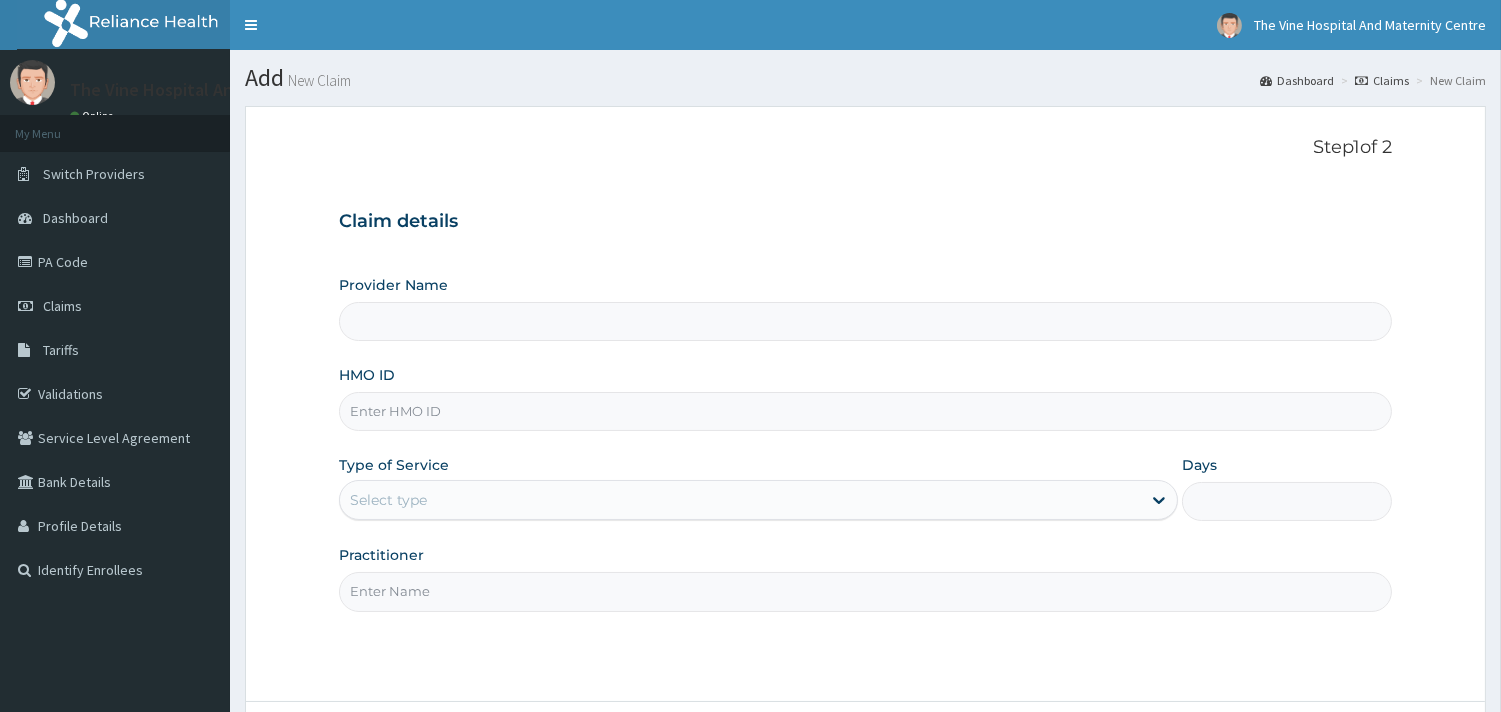 type on "The Vine Hospital And Maternity Centre" 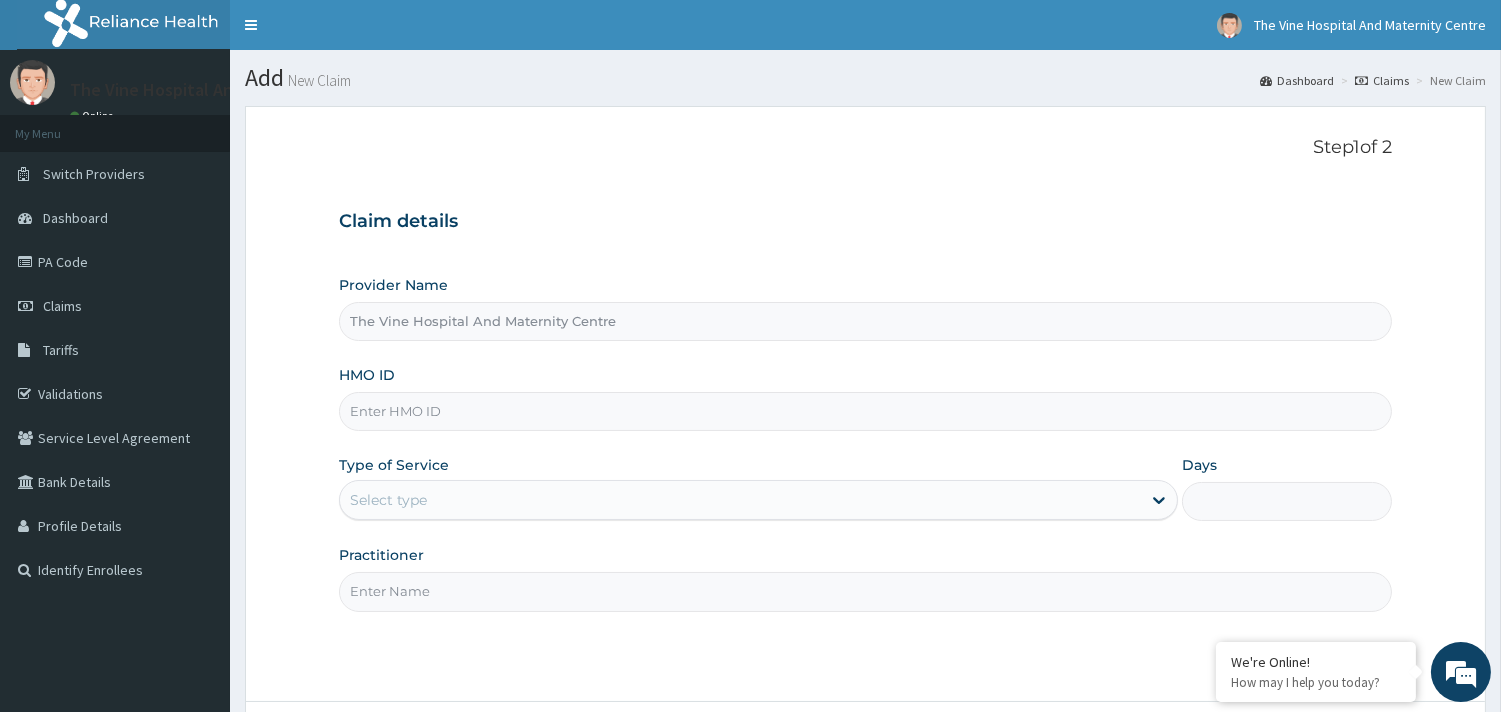 click on "HMO ID" at bounding box center [865, 411] 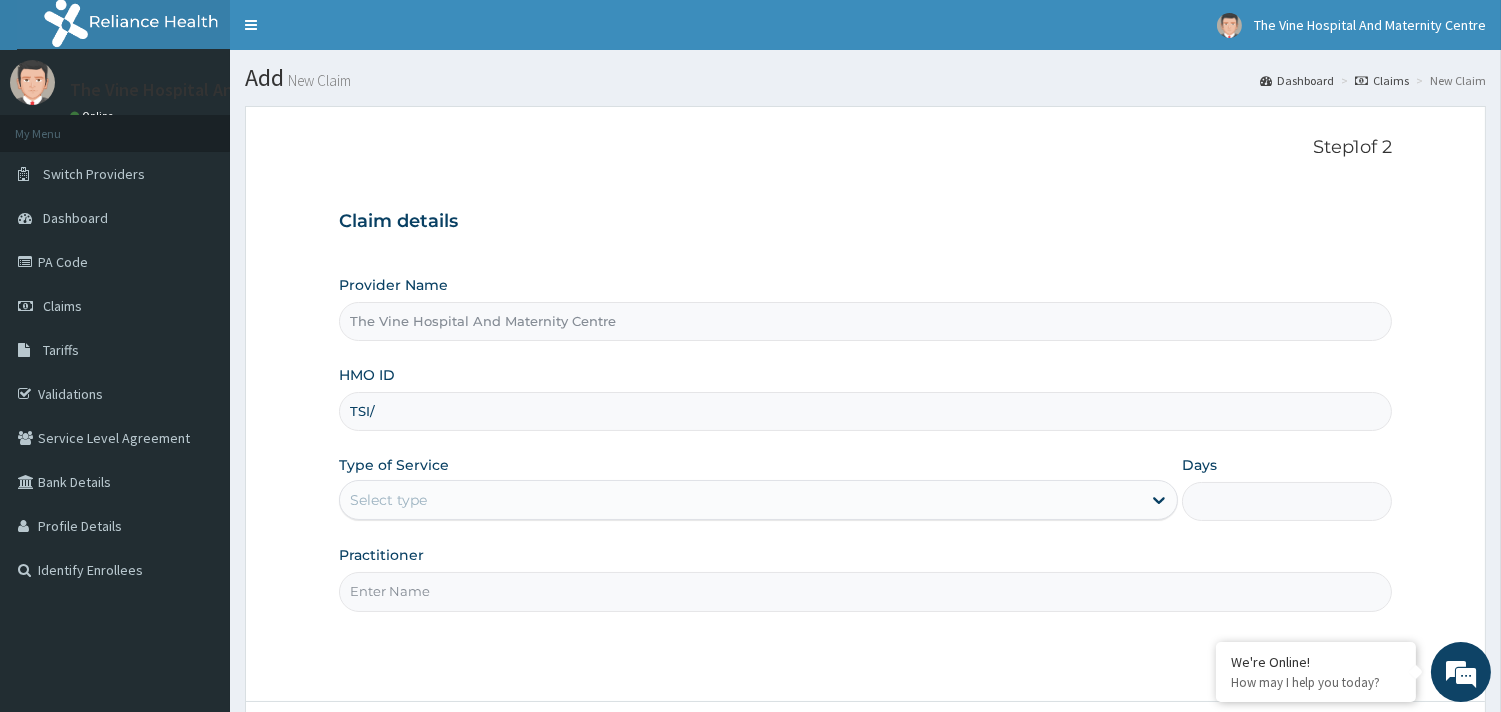 type on "TSI/11243/A" 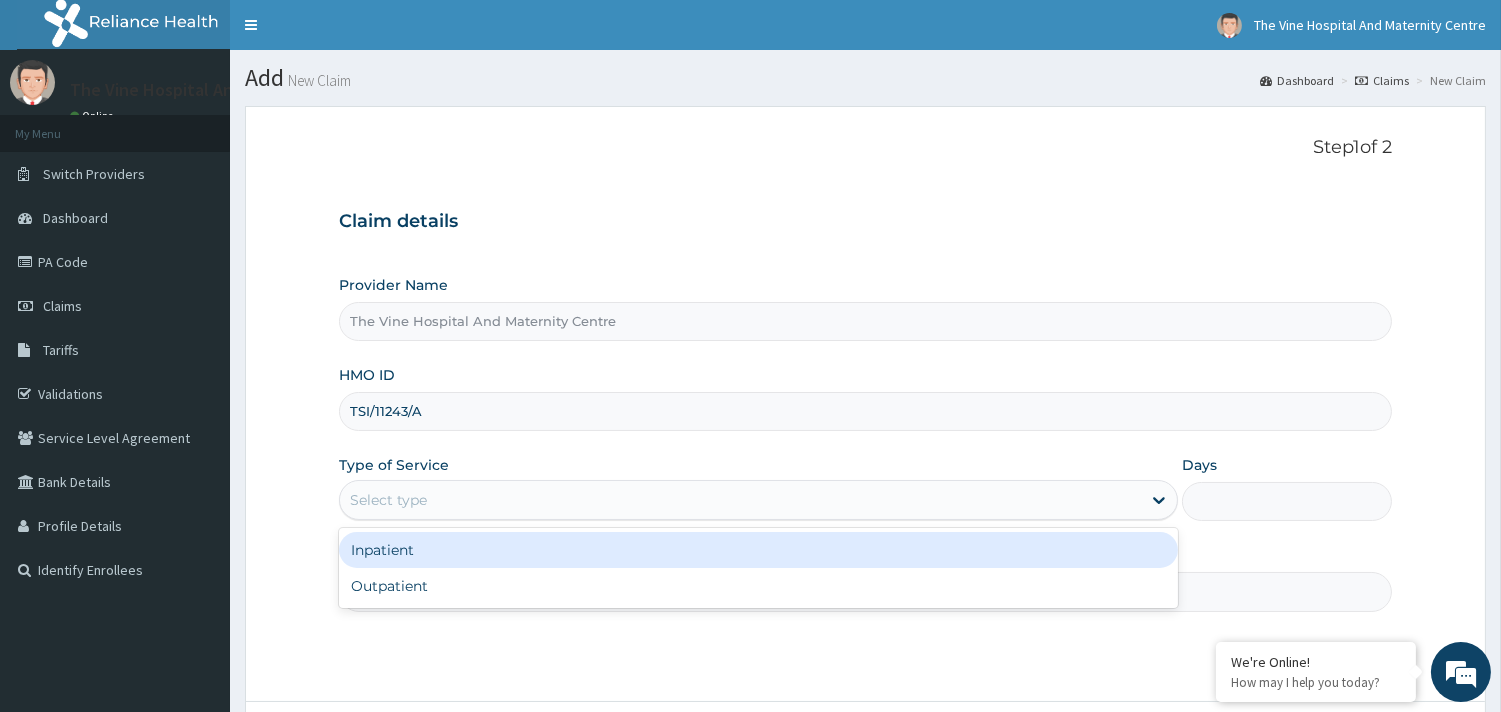 click on "Select type" at bounding box center [388, 500] 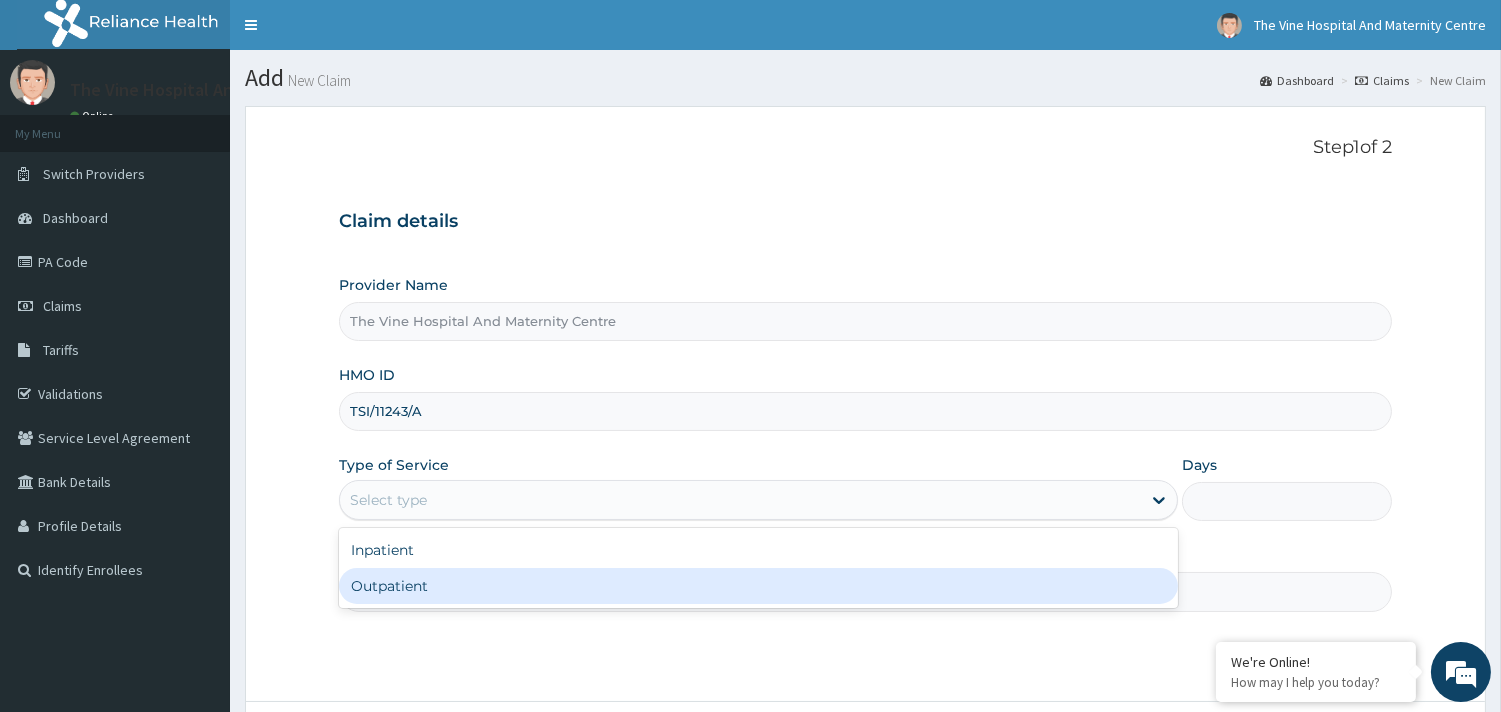 click on "Outpatient" at bounding box center (758, 586) 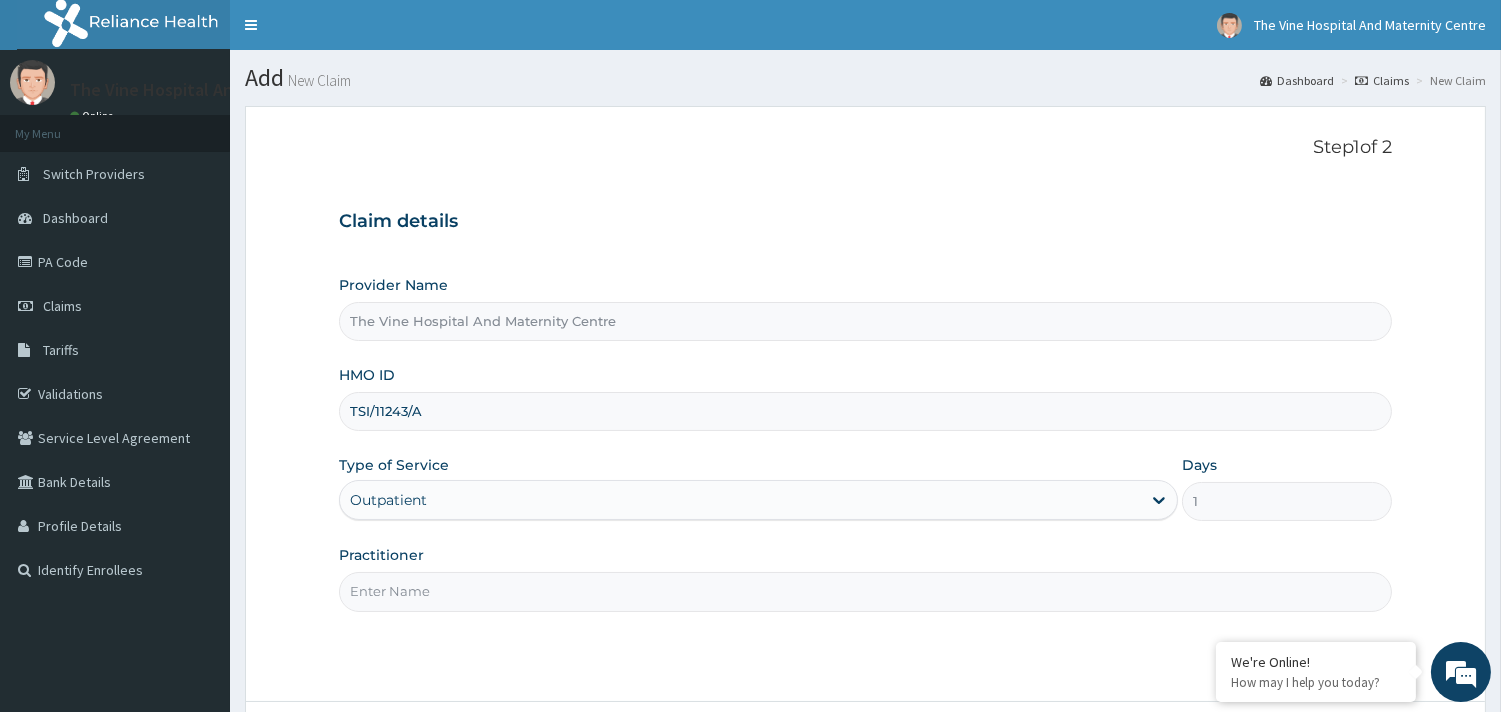 scroll, scrollTop: 111, scrollLeft: 0, axis: vertical 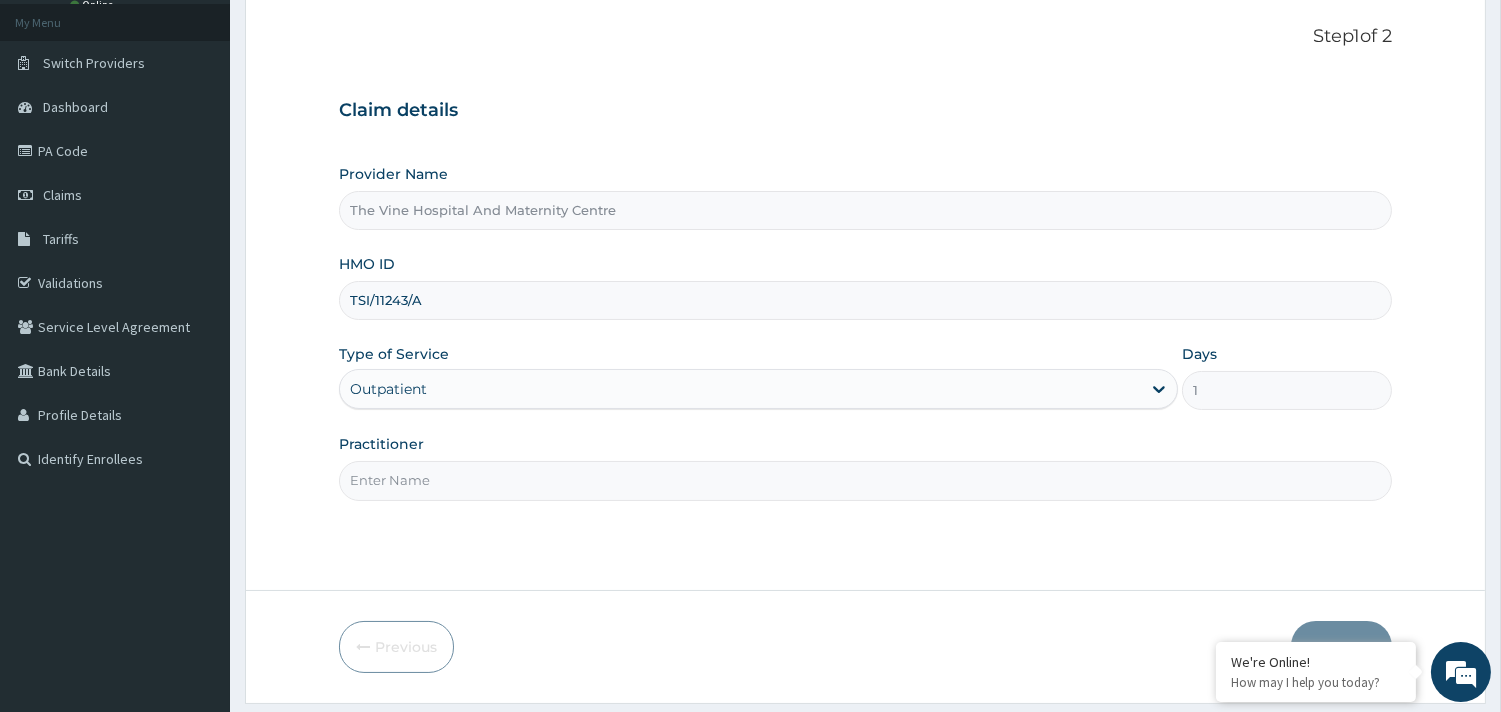 click on "Practitioner" at bounding box center (865, 480) 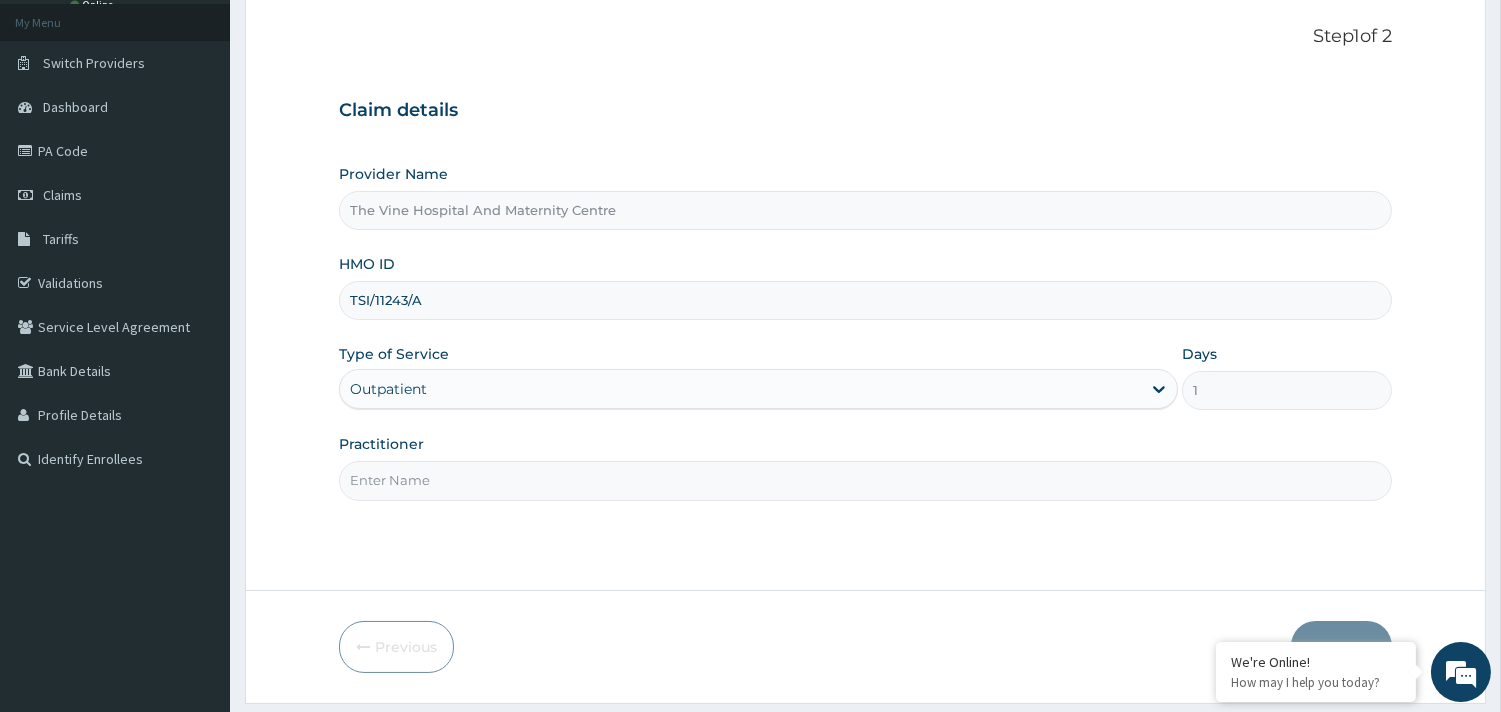 type on "DR PHILLIPS" 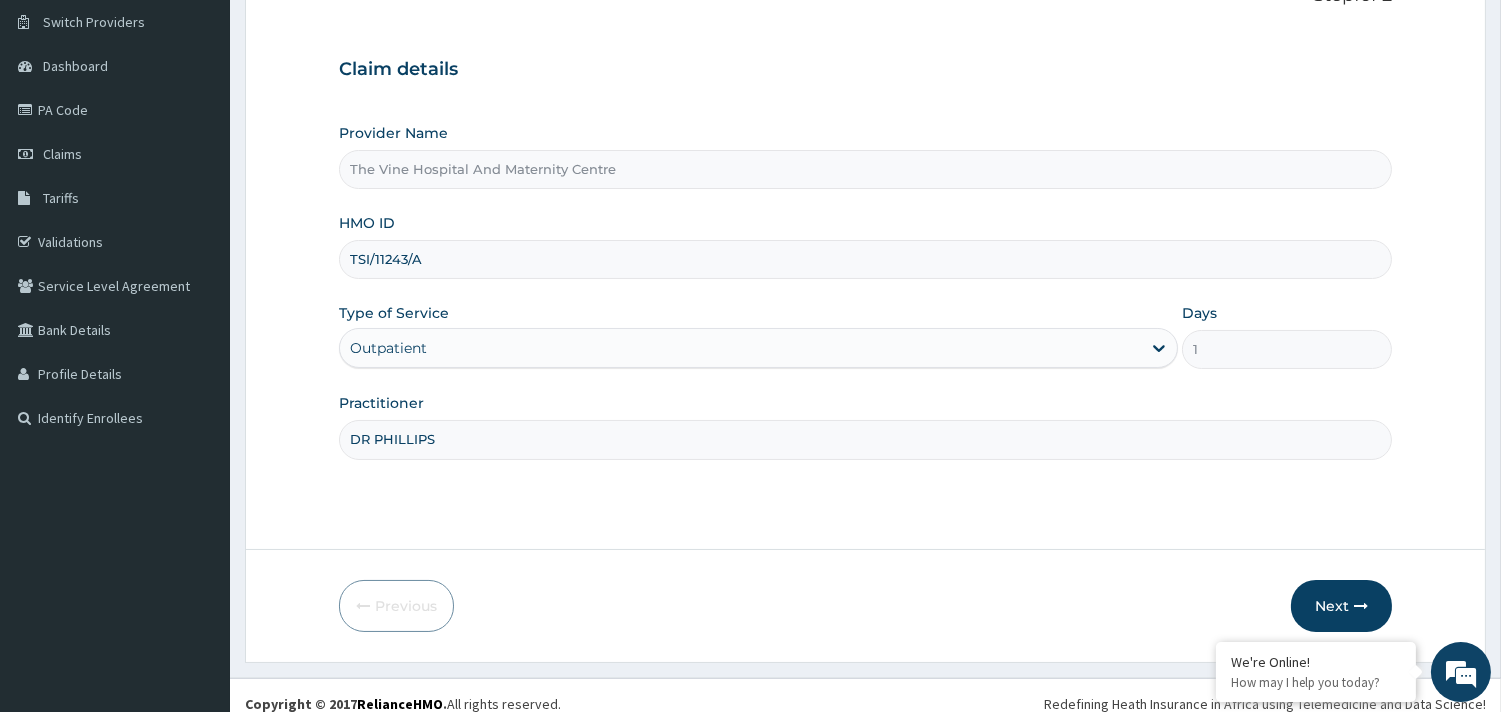 scroll, scrollTop: 170, scrollLeft: 0, axis: vertical 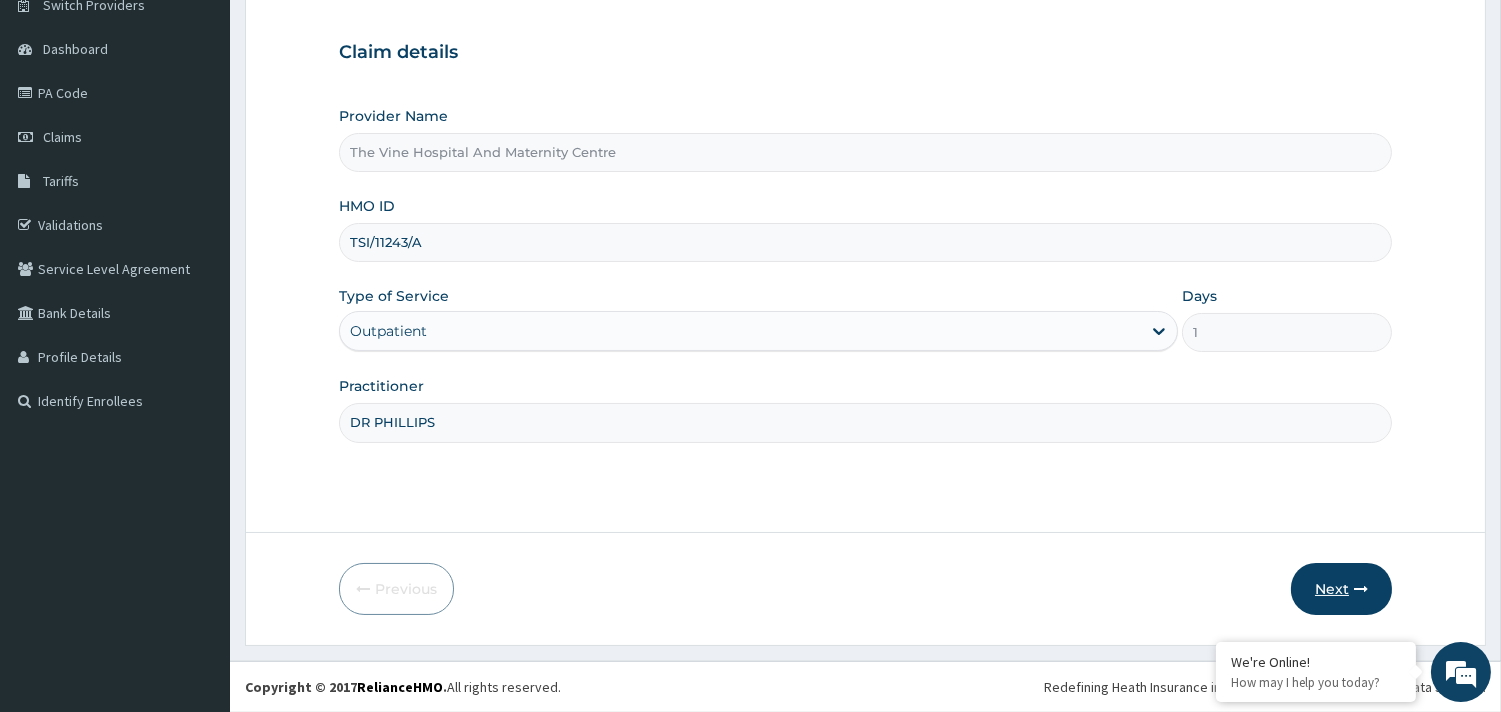 click on "Next" at bounding box center (1341, 589) 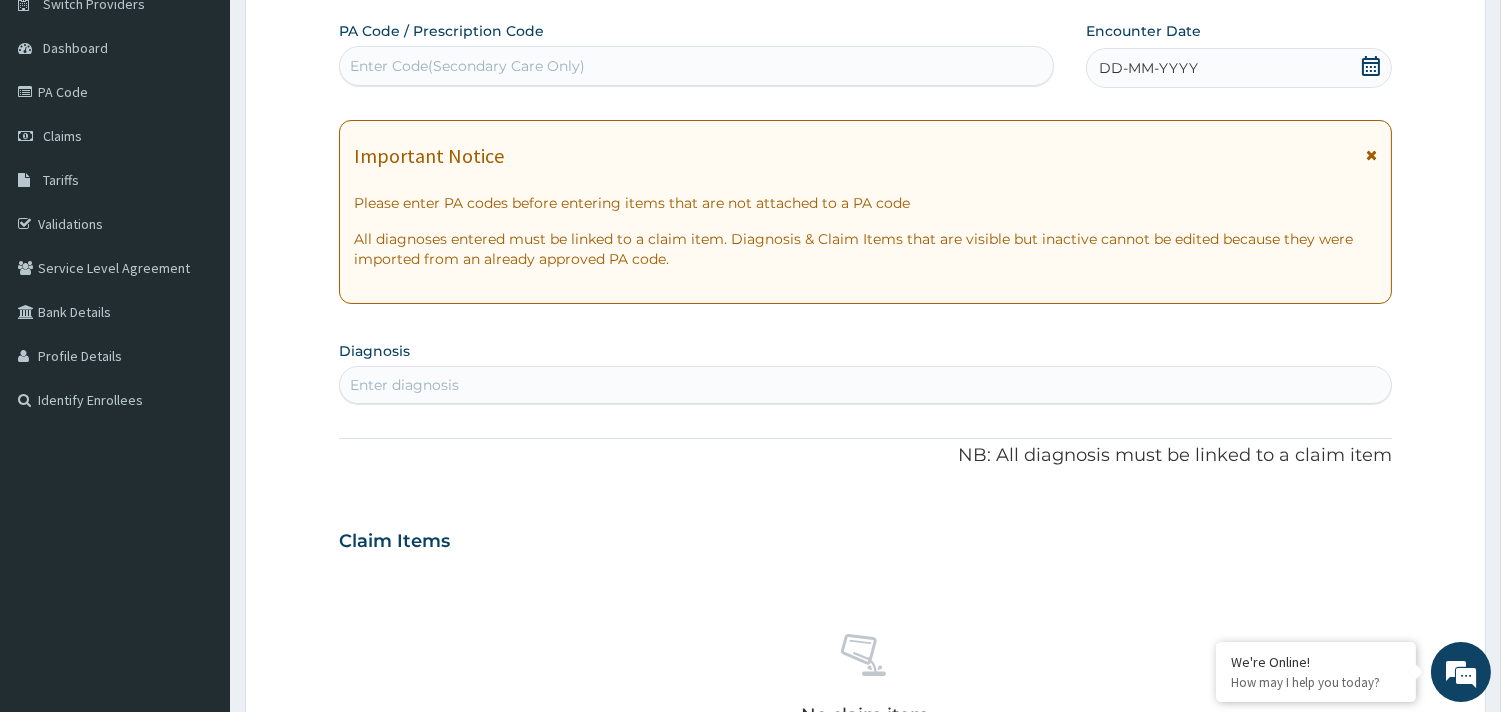 click 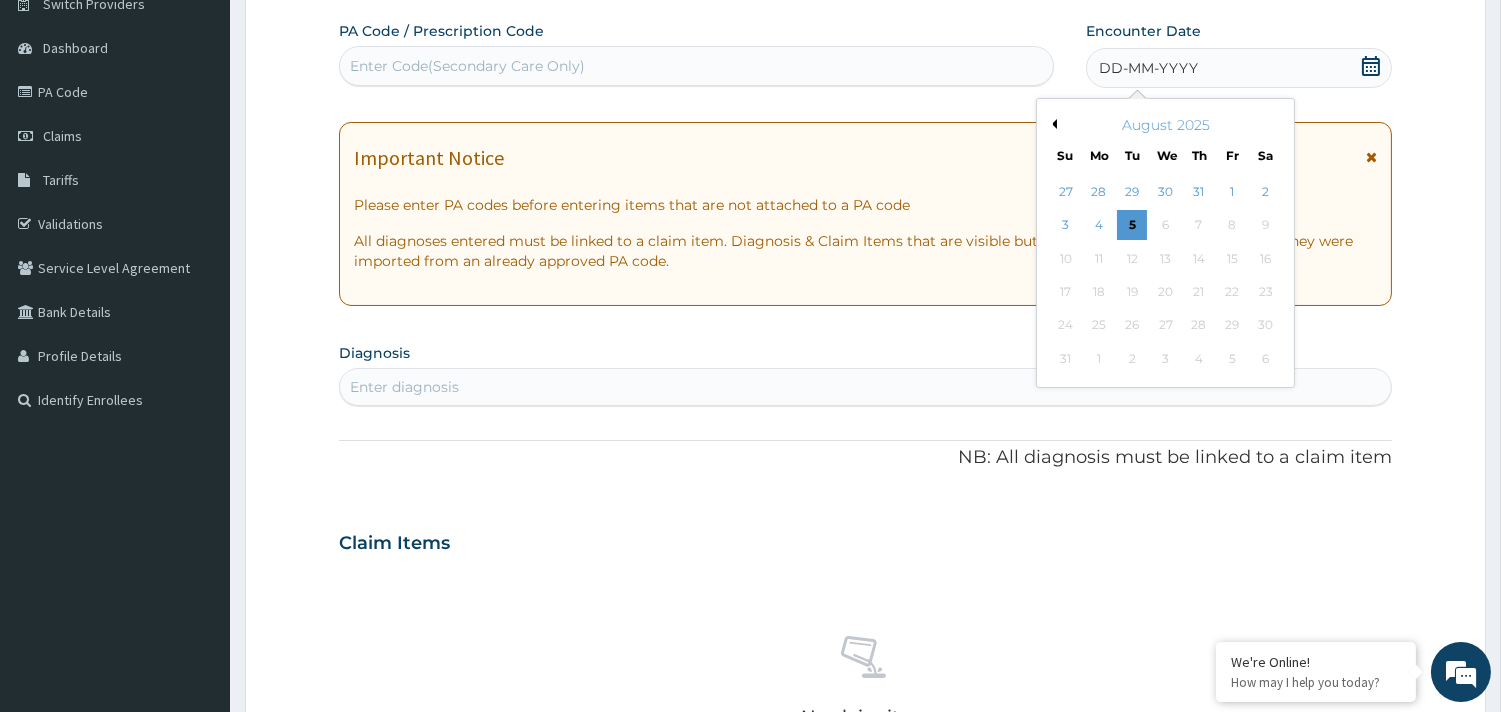 click on "August 2025" at bounding box center [1165, 125] 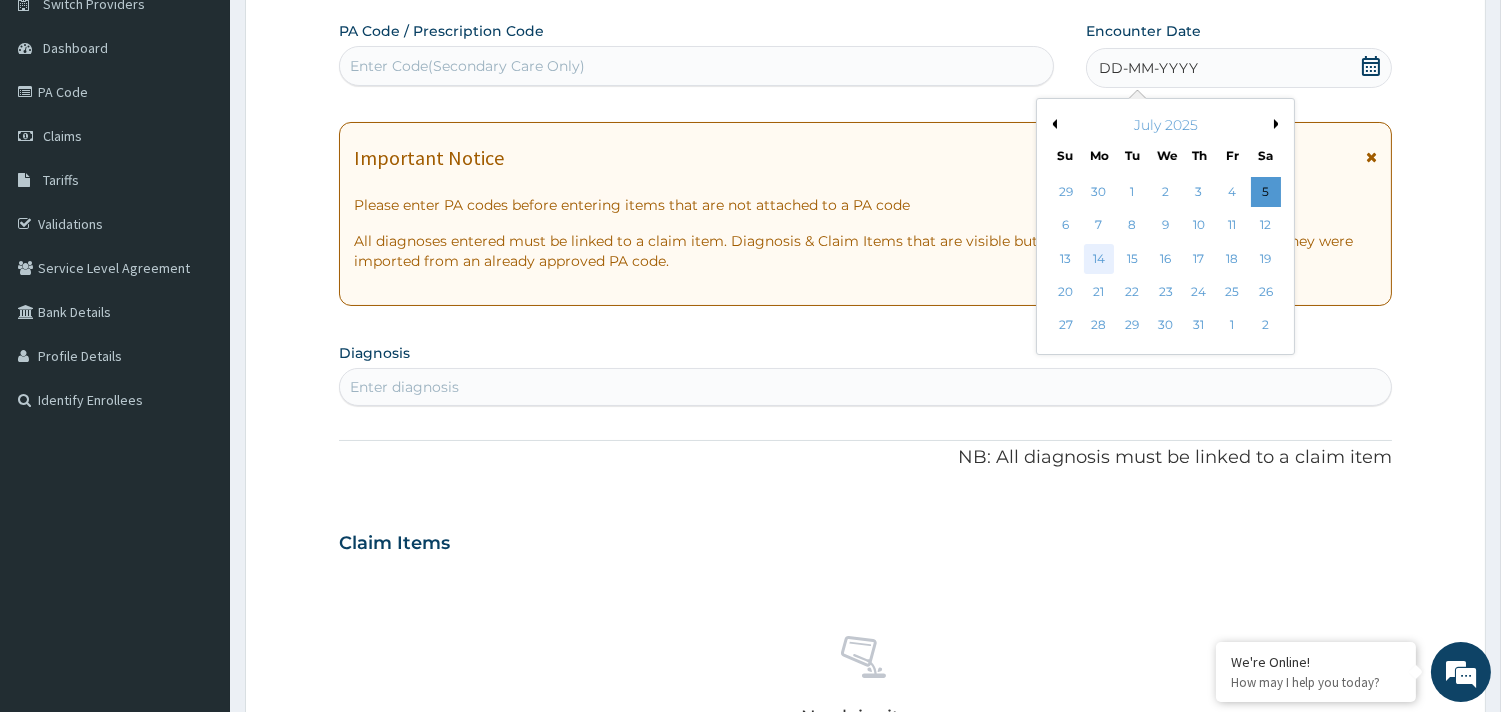 click on "14" at bounding box center (1099, 259) 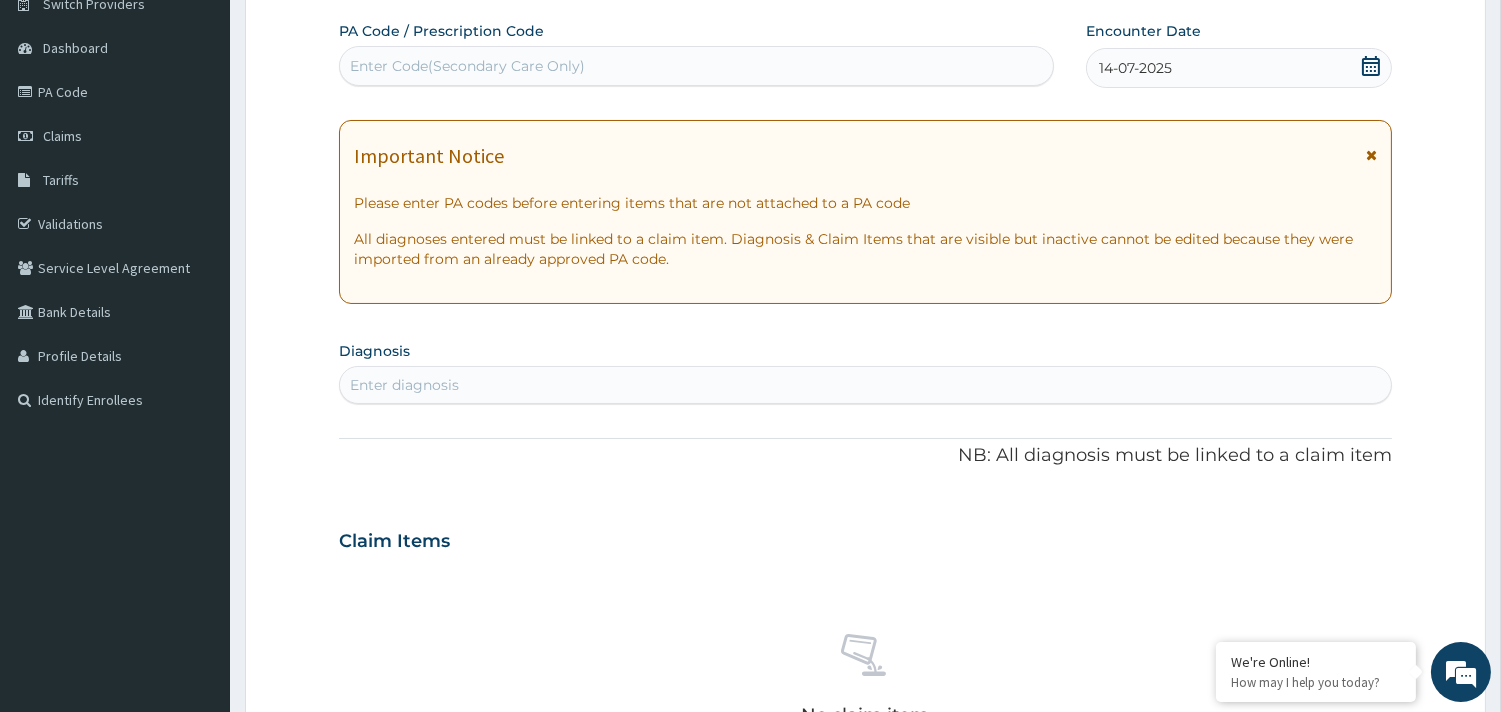 click on "Enter diagnosis" at bounding box center [404, 385] 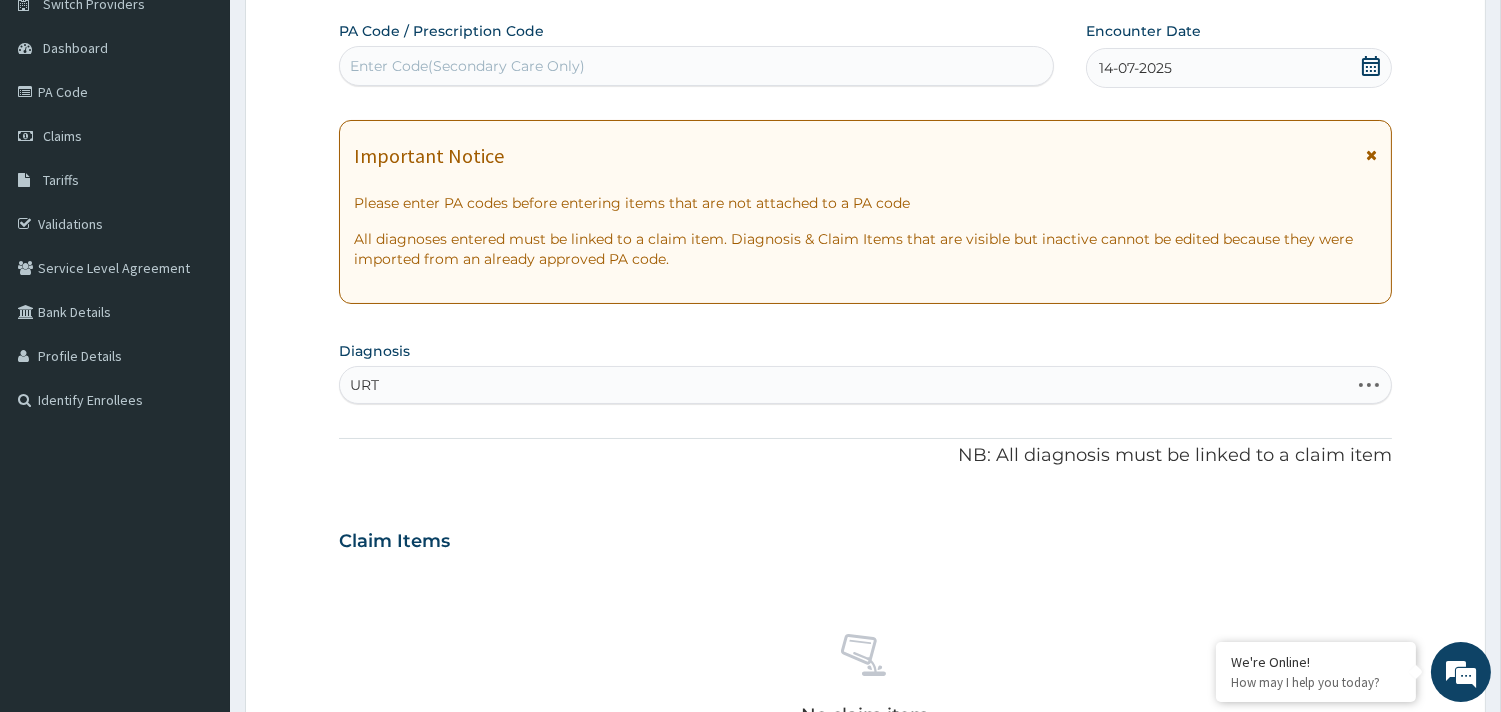 type on "URTI" 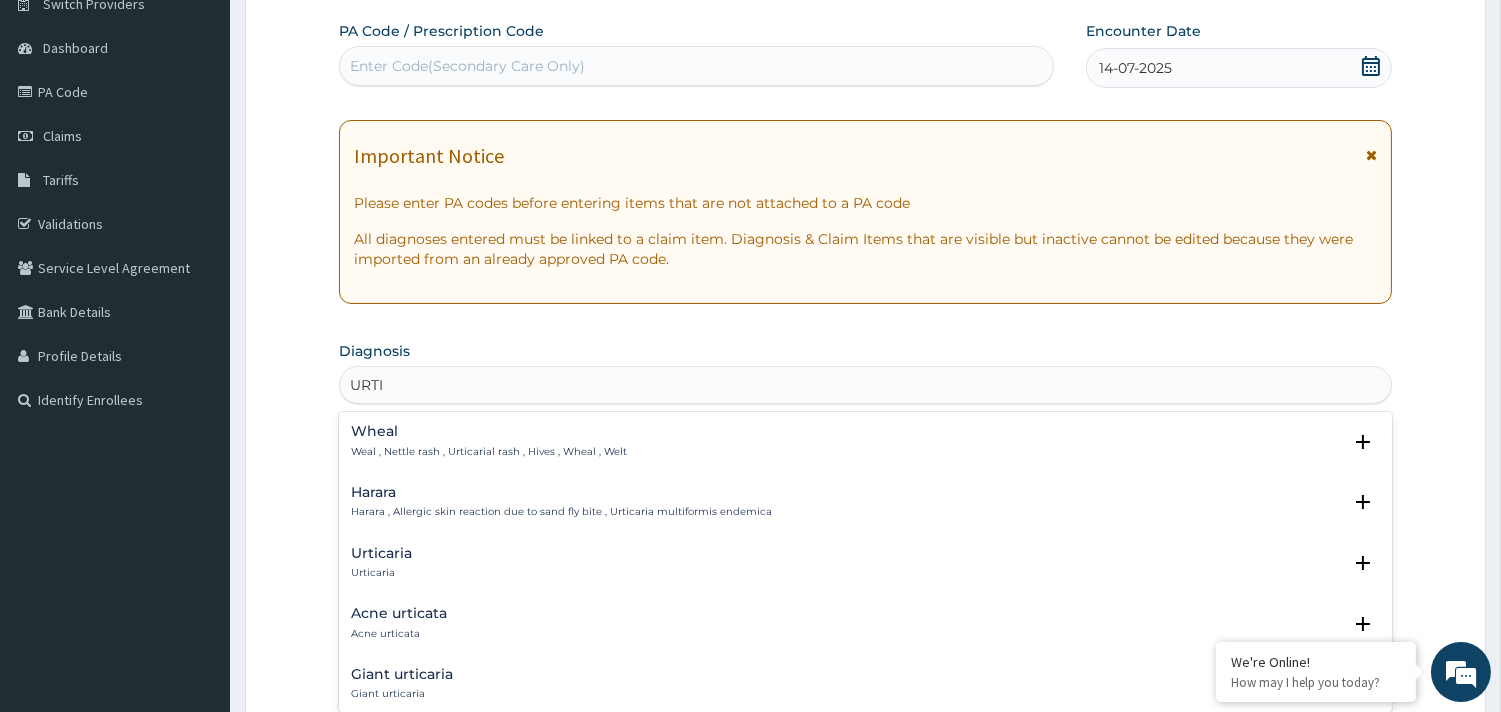 click on "Urticaria" at bounding box center [381, 553] 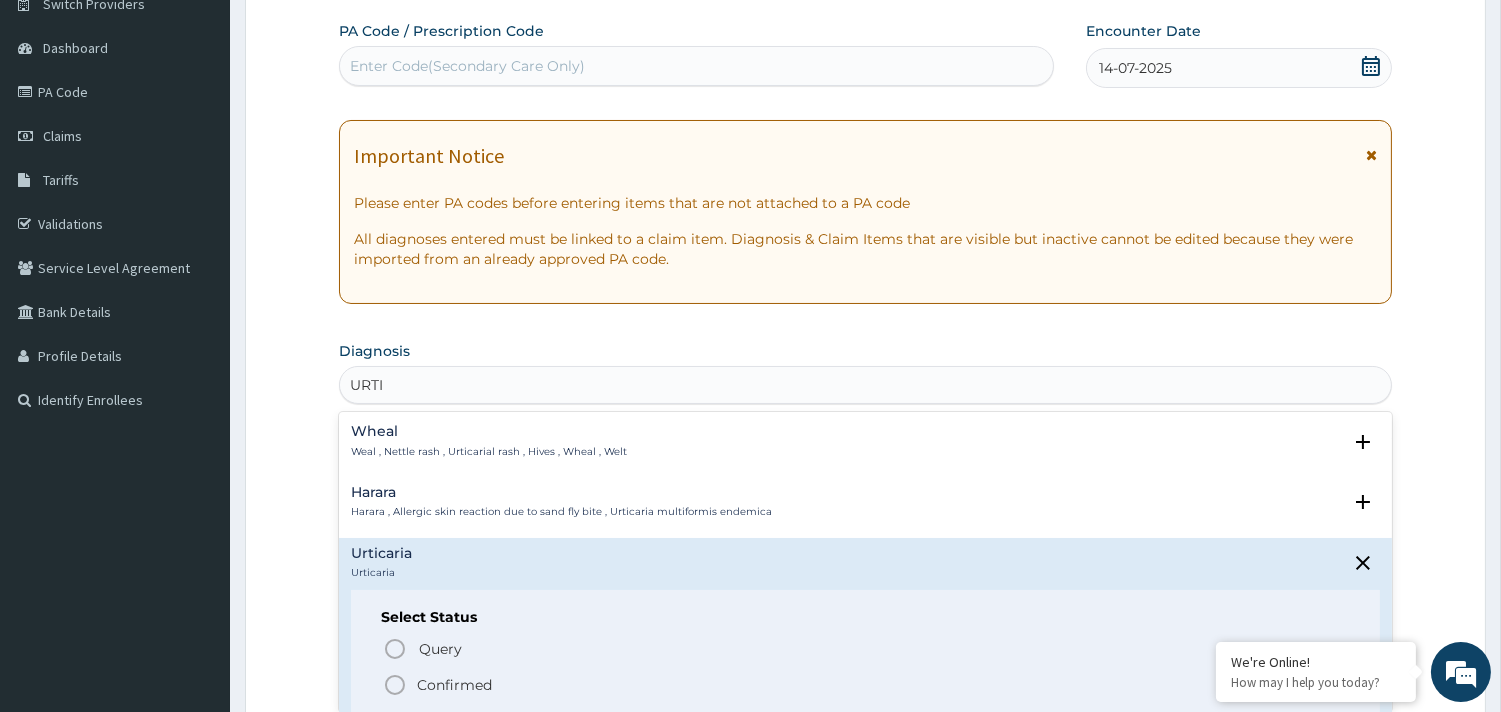click 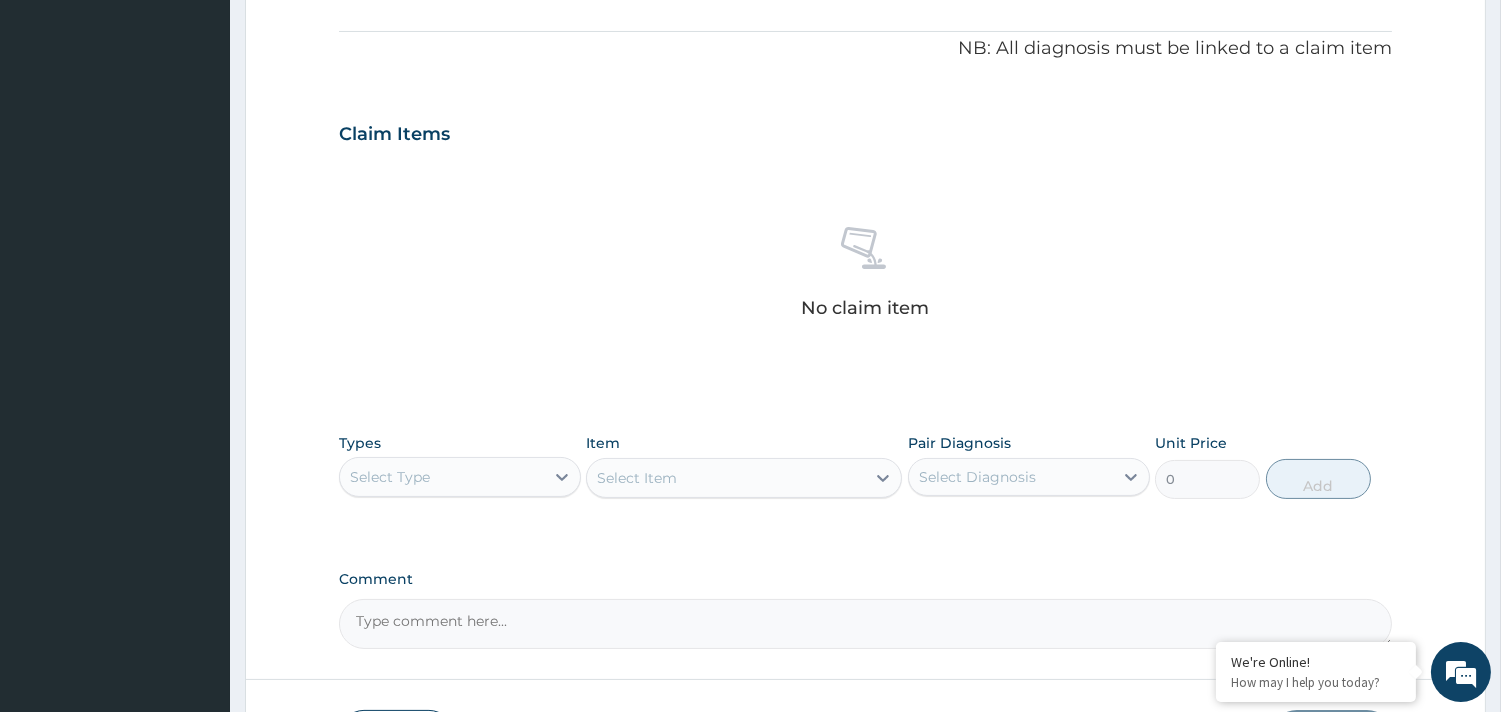 scroll, scrollTop: 614, scrollLeft: 0, axis: vertical 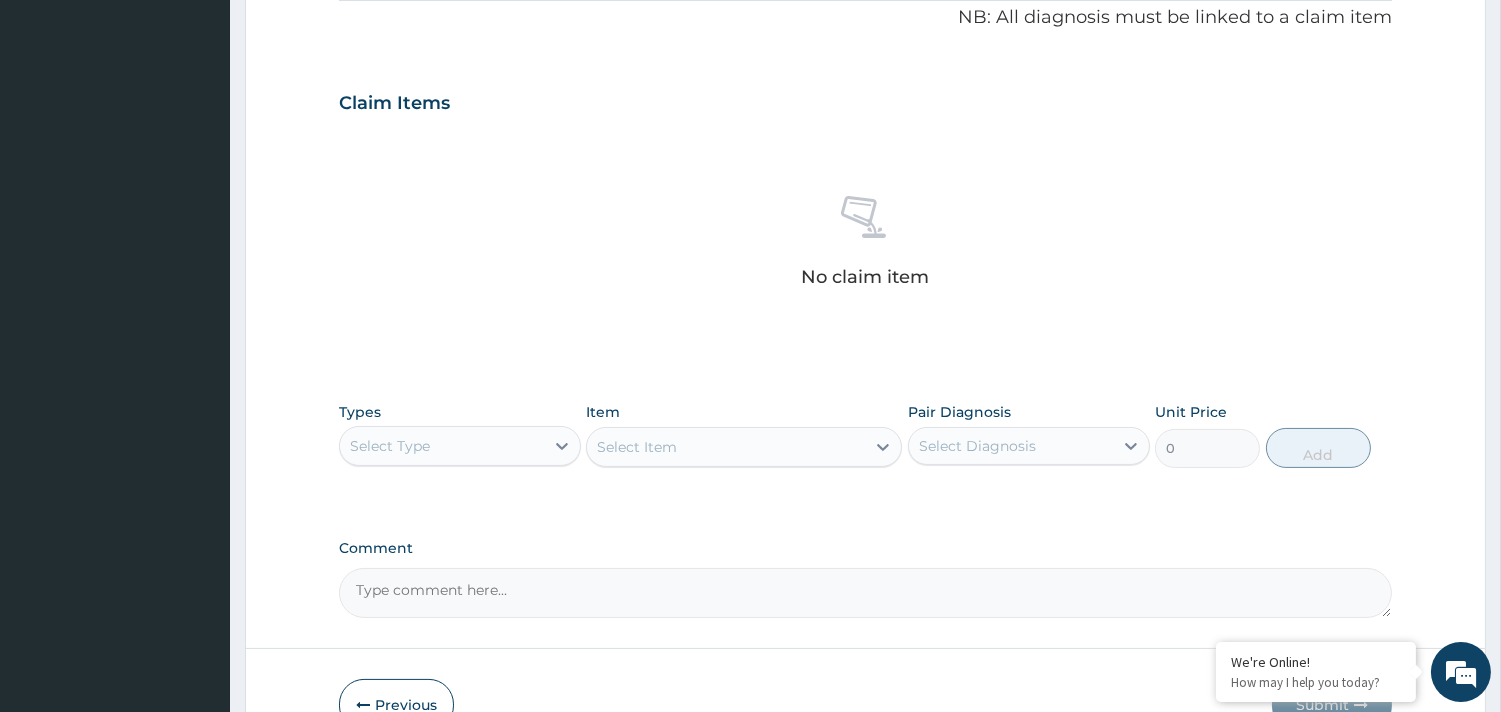 click on "Select Type" at bounding box center [442, 446] 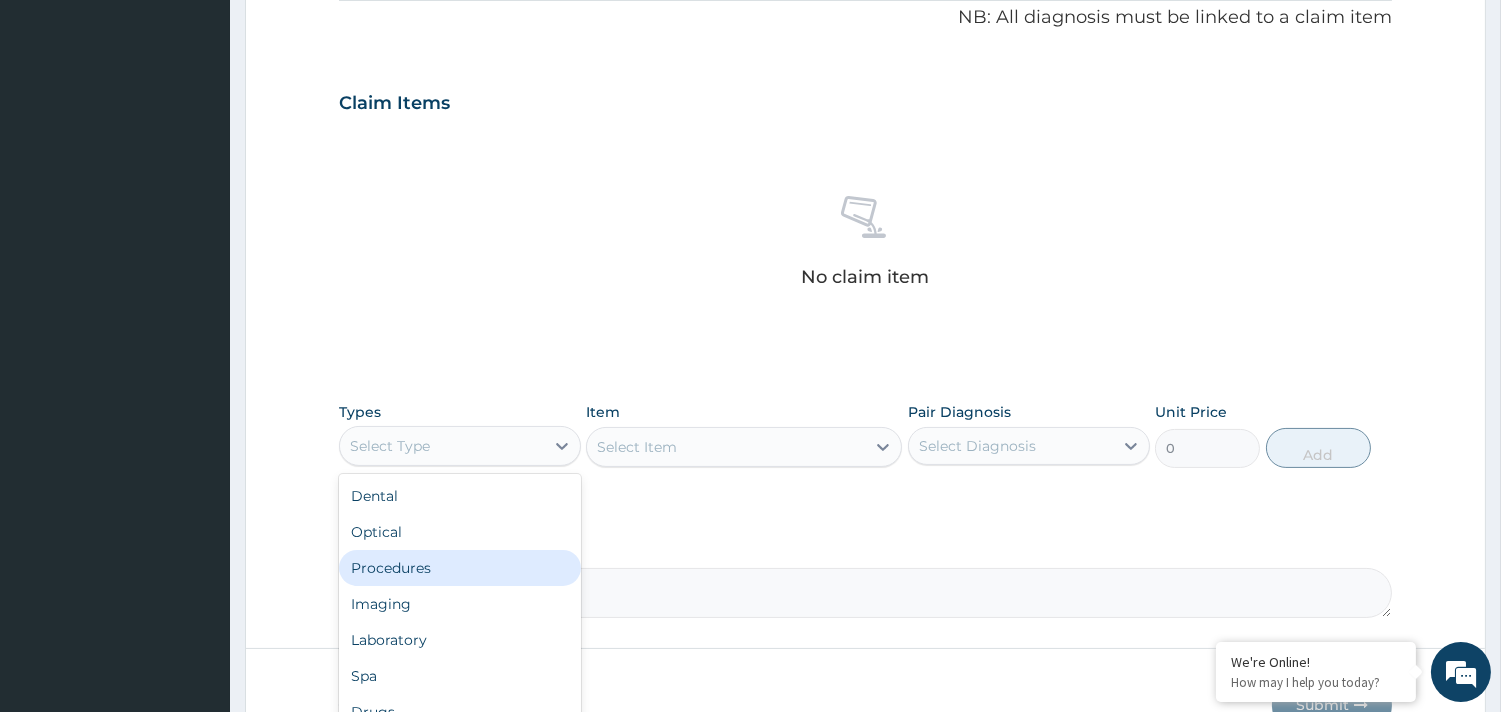click on "Procedures" at bounding box center [460, 568] 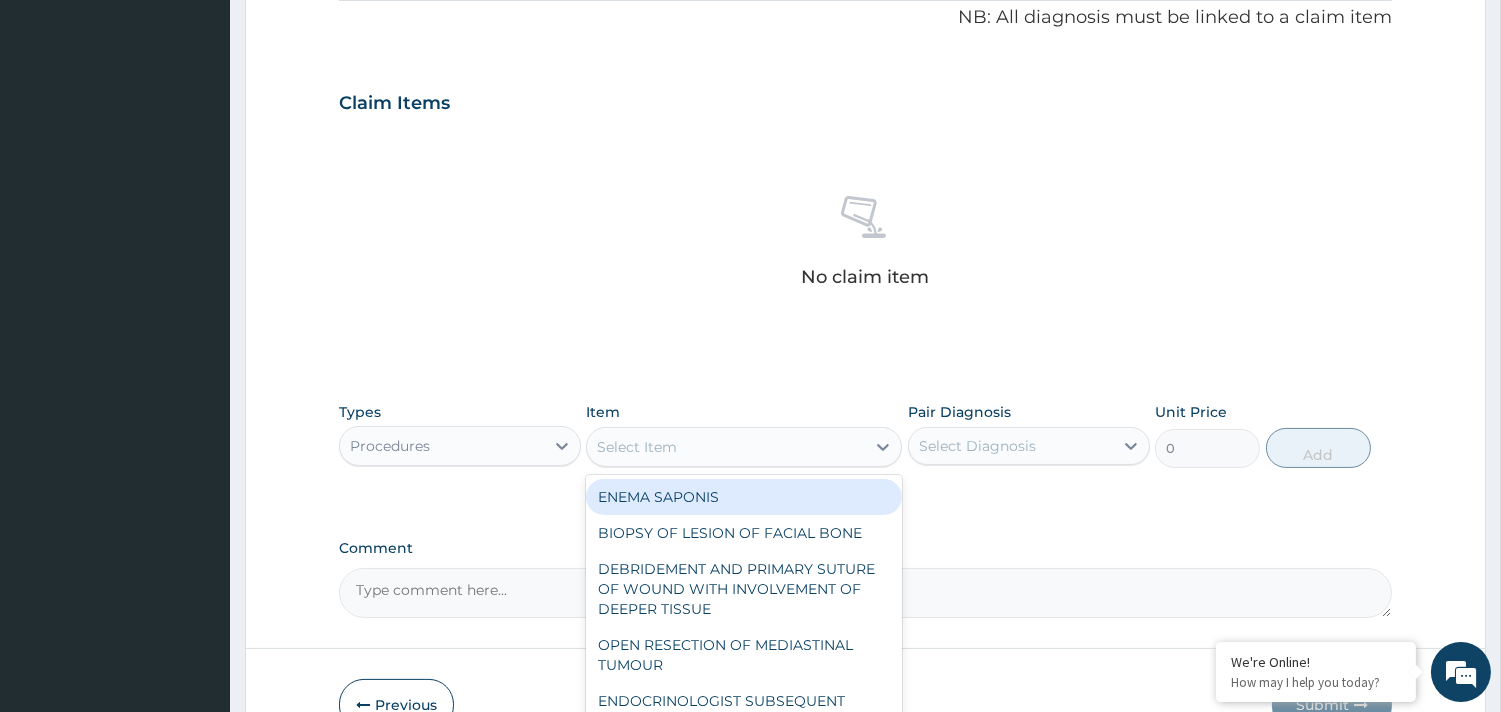 click on "Select Item" at bounding box center [726, 447] 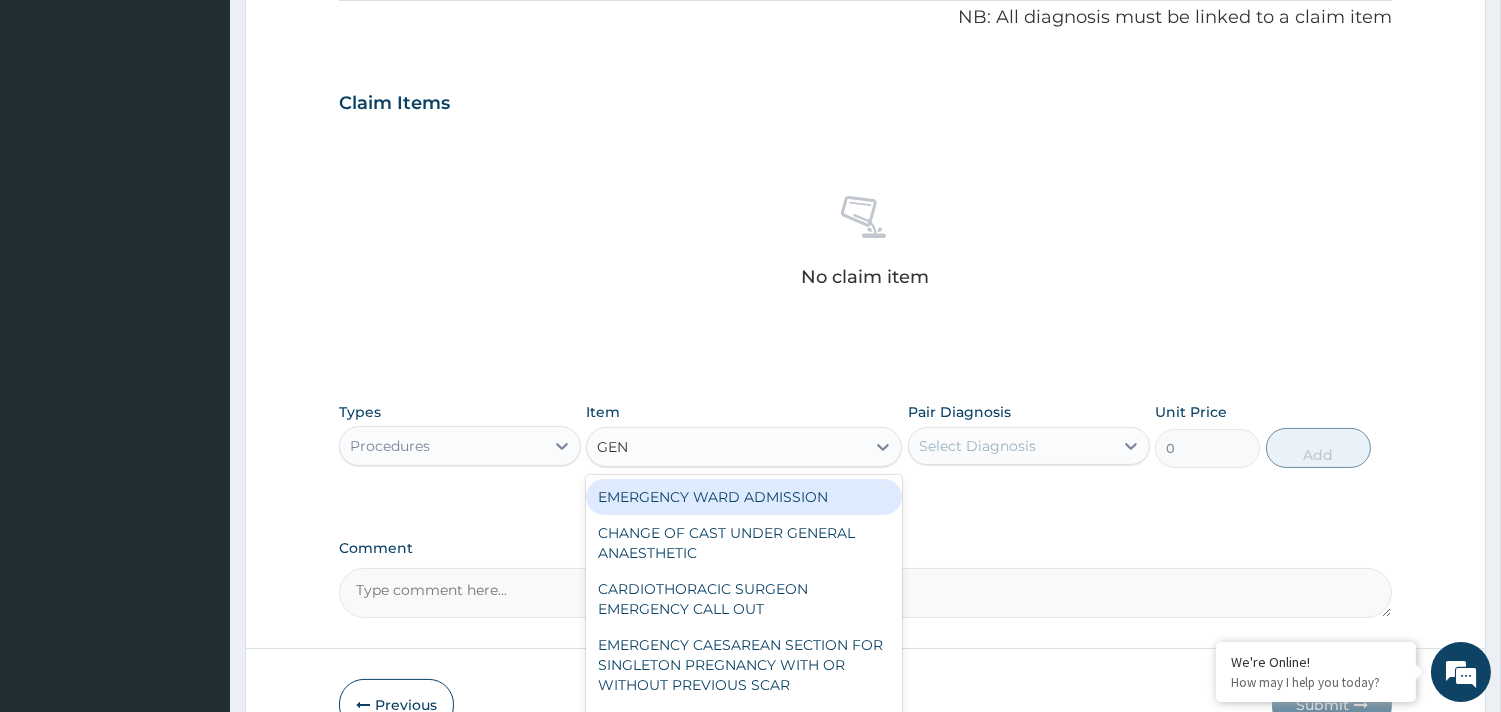 type on "GENE" 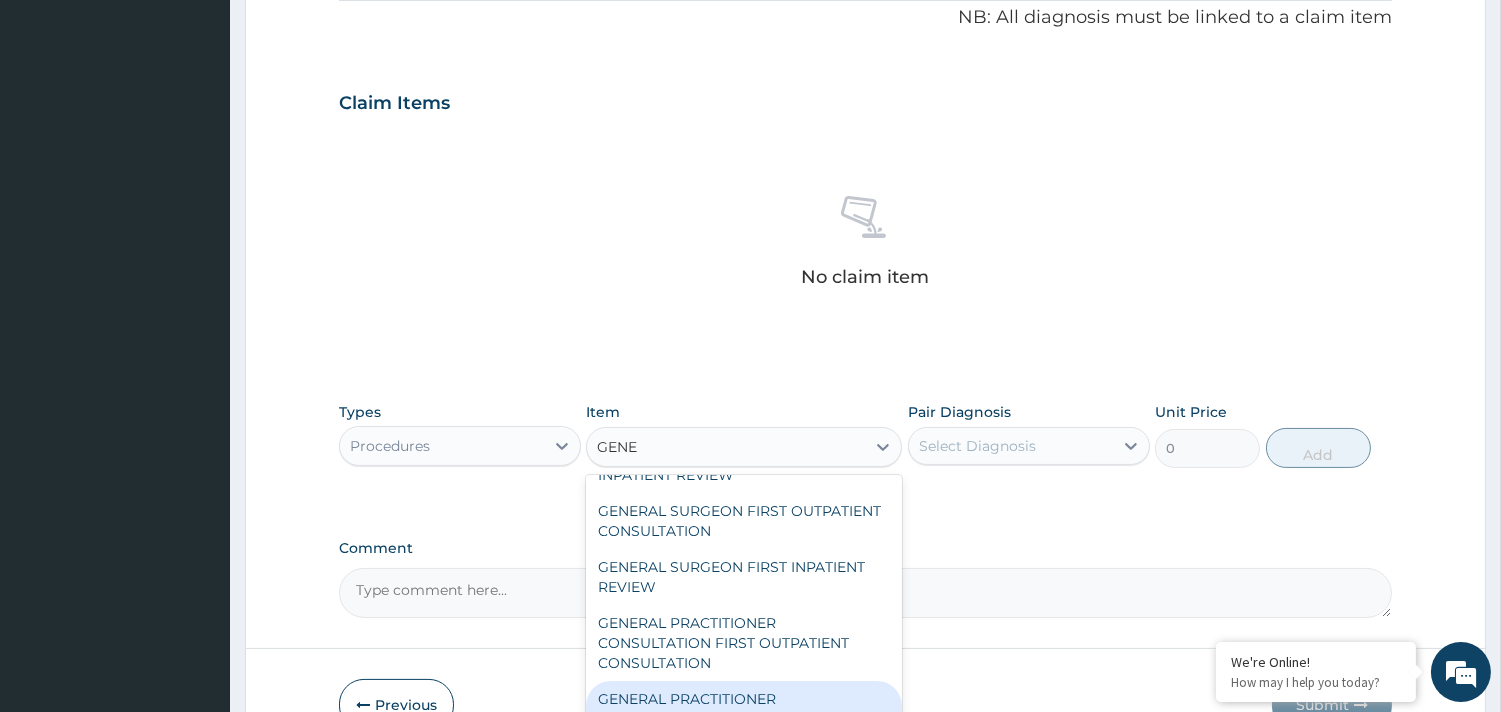 scroll, scrollTop: 267, scrollLeft: 0, axis: vertical 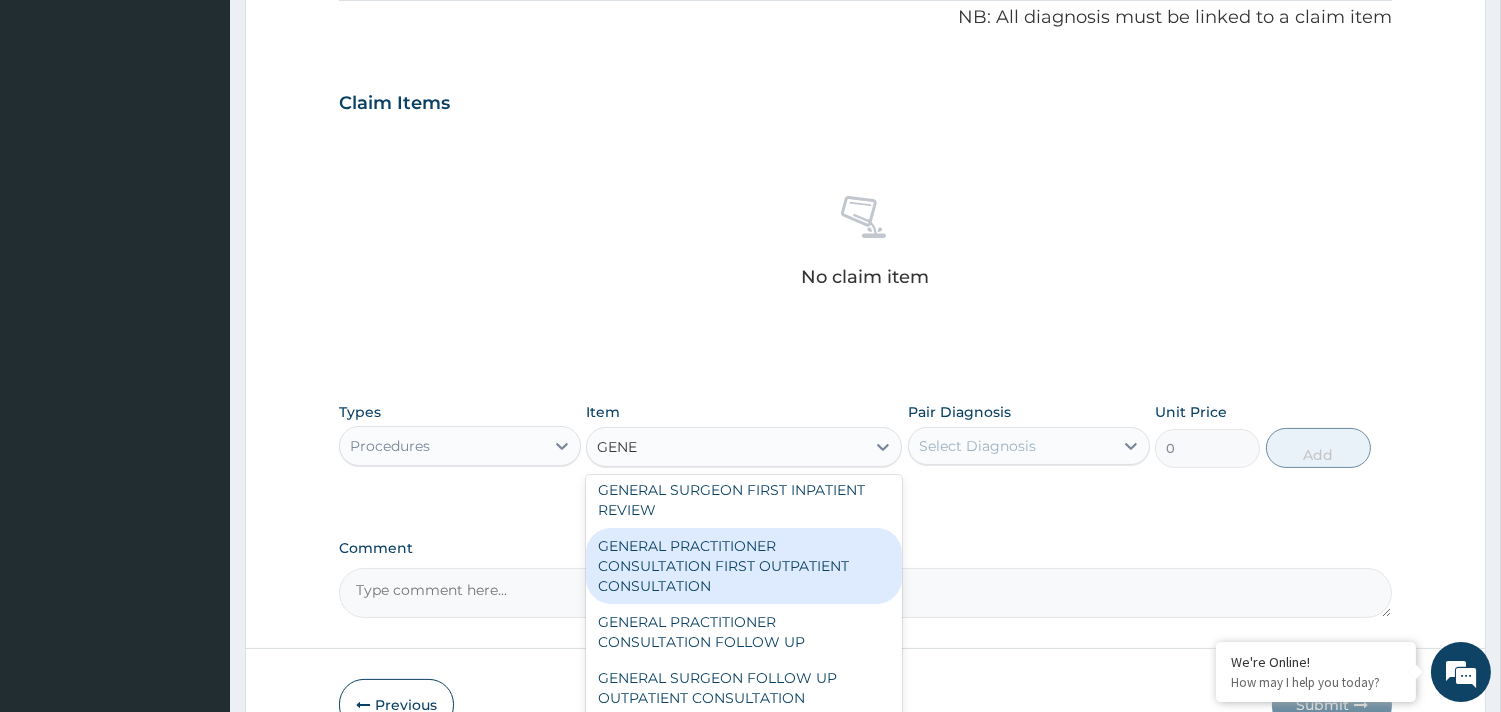 click on "GENERAL PRACTITIONER CONSULTATION FIRST OUTPATIENT CONSULTATION" at bounding box center (744, 566) 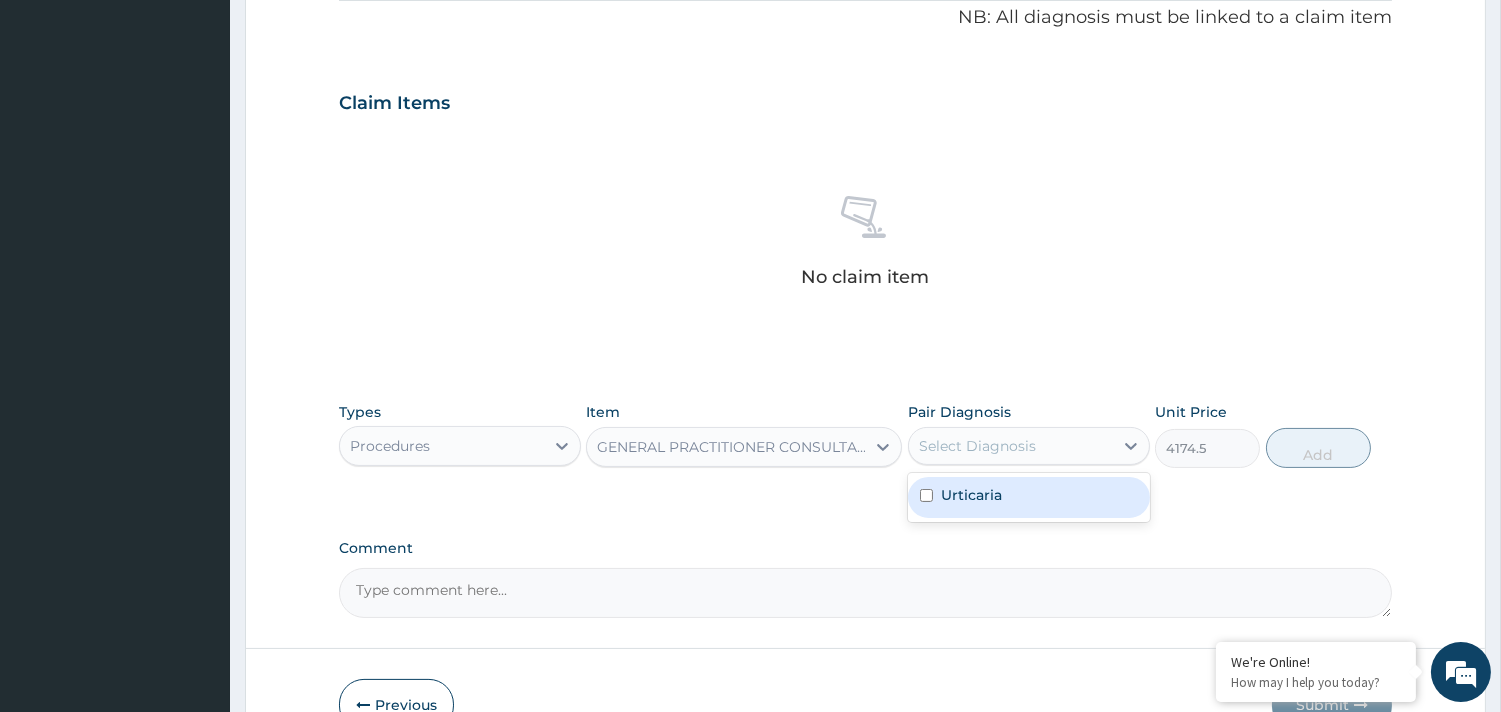 drag, startPoint x: 997, startPoint y: 441, endPoint x: 995, endPoint y: 461, distance: 20.09975 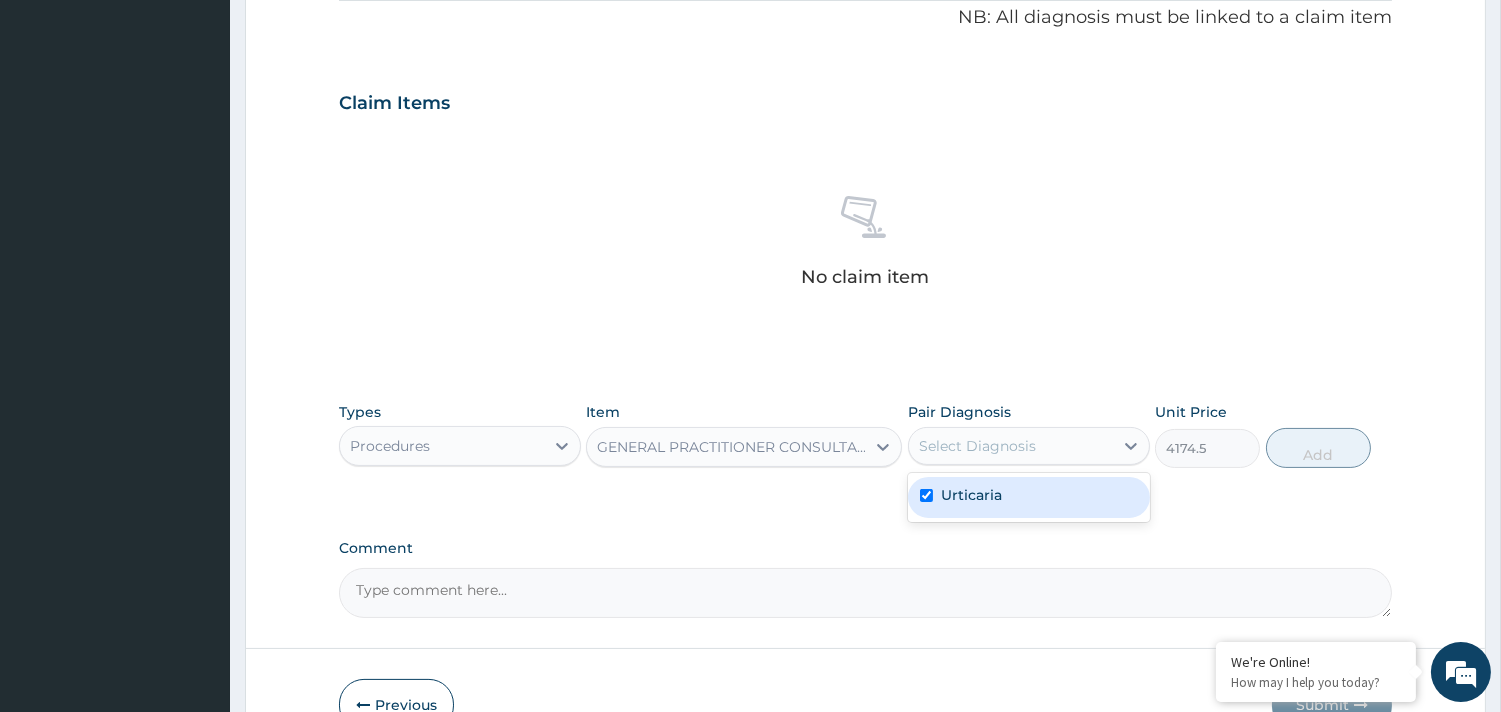 checkbox on "true" 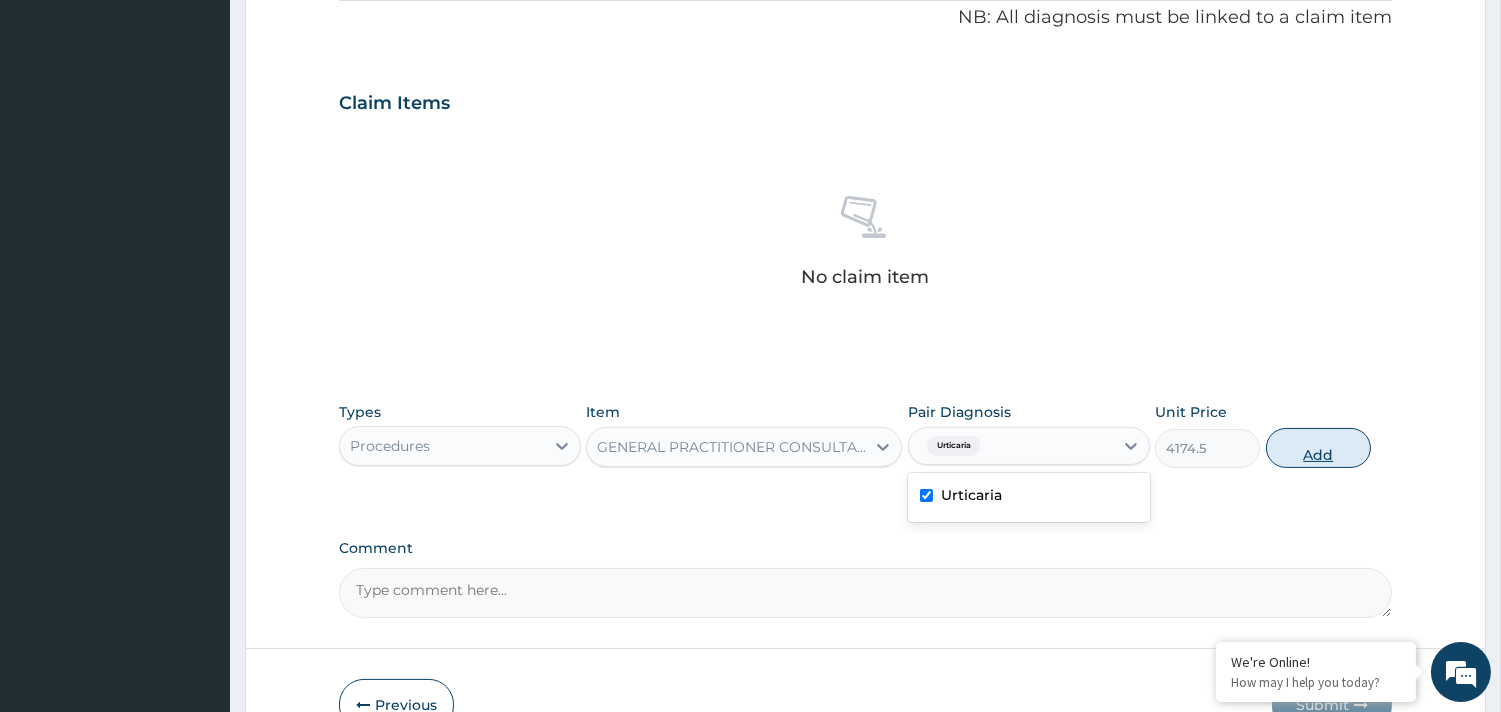click on "Add" at bounding box center (1318, 448) 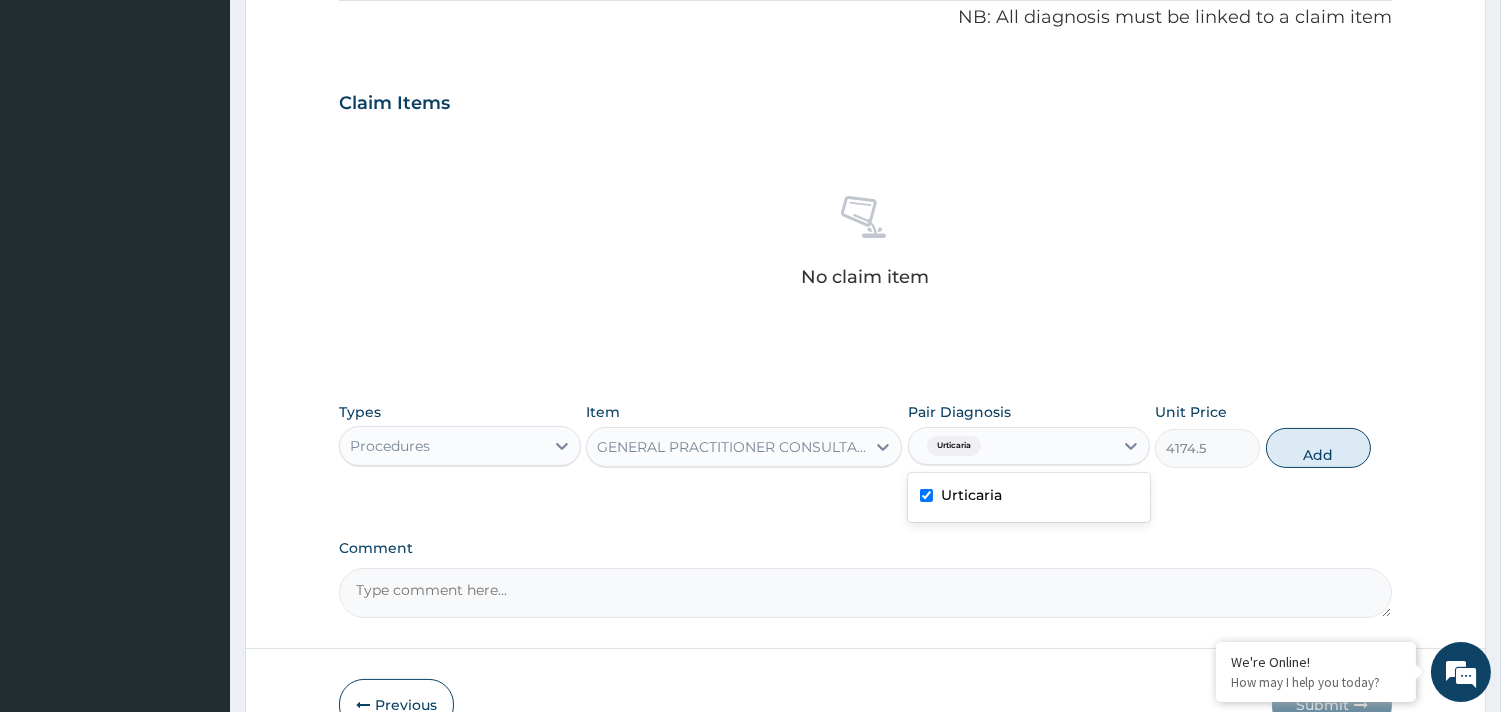 type on "0" 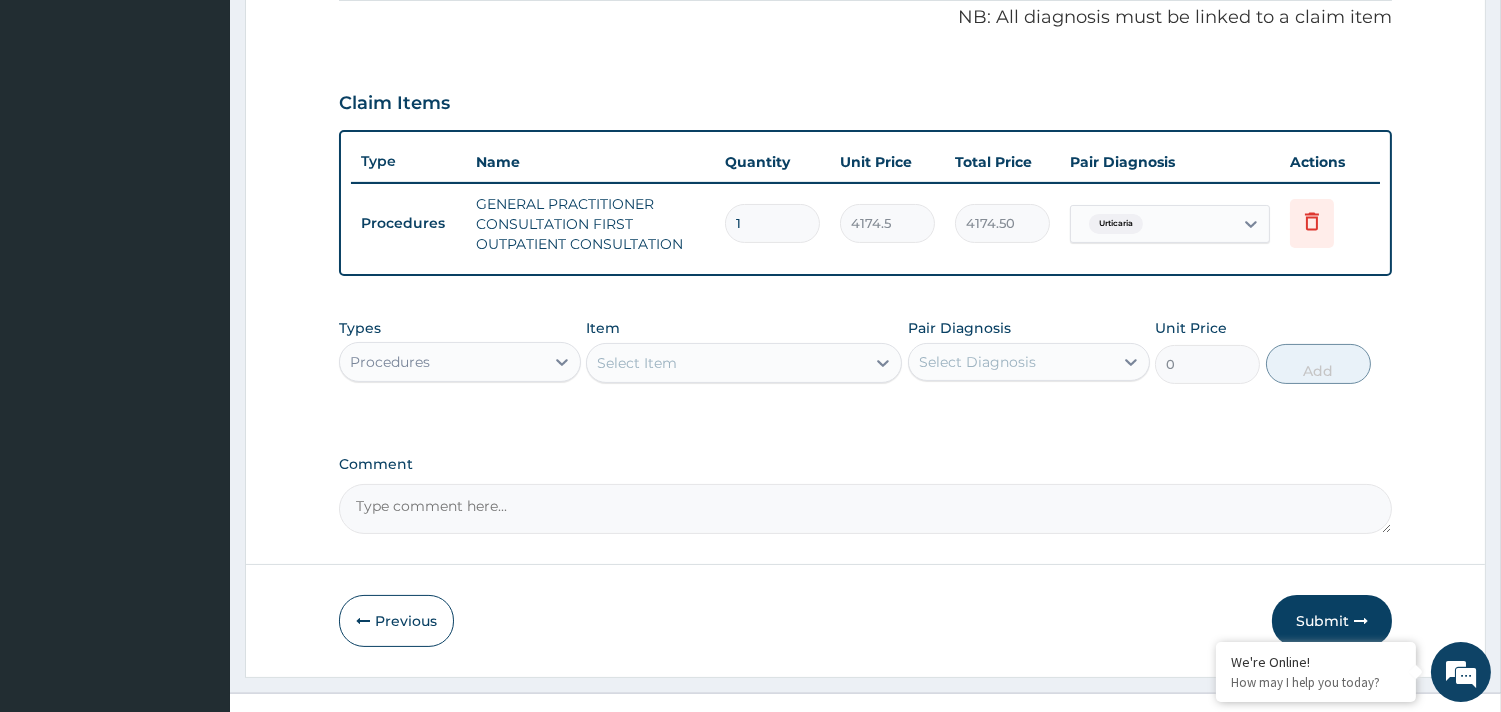 click on "Select Item" at bounding box center [726, 363] 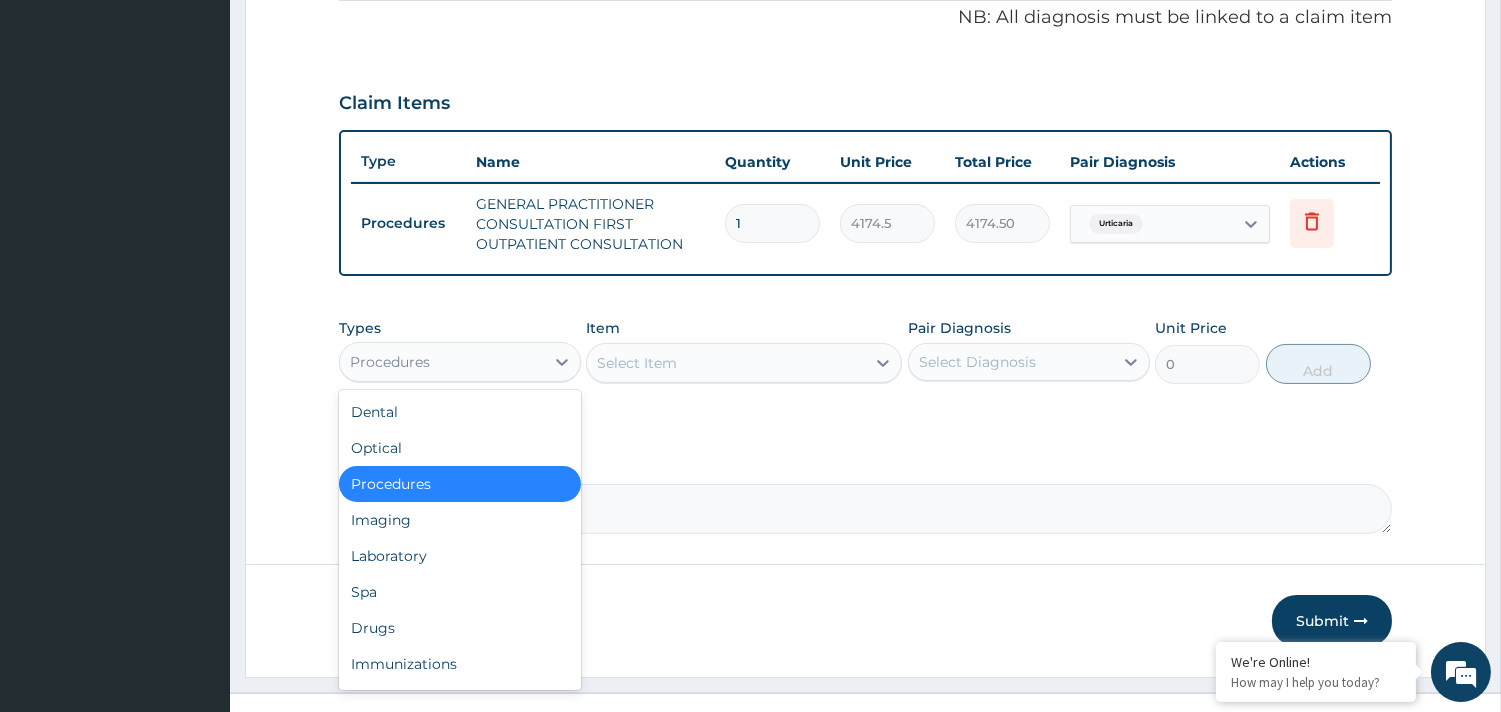 click on "Procedures" at bounding box center [442, 362] 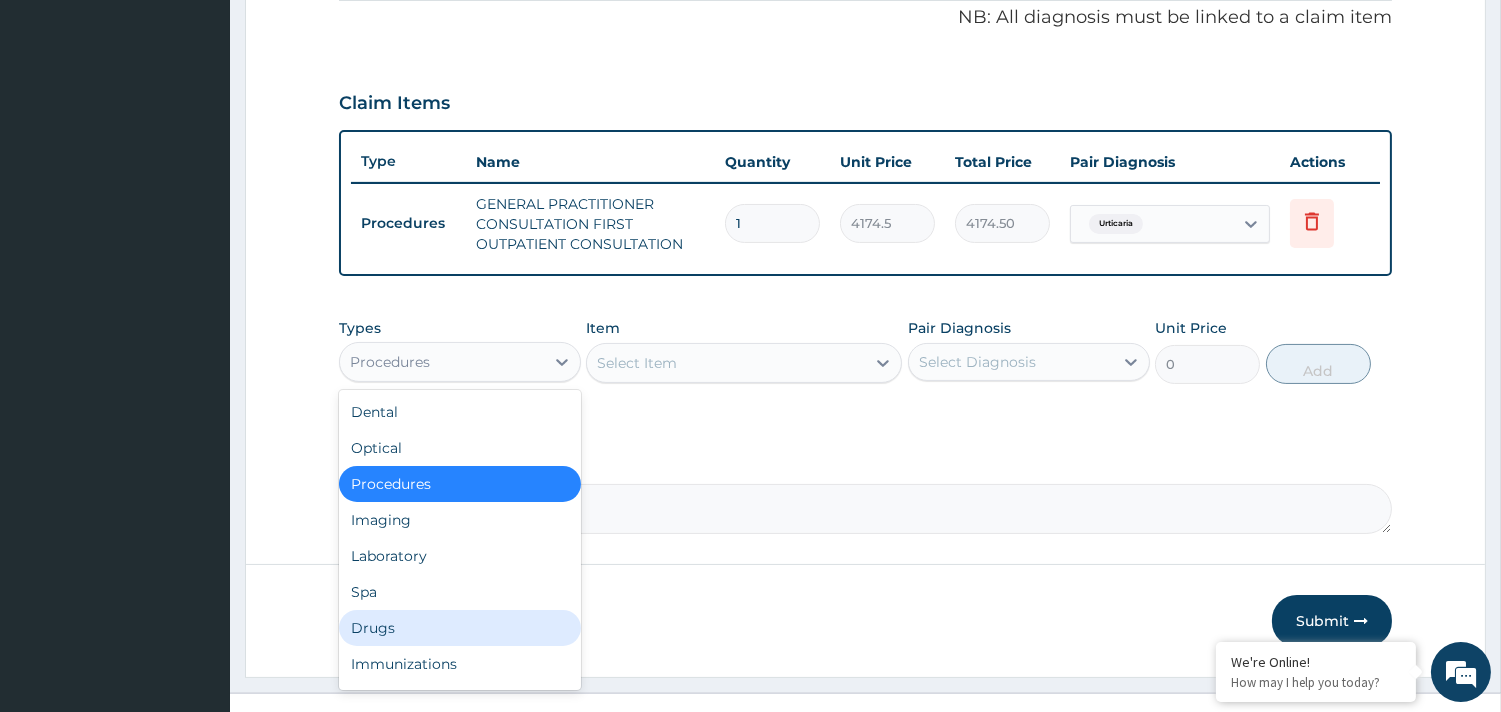 click on "Drugs" at bounding box center (460, 628) 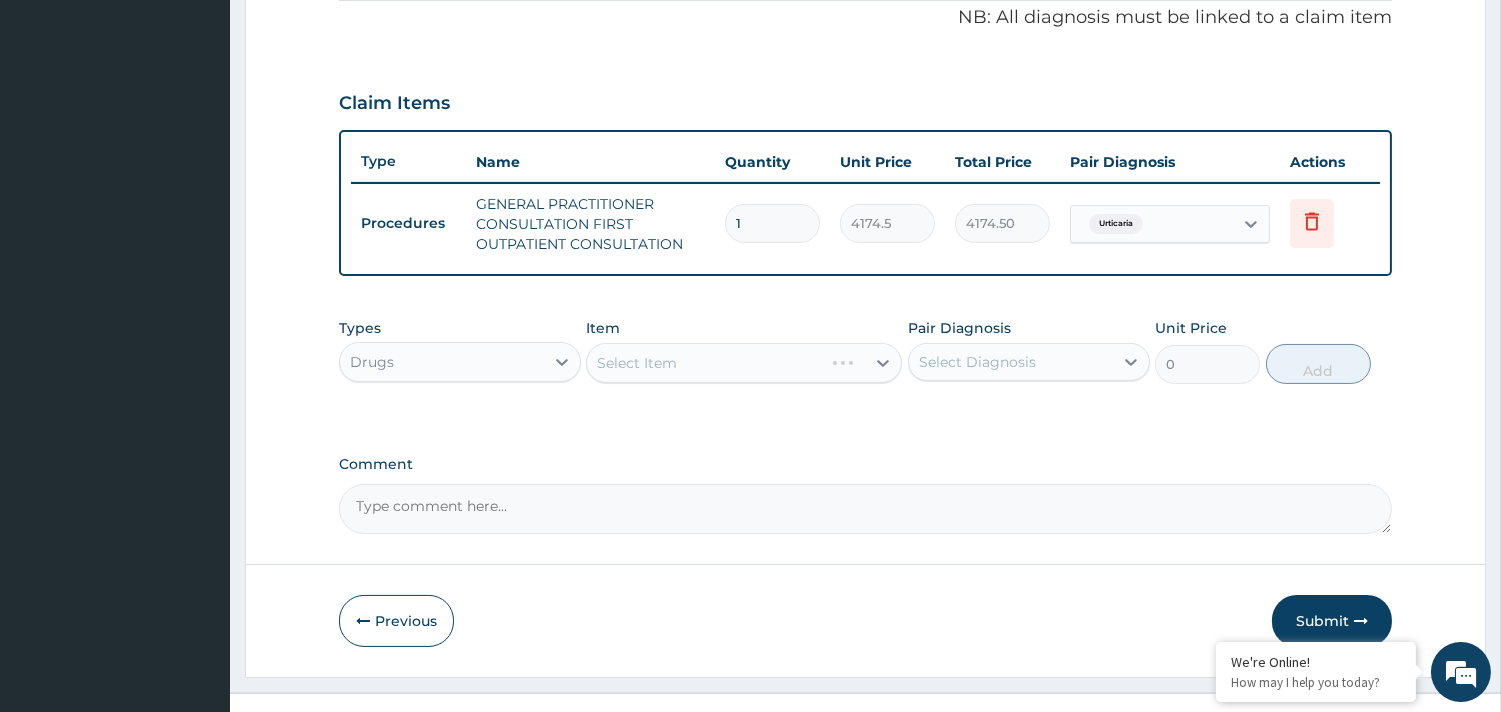 click on "Select Item" at bounding box center [744, 363] 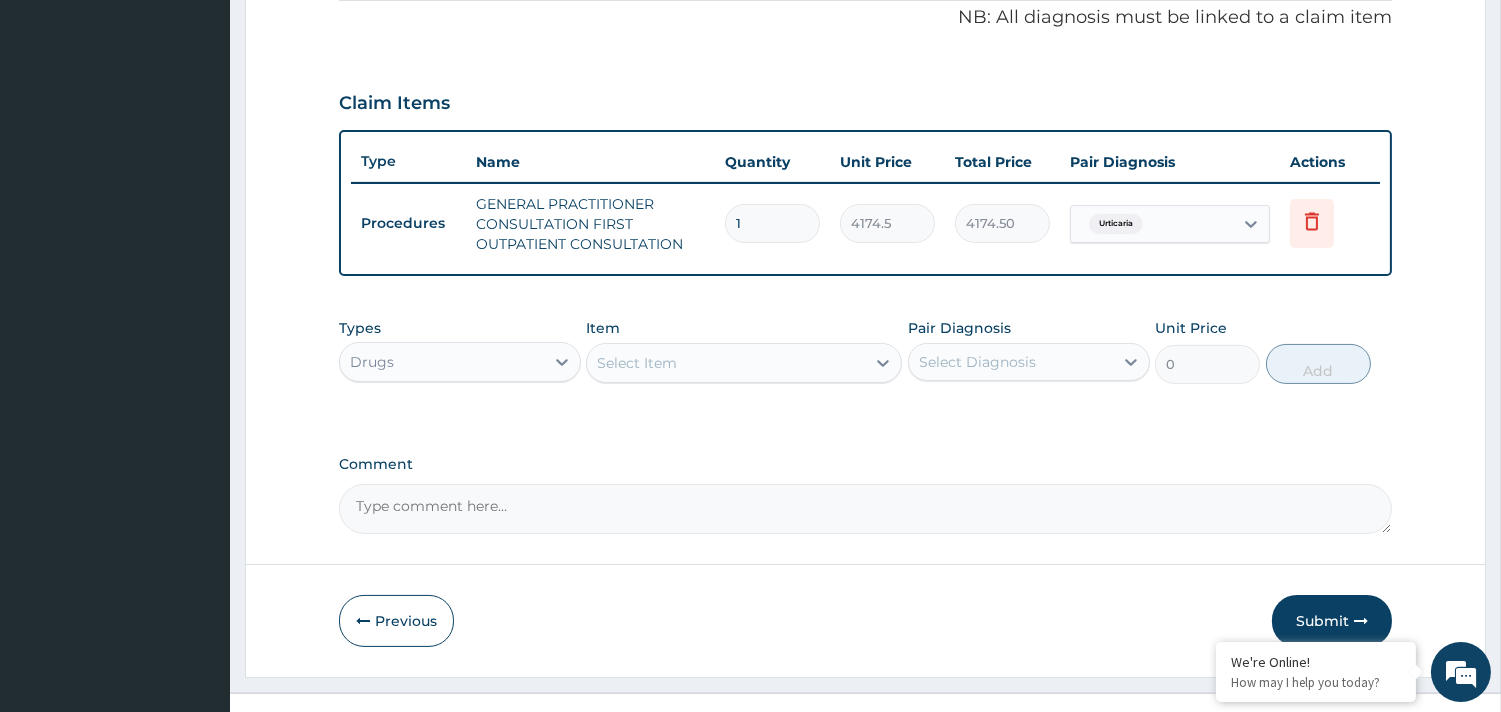 click on "Select Item" at bounding box center [637, 363] 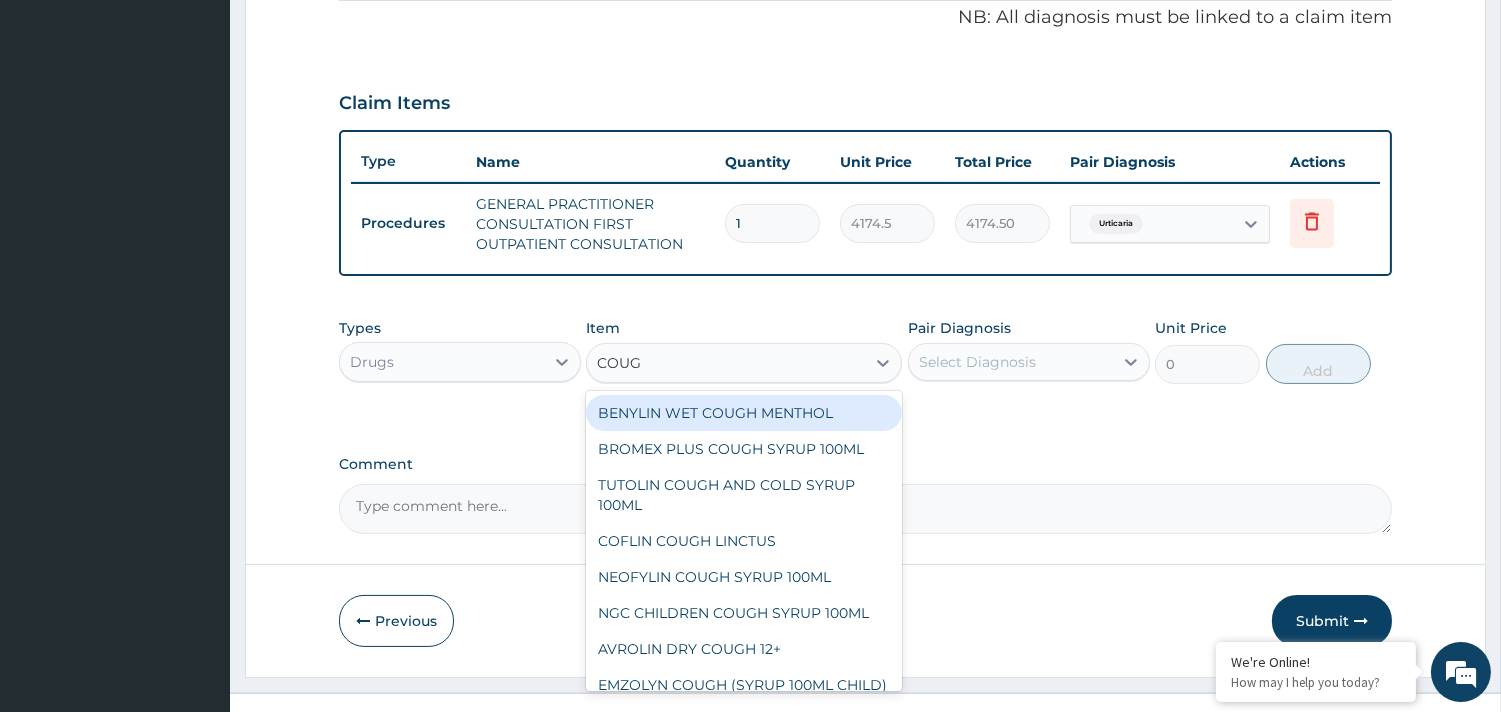 type on "COUGH" 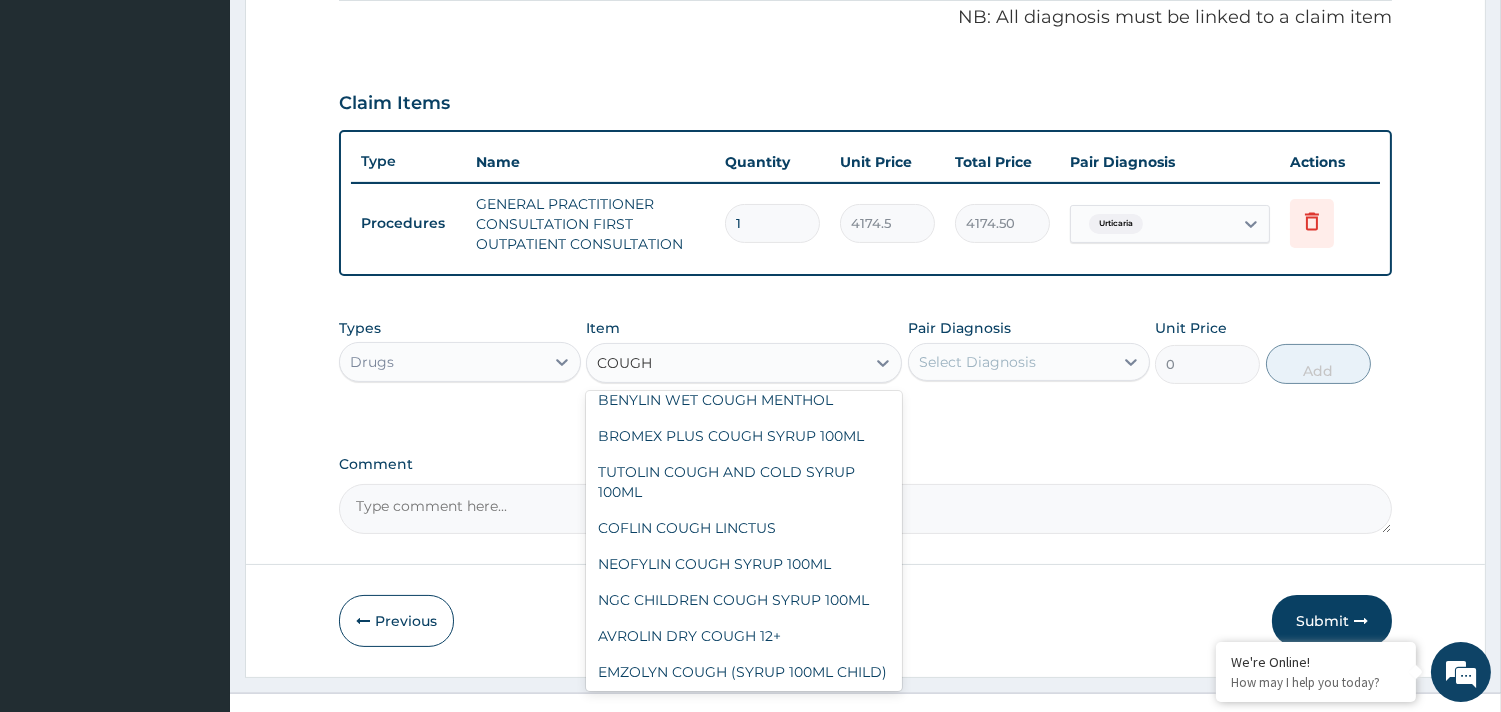 scroll, scrollTop: 0, scrollLeft: 0, axis: both 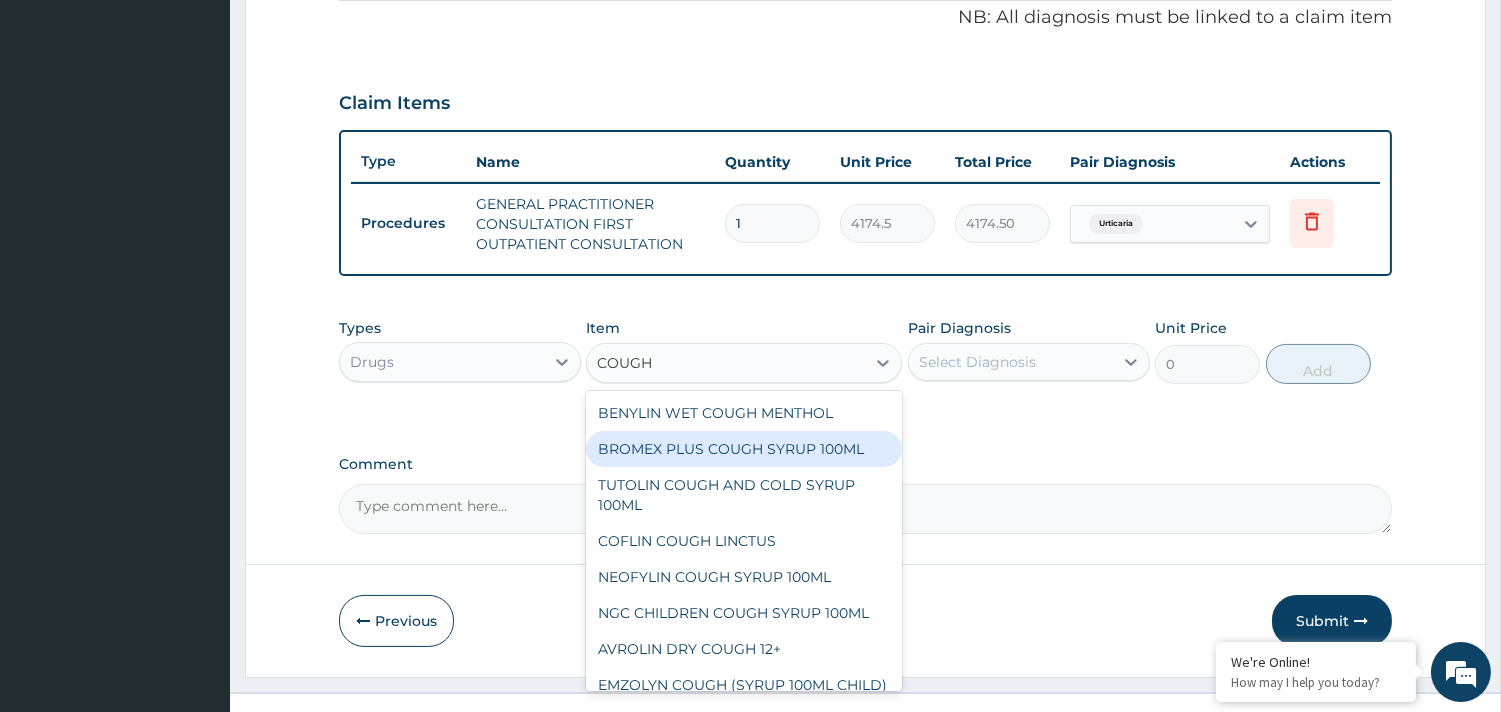 click on "BROMEX PLUS COUGH SYRUP 100ML" at bounding box center [744, 449] 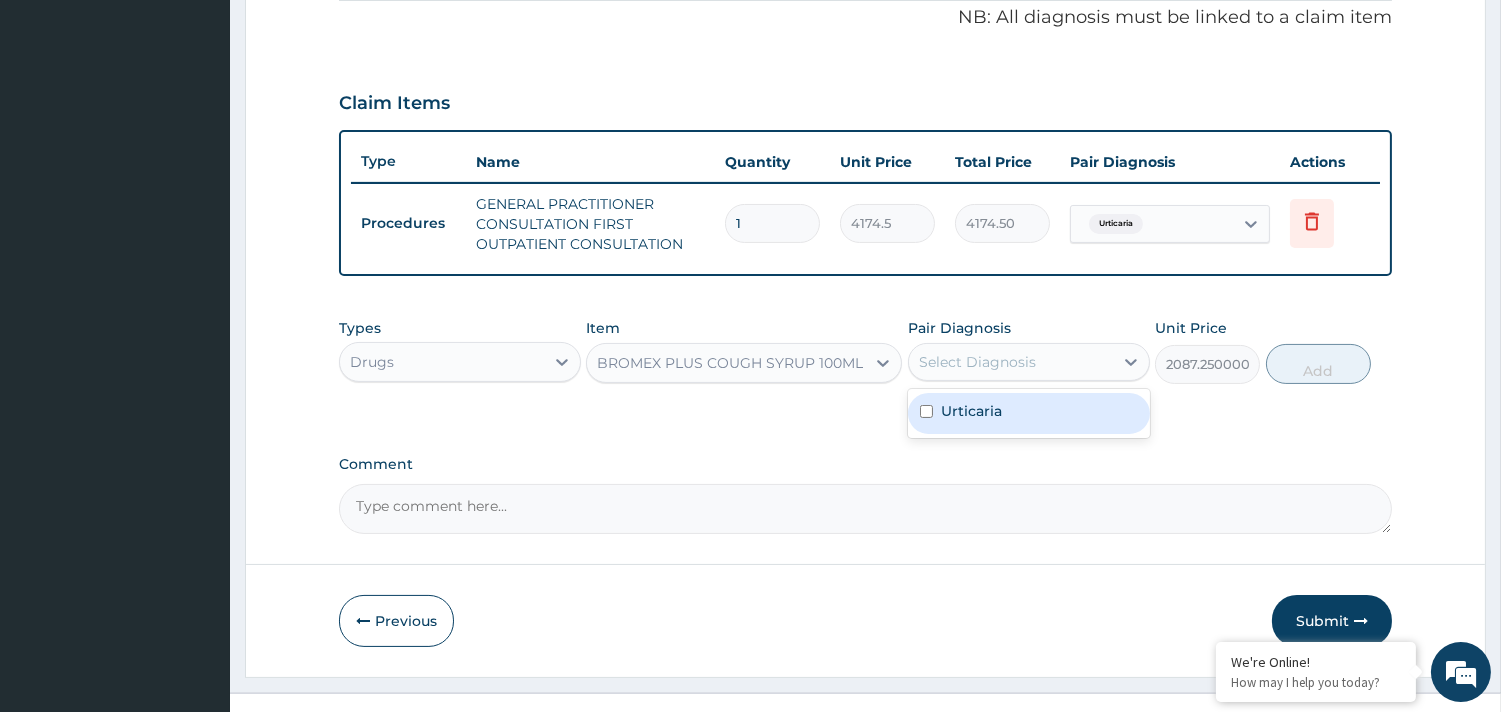 click on "Select Diagnosis" at bounding box center (977, 362) 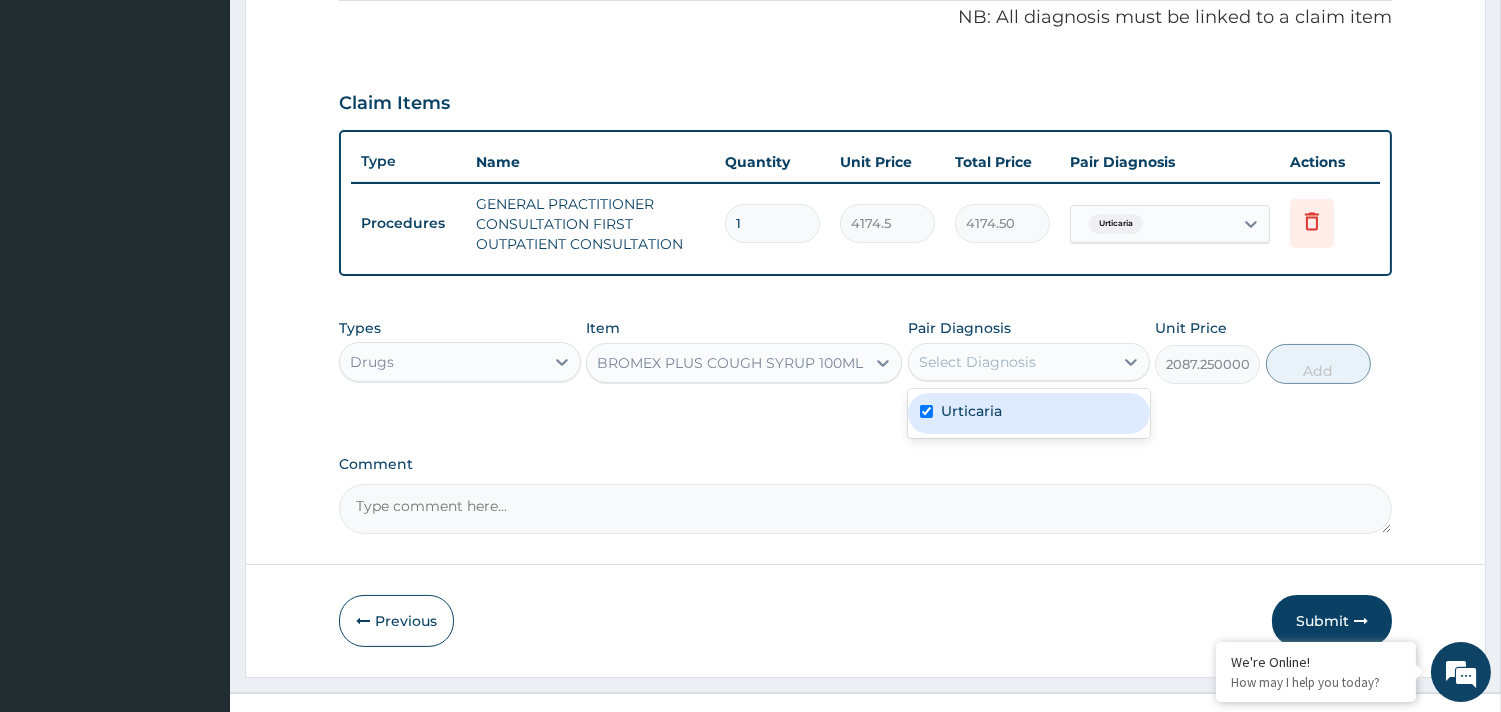 checkbox on "true" 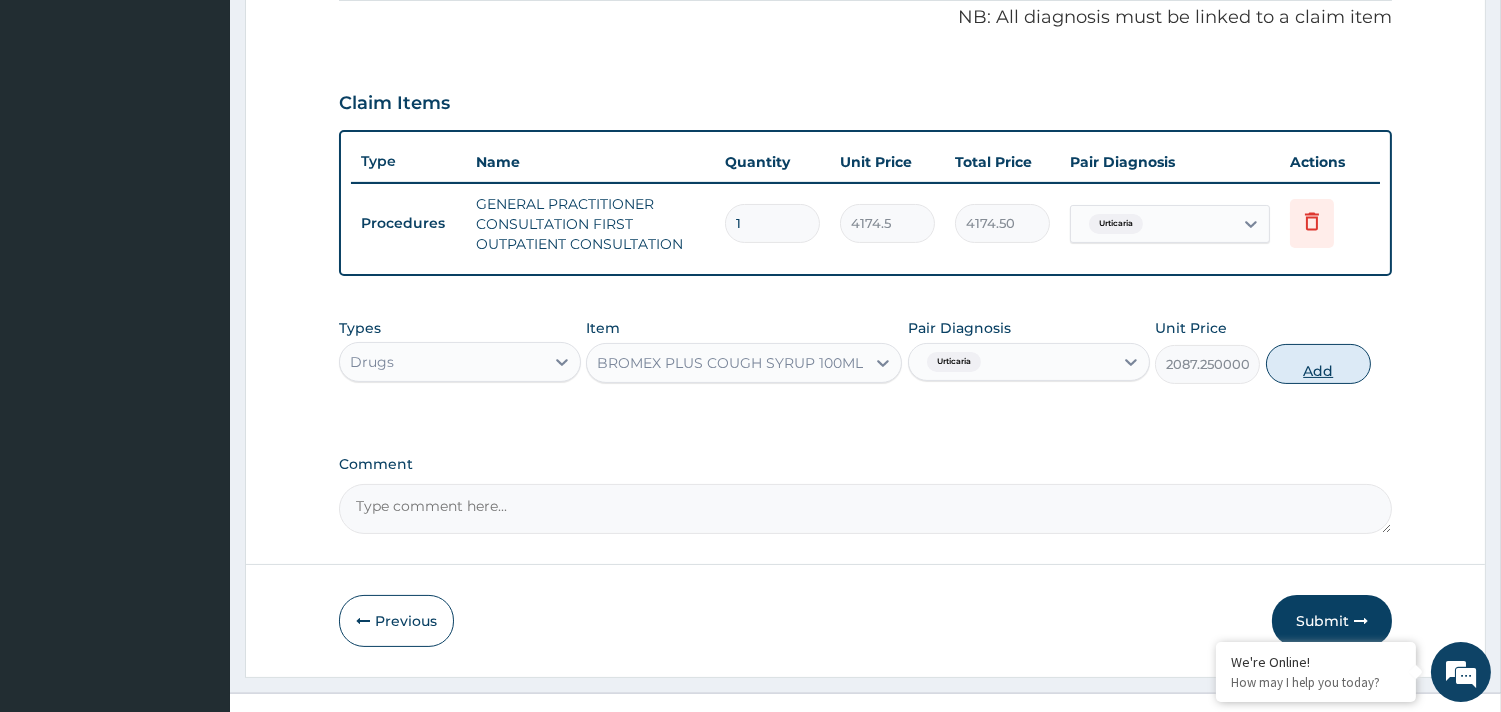 click on "Add" at bounding box center (1318, 364) 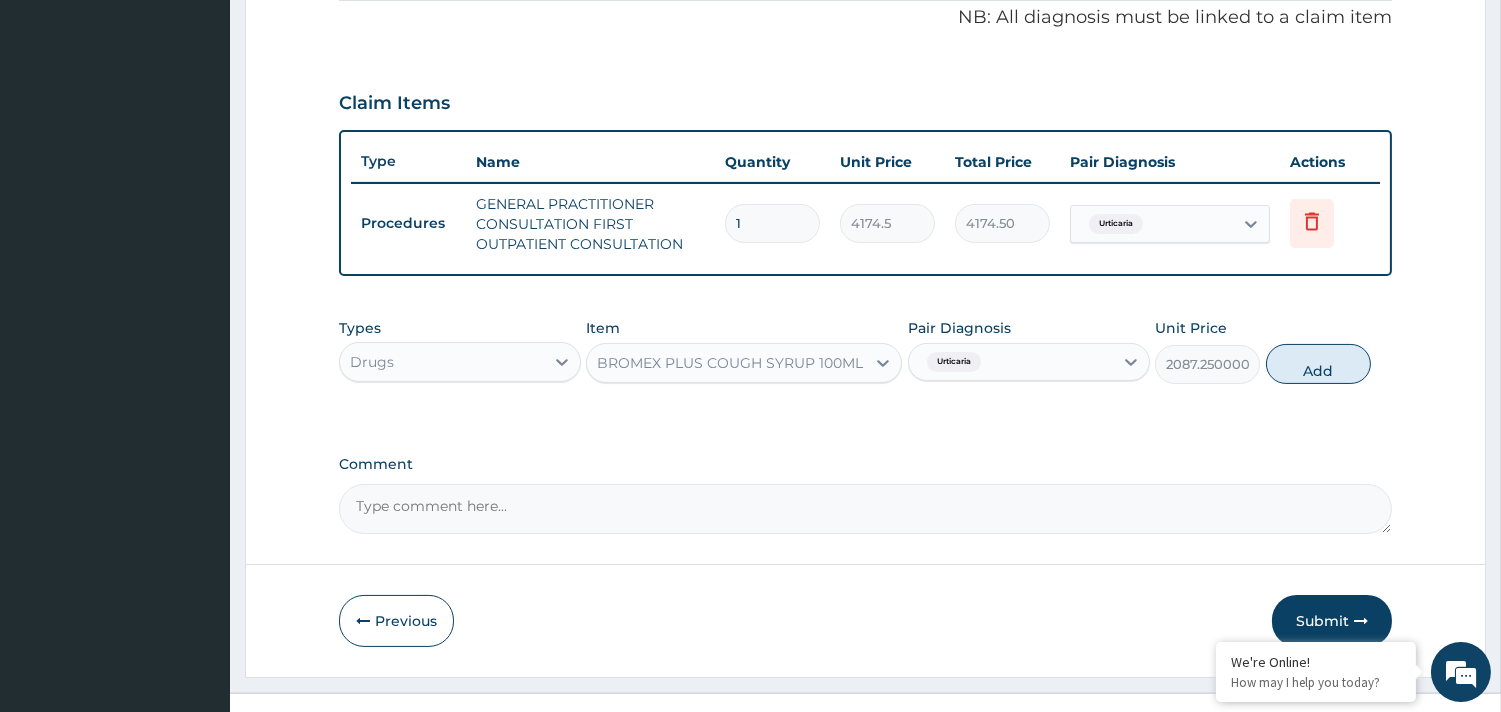 type on "0" 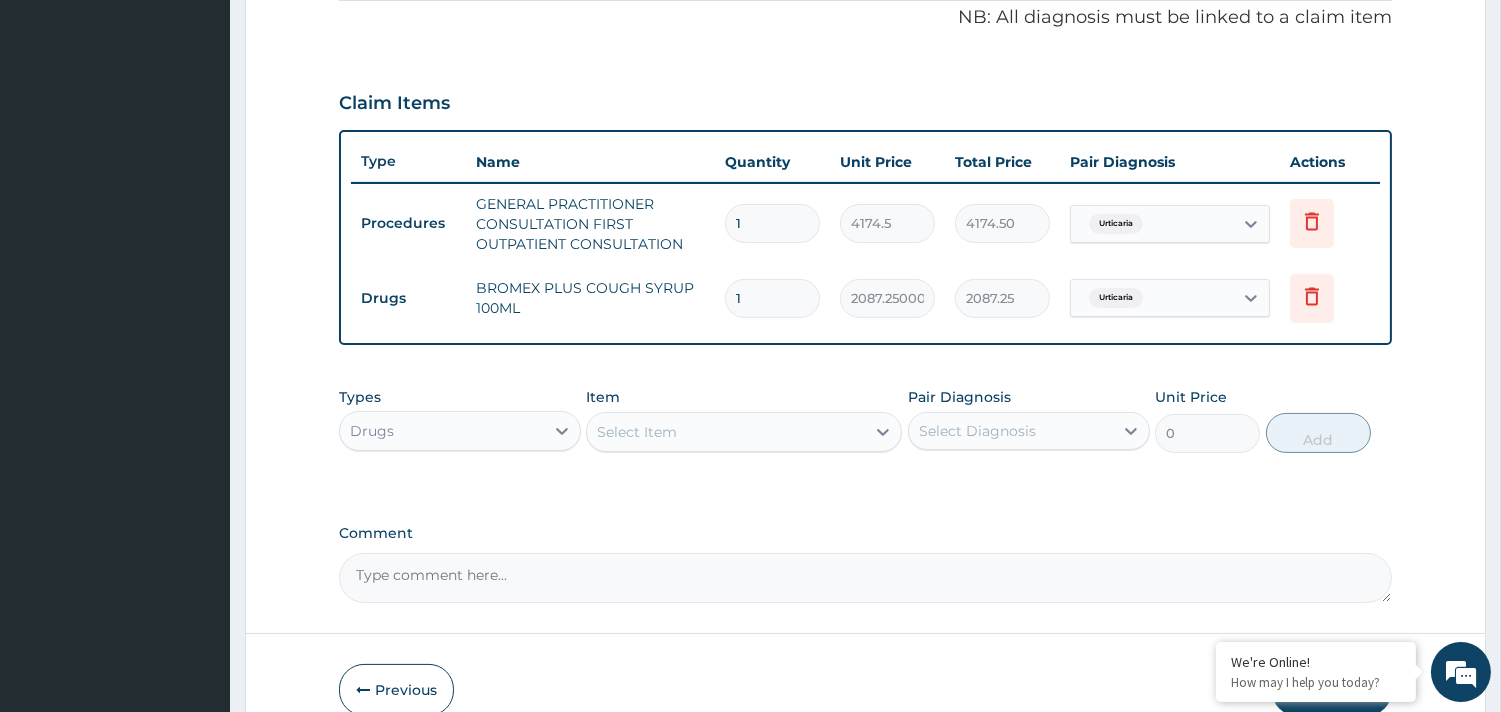 click on "Select Item" at bounding box center (637, 432) 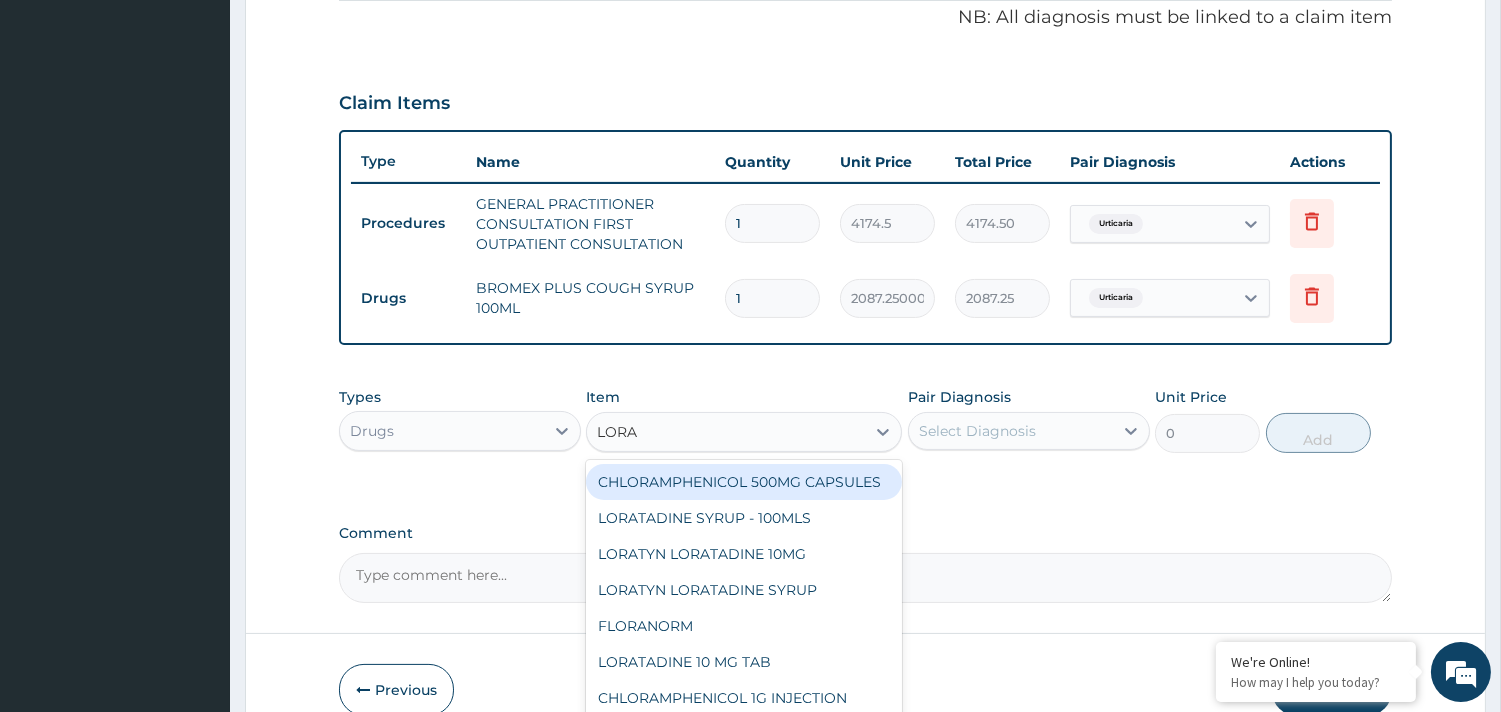 type on "LORAT" 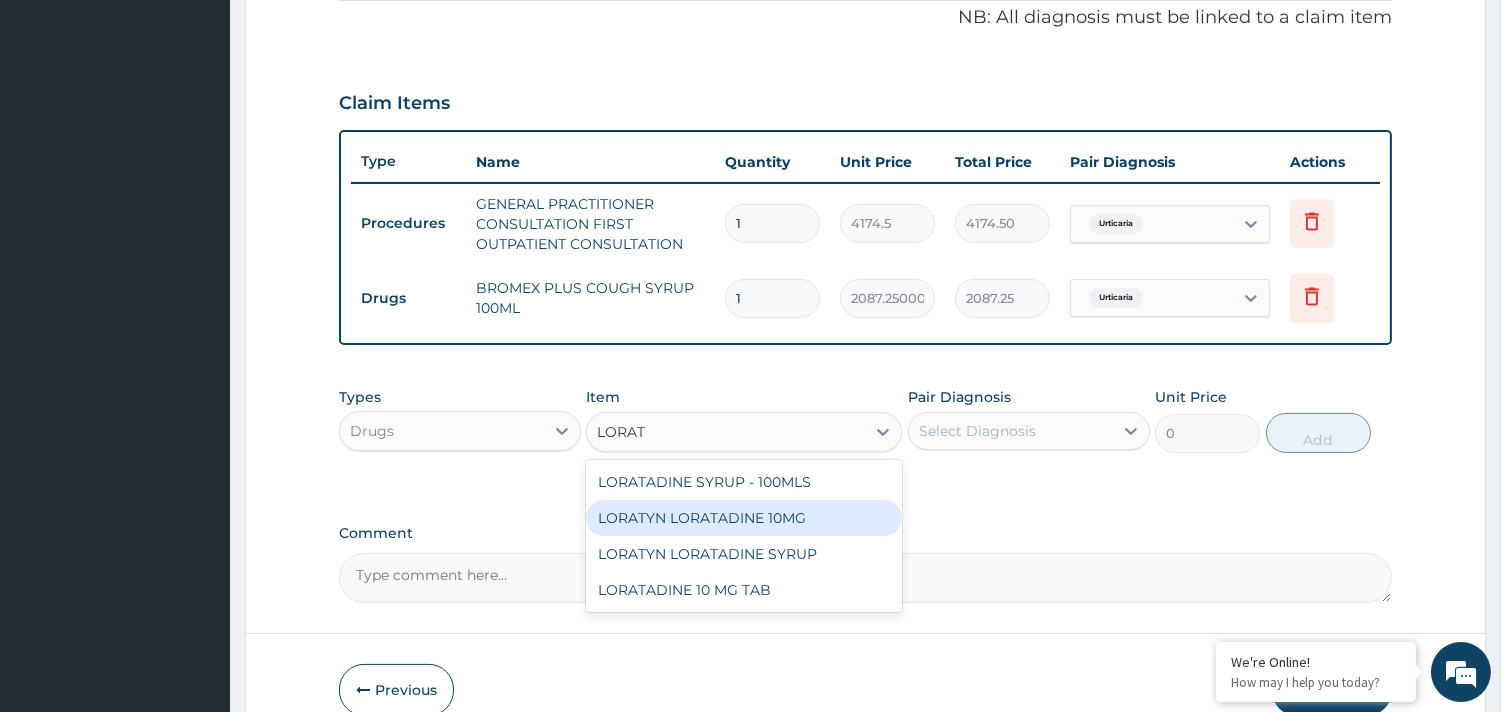 click on "LORATYN LORATADINE 10MG" at bounding box center (744, 518) 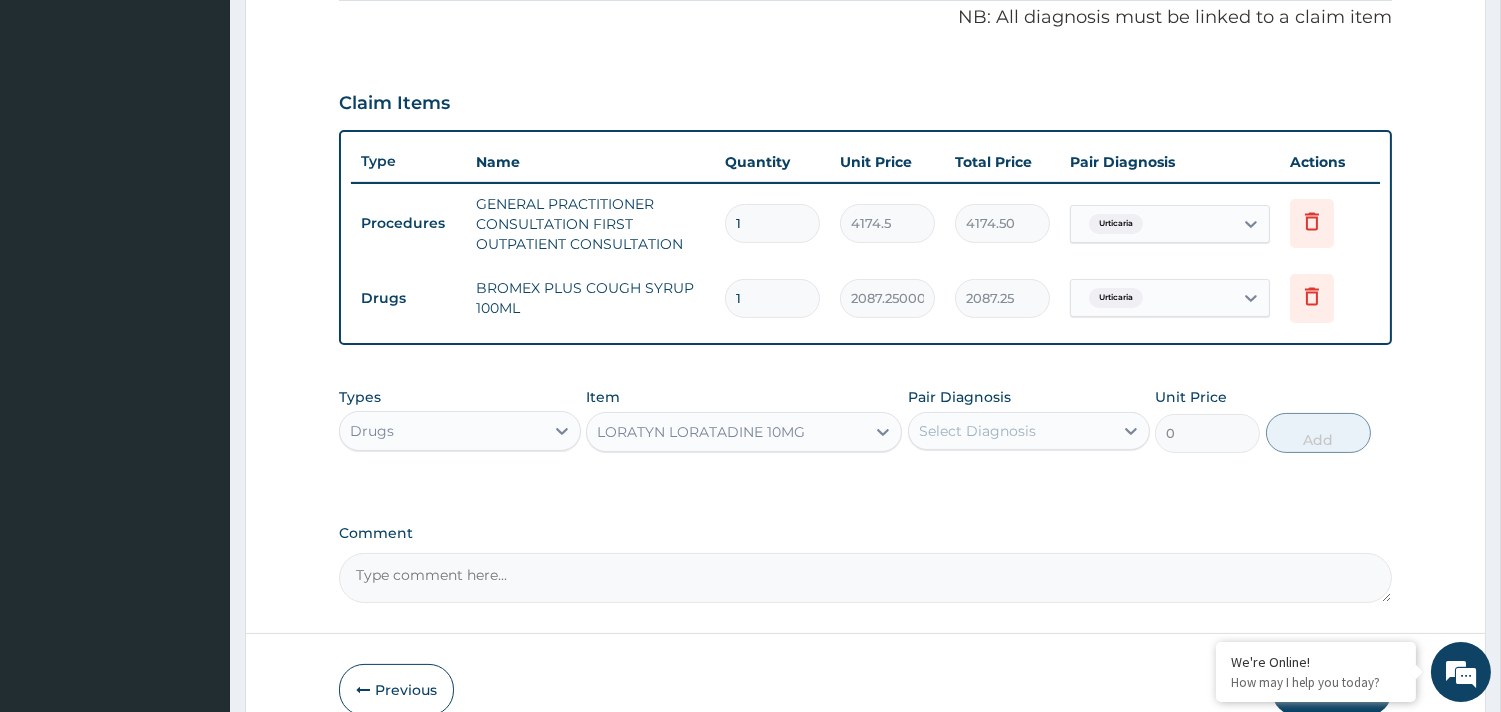 type 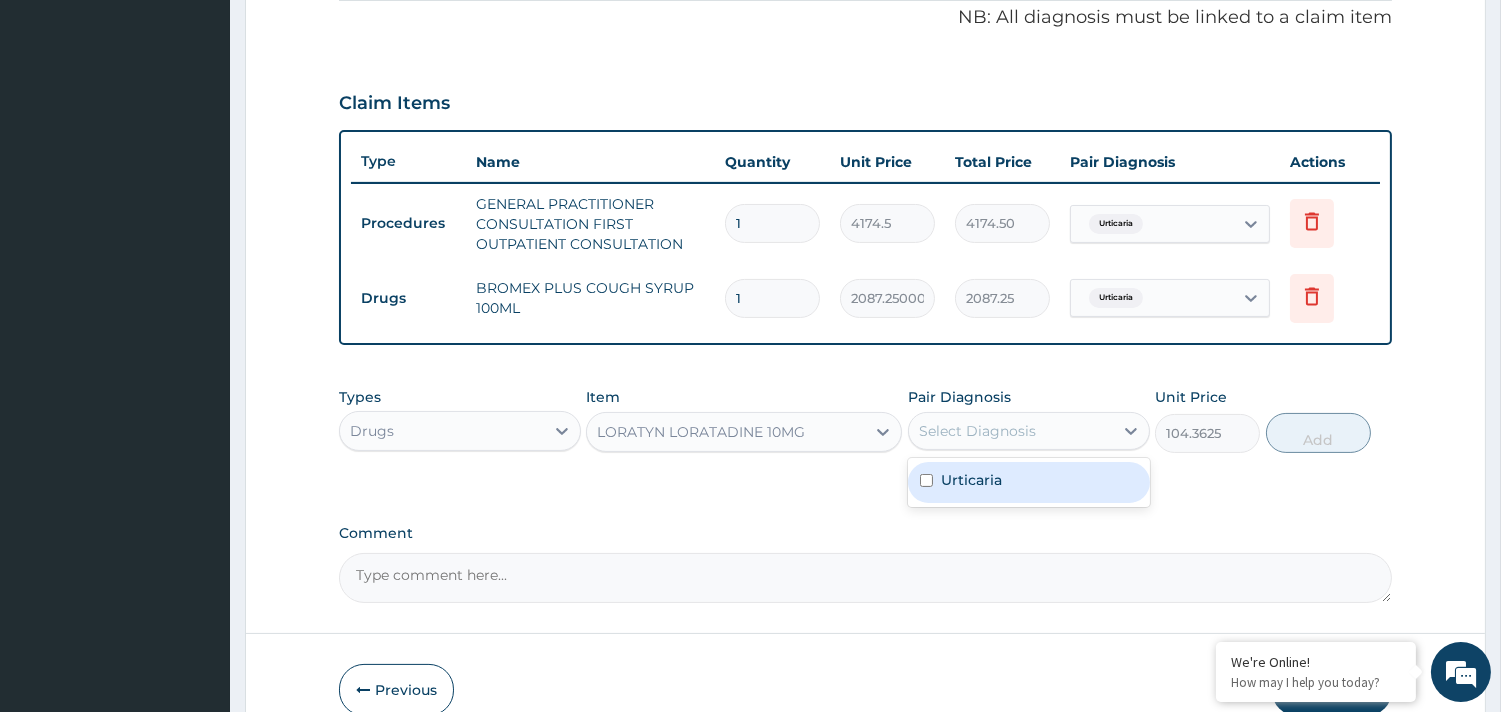 click on "Select Diagnosis" at bounding box center [977, 431] 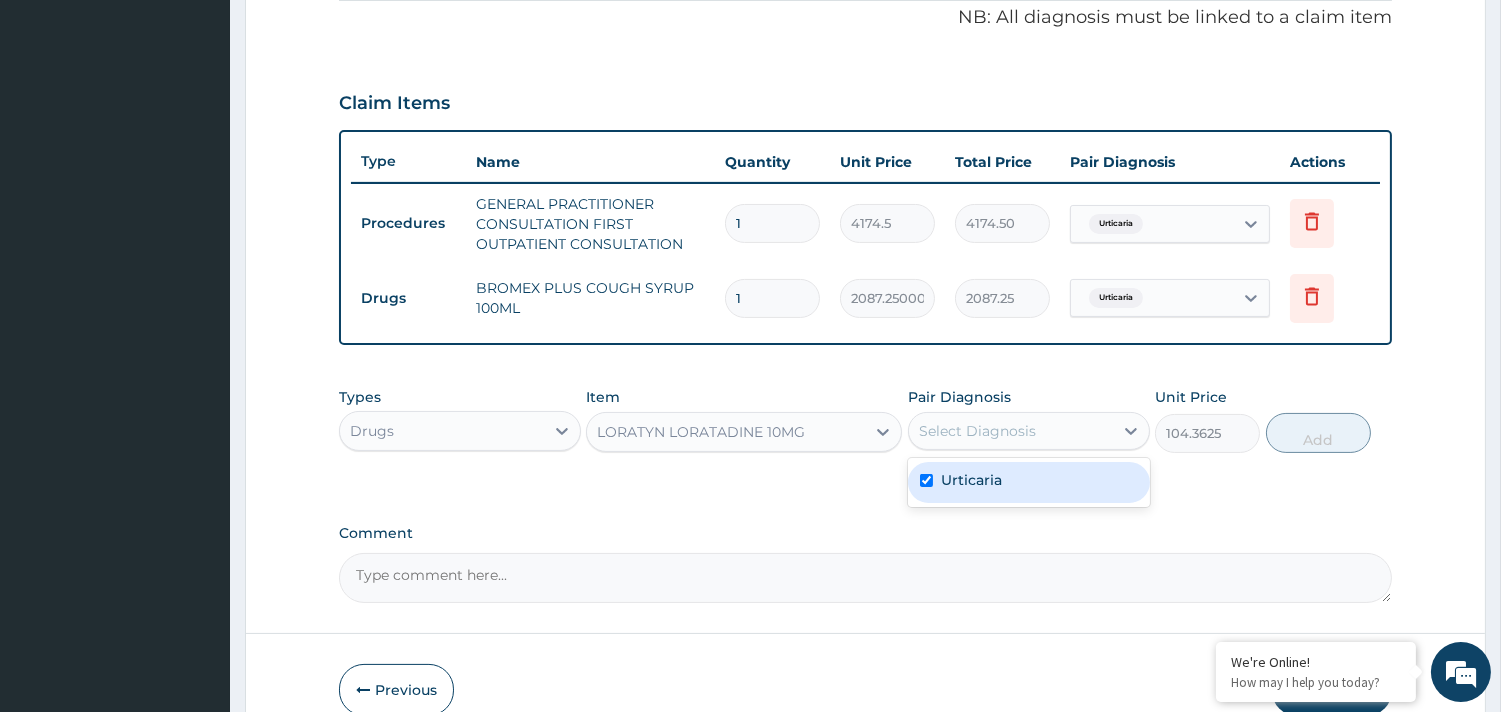 checkbox on "true" 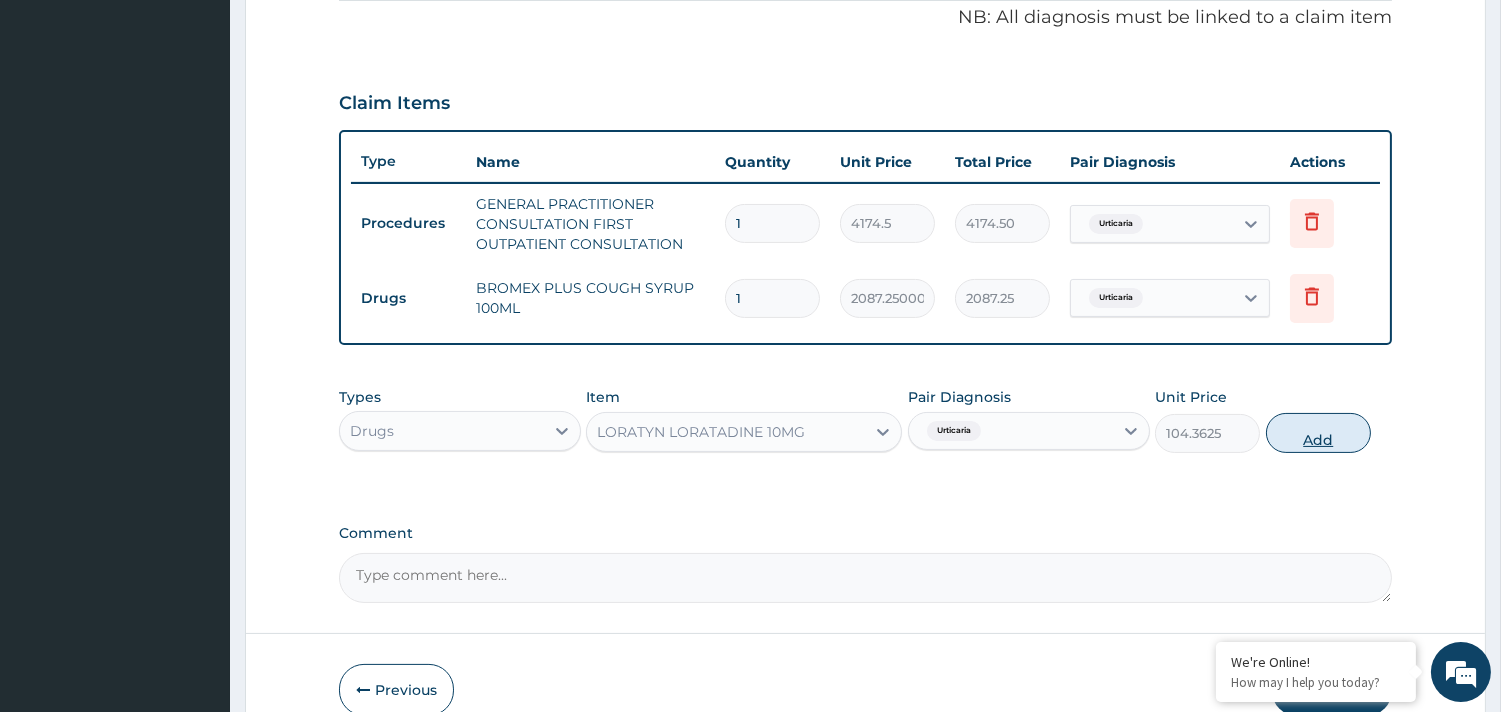 click on "Add" at bounding box center (1318, 433) 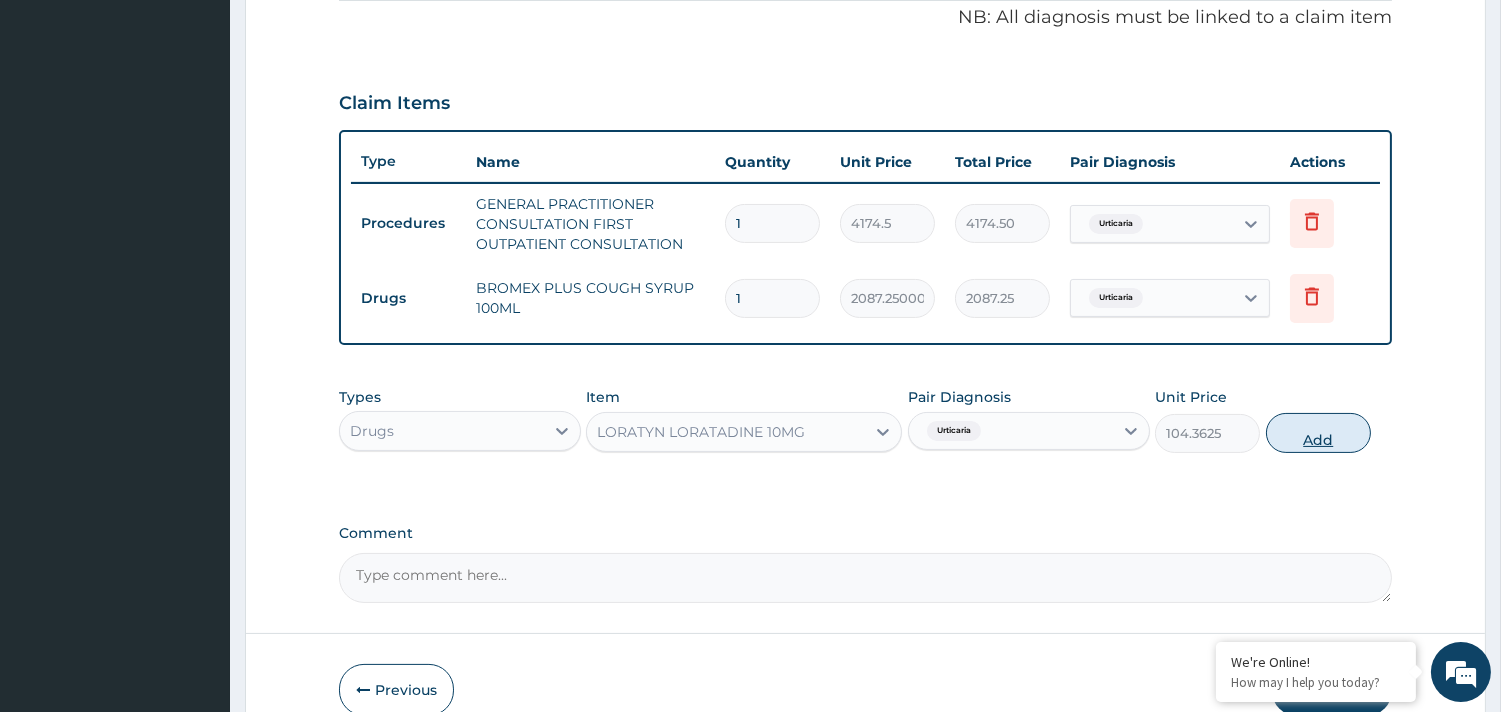 type on "0" 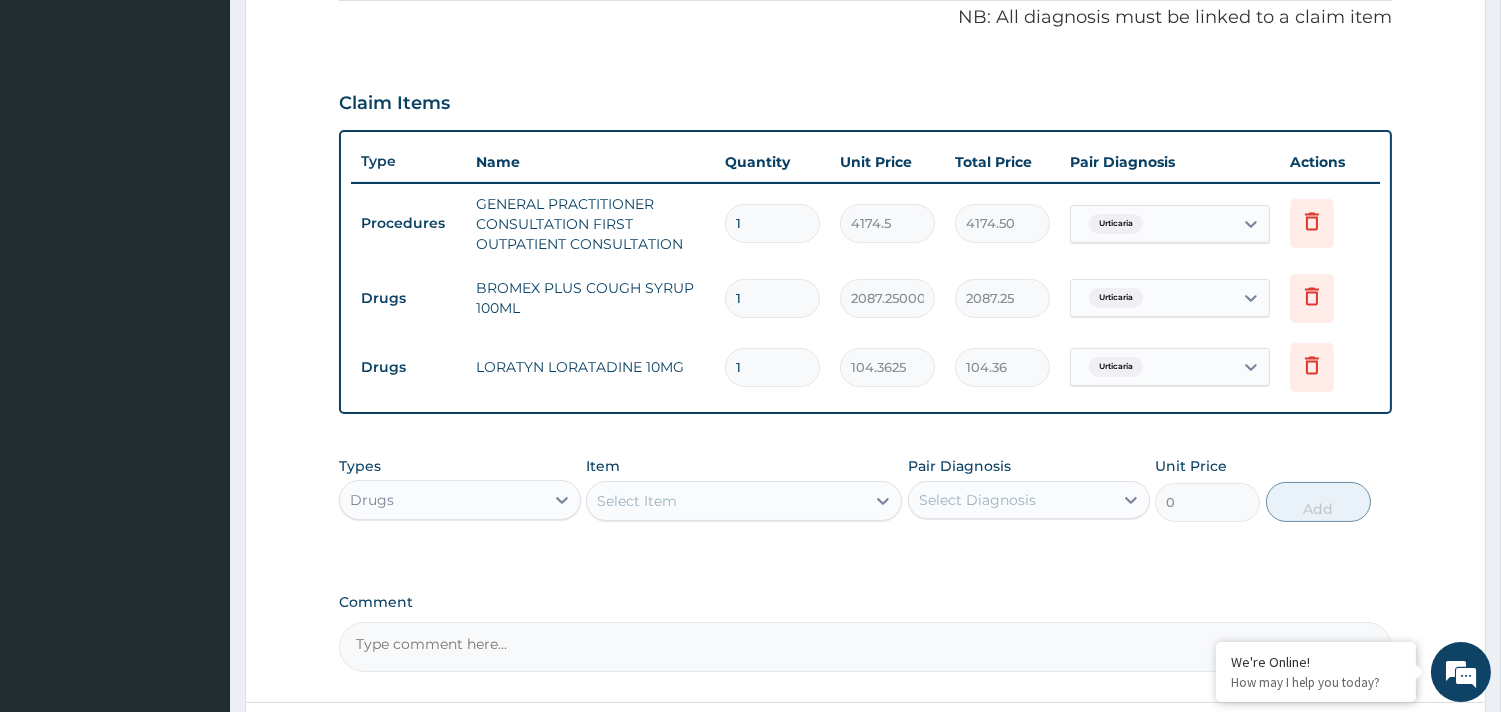 type 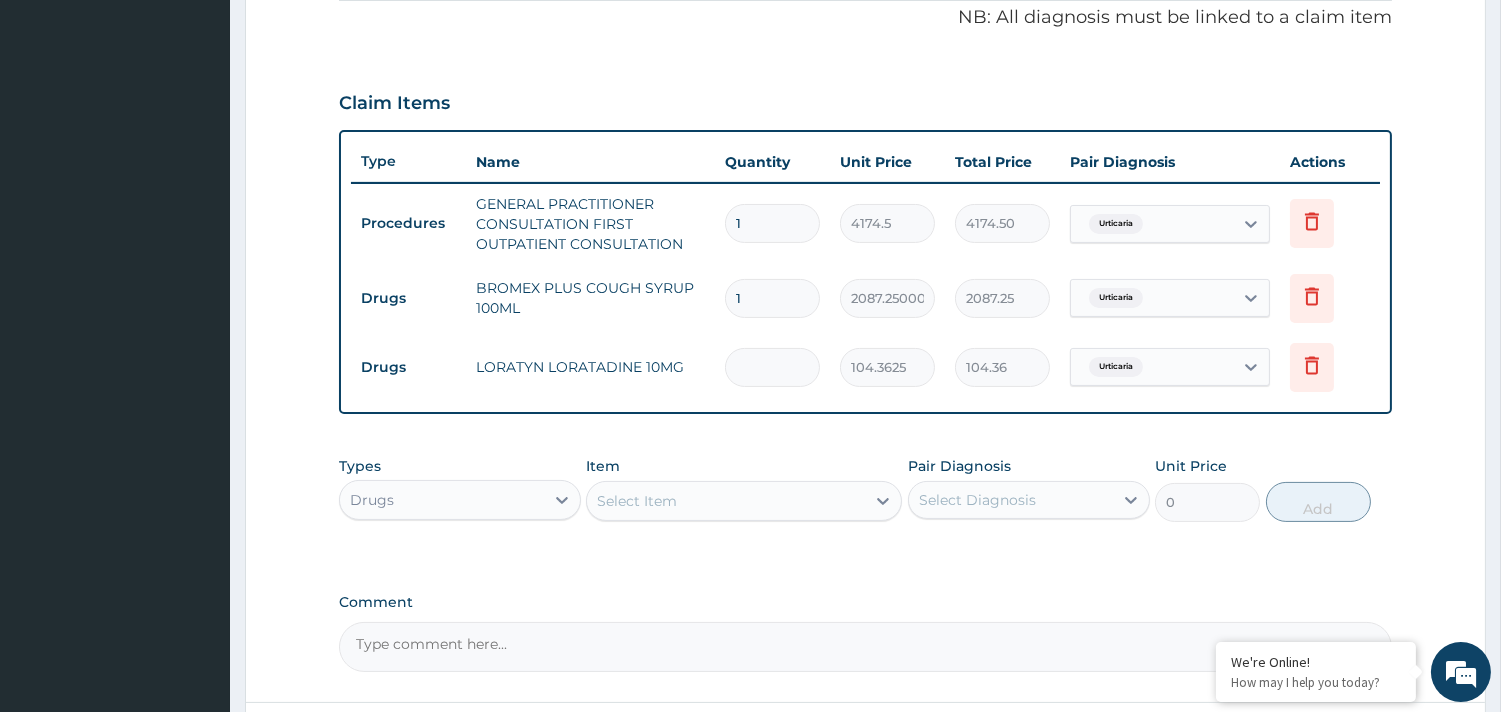 type on "0.00" 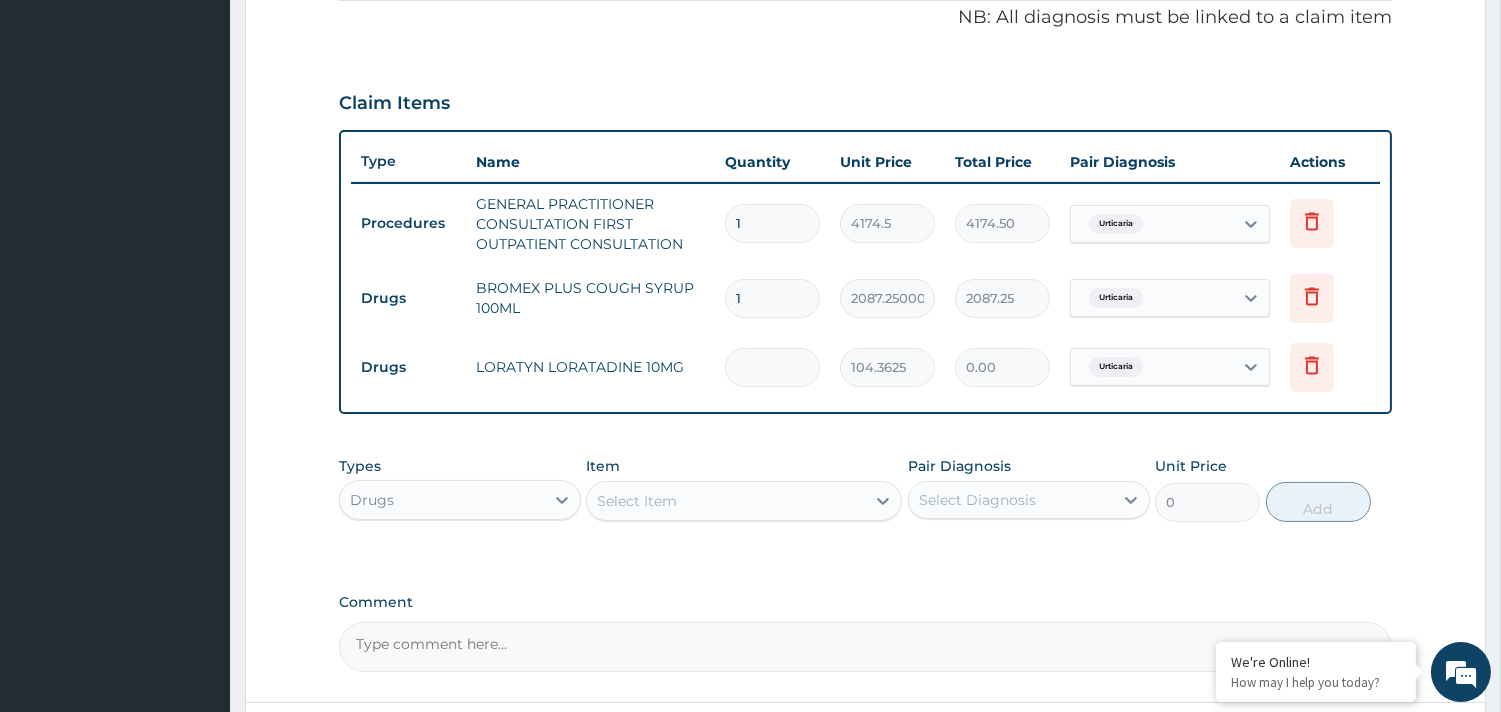 type on "5" 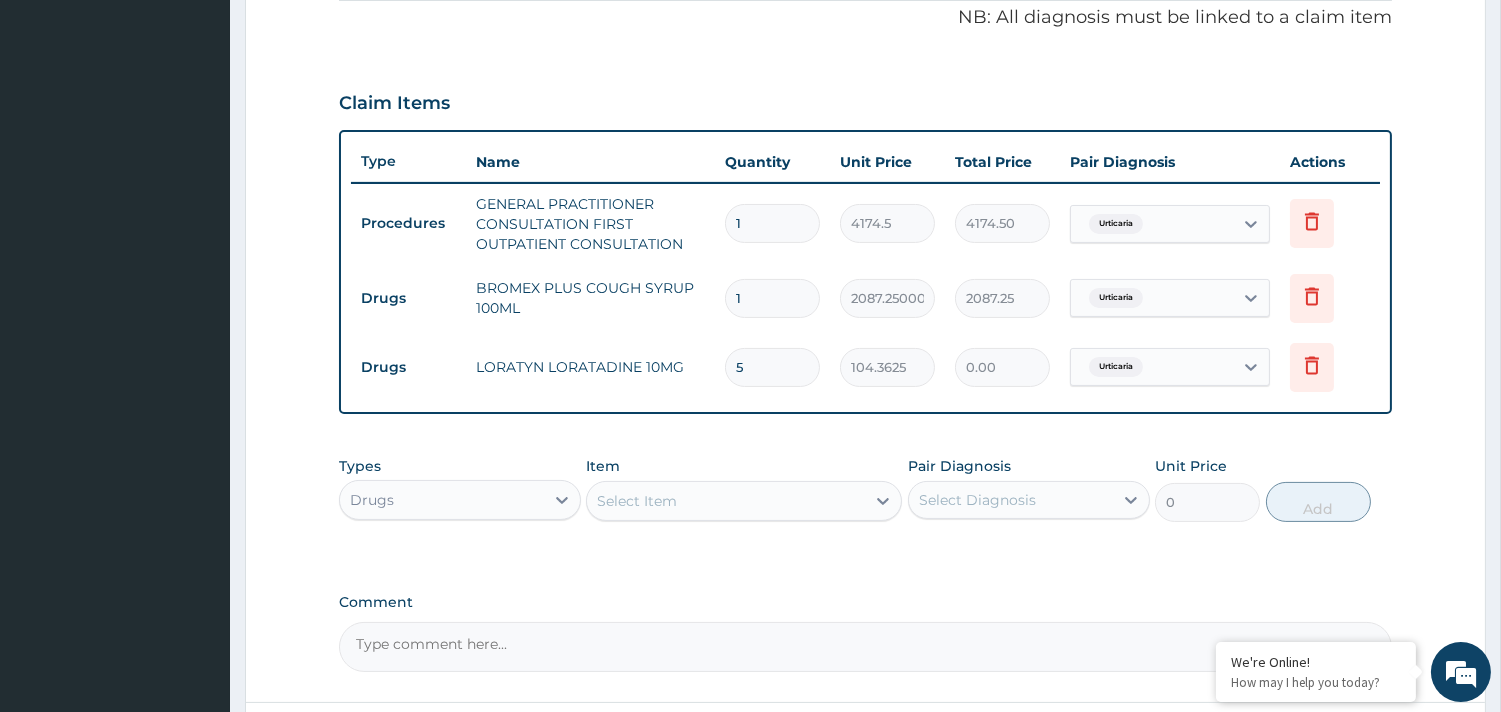type on "521.81" 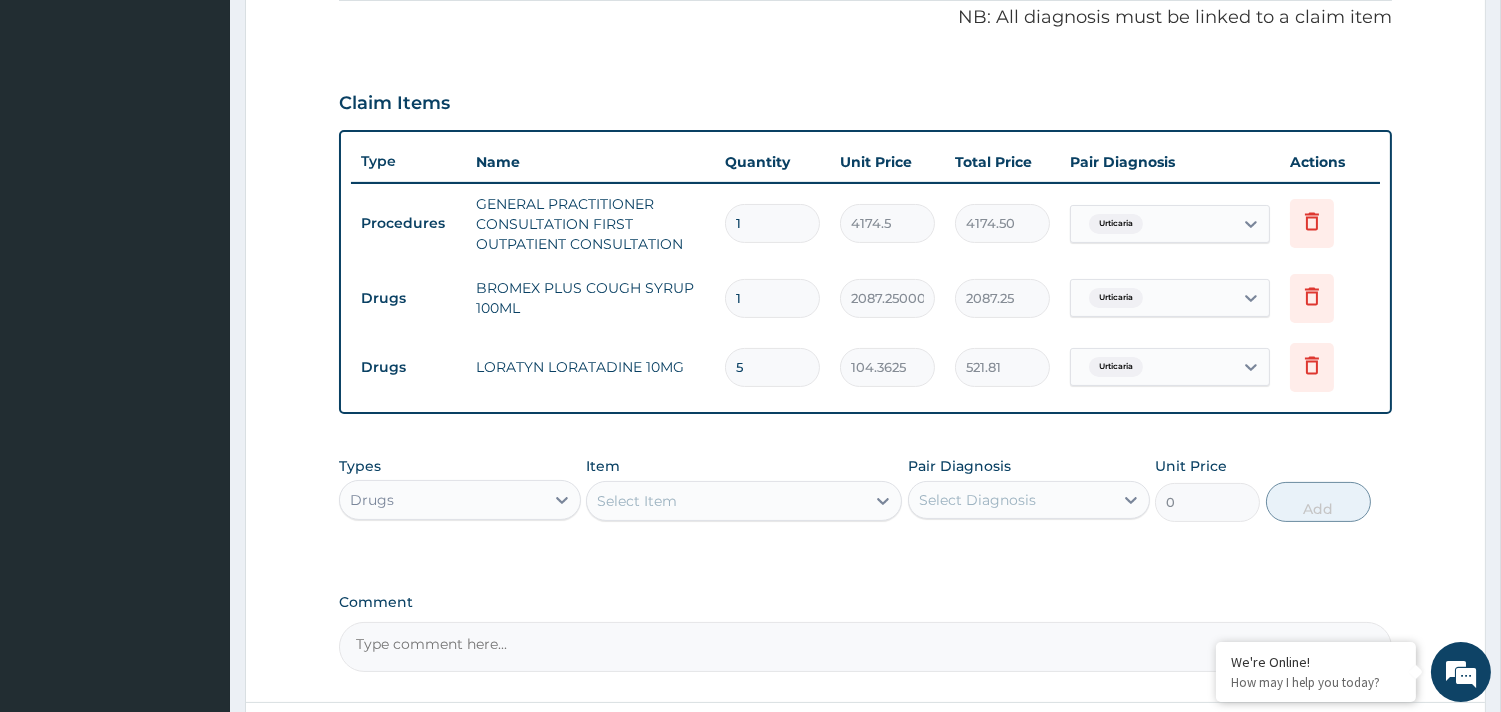 type on "5" 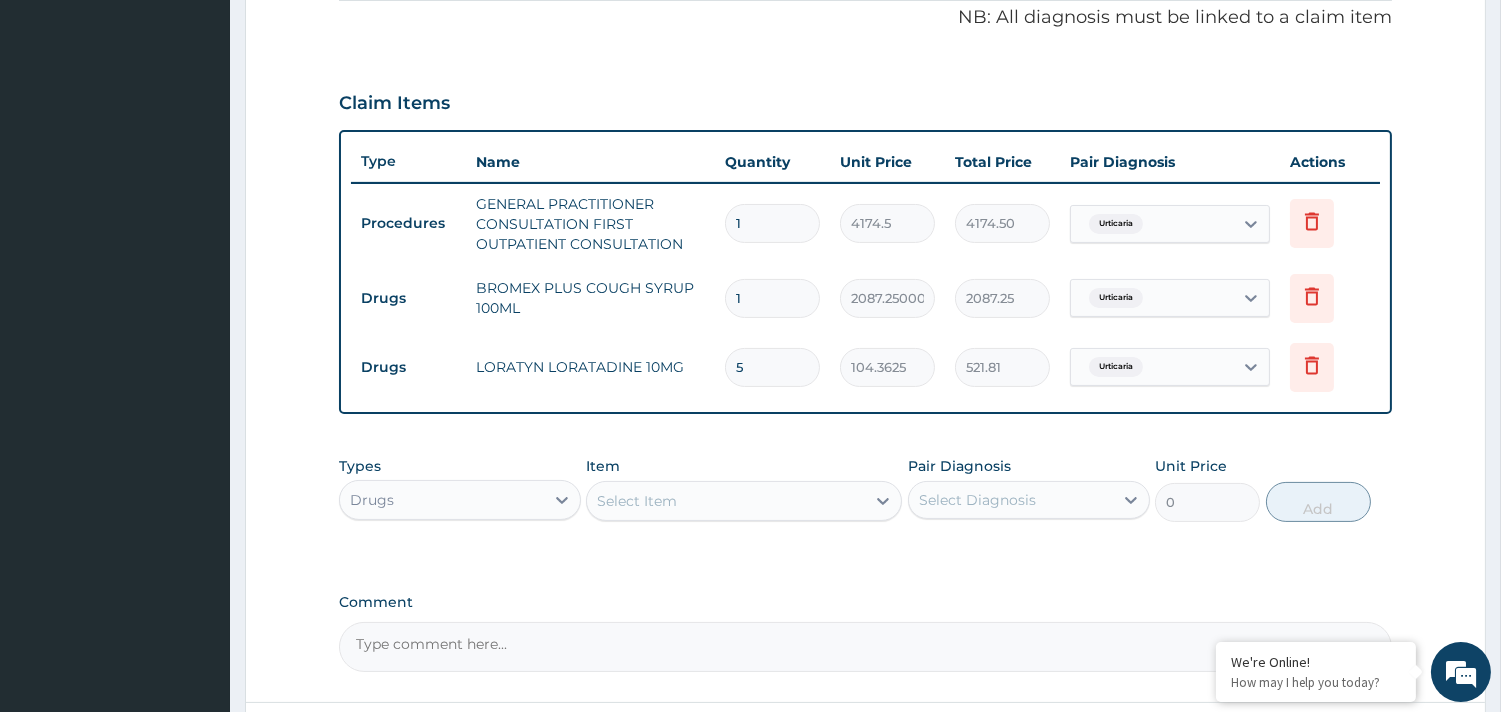 click on "Item Select Item" at bounding box center (744, 489) 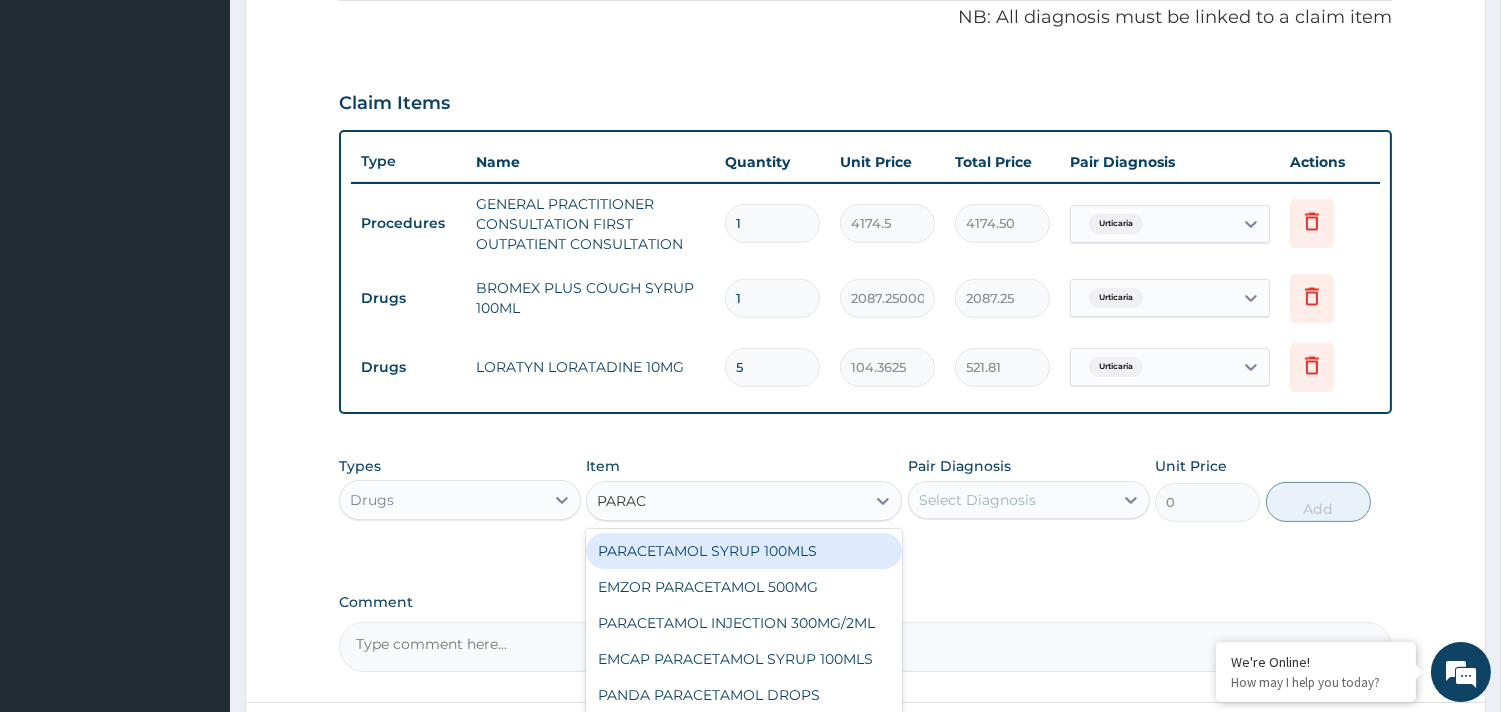 type on "PARACE" 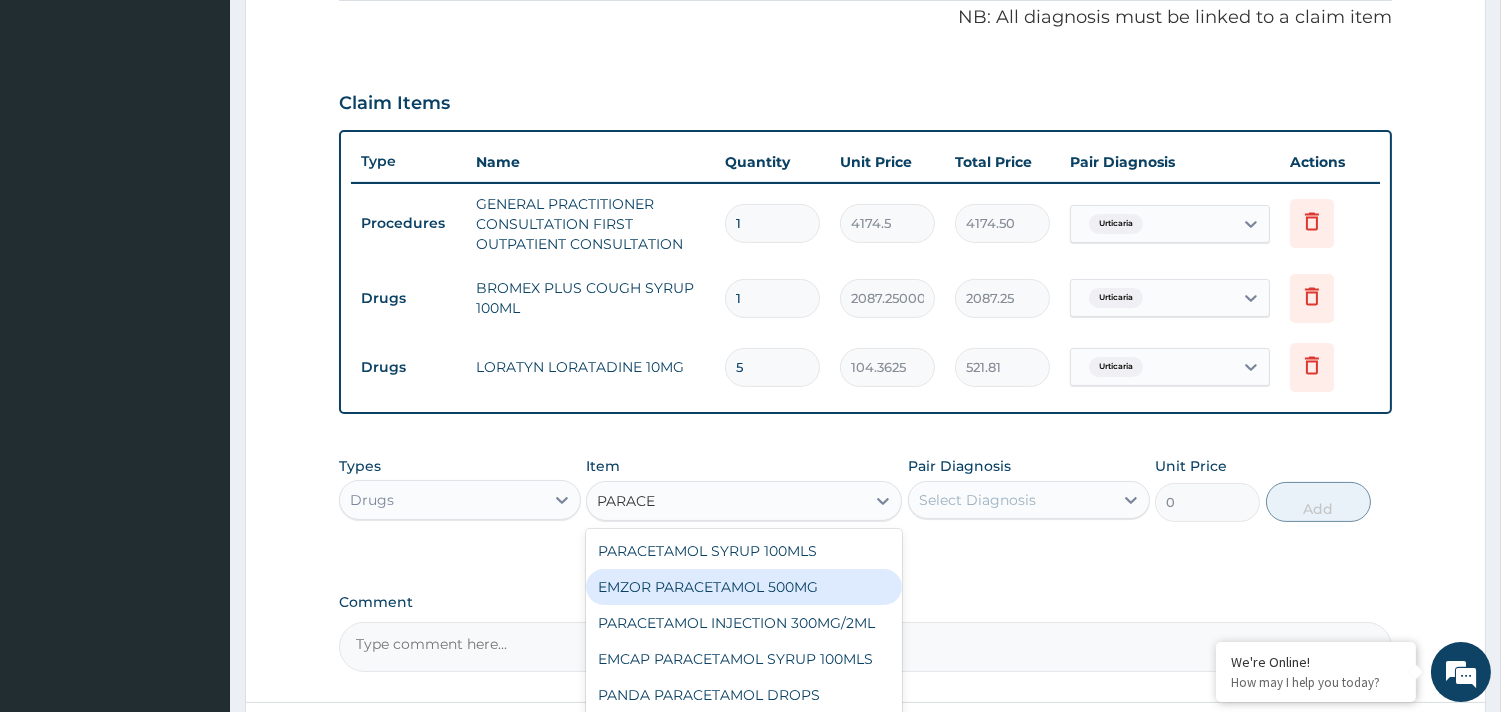 click on "EMZOR PARACETAMOL 500MG" at bounding box center [744, 587] 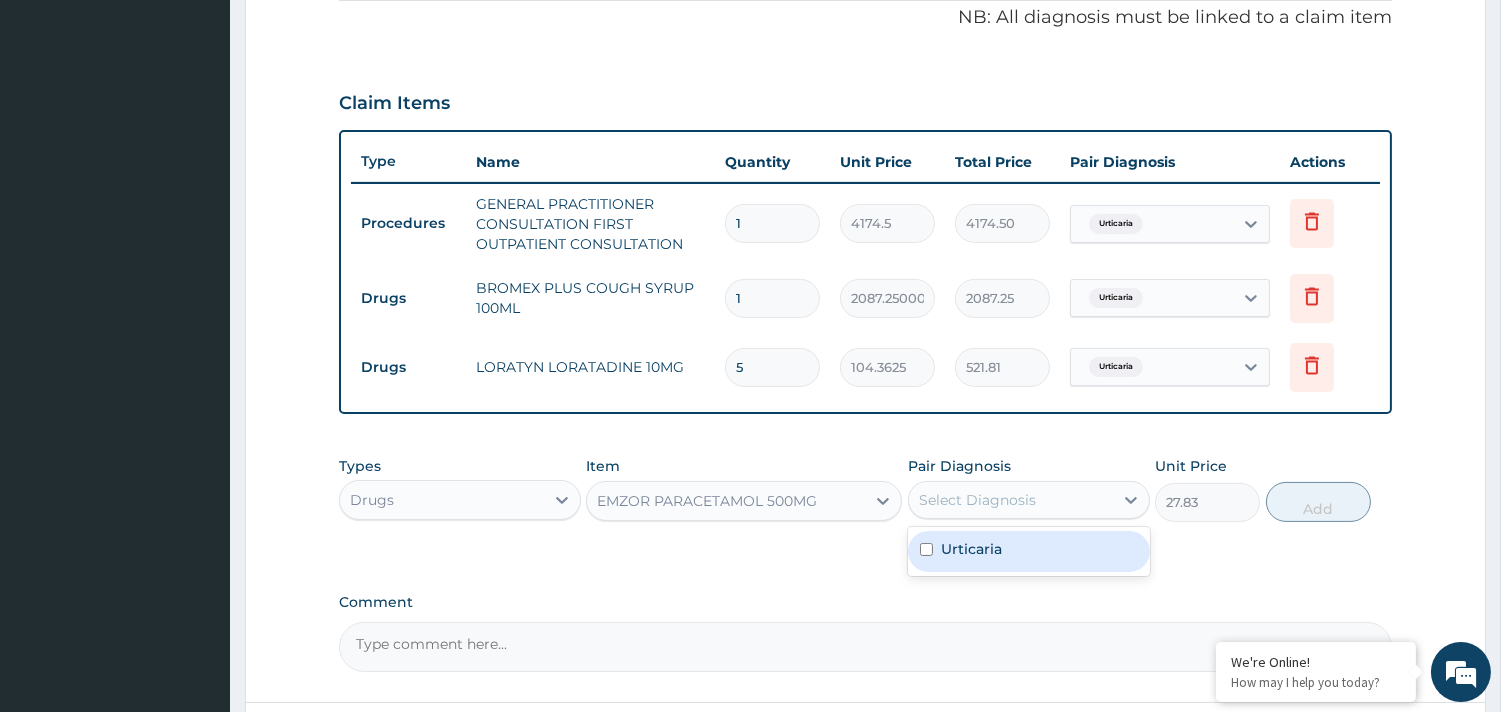 click on "Select Diagnosis" at bounding box center (977, 500) 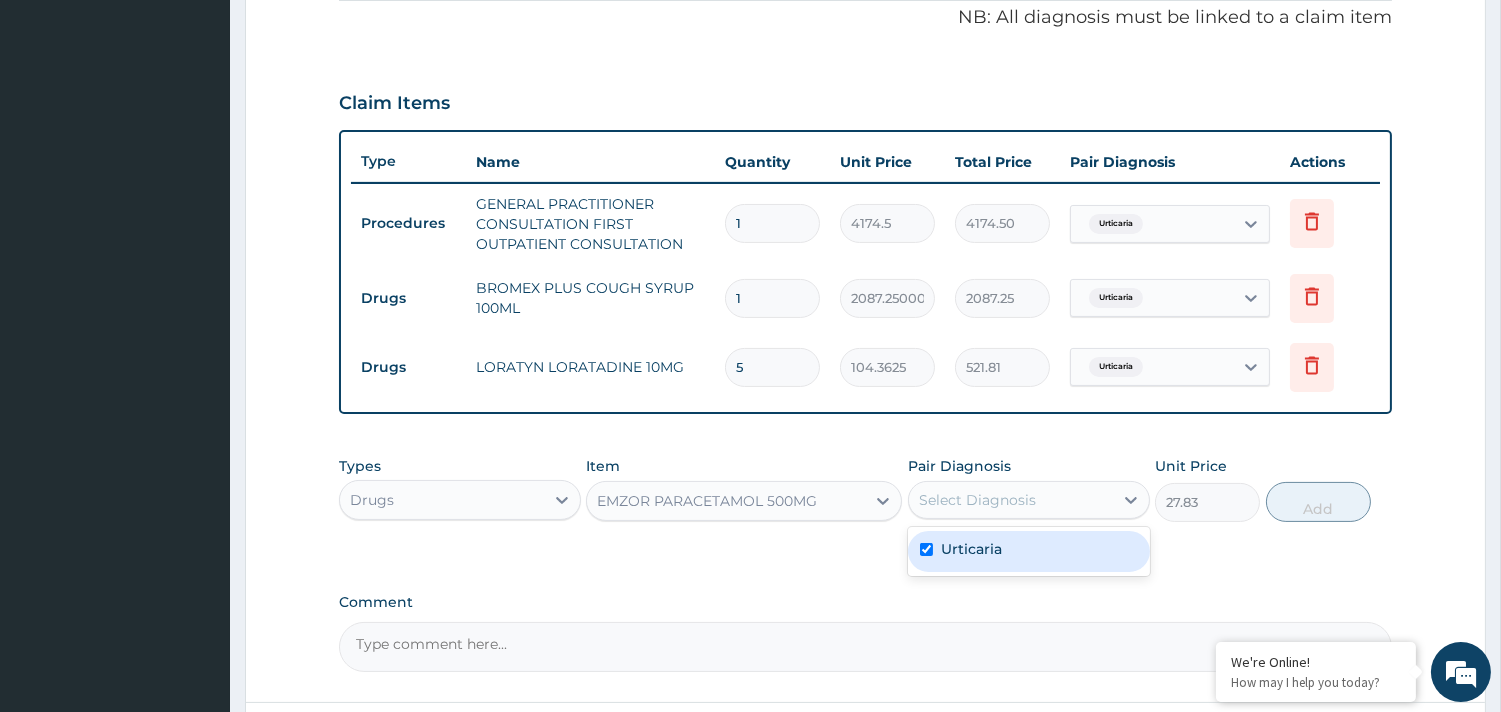 checkbox on "true" 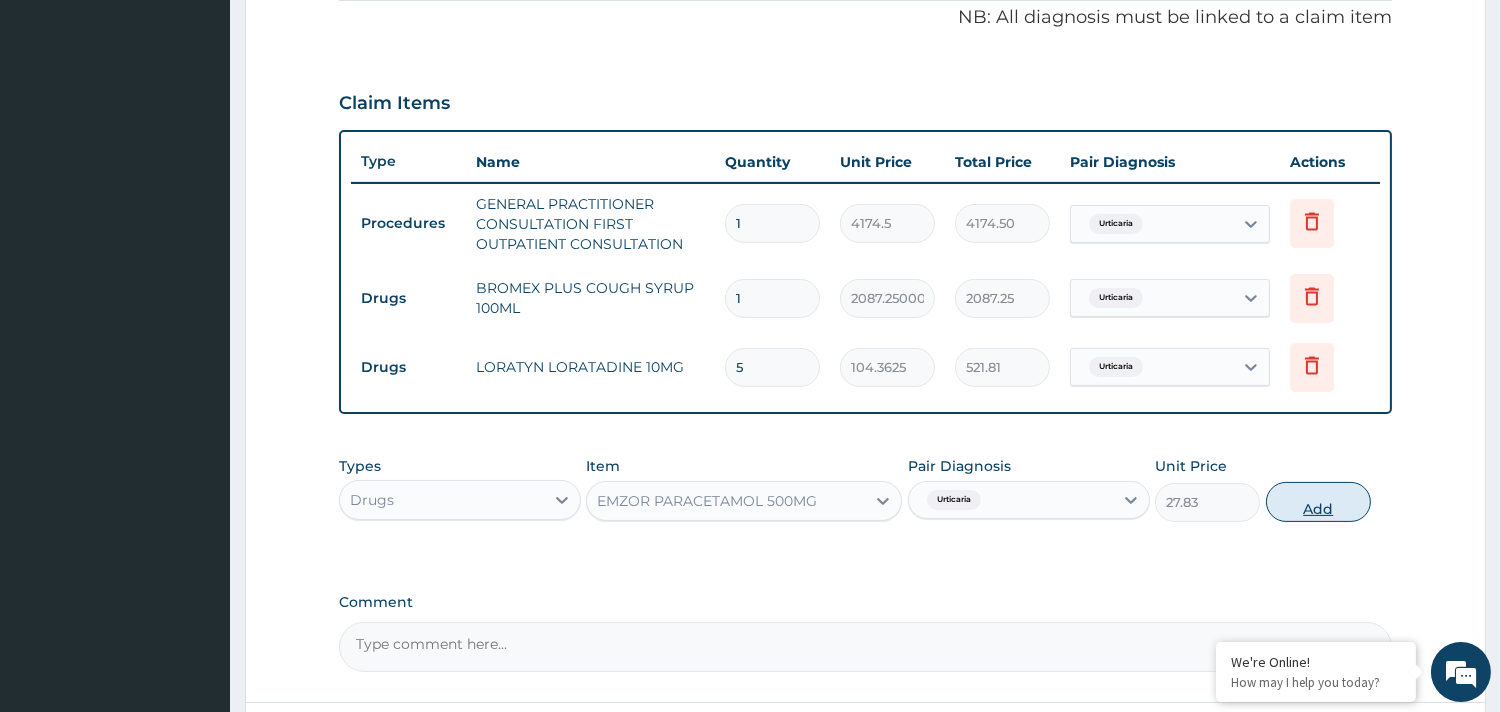 click on "Add" at bounding box center (1318, 502) 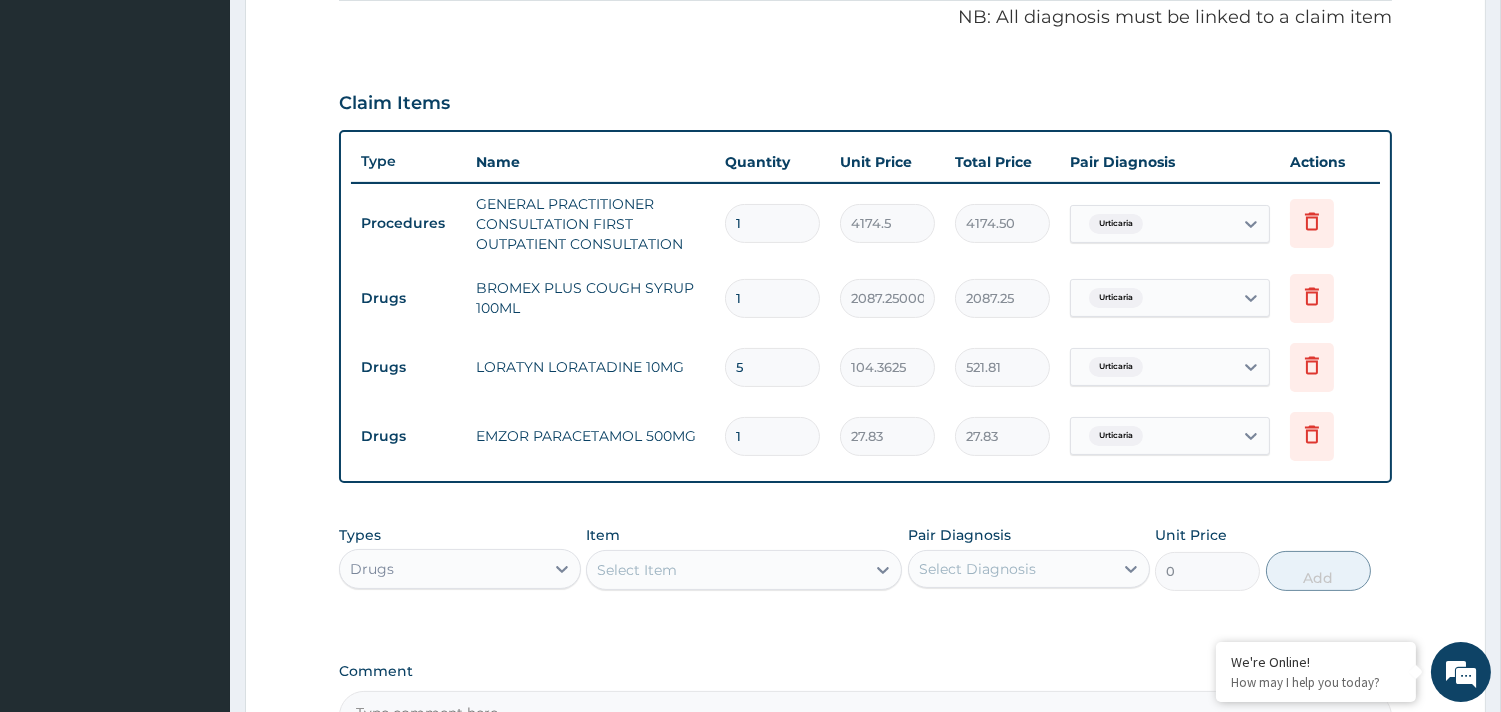 type 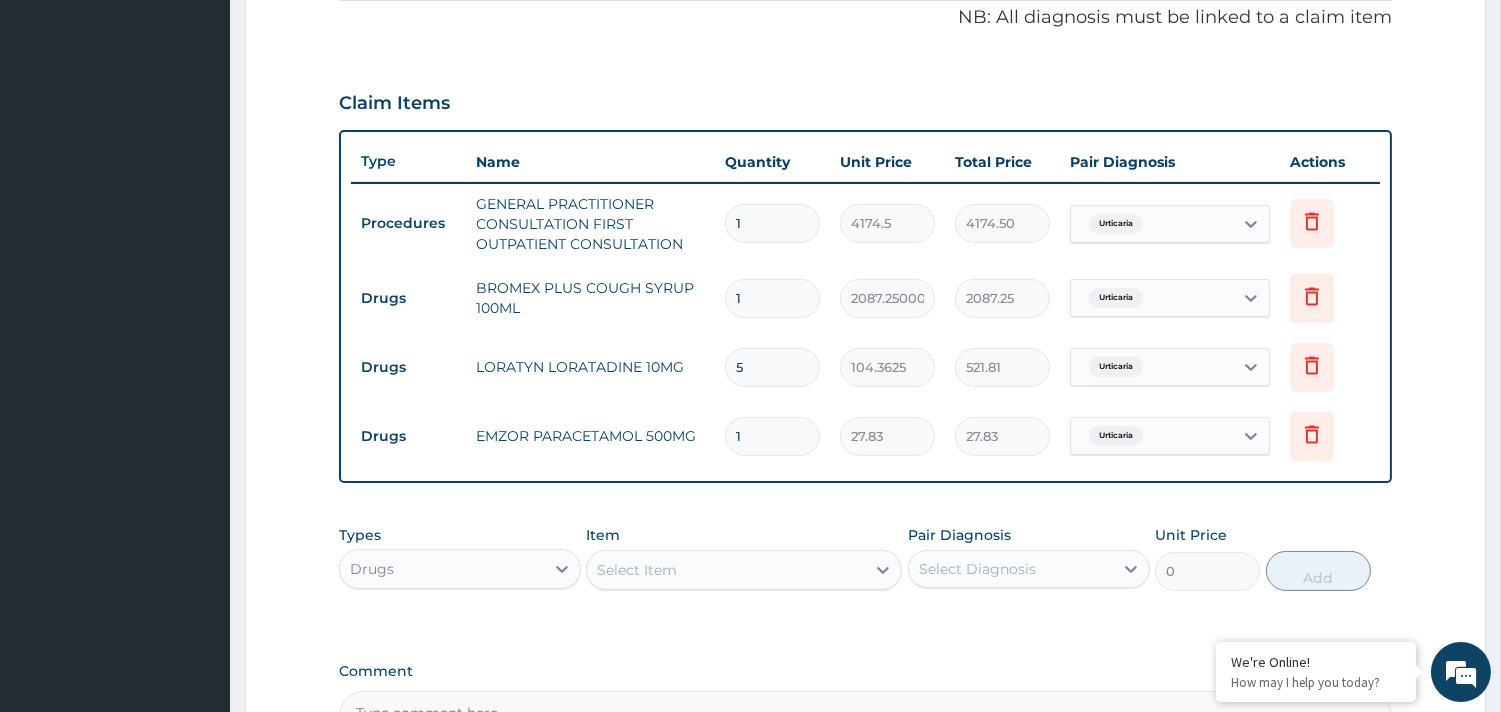 type on "0.00" 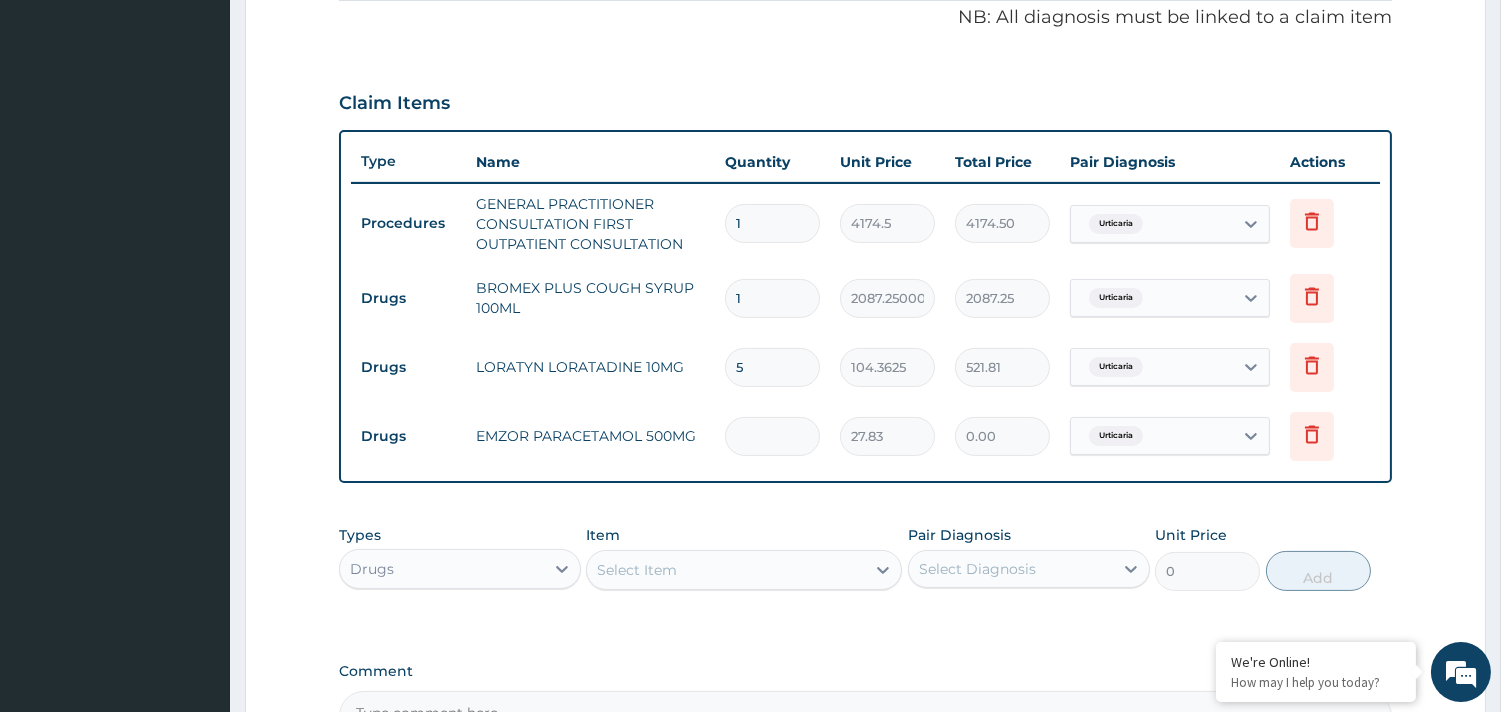 type on "2" 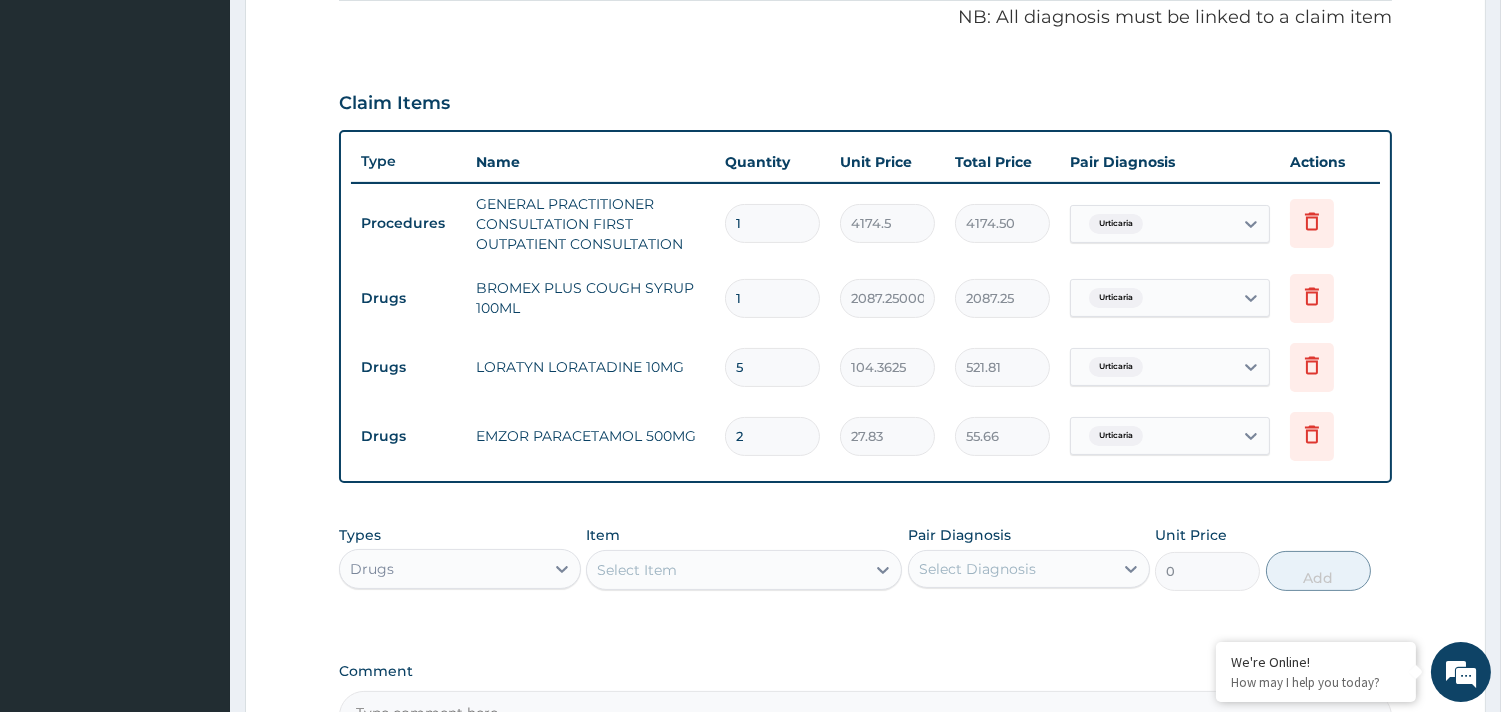 type on "20" 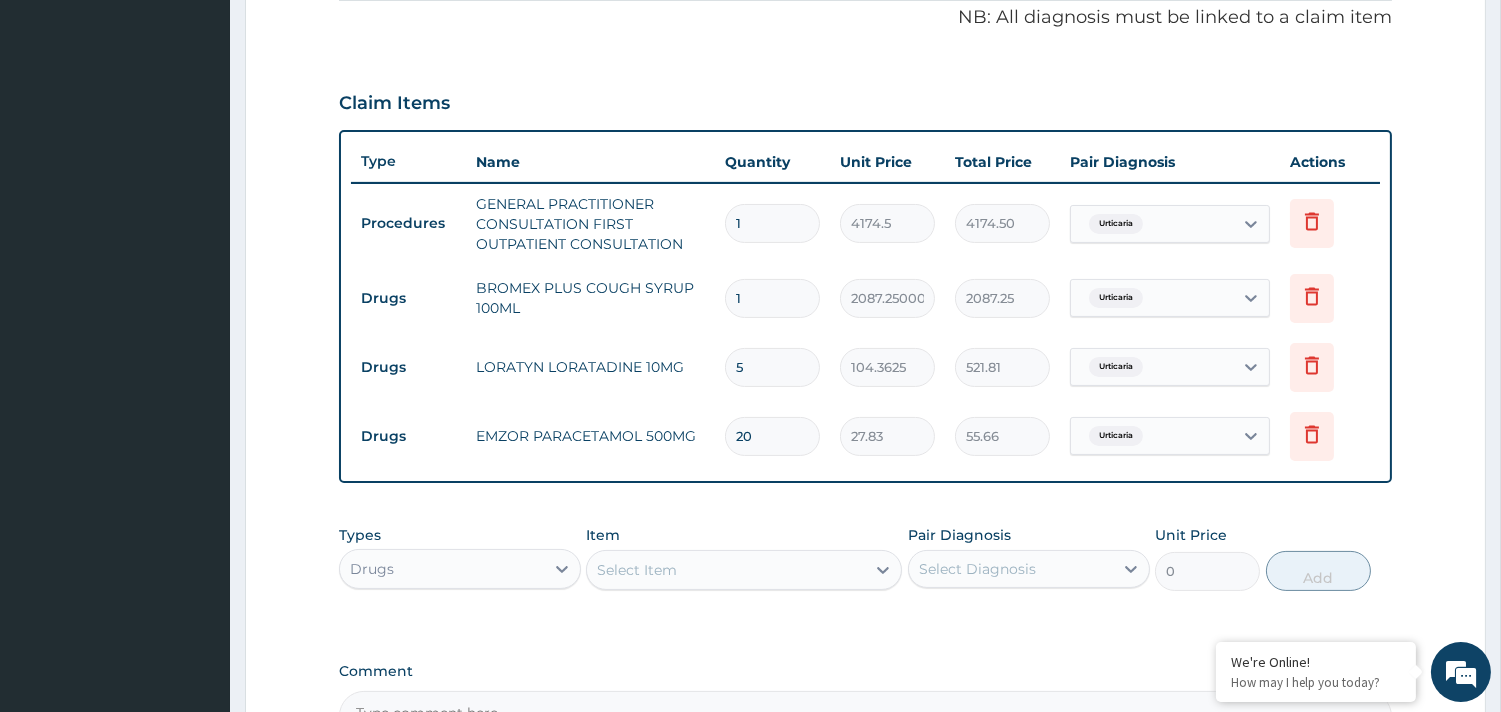 type on "556.60" 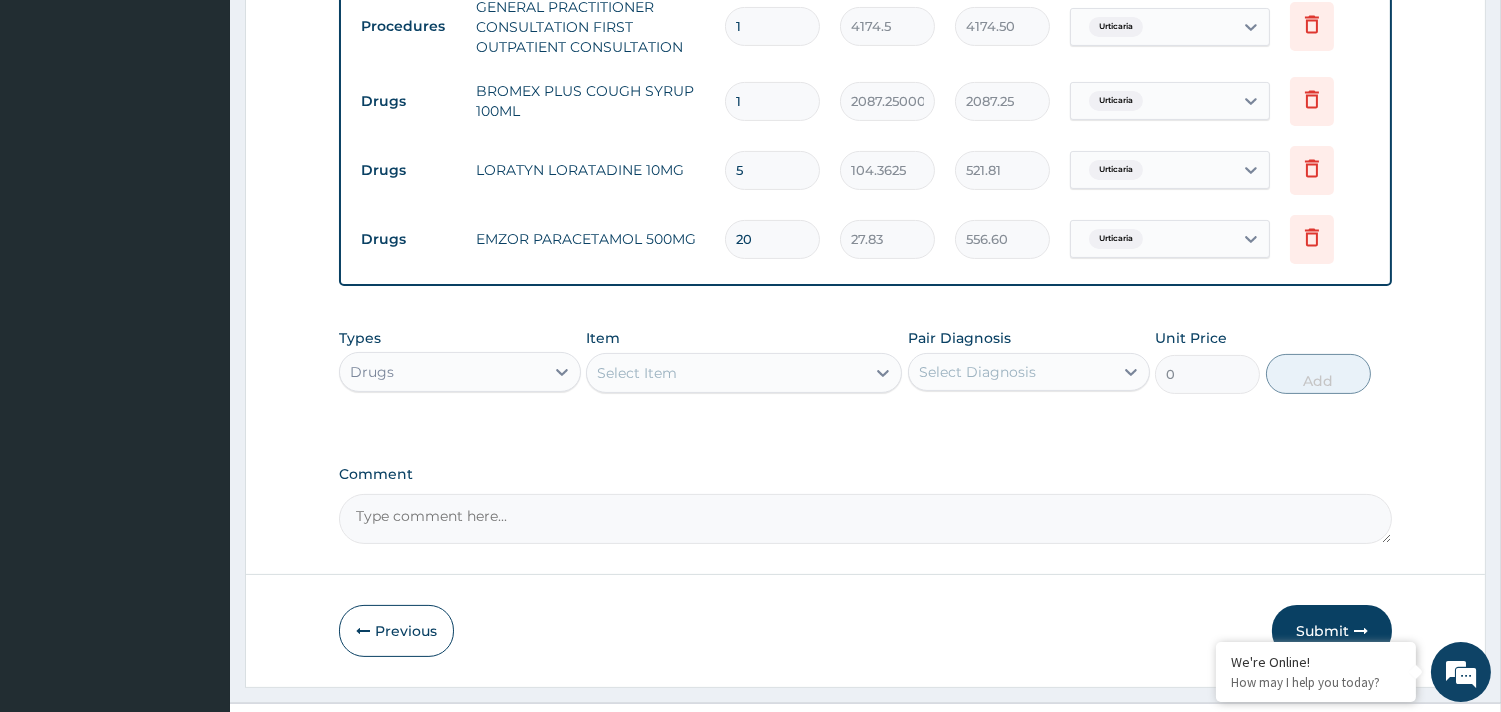 scroll, scrollTop: 852, scrollLeft: 0, axis: vertical 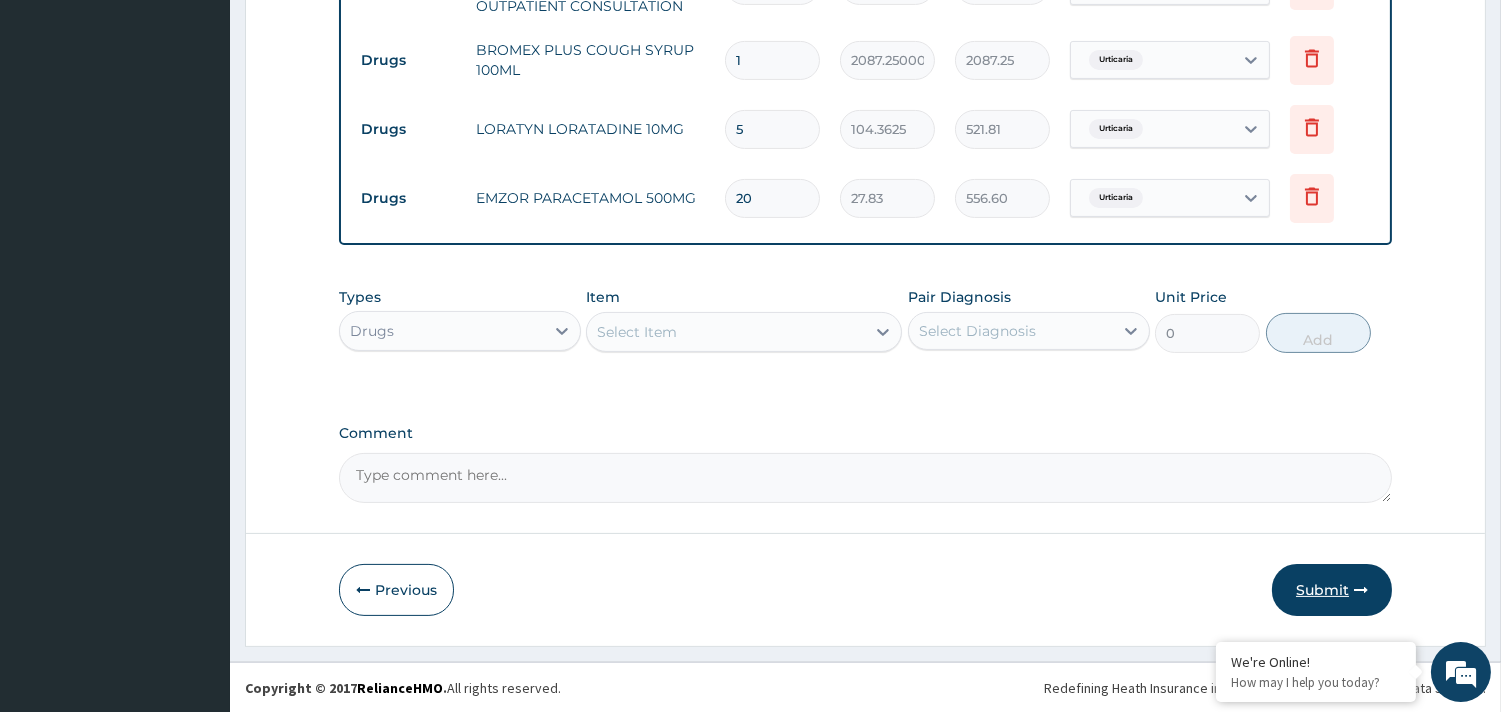 type on "20" 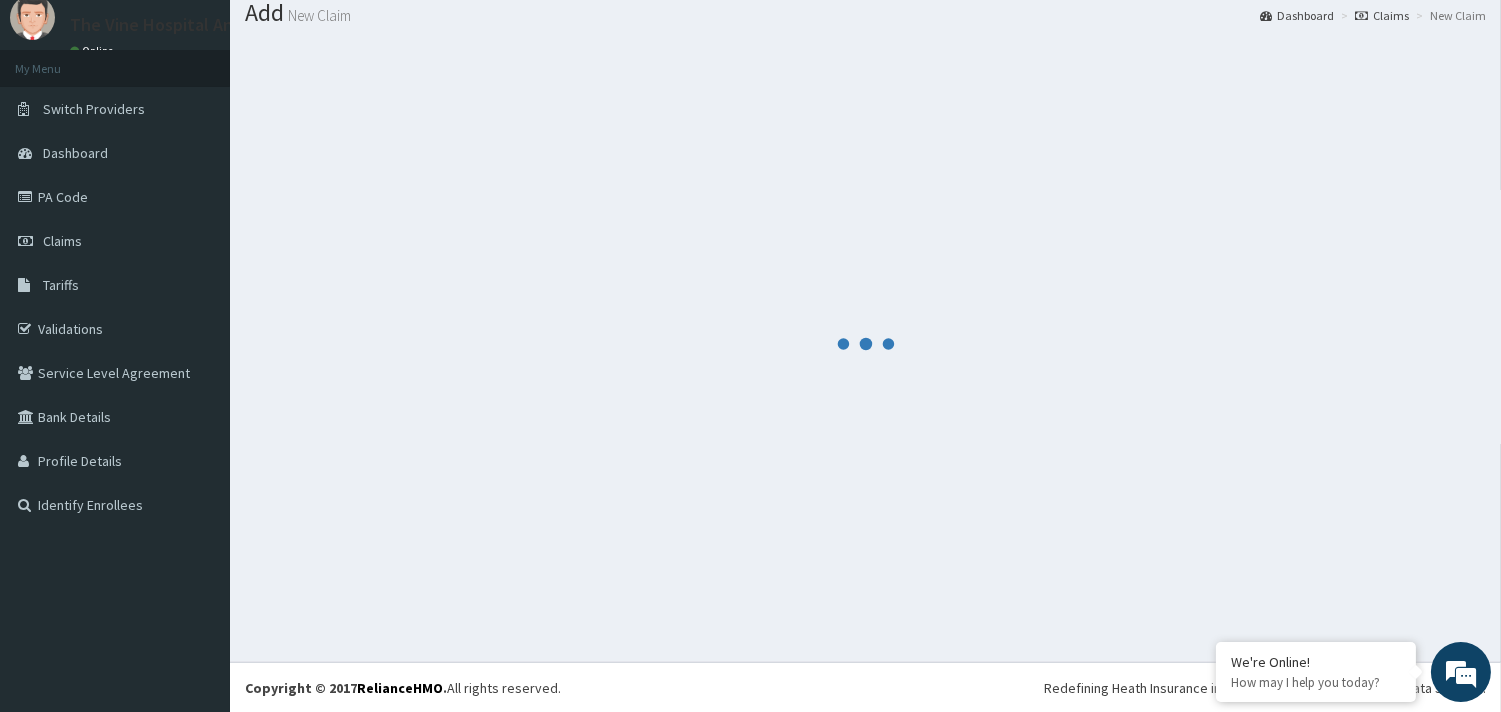 scroll, scrollTop: 852, scrollLeft: 0, axis: vertical 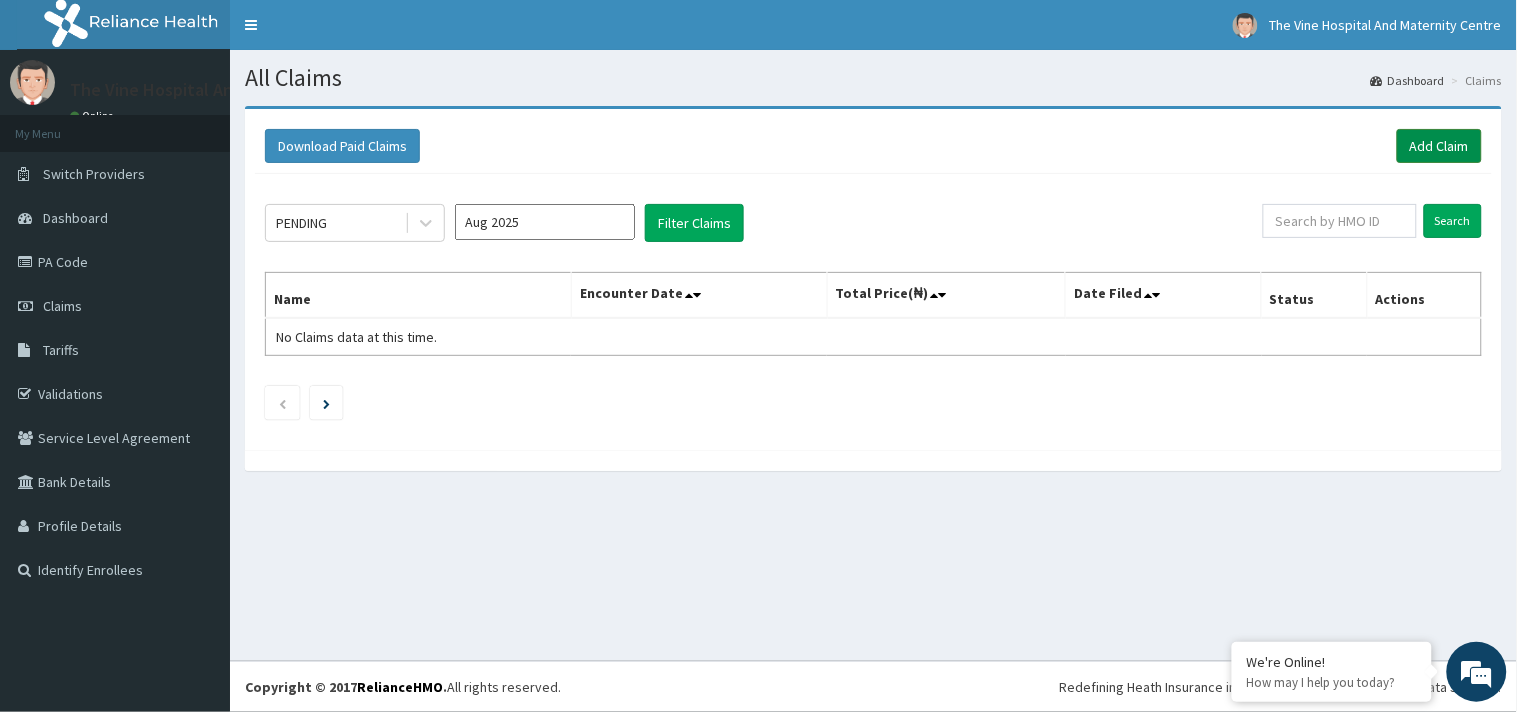 click on "Add Claim" at bounding box center (1439, 146) 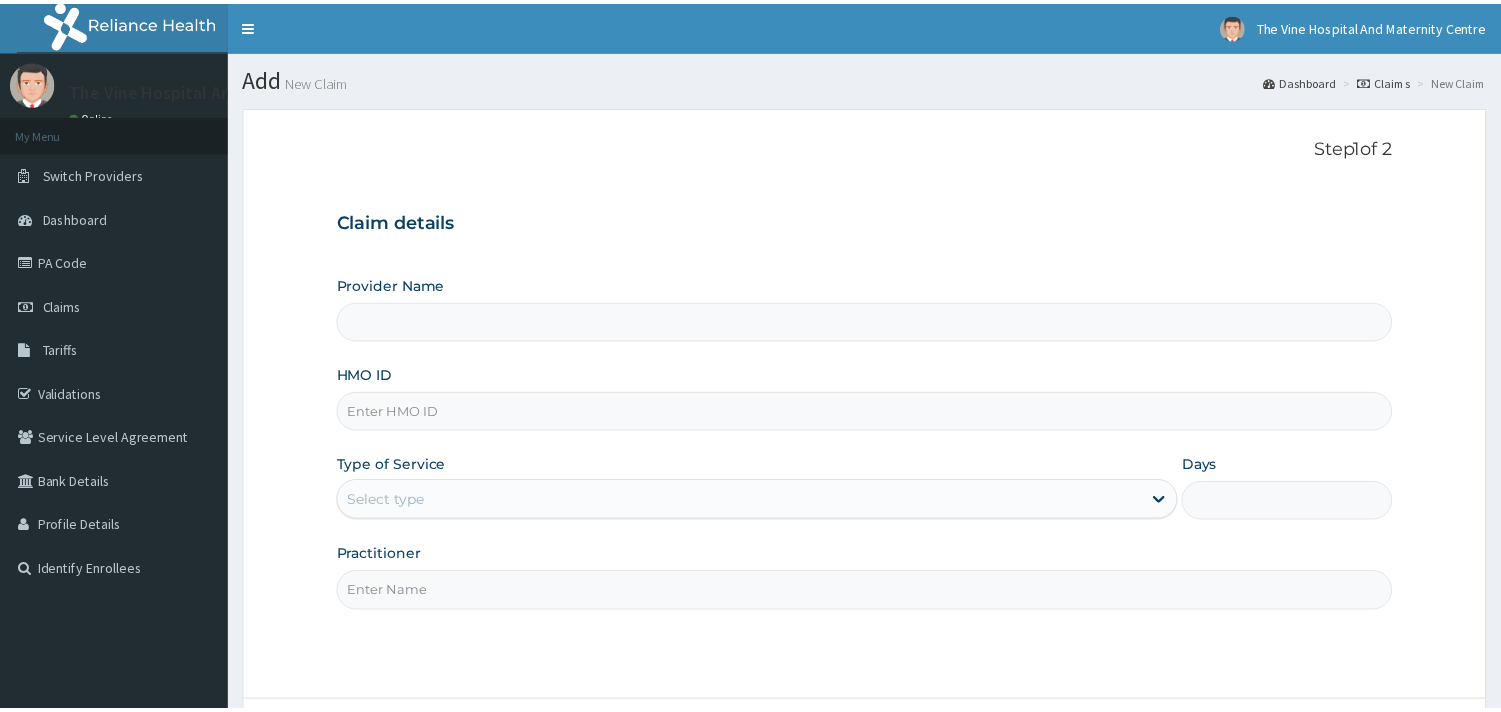 scroll, scrollTop: 0, scrollLeft: 0, axis: both 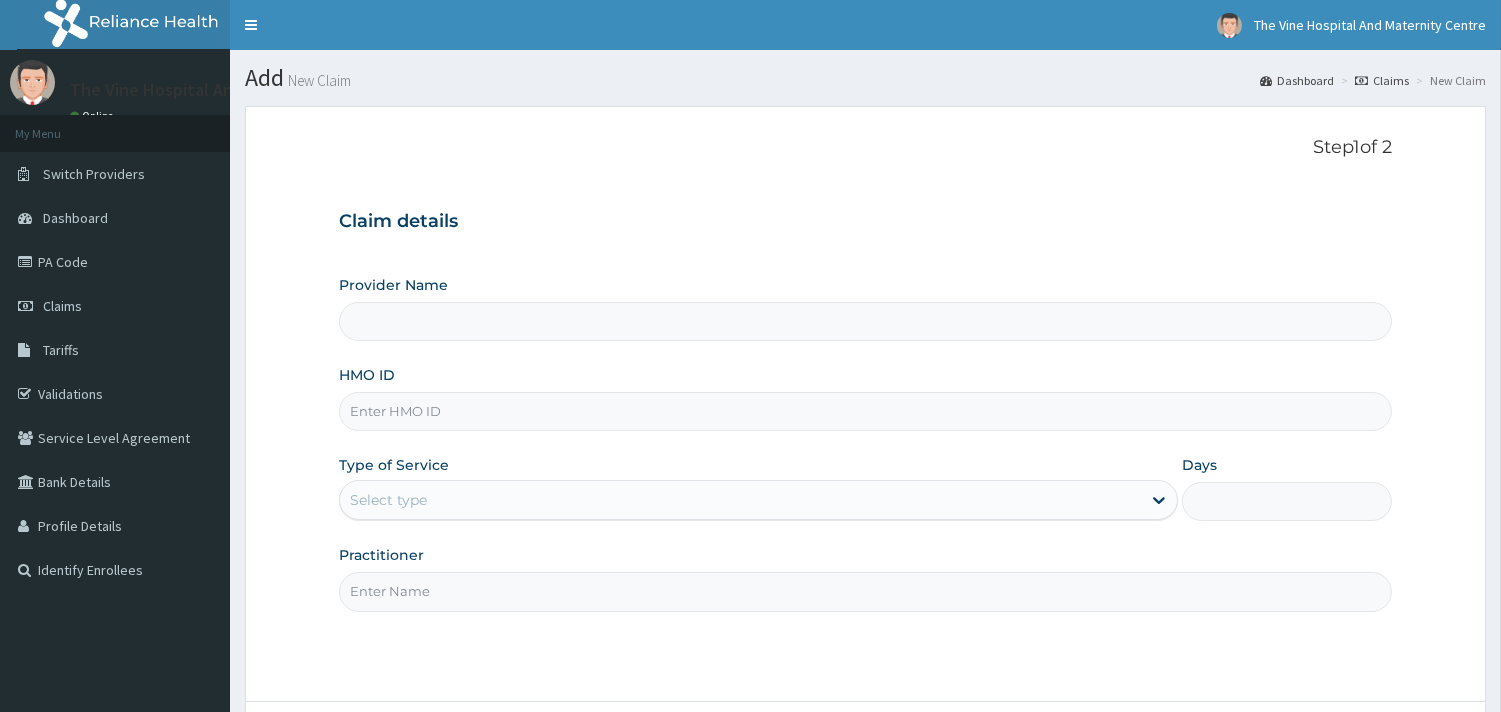 type on "The Vine Hospital And Maternity Centre" 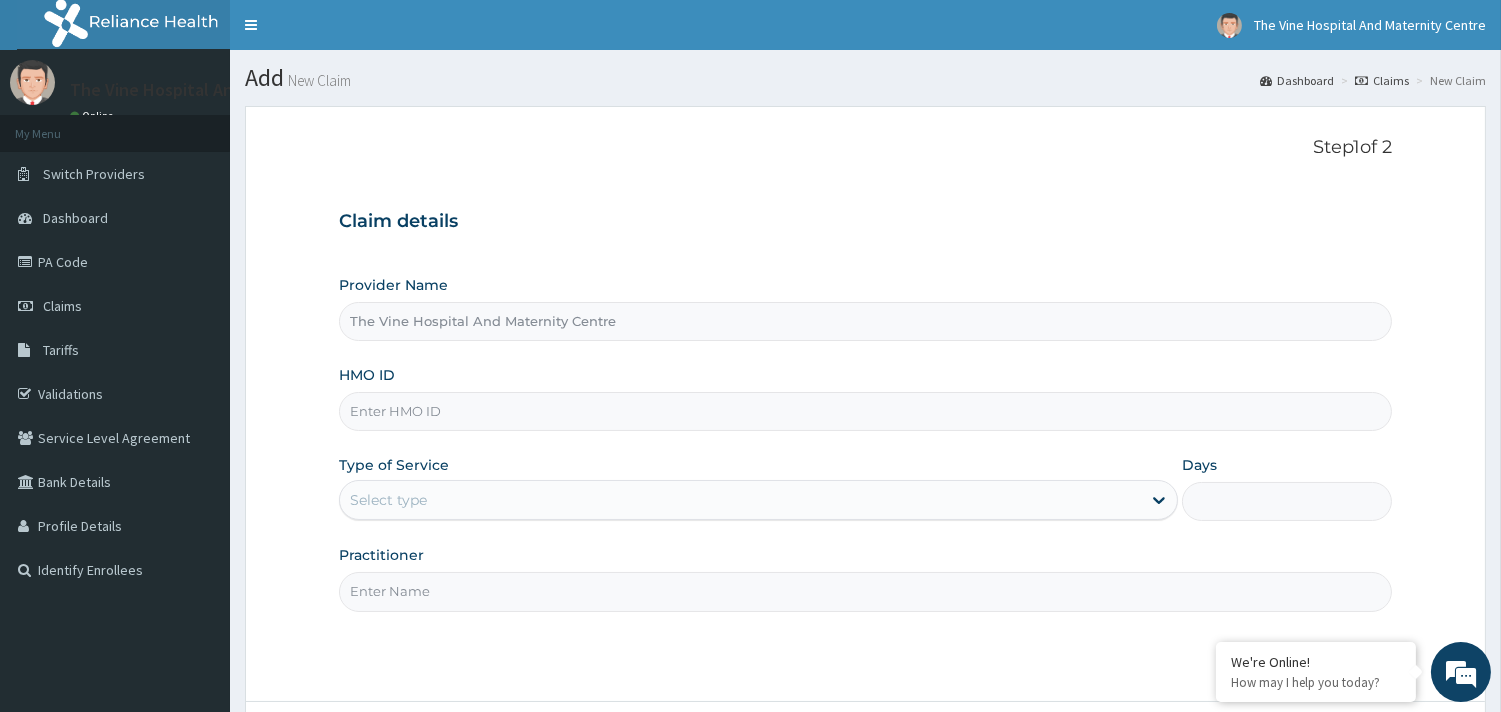 scroll, scrollTop: 0, scrollLeft: 0, axis: both 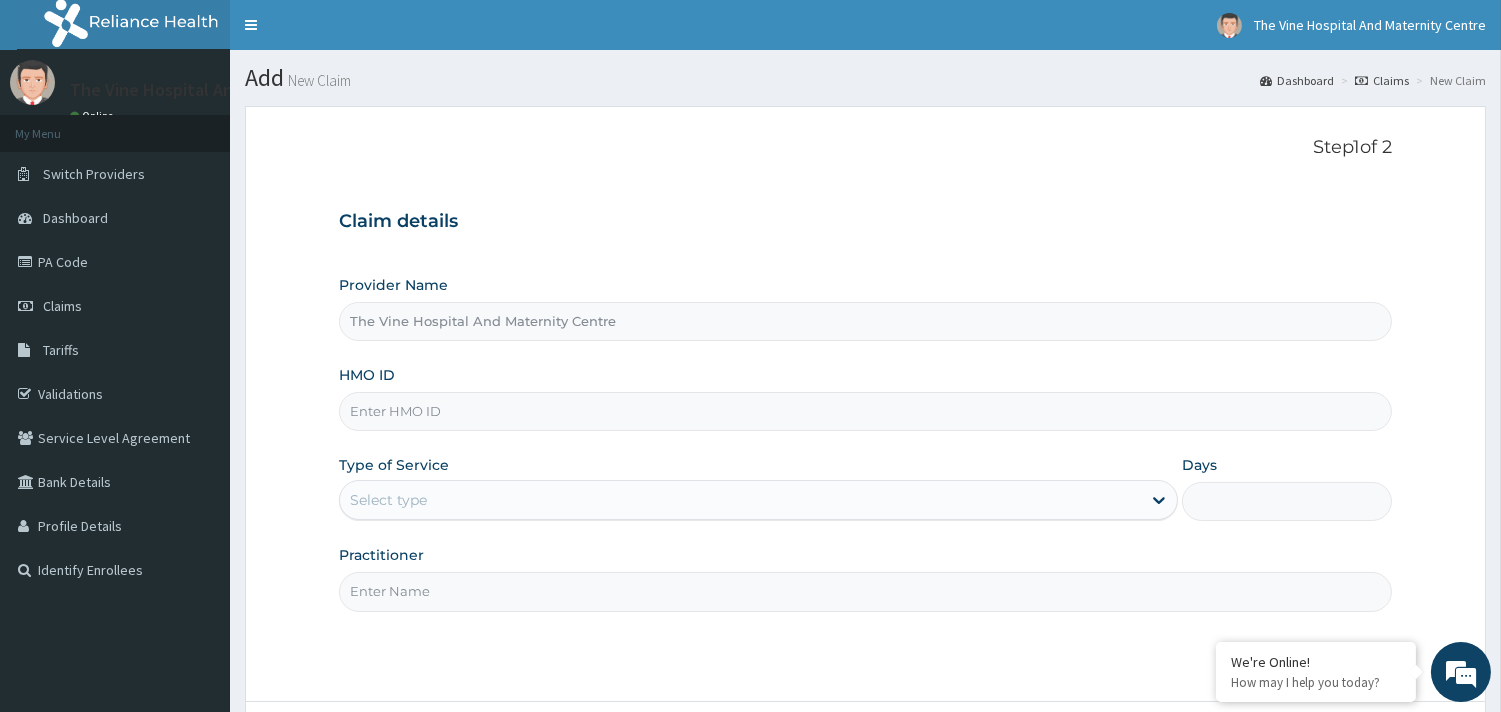 click on "HMO ID" at bounding box center (865, 411) 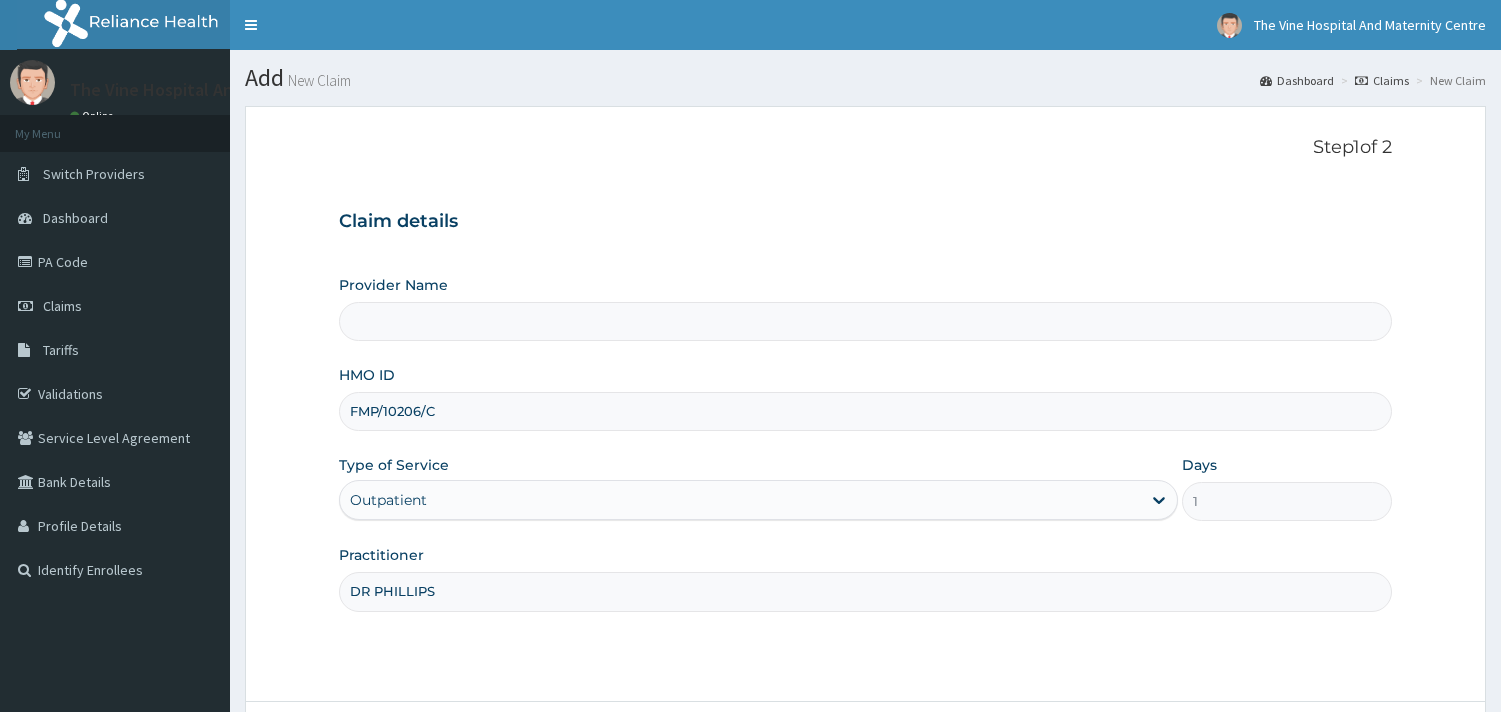 scroll, scrollTop: 170, scrollLeft: 0, axis: vertical 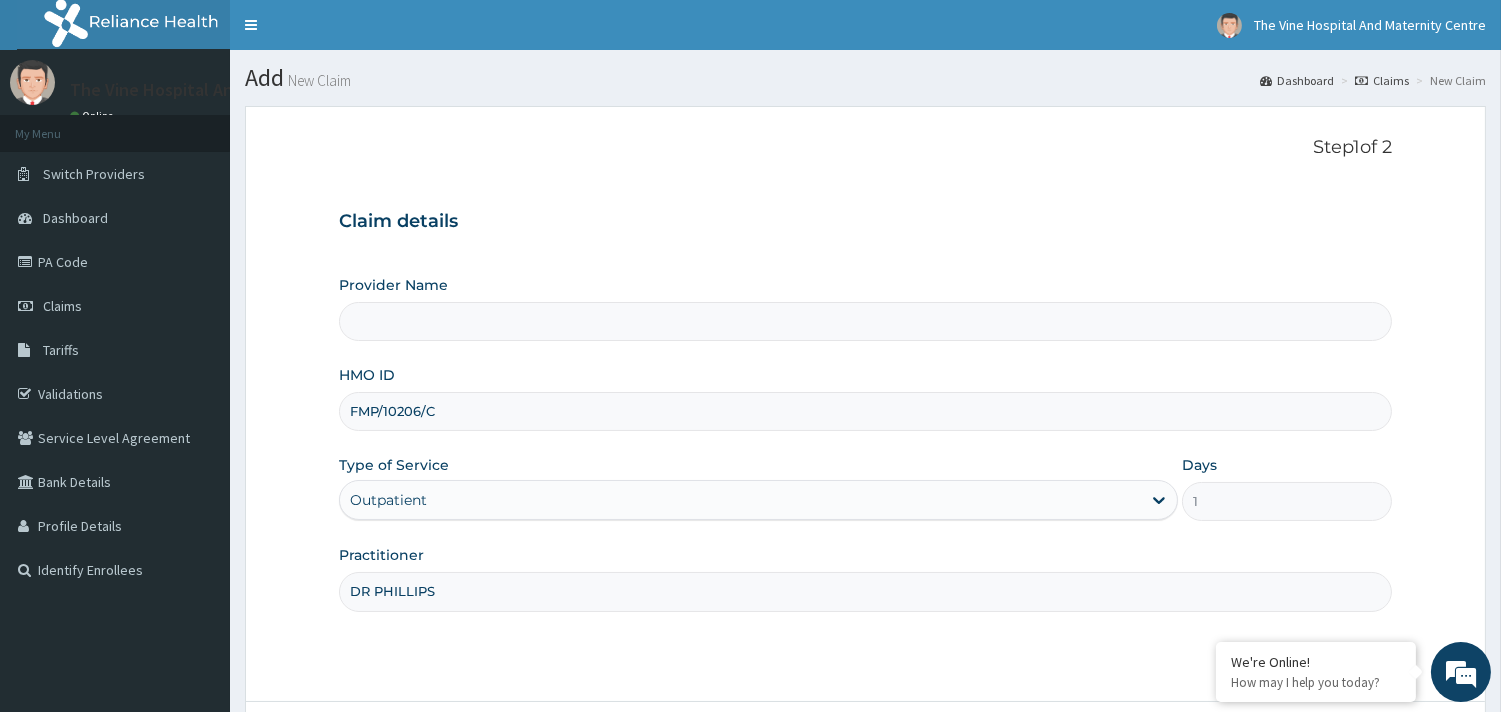 click on "Provider Name" at bounding box center [865, 321] 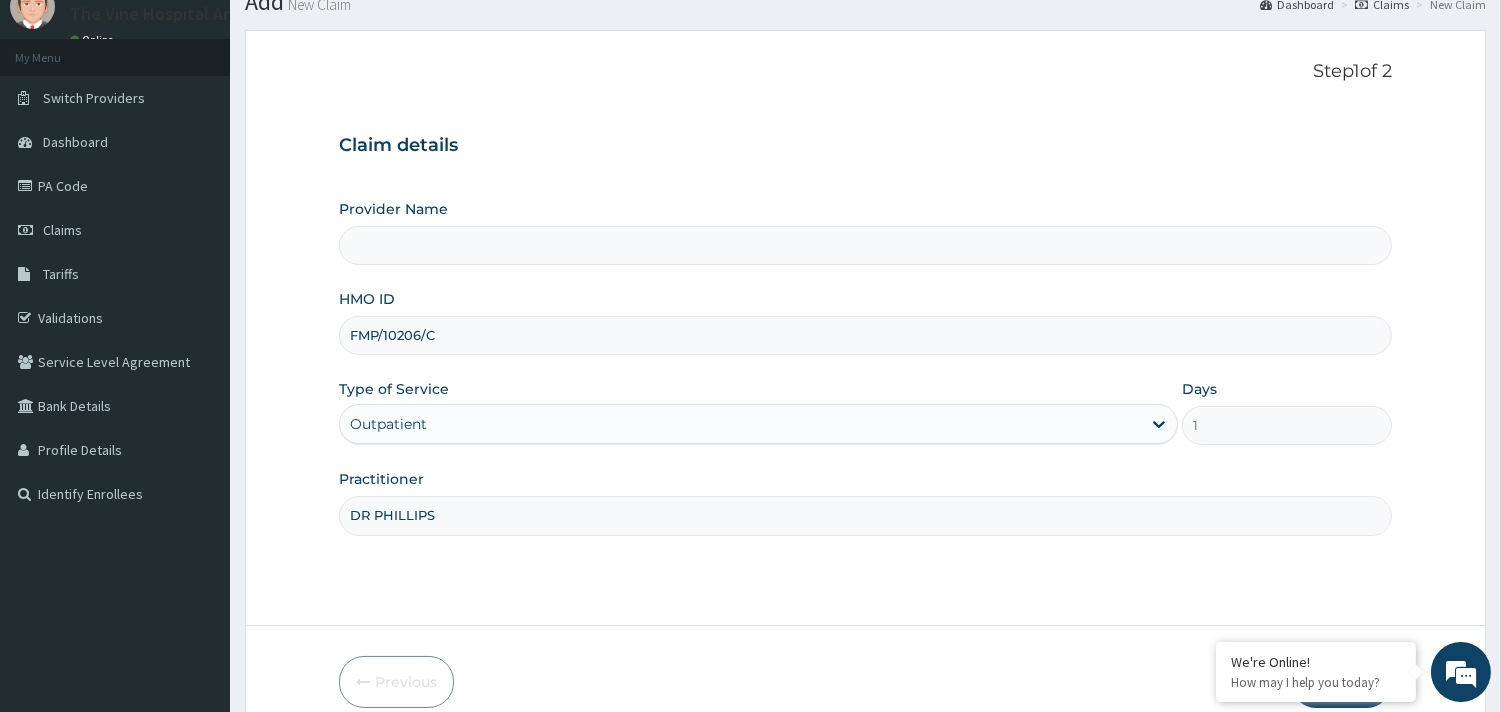 scroll, scrollTop: 0, scrollLeft: 0, axis: both 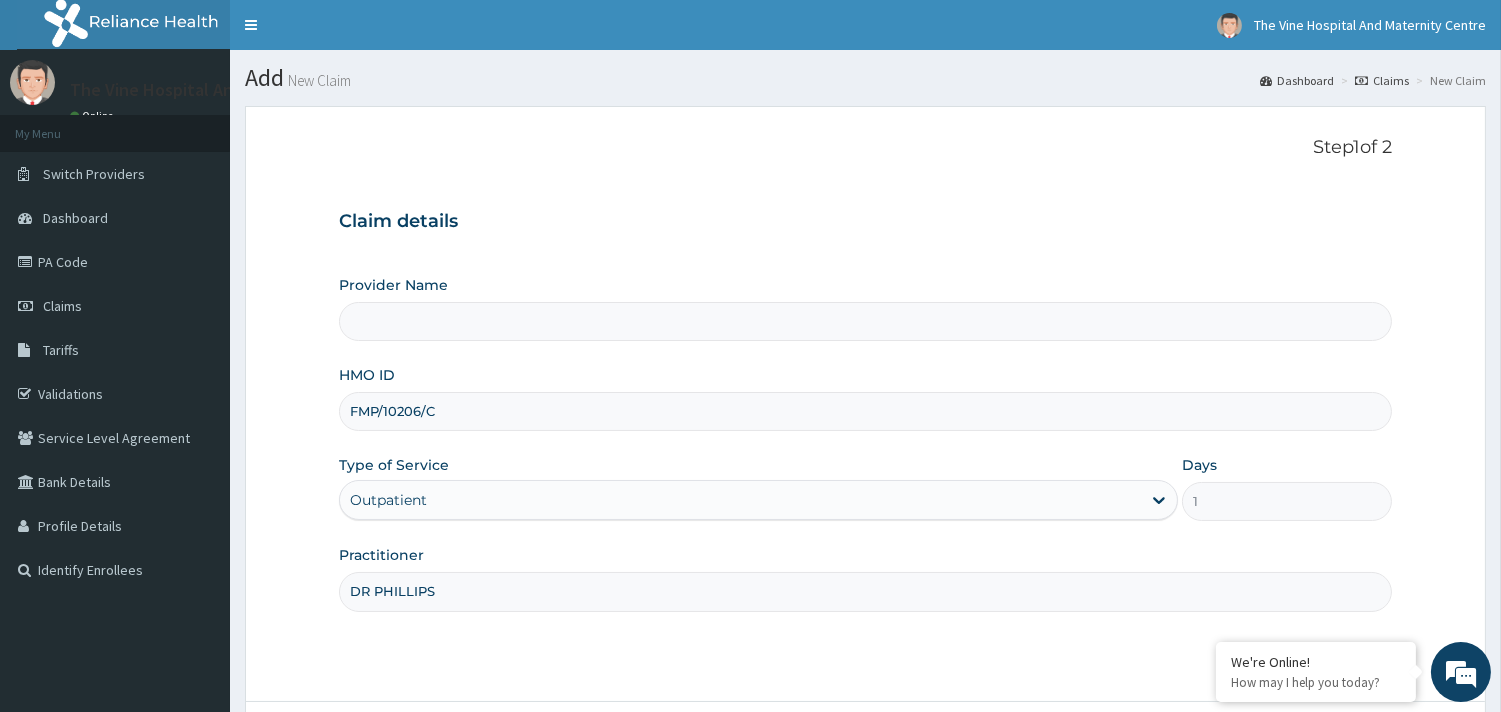drag, startPoint x: 1345, startPoint y: 307, endPoint x: 1315, endPoint y: 313, distance: 30.594116 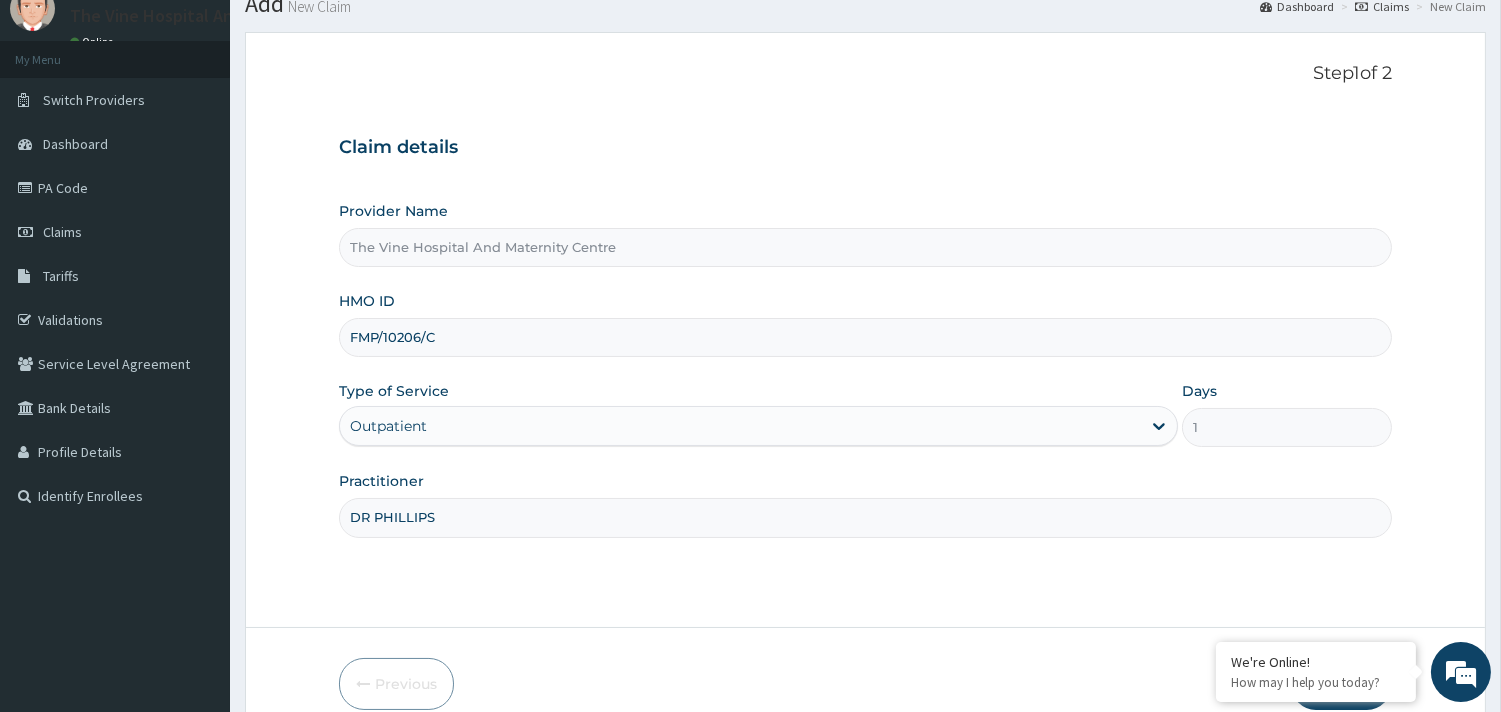 scroll, scrollTop: 170, scrollLeft: 0, axis: vertical 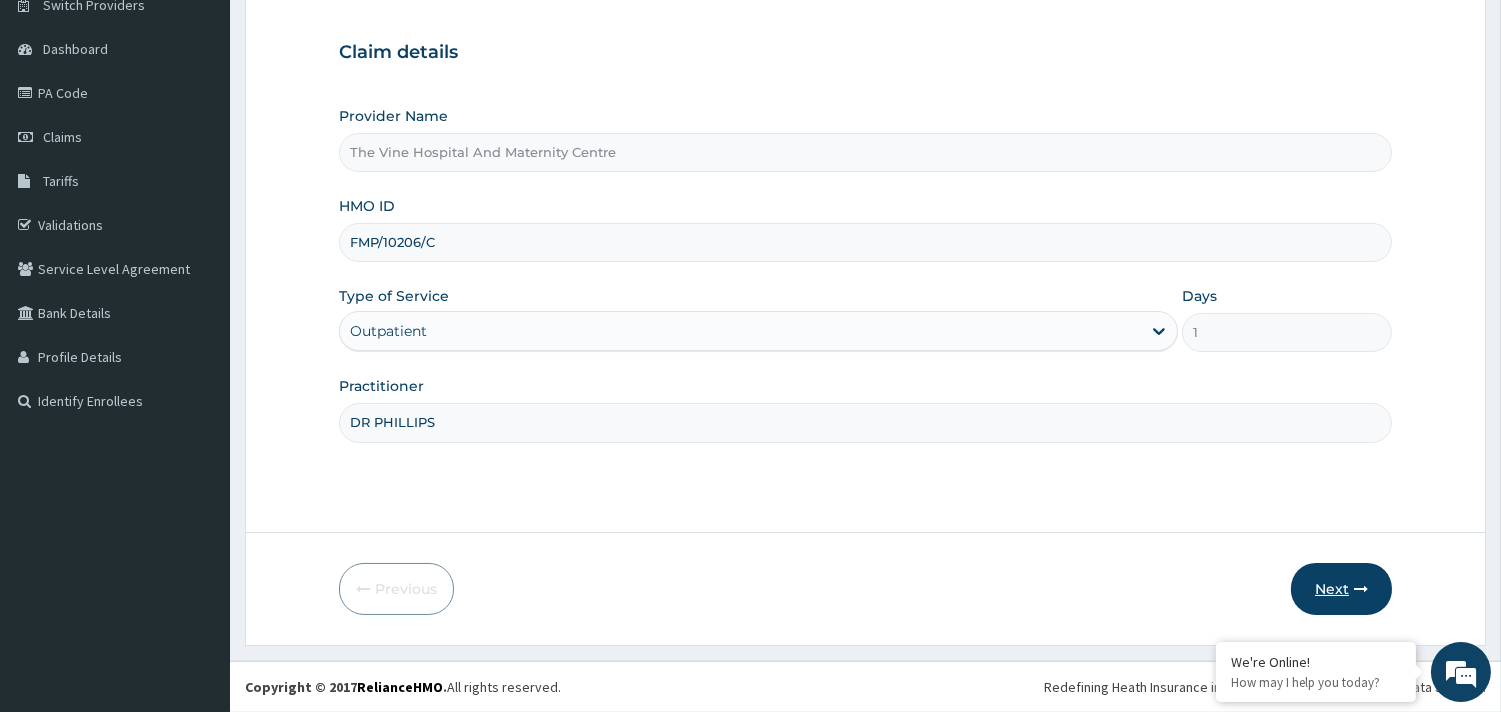click on "Next" at bounding box center (1341, 589) 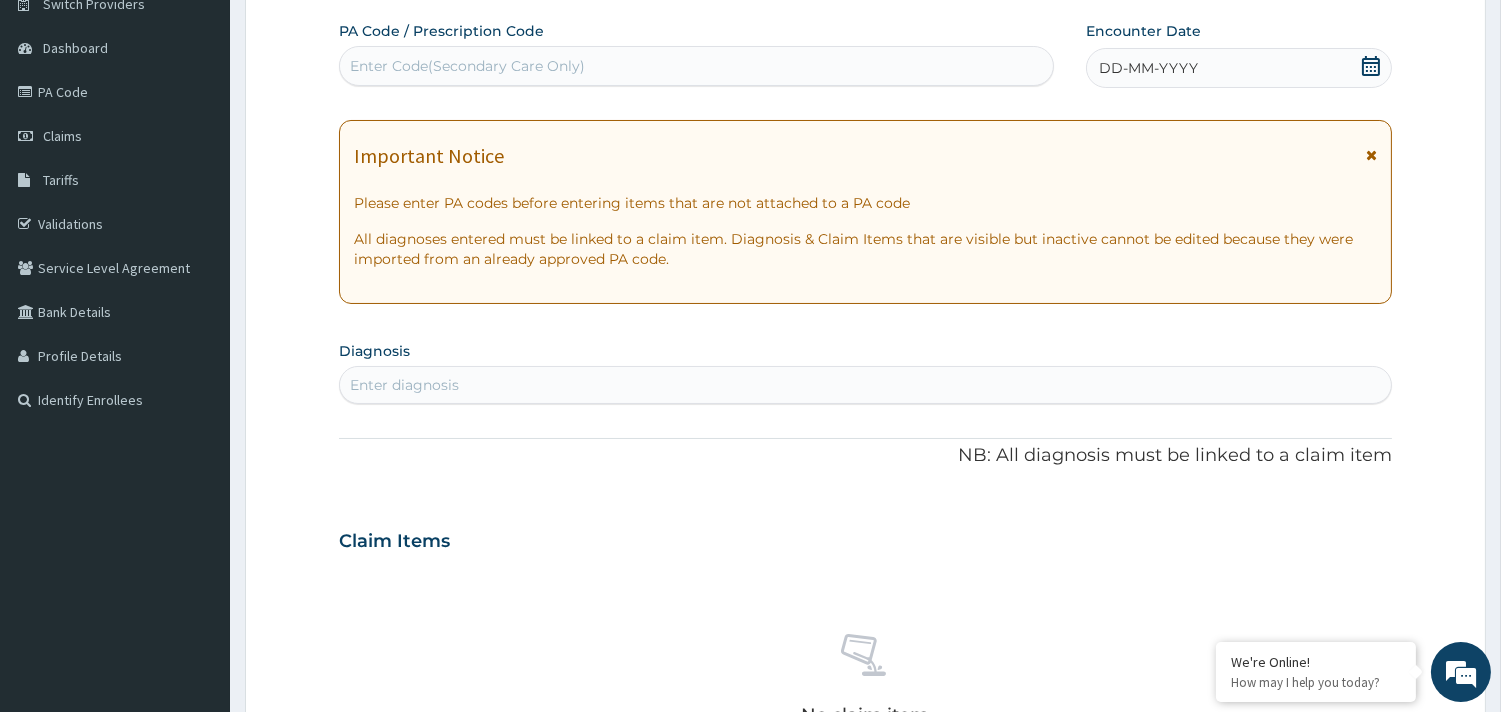 click 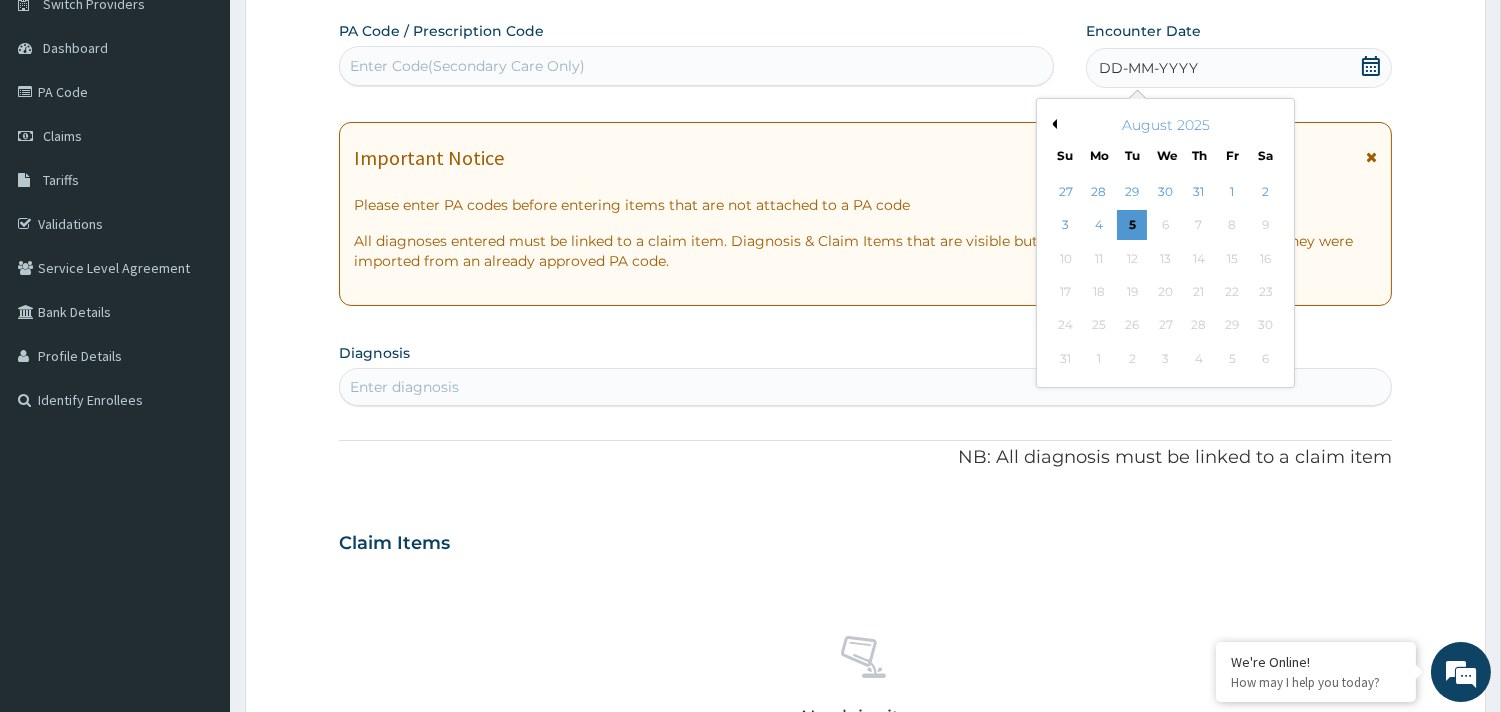 click on "Previous Month" at bounding box center [1052, 124] 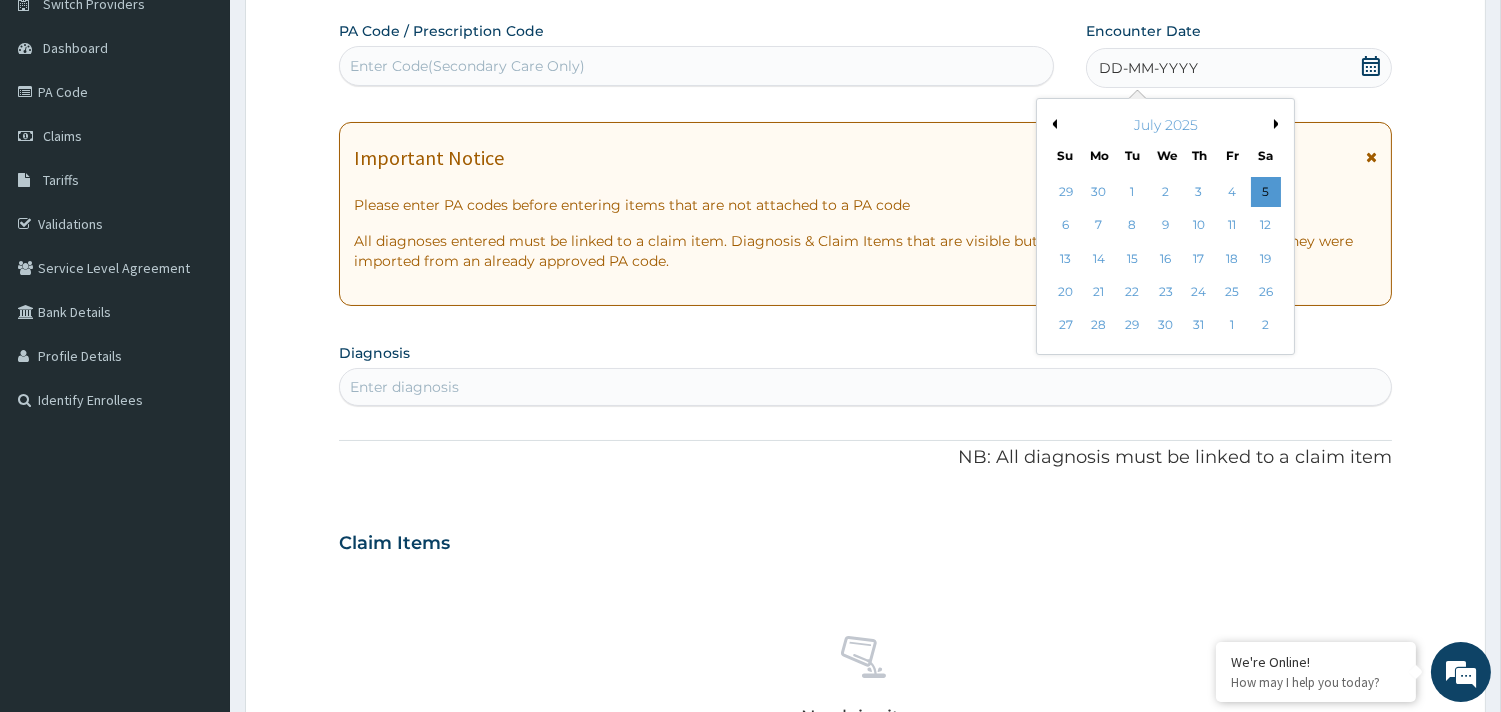 click on "Previous Month" at bounding box center [1052, 124] 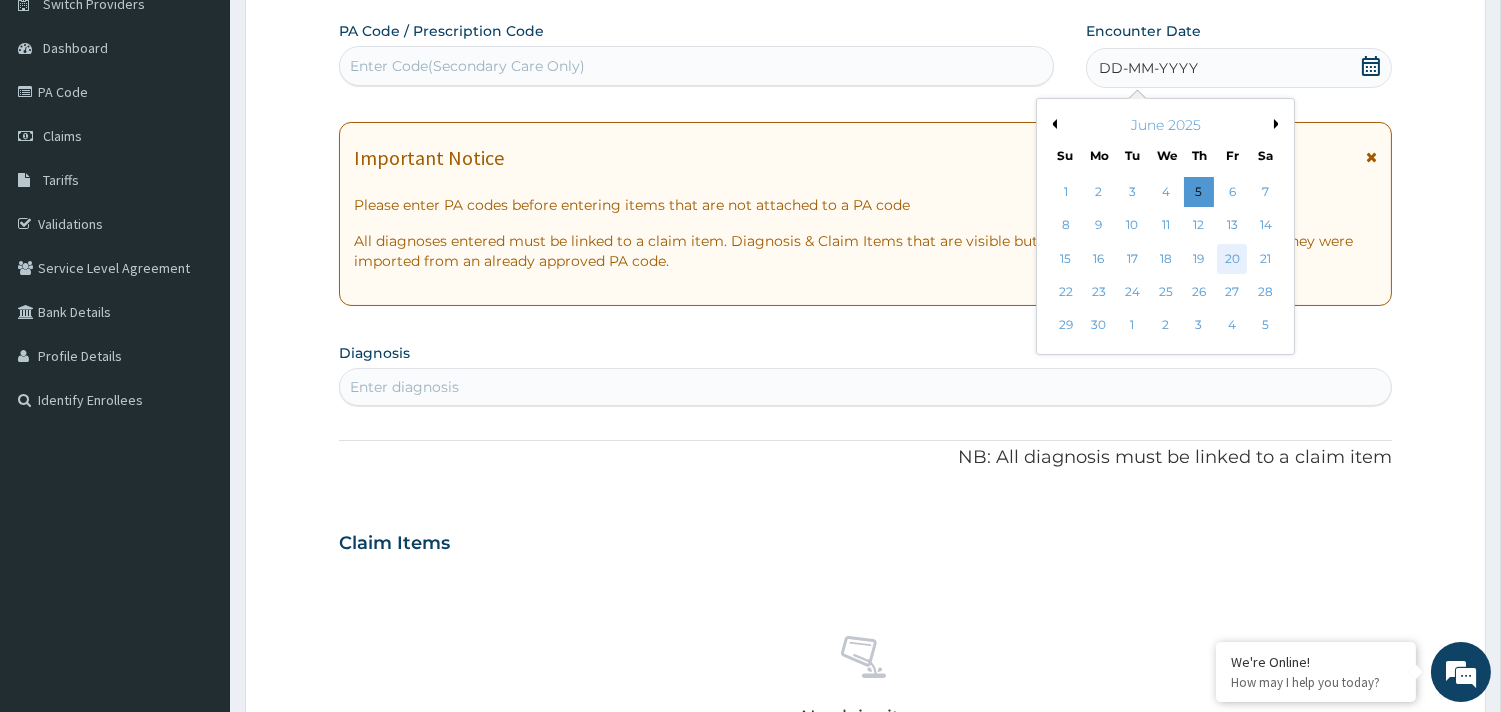 click on "20" at bounding box center (1232, 259) 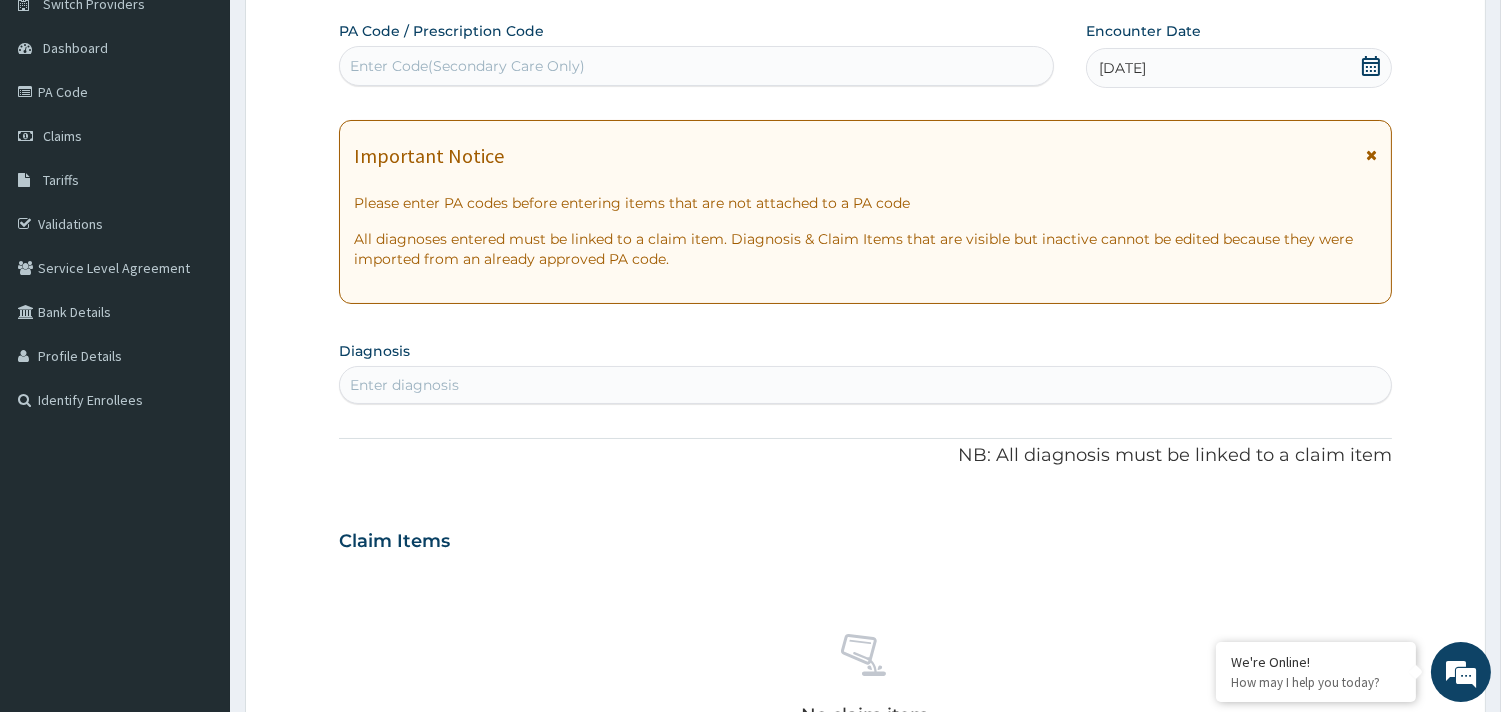 click on "Enter diagnosis" at bounding box center (404, 385) 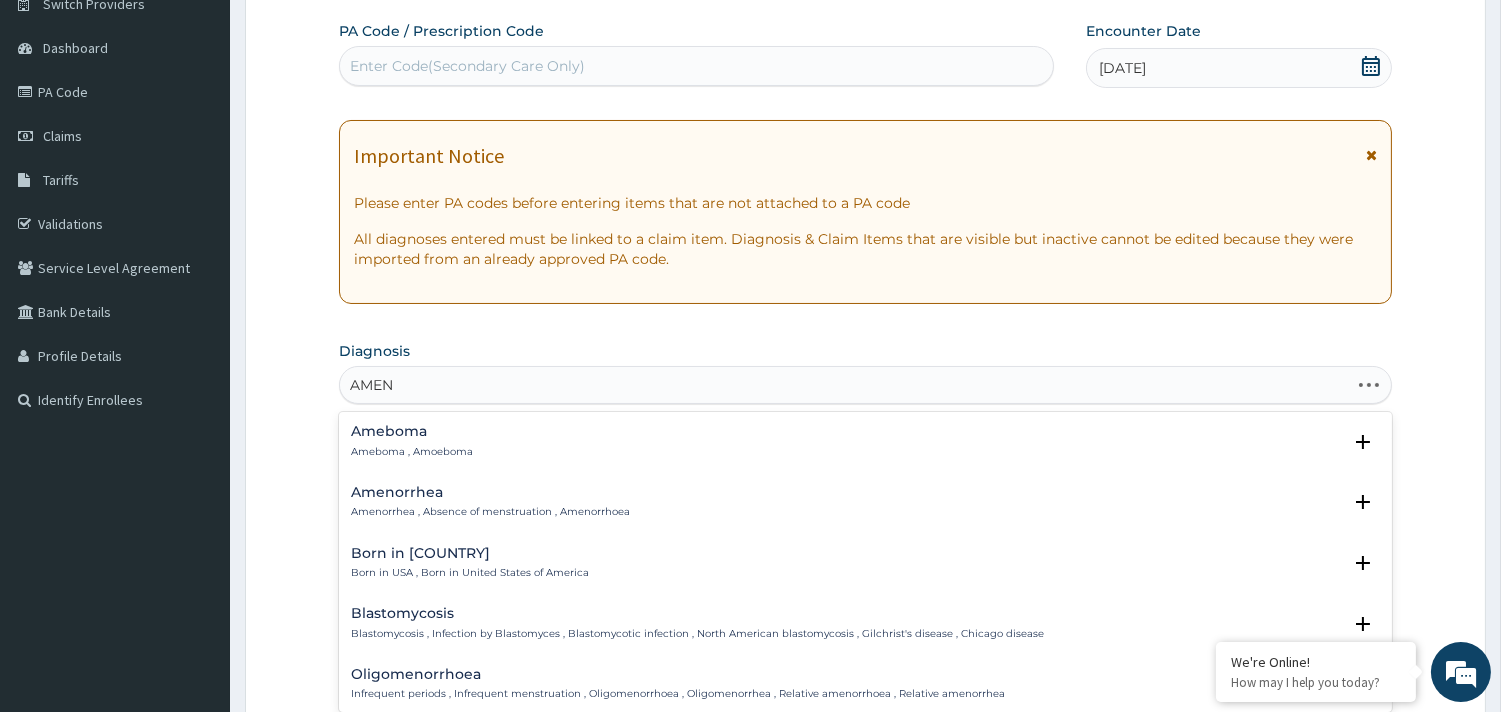 type on "AMENO" 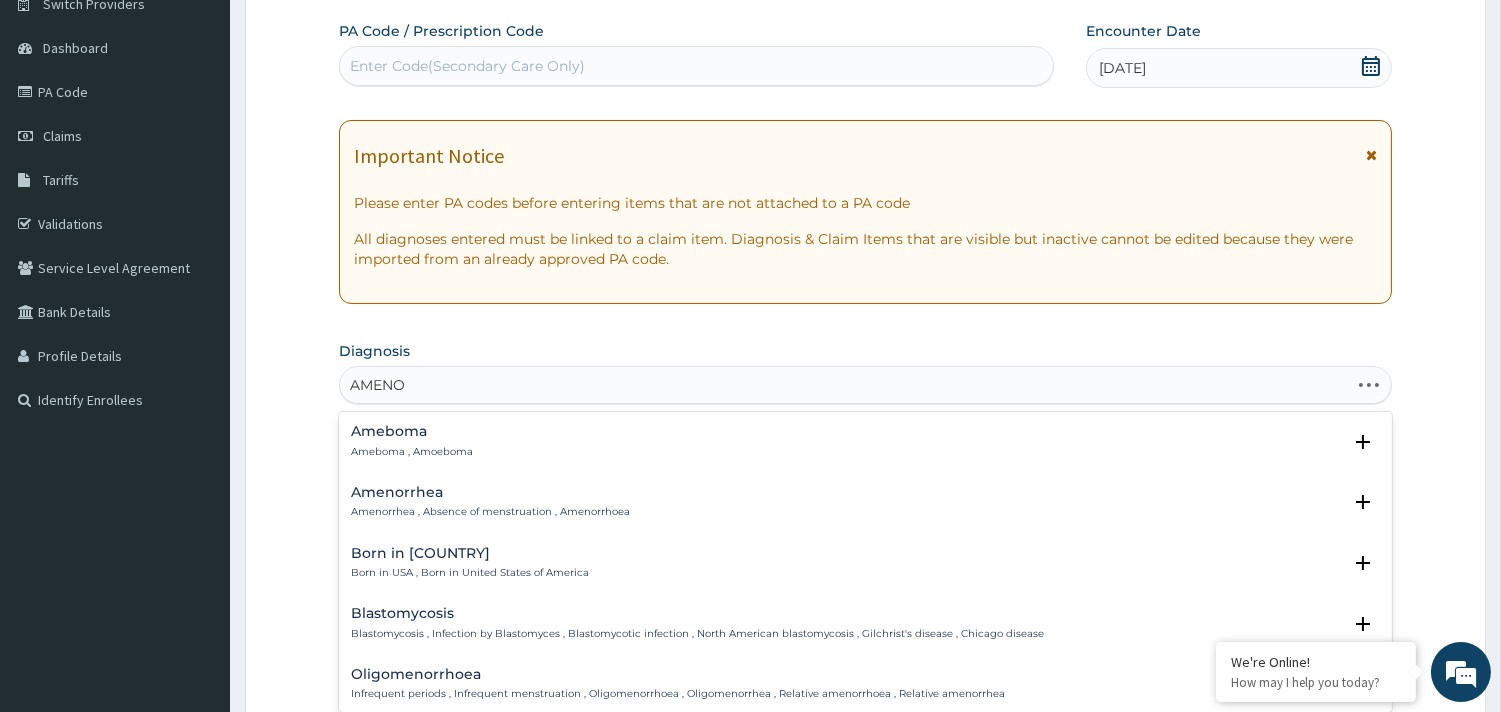 click on "Amenorrhea , Absence of menstruation , Amenorrhoea" at bounding box center [490, 512] 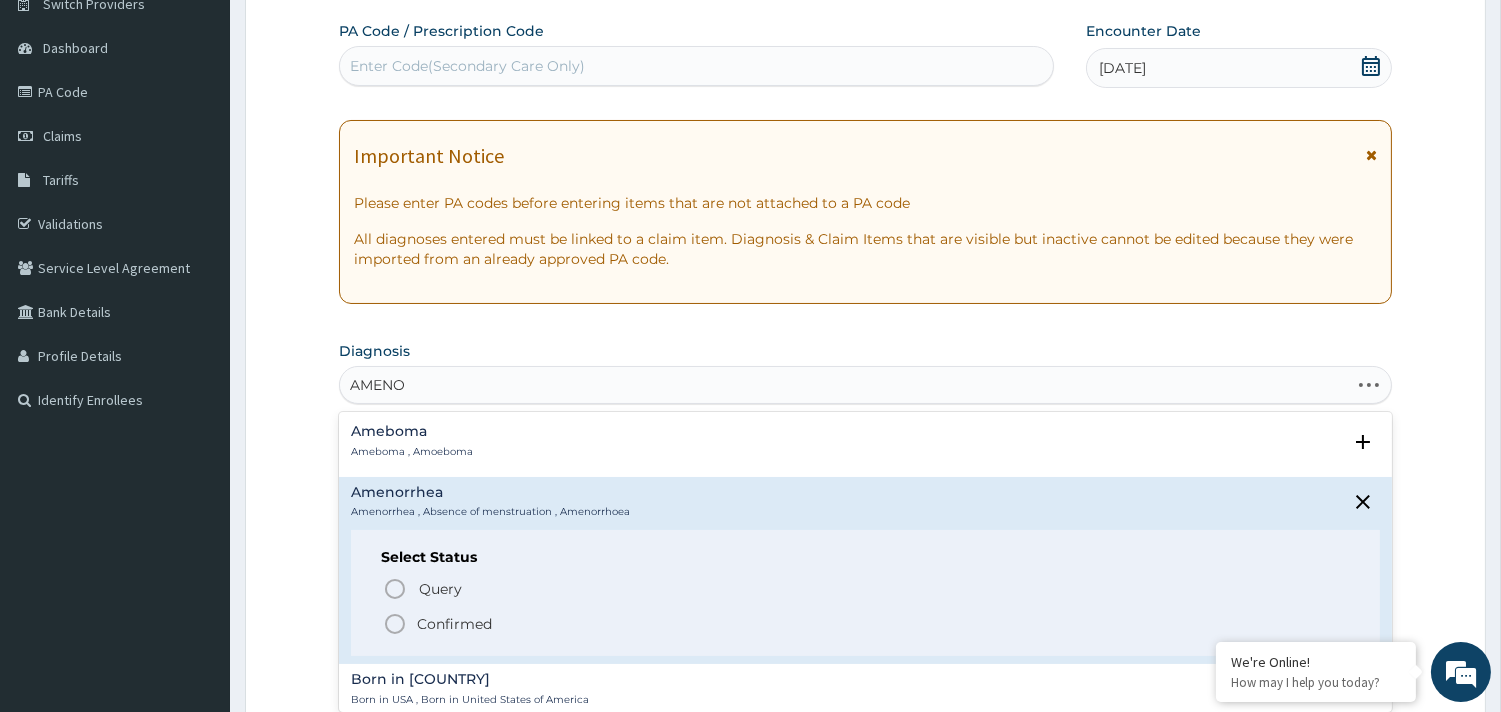 click on "Select Status Query Query covers suspected (?), Keep in view (kiv), Ruled out (r/o) Confirmed" at bounding box center [865, 593] 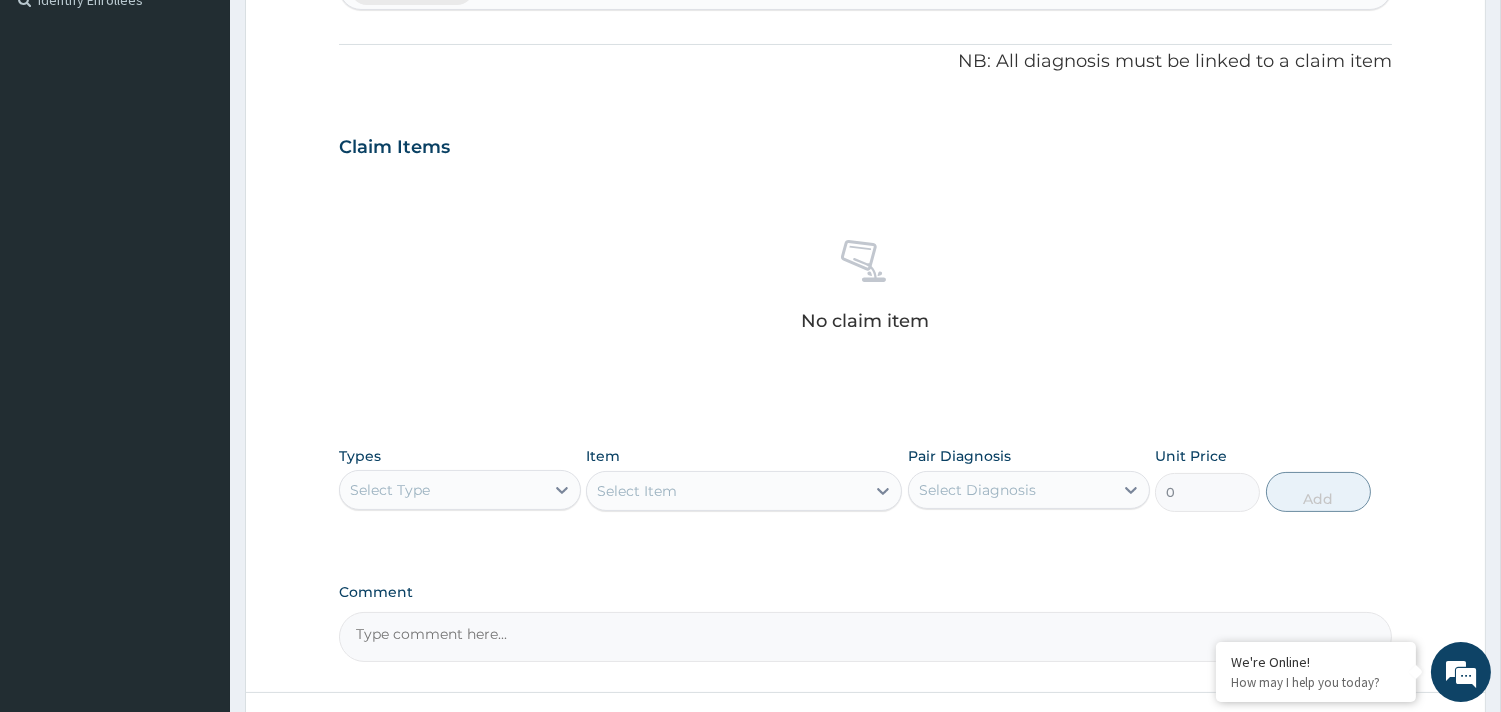 scroll, scrollTop: 614, scrollLeft: 0, axis: vertical 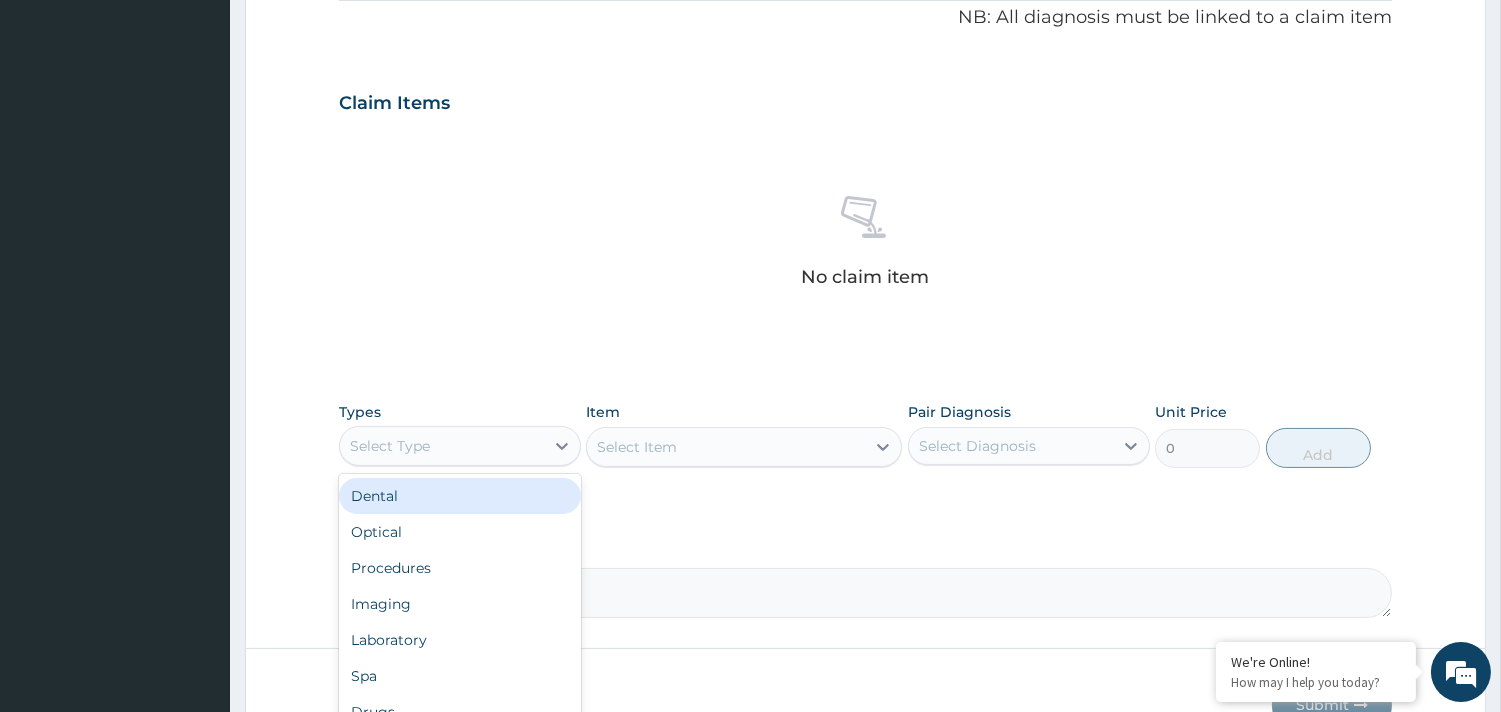 click on "Select Type" at bounding box center (442, 446) 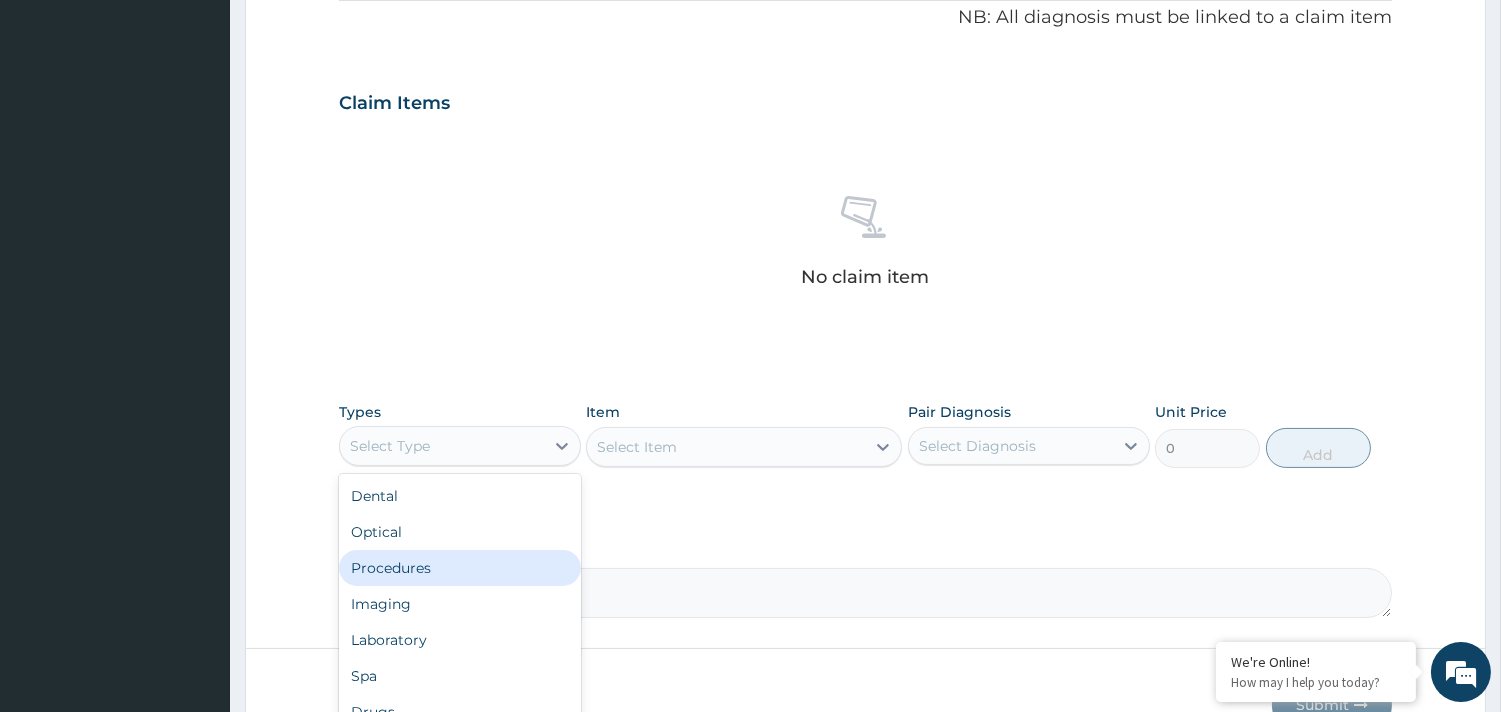 click on "Procedures" at bounding box center (460, 568) 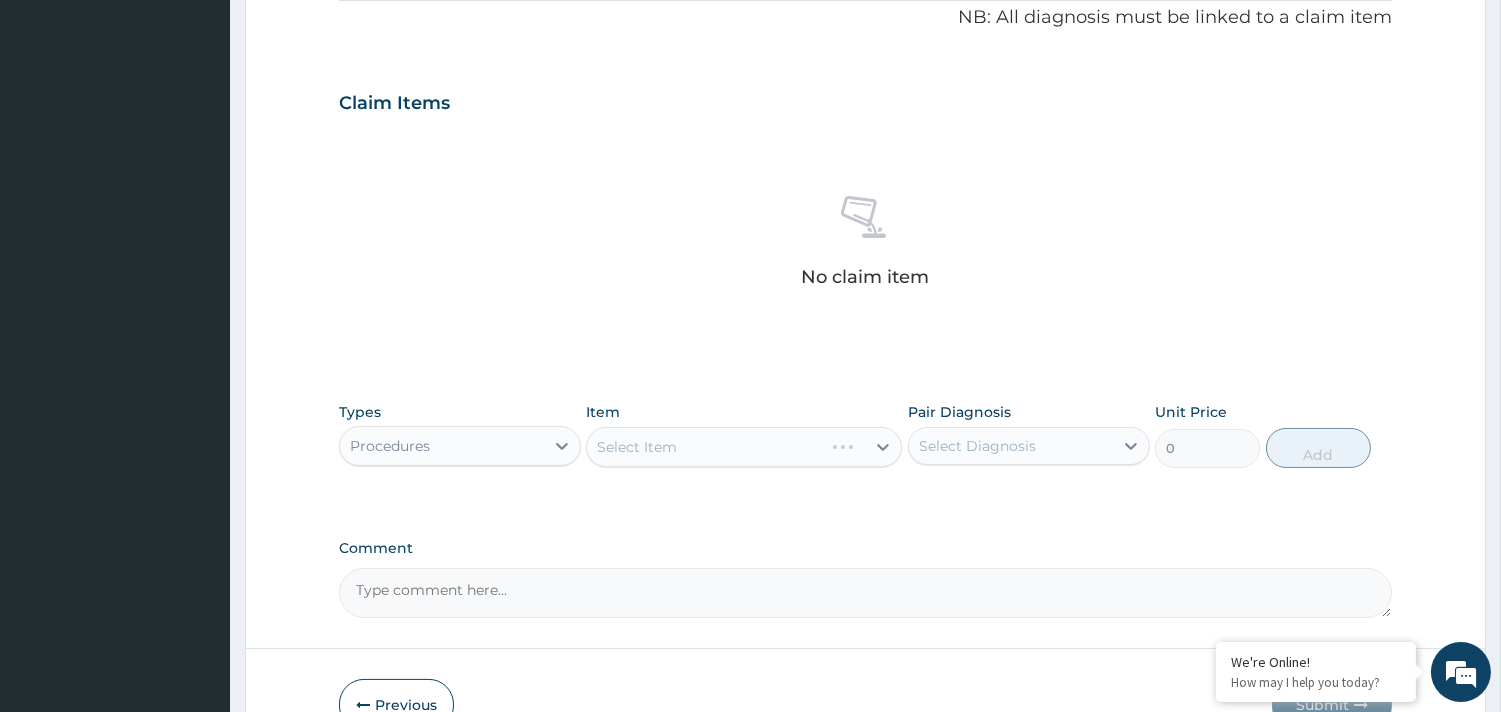 click on "Item Select Item" at bounding box center (744, 435) 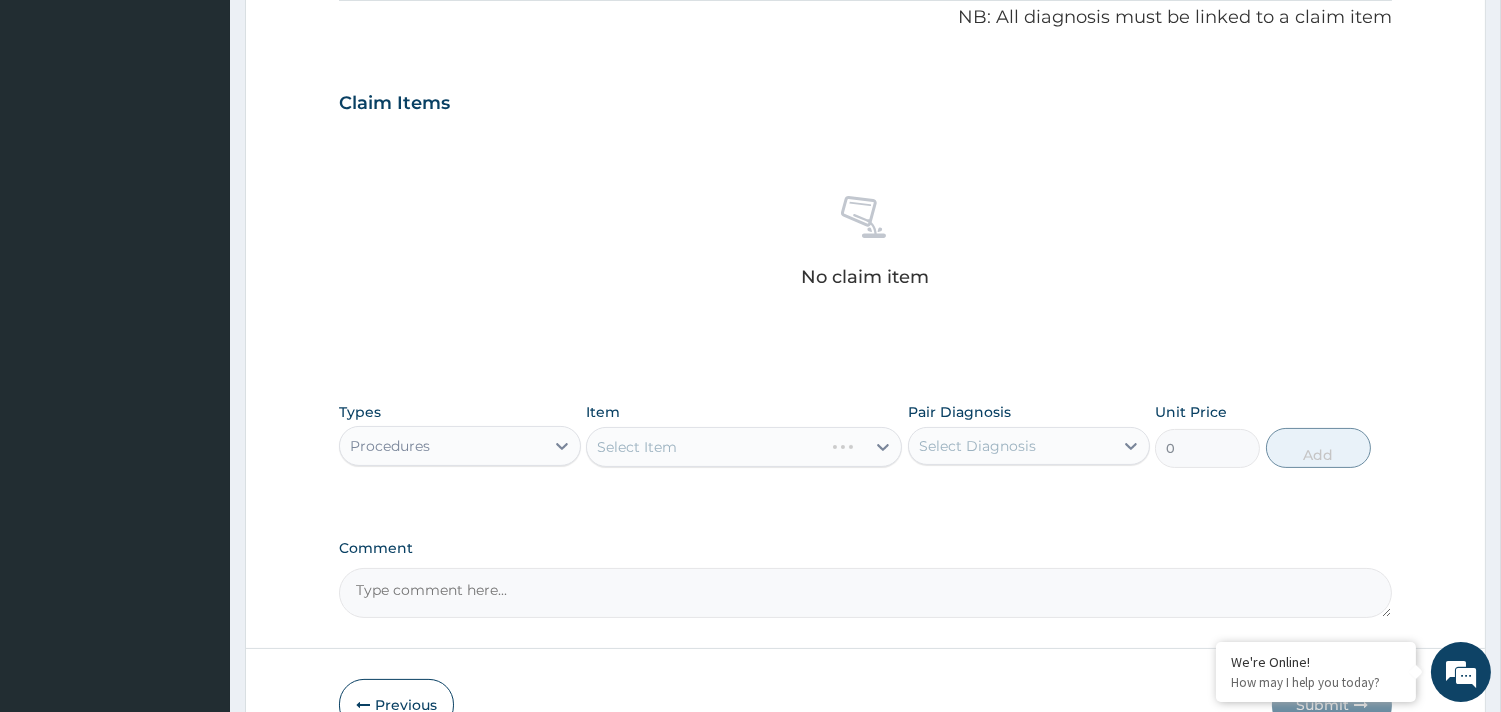 click on "Select Item" at bounding box center (744, 447) 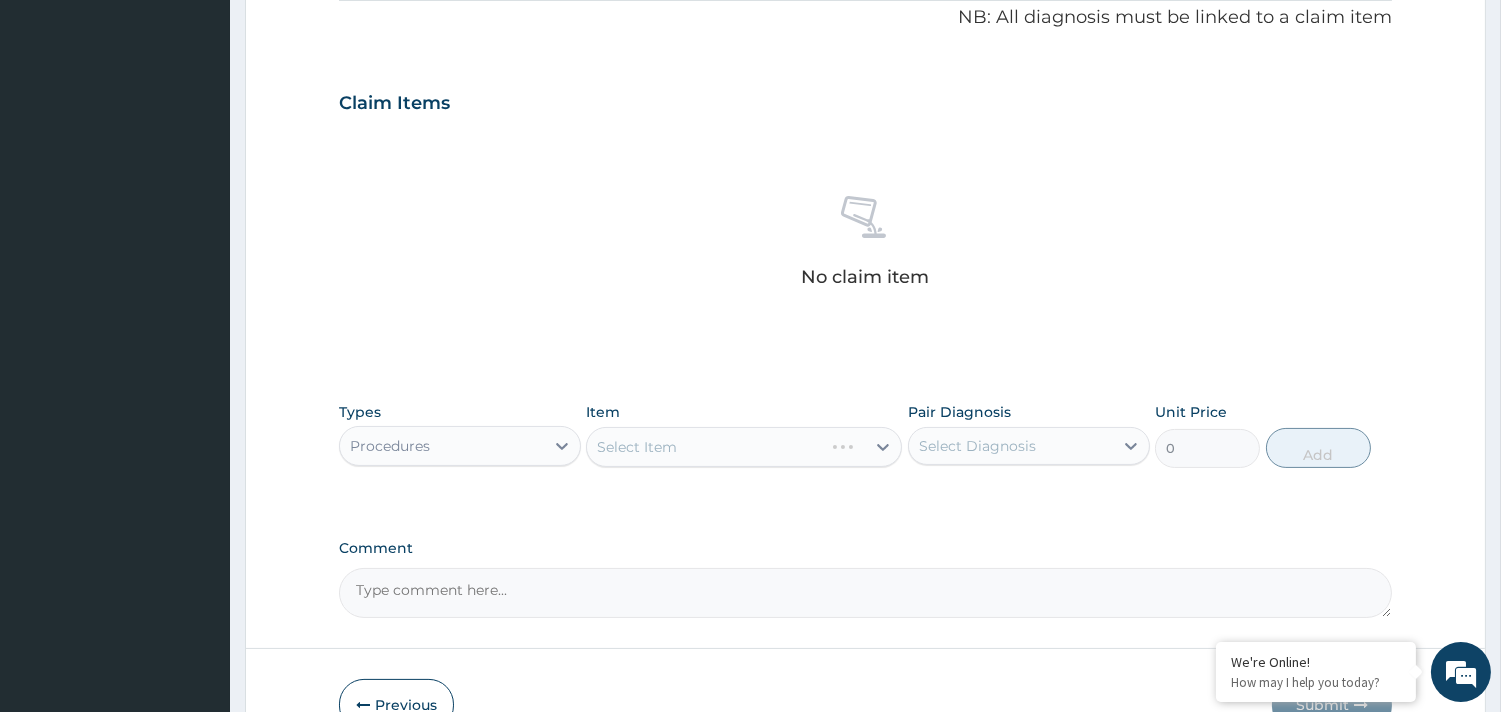 click on "Select Item" at bounding box center (744, 447) 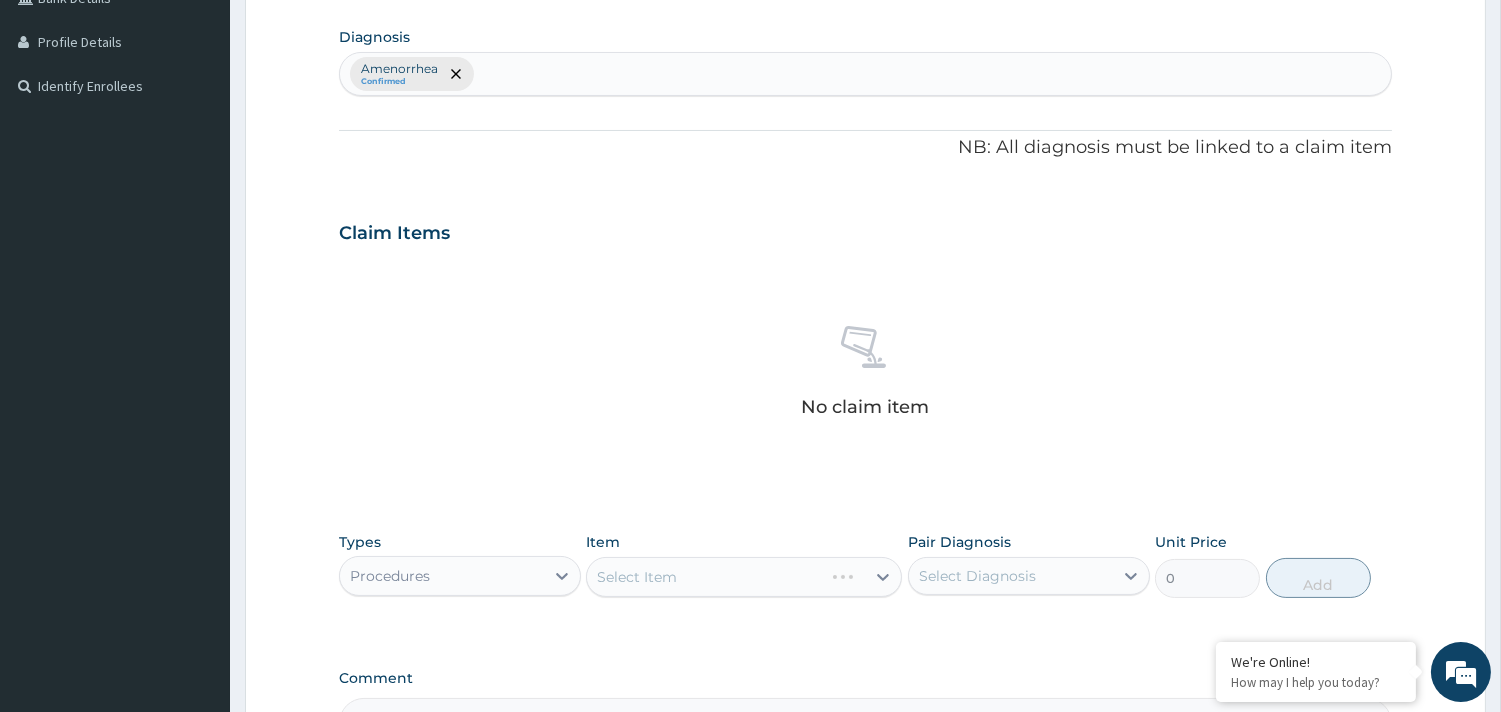 scroll, scrollTop: 503, scrollLeft: 0, axis: vertical 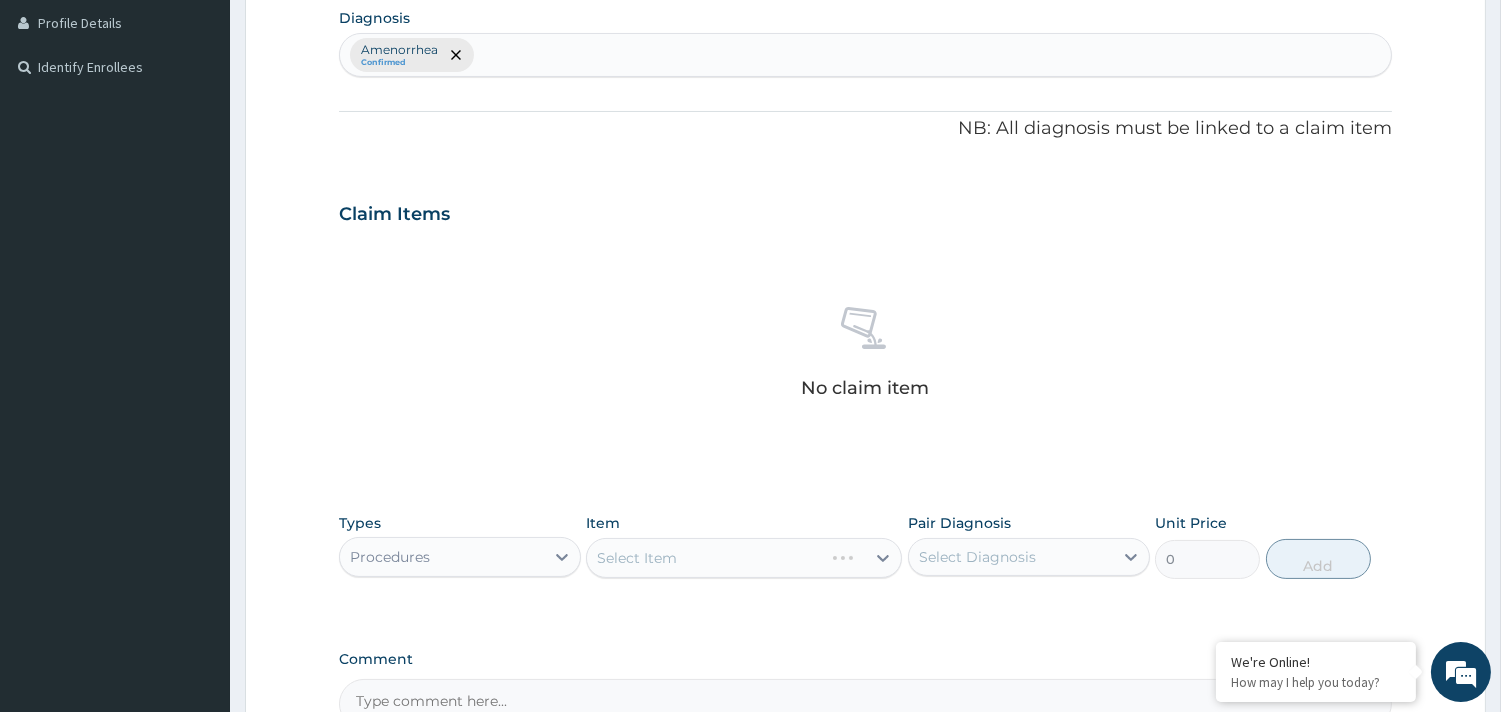 click on "Select Item" at bounding box center [744, 558] 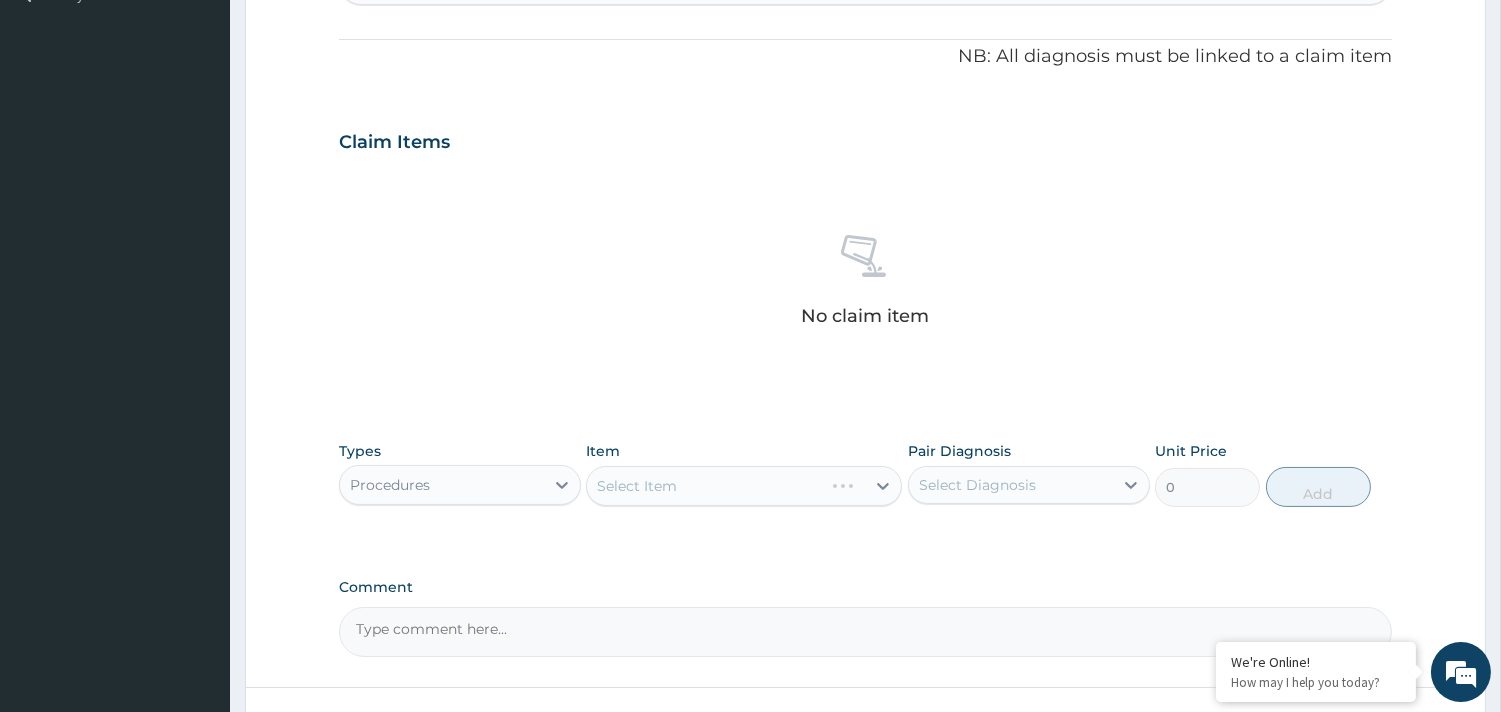 scroll, scrollTop: 614, scrollLeft: 0, axis: vertical 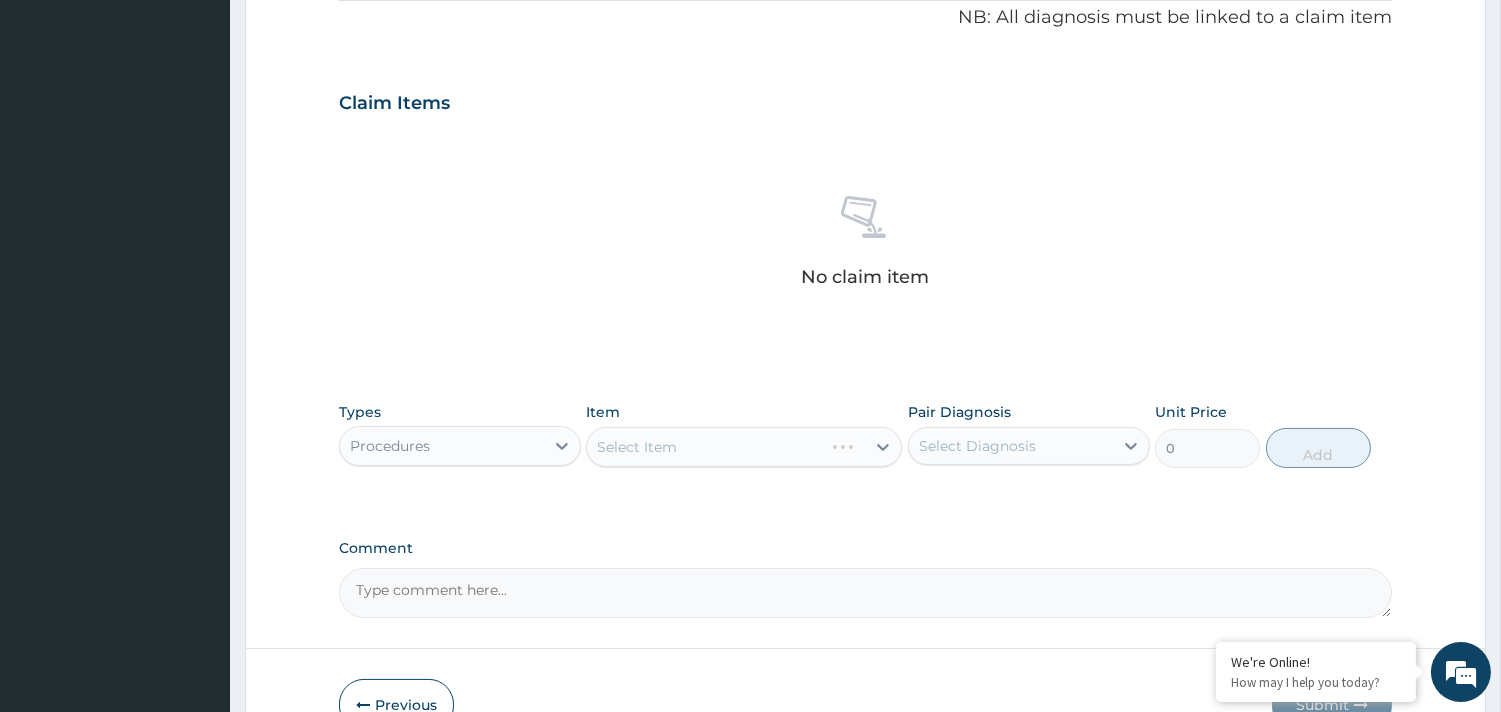 click on "Select Item" at bounding box center [744, 447] 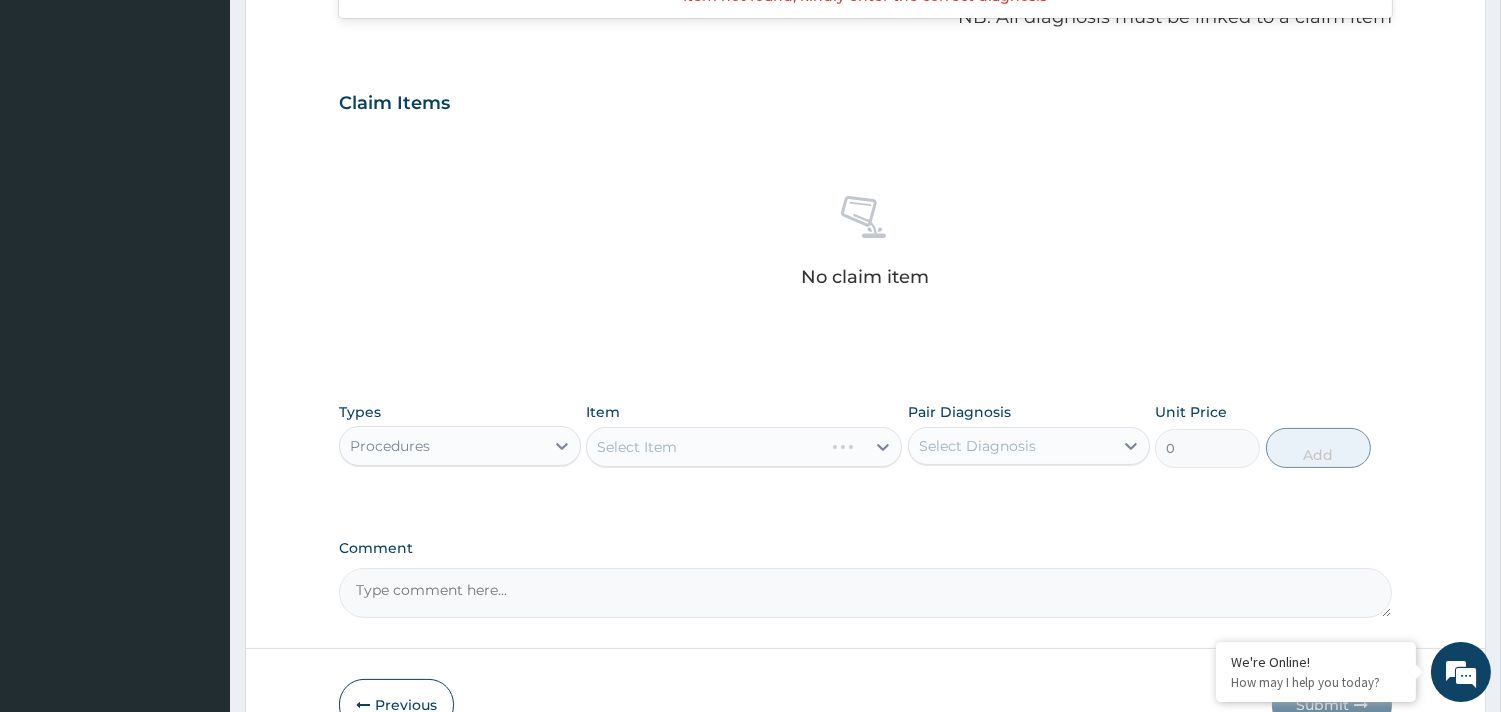 click on "Select Item" at bounding box center (744, 447) 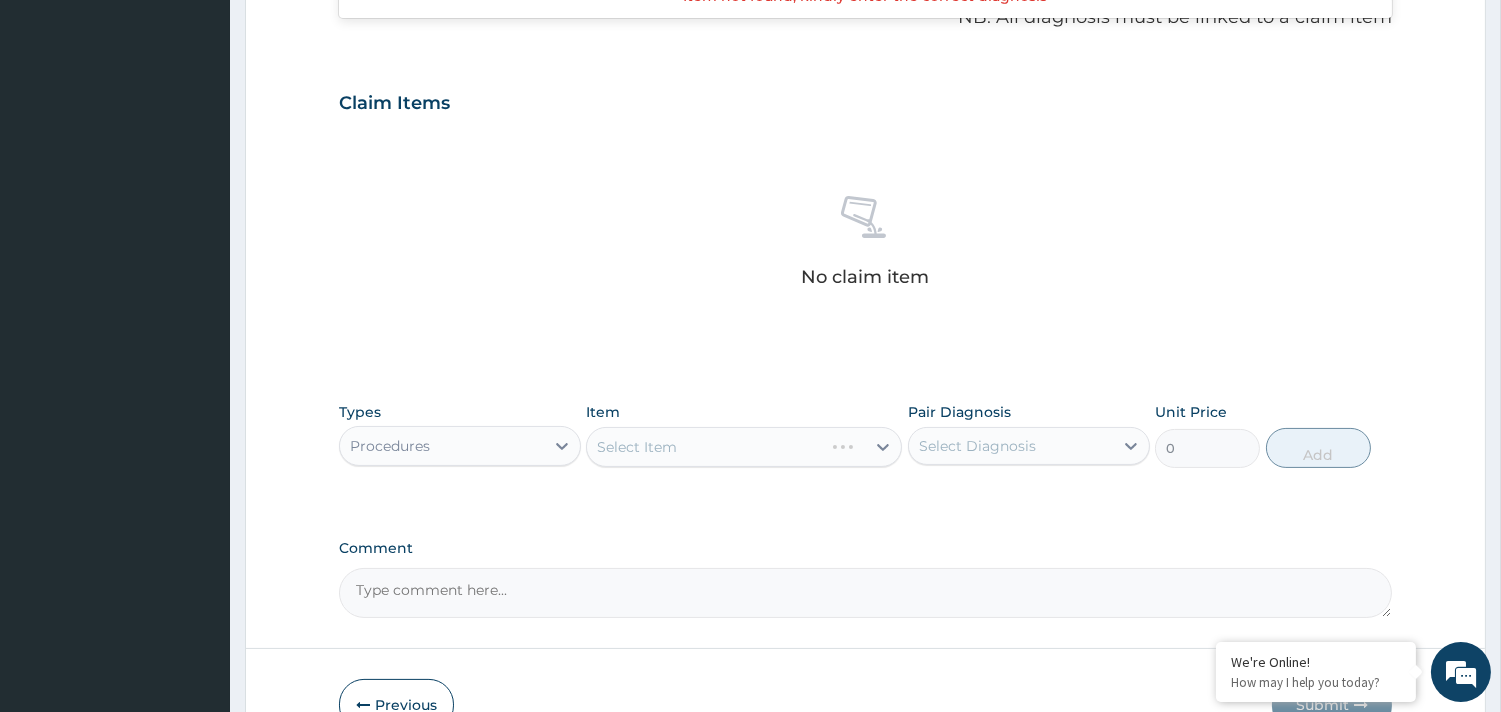 click on "Select Item" at bounding box center [744, 447] 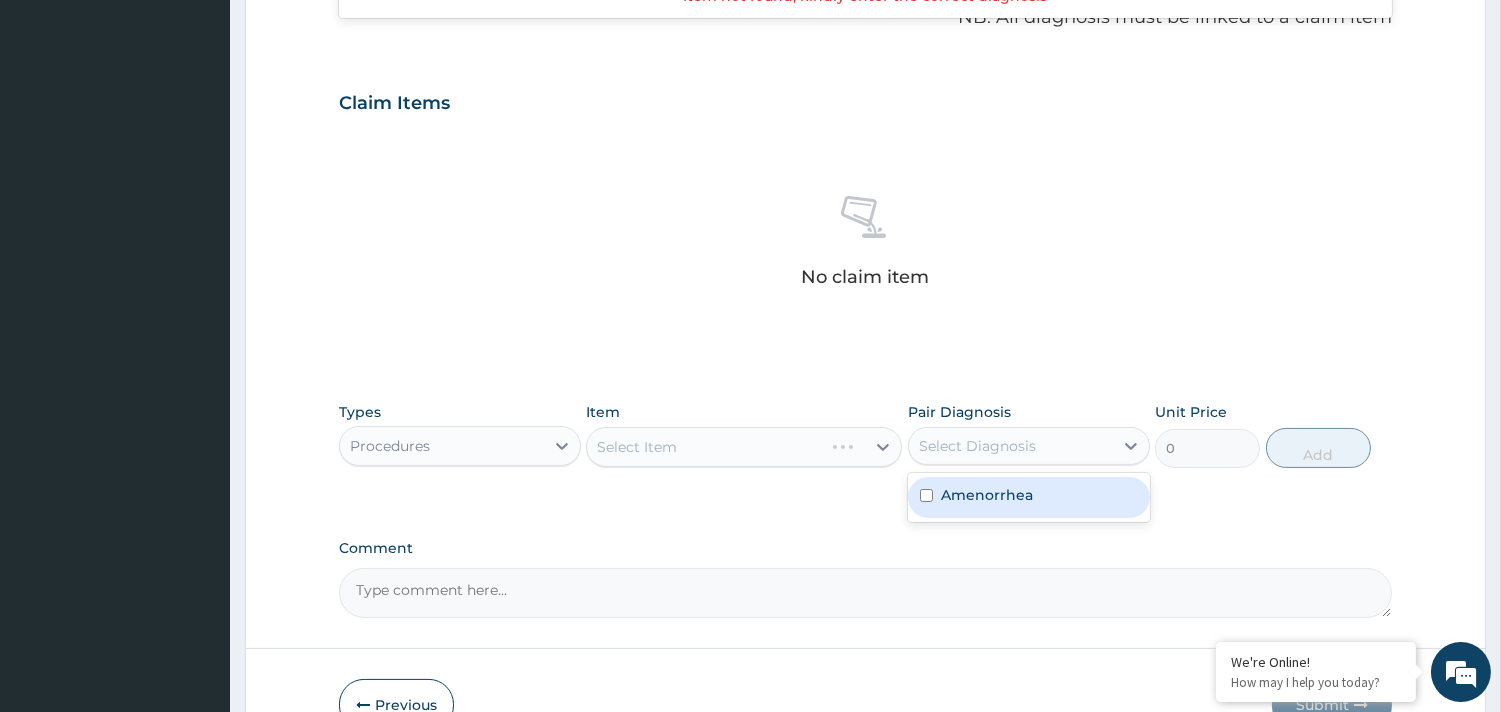 click on "Select Diagnosis" at bounding box center [977, 446] 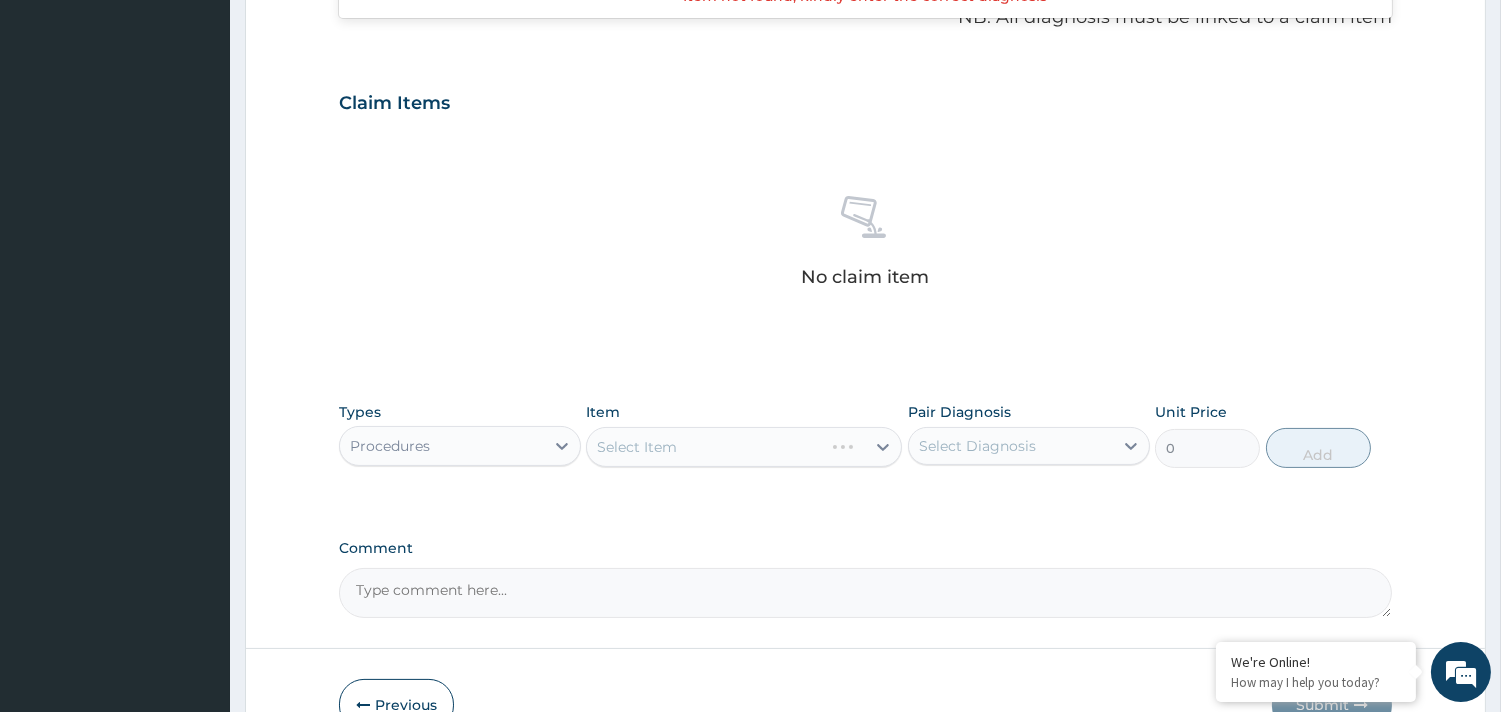 click on "Select Item" at bounding box center [744, 447] 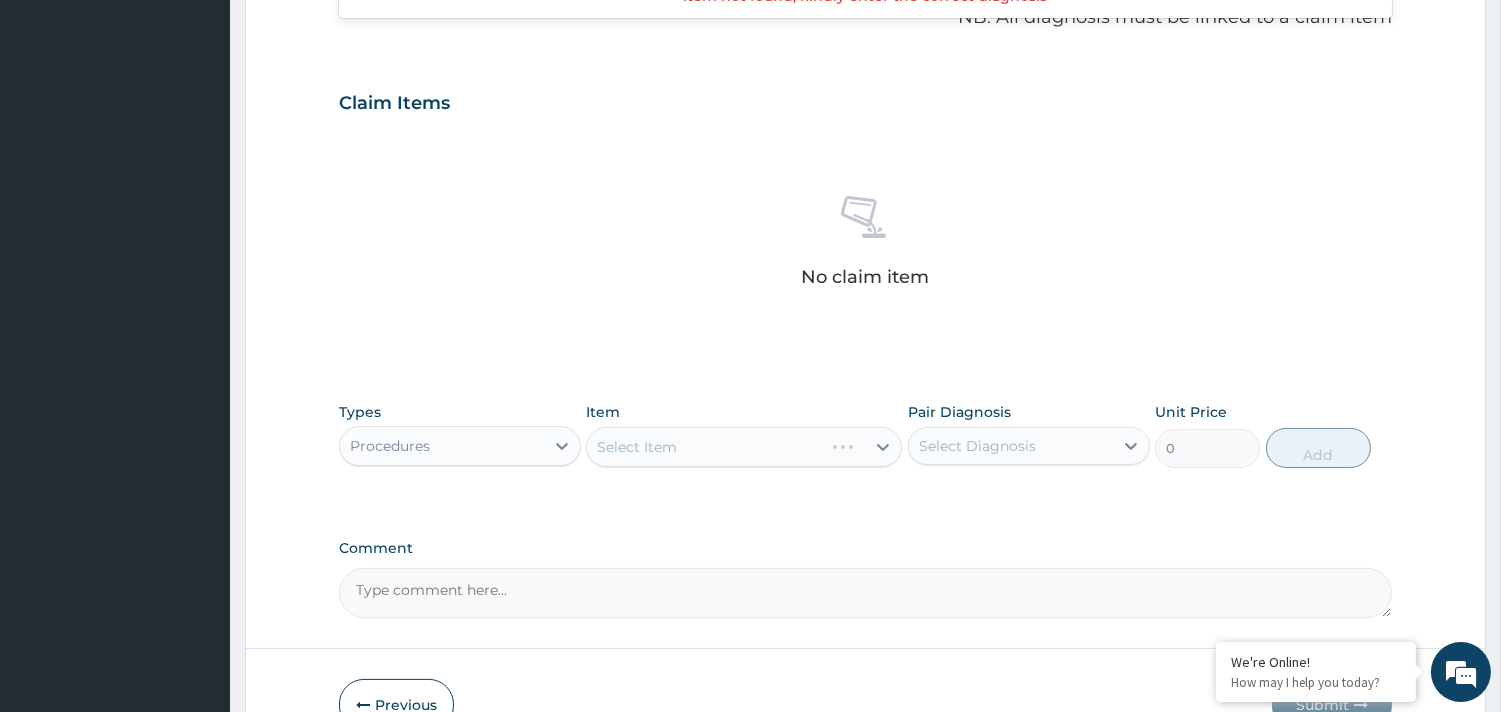 click on "Select Item" at bounding box center (744, 447) 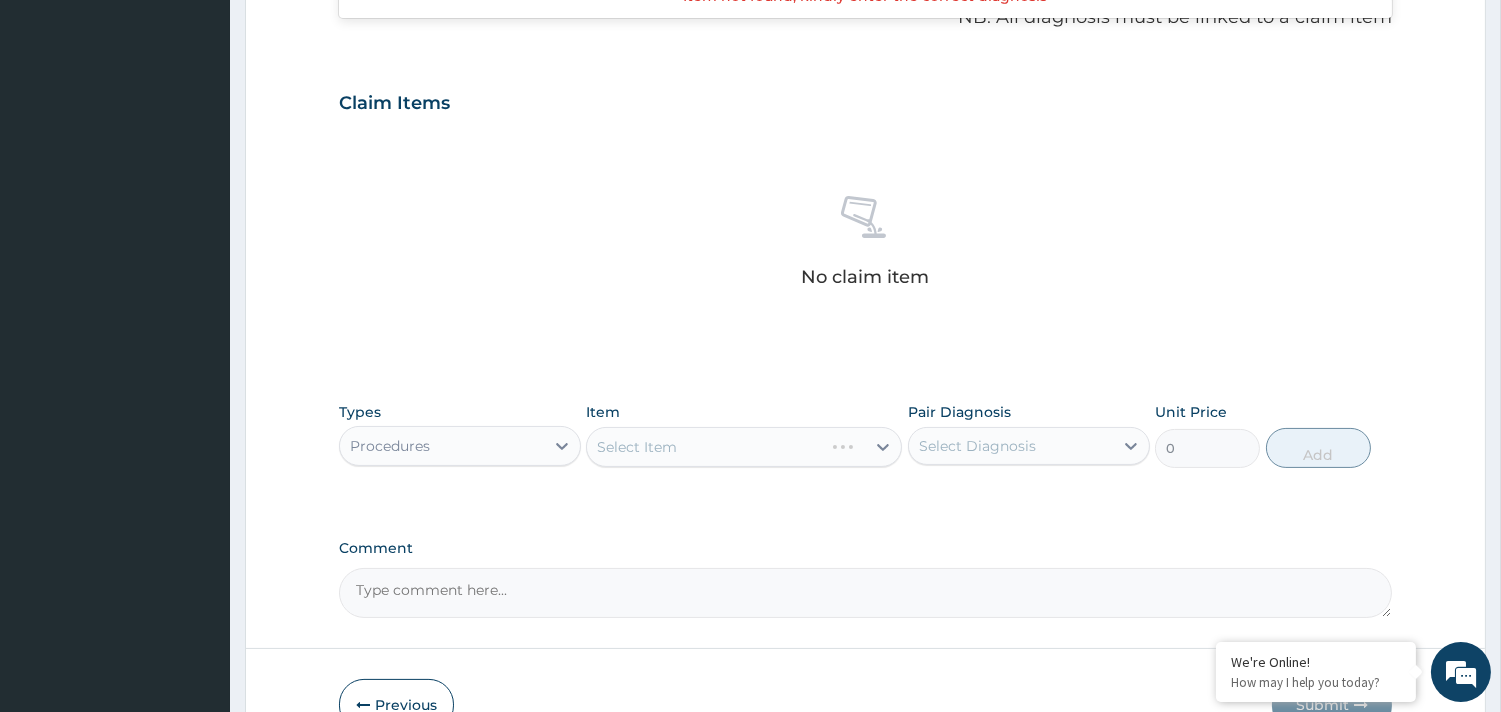 click on "Select Item" at bounding box center [744, 447] 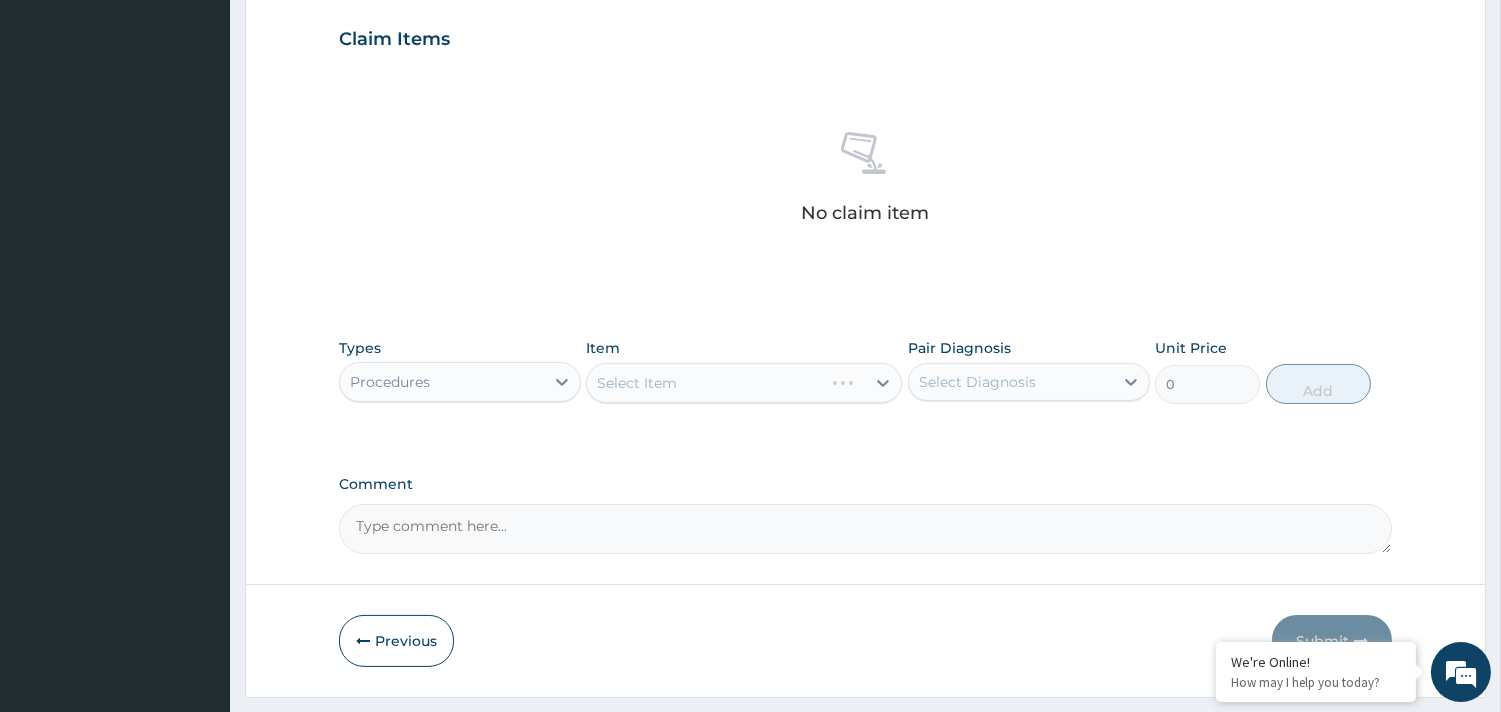 scroll, scrollTop: 725, scrollLeft: 0, axis: vertical 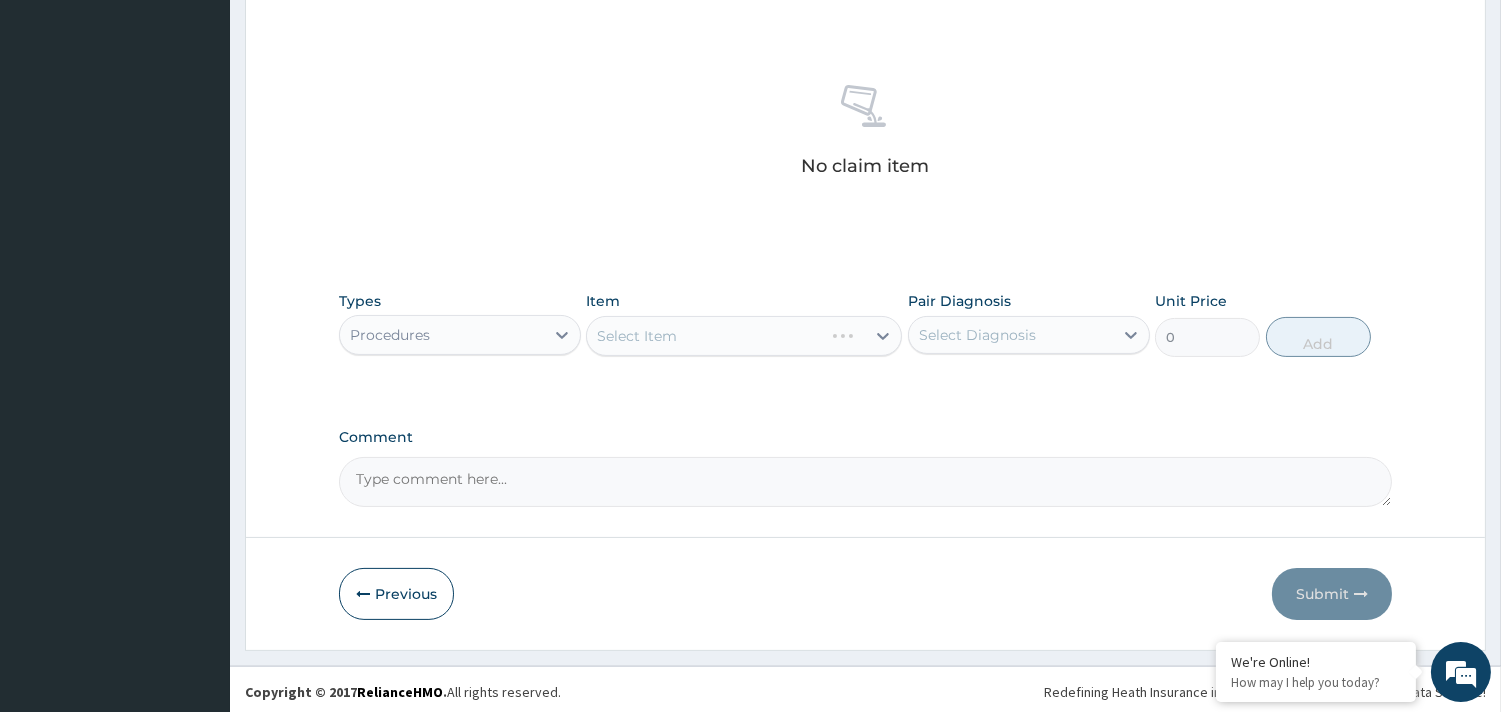 click on "Select Item" at bounding box center (744, 336) 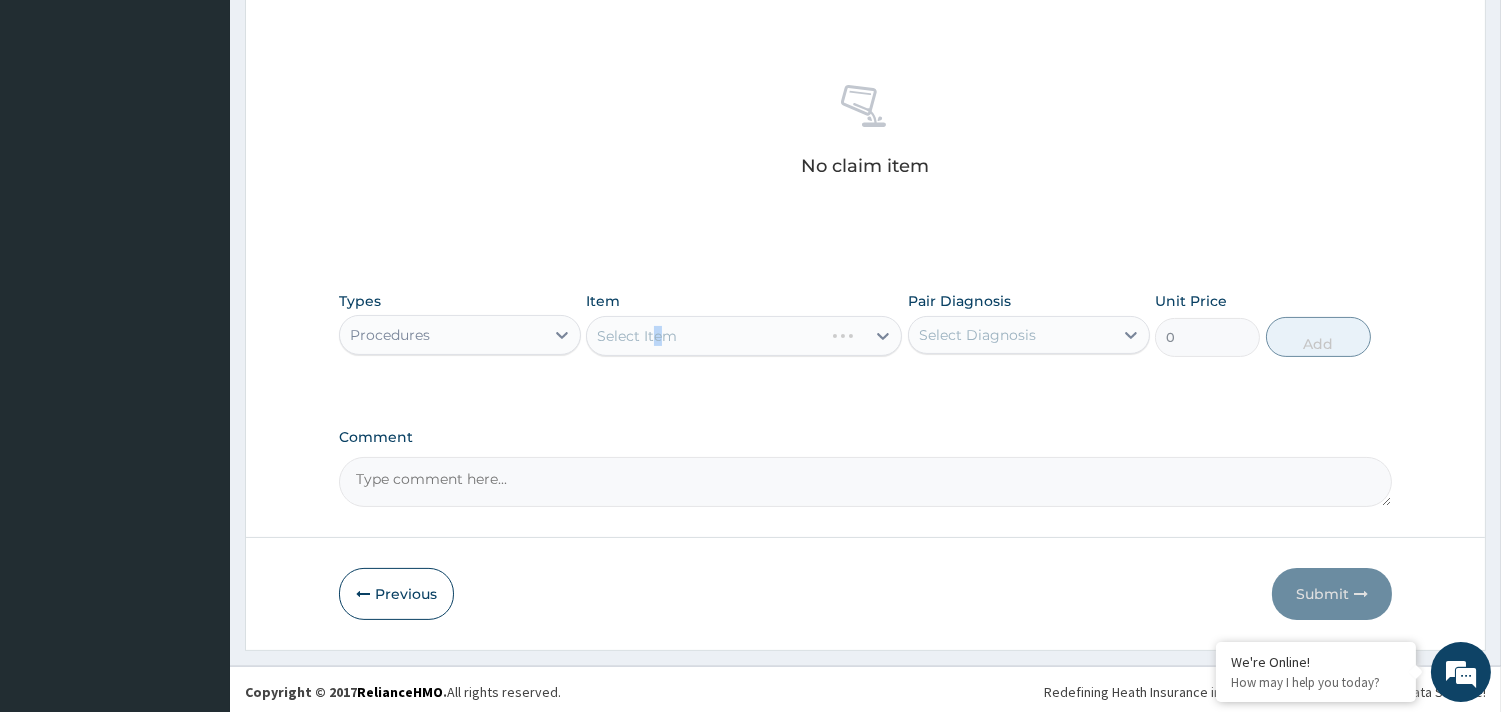 click on "Select Item" at bounding box center [744, 336] 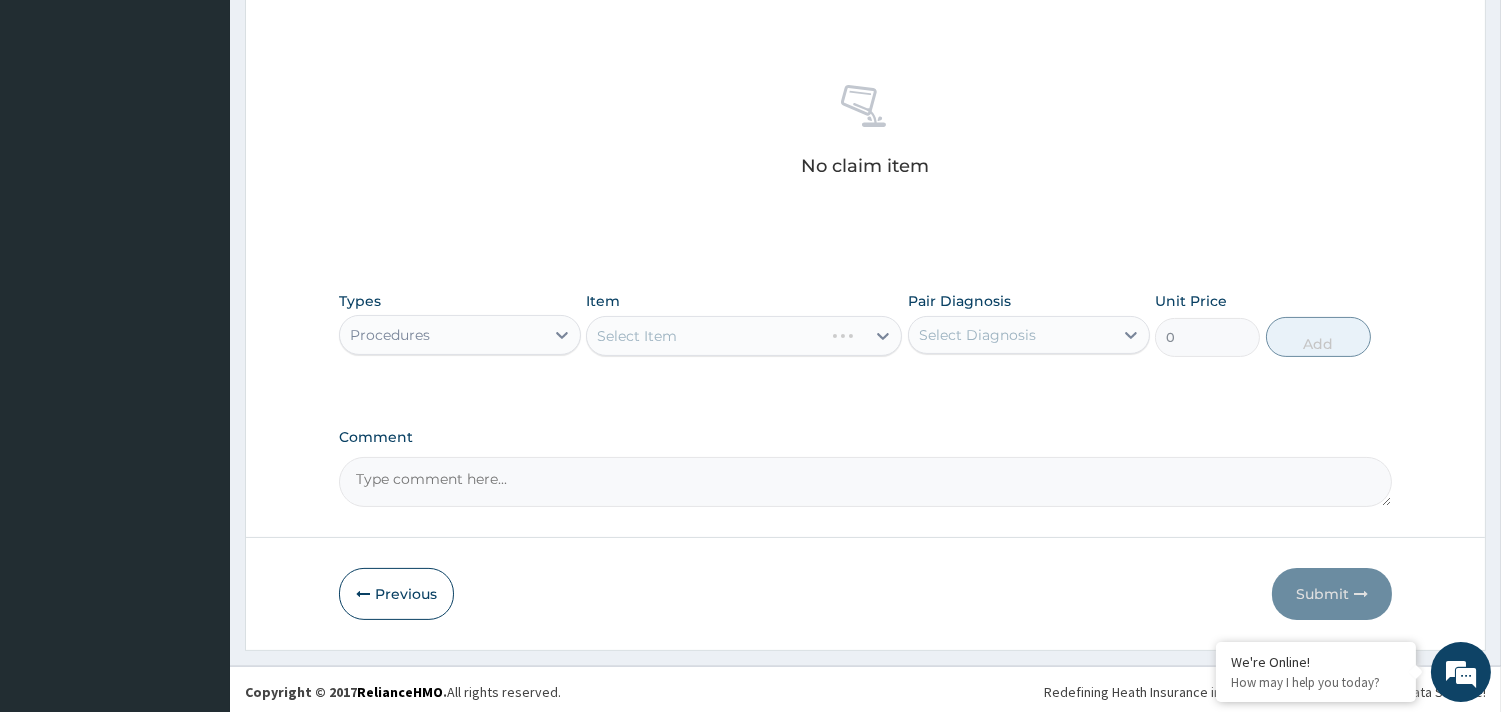 click on "Select Item" at bounding box center (744, 336) 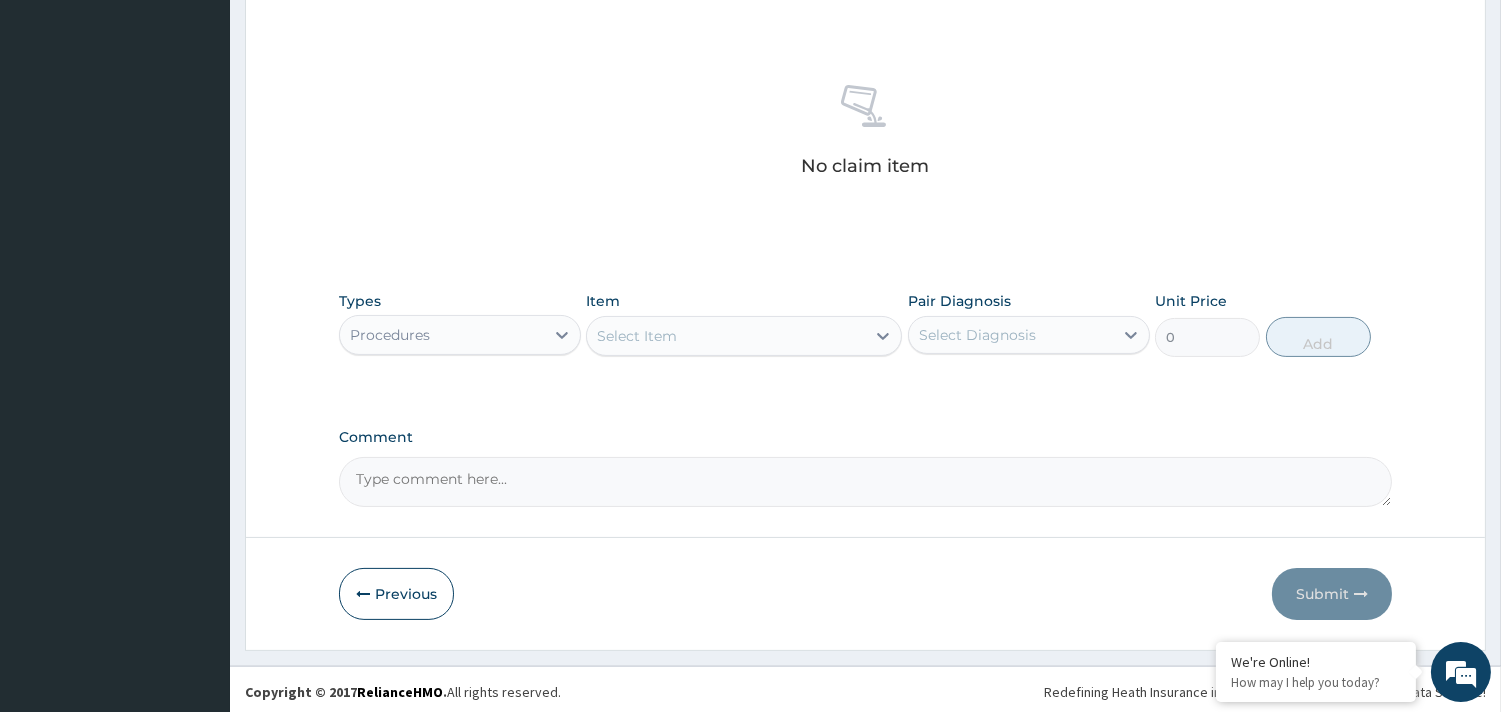 click on "Select Item" at bounding box center (726, 336) 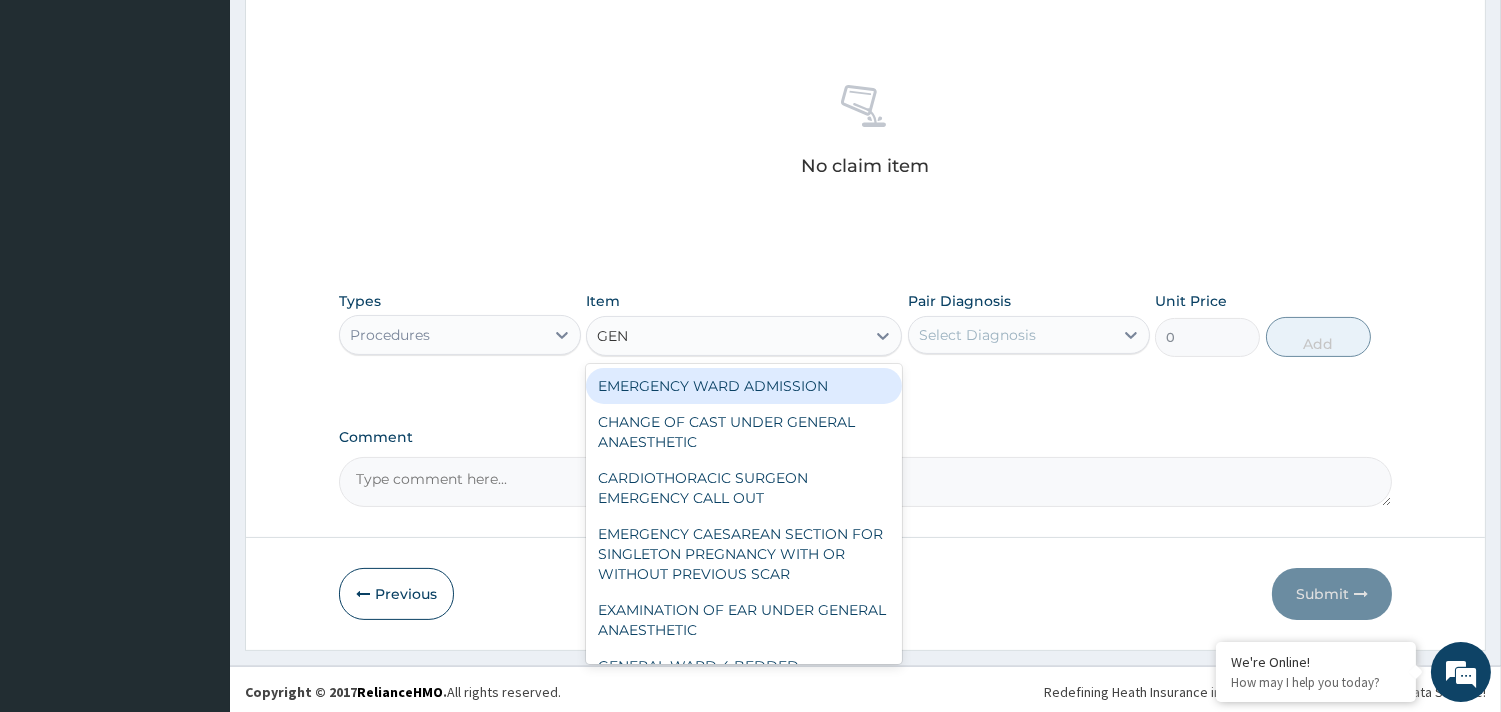 type on "GENE" 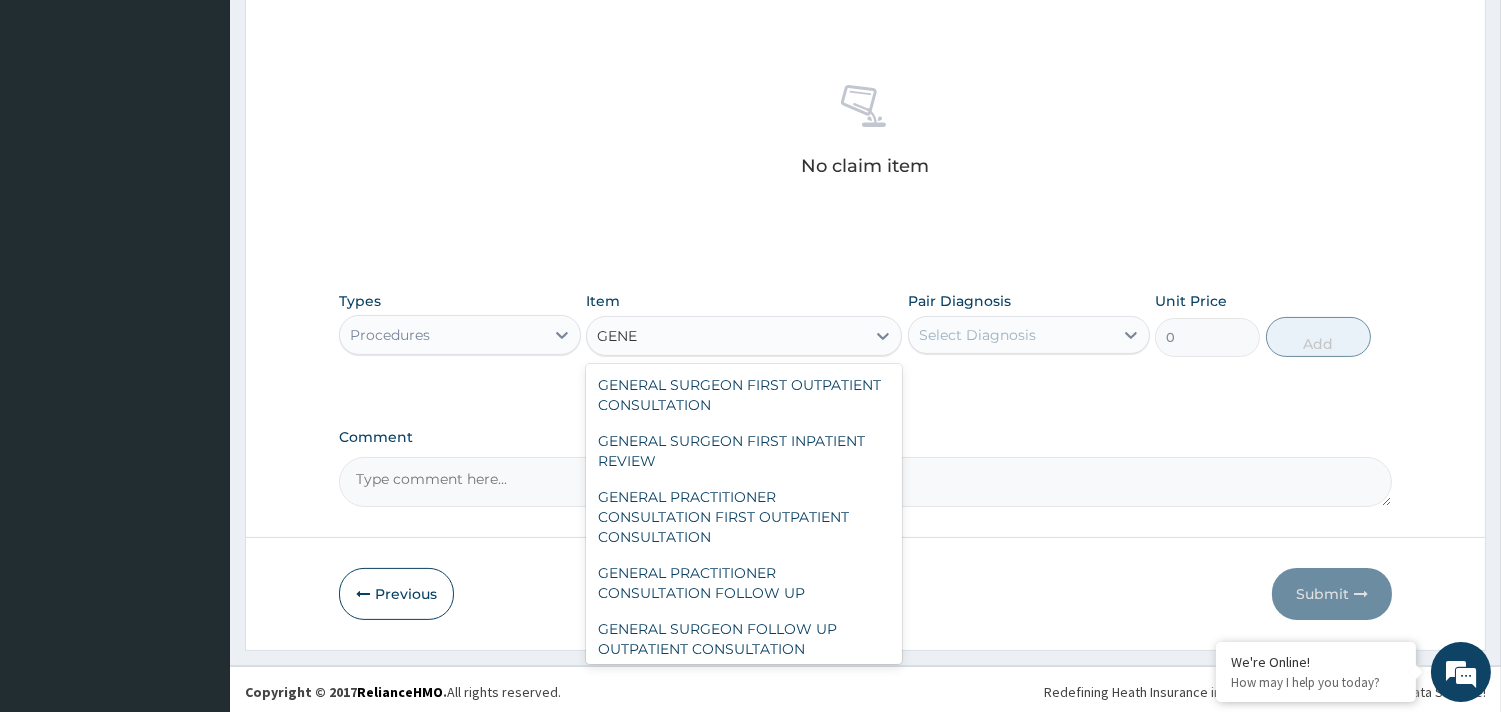 scroll, scrollTop: 222, scrollLeft: 0, axis: vertical 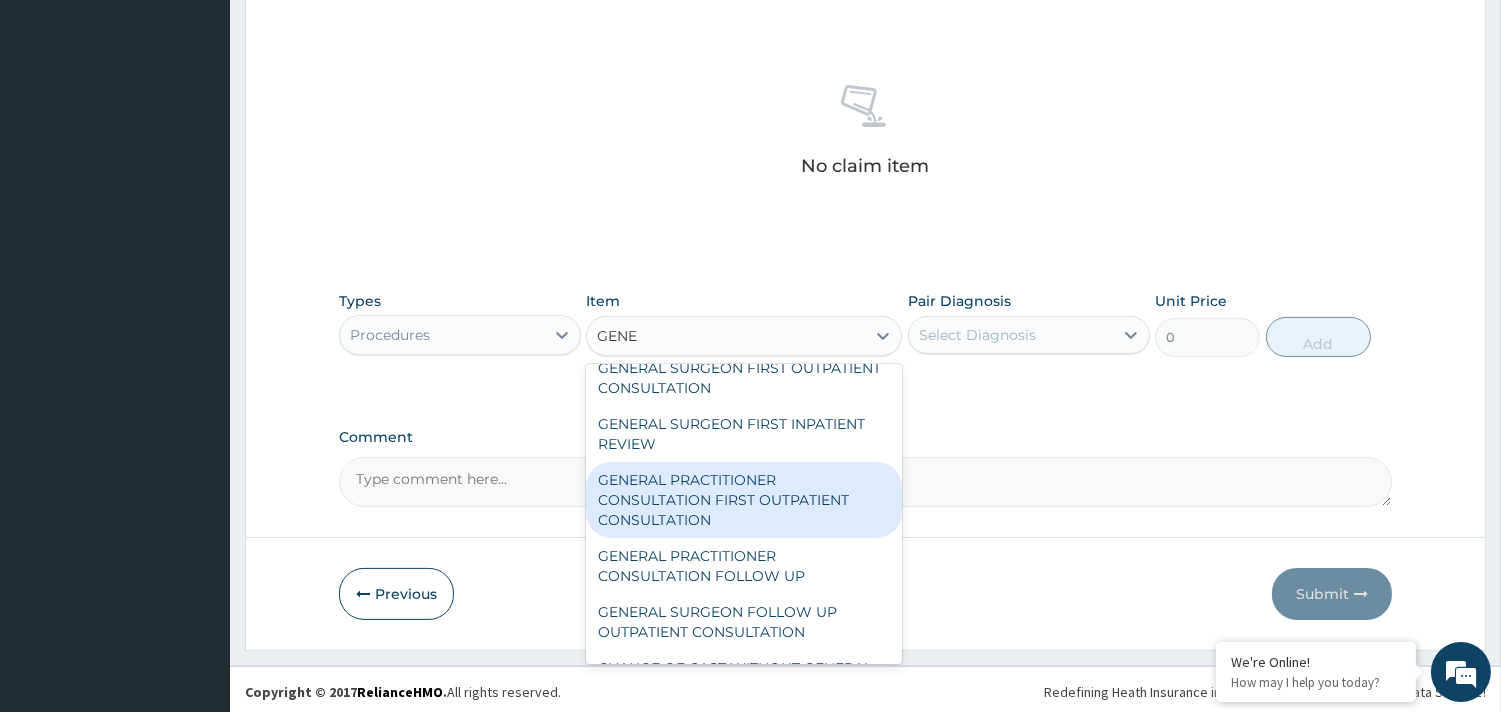 click on "GENERAL PRACTITIONER CONSULTATION FIRST OUTPATIENT CONSULTATION" at bounding box center [744, 500] 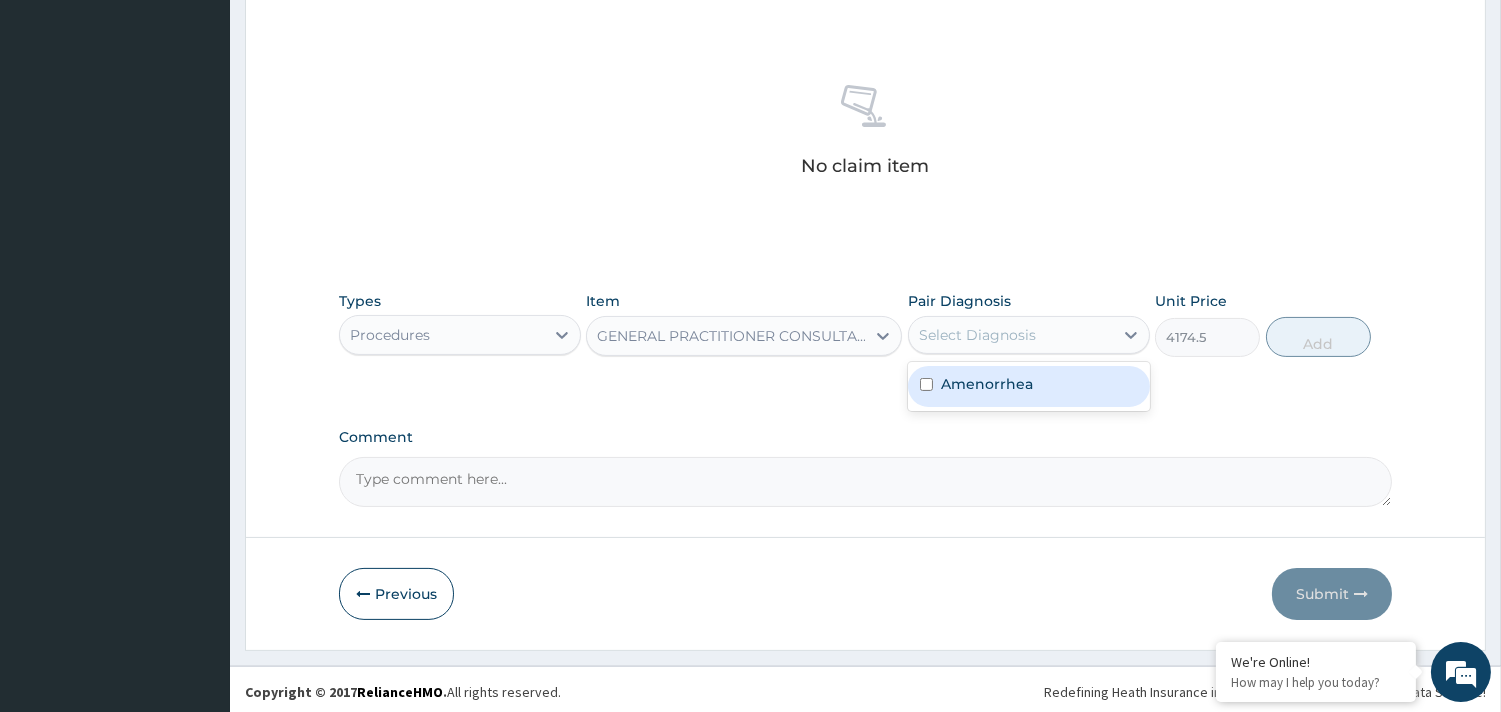 click on "Select Diagnosis" at bounding box center (977, 335) 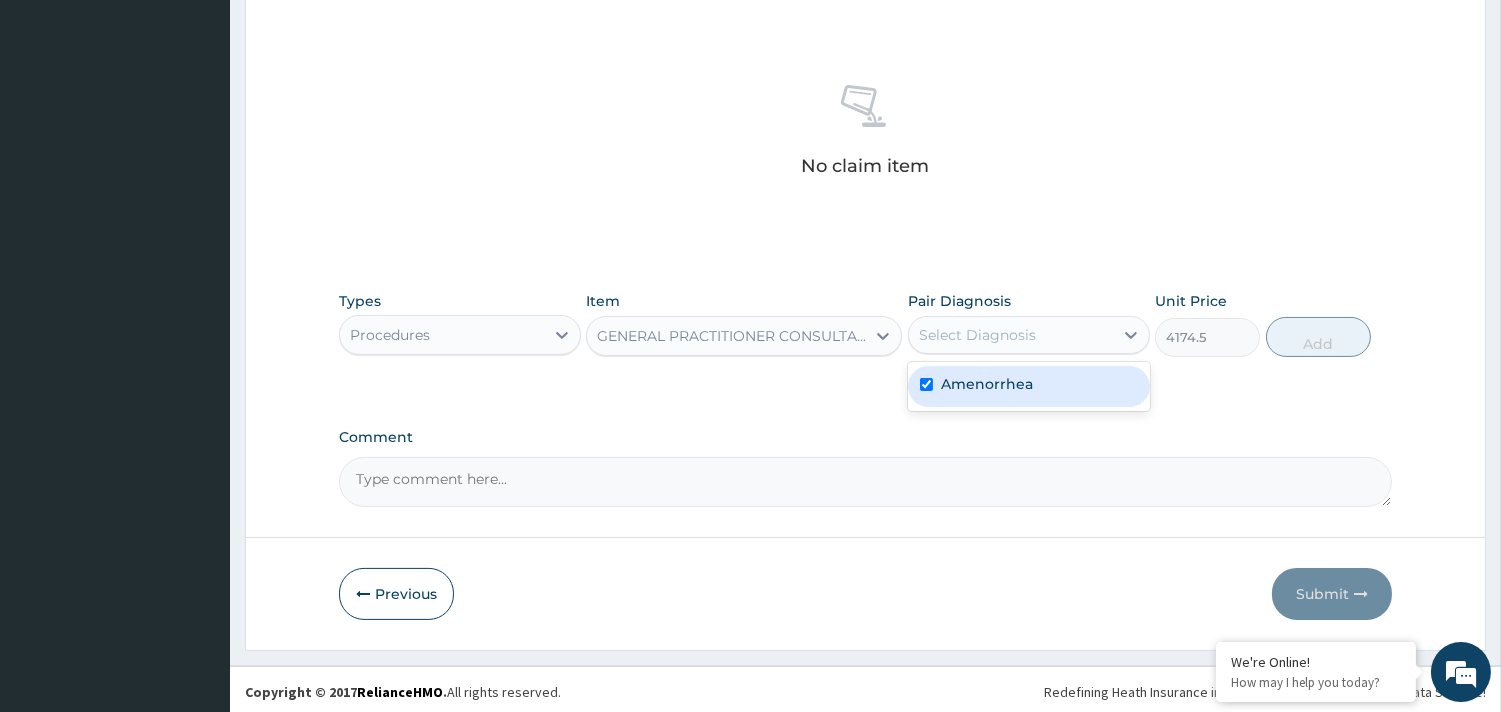 checkbox on "true" 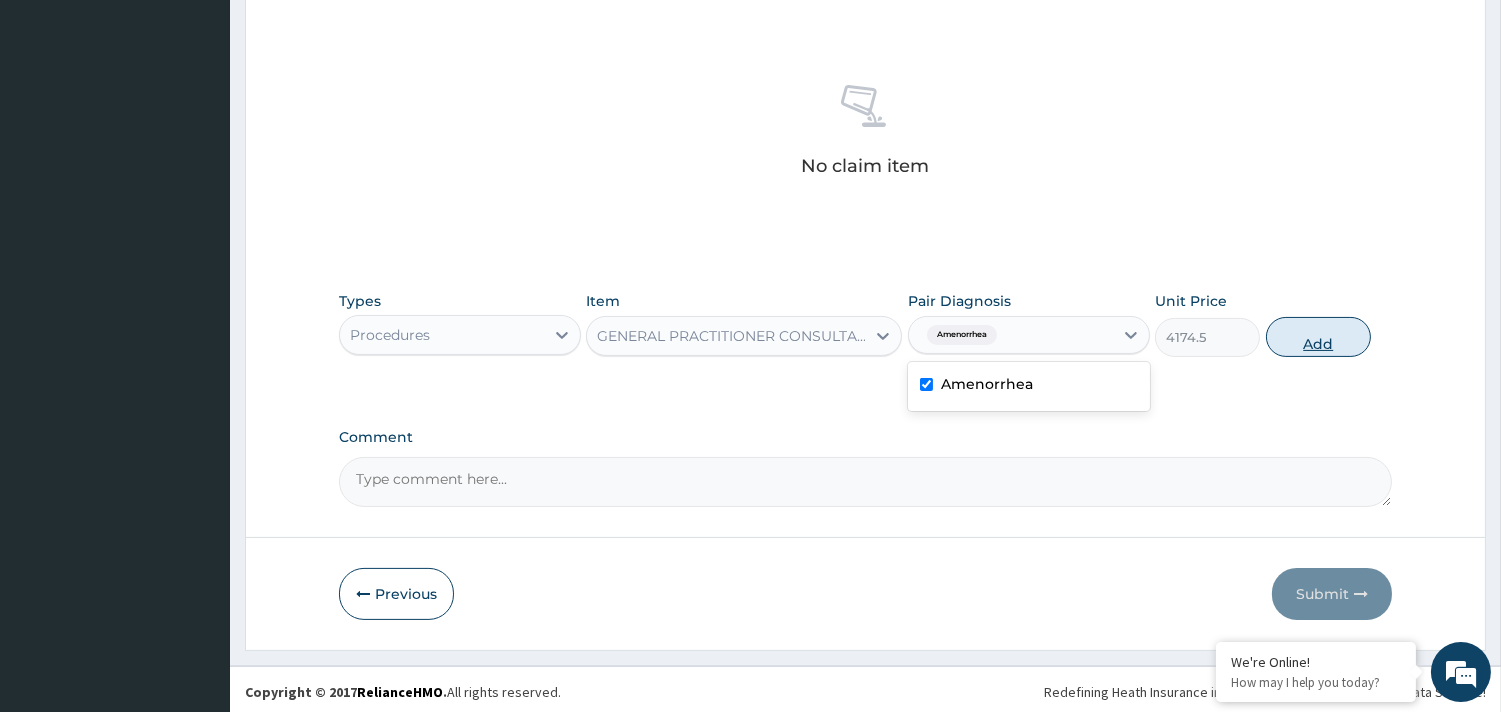 click on "Add" at bounding box center [1318, 337] 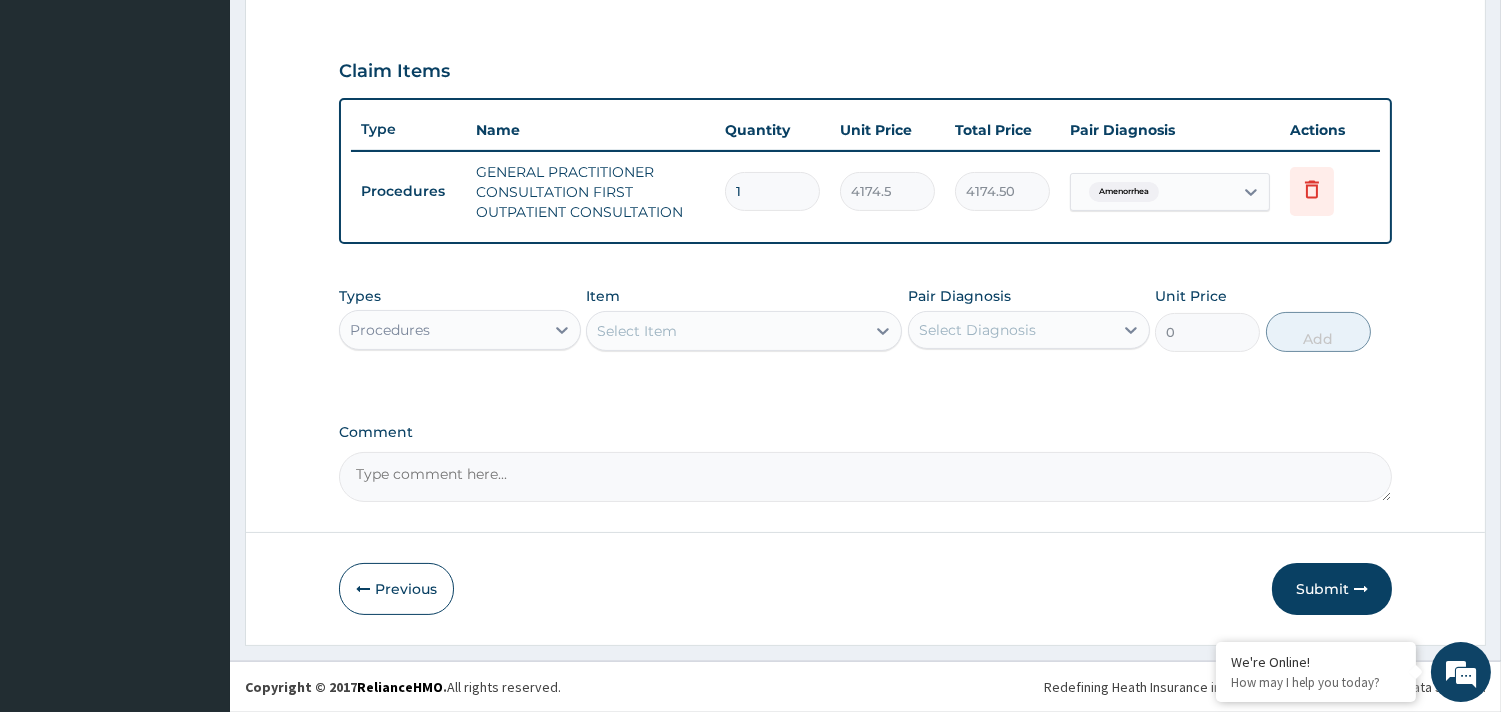 scroll, scrollTop: 643, scrollLeft: 0, axis: vertical 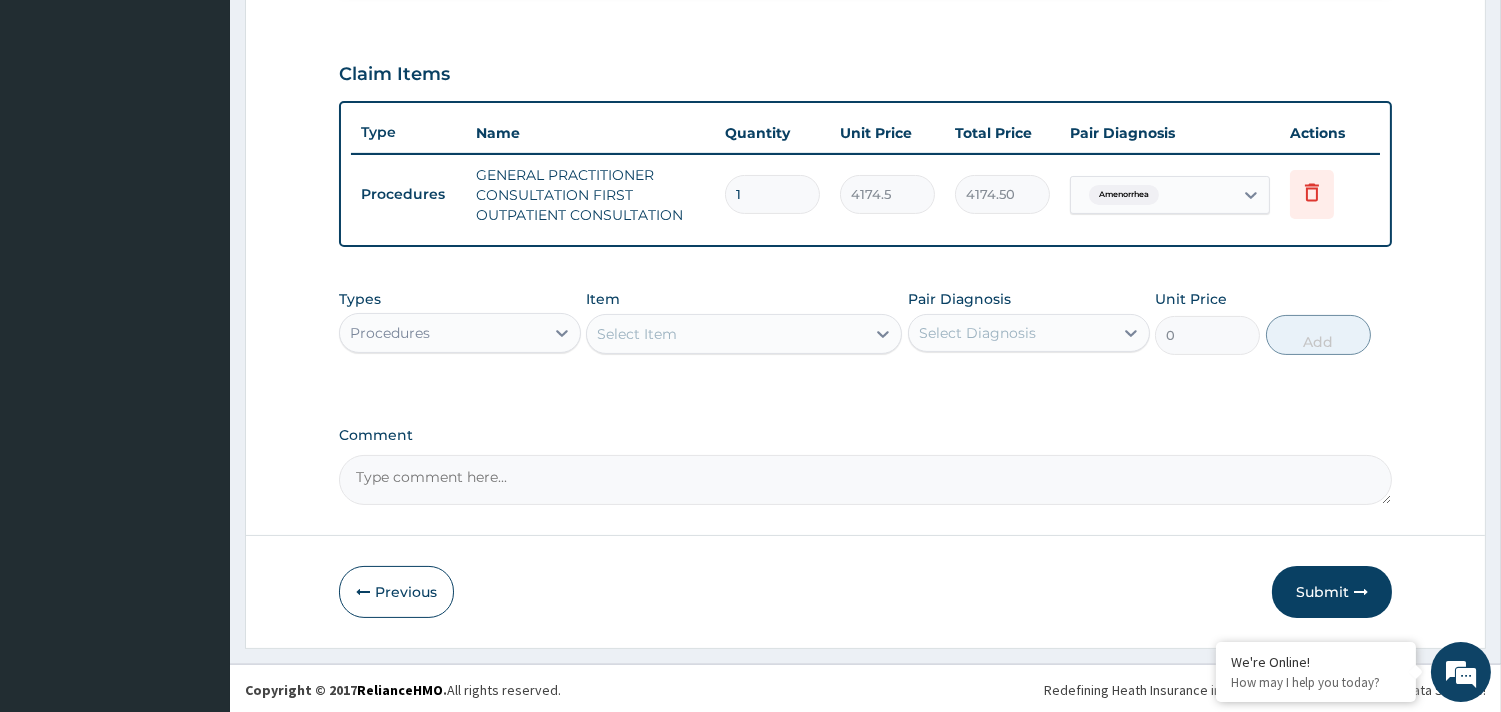 click on "Procedures" at bounding box center [442, 333] 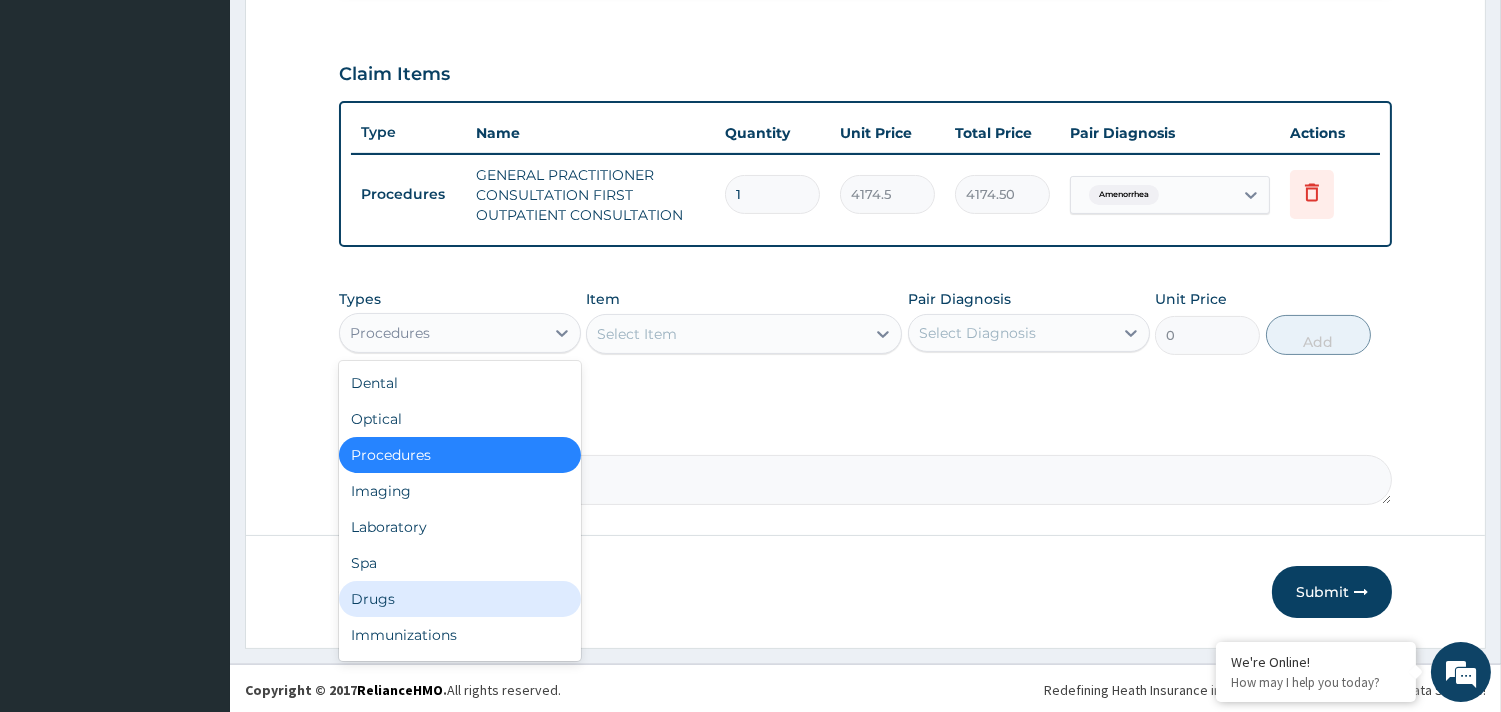 click on "Drugs" at bounding box center [460, 599] 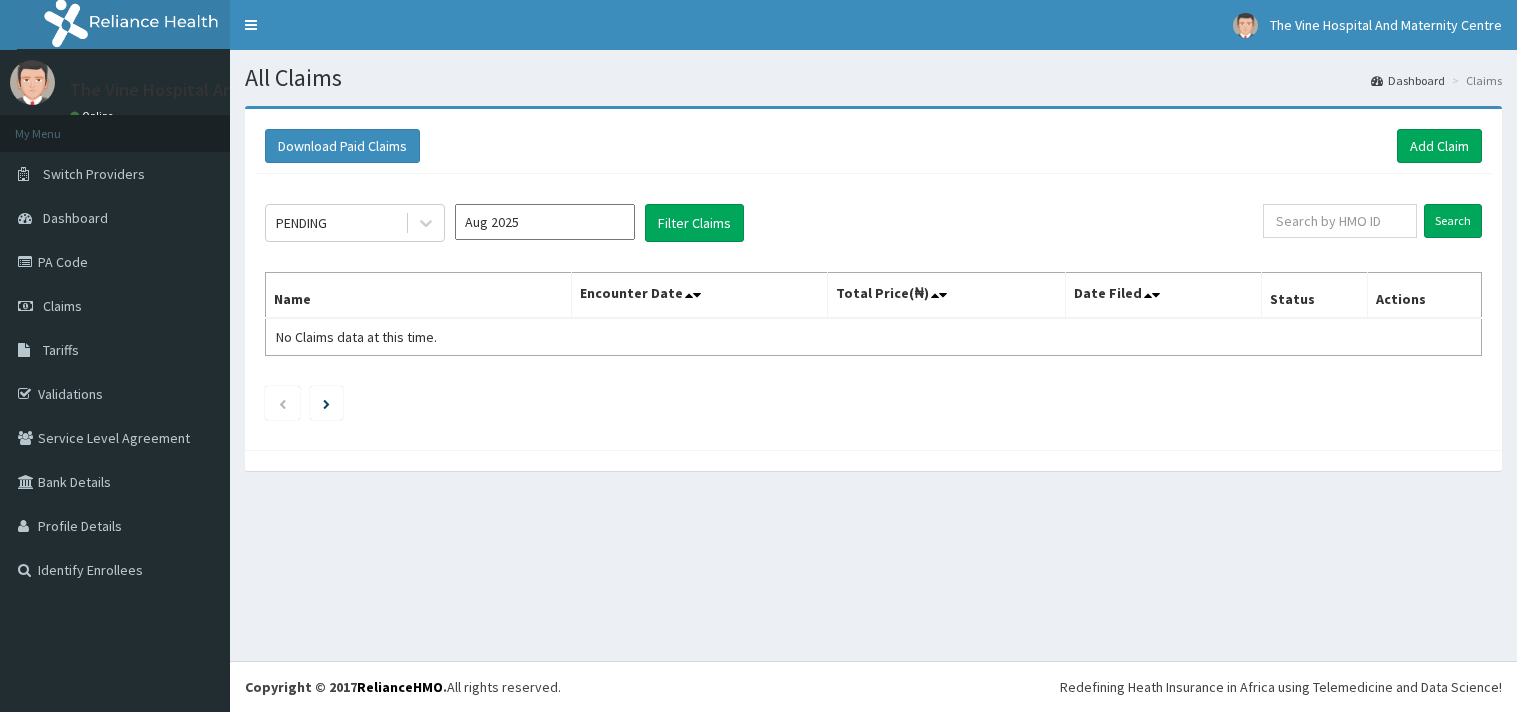 scroll, scrollTop: 0, scrollLeft: 0, axis: both 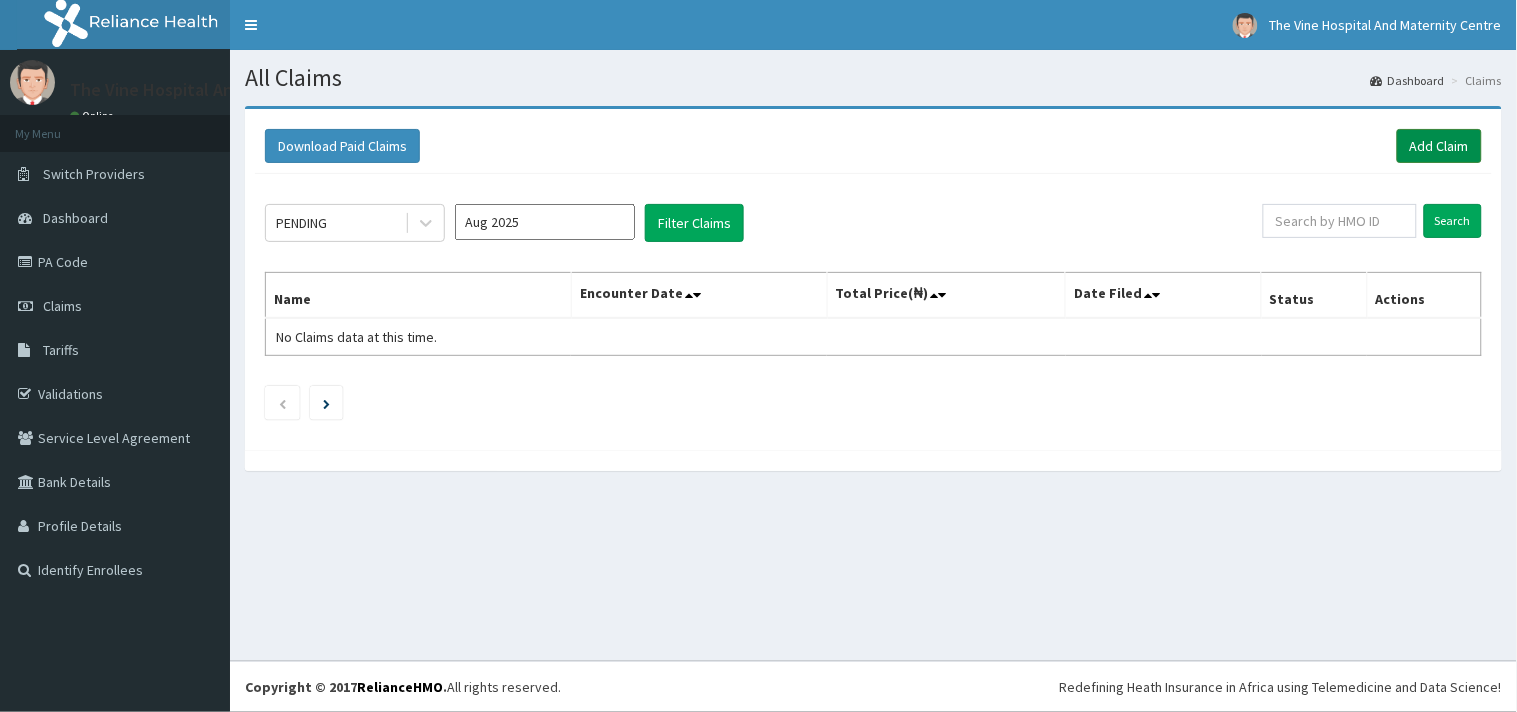 click on "Add Claim" at bounding box center [1439, 146] 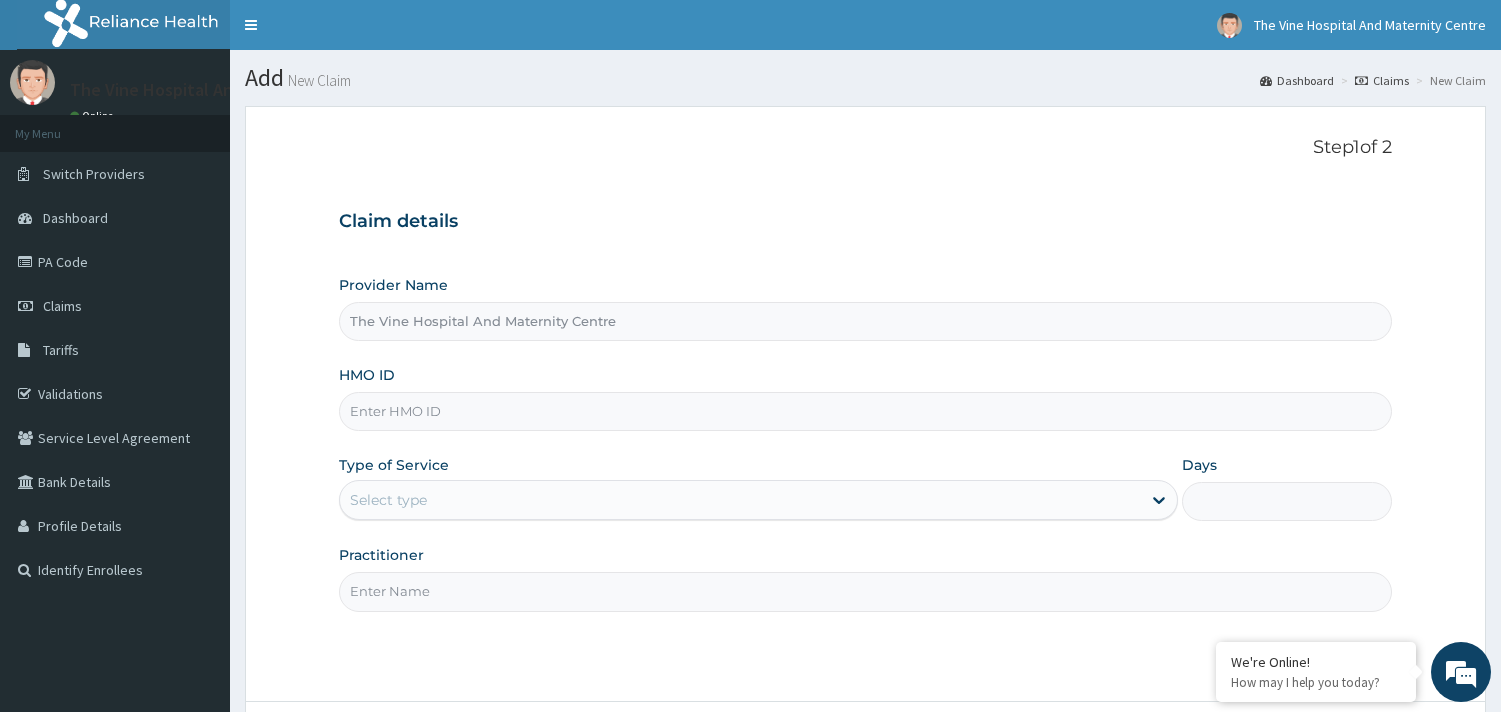 scroll, scrollTop: 0, scrollLeft: 0, axis: both 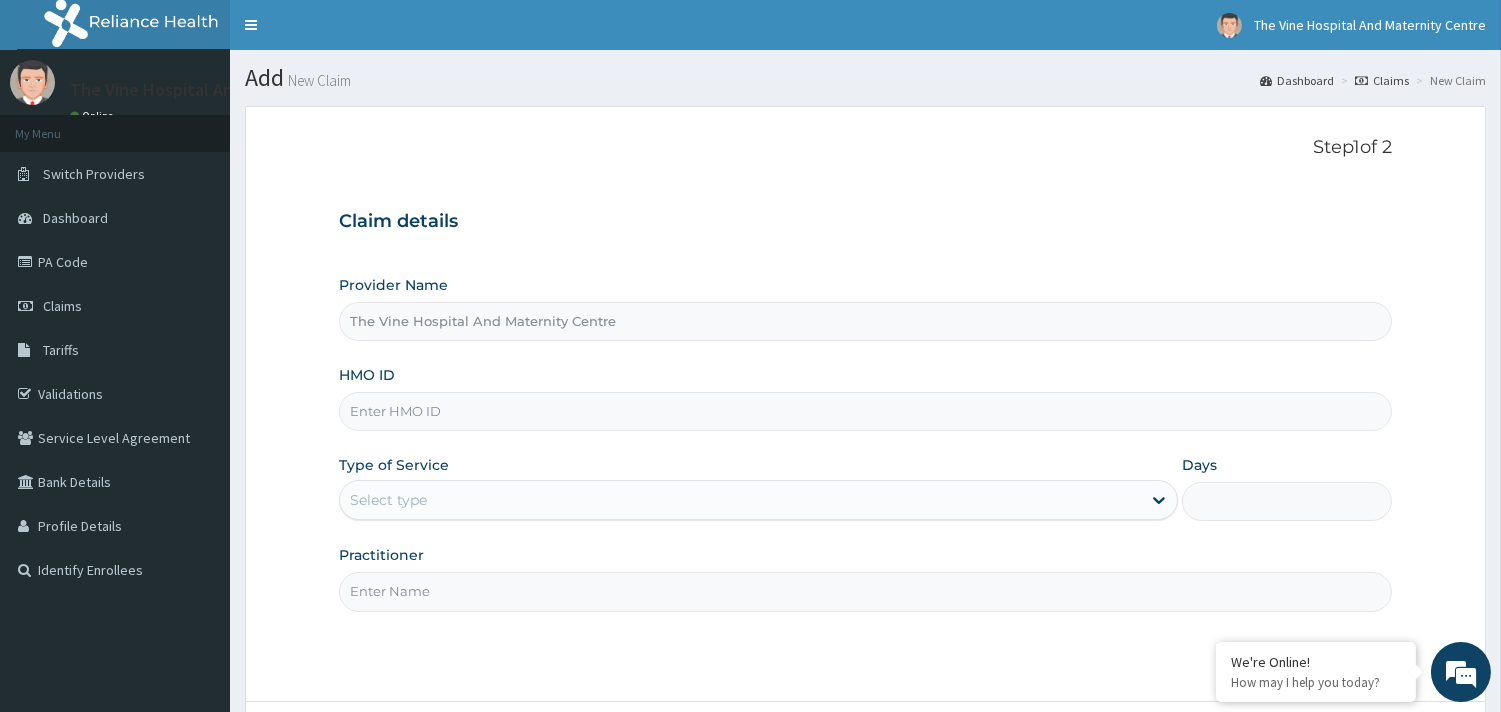 click on "HMO ID" at bounding box center [865, 411] 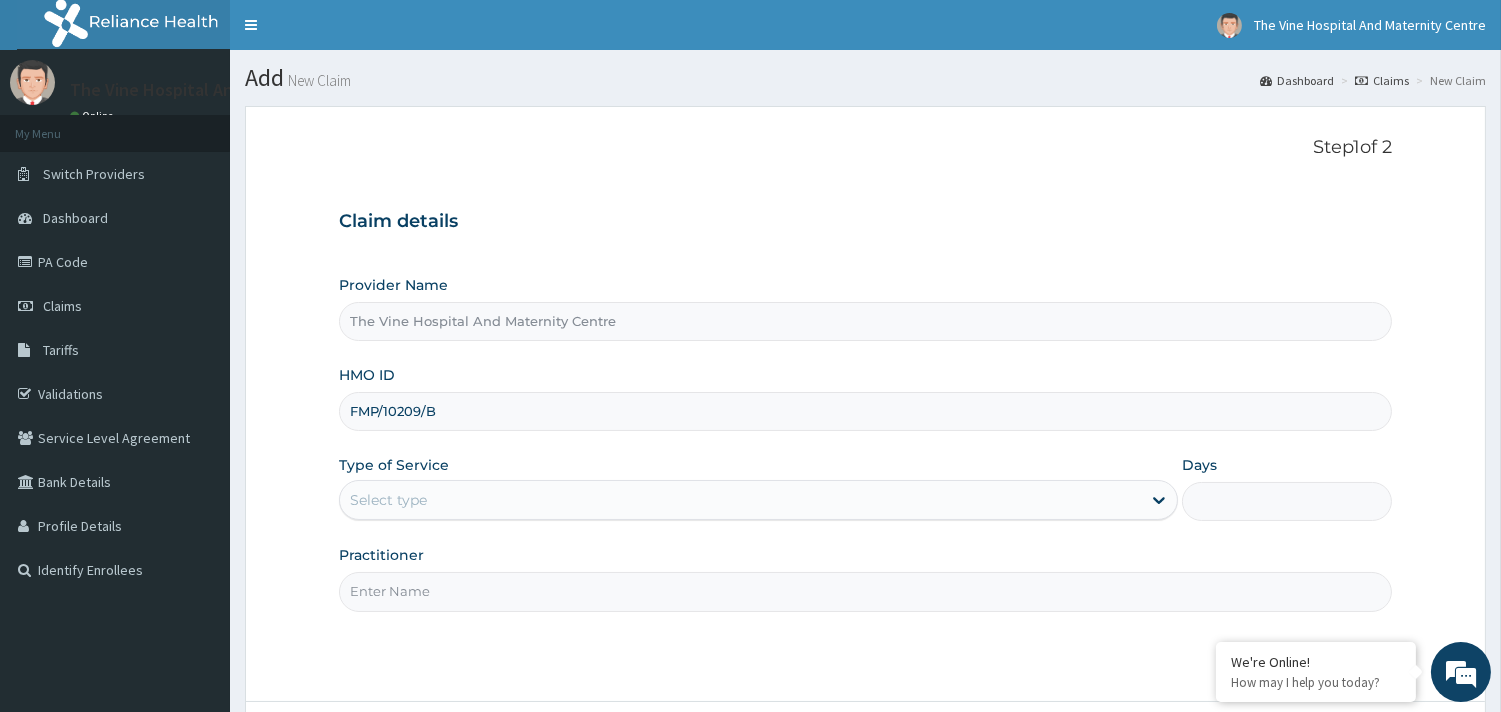 type on "FMP/10209/B" 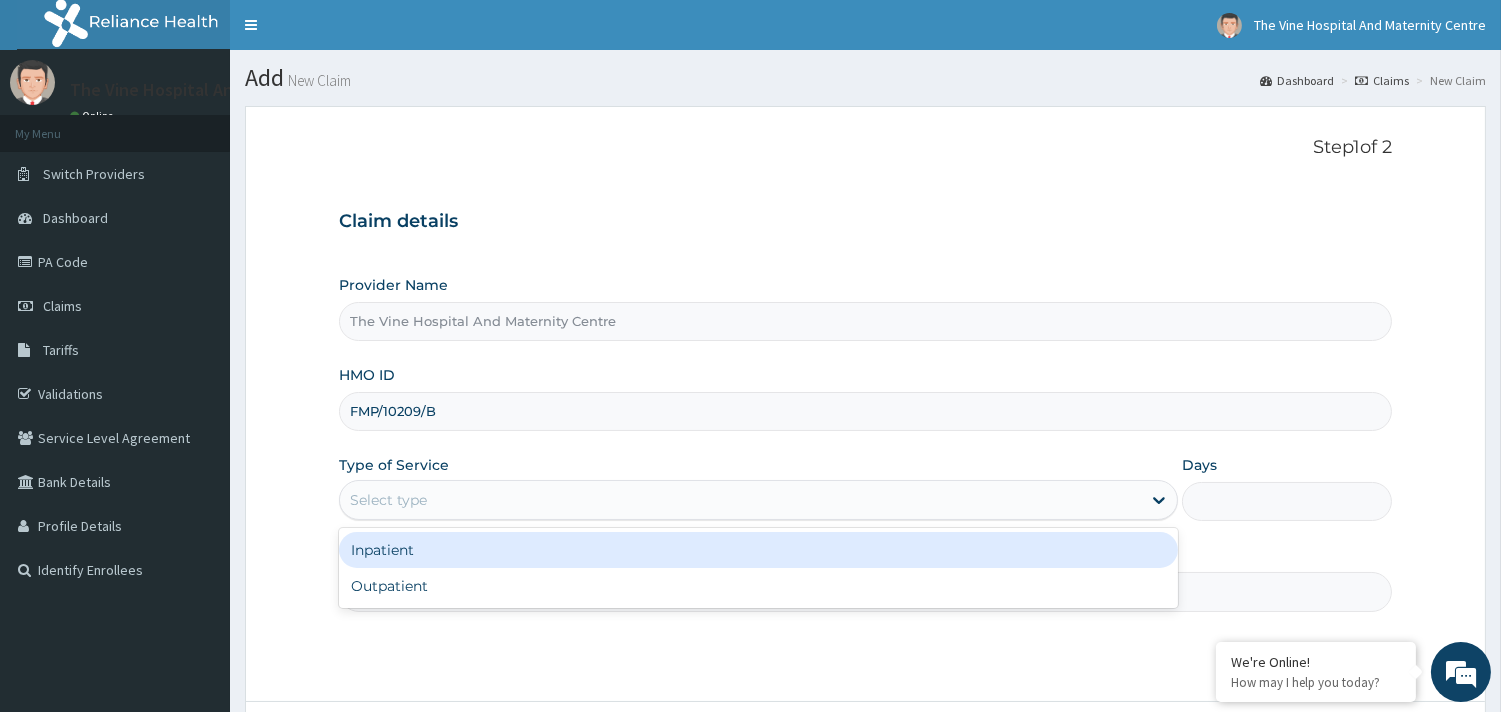 click on "Select type" at bounding box center [388, 500] 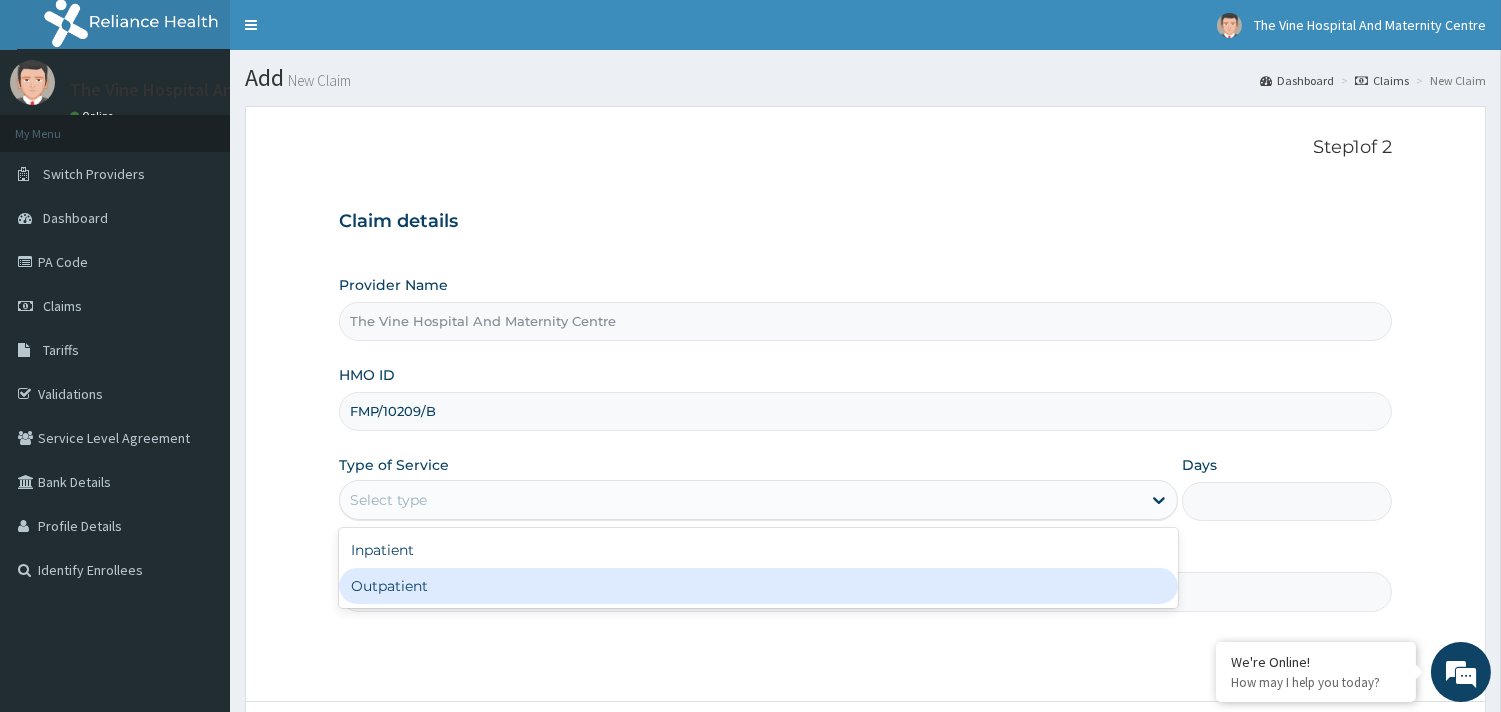 click on "Outpatient" at bounding box center (758, 586) 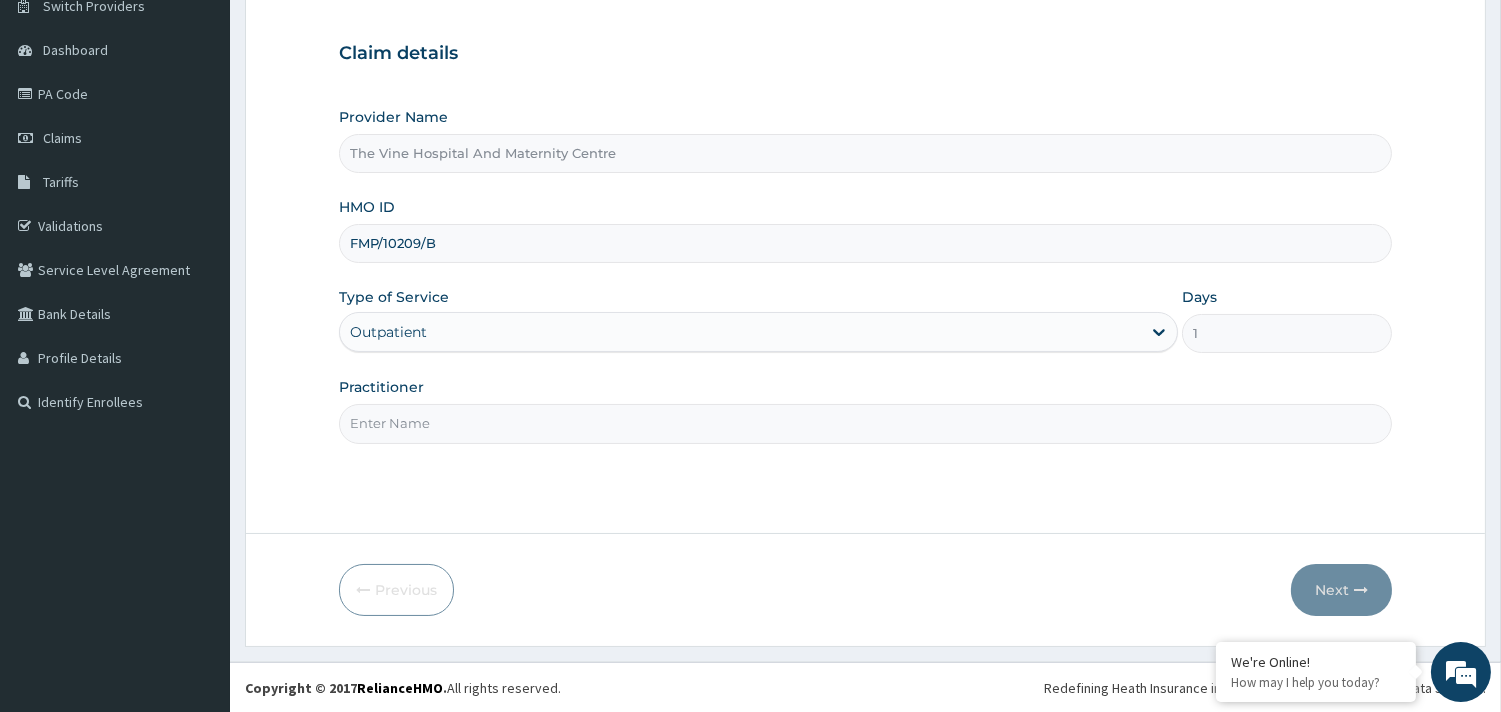 scroll, scrollTop: 170, scrollLeft: 0, axis: vertical 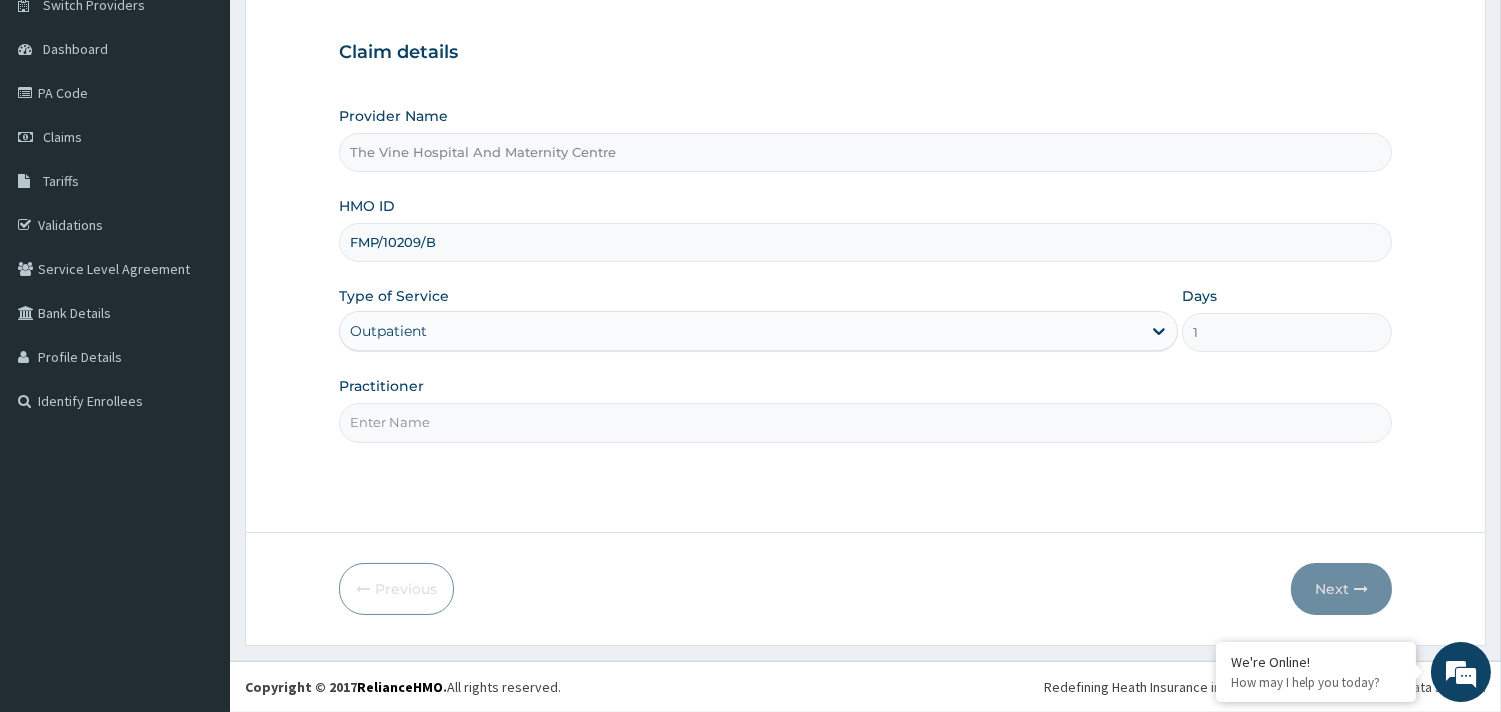 click on "Practitioner" at bounding box center (865, 422) 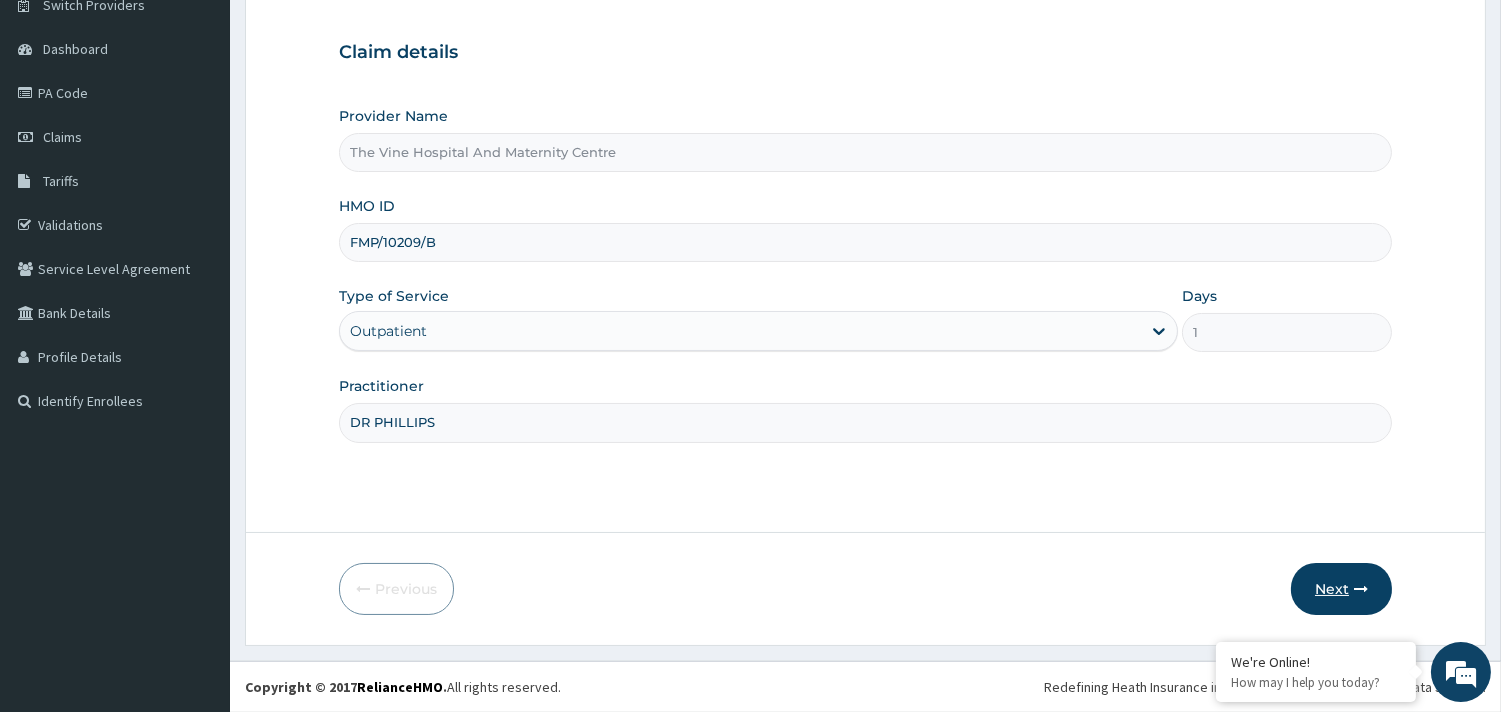 click on "Next" at bounding box center (1341, 589) 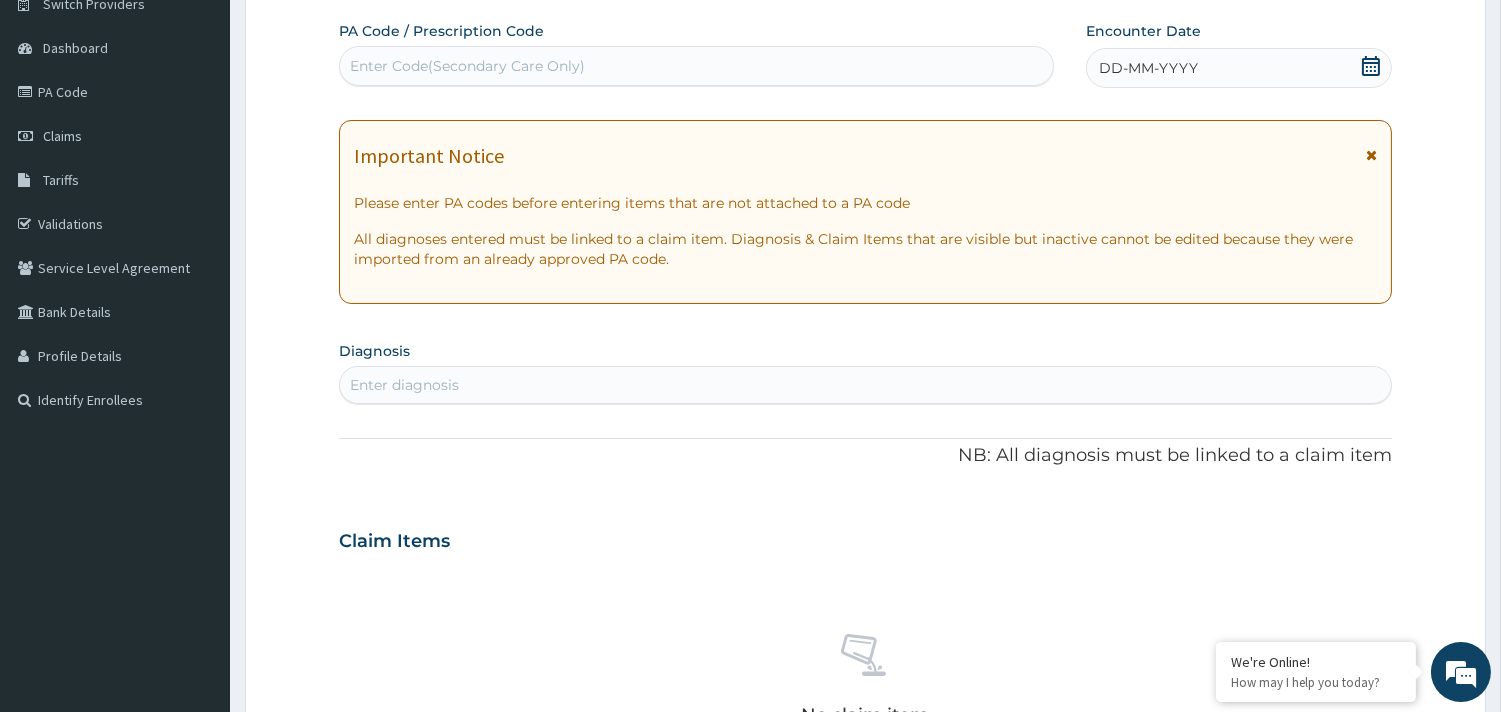 click 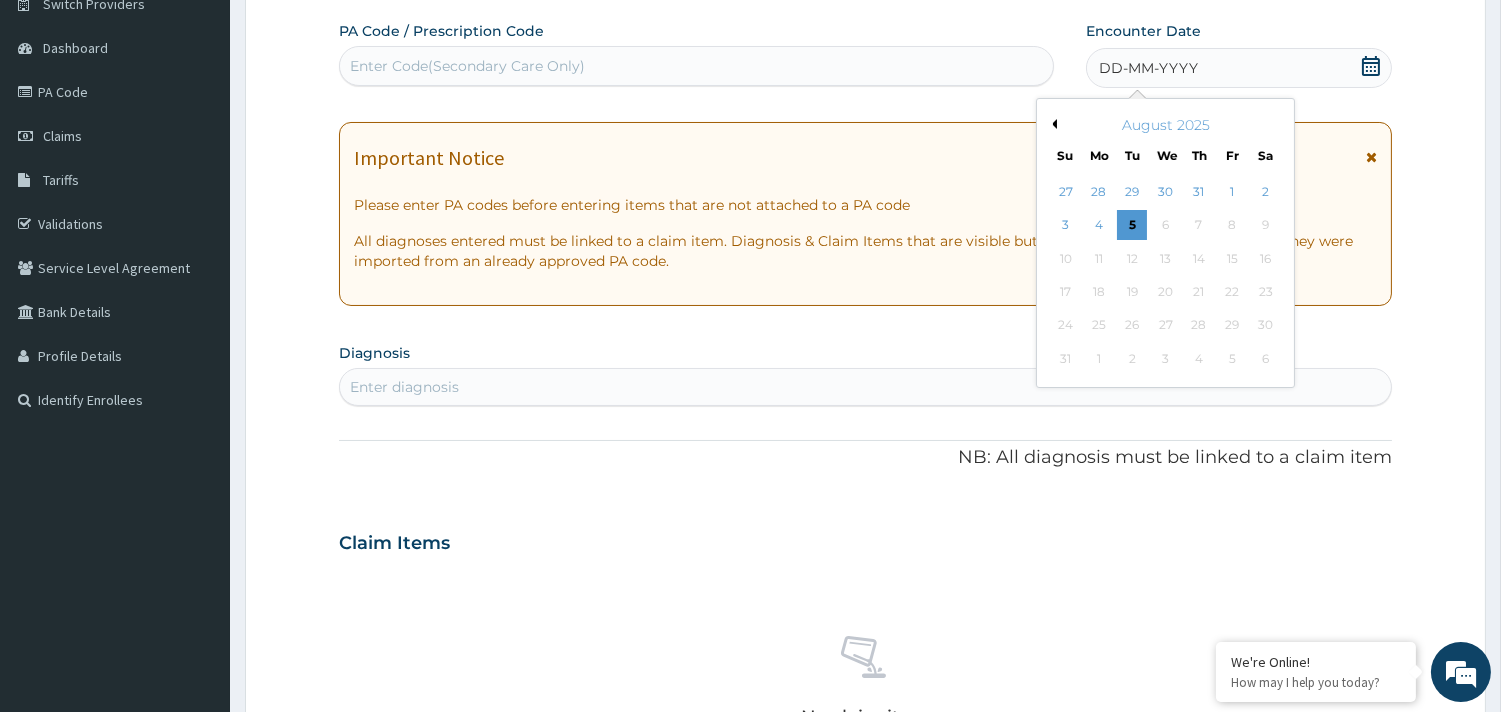click on "August 2025" at bounding box center (1165, 125) 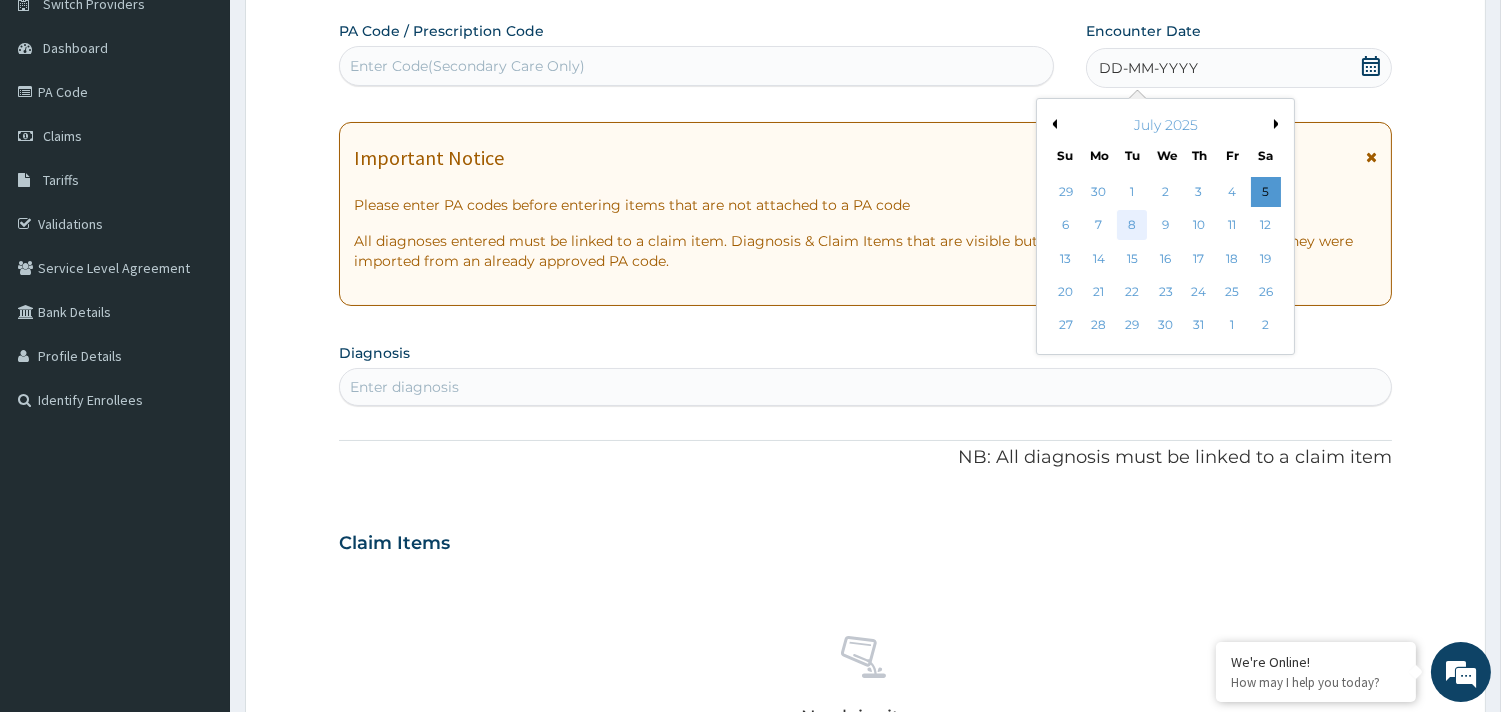 click on "8" at bounding box center (1132, 226) 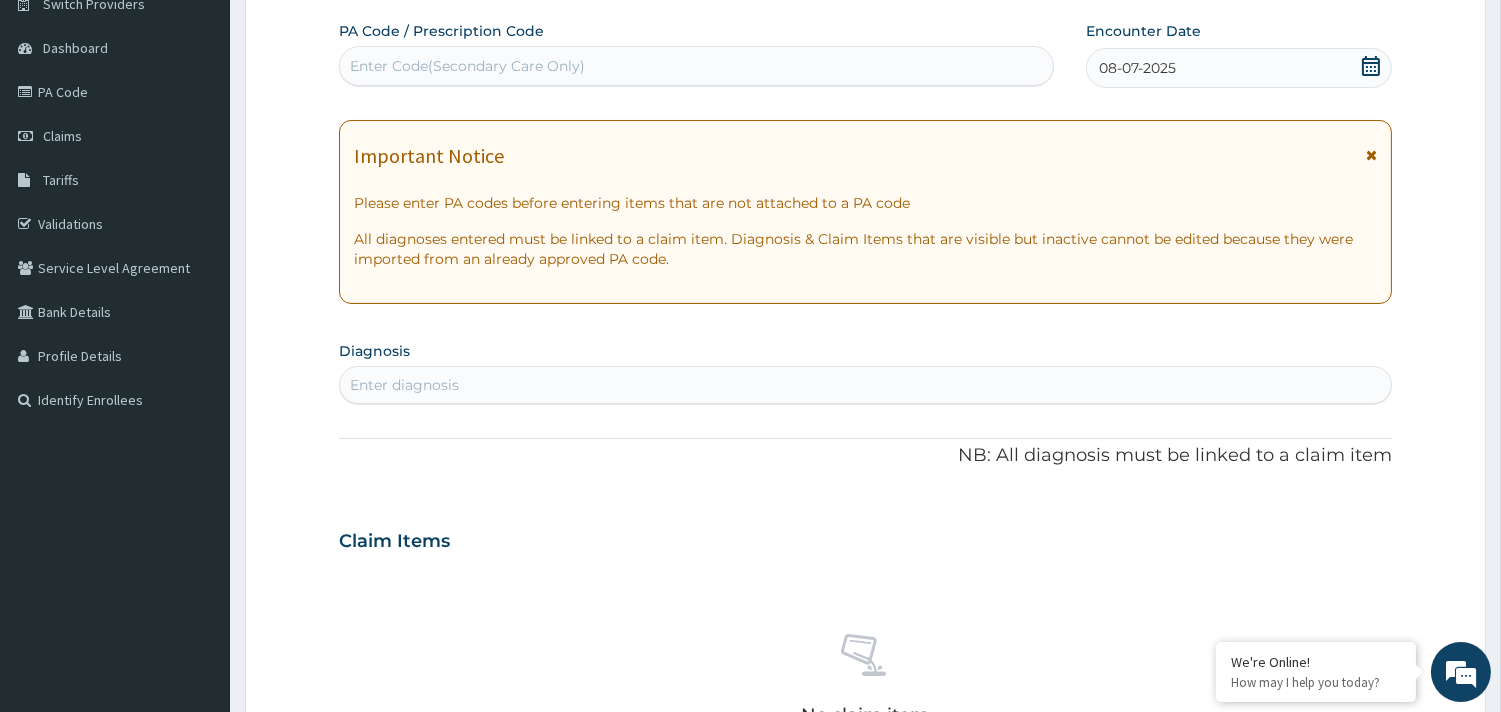 click on "Enter diagnosis" at bounding box center [404, 385] 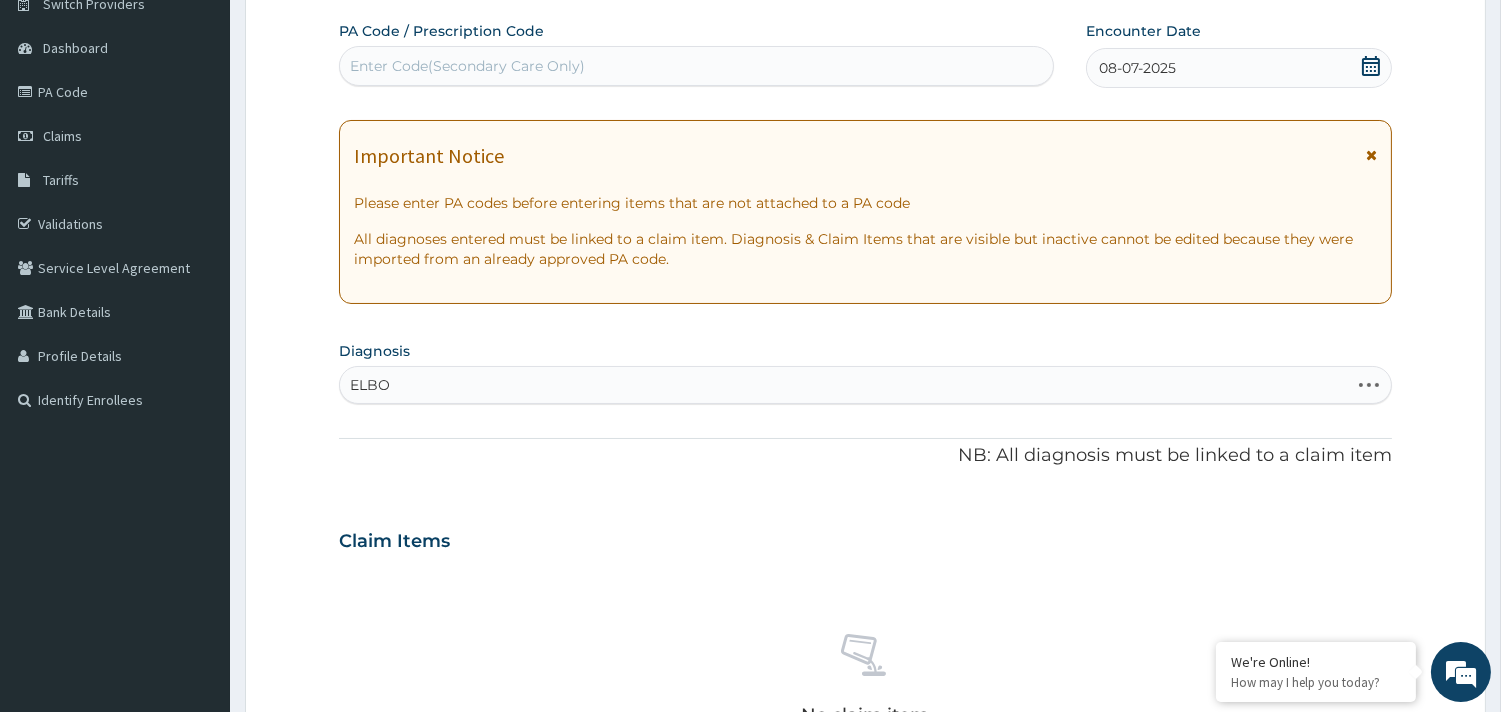 type on "ELBOW" 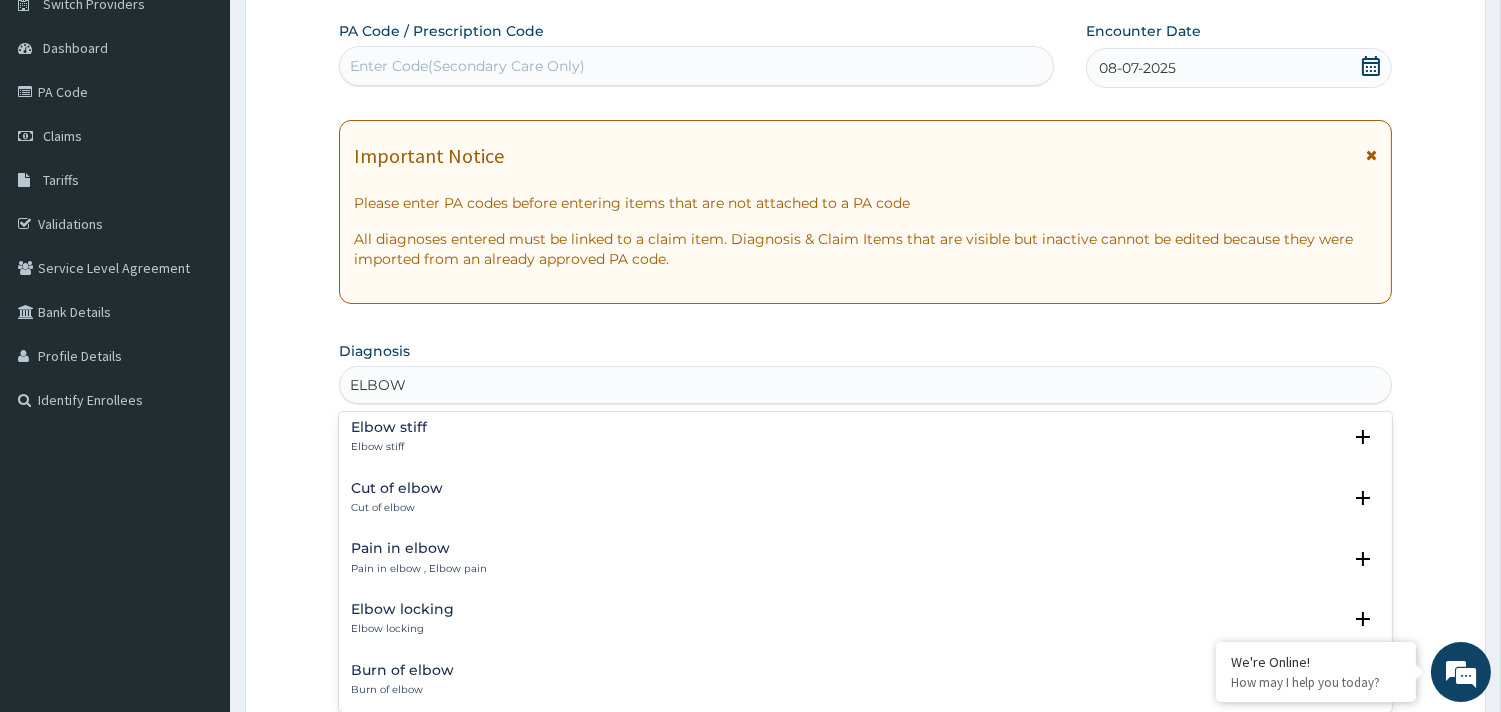 scroll, scrollTop: 111, scrollLeft: 0, axis: vertical 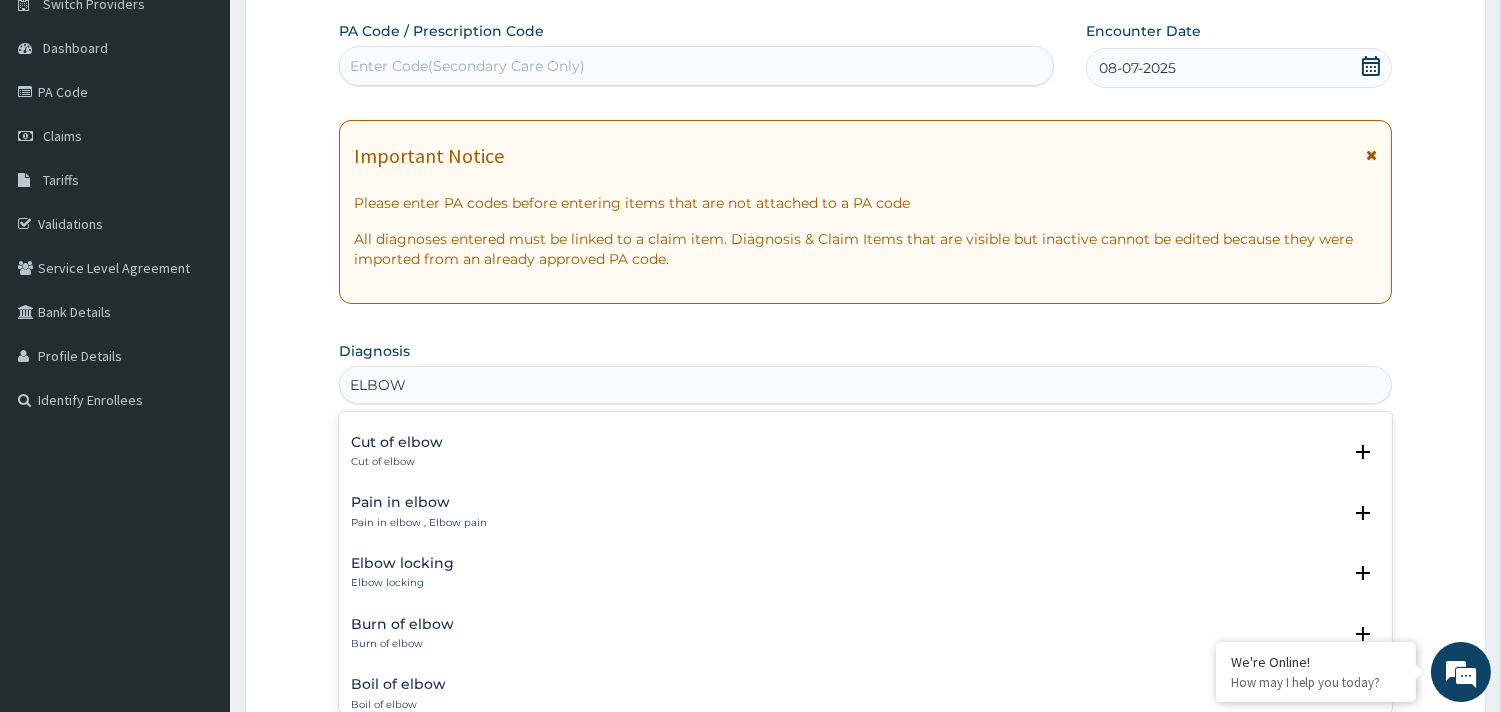 click on "Pain in elbow" at bounding box center (419, 502) 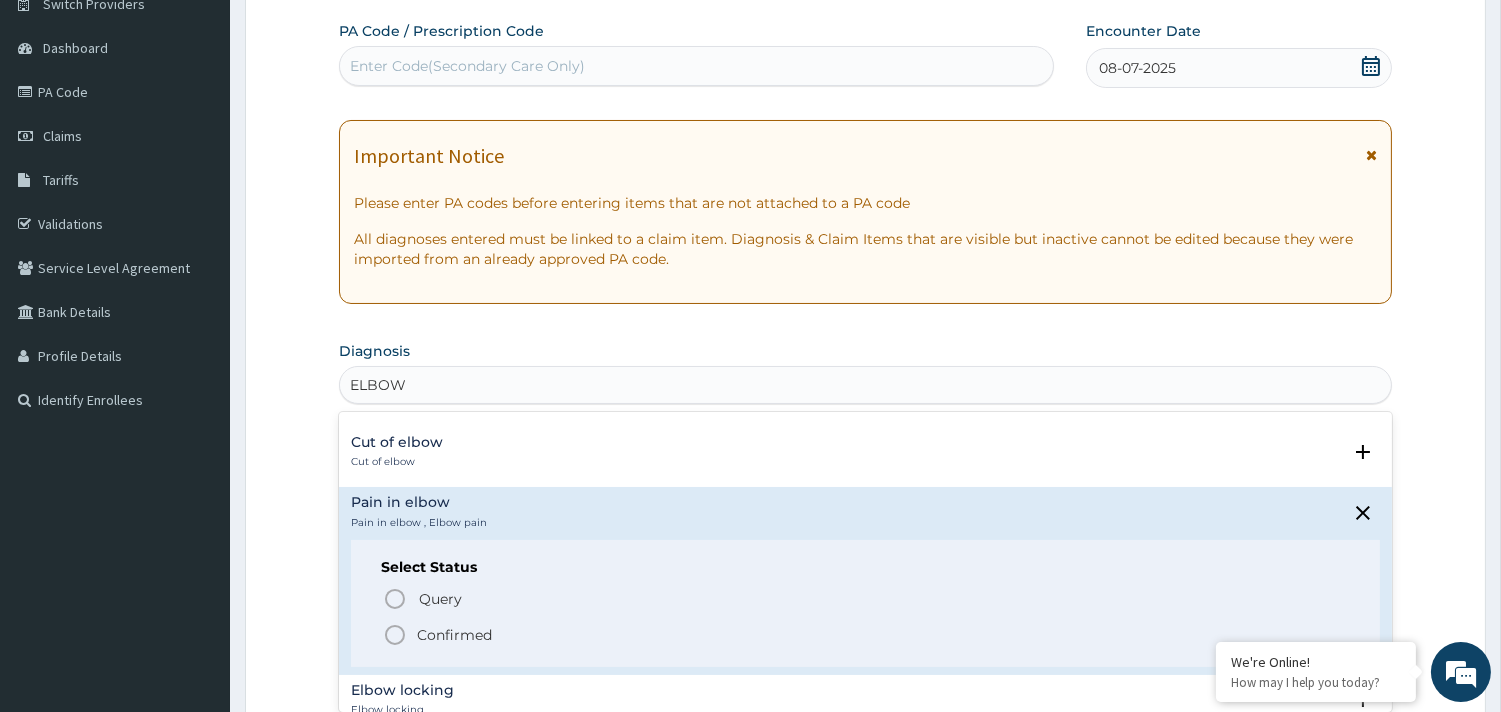 click 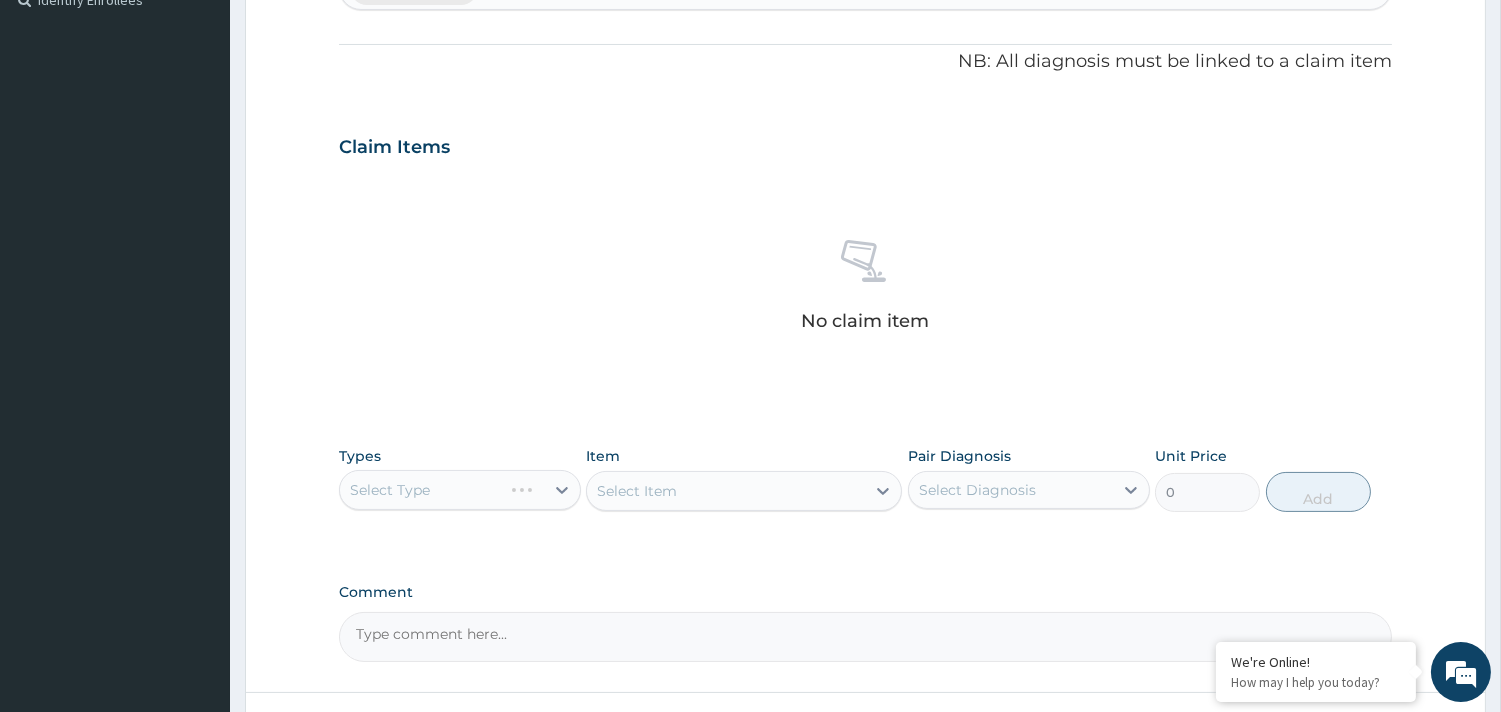 scroll, scrollTop: 614, scrollLeft: 0, axis: vertical 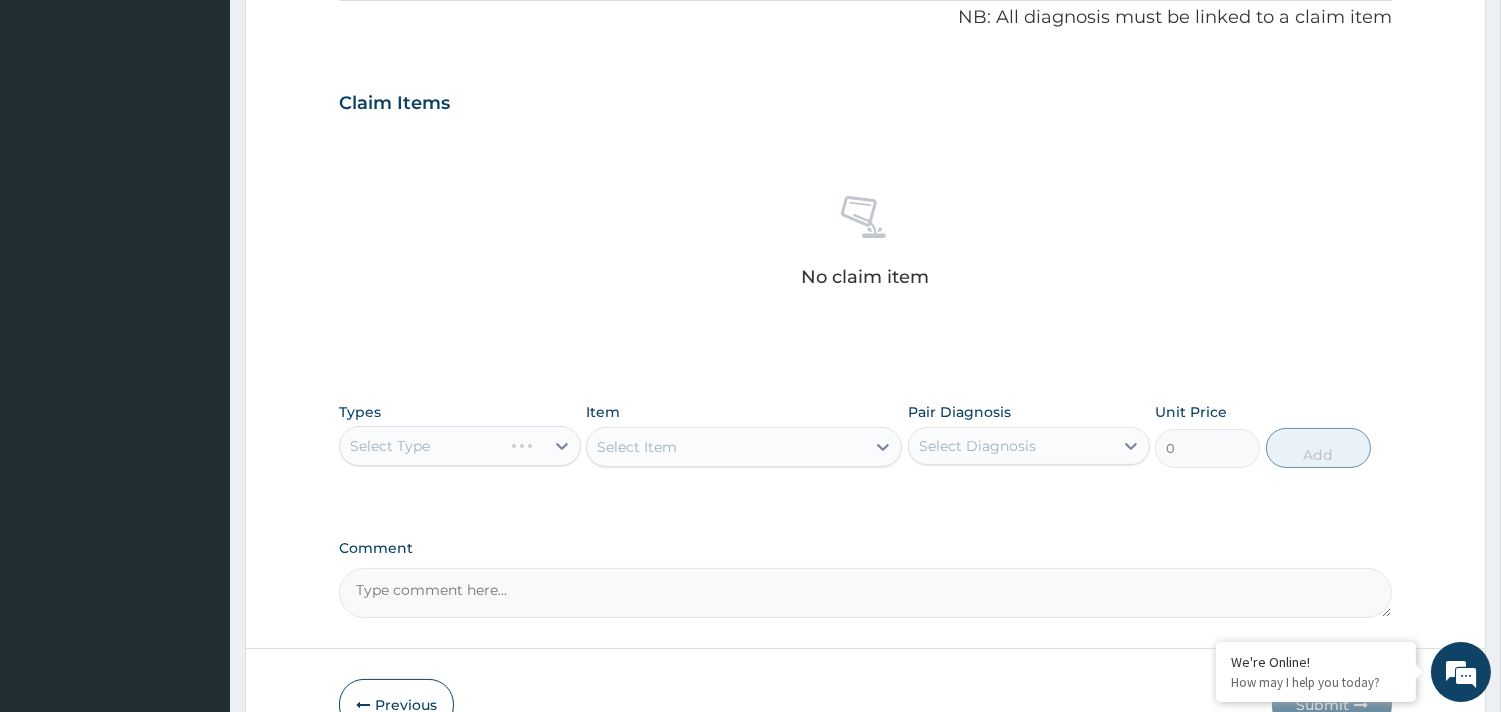 click on "Select Type" at bounding box center (460, 446) 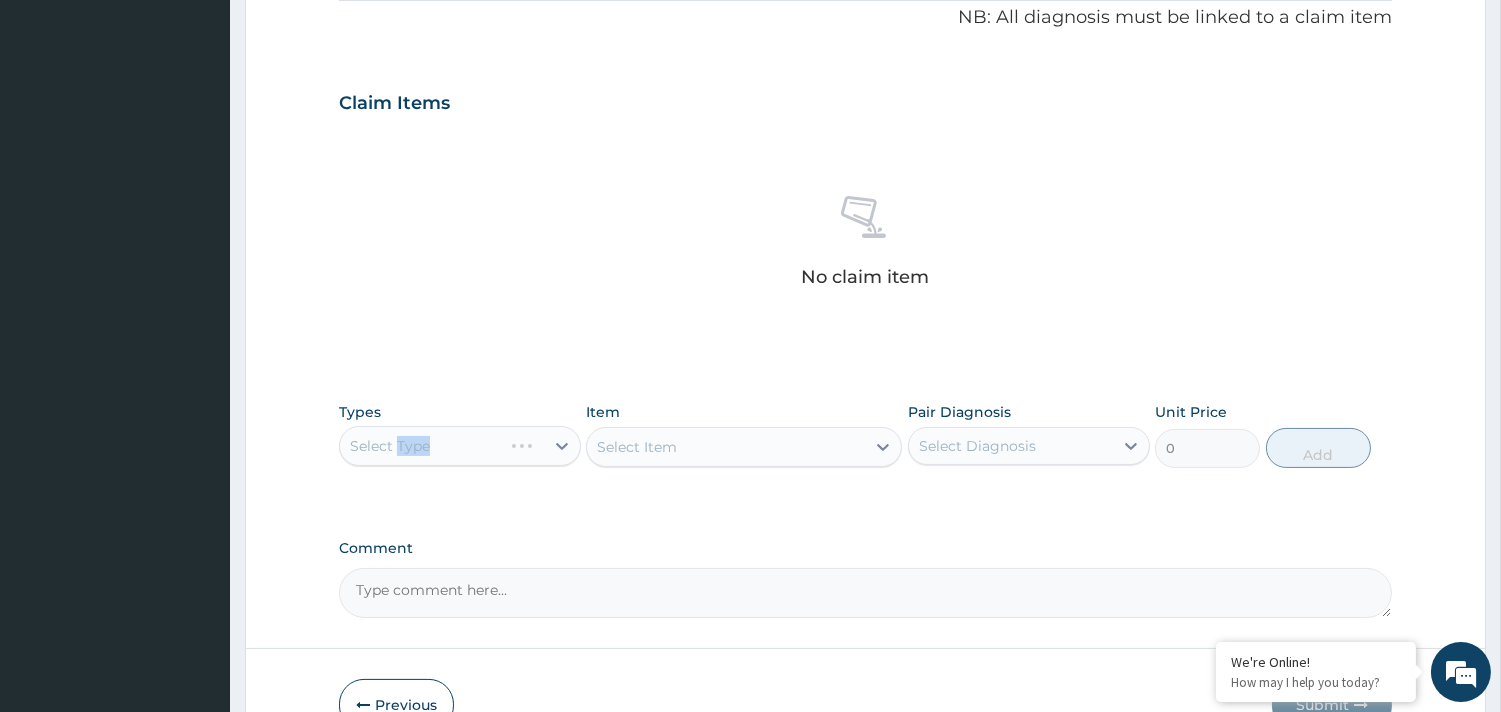 click on "Select Type" at bounding box center [460, 446] 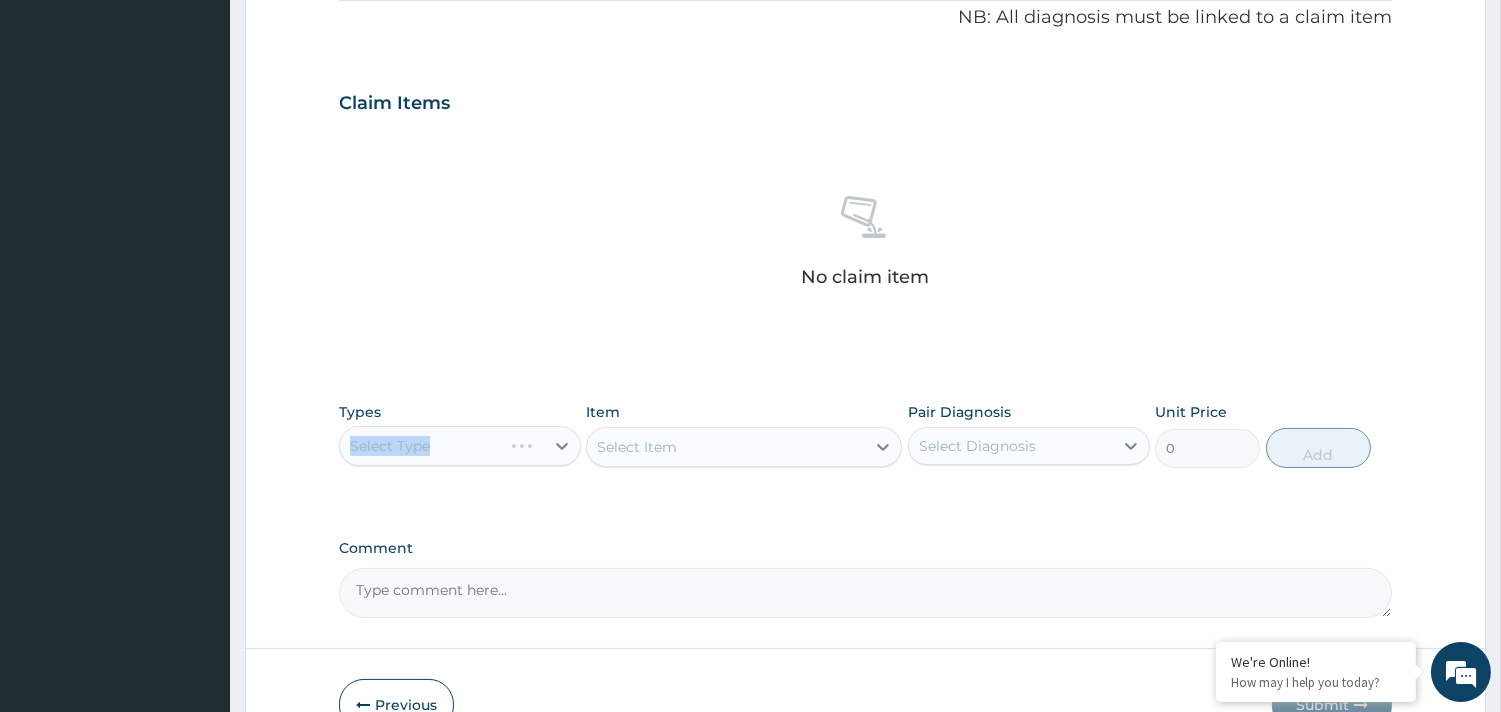 click on "Select Type" at bounding box center (460, 446) 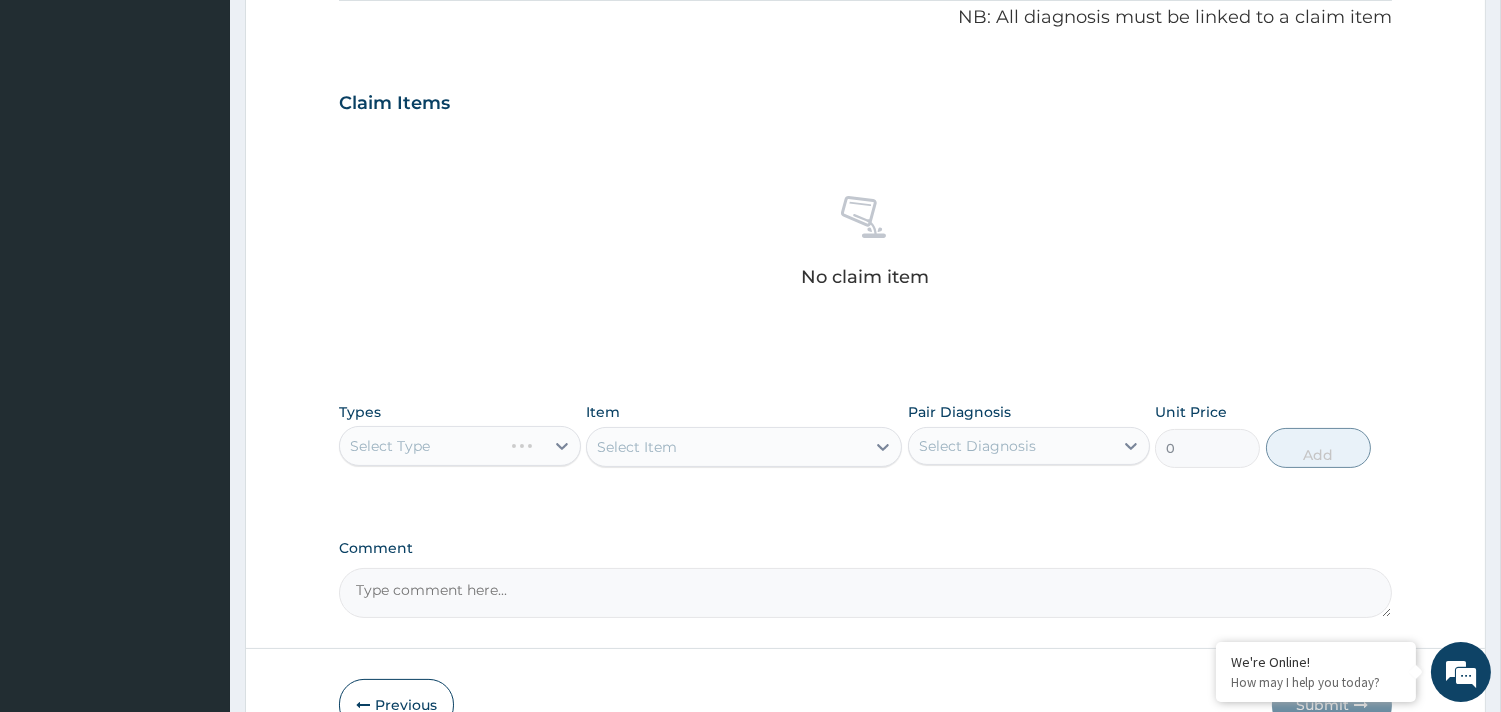 click on "Select Type" at bounding box center [460, 446] 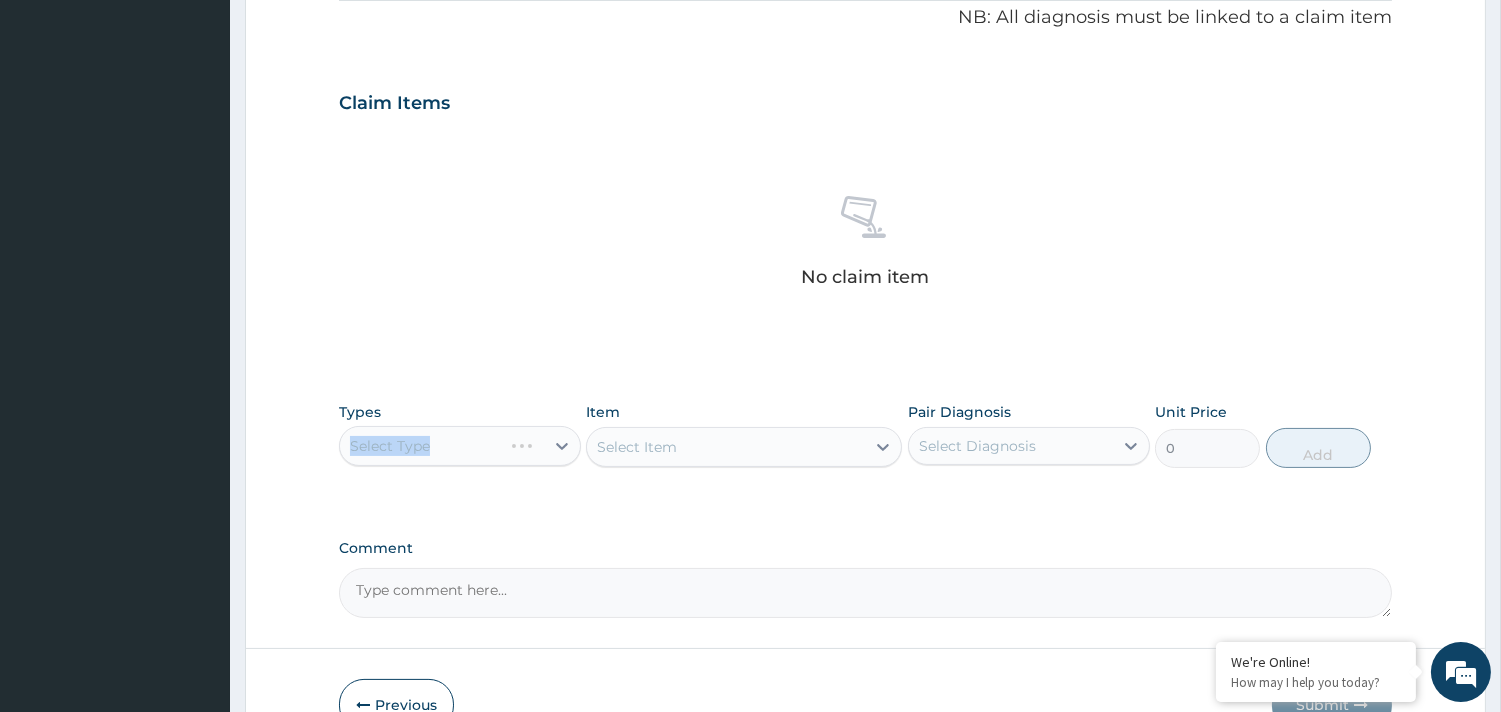 click on "Select Type" at bounding box center (460, 446) 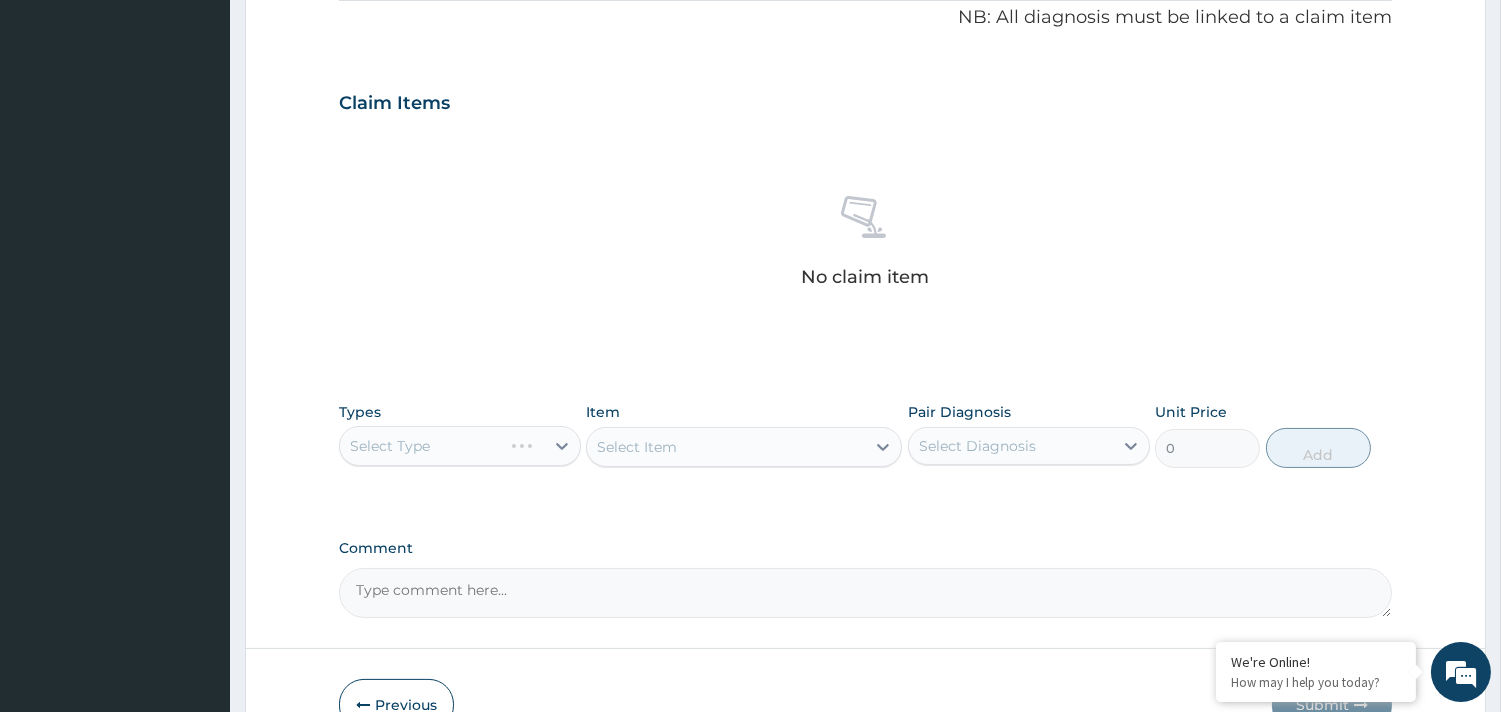 click on "Select Item" at bounding box center (744, 447) 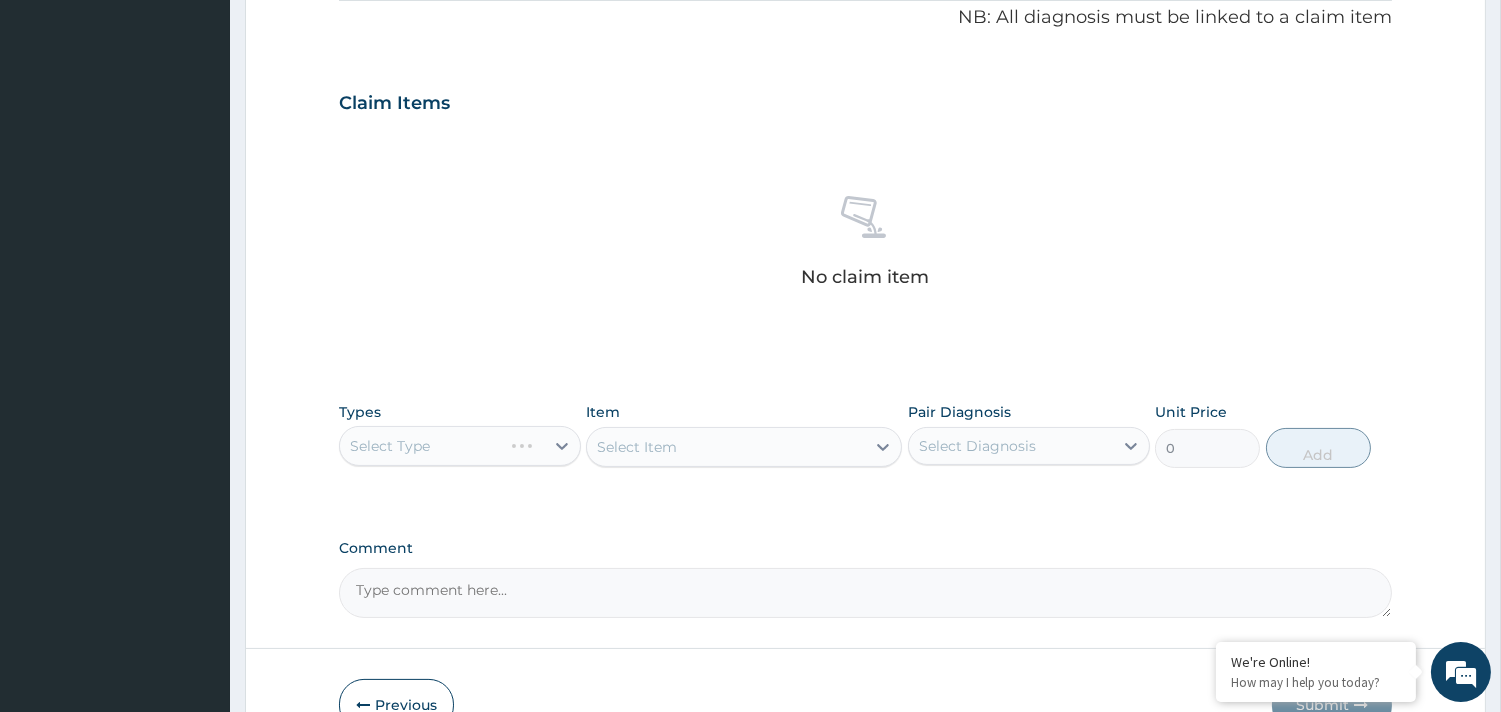 click on "Select Type" at bounding box center (460, 446) 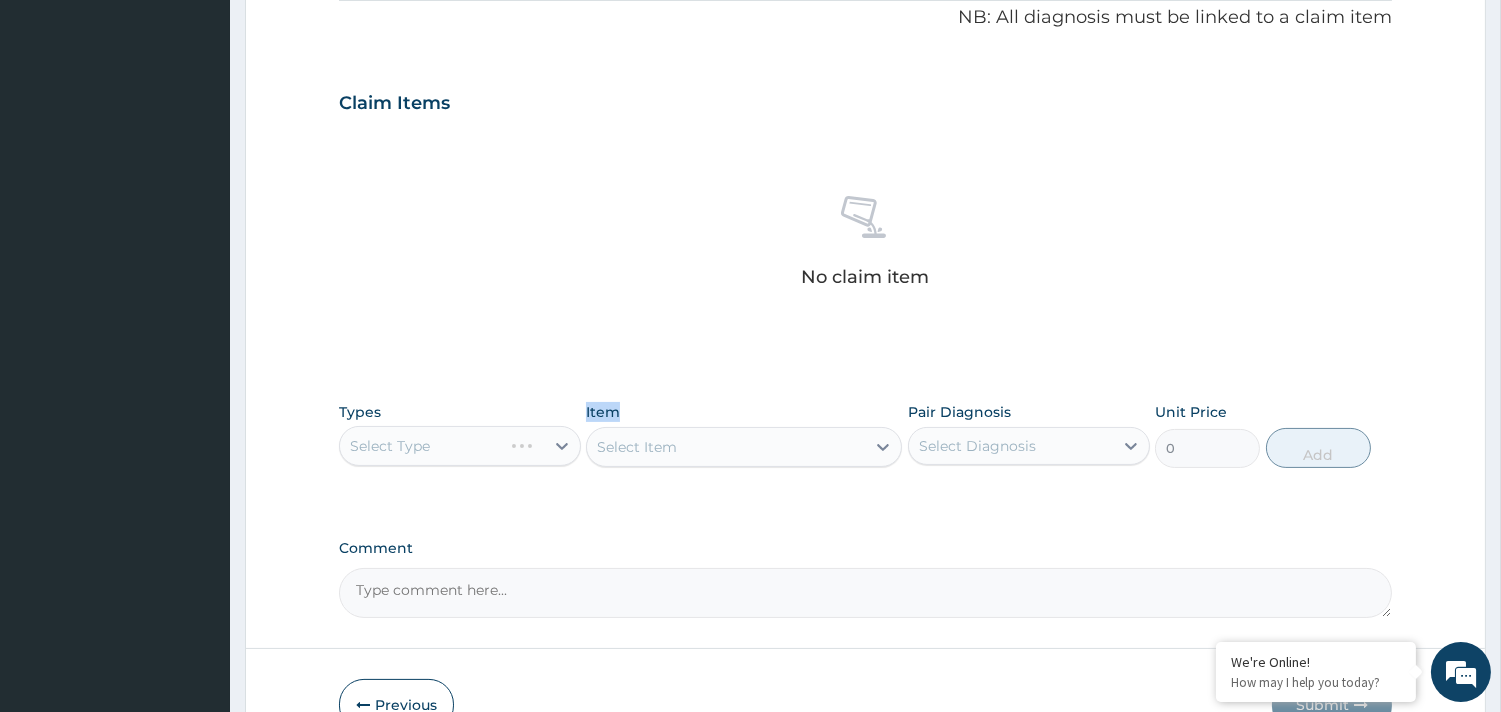 click on "Select Type" at bounding box center (460, 446) 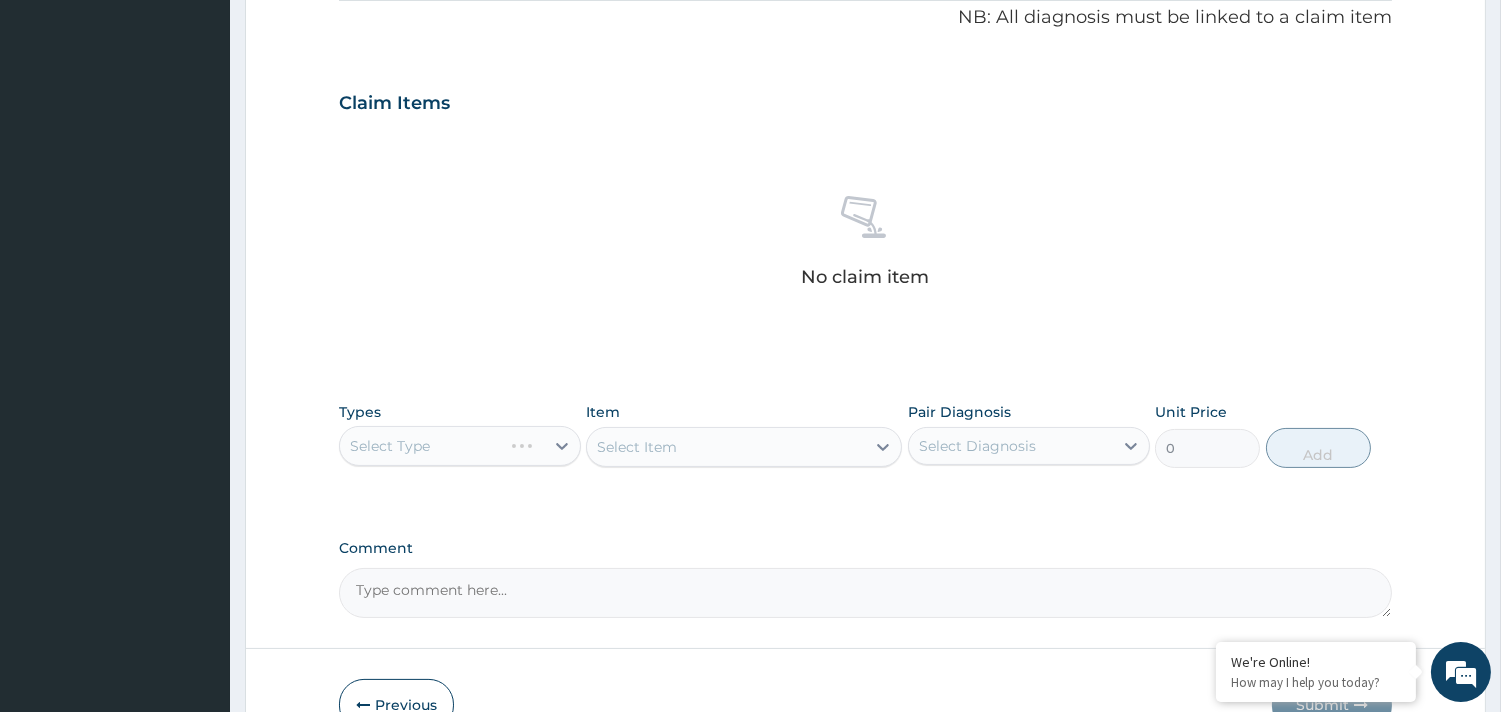 drag, startPoint x: 522, startPoint y: 445, endPoint x: 515, endPoint y: 454, distance: 11.401754 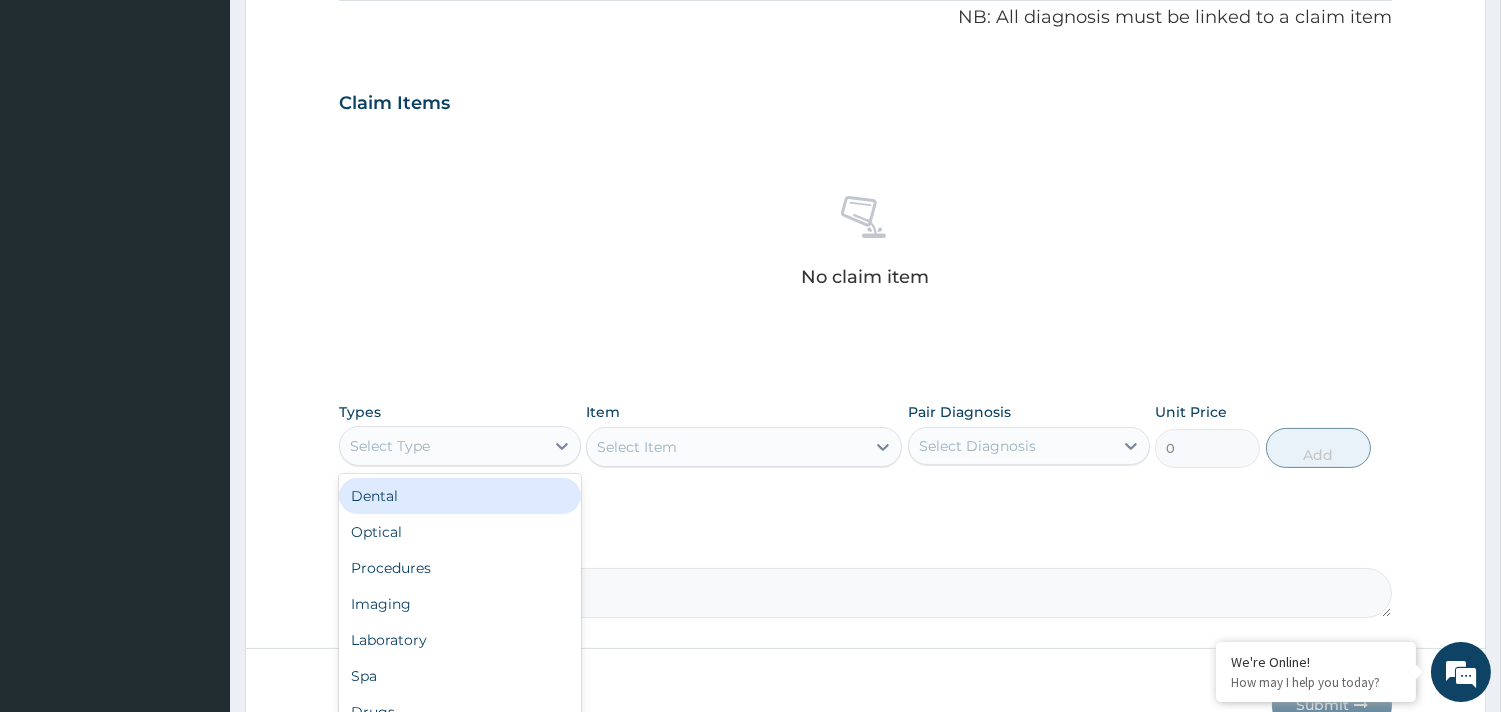 click on "Select Type" at bounding box center [442, 446] 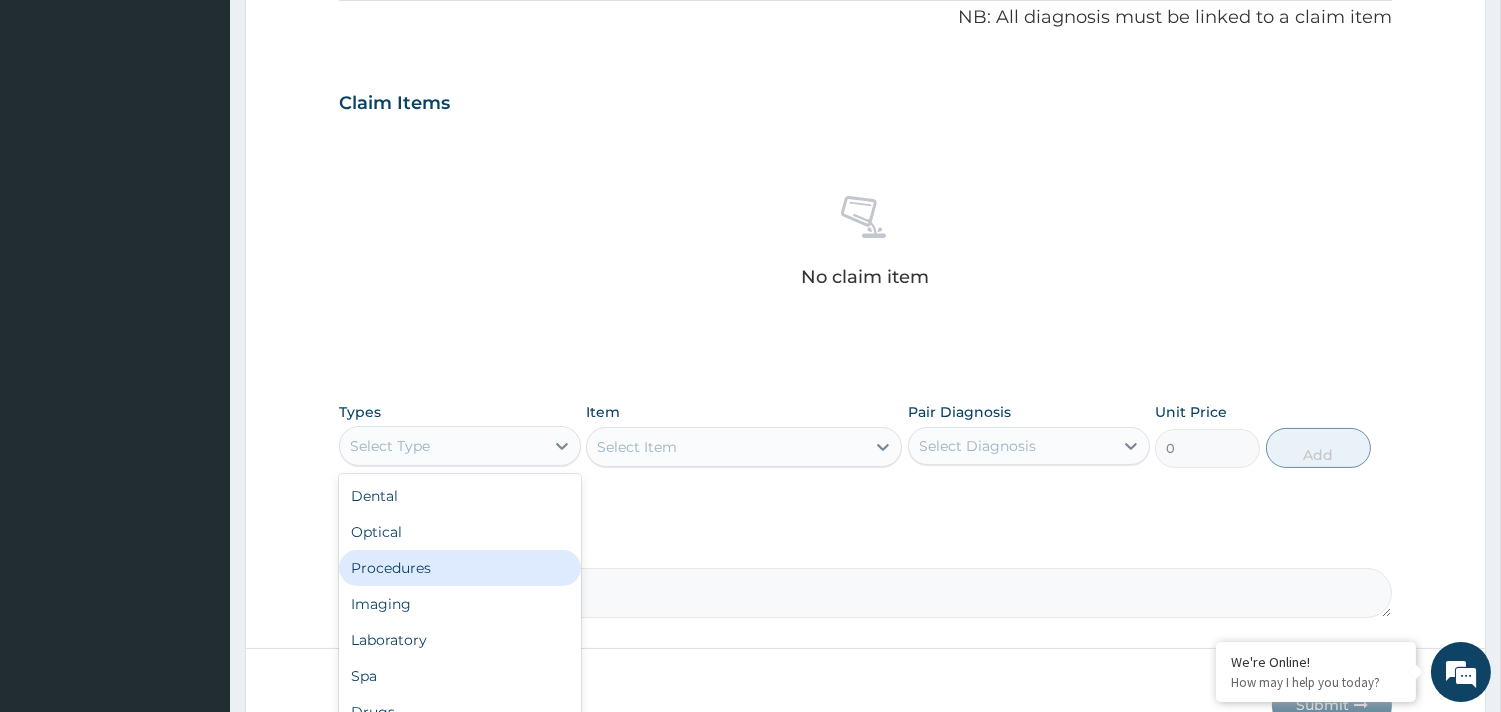 click on "Procedures" at bounding box center (460, 568) 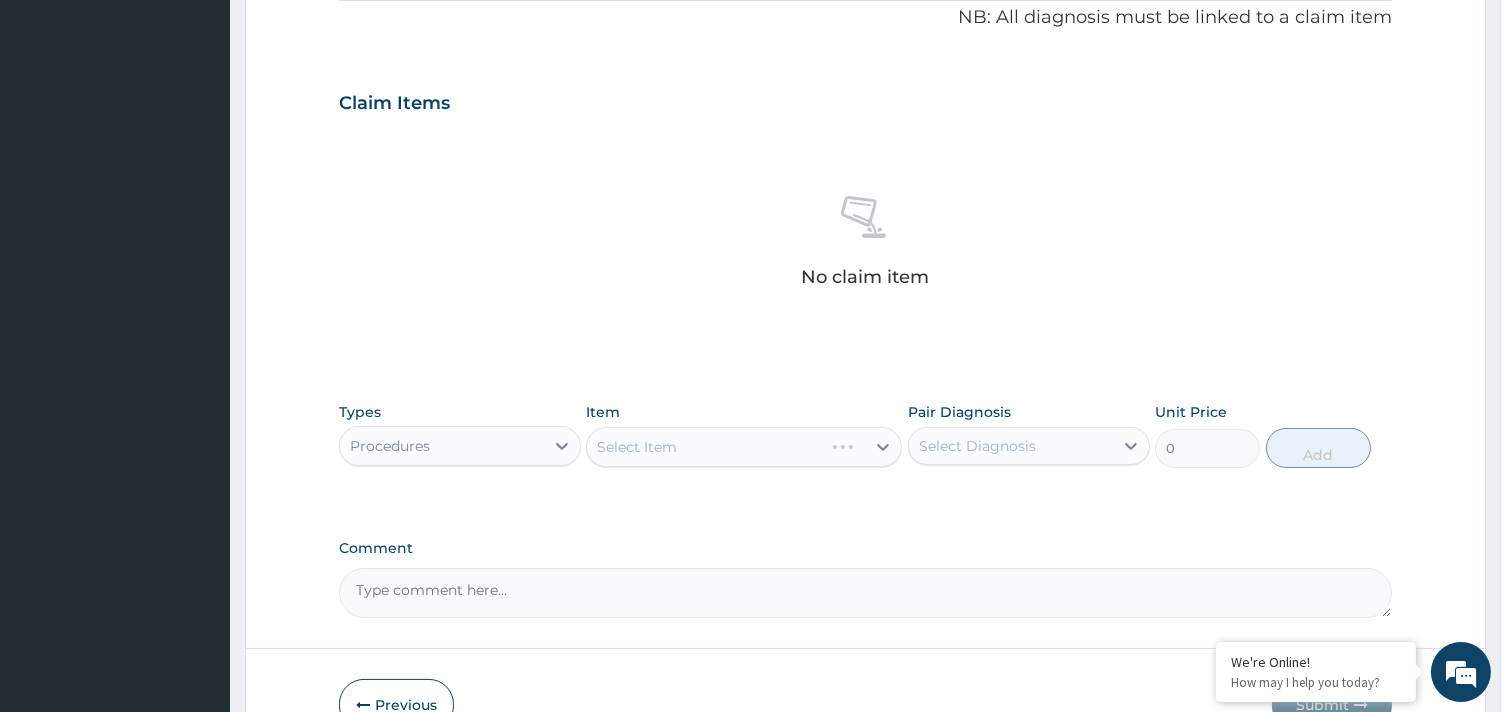 click on "Select Item" at bounding box center [744, 447] 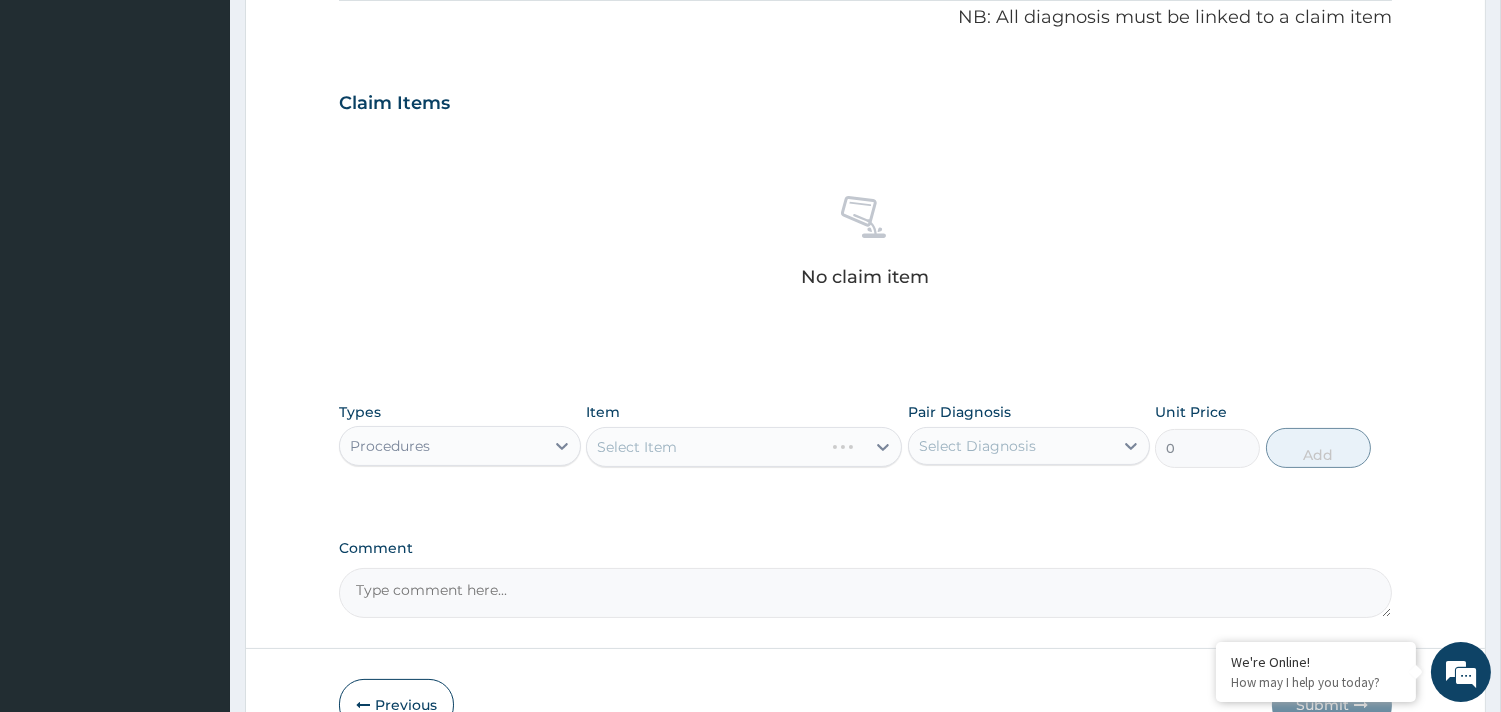 click on "Select Item" at bounding box center [744, 447] 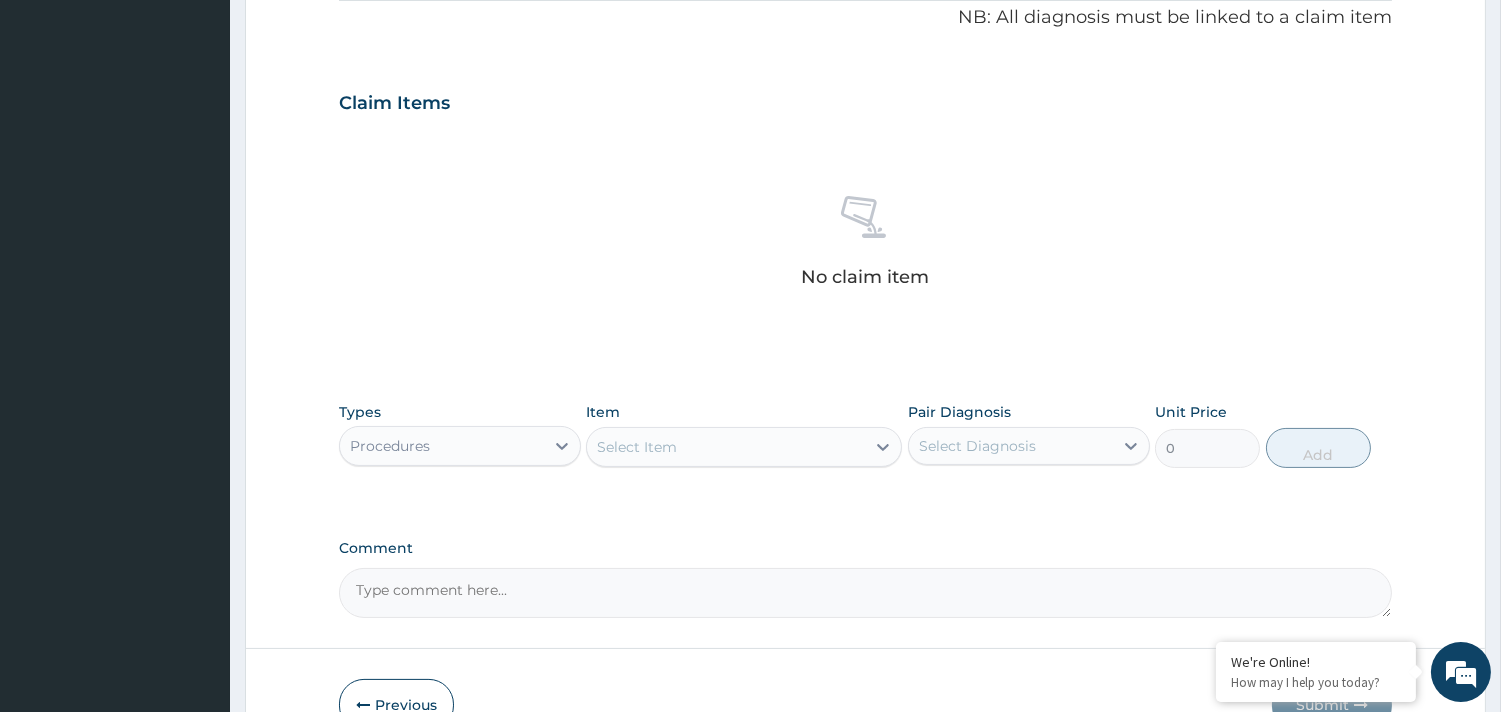 click on "Select Item" at bounding box center [726, 447] 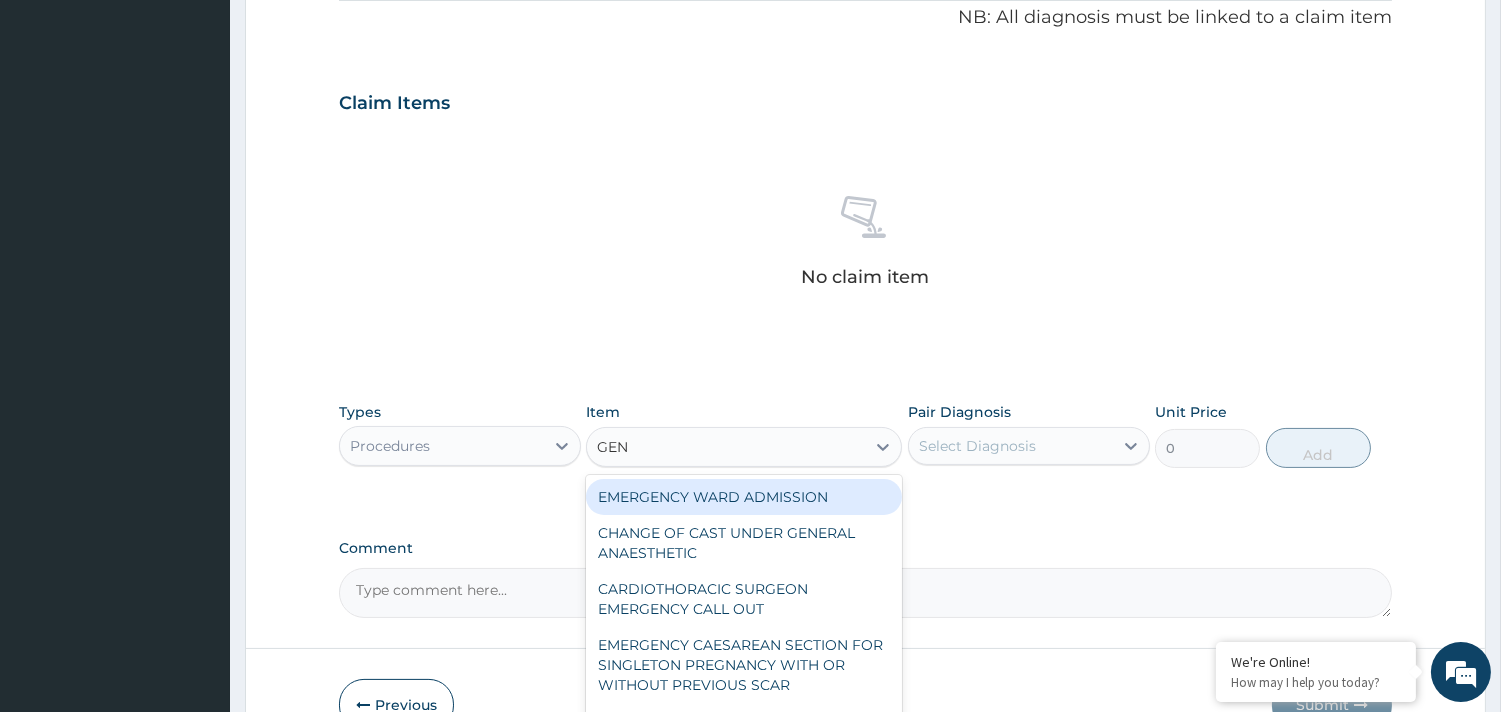 type on "GENE" 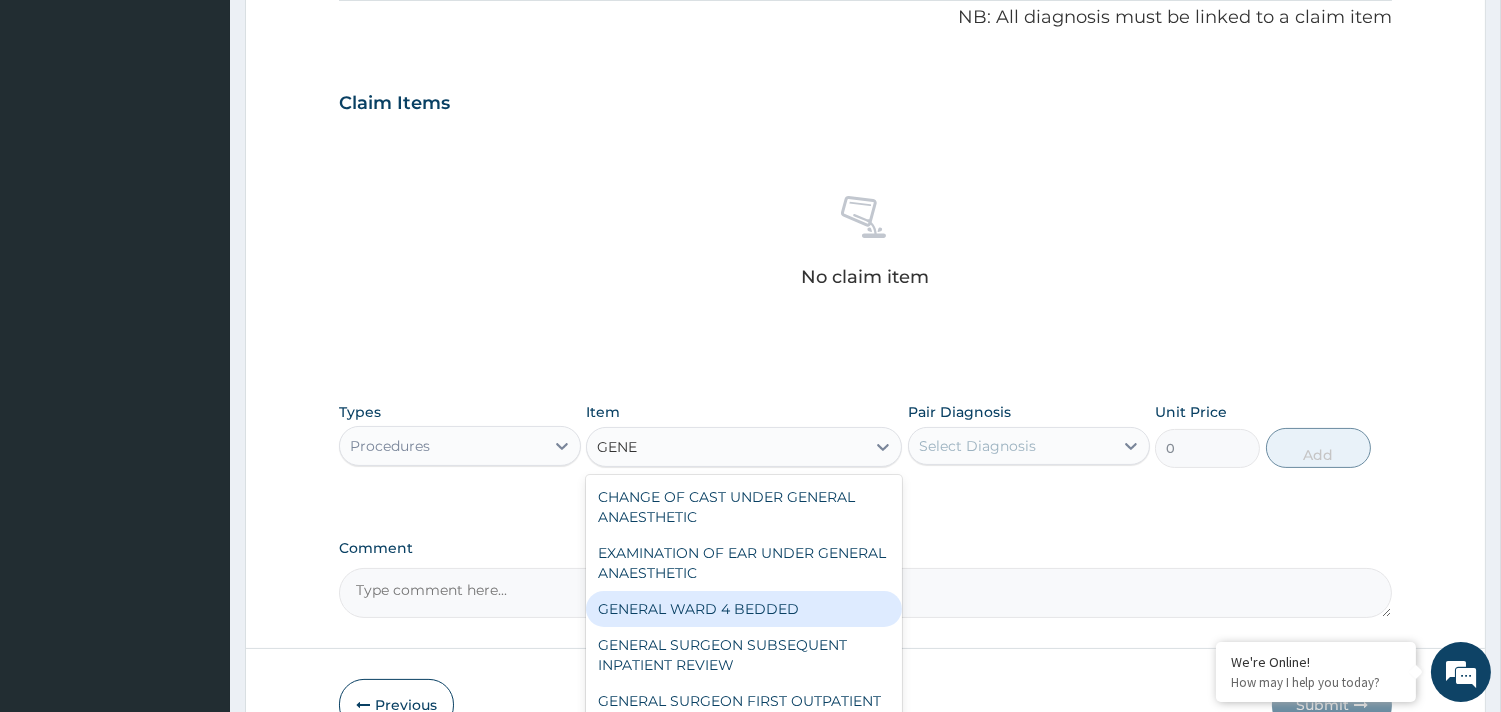 scroll, scrollTop: 222, scrollLeft: 0, axis: vertical 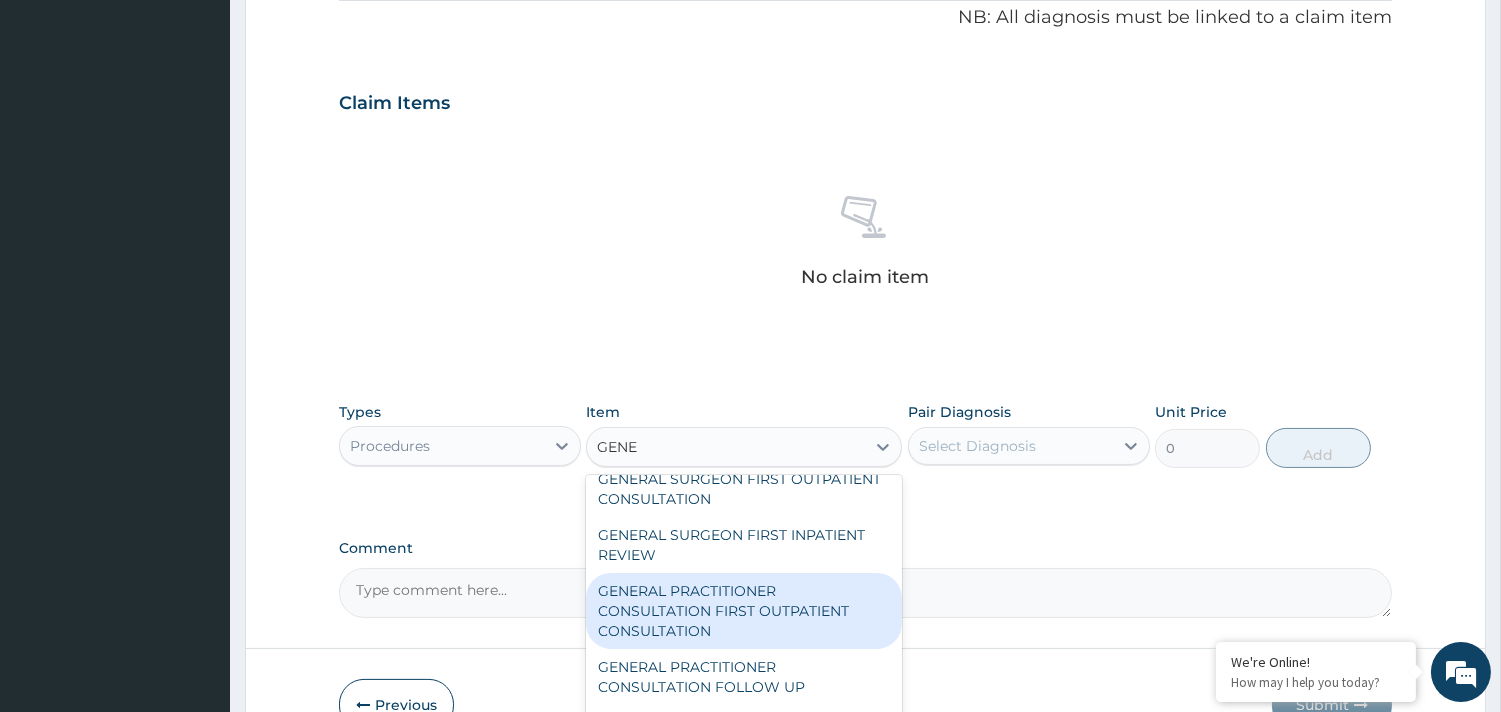 click on "GENERAL PRACTITIONER CONSULTATION FIRST OUTPATIENT CONSULTATION" at bounding box center (744, 611) 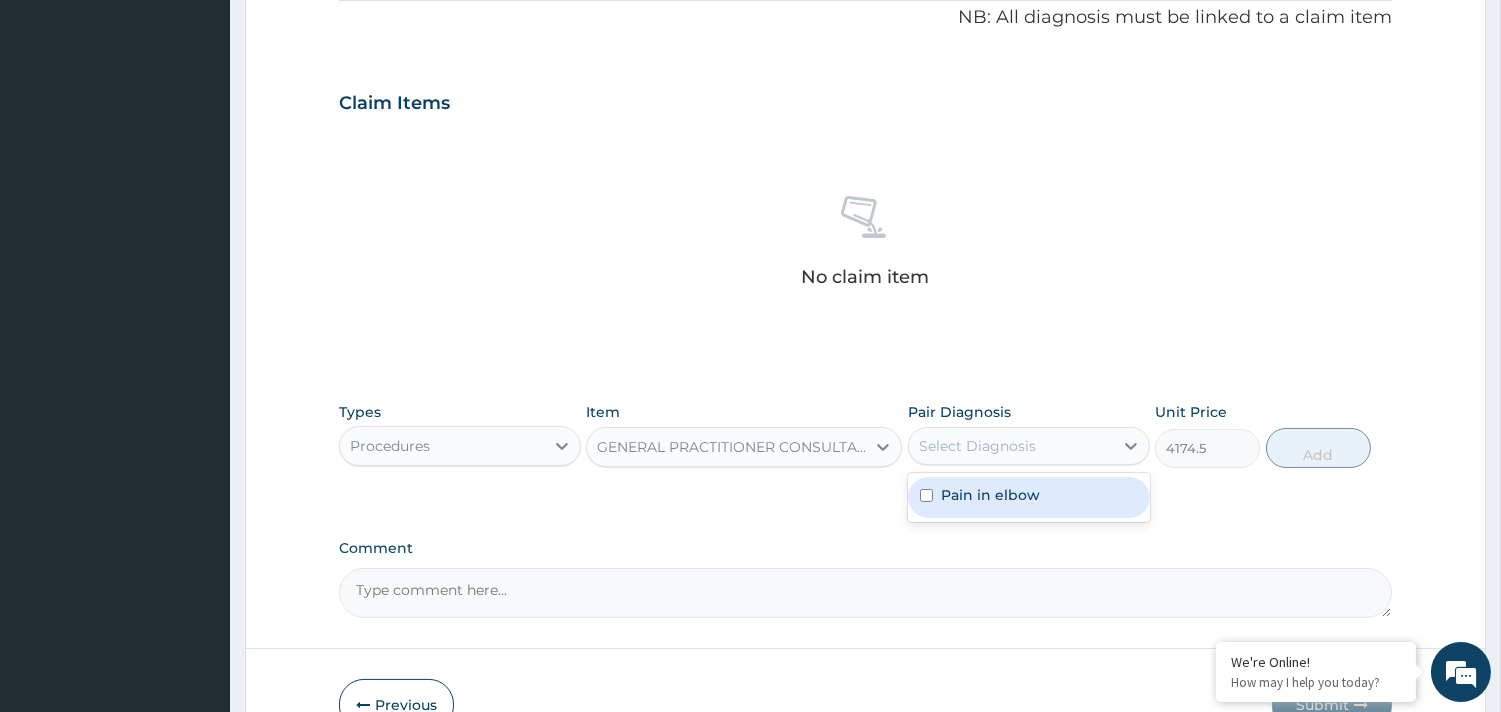 click on "Select Diagnosis" at bounding box center (1011, 446) 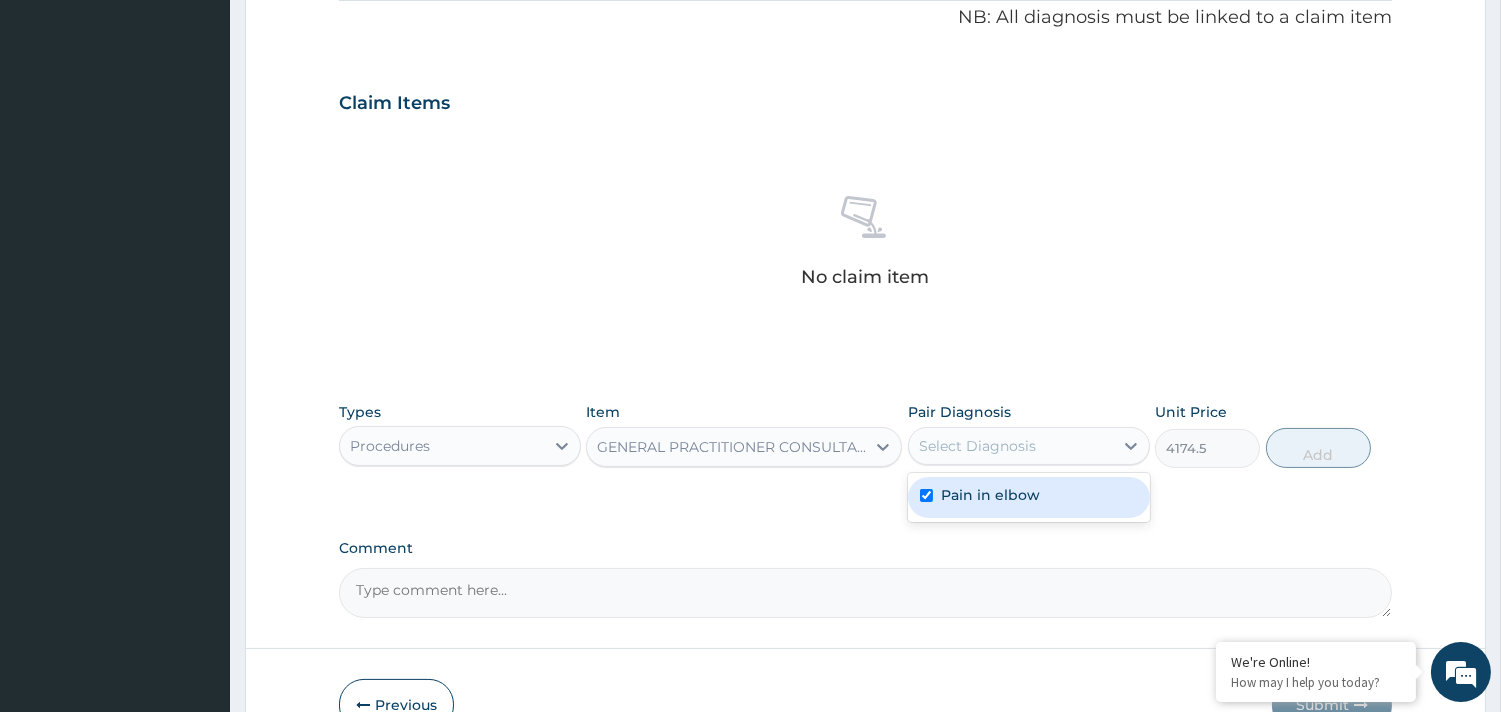 checkbox on "true" 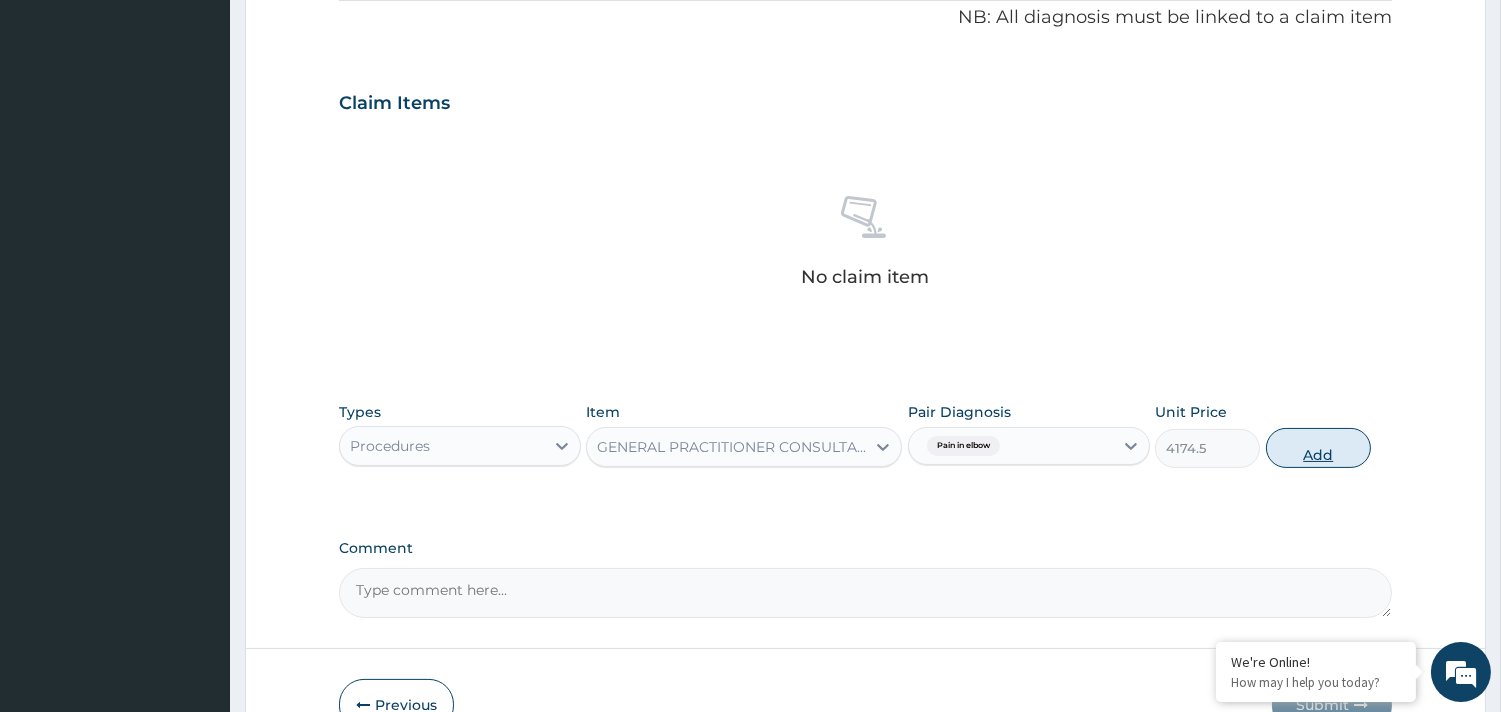 click on "Add" at bounding box center (1318, 448) 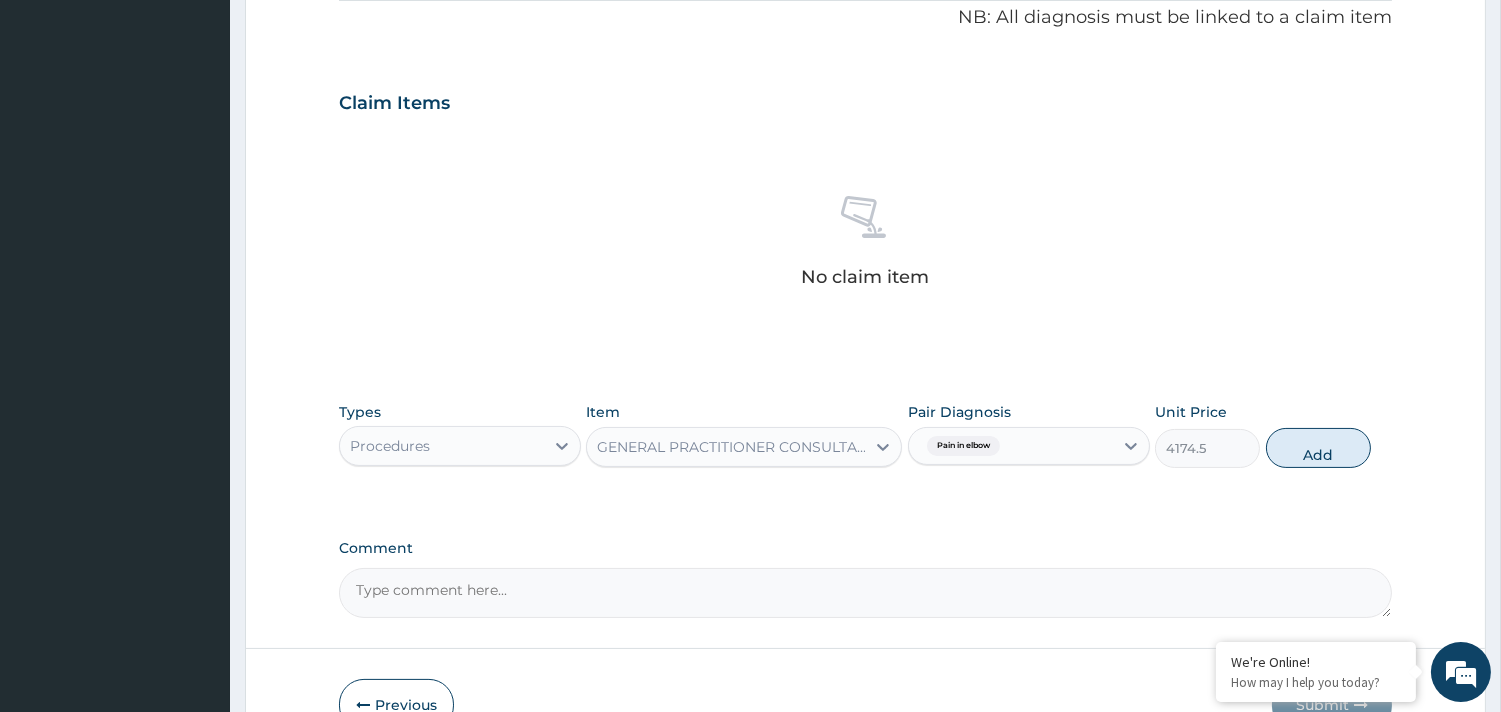 type on "0" 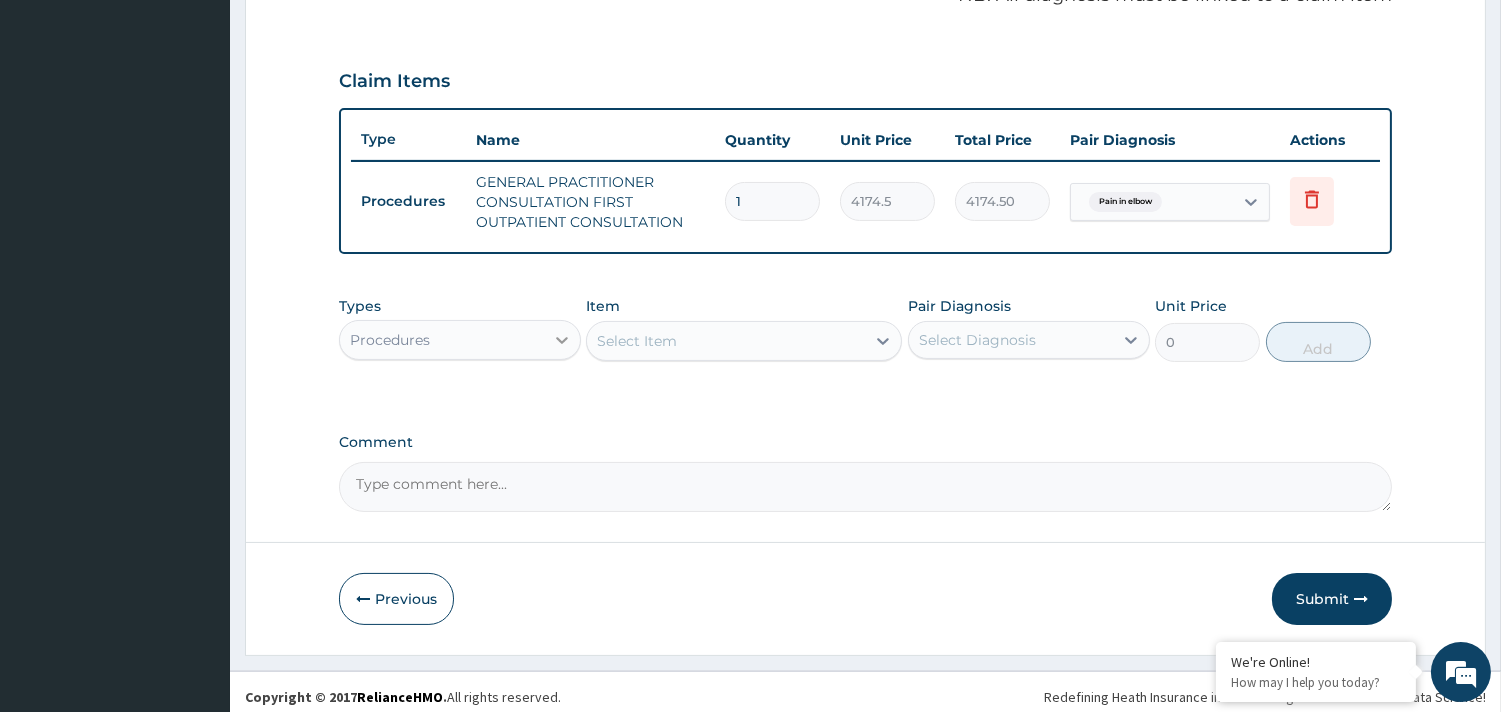 scroll, scrollTop: 643, scrollLeft: 0, axis: vertical 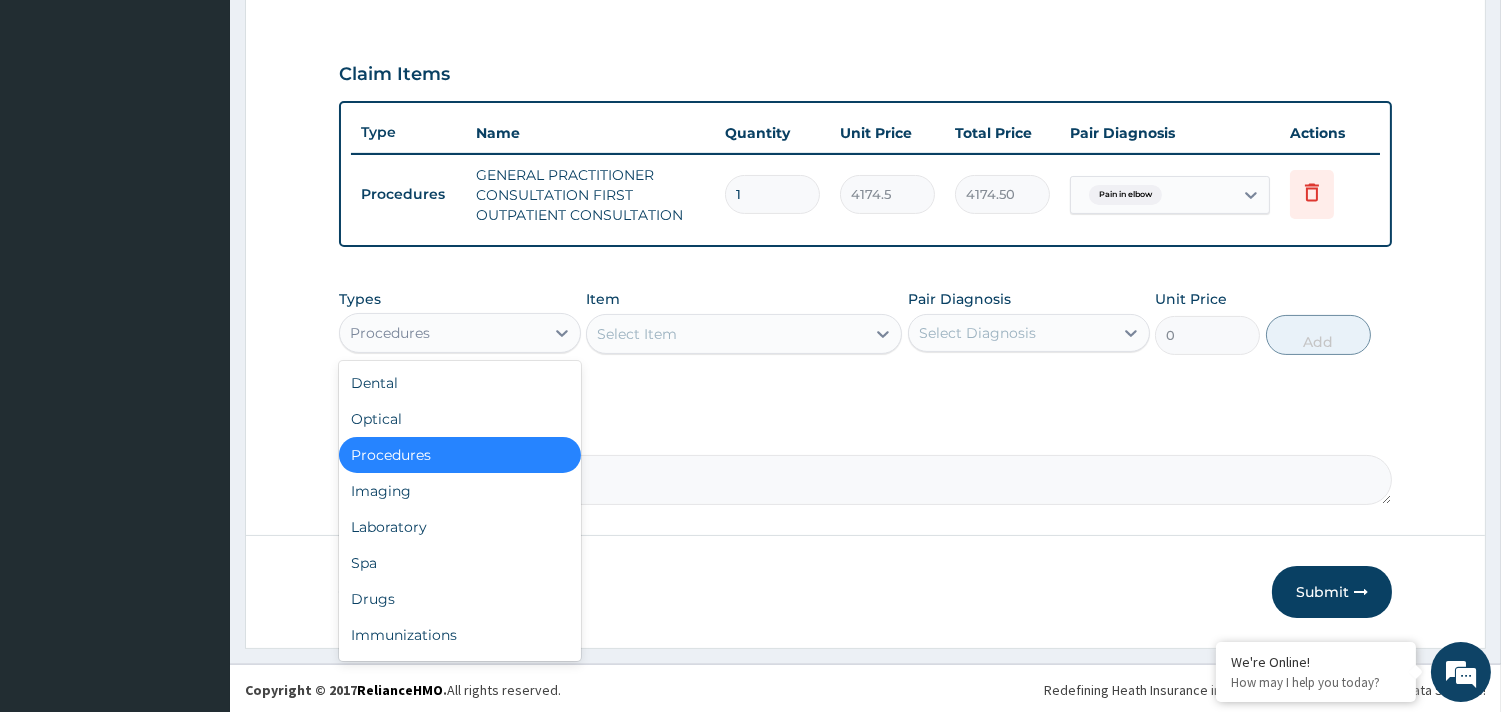 click on "Procedures" at bounding box center [442, 333] 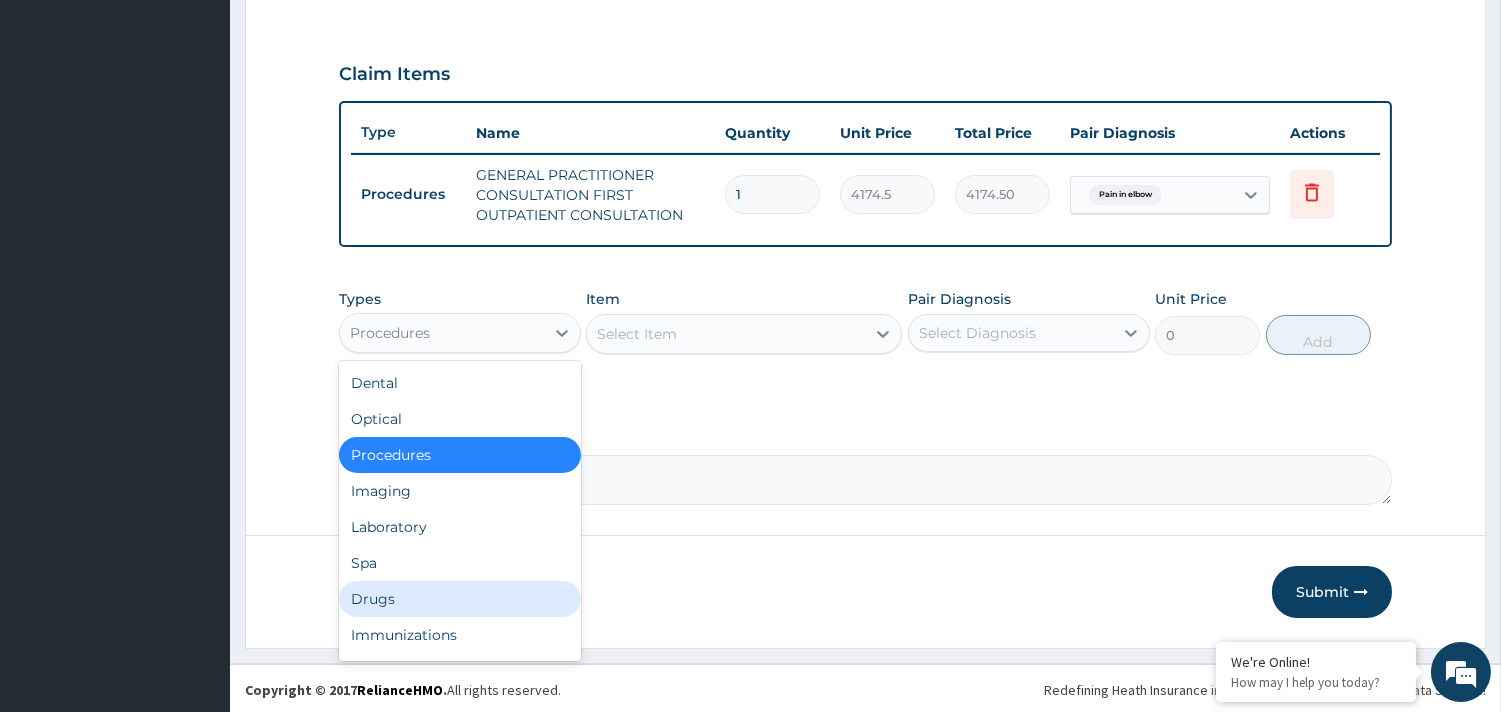 drag, startPoint x: 377, startPoint y: 590, endPoint x: 420, endPoint y: 560, distance: 52.43091 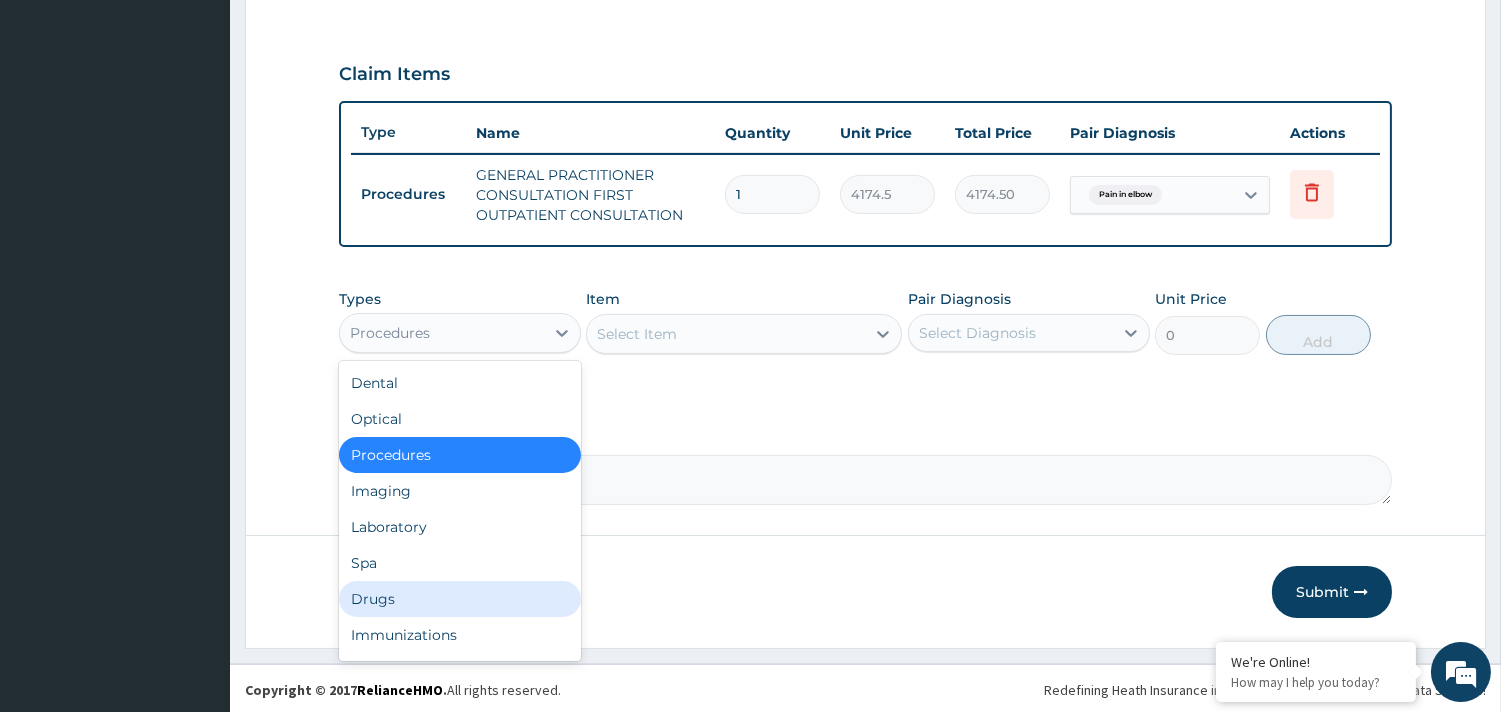 click on "Drugs" at bounding box center (460, 599) 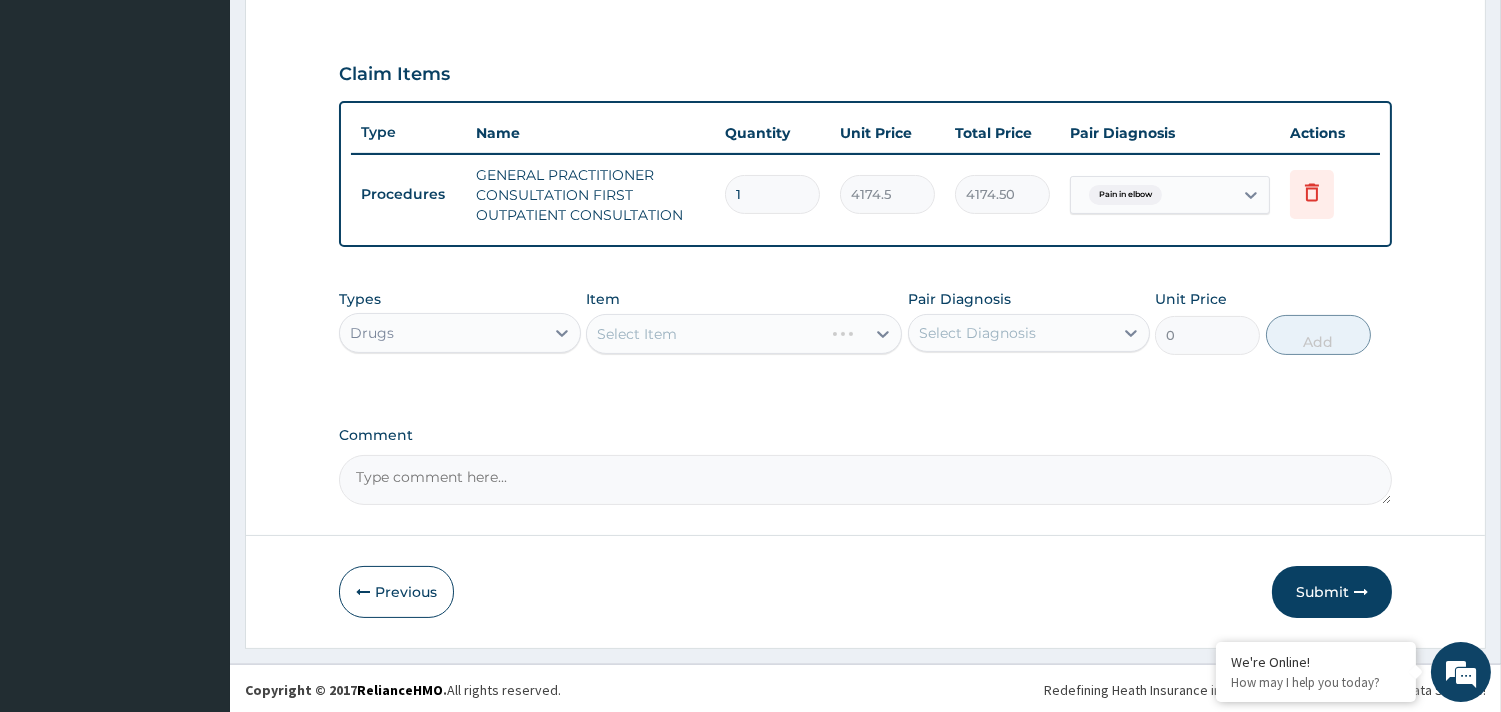 click on "Select Item" at bounding box center (744, 334) 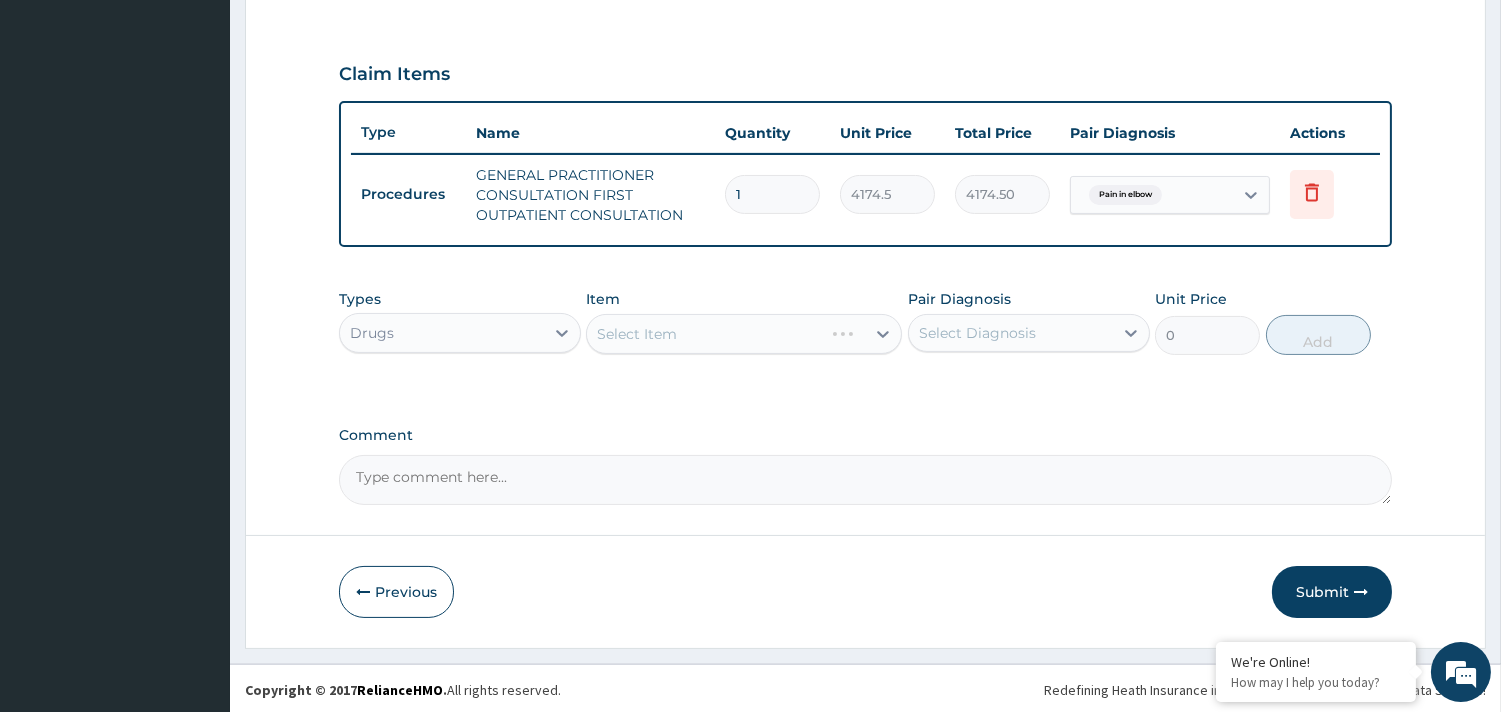 click on "Select Item" at bounding box center (744, 334) 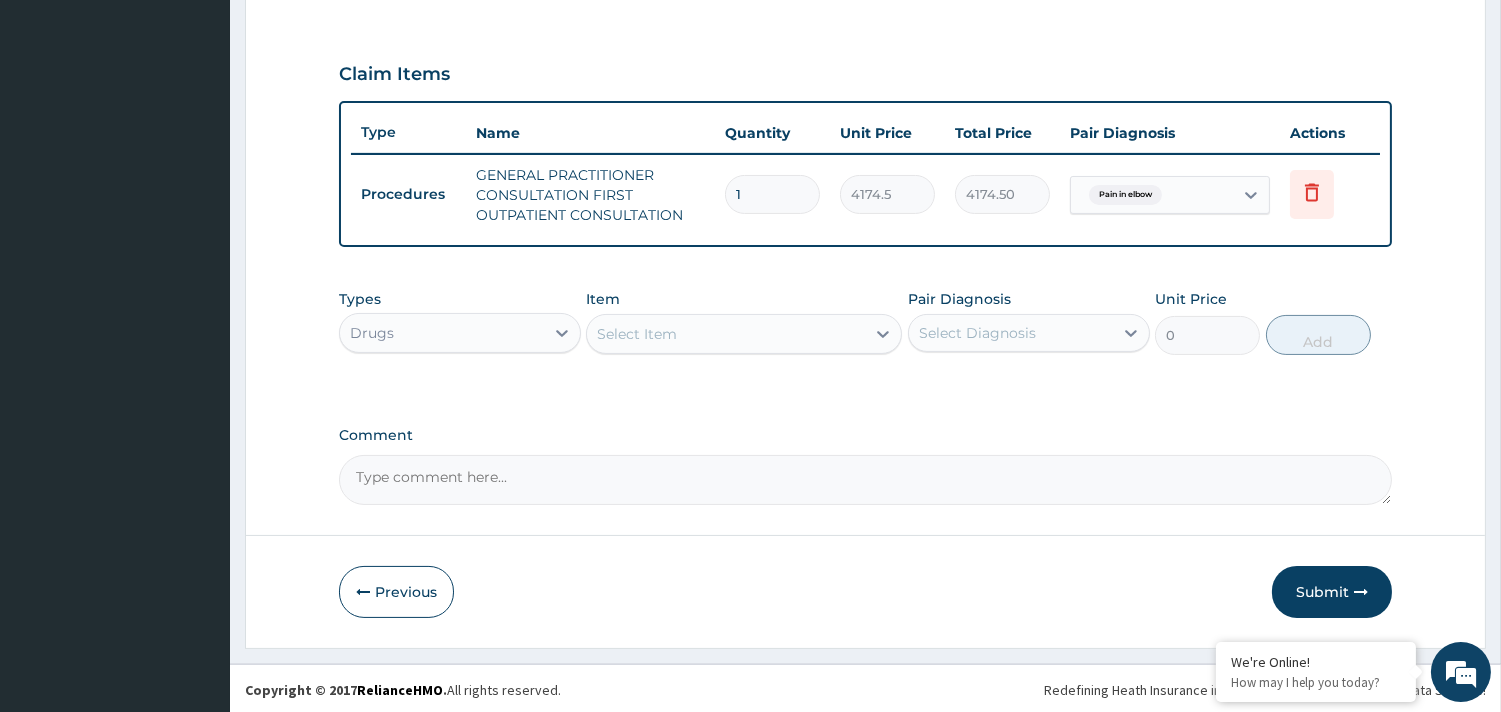 click on "Select Item" at bounding box center [726, 334] 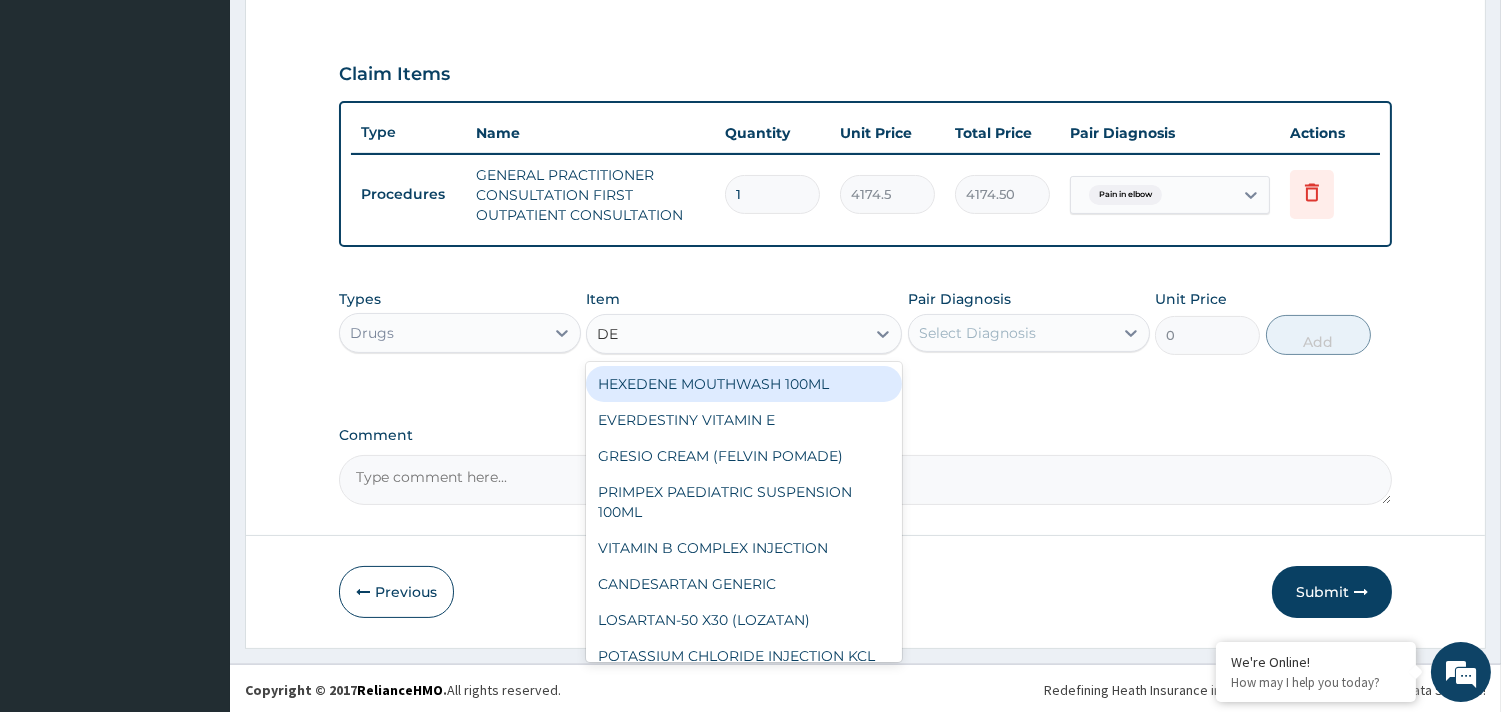 type on "DEE" 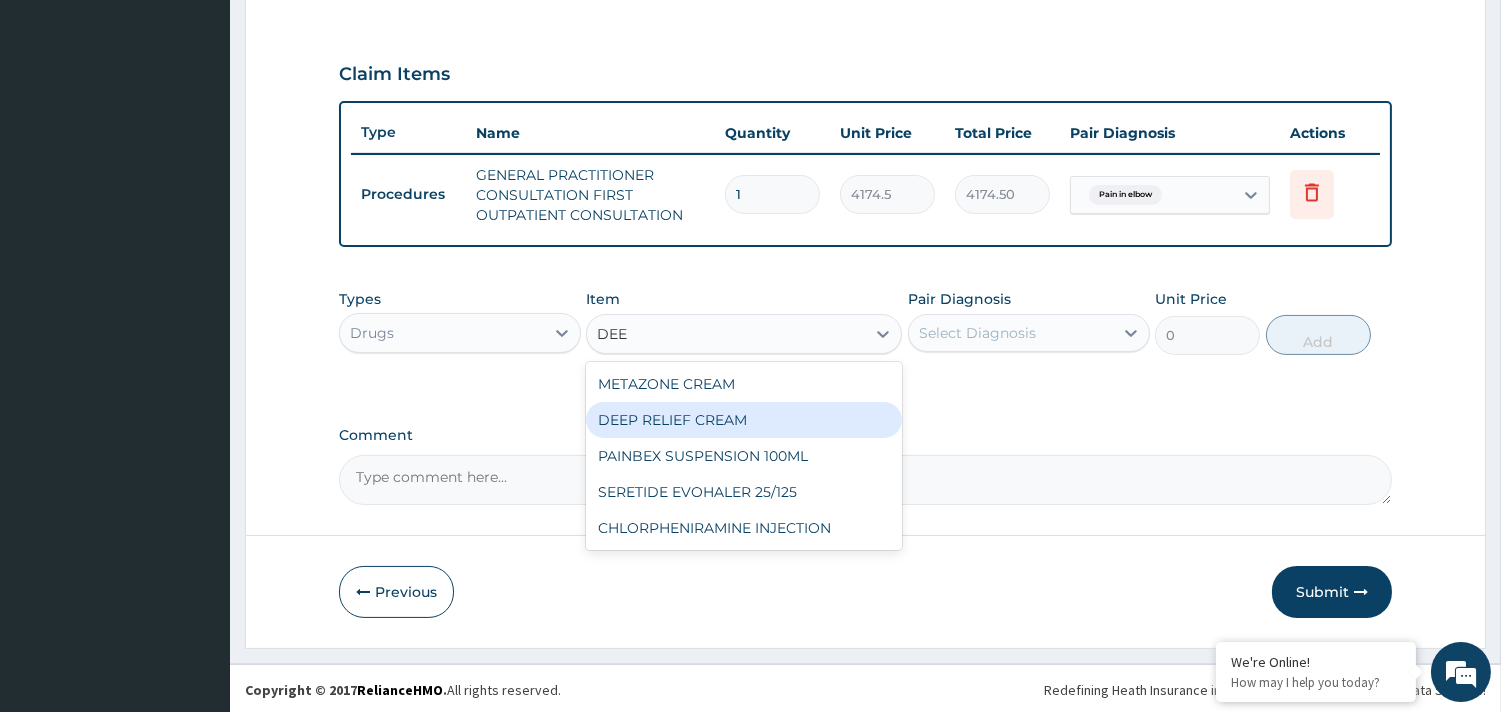 click on "DEEP RELIEF CREAM" at bounding box center (744, 420) 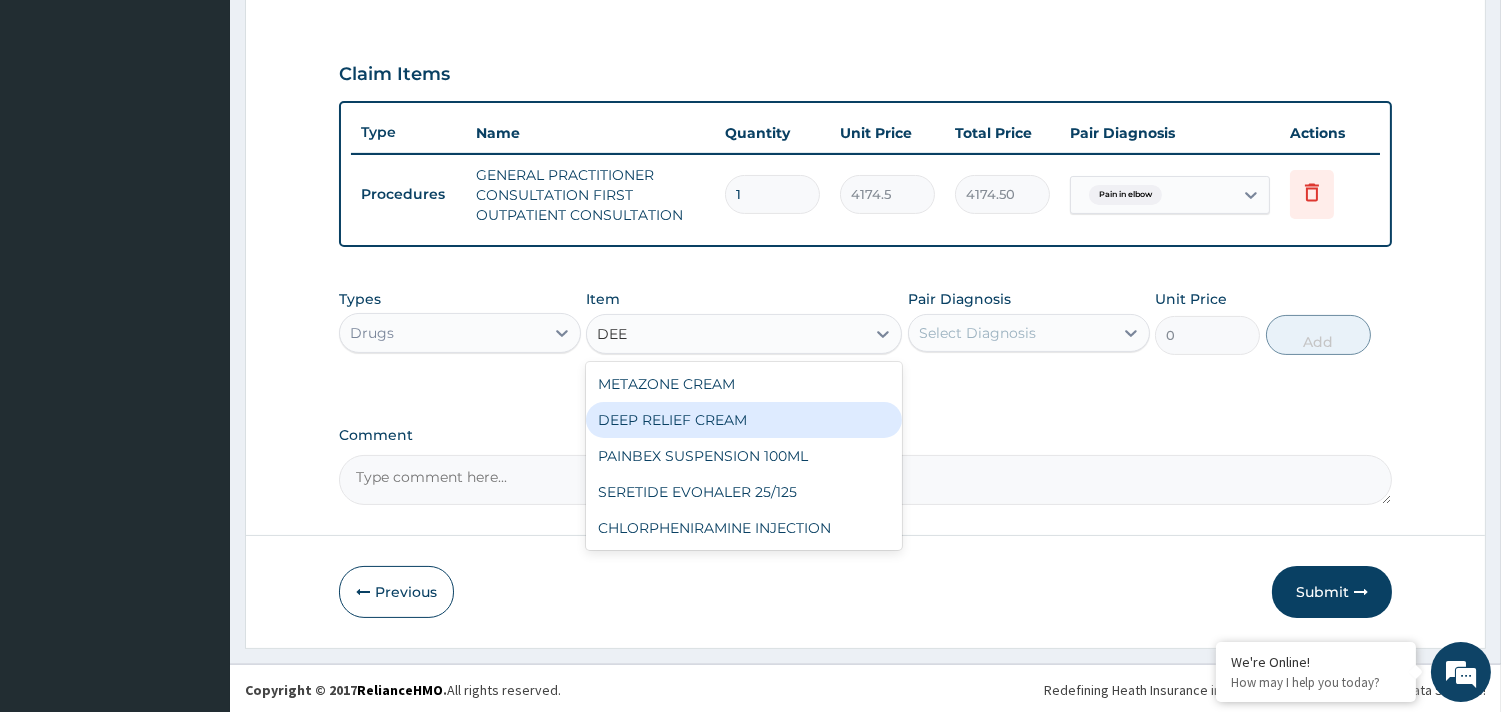 type 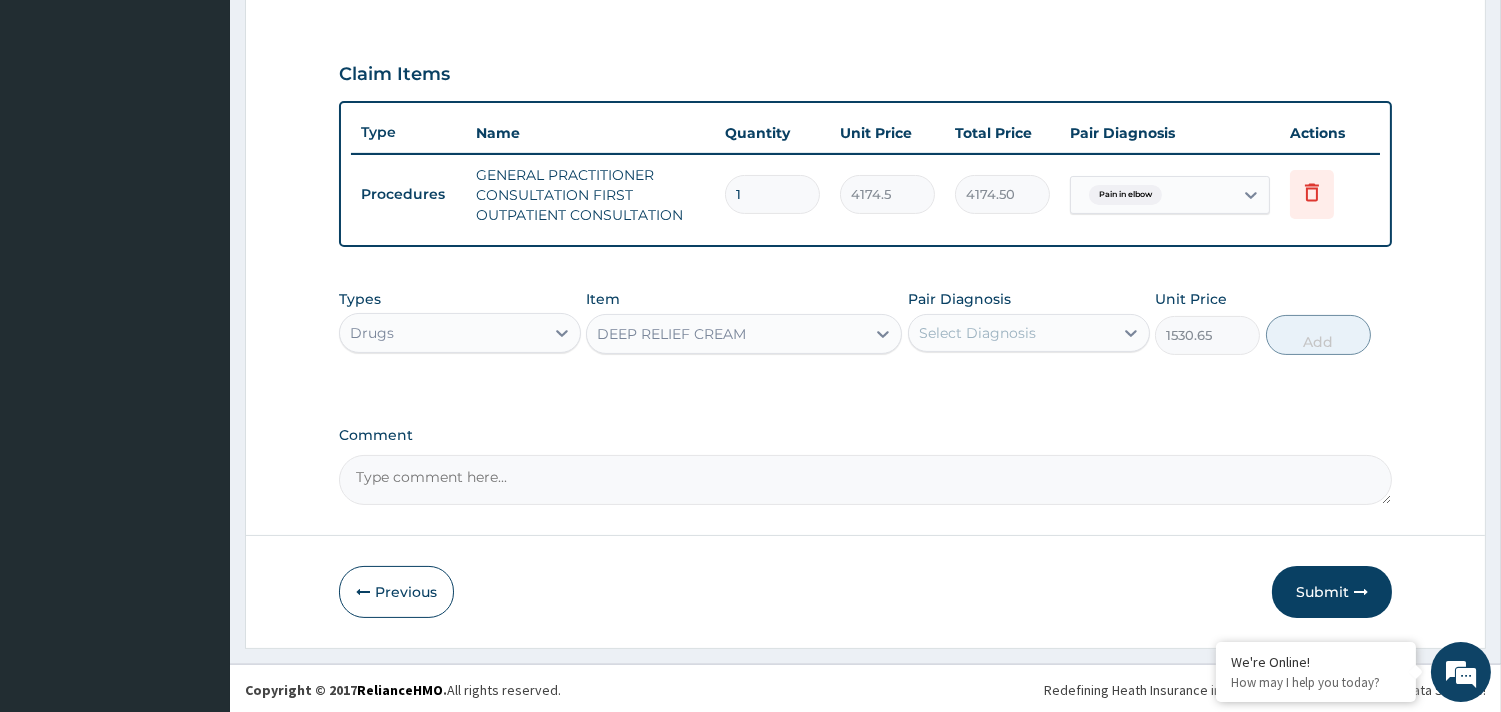 drag, startPoint x: 1011, startPoint y: 305, endPoint x: 1001, endPoint y: 320, distance: 18.027756 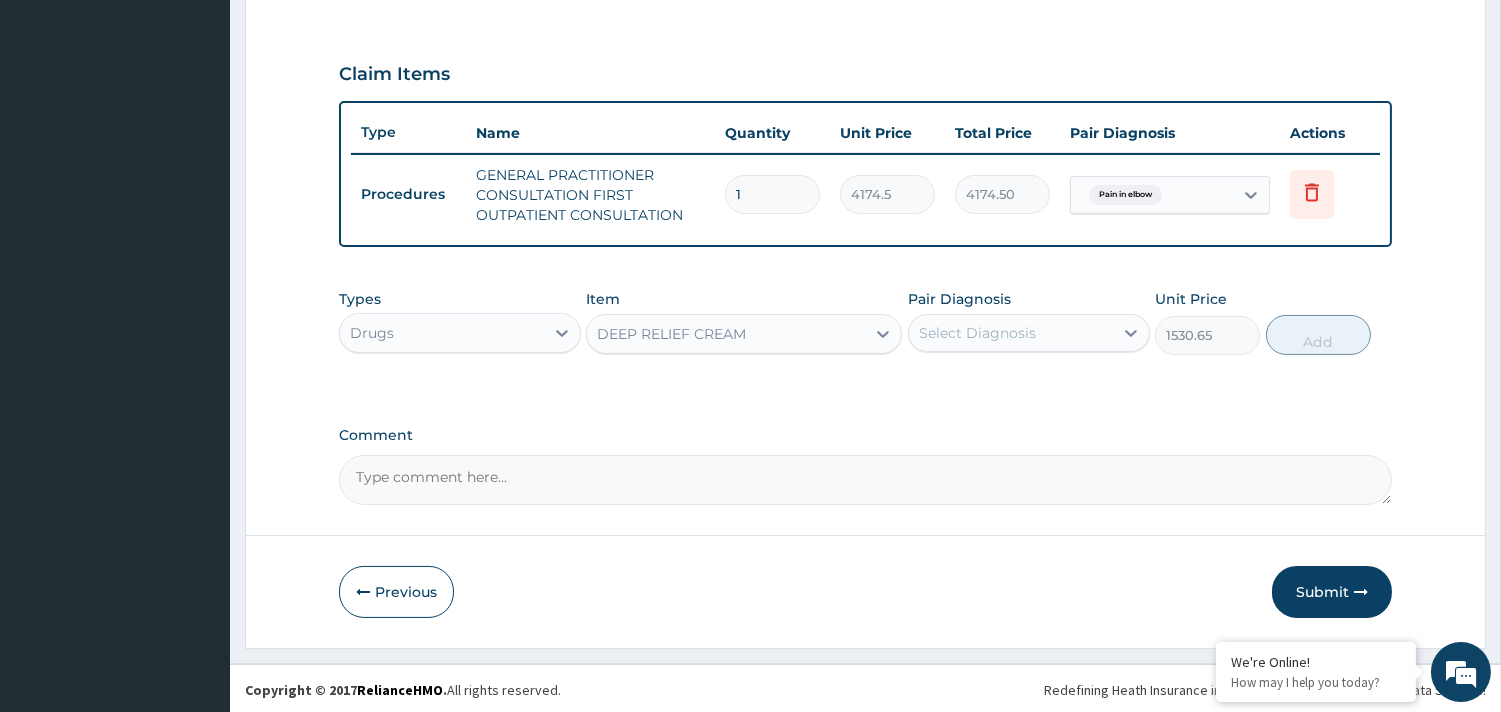 click on "Pair Diagnosis Select Diagnosis" at bounding box center (1029, 322) 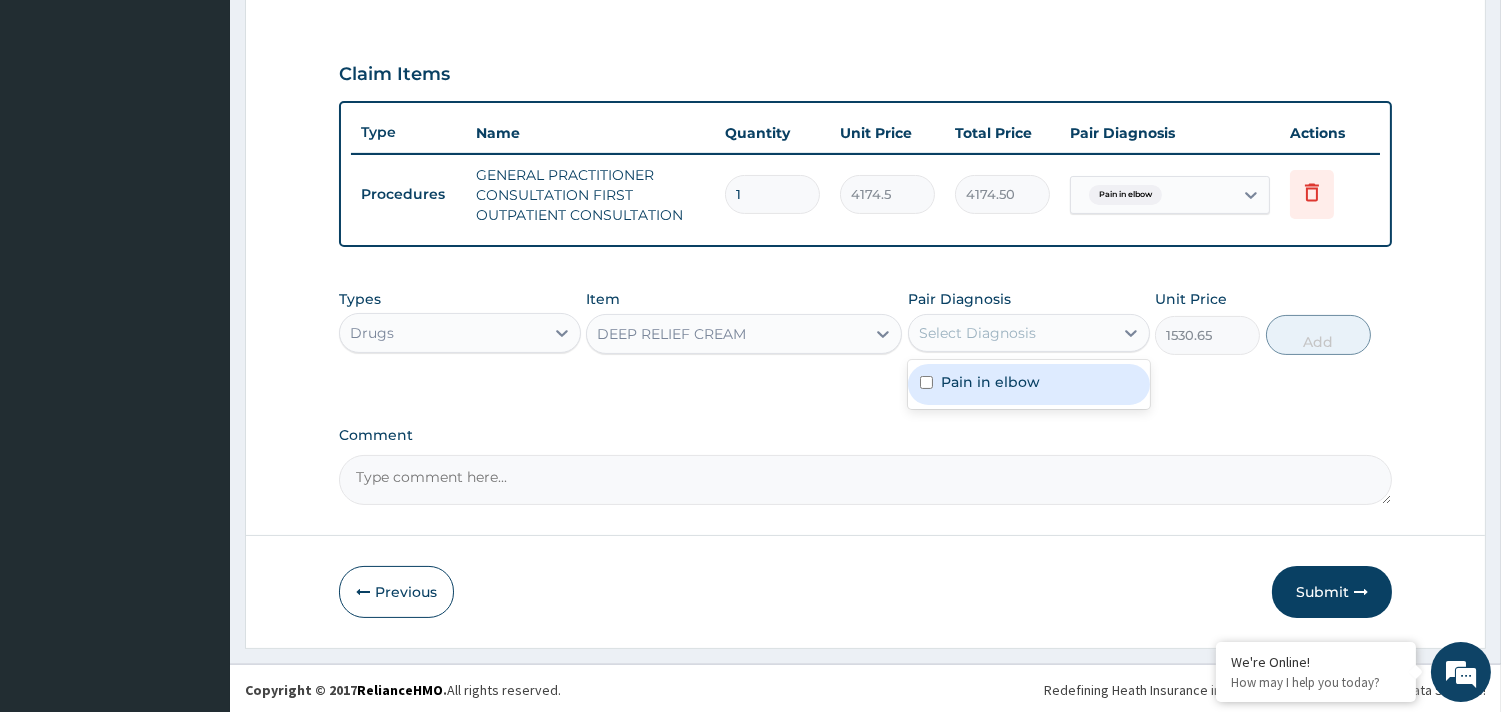 drag, startPoint x: 993, startPoint y: 326, endPoint x: 1004, endPoint y: 365, distance: 40.5216 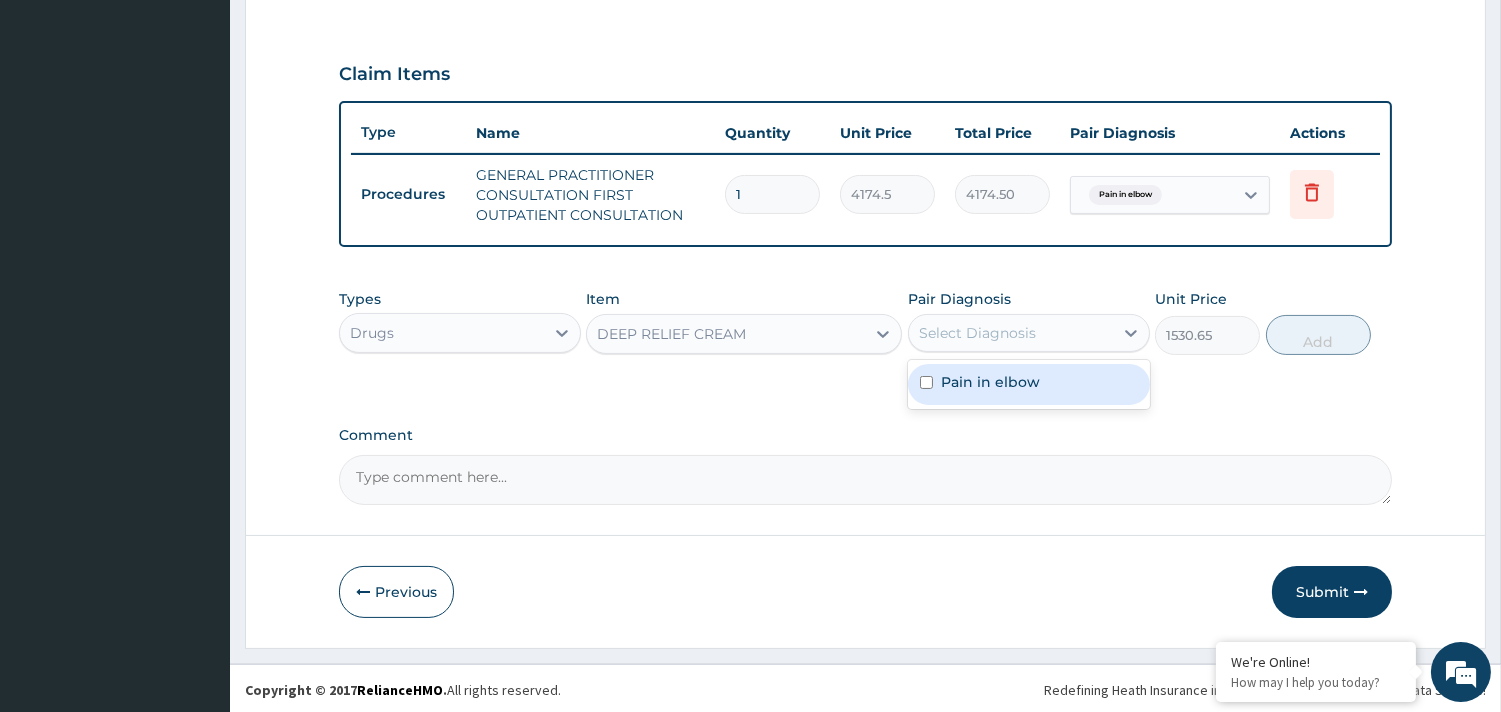 click on "Select Diagnosis" at bounding box center (977, 333) 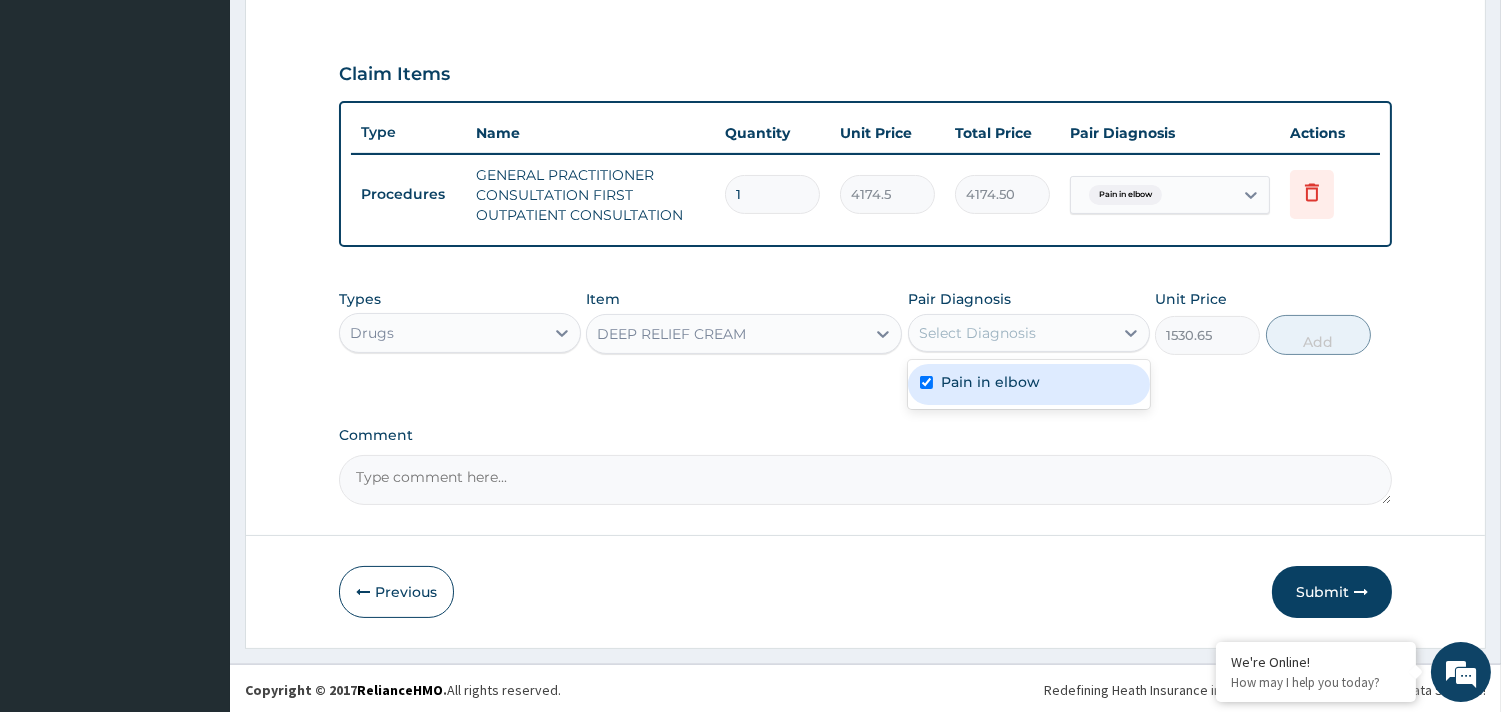 checkbox on "true" 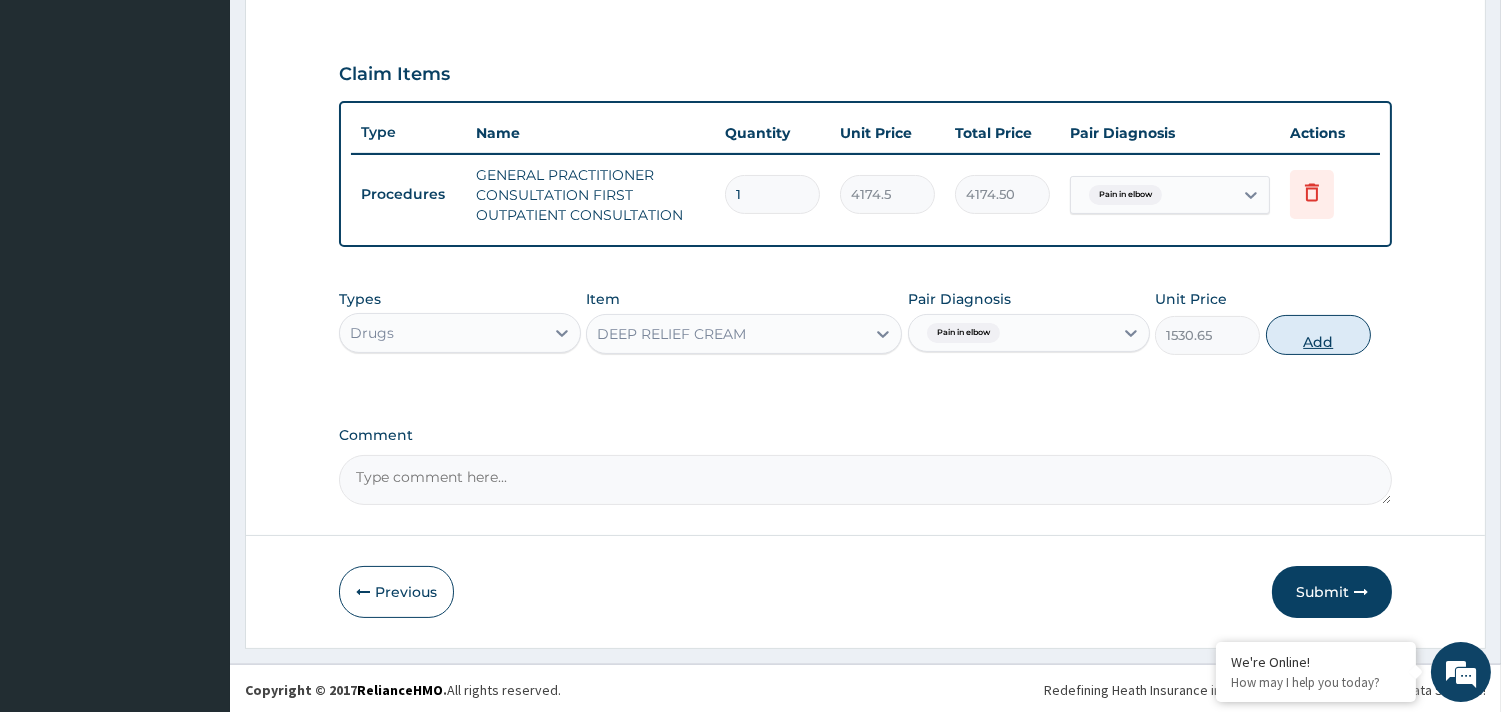 drag, startPoint x: 1318, startPoint y: 335, endPoint x: 1093, endPoint y: 320, distance: 225.49945 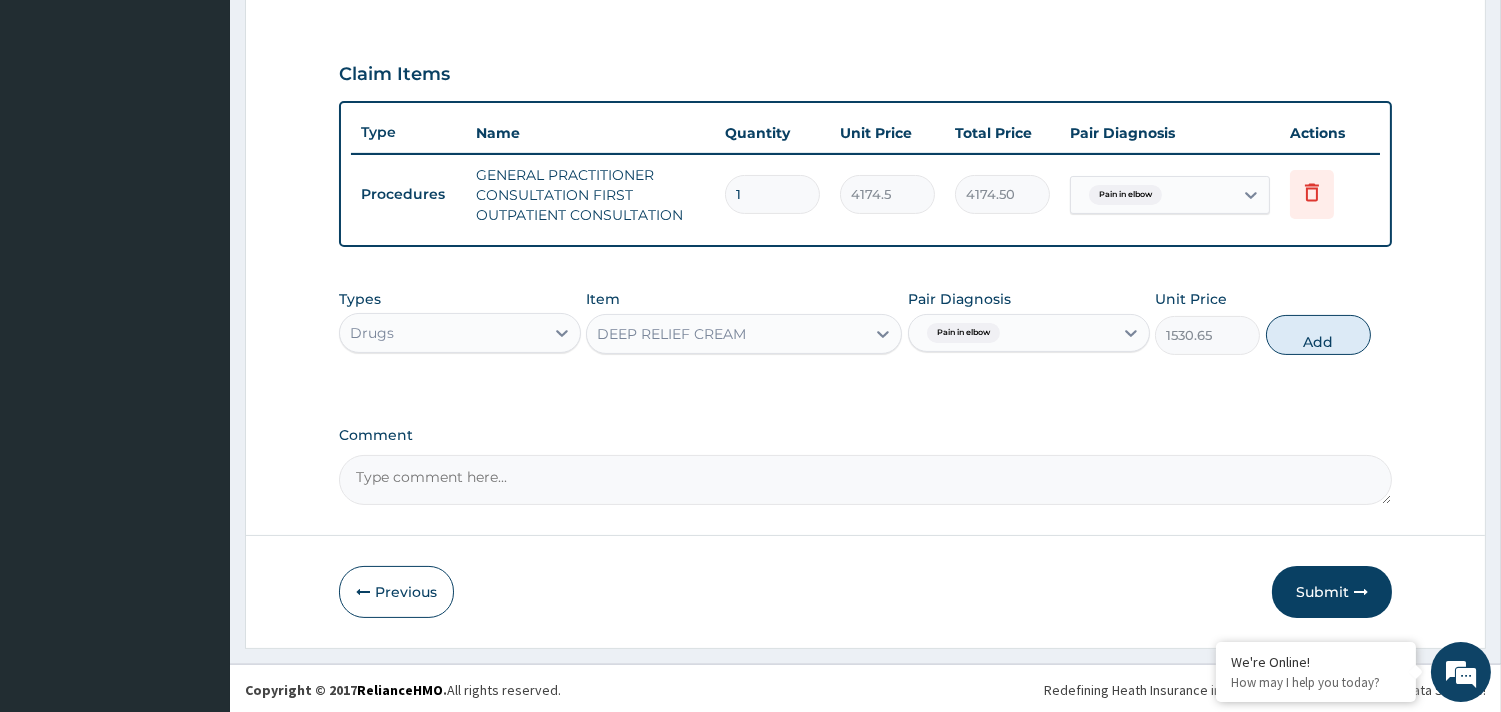 click on "Add" at bounding box center [1318, 335] 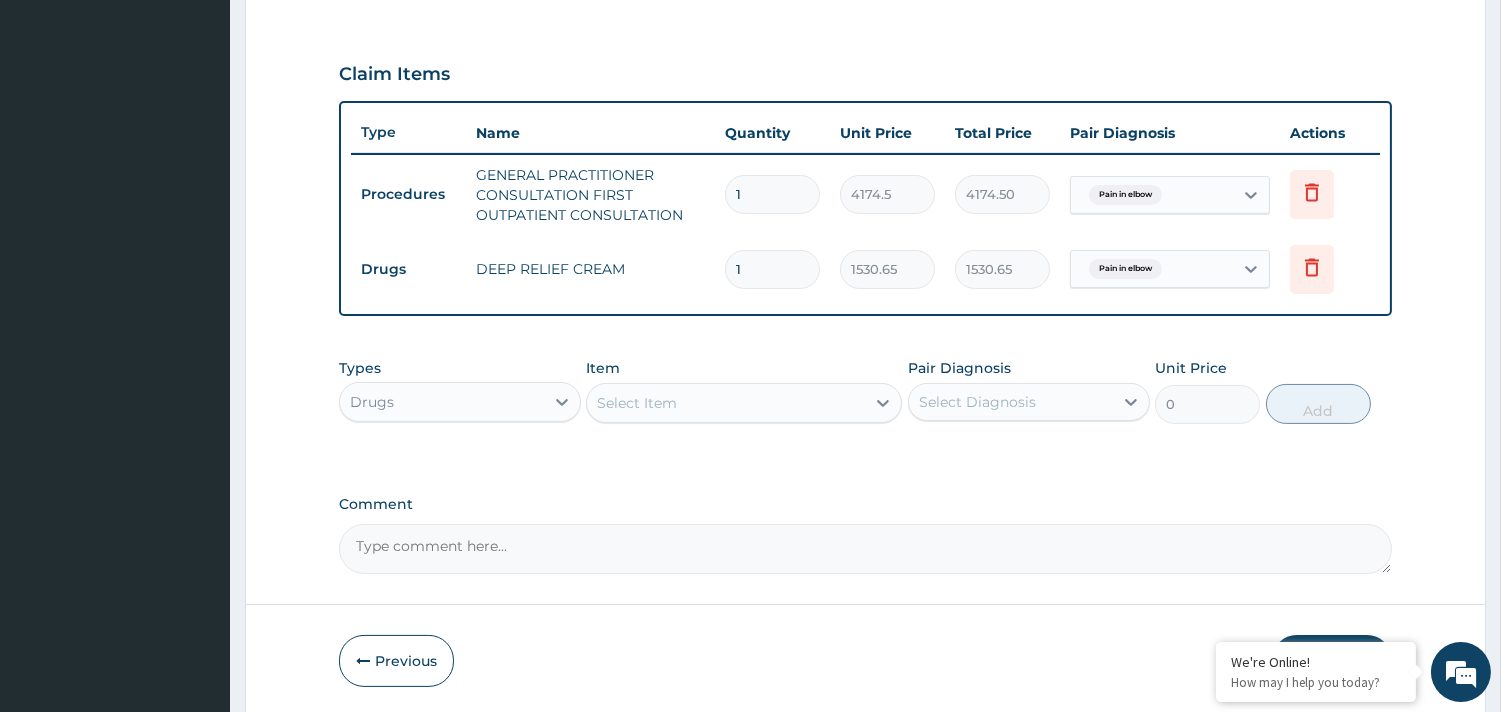 click on "Select Item" at bounding box center [637, 403] 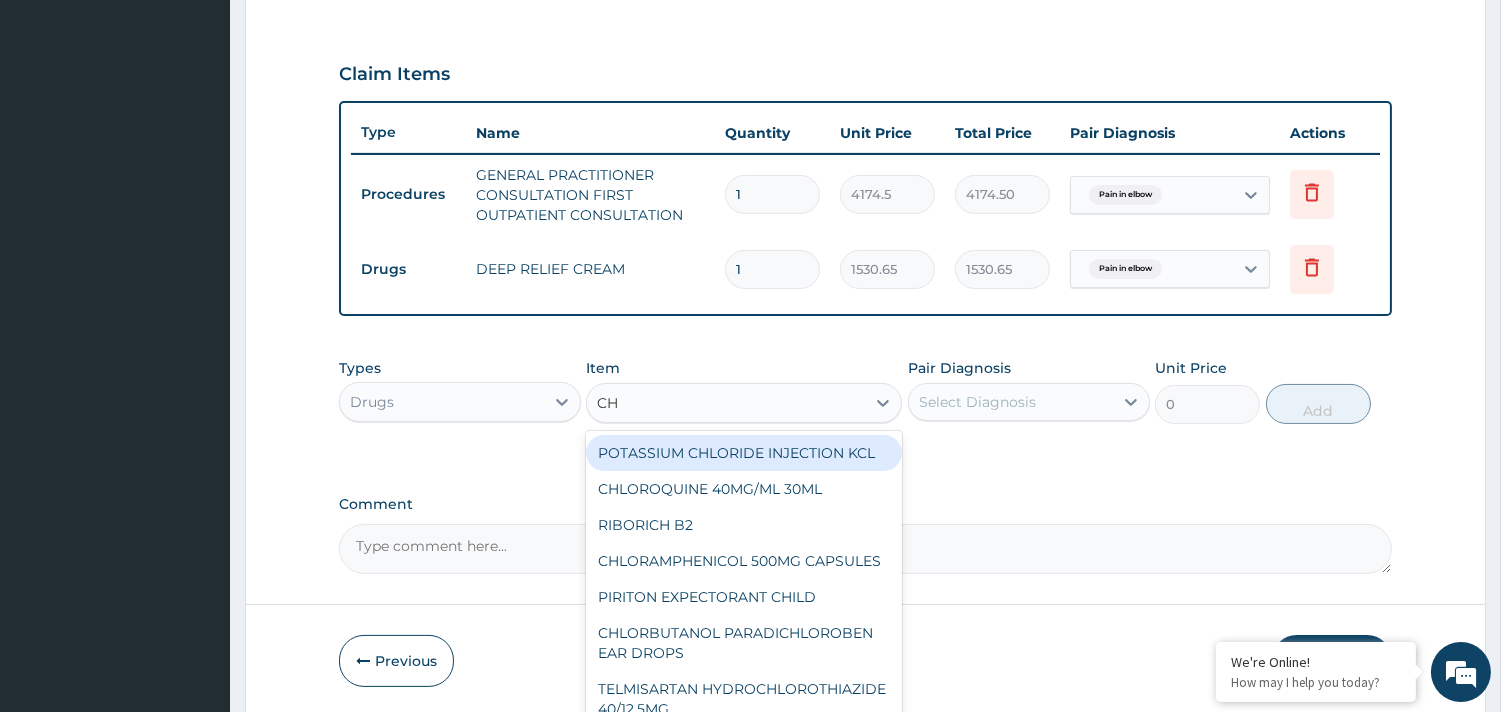 type on "CHY" 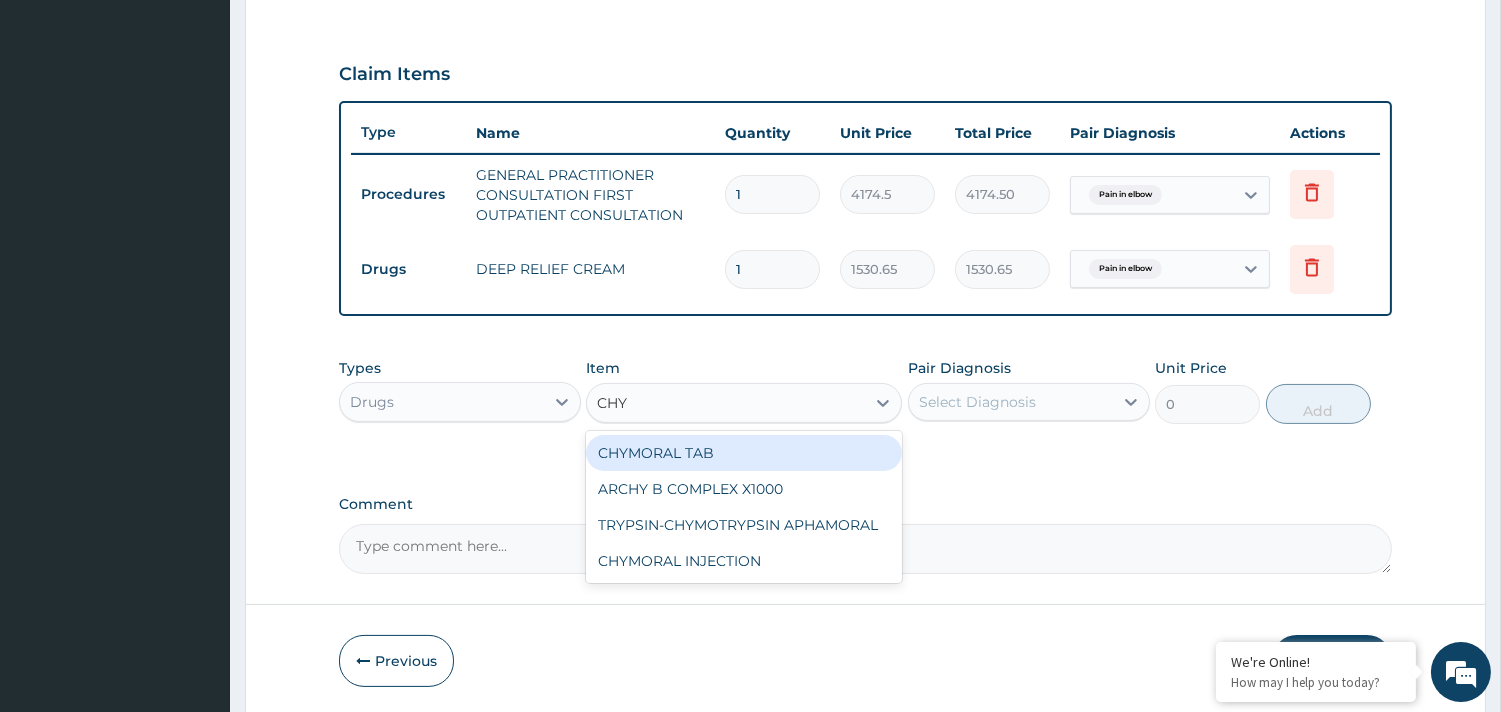 click on "CHYMORAL TAB" at bounding box center (744, 453) 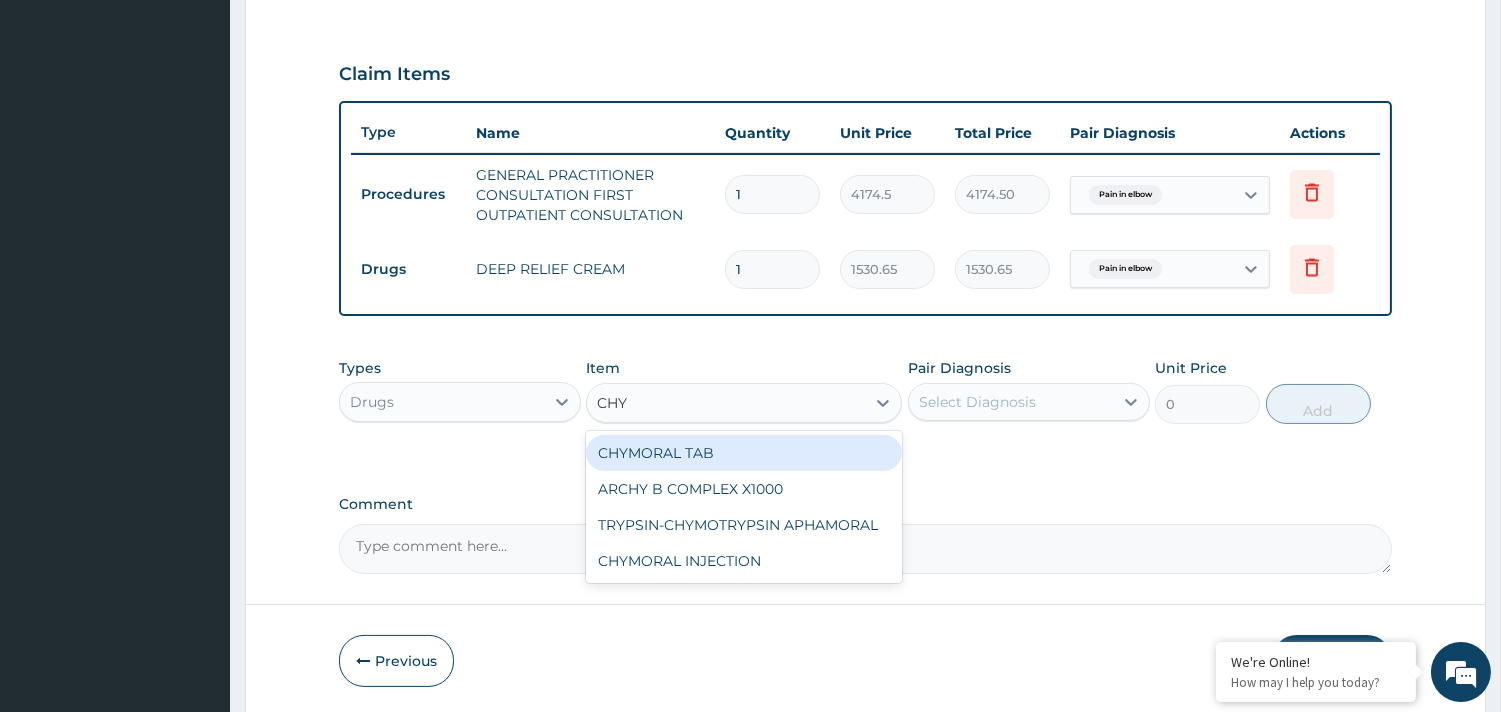 type 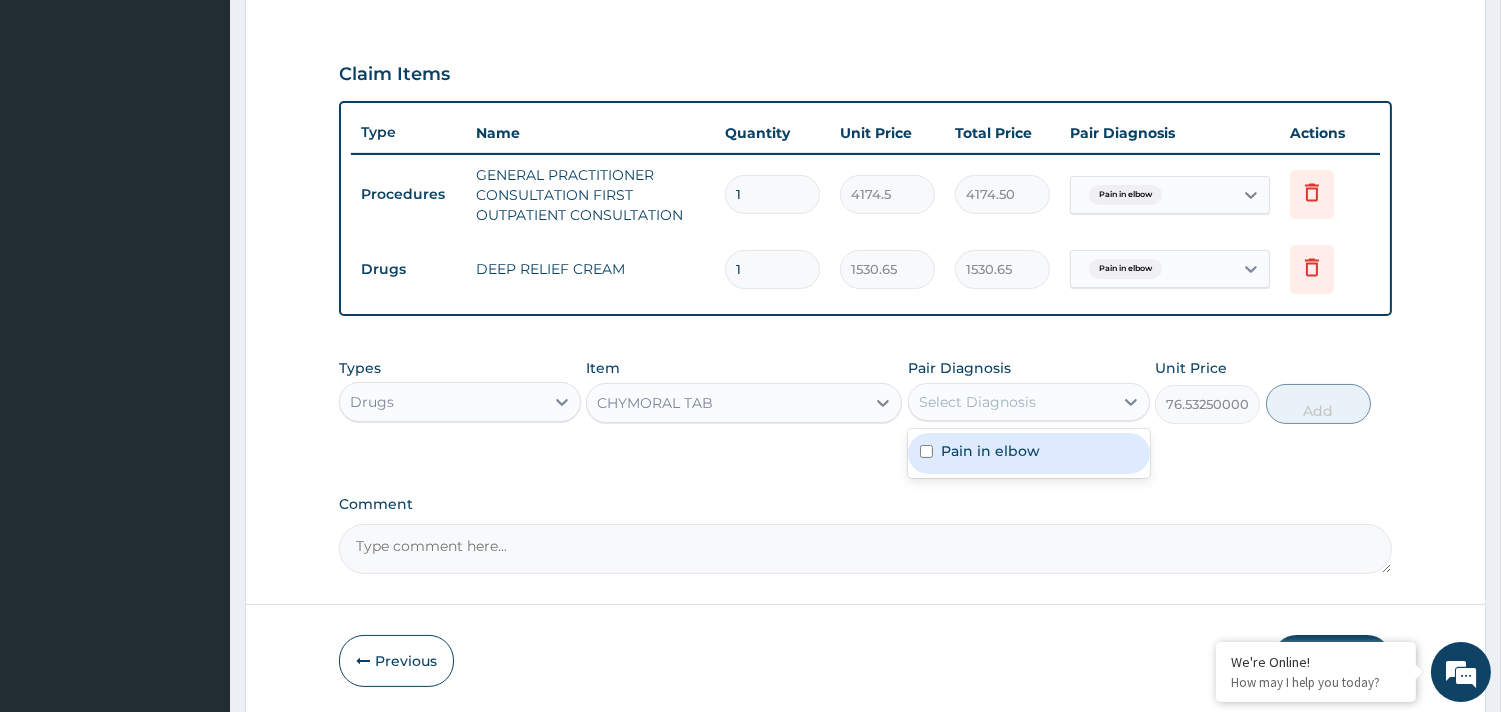 click on "Select Diagnosis" at bounding box center [1011, 402] 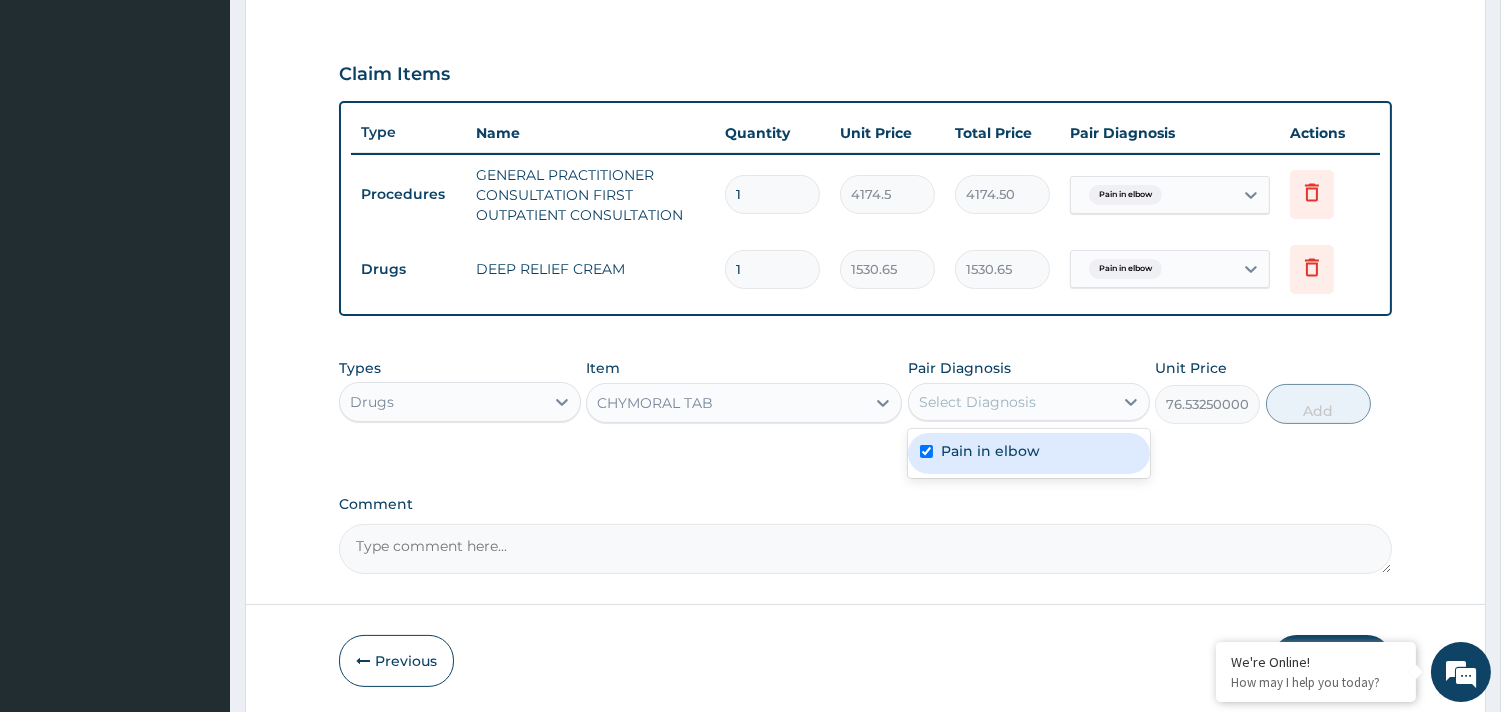 checkbox on "true" 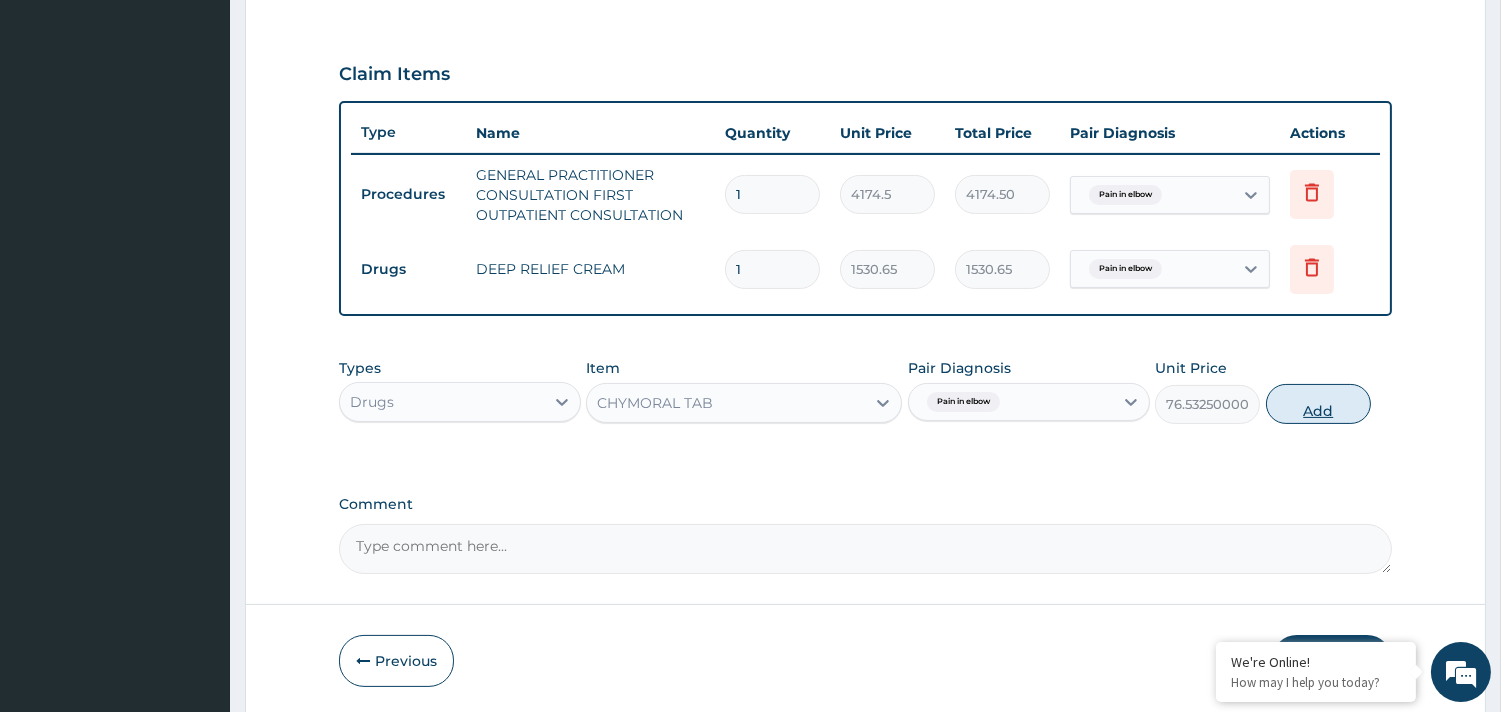 click on "Add" at bounding box center (1318, 404) 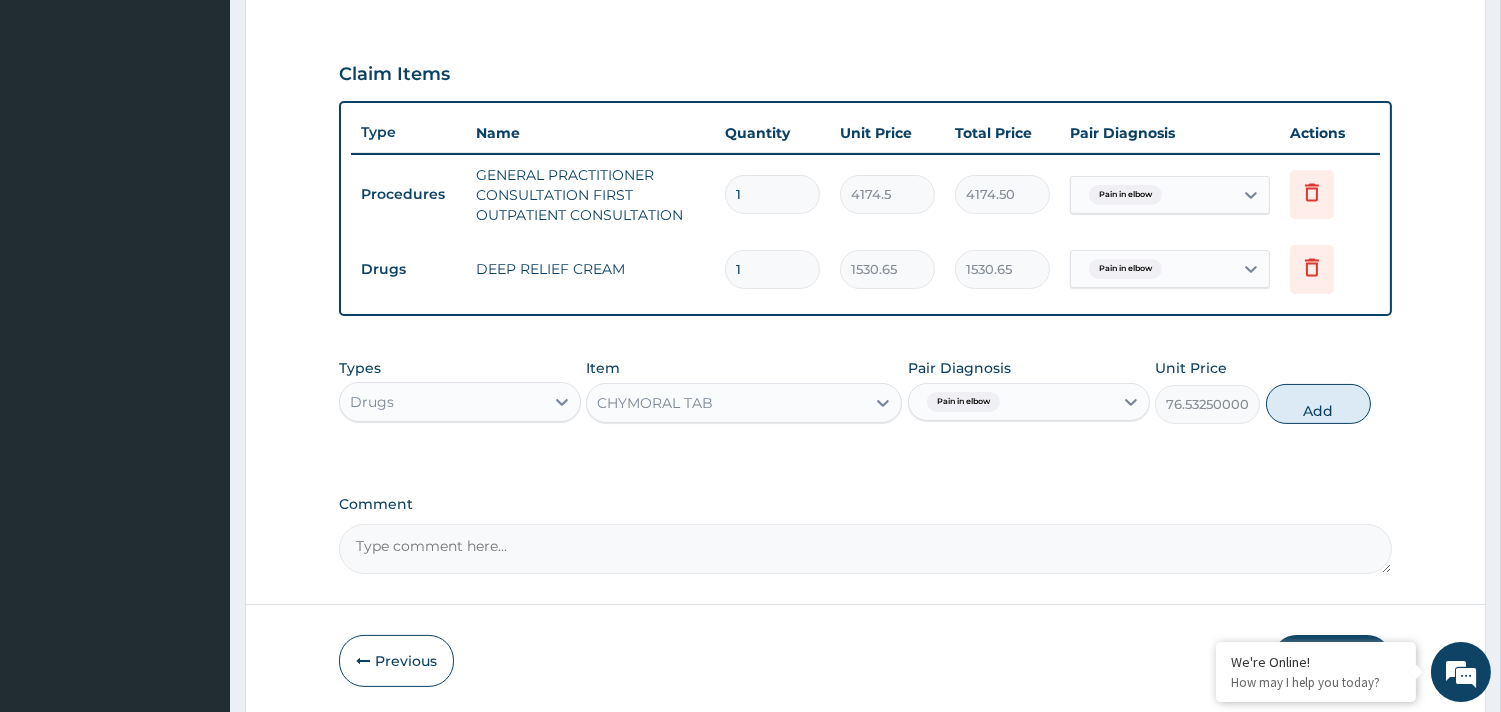 type on "0" 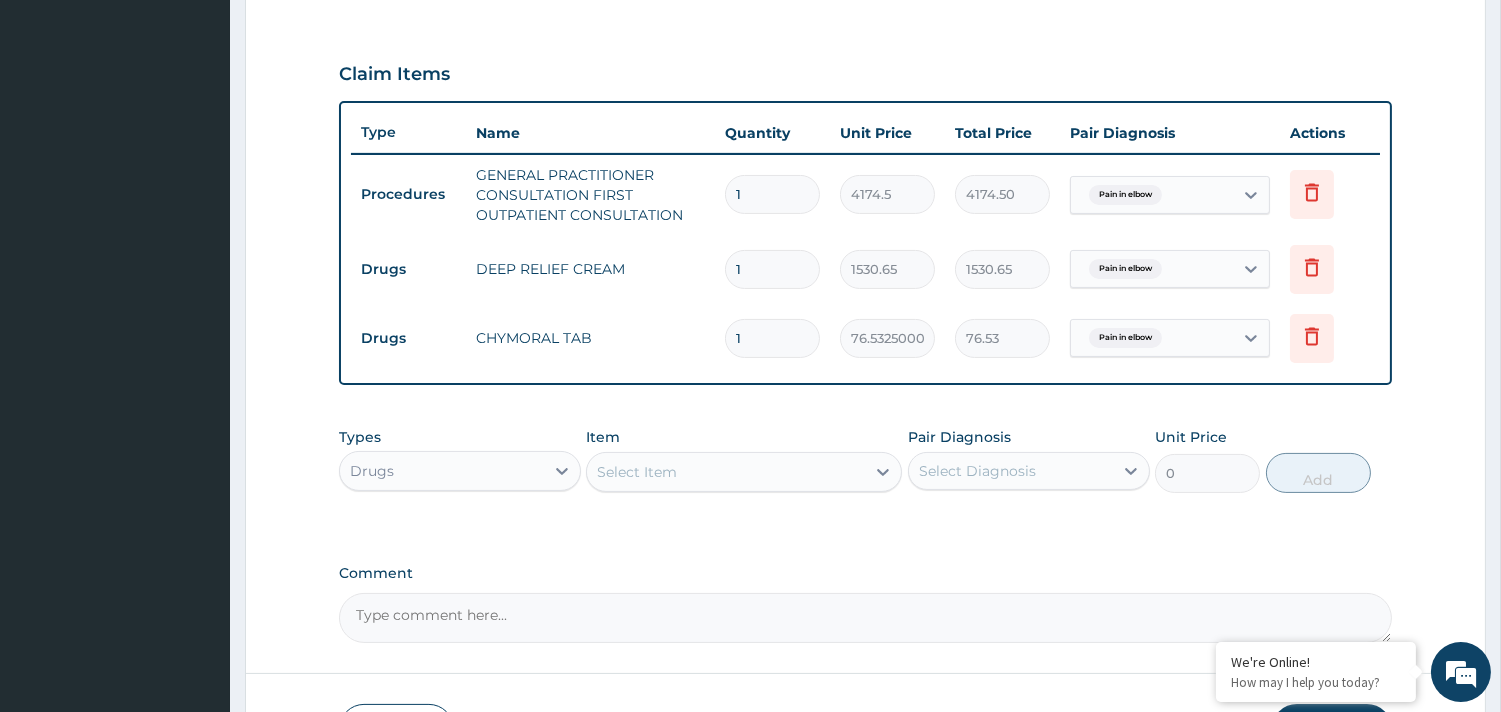 type on "10" 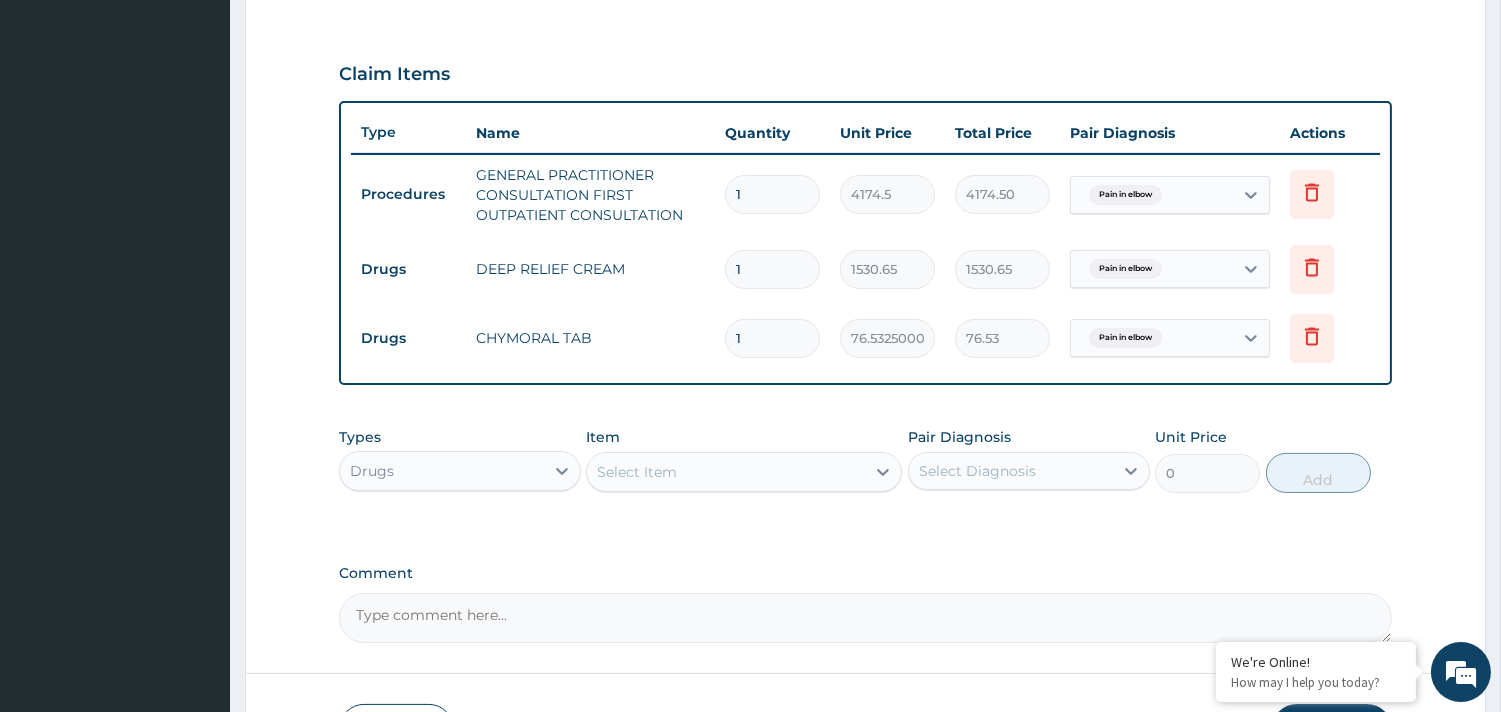 type on "765.33" 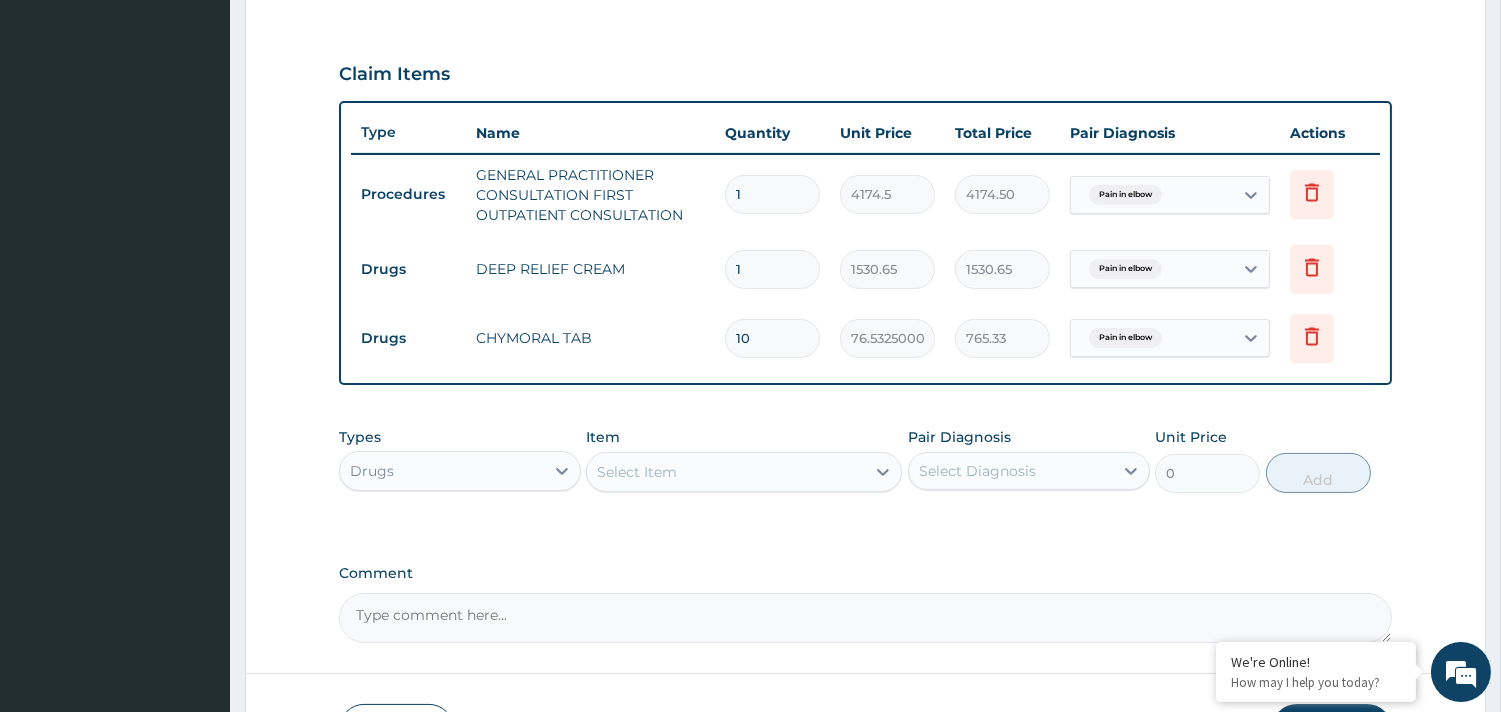 type on "10" 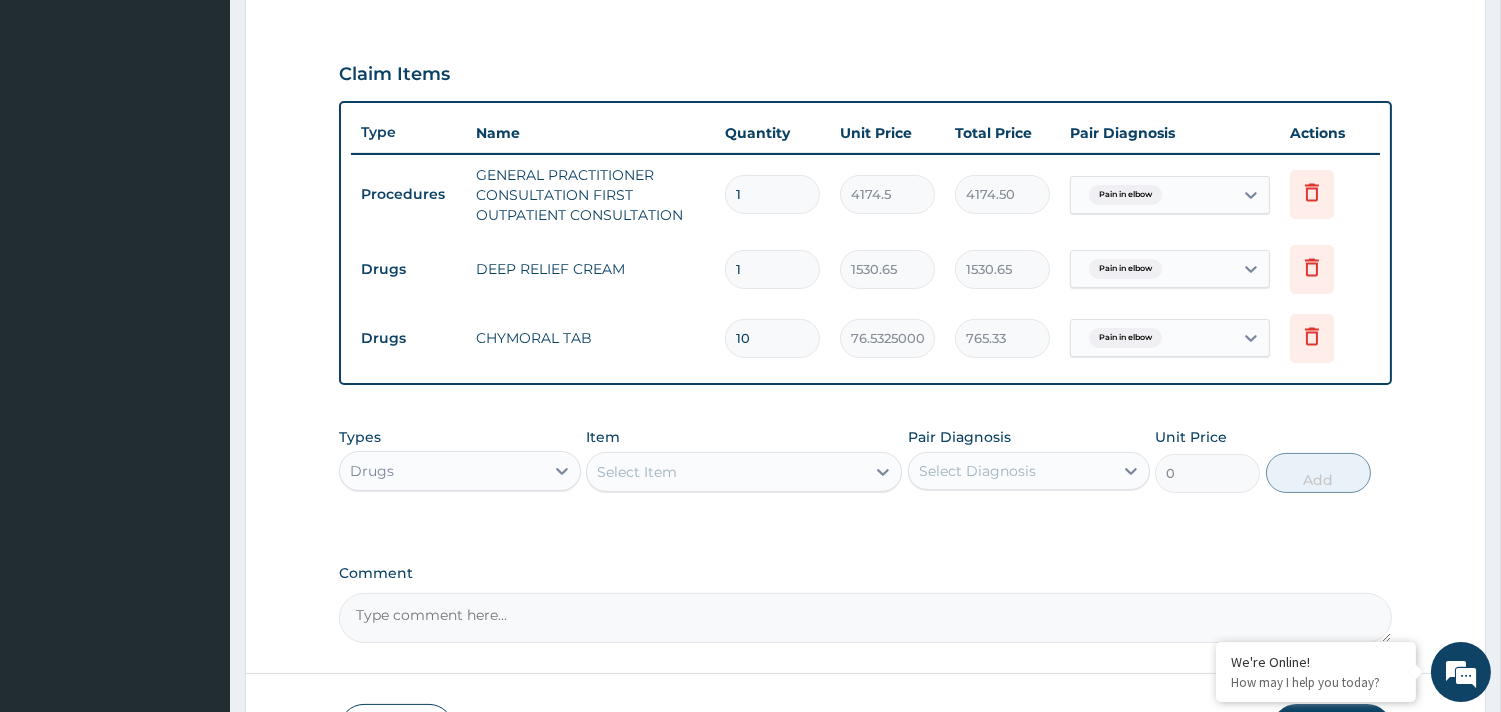 click on "Select Item" at bounding box center [637, 472] 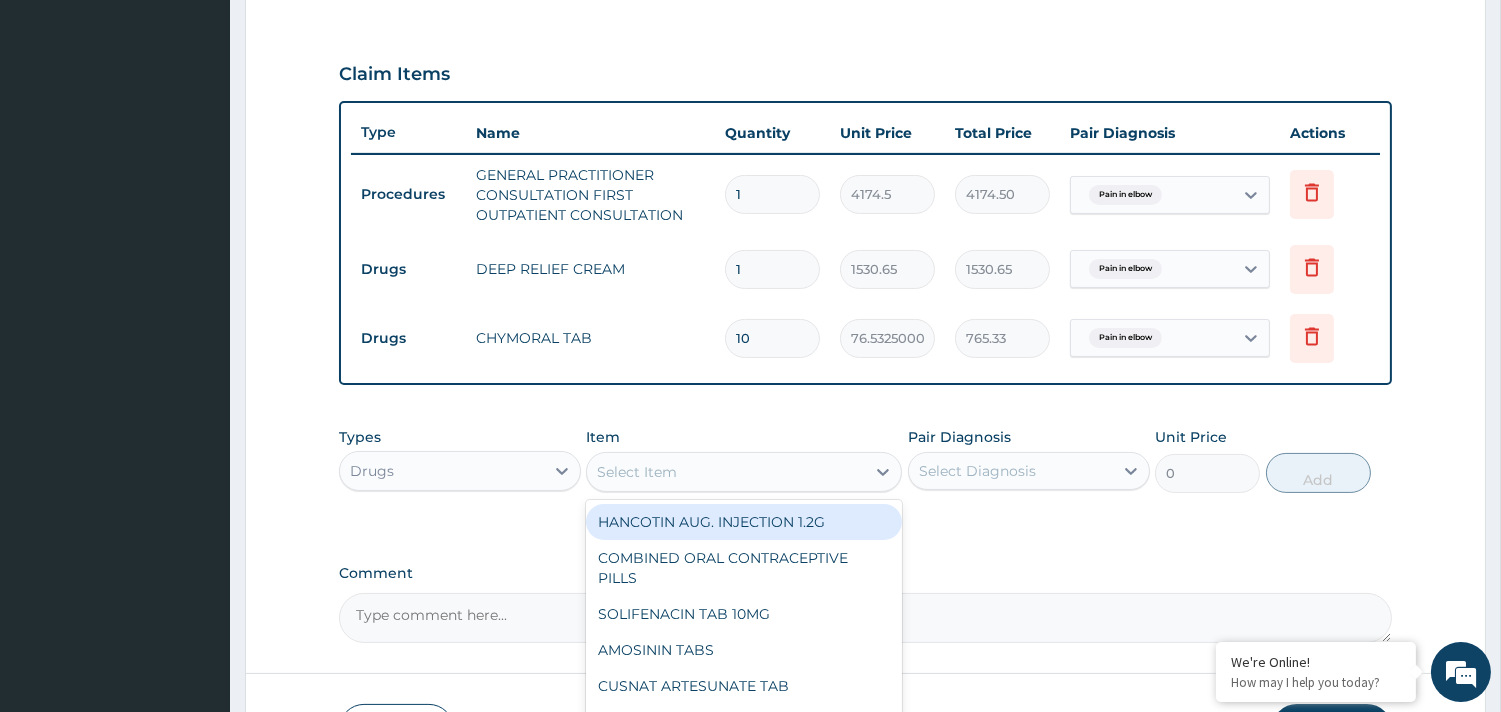 click on "Comment" at bounding box center [865, 573] 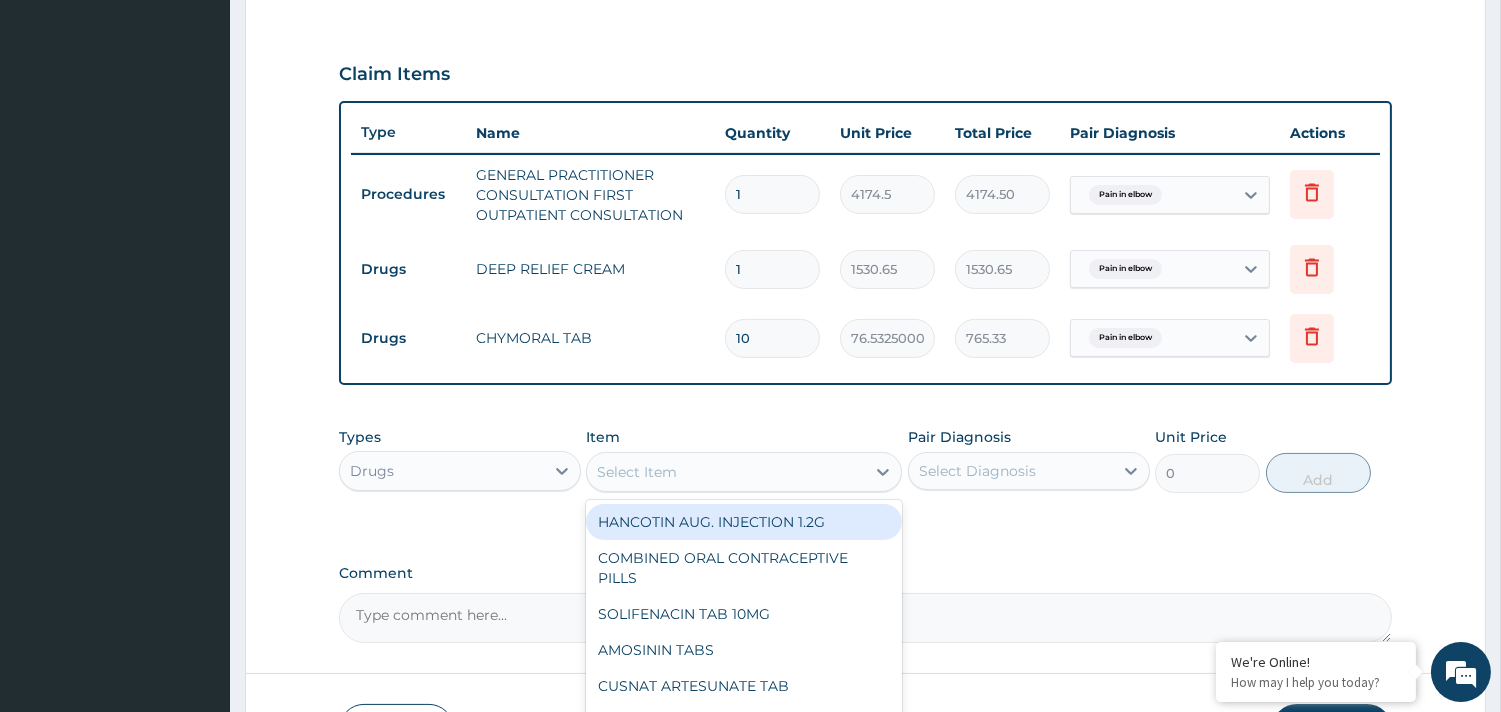 click on "Comment" at bounding box center [865, 618] 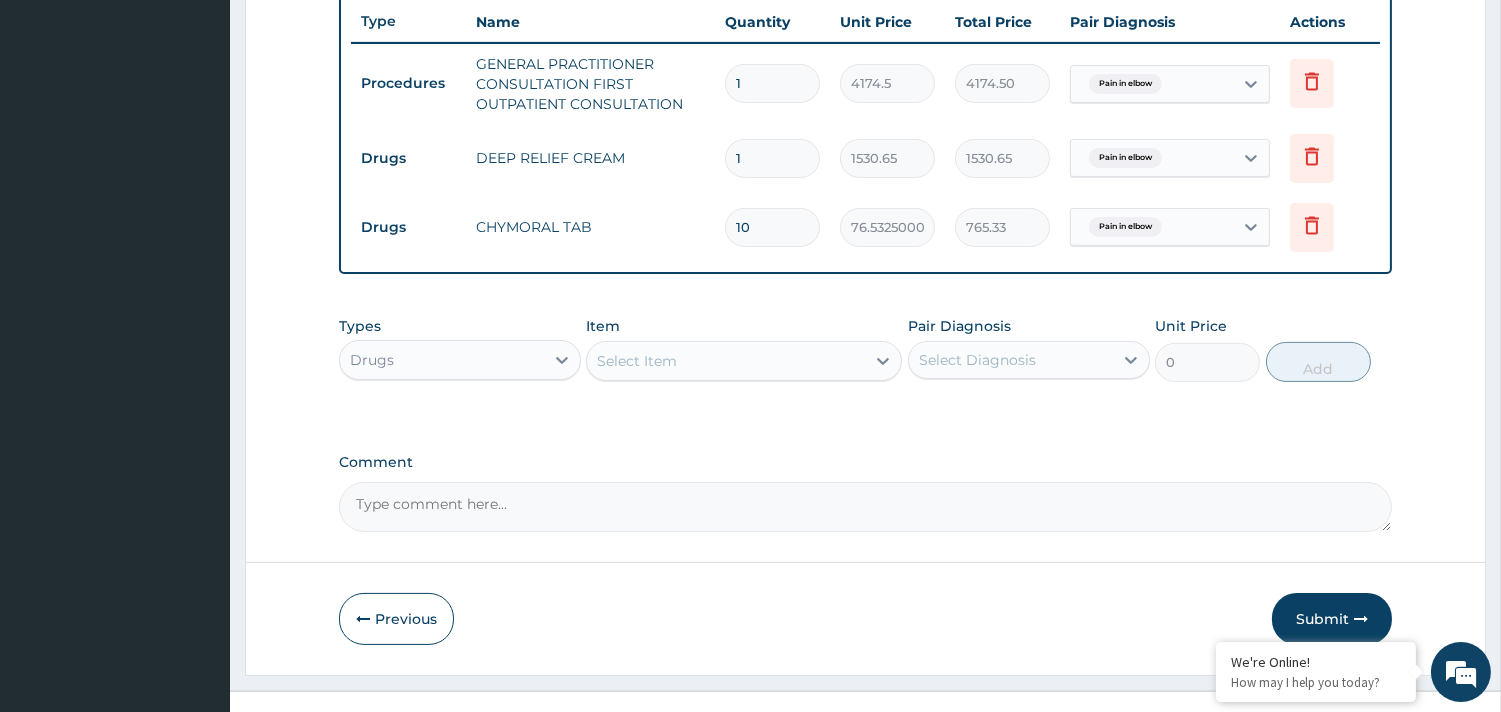 scroll, scrollTop: 782, scrollLeft: 0, axis: vertical 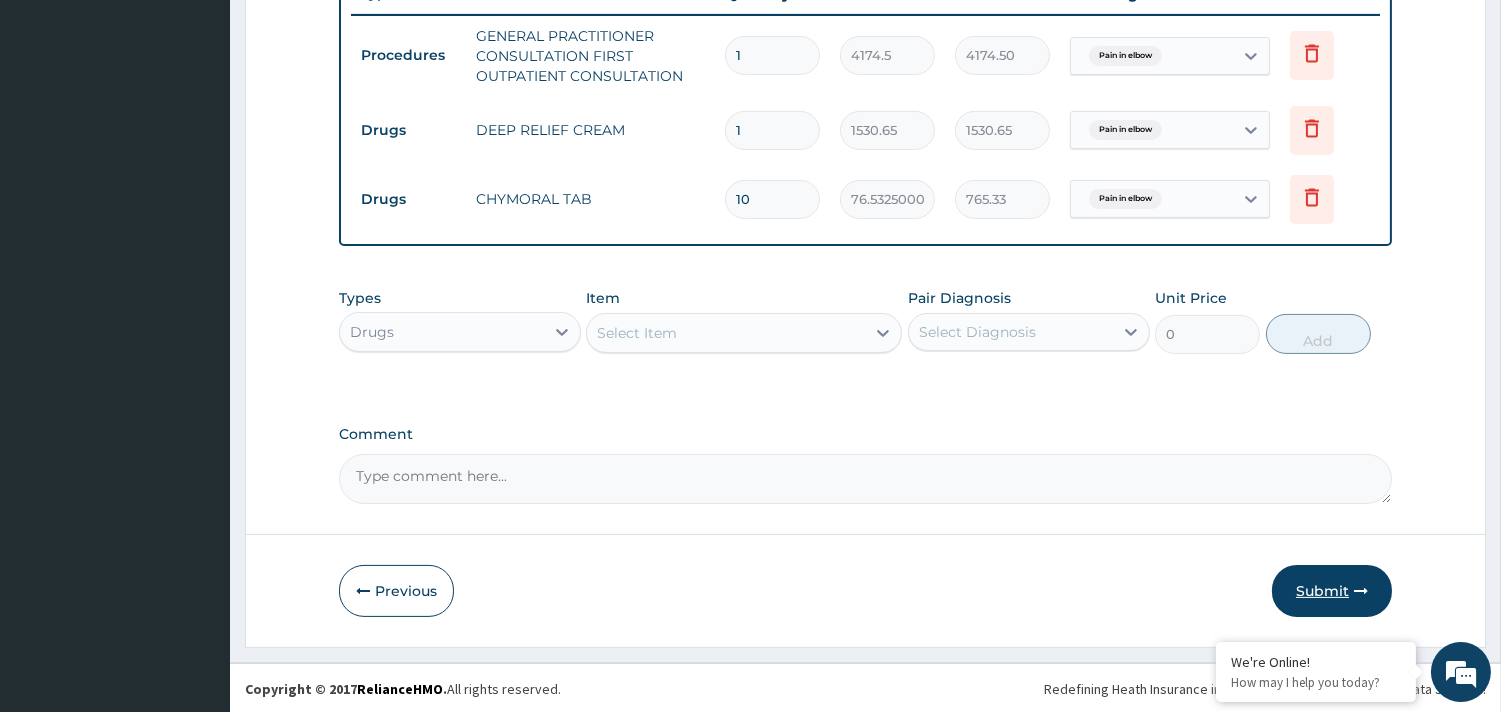 click on "Submit" at bounding box center (1332, 591) 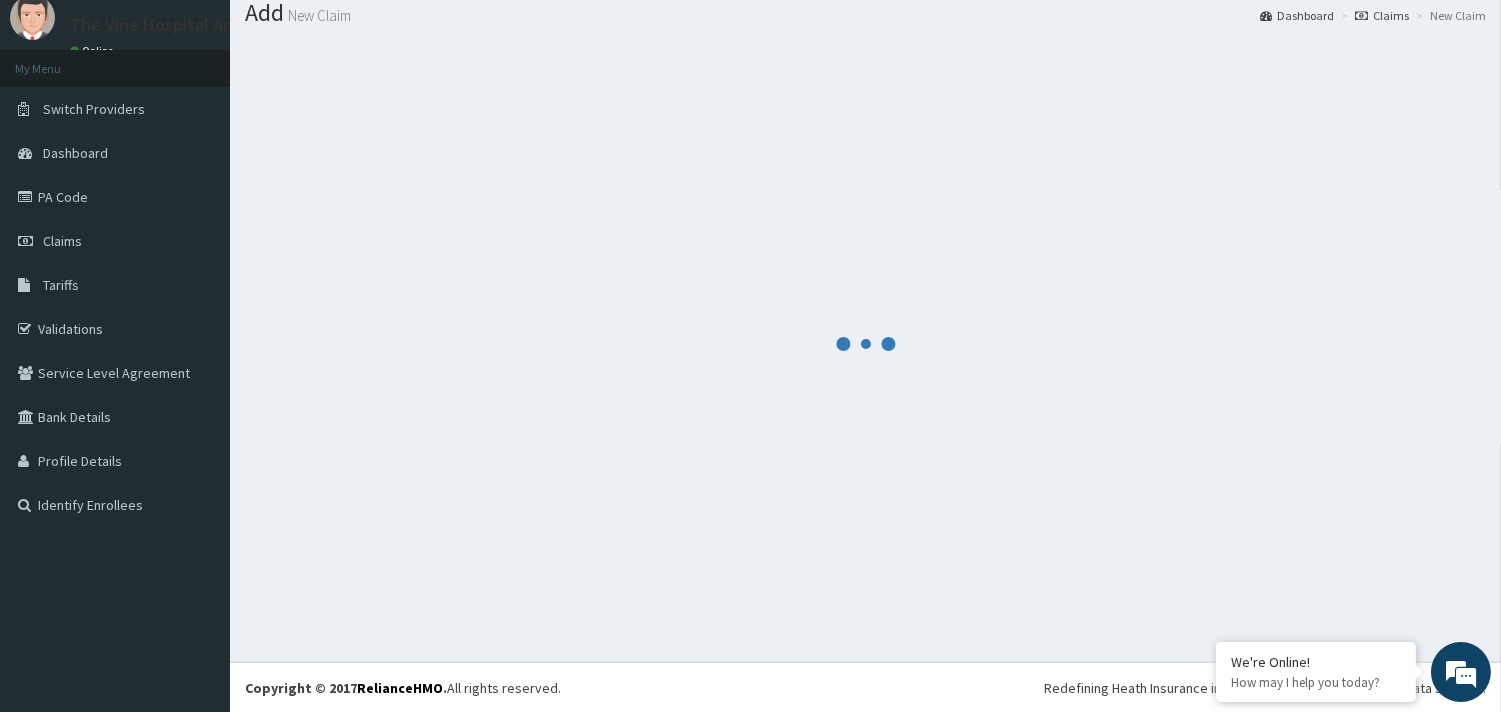 scroll, scrollTop: 782, scrollLeft: 0, axis: vertical 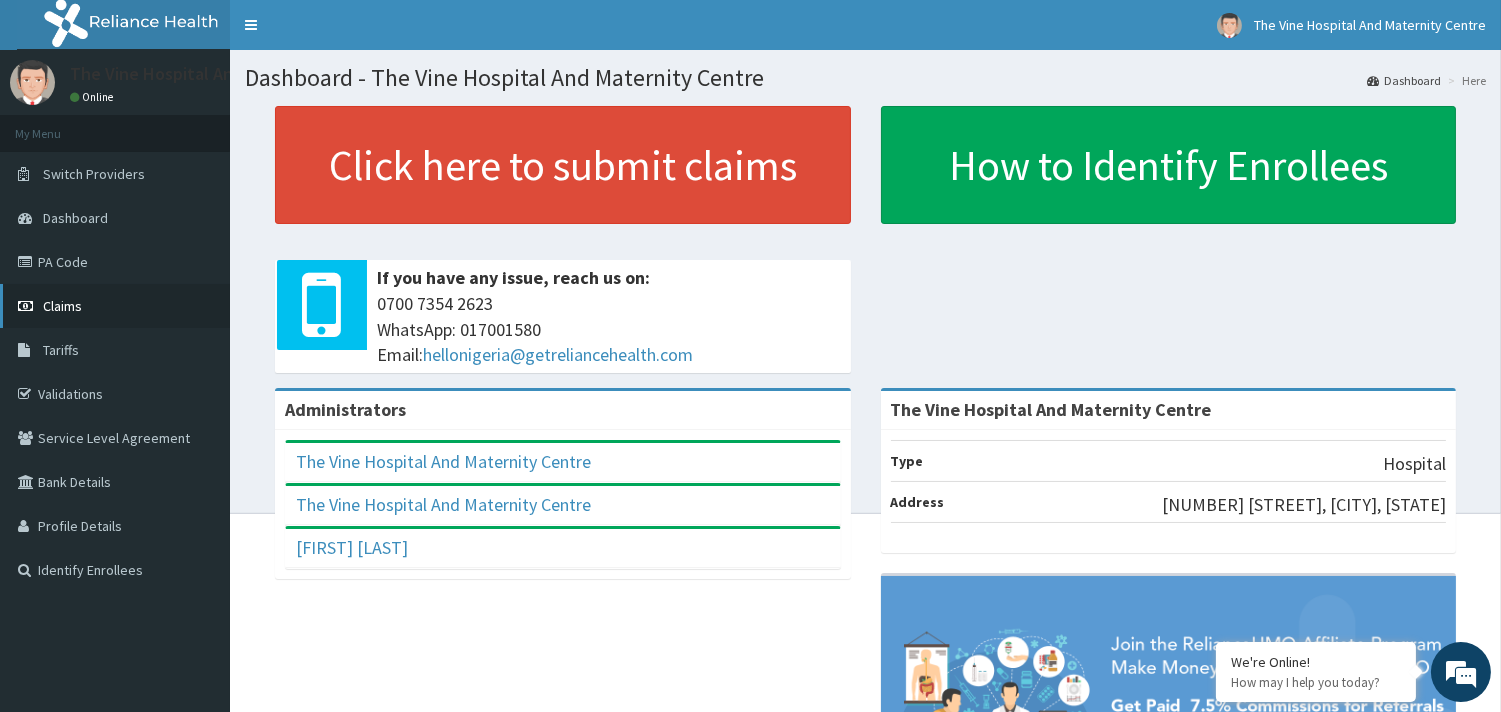 click on "Claims" at bounding box center [62, 306] 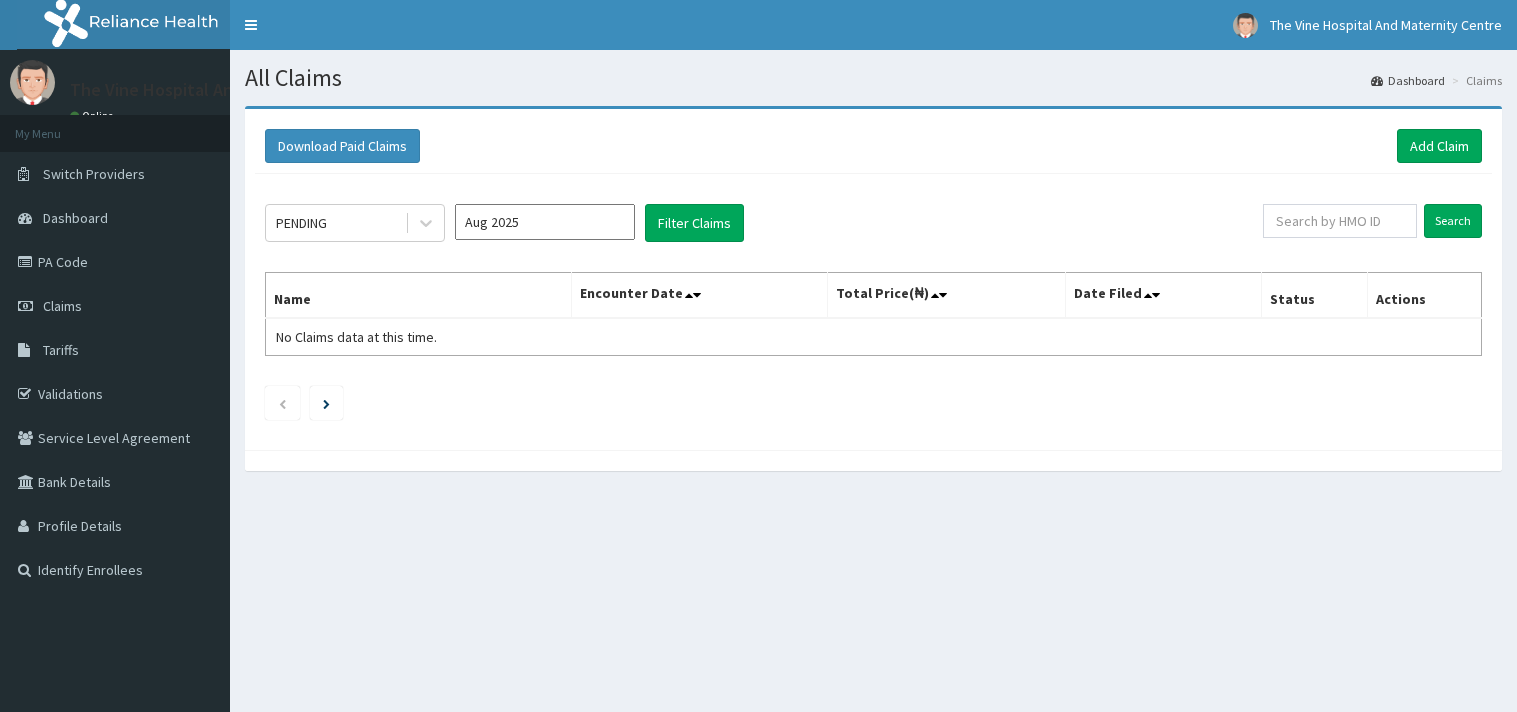 scroll, scrollTop: 0, scrollLeft: 0, axis: both 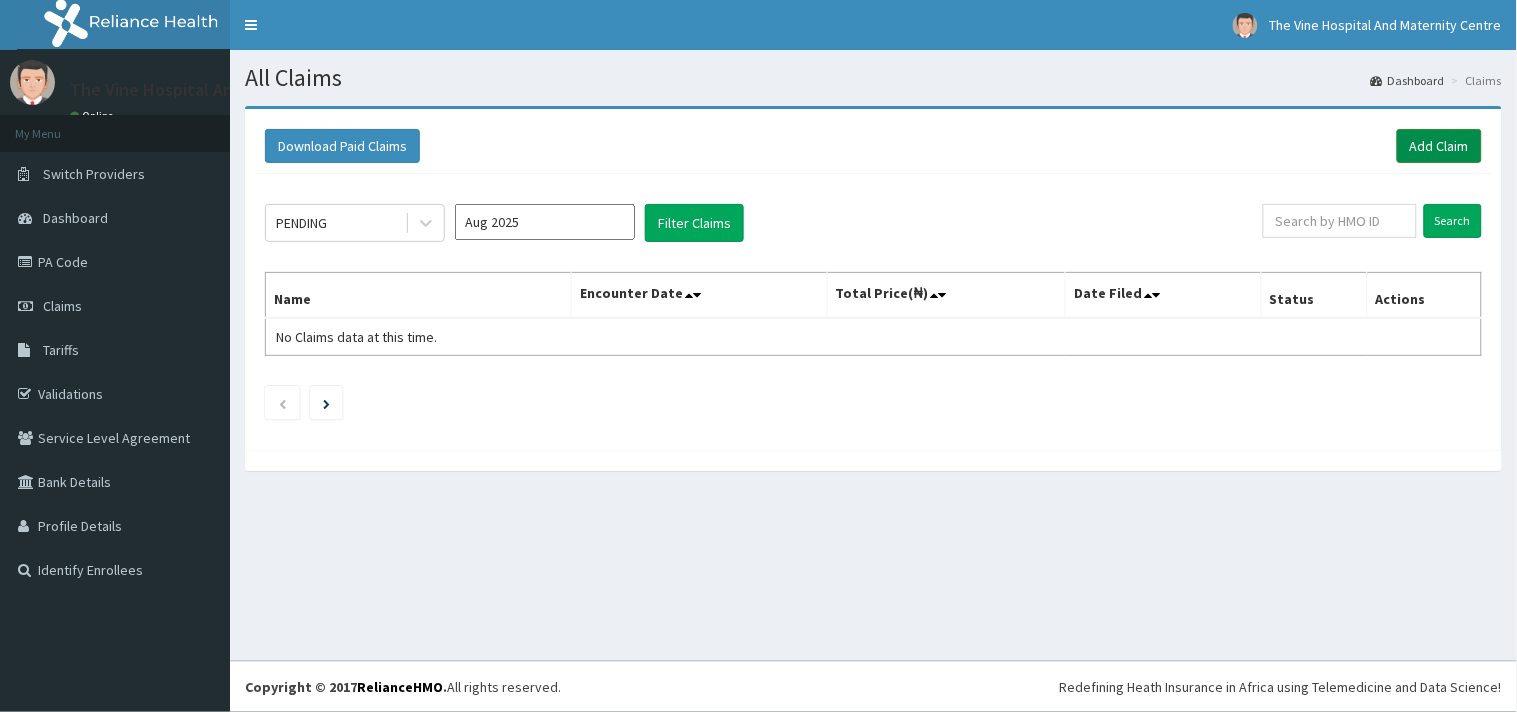 click on "Add Claim" at bounding box center [1439, 146] 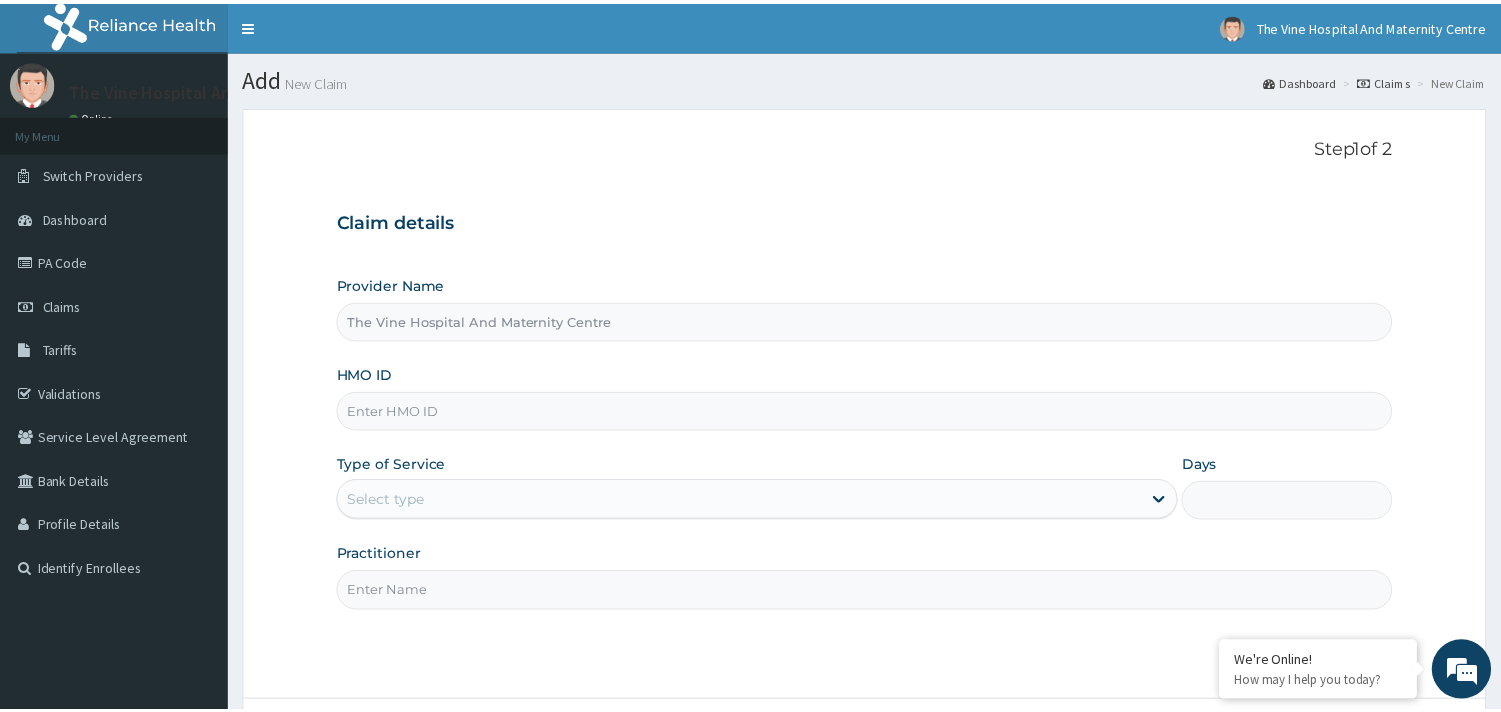 scroll, scrollTop: 0, scrollLeft: 0, axis: both 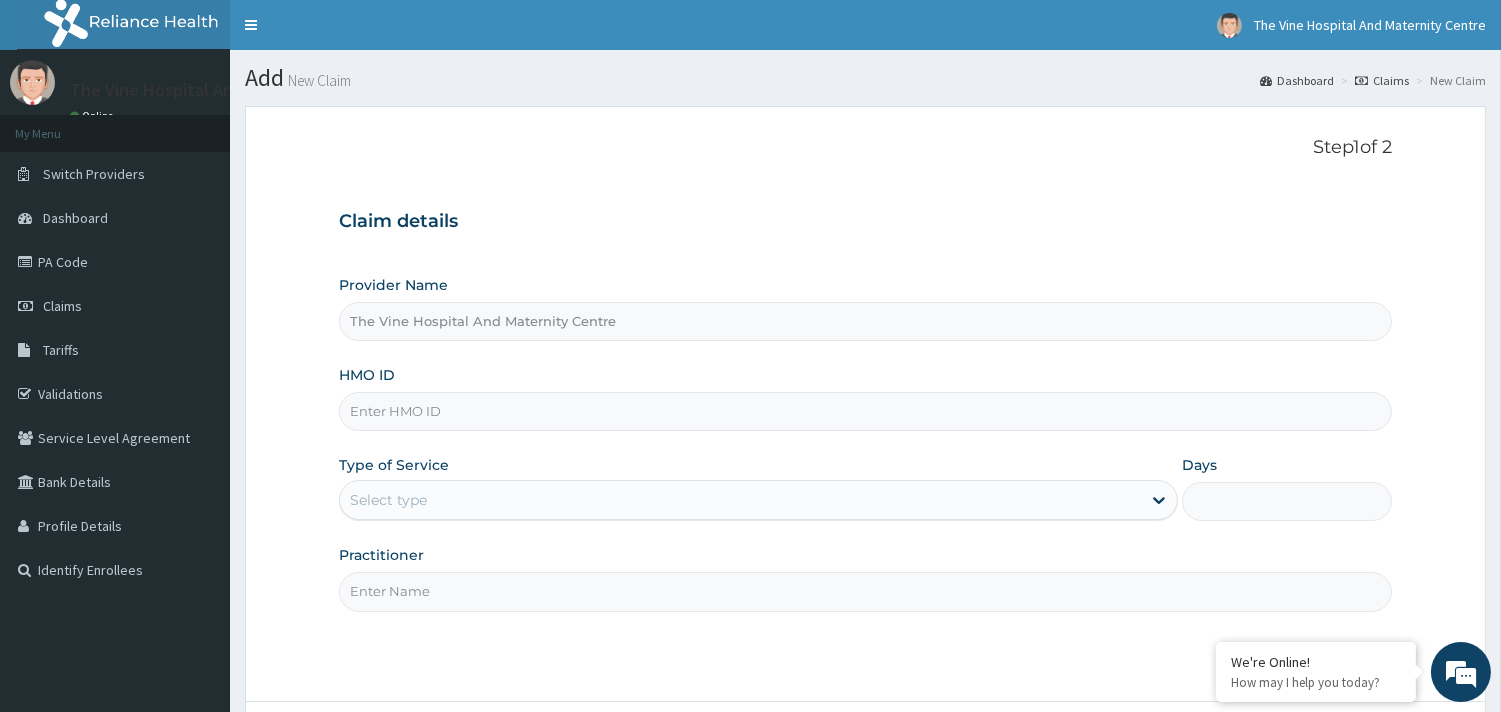 click on "HMO ID" at bounding box center (865, 411) 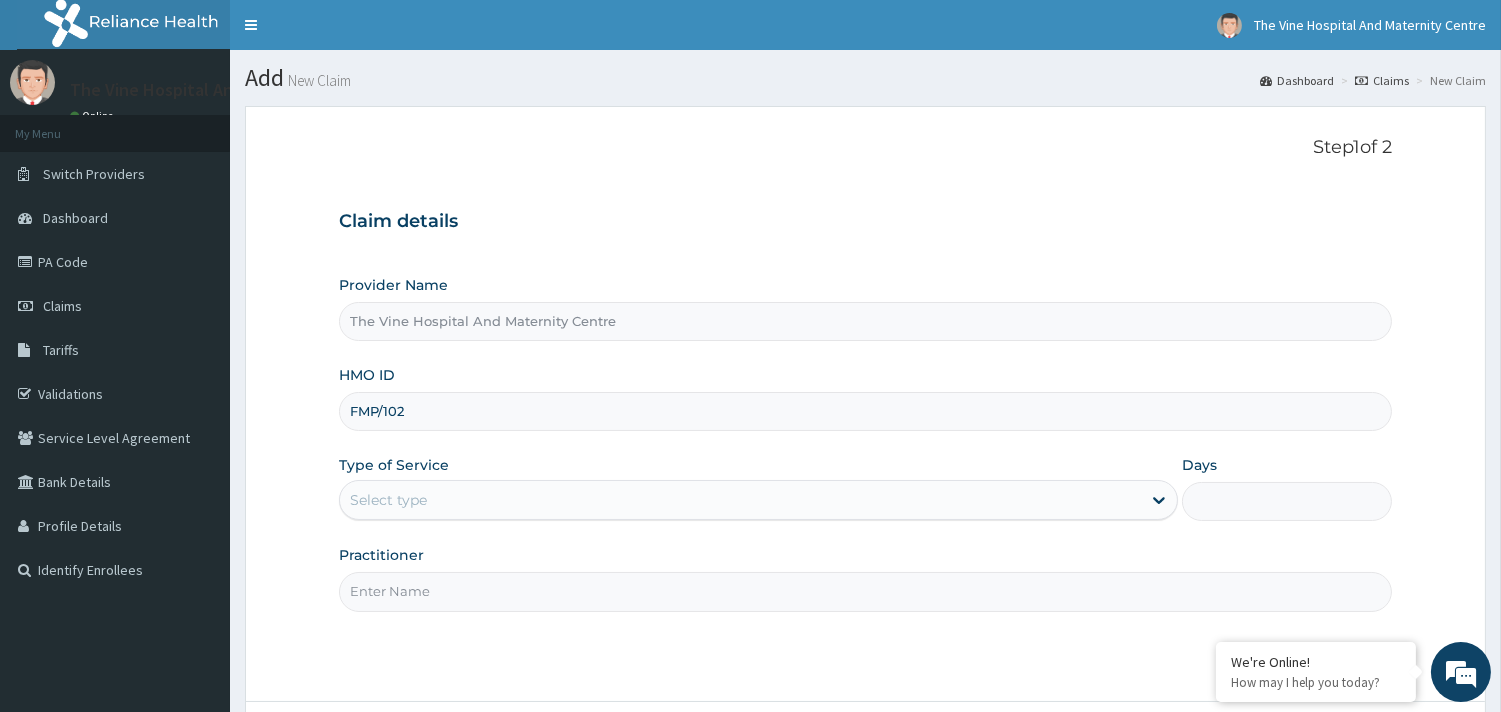 scroll, scrollTop: 0, scrollLeft: 0, axis: both 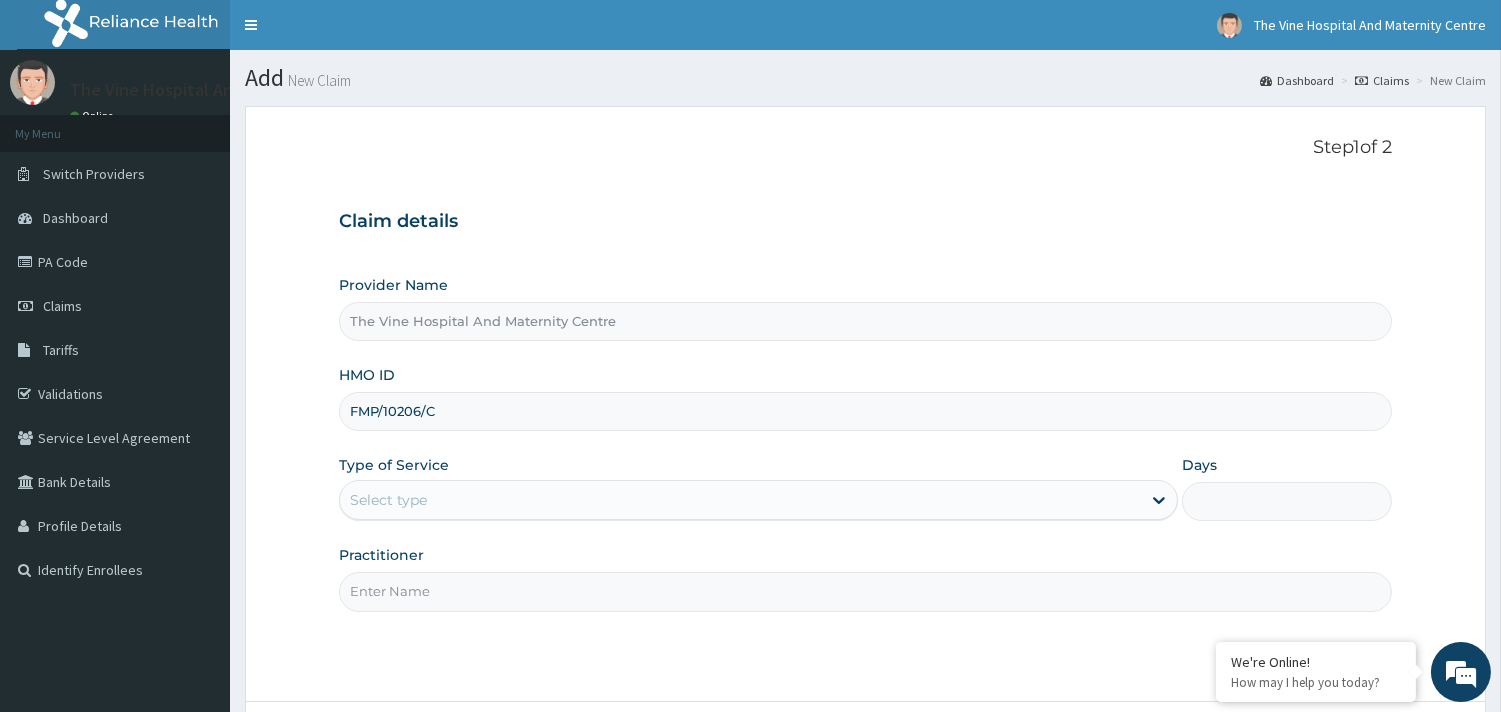 type on "FMP/10206/C" 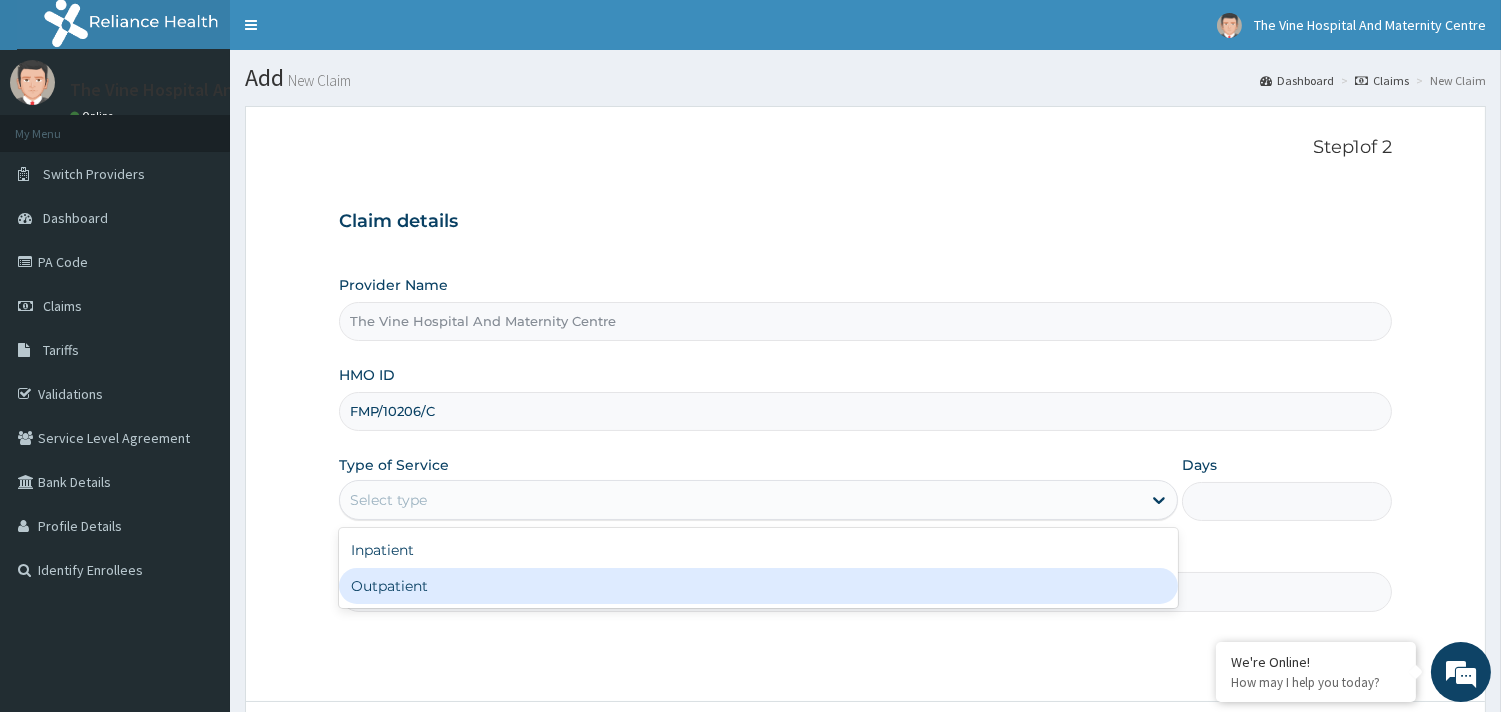 click on "Outpatient" at bounding box center (758, 586) 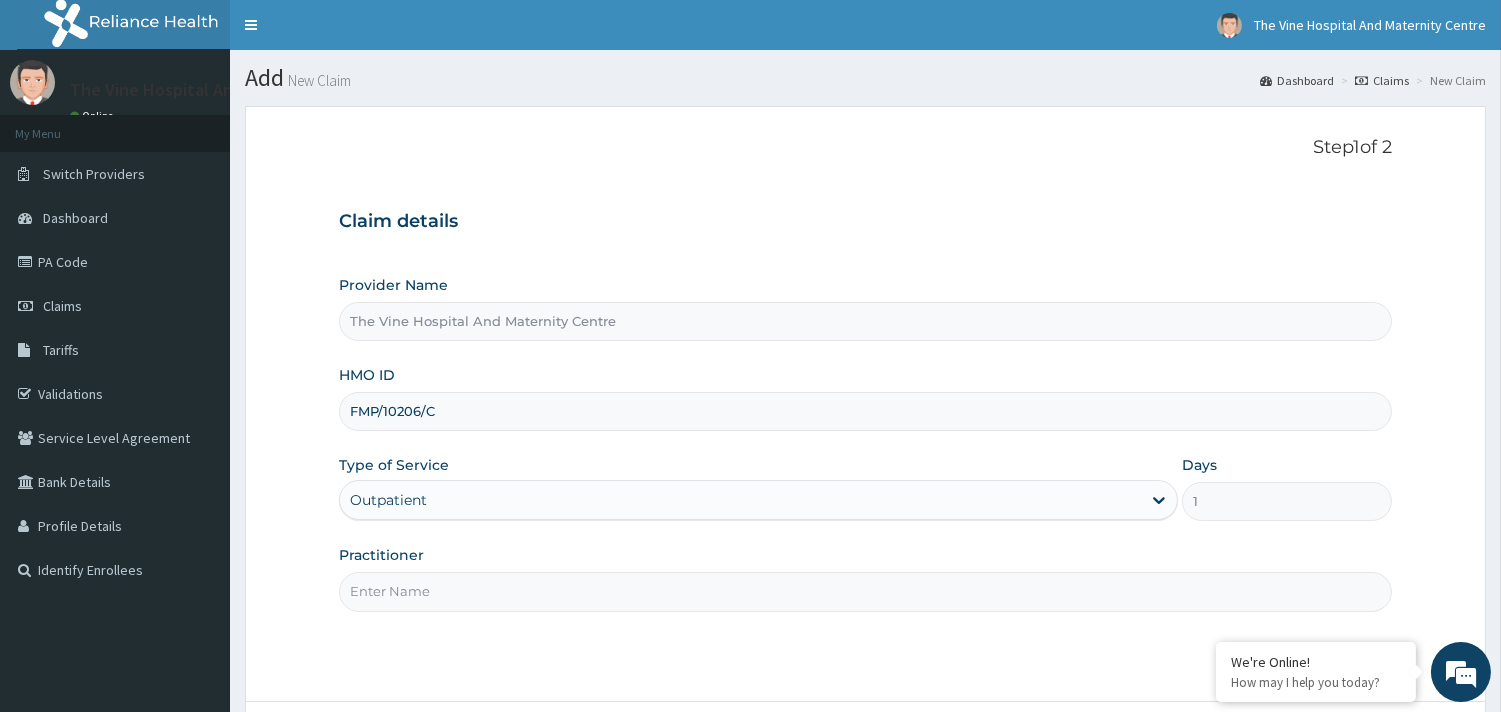 click on "Practitioner" at bounding box center [865, 591] 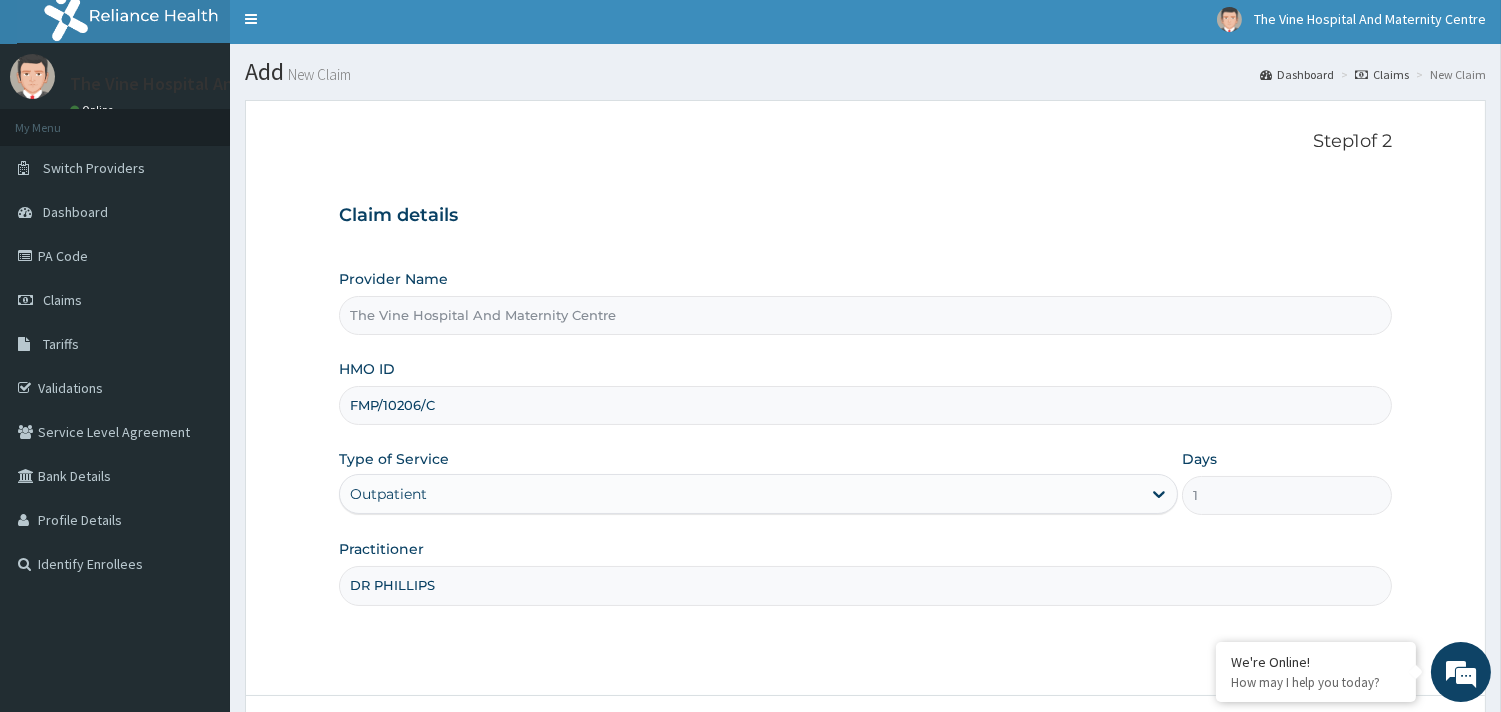 scroll, scrollTop: 170, scrollLeft: 0, axis: vertical 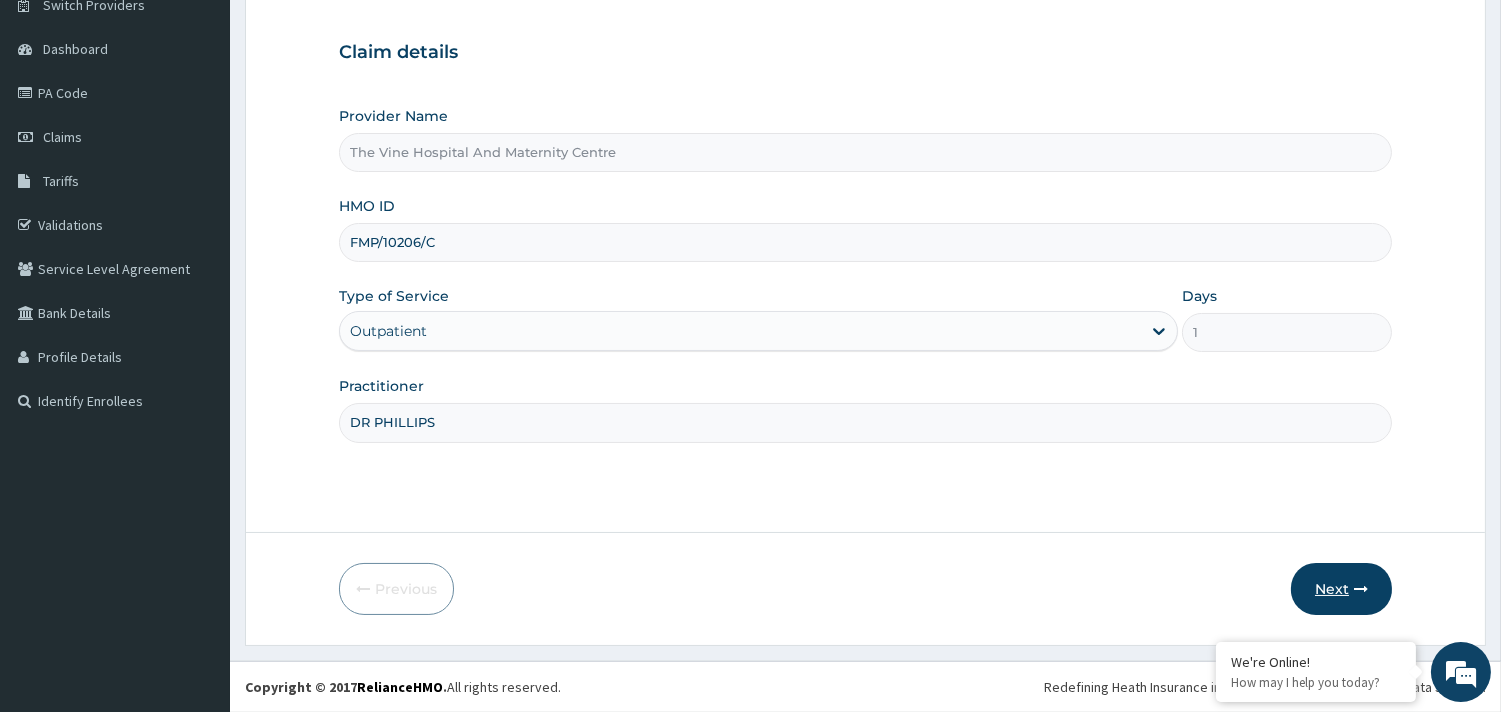 click on "Next" at bounding box center (1341, 589) 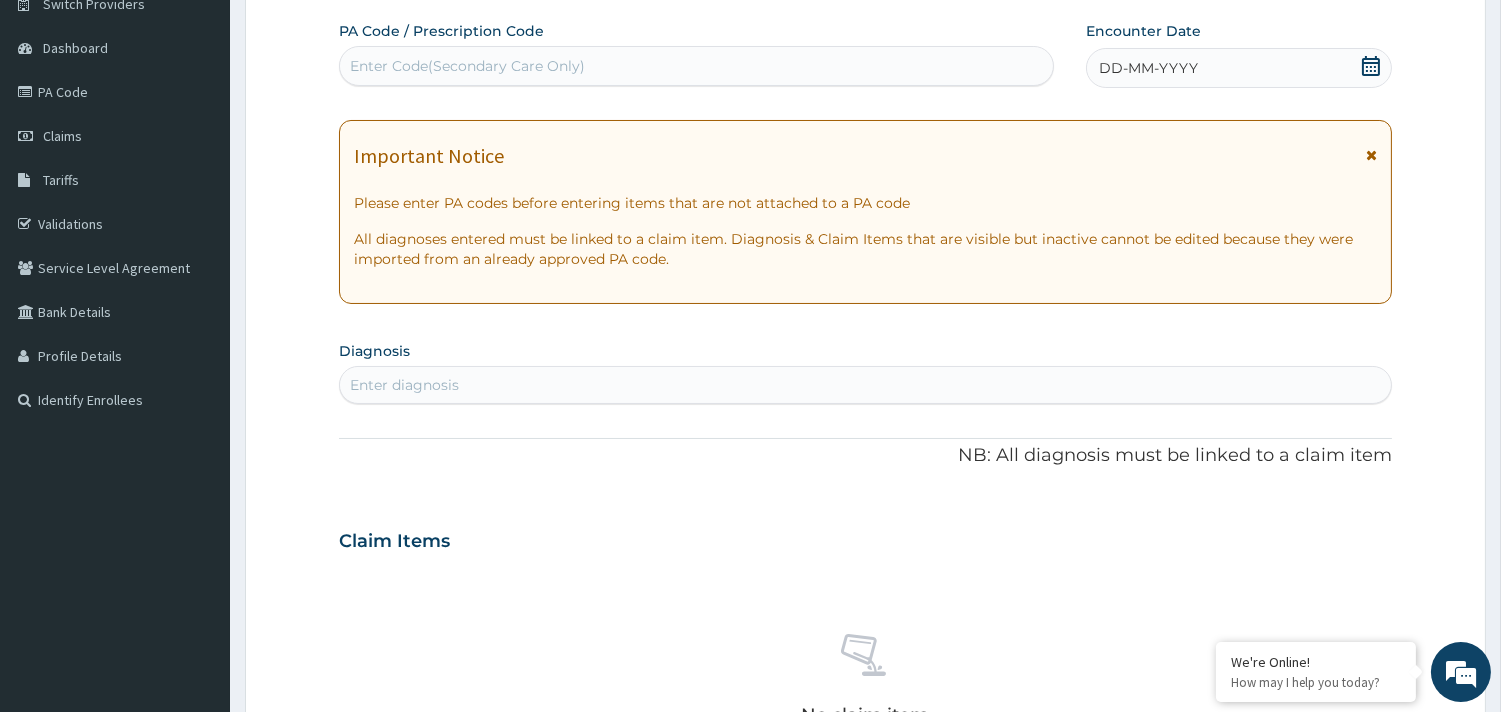 click 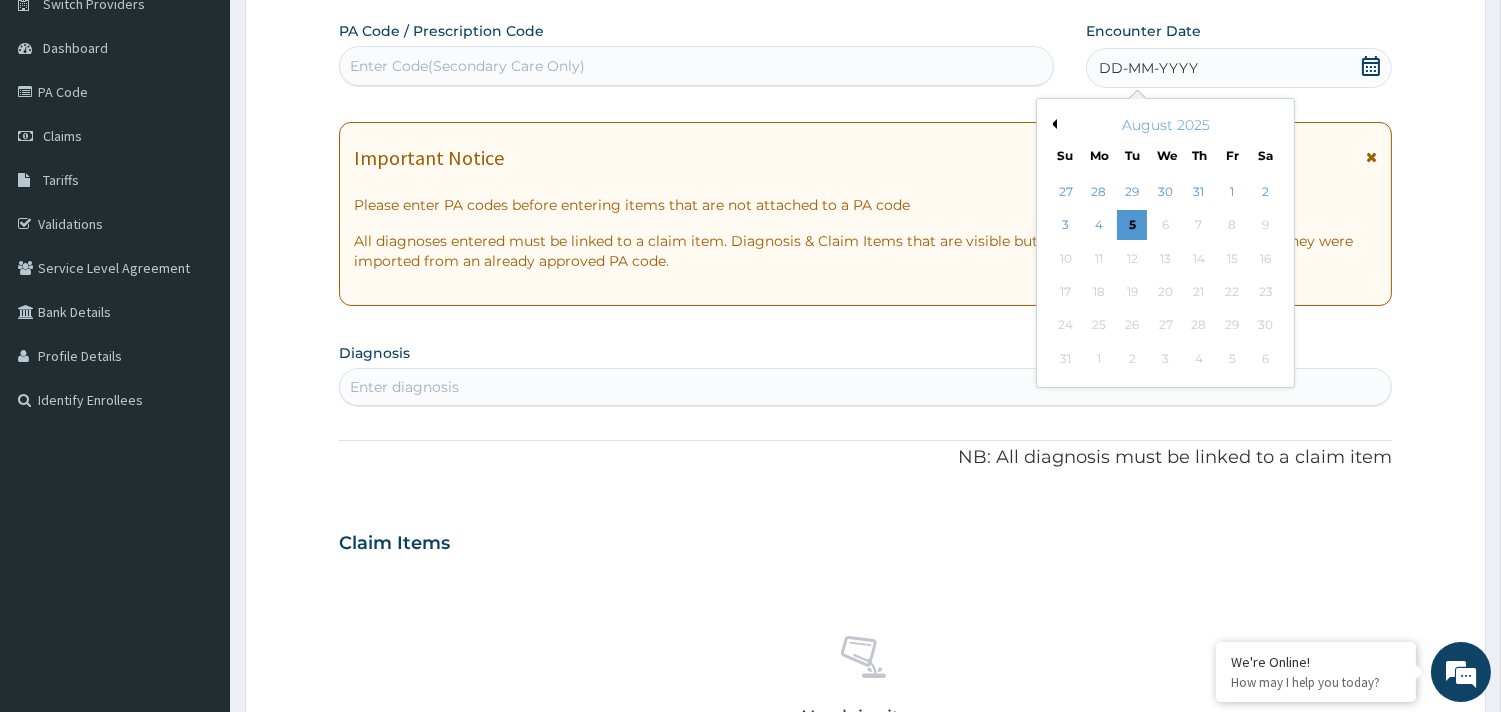 click on "Previous Month" at bounding box center [1052, 124] 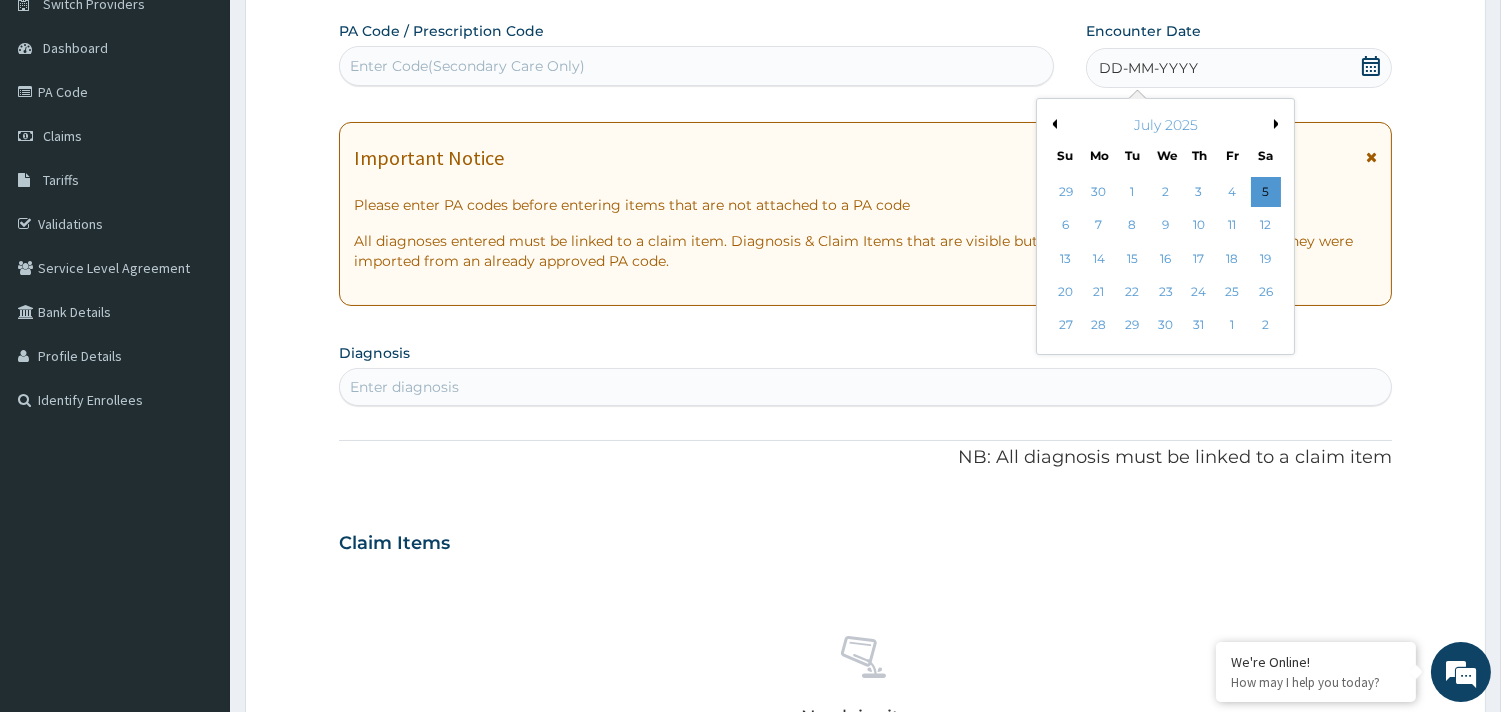 click on "Previous Month" at bounding box center [1052, 124] 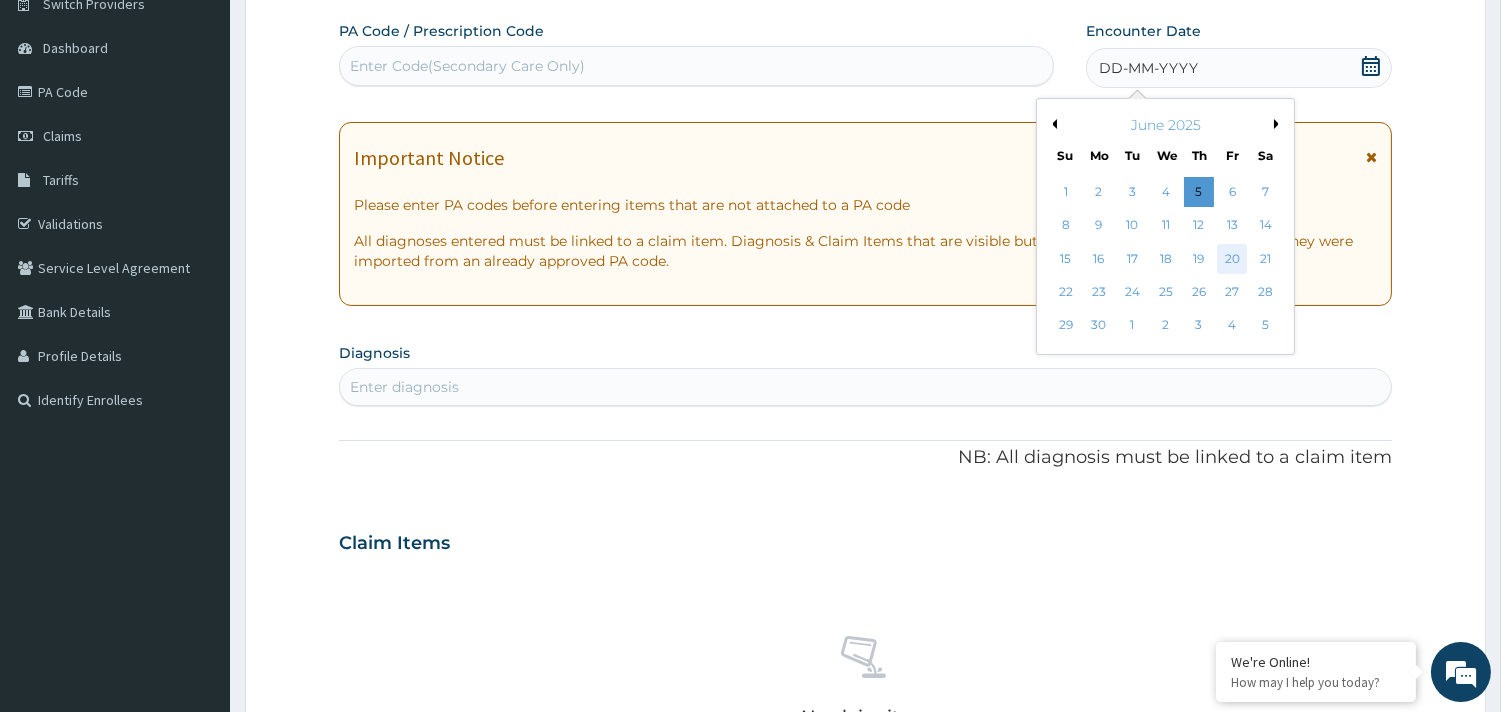 click on "20" at bounding box center (1232, 259) 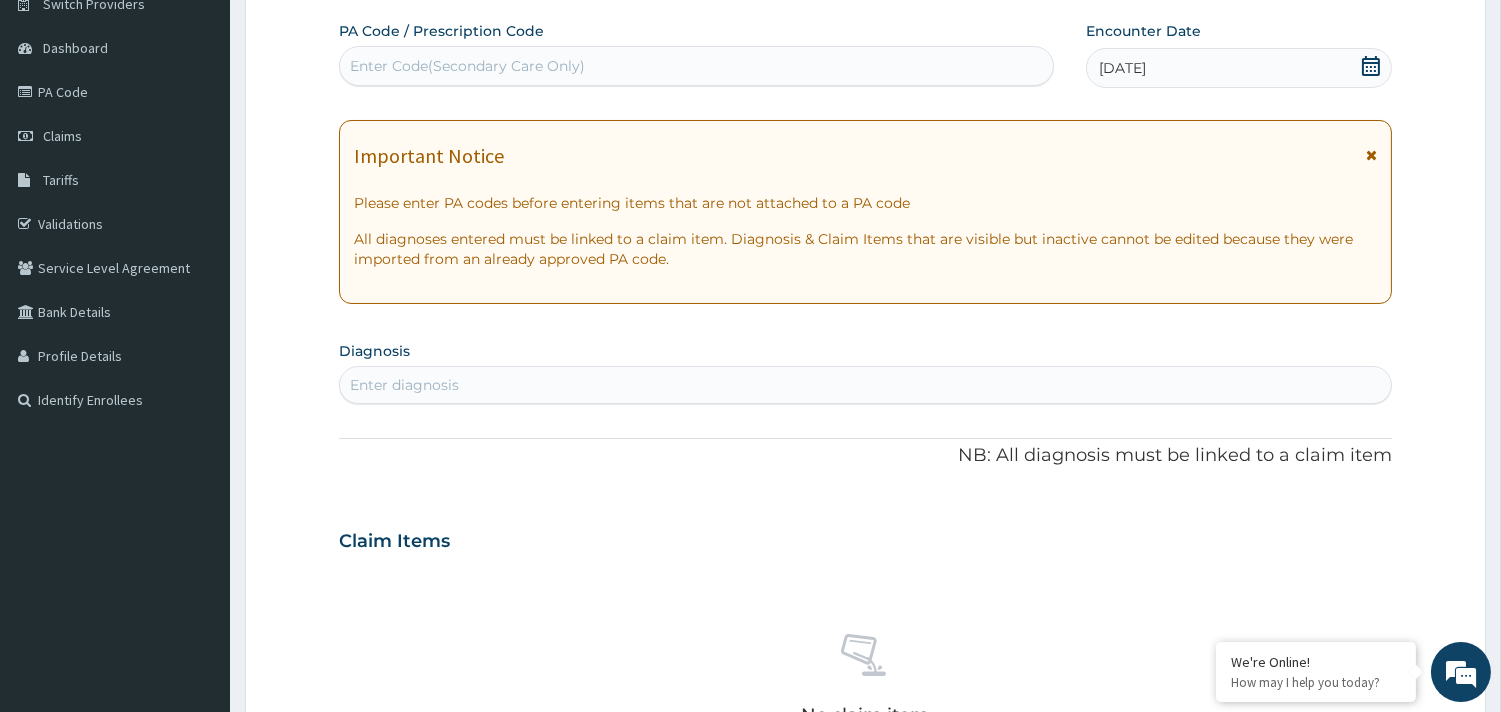 click on "Enter diagnosis" at bounding box center (404, 385) 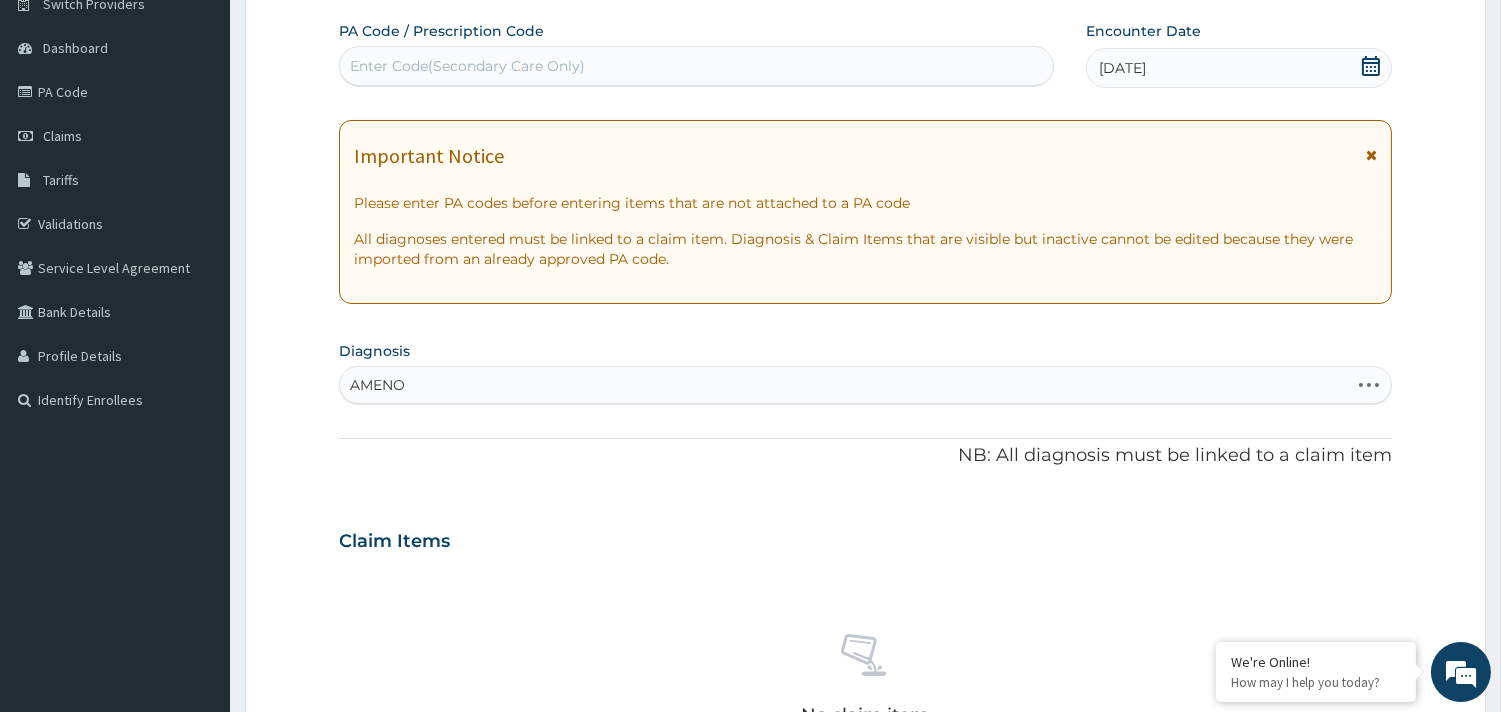 type on "AMENO" 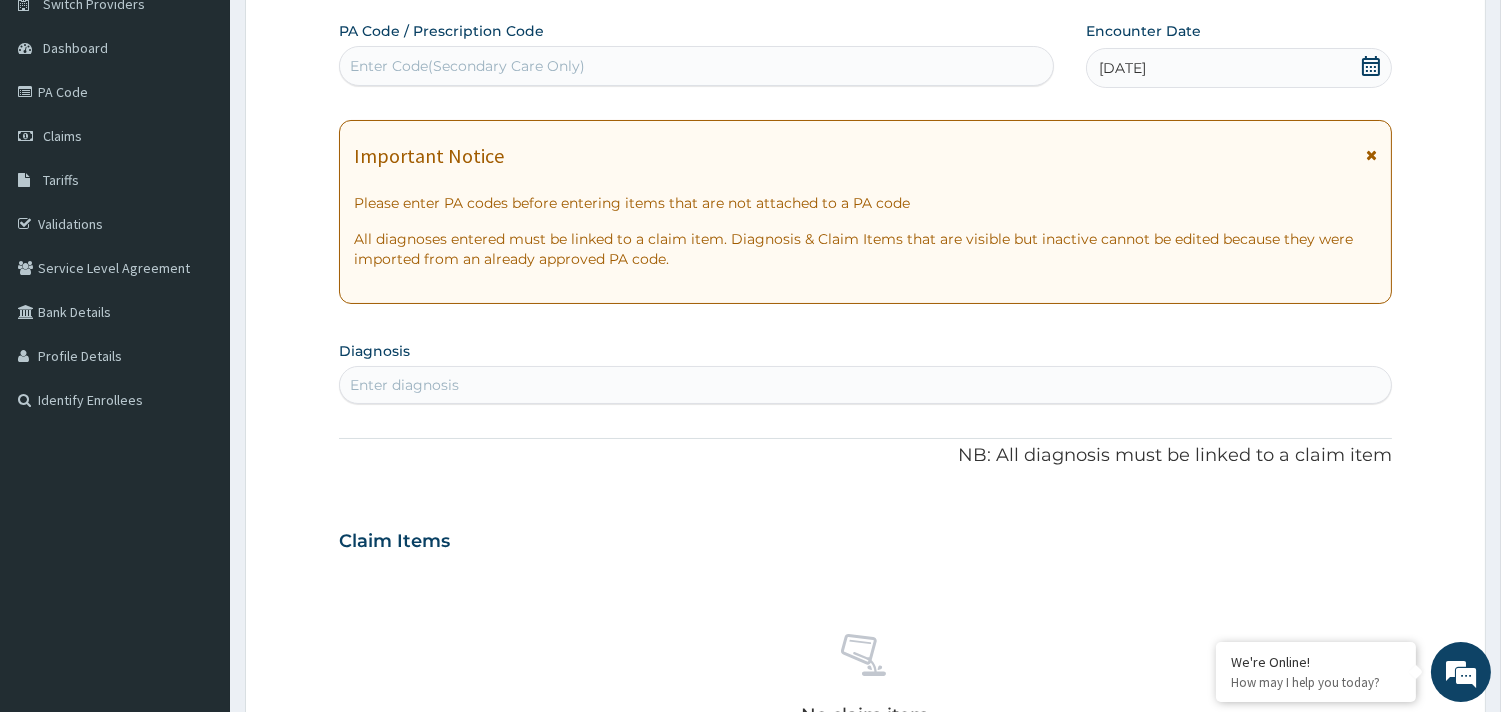 click on "Enter diagnosis" at bounding box center [865, 385] 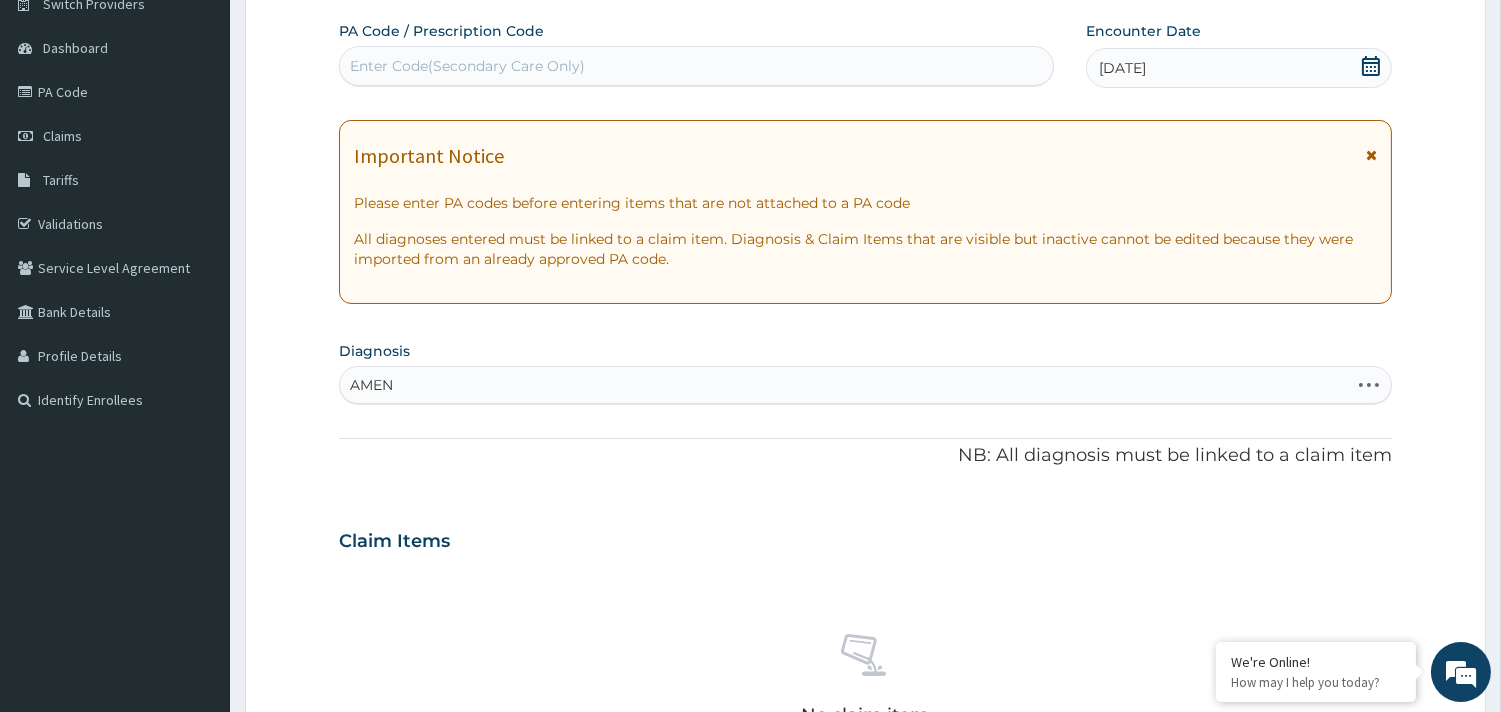 type on "AMENO" 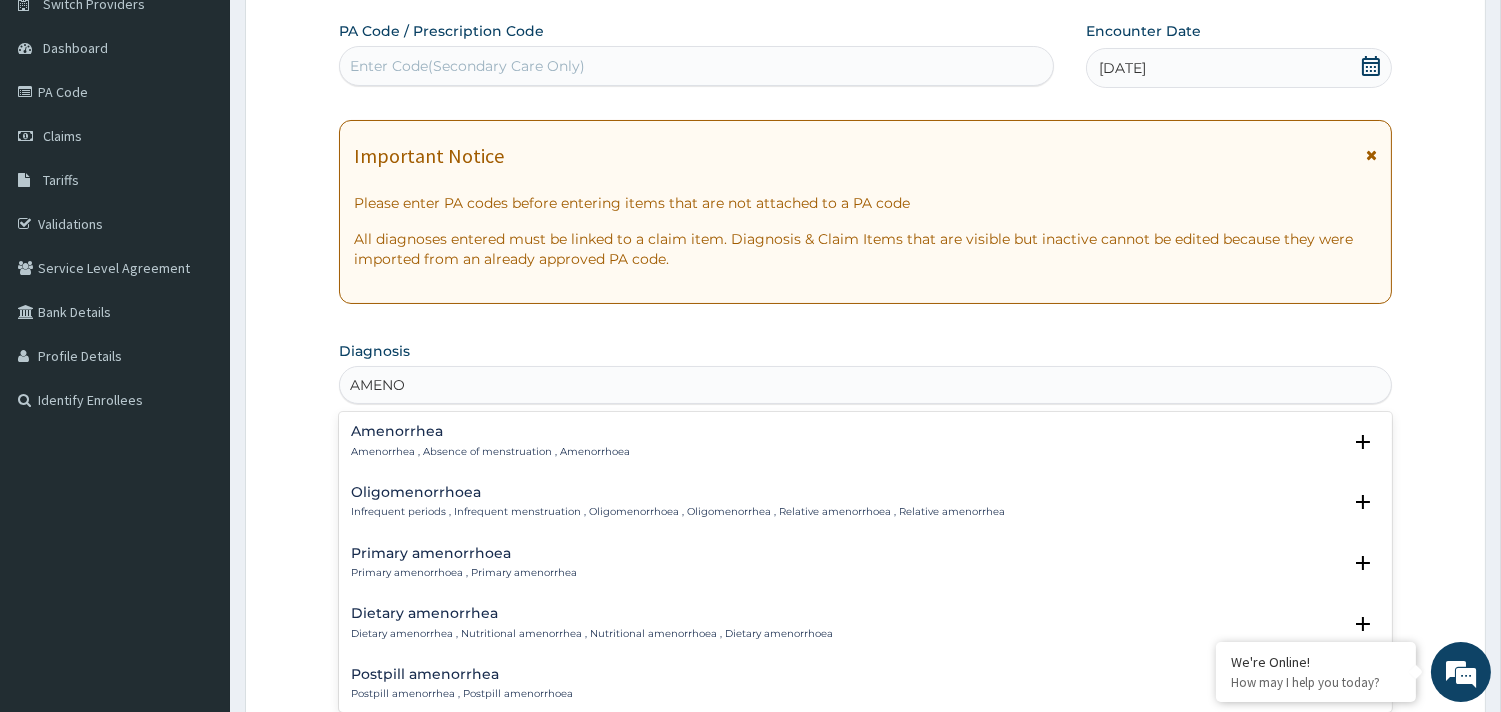 click on "Amenorrhea , Absence of menstruation , Amenorrhoea" at bounding box center [490, 452] 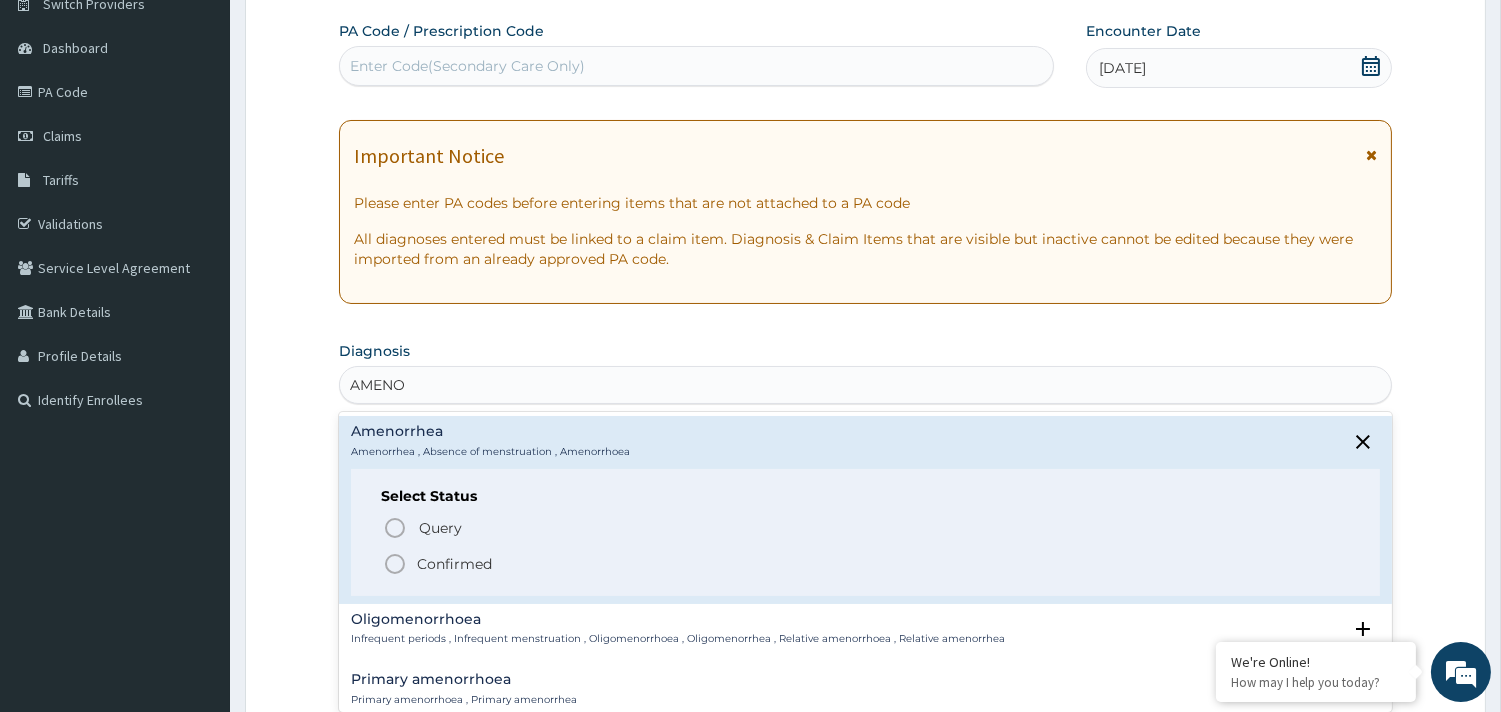 click 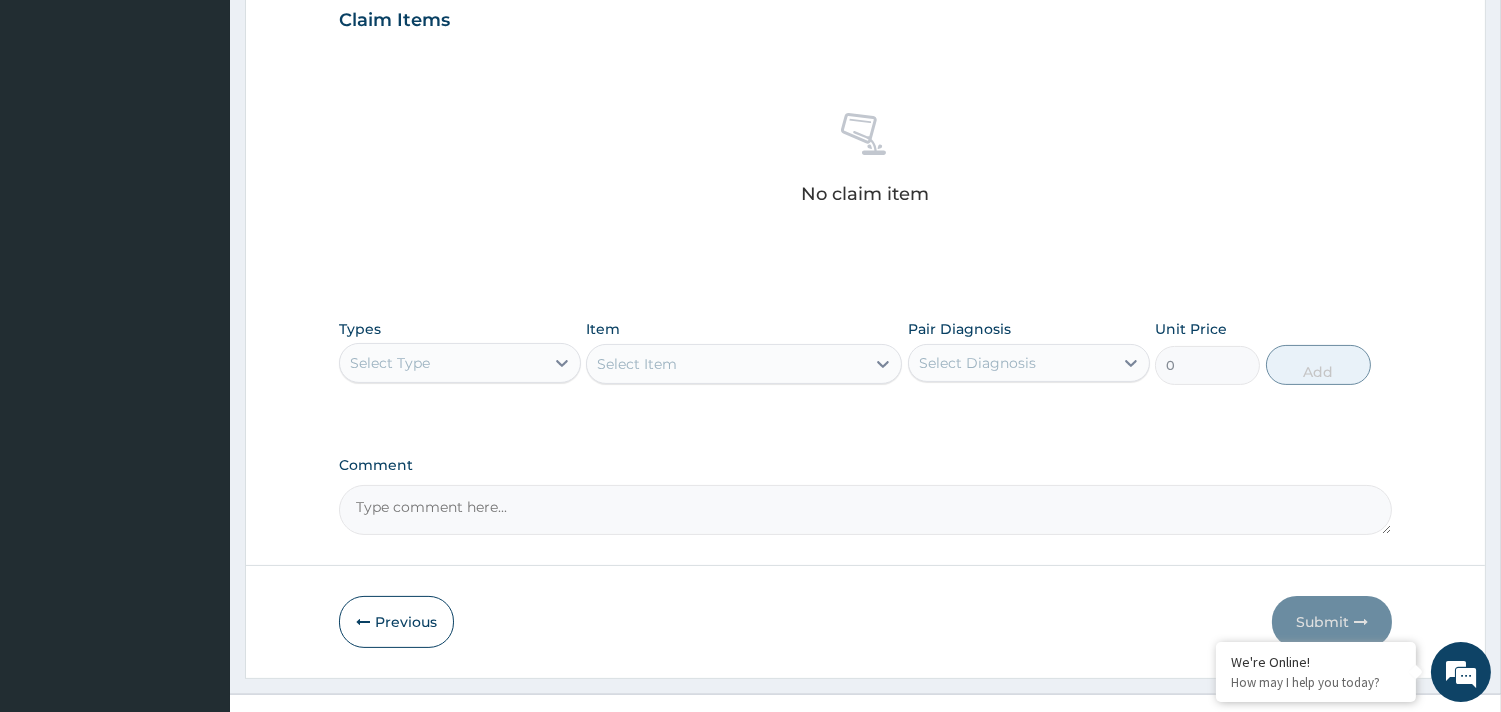 scroll, scrollTop: 725, scrollLeft: 0, axis: vertical 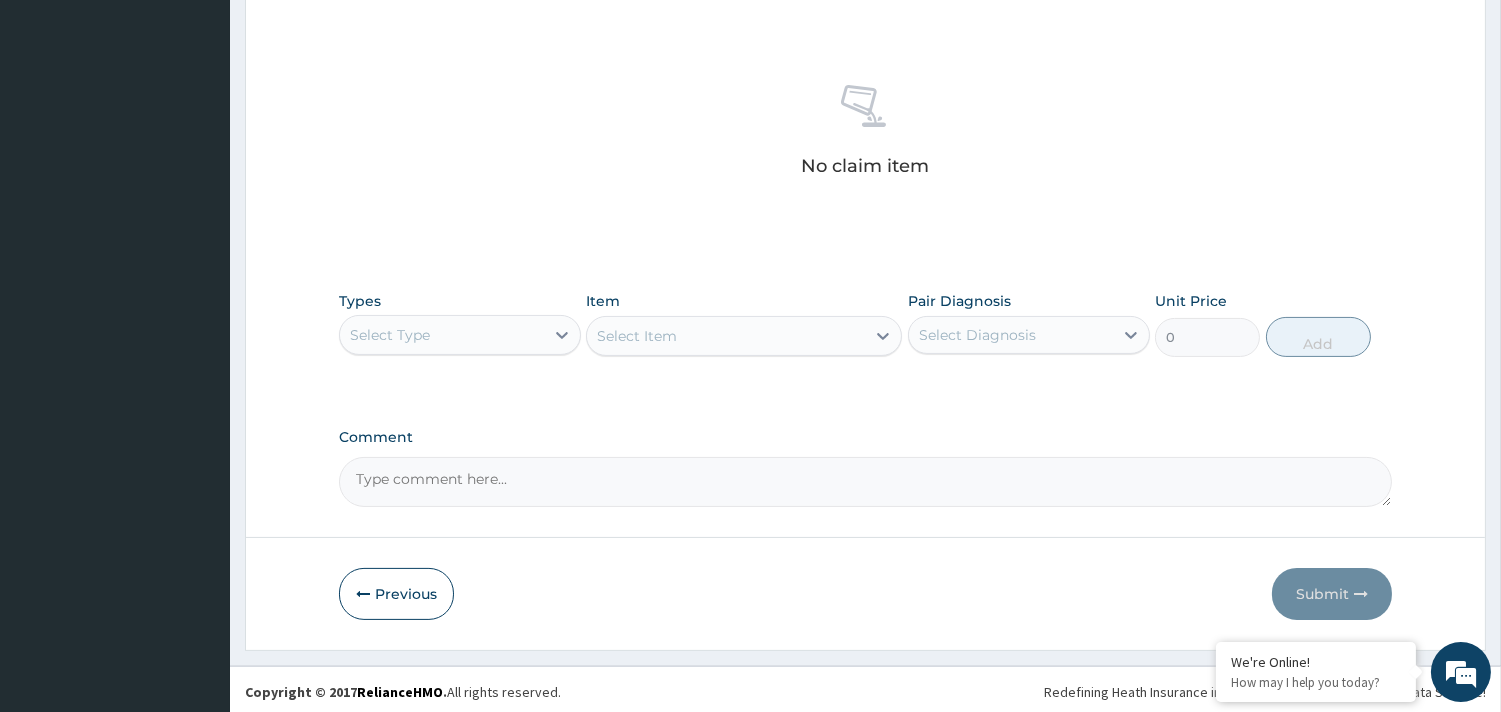 click on "Select Type" at bounding box center [442, 335] 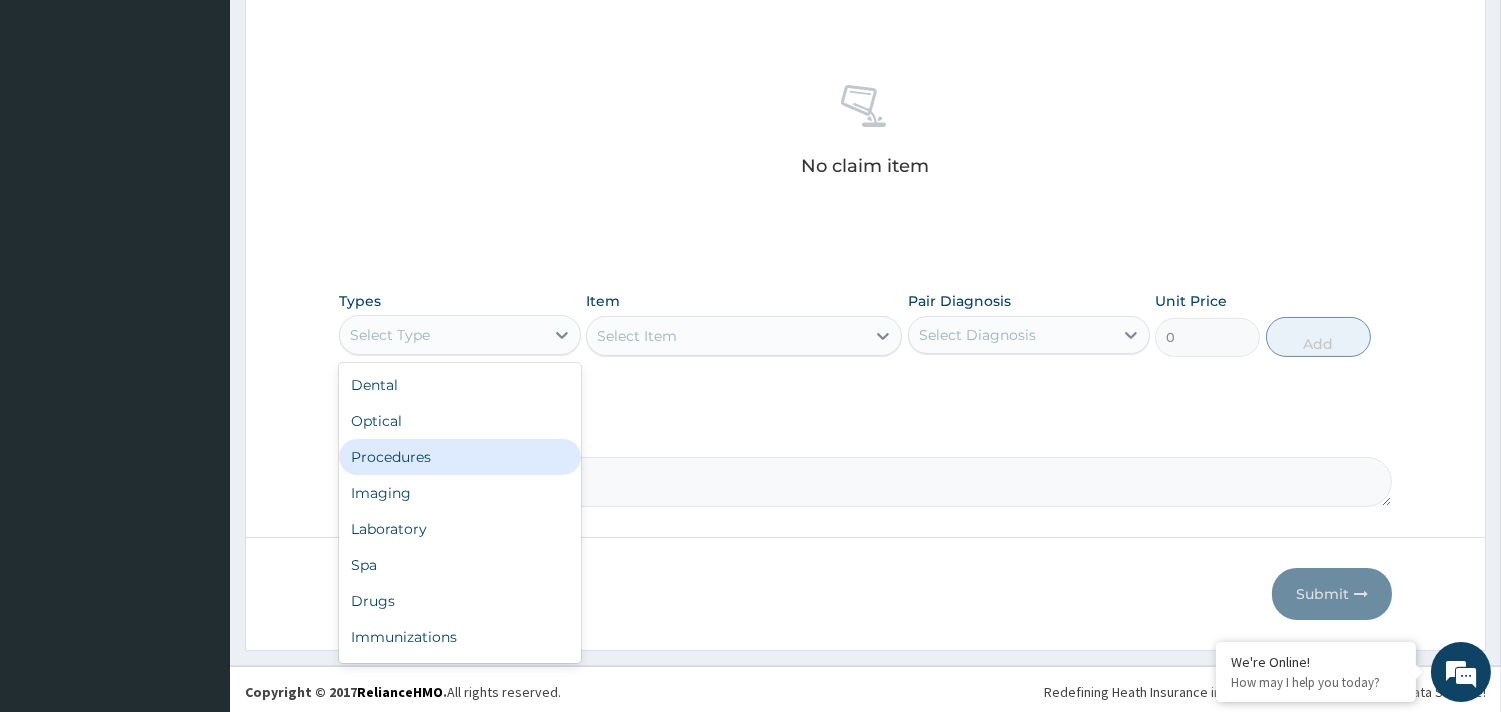 click on "Procedures" at bounding box center [460, 457] 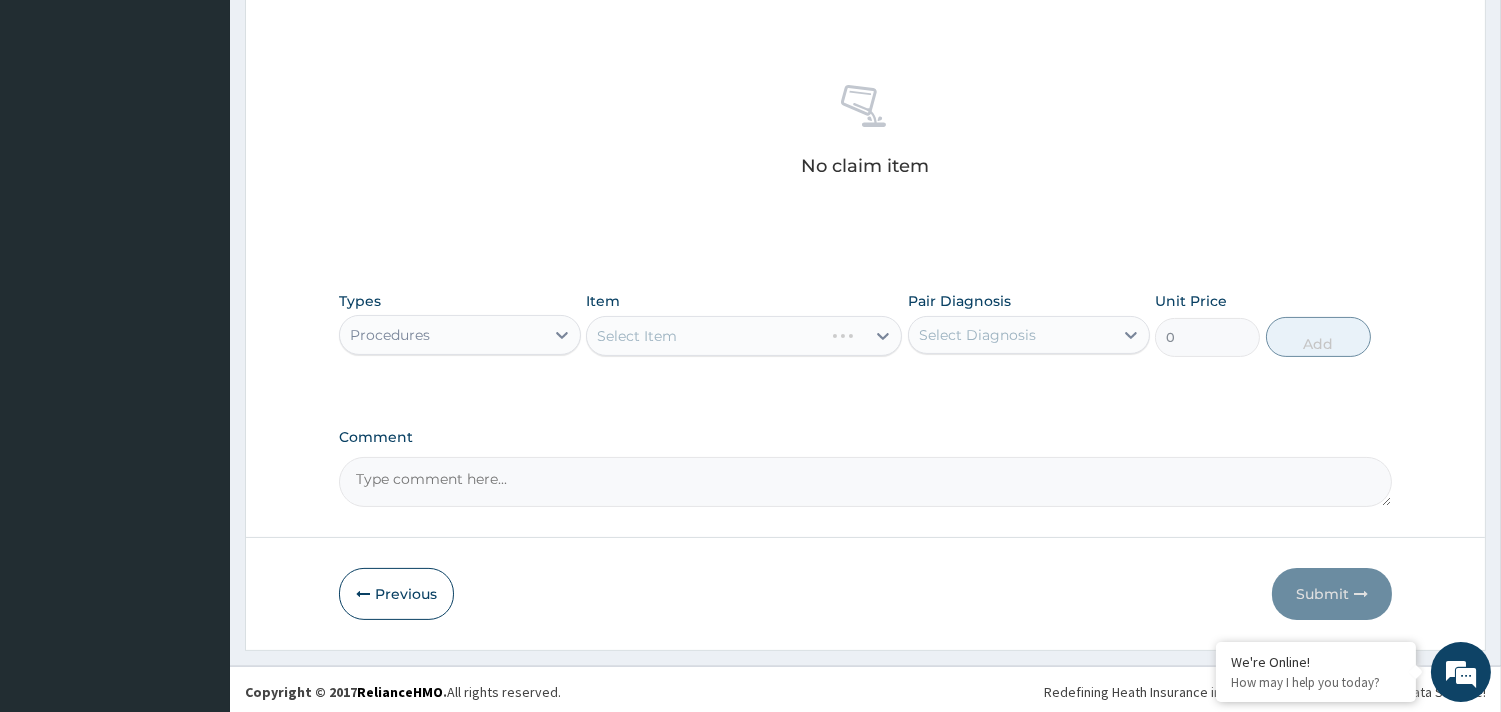 click on "Select Item" at bounding box center [744, 336] 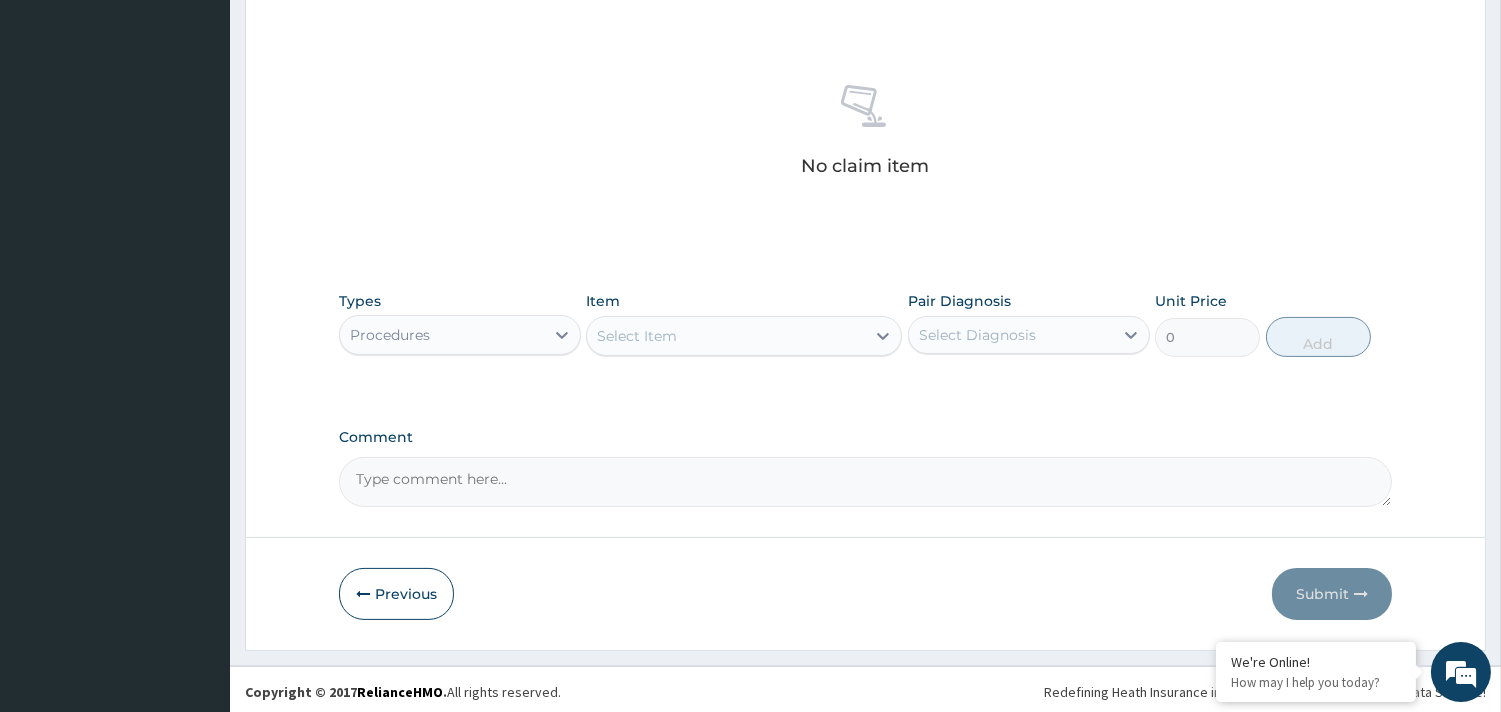 click on "Select Item" at bounding box center [637, 336] 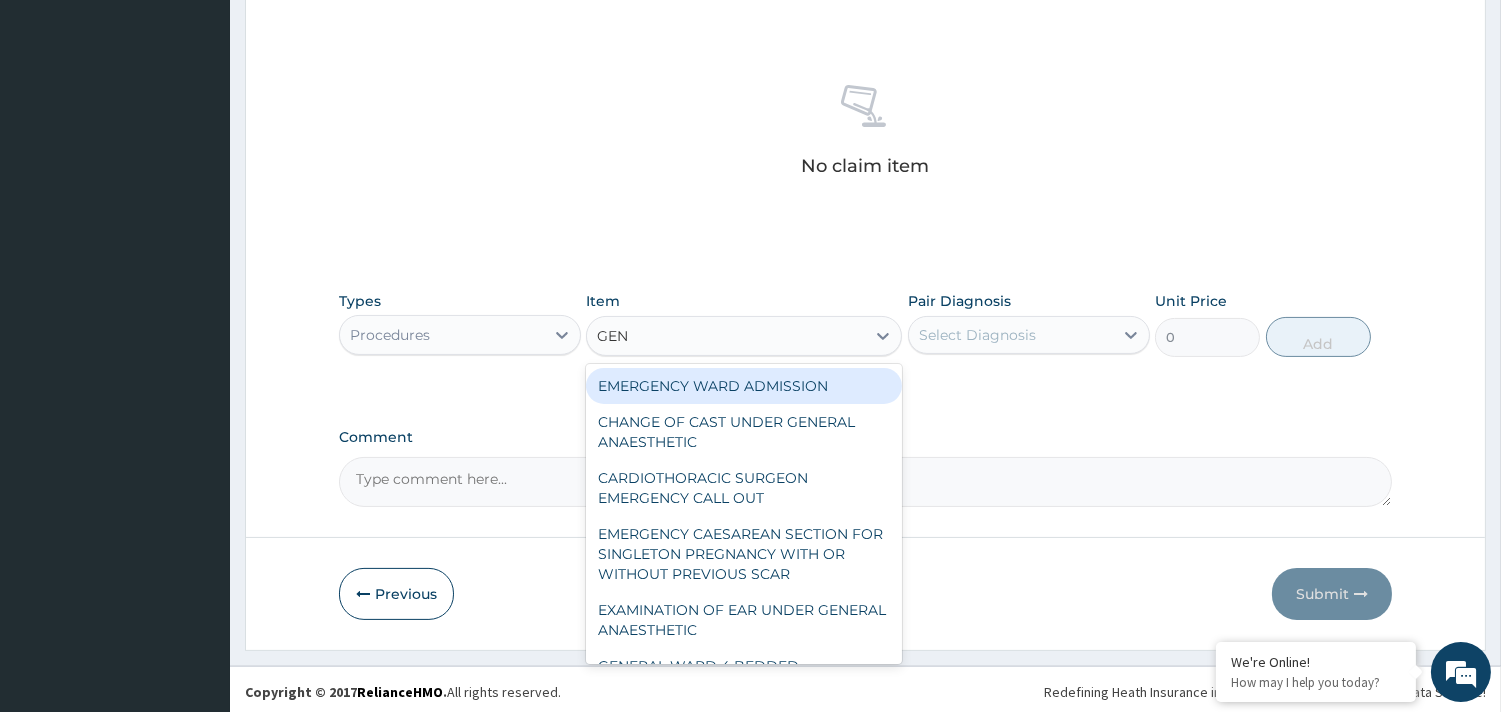 type on "GENE" 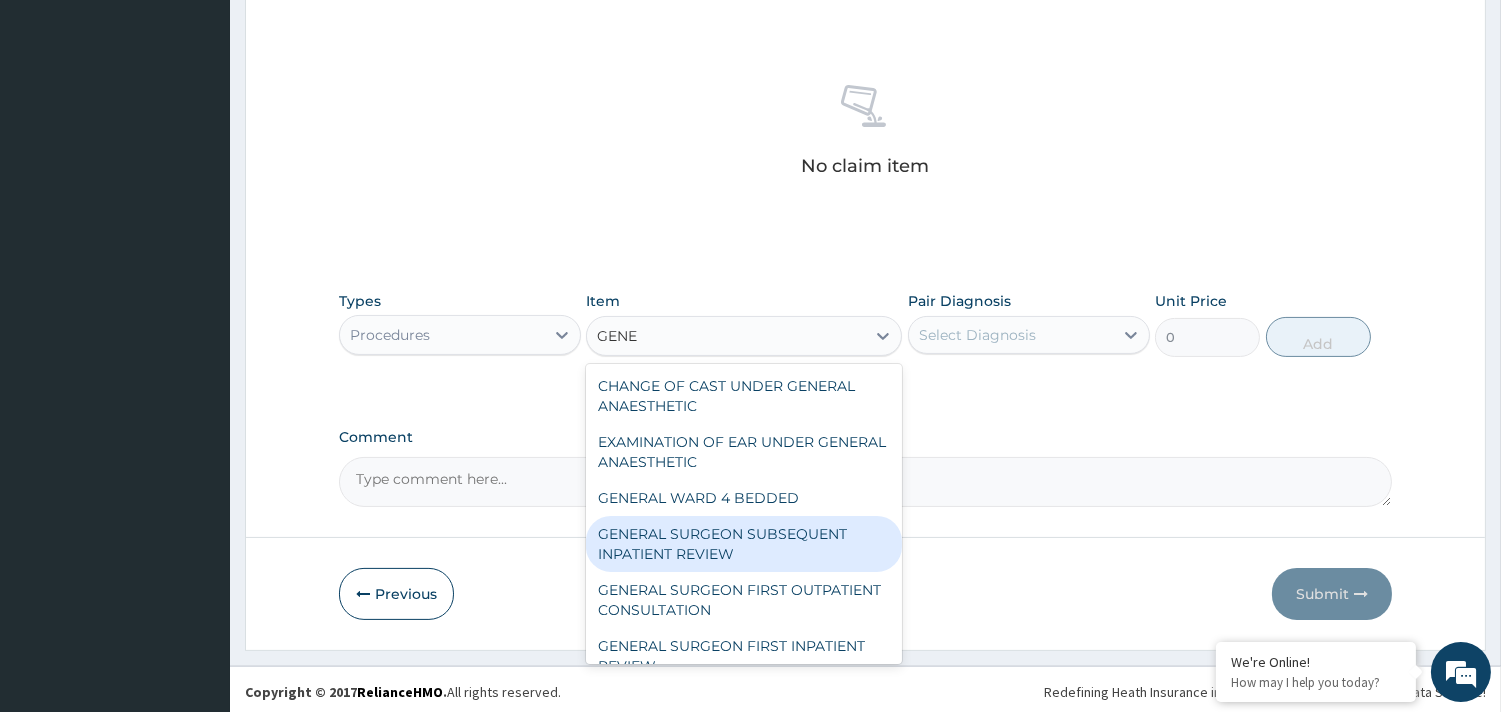 scroll, scrollTop: 111, scrollLeft: 0, axis: vertical 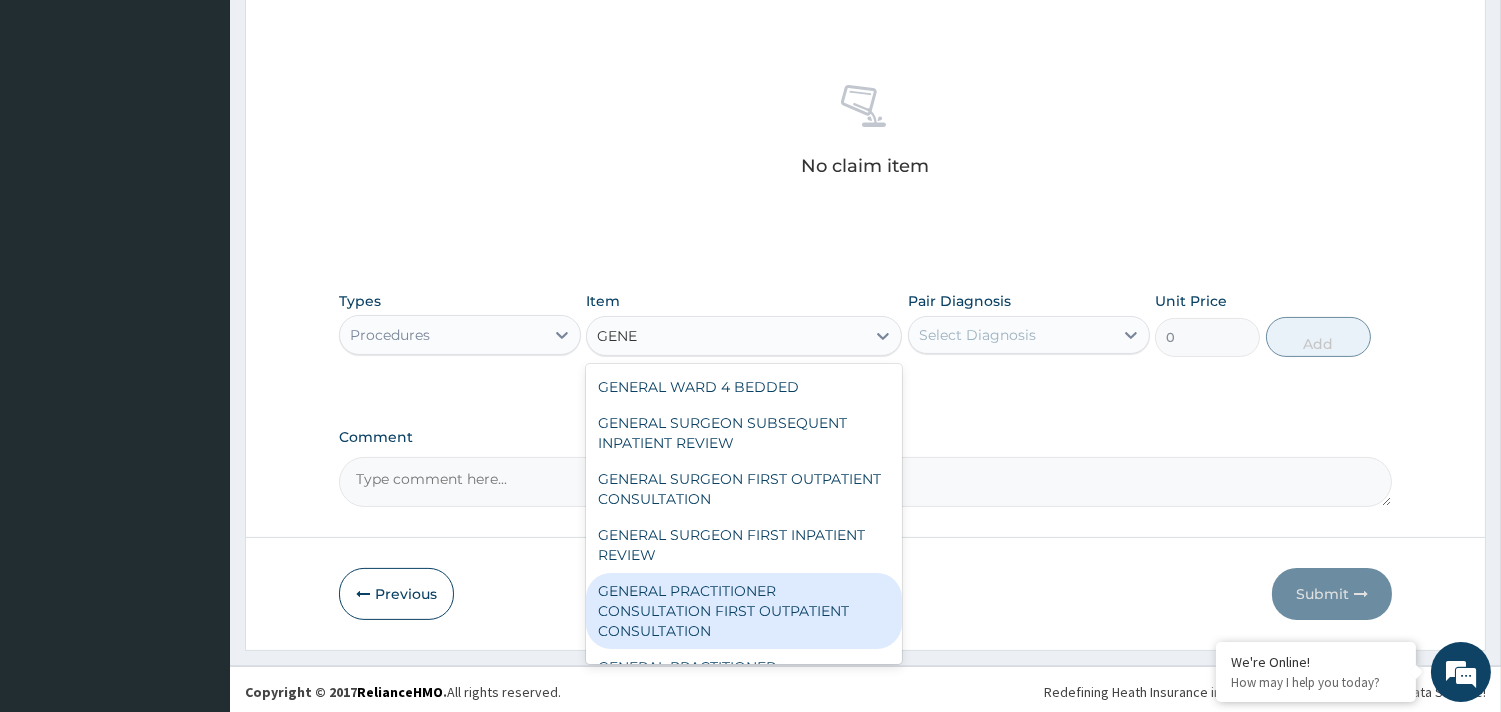click on "GENERAL PRACTITIONER CONSULTATION FIRST OUTPATIENT CONSULTATION" at bounding box center [744, 611] 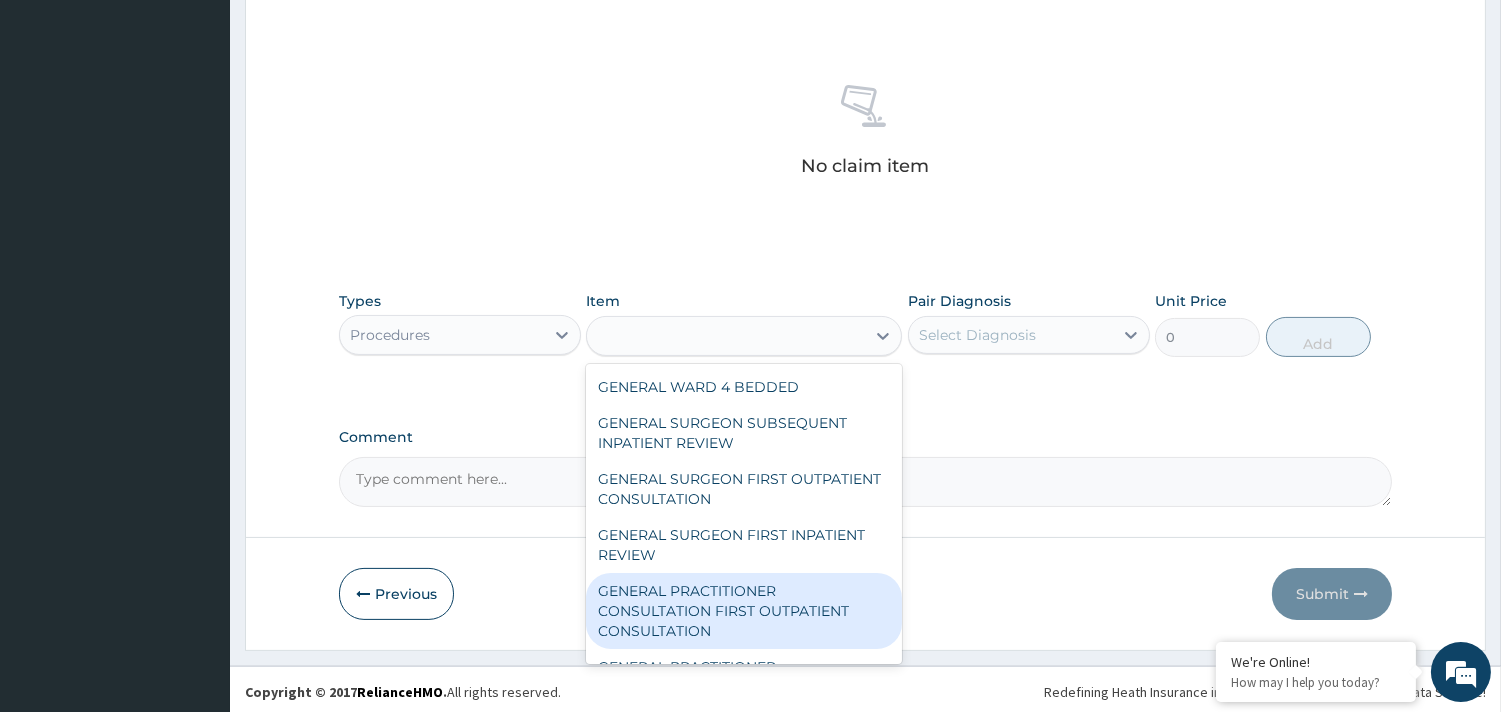 type on "4174.5" 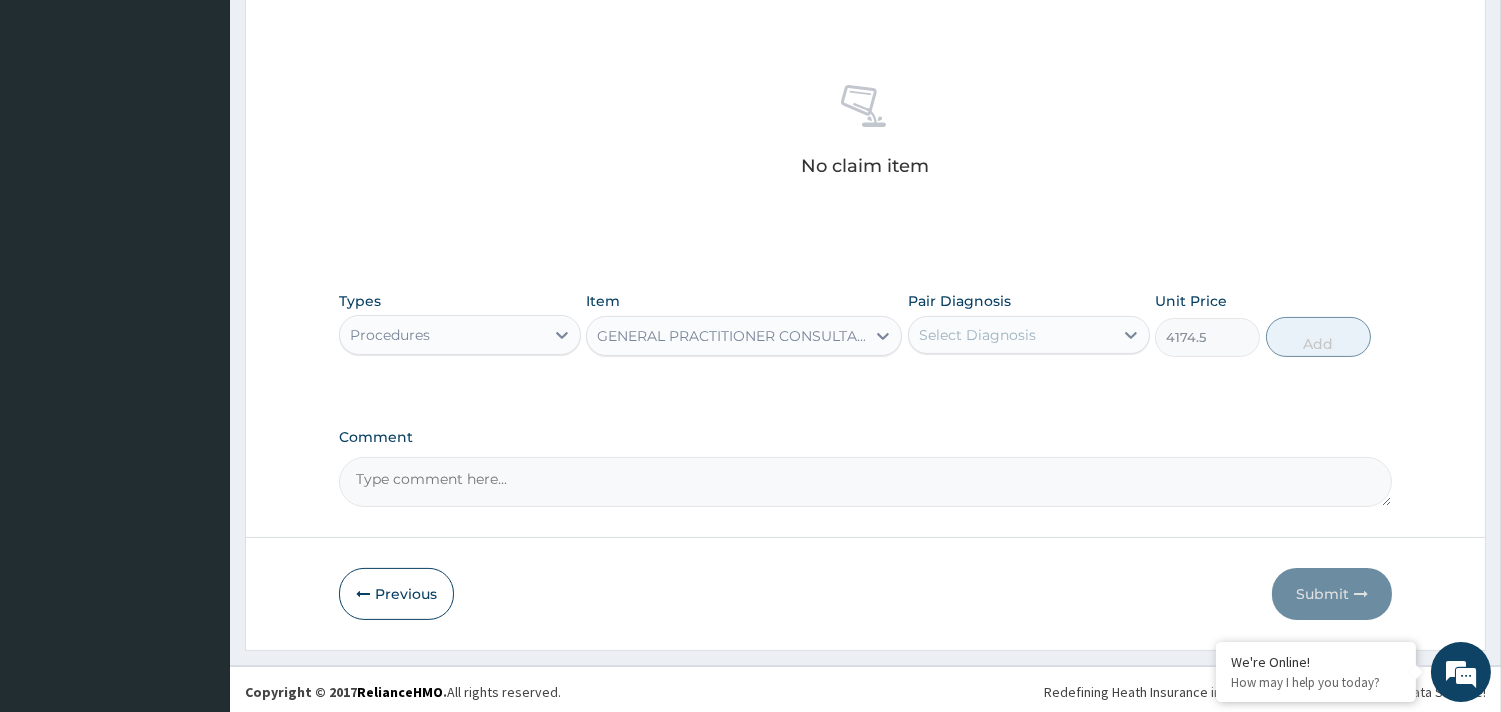 click on "Pair Diagnosis" at bounding box center (959, 301) 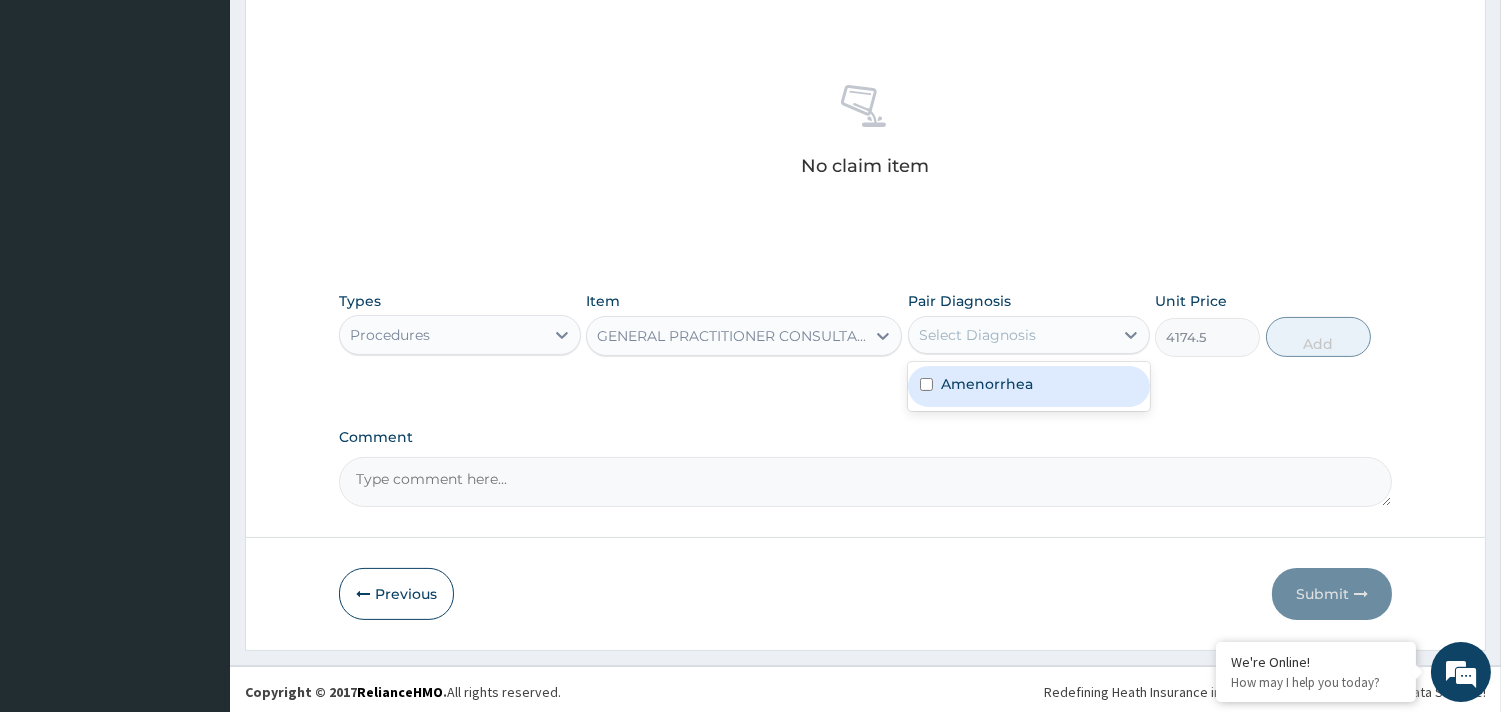 click on "Select Diagnosis" at bounding box center [1011, 335] 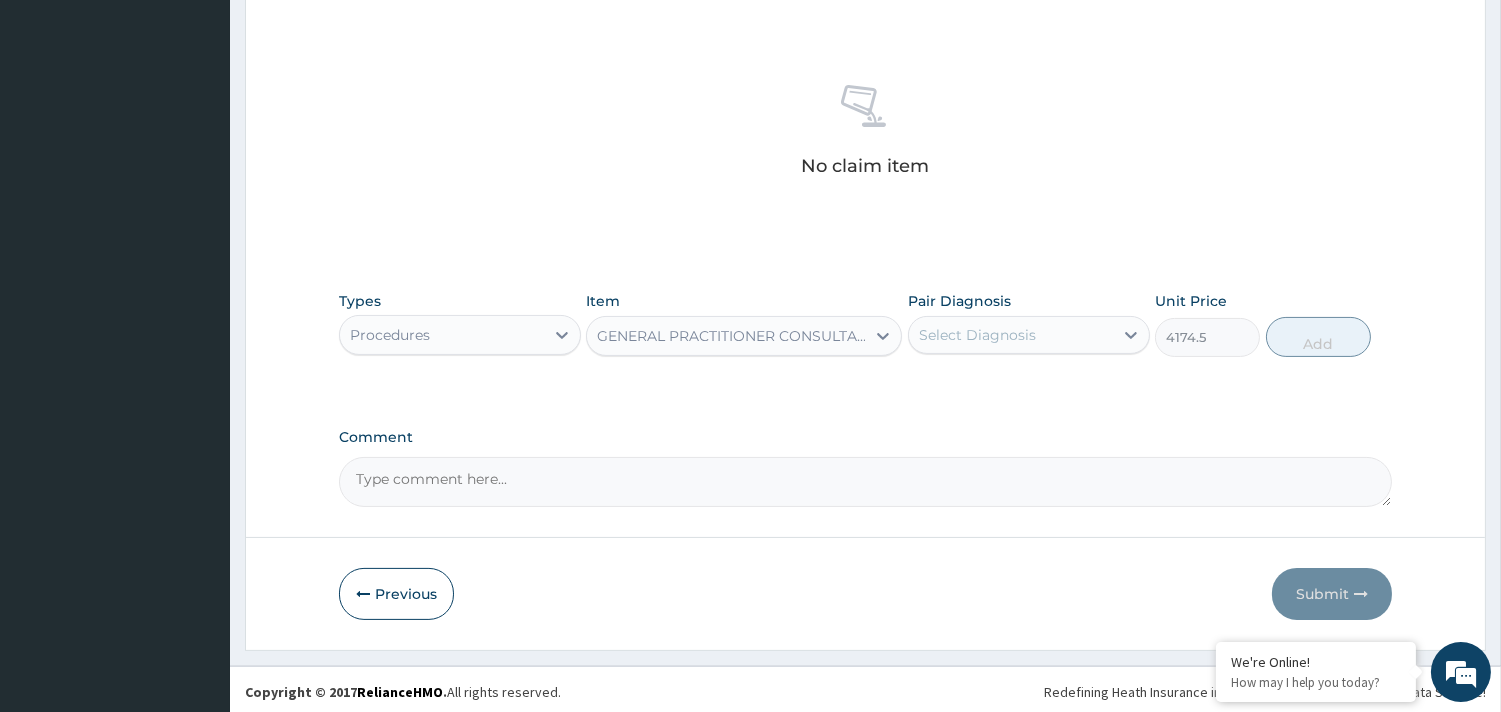 click on "Pair Diagnosis   Select is focused ,type to refine list, press Down to open the menu,  press left to focus selected values Select Diagnosis" at bounding box center [1029, 324] 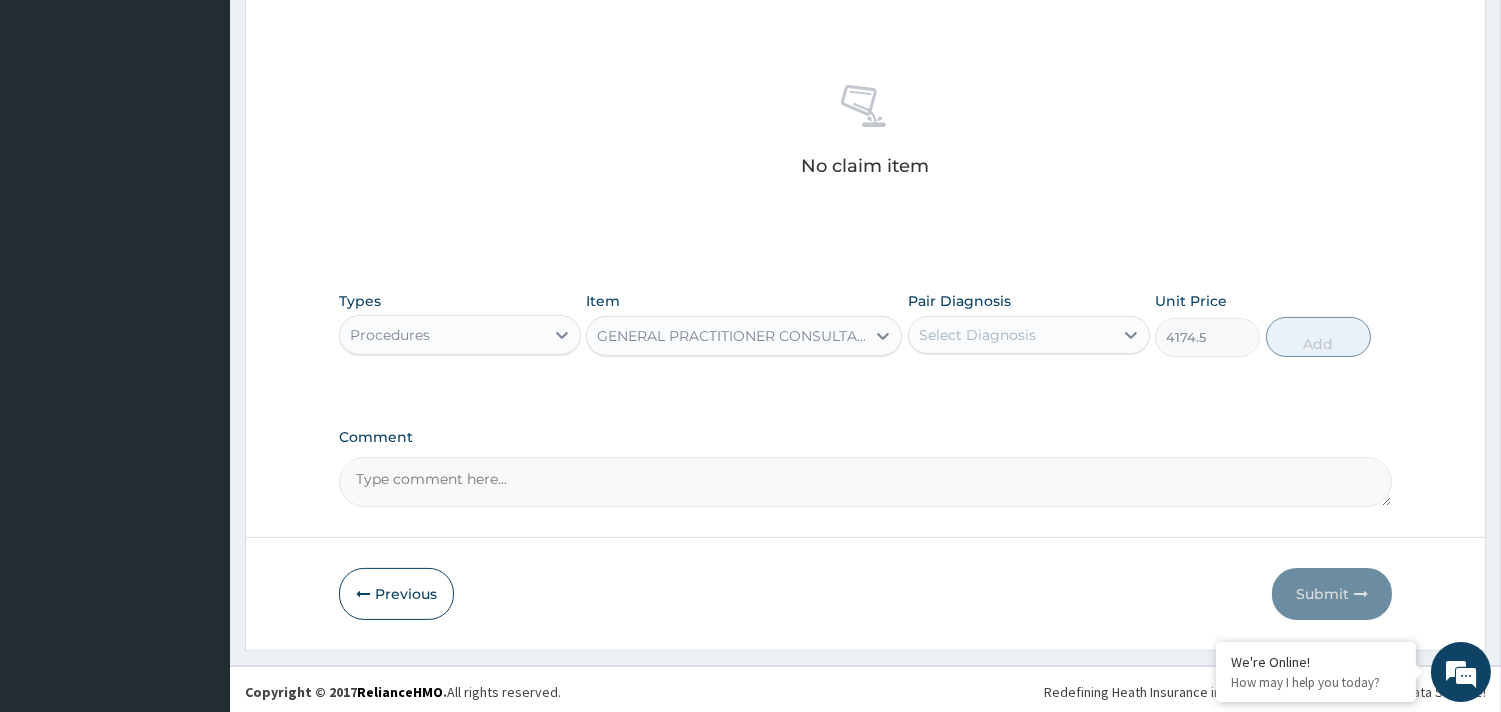 drag, startPoint x: 1027, startPoint y: 330, endPoint x: 1014, endPoint y: 344, distance: 19.104973 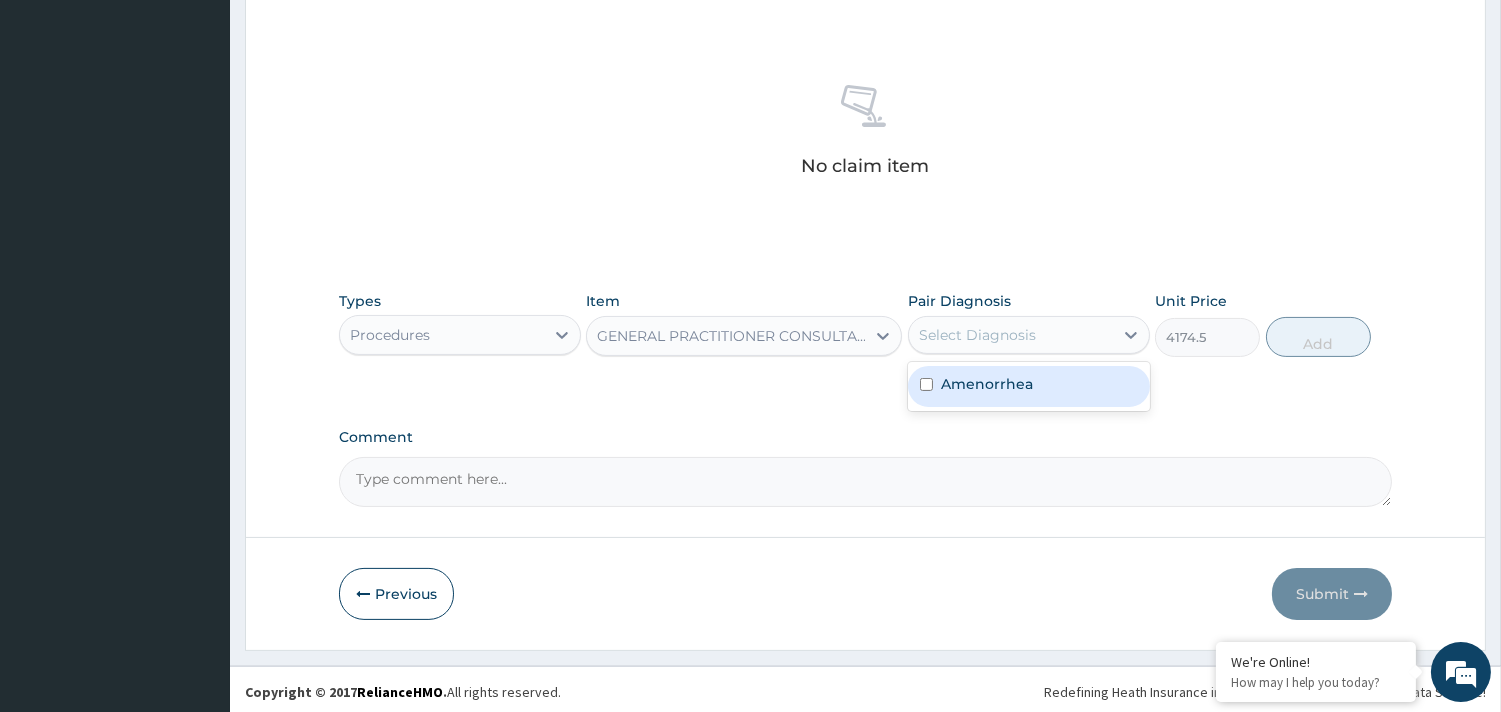 click on "Amenorrhea" at bounding box center (987, 384) 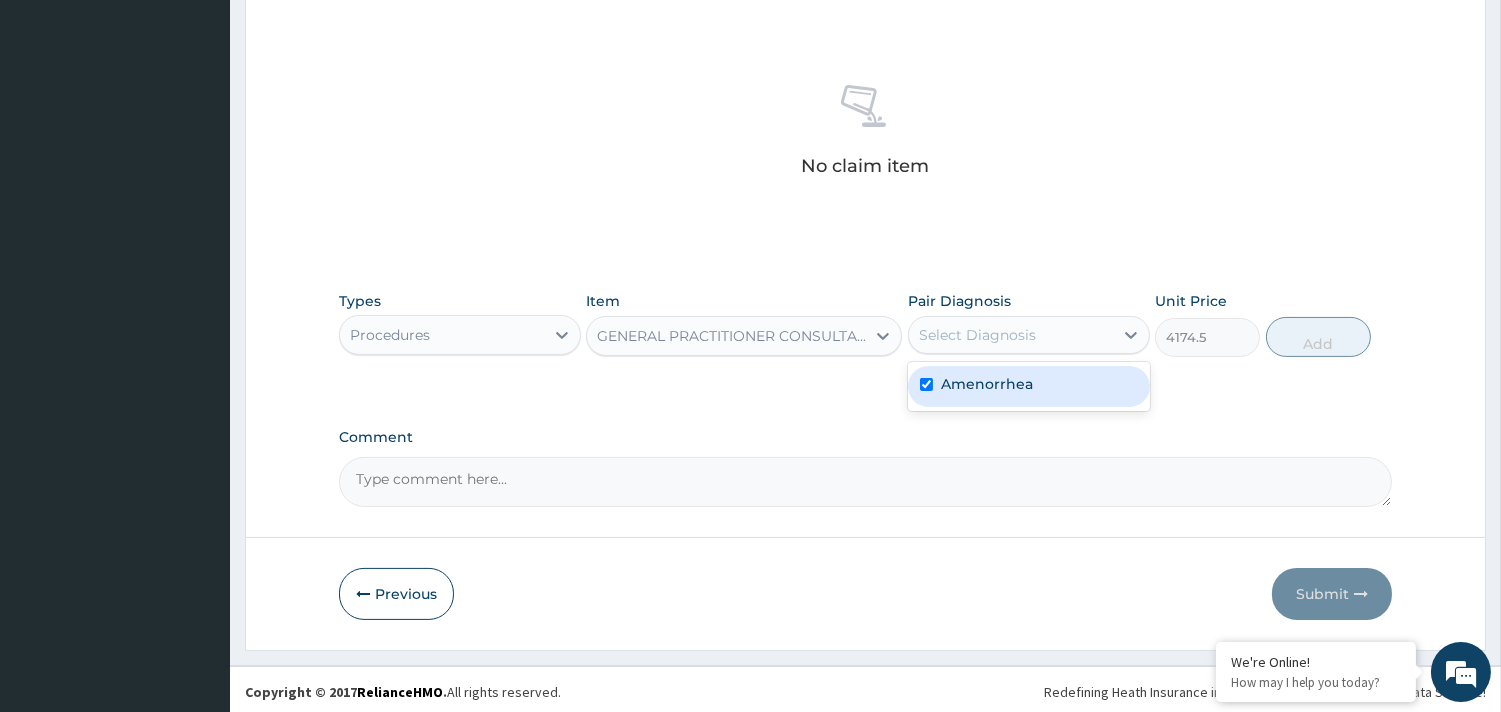 checkbox on "true" 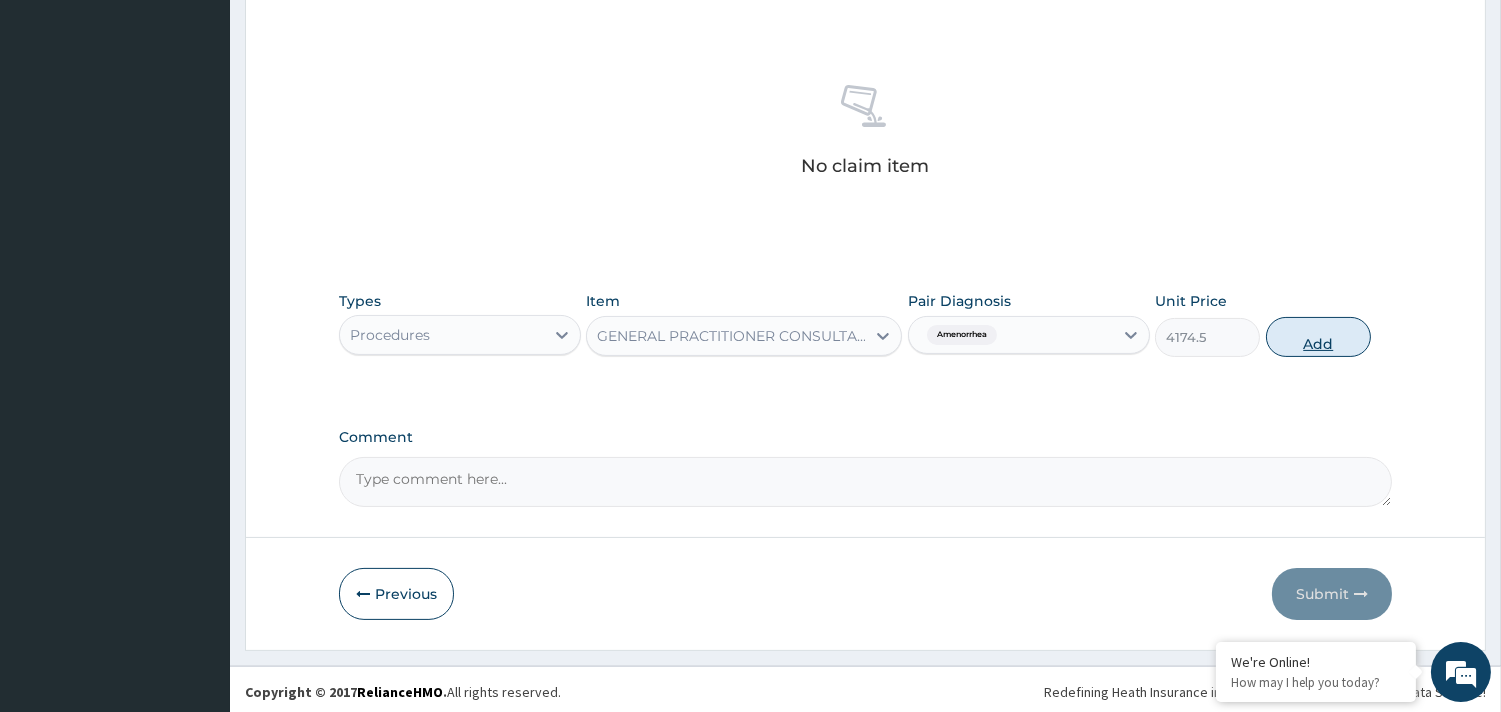 click on "Add" at bounding box center [1318, 337] 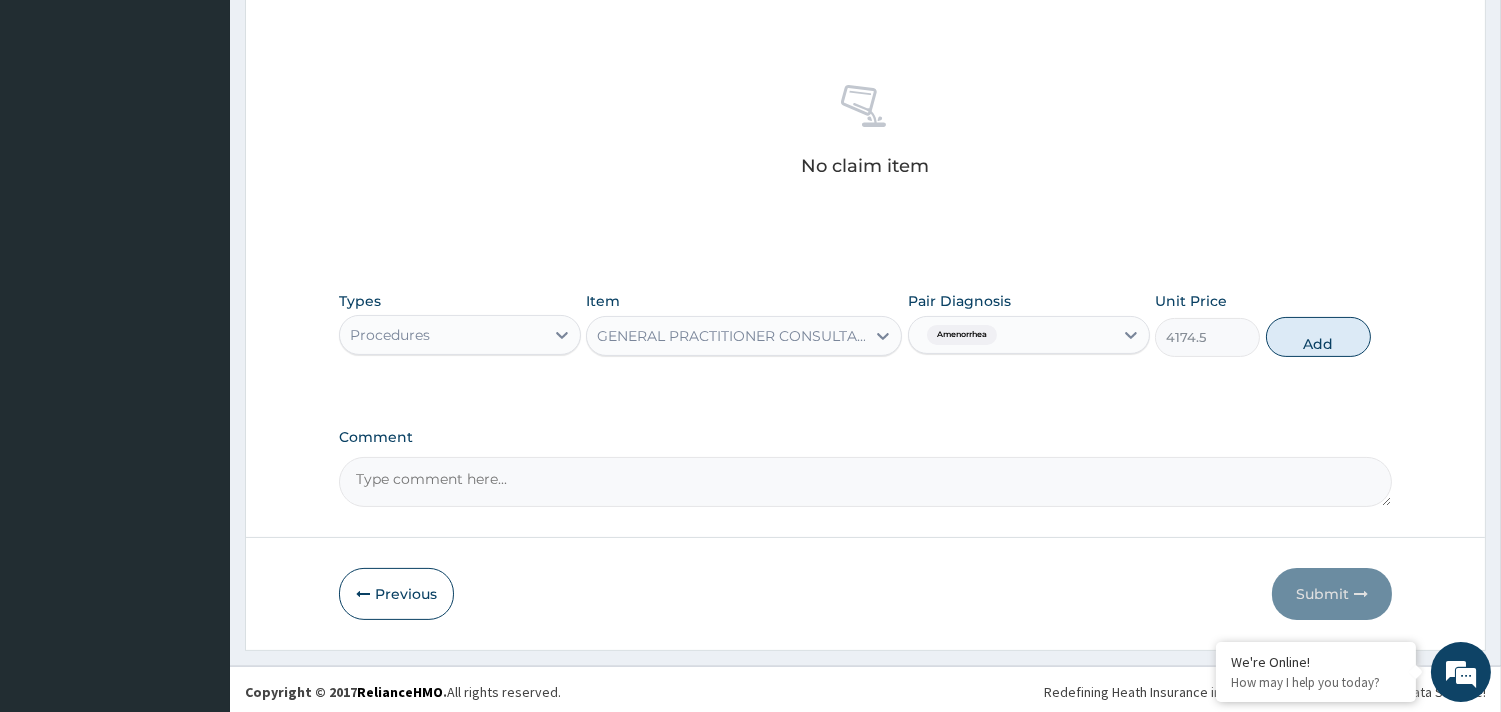 type on "0" 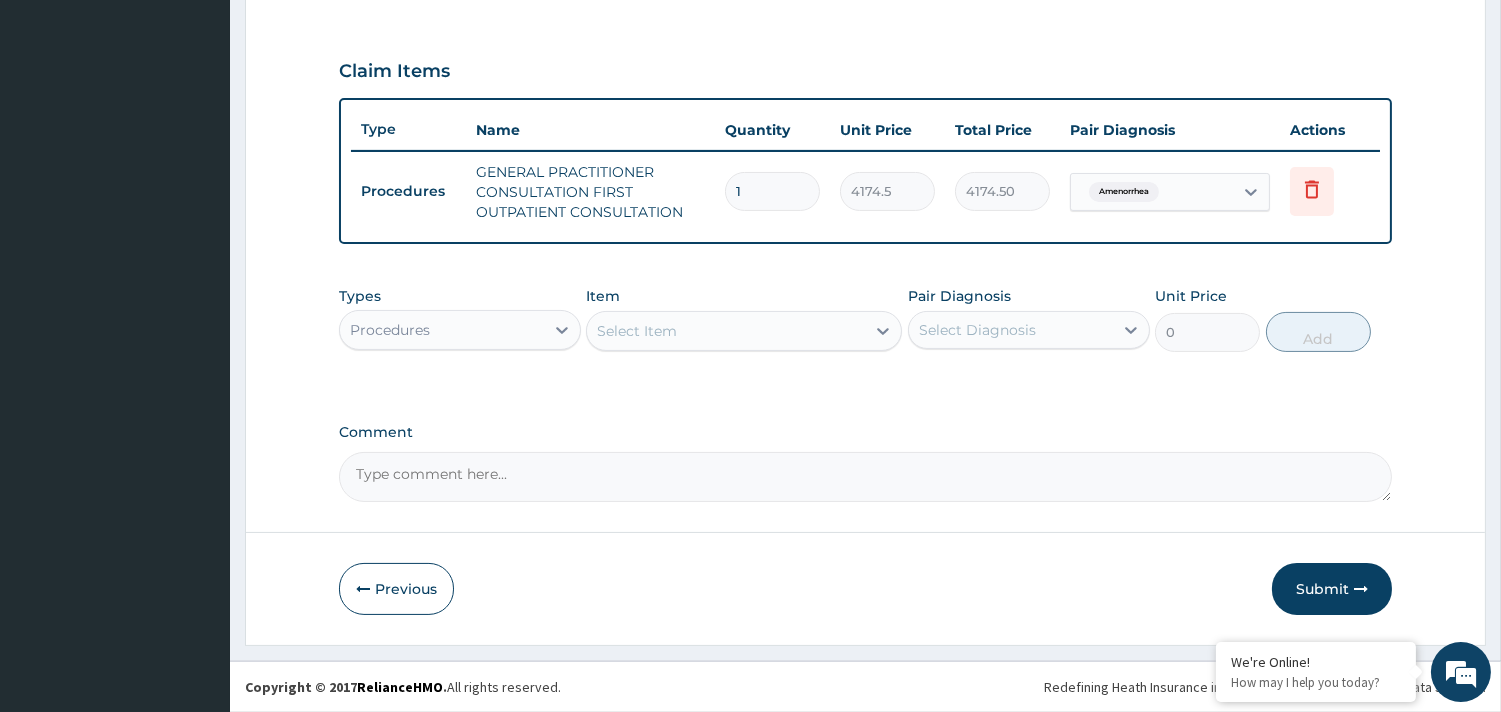 scroll, scrollTop: 643, scrollLeft: 0, axis: vertical 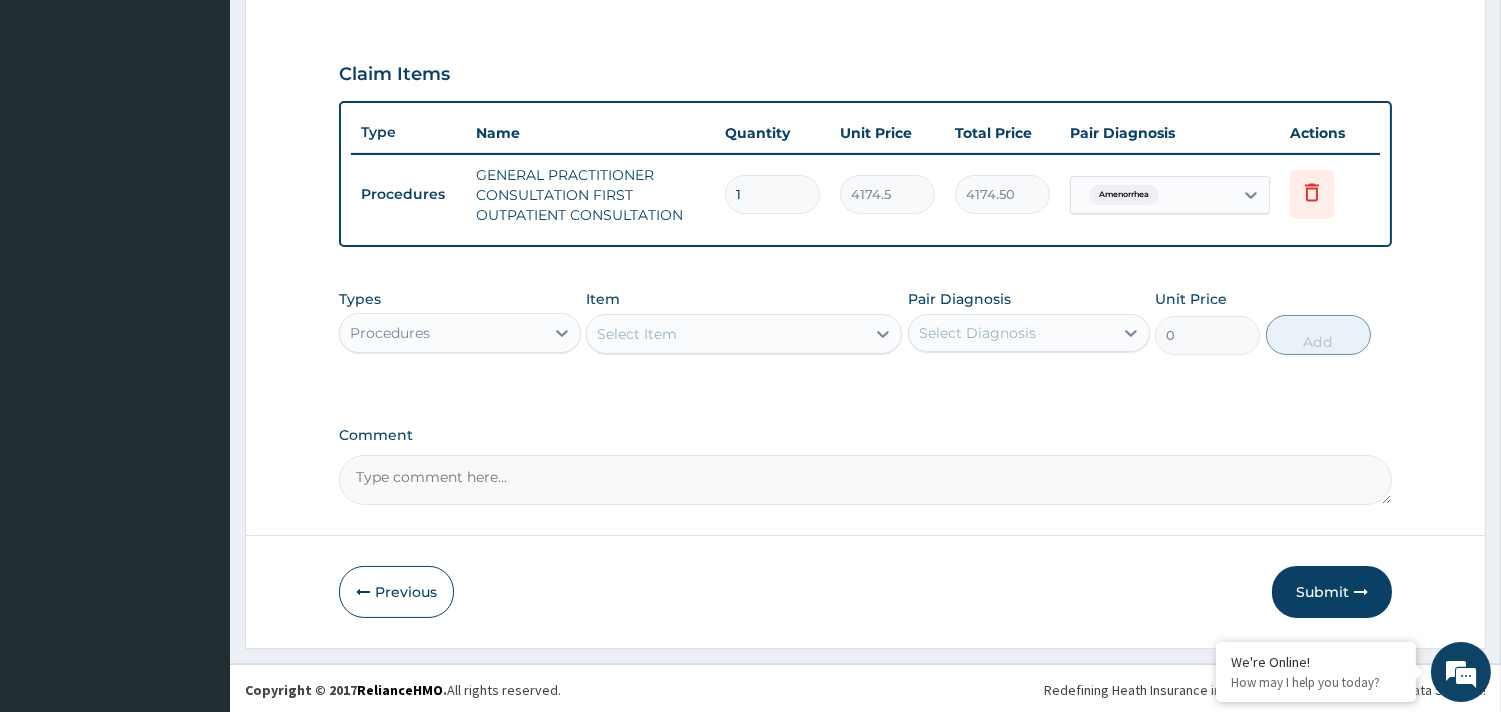 click on "Procedures" at bounding box center (442, 333) 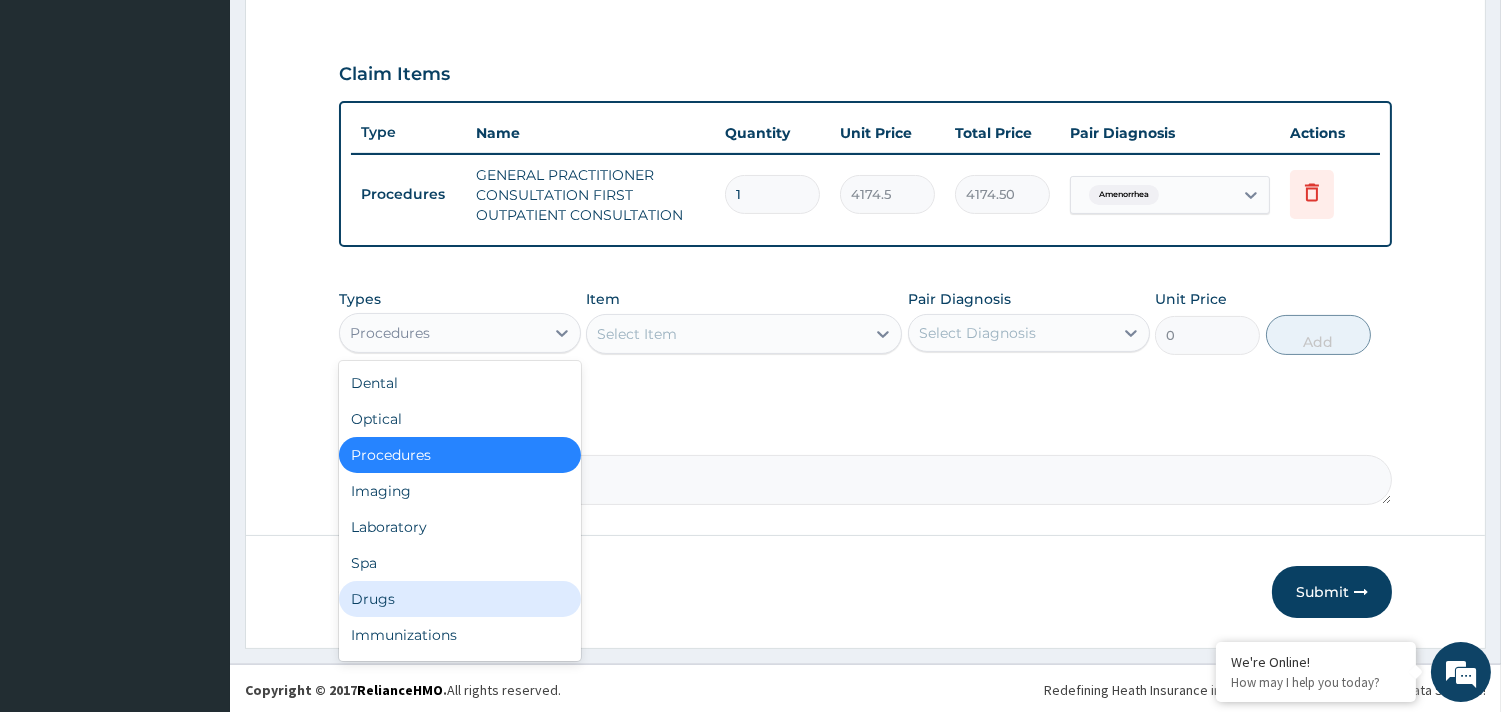 click on "Drugs" at bounding box center (460, 599) 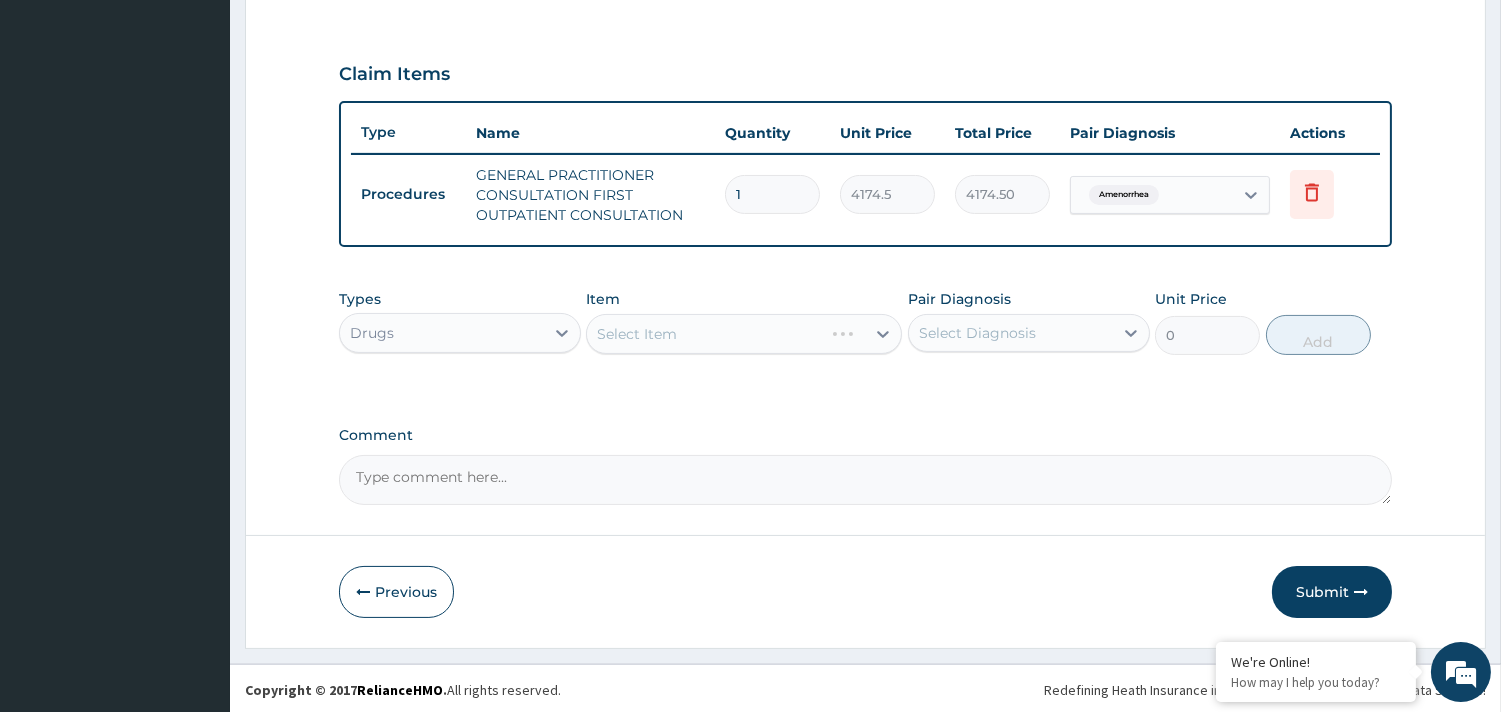 drag, startPoint x: 703, startPoint y: 312, endPoint x: 684, endPoint y: 340, distance: 33.83785 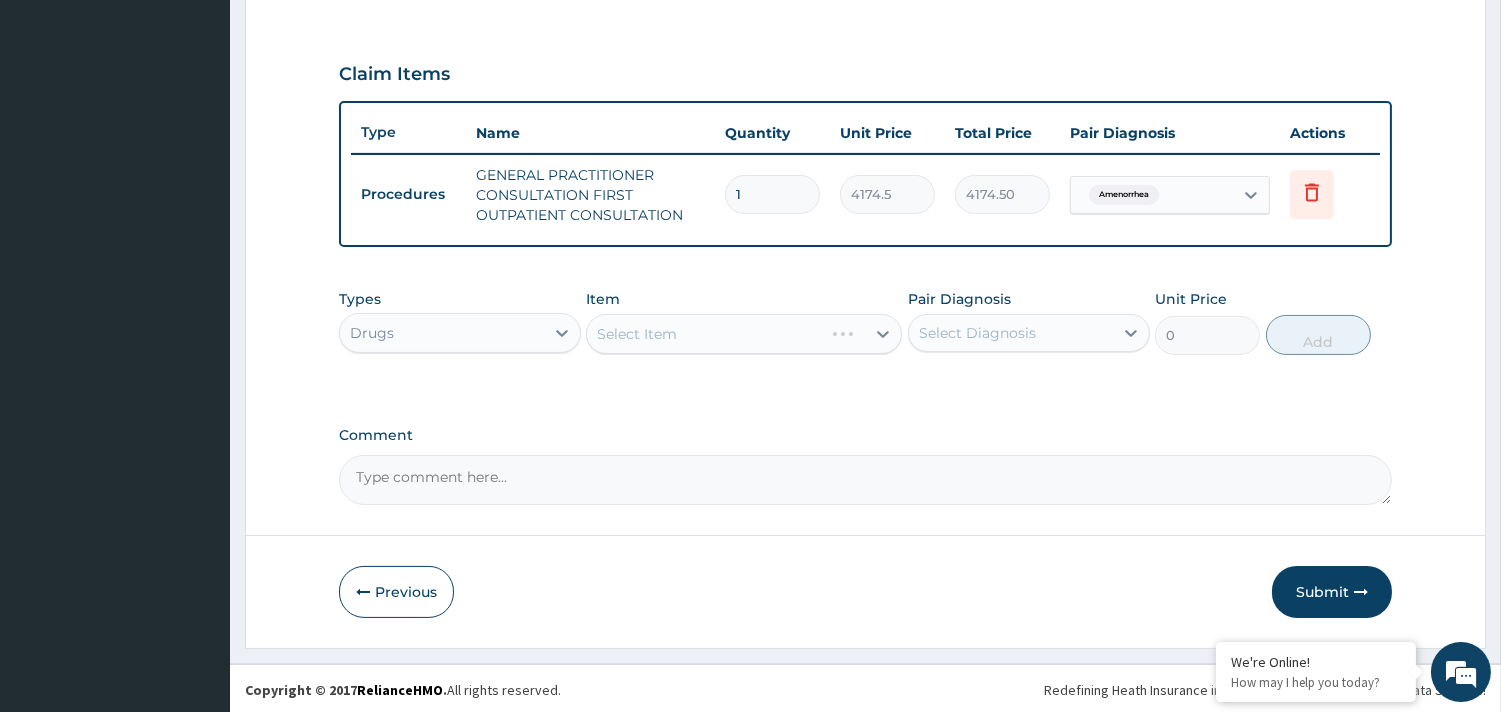 click on "Select Item" at bounding box center (744, 334) 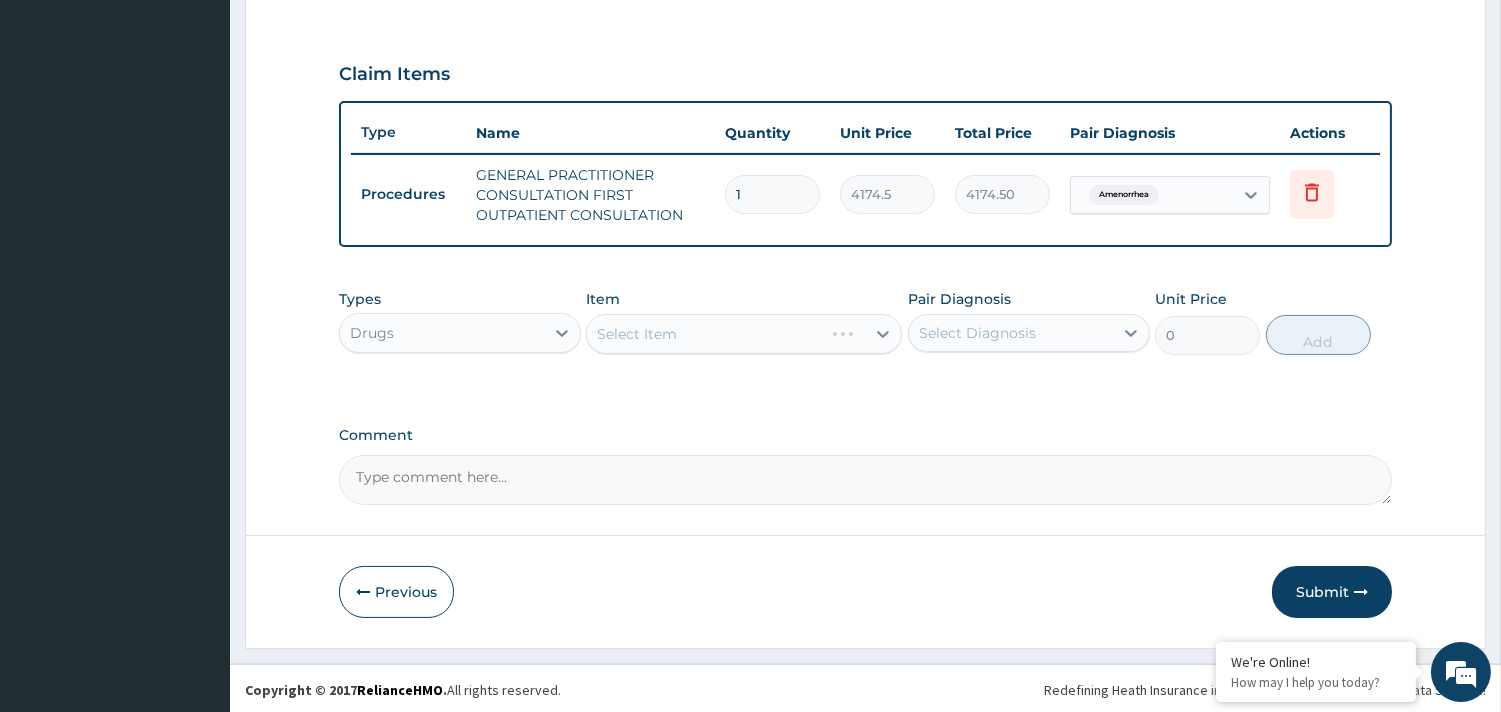click on "Select Item" at bounding box center (744, 334) 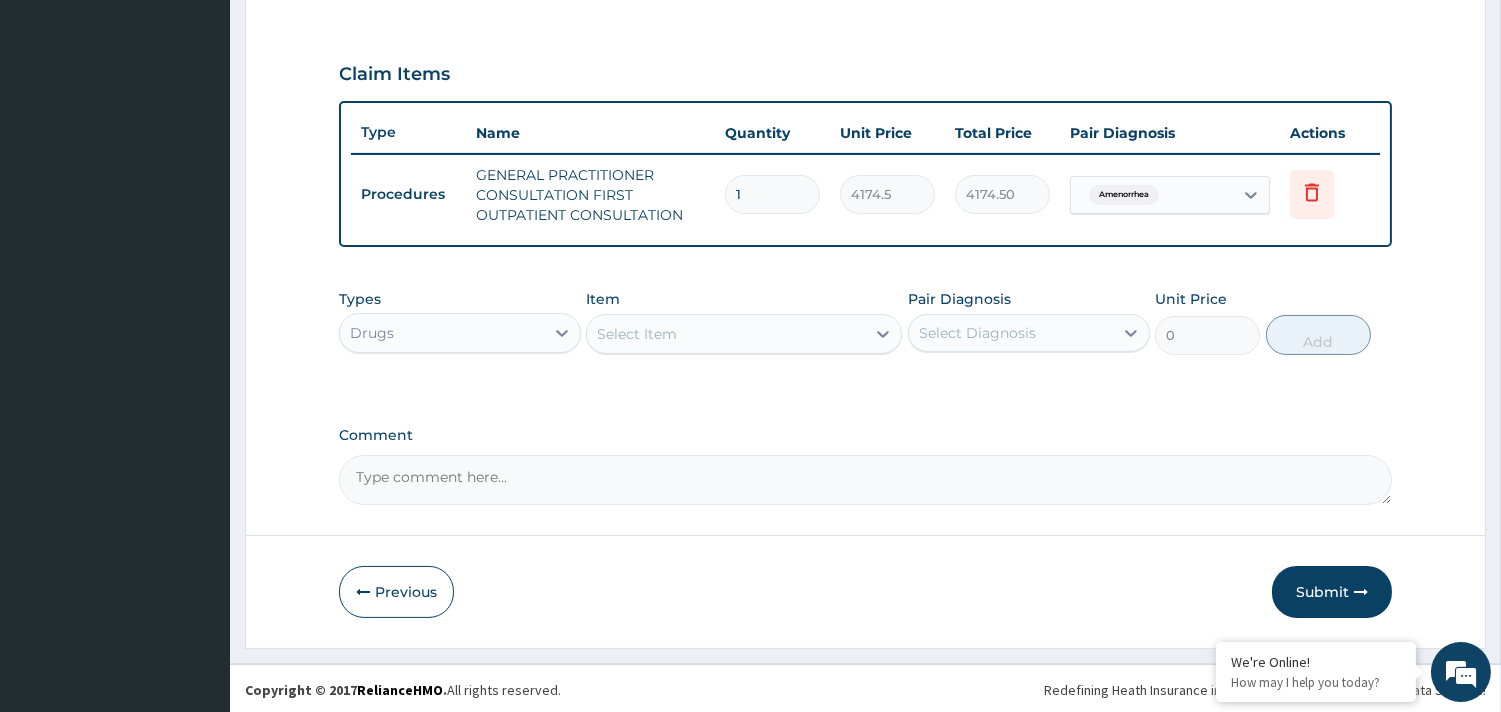 click on "Select Item" at bounding box center [726, 334] 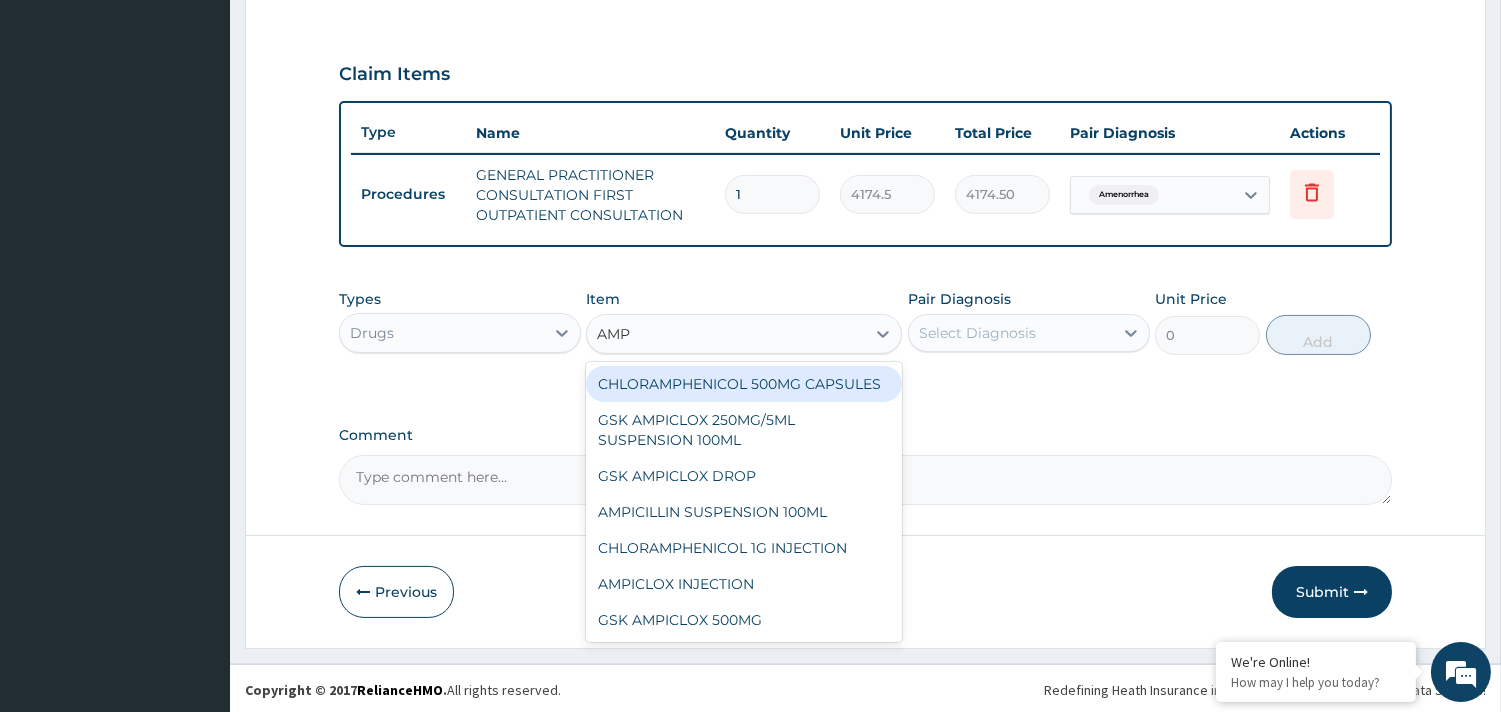 type on "AMPI" 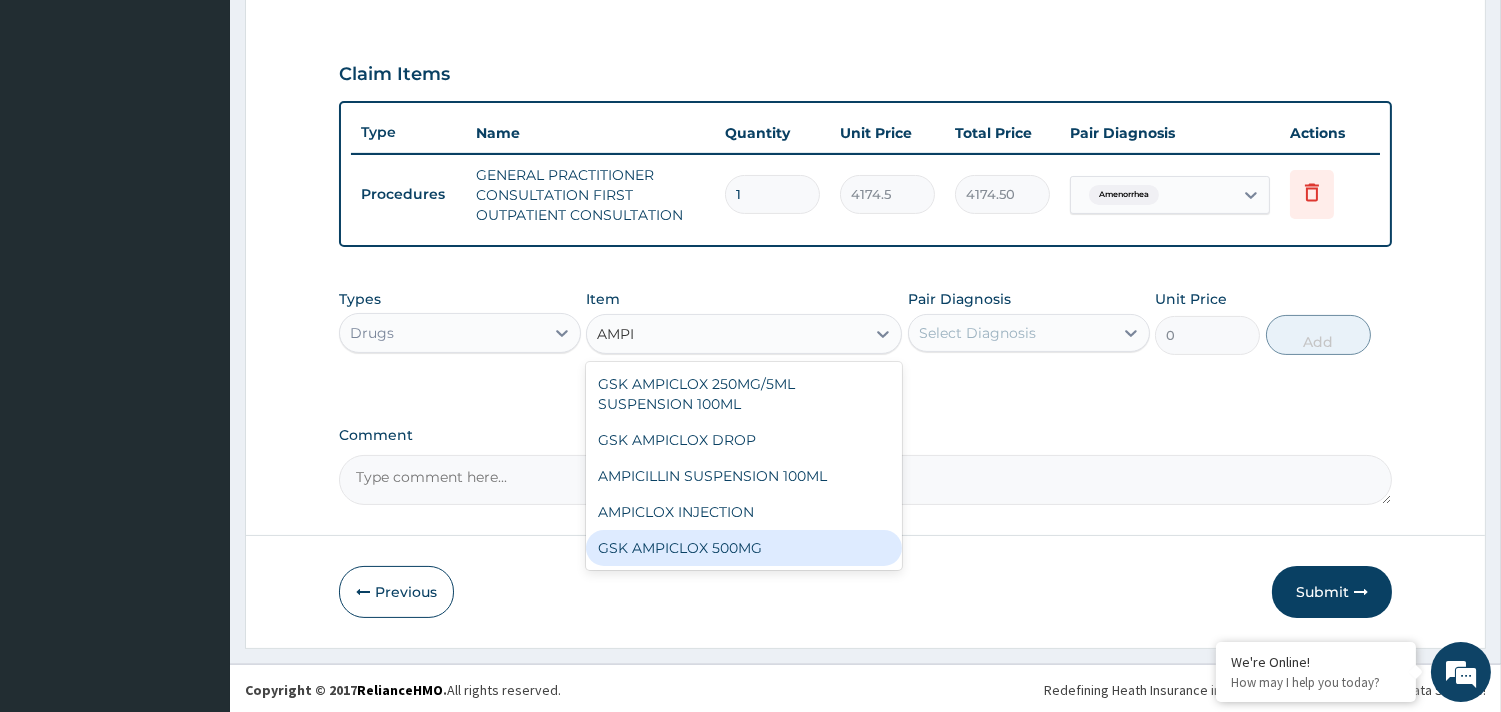 click on "GSK AMPICLOX 500MG" at bounding box center (744, 548) 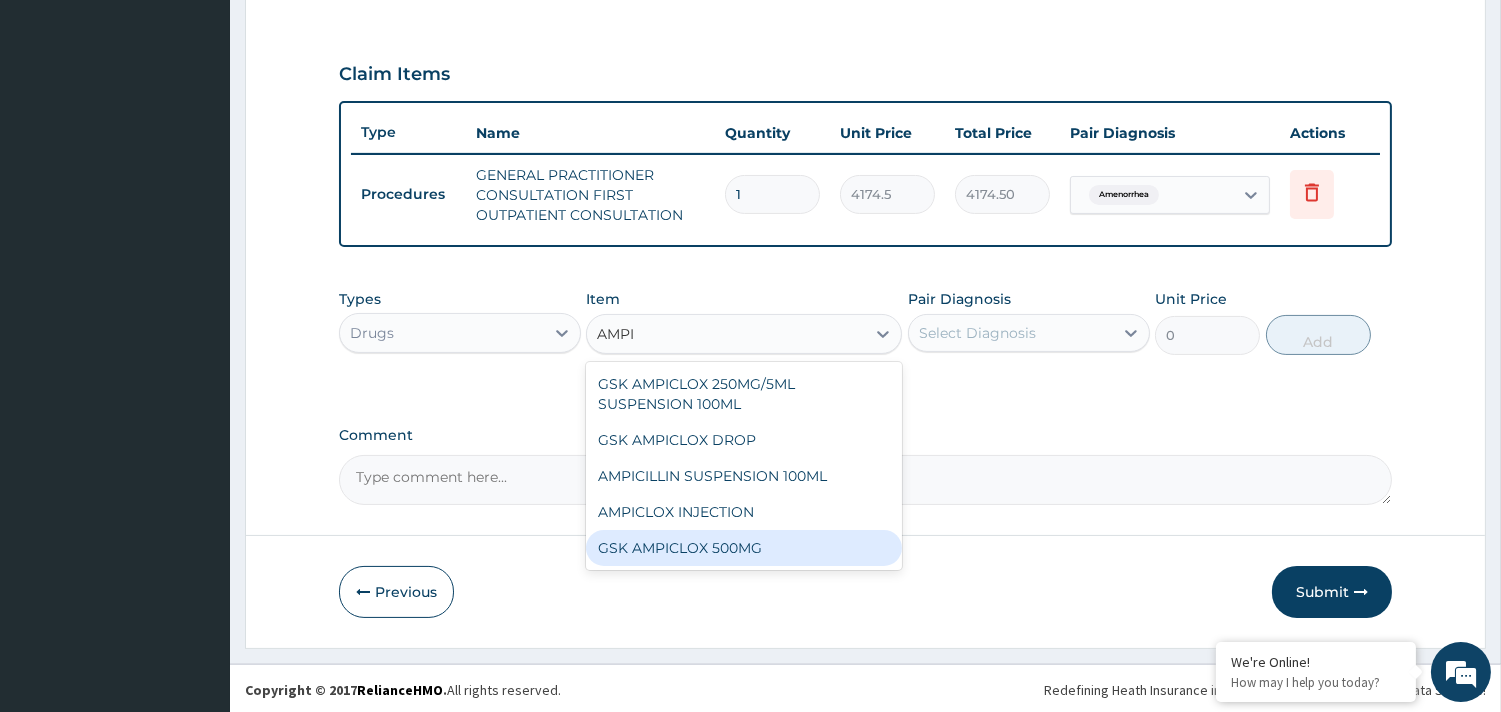 type 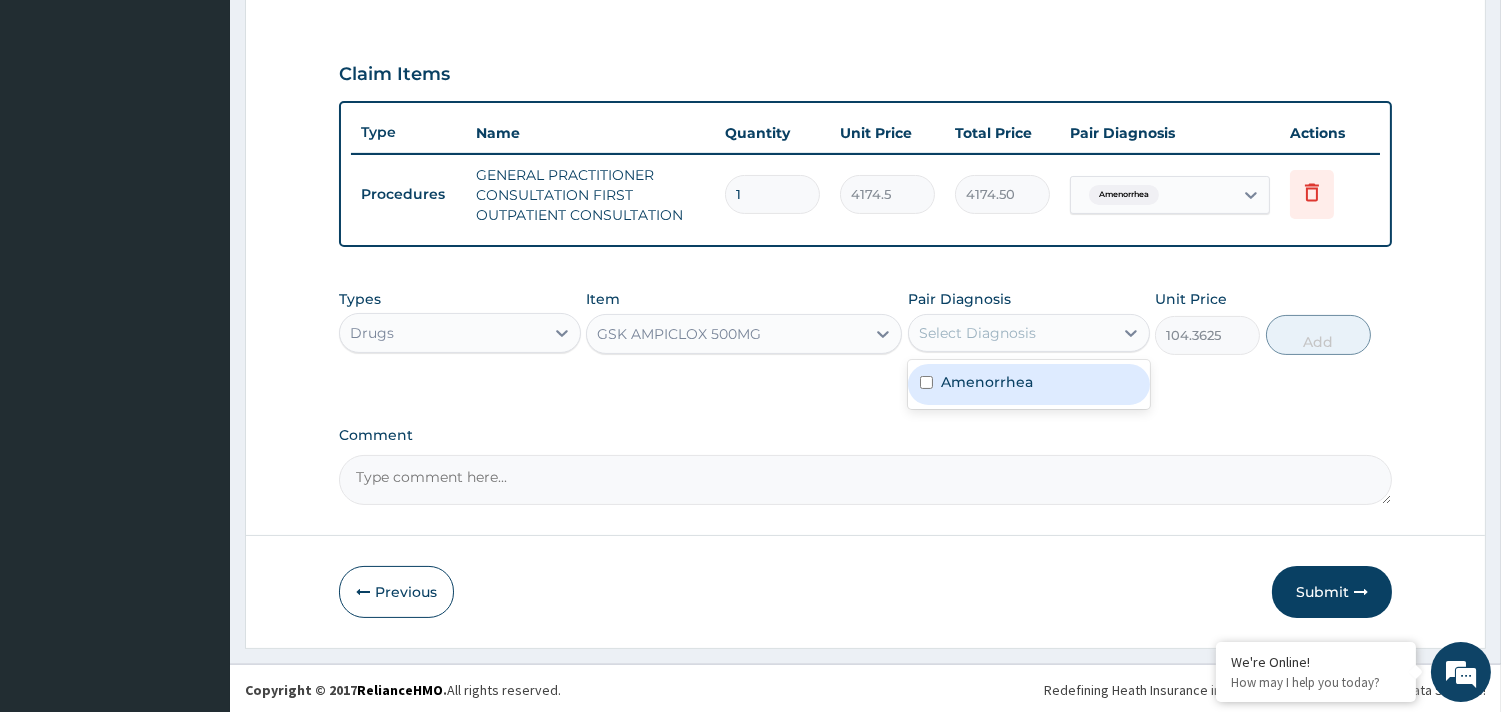 click on "Select Diagnosis" at bounding box center [977, 333] 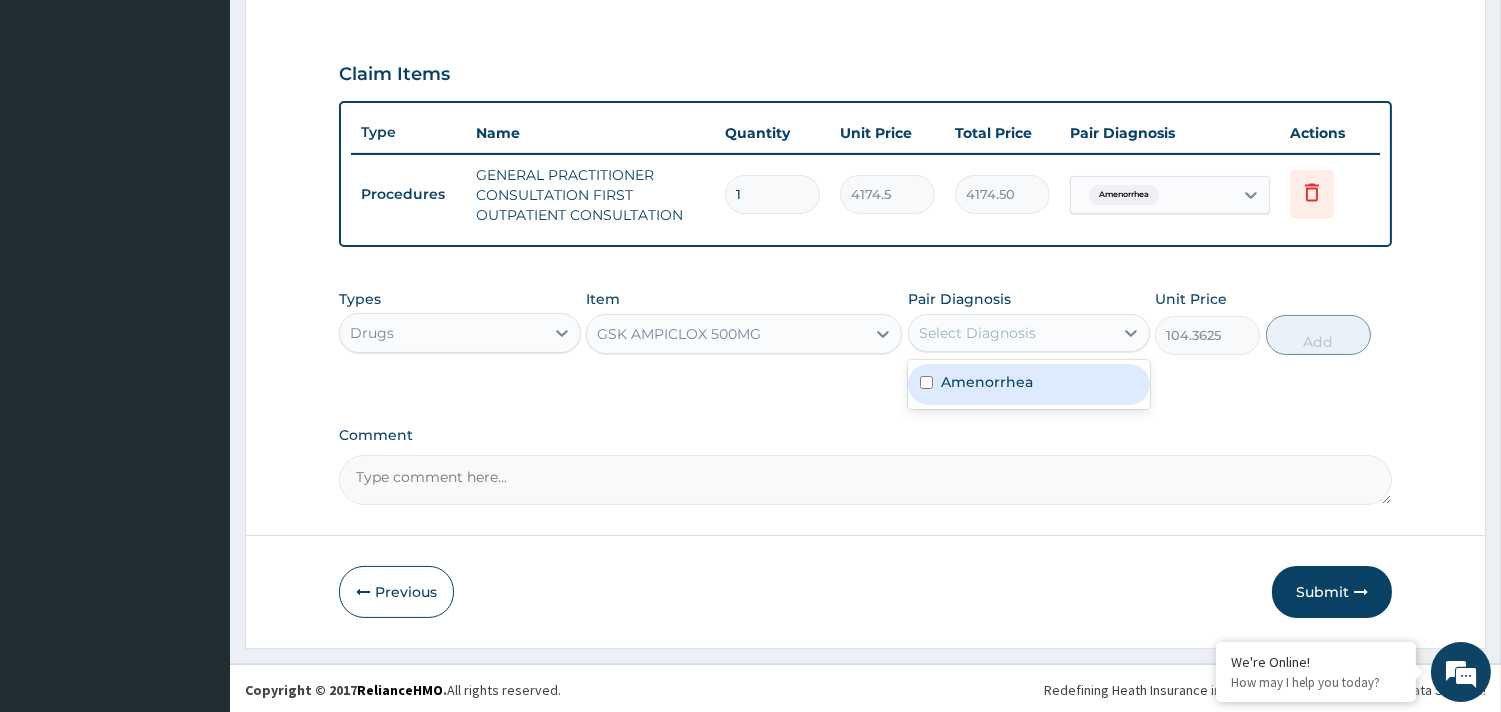 drag, startPoint x: 980, startPoint y: 363, endPoint x: 992, endPoint y: 366, distance: 12.369317 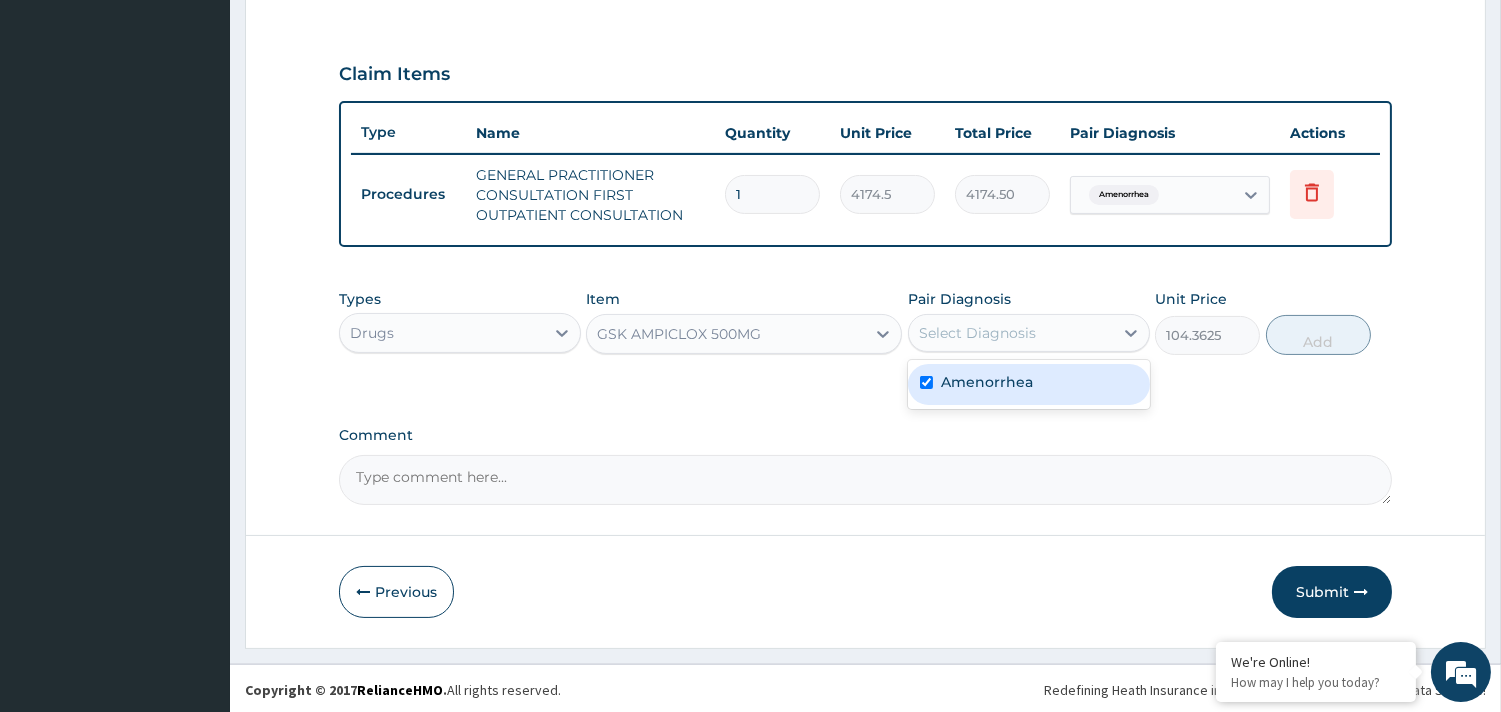 checkbox on "true" 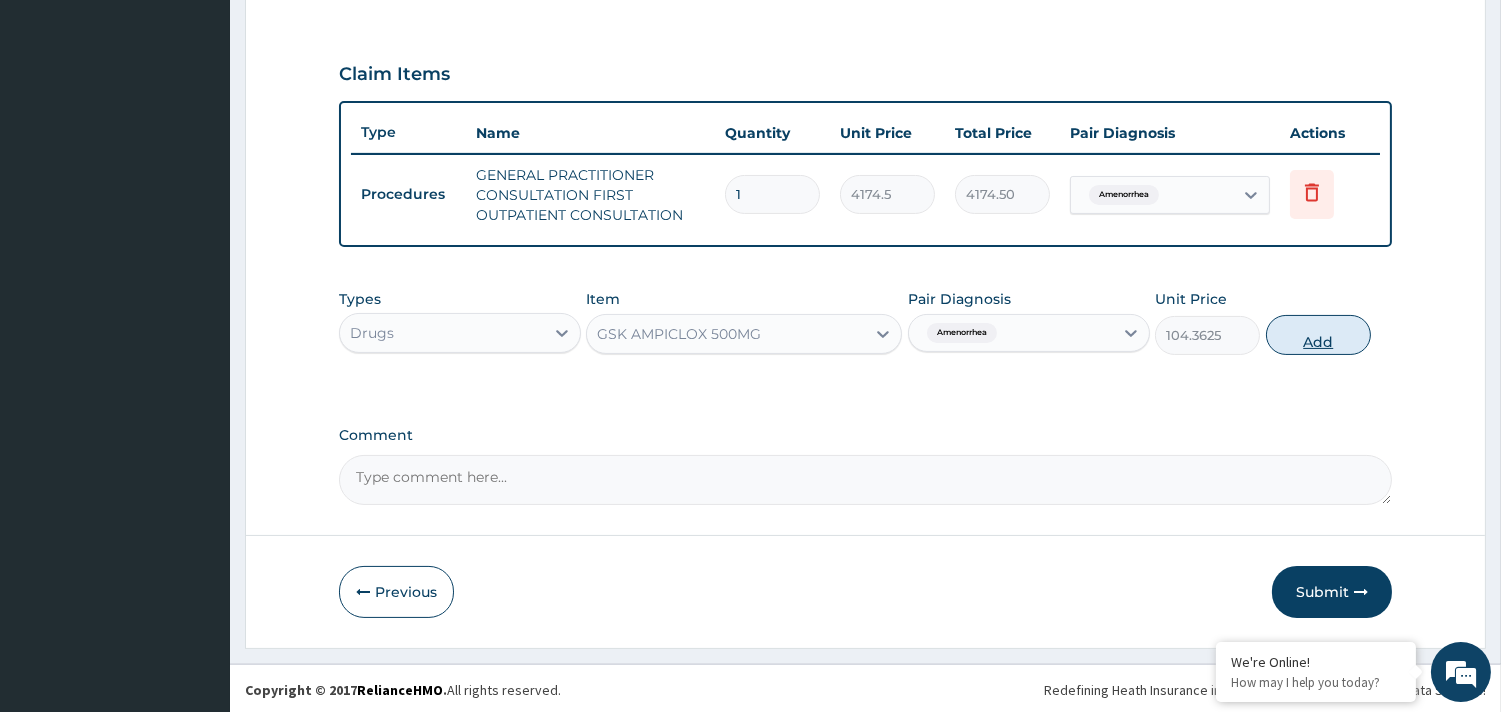 click on "Add" at bounding box center (1318, 335) 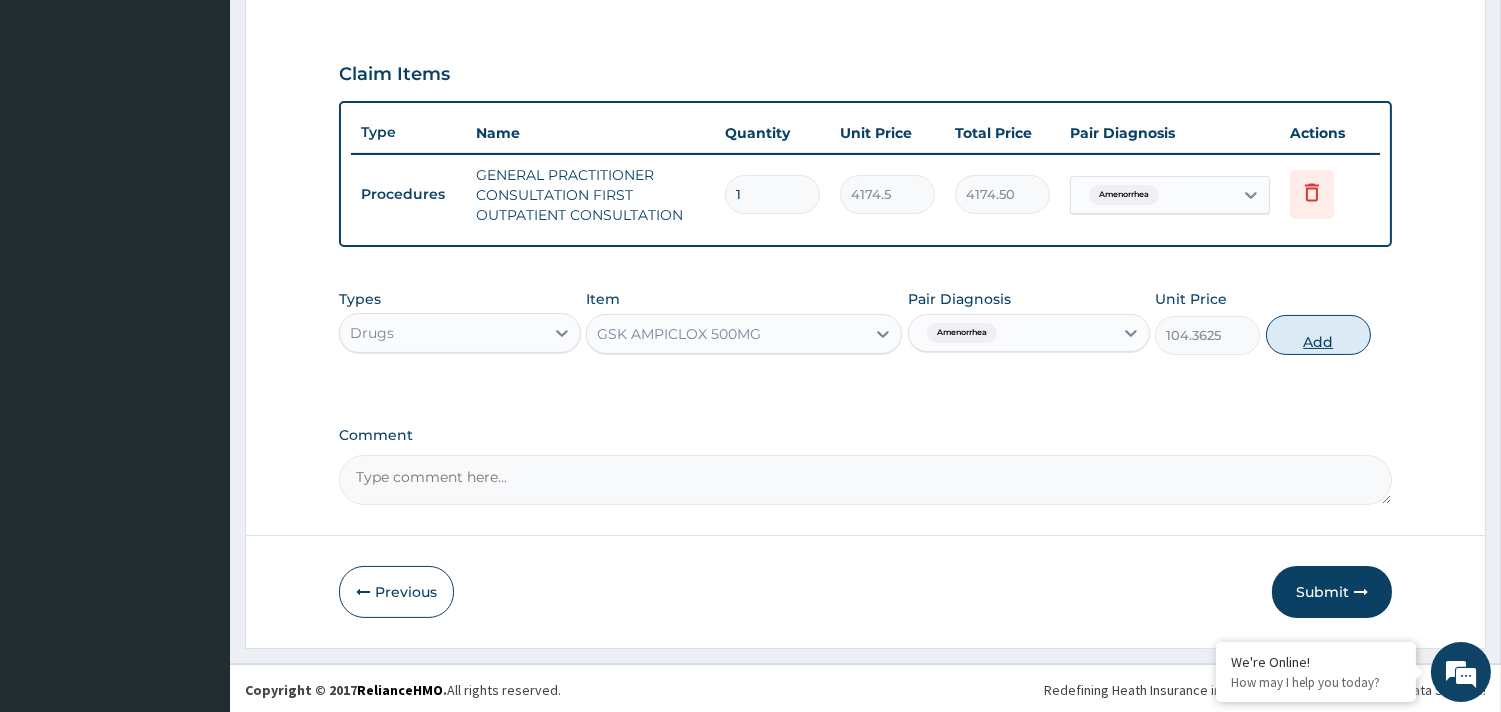 type on "0" 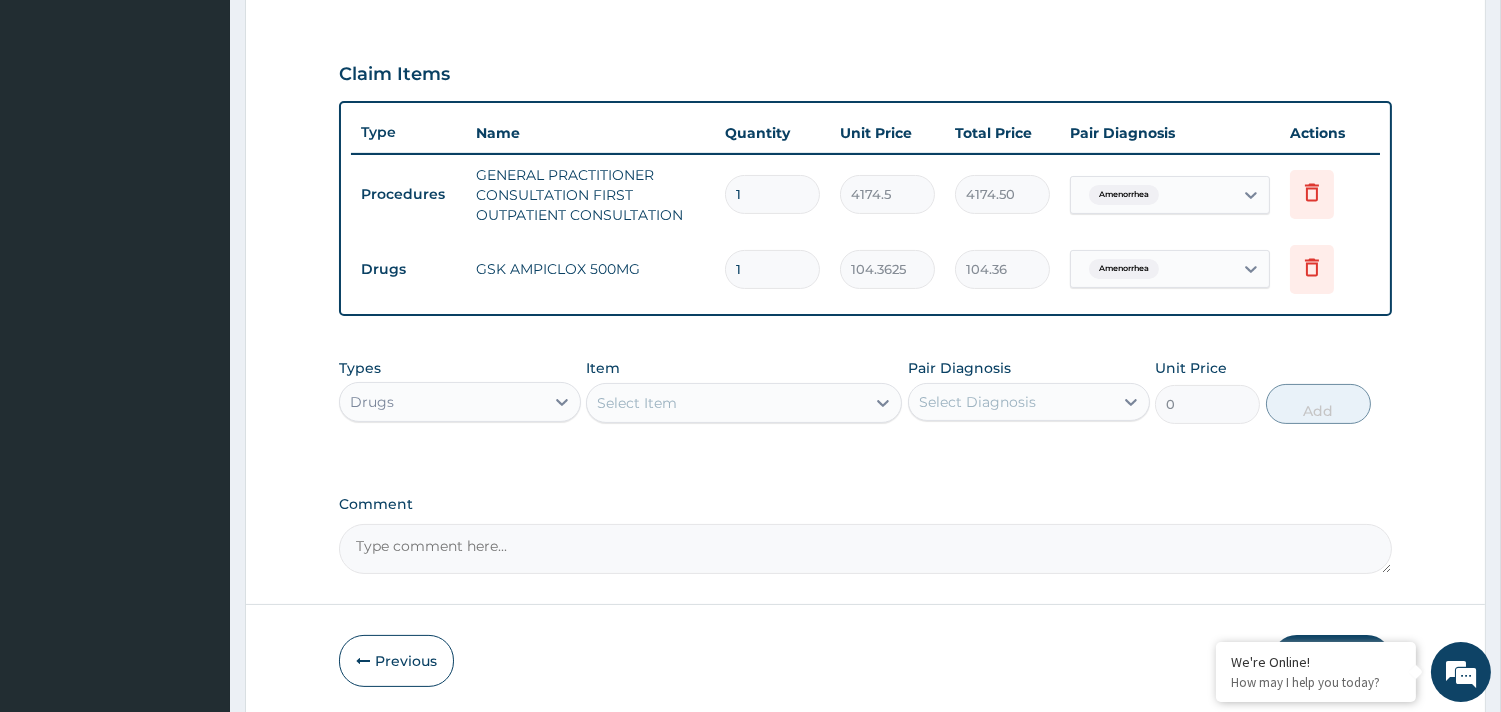 click on "1" at bounding box center [772, 269] 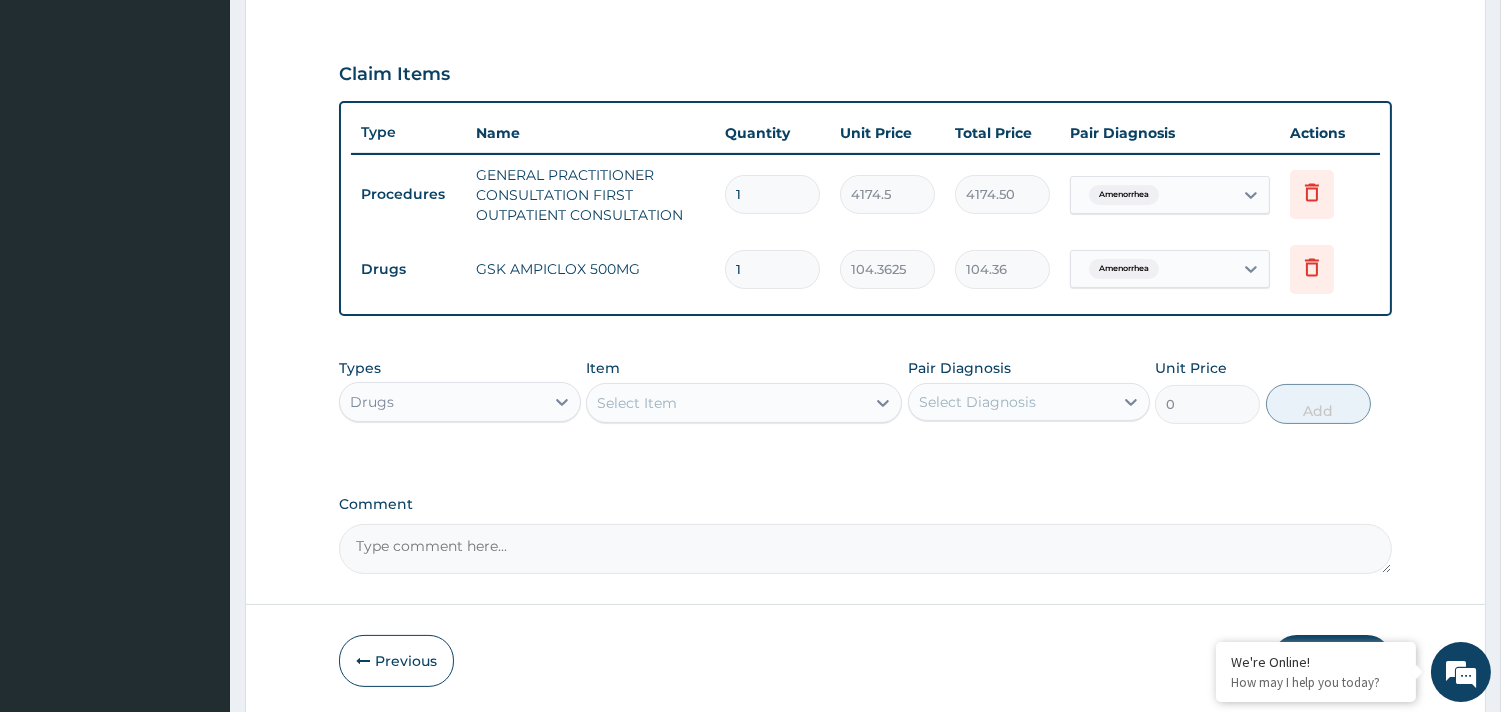 type on "10" 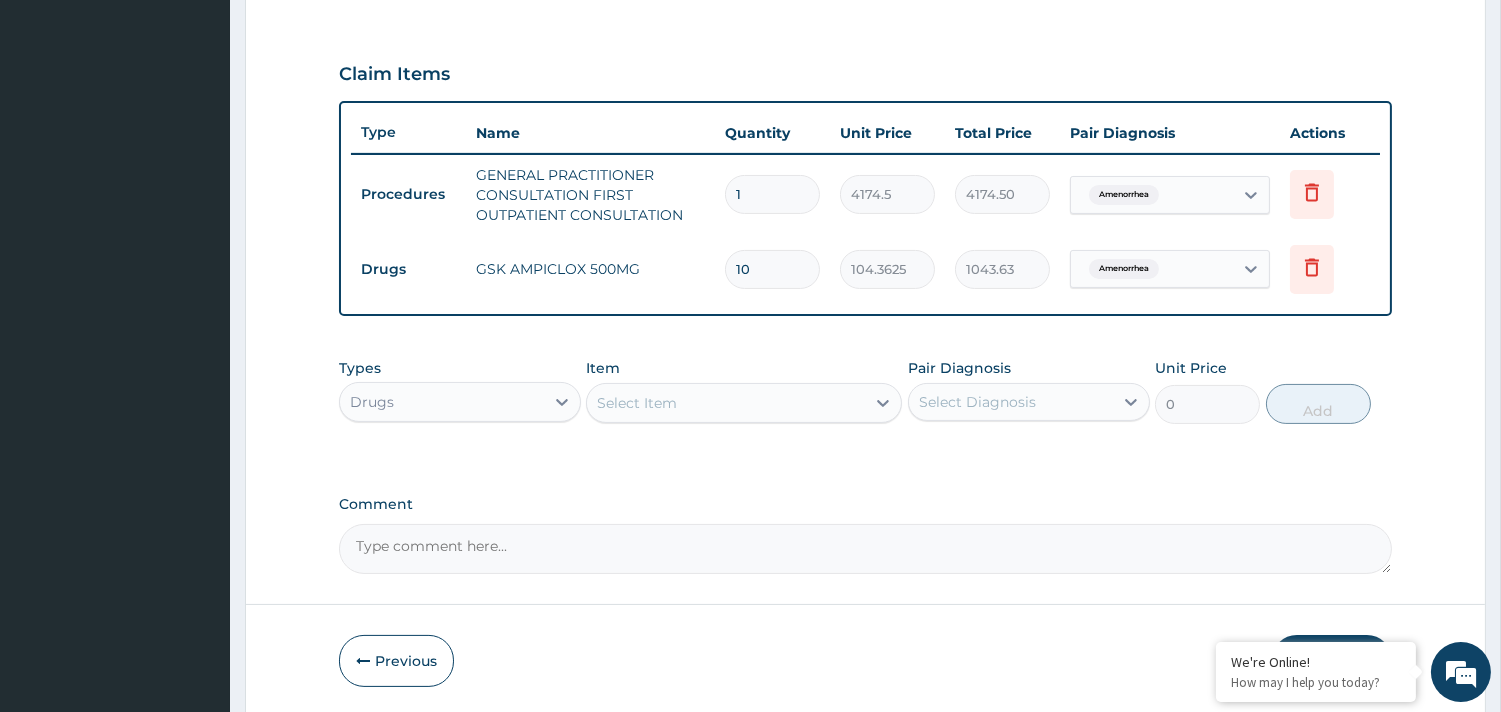 type on "10" 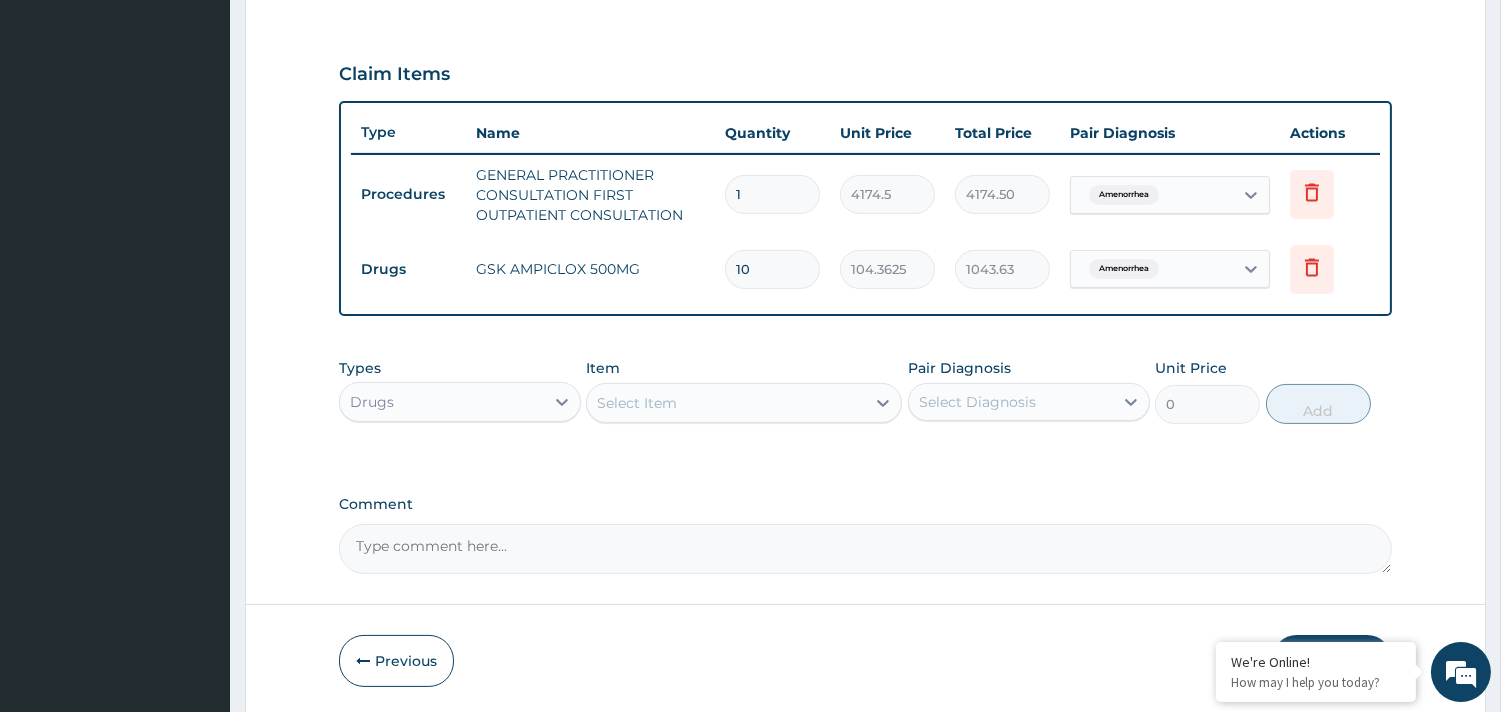 click on "Select Item" at bounding box center [637, 403] 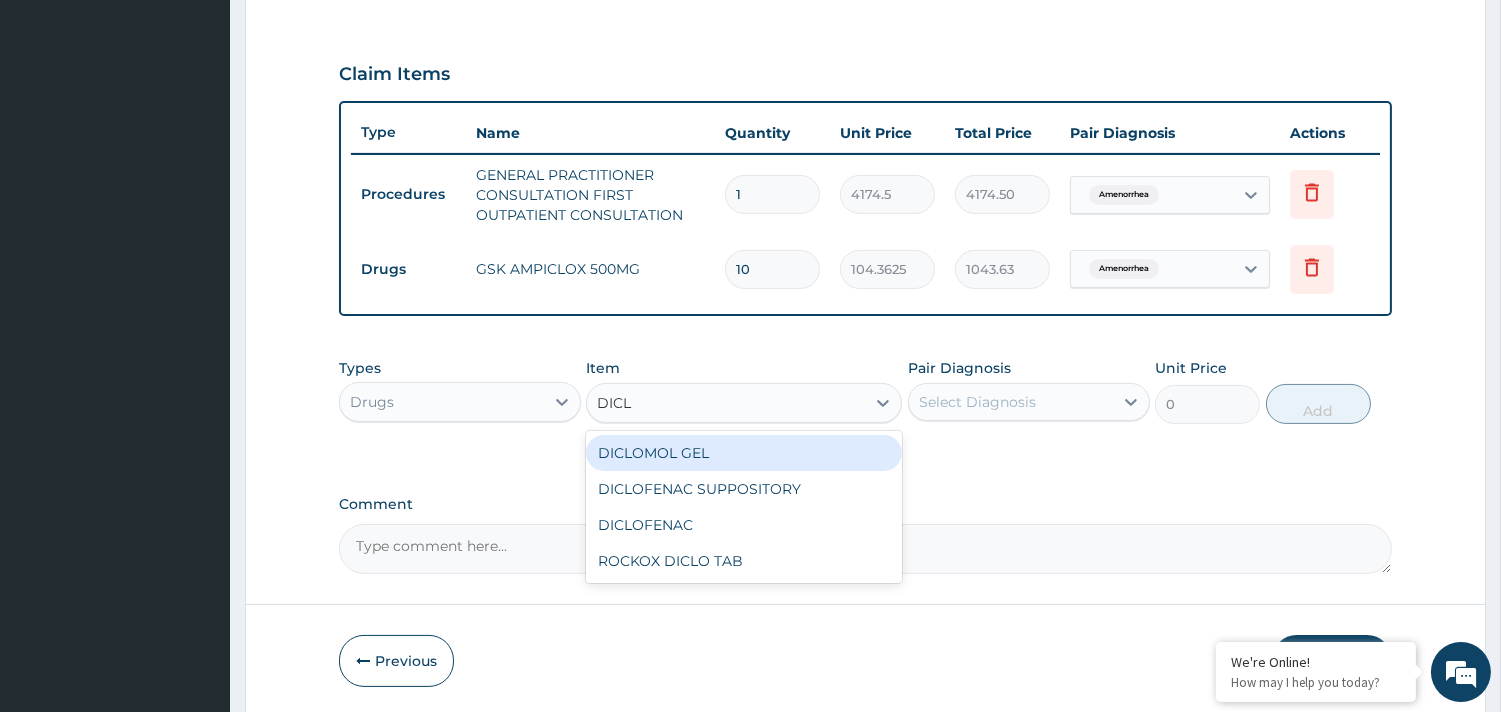 type on "DICLO" 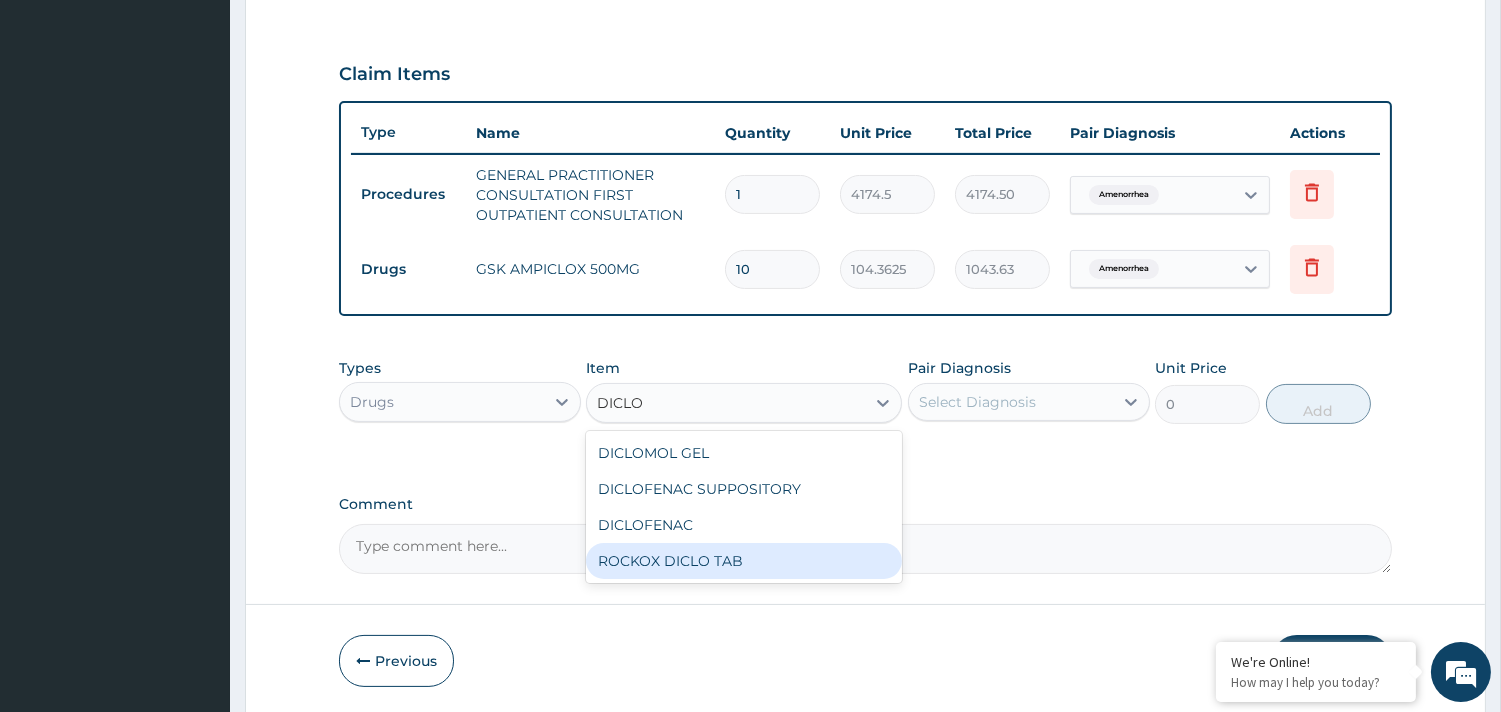 click on "ROCKOX DICLO TAB" at bounding box center [744, 561] 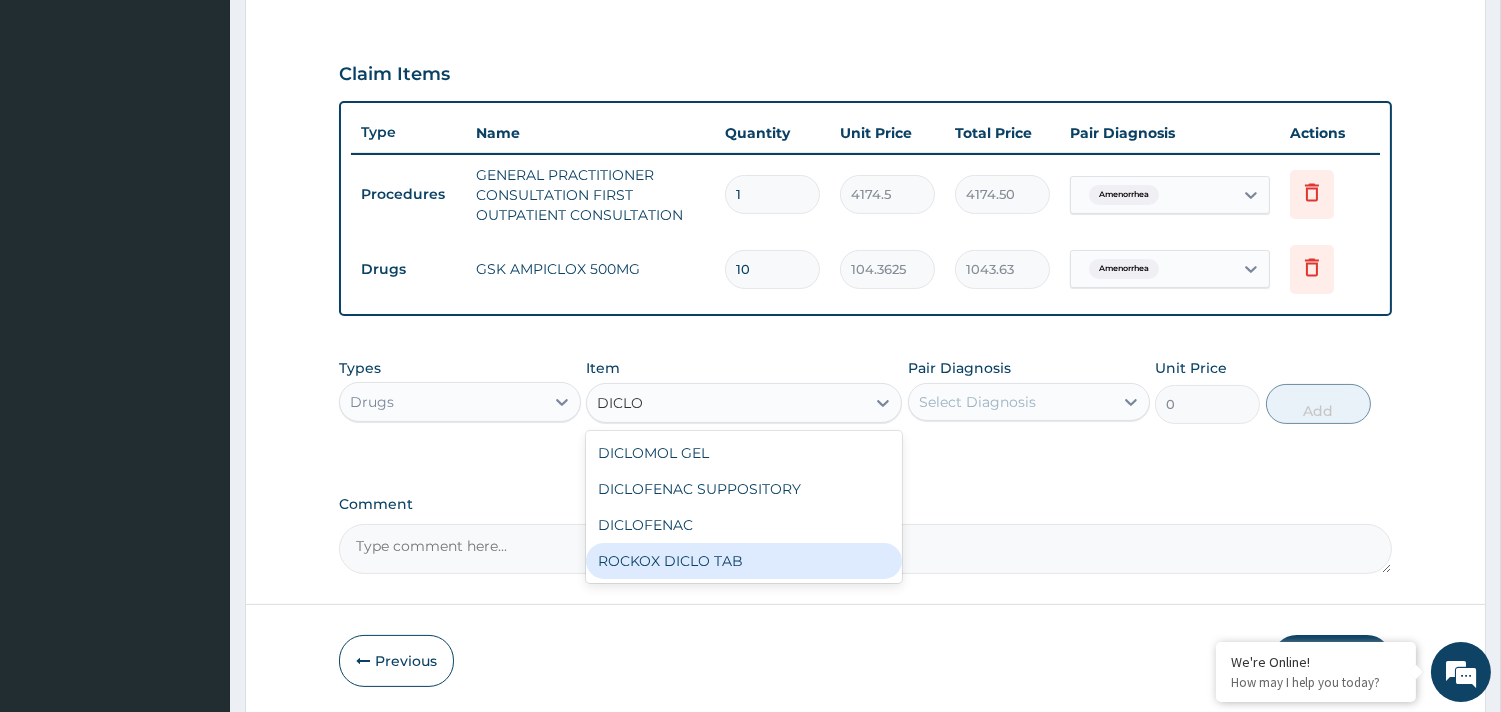 type 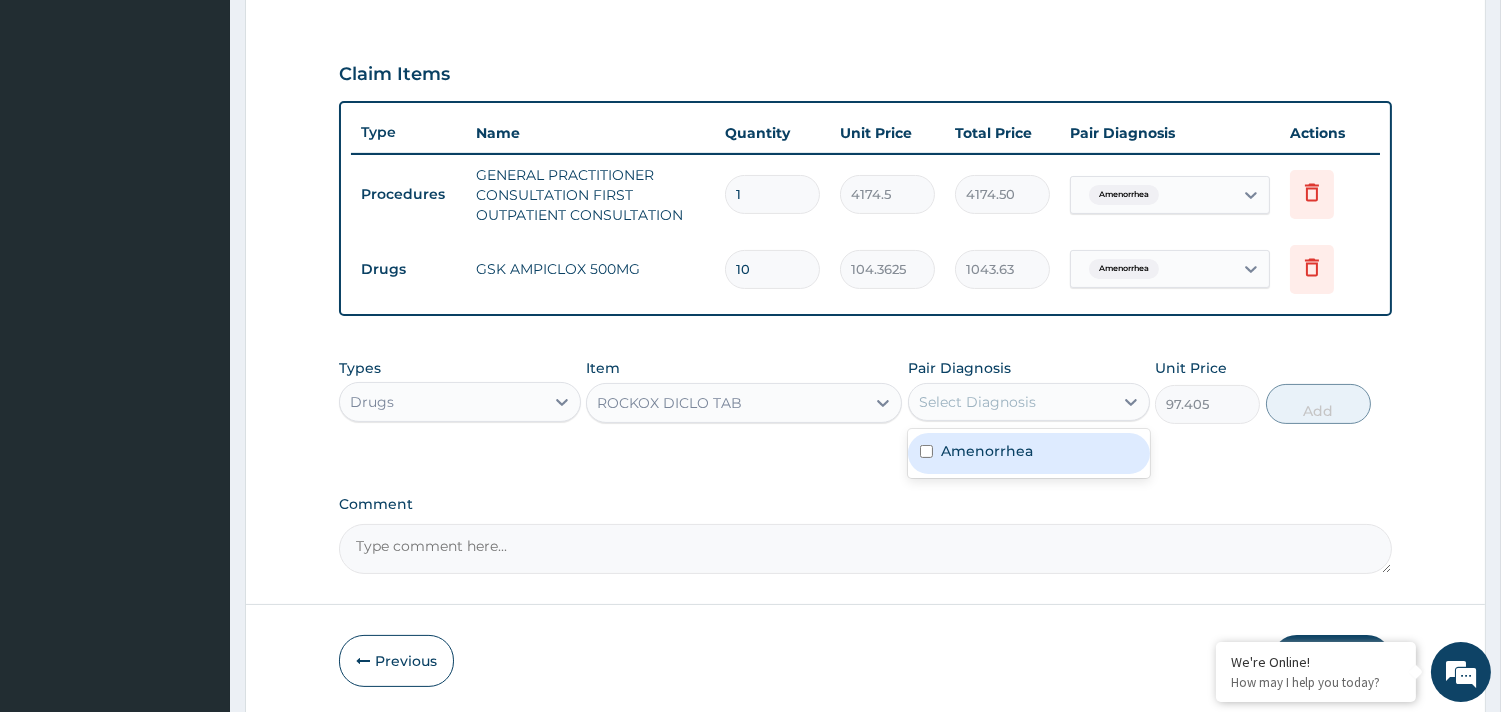 click on "Select Diagnosis" at bounding box center [977, 402] 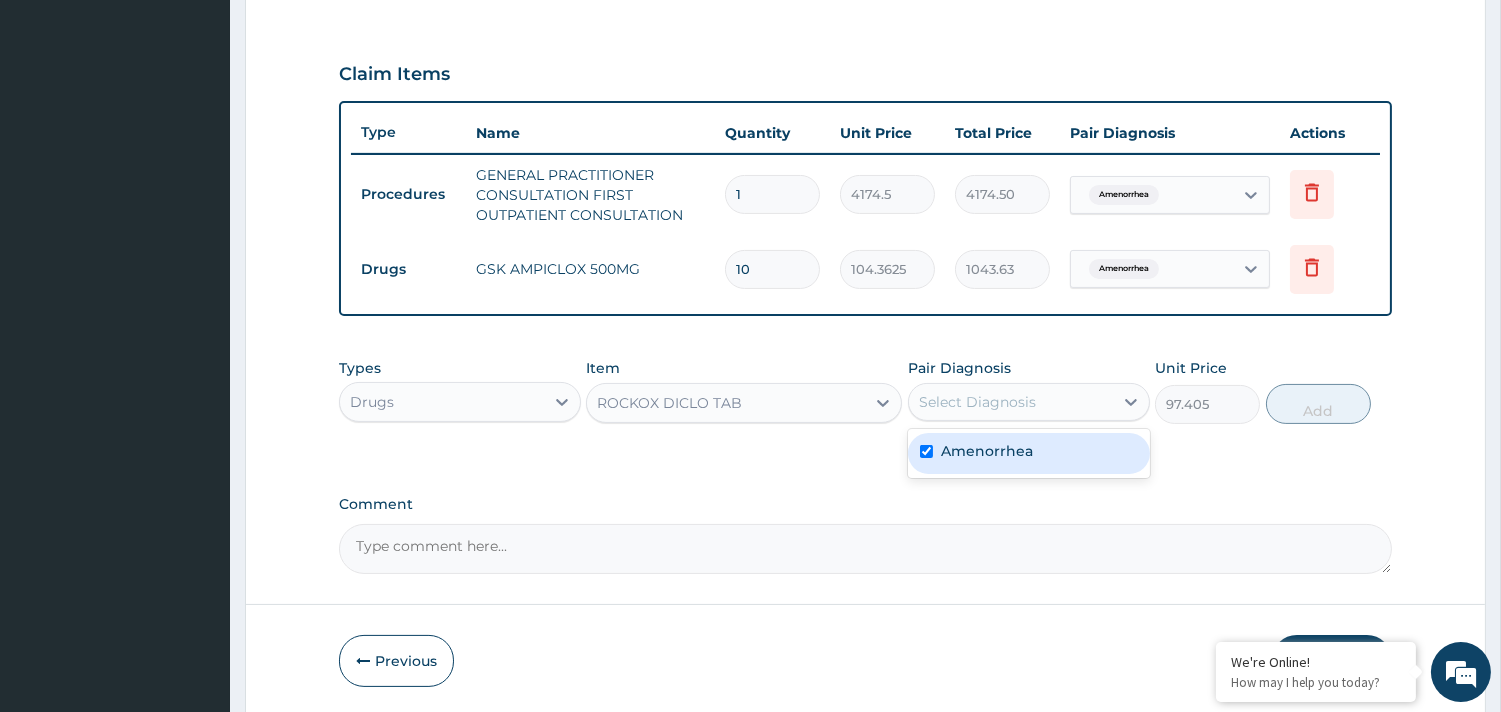 checkbox on "true" 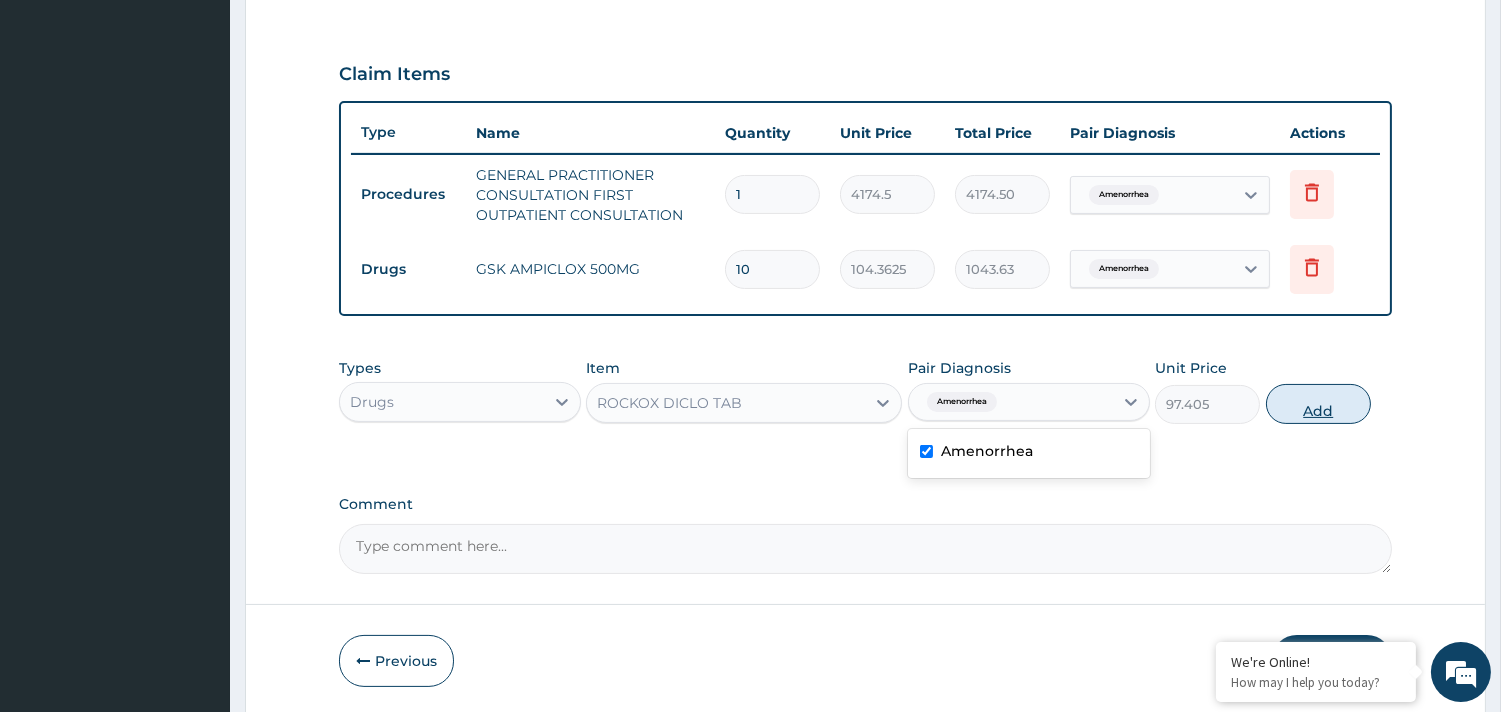 click on "Add" at bounding box center [1318, 404] 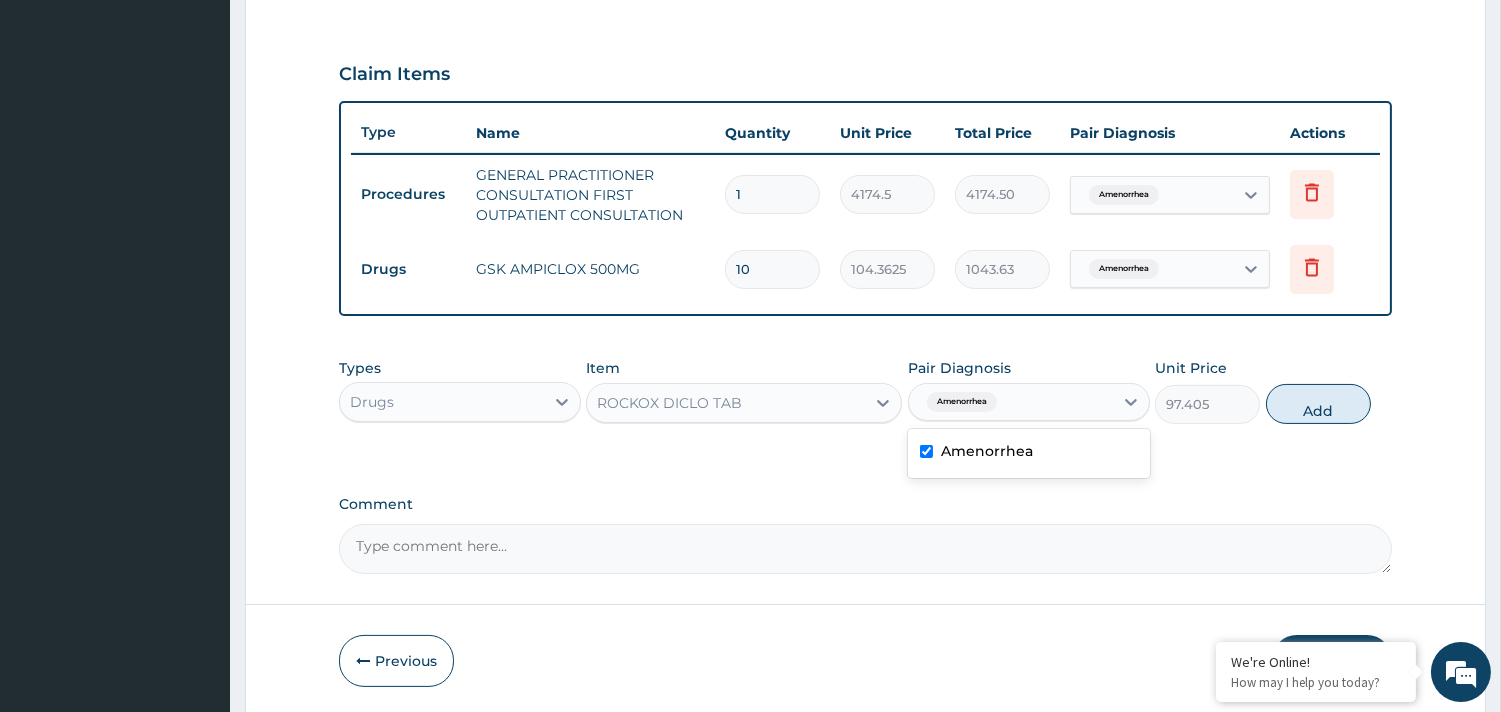 type on "0" 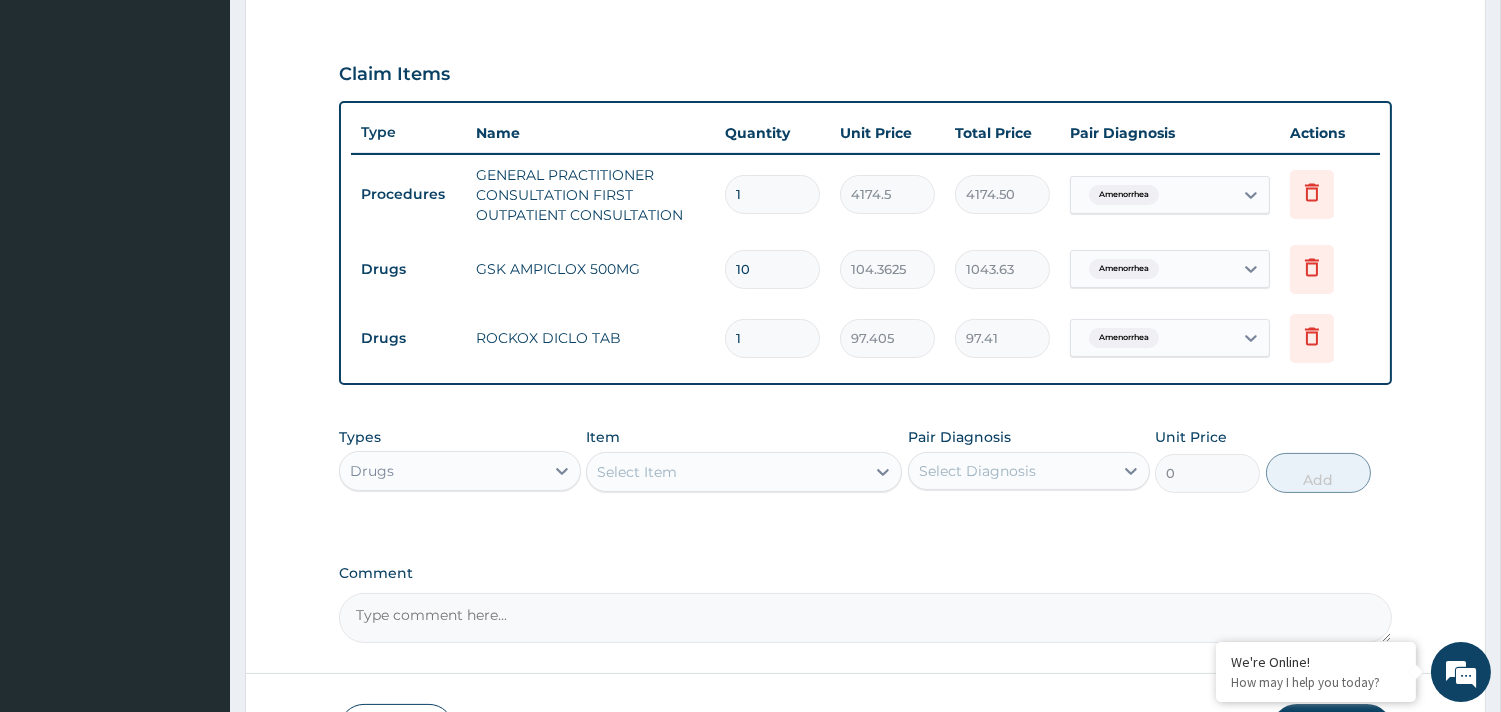 type on "10" 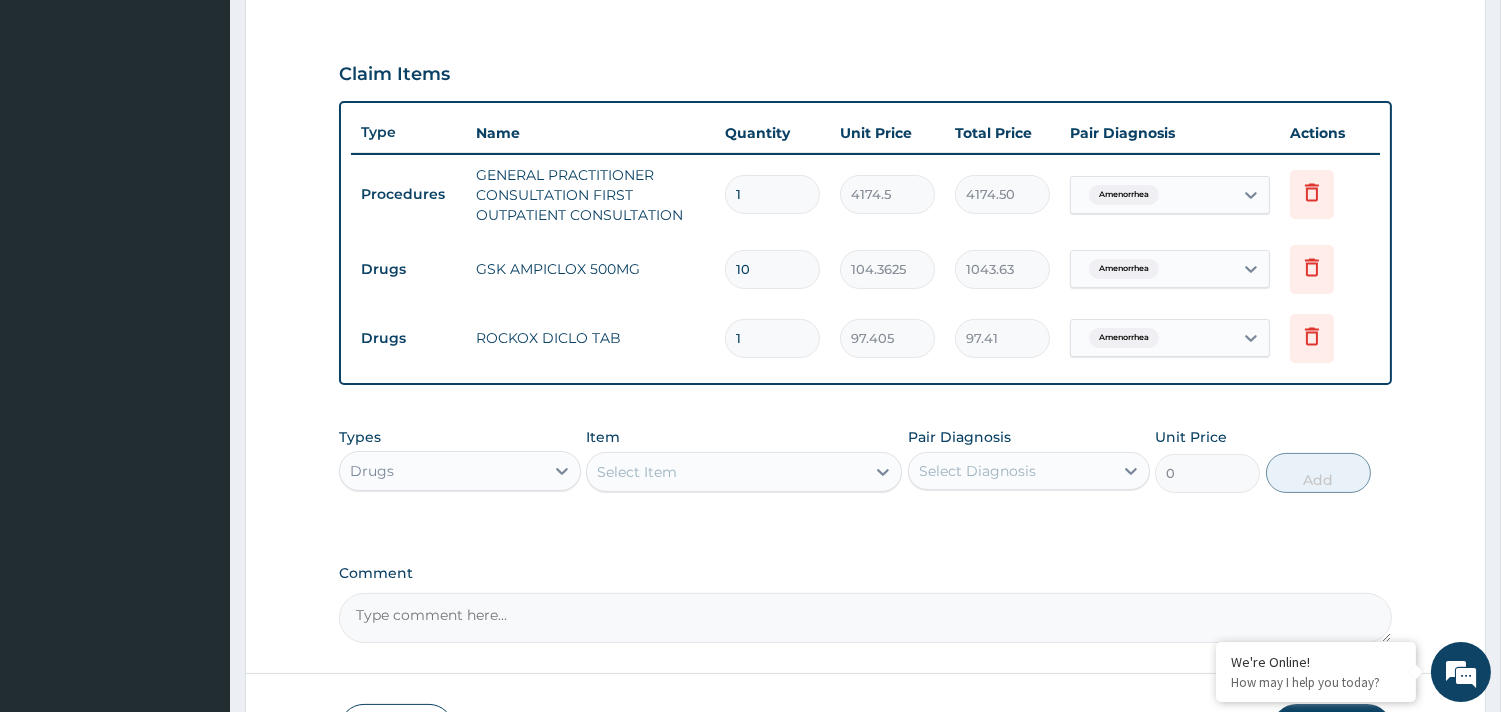 type on "974.05" 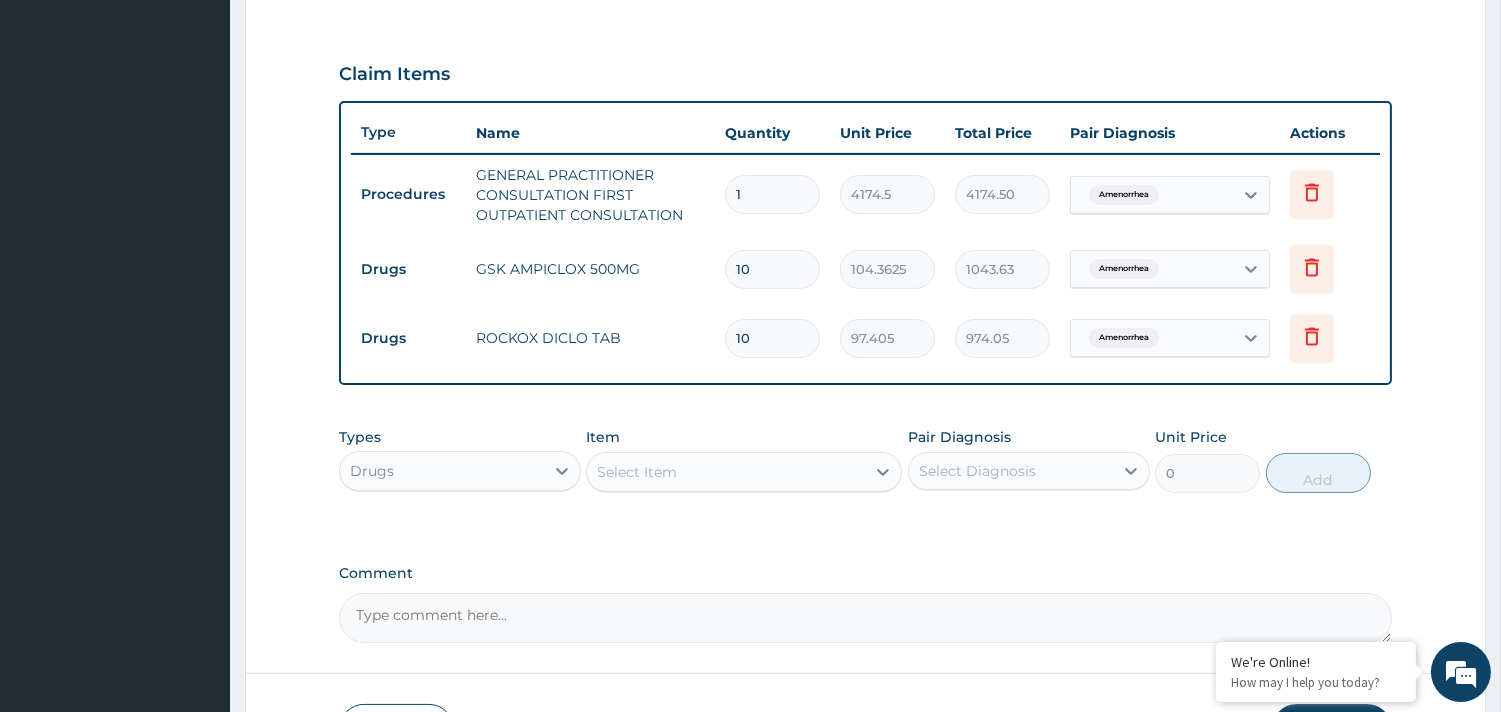 type on "10" 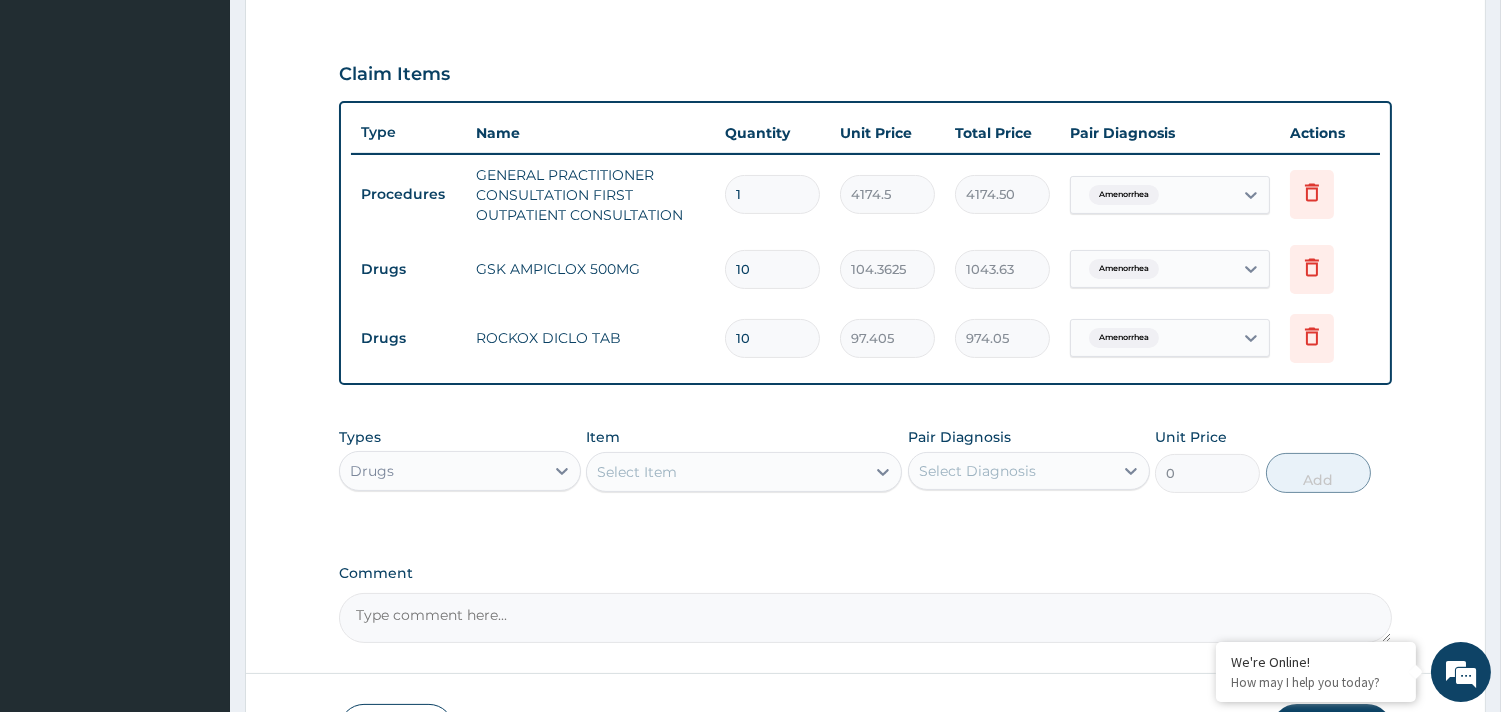 click on "Select Item" at bounding box center [637, 472] 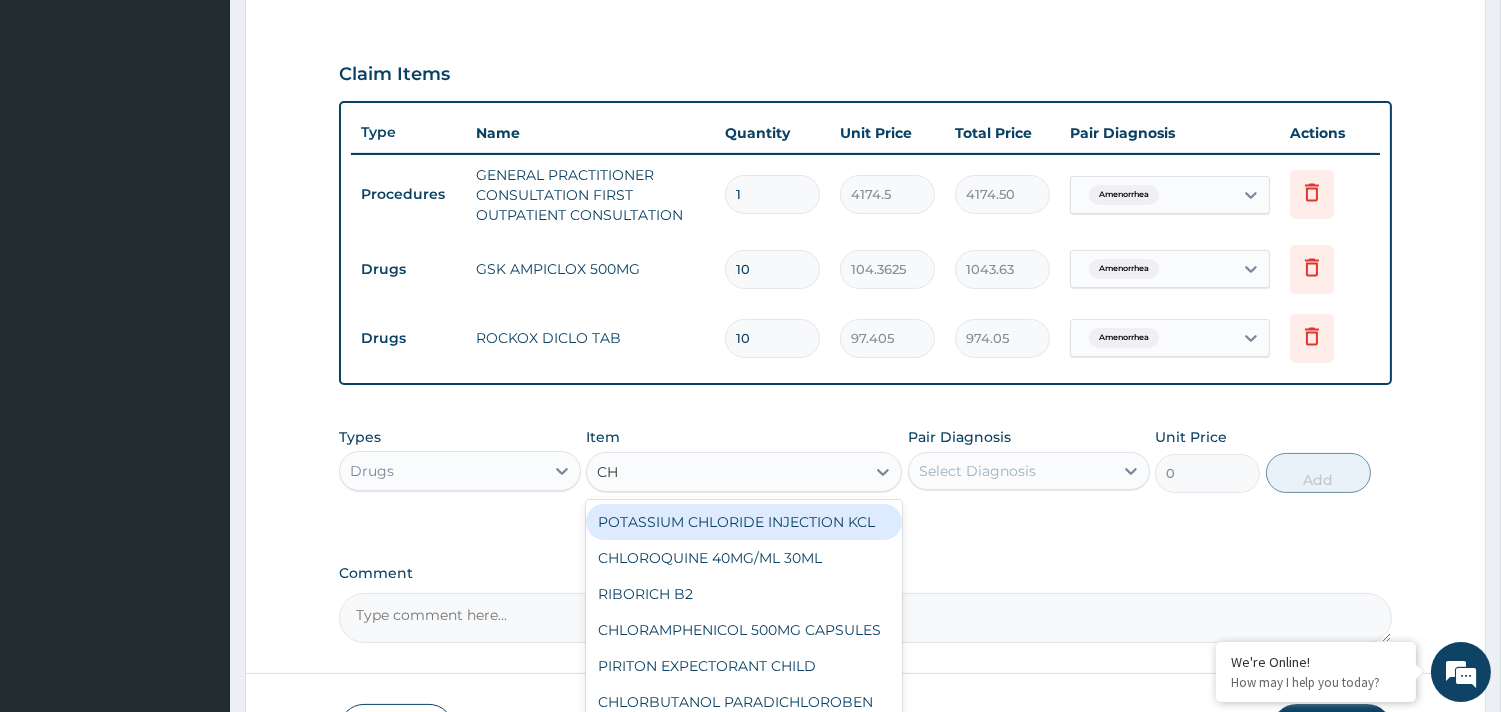 type on "CHY" 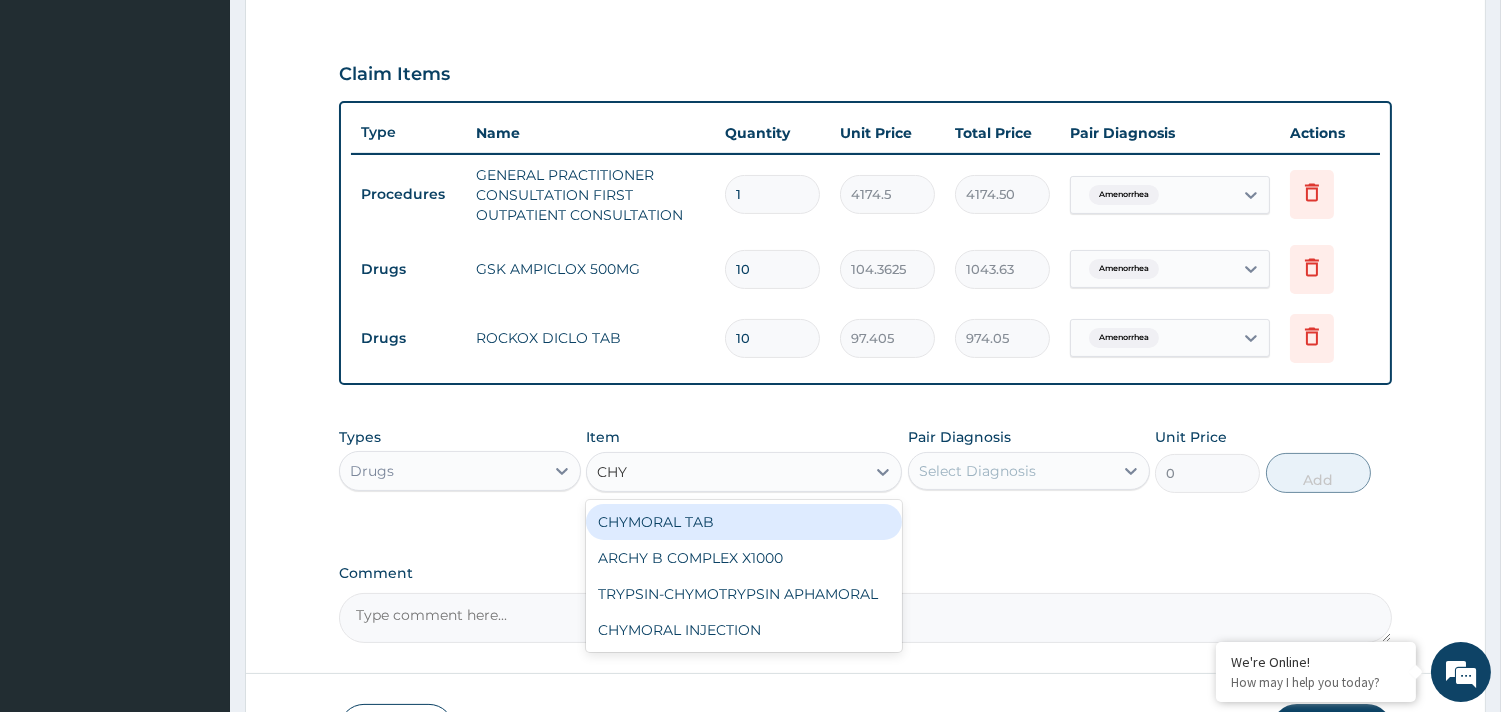 click on "CHYMORAL TAB" at bounding box center (744, 522) 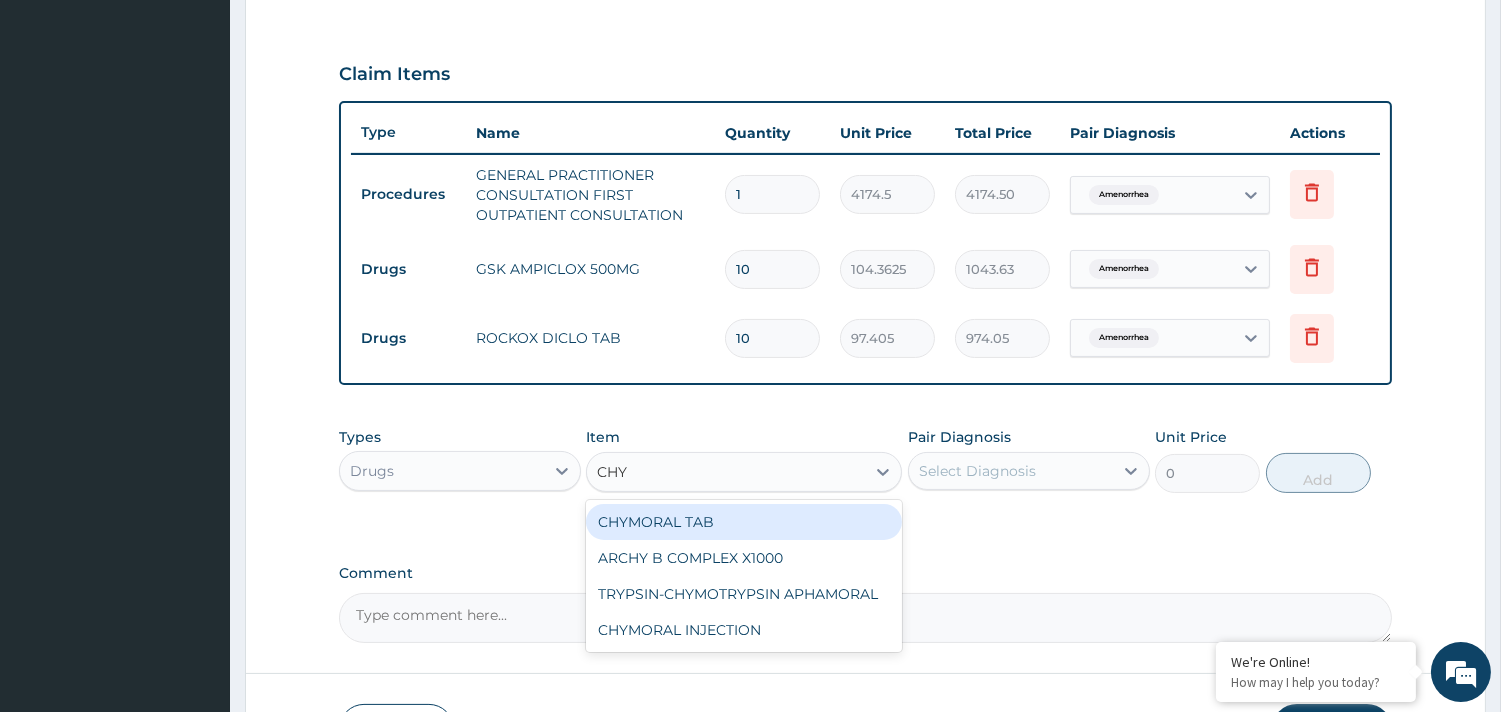 type 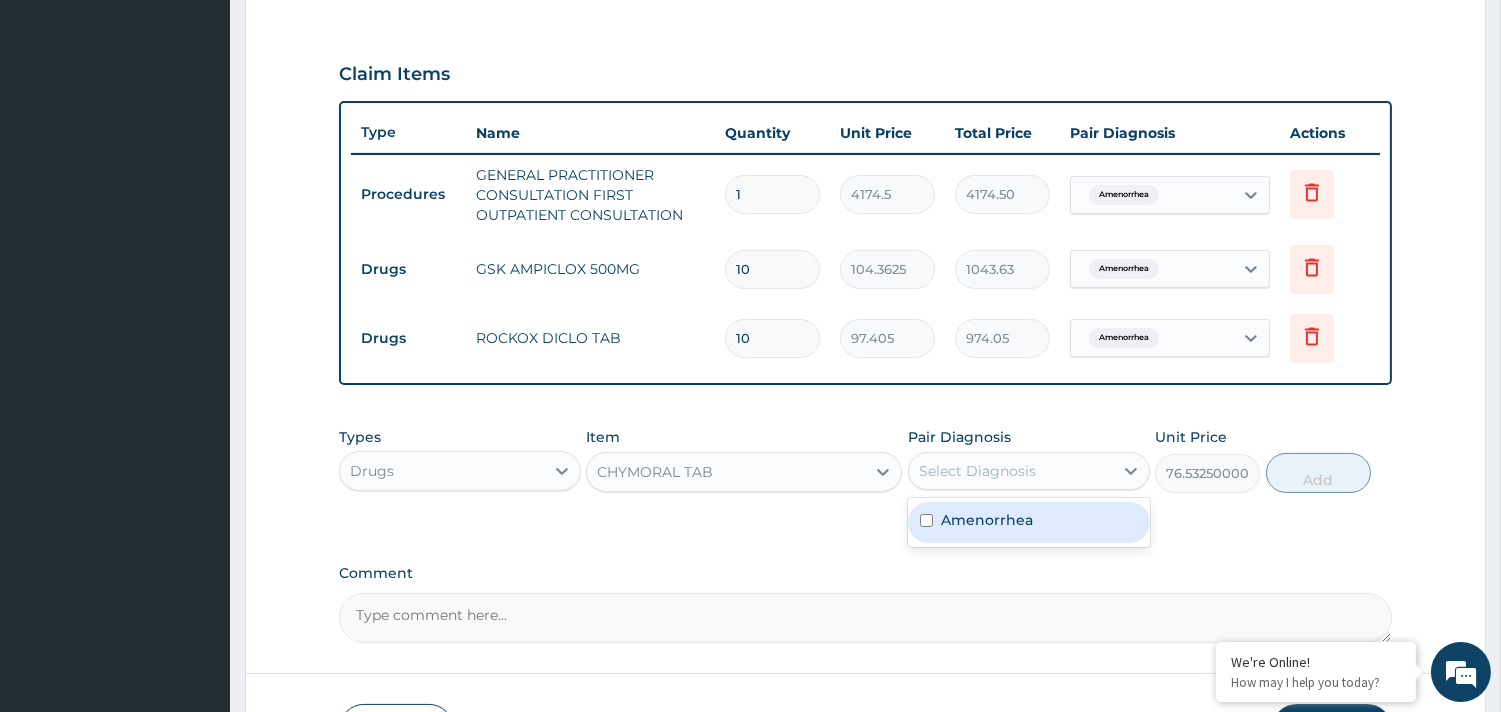 click on "Select Diagnosis" at bounding box center [977, 471] 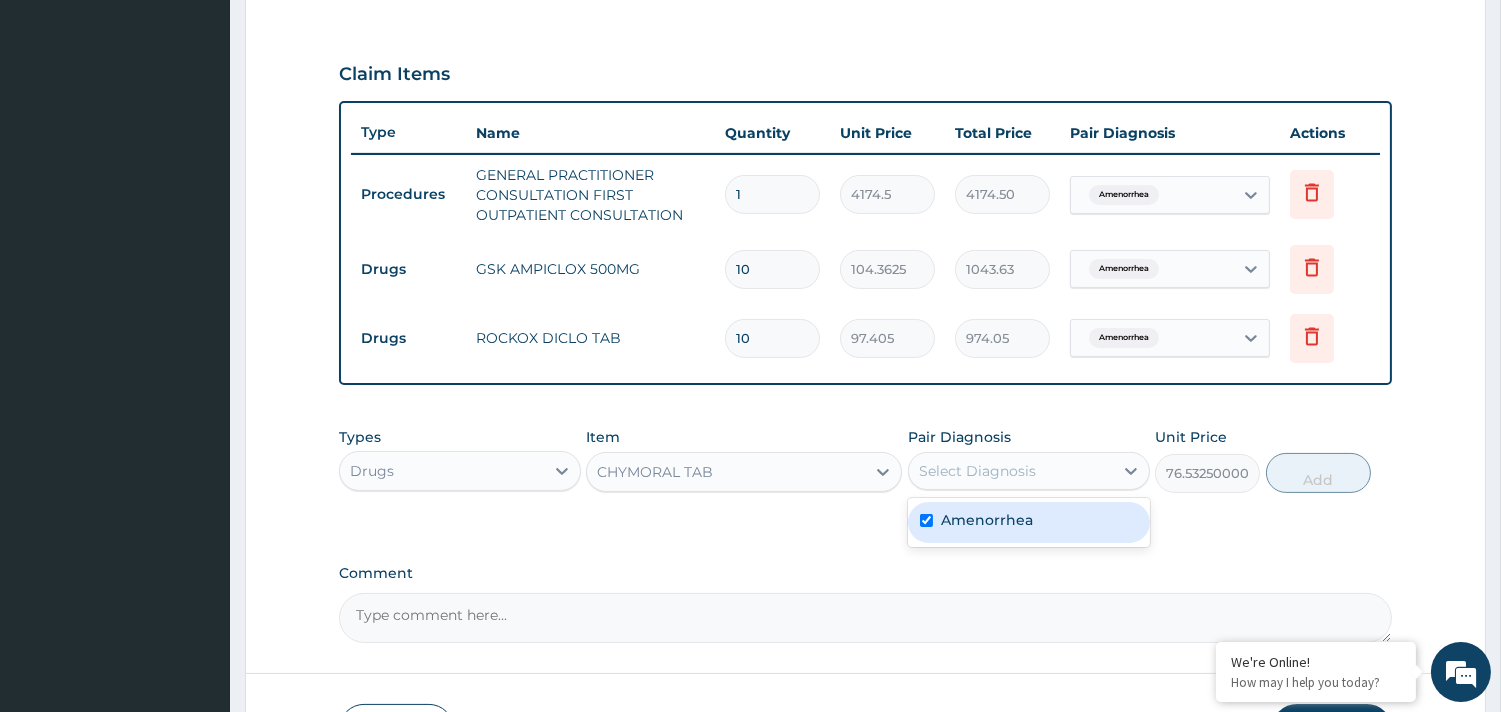 checkbox on "true" 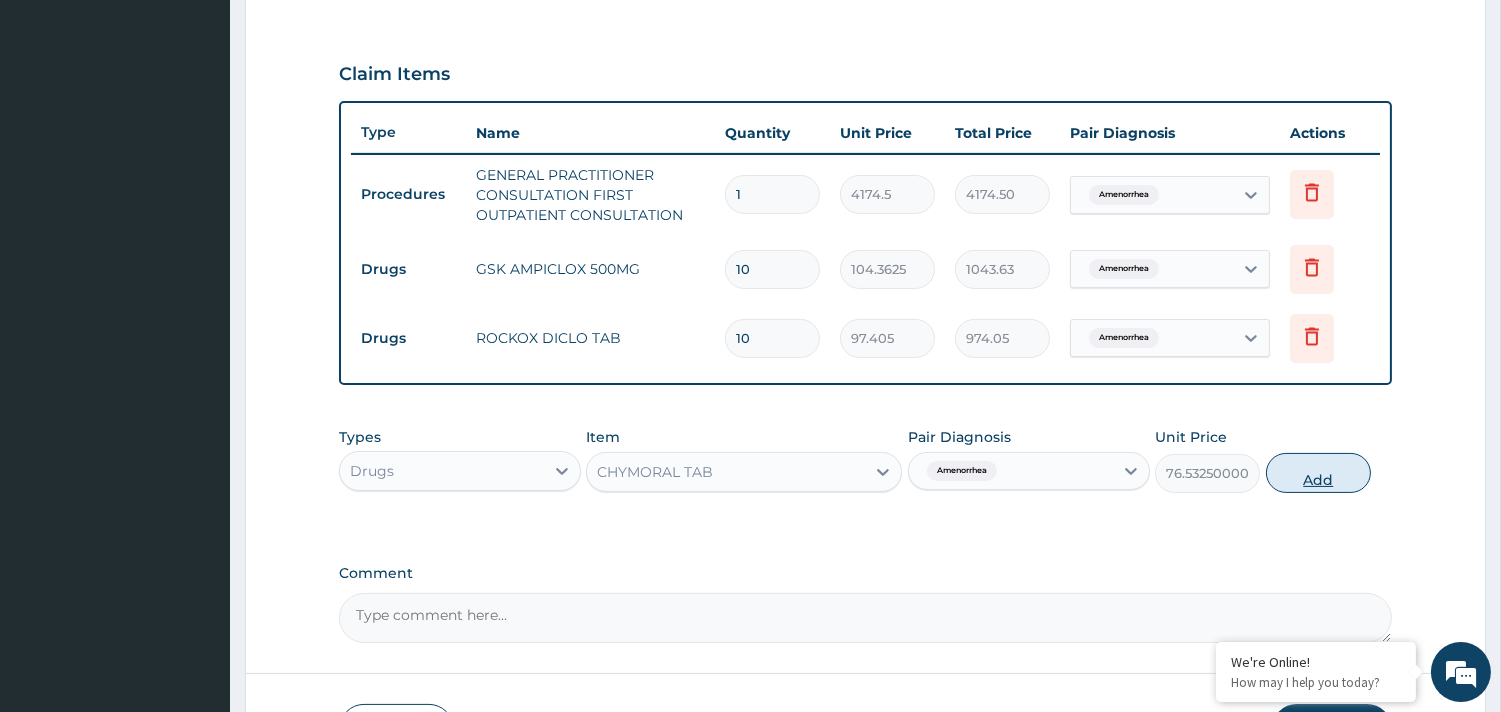 click on "Add" at bounding box center (1318, 473) 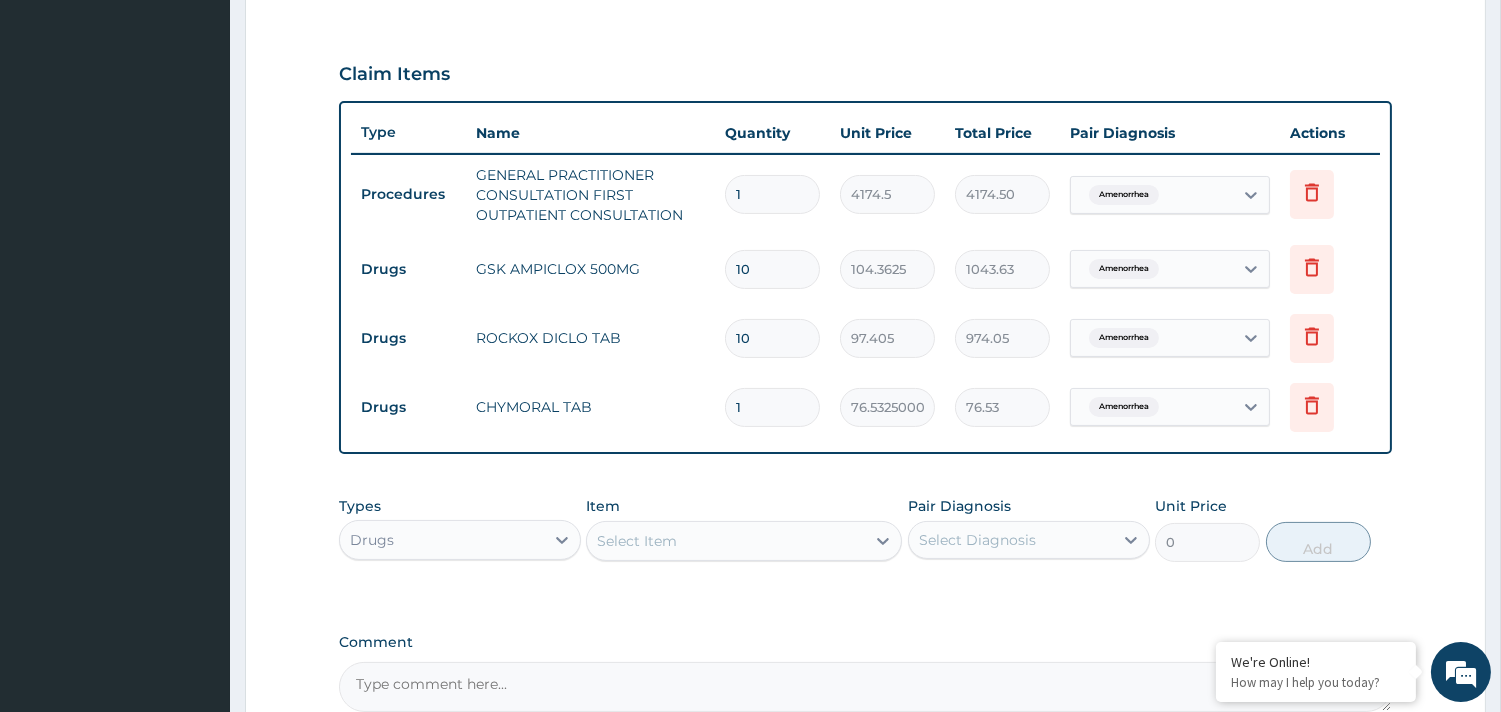 type on "10" 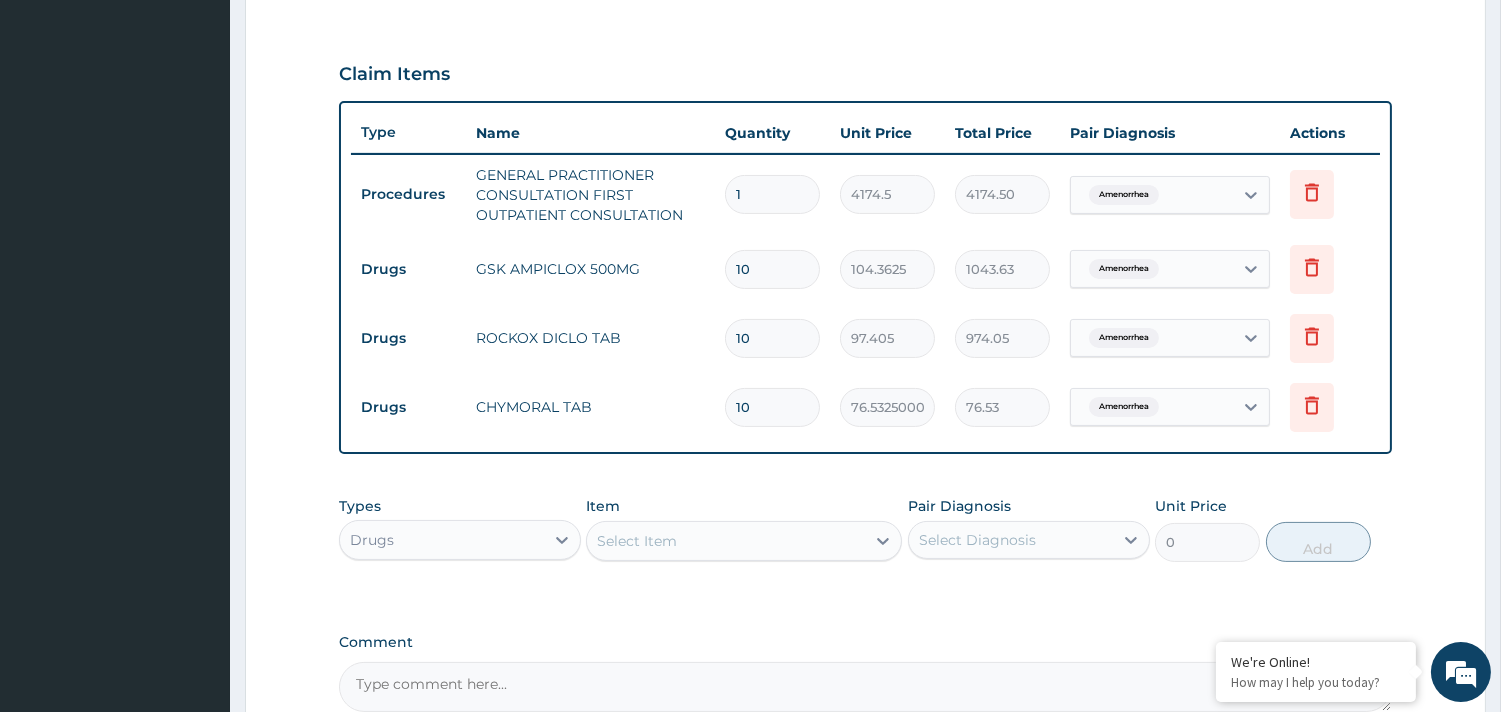 type on "765.33" 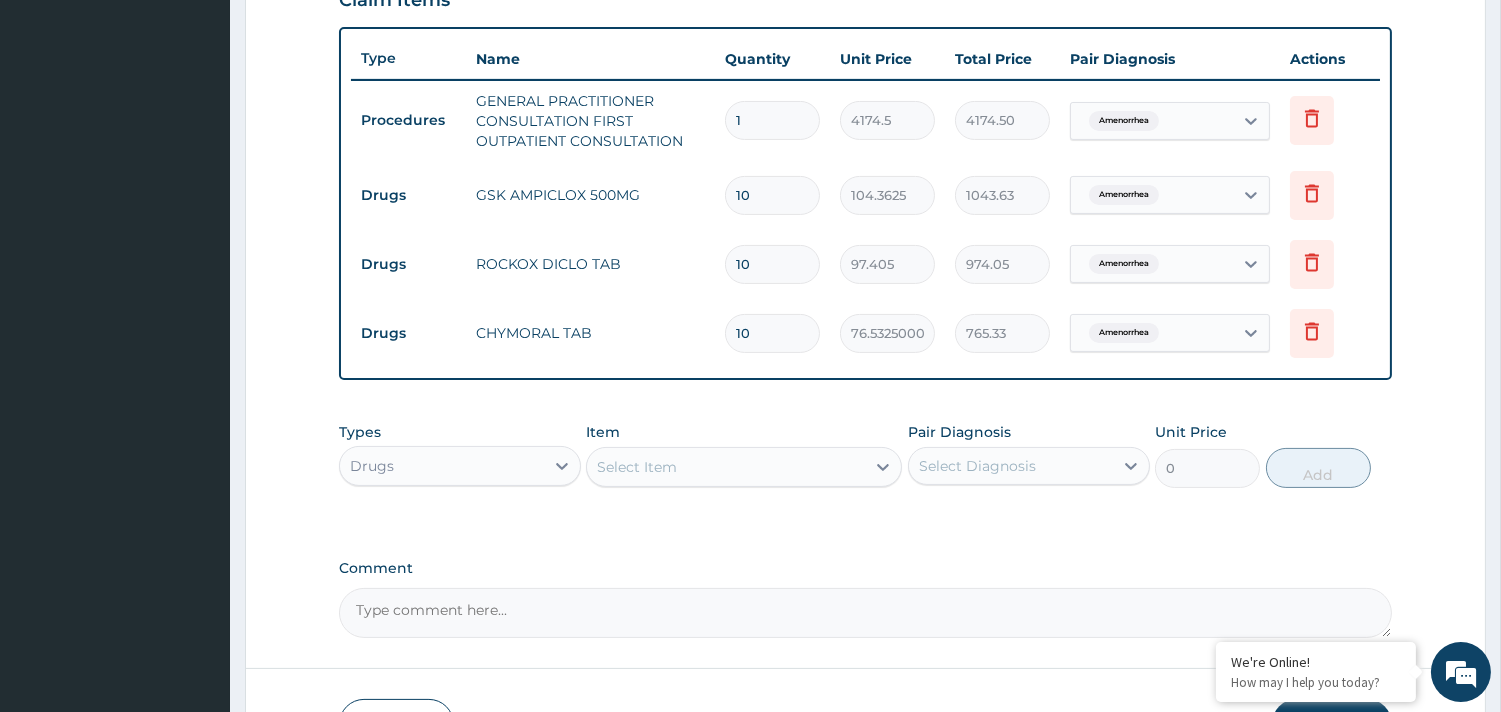 scroll, scrollTop: 852, scrollLeft: 0, axis: vertical 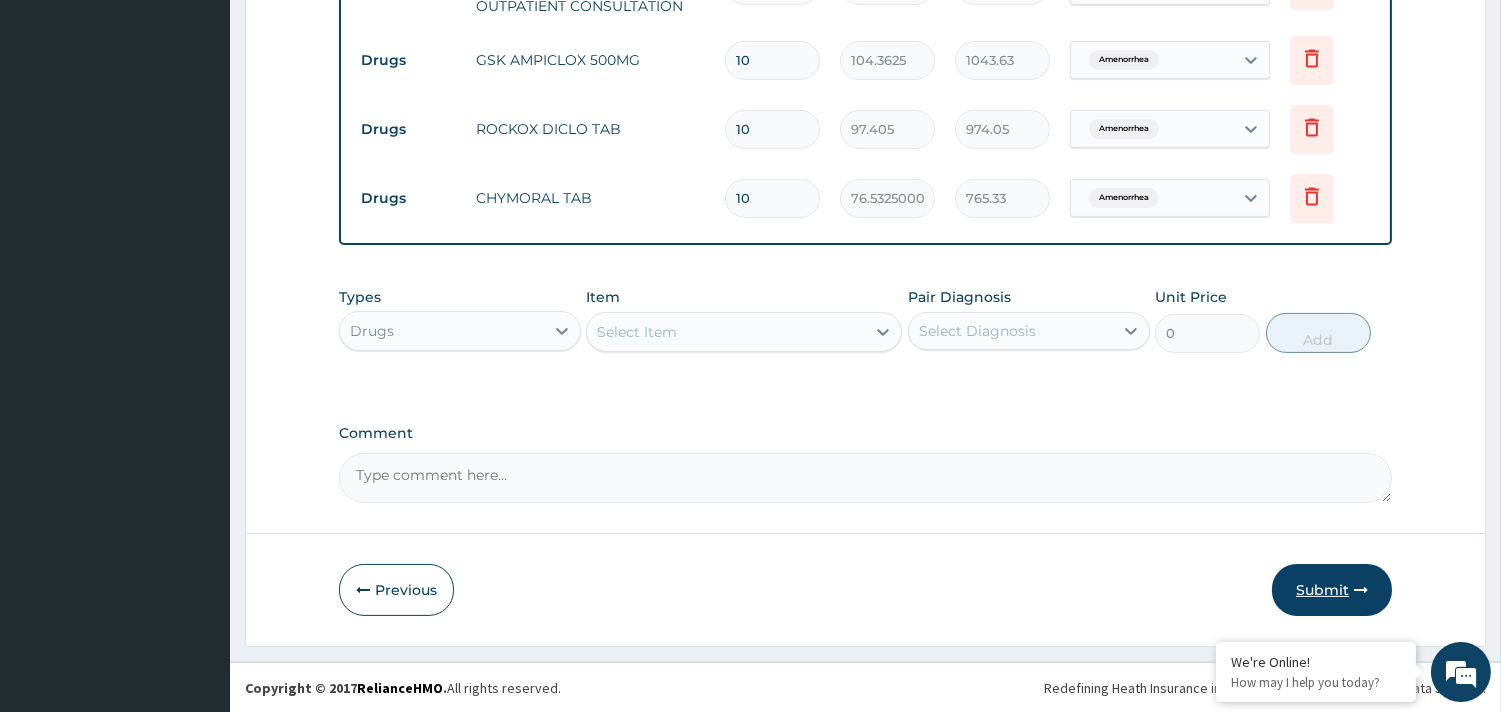 type on "10" 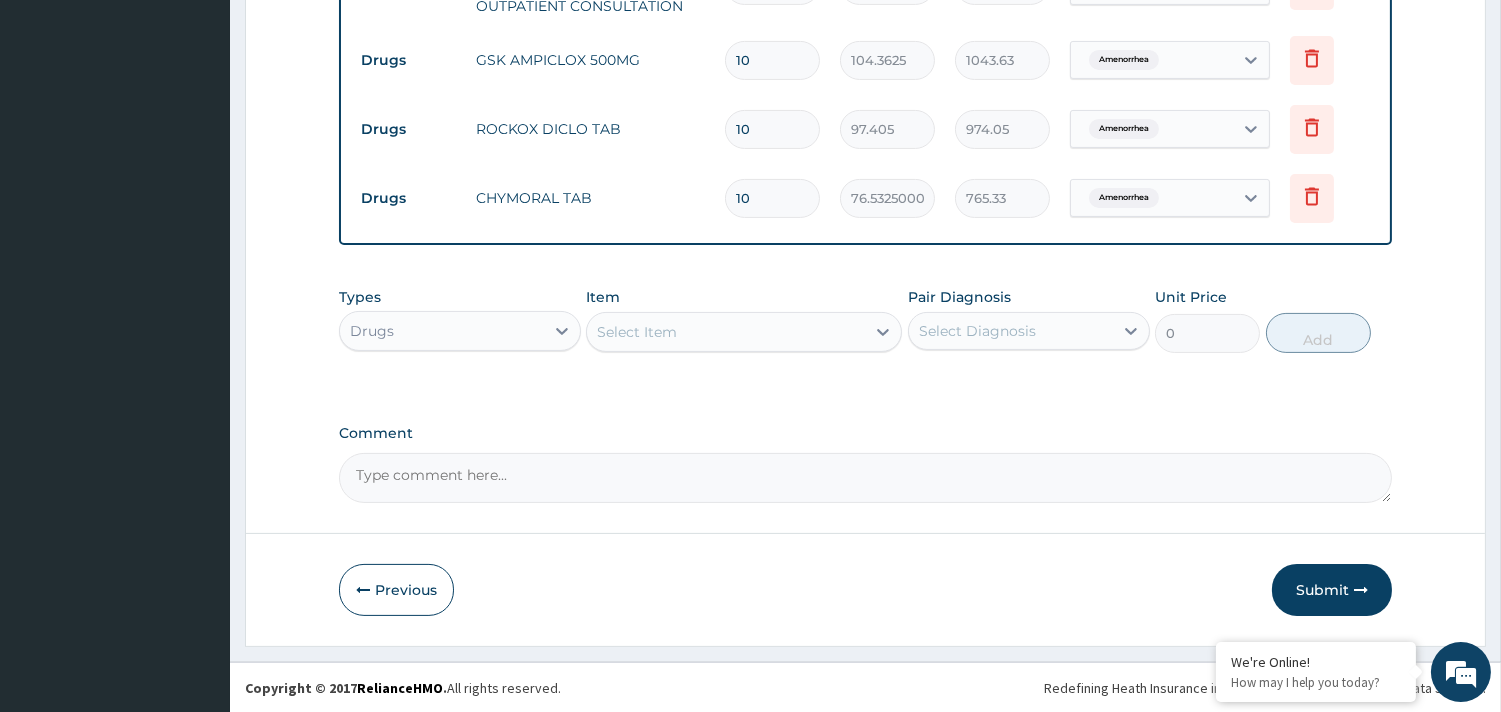 drag, startPoint x: 1308, startPoint y: 581, endPoint x: 1294, endPoint y: 483, distance: 98.99495 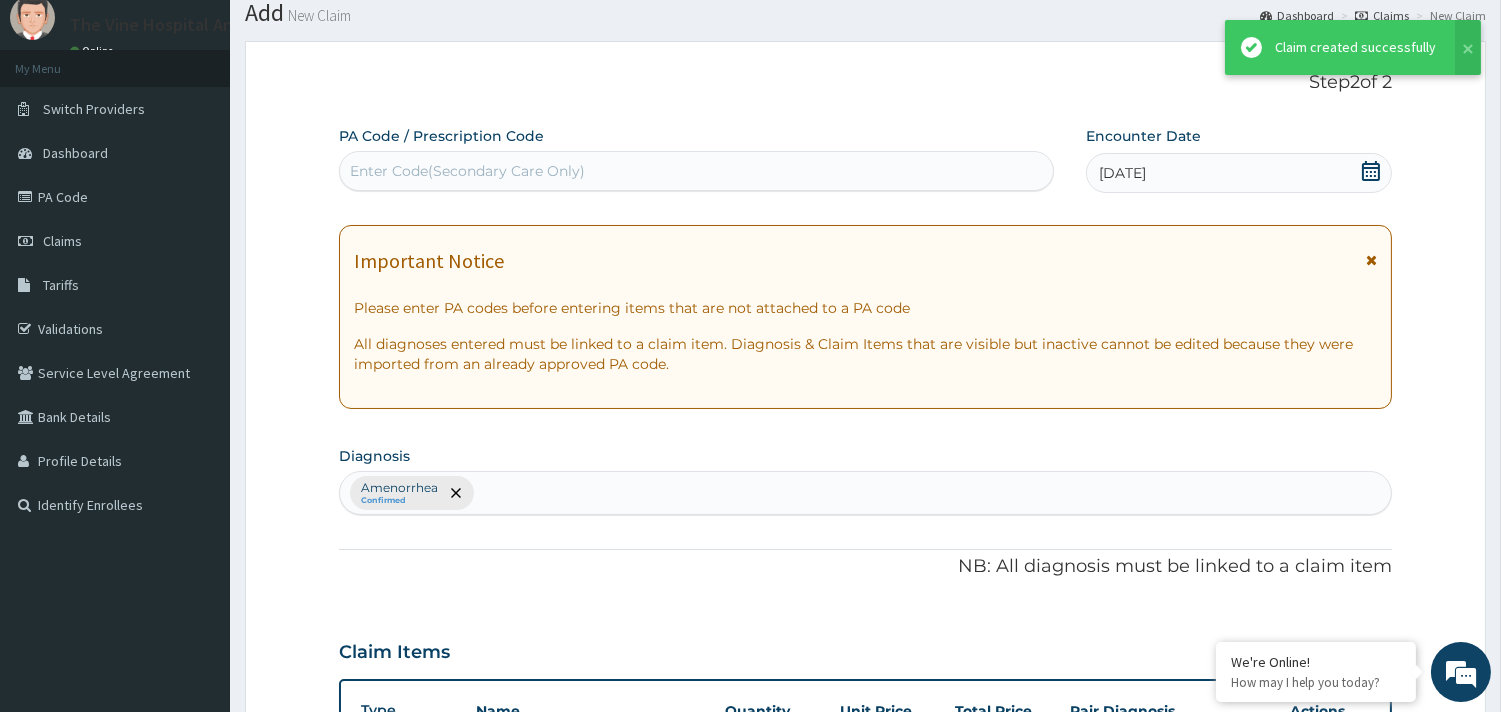 scroll, scrollTop: 852, scrollLeft: 0, axis: vertical 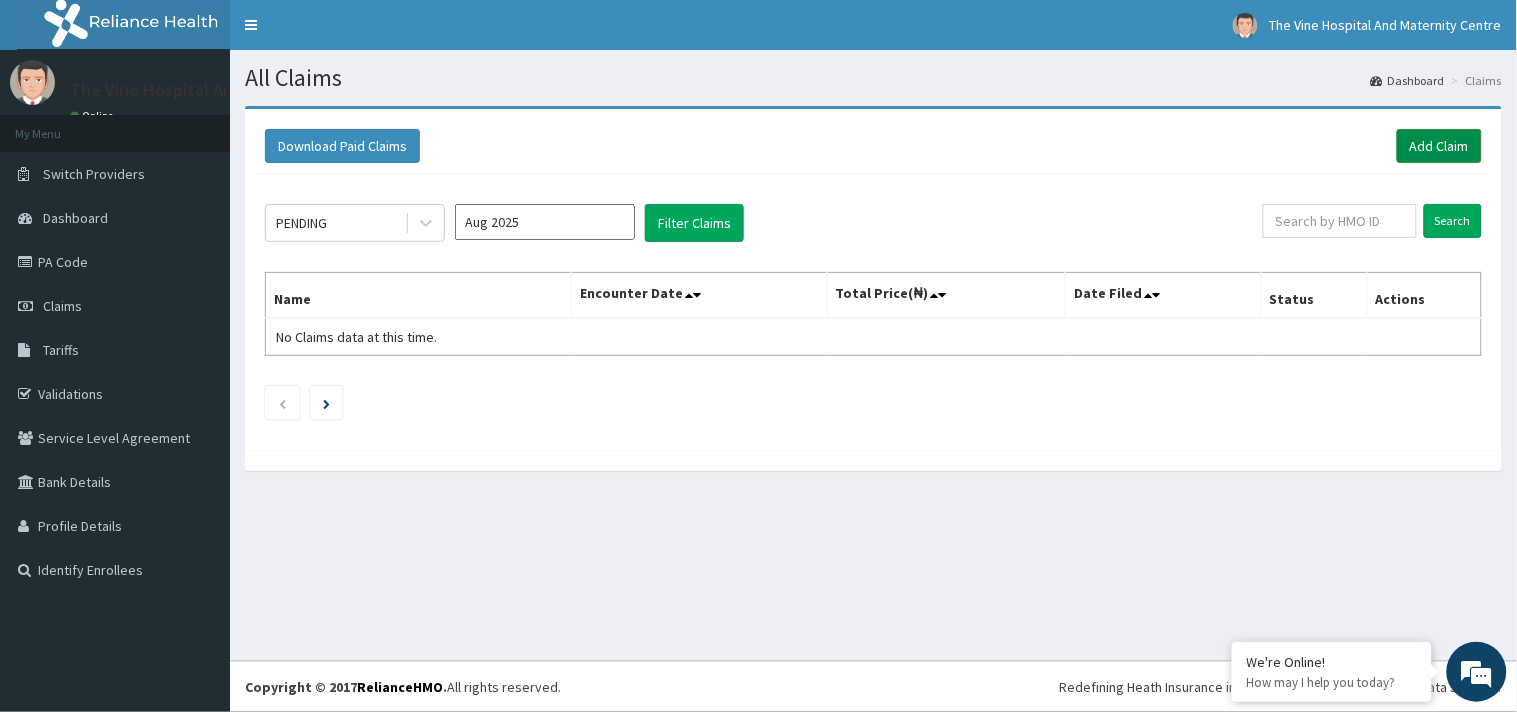 click on "Add Claim" at bounding box center [1439, 146] 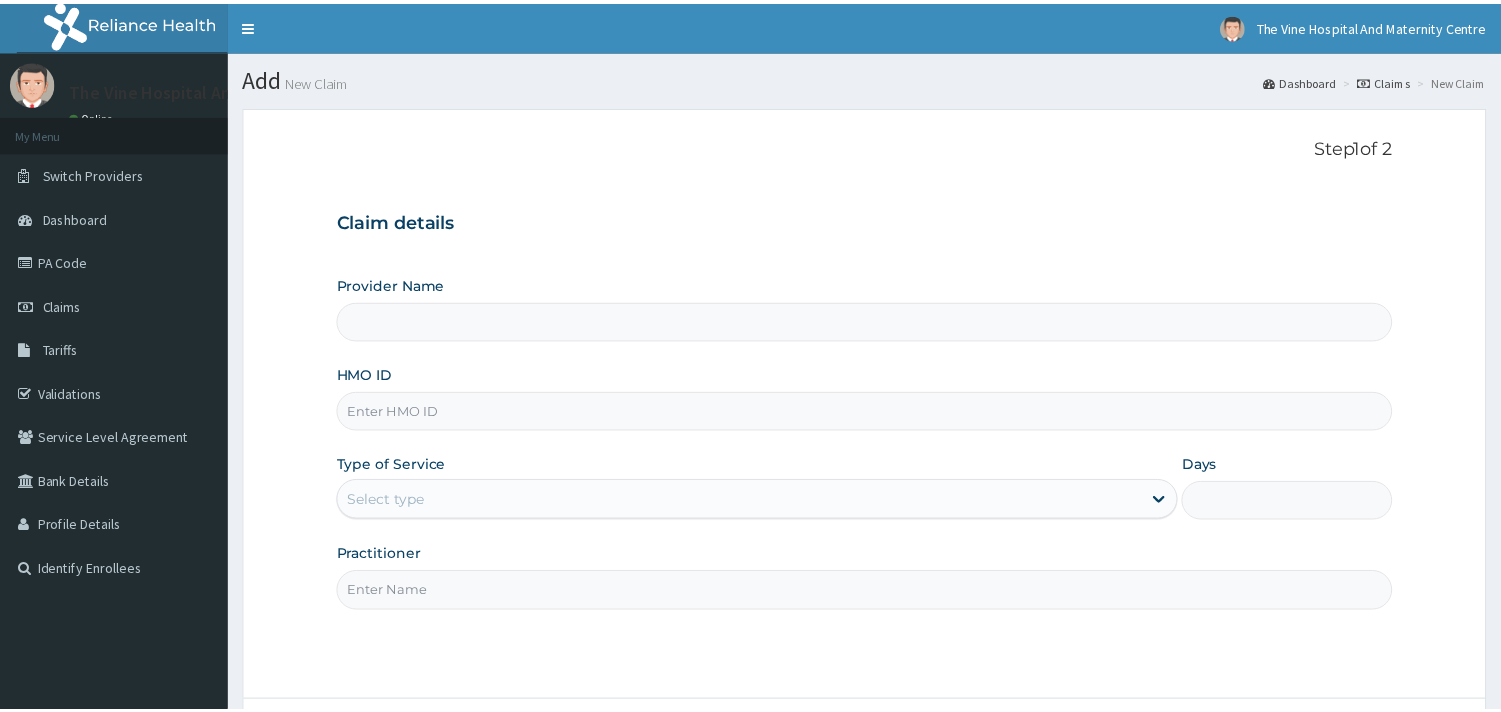 scroll, scrollTop: 0, scrollLeft: 0, axis: both 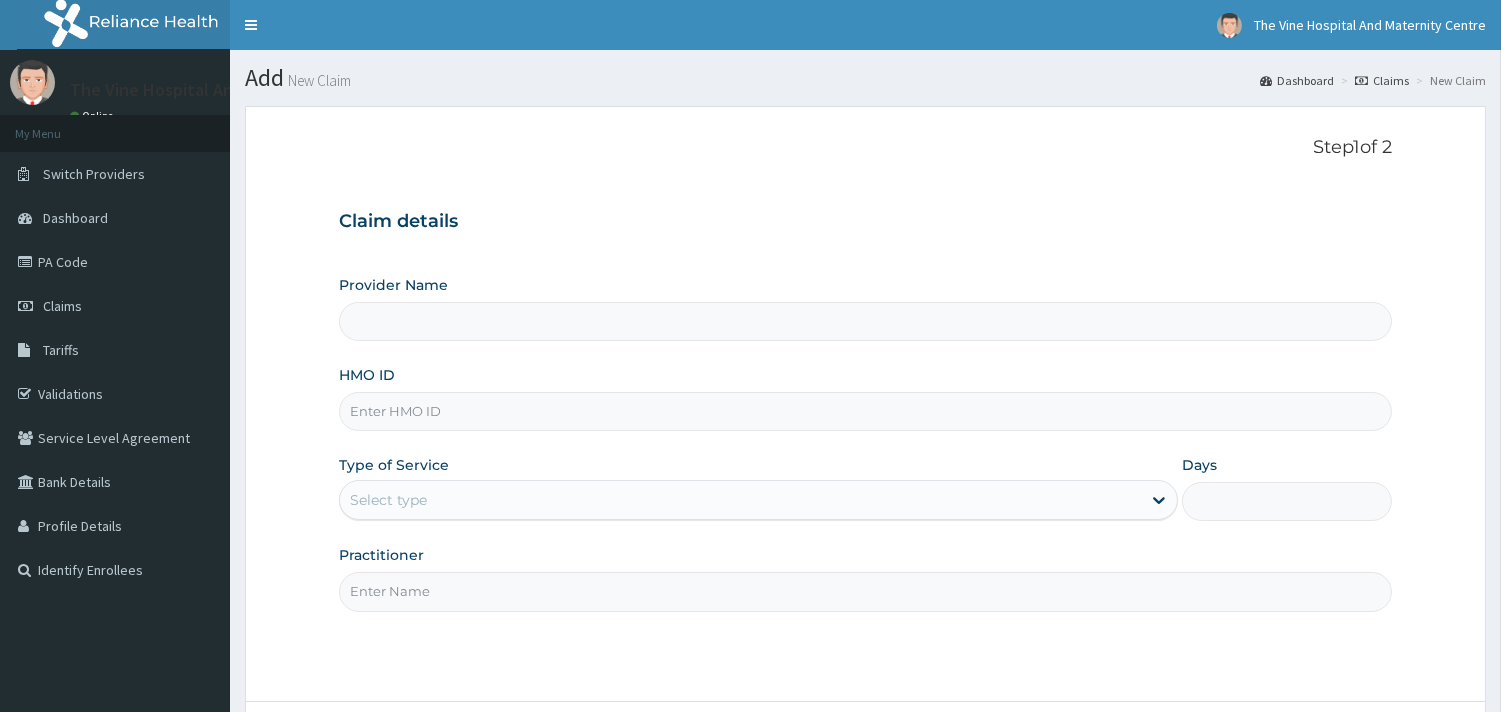 type on "The Vine Hospital And Maternity Centre" 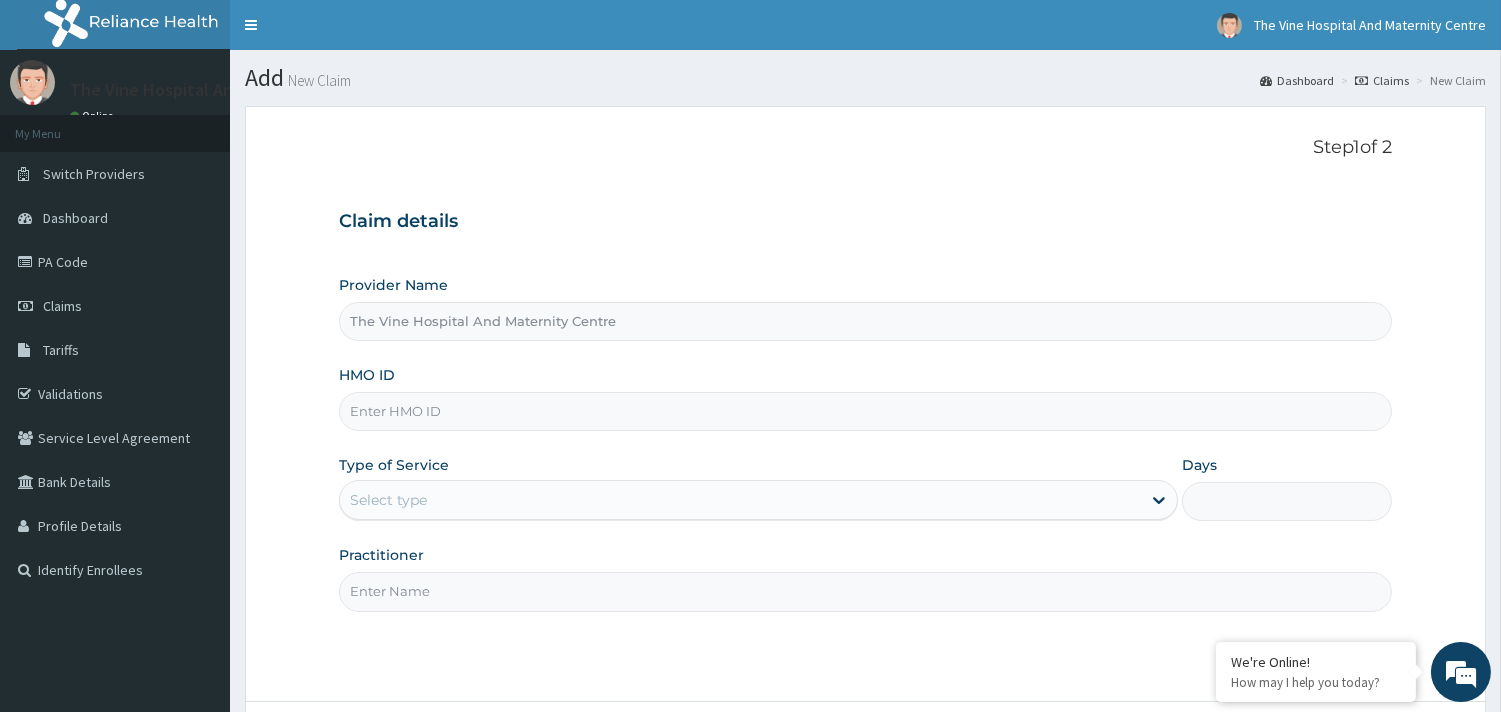 drag, startPoint x: 374, startPoint y: 407, endPoint x: 70, endPoint y: 710, distance: 429.2144 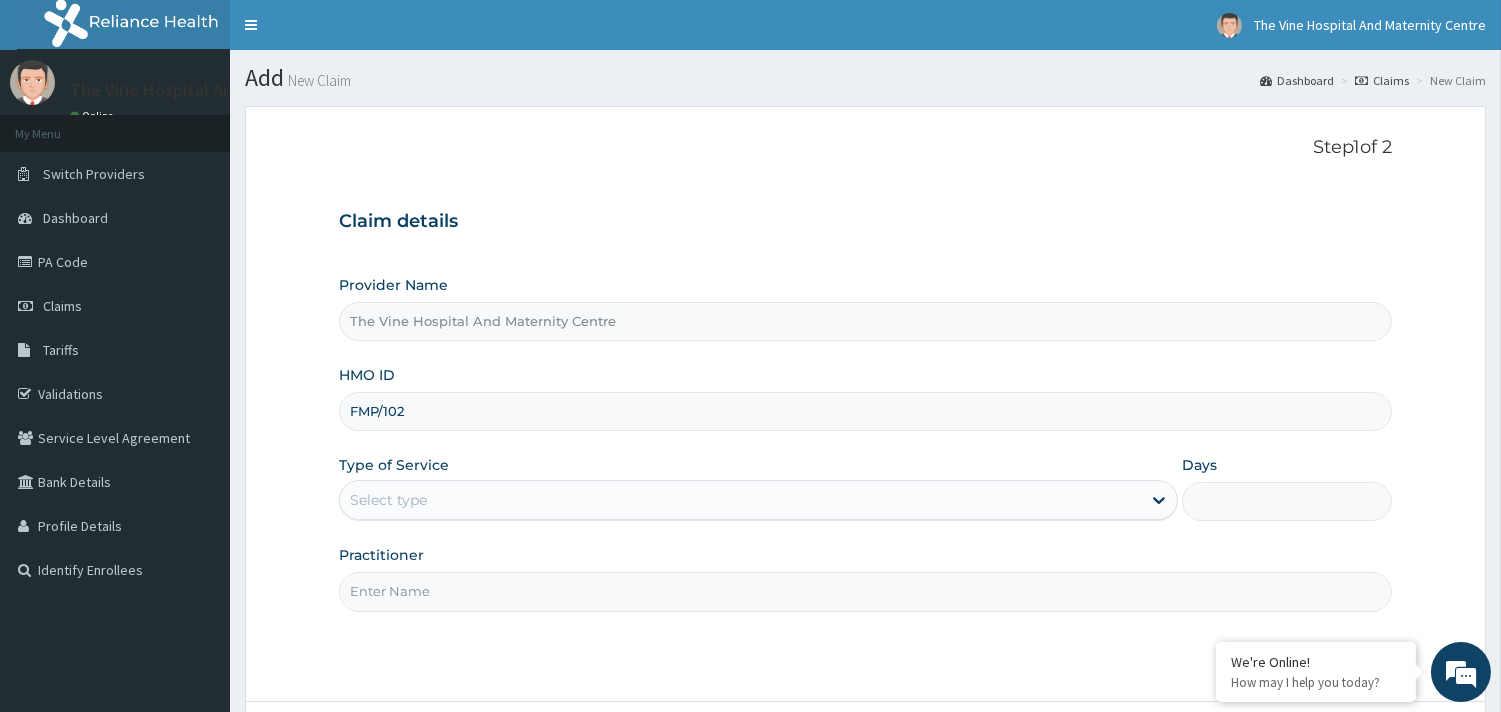 scroll, scrollTop: 0, scrollLeft: 0, axis: both 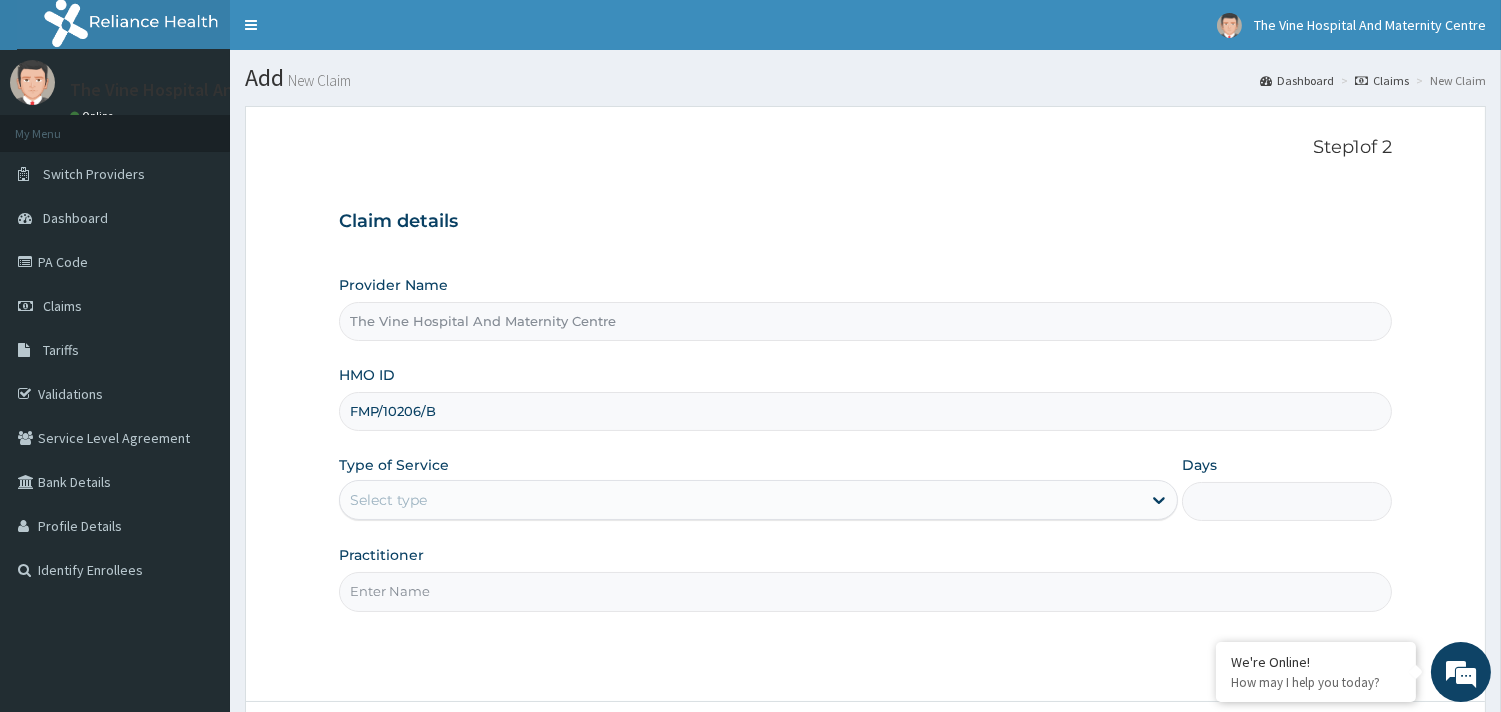 type on "FMP/10206/B" 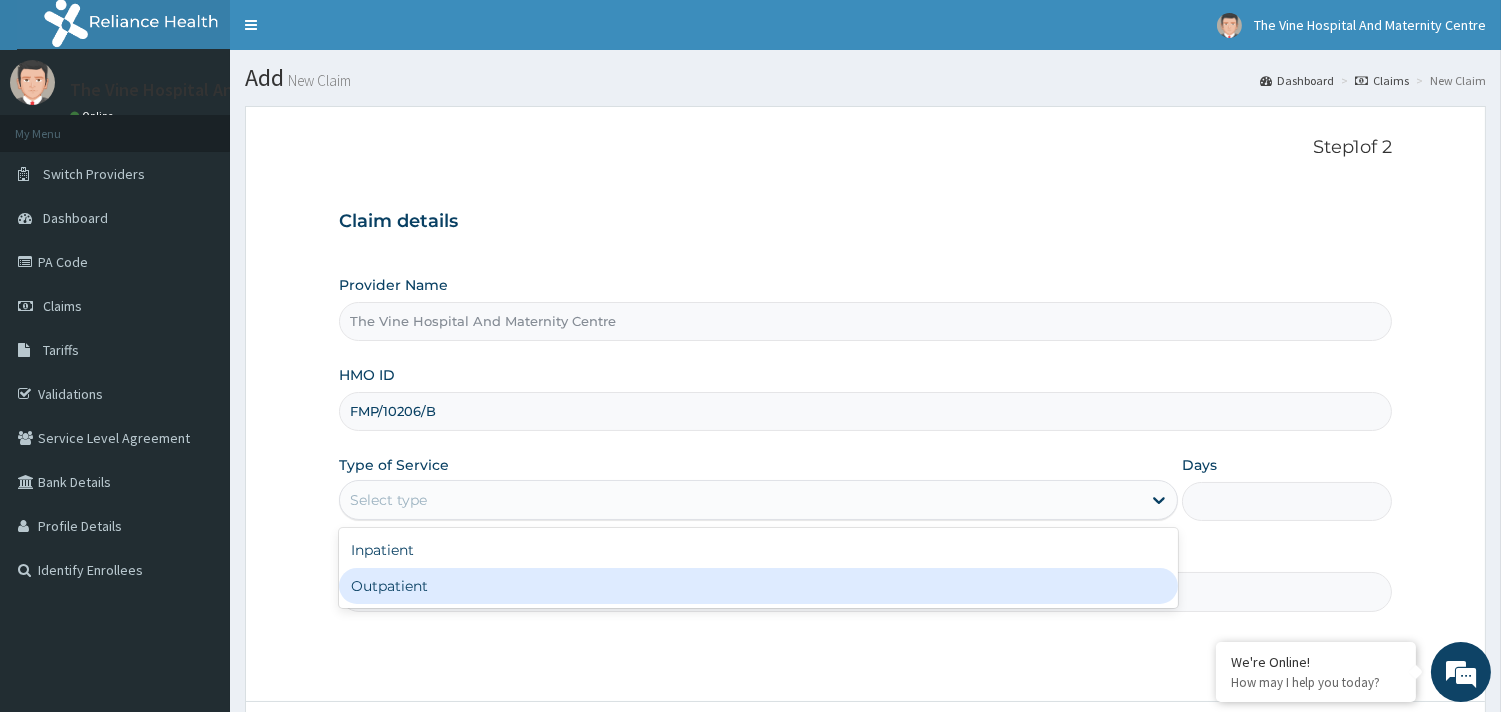 click on "Outpatient" at bounding box center [758, 586] 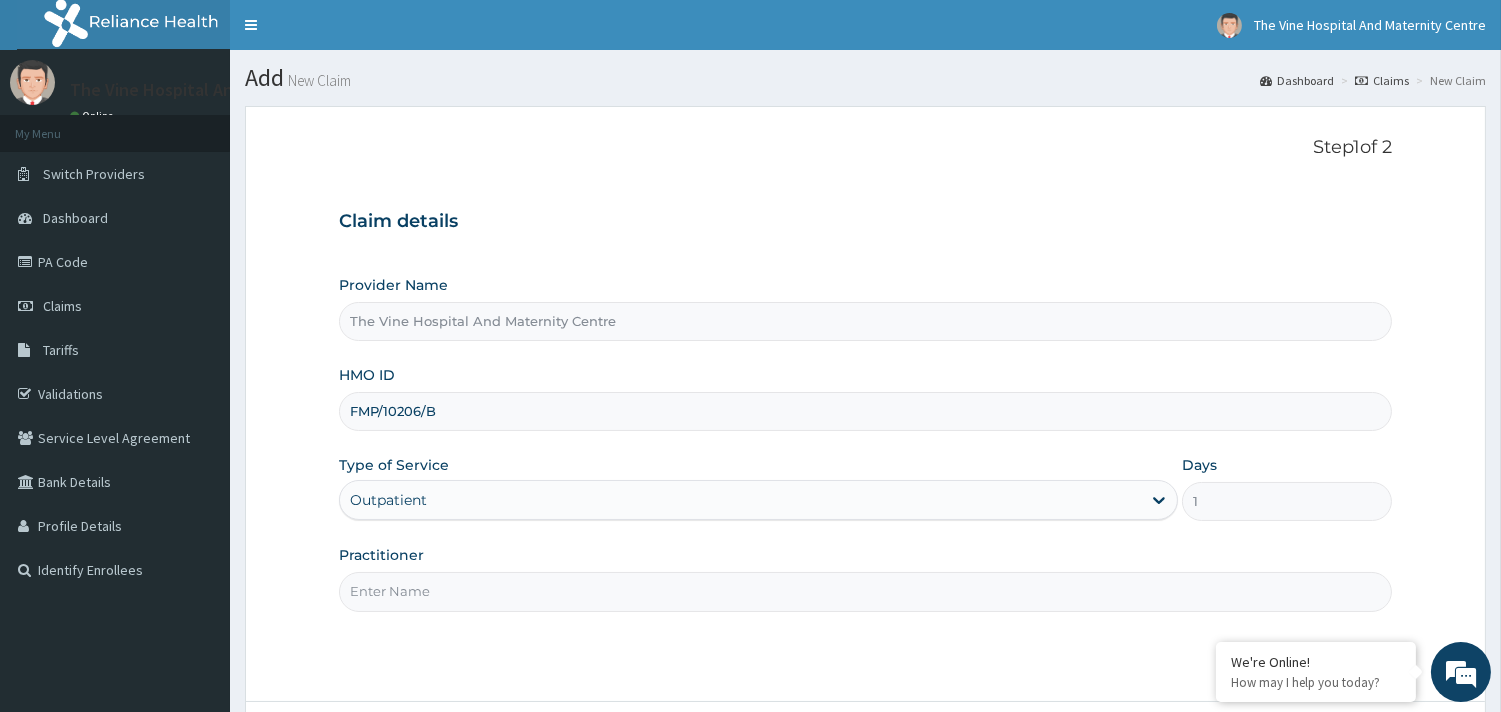 click on "Practitioner" at bounding box center (865, 591) 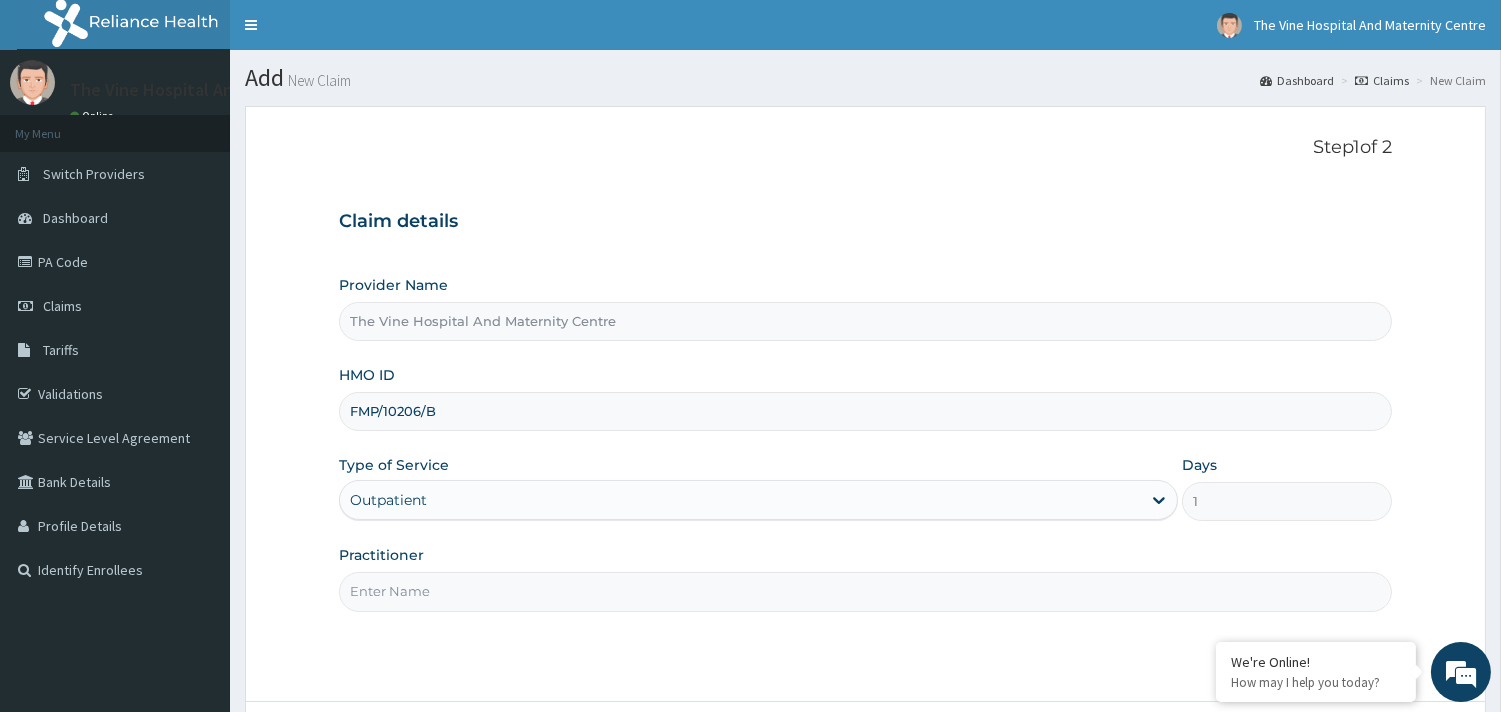 type on "DR PHILLIPS" 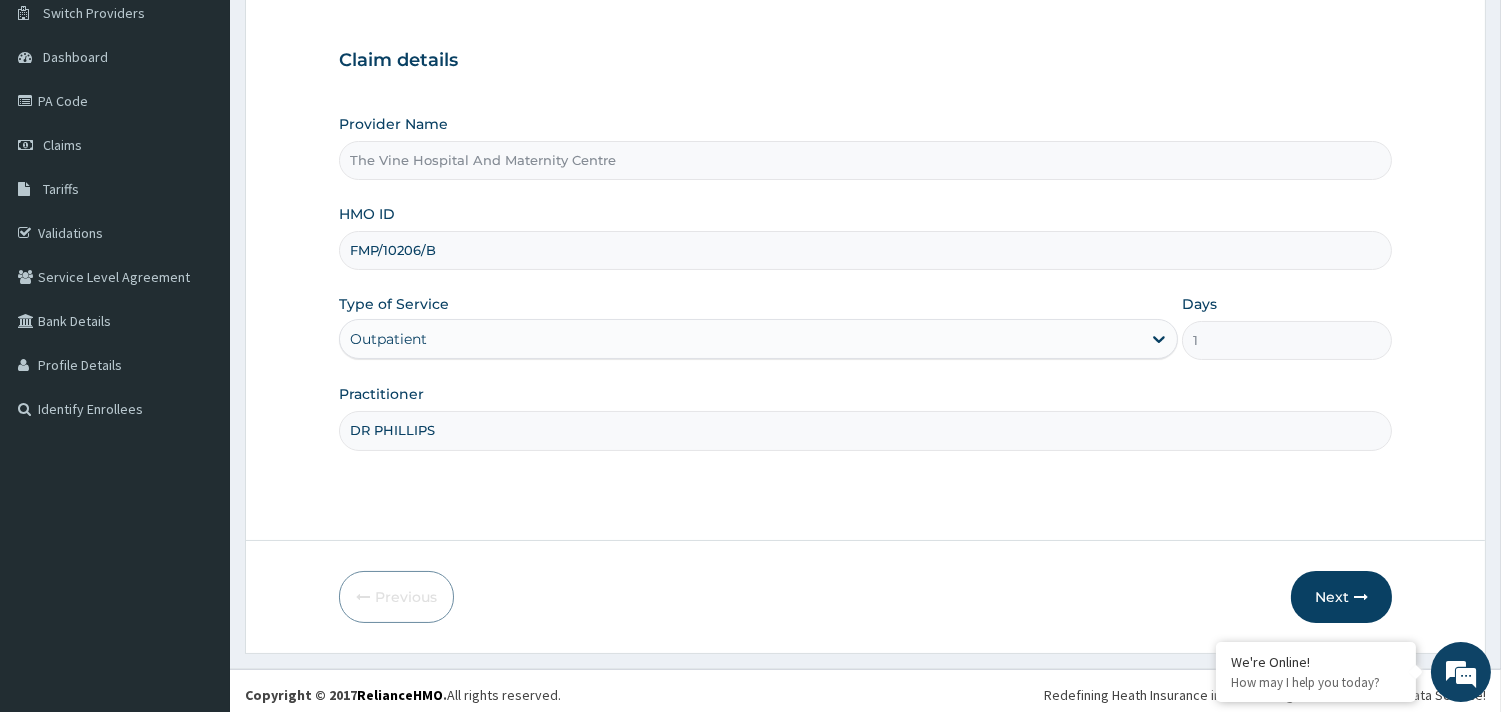 scroll, scrollTop: 170, scrollLeft: 0, axis: vertical 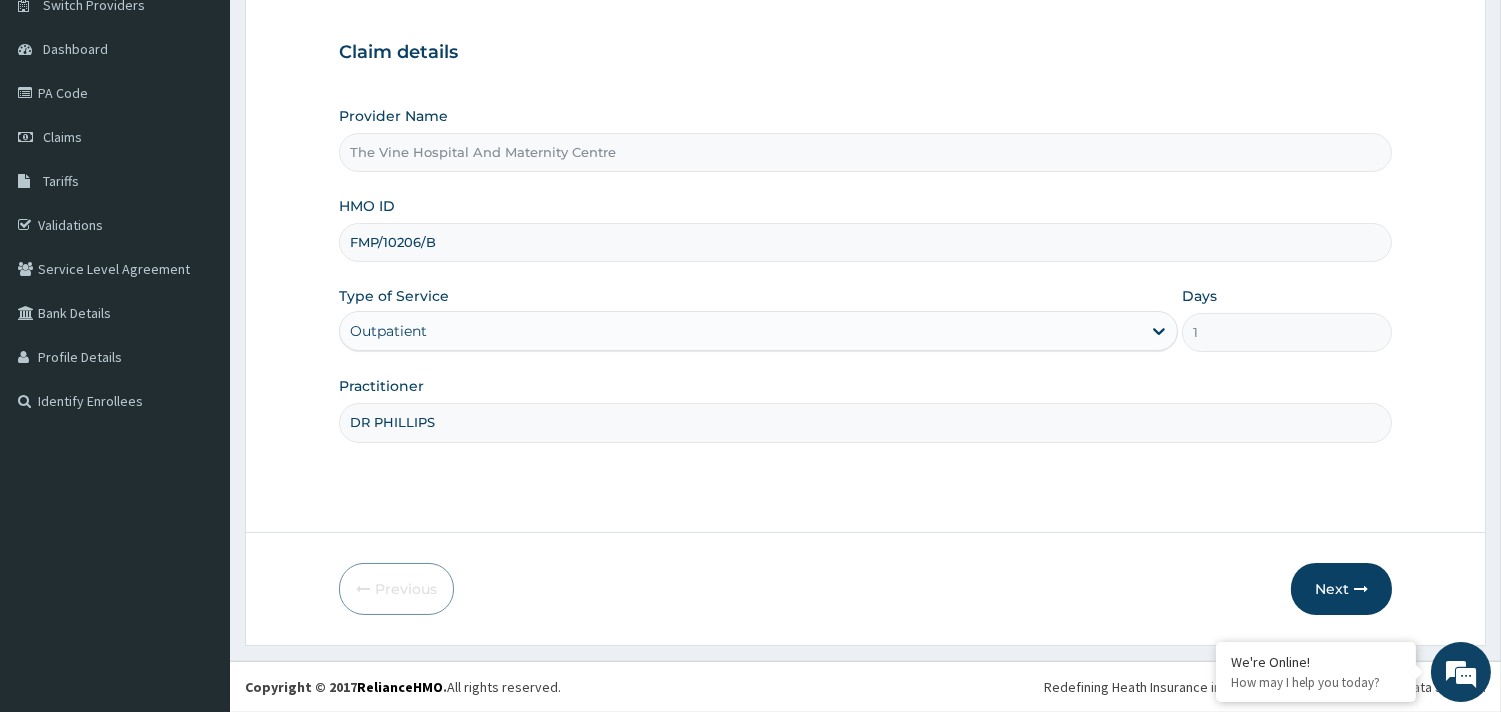 click on "Step  1  of 2 Claim details Provider Name The Vine Hospital And Maternity Centre HMO ID FMP/10206/B Type of Service Outpatient Days 1 Practitioner DR PHILLIPS" at bounding box center (865, 235) 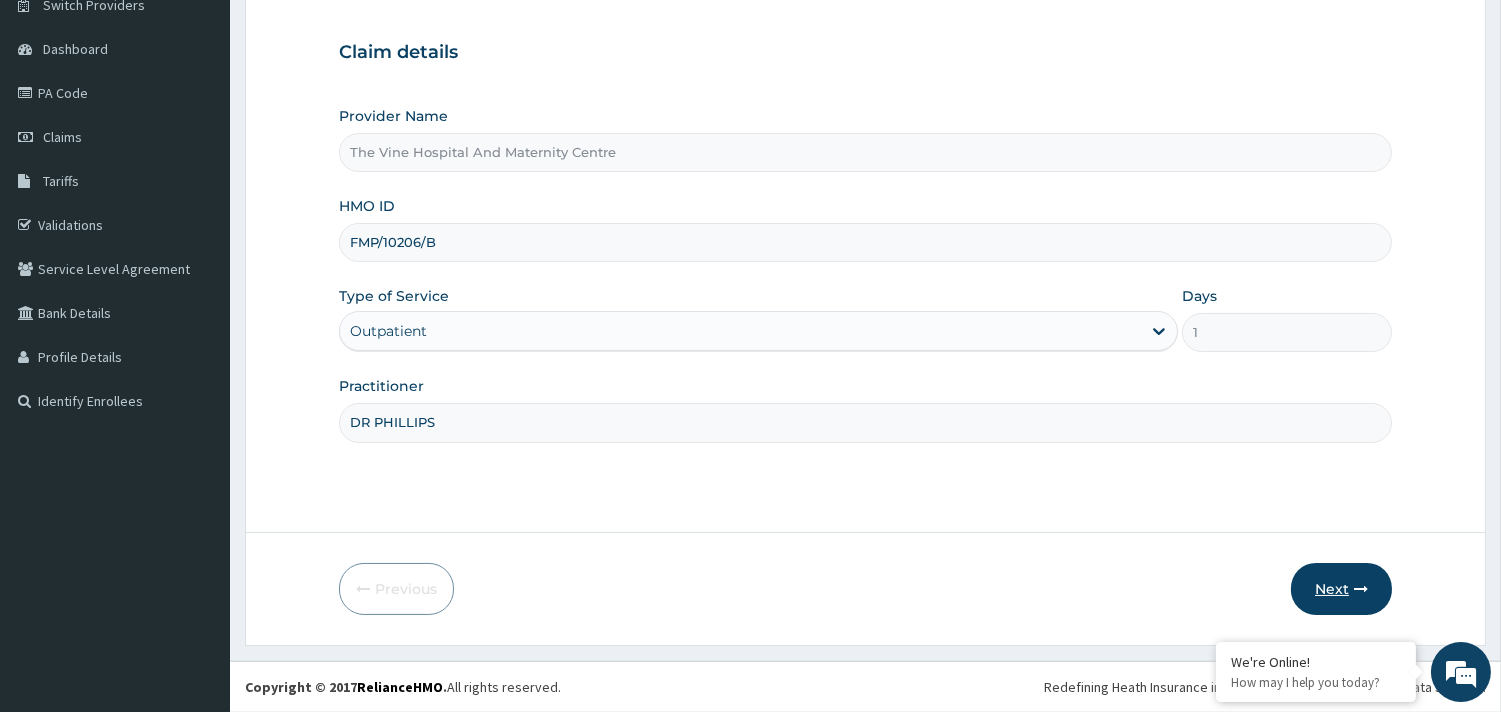 click on "Next" at bounding box center [1341, 589] 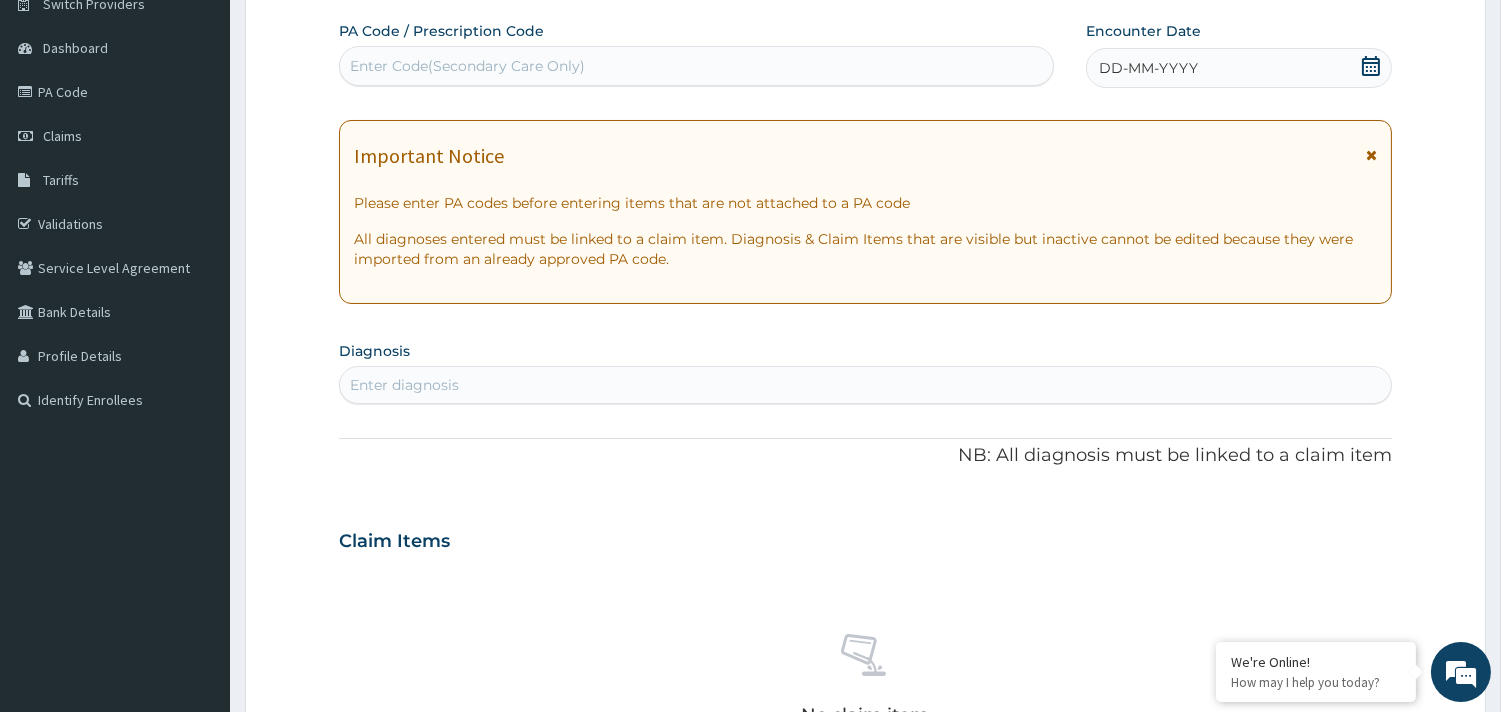 click 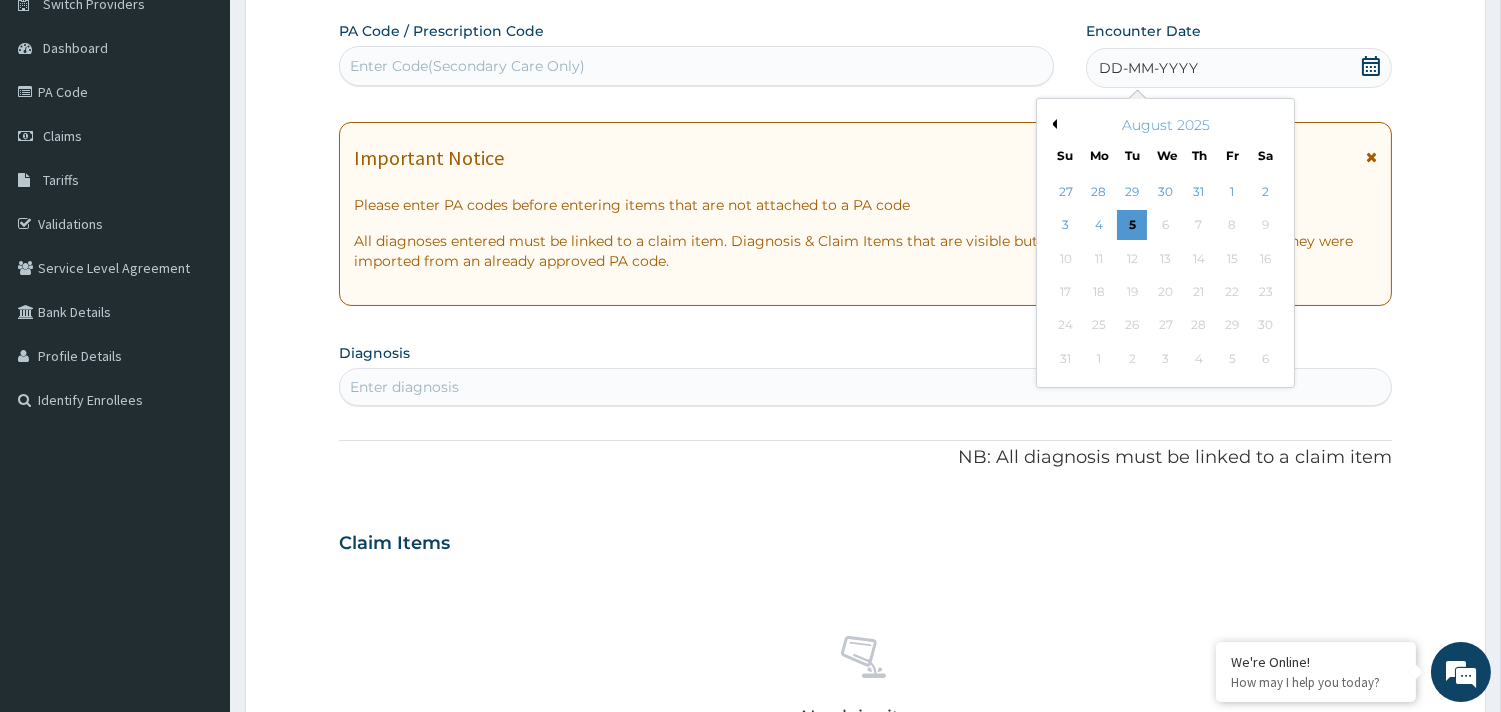 click on "Previous Month August 2025 Su Mo Tu We Th Fr Sa 27 28 29 30 31 1 2 3 4 5 6 7 8 9 10 11 12 13 14 15 16 17 18 19 20 21 22 23 24 25 26 27 28 29 30 31 1 2 3 4 5 6" at bounding box center (1165, 243) 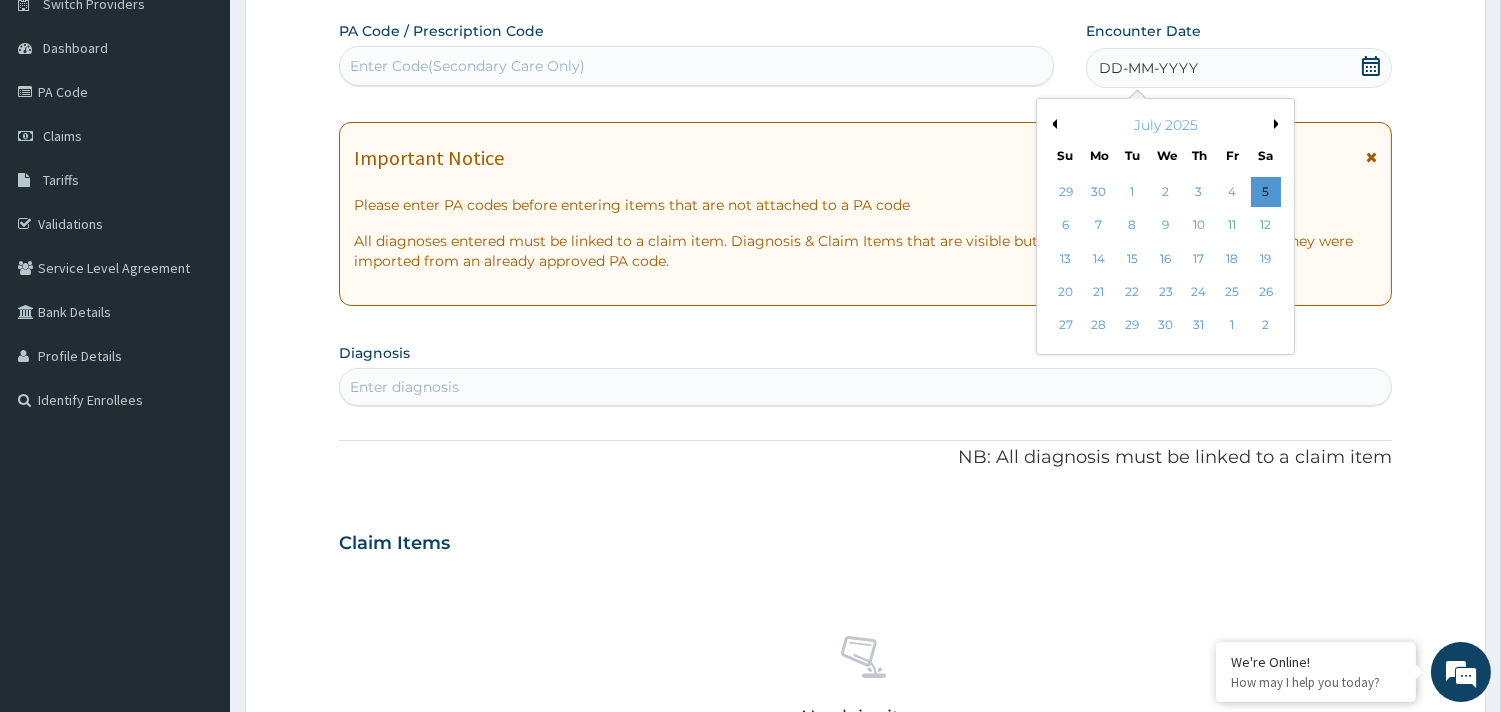 click on "Previous Month" at bounding box center [1052, 124] 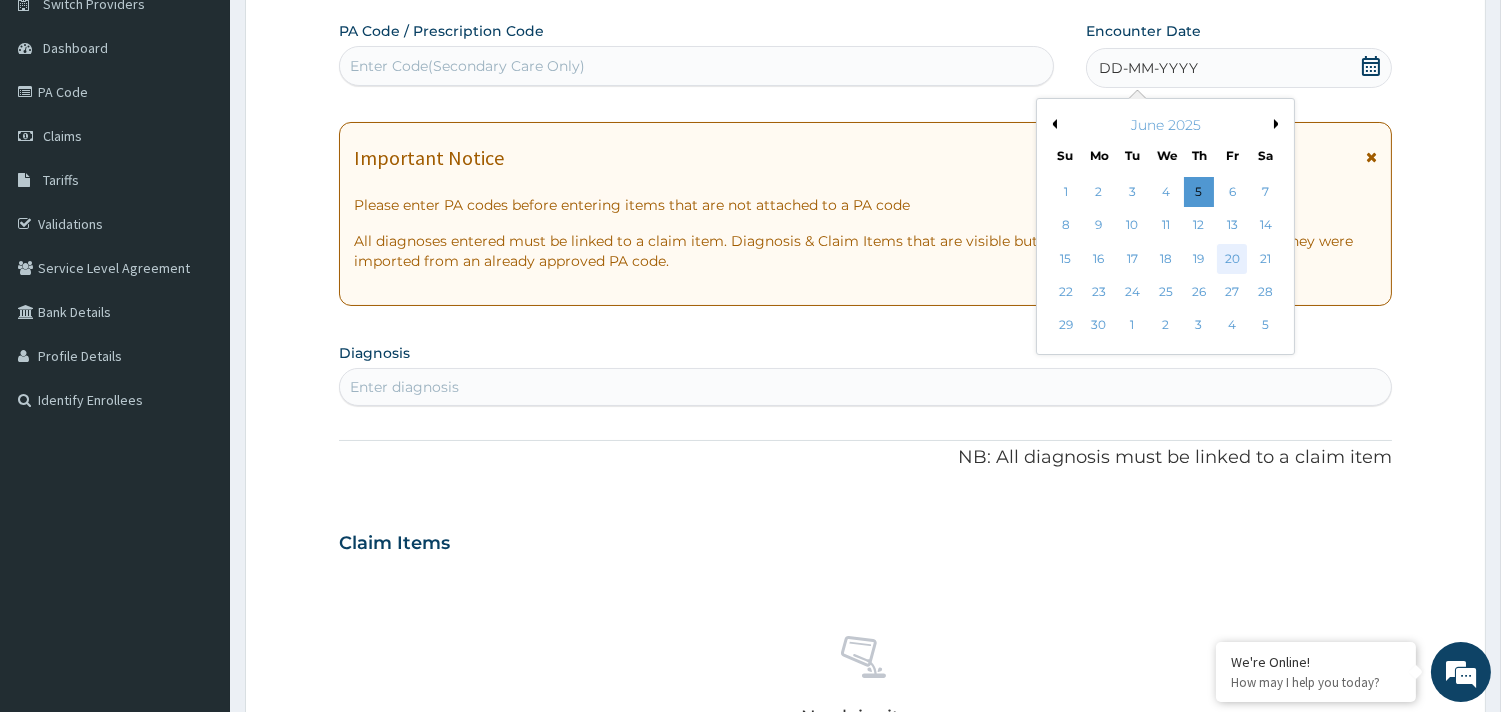 click on "20" at bounding box center (1232, 259) 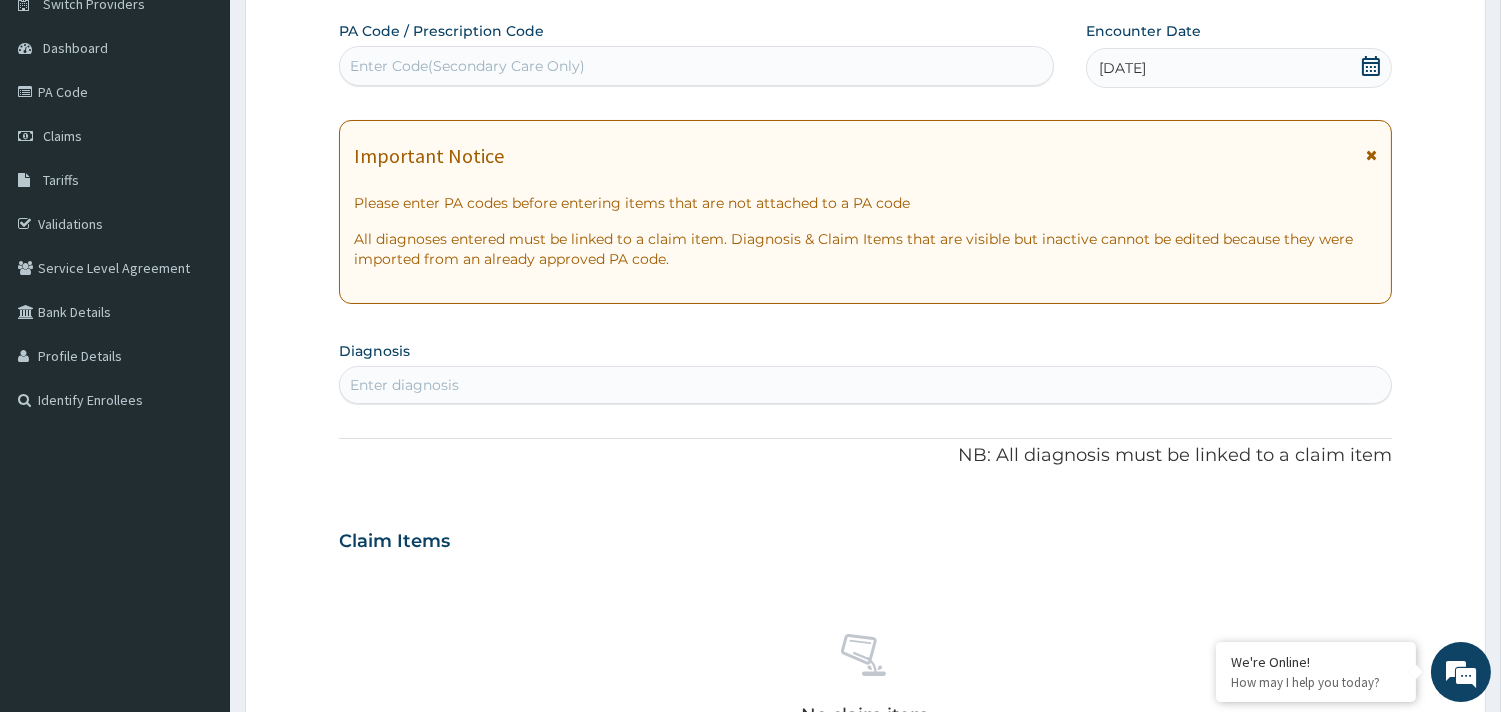 click on "Enter diagnosis" at bounding box center (404, 385) 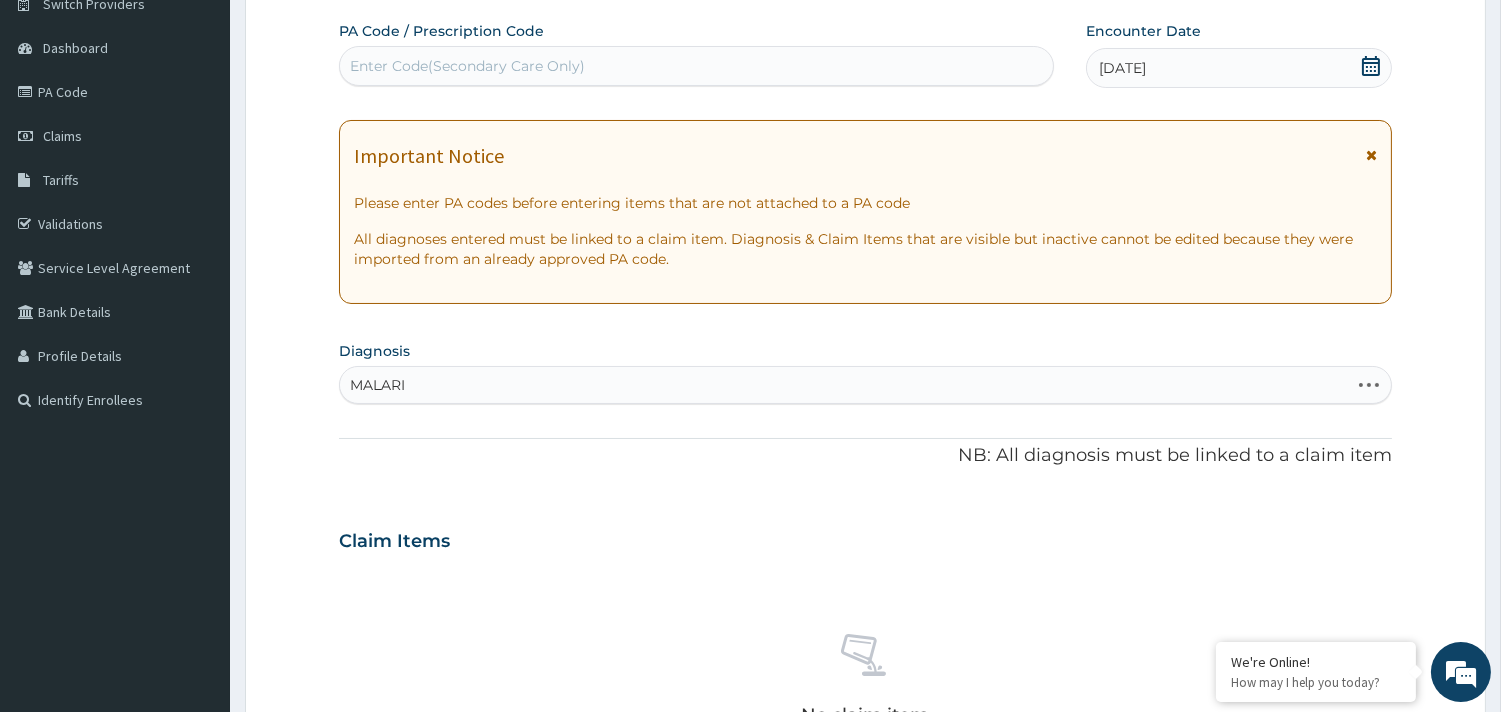 type on "MALARIA" 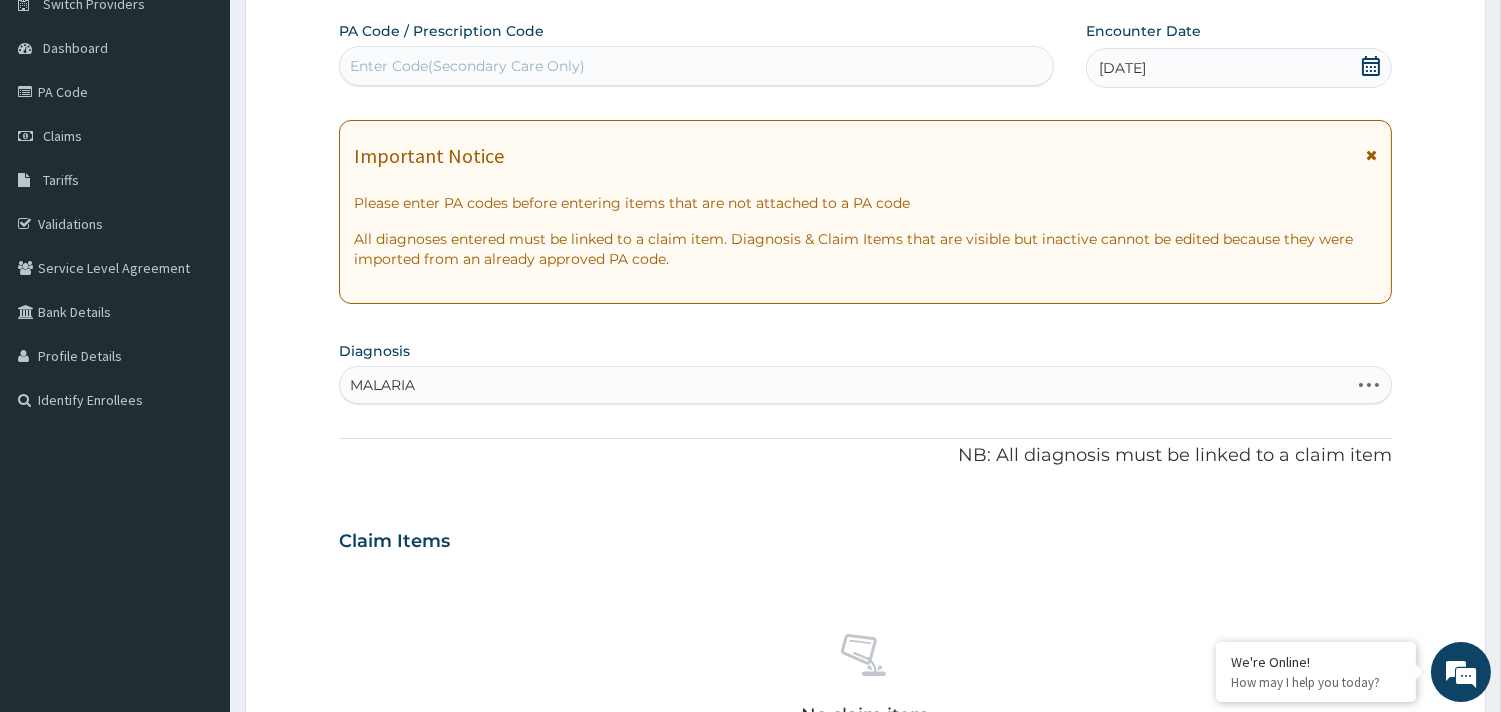 click on "MALARIA MALARIA" at bounding box center [844, 385] 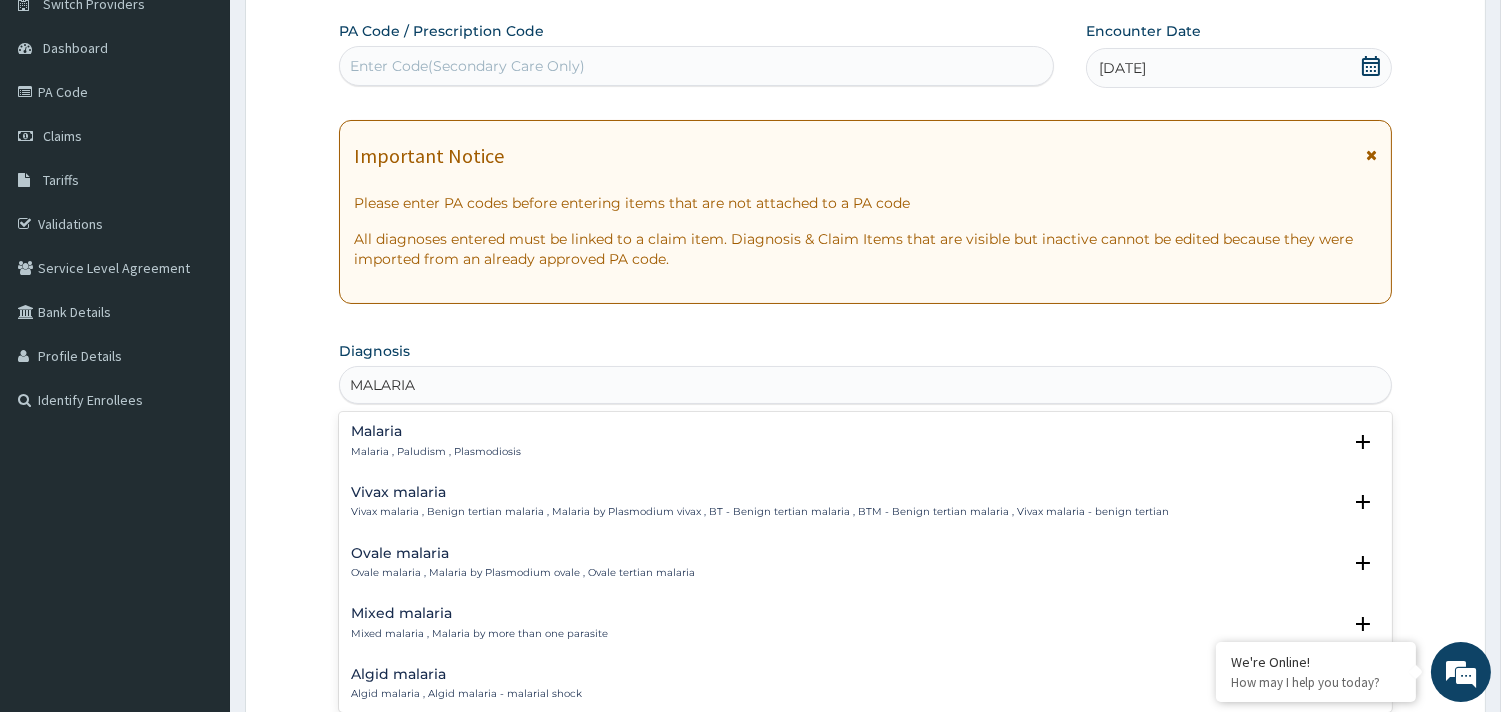 click on "Malaria , Paludism , Plasmodiosis" at bounding box center (436, 452) 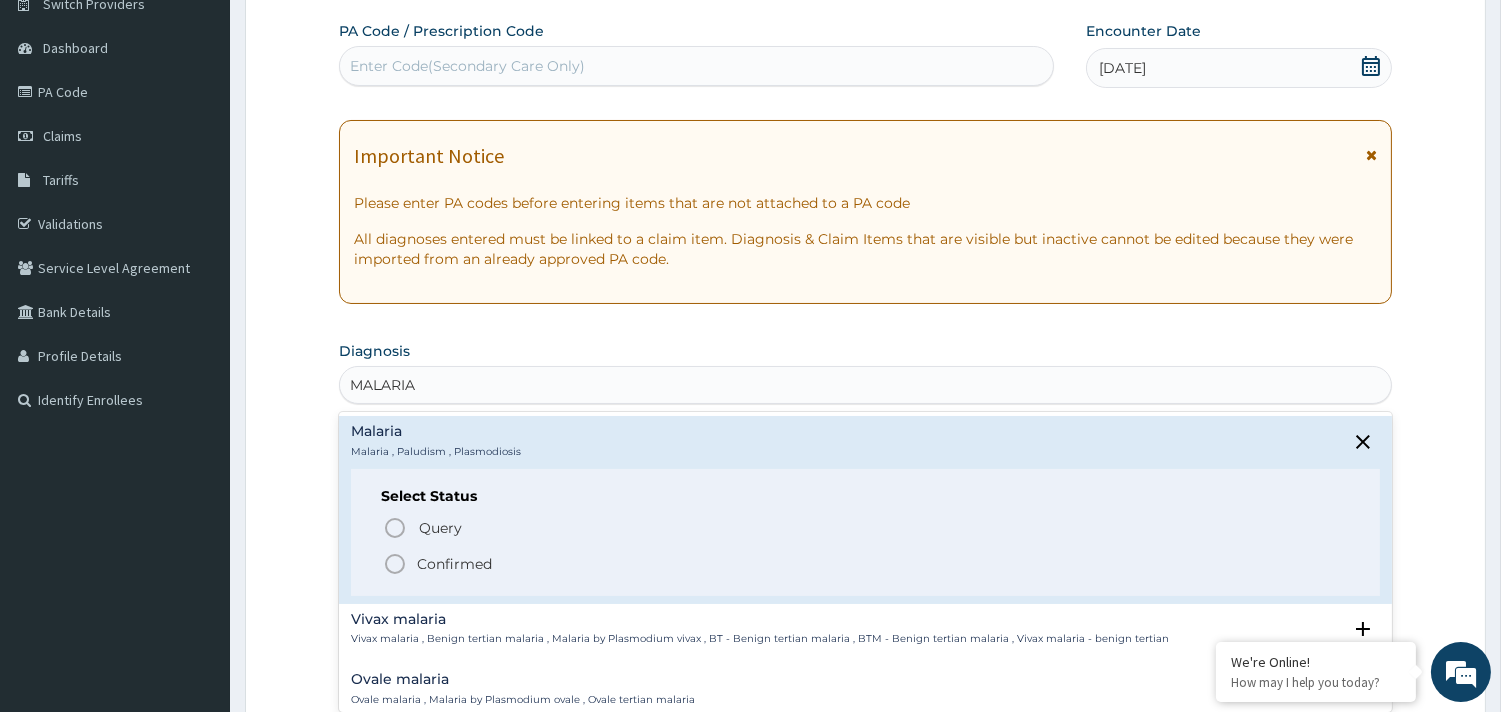 click 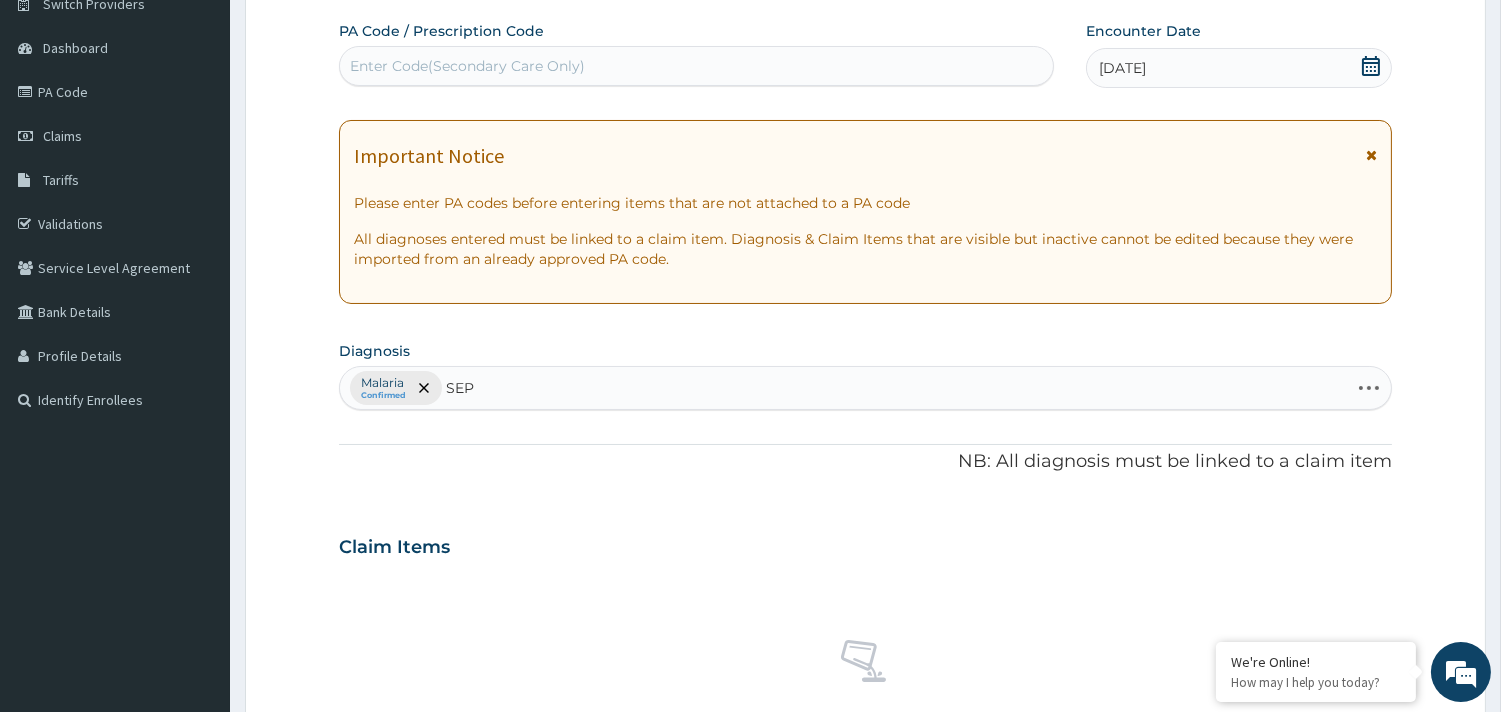 type on "SEPS" 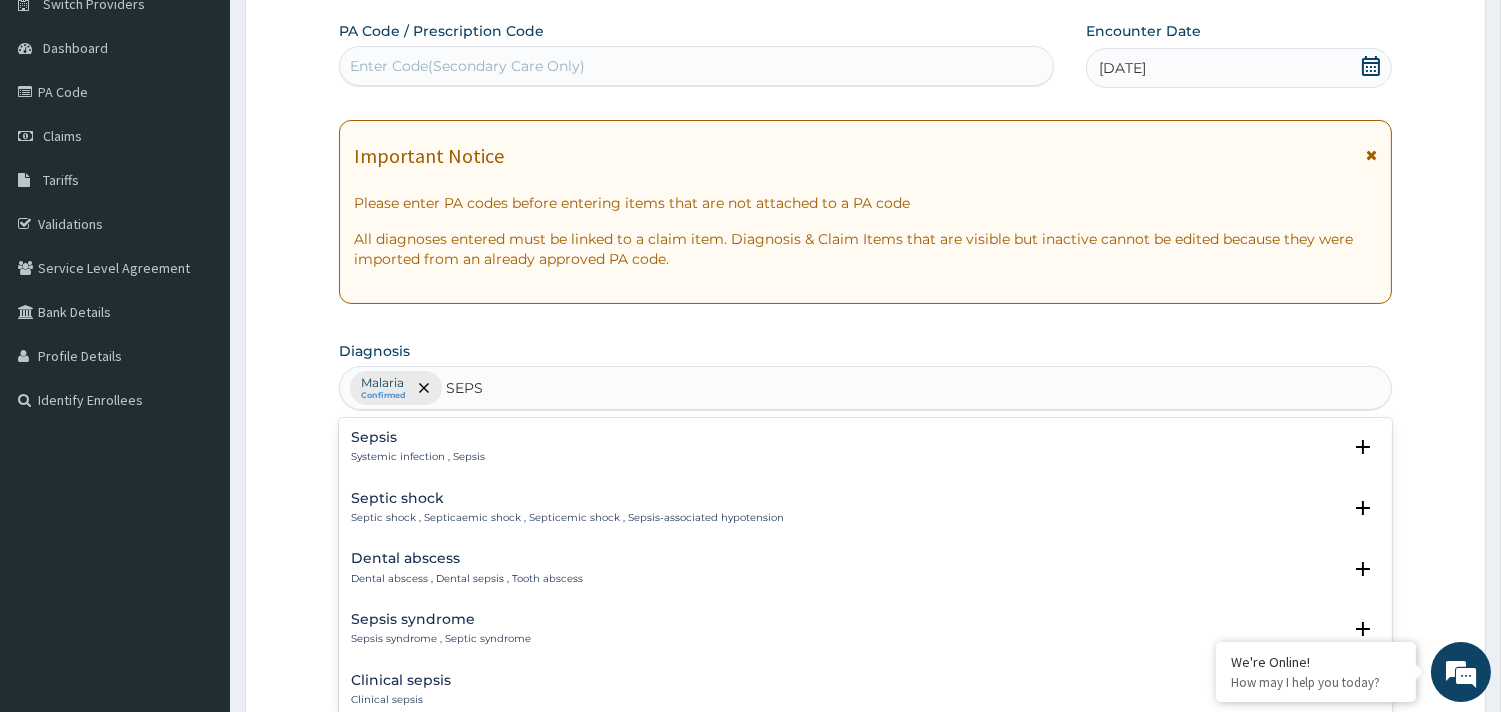 click on "Sepsis" at bounding box center (418, 437) 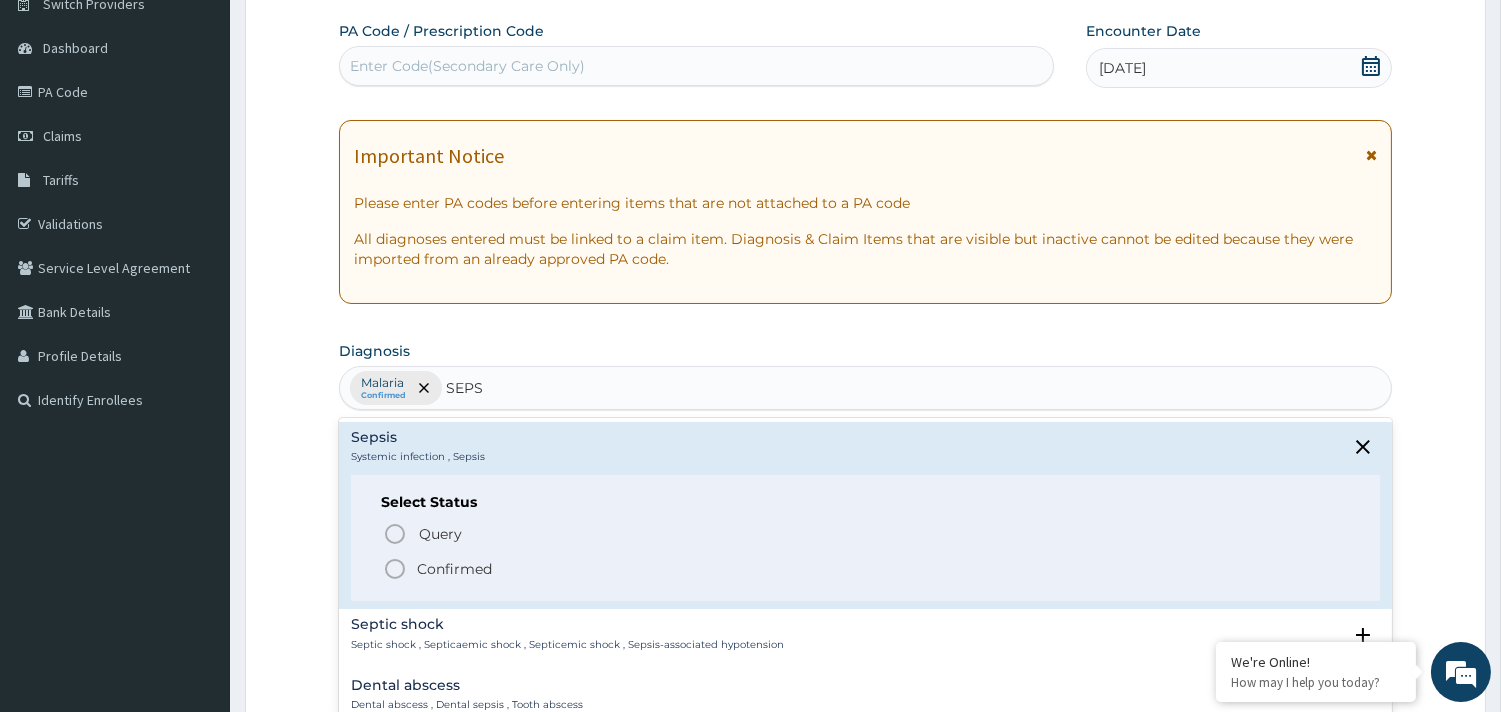 click 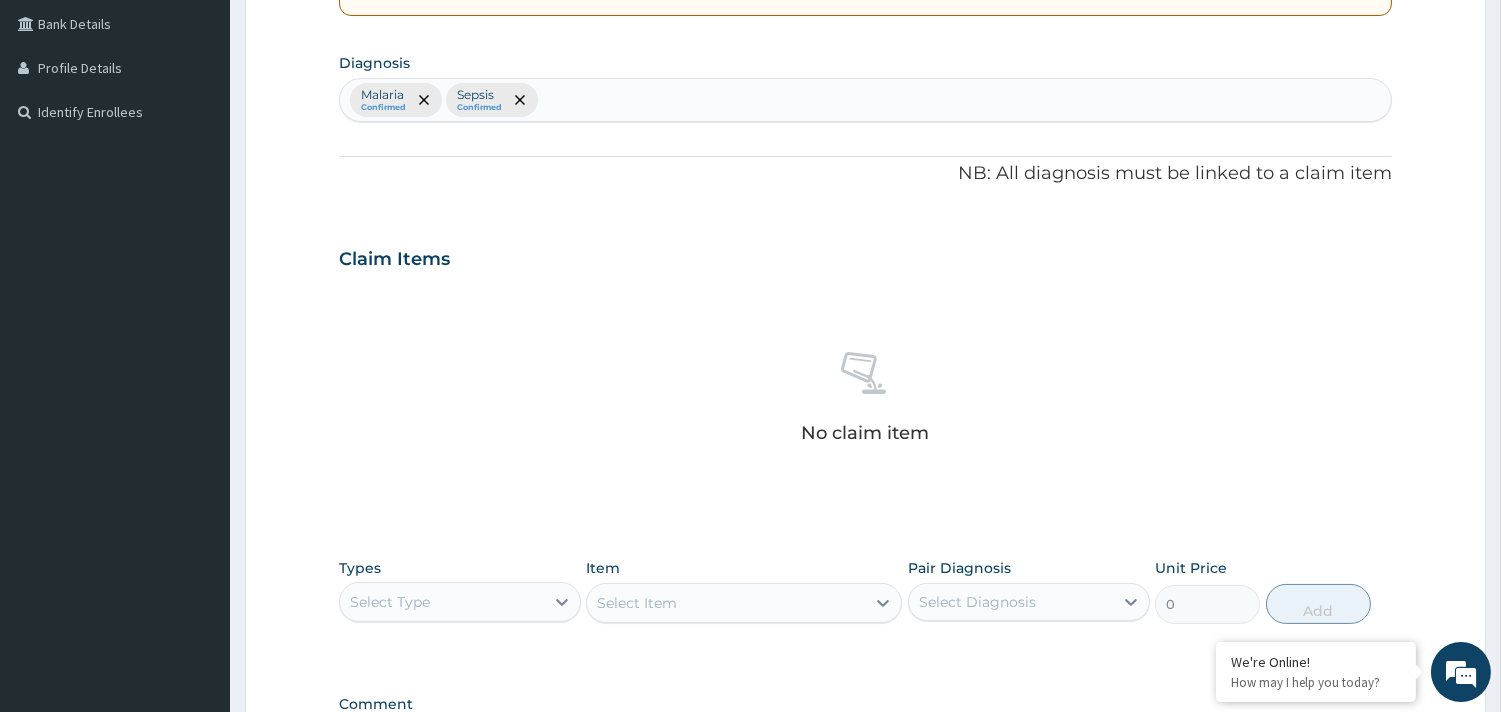 scroll, scrollTop: 614, scrollLeft: 0, axis: vertical 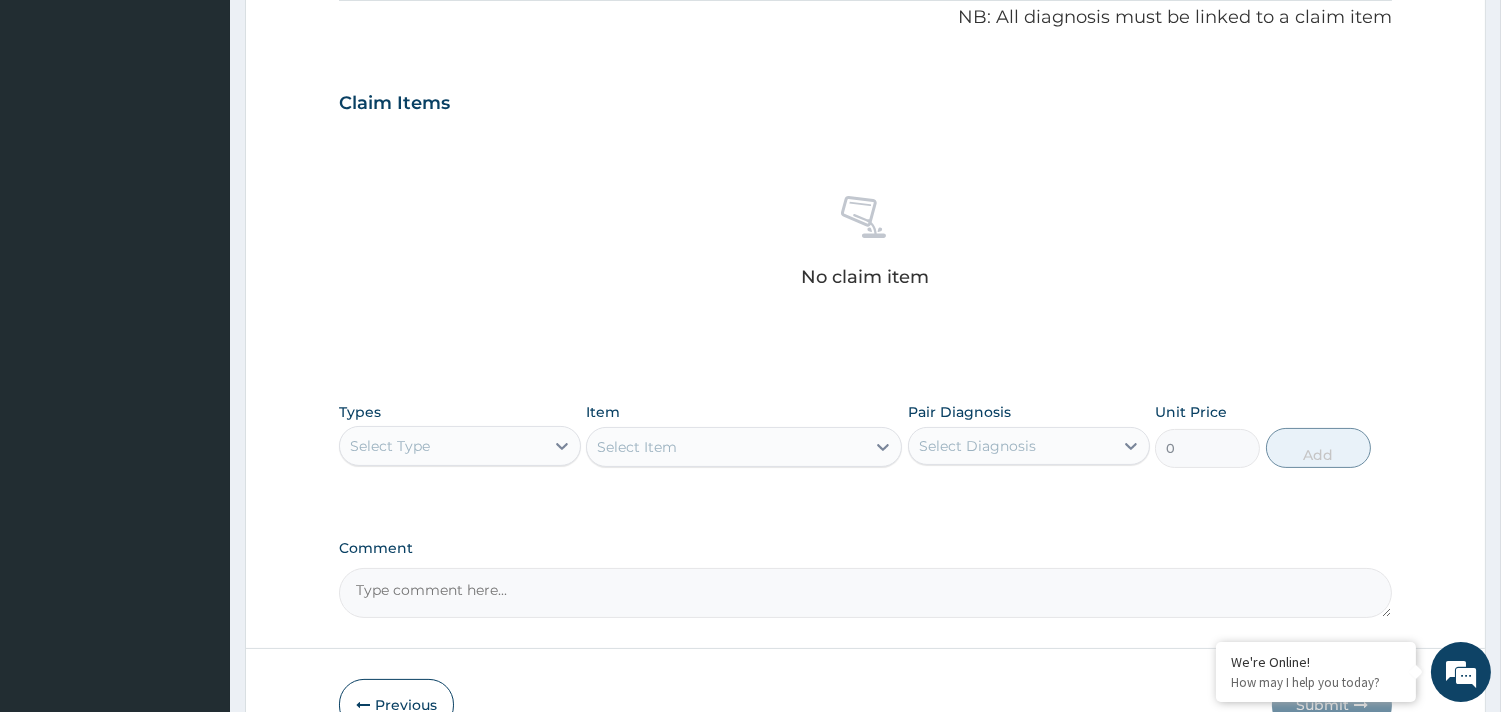 click on "Select Type" at bounding box center [442, 446] 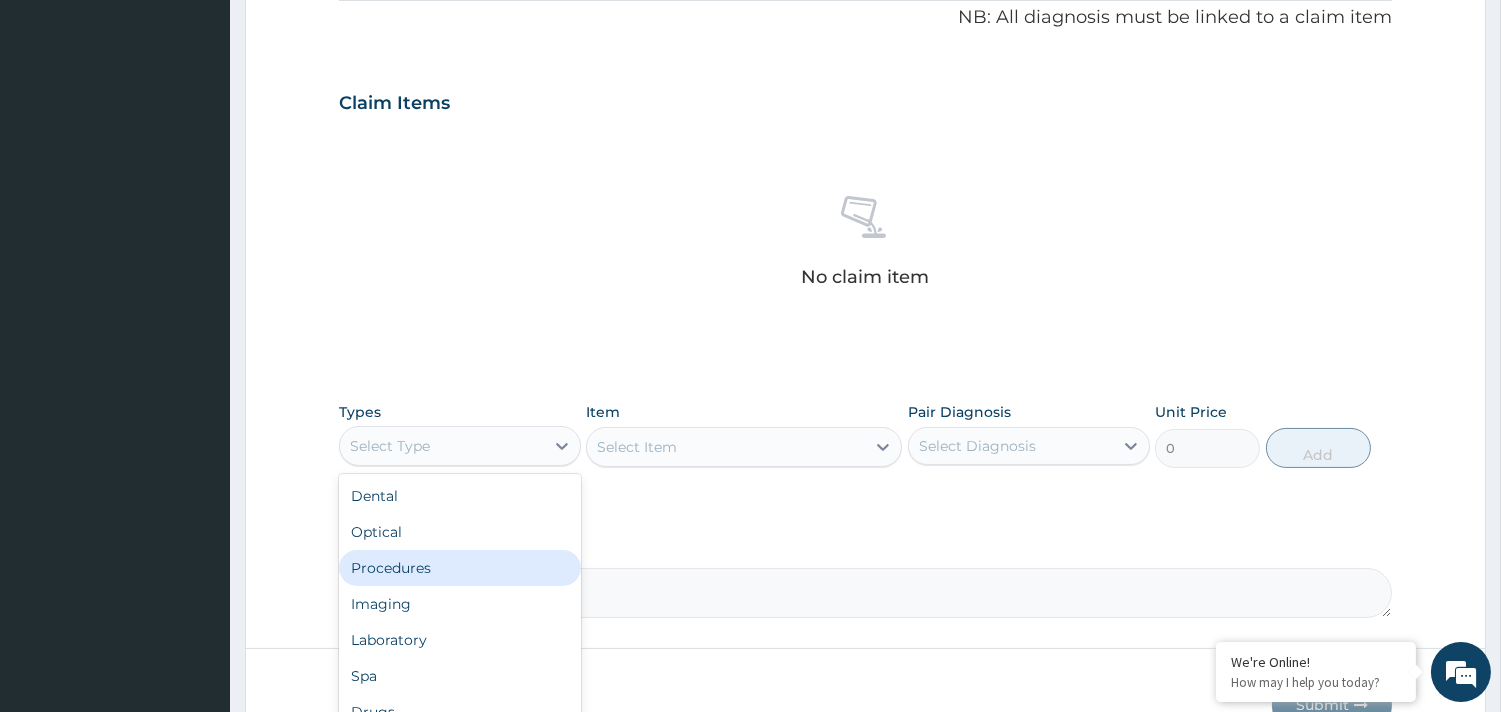 click on "Procedures" at bounding box center [460, 568] 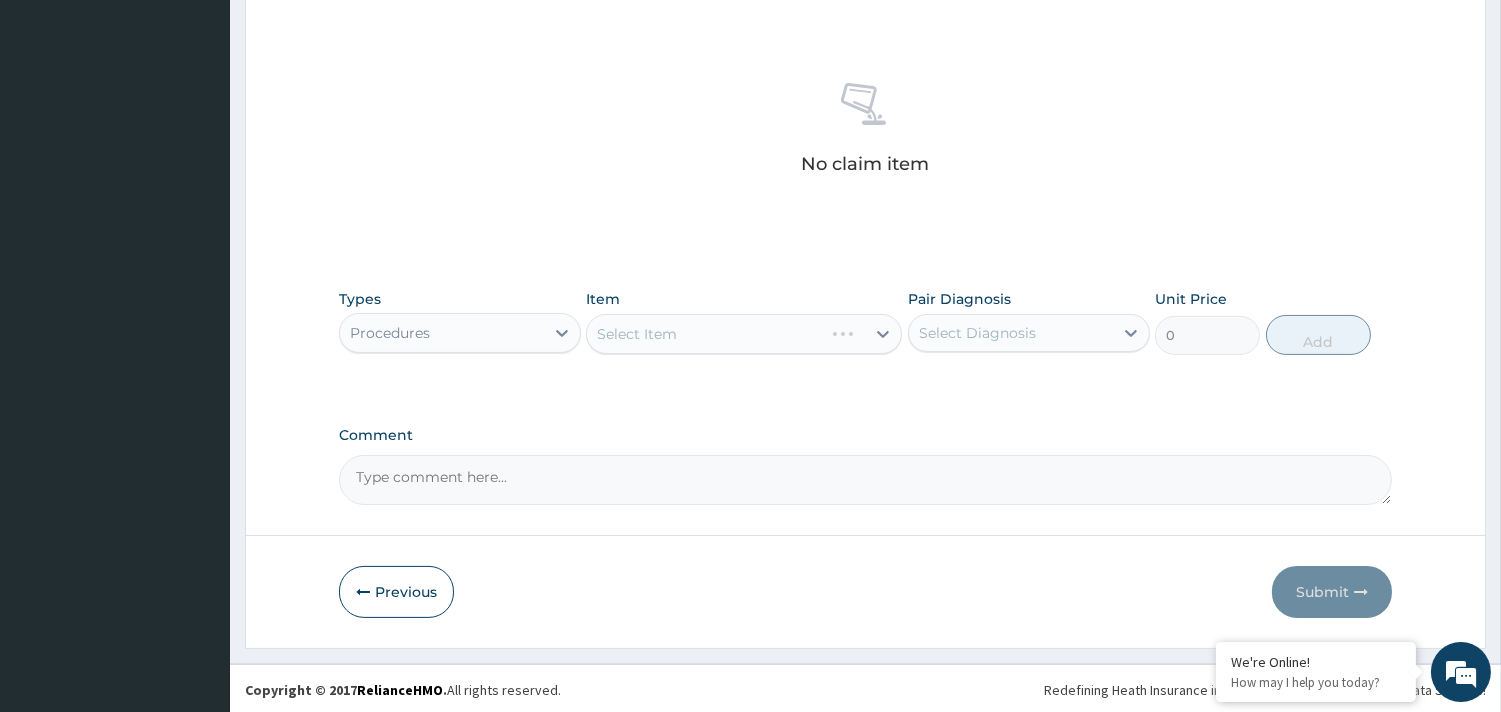 scroll, scrollTop: 730, scrollLeft: 0, axis: vertical 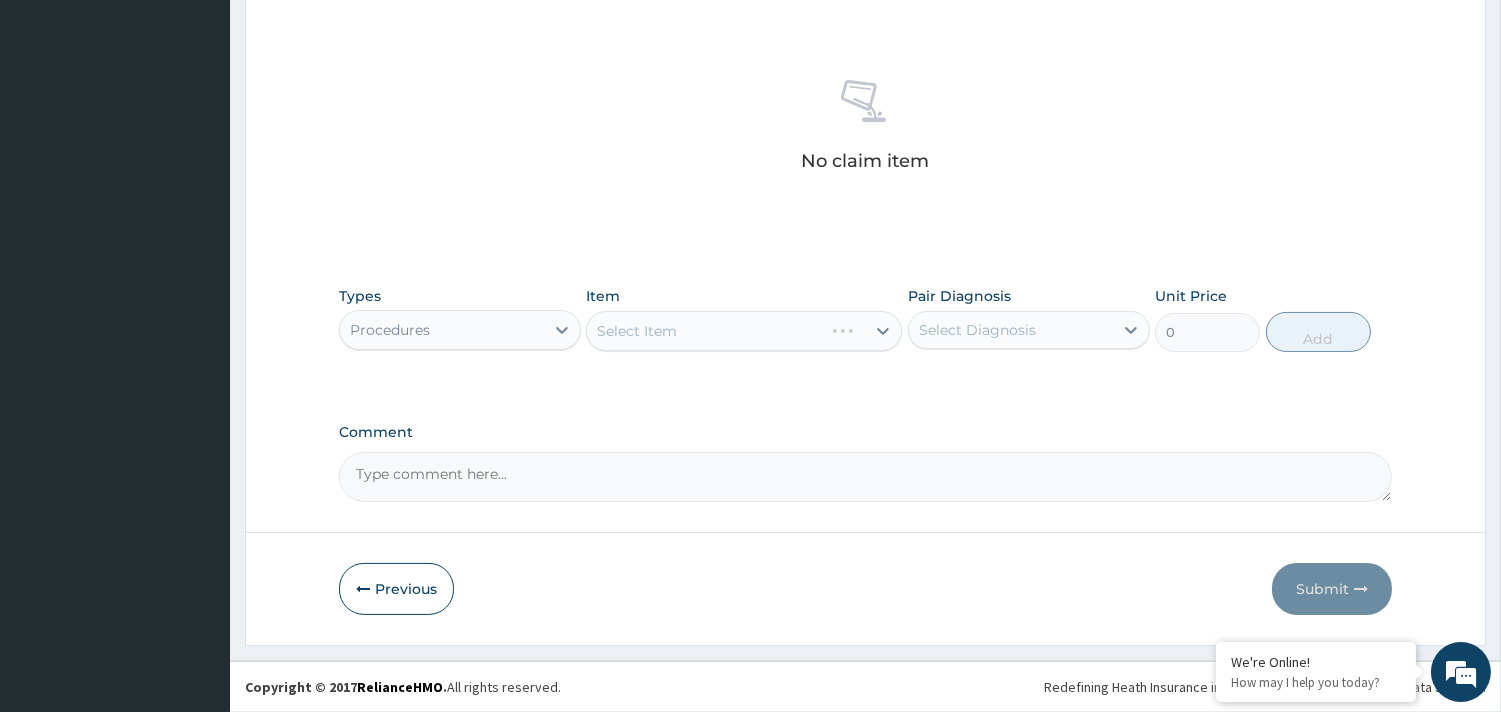 click on "Select Item" at bounding box center (744, 331) 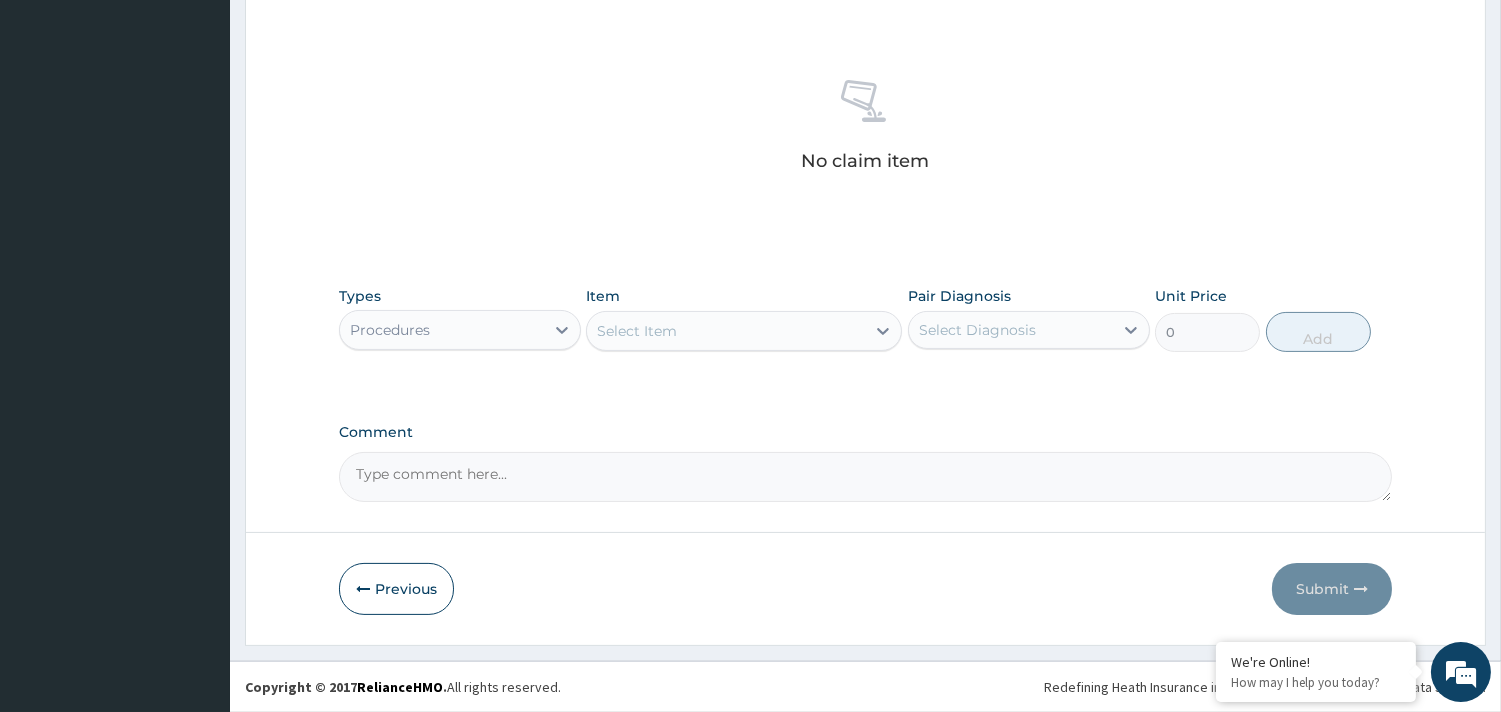 click on "Select Item" at bounding box center (726, 331) 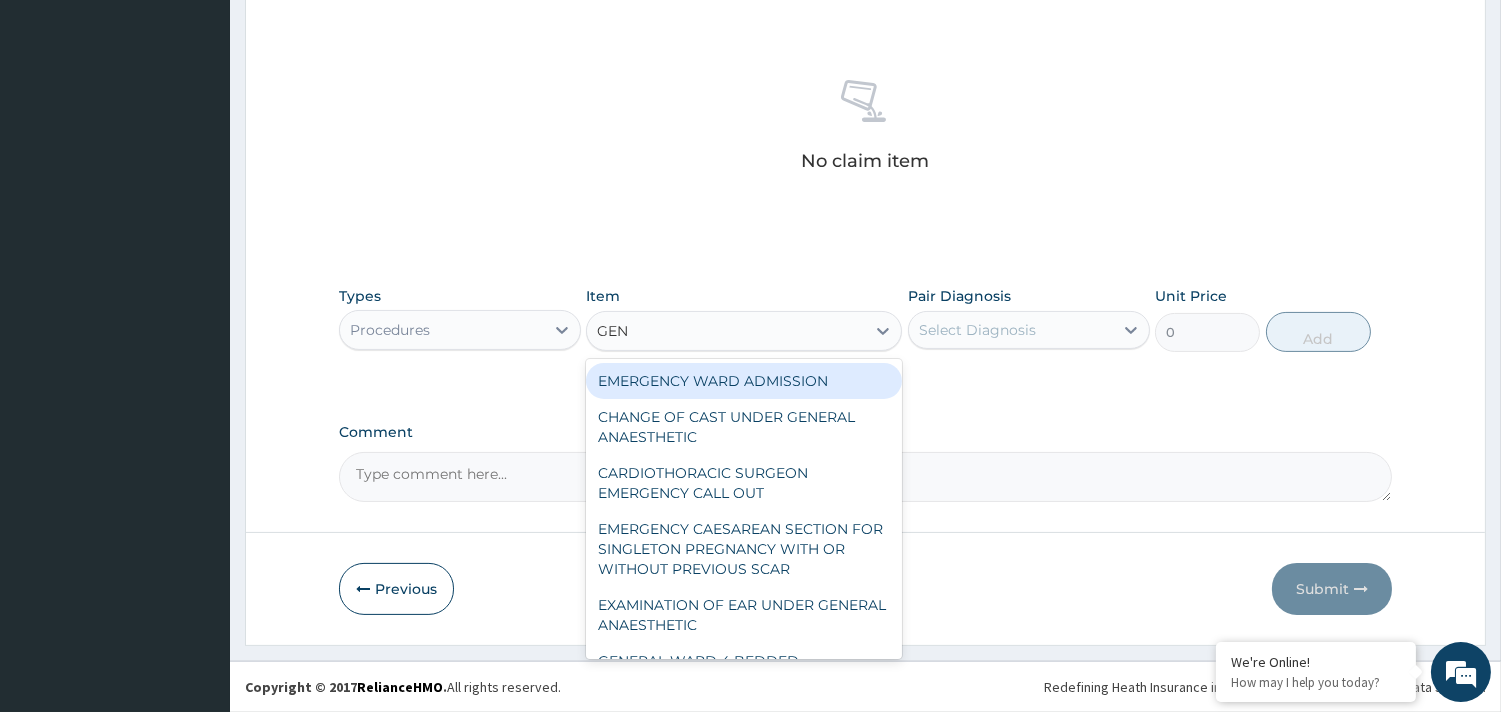 type on "GENE" 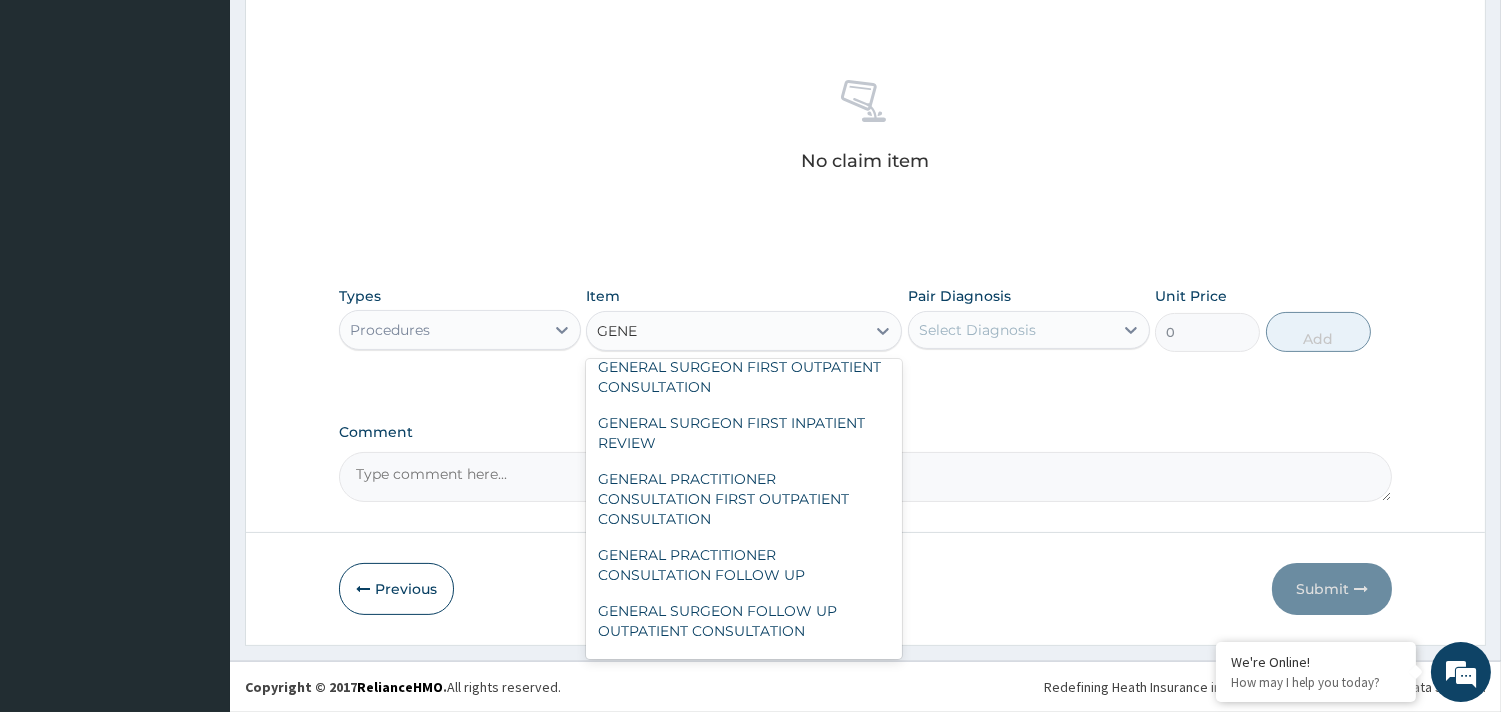 scroll, scrollTop: 222, scrollLeft: 0, axis: vertical 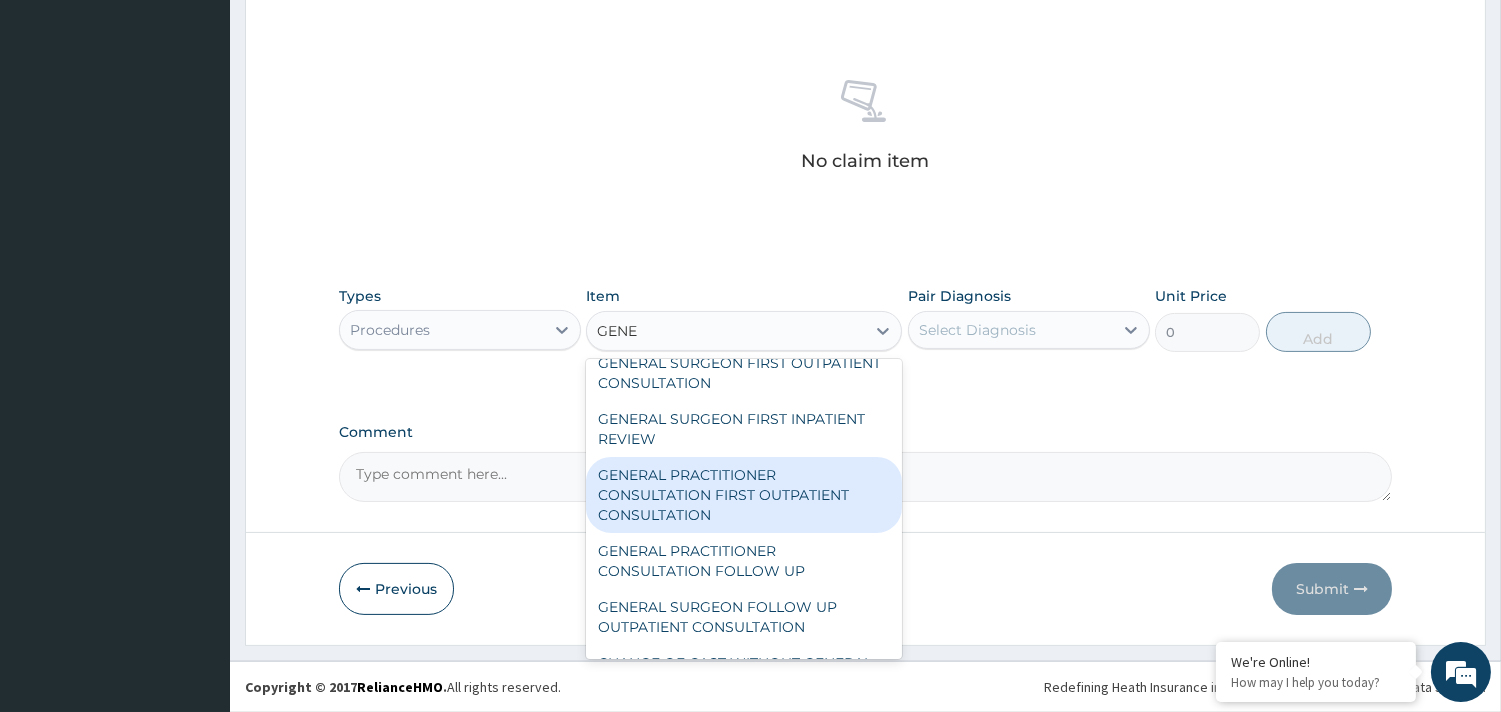 drag, startPoint x: 765, startPoint y: 487, endPoint x: 775, endPoint y: 468, distance: 21.470911 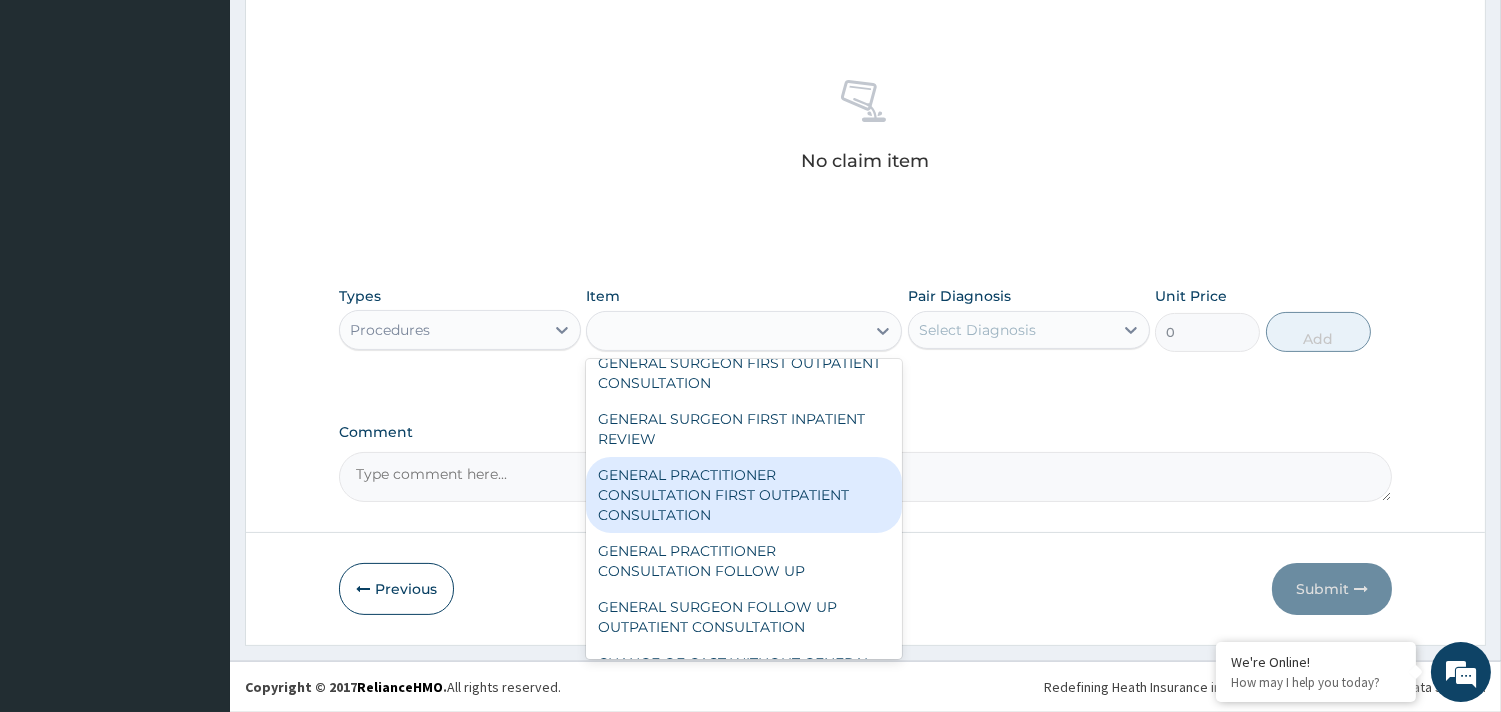 type on "4174.5" 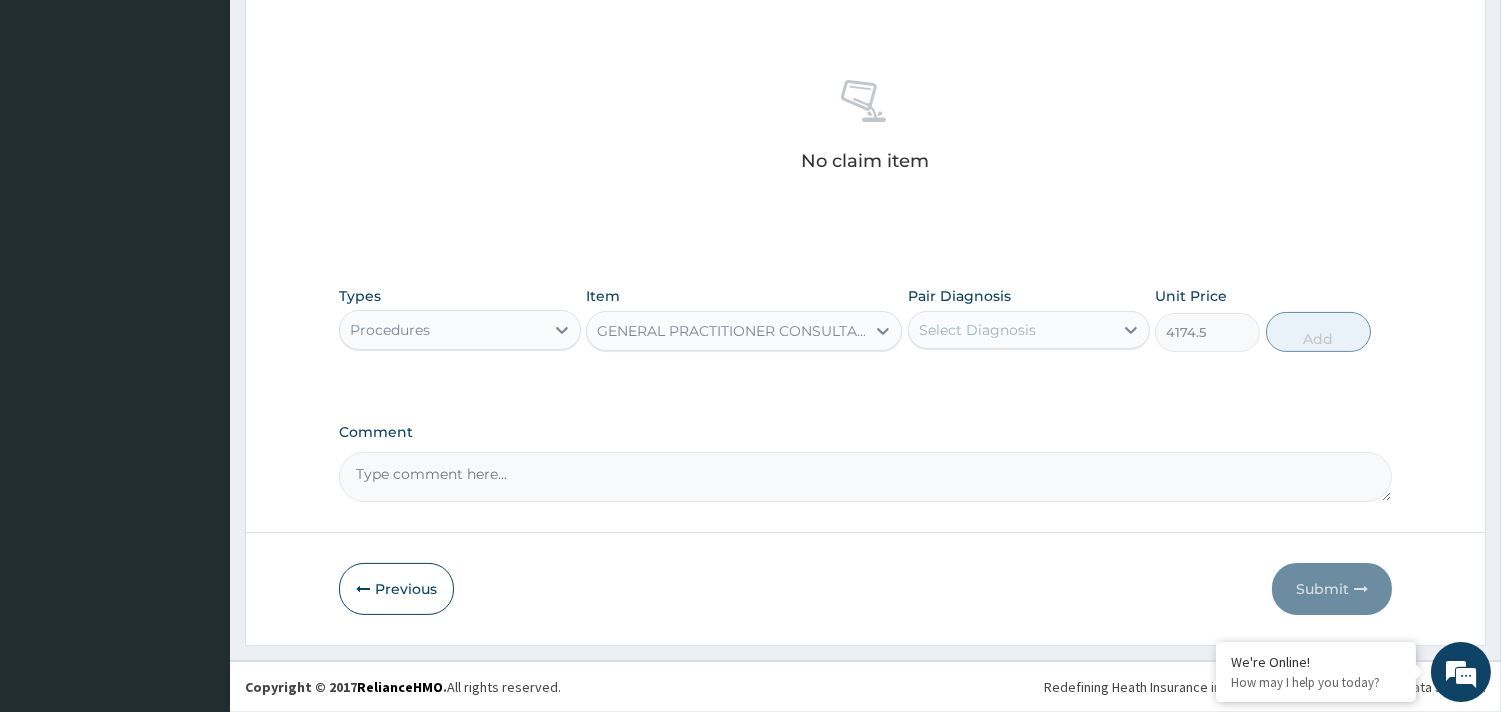 click on "Select Diagnosis" at bounding box center [977, 330] 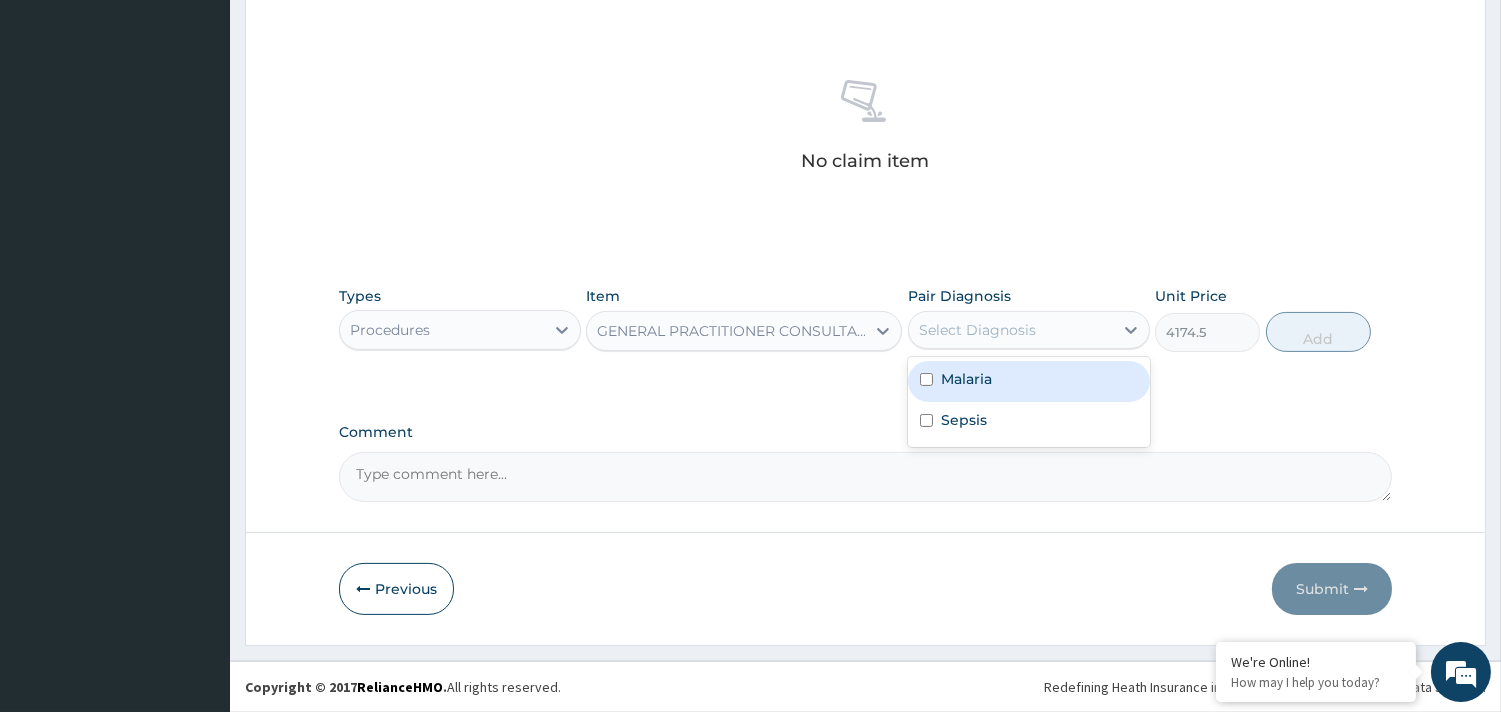 click on "Malaria Sepsis" at bounding box center [1029, 402] 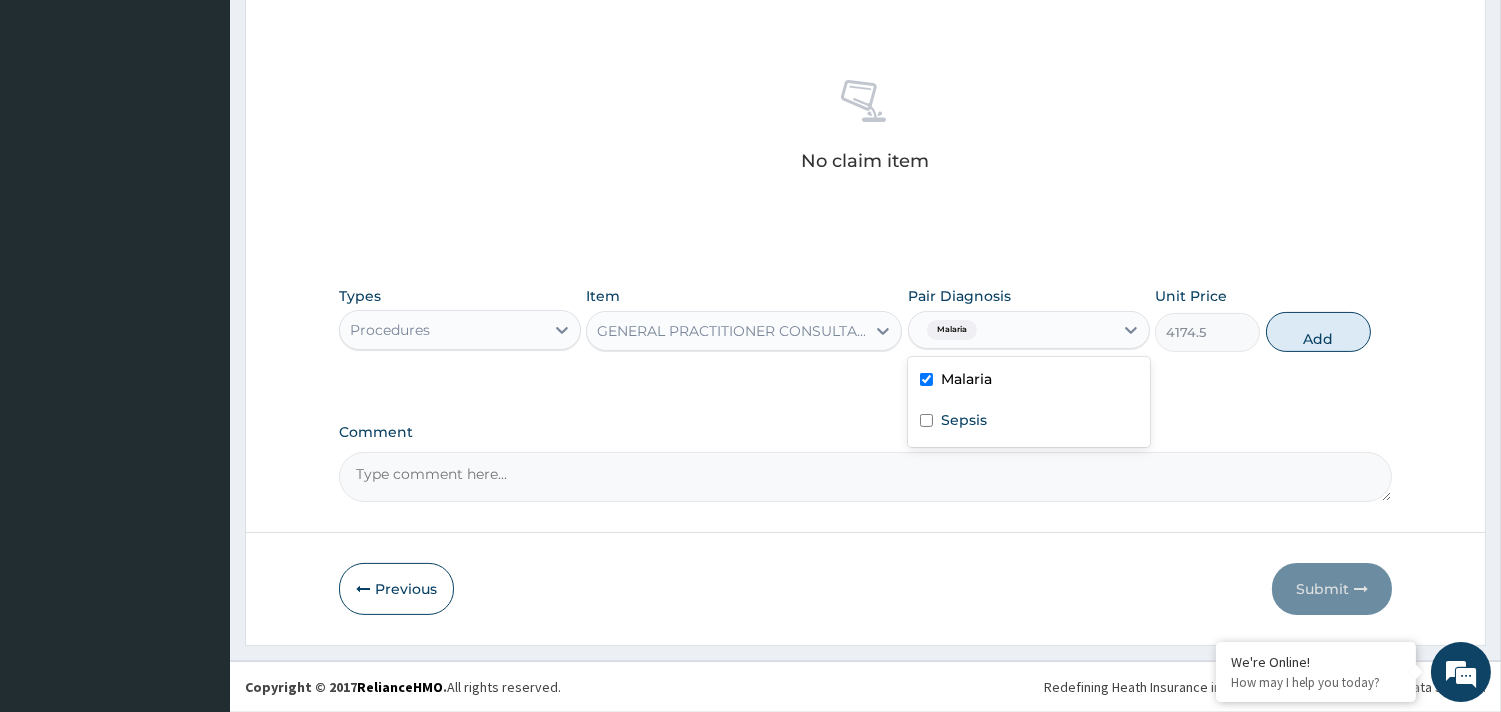 click on "Malaria" at bounding box center (1029, 381) 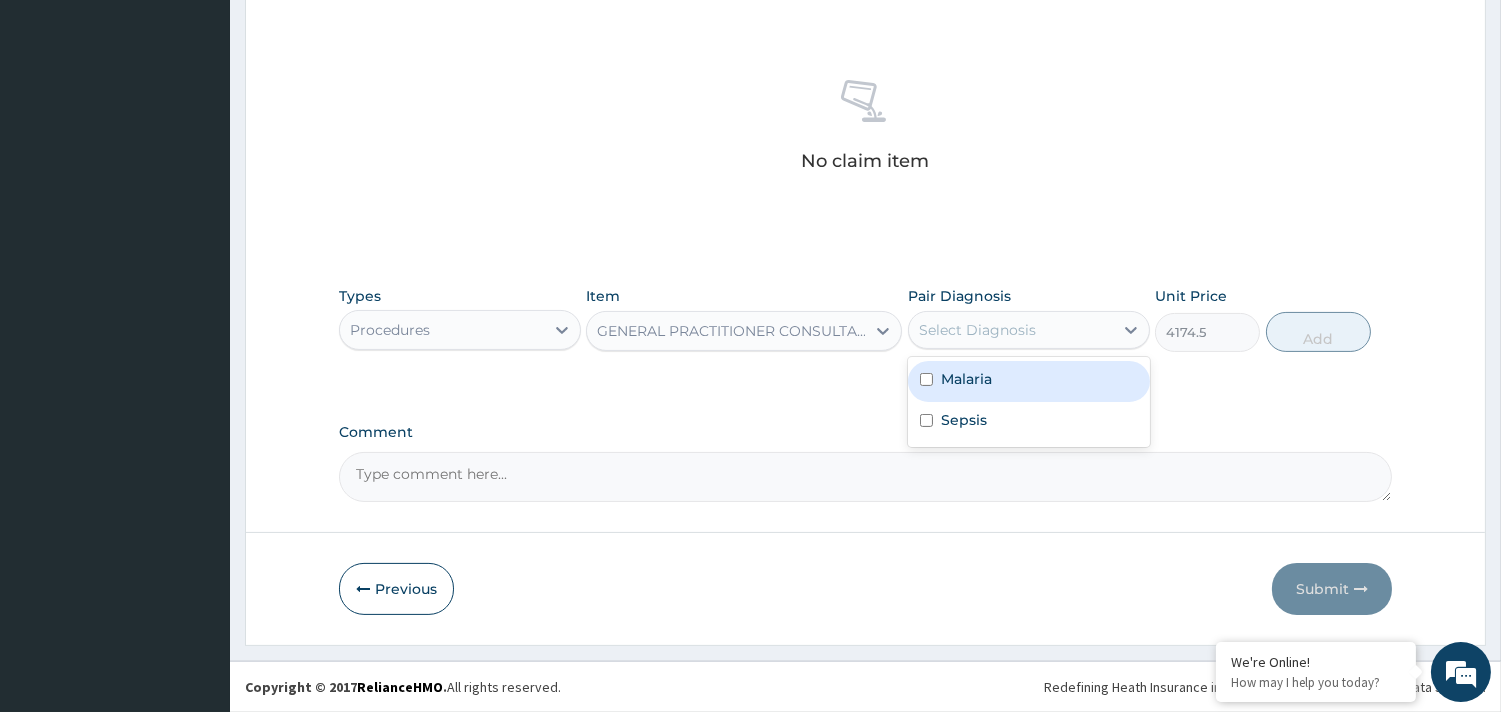 drag, startPoint x: 975, startPoint y: 368, endPoint x: 976, endPoint y: 405, distance: 37.01351 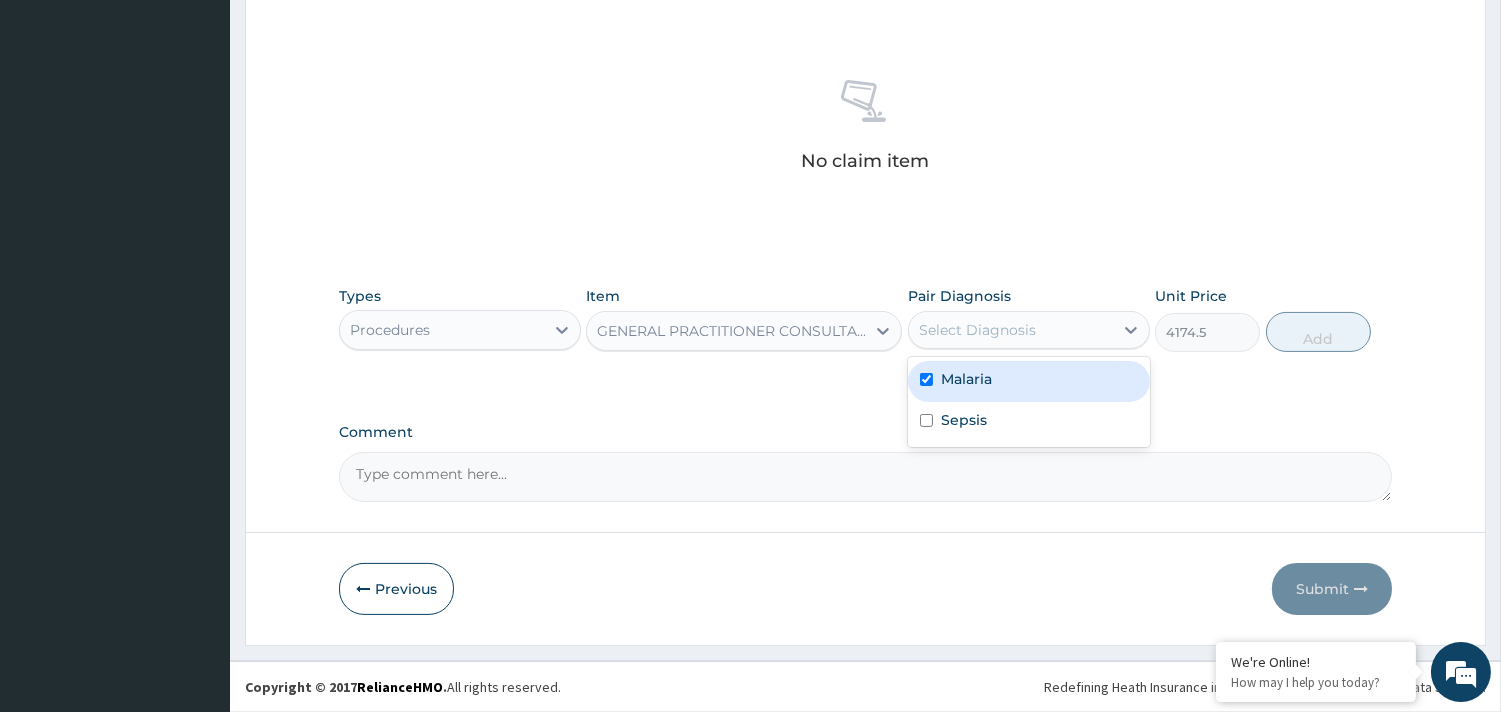 checkbox on "true" 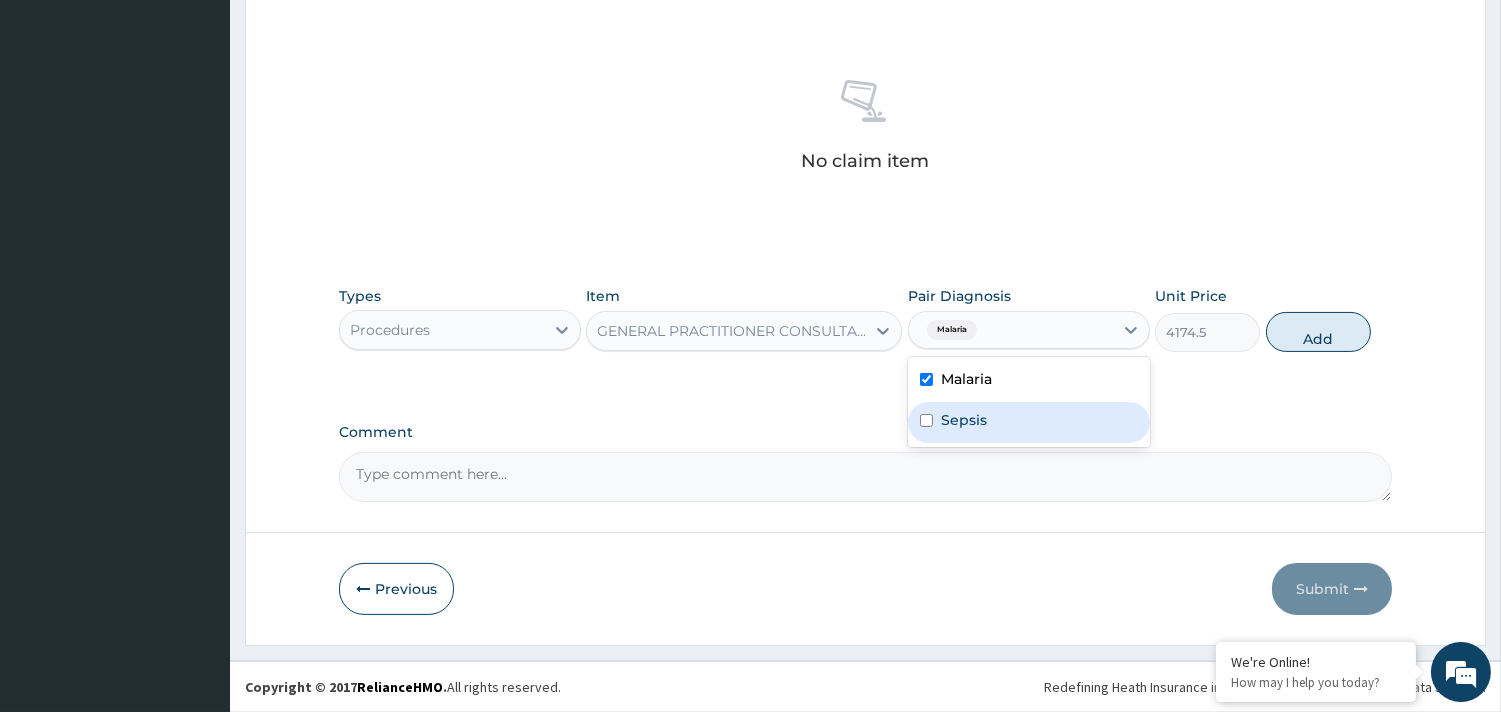 click on "Sepsis" at bounding box center (964, 420) 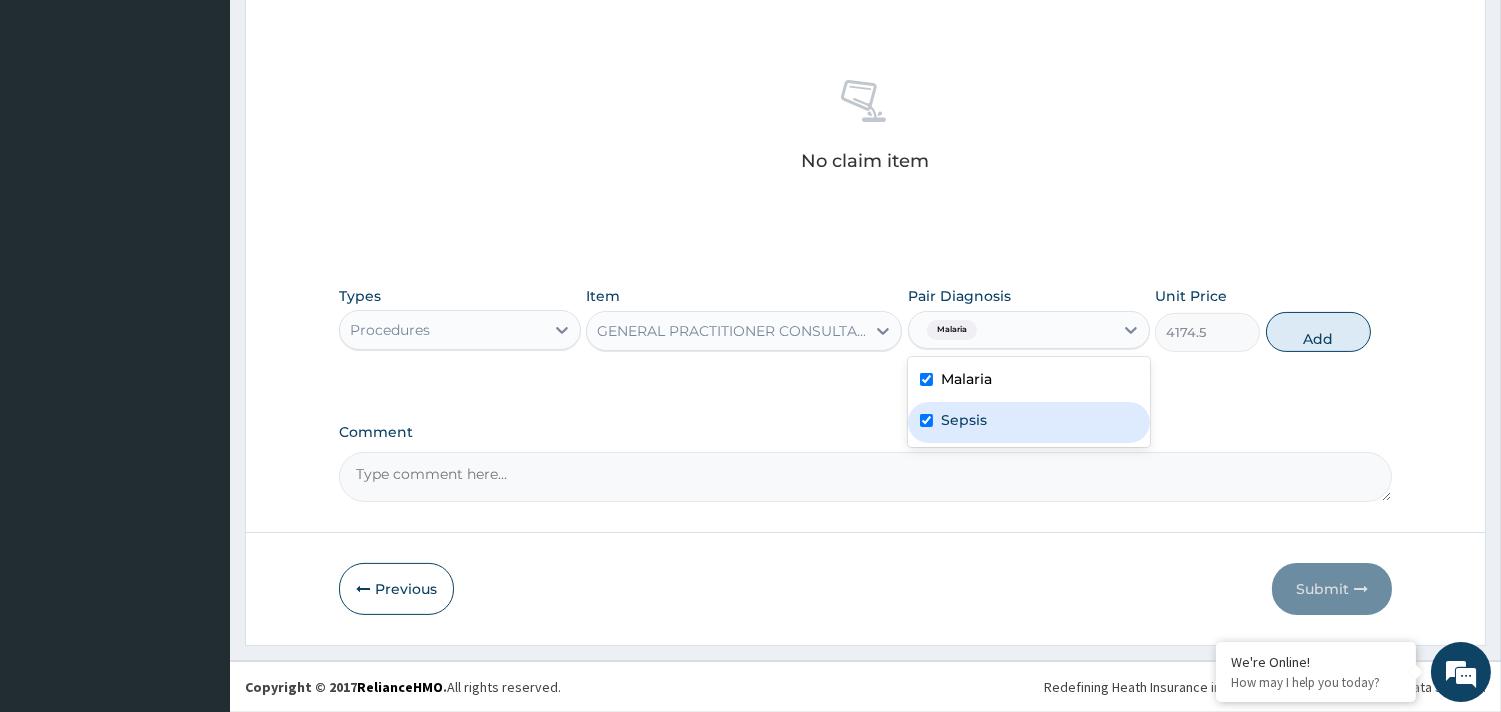 checkbox on "true" 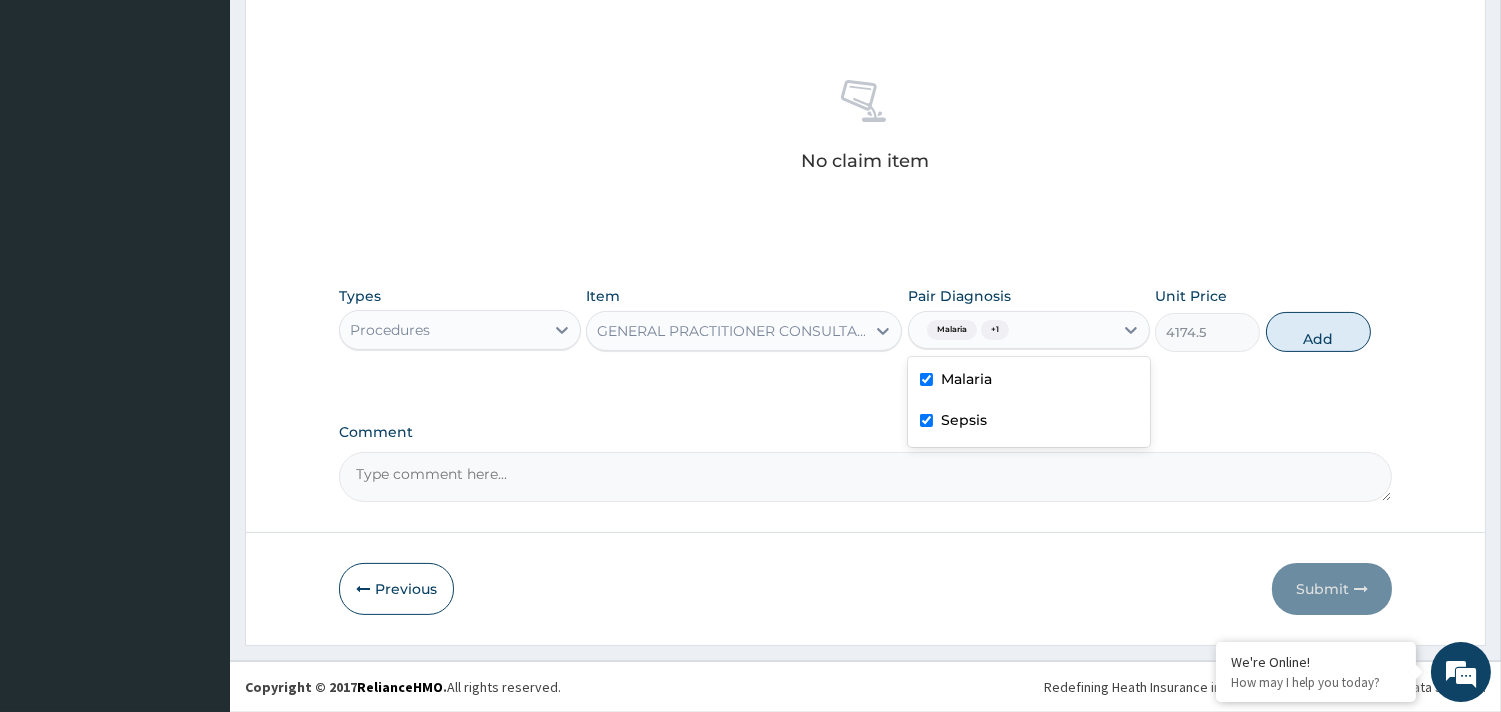 drag, startPoint x: 1320, startPoint y: 328, endPoint x: 1270, endPoint y: 378, distance: 70.71068 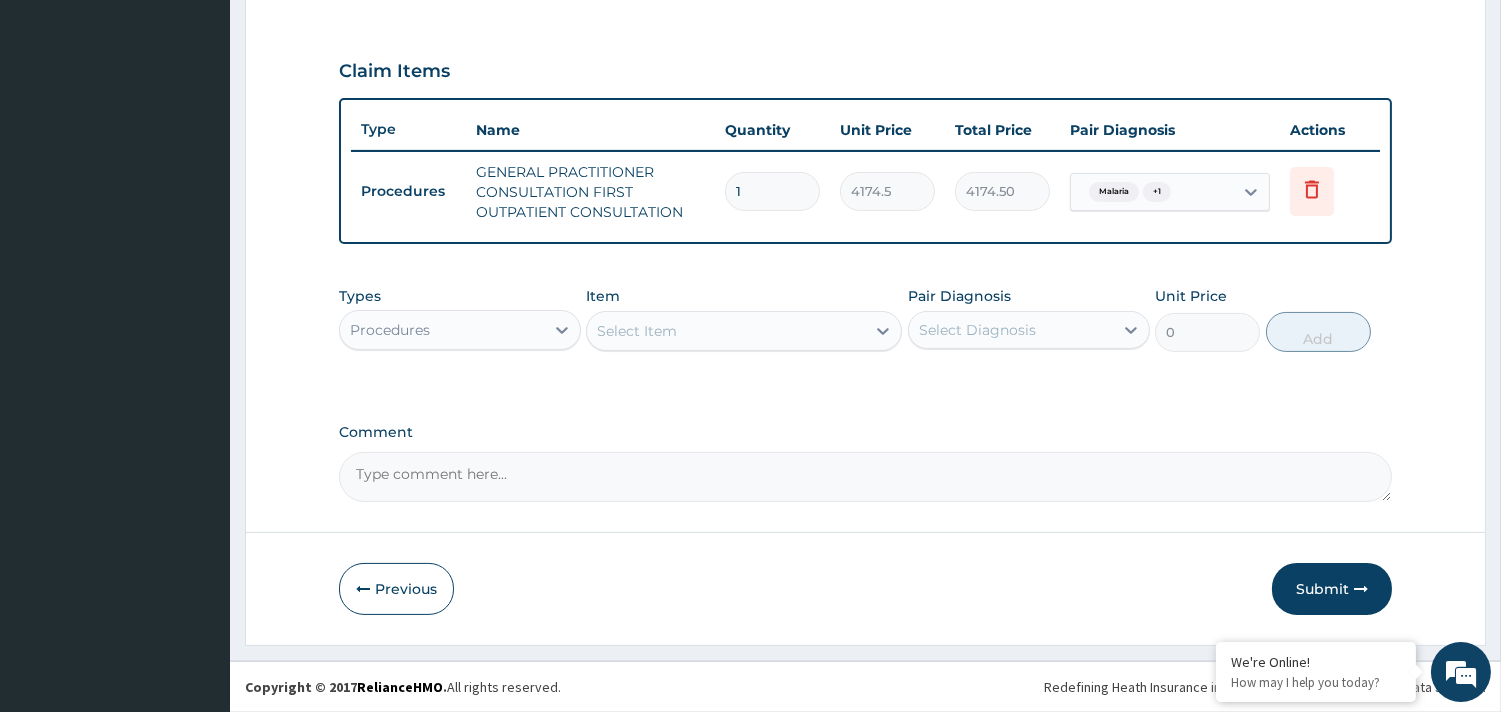 scroll, scrollTop: 643, scrollLeft: 0, axis: vertical 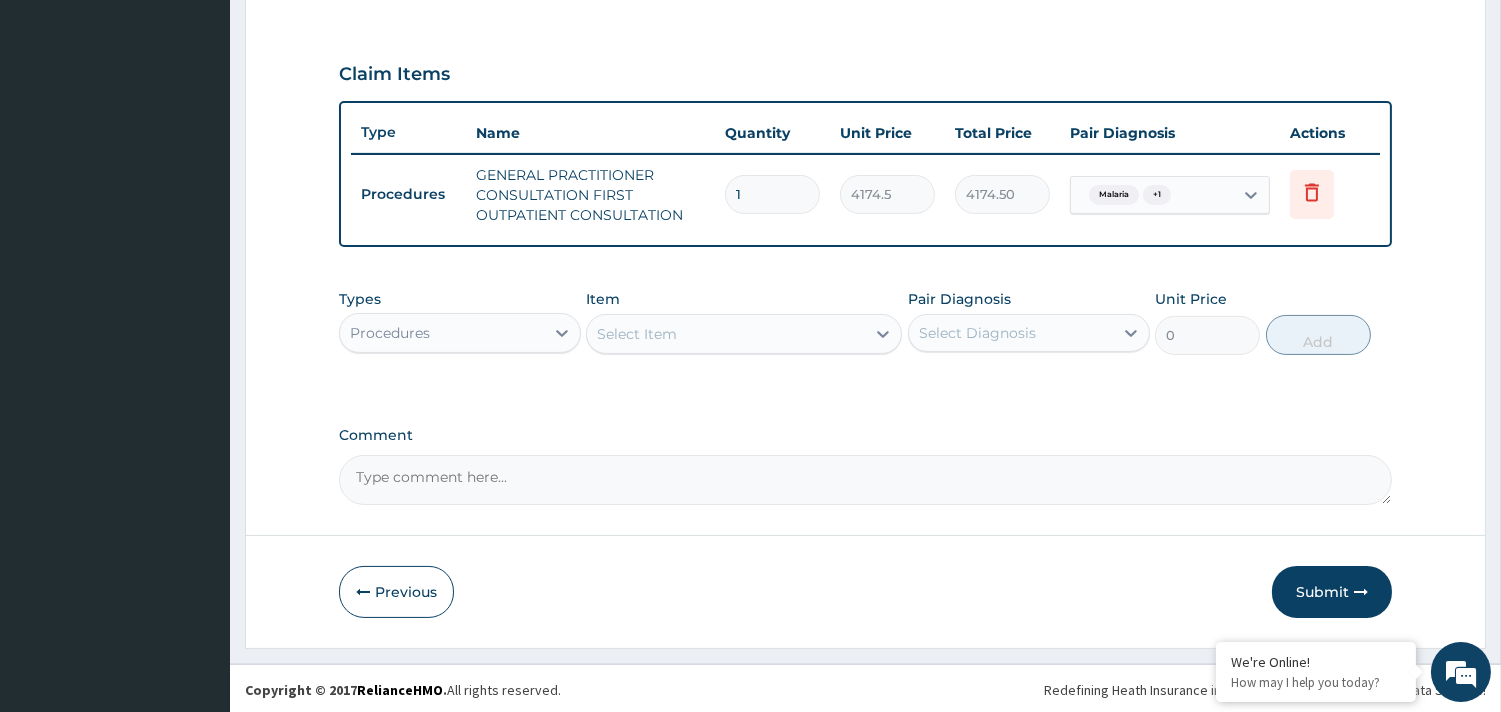 click on "Procedures" at bounding box center (442, 333) 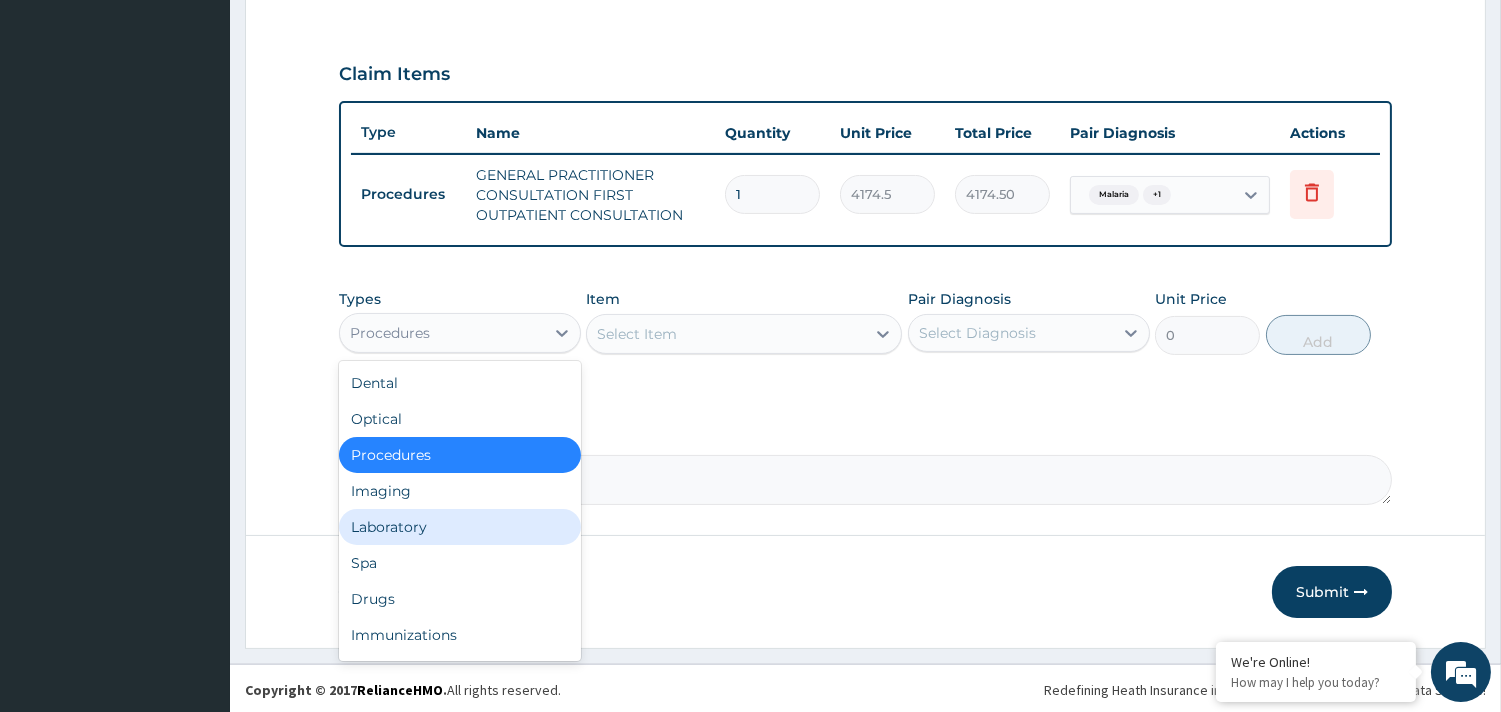 click on "Laboratory" at bounding box center (460, 527) 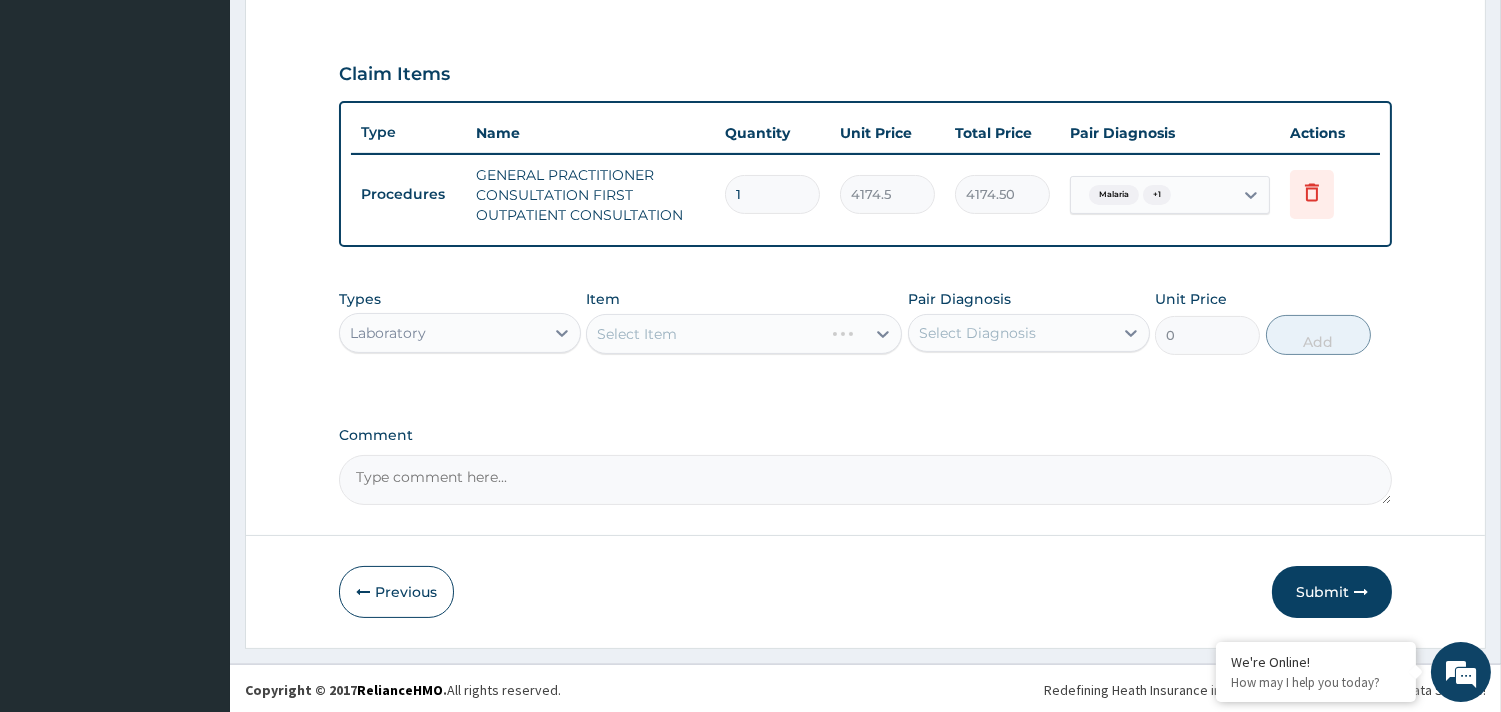 click on "Select Item" at bounding box center (744, 334) 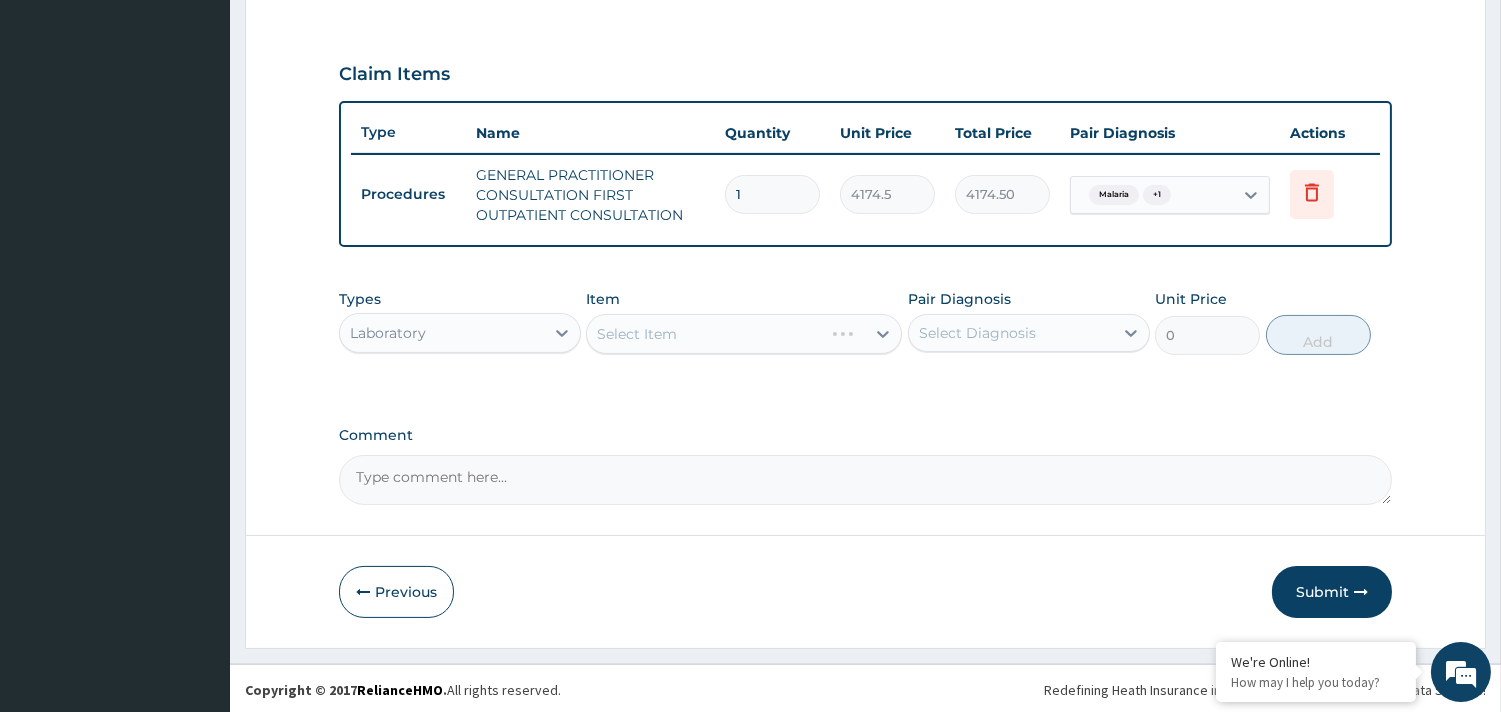 click on "Select Item" at bounding box center [744, 334] 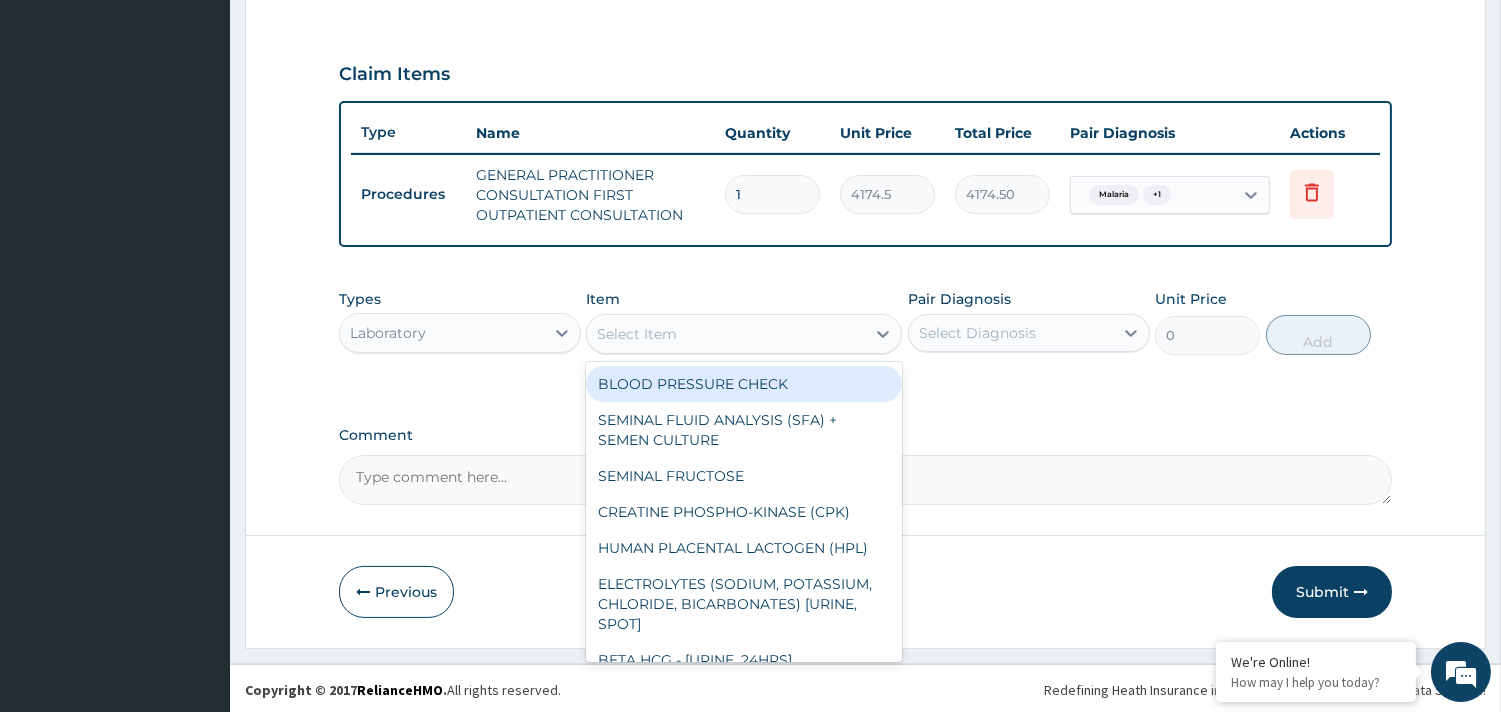 click on "Select Item" at bounding box center [637, 334] 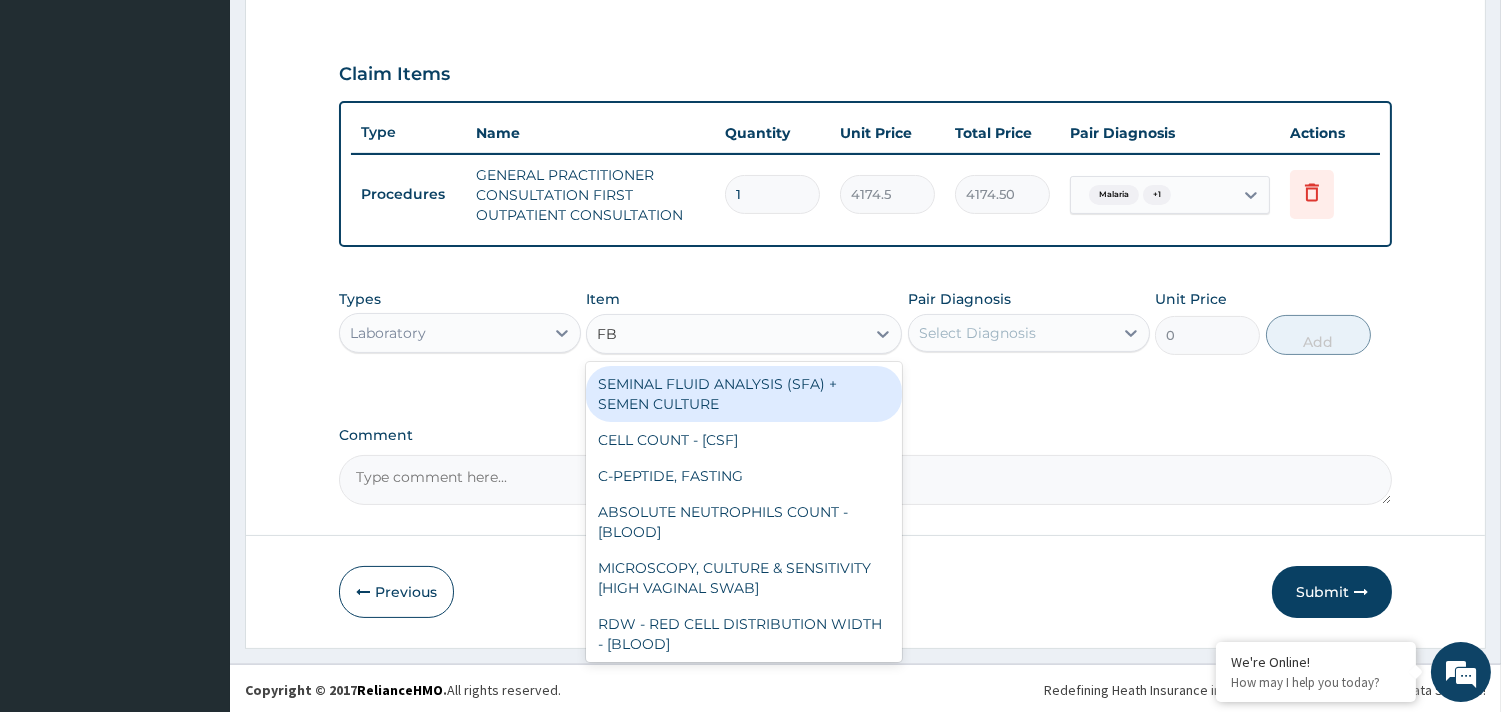 type on "FBC" 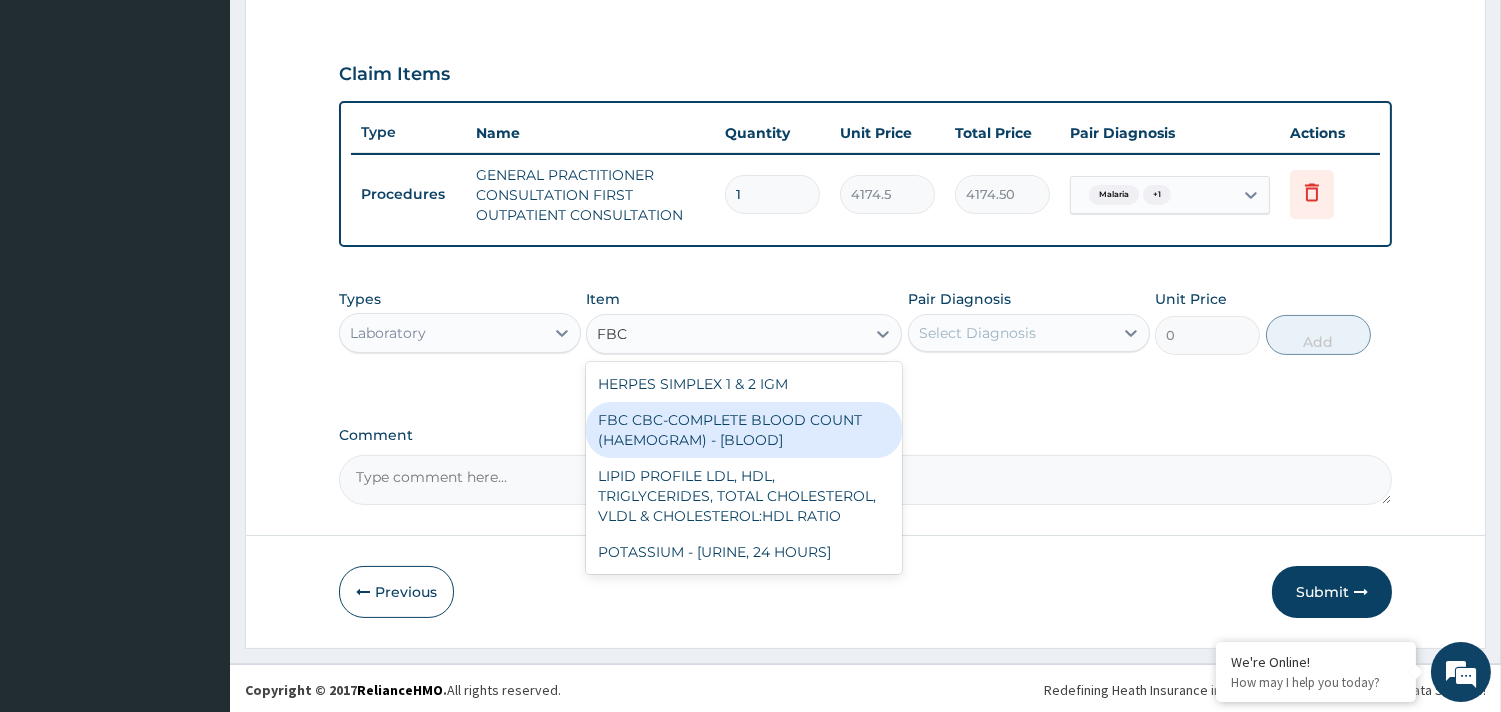 click on "FBC CBC-COMPLETE BLOOD COUNT (HAEMOGRAM) - [BLOOD]" at bounding box center [744, 430] 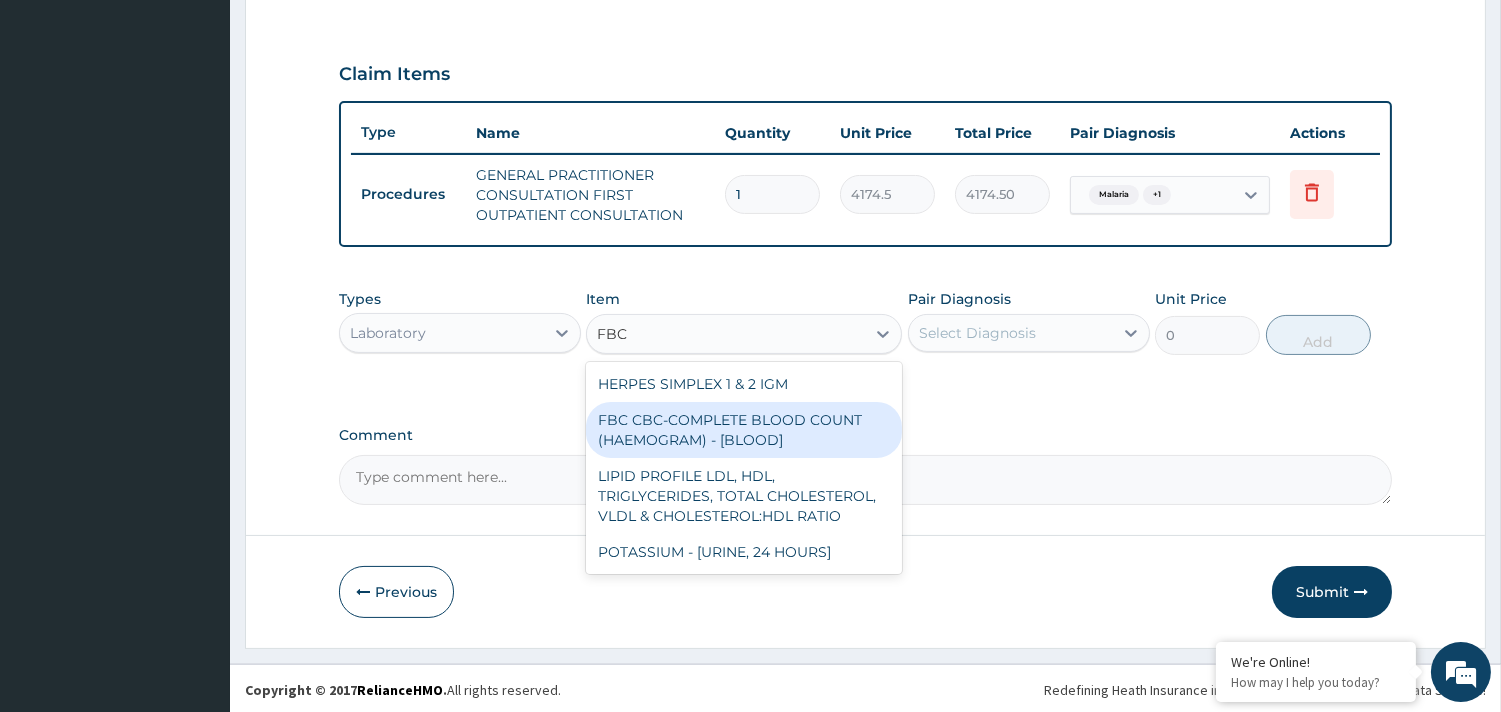type 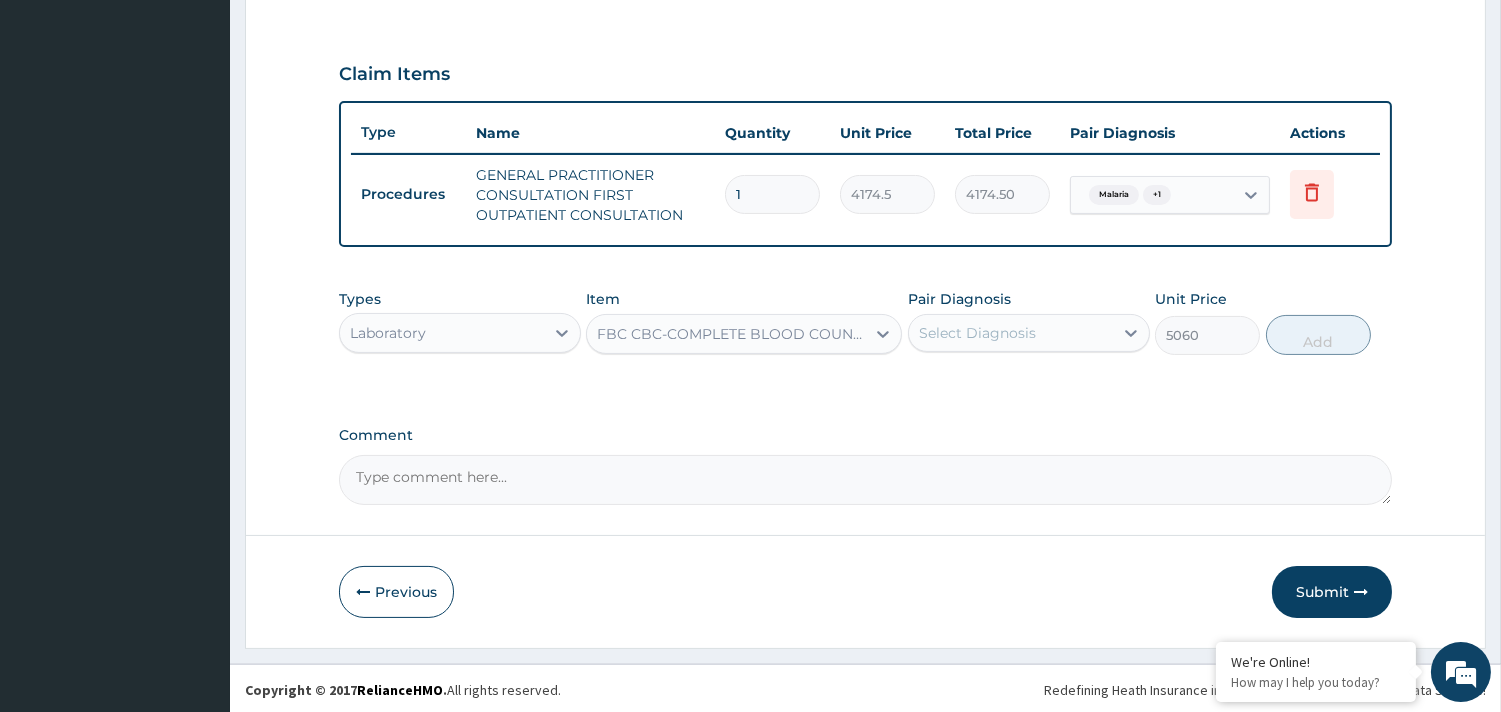 click on "Select Diagnosis" at bounding box center [977, 333] 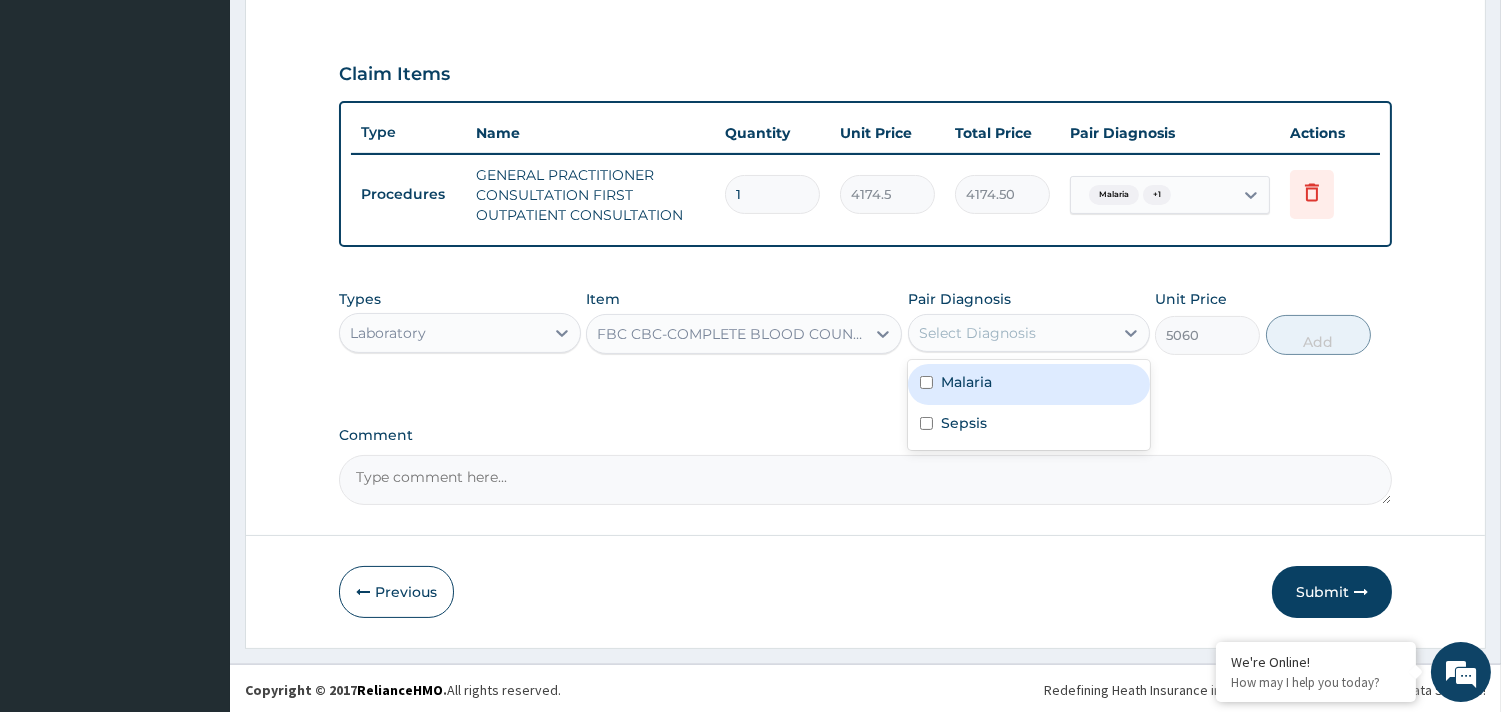 click on "Malaria" at bounding box center (966, 382) 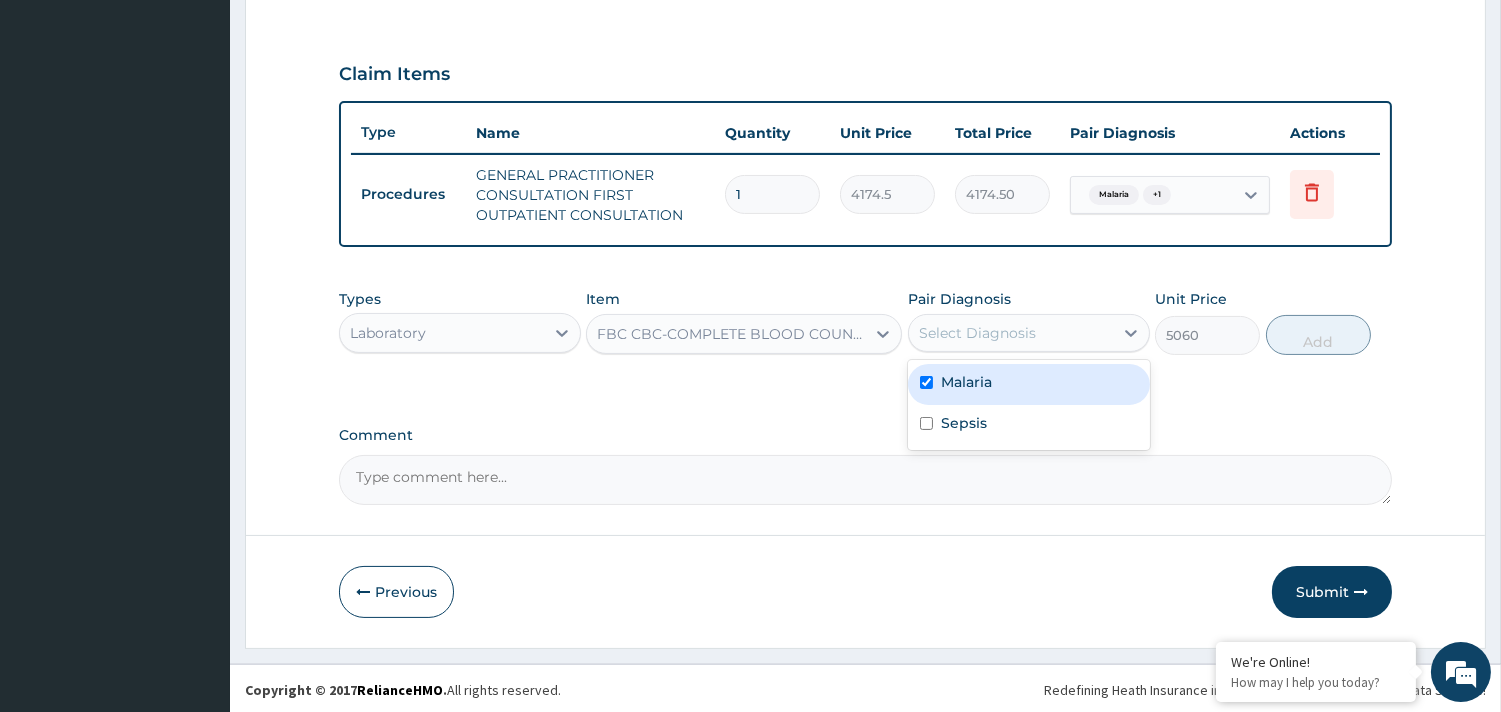 checkbox on "true" 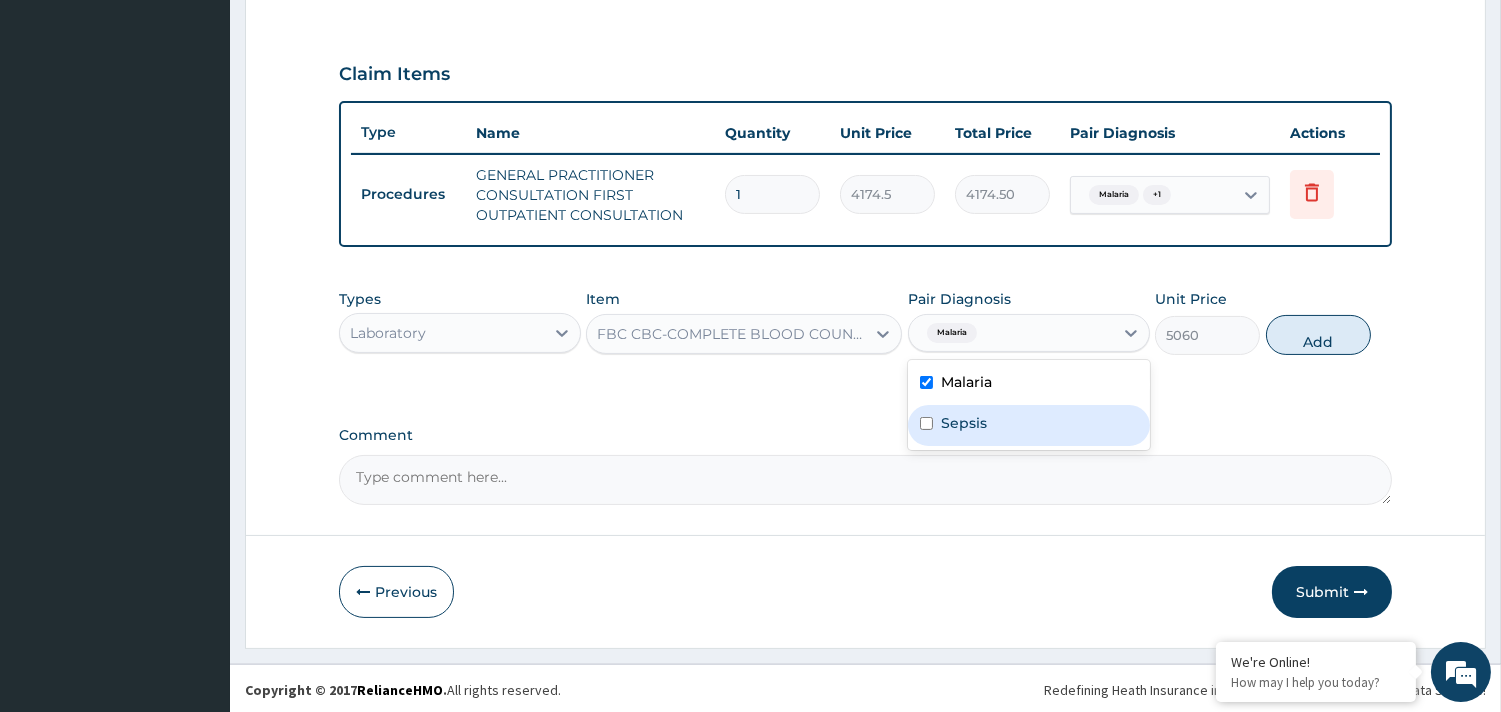 click on "Sepsis" at bounding box center (964, 423) 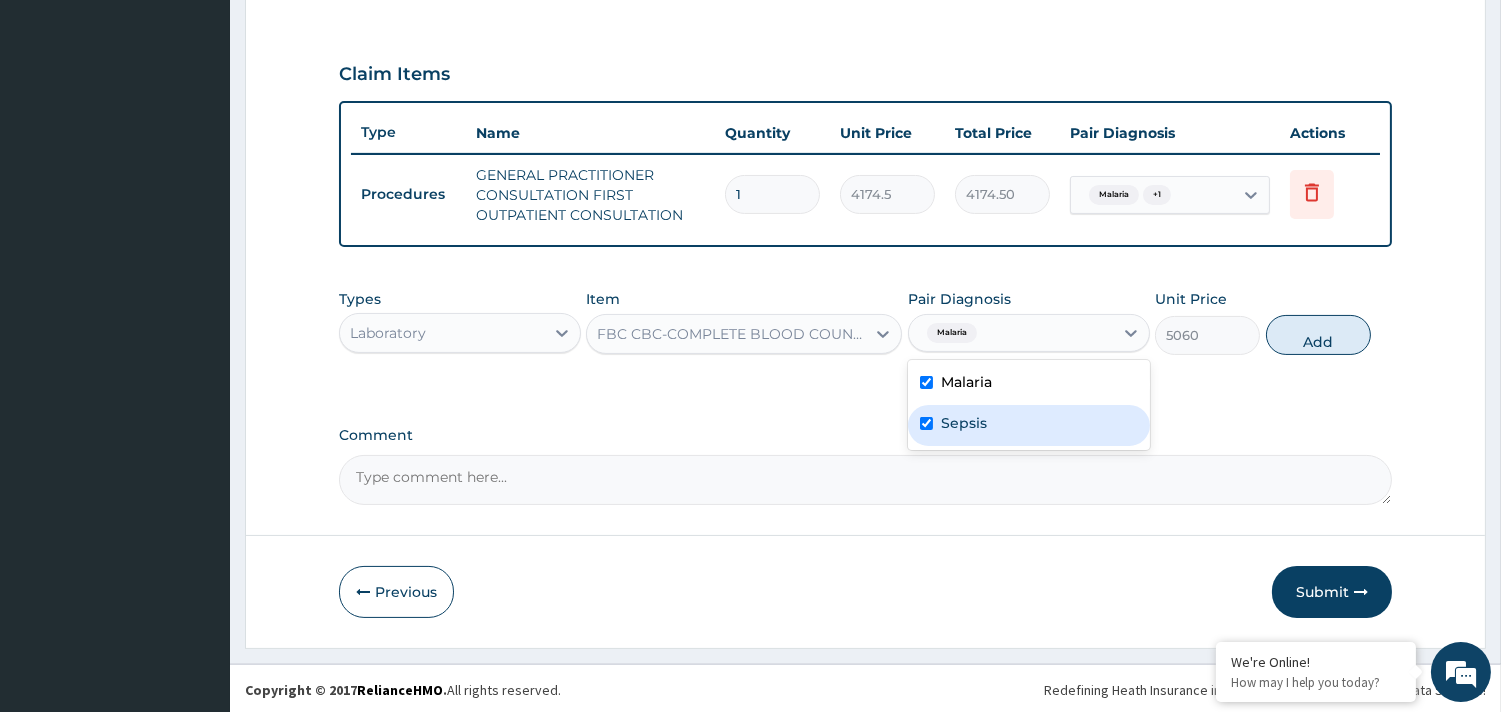 checkbox on "true" 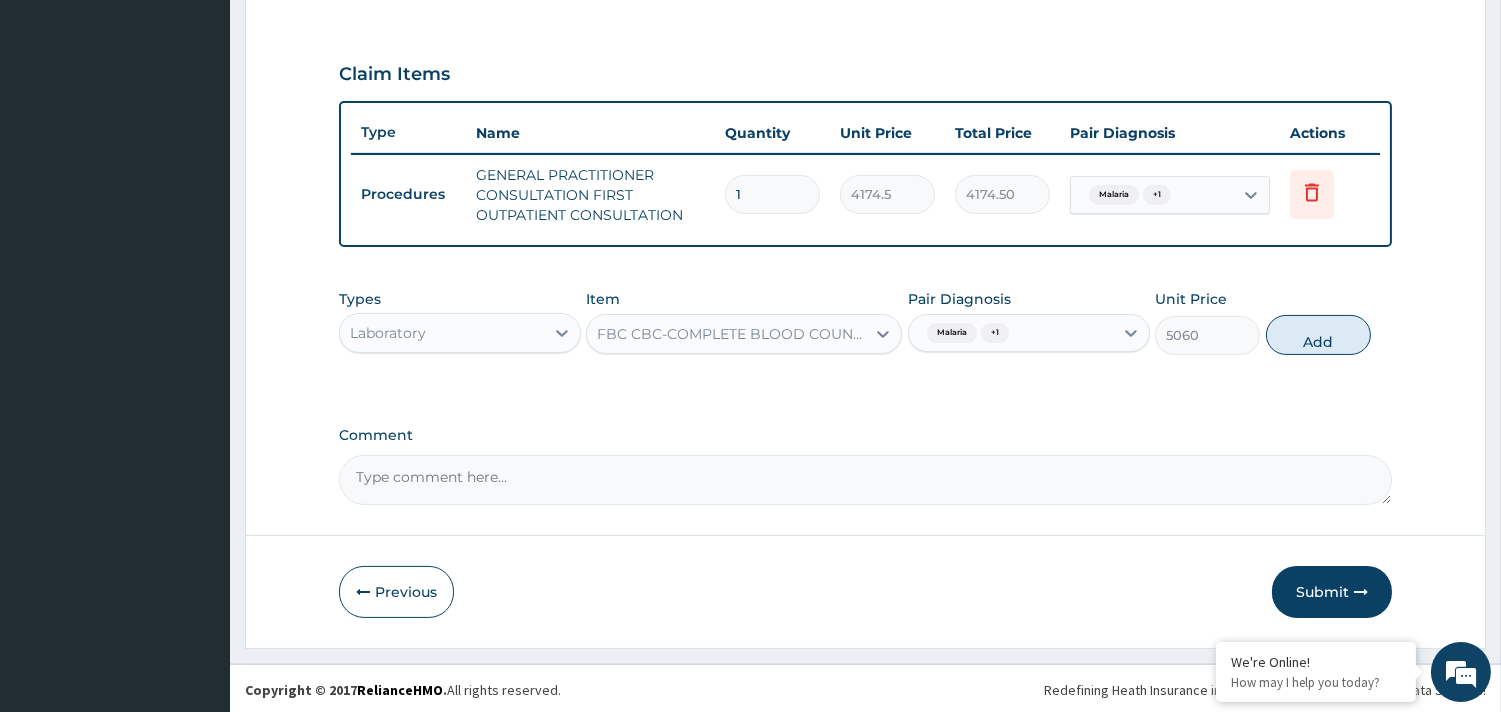 drag, startPoint x: 1340, startPoint y: 328, endPoint x: 1233, endPoint y: 368, distance: 114.232216 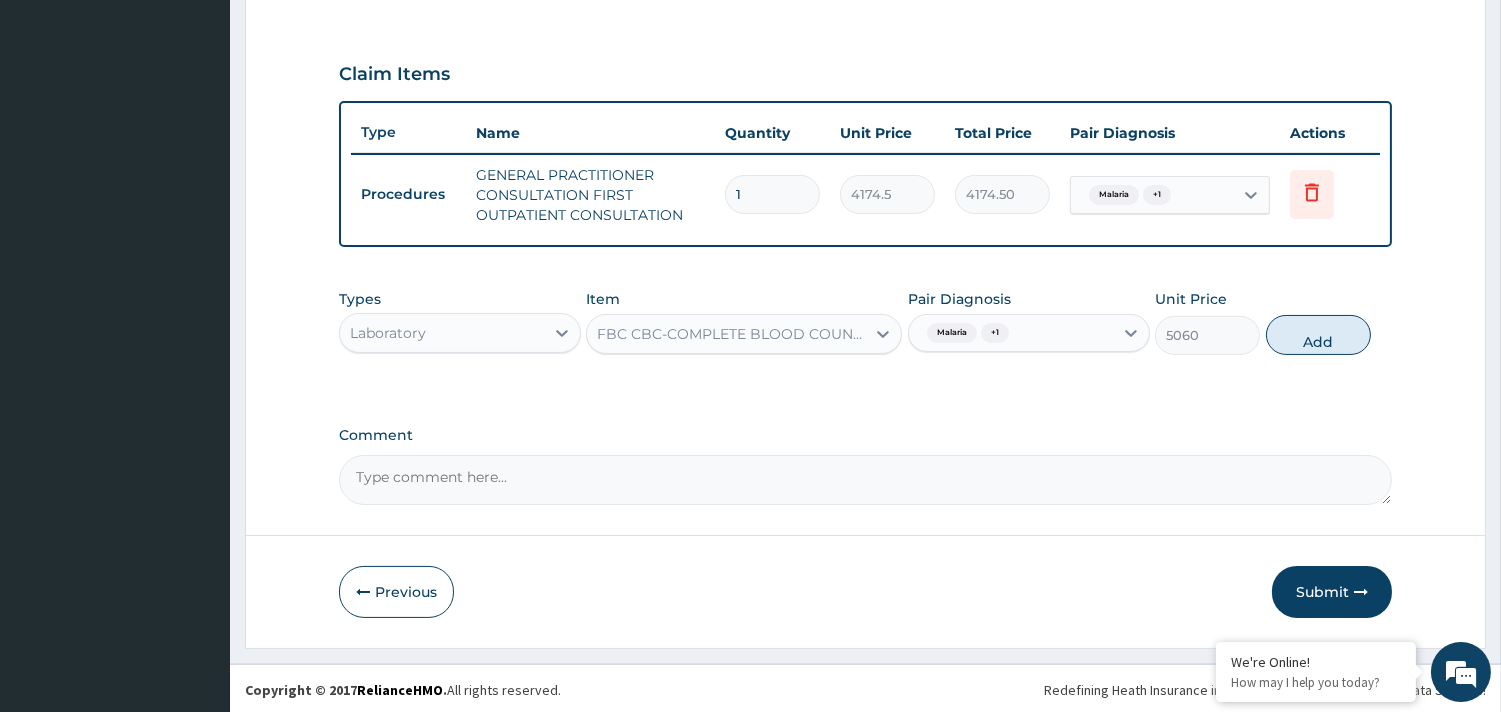click on "Add" at bounding box center (1318, 335) 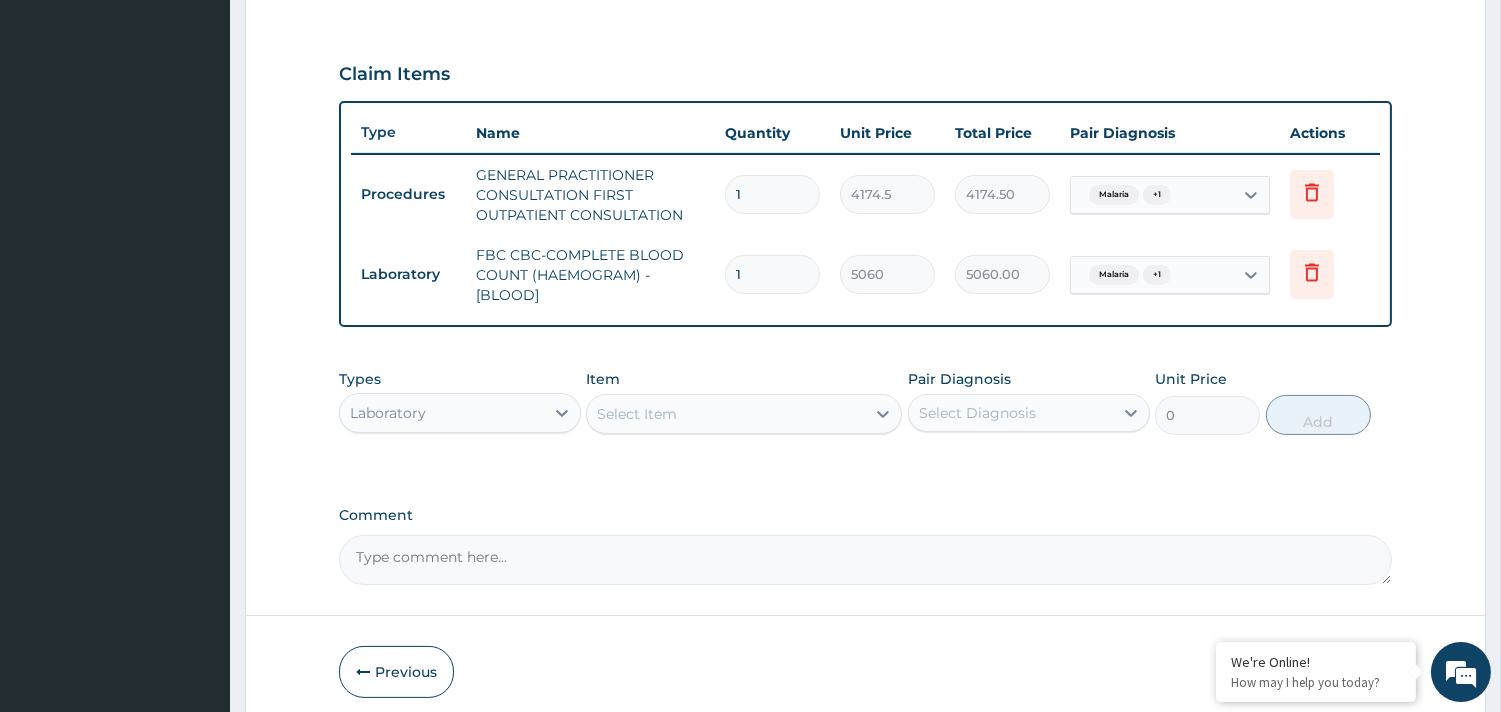 click on "Select Item" at bounding box center (637, 414) 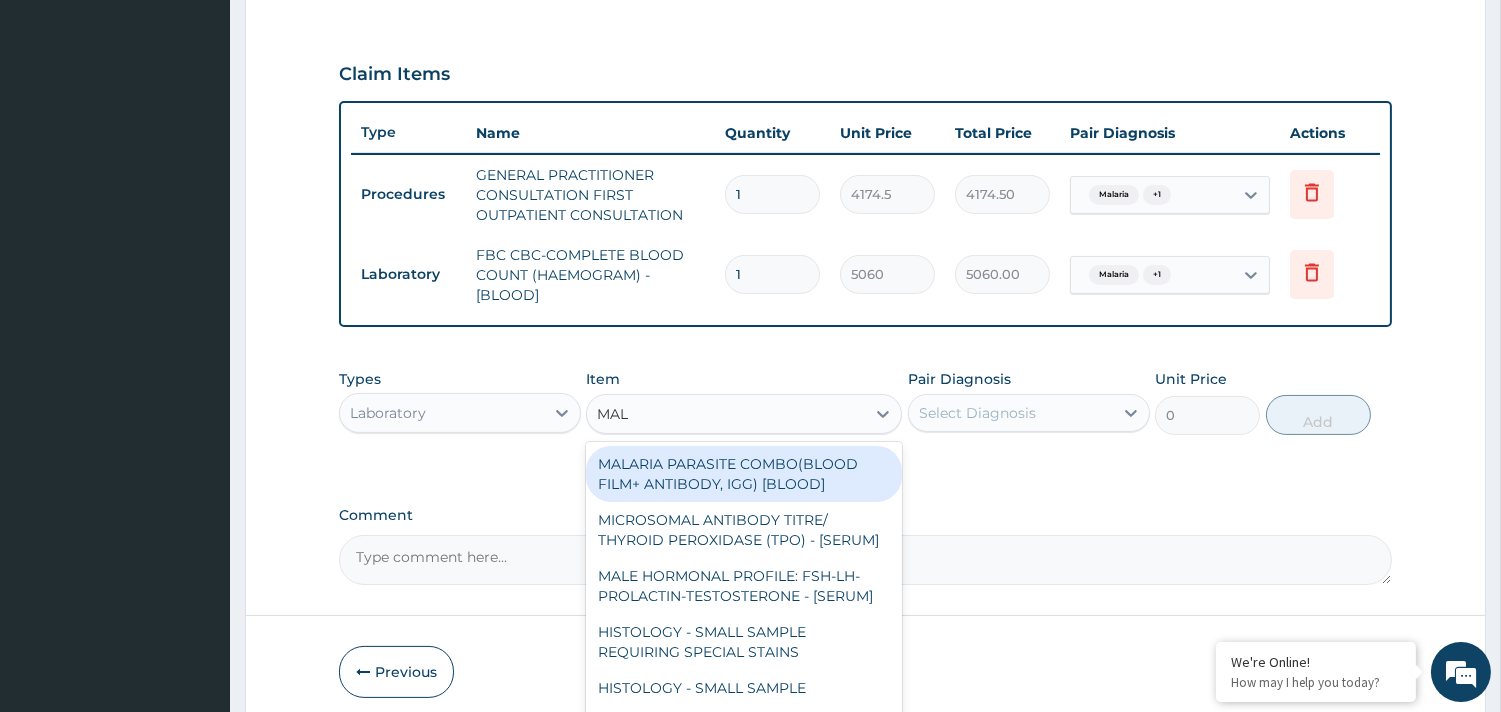 type on "MALA" 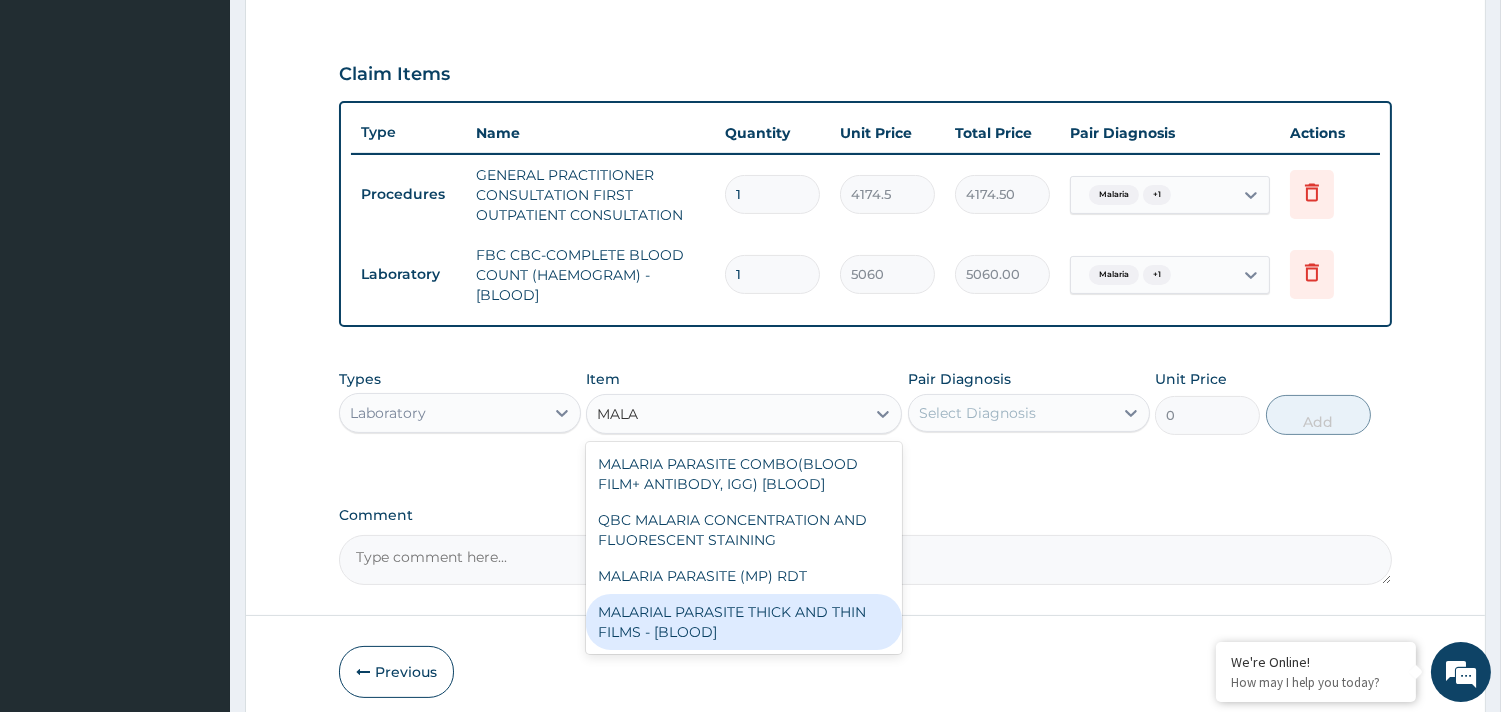 click on "MALARIAL PARASITE THICK AND THIN FILMS - [BLOOD]" at bounding box center [744, 622] 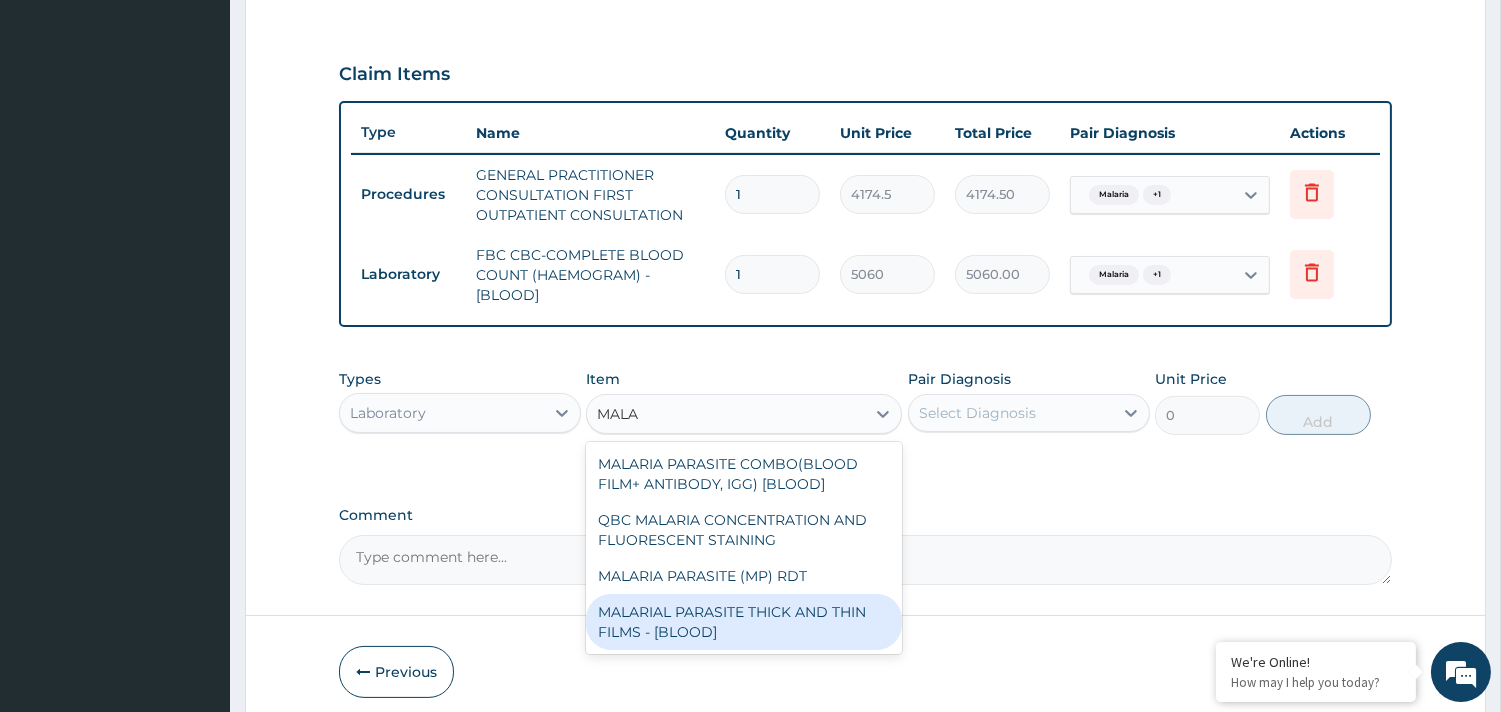 type 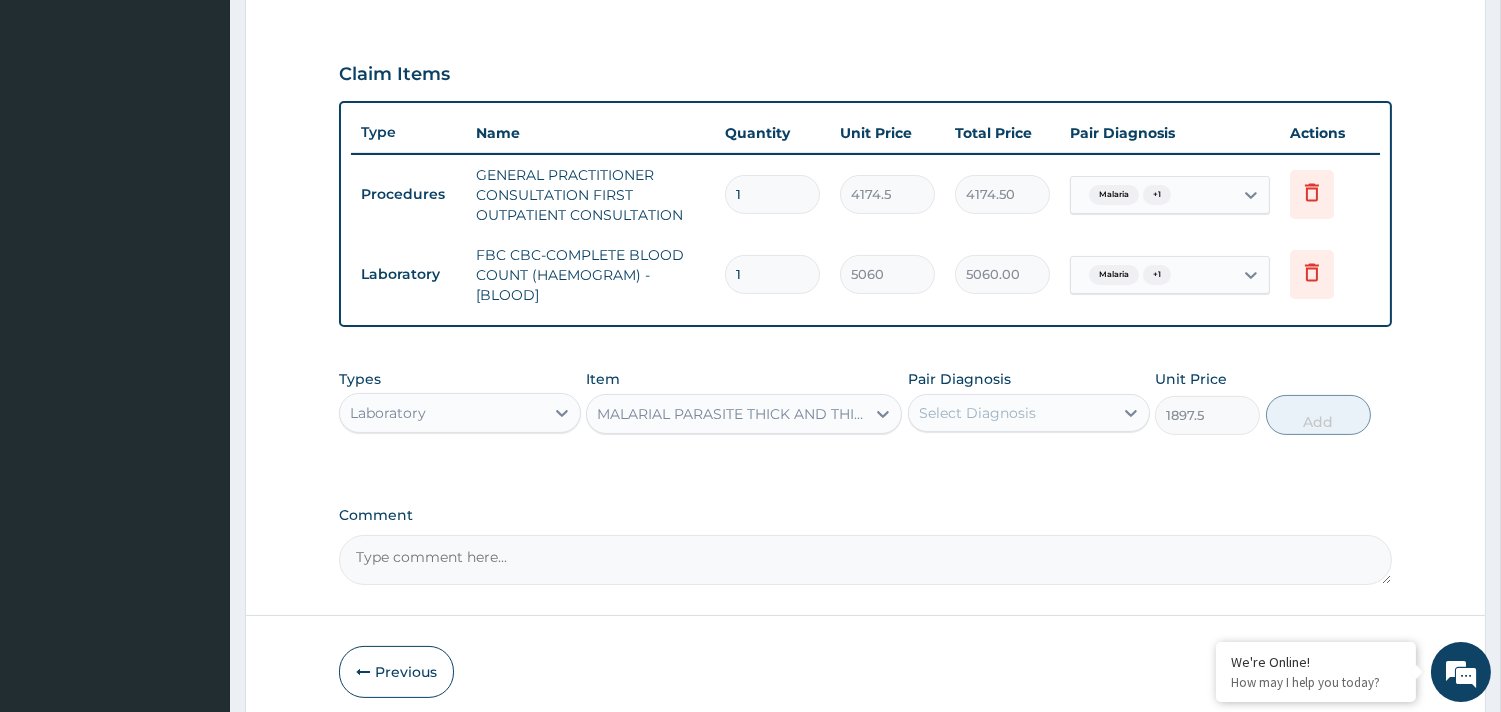 click on "Select Diagnosis" at bounding box center (977, 413) 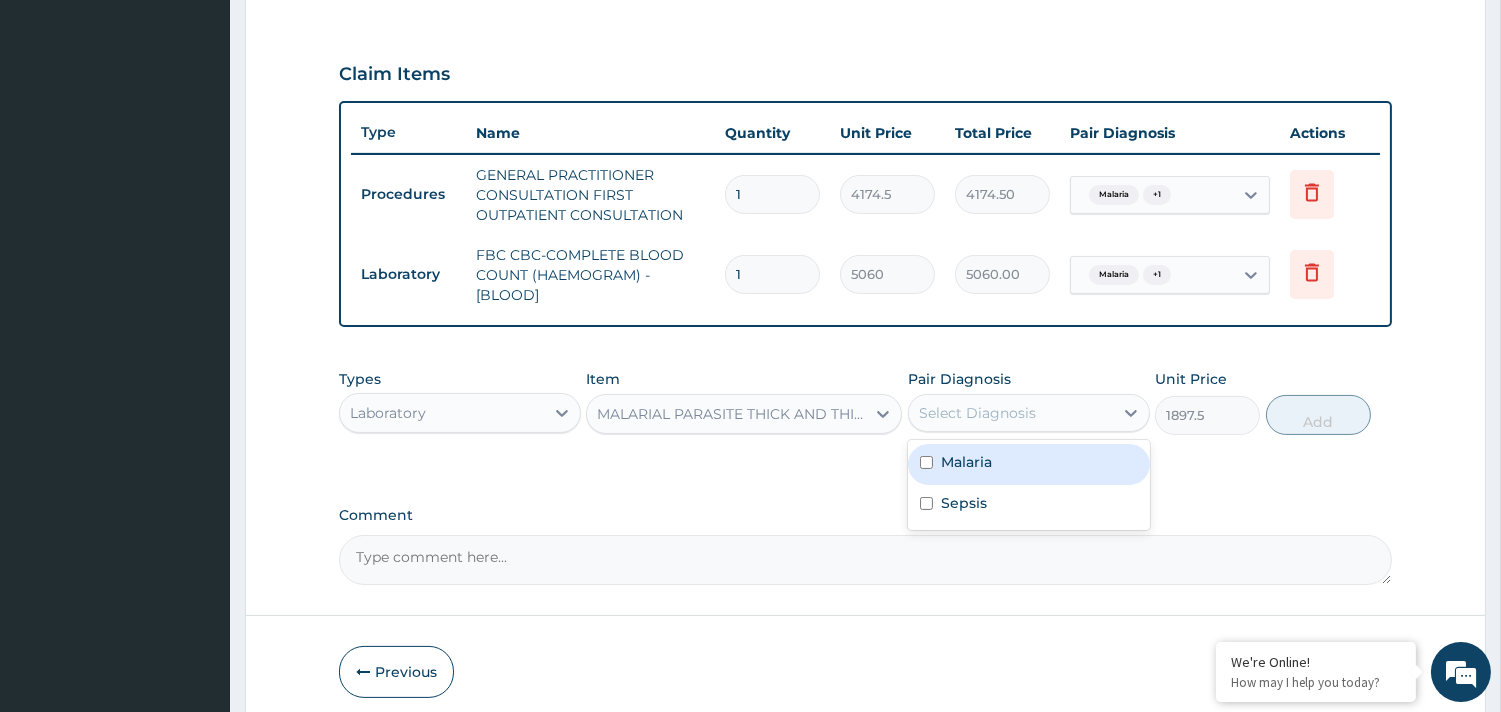 click on "Malaria" at bounding box center [966, 462] 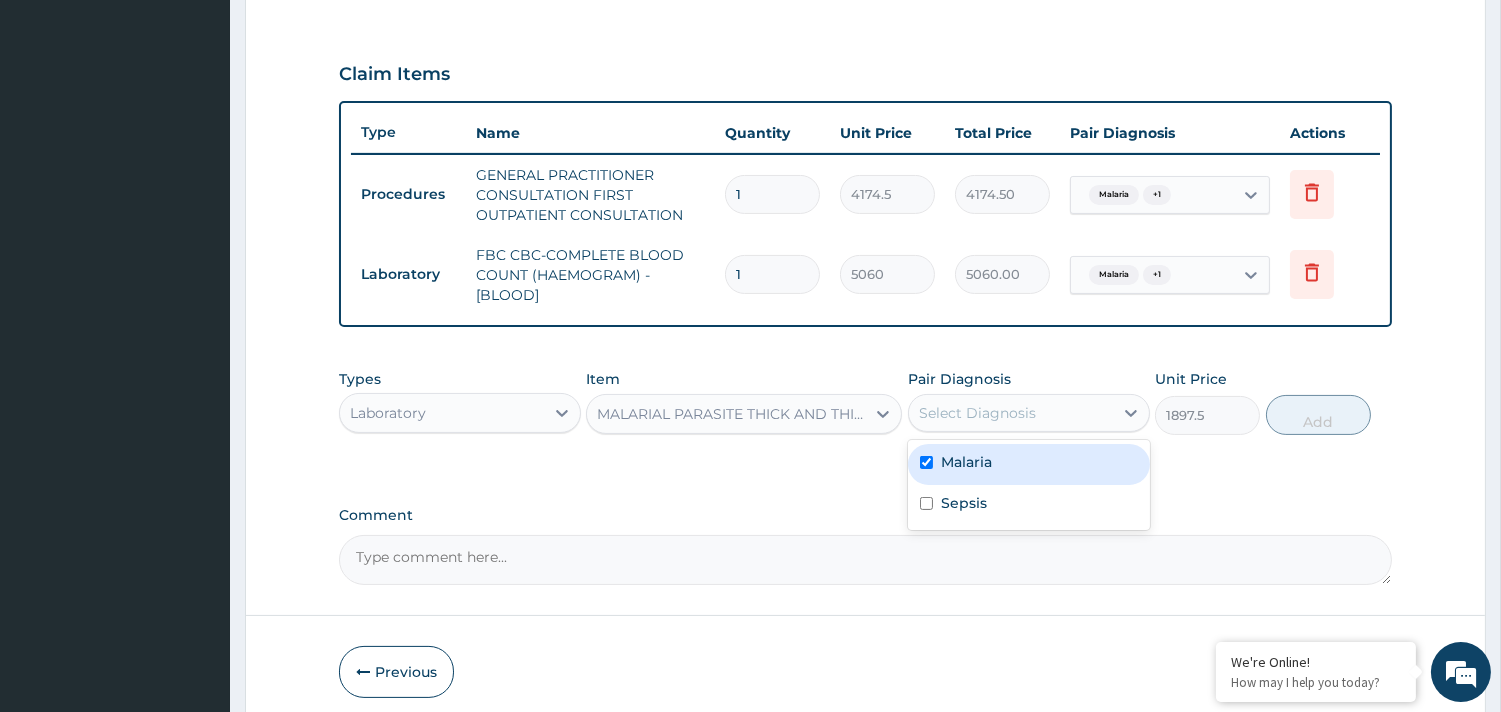 checkbox on "true" 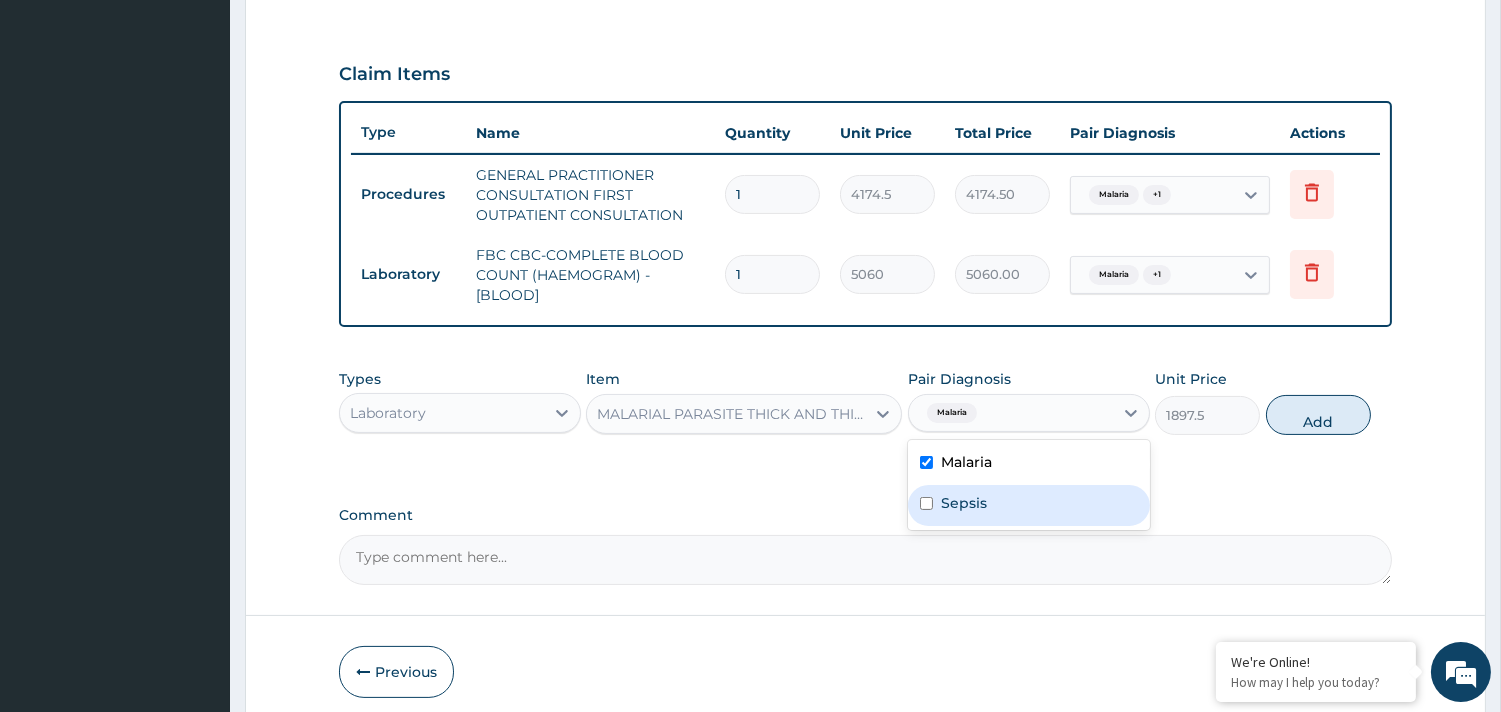 click on "Sepsis" at bounding box center (1029, 505) 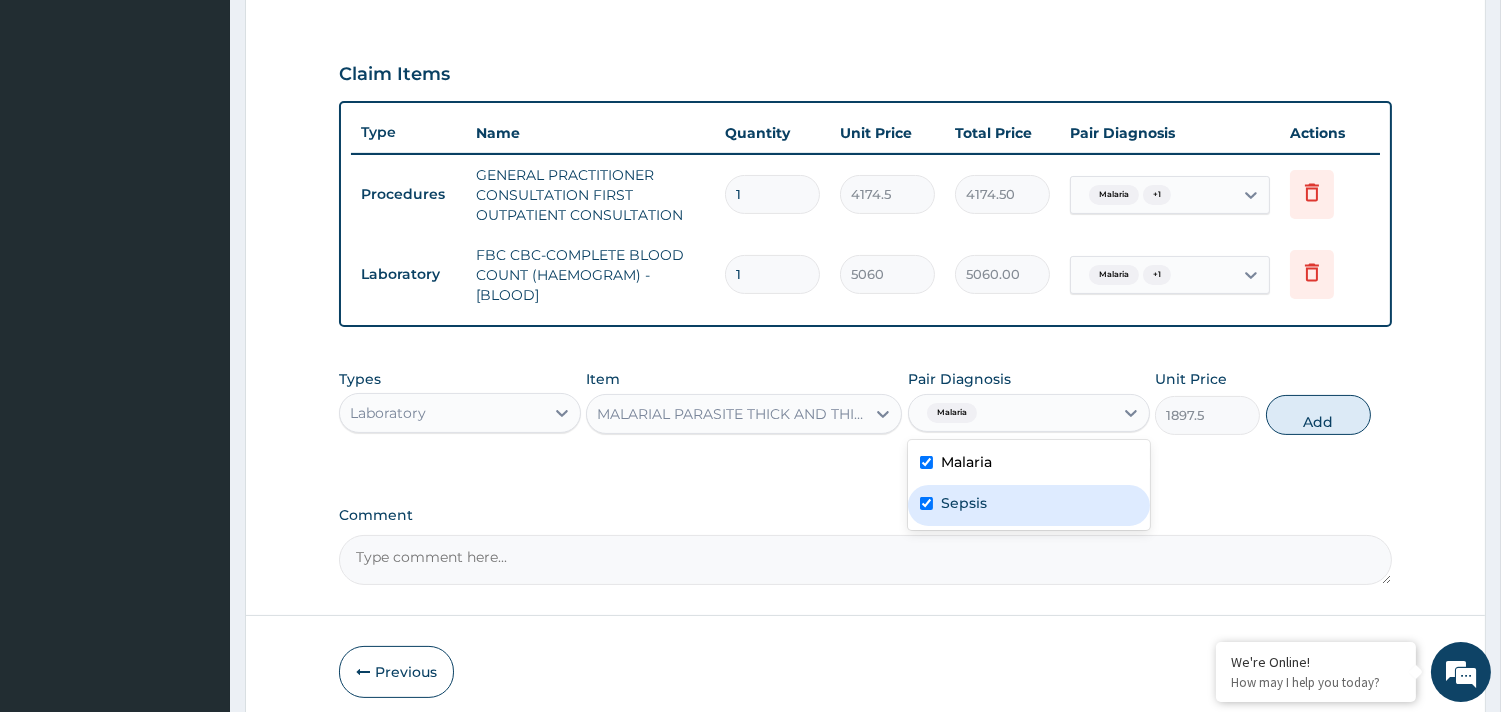 checkbox on "true" 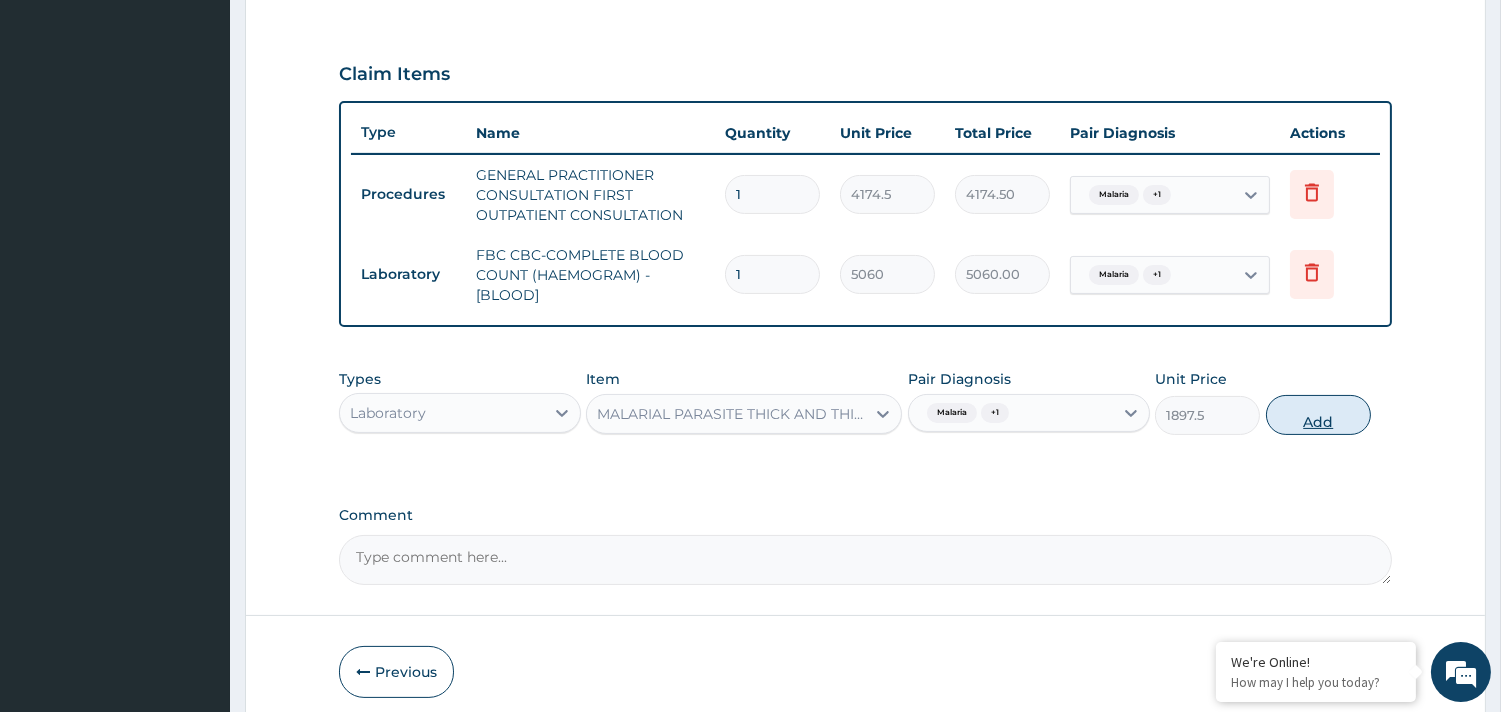 click on "Add" at bounding box center (1318, 415) 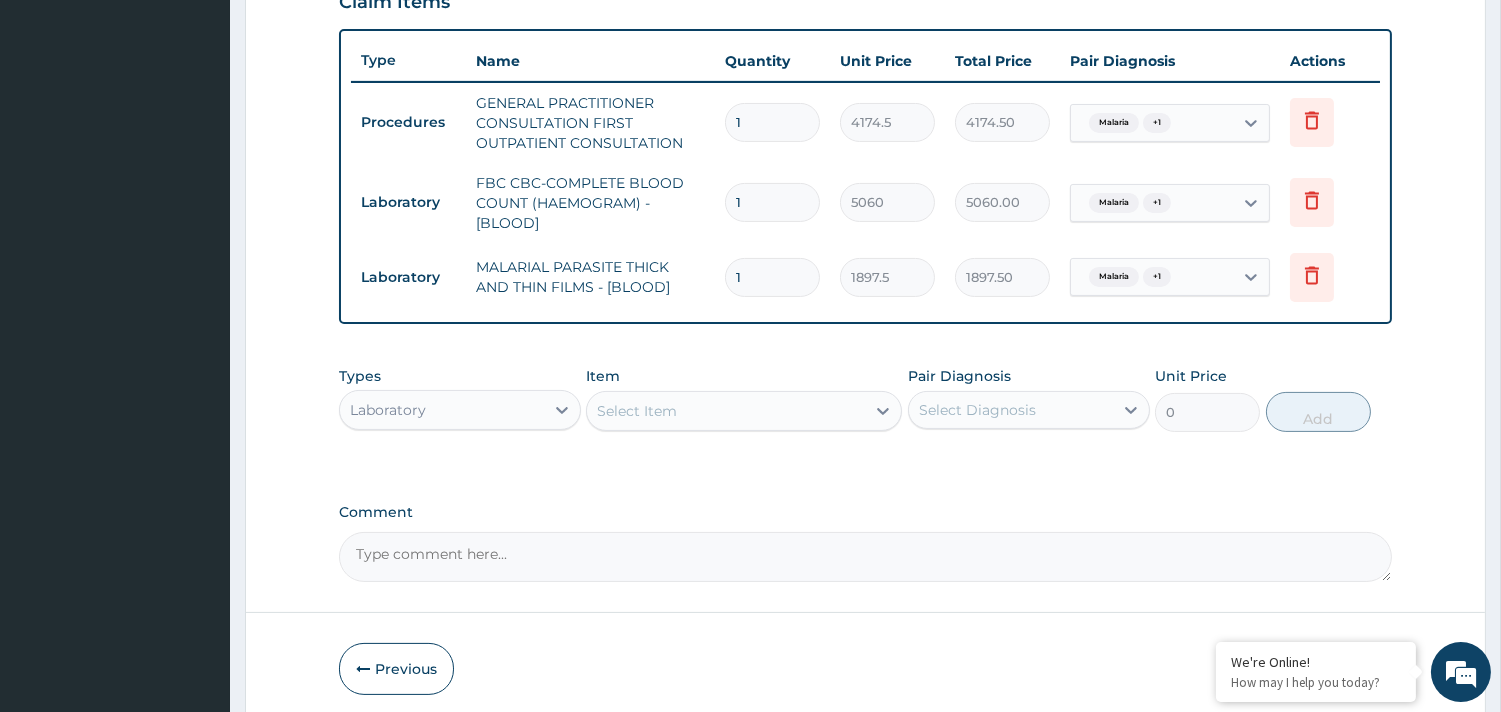 scroll, scrollTop: 754, scrollLeft: 0, axis: vertical 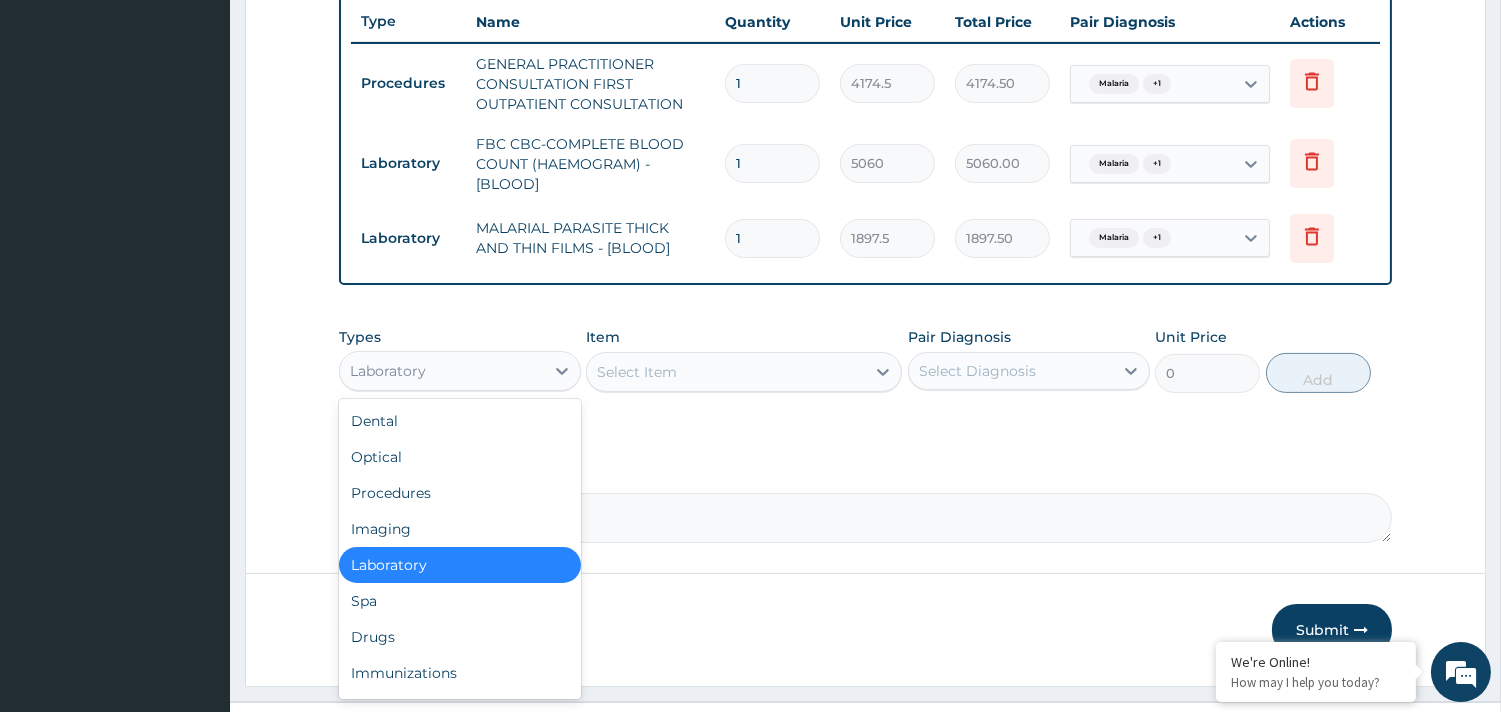 click on "Laboratory" at bounding box center (442, 371) 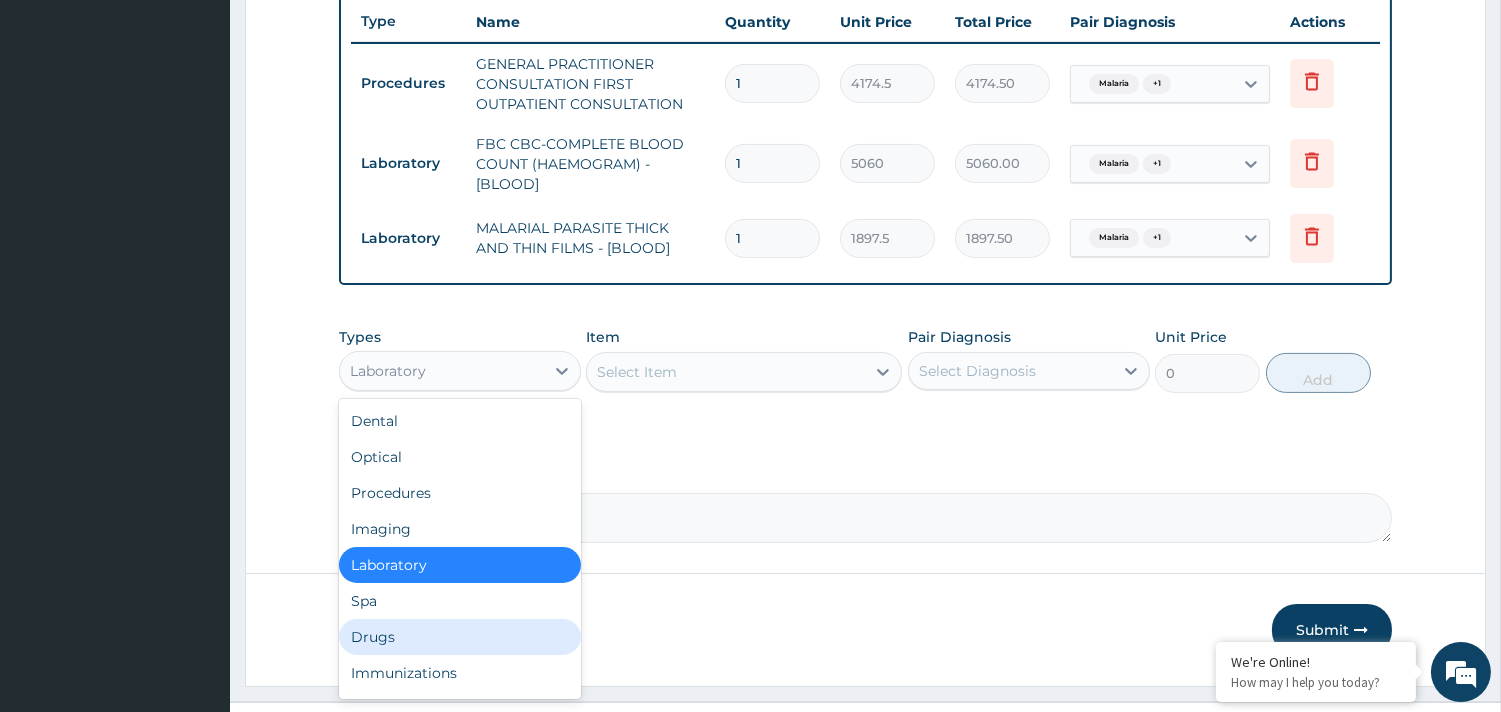 click on "Drugs" at bounding box center [460, 637] 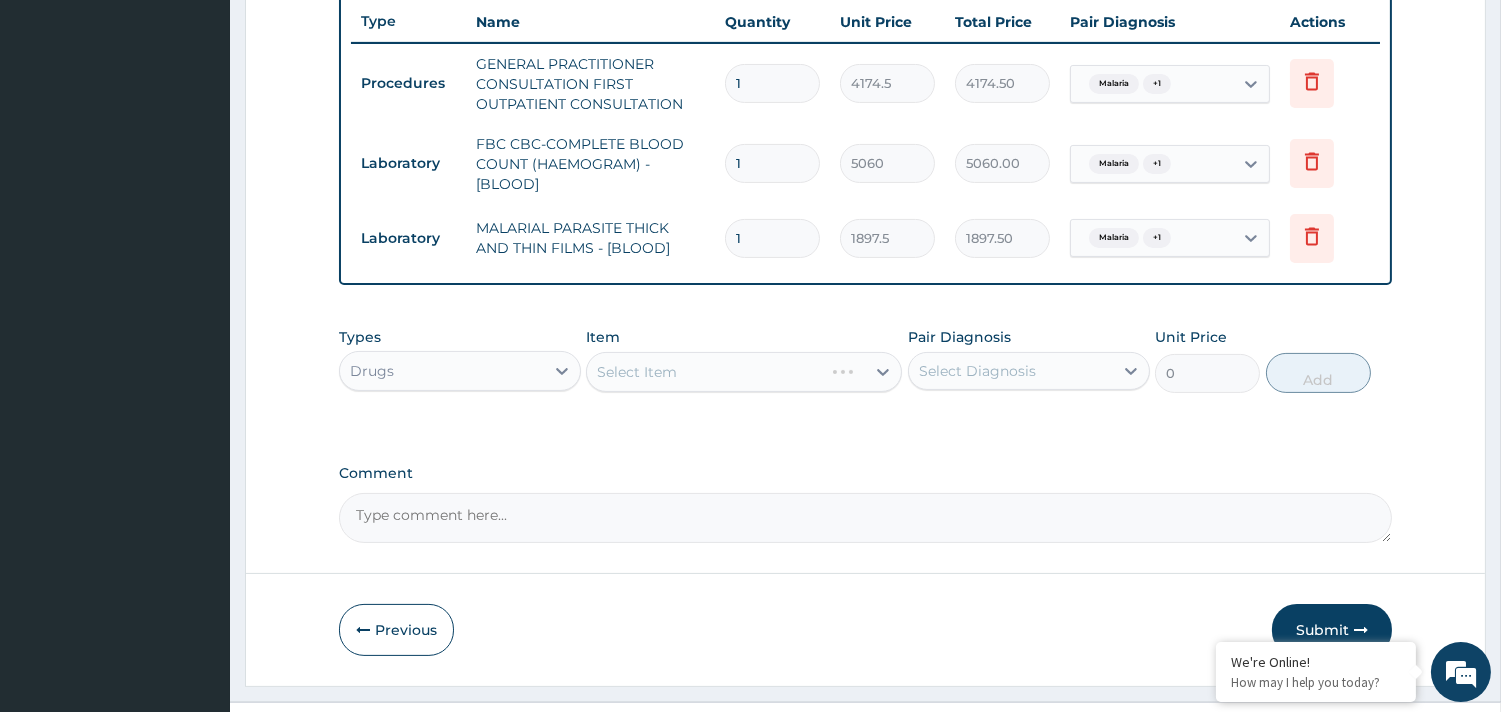 click on "Select Item" at bounding box center [744, 372] 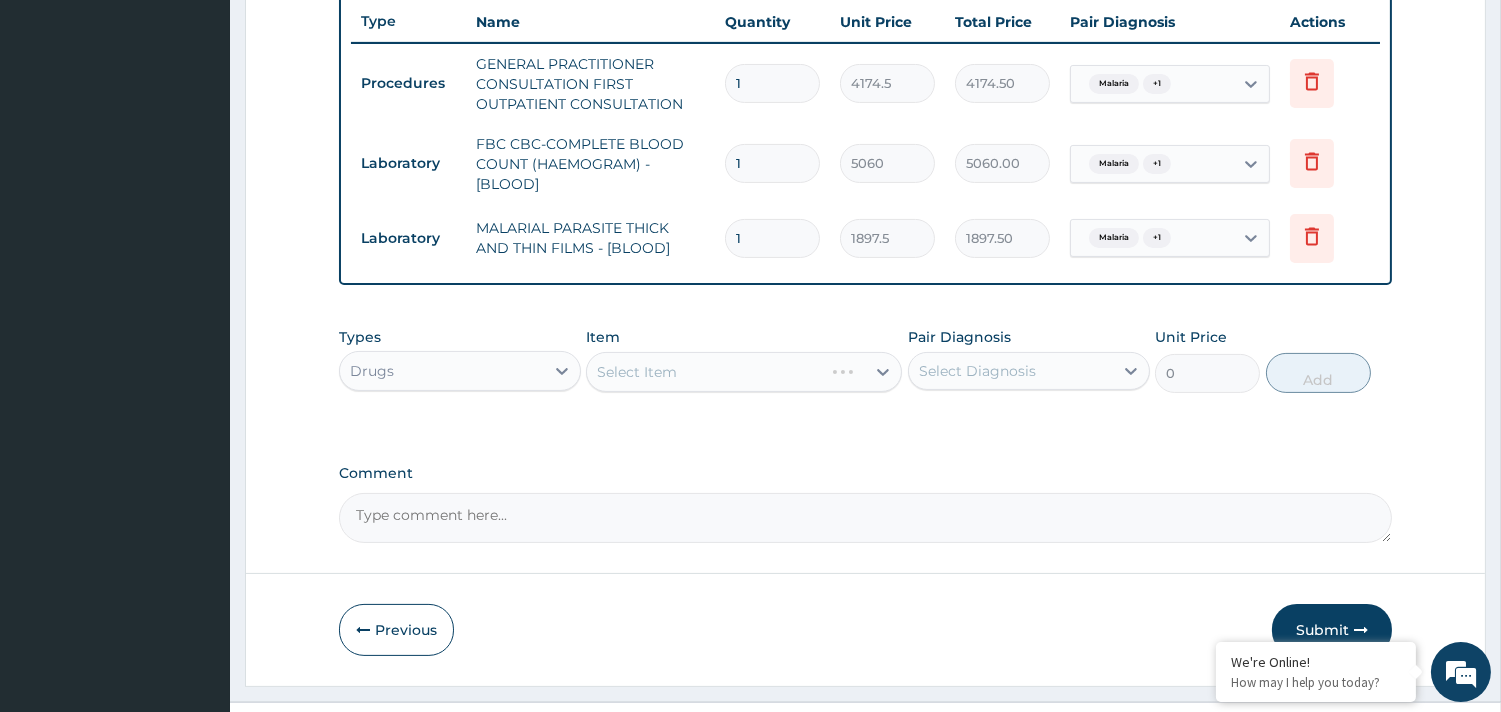 click on "Select Item" at bounding box center (744, 372) 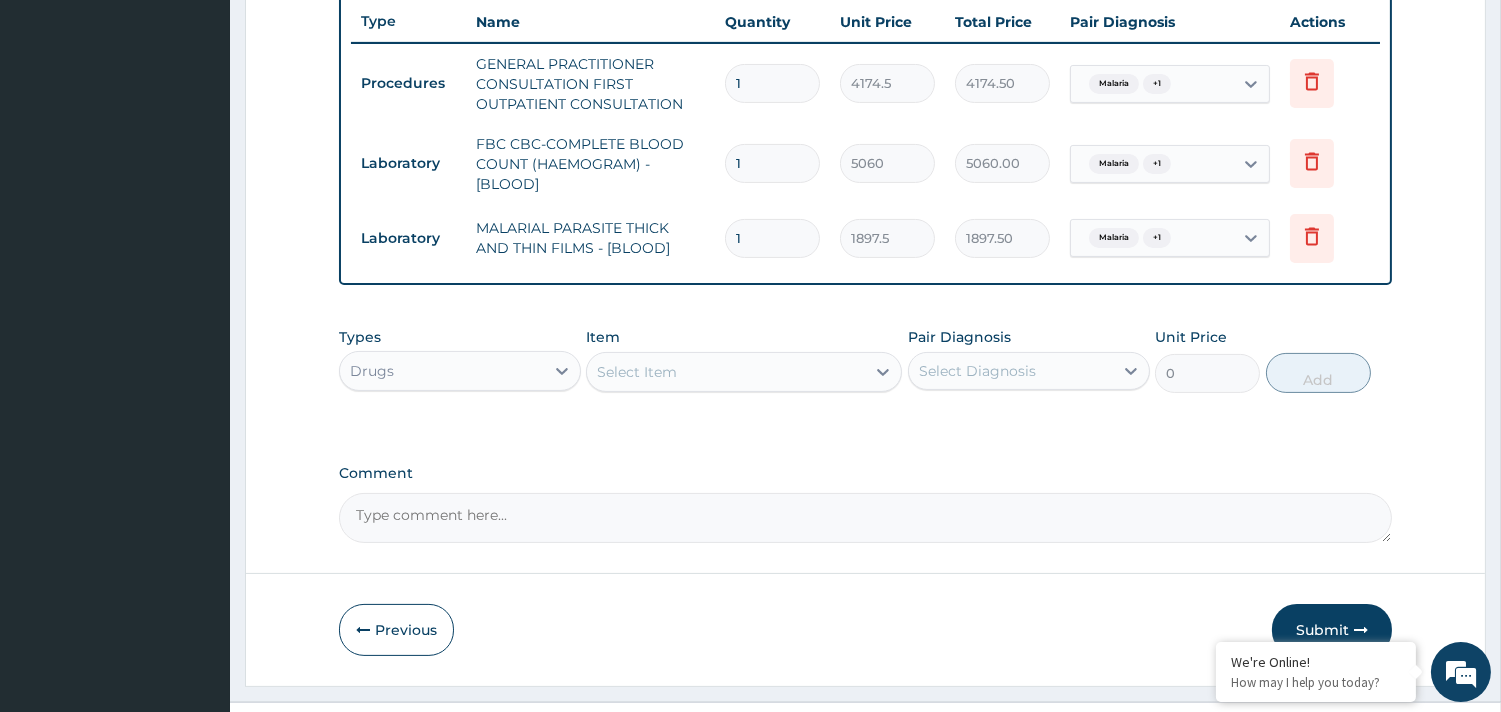 click on "Select Item" at bounding box center (637, 372) 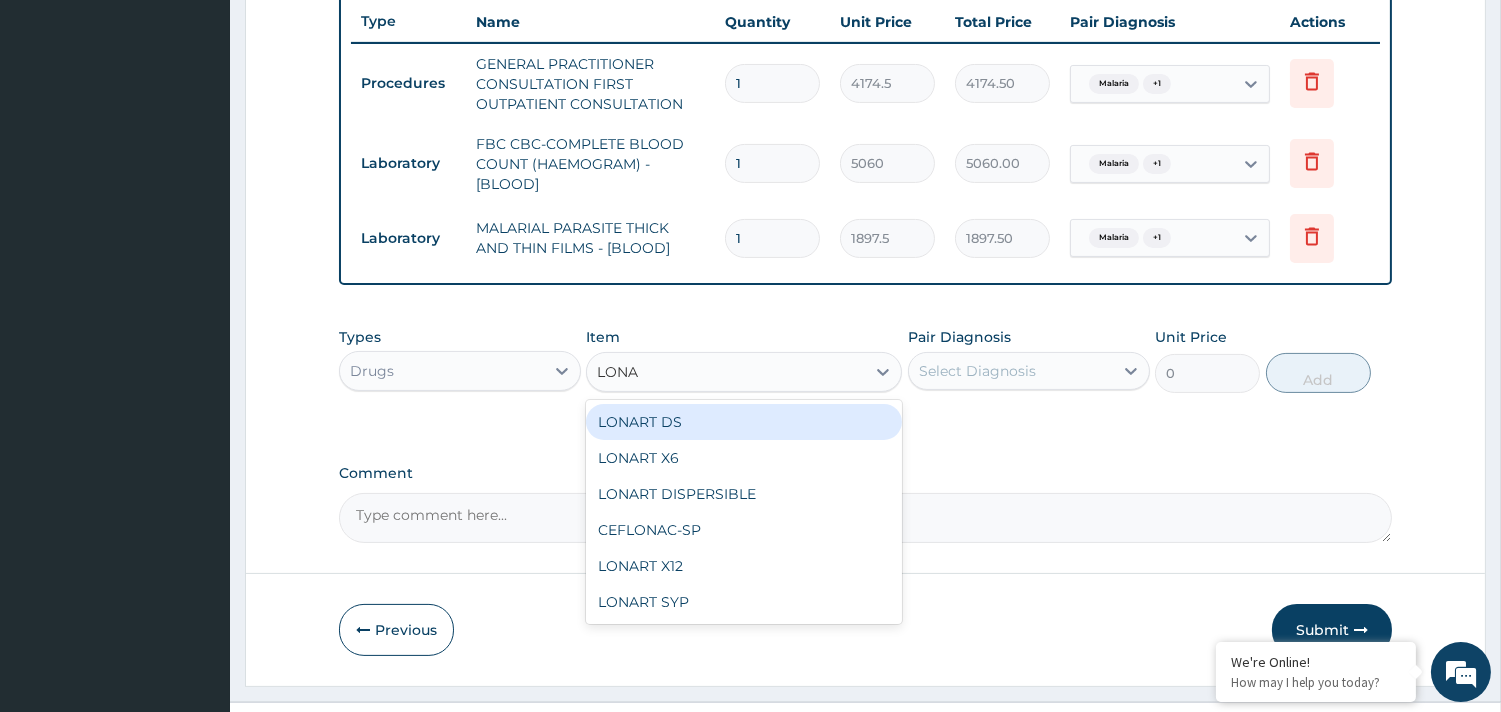 type on "LONAR" 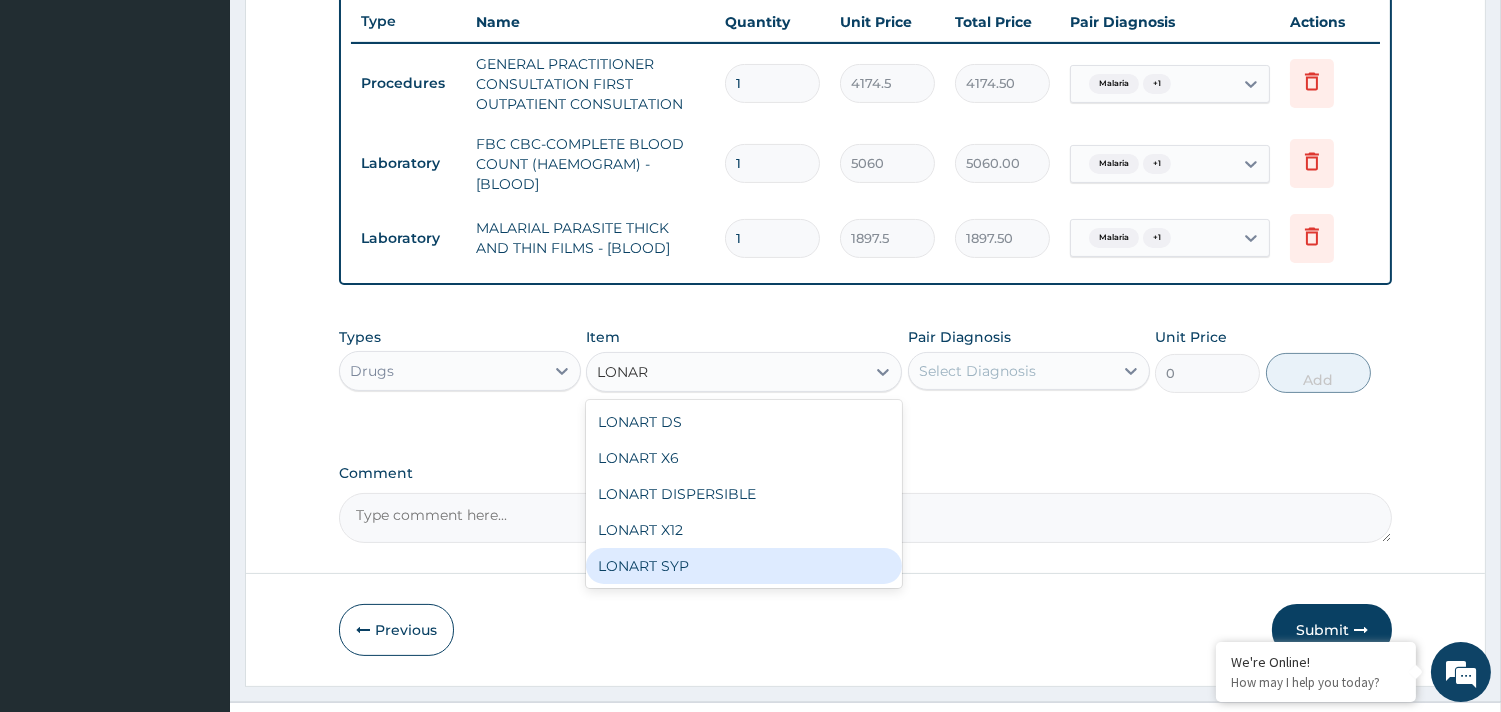 click on "LONART SYP" at bounding box center (744, 566) 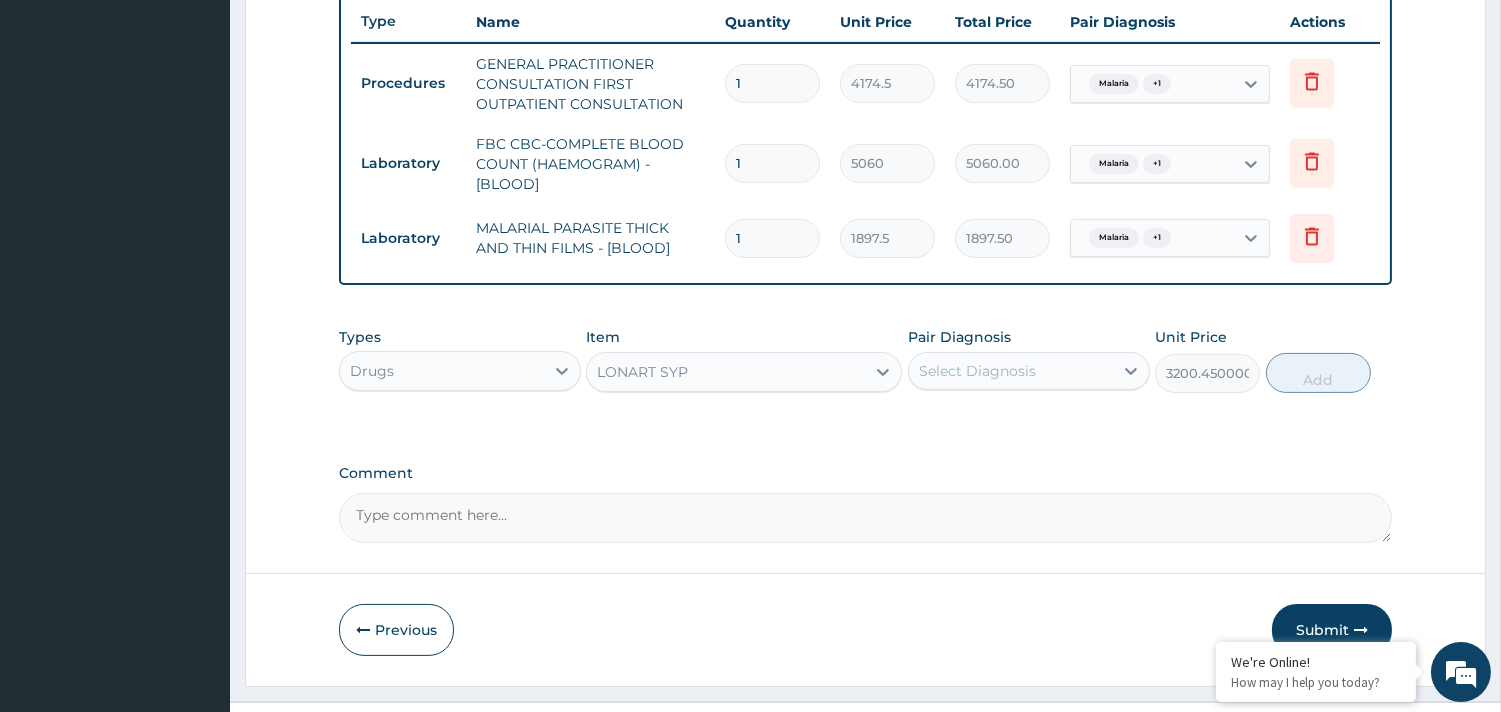 click on "Pair Diagnosis Select Diagnosis" at bounding box center (1029, 360) 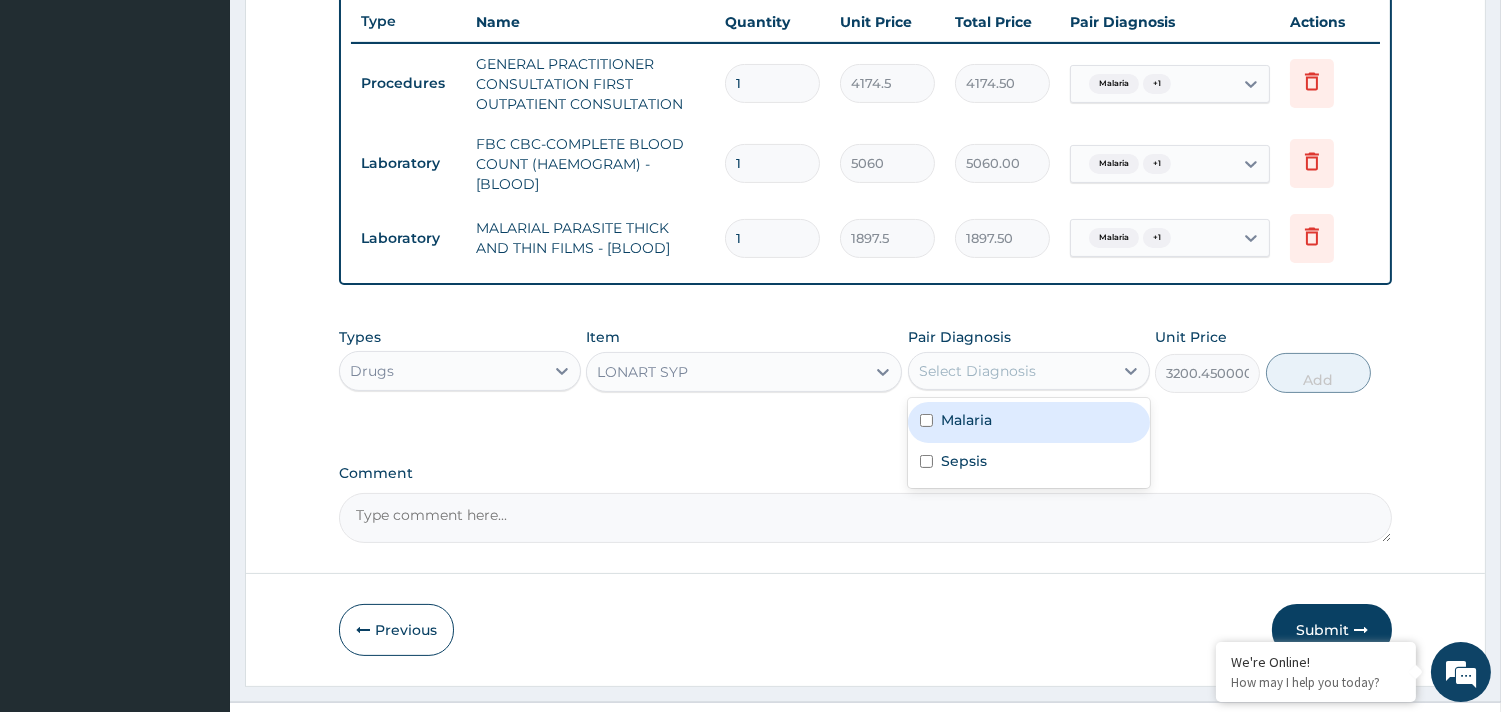 click on "Select Diagnosis" at bounding box center (977, 371) 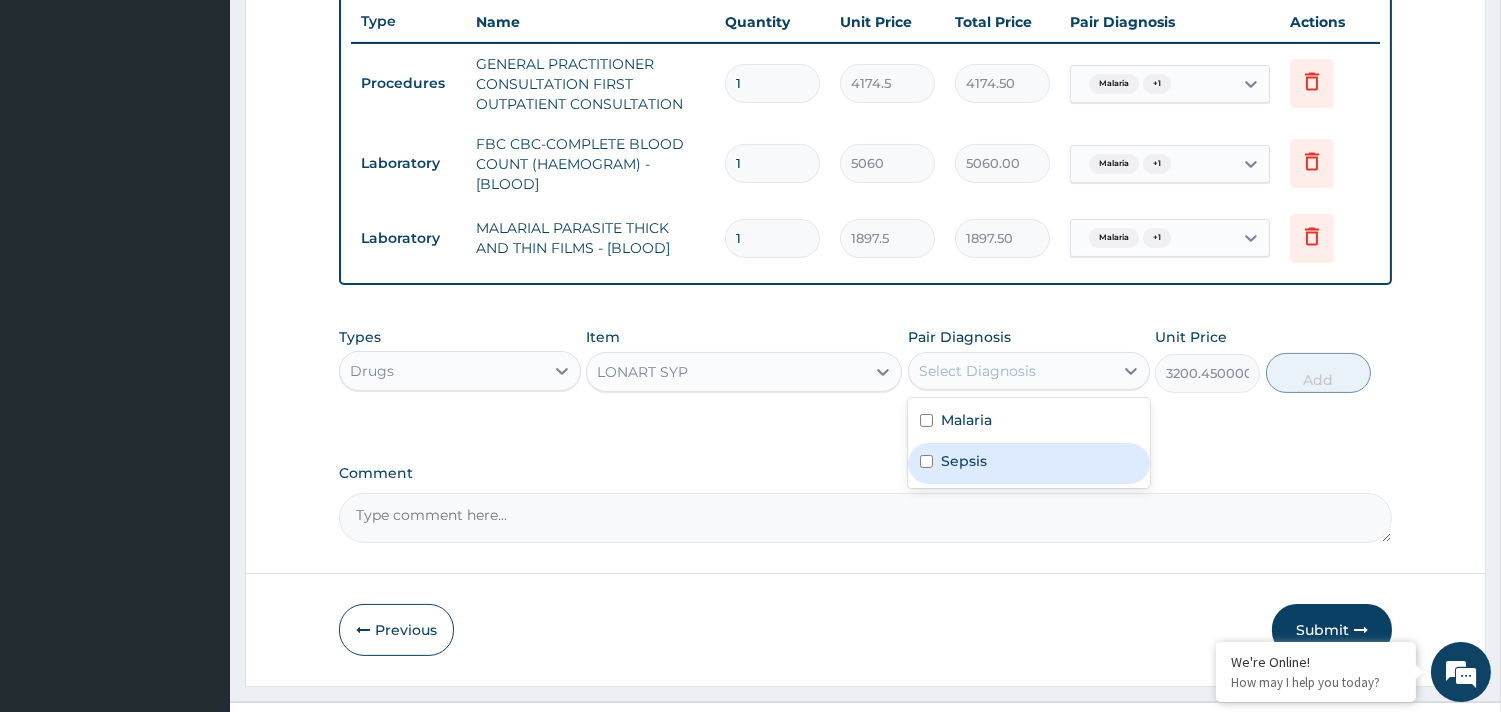 click on "Sepsis" at bounding box center [964, 461] 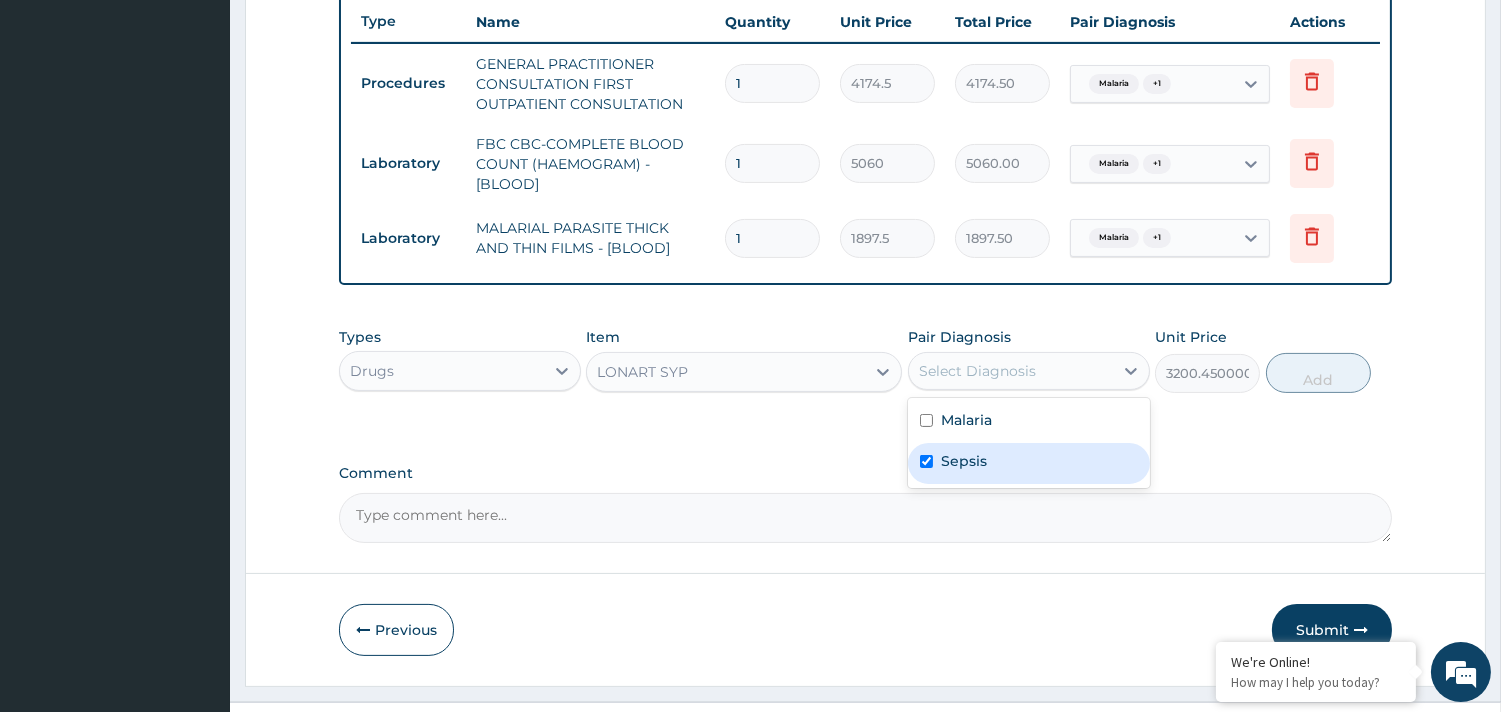 checkbox on "true" 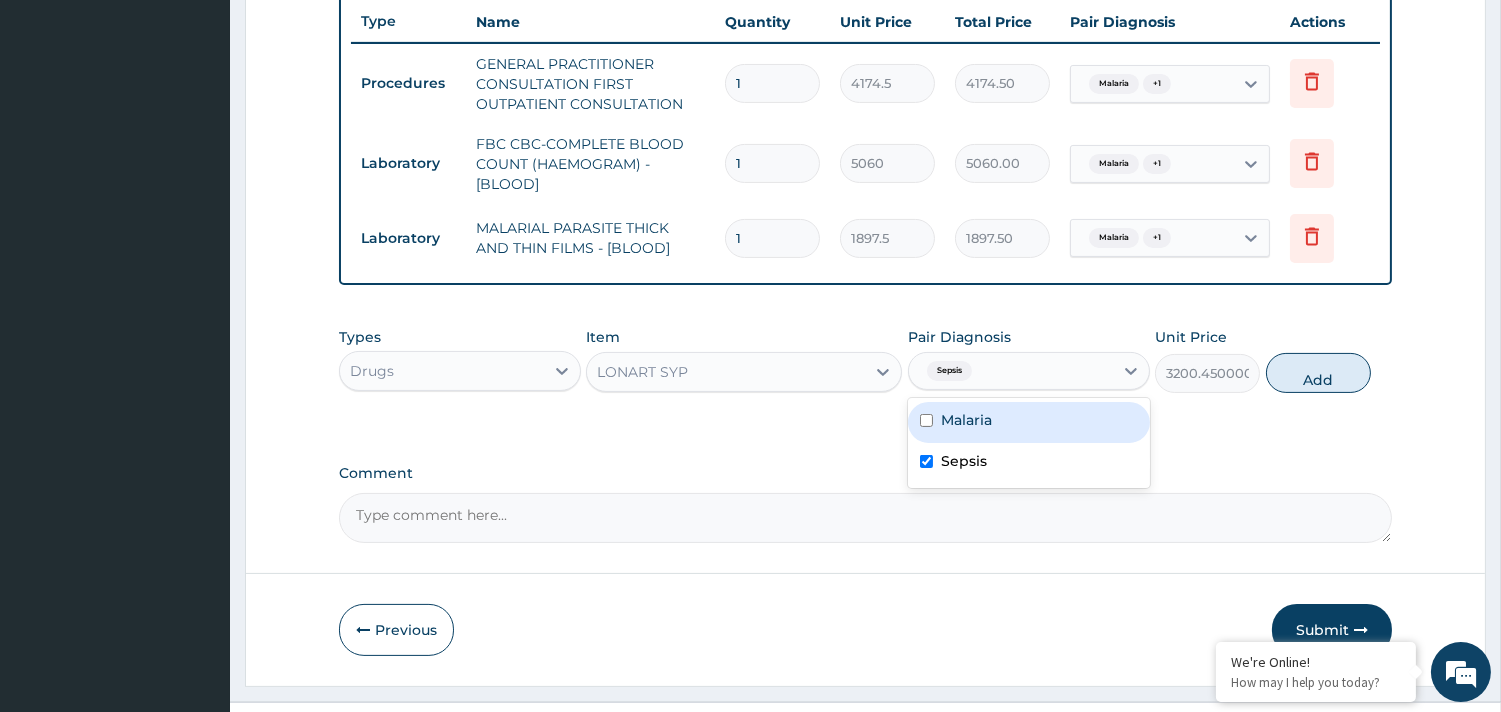 click on "Malaria" at bounding box center [1029, 422] 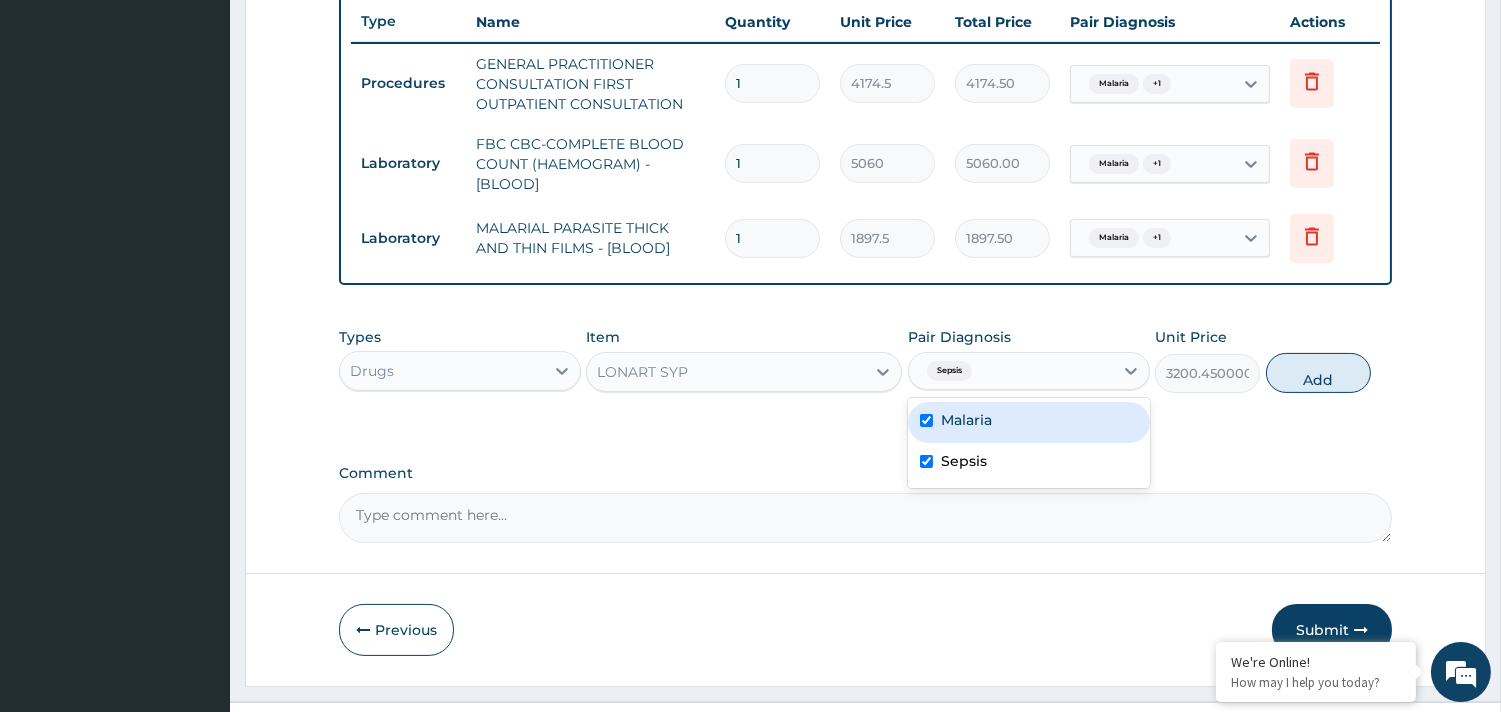 checkbox on "true" 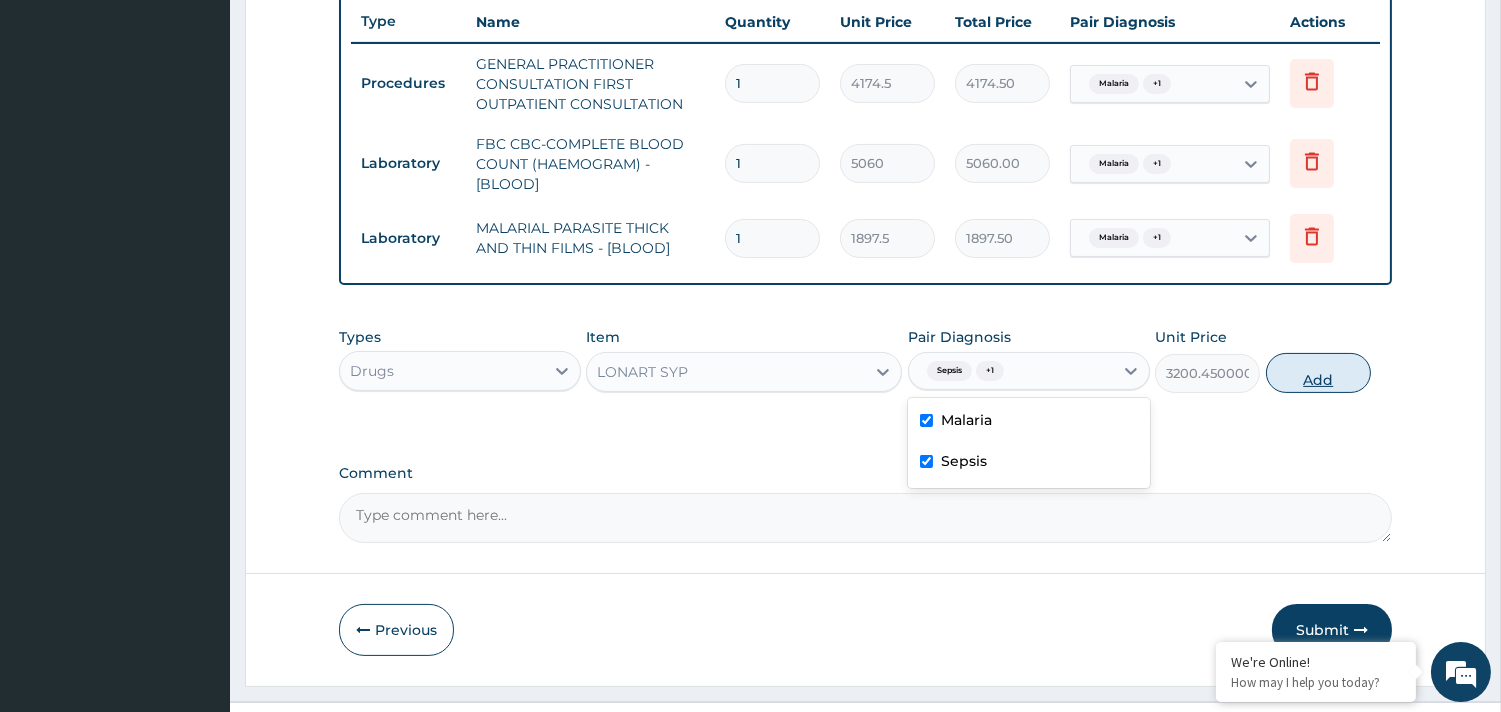 click on "Add" at bounding box center [1318, 373] 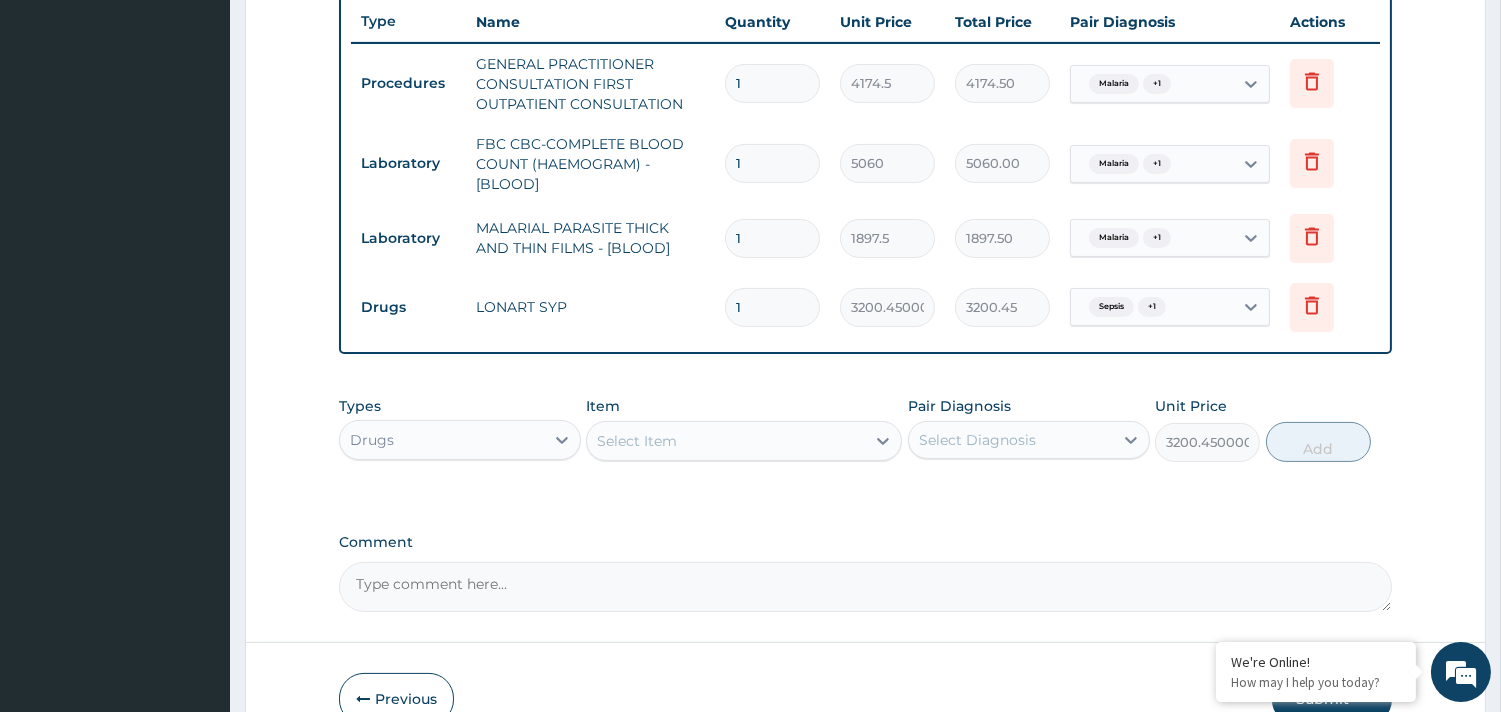 type on "0" 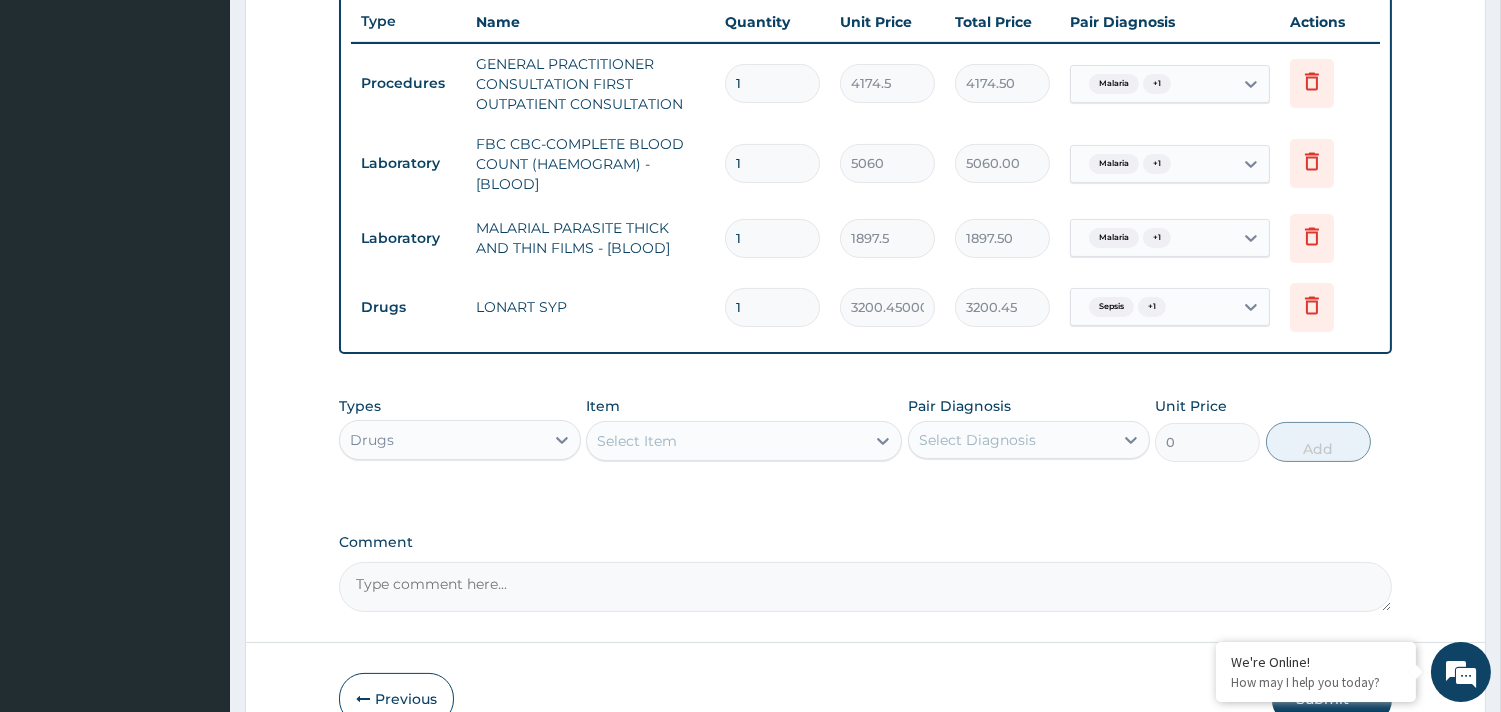click on "Select Item" at bounding box center [637, 441] 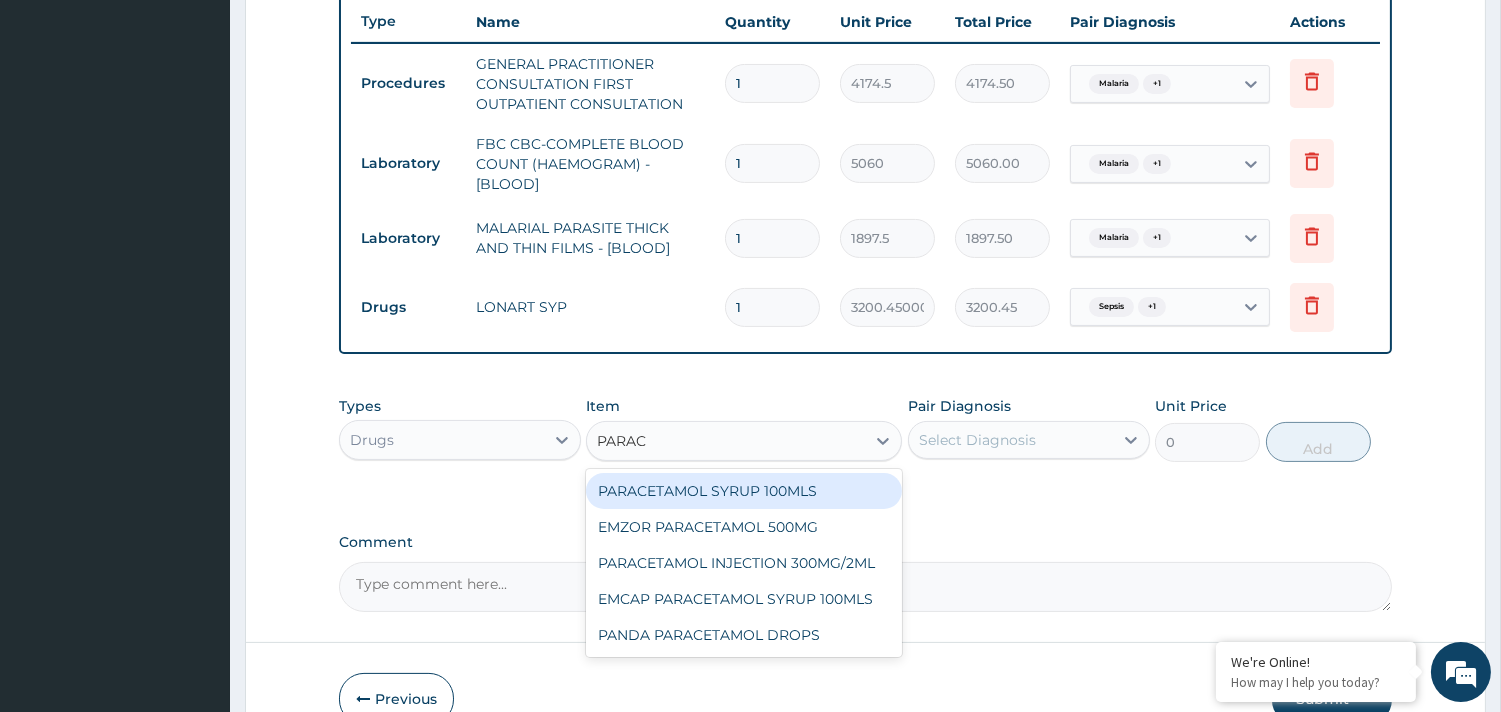 type on "PARACE" 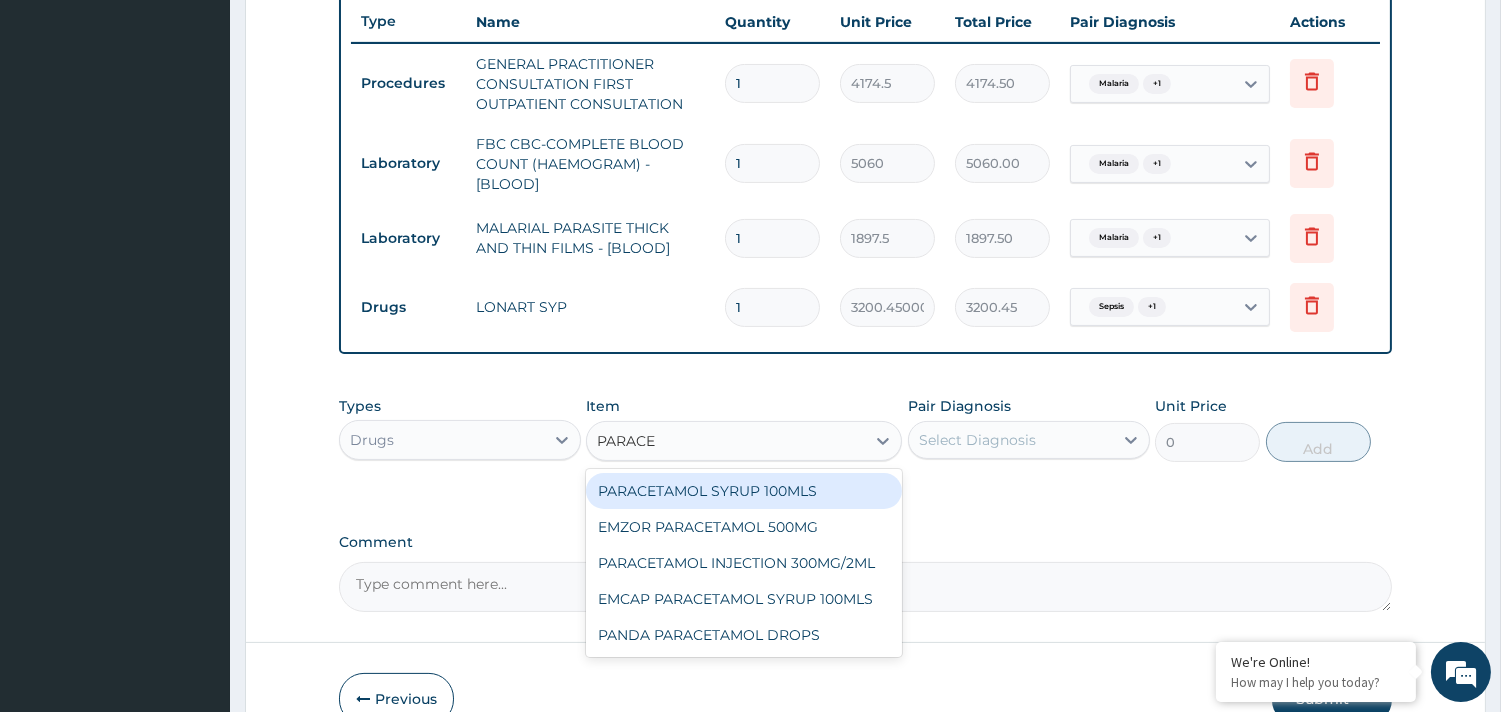 click on "PARACETAMOL SYRUP 100MLS" at bounding box center (744, 491) 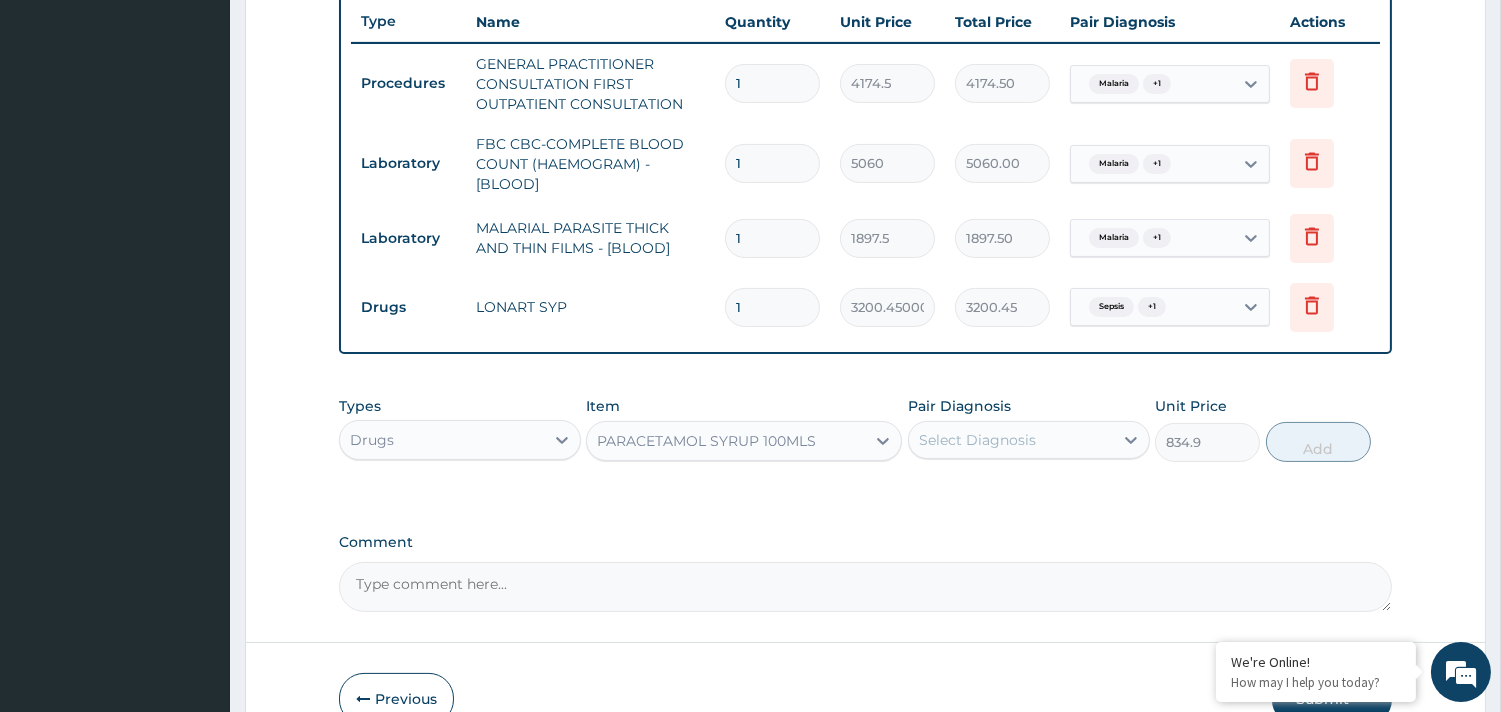 click on "Select Diagnosis" at bounding box center (977, 440) 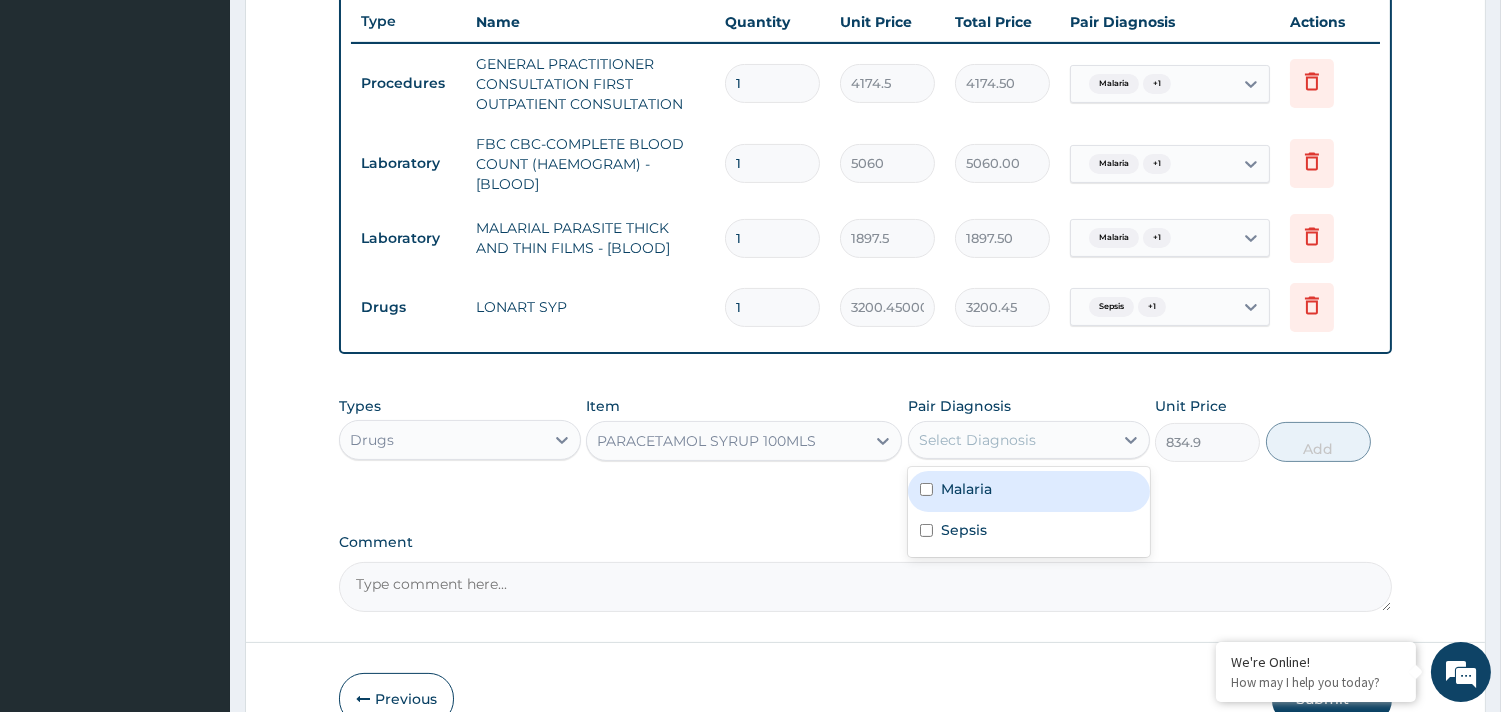 click on "Malaria" at bounding box center (966, 489) 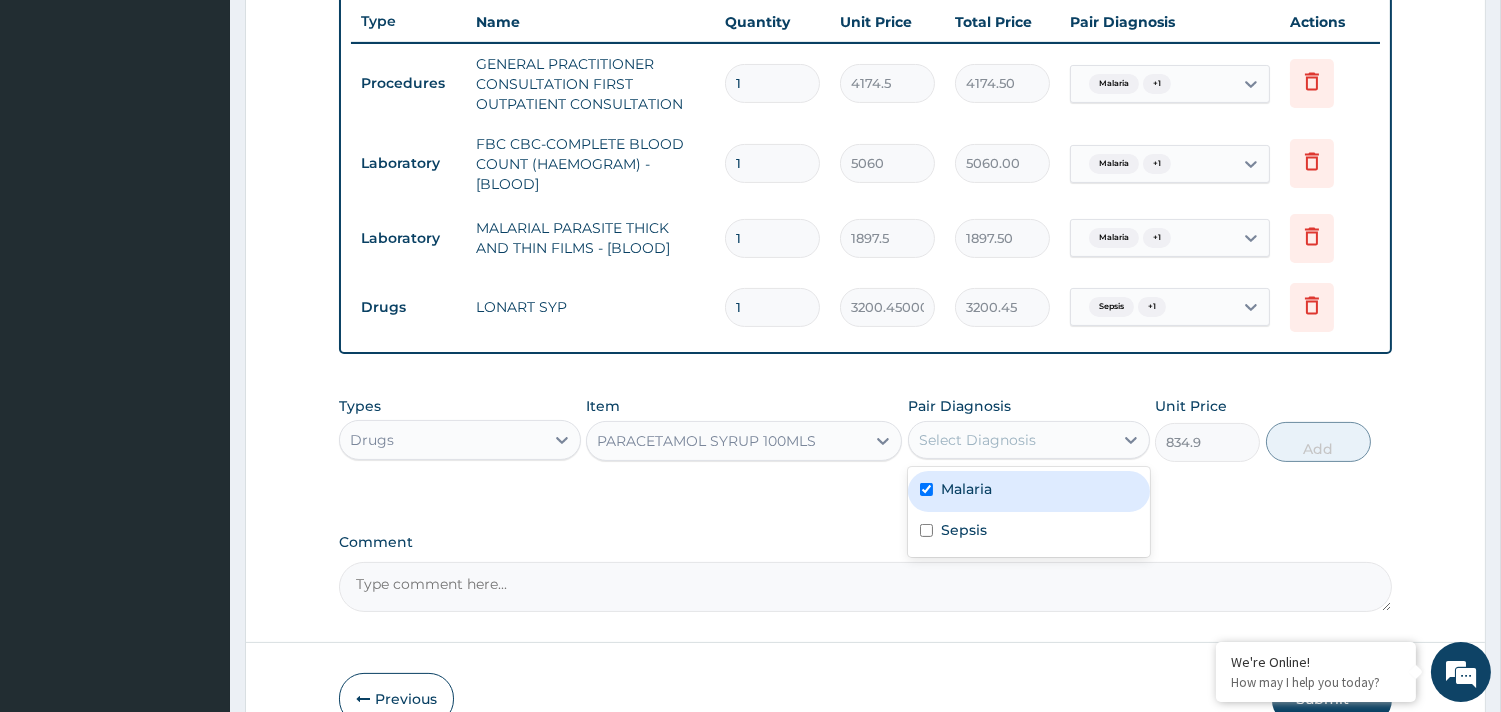 checkbox on "true" 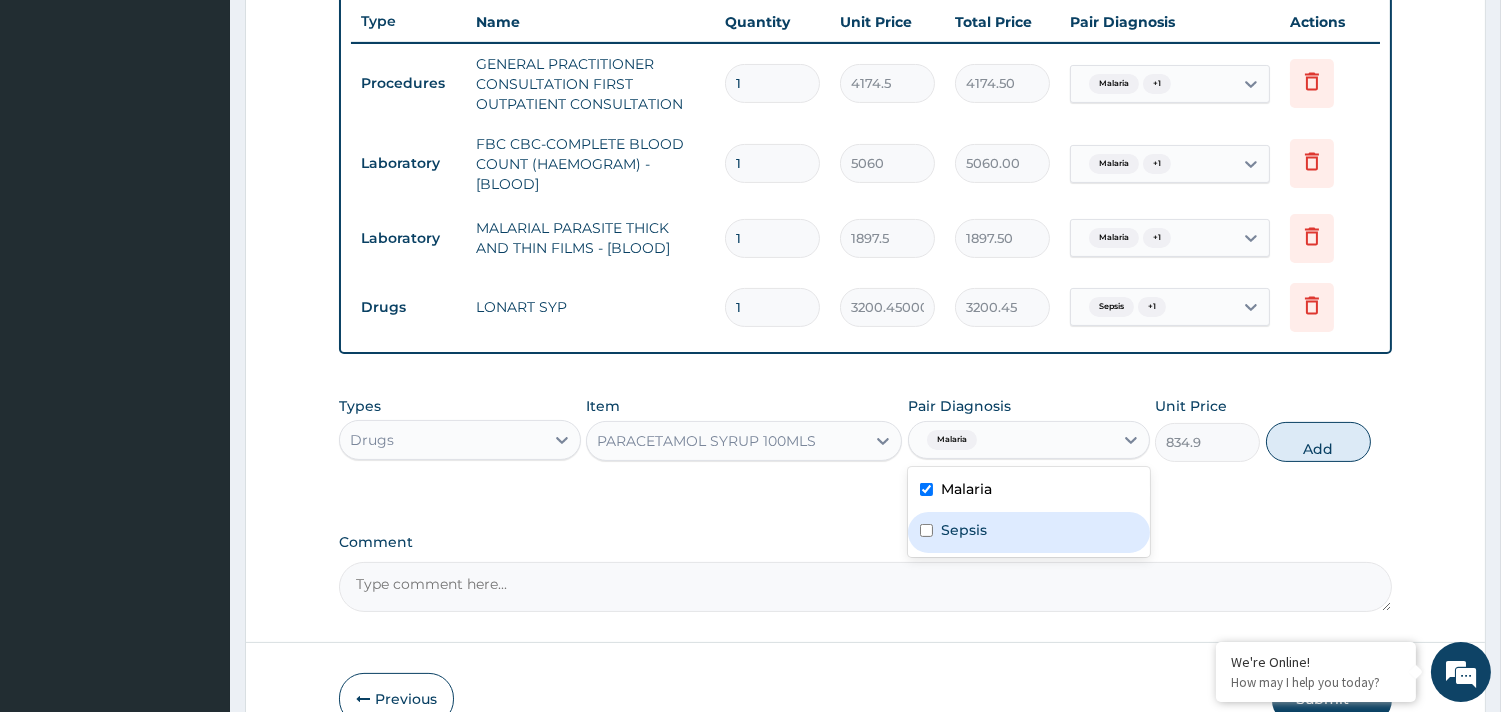 click on "Sepsis" at bounding box center [1029, 532] 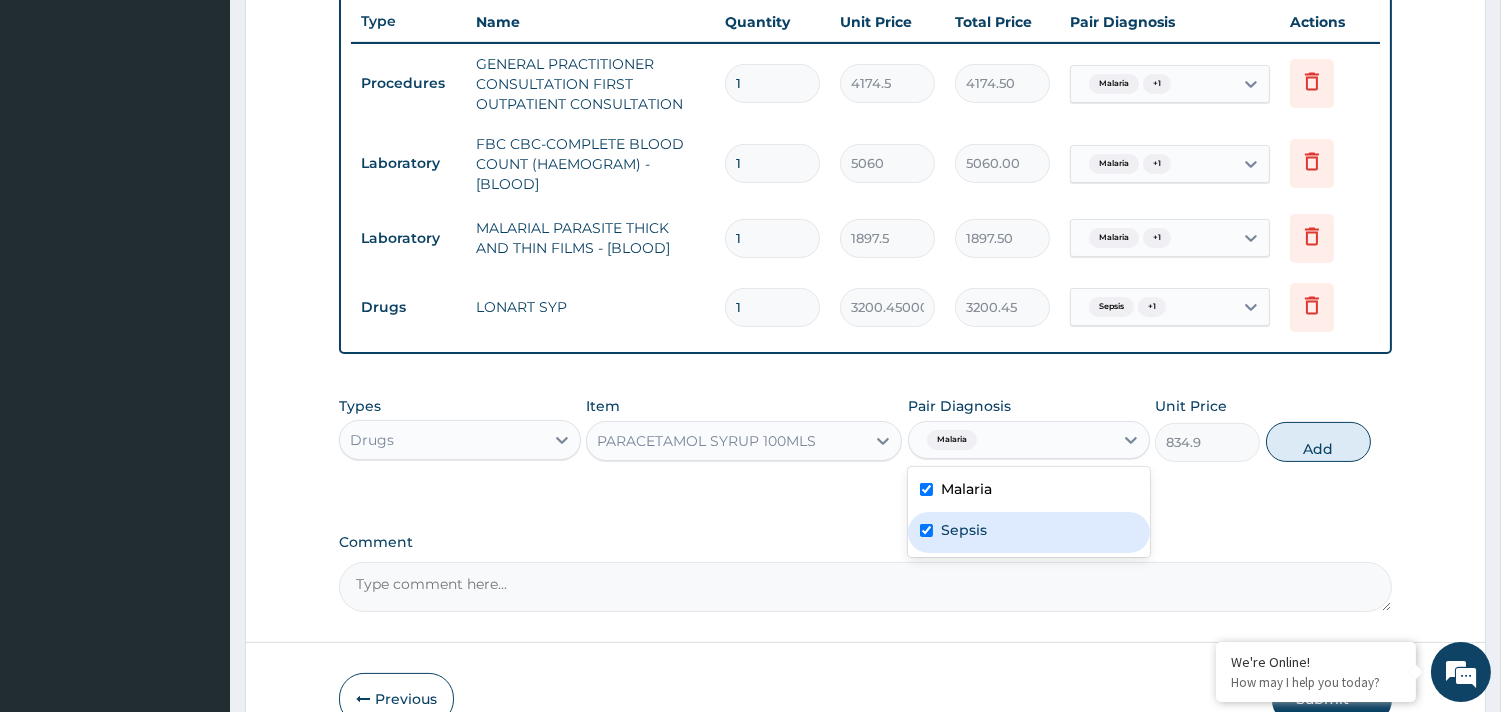 checkbox on "true" 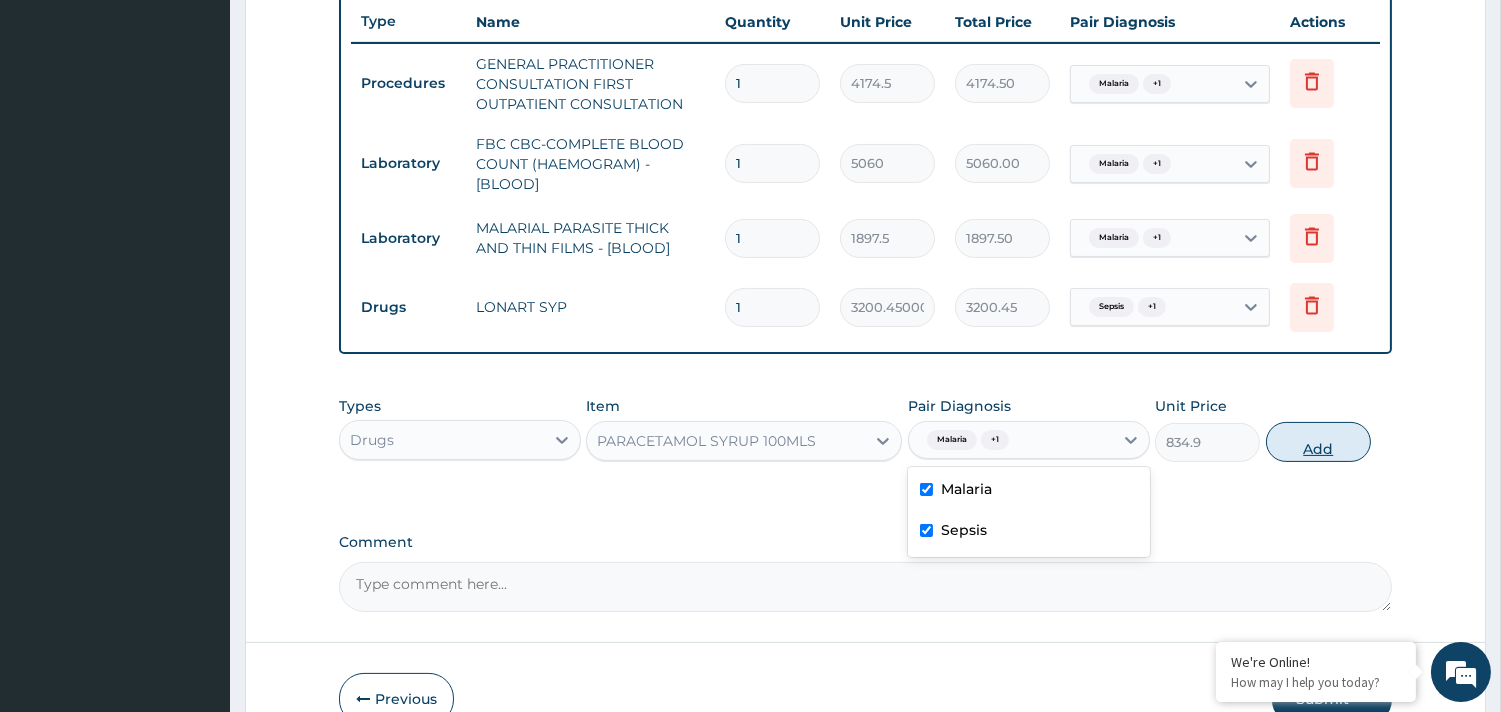 click on "Add" at bounding box center [1318, 442] 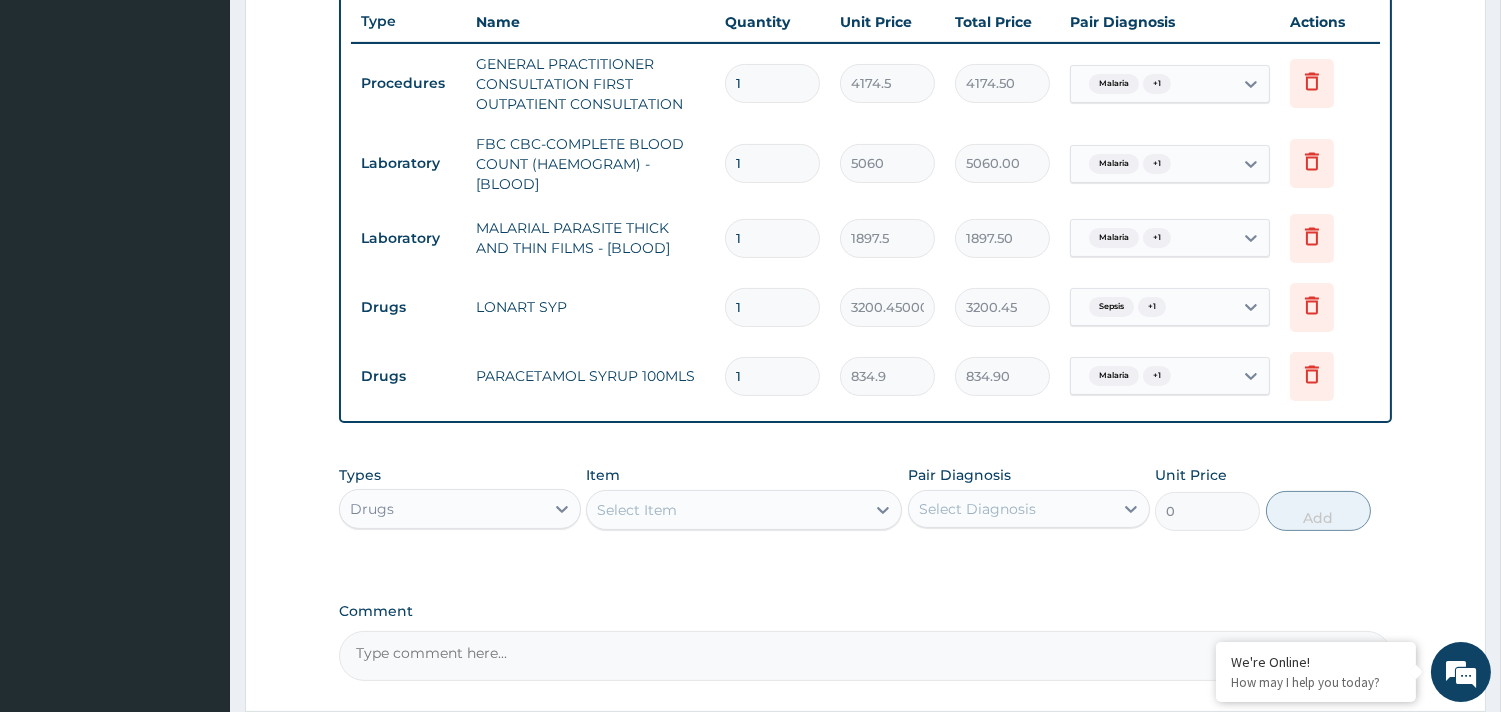 click on "Select Item" at bounding box center (637, 510) 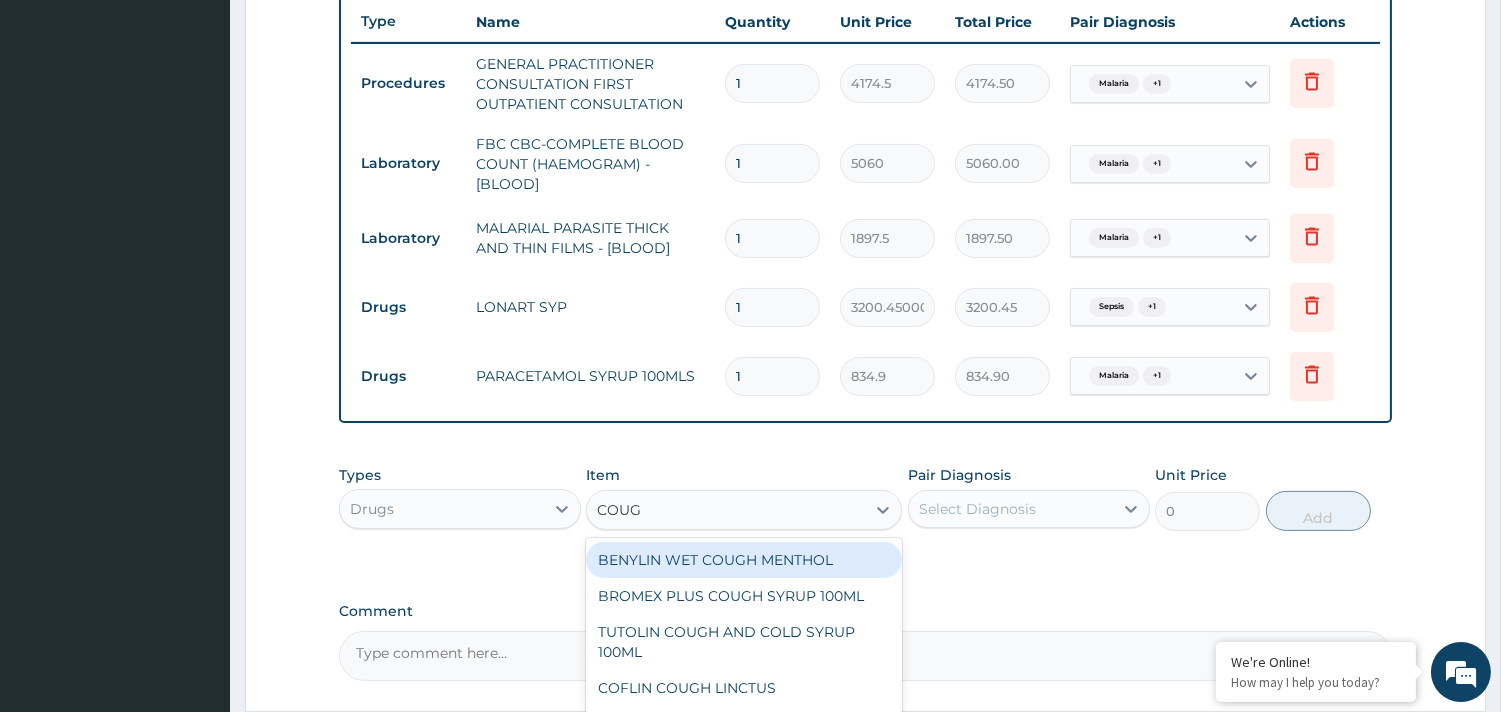 type on "COUGH" 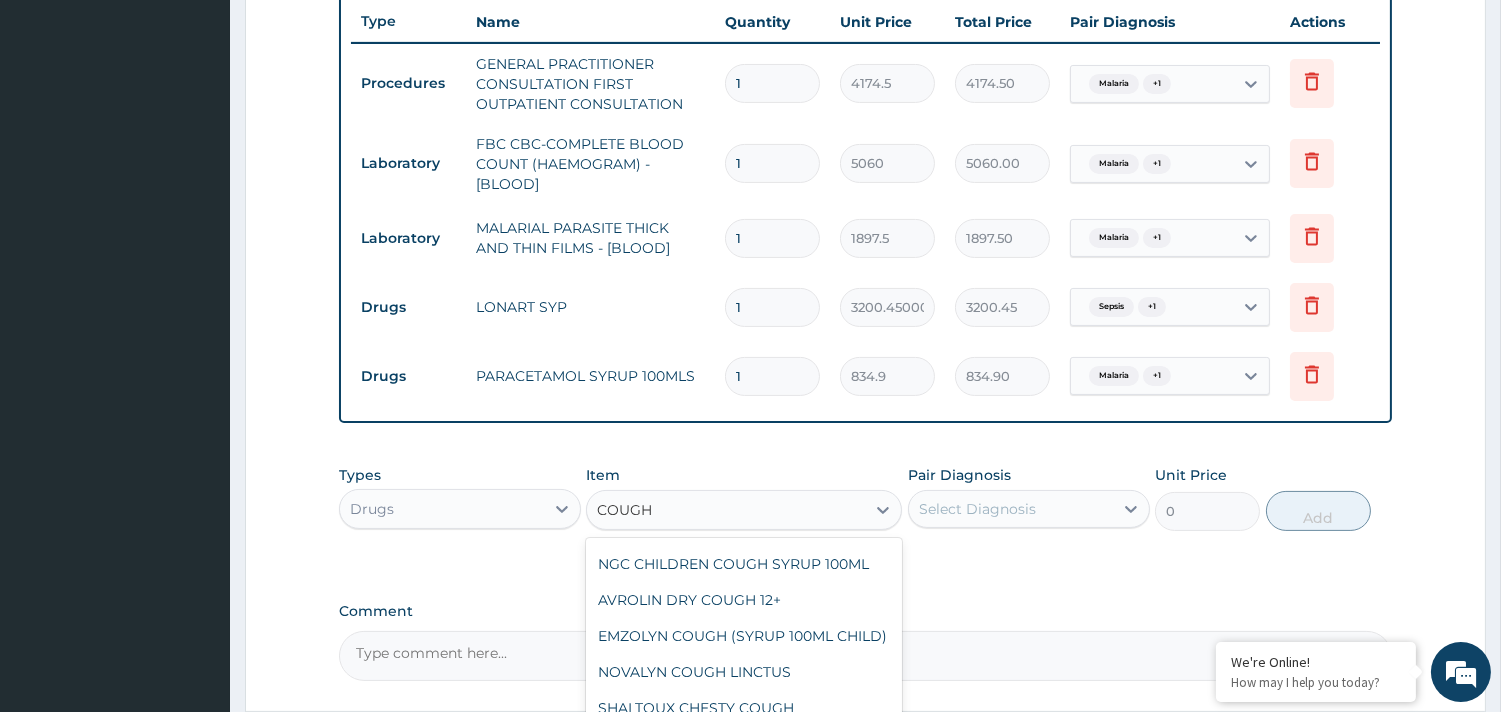 scroll, scrollTop: 215, scrollLeft: 0, axis: vertical 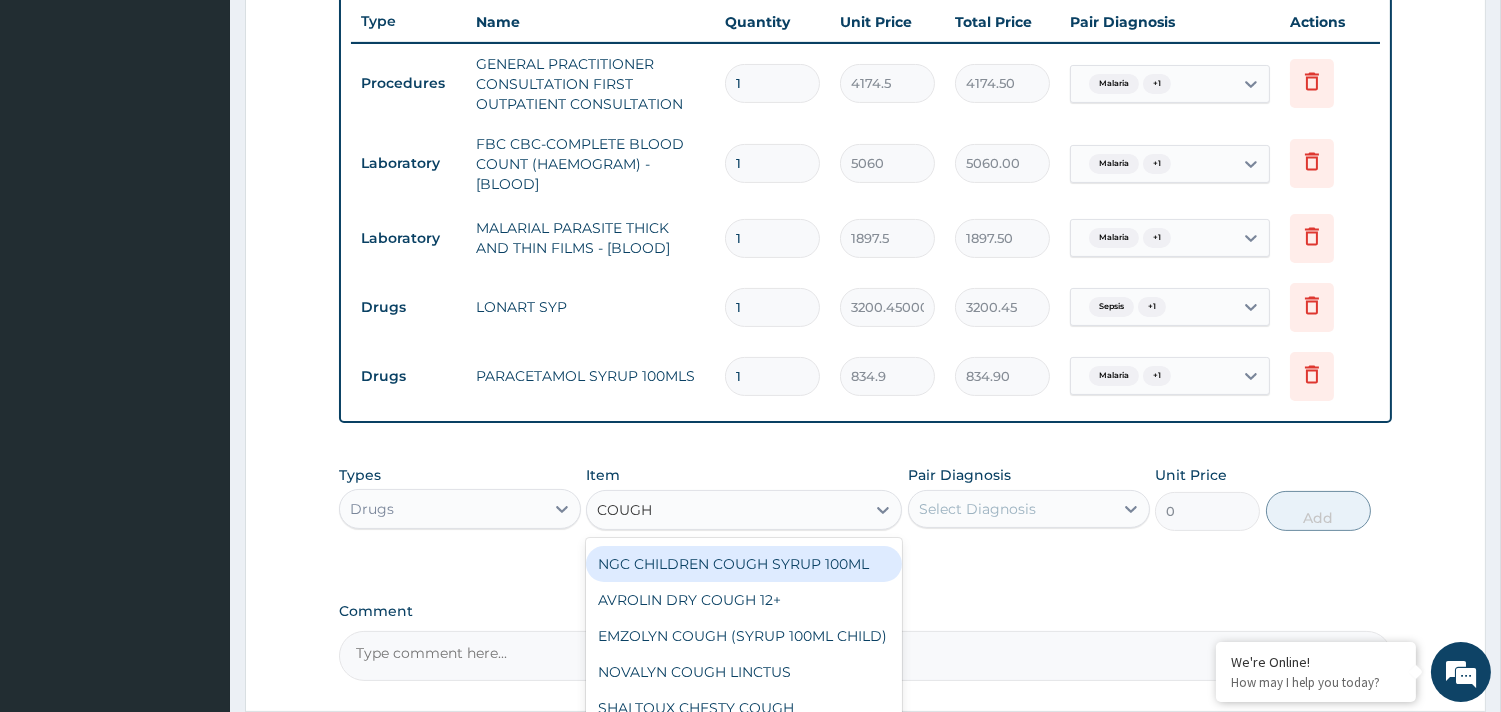 click on "NGC CHILDREN COUGH SYRUP 100ML" at bounding box center (744, 564) 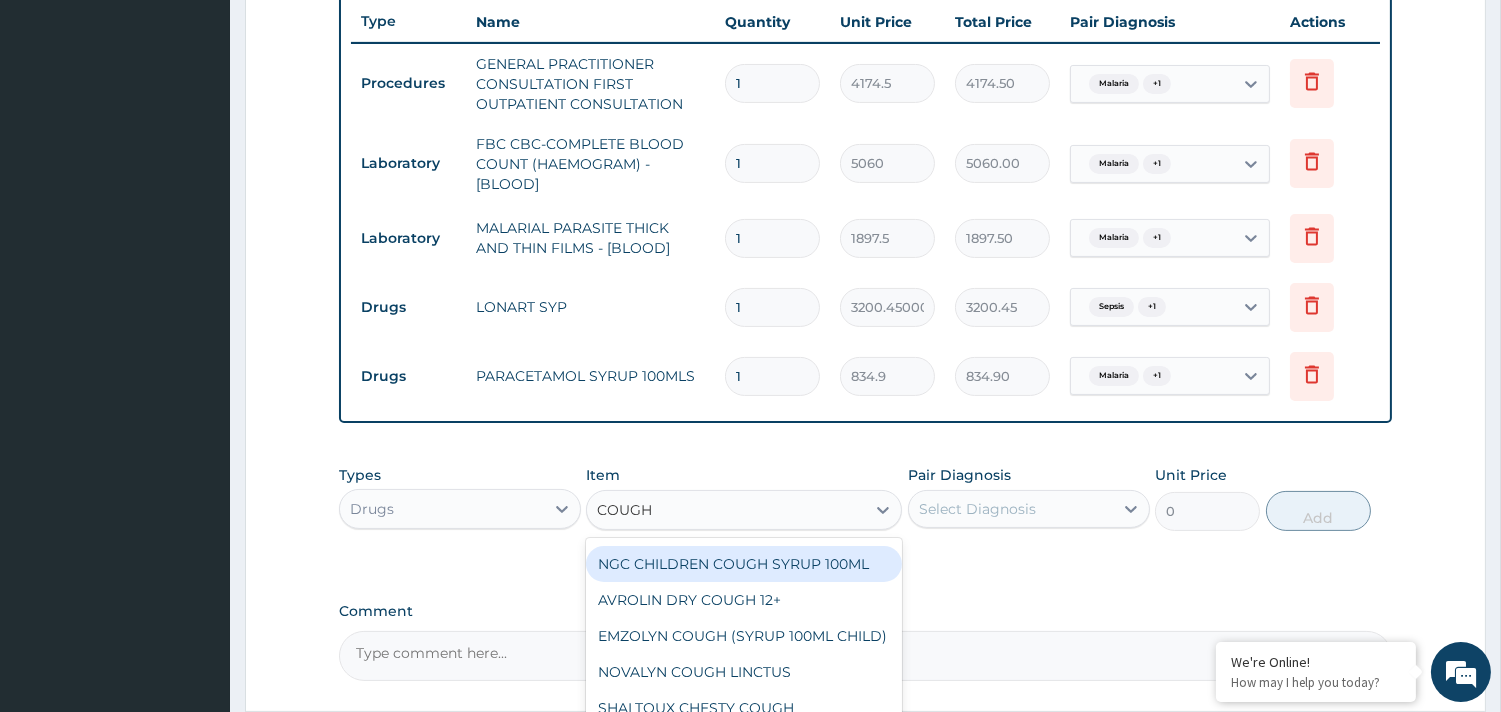 type 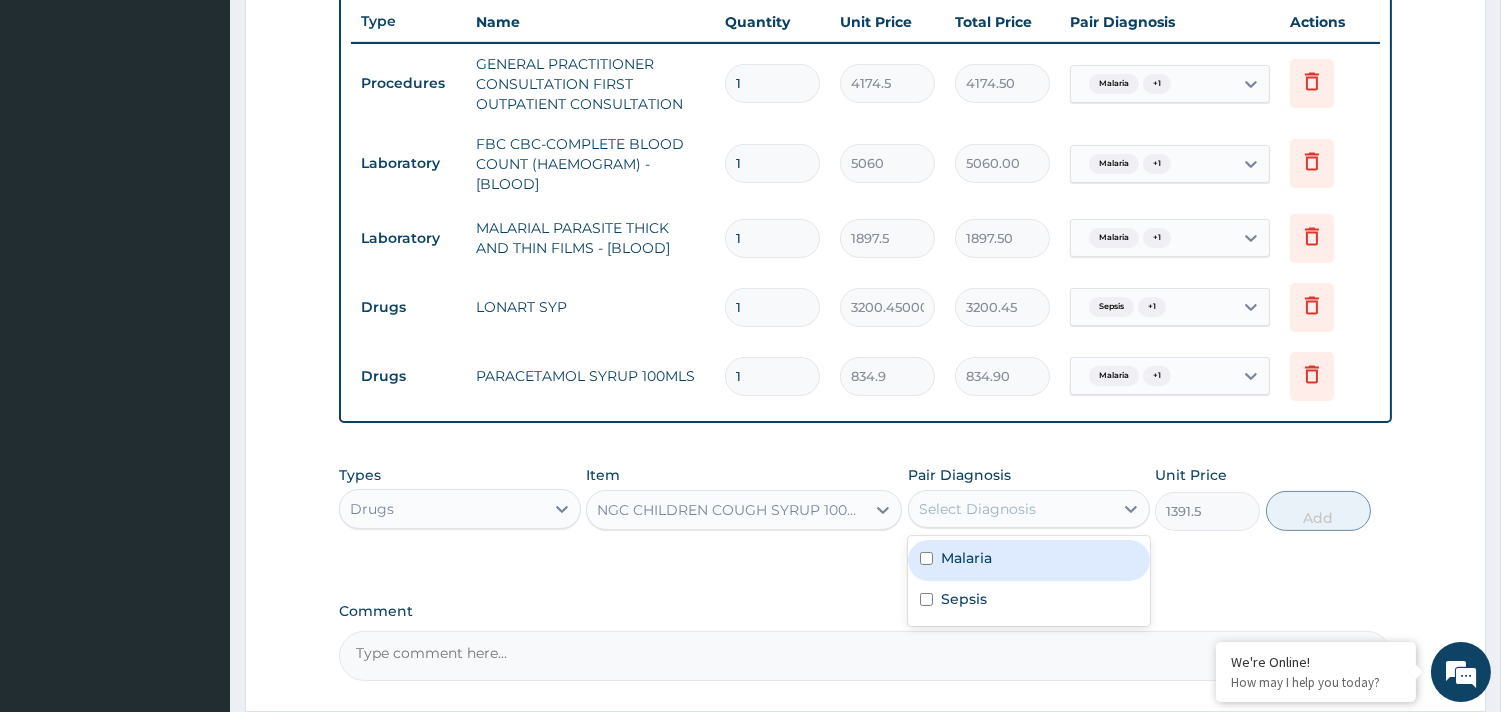click on "Select Diagnosis" at bounding box center [977, 509] 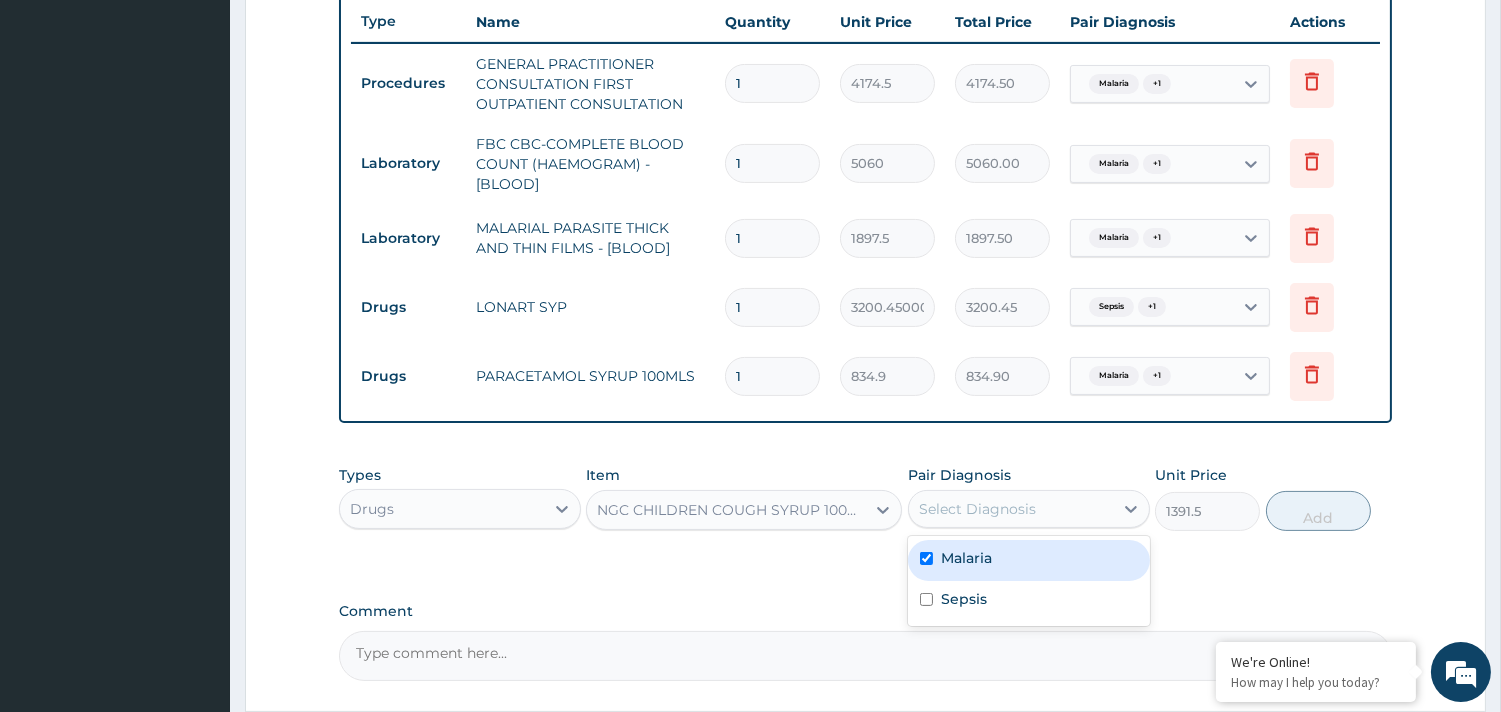 checkbox on "true" 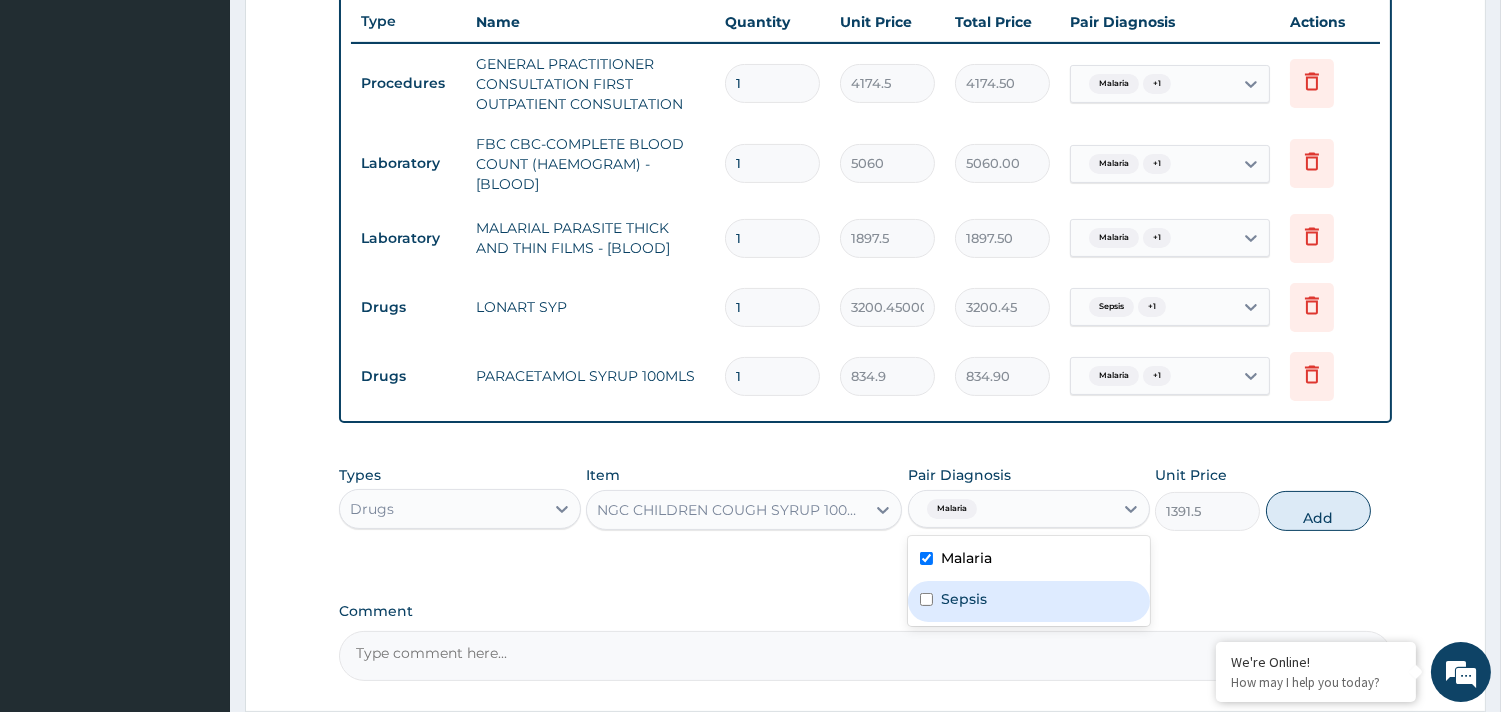 click on "Sepsis" at bounding box center [964, 599] 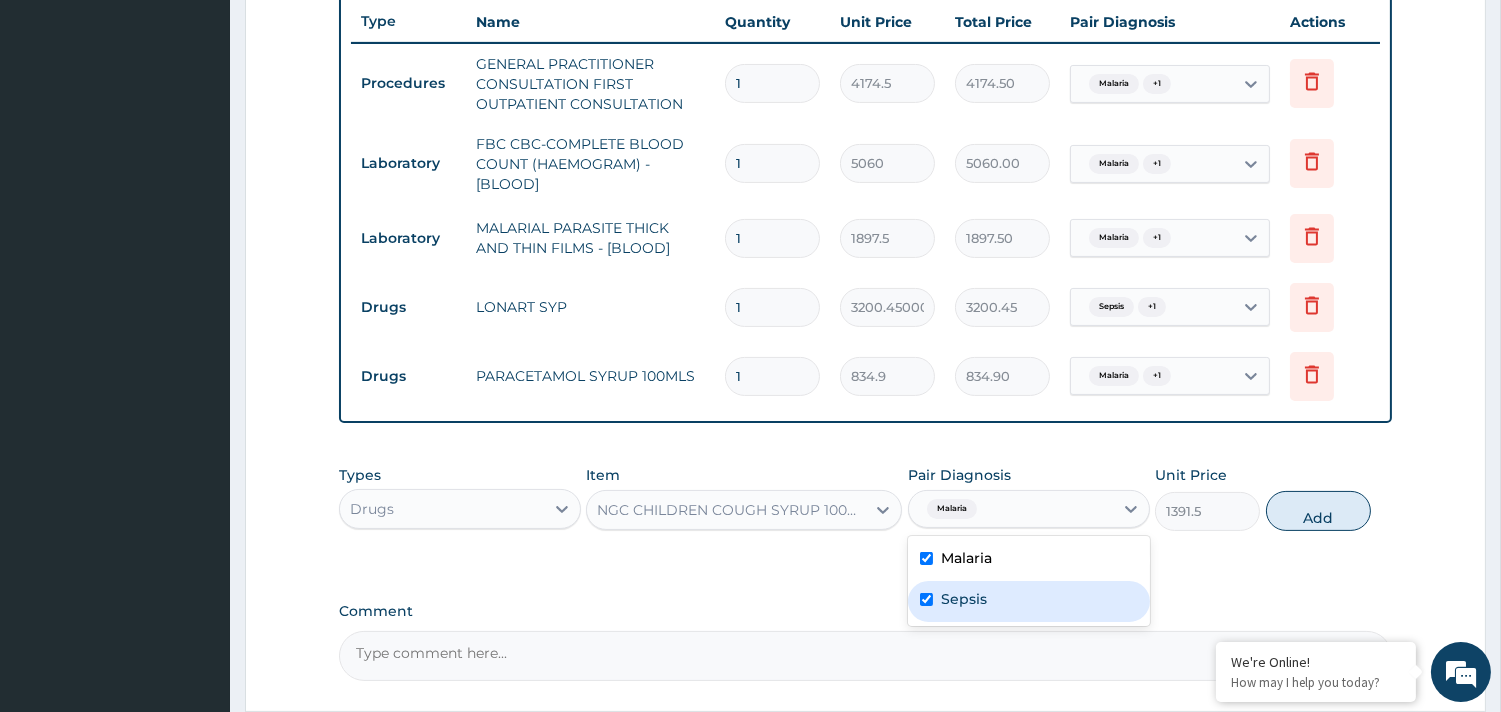 checkbox on "true" 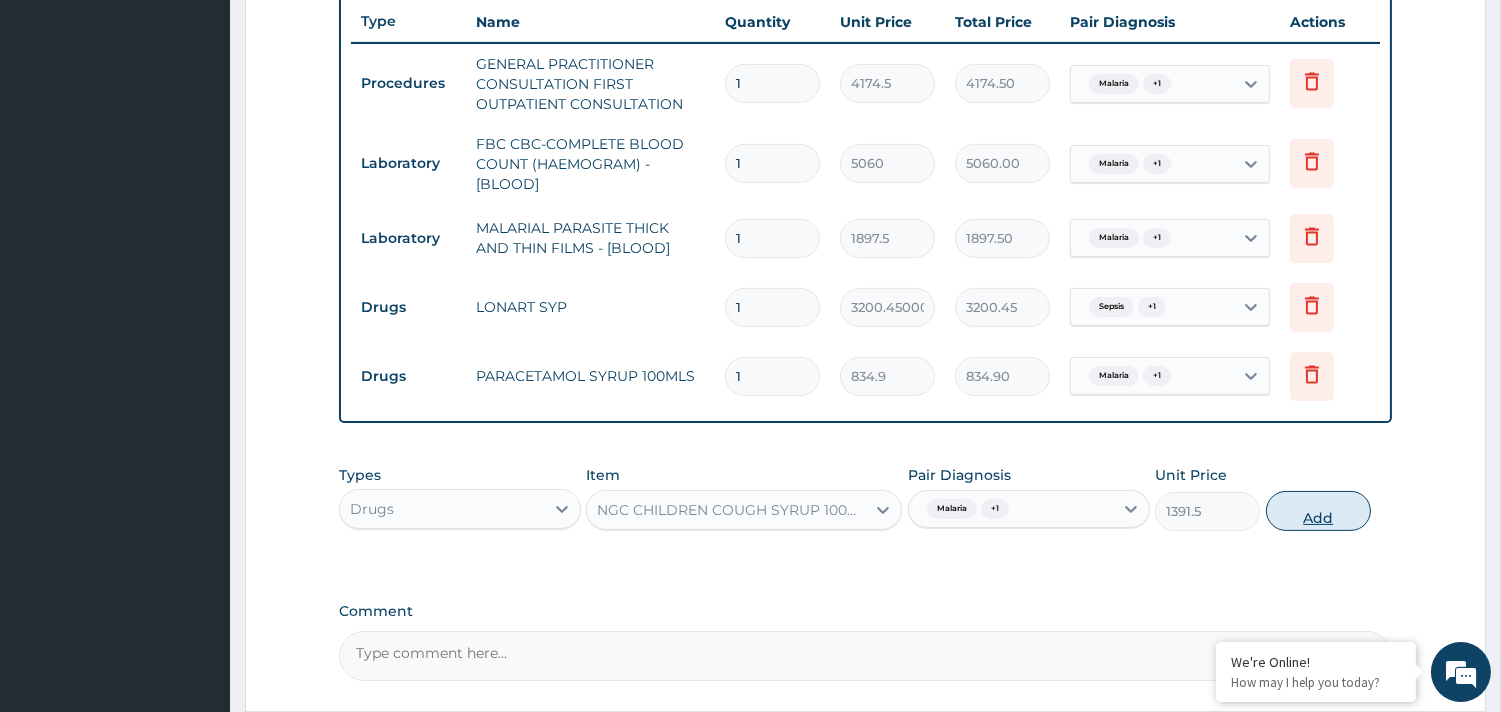 click on "Add" at bounding box center (1318, 511) 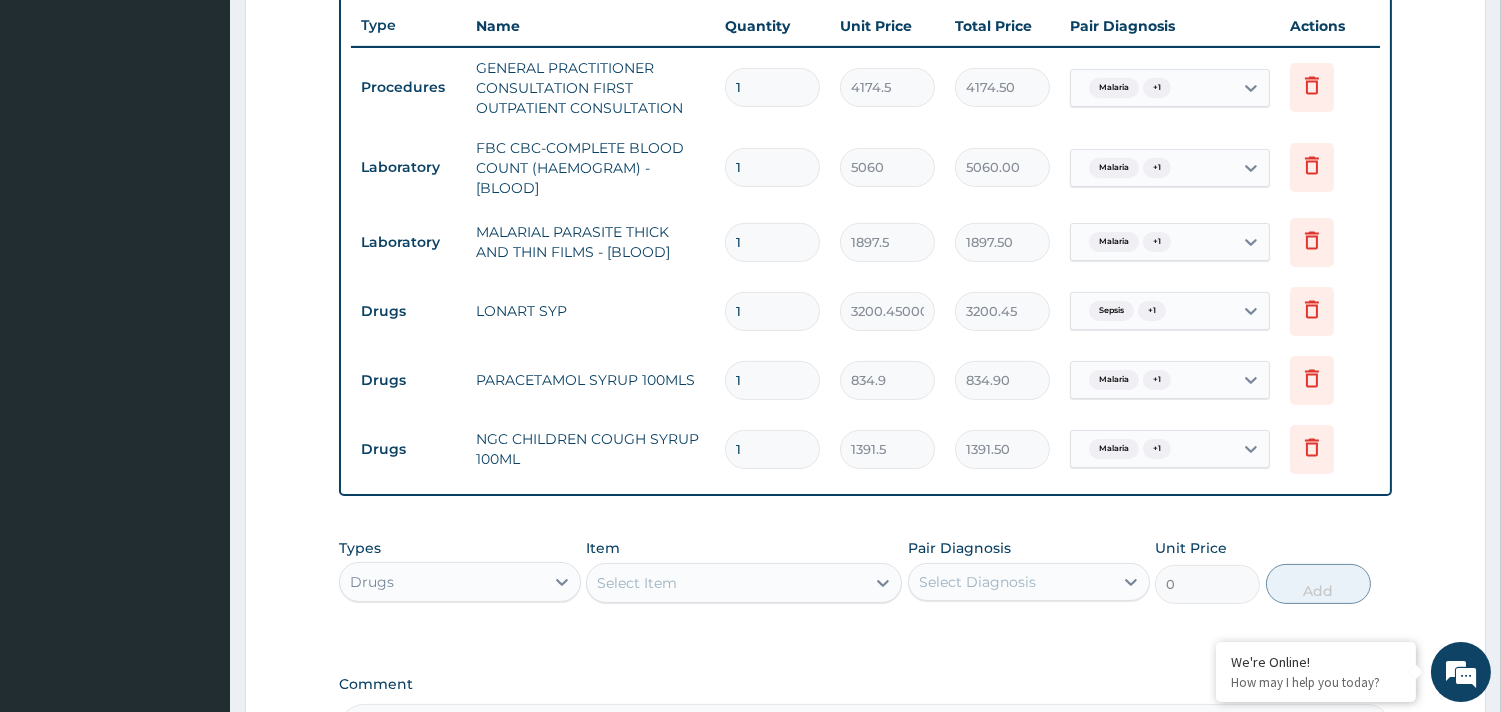 scroll, scrollTop: 754, scrollLeft: 0, axis: vertical 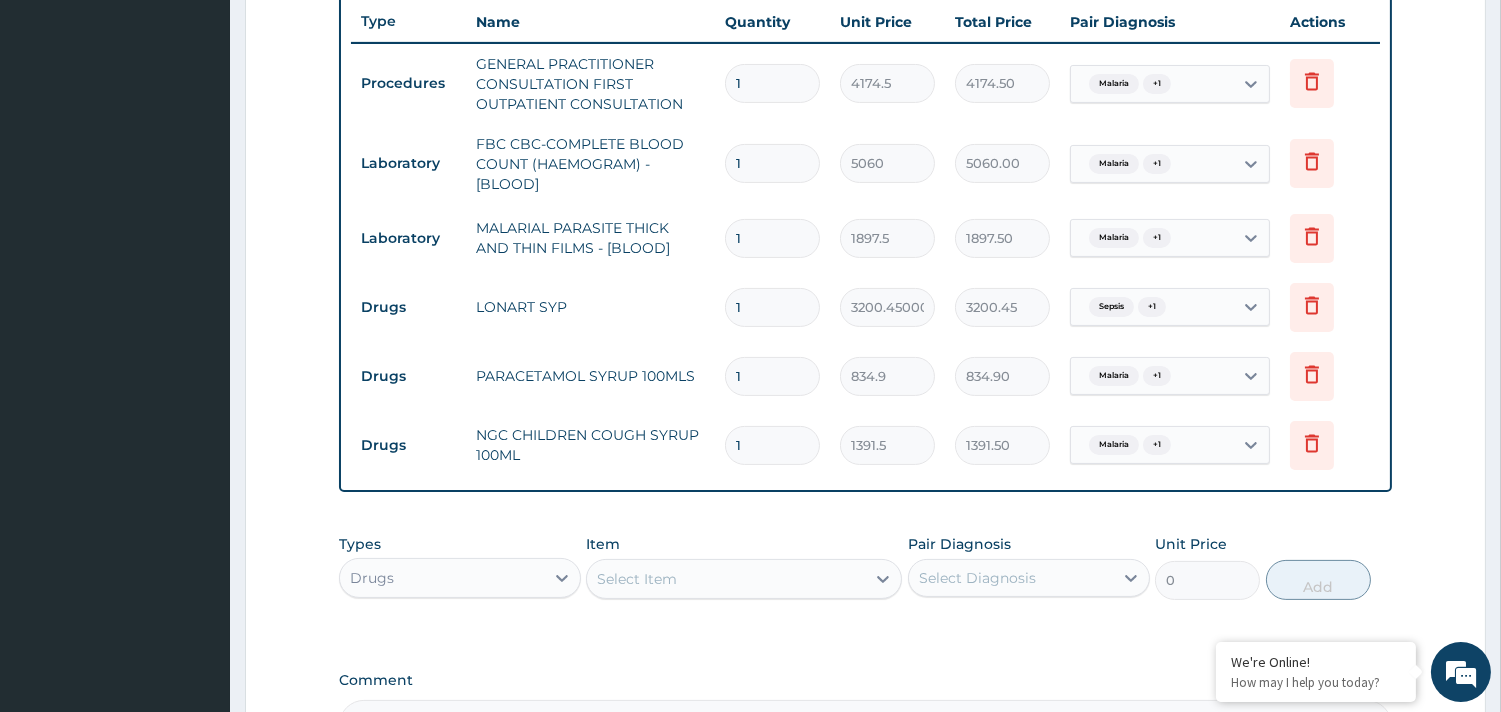 click on "Select Item" at bounding box center [637, 579] 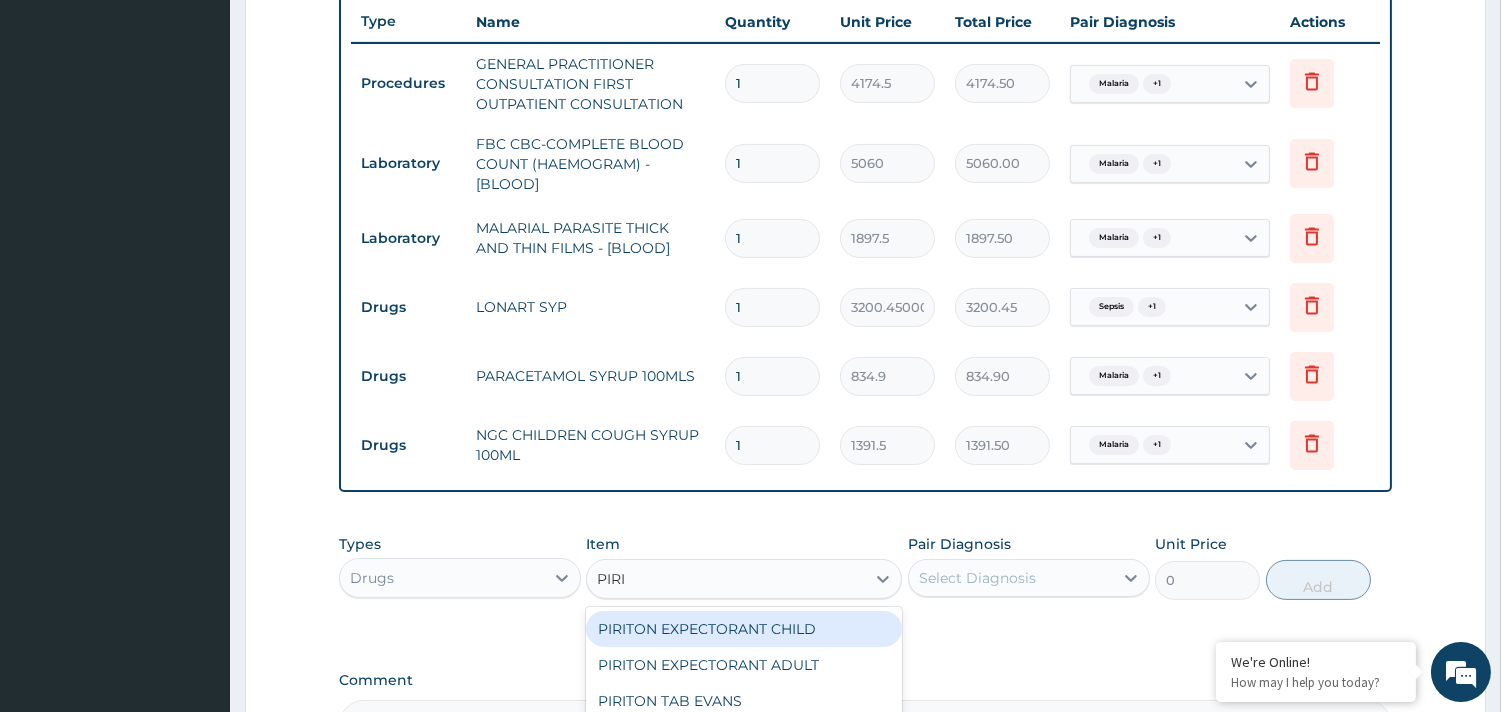 type on "PIRIT" 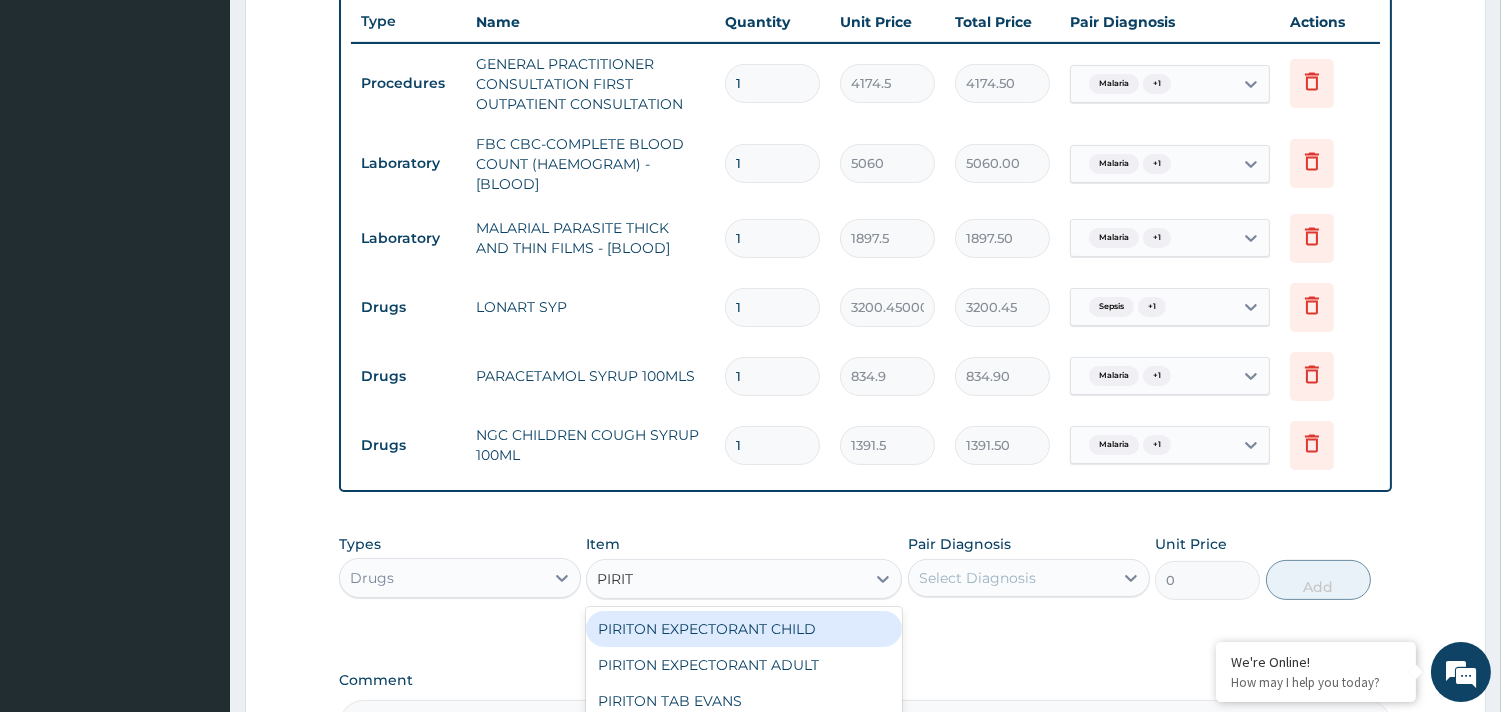 click on "PIRITON EXPECTORANT CHILD" at bounding box center [744, 629] 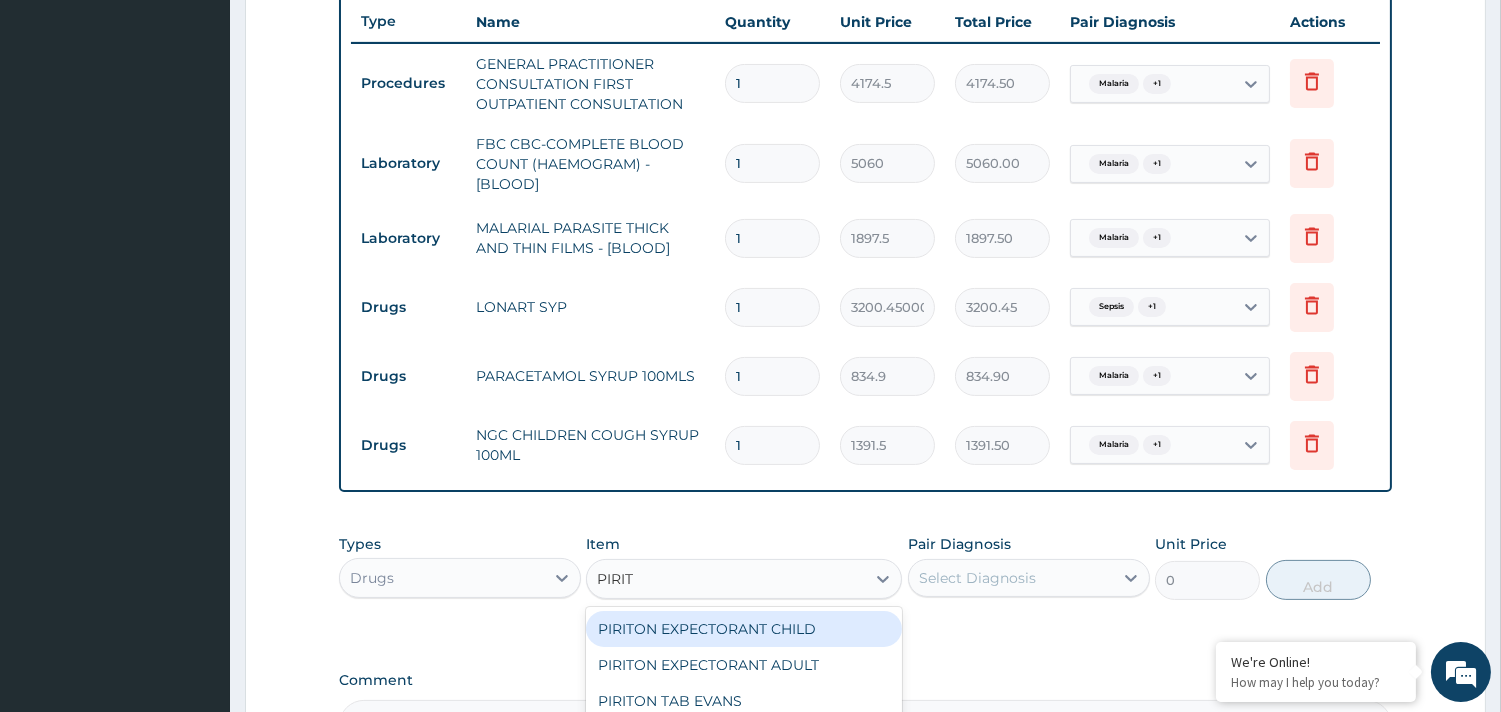 type 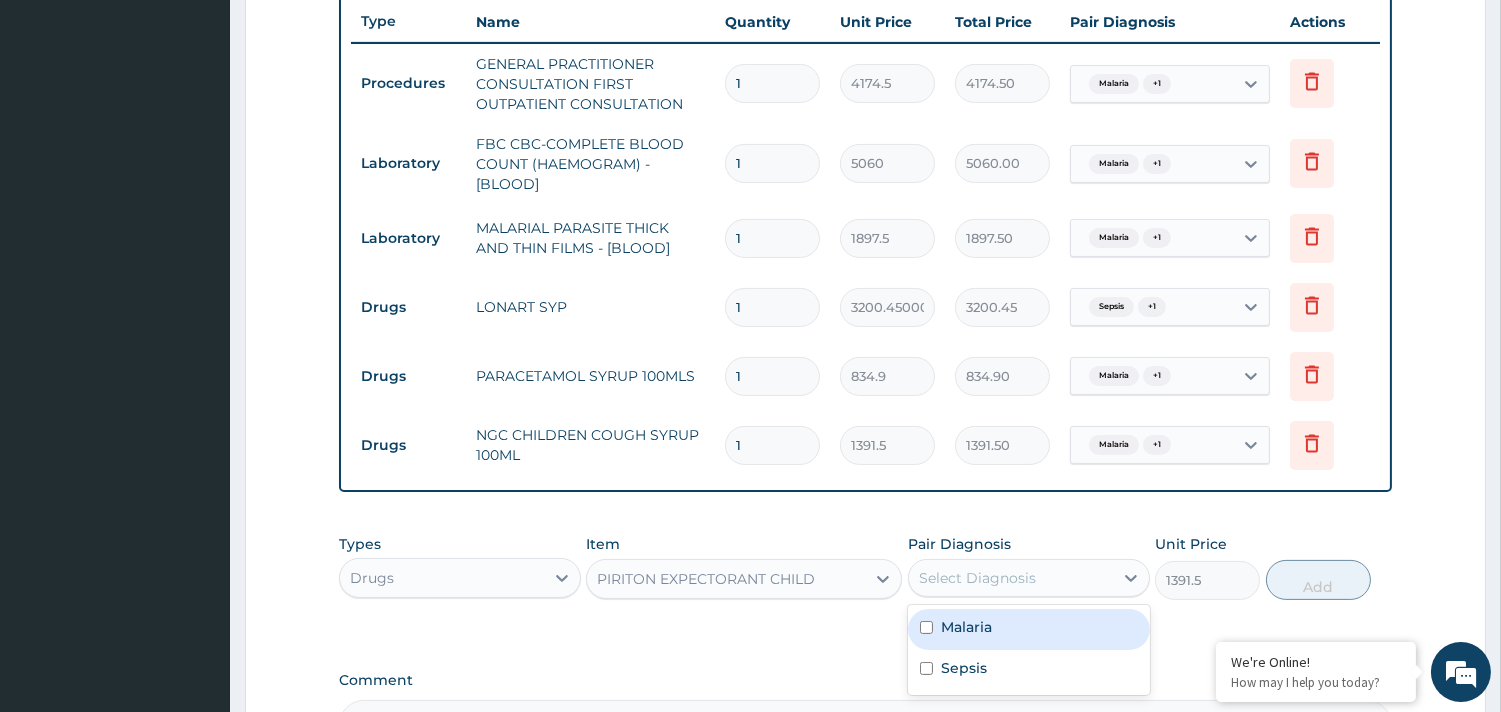 click on "Select Diagnosis" at bounding box center [1011, 578] 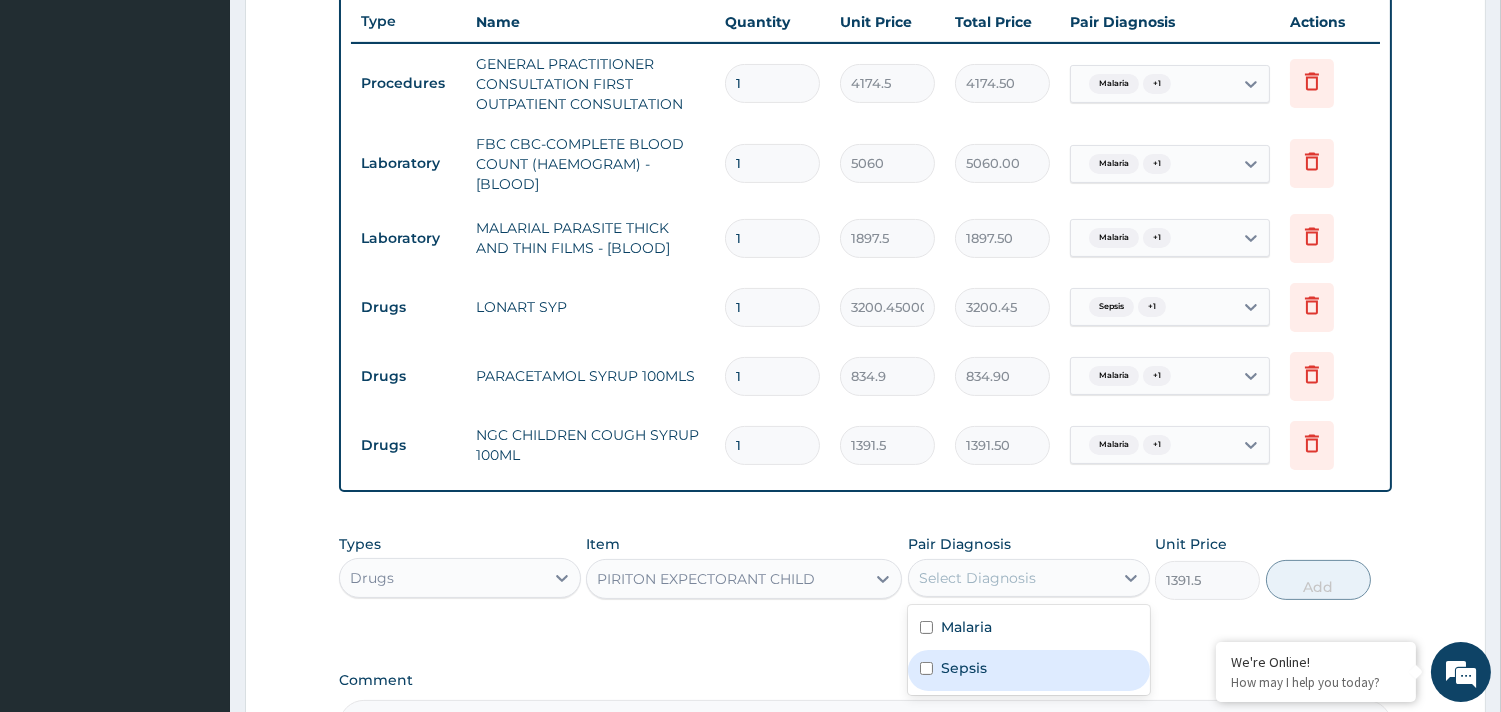 click on "Sepsis" at bounding box center (964, 668) 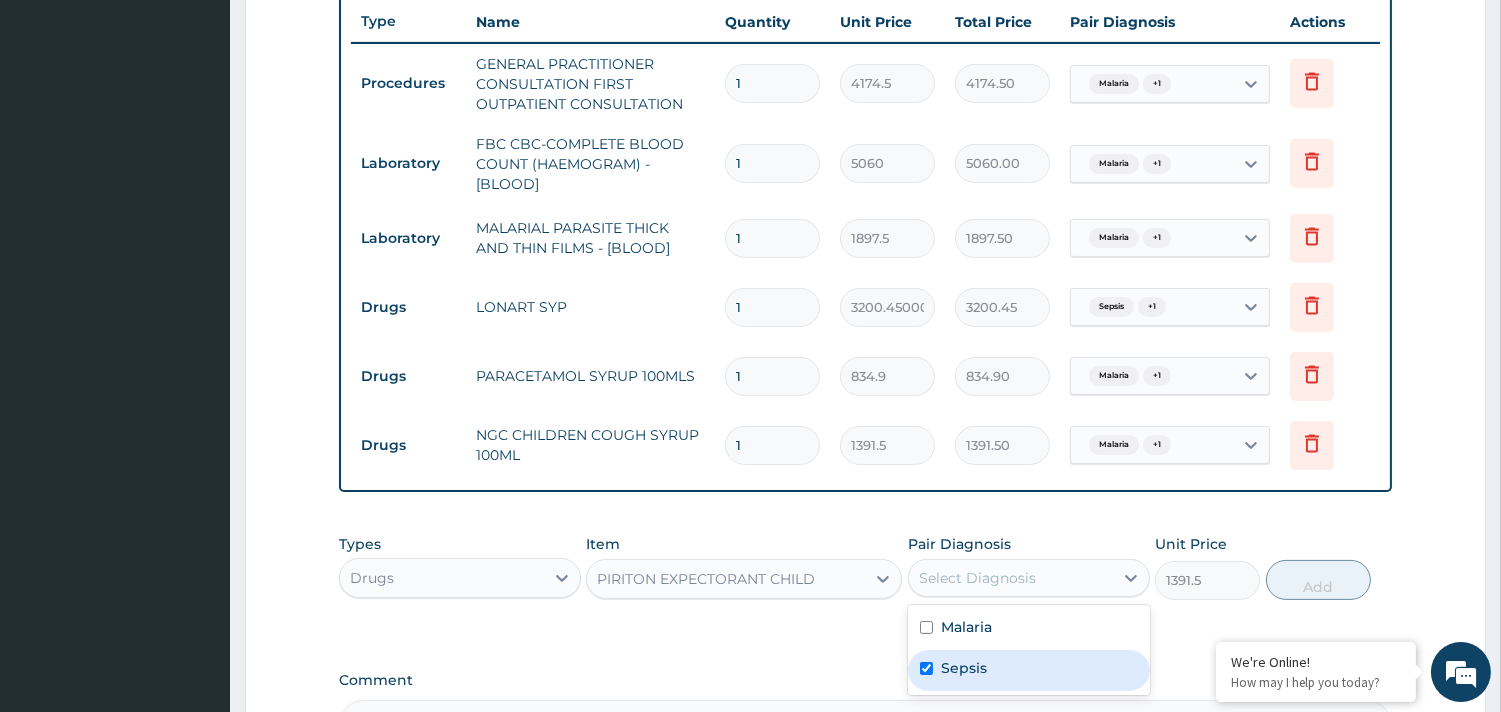 checkbox on "true" 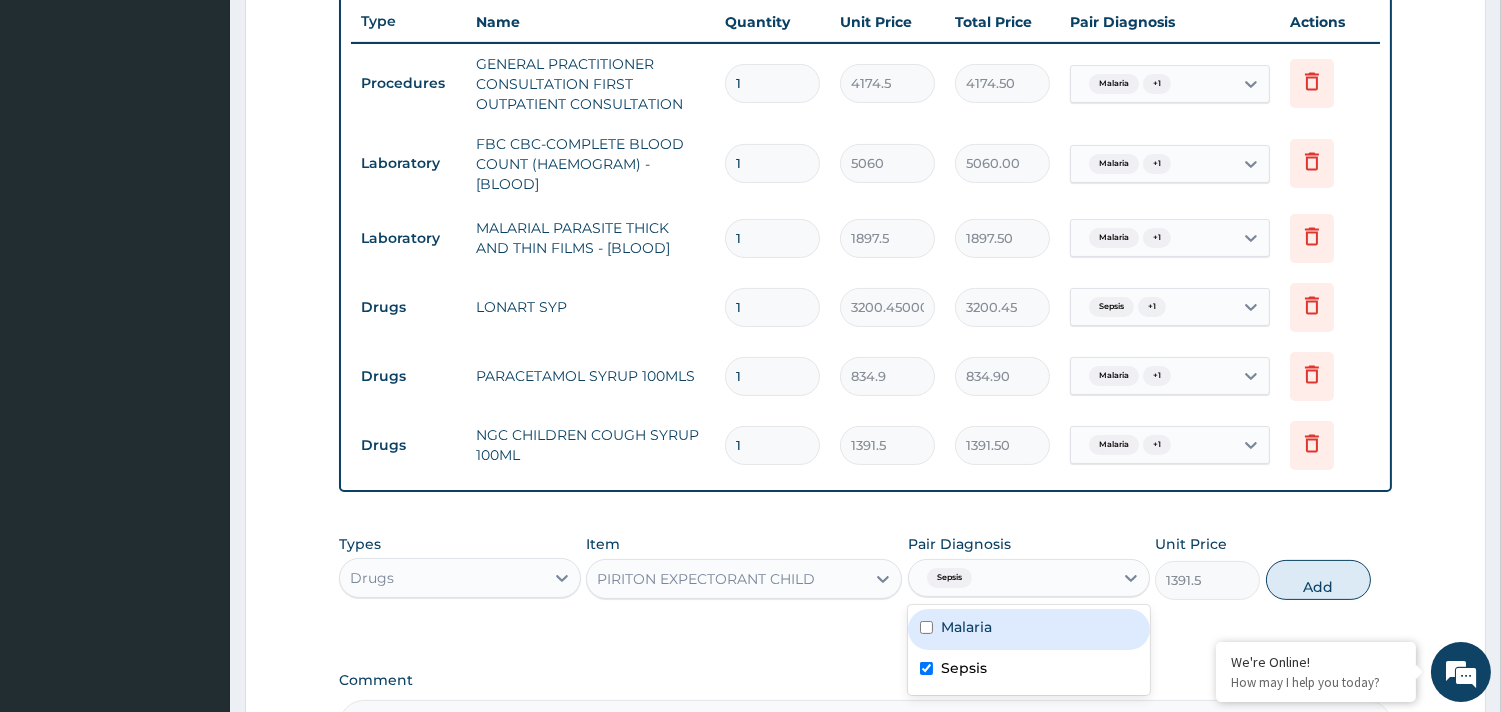 click on "Malaria" at bounding box center (966, 627) 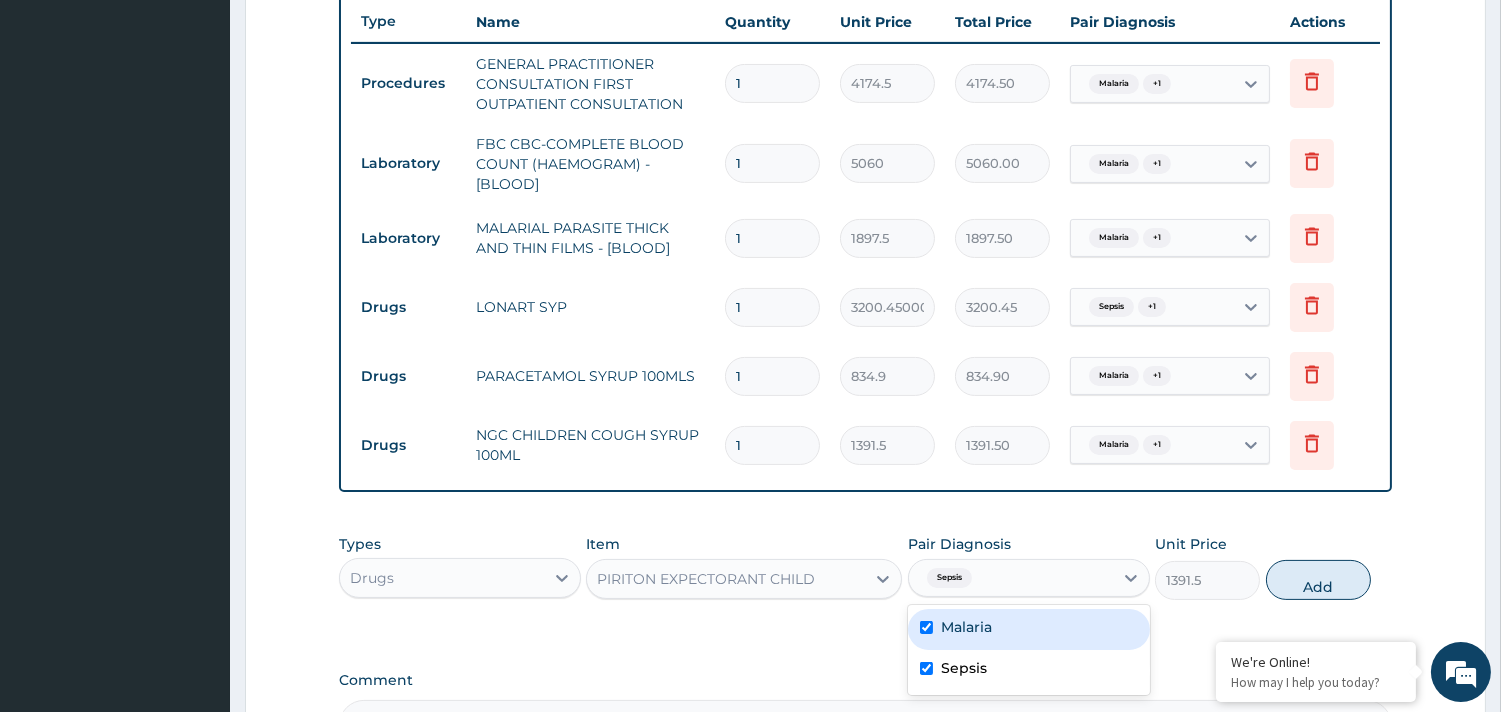 checkbox on "true" 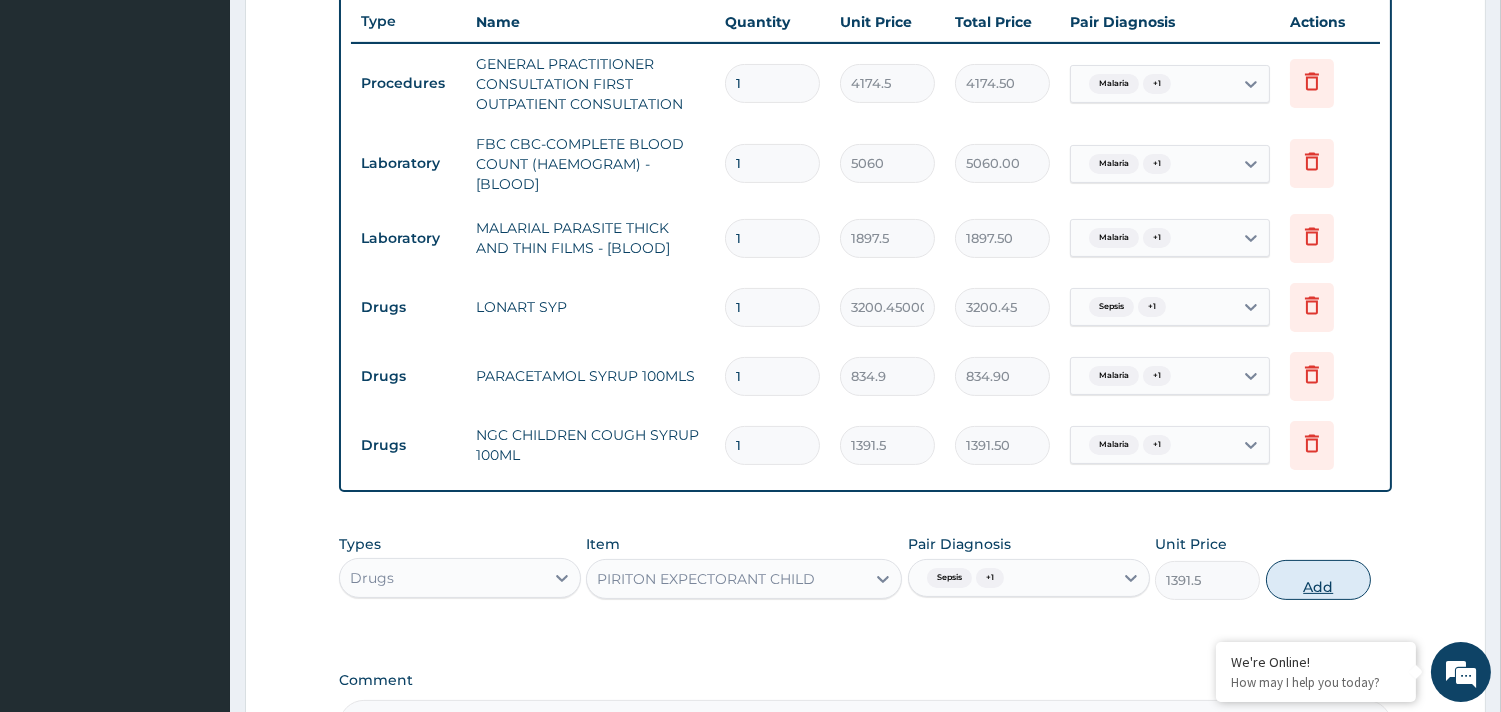 click on "Add" at bounding box center [1318, 580] 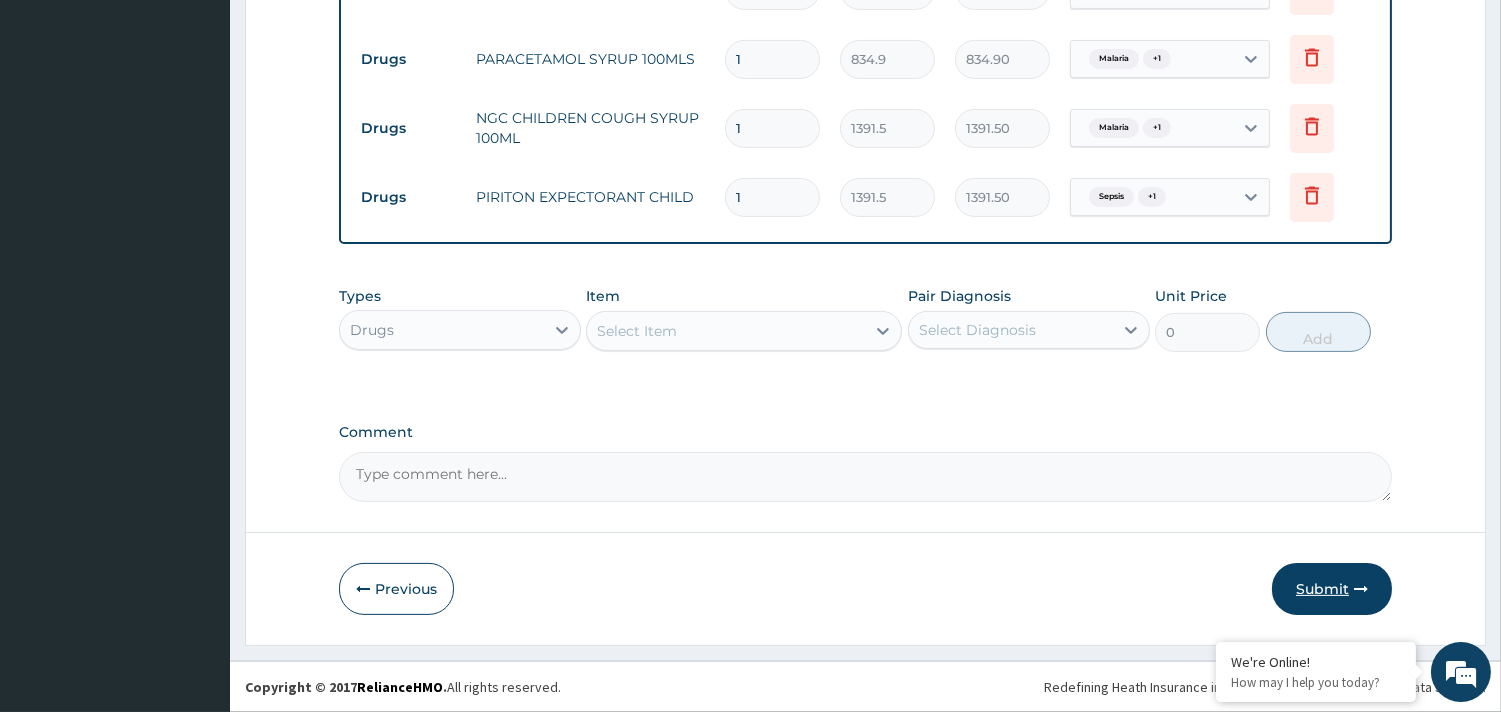 click on "Submit" at bounding box center [1332, 589] 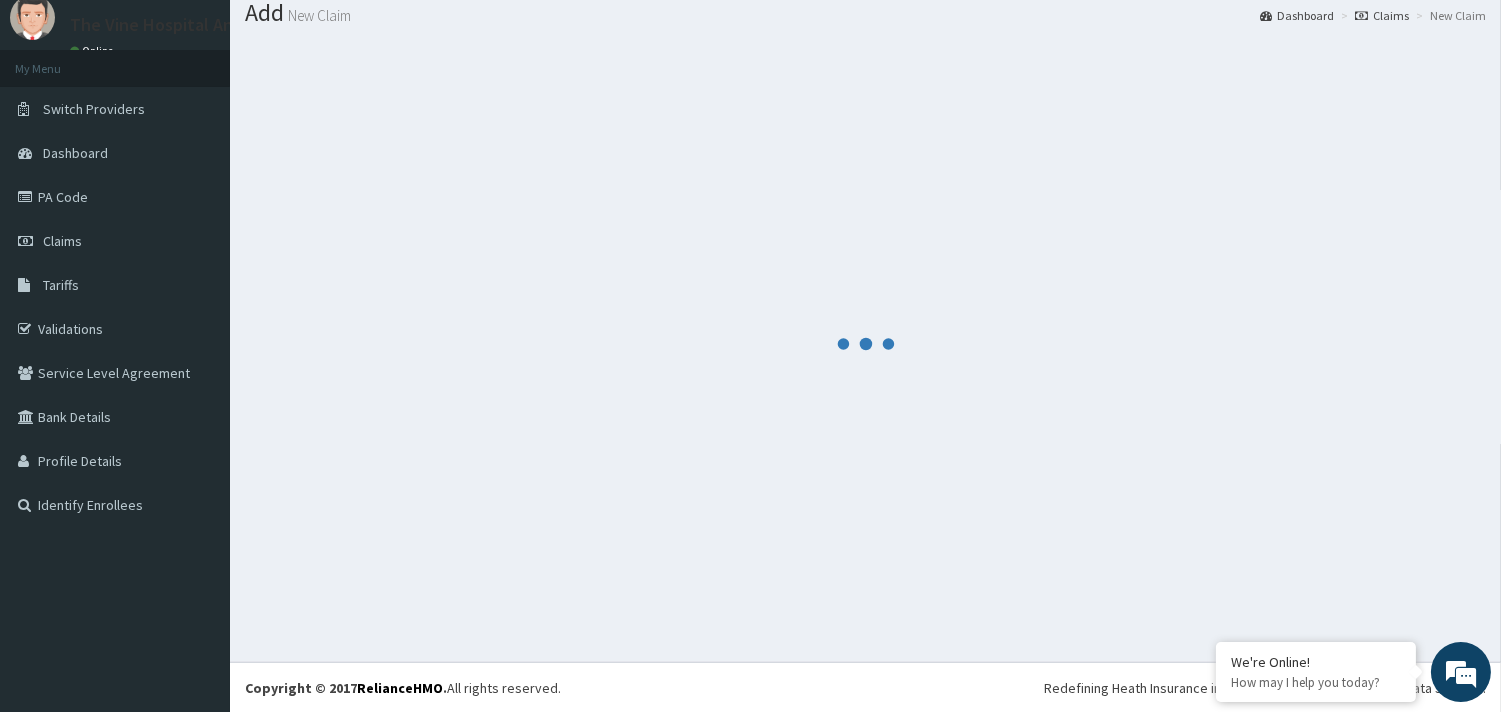 scroll, scrollTop: 1071, scrollLeft: 0, axis: vertical 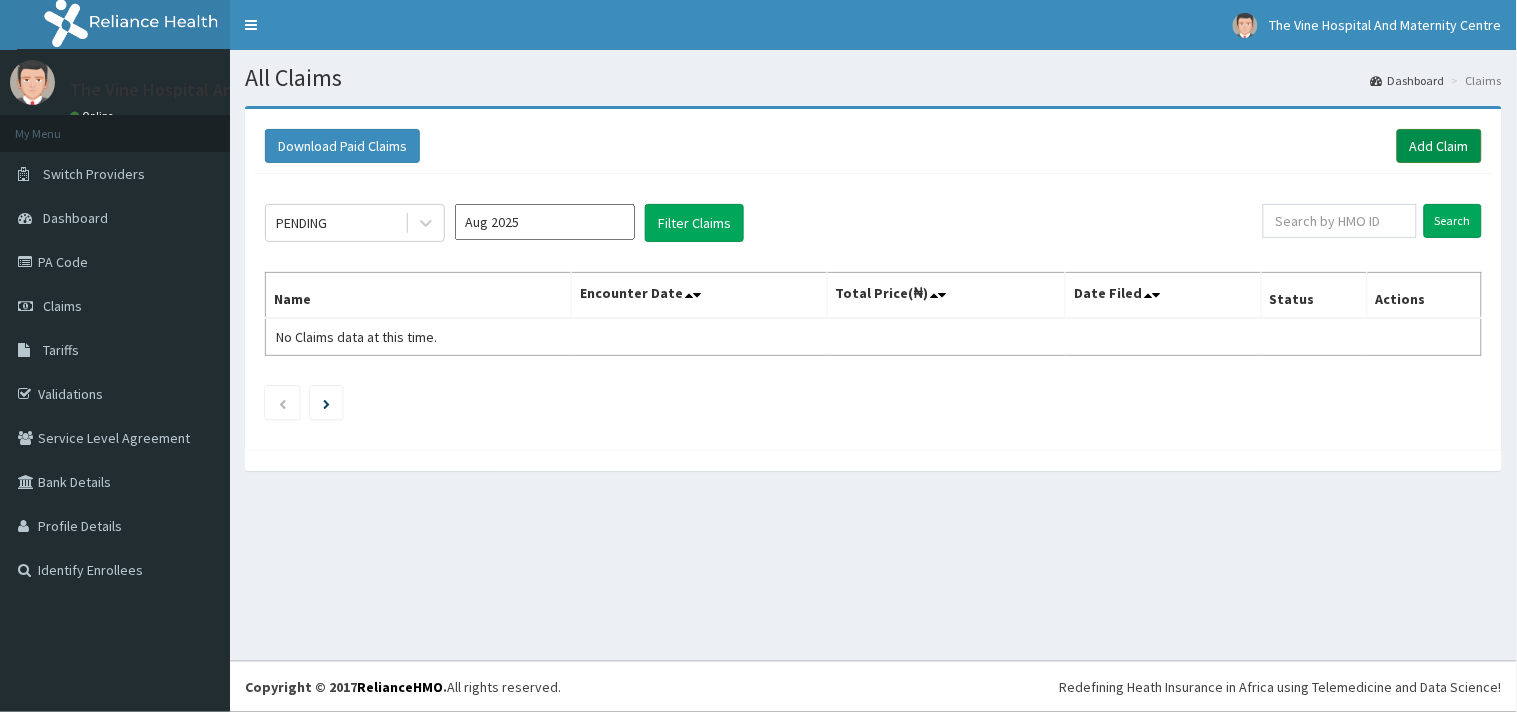 click on "Add Claim" at bounding box center (1439, 146) 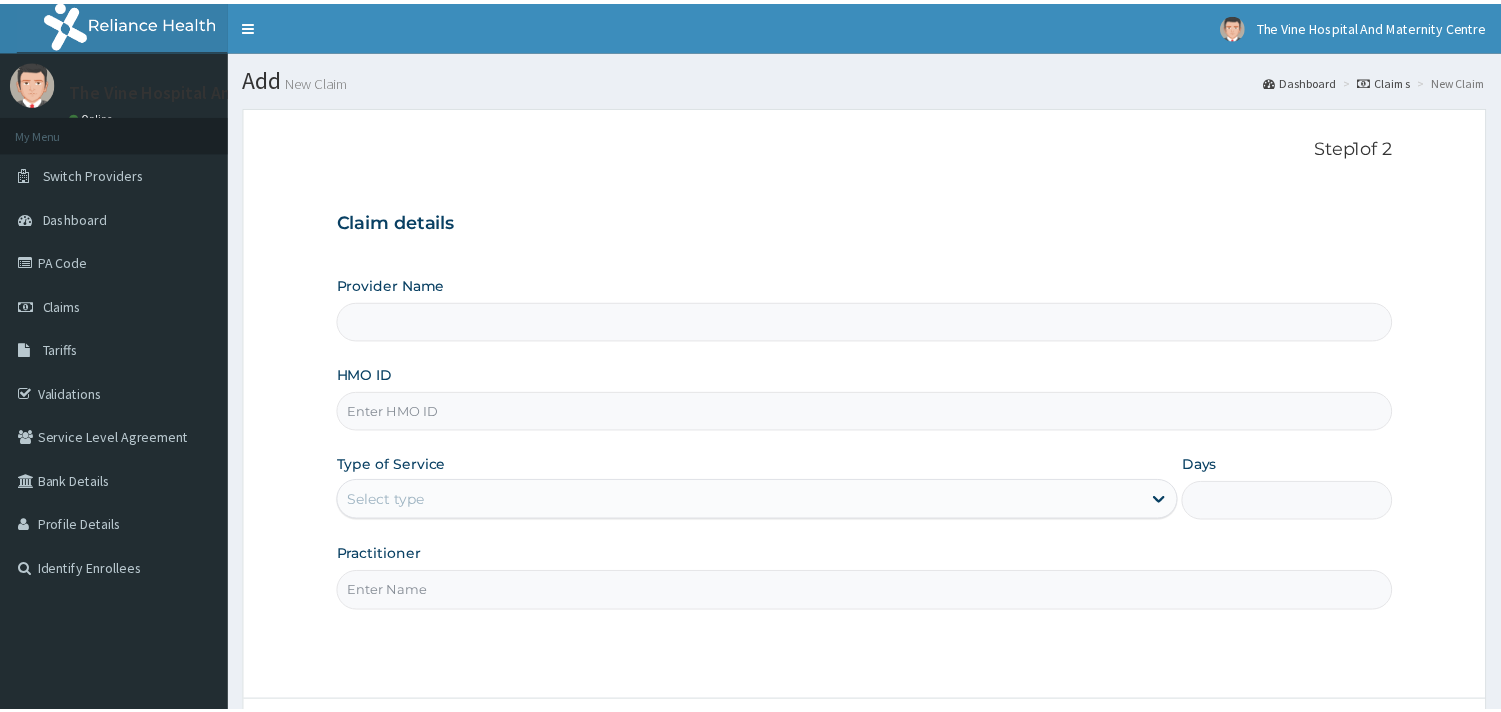 scroll, scrollTop: 0, scrollLeft: 0, axis: both 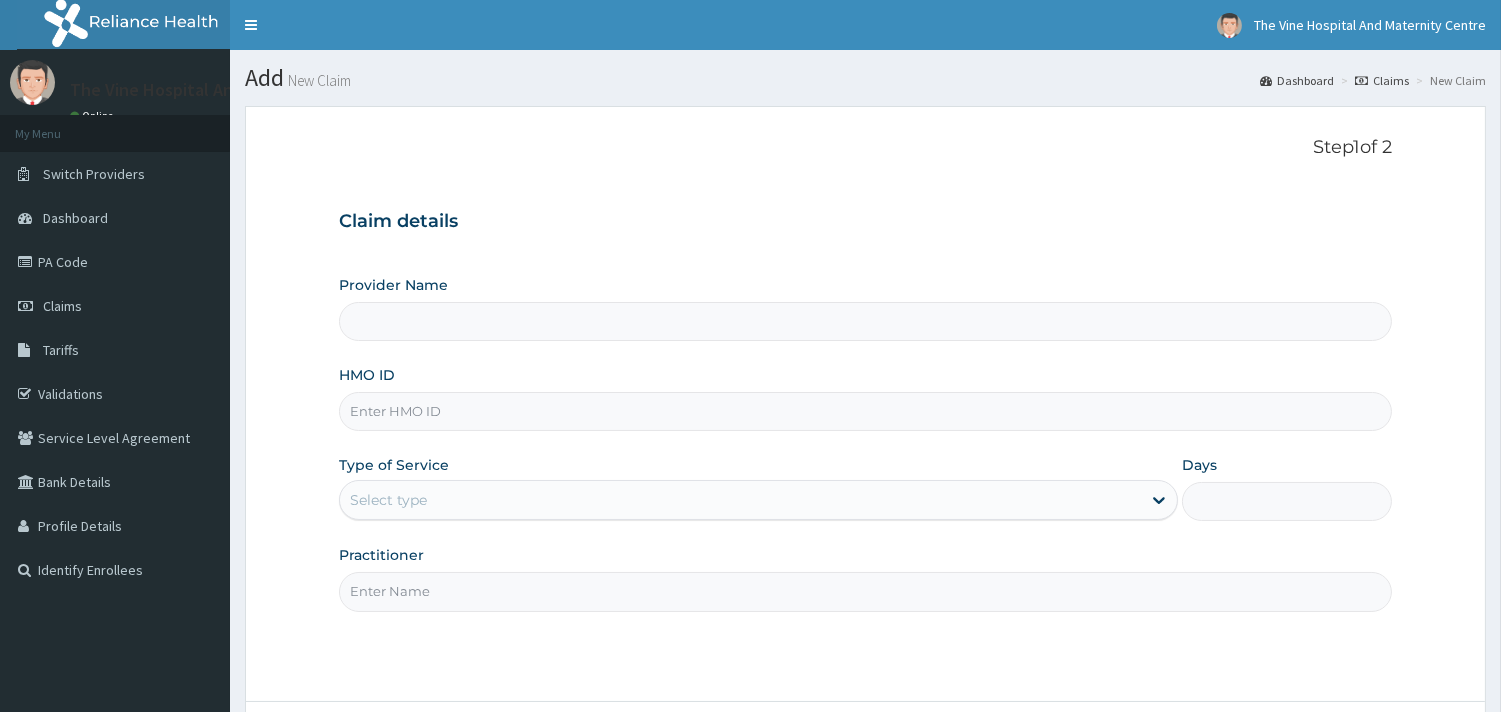 type on "The Vine Hospital And Maternity Centre" 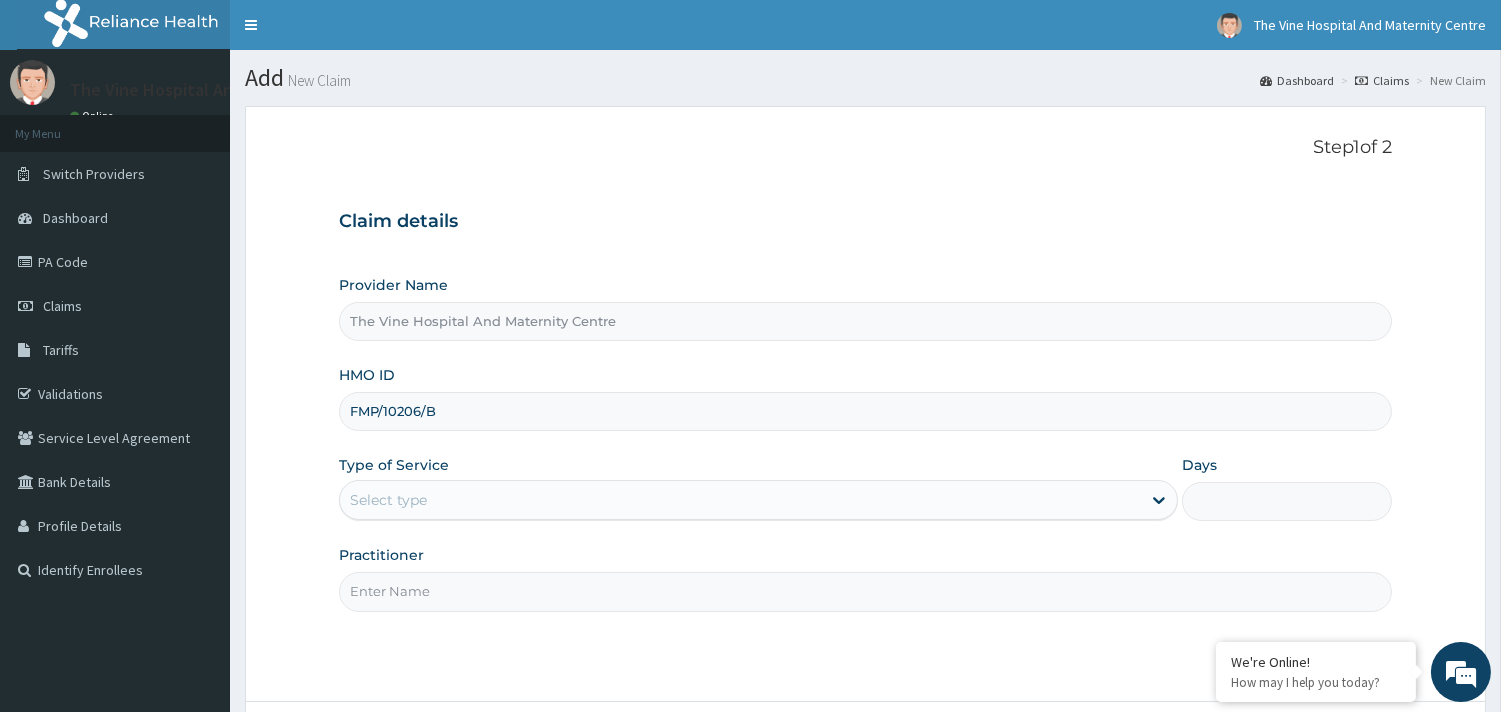 type on "FMP/10206/B" 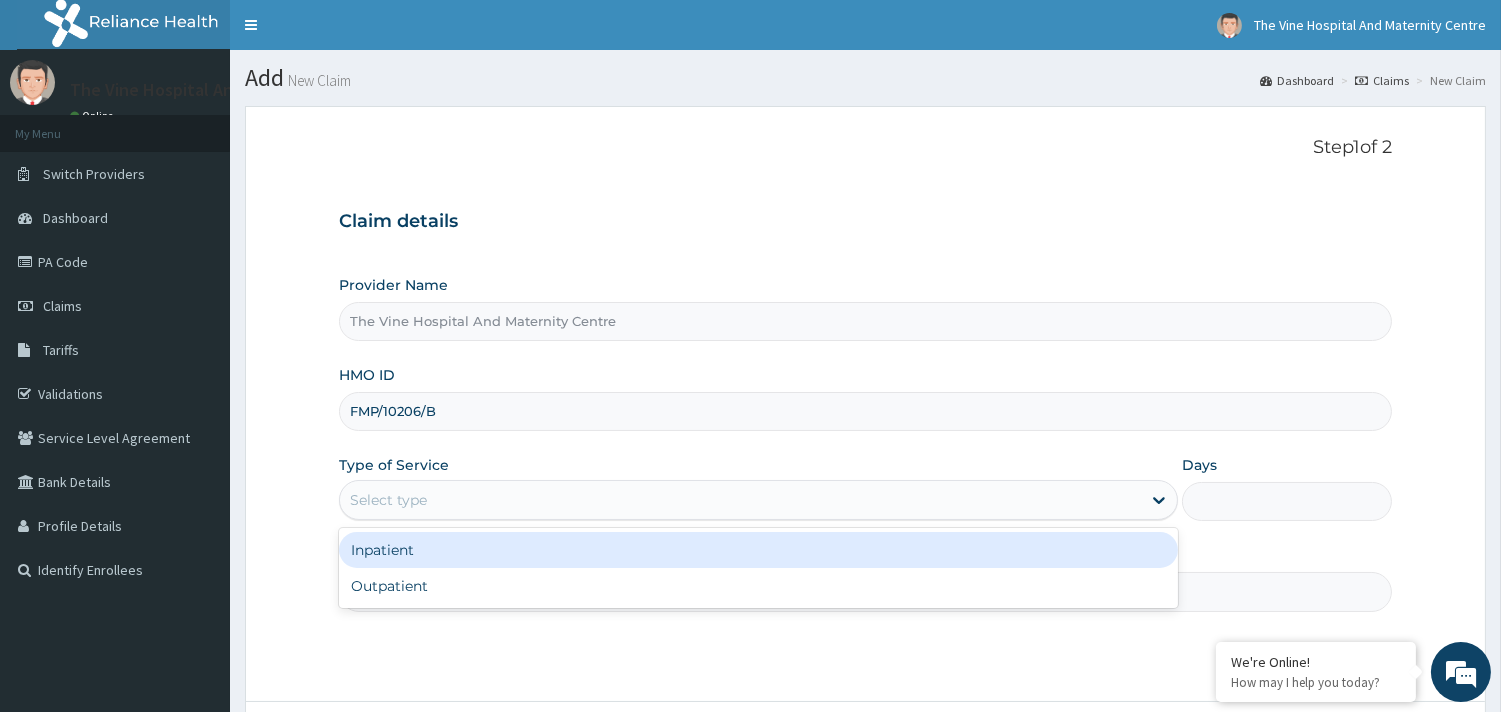 click on "Select type" at bounding box center [388, 500] 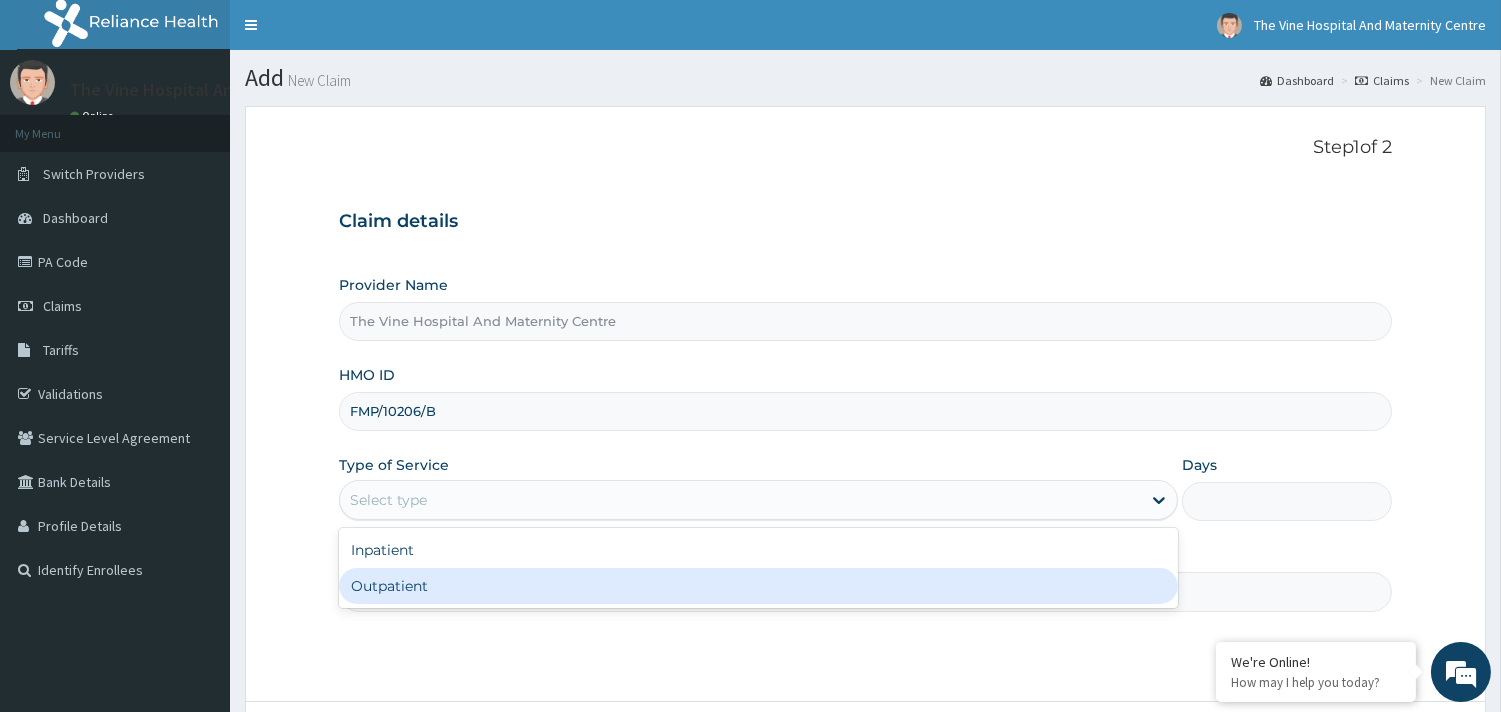 click on "Outpatient" at bounding box center (758, 586) 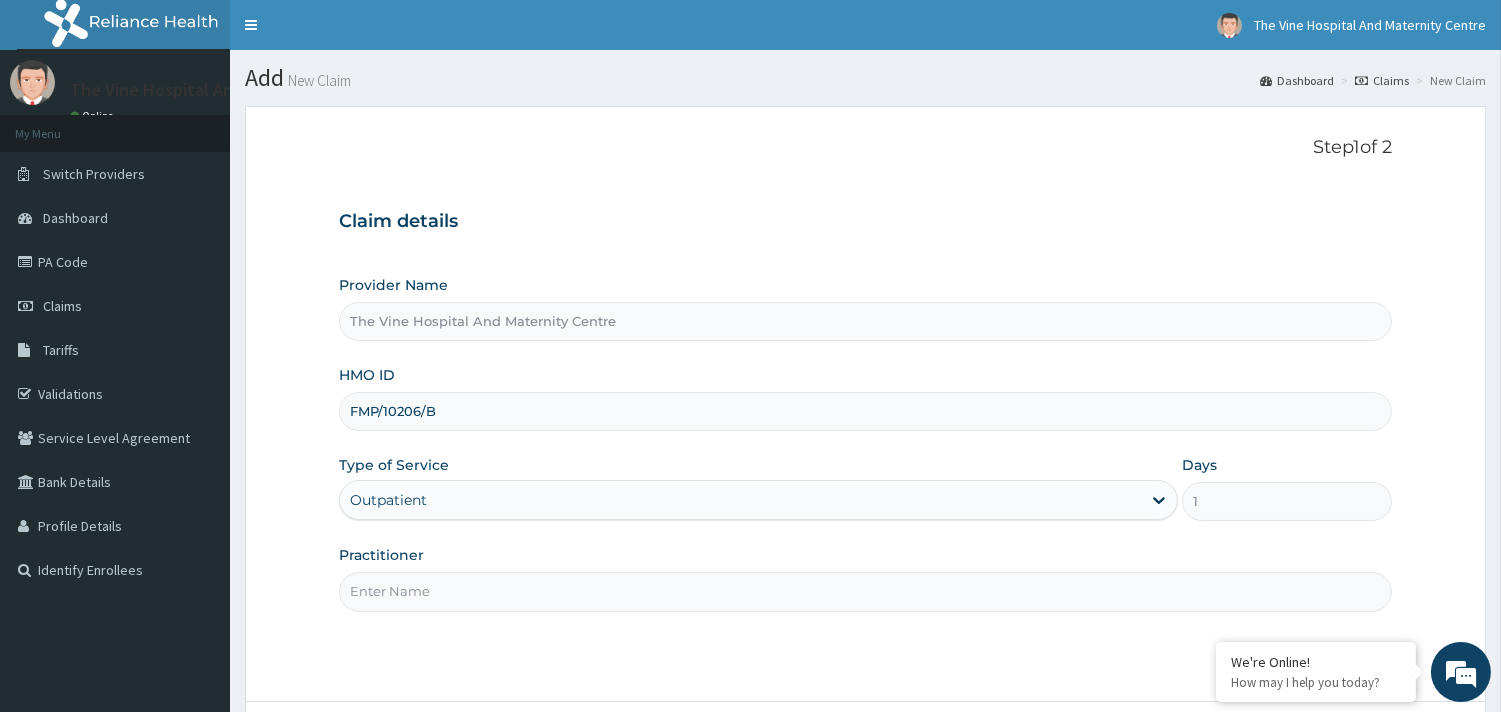 click on "Practitioner" at bounding box center (865, 591) 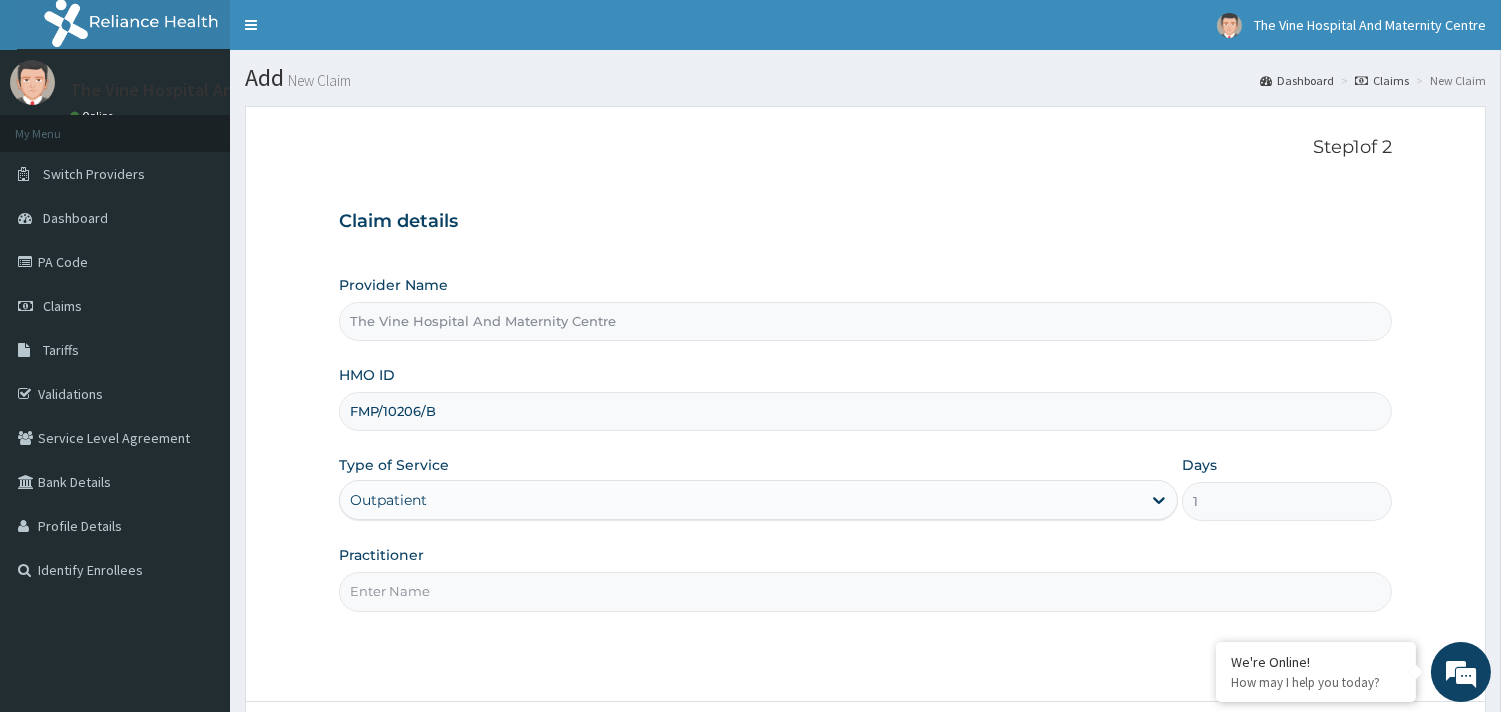 scroll, scrollTop: 0, scrollLeft: 0, axis: both 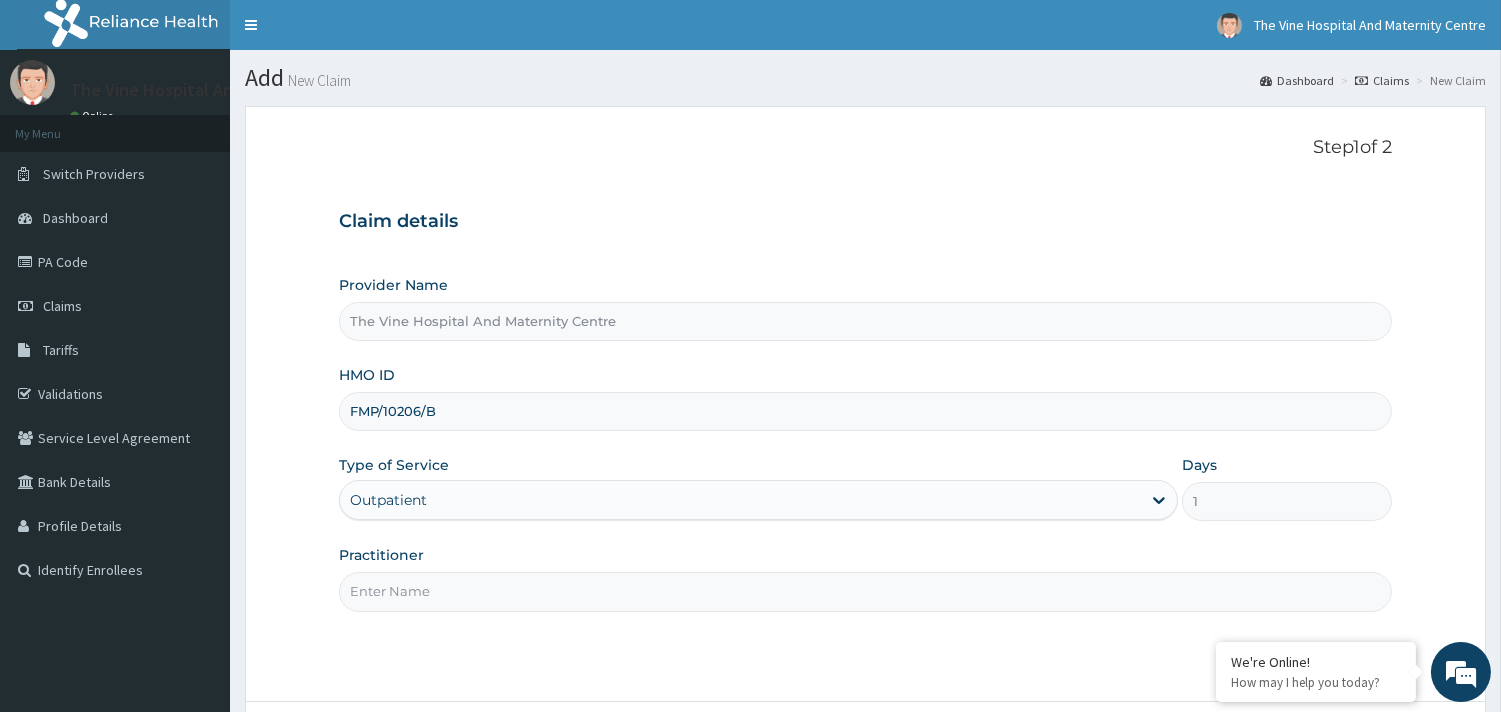 type on "DR PHILLIPS" 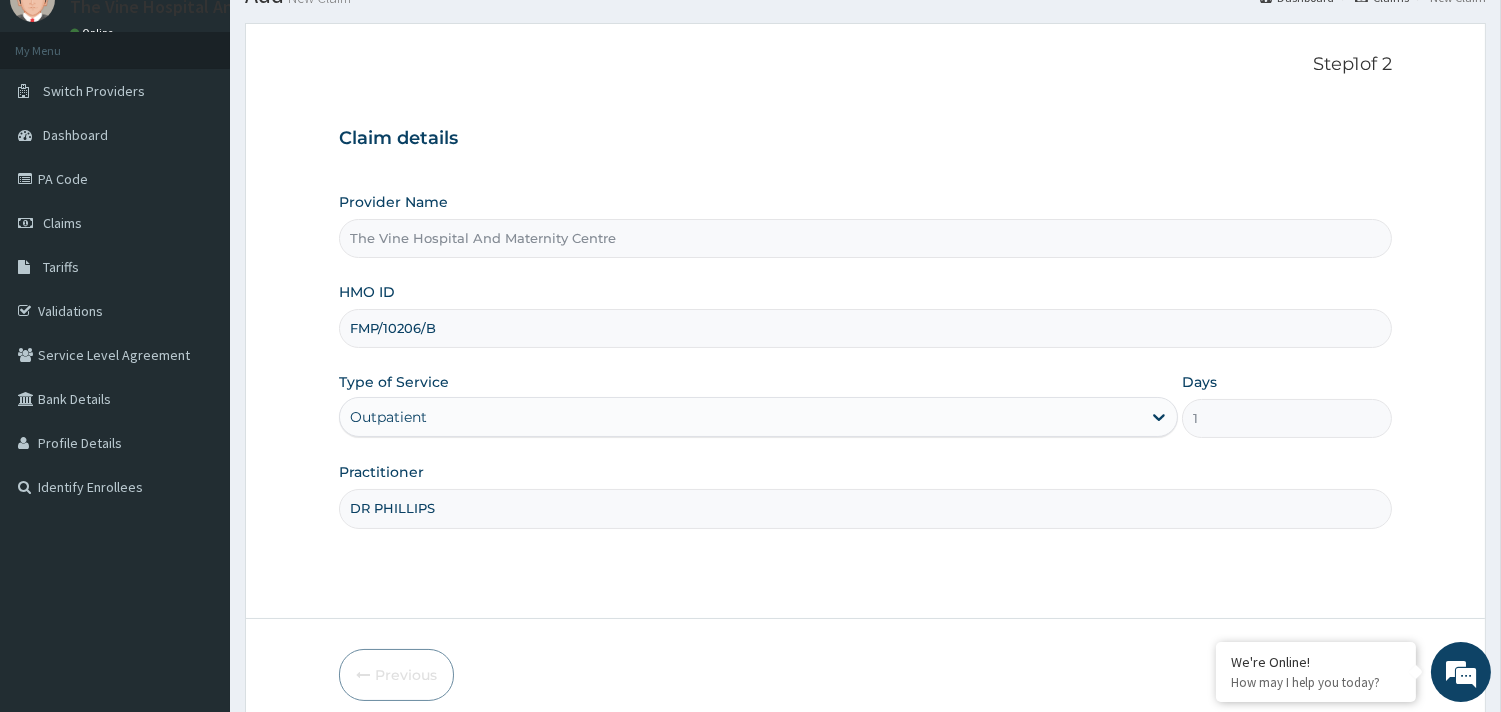scroll, scrollTop: 170, scrollLeft: 0, axis: vertical 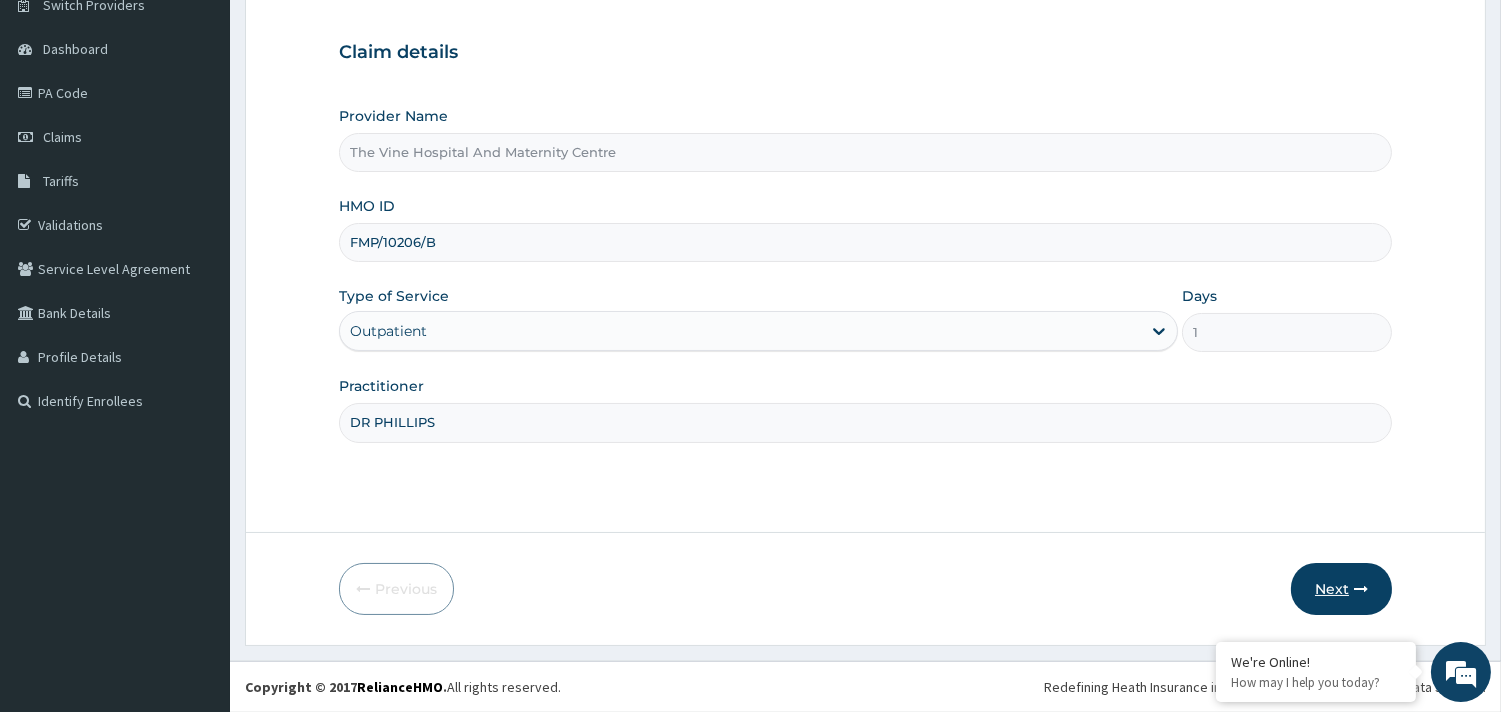 click on "Next" at bounding box center [1341, 589] 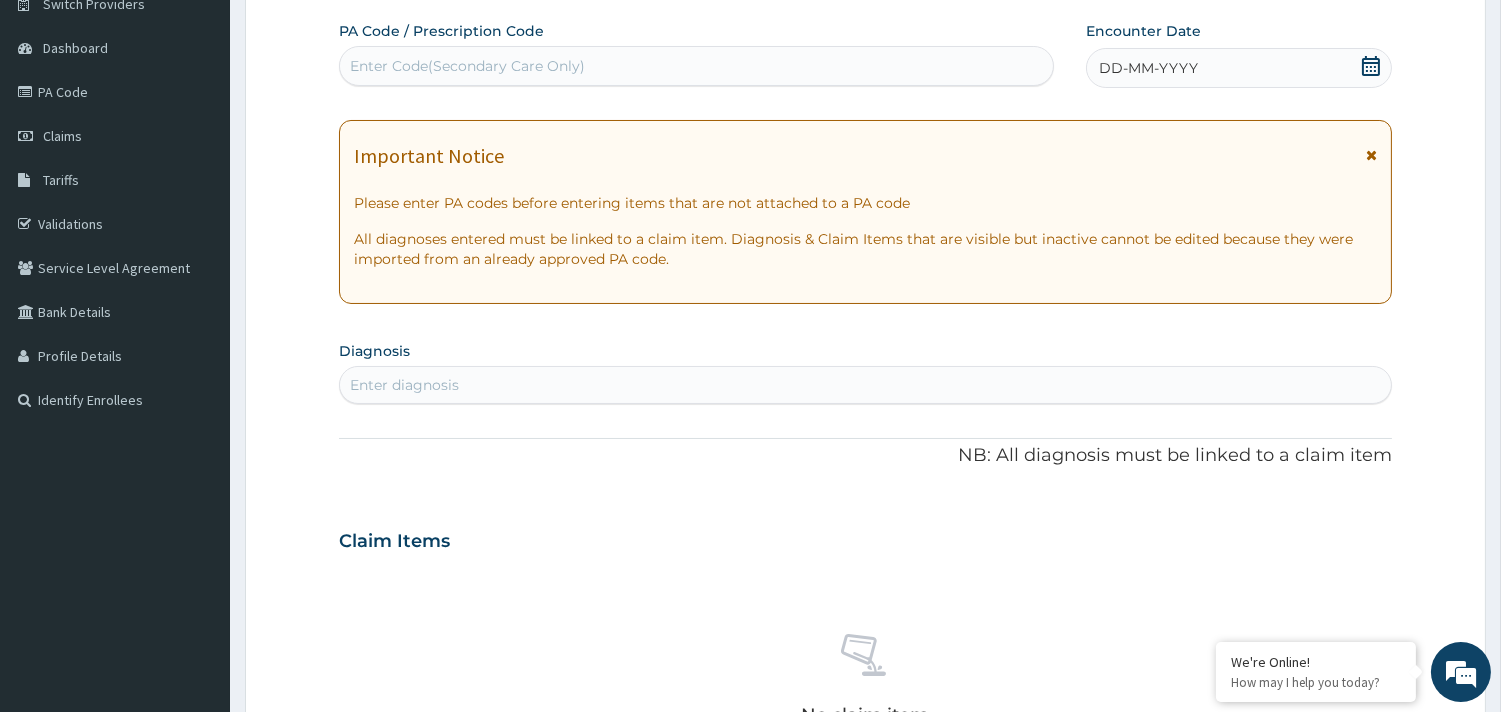 click 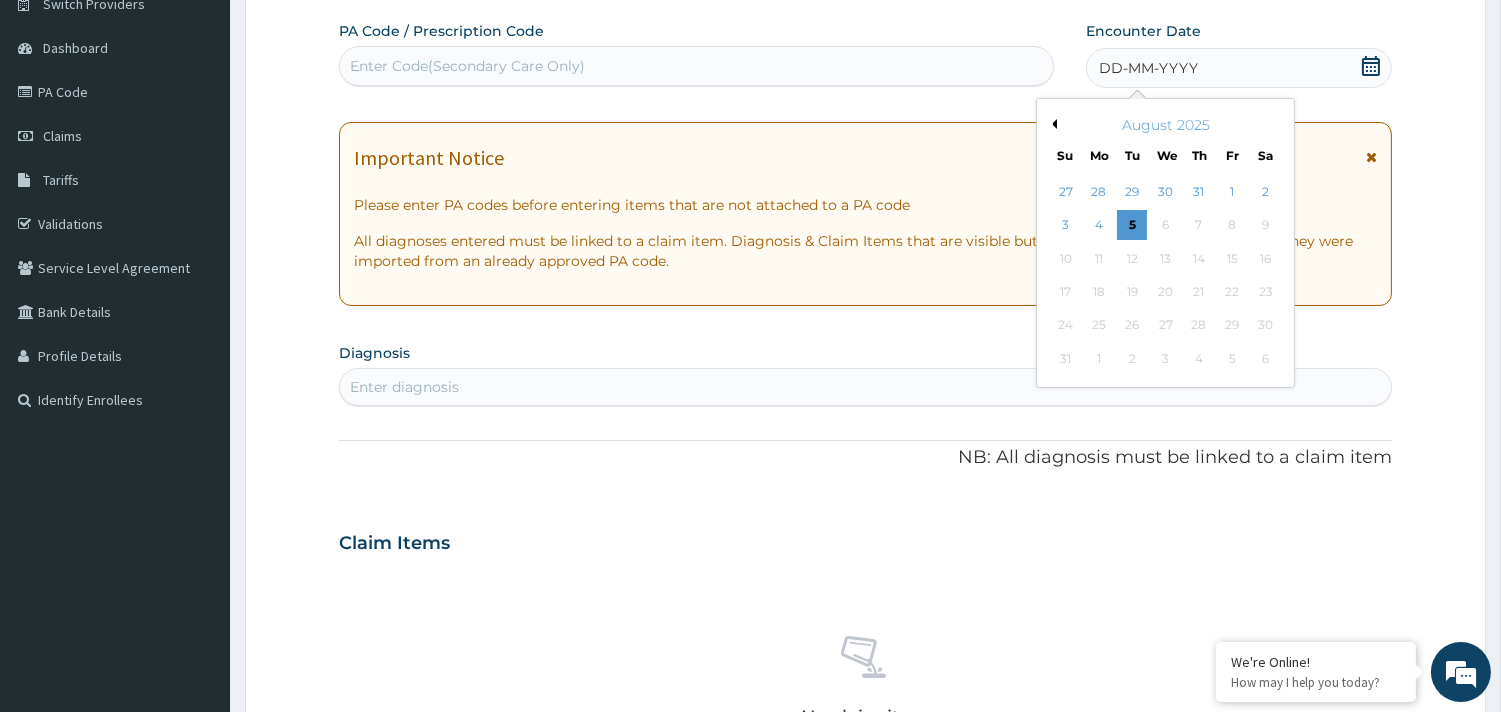 click on "Previous Month" at bounding box center (1052, 124) 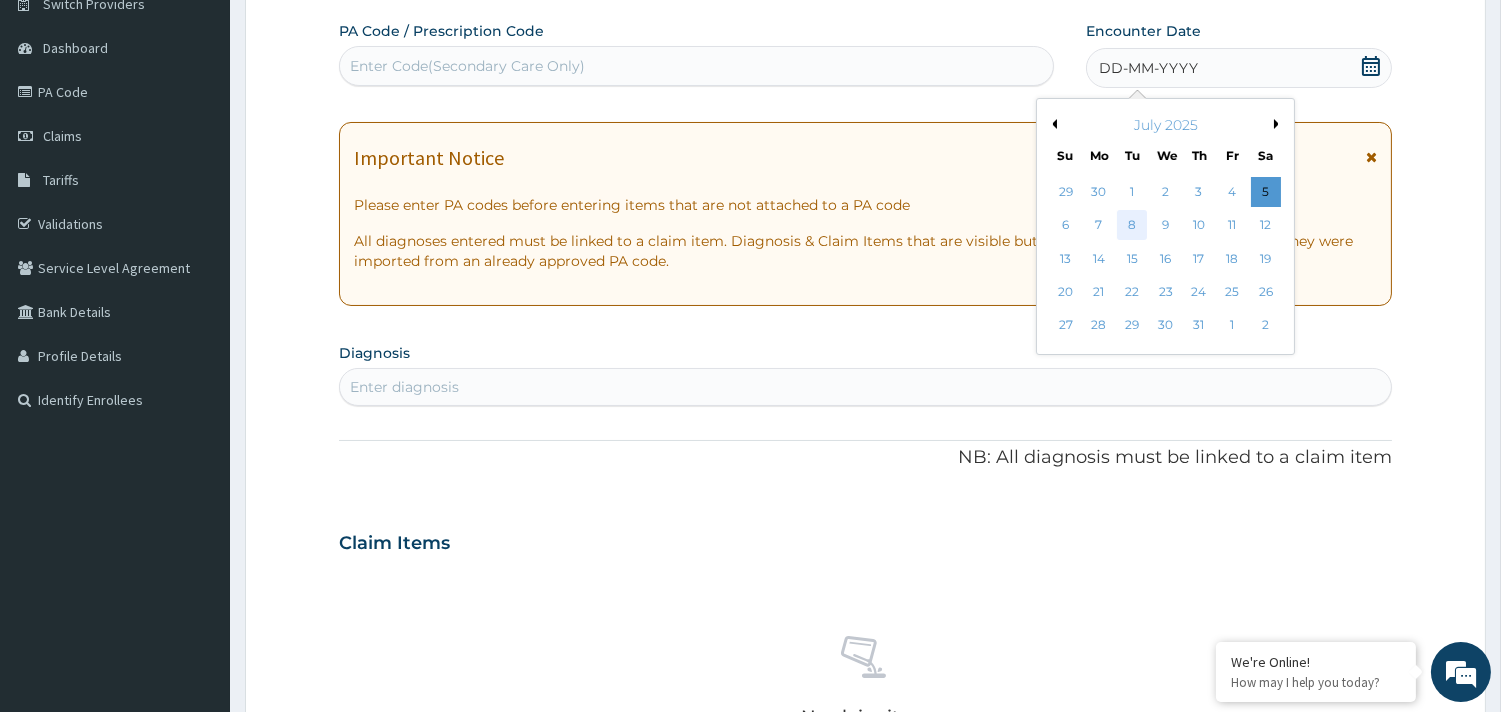 click on "8" at bounding box center [1132, 226] 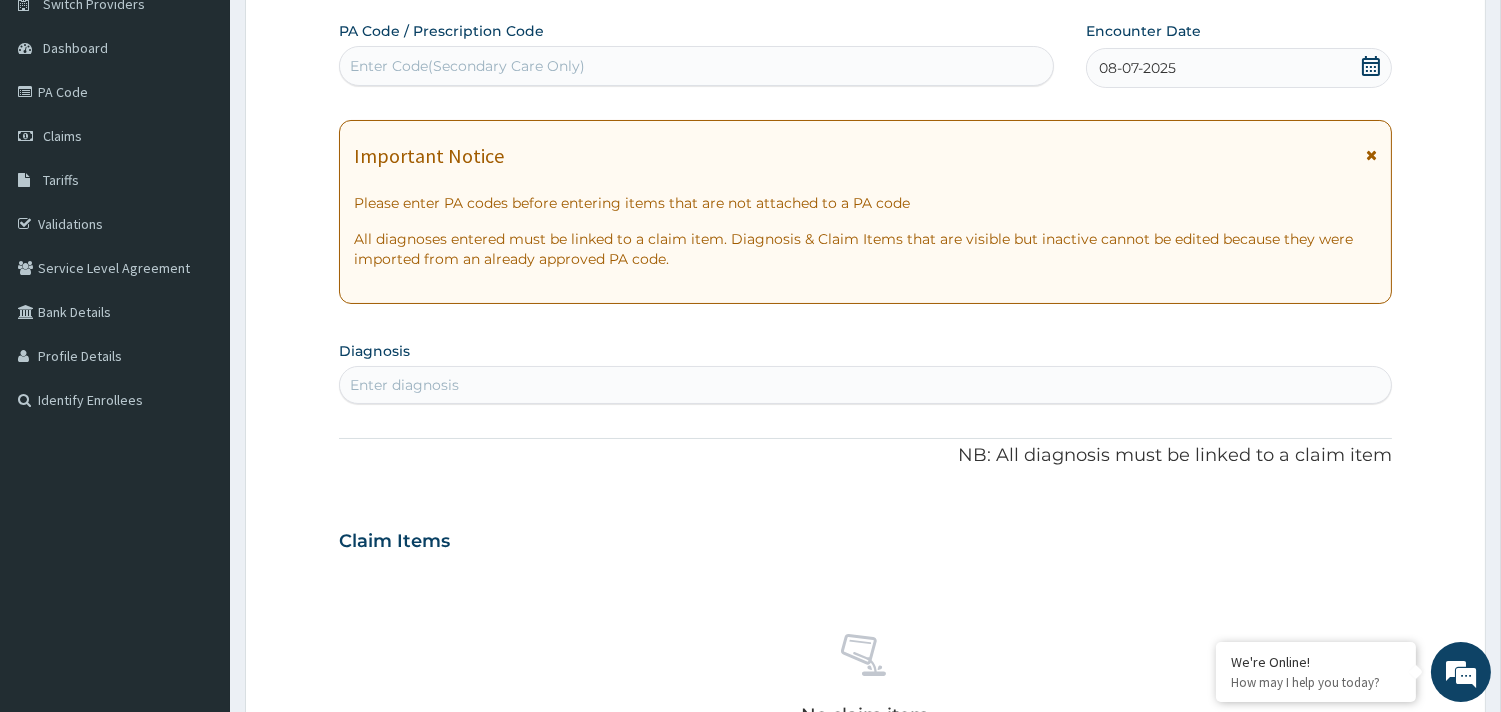 click on "Enter diagnosis" at bounding box center [404, 385] 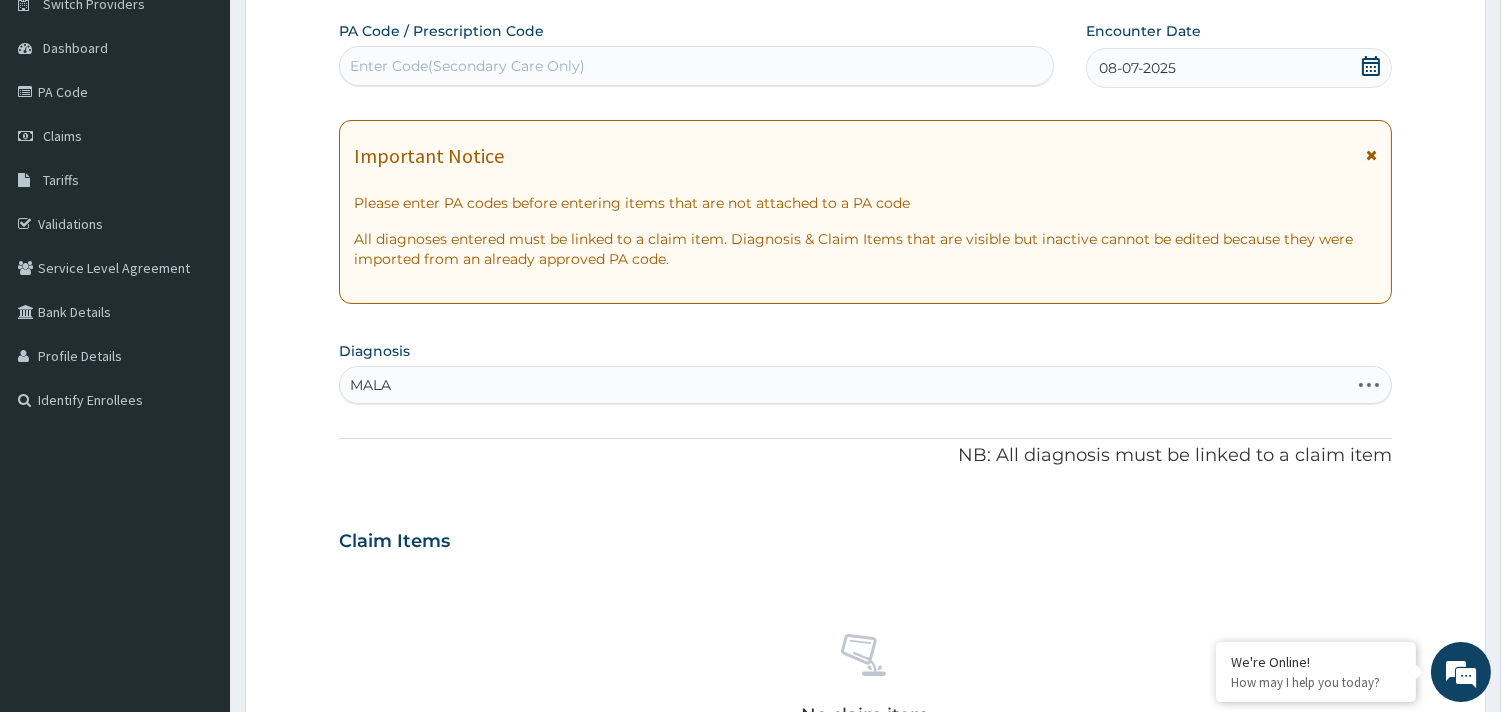 type on "MALAR" 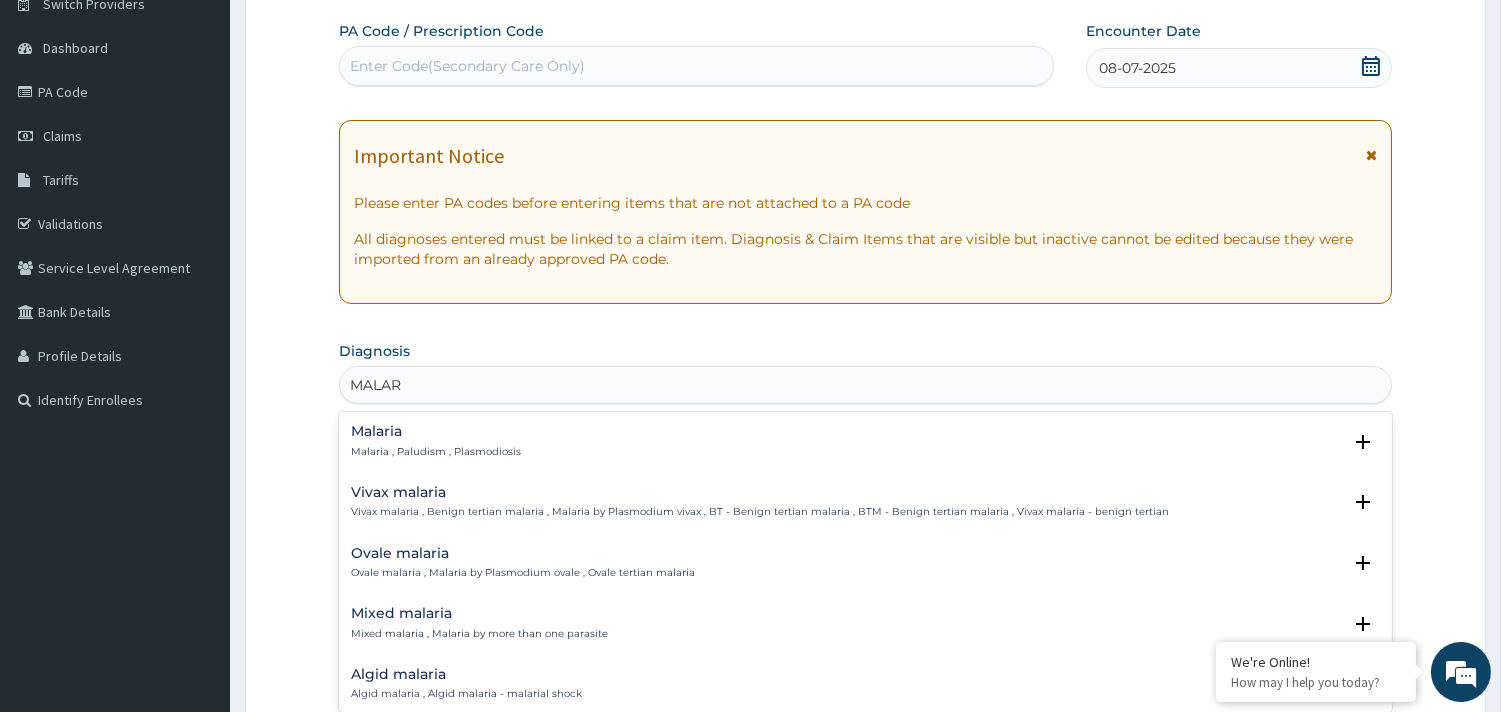click on "Malaria" at bounding box center (436, 431) 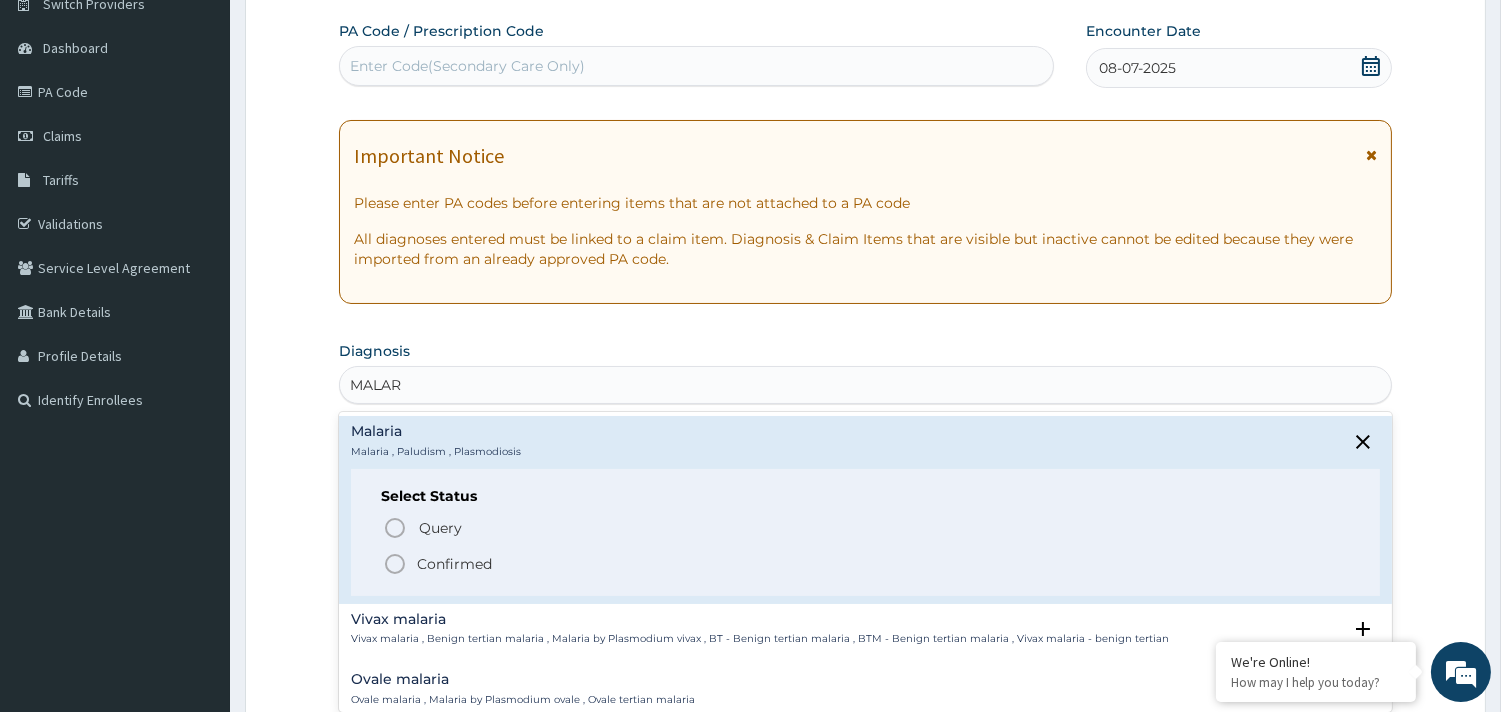 click 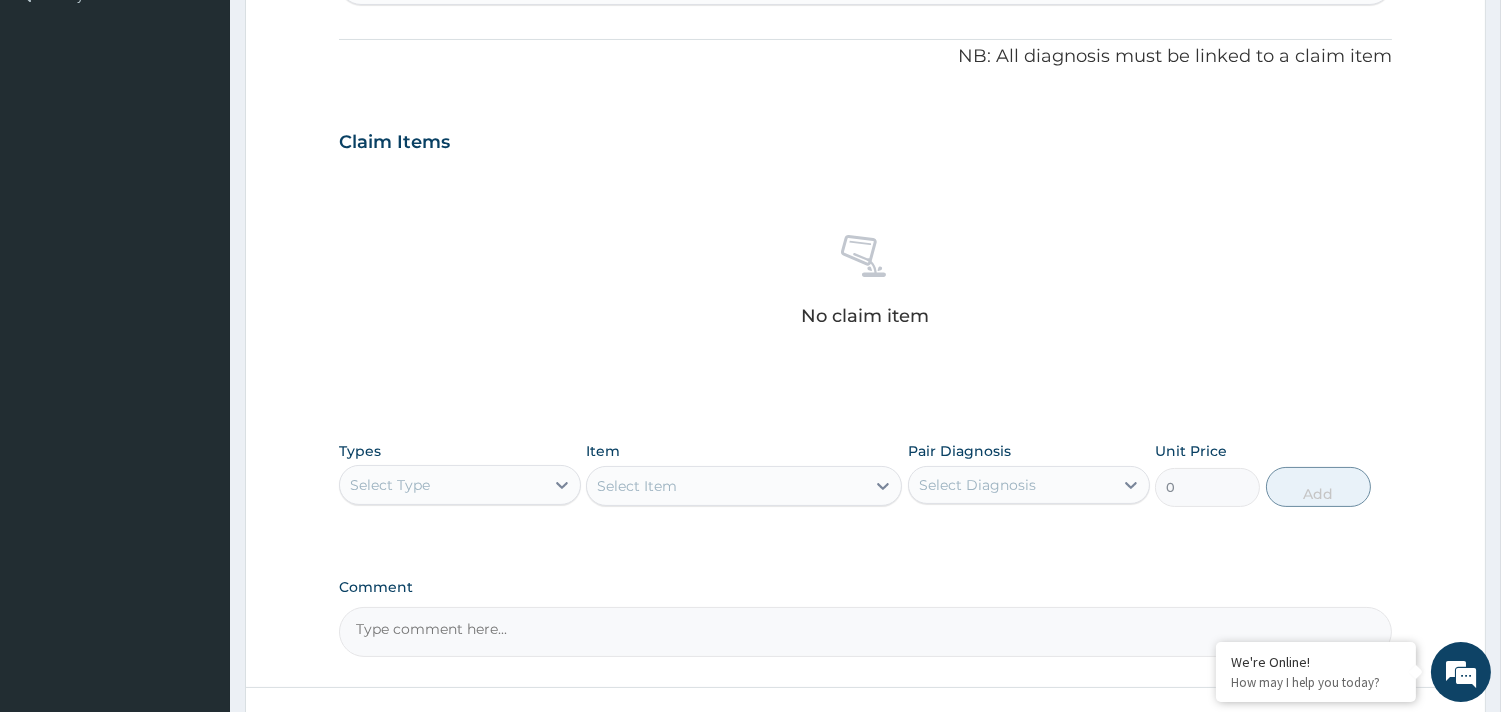 scroll, scrollTop: 614, scrollLeft: 0, axis: vertical 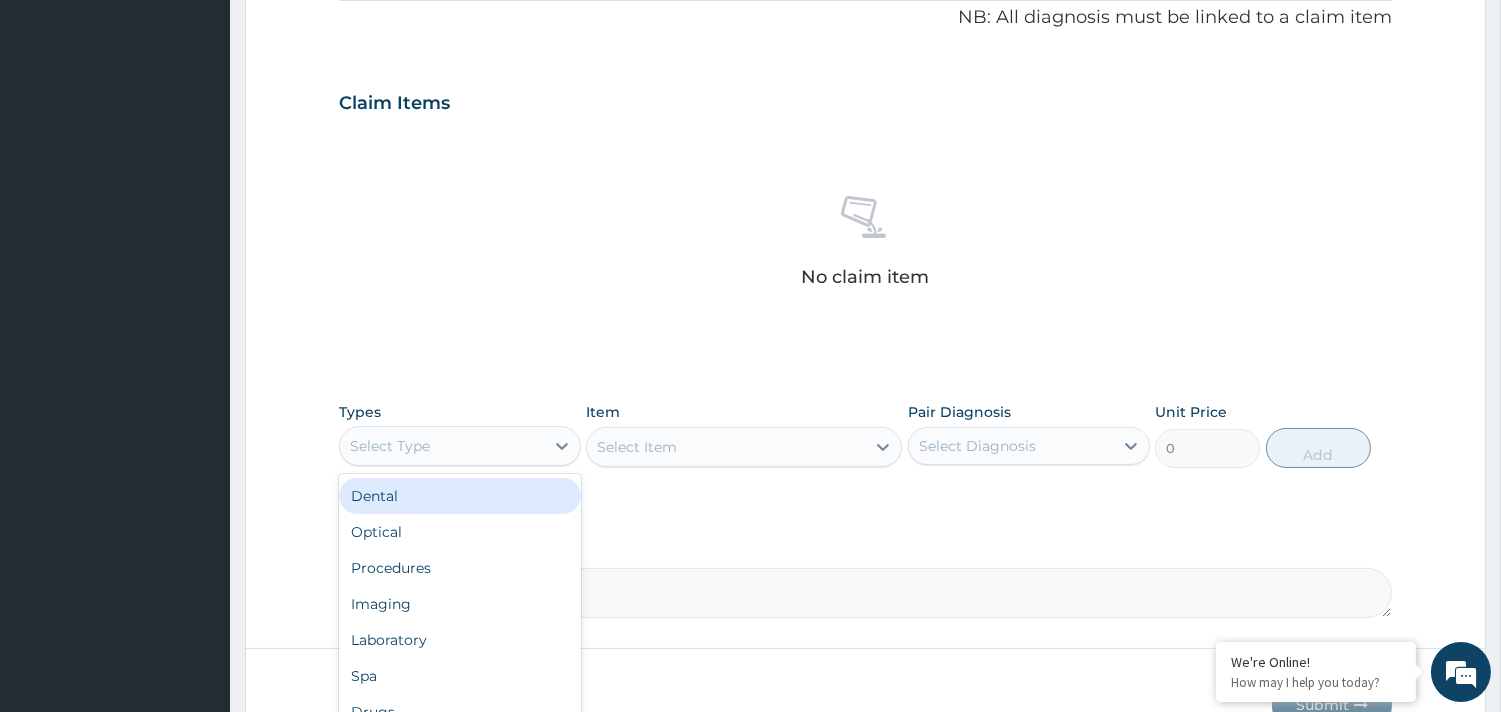 click on "Select Type" at bounding box center [442, 446] 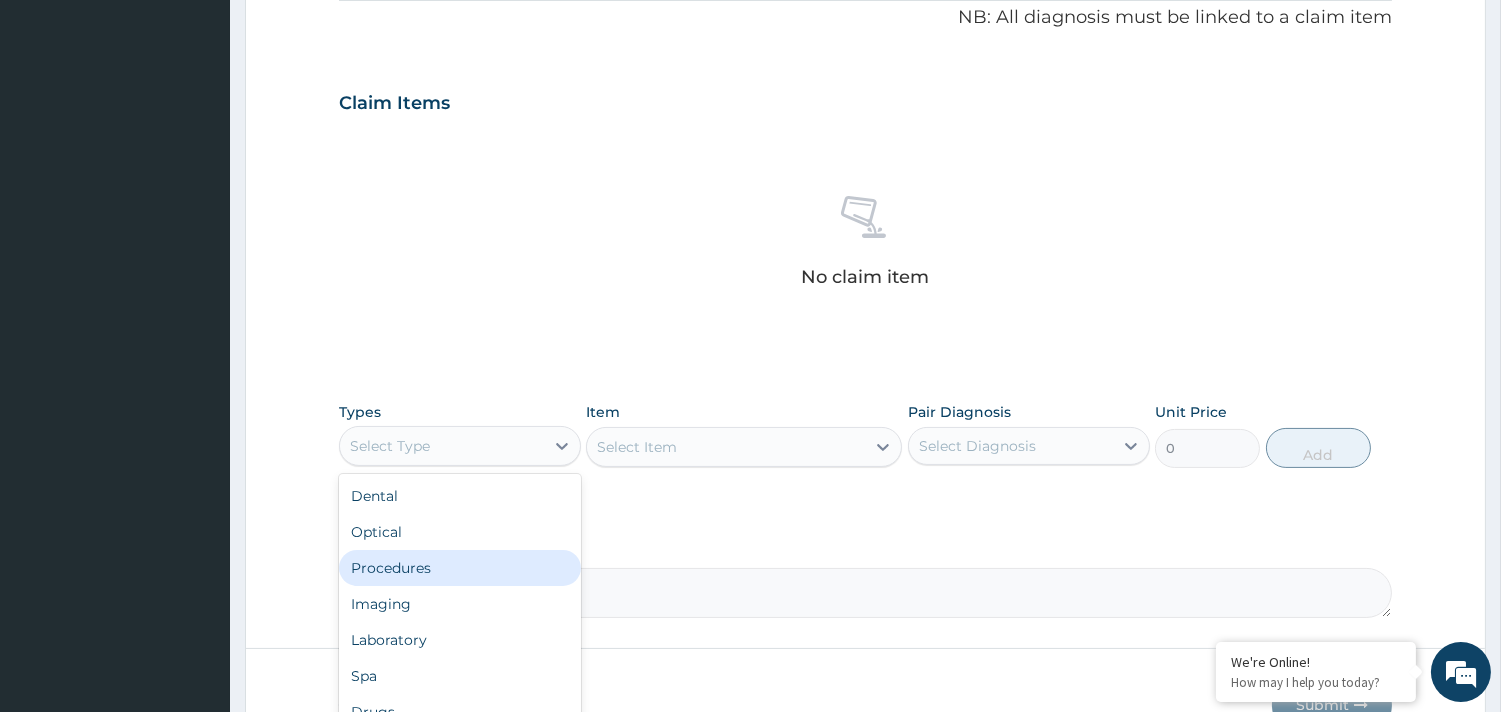 click on "Procedures" at bounding box center [460, 568] 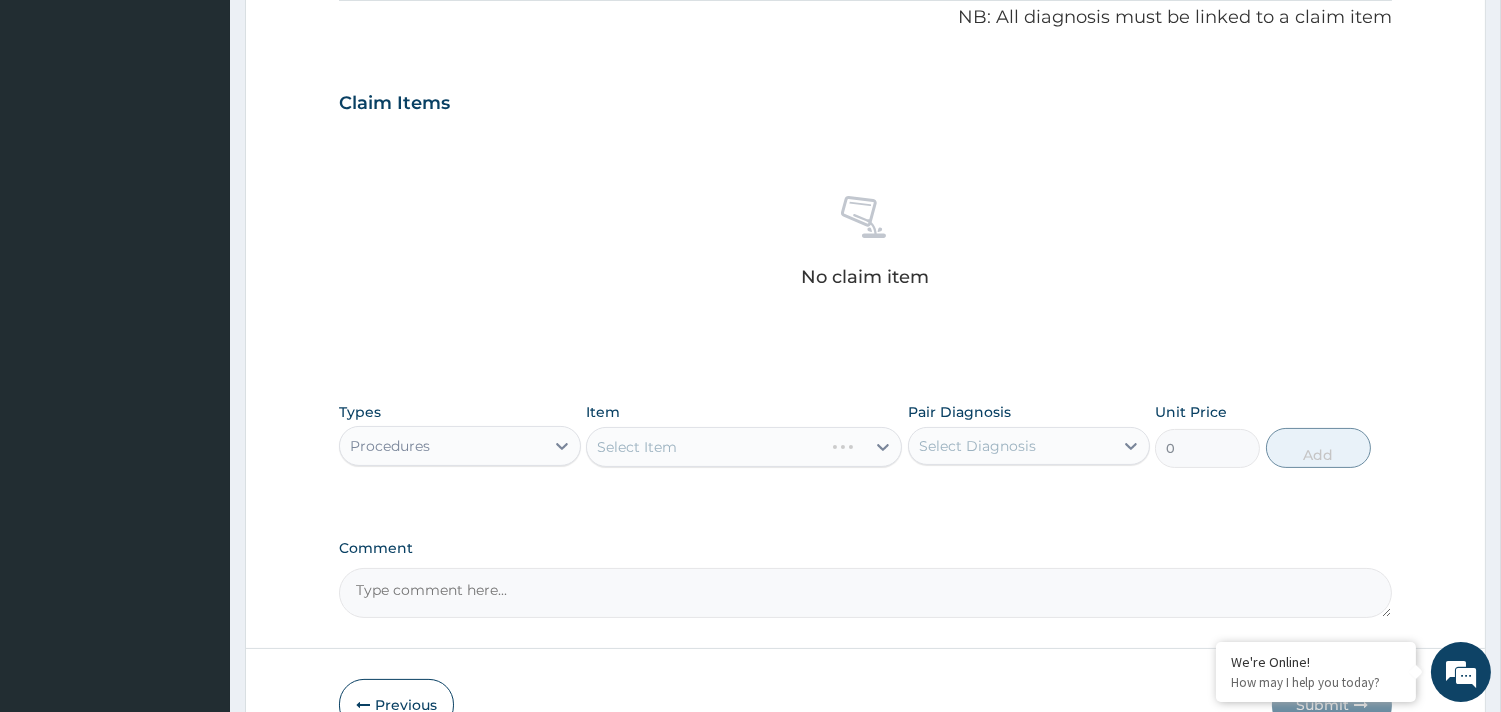 click on "Select Item" at bounding box center (744, 447) 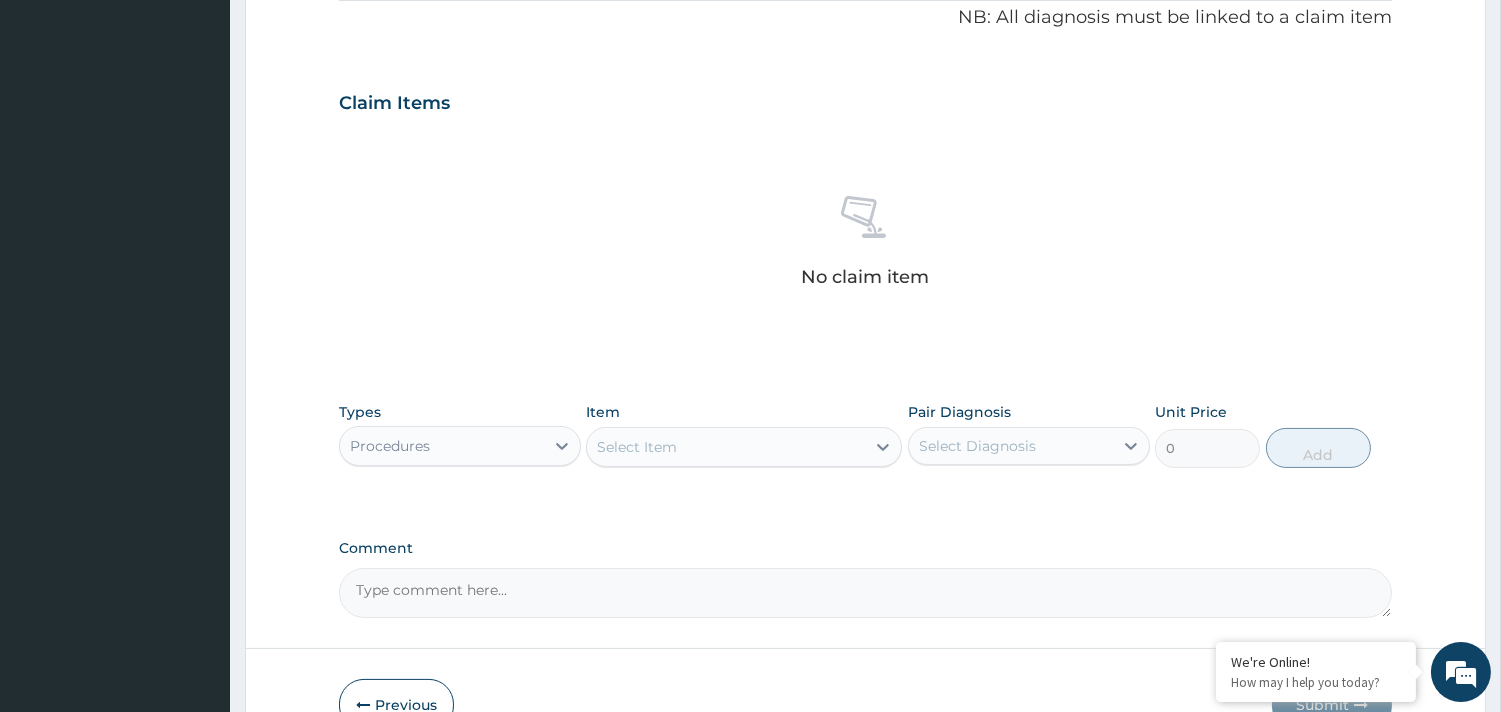 click on "Select Item" at bounding box center (637, 447) 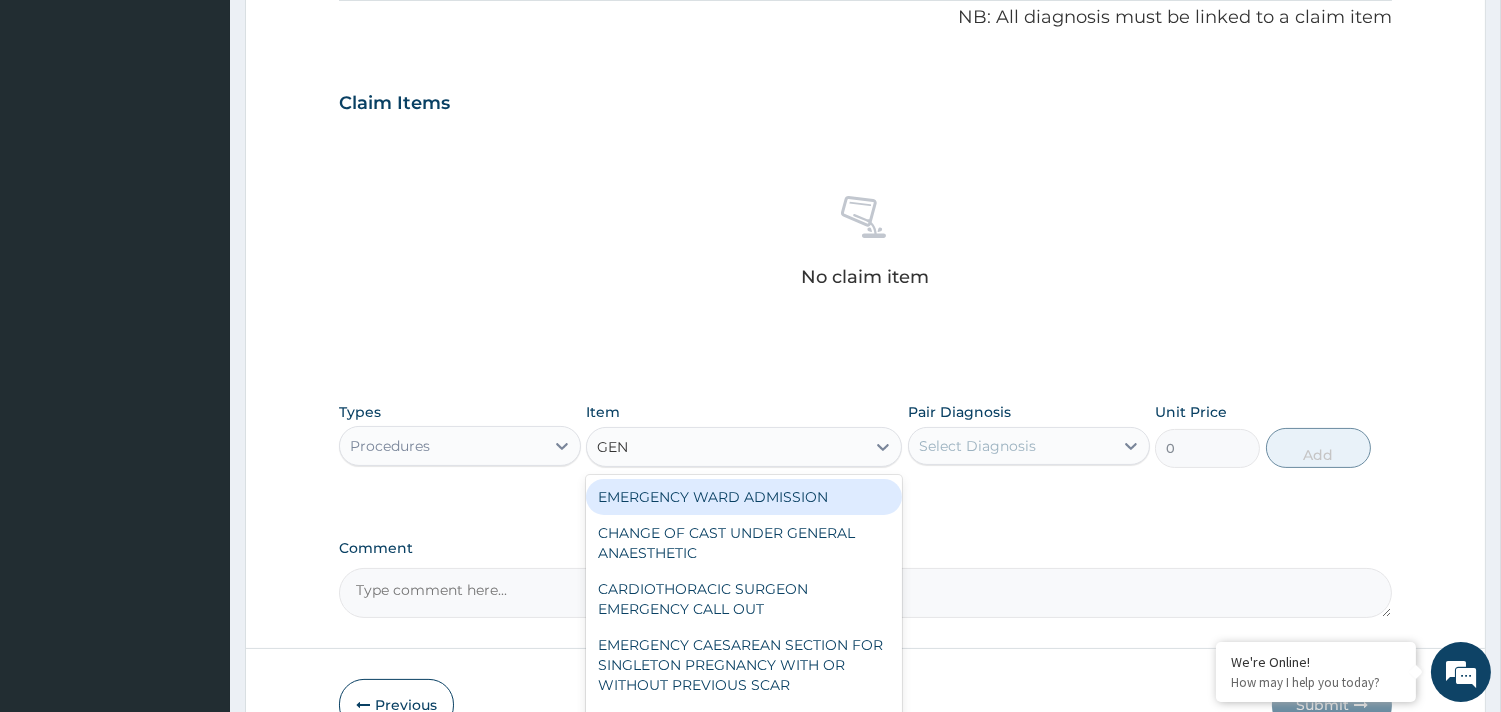 type on "GENE" 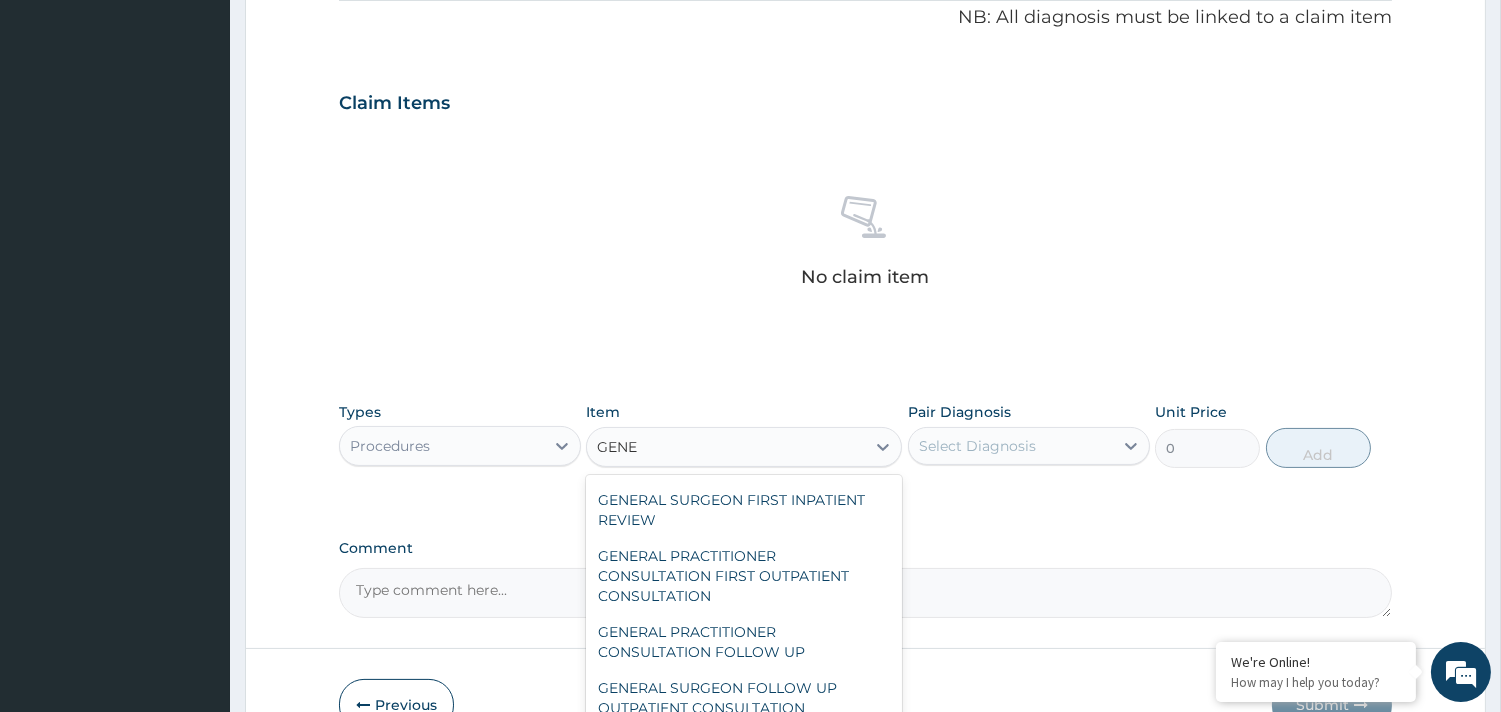 scroll, scrollTop: 267, scrollLeft: 0, axis: vertical 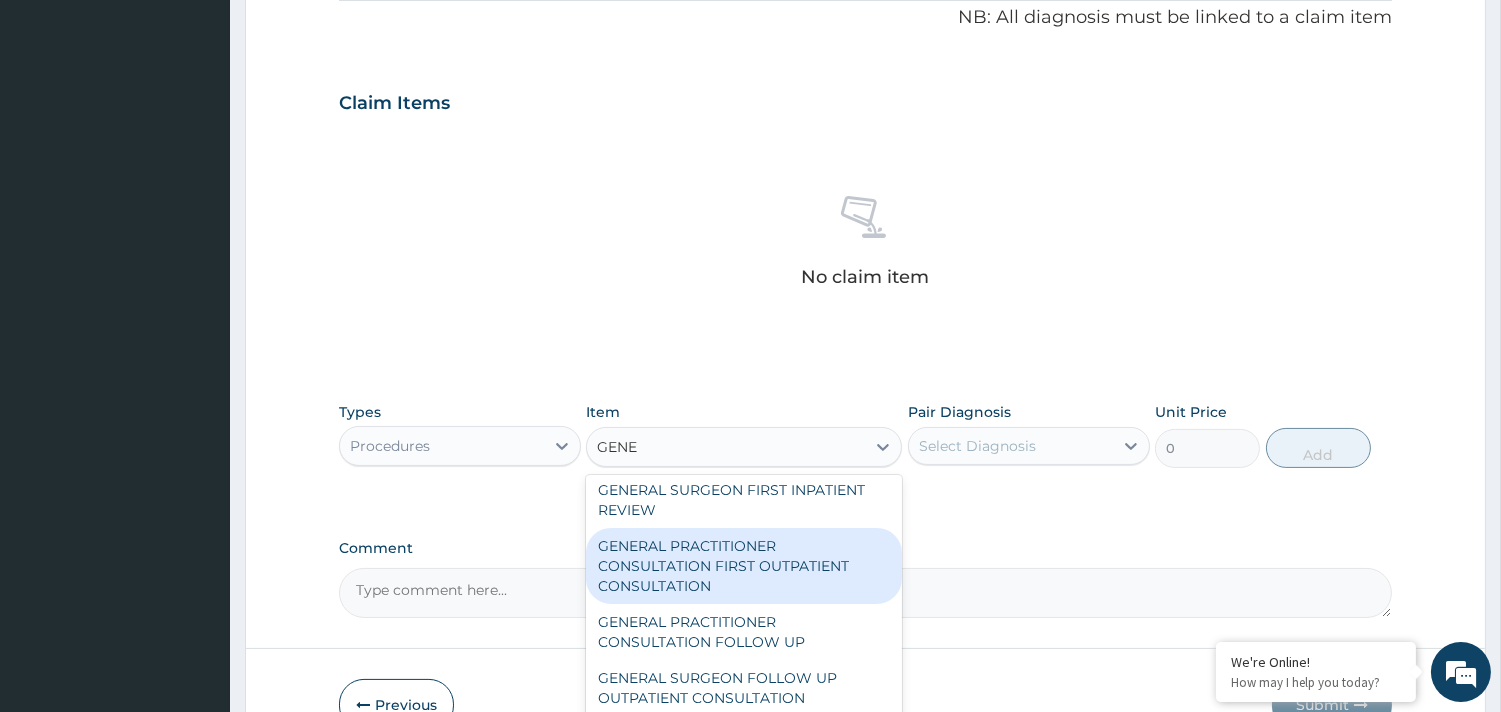 click on "GENERAL PRACTITIONER CONSULTATION FIRST OUTPATIENT CONSULTATION" at bounding box center (744, 566) 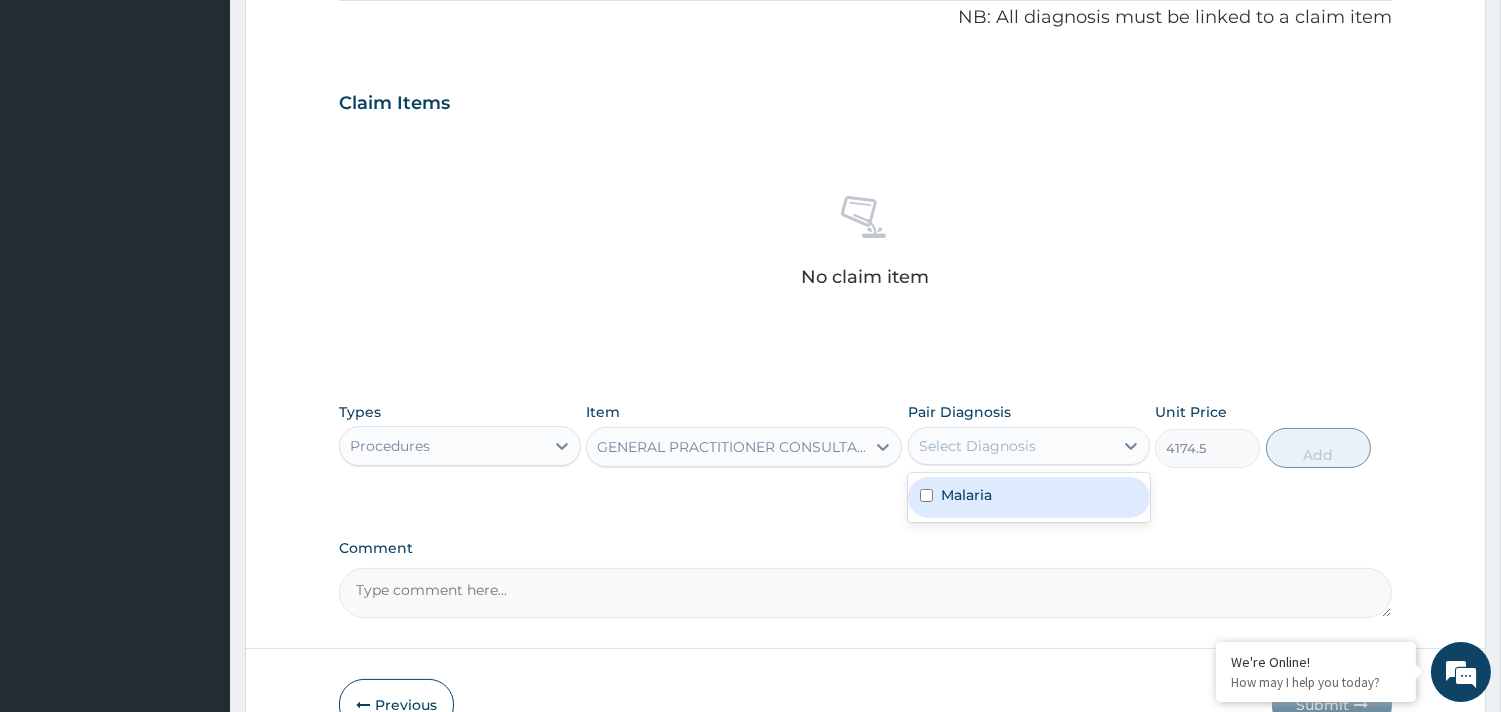 click on "Select Diagnosis" at bounding box center (1011, 446) 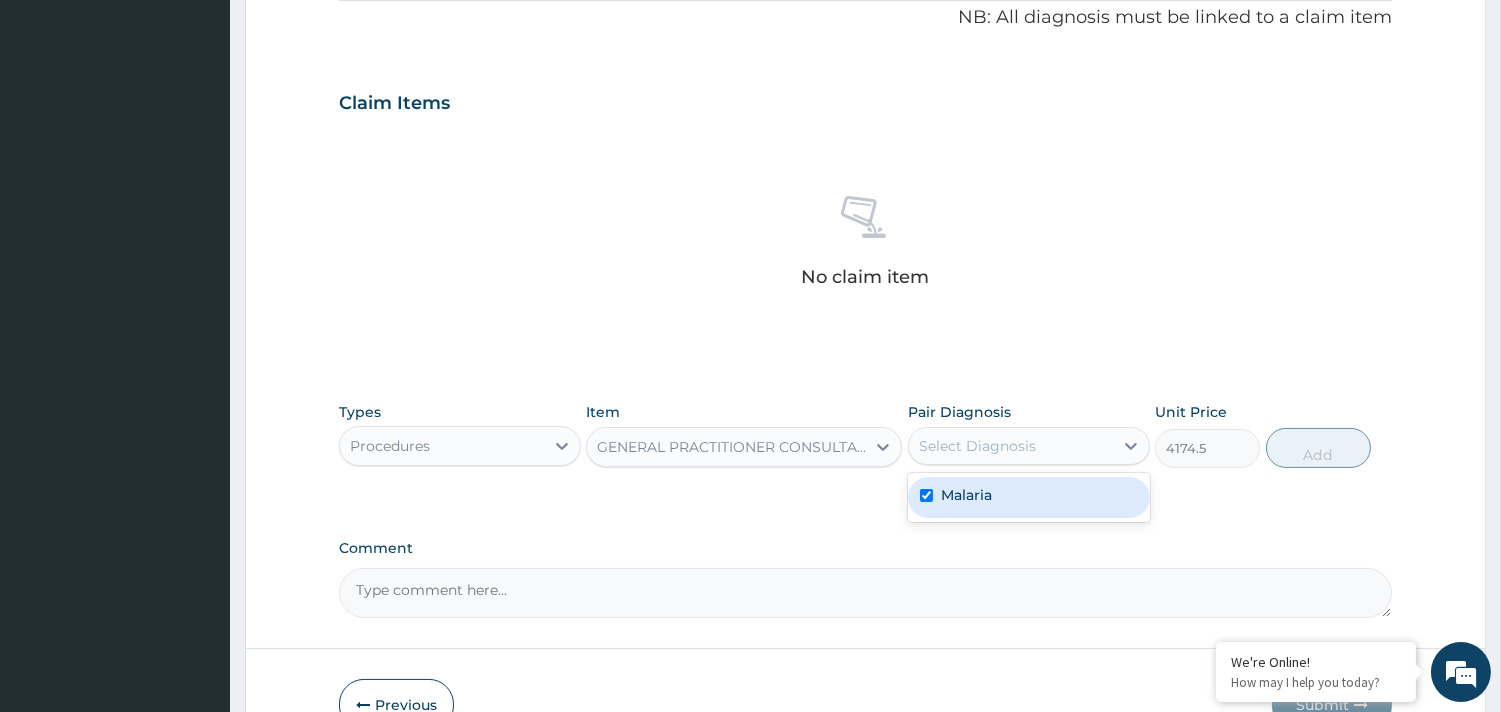 checkbox on "true" 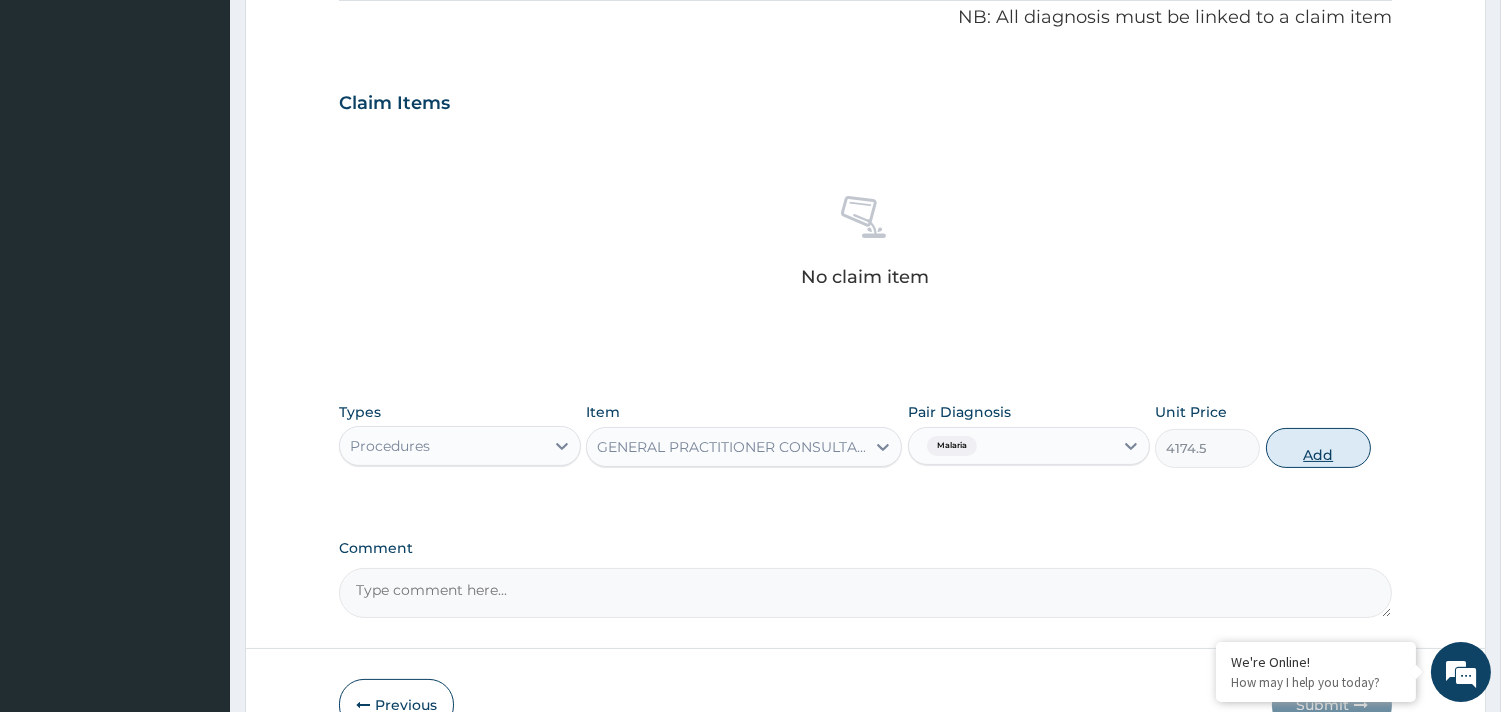 click on "Add" at bounding box center (1318, 448) 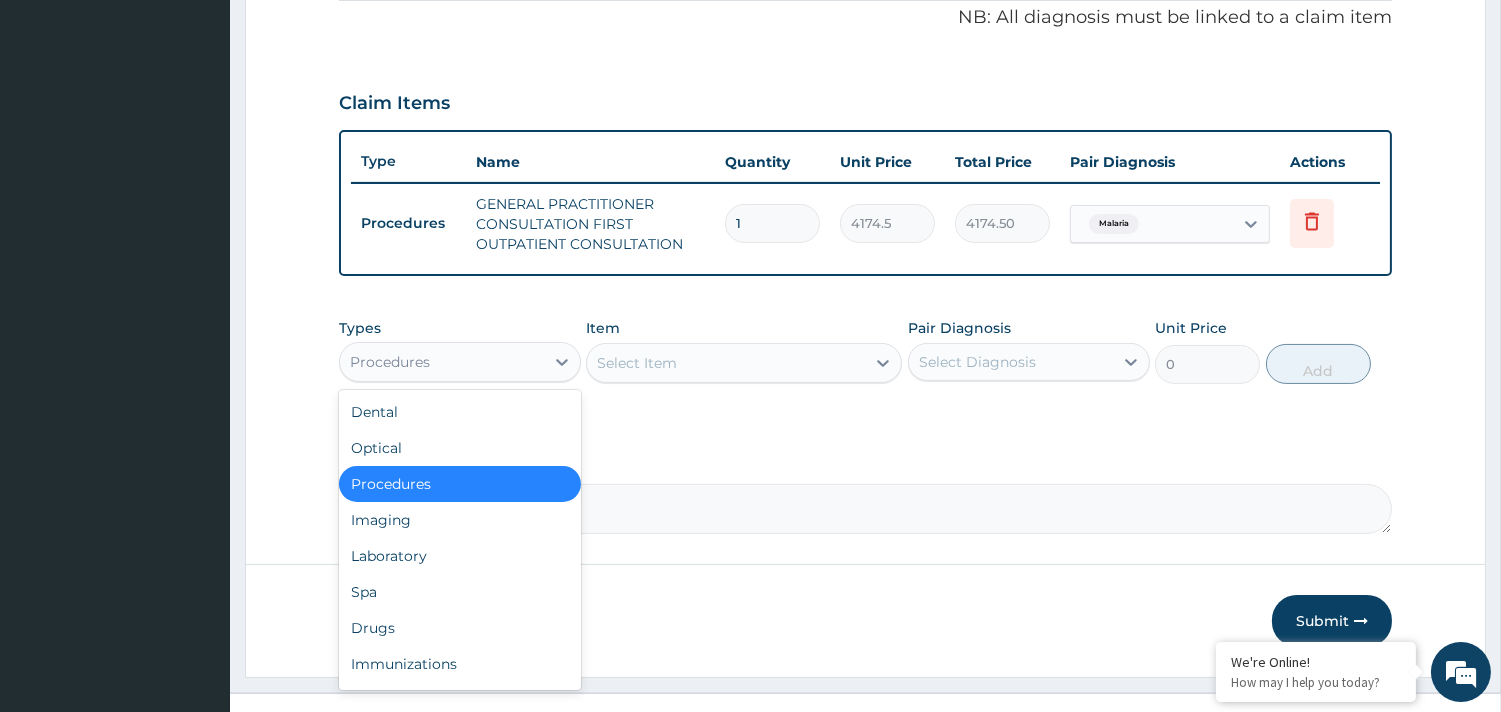 click on "Procedures" at bounding box center [442, 362] 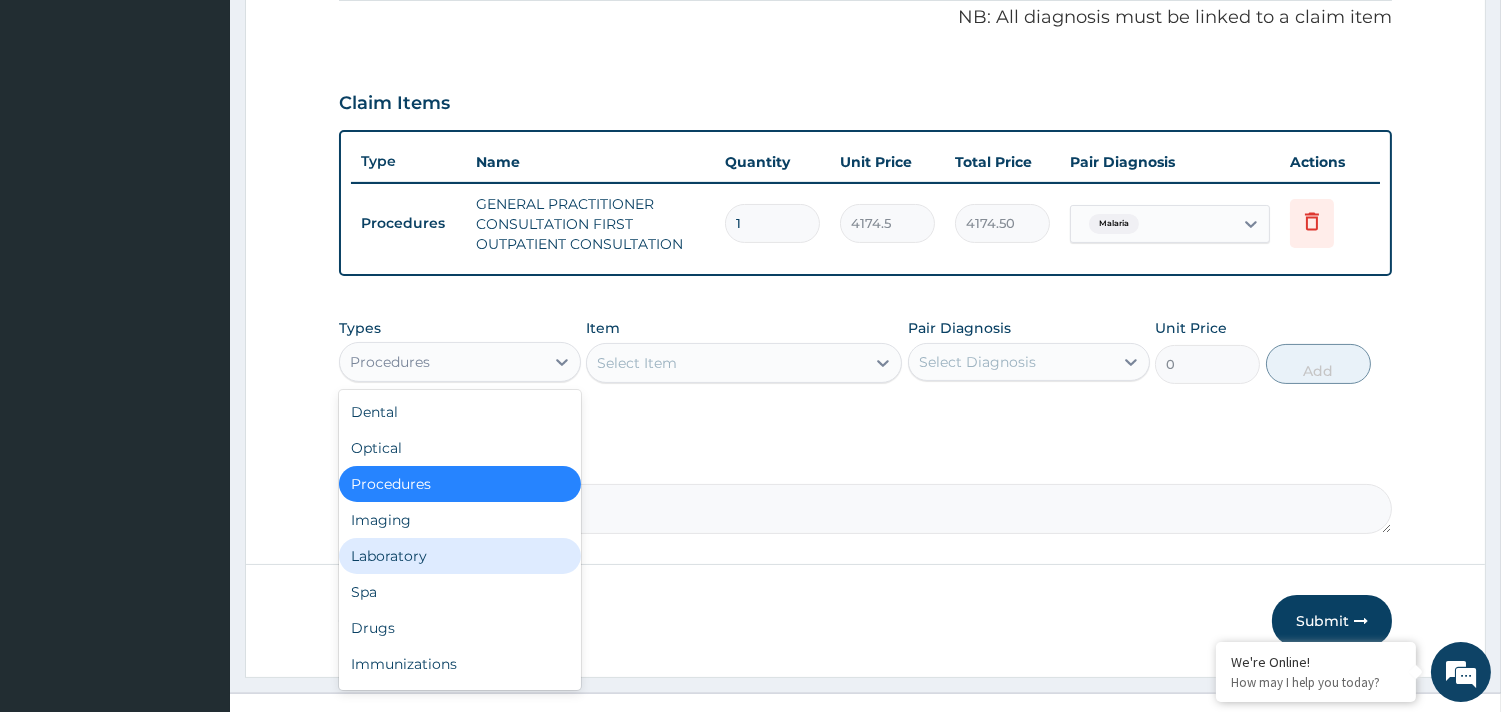 click on "Laboratory" at bounding box center [460, 556] 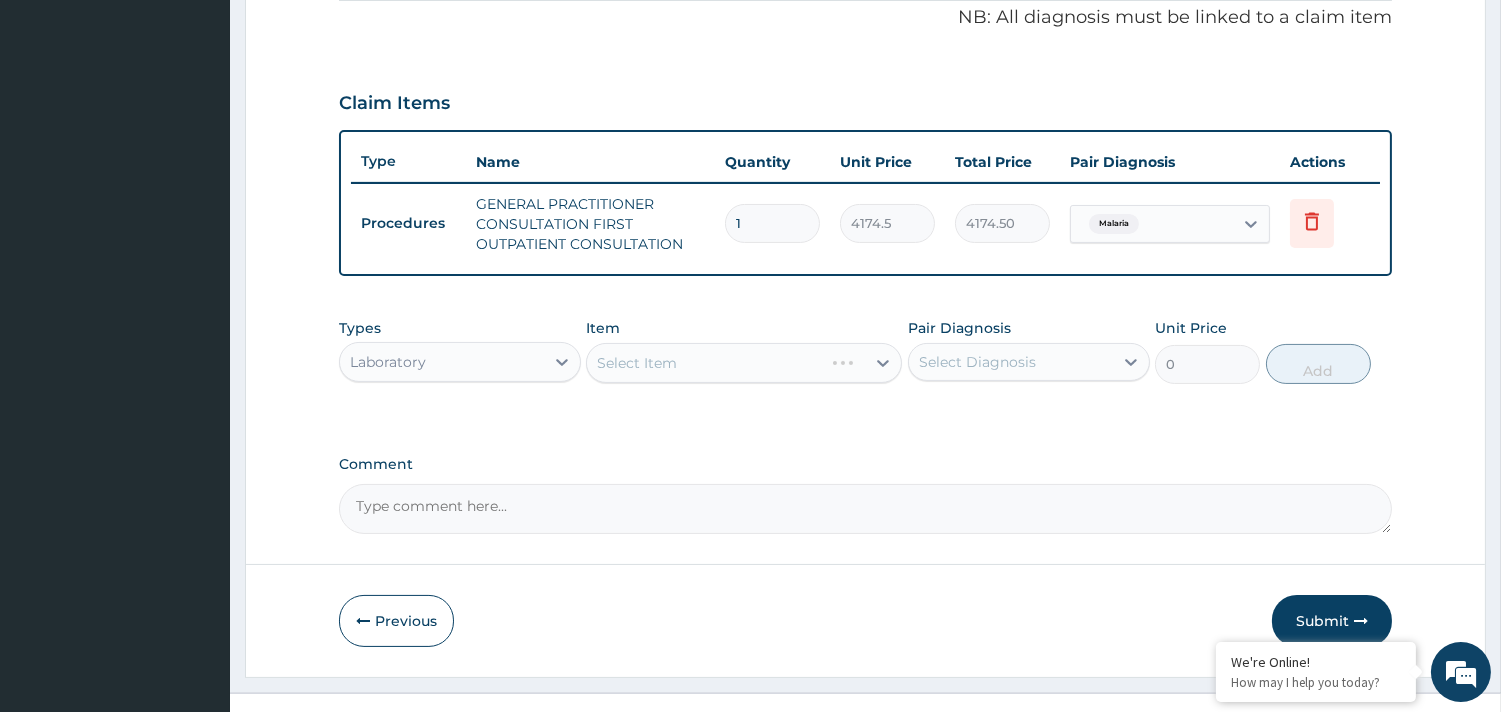 click on "Select Item" at bounding box center (744, 363) 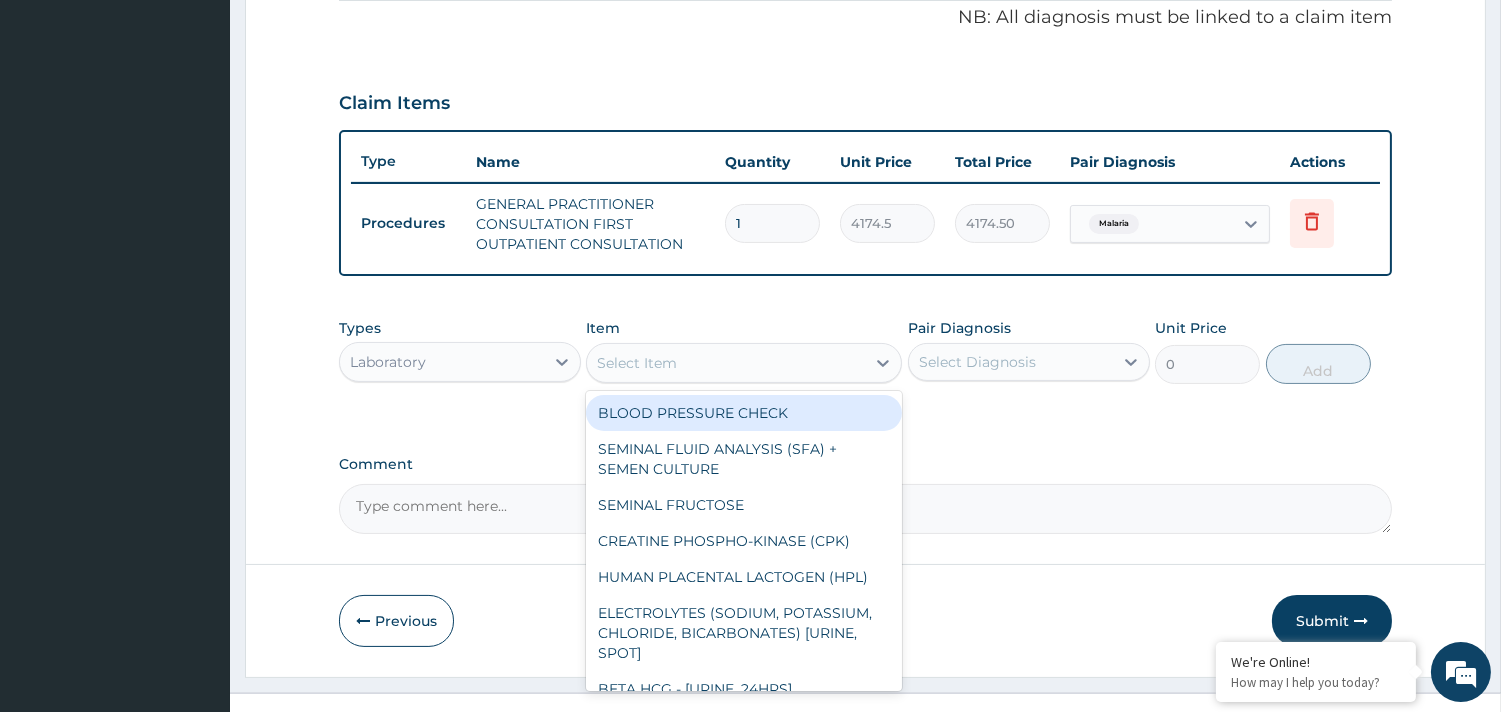 click on "Select Item" at bounding box center [637, 363] 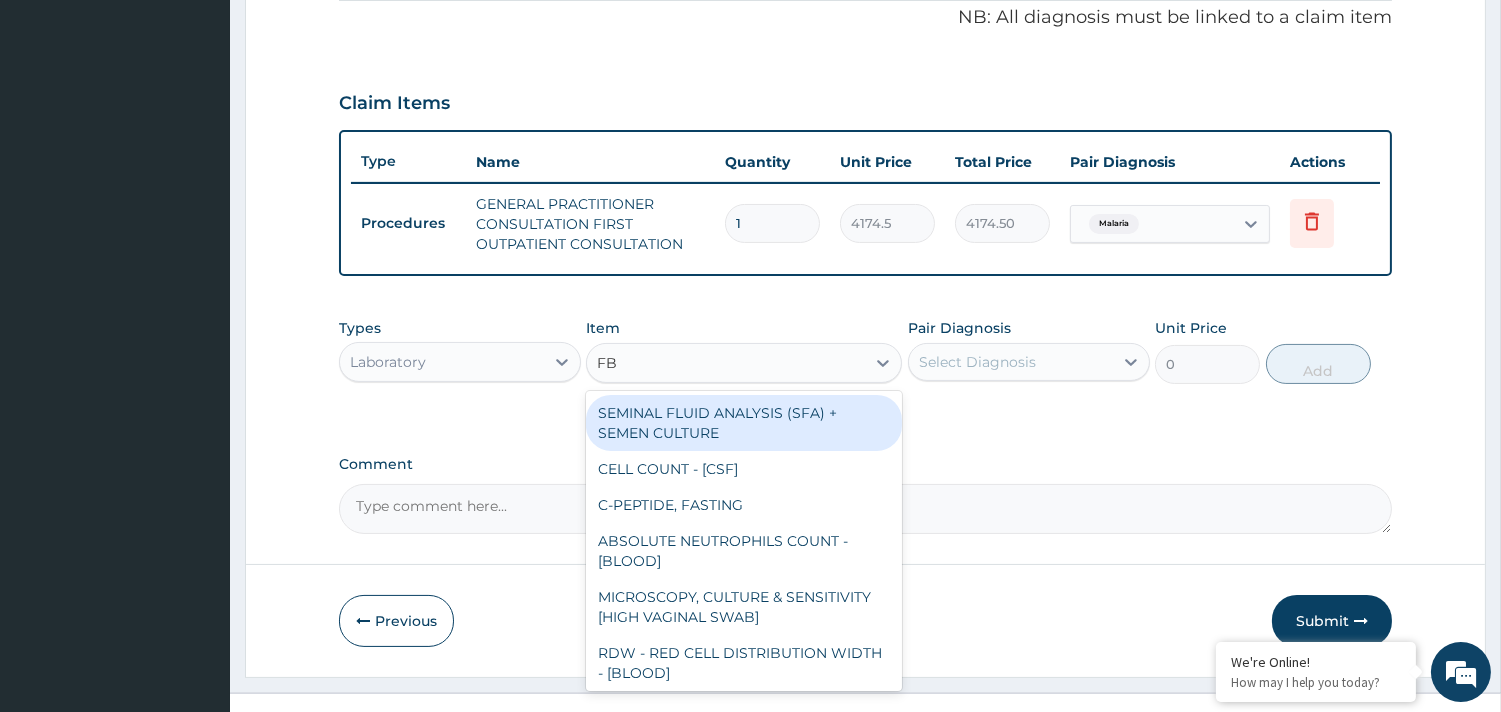 type on "FBC" 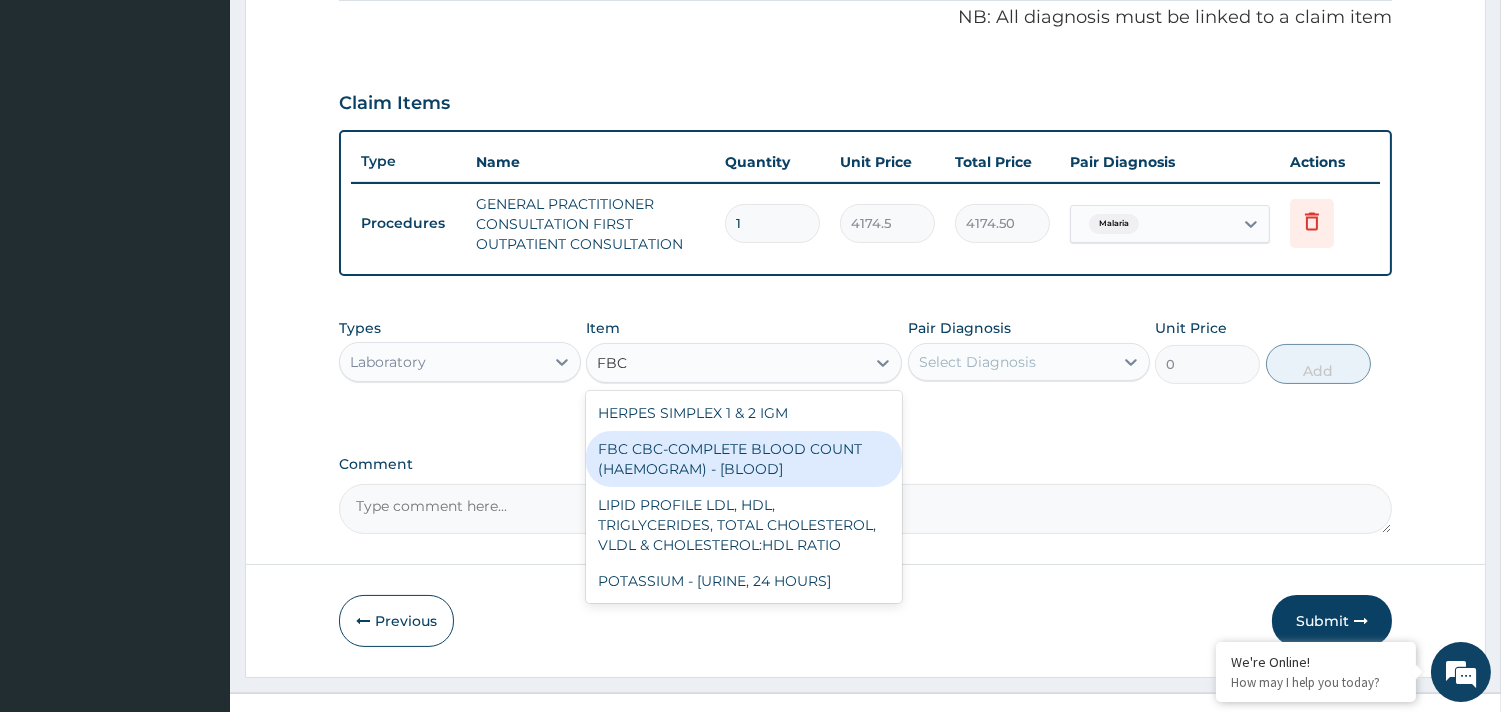 click on "FBC CBC-COMPLETE BLOOD COUNT (HAEMOGRAM) - [BLOOD]" at bounding box center (744, 459) 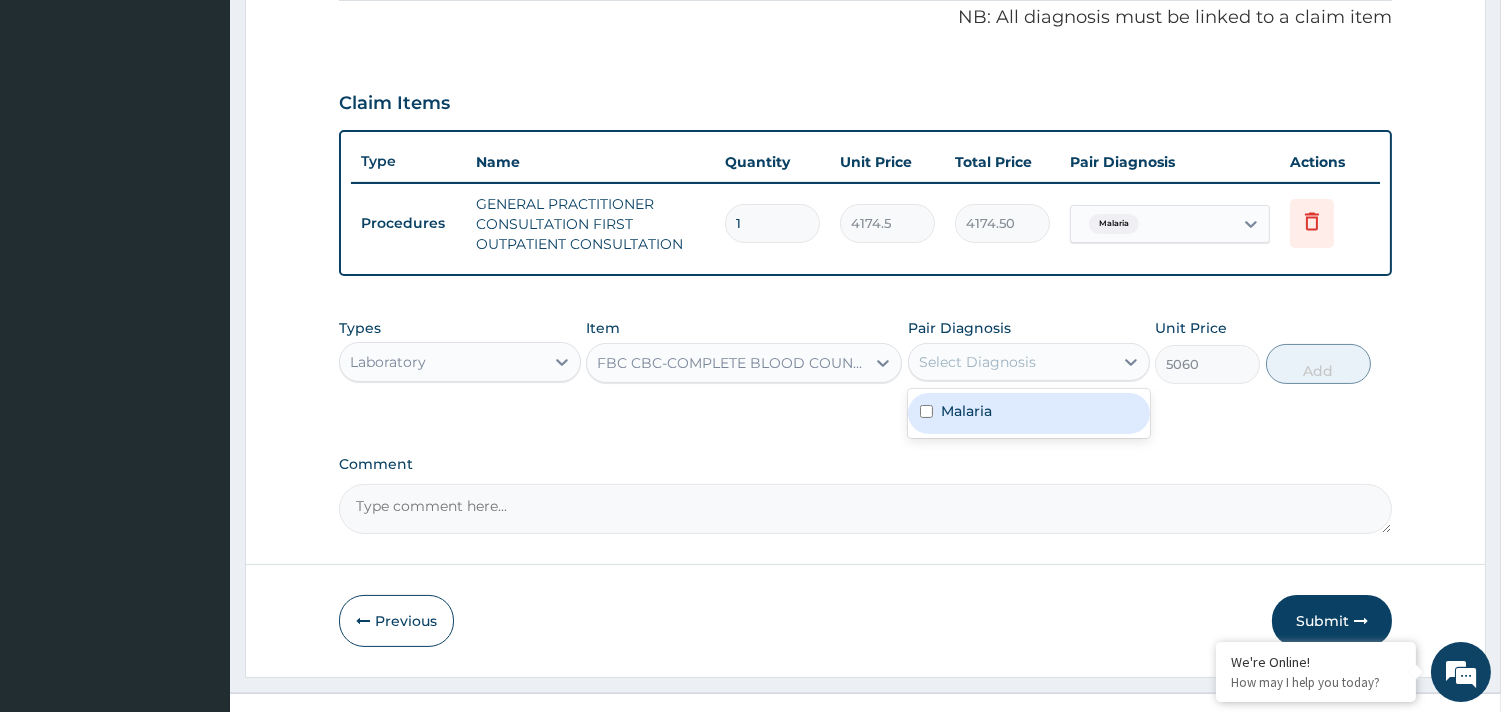 click on "Select Diagnosis" at bounding box center [977, 362] 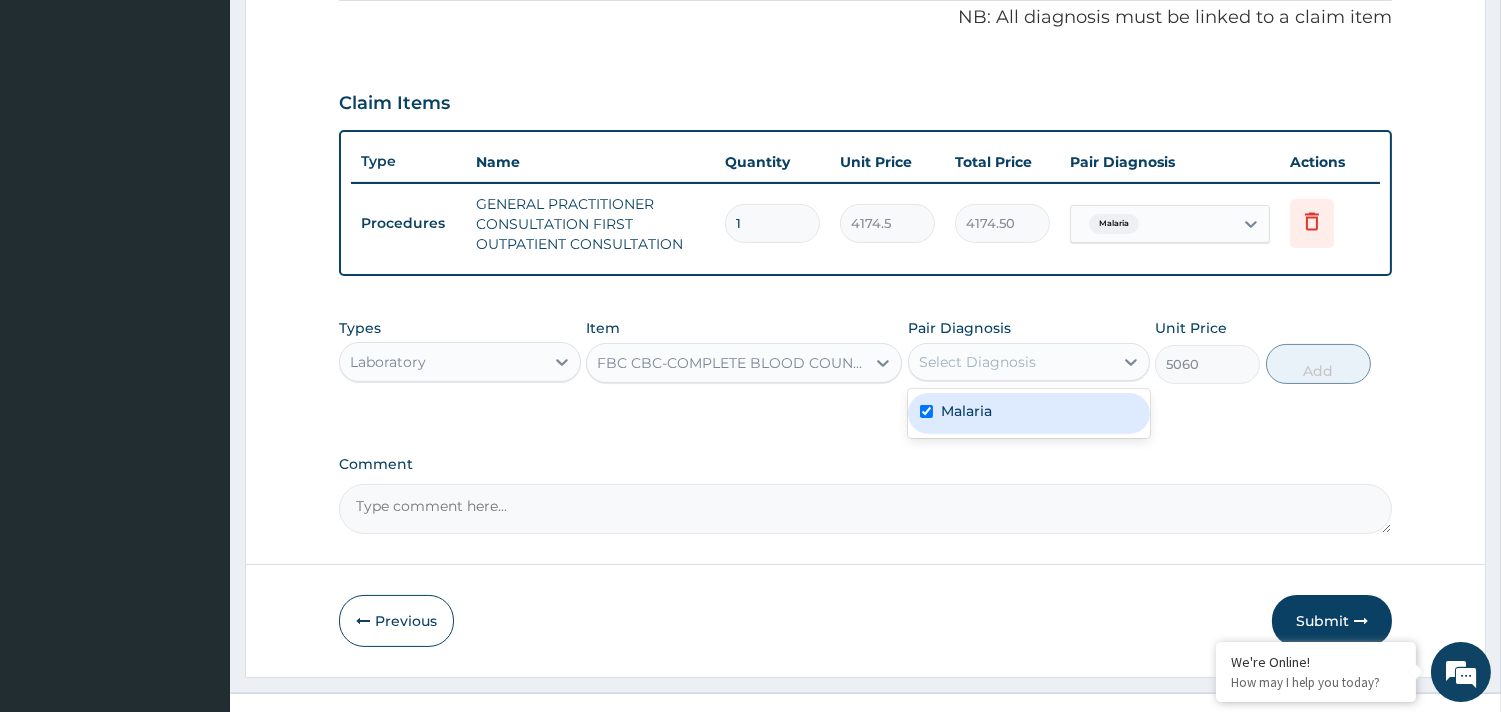 checkbox on "true" 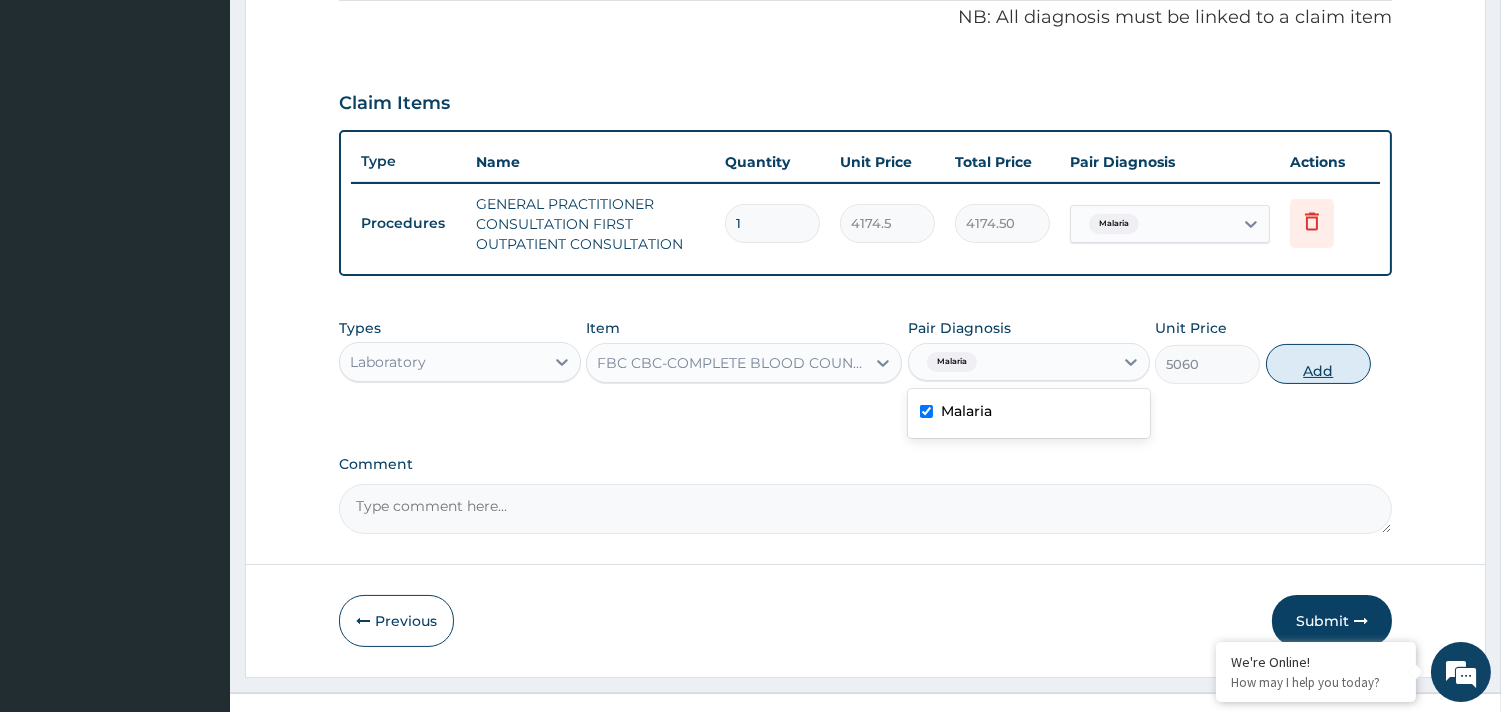 click on "Add" at bounding box center (1318, 364) 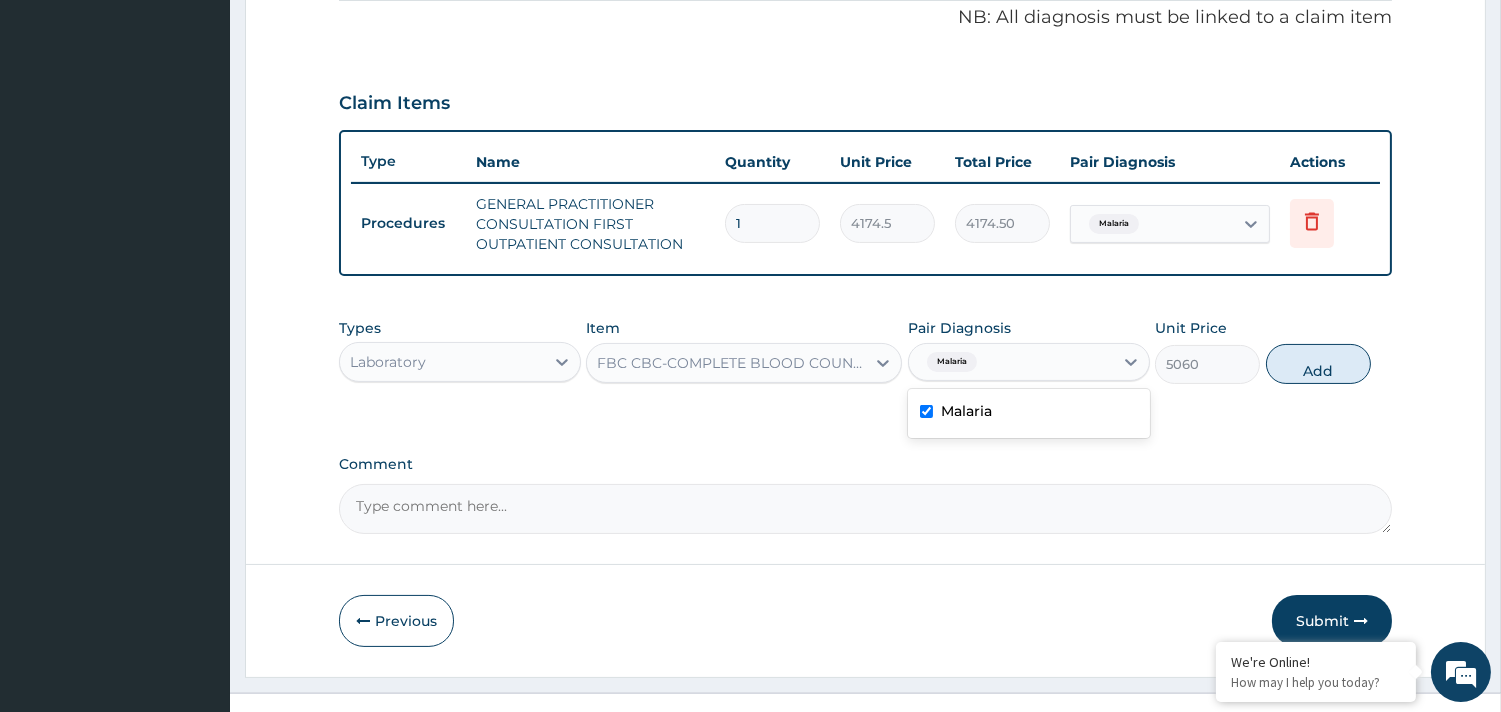 type on "0" 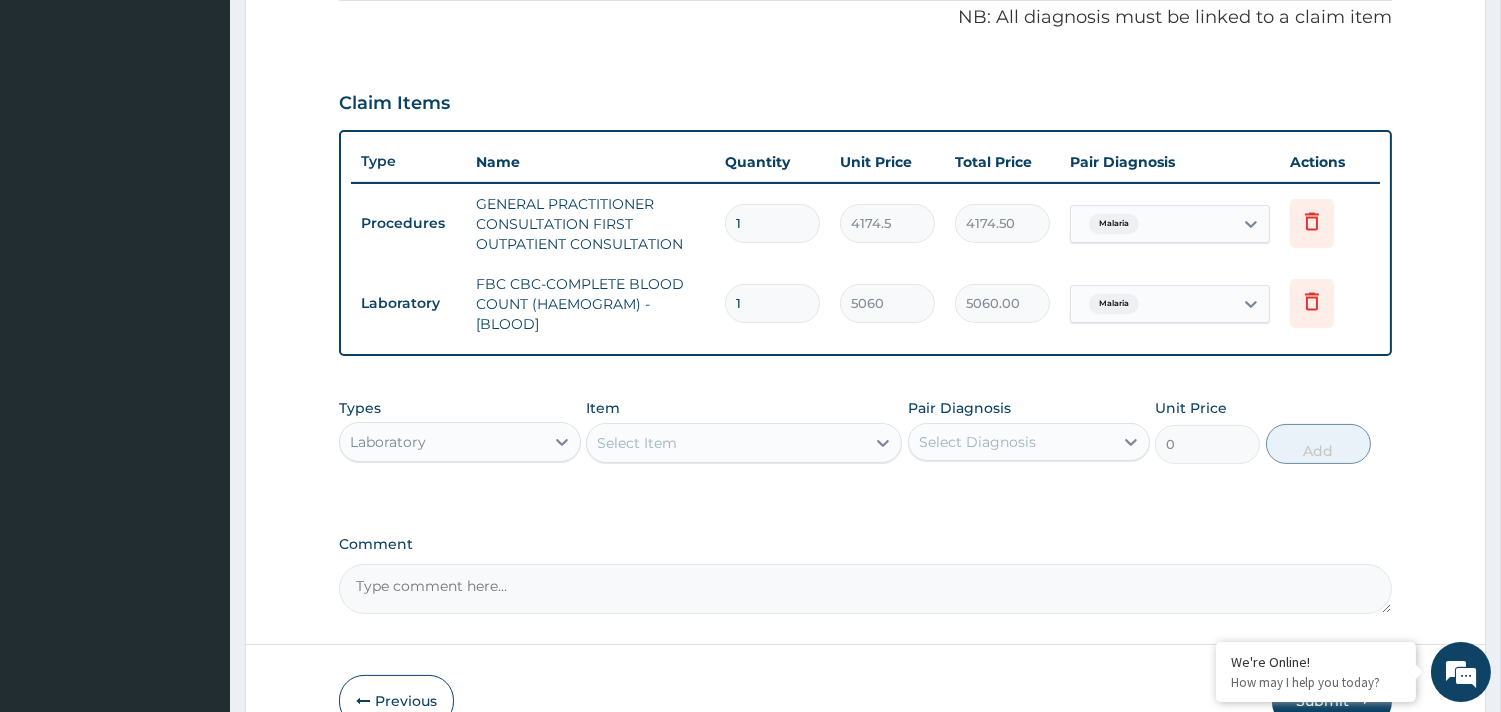 click on "Select Item" at bounding box center (637, 443) 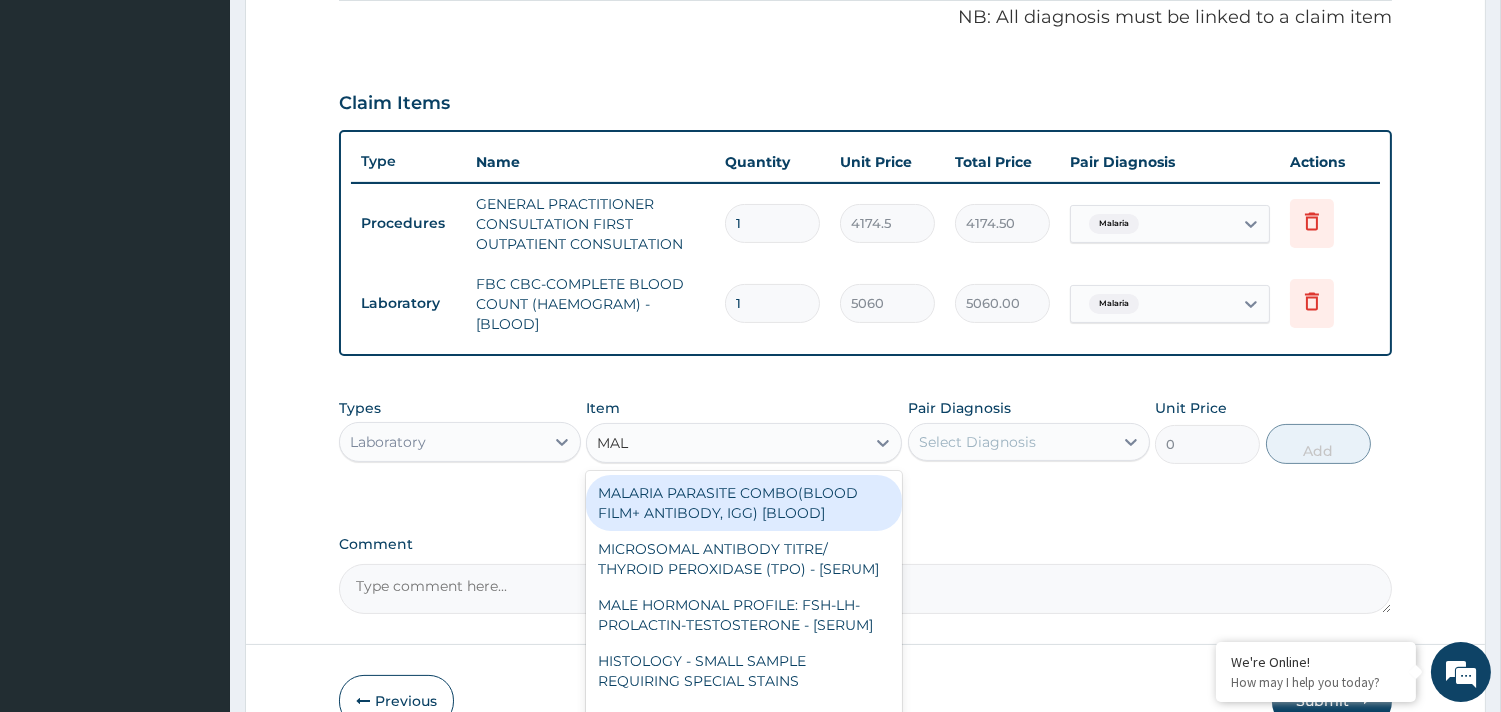 type on "MALA" 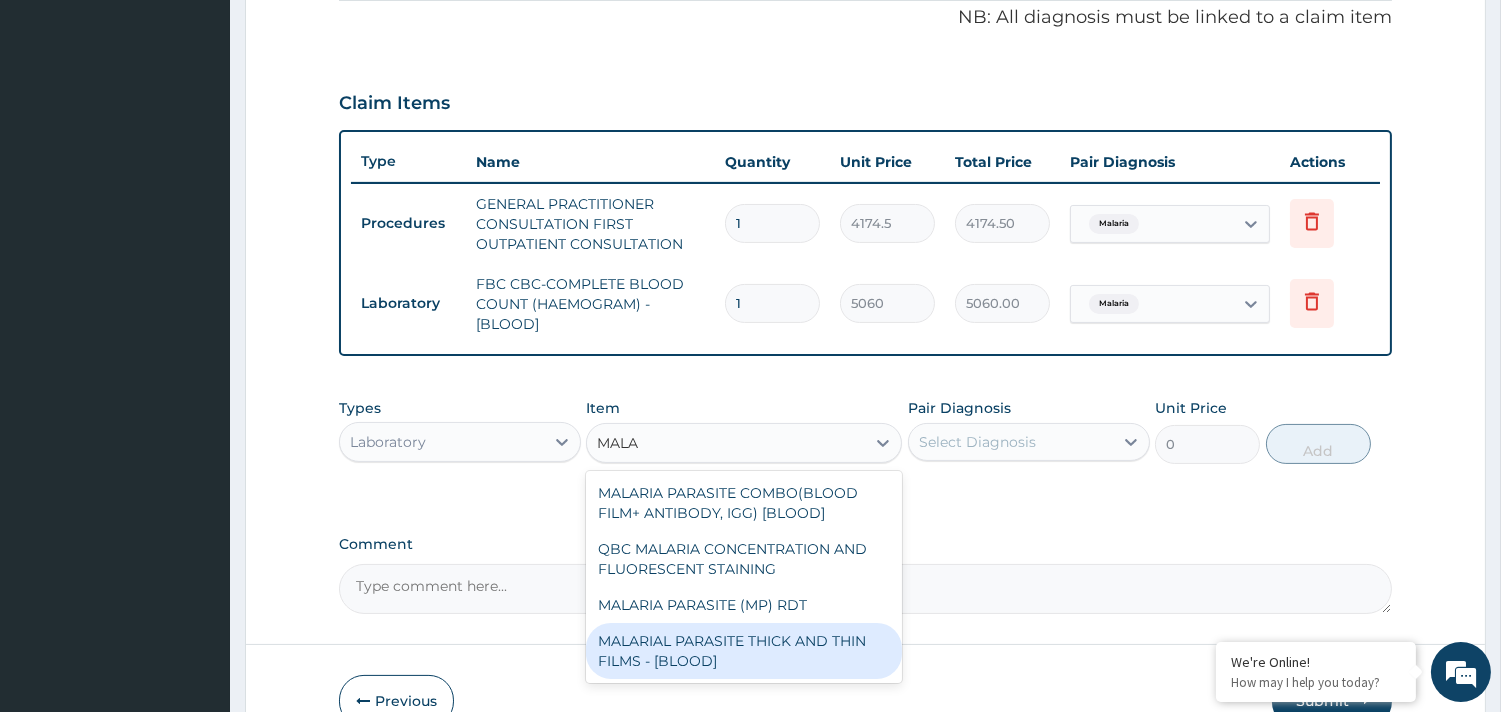 click on "MALARIAL PARASITE THICK AND THIN FILMS - [BLOOD]" at bounding box center (744, 651) 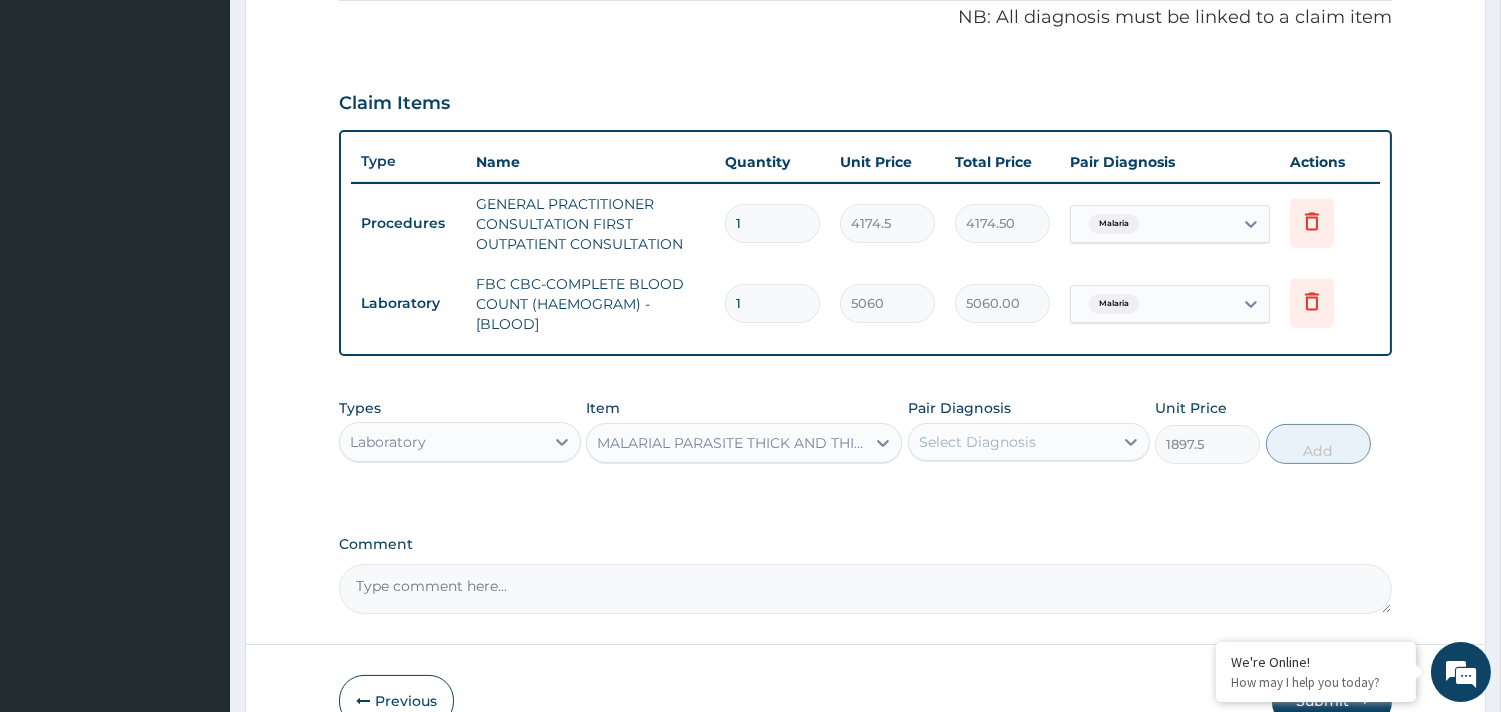 click on "Select Diagnosis" at bounding box center [977, 442] 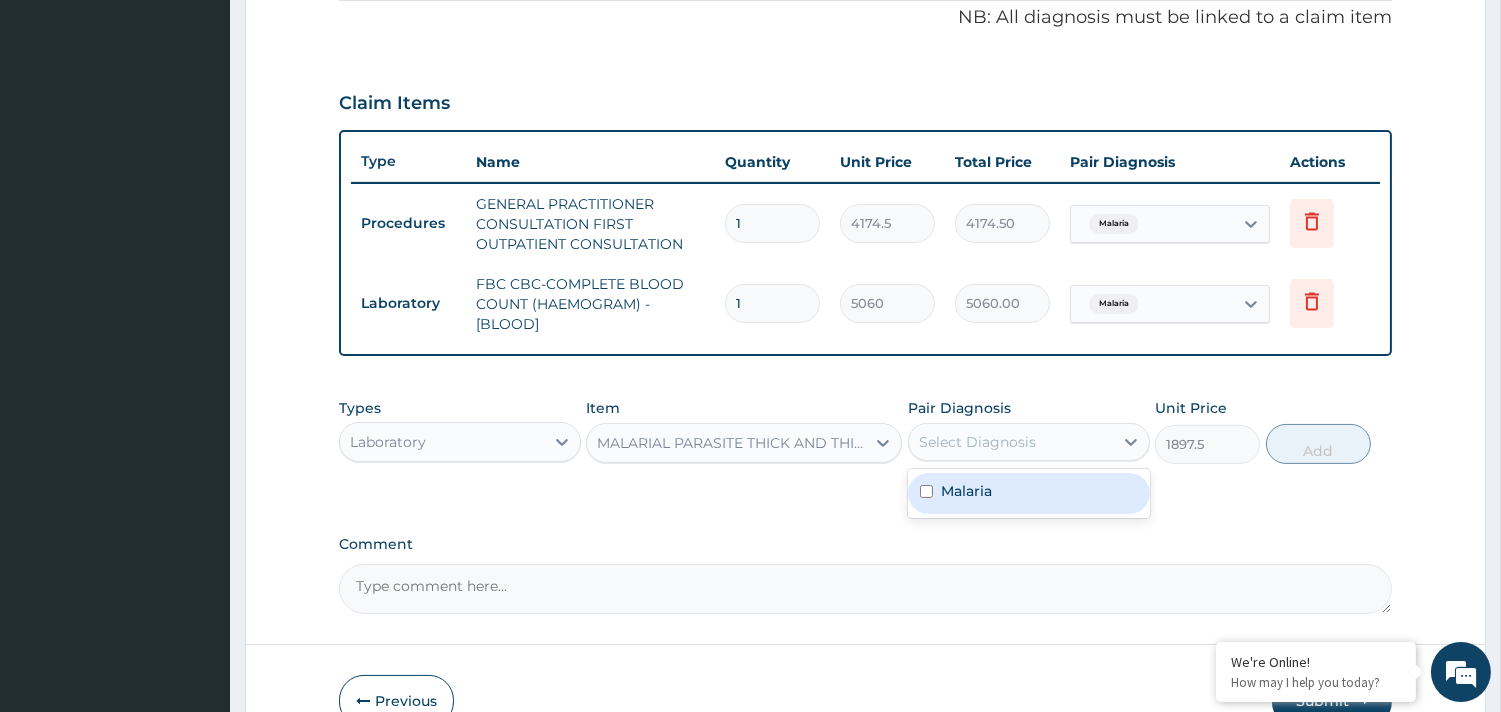 click on "Malaria" at bounding box center [966, 491] 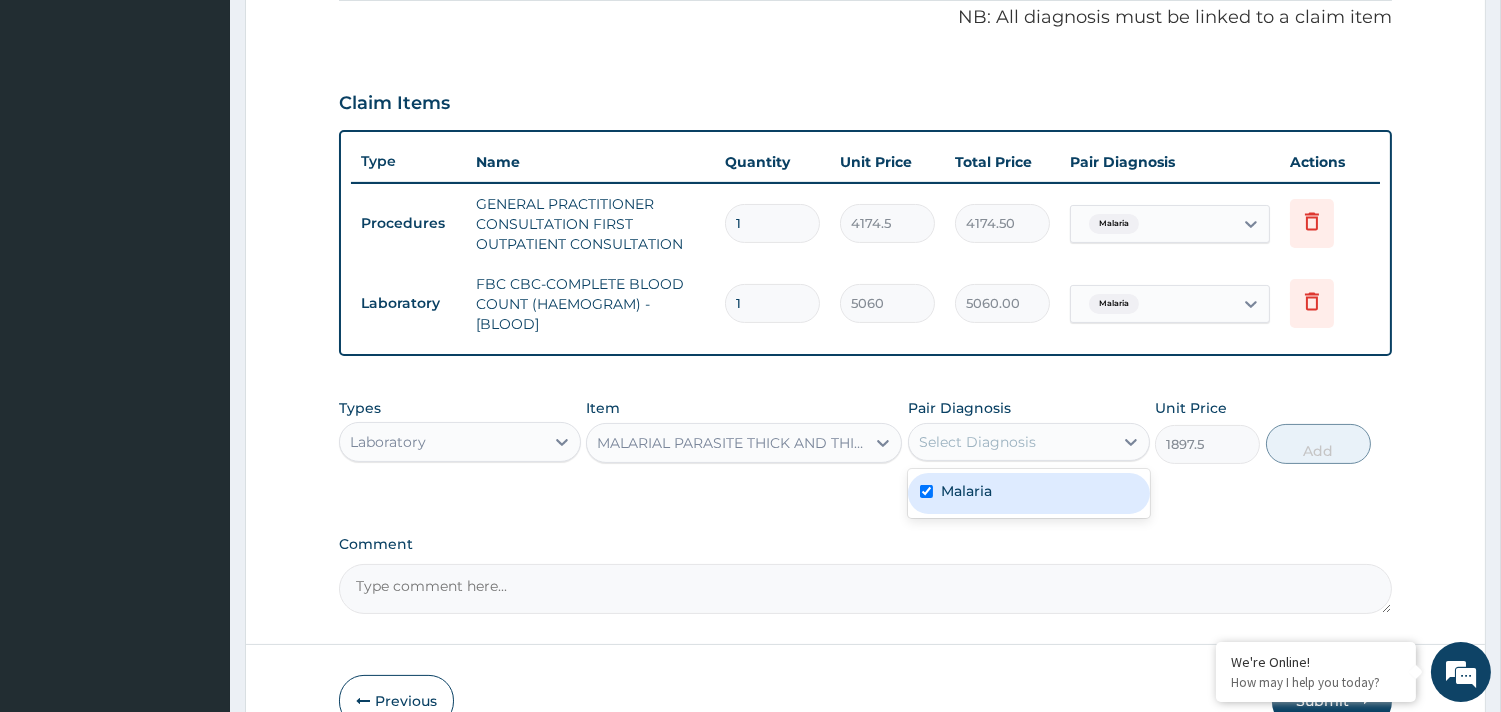 checkbox on "true" 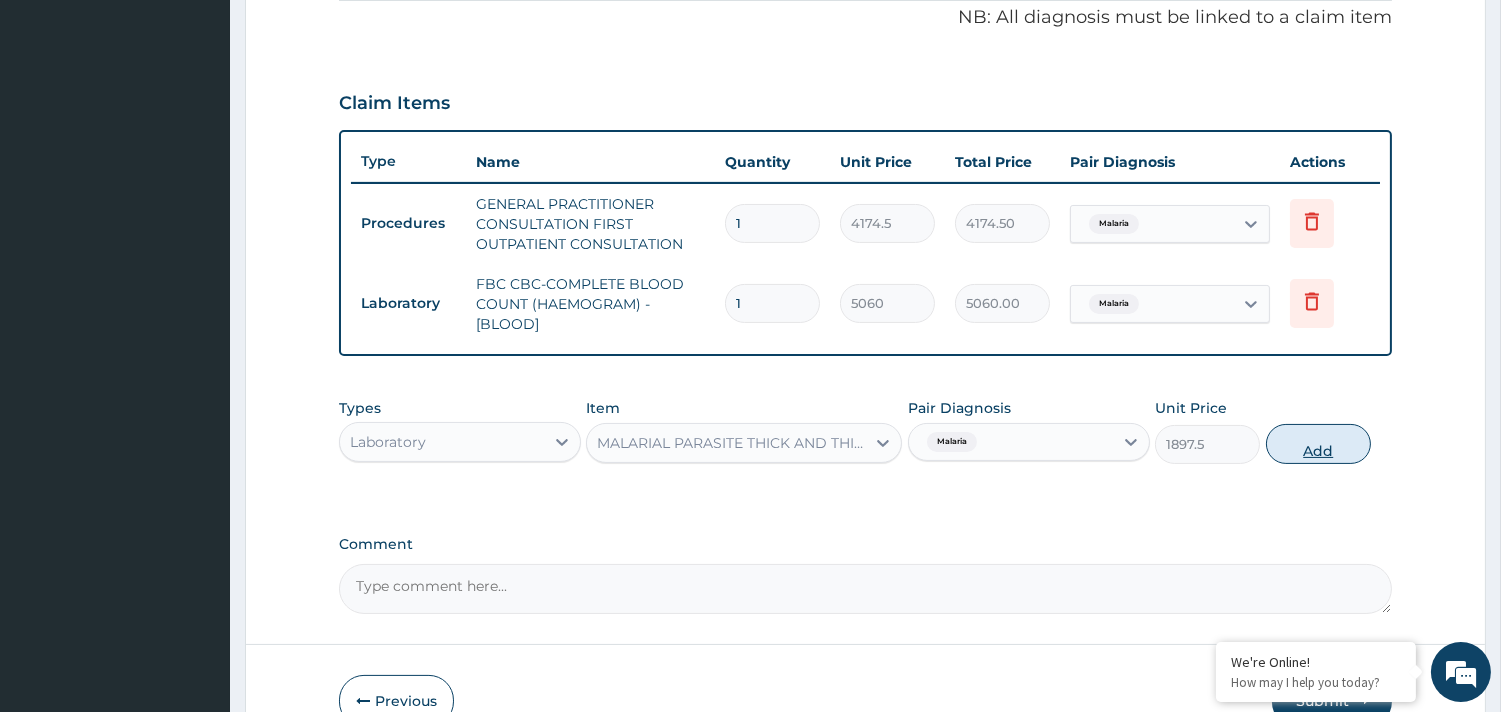 click on "Add" at bounding box center [1318, 444] 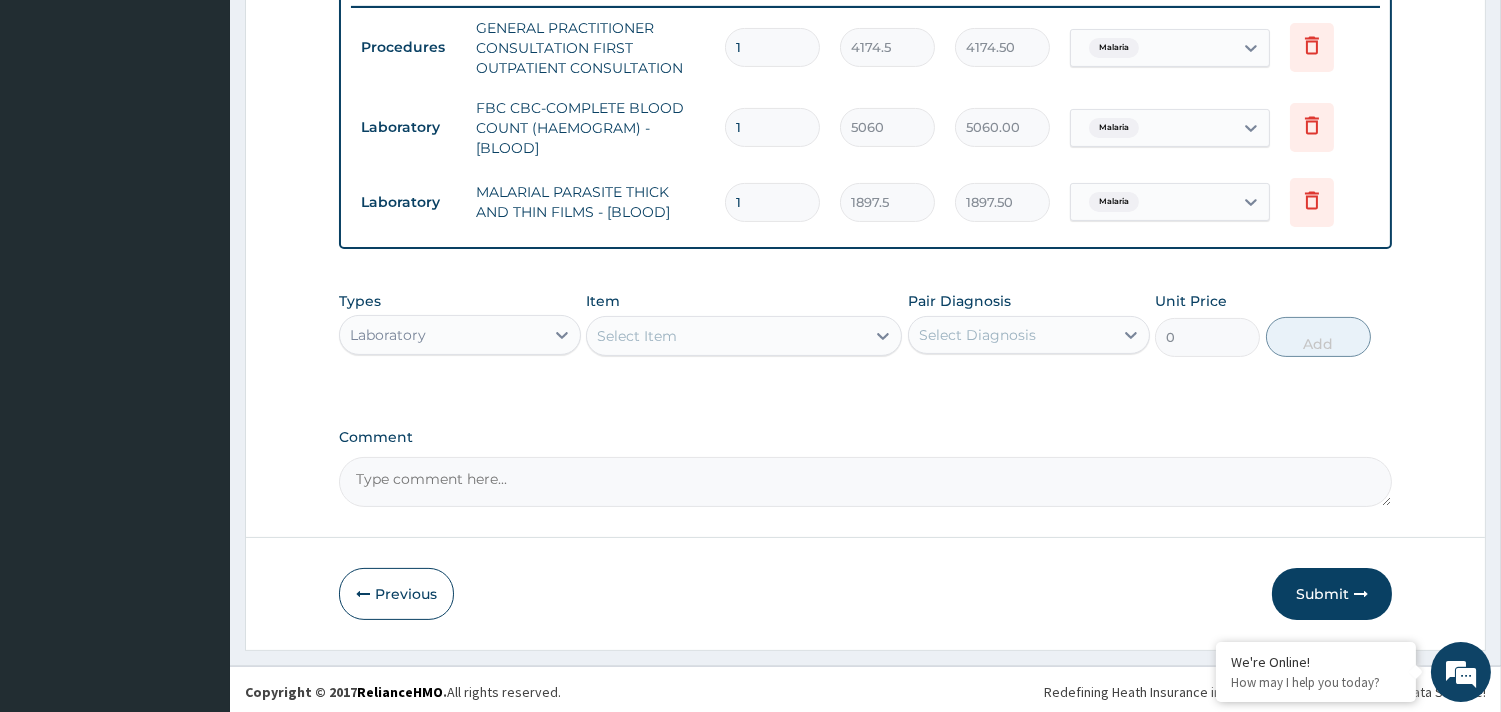 scroll, scrollTop: 793, scrollLeft: 0, axis: vertical 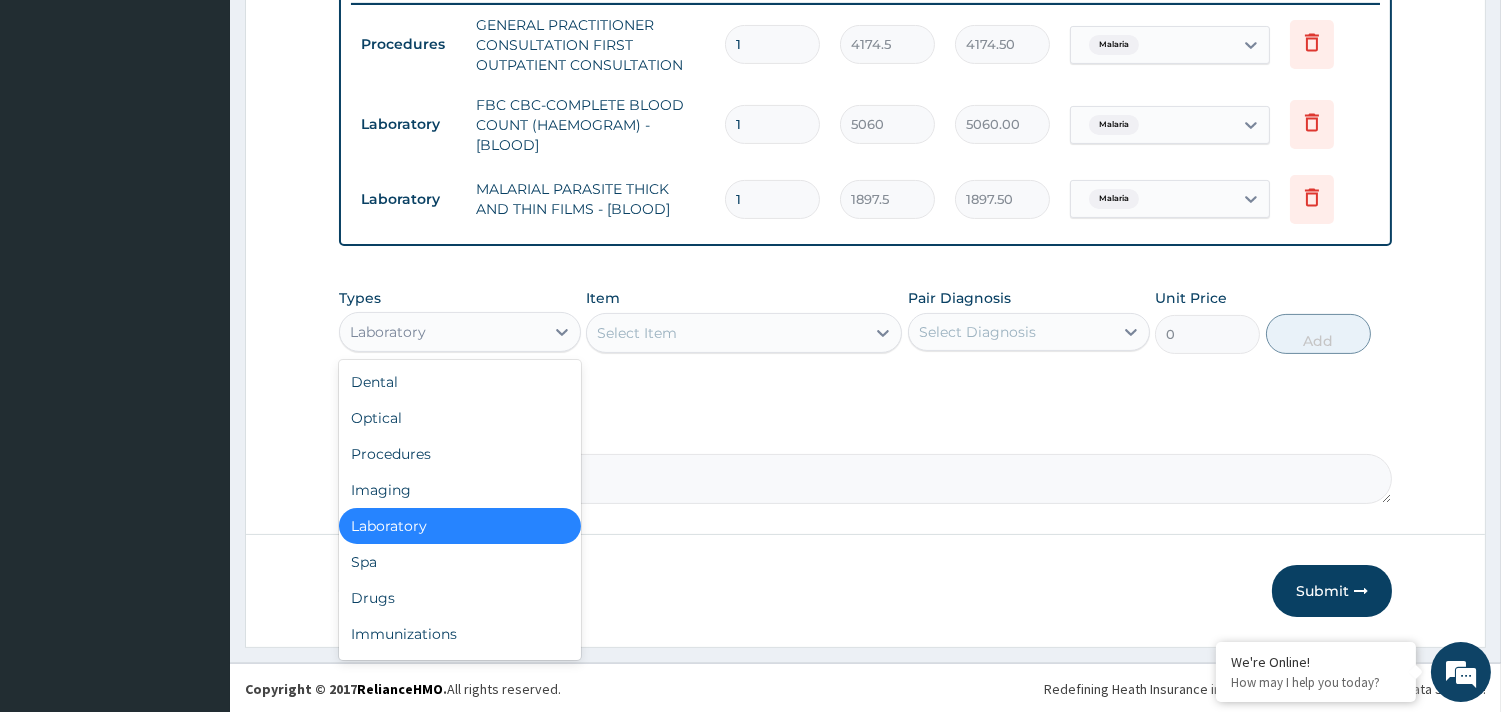 click on "Laboratory" at bounding box center [442, 332] 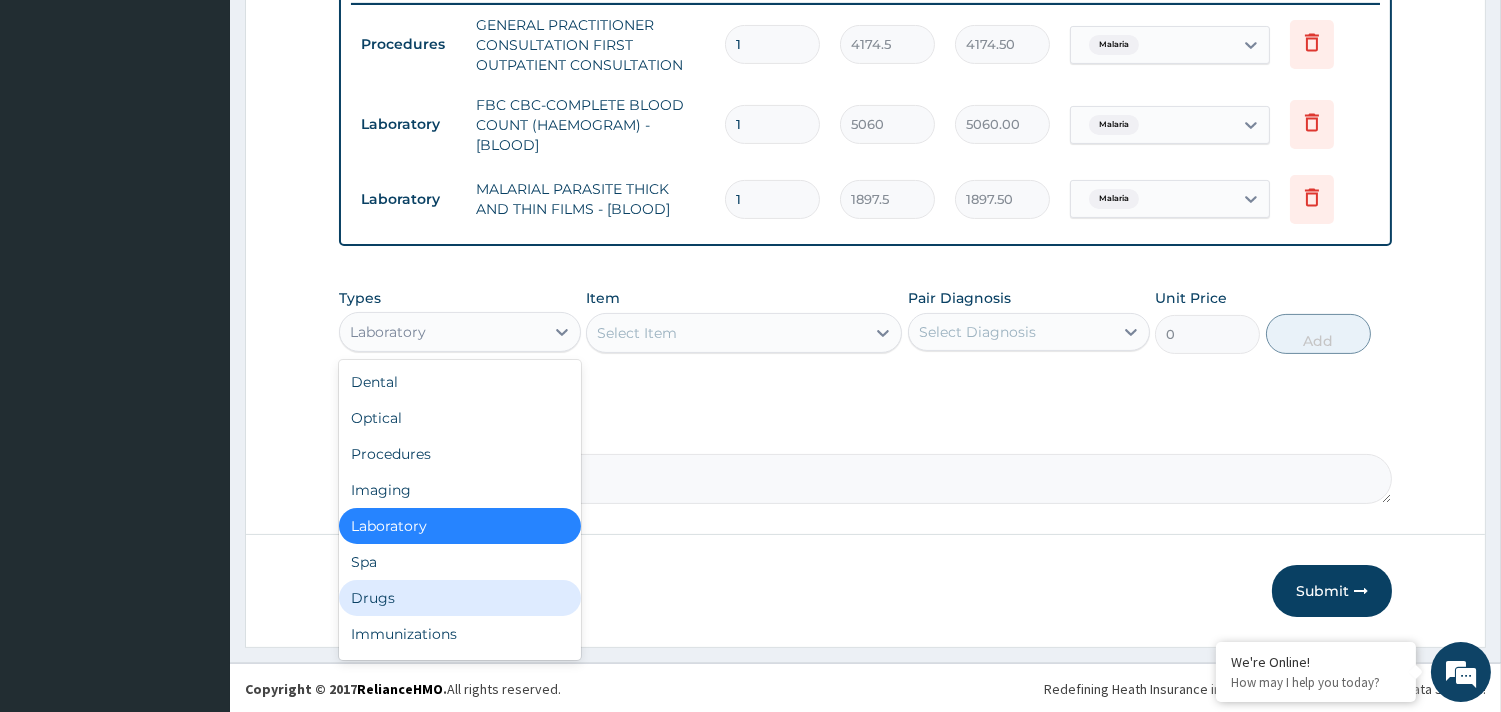 click on "Drugs" at bounding box center [460, 598] 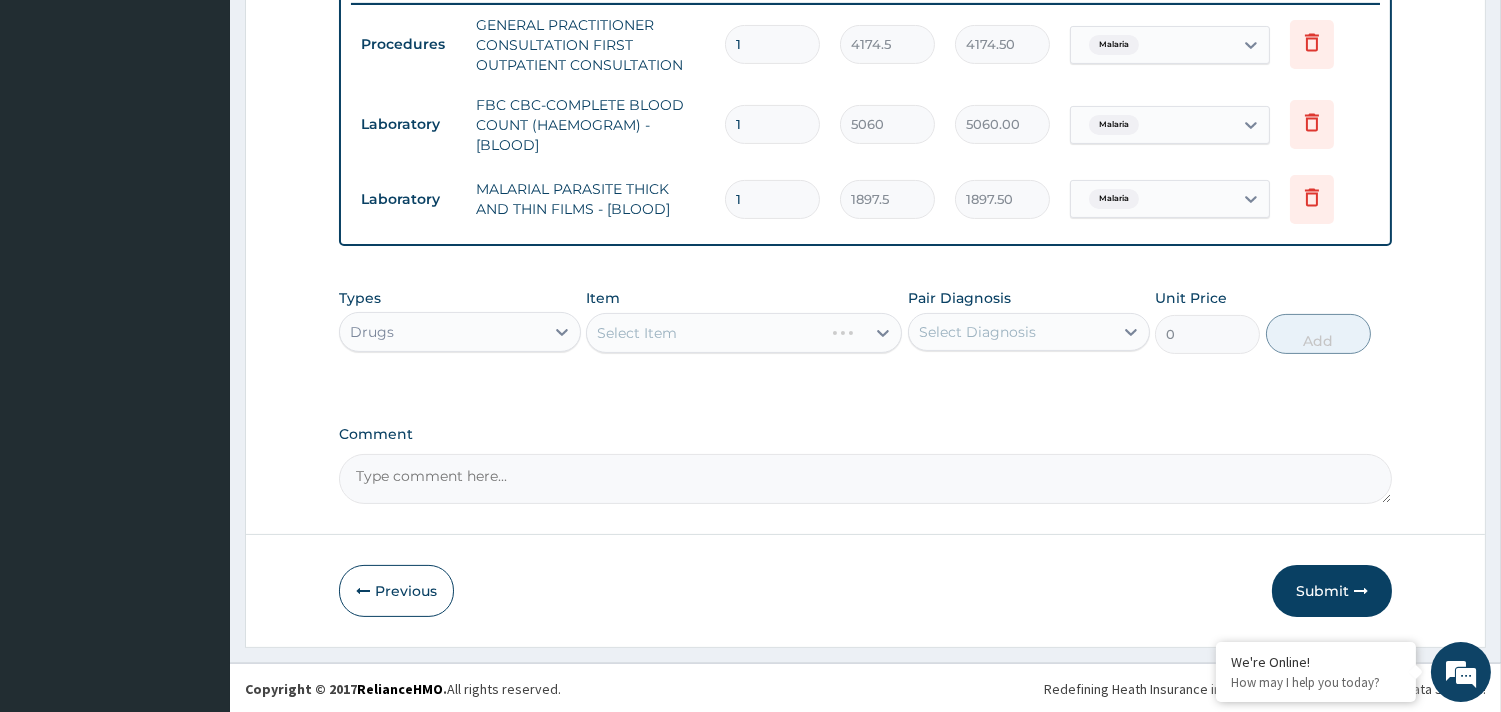 click on "Select Item" at bounding box center (744, 333) 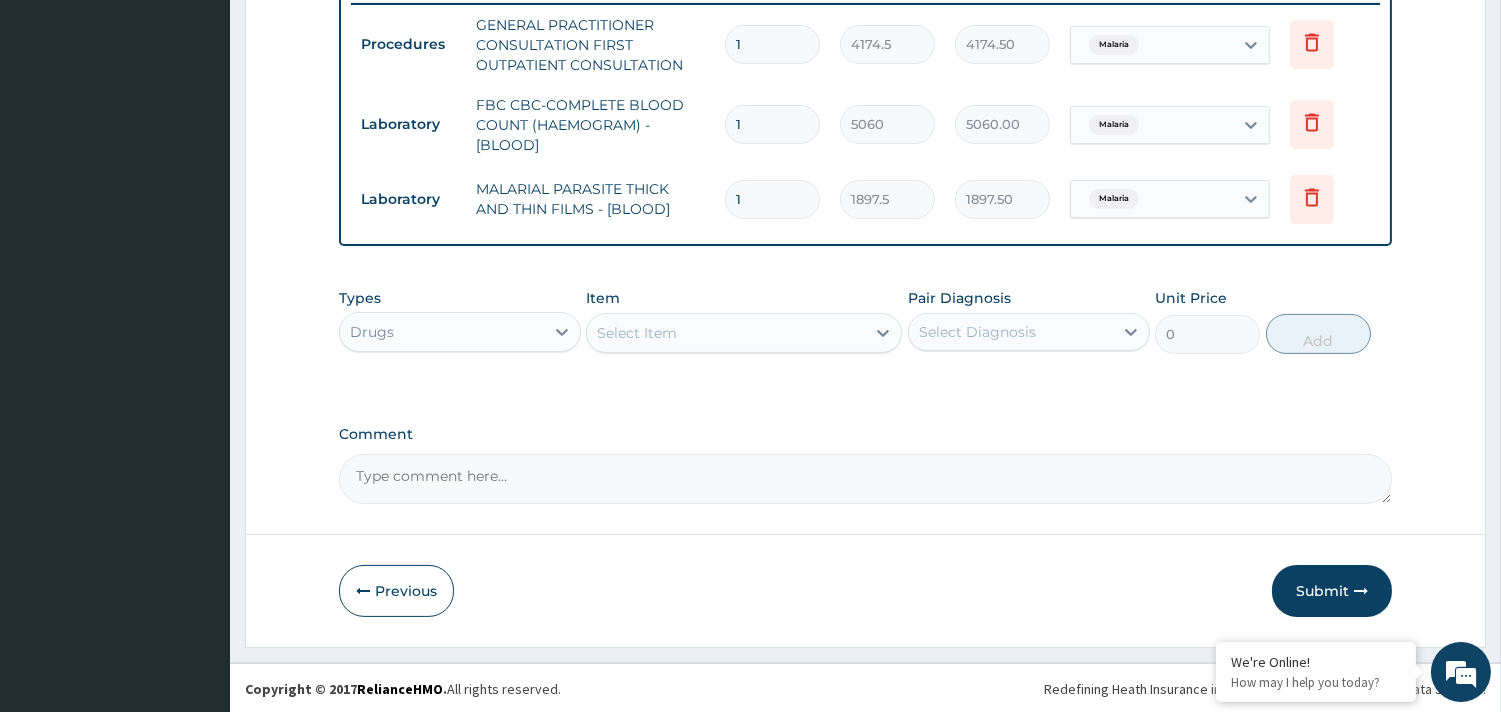 click on "Select Item" at bounding box center (744, 333) 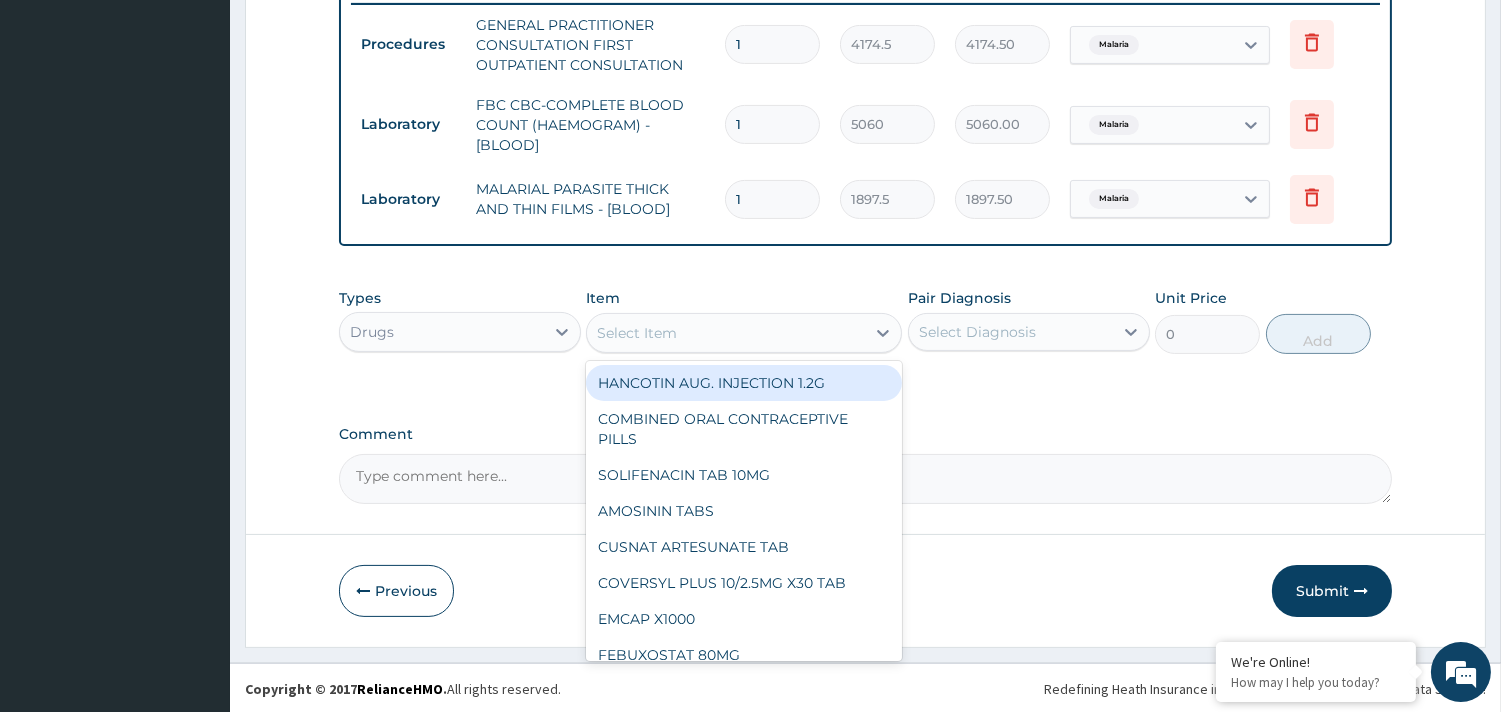click on "Select Item" at bounding box center [637, 333] 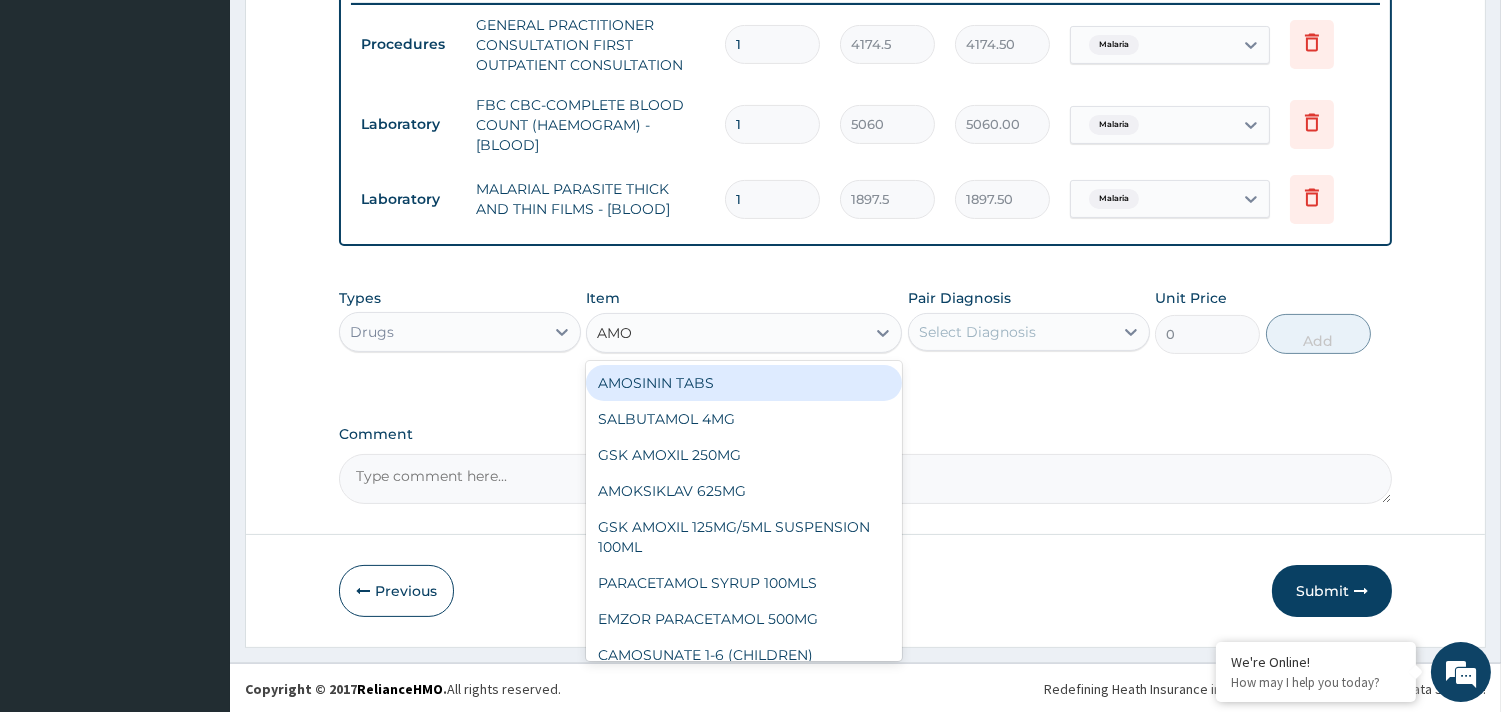 type on "AMOX" 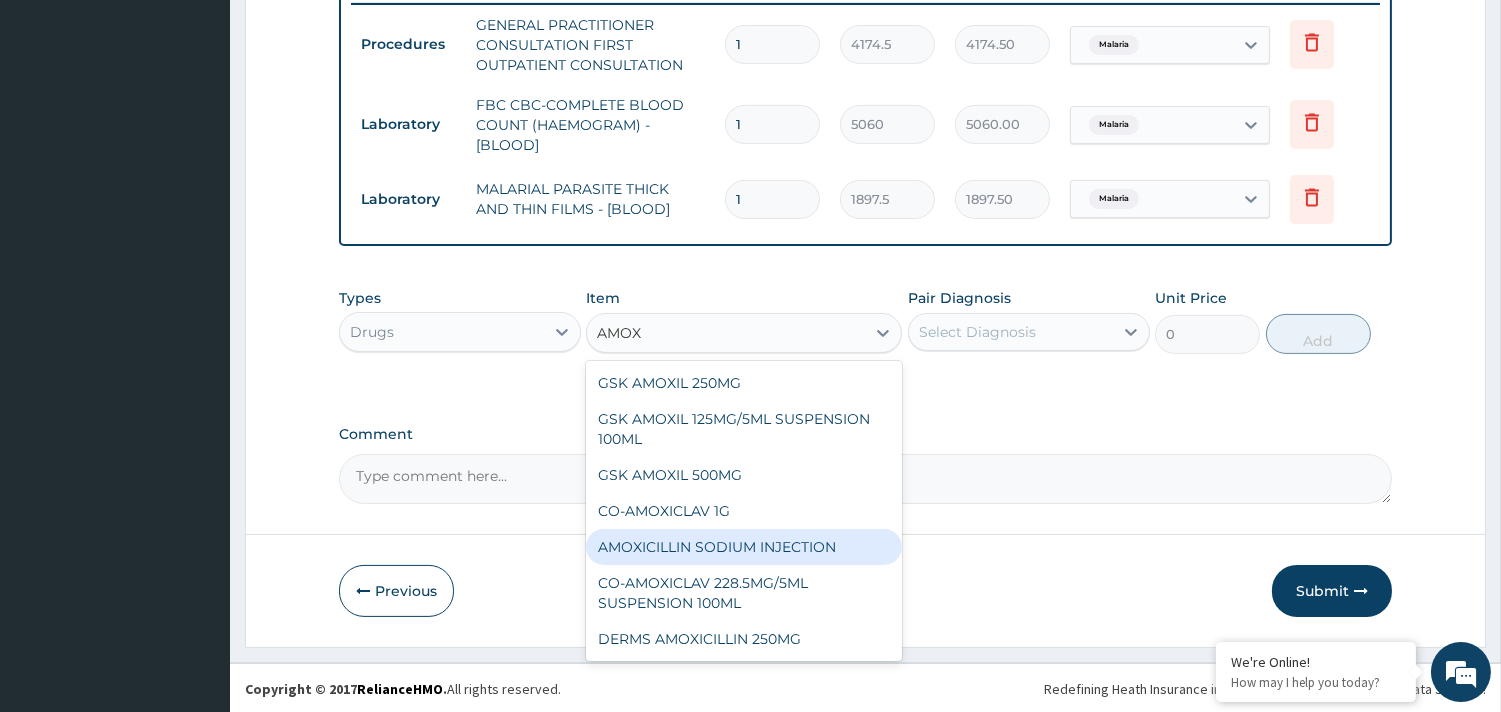 click on "AMOXICILLIN SODIUM INJECTION" at bounding box center [744, 547] 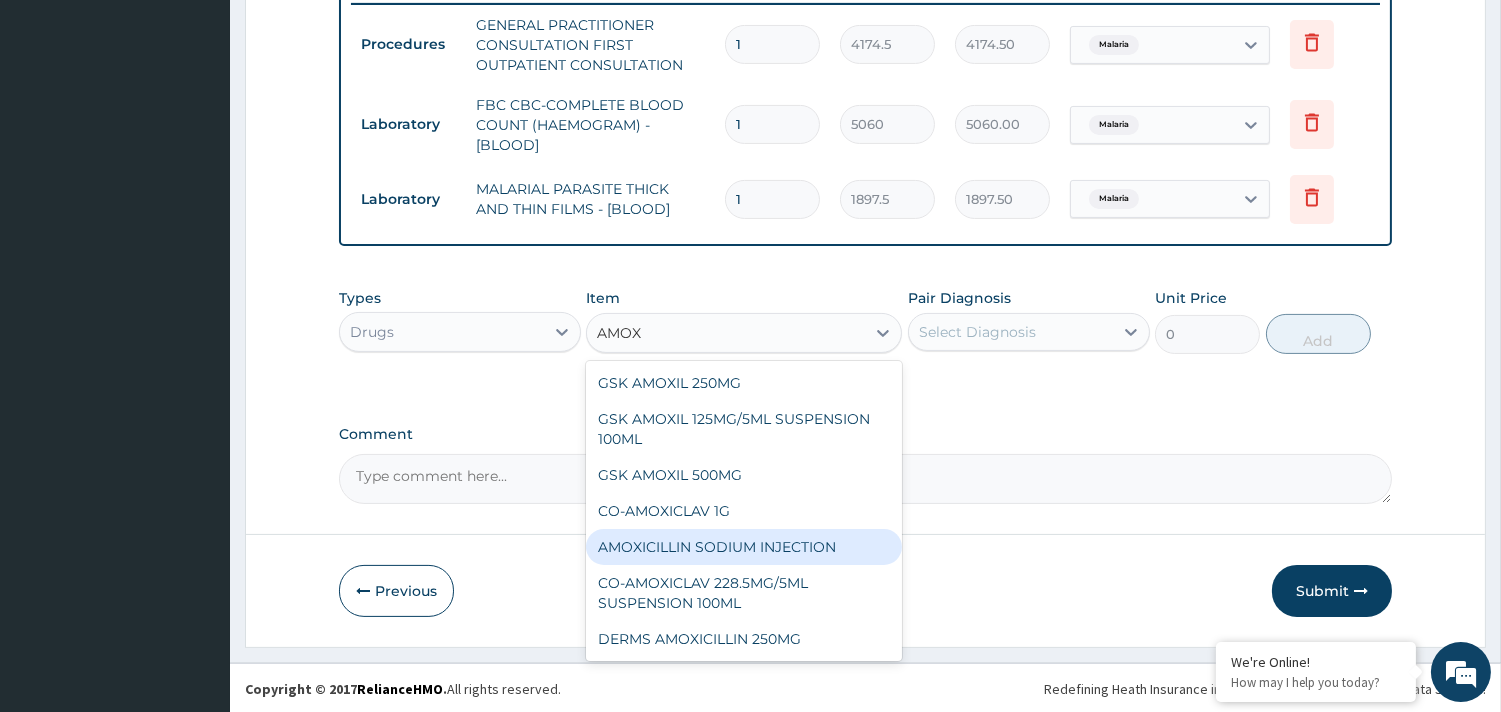 type on "695.75" 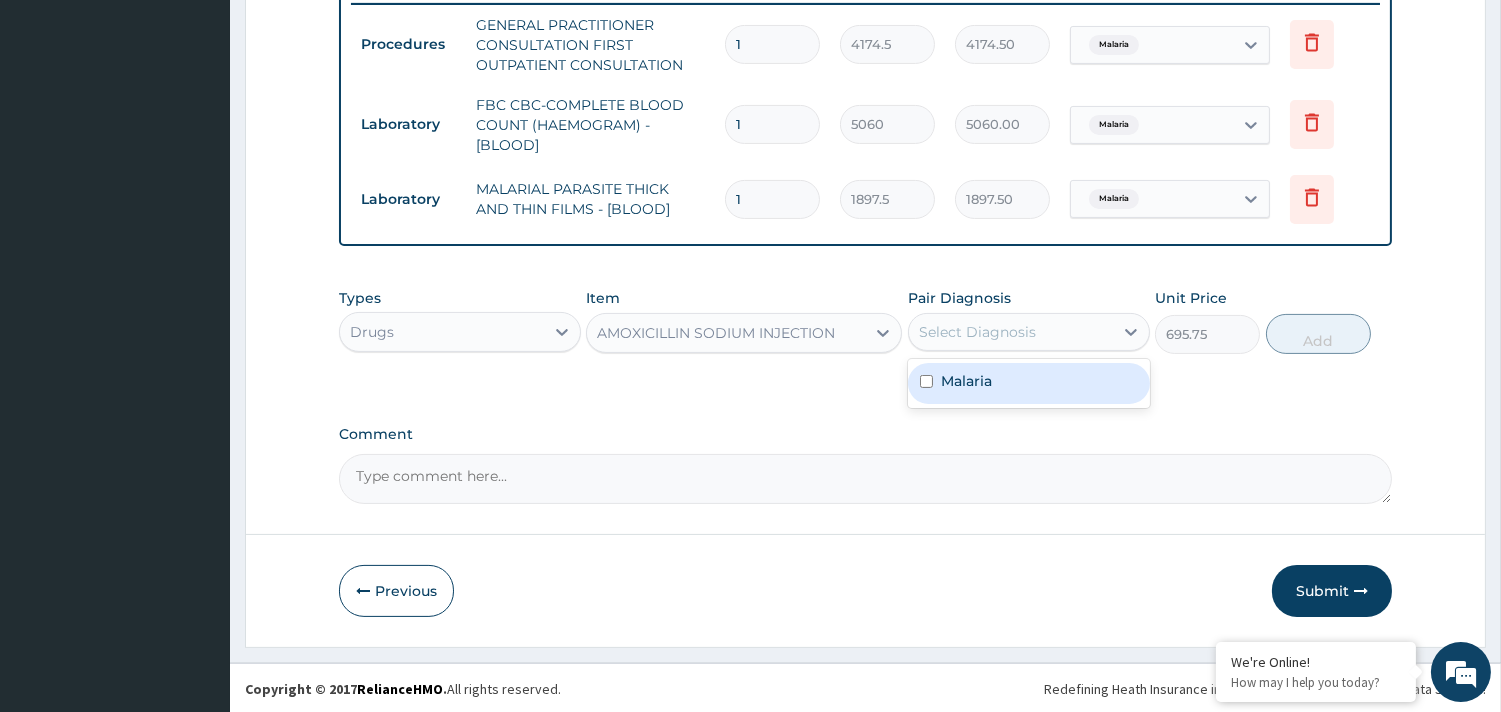 click on "Select Diagnosis" at bounding box center [977, 332] 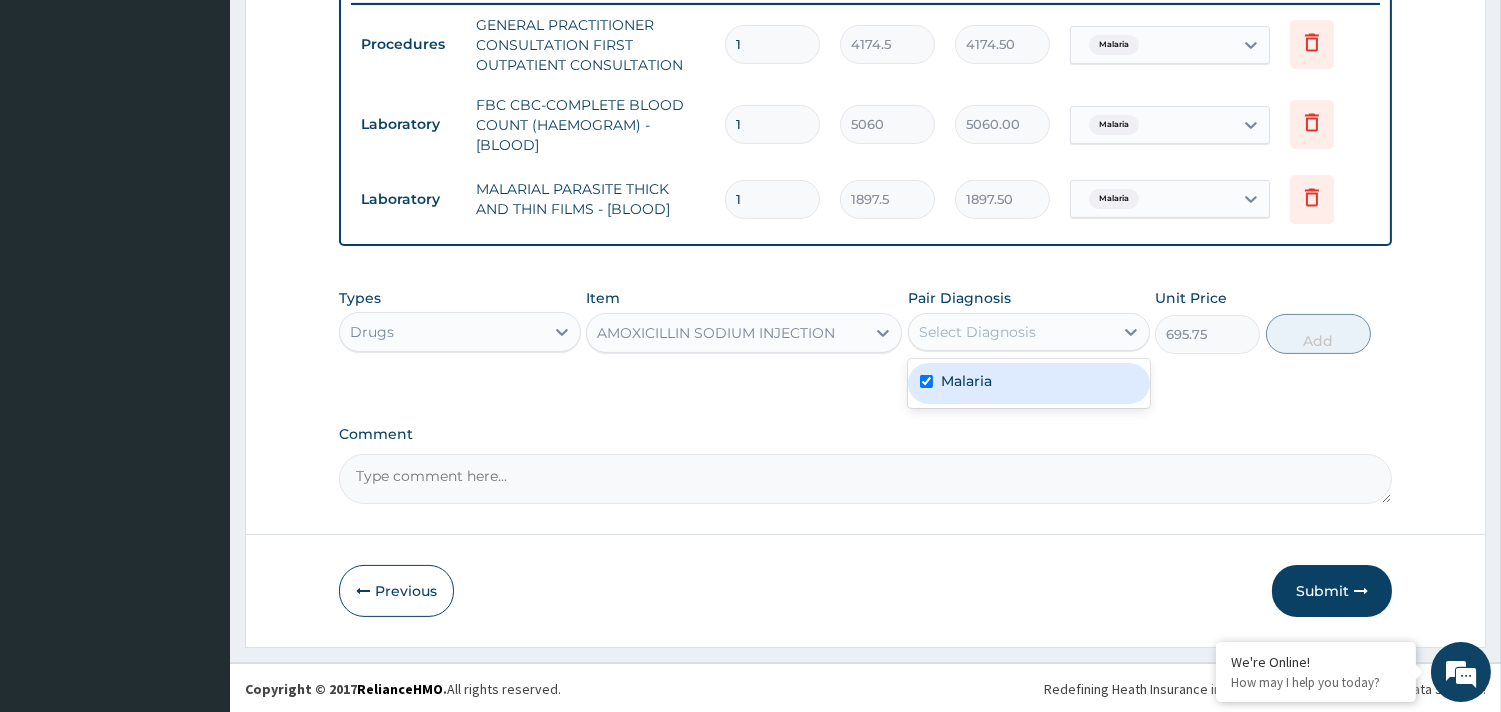 checkbox on "true" 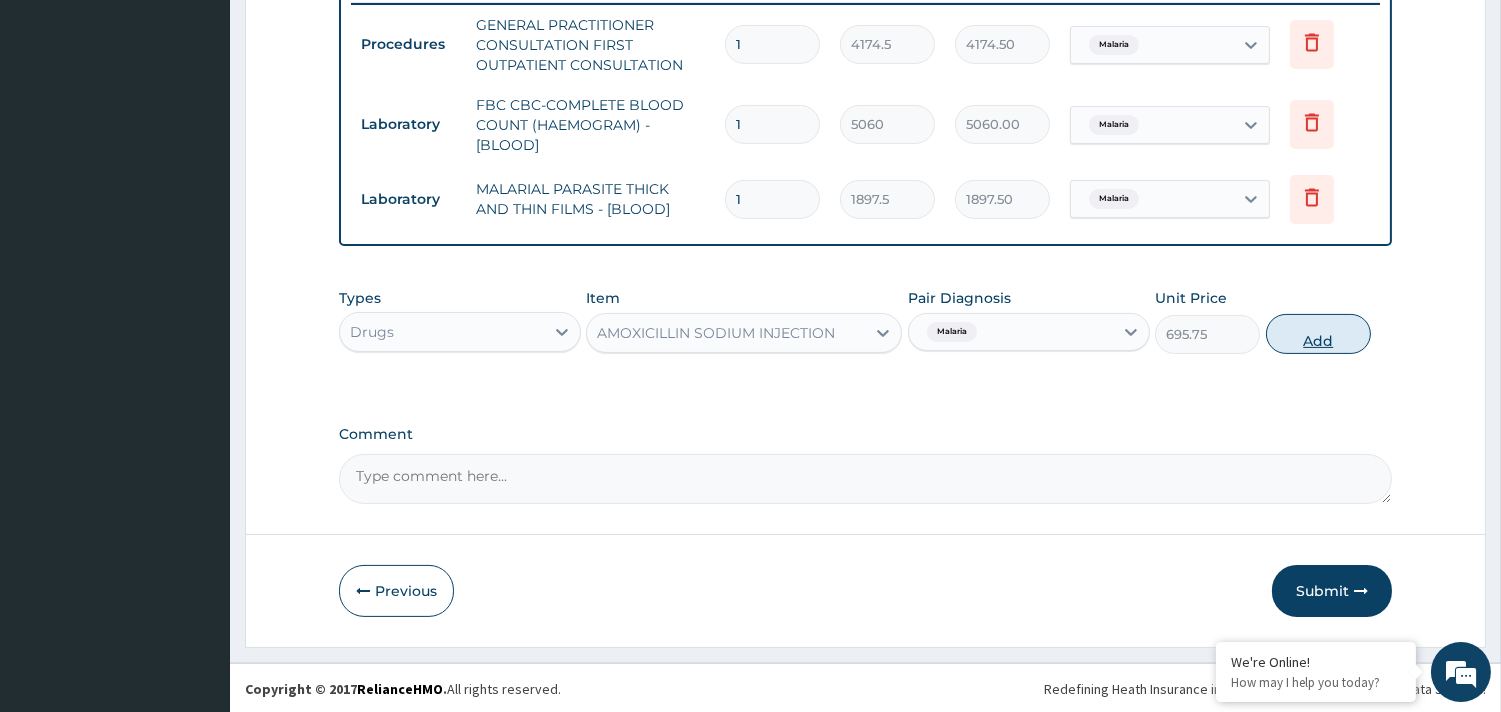 click on "Add" at bounding box center [1318, 334] 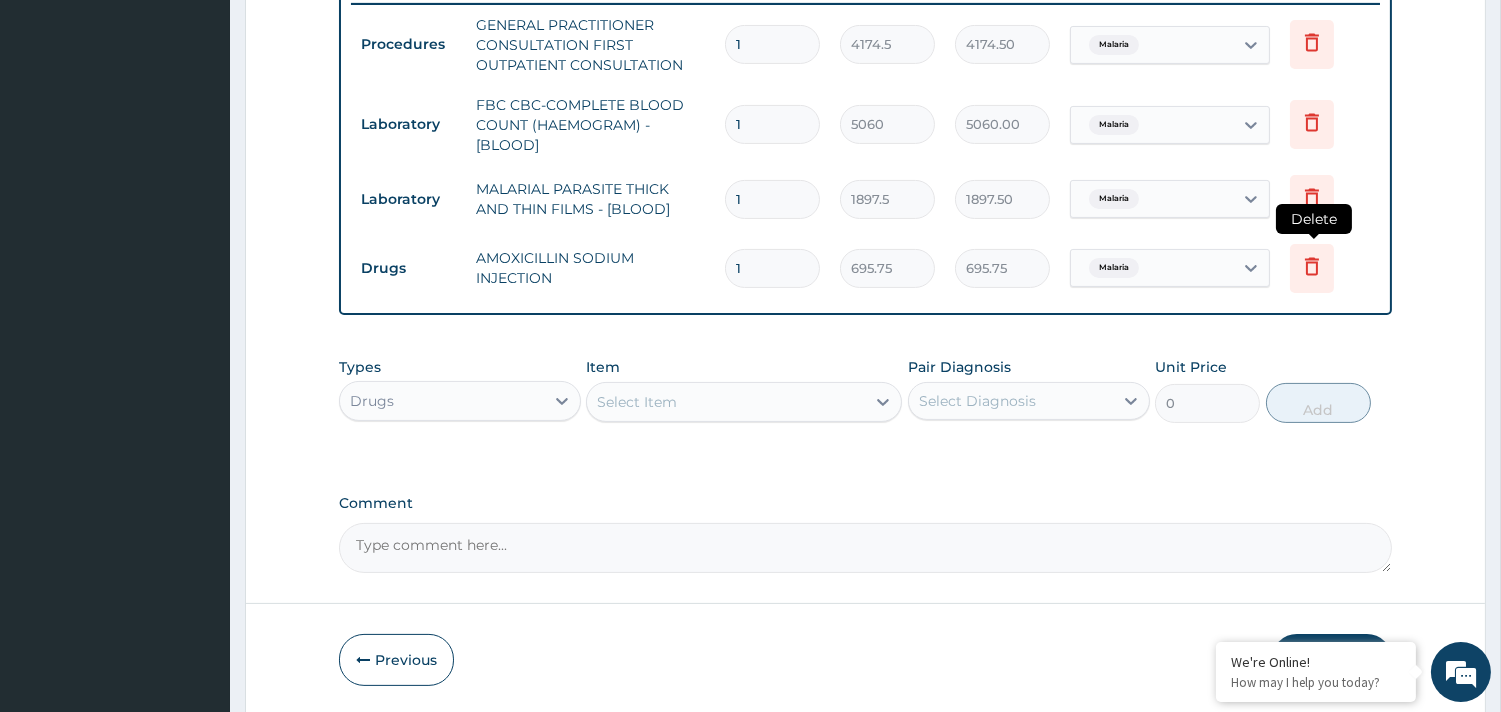 click 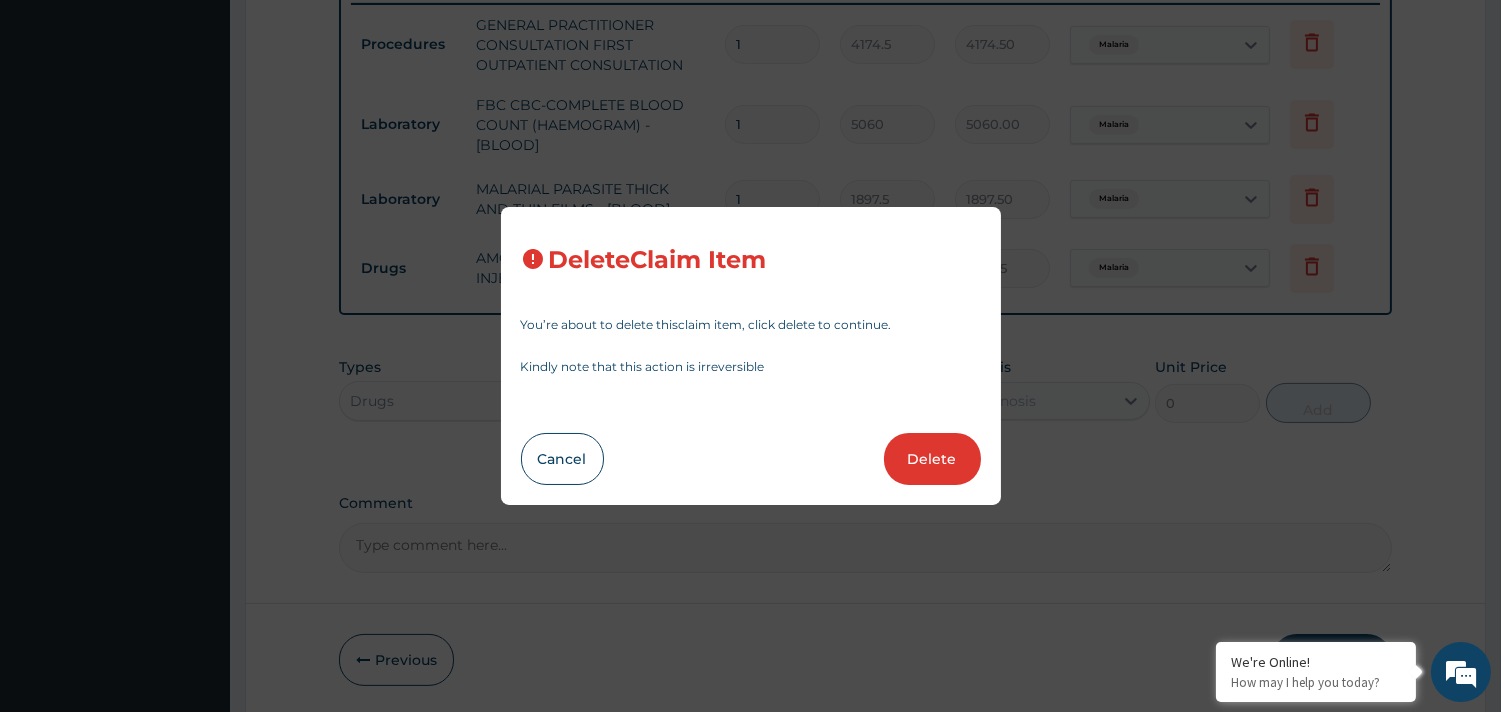 click on "Delete" at bounding box center [932, 459] 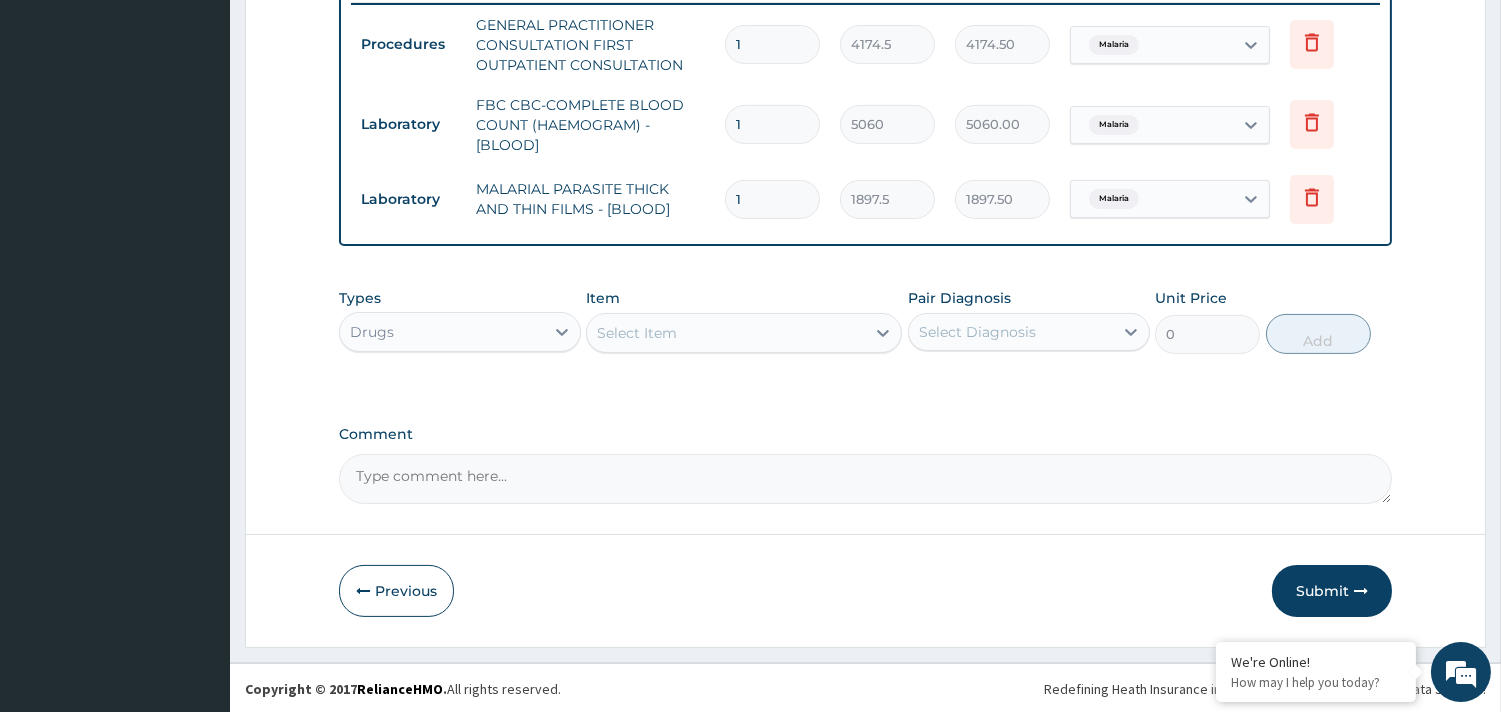 click on "Select Item" at bounding box center [637, 333] 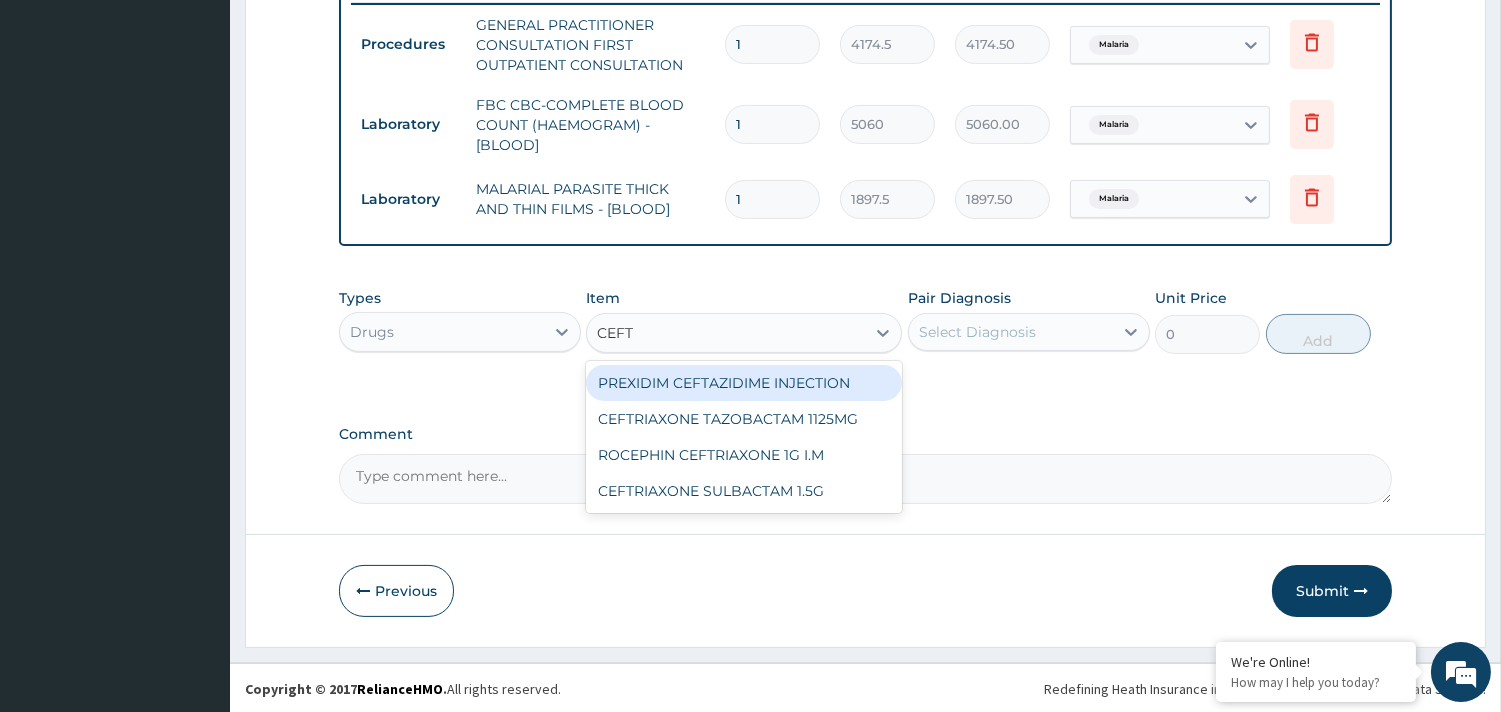 type on "CEFTR" 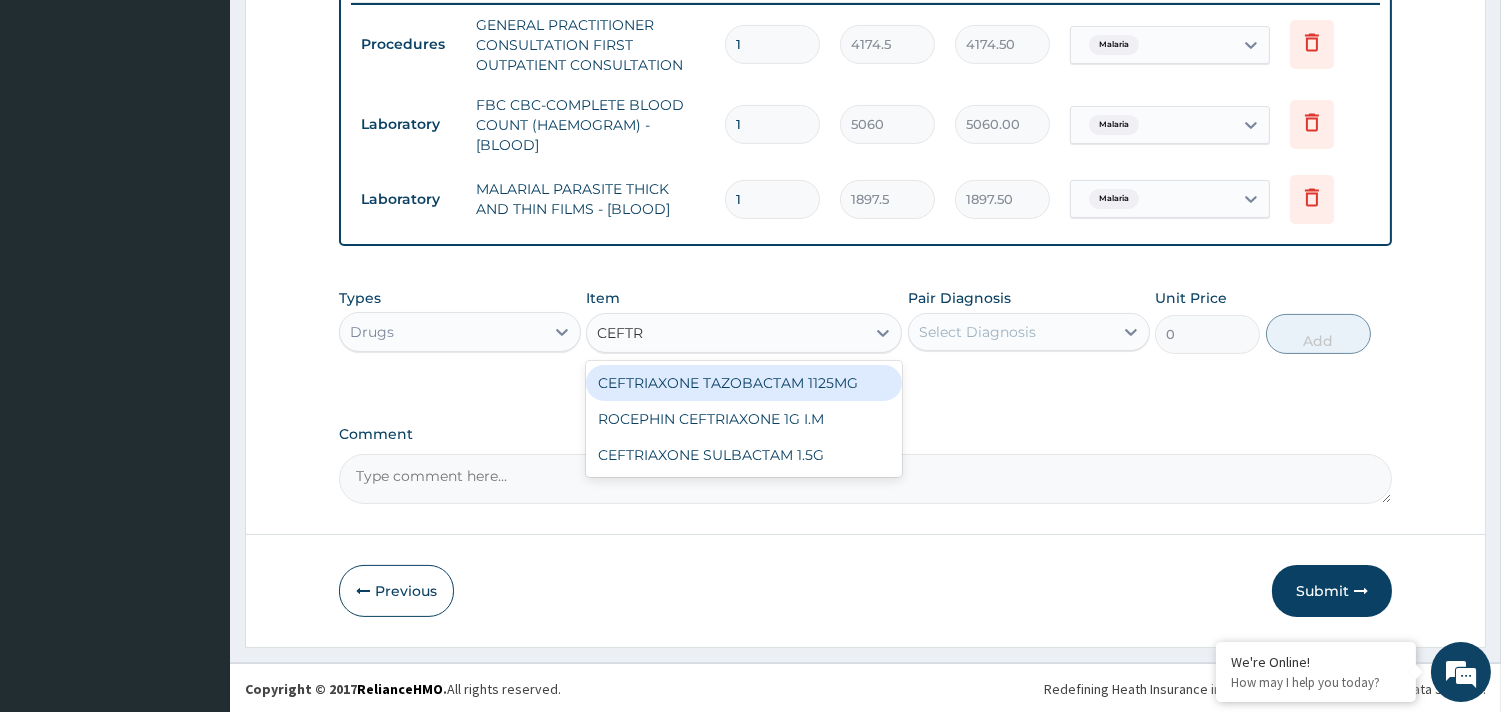 click on "CEFTRIAXONE TAZOBACTAM 1125MG" at bounding box center [744, 383] 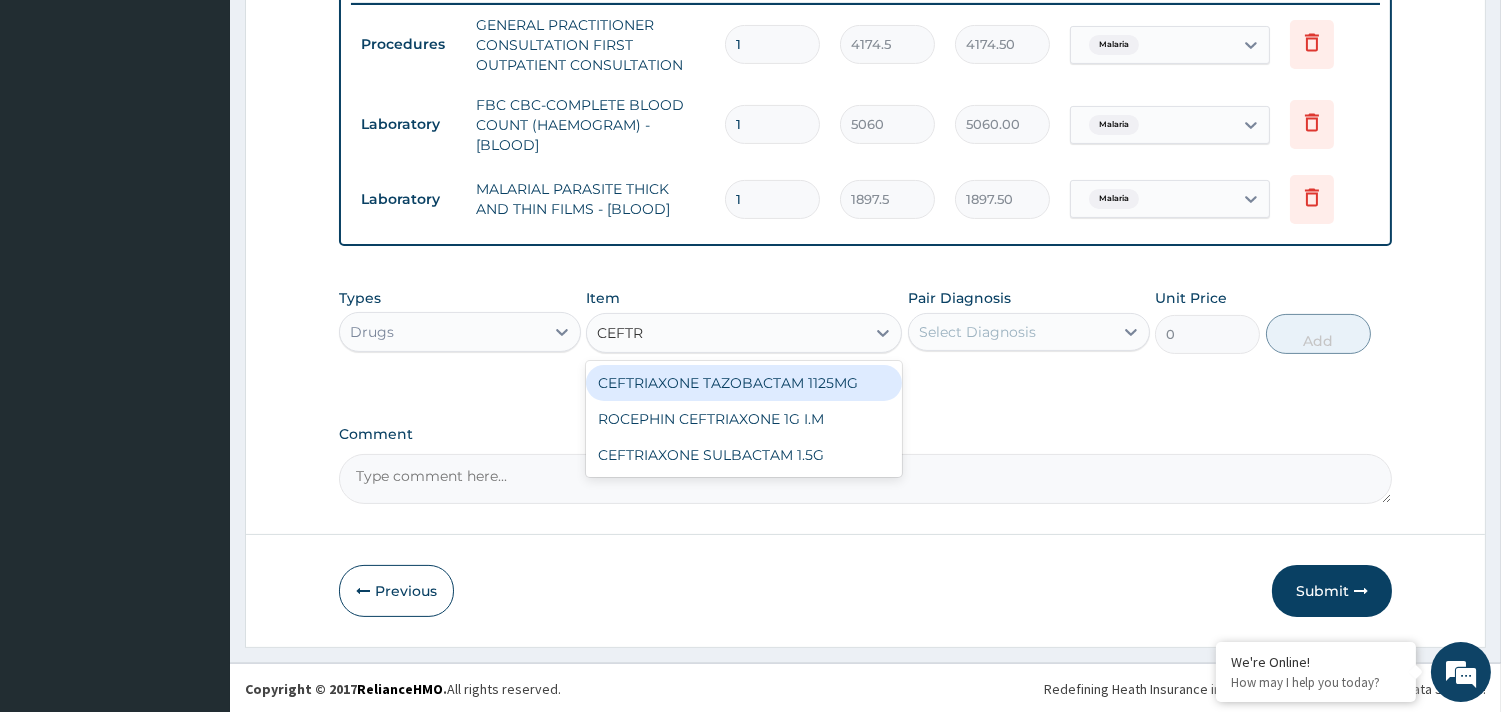 type 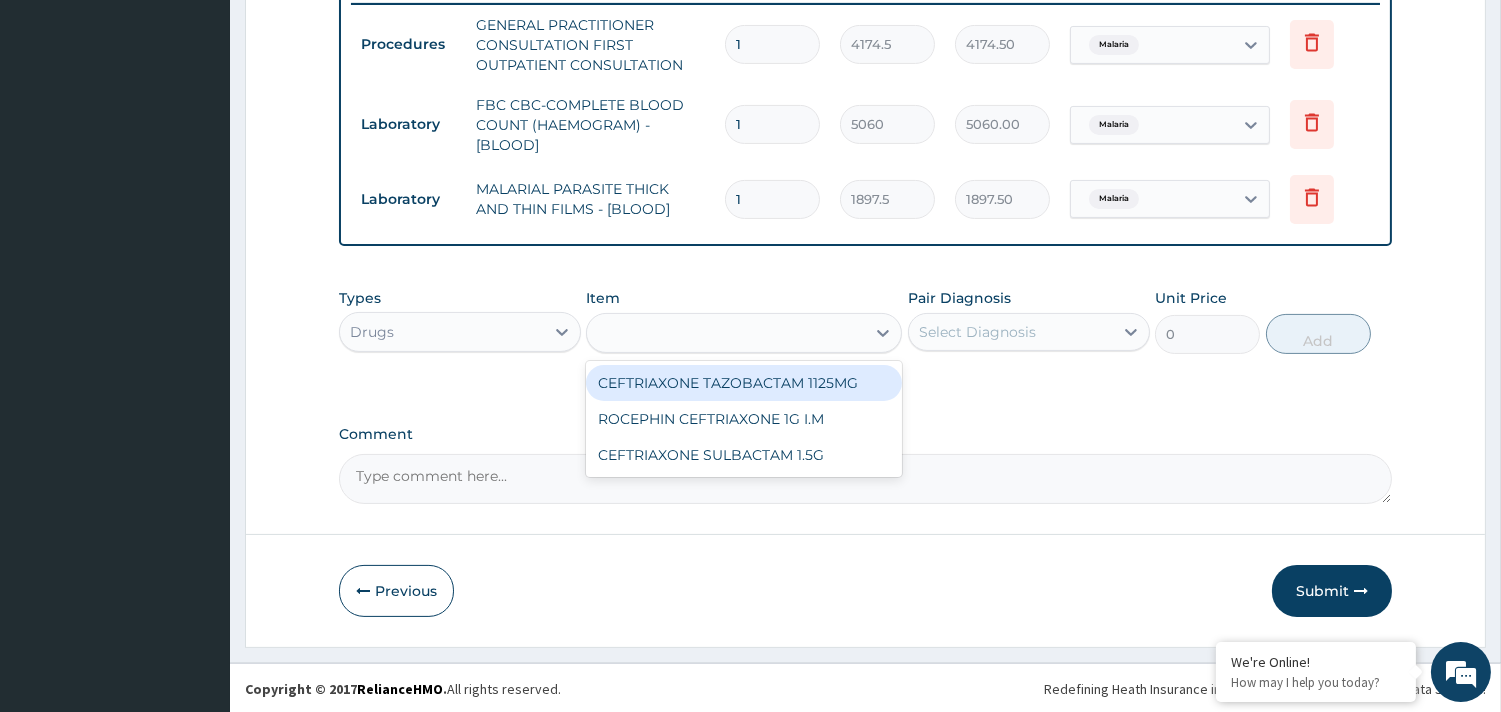 type on "2783" 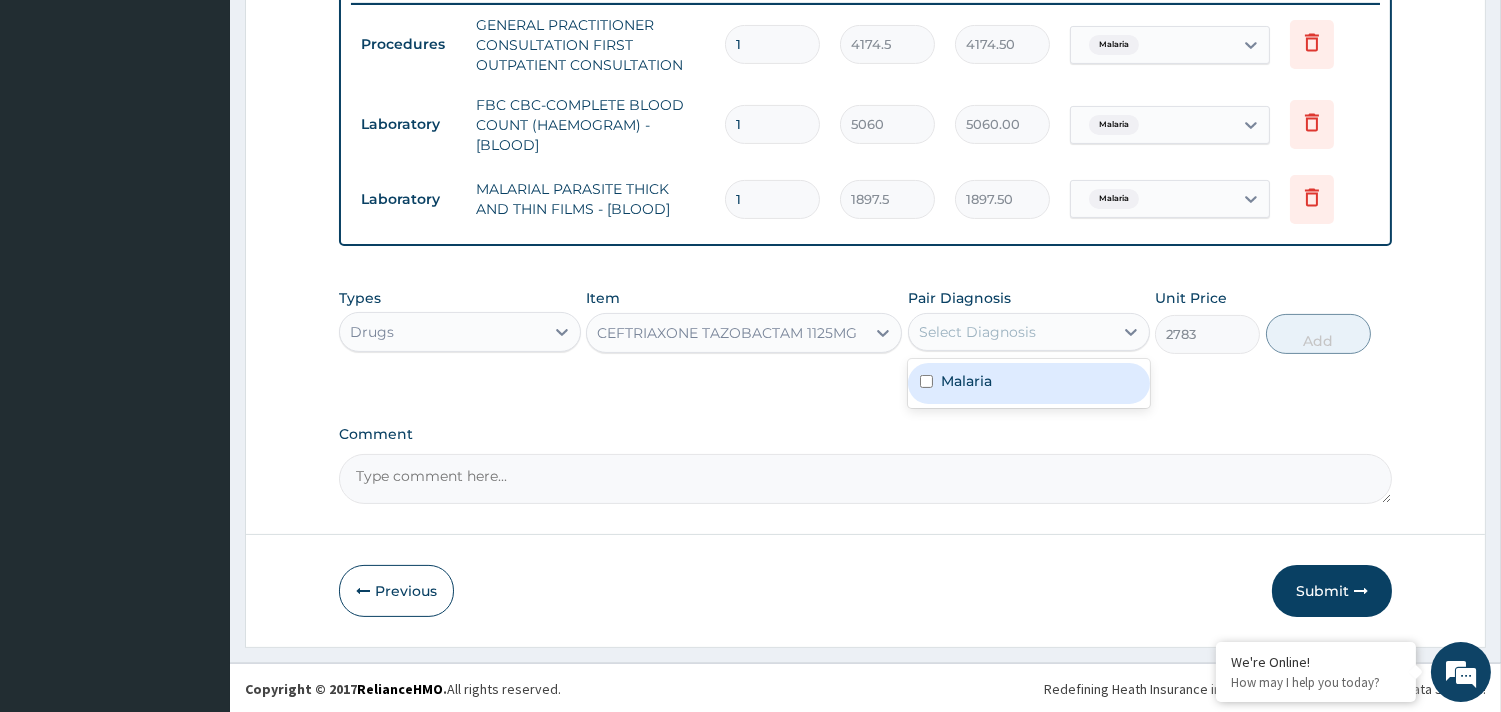 click on "Select Diagnosis" at bounding box center (977, 332) 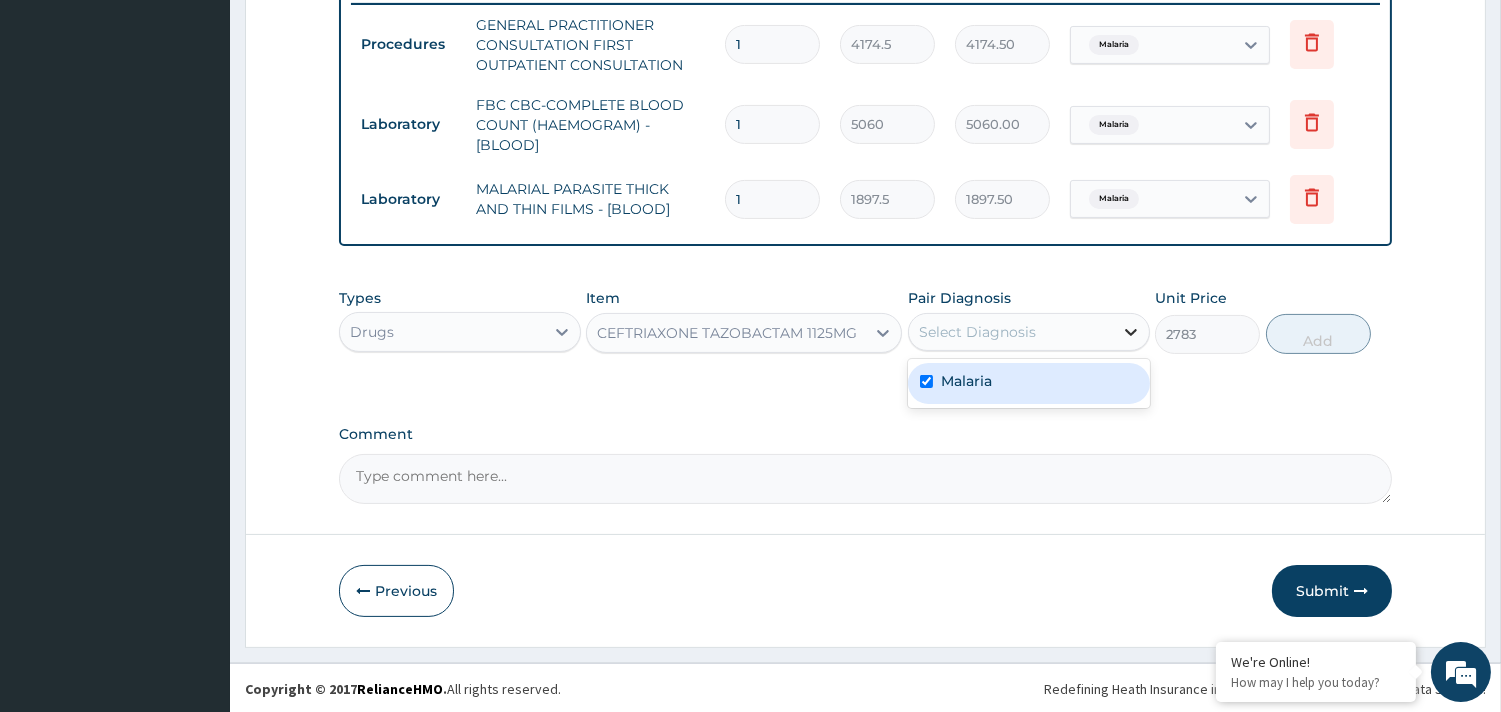 checkbox on "true" 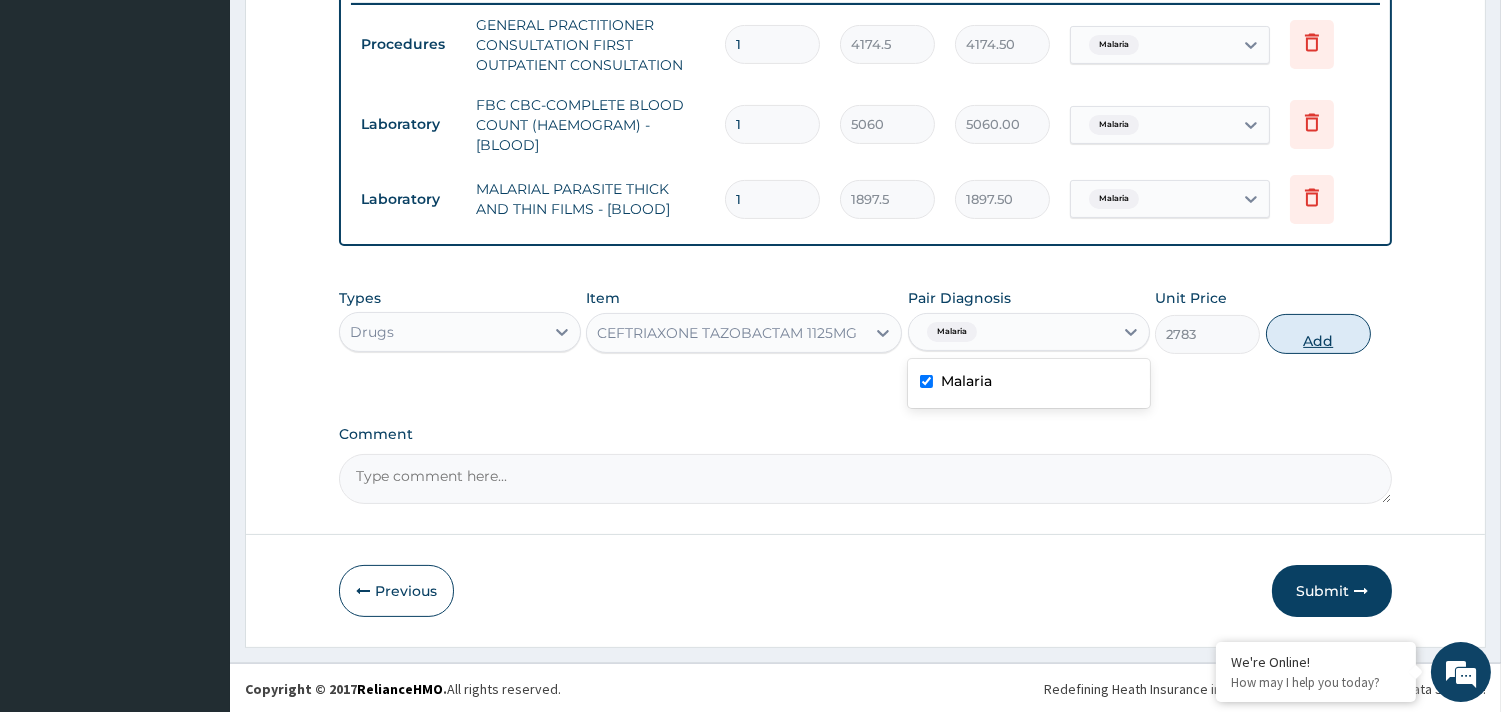 click on "Add" at bounding box center (1318, 334) 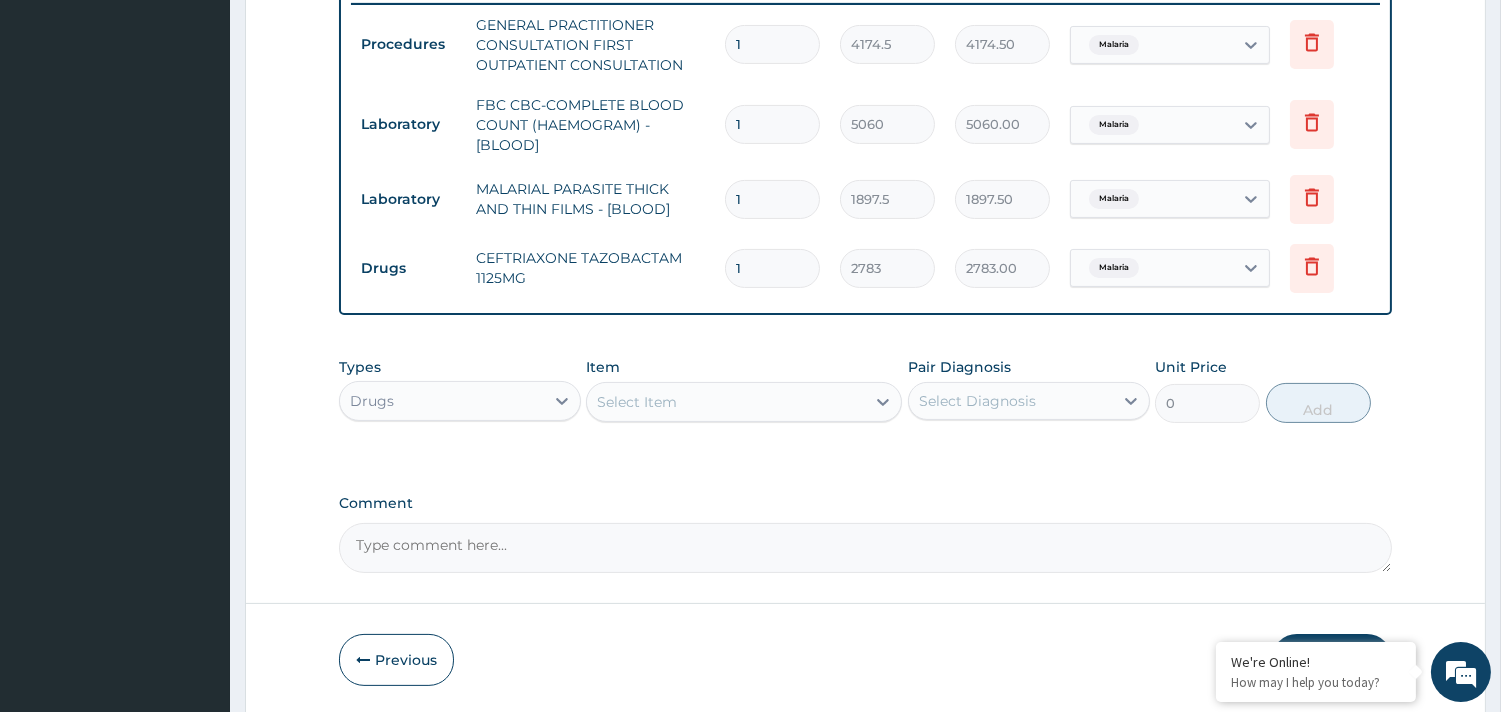 click on "Select Item" at bounding box center (726, 402) 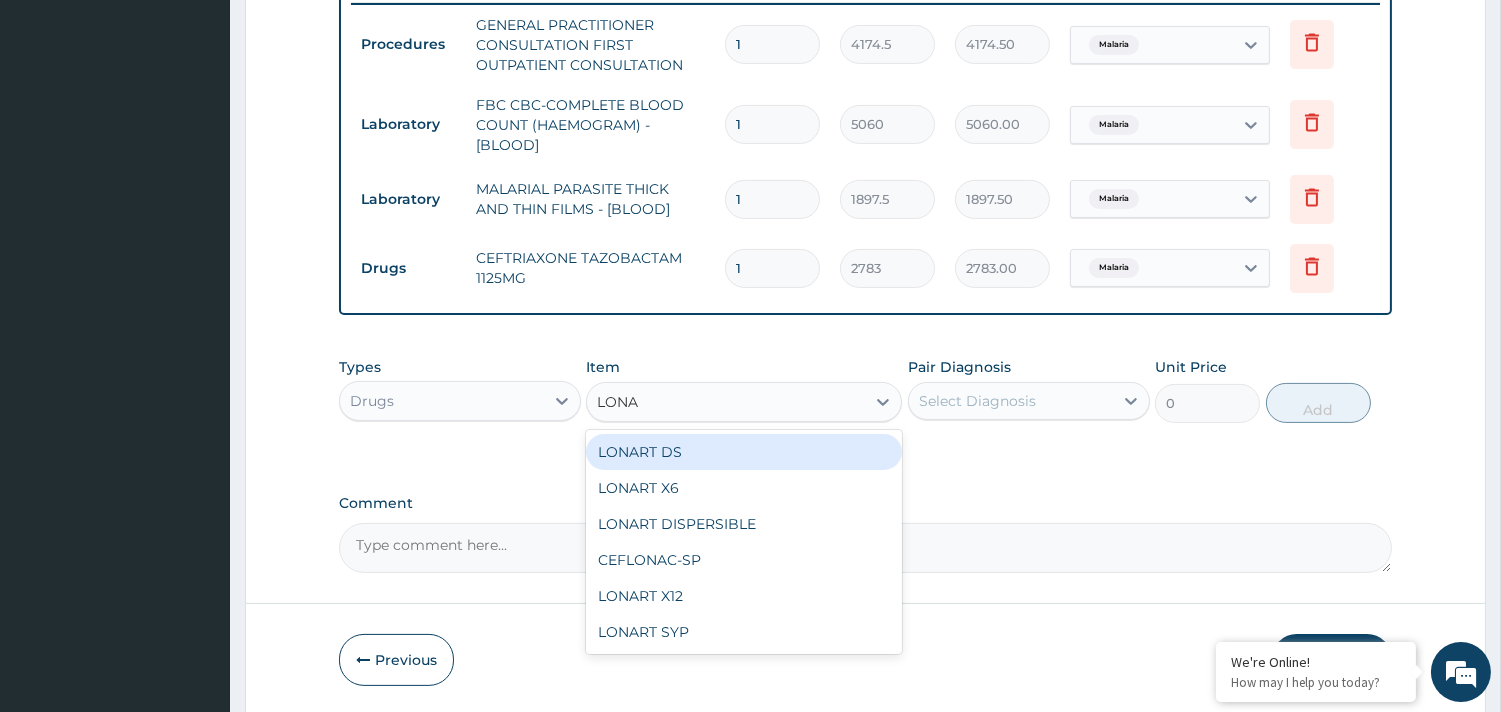type on "LONAR" 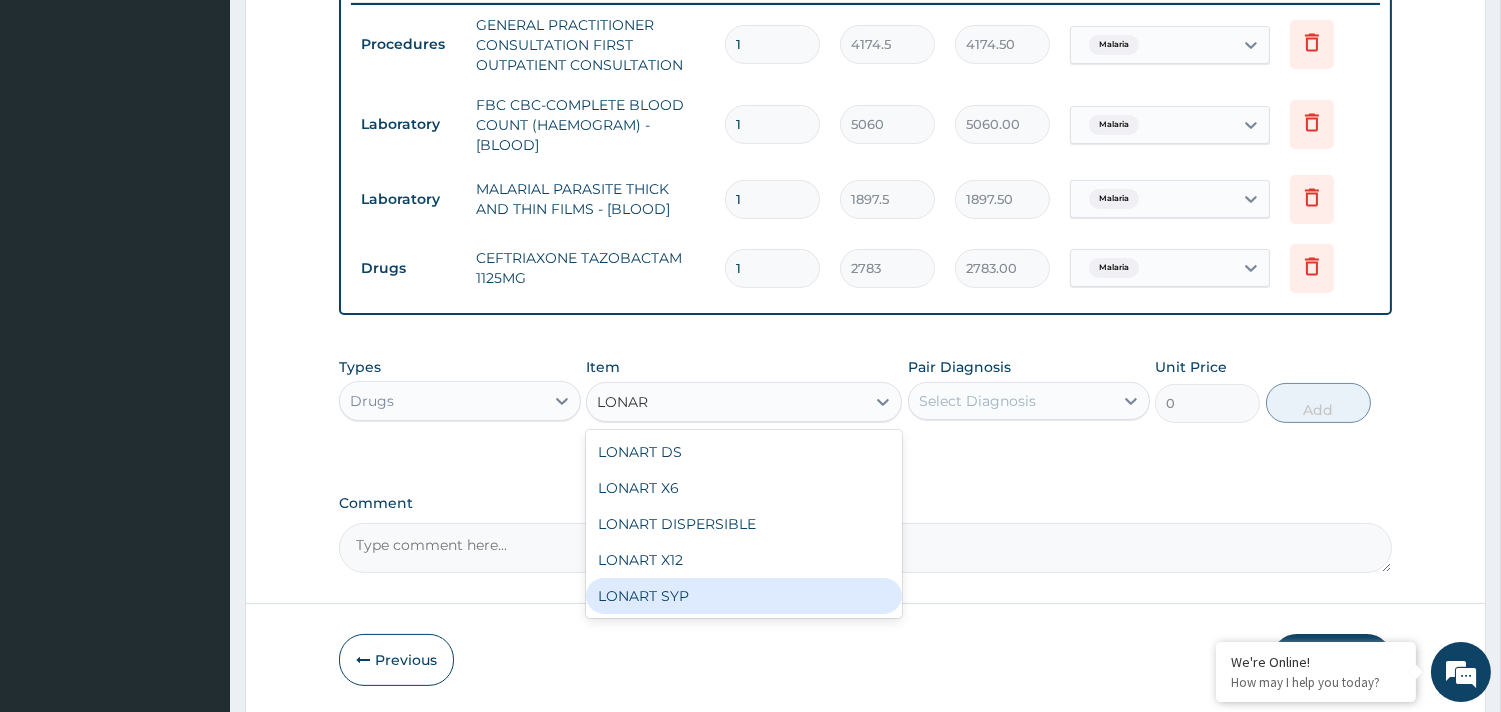 click on "LONART SYP" at bounding box center (744, 596) 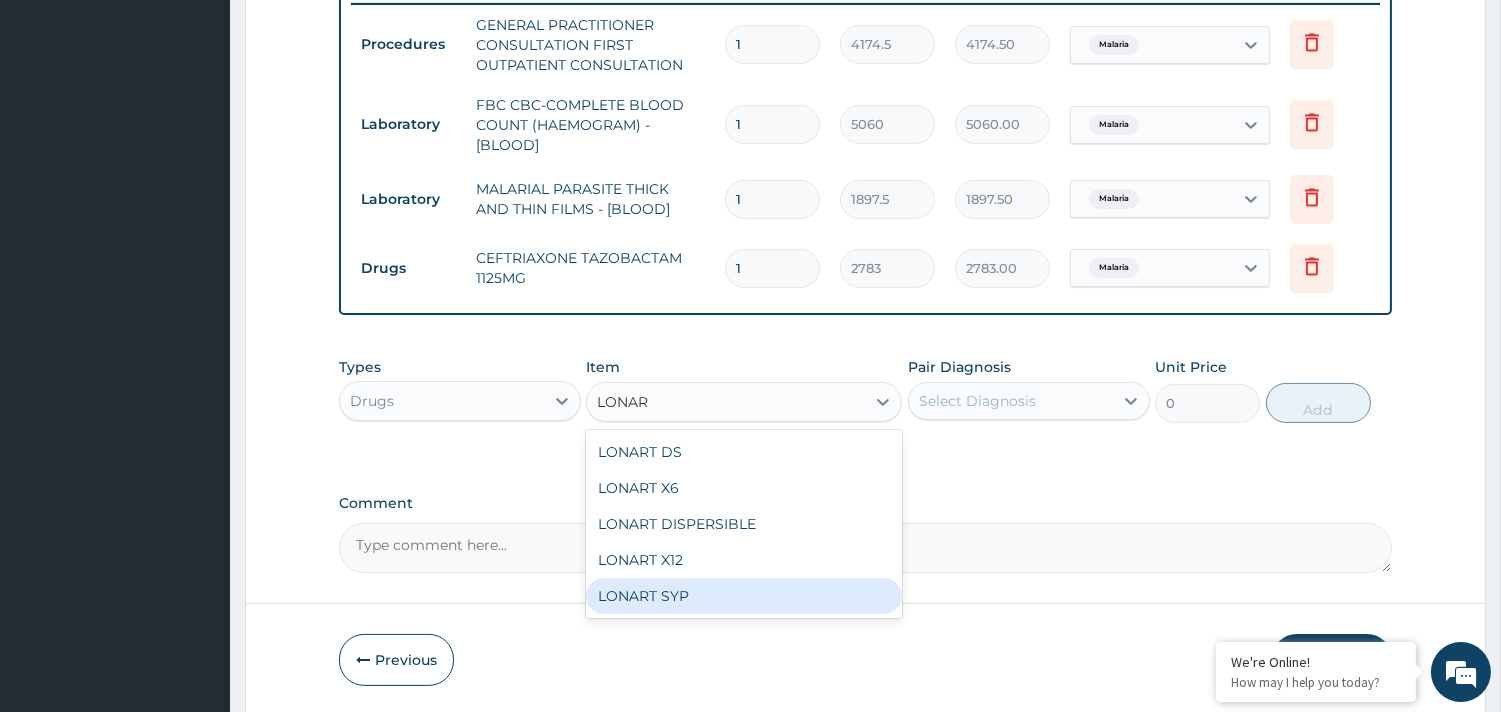 type 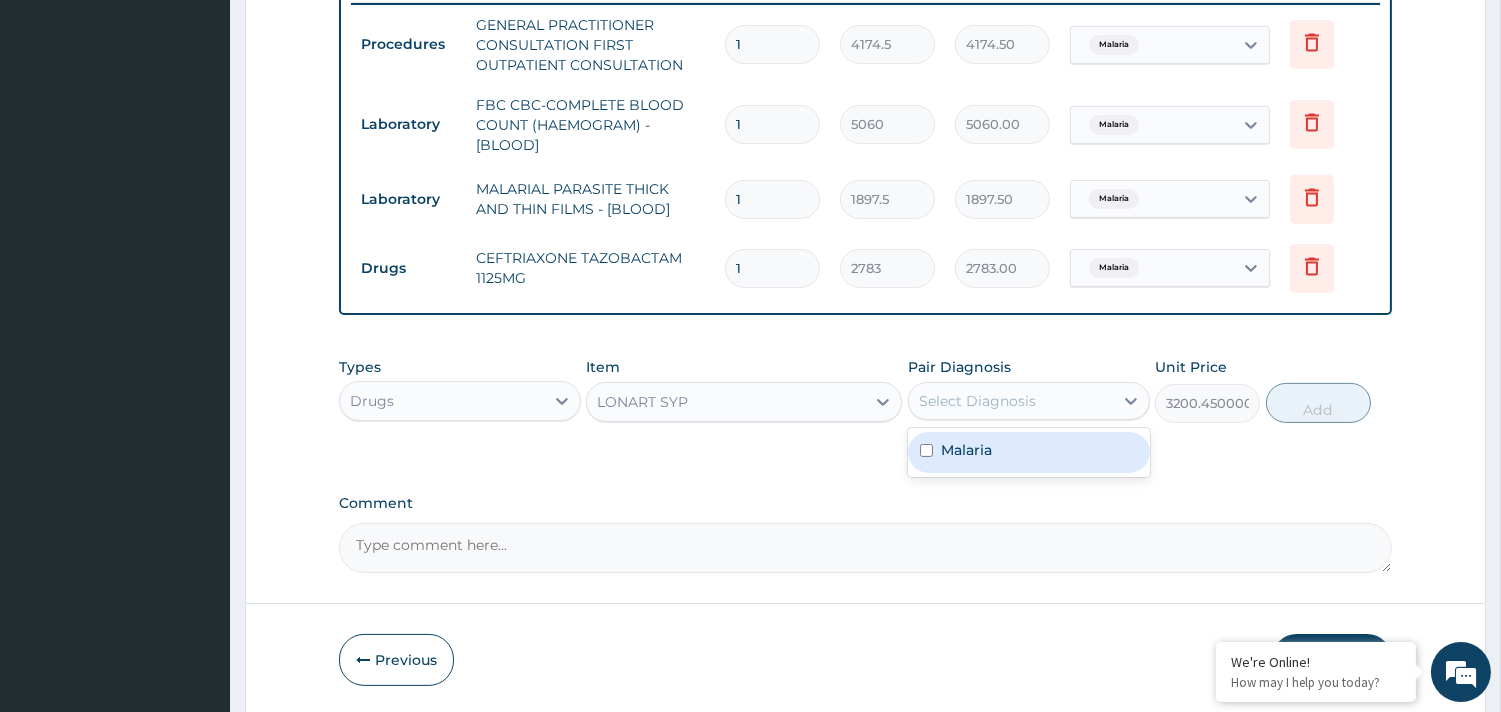 click on "Select Diagnosis" at bounding box center (977, 401) 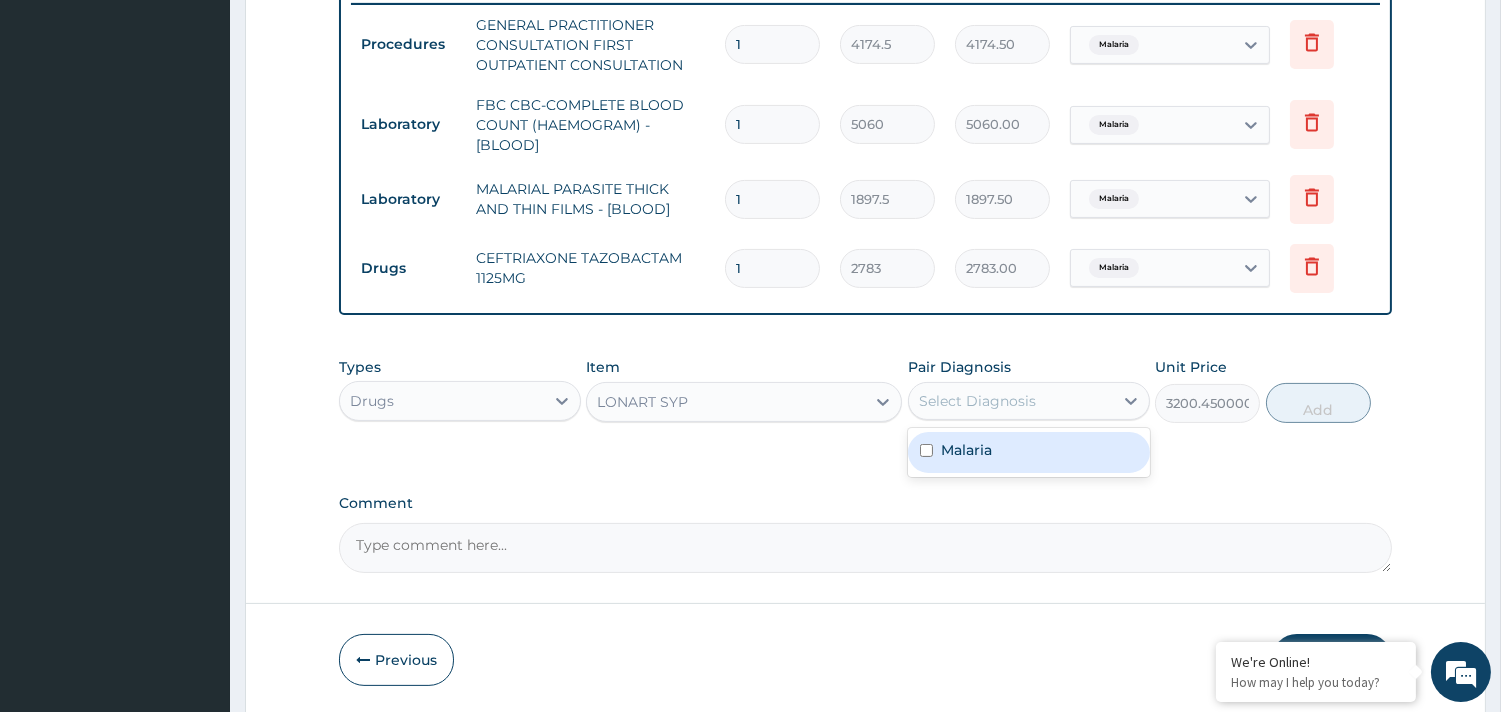 click on "Malaria" at bounding box center [966, 450] 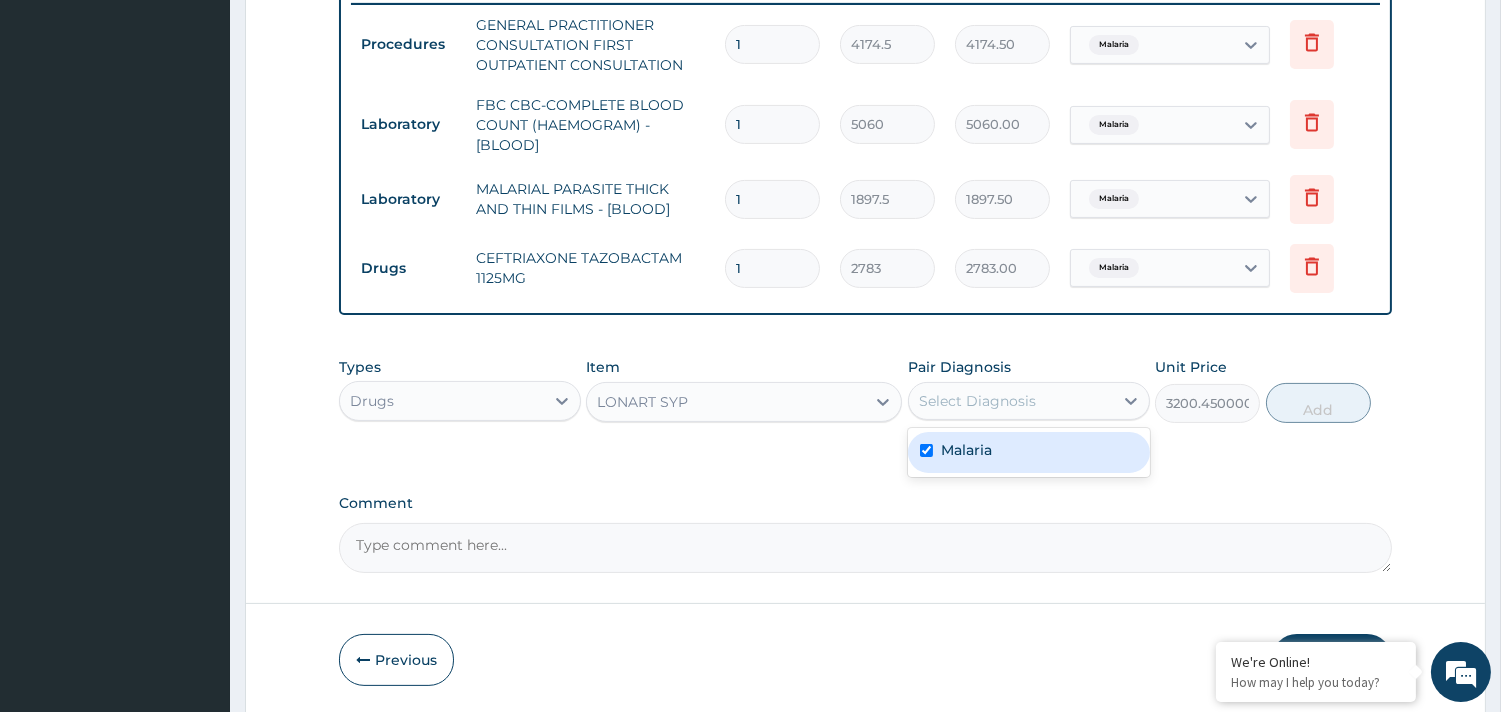 checkbox on "true" 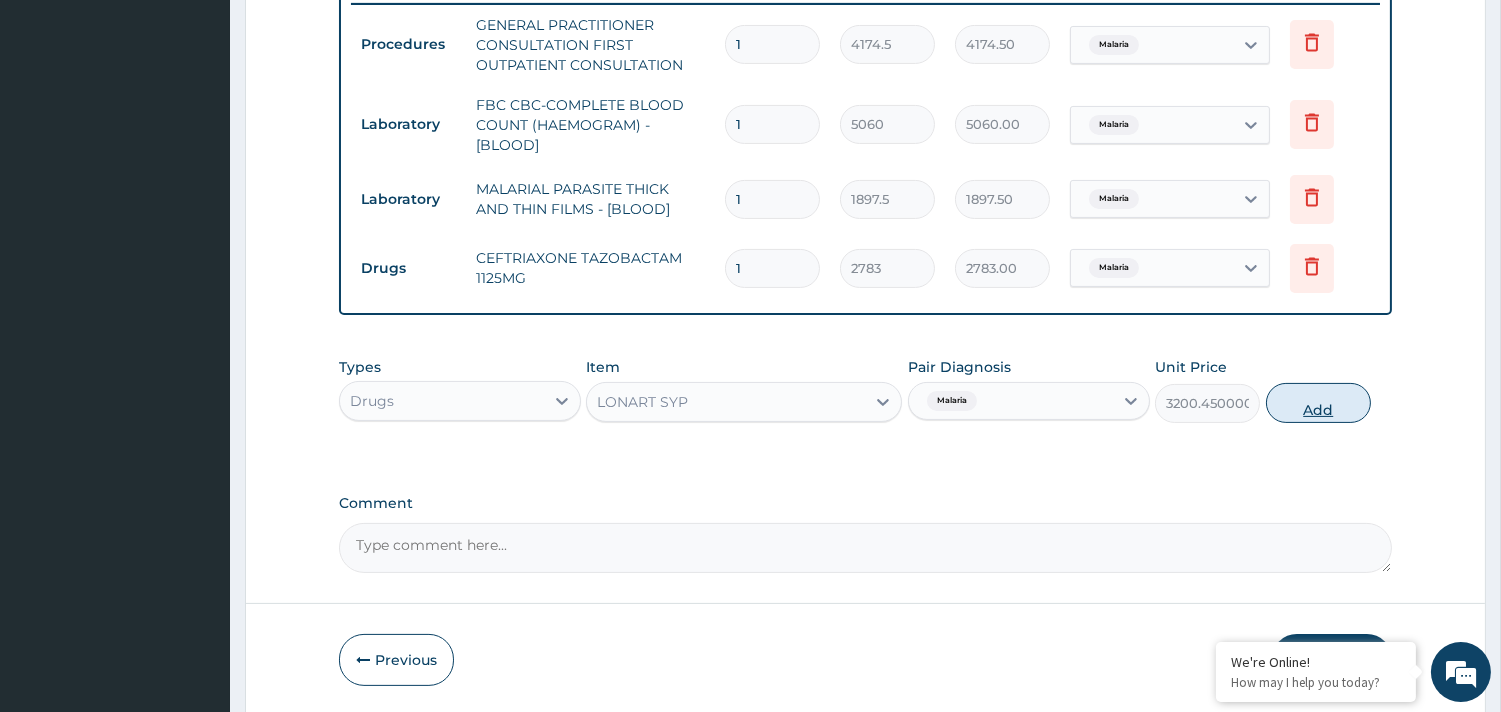 click on "Add" at bounding box center (1318, 403) 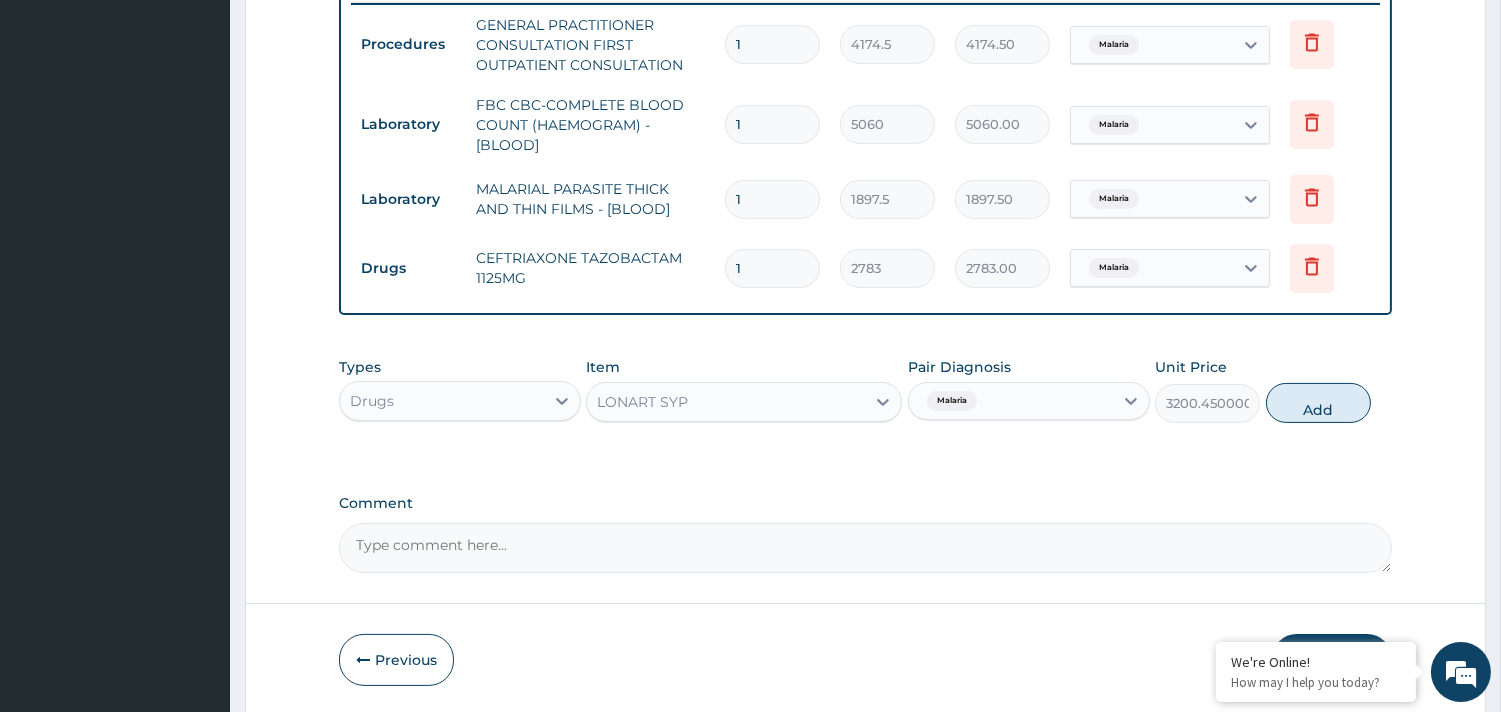 type on "0" 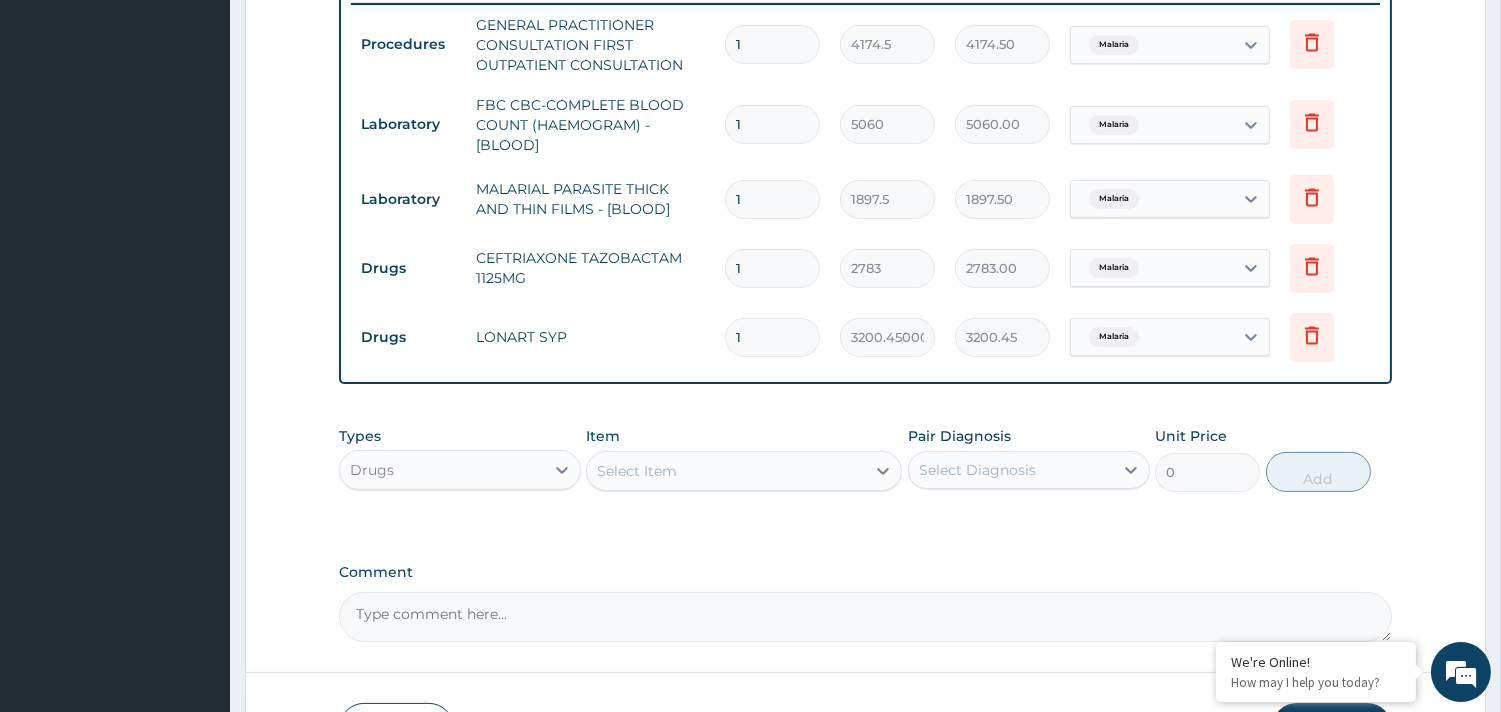 click on "Select Item" at bounding box center [637, 471] 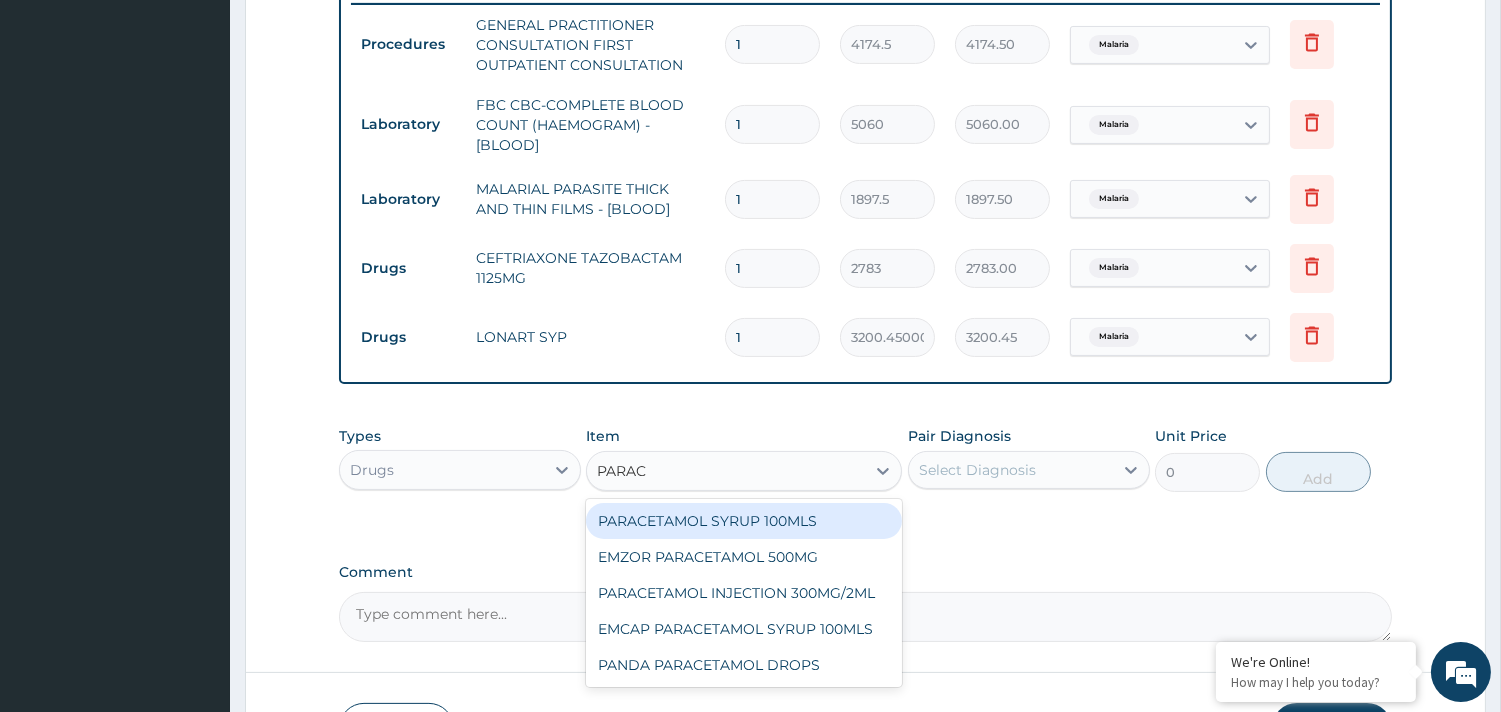 type on "PARACE" 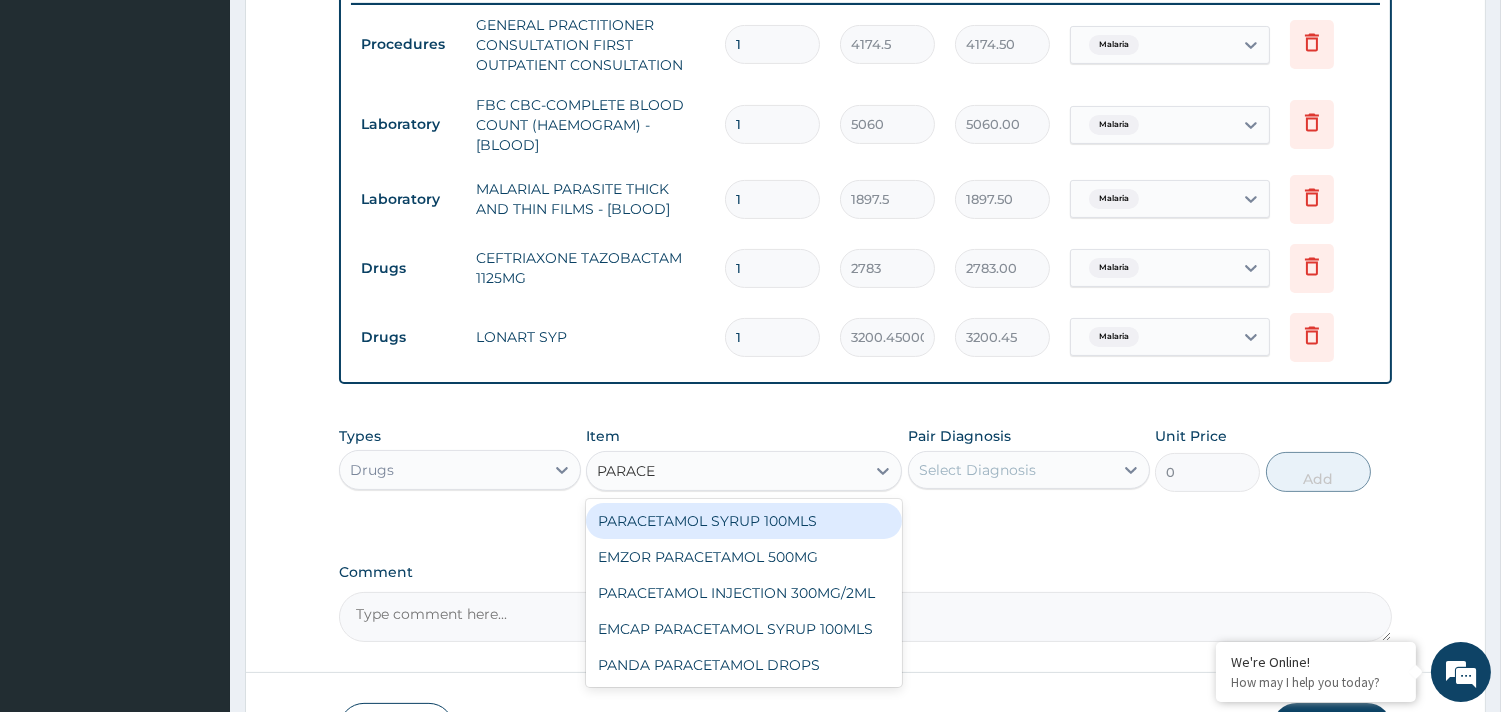 click on "PARACETAMOL SYRUP 100MLS" at bounding box center [744, 521] 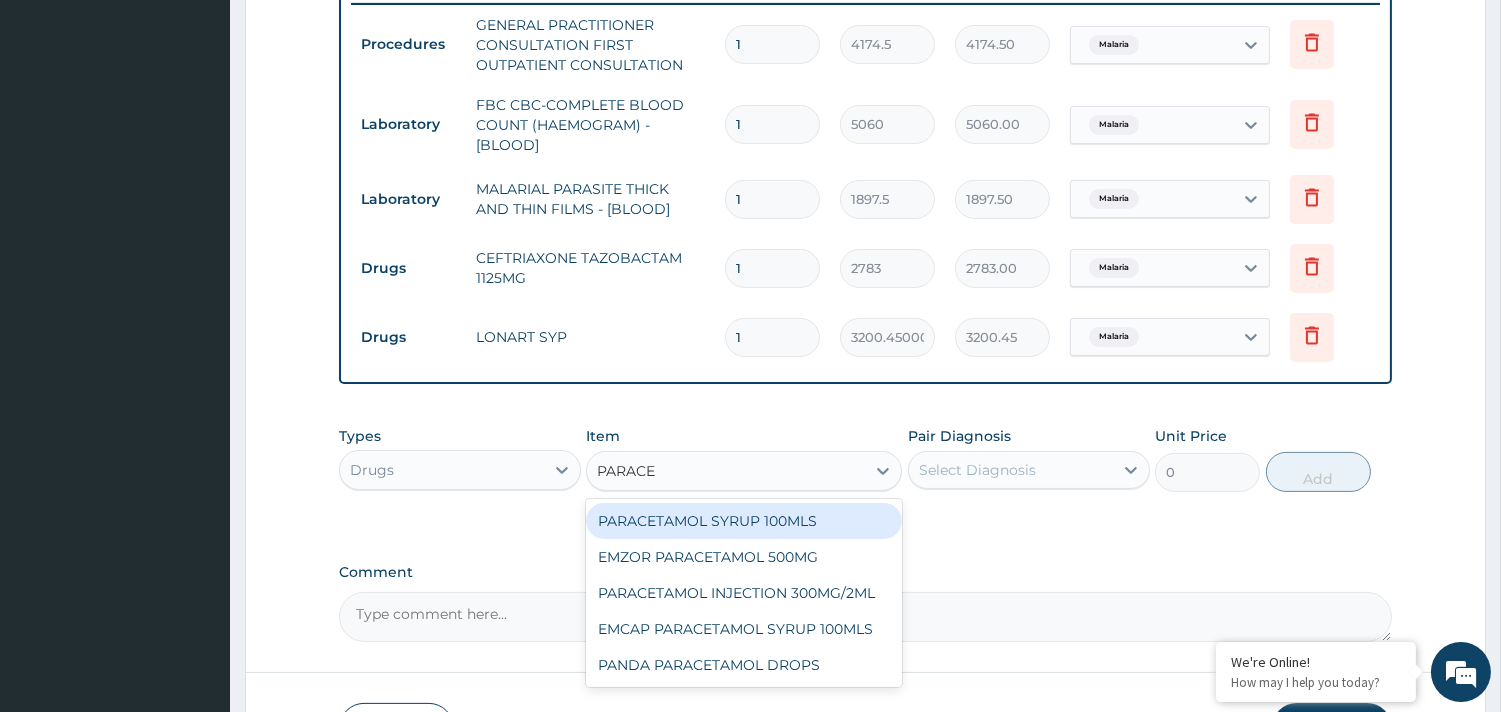 type 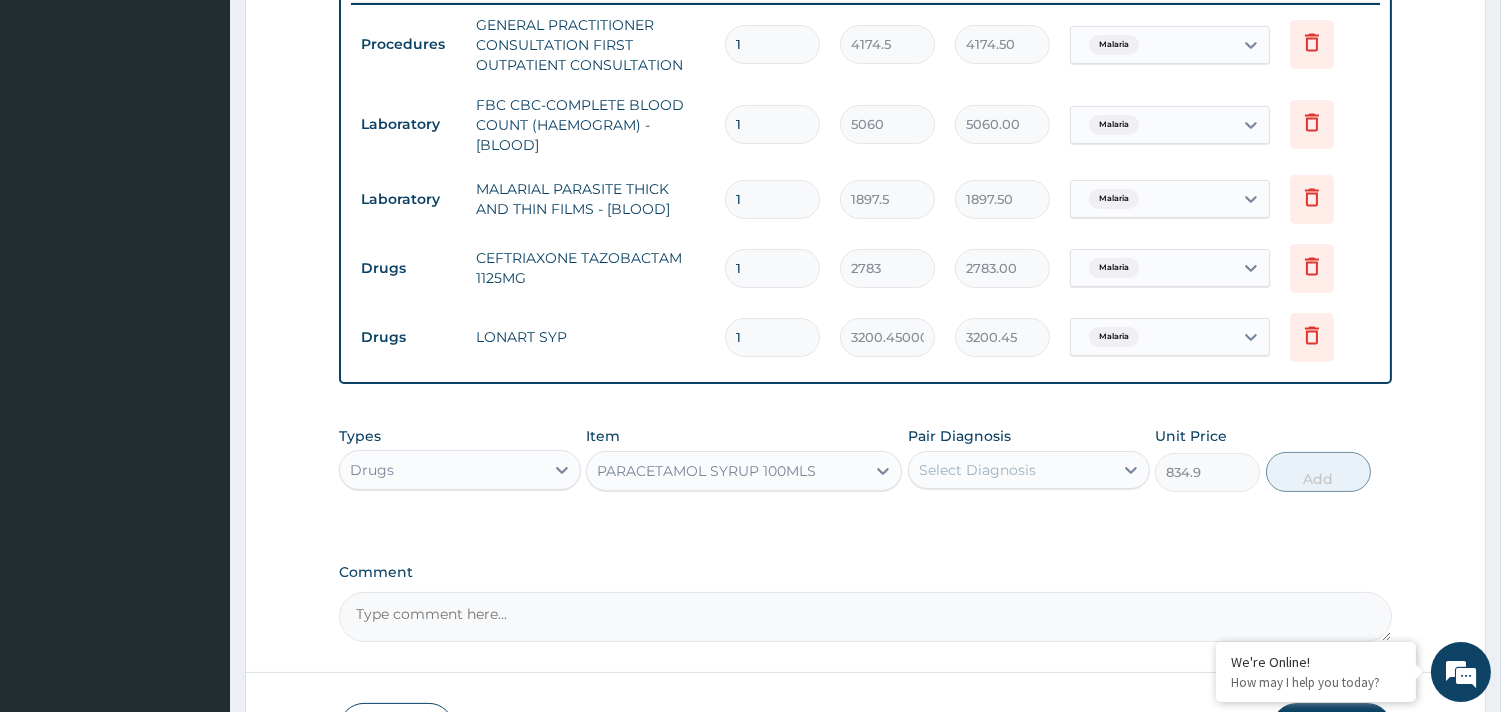 click on "Select Diagnosis" at bounding box center (977, 470) 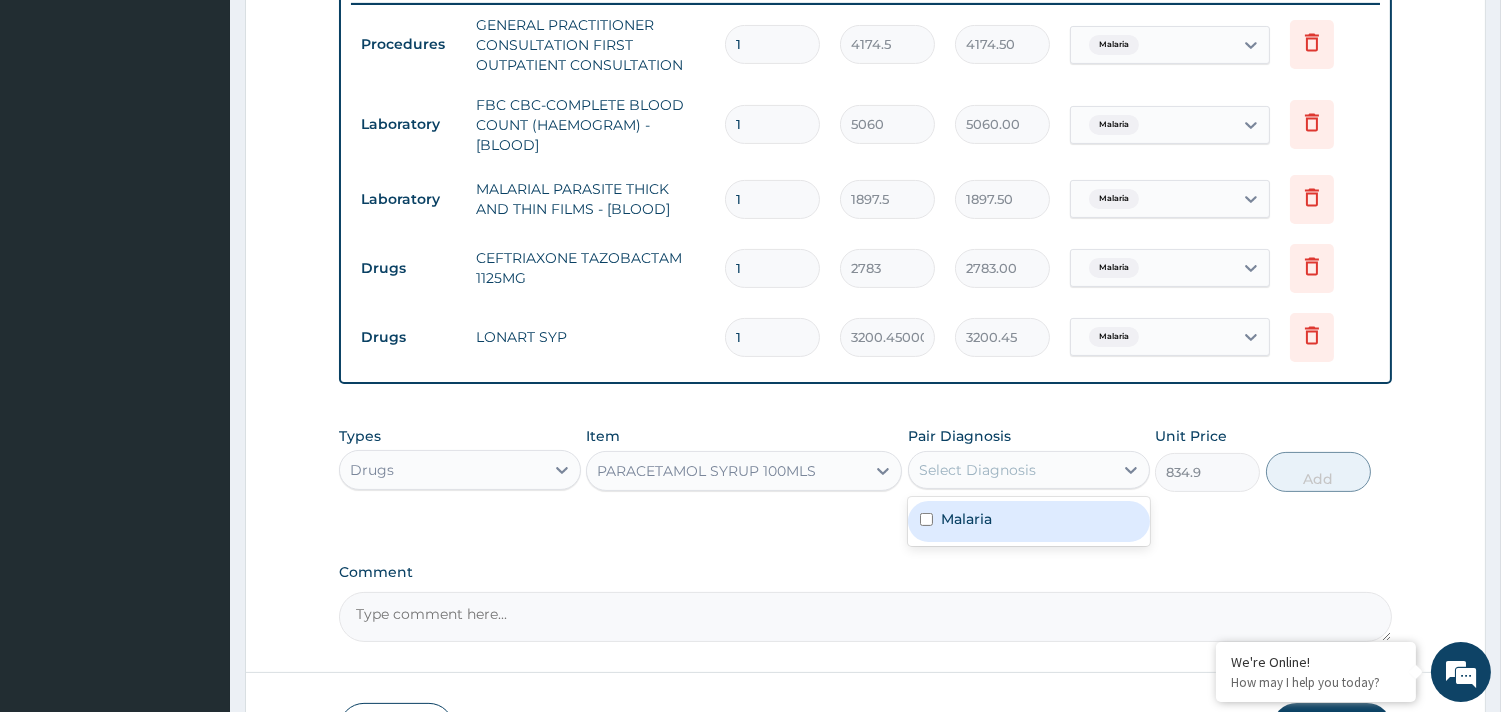 click on "Malaria" at bounding box center [966, 519] 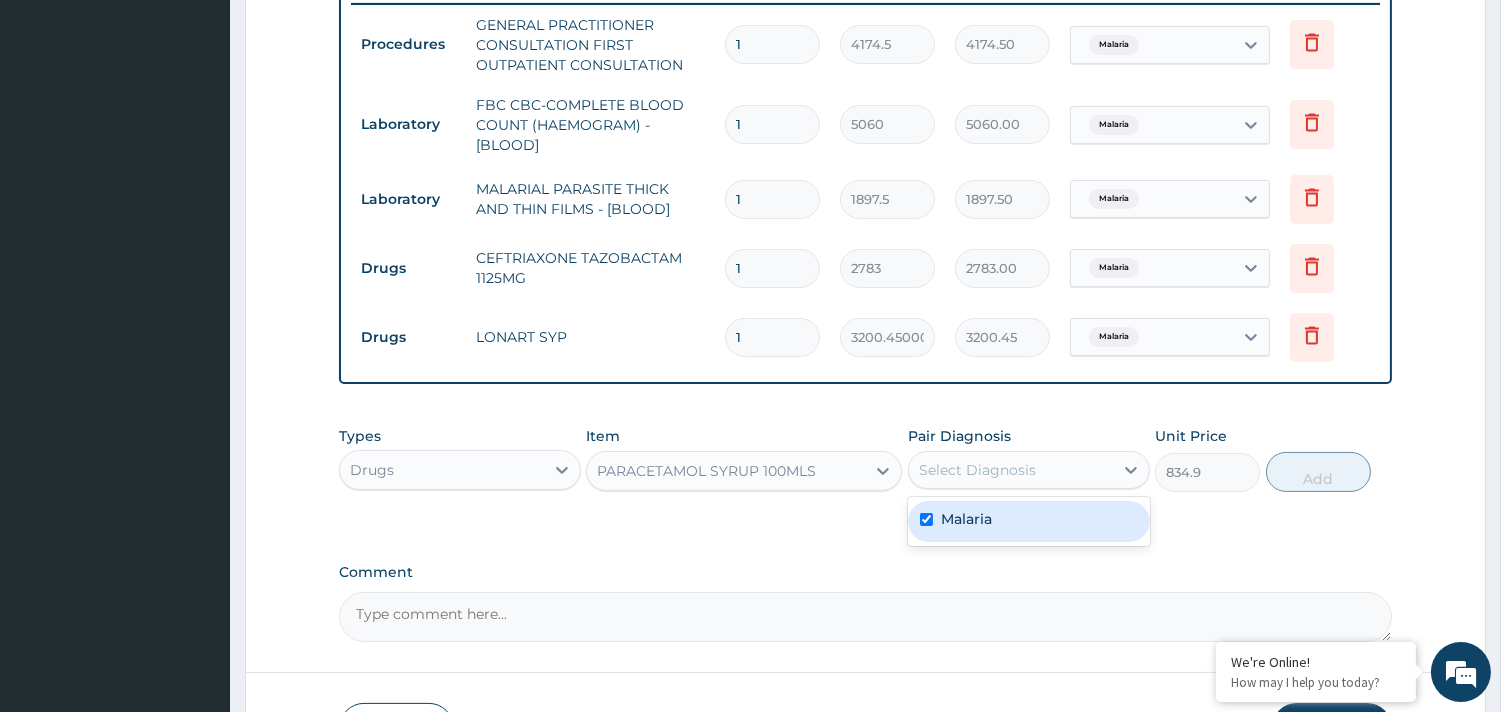 checkbox on "true" 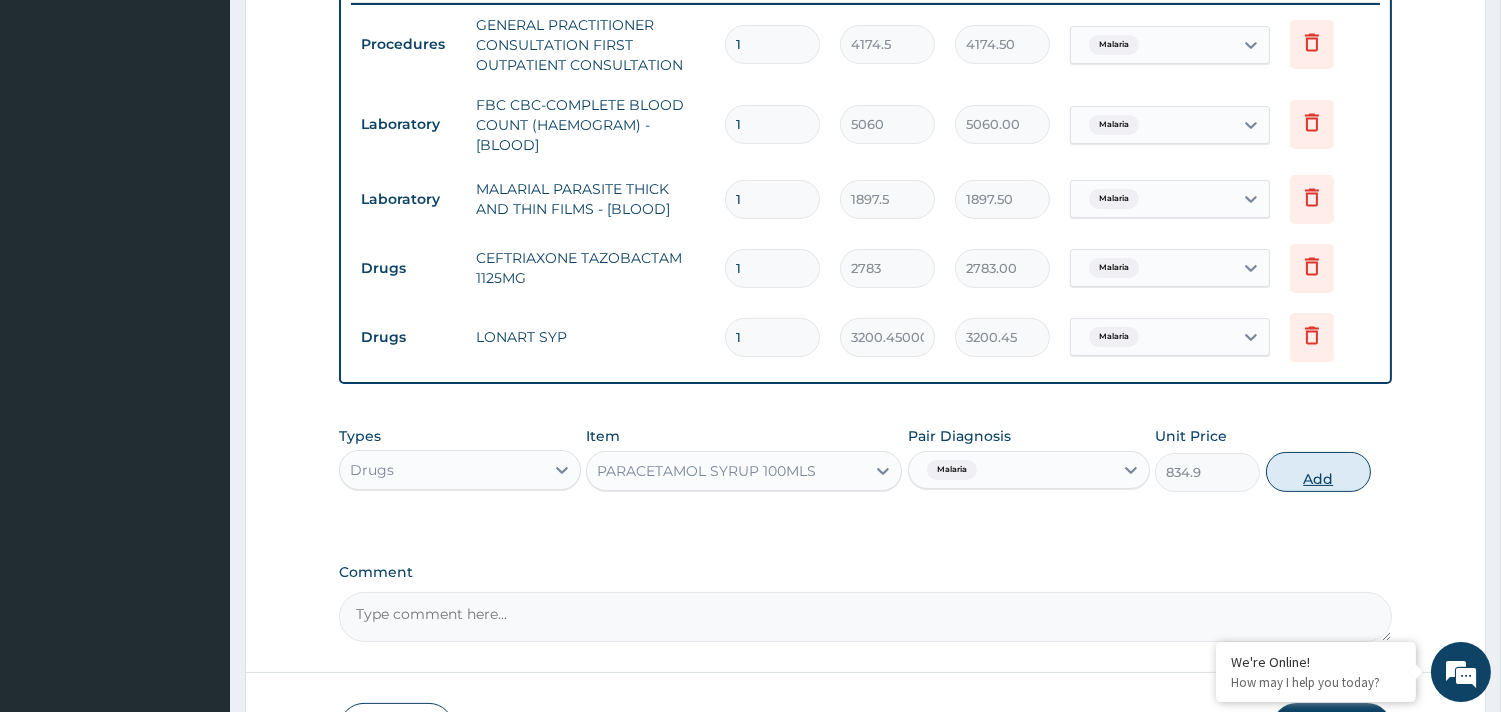 click on "Add" at bounding box center [1318, 472] 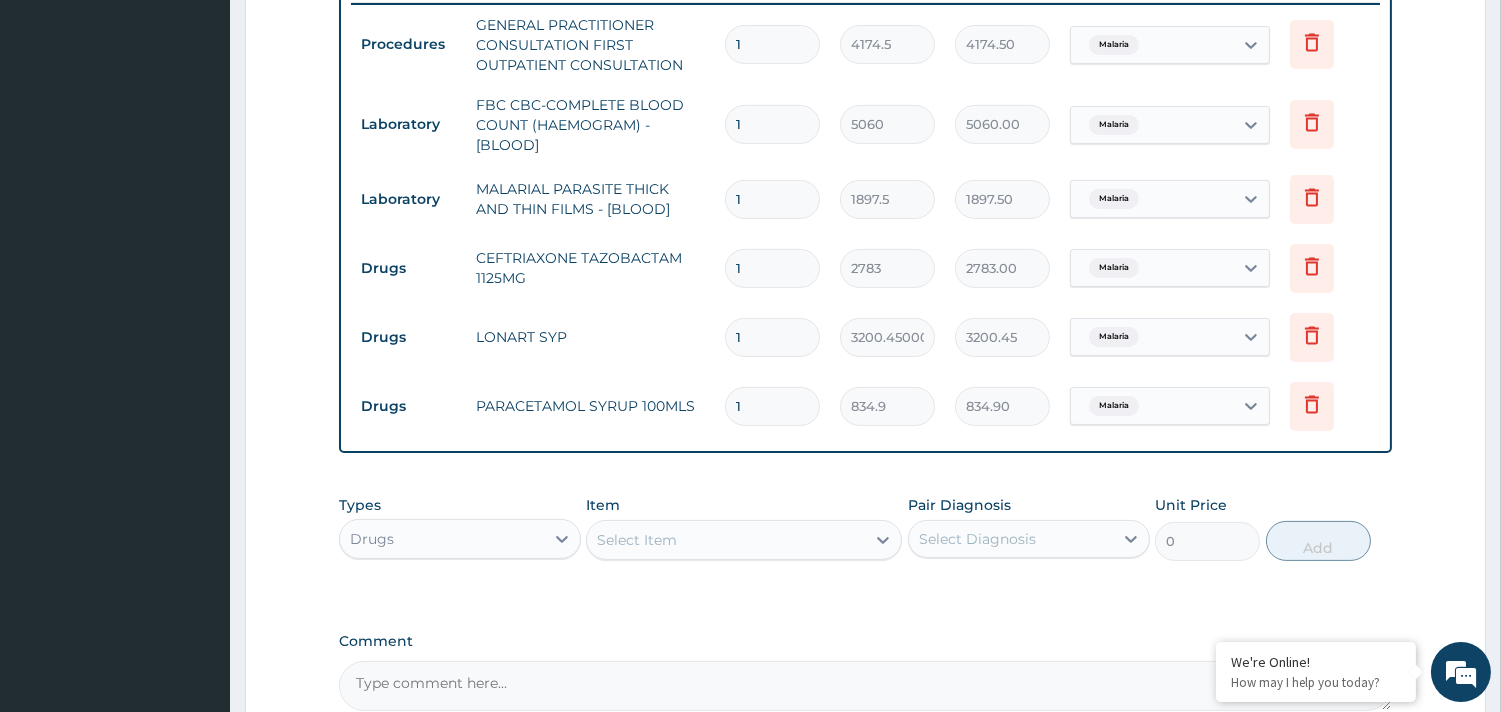click on "Select Item" at bounding box center (637, 540) 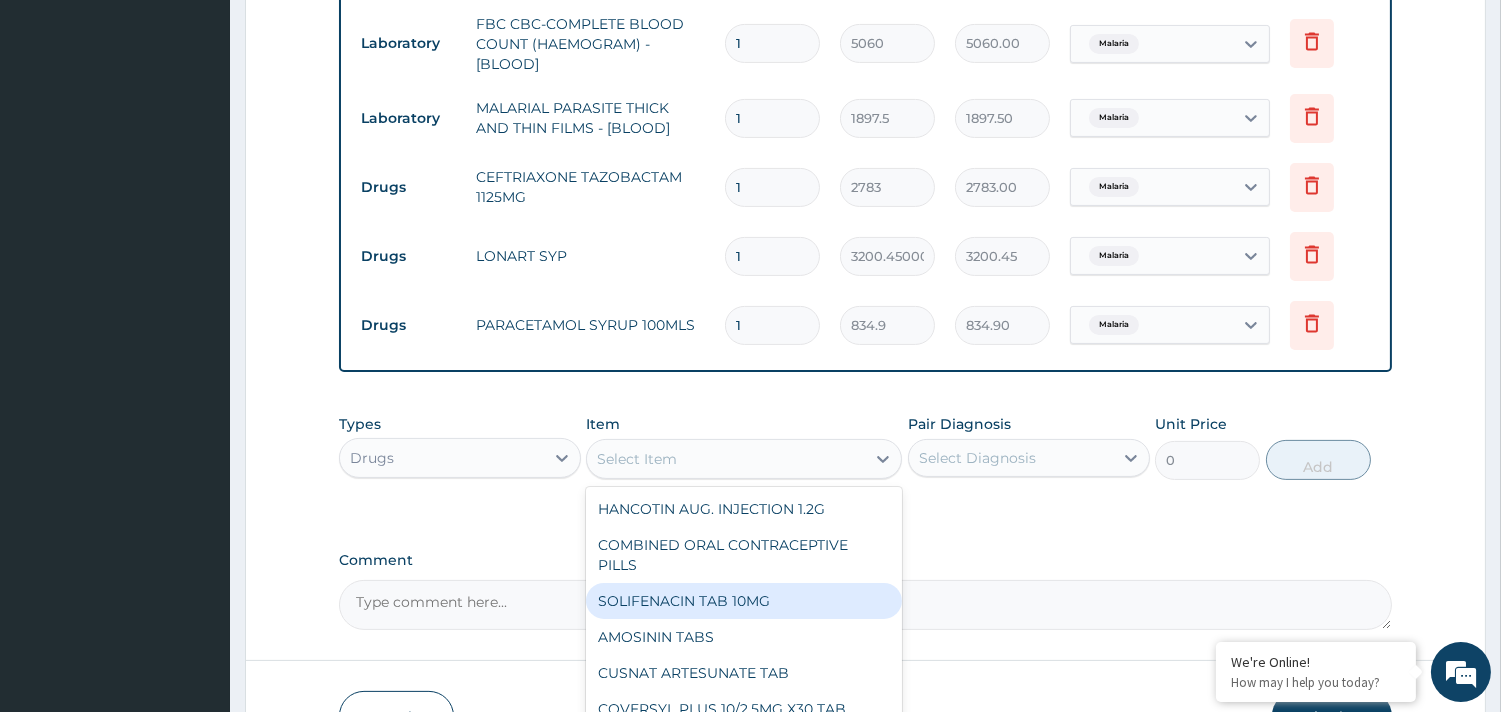scroll, scrollTop: 1002, scrollLeft: 0, axis: vertical 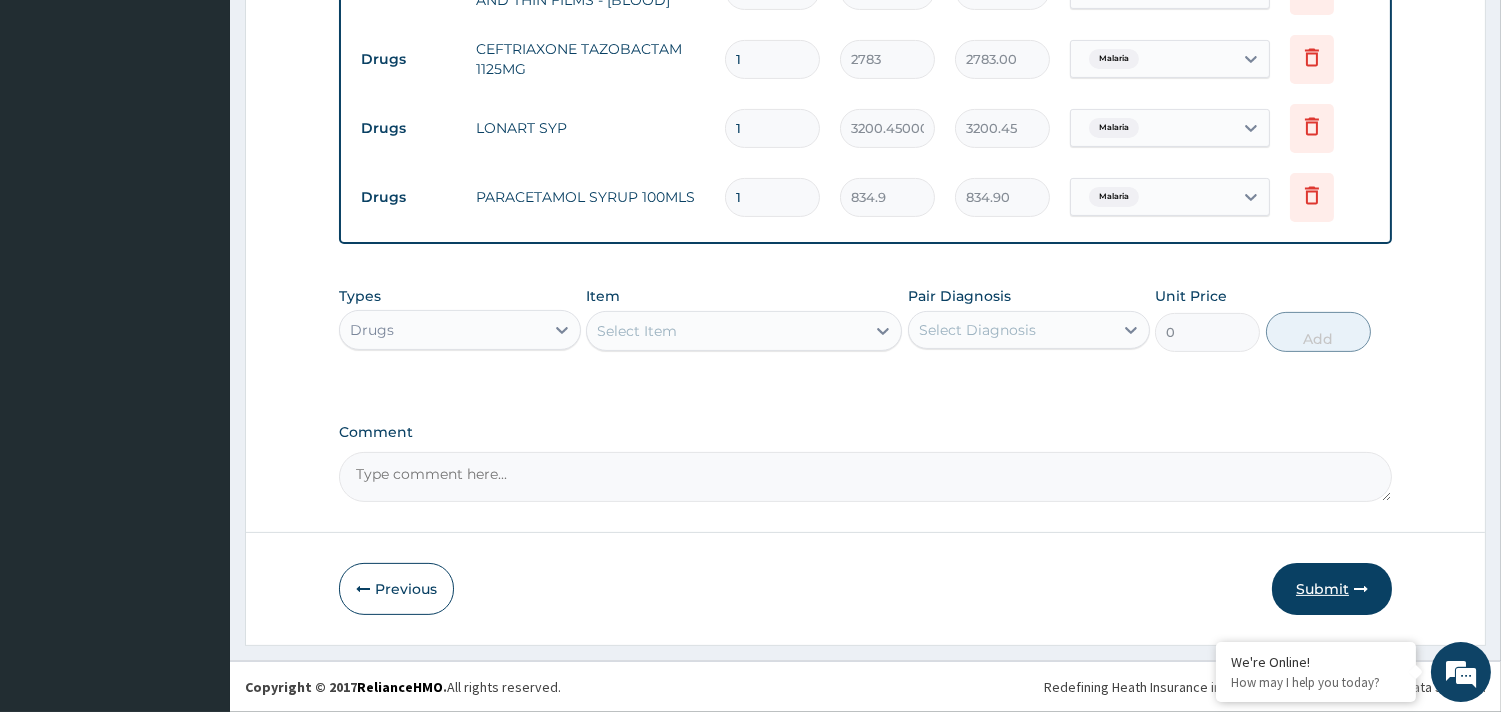 click on "Submit" at bounding box center (1332, 589) 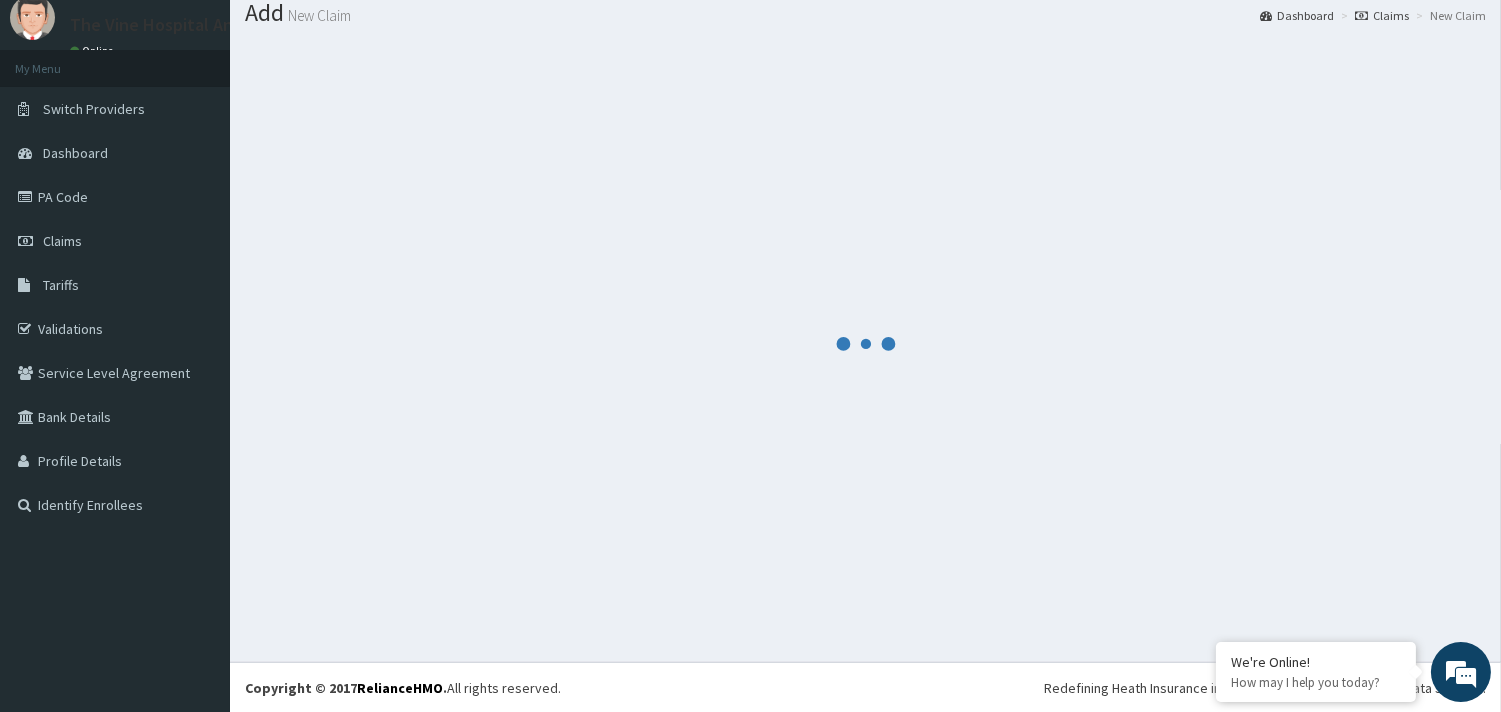 scroll, scrollTop: 1002, scrollLeft: 0, axis: vertical 